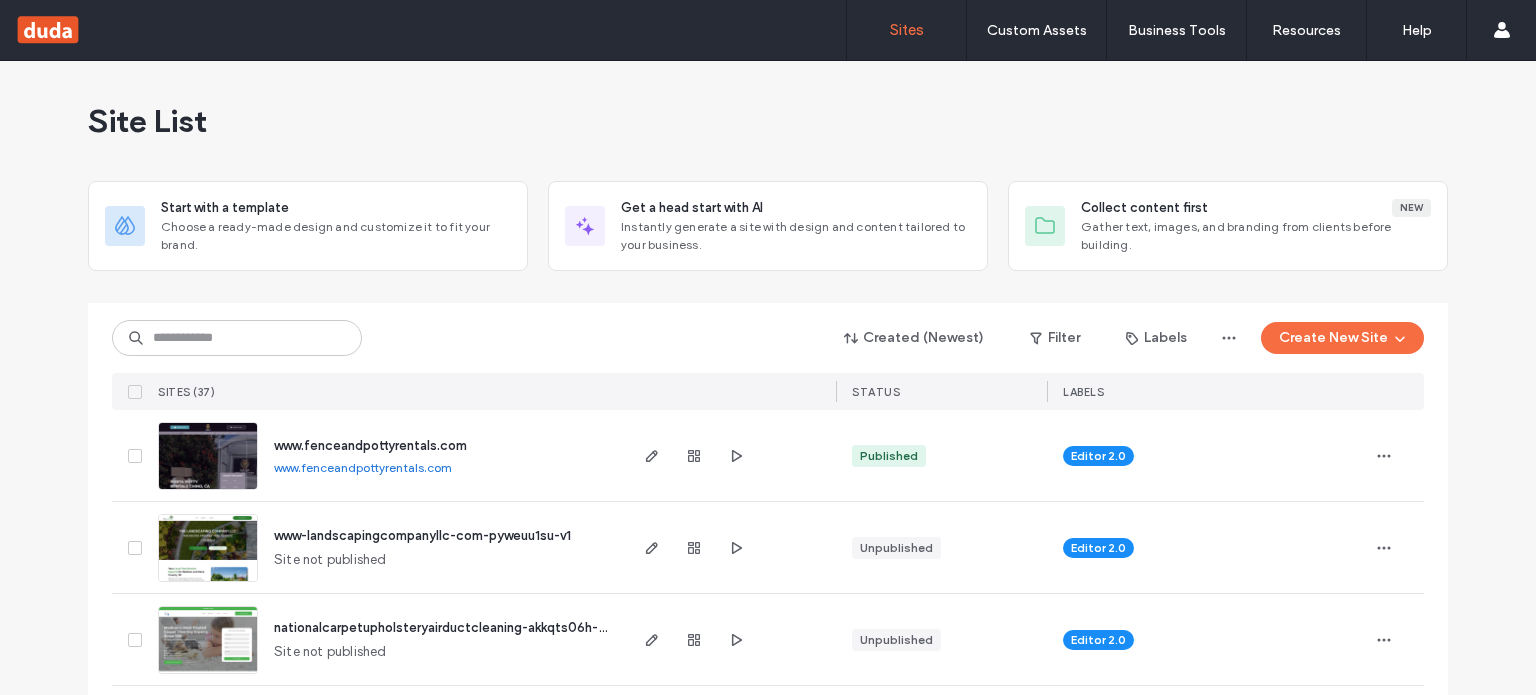scroll, scrollTop: 0, scrollLeft: 0, axis: both 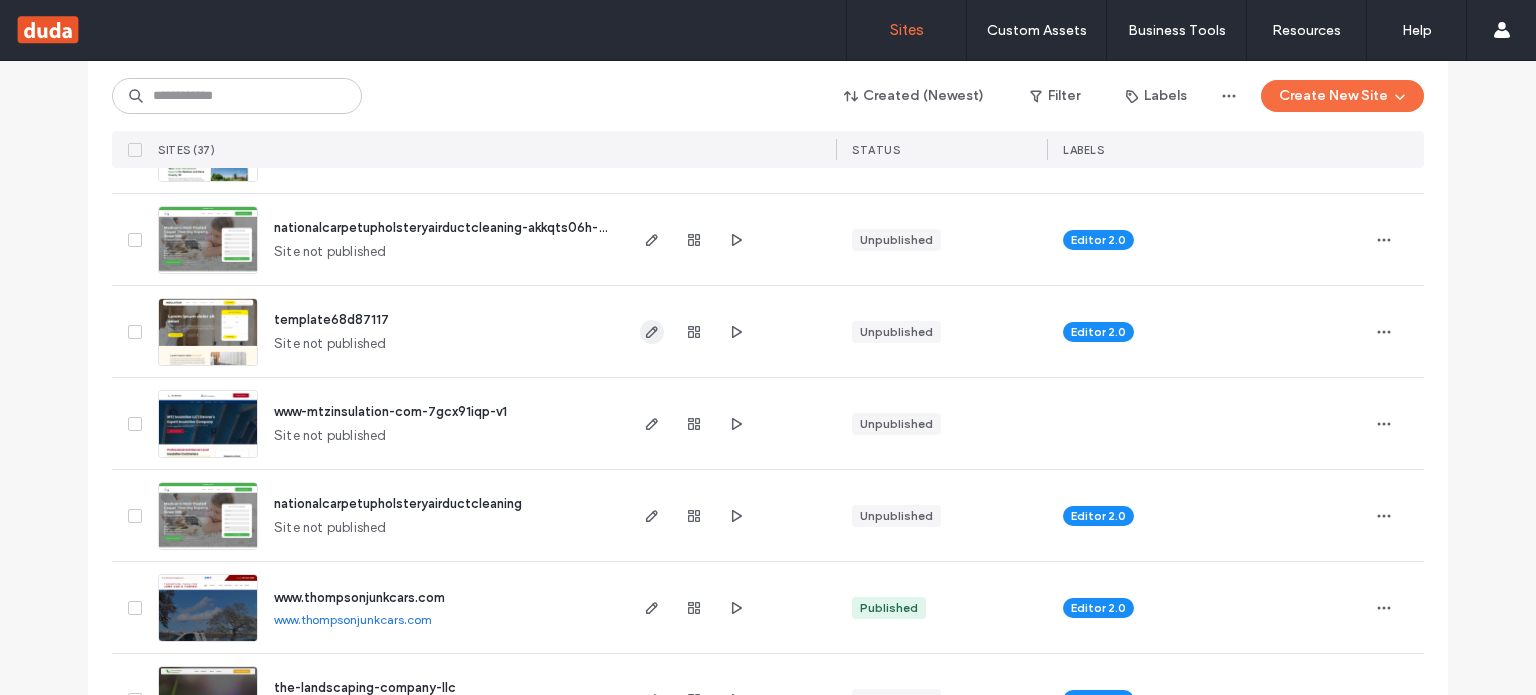 click 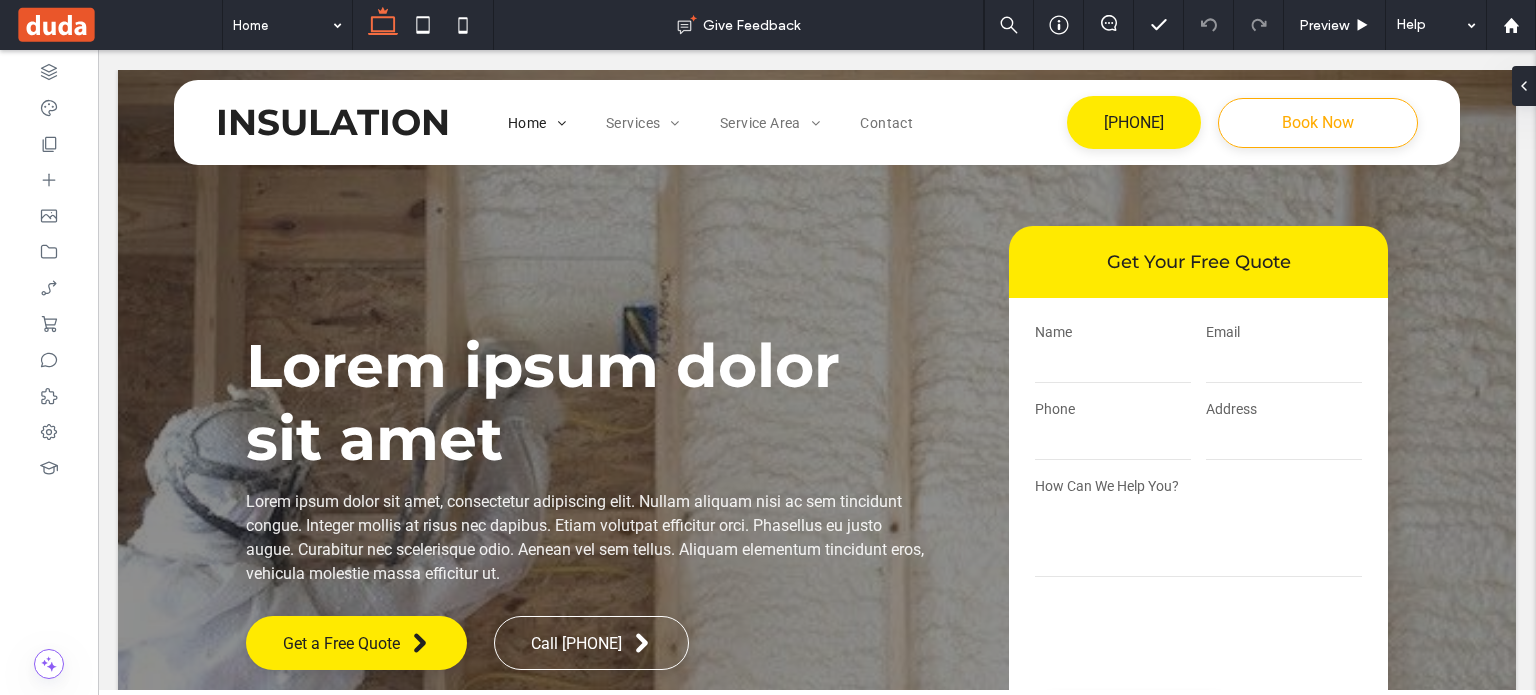 scroll, scrollTop: 0, scrollLeft: 0, axis: both 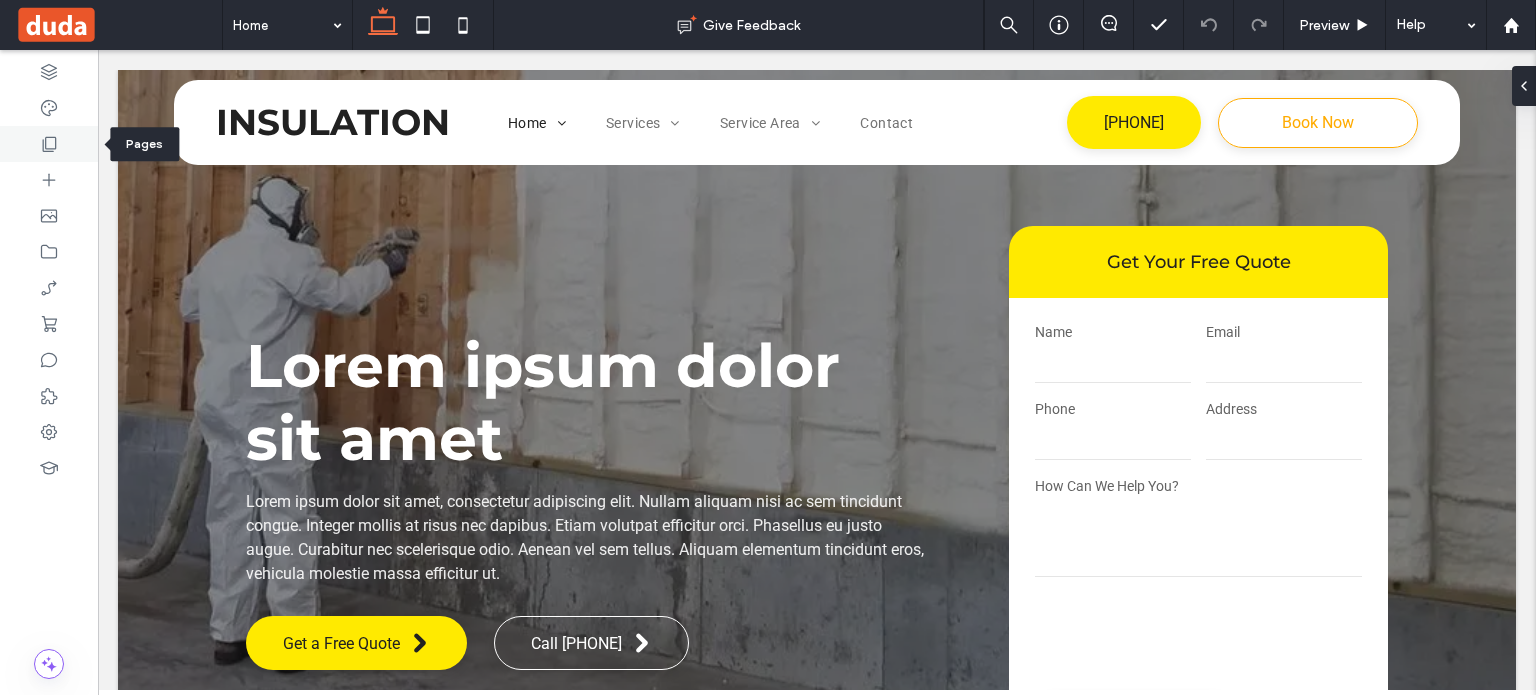 click at bounding box center [49, 144] 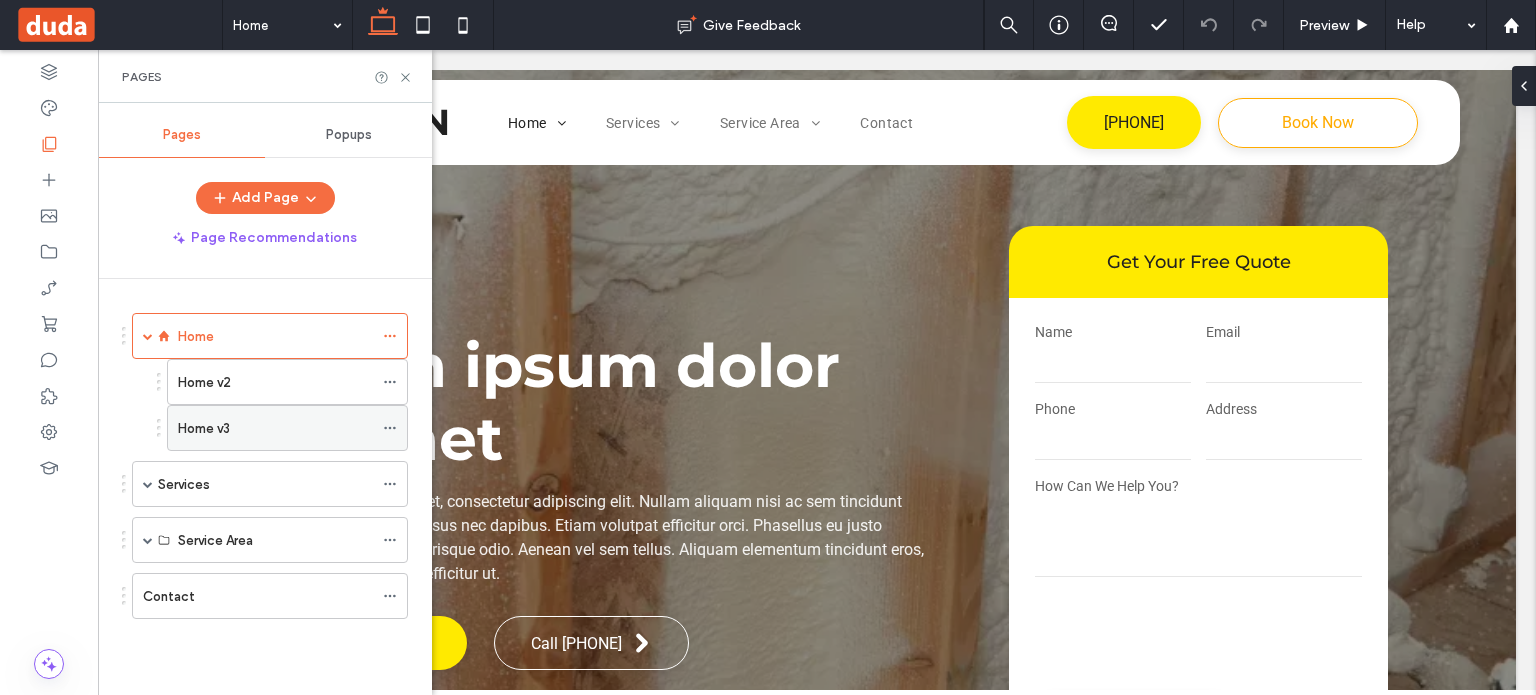 click on "Home v3" at bounding box center [275, 428] 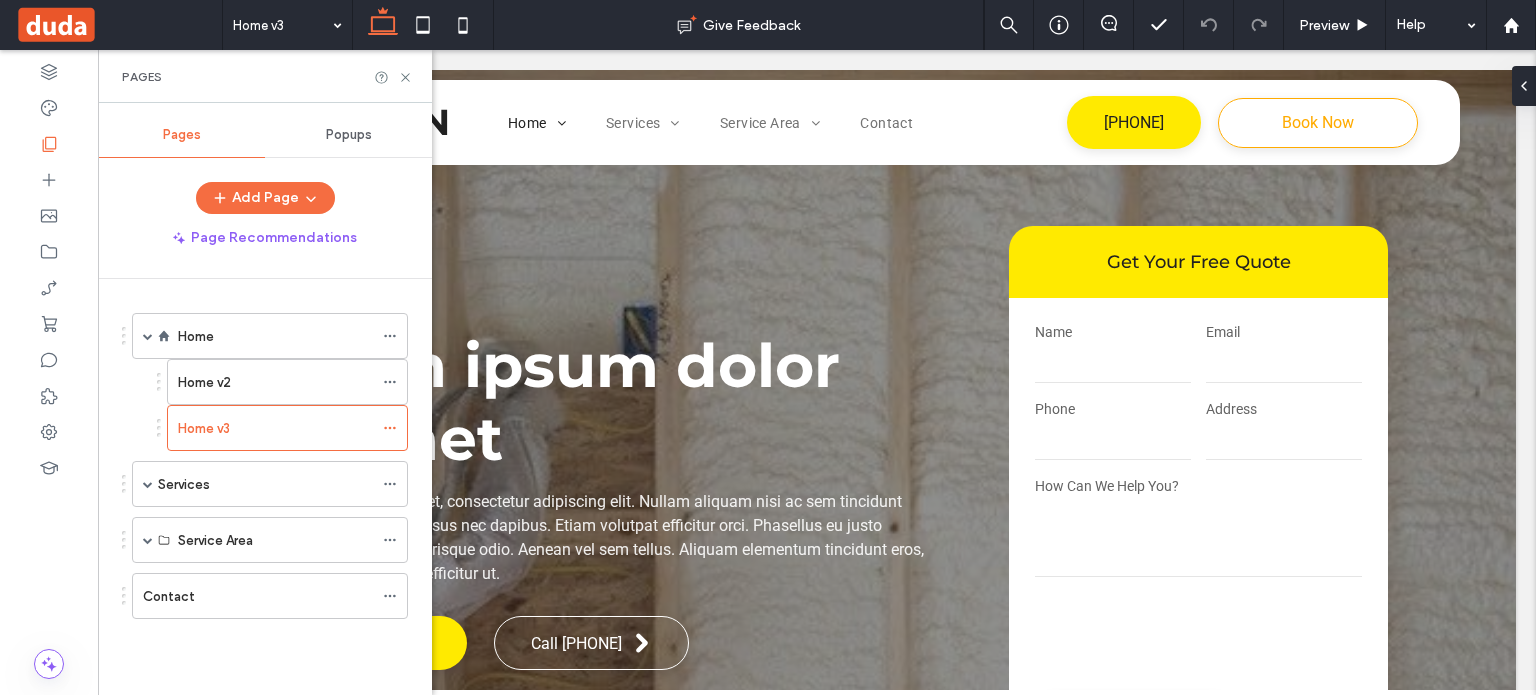 click at bounding box center (768, 347) 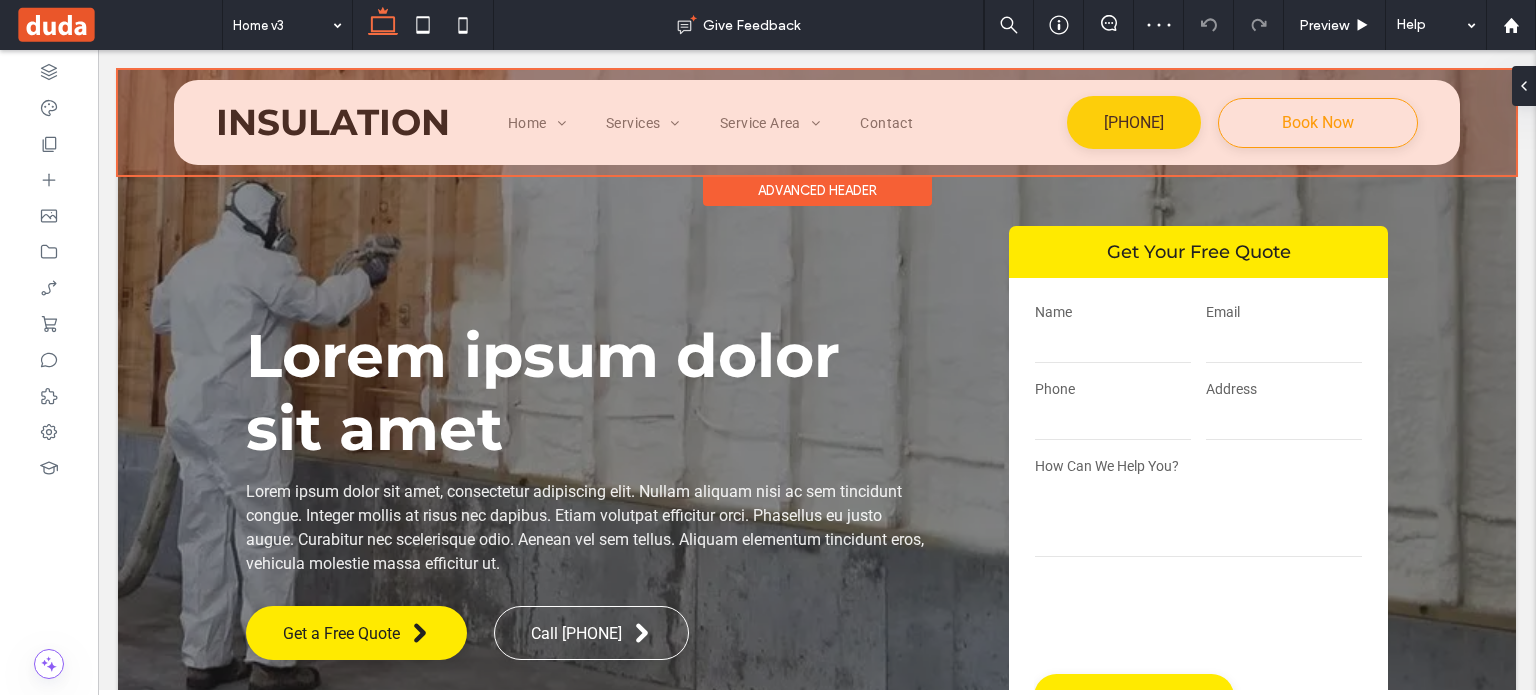 scroll, scrollTop: 0, scrollLeft: 0, axis: both 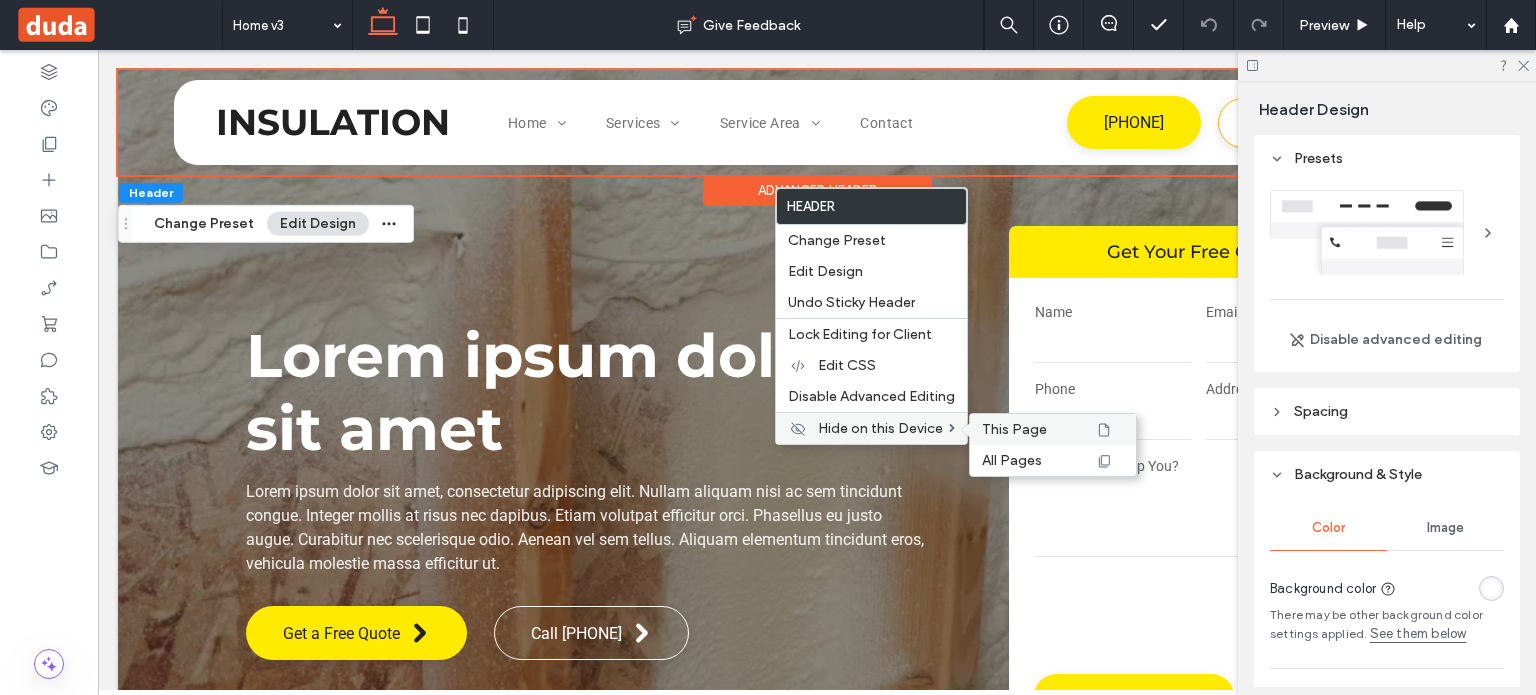 click on "This Page" at bounding box center (1014, 429) 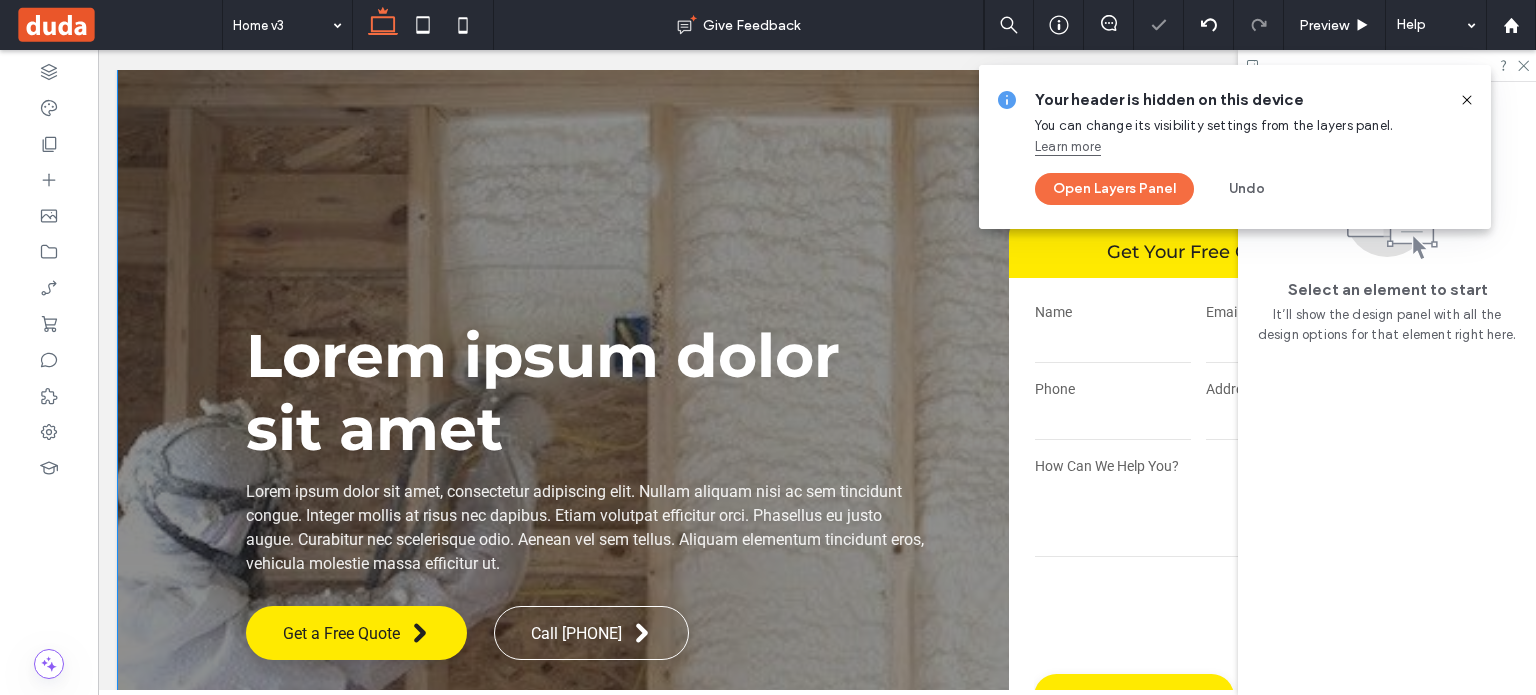 click on "**********" at bounding box center (817, 476) 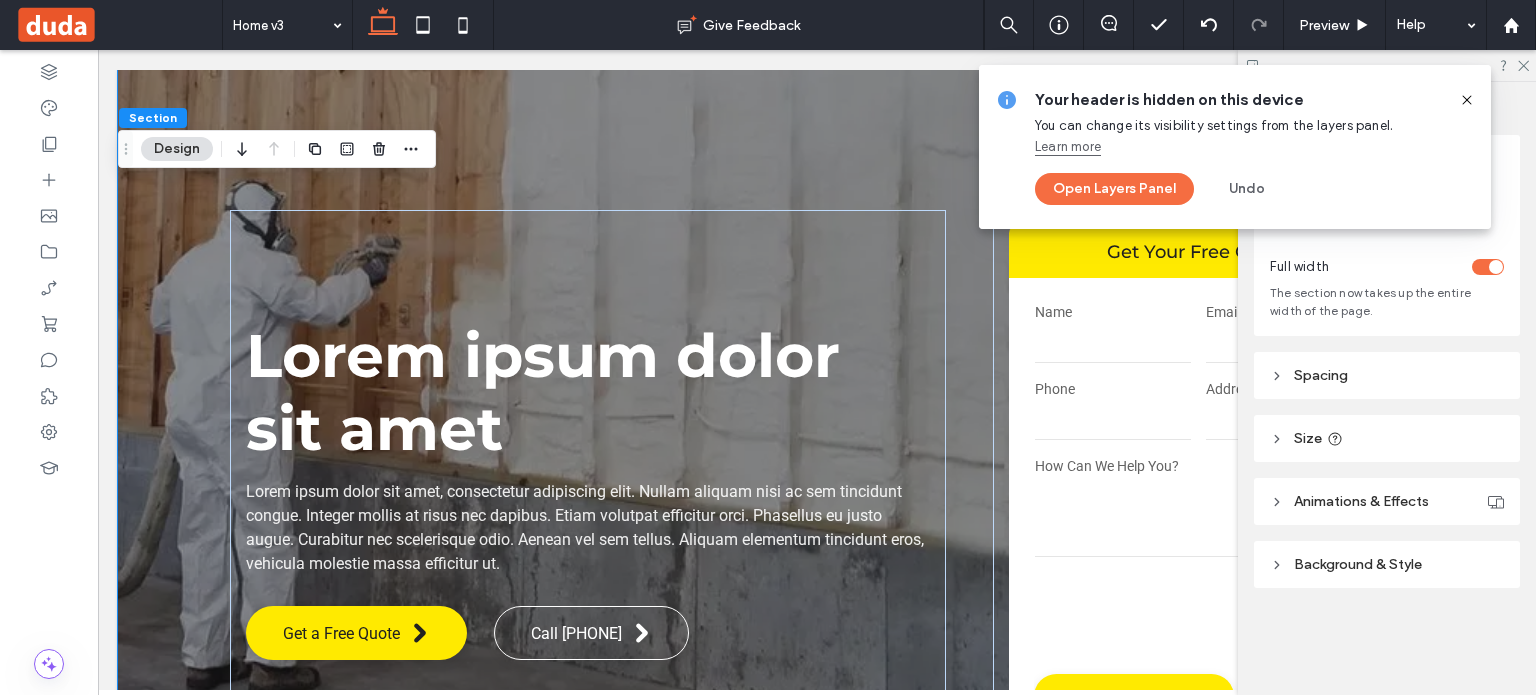 click 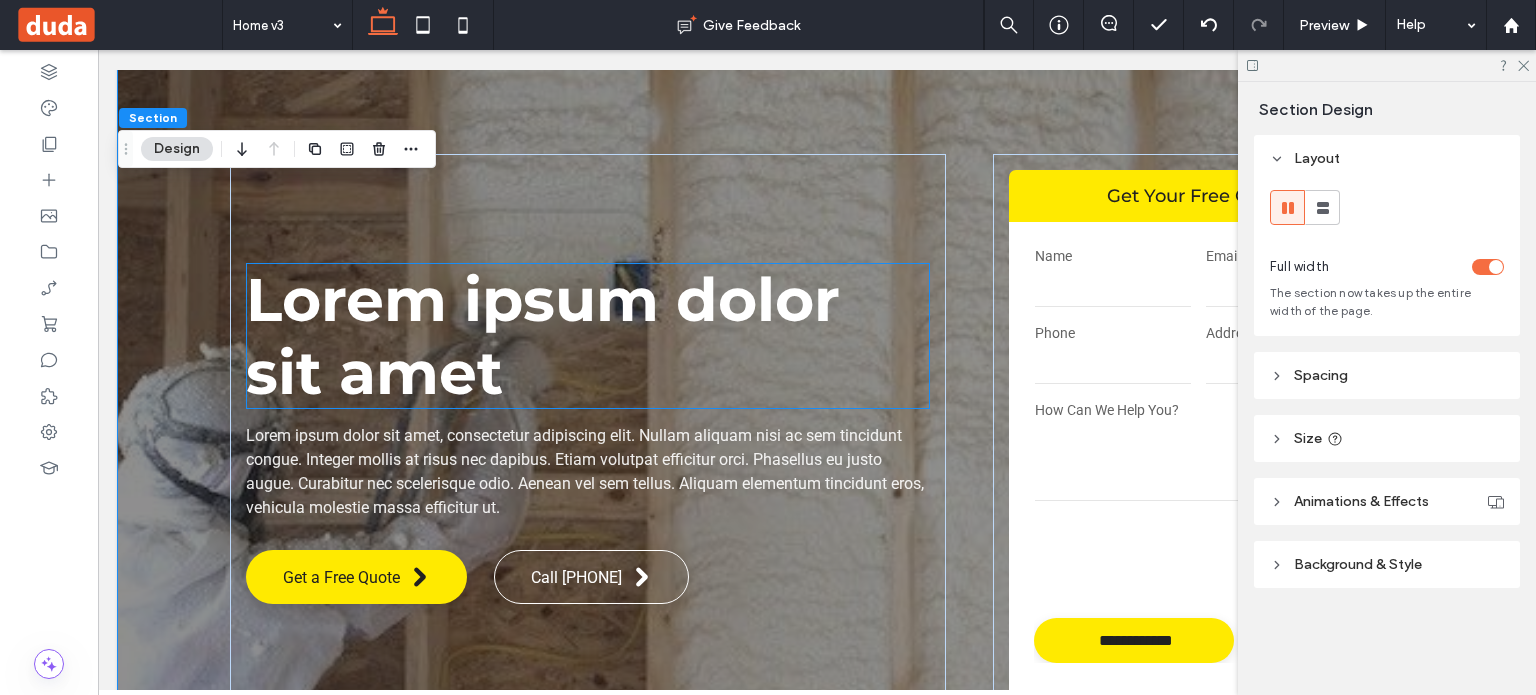 scroll, scrollTop: 0, scrollLeft: 0, axis: both 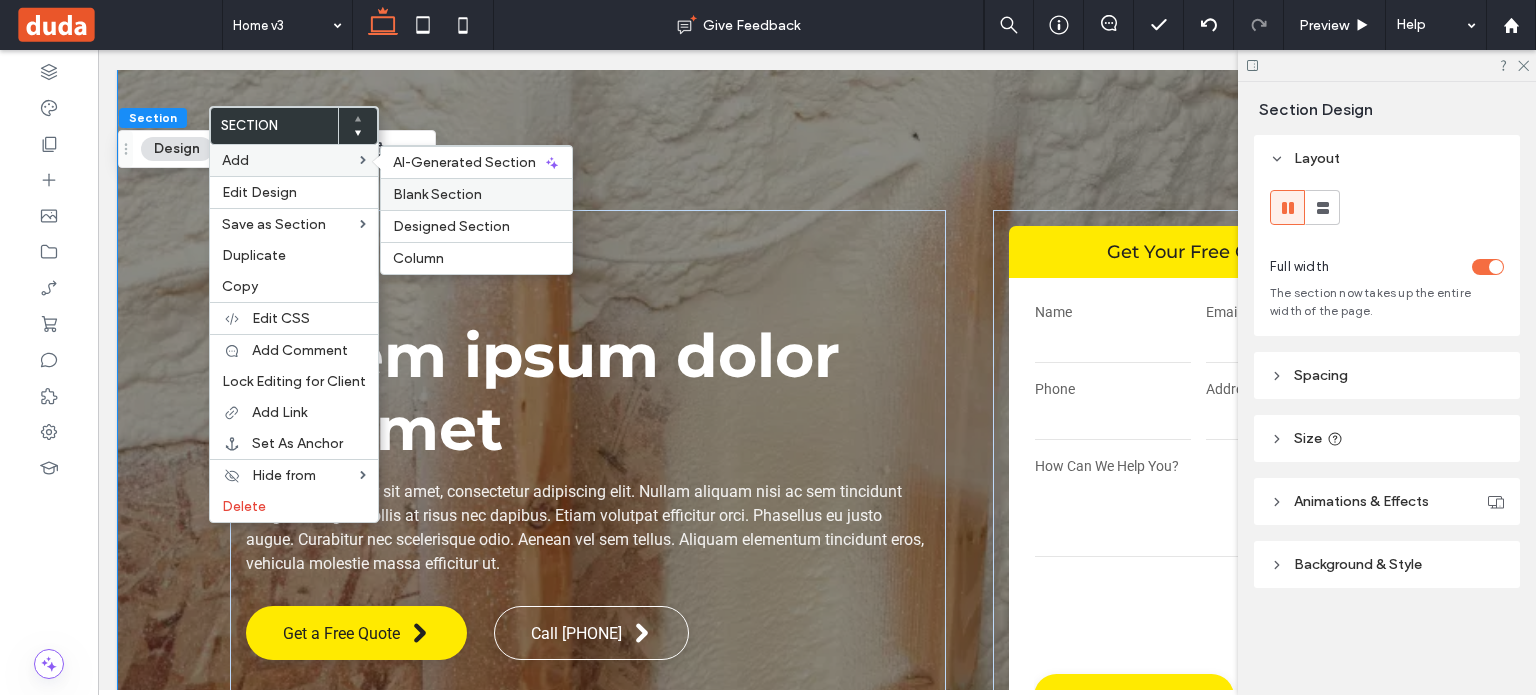 click on "Blank Section" at bounding box center (437, 194) 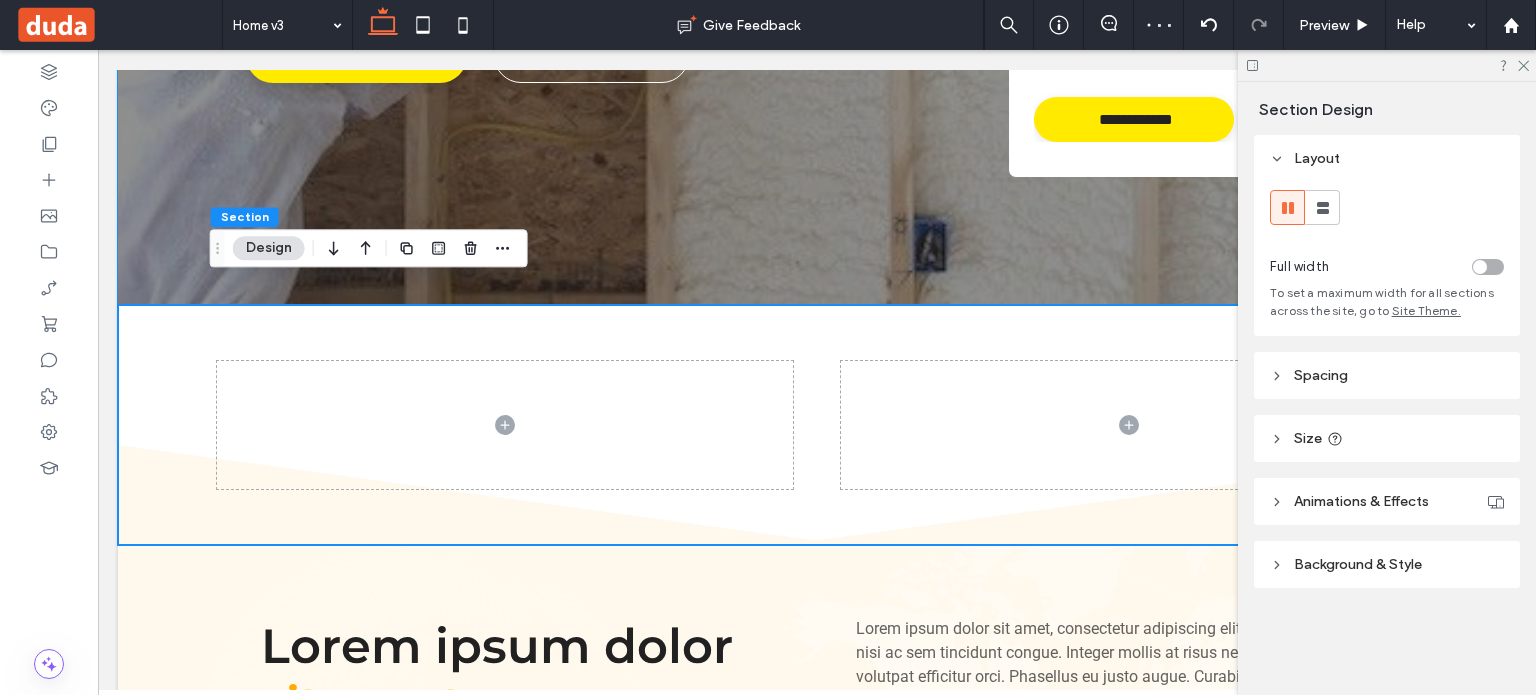 scroll, scrollTop: 600, scrollLeft: 0, axis: vertical 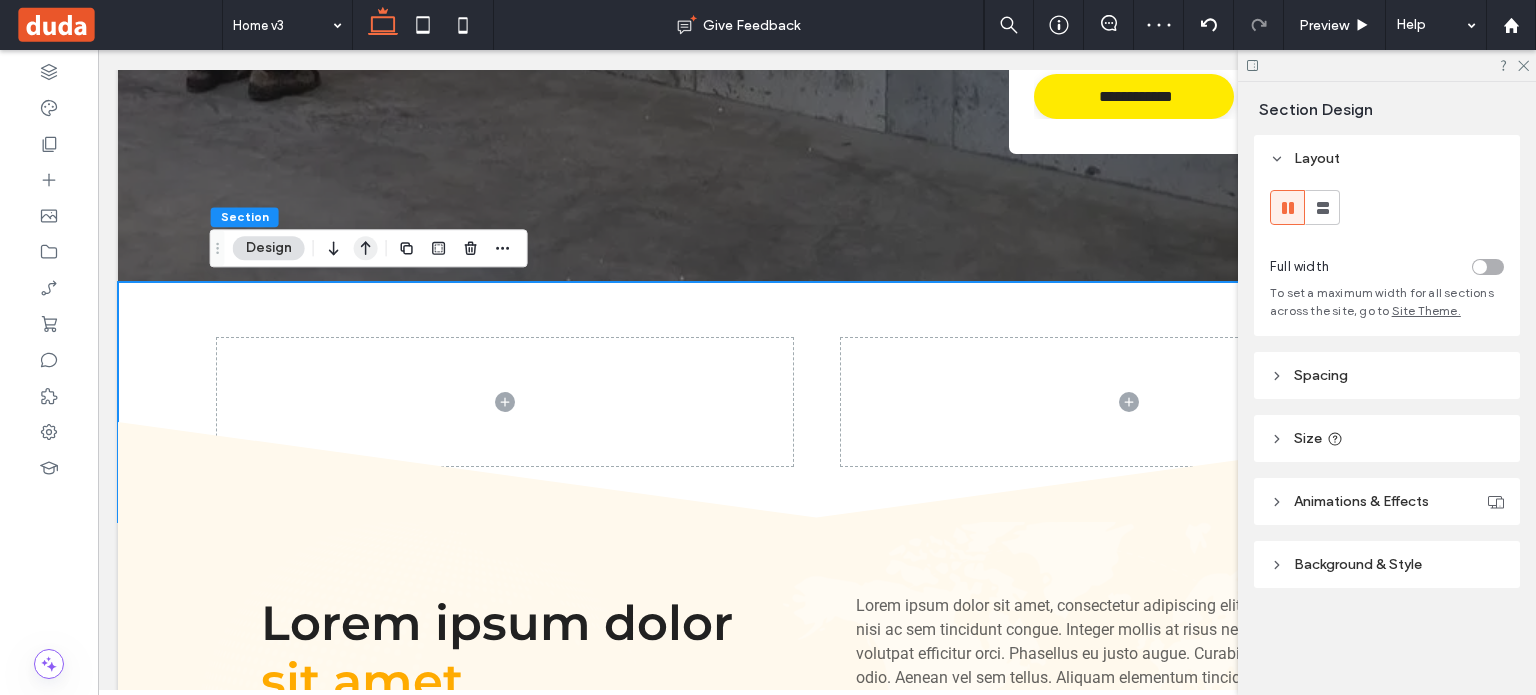 click 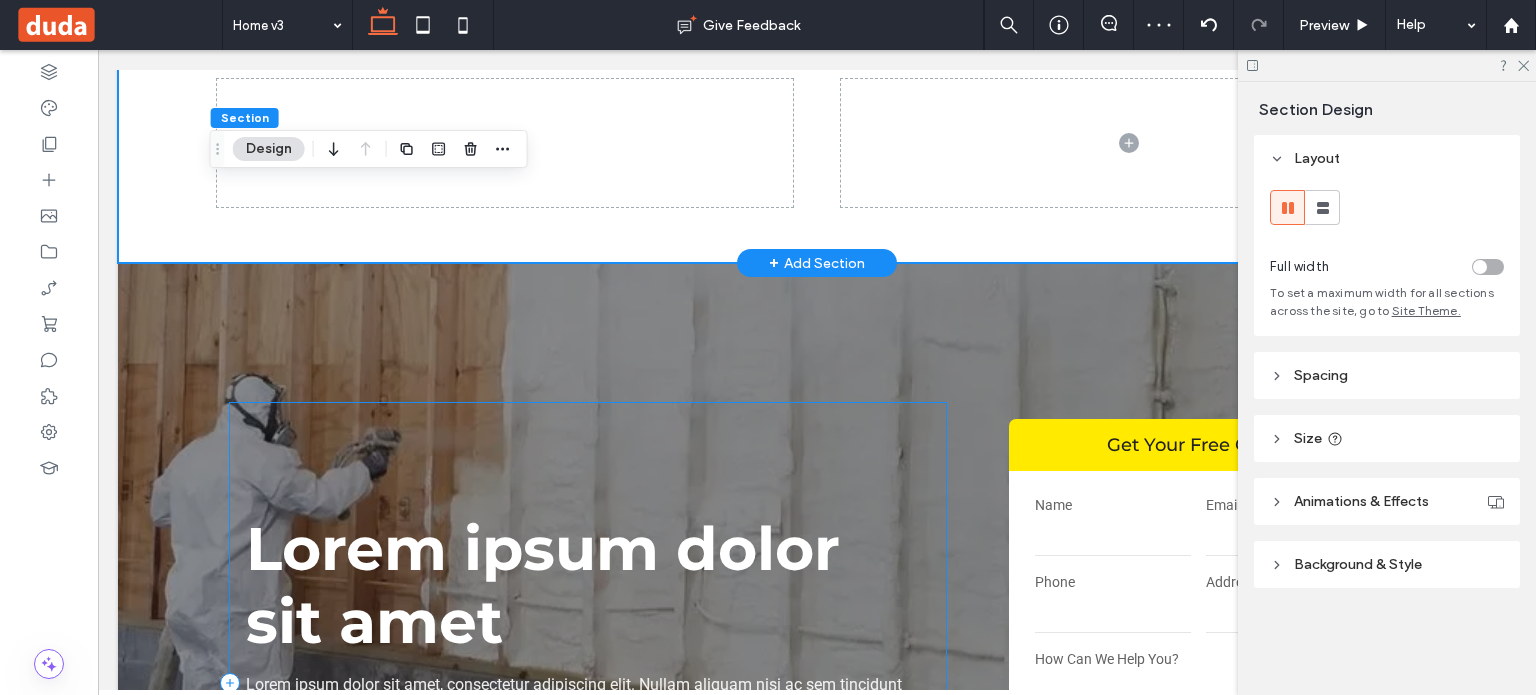 scroll, scrollTop: 0, scrollLeft: 0, axis: both 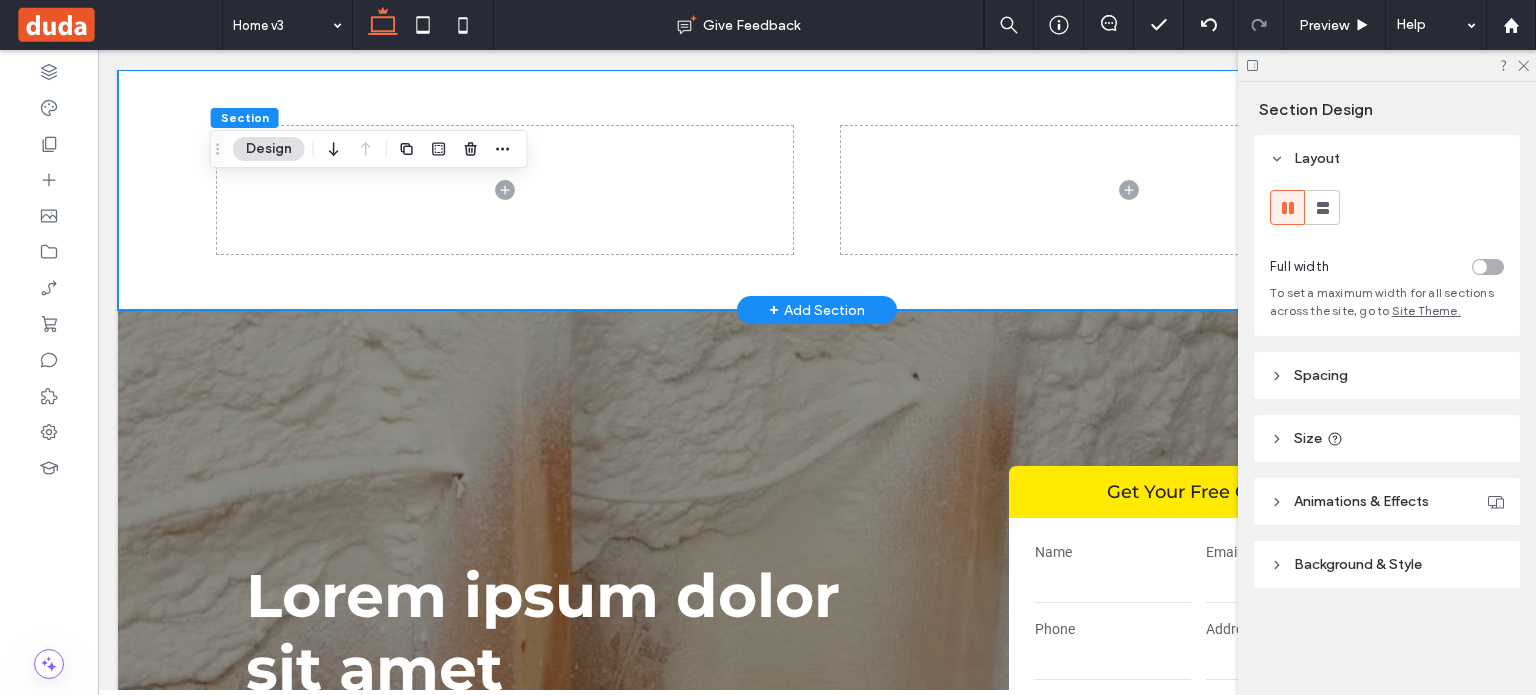 click at bounding box center (817, 190) 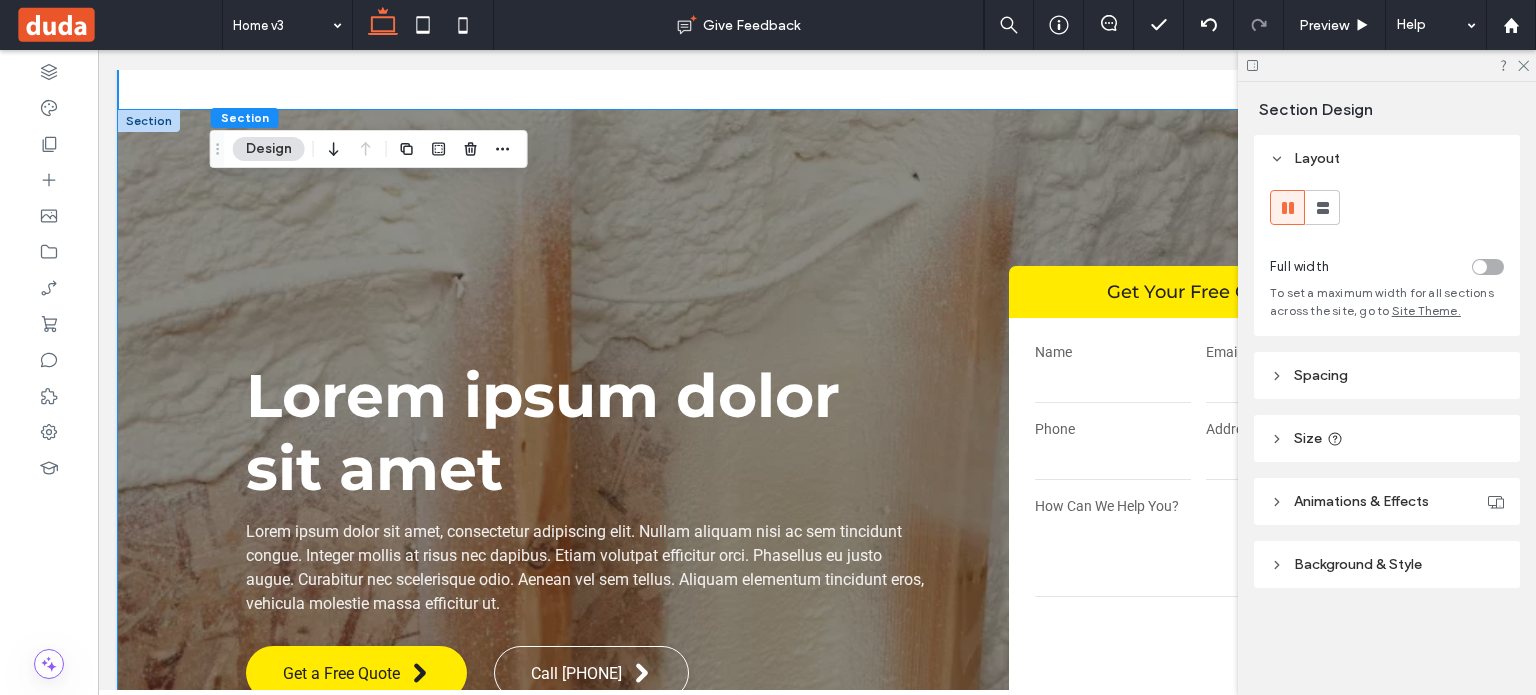 scroll, scrollTop: 0, scrollLeft: 0, axis: both 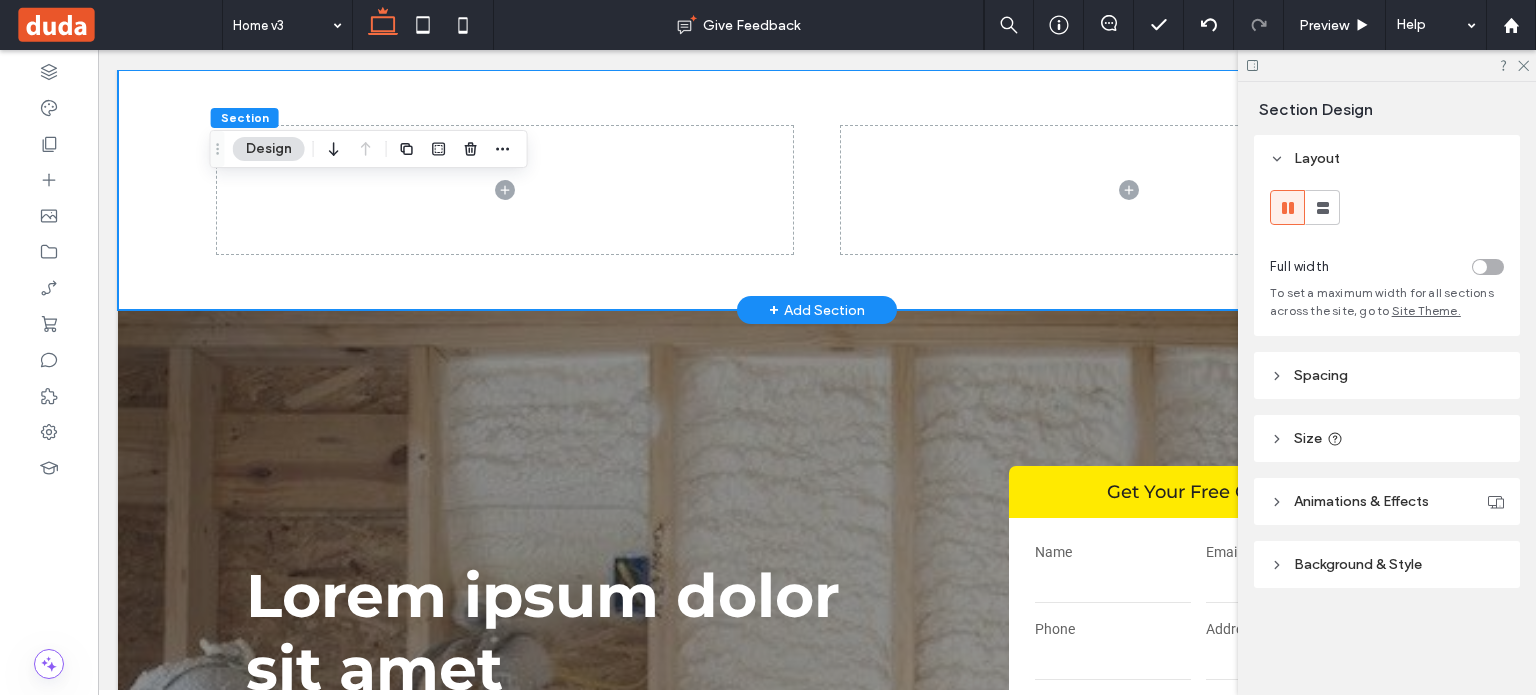 click at bounding box center (817, 190) 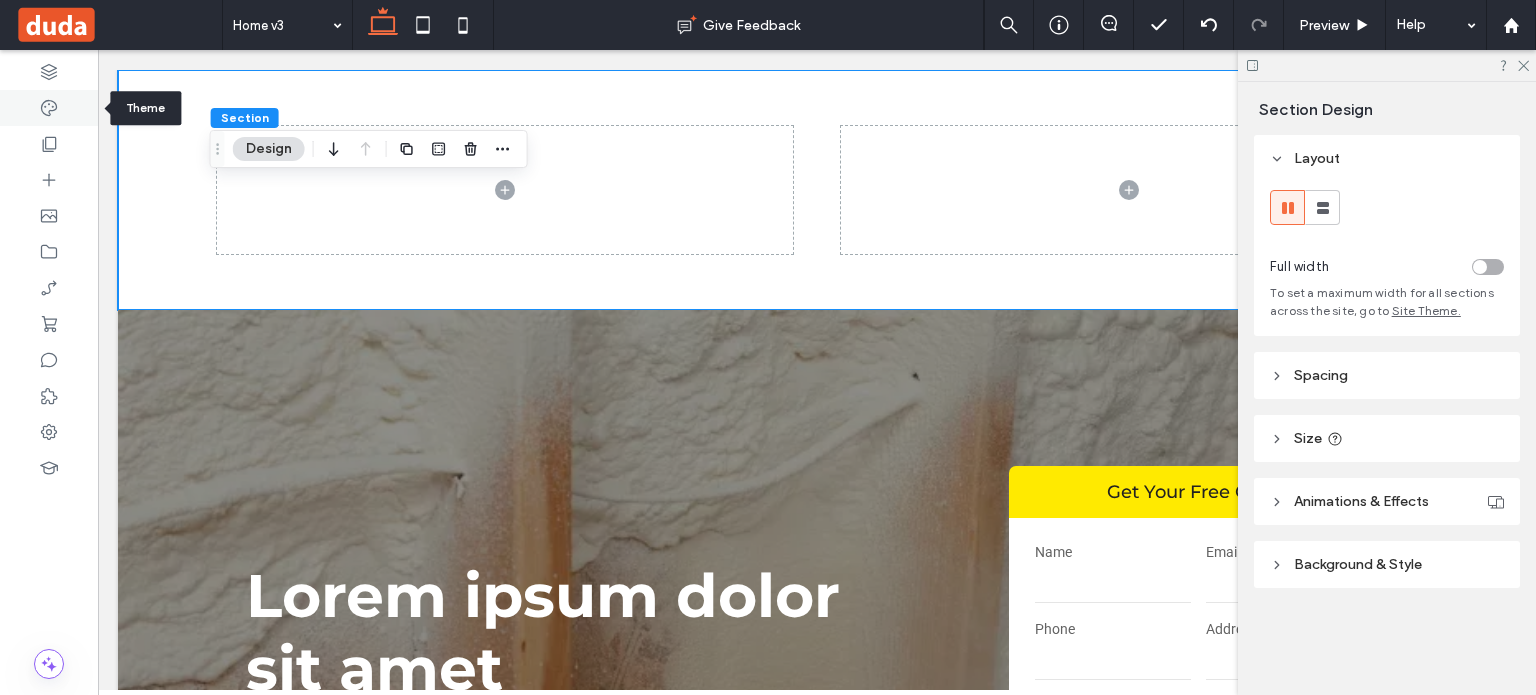 click at bounding box center (49, 108) 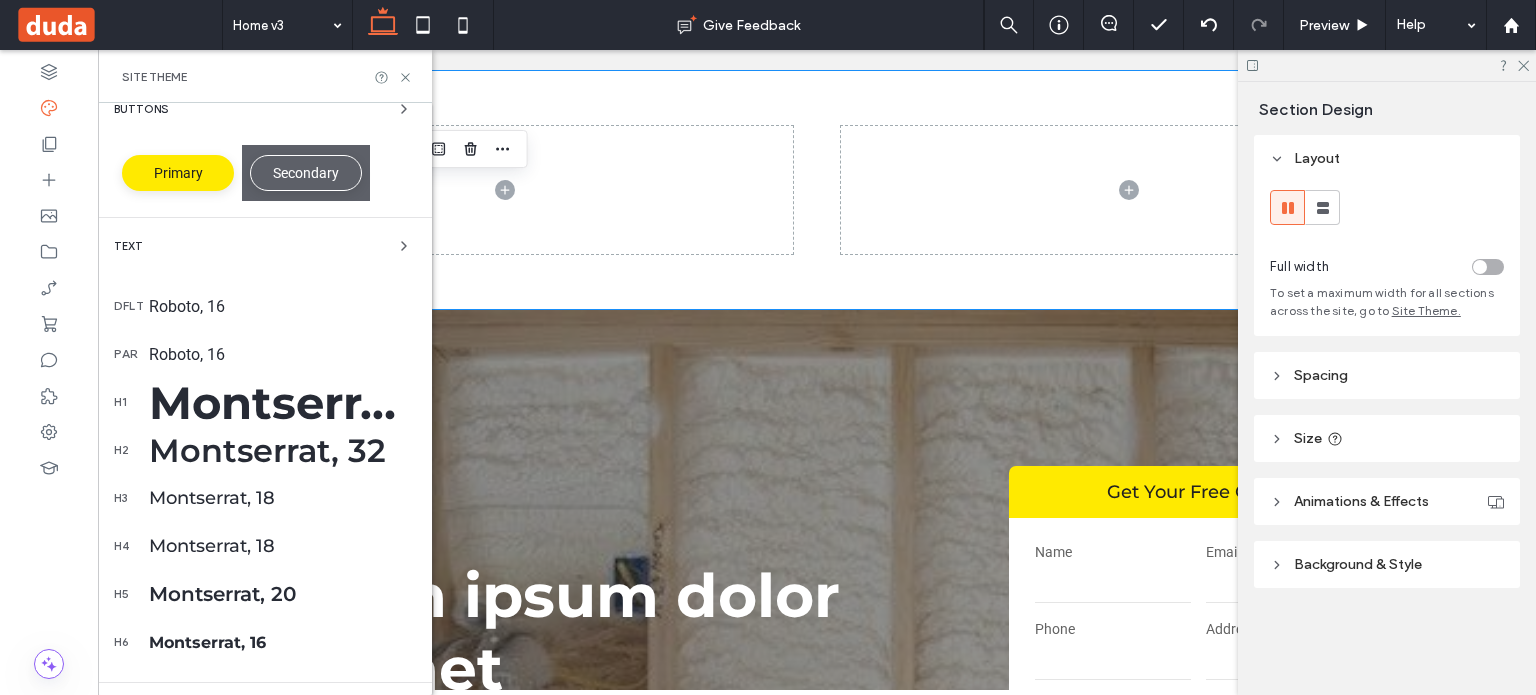 scroll, scrollTop: 457, scrollLeft: 0, axis: vertical 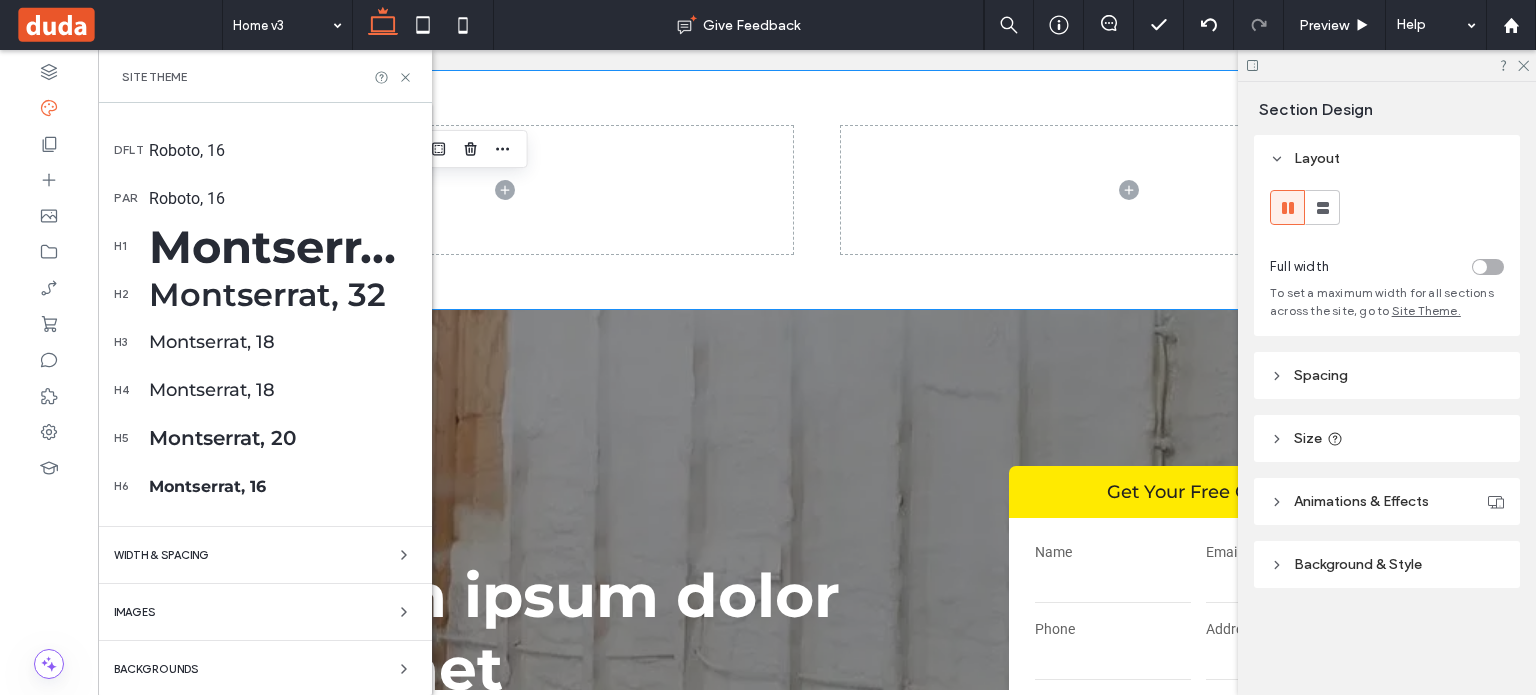 click on "Backgrounds" at bounding box center [265, 669] 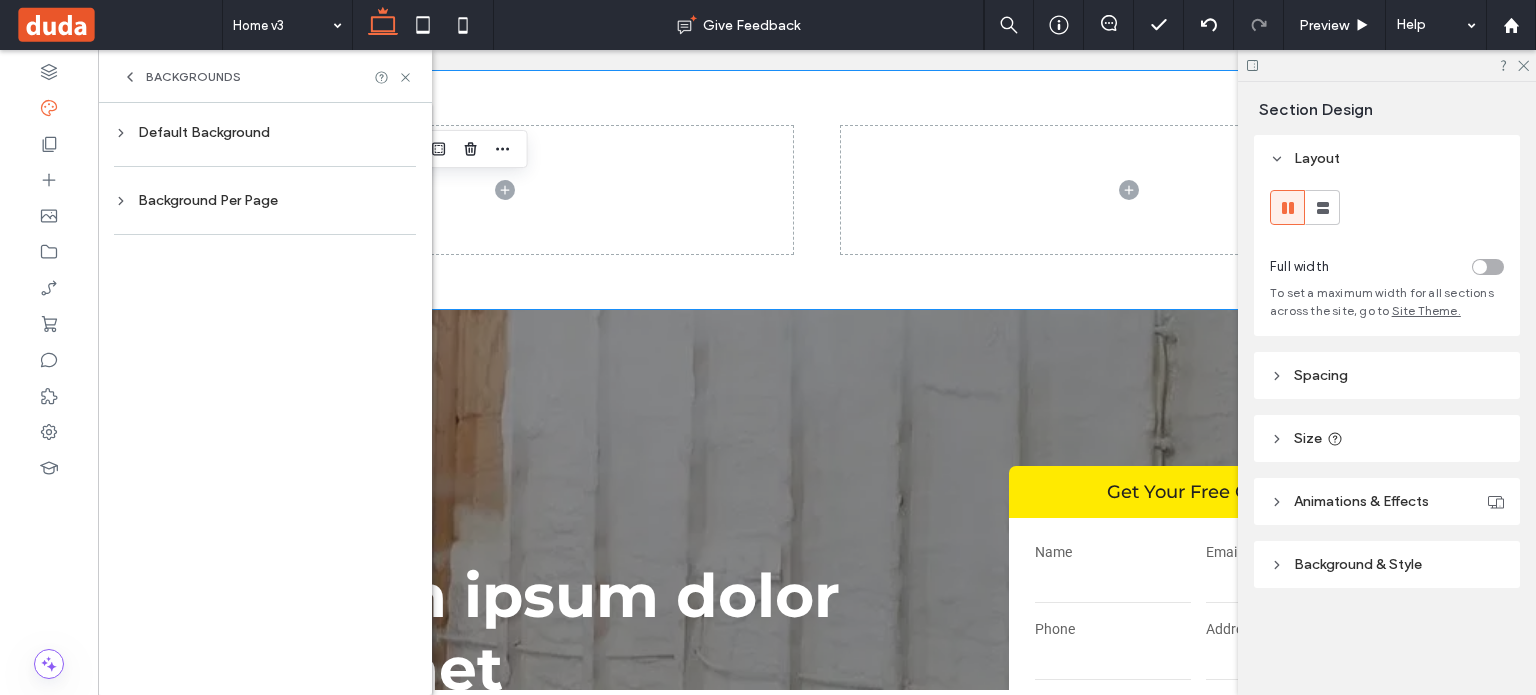 scroll, scrollTop: 0, scrollLeft: 0, axis: both 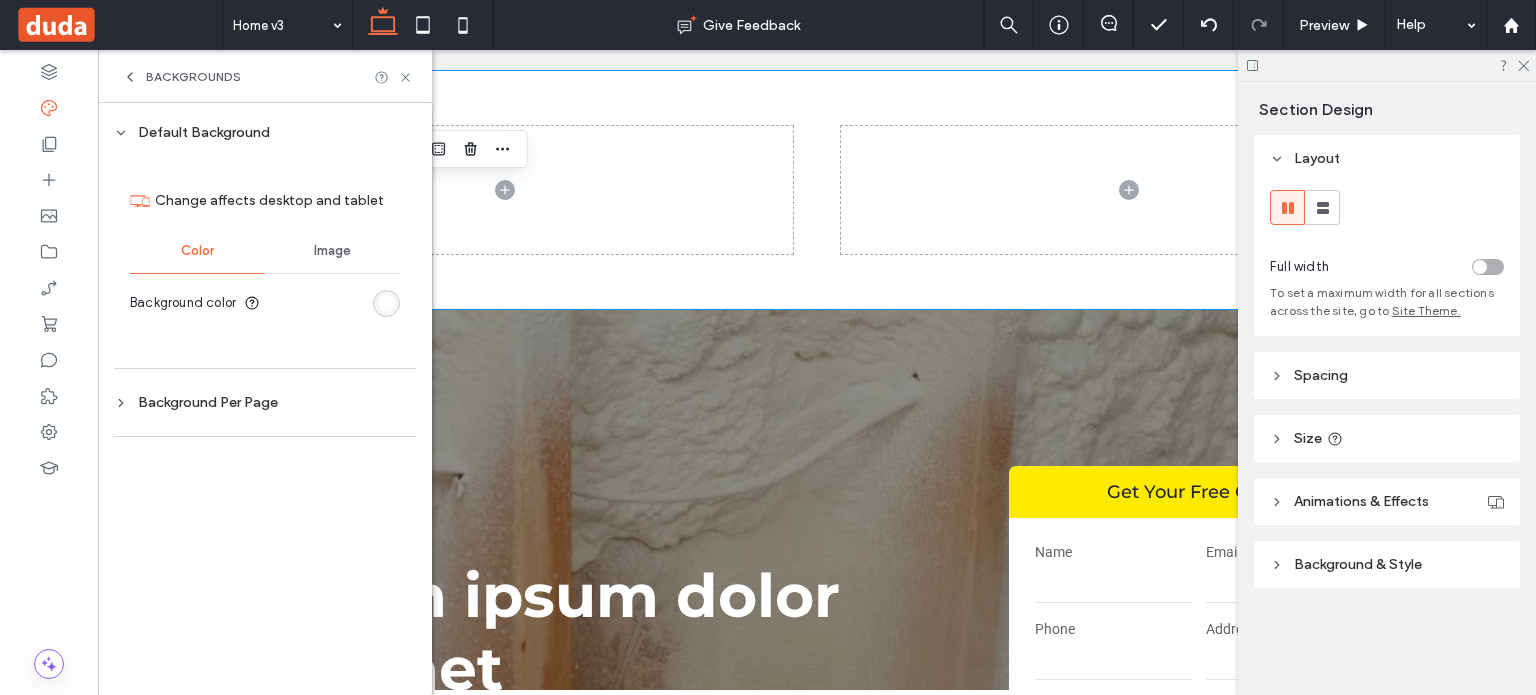 click at bounding box center (386, 303) 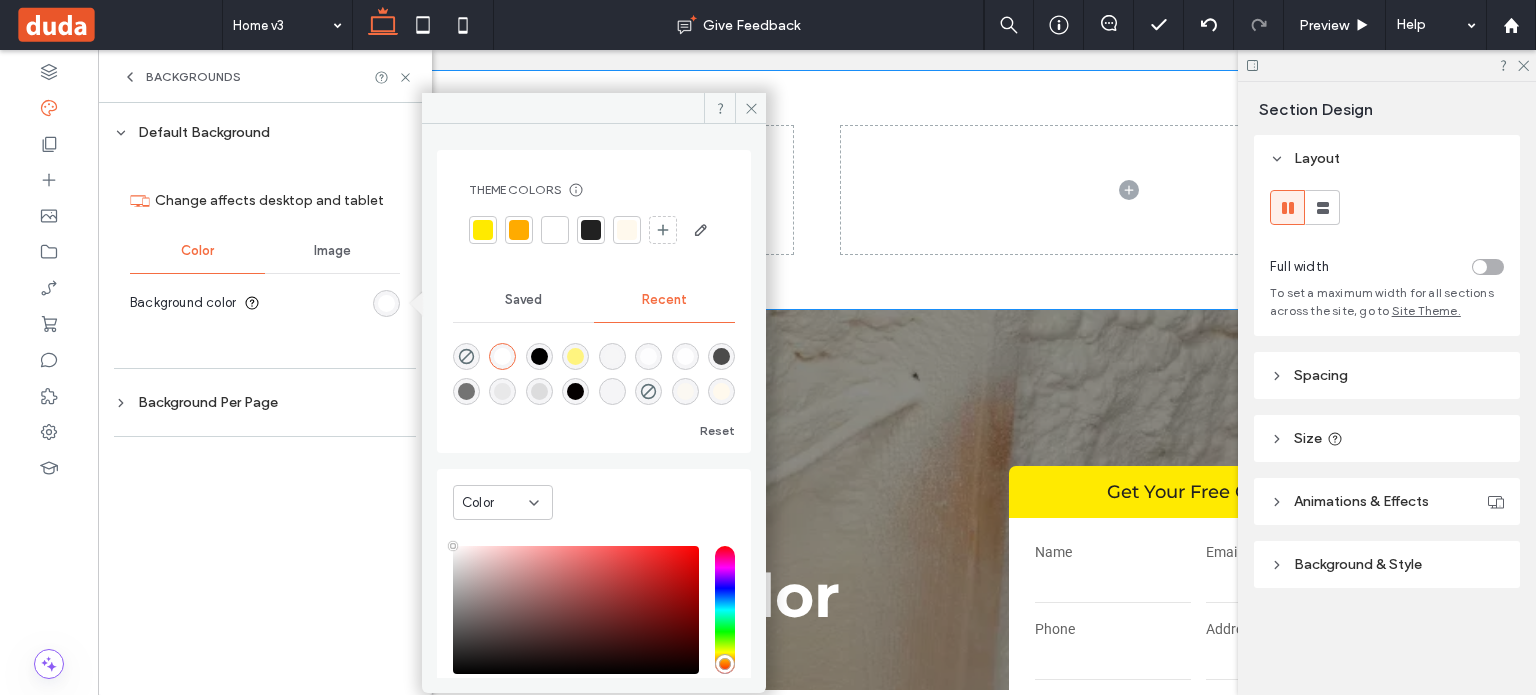 click at bounding box center [502, 391] 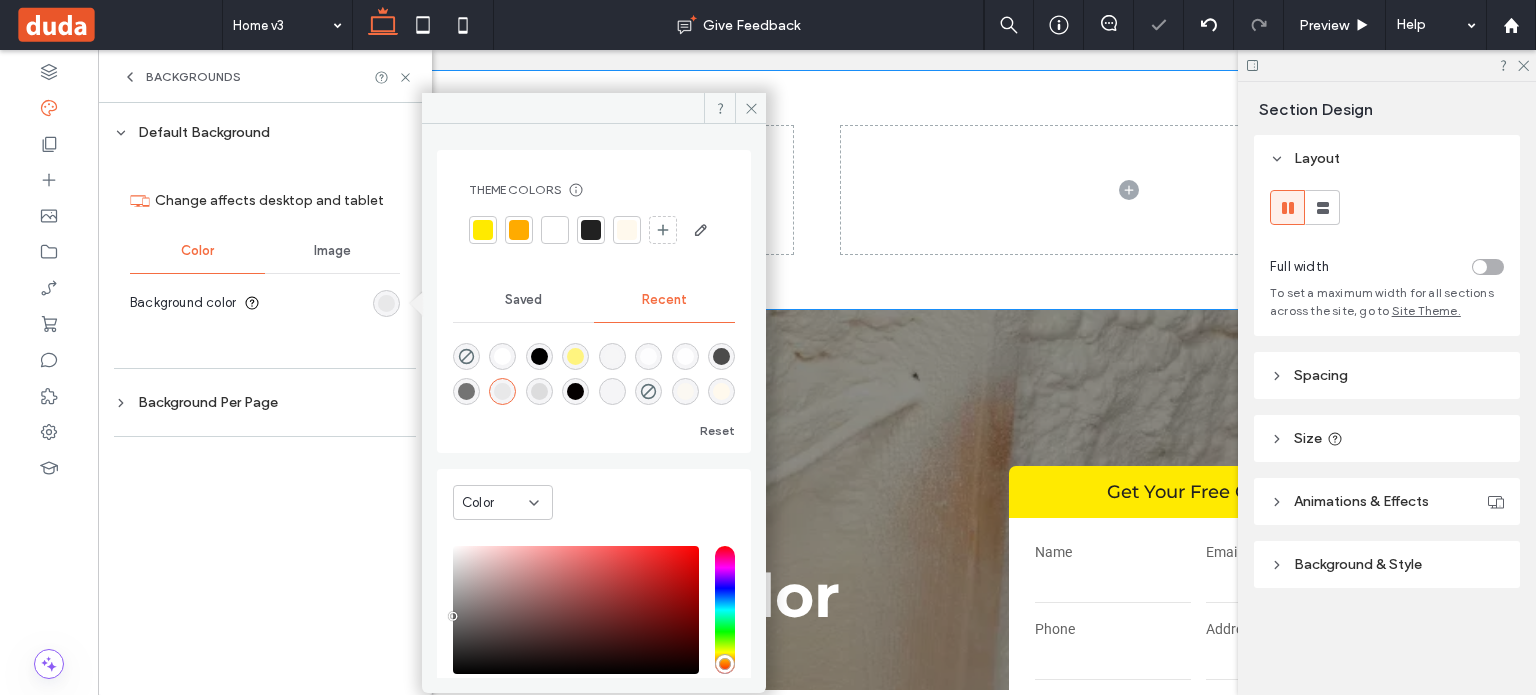 type on "*******" 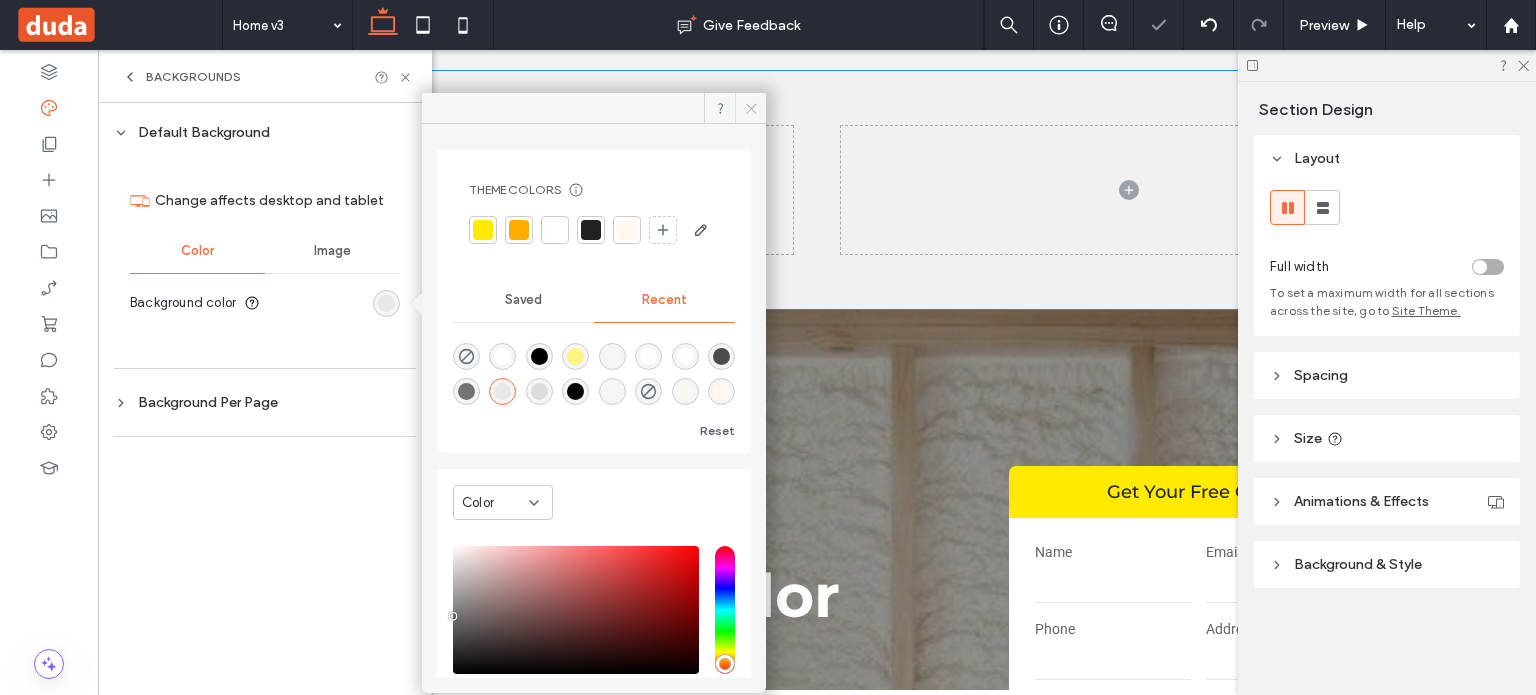 click at bounding box center [750, 108] 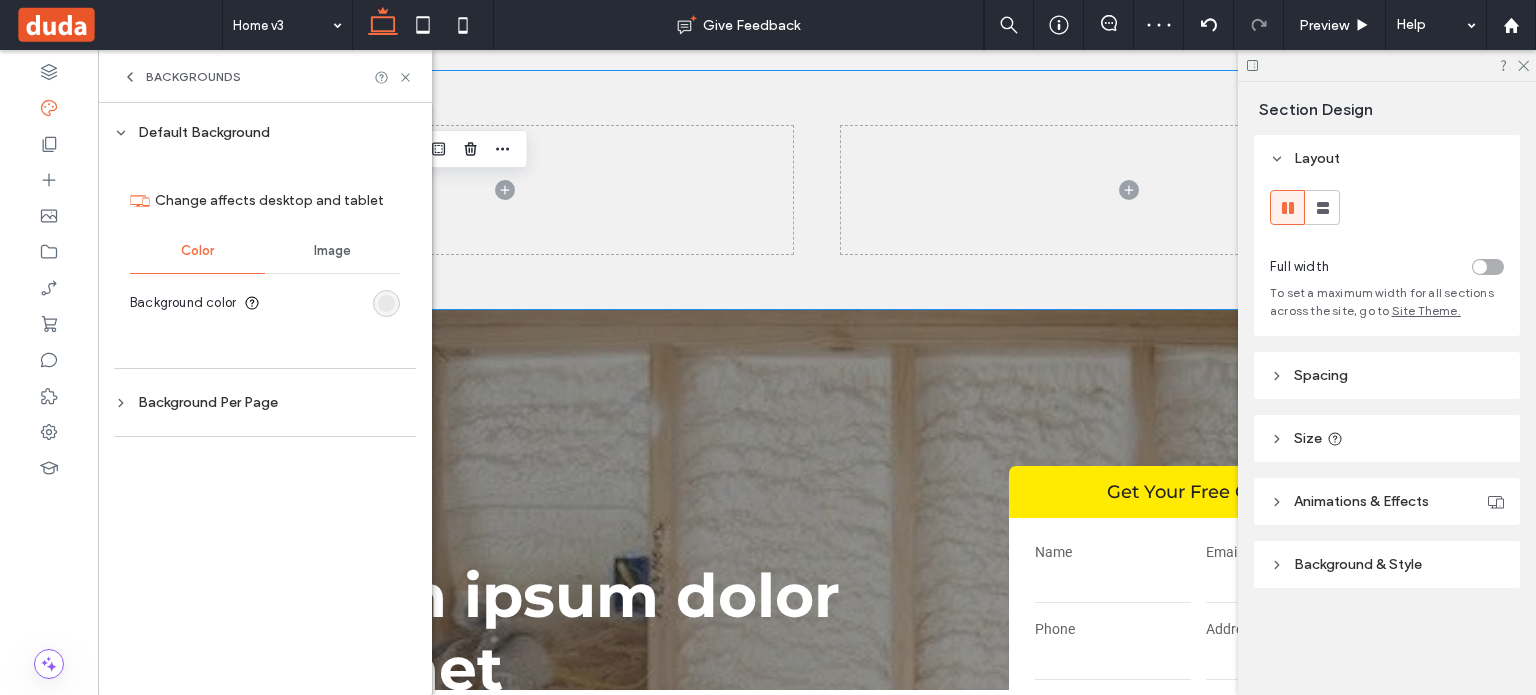 click on "Backgrounds" at bounding box center [265, 76] 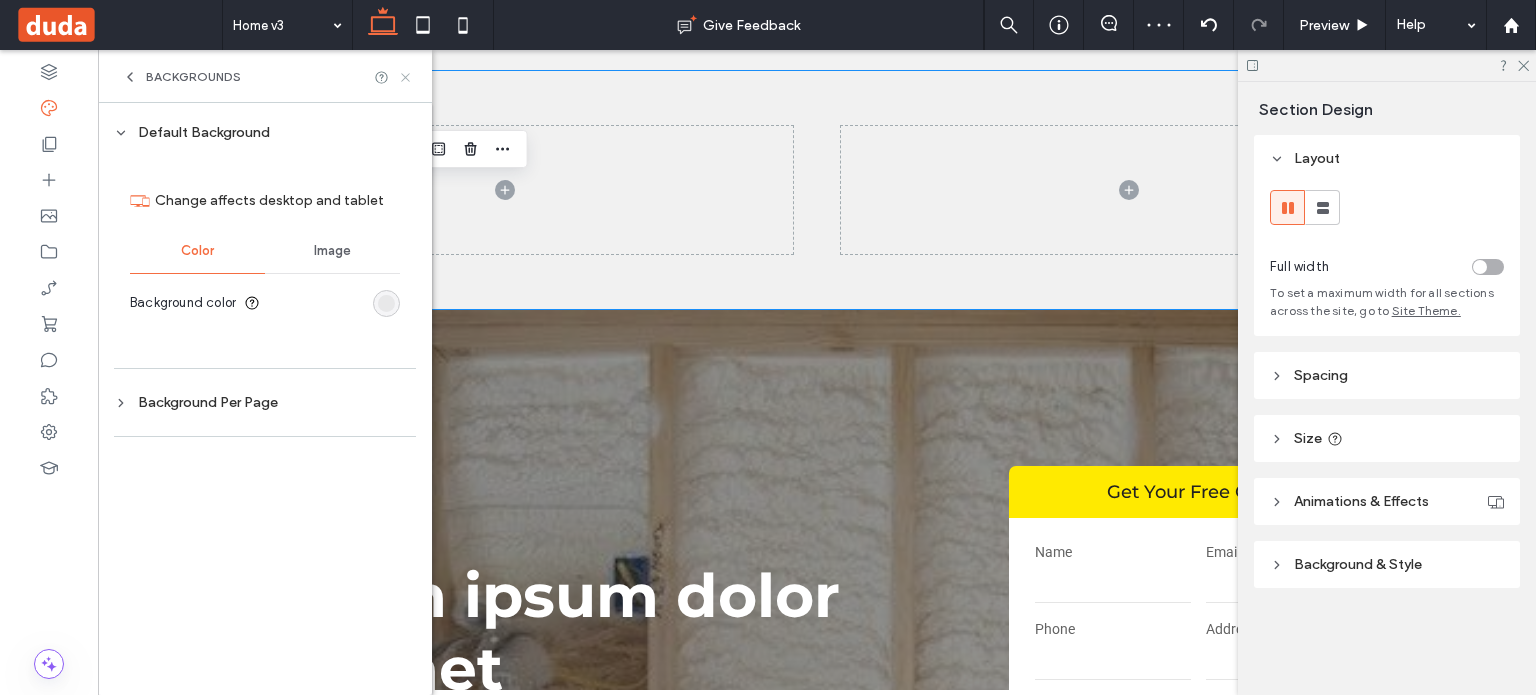 click 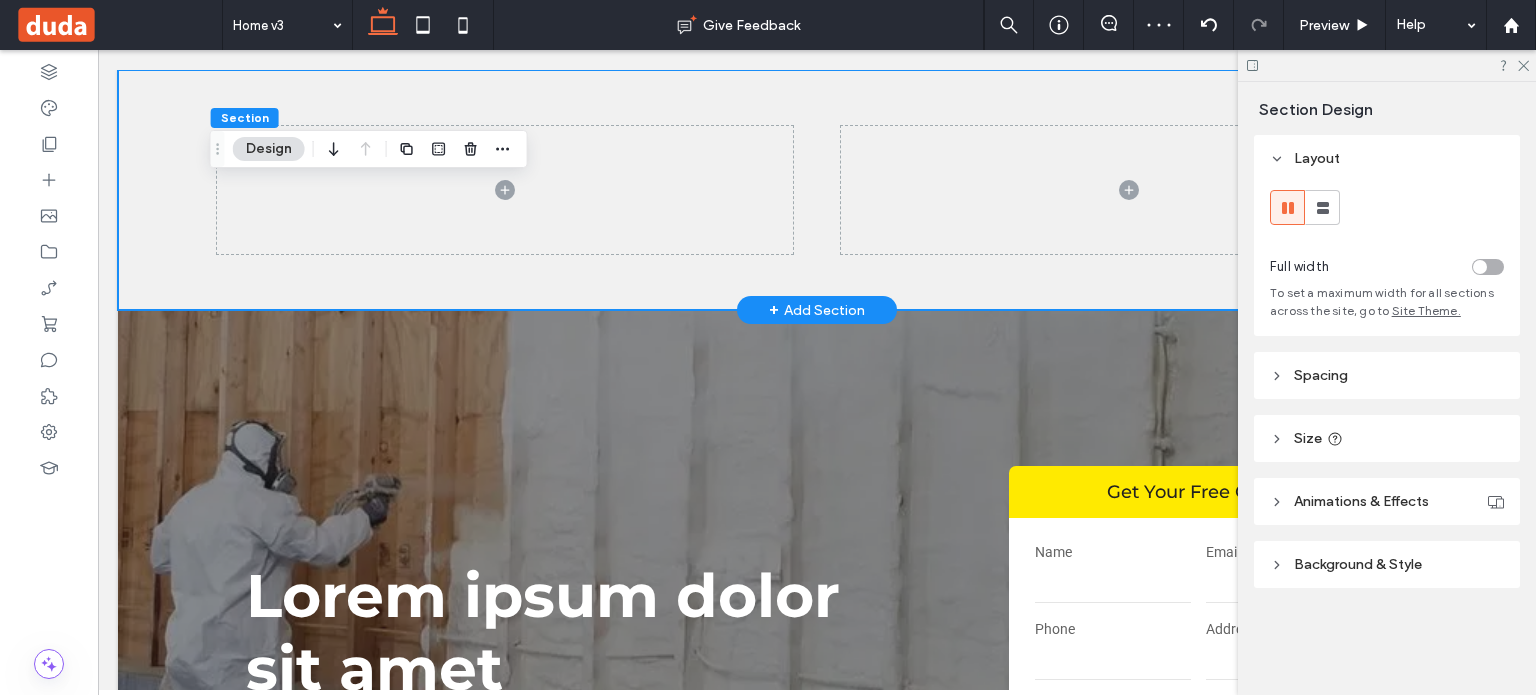 click at bounding box center [817, 190] 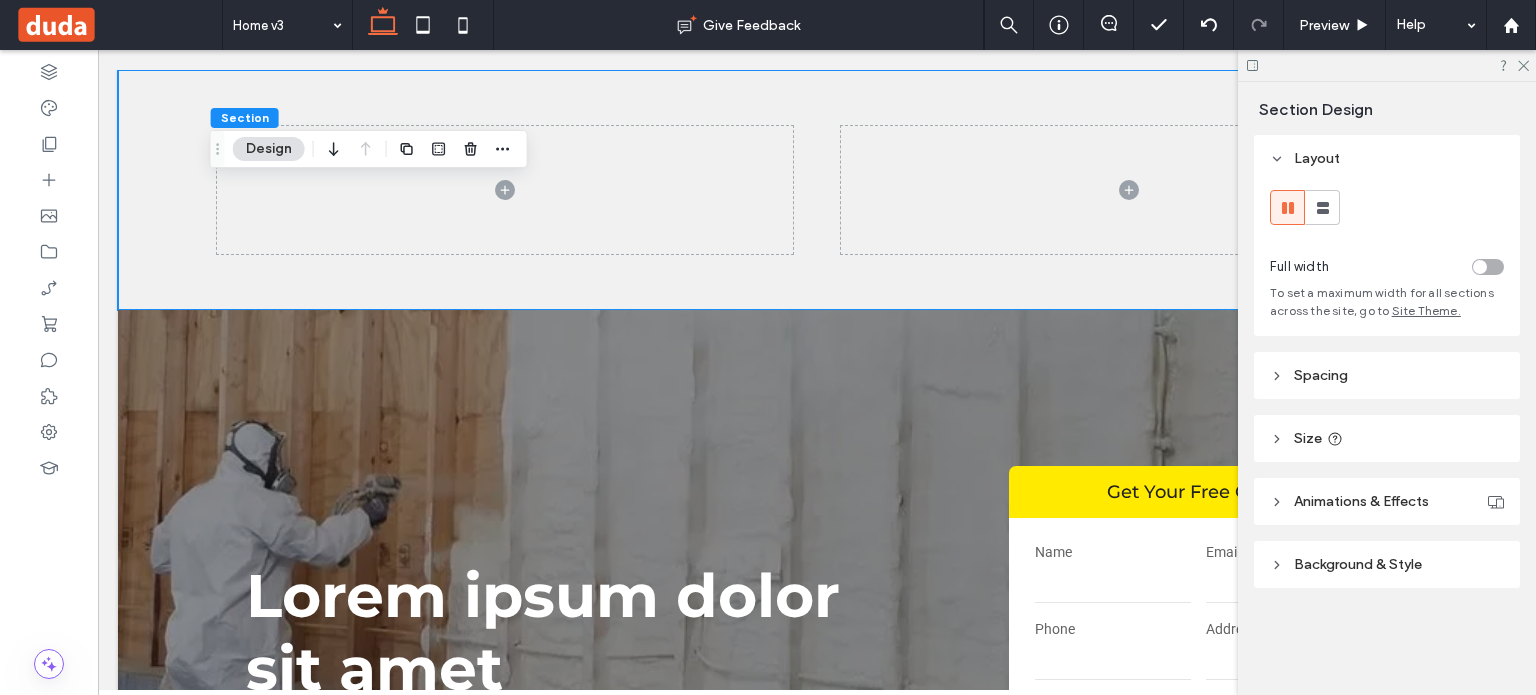 click on "Spacing" at bounding box center (1321, 375) 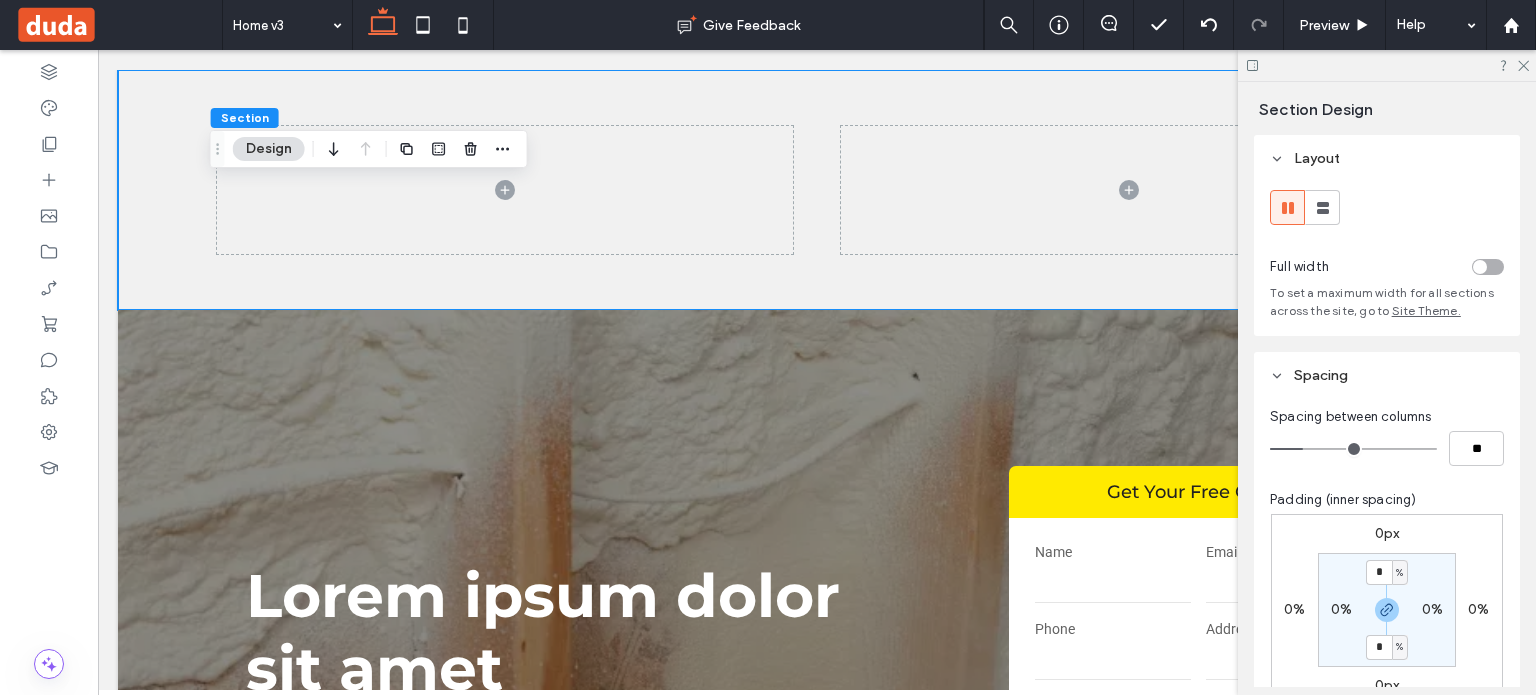 click at bounding box center (1488, 267) 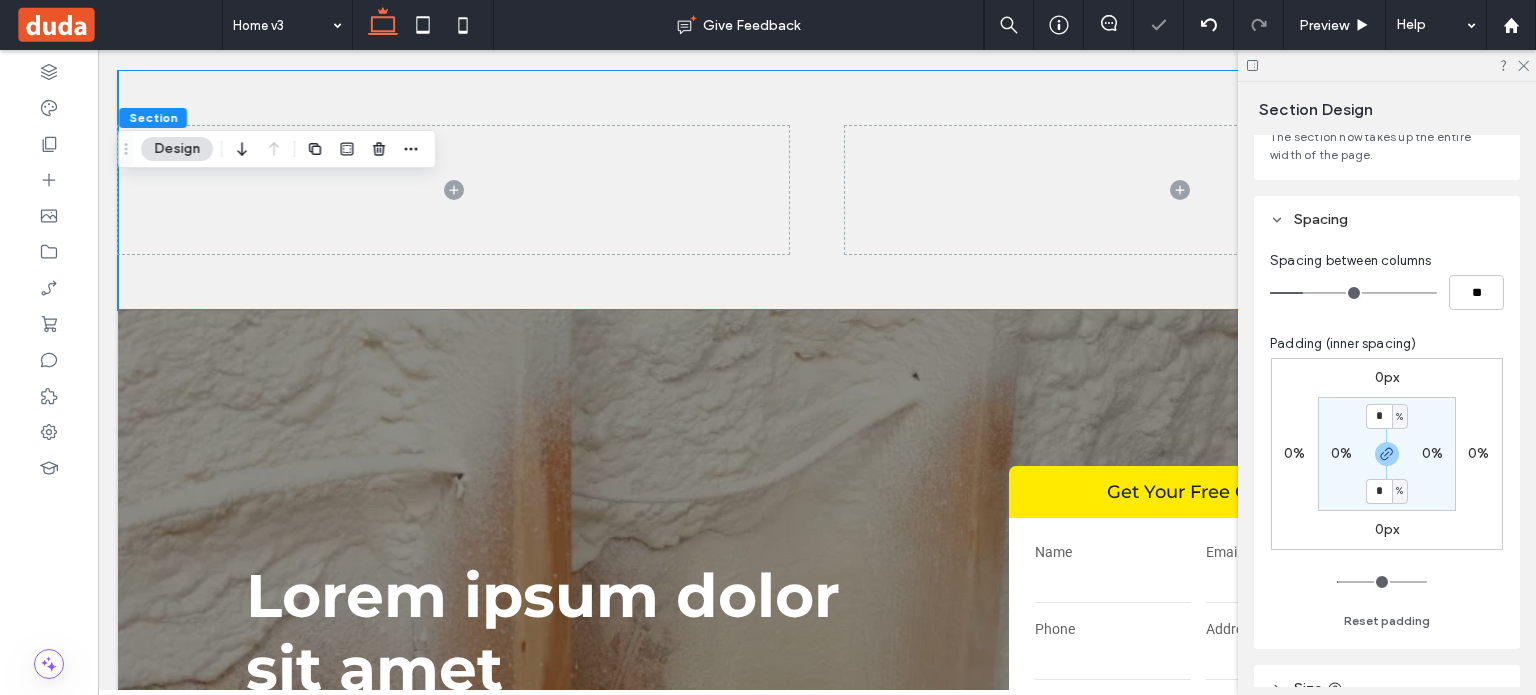 scroll, scrollTop: 200, scrollLeft: 0, axis: vertical 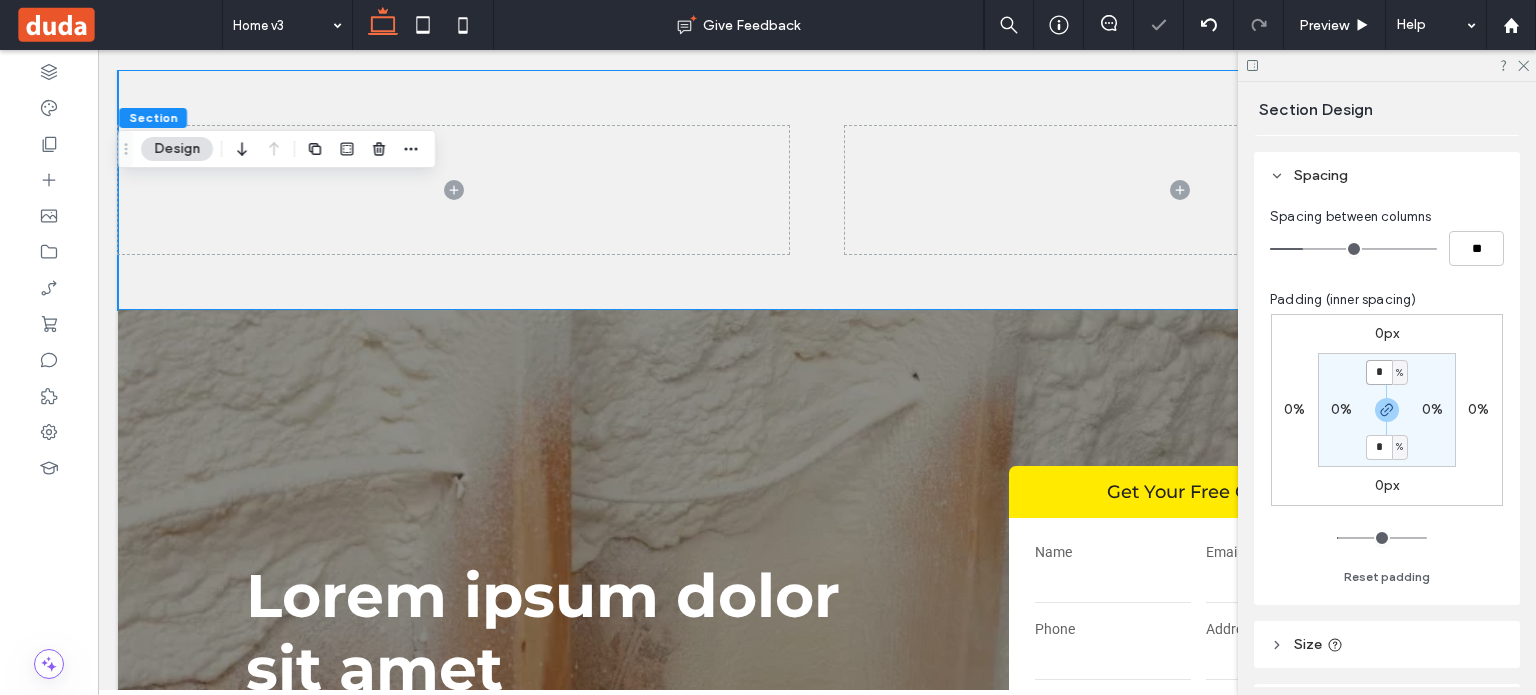 click on "*" at bounding box center [1379, 372] 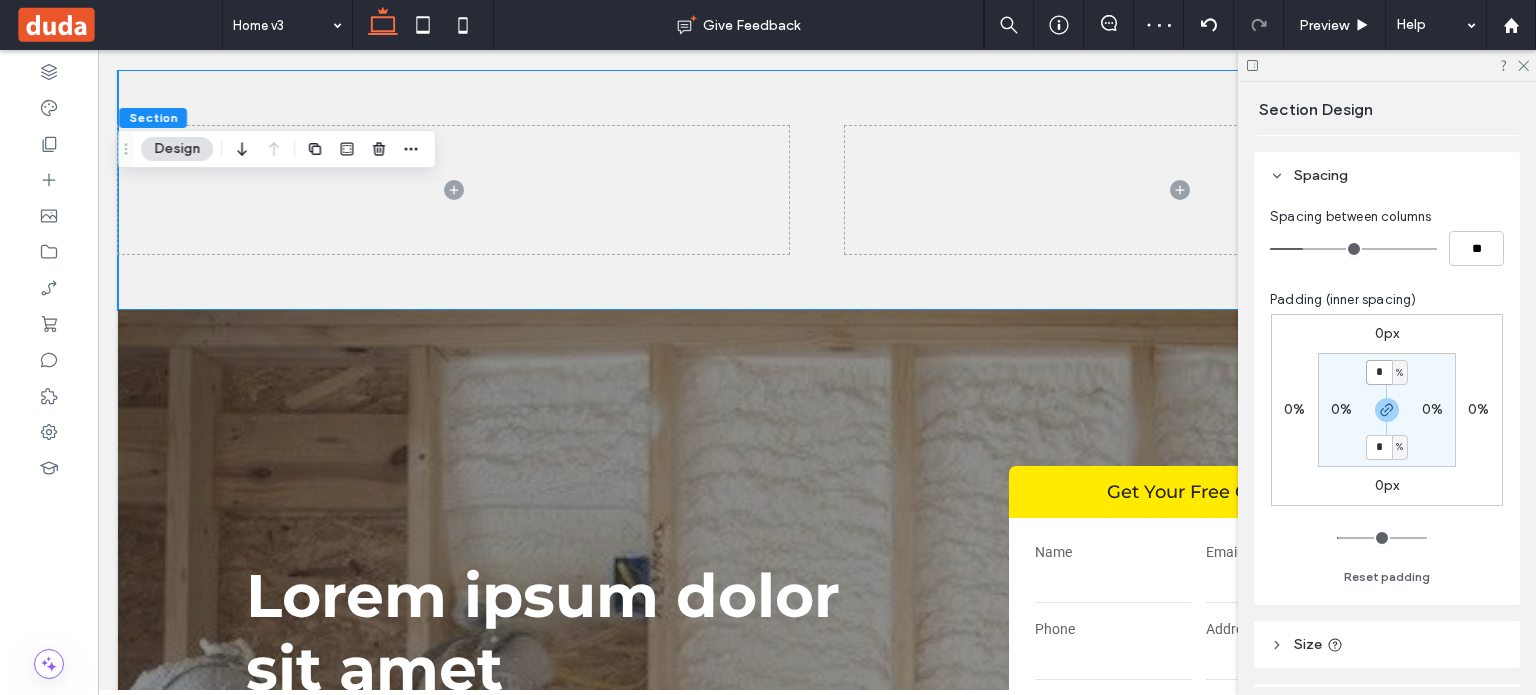 type on "*" 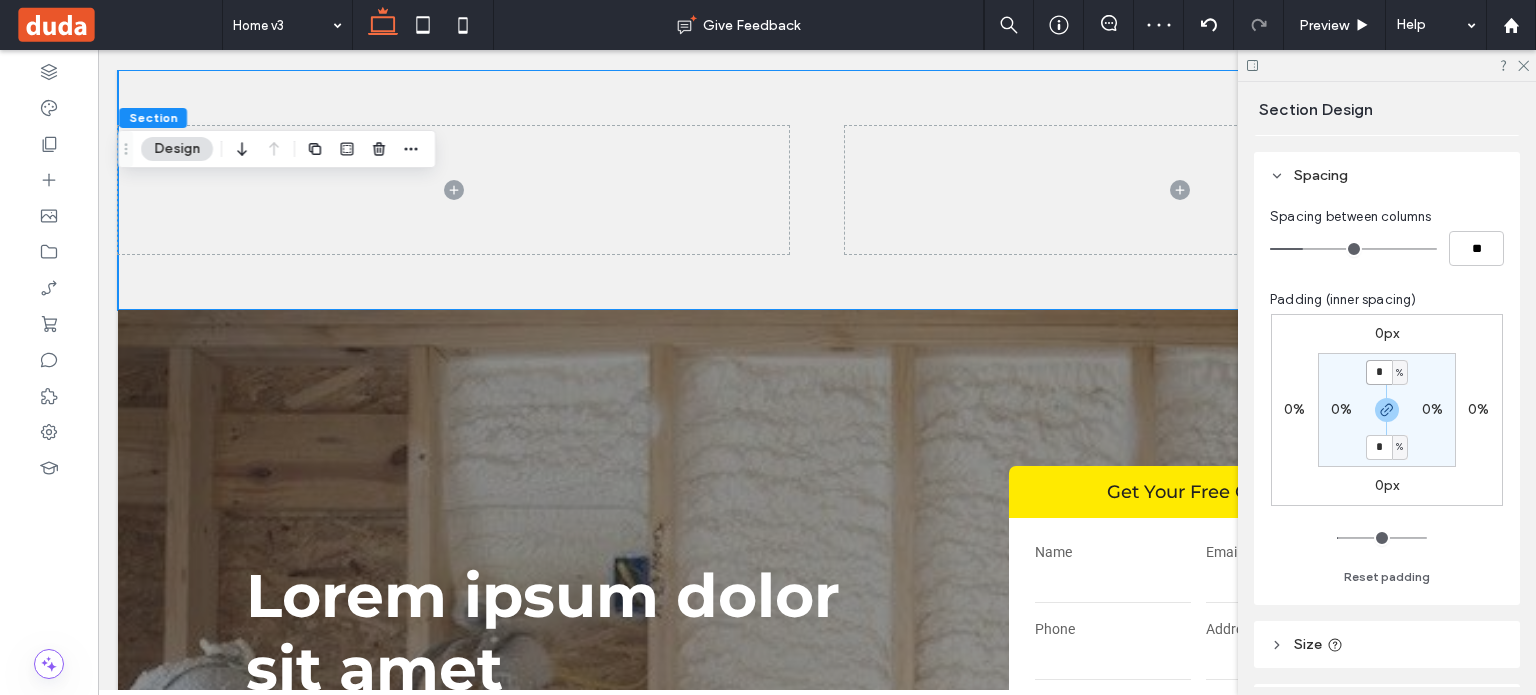 type on "*" 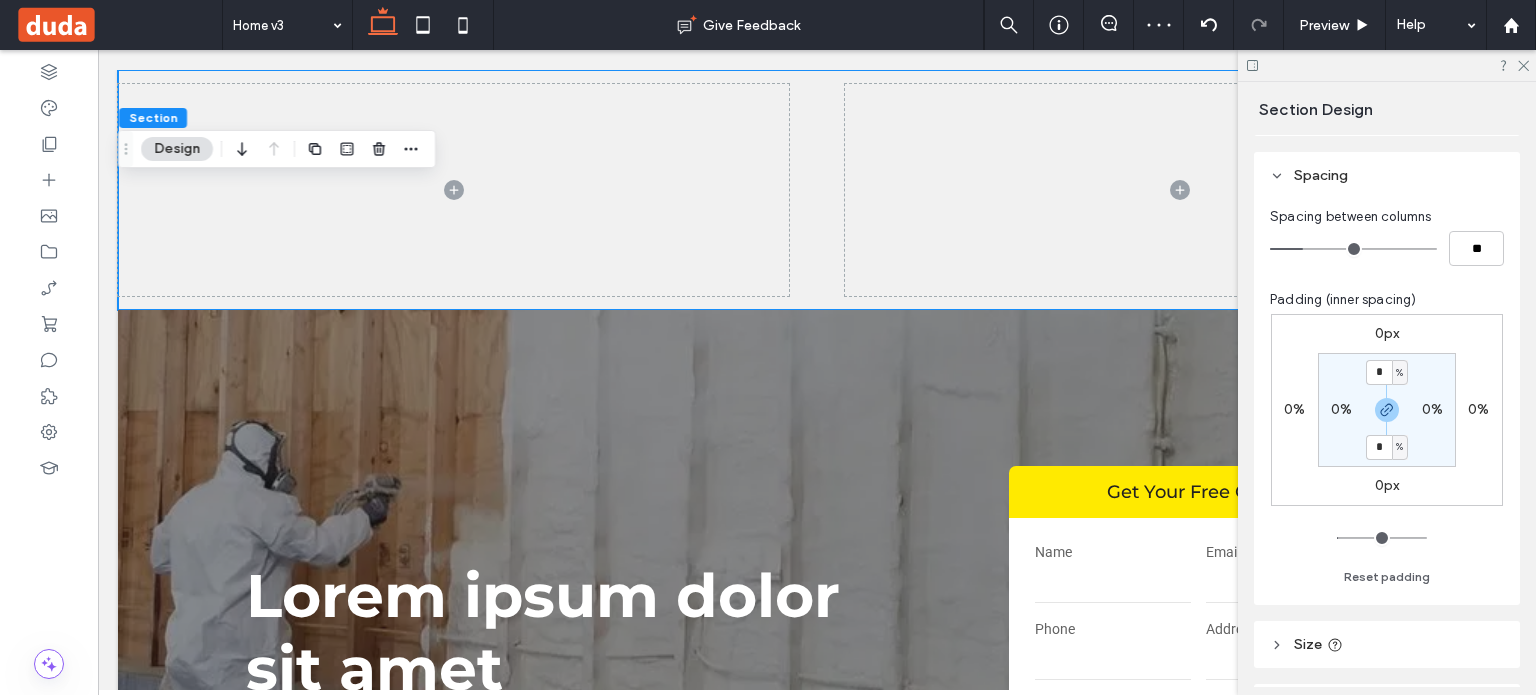 click on "0%" at bounding box center [1341, 409] 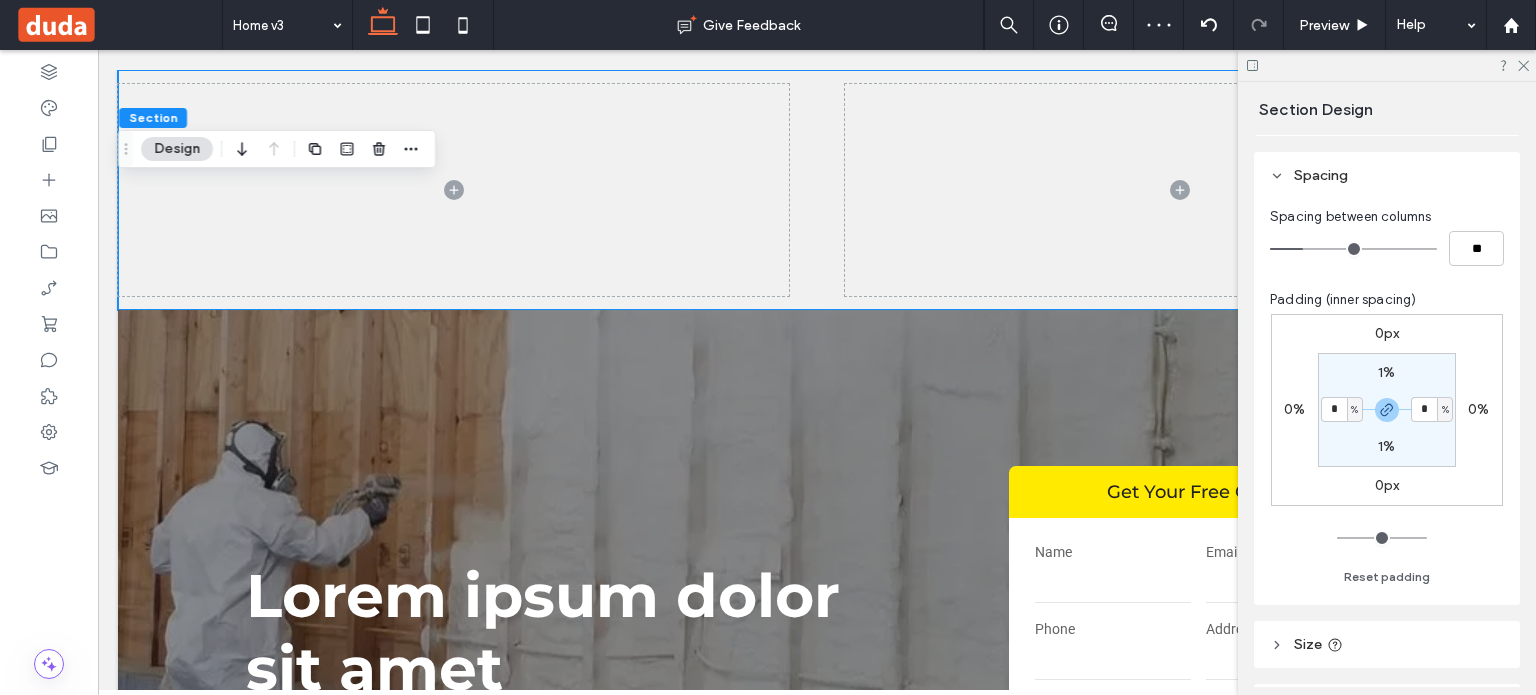 type on "*" 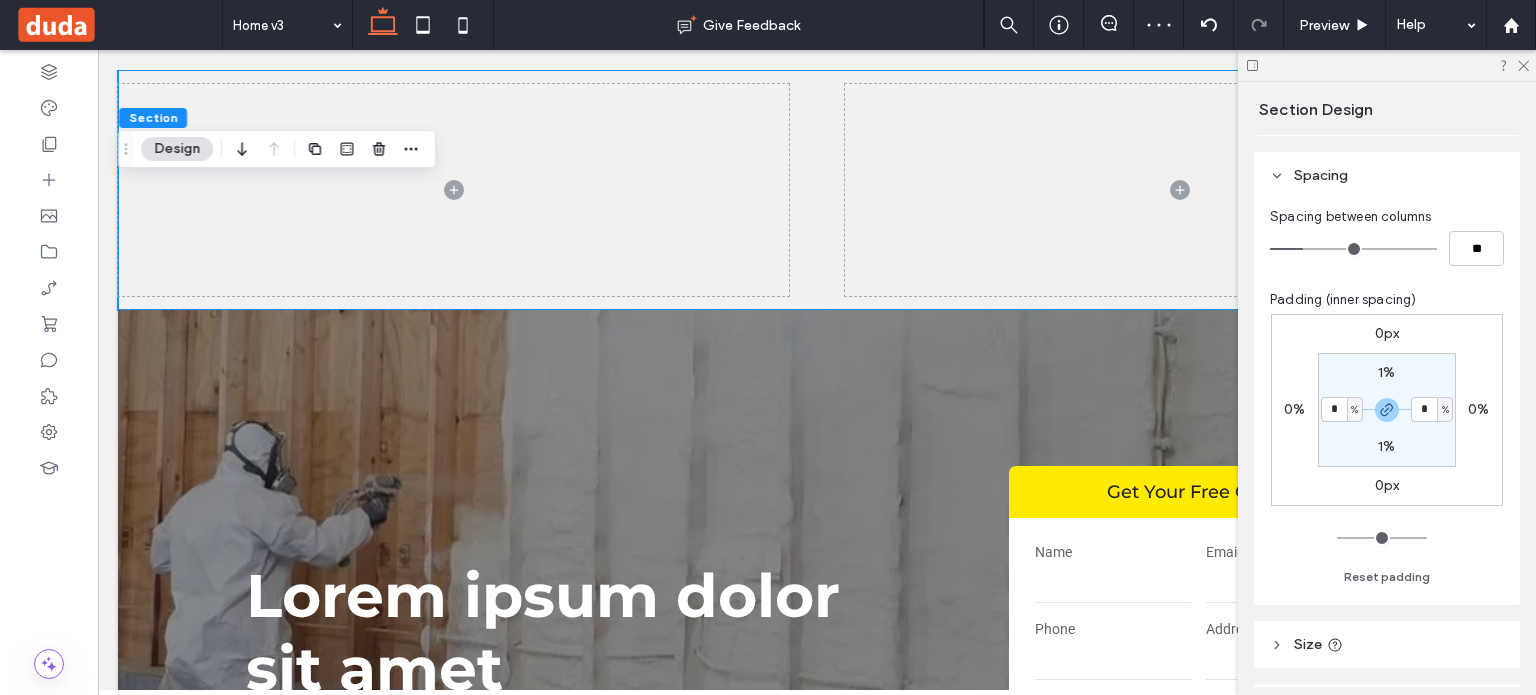 type on "*" 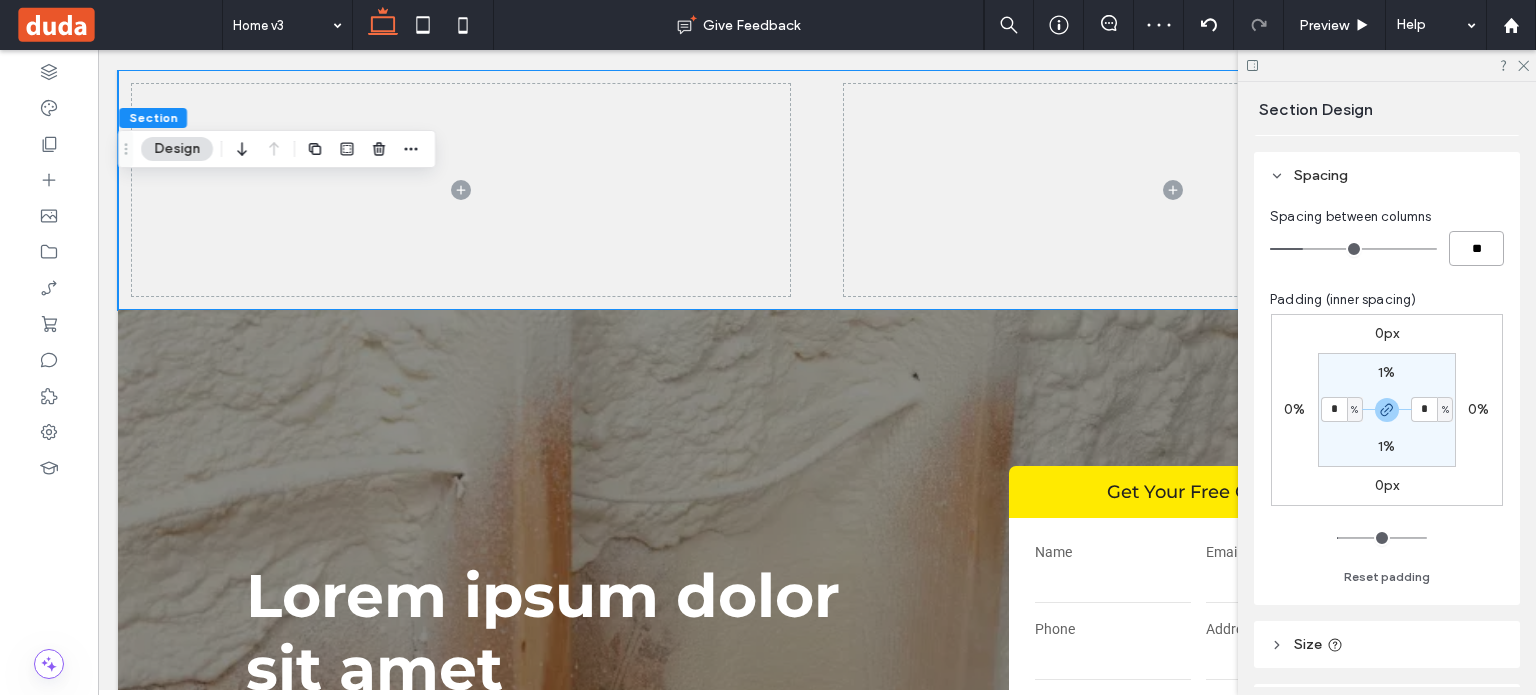 click on "**" at bounding box center [1476, 248] 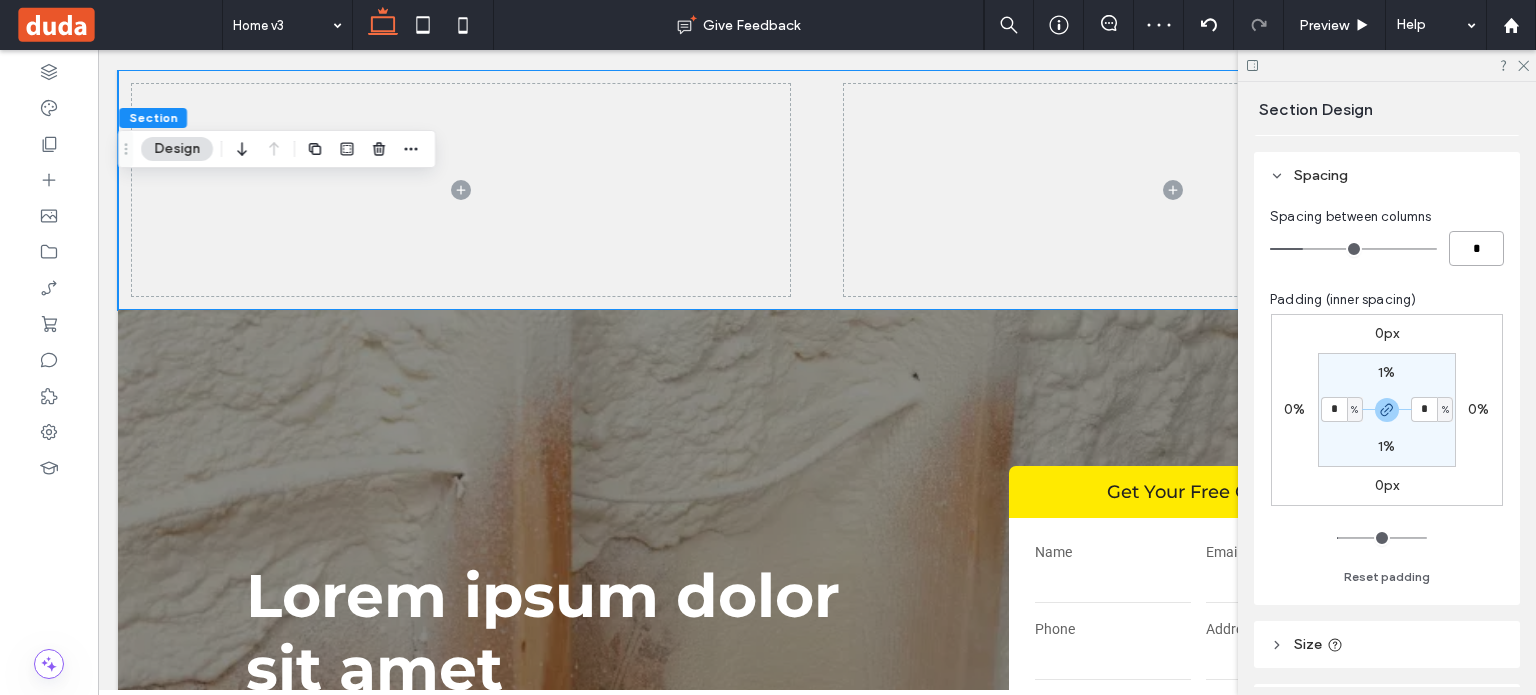 type on "*" 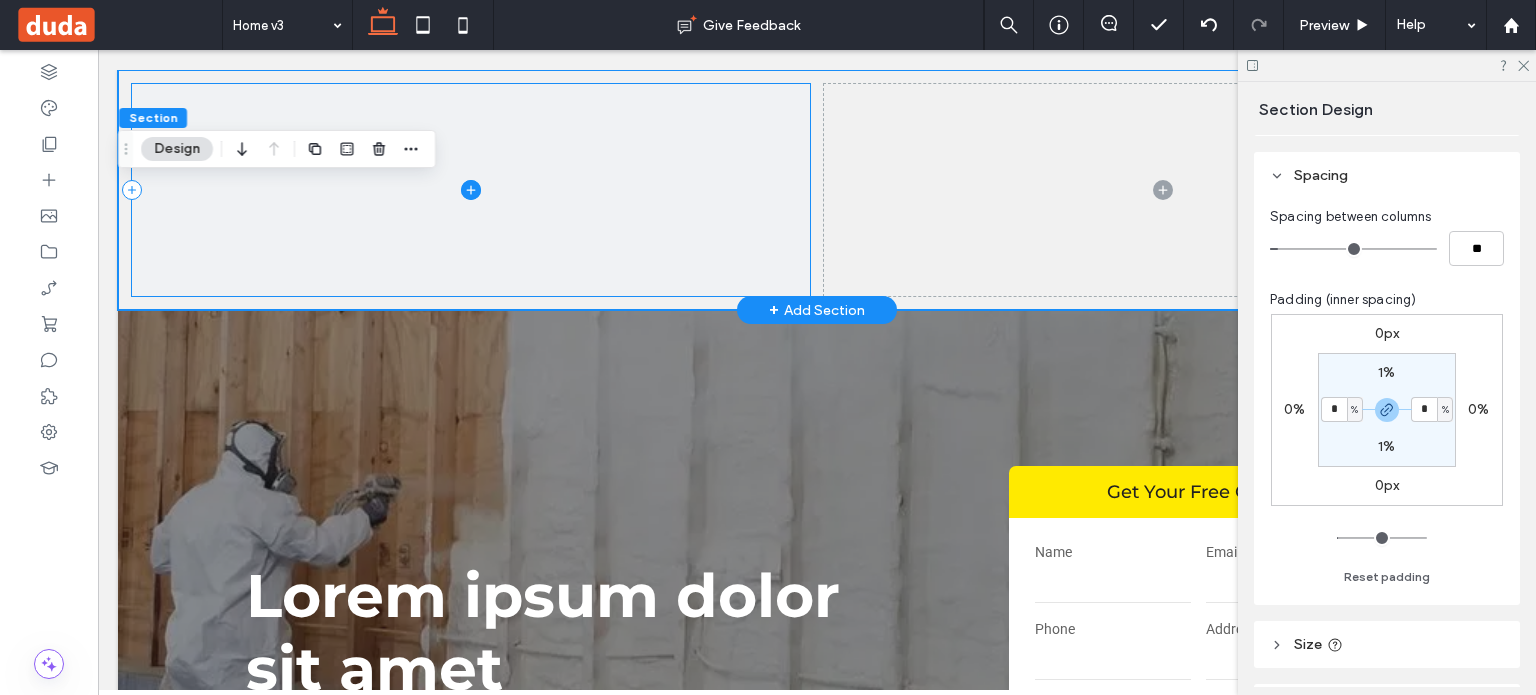 click at bounding box center (471, 190) 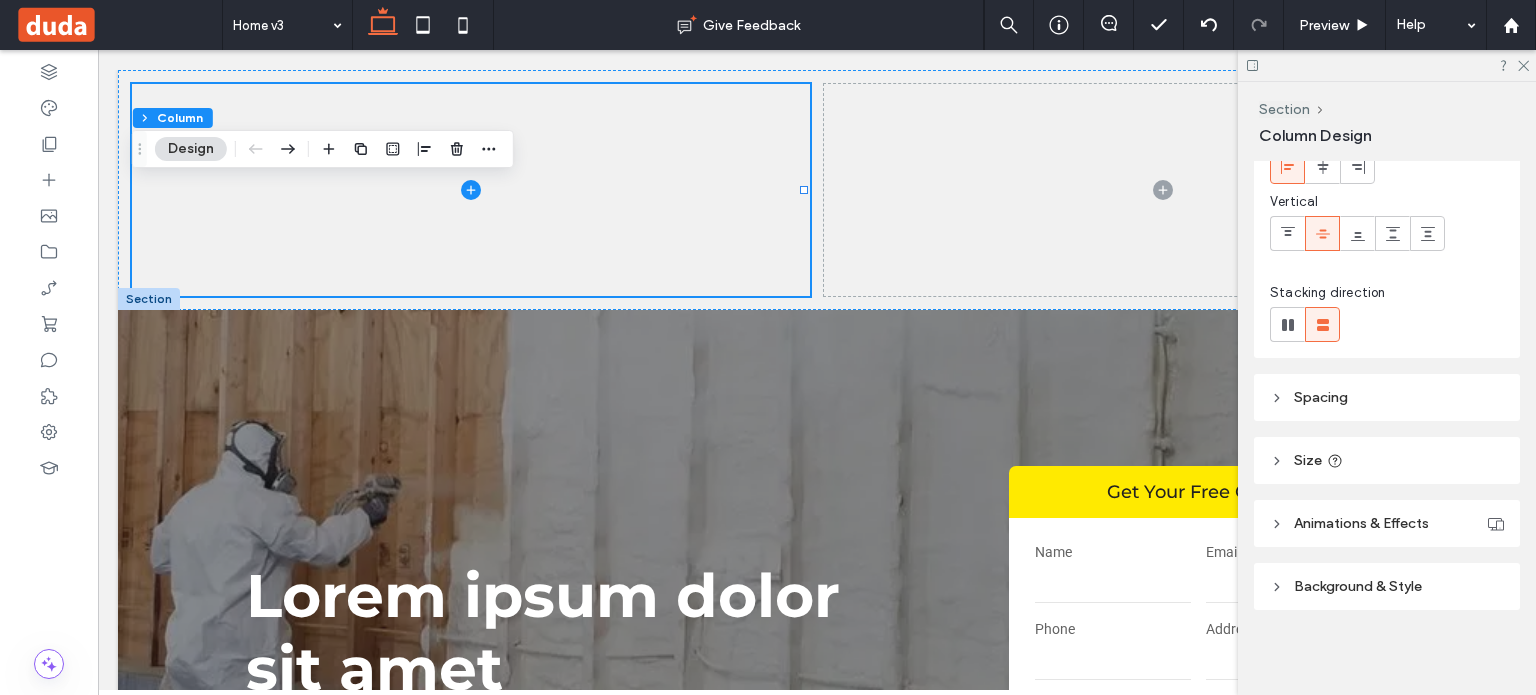scroll, scrollTop: 120, scrollLeft: 0, axis: vertical 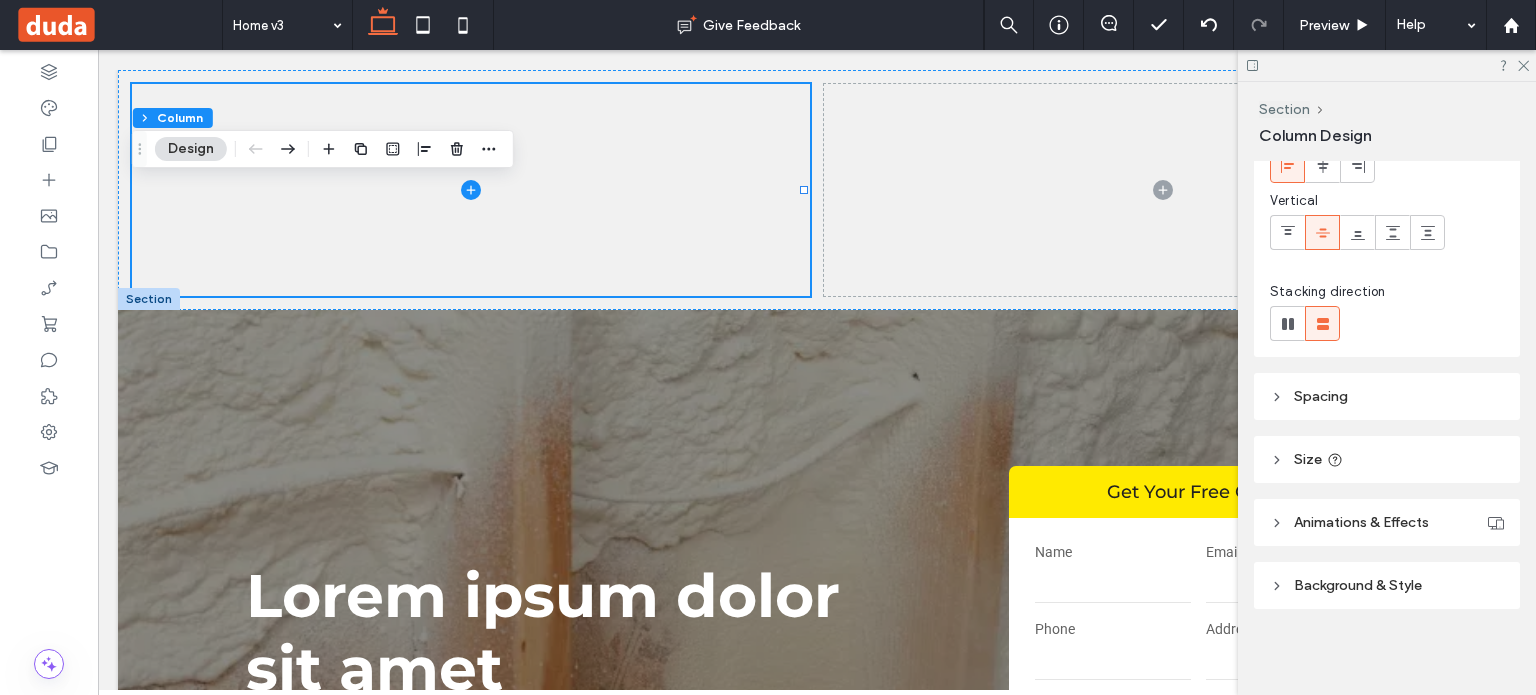 click on "Background & Style" at bounding box center [1358, 585] 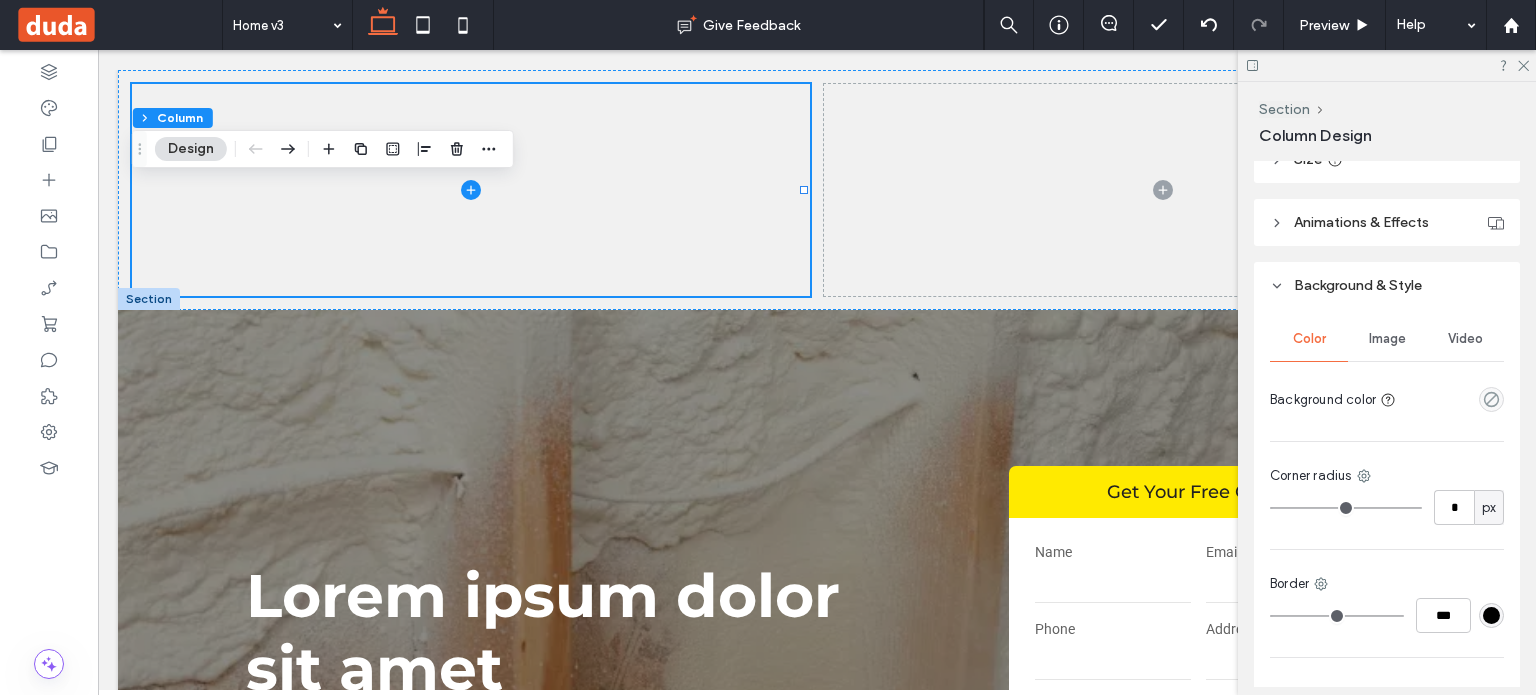 scroll, scrollTop: 520, scrollLeft: 0, axis: vertical 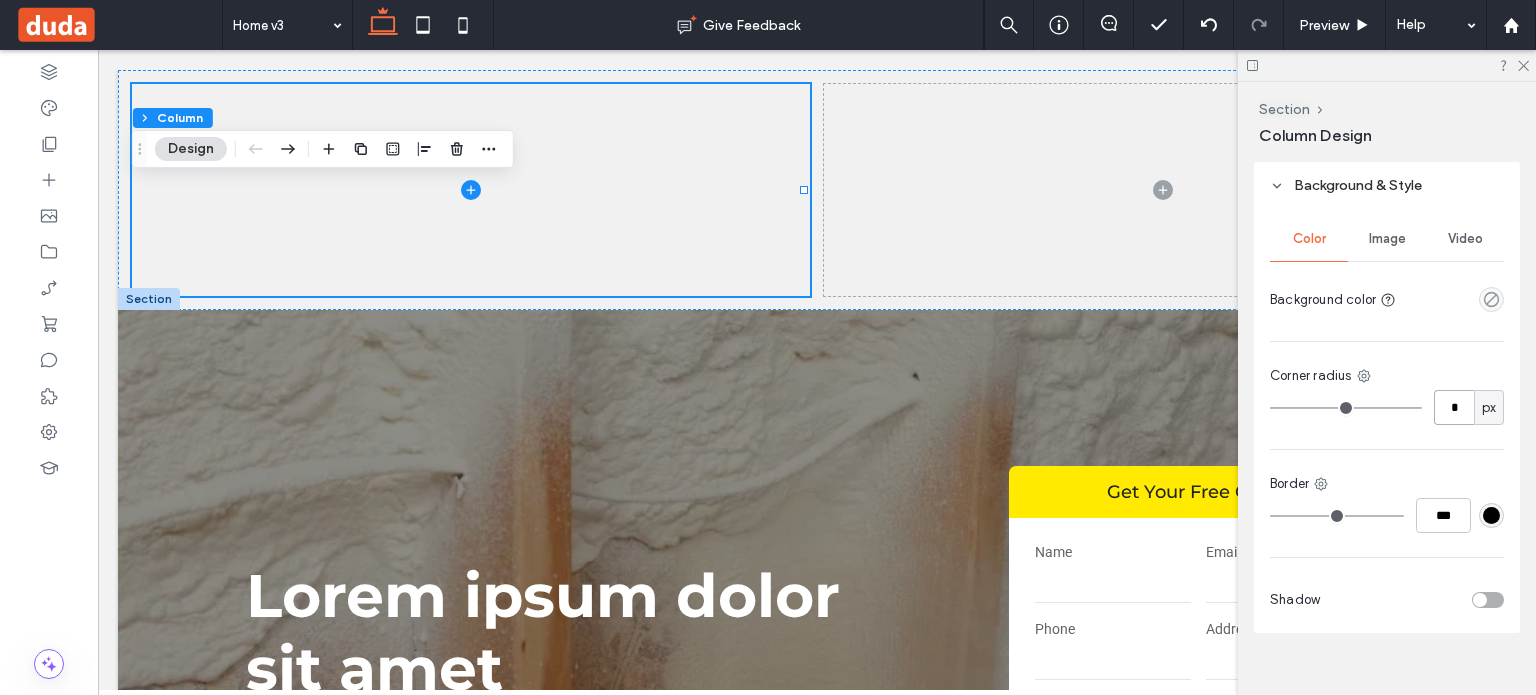 click on "*" at bounding box center (1454, 407) 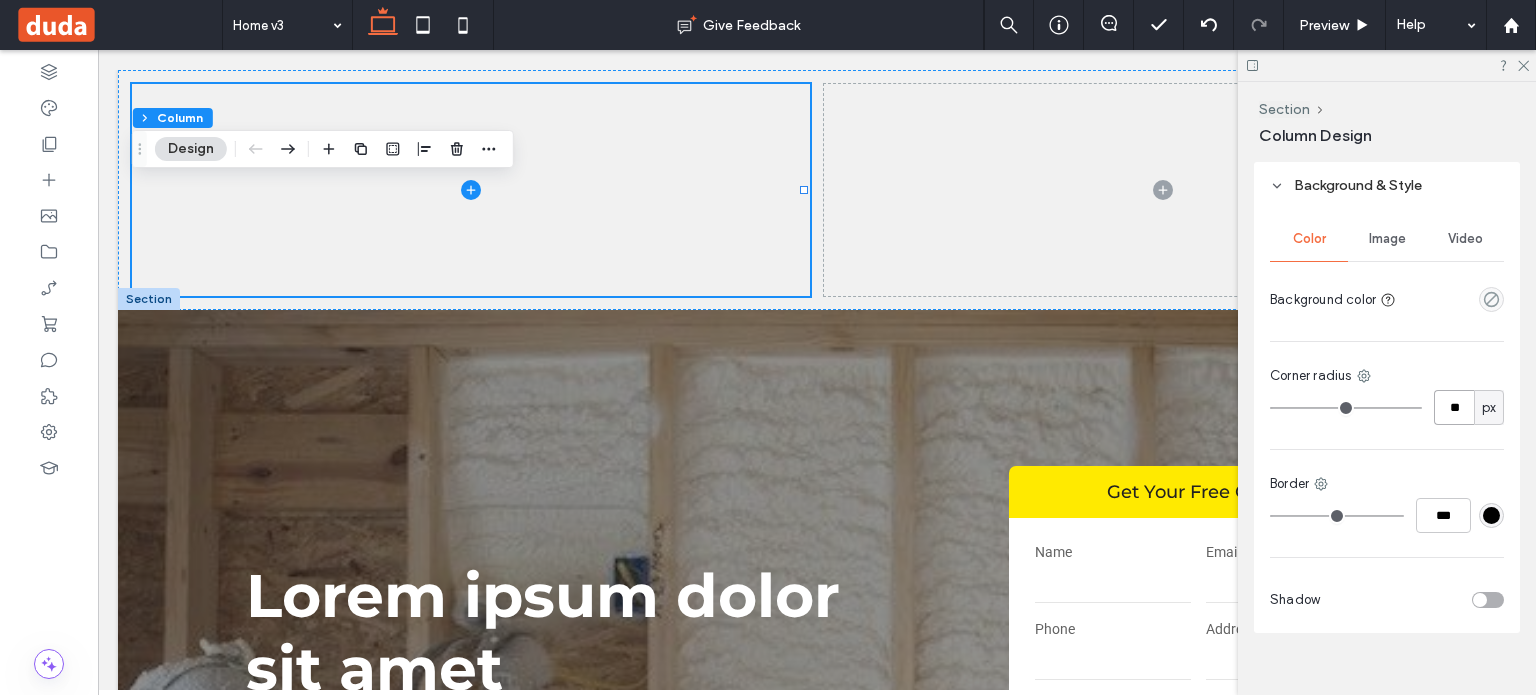 type on "**" 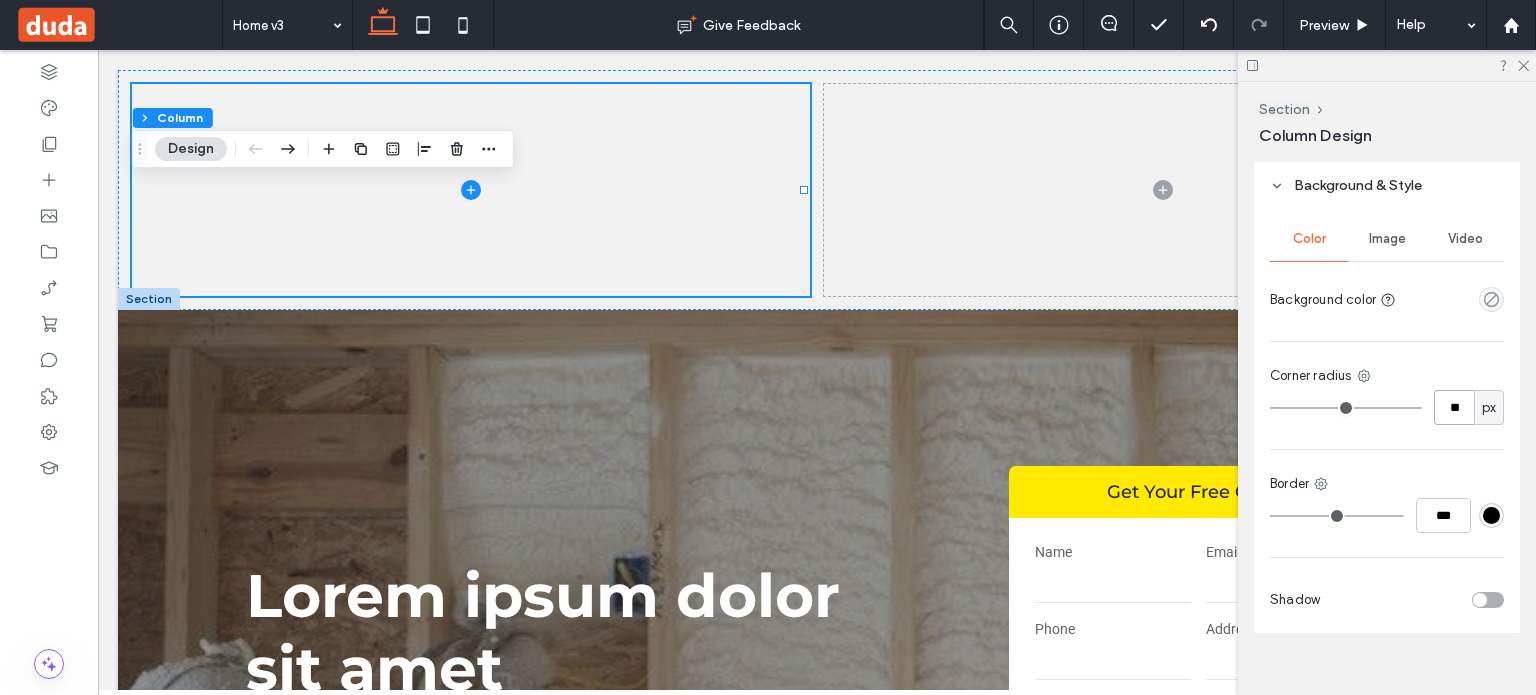 type on "**" 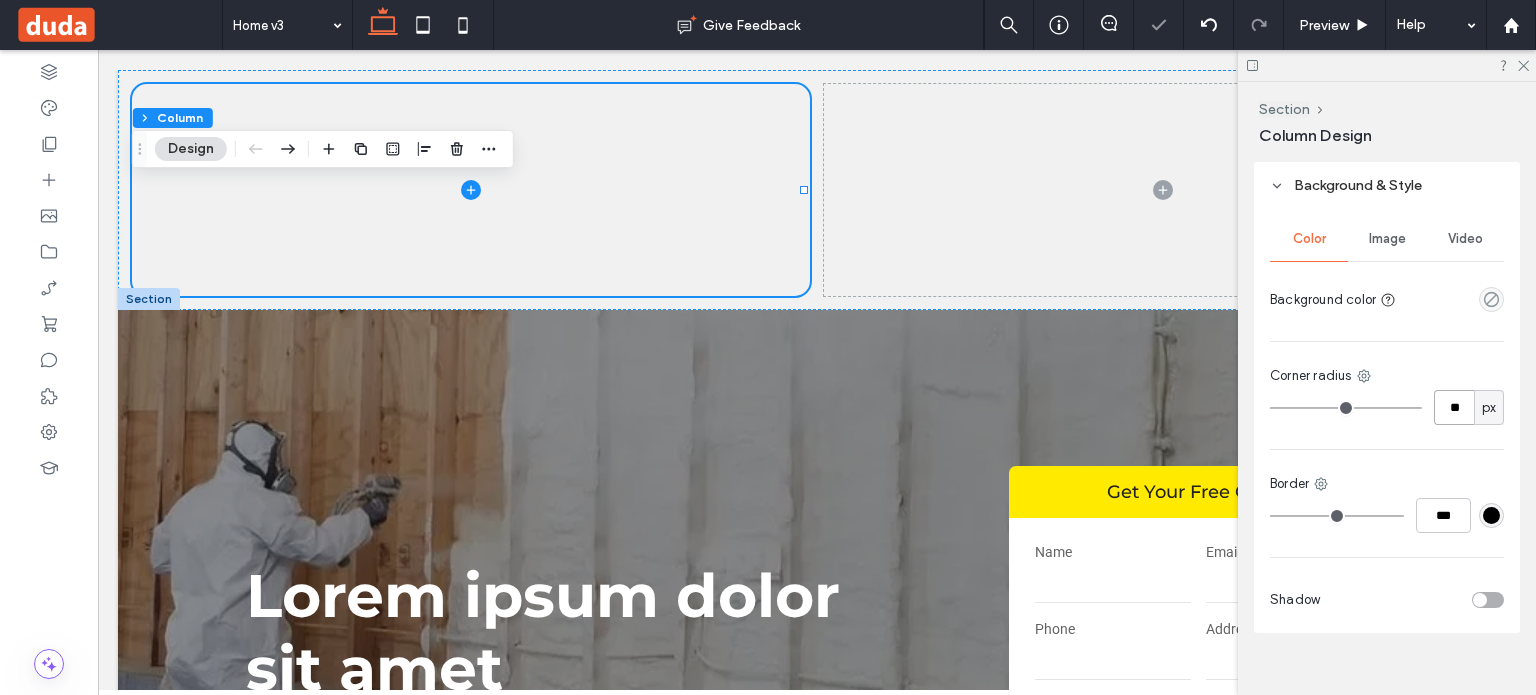 click on "**" at bounding box center (1454, 407) 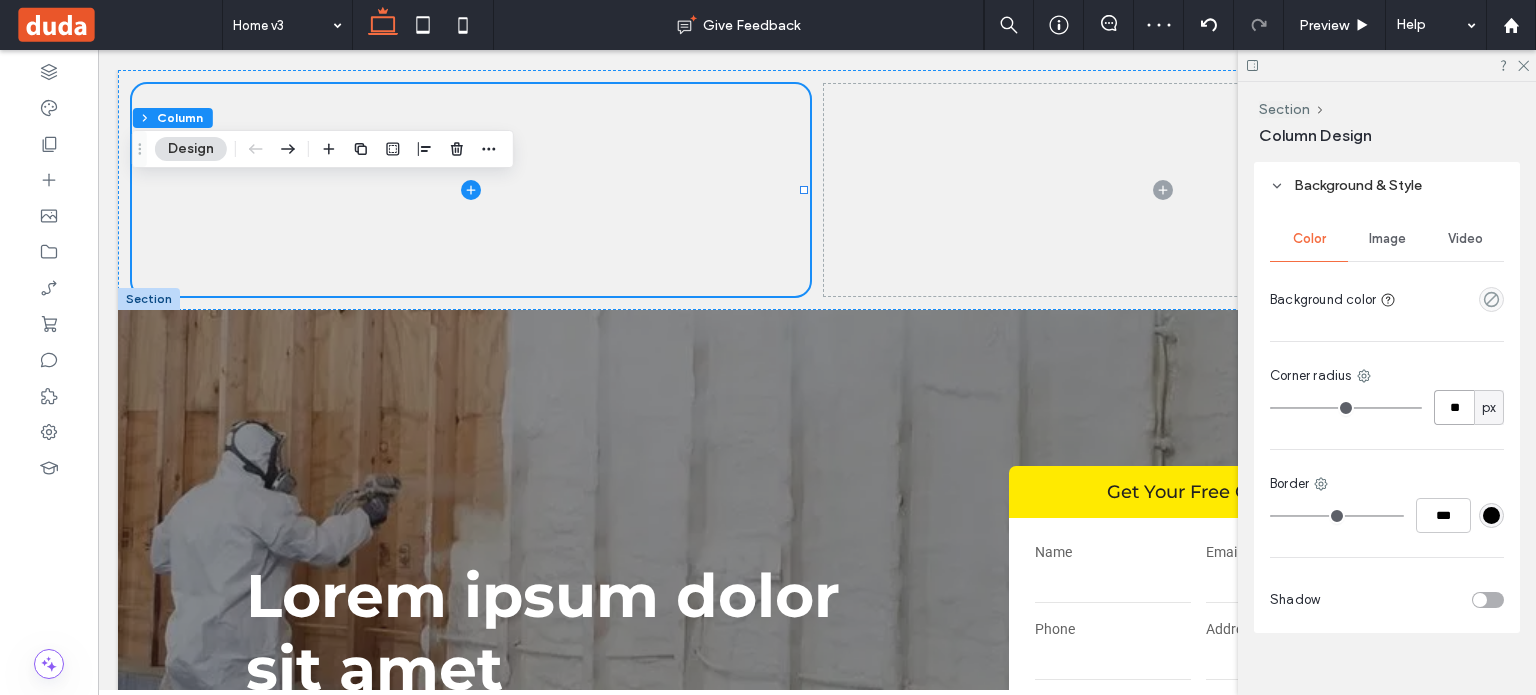 click on "**" at bounding box center (1454, 407) 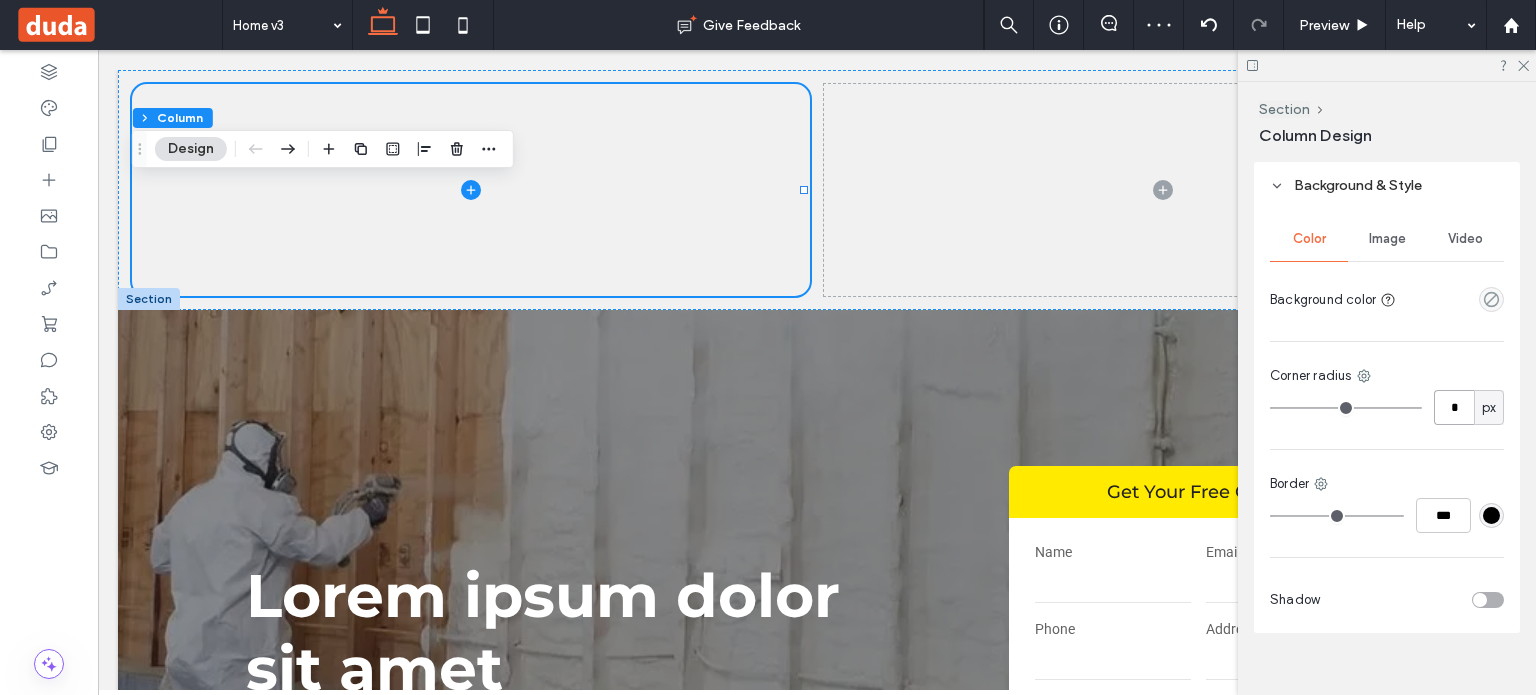 type on "*" 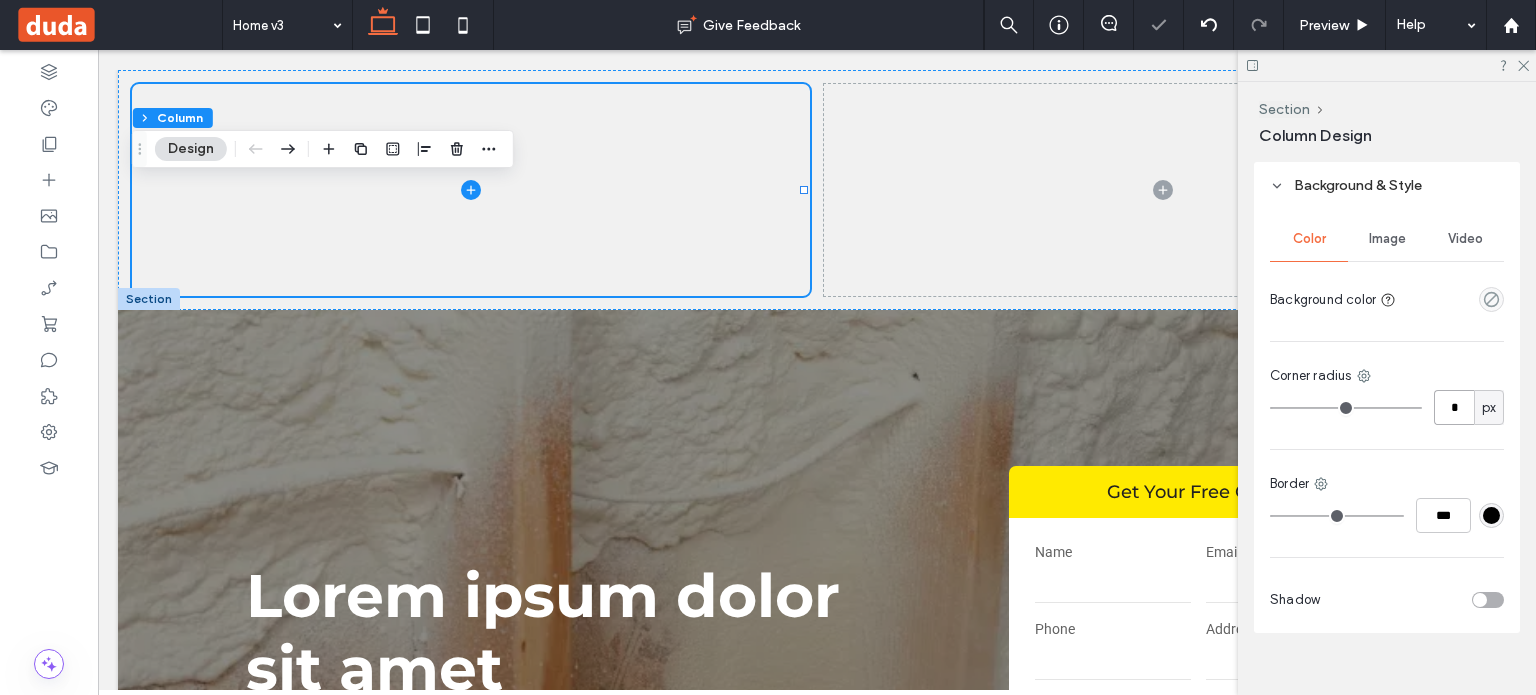 click on "*" at bounding box center [1454, 407] 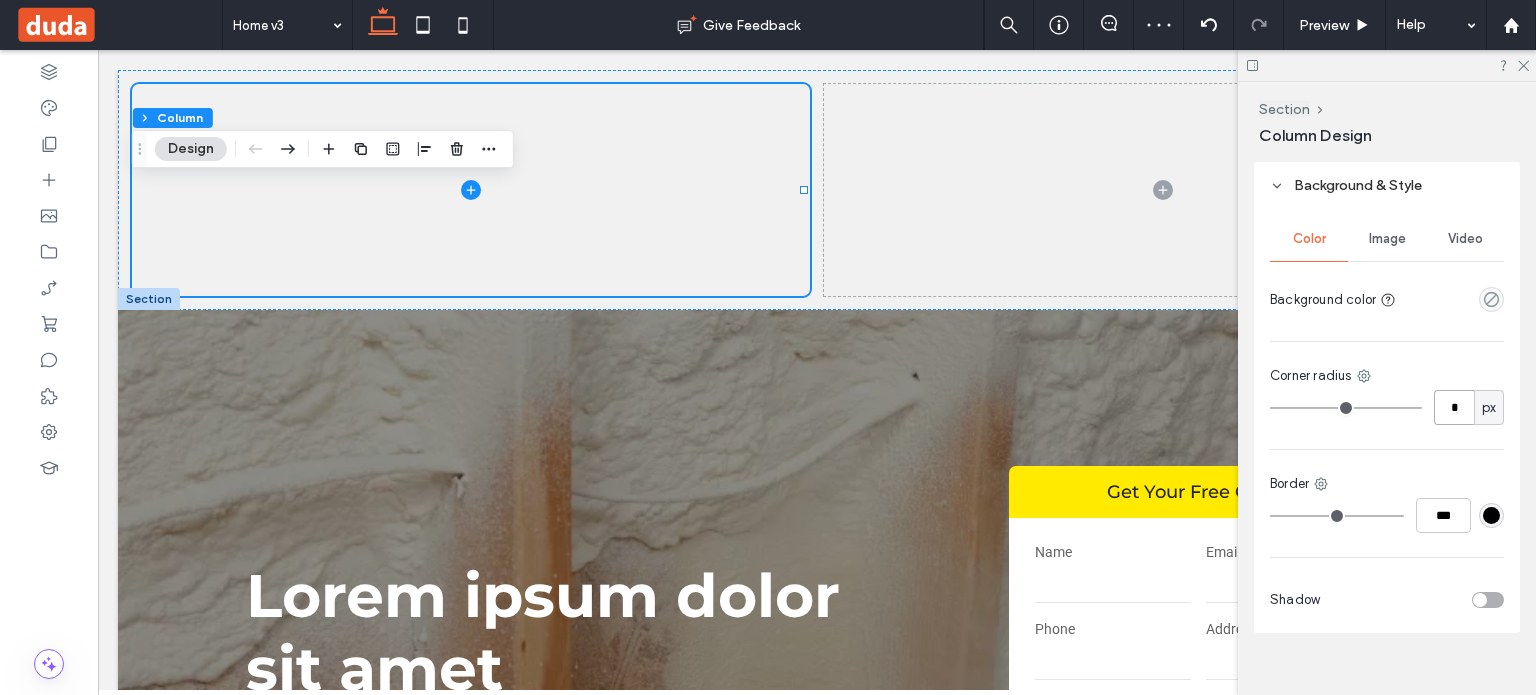 click on "*" at bounding box center [1454, 407] 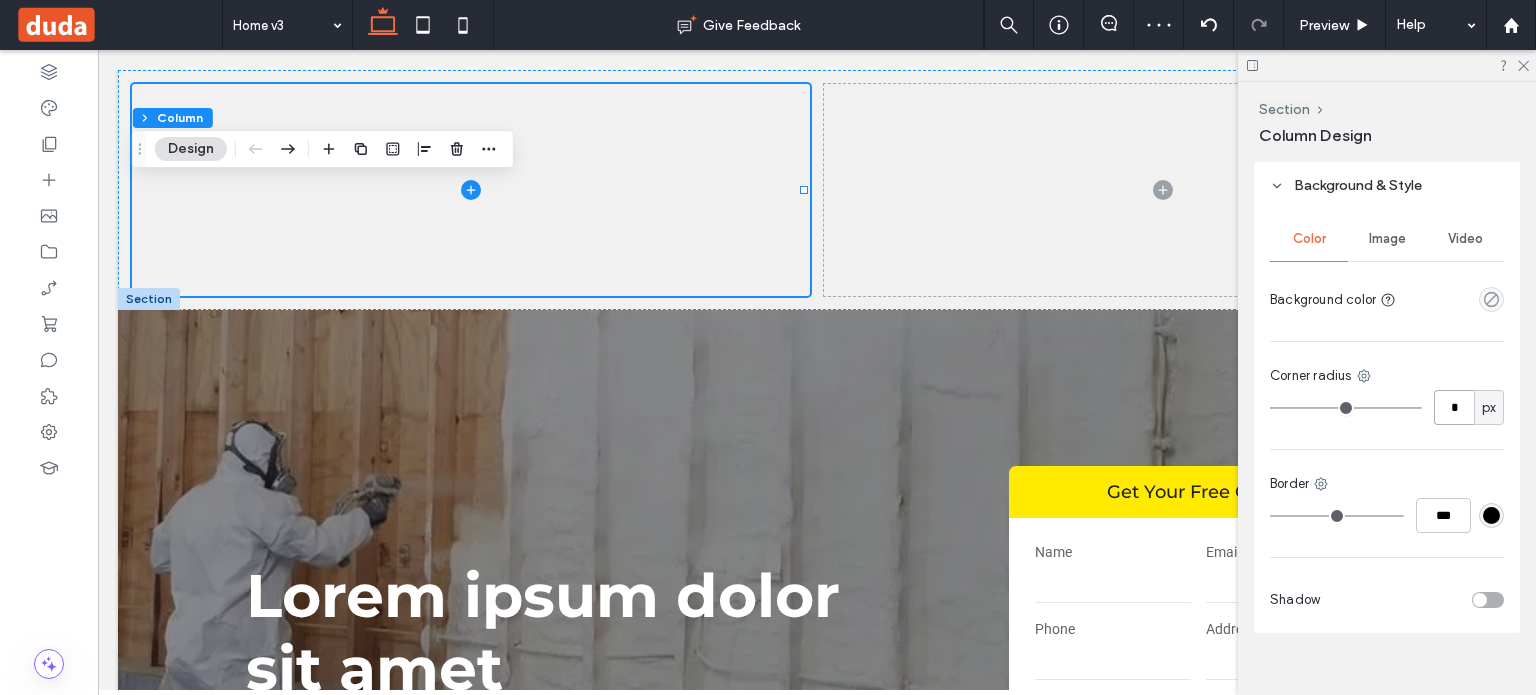 click on "*" at bounding box center (1454, 407) 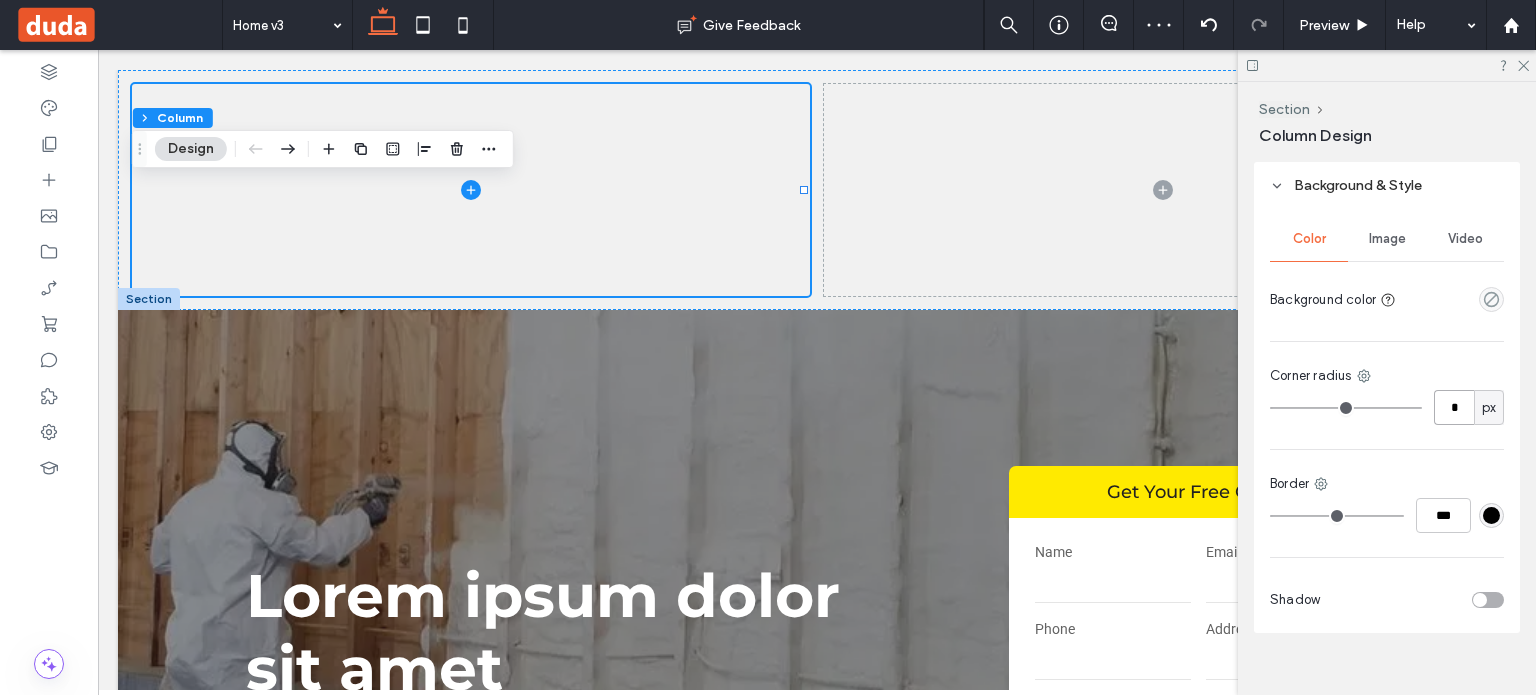 type on "*" 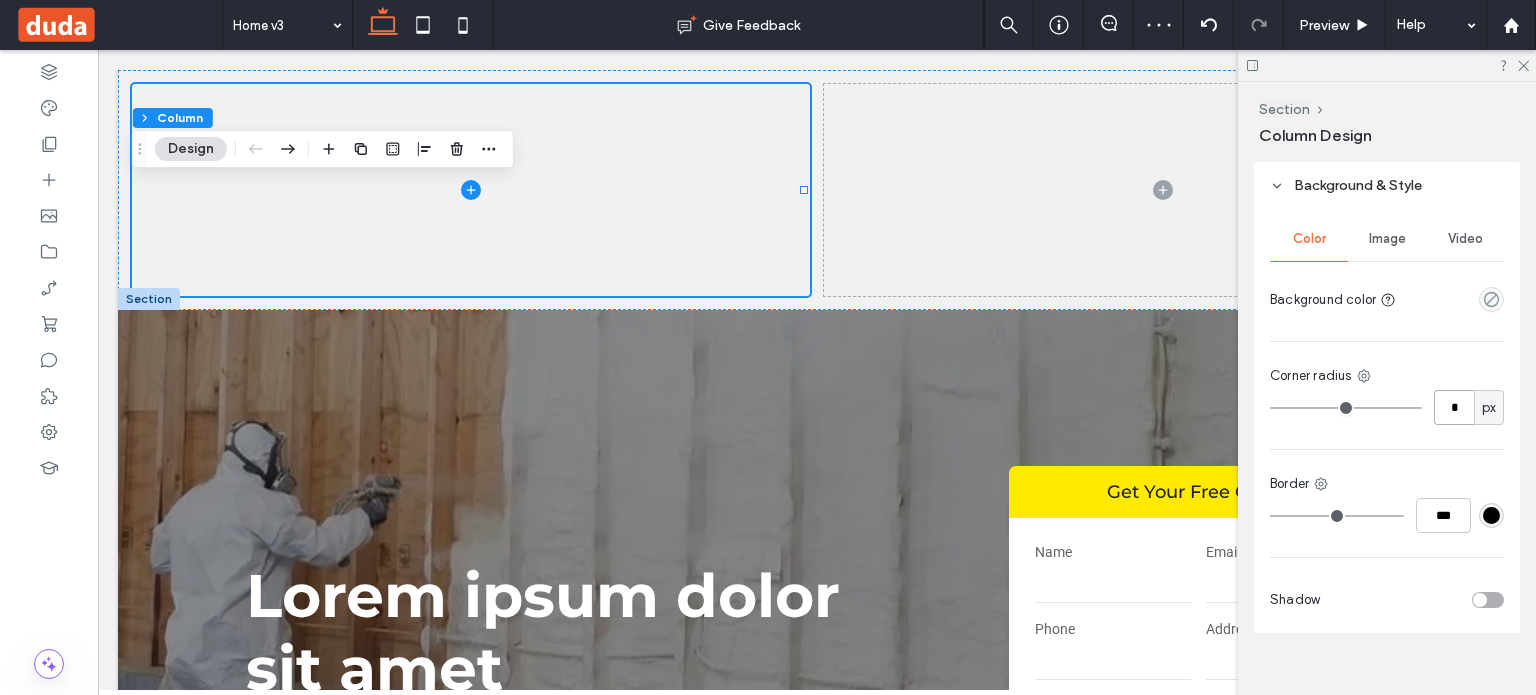 type on "*" 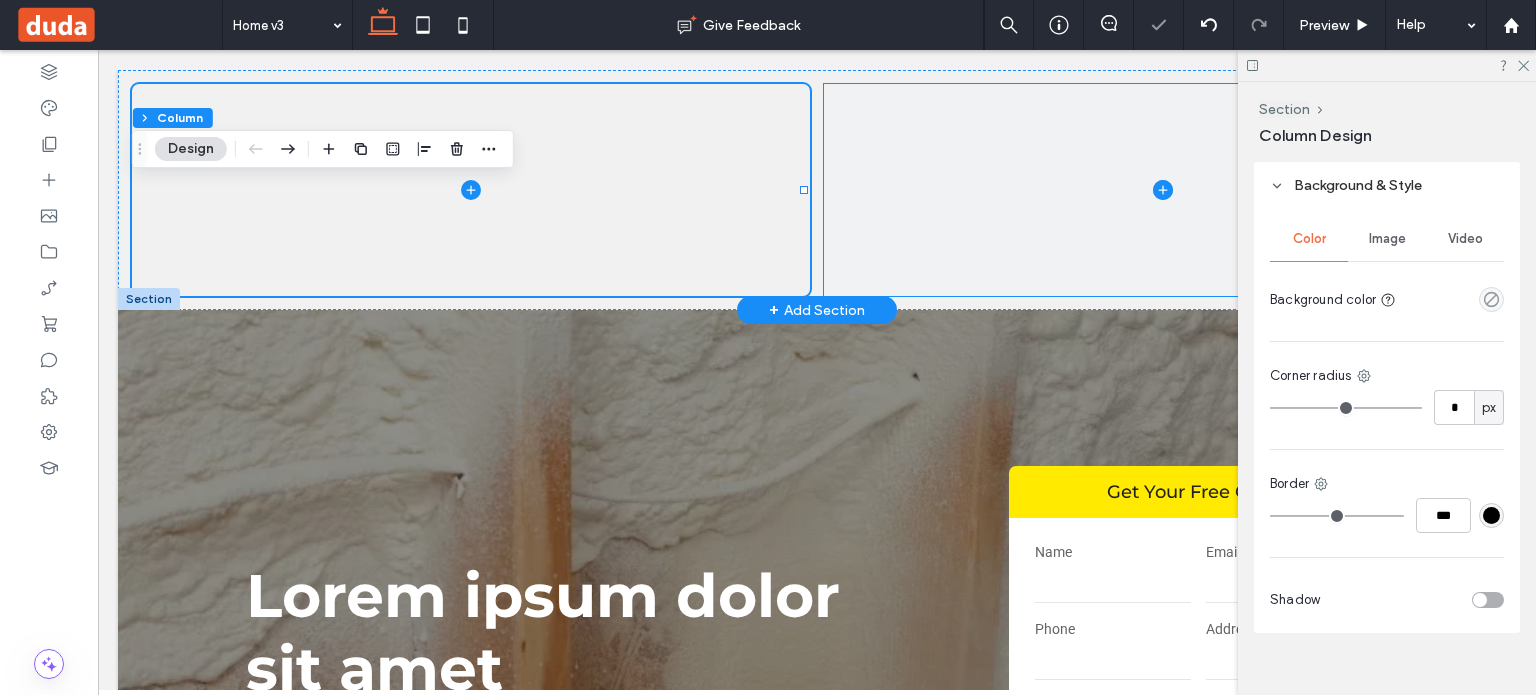 click at bounding box center (1163, 190) 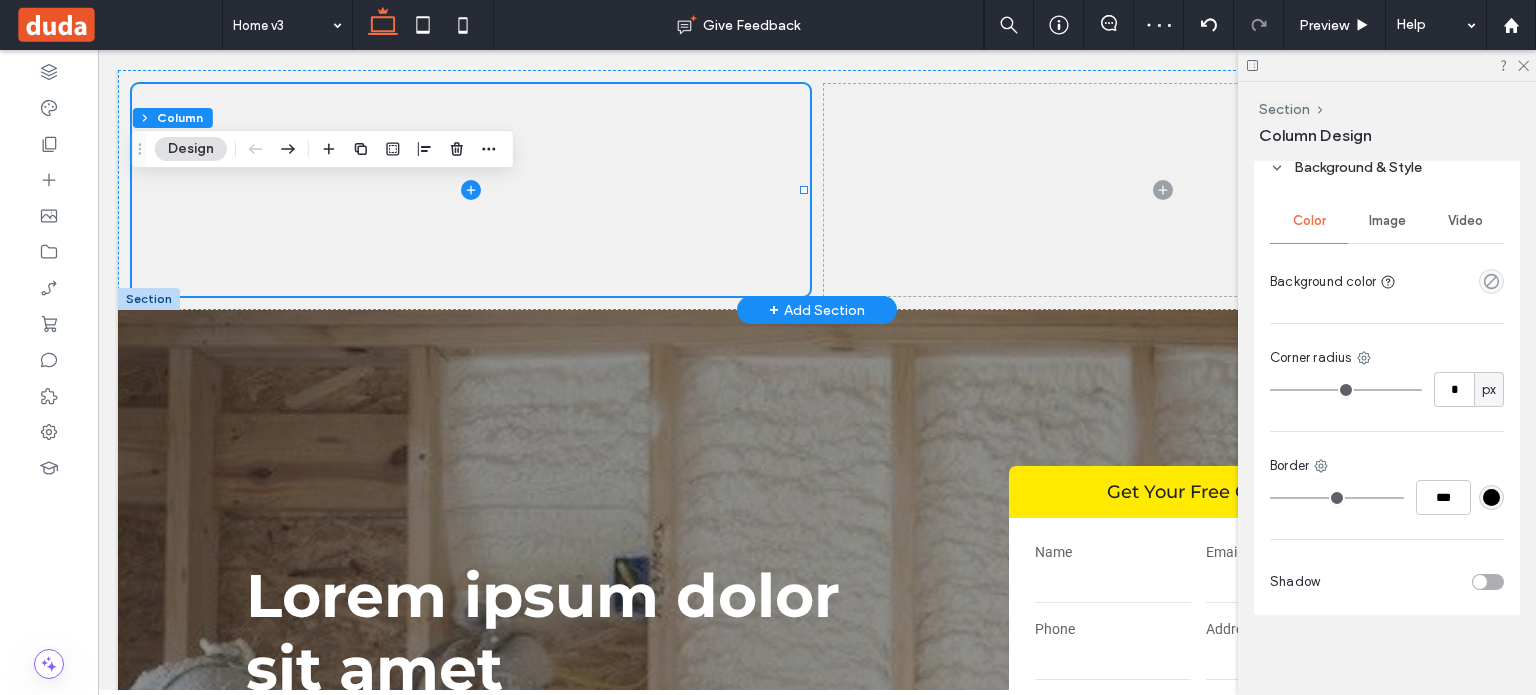 scroll, scrollTop: 544, scrollLeft: 0, axis: vertical 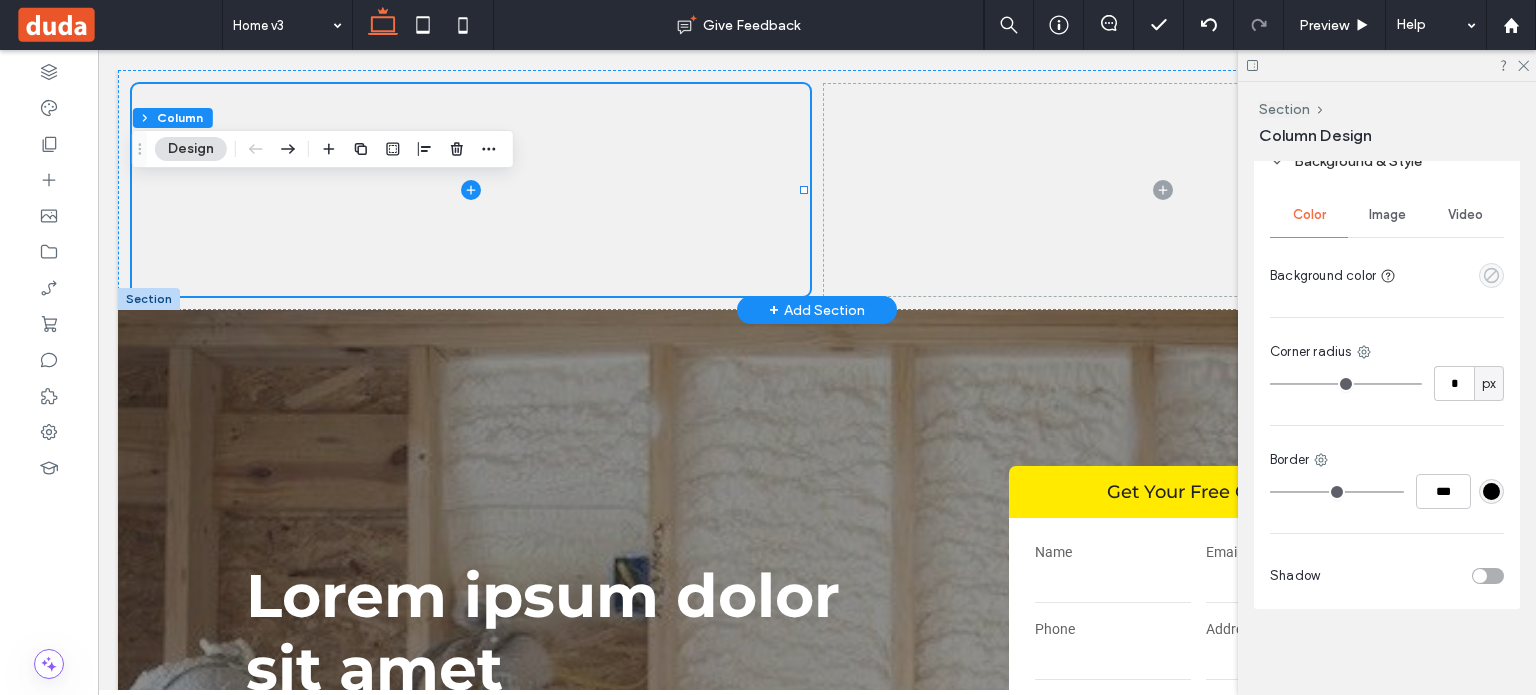 click 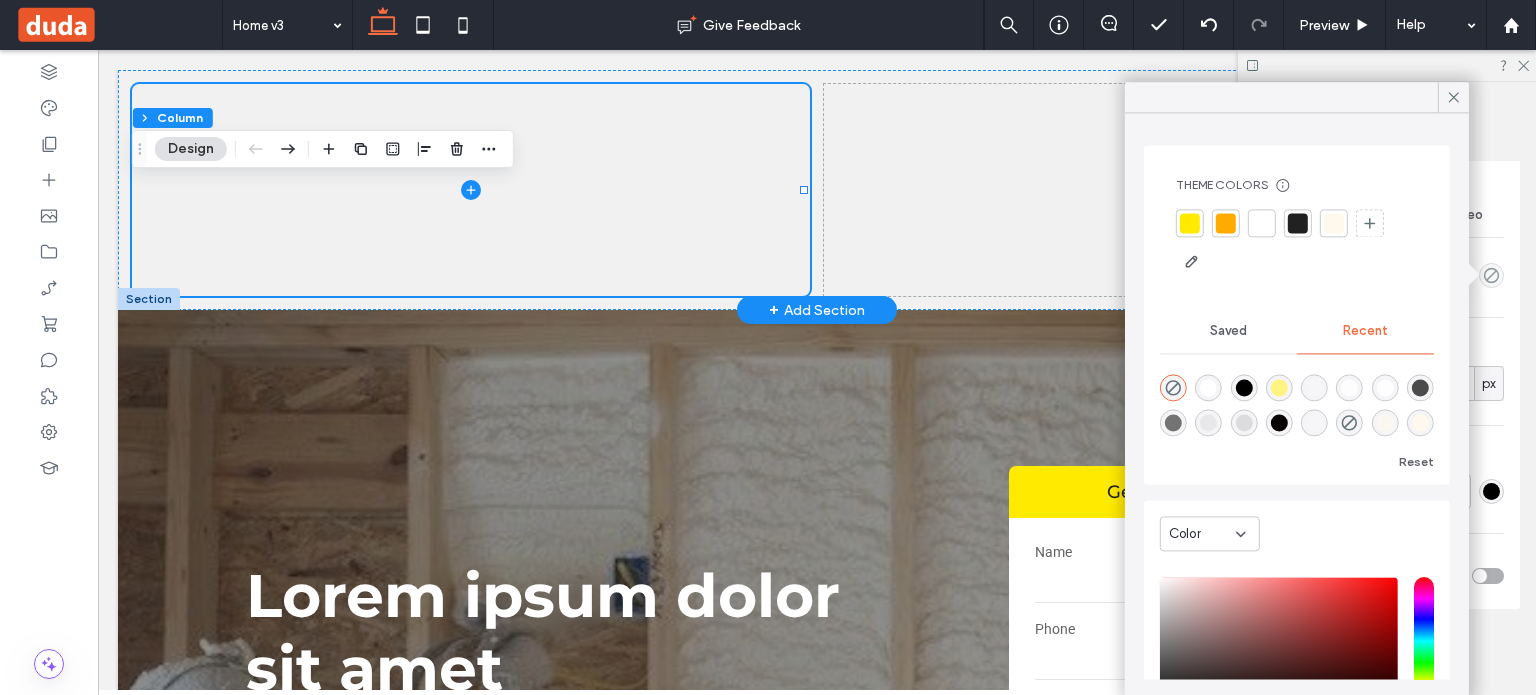 click at bounding box center [1190, 223] 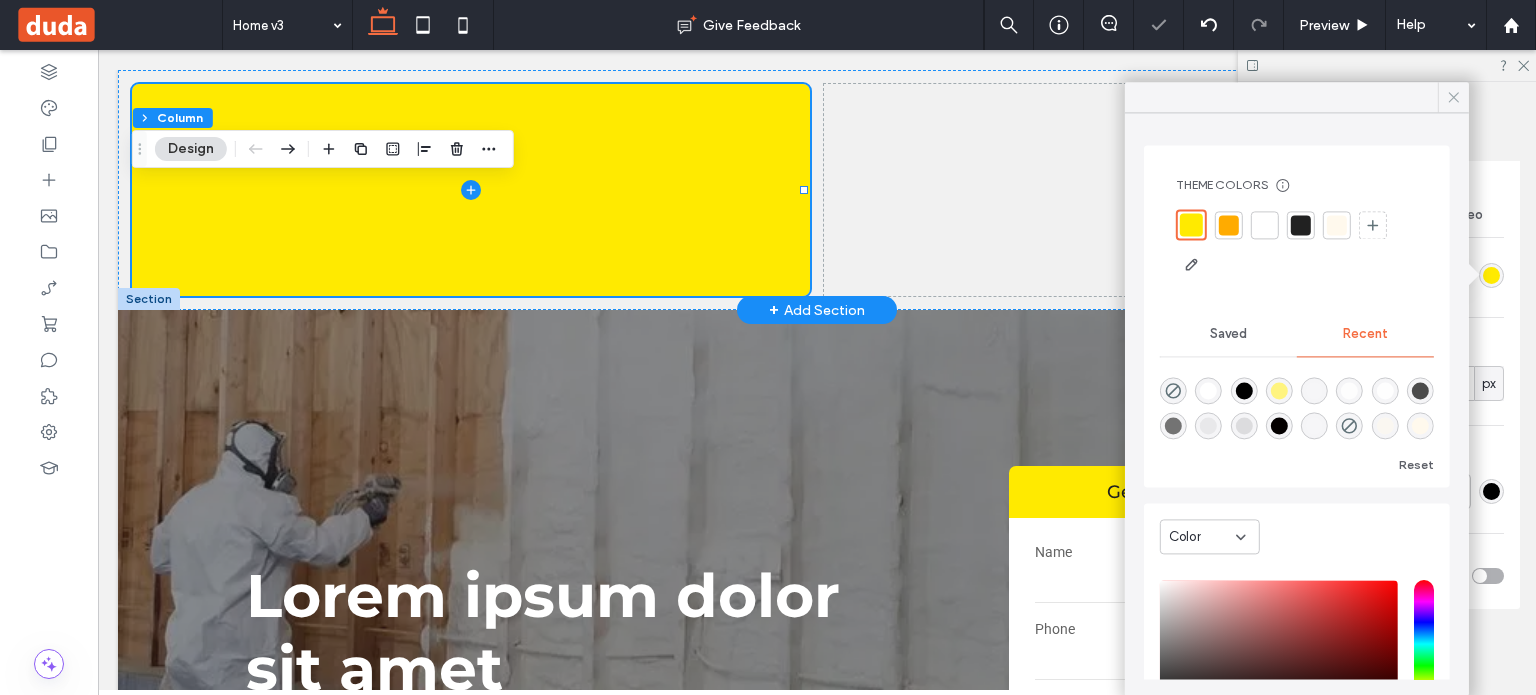 click 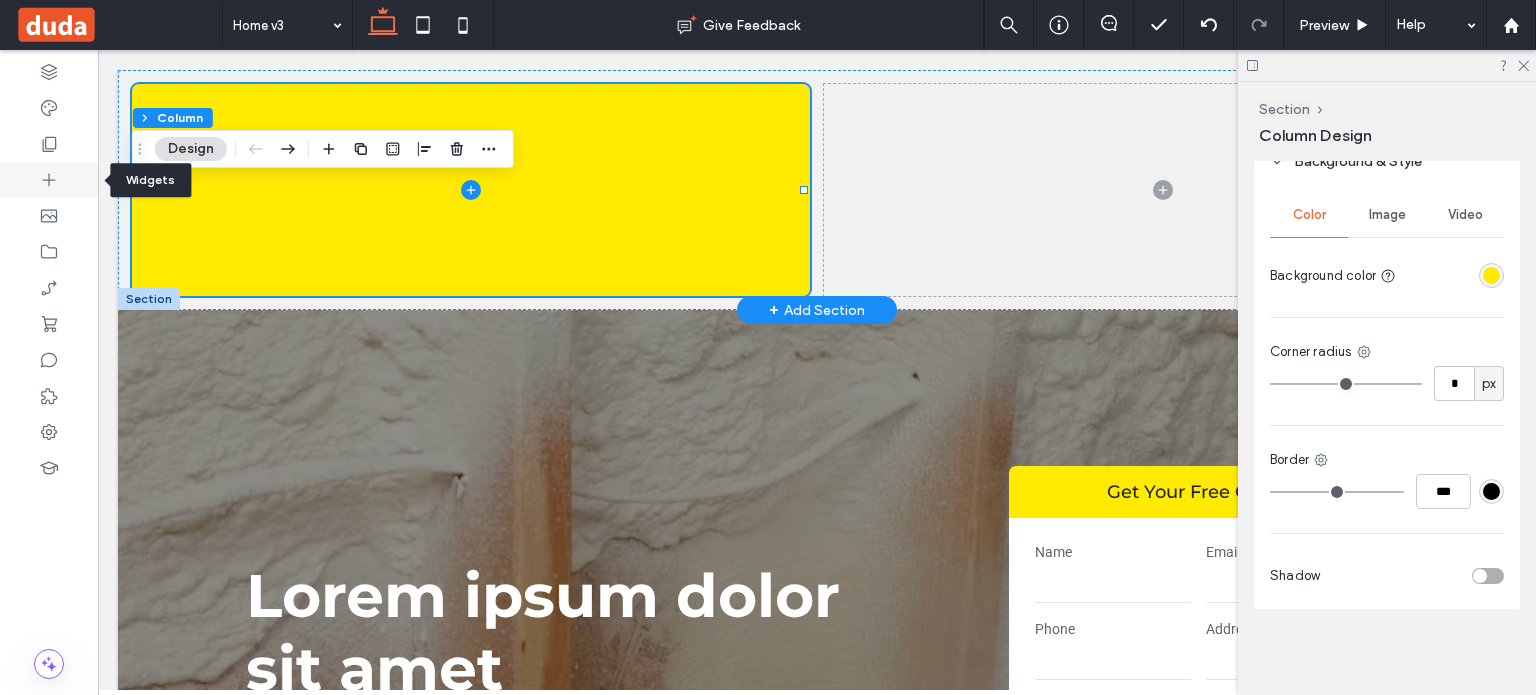 click at bounding box center [49, 180] 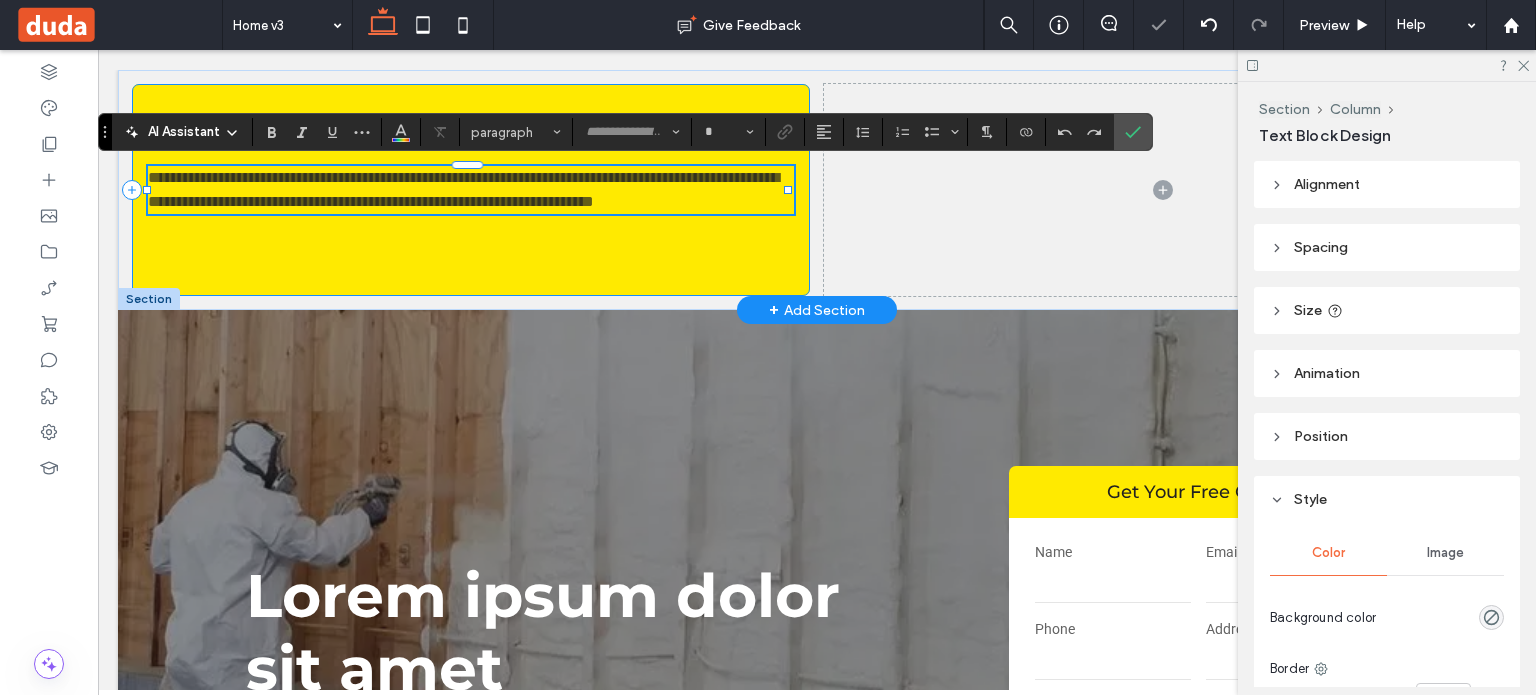 type on "******" 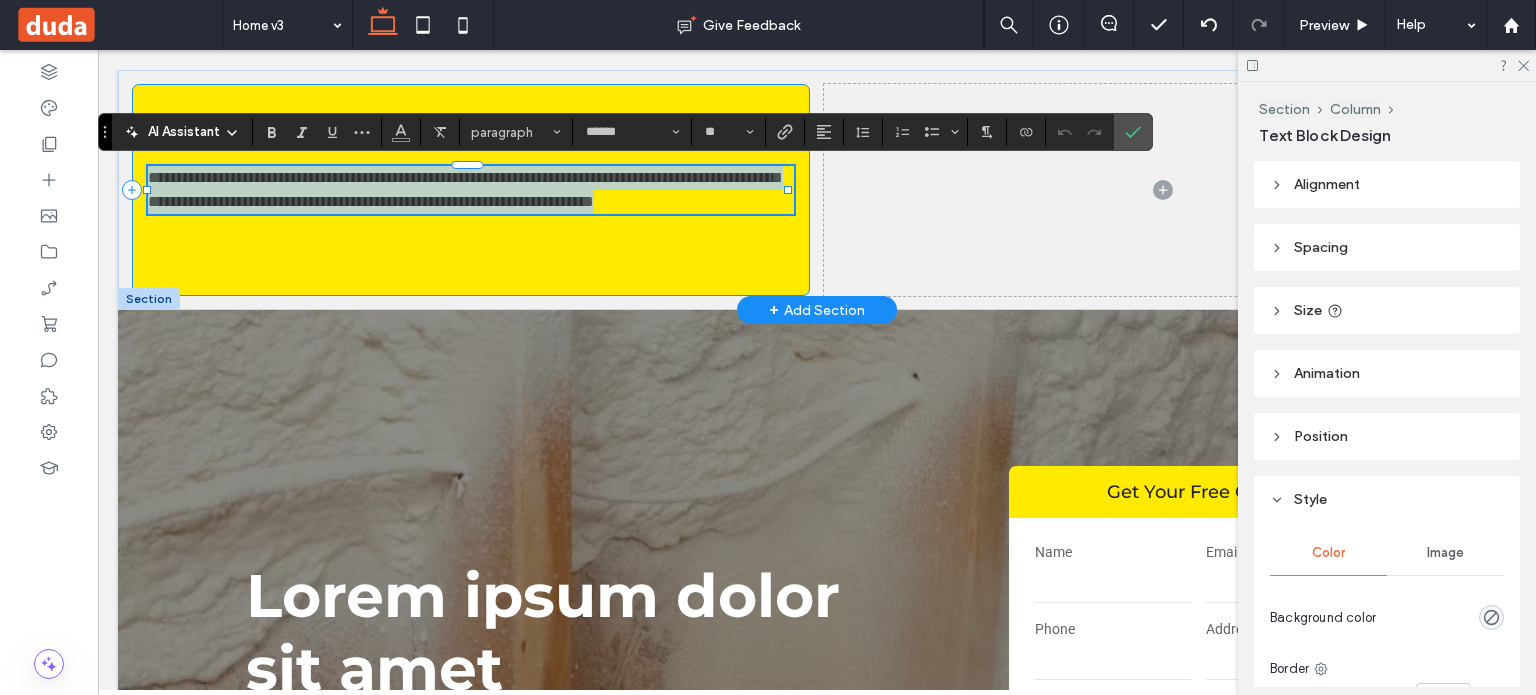 type 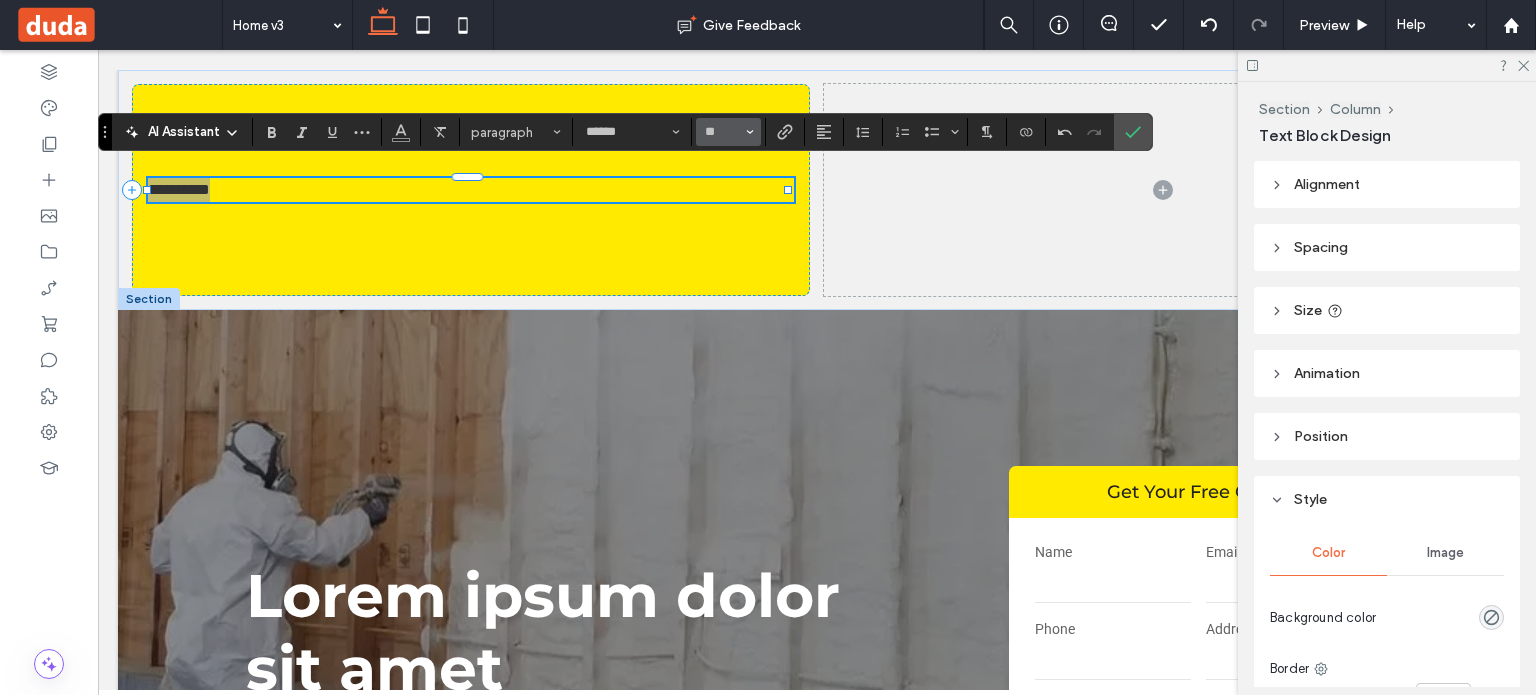 click 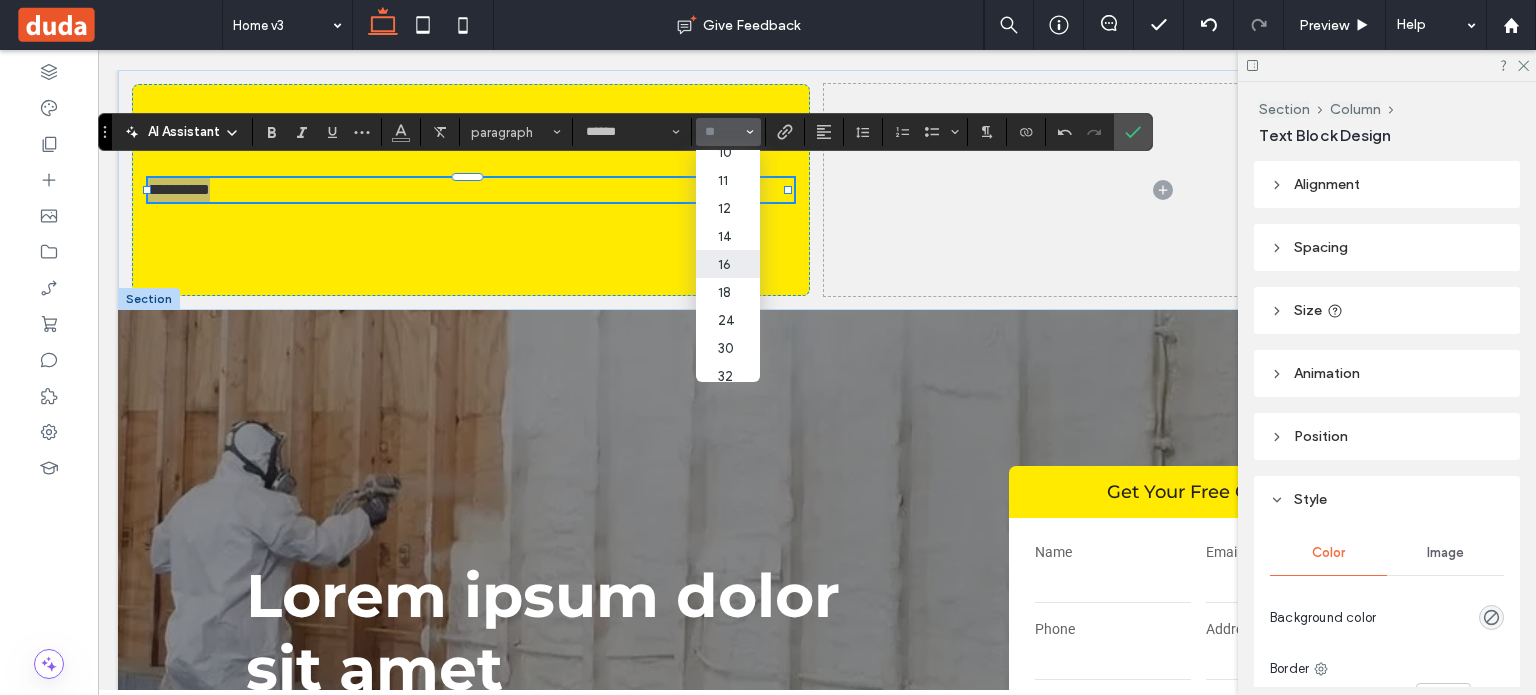scroll, scrollTop: 192, scrollLeft: 0, axis: vertical 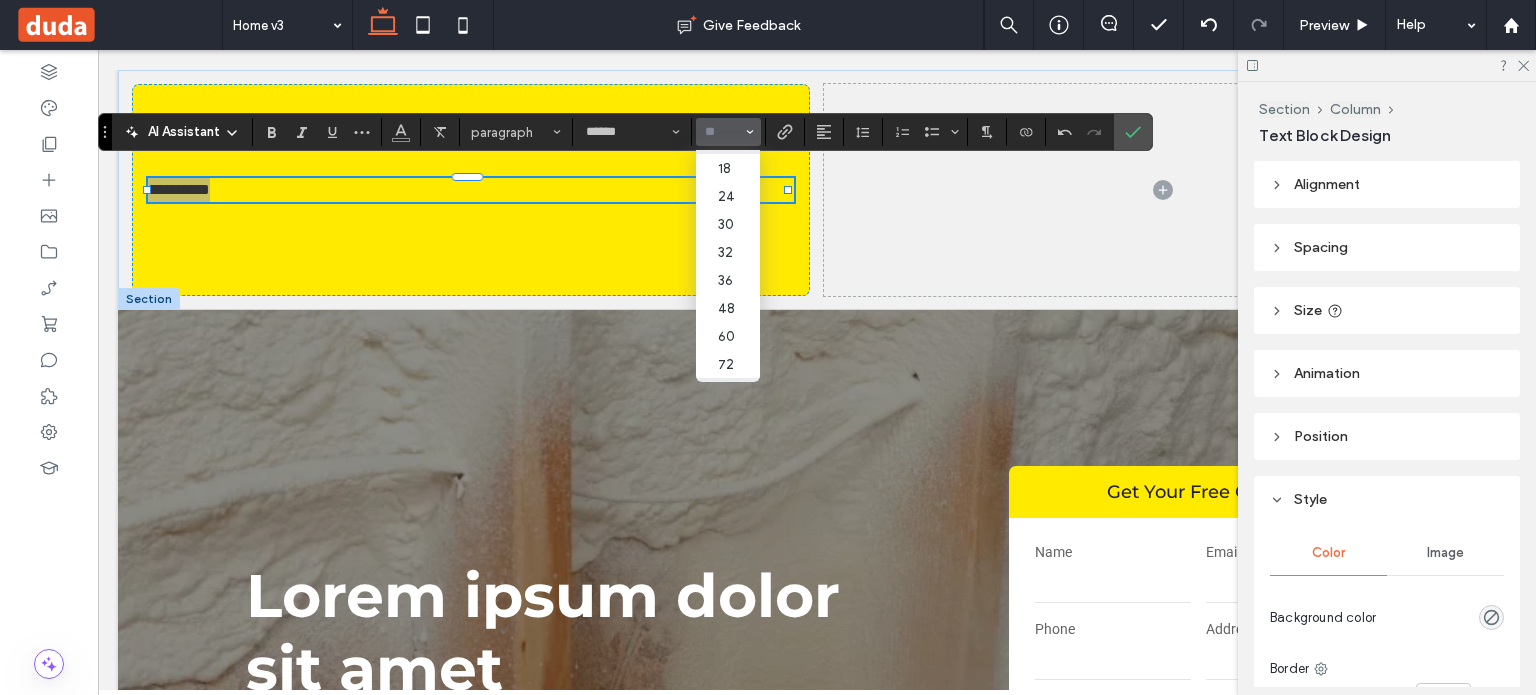 click on "96" at bounding box center [728, 392] 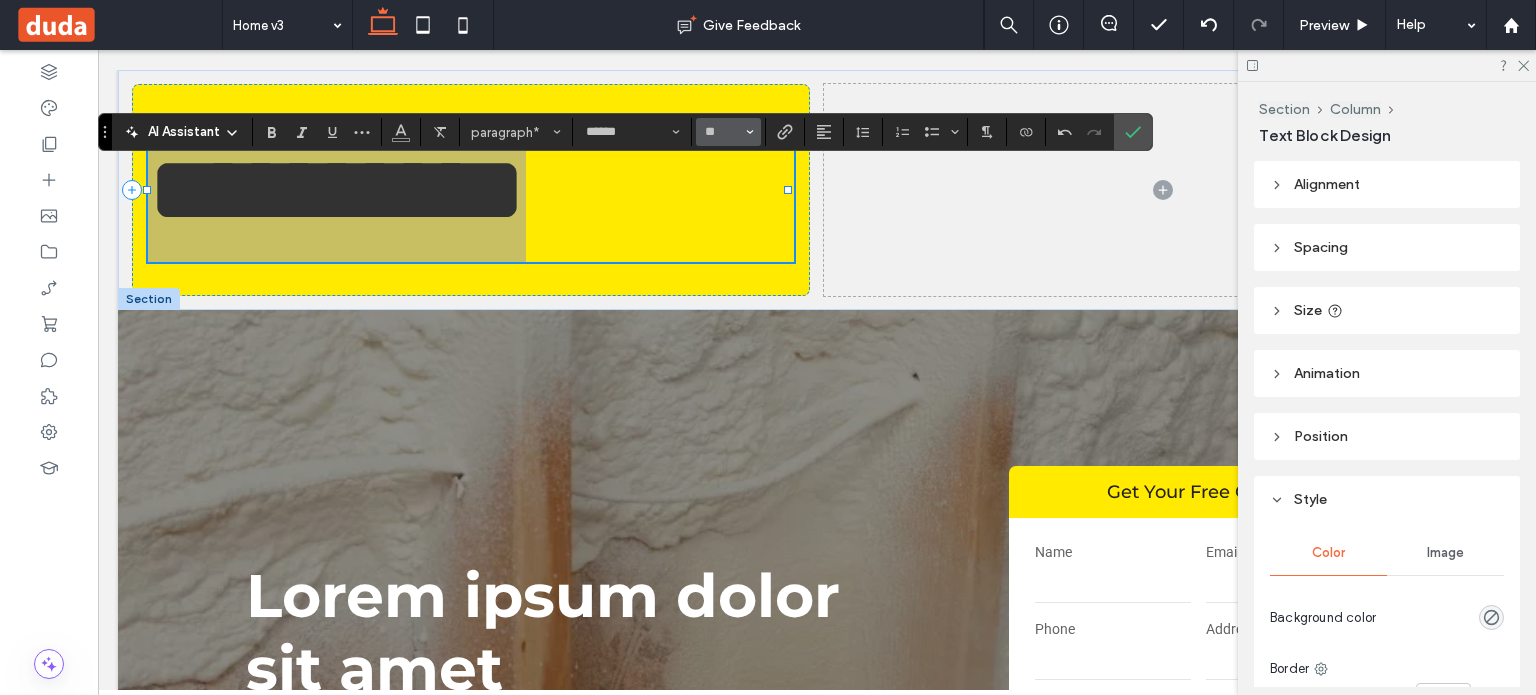 click on "**" at bounding box center [728, 132] 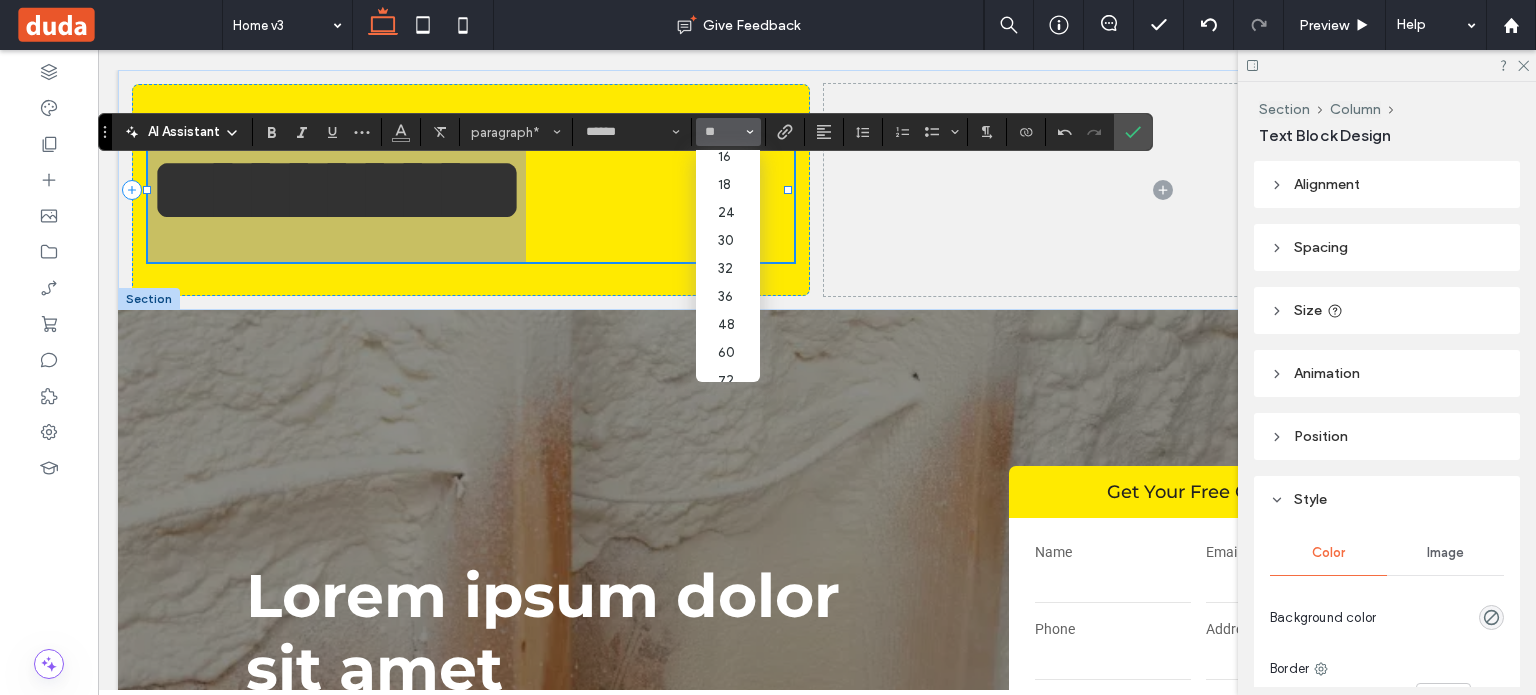 scroll, scrollTop: 192, scrollLeft: 0, axis: vertical 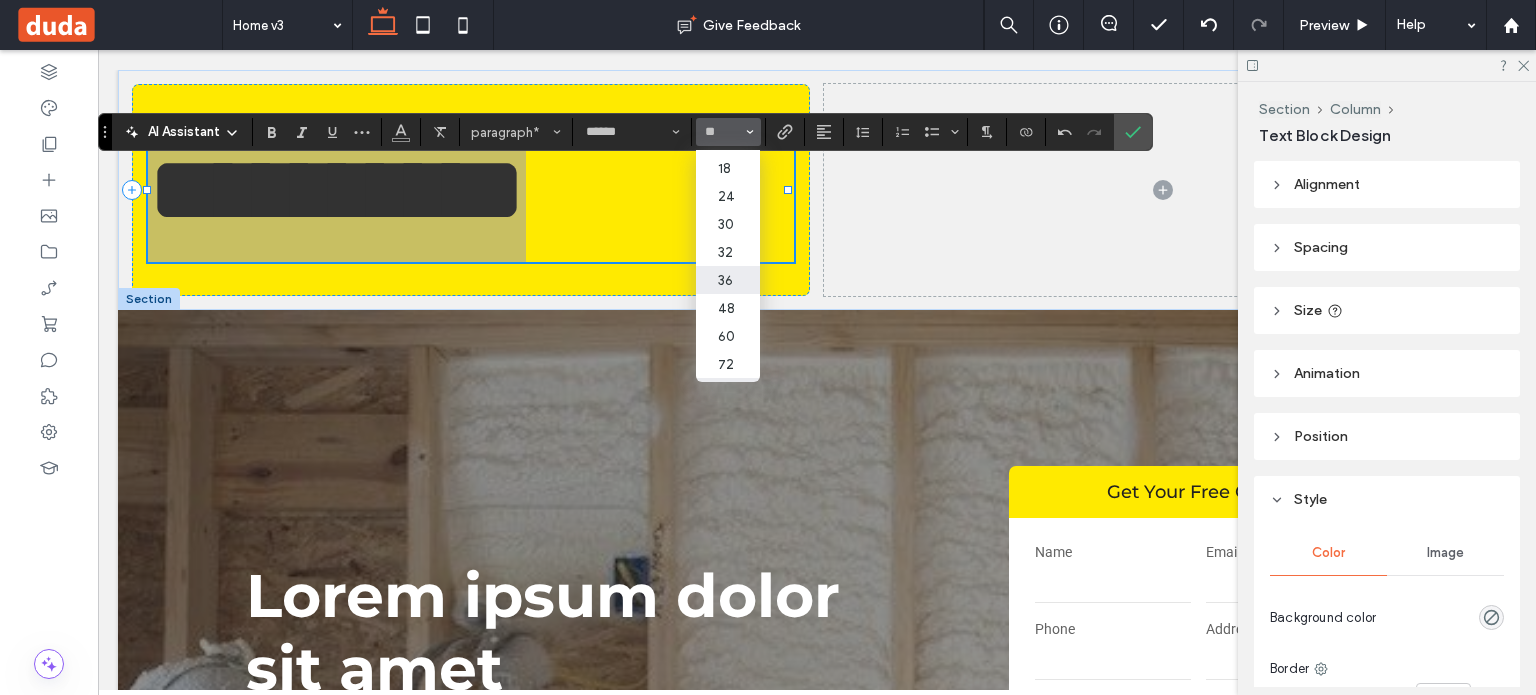 click on "36" at bounding box center (728, 280) 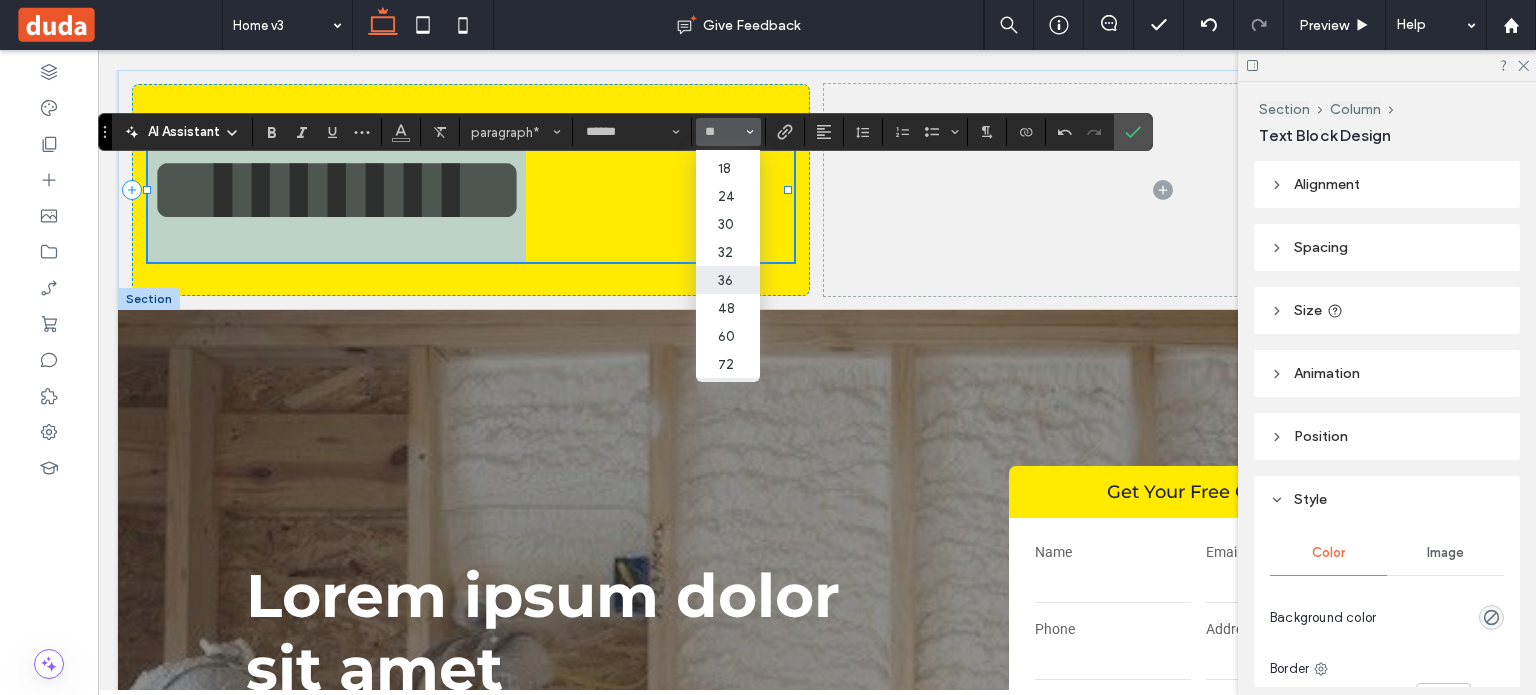type on "**" 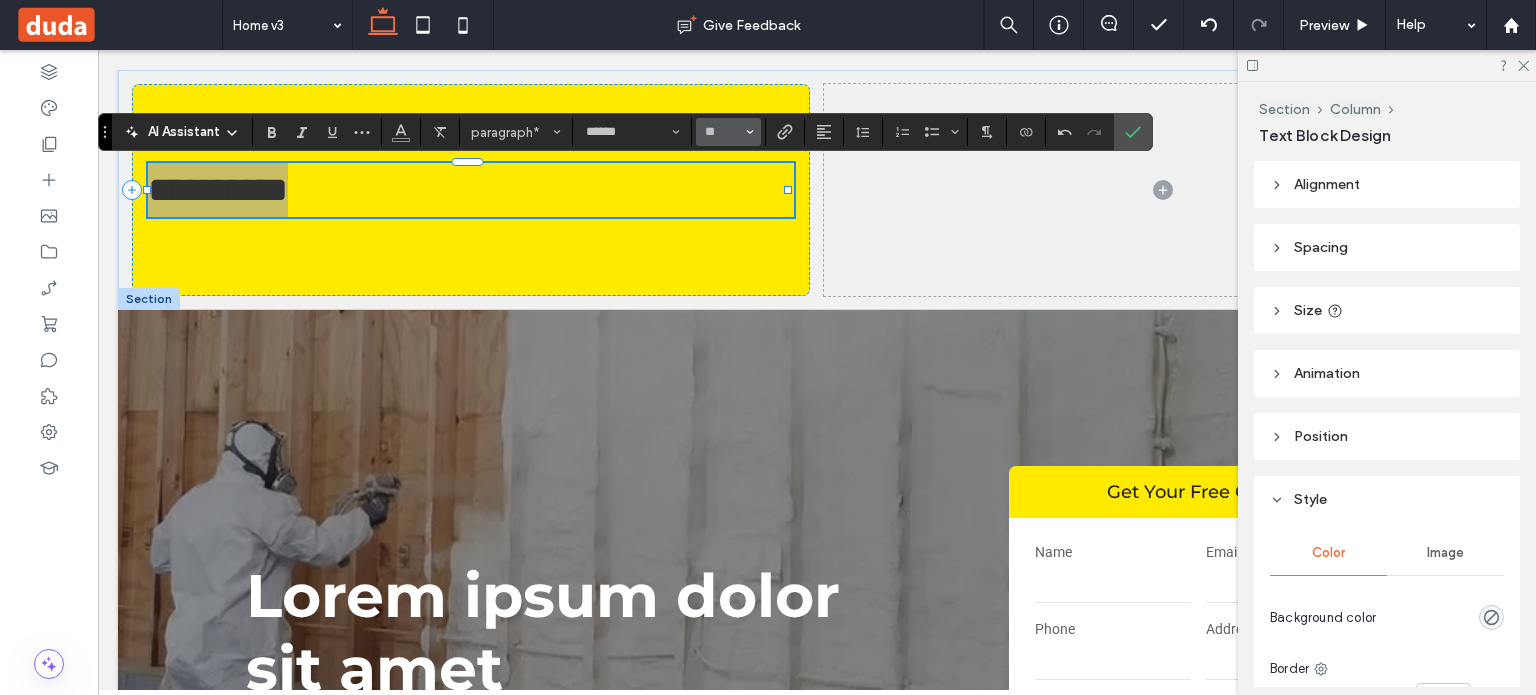 click 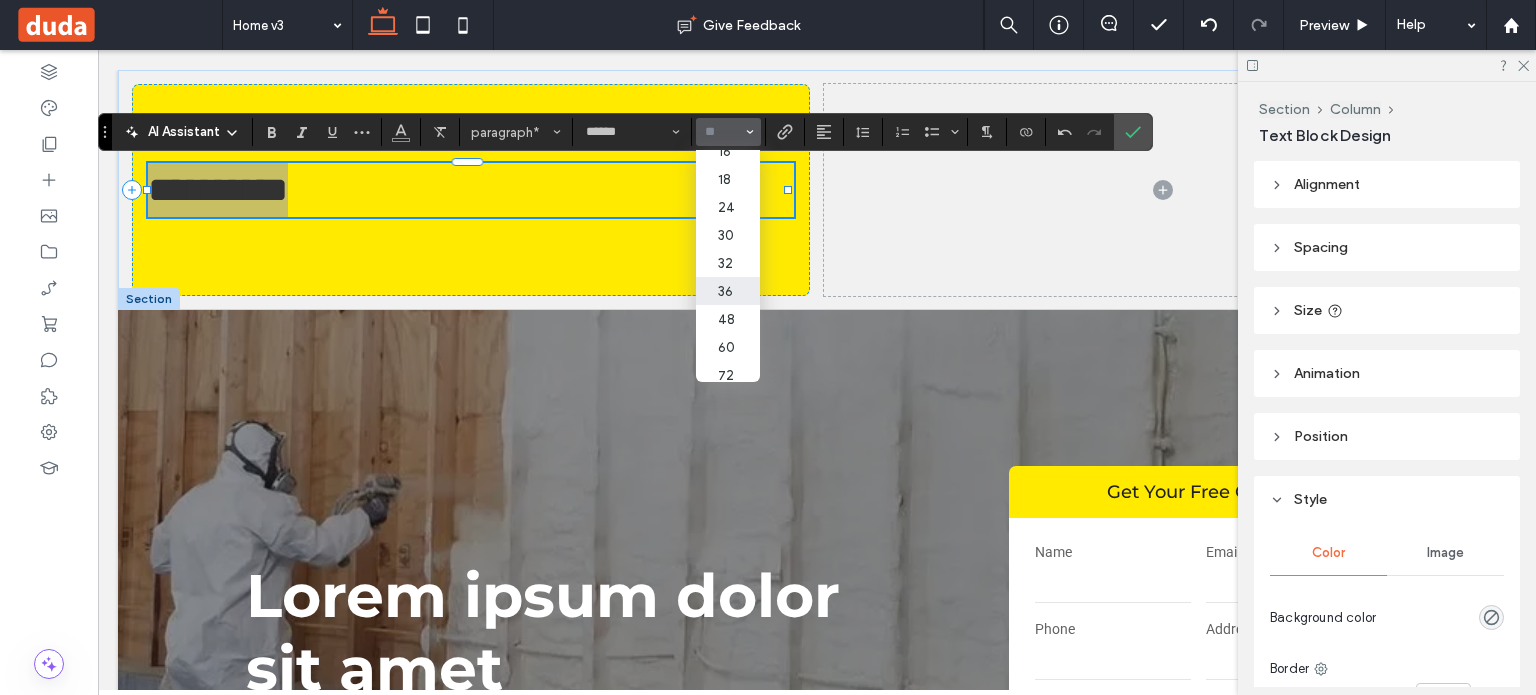 scroll, scrollTop: 192, scrollLeft: 0, axis: vertical 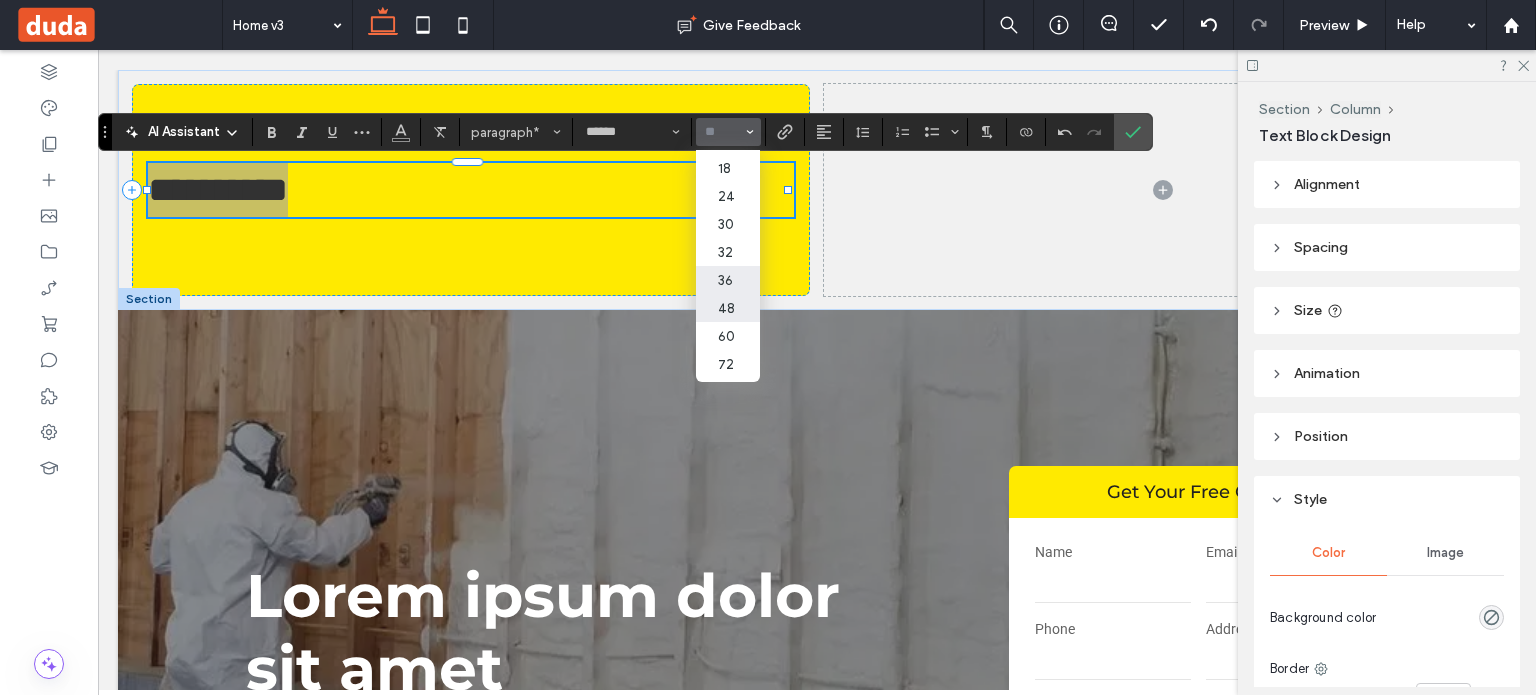 click on "48" at bounding box center (728, 308) 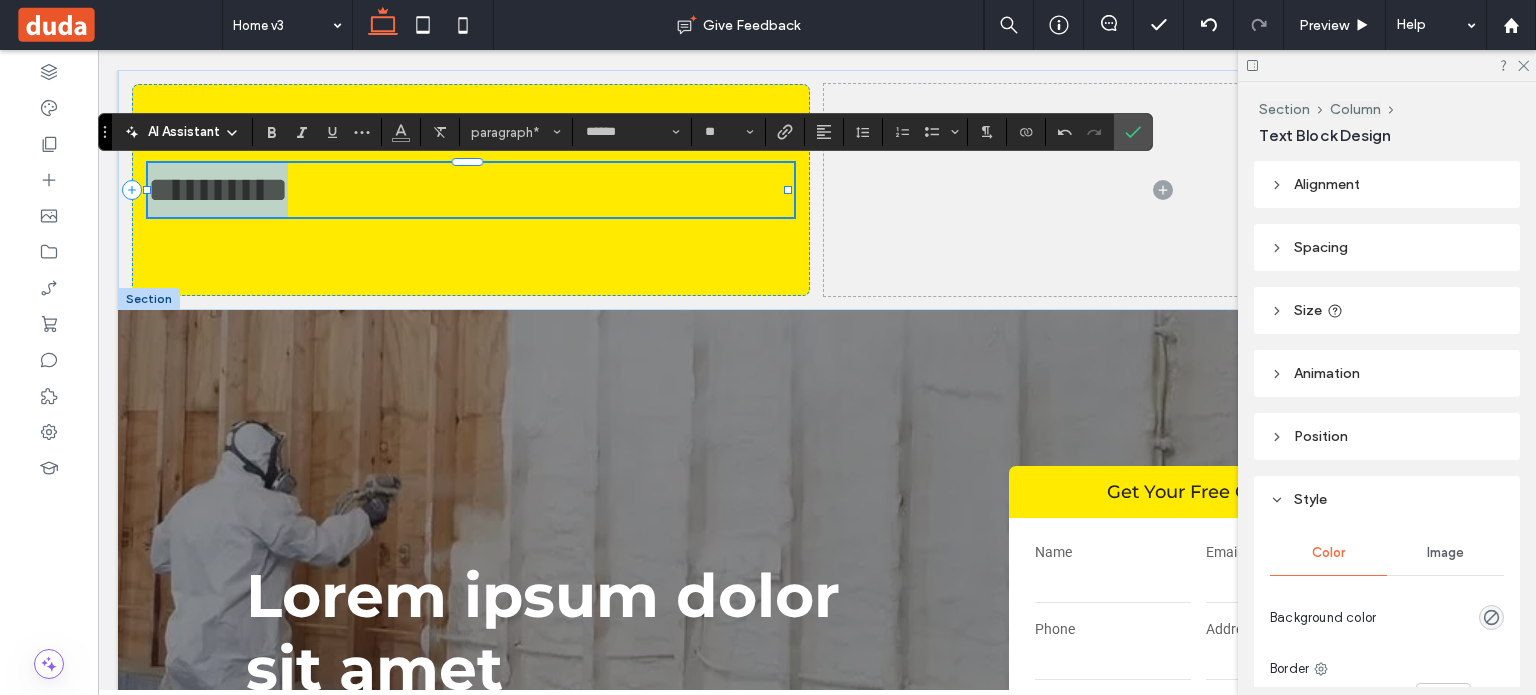 type on "**" 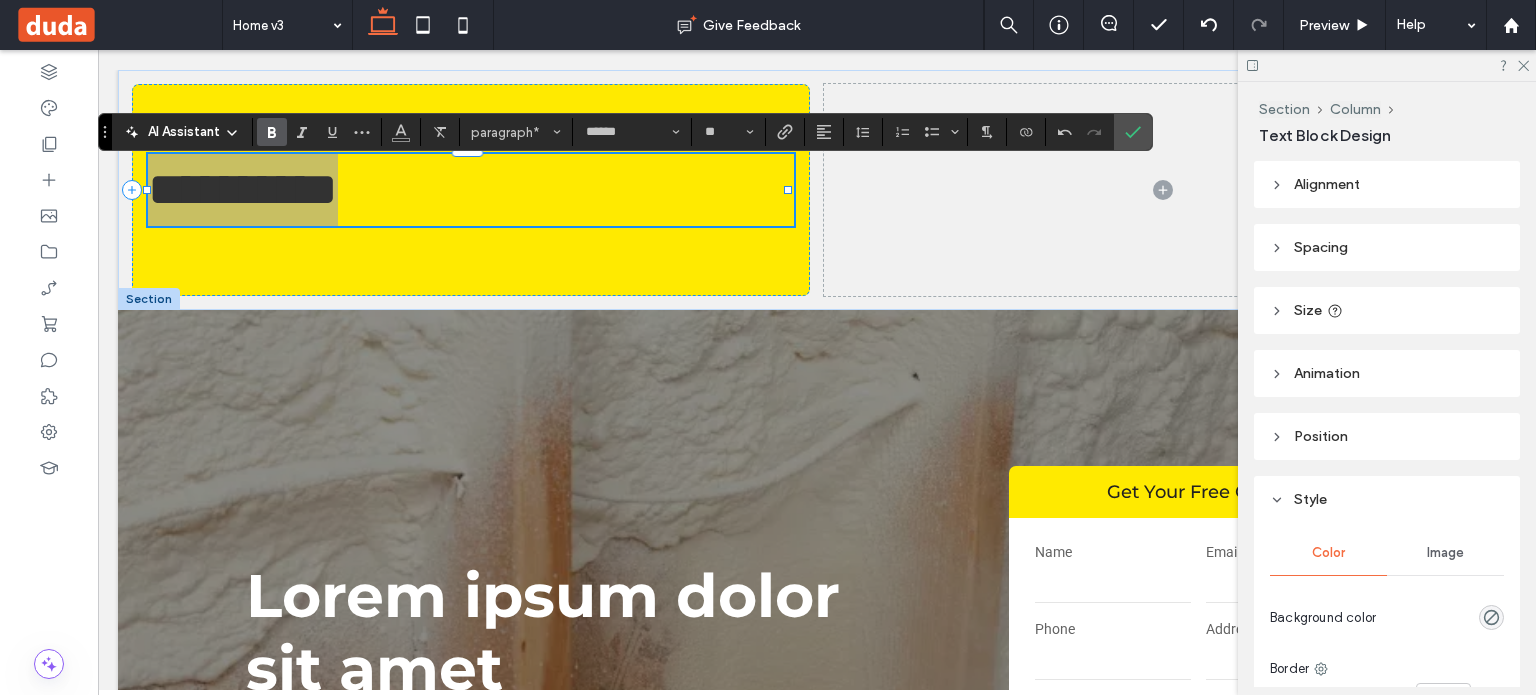 click 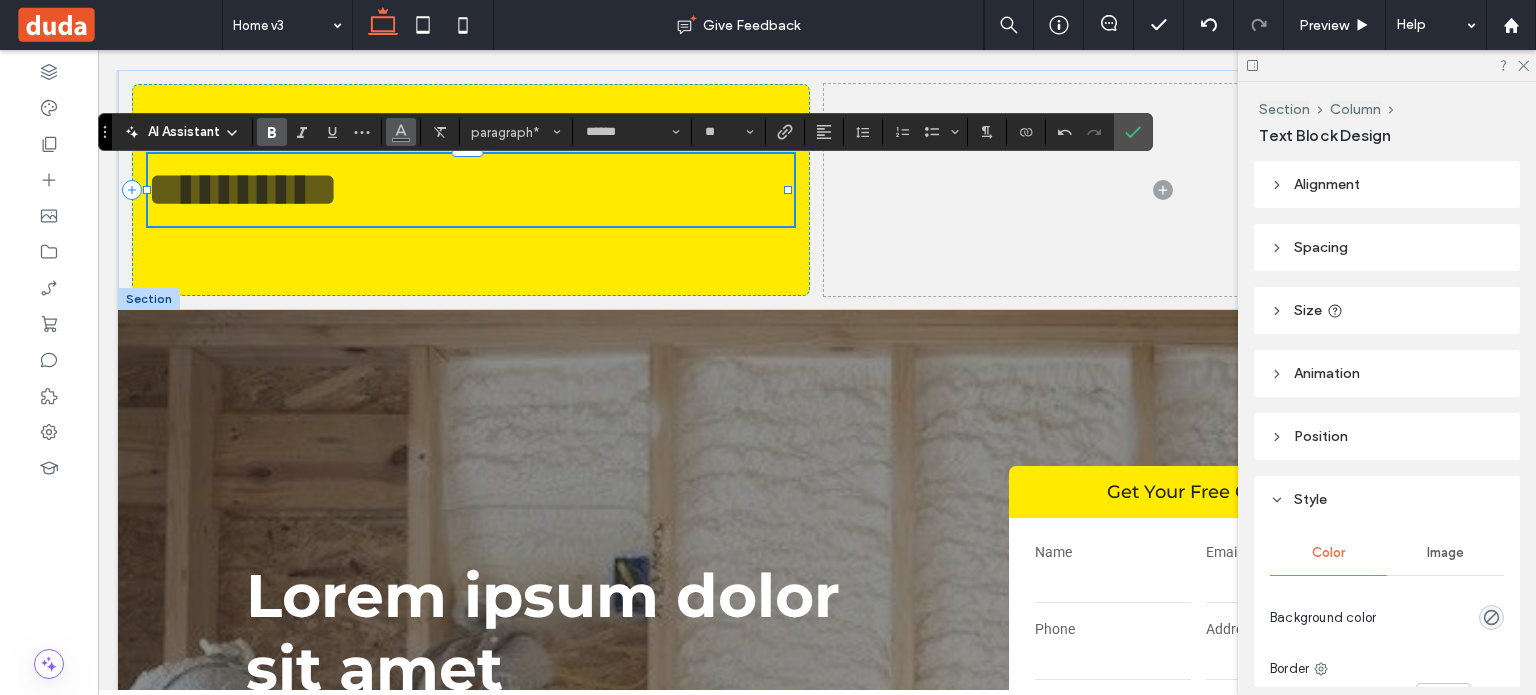 click 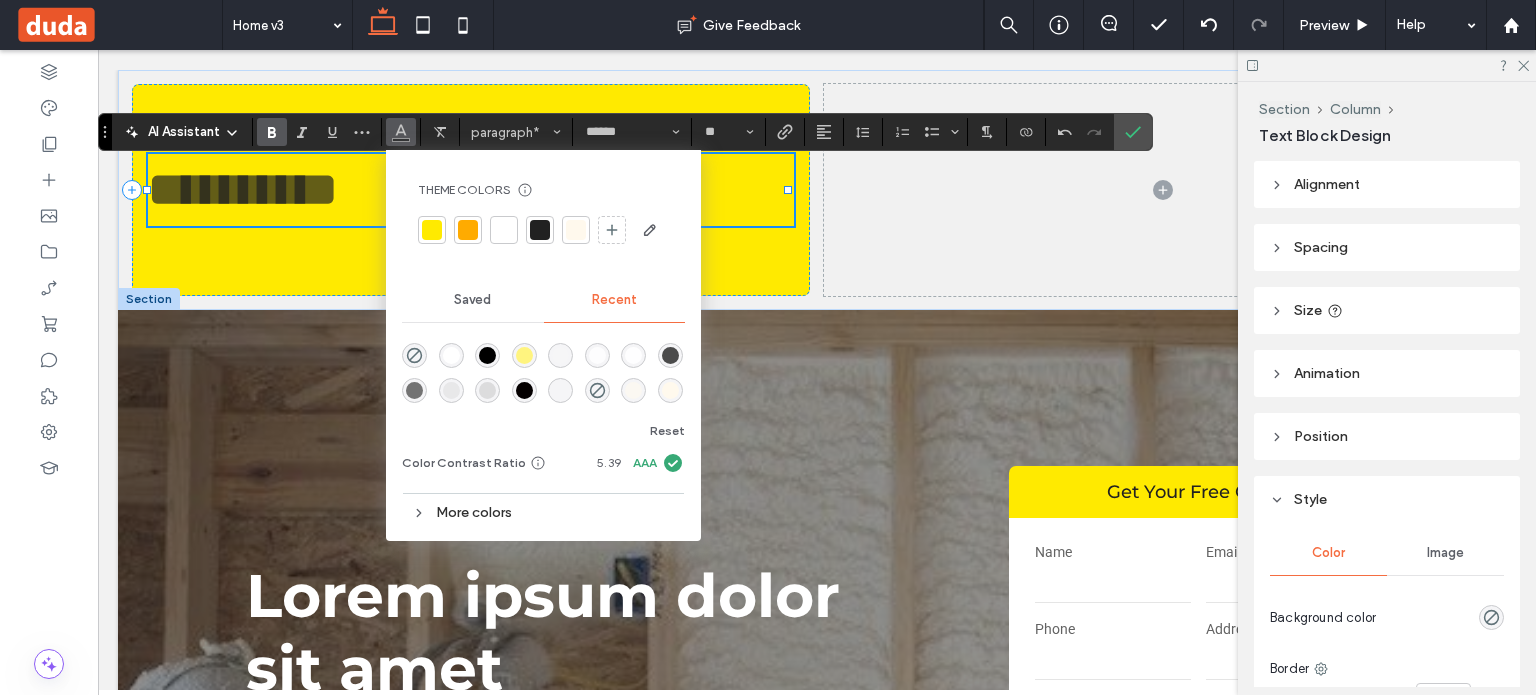 drag, startPoint x: 546, startPoint y: 233, endPoint x: 555, endPoint y: 238, distance: 10.29563 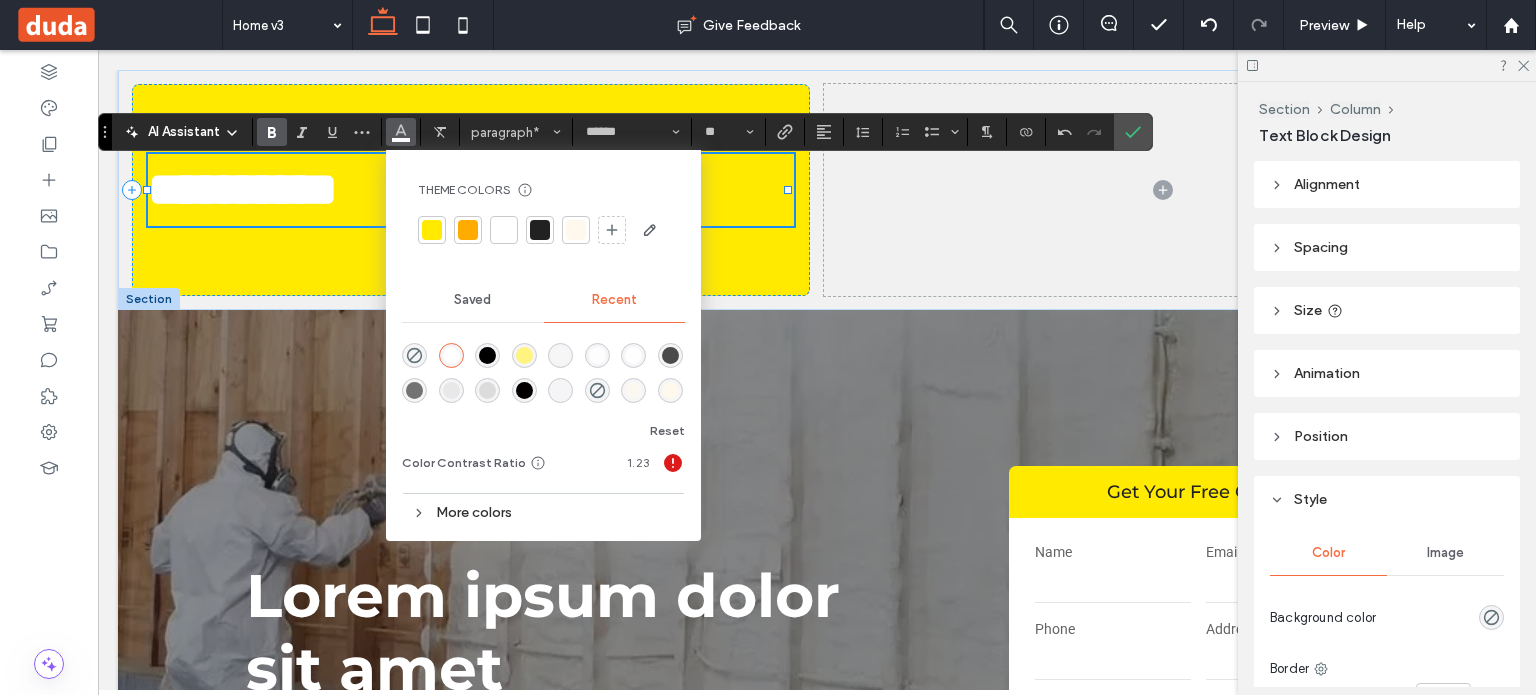drag, startPoint x: 542, startPoint y: 242, endPoint x: 540, endPoint y: 231, distance: 11.18034 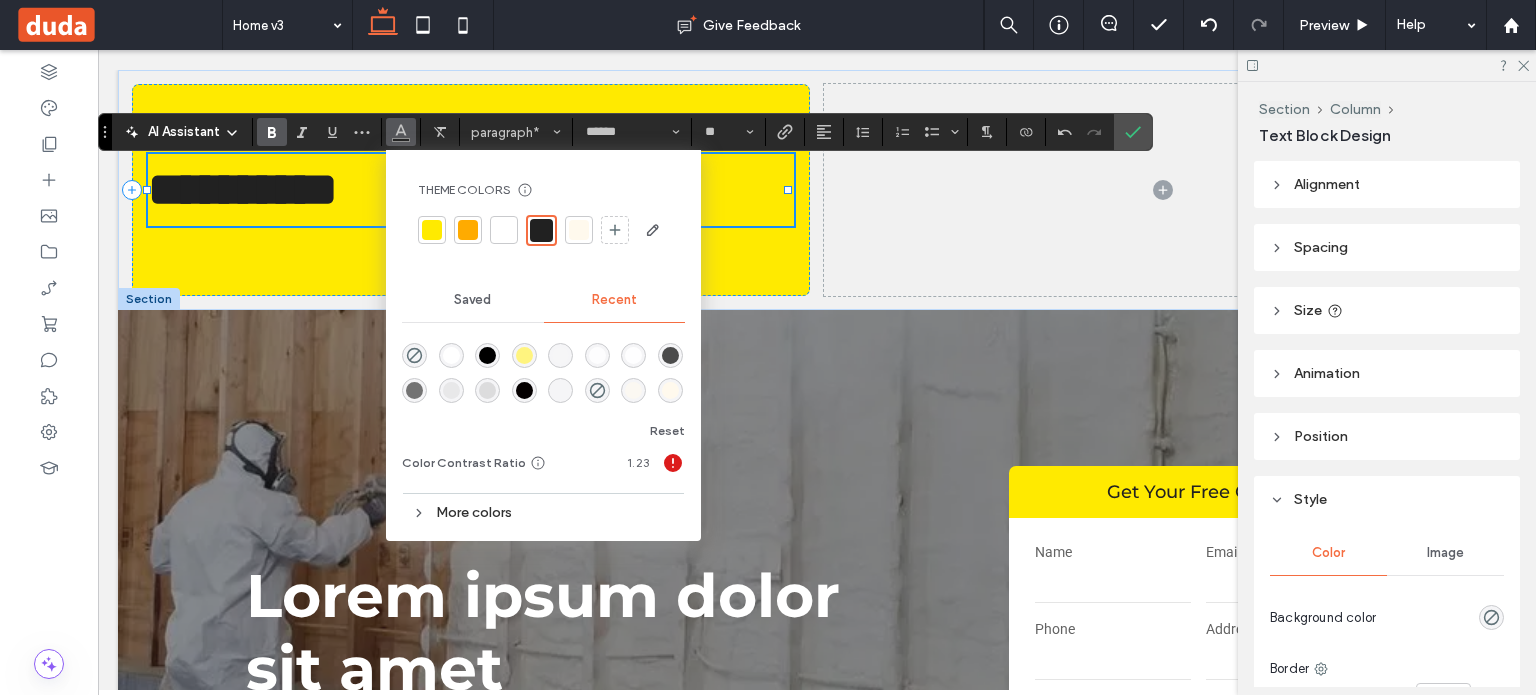 click at bounding box center (541, 230) 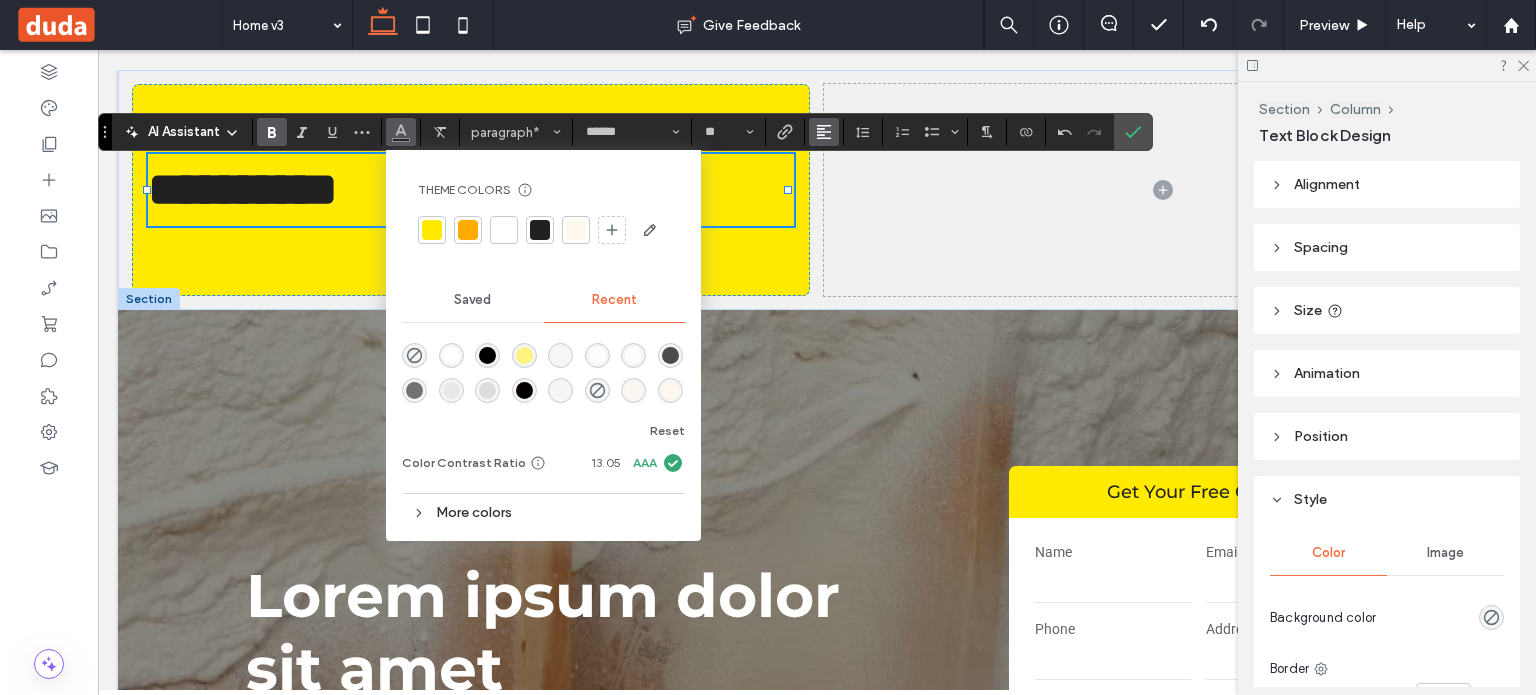 click at bounding box center (824, 132) 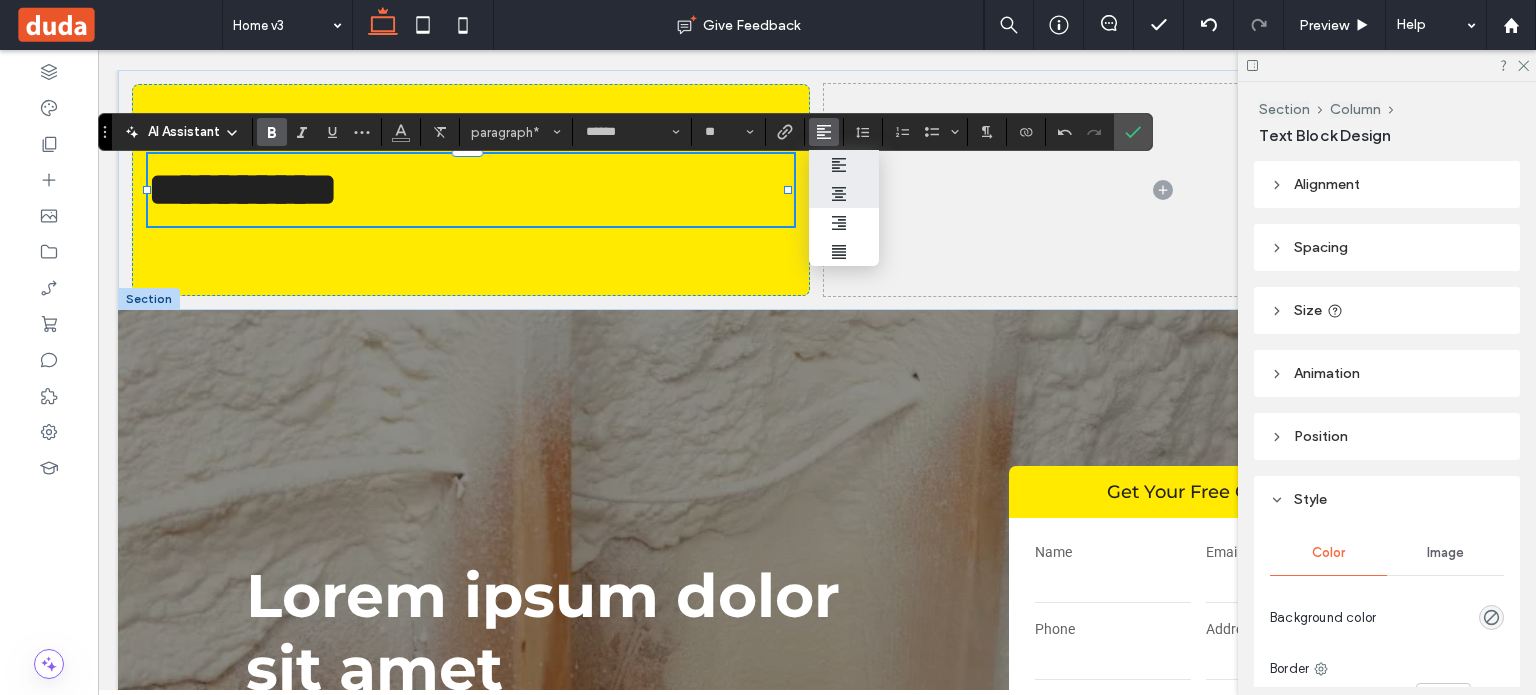 drag, startPoint x: 785, startPoint y: 195, endPoint x: 596, endPoint y: 189, distance: 189.09521 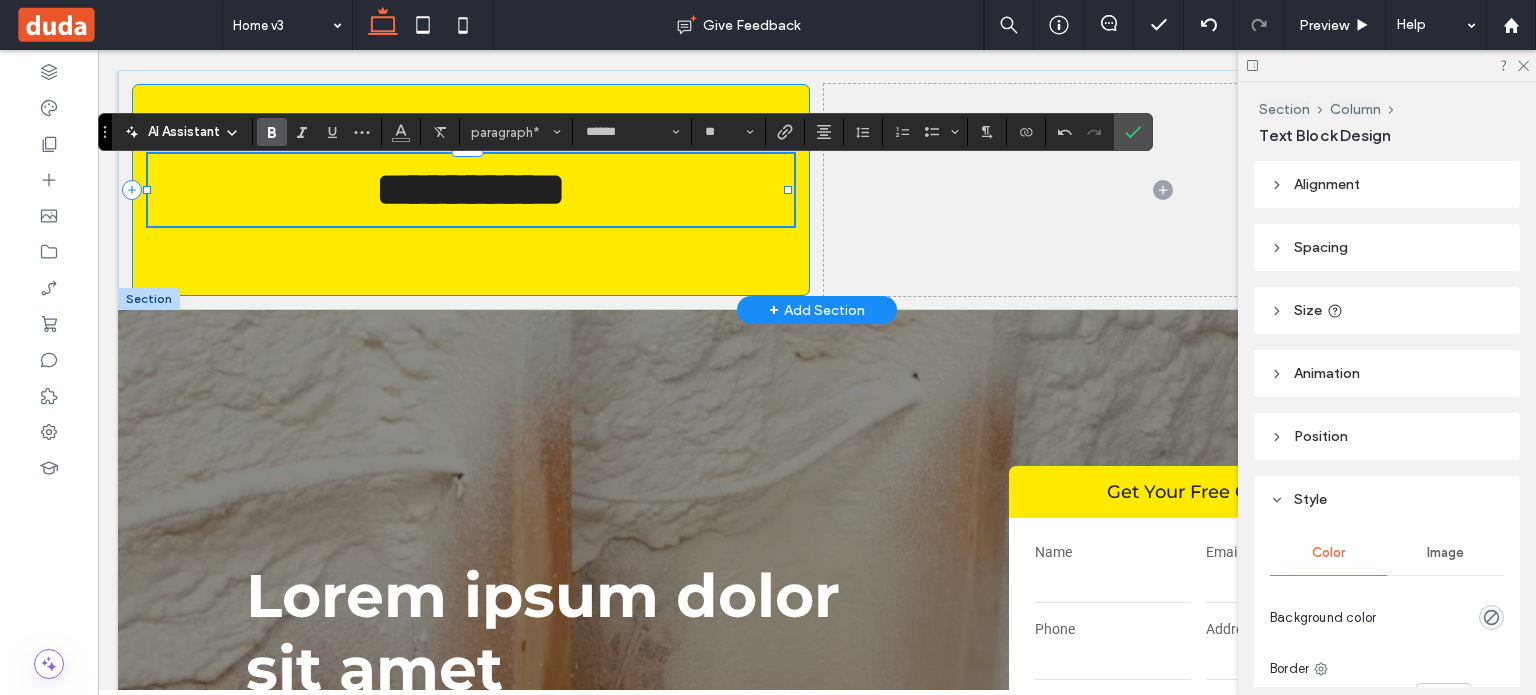 click on "**********" at bounding box center [471, 190] 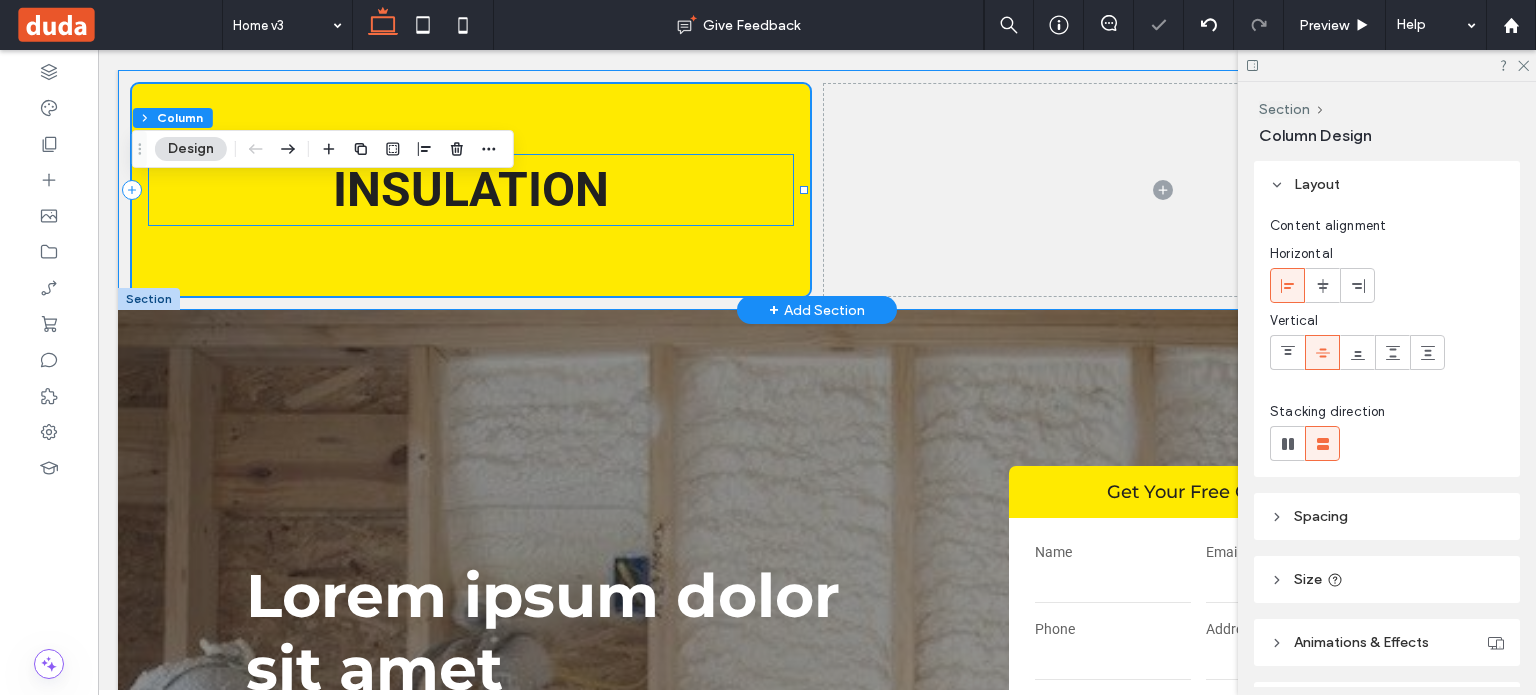 click on "INSULATION" at bounding box center [471, 190] 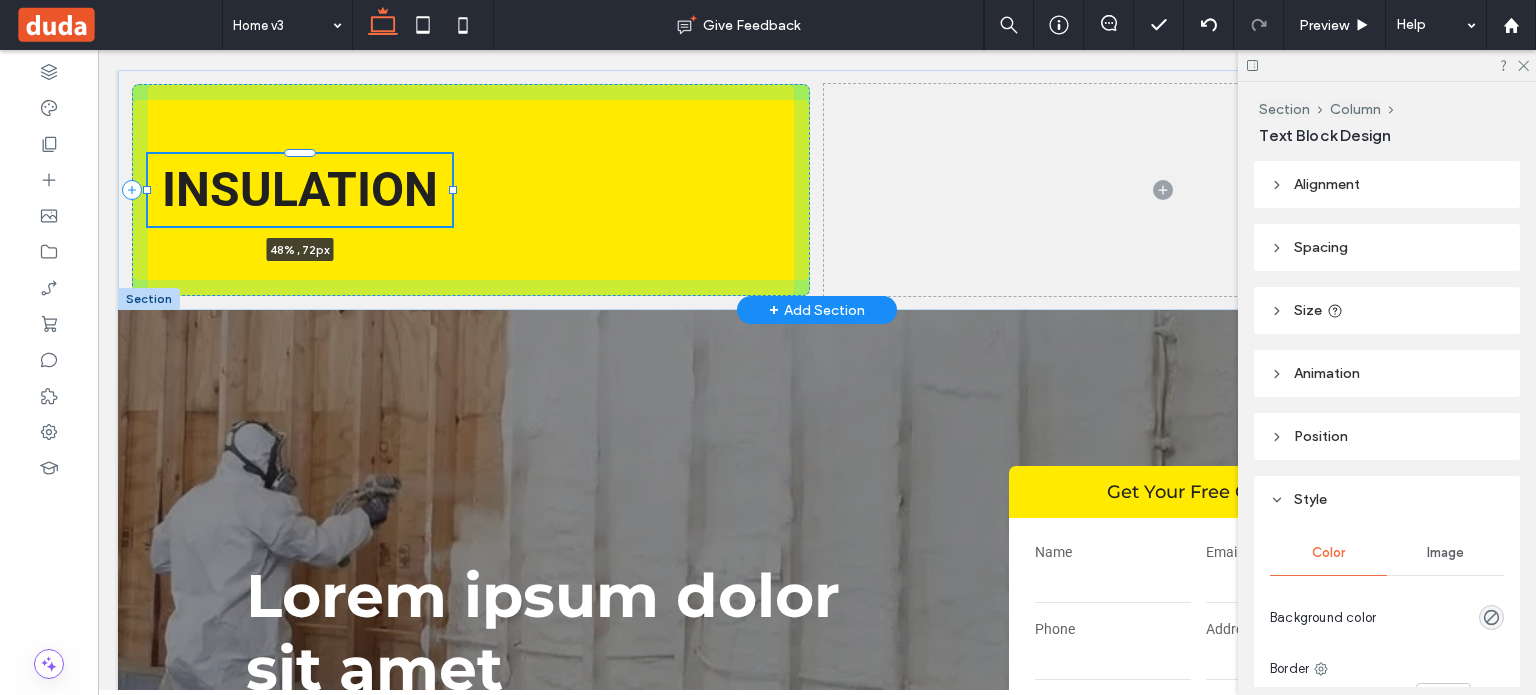 drag, startPoint x: 787, startPoint y: 191, endPoint x: 452, endPoint y: 200, distance: 335.12088 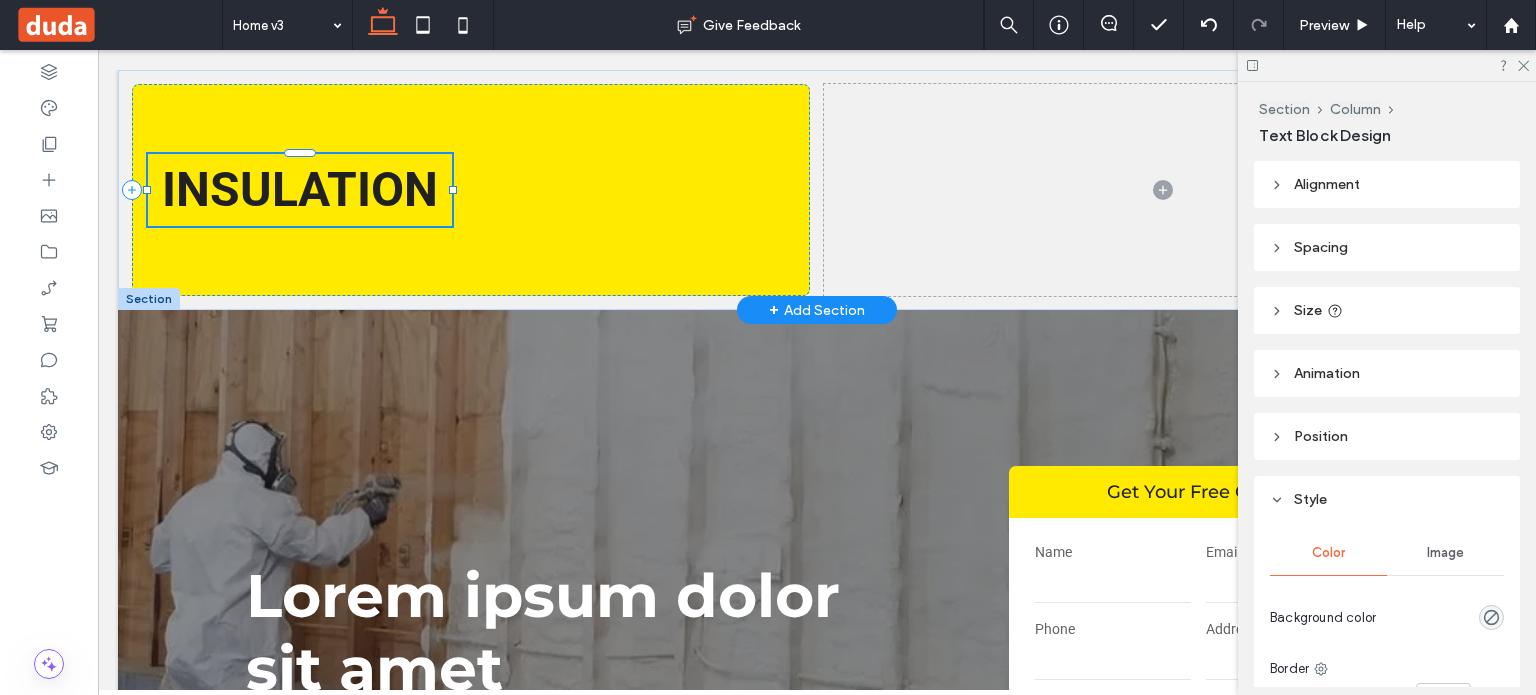 type on "**" 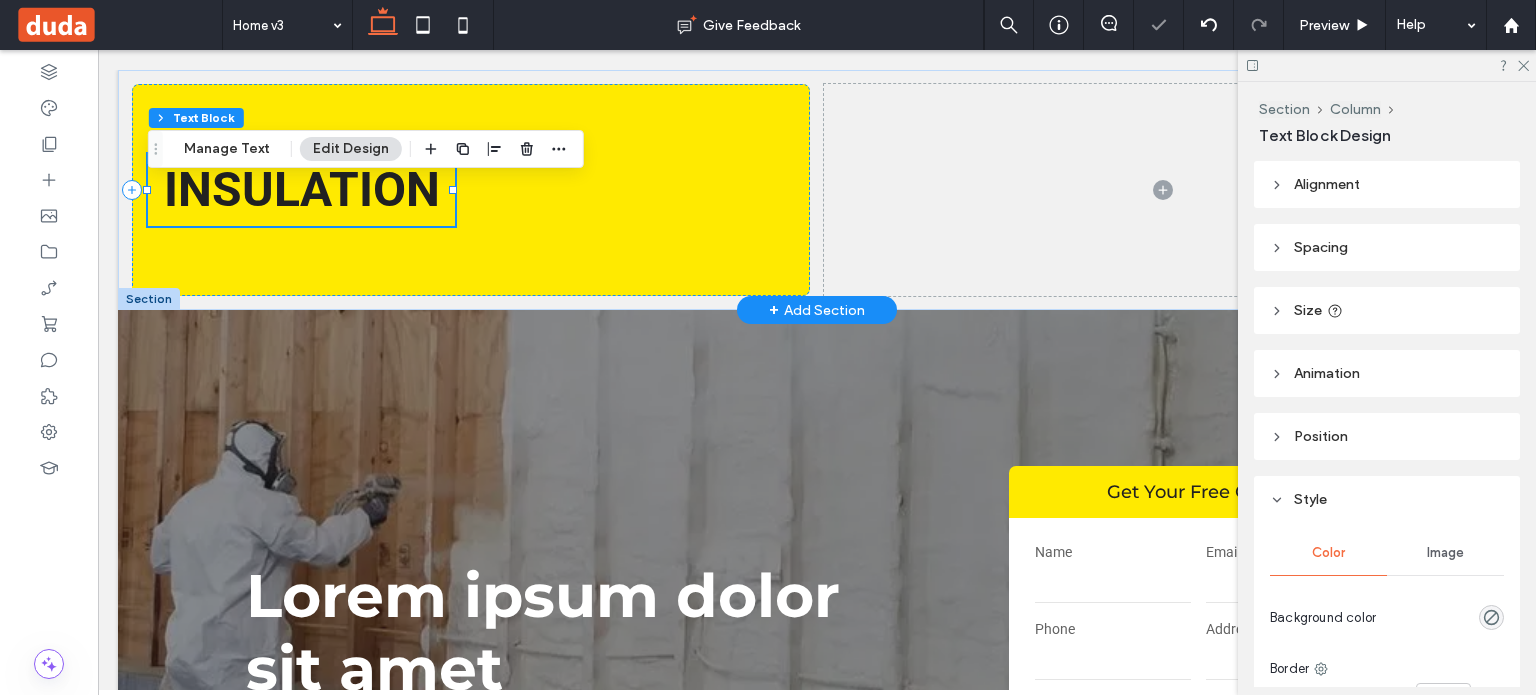click on "INSULATION 48% , 72px" at bounding box center [471, 190] 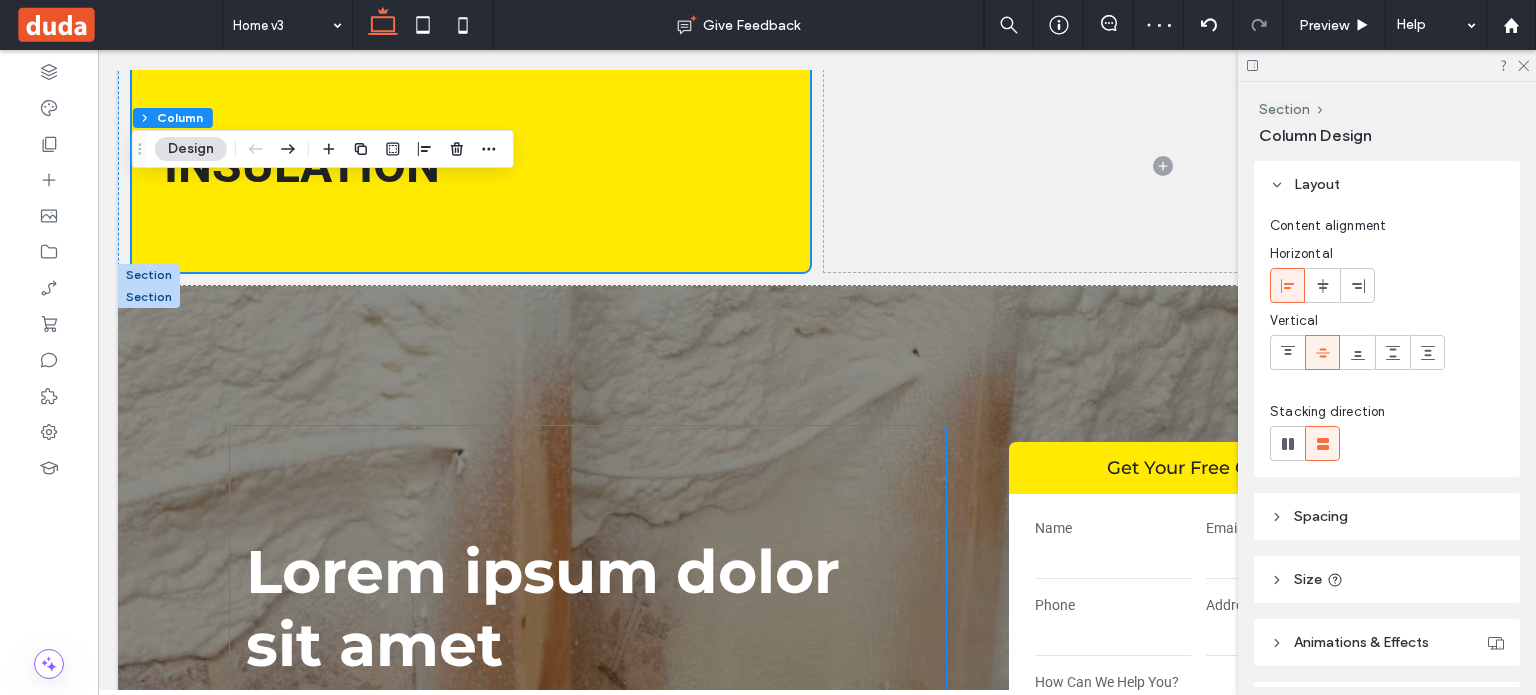 scroll, scrollTop: 0, scrollLeft: 0, axis: both 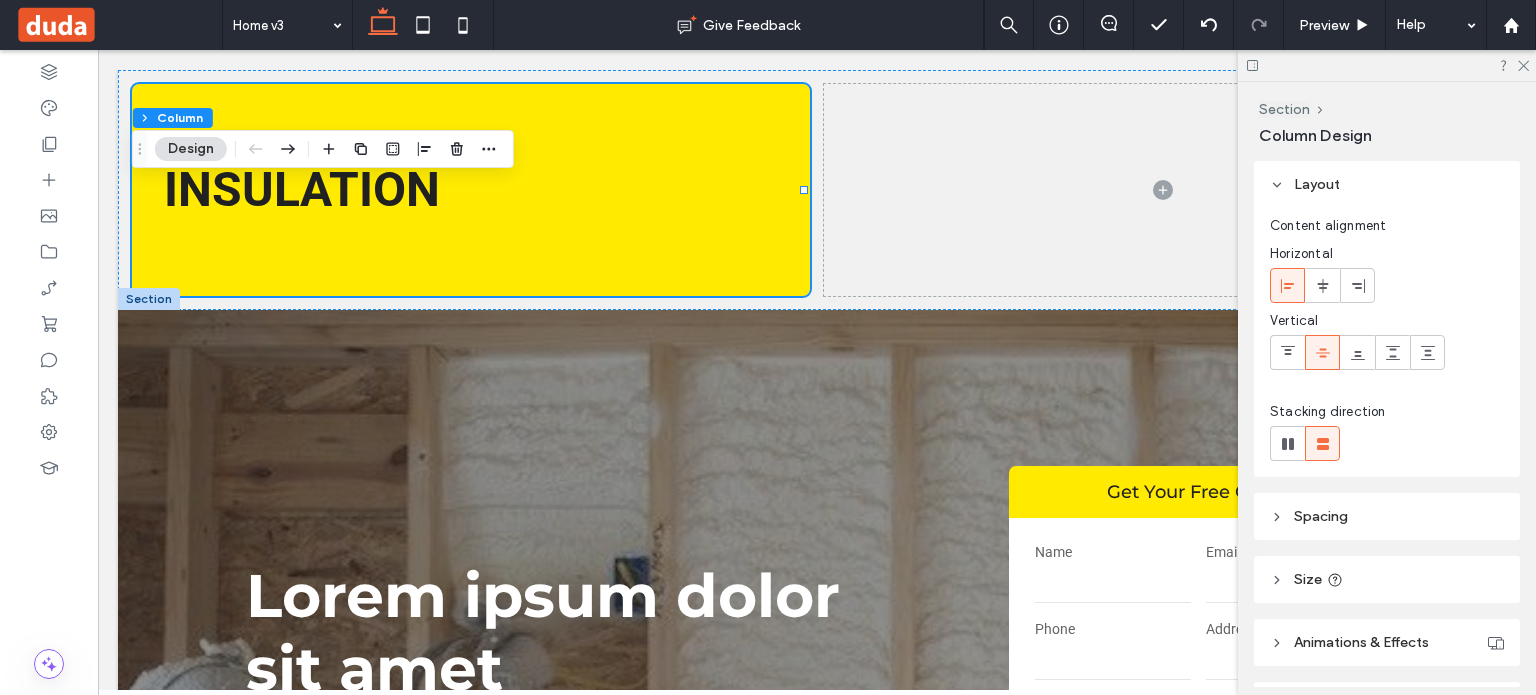 click at bounding box center [1387, 65] 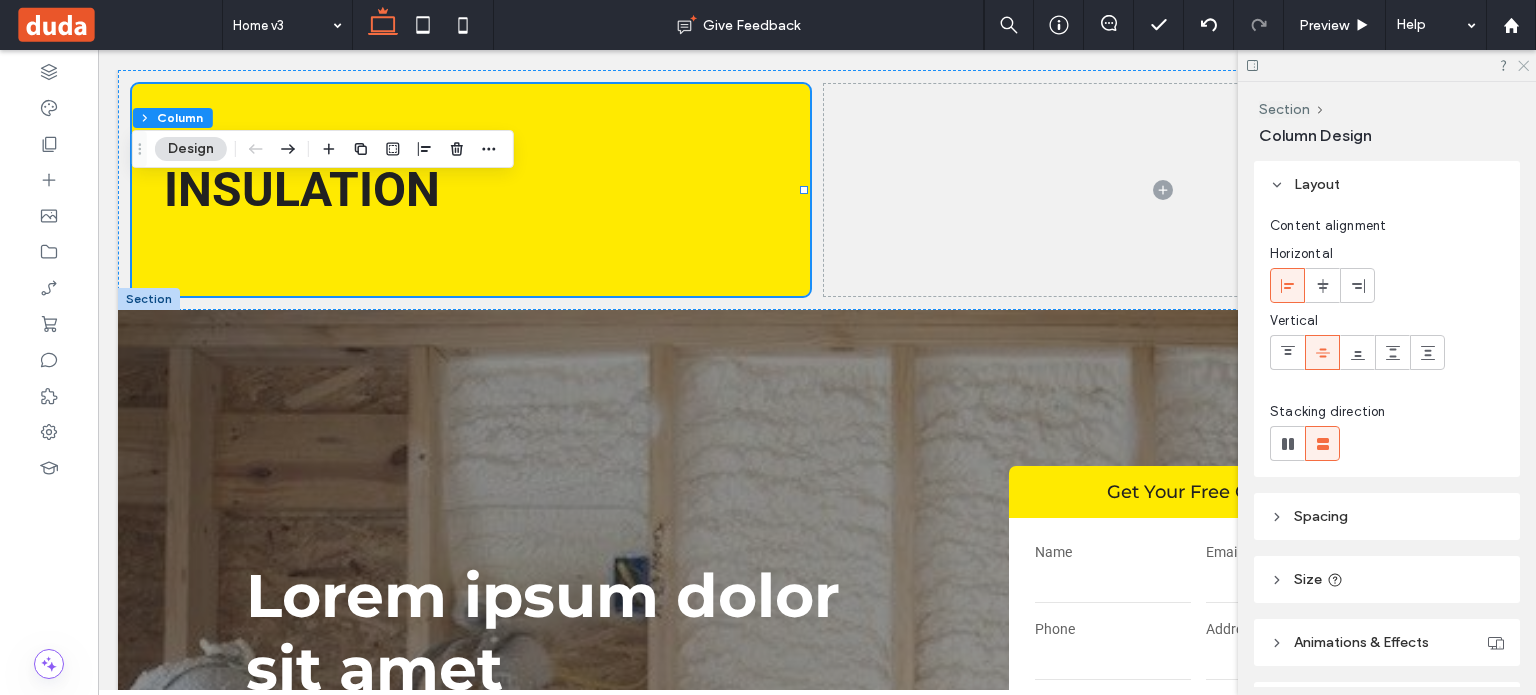 click 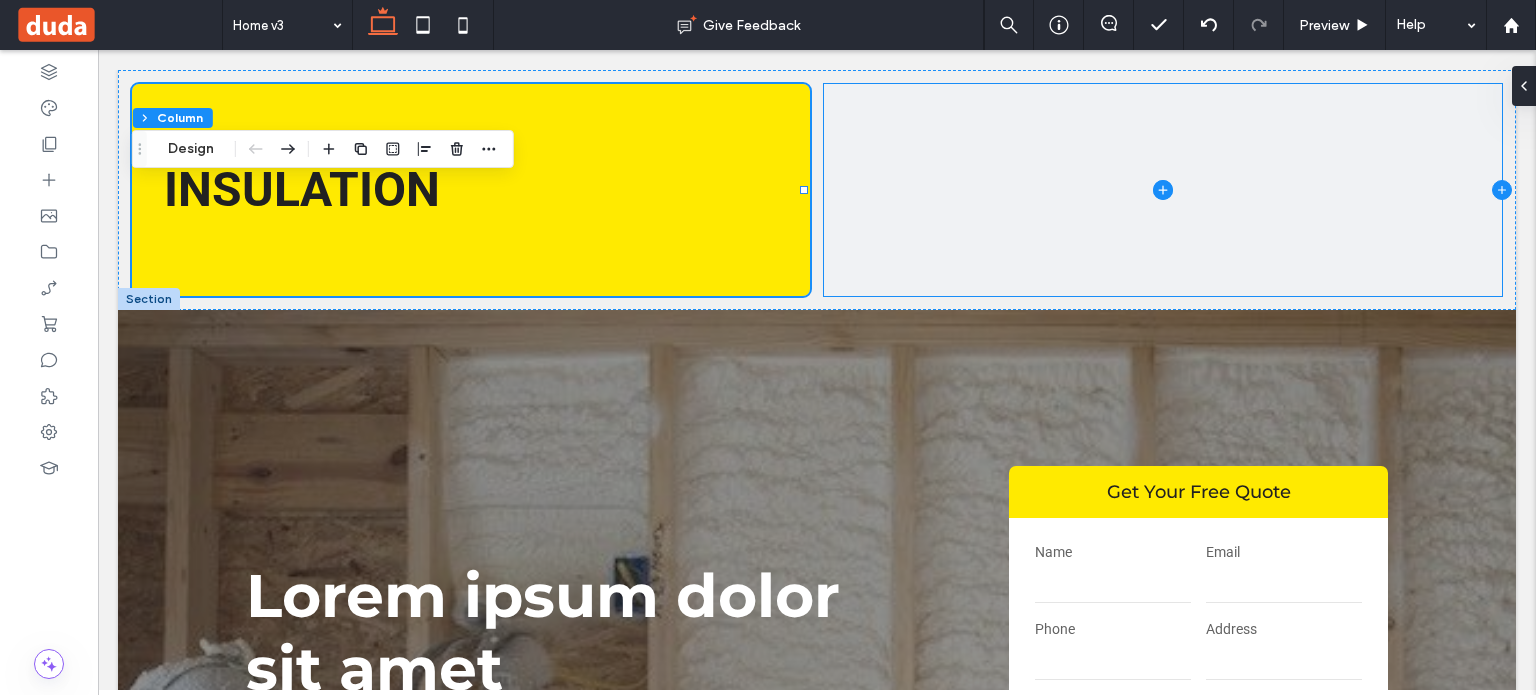 click 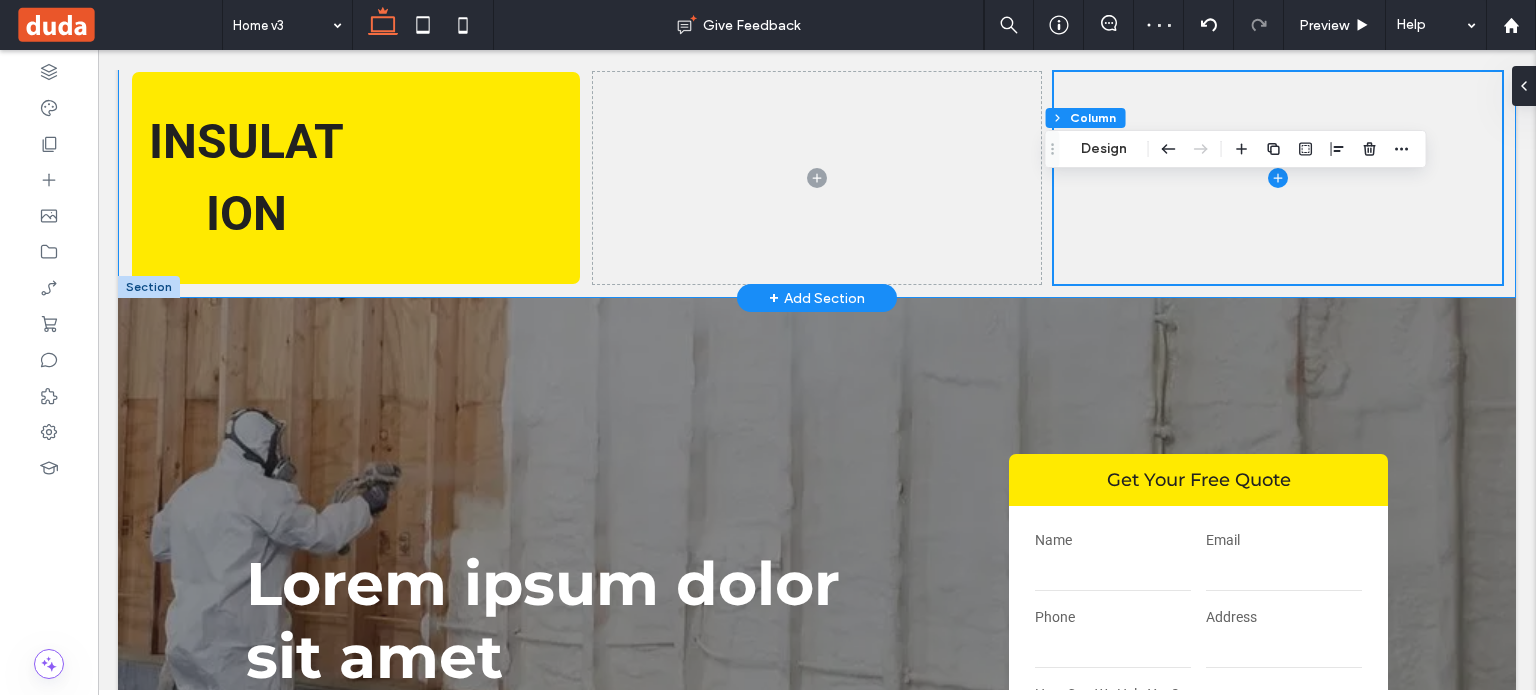 scroll, scrollTop: 0, scrollLeft: 0, axis: both 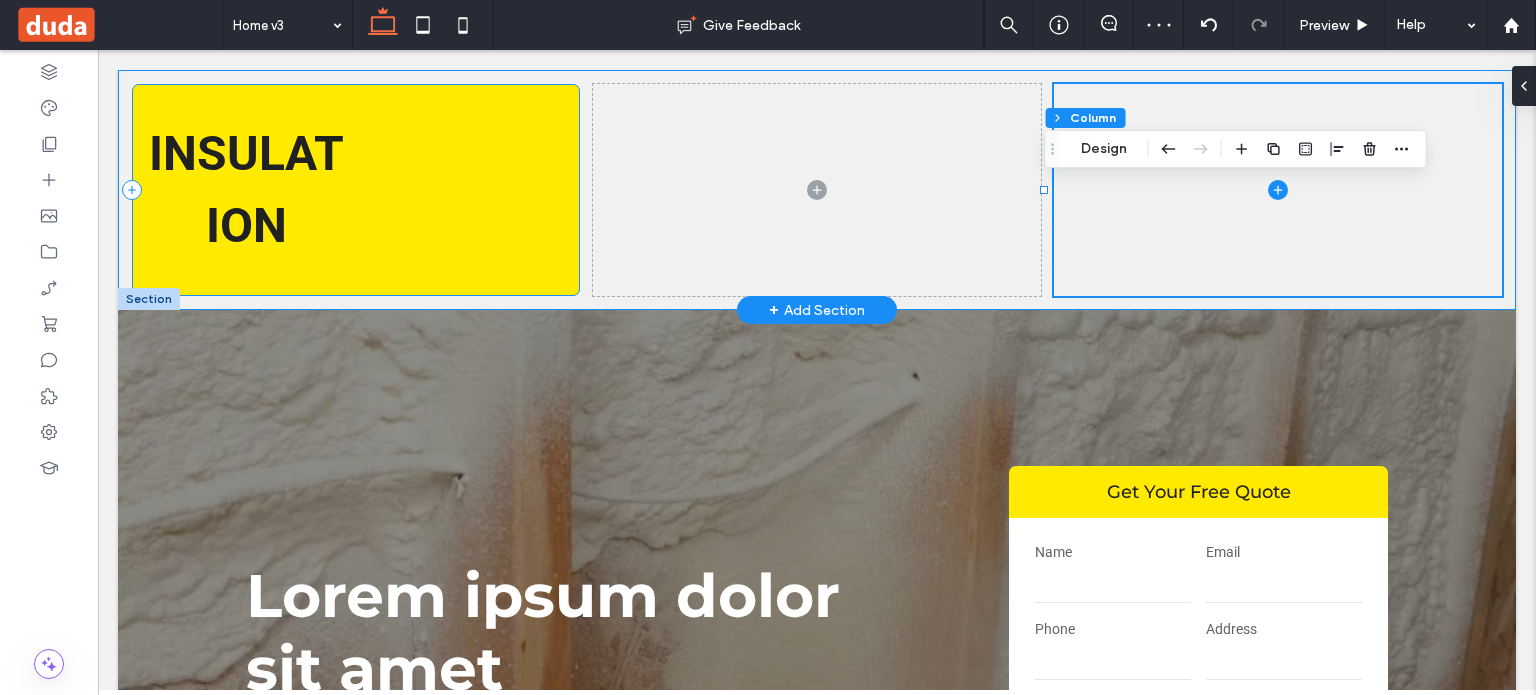 click on "INSULATION" at bounding box center (356, 190) 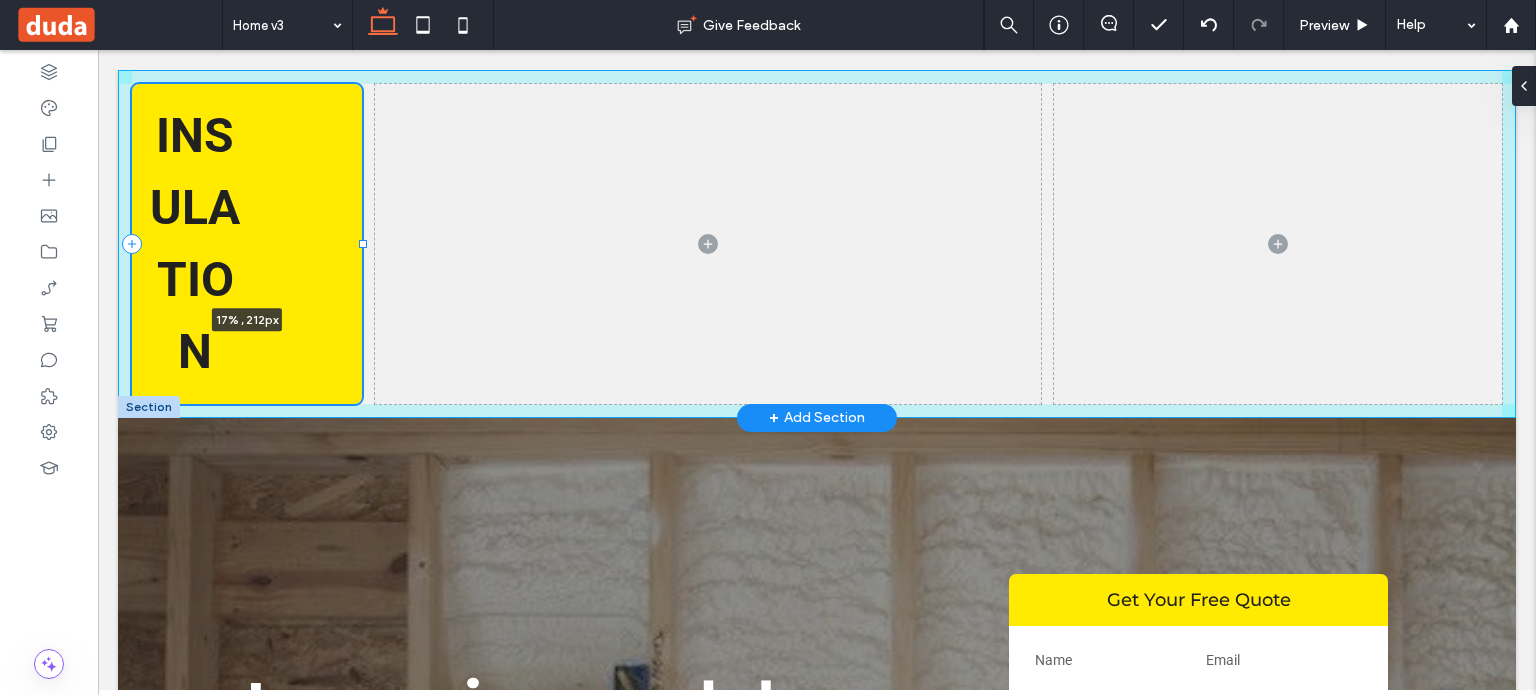 drag, startPoint x: 573, startPoint y: 189, endPoint x: 360, endPoint y: 194, distance: 213.05867 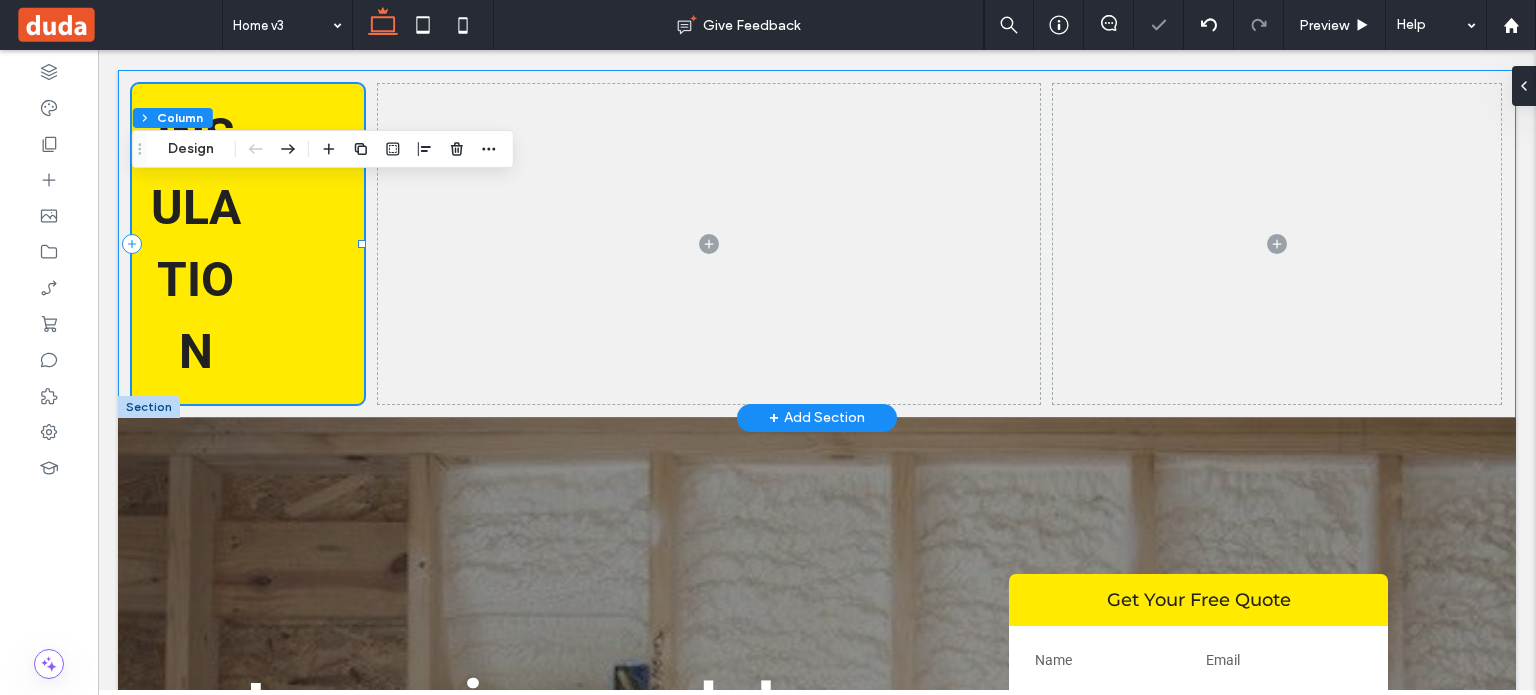click on "INSULATION
17% , 212px" at bounding box center [248, 244] 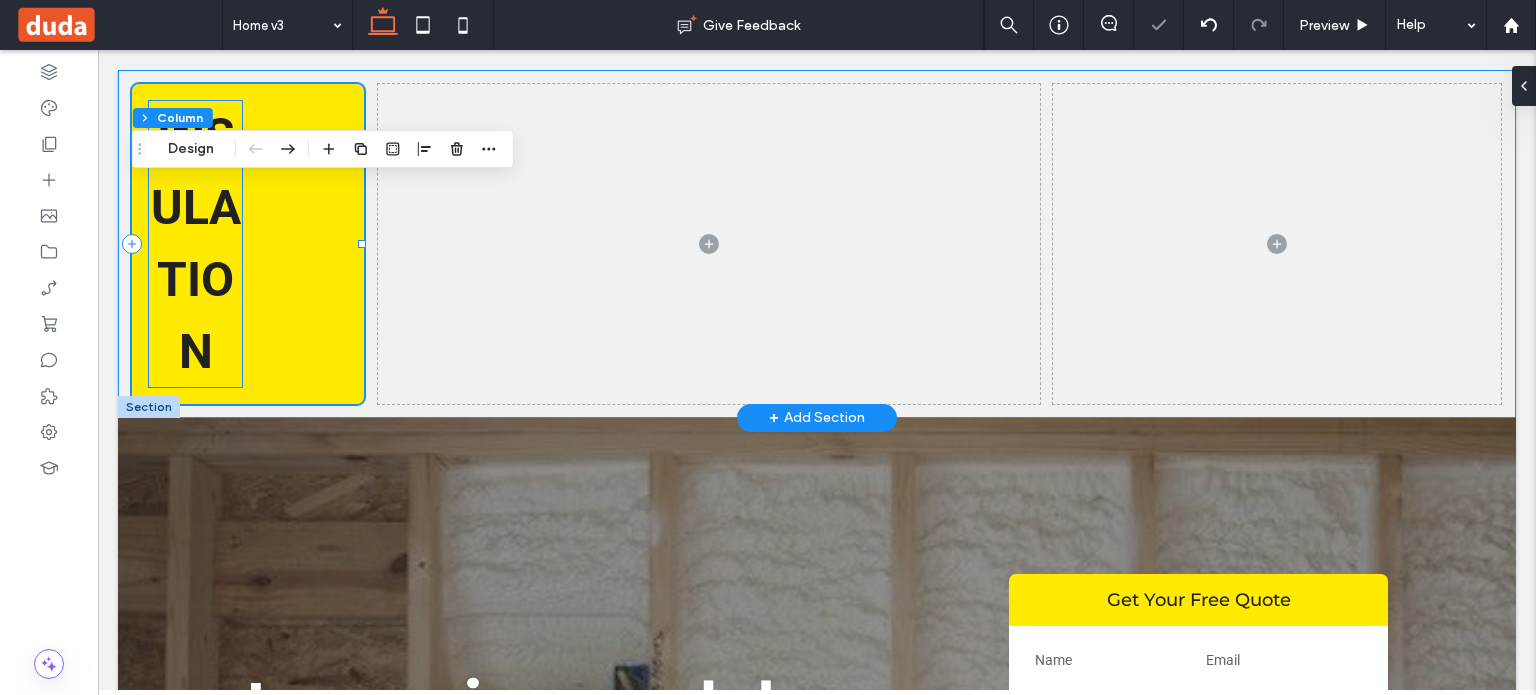 click on "INSULATION" at bounding box center [195, 244] 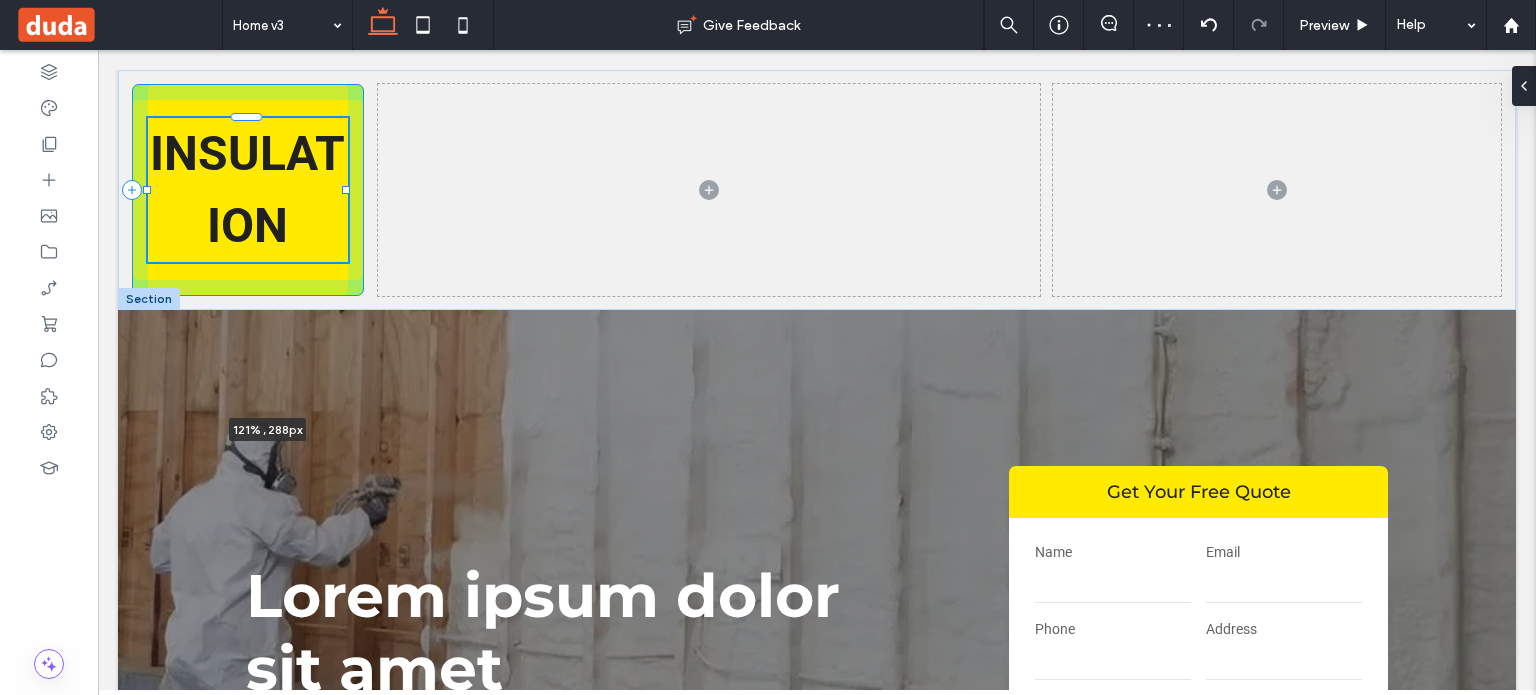 drag, startPoint x: 244, startPoint y: 246, endPoint x: 389, endPoint y: 244, distance: 145.0138 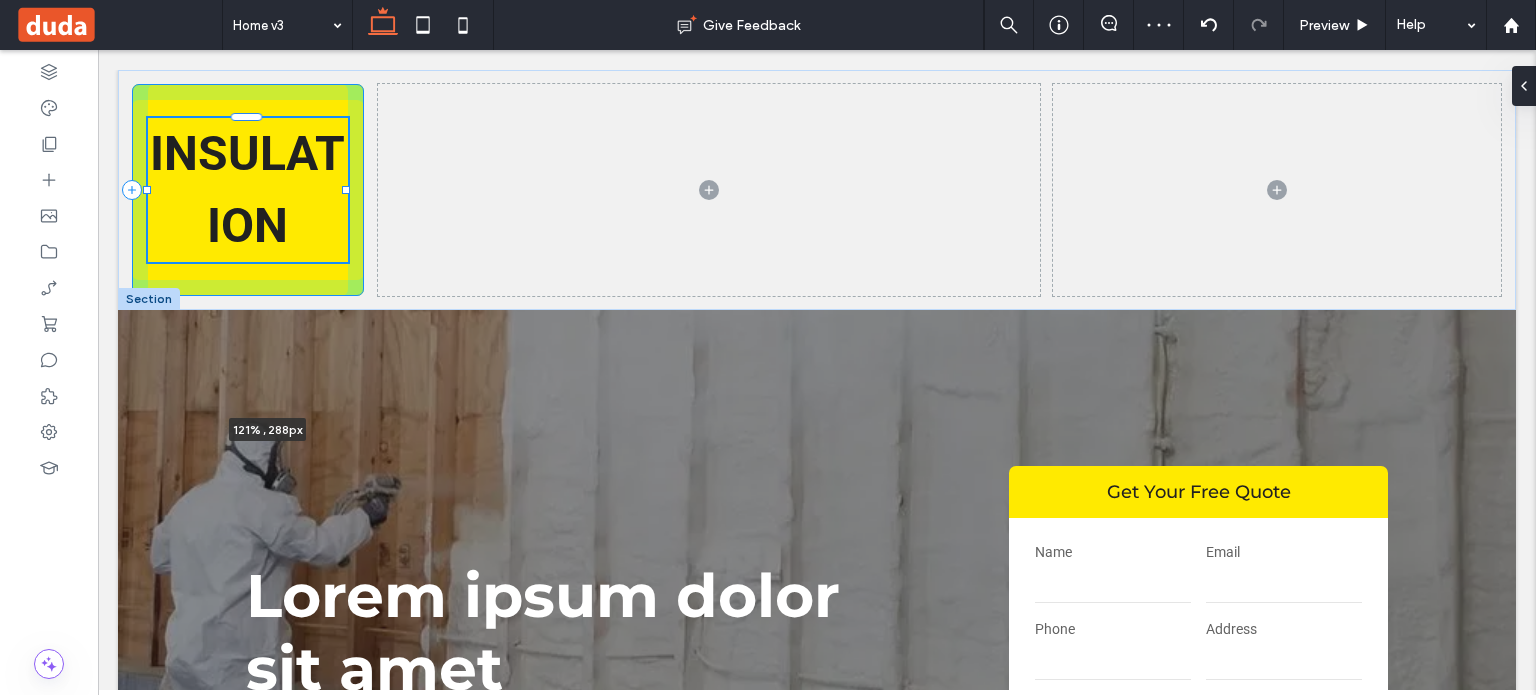 click on "INSULATION 121% , 288px" at bounding box center (817, 190) 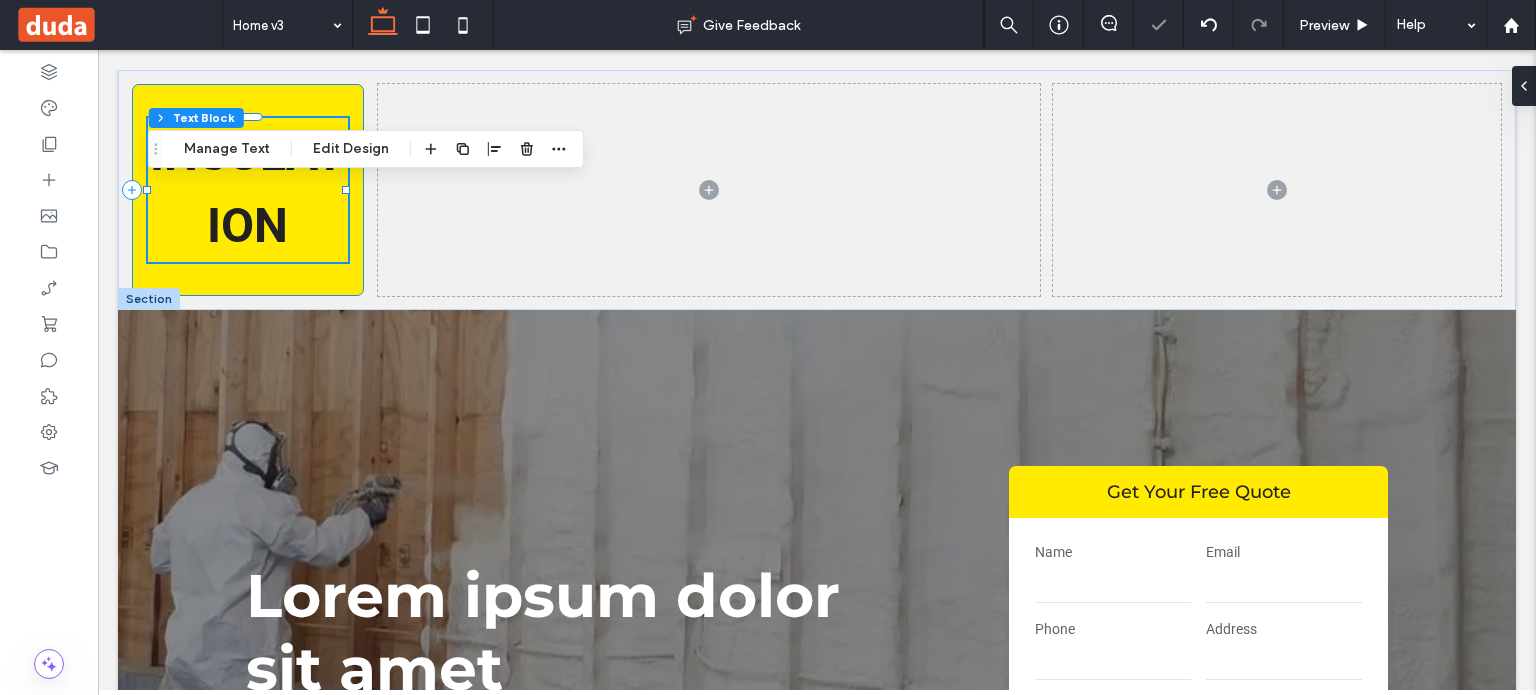 click on "INSULATION 121% , 288px" at bounding box center (248, 190) 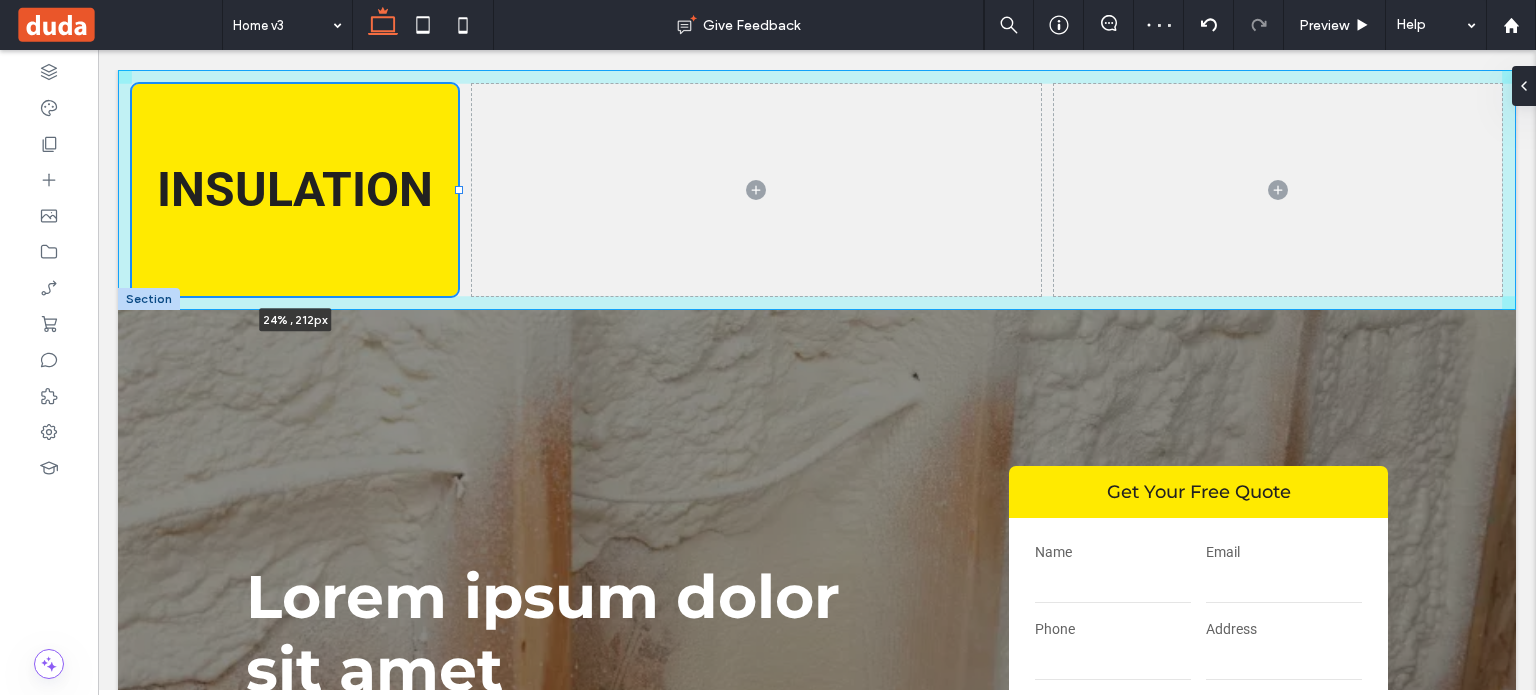 drag, startPoint x: 362, startPoint y: 191, endPoint x: 459, endPoint y: 195, distance: 97.082436 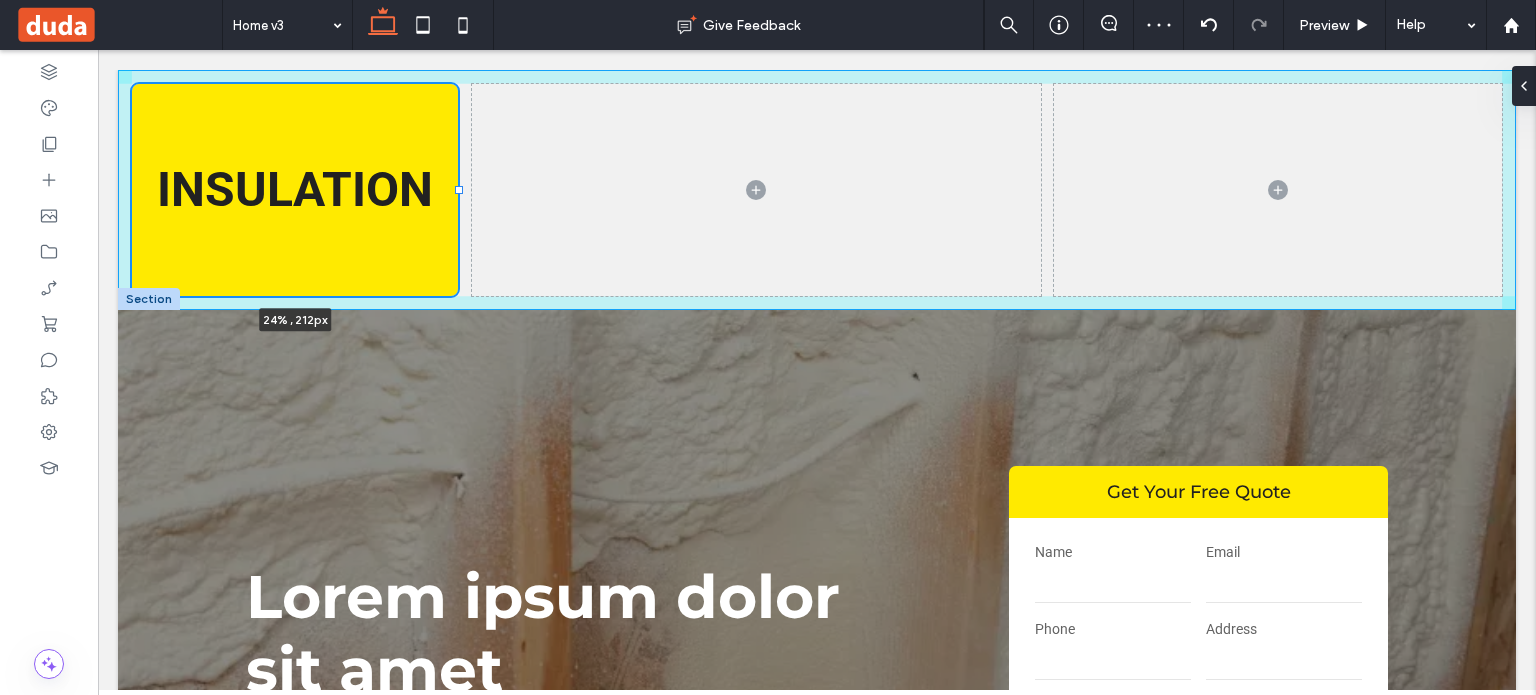 click on "INSULATION 24% , 212px" at bounding box center [817, 190] 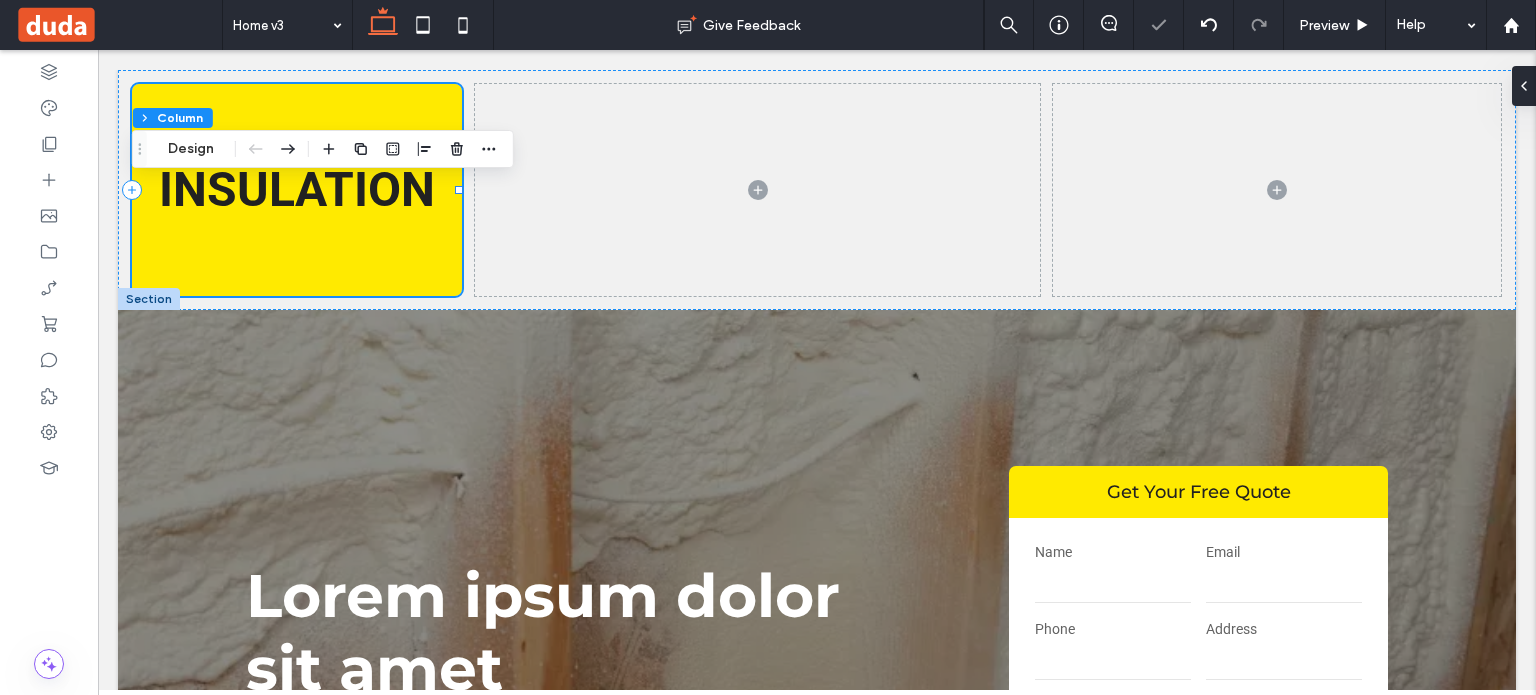 click on "INSULATION 24% , 212px" at bounding box center (297, 190) 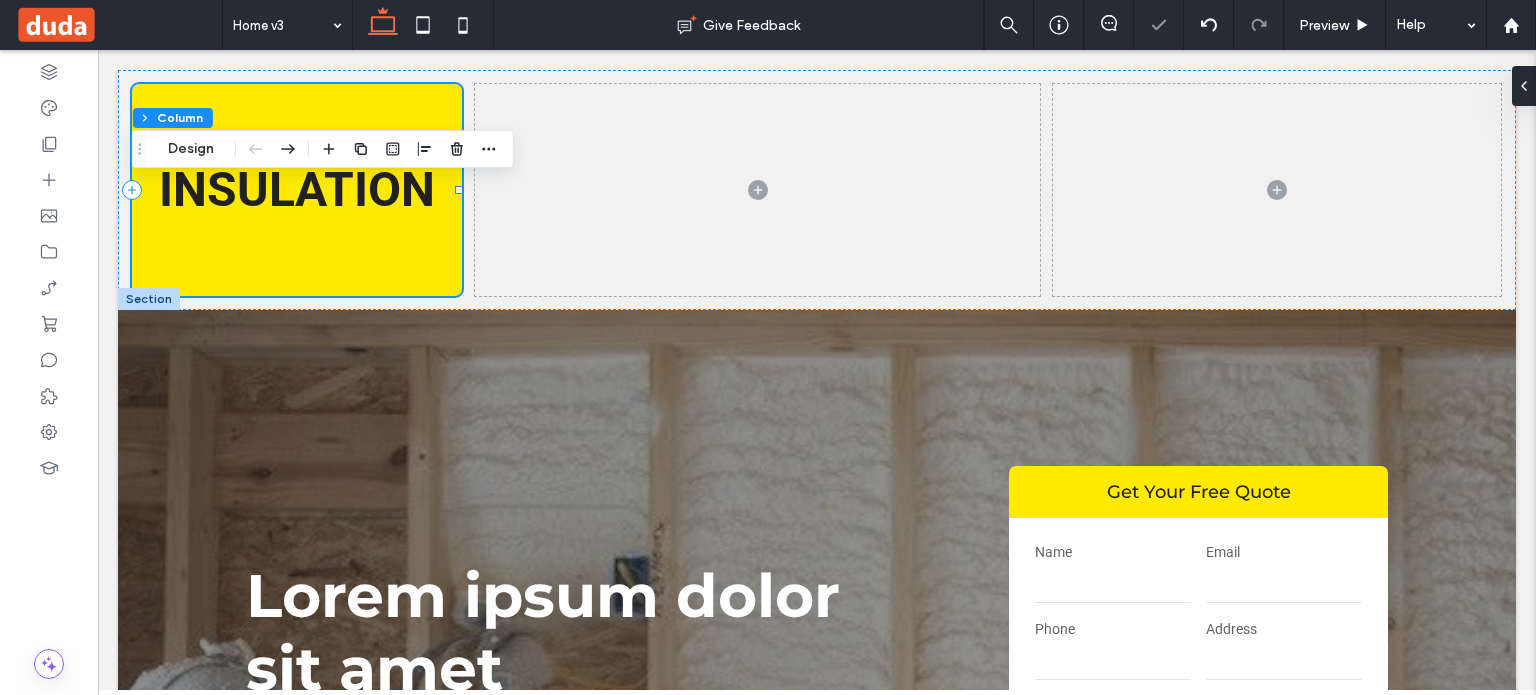 click on "INSULATION" at bounding box center (297, 190) 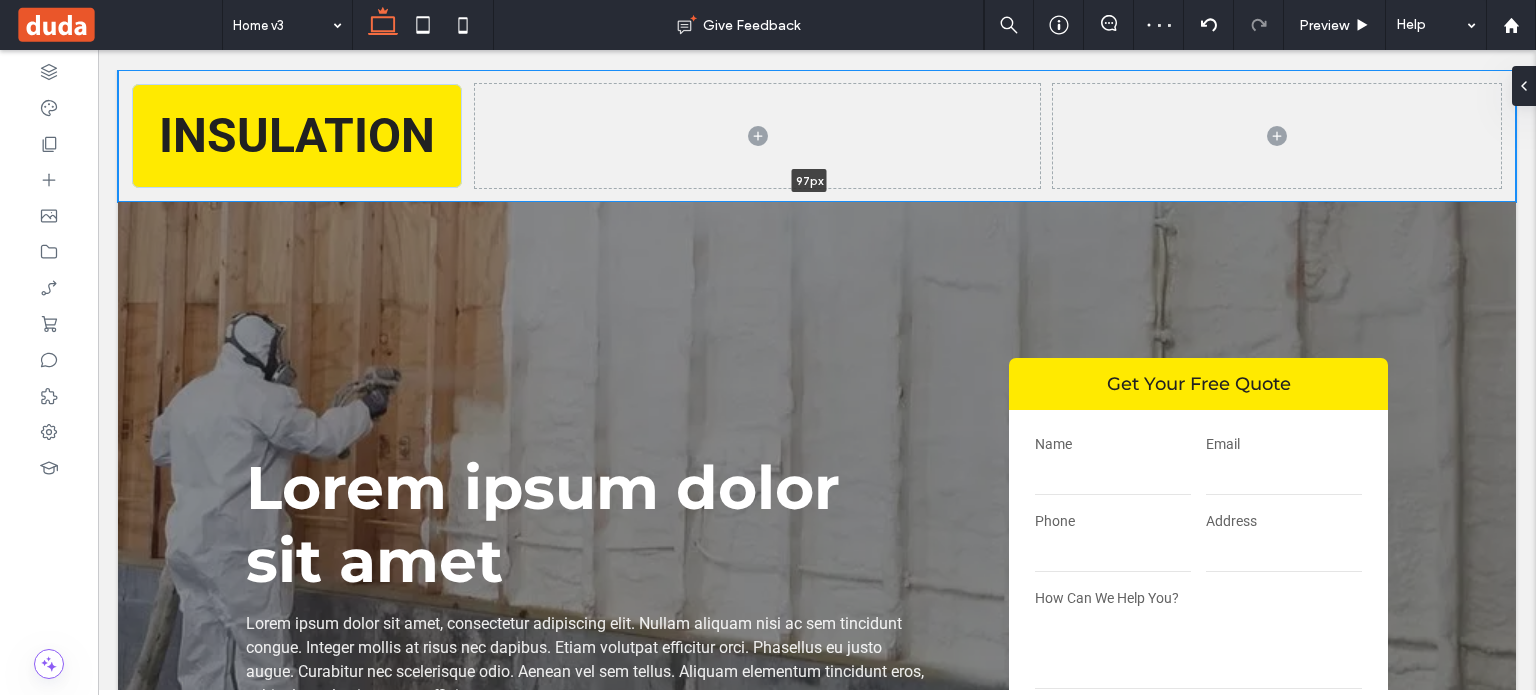 drag, startPoint x: 471, startPoint y: 255, endPoint x: 478, endPoint y: 166, distance: 89.27486 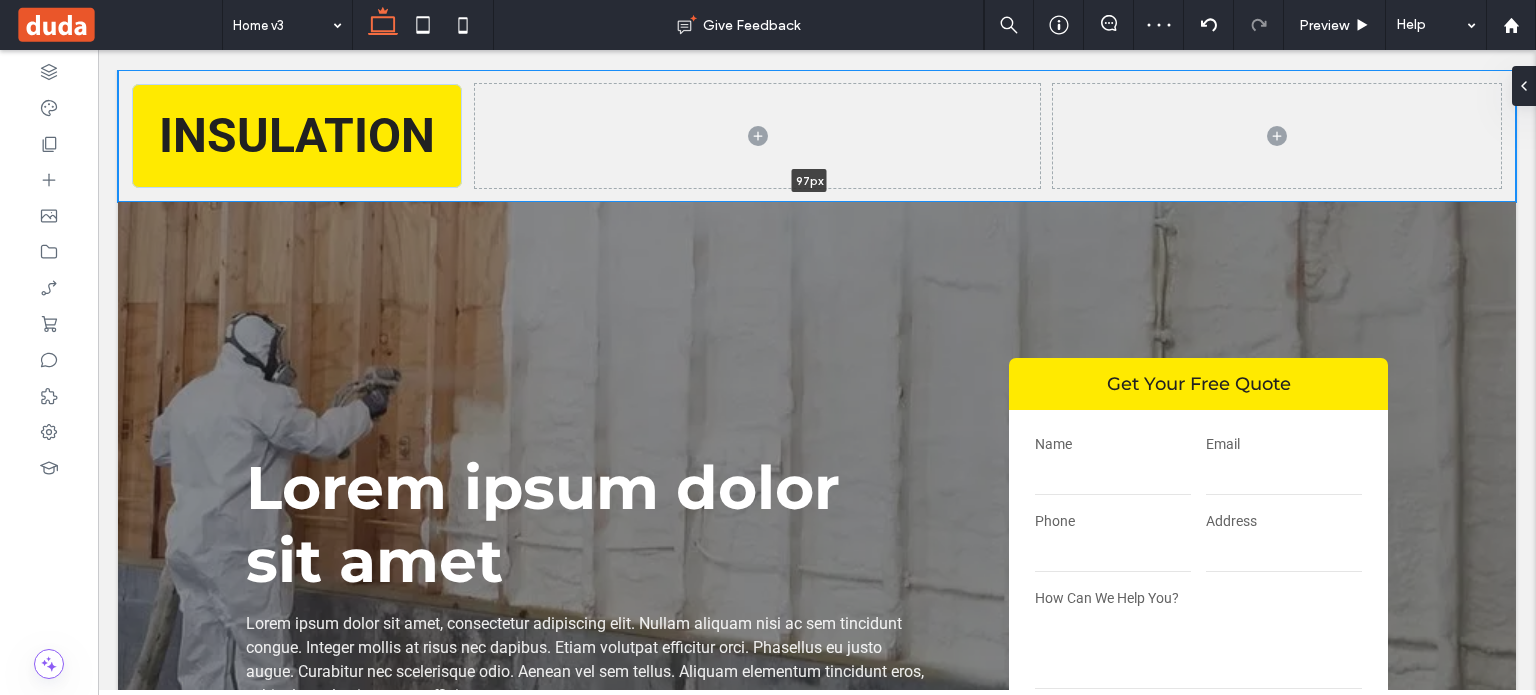 click on "INSULATION
97px Section + Add Section" at bounding box center (817, 136) 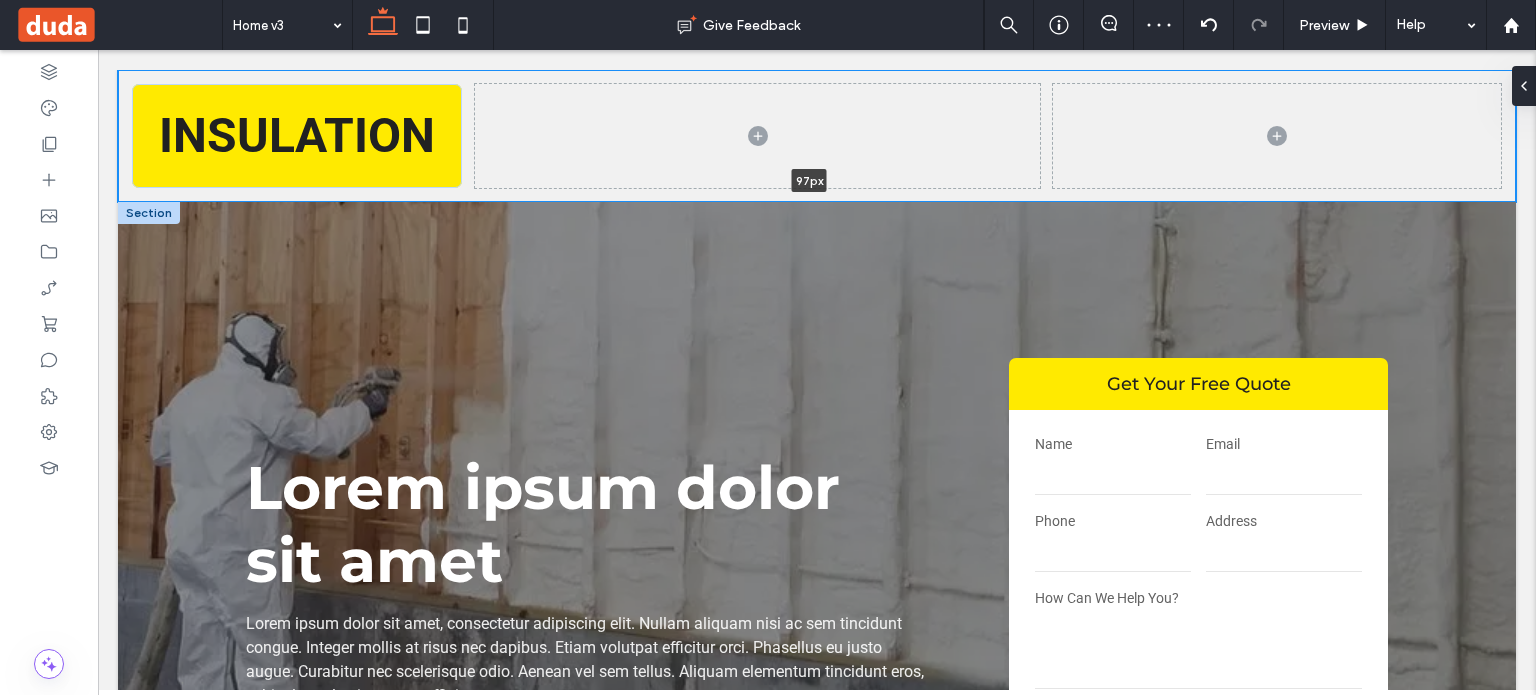 type on "**" 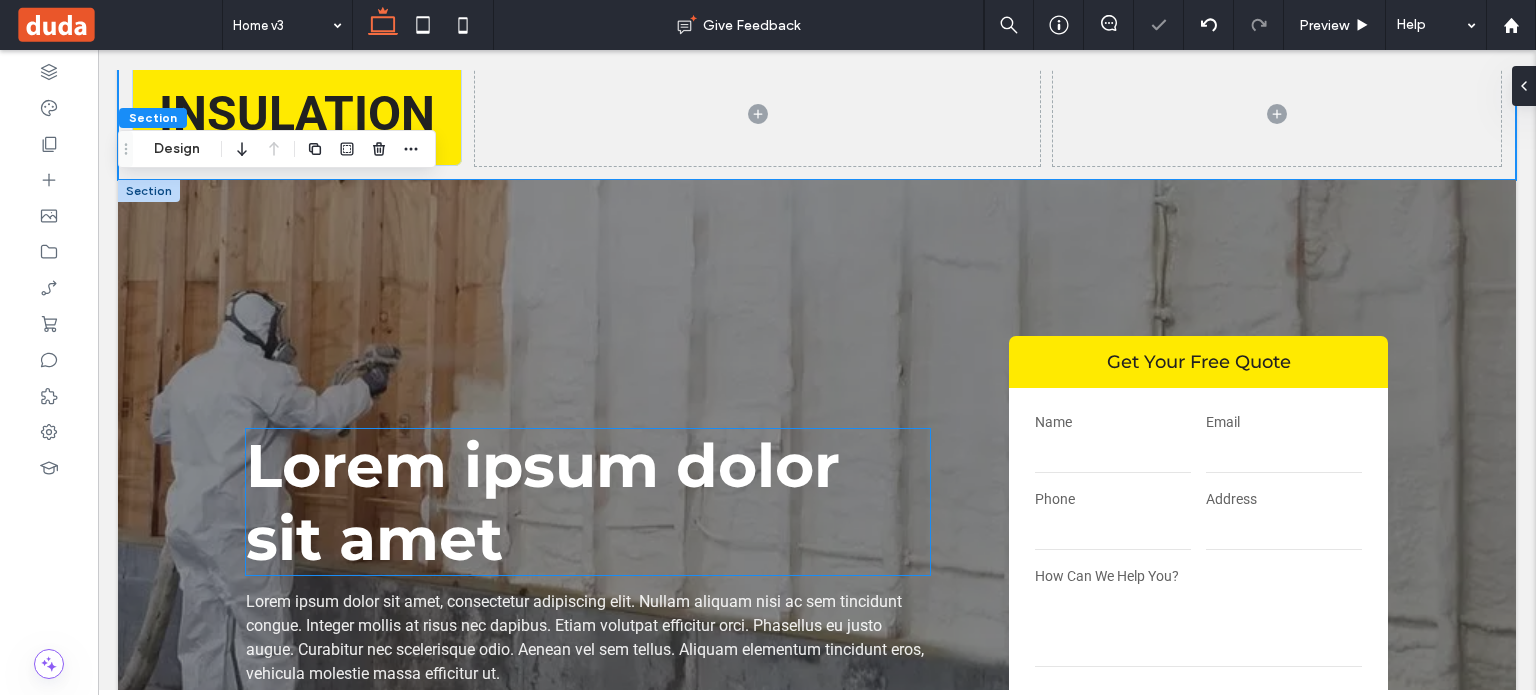scroll, scrollTop: 0, scrollLeft: 0, axis: both 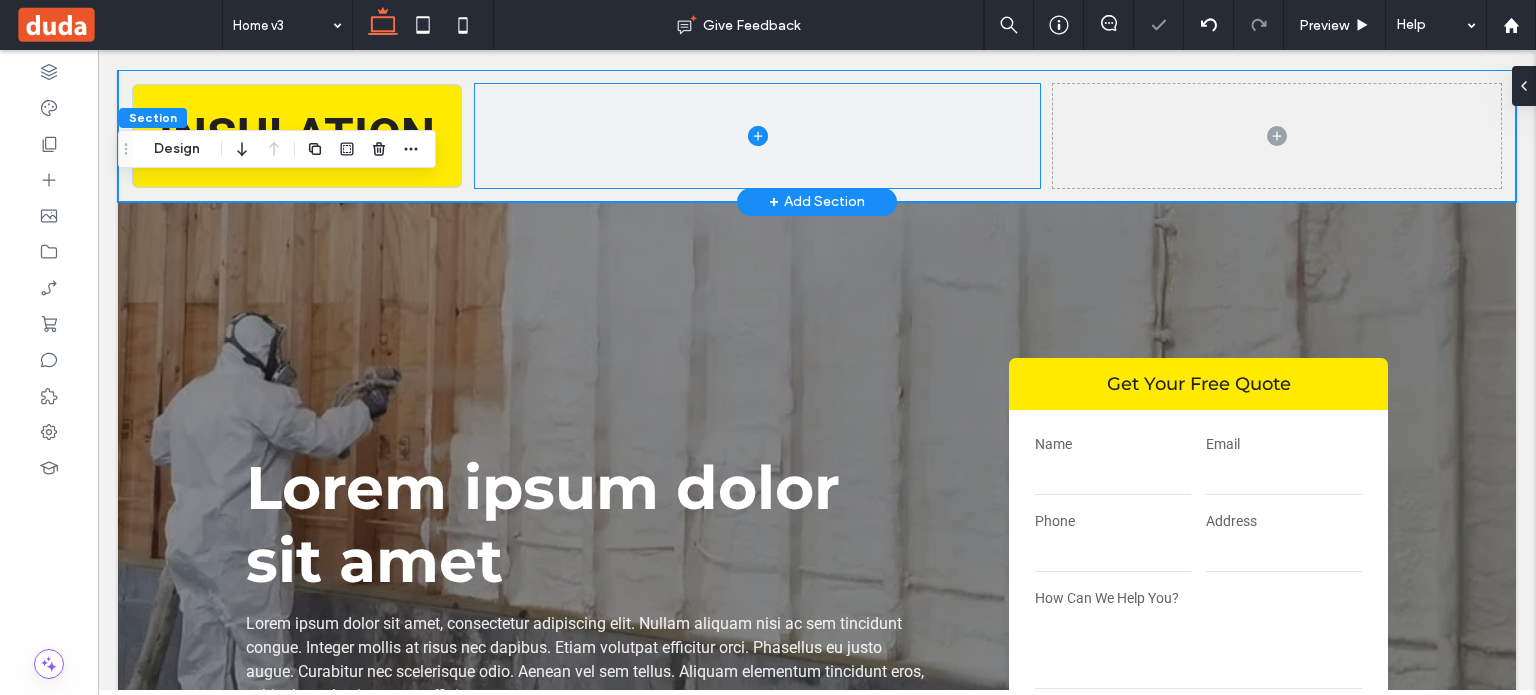 drag, startPoint x: 978, startPoint y: 152, endPoint x: 1020, endPoint y: 142, distance: 43.174065 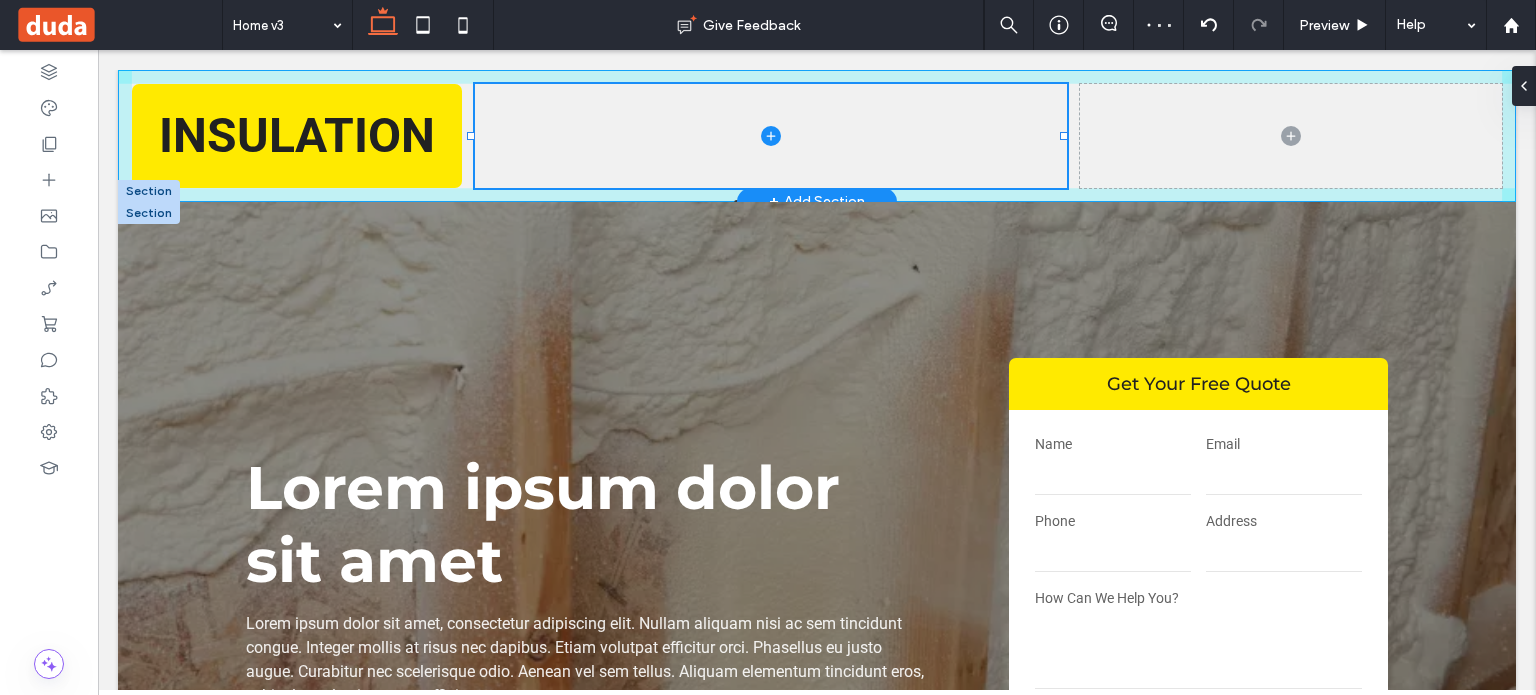 drag, startPoint x: 1029, startPoint y: 135, endPoint x: 1033, endPoint y: 225, distance: 90.088844 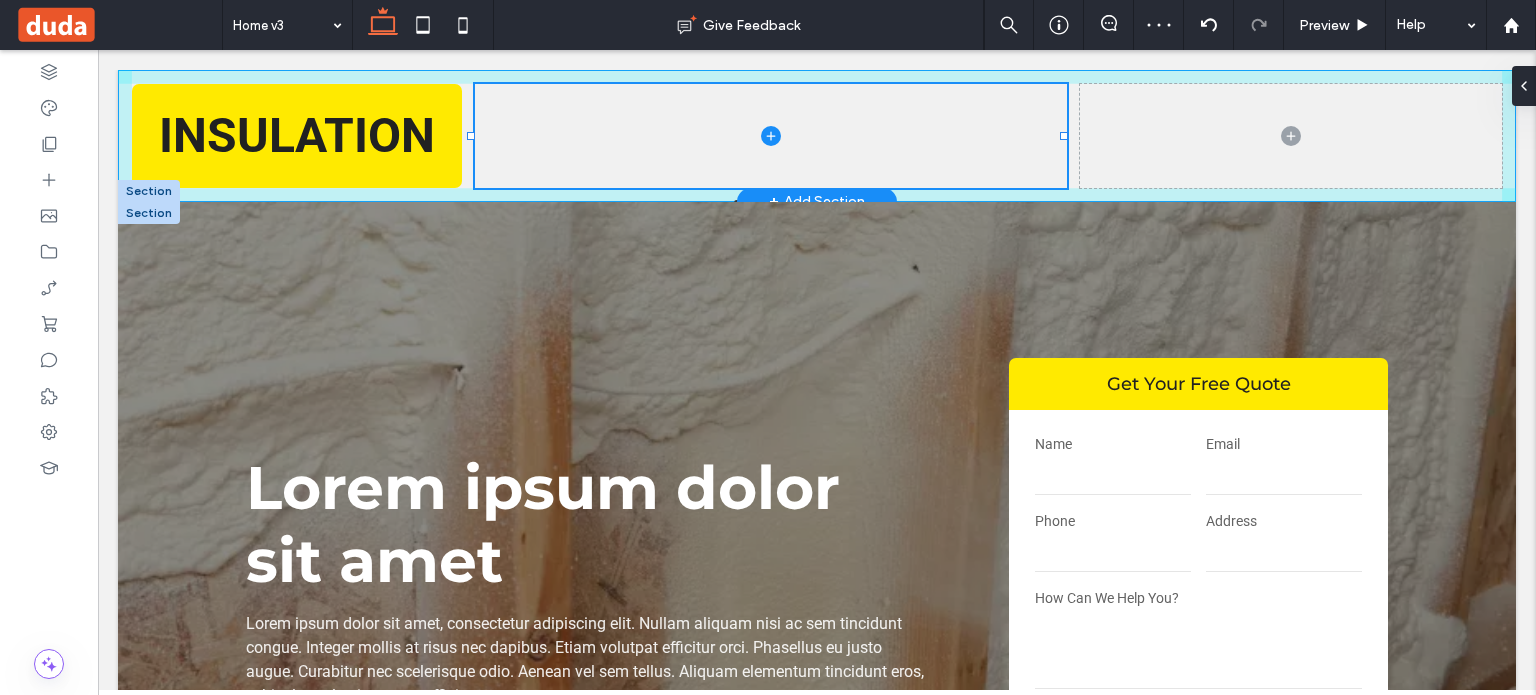 click at bounding box center [1064, 136] 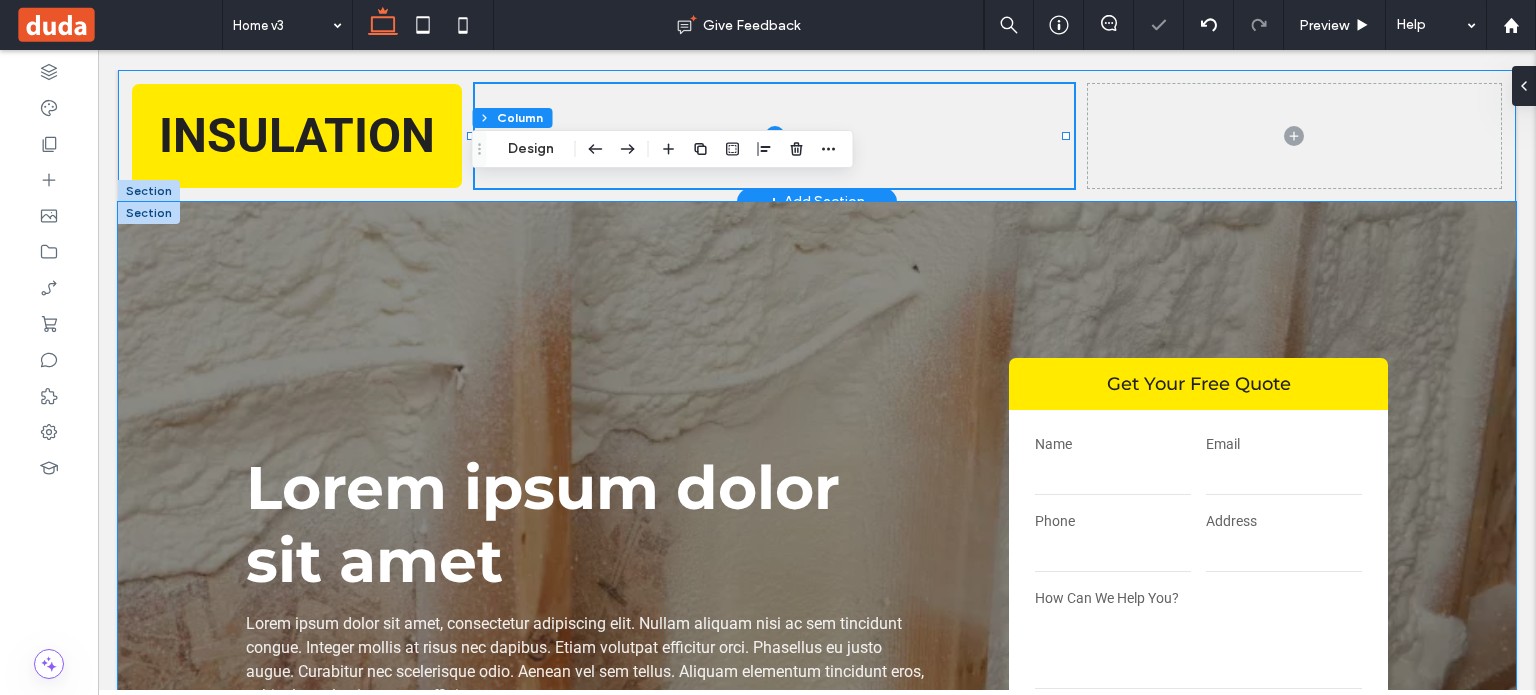drag, startPoint x: 1028, startPoint y: 226, endPoint x: 1200, endPoint y: 290, distance: 183.52112 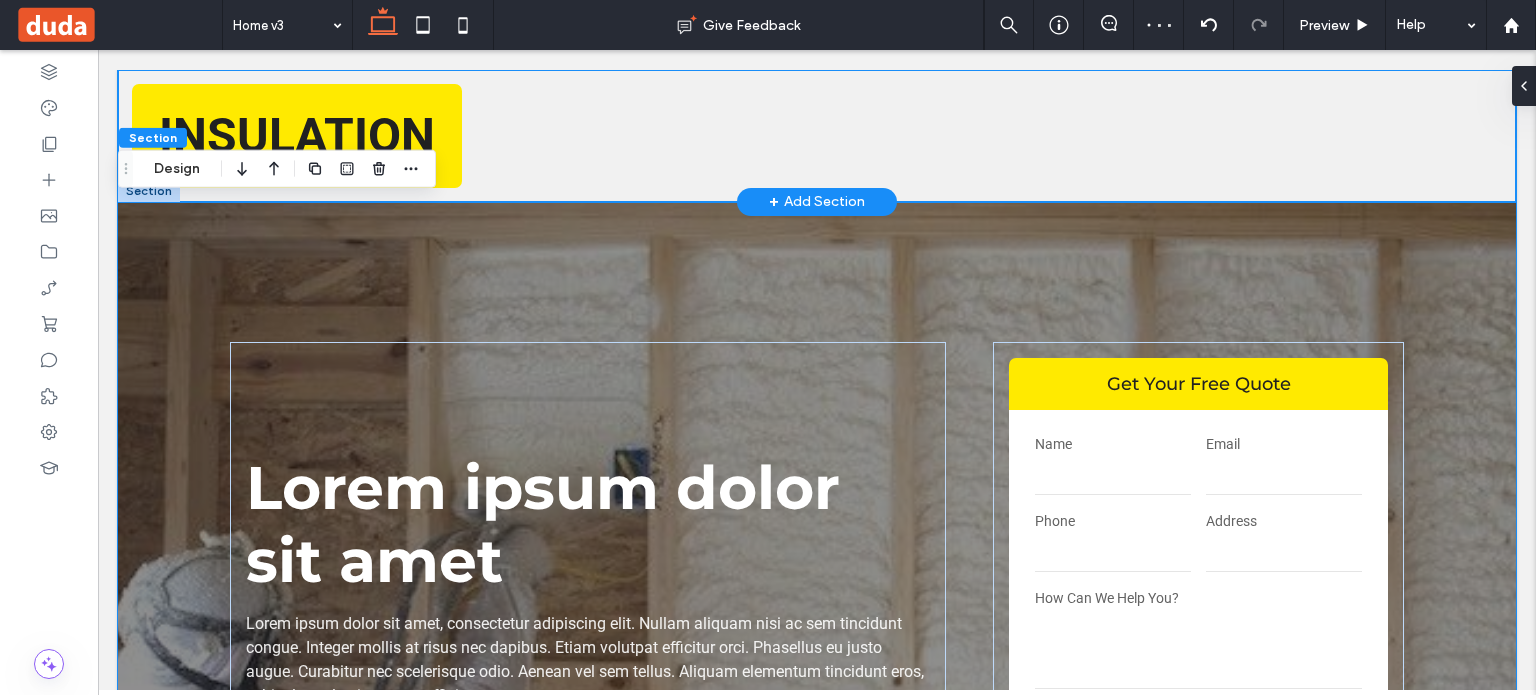 click on "INSULATION" at bounding box center [817, 136] 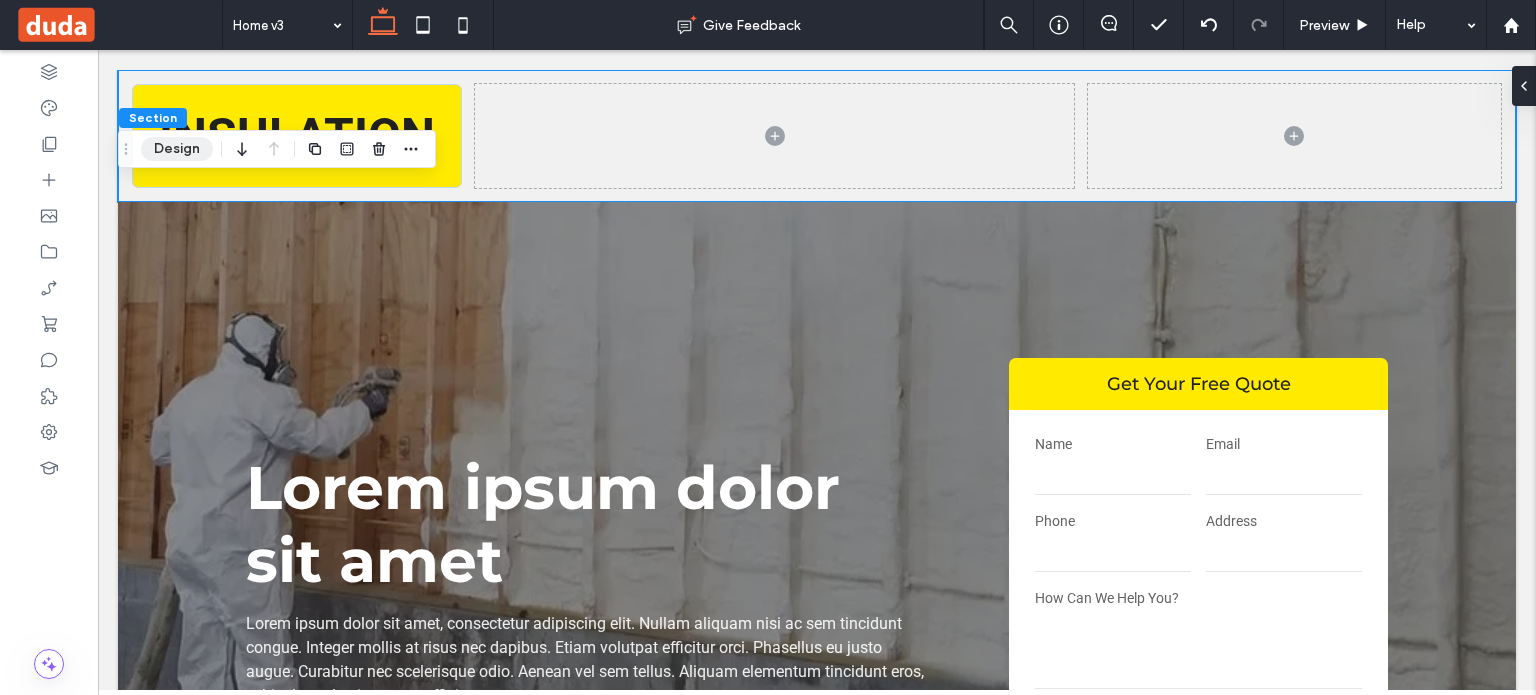 click on "Design" at bounding box center (177, 149) 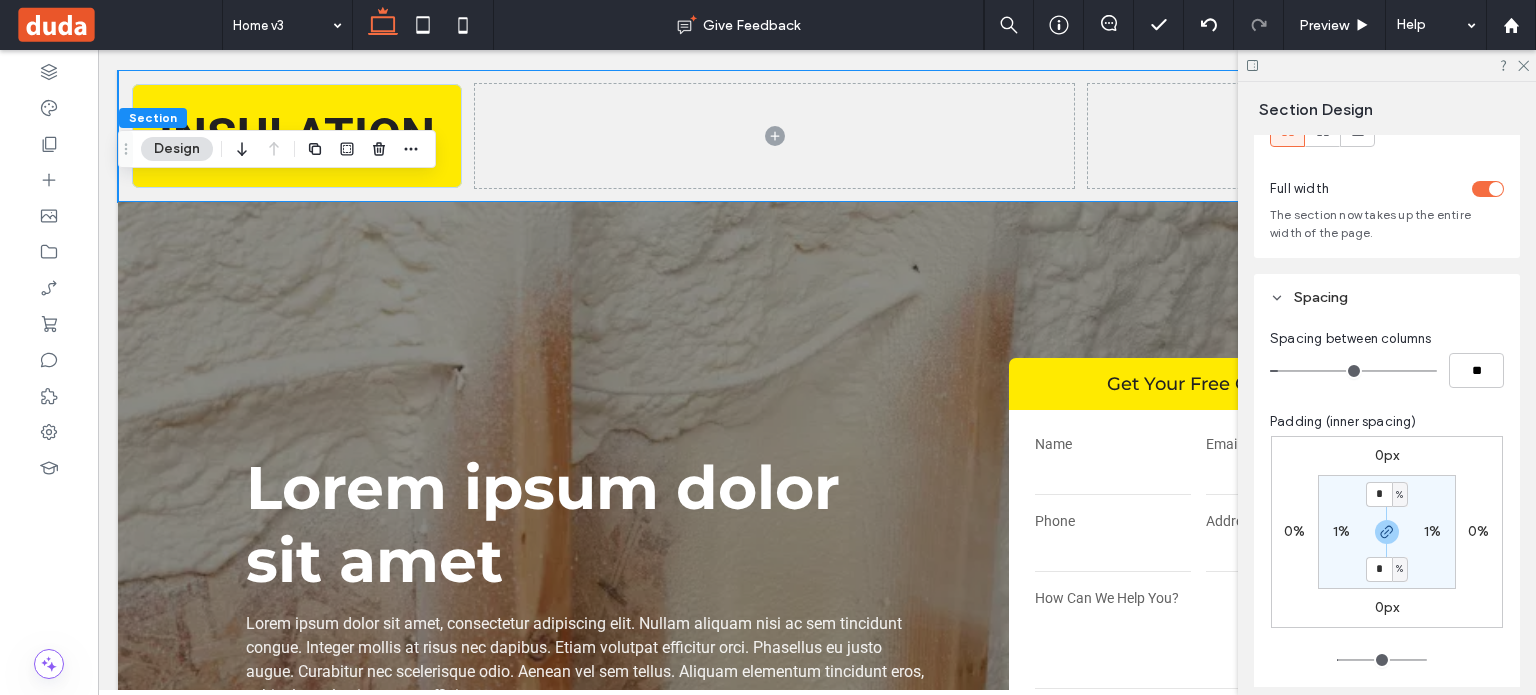 scroll, scrollTop: 100, scrollLeft: 0, axis: vertical 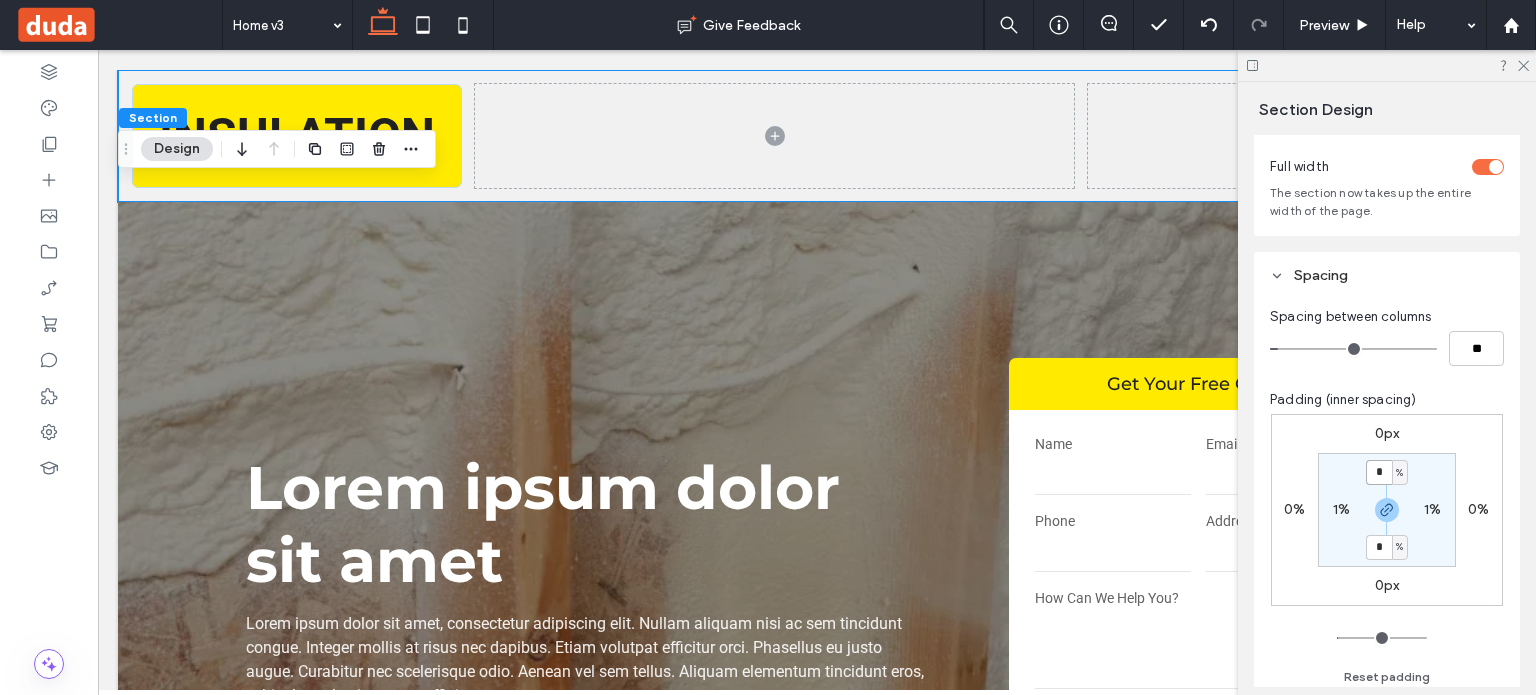 click on "*" at bounding box center (1379, 472) 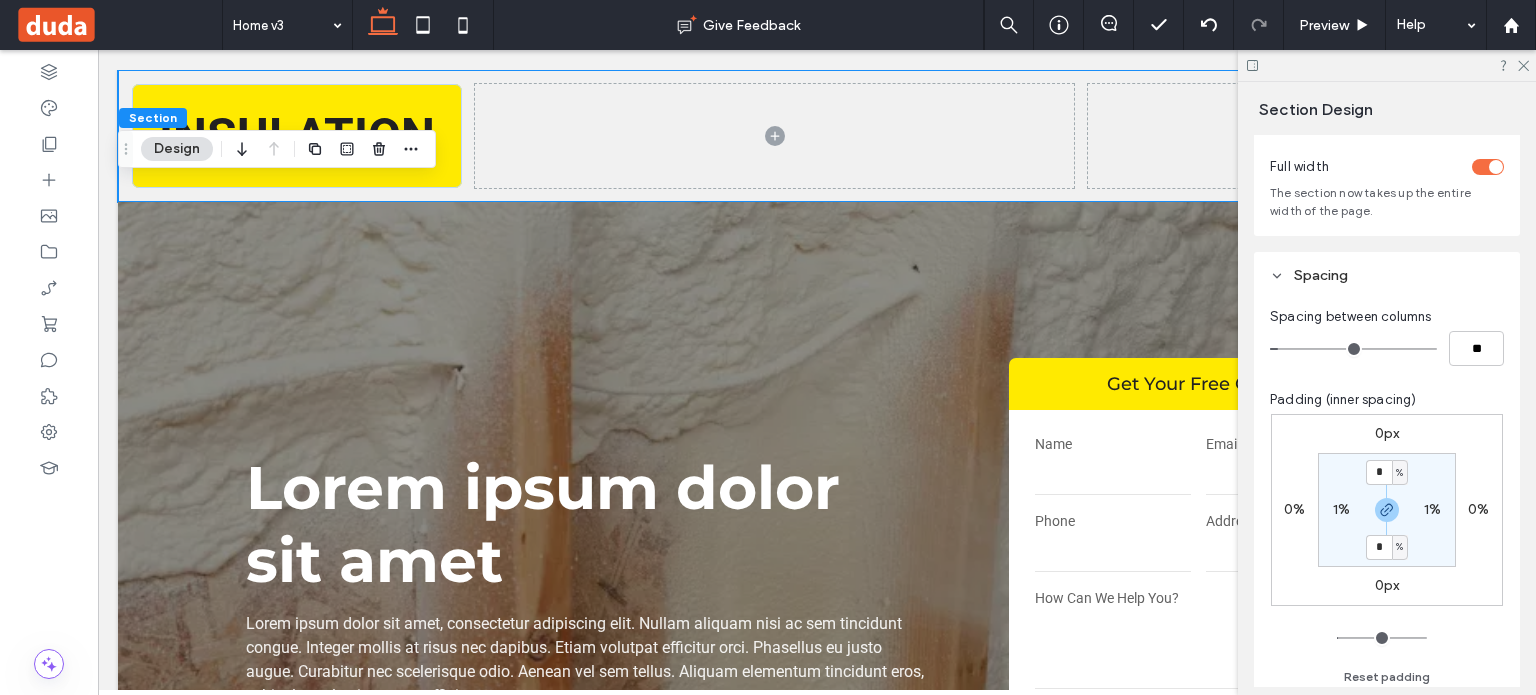 click on "%" at bounding box center [1399, 473] 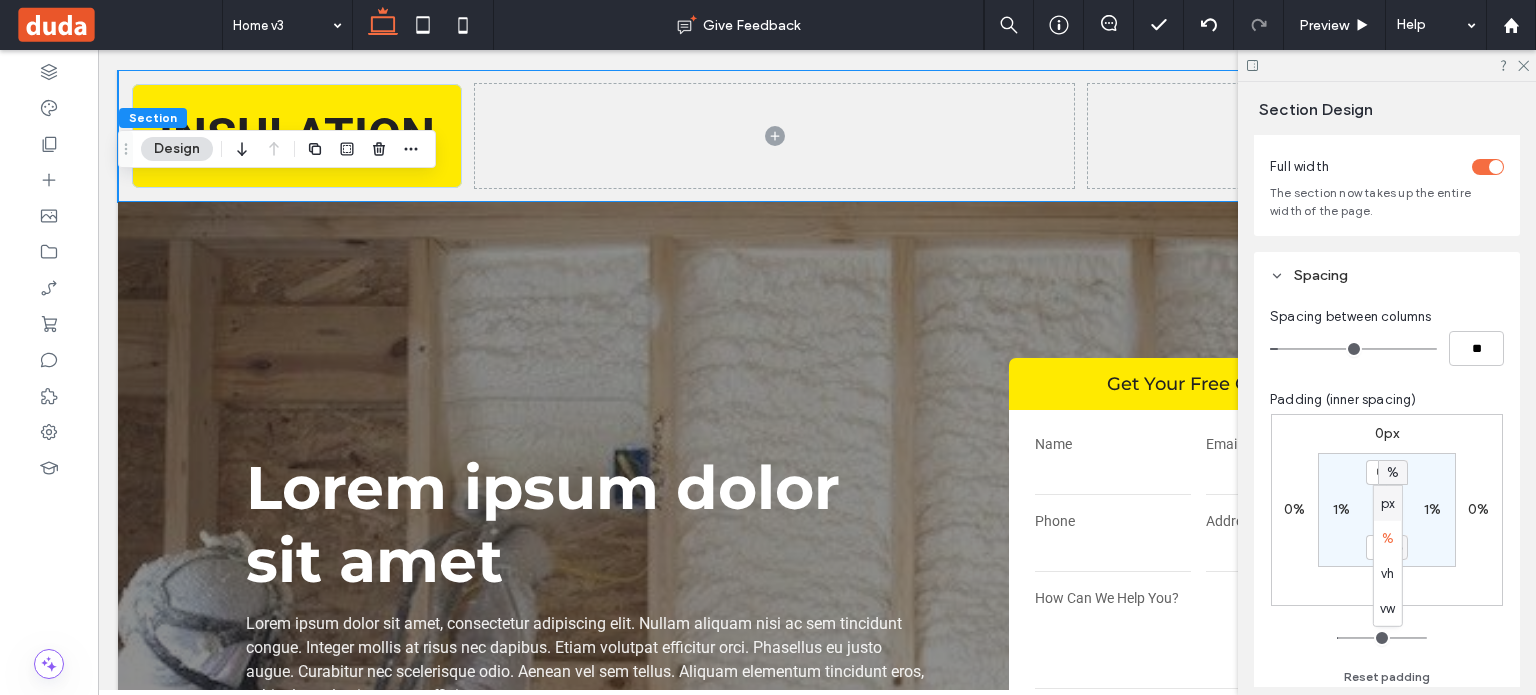click on "px" at bounding box center (1388, 503) 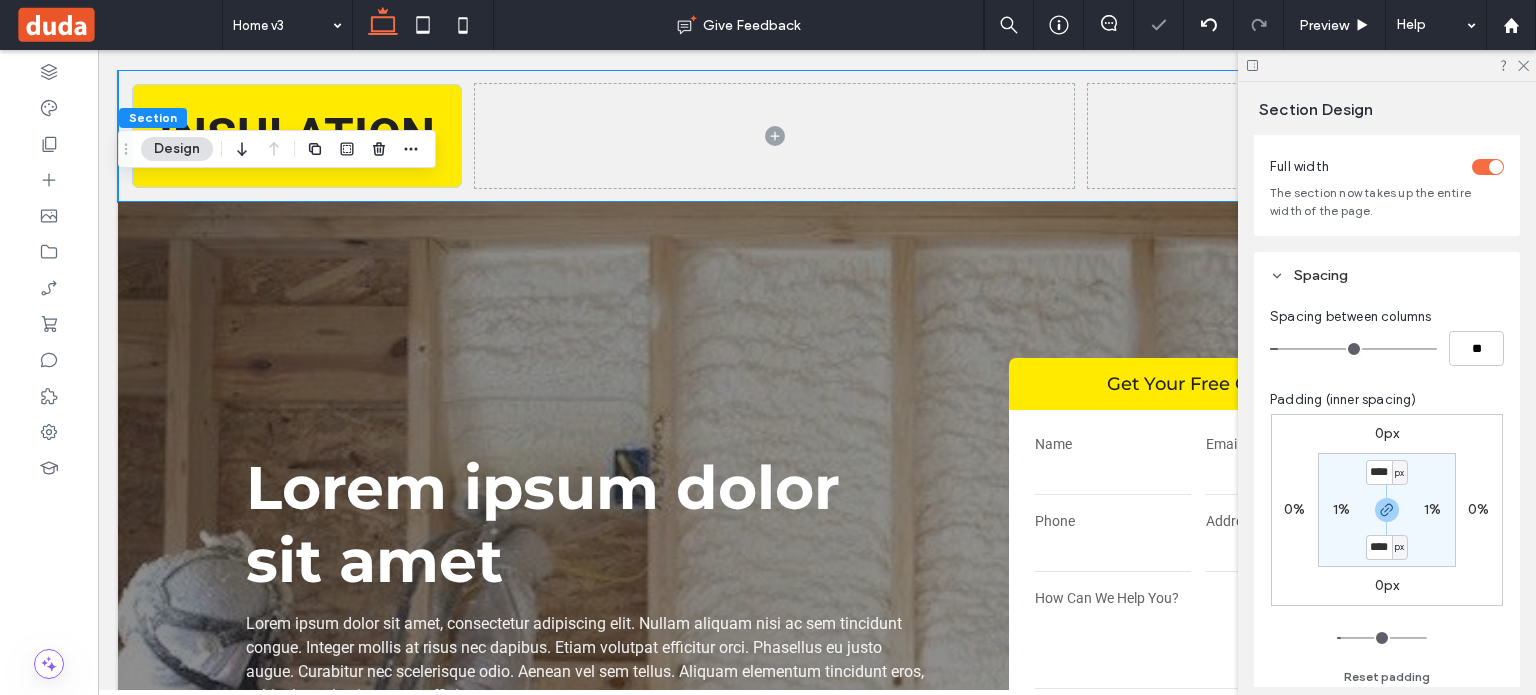 type on "****" 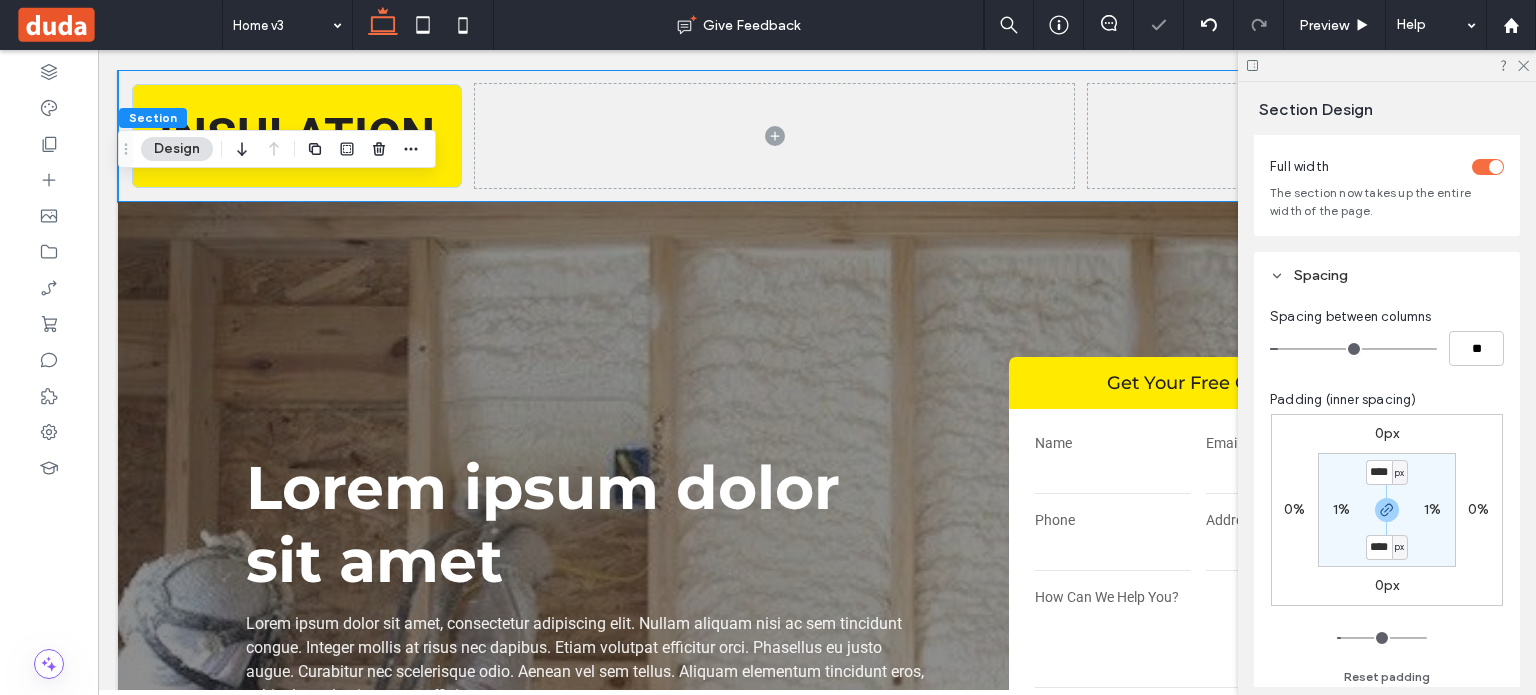 click on "px" at bounding box center (1400, 472) 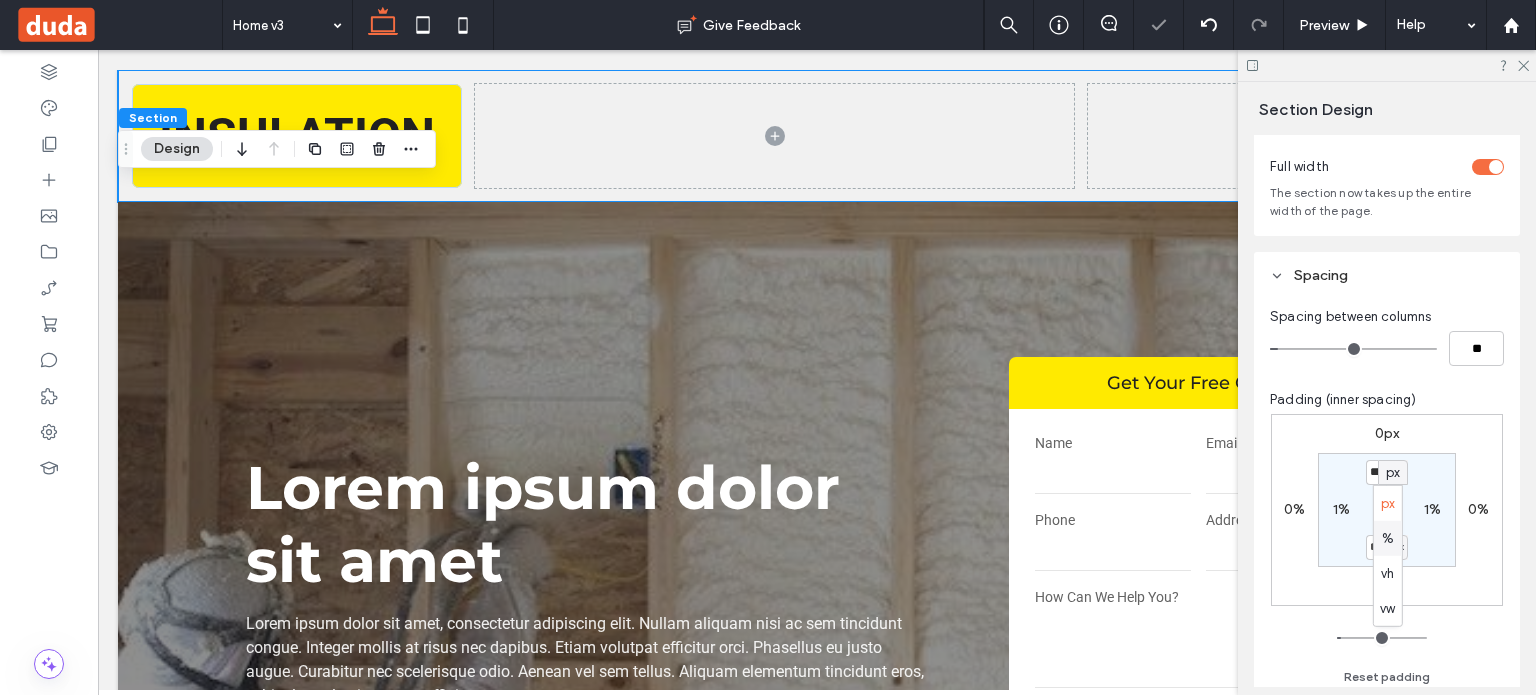 click on "%" at bounding box center (1388, 538) 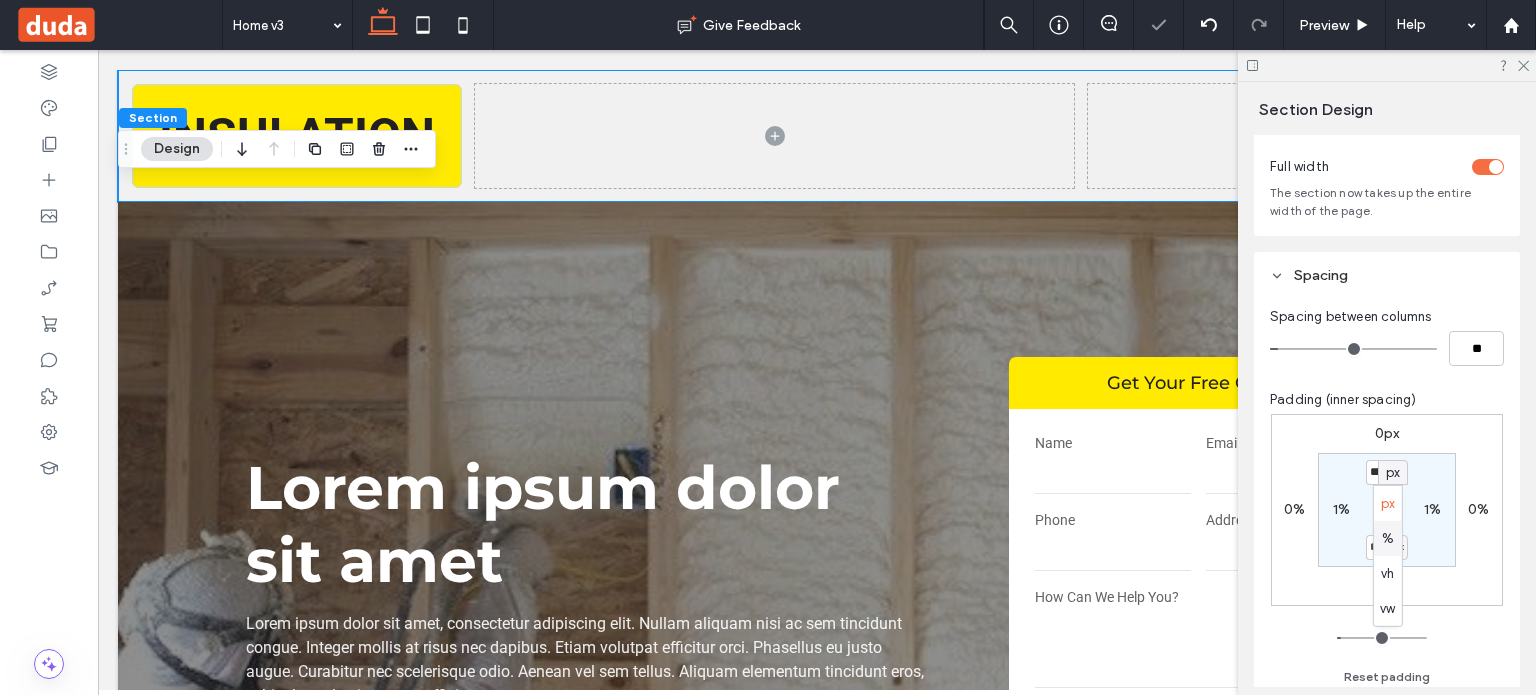 type on "*" 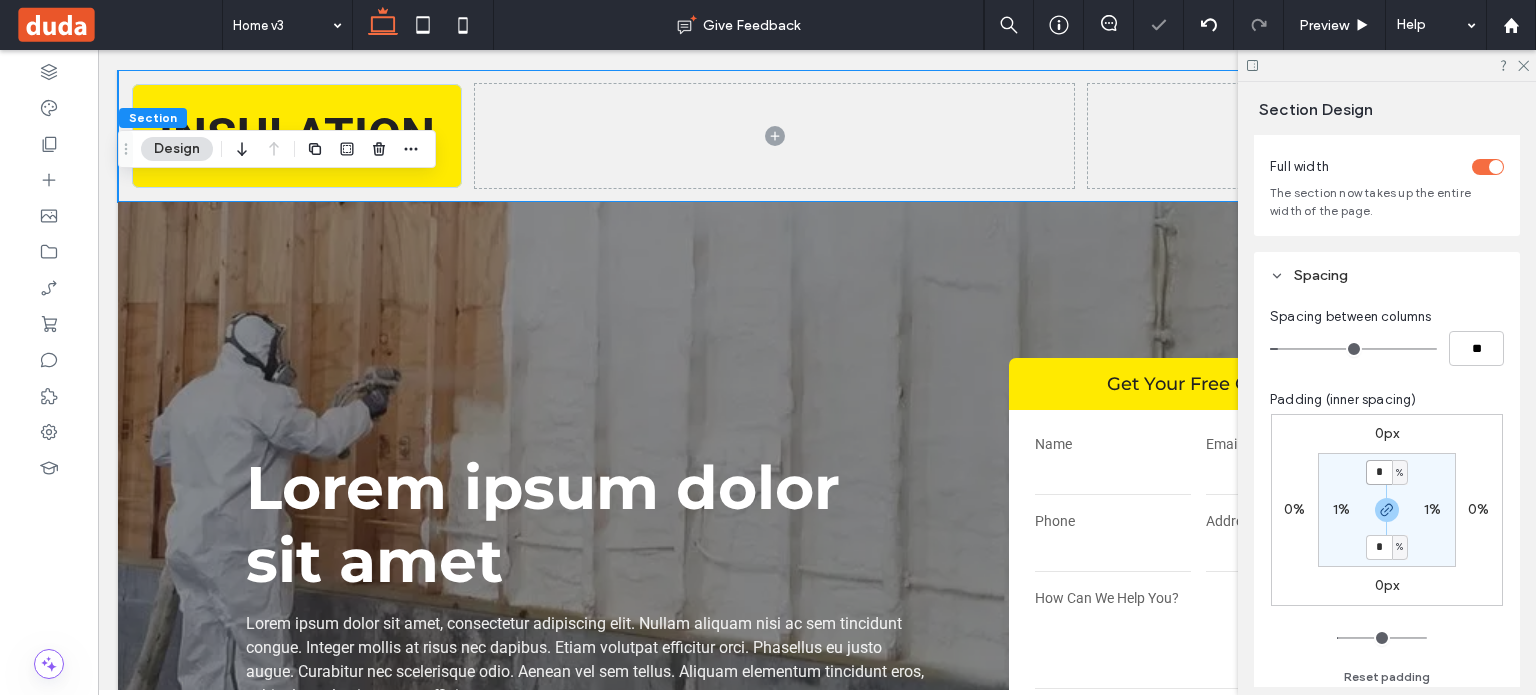 click on "*" at bounding box center [1379, 472] 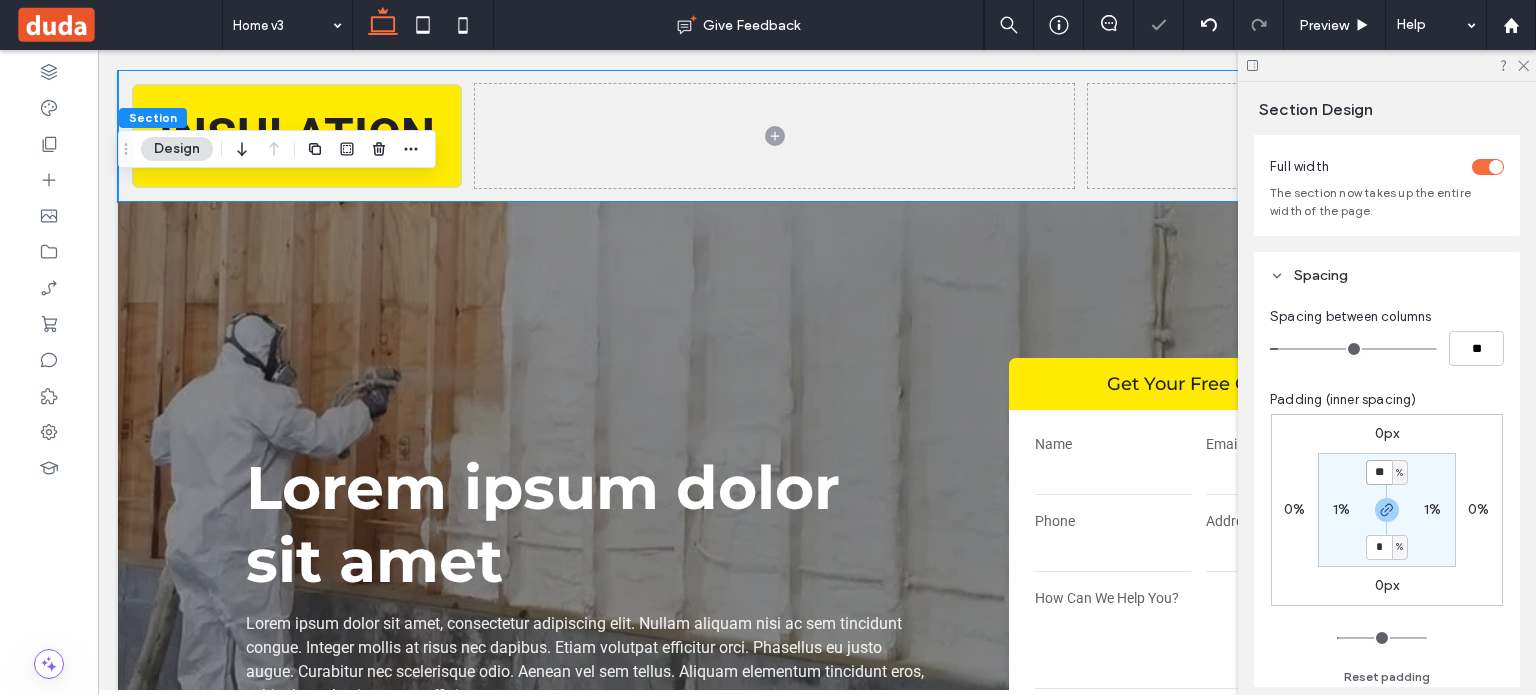 type on "***" 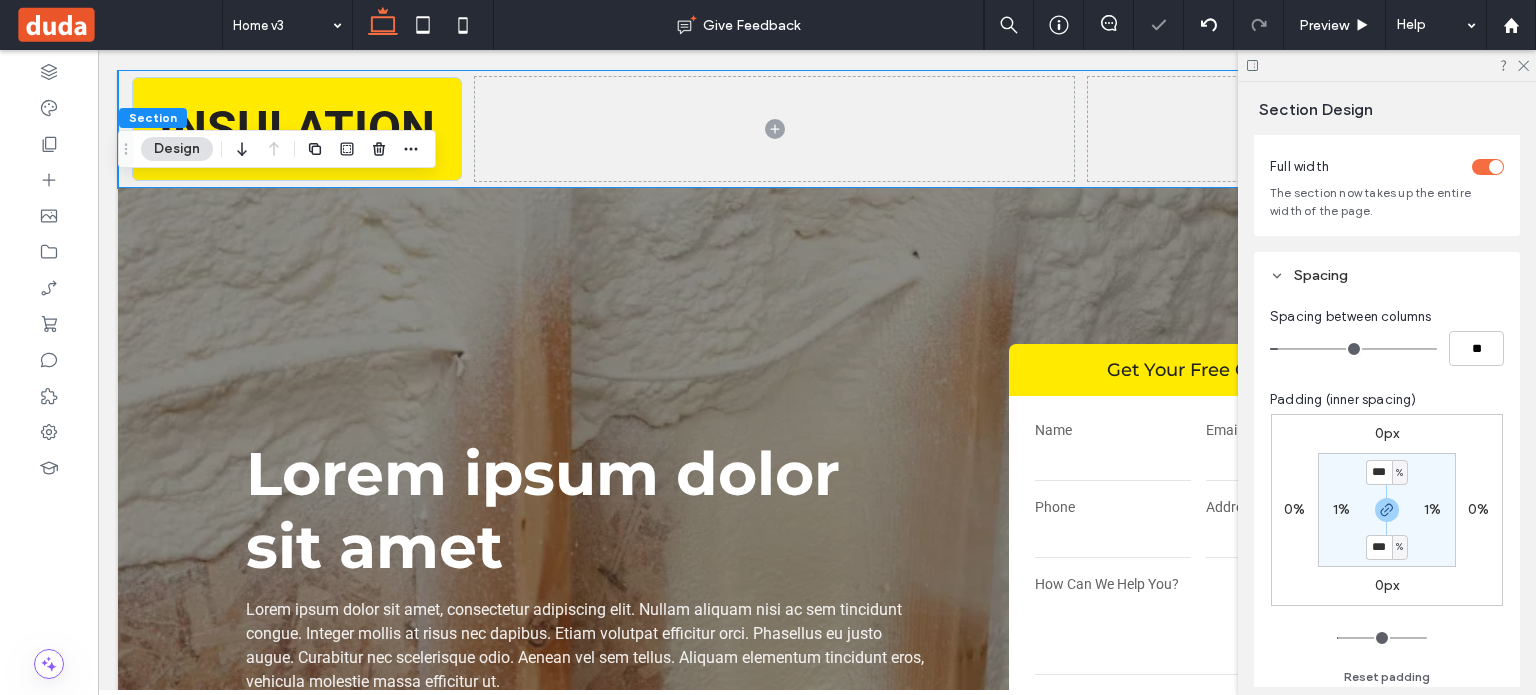click on "1%" at bounding box center (1341, 509) 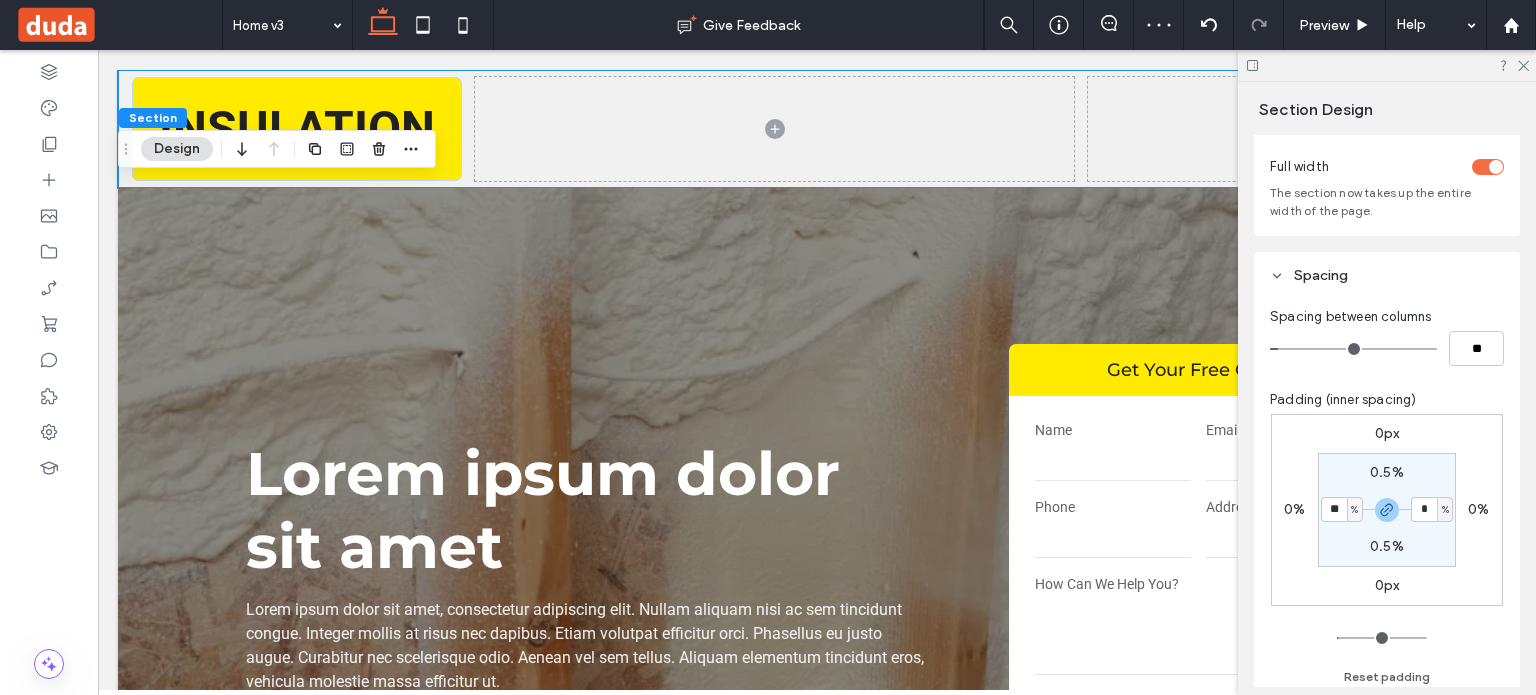 type on "**" 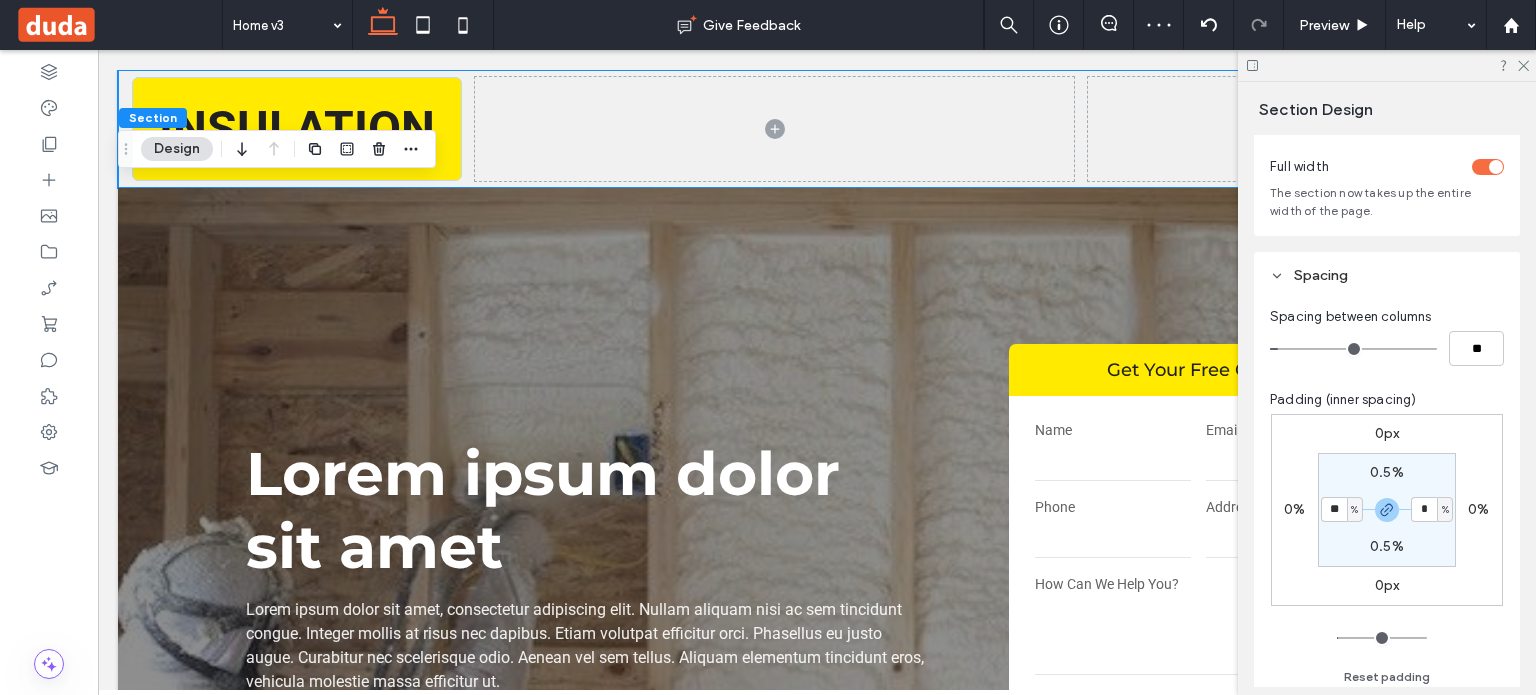 type on "*" 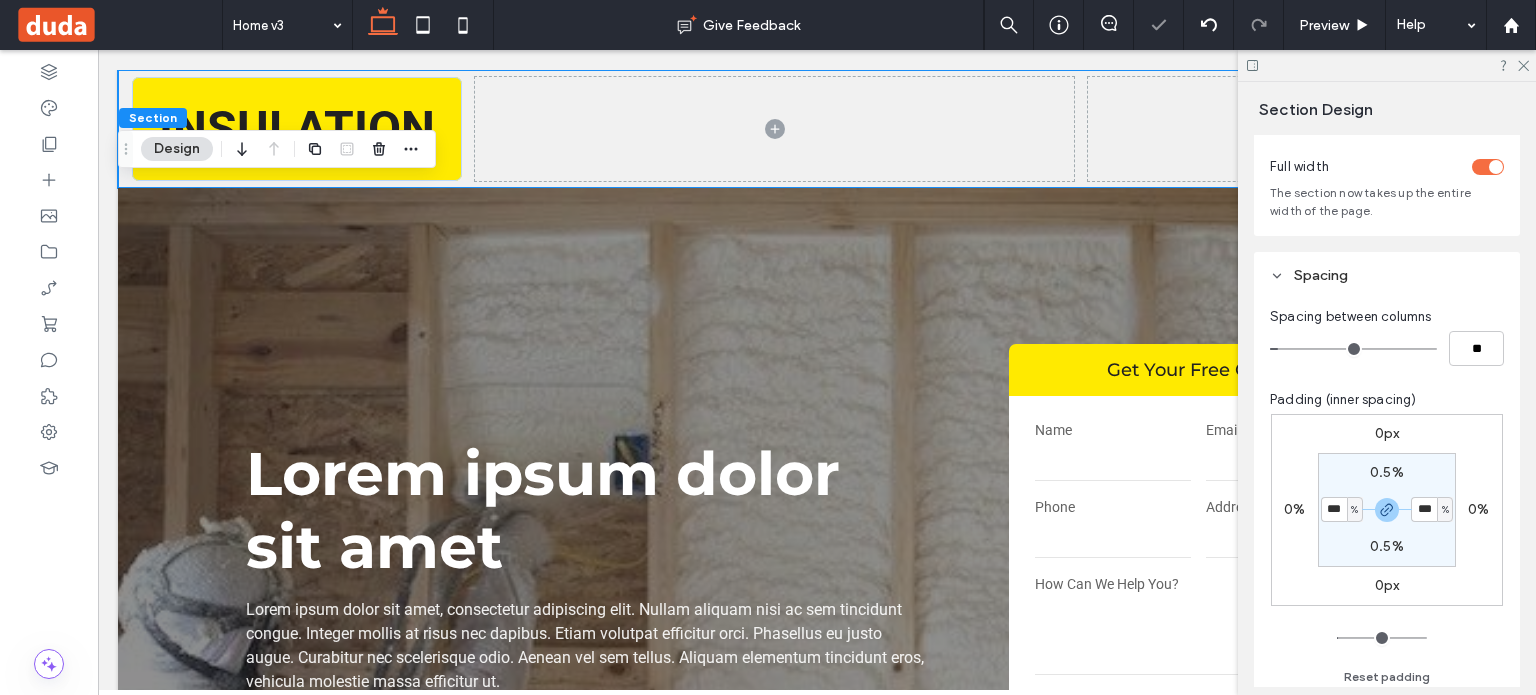 type on "*" 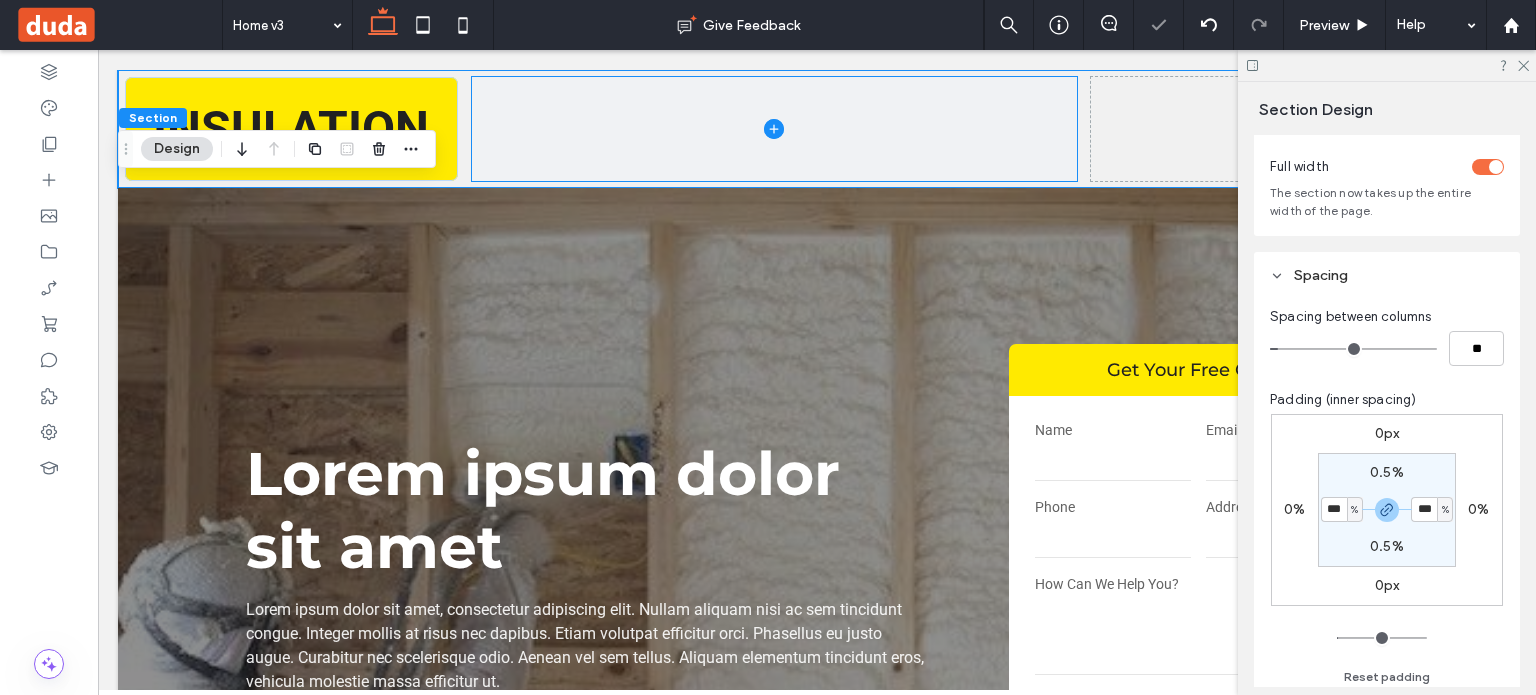 click at bounding box center (774, 129) 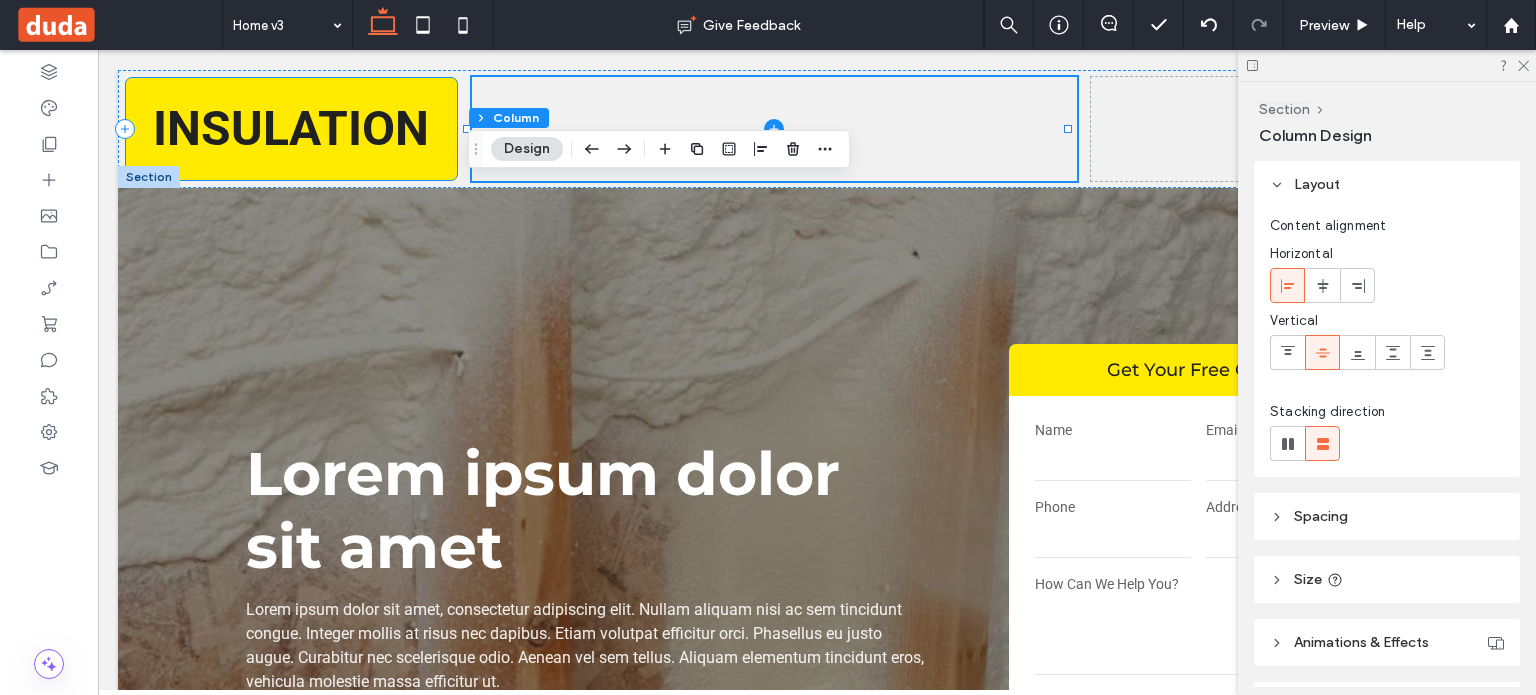 click on "INSULATION" at bounding box center (291, 129) 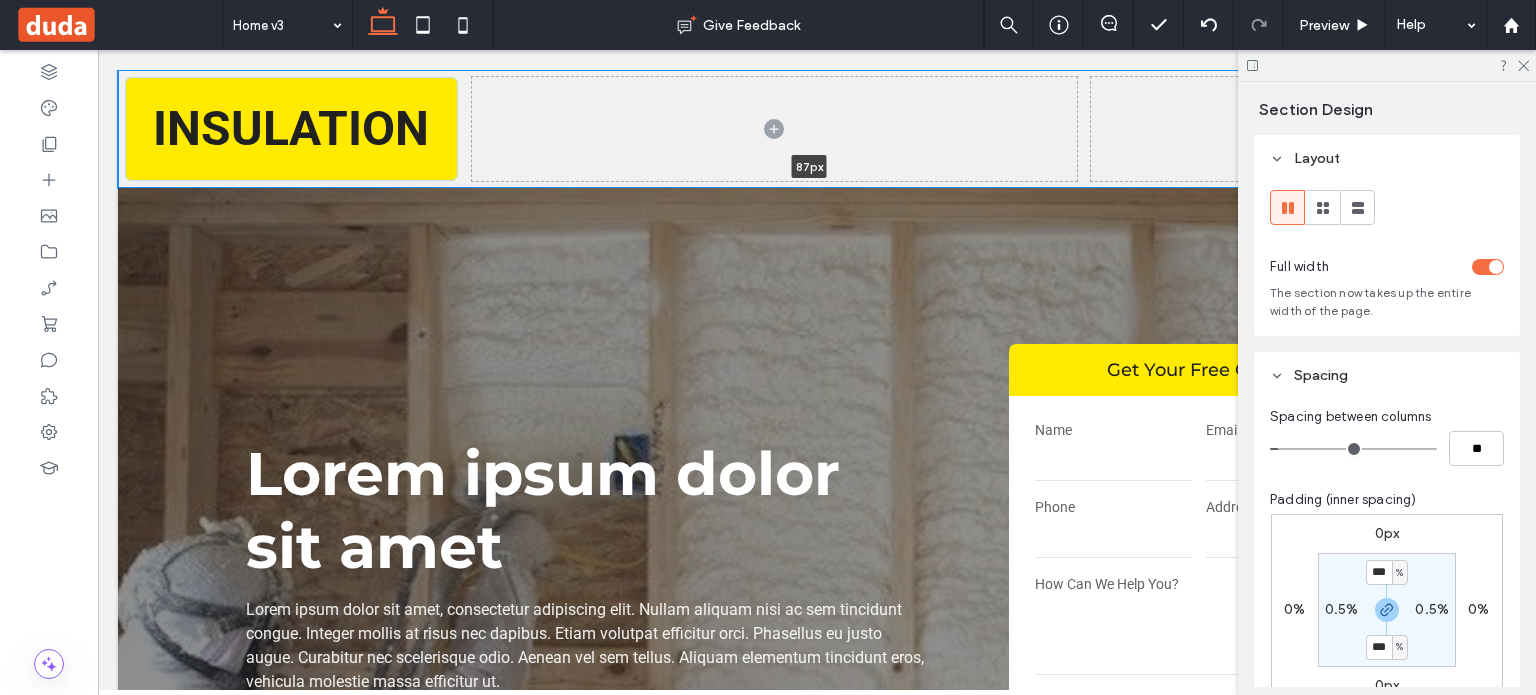 drag, startPoint x: 509, startPoint y: 190, endPoint x: 514, endPoint y: 160, distance: 30.413813 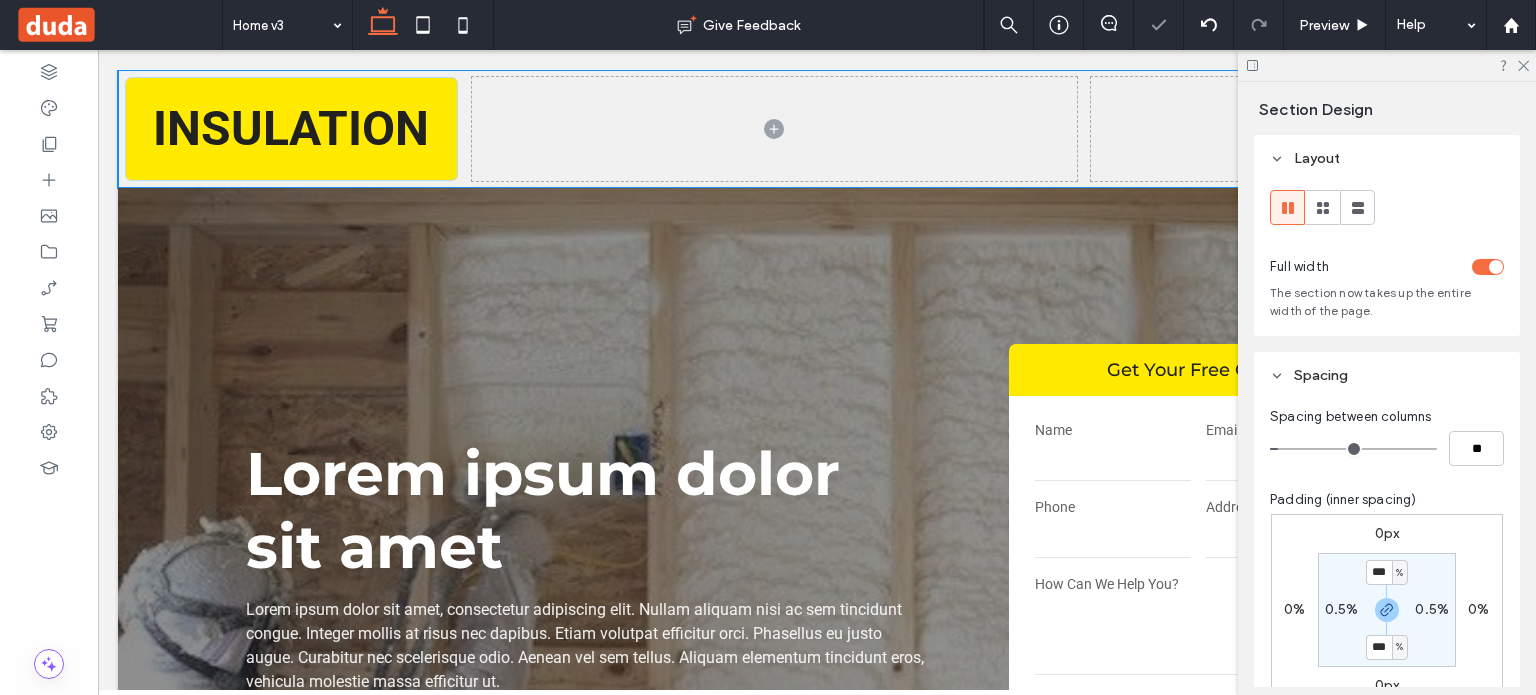 type on "*" 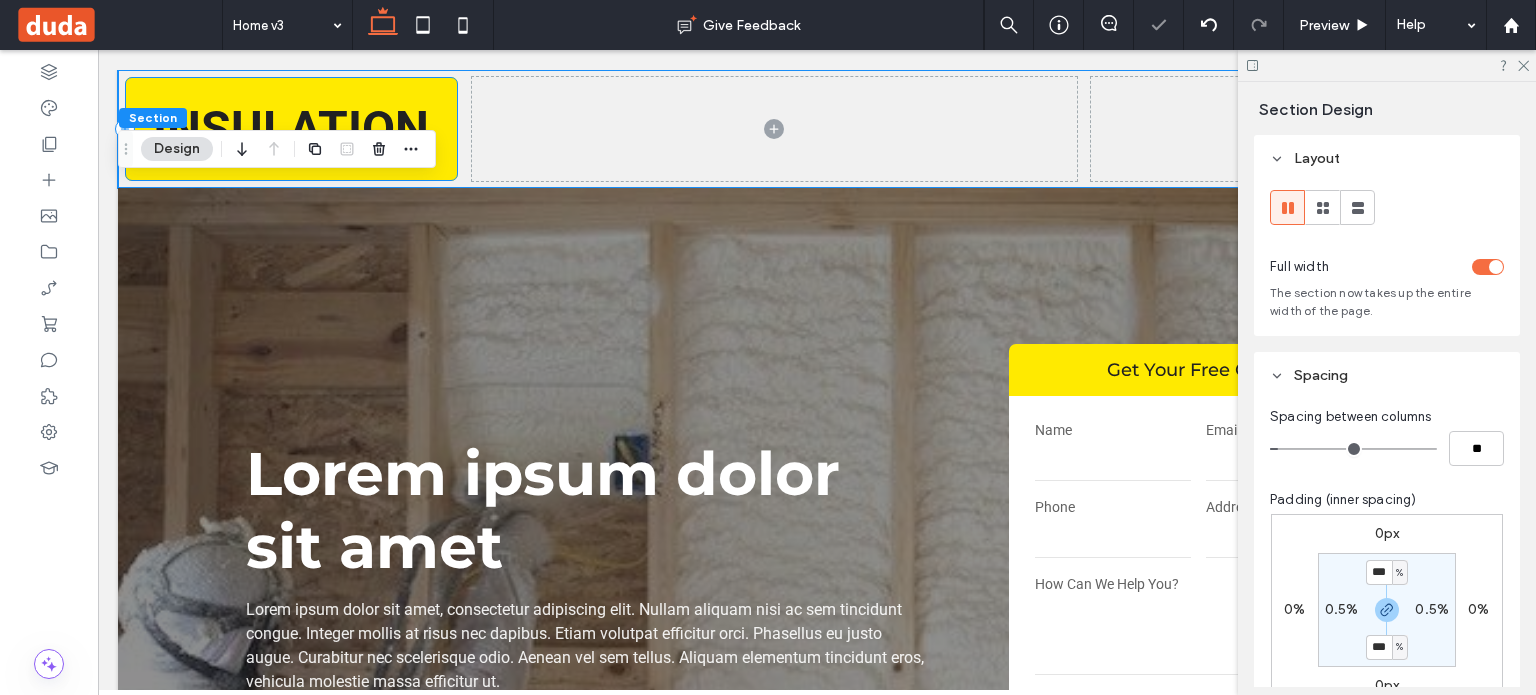 click on "INSULATION" at bounding box center (291, 129) 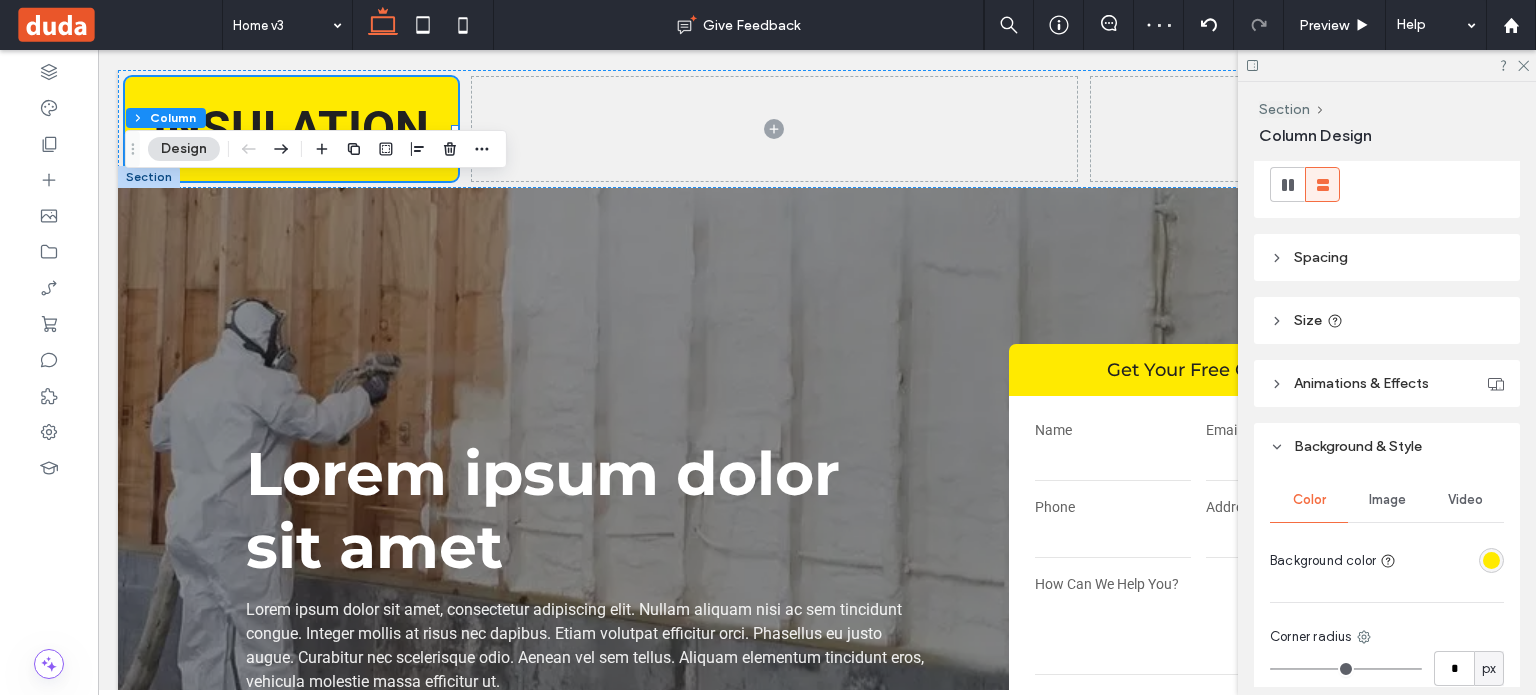 scroll, scrollTop: 144, scrollLeft: 0, axis: vertical 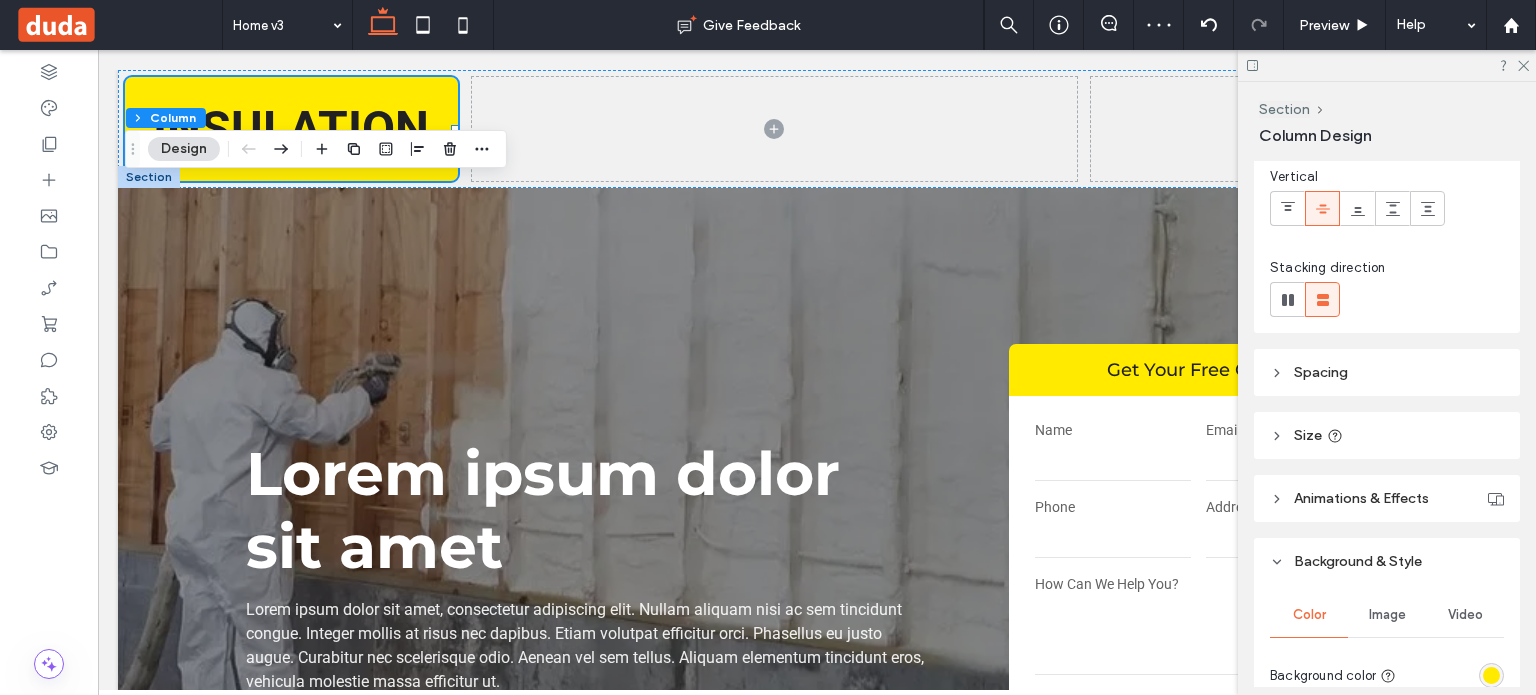 click on "Spacing" at bounding box center (1387, 372) 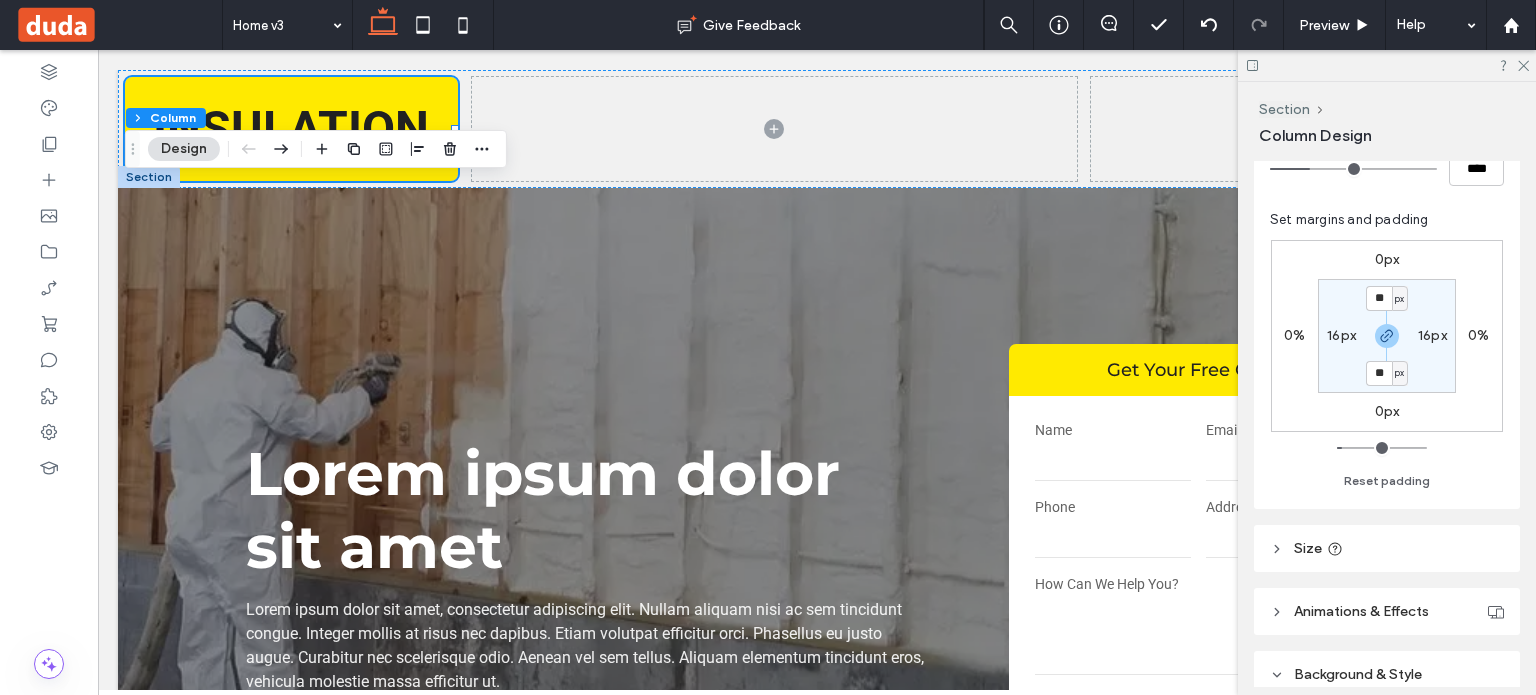scroll, scrollTop: 444, scrollLeft: 0, axis: vertical 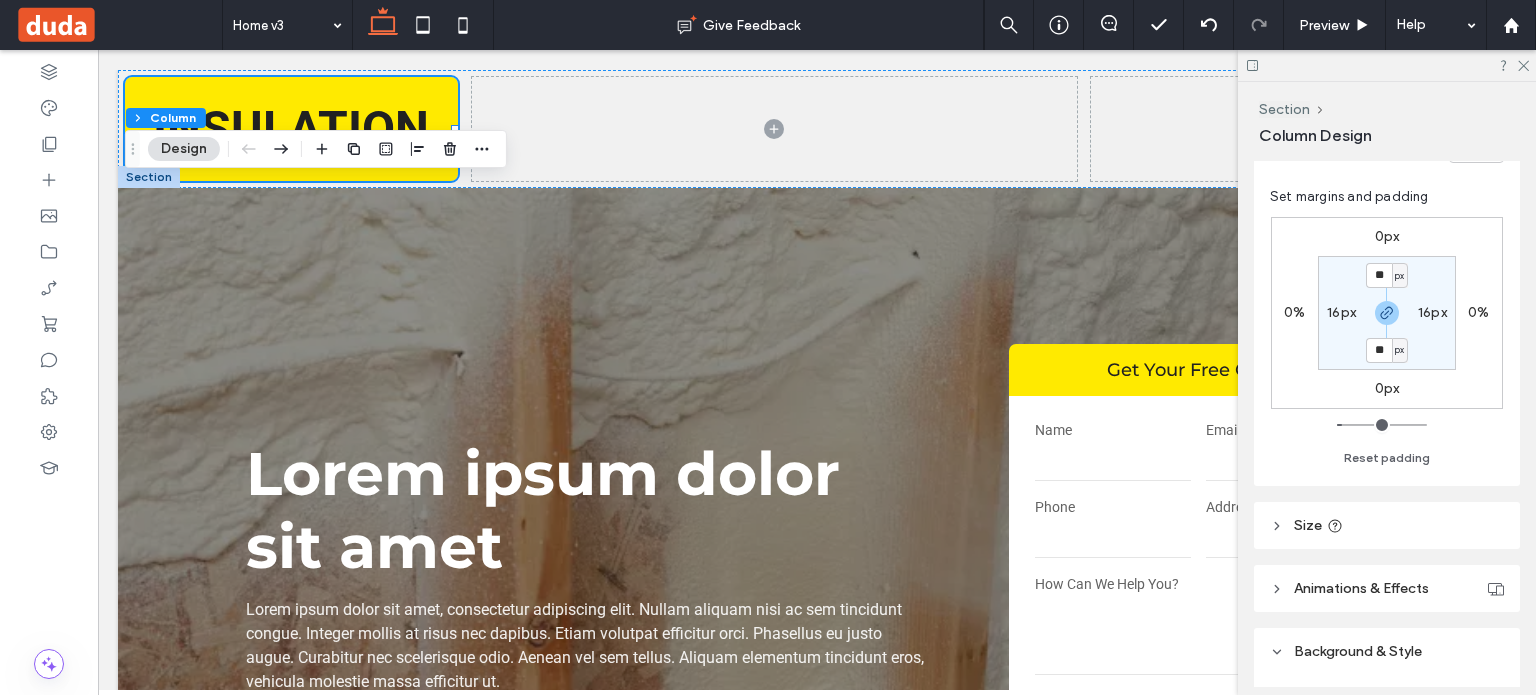 click on "px" at bounding box center (1399, 276) 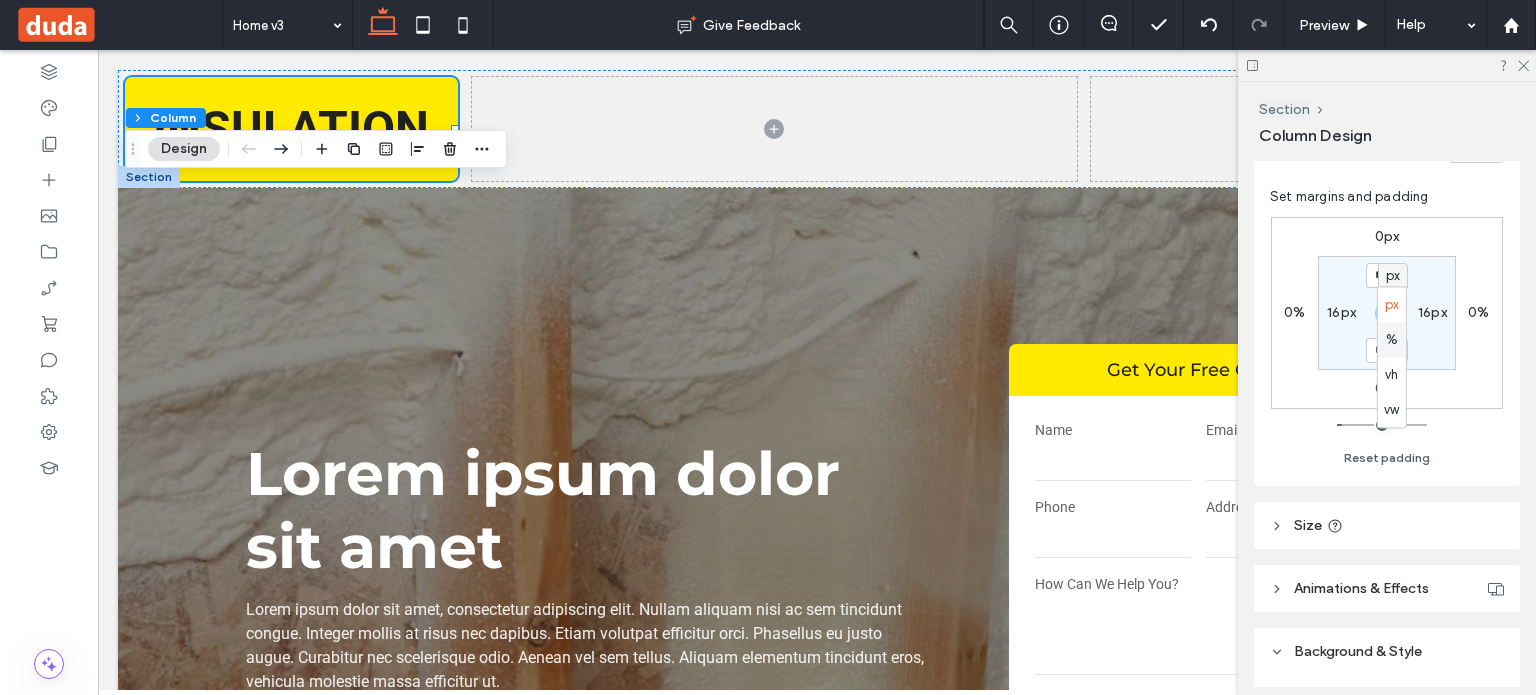 click on "%" at bounding box center (1392, 339) 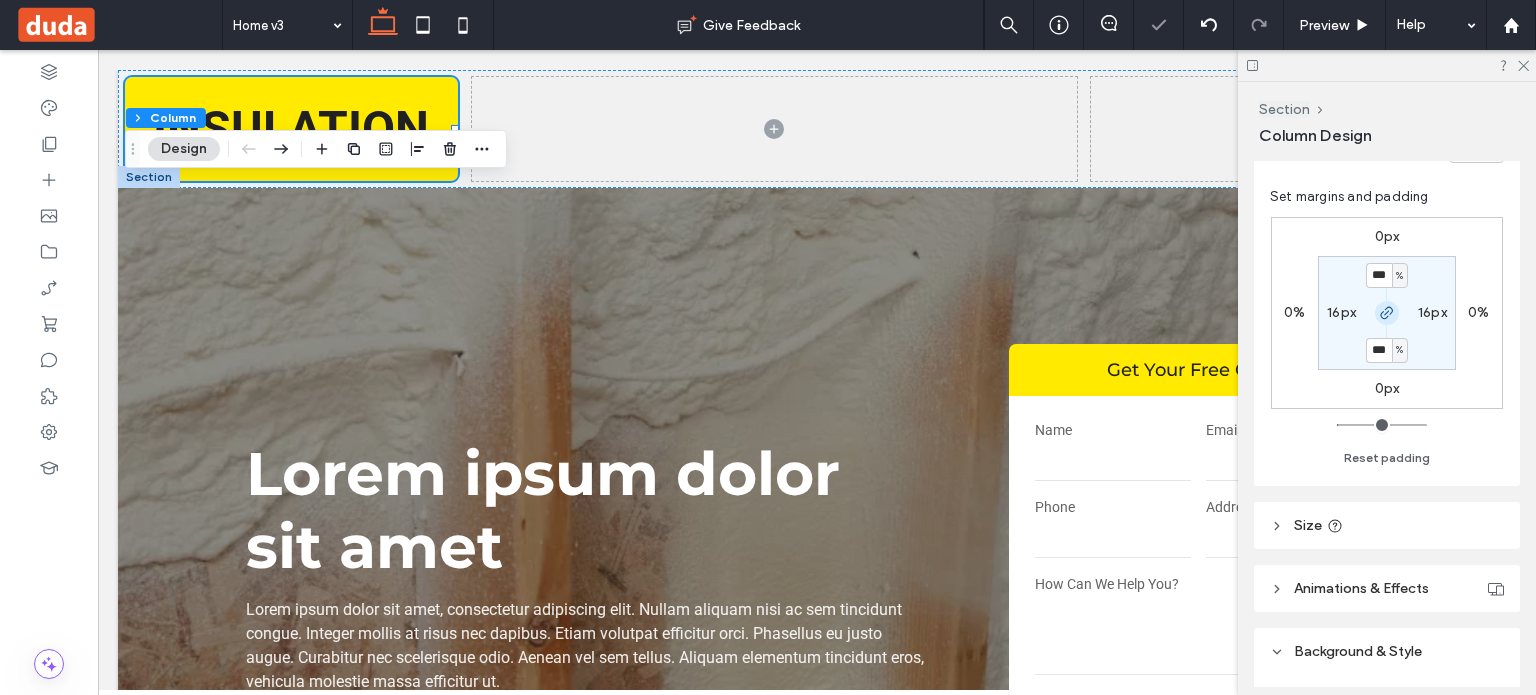 type on "***" 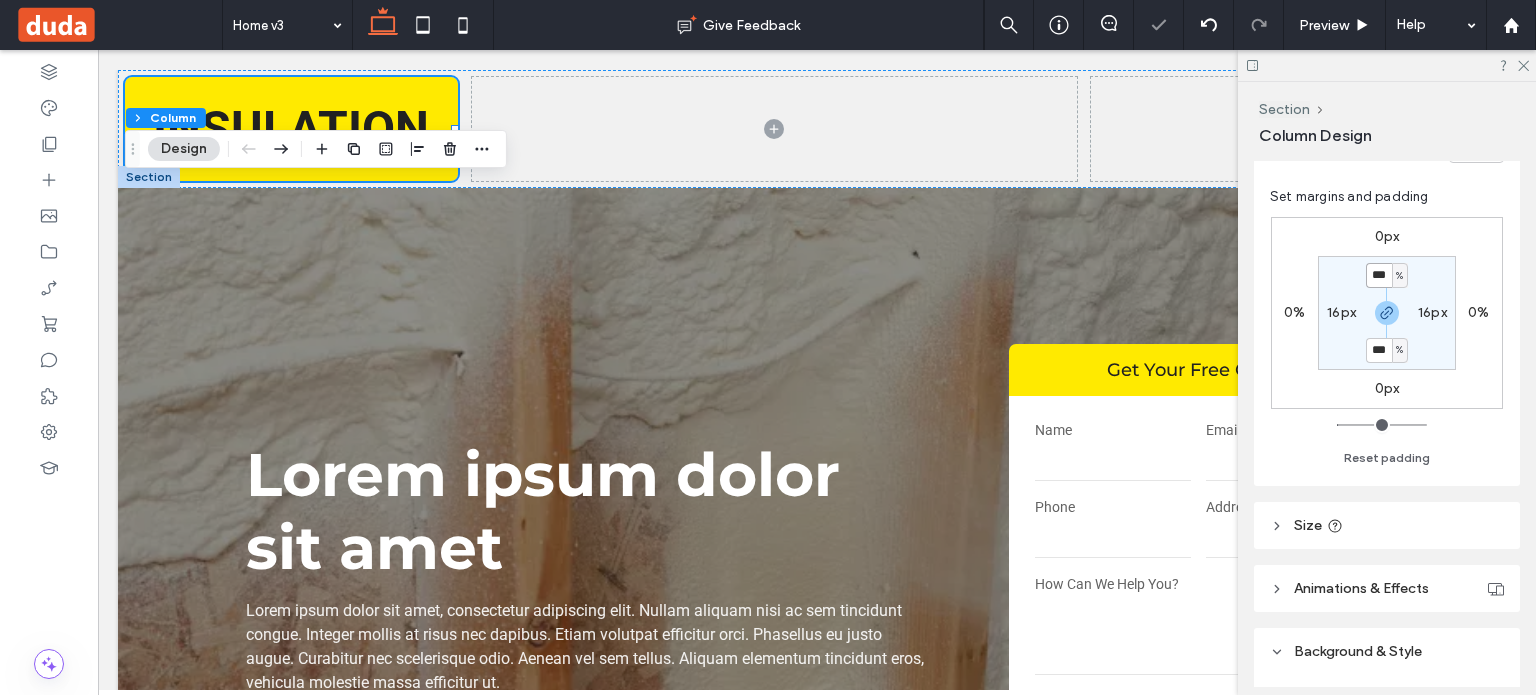 click on "***" at bounding box center [1379, 275] 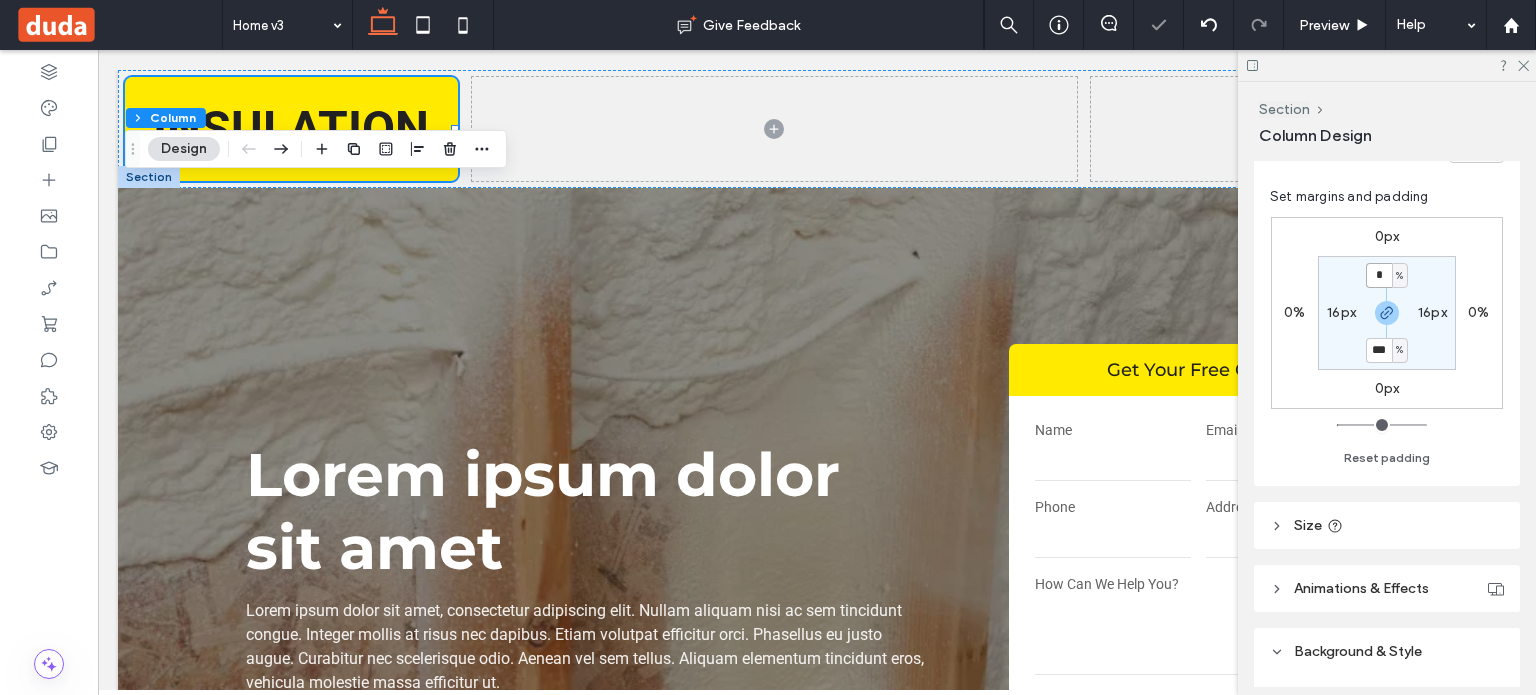 type on "*" 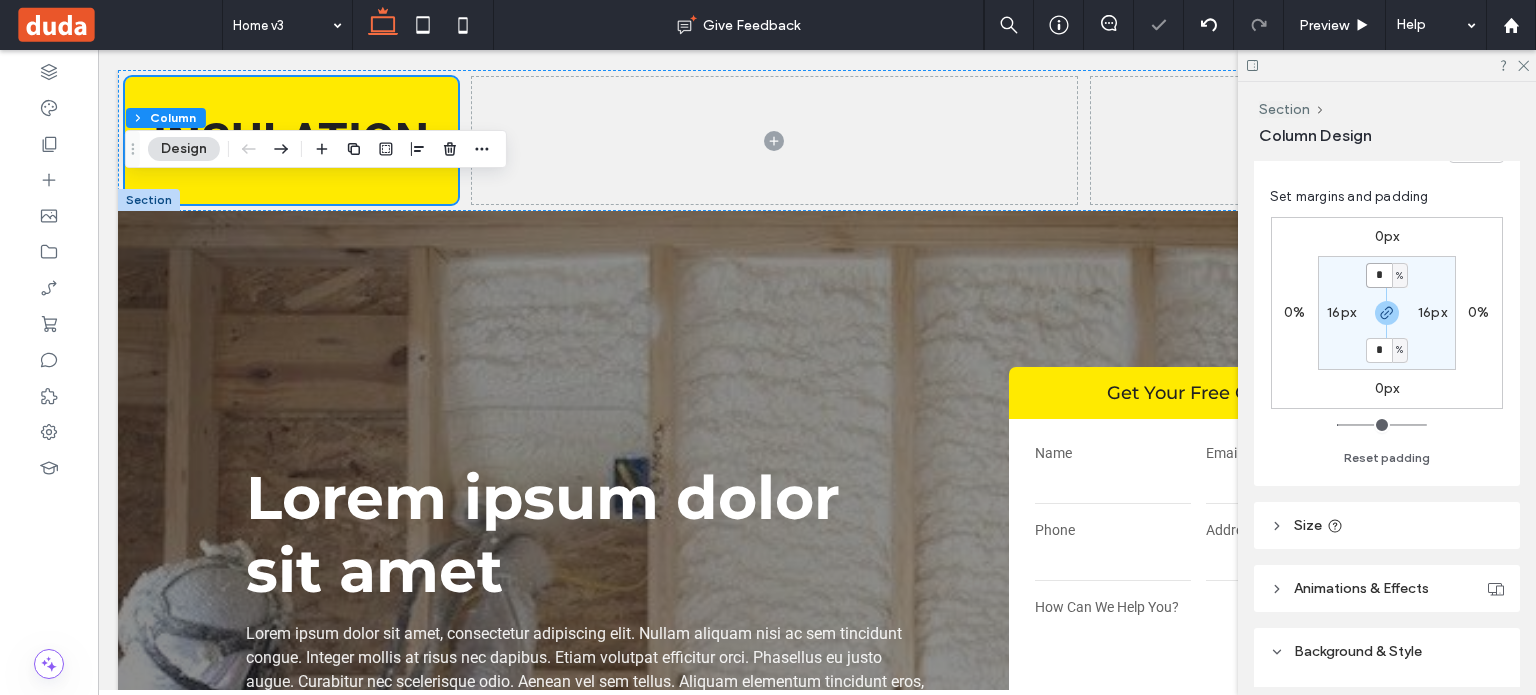 click on "*" at bounding box center (1379, 275) 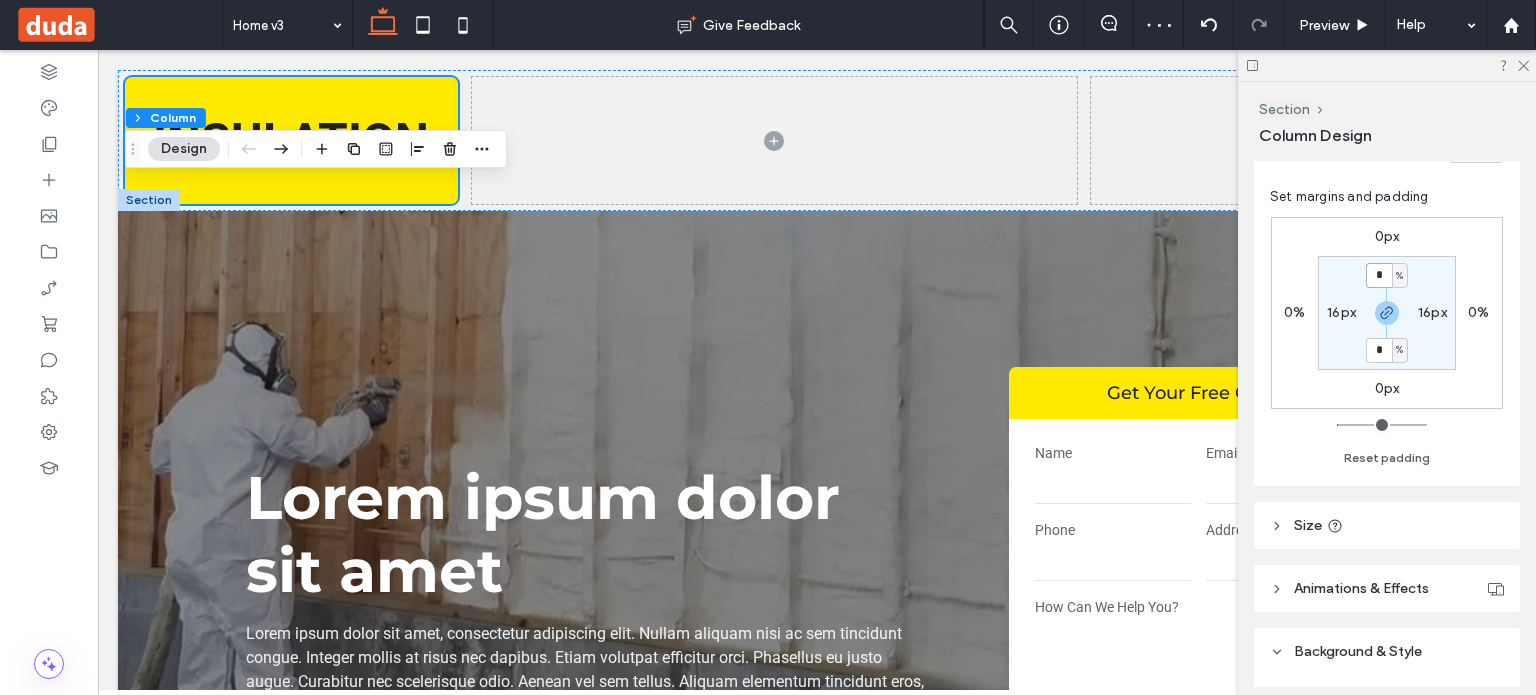 type on "*" 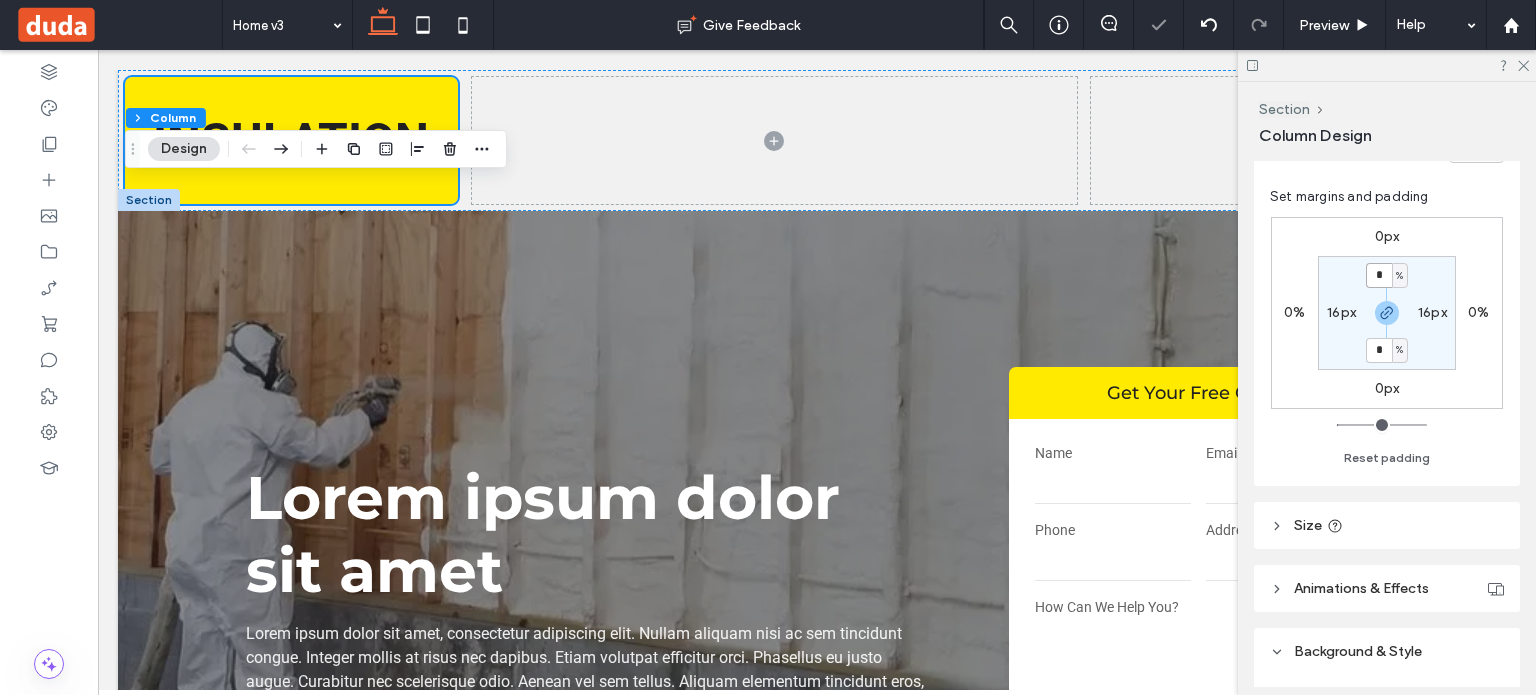 type on "*" 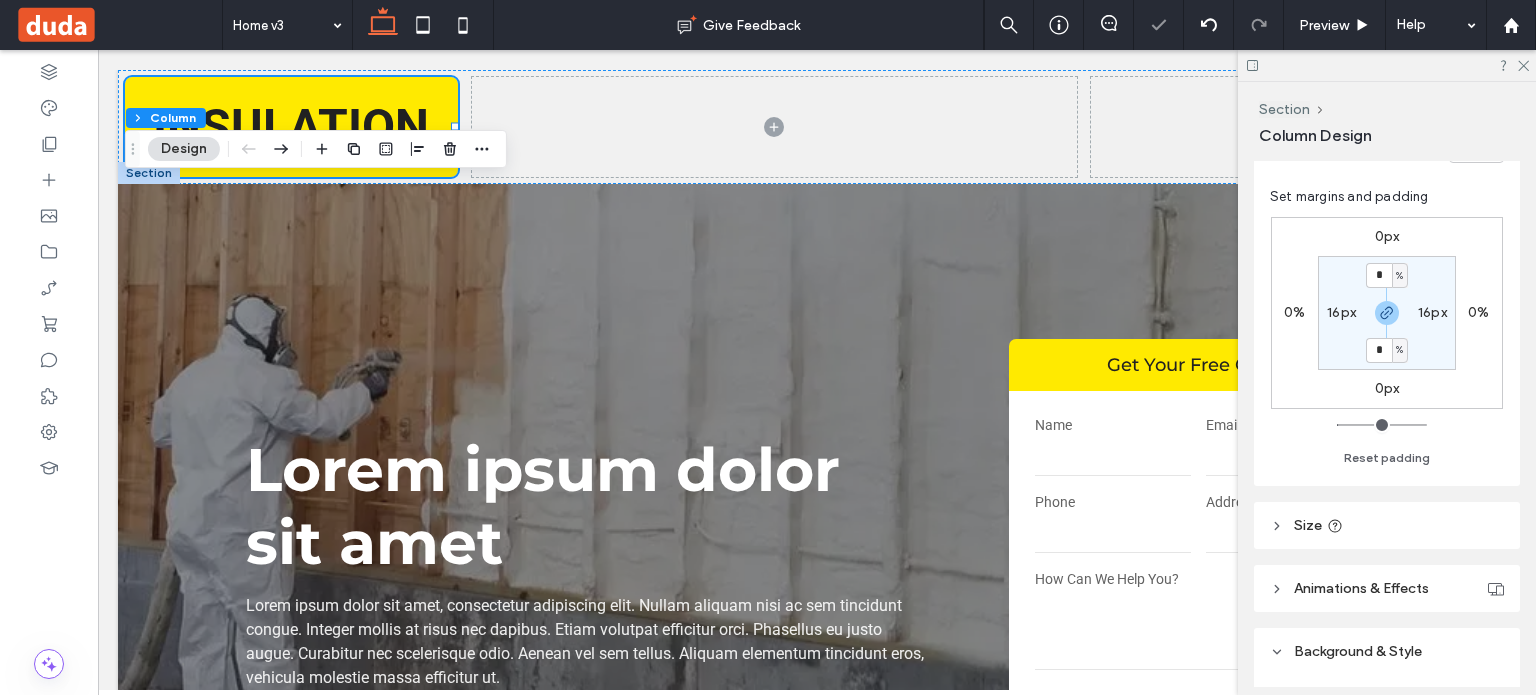 click on "16px" at bounding box center (1341, 312) 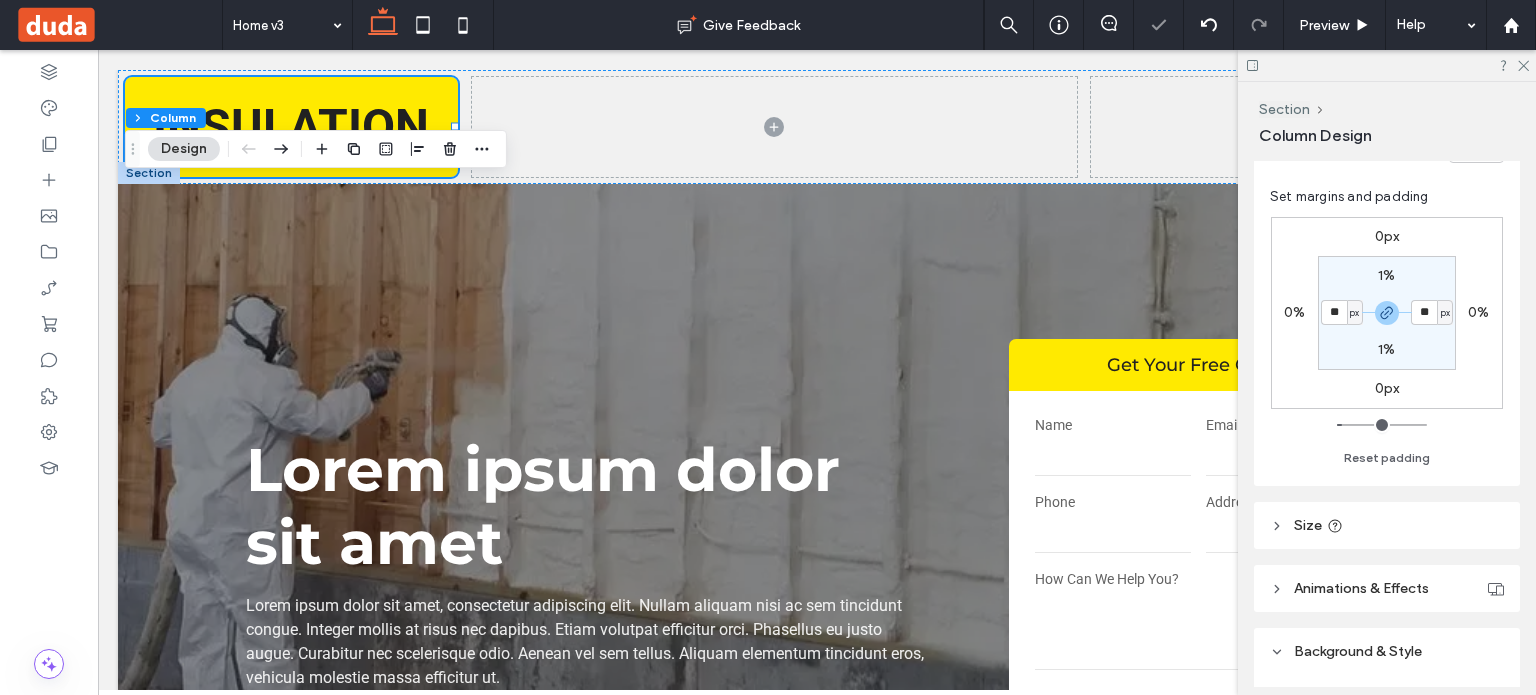 type on "**" 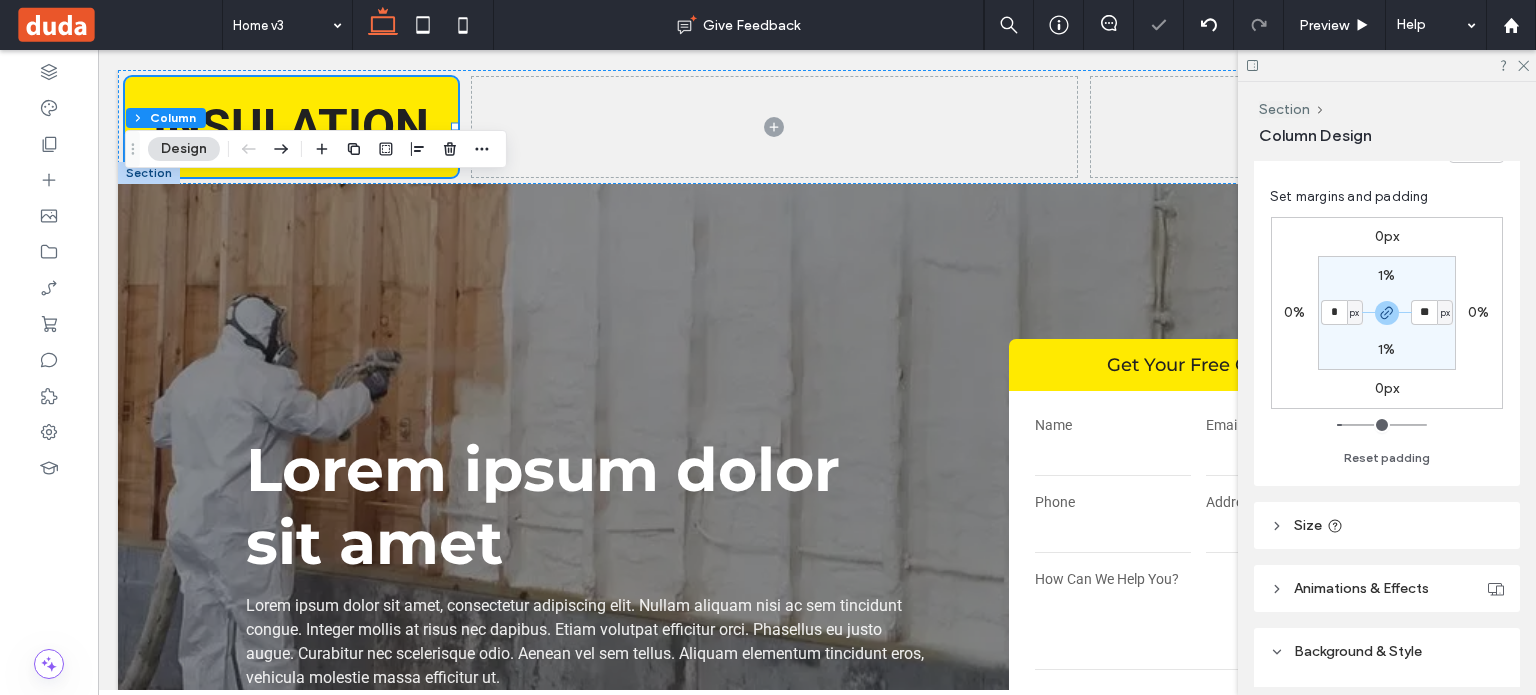type on "*" 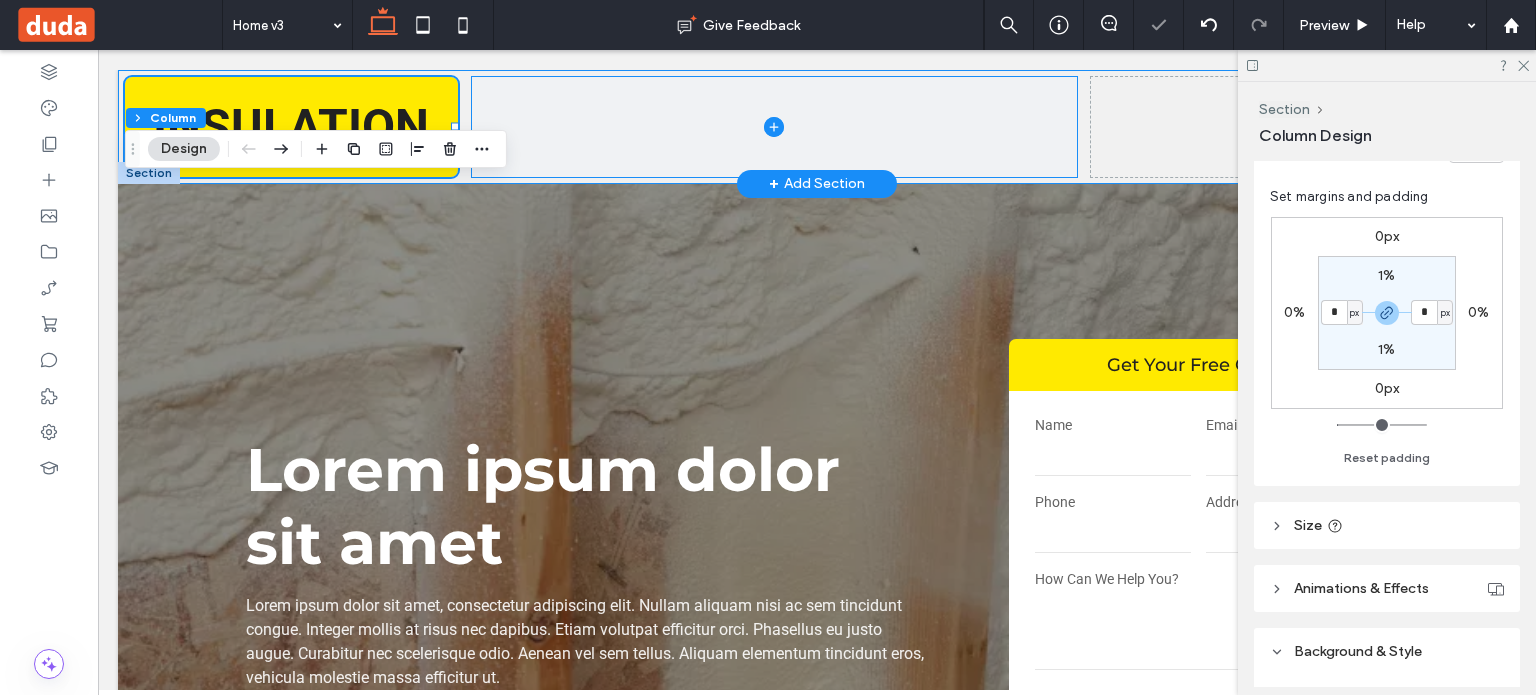 click at bounding box center [774, 127] 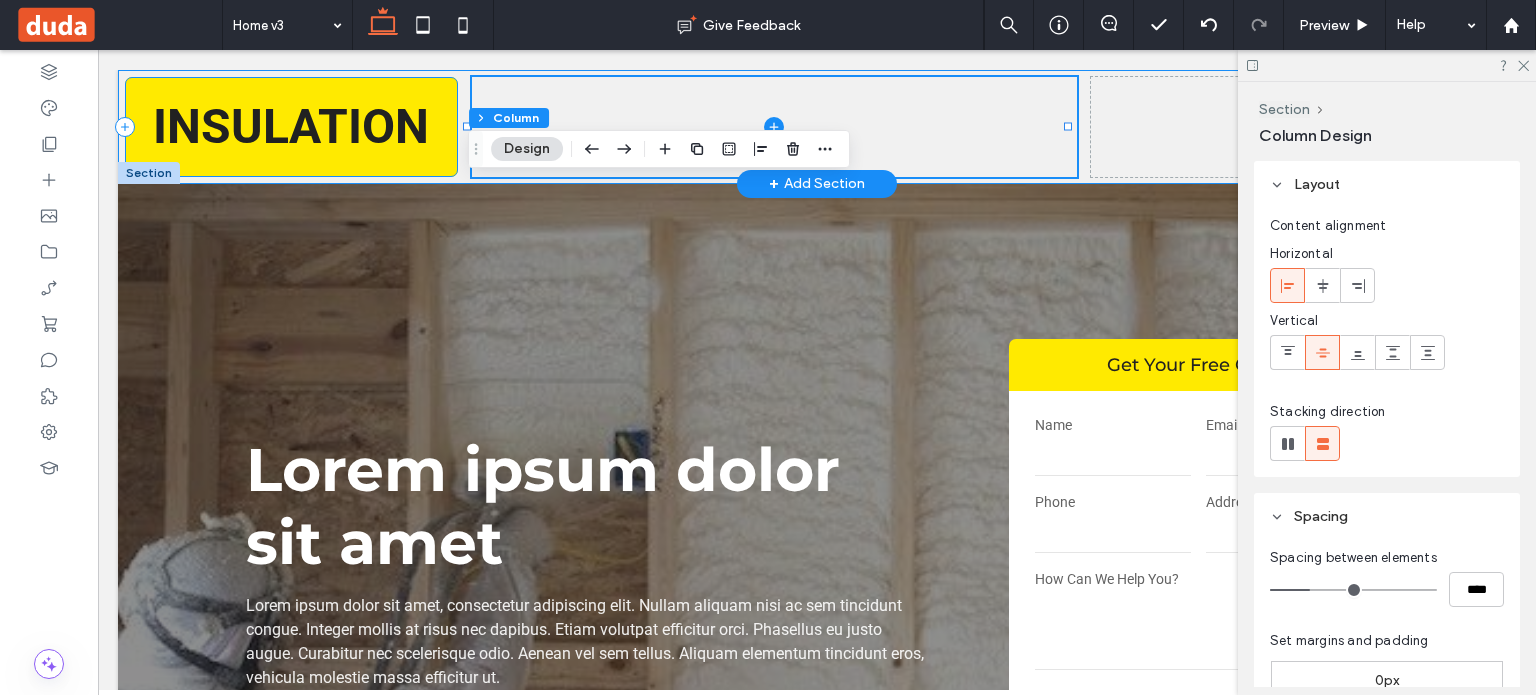 click on "INSULATION" at bounding box center (291, 127) 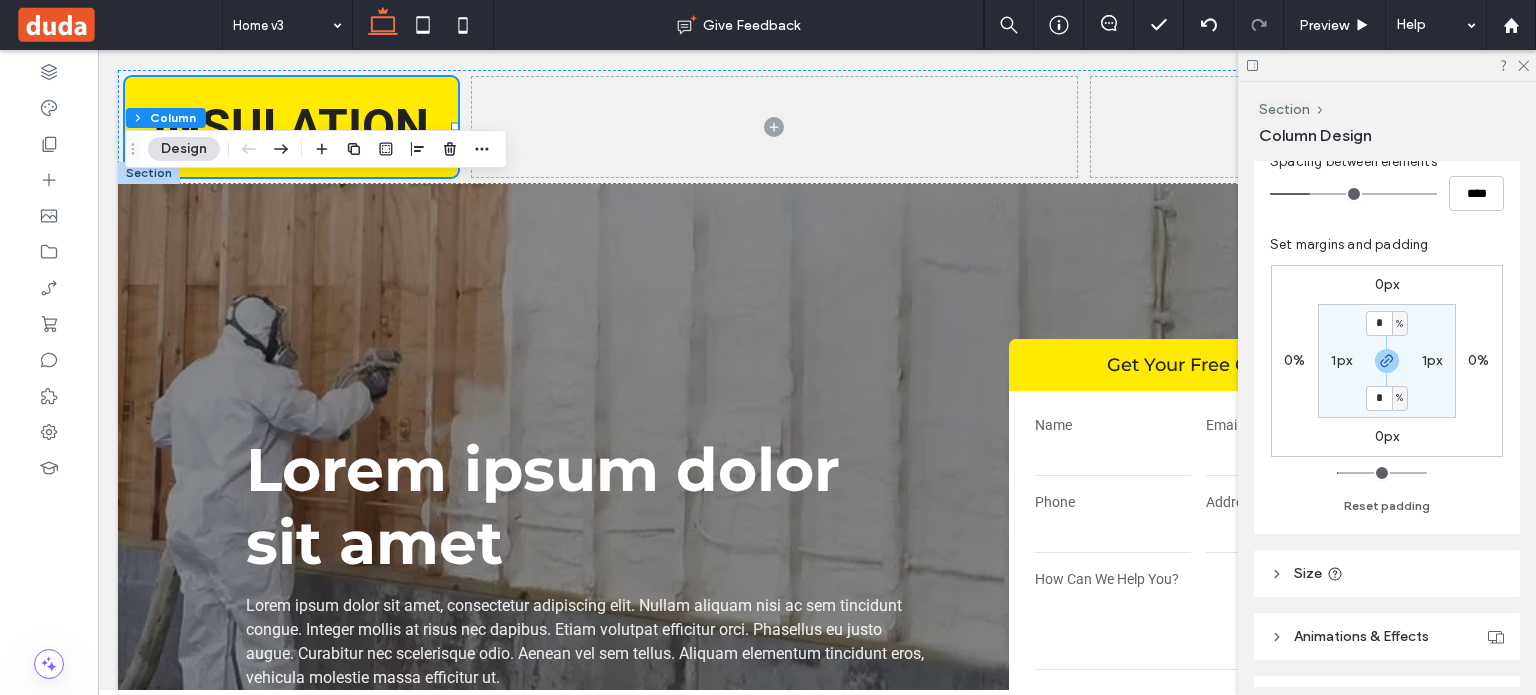 scroll, scrollTop: 400, scrollLeft: 0, axis: vertical 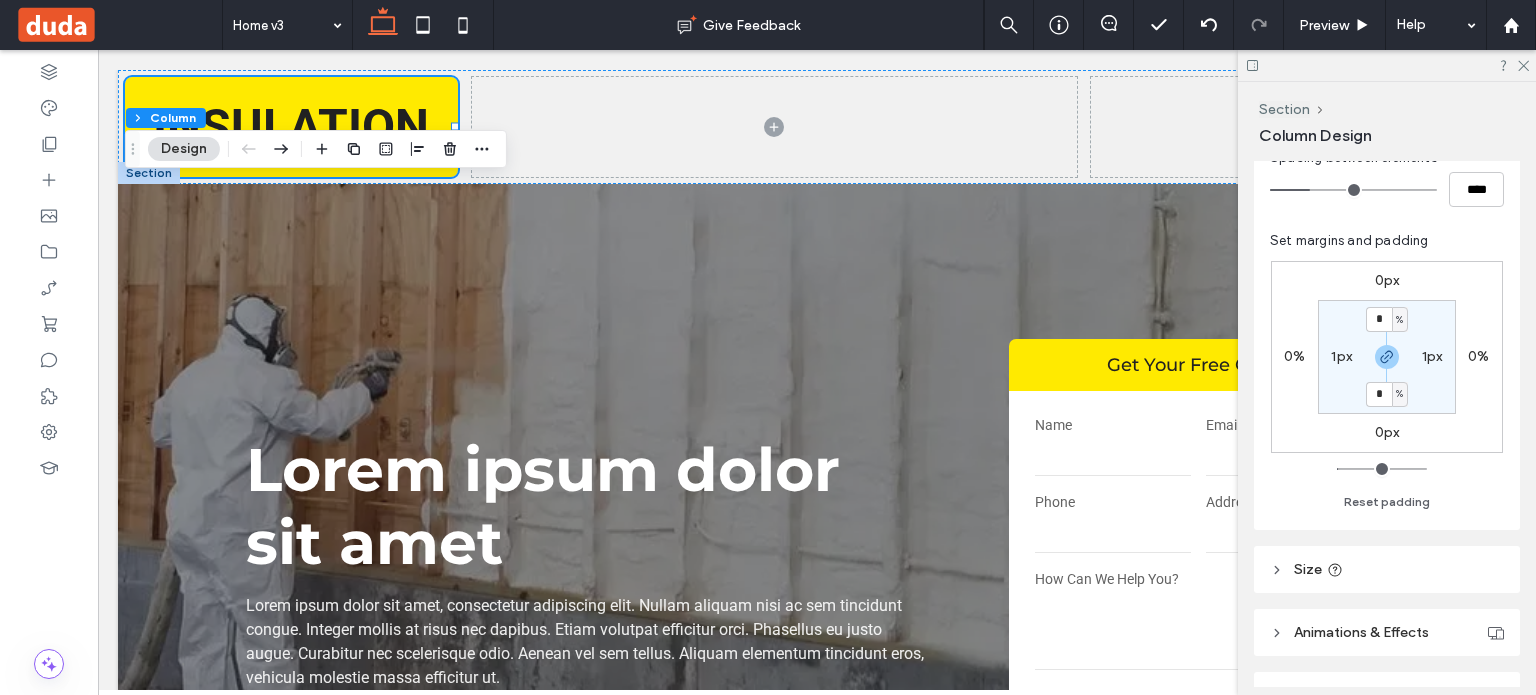 click on "1px" at bounding box center (1341, 357) 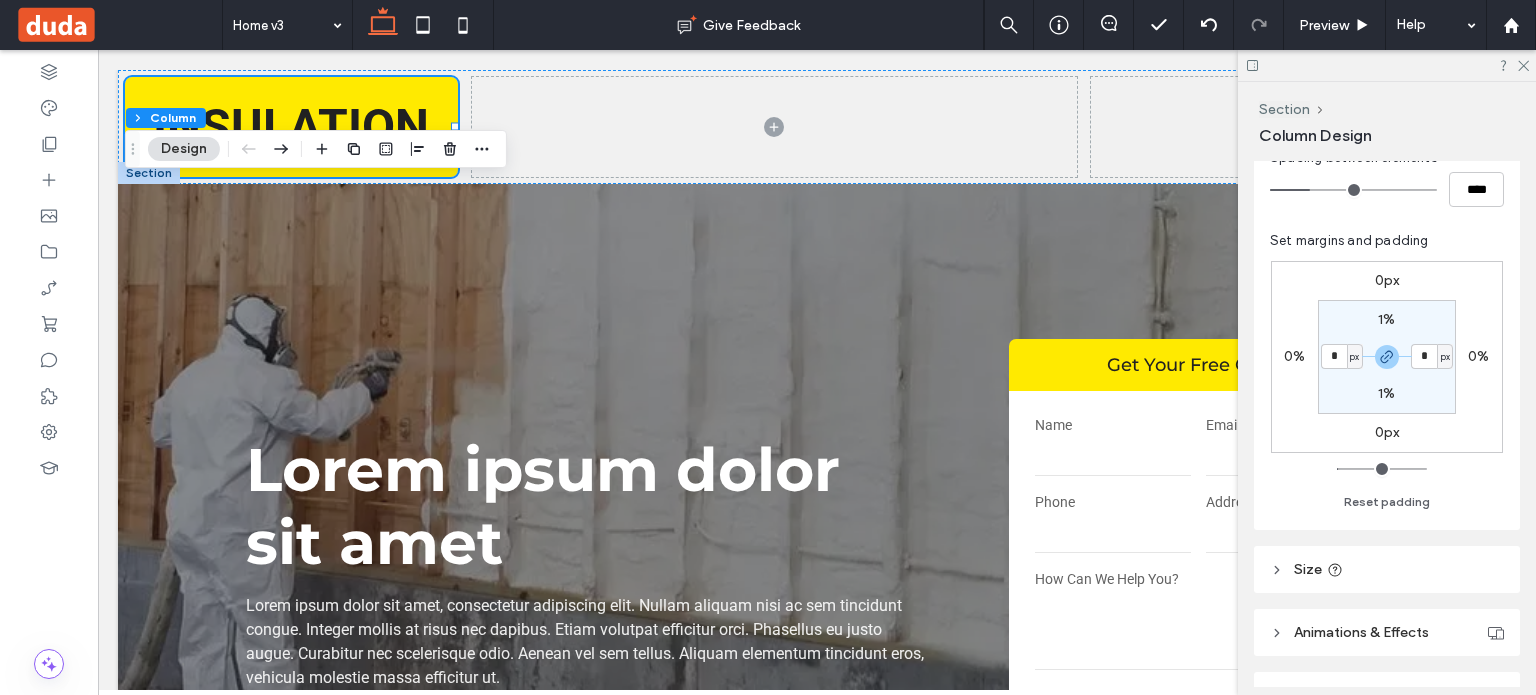 click on "px" at bounding box center (1355, 357) 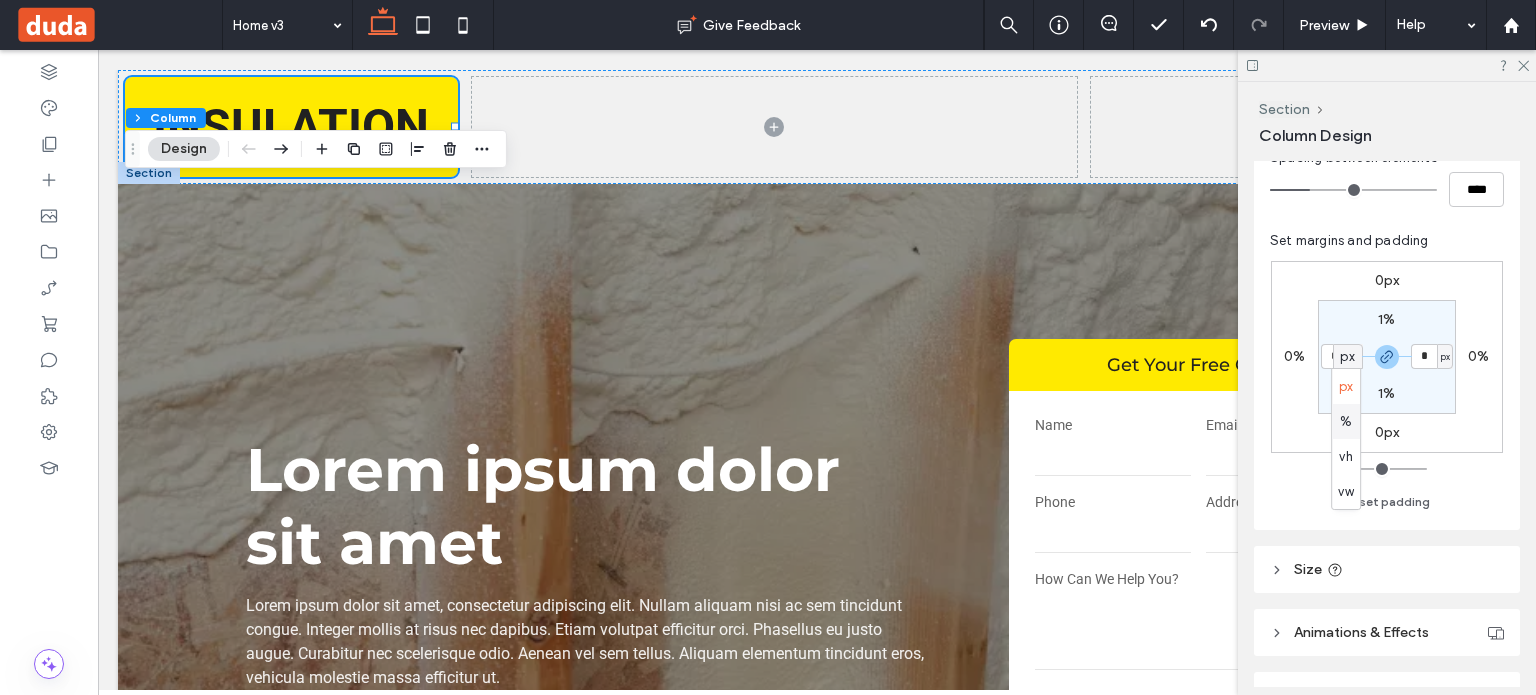 drag, startPoint x: 1350, startPoint y: 419, endPoint x: 1340, endPoint y: 381, distance: 39.293766 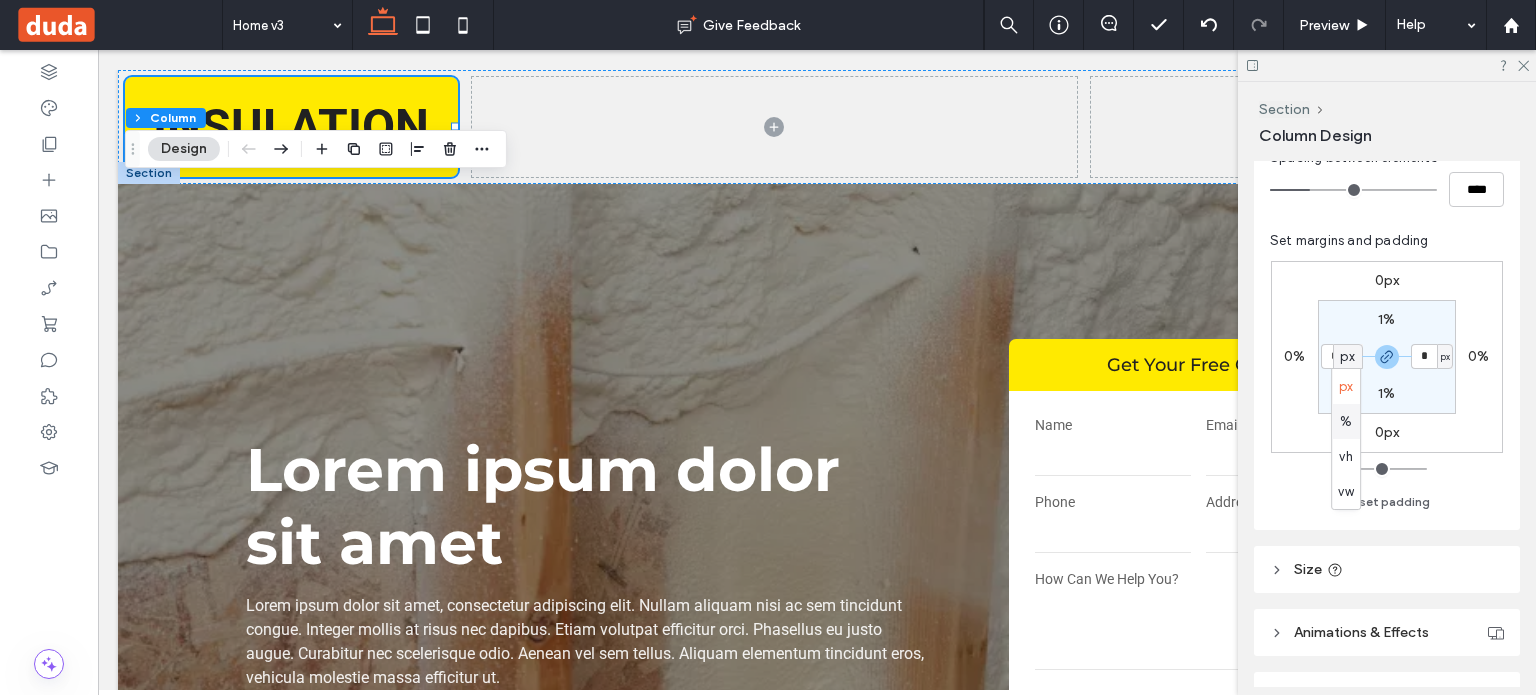 click on "%" at bounding box center [1346, 422] 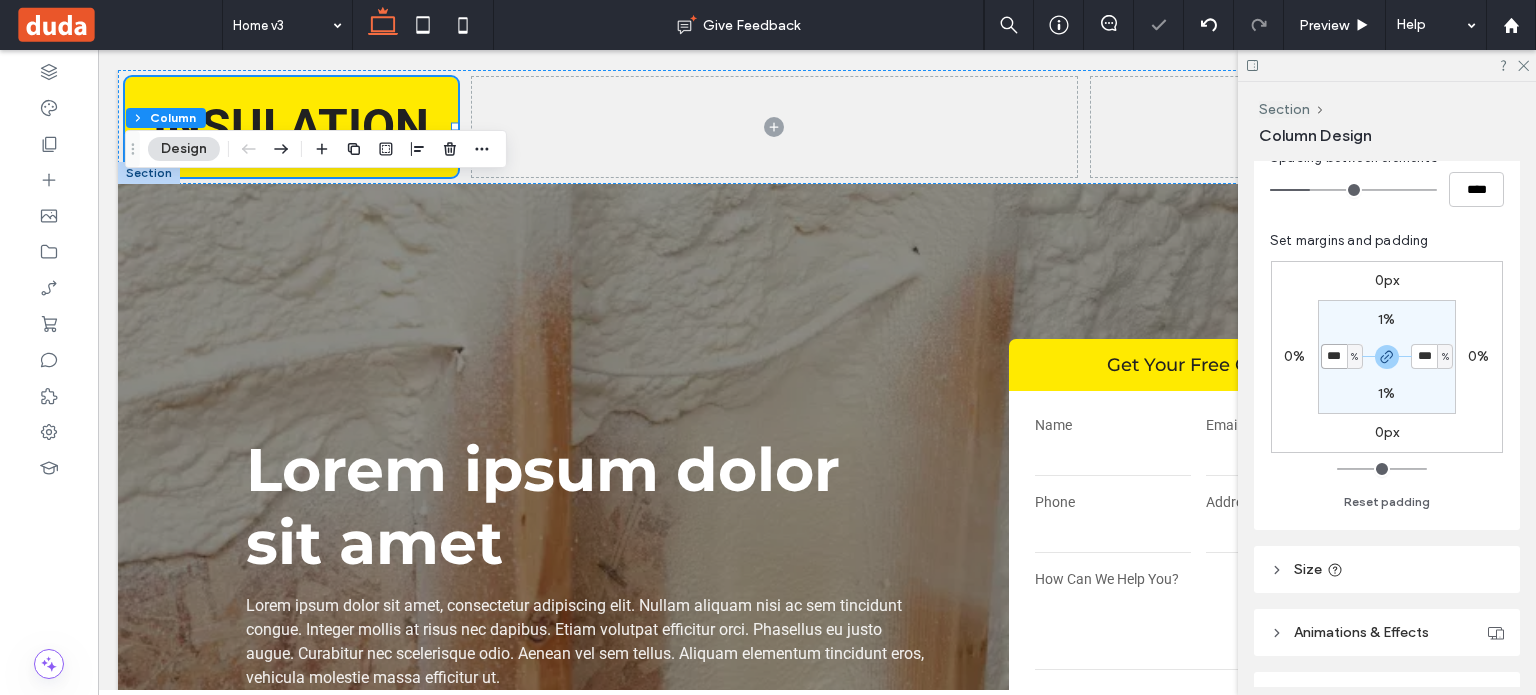 click on "***" at bounding box center (1334, 356) 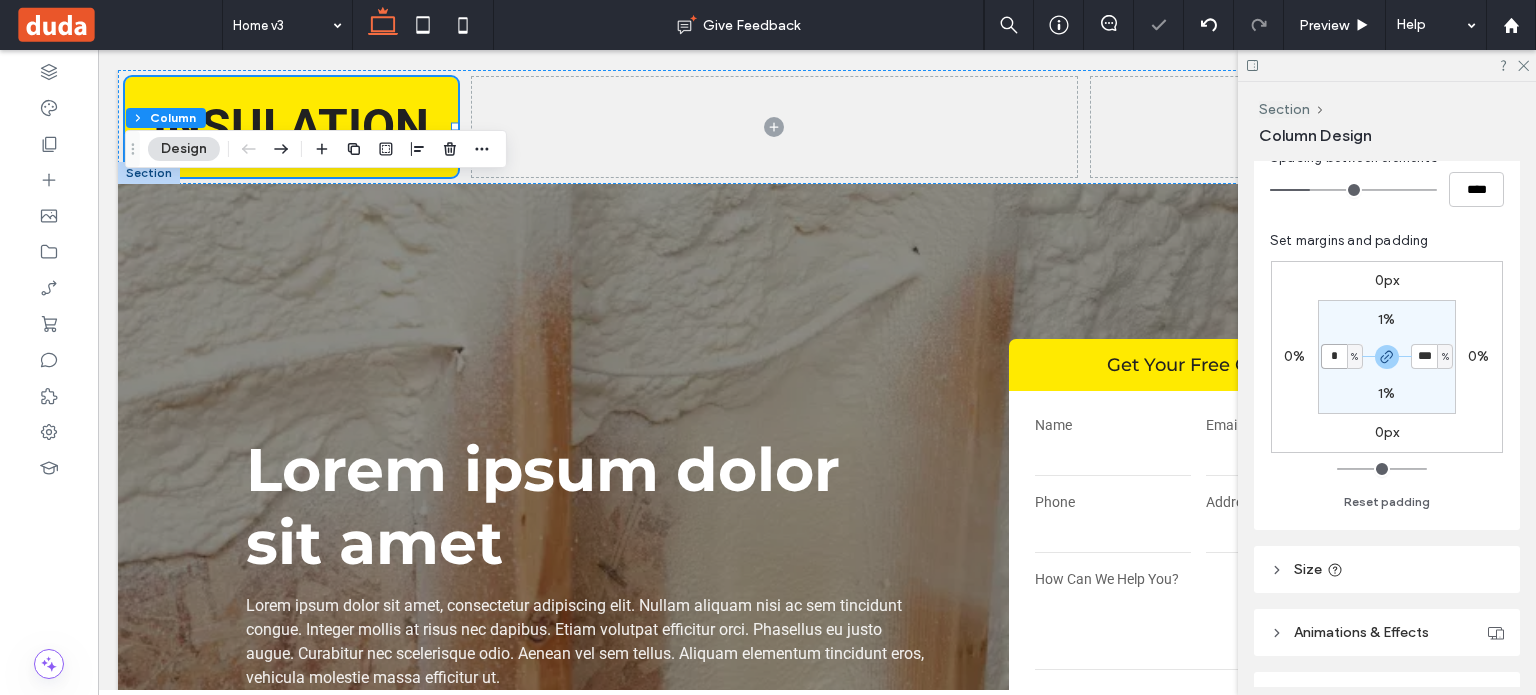 type on "*" 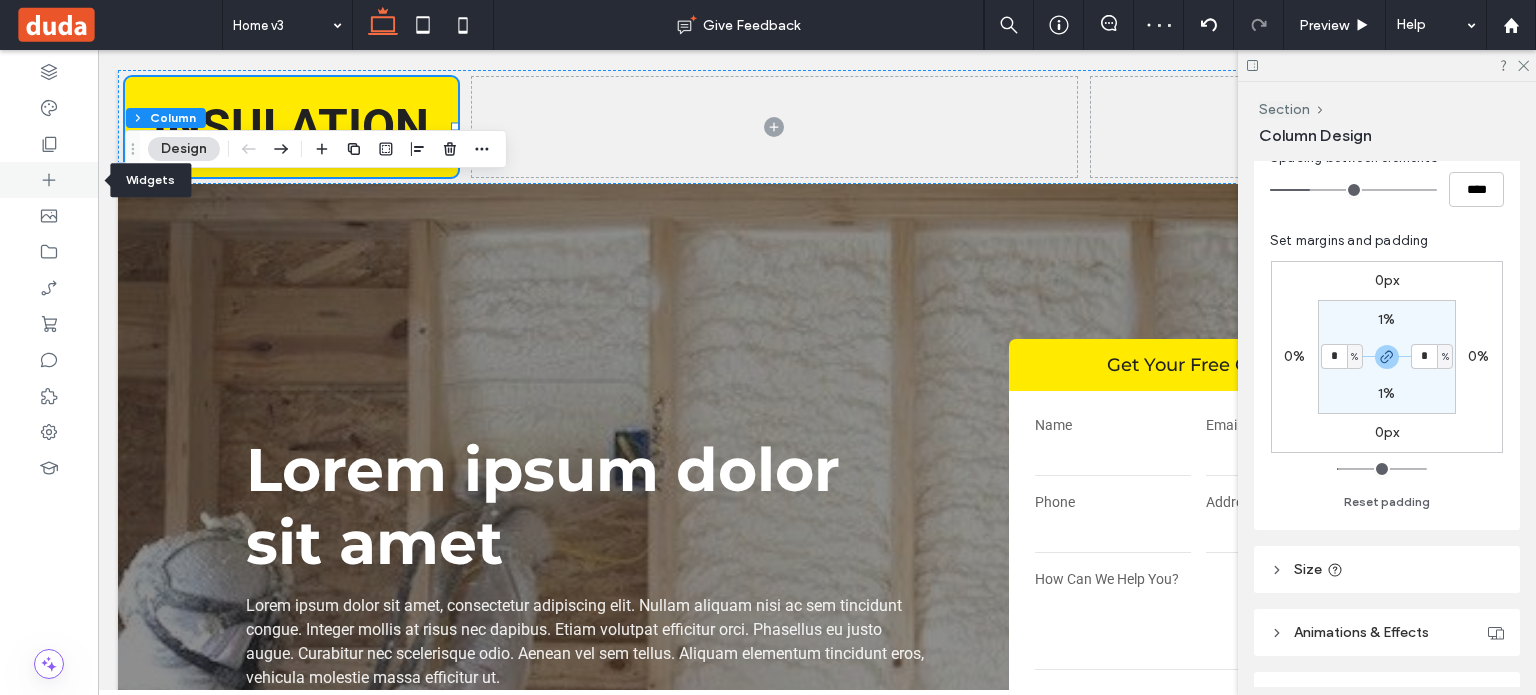 click 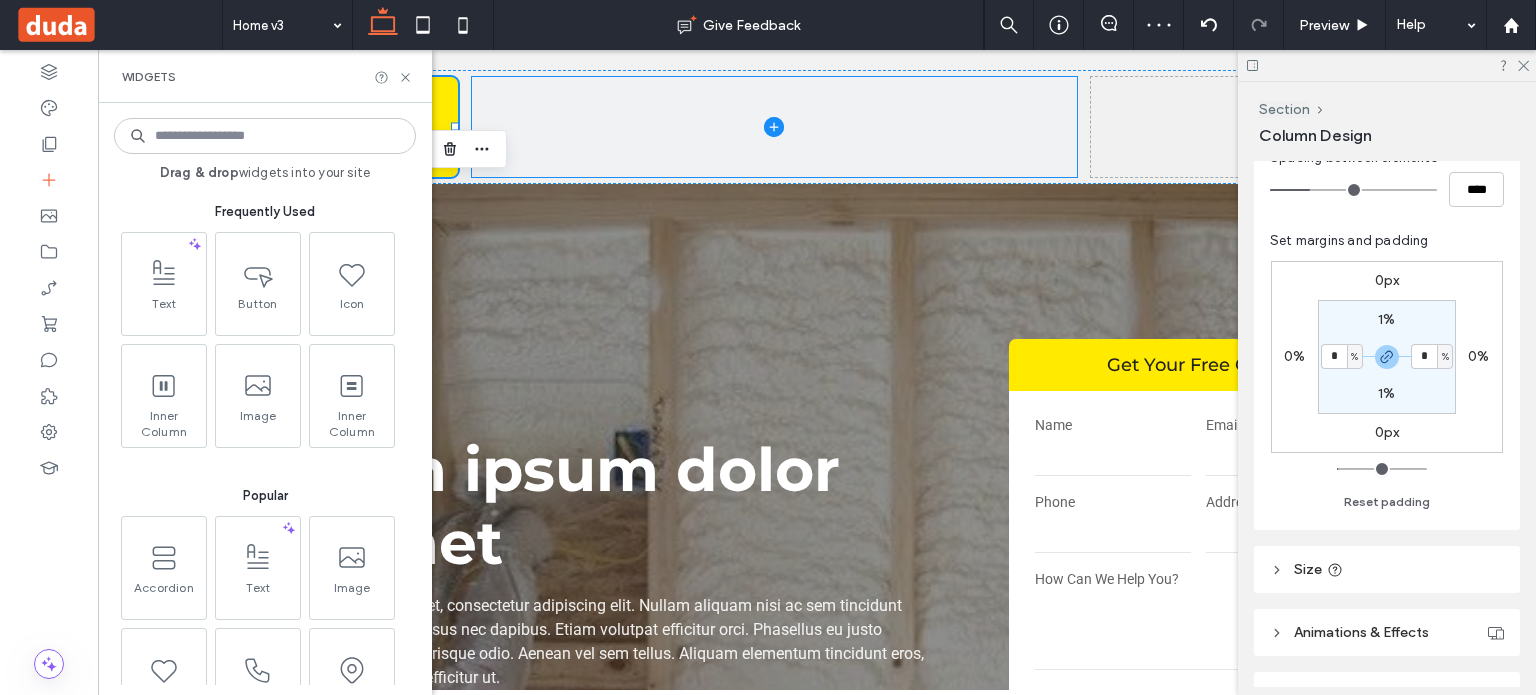 click at bounding box center [774, 127] 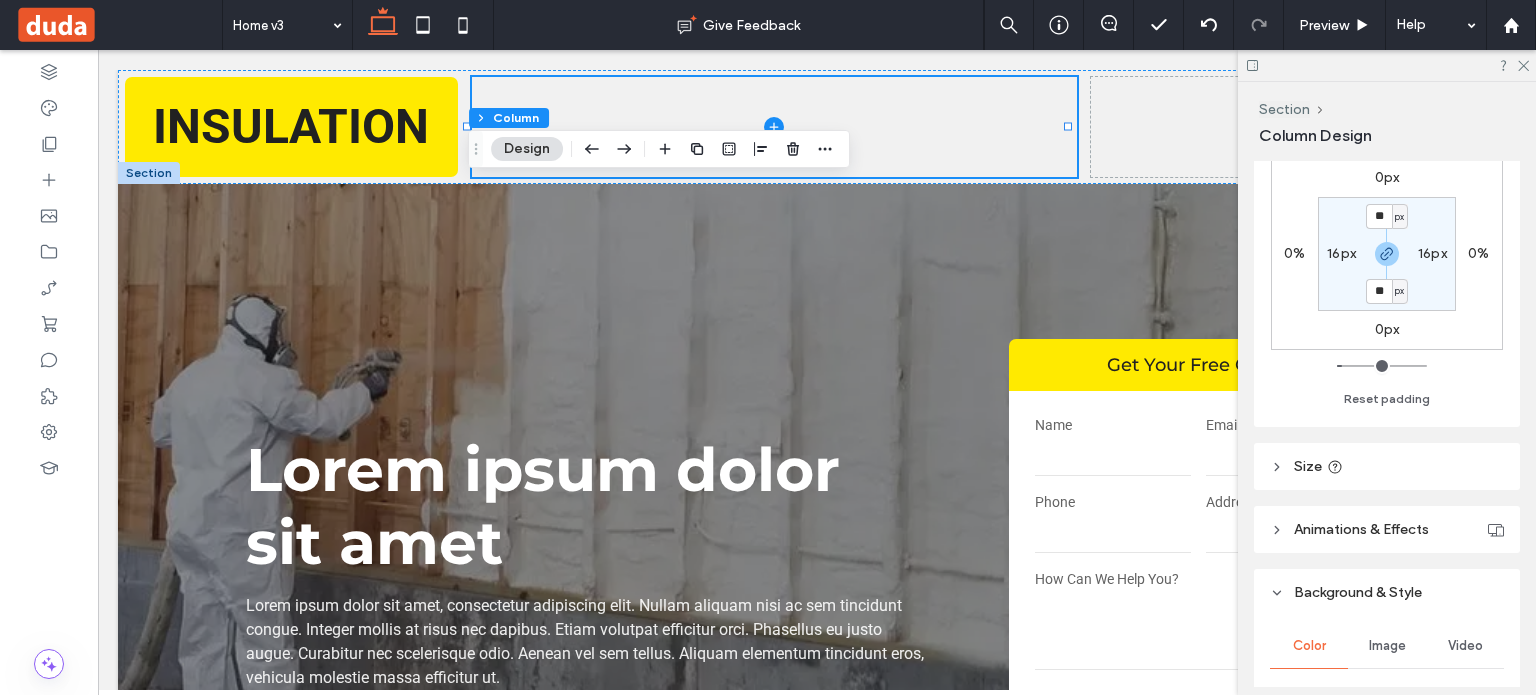 scroll, scrollTop: 500, scrollLeft: 0, axis: vertical 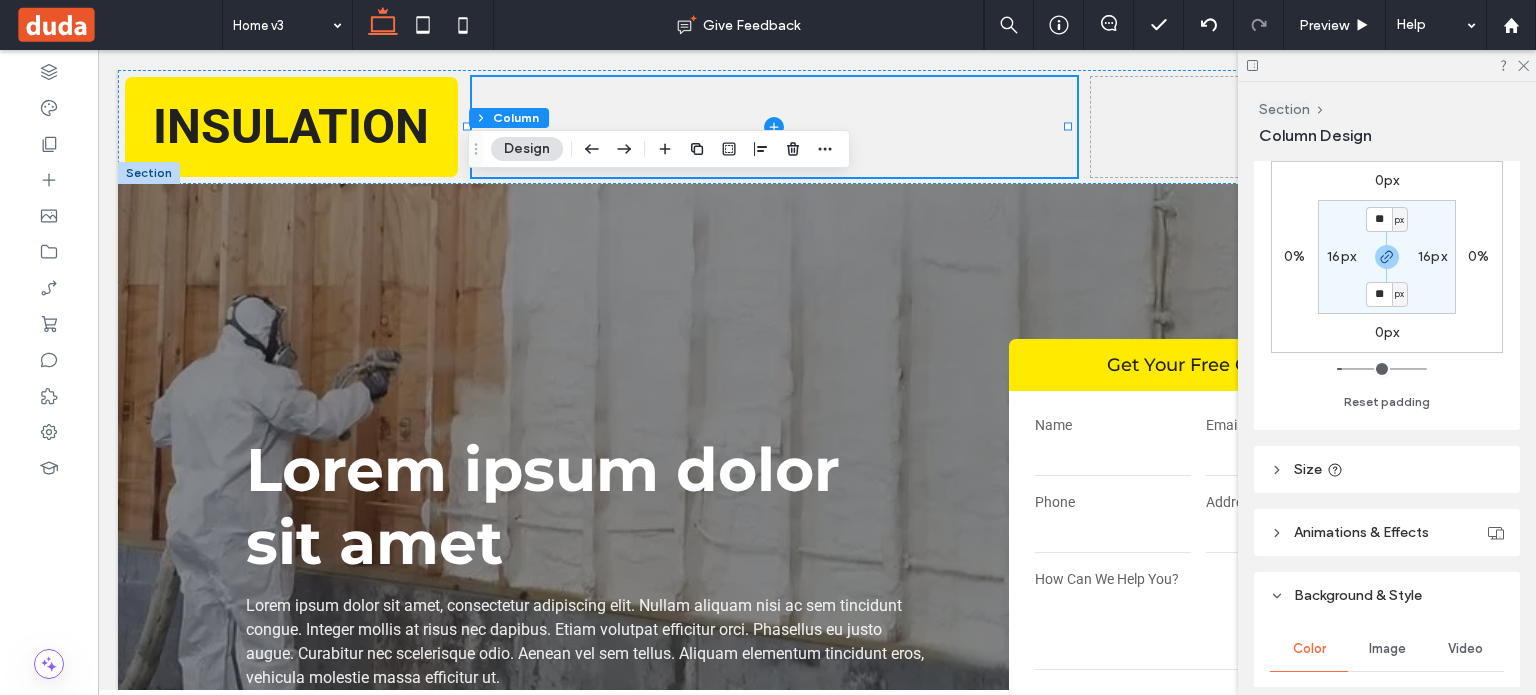 click on "16px" at bounding box center [1341, 256] 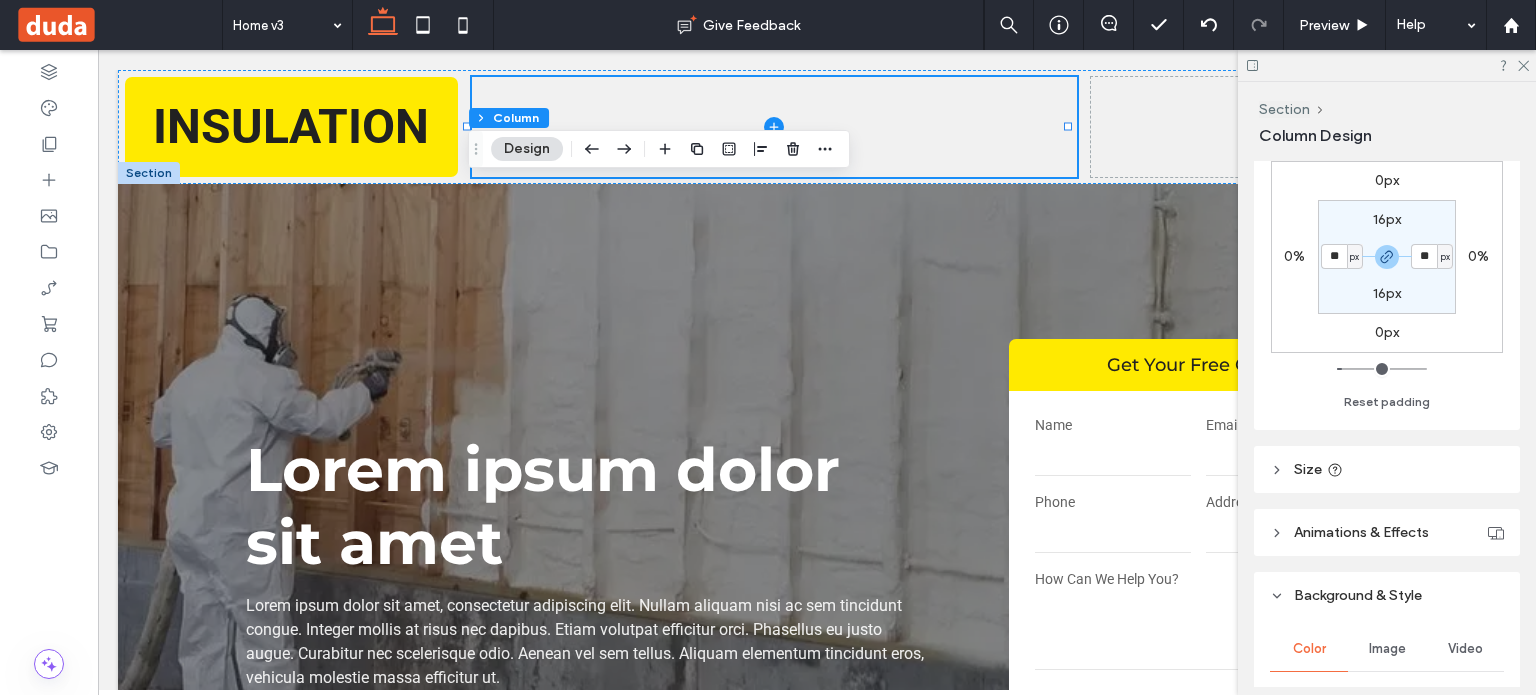 click on "px" at bounding box center (1354, 257) 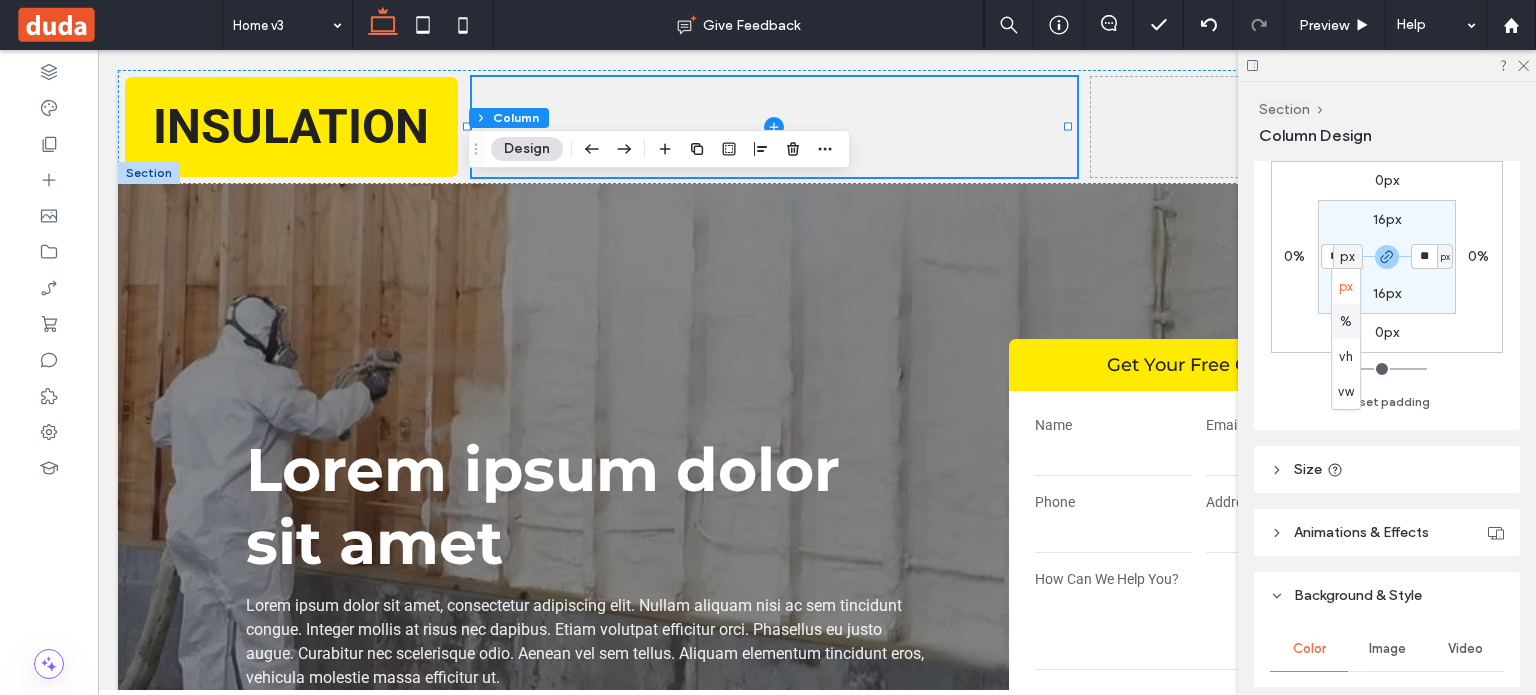 click on "%" at bounding box center [1346, 322] 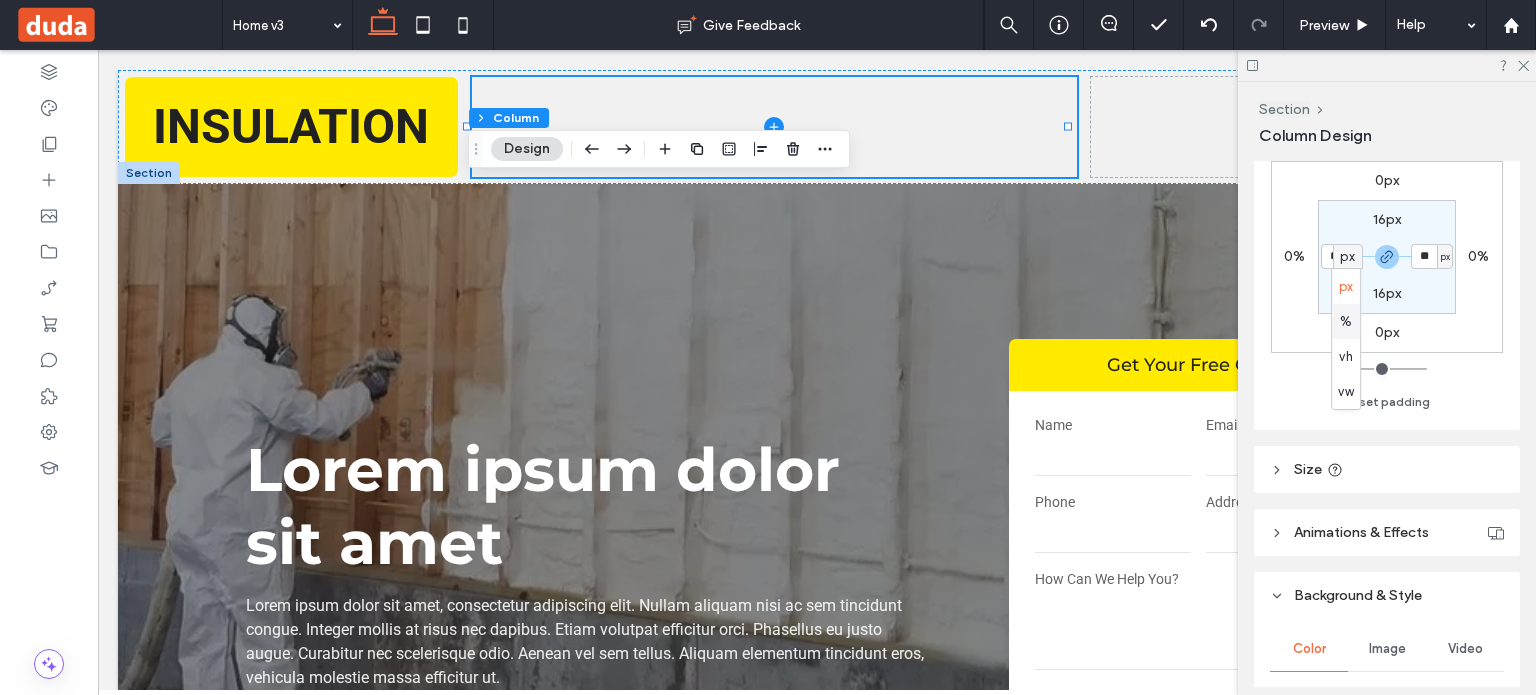 type on "*" 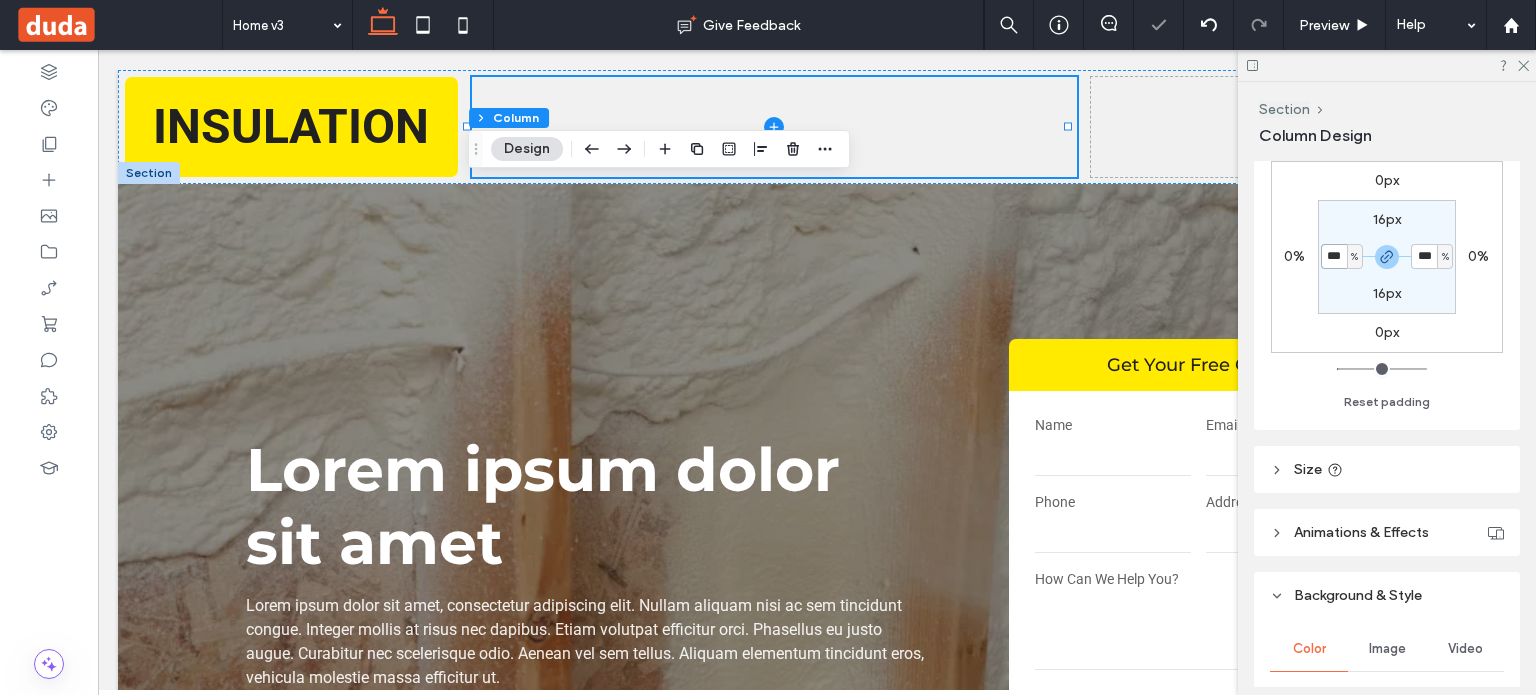 click on "***" at bounding box center (1334, 256) 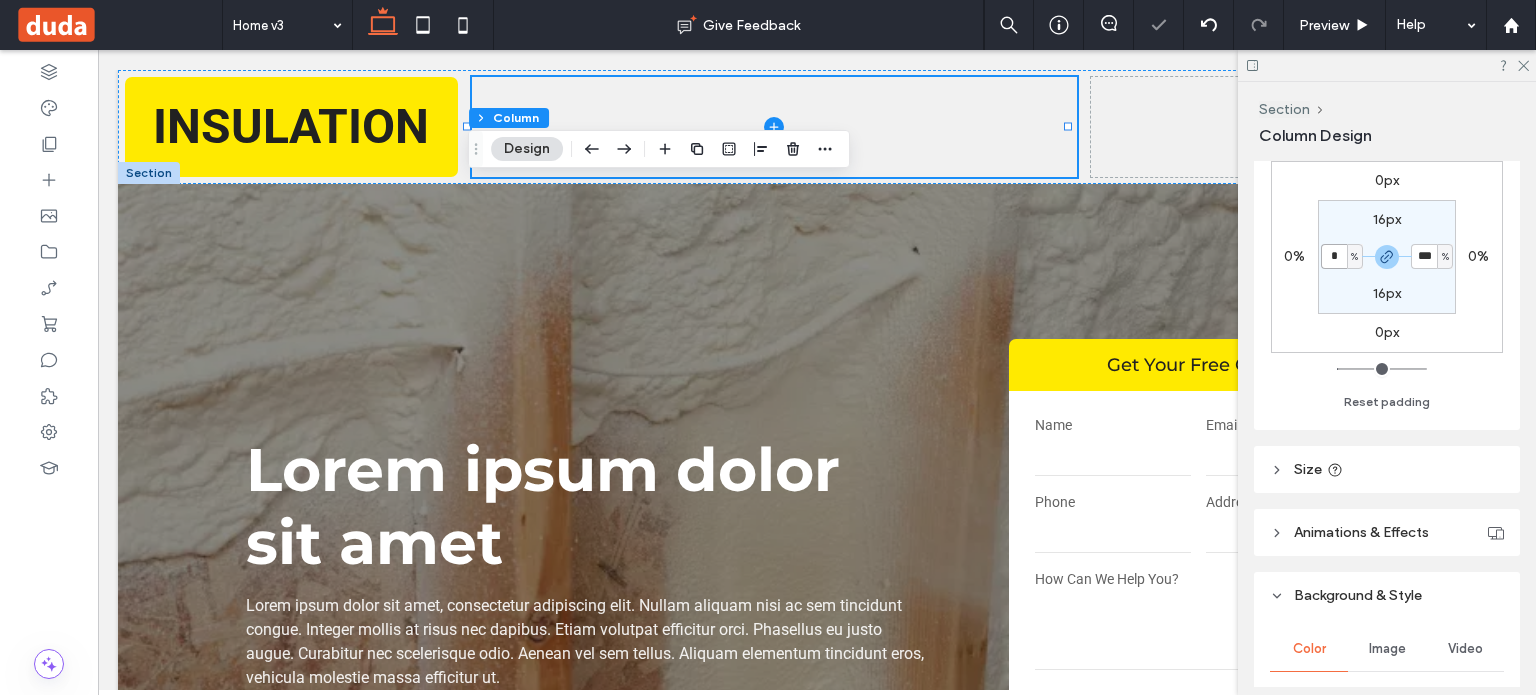 type on "*" 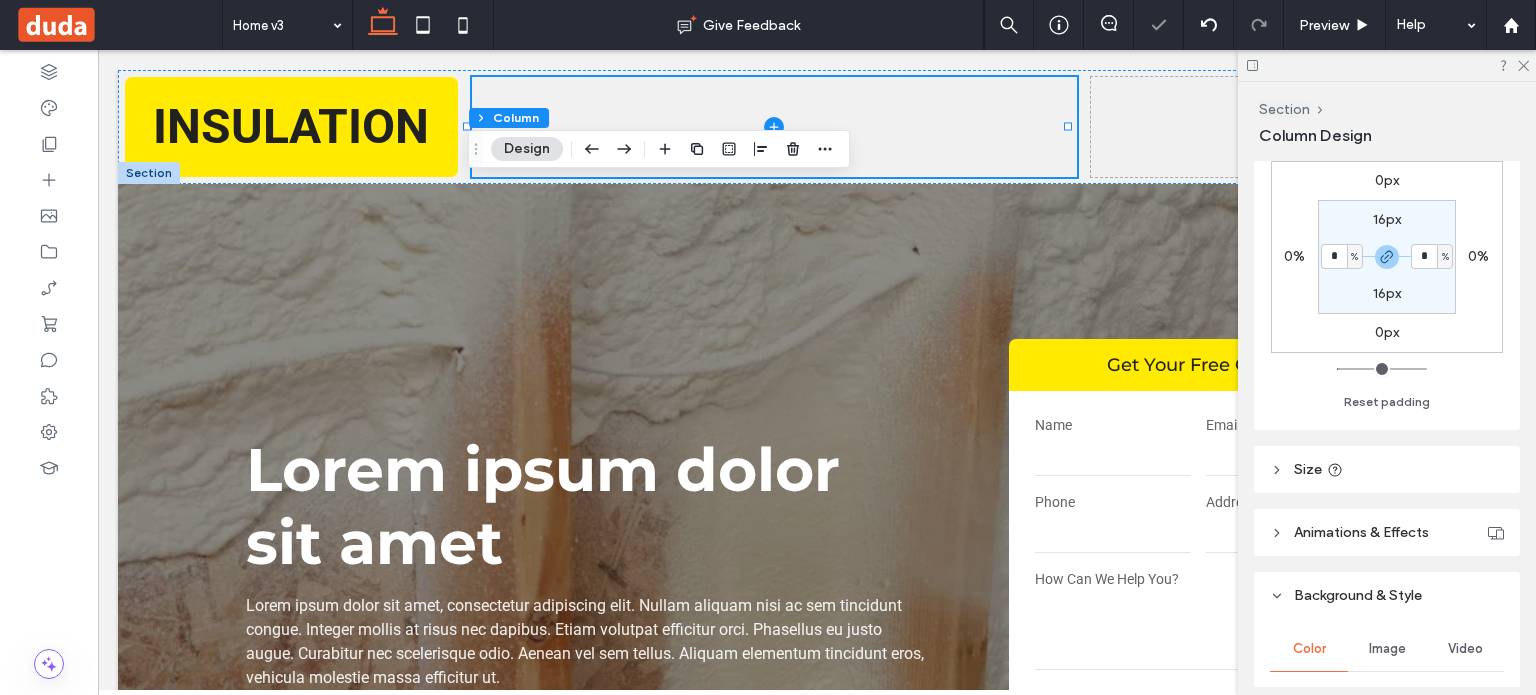 click on "16px" at bounding box center [1387, 293] 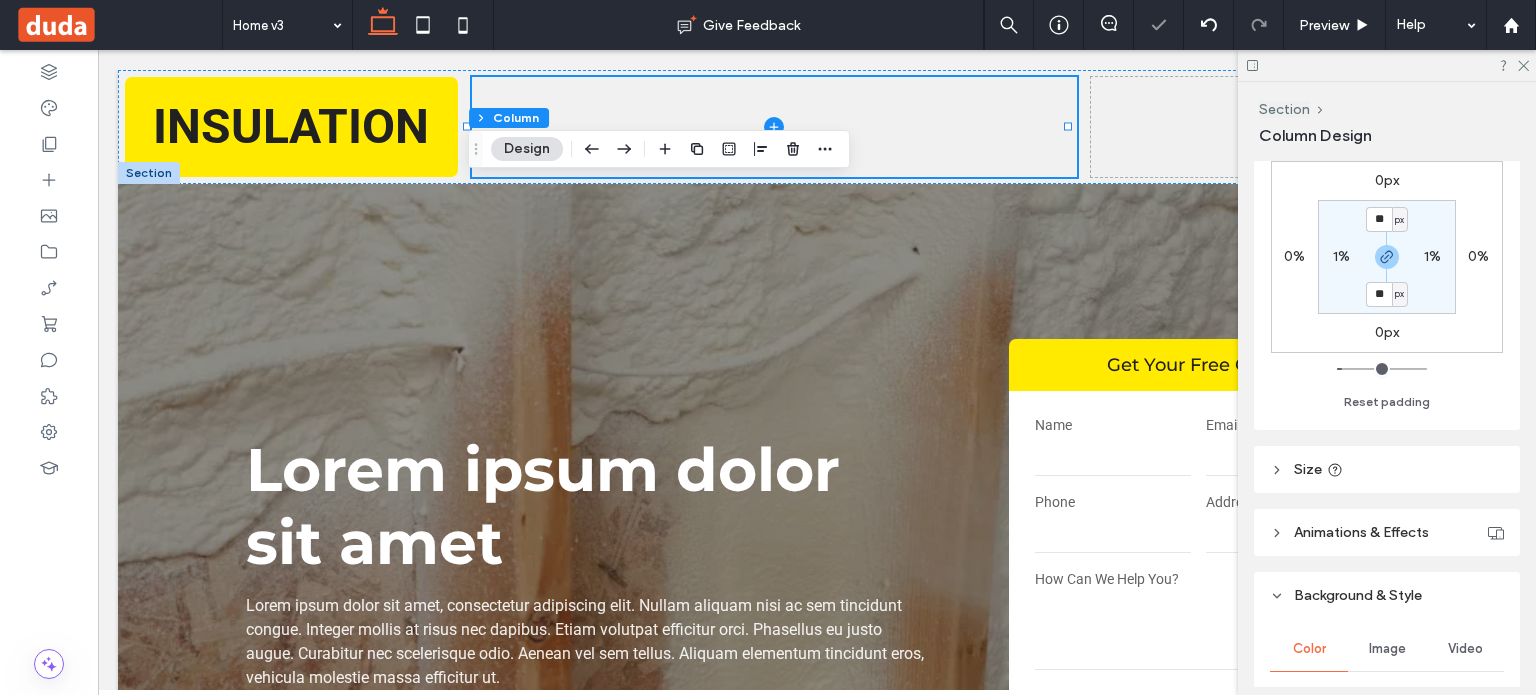 click on "px" at bounding box center [1399, 294] 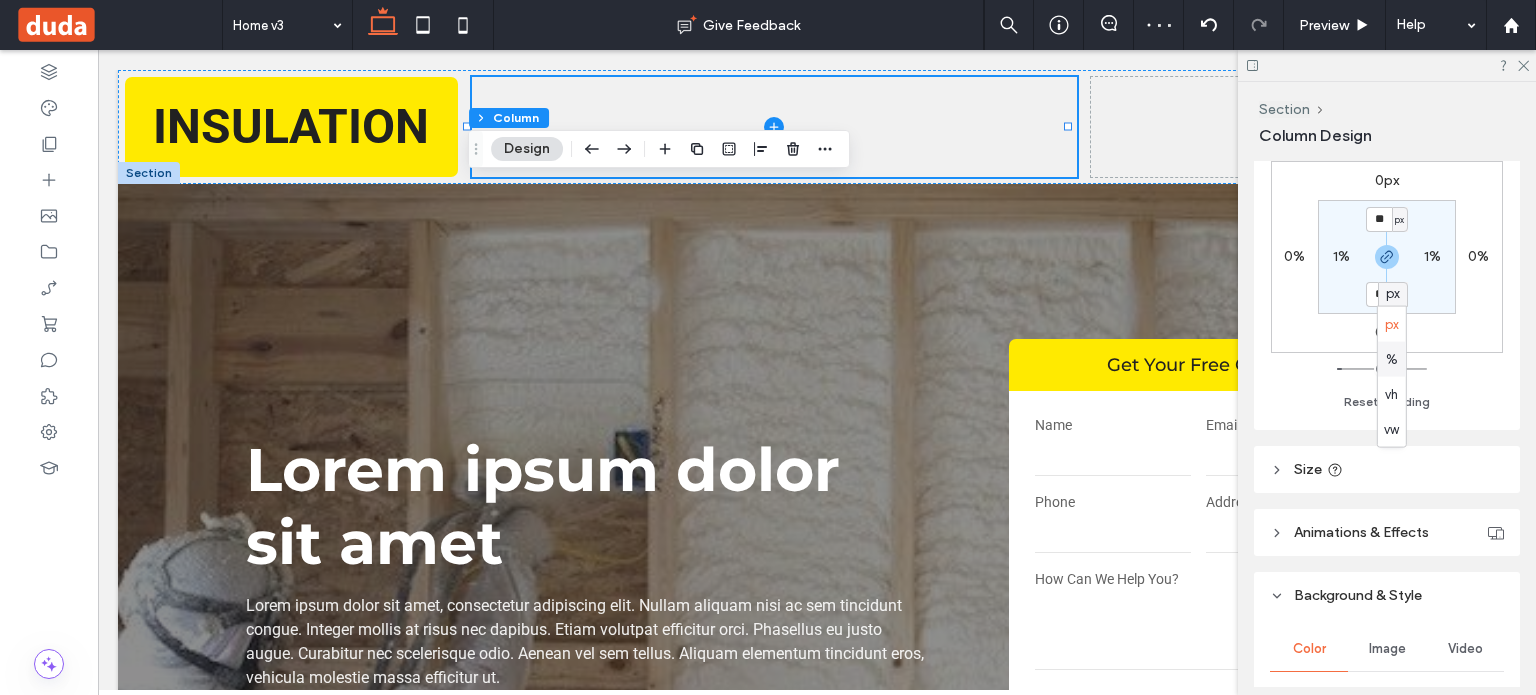 click on "%" at bounding box center (1392, 359) 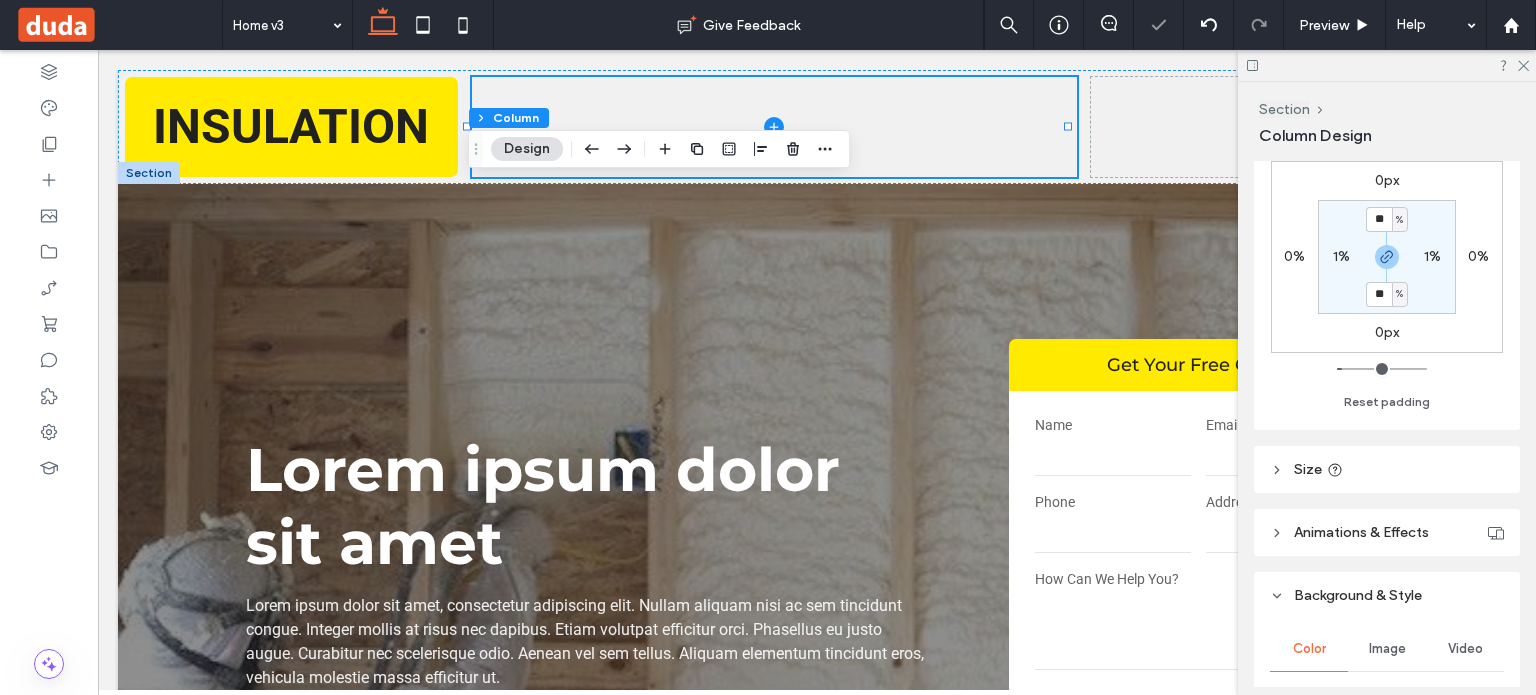 type on "*" 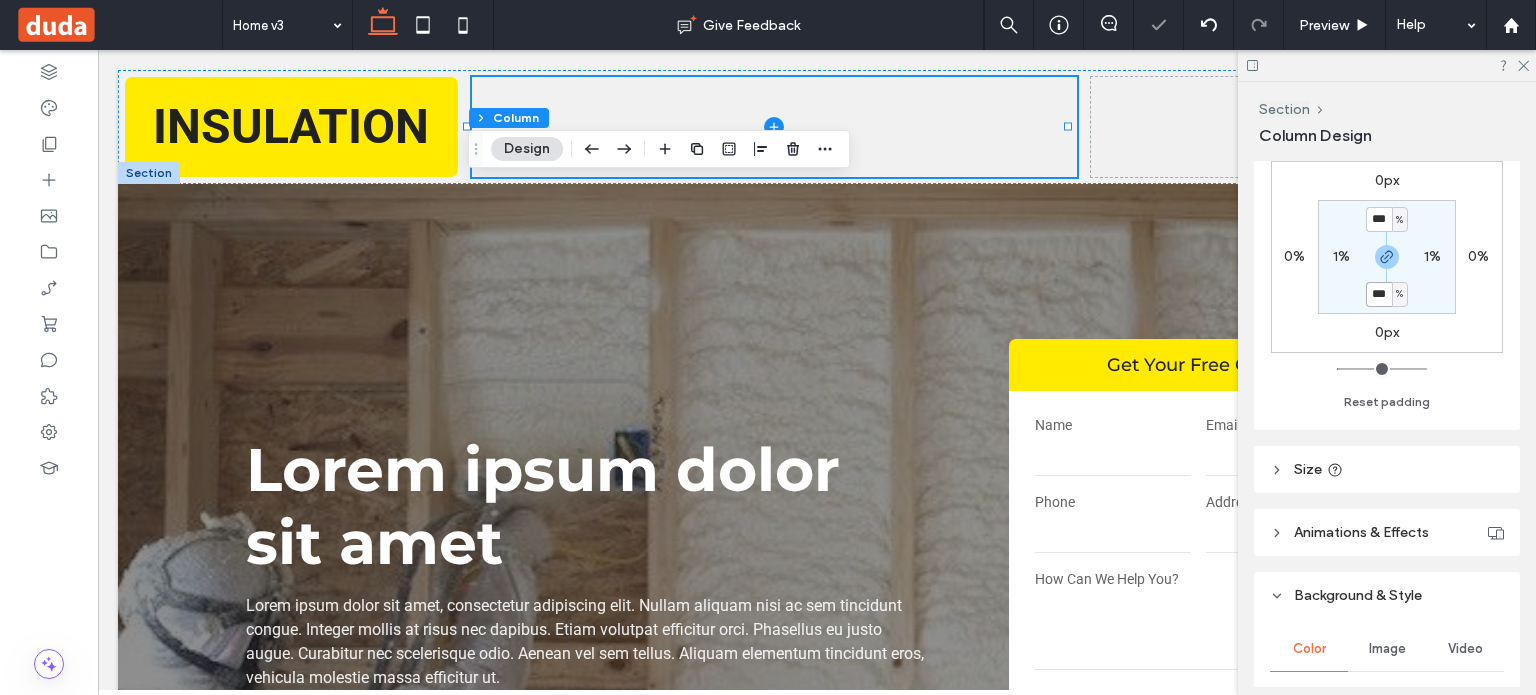 click on "***" at bounding box center [1379, 294] 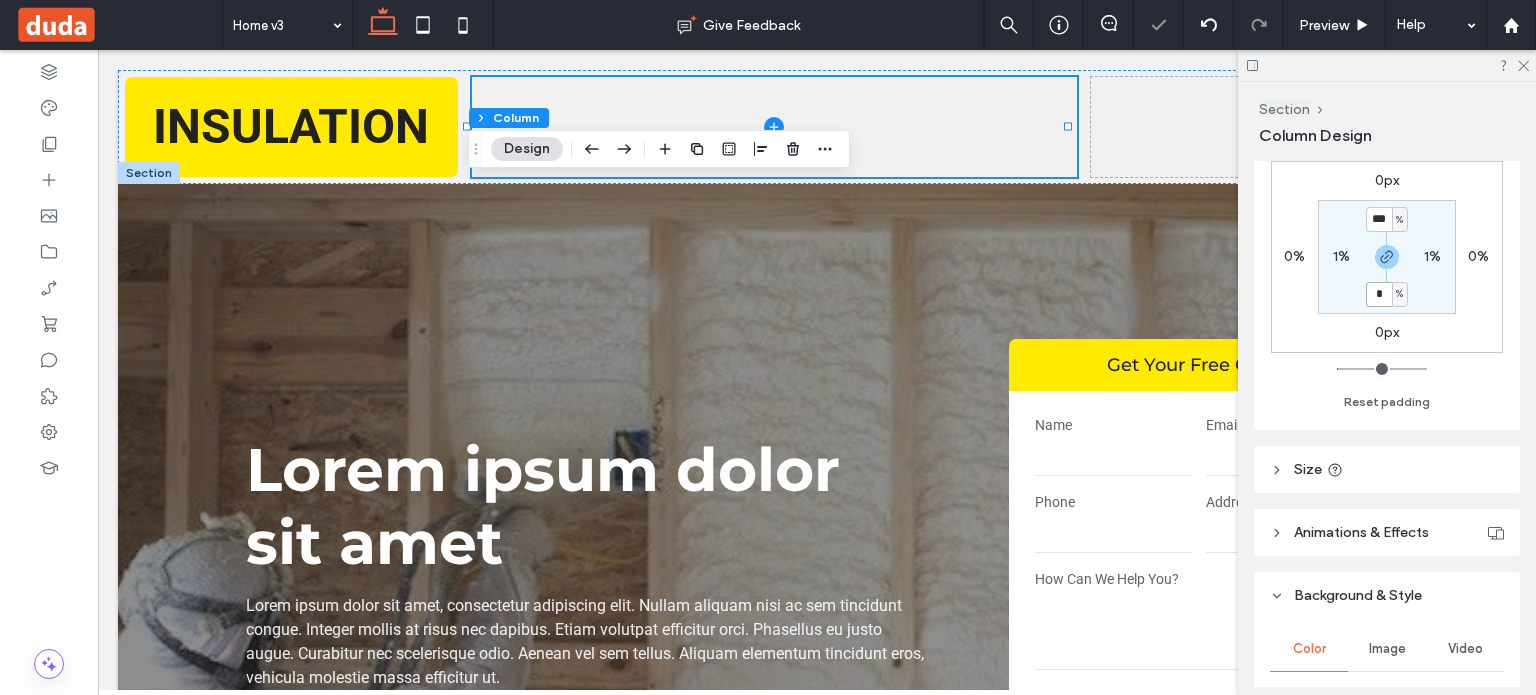 type on "*" 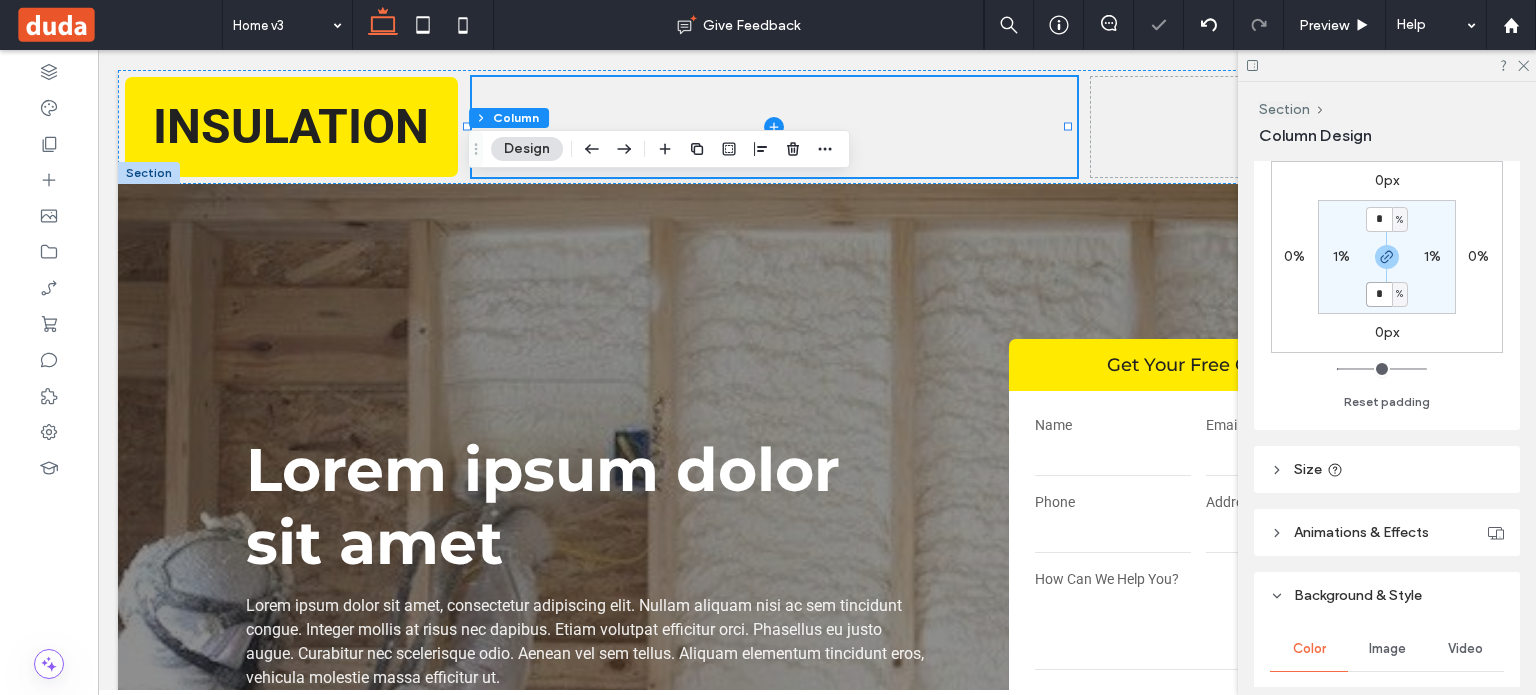 scroll, scrollTop: 800, scrollLeft: 0, axis: vertical 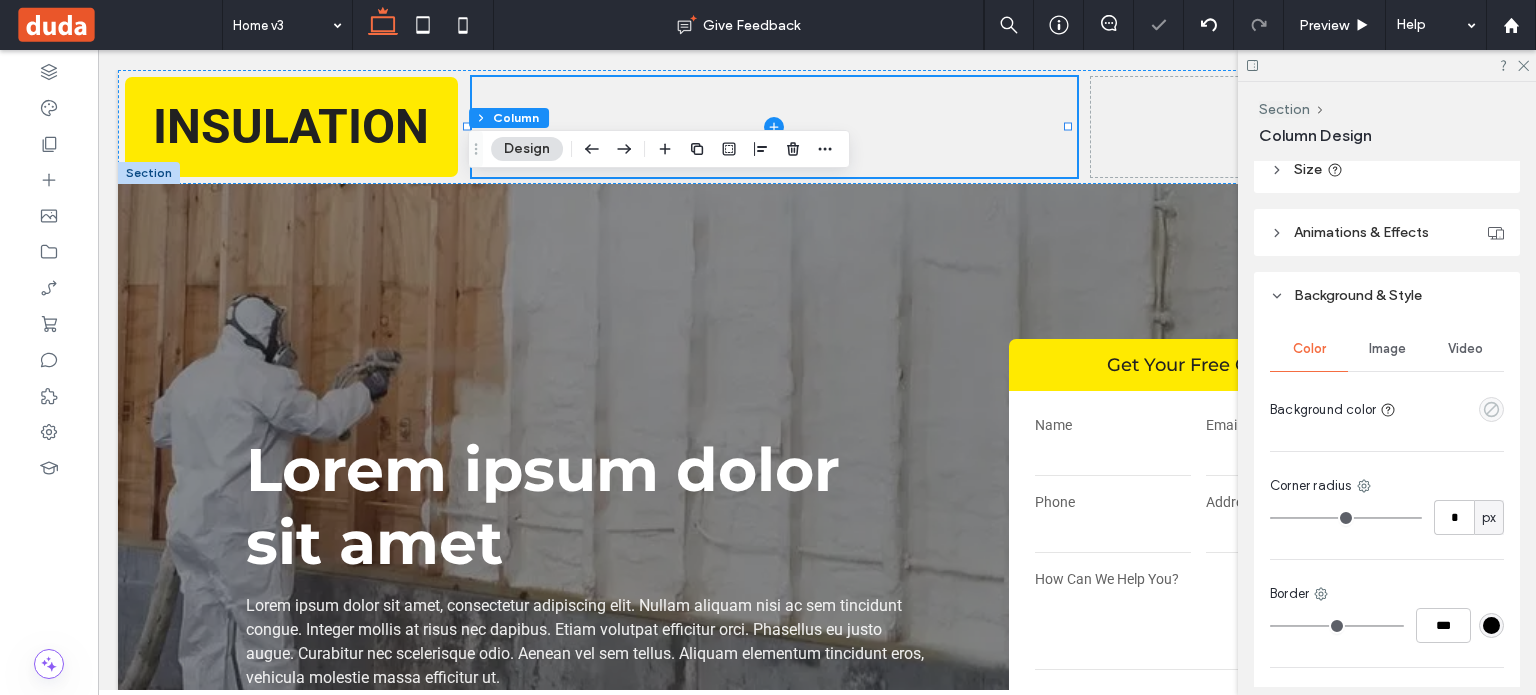 click 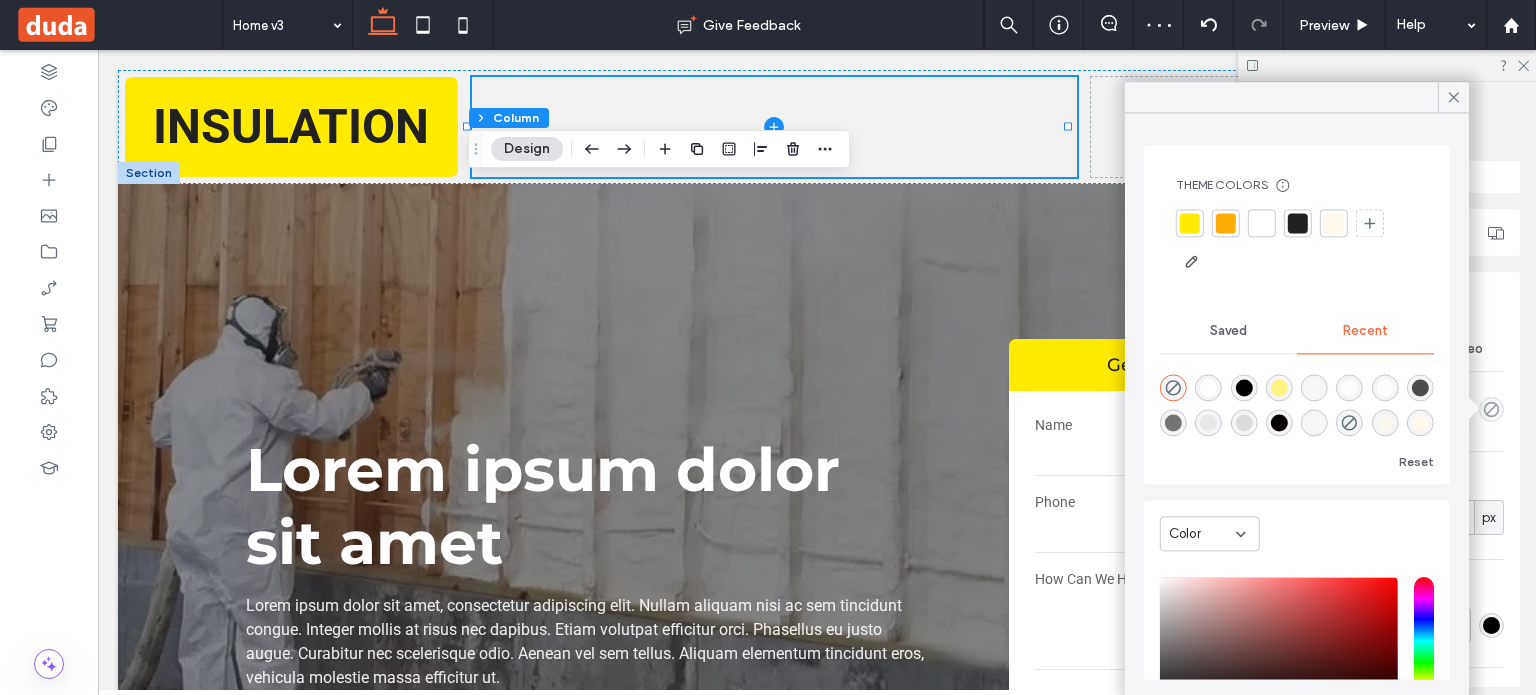 click at bounding box center (1262, 223) 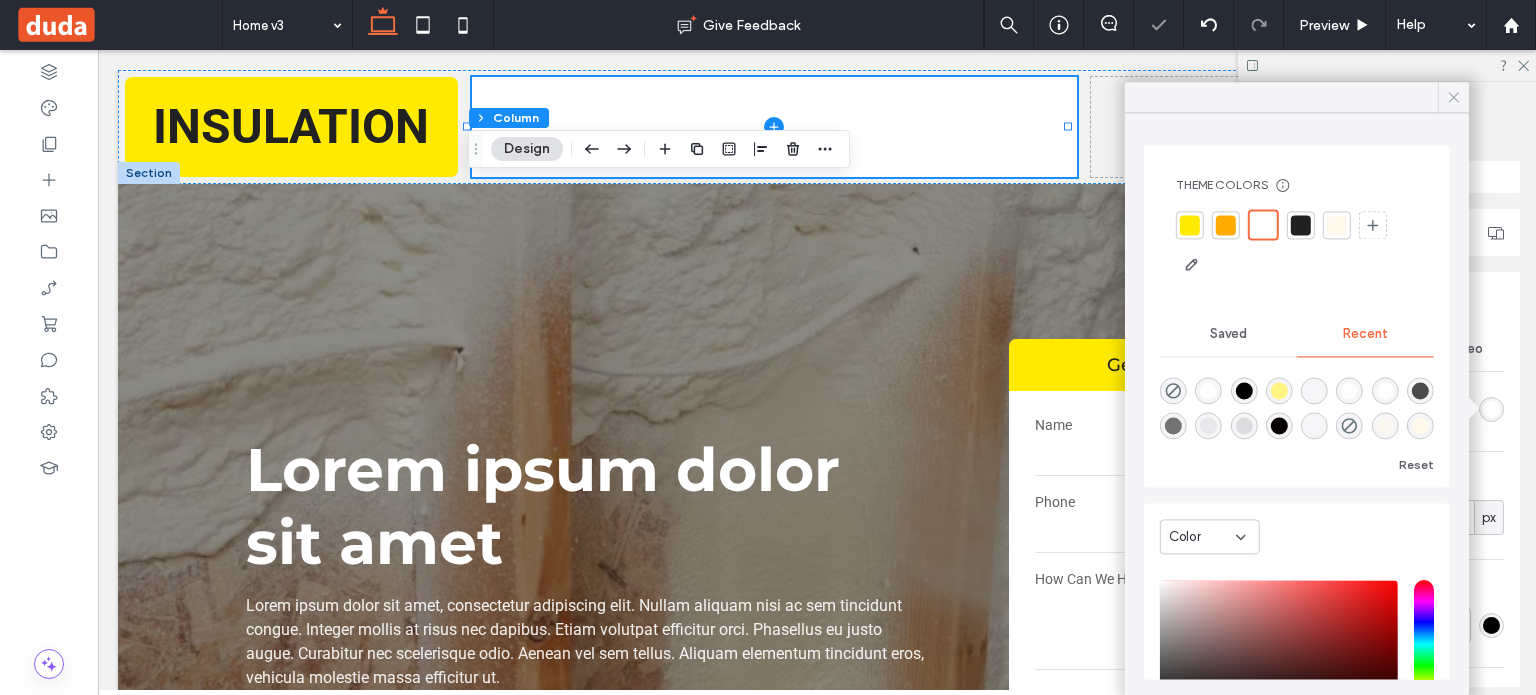 click 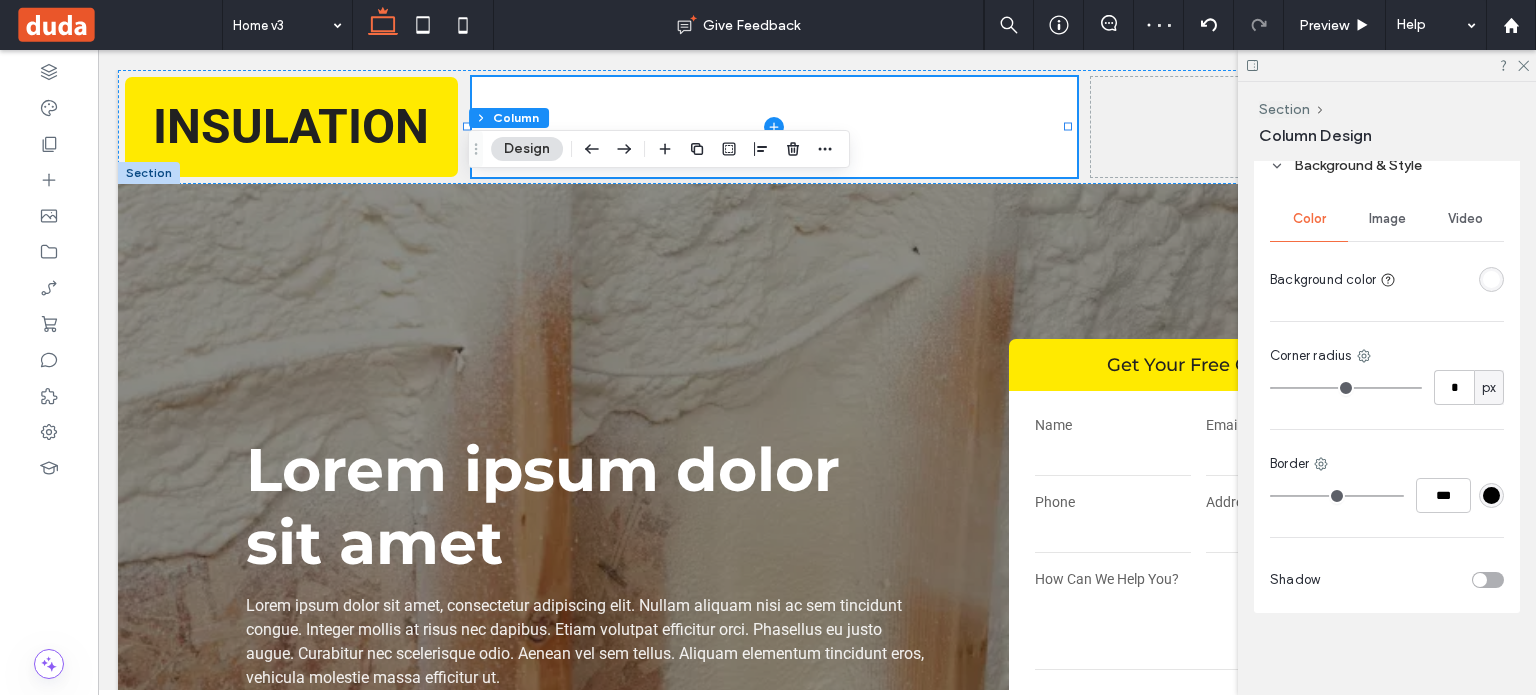 scroll, scrollTop: 933, scrollLeft: 0, axis: vertical 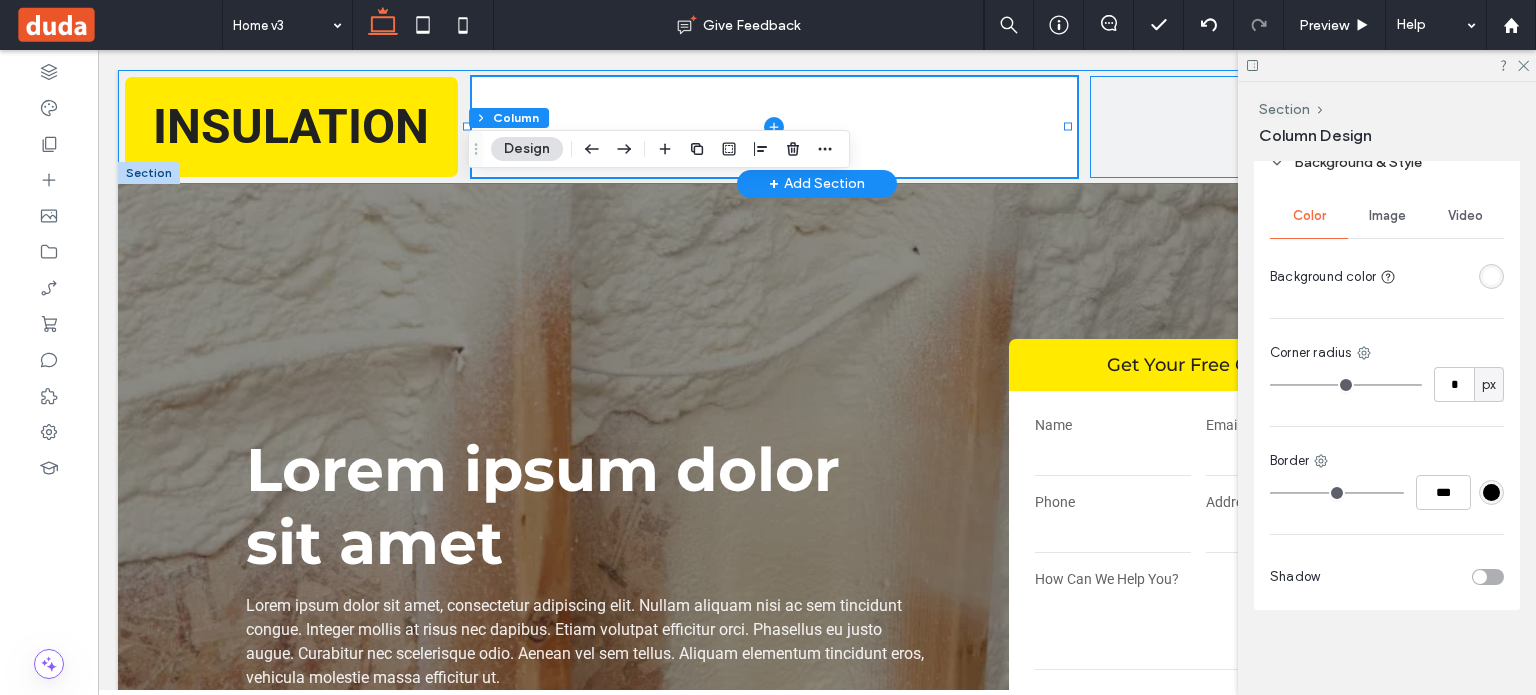 click at bounding box center [1299, 127] 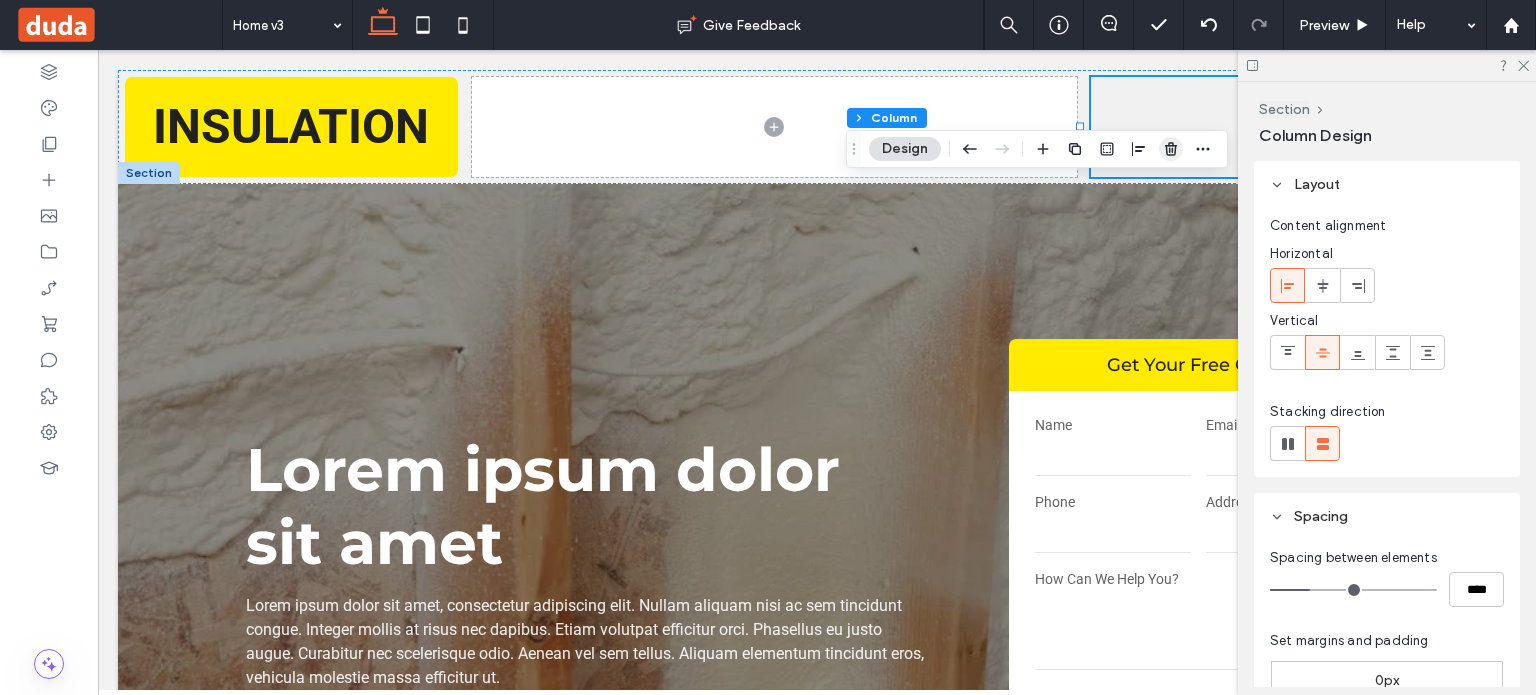 click 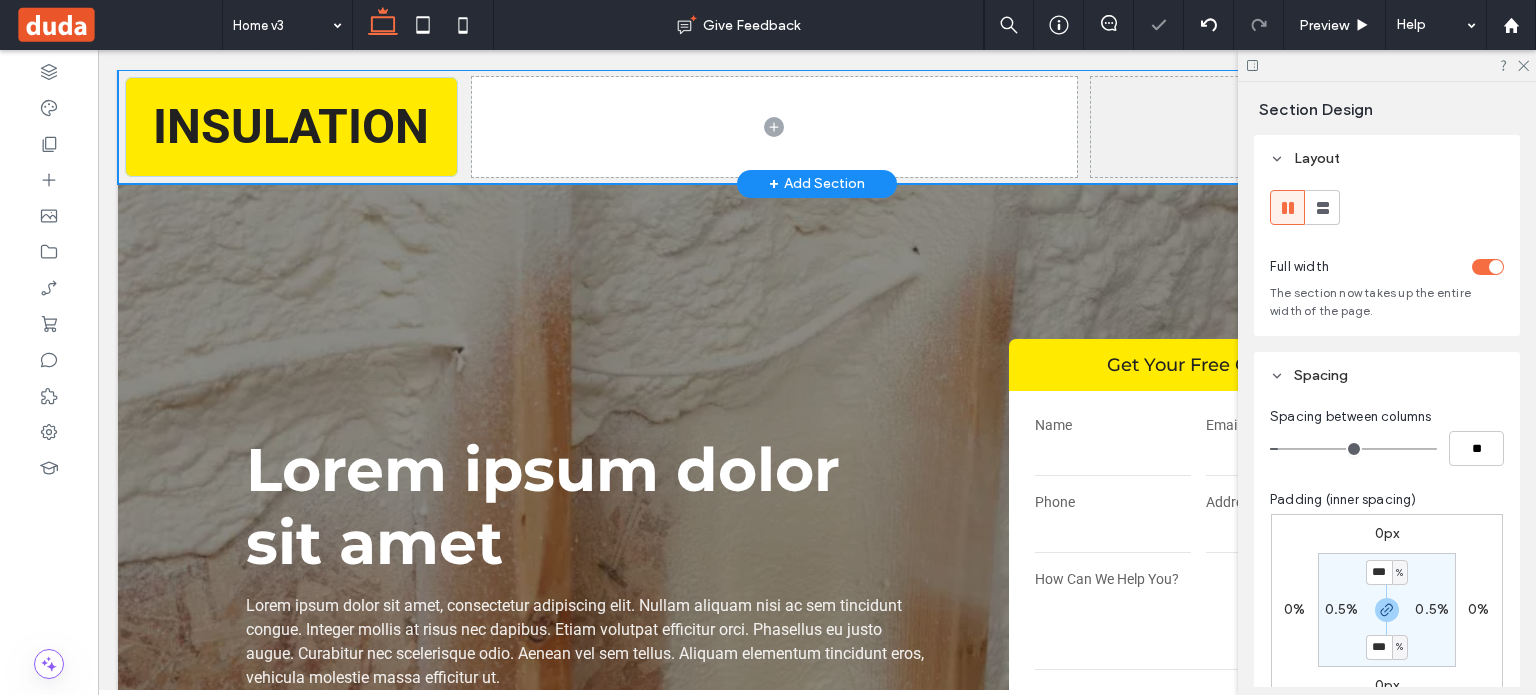 type on "*" 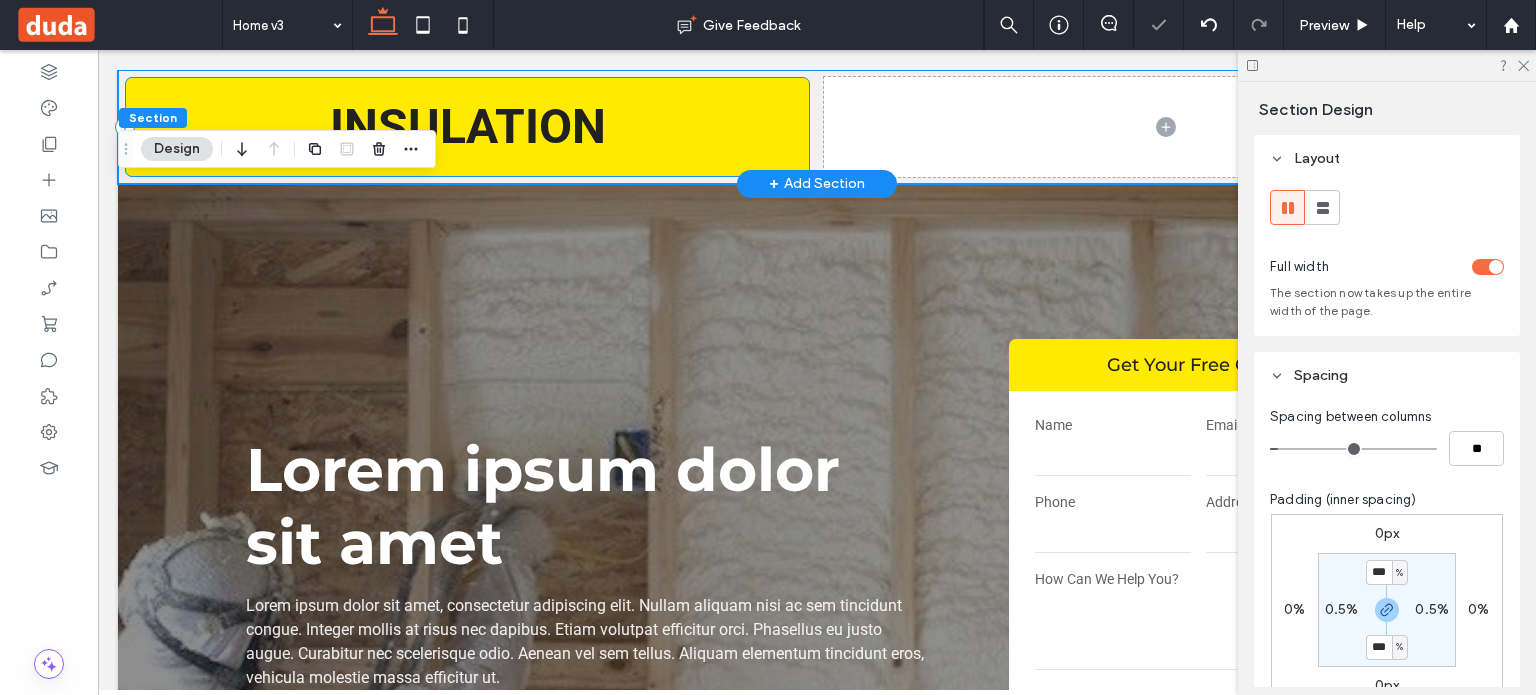 click on "INSULATION" at bounding box center [467, 127] 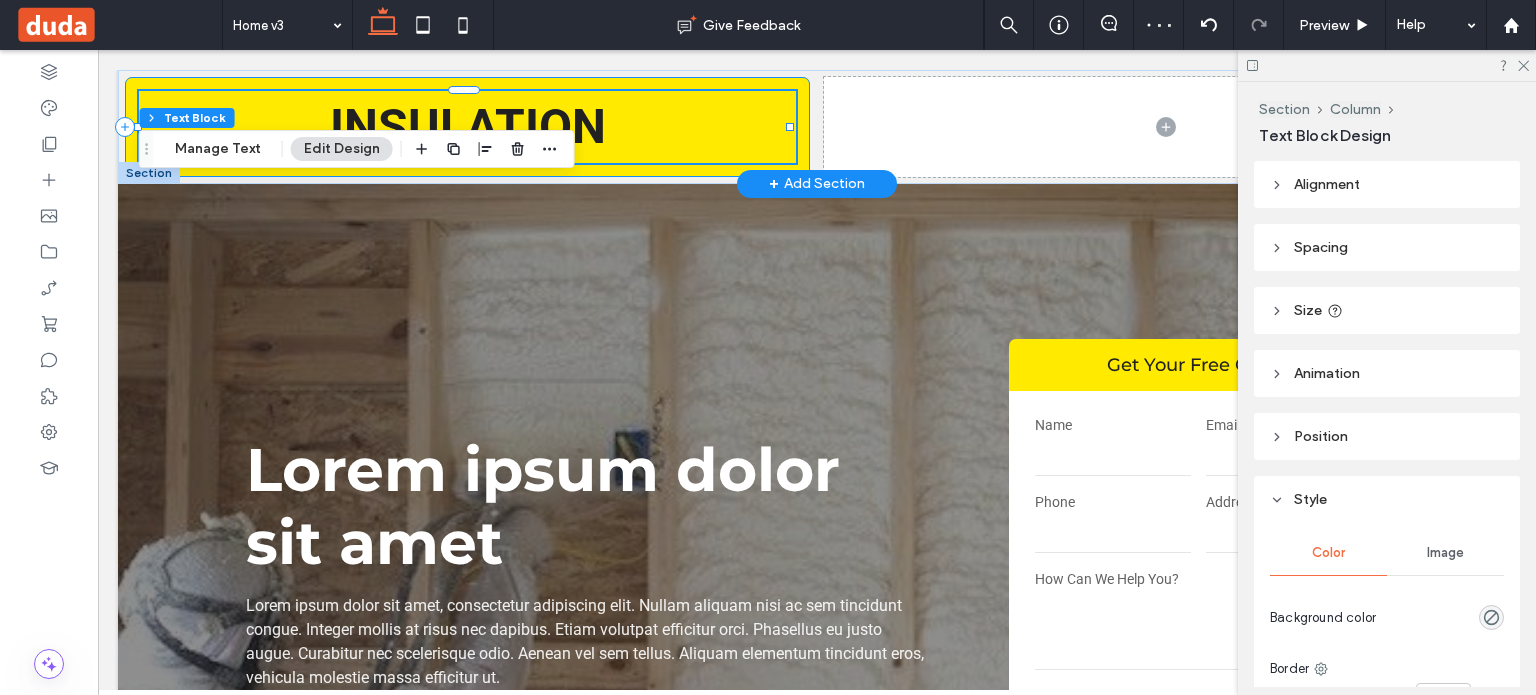 click on "INSULATION" at bounding box center [467, 127] 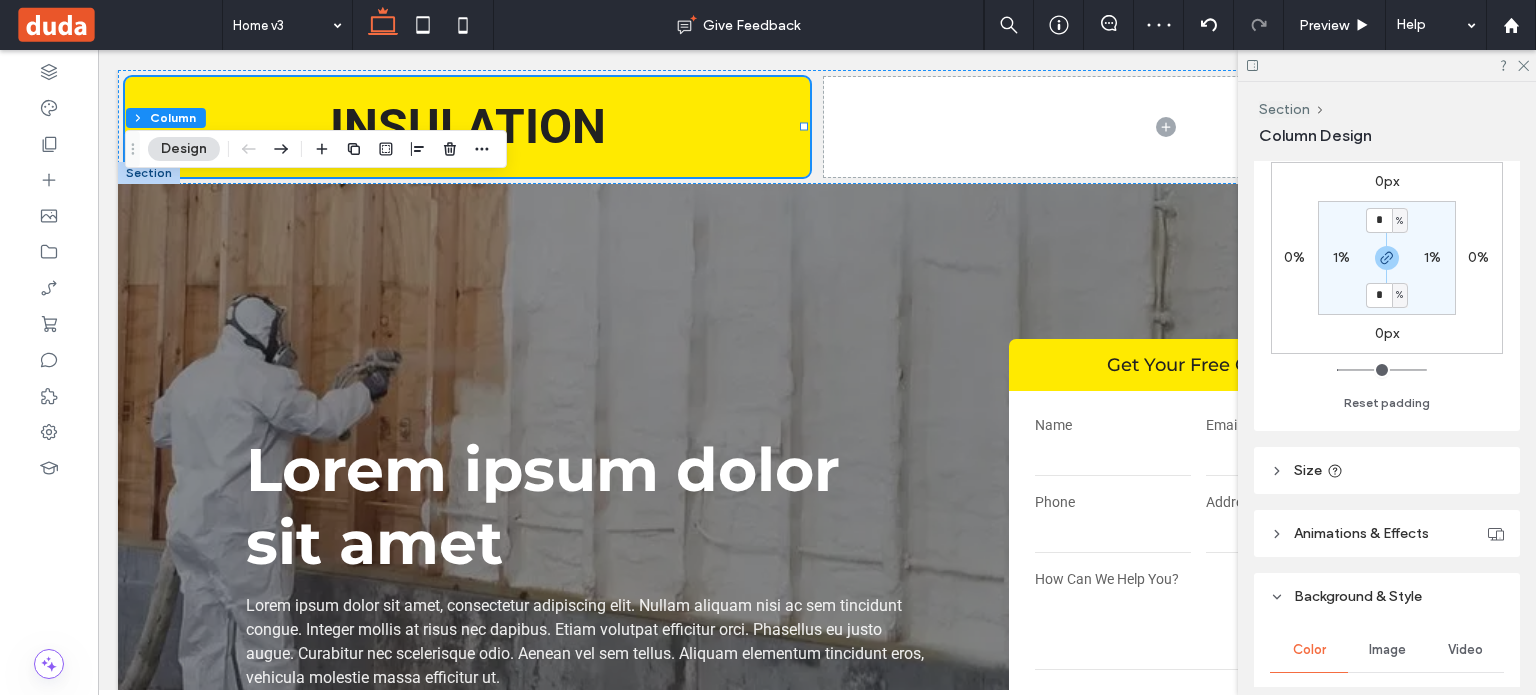 scroll, scrollTop: 600, scrollLeft: 0, axis: vertical 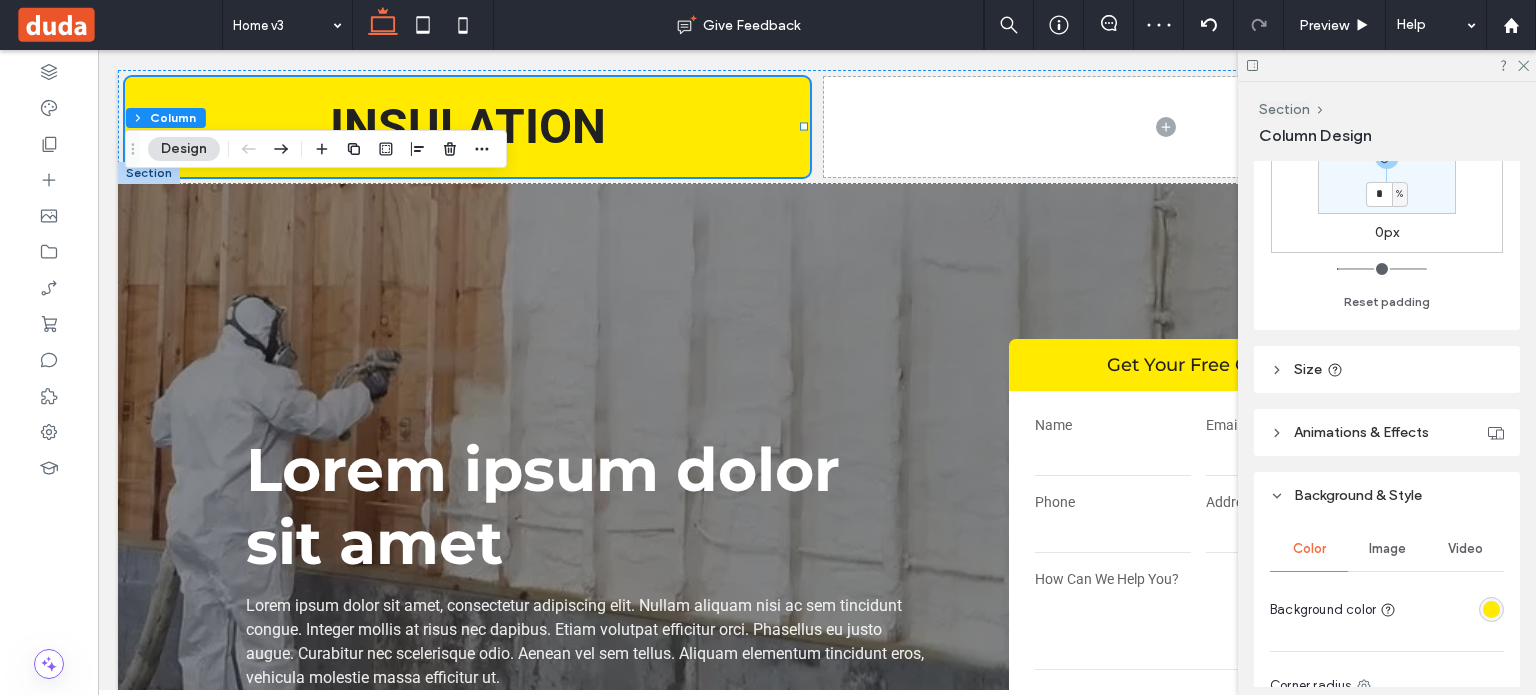 click on "Size" at bounding box center (1387, 369) 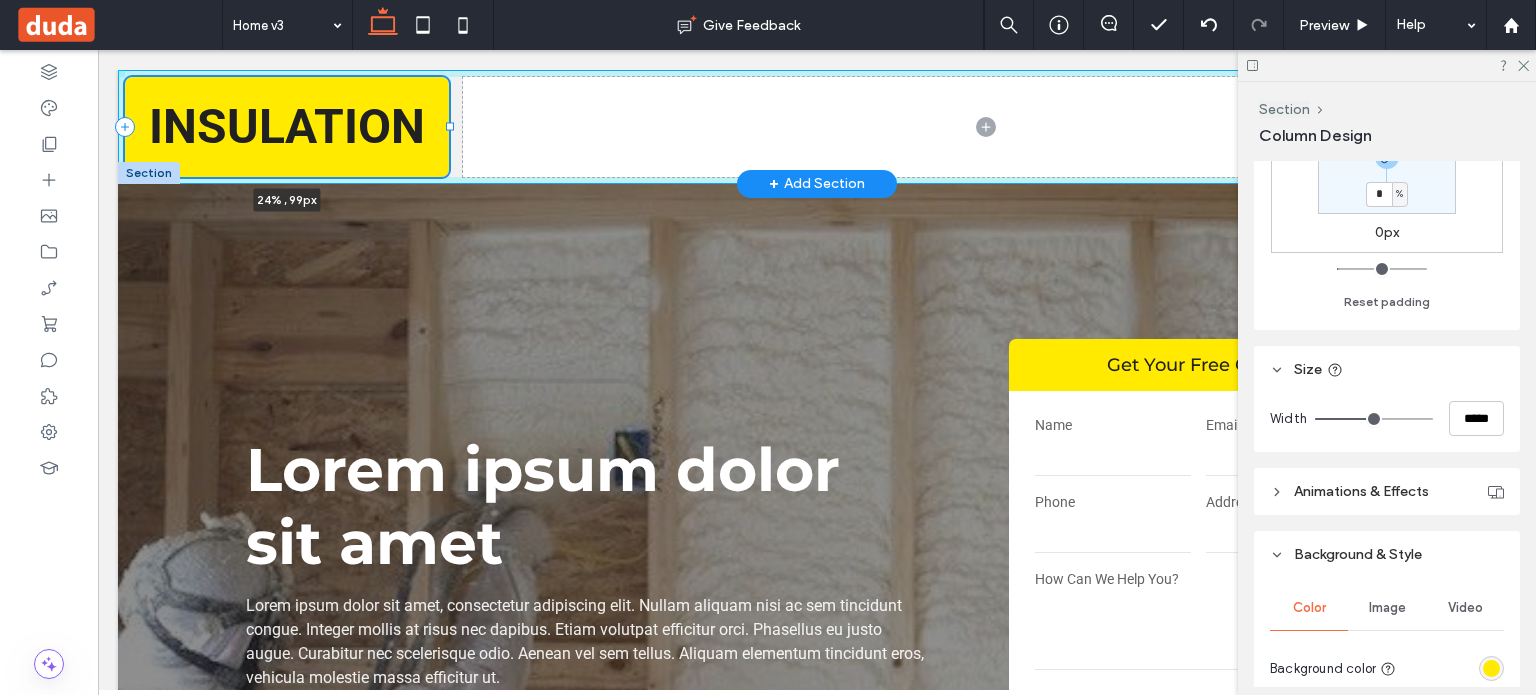 drag, startPoint x: 801, startPoint y: 125, endPoint x: 447, endPoint y: 138, distance: 354.23862 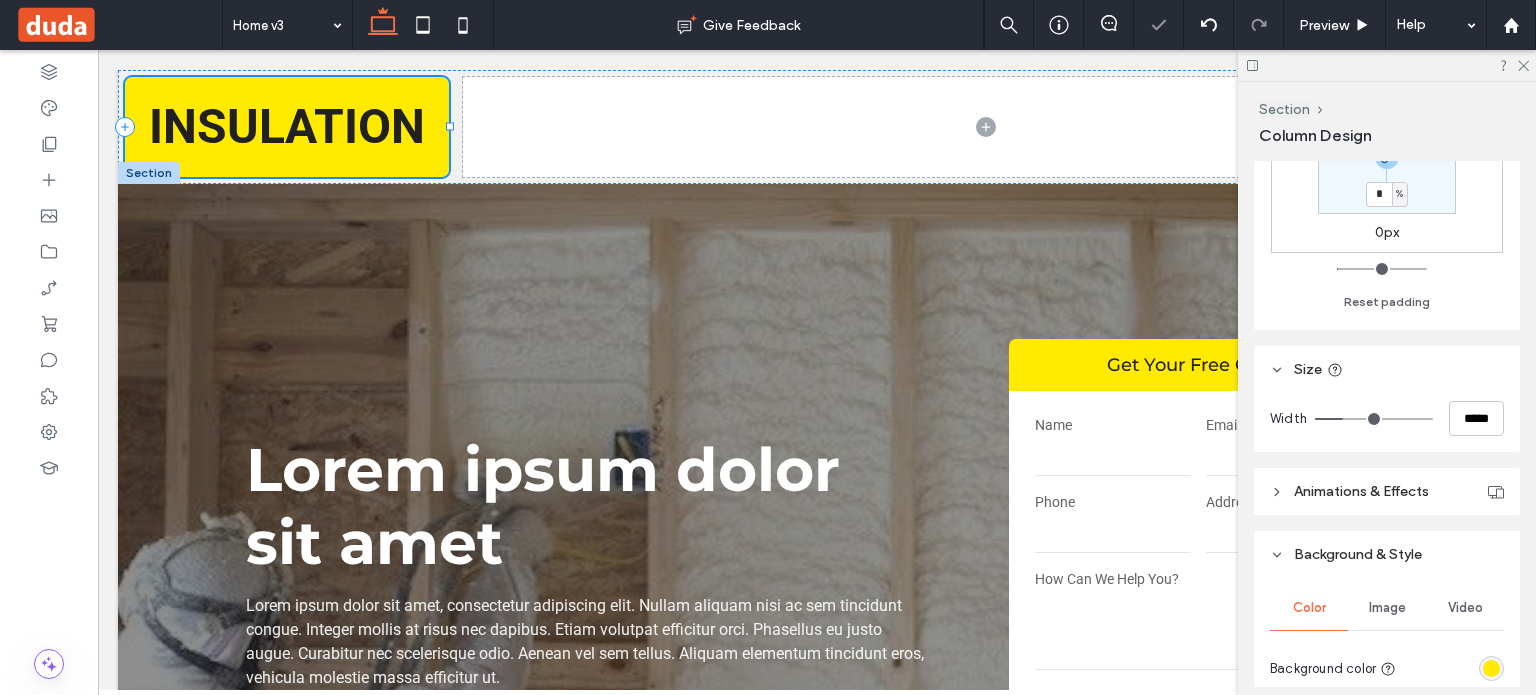 click at bounding box center [986, 127] 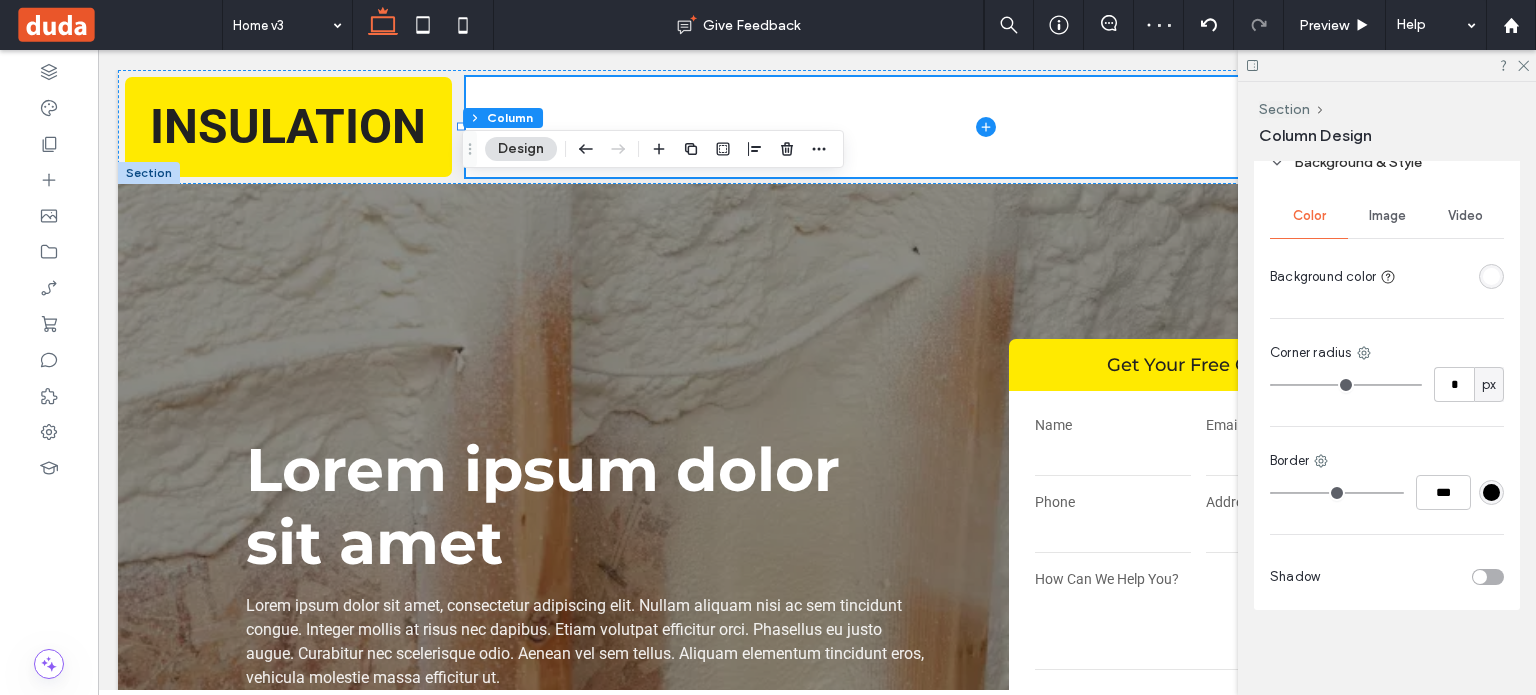 scroll, scrollTop: 992, scrollLeft: 0, axis: vertical 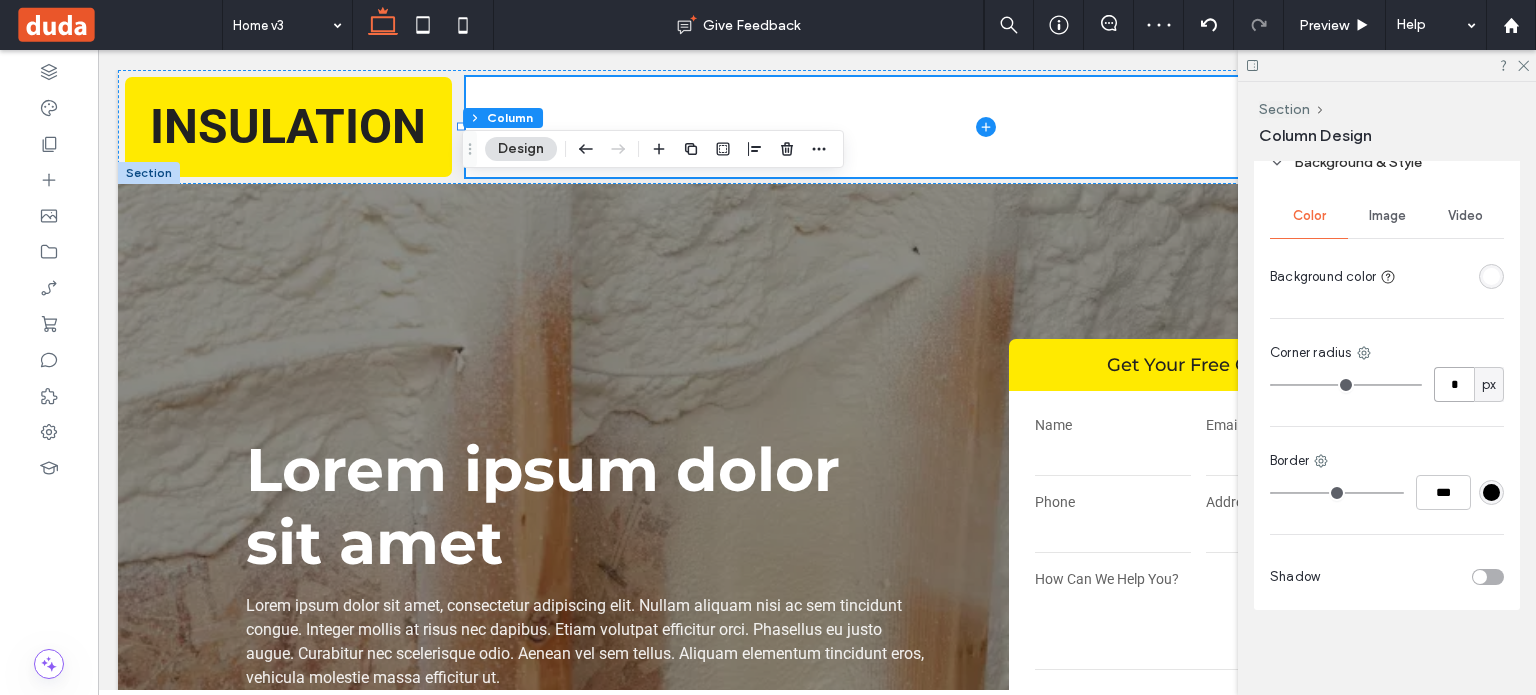 click on "*" at bounding box center (1454, 384) 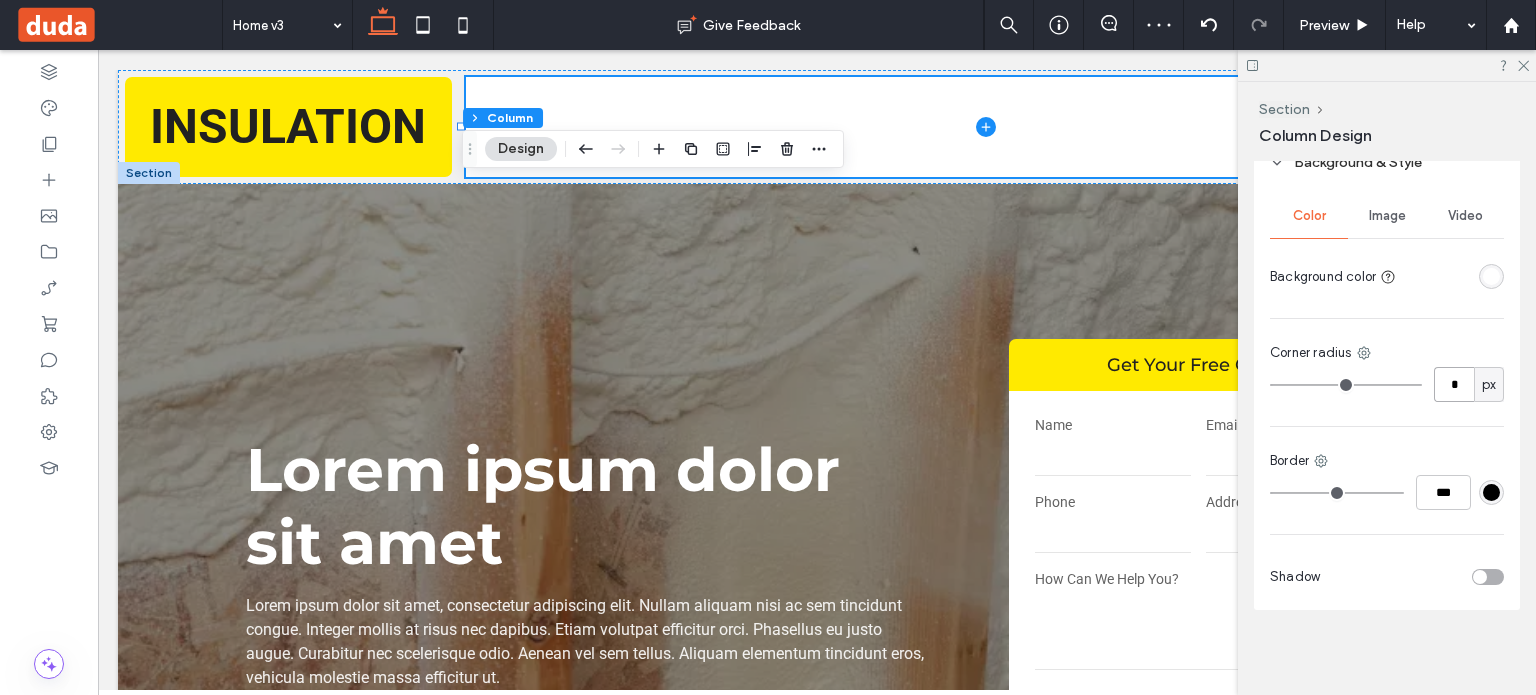 type on "*" 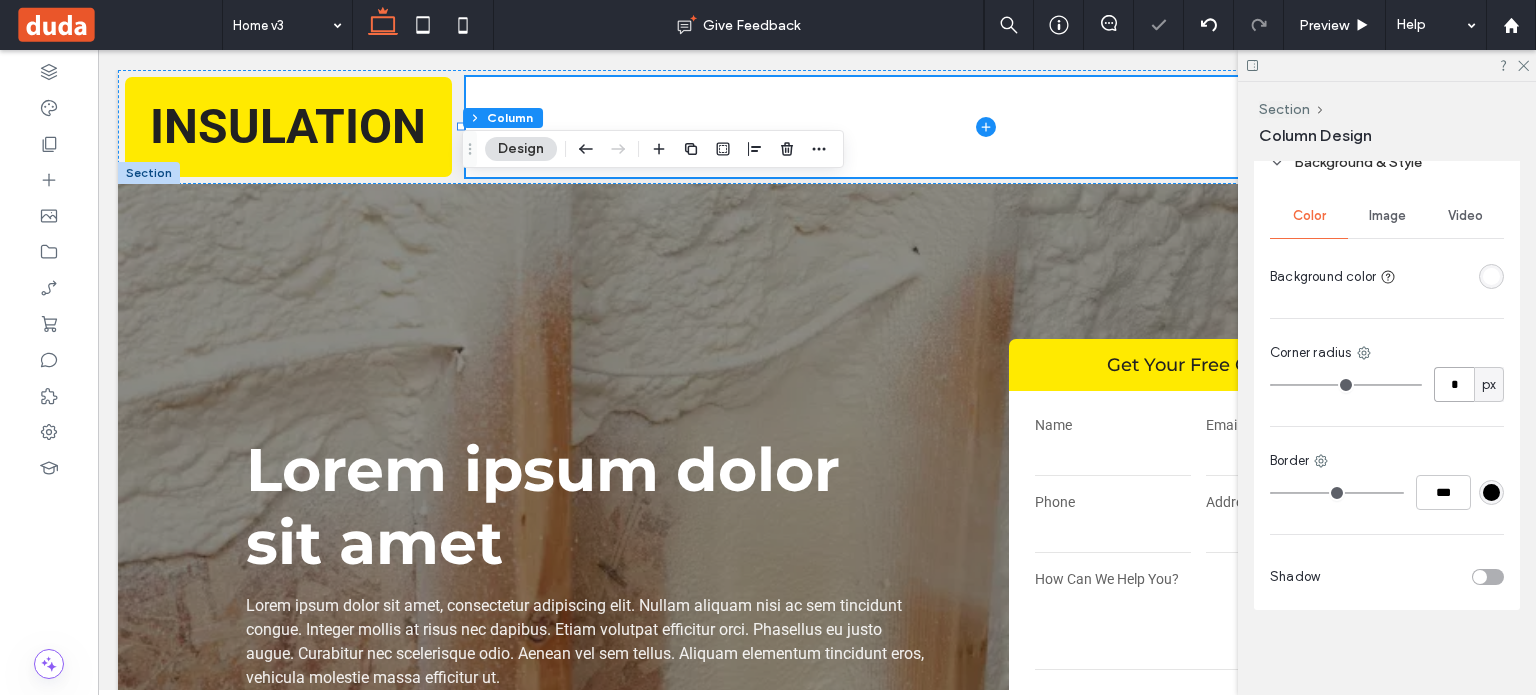 type on "*" 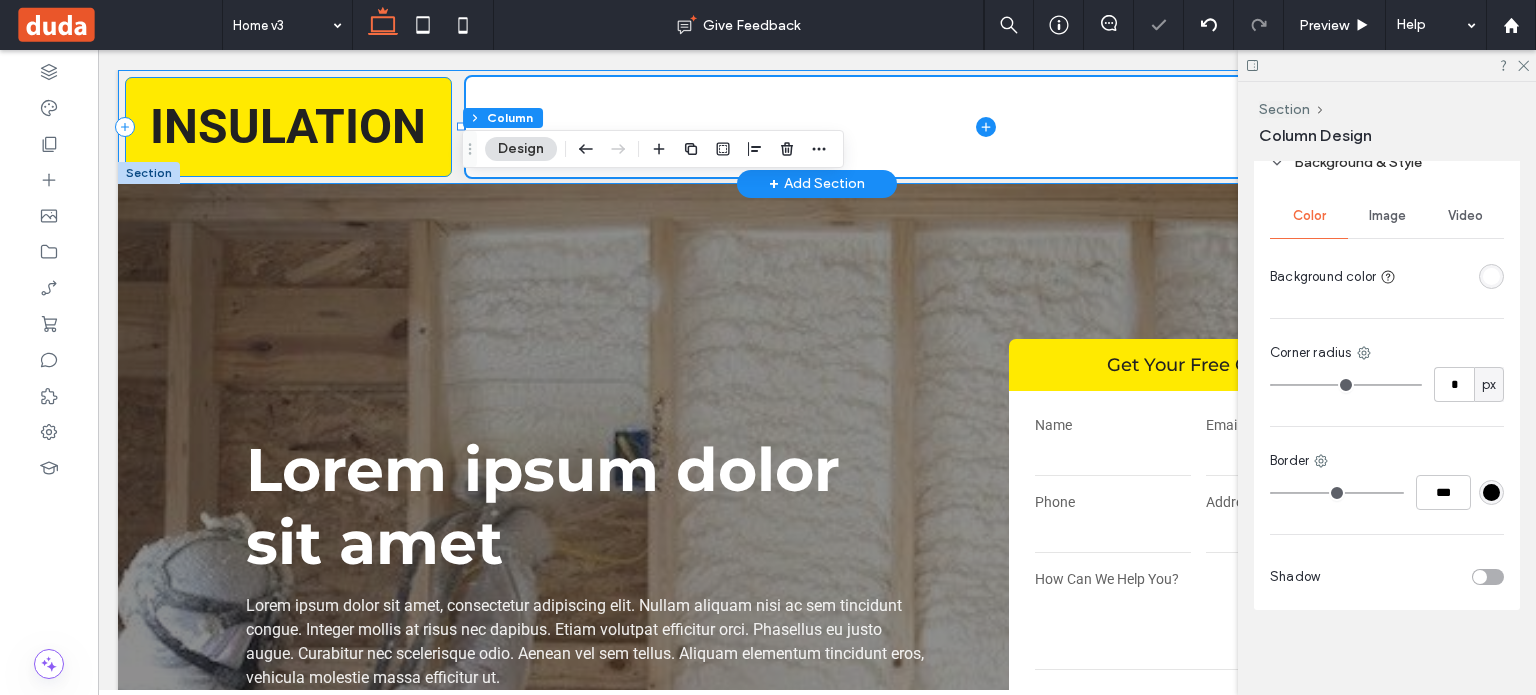 click on "INSULATION" at bounding box center [288, 127] 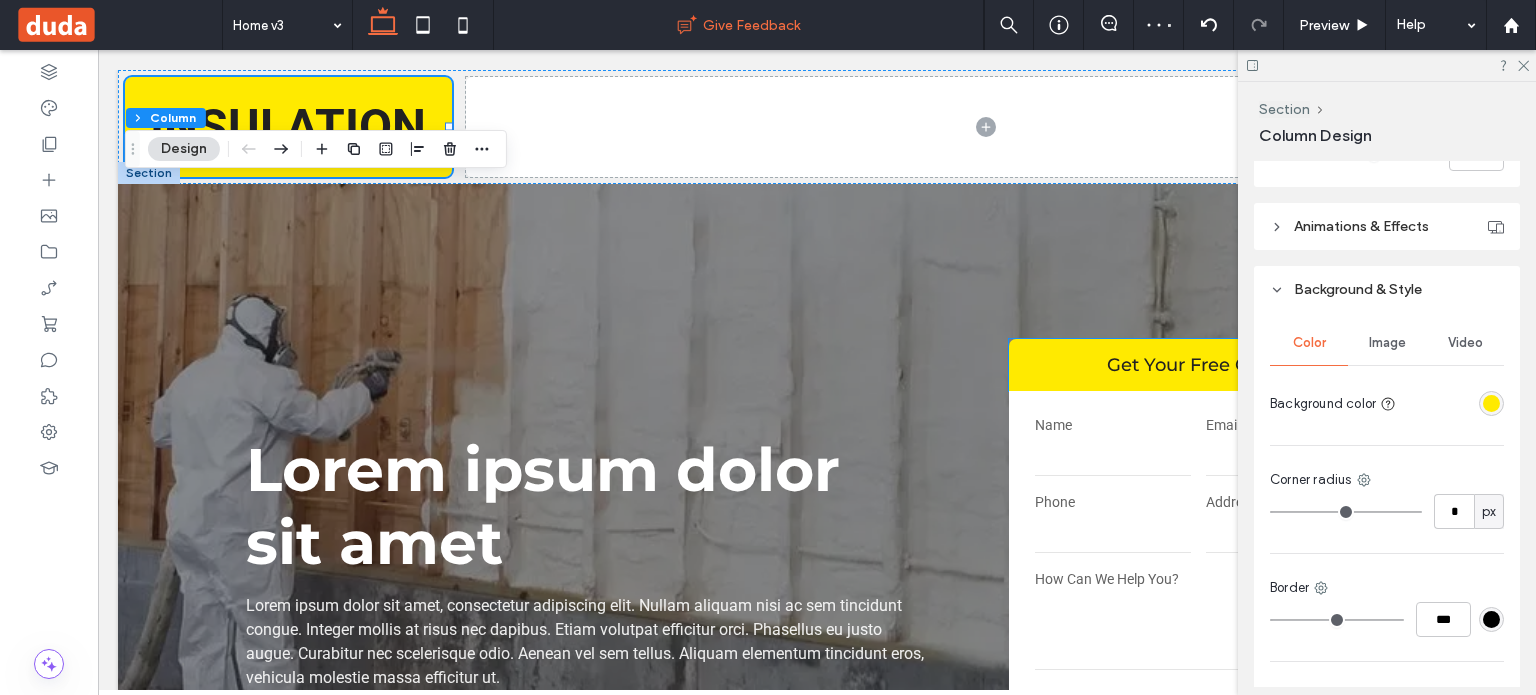 scroll, scrollTop: 900, scrollLeft: 0, axis: vertical 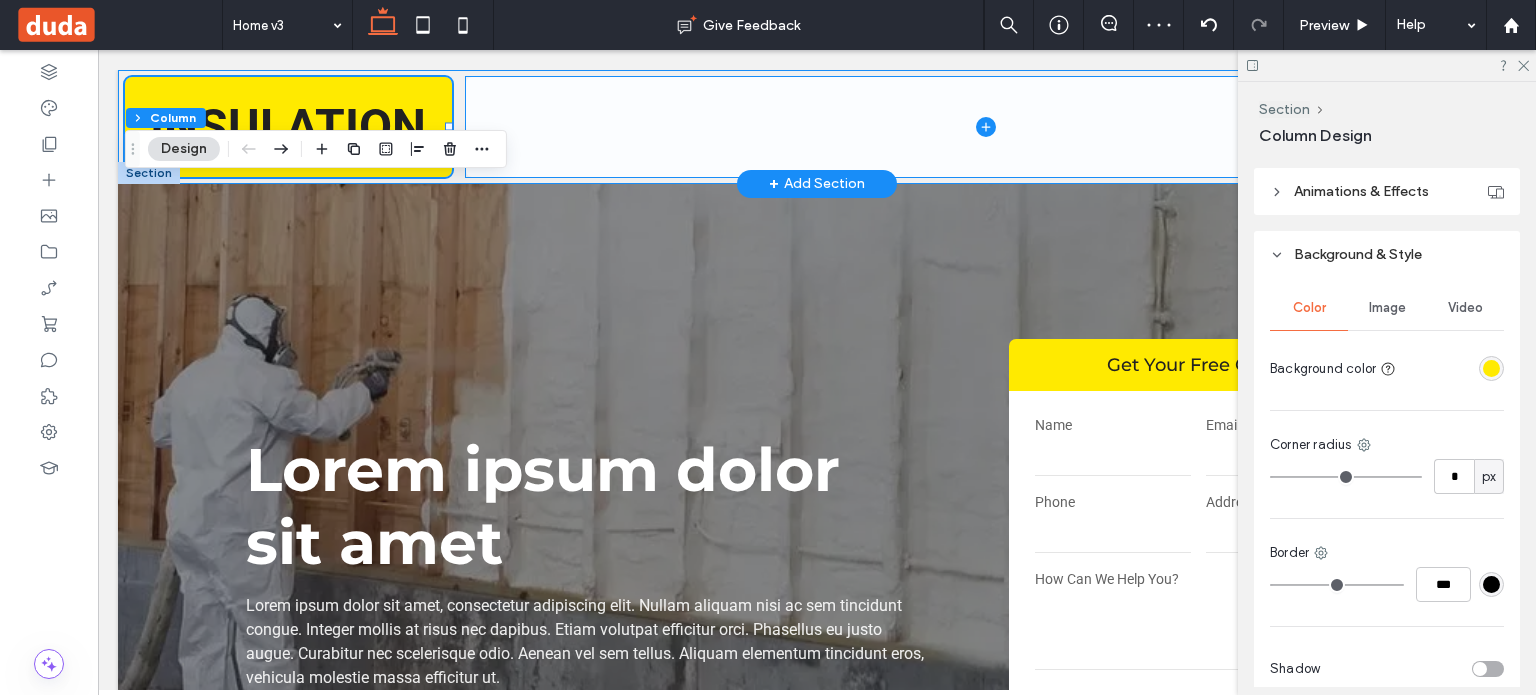 click at bounding box center [987, 127] 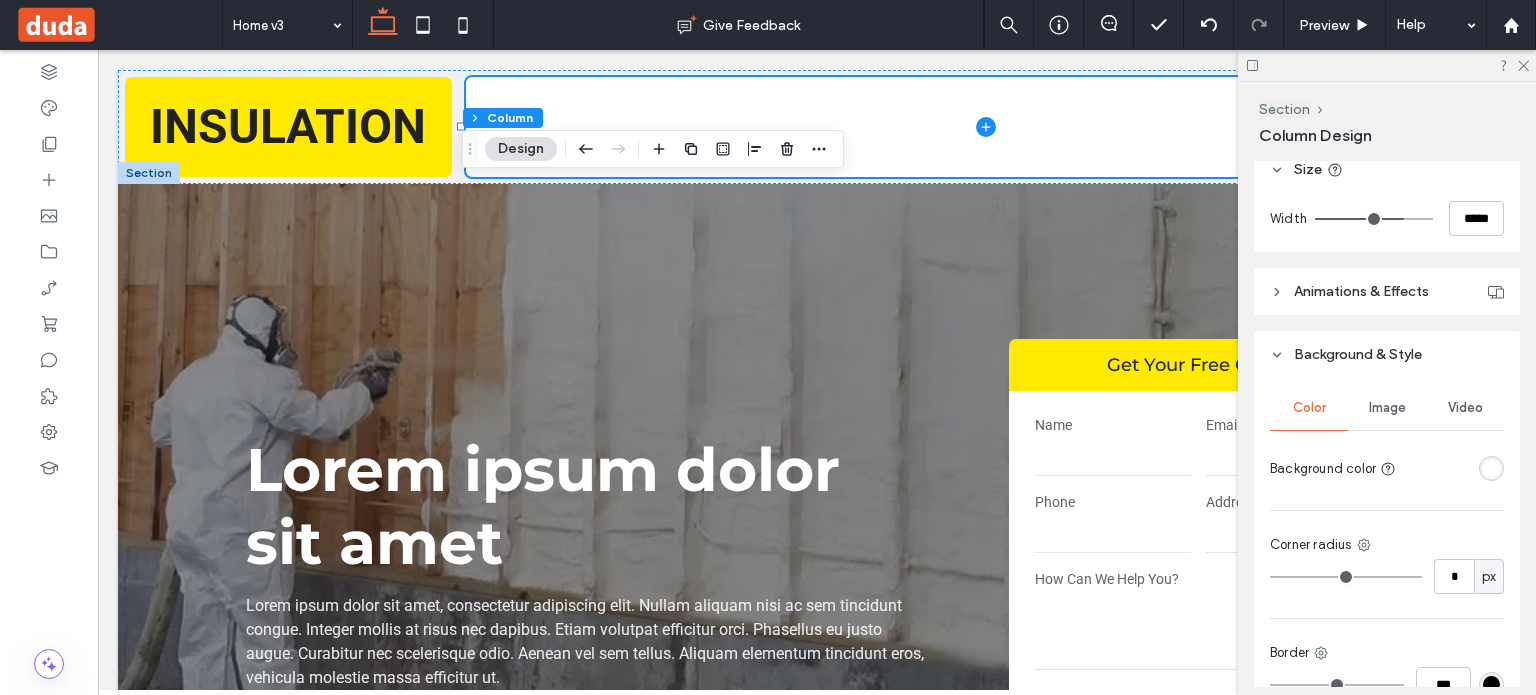 scroll, scrollTop: 900, scrollLeft: 0, axis: vertical 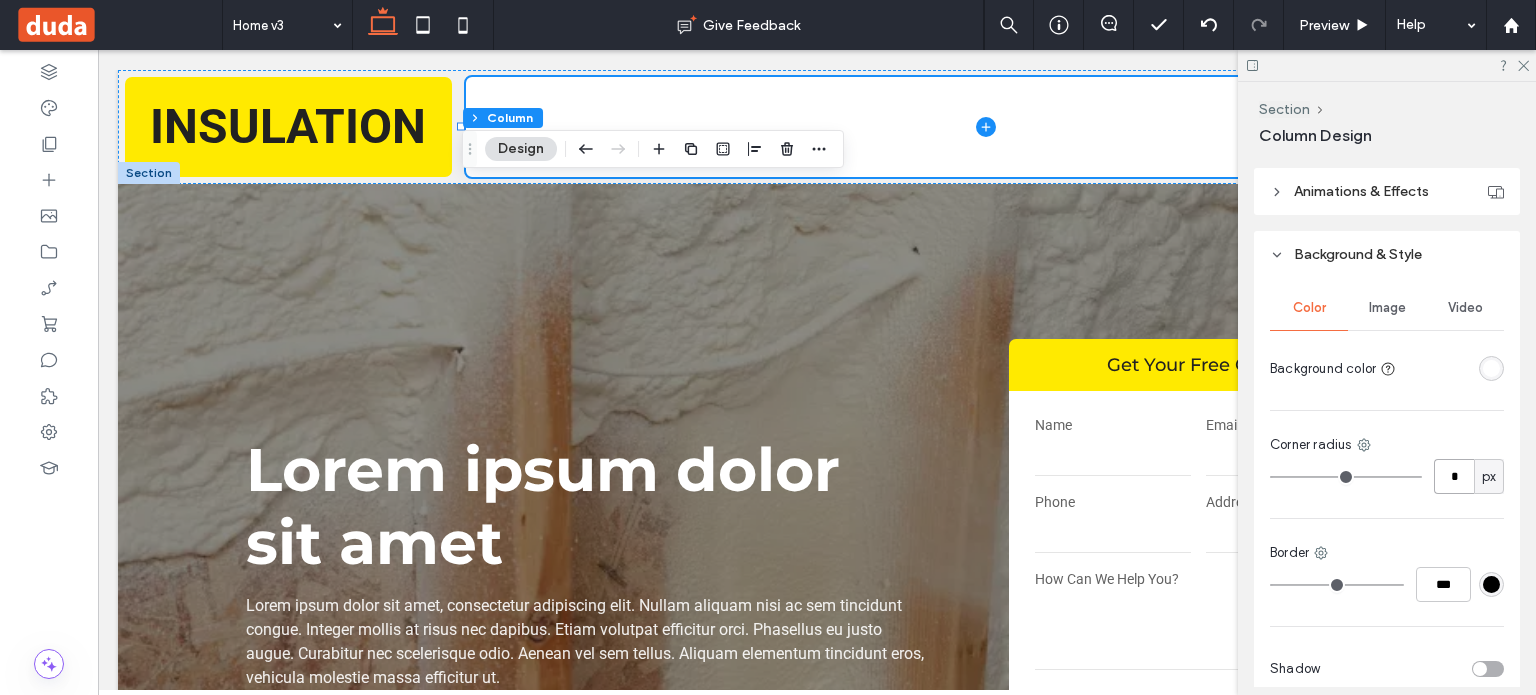 click on "*" at bounding box center (1454, 476) 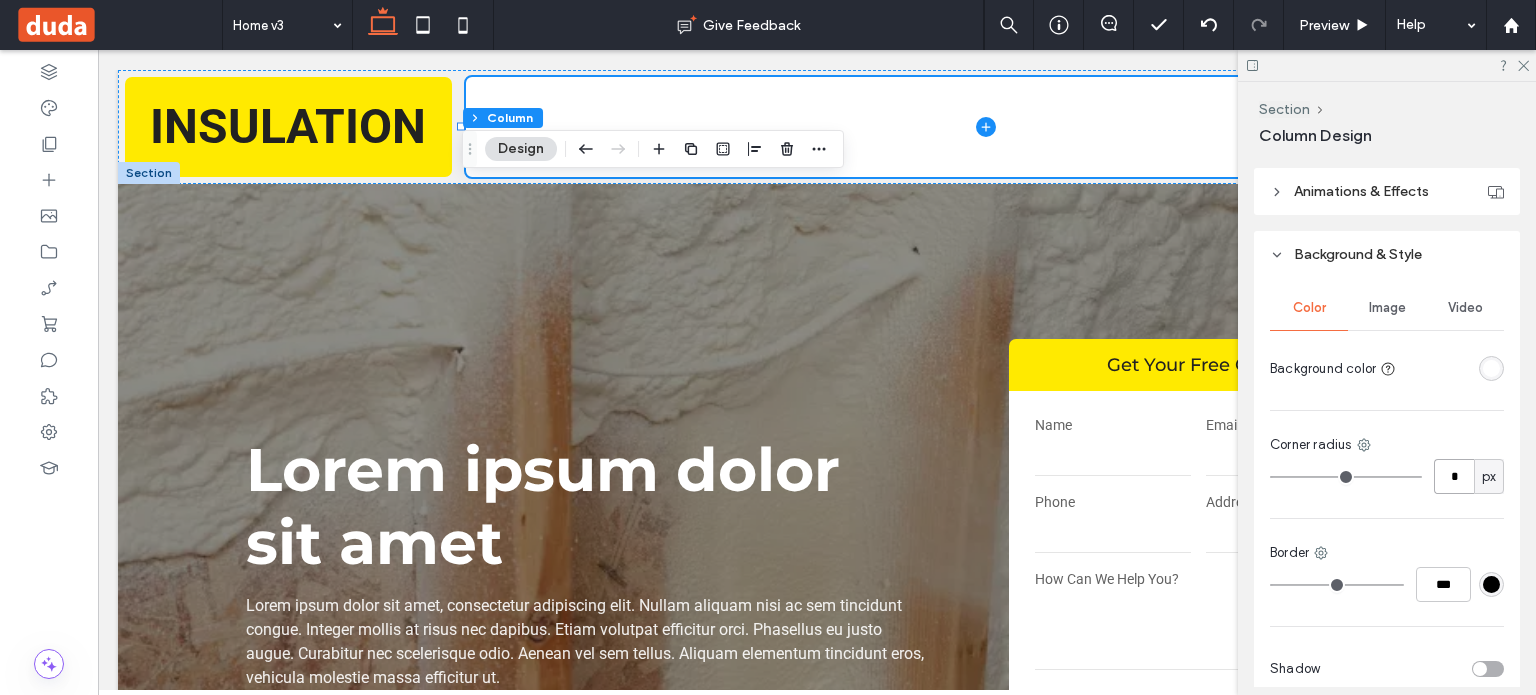type on "*" 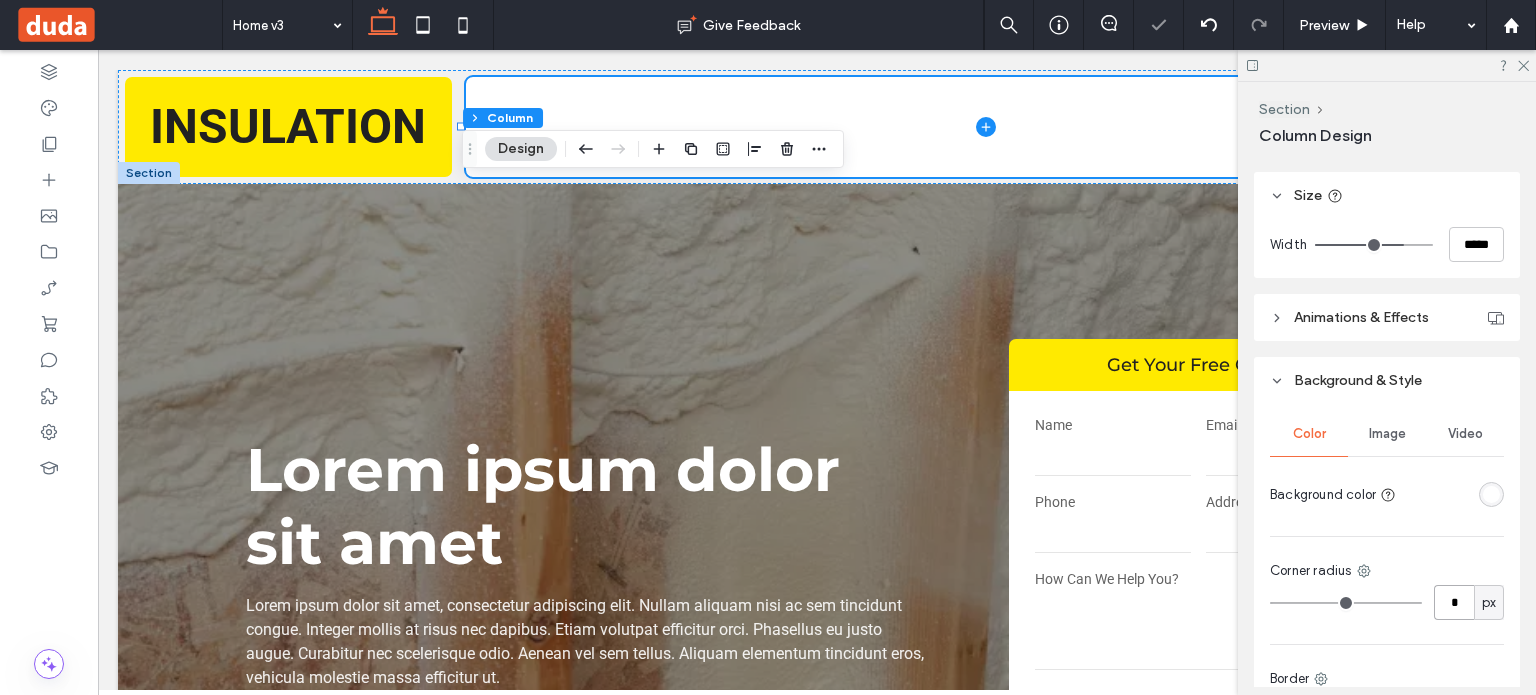 scroll, scrollTop: 600, scrollLeft: 0, axis: vertical 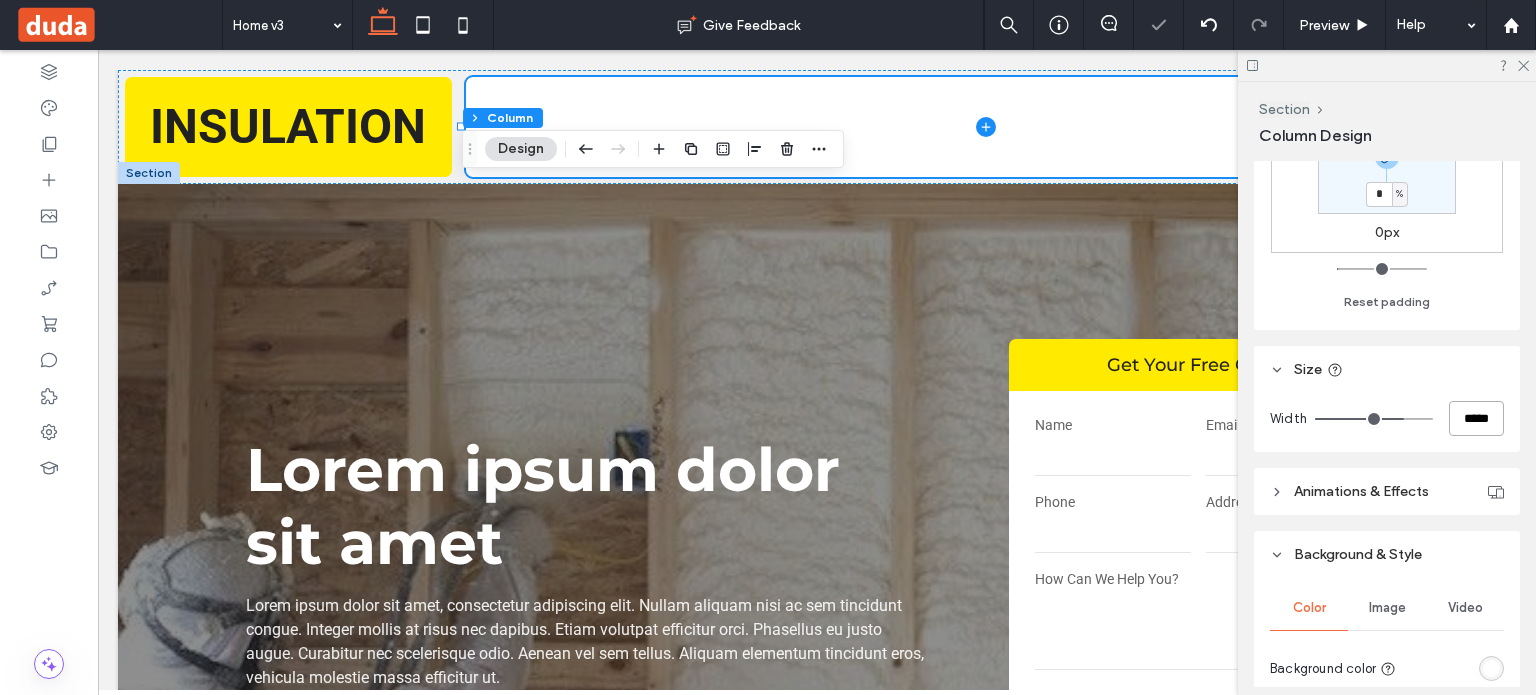 click on "*****" at bounding box center [1476, 418] 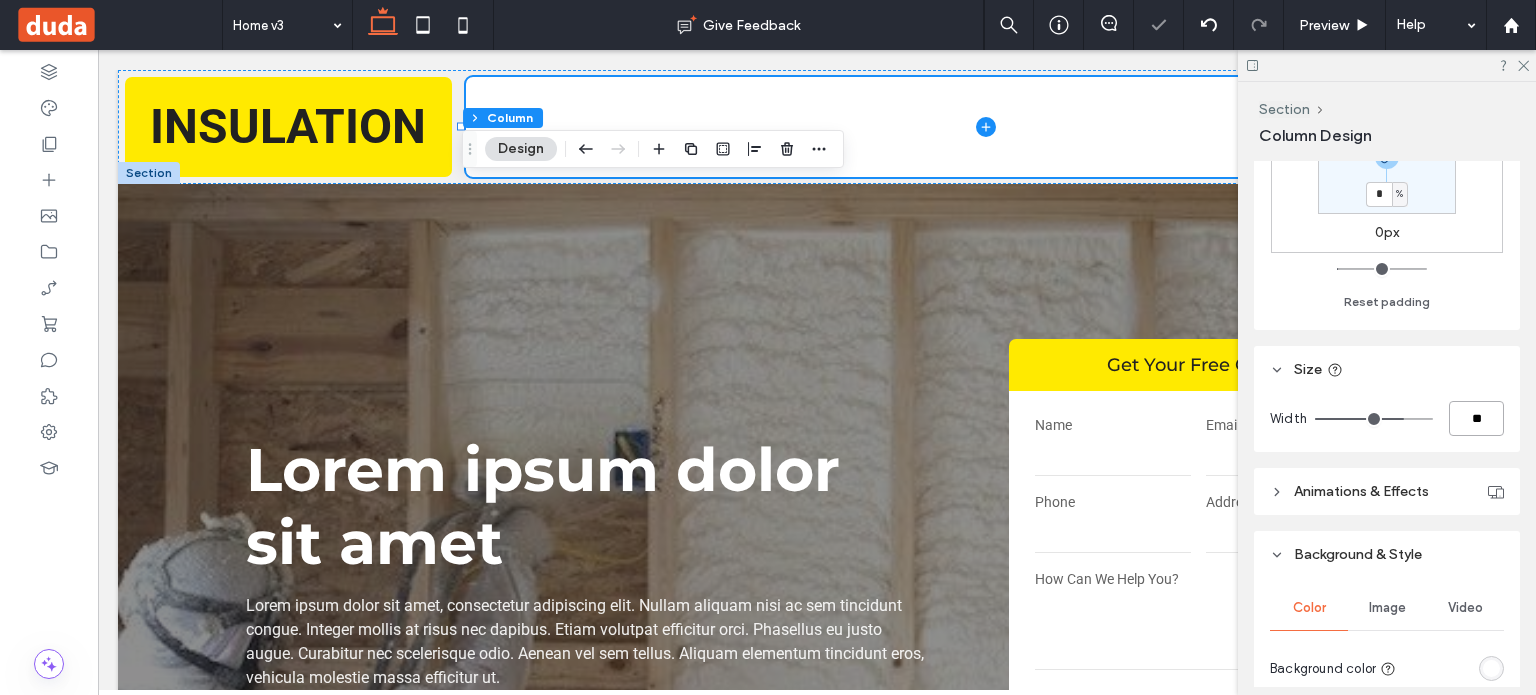 type on "***" 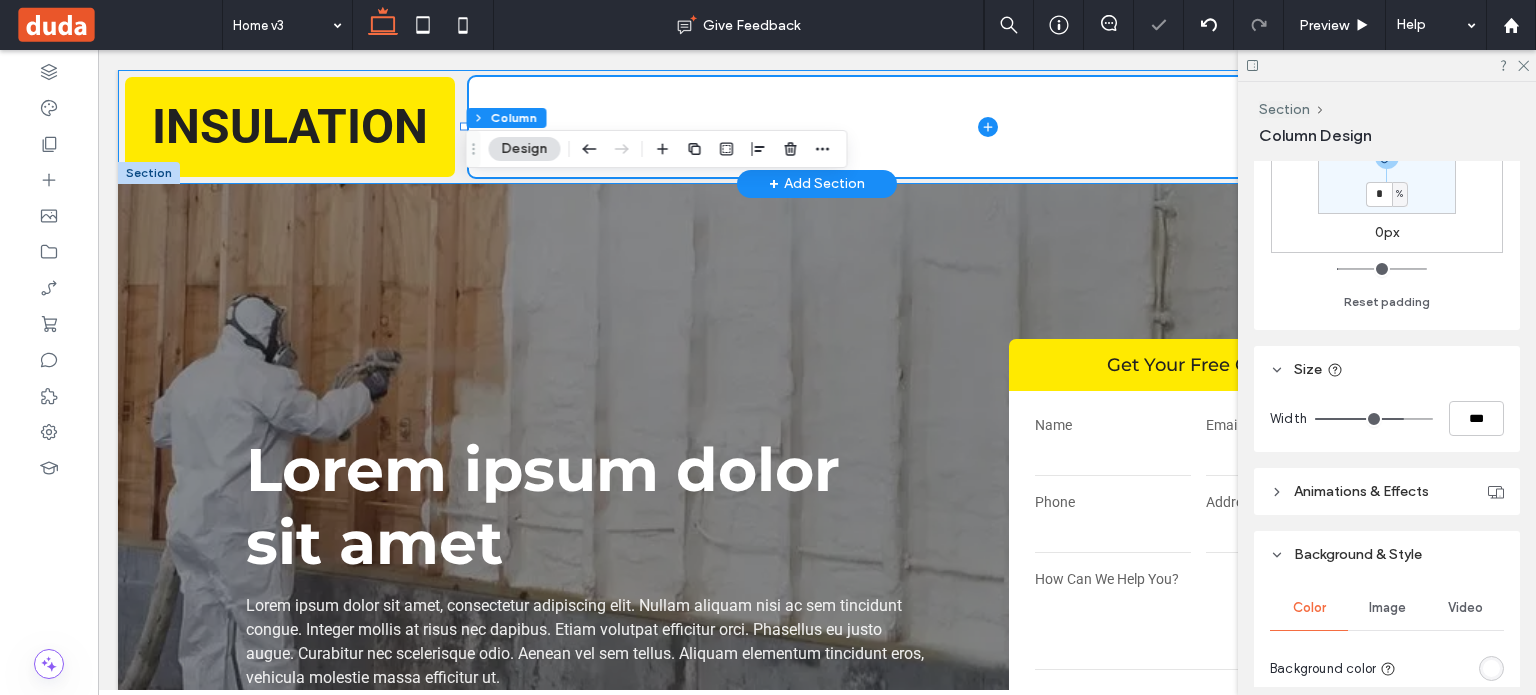 click on "INSULATION" at bounding box center (817, 127) 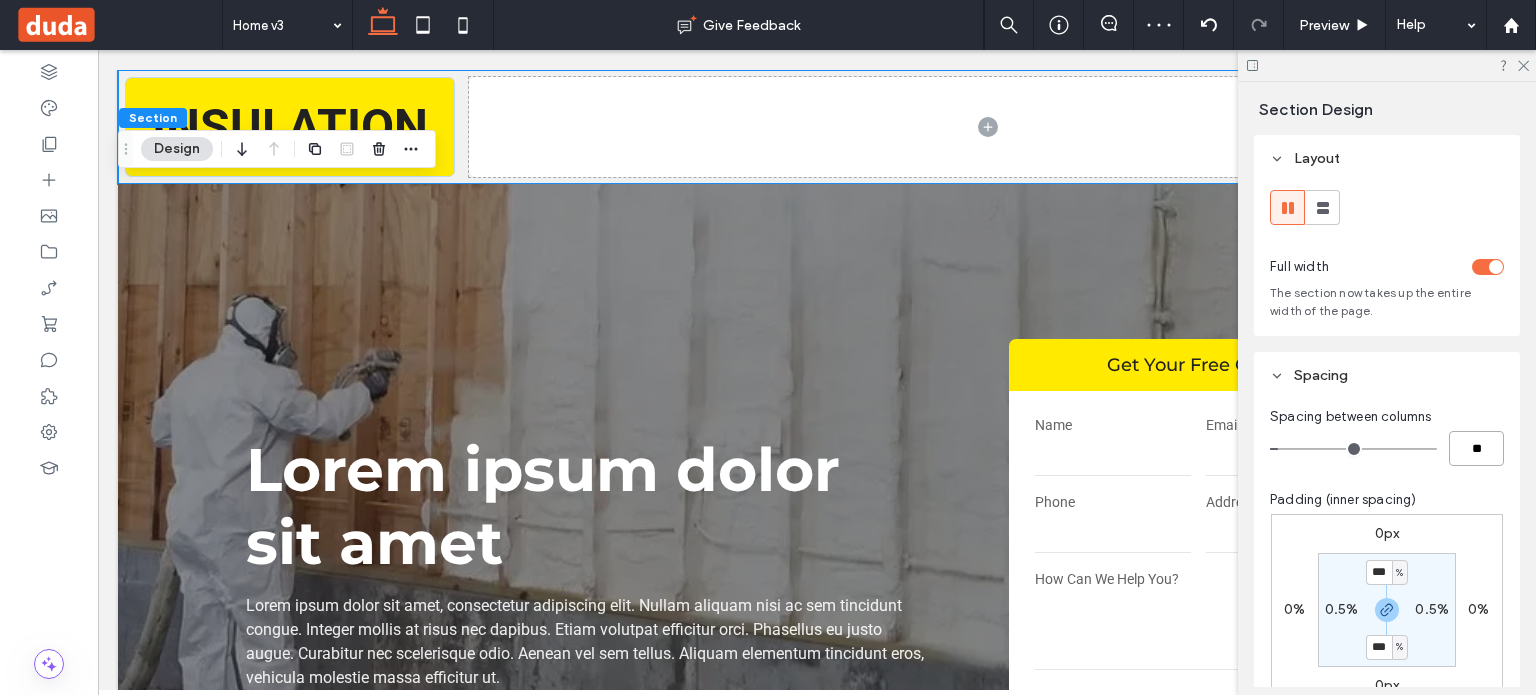 click on "**" at bounding box center [1476, 448] 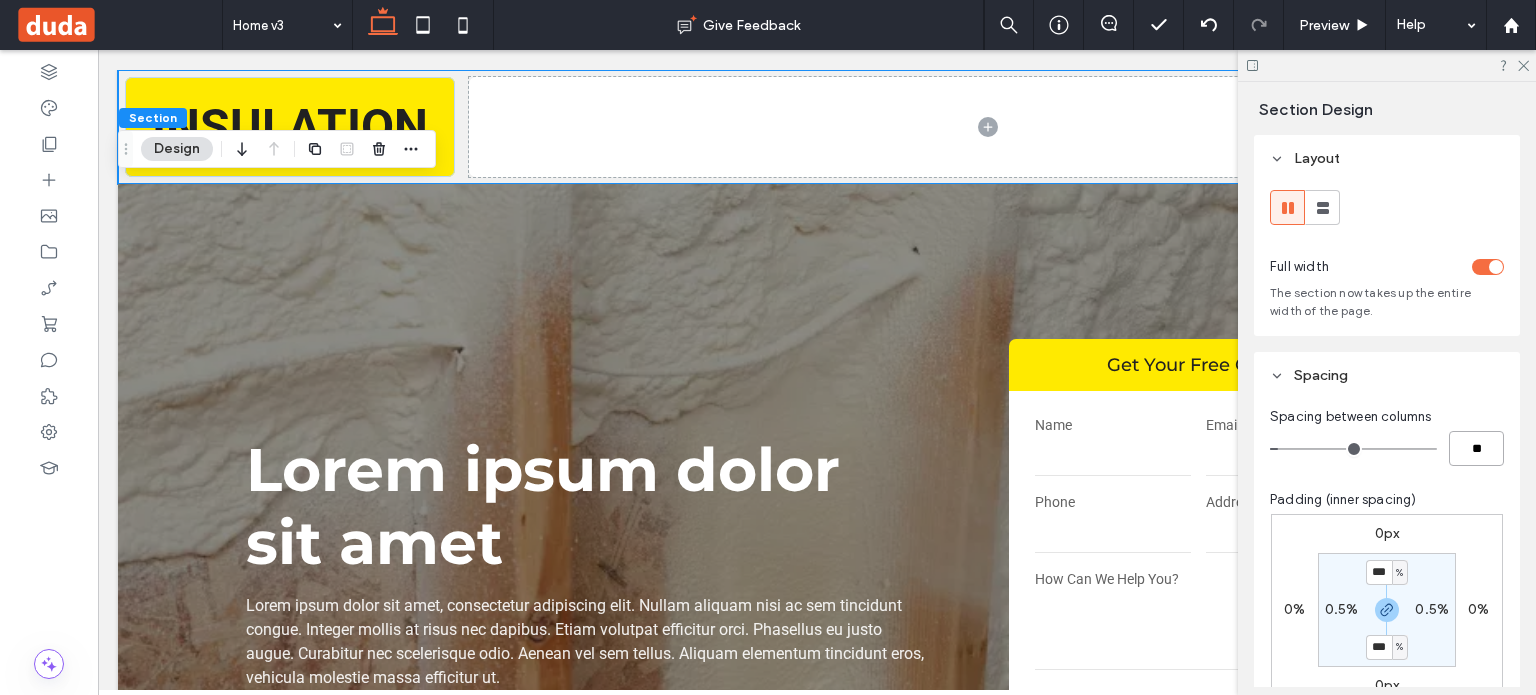 type on "**" 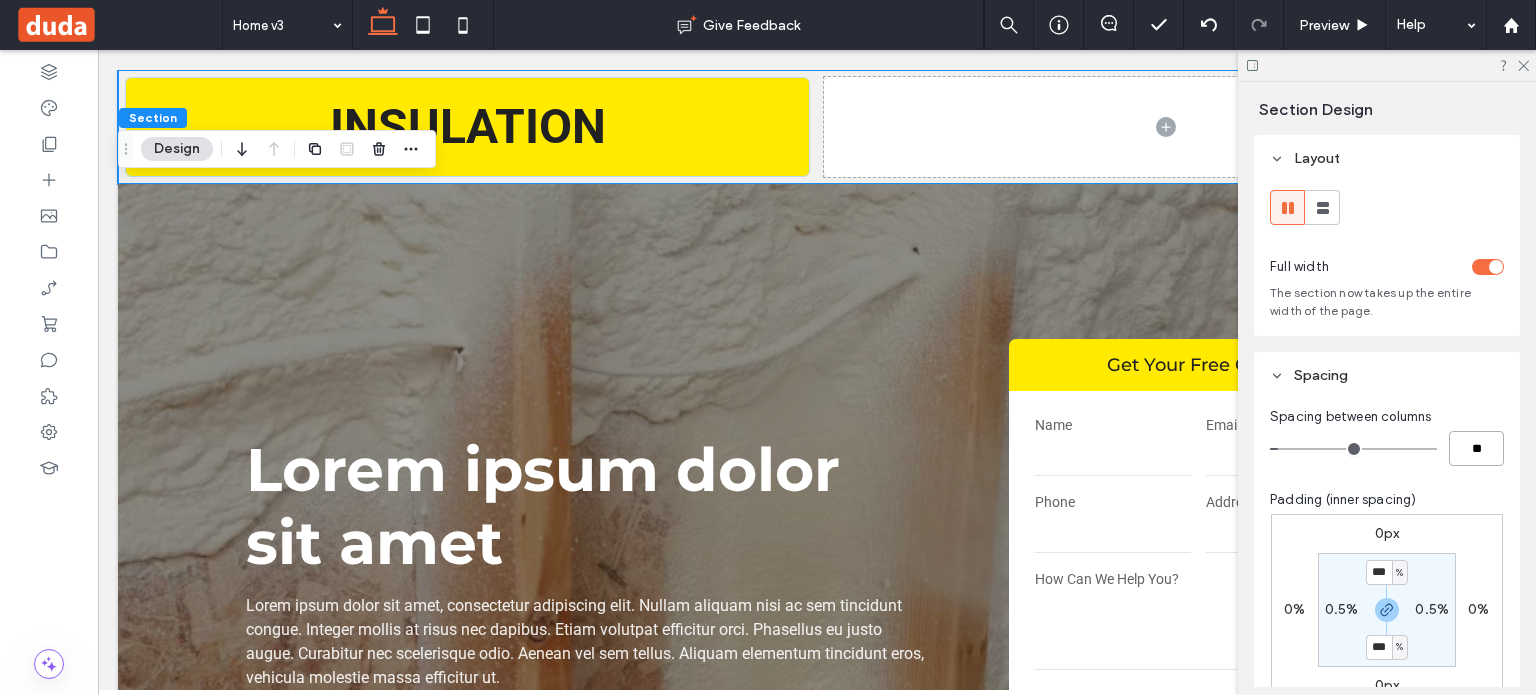 type on "*" 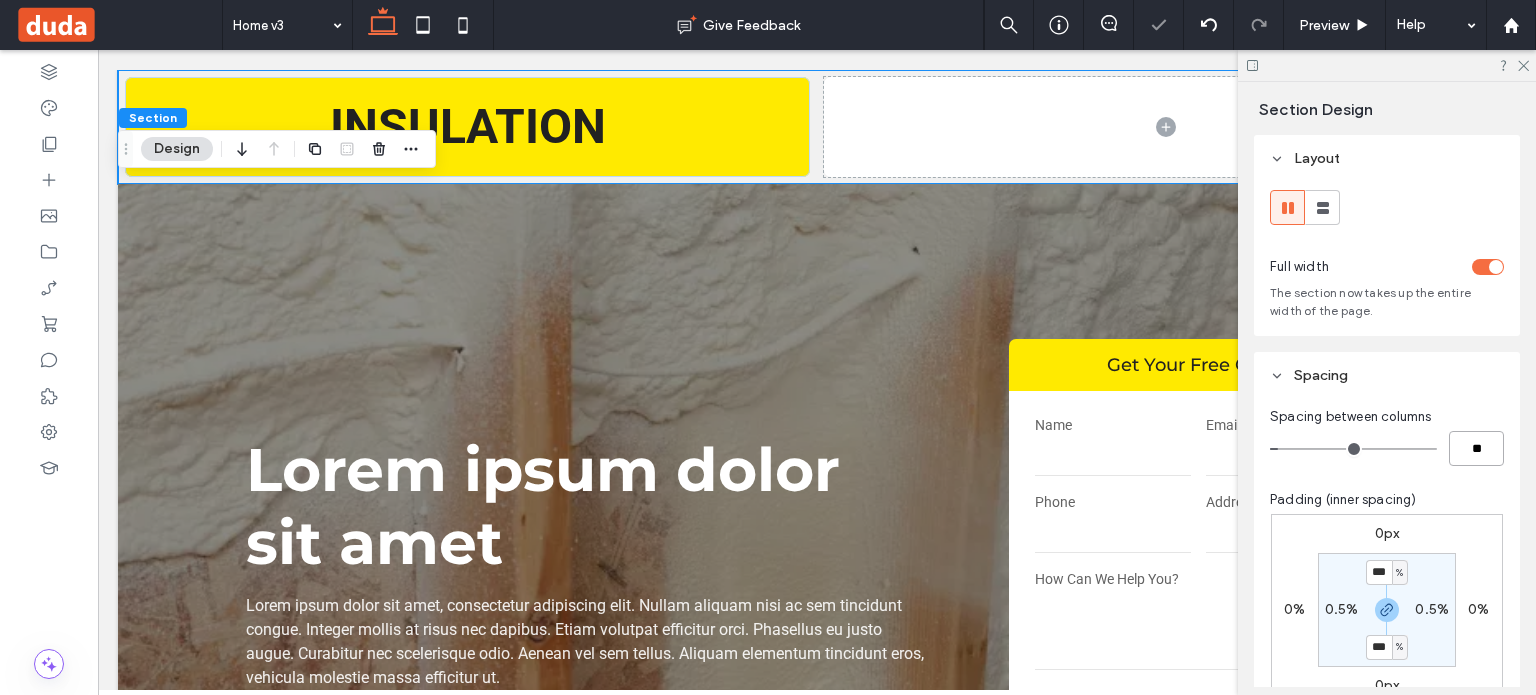click on "**" at bounding box center [1476, 448] 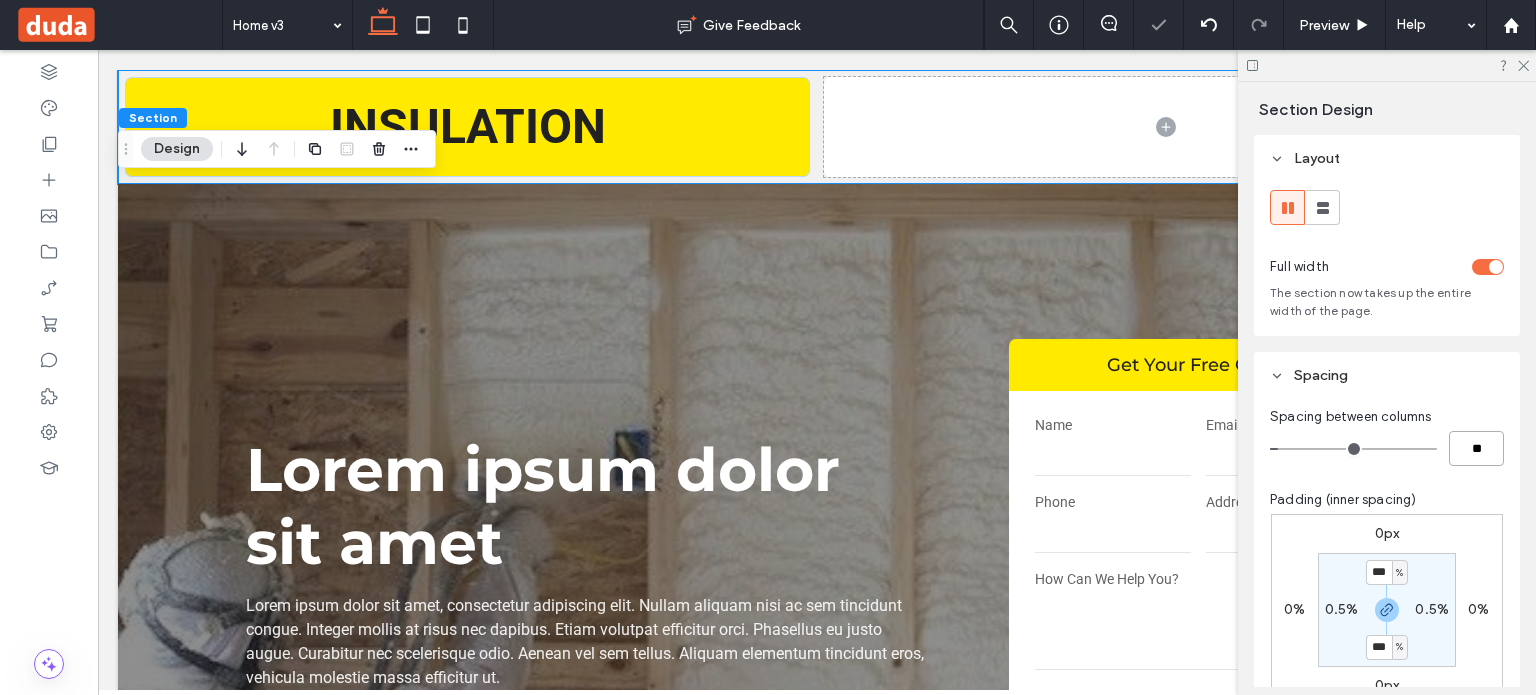 click on "**" at bounding box center [1476, 448] 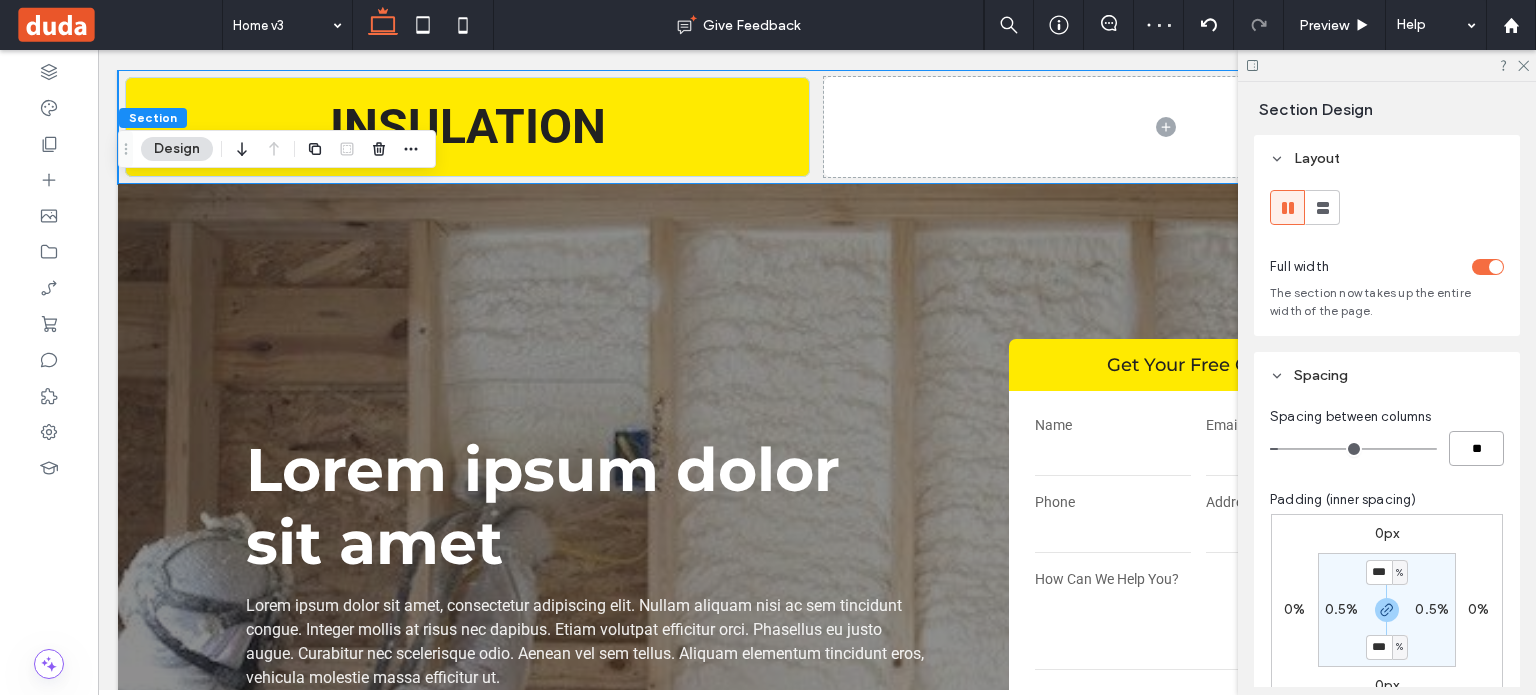 type on "*" 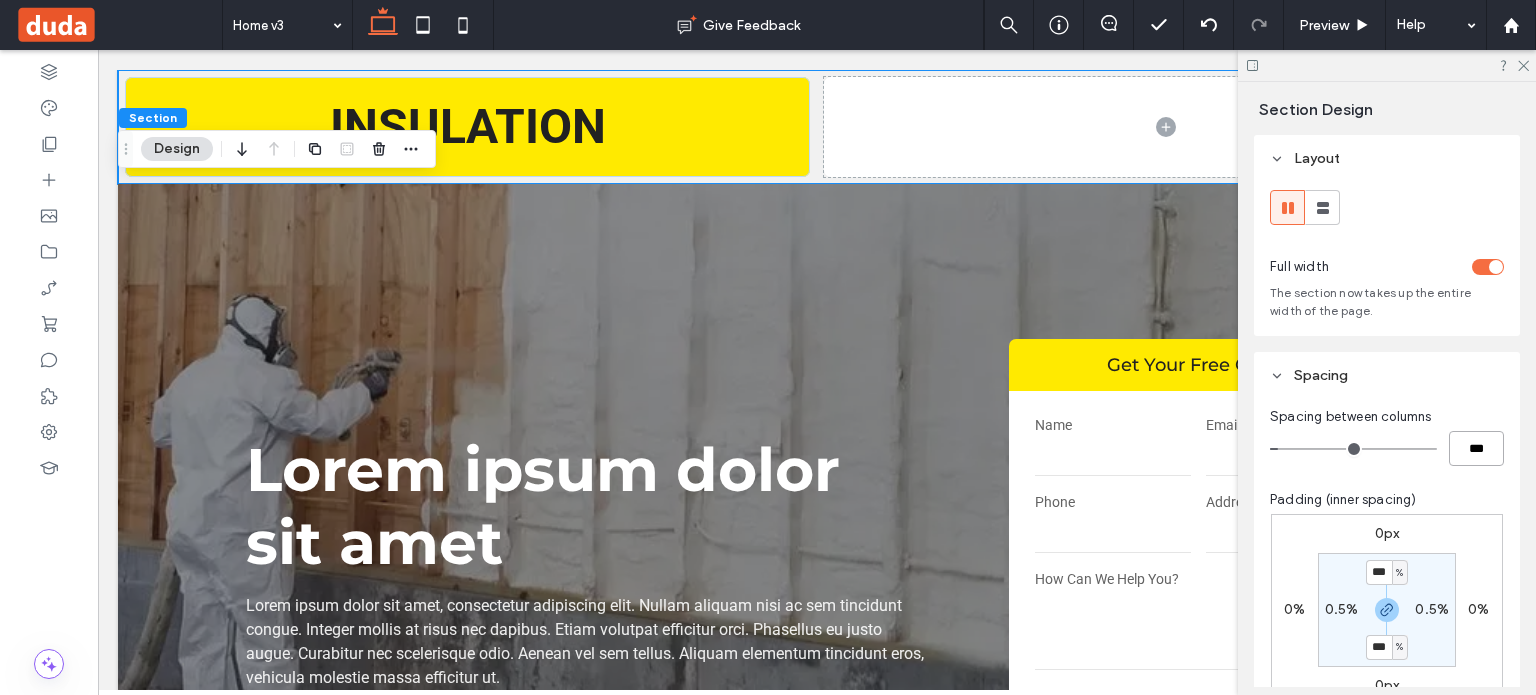 type on "***" 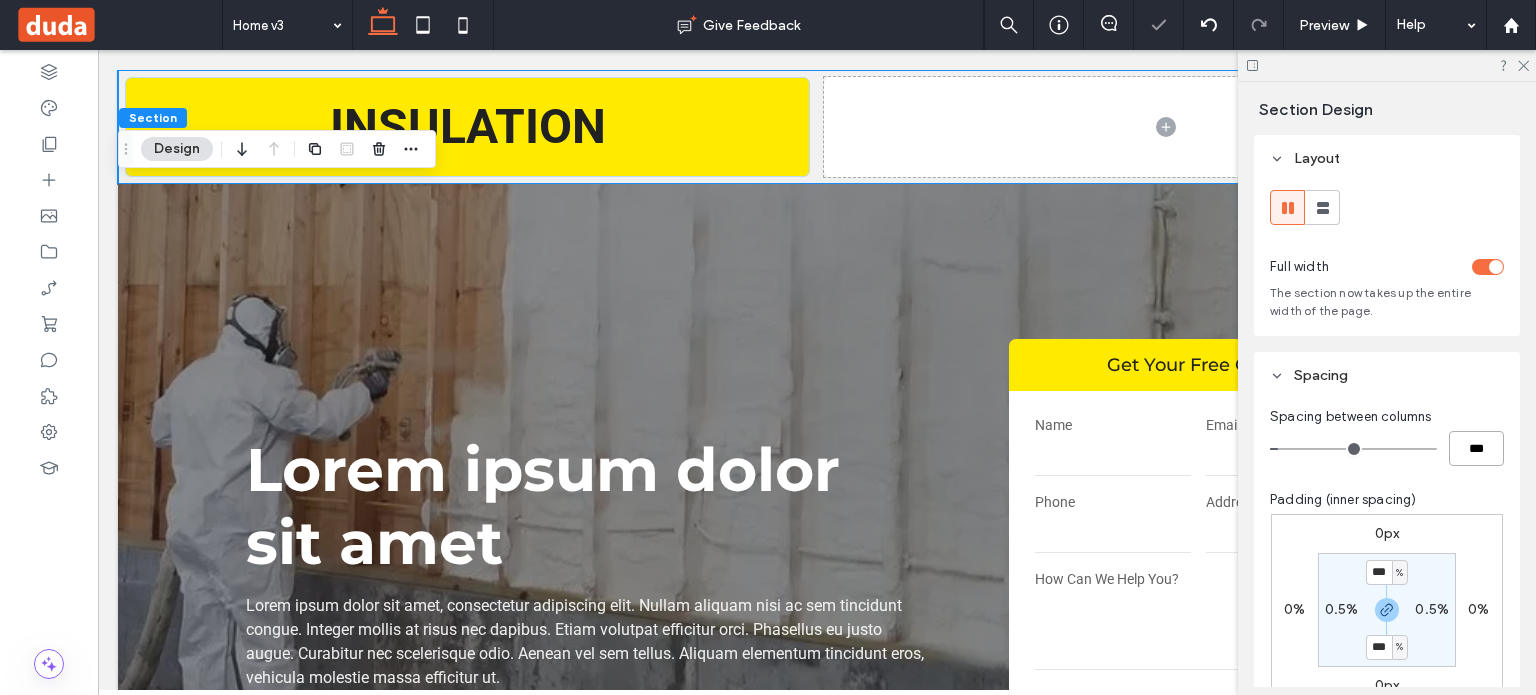 click on "***" at bounding box center (1476, 448) 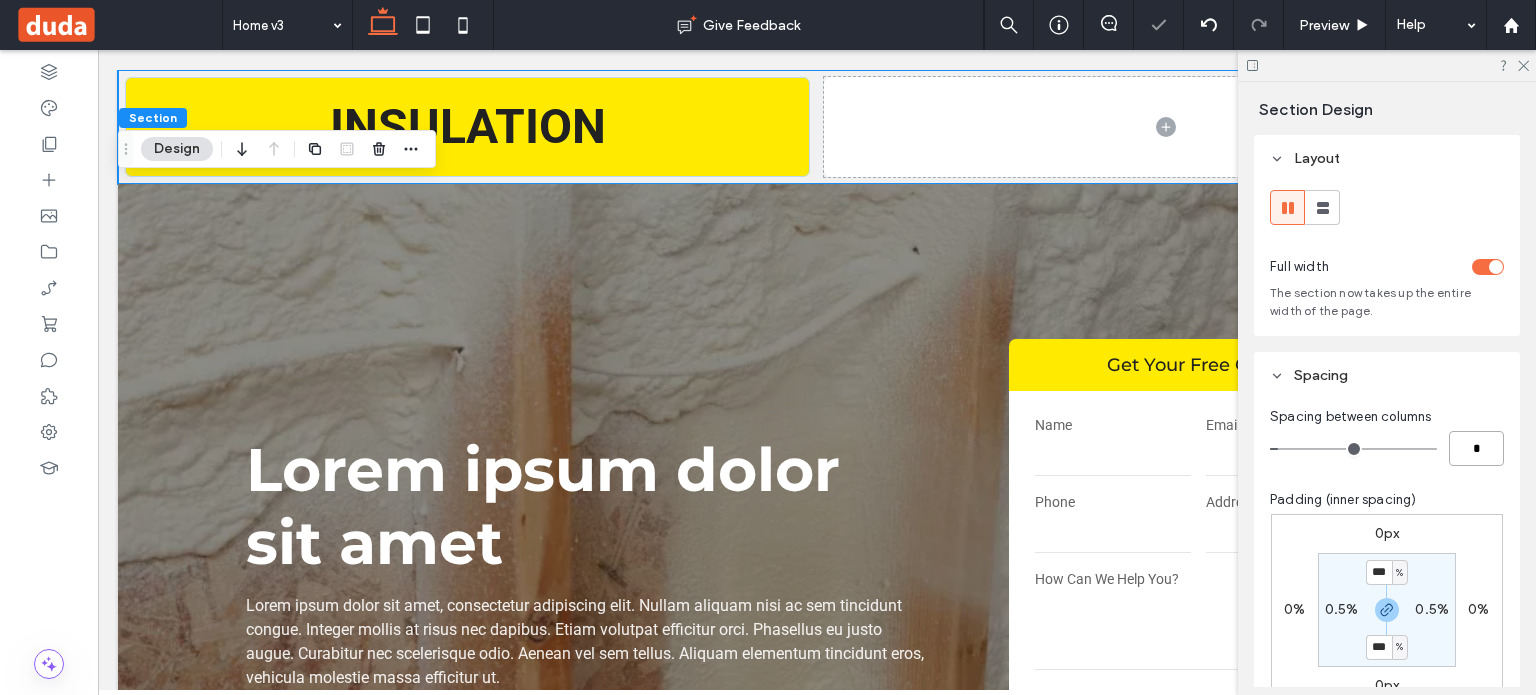 type on "*" 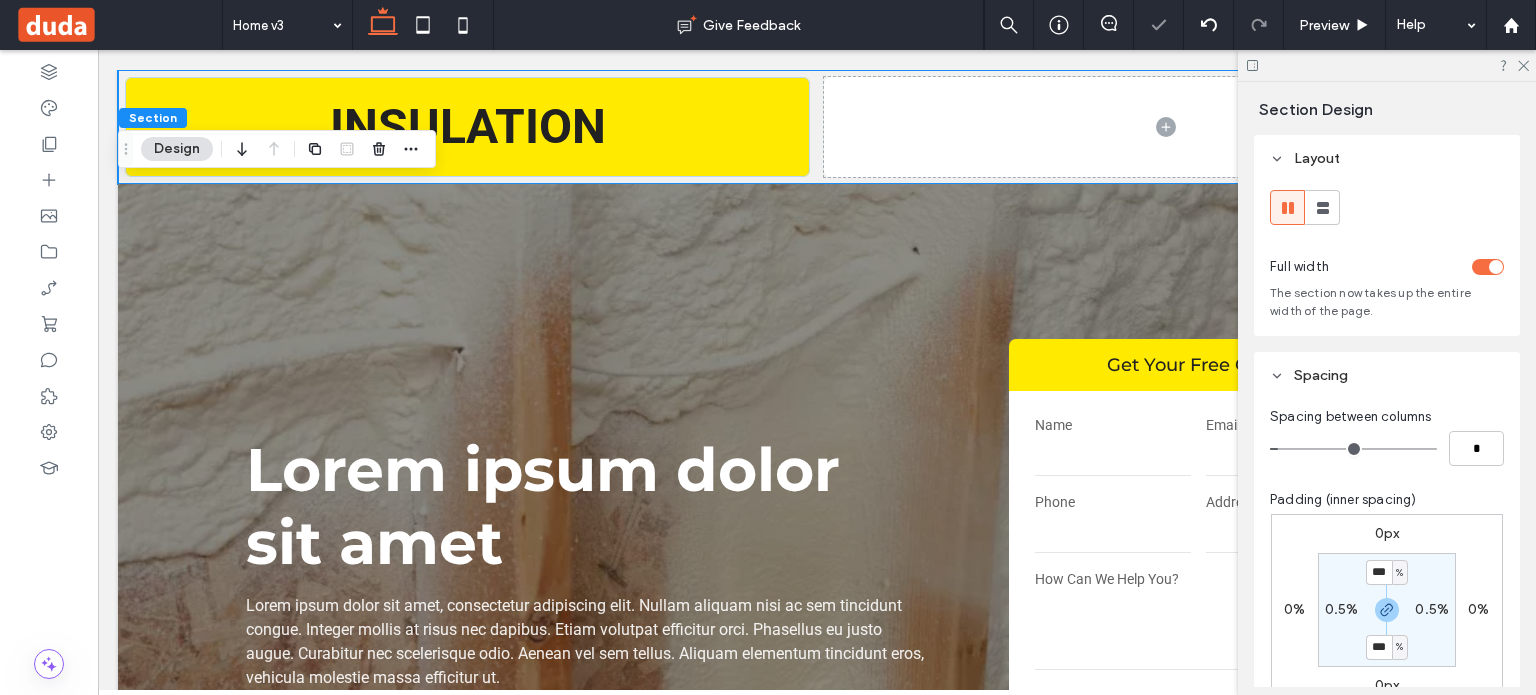 type on "*" 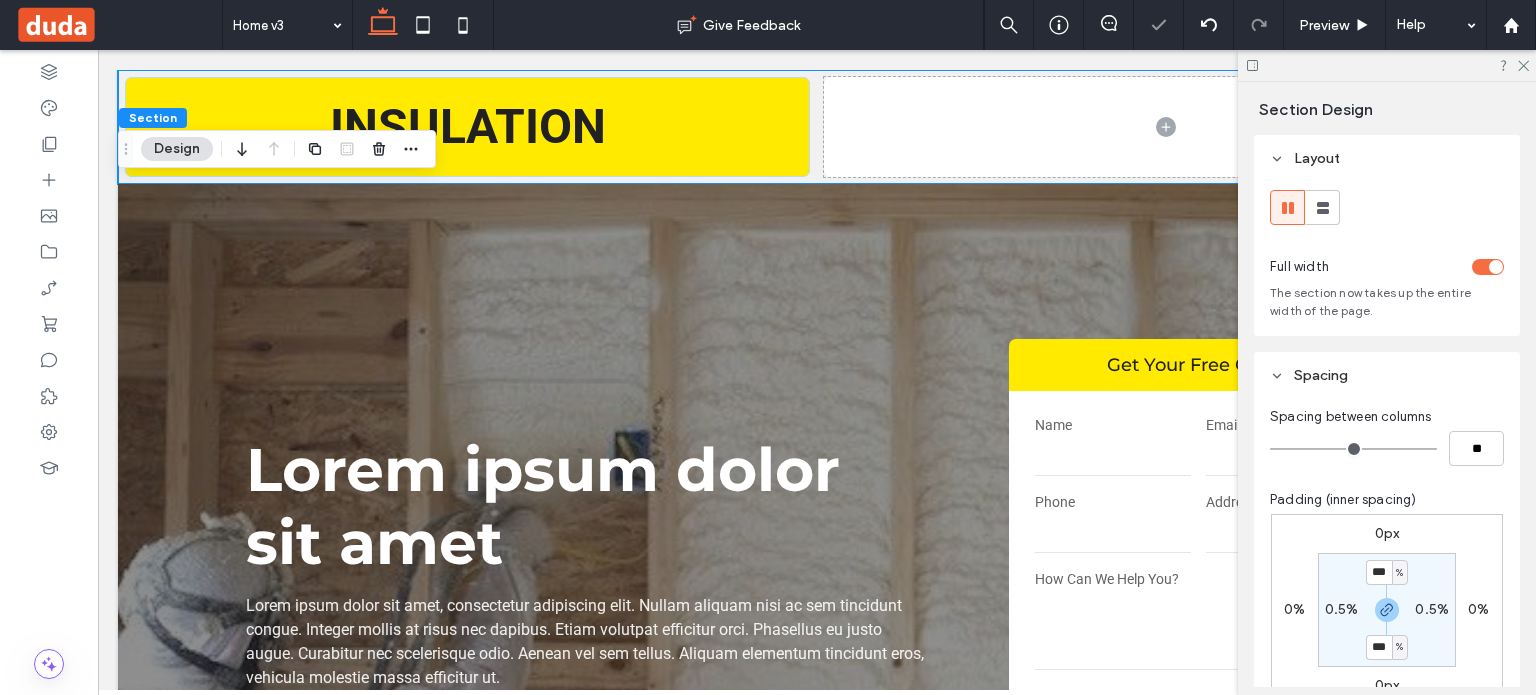 type on "*" 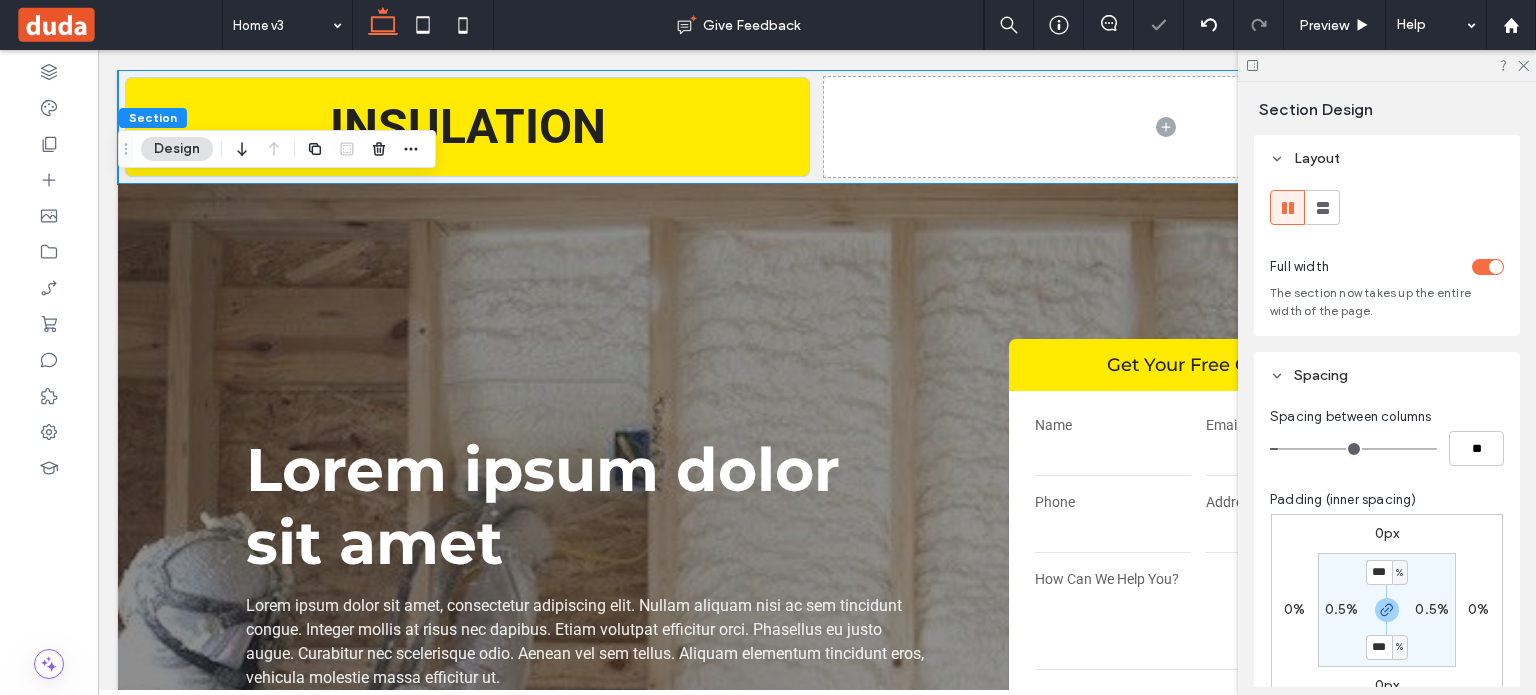 type on "**" 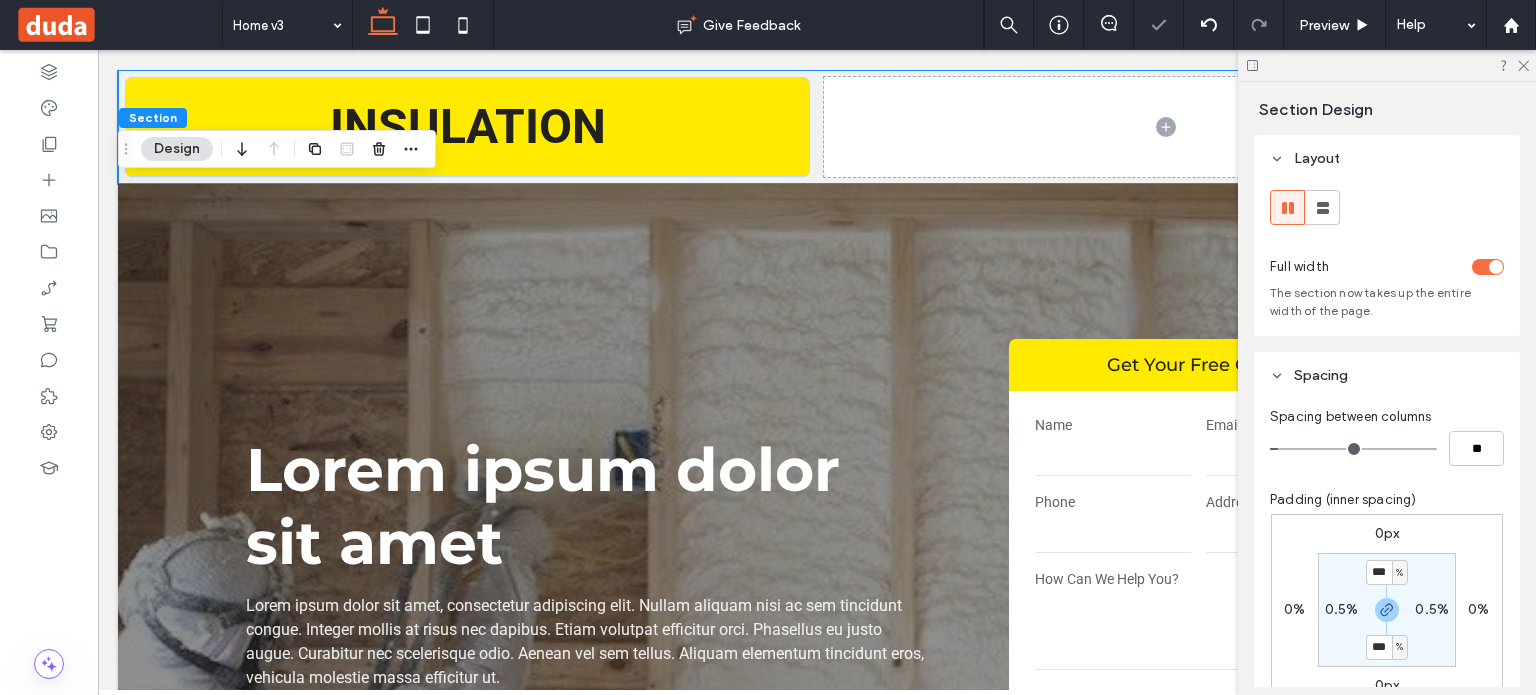 type on "*" 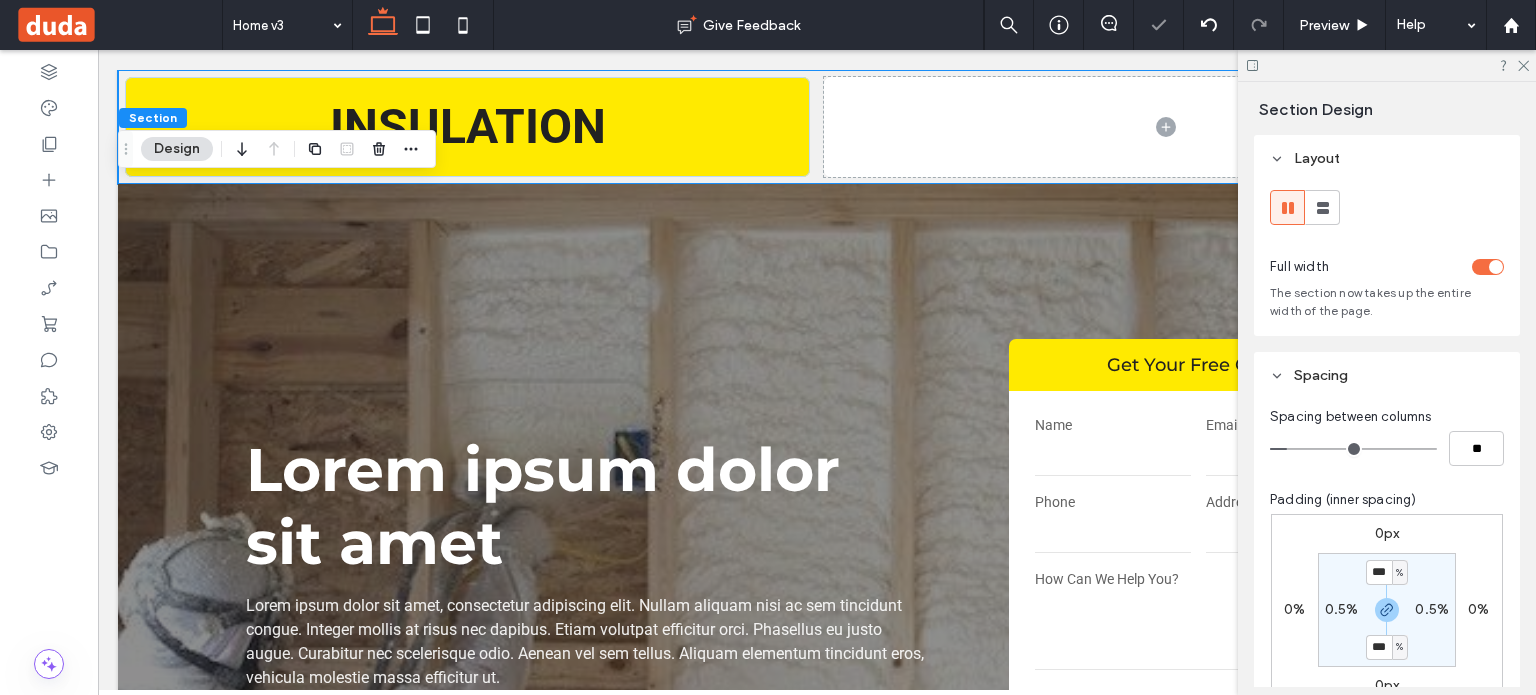 type on "*" 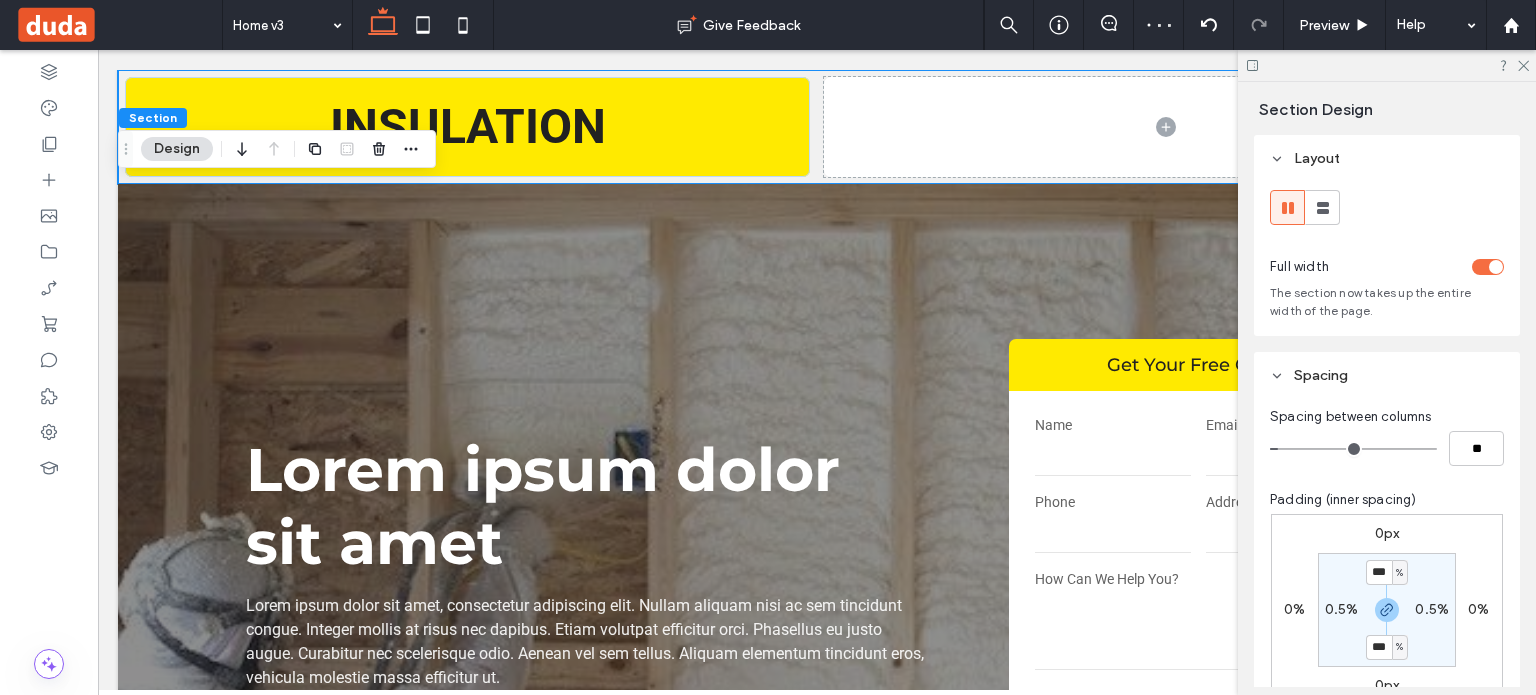 click at bounding box center [1353, 449] 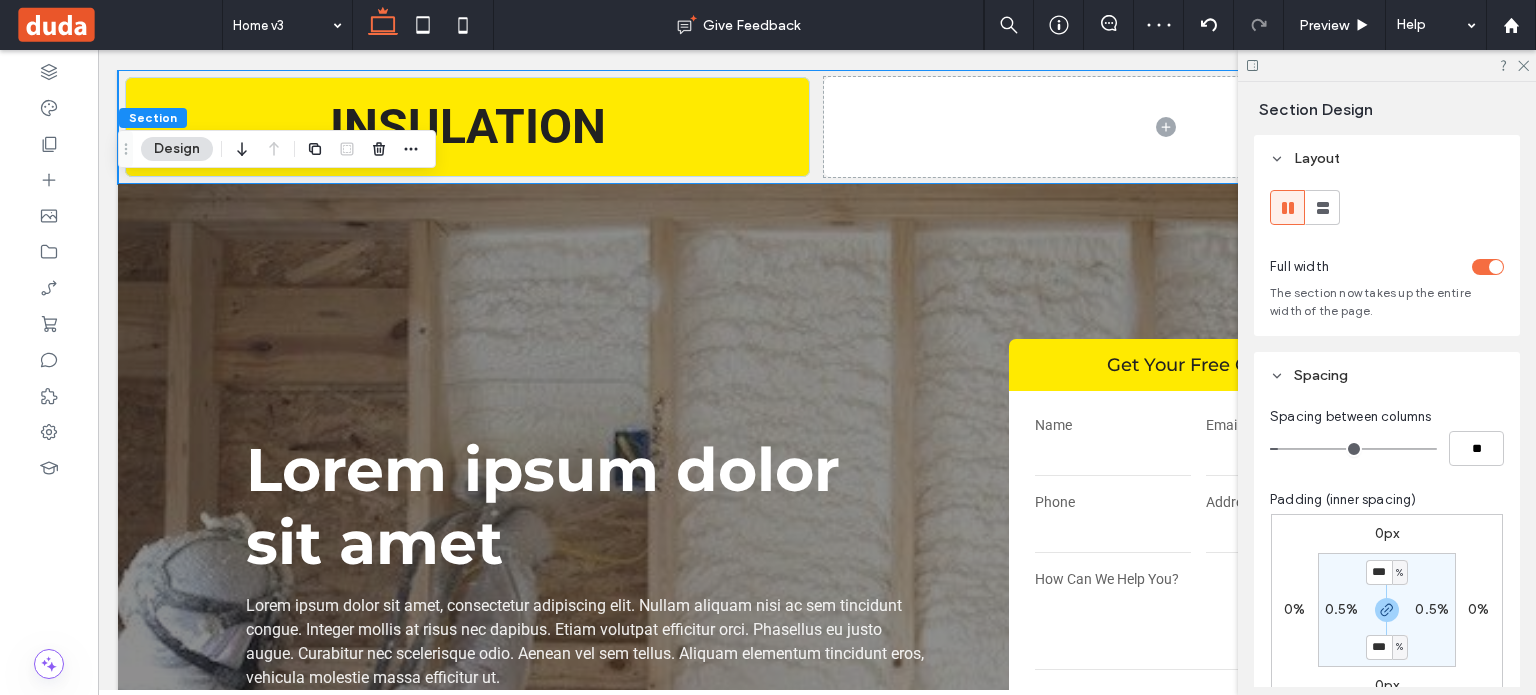 type on "*" 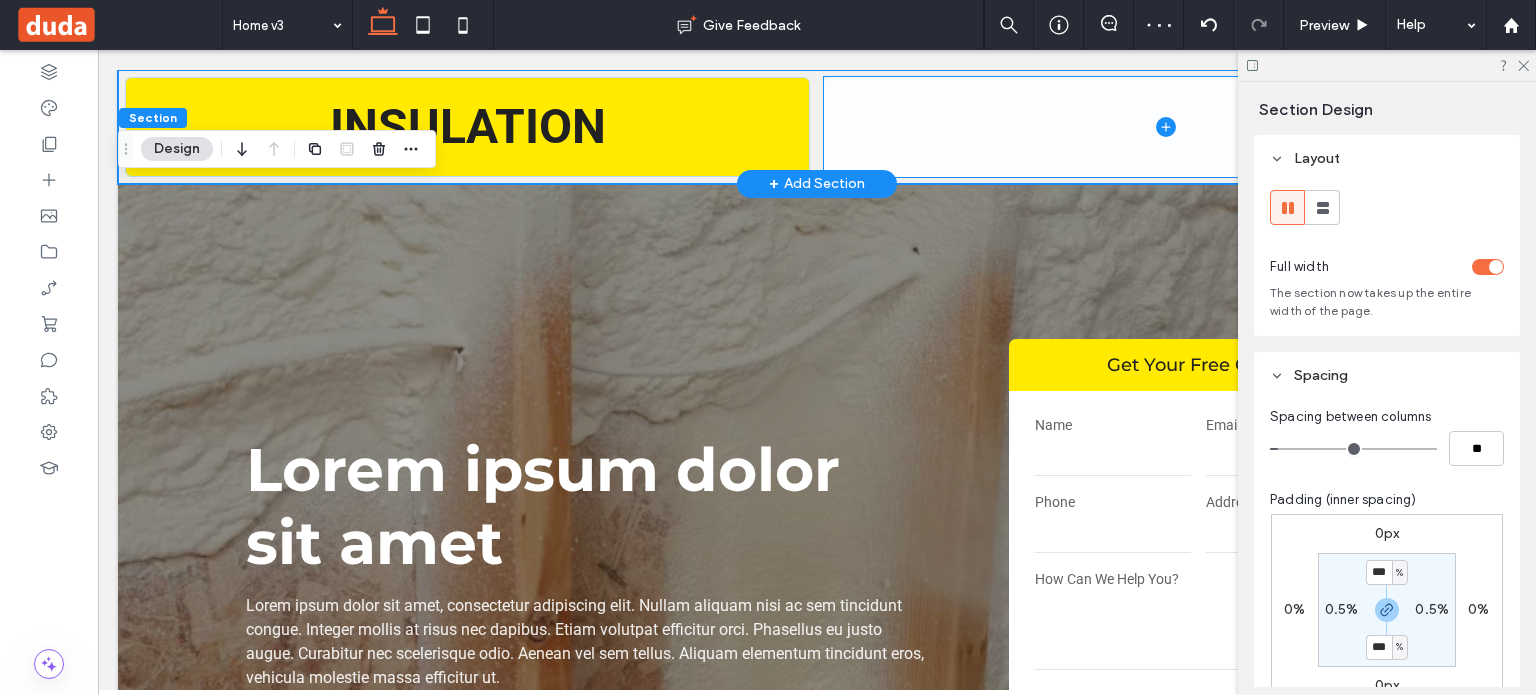 click at bounding box center [1166, 127] 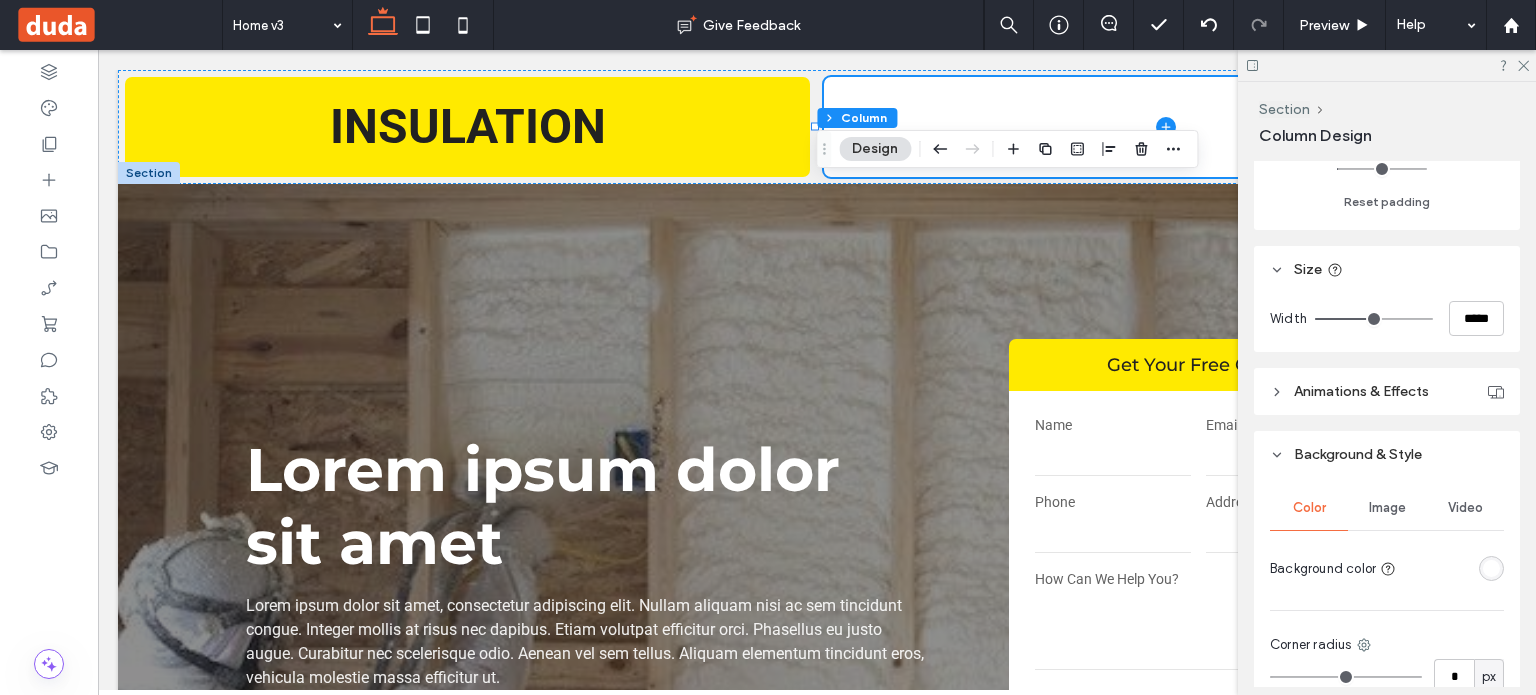 scroll, scrollTop: 800, scrollLeft: 0, axis: vertical 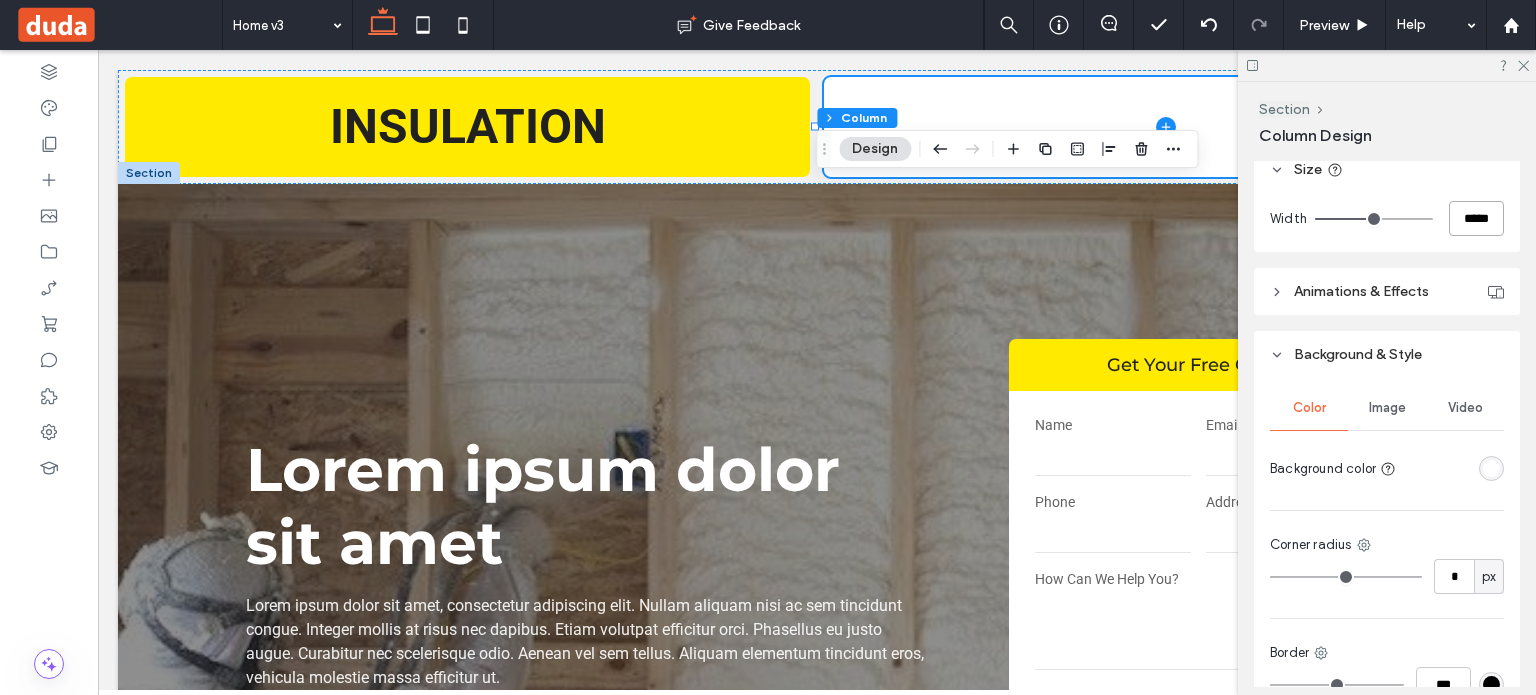 click on "*****" at bounding box center [1476, 218] 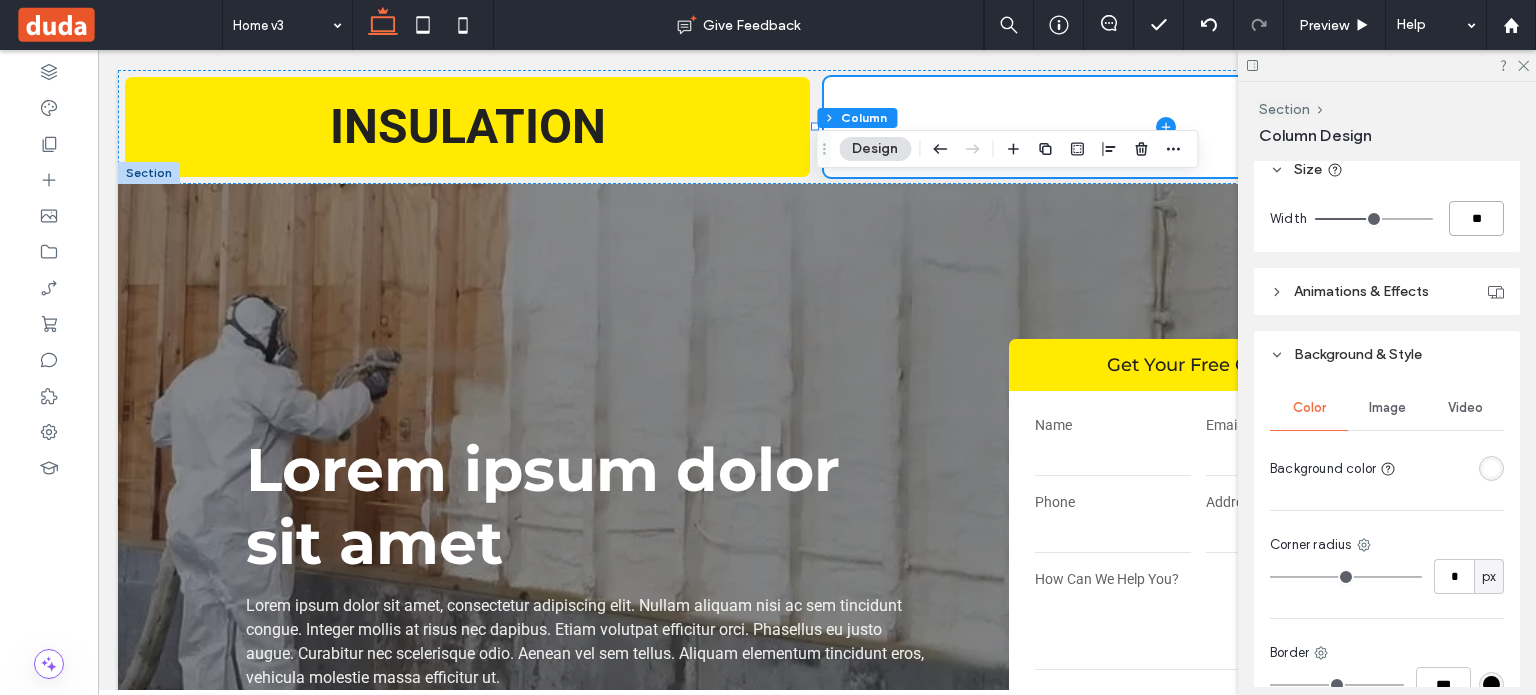 type on "**" 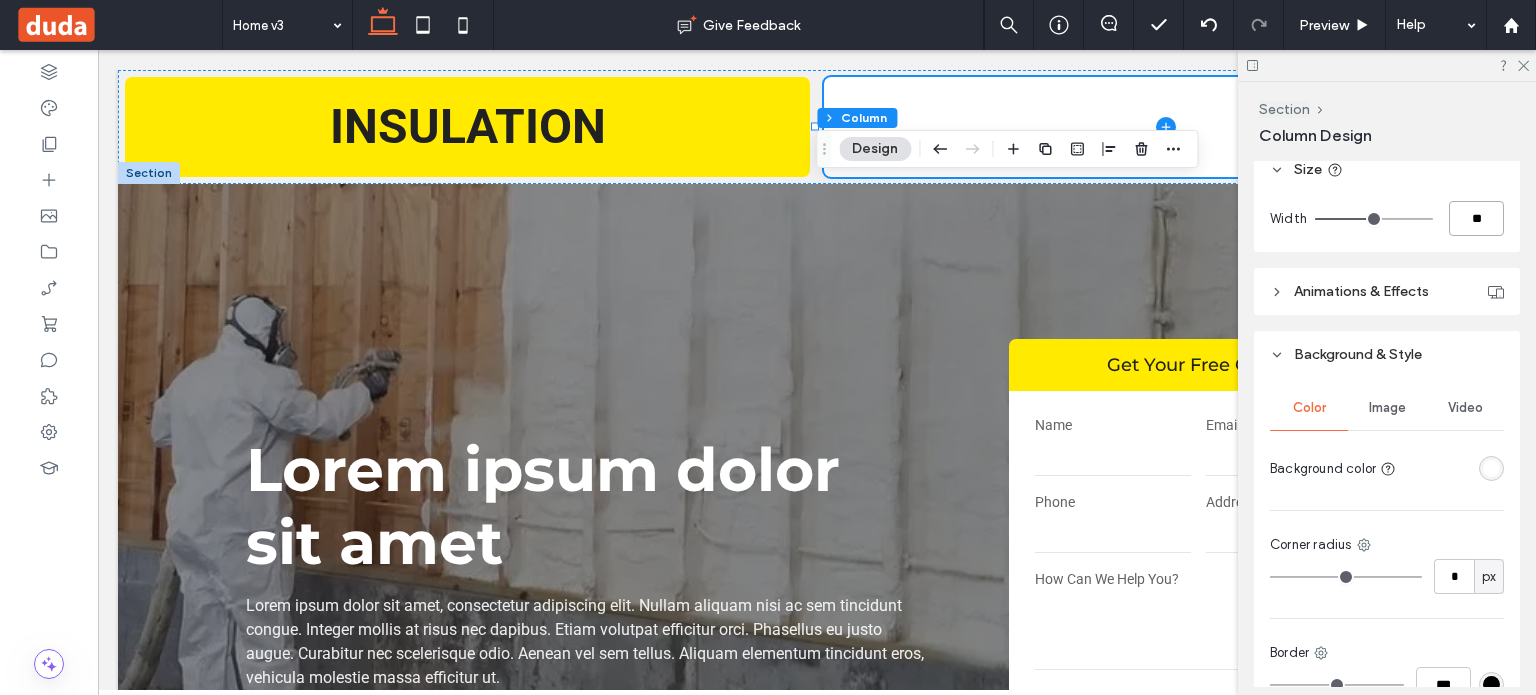 type on "**" 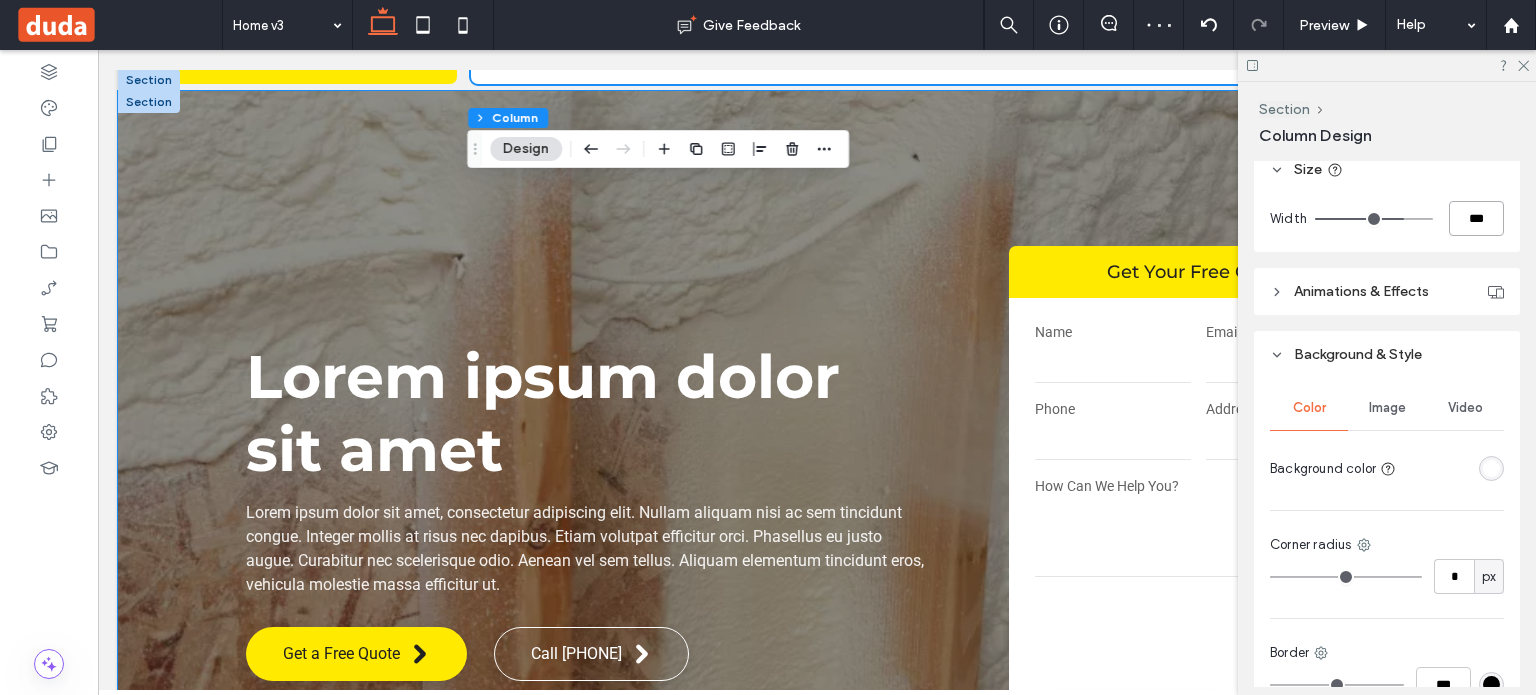 scroll, scrollTop: 0, scrollLeft: 0, axis: both 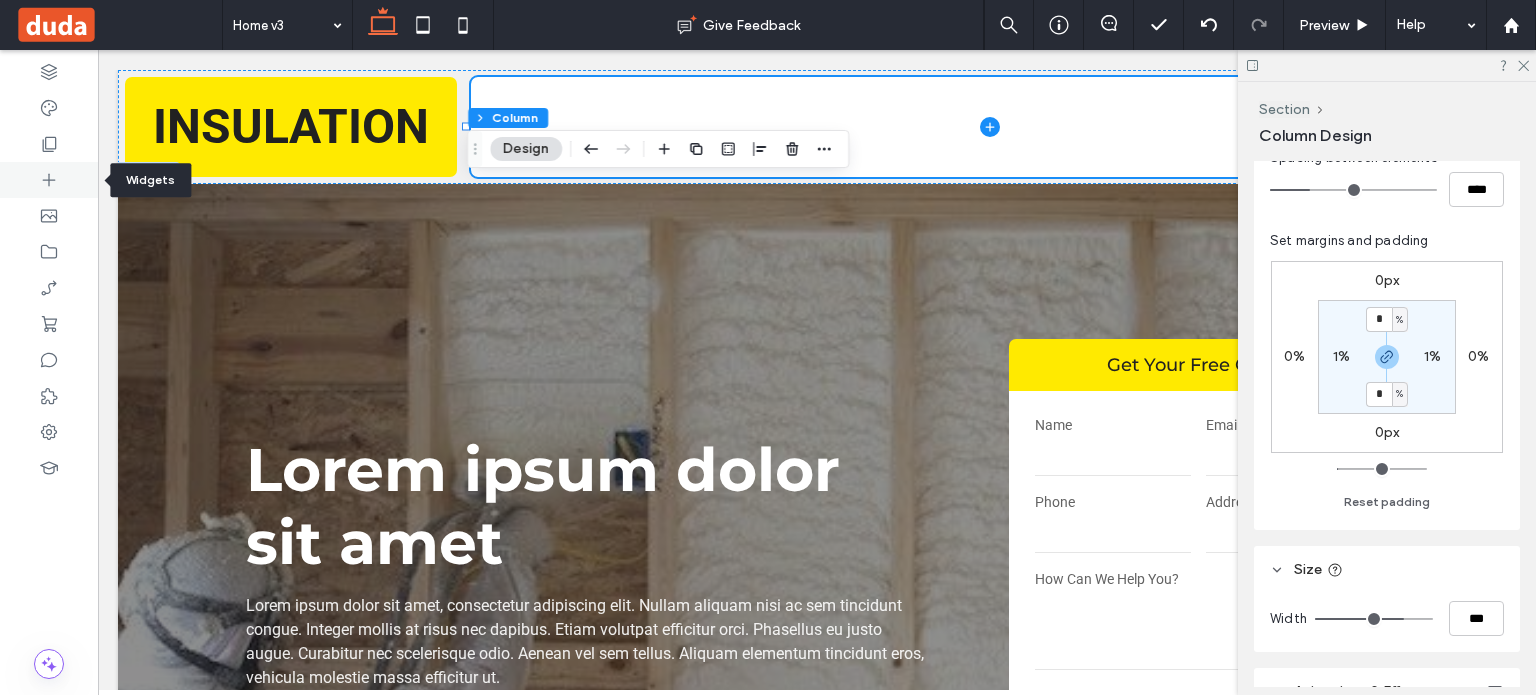 click 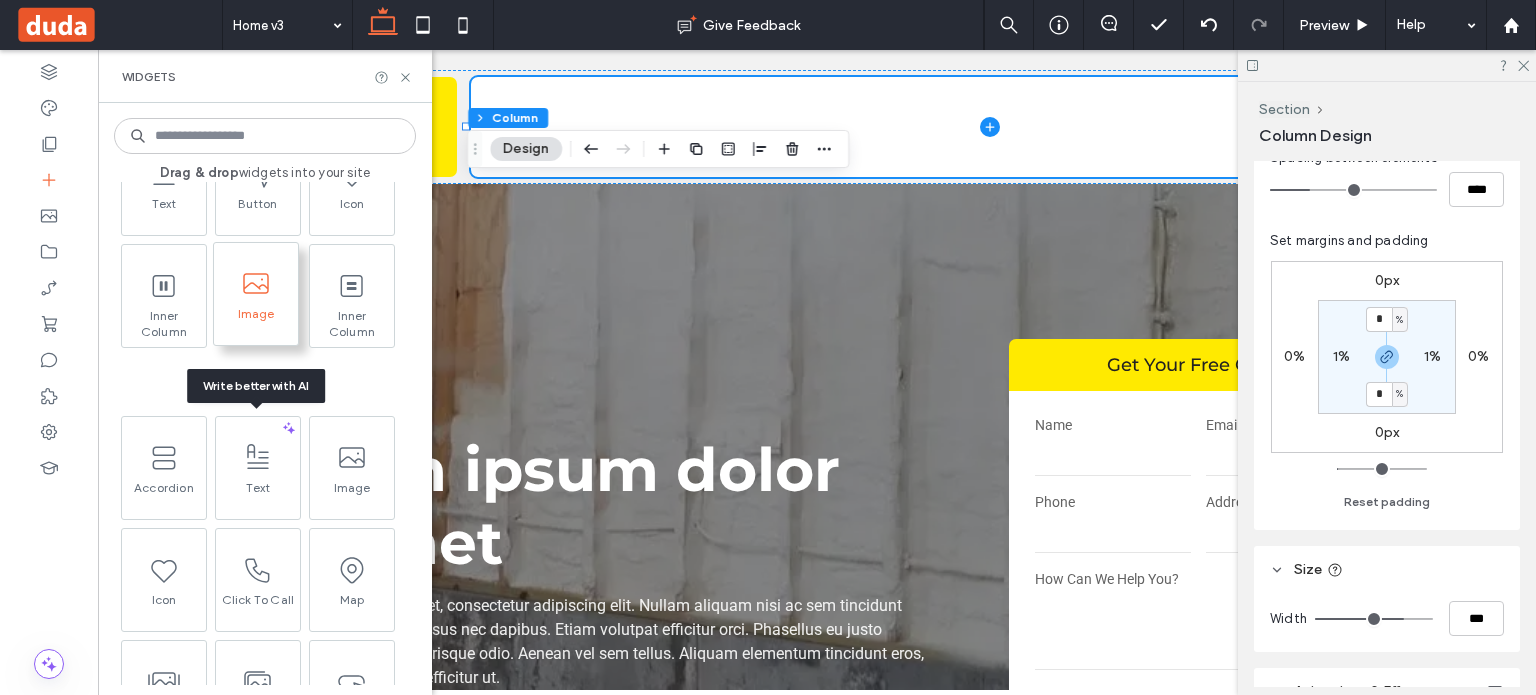 scroll, scrollTop: 0, scrollLeft: 0, axis: both 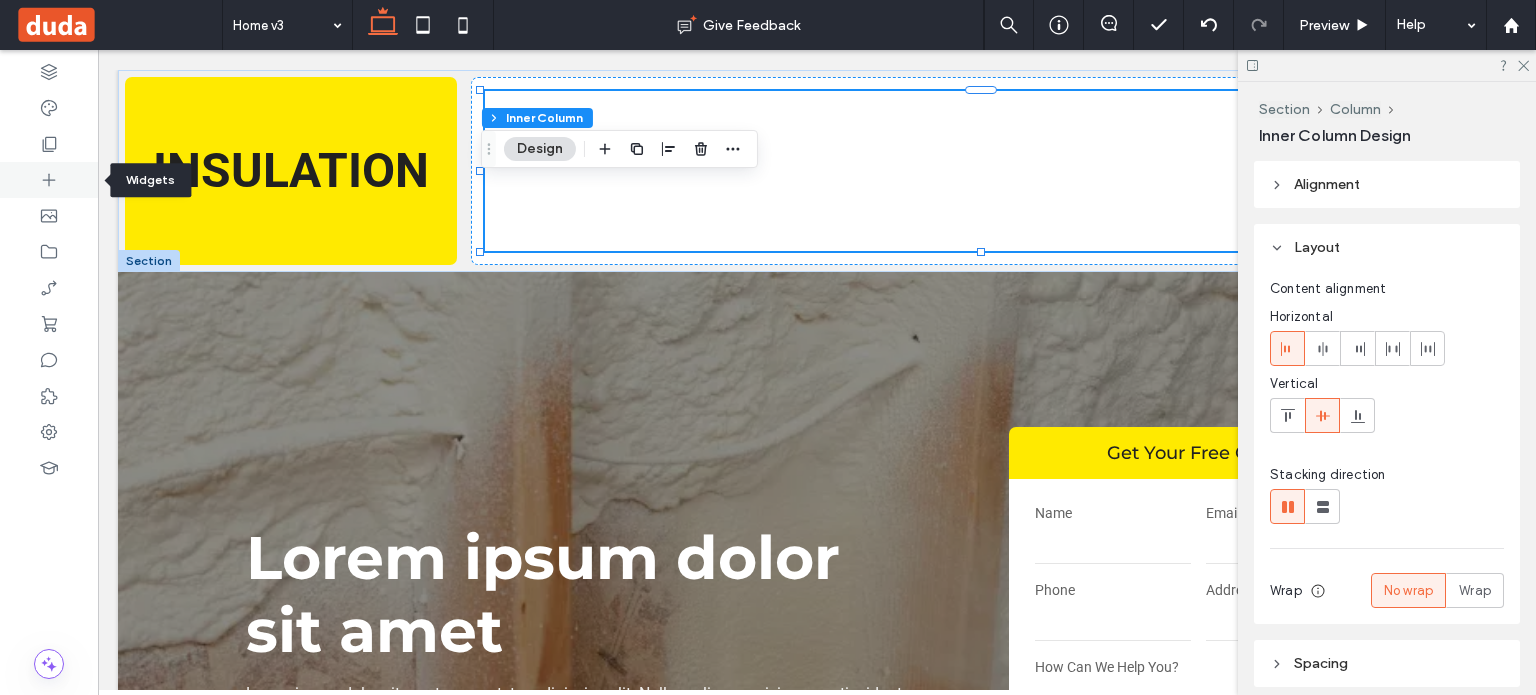 click at bounding box center [49, 180] 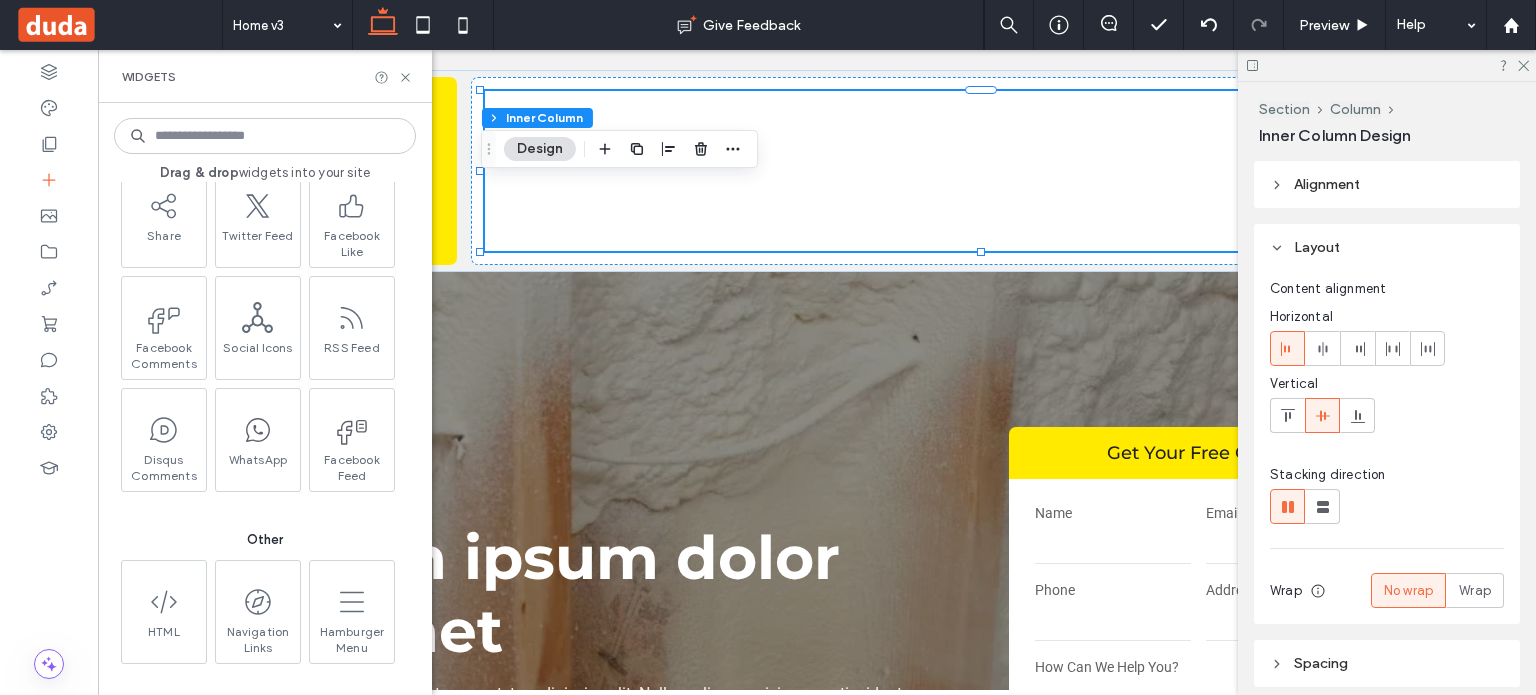 scroll, scrollTop: 2980, scrollLeft: 0, axis: vertical 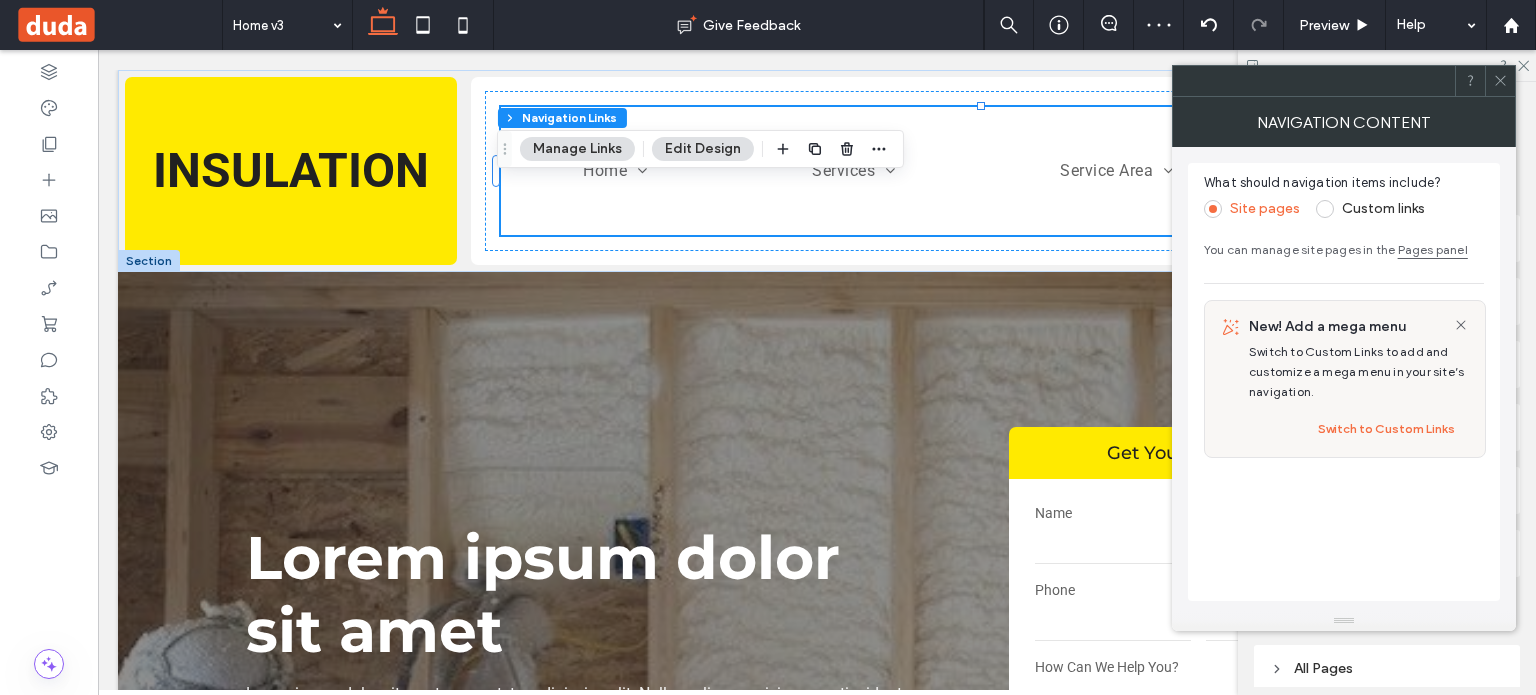 click at bounding box center (1500, 81) 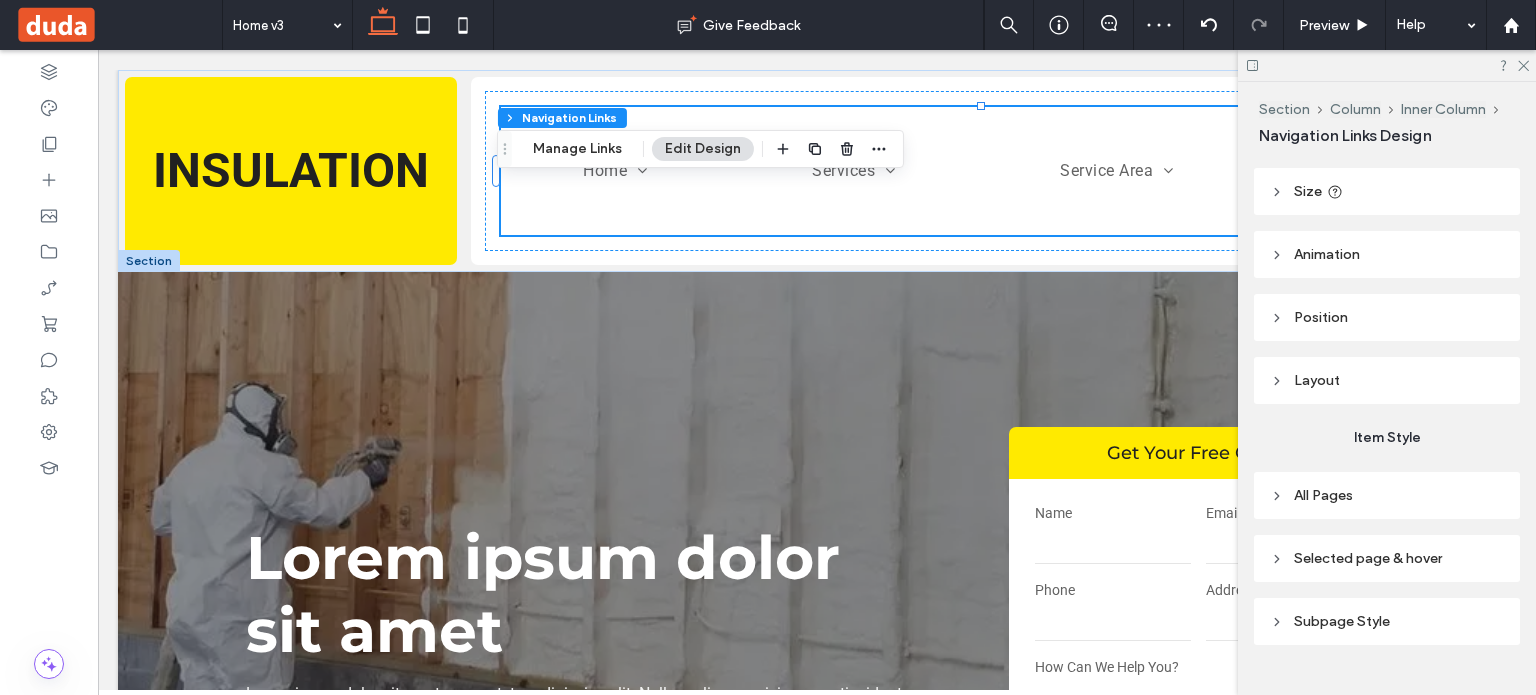 scroll, scrollTop: 209, scrollLeft: 0, axis: vertical 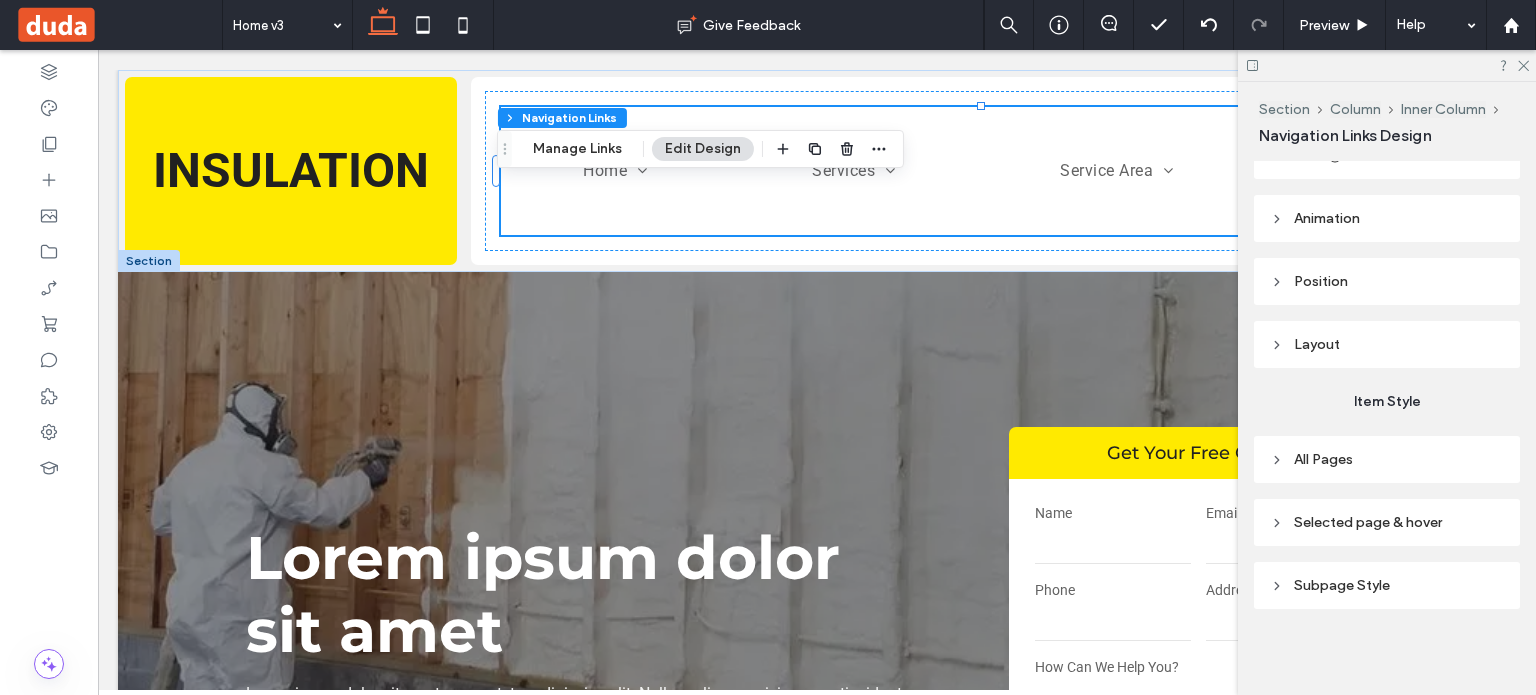 click on "All Pages" at bounding box center [1387, 459] 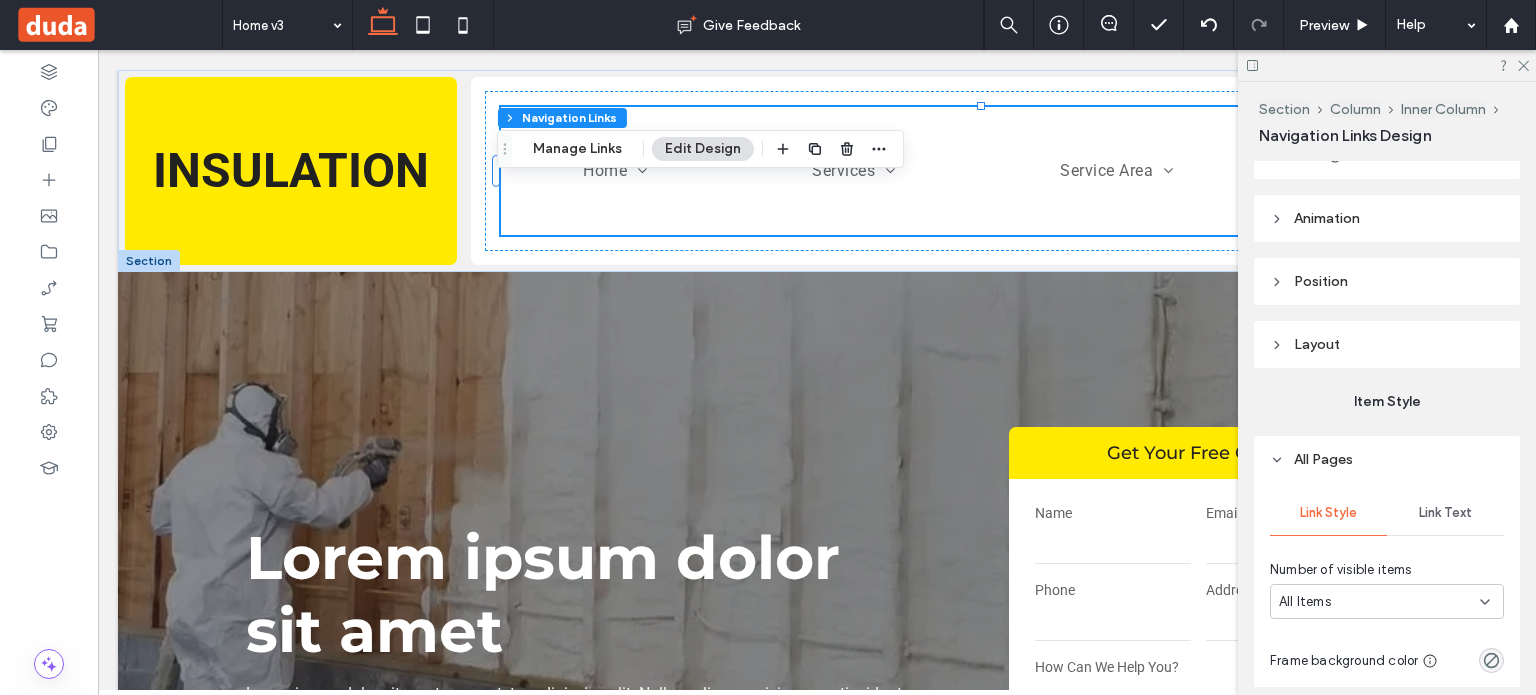 scroll, scrollTop: 509, scrollLeft: 0, axis: vertical 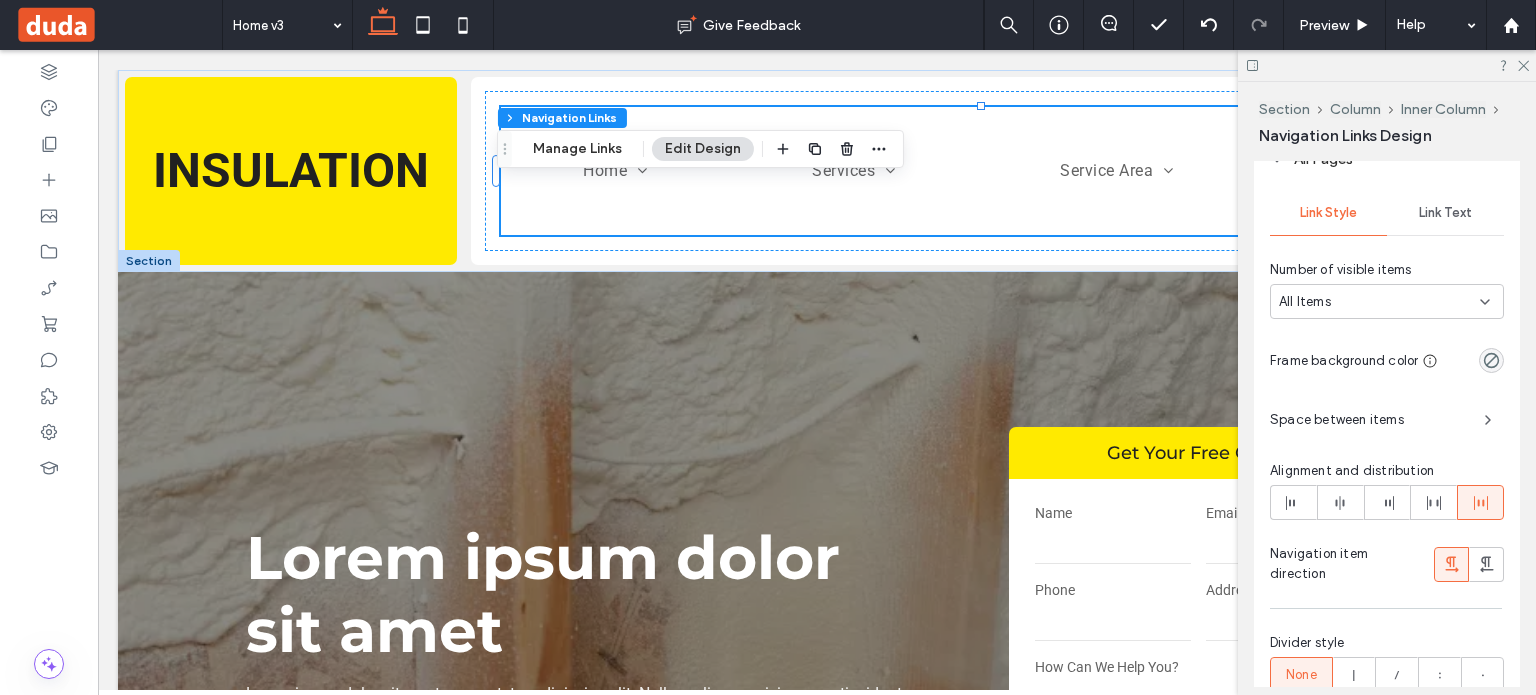 click on "Link Text" at bounding box center [1445, 213] 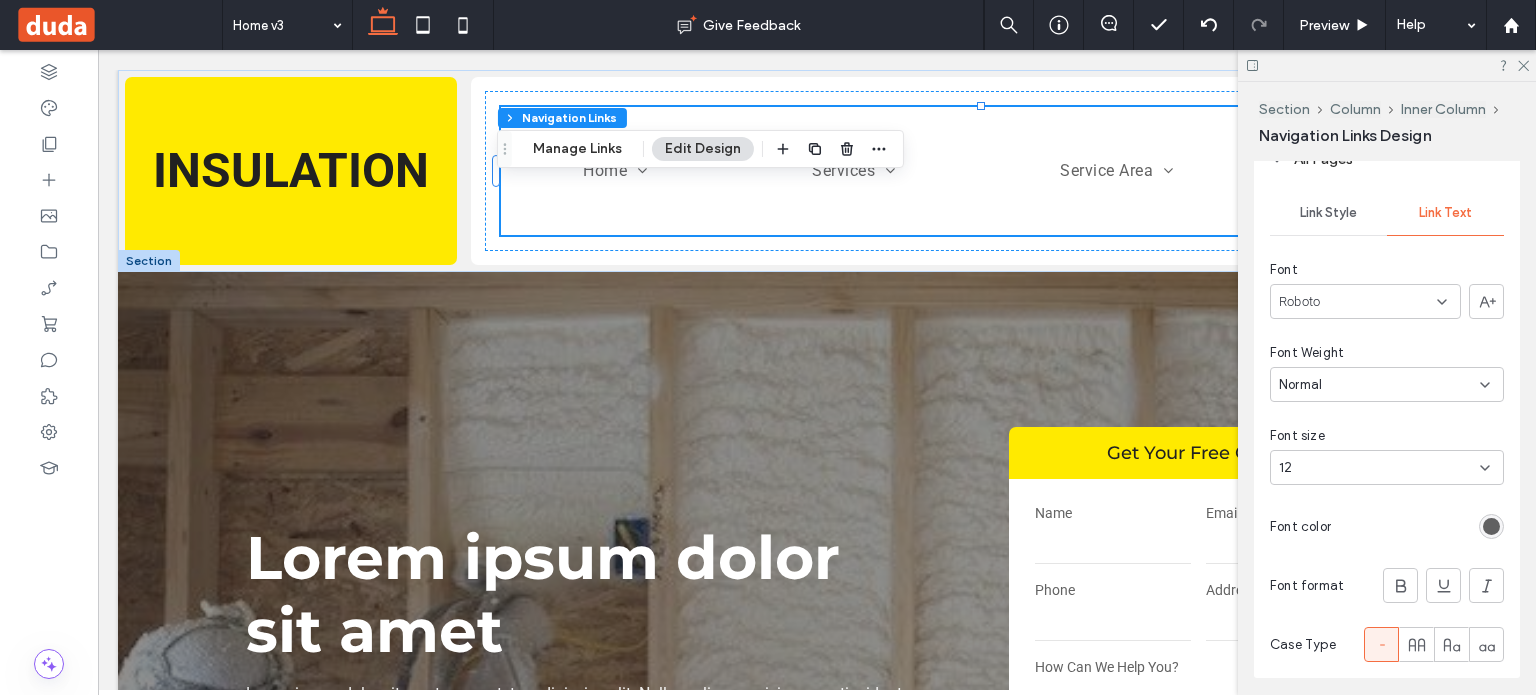 drag, startPoint x: 1432, startPoint y: 304, endPoint x: 1412, endPoint y: 287, distance: 26.24881 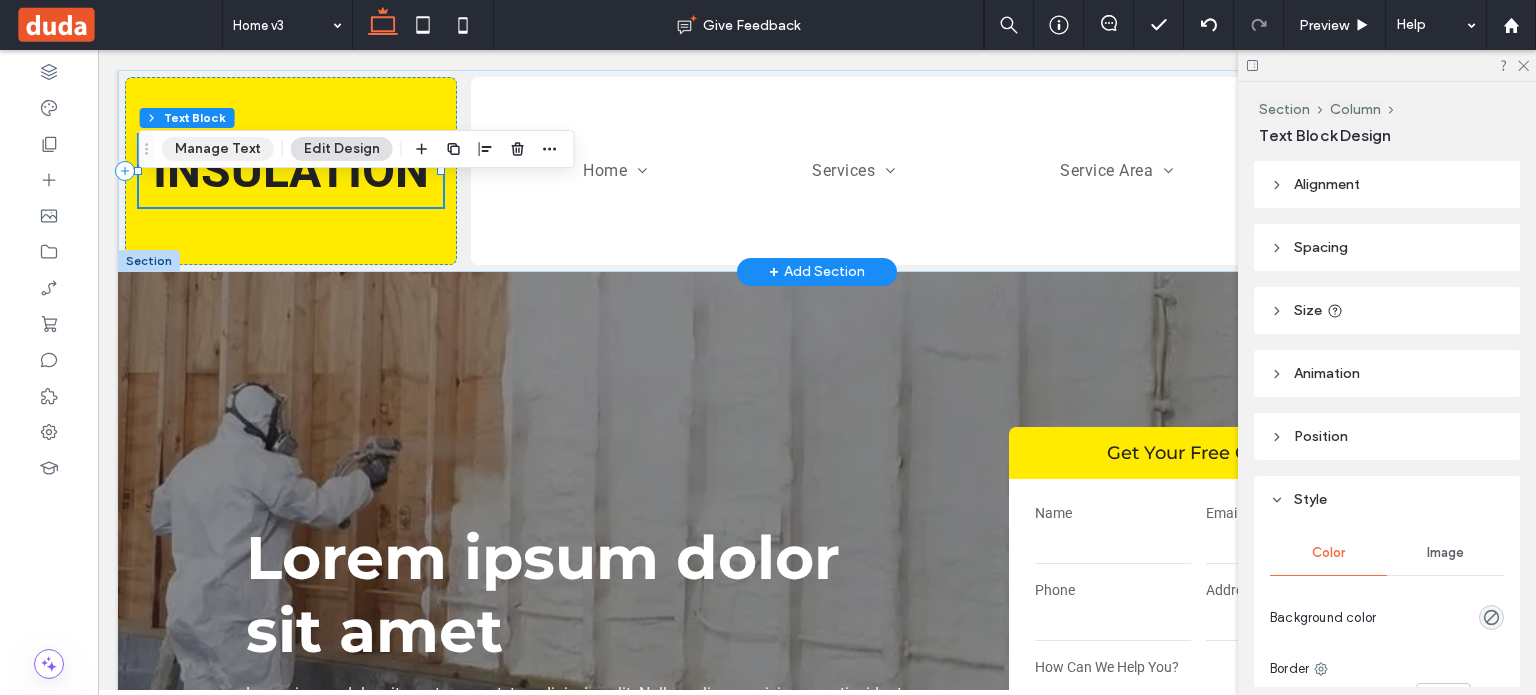 click on "Manage Text" at bounding box center [218, 149] 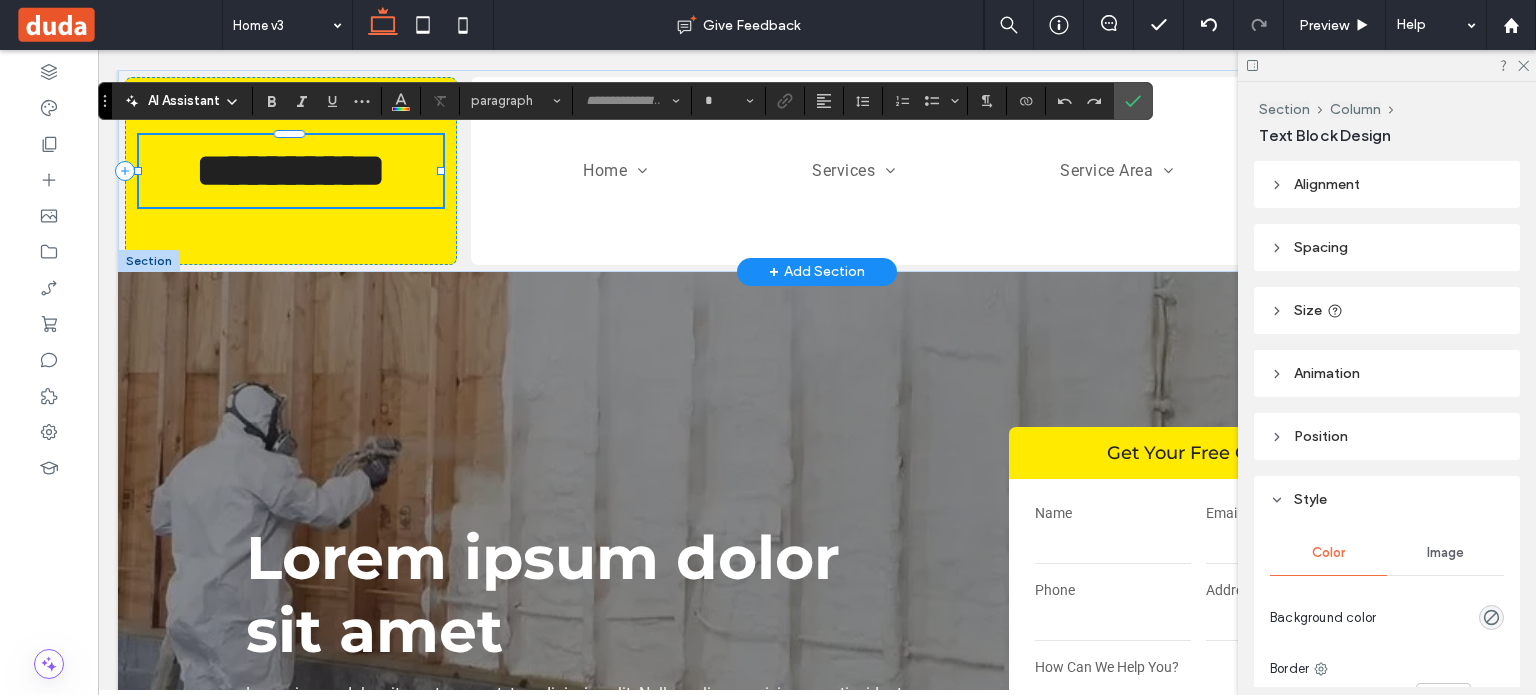 type on "******" 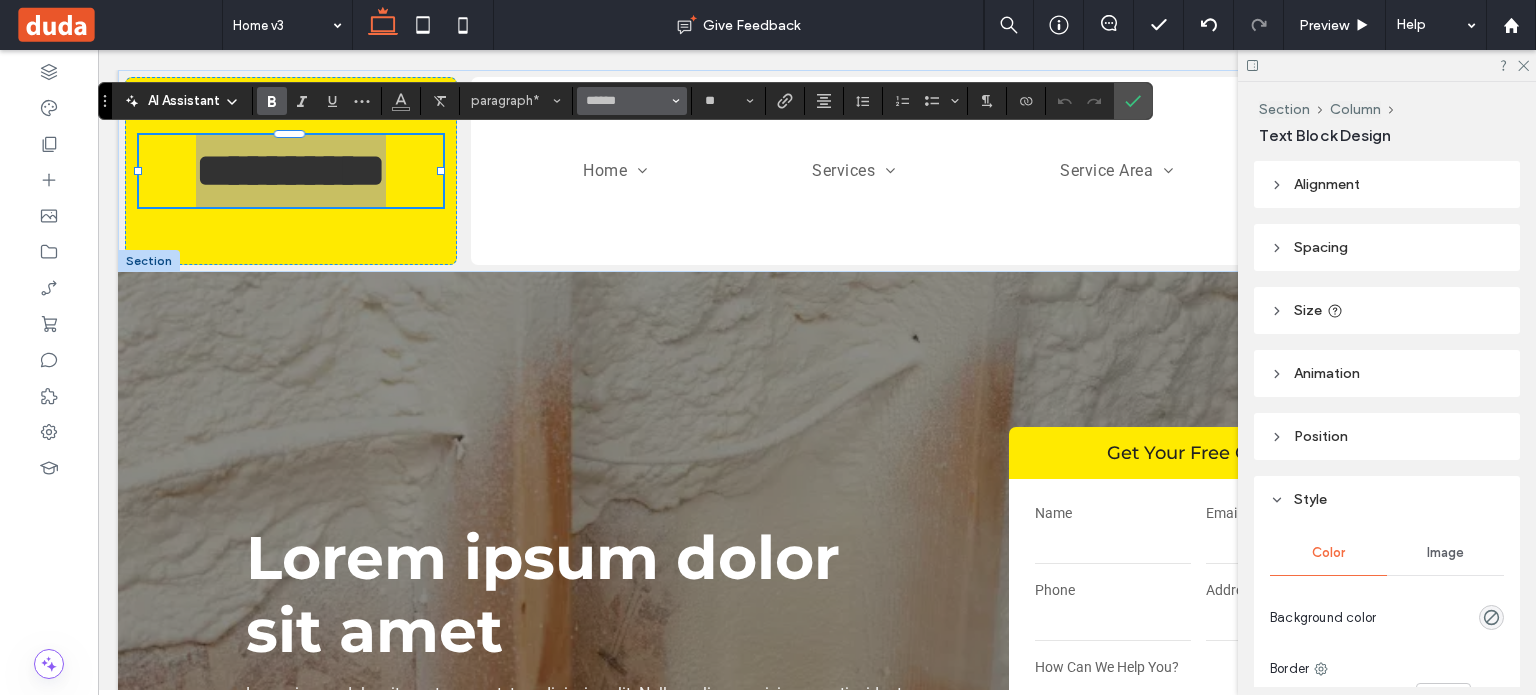 click at bounding box center (676, 101) 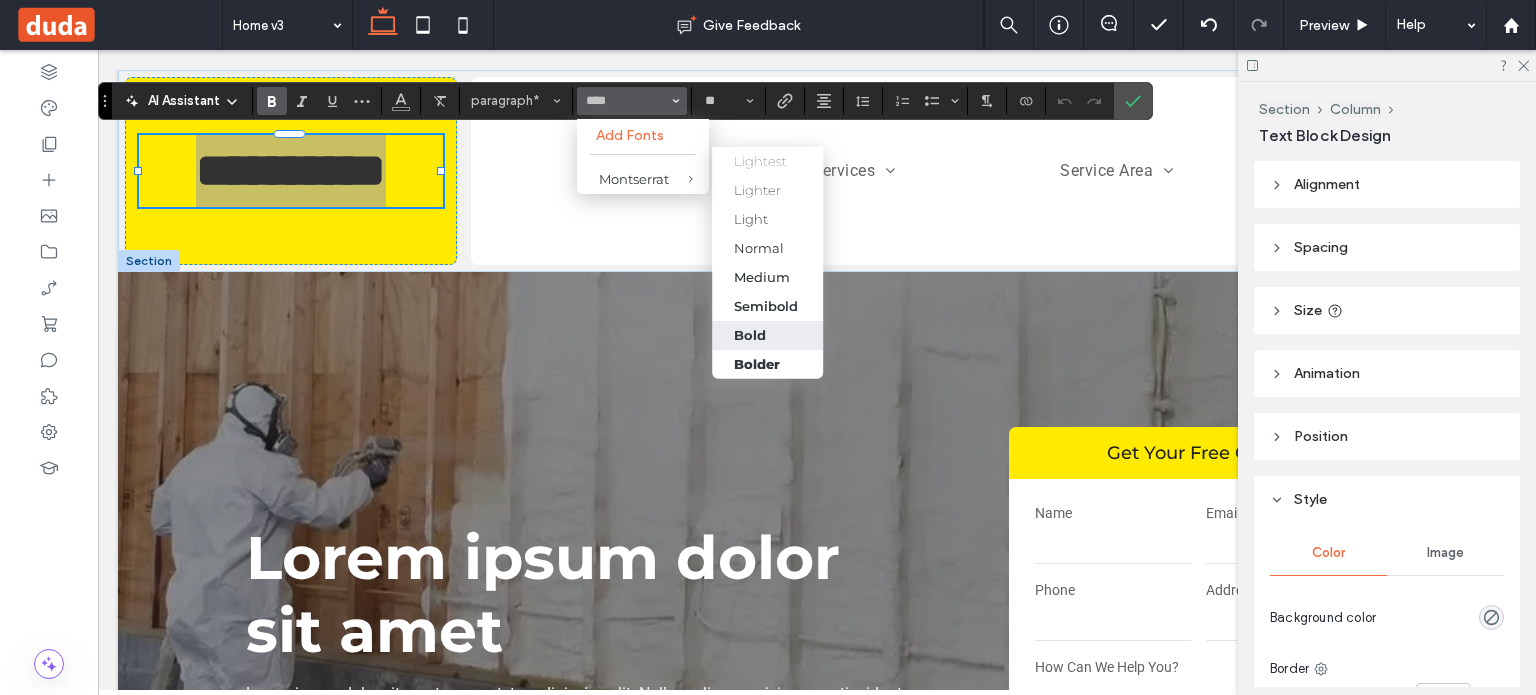 click on "Bold" at bounding box center (767, 334) 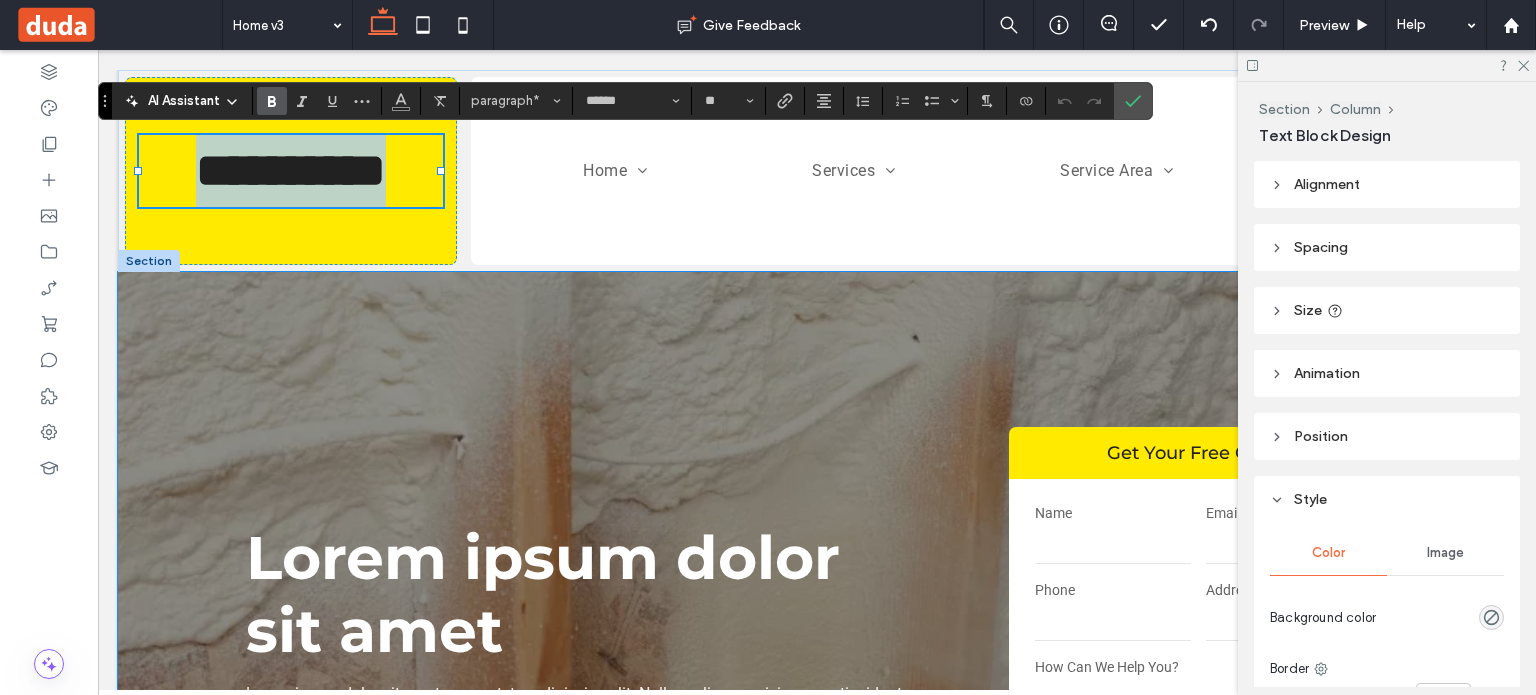 type on "**********" 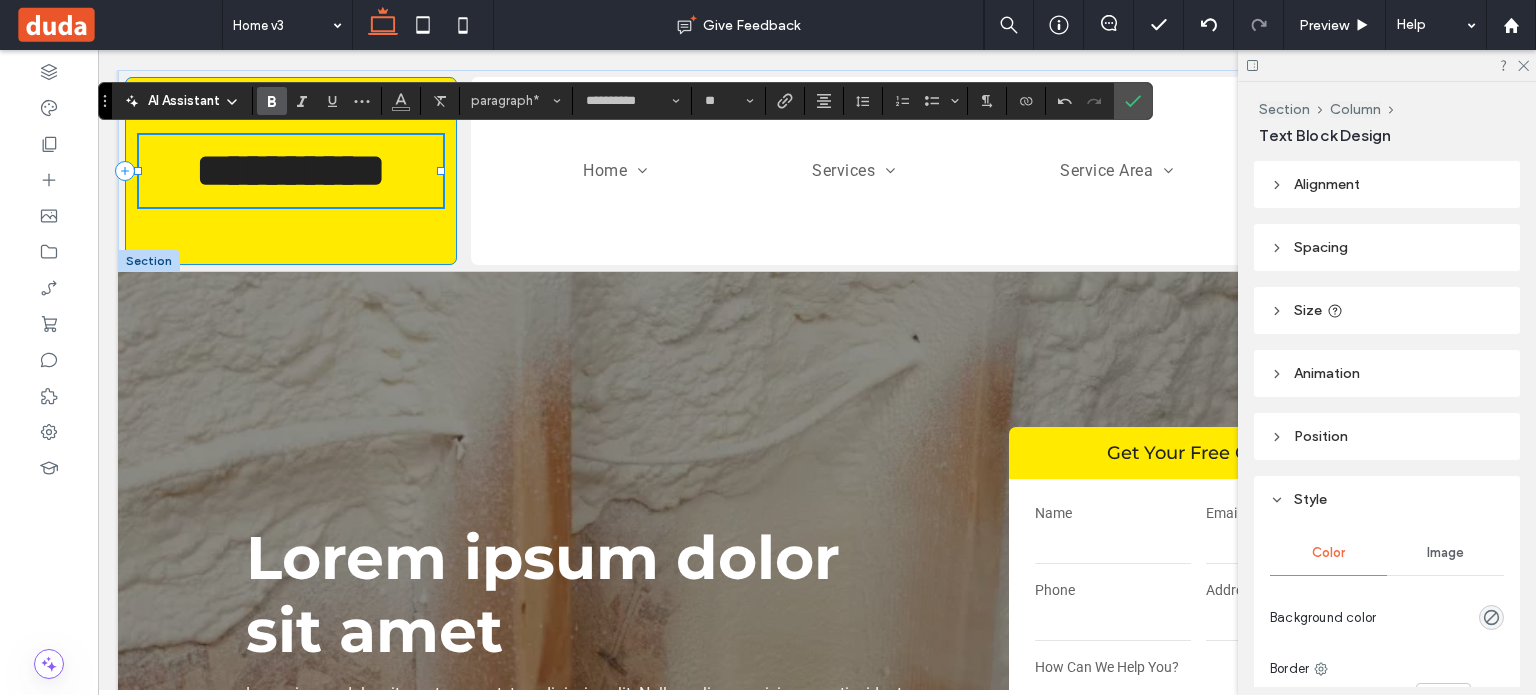 click on "**********" at bounding box center (291, 171) 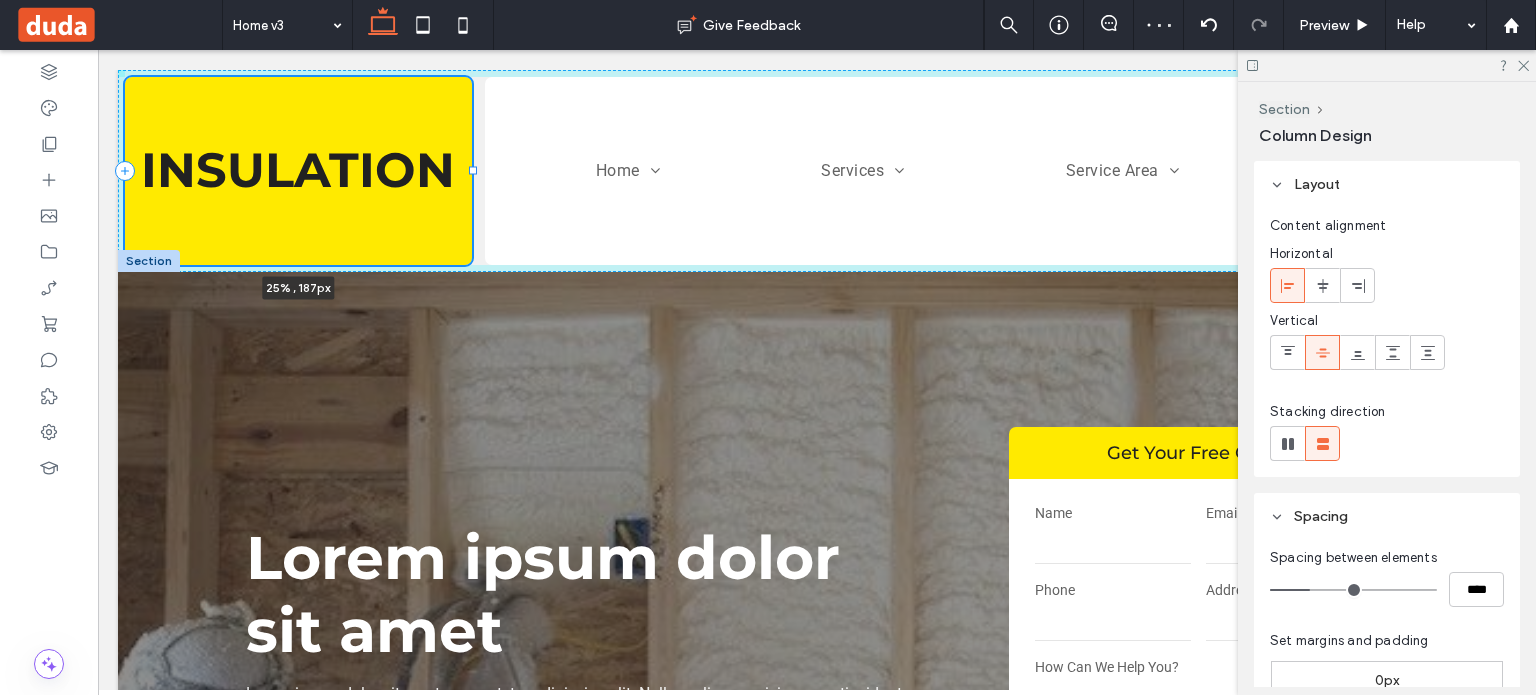 drag, startPoint x: 454, startPoint y: 174, endPoint x: 472, endPoint y: 173, distance: 18.027756 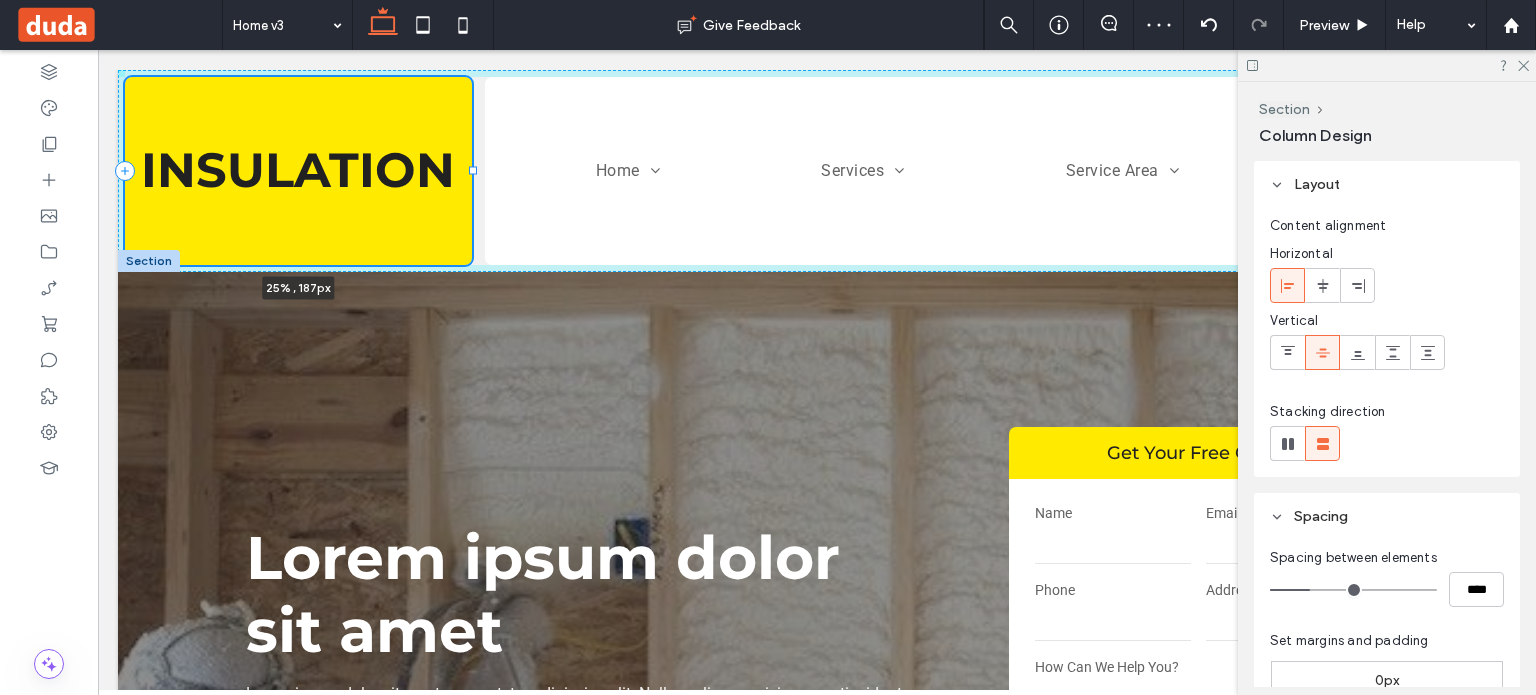 click at bounding box center [473, 171] 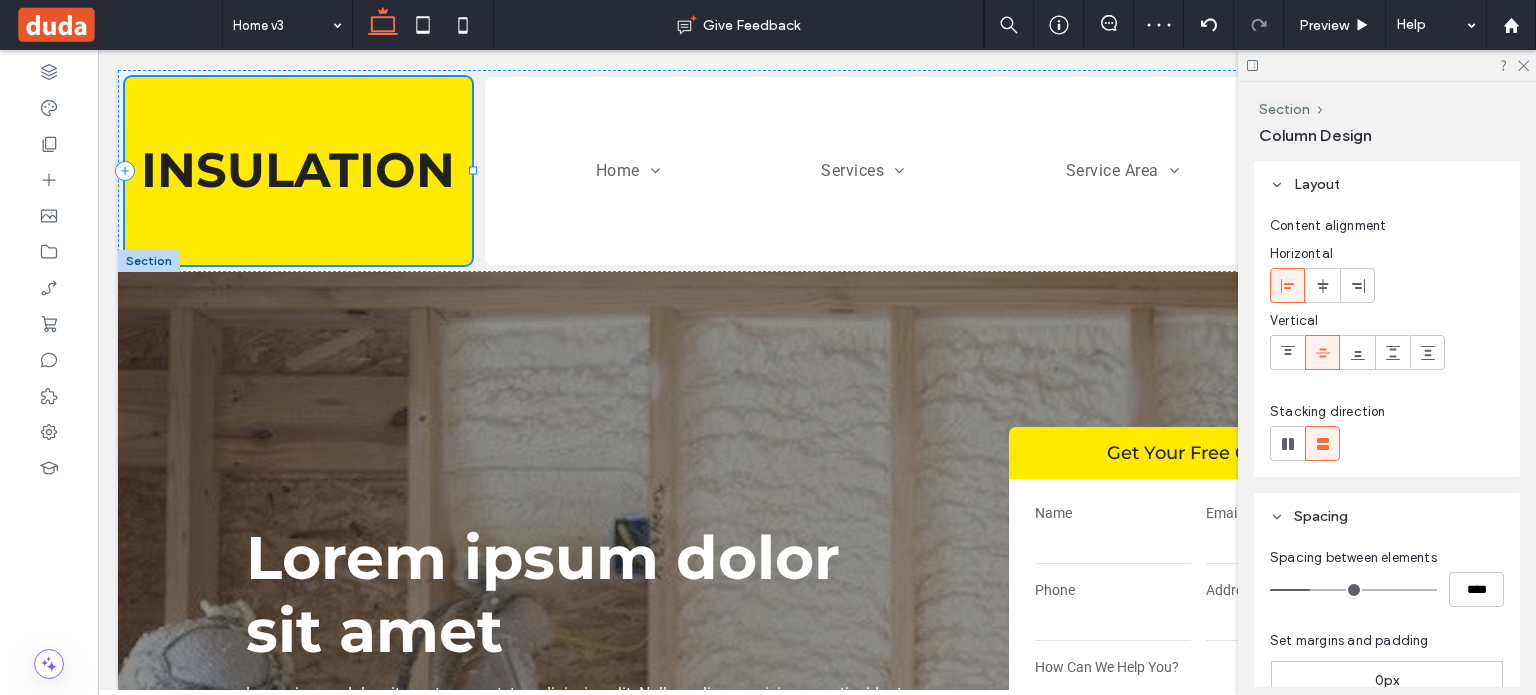 type on "**" 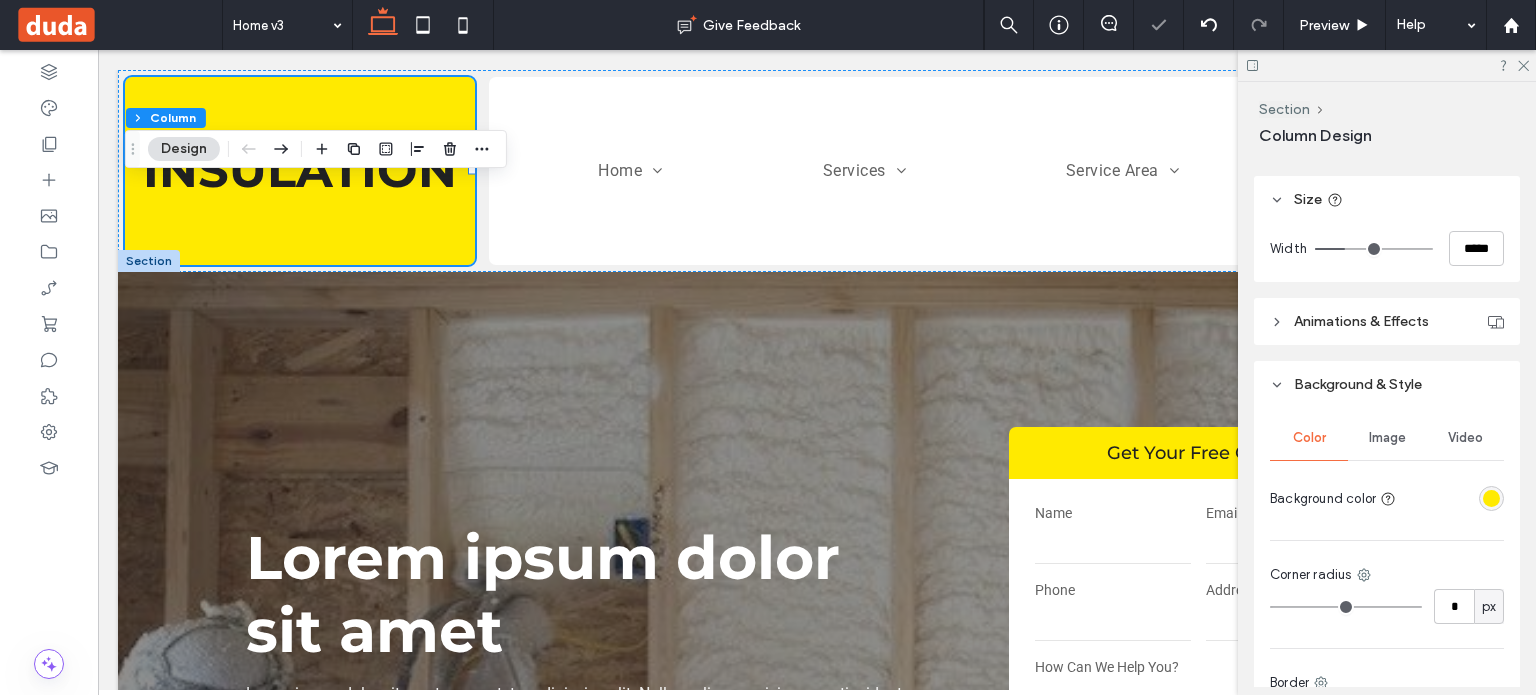 scroll, scrollTop: 800, scrollLeft: 0, axis: vertical 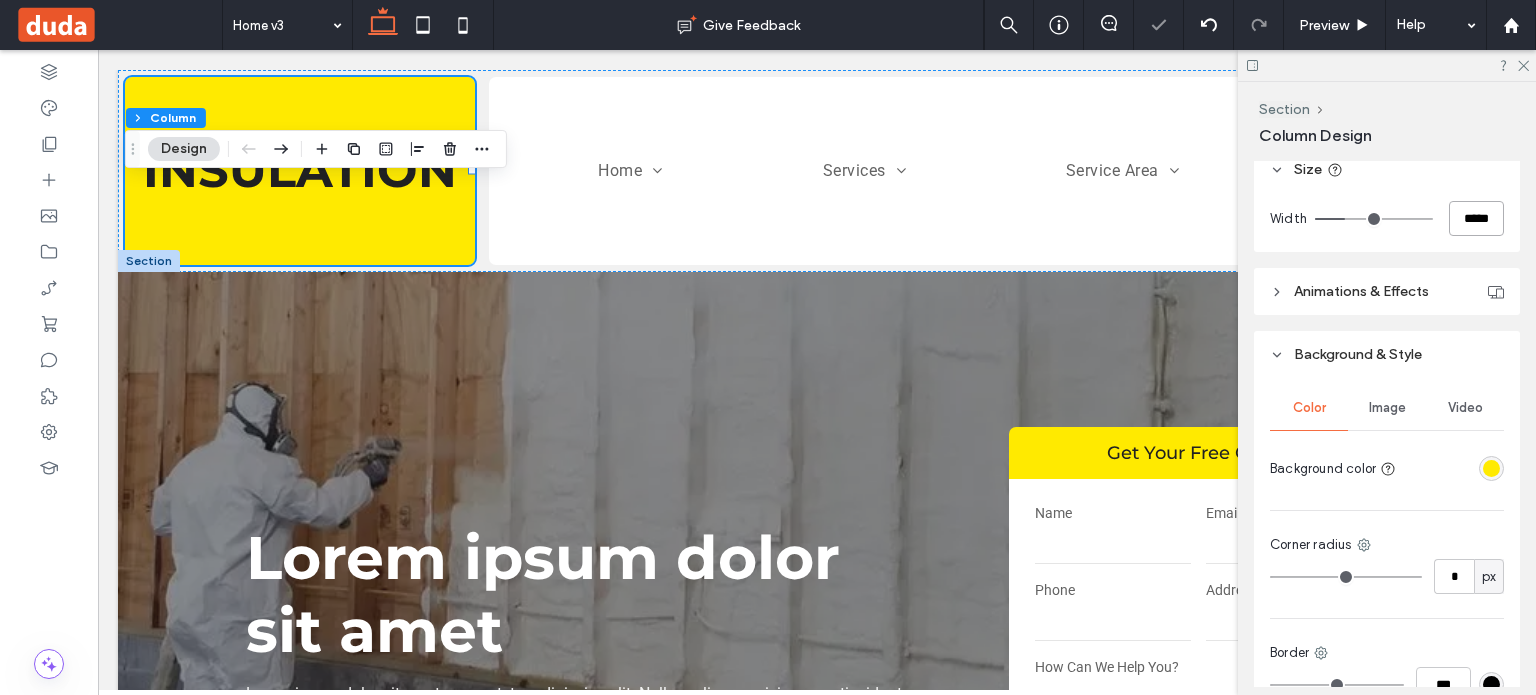 click on "*****" at bounding box center (1476, 218) 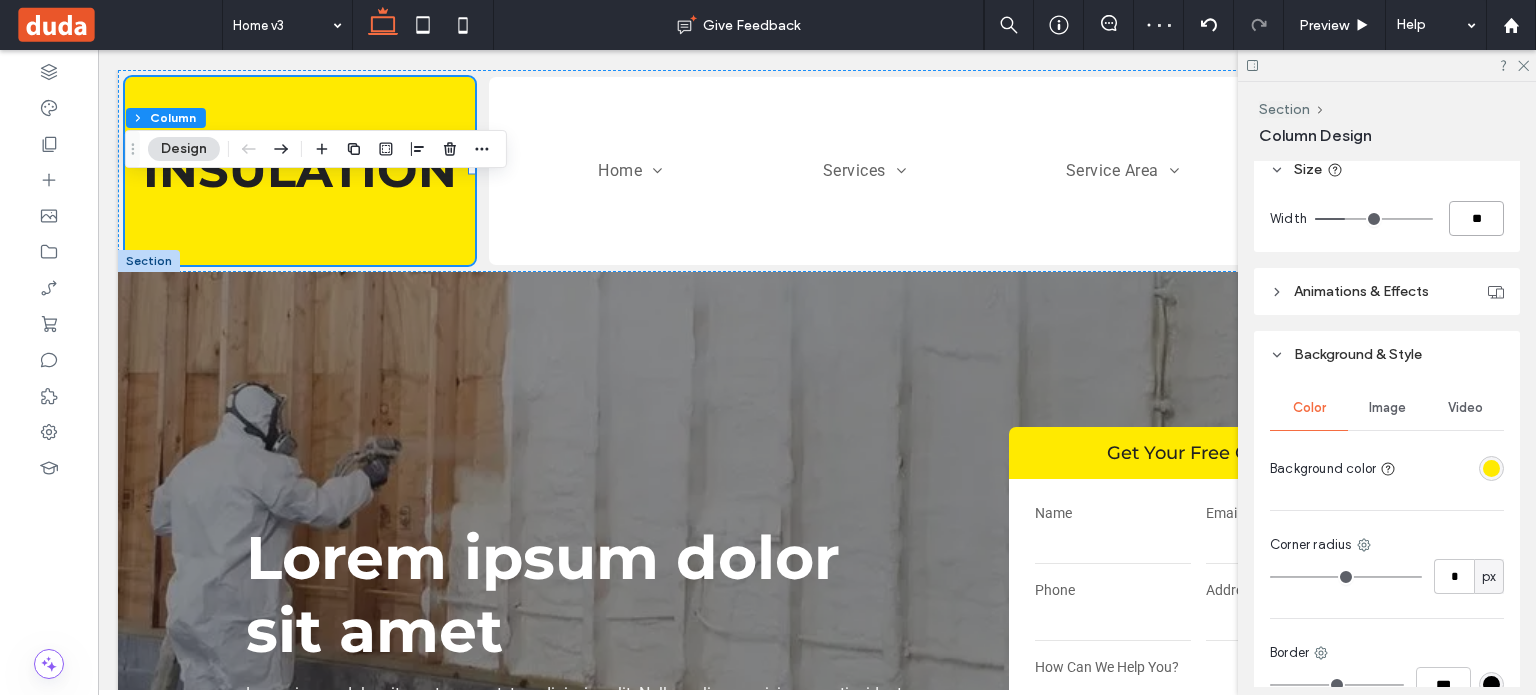 type on "**" 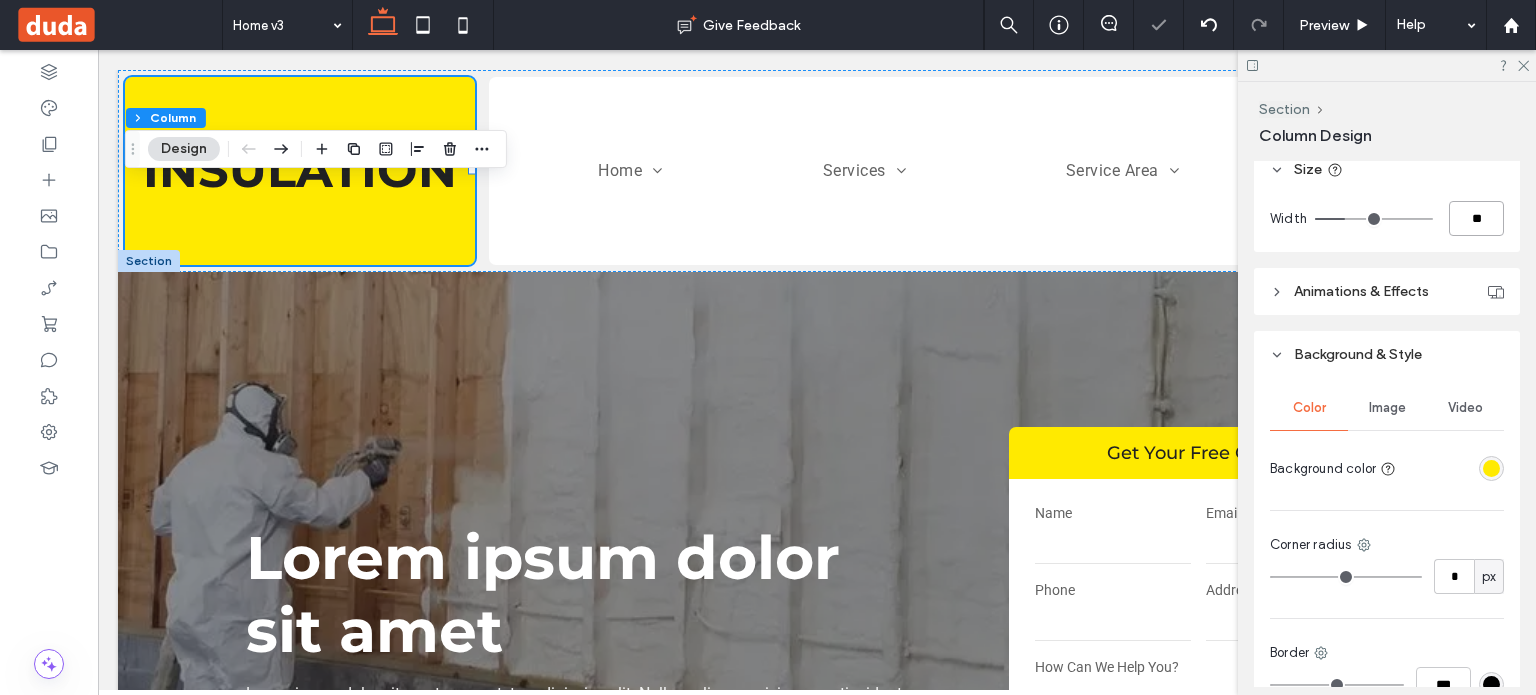 type on "**" 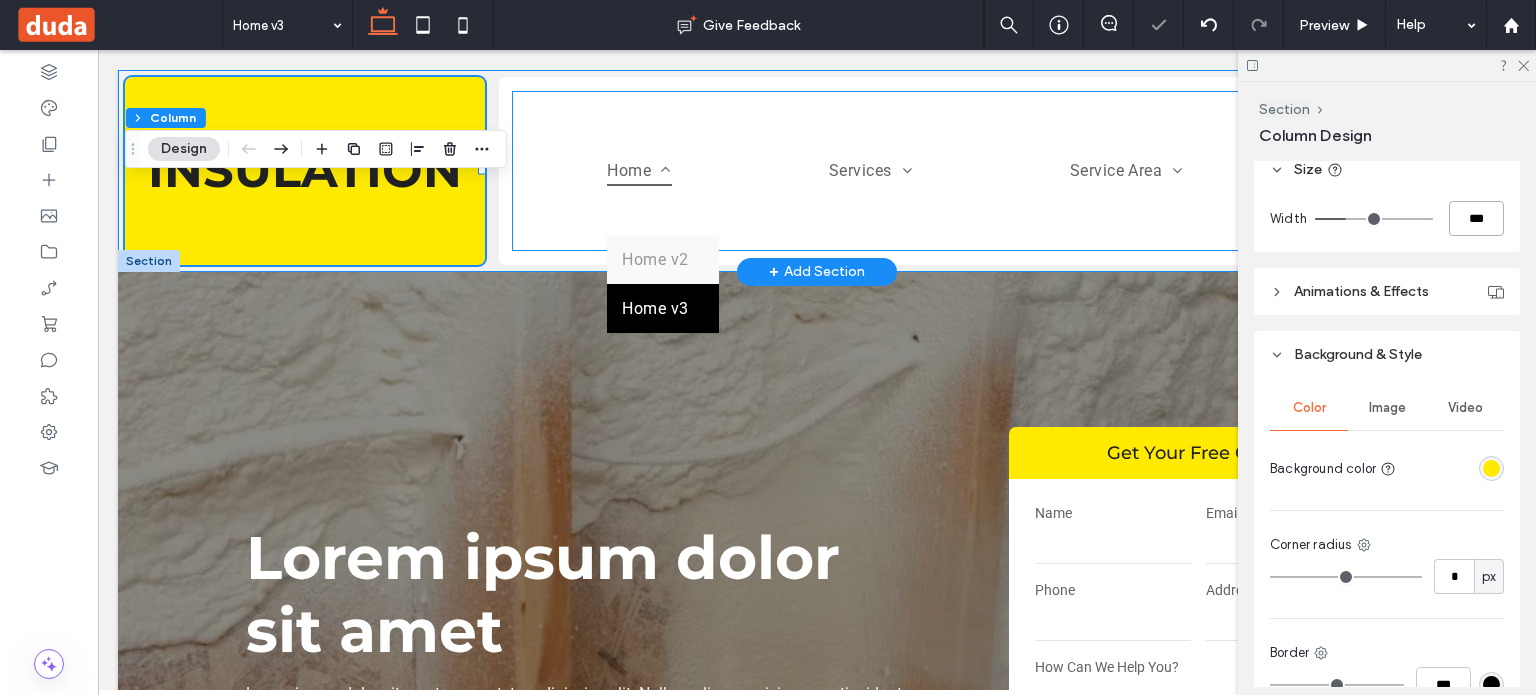 click on "Home" at bounding box center (639, 170) 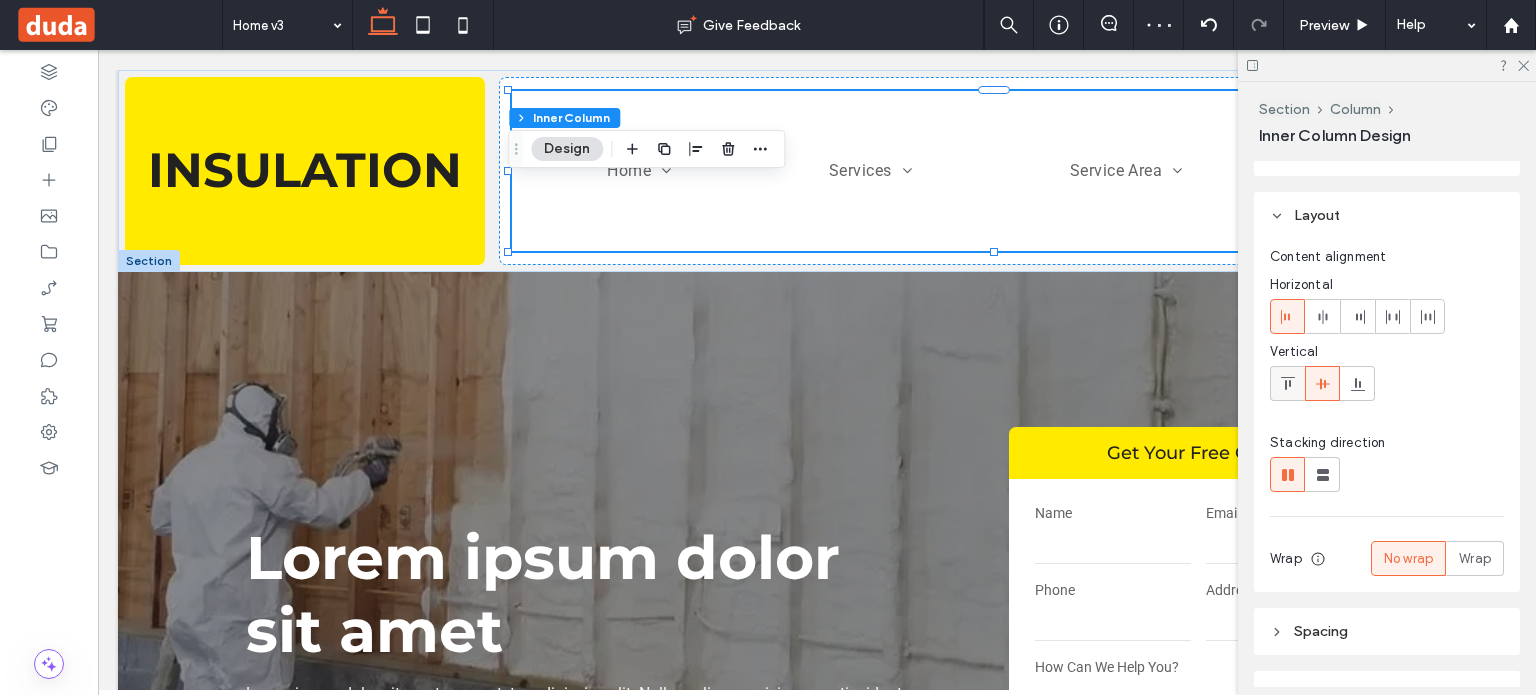 scroll, scrollTop: 30, scrollLeft: 0, axis: vertical 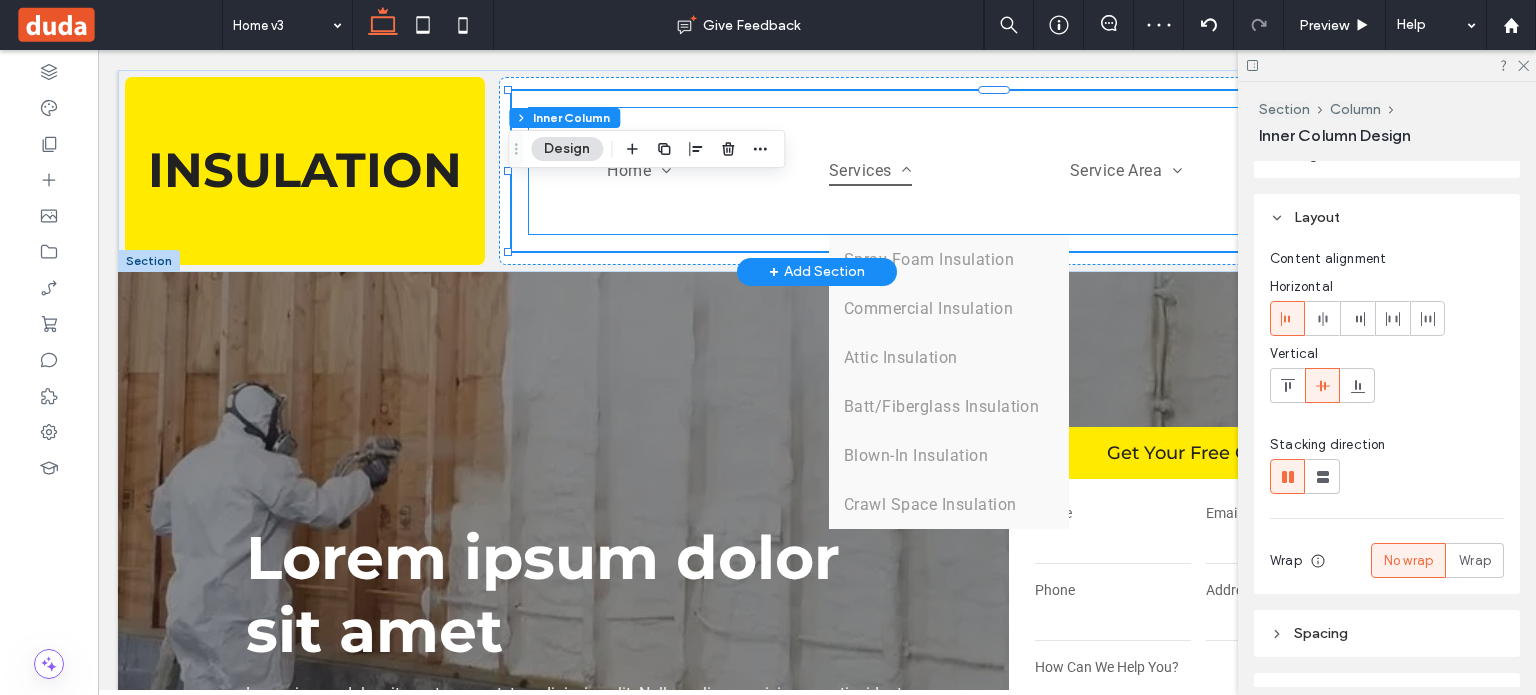 click on "Services" at bounding box center [870, 170] 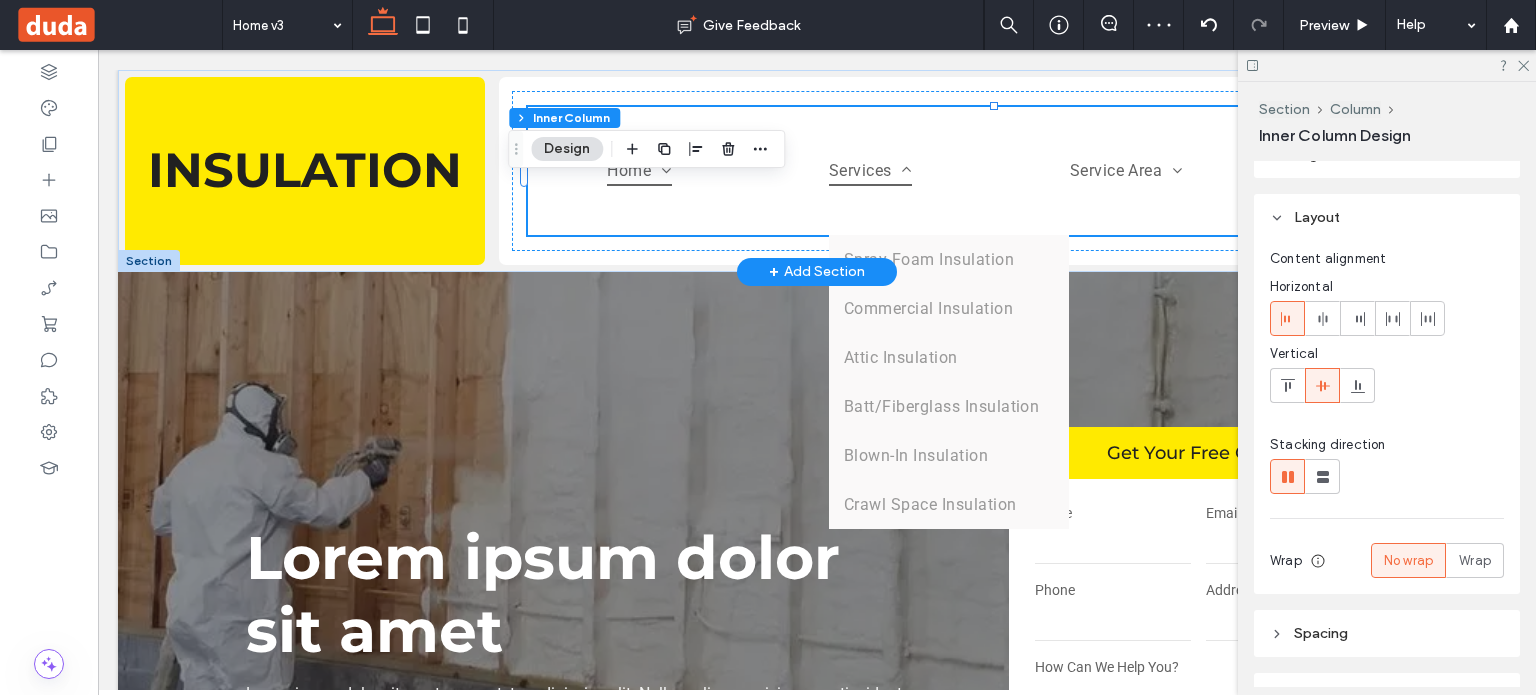 scroll, scrollTop: 0, scrollLeft: 0, axis: both 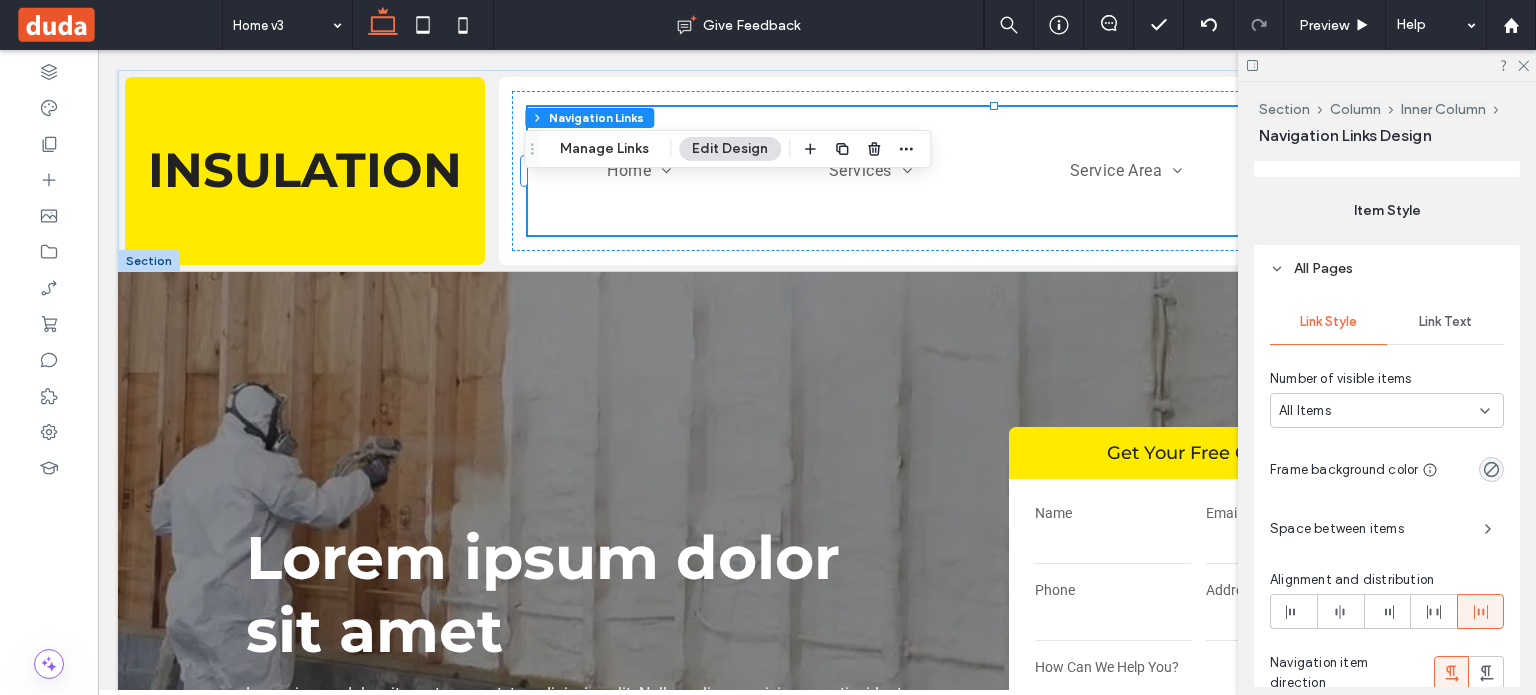 click on "Link Text" at bounding box center [1445, 322] 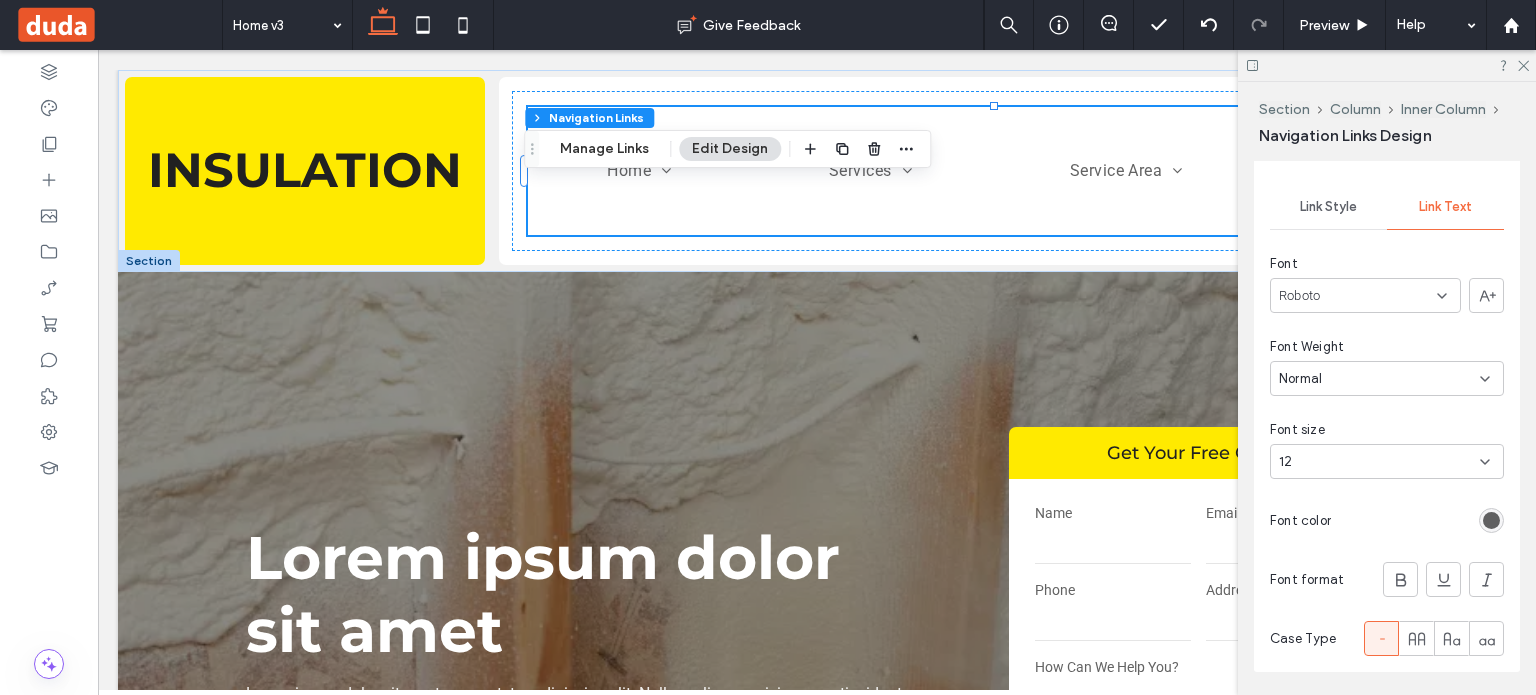 scroll, scrollTop: 700, scrollLeft: 0, axis: vertical 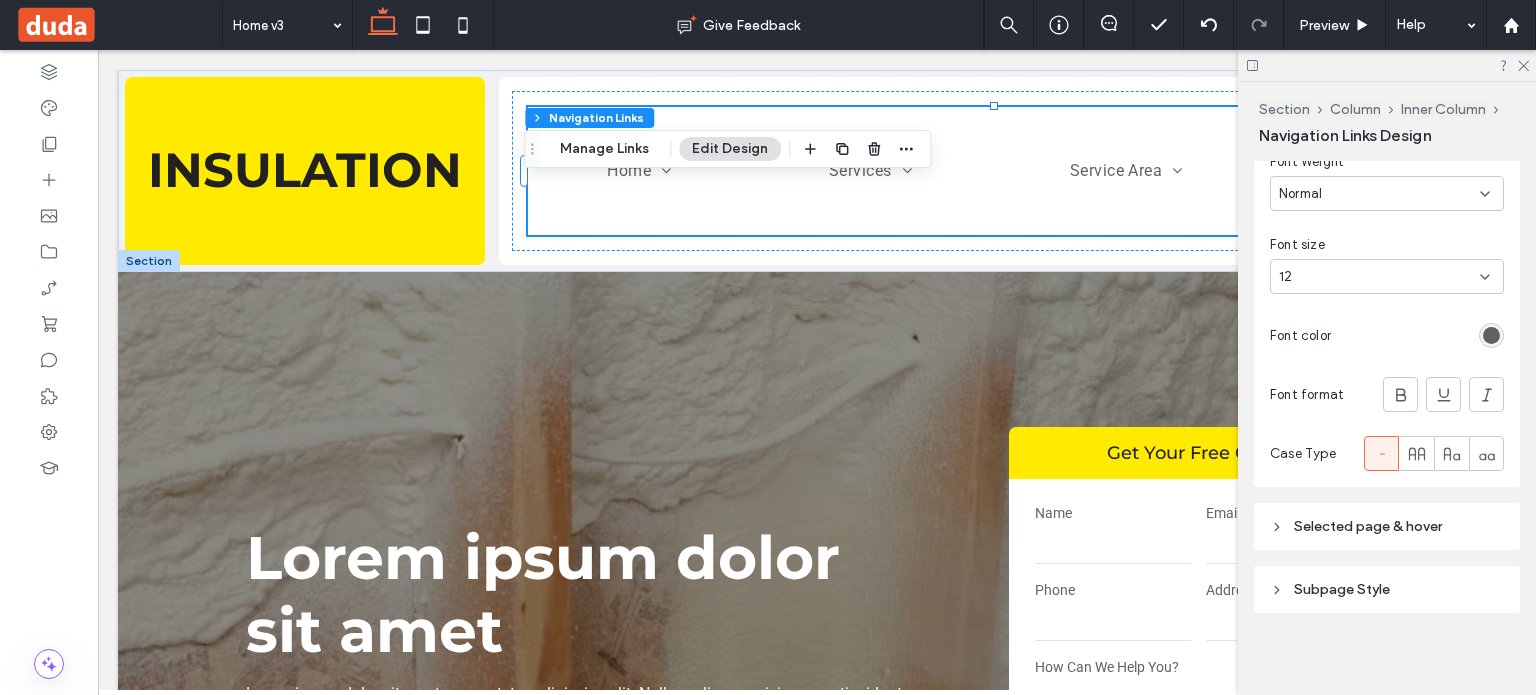 click on "12" at bounding box center (1375, 277) 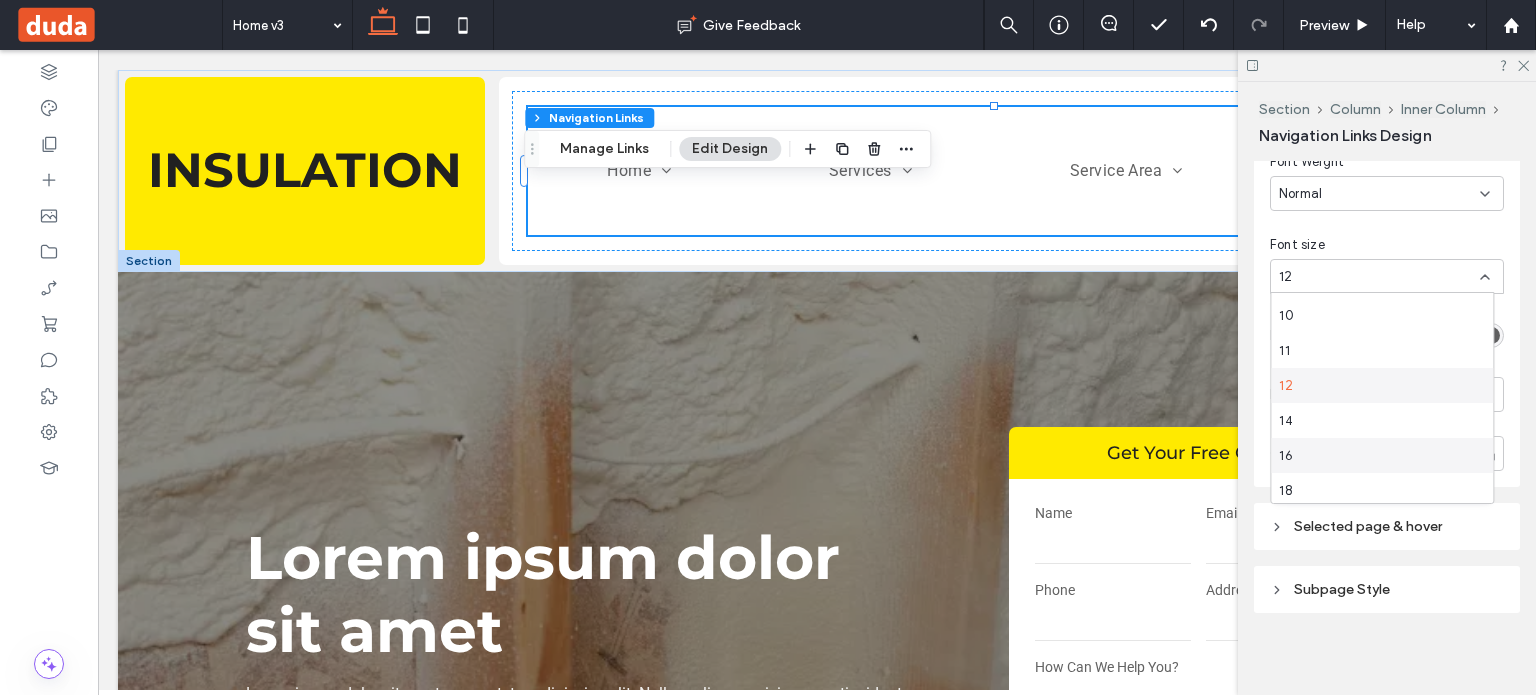 scroll, scrollTop: 100, scrollLeft: 0, axis: vertical 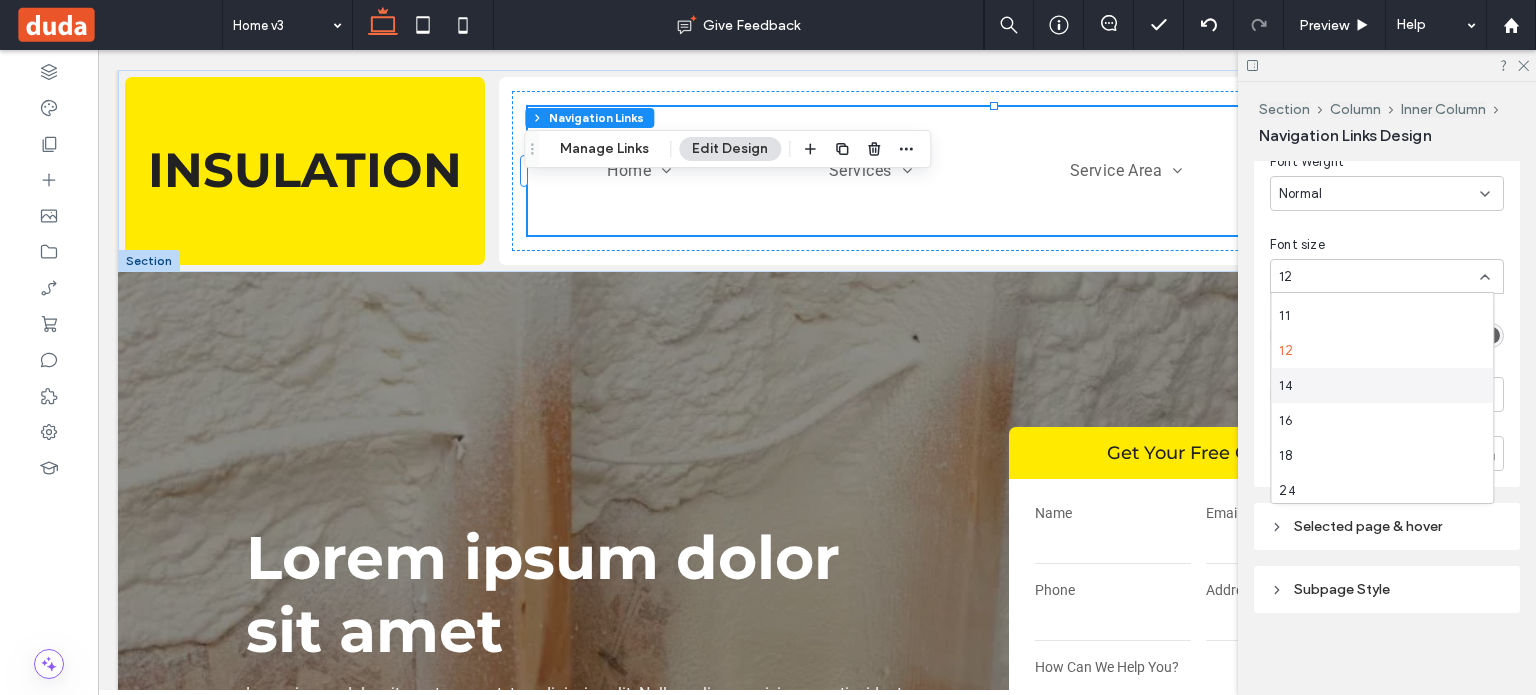 click on "14" at bounding box center (1382, 385) 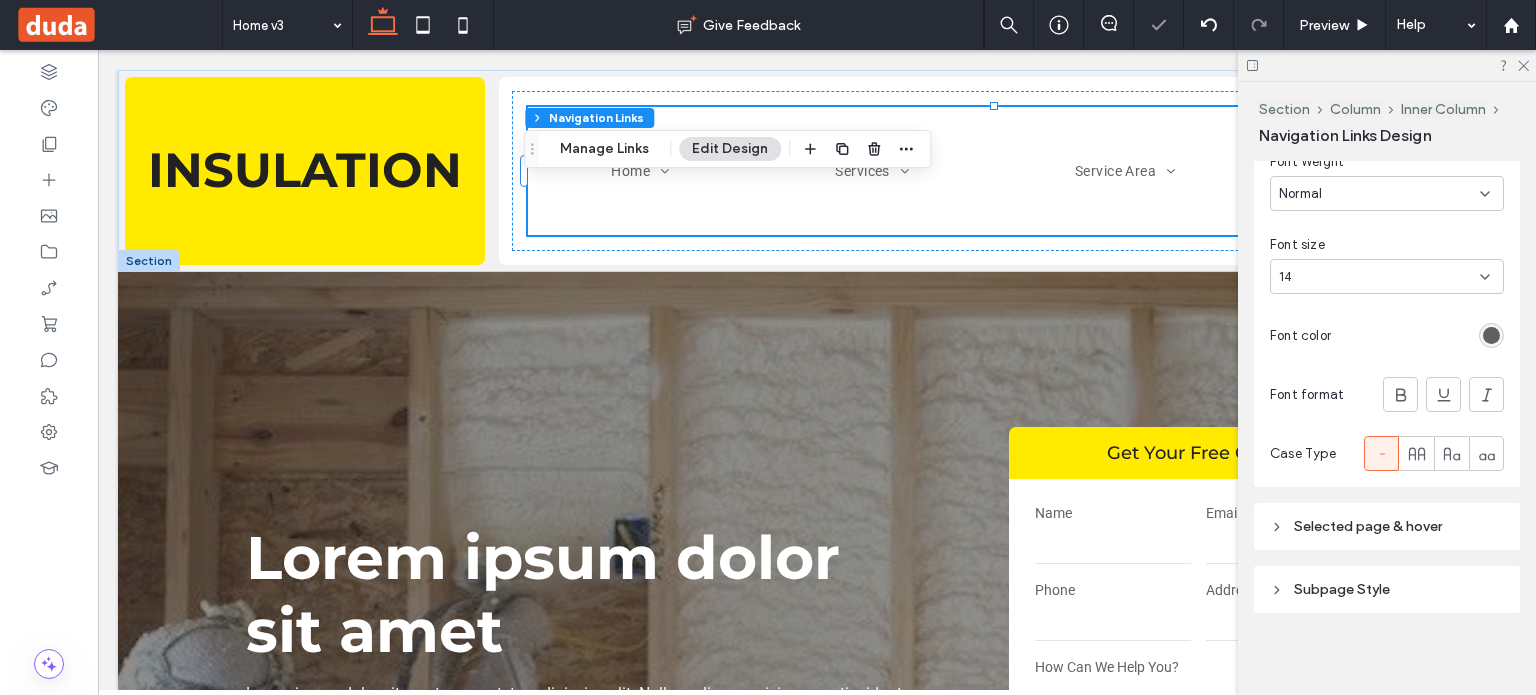 click at bounding box center [1491, 335] 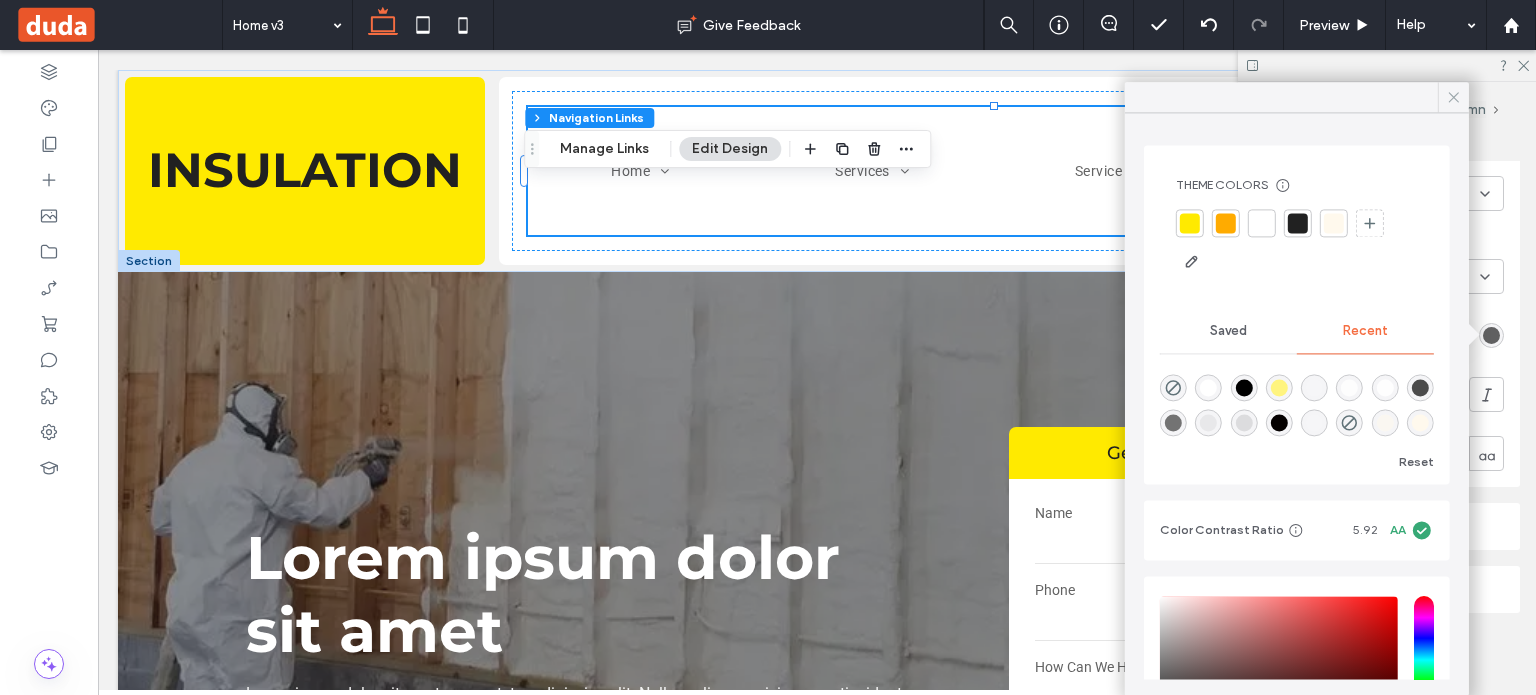 click 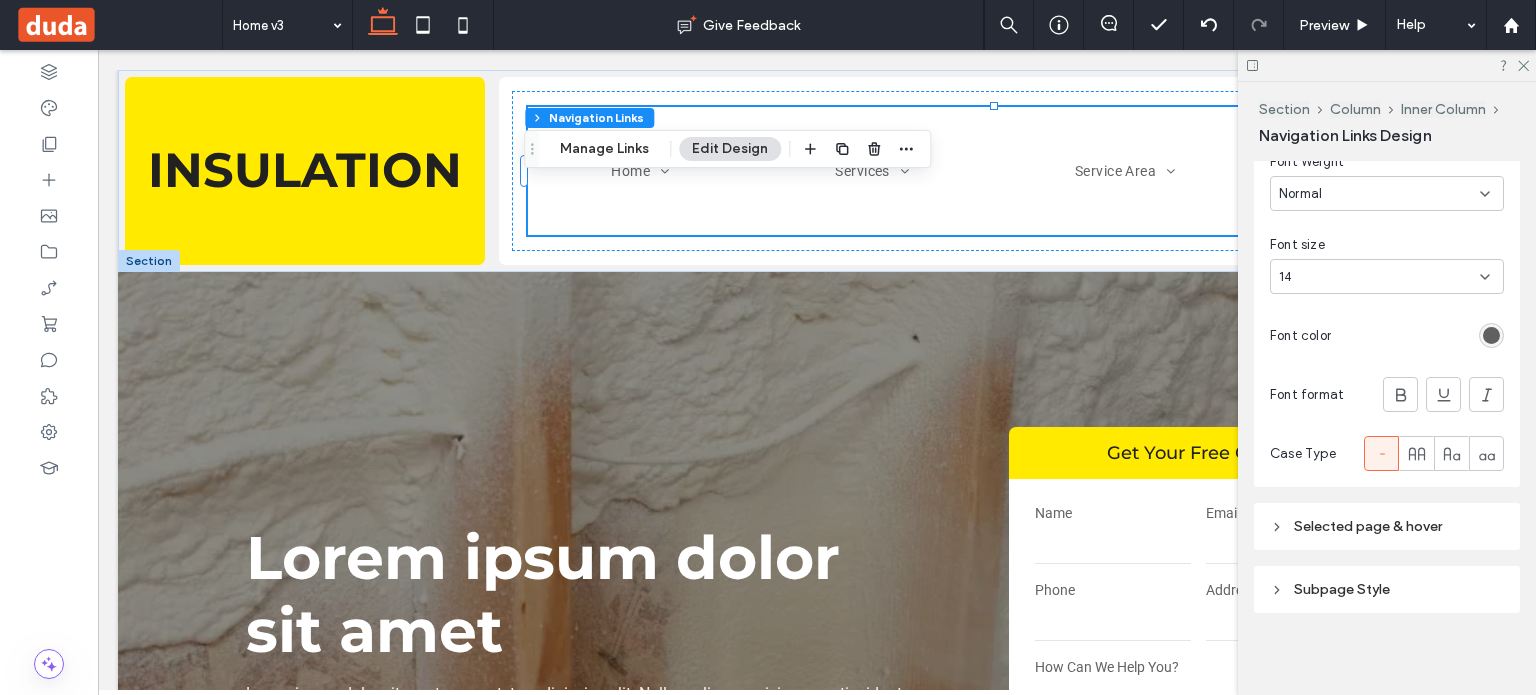 scroll, scrollTop: 500, scrollLeft: 0, axis: vertical 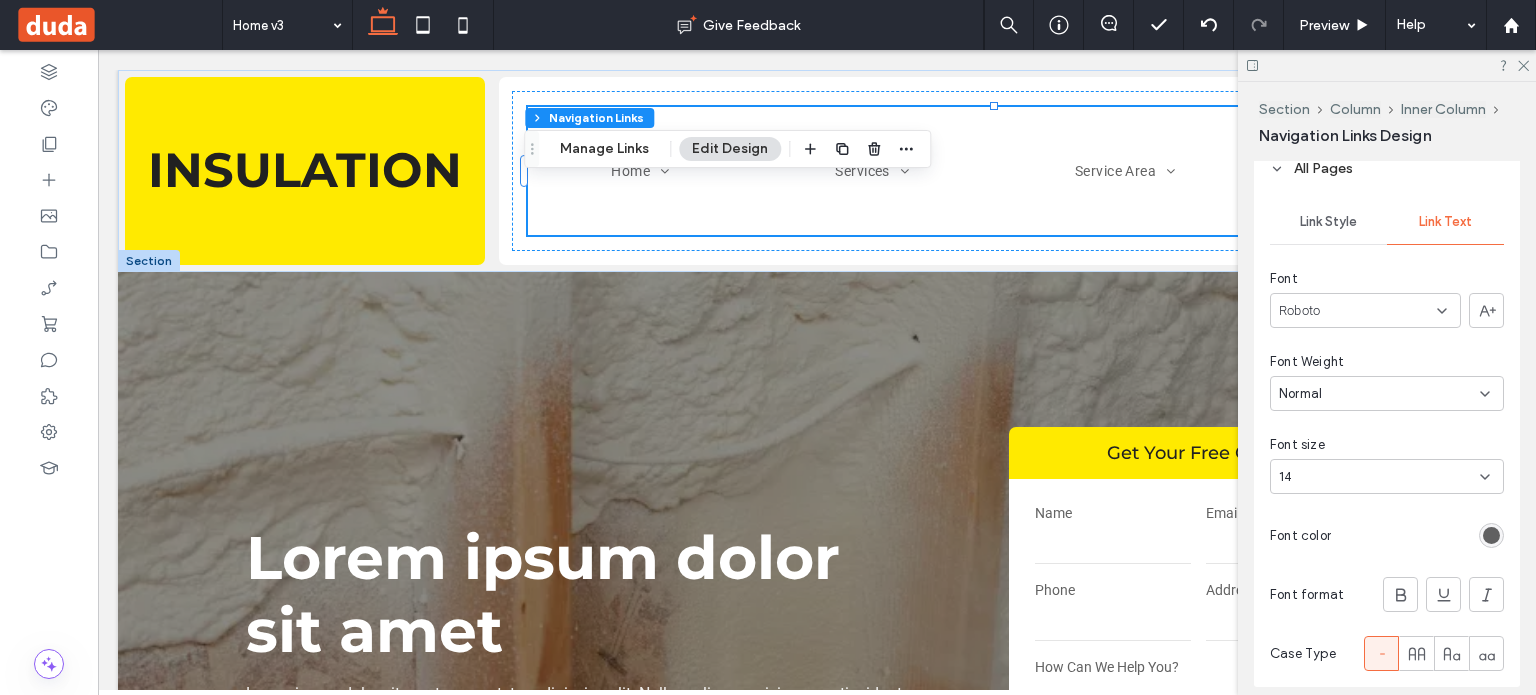 click on "Roboto" at bounding box center (1365, 310) 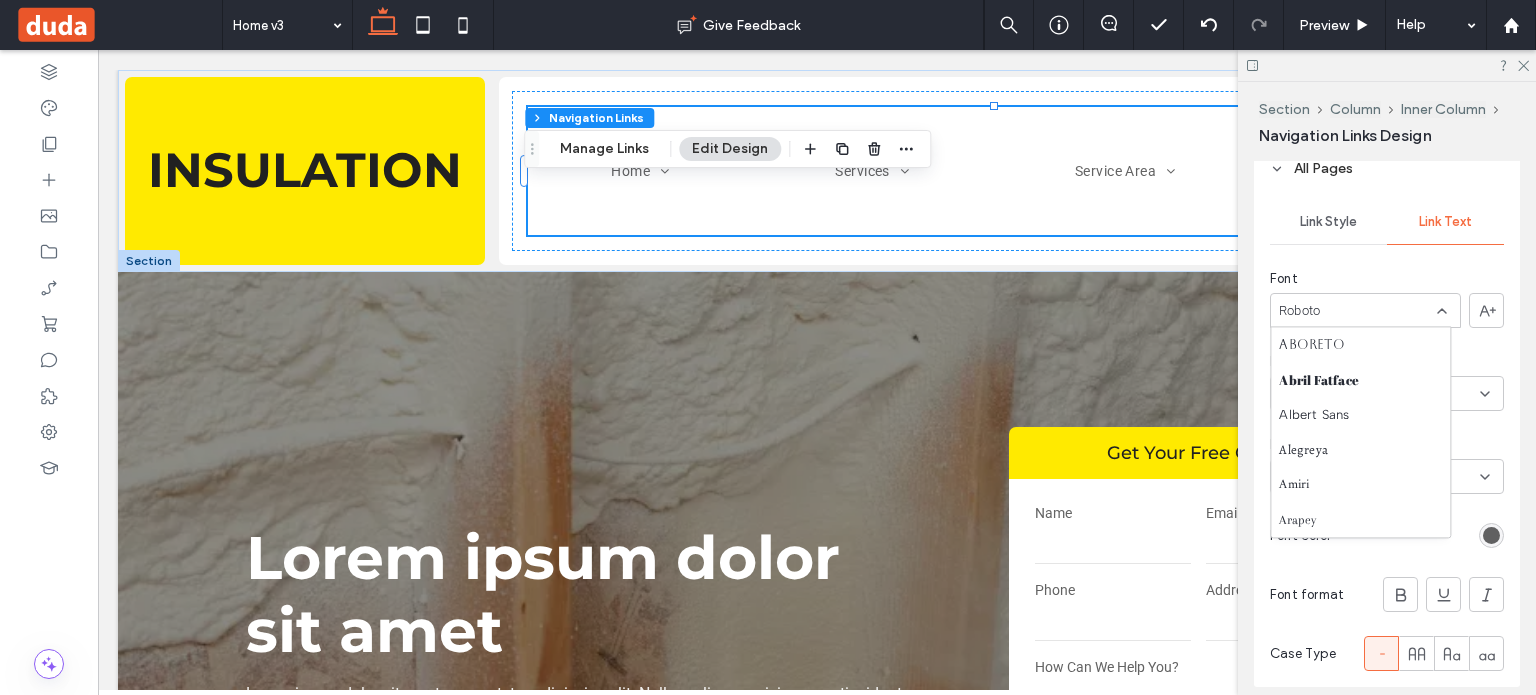 click on "Roboto" at bounding box center (1365, 310) 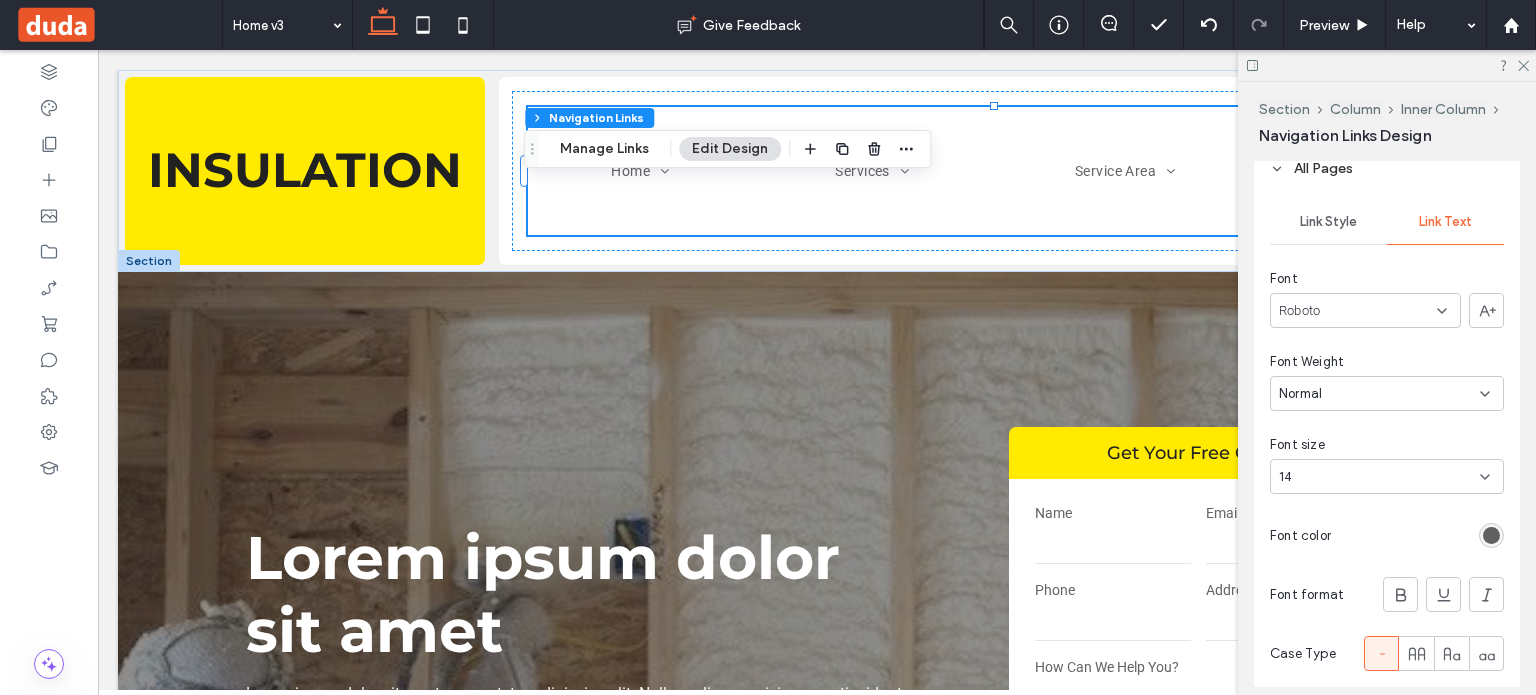 click on "Roboto" at bounding box center (1365, 310) 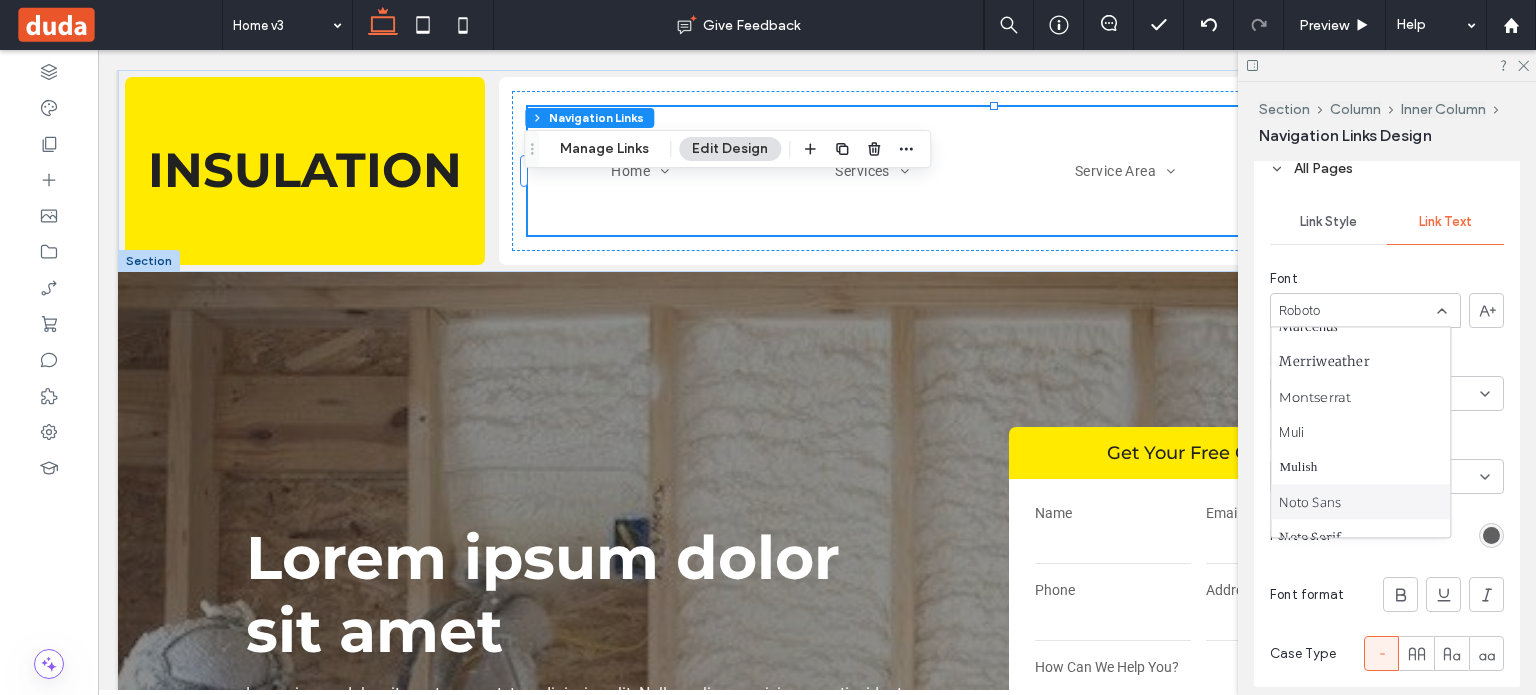 scroll, scrollTop: 1000, scrollLeft: 0, axis: vertical 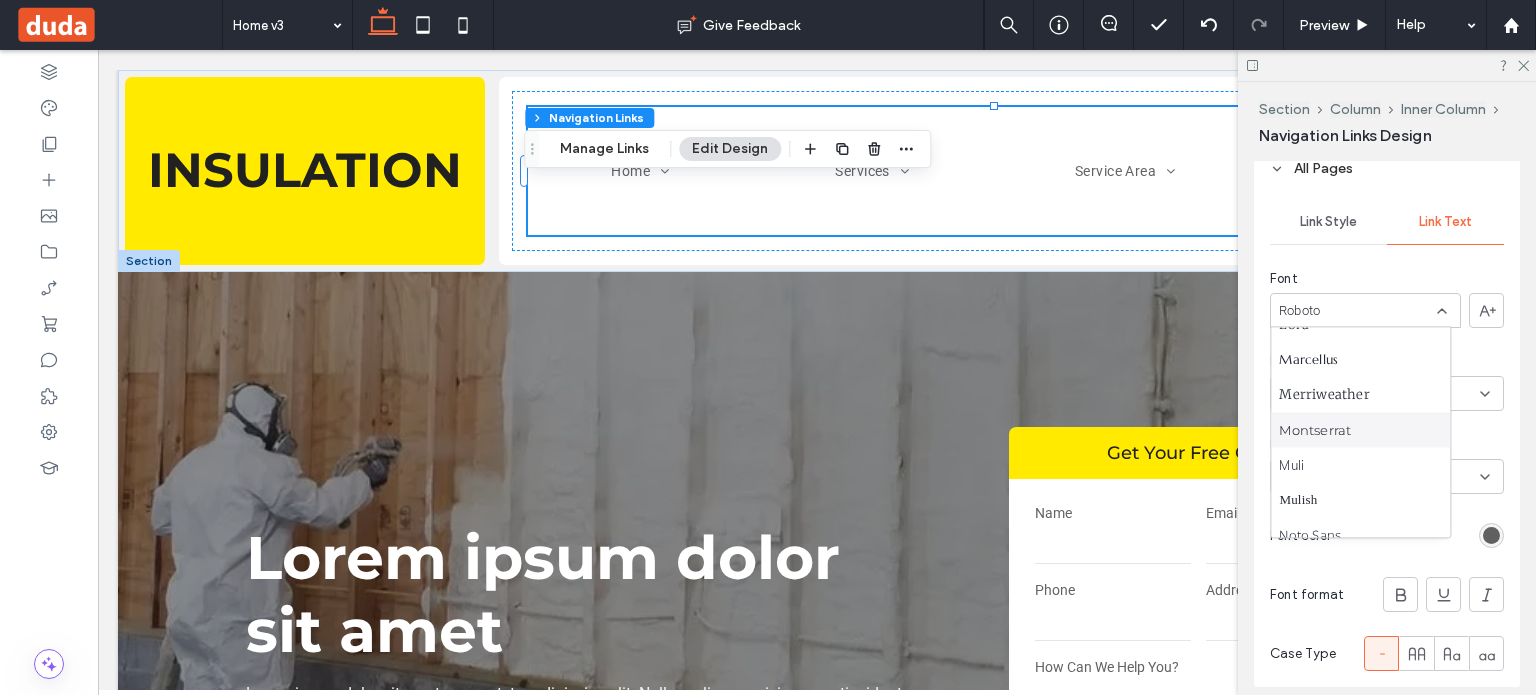 click on "Montserrat" at bounding box center [1315, 430] 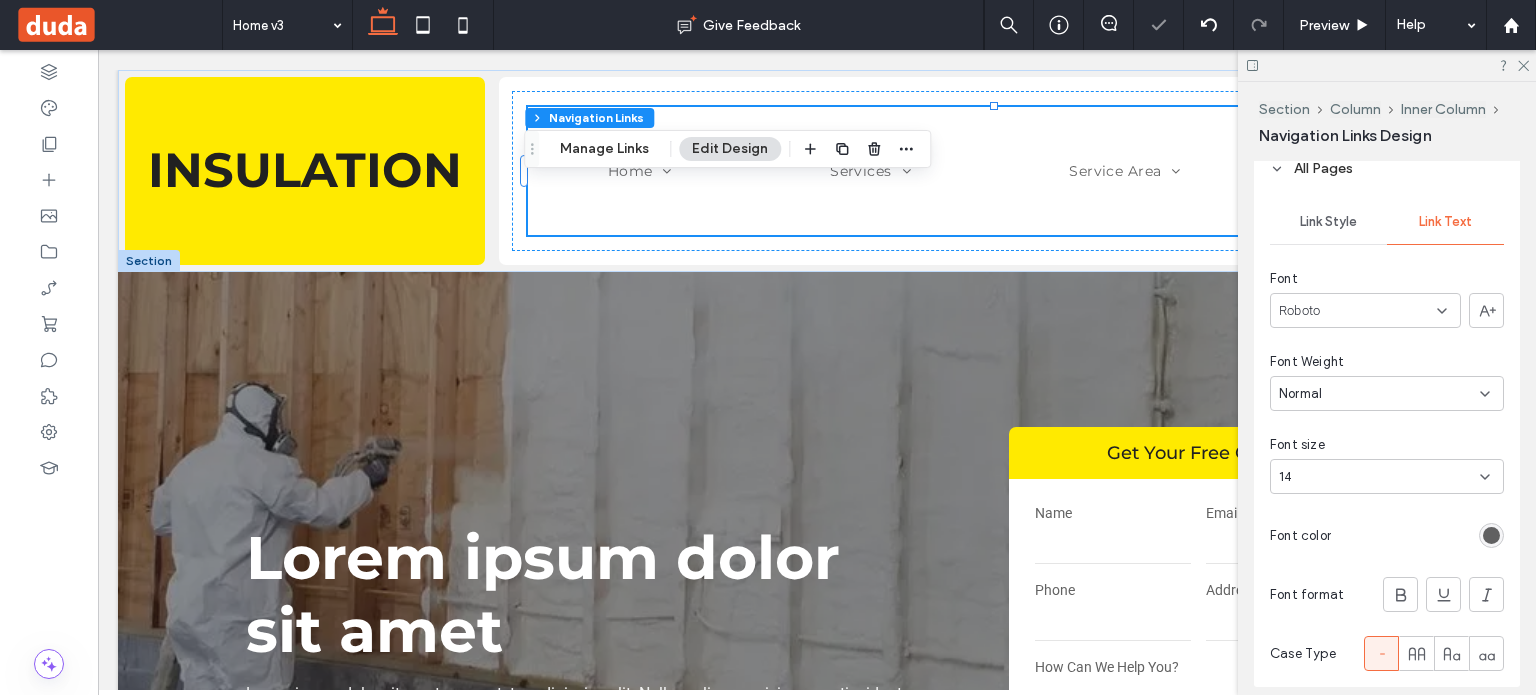 type on "*" 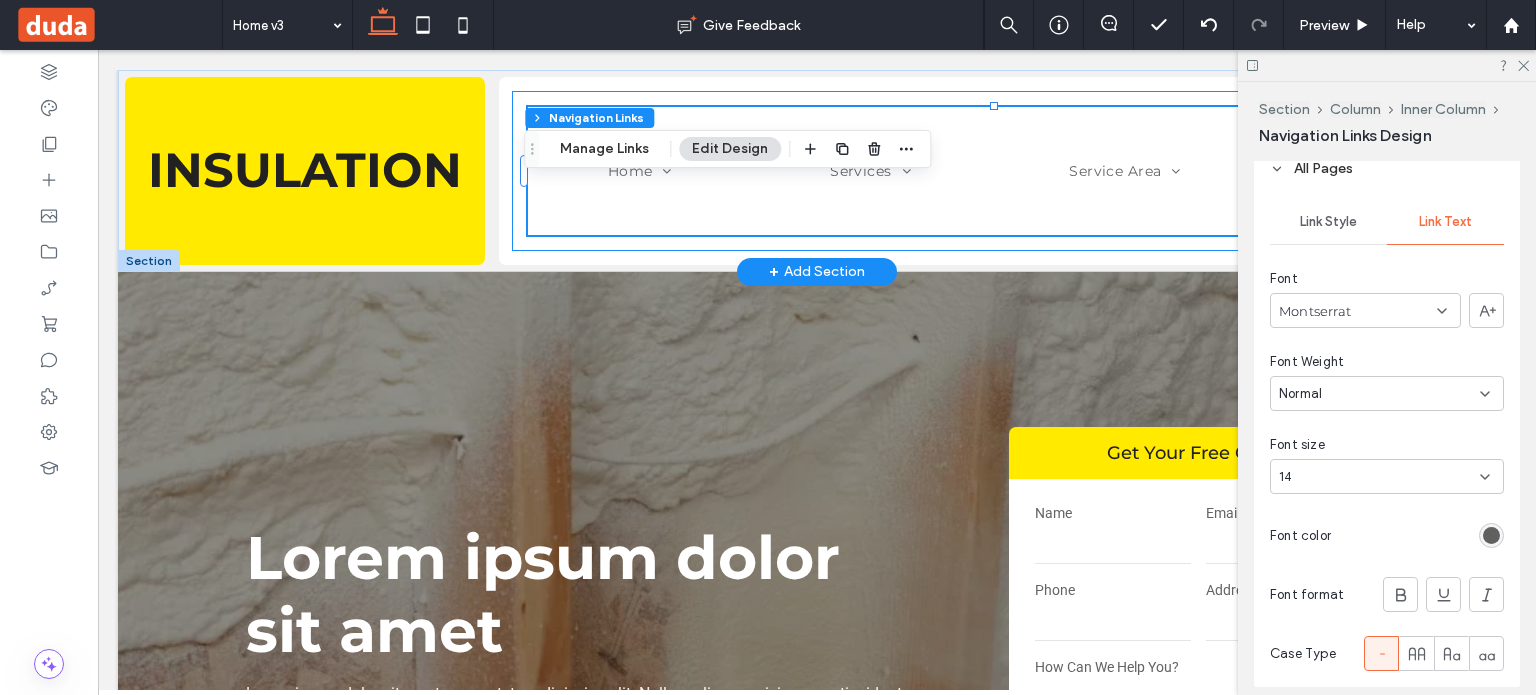 click on "Home
Home v2
Home v3
Services
Spray Foam Insulation
Commercial Insulation
Attic Insulation
Batt/Fiberglass Insulation
Blown-In Insulation
Crawl Space Insulation
Service Area
Service Area Inner template
Contact" at bounding box center (1002, 171) 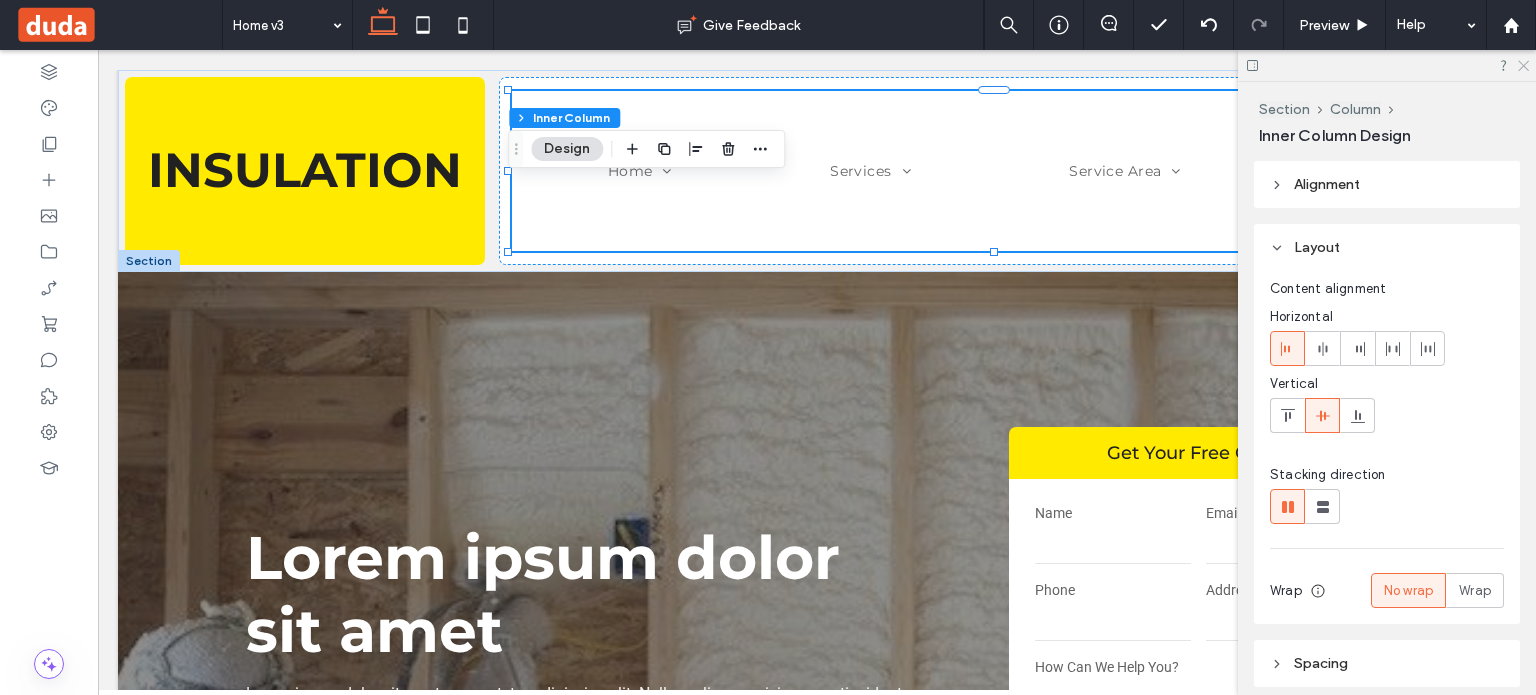 click 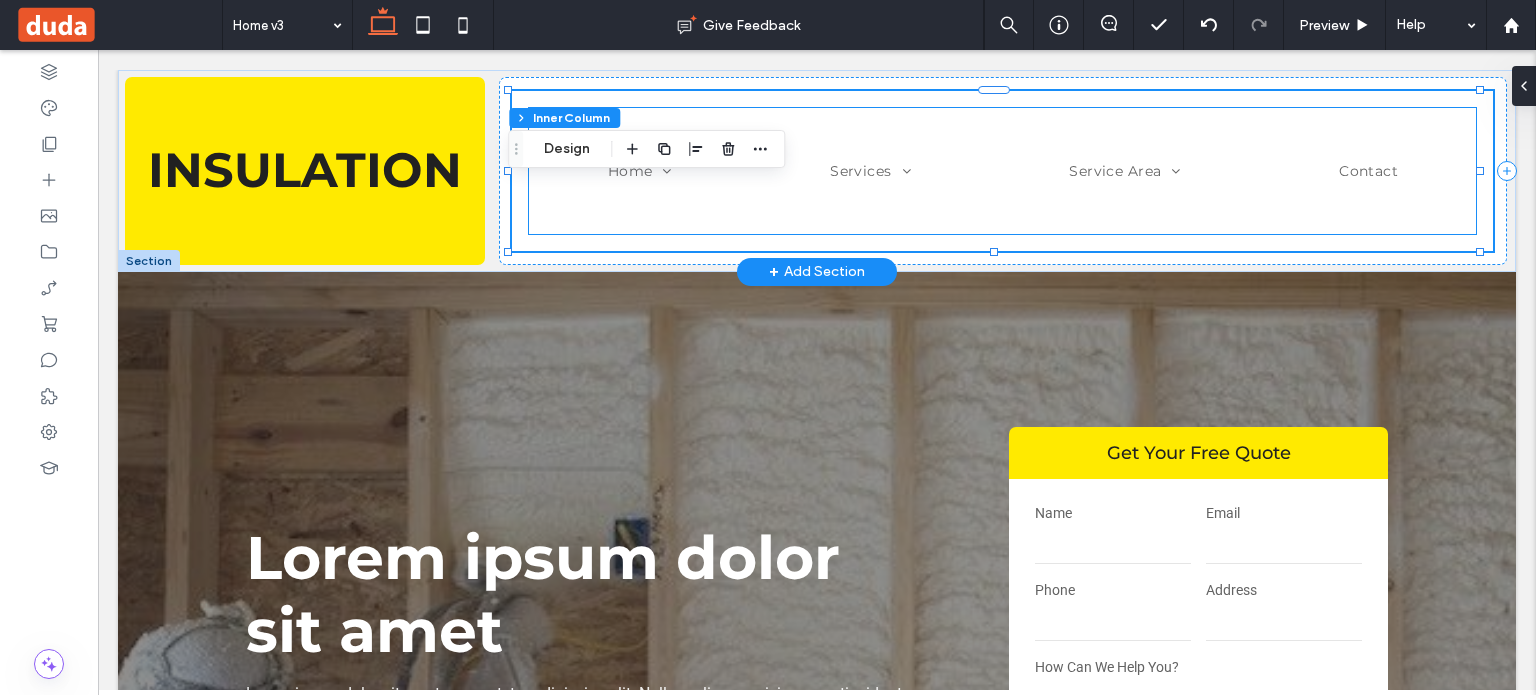 click on "Home
Home v2
Home v3
Services
Spray Foam Insulation
Commercial Insulation
Attic Insulation
Batt/Fiberglass Insulation
Blown-In Insulation
Crawl Space Insulation
Service Area
Service Area Inner template
Contact" at bounding box center (1002, 171) 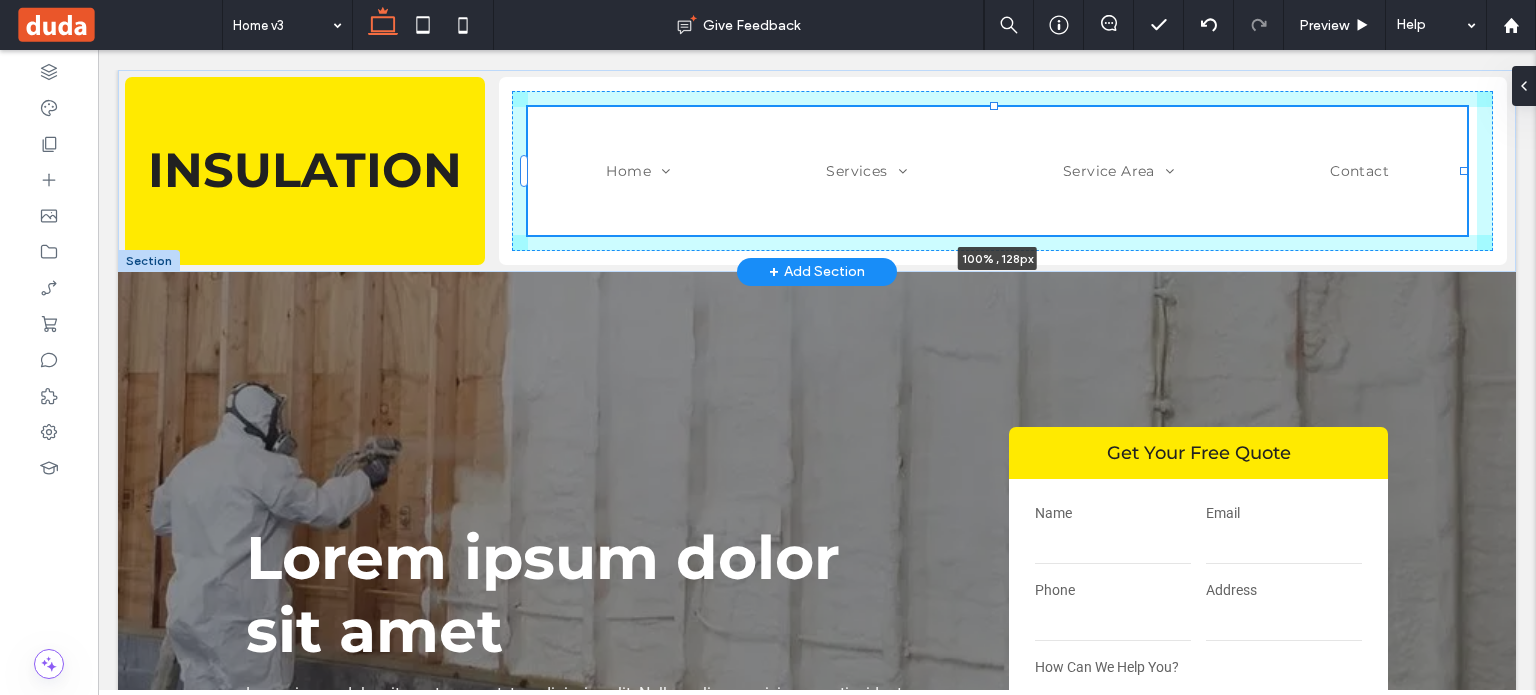 drag, startPoint x: 996, startPoint y: 131, endPoint x: 996, endPoint y: 153, distance: 22 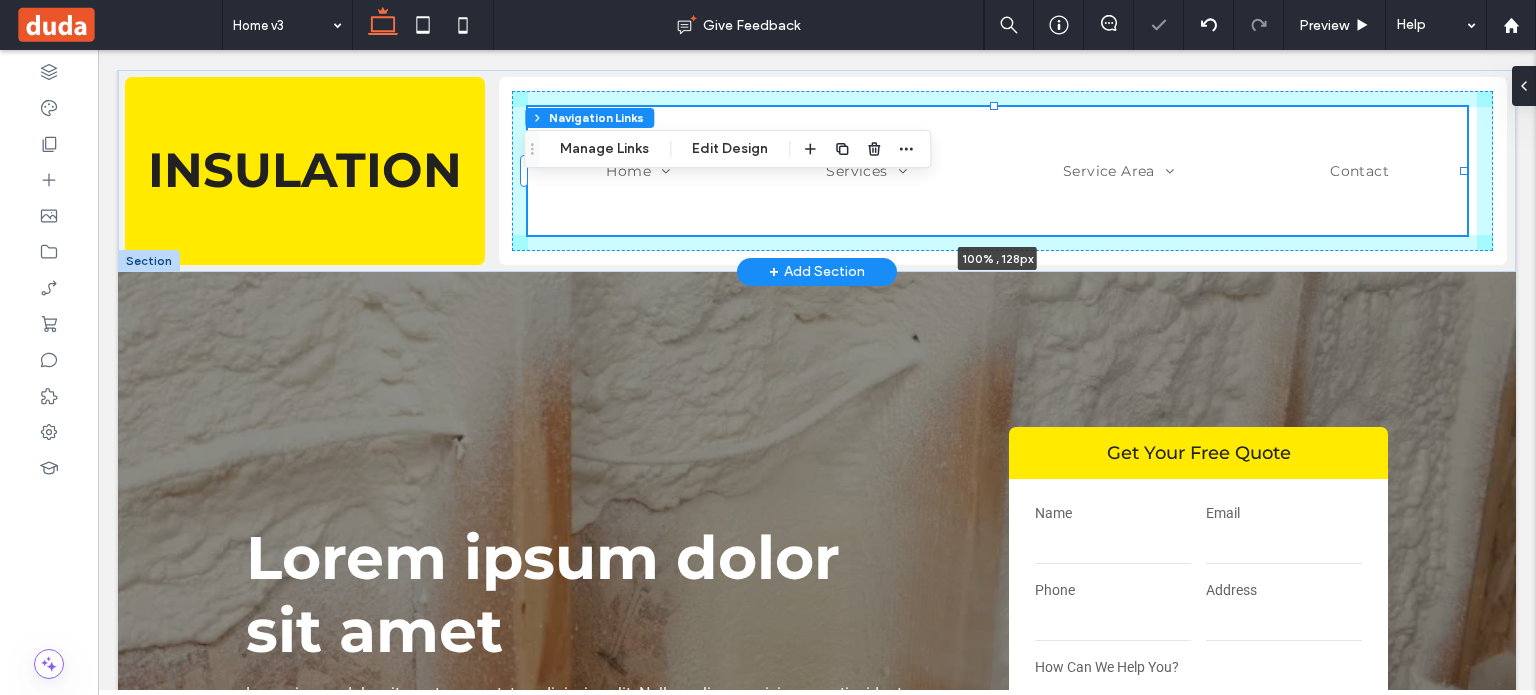 drag, startPoint x: 992, startPoint y: 105, endPoint x: 993, endPoint y: 158, distance: 53.009434 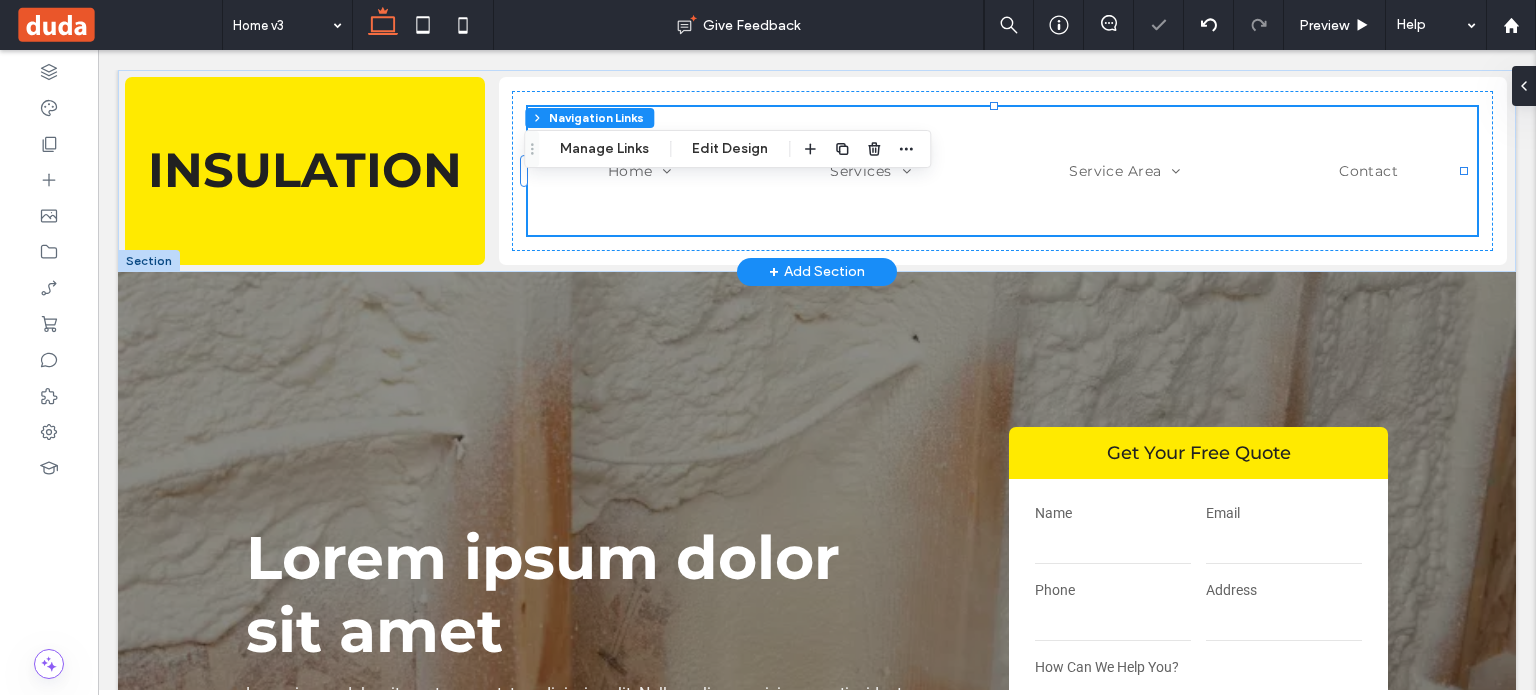 click on "Home
Home v2
Home v3
Services
Spray Foam Insulation
Commercial Insulation
Attic Insulation
Batt/Fiberglass Insulation
Blown-In Insulation
Crawl Space Insulation
Service Area
Service Area Inner template
Contact" at bounding box center [1002, 171] 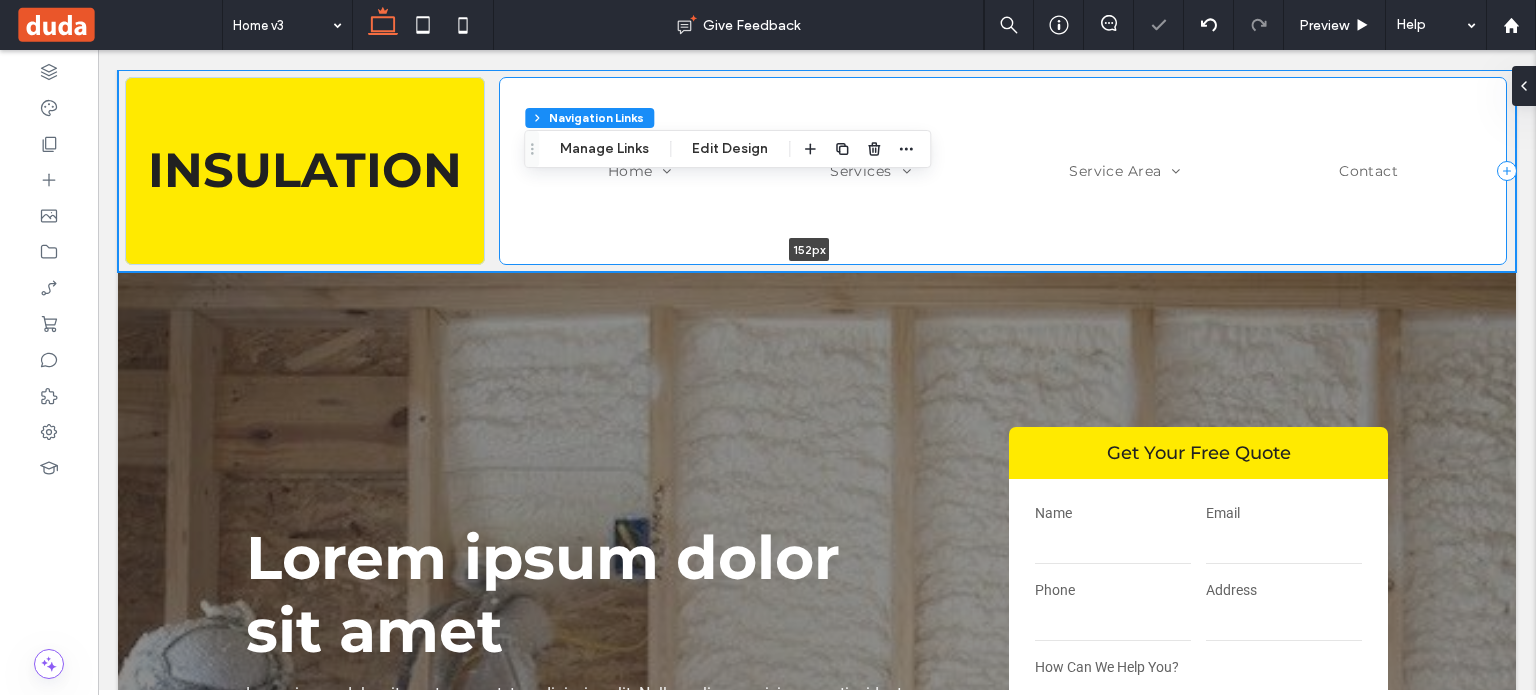 drag, startPoint x: 940, startPoint y: 268, endPoint x: 931, endPoint y: 186, distance: 82.492424 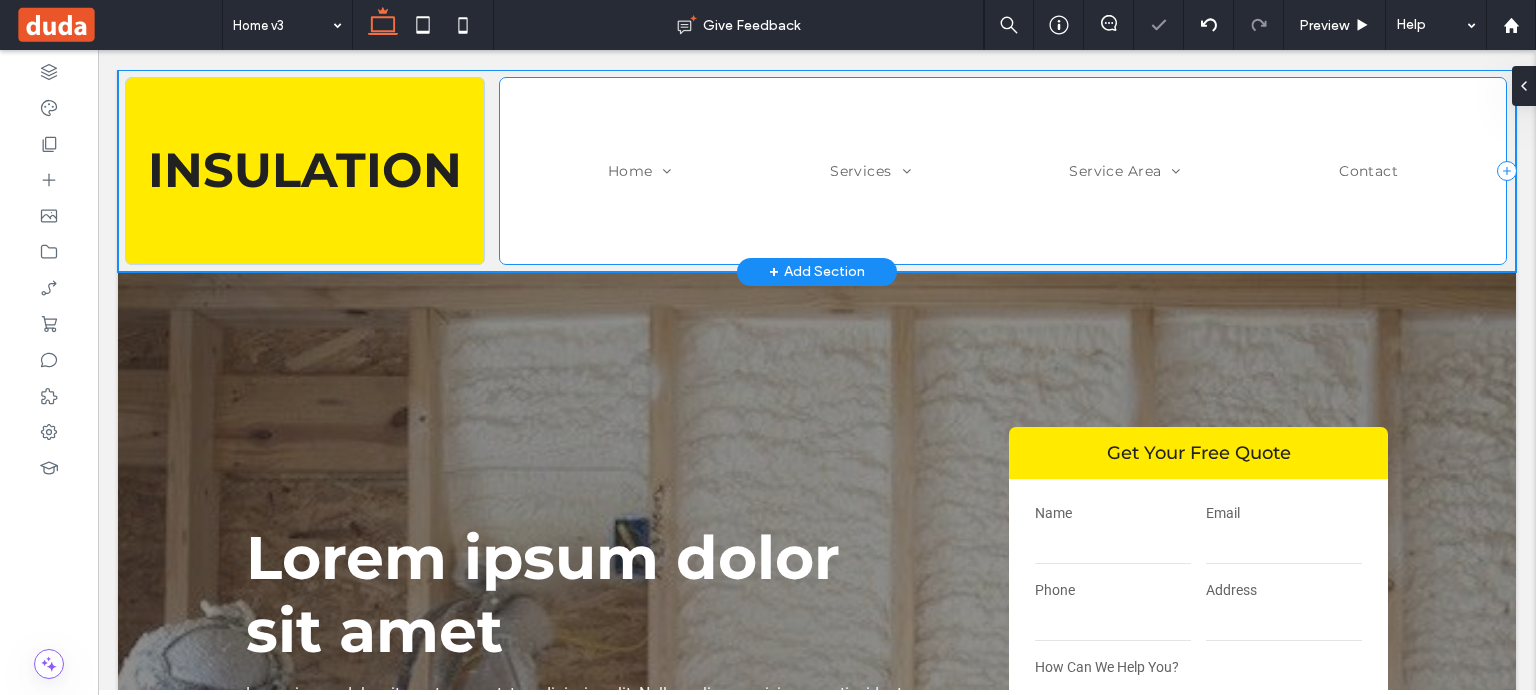 type on "*" 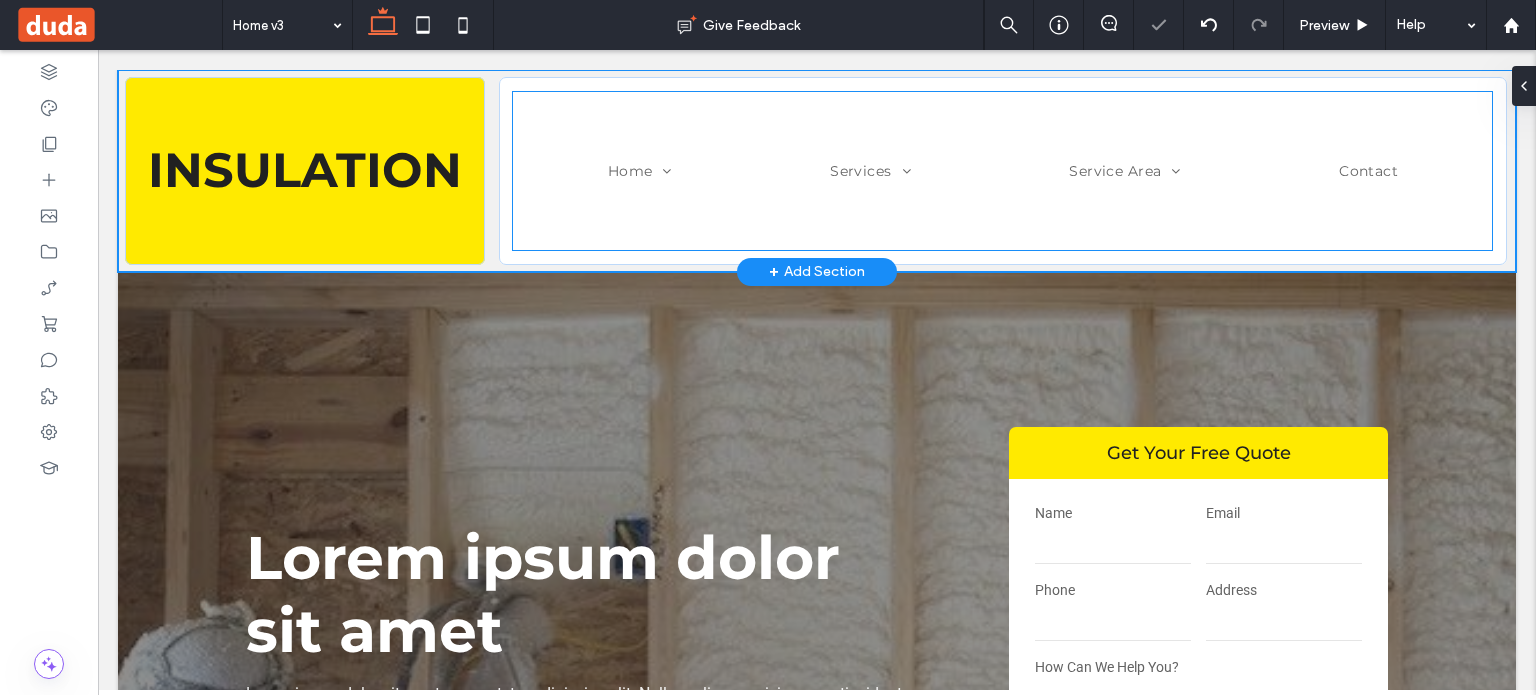 type on "***" 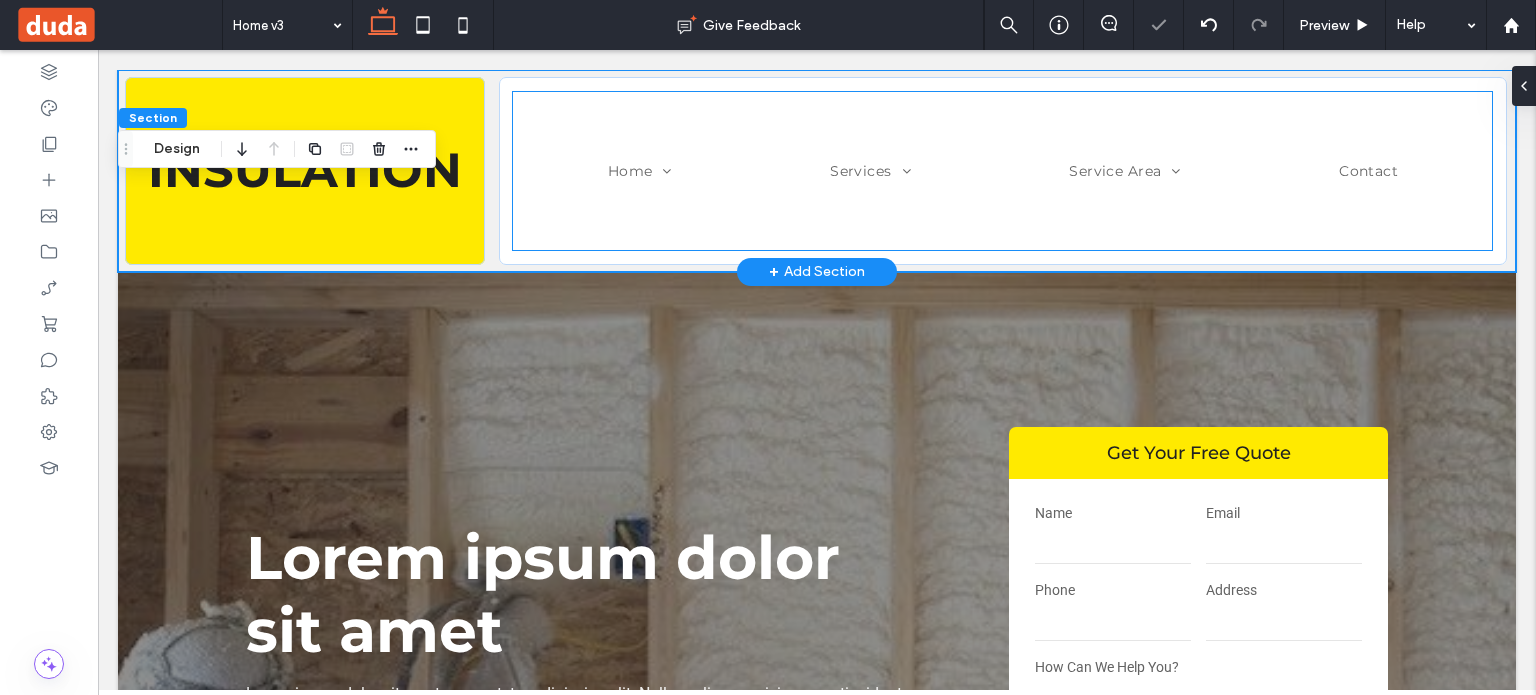 click on "Home
Home v2
Home v3
Services
Spray Foam Insulation
Commercial Insulation
Attic Insulation
Batt/Fiberglass Insulation
Blown-In Insulation
Crawl Space Insulation
Service Area
Service Area Inner template
Contact" at bounding box center (1002, 171) 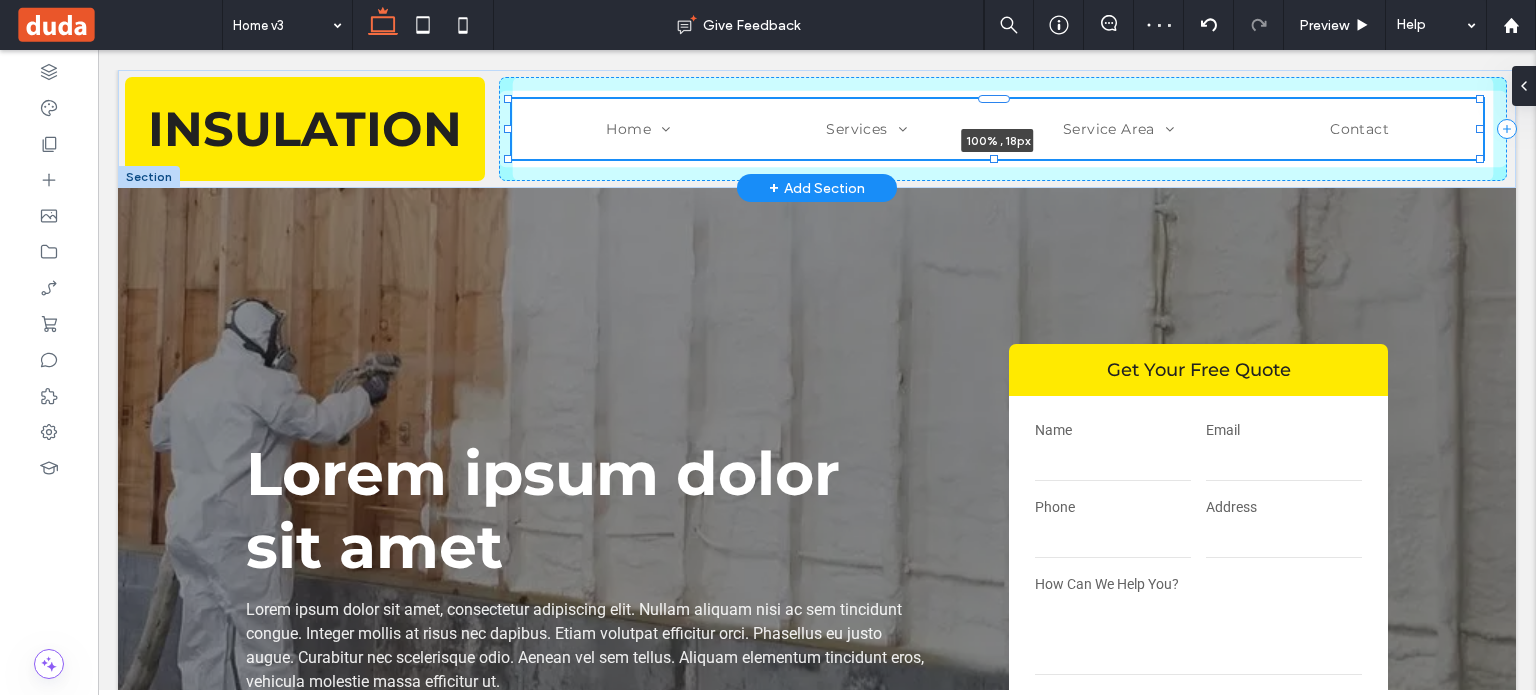 drag, startPoint x: 989, startPoint y: 161, endPoint x: 989, endPoint y: 137, distance: 24 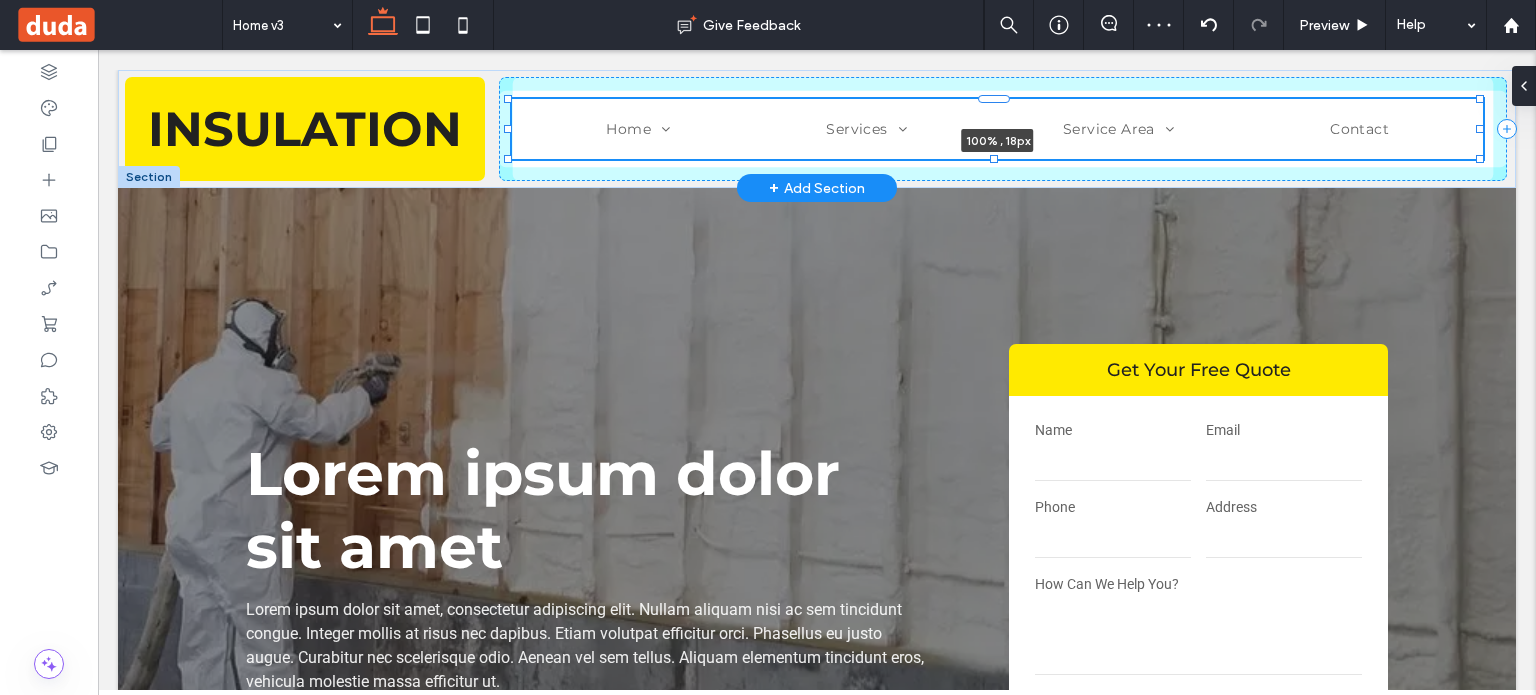 click on "INSULATION         Home
Home v2
Home v3
Services
Spray Foam Insulation
Commercial Insulation
Attic Insulation
Batt/Fiberglass Insulation
Blown-In Insulation
Crawl Space Insulation
Service Area
Service Area Inner template
Contact
100% , 18px" at bounding box center [817, 129] 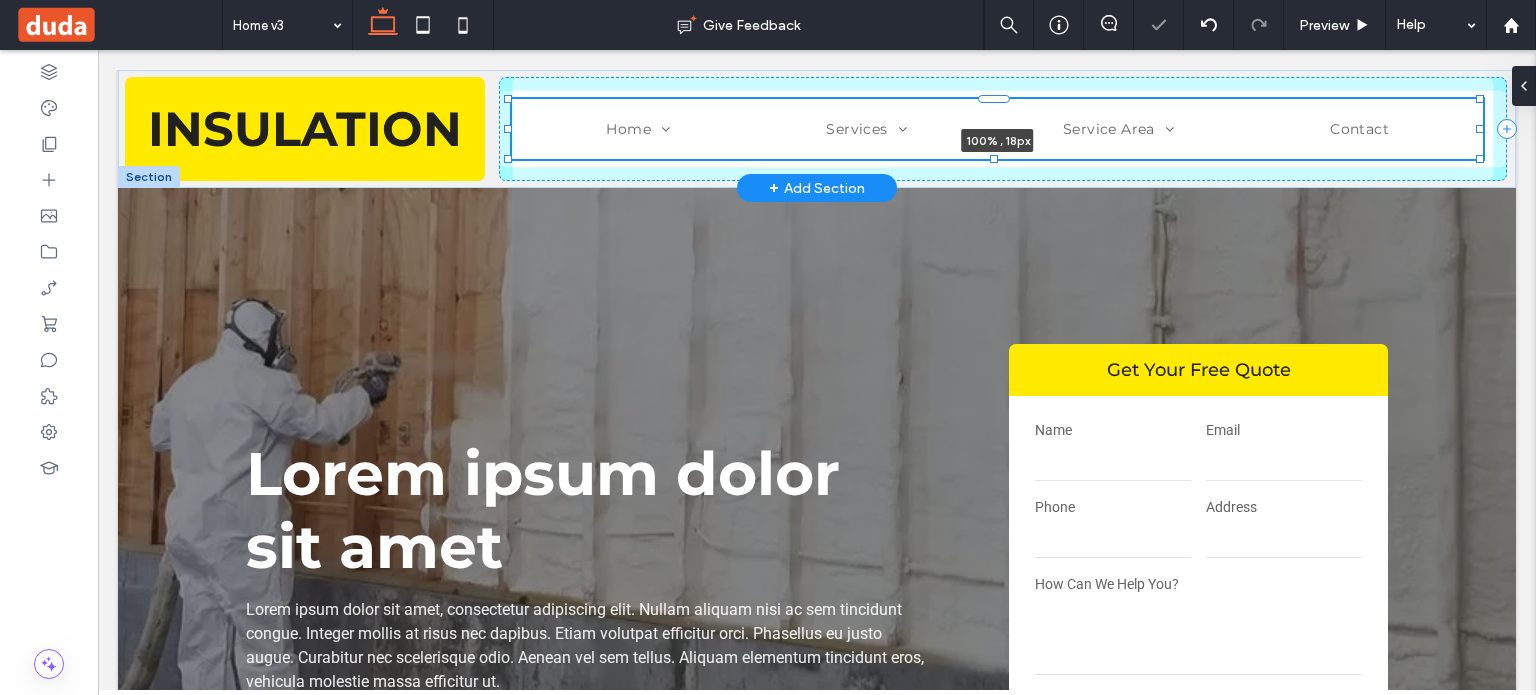 type on "**" 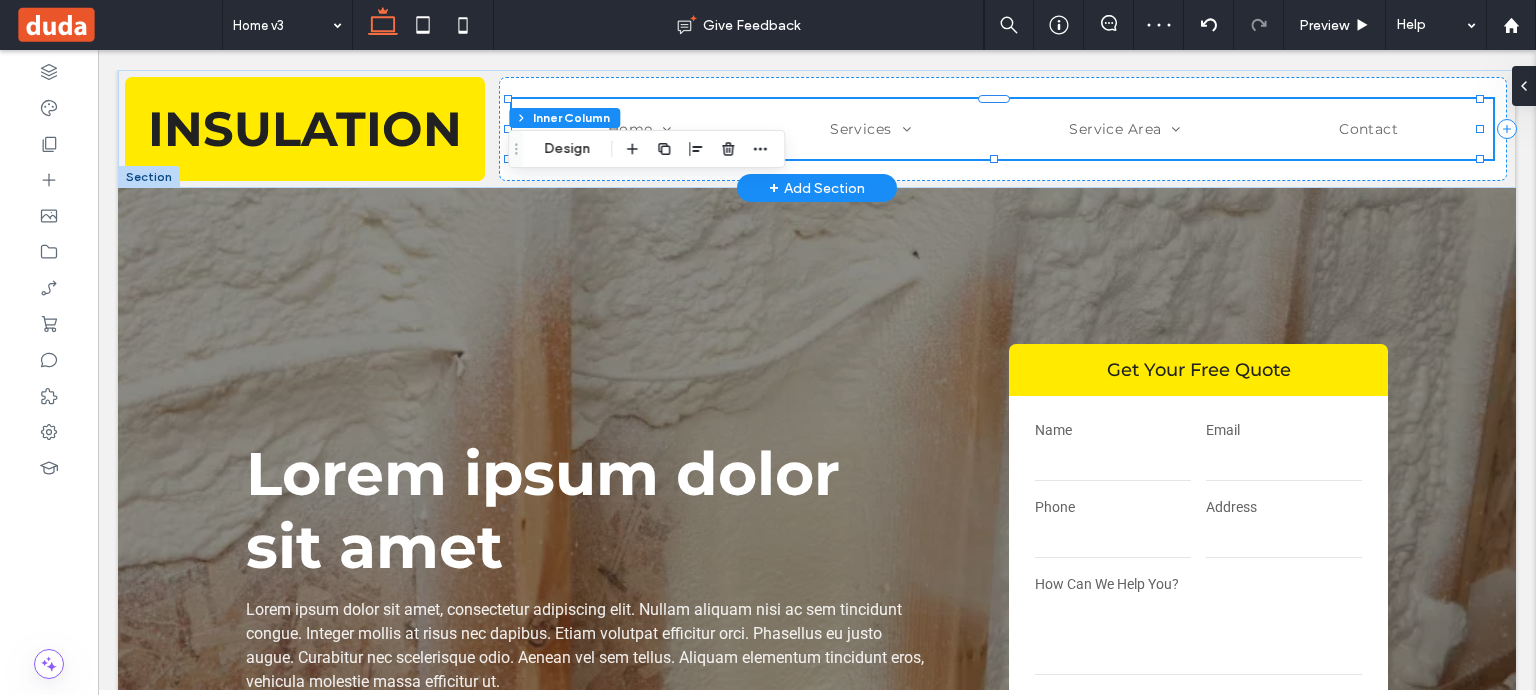 scroll, scrollTop: 0, scrollLeft: 0, axis: both 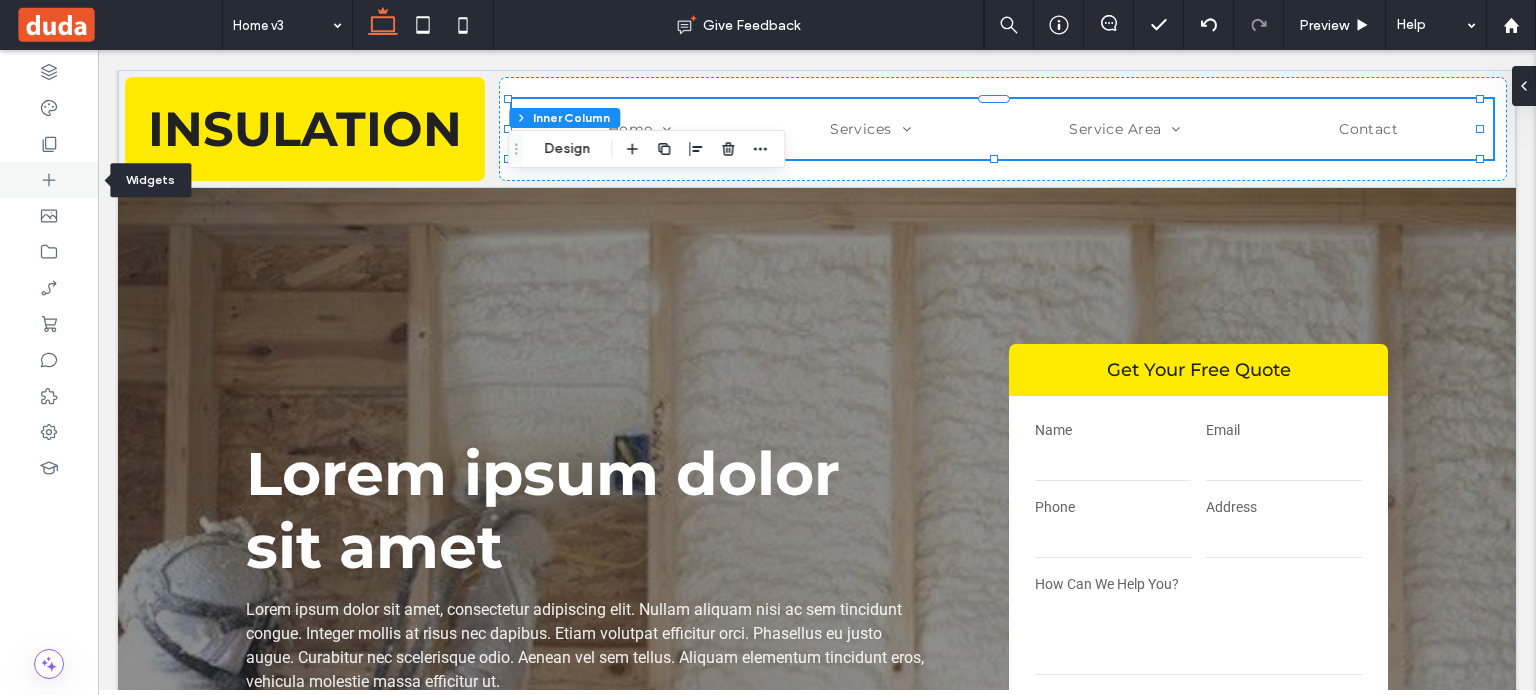 click 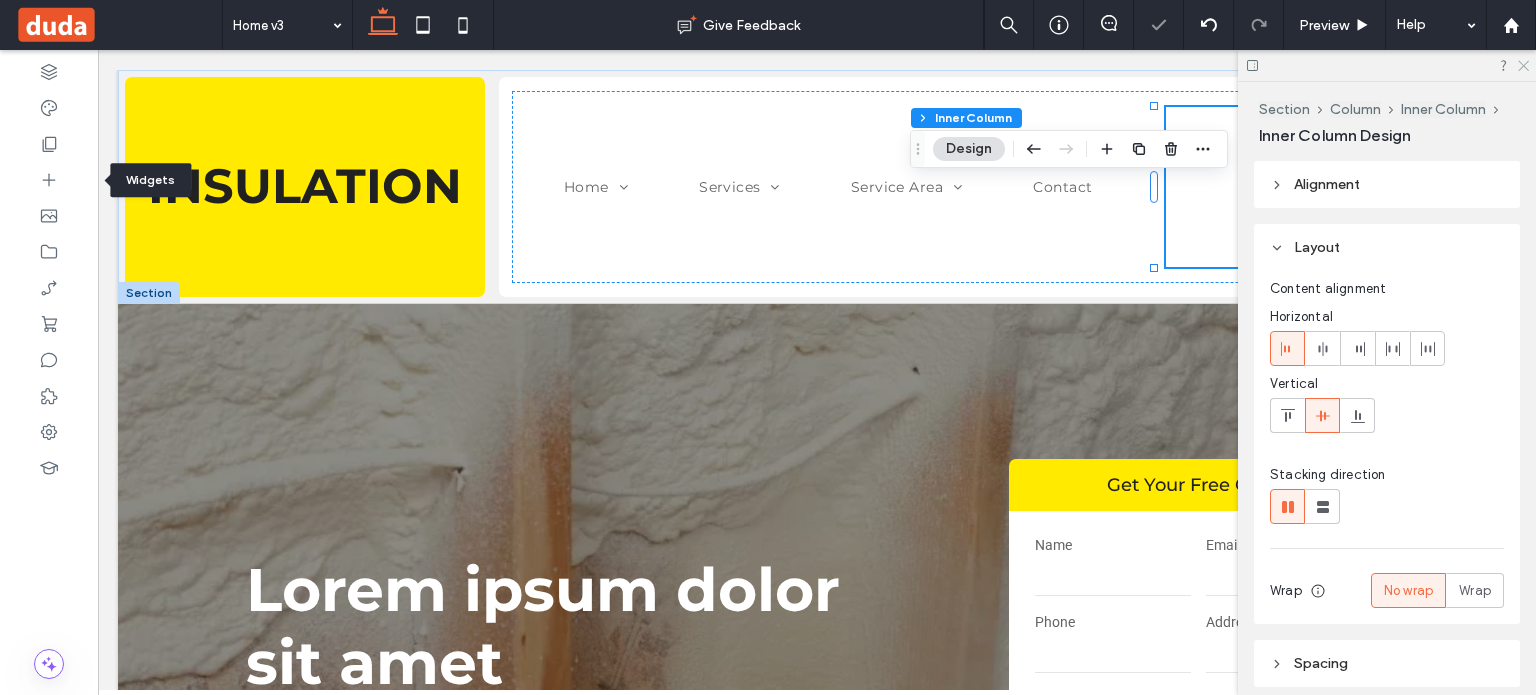 click 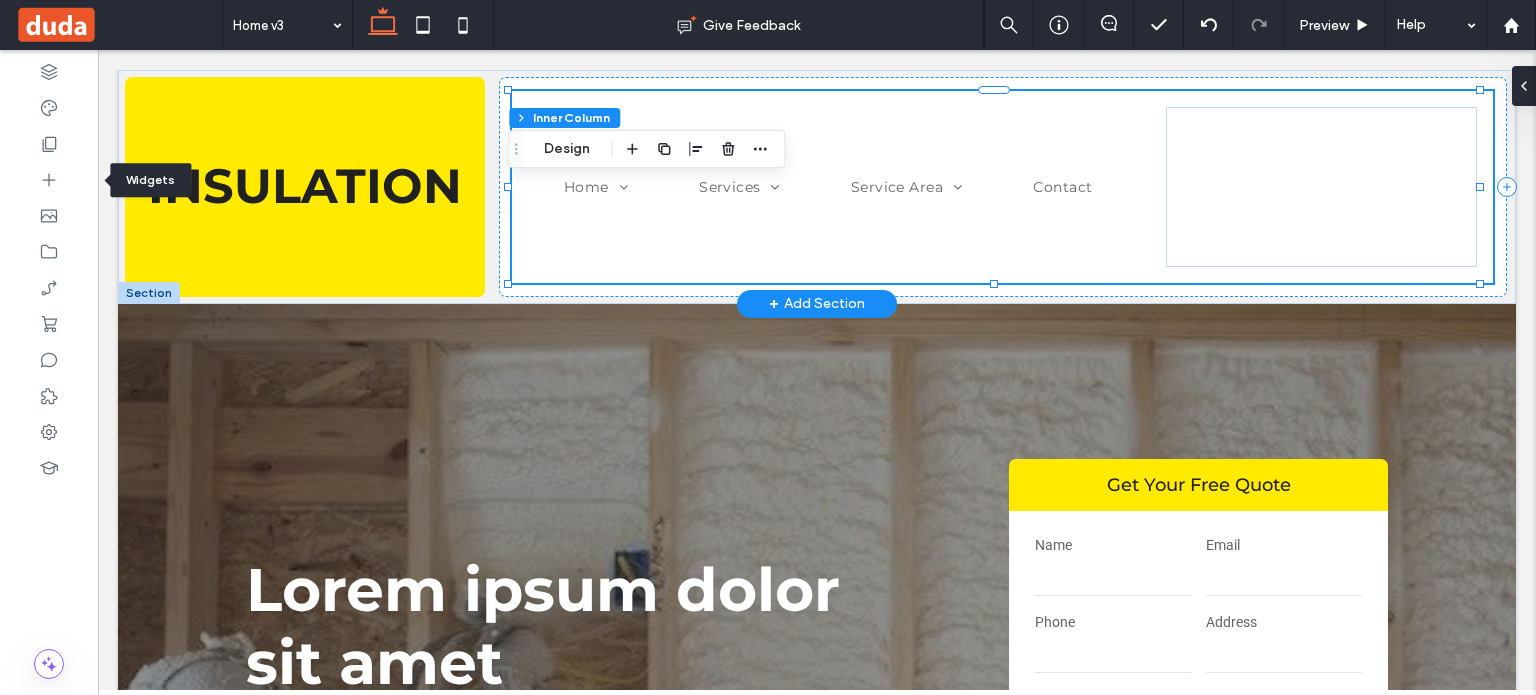 drag, startPoint x: 570, startPoint y: 144, endPoint x: 612, endPoint y: 163, distance: 46.09772 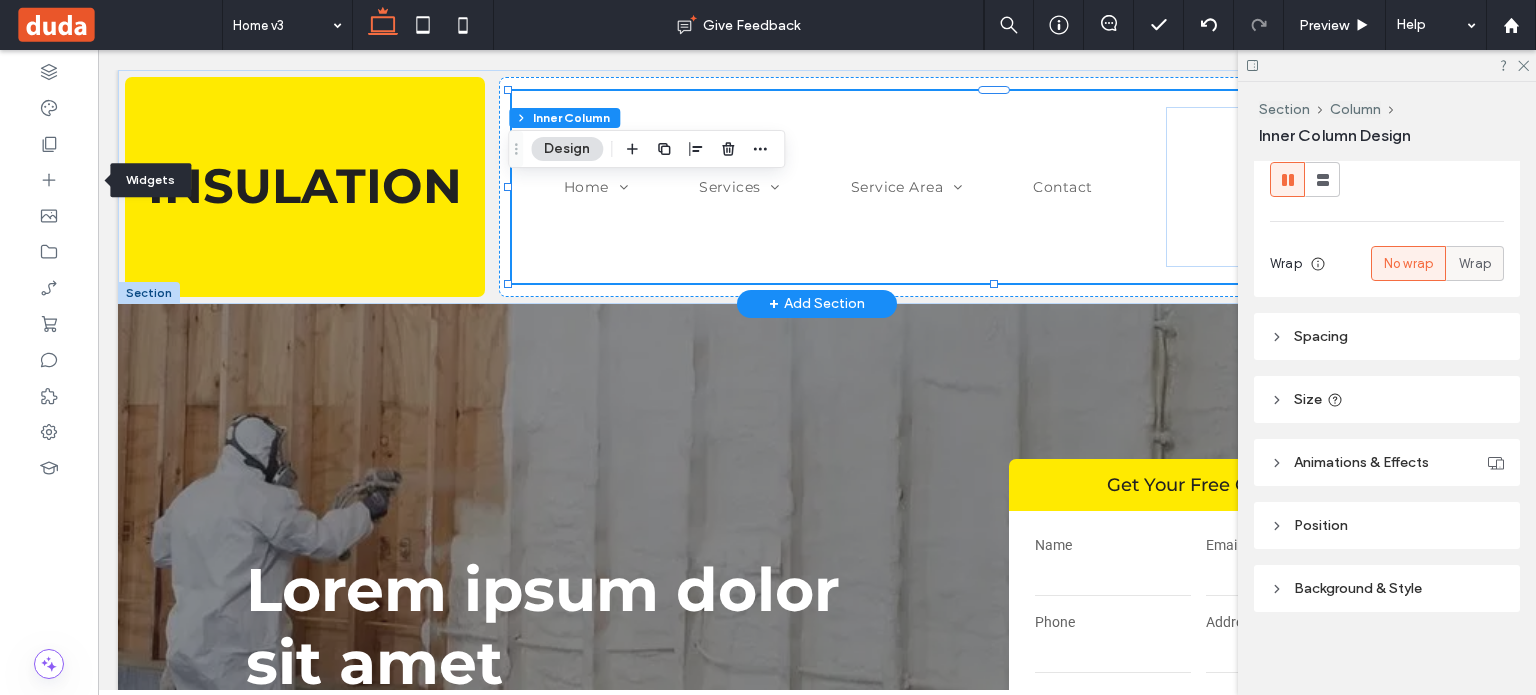 scroll, scrollTop: 330, scrollLeft: 0, axis: vertical 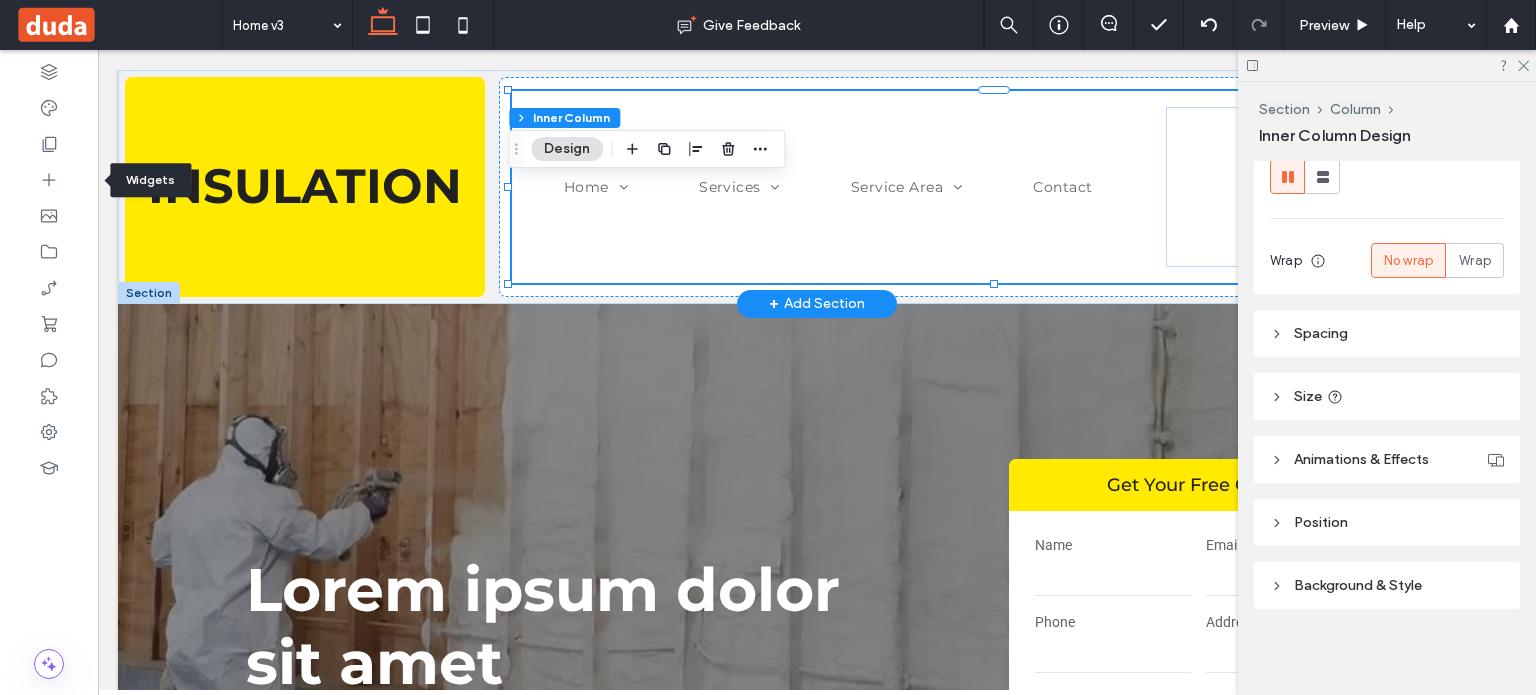 click on "Spacing" at bounding box center [1387, 333] 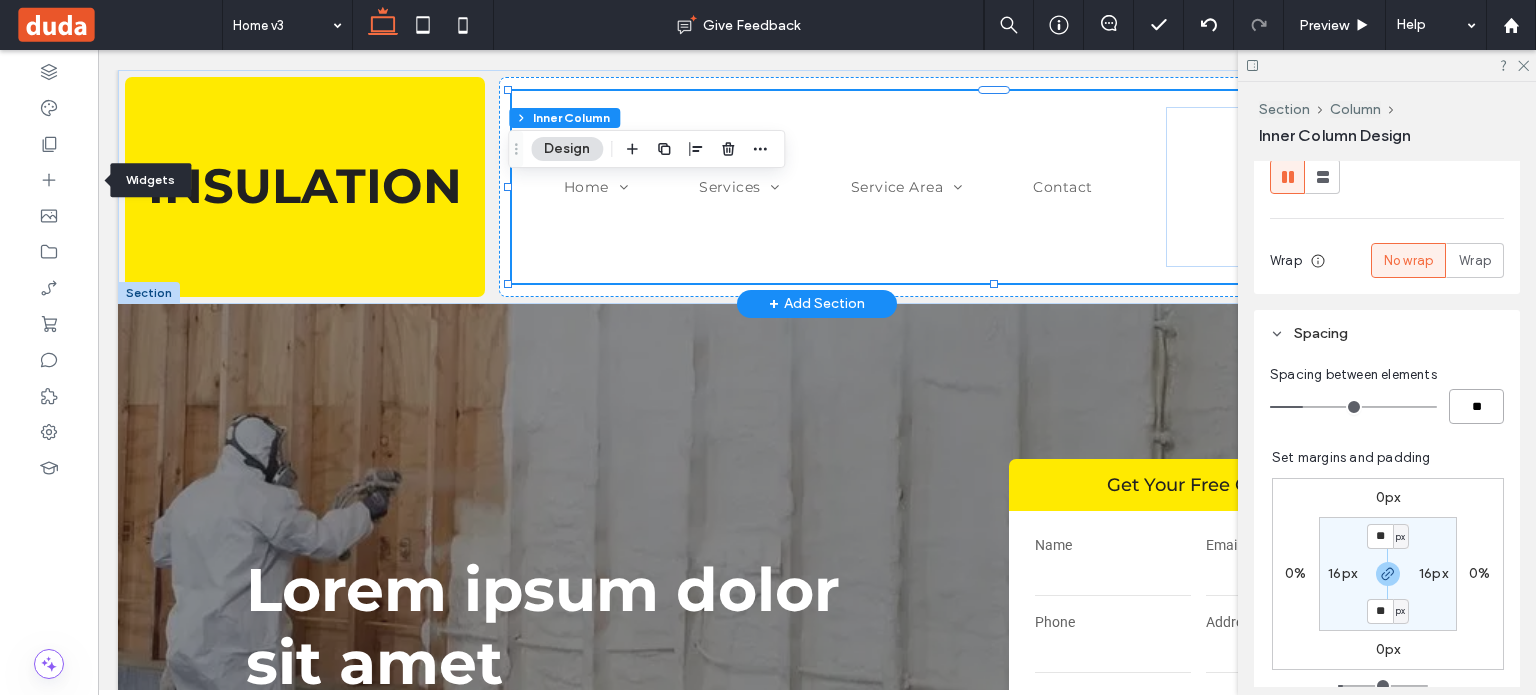 click on "**" at bounding box center (1476, 406) 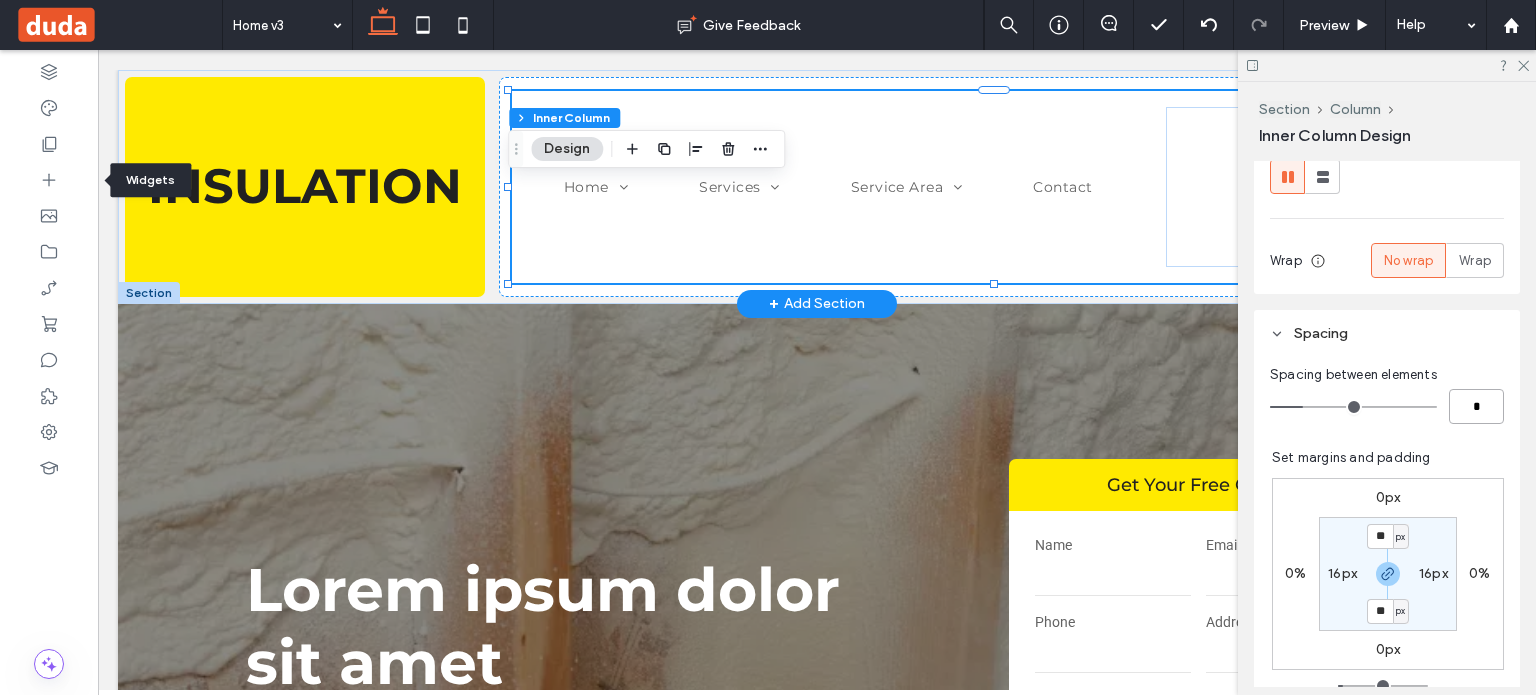 type on "**" 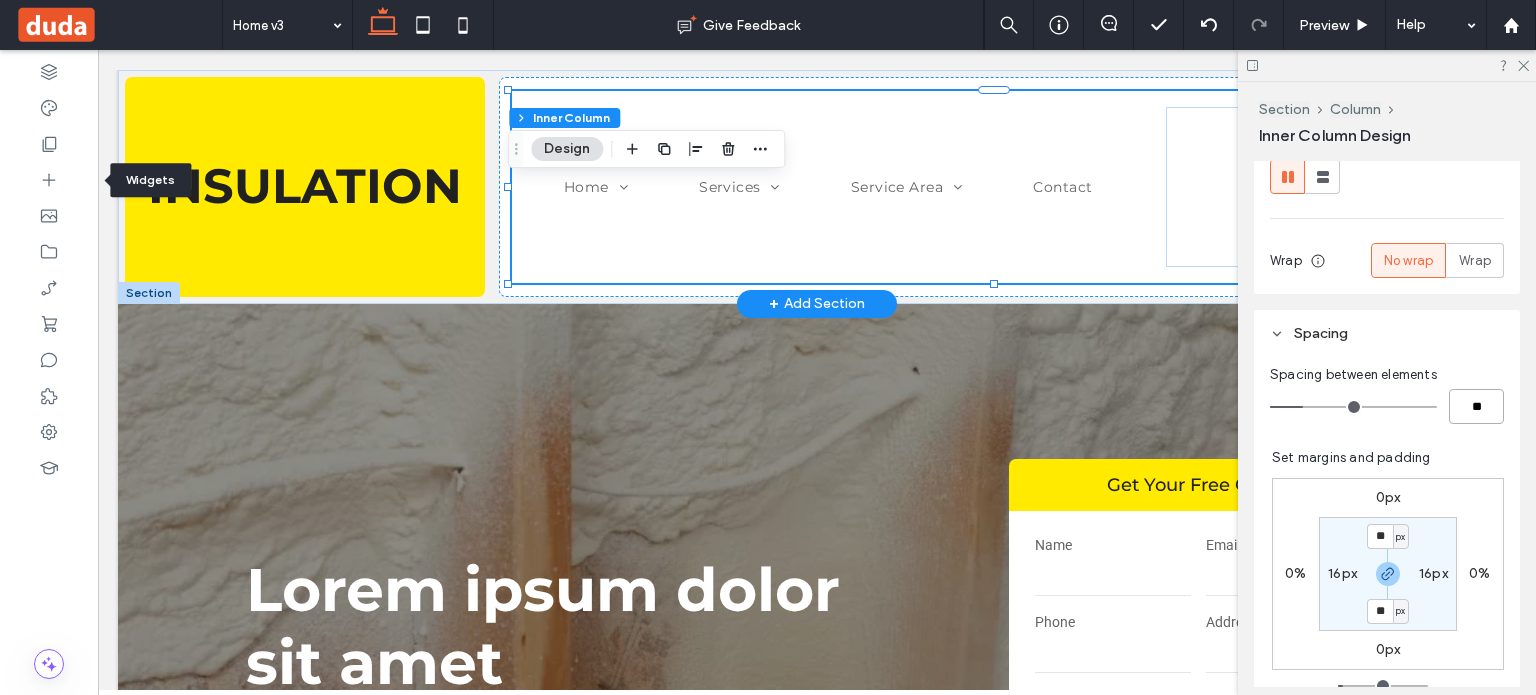 type on "*" 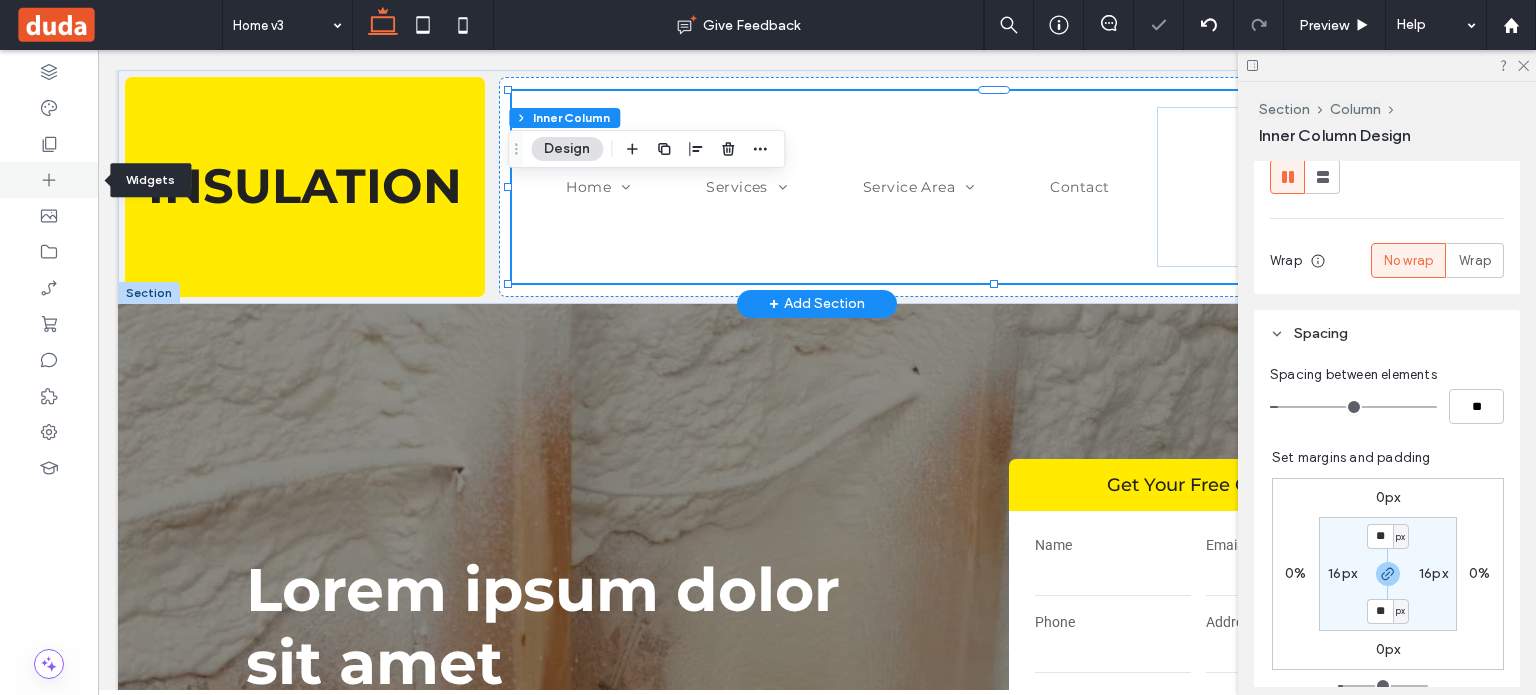 click 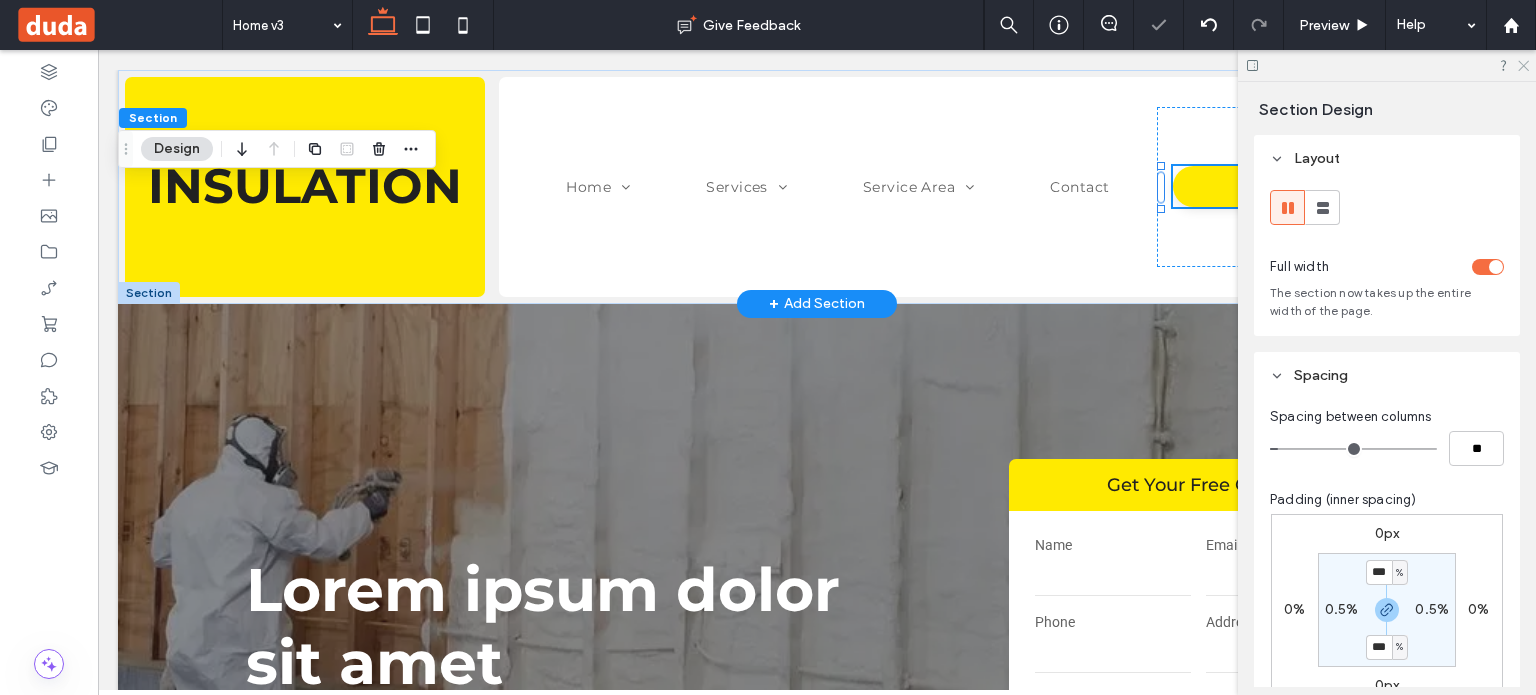 click 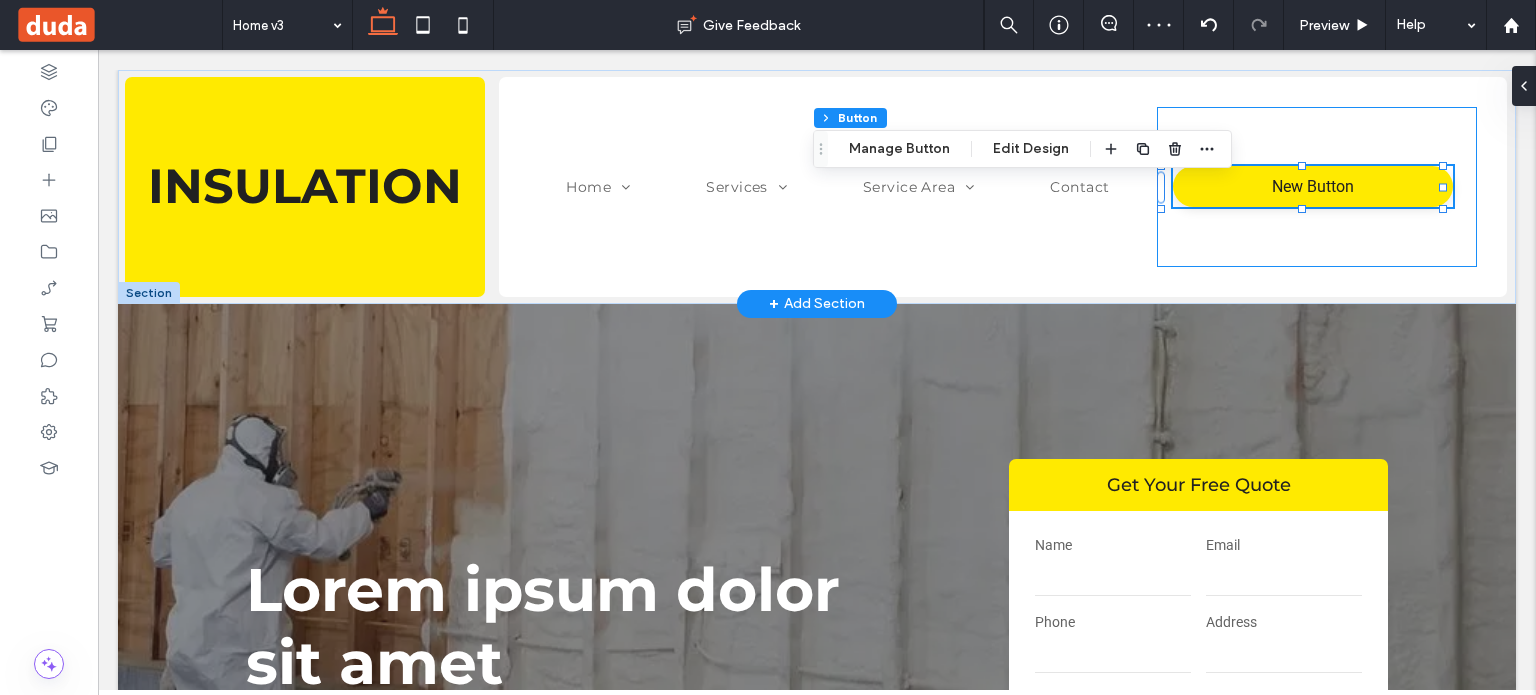 click on "New Button" at bounding box center (1317, 187) 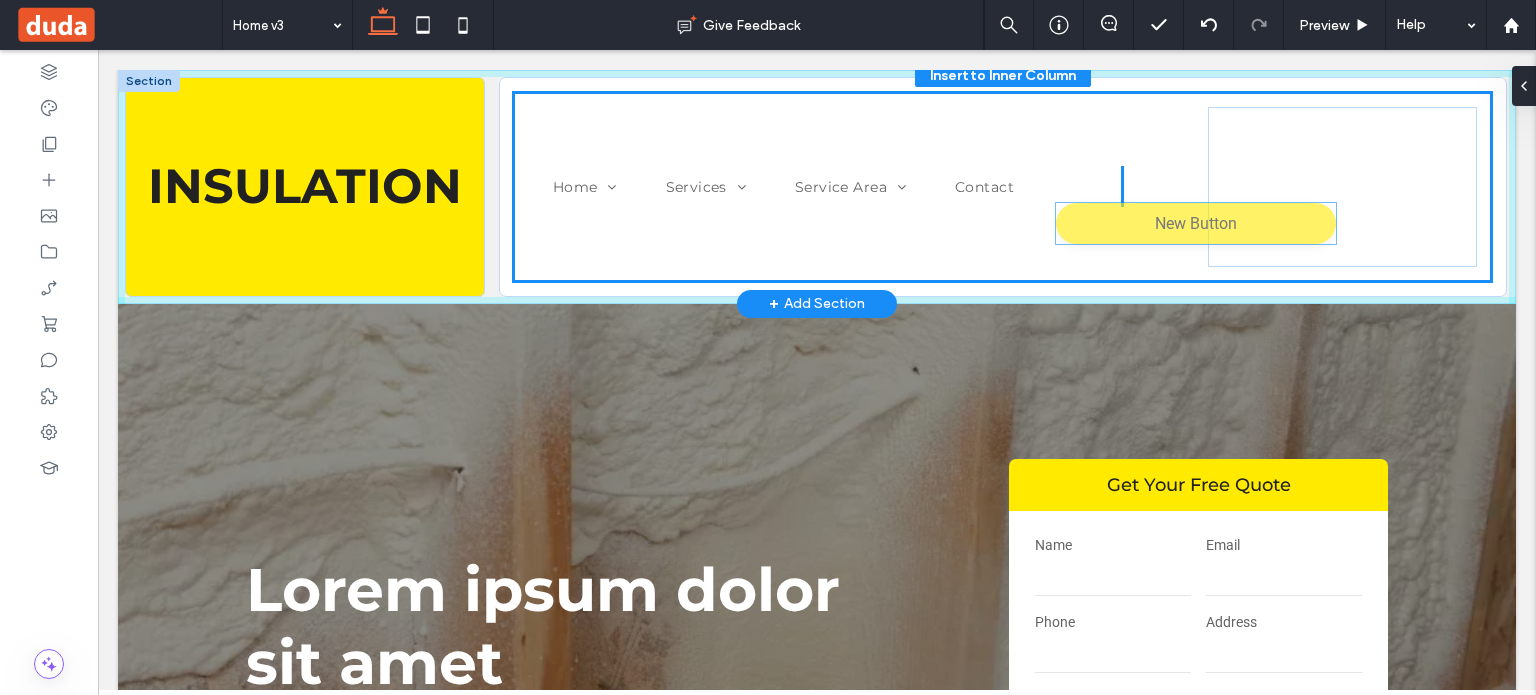 type on "**" 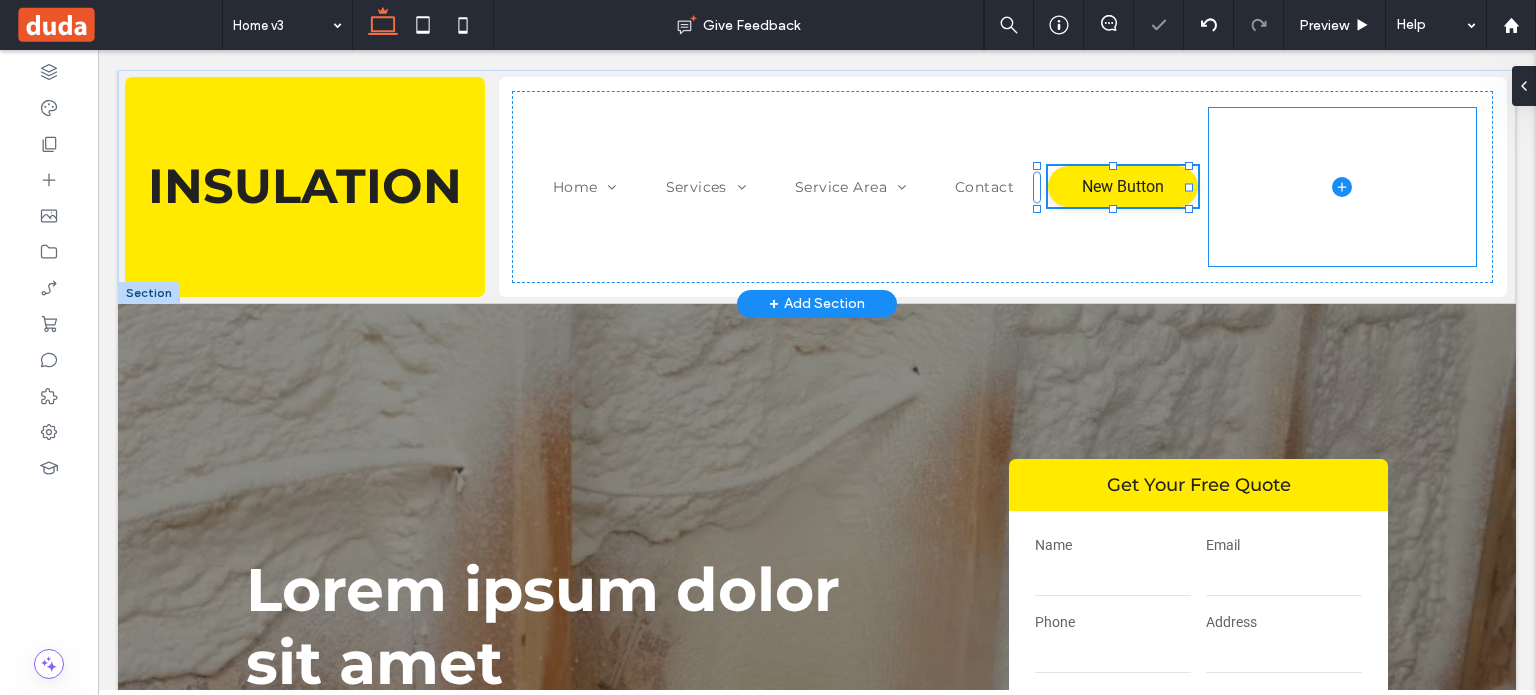 click at bounding box center [1343, 187] 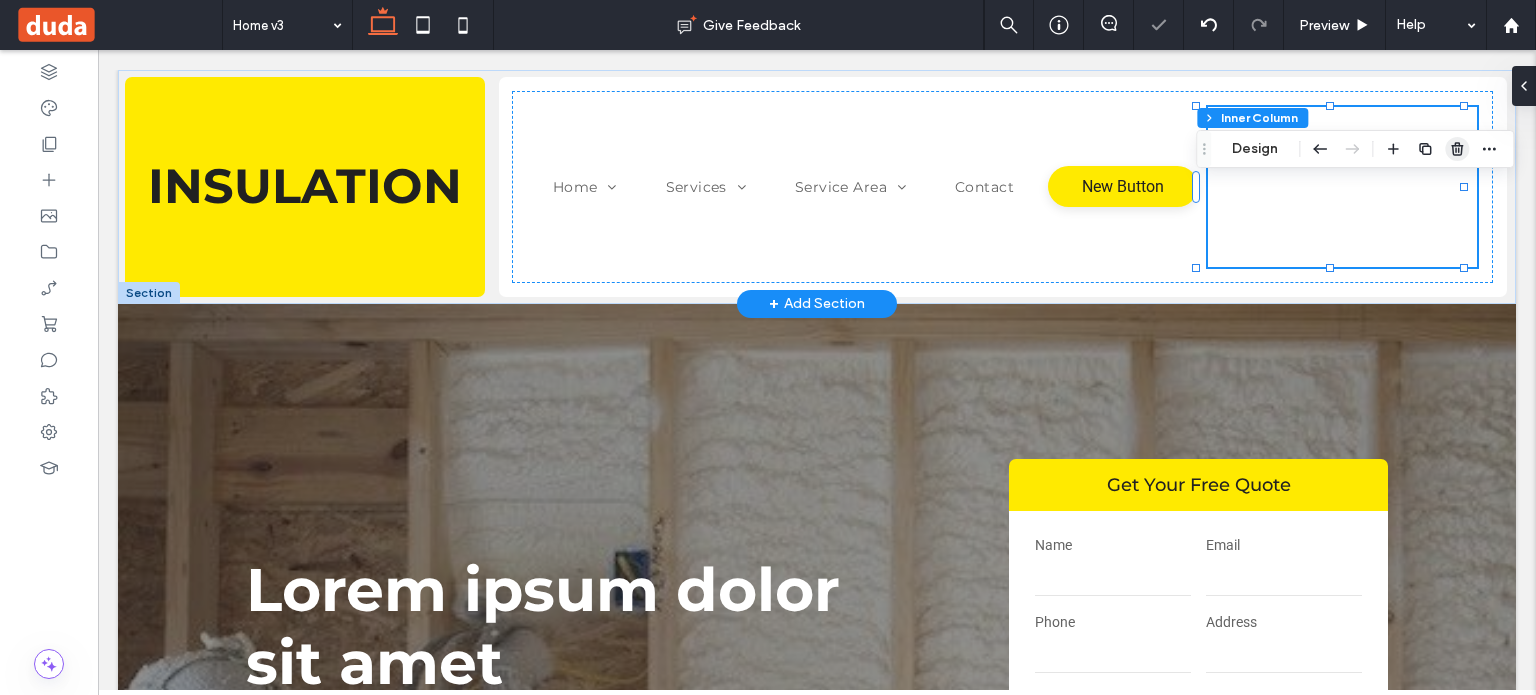 drag, startPoint x: 1476, startPoint y: 142, endPoint x: 1465, endPoint y: 147, distance: 12.083046 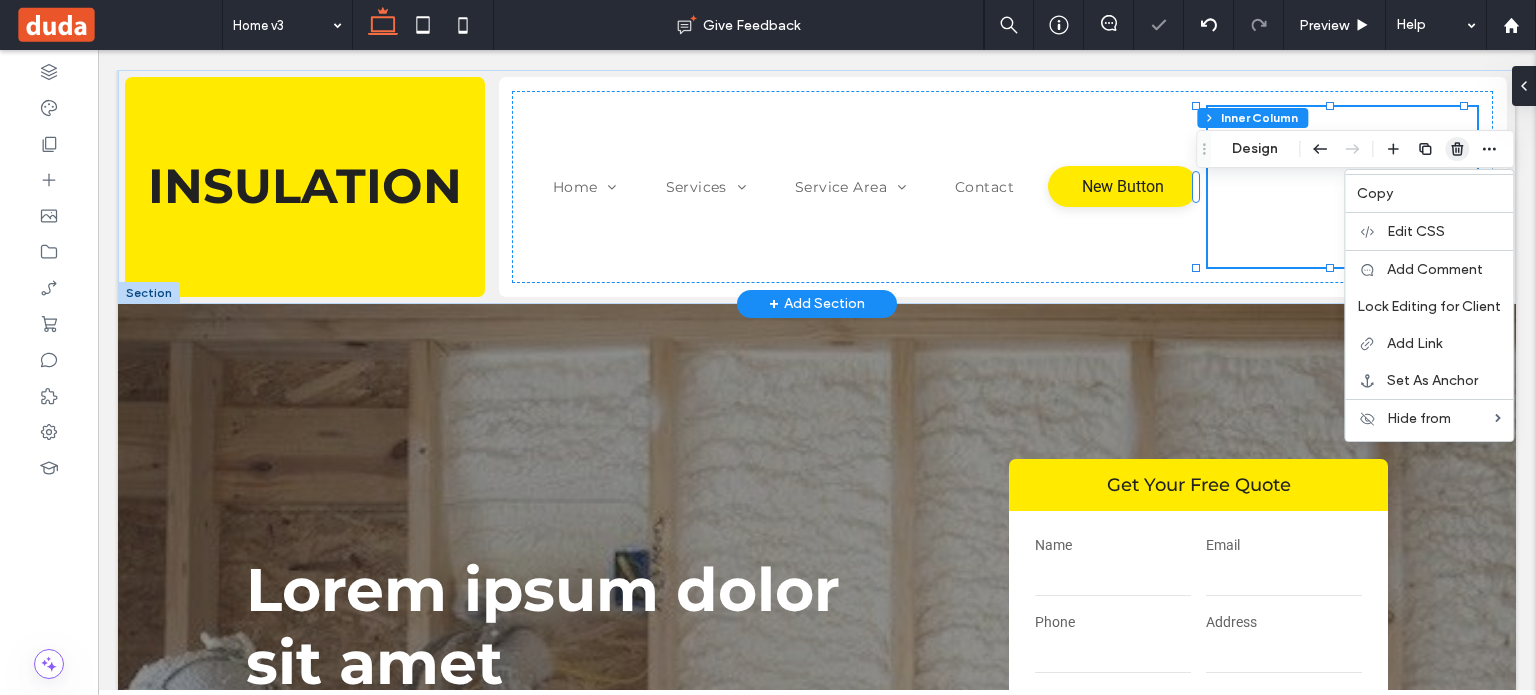 click 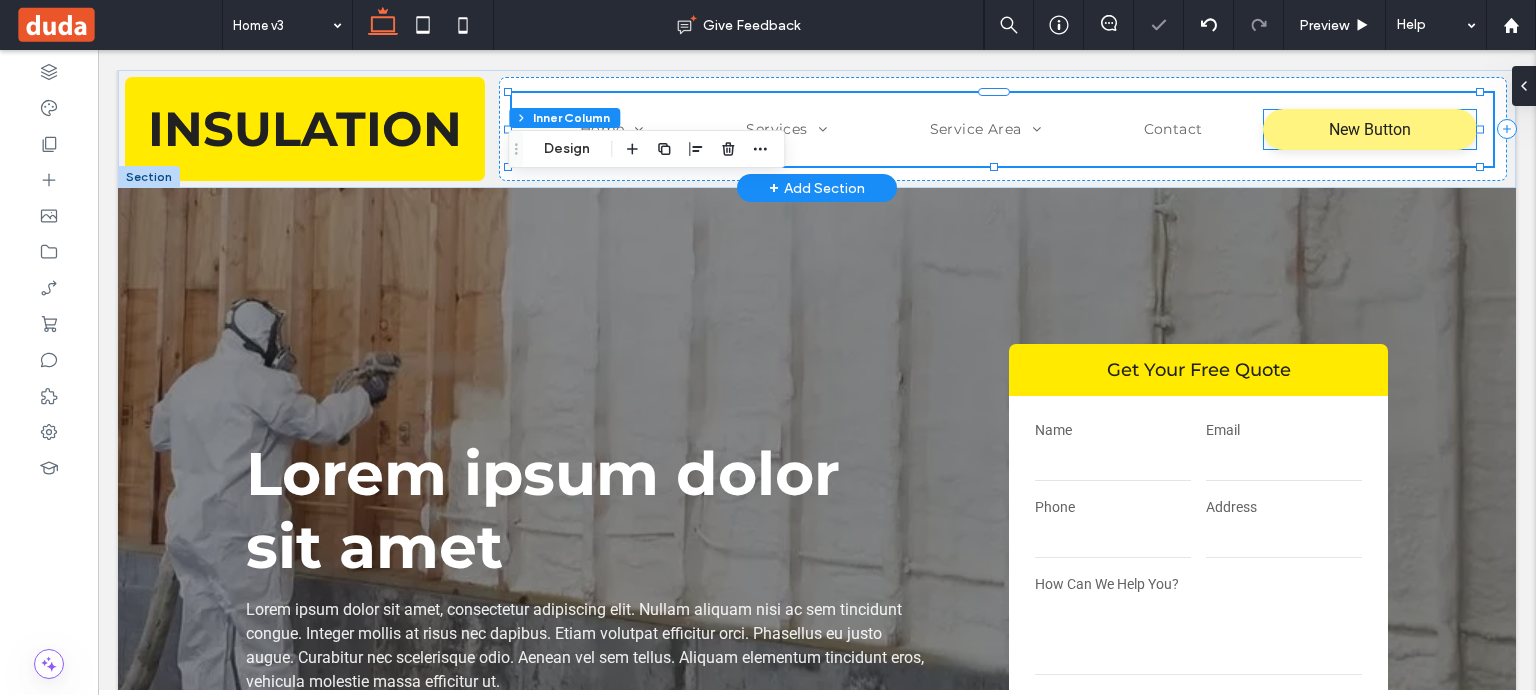 click on "New Button" at bounding box center (1370, 129) 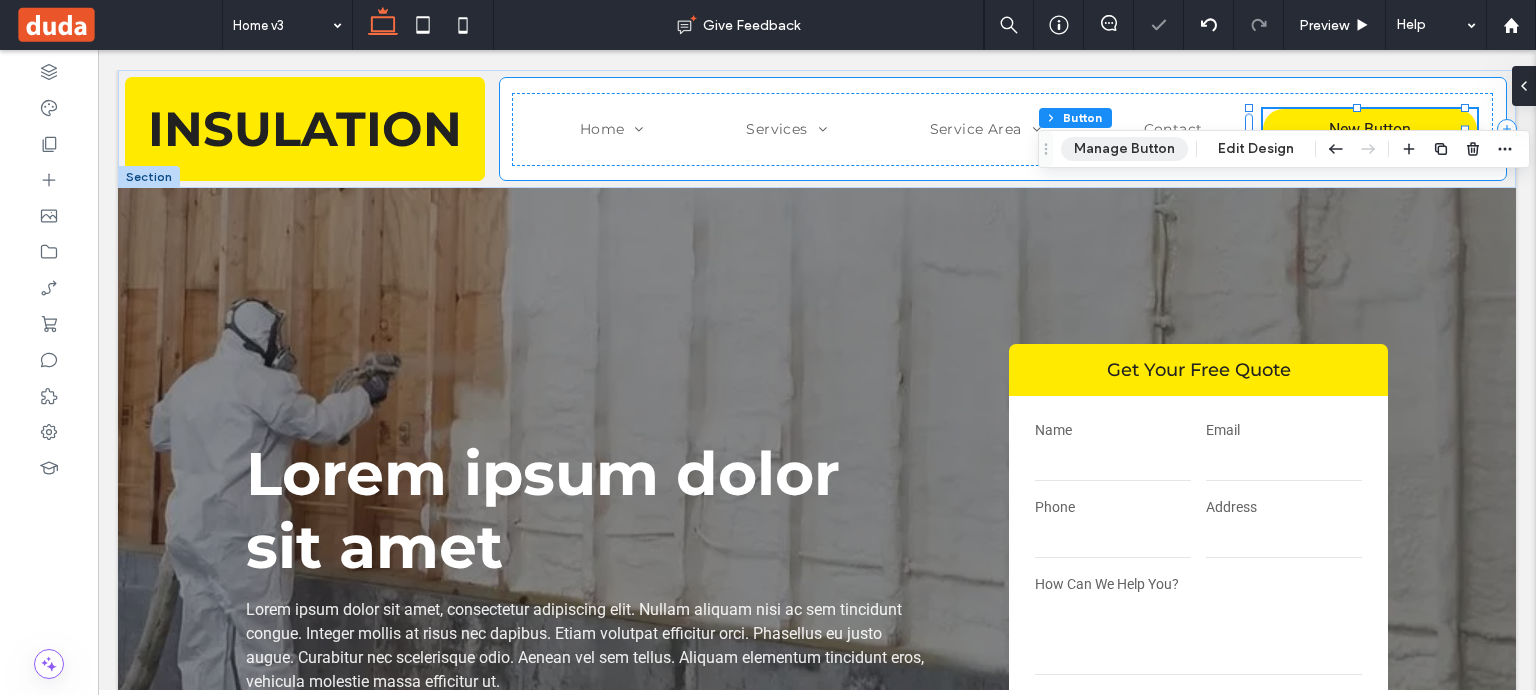 type on "**" 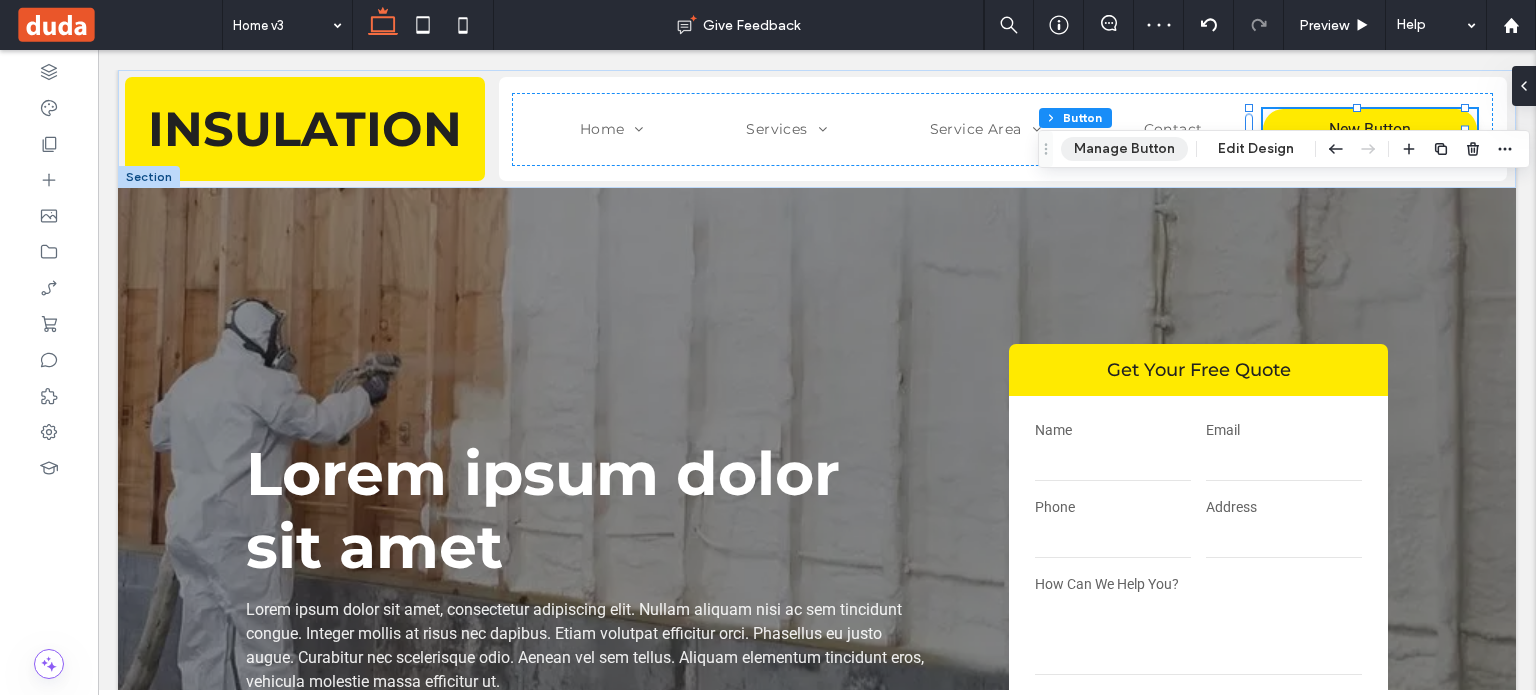 click on "Manage Button" at bounding box center (1124, 149) 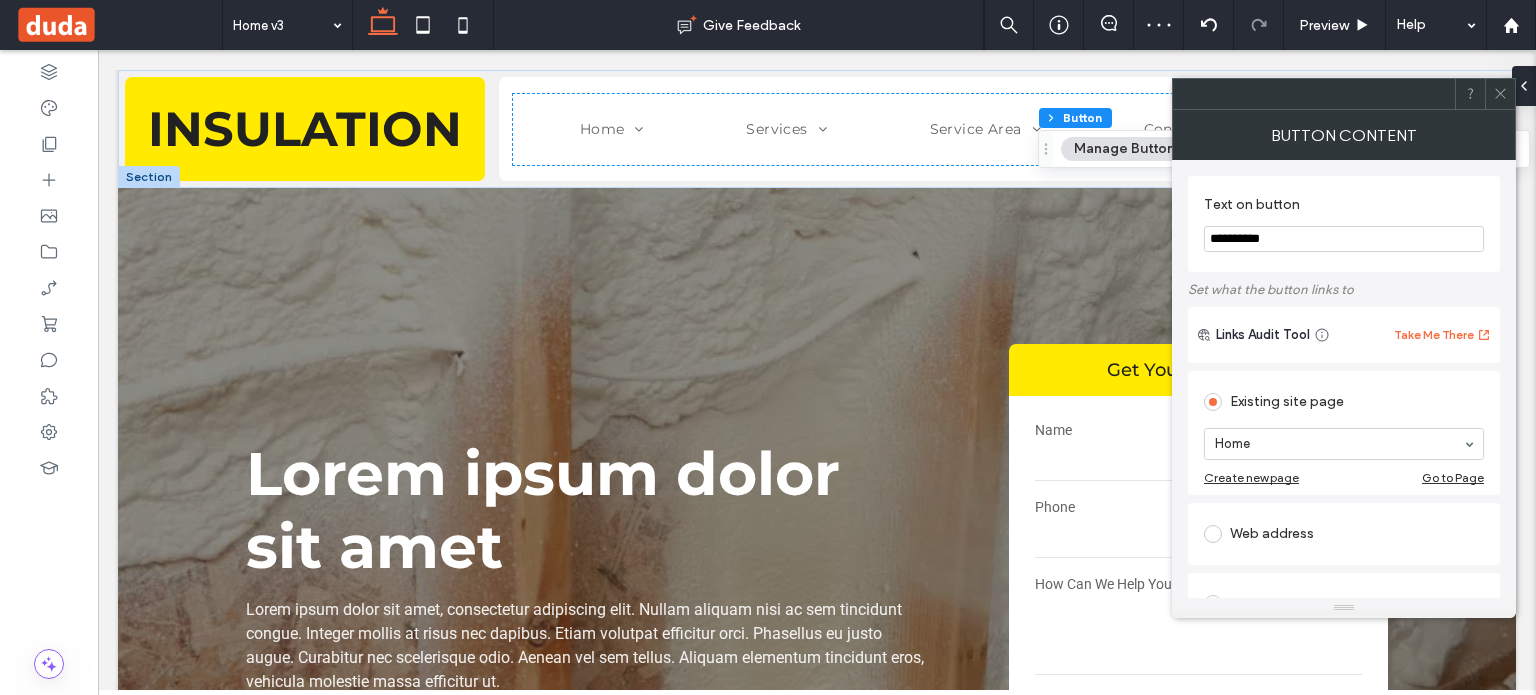 drag, startPoint x: 1495, startPoint y: 100, endPoint x: 1467, endPoint y: 120, distance: 34.4093 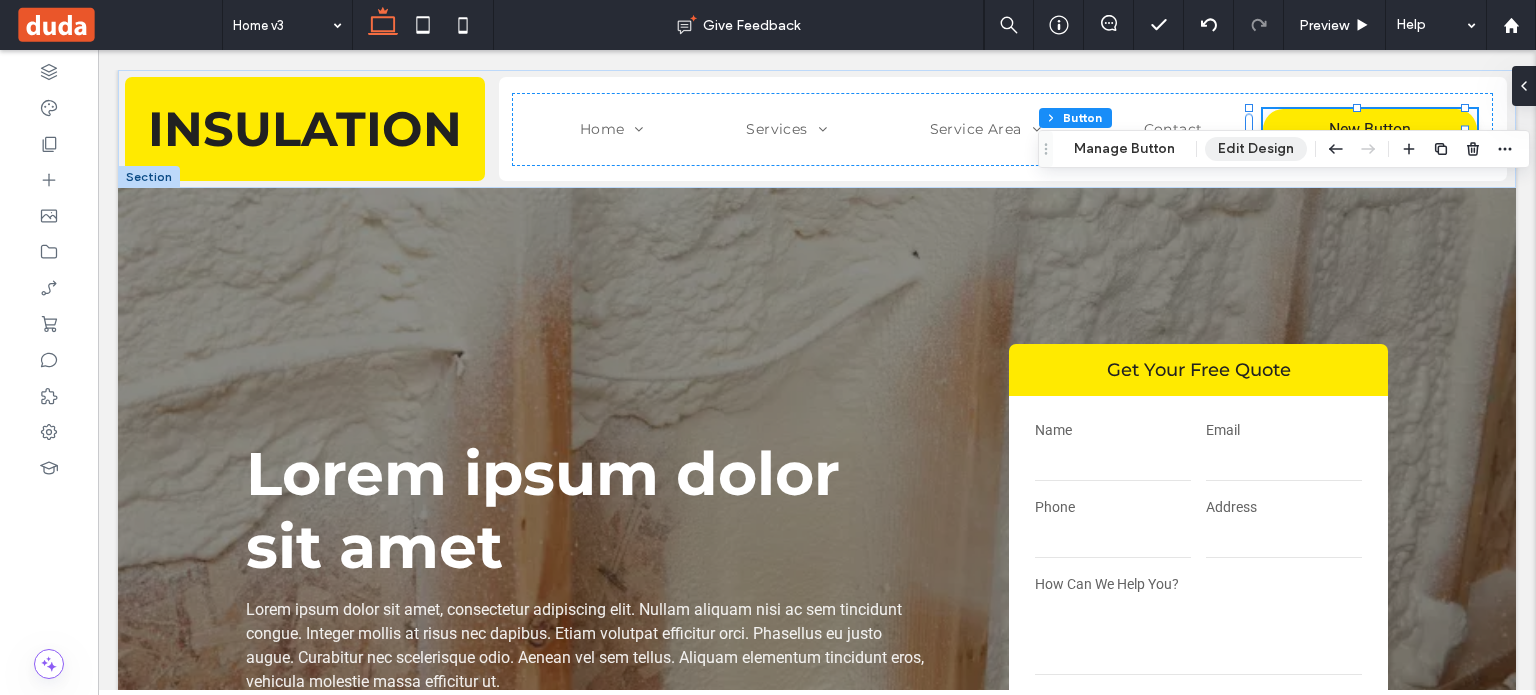 click on "Edit Design" at bounding box center [1256, 149] 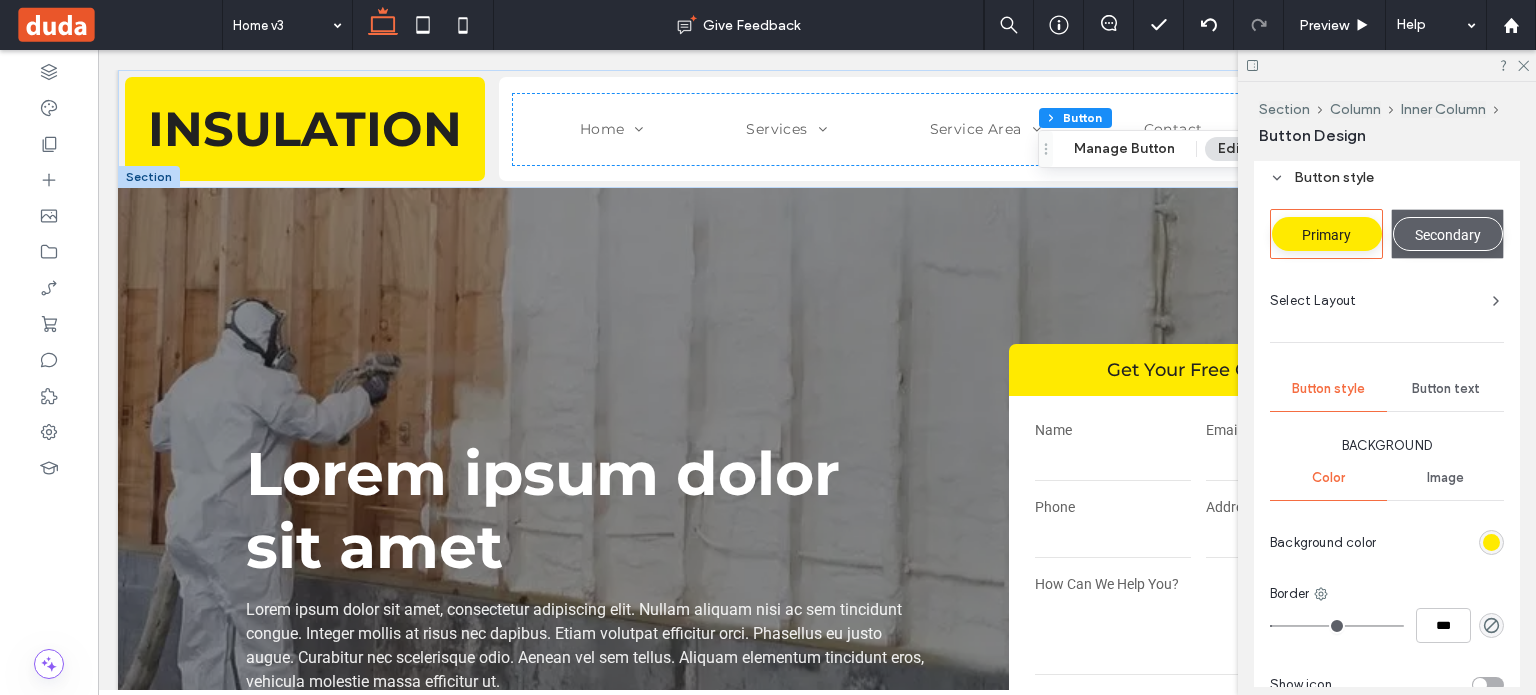 scroll, scrollTop: 200, scrollLeft: 0, axis: vertical 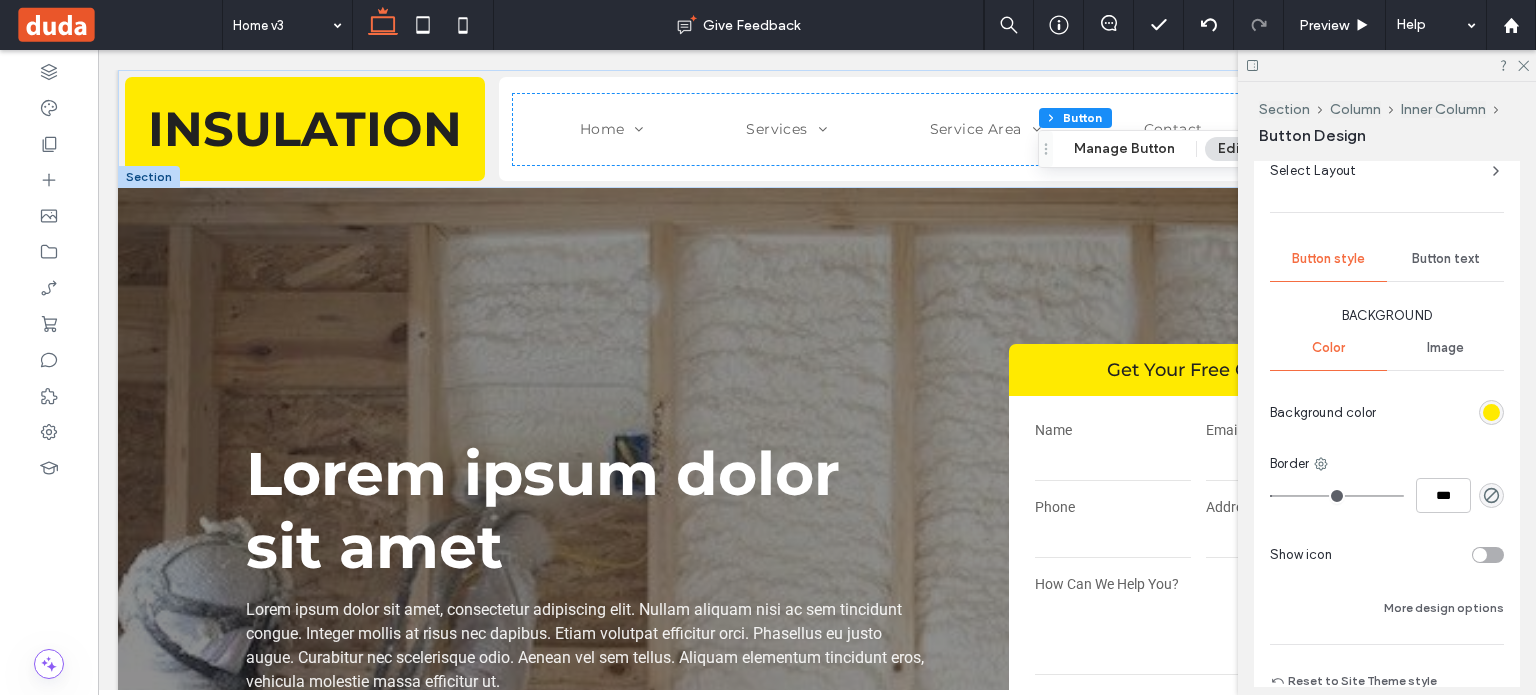 click on "Button text" at bounding box center [1445, 259] 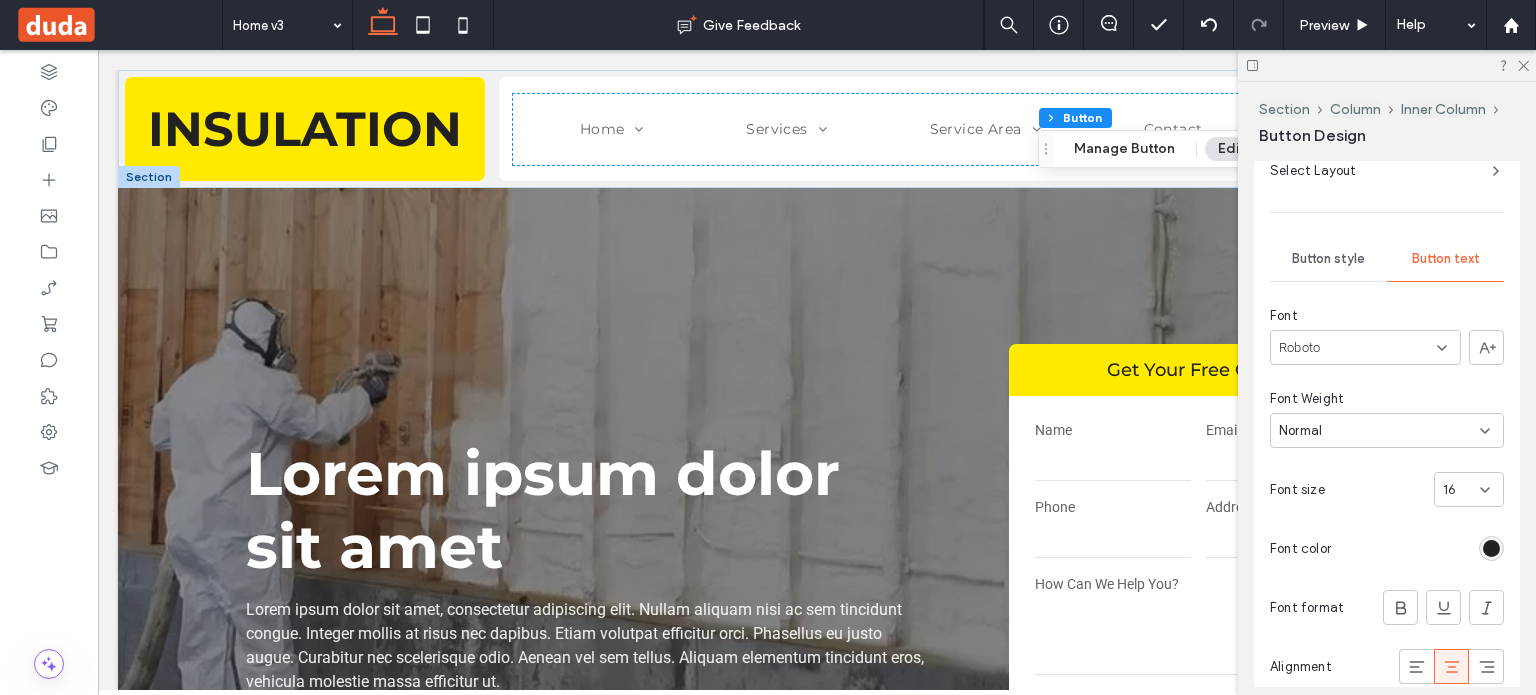 click on "Button style" at bounding box center (1328, 259) 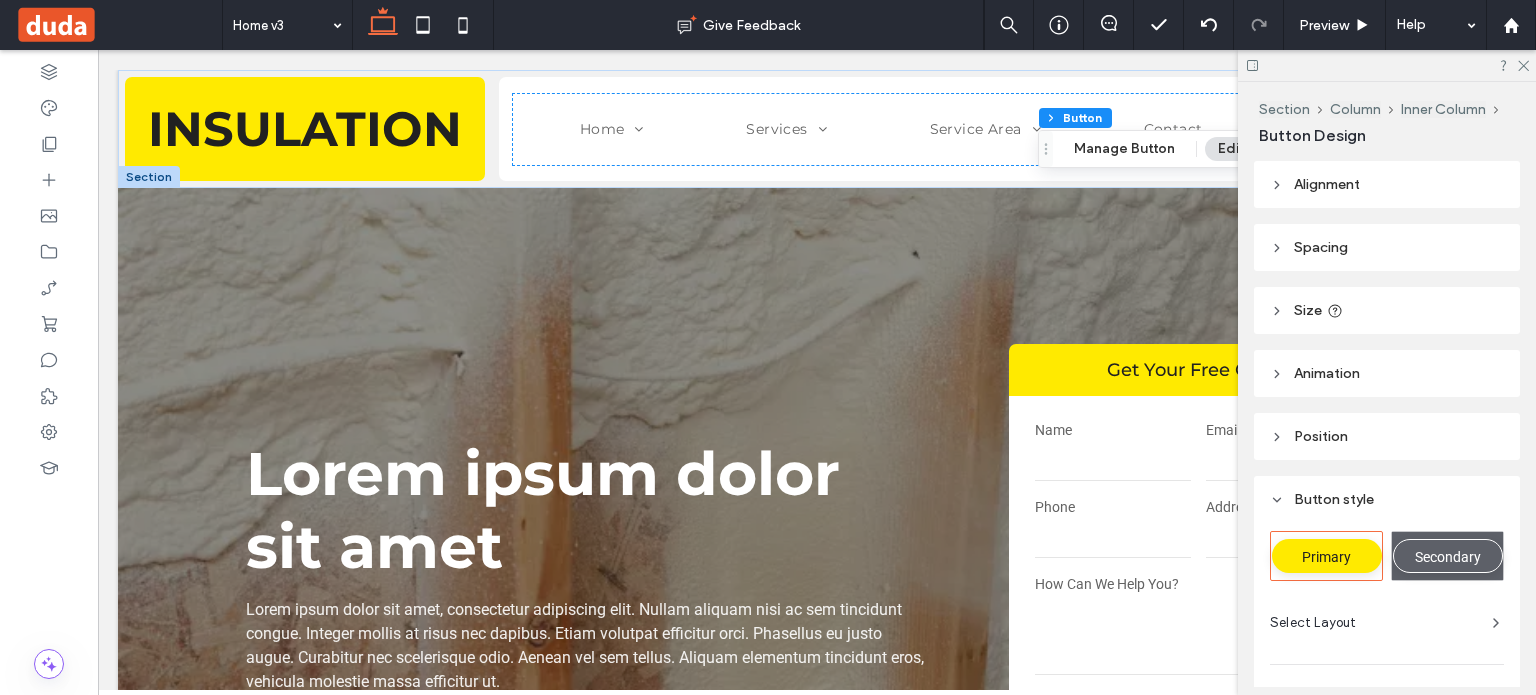 scroll, scrollTop: 100, scrollLeft: 0, axis: vertical 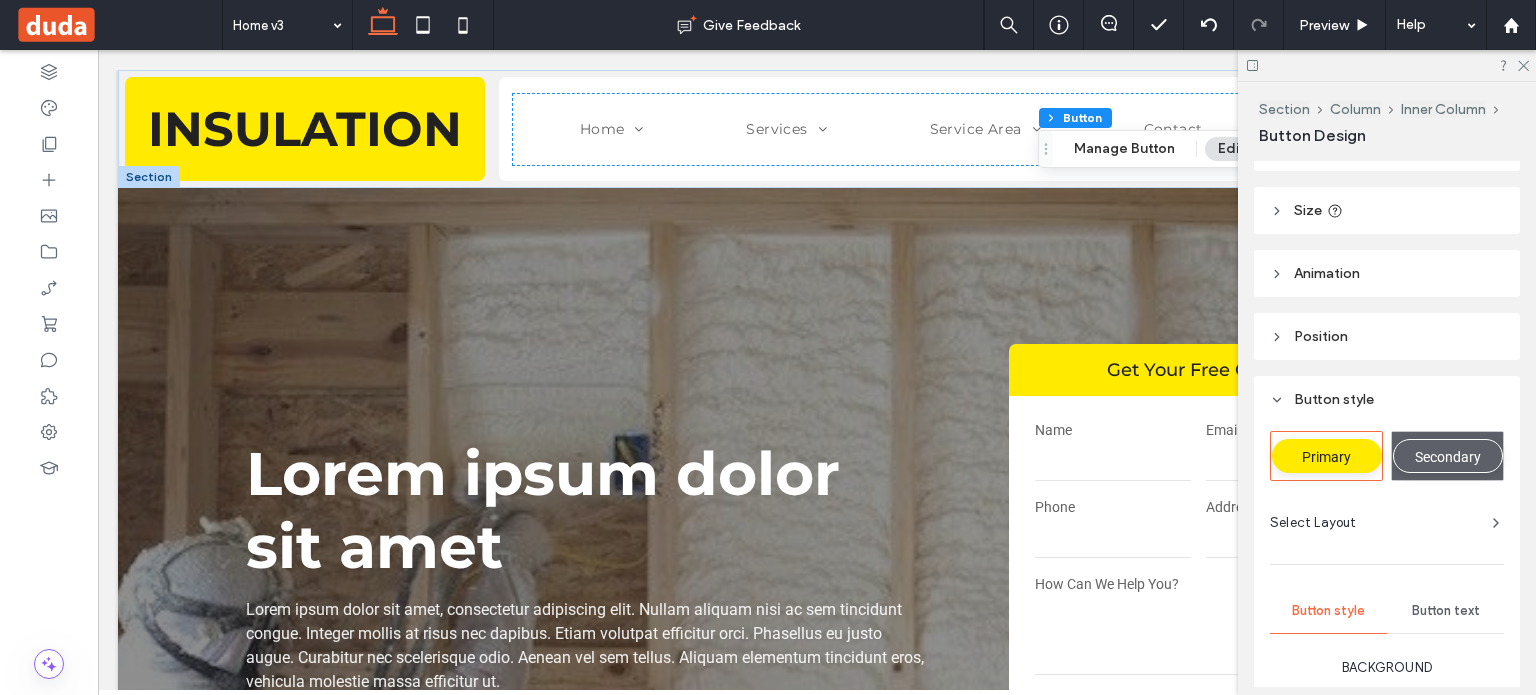 click on "Select Layout" at bounding box center (1387, 523) 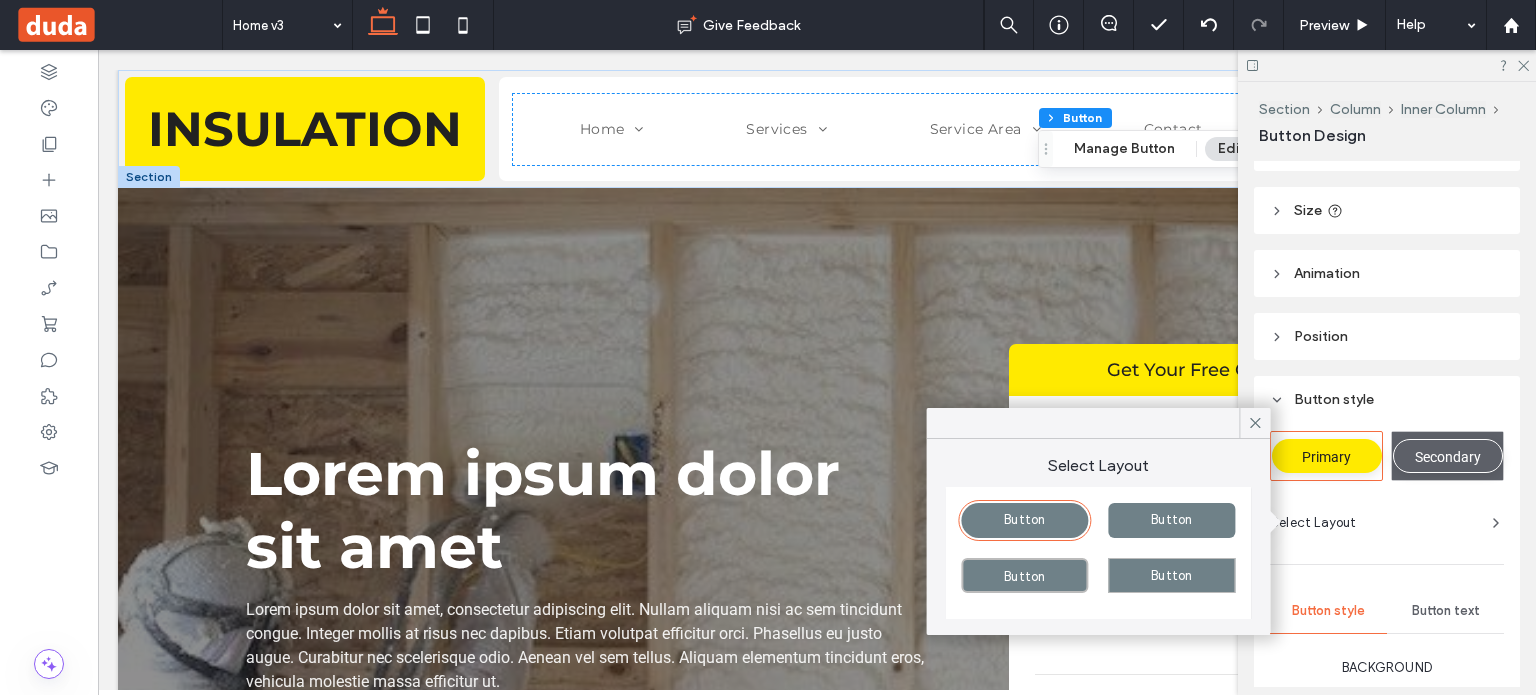 click on "Button" at bounding box center (1171, 520) 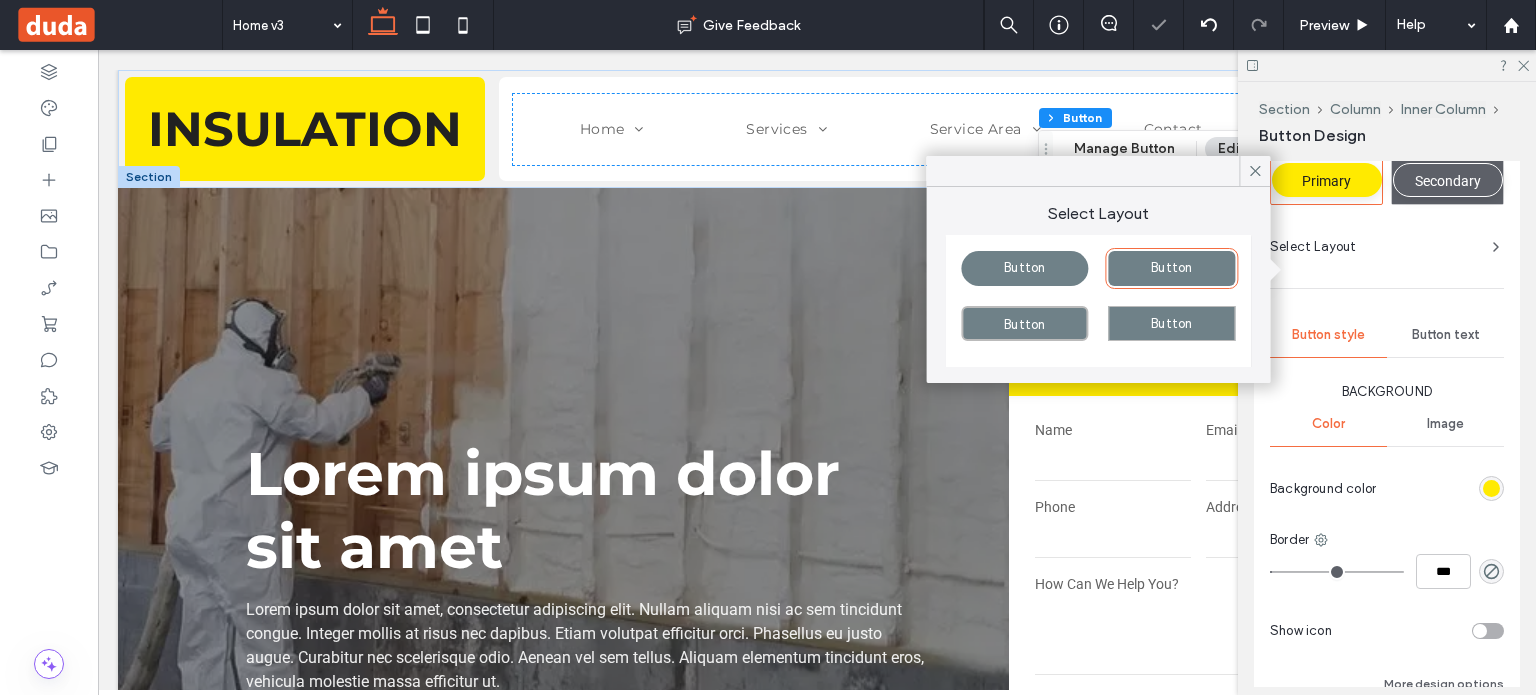 scroll, scrollTop: 352, scrollLeft: 0, axis: vertical 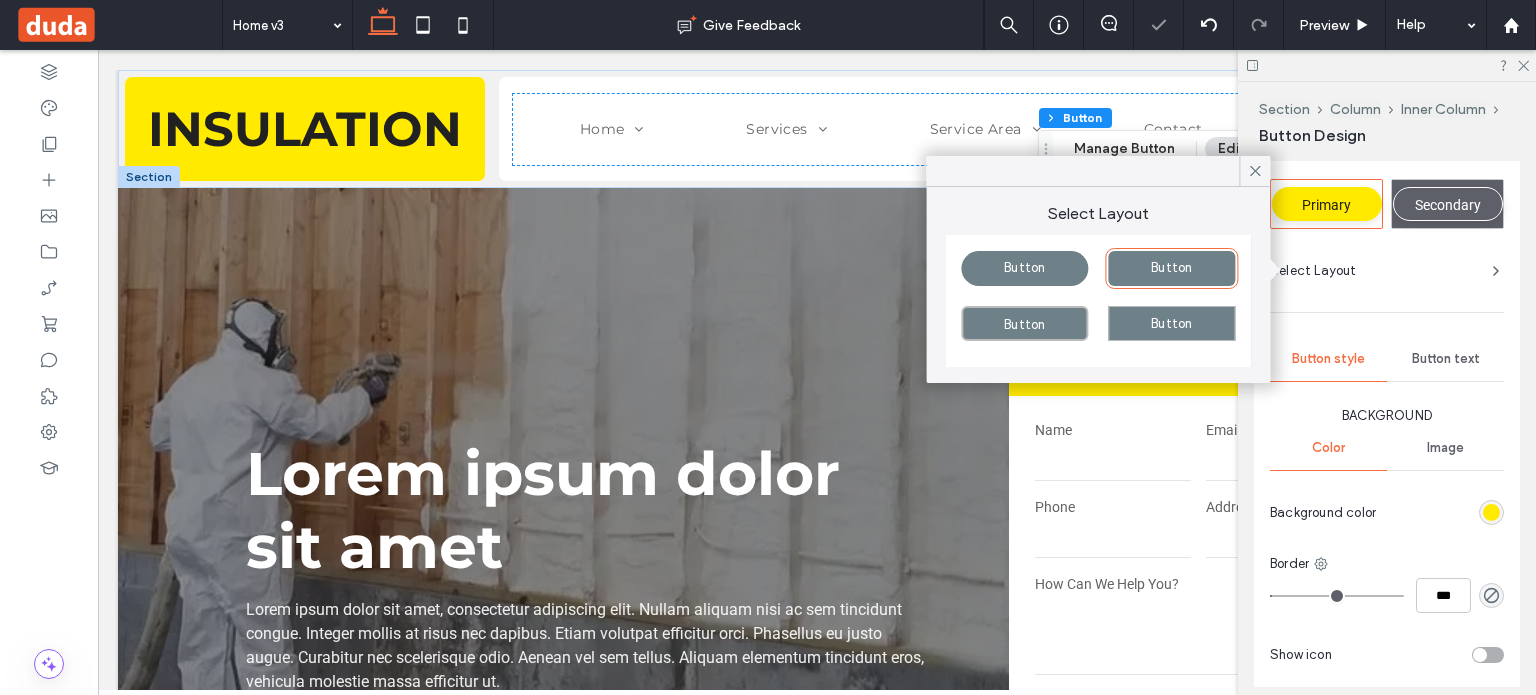 click on "Button" at bounding box center (1171, 267) 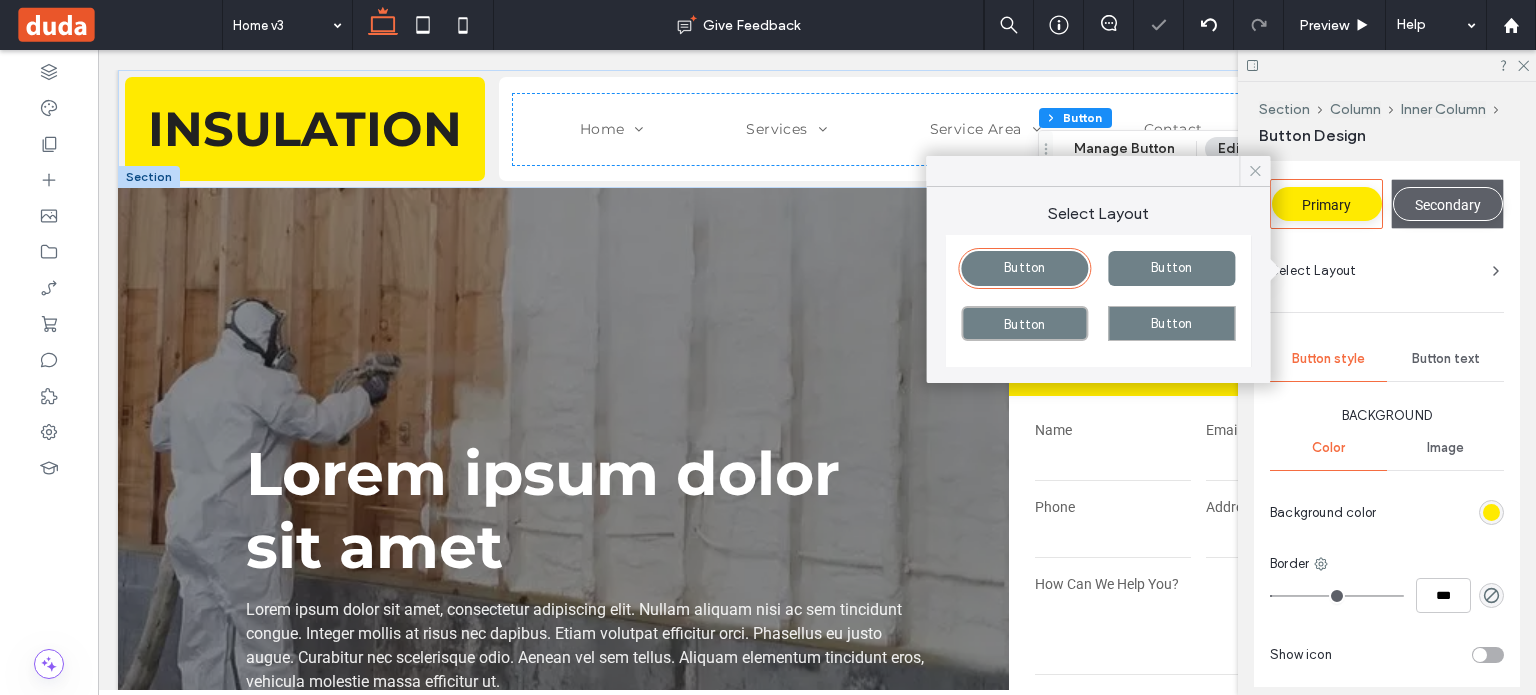 type on "*" 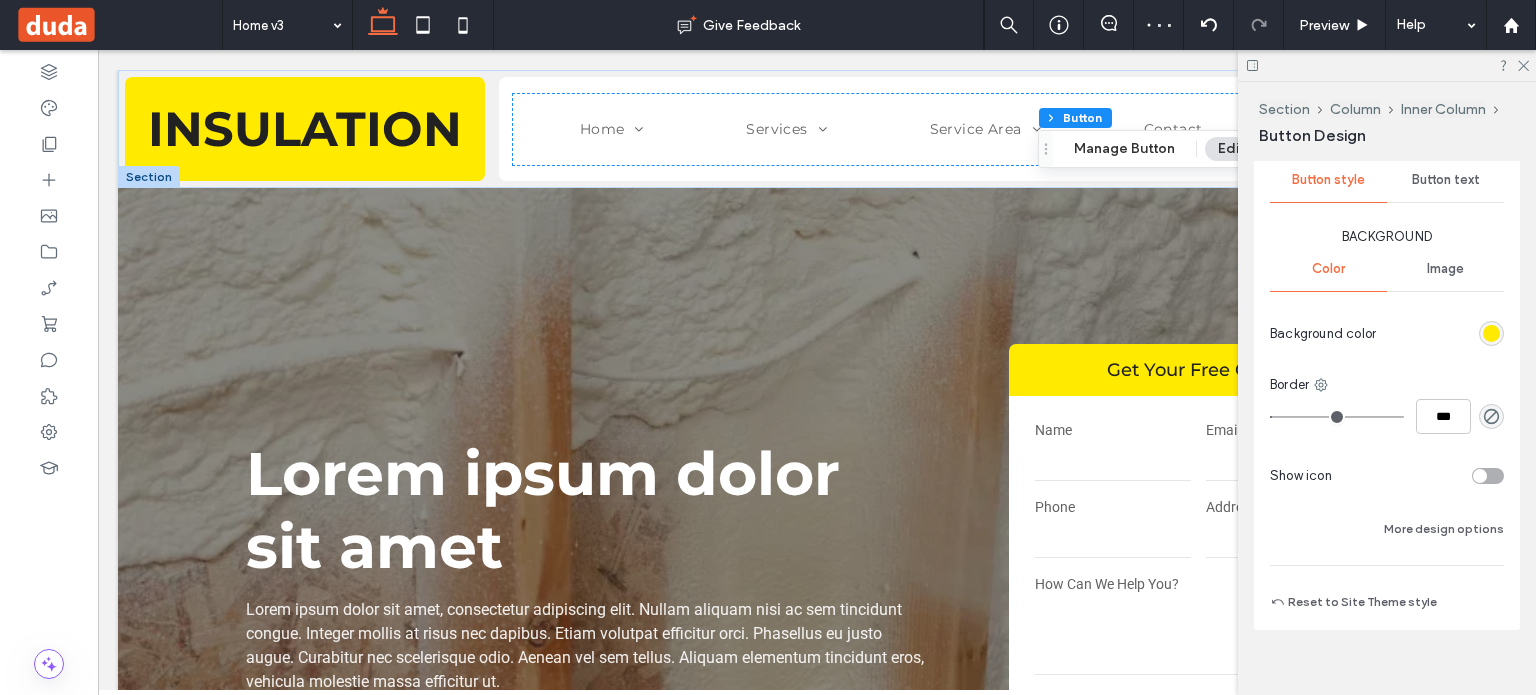 scroll, scrollTop: 552, scrollLeft: 0, axis: vertical 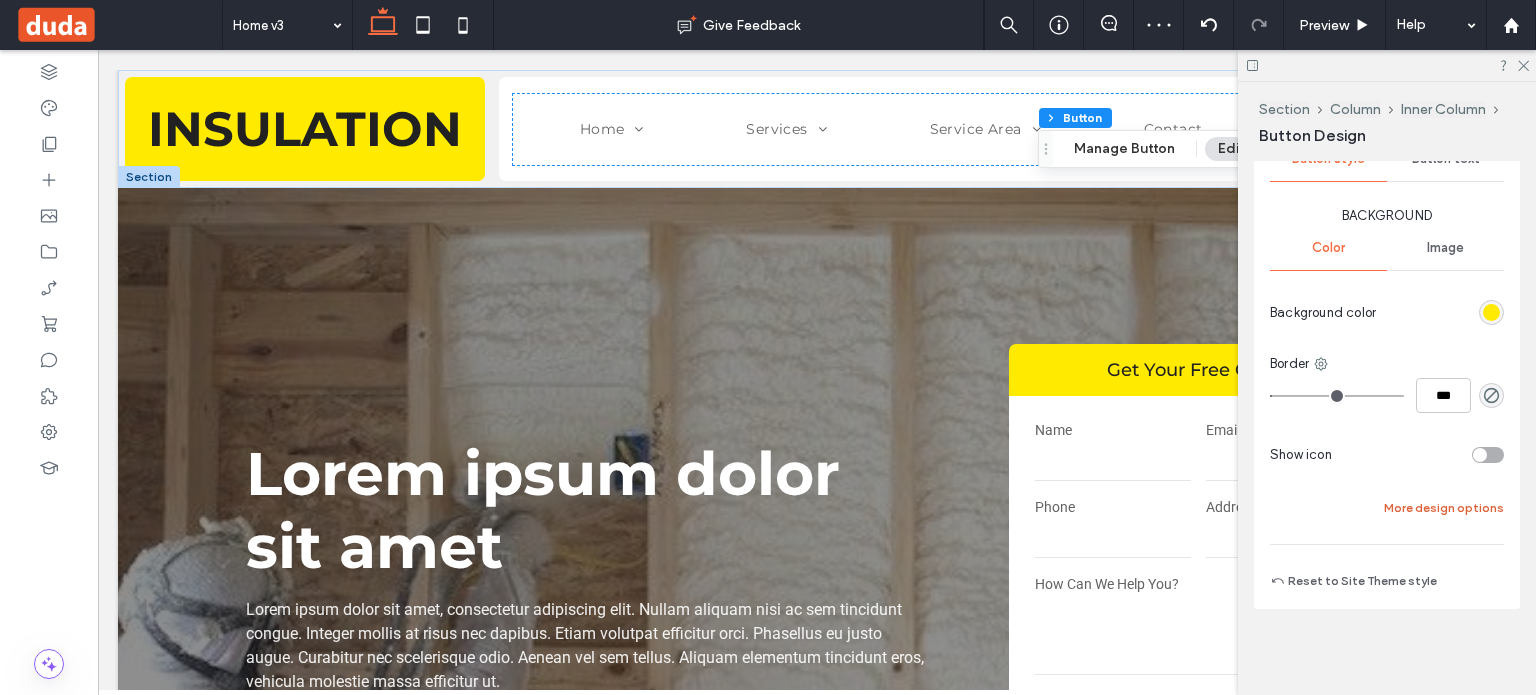 click on "More design options" at bounding box center [1444, 508] 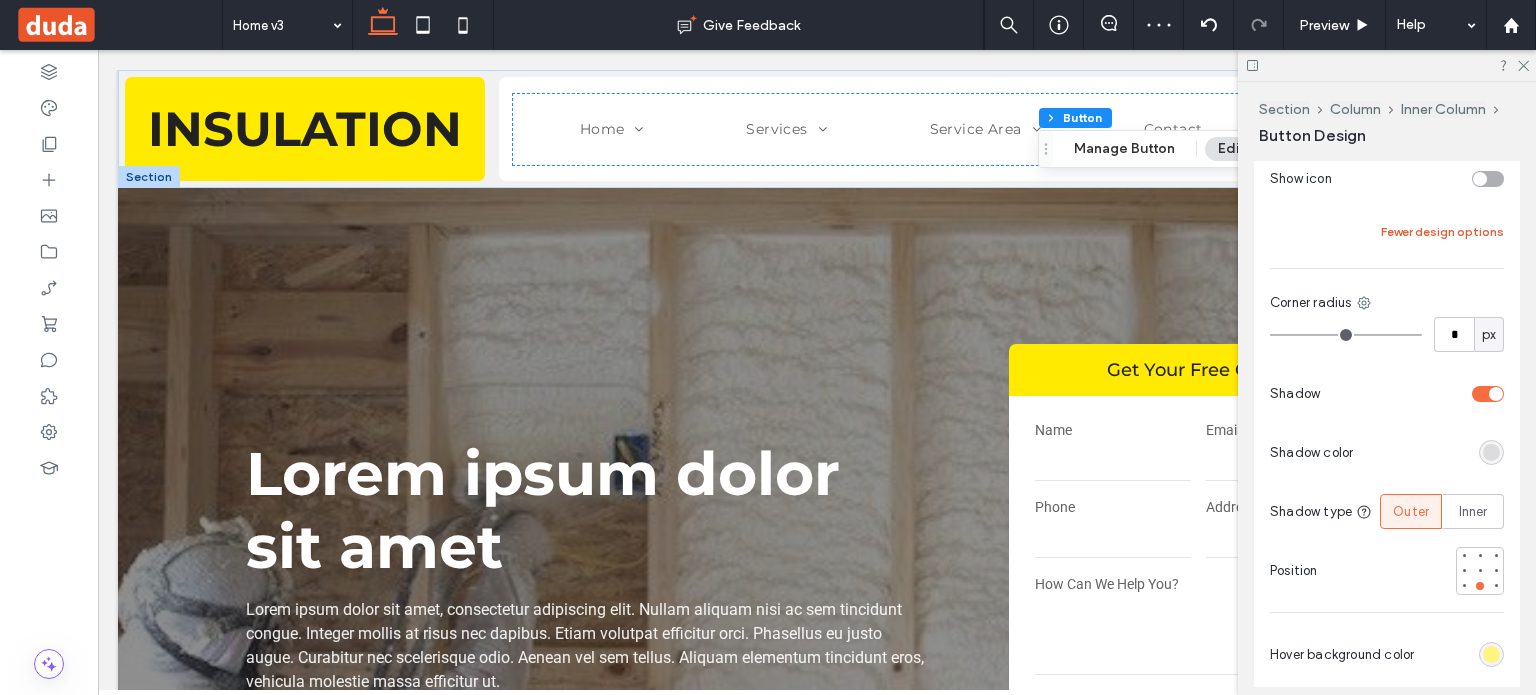scroll, scrollTop: 852, scrollLeft: 0, axis: vertical 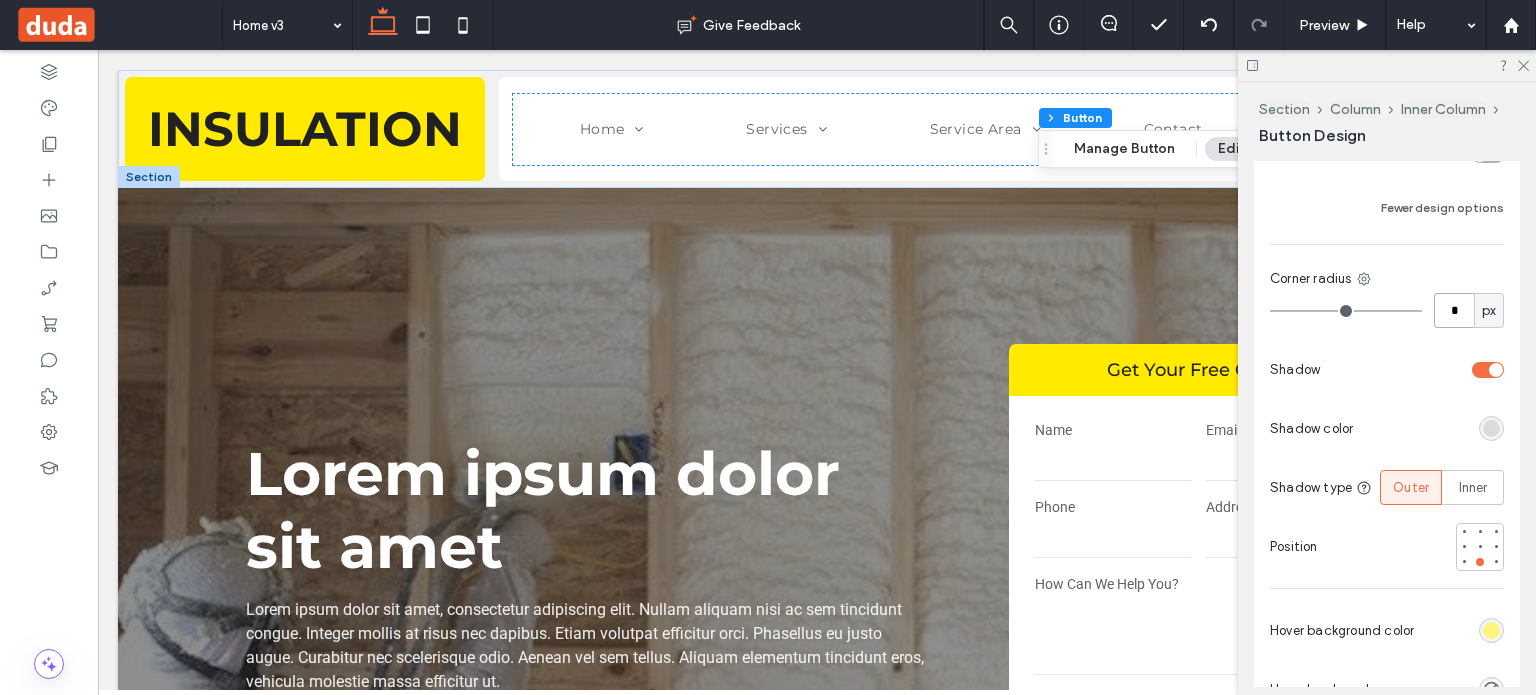 click on "*" at bounding box center (1454, 310) 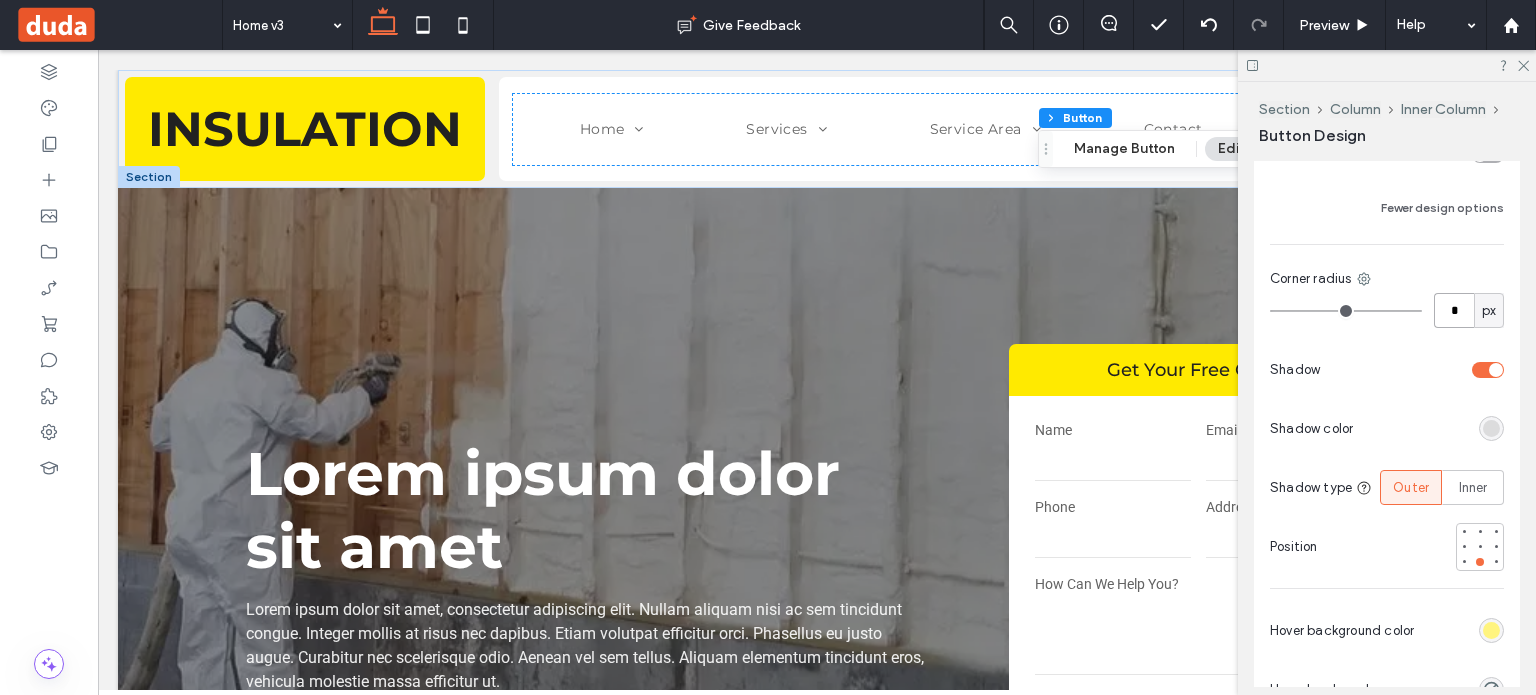 type on "*" 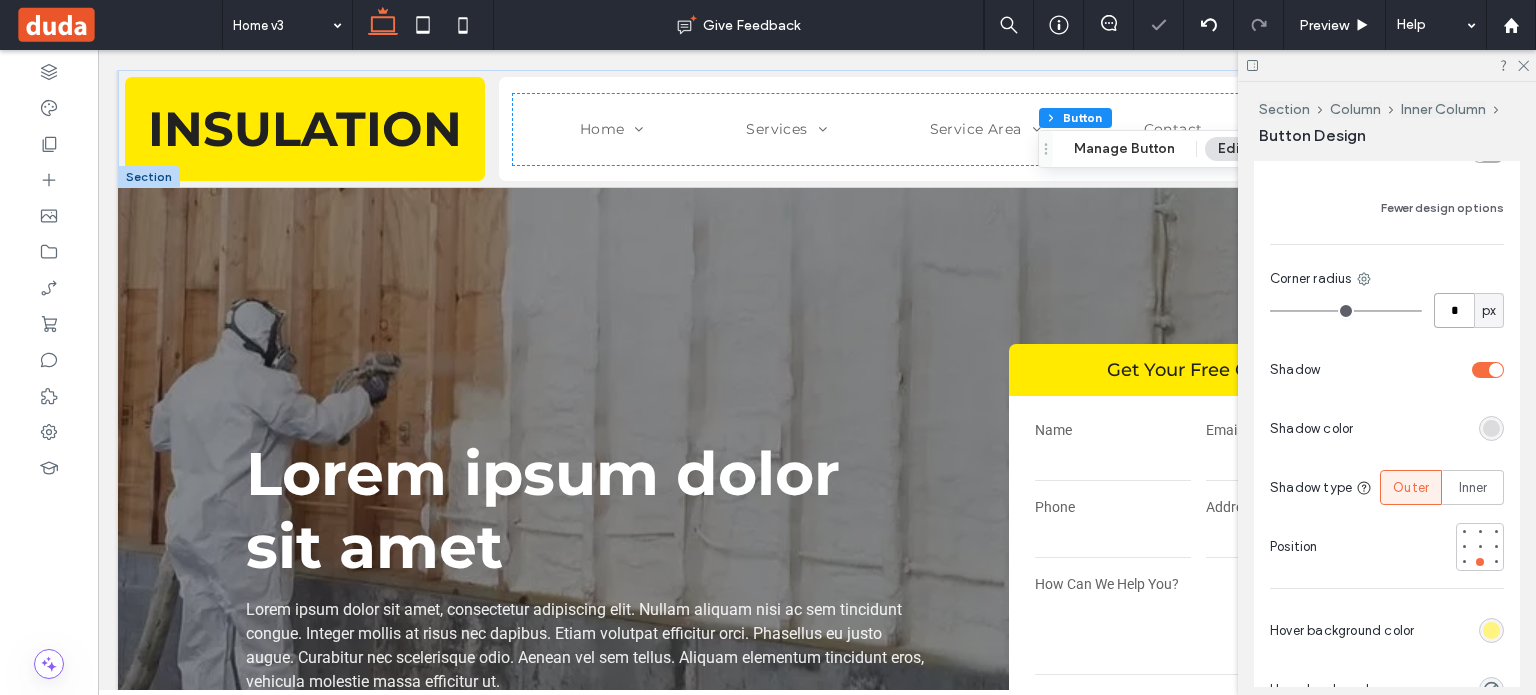 type on "*" 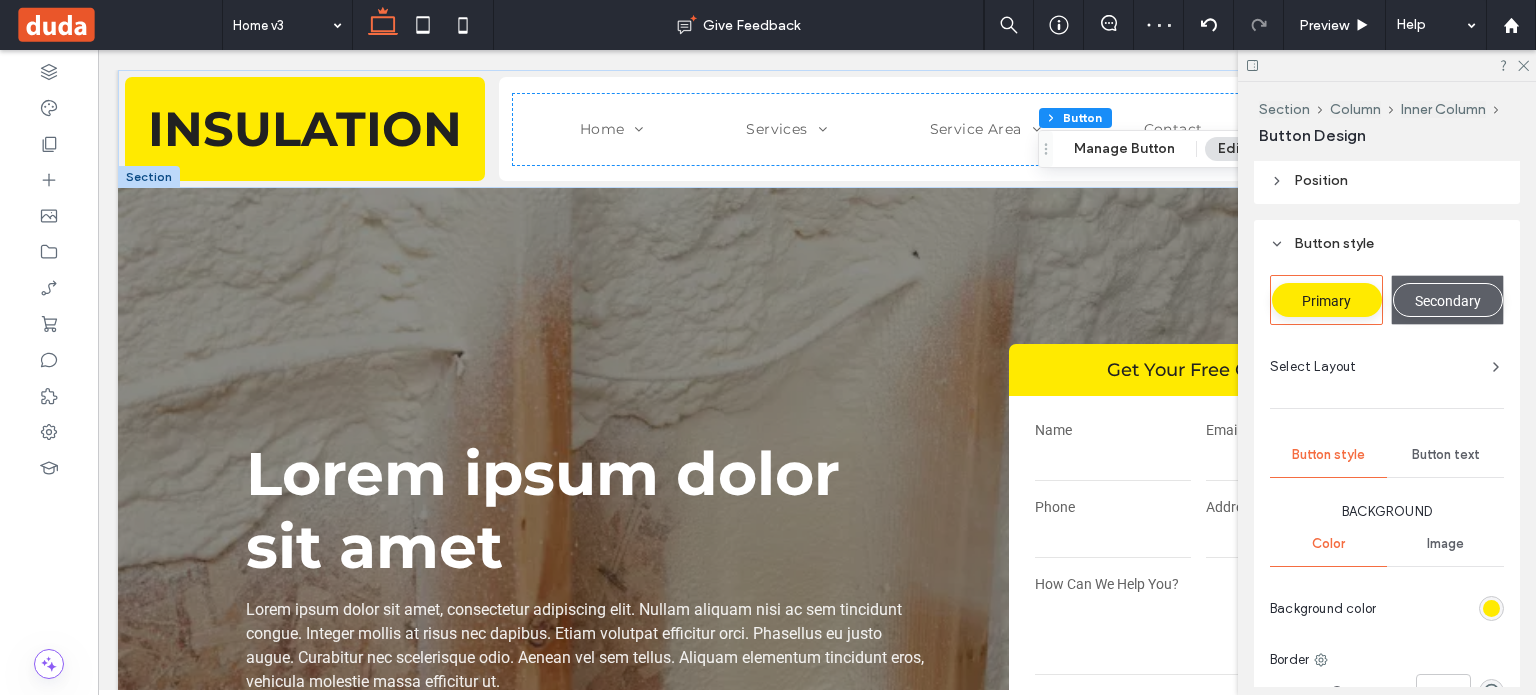scroll, scrollTop: 252, scrollLeft: 0, axis: vertical 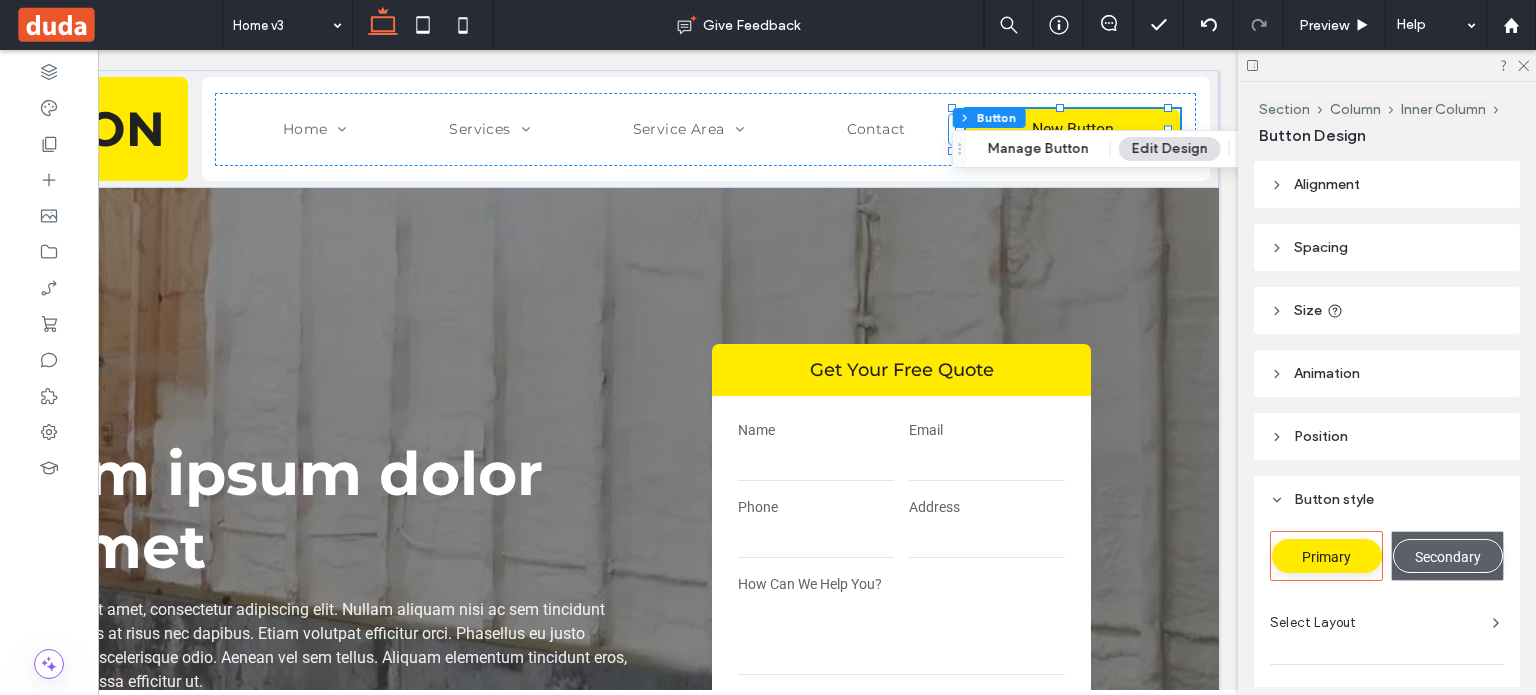 click on "Size" at bounding box center [1387, 310] 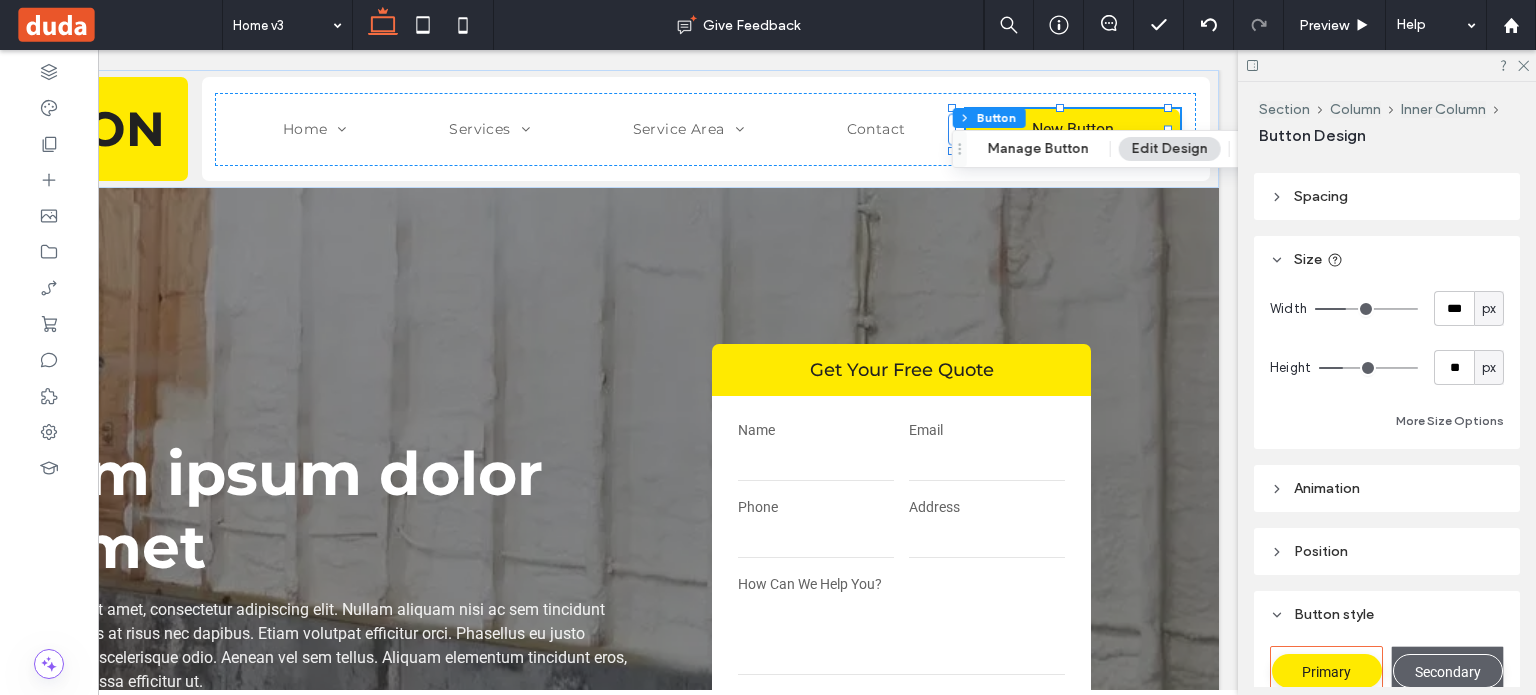 scroll, scrollTop: 100, scrollLeft: 0, axis: vertical 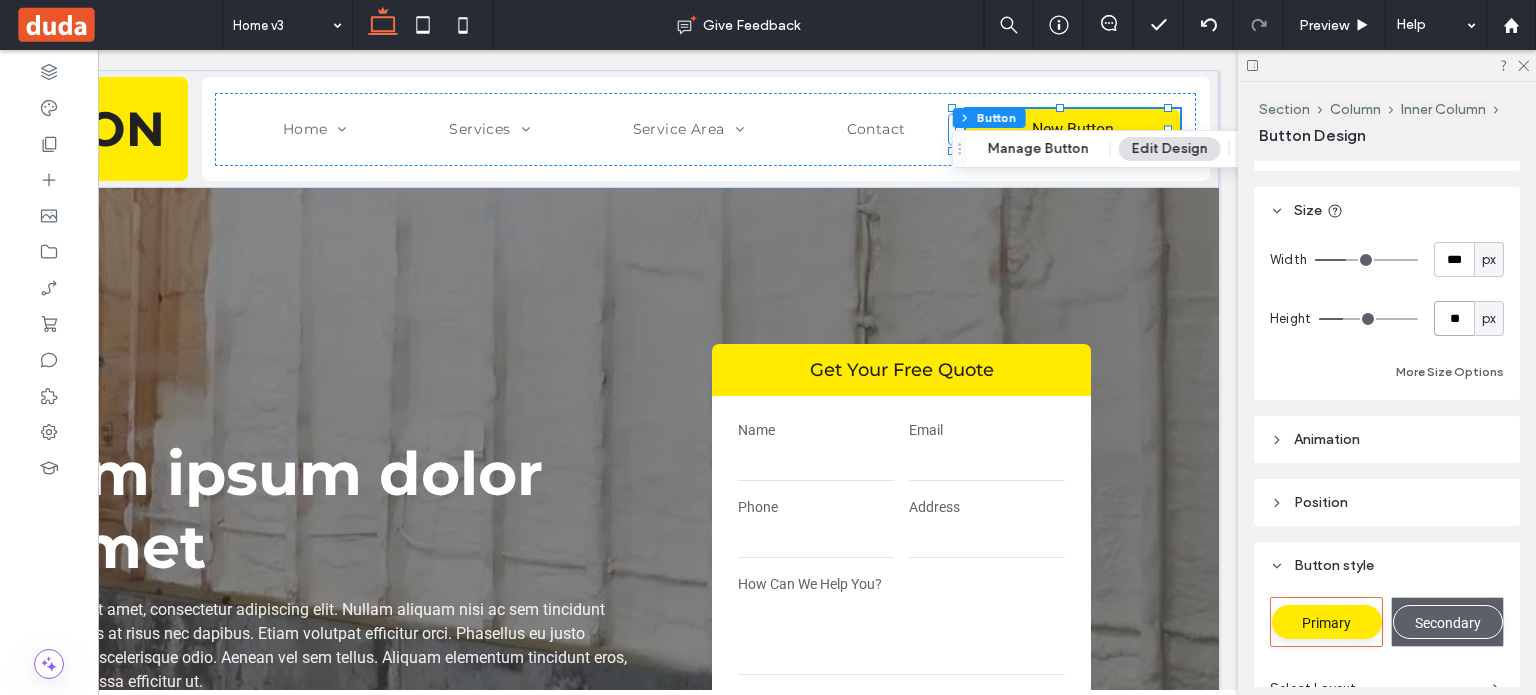 click on "**" at bounding box center [1454, 318] 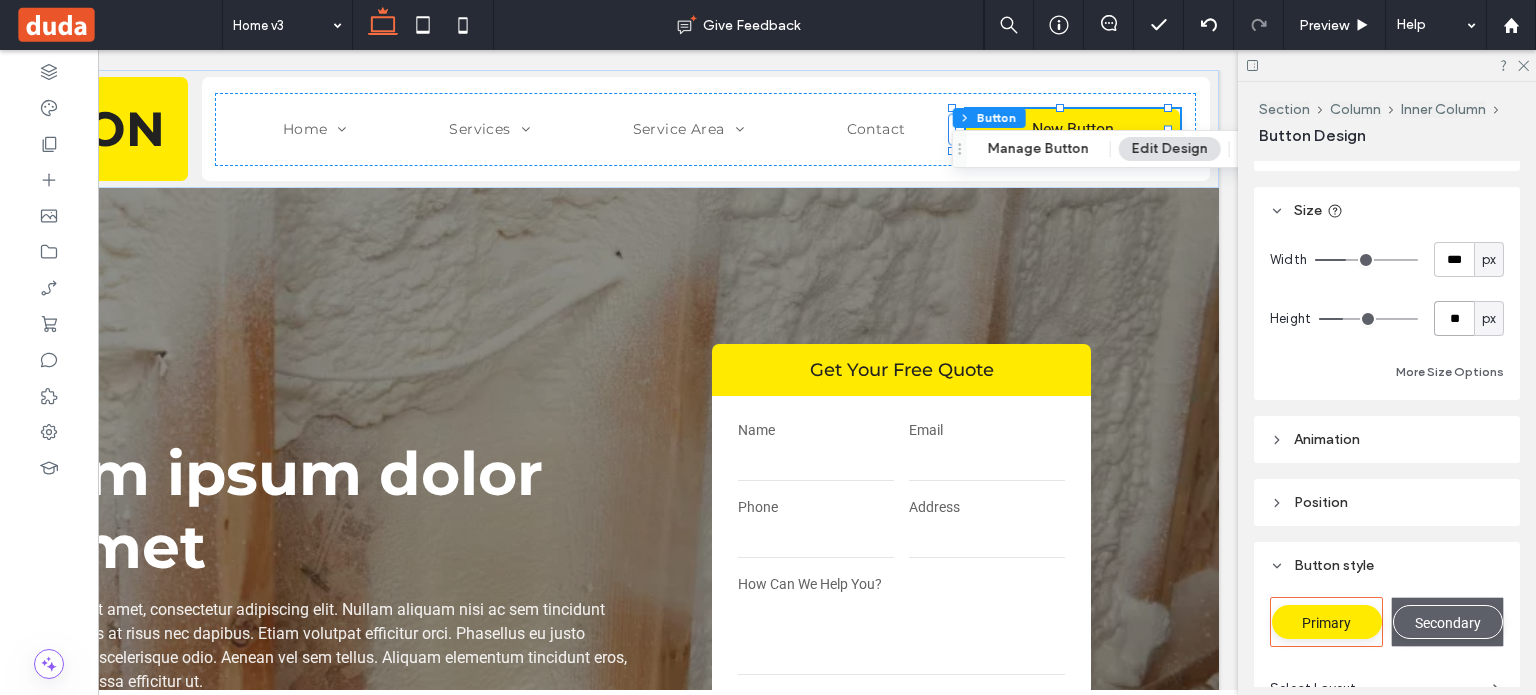 type on "**" 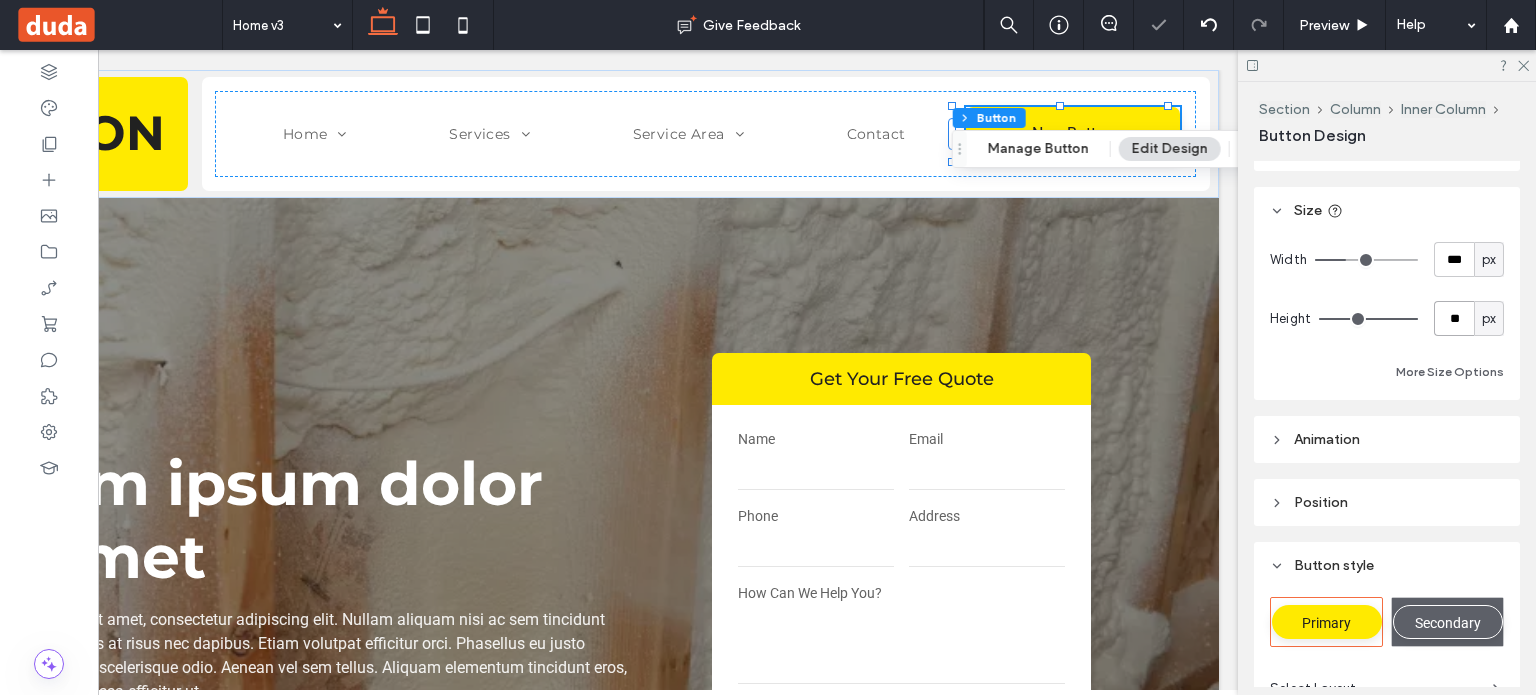 click on "**" at bounding box center (1454, 318) 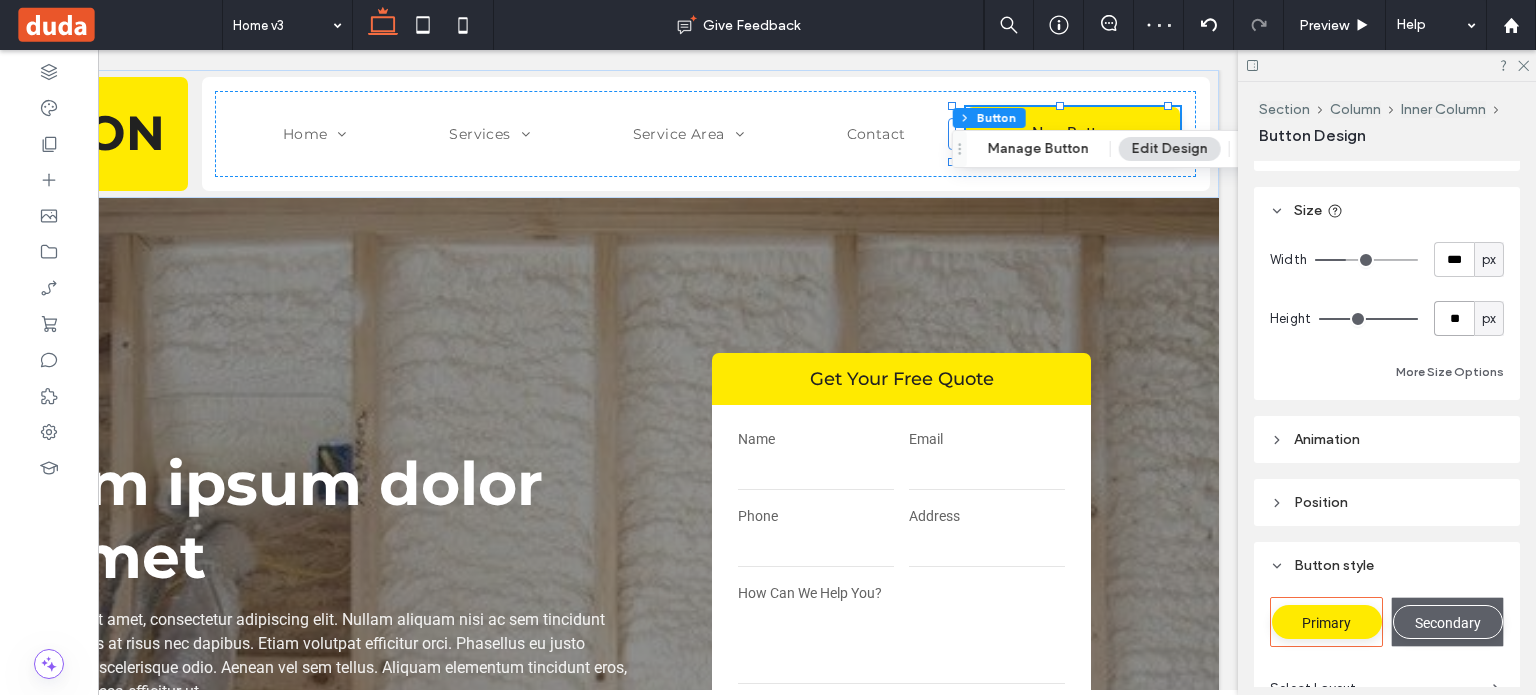 type on "**" 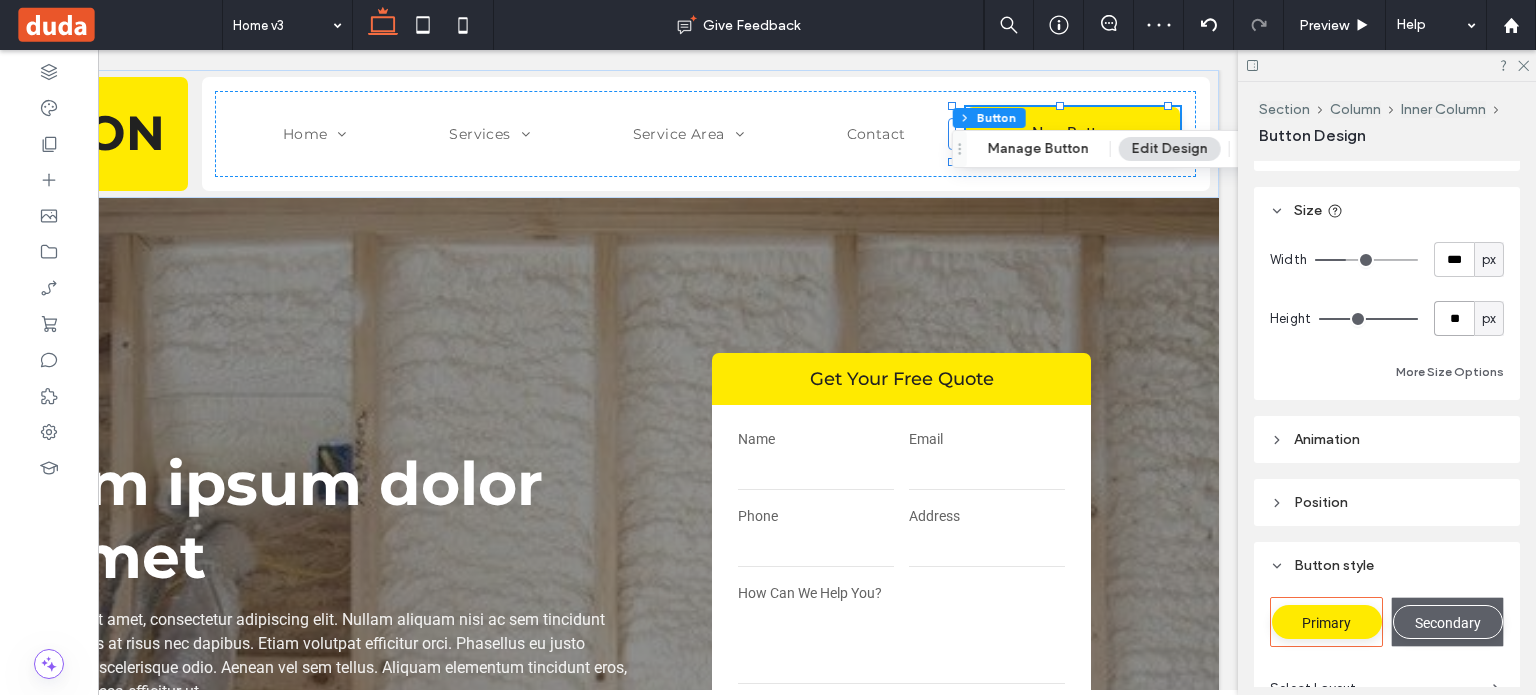 type on "**" 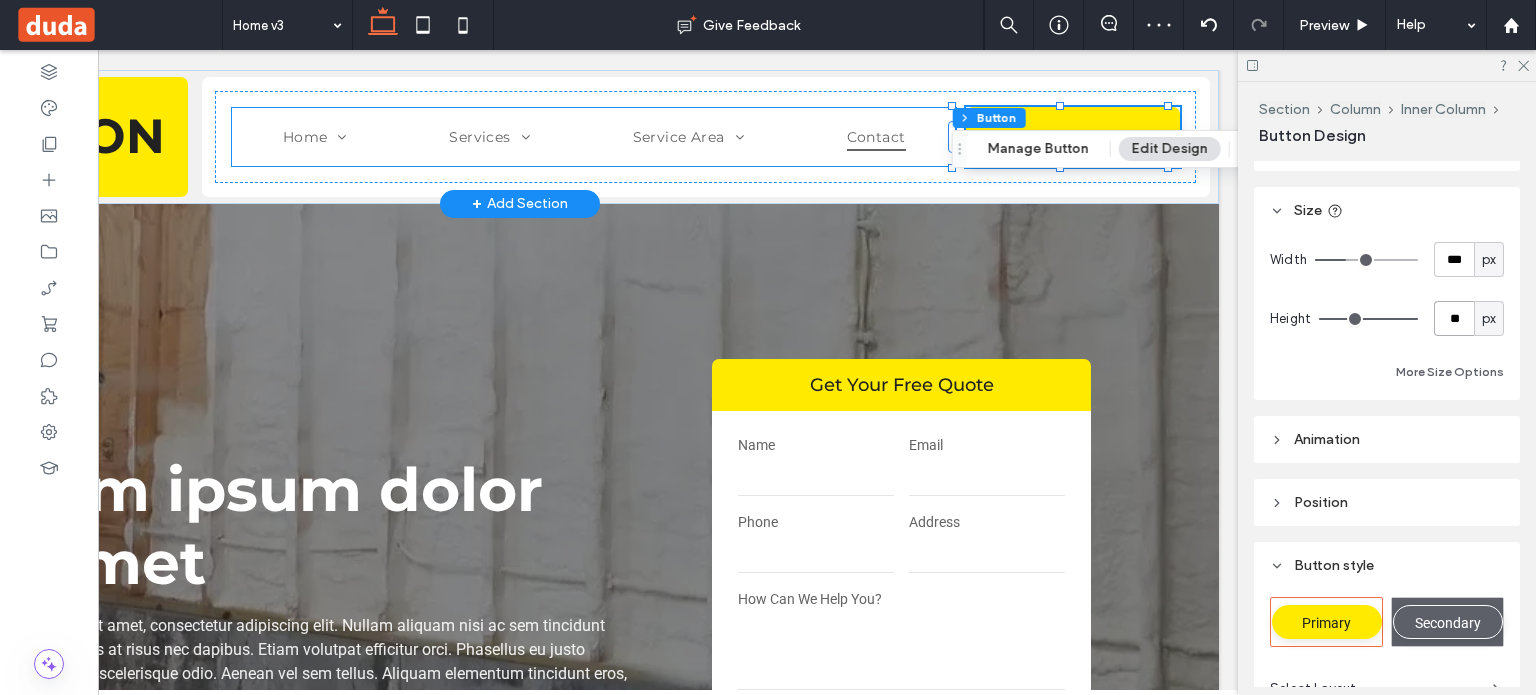 click on "Contact" at bounding box center (876, 137) 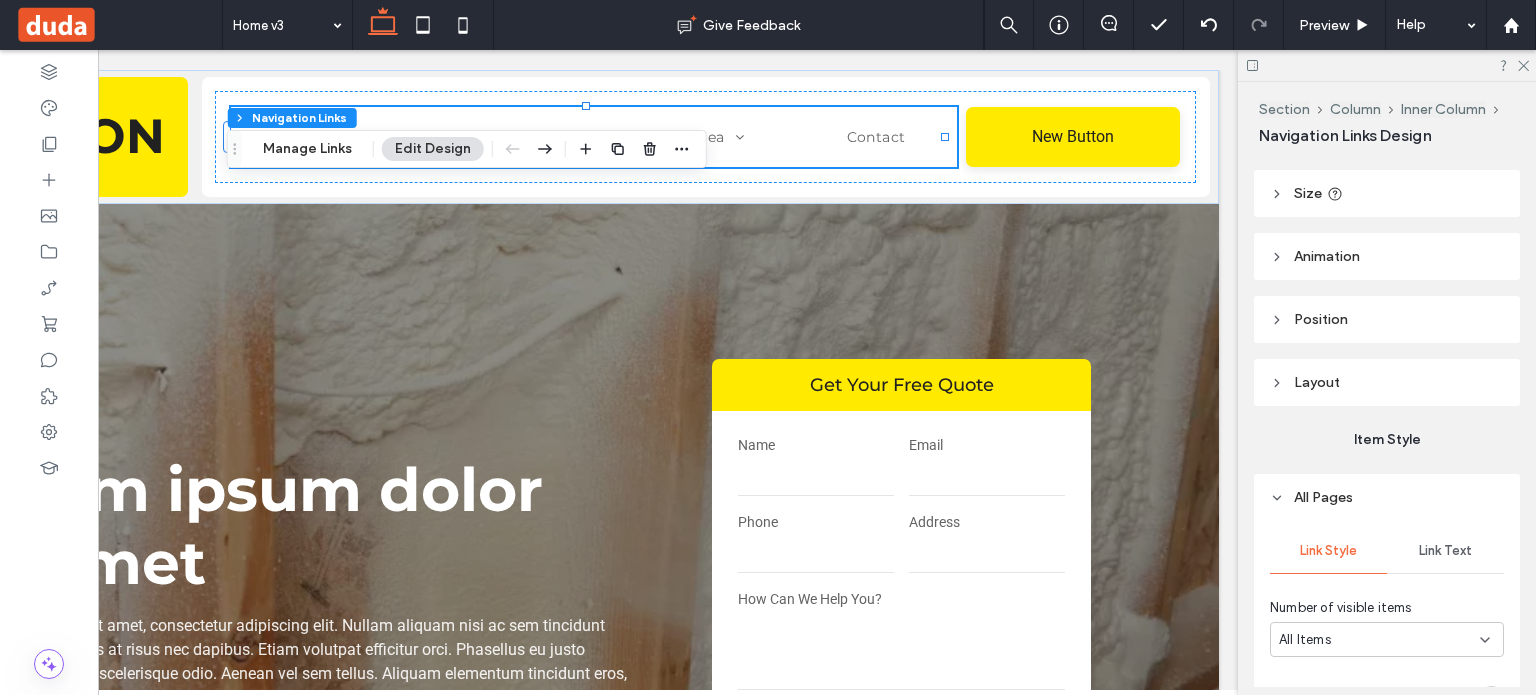 scroll, scrollTop: 200, scrollLeft: 0, axis: vertical 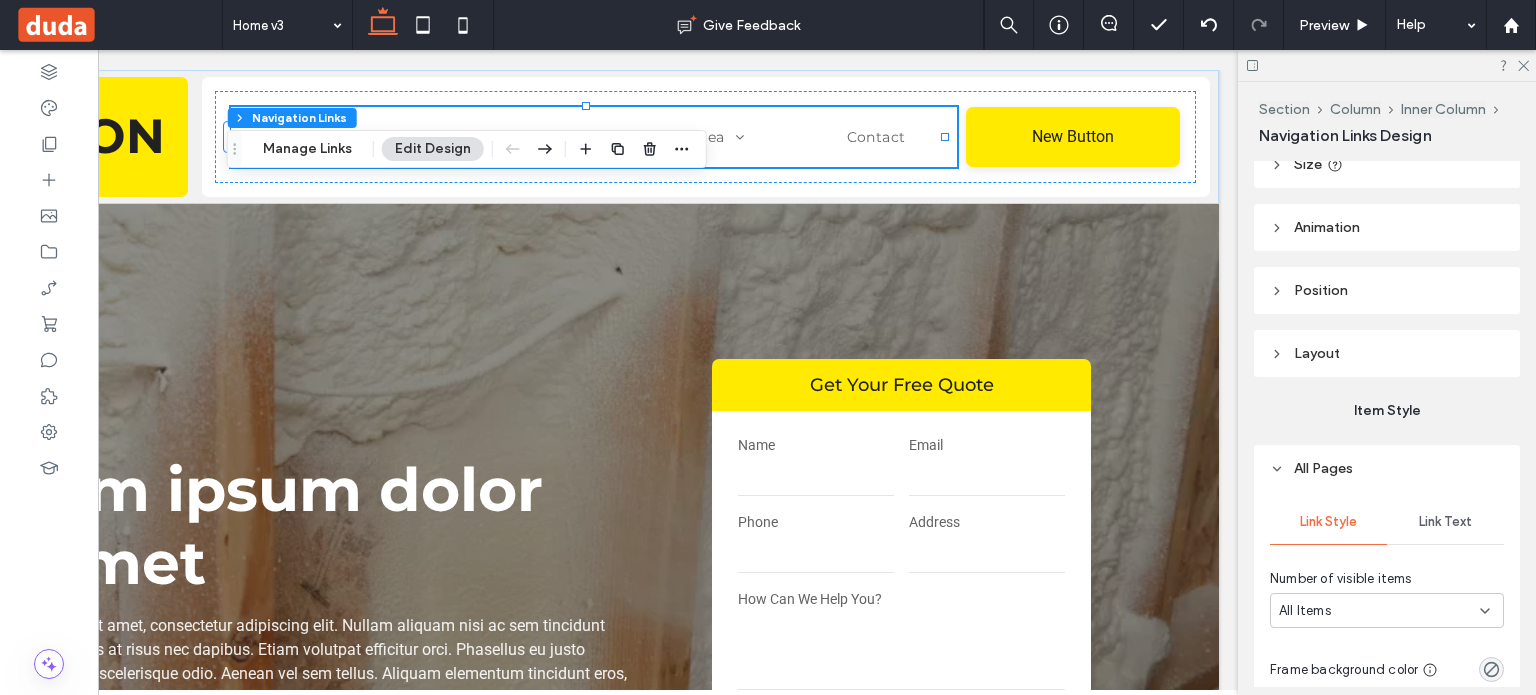 click on "Layout" at bounding box center [1387, 353] 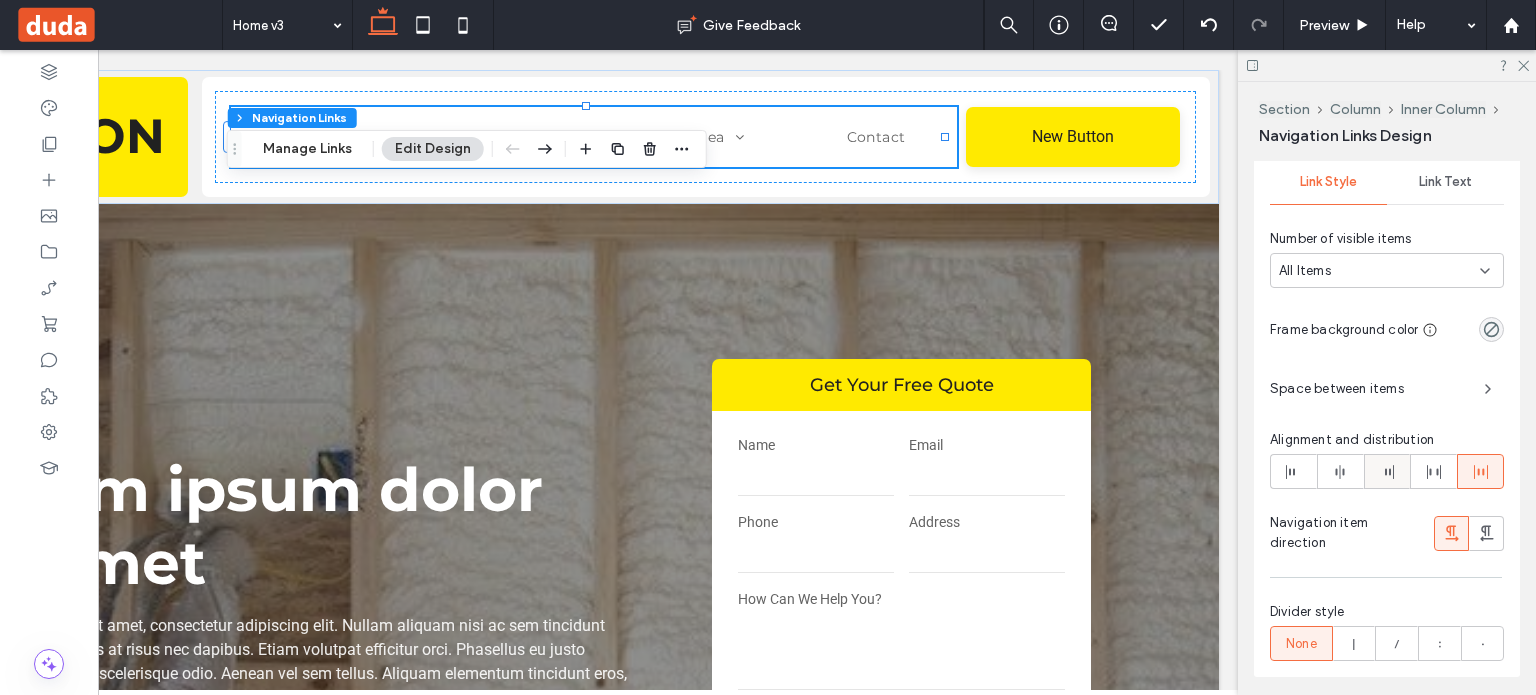scroll, scrollTop: 900, scrollLeft: 0, axis: vertical 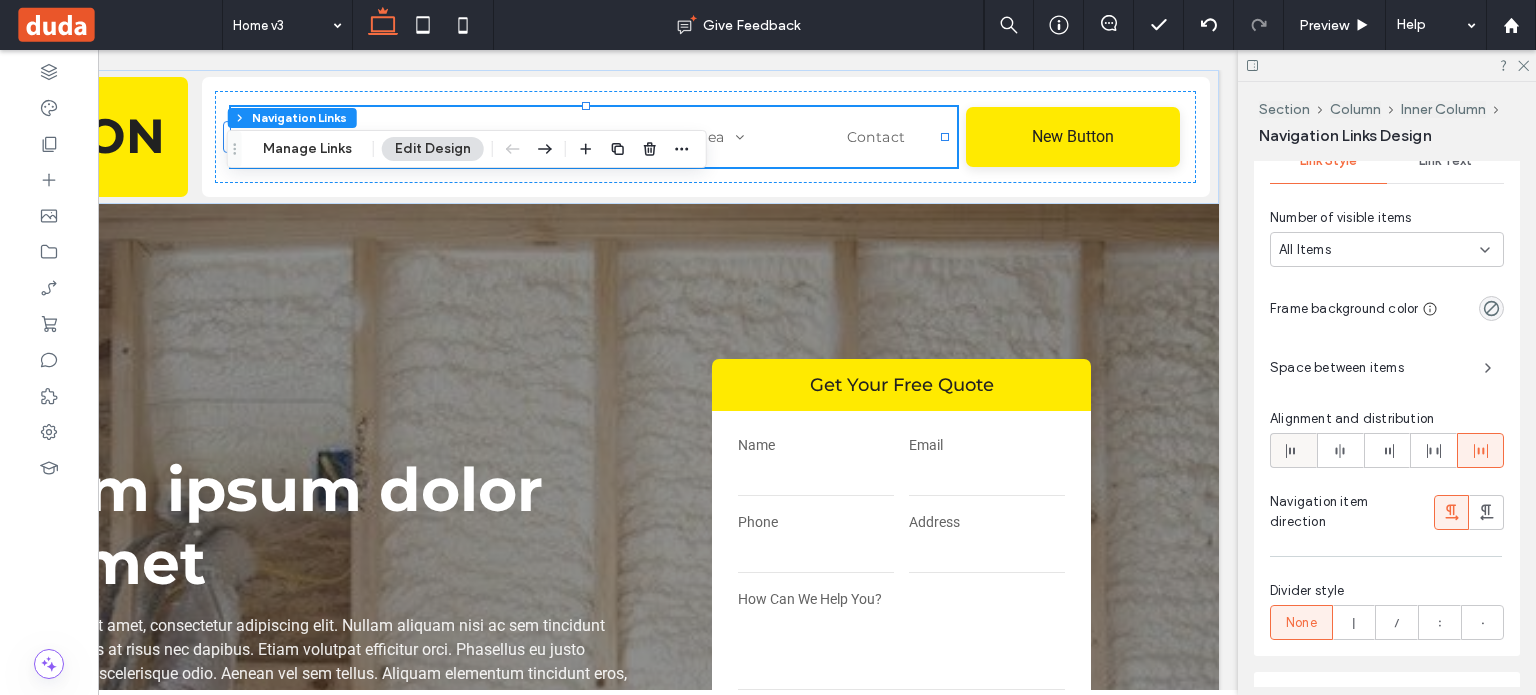 click 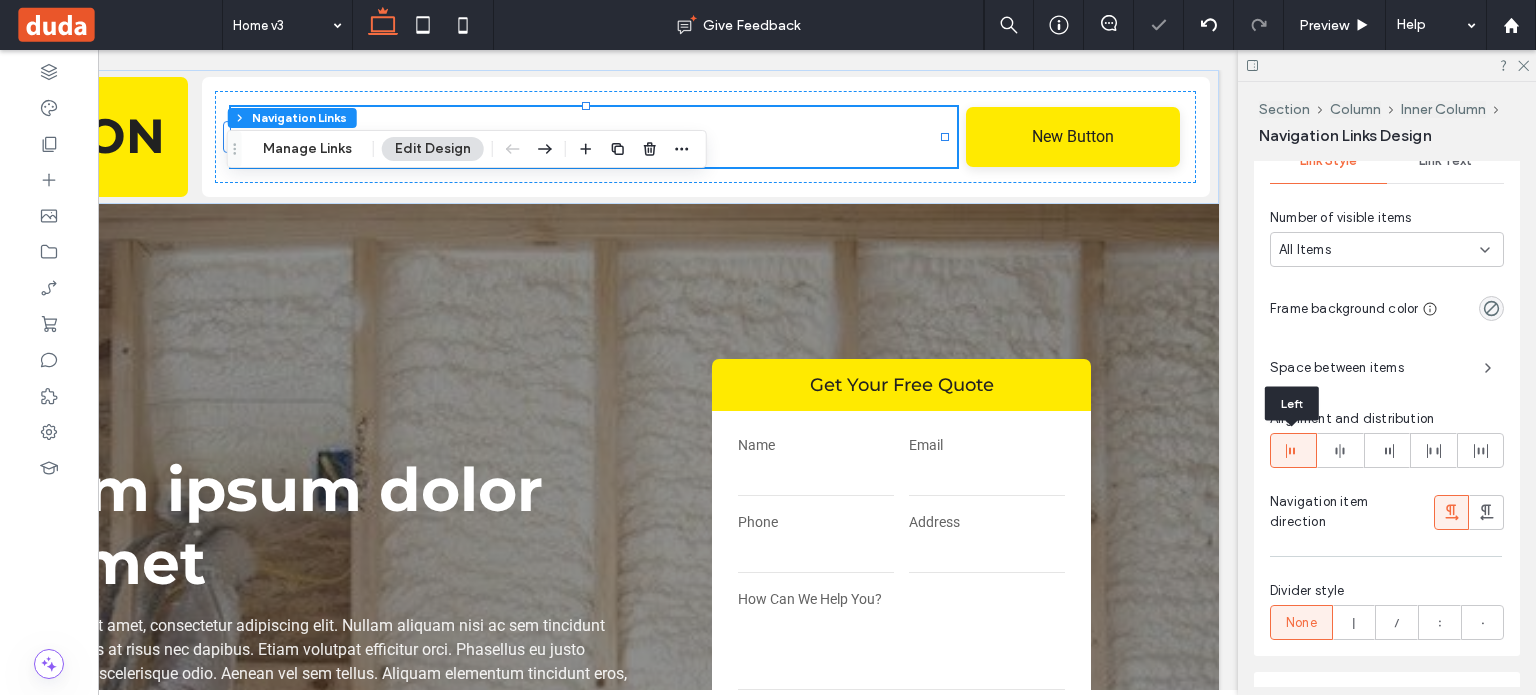 type on "*" 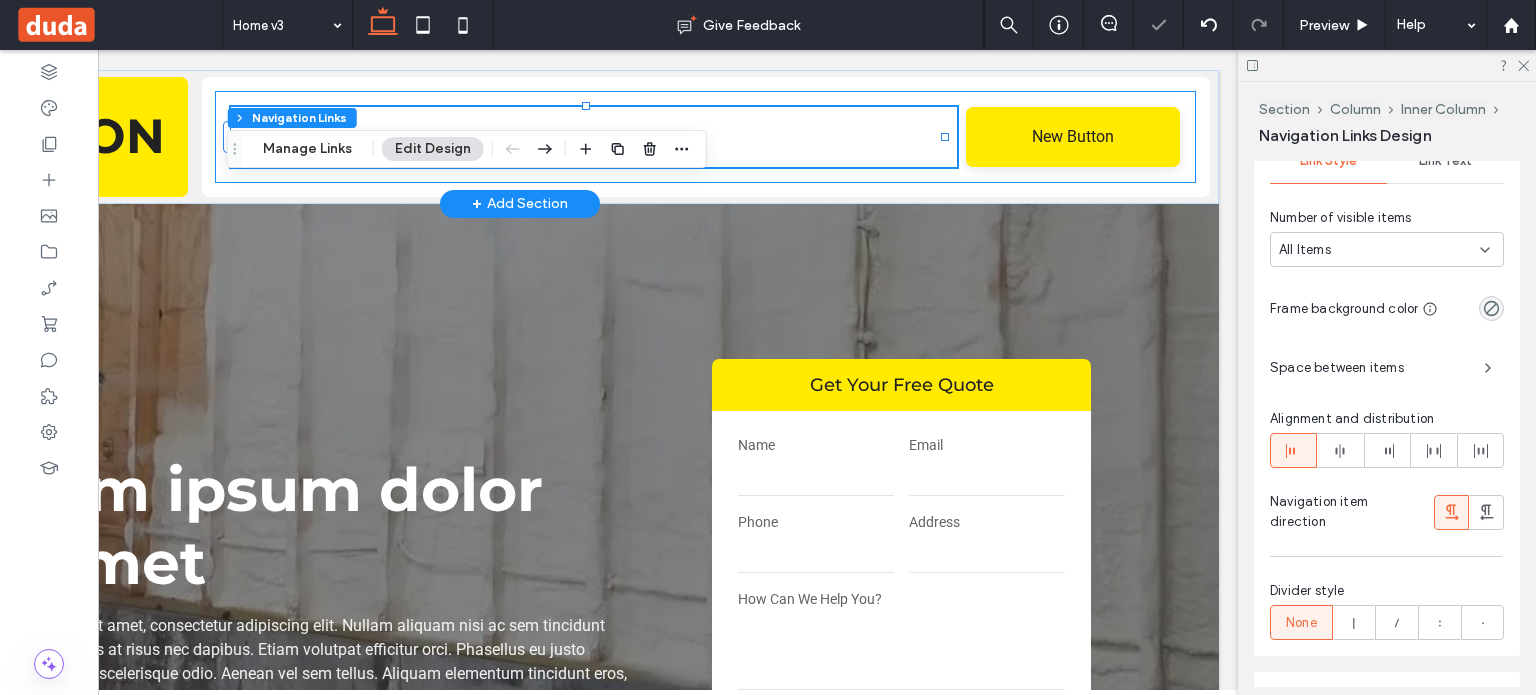 click on "Home
Home v2
Home v3
Services
Spray Foam Insulation
Commercial Insulation
Attic Insulation
Batt/Fiberglass Insulation
Blown-In Insulation
Crawl Space Insulation
Service Area
Service Area Inner template
Contact
New Button" at bounding box center [705, 137] 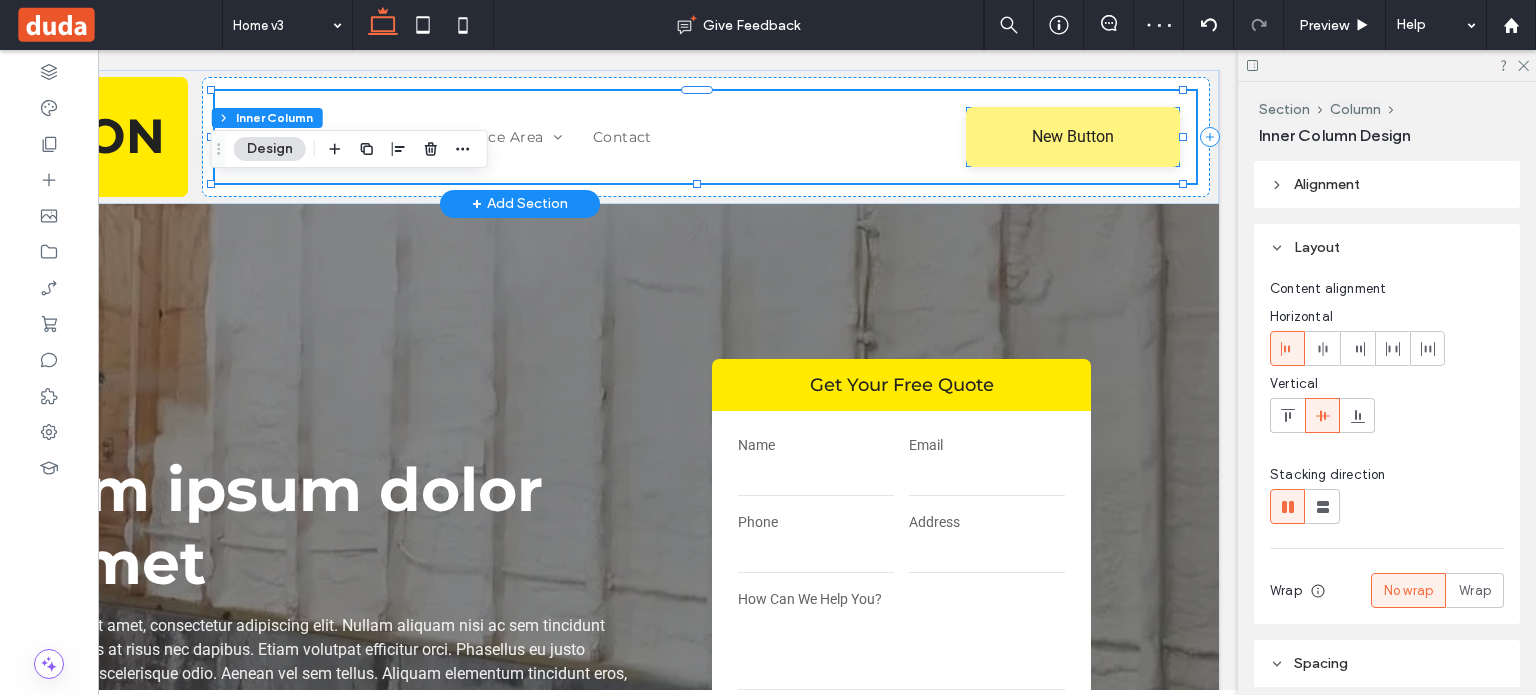 click on "New Button" at bounding box center (1073, 137) 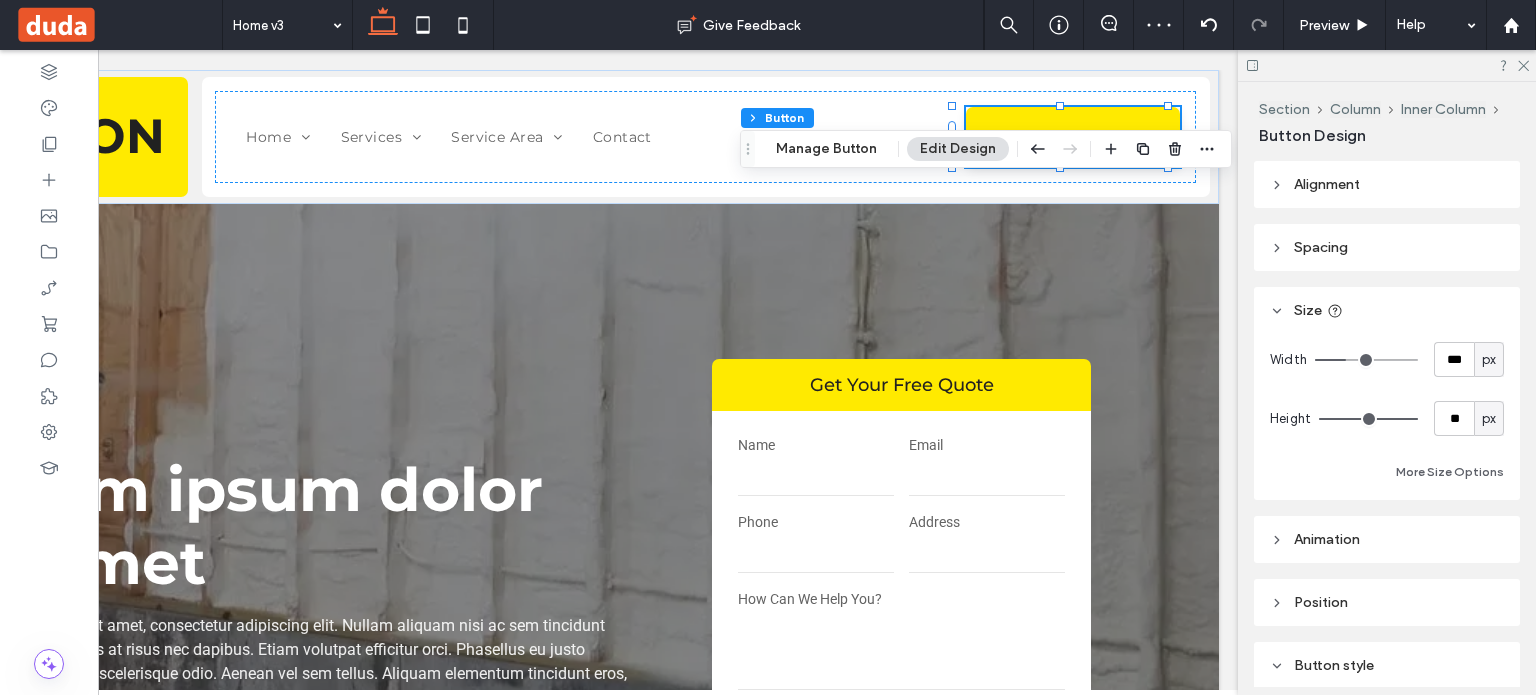 type on "**" 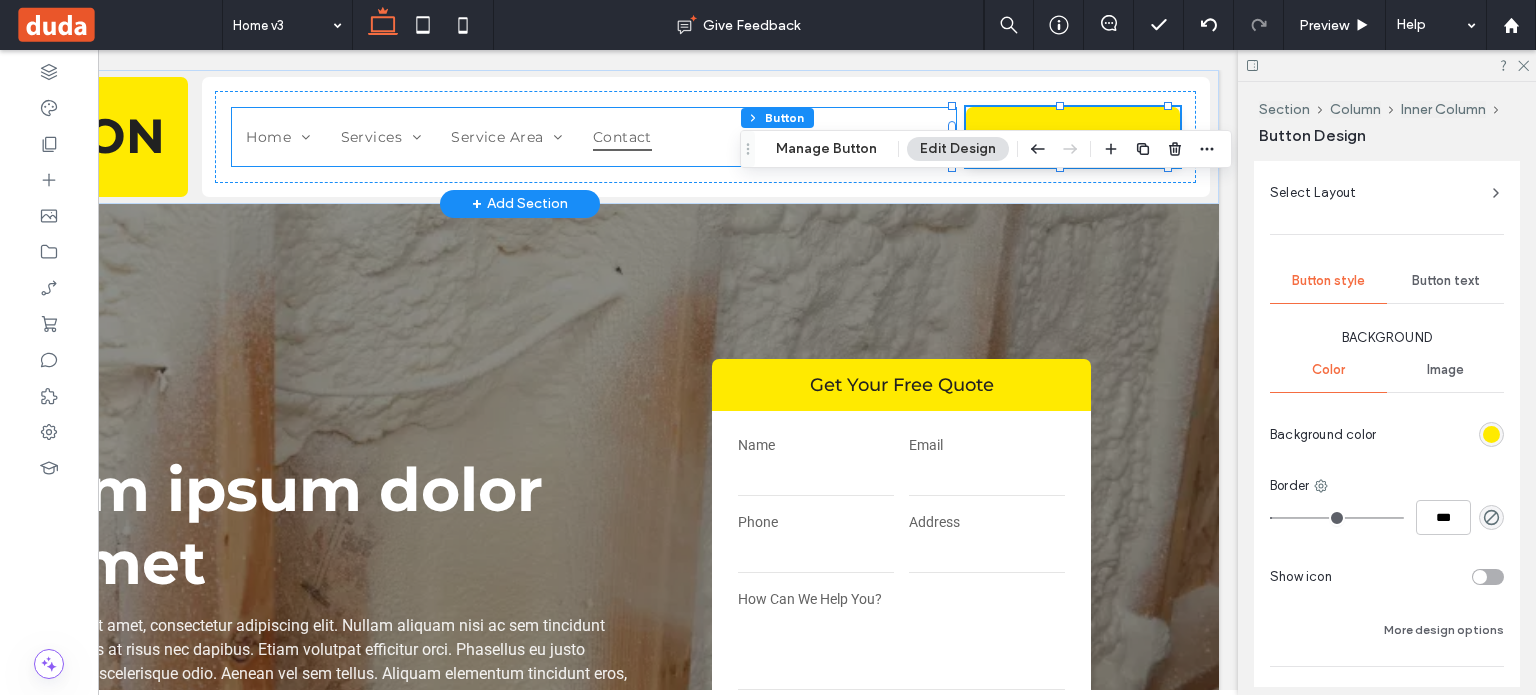 scroll, scrollTop: 600, scrollLeft: 0, axis: vertical 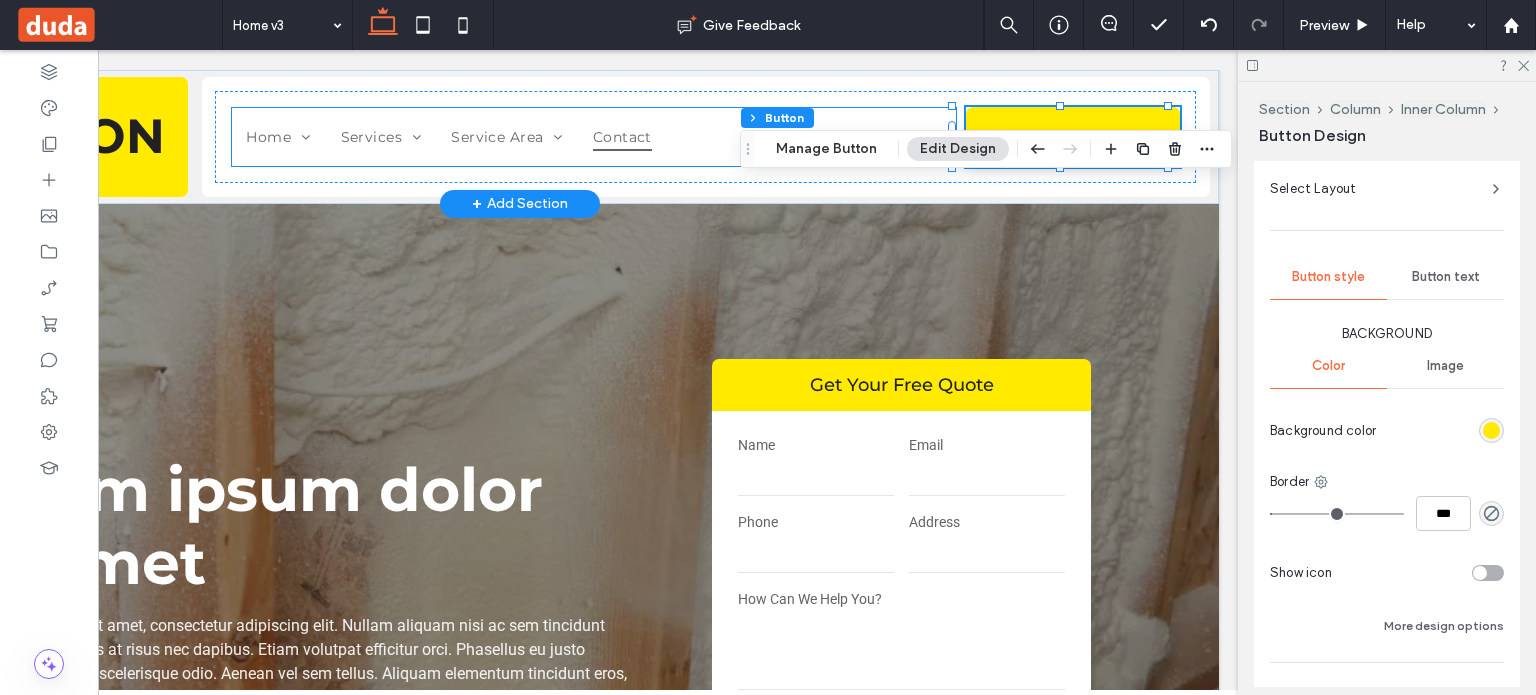 click on "Contact" at bounding box center [622, 137] 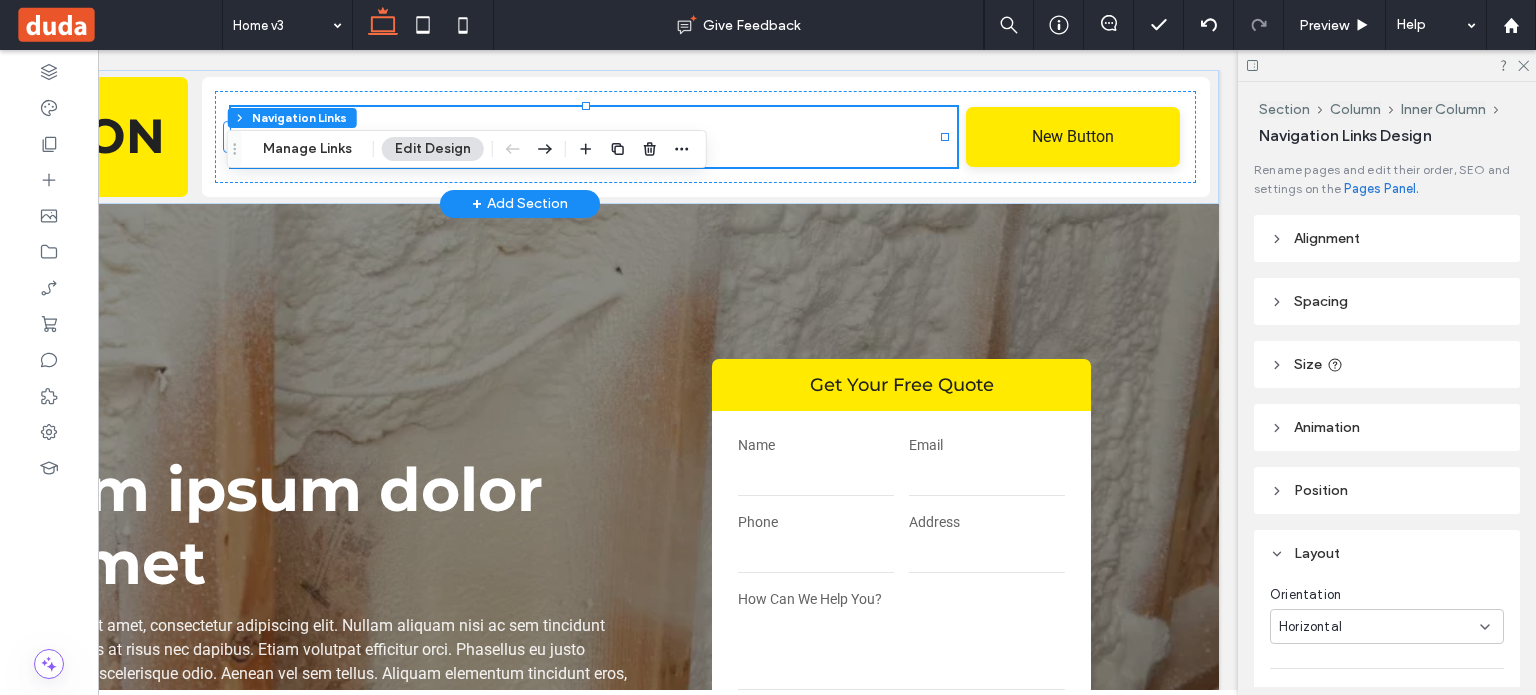 click on "Home
Home v2
Home v3
Services
Spray Foam Insulation
Commercial Insulation
Attic Insulation
Batt/Fiberglass Insulation
Blown-In Insulation
Crawl Space Insulation
Service Area
Service Area Inner template
Contact" at bounding box center [593, 137] 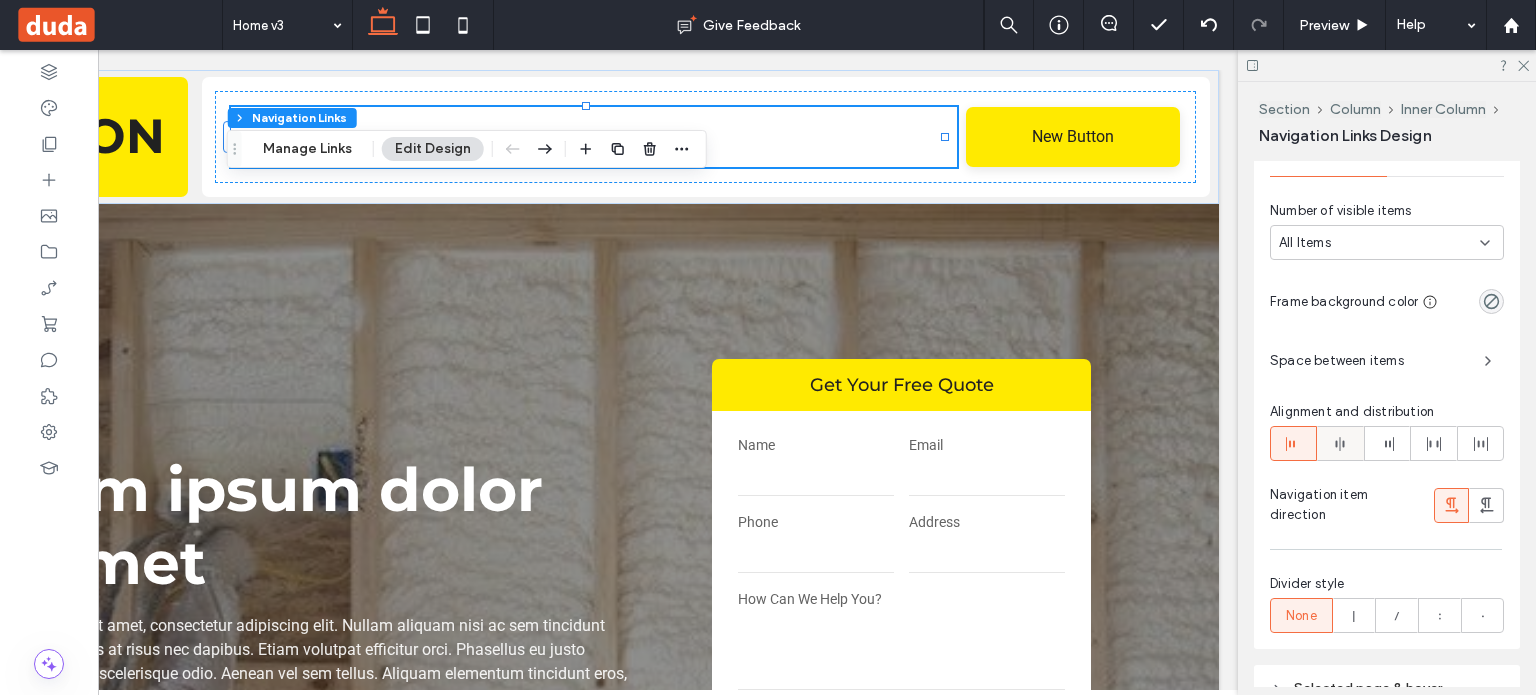 scroll, scrollTop: 1000, scrollLeft: 0, axis: vertical 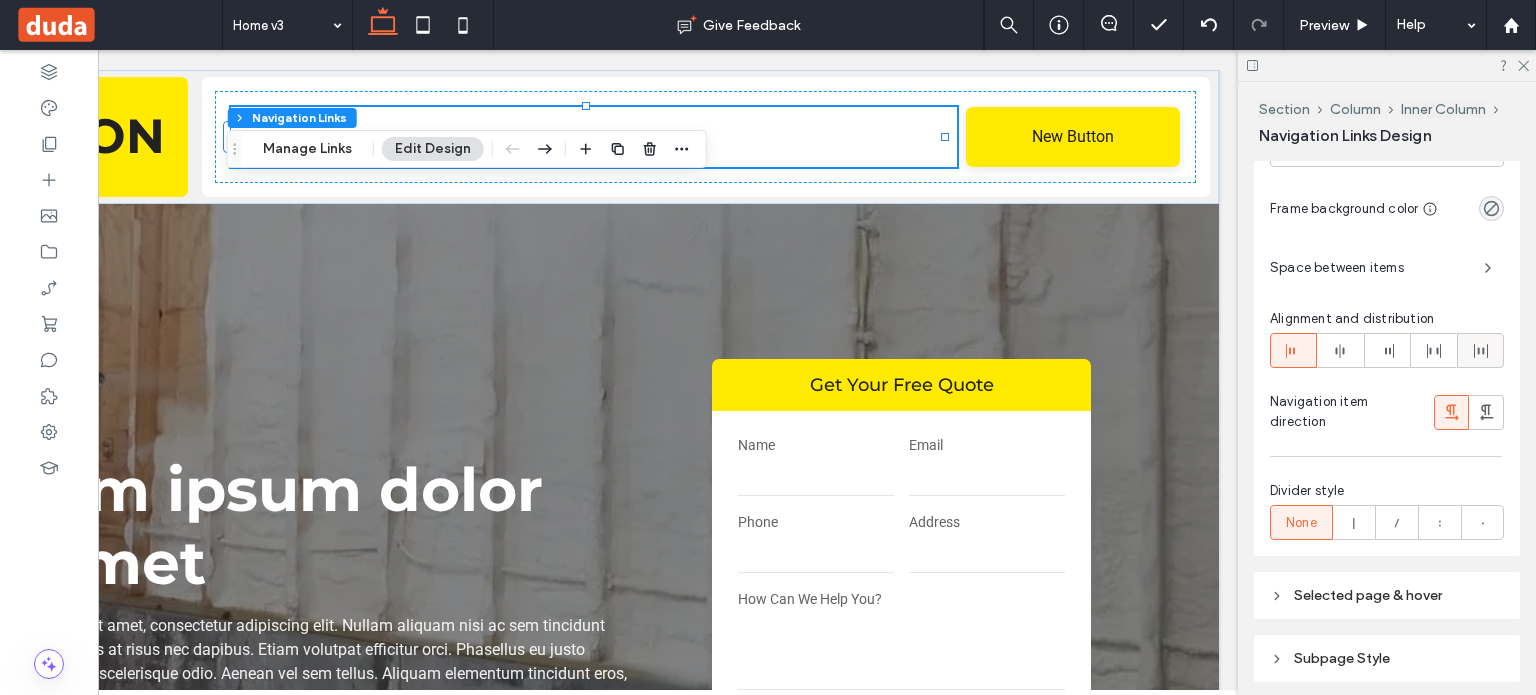 click at bounding box center [1480, 350] 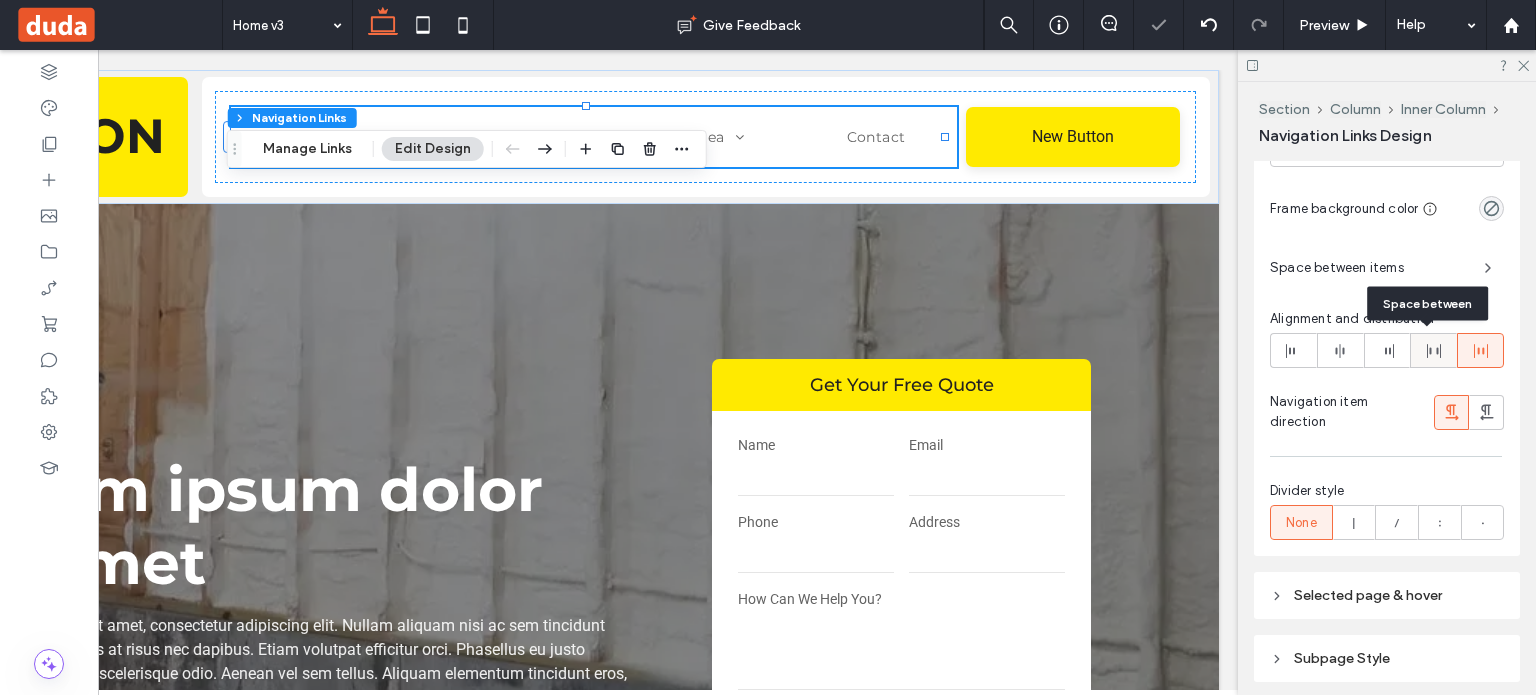 click at bounding box center [1433, 350] 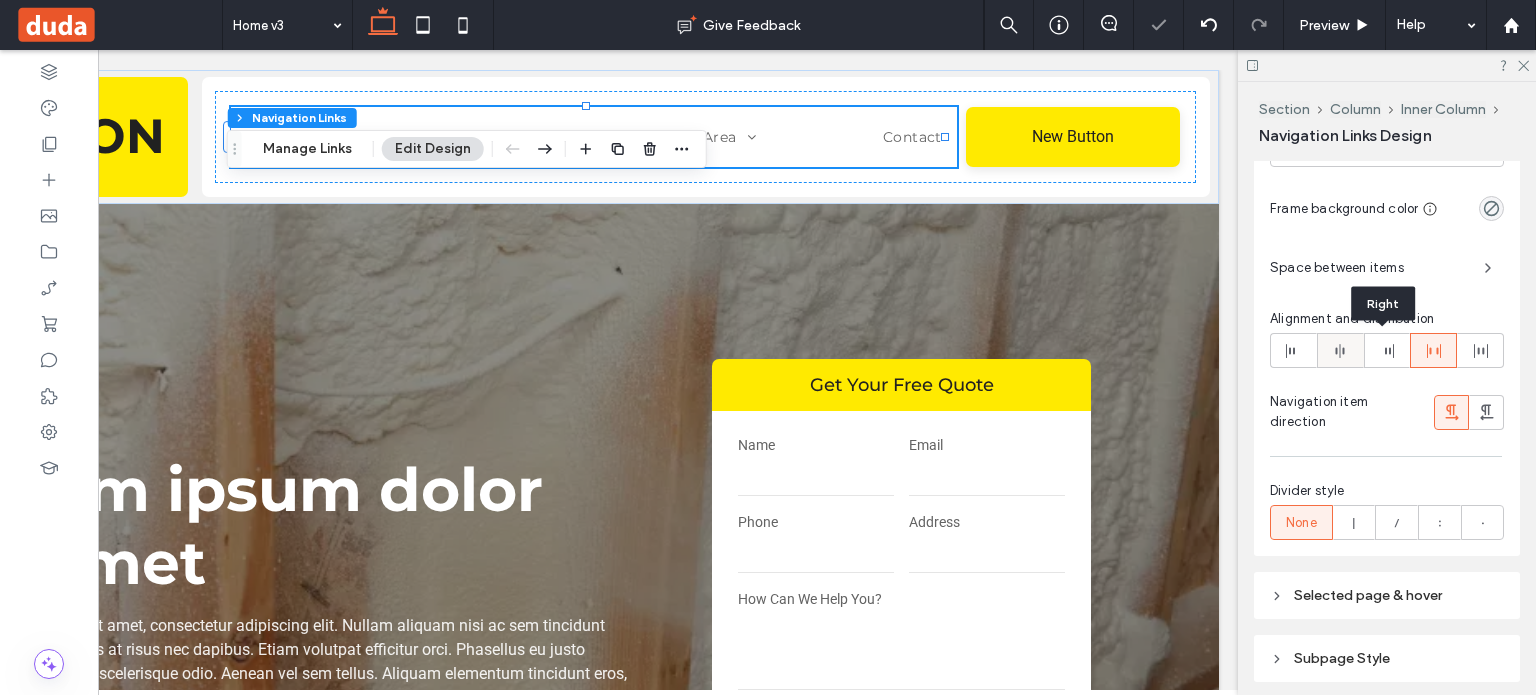 click at bounding box center [1340, 350] 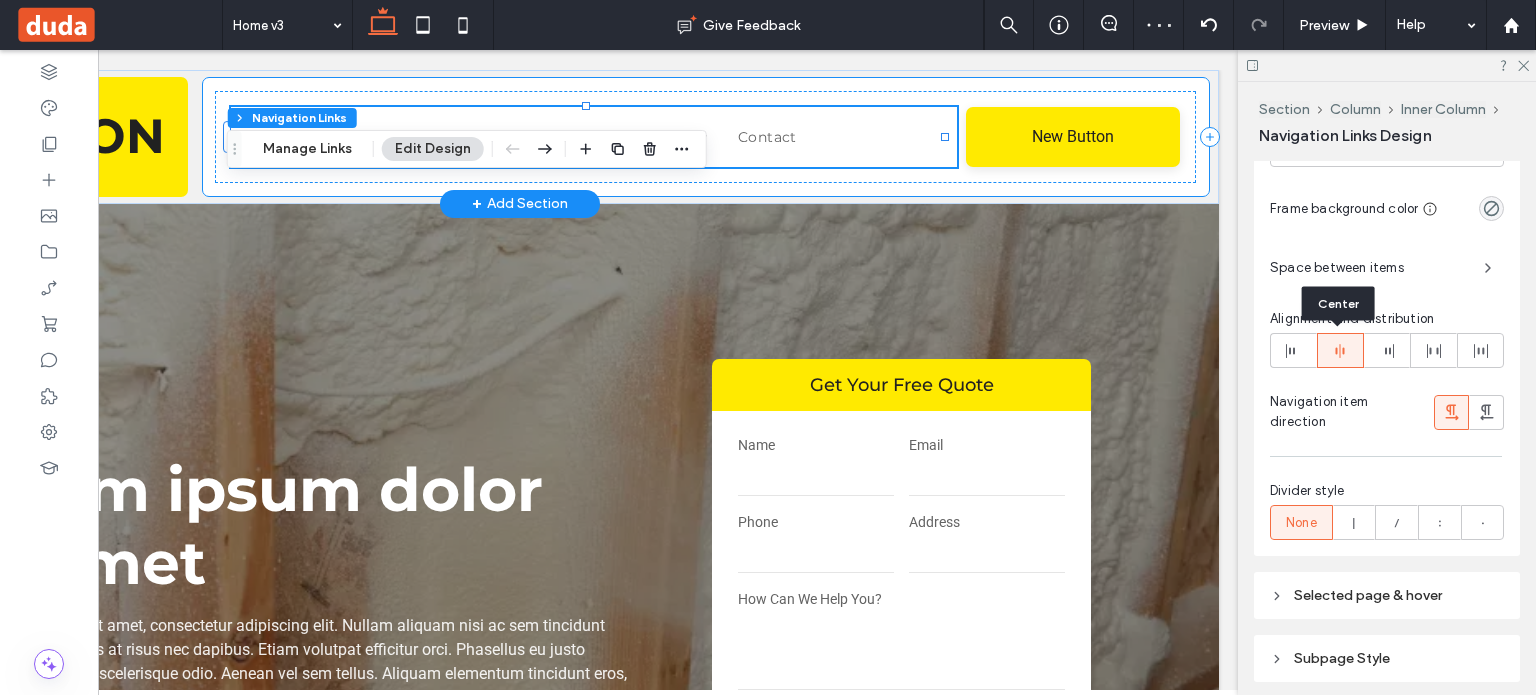type on "*" 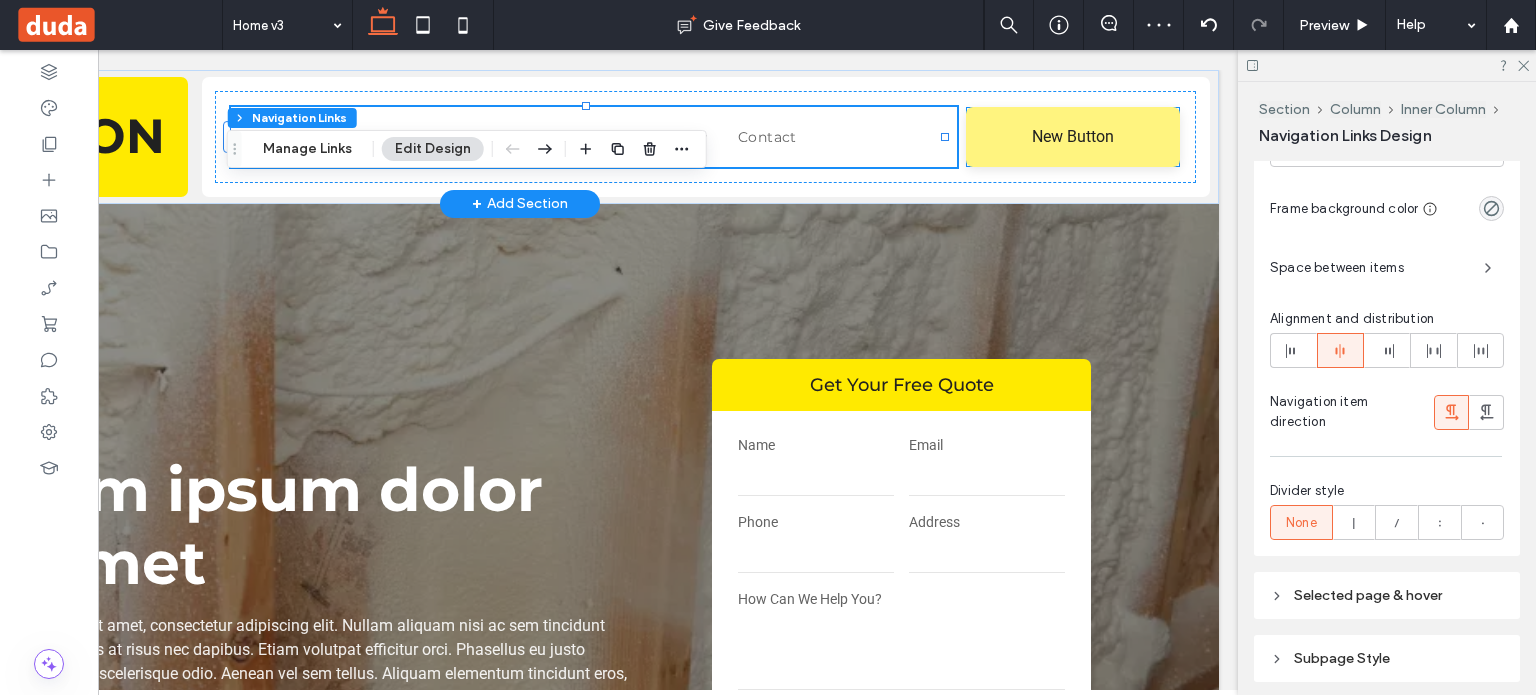 click on "New Button" at bounding box center [1073, 137] 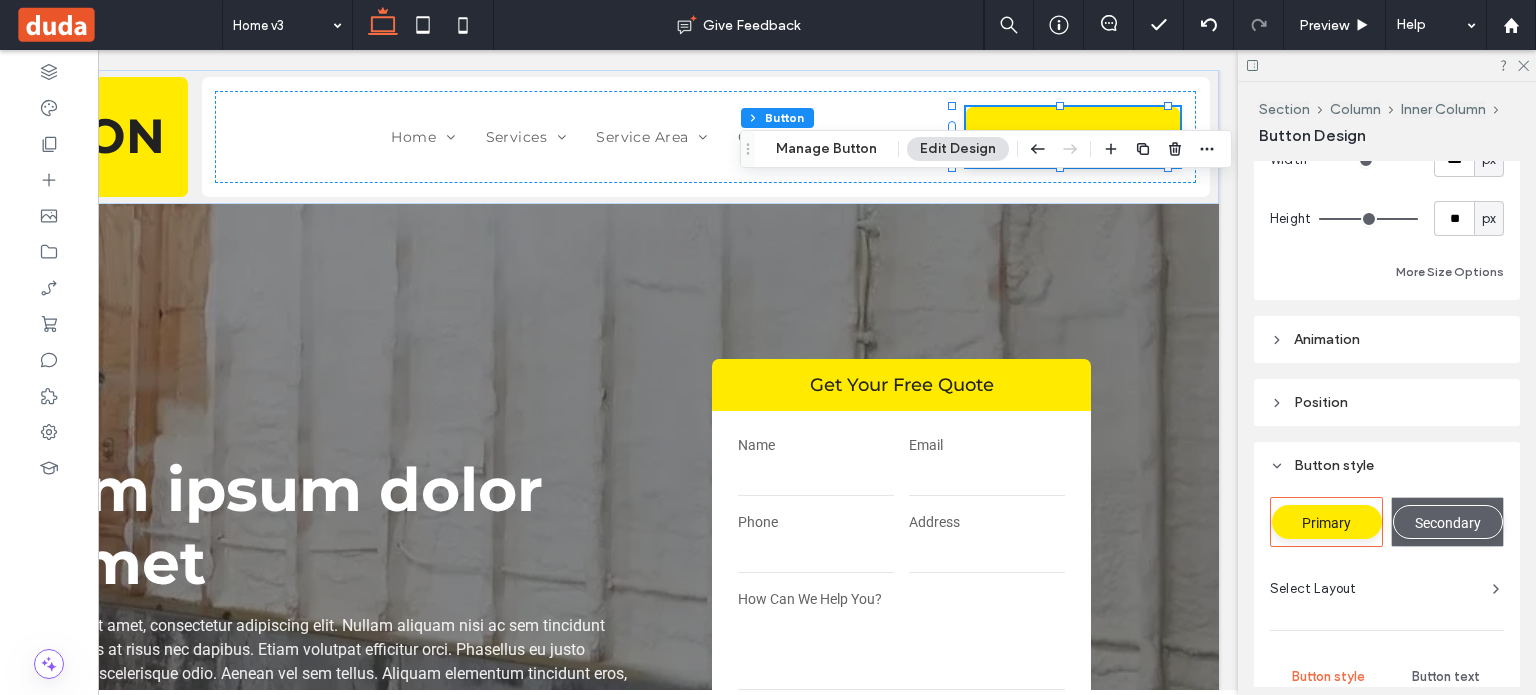 scroll, scrollTop: 100, scrollLeft: 0, axis: vertical 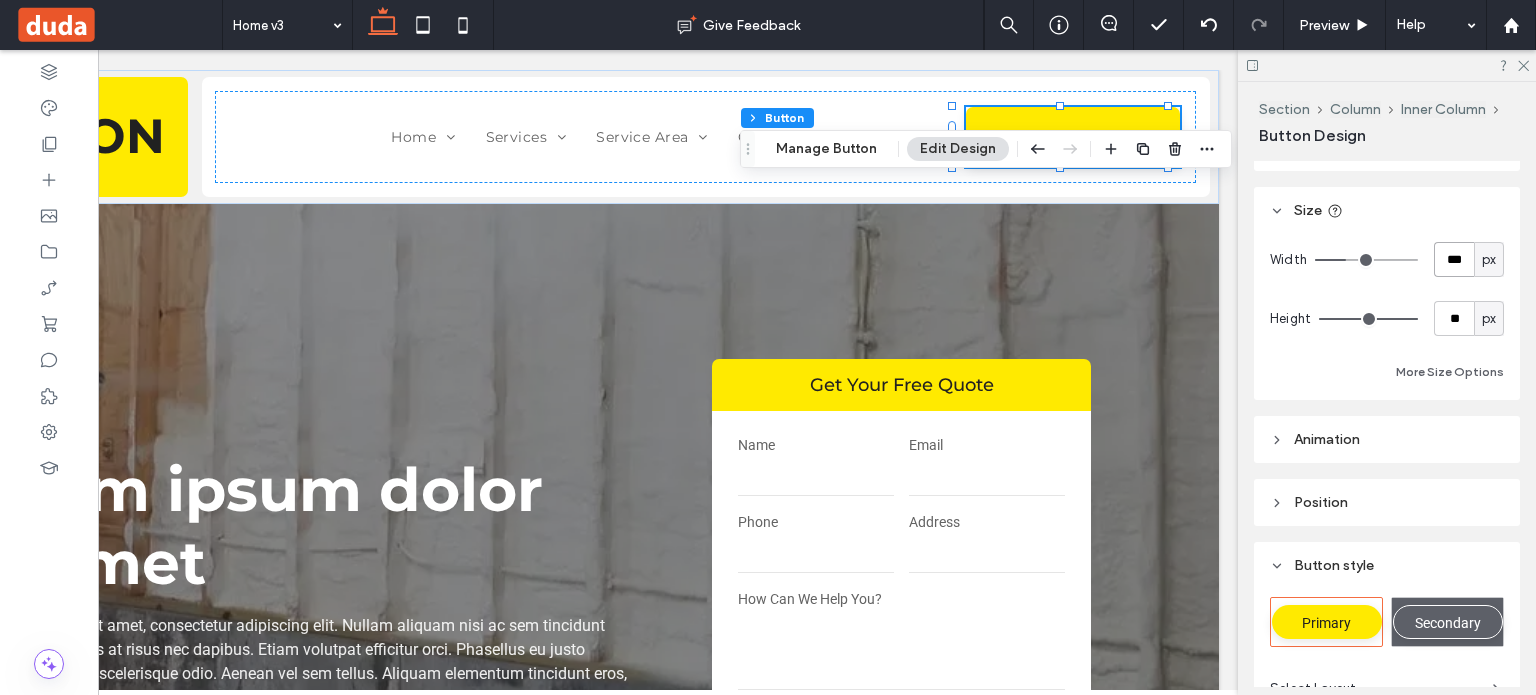 click on "***" at bounding box center [1454, 259] 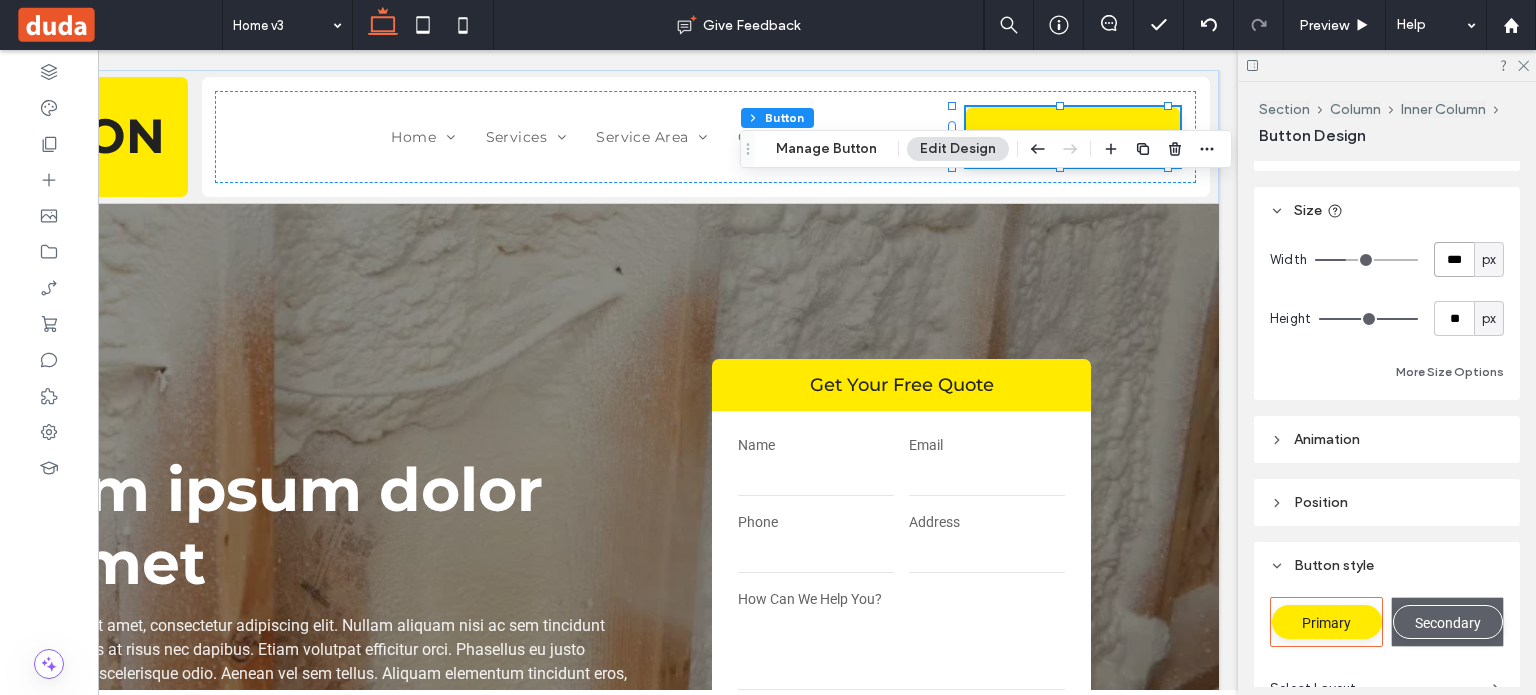 type on "***" 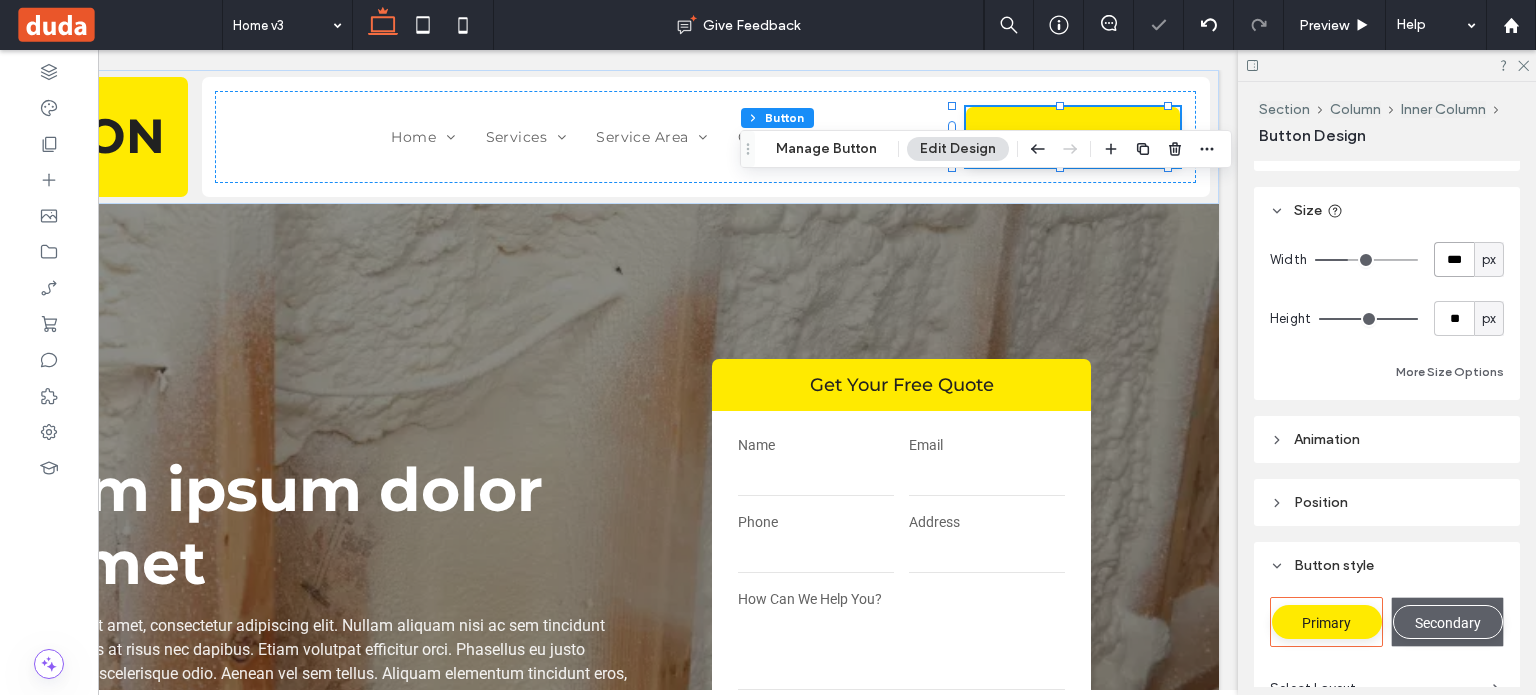 type on "***" 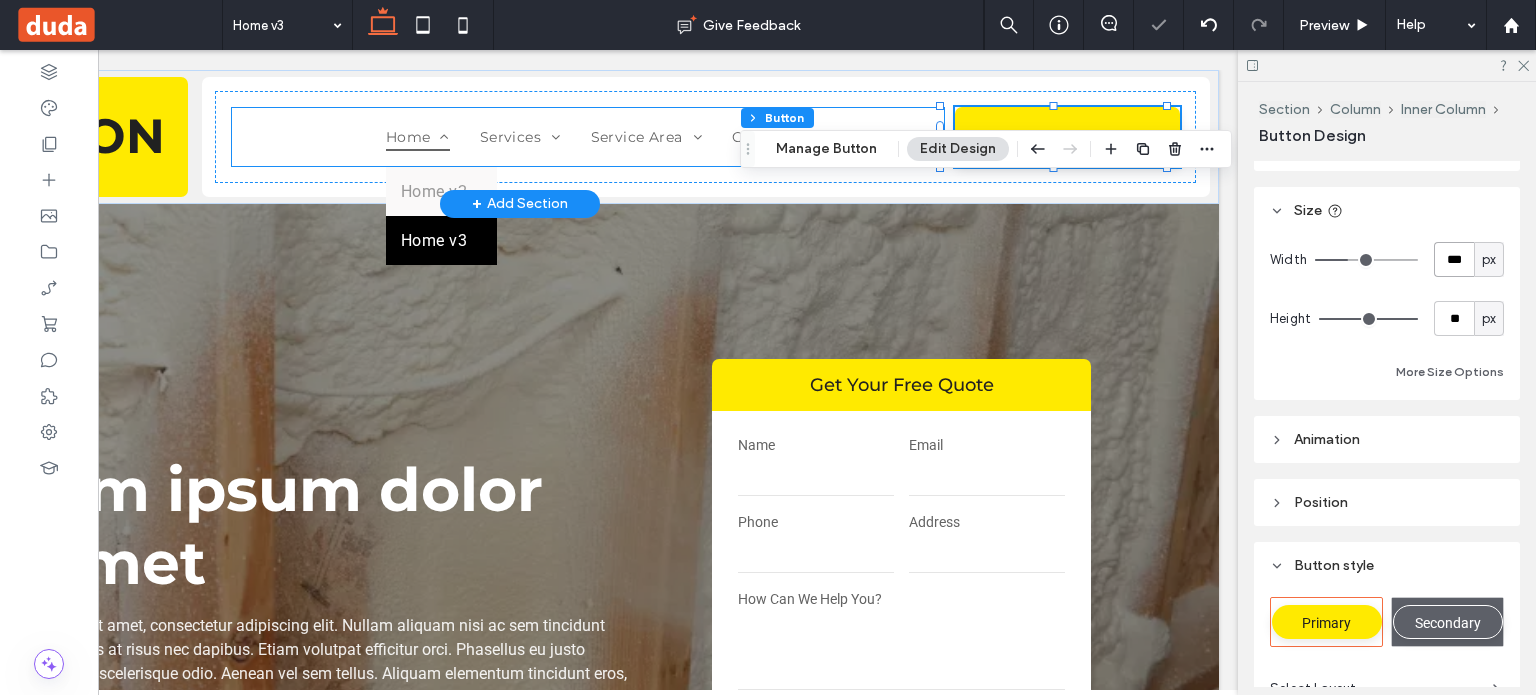 click on "Home" at bounding box center [418, 137] 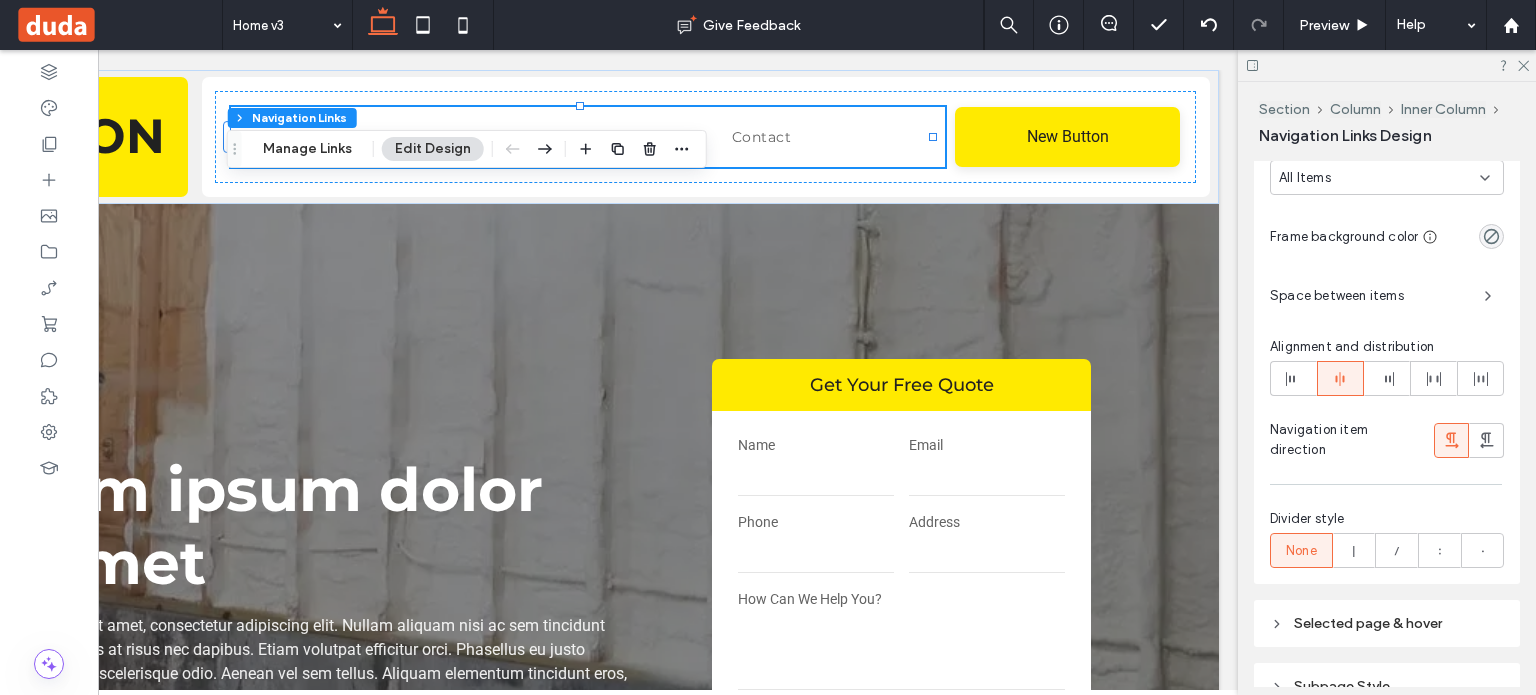 scroll, scrollTop: 872, scrollLeft: 0, axis: vertical 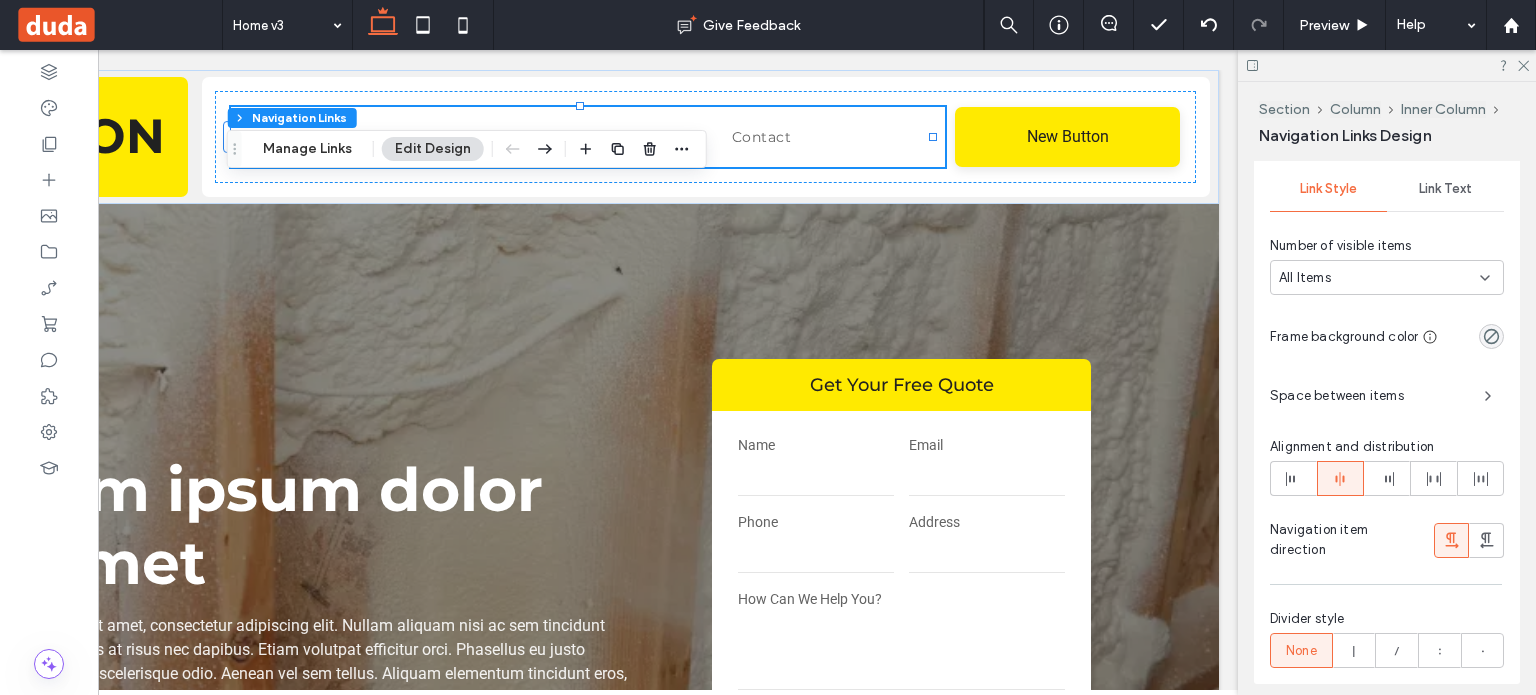 click on "Space between items" at bounding box center (1387, 396) 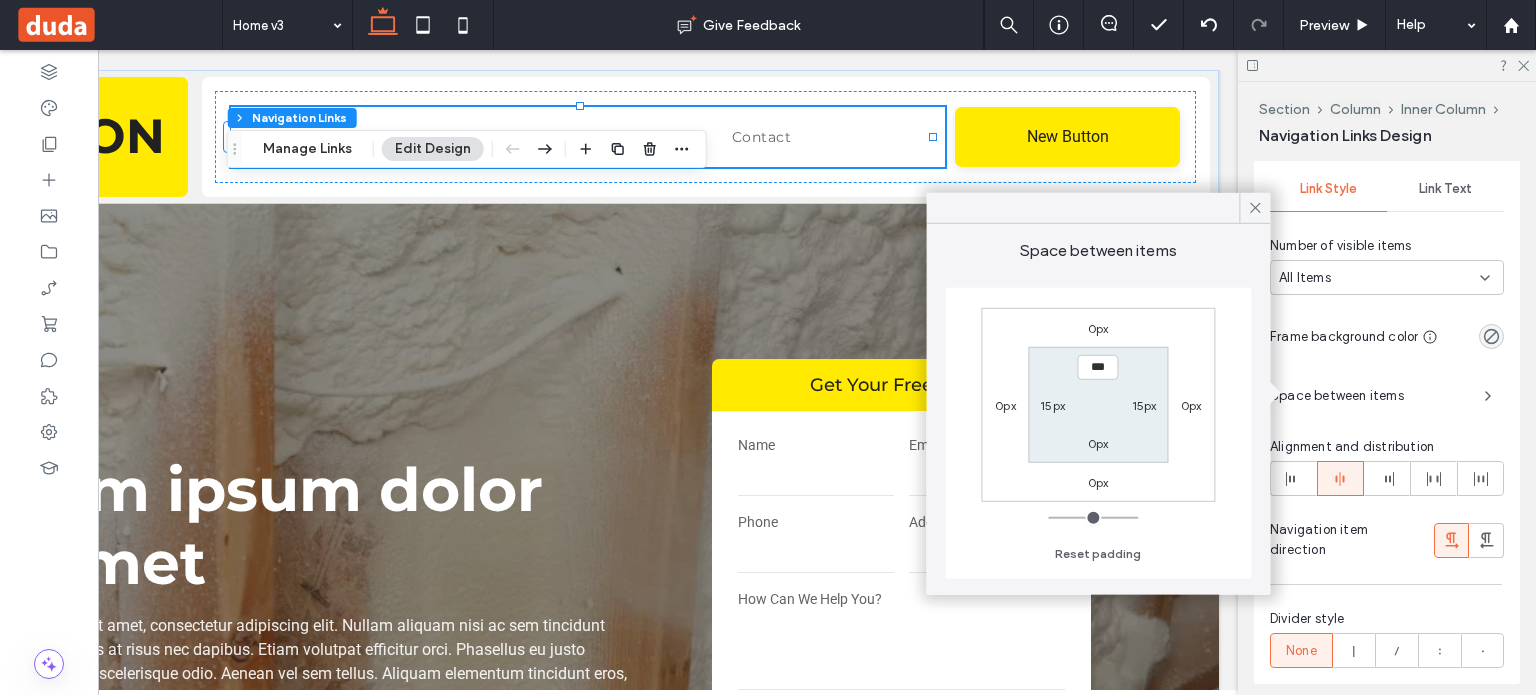 click on "15px" at bounding box center (1052, 405) 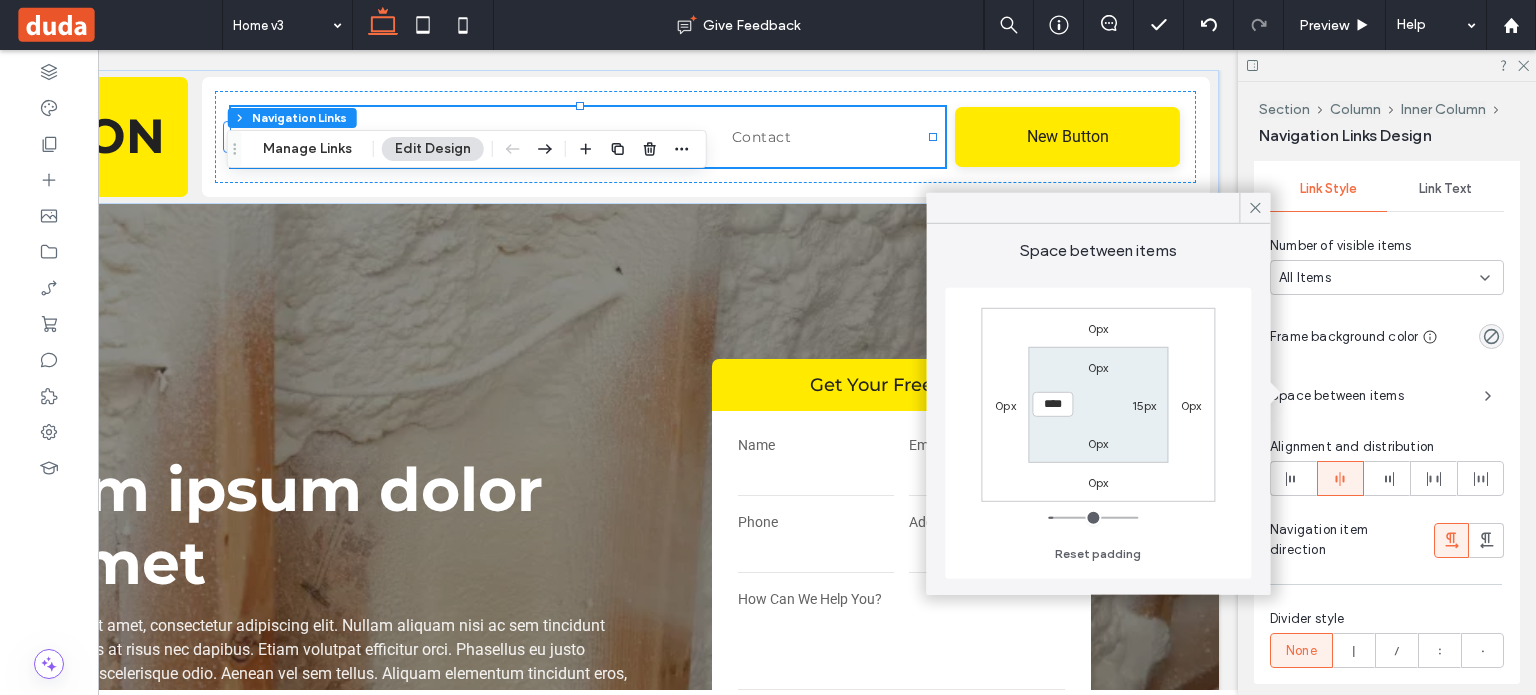 type on "**" 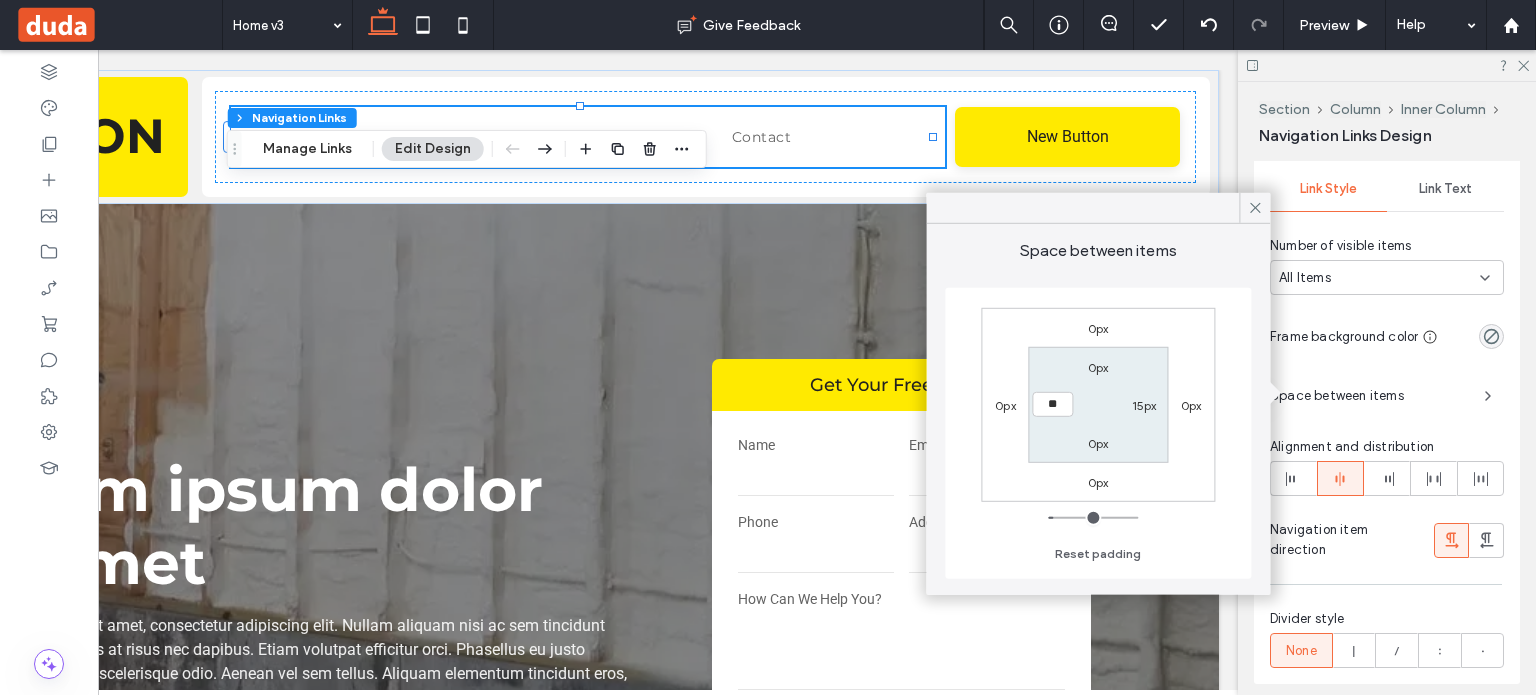 type on "**" 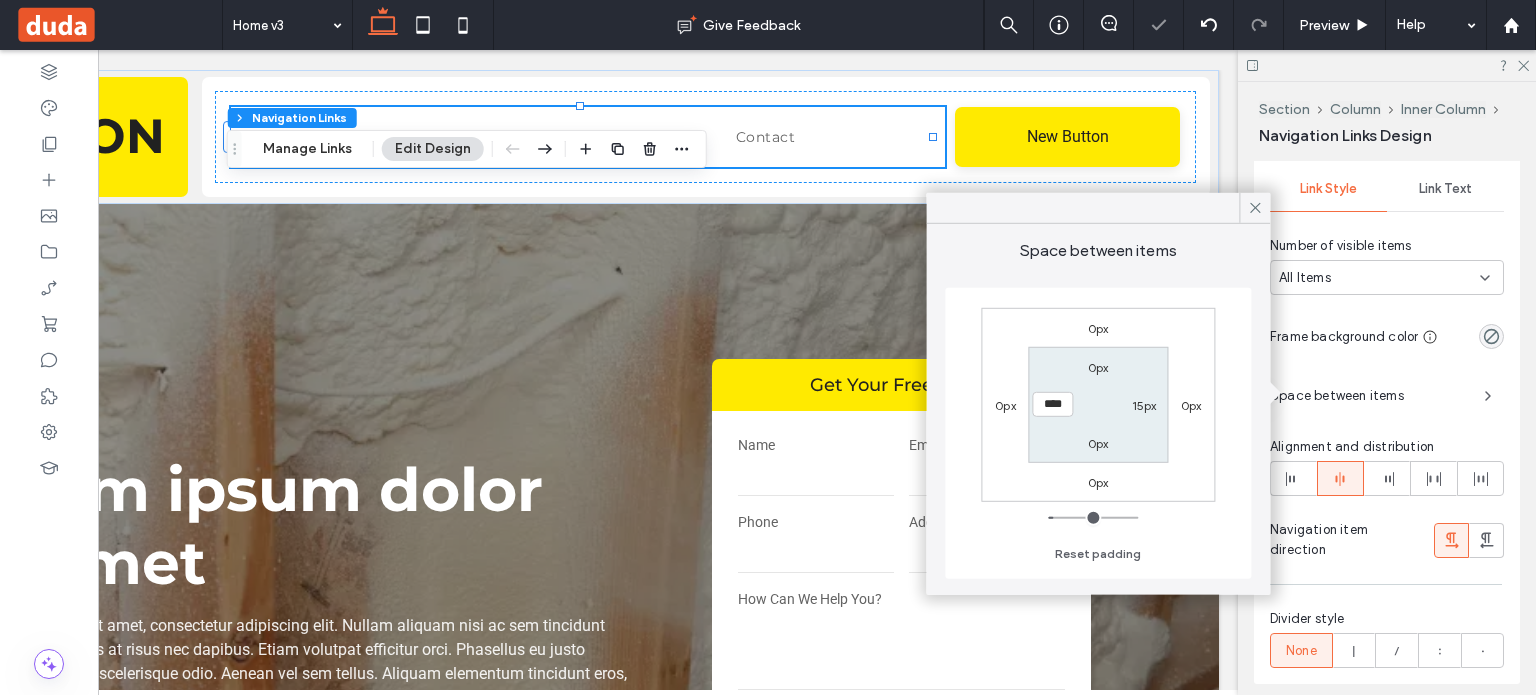 type on "*" 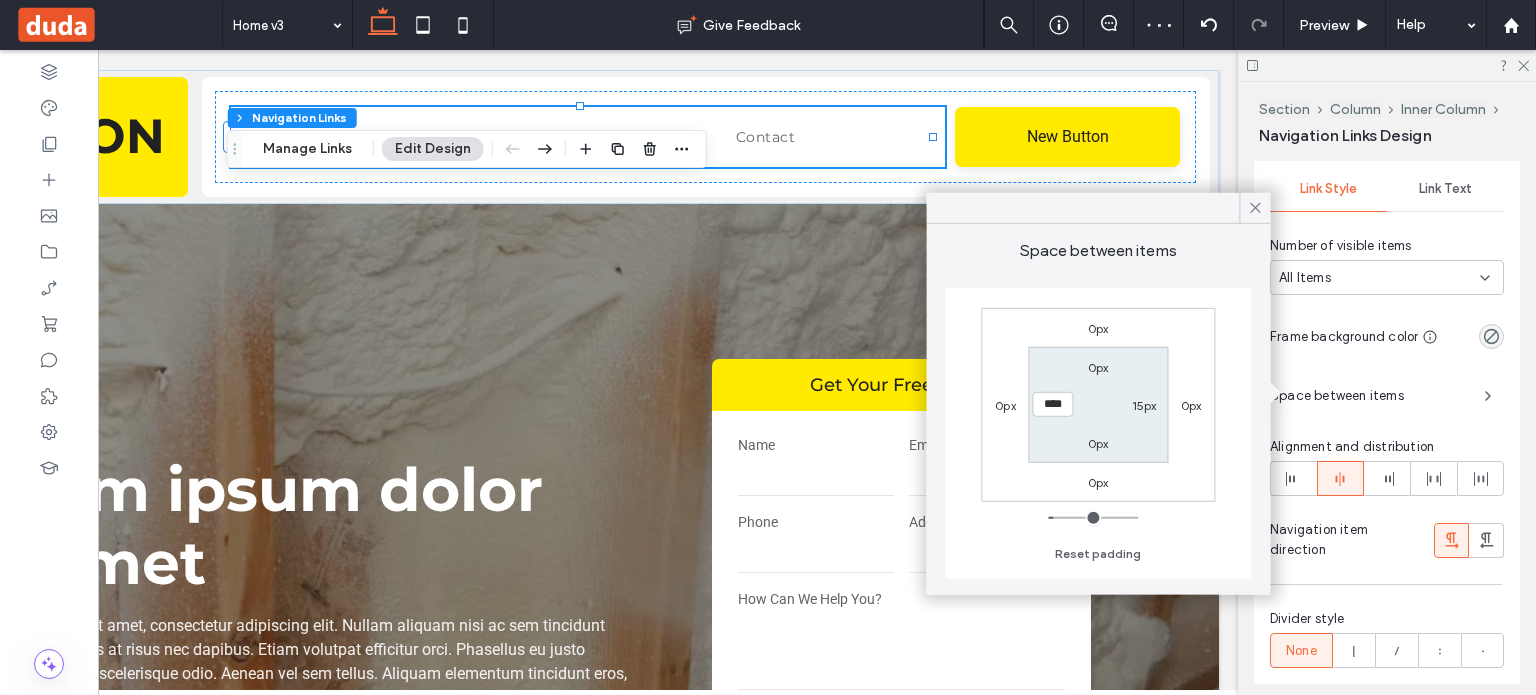 click on "15px" at bounding box center (1144, 405) 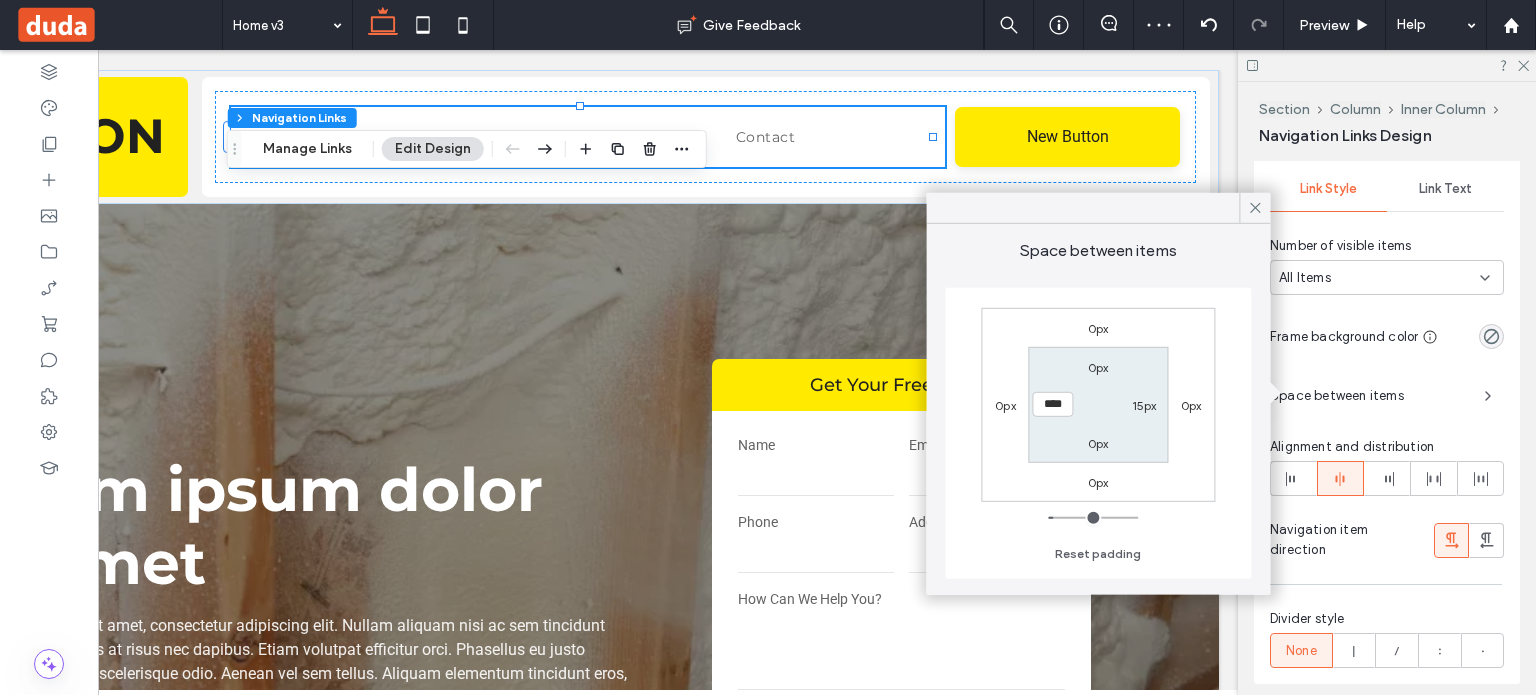 type on "**" 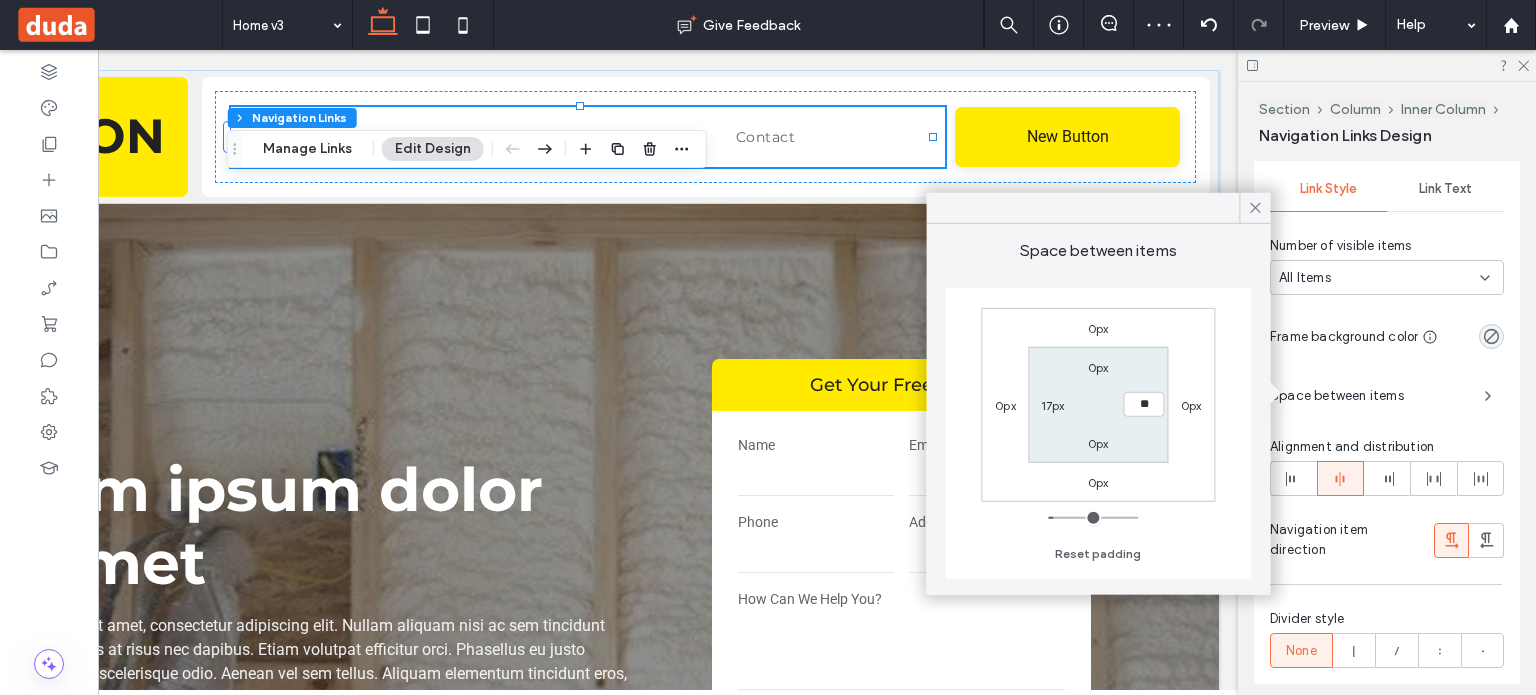 type on "**" 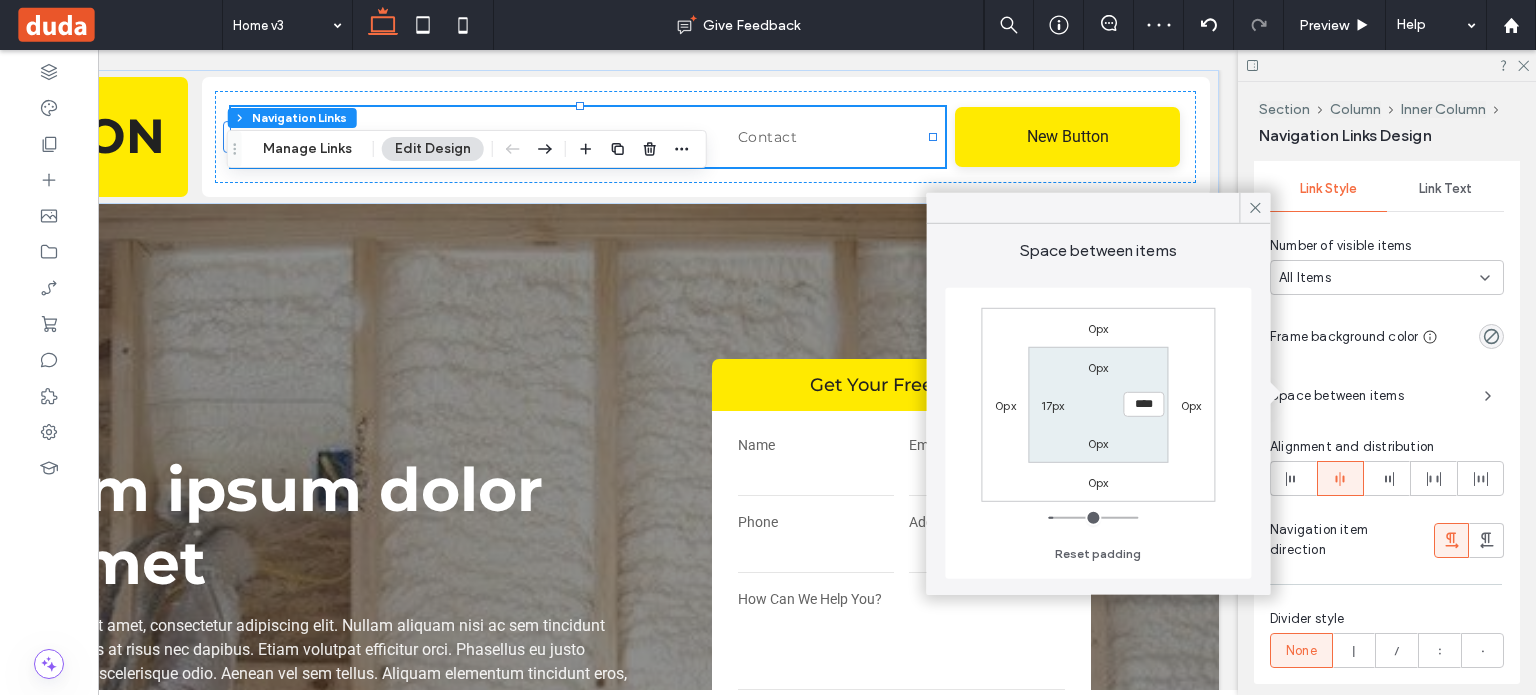 type on "*" 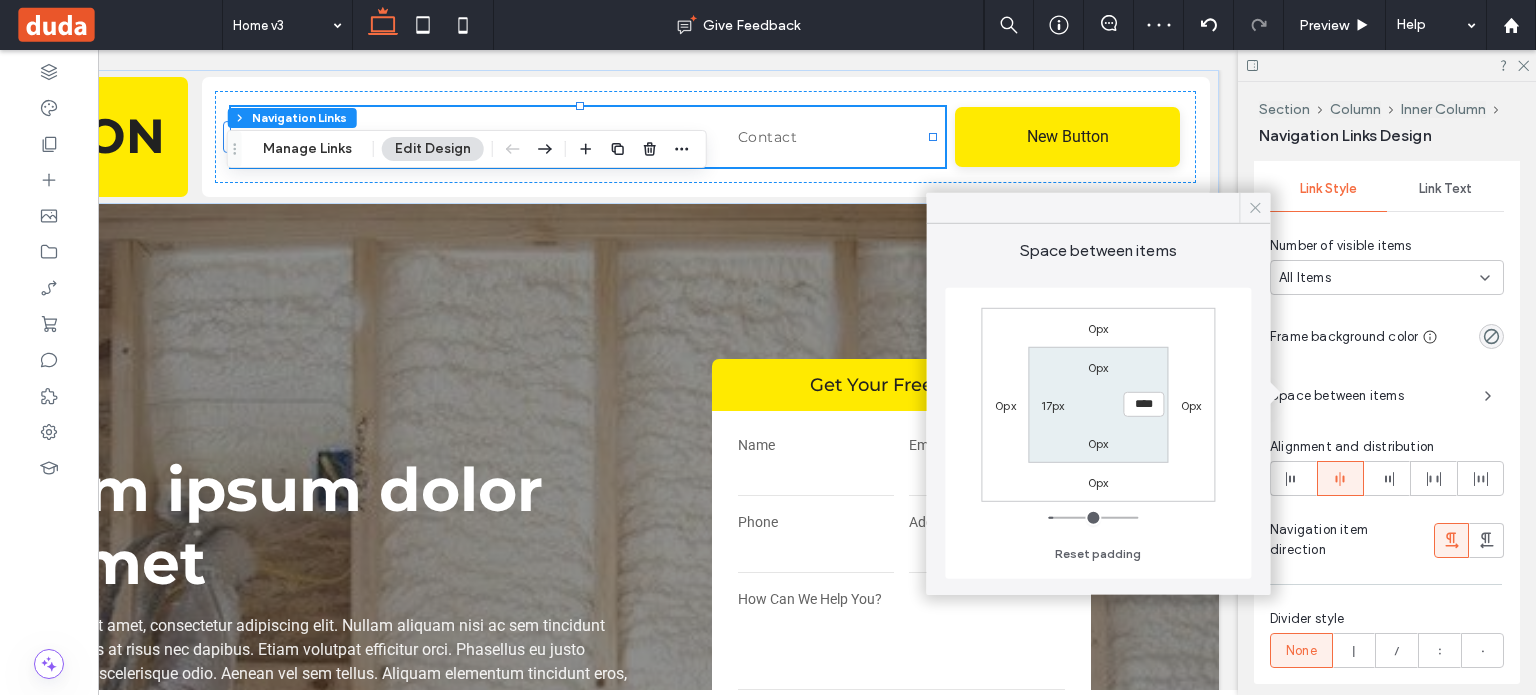 click 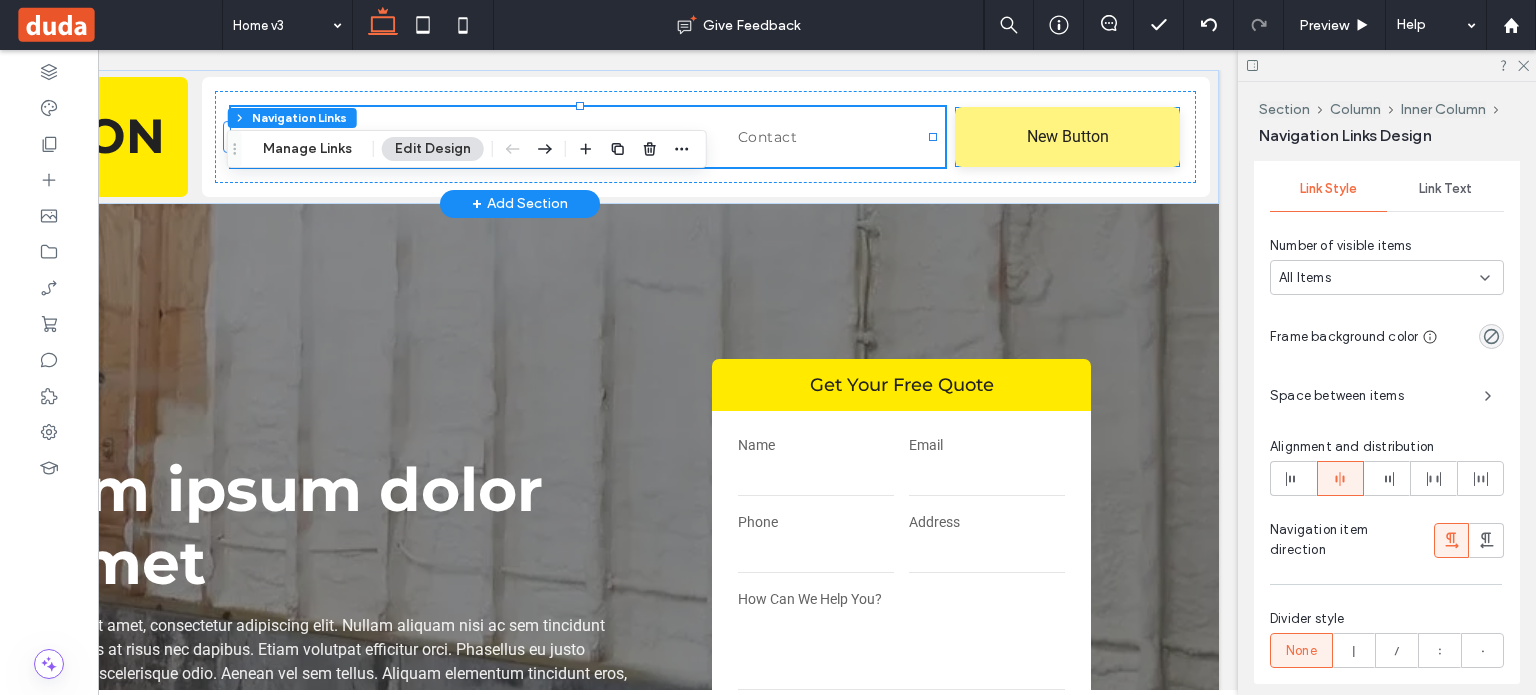 click on "New Button" at bounding box center [1068, 137] 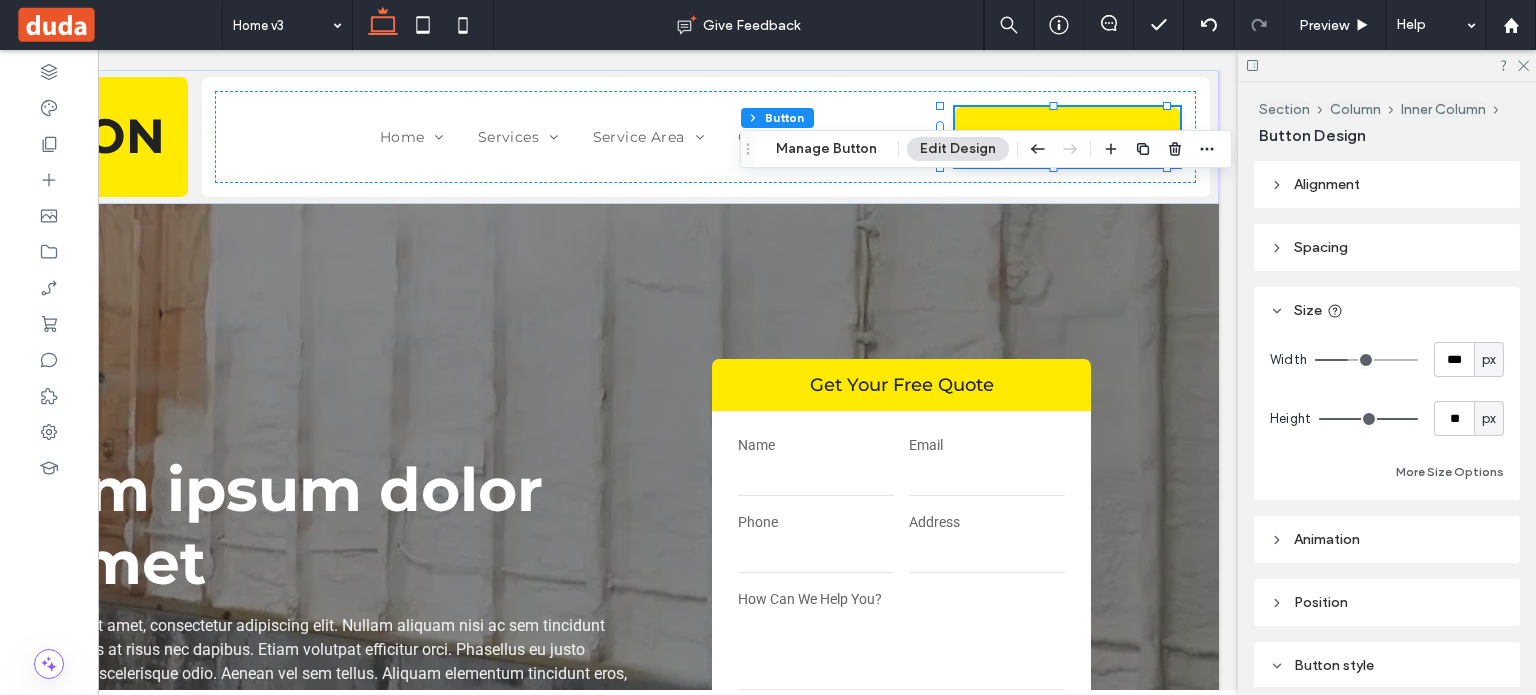 type on "**" 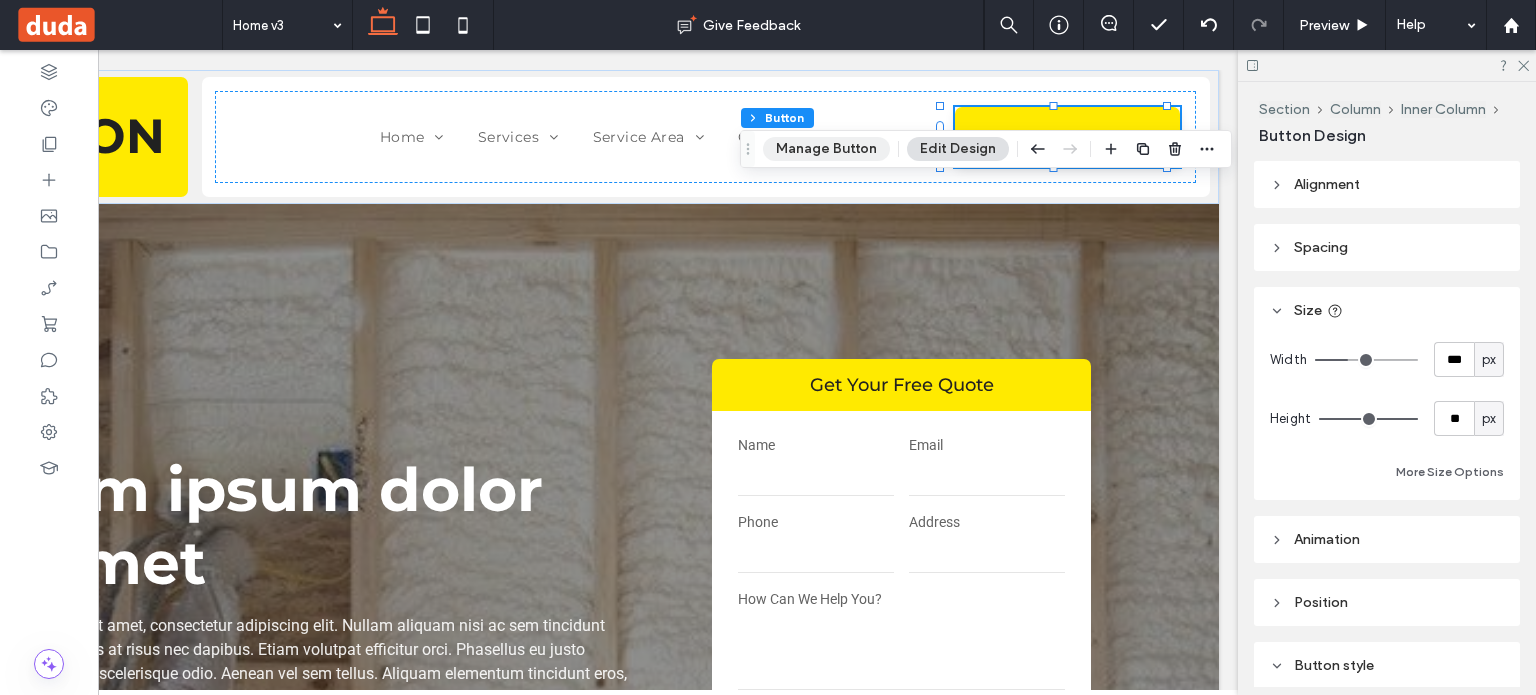 click on "Manage Button" at bounding box center (826, 149) 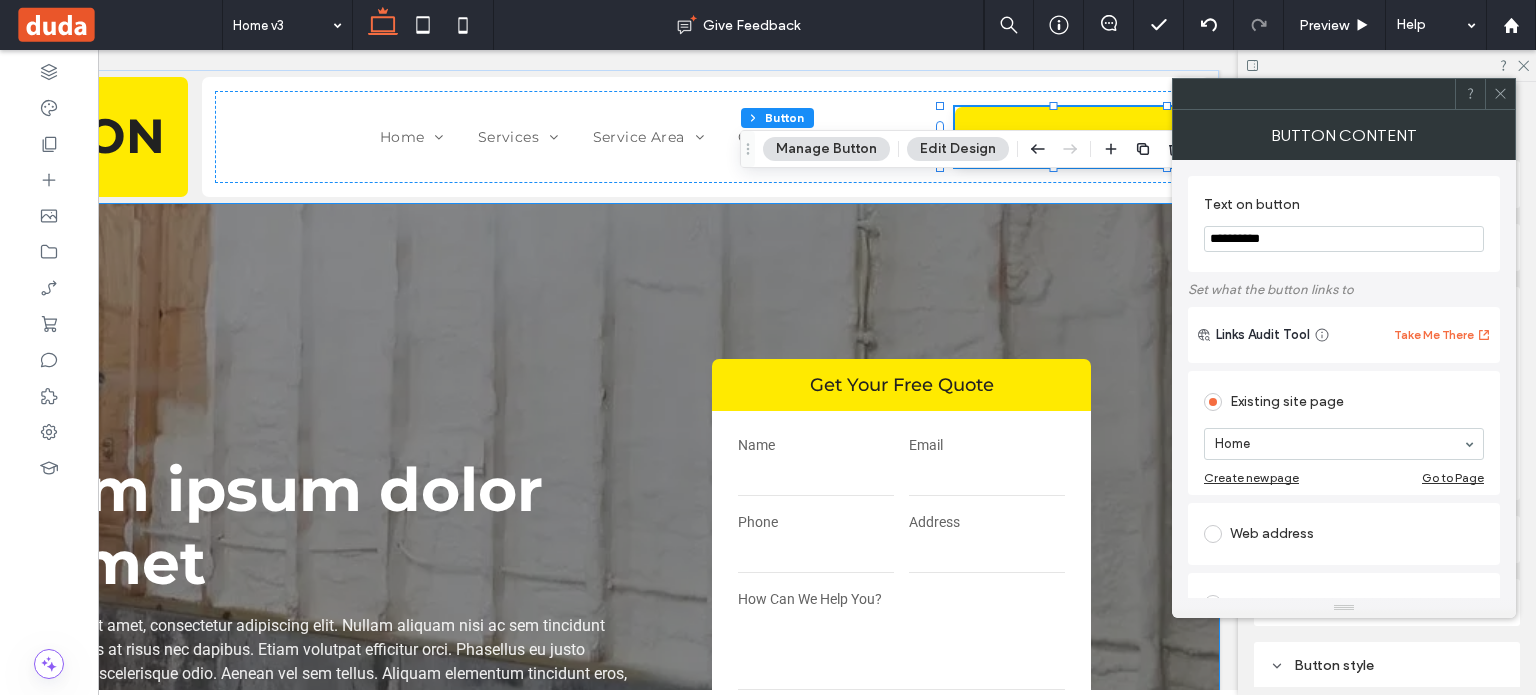 drag, startPoint x: 1115, startPoint y: 295, endPoint x: 1120, endPoint y: 243, distance: 52.23983 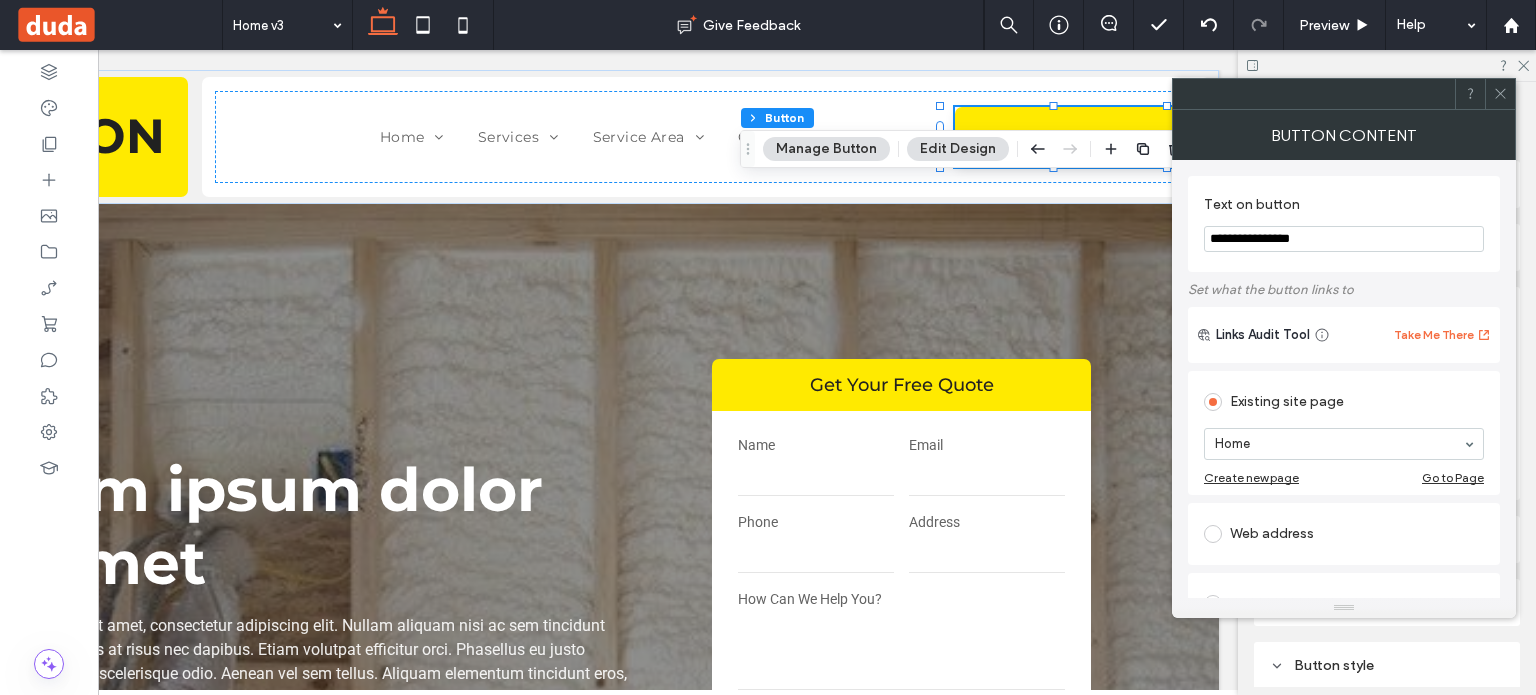 click on "**********" at bounding box center [1344, 239] 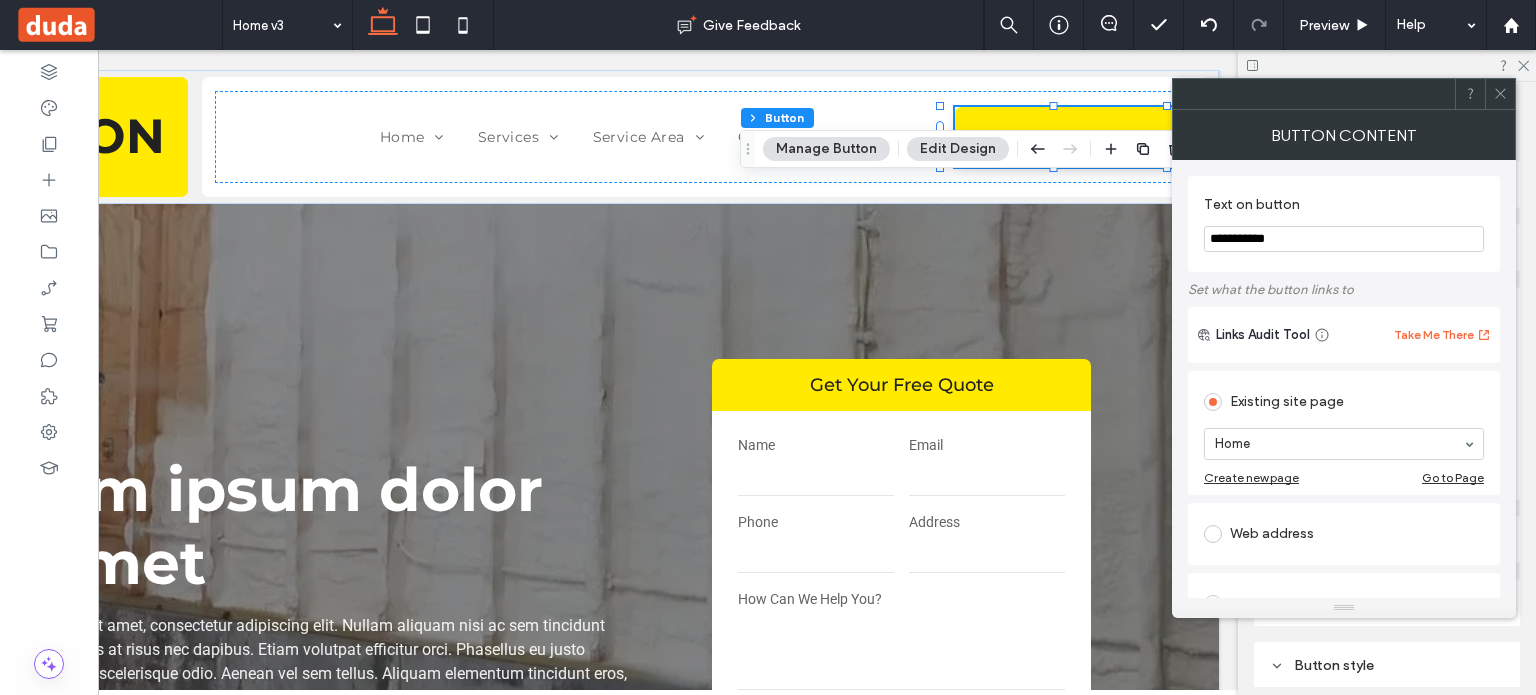 type on "**********" 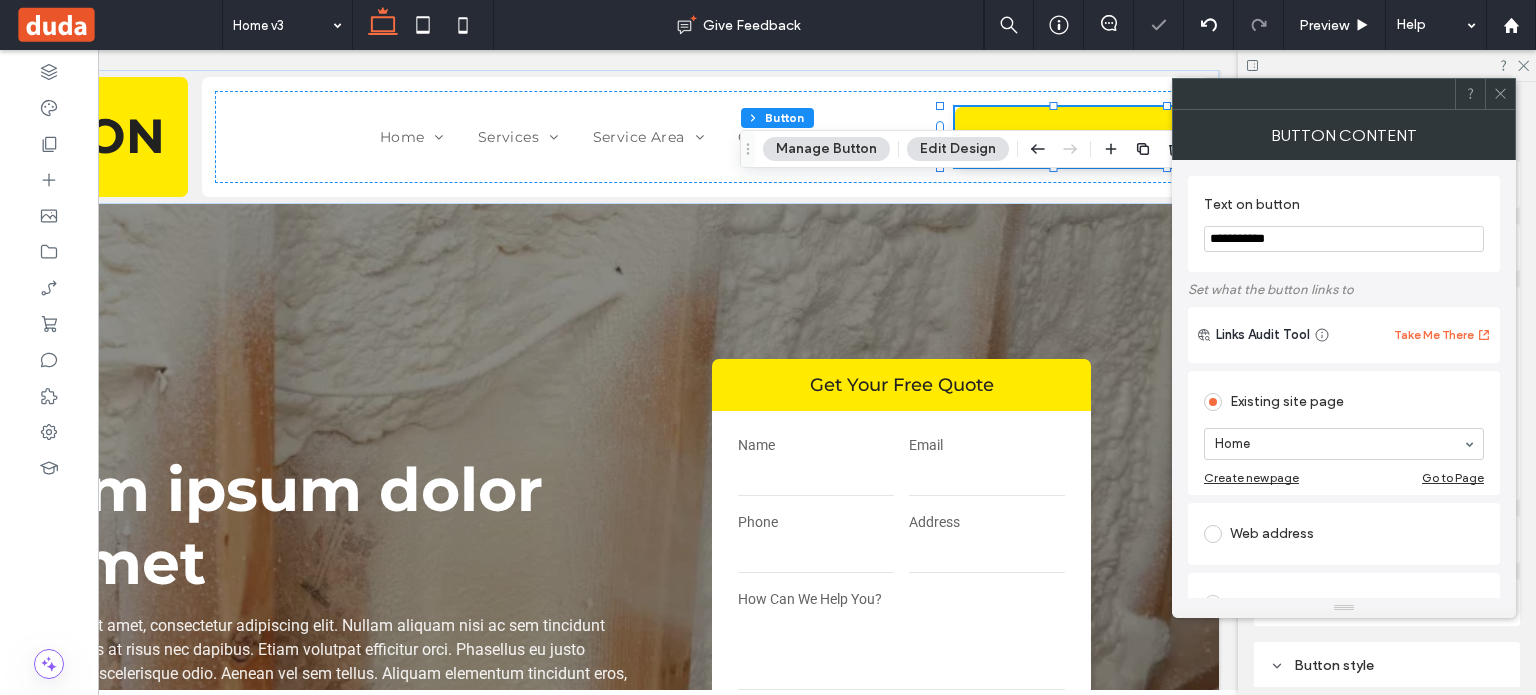click on "Section Column Inner Column Button Design" at bounding box center (1389, 121) 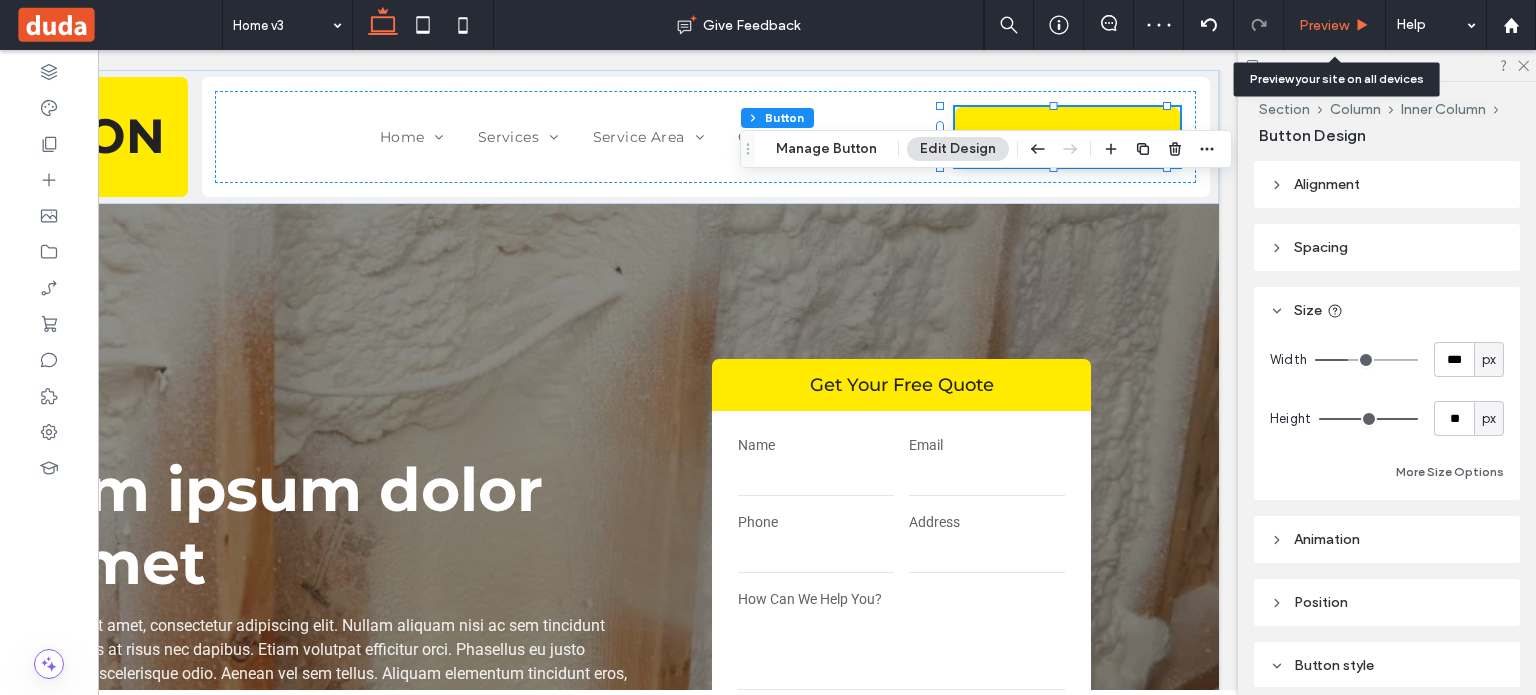 click on "Preview" at bounding box center [1324, 25] 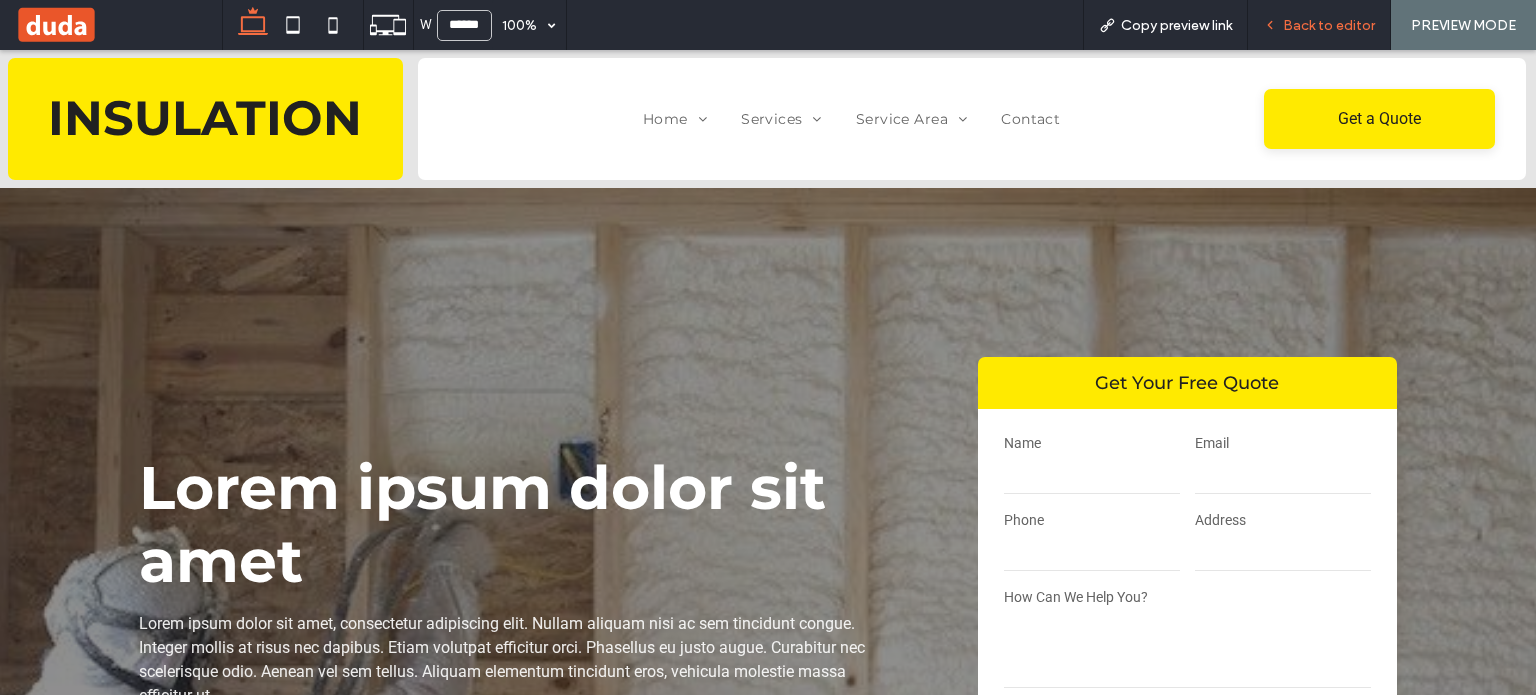 click on "Back to editor" at bounding box center [1329, 25] 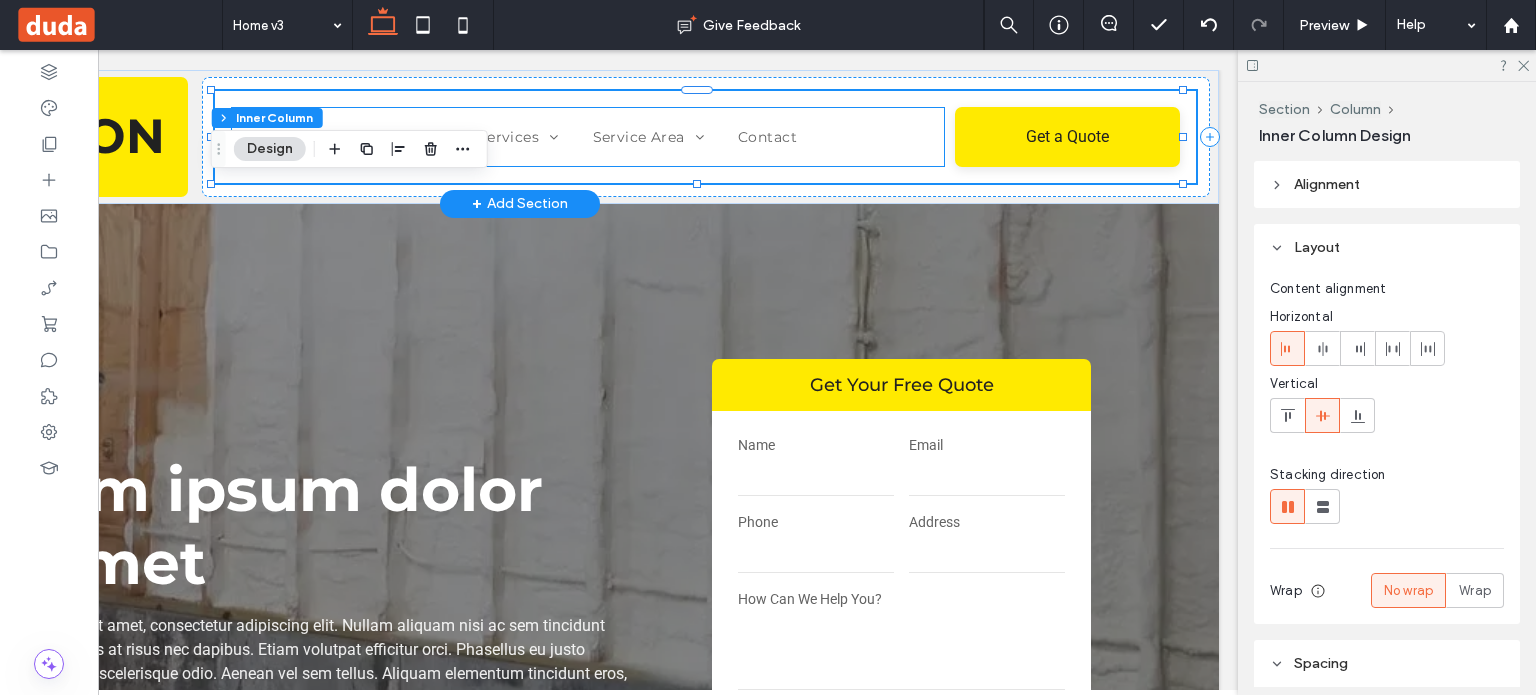 click on "Home
Home v2
Home v3
Services
Spray Foam Insulation
Commercial Insulation
Attic Insulation
Batt/Fiberglass Insulation
Blown-In Insulation
Crawl Space Insulation
Service Area
Service Area Inner template
Contact" at bounding box center (588, 137) 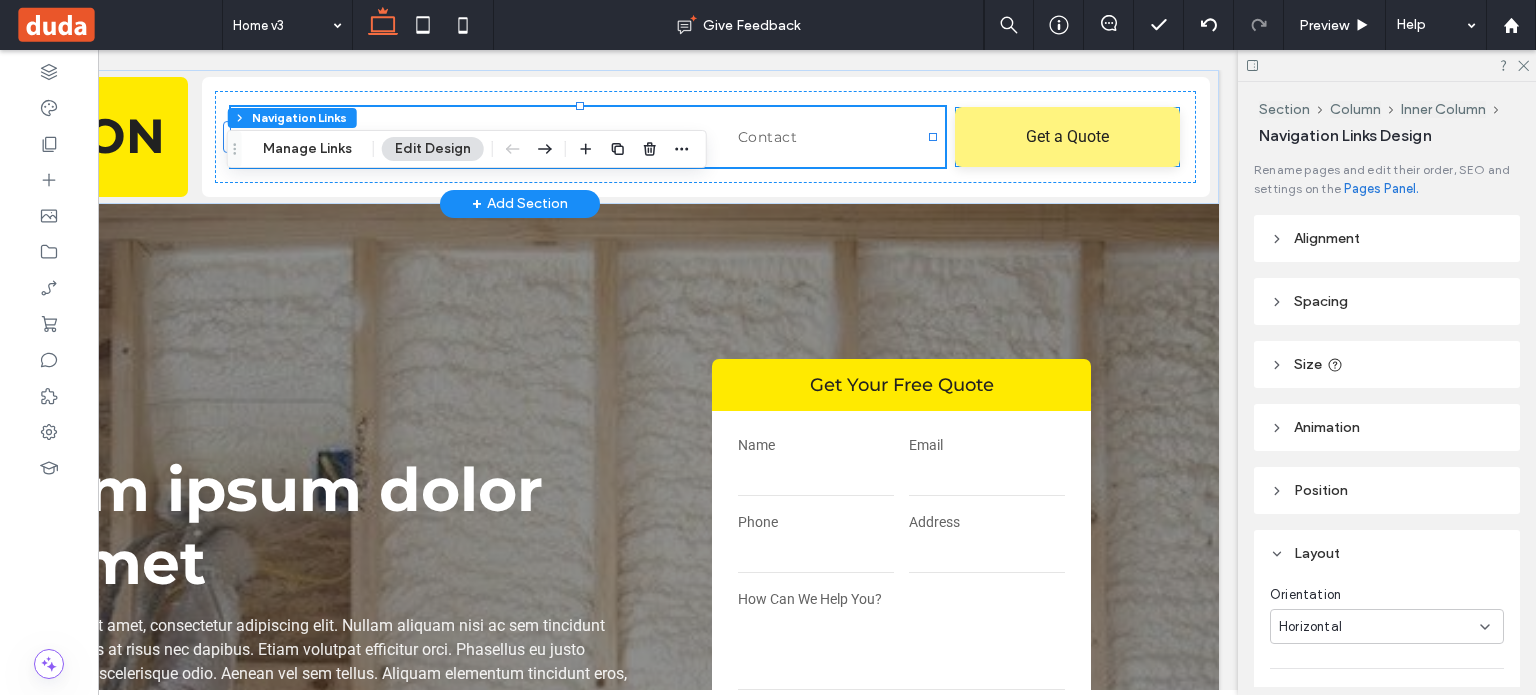 click on "Get a Quote" at bounding box center [1068, 137] 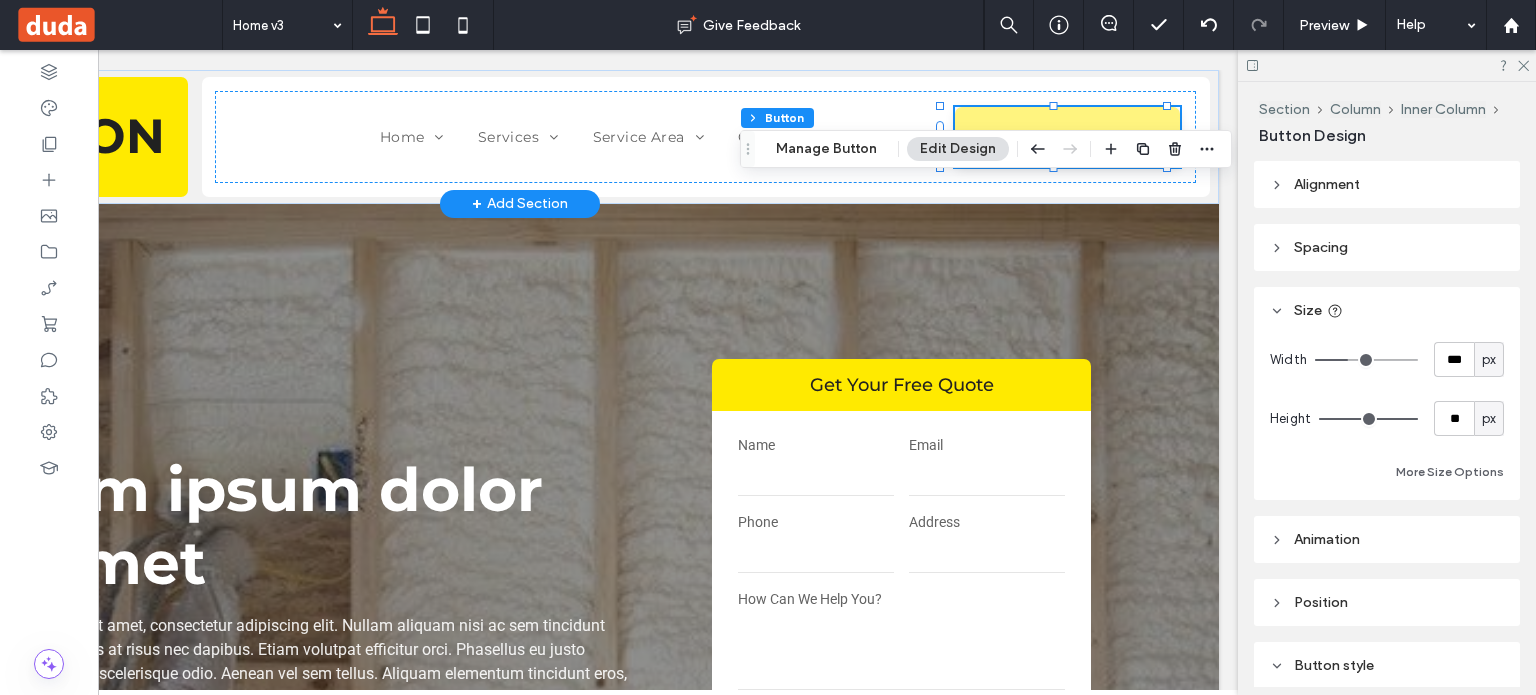 type on "**" 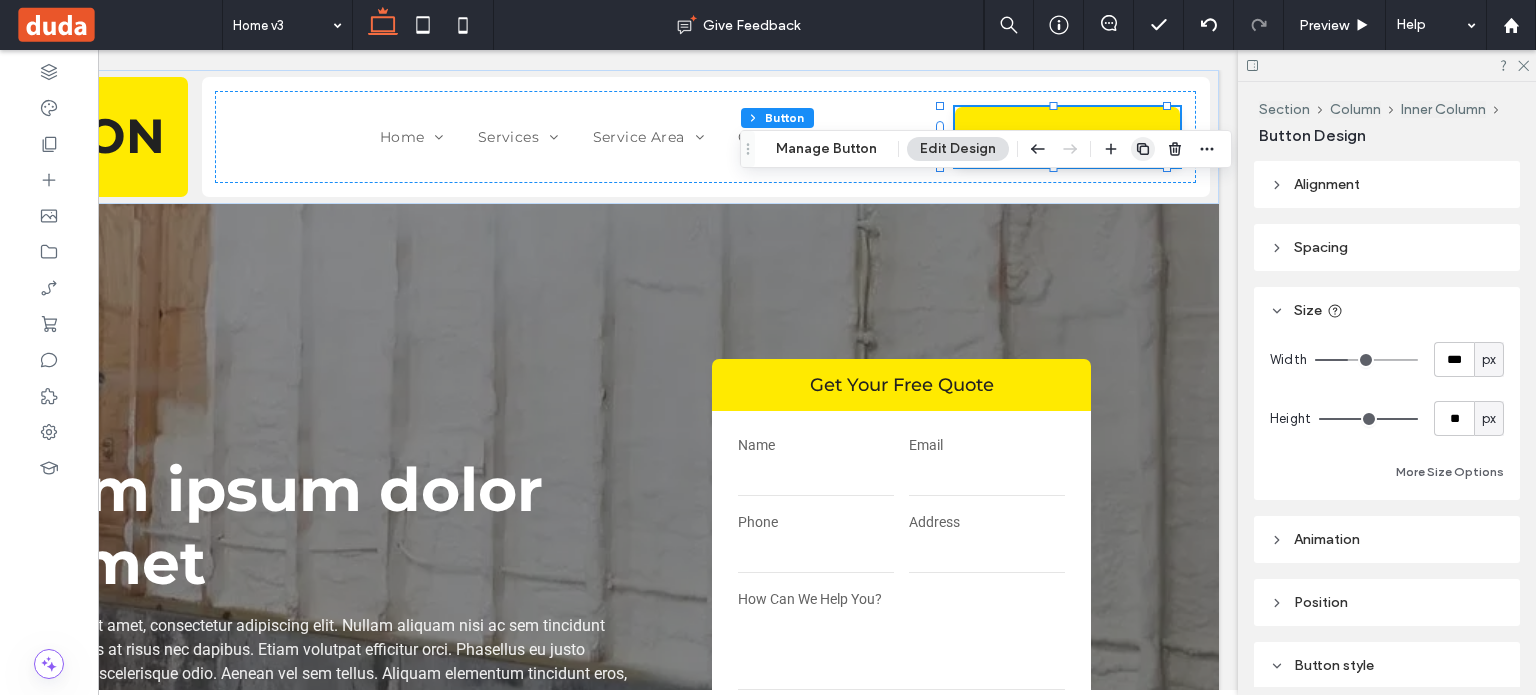click 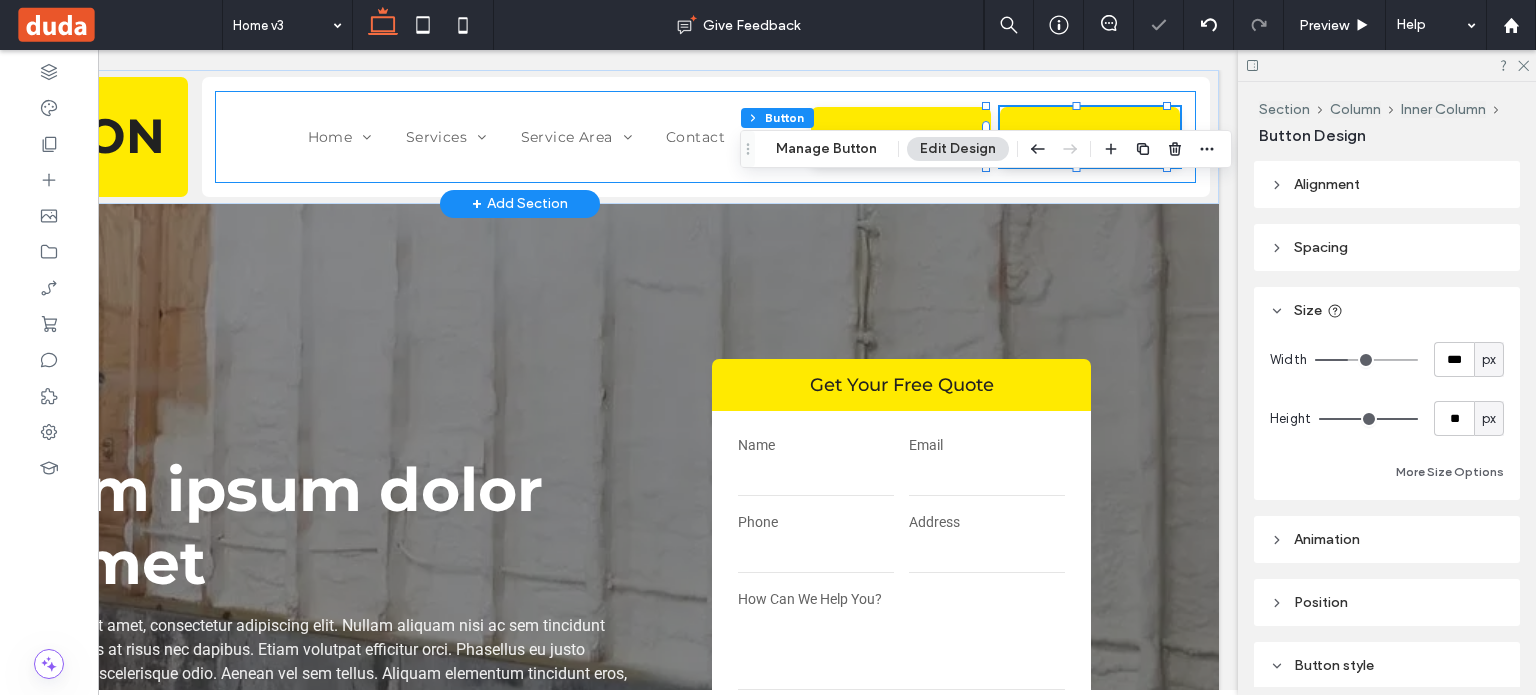 type on "**" 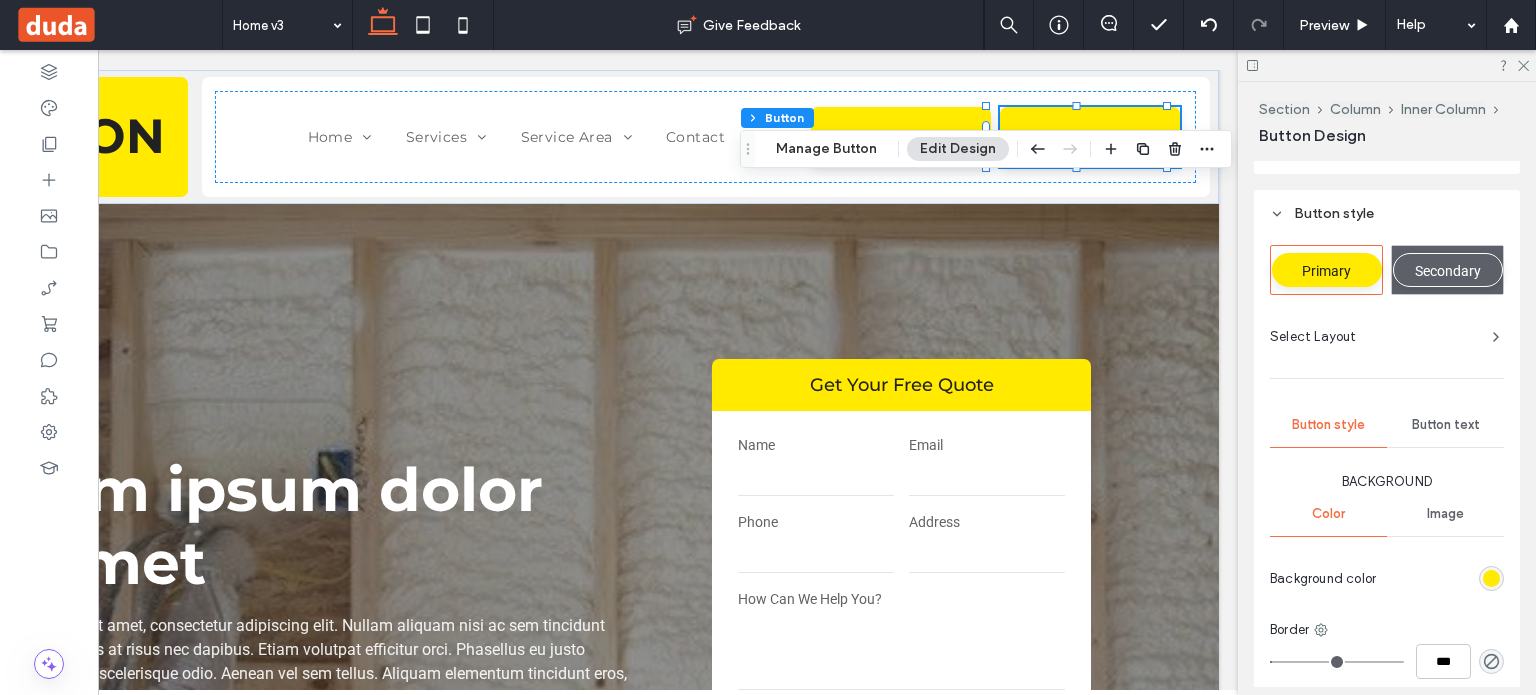 scroll, scrollTop: 500, scrollLeft: 0, axis: vertical 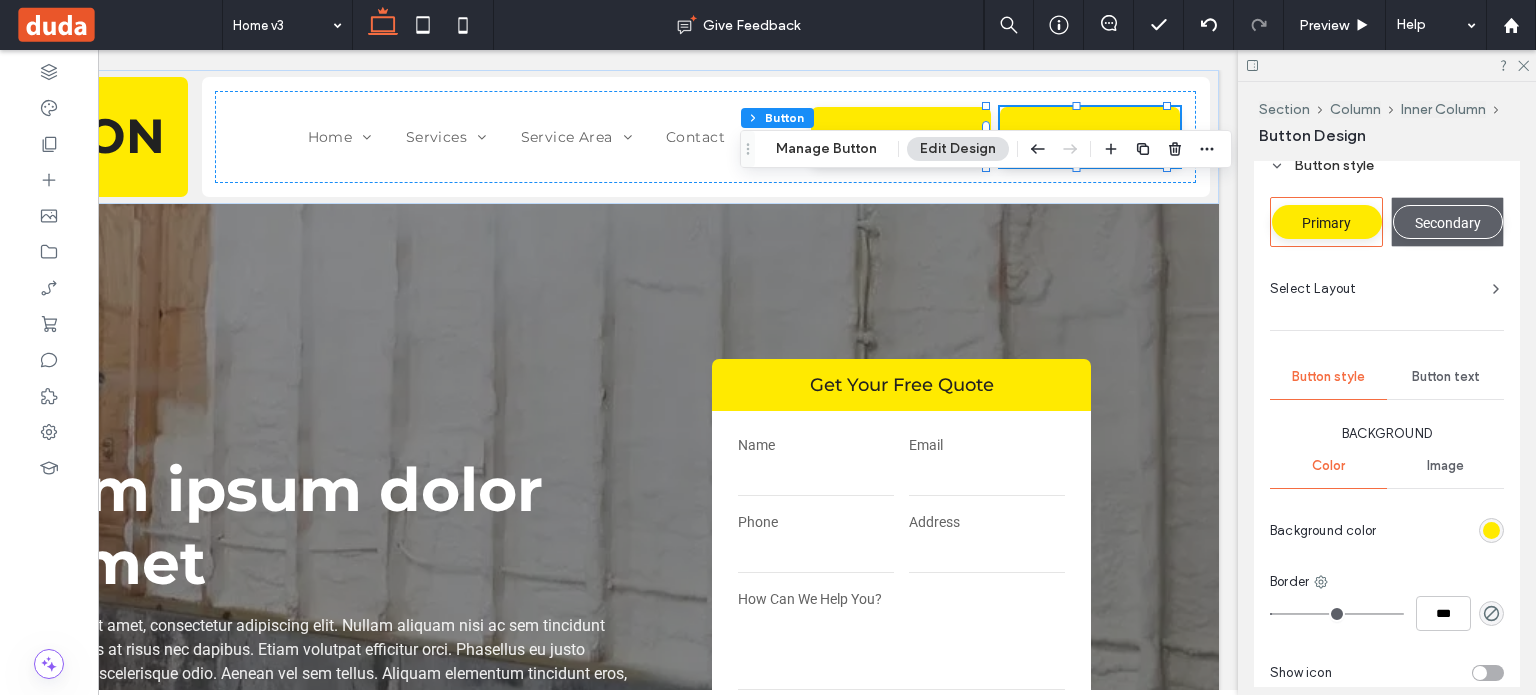 click at bounding box center [1491, 530] 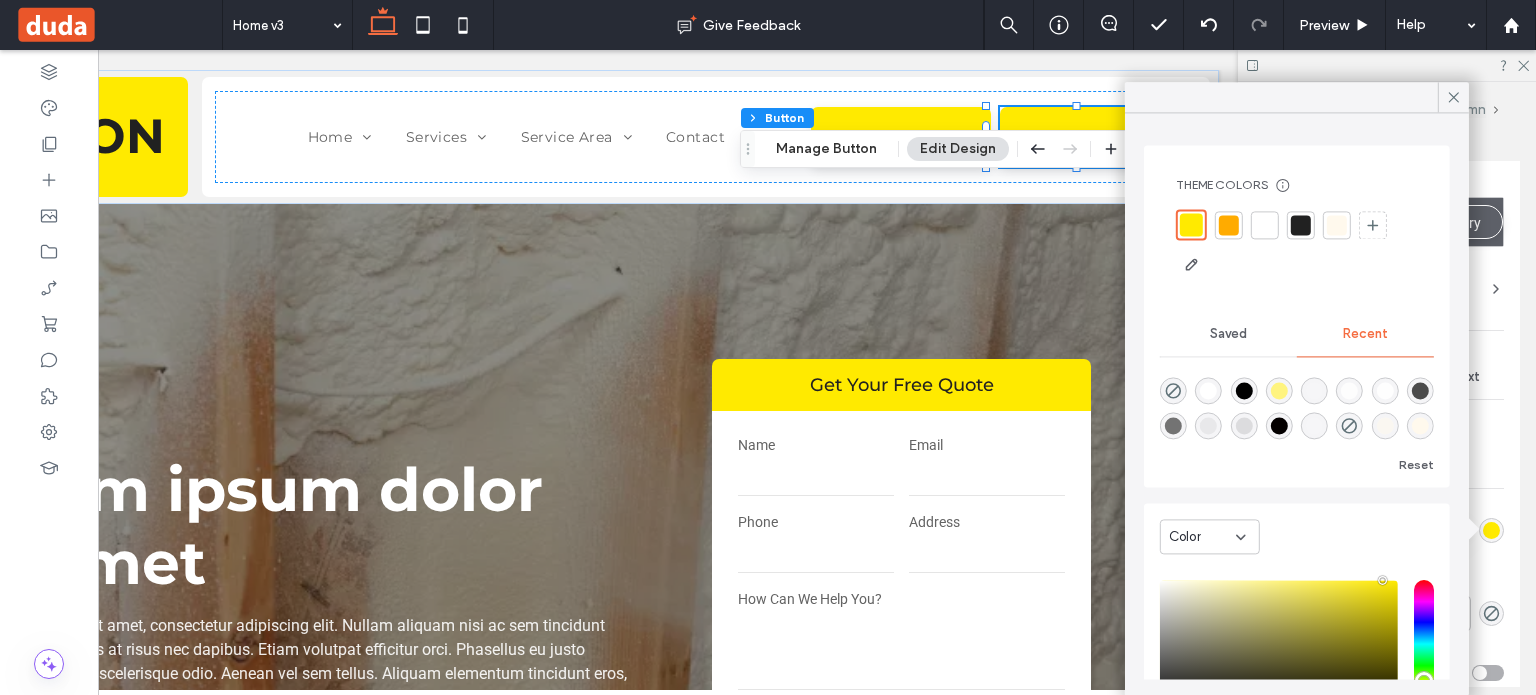 drag, startPoint x: 1468, startPoint y: 91, endPoint x: 1454, endPoint y: 115, distance: 27.784887 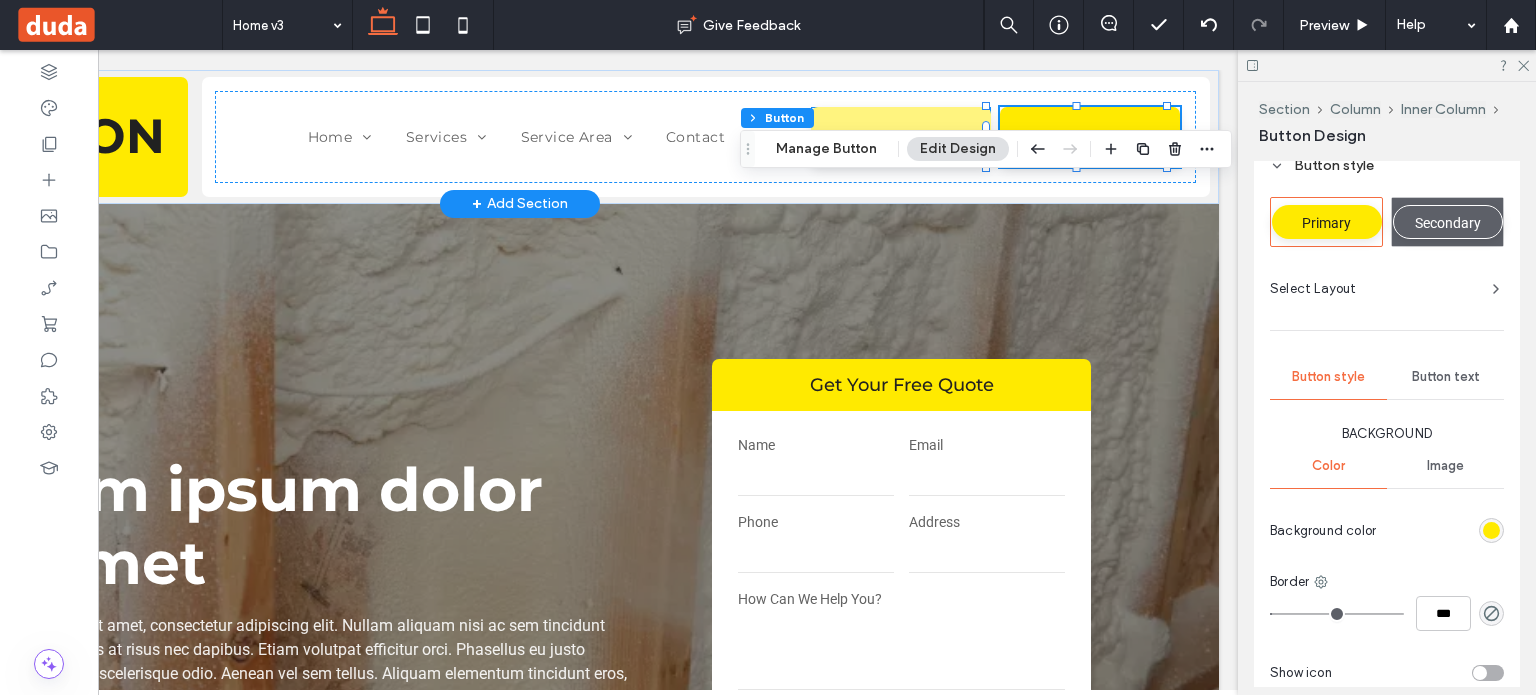 click on "Get a Quote" at bounding box center [901, 137] 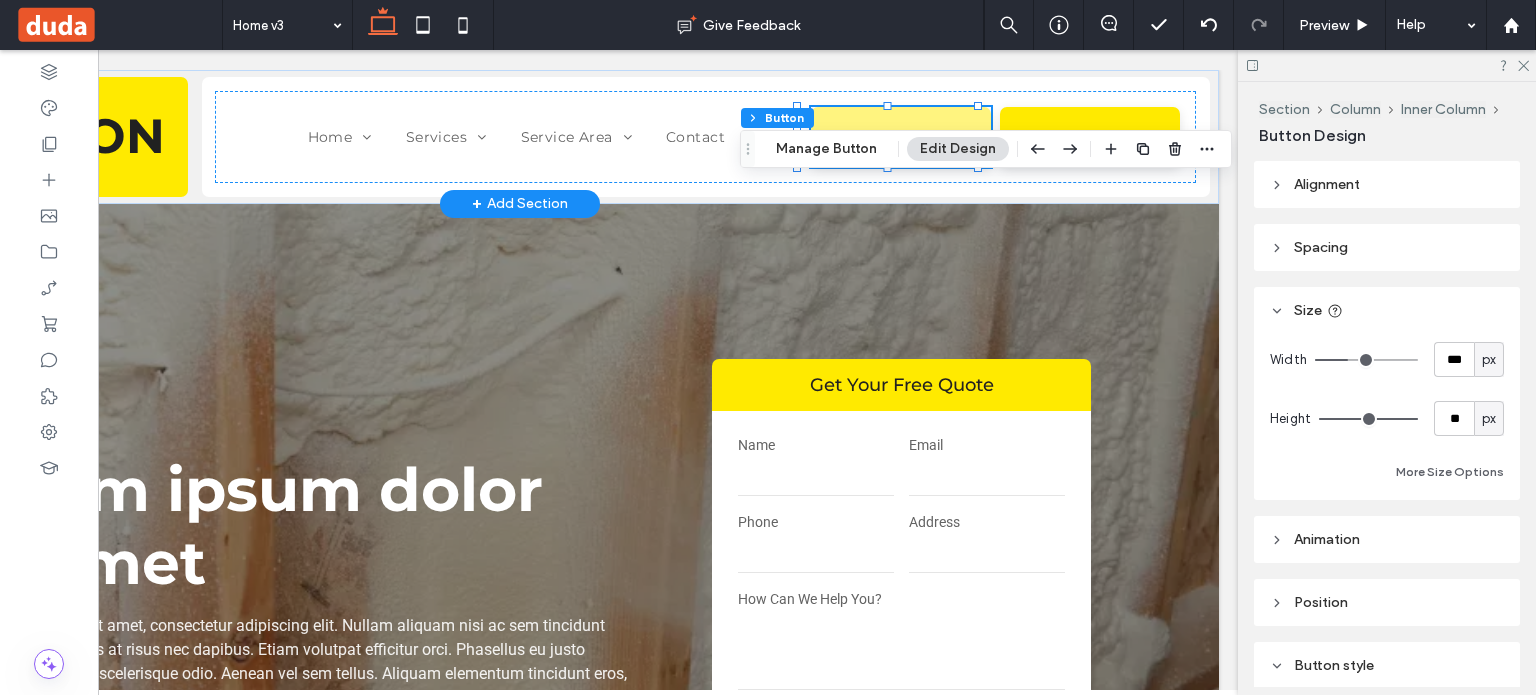 type on "**" 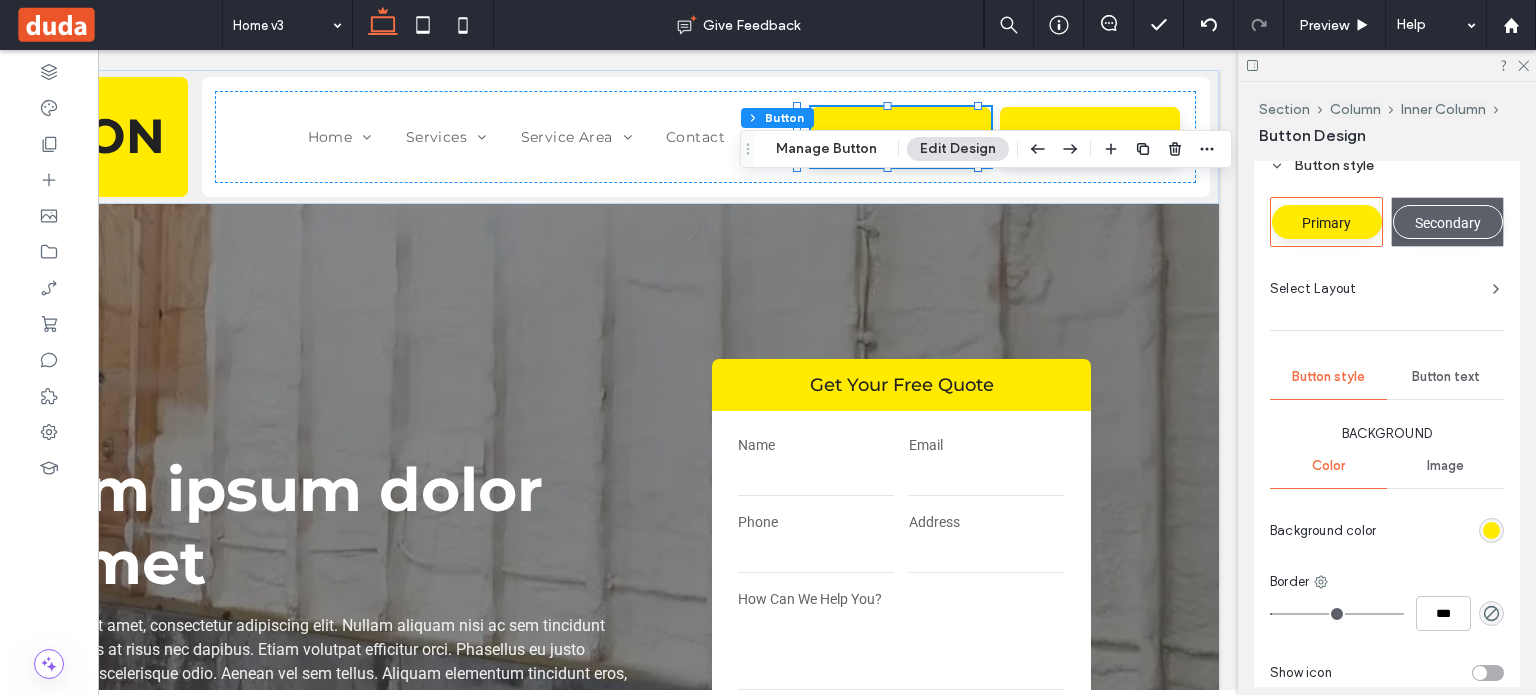 scroll, scrollTop: 600, scrollLeft: 0, axis: vertical 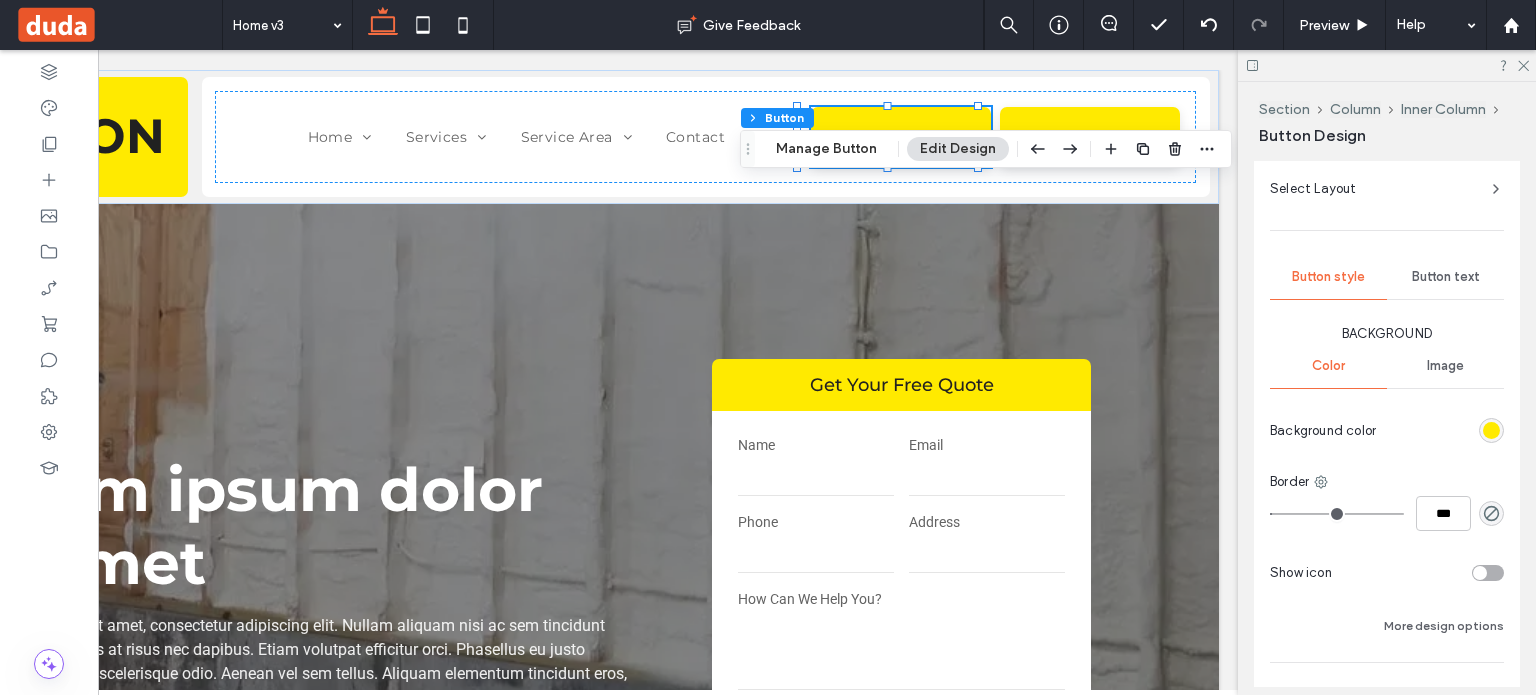 click at bounding box center [1491, 430] 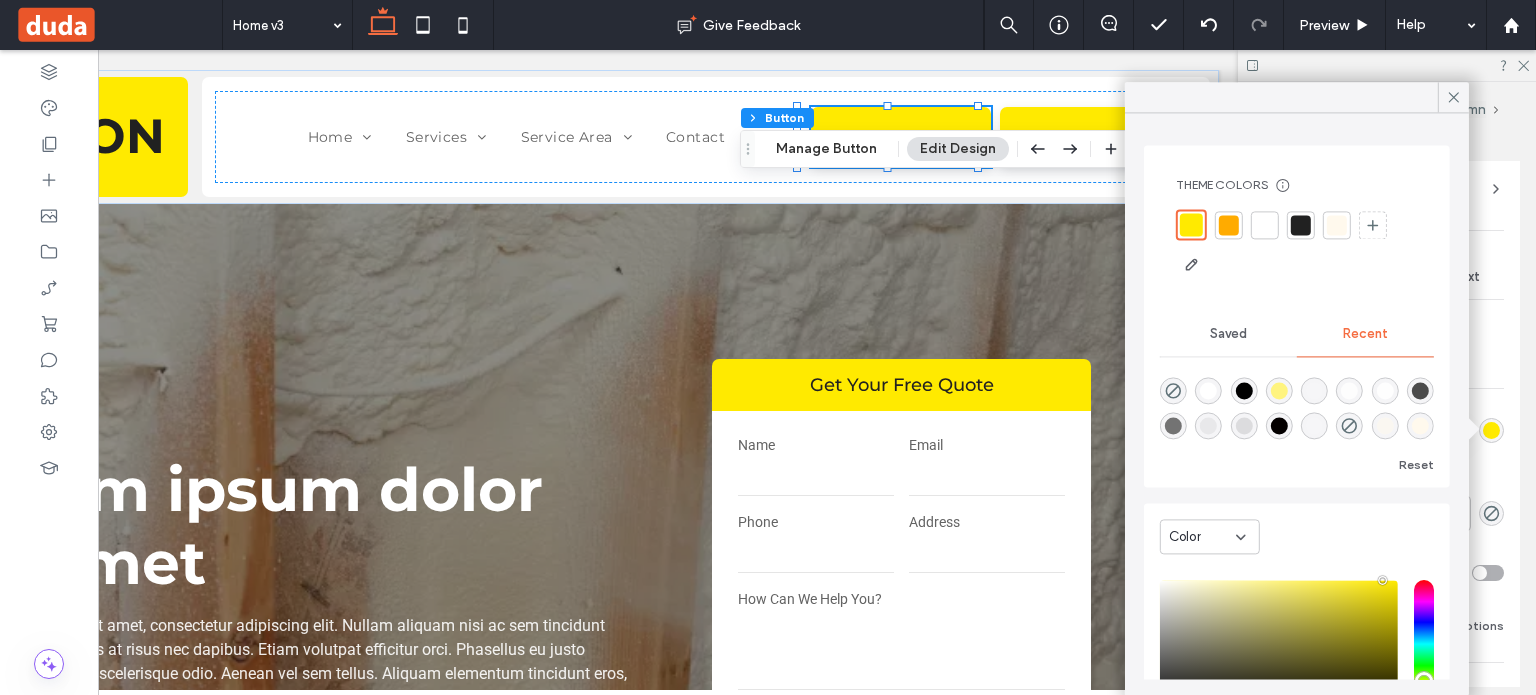 click at bounding box center [1491, 430] 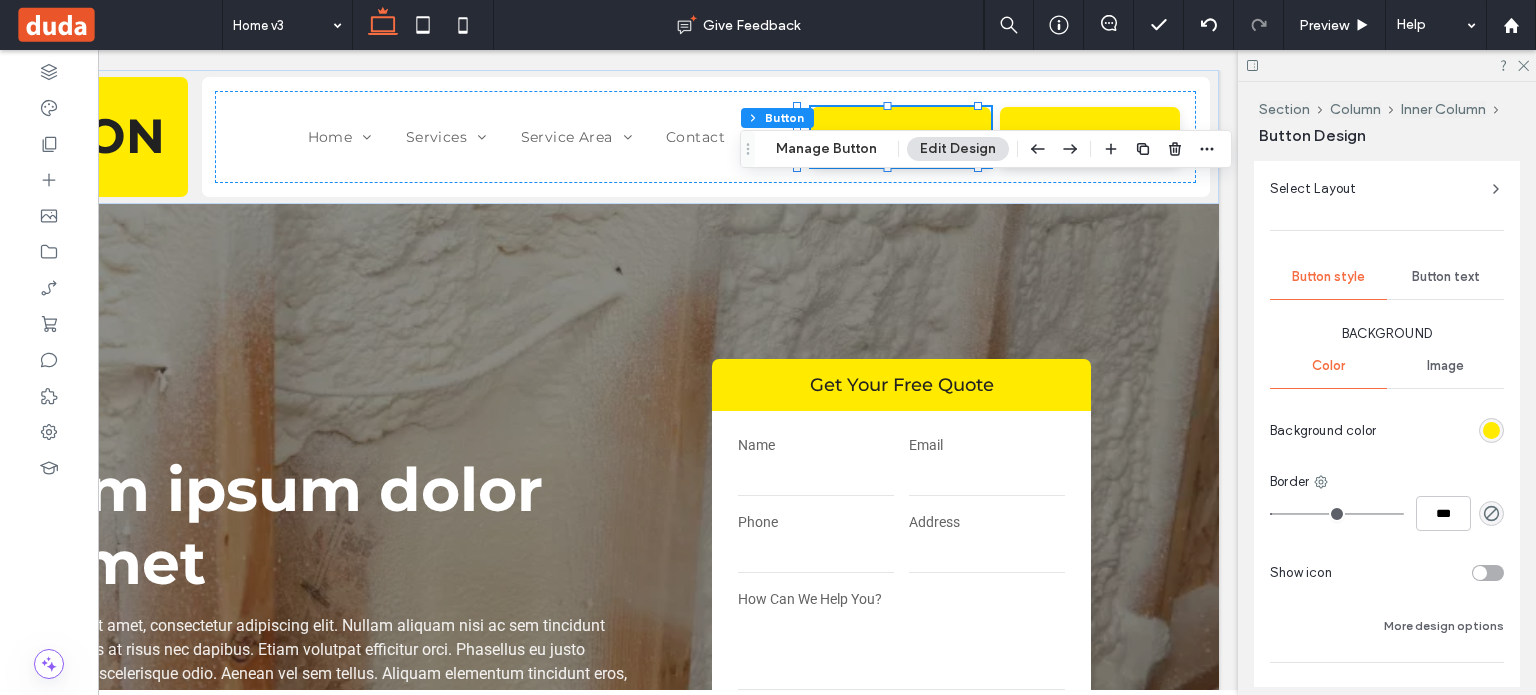 click at bounding box center (1491, 430) 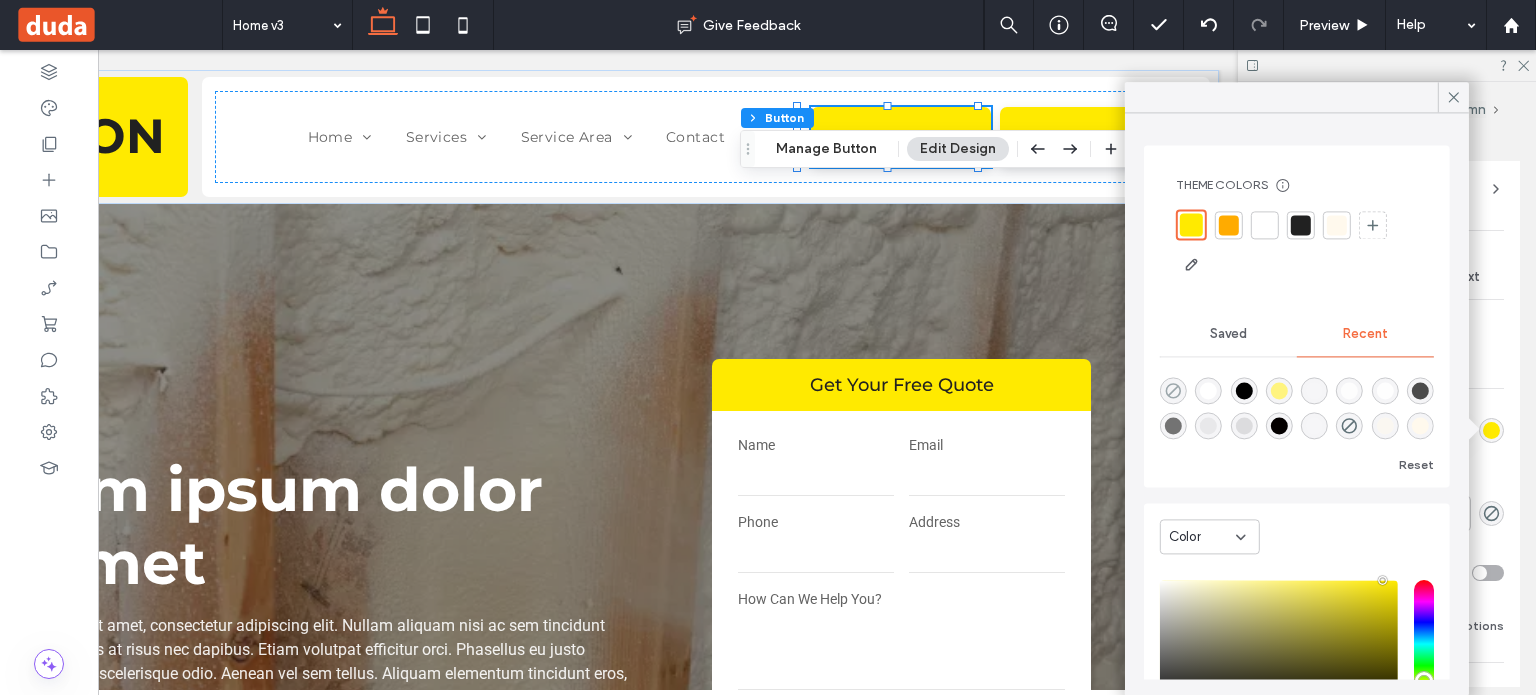 click 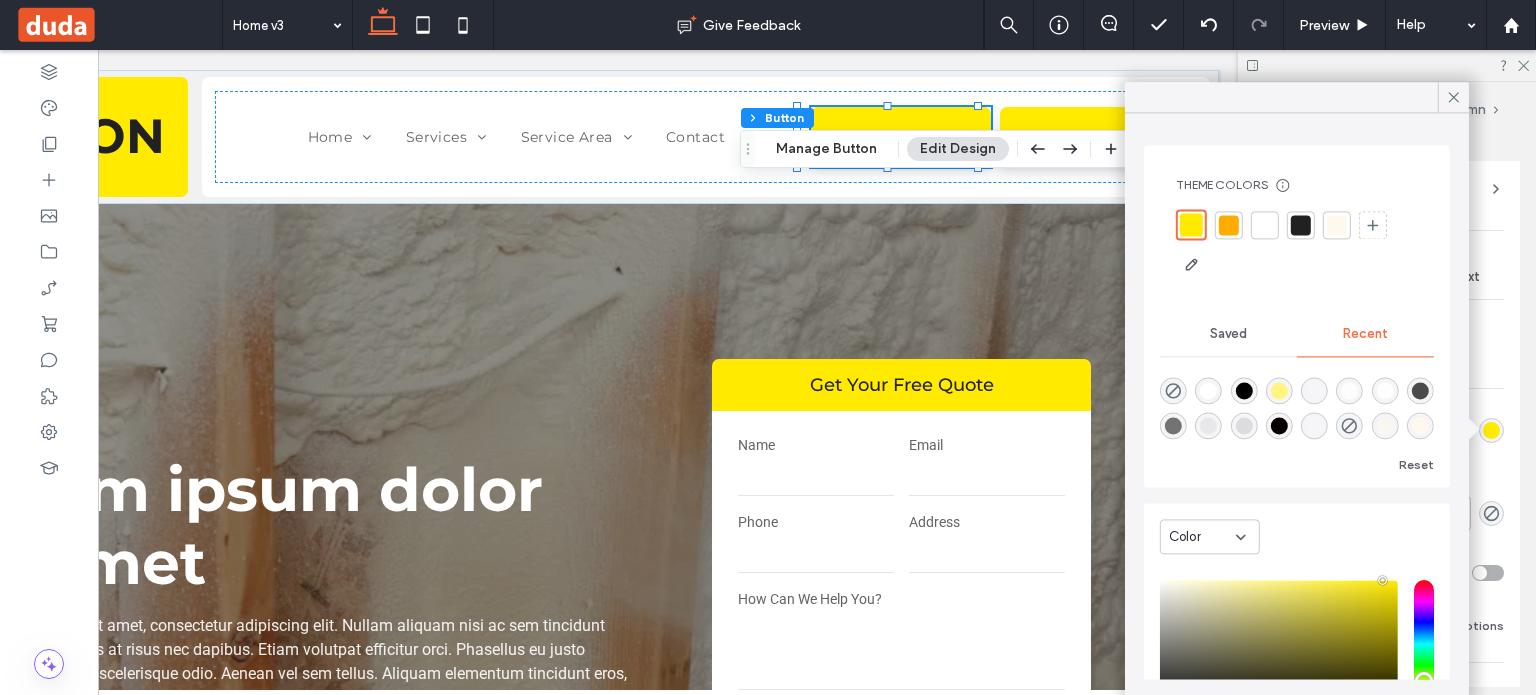 type on "*" 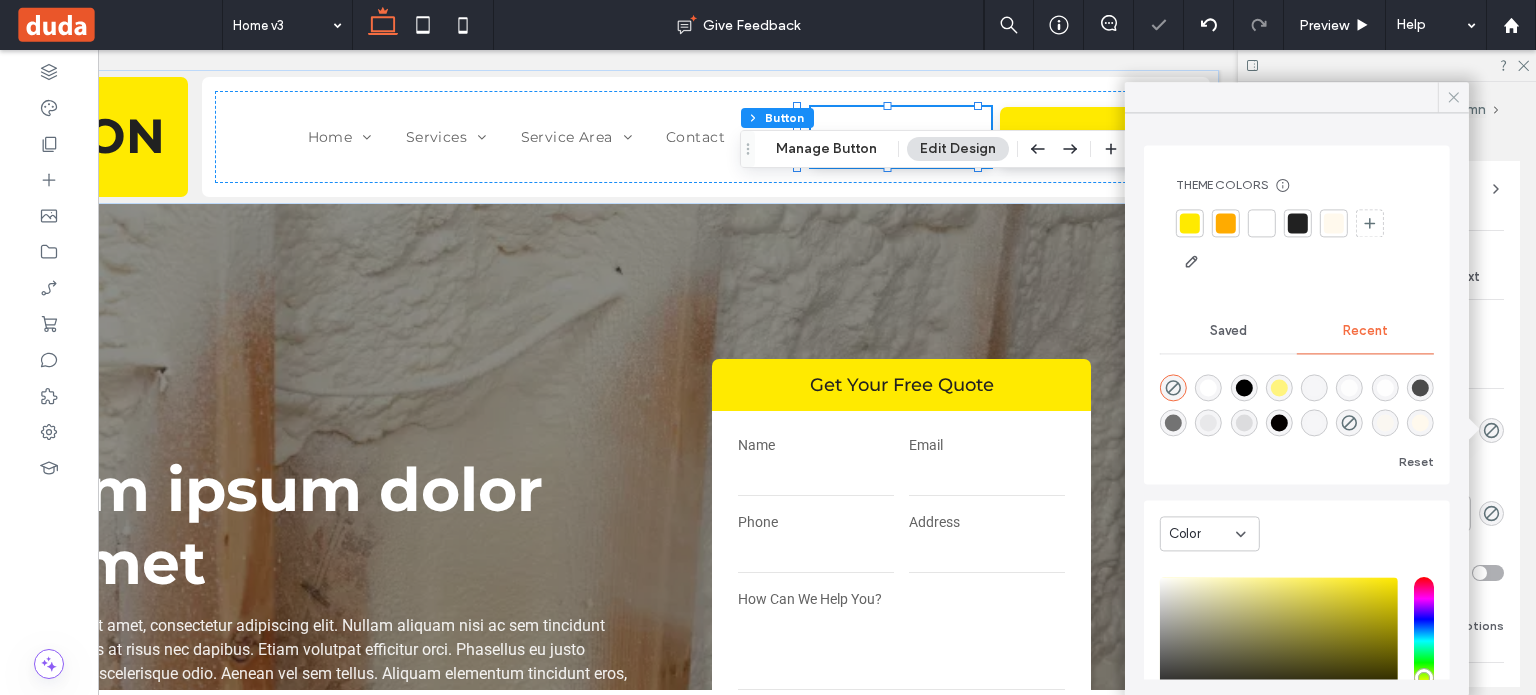 click at bounding box center [1453, 97] 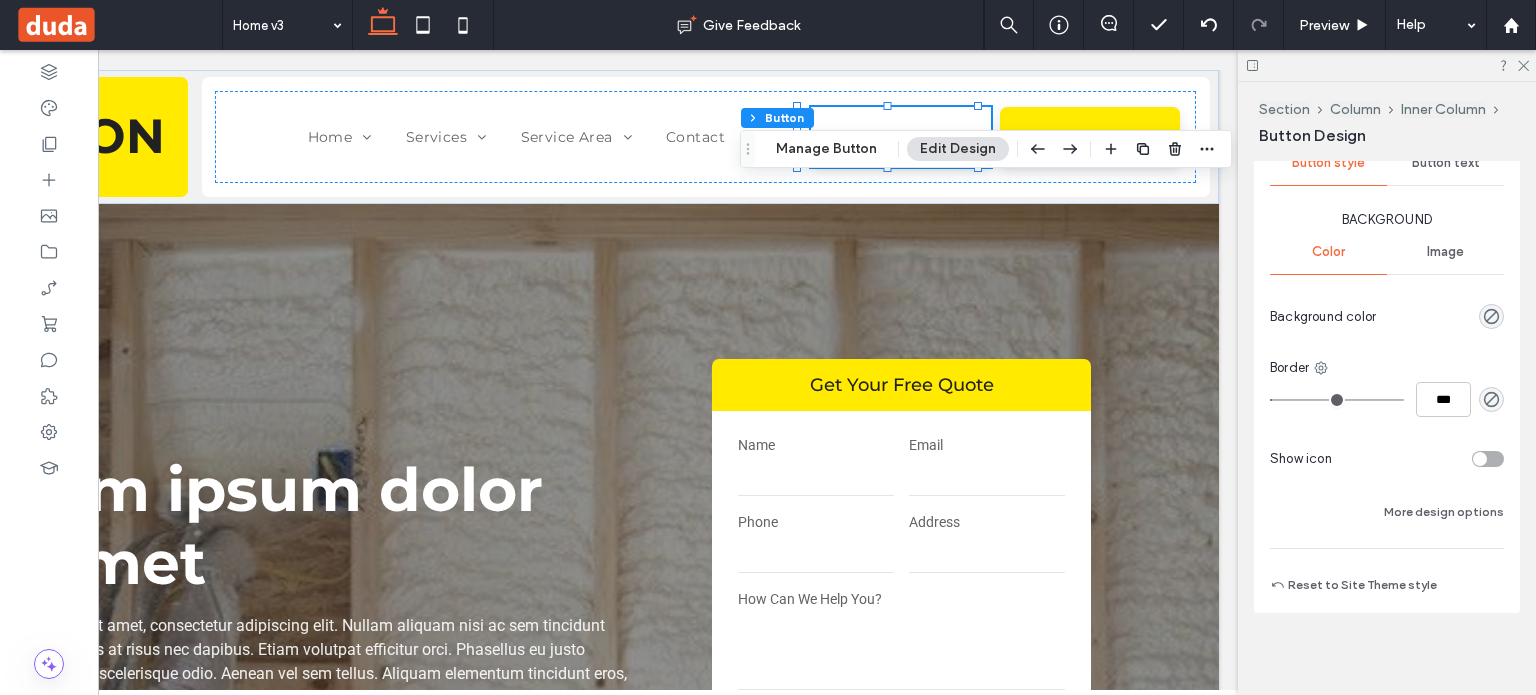 scroll, scrollTop: 717, scrollLeft: 0, axis: vertical 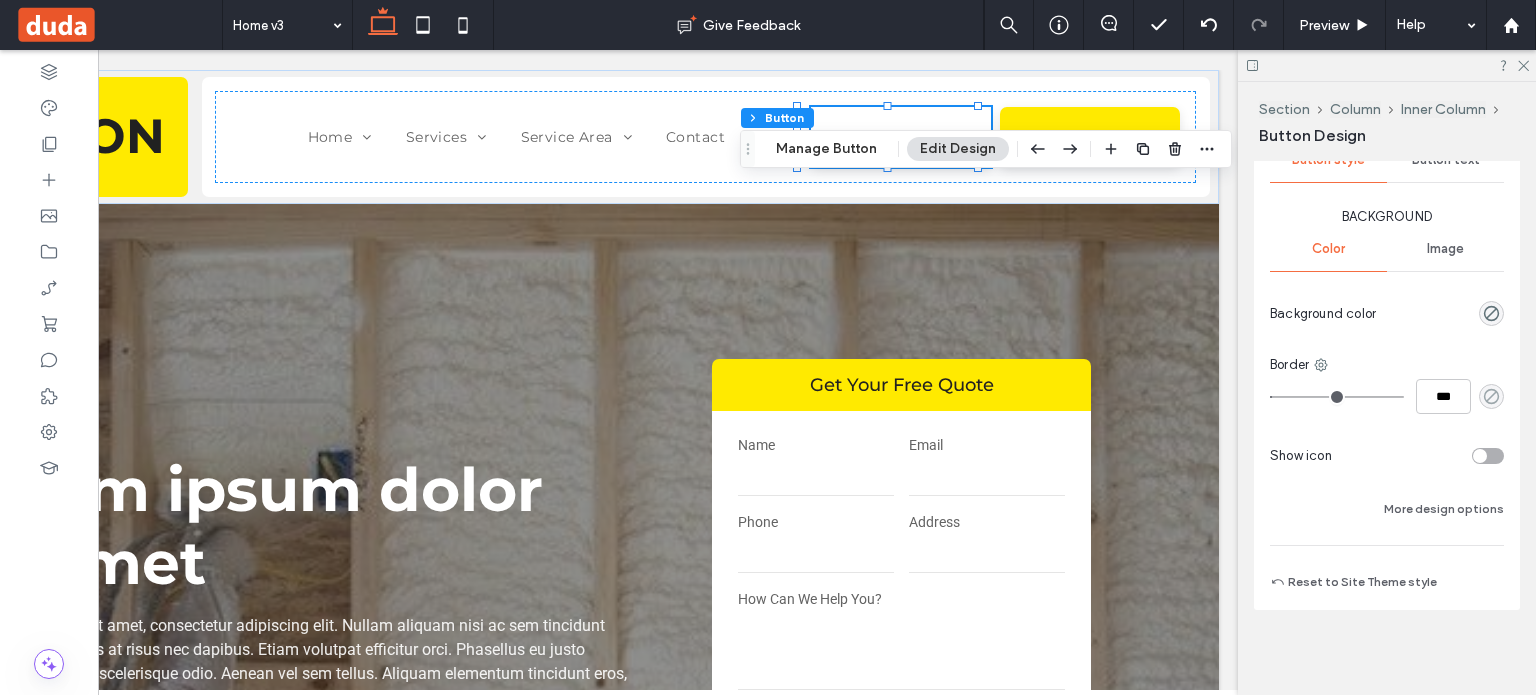 click 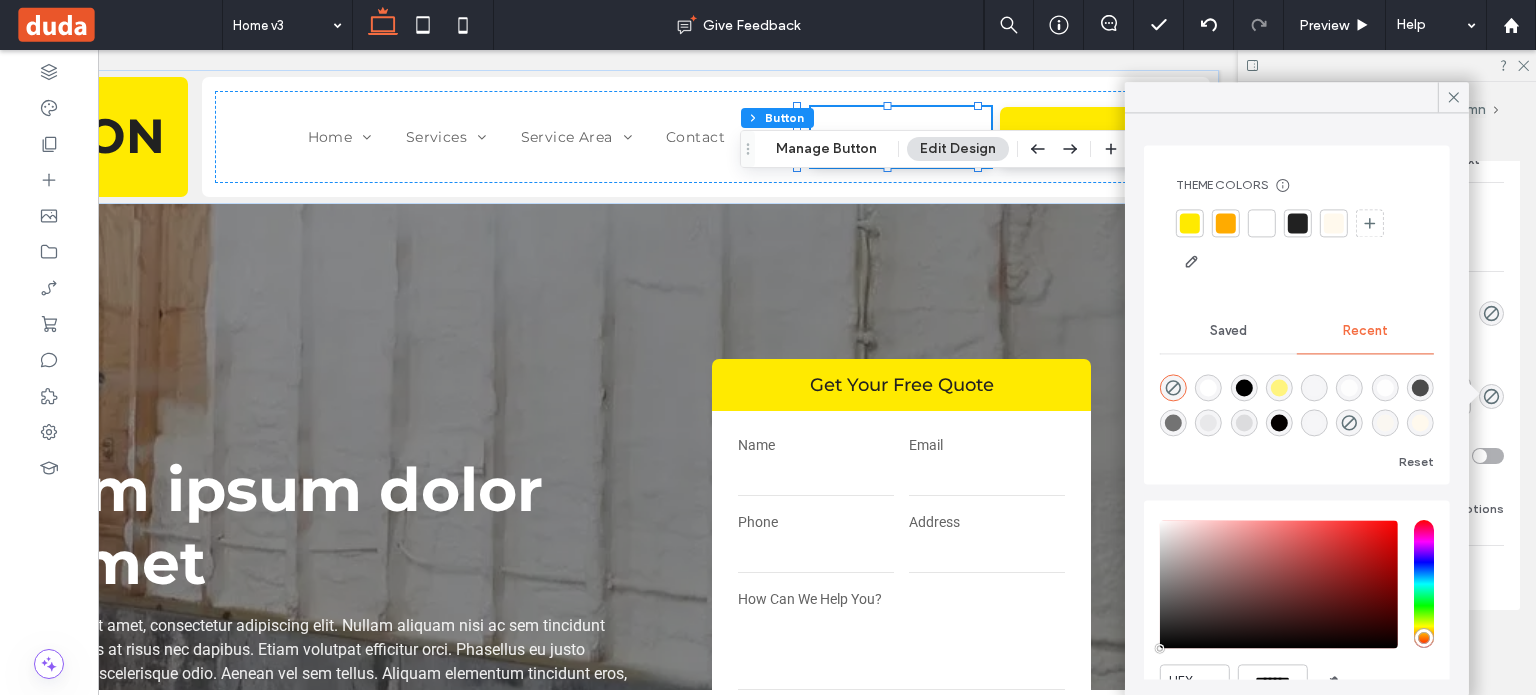 click at bounding box center (1226, 223) 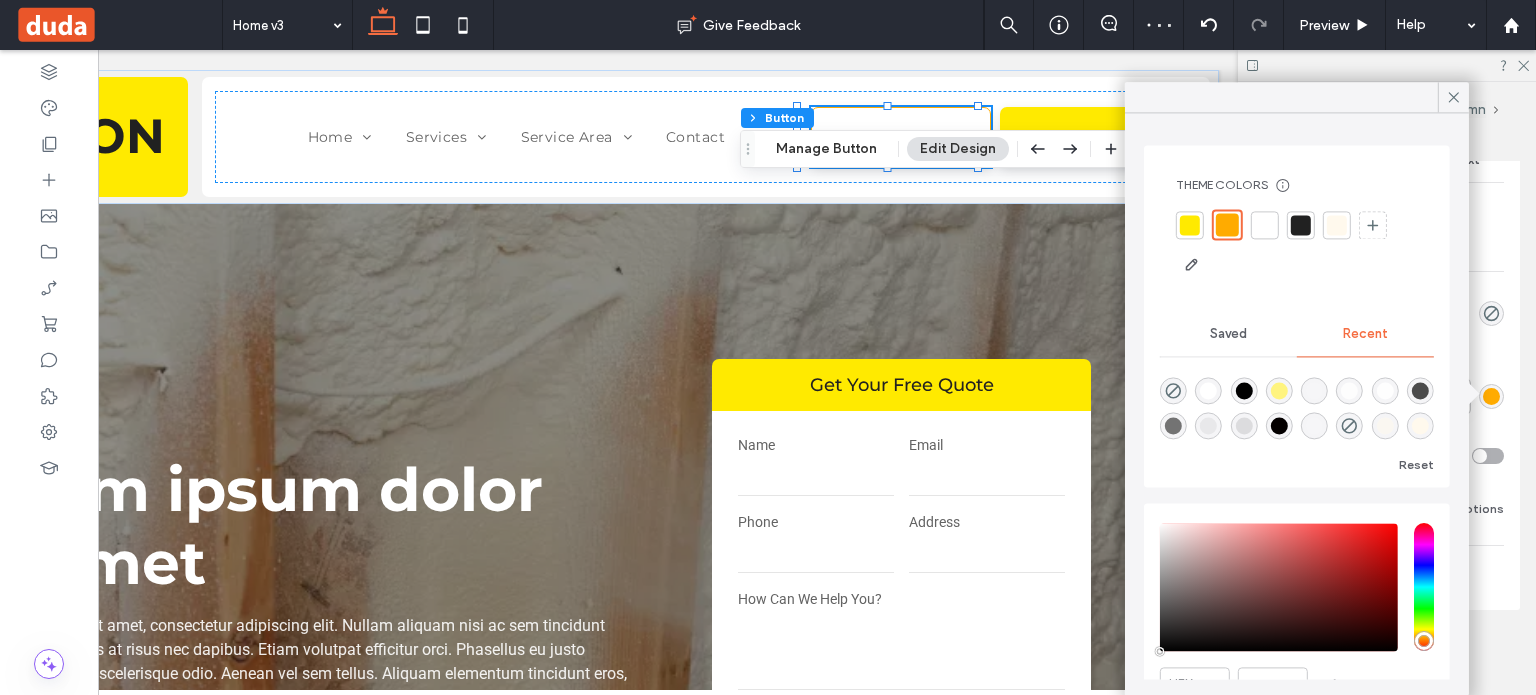 click at bounding box center [1301, 225] 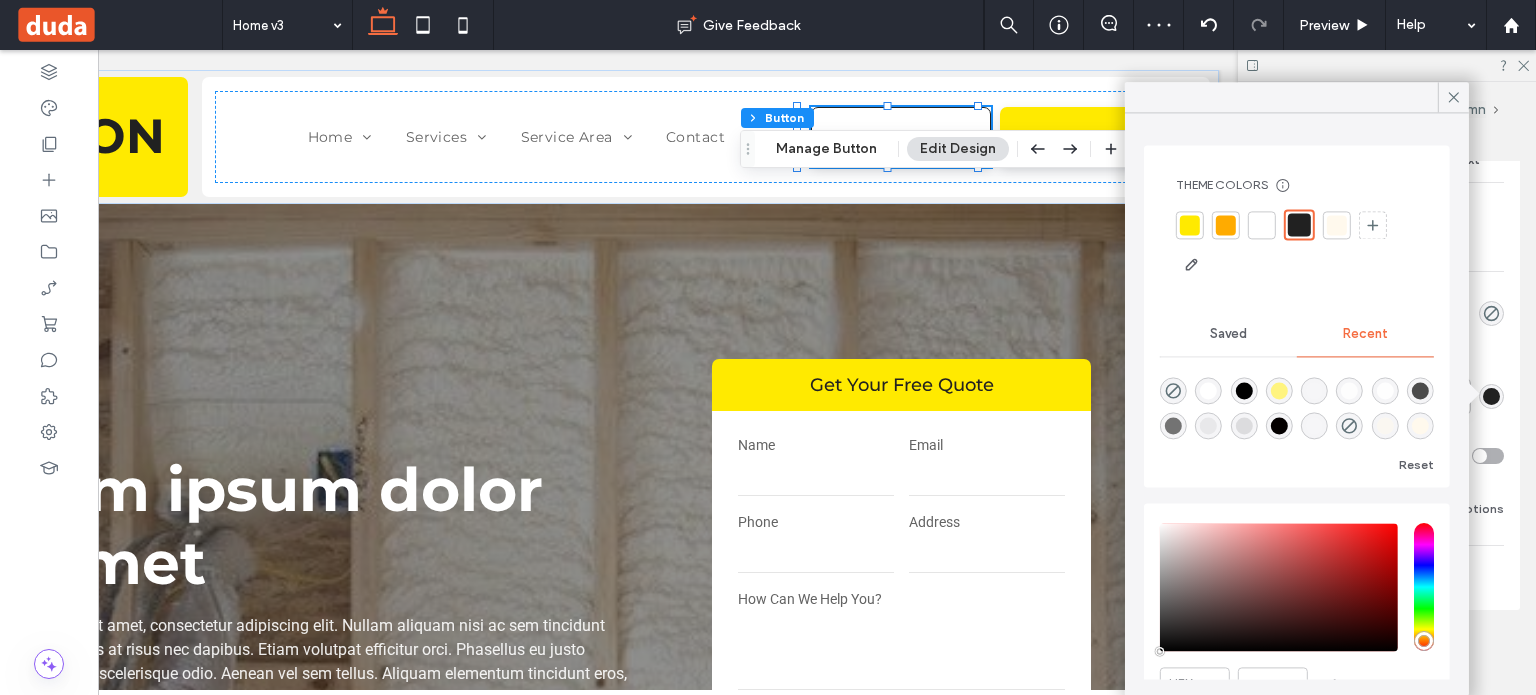 click at bounding box center (1226, 225) 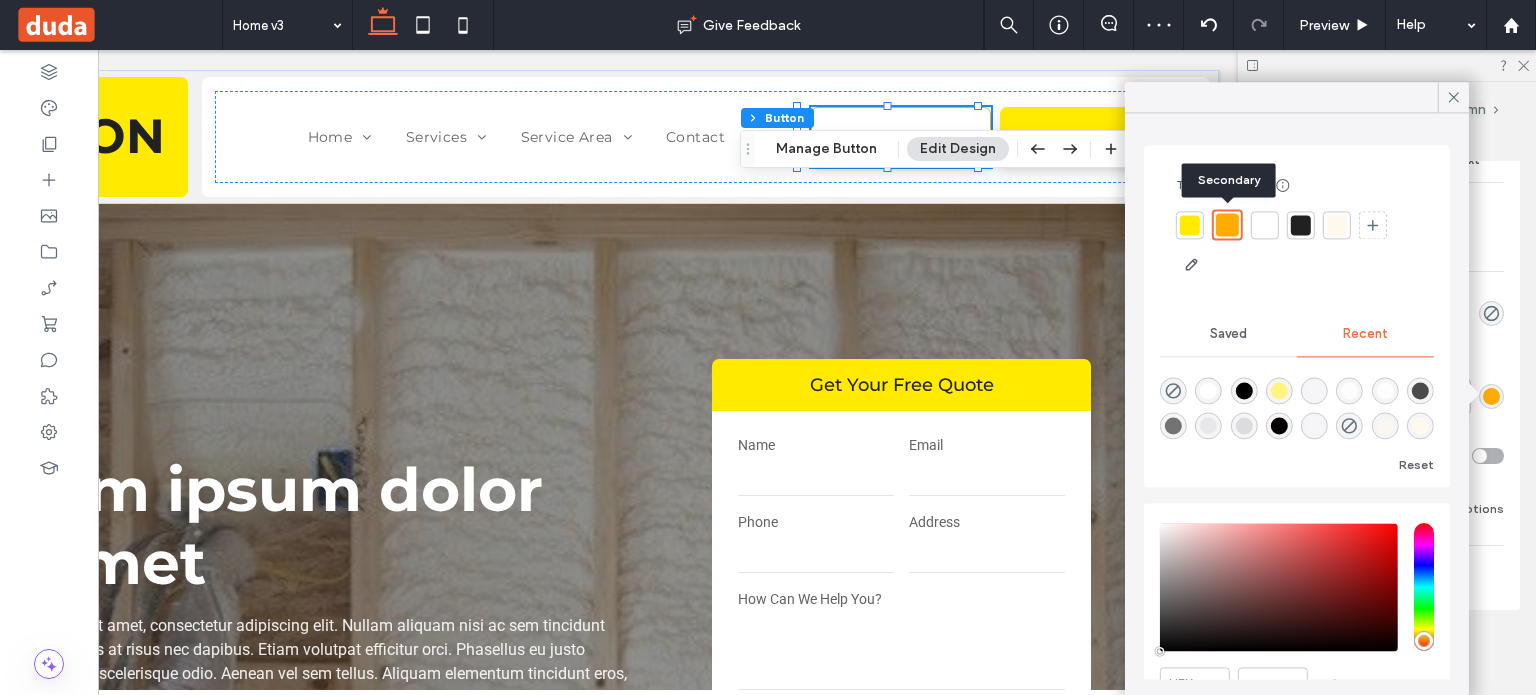 type on "*" 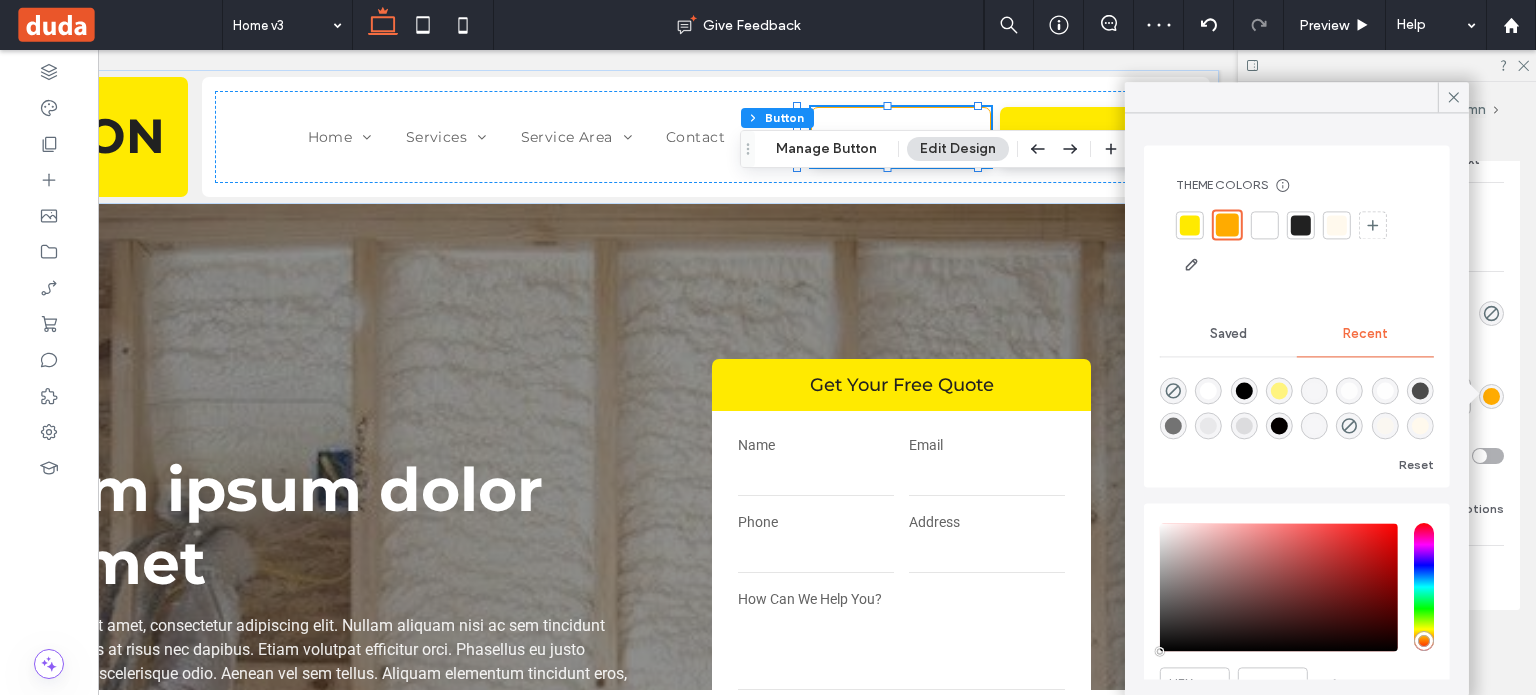 drag, startPoint x: 1457, startPoint y: 104, endPoint x: 1462, endPoint y: 164, distance: 60.207973 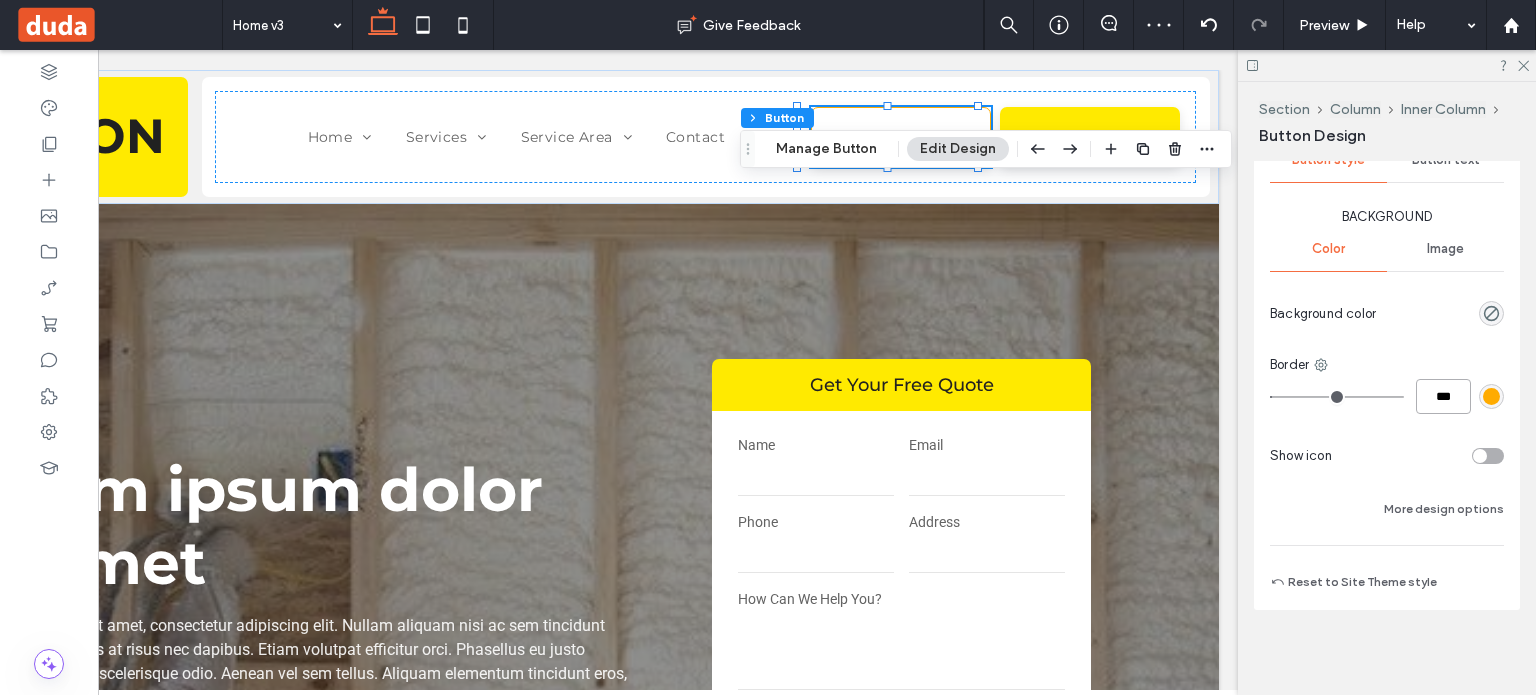 click on "***" at bounding box center [1443, 396] 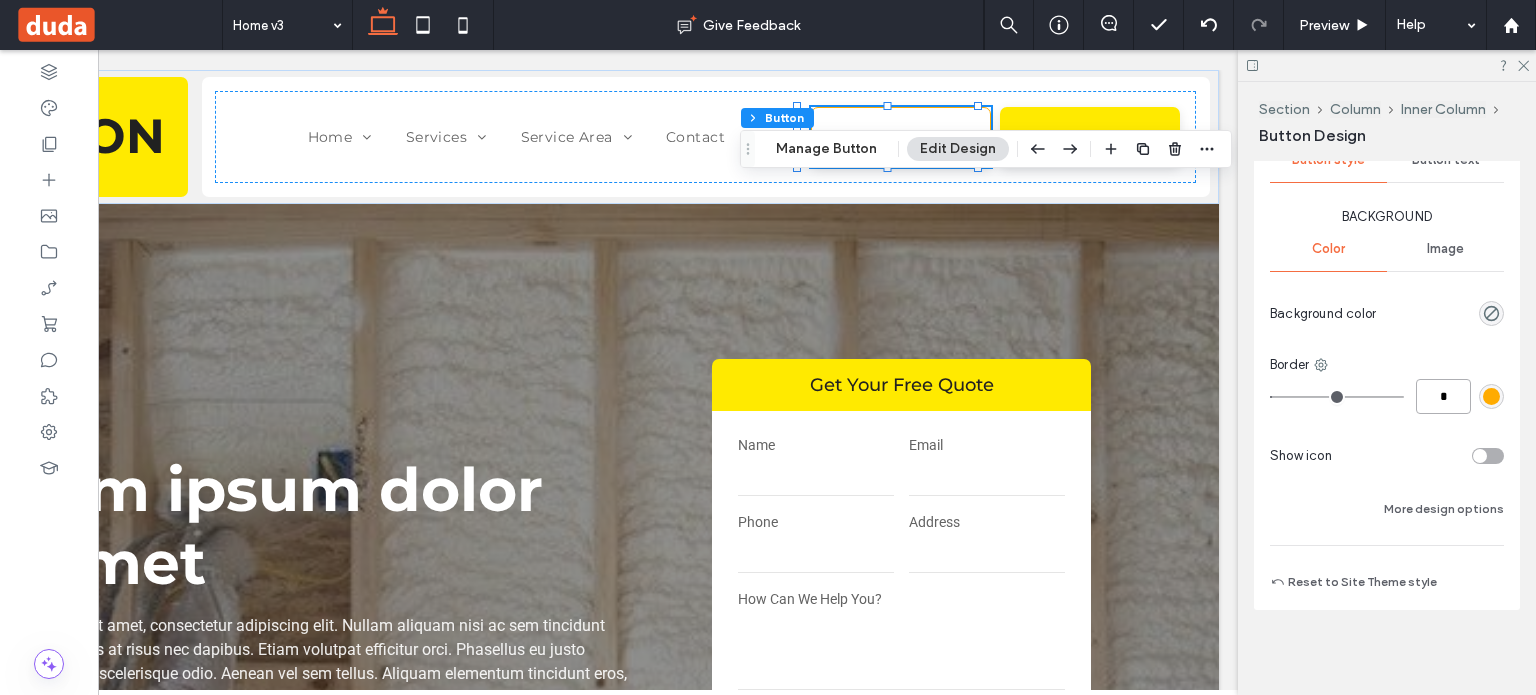 type on "*" 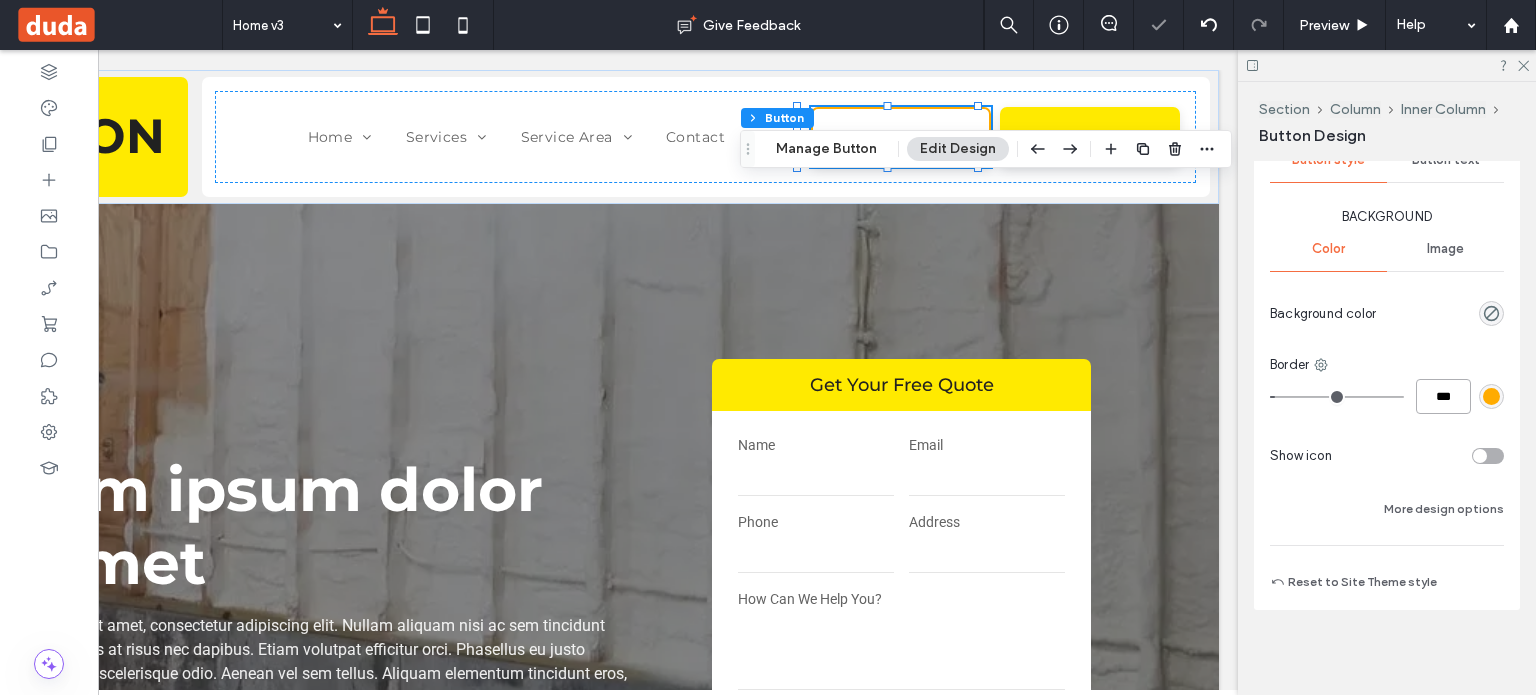 type on "*" 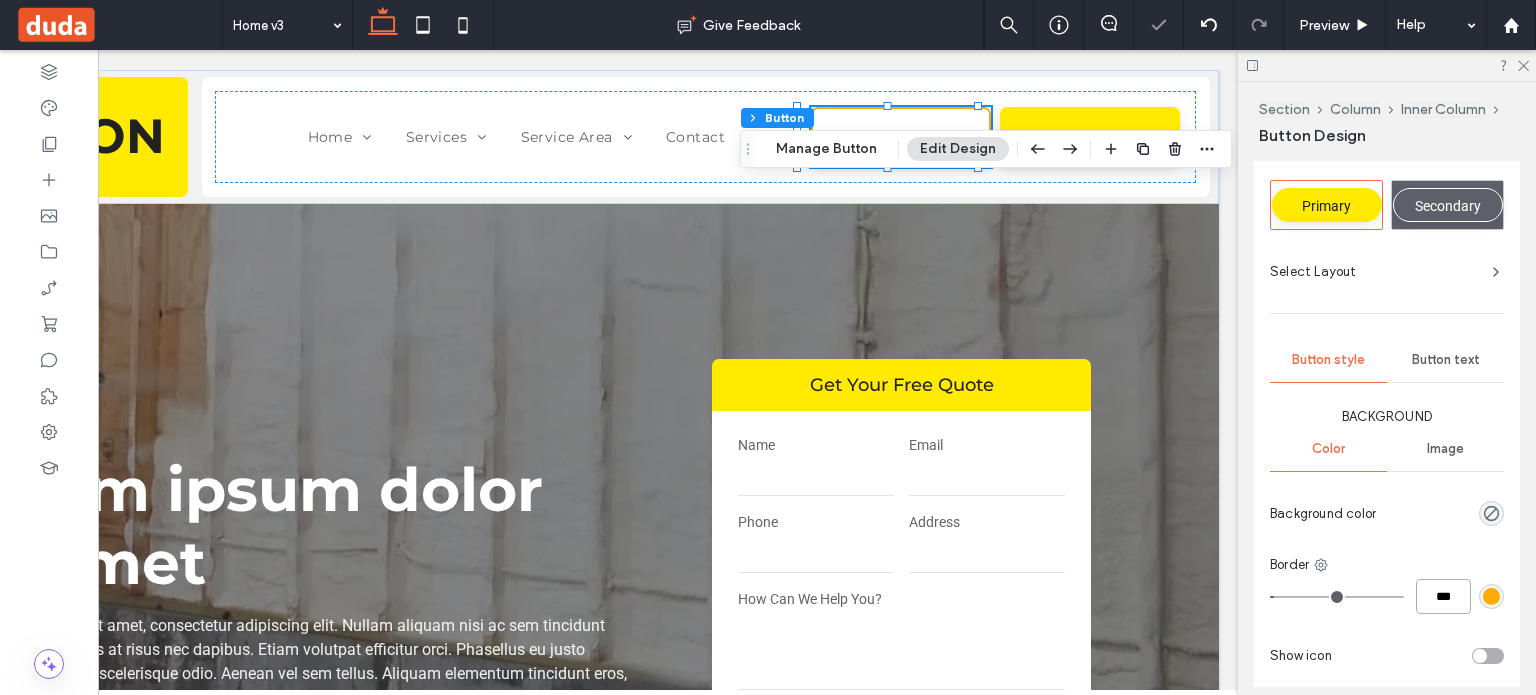 scroll, scrollTop: 617, scrollLeft: 0, axis: vertical 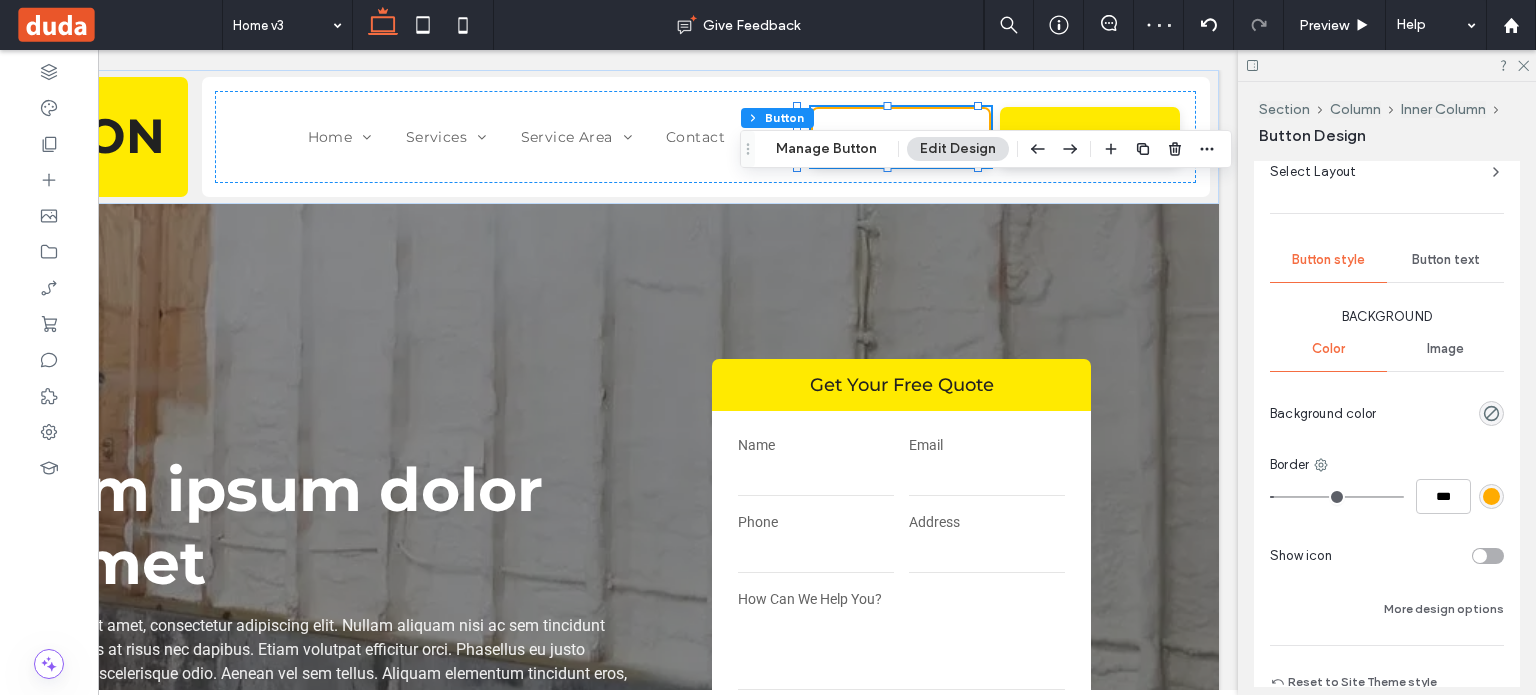 click on "Button text" at bounding box center [1445, 260] 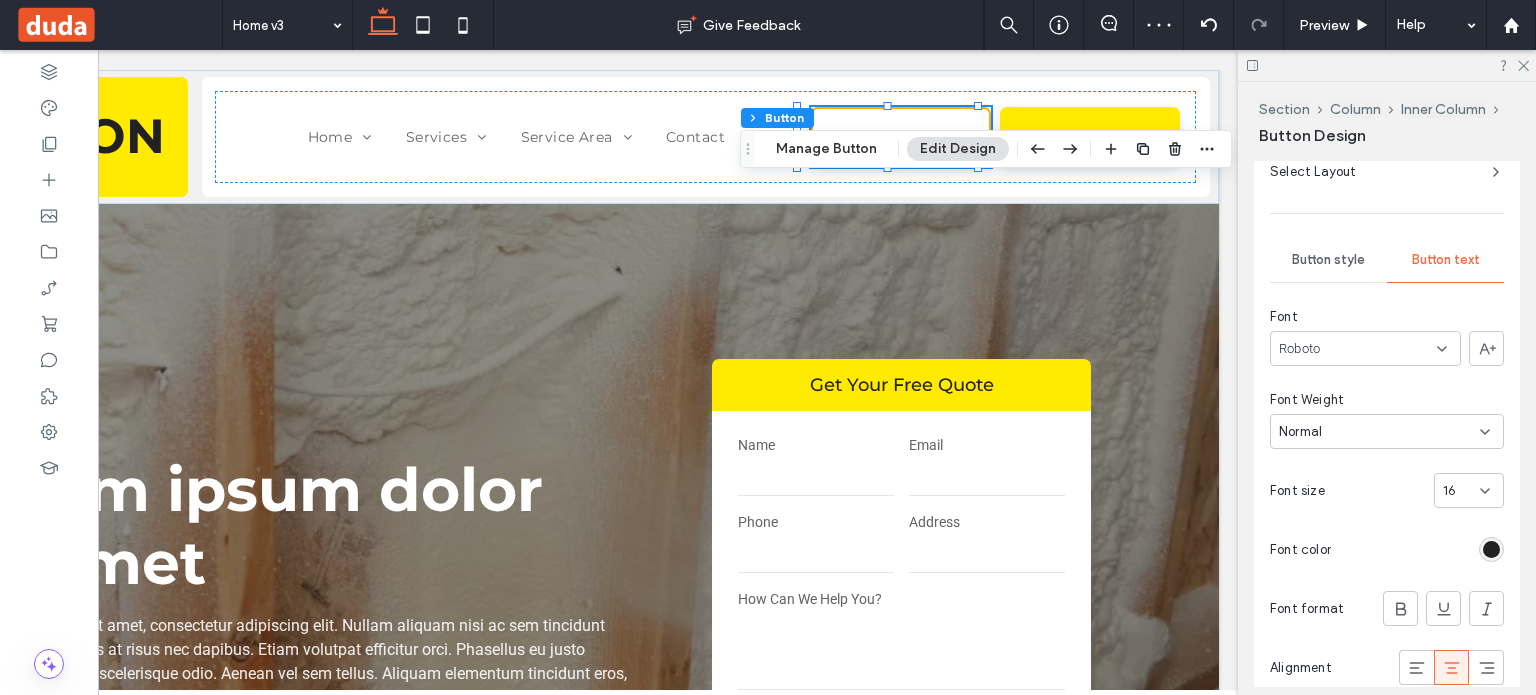 click at bounding box center [1491, 549] 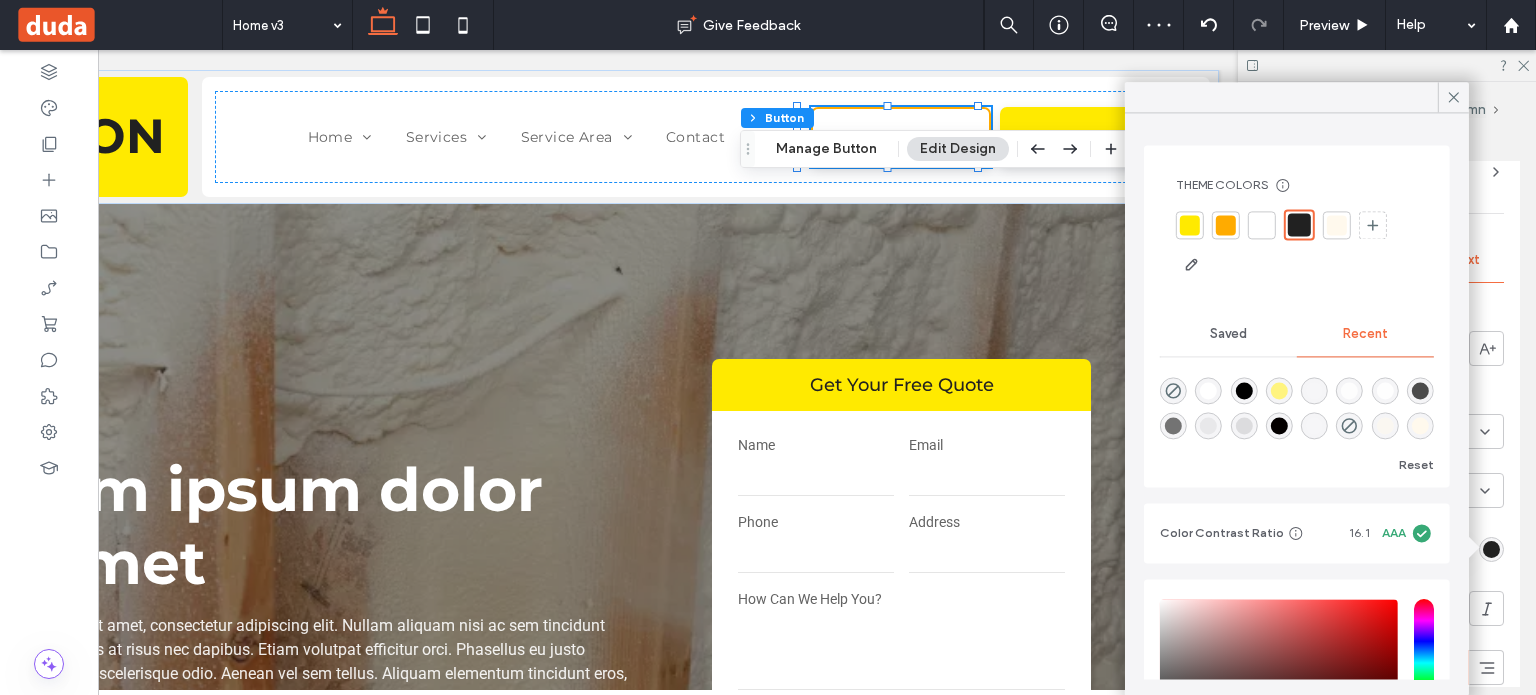 click at bounding box center [1226, 225] 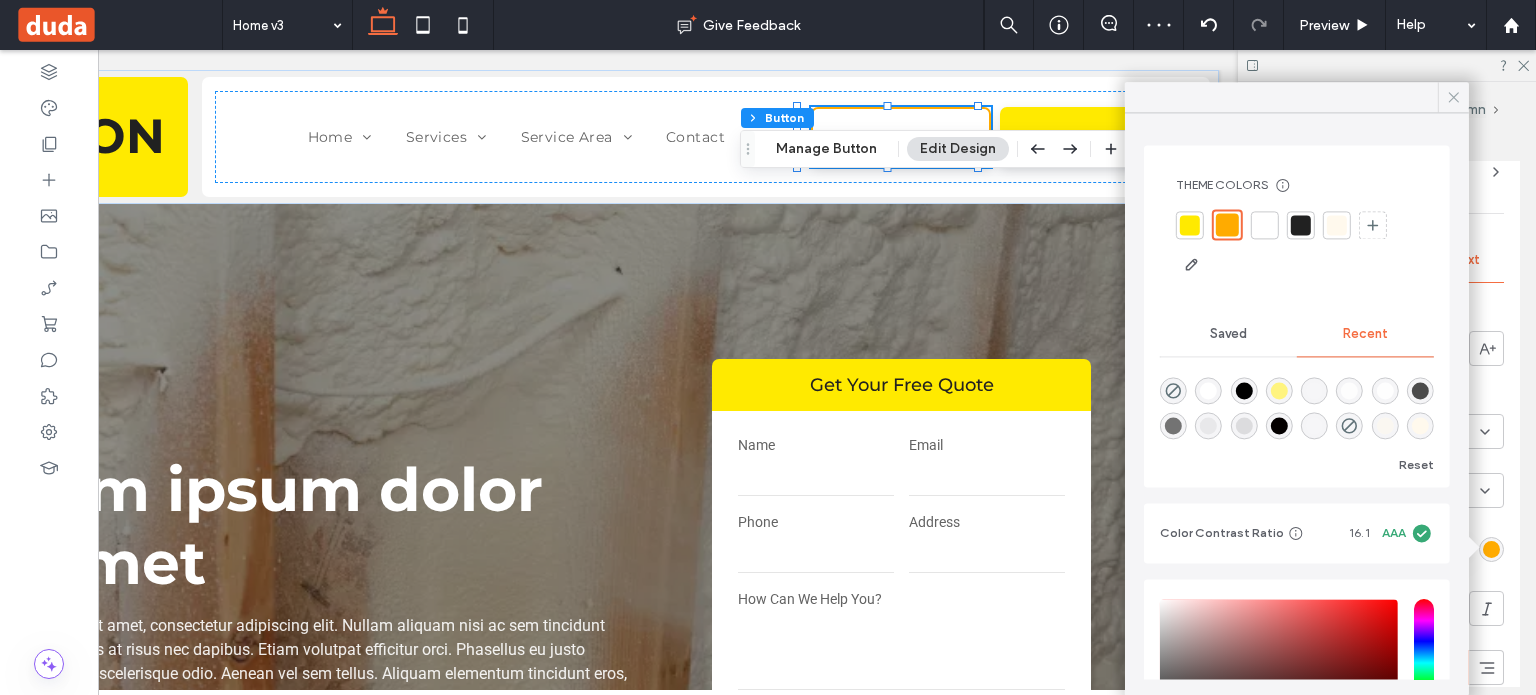 click at bounding box center (1454, 97) 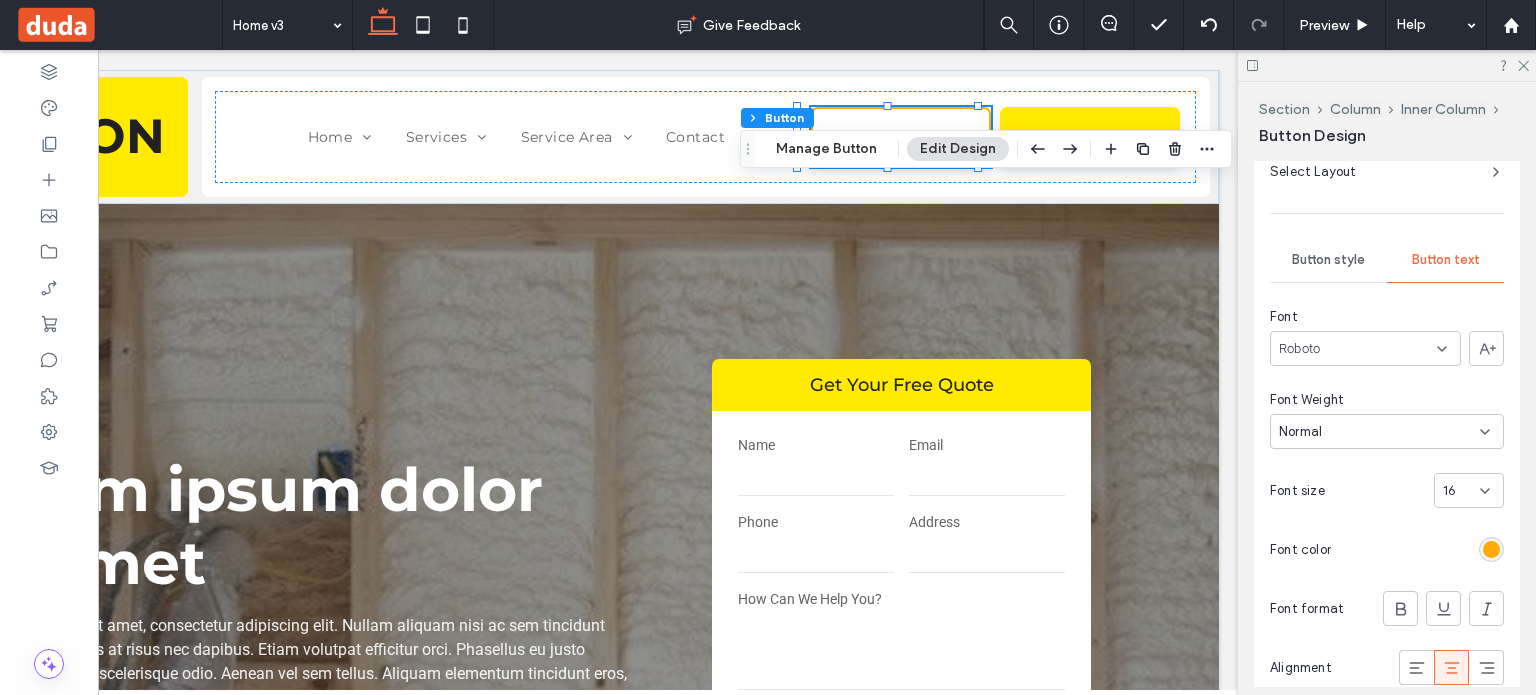 click on "Button style" at bounding box center (1328, 260) 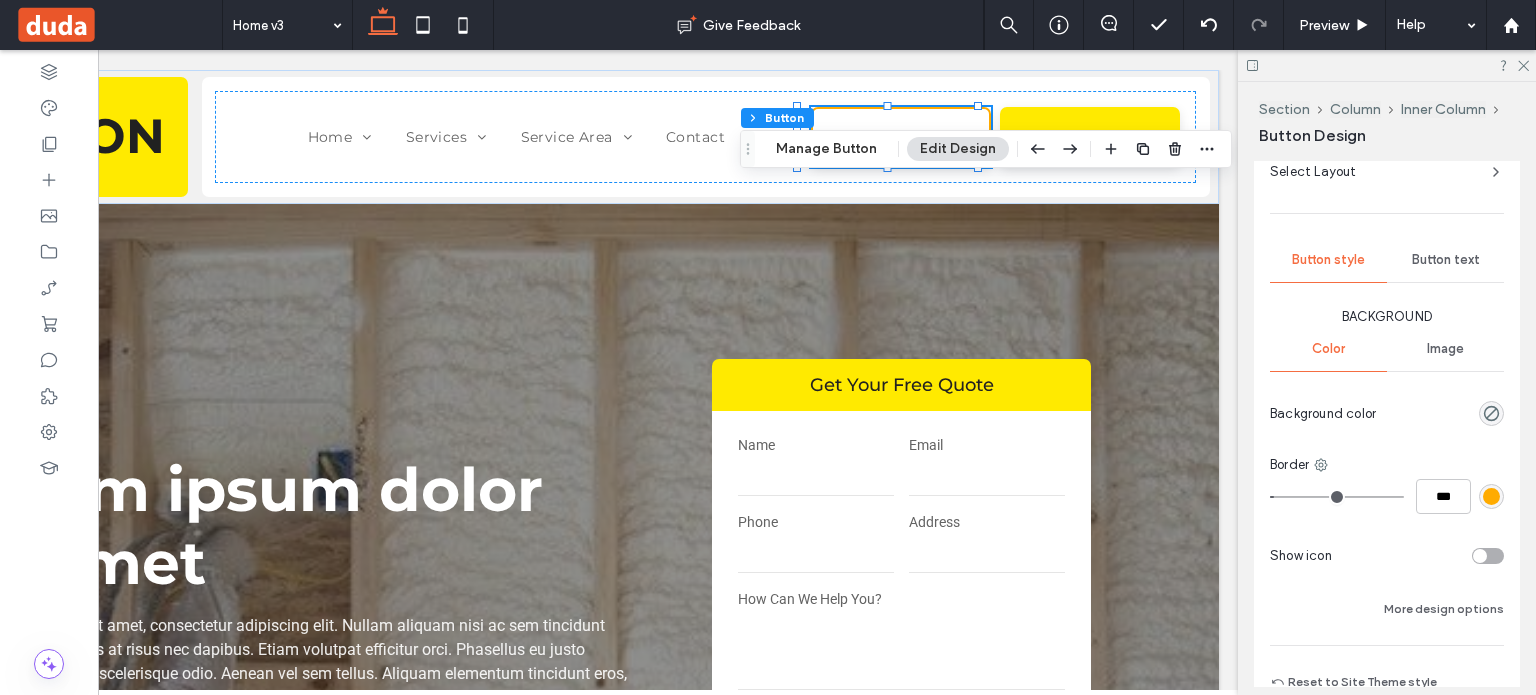 scroll, scrollTop: 717, scrollLeft: 0, axis: vertical 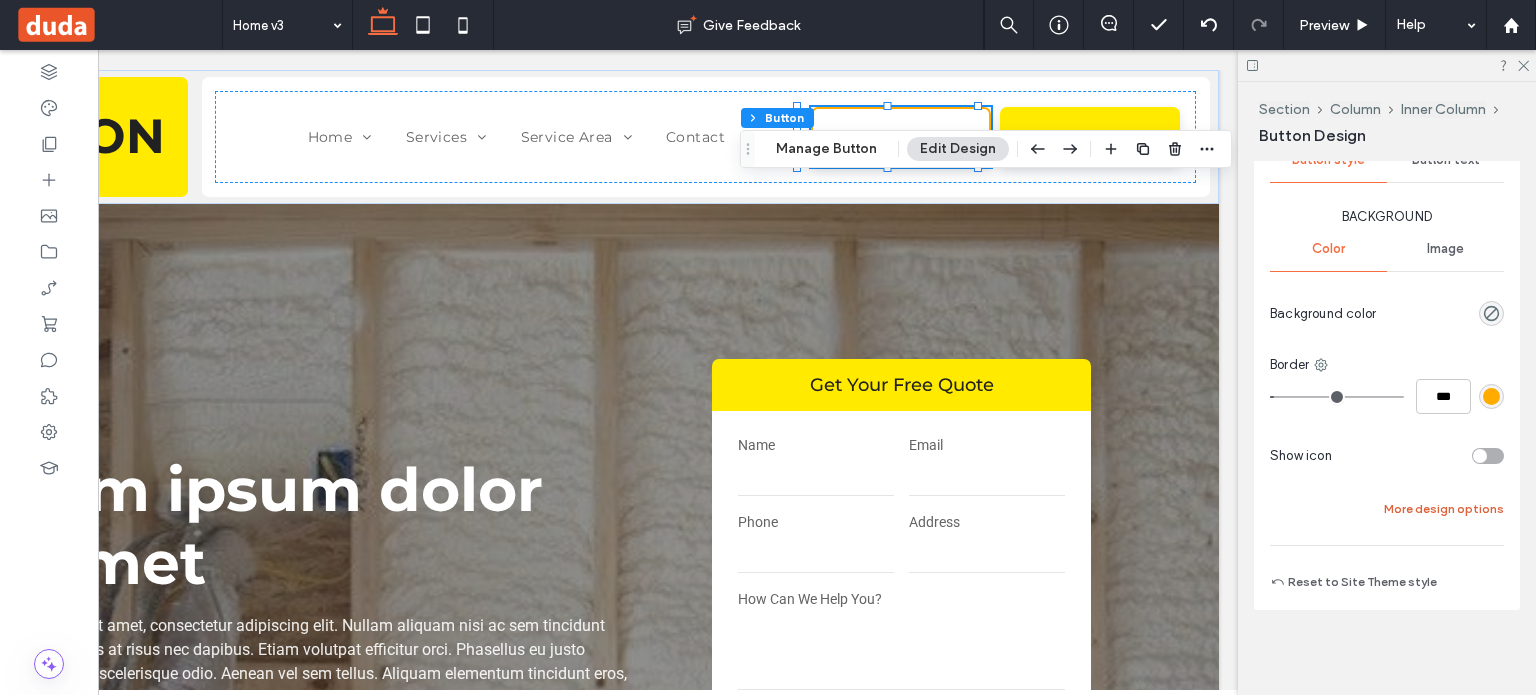 click on "More design options" at bounding box center (1444, 509) 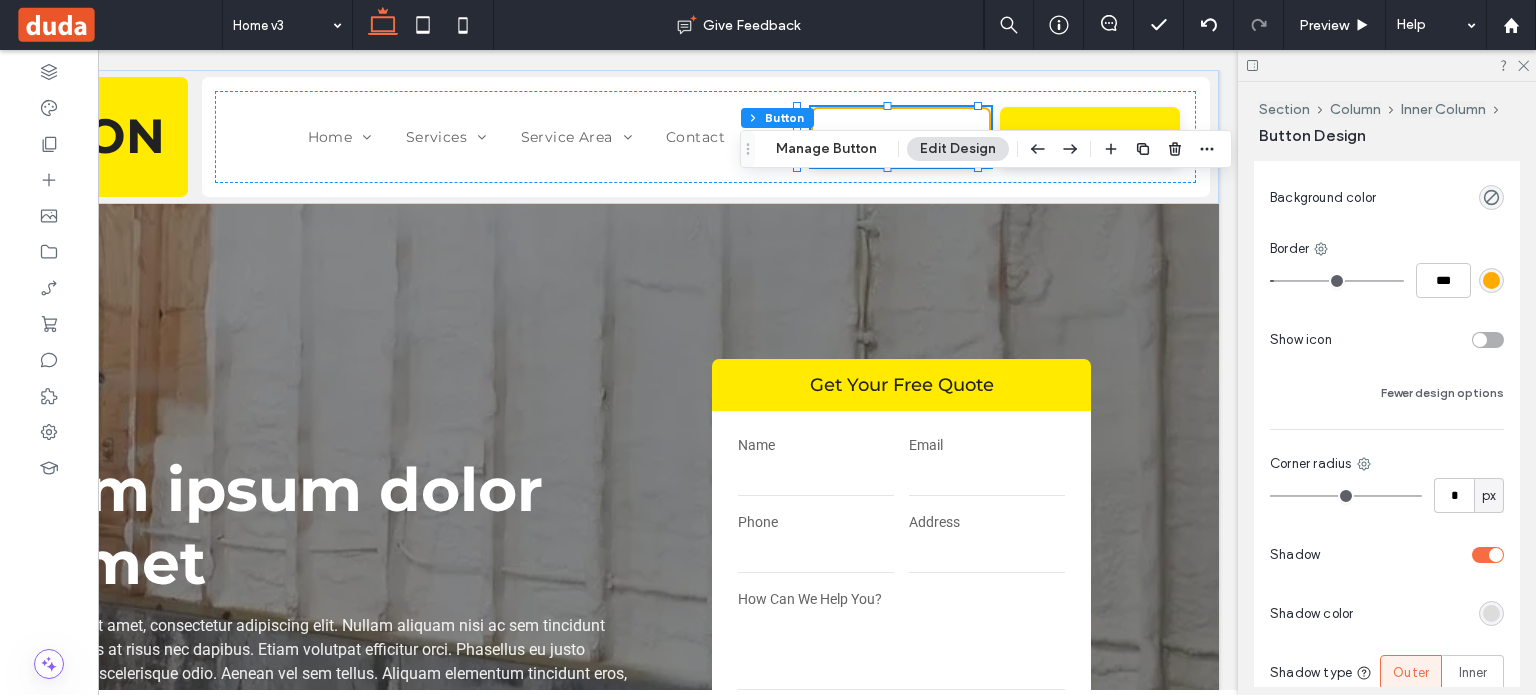 scroll, scrollTop: 1117, scrollLeft: 0, axis: vertical 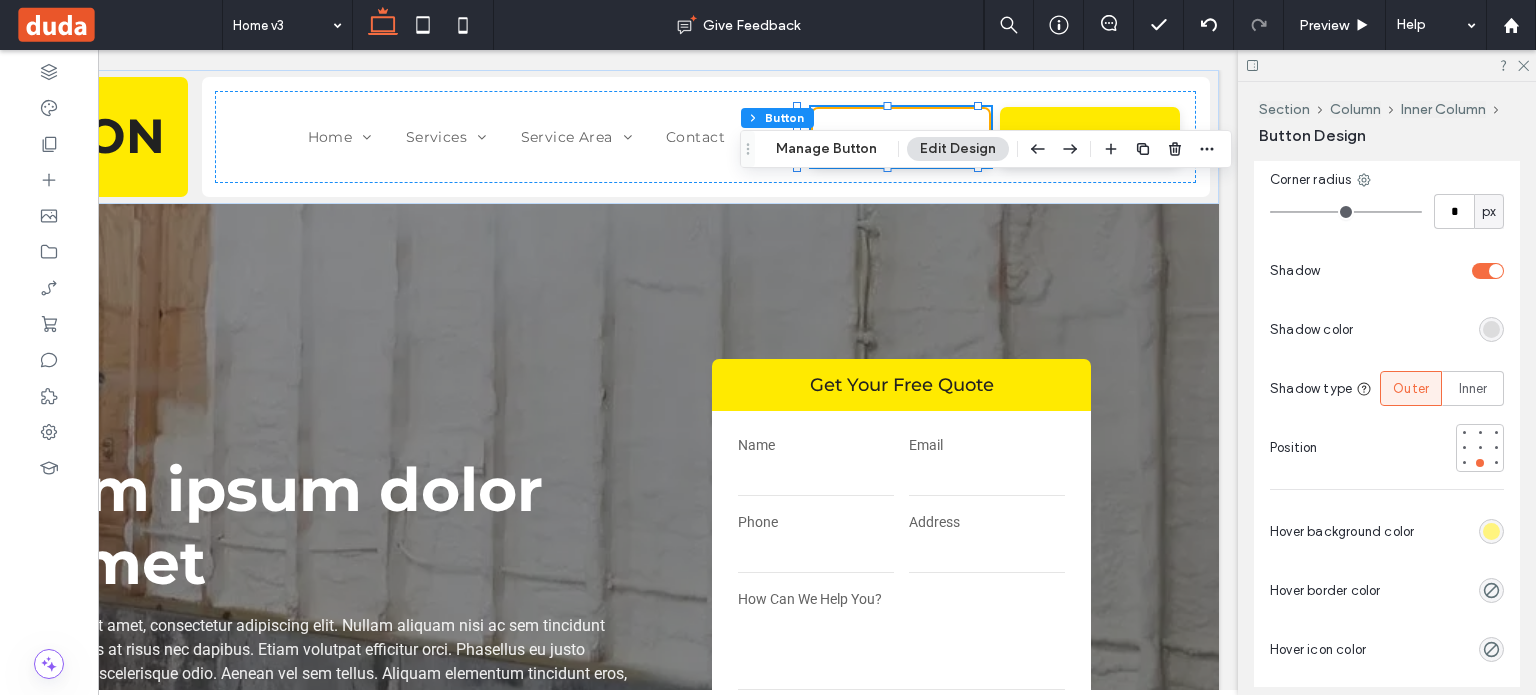 click at bounding box center [1491, 531] 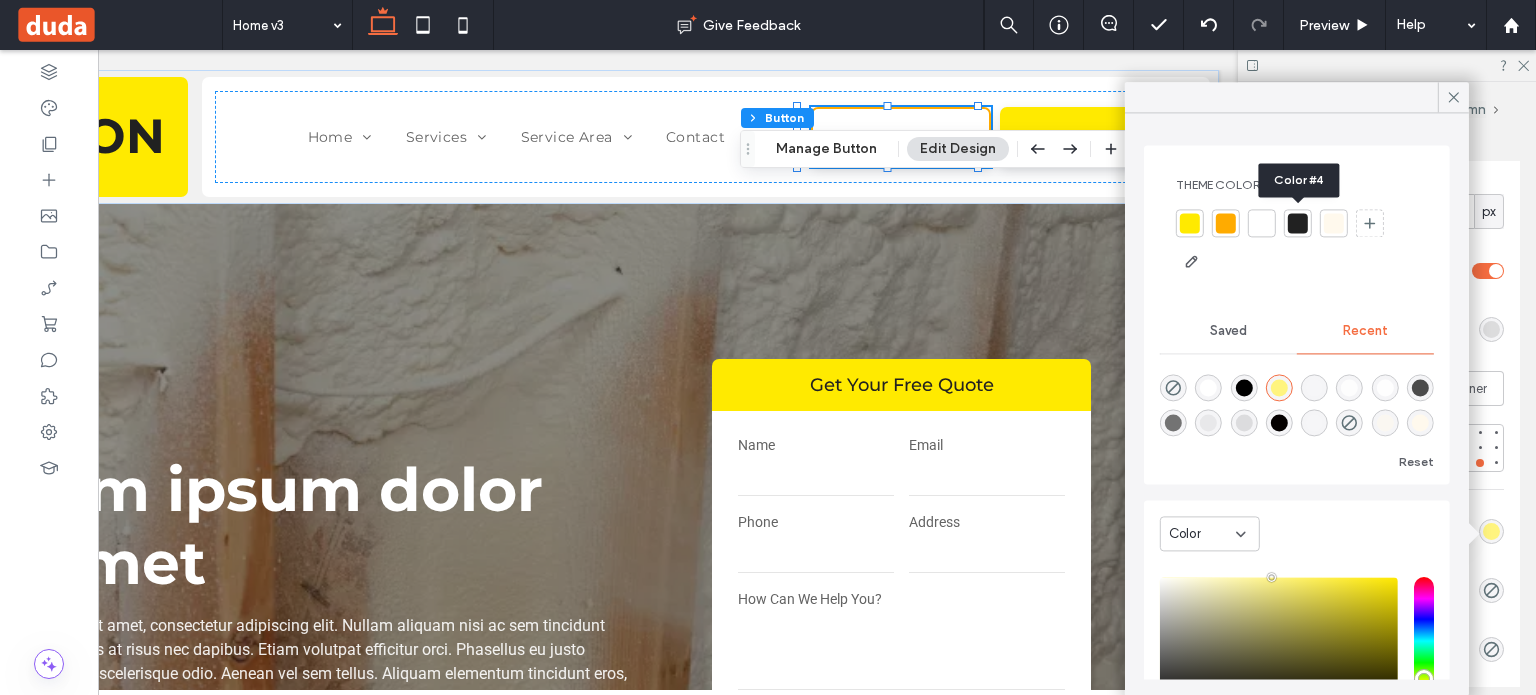 click at bounding box center (1298, 223) 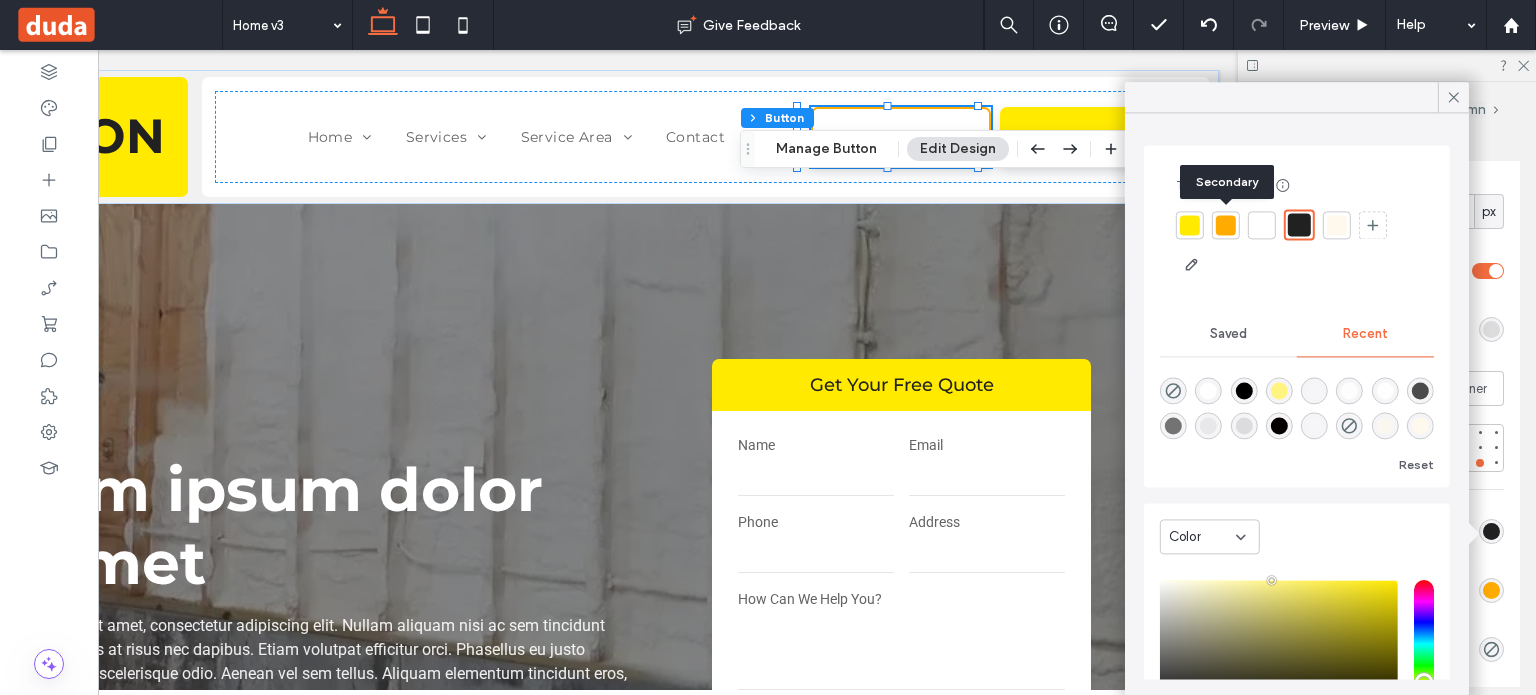 click at bounding box center [1226, 225] 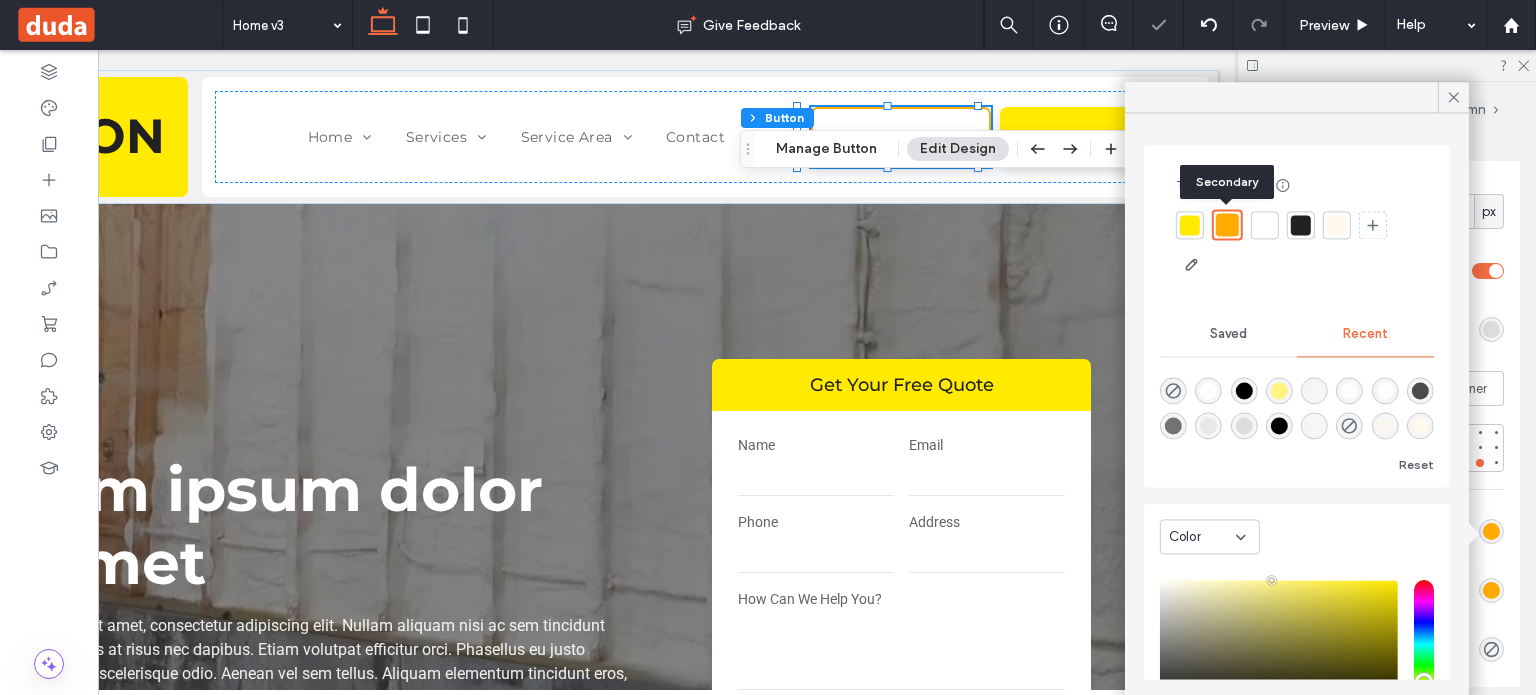 type on "*" 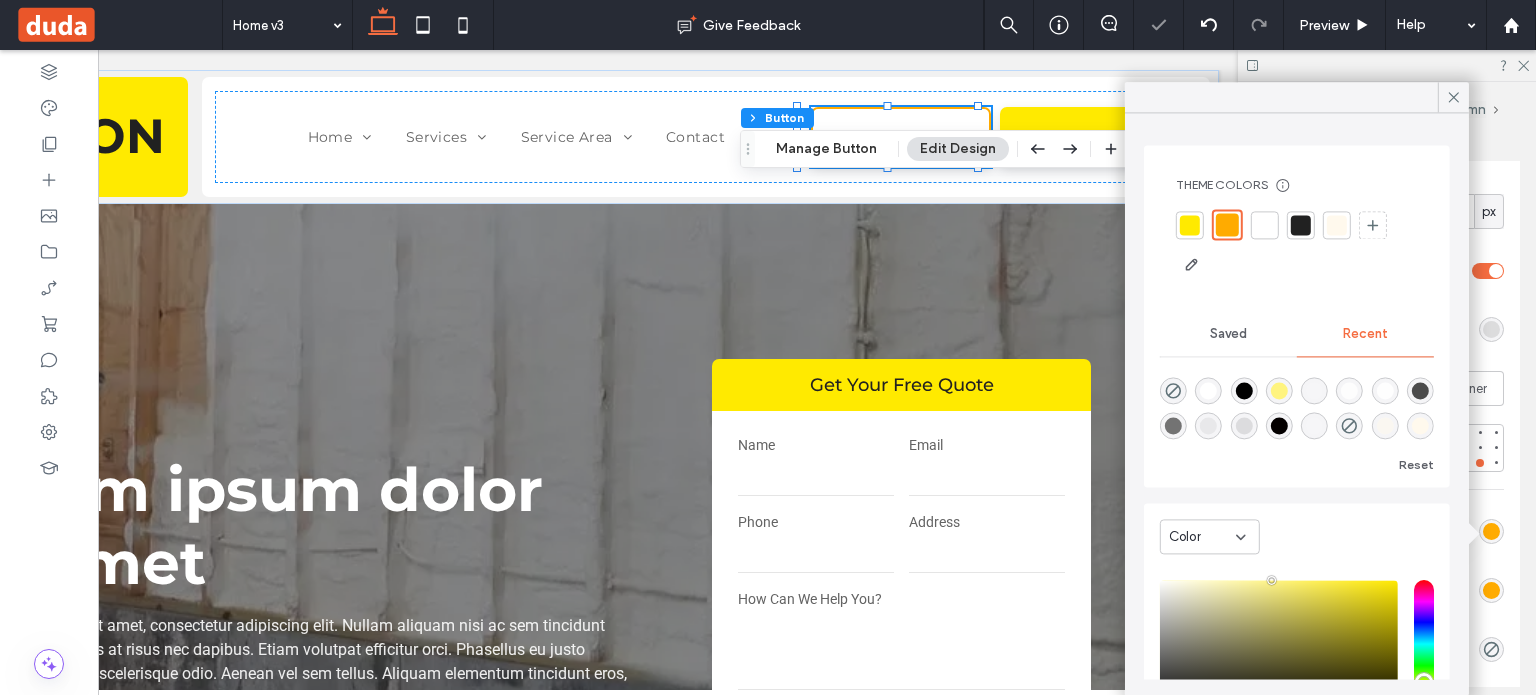 drag, startPoint x: 1447, startPoint y: 100, endPoint x: 1472, endPoint y: 188, distance: 91.48224 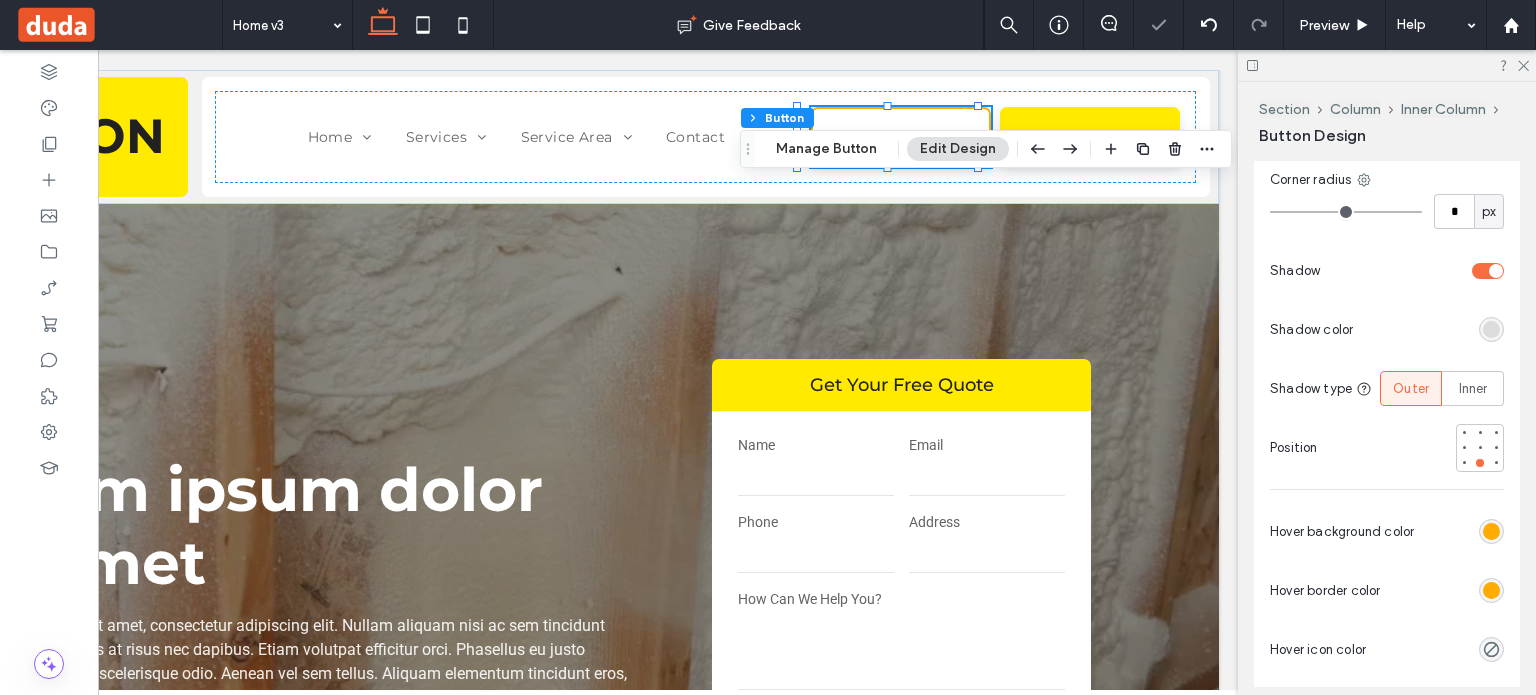 scroll, scrollTop: 1217, scrollLeft: 0, axis: vertical 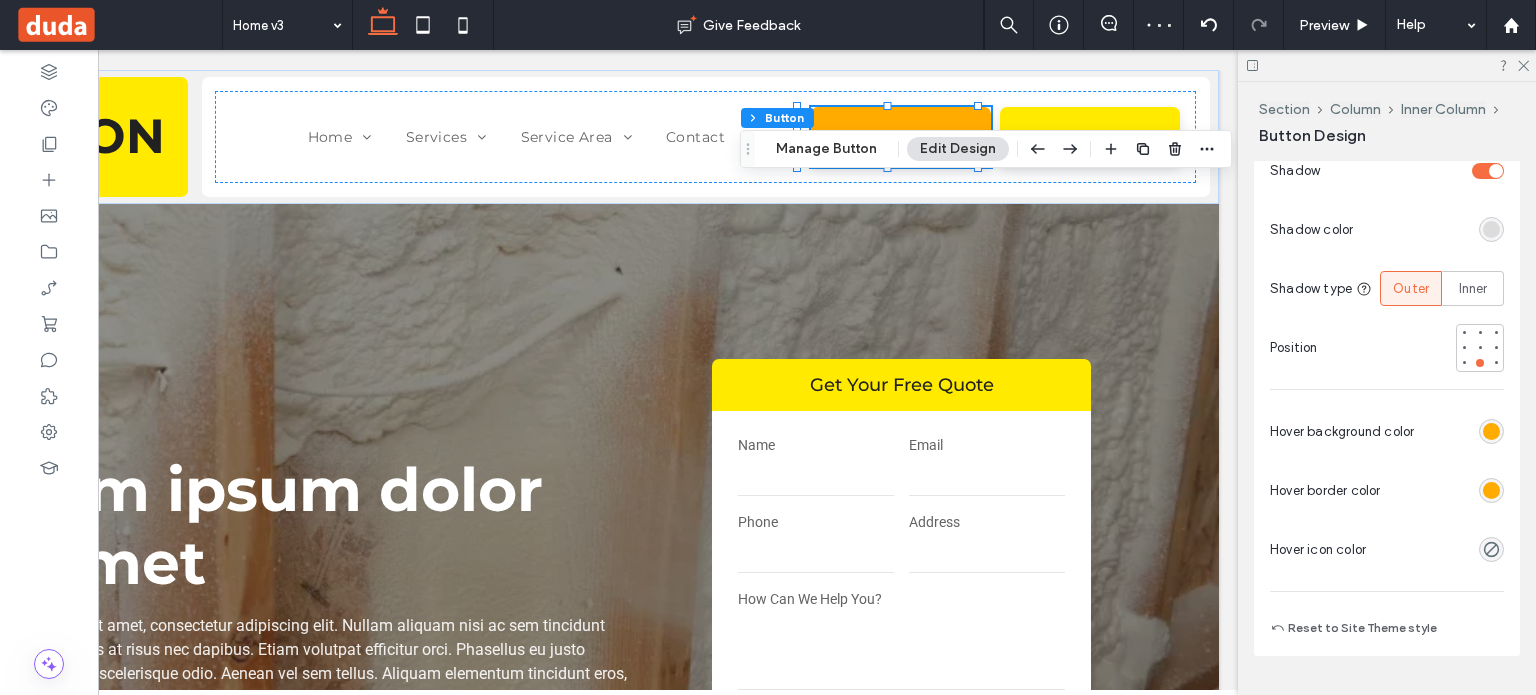 click at bounding box center (1491, 490) 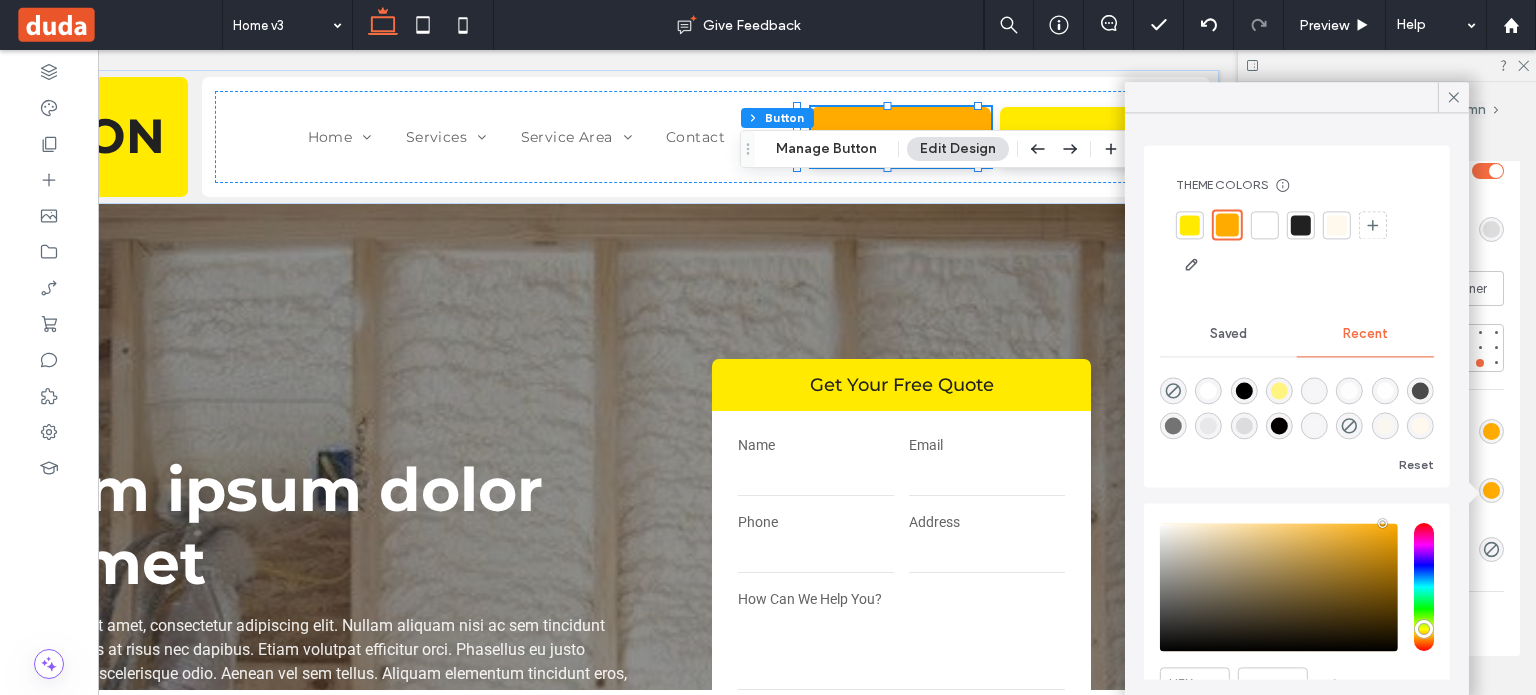 click 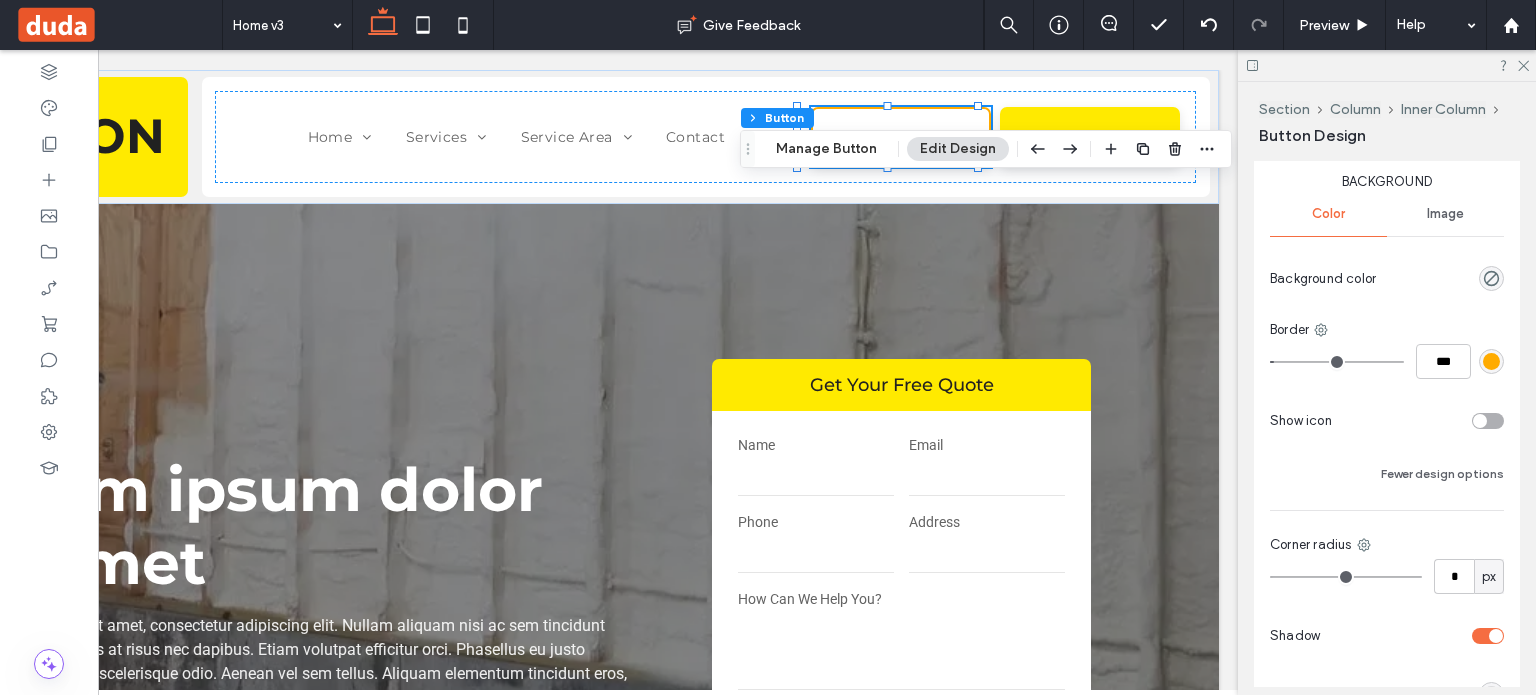 scroll, scrollTop: 668, scrollLeft: 0, axis: vertical 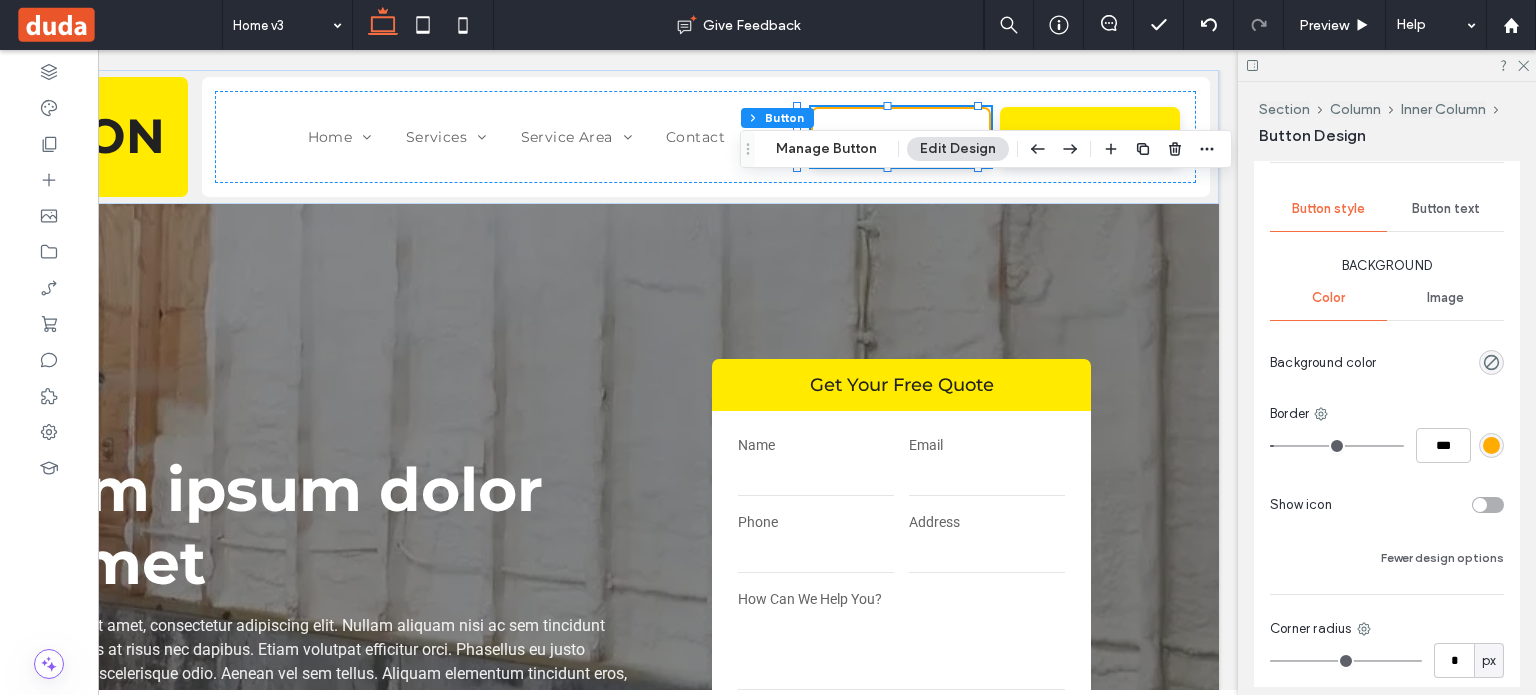 click on "Button text" at bounding box center (1446, 209) 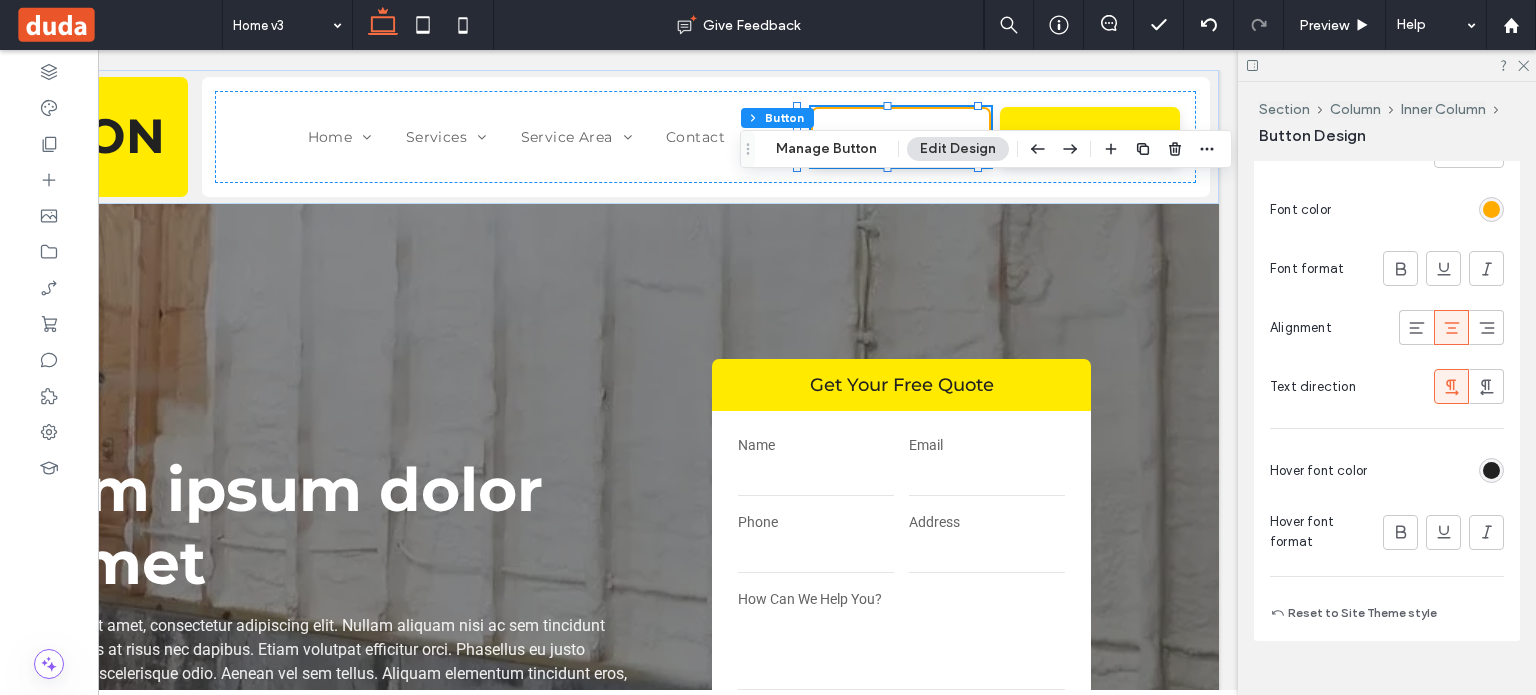 scroll, scrollTop: 968, scrollLeft: 0, axis: vertical 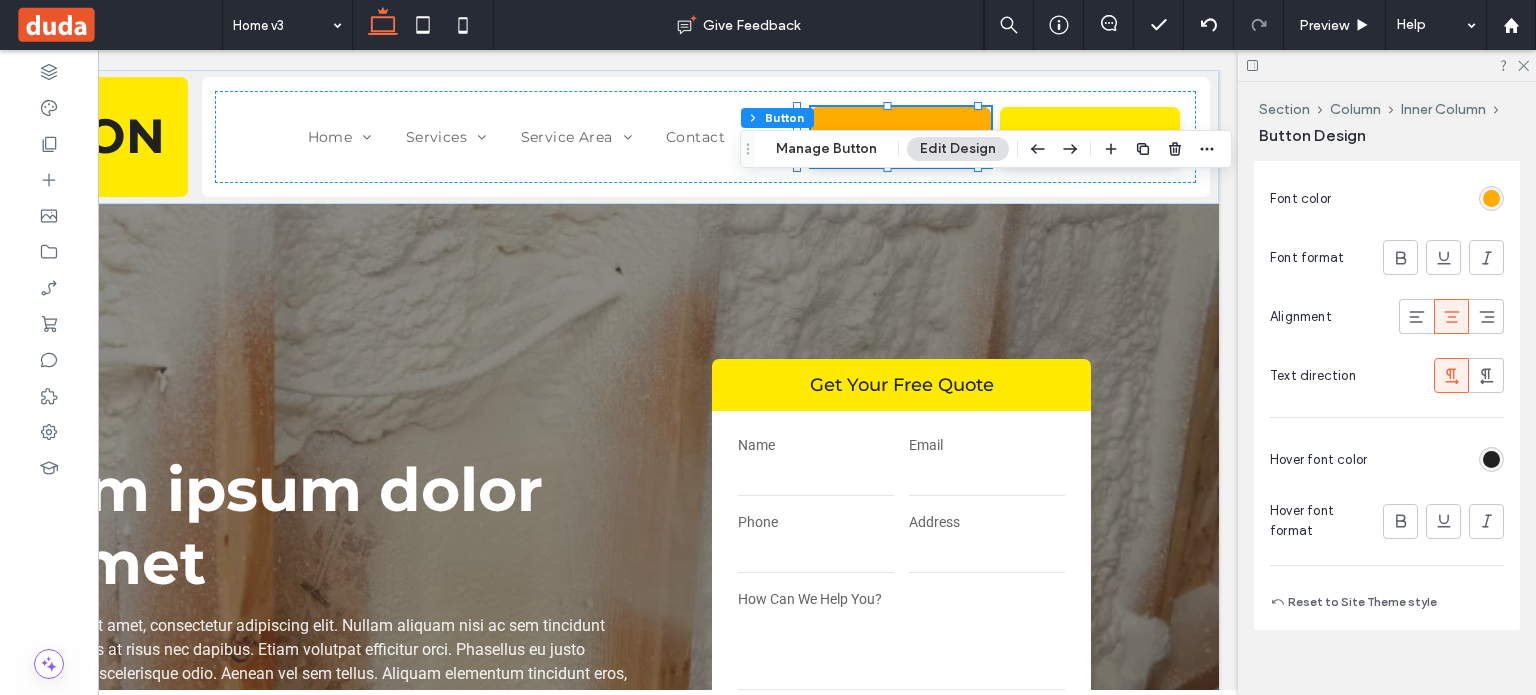 click at bounding box center [1491, 459] 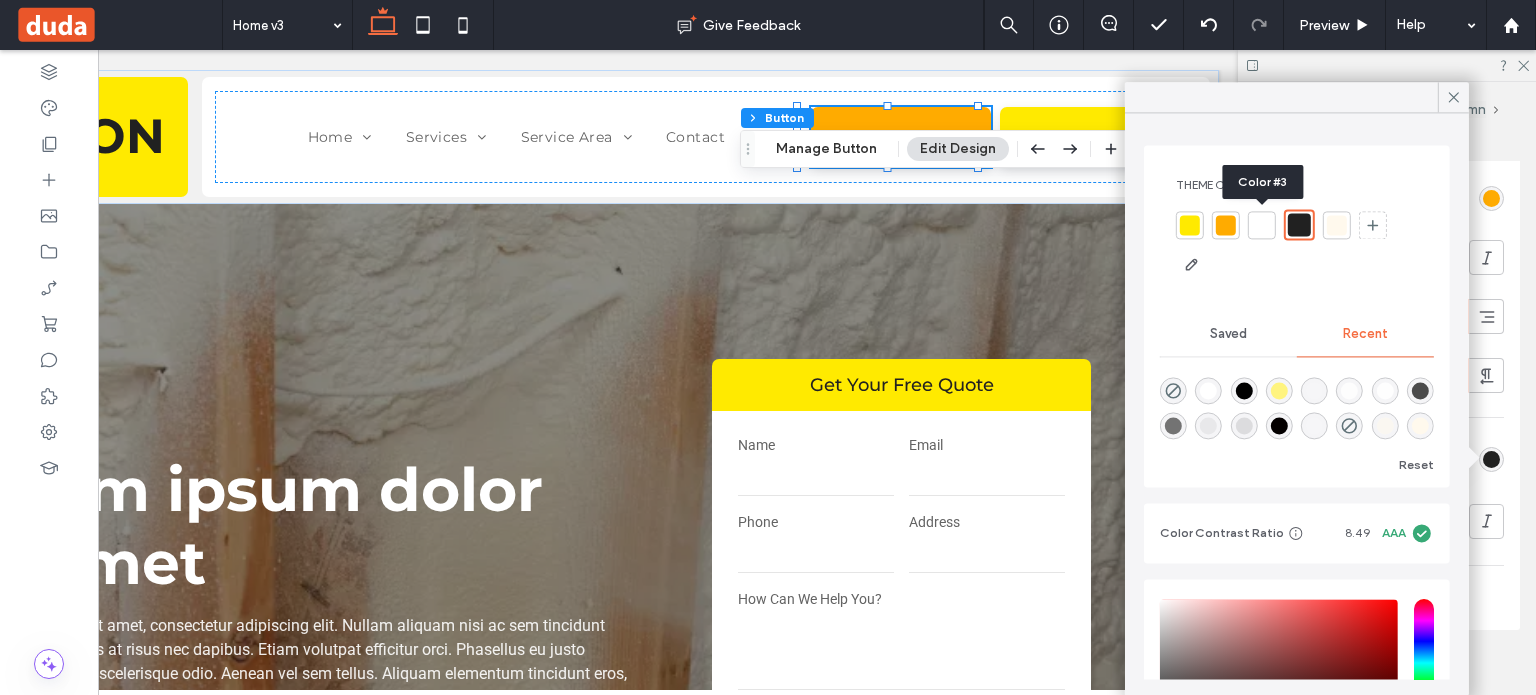 click at bounding box center (1262, 225) 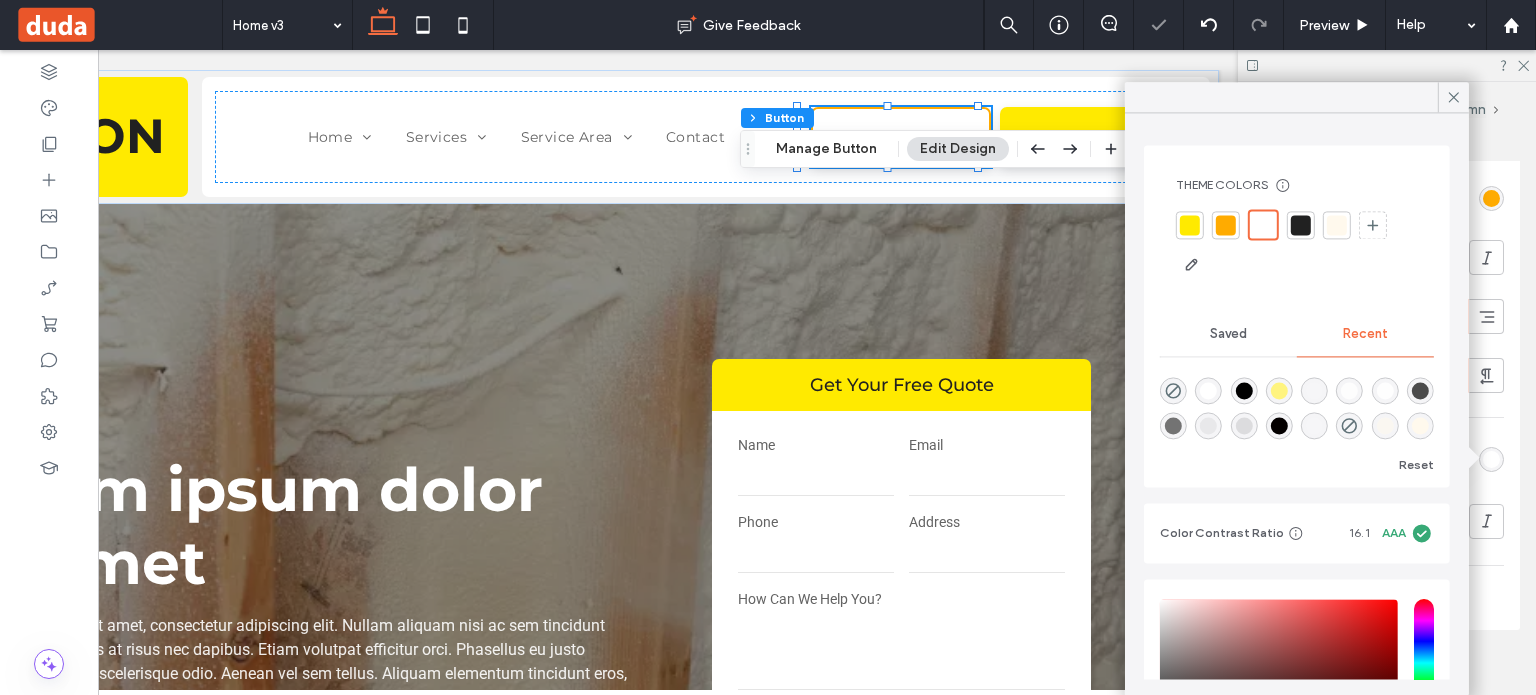 drag, startPoint x: 1450, startPoint y: 93, endPoint x: 1405, endPoint y: 78, distance: 47.434166 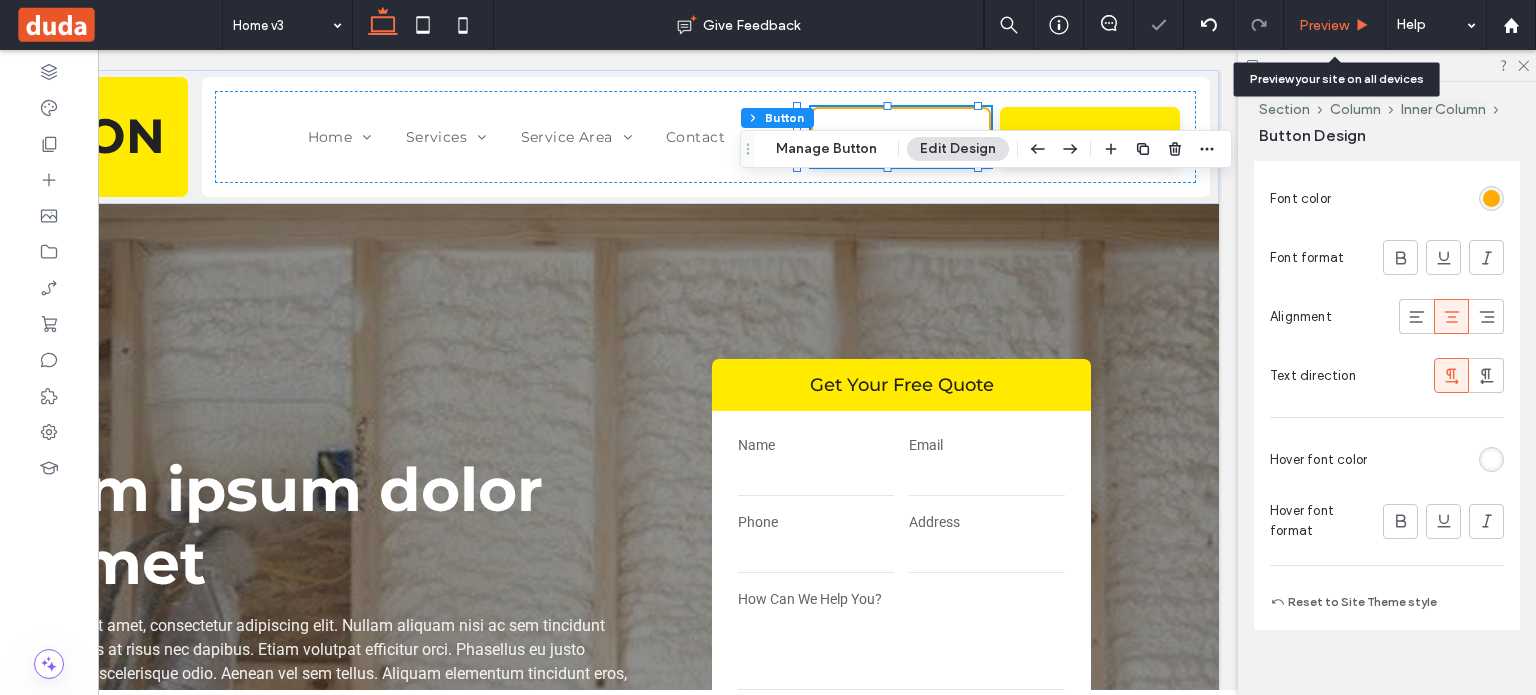 click on "Preview" at bounding box center (1324, 25) 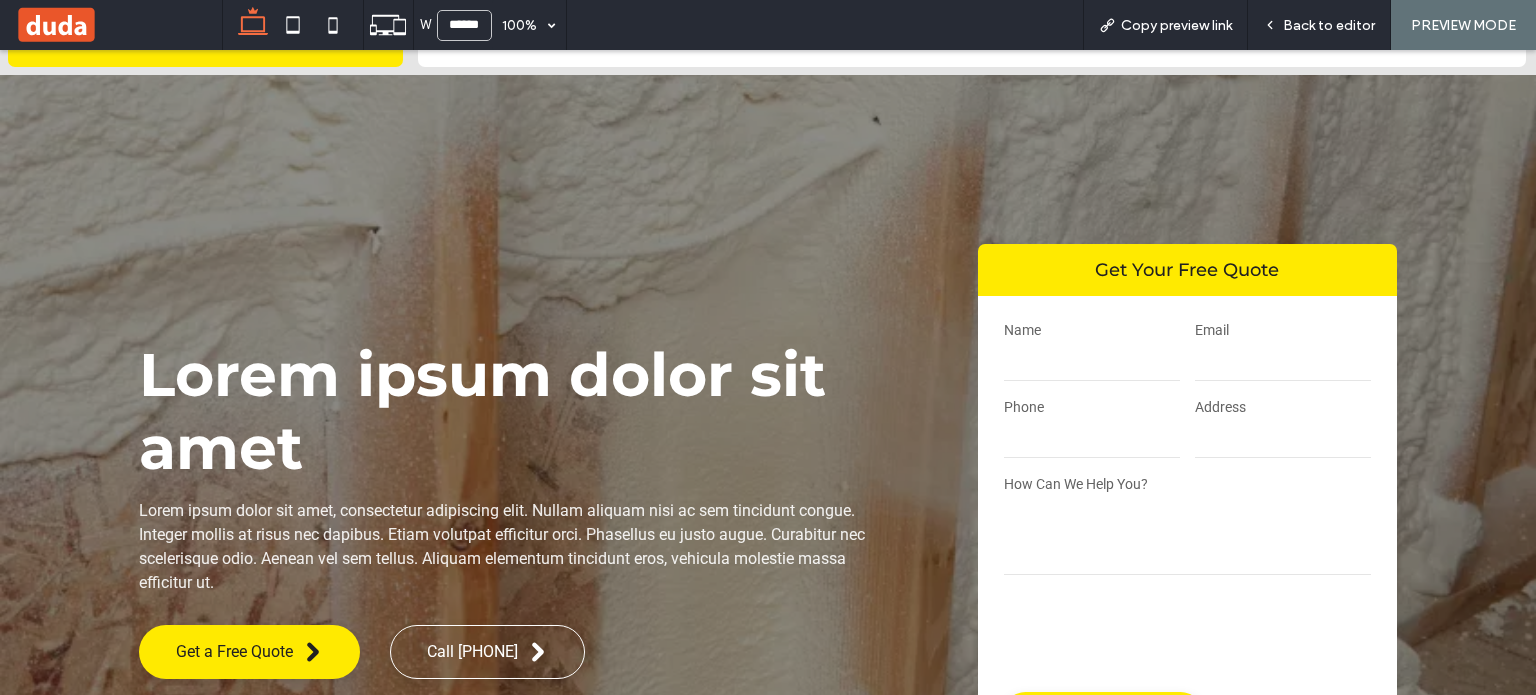 scroll, scrollTop: 0, scrollLeft: 0, axis: both 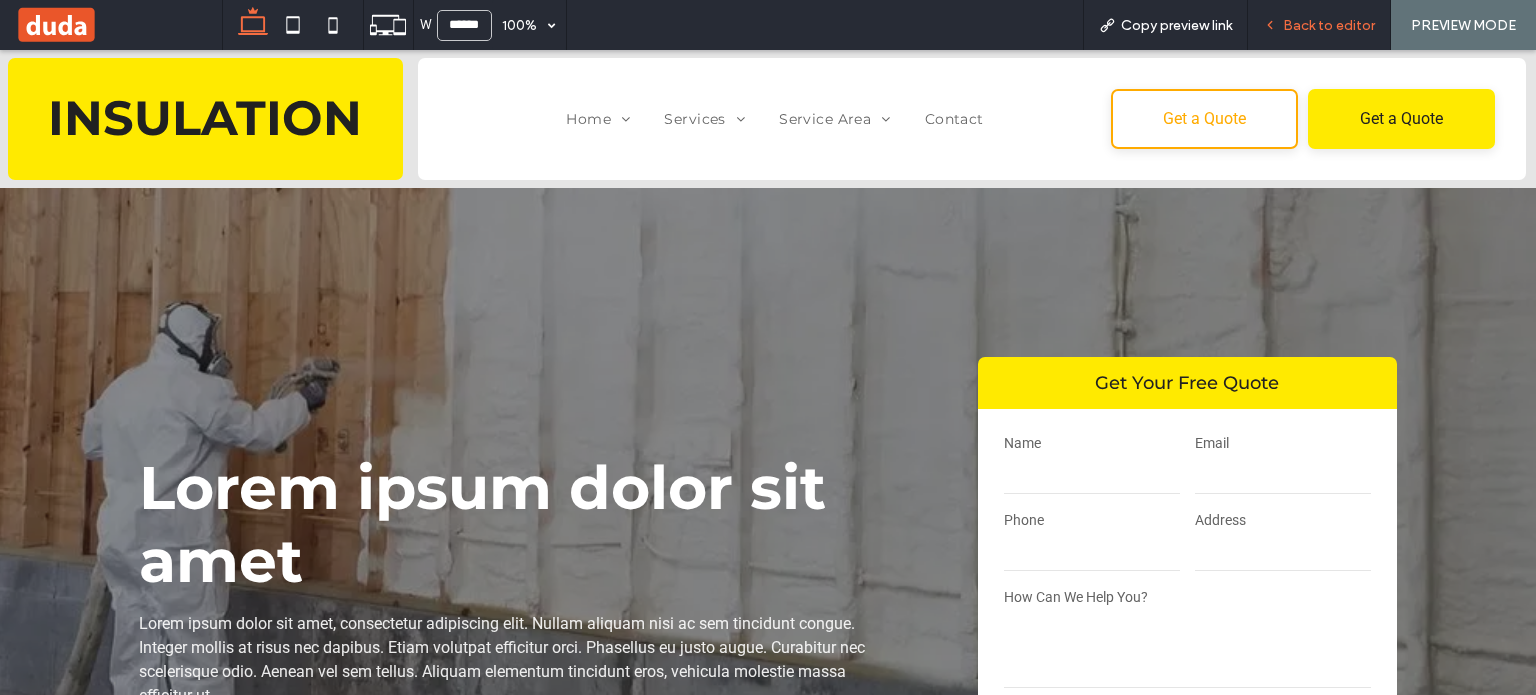 click on "Back to editor" at bounding box center [1319, 25] 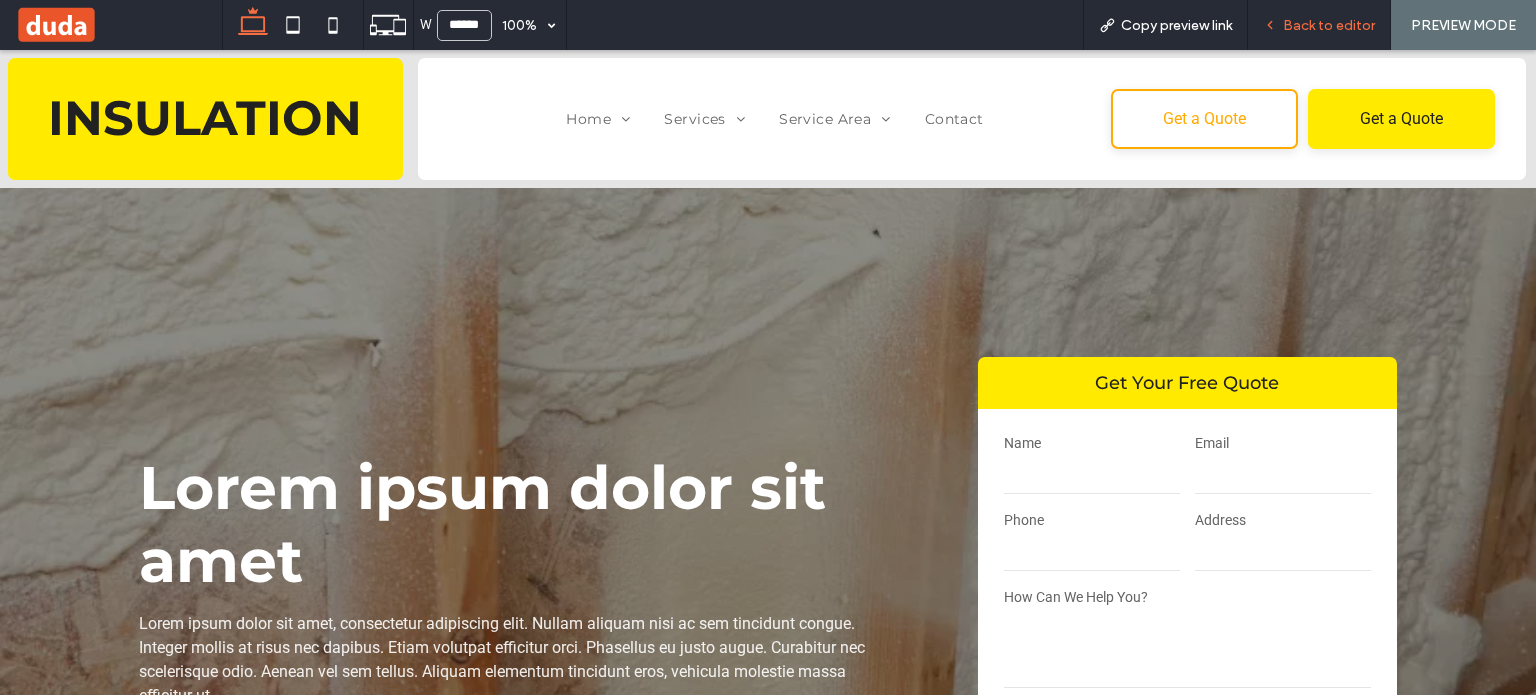 click on "Back to editor" at bounding box center (1319, 25) 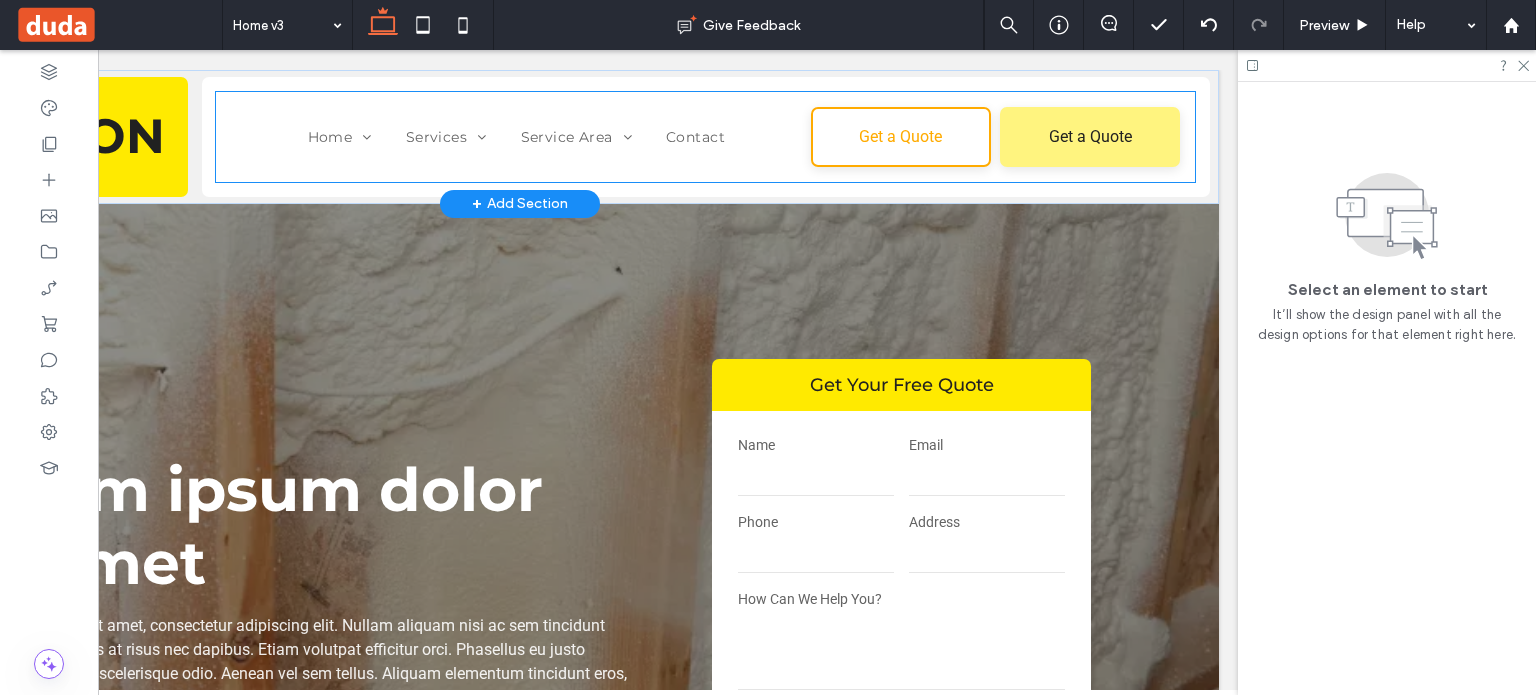 click on "Get a Quote" at bounding box center (1090, 137) 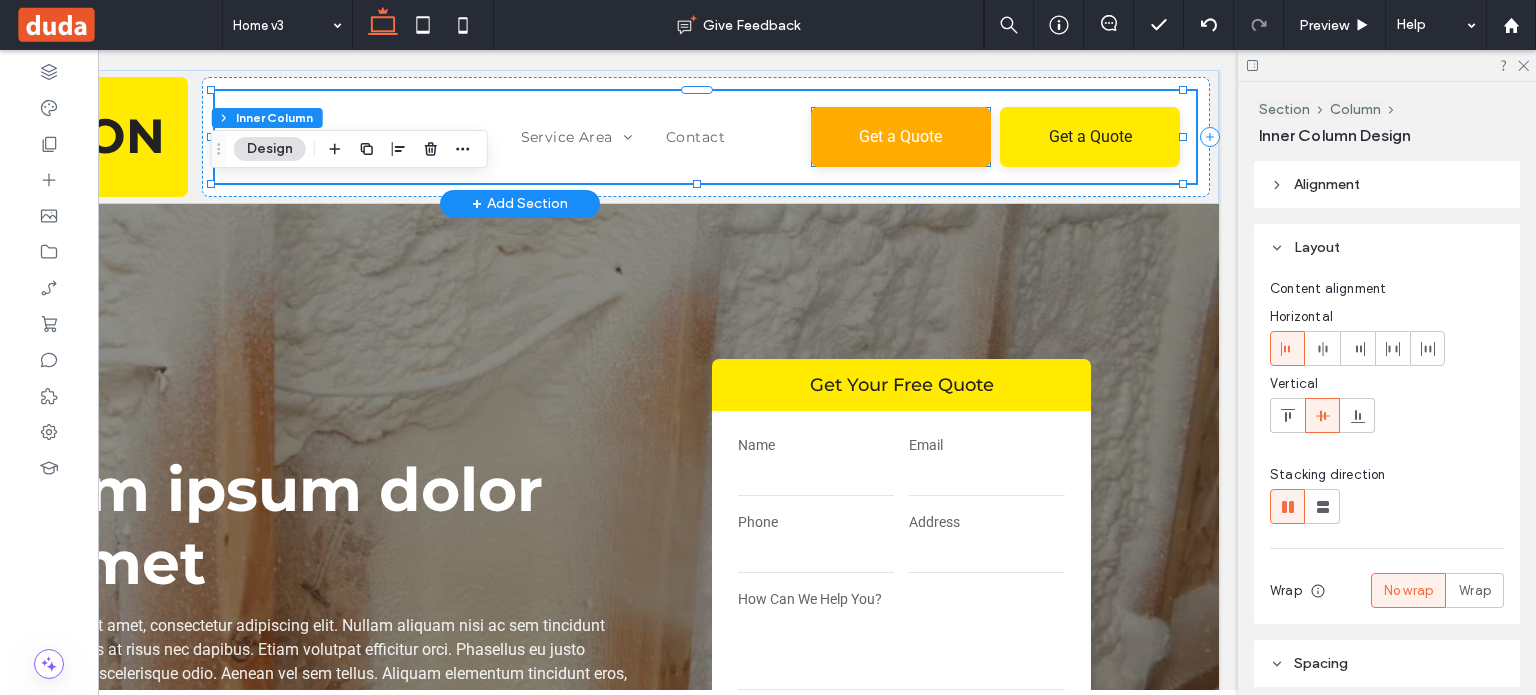 click on "Get a Quote" at bounding box center [901, 137] 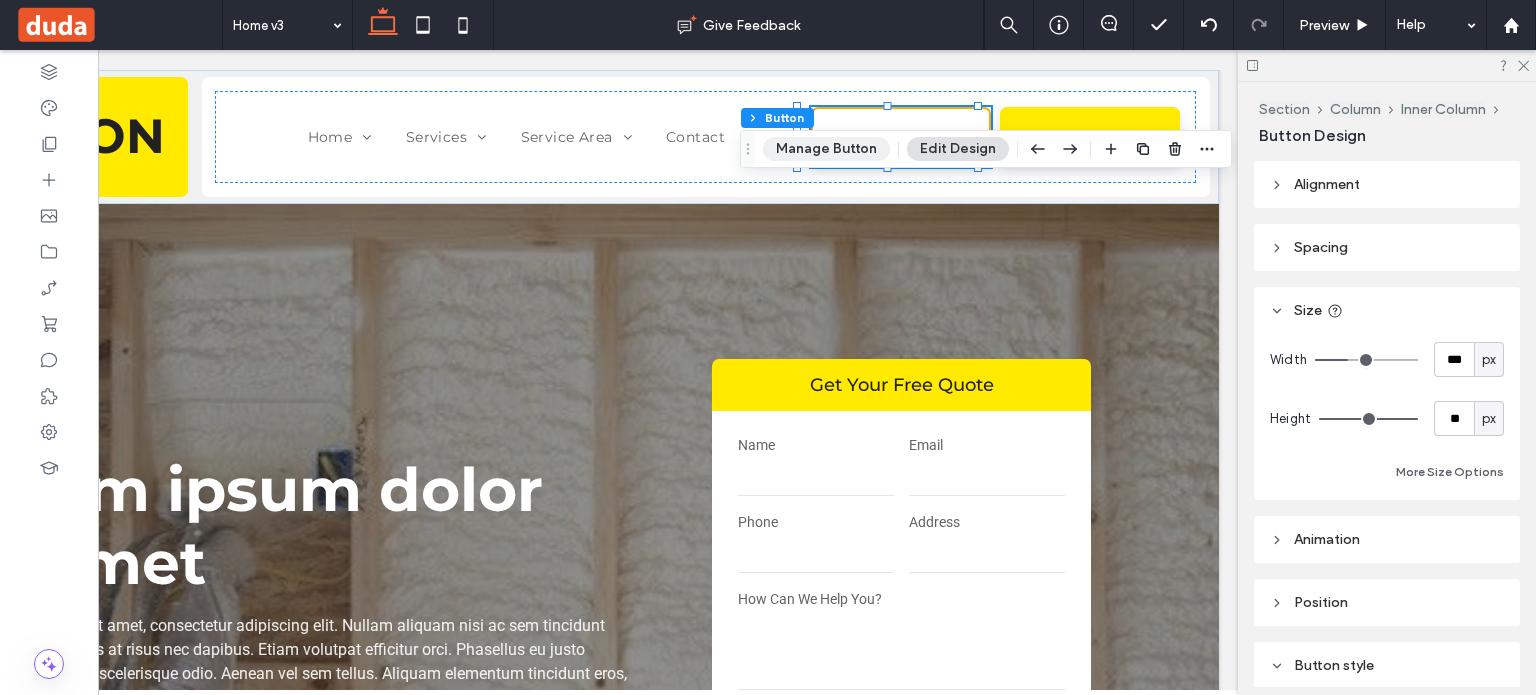 click on "Manage Button" at bounding box center [826, 149] 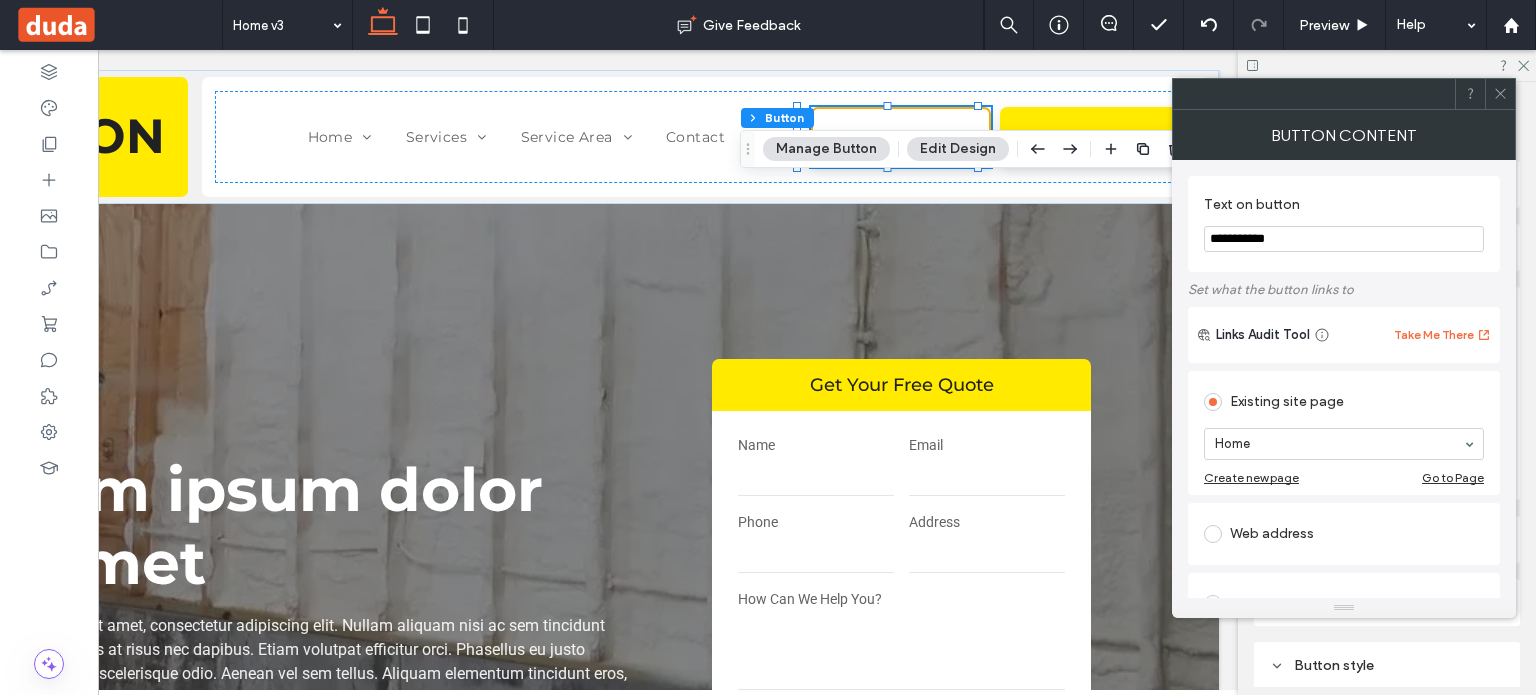 drag, startPoint x: 1282, startPoint y: 239, endPoint x: 1209, endPoint y: 239, distance: 73 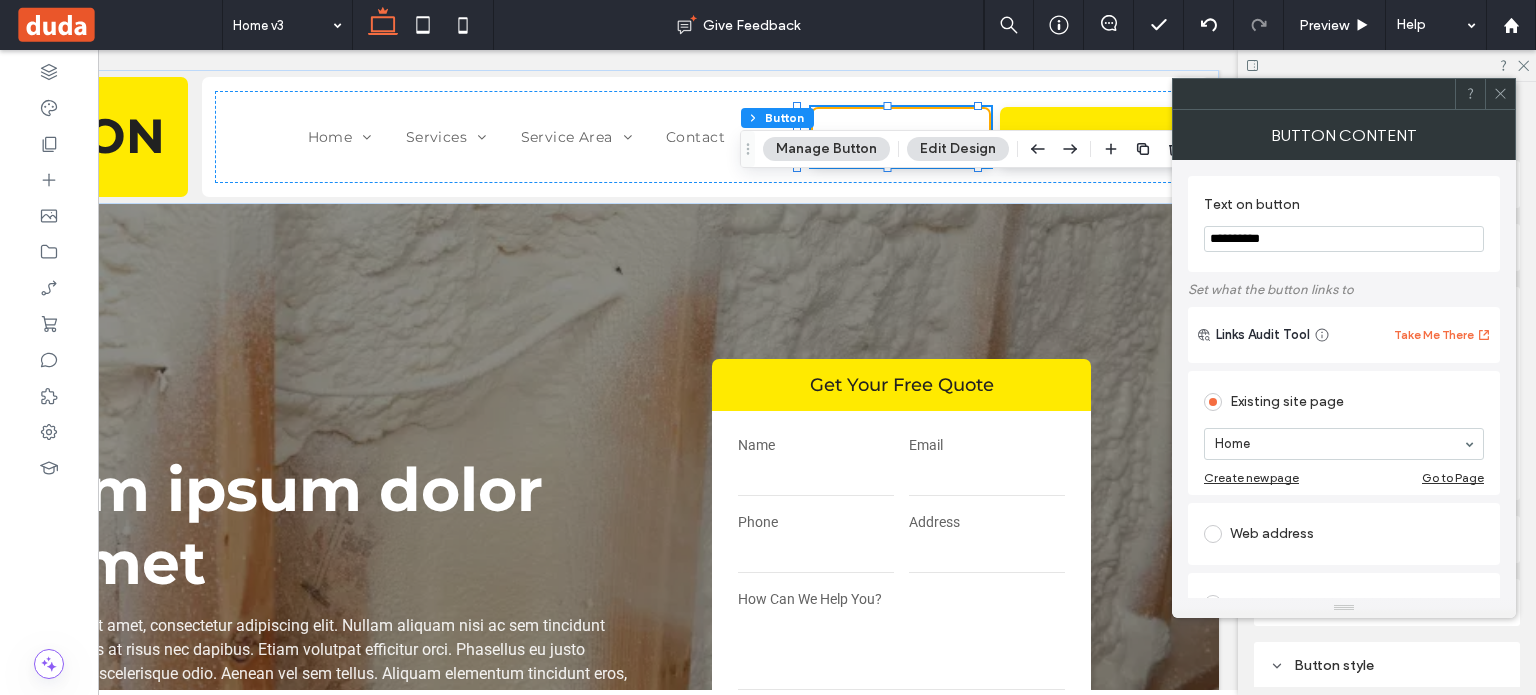 type on "**********" 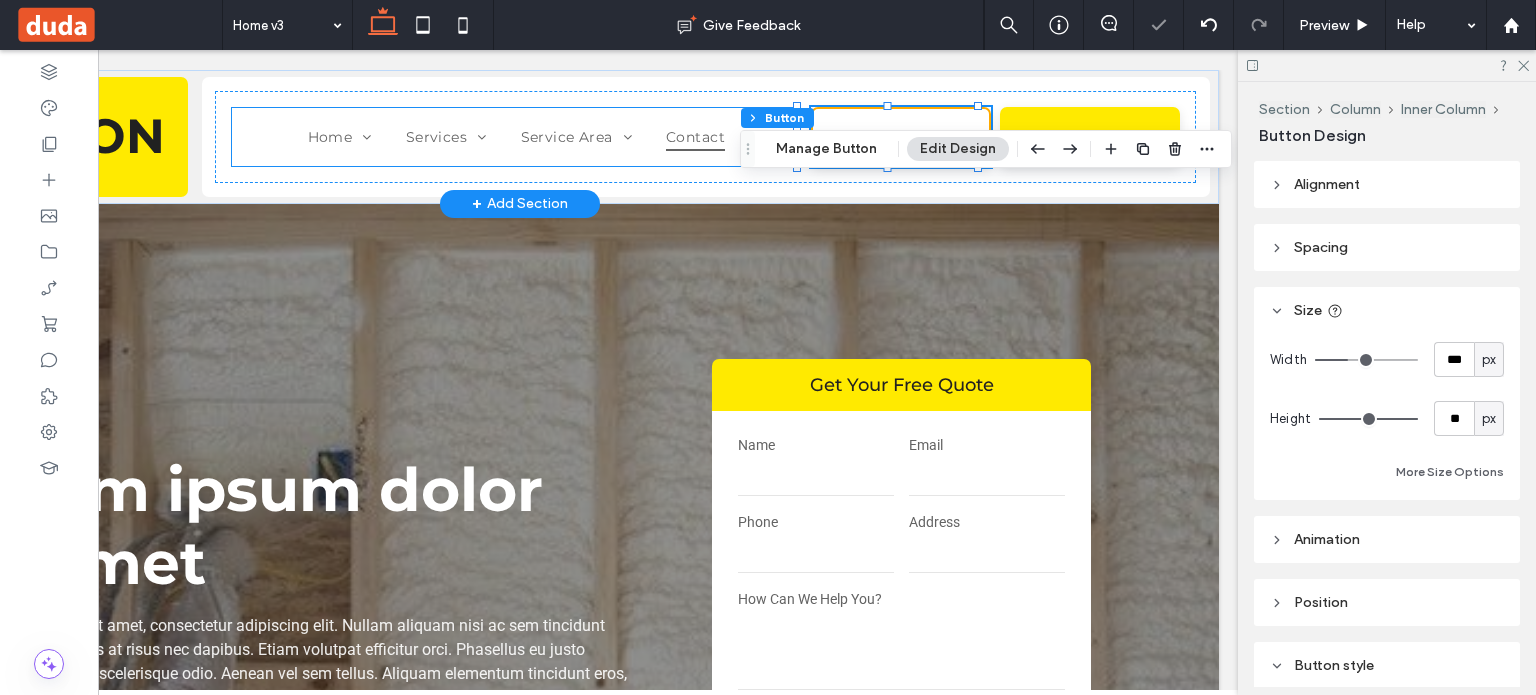 click on "Contact" at bounding box center (695, 137) 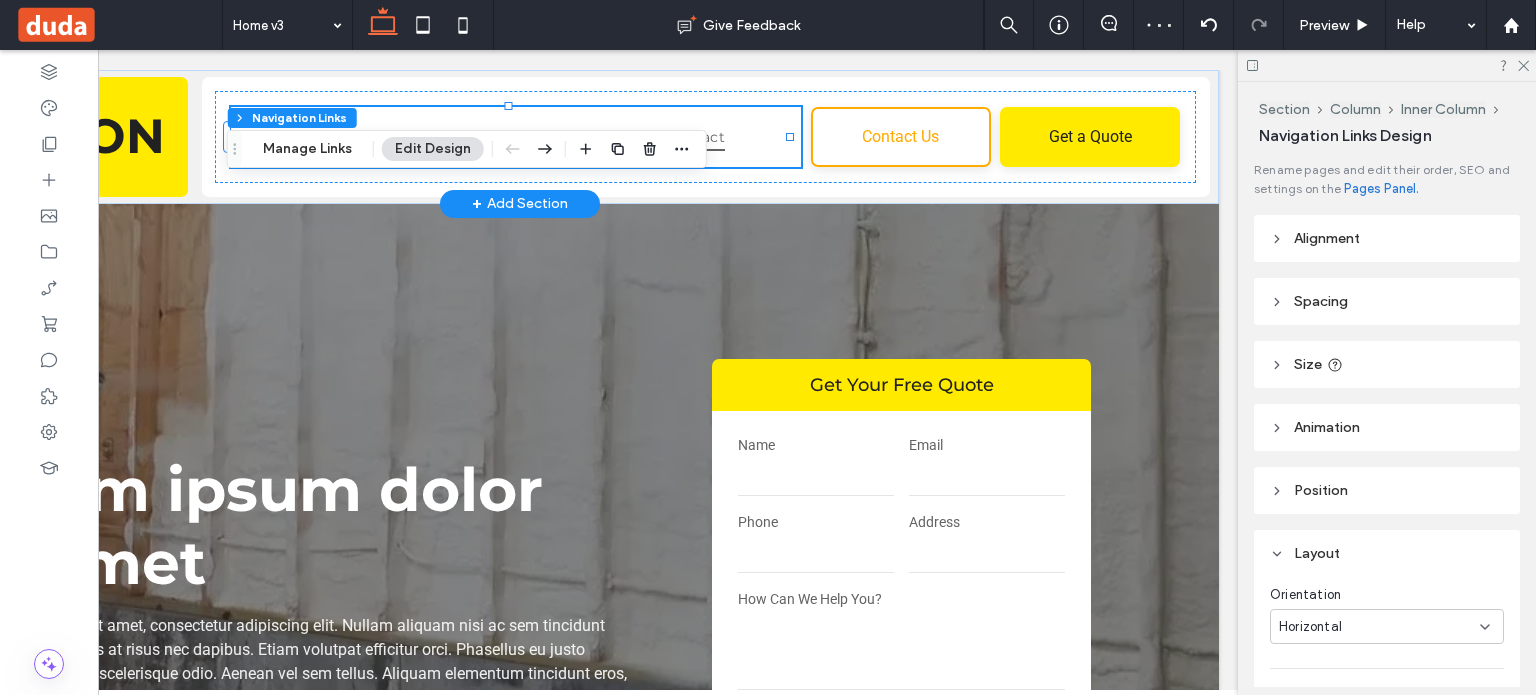 click on "Contact" at bounding box center [695, 137] 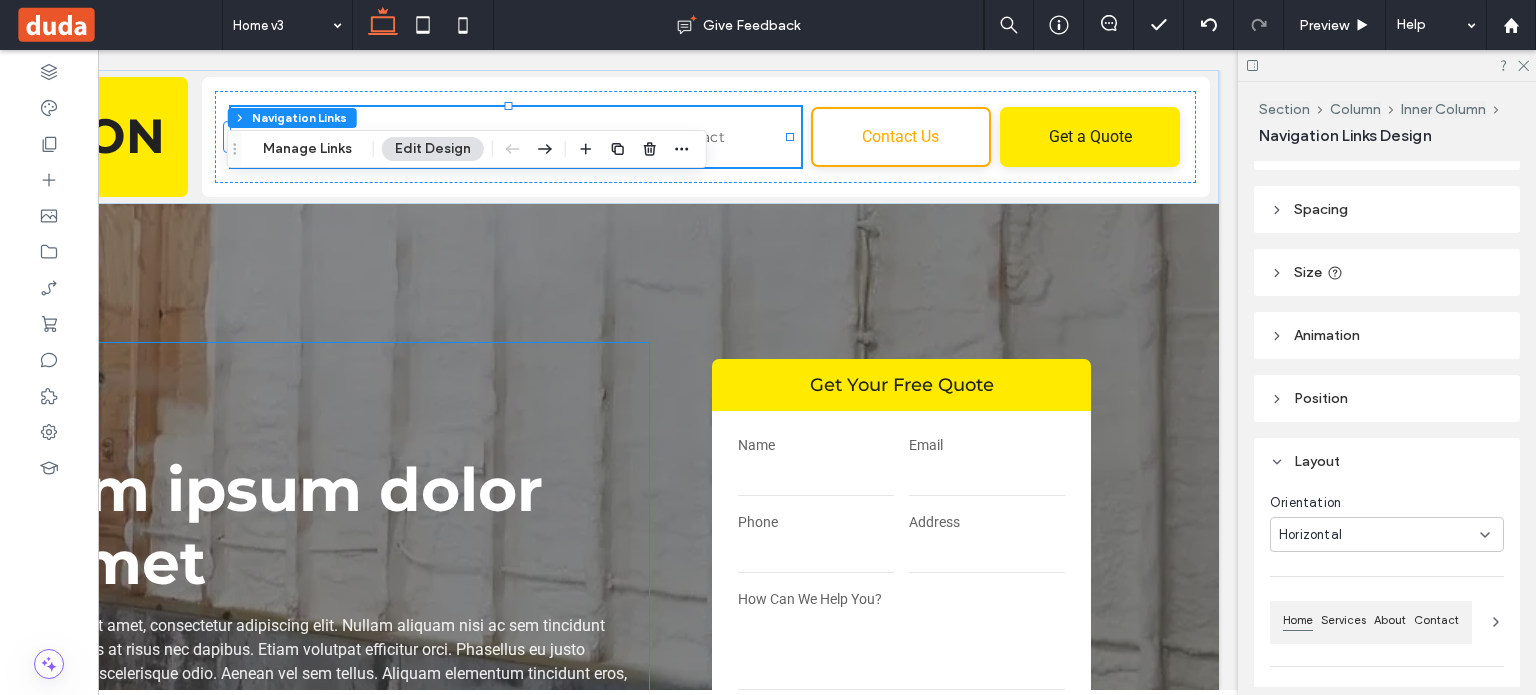 scroll, scrollTop: 100, scrollLeft: 0, axis: vertical 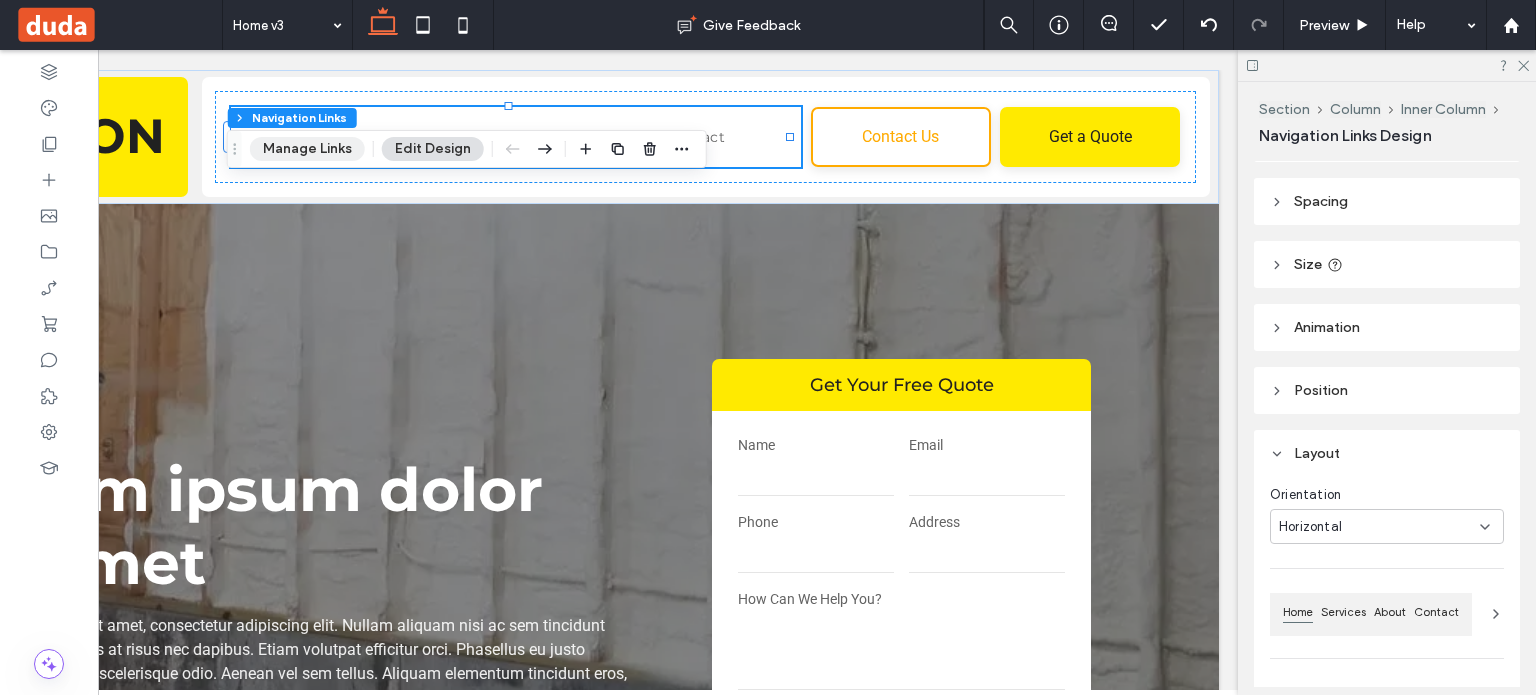 click on "Manage Links" at bounding box center (307, 149) 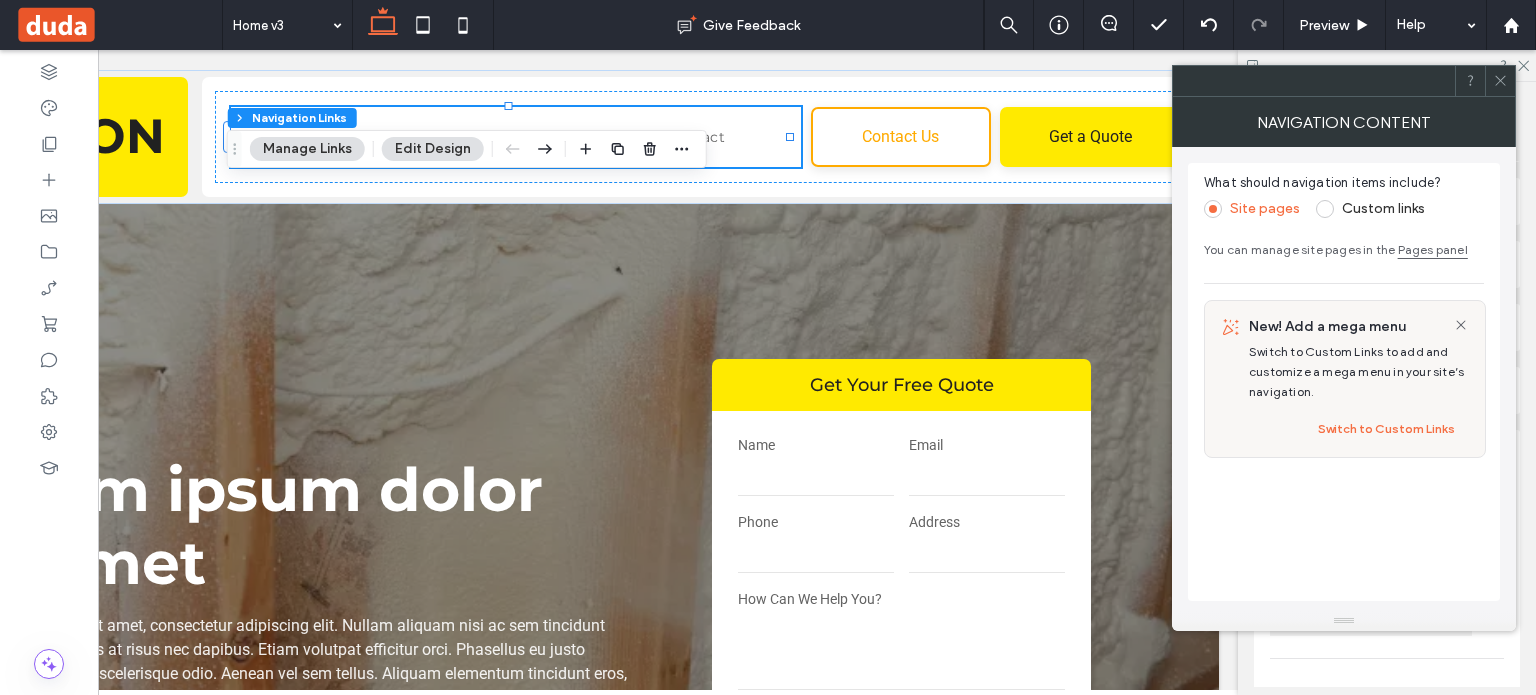 click on "Custom links" at bounding box center (1370, 209) 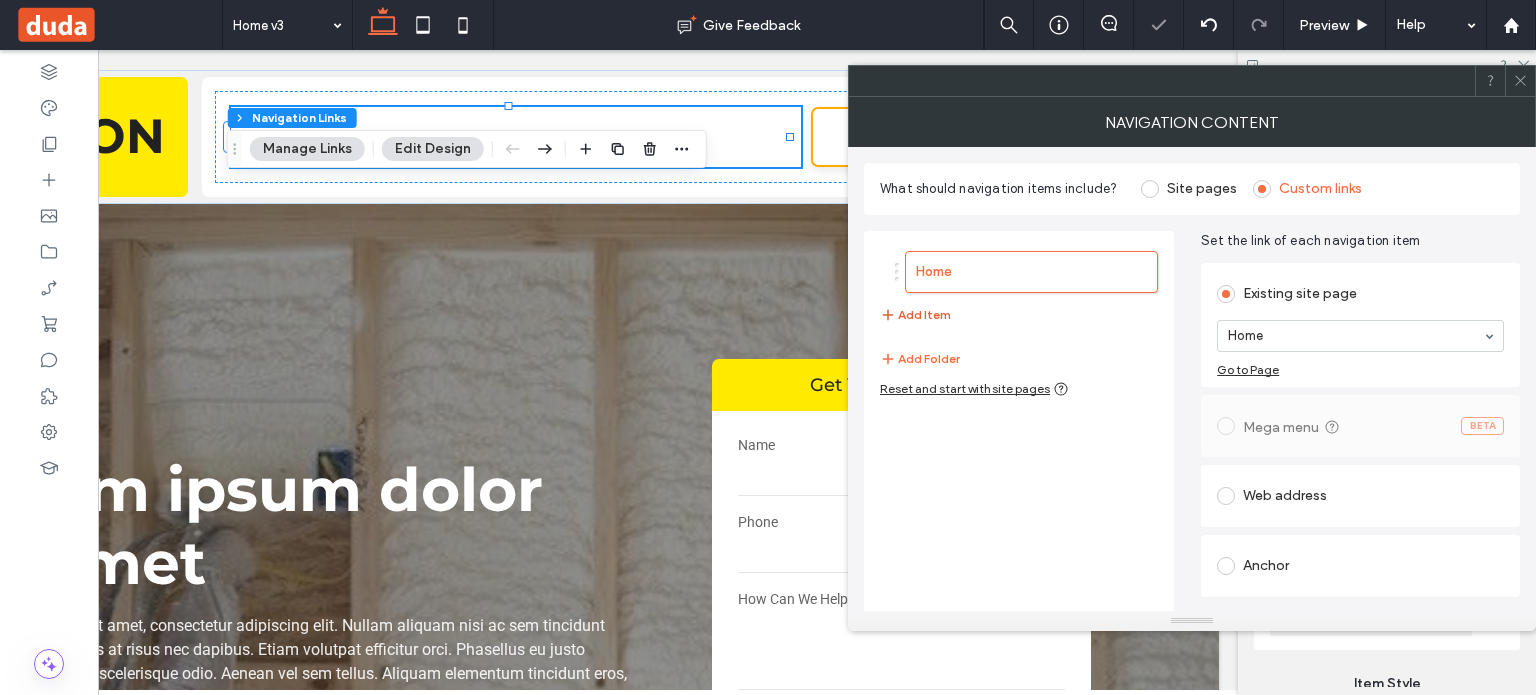 click on "Add Item" at bounding box center (915, 315) 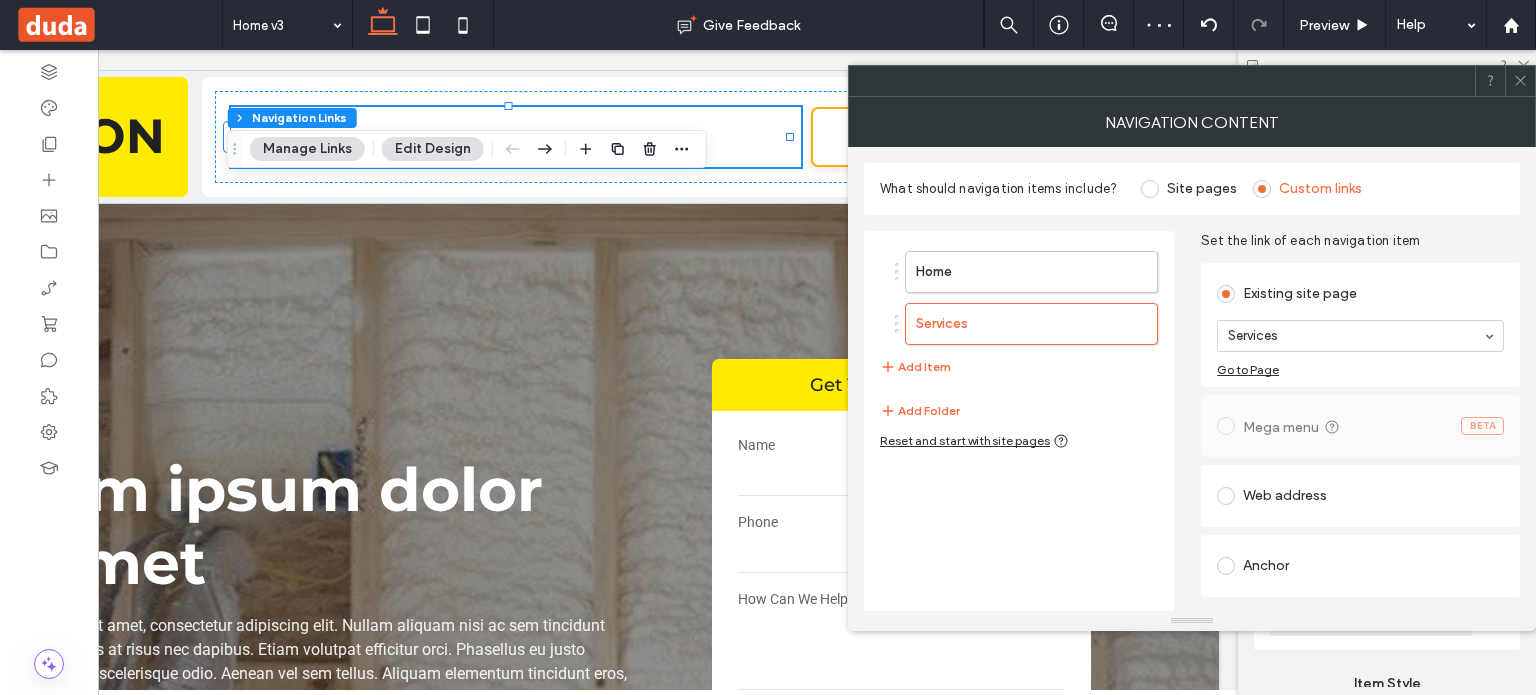 drag, startPoint x: 1287, startPoint y: 471, endPoint x: 1196, endPoint y: 456, distance: 92.22798 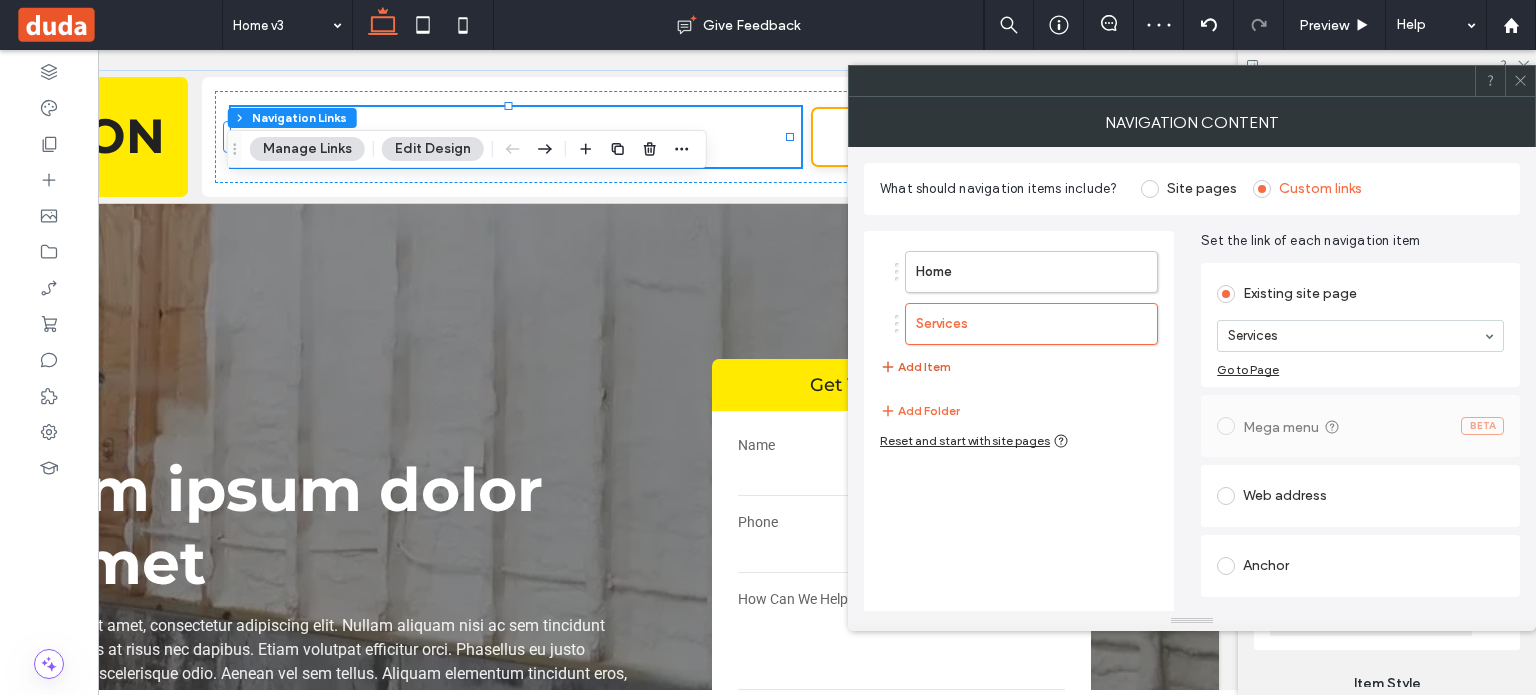 click on "Add Item" at bounding box center (915, 367) 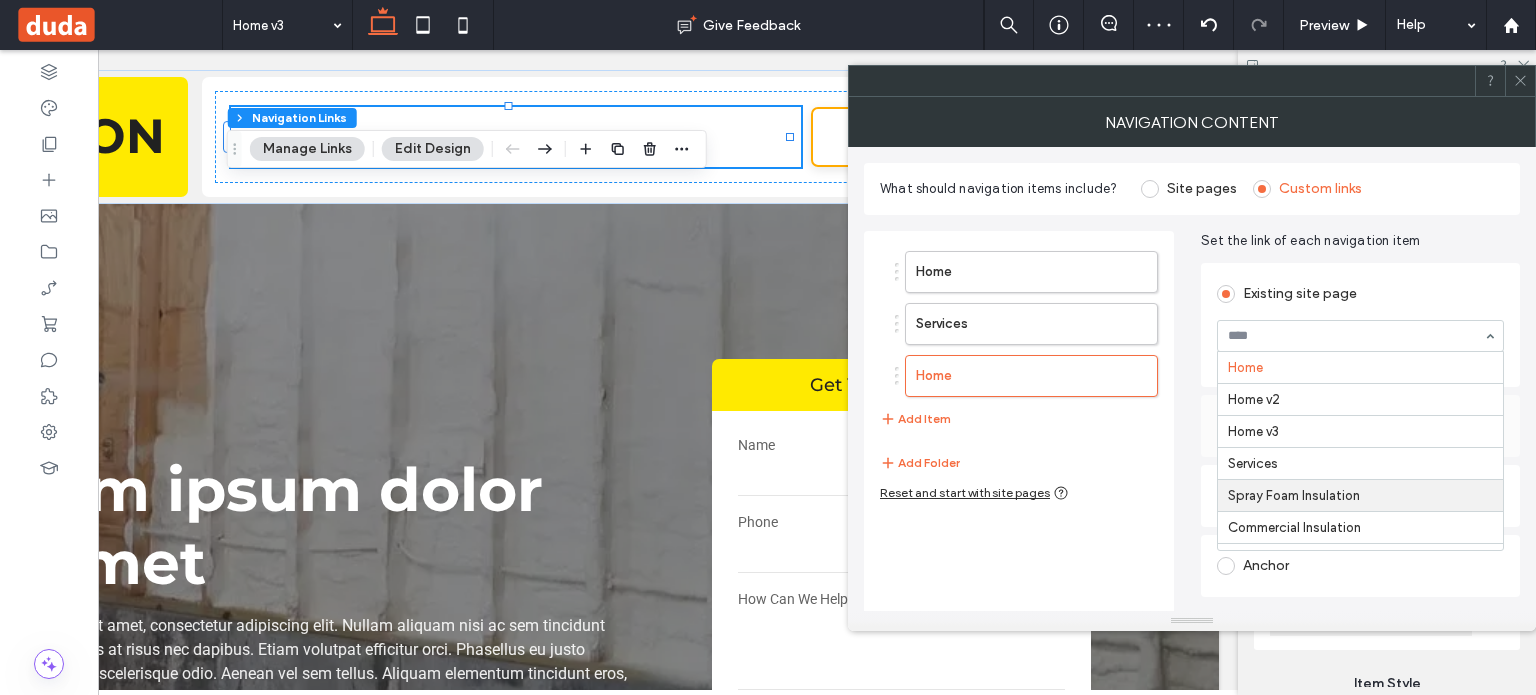 drag, startPoint x: 1292, startPoint y: 505, endPoint x: 1161, endPoint y: 483, distance: 132.83449 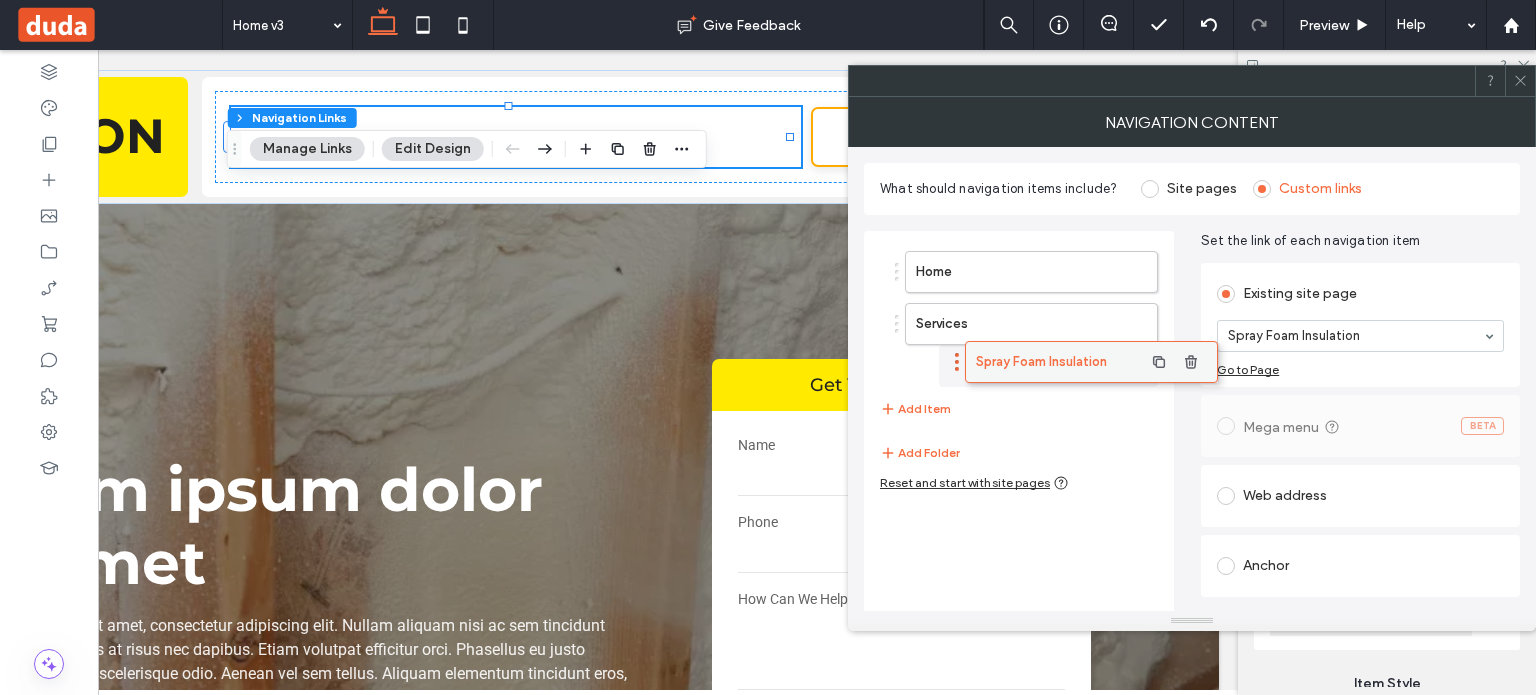 drag, startPoint x: 952, startPoint y: 364, endPoint x: 1012, endPoint y: 352, distance: 61.188232 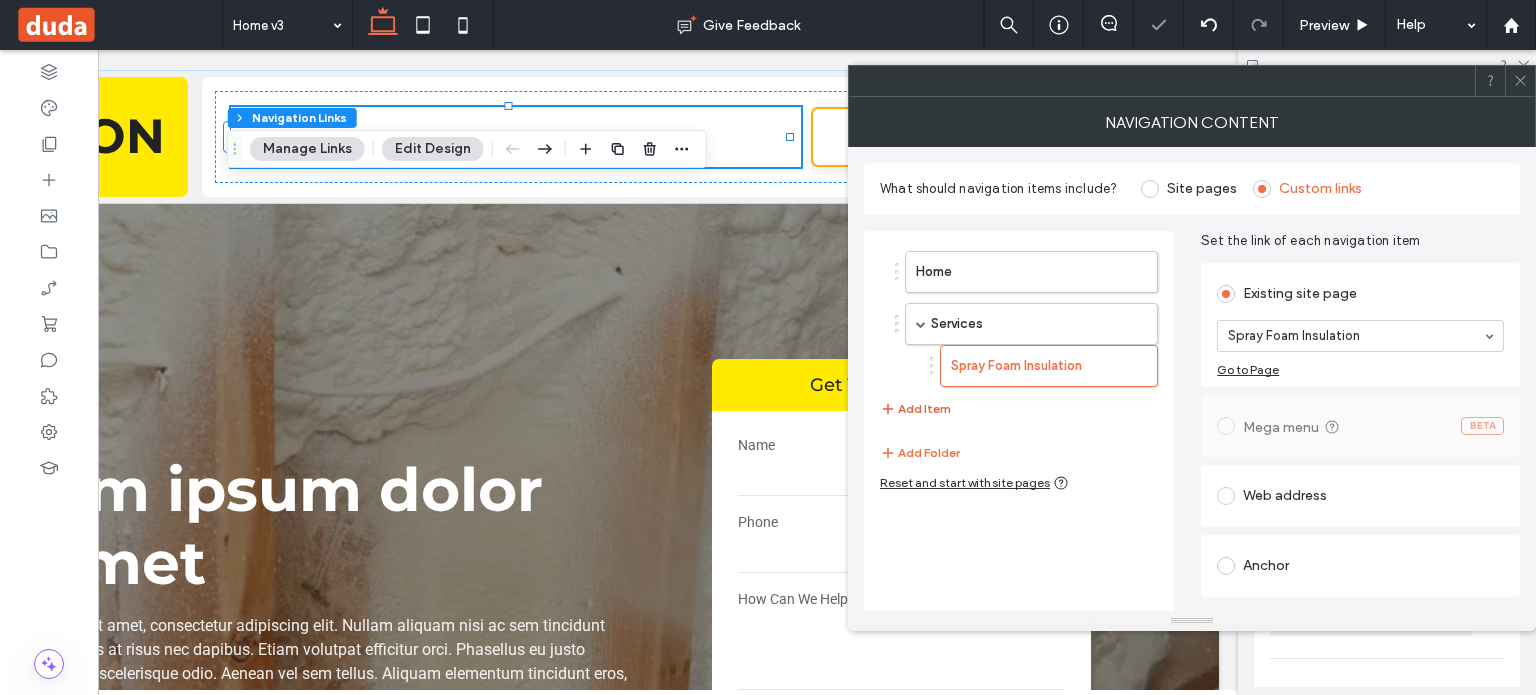 click on "Add Item" at bounding box center (915, 409) 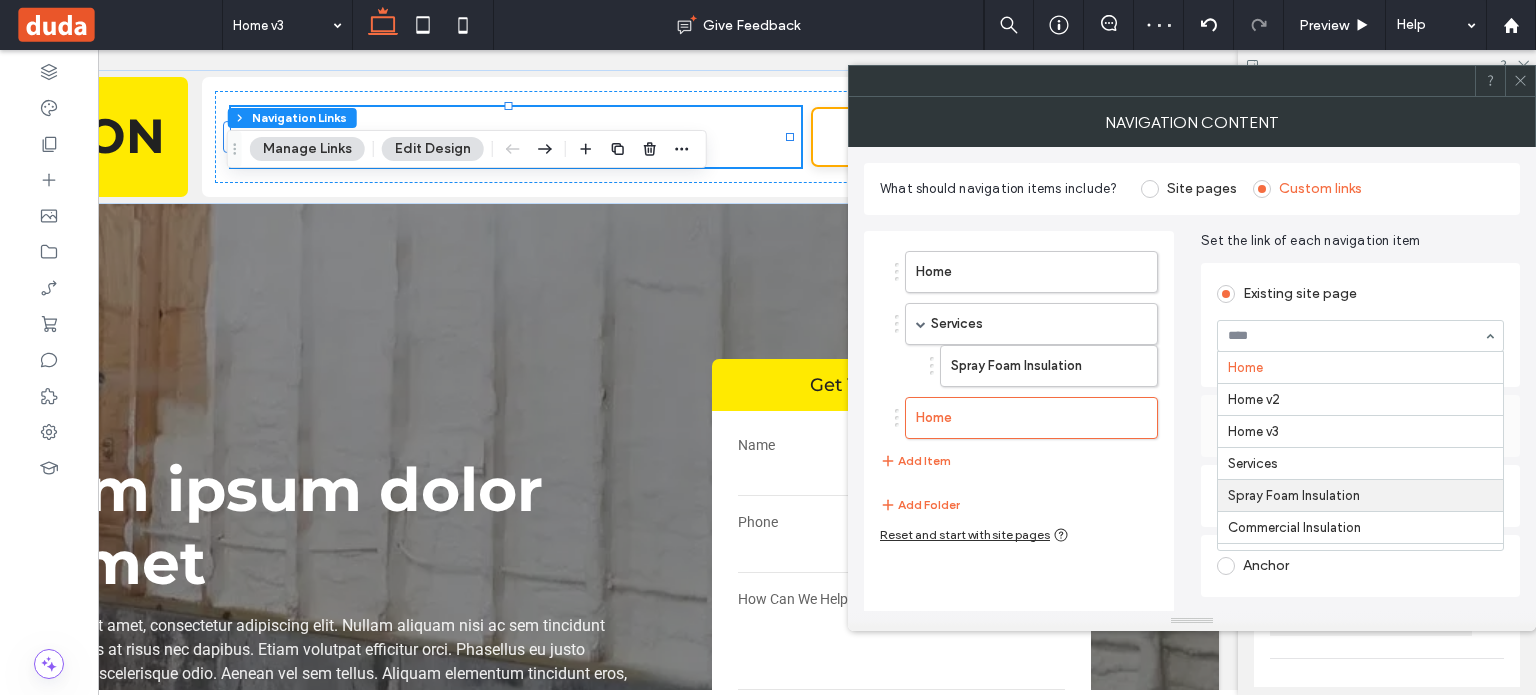 scroll, scrollTop: 100, scrollLeft: 0, axis: vertical 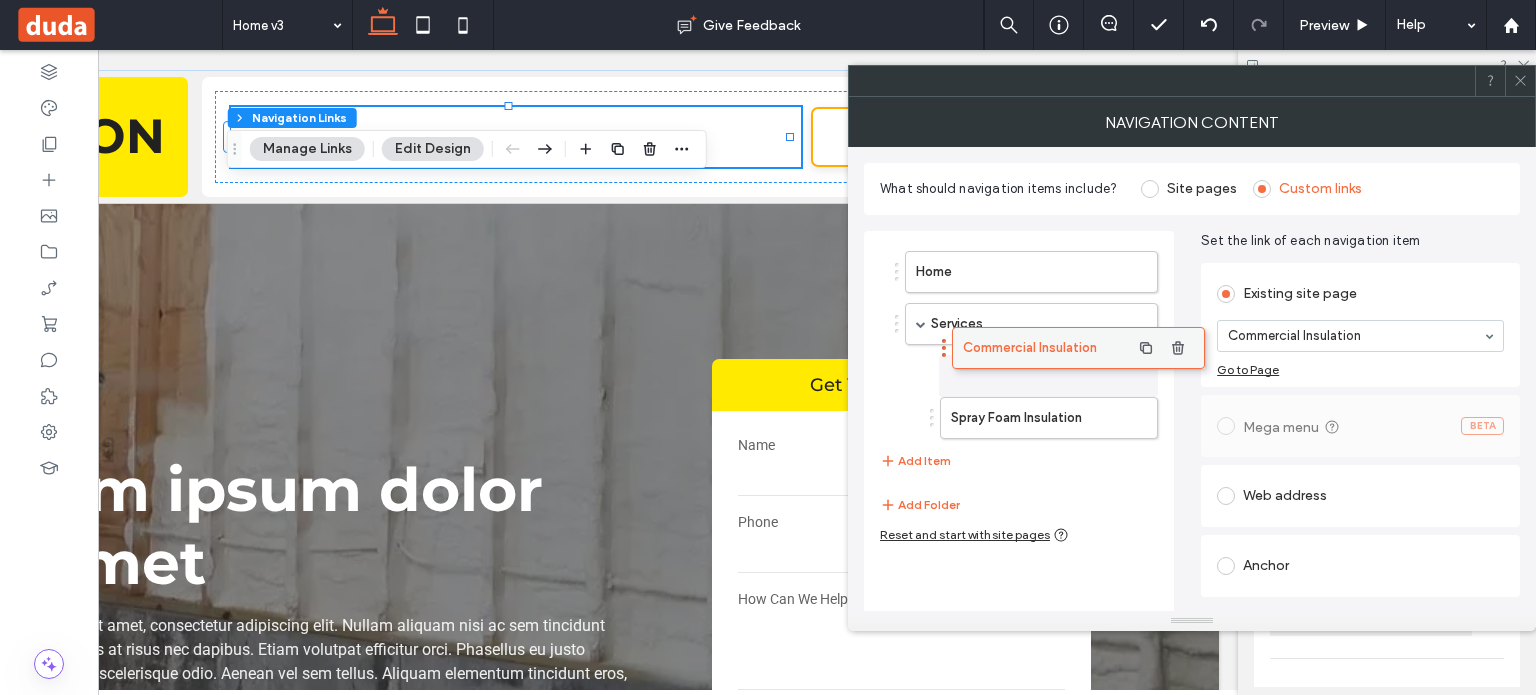 drag, startPoint x: 967, startPoint y: 422, endPoint x: 1014, endPoint y: 356, distance: 81.02469 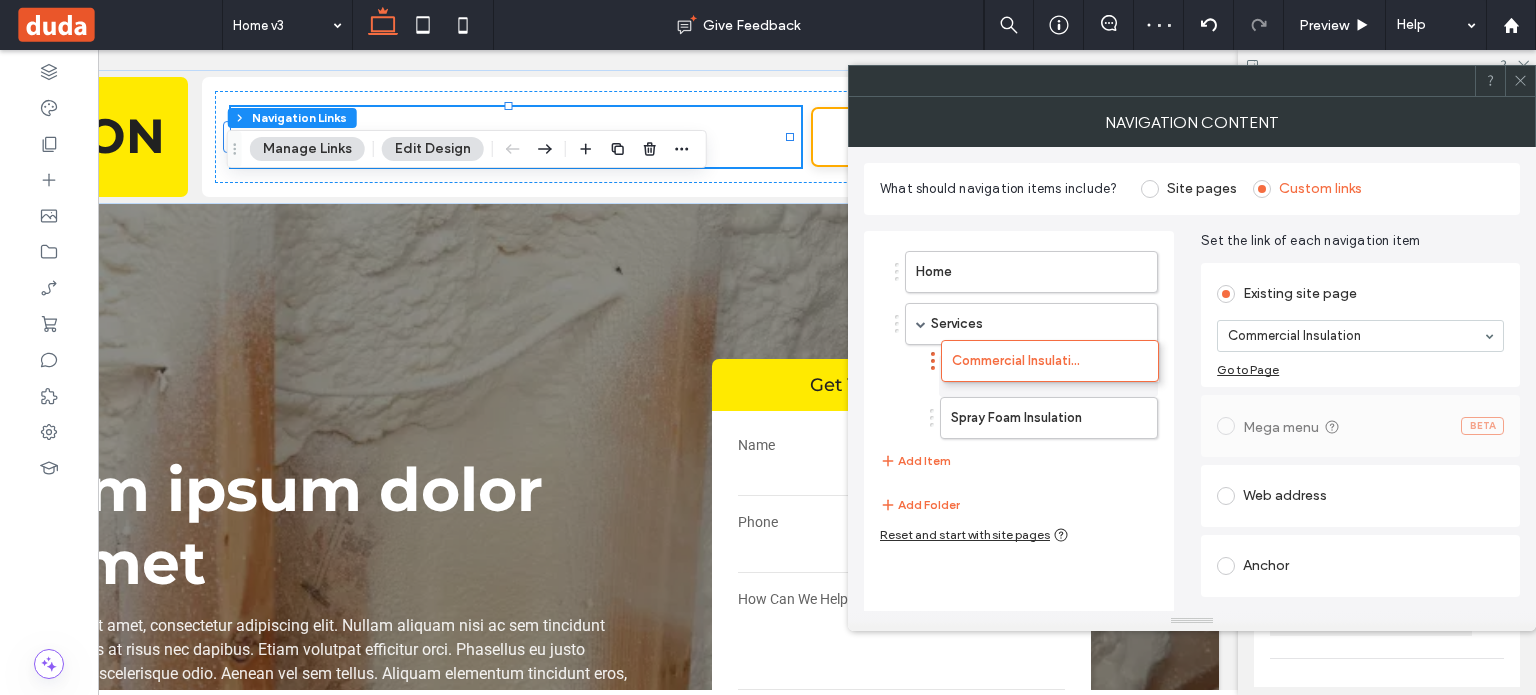 drag, startPoint x: 931, startPoint y: 404, endPoint x: 932, endPoint y: 349, distance: 55.00909 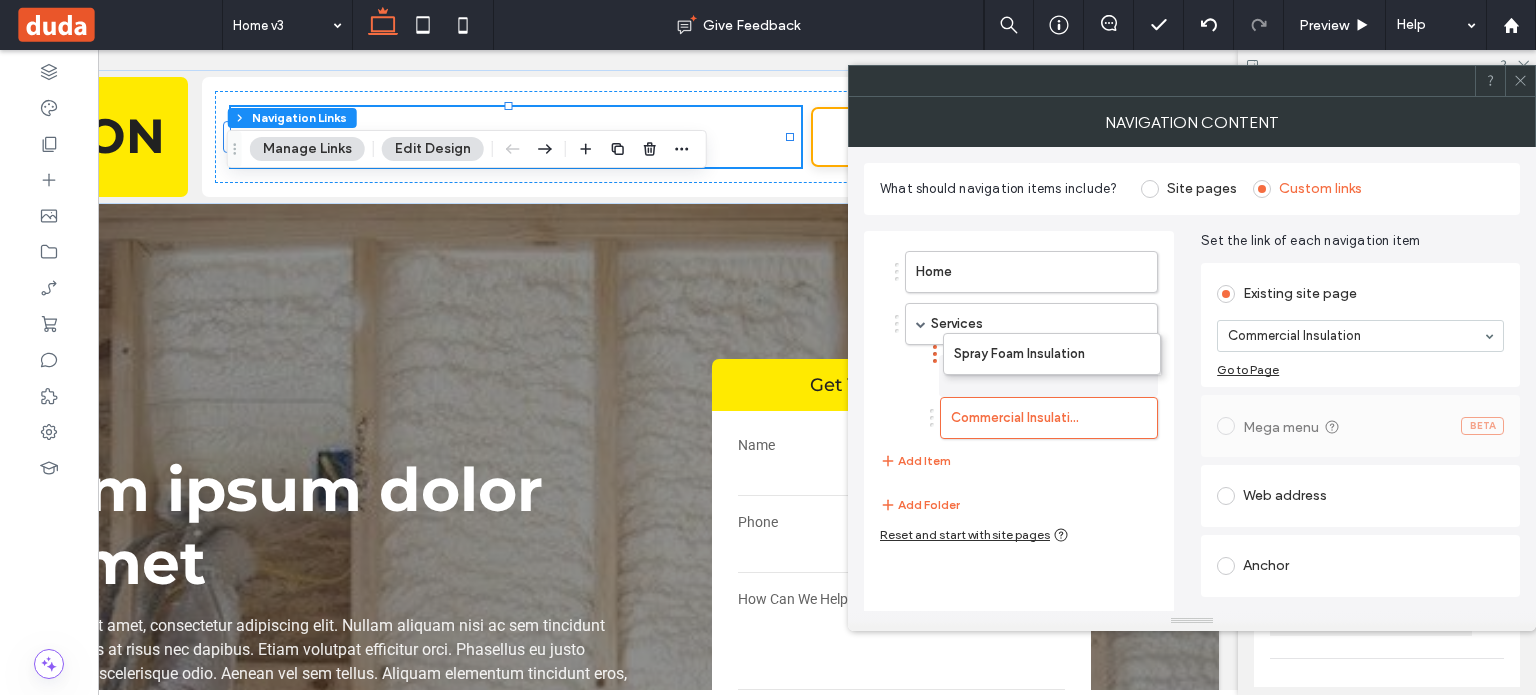 drag, startPoint x: 932, startPoint y: 403, endPoint x: 935, endPoint y: 341, distance: 62.072536 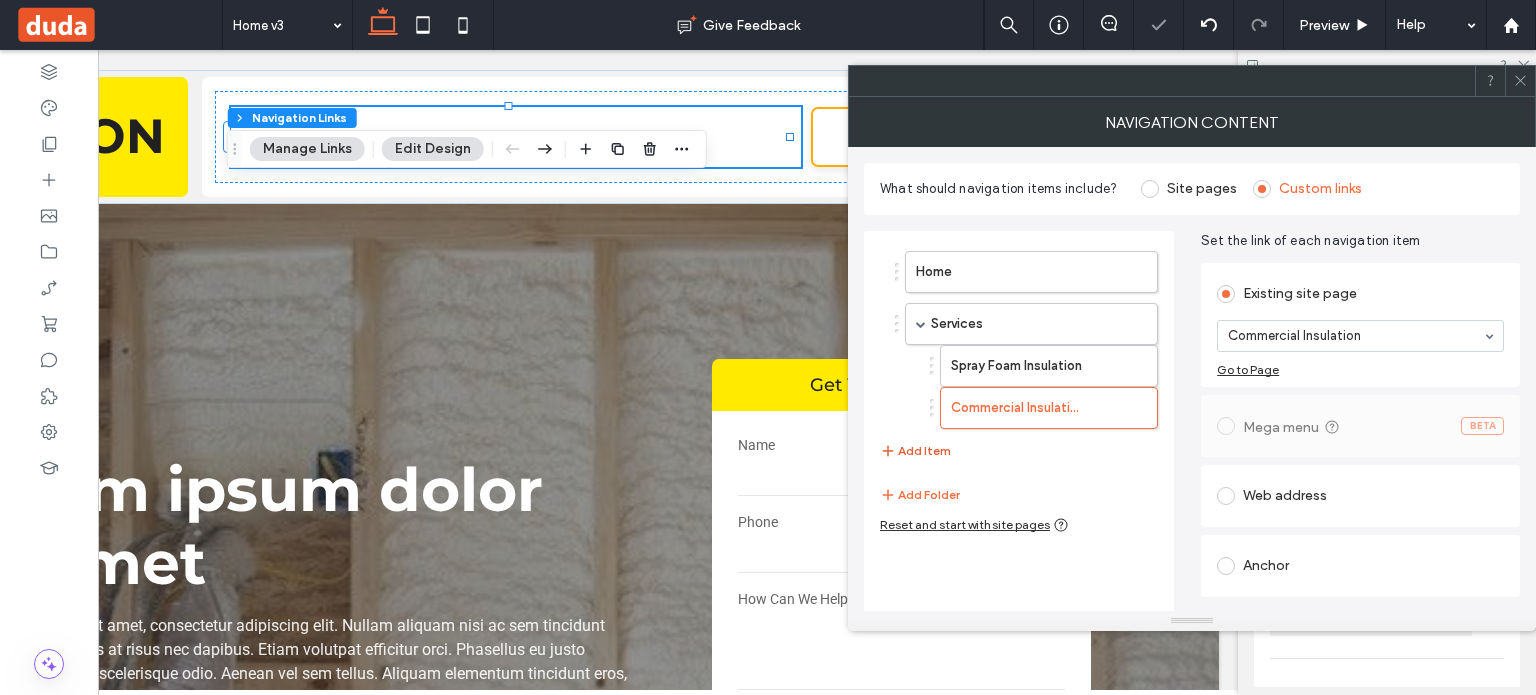 click on "Add Item" at bounding box center (915, 451) 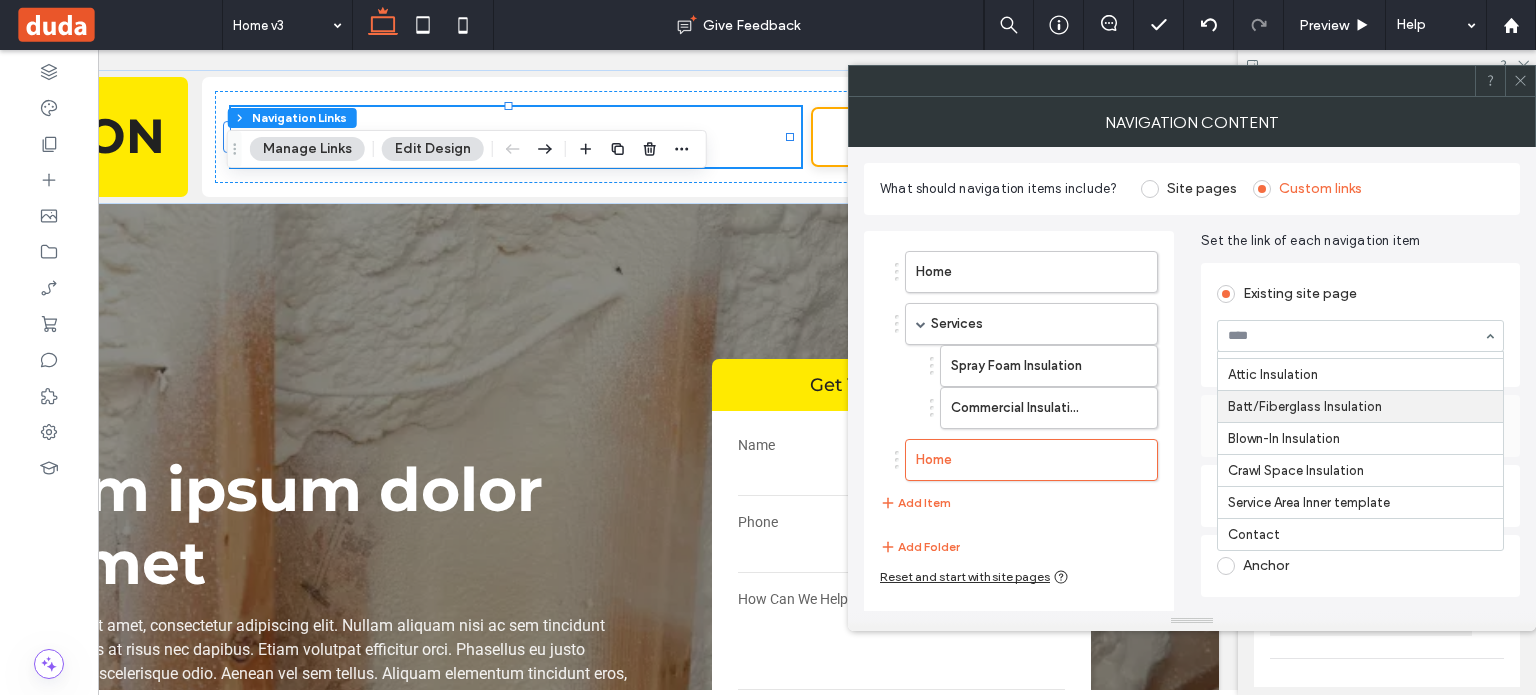scroll, scrollTop: 94, scrollLeft: 0, axis: vertical 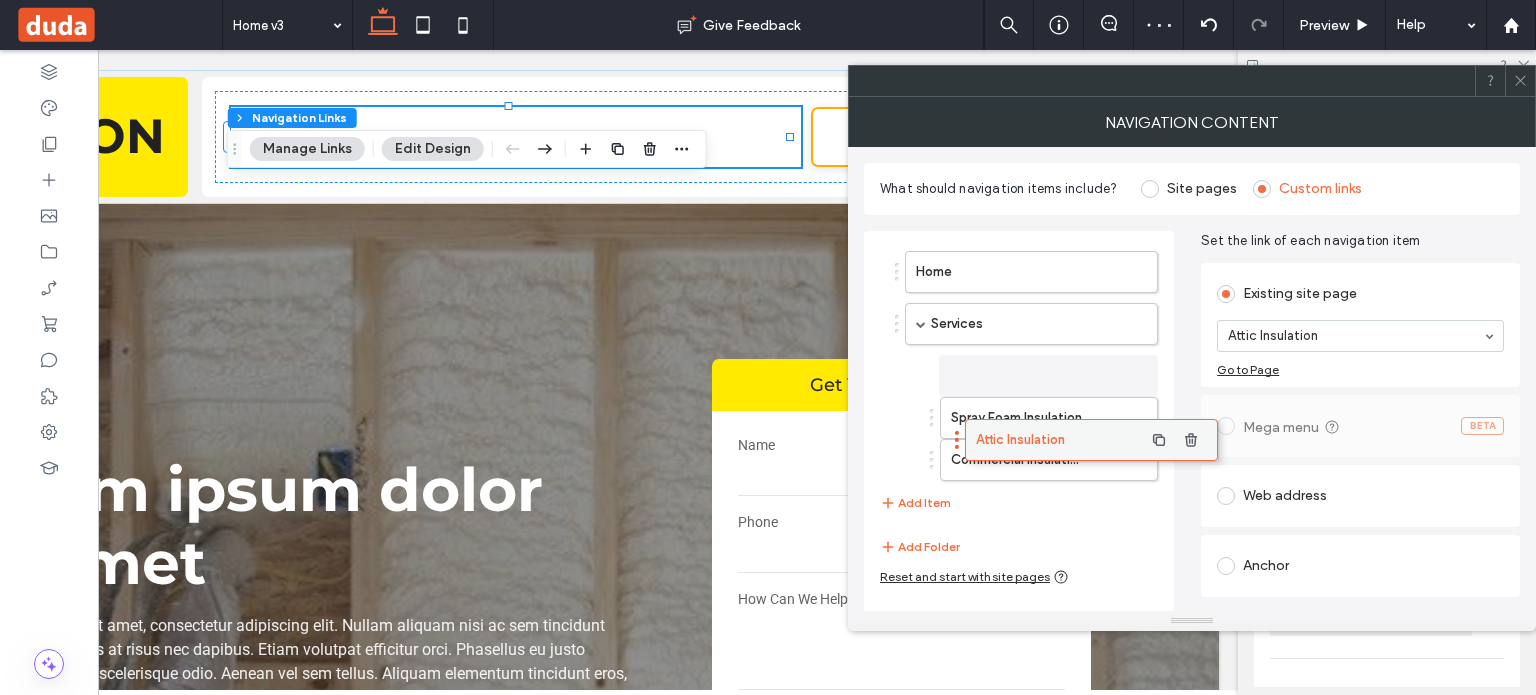 drag, startPoint x: 1032, startPoint y: 445, endPoint x: 1092, endPoint y: 427, distance: 62.641838 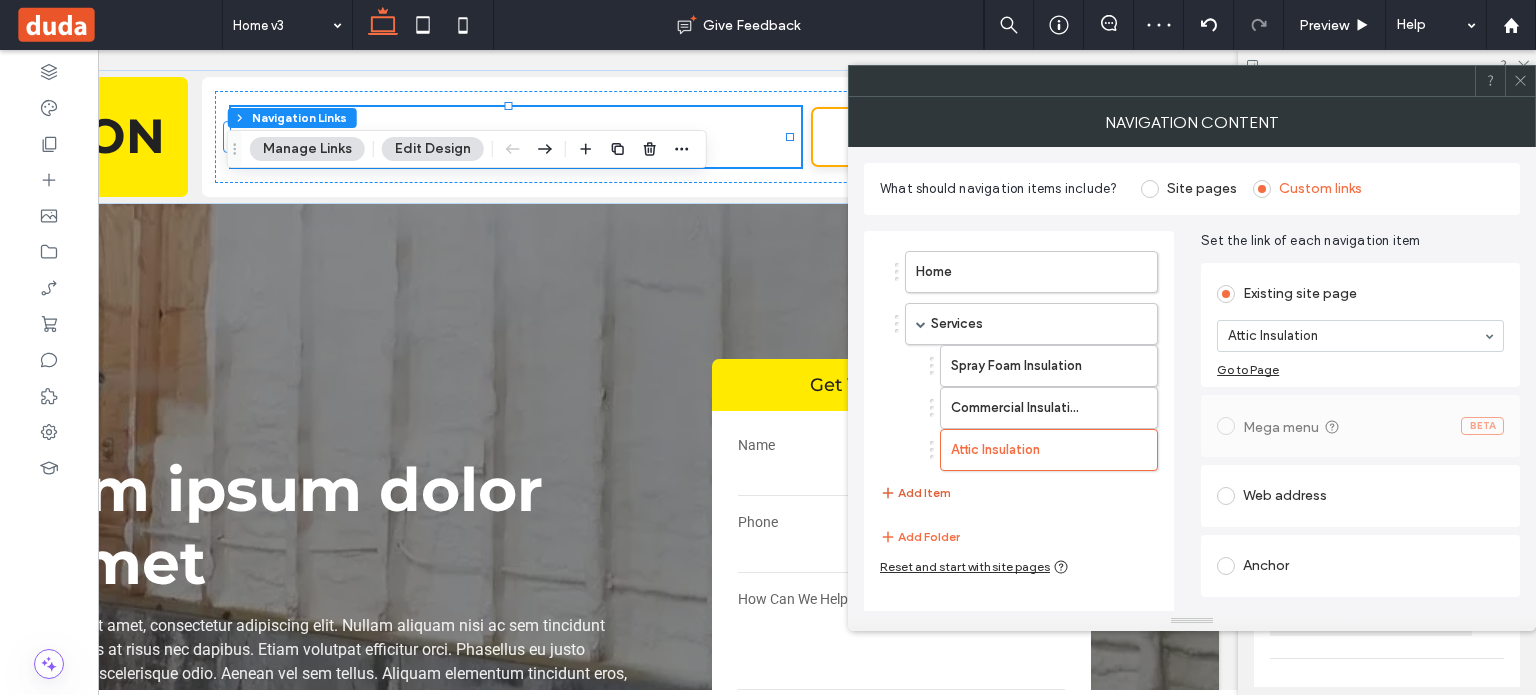 click on "Add Item" at bounding box center (915, 493) 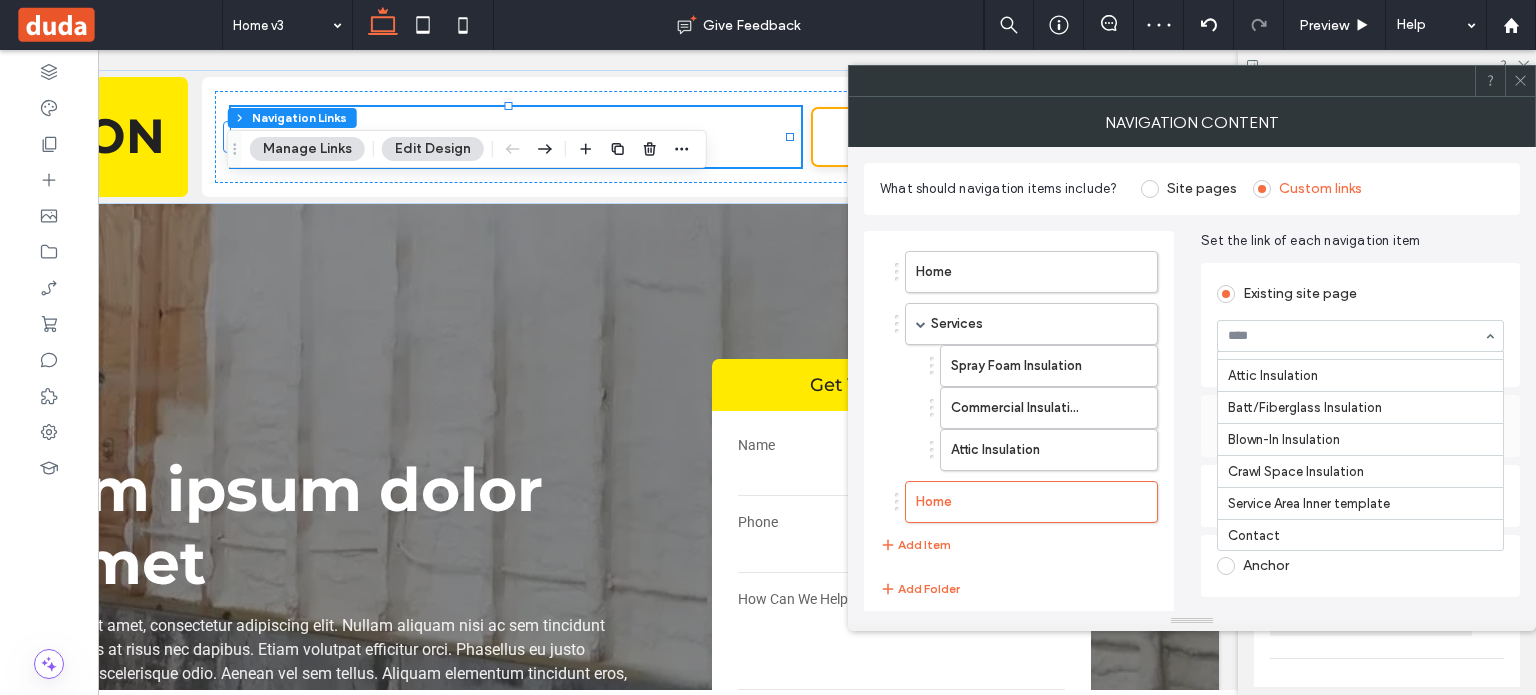 scroll, scrollTop: 194, scrollLeft: 0, axis: vertical 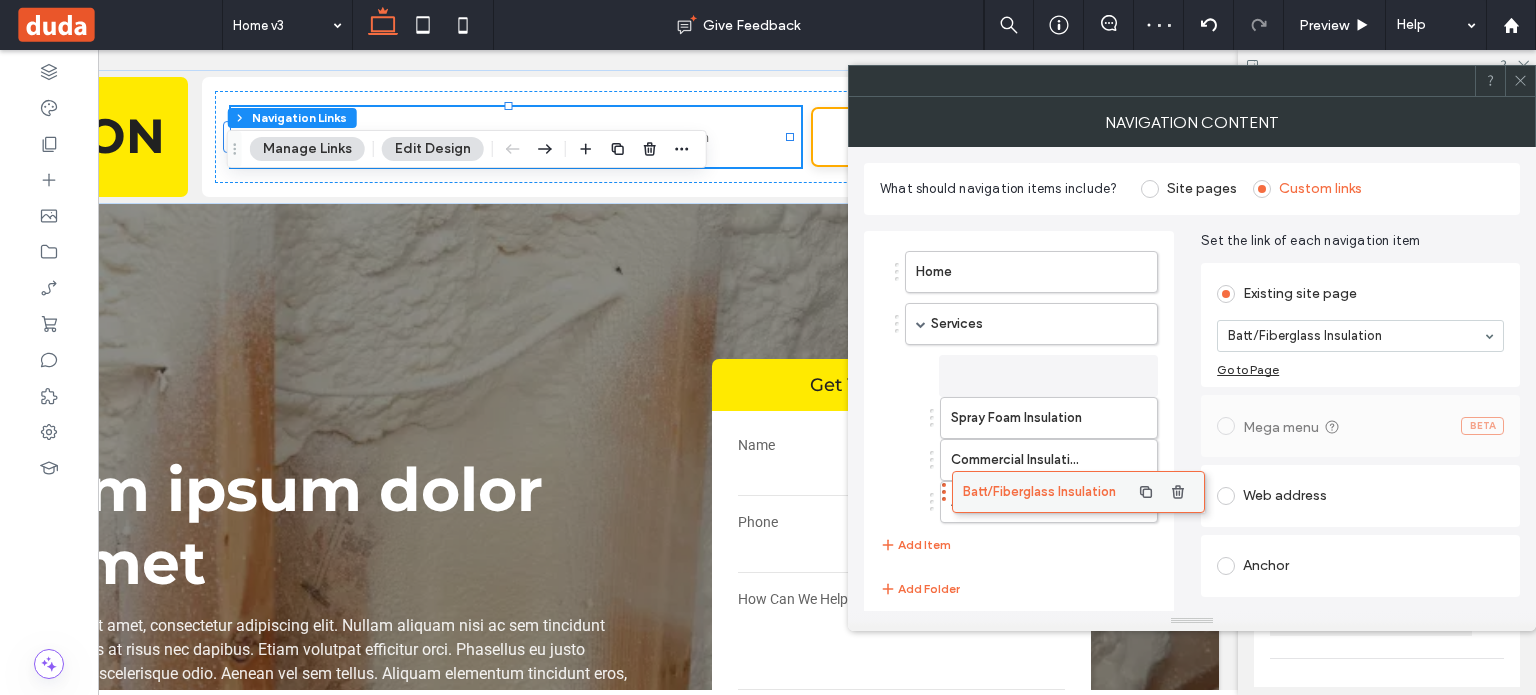 drag, startPoint x: 1057, startPoint y: 491, endPoint x: 1104, endPoint y: 485, distance: 47.38143 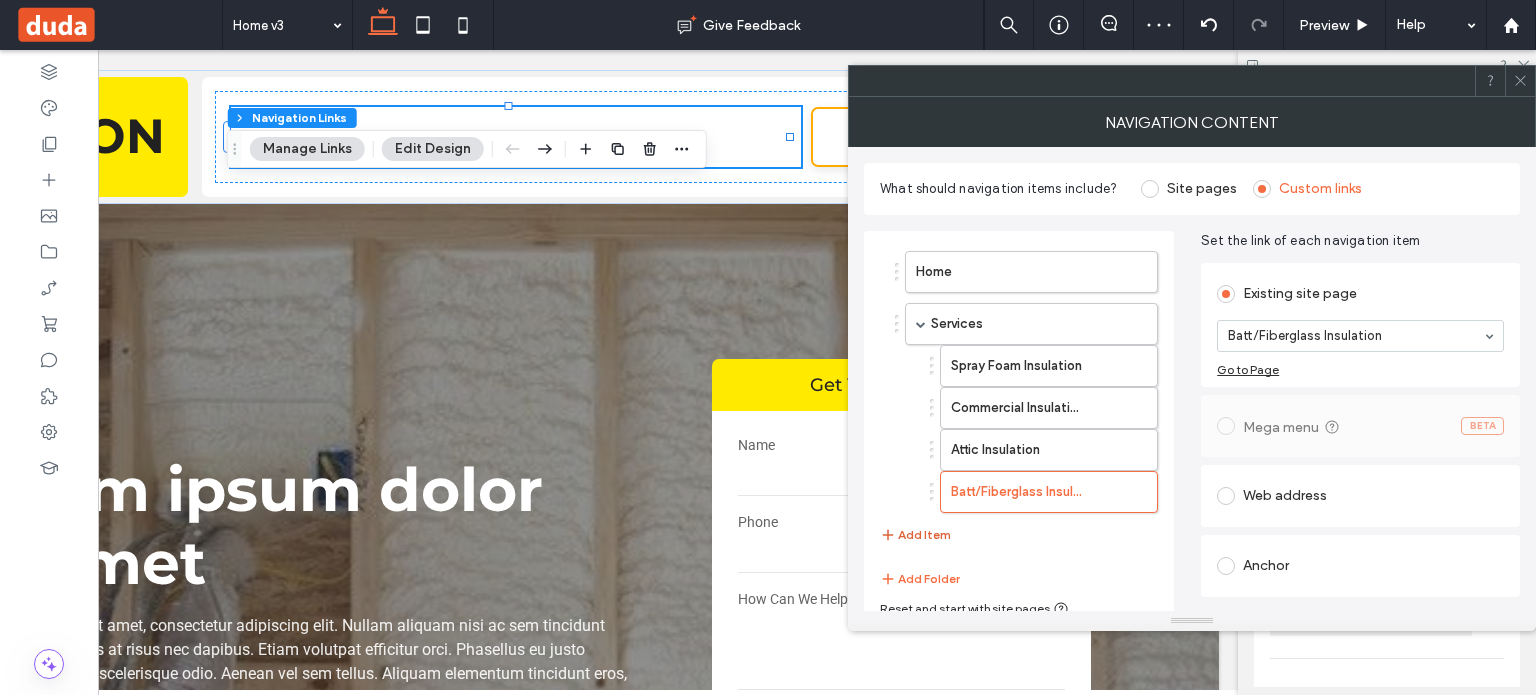click on "Add Item" at bounding box center (915, 535) 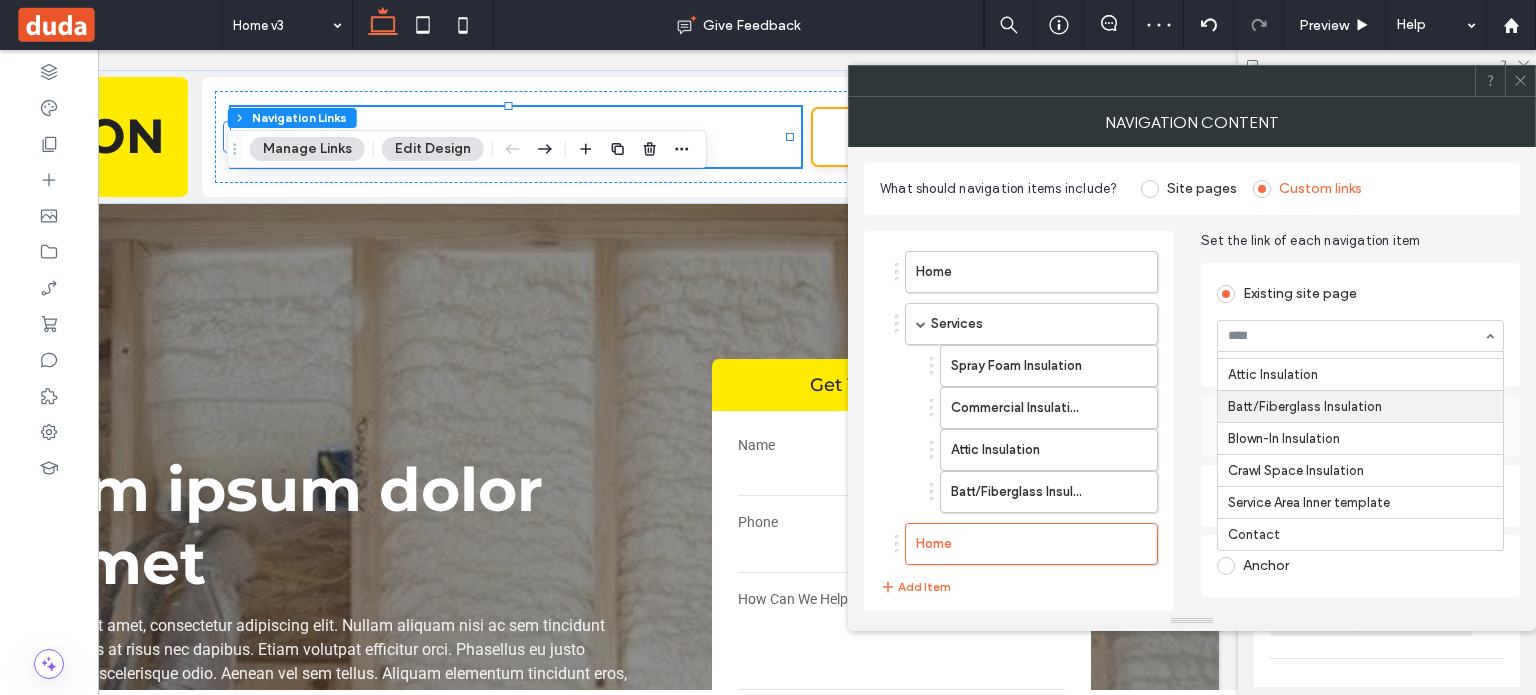 scroll, scrollTop: 194, scrollLeft: 0, axis: vertical 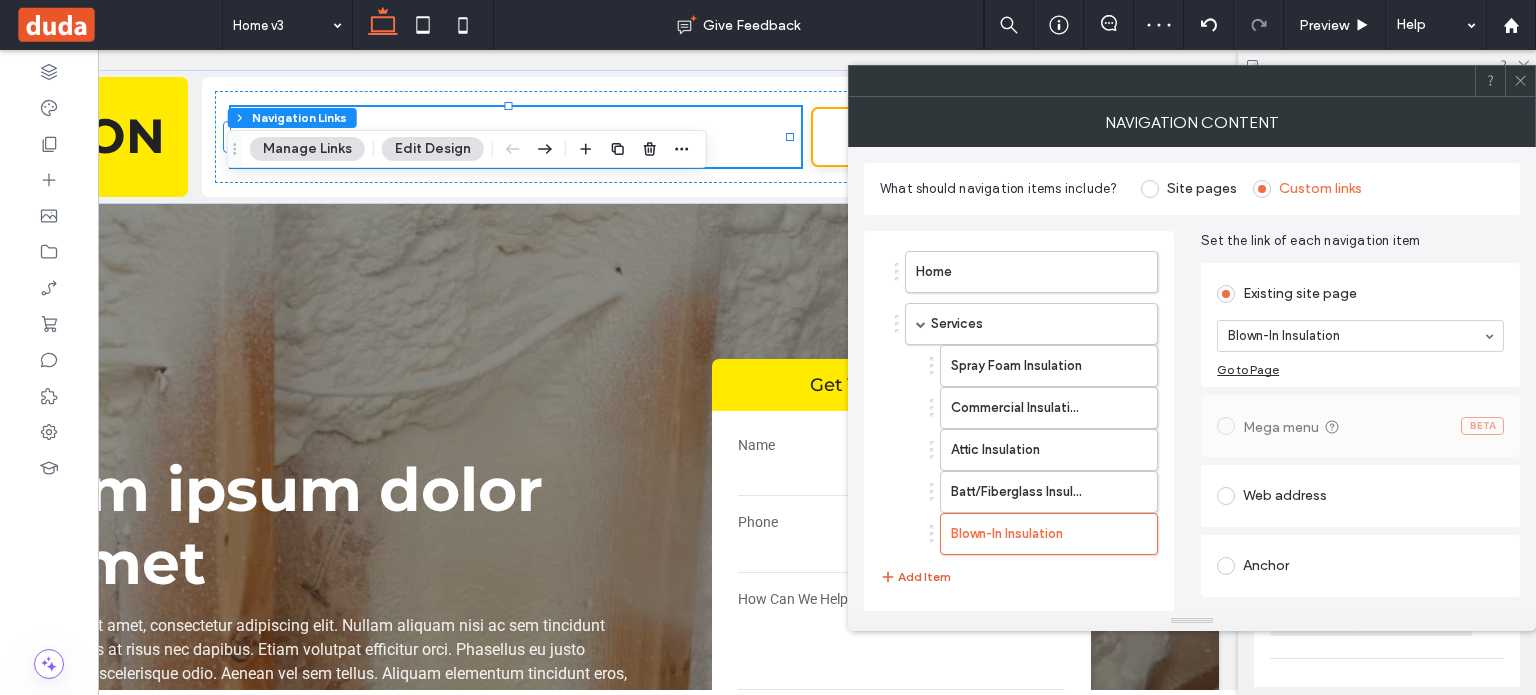 click on "Add Item" at bounding box center [915, 577] 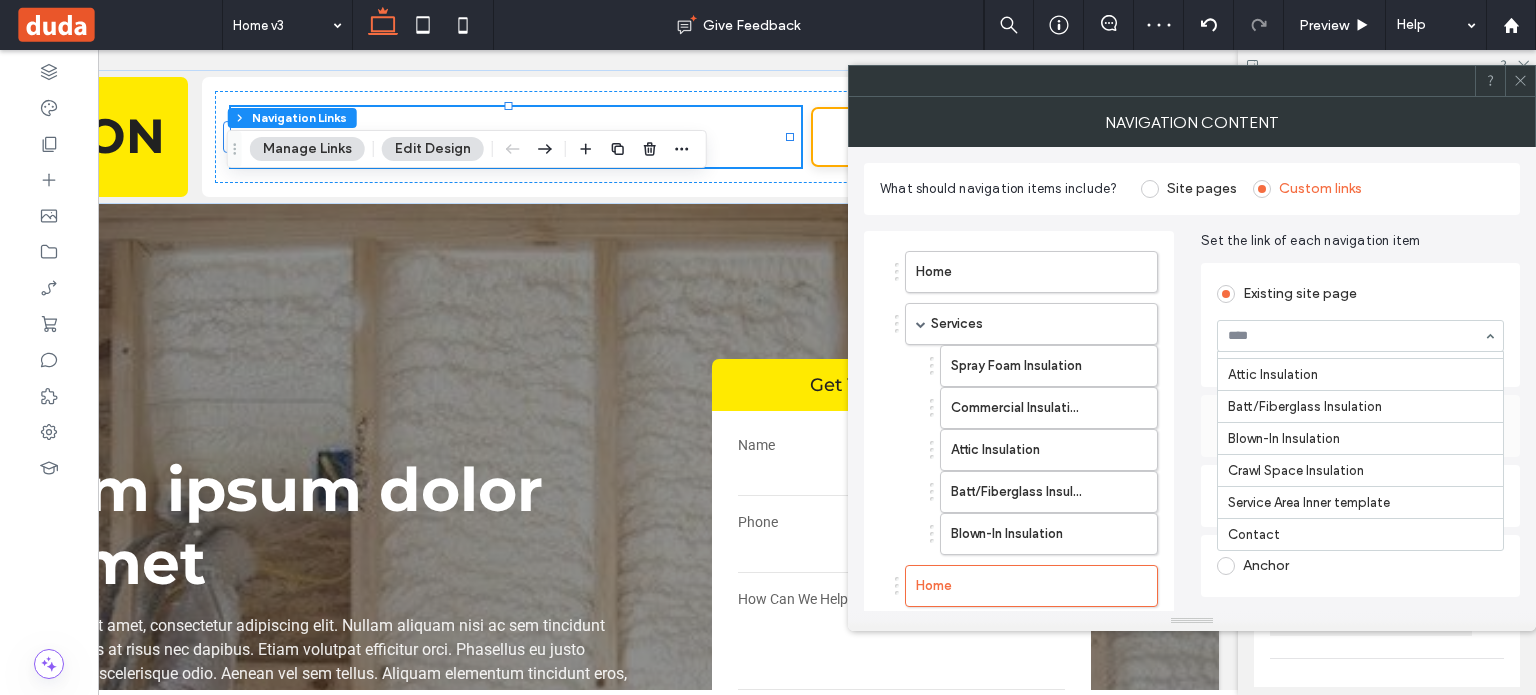 scroll, scrollTop: 194, scrollLeft: 0, axis: vertical 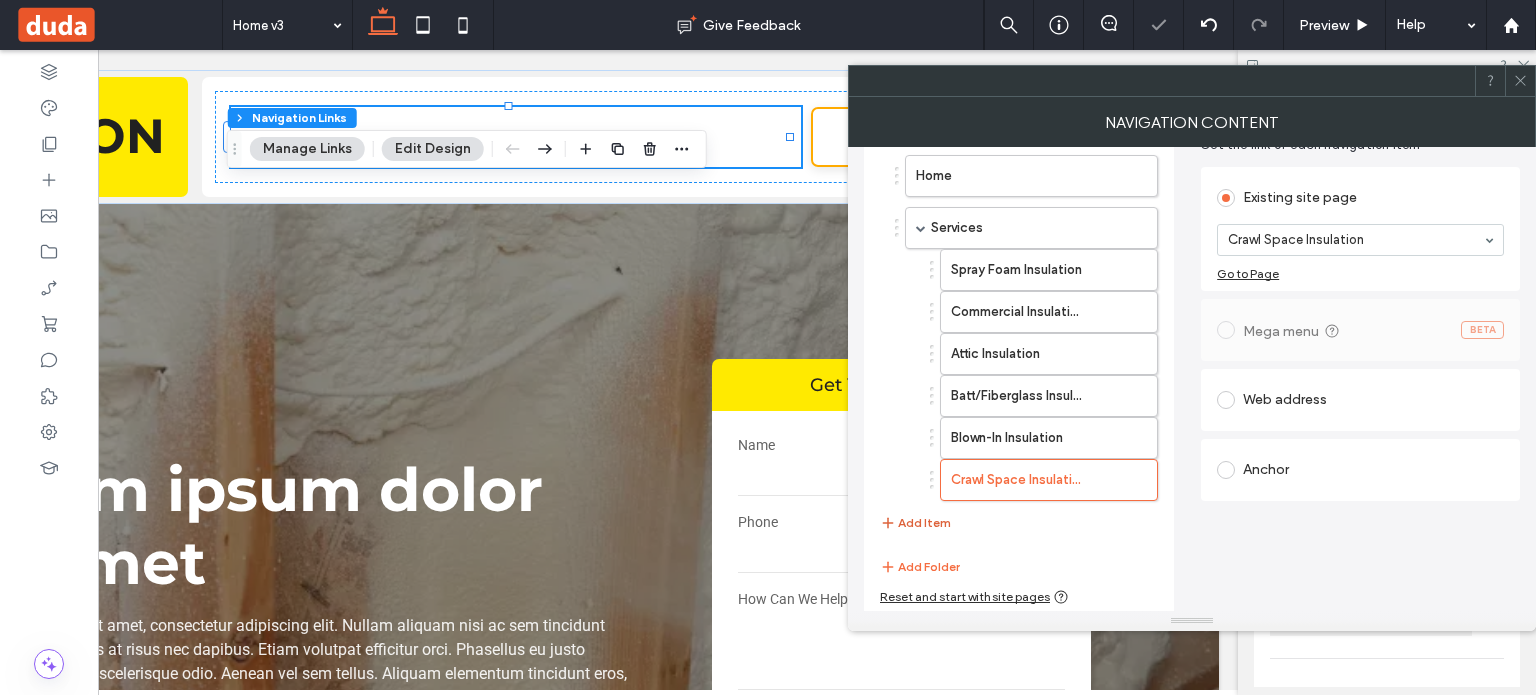 click on "Add Item" at bounding box center [915, 523] 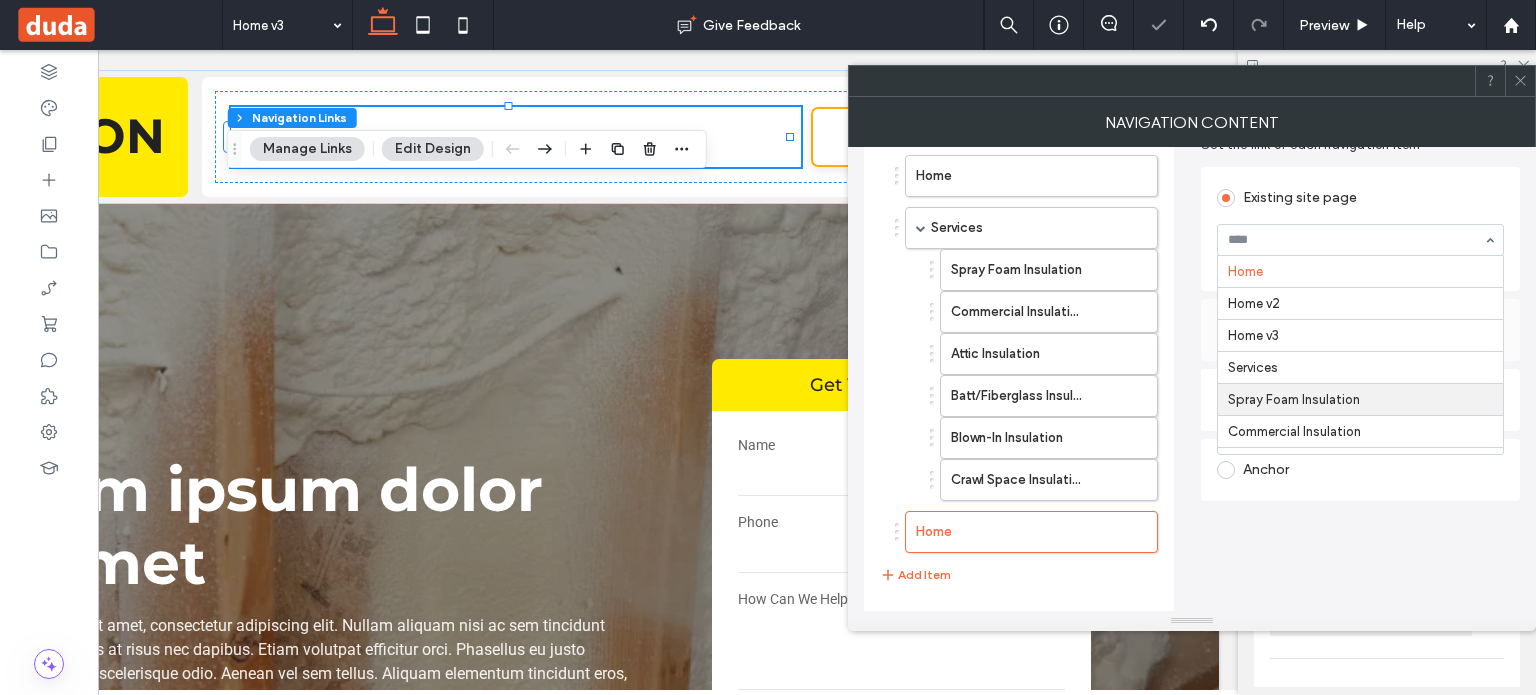 scroll, scrollTop: 100, scrollLeft: 0, axis: vertical 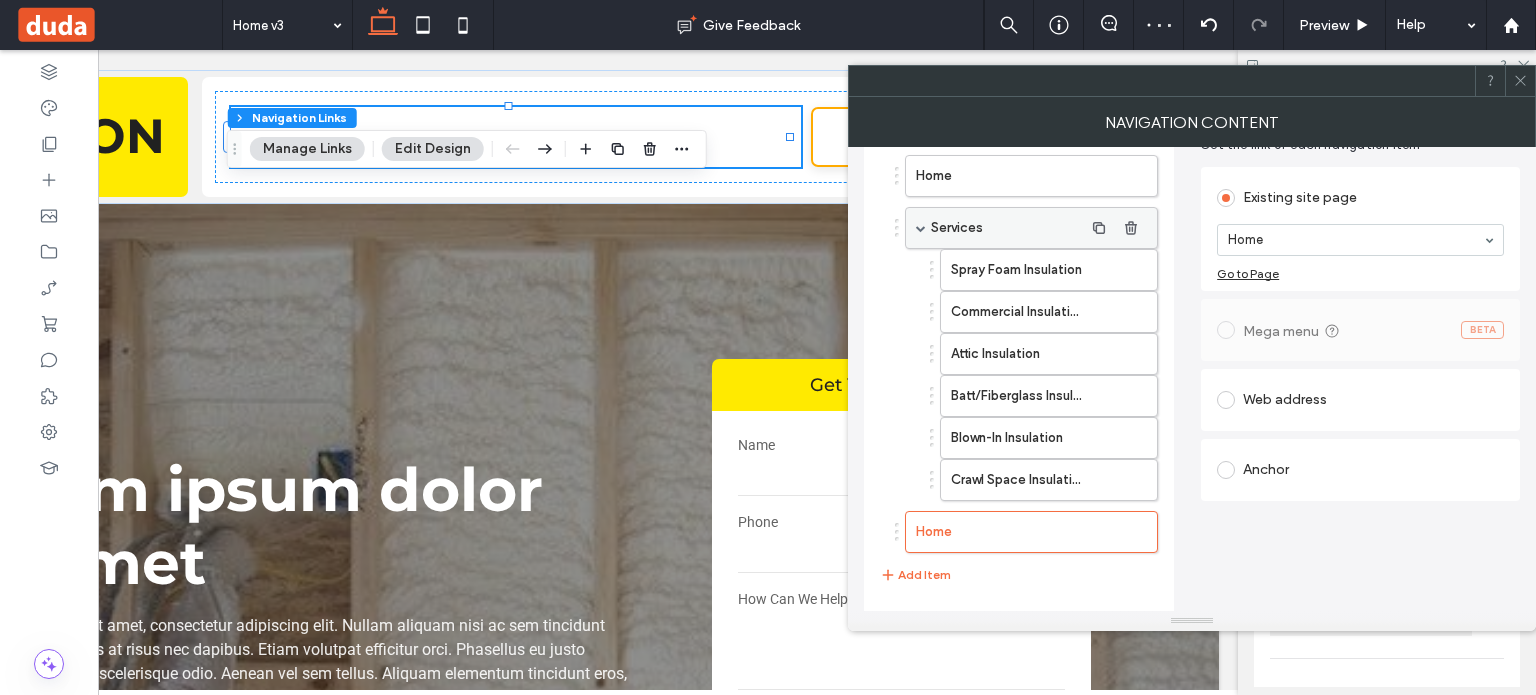 click at bounding box center [921, 228] 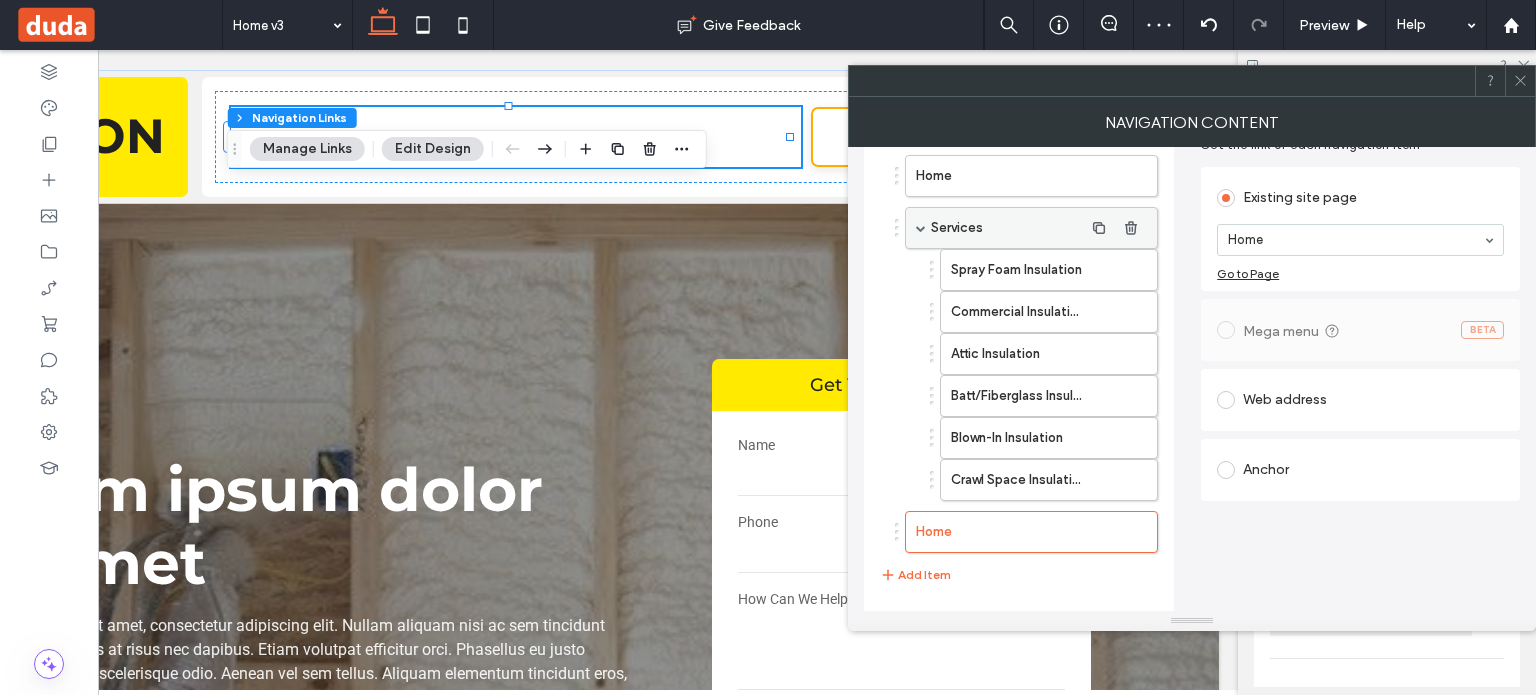 scroll, scrollTop: 47, scrollLeft: 0, axis: vertical 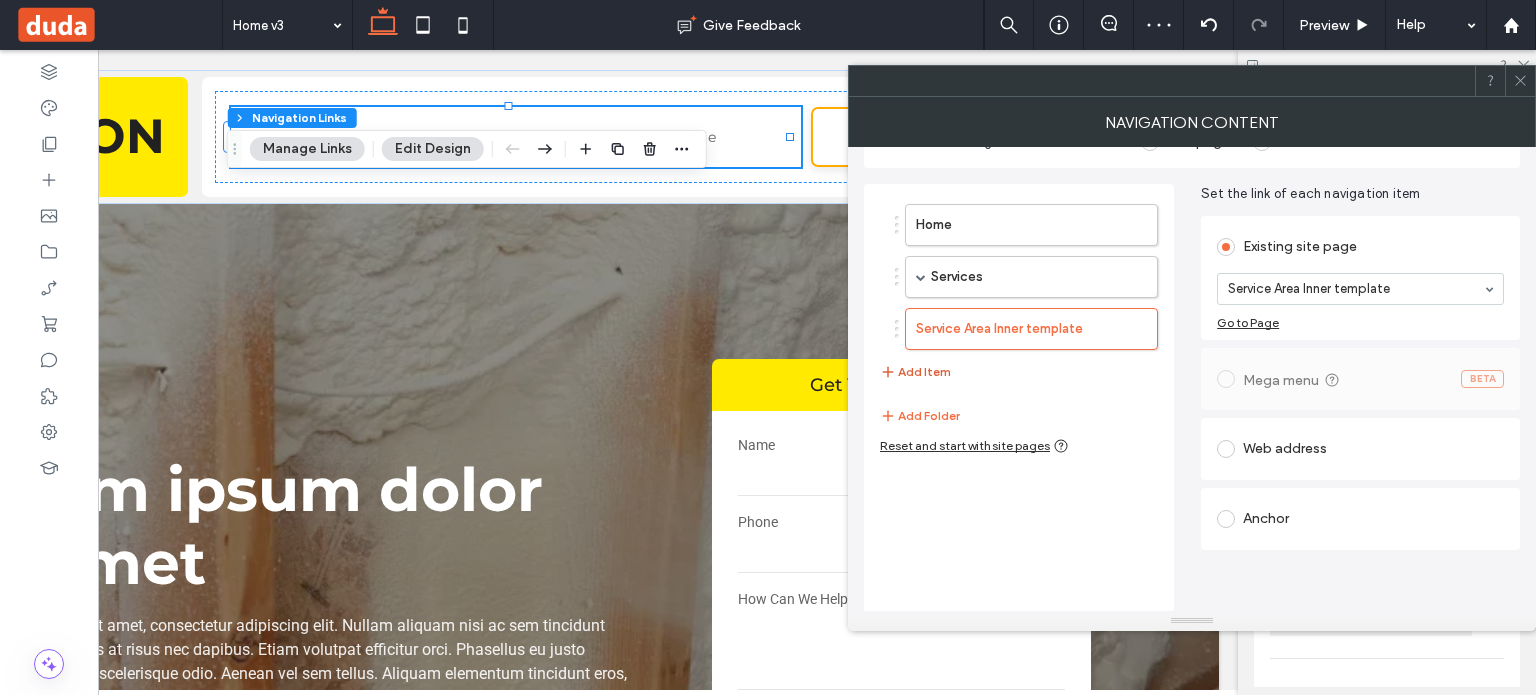 click on "Add Item" at bounding box center [915, 372] 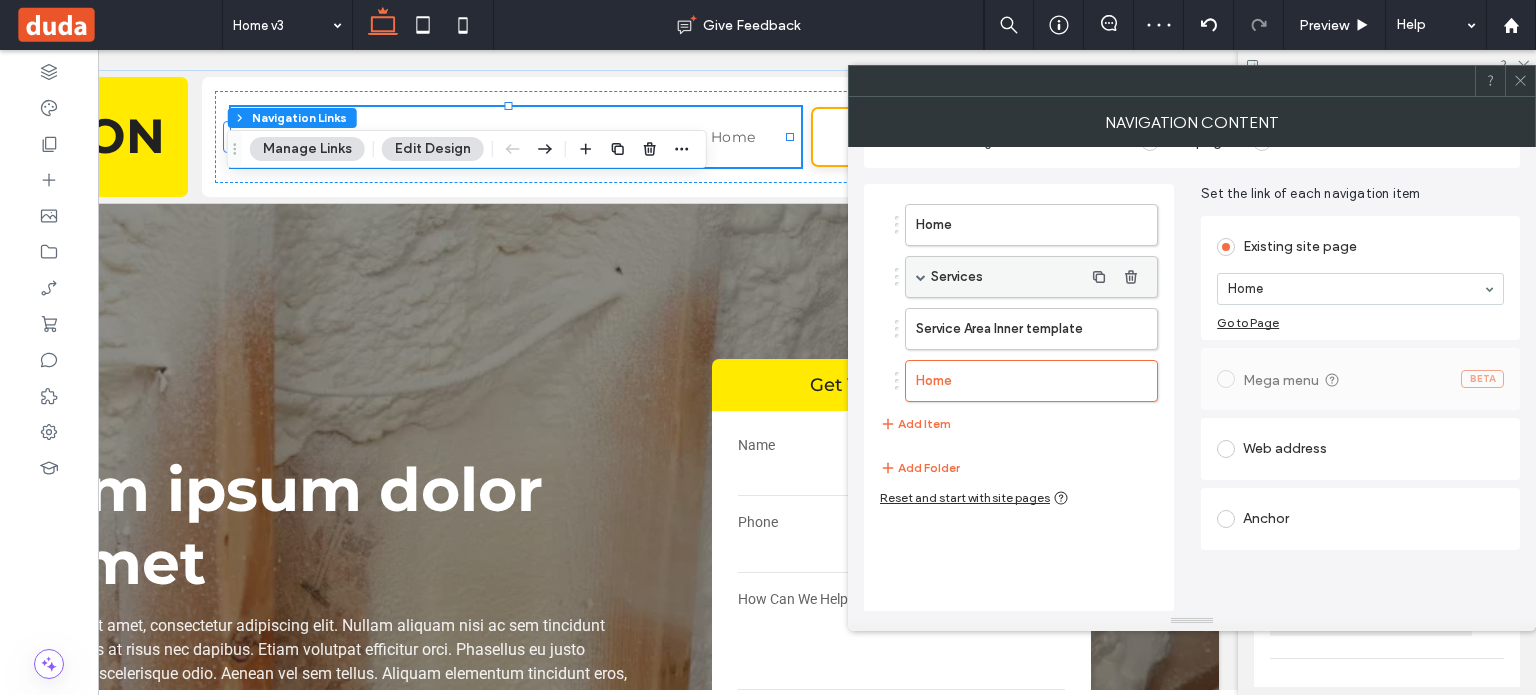 click at bounding box center (921, 277) 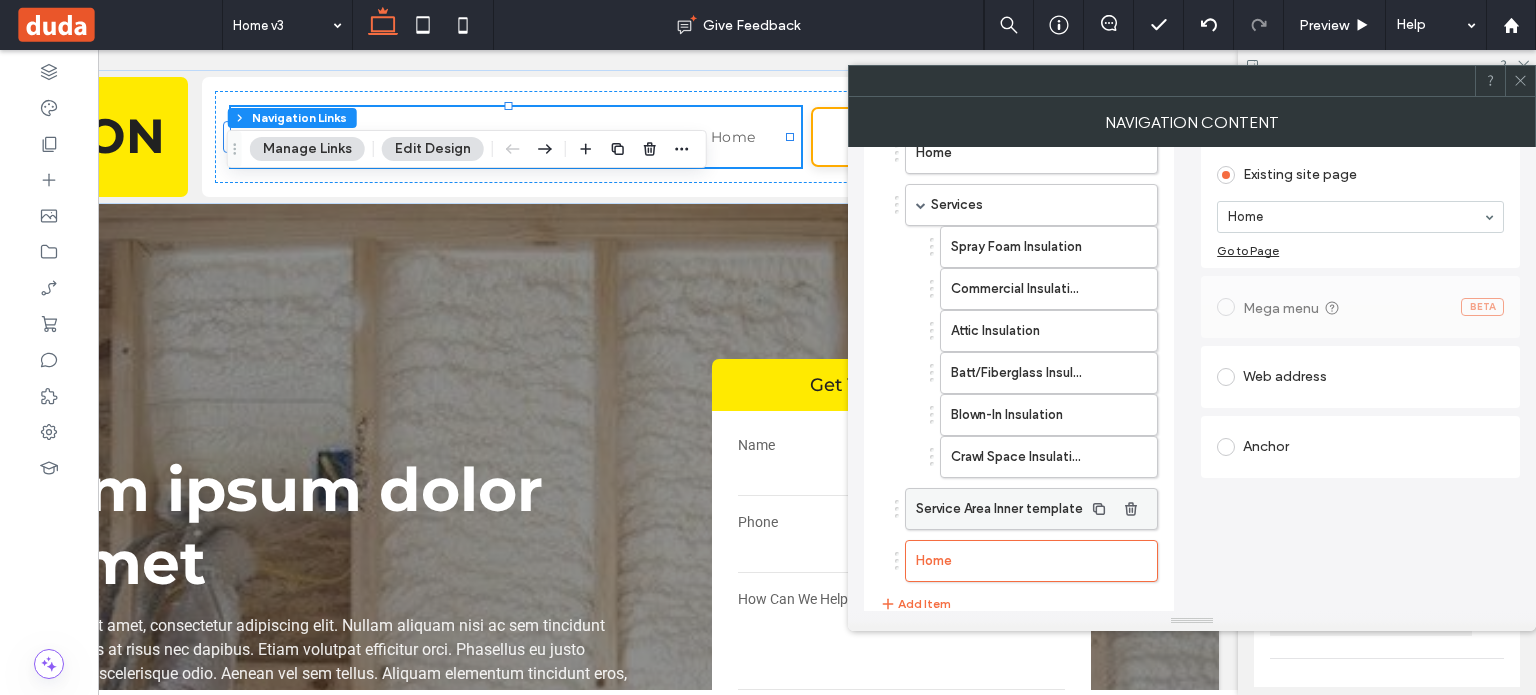 scroll, scrollTop: 99, scrollLeft: 0, axis: vertical 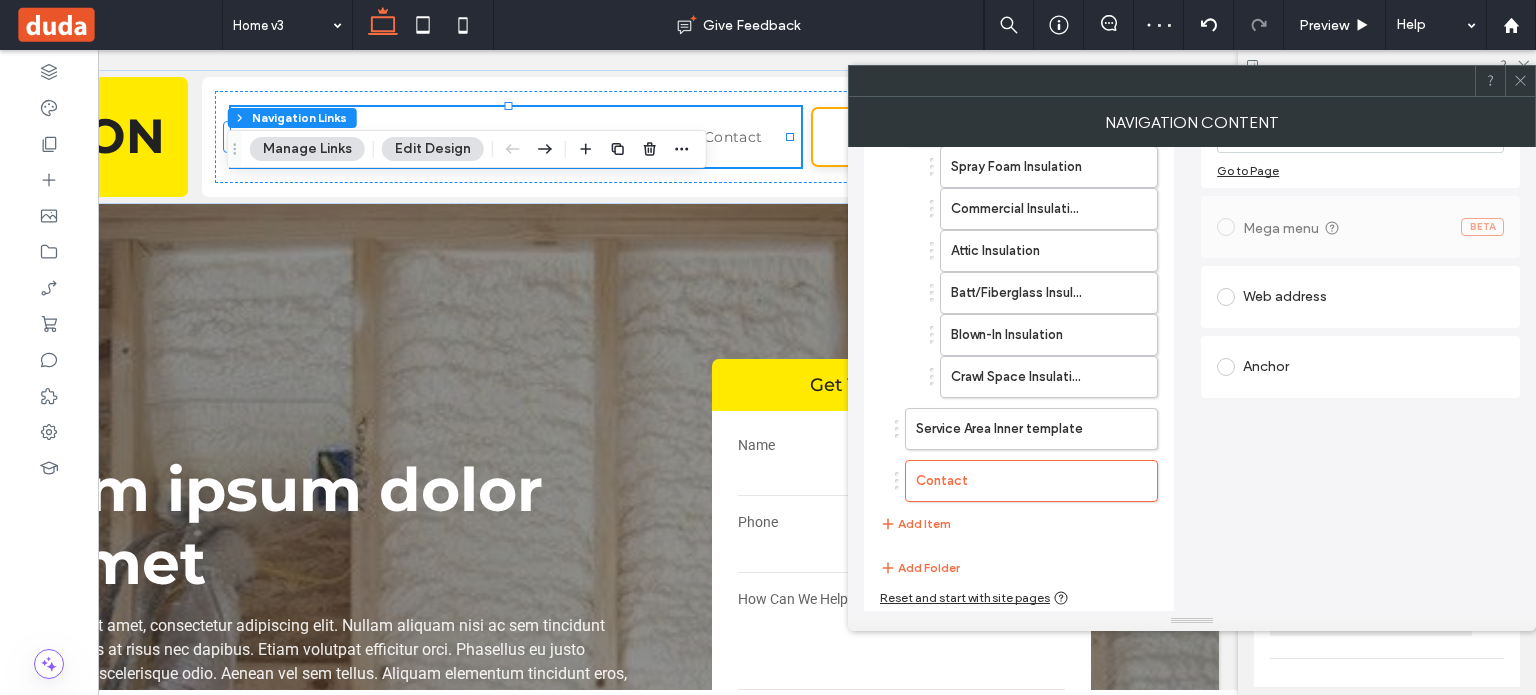 click 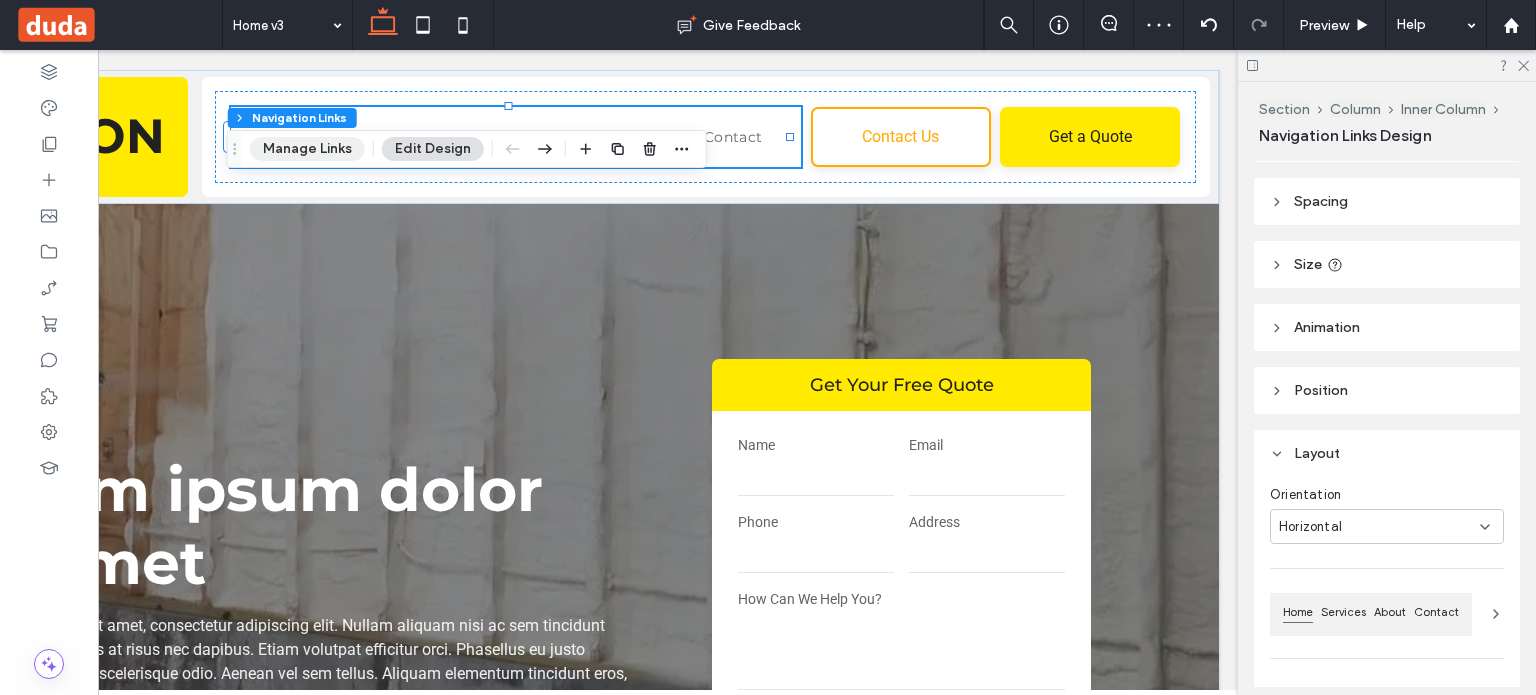 drag, startPoint x: 322, startPoint y: 159, endPoint x: 522, endPoint y: 118, distance: 204.15926 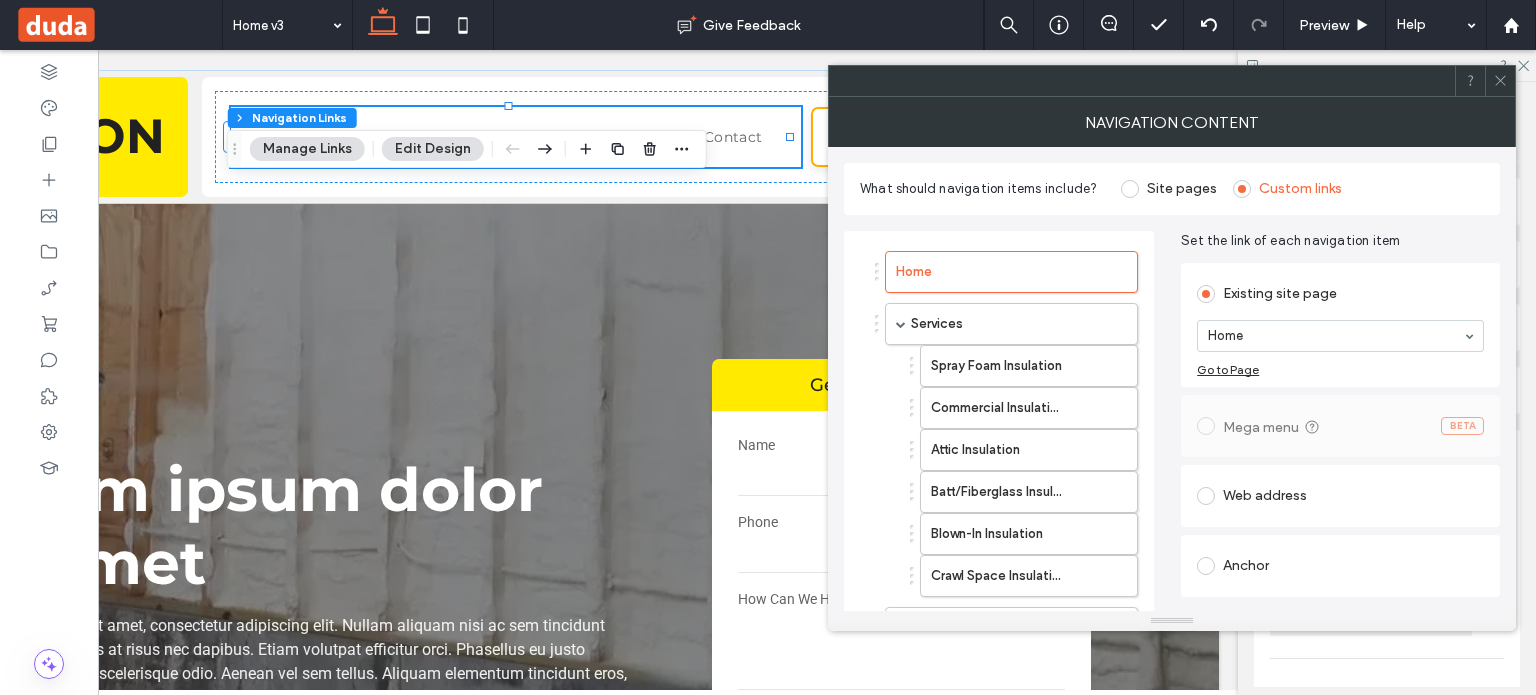 scroll, scrollTop: 199, scrollLeft: 0, axis: vertical 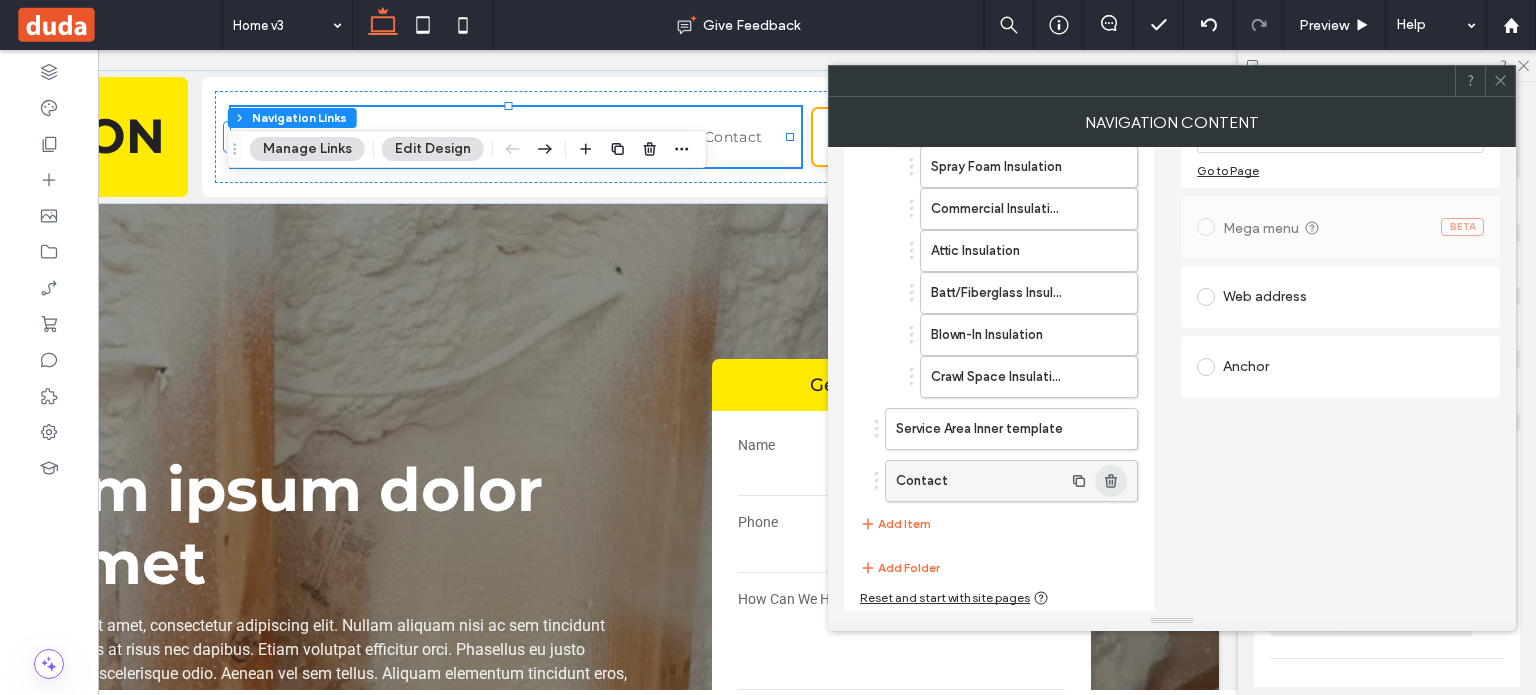 click at bounding box center (1111, 481) 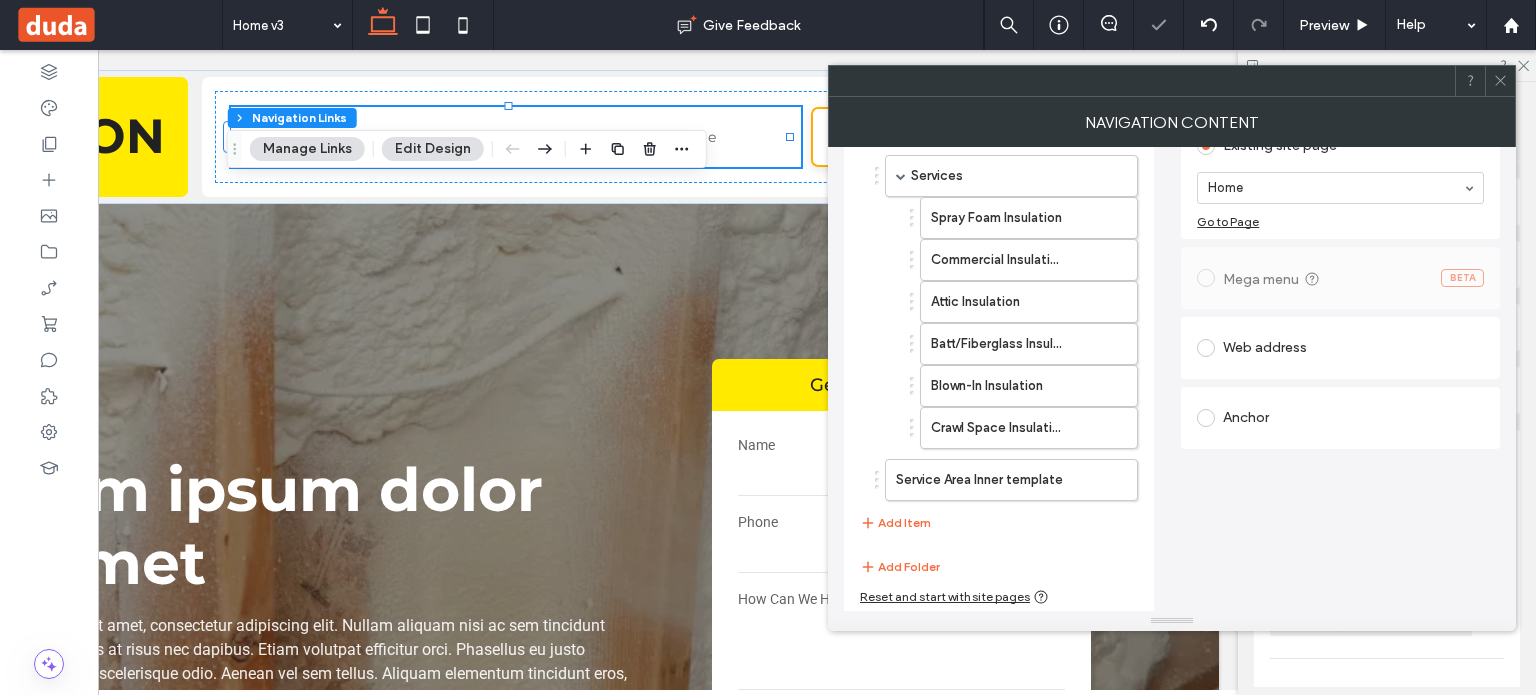type on "*" 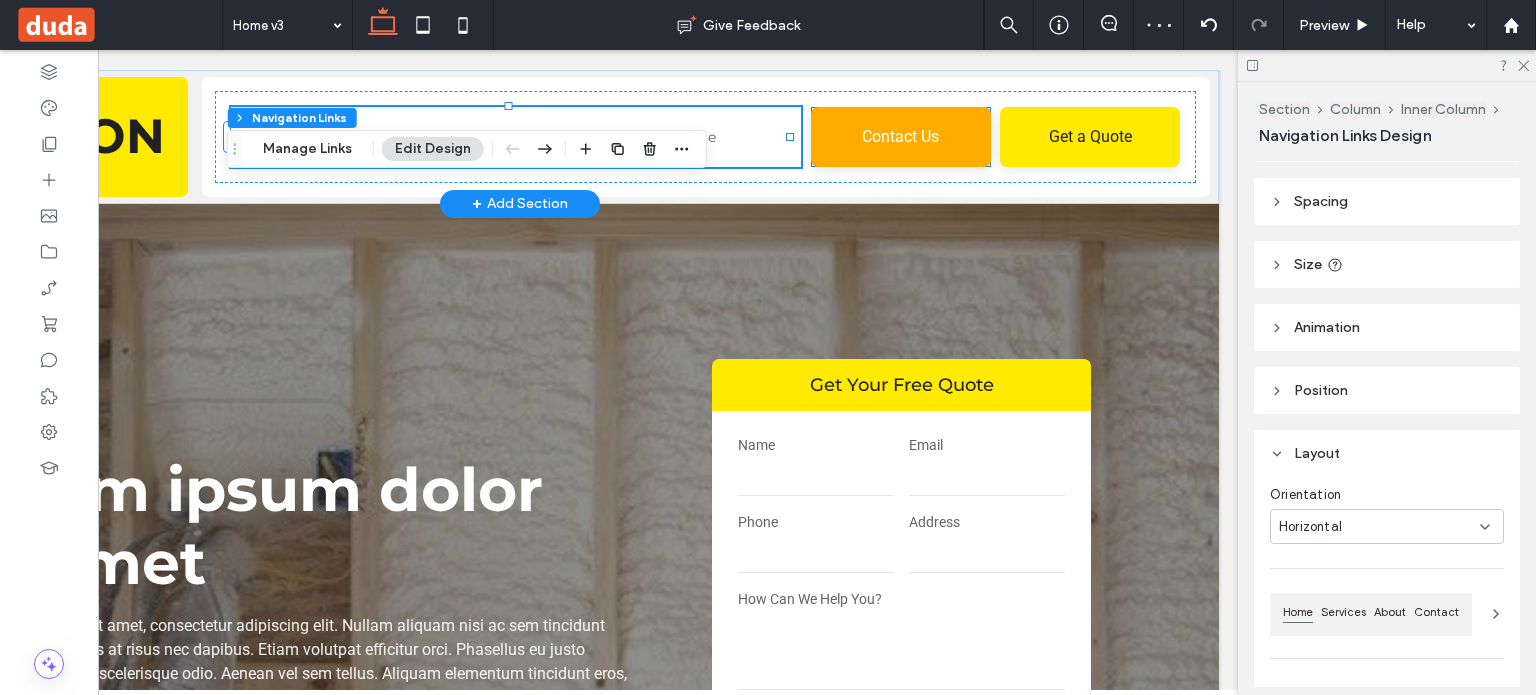 click on "Contact Us" at bounding box center [901, 137] 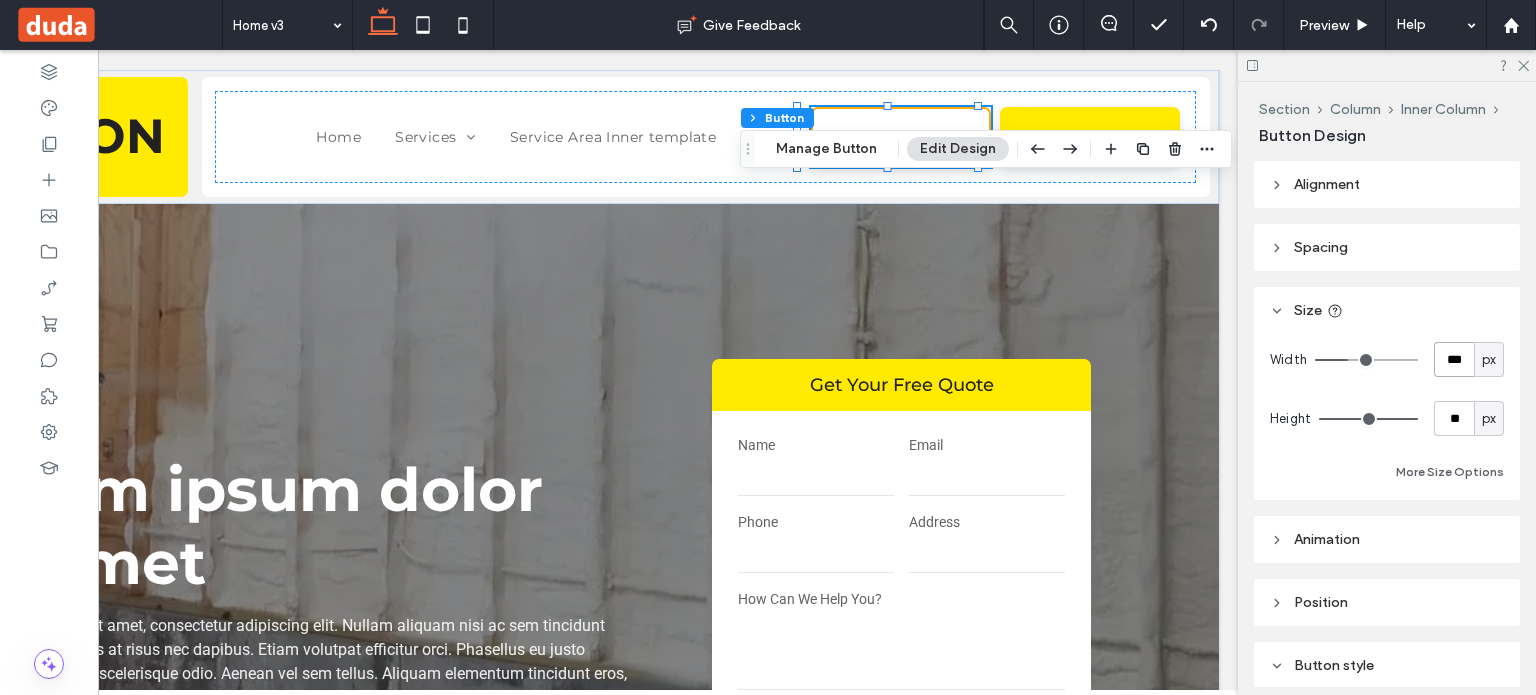 click on "***" at bounding box center [1454, 359] 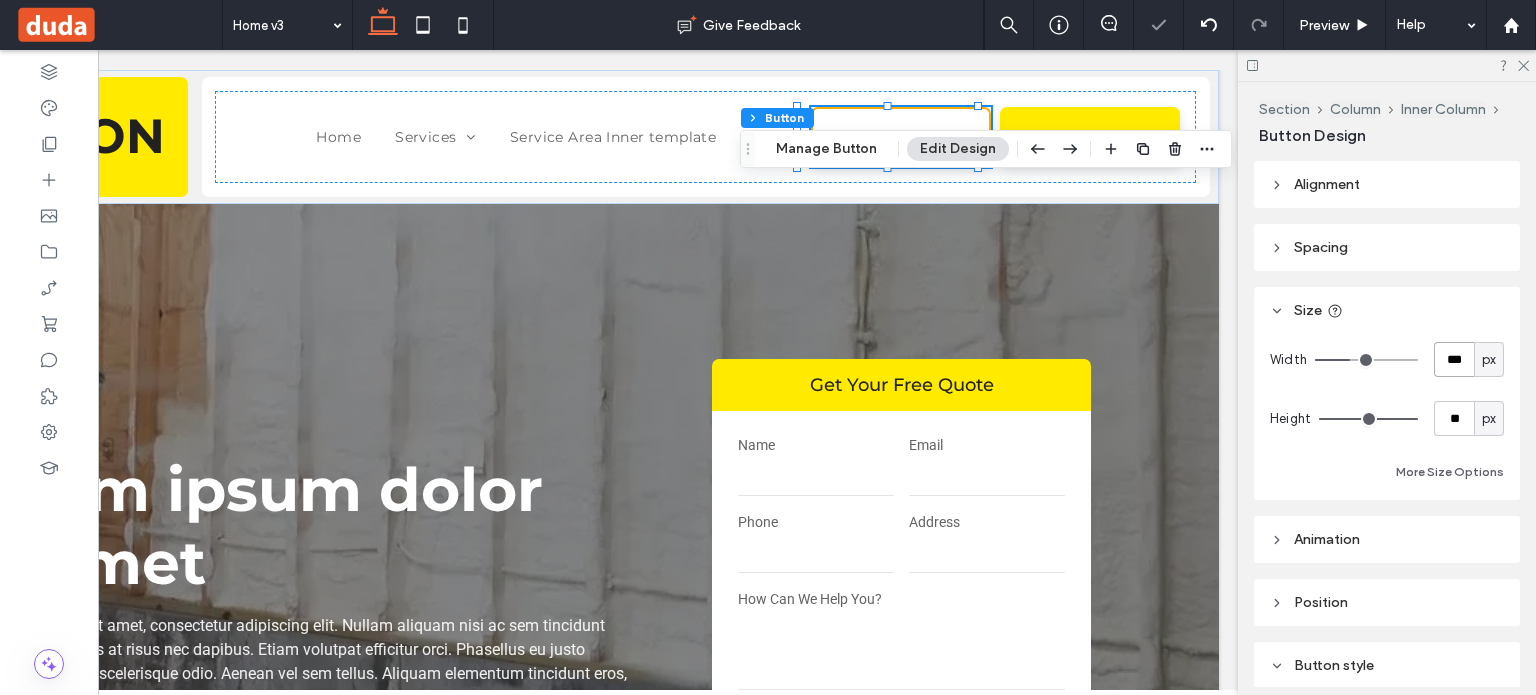 type on "***" 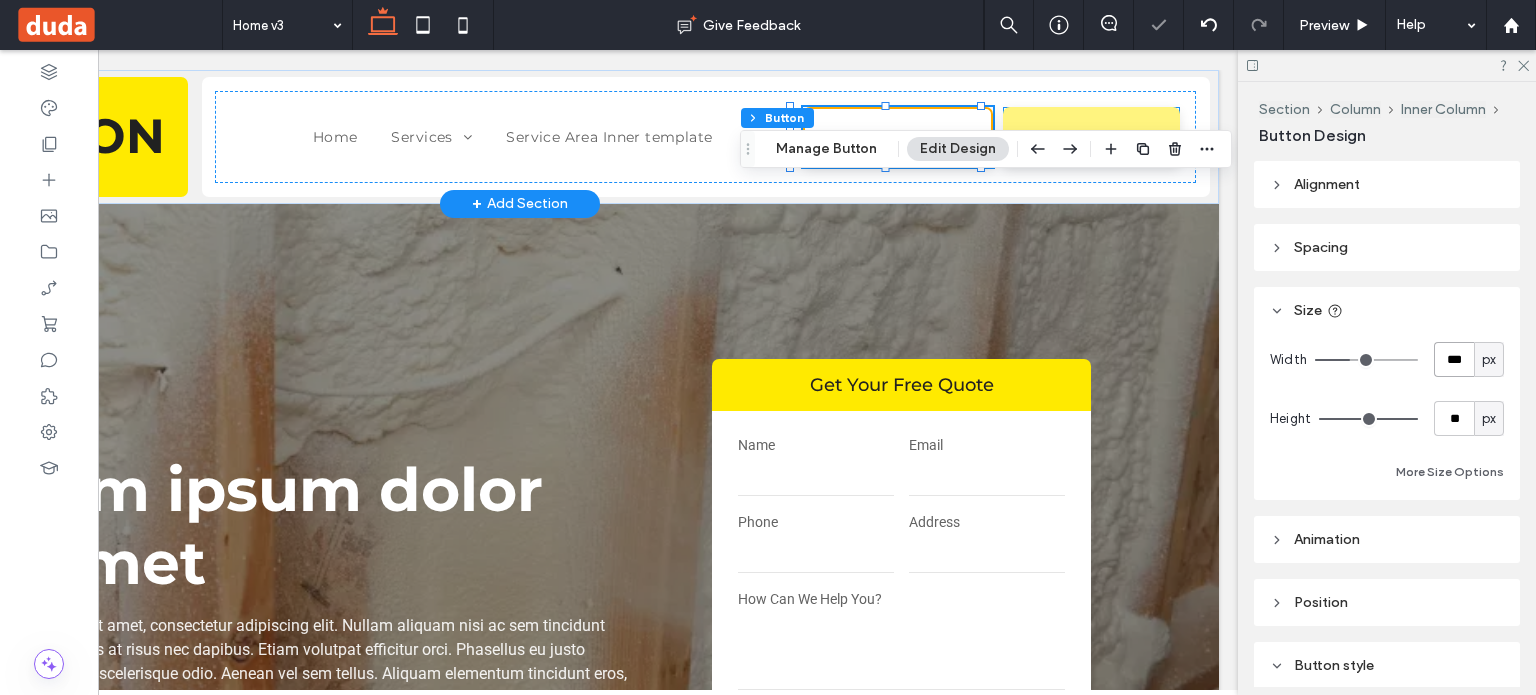 click on "Get a Quote" at bounding box center (1092, 137) 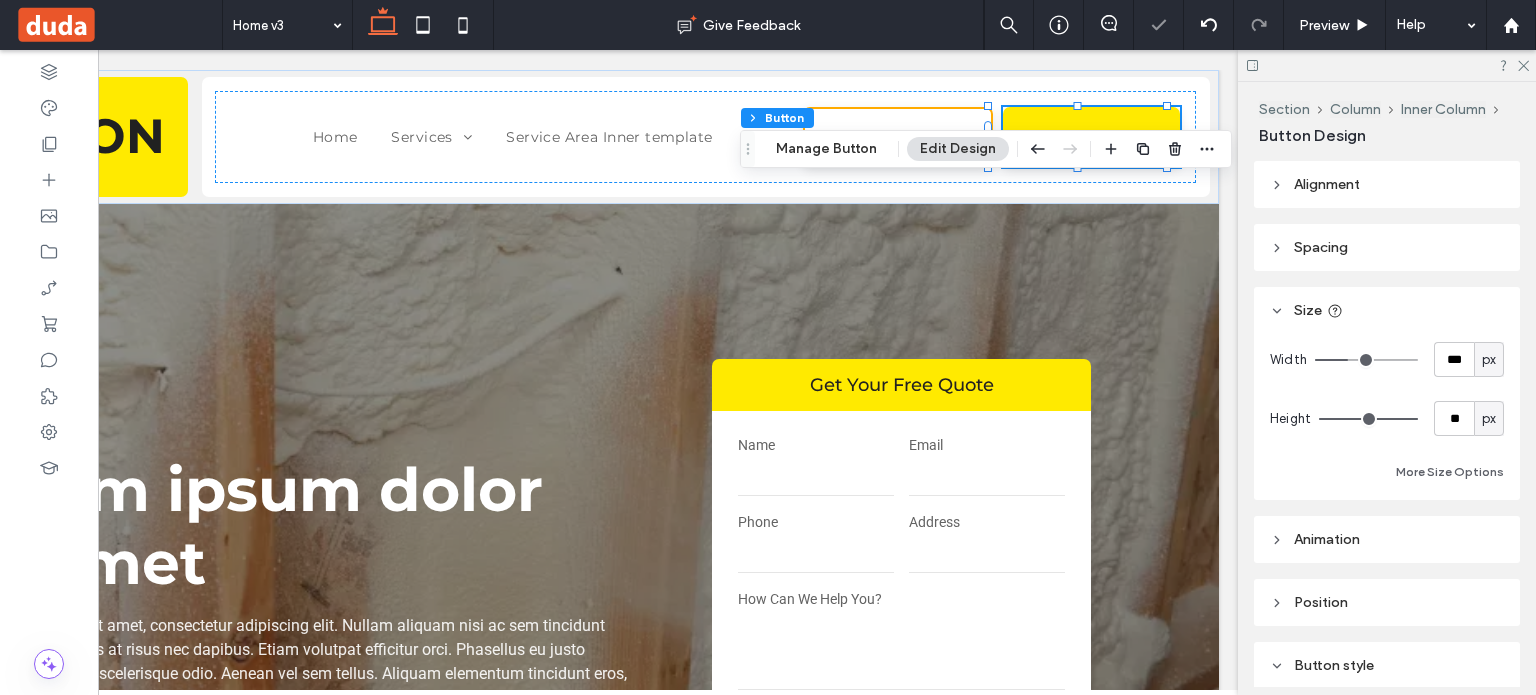 type on "**" 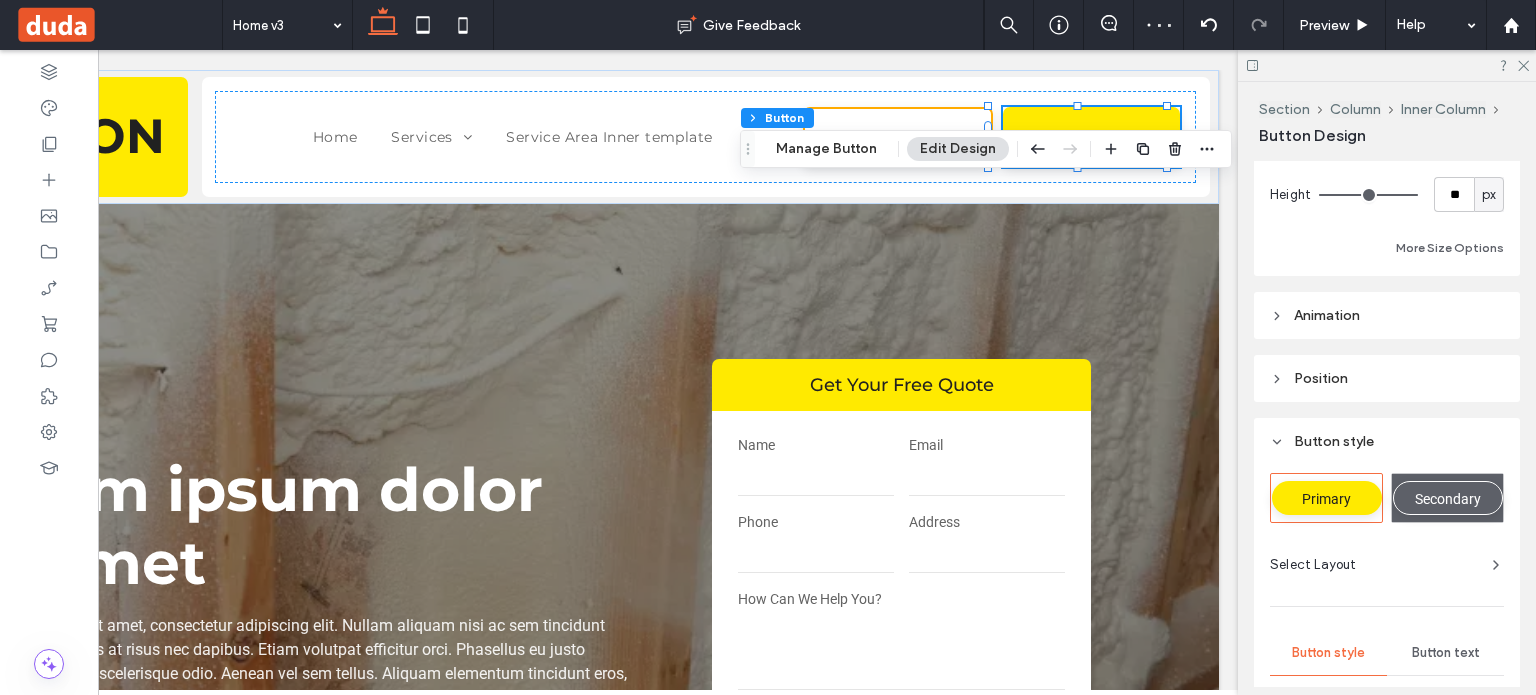 scroll, scrollTop: 100, scrollLeft: 0, axis: vertical 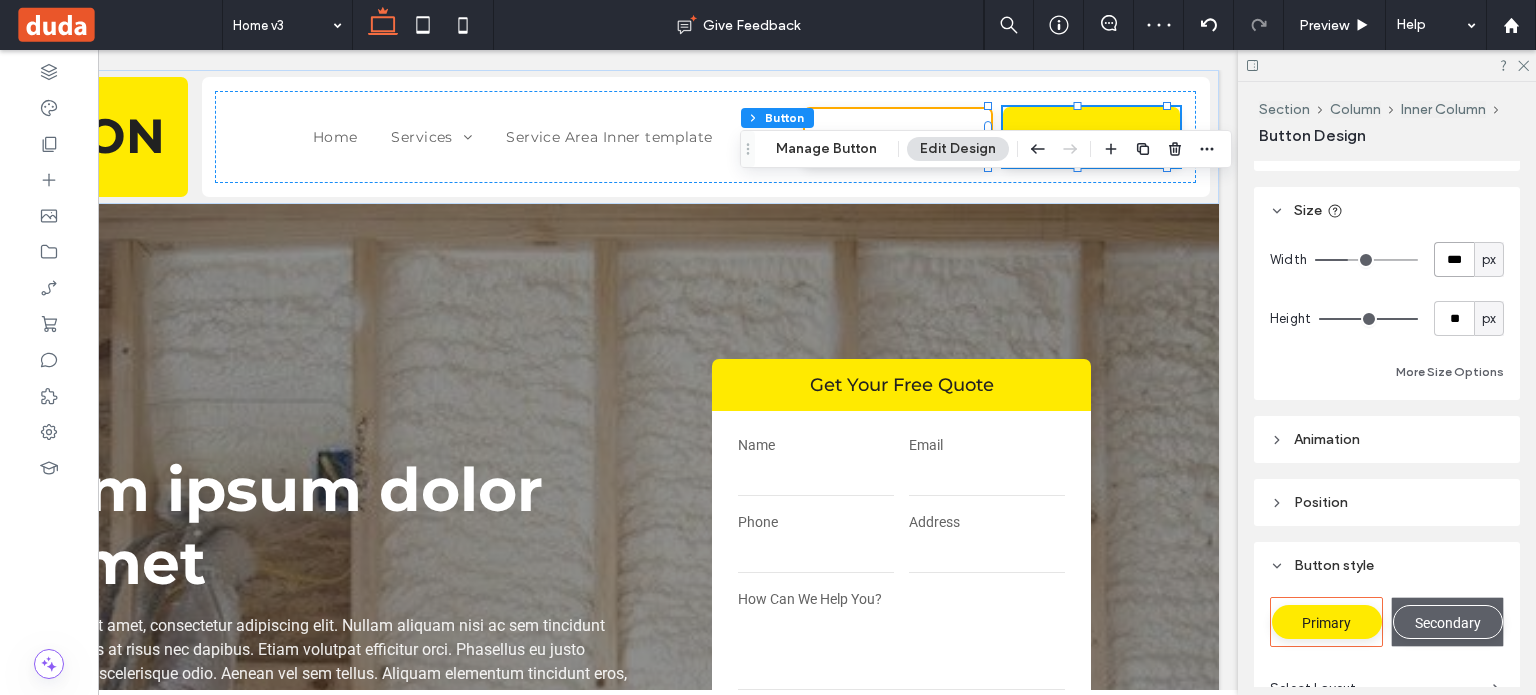 click on "***" at bounding box center (1454, 259) 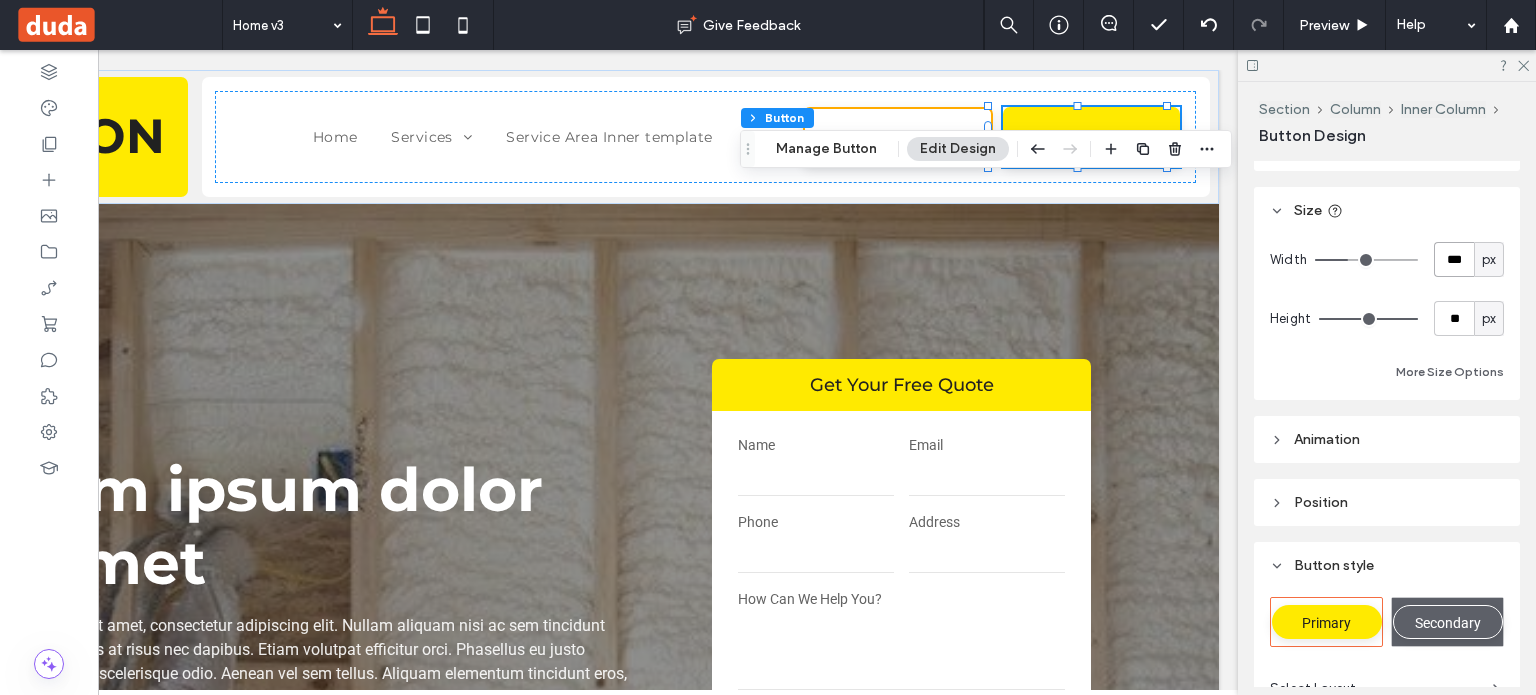 type on "***" 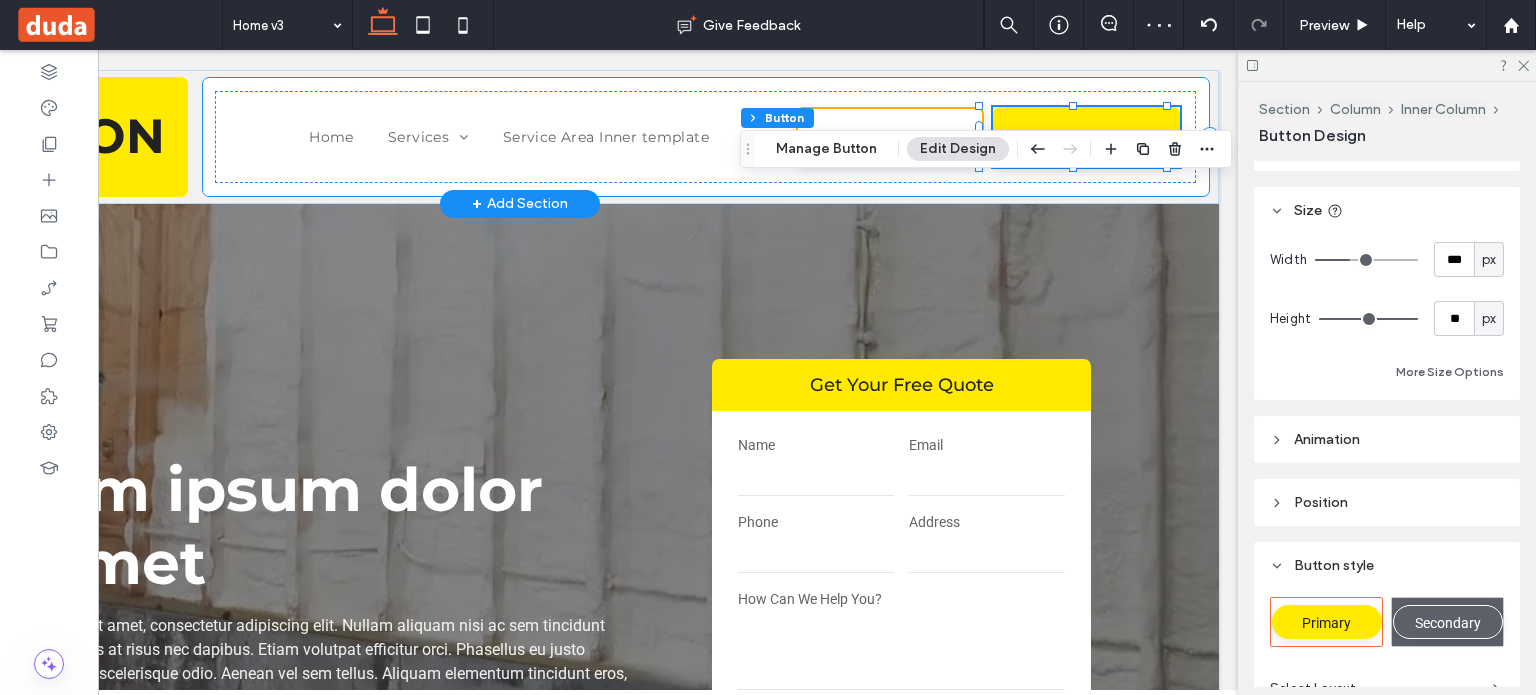 click on "Home
Services
Spray Foam Insulation
Commercial Insulation
Attic Insulation
Batt/Fiberglass Insulation
Blown-In Insulation
Crawl Space Insulation
Service Area Inner template
Contact Us
Get a Quote" at bounding box center [706, 137] 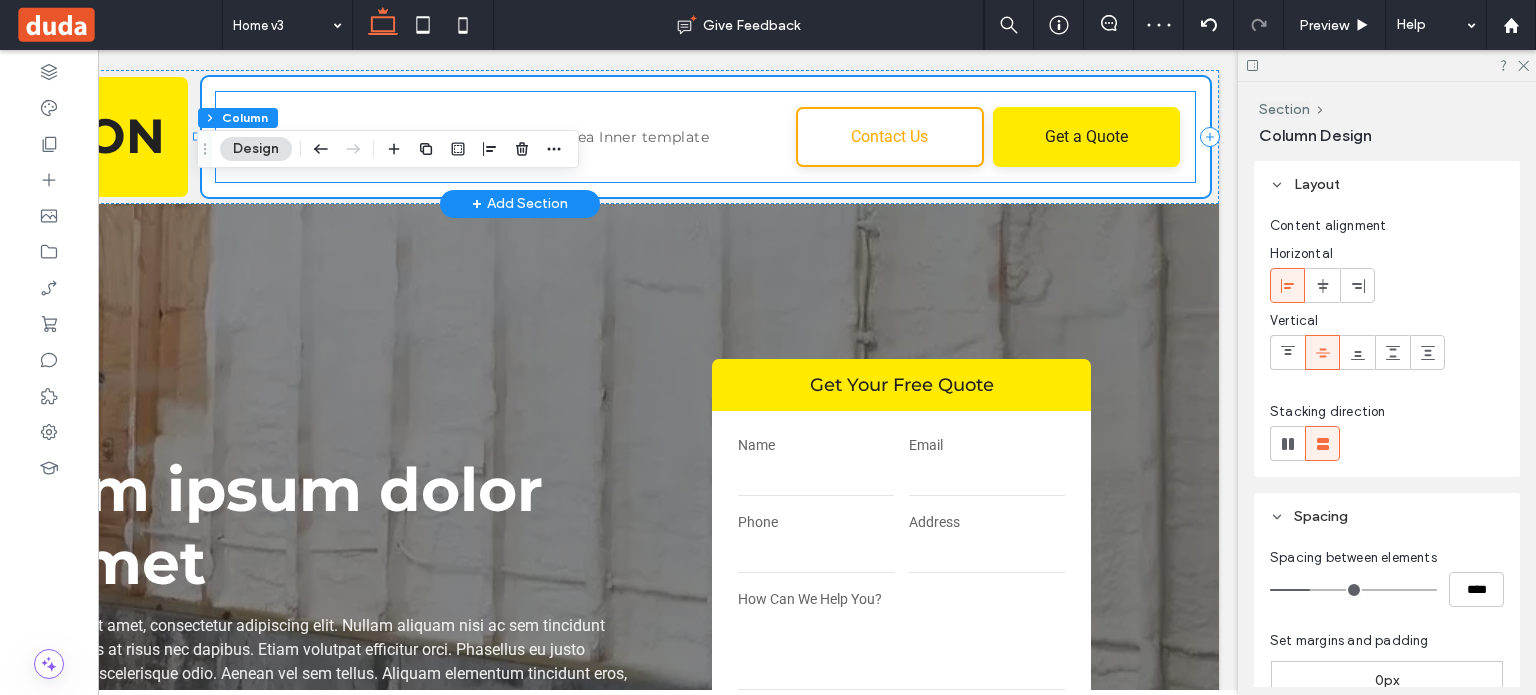 click on "Home
Services
Spray Foam Insulation
Commercial Insulation
Attic Insulation
Batt/Fiberglass Insulation
Blown-In Insulation
Crawl Space Insulation
Service Area Inner template
Contact Us
Get a Quote" at bounding box center [705, 137] 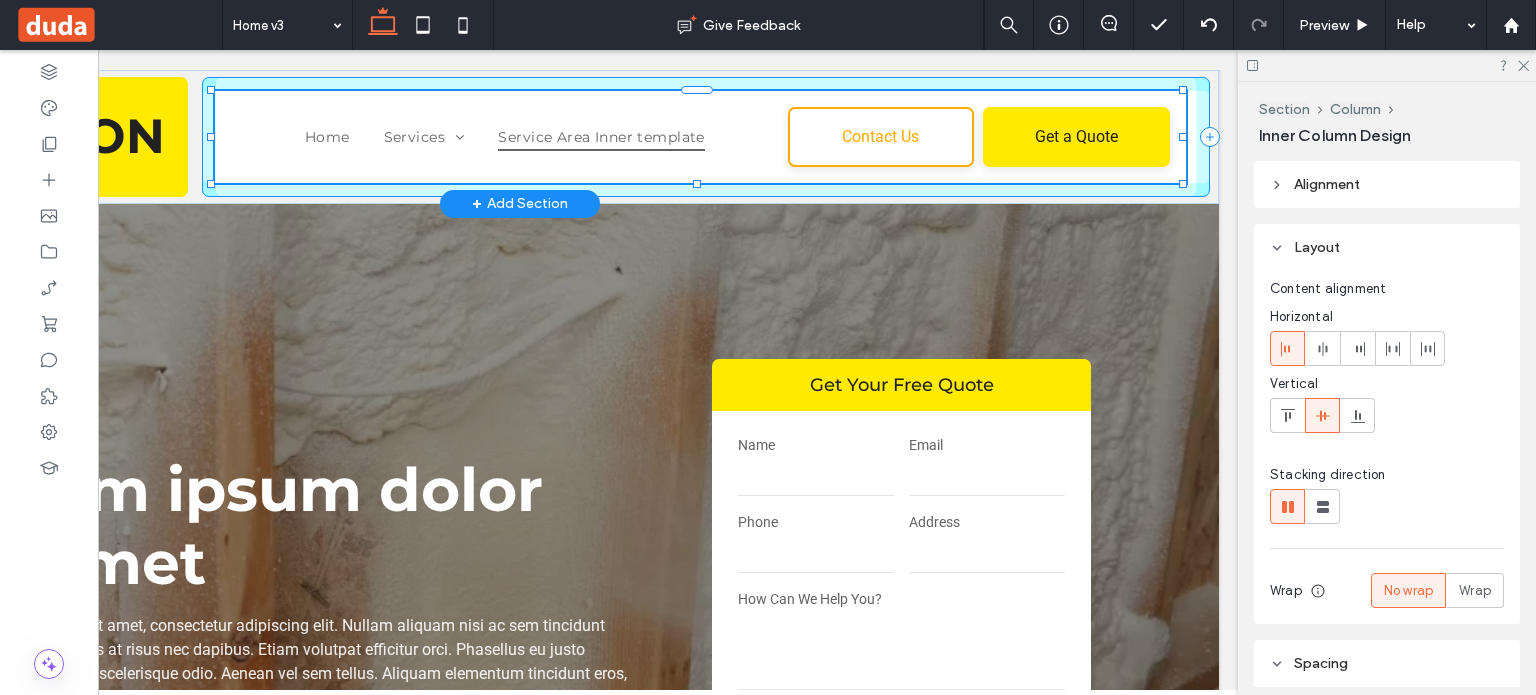 drag, startPoint x: 698, startPoint y: 182, endPoint x: 708, endPoint y: 140, distance: 43.174065 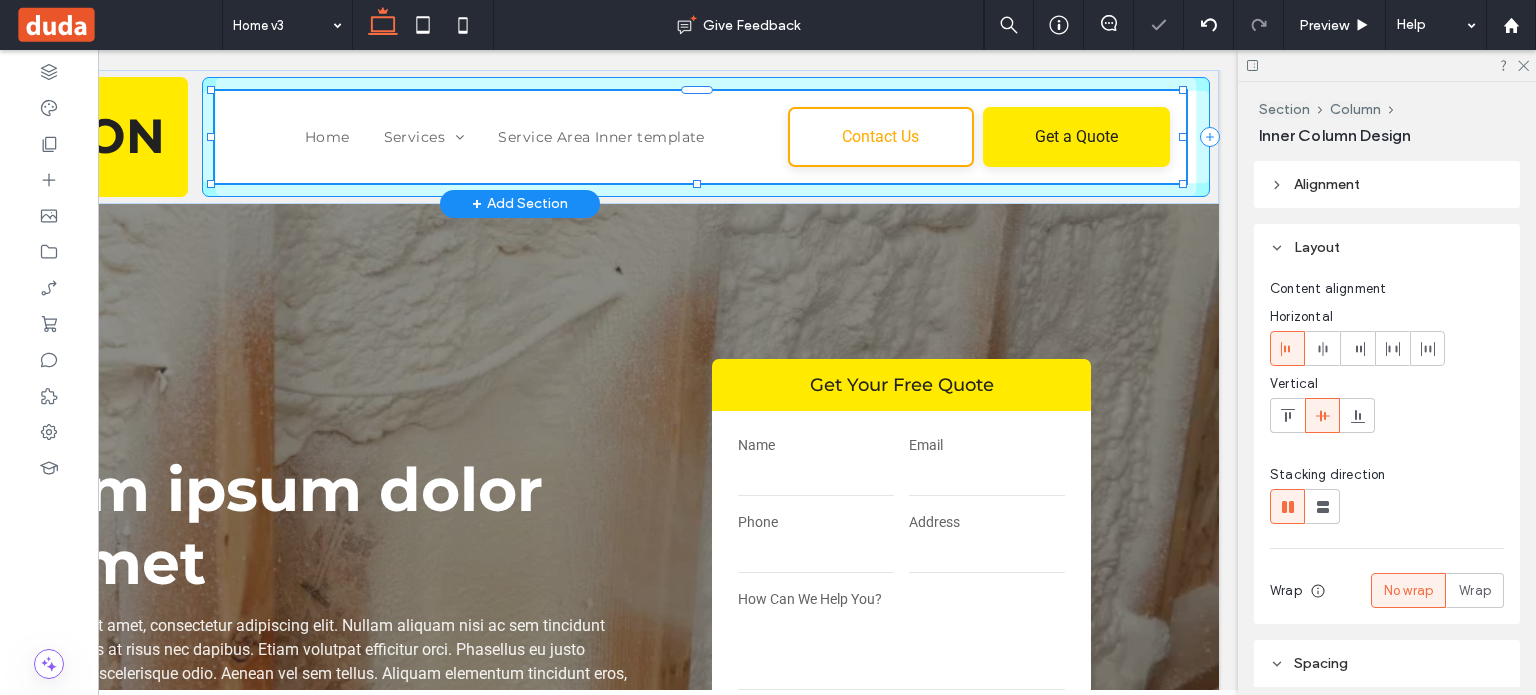 type on "**" 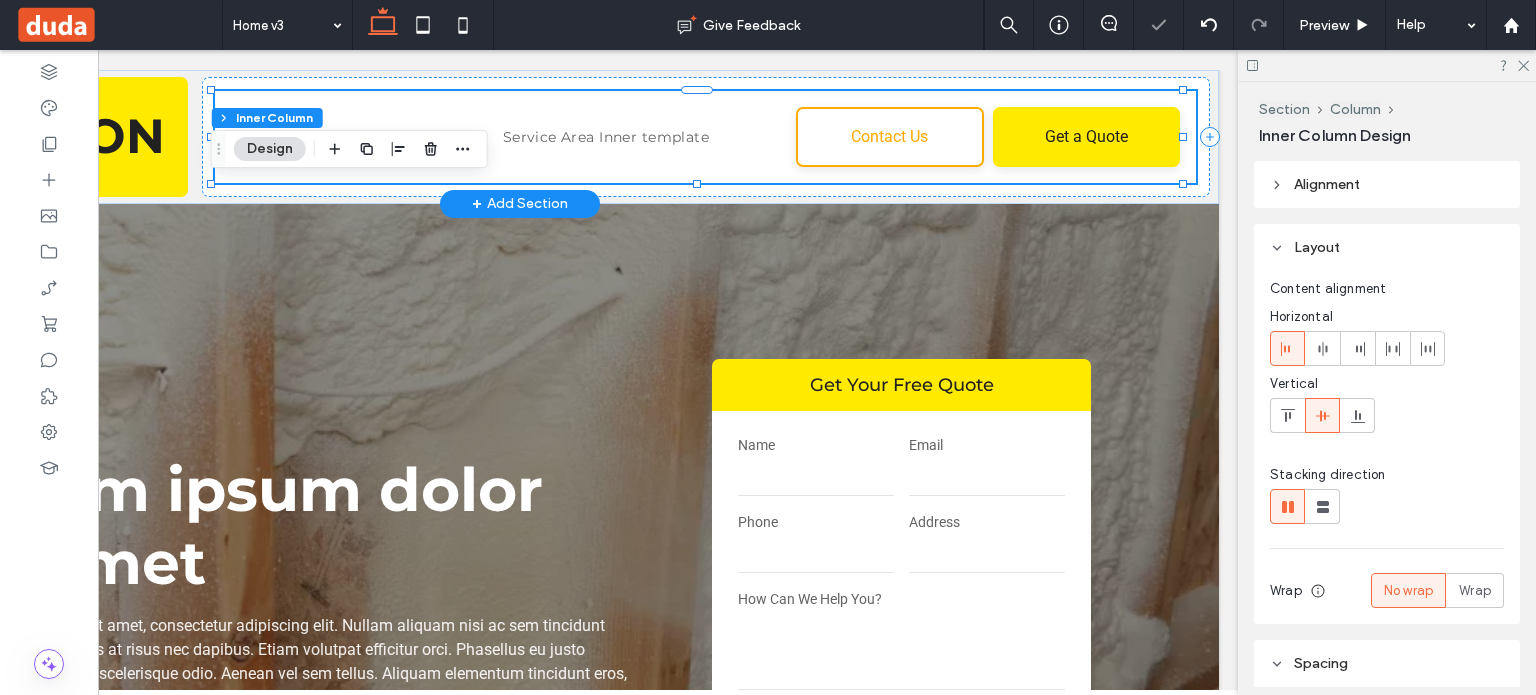 click on "Home
Services
Spray Foam Insulation
Commercial Insulation
Attic Insulation
Batt/Fiberglass Insulation
Blown-In Insulation
Crawl Space Insulation
Service Area Inner template
Contact Us
Get a Quote" at bounding box center (705, 137) 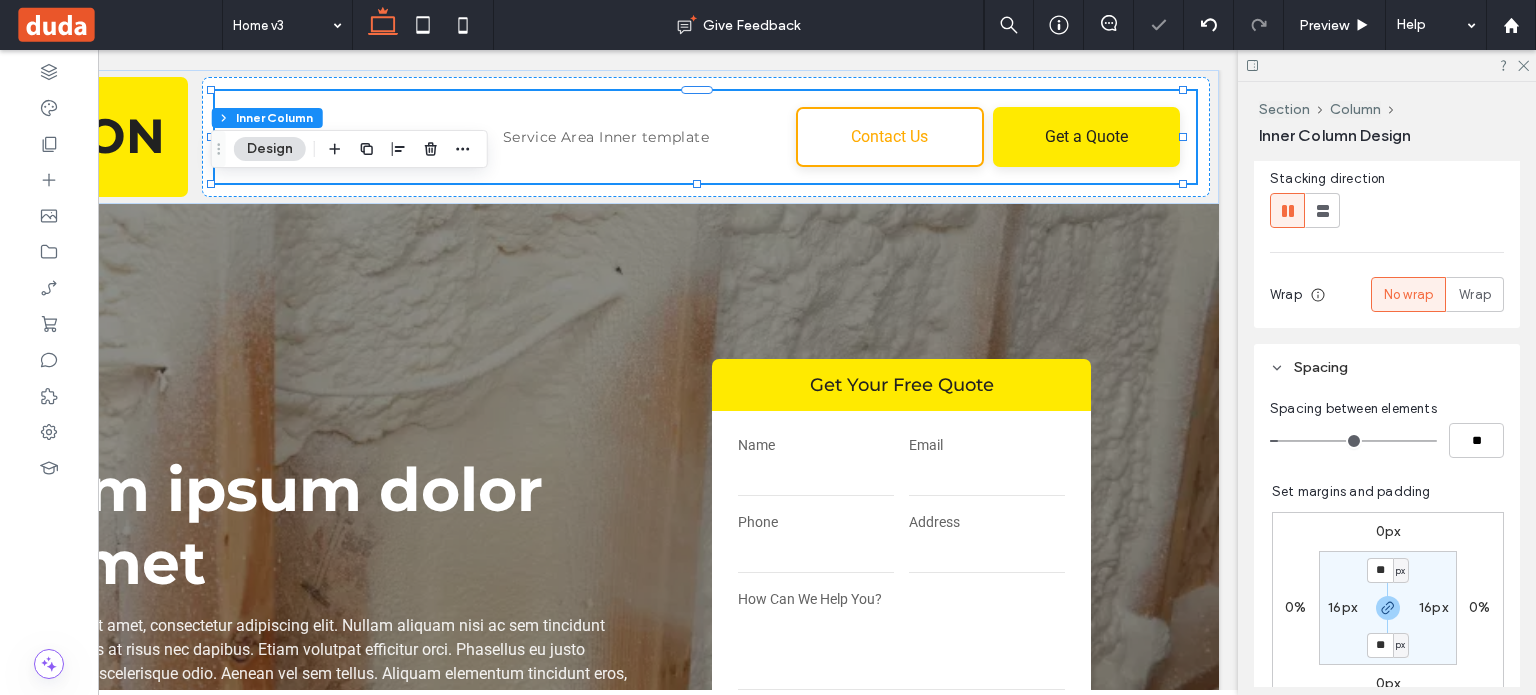 scroll, scrollTop: 400, scrollLeft: 0, axis: vertical 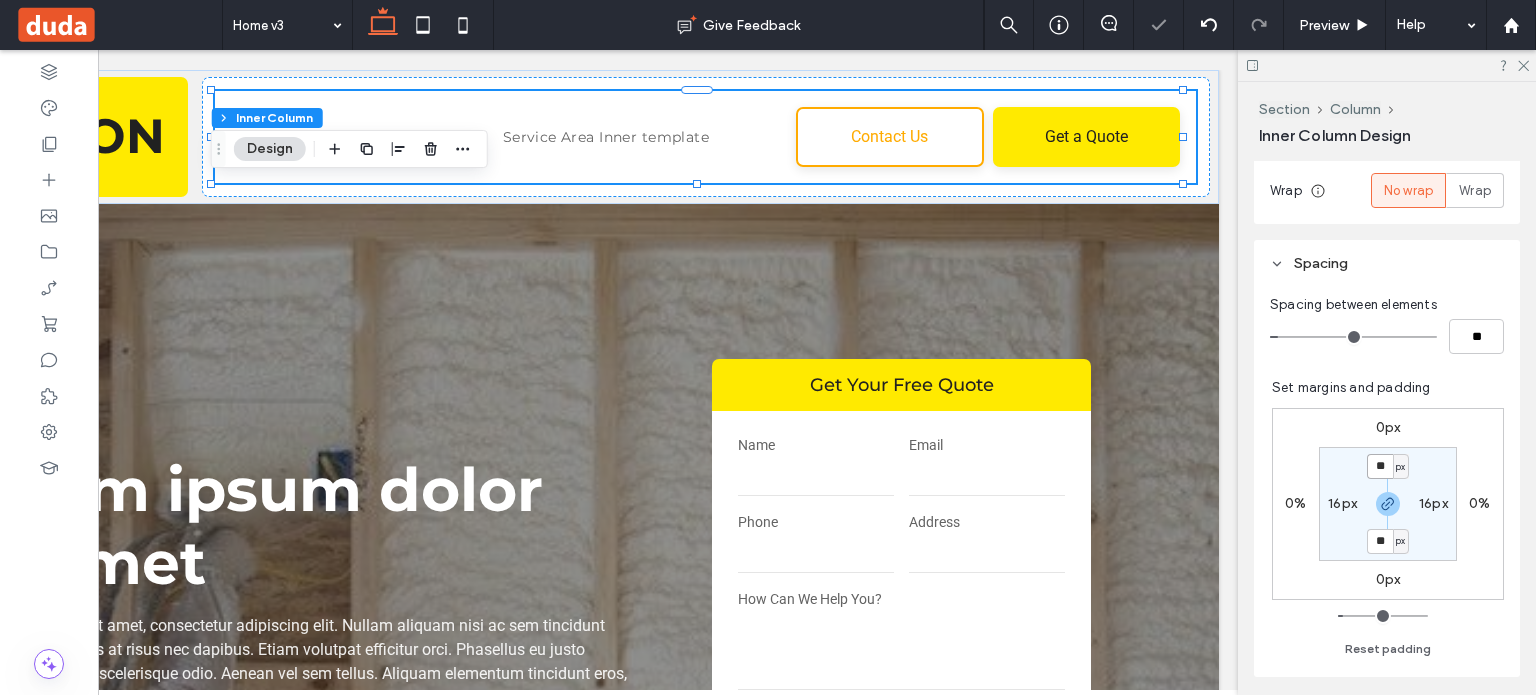 click on "**" at bounding box center [1380, 466] 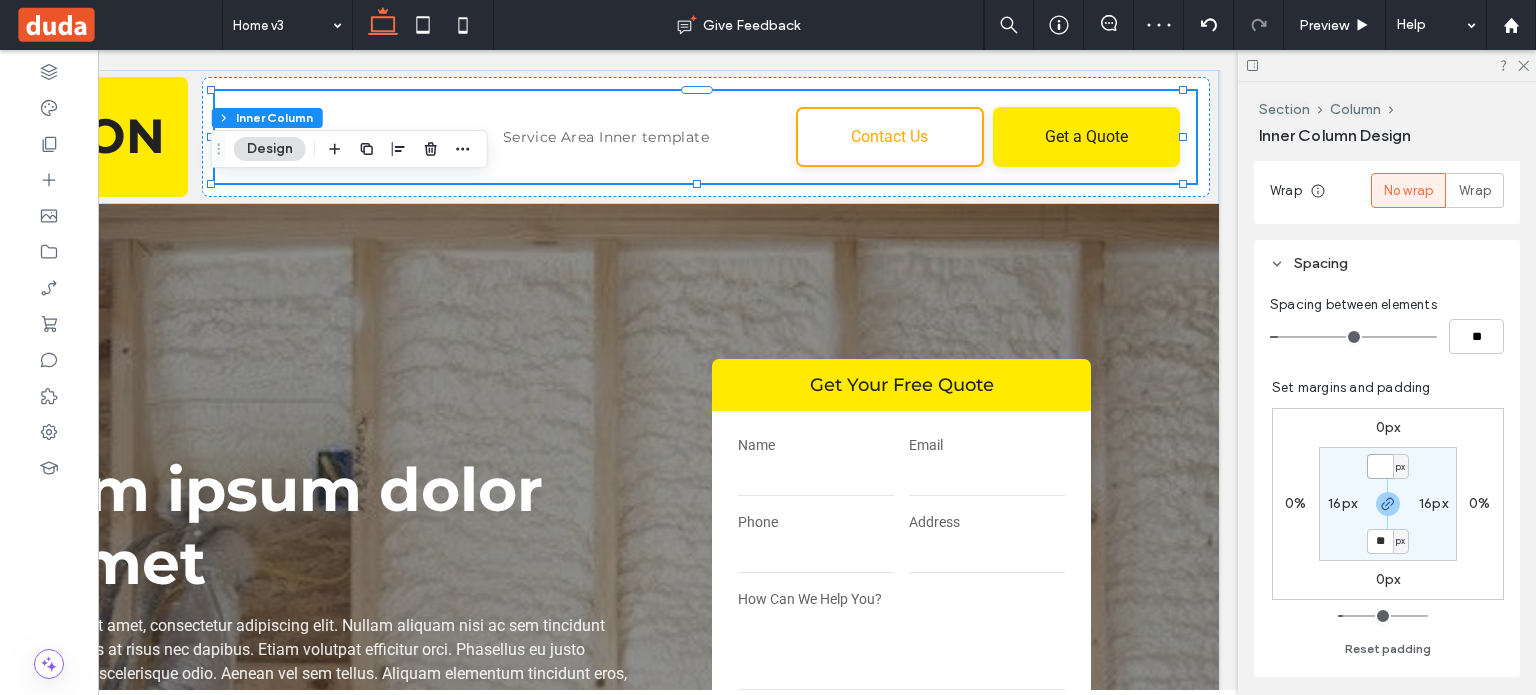 type on "*" 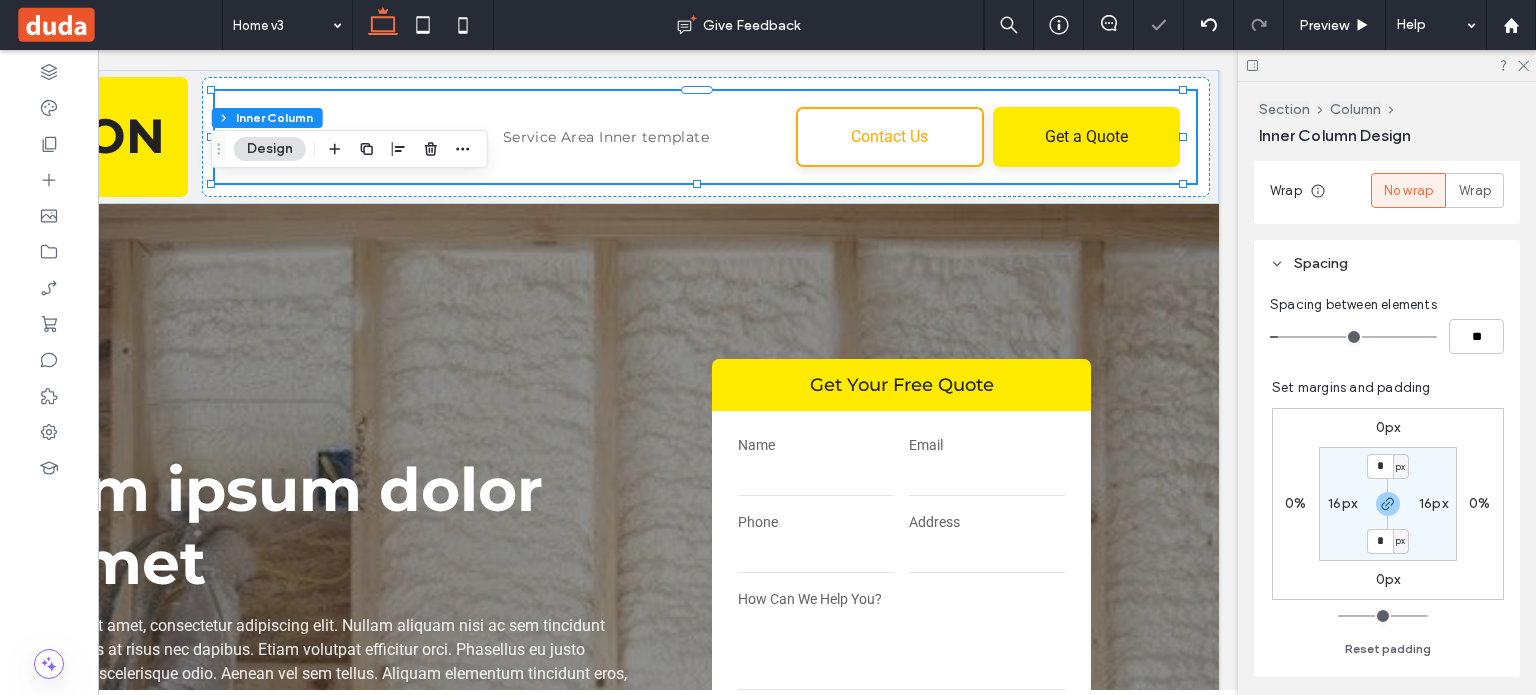 click on "16px" at bounding box center [1342, 503] 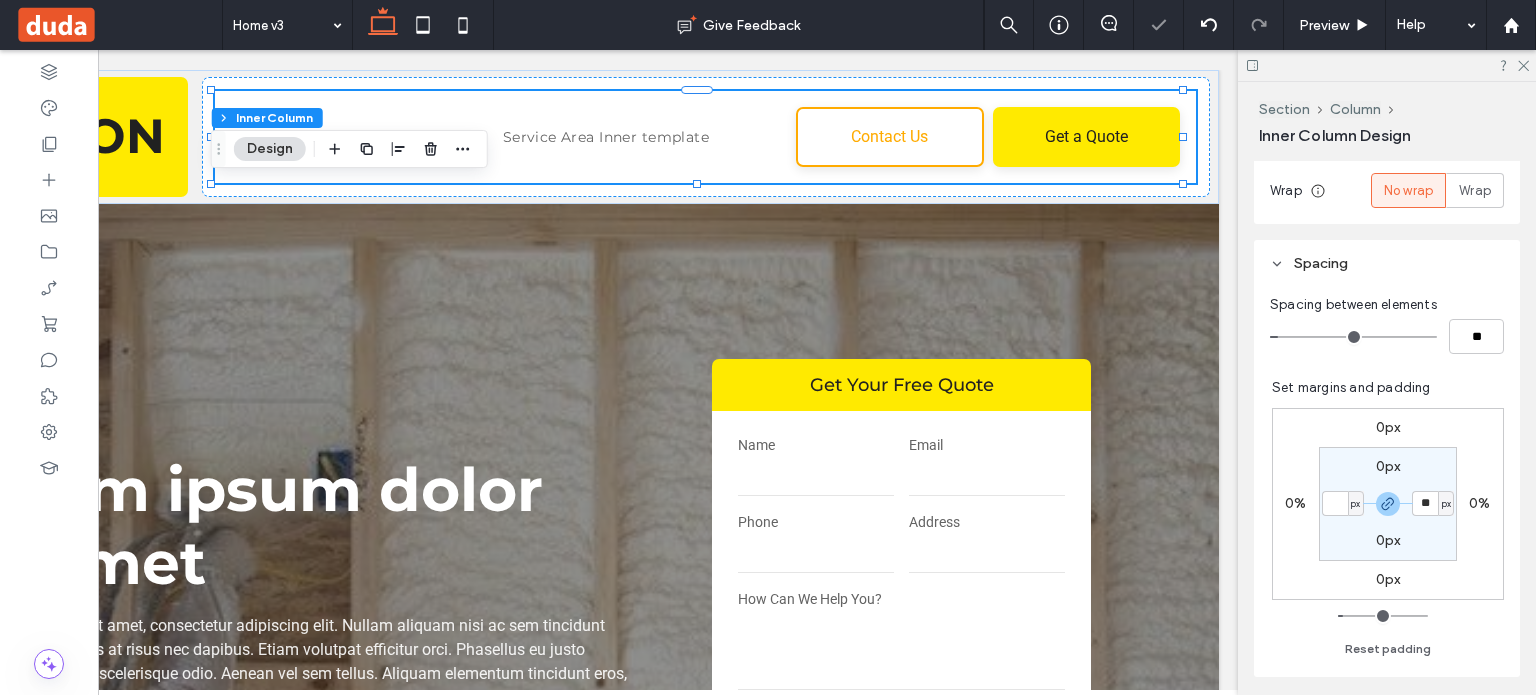 type 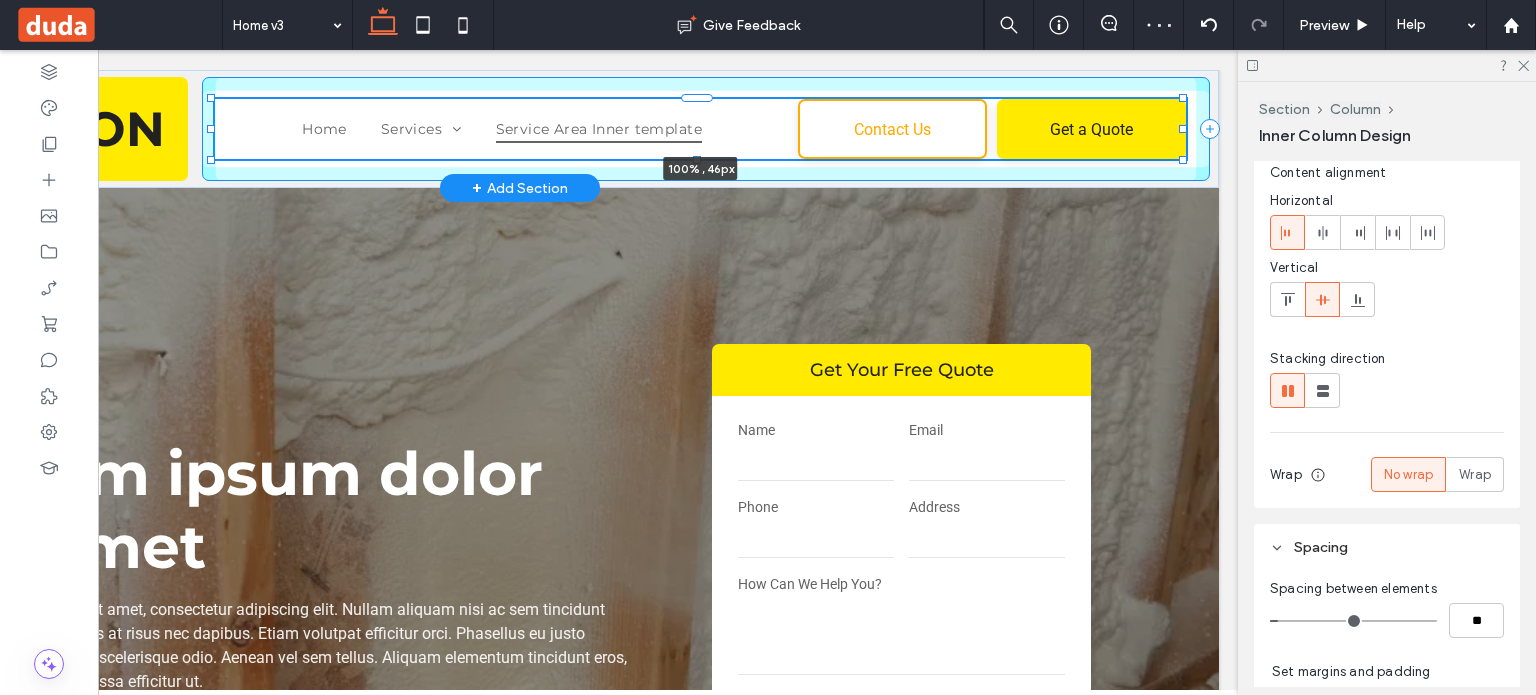 scroll, scrollTop: 0, scrollLeft: 0, axis: both 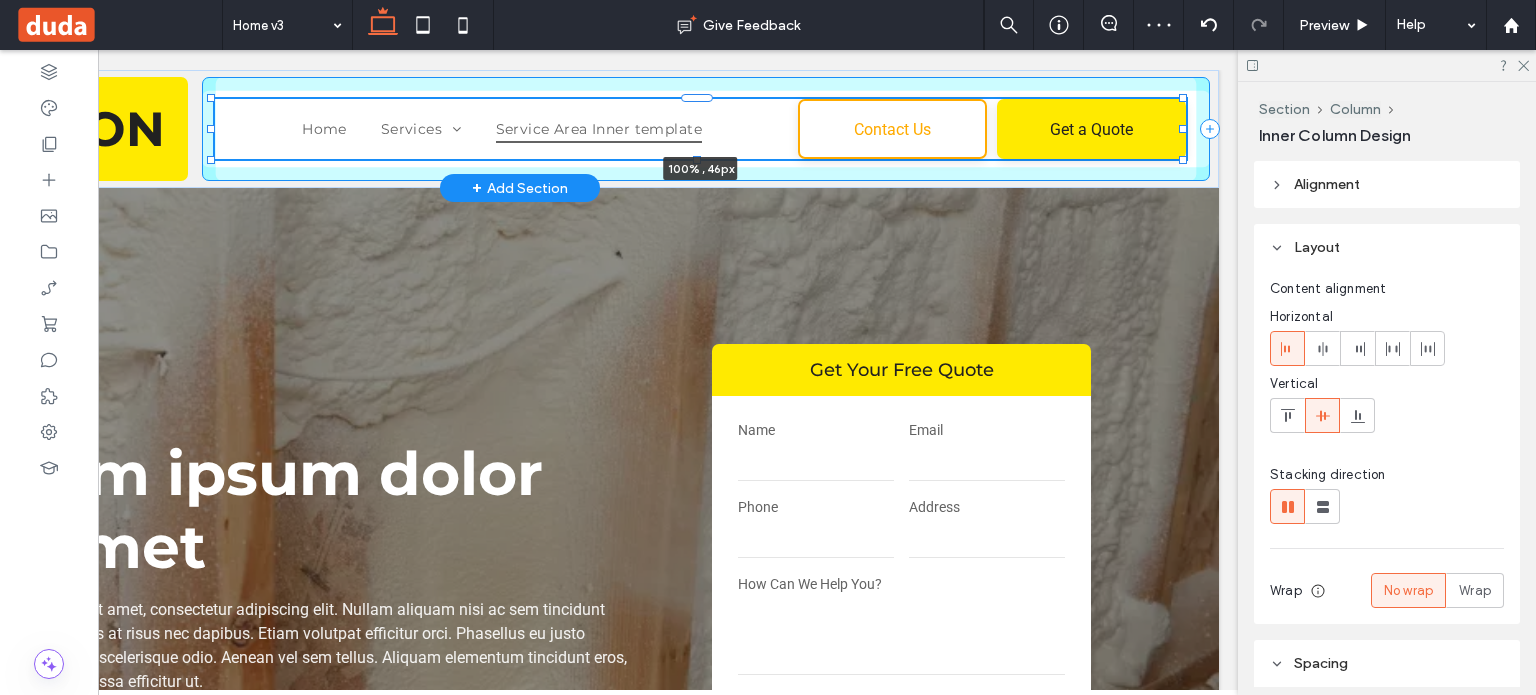 drag, startPoint x: 697, startPoint y: 185, endPoint x: 704, endPoint y: 145, distance: 40.60788 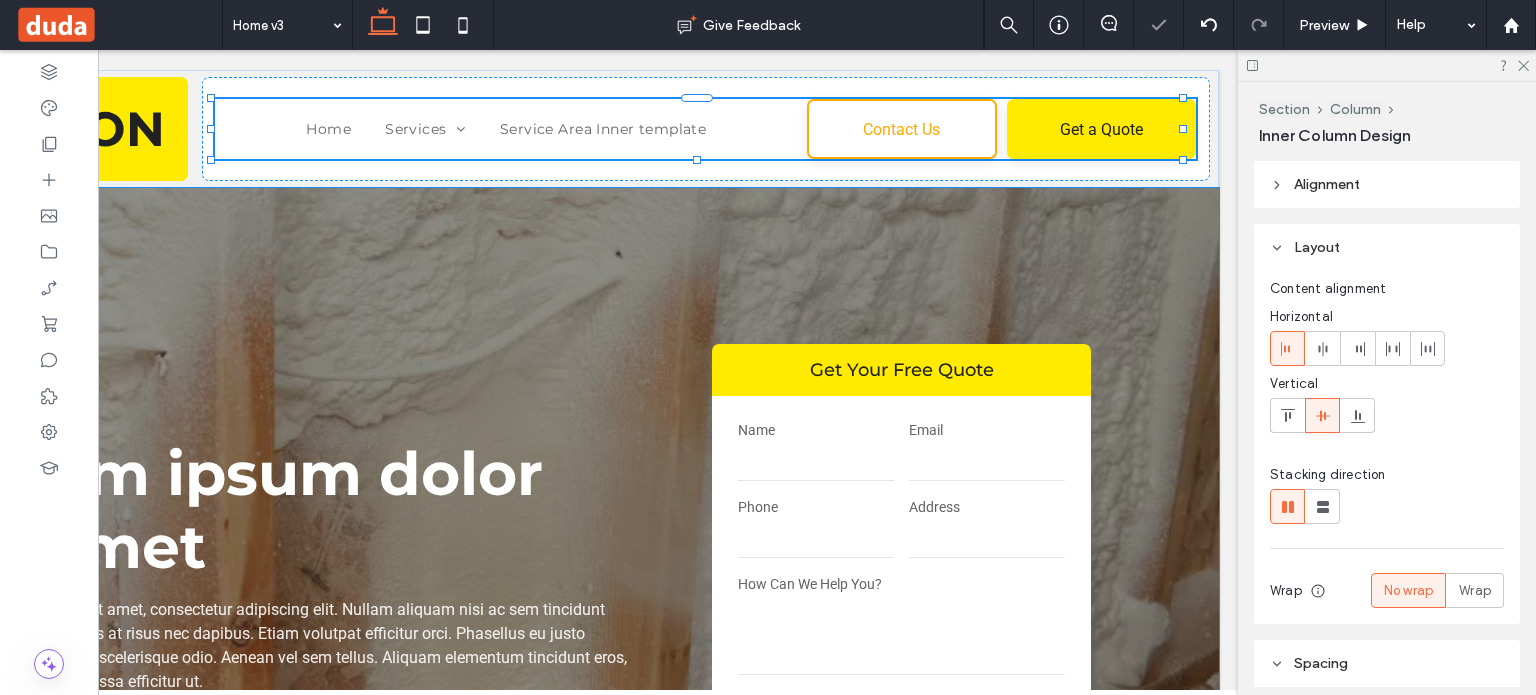 type on "**" 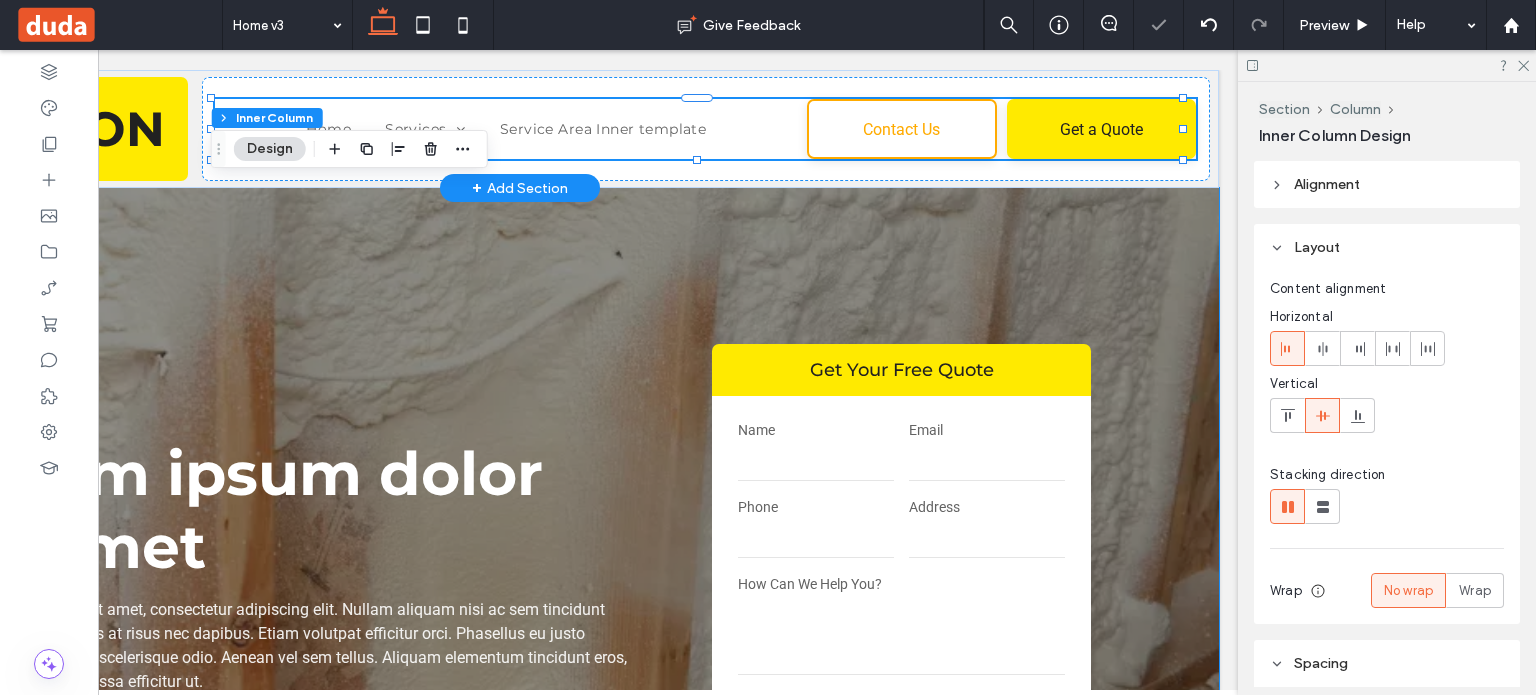 type on "**" 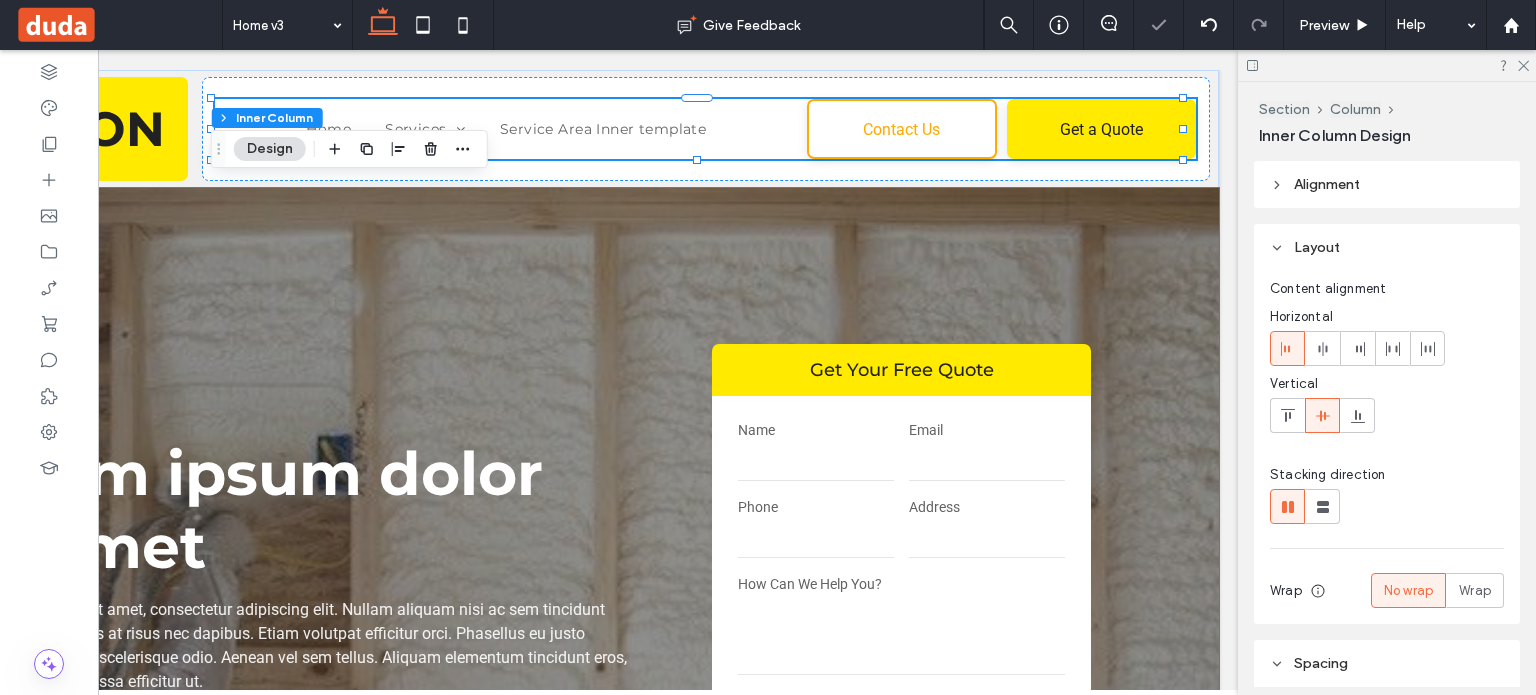 click on "**********" at bounding box center (520, 594) 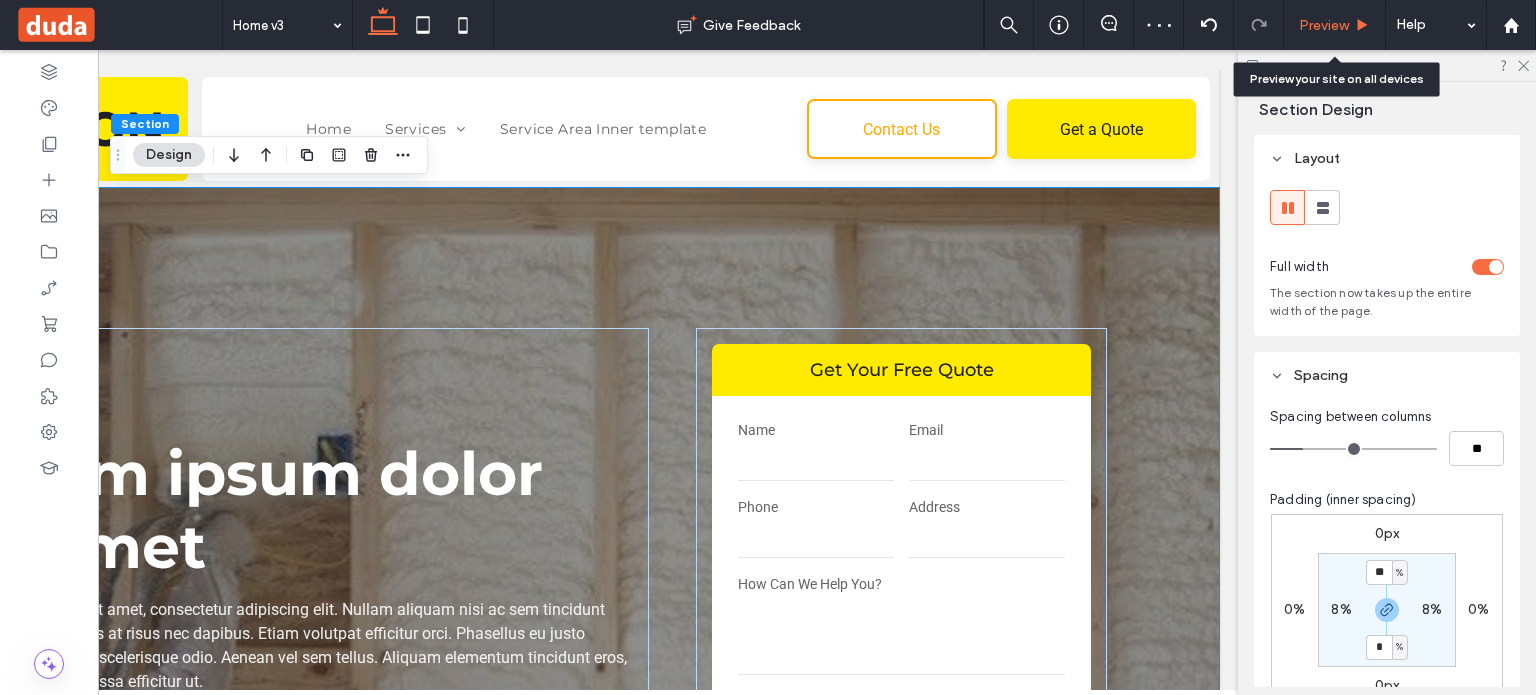 click on "Preview" at bounding box center (1324, 25) 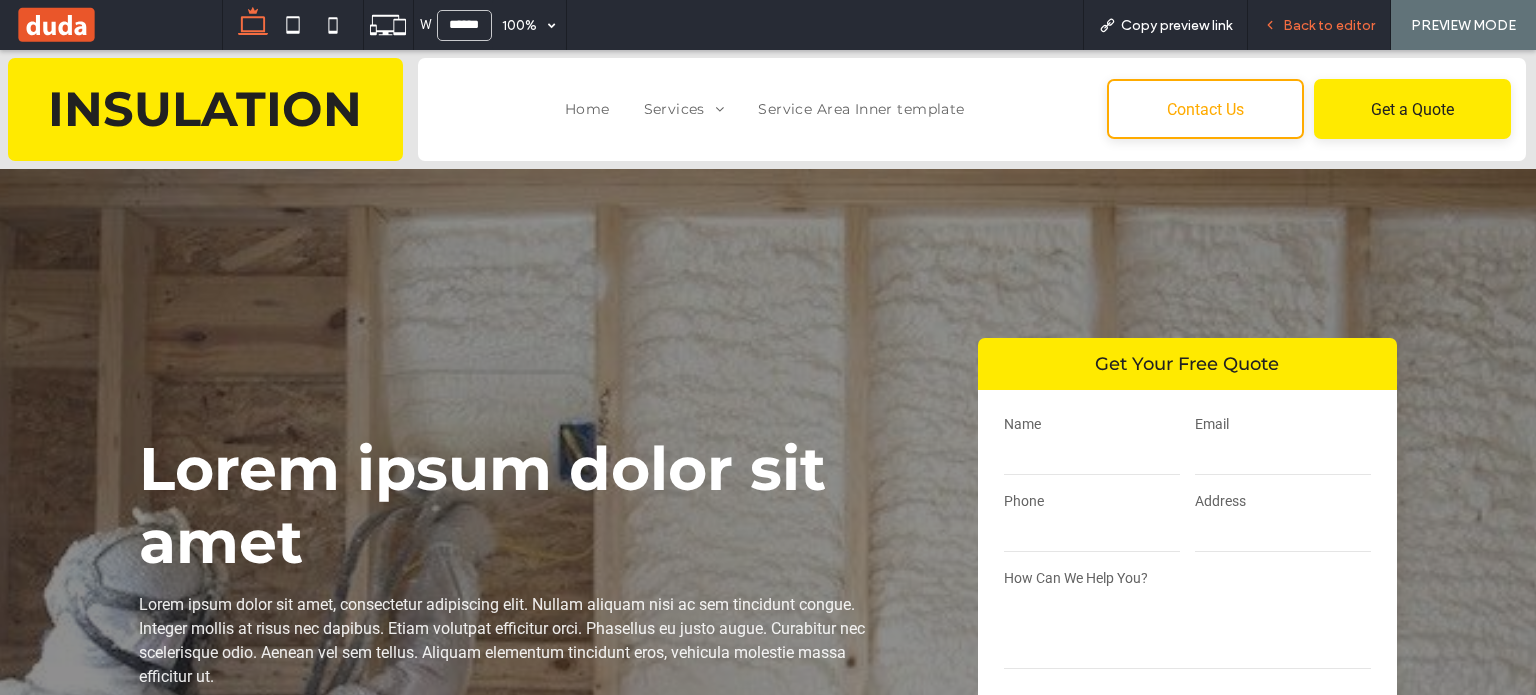 click on "Back to editor" at bounding box center [1329, 25] 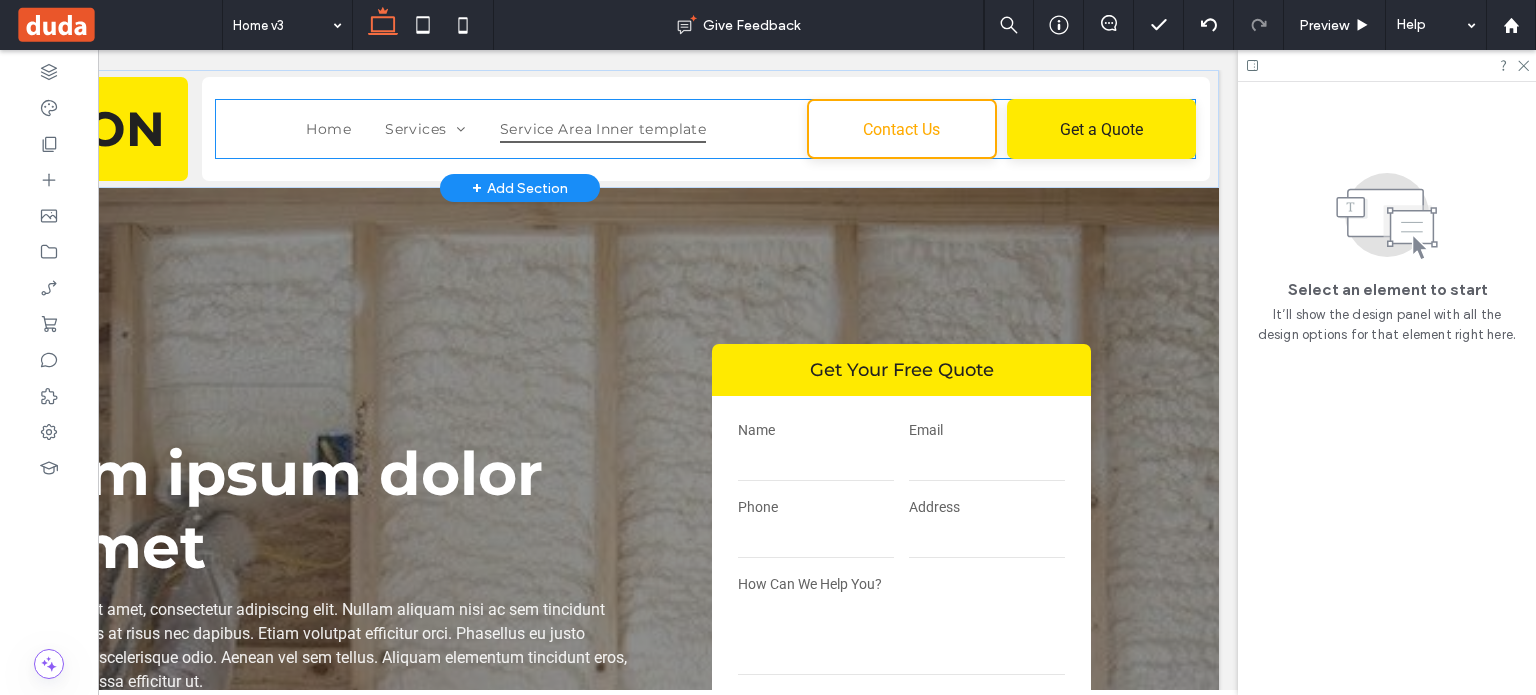 click on "Service Area Inner template" at bounding box center [603, 129] 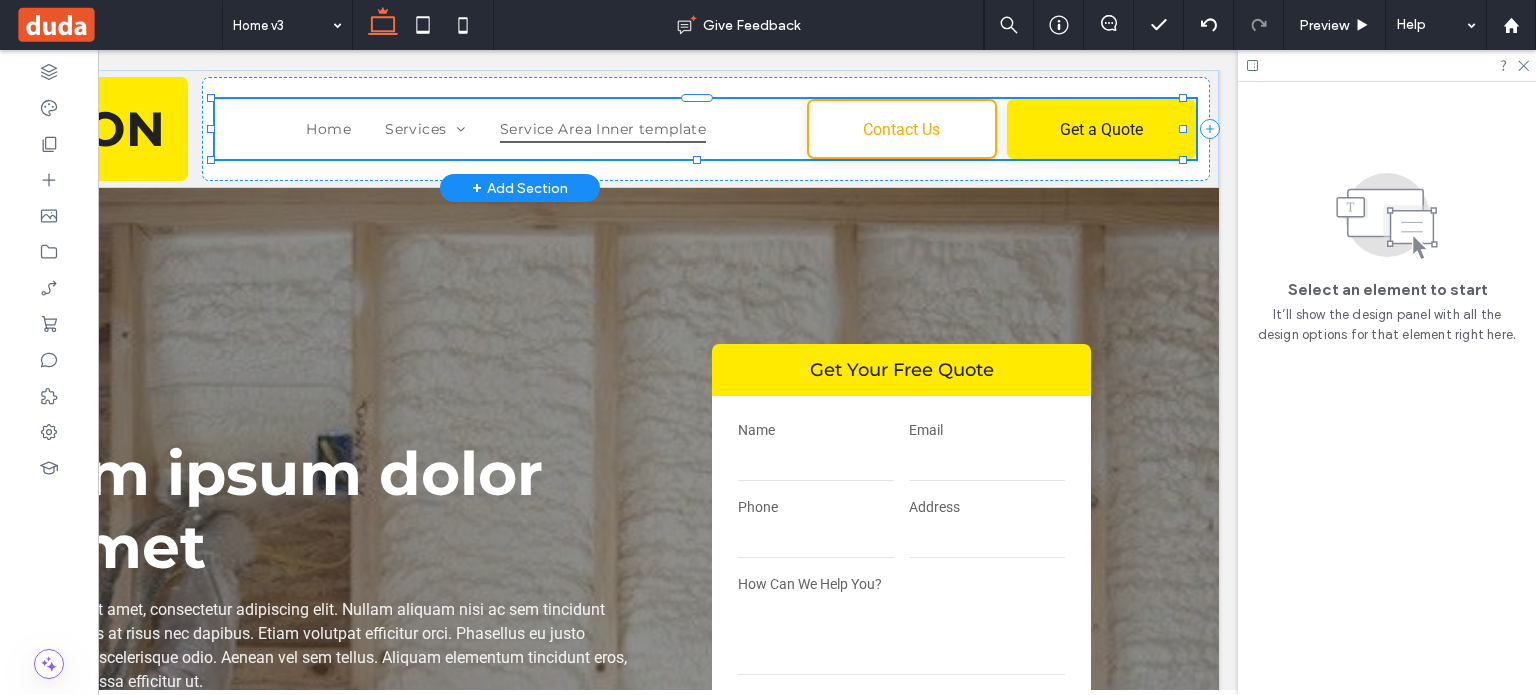 click on "Service Area Inner template" at bounding box center (603, 129) 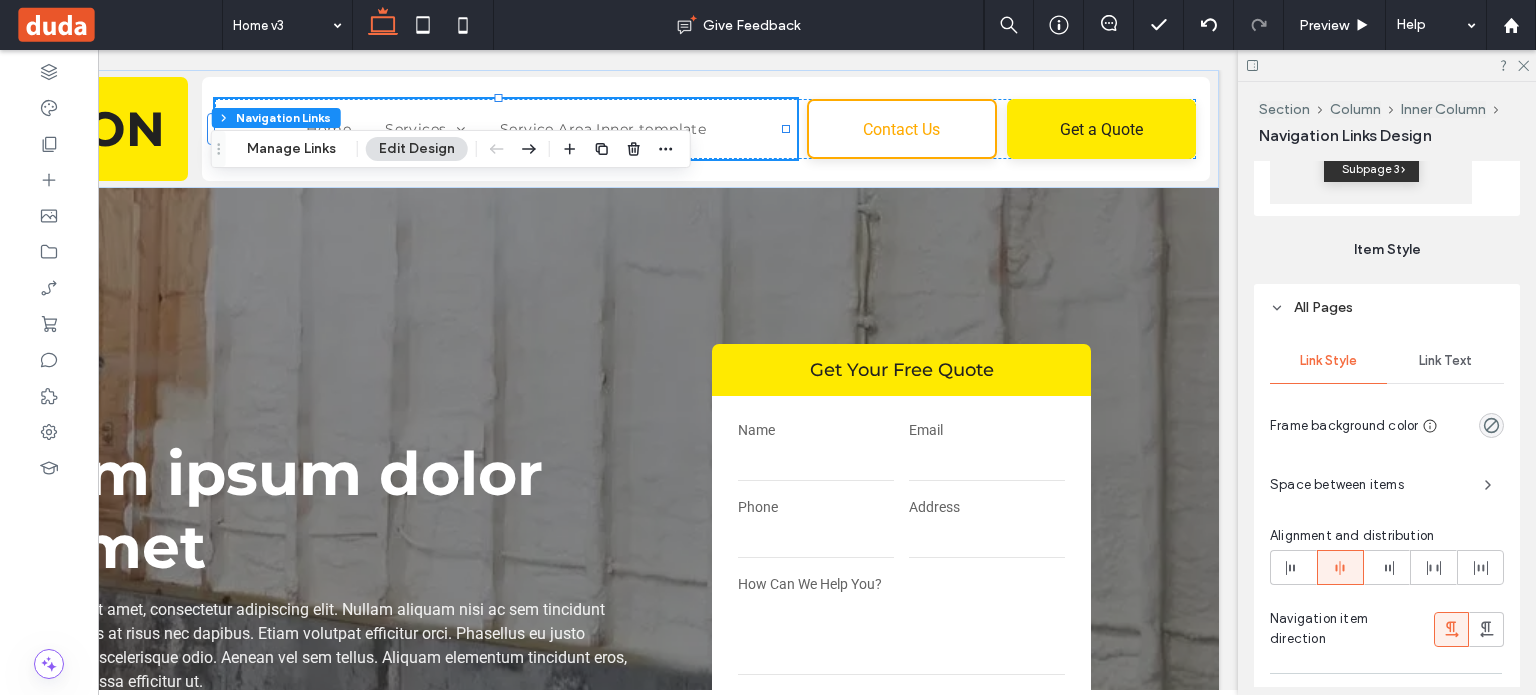 drag, startPoint x: 1419, startPoint y: 371, endPoint x: 1430, endPoint y: 389, distance: 21.095022 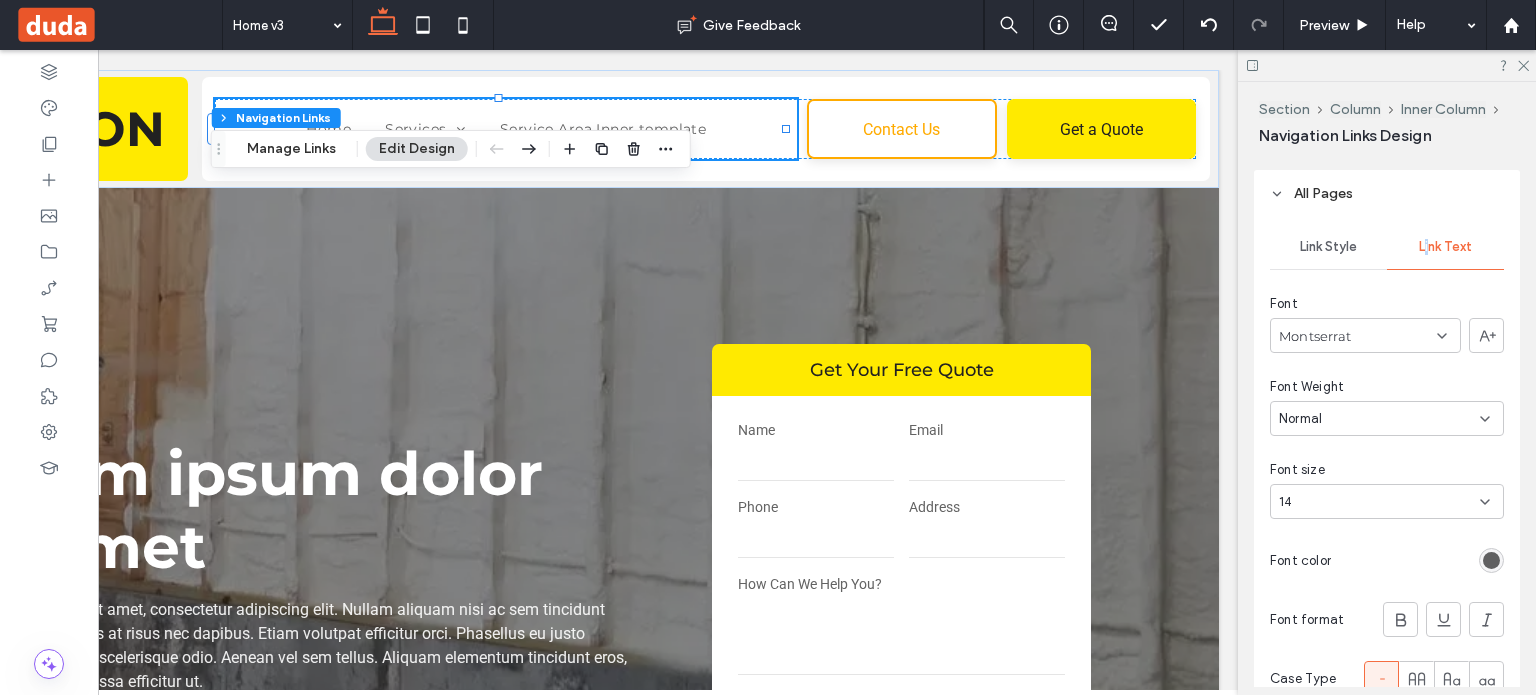 scroll, scrollTop: 900, scrollLeft: 0, axis: vertical 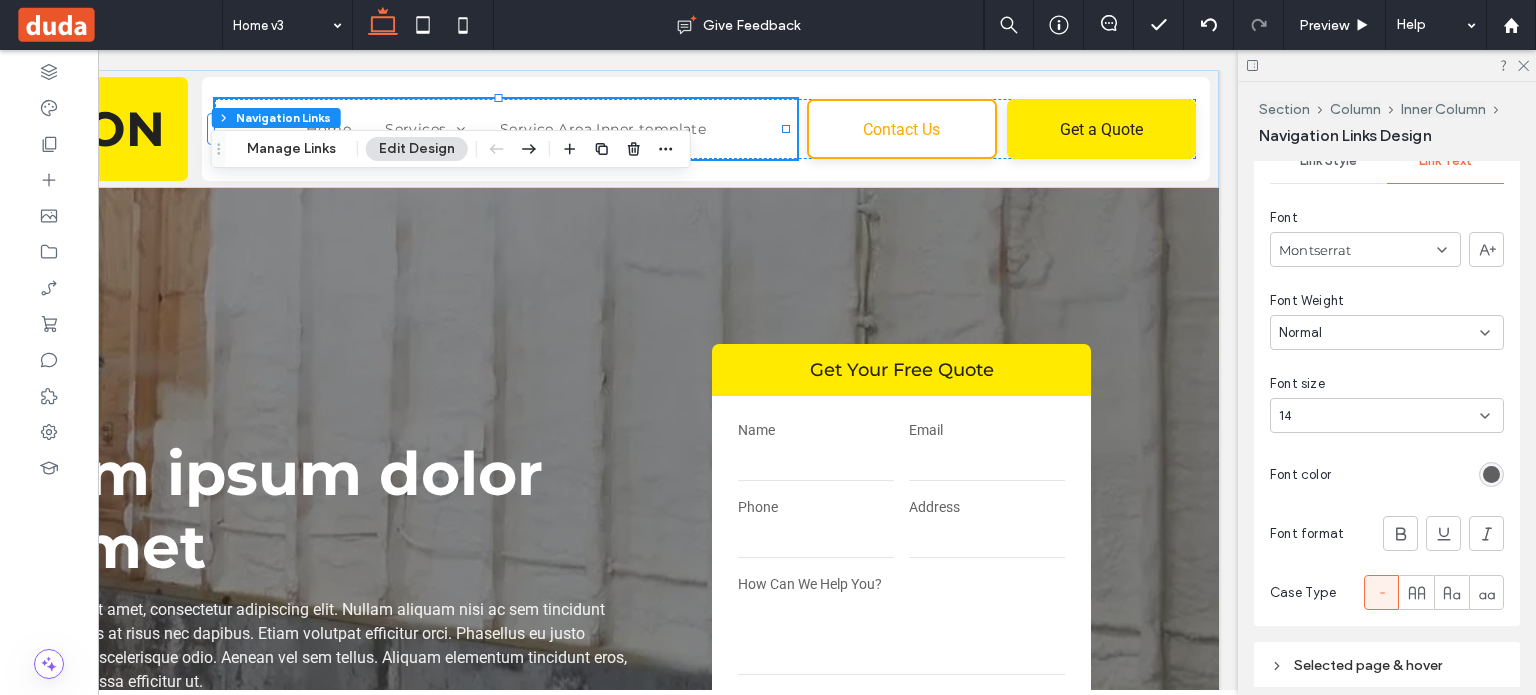 click on "14" at bounding box center [1375, 416] 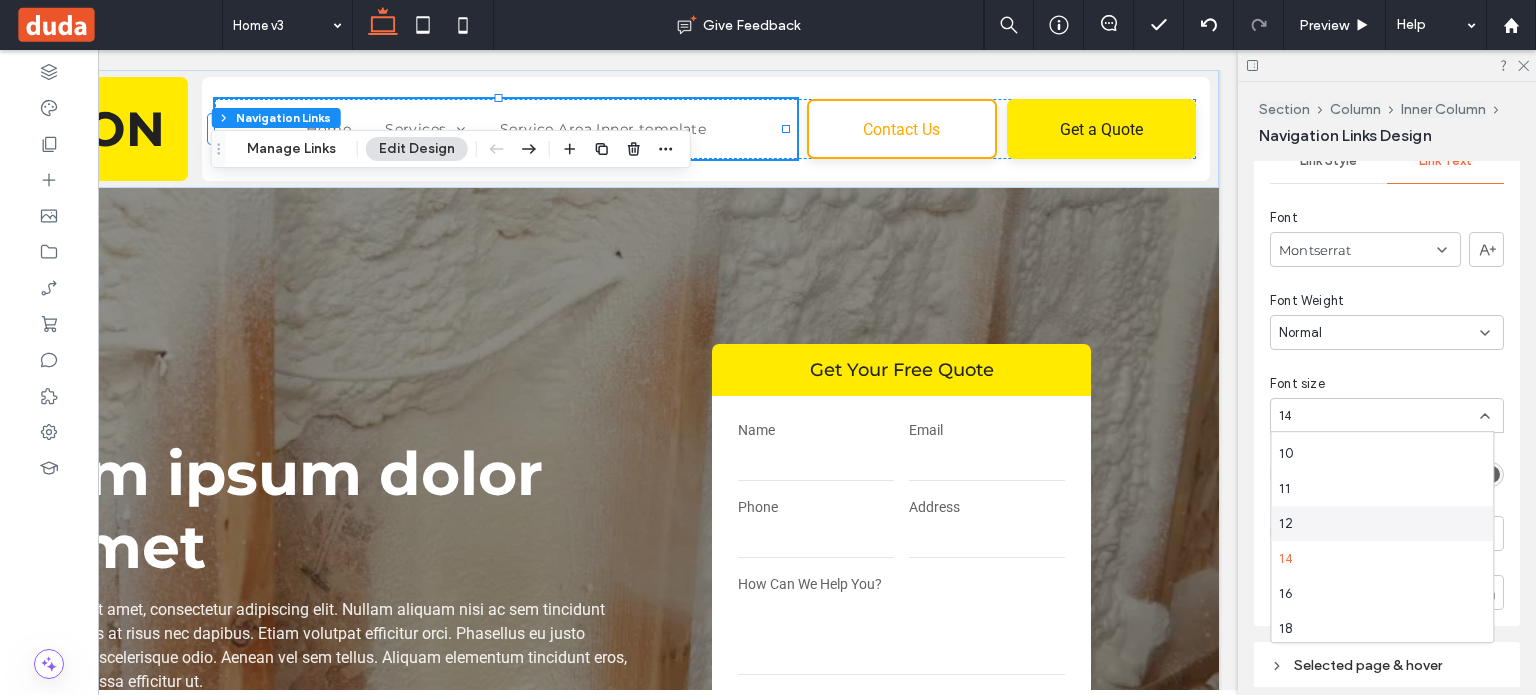 scroll, scrollTop: 100, scrollLeft: 0, axis: vertical 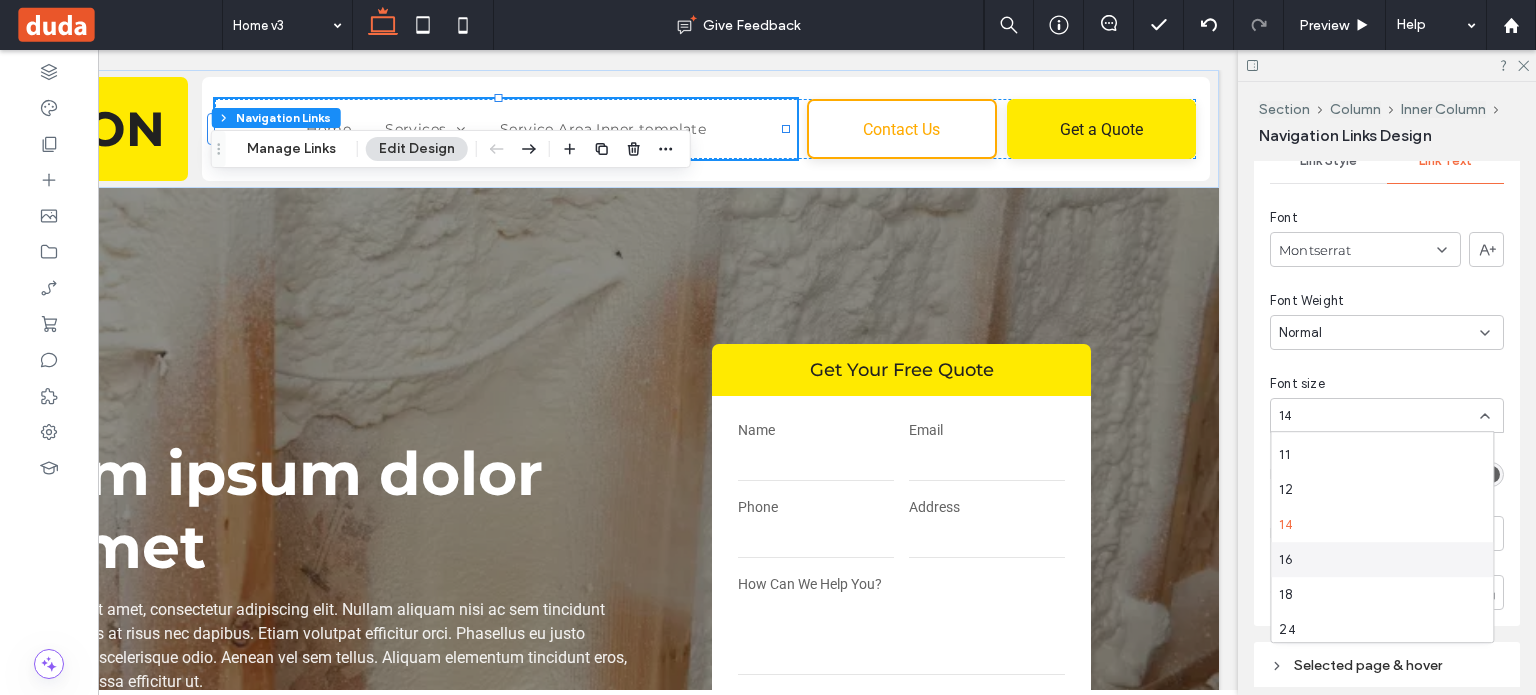 click on "16" at bounding box center (1382, 559) 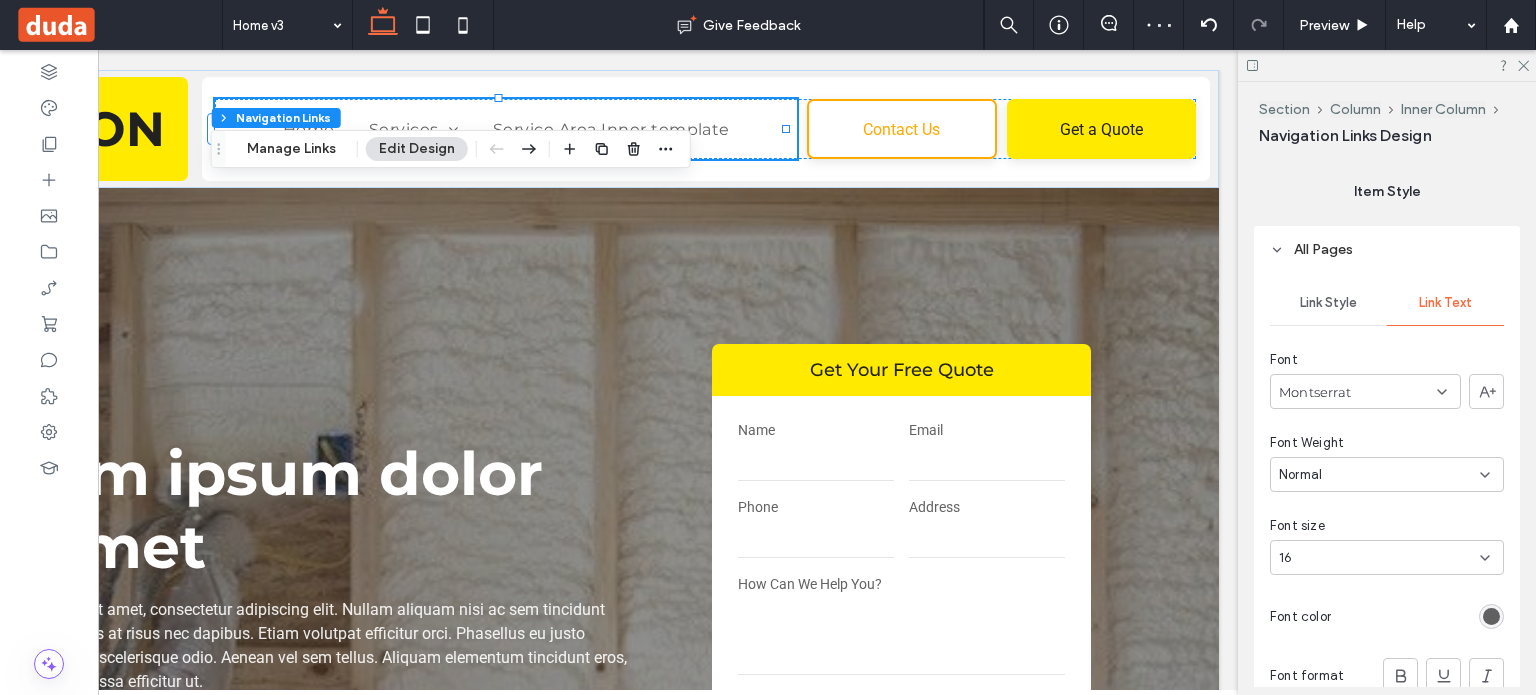 scroll, scrollTop: 643, scrollLeft: 0, axis: vertical 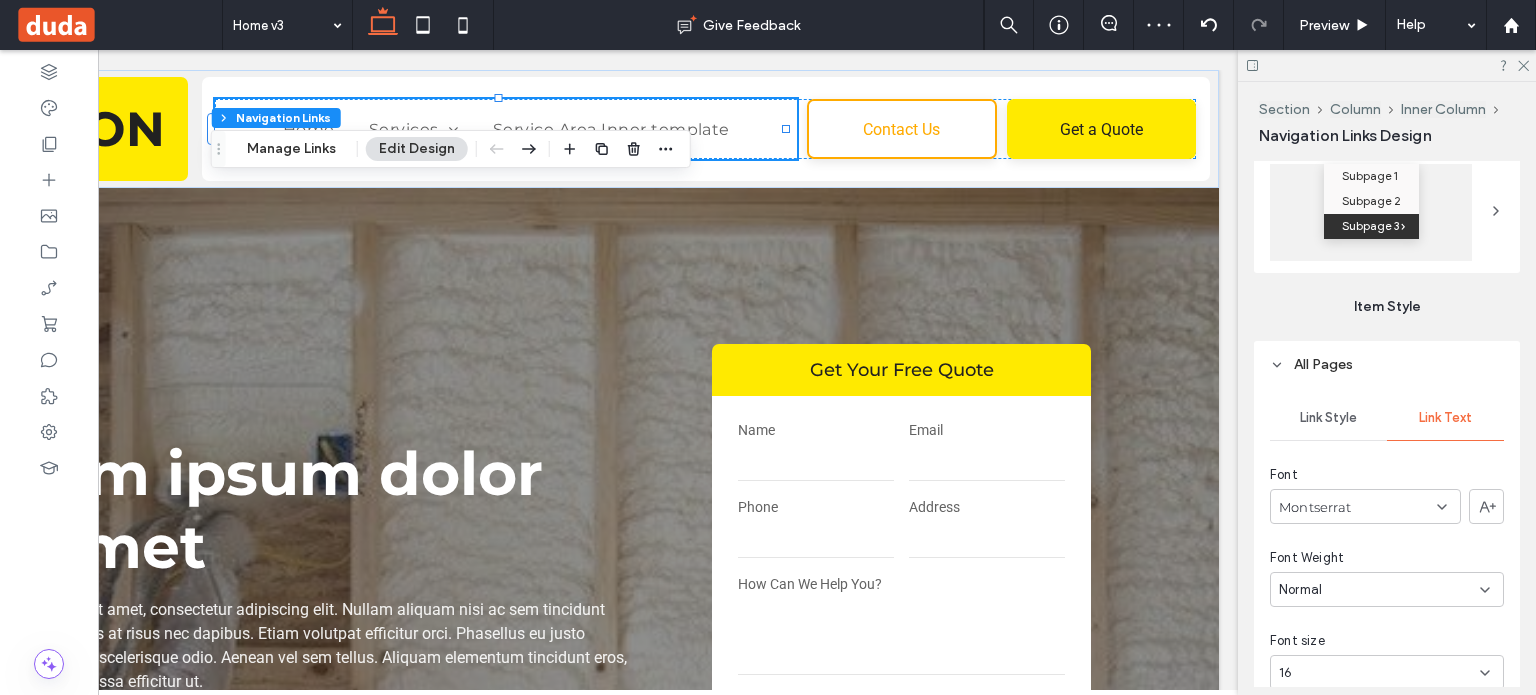 click on "Link Style" at bounding box center (1328, 418) 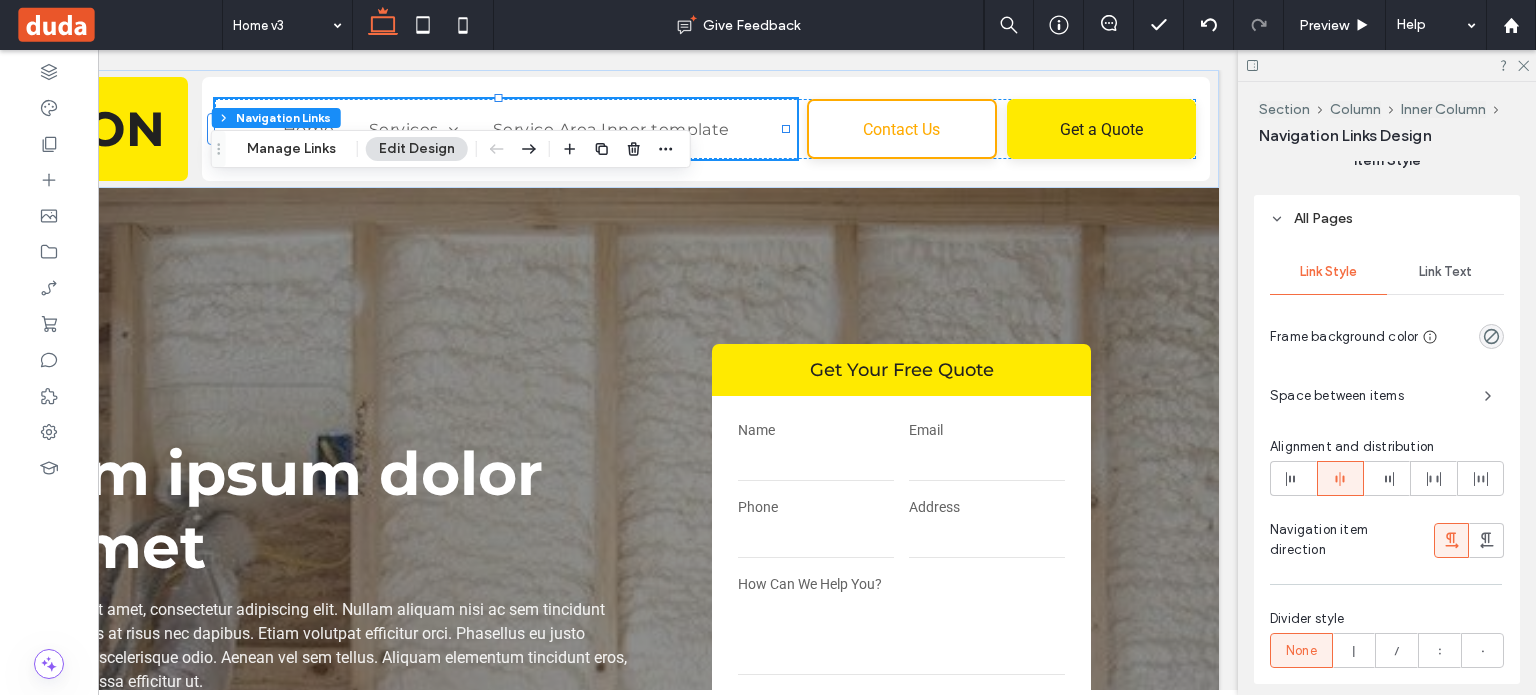 scroll, scrollTop: 843, scrollLeft: 0, axis: vertical 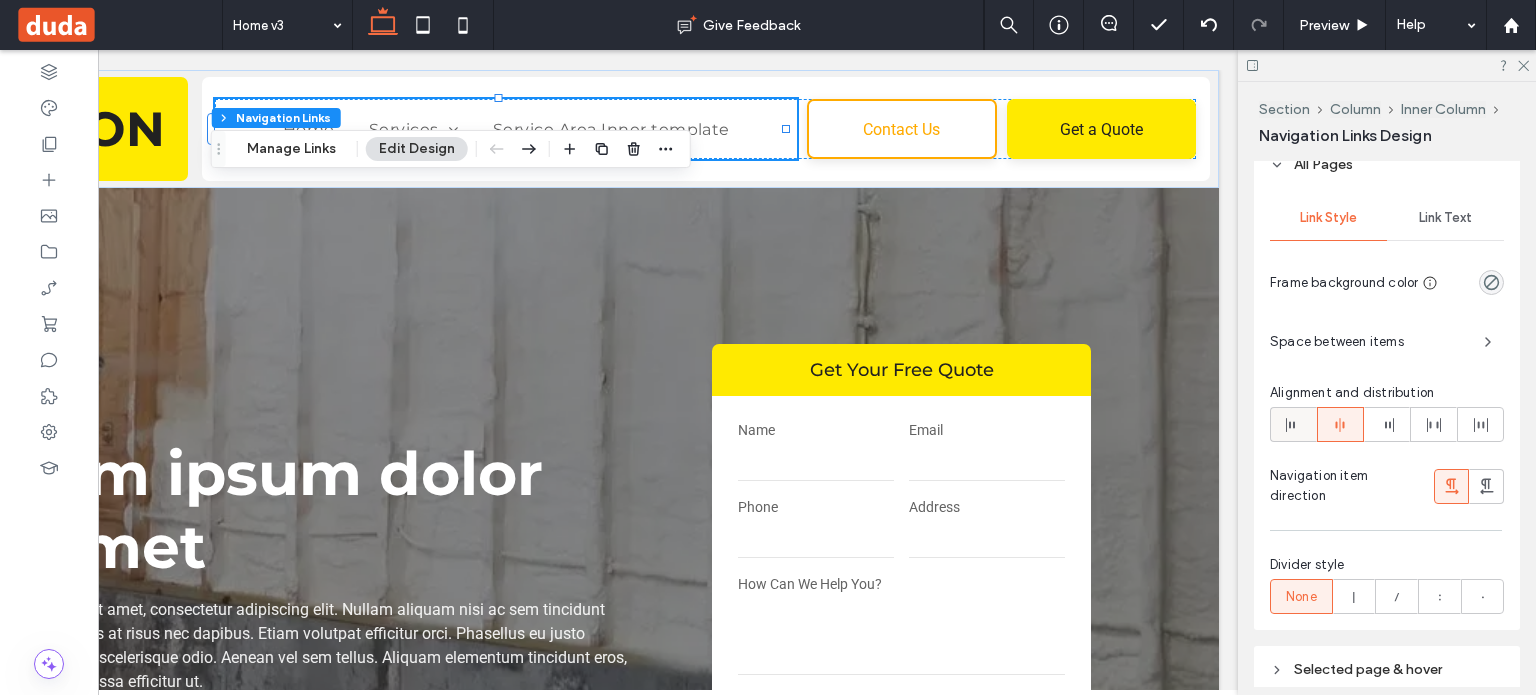 click 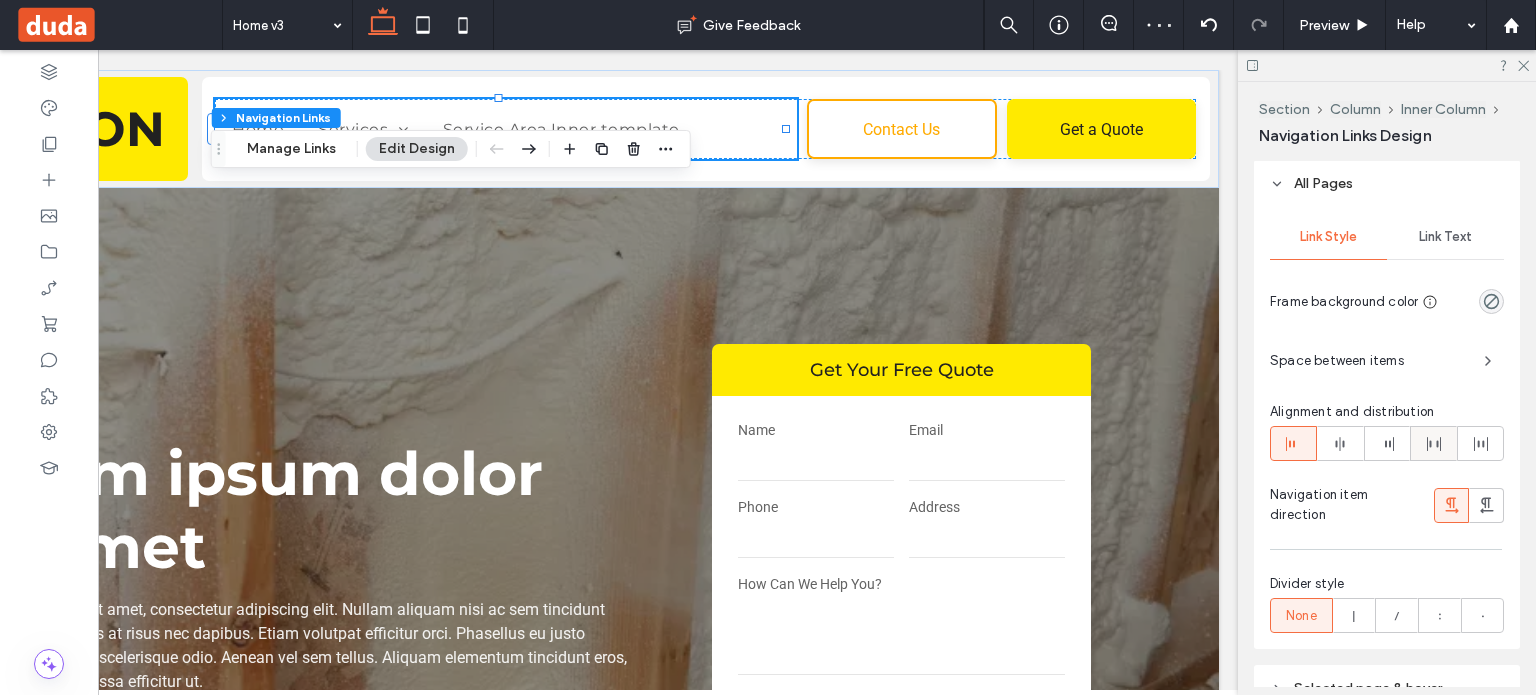 scroll, scrollTop: 789, scrollLeft: 0, axis: vertical 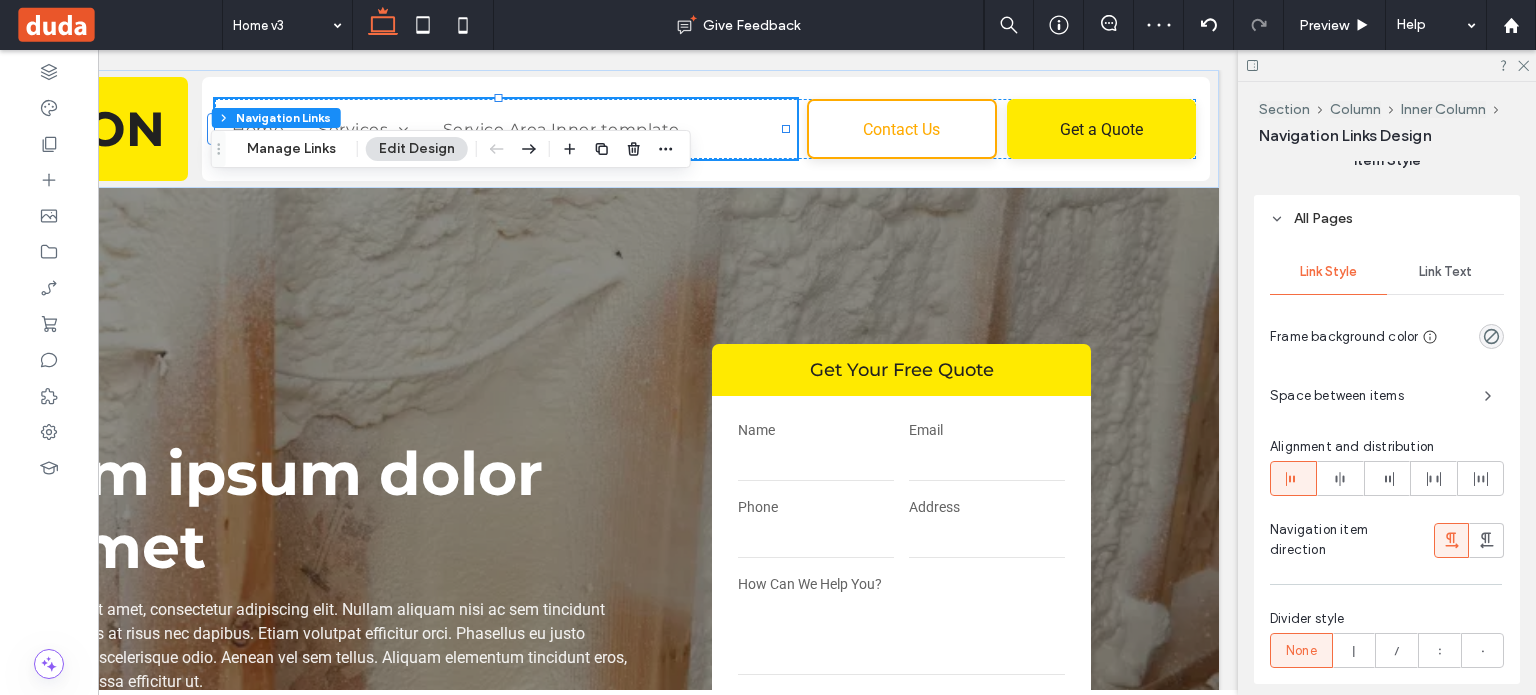 click on "Link Text" at bounding box center (1445, 272) 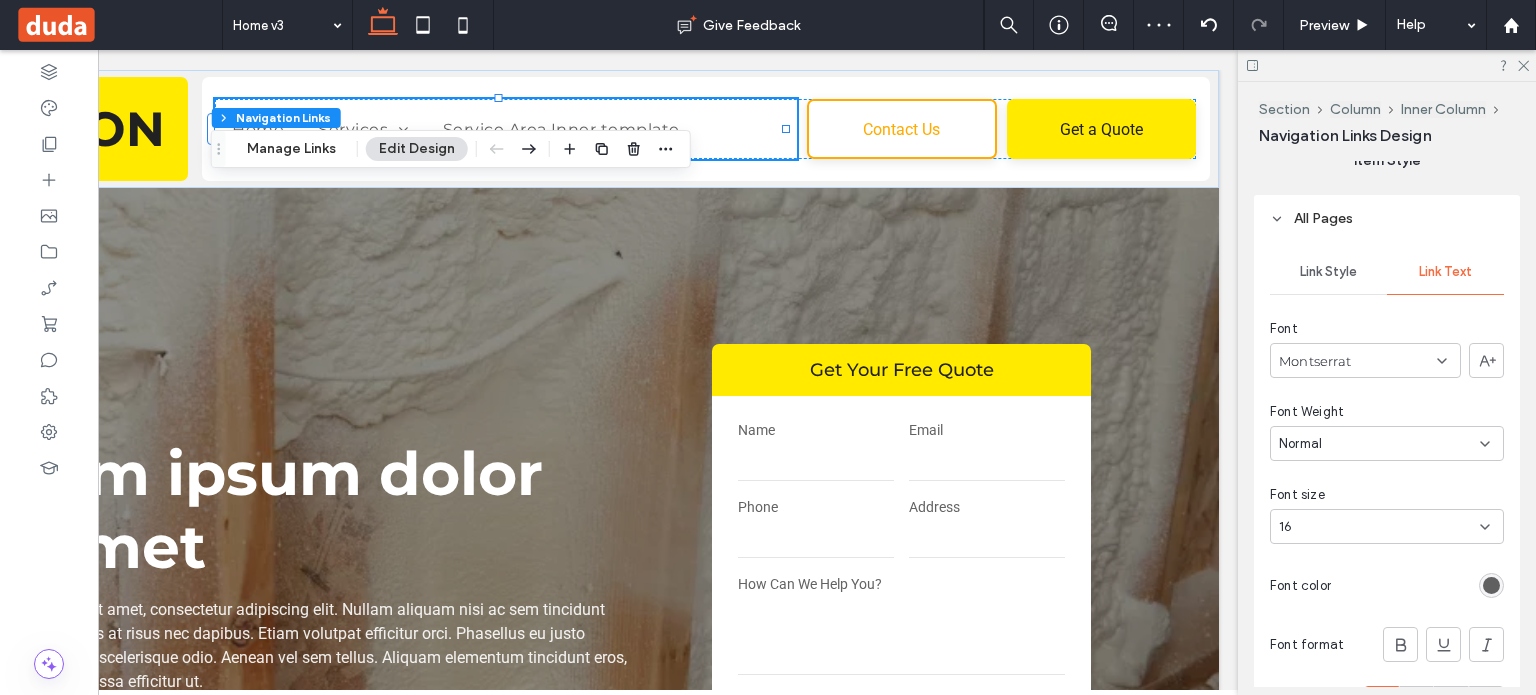 scroll, scrollTop: 889, scrollLeft: 0, axis: vertical 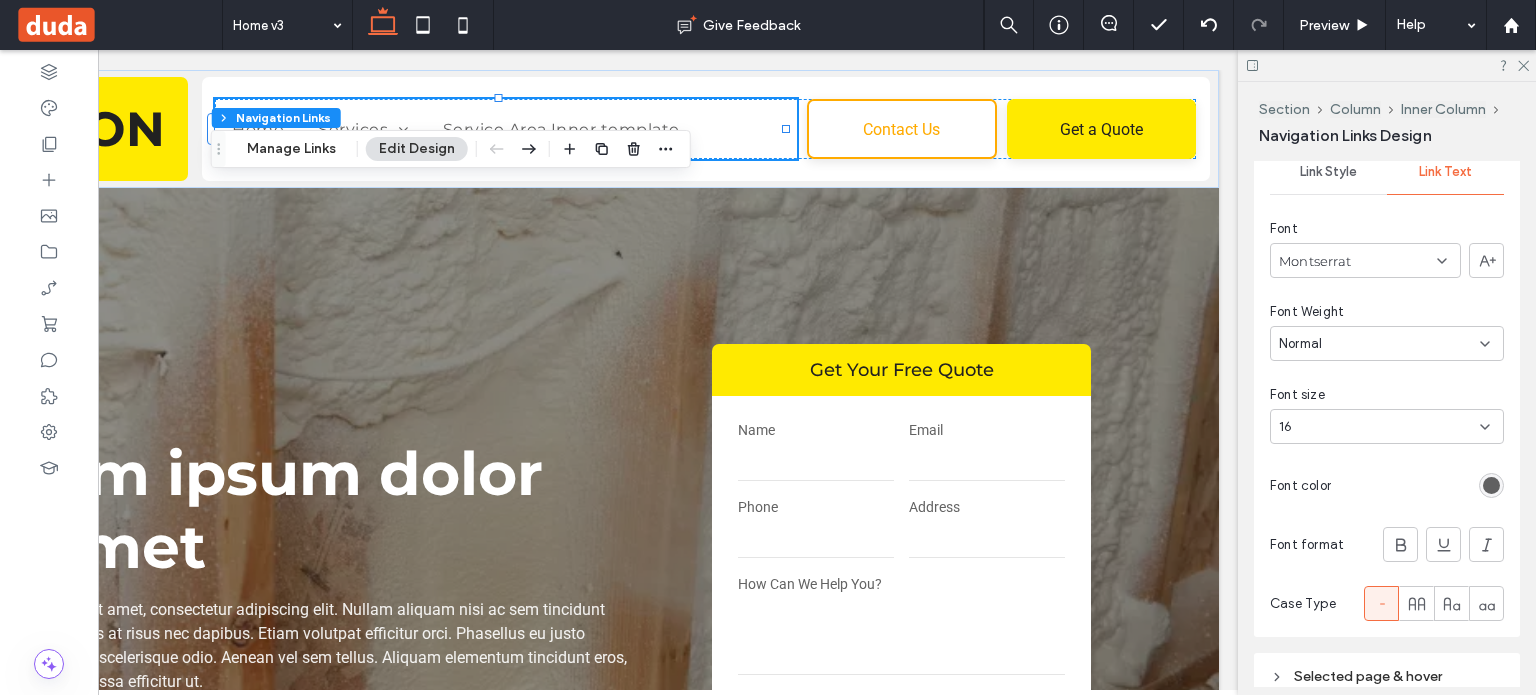 click at bounding box center (1491, 485) 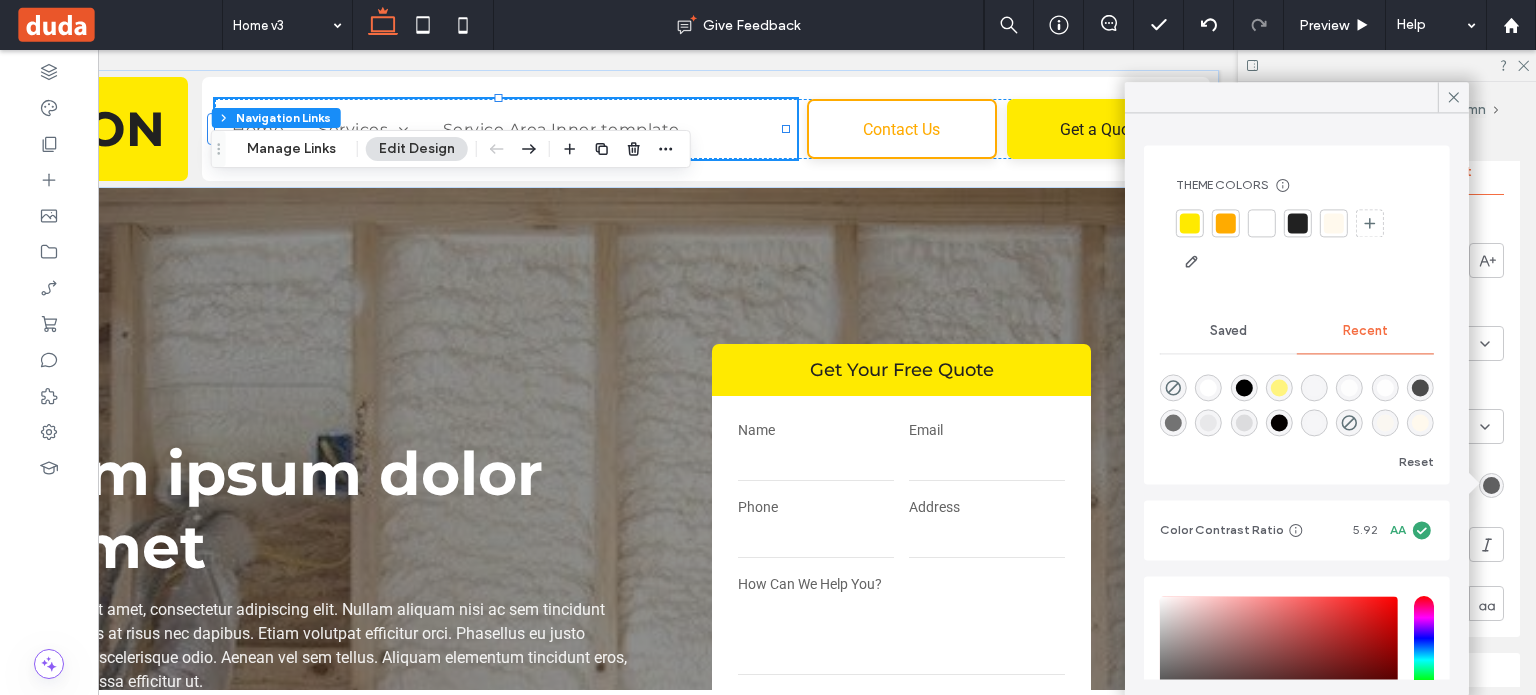 click at bounding box center [1173, 422] 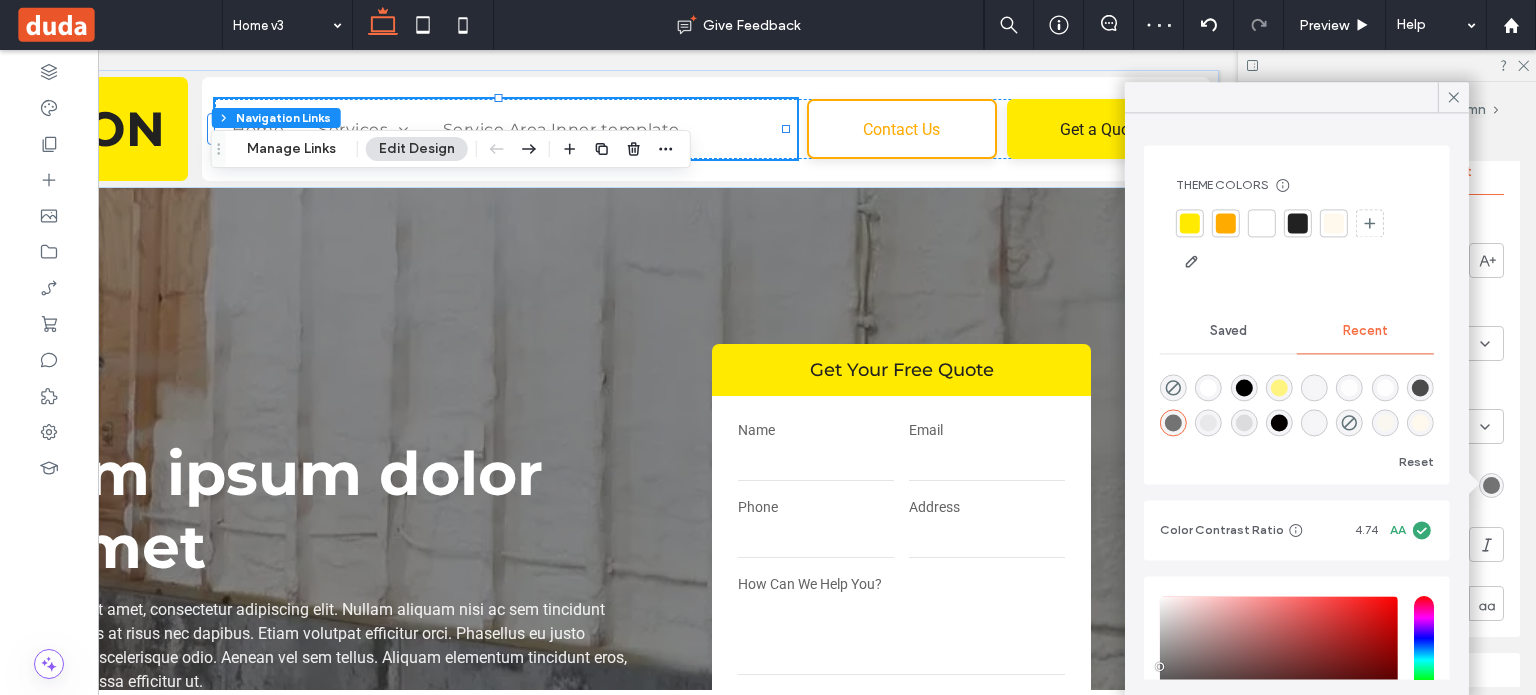 drag, startPoint x: 1457, startPoint y: 103, endPoint x: 1480, endPoint y: 193, distance: 92.89241 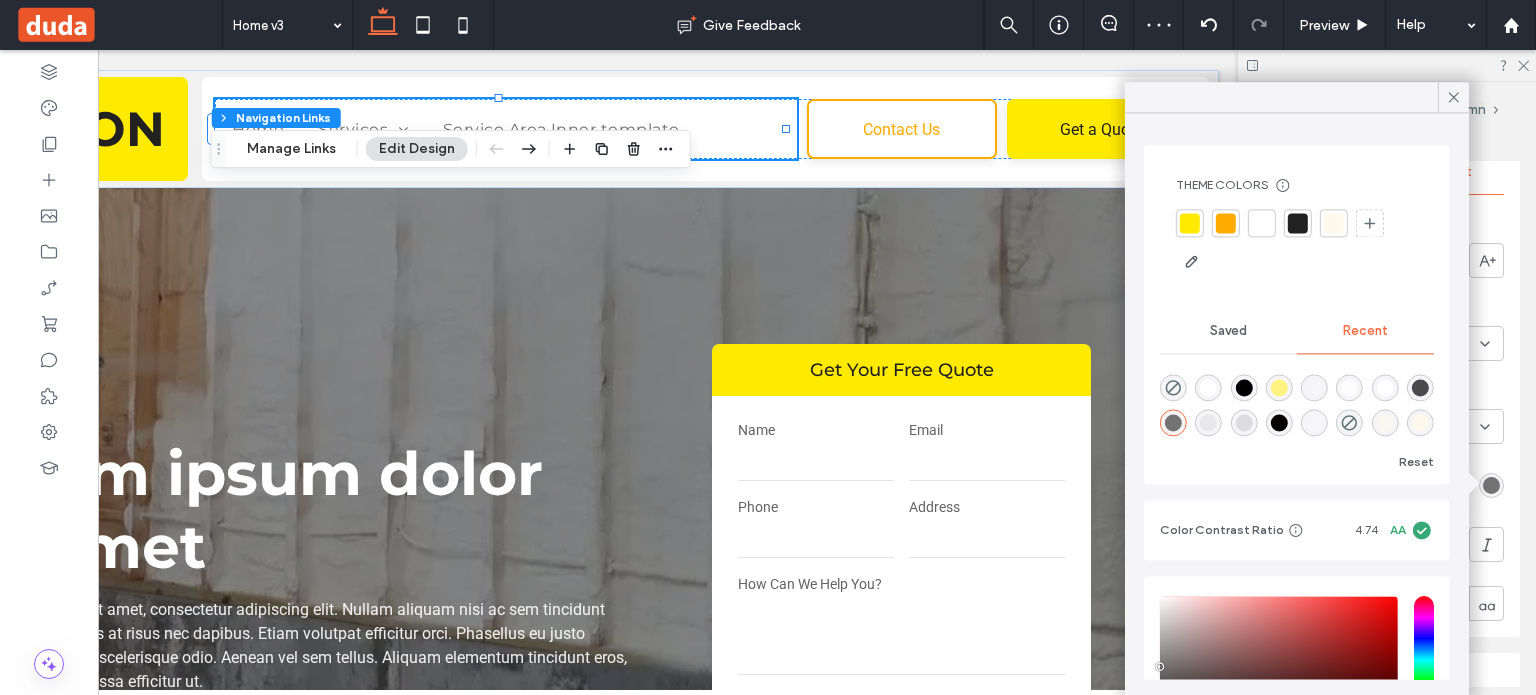 click 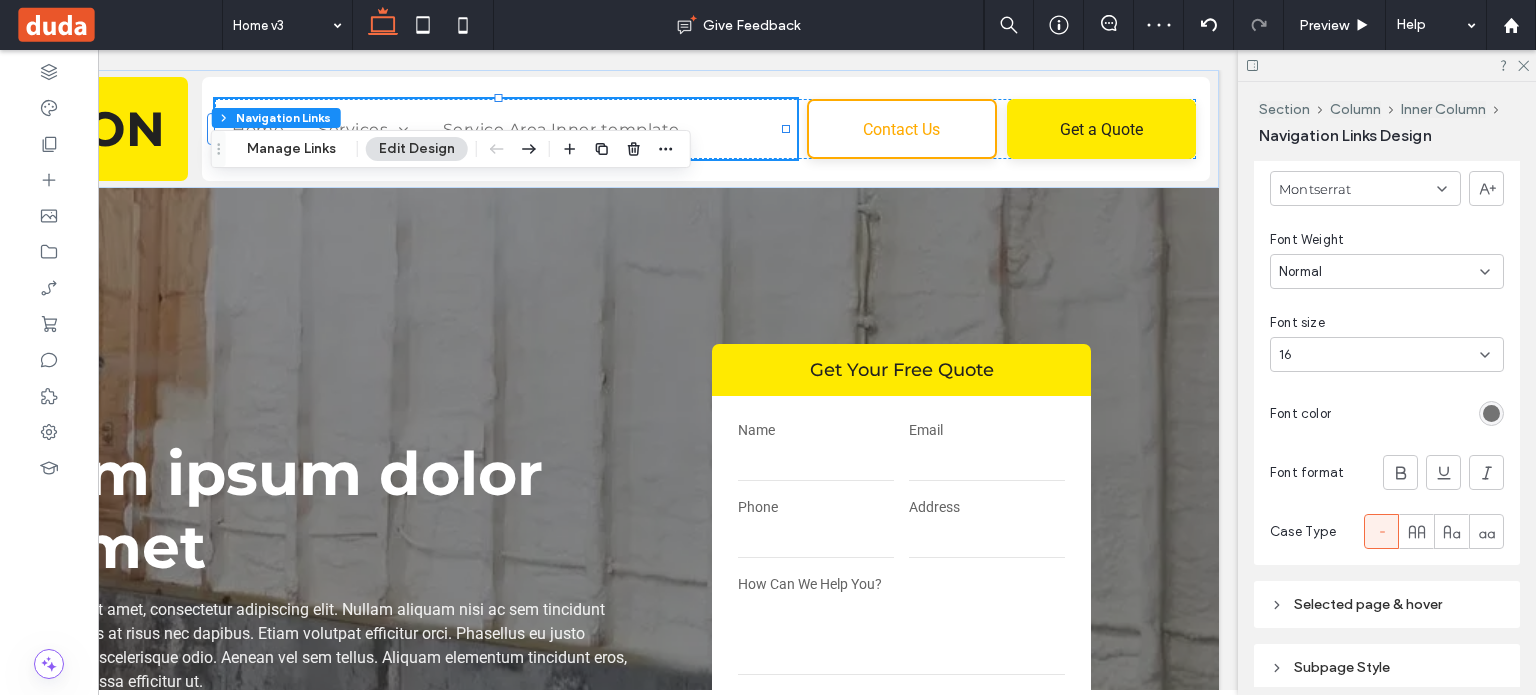 scroll, scrollTop: 1043, scrollLeft: 0, axis: vertical 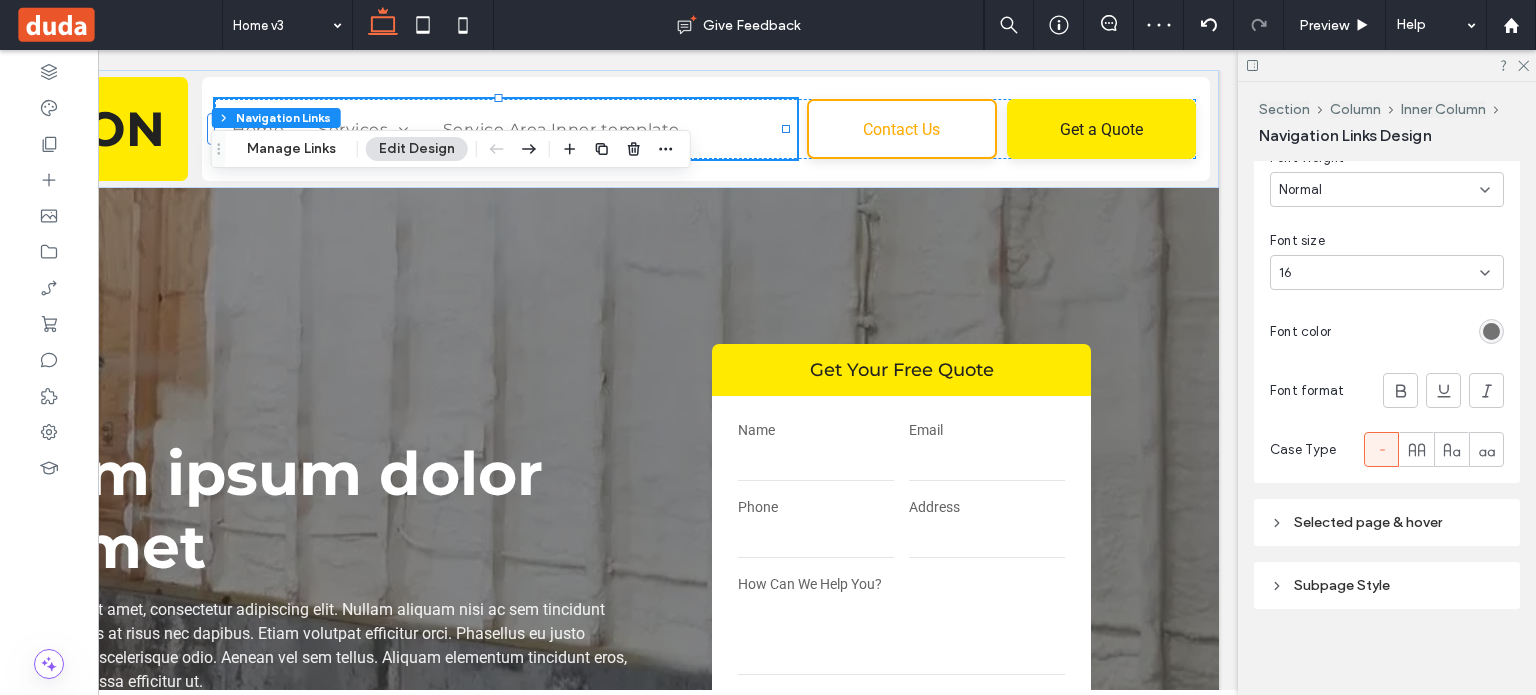 click on "Selected page & hover" at bounding box center [1387, 522] 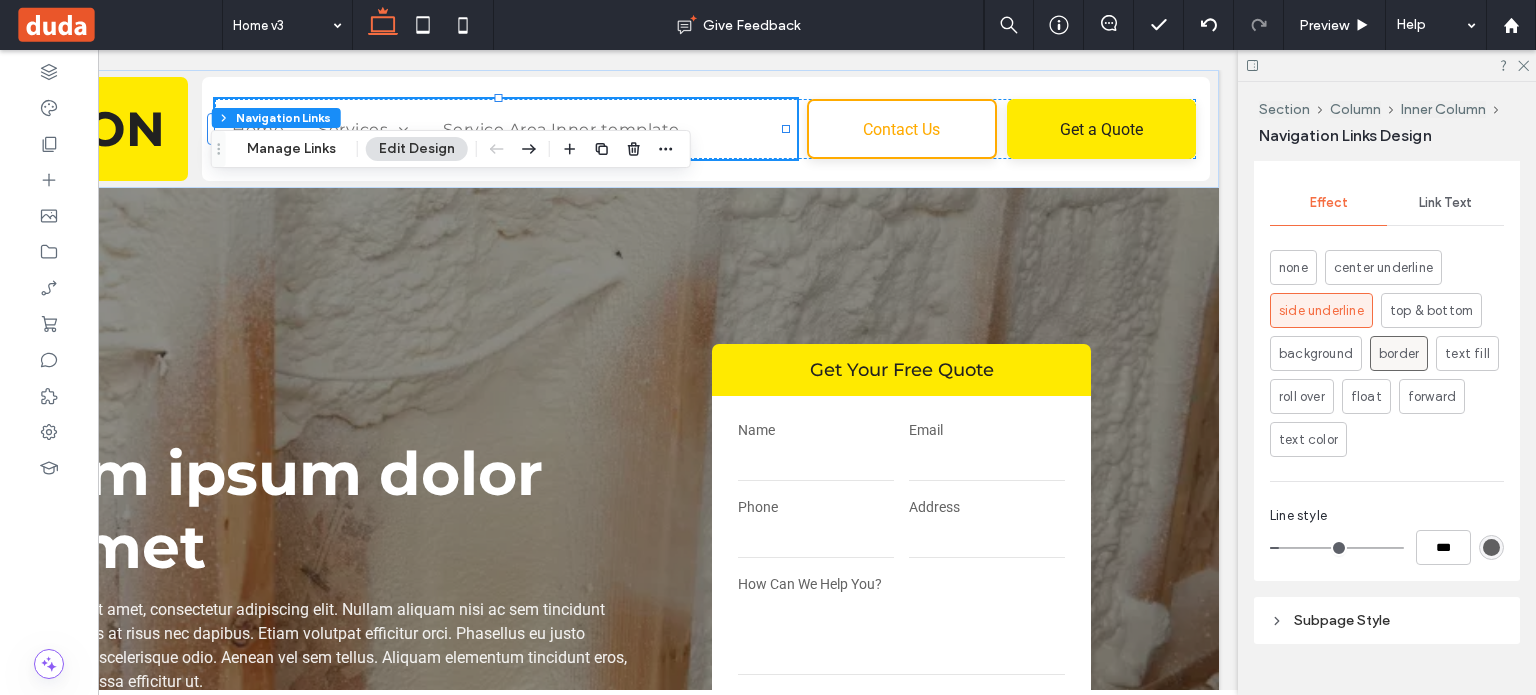 scroll, scrollTop: 1450, scrollLeft: 0, axis: vertical 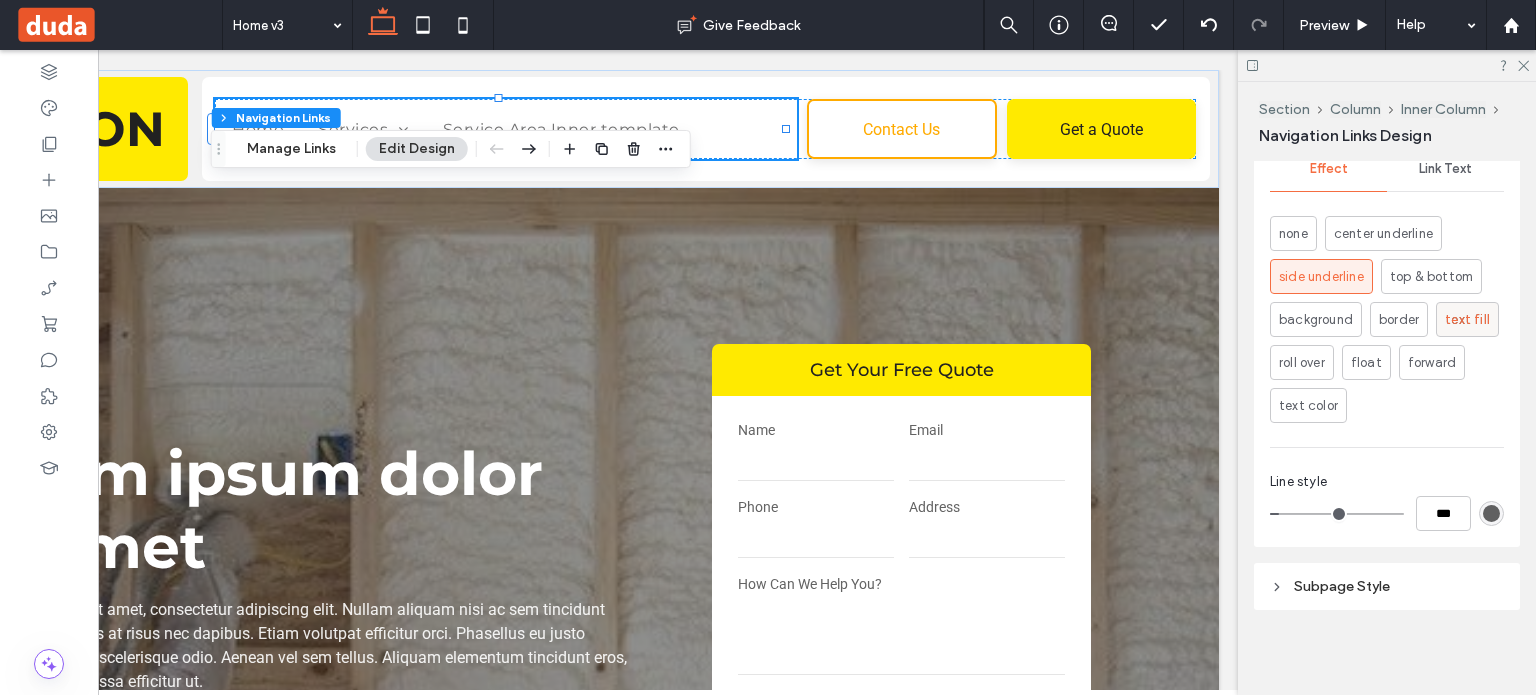 click on "text fill" at bounding box center [1467, 320] 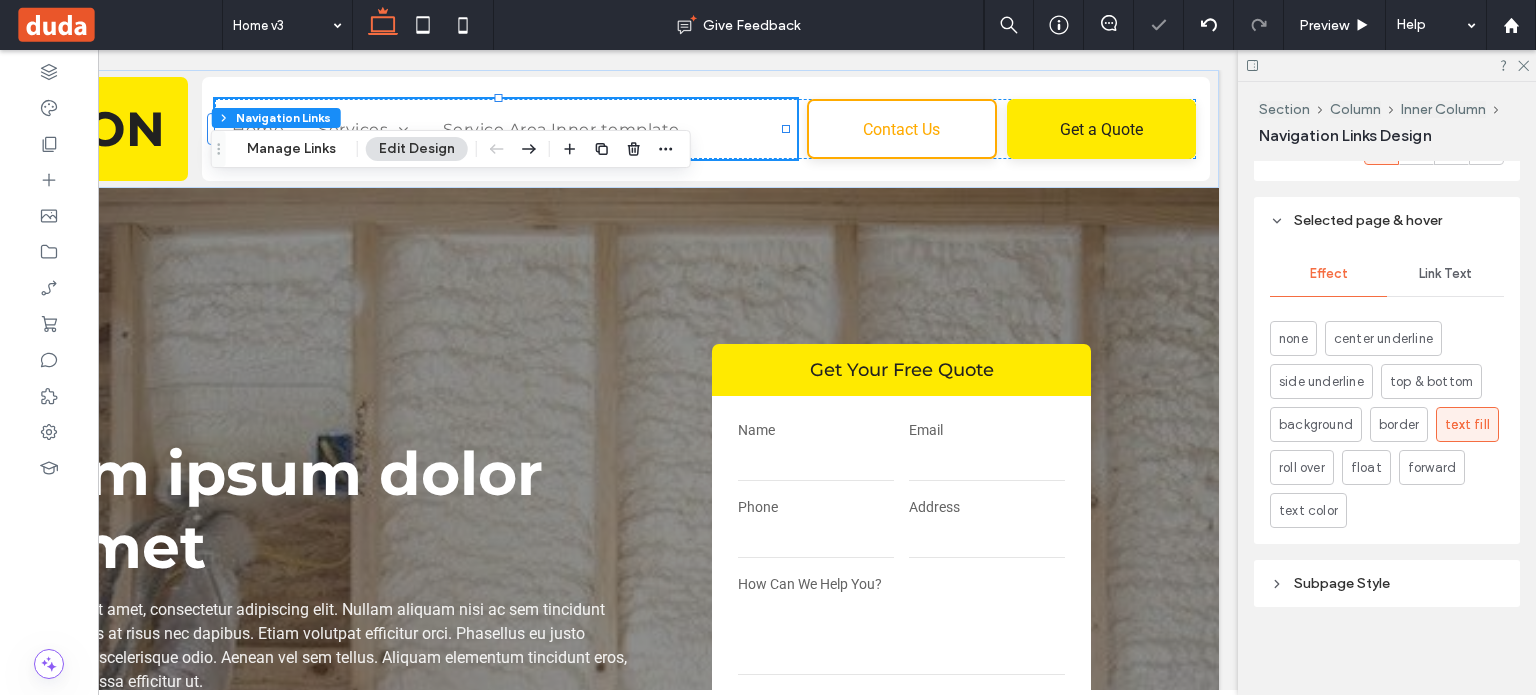 scroll, scrollTop: 1343, scrollLeft: 0, axis: vertical 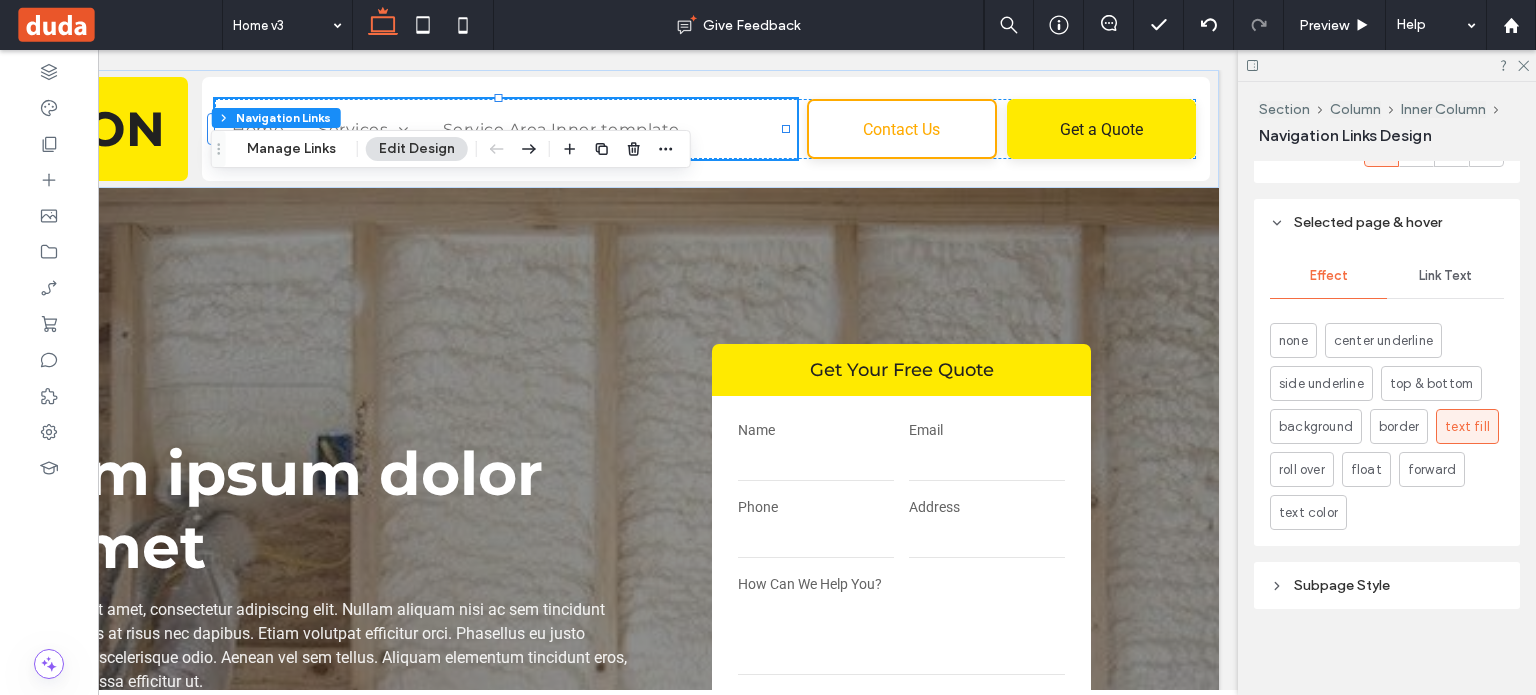 click on "Link Text" at bounding box center (1445, 276) 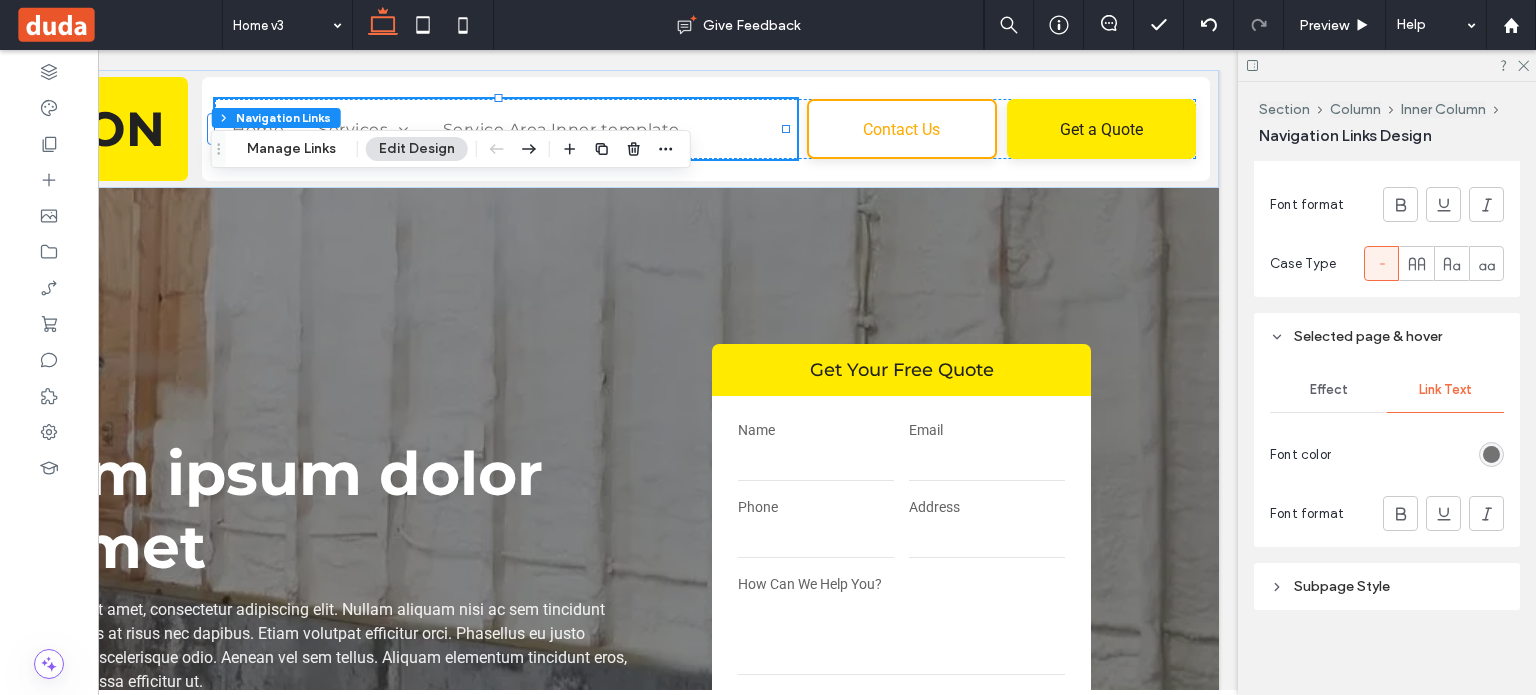 click at bounding box center (1491, 454) 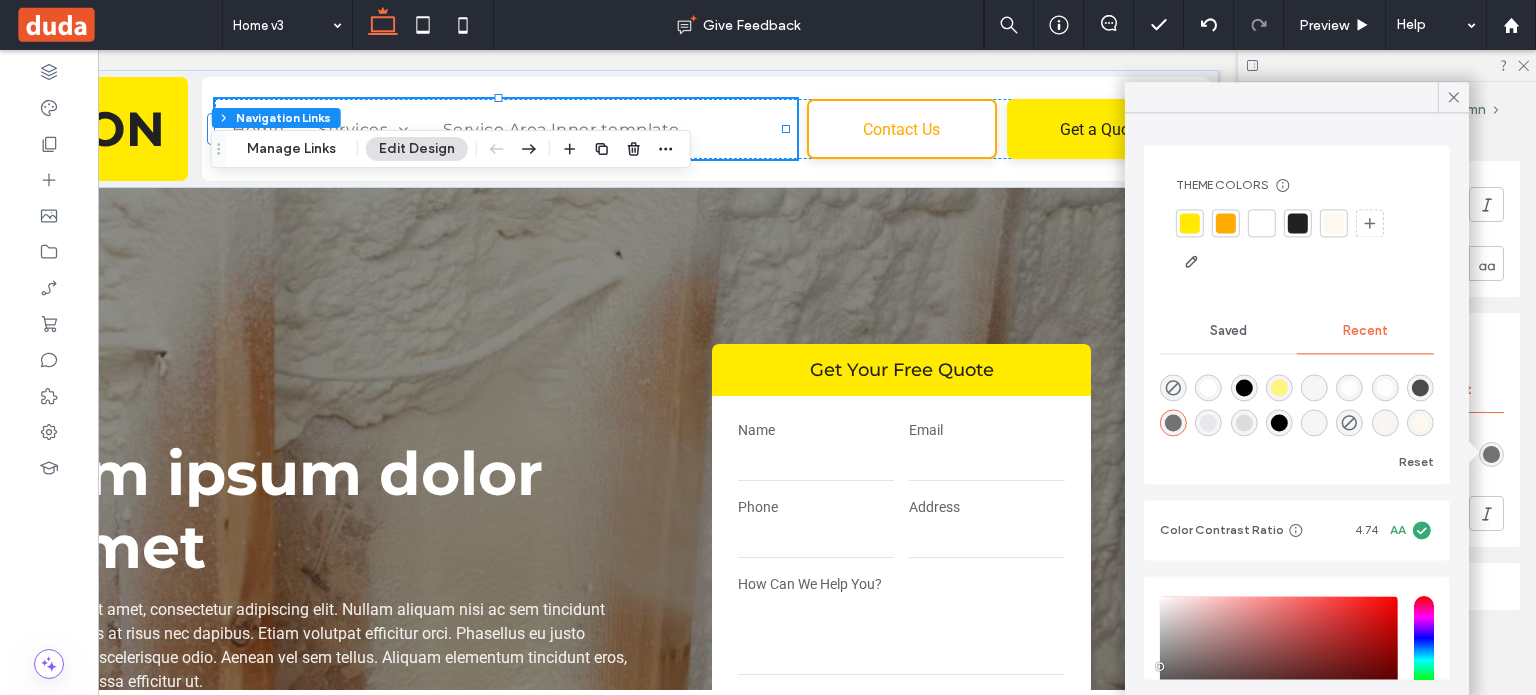 click at bounding box center [1298, 223] 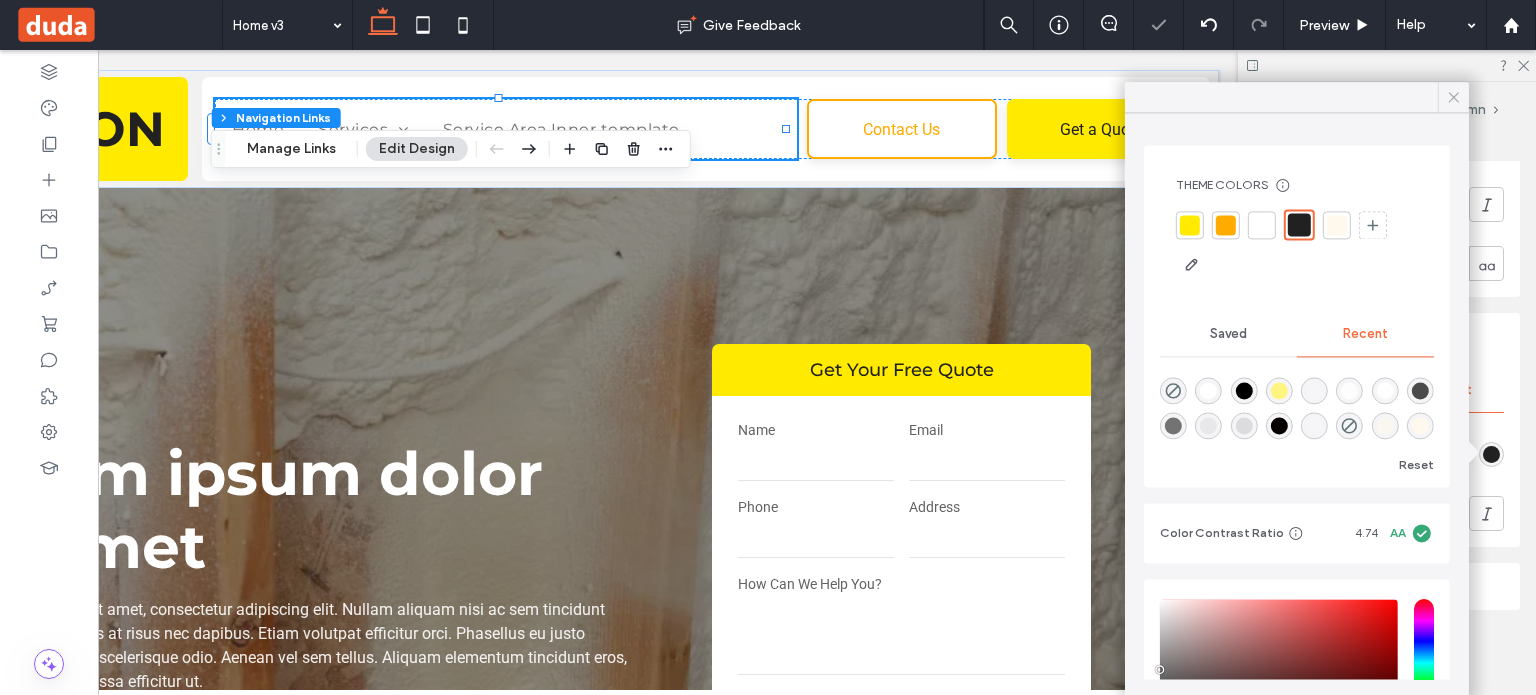 click 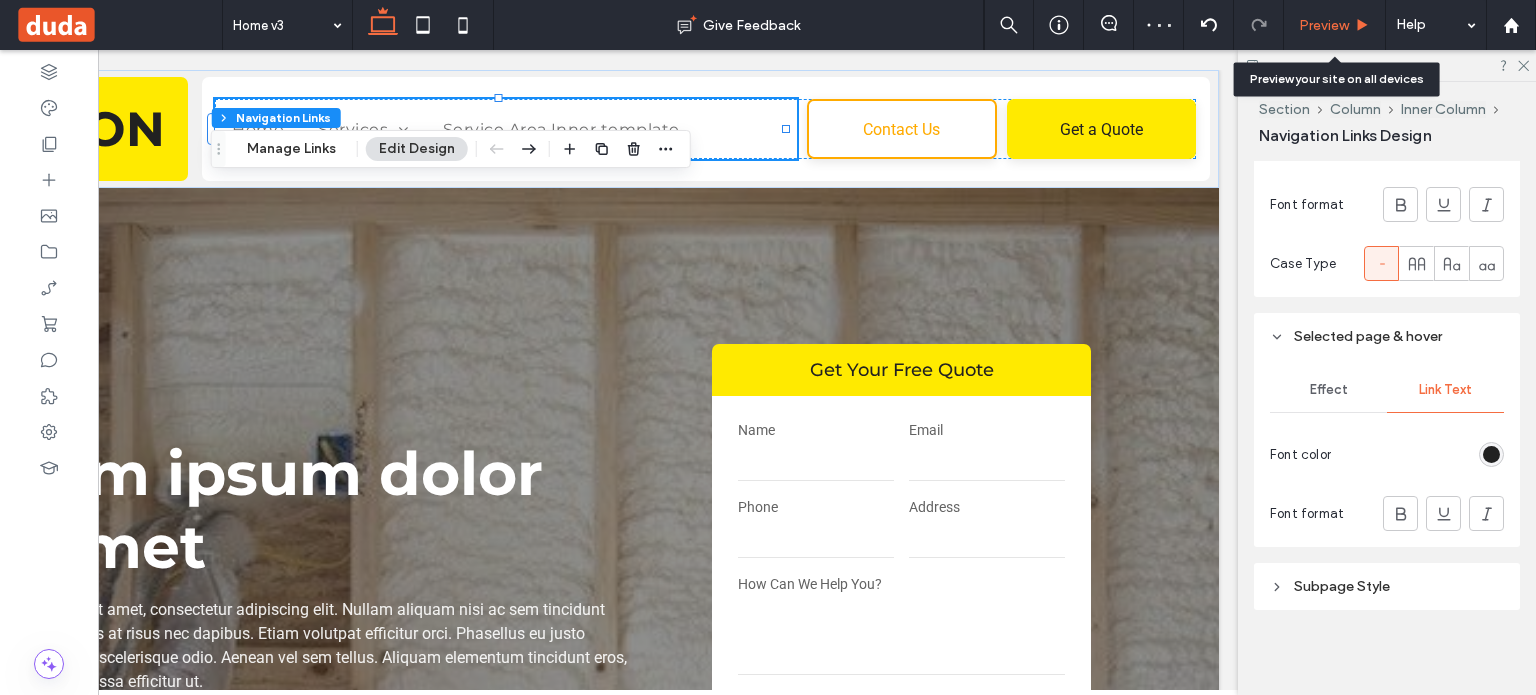 click on "Preview" at bounding box center (1335, 25) 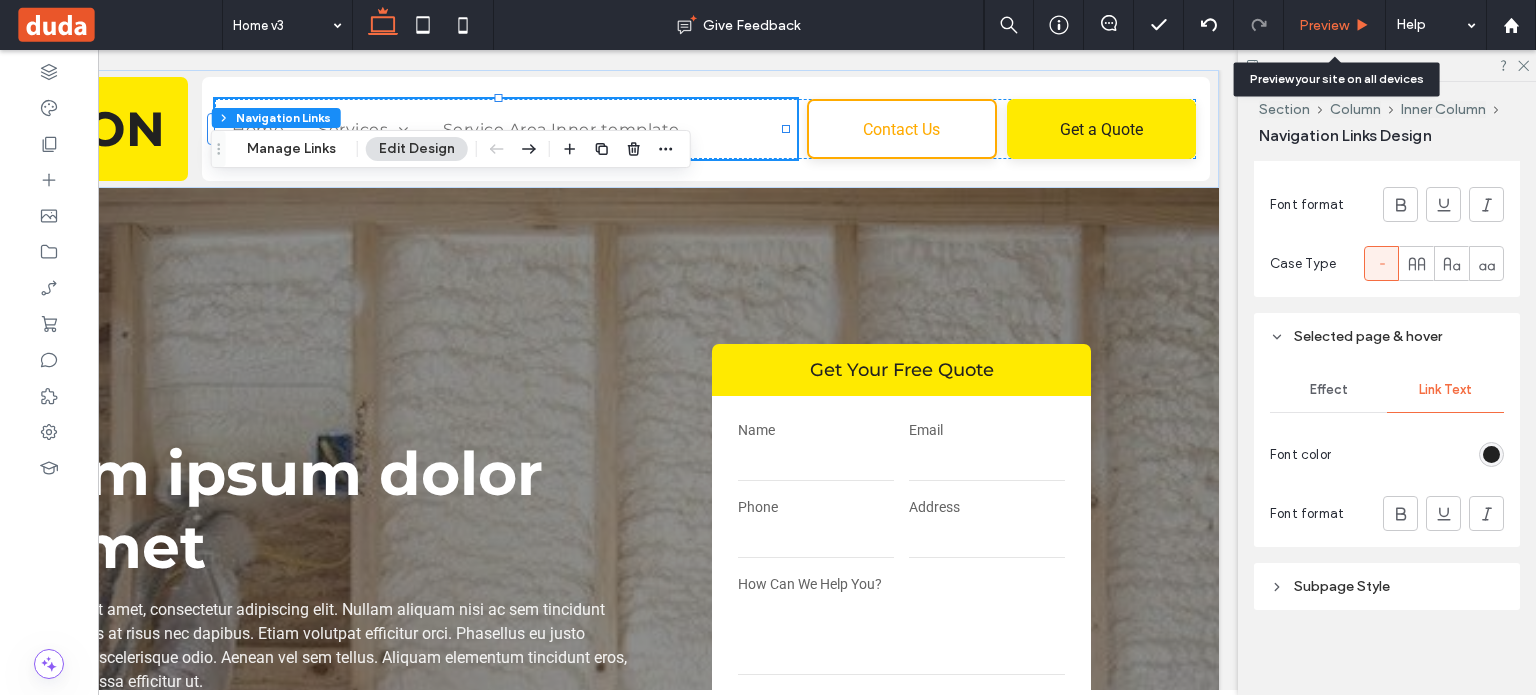 click on "Preview" at bounding box center [1335, 25] 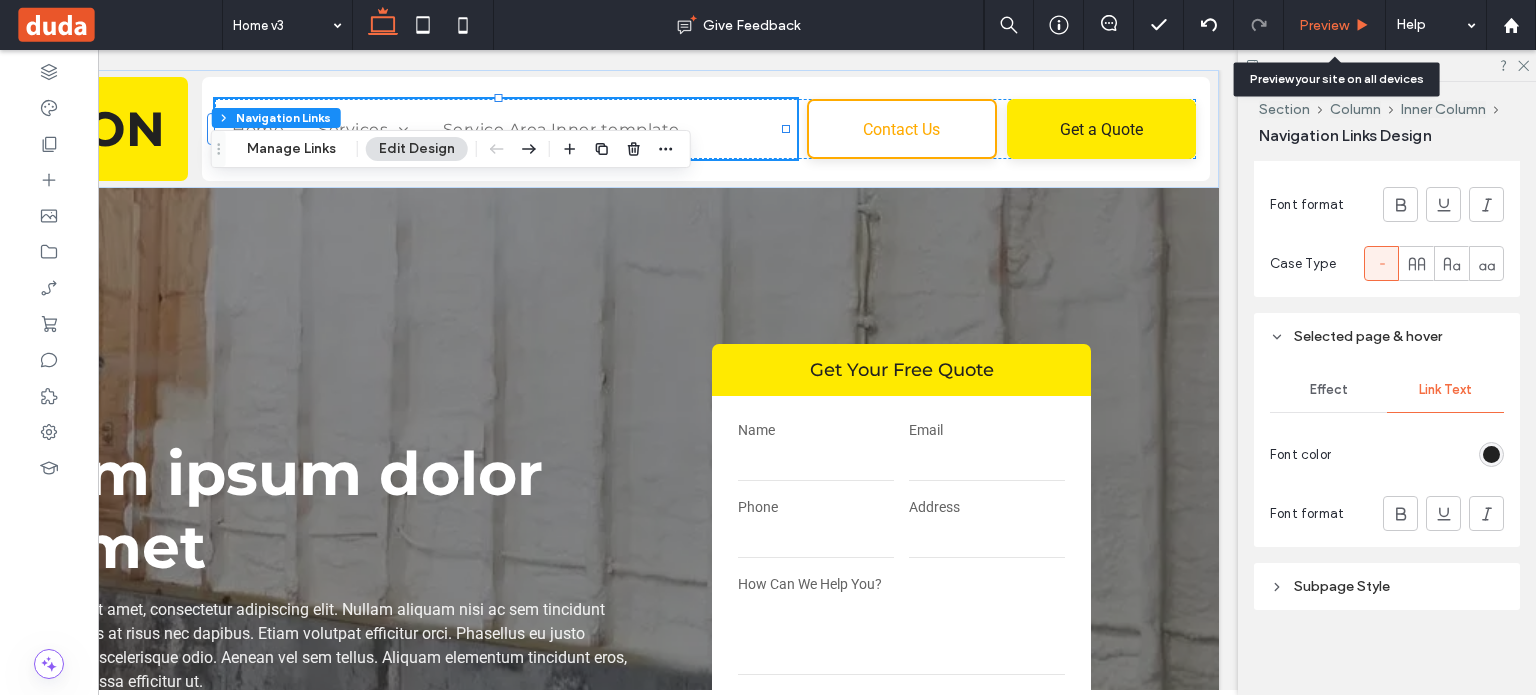 click on "Preview" at bounding box center [1324, 25] 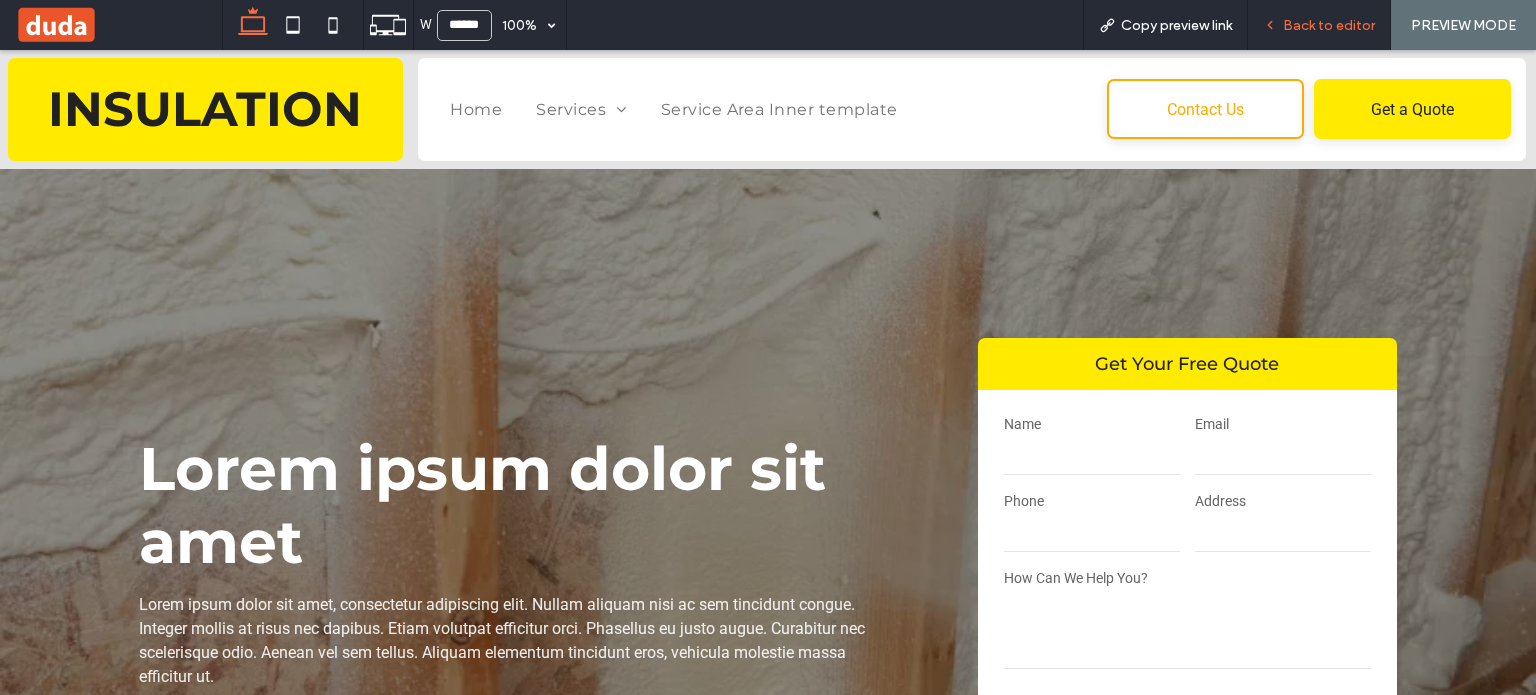 drag, startPoint x: 1304, startPoint y: 28, endPoint x: 1508, endPoint y: 28, distance: 204 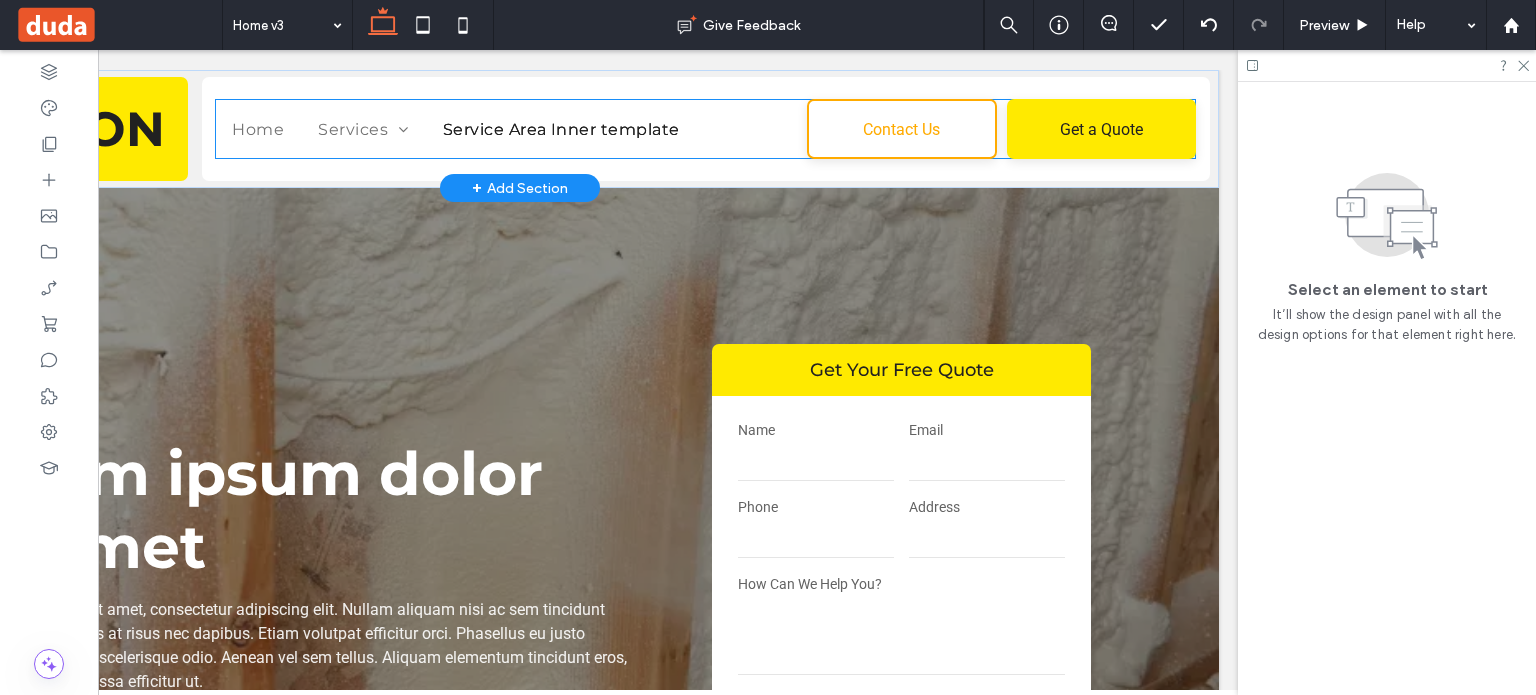 click on "Service Area Inner template" at bounding box center [561, 129] 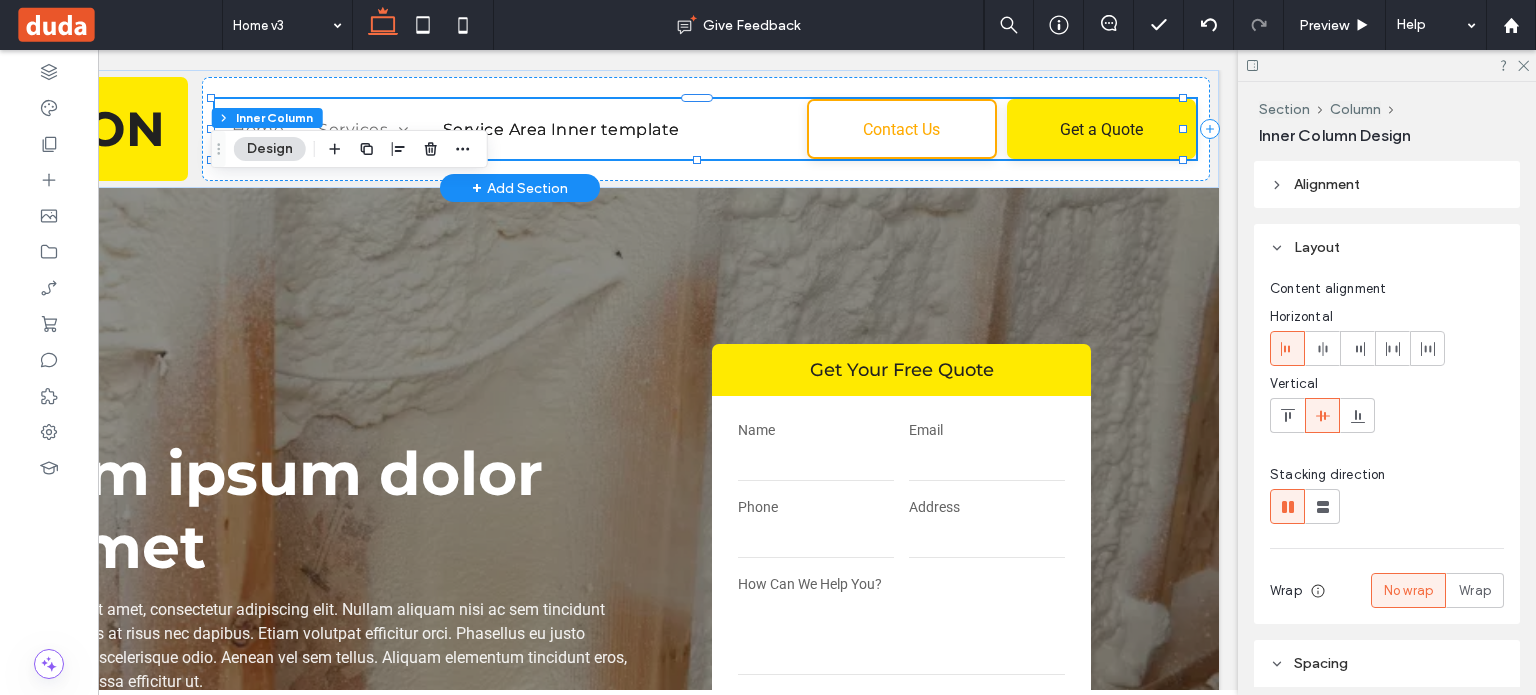click on "Service Area Inner template" at bounding box center (561, 129) 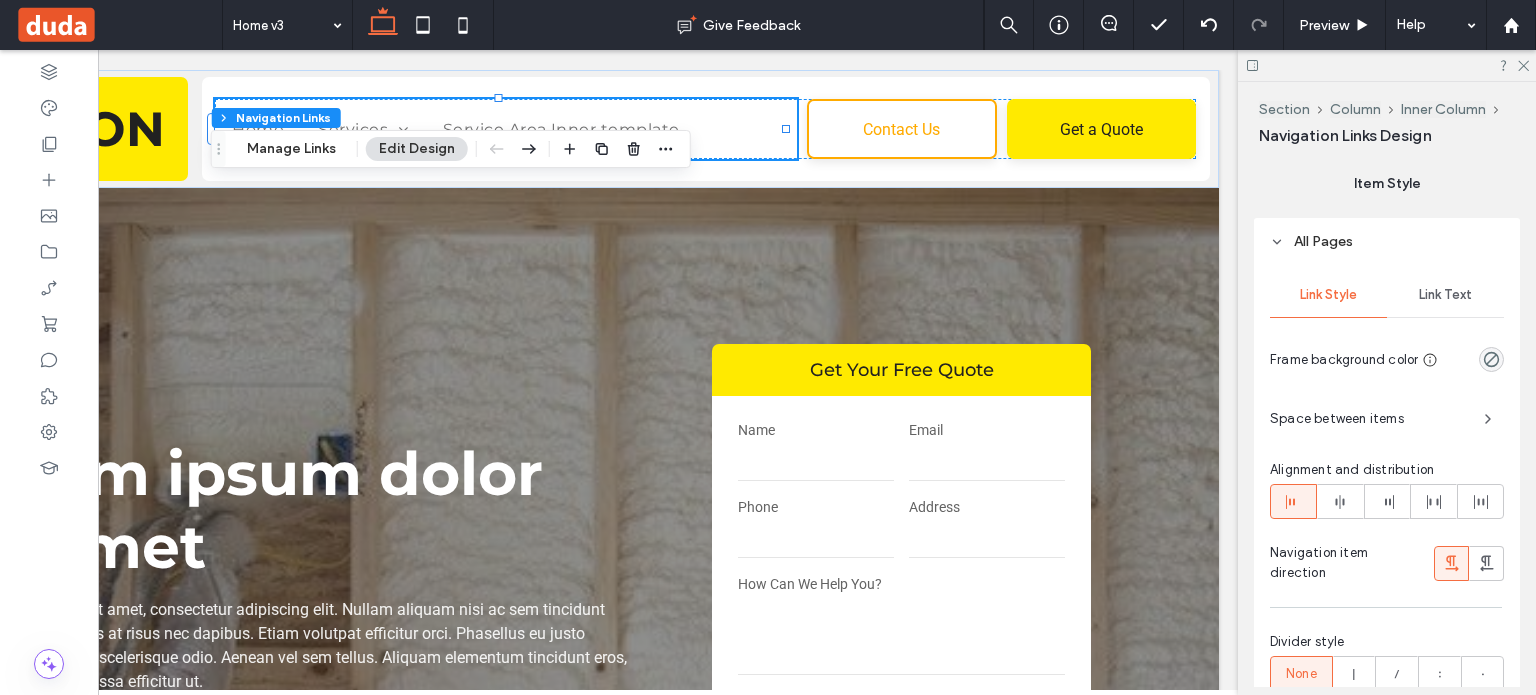 scroll, scrollTop: 800, scrollLeft: 0, axis: vertical 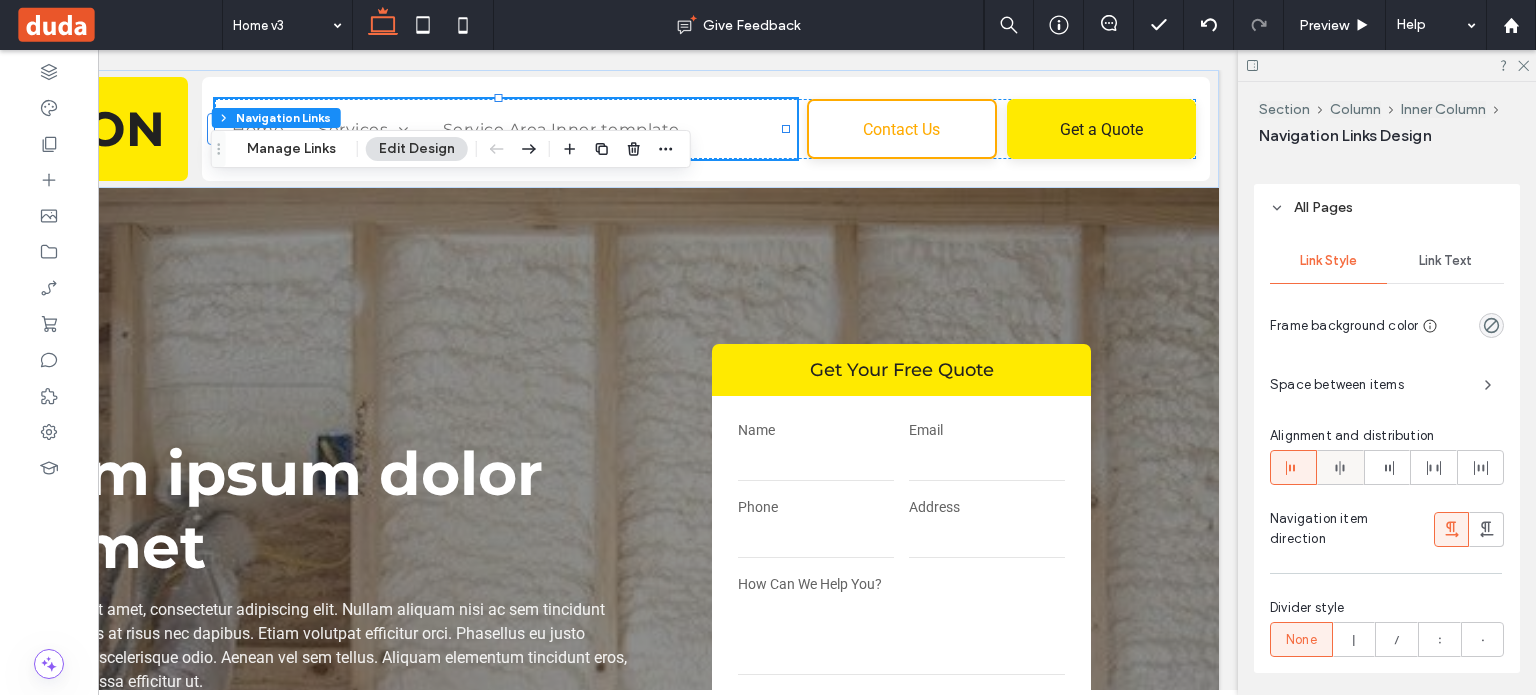 click 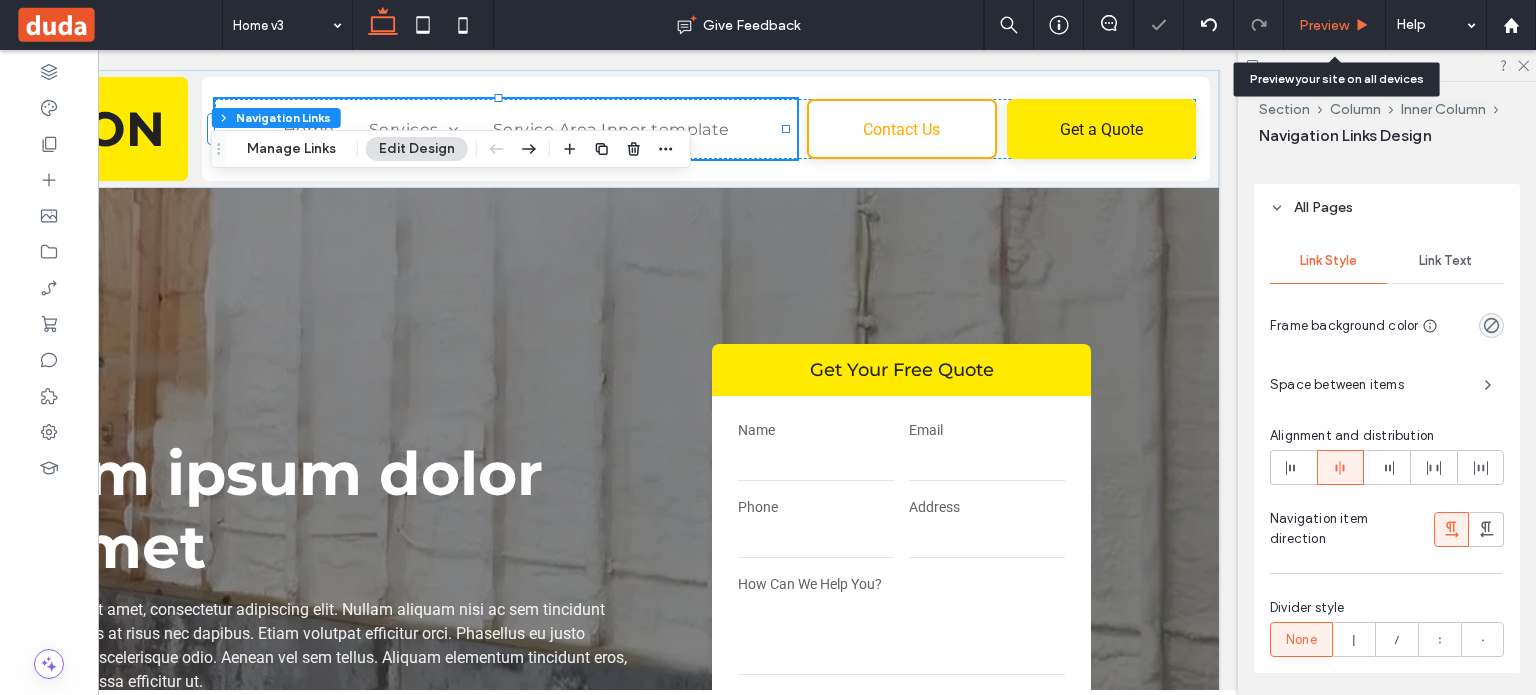 click on "Preview" at bounding box center (1324, 25) 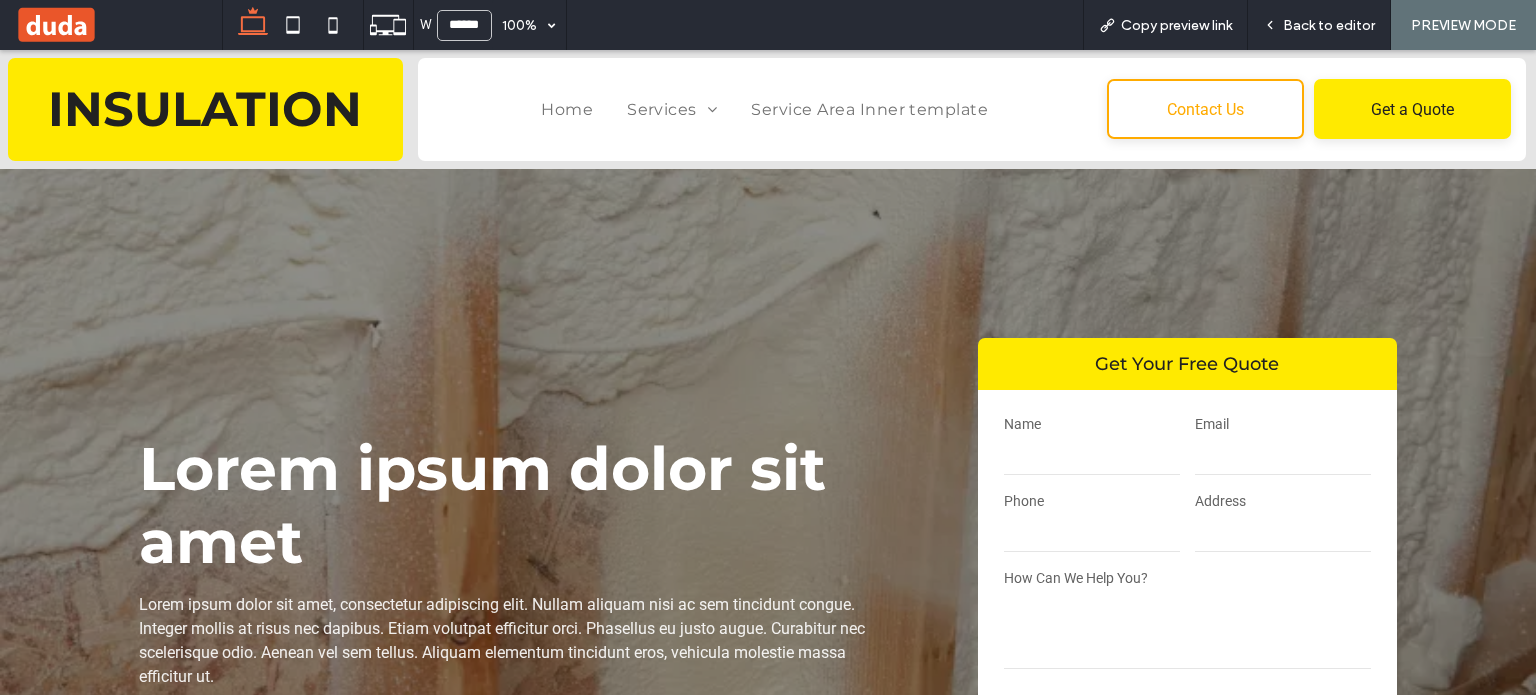 scroll, scrollTop: 0, scrollLeft: 0, axis: both 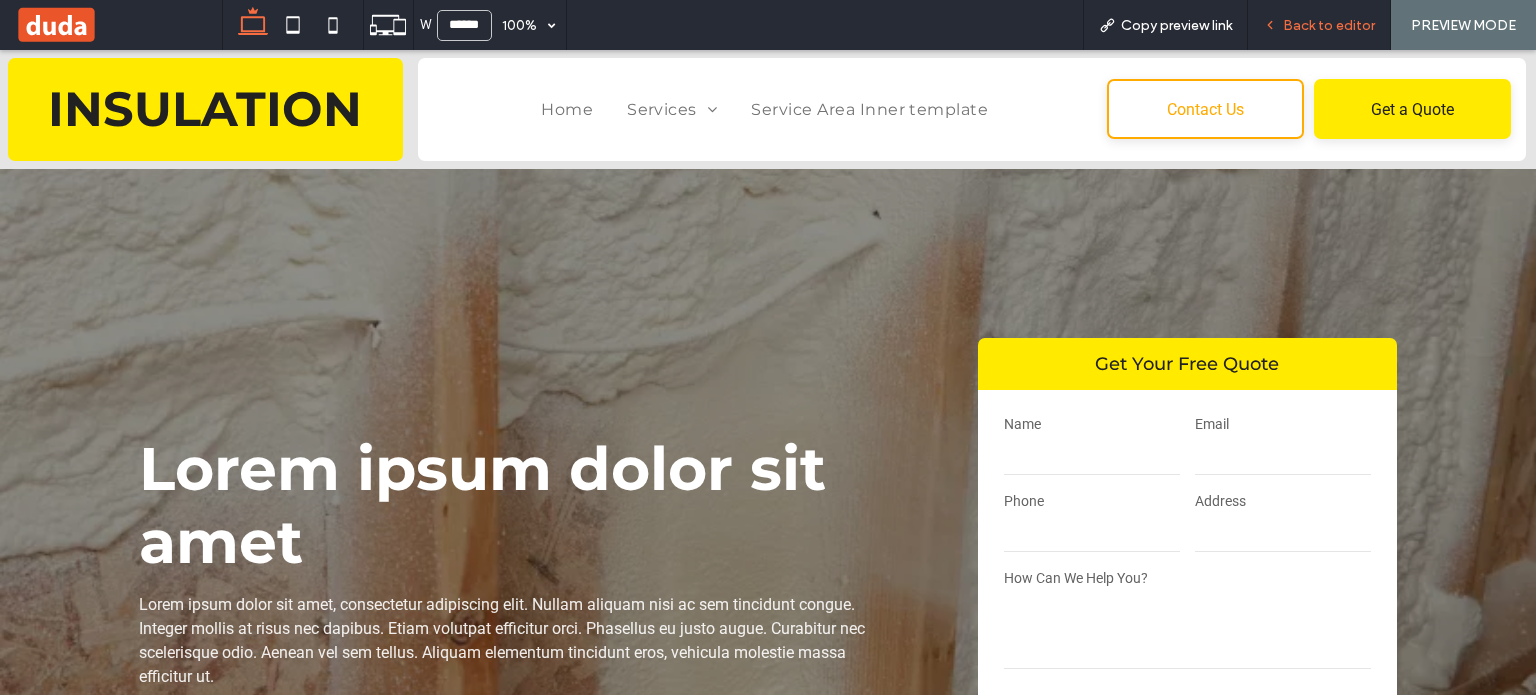 click on "Back to editor" at bounding box center [1329, 25] 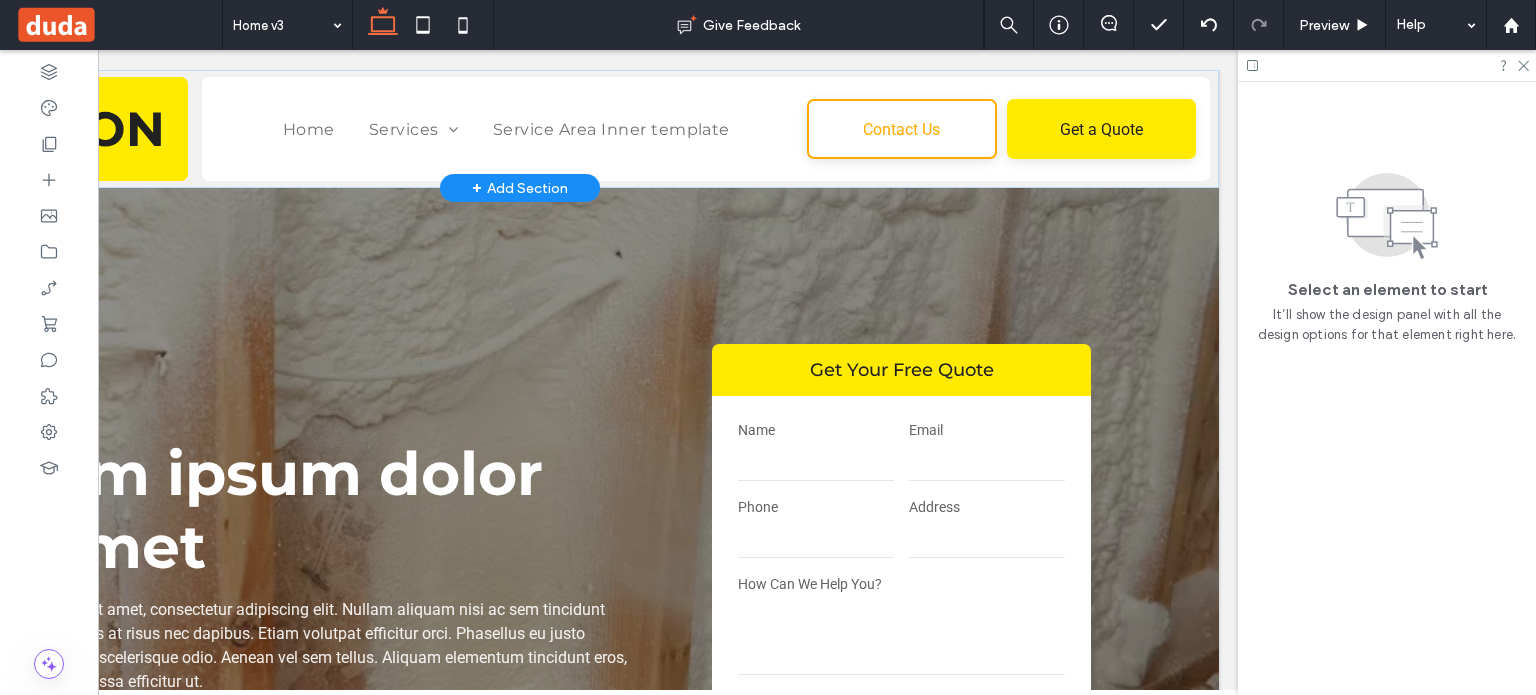 click on "+ Add Section" at bounding box center [520, 188] 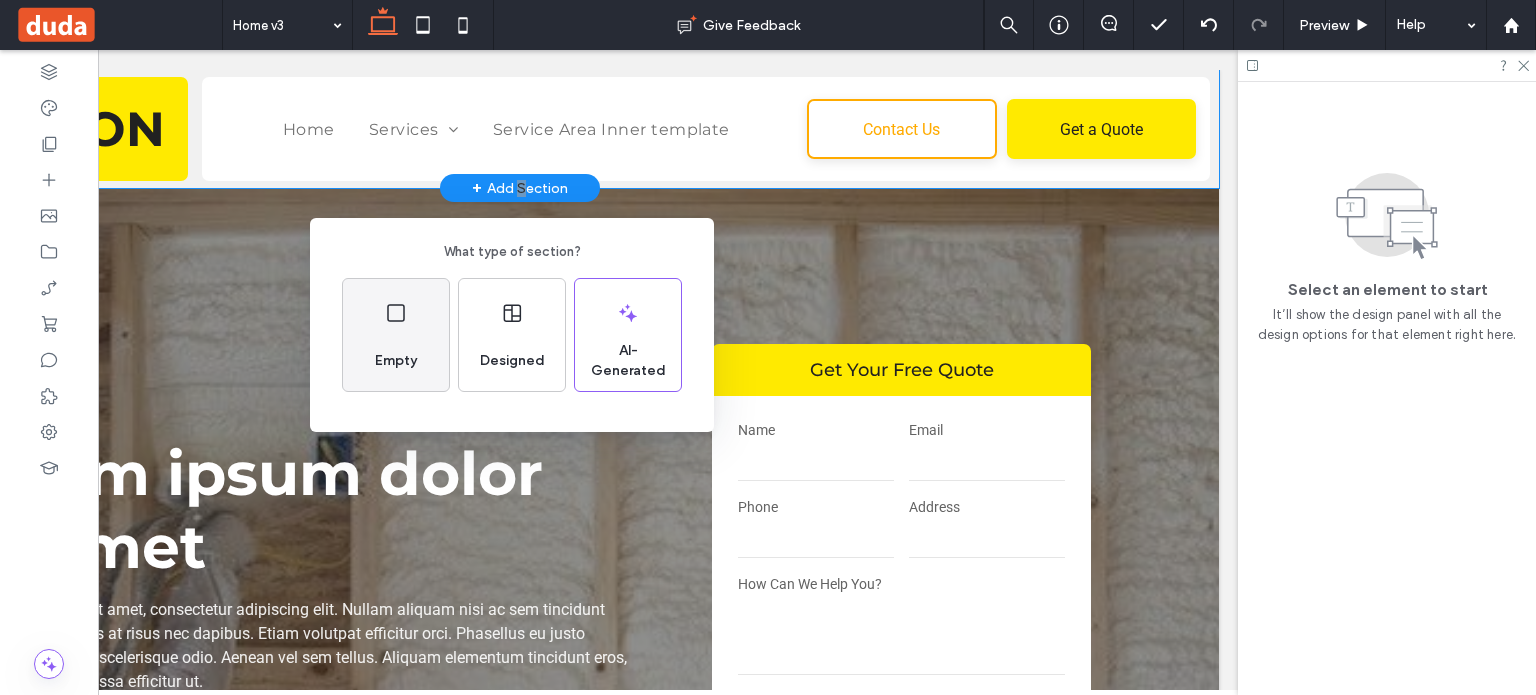 click on "Empty" at bounding box center [396, 335] 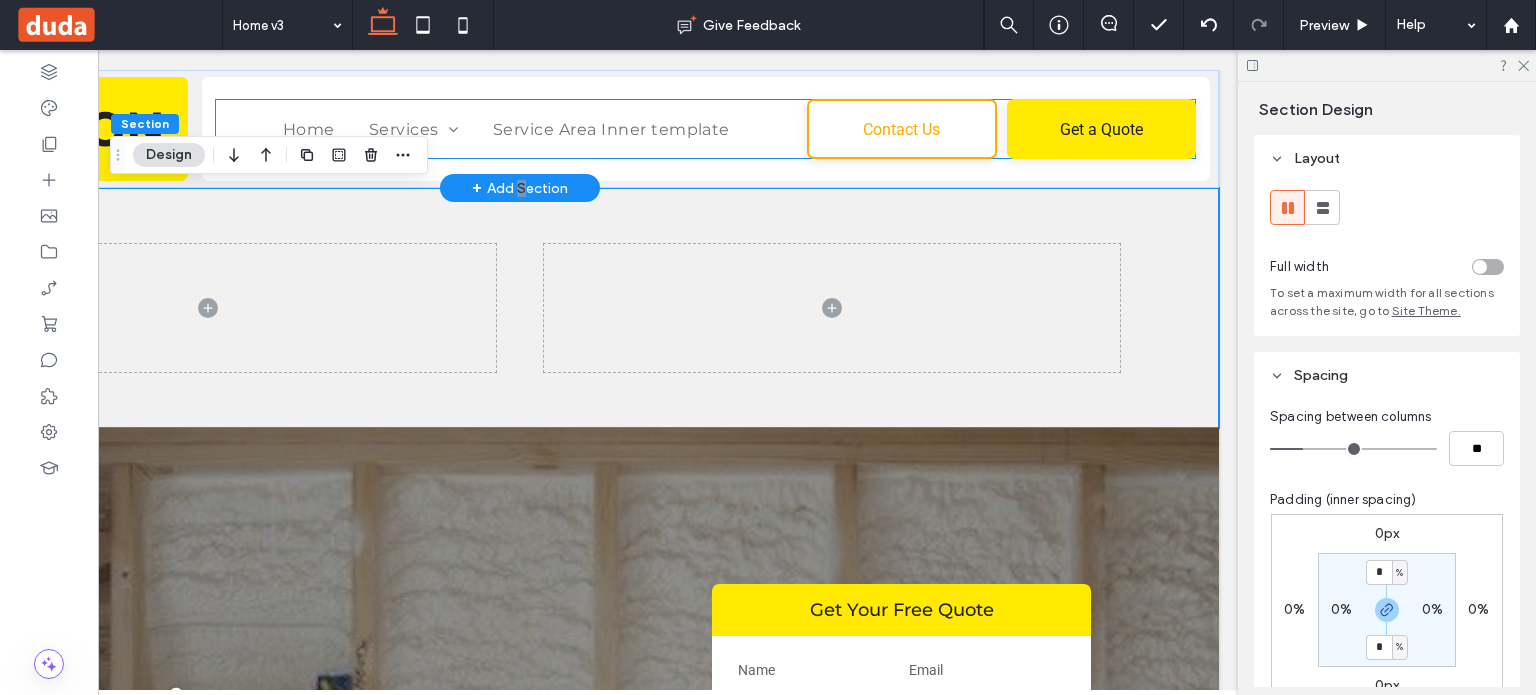 click on "Home
Services
Spray Foam Insulation
Commercial Insulation
Attic Insulation
Batt/Fiberglass Insulation
Blown-In Insulation
Crawl Space Insulation
Service Area Inner template" at bounding box center (506, 129) 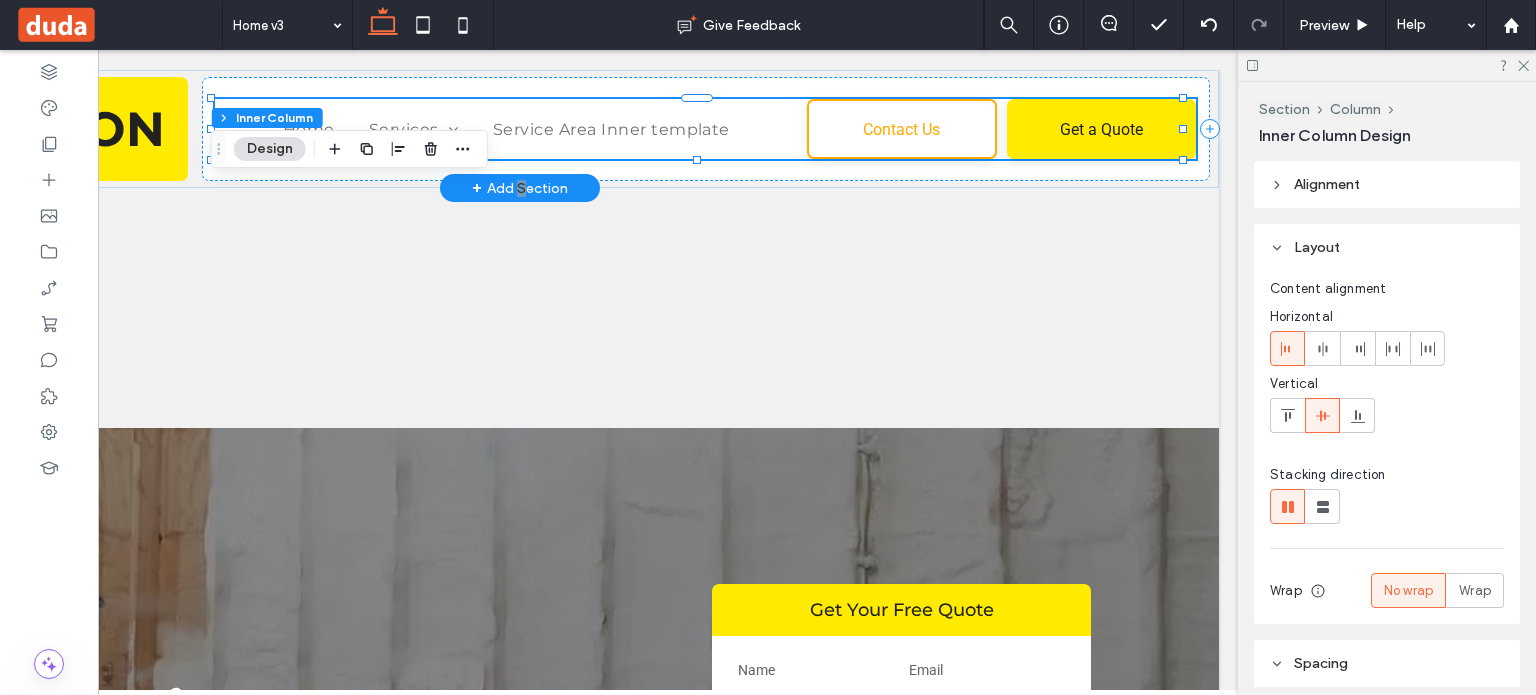 click on "Home
Services
Spray Foam Insulation
Commercial Insulation
Attic Insulation
Batt/Fiberglass Insulation
Blown-In Insulation
Crawl Space Insulation
Service Area Inner template" at bounding box center [506, 129] 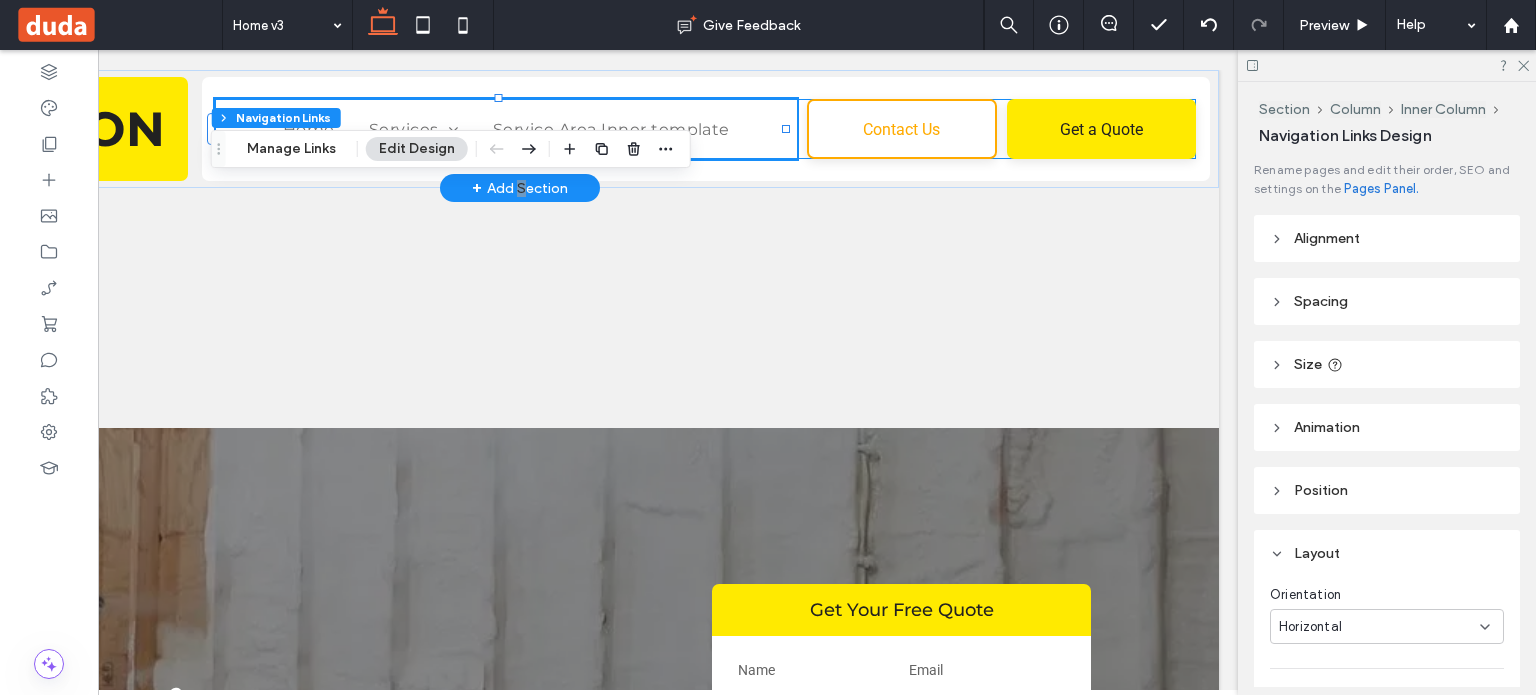 click on "Home
Services
Spray Foam Insulation
Commercial Insulation
Attic Insulation
Batt/Fiberglass Insulation
Blown-In Insulation
Crawl Space Insulation
Service Area Inner template" at bounding box center [506, 129] 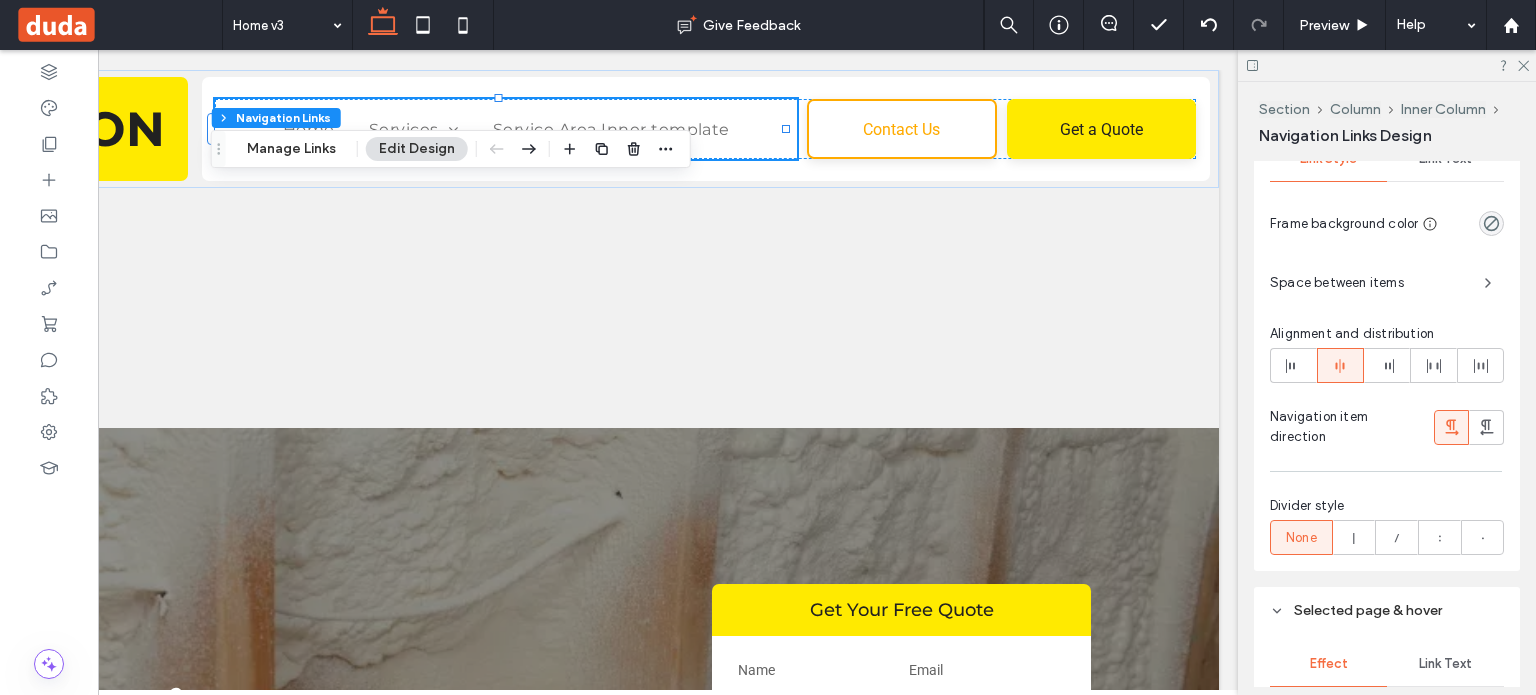 scroll, scrollTop: 889, scrollLeft: 0, axis: vertical 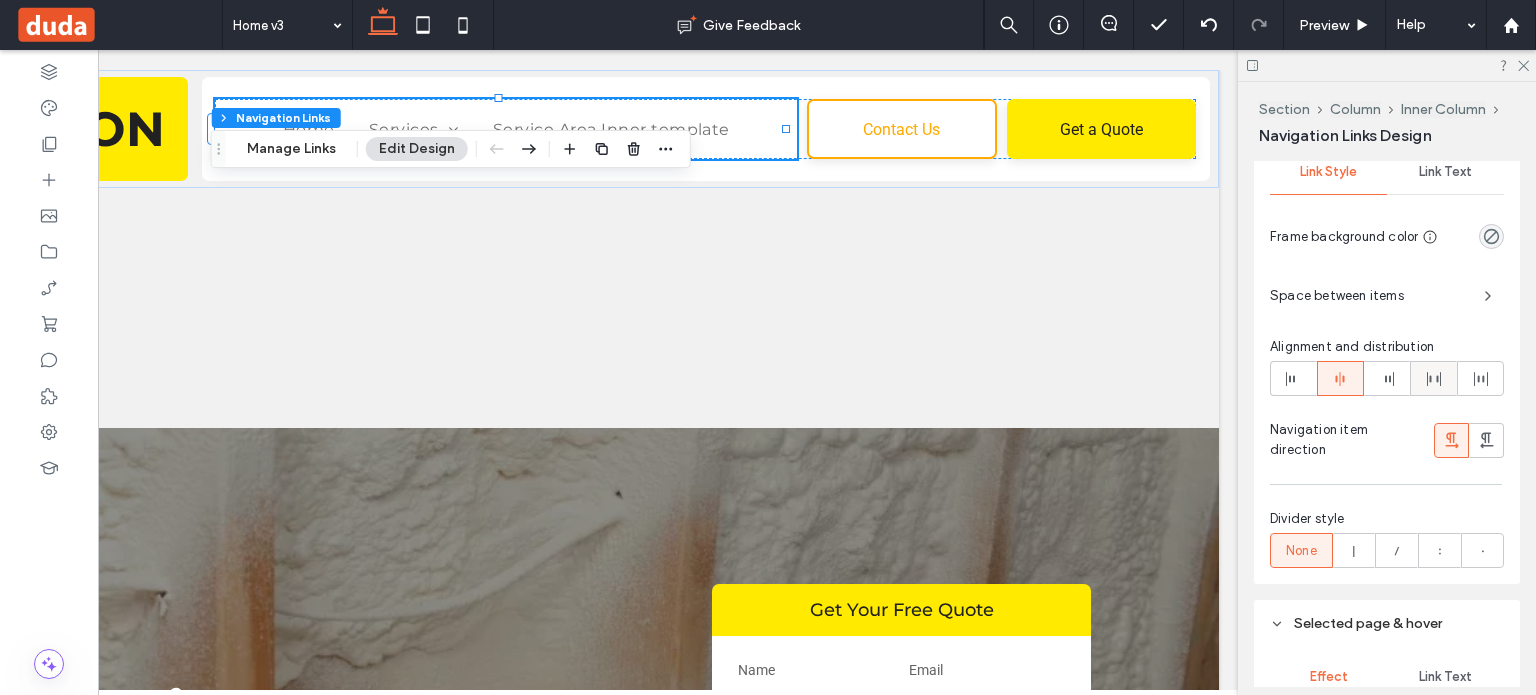 click 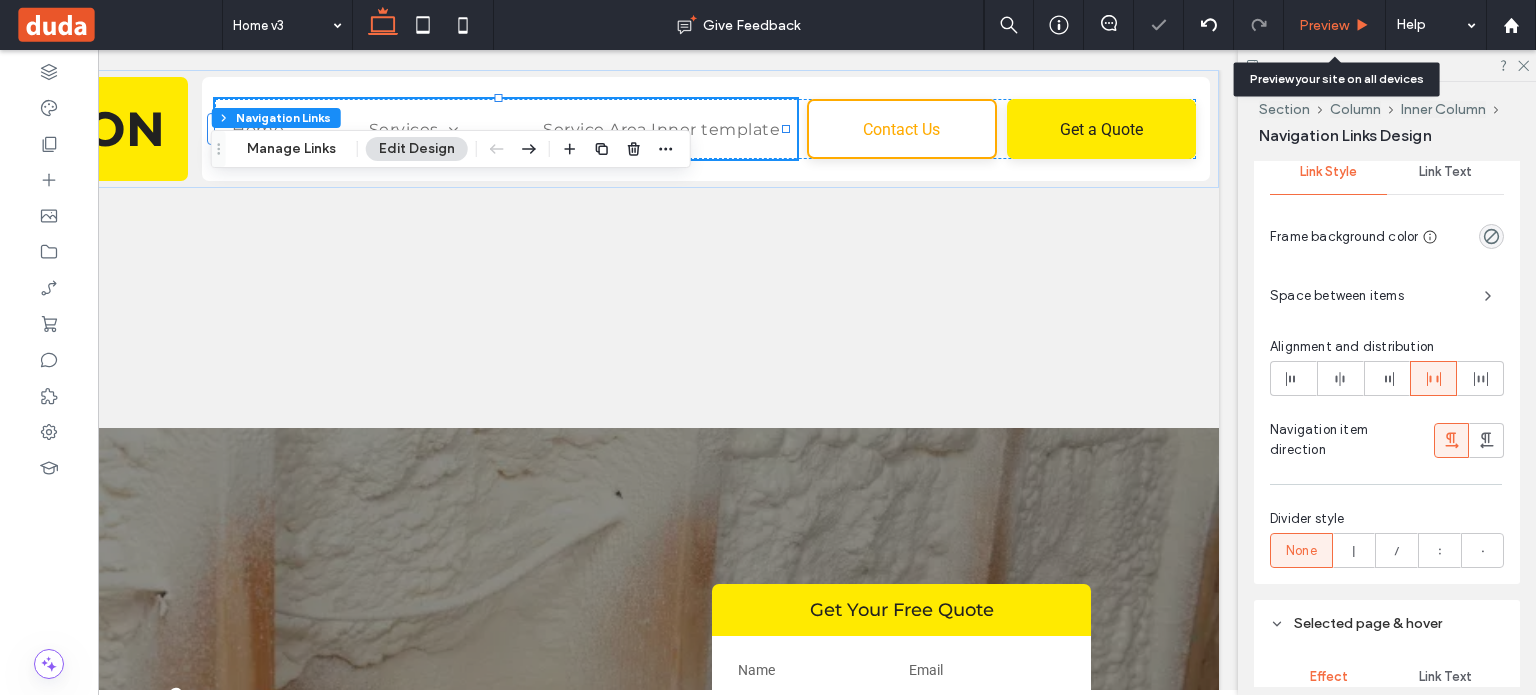 click on "Preview" at bounding box center (1324, 25) 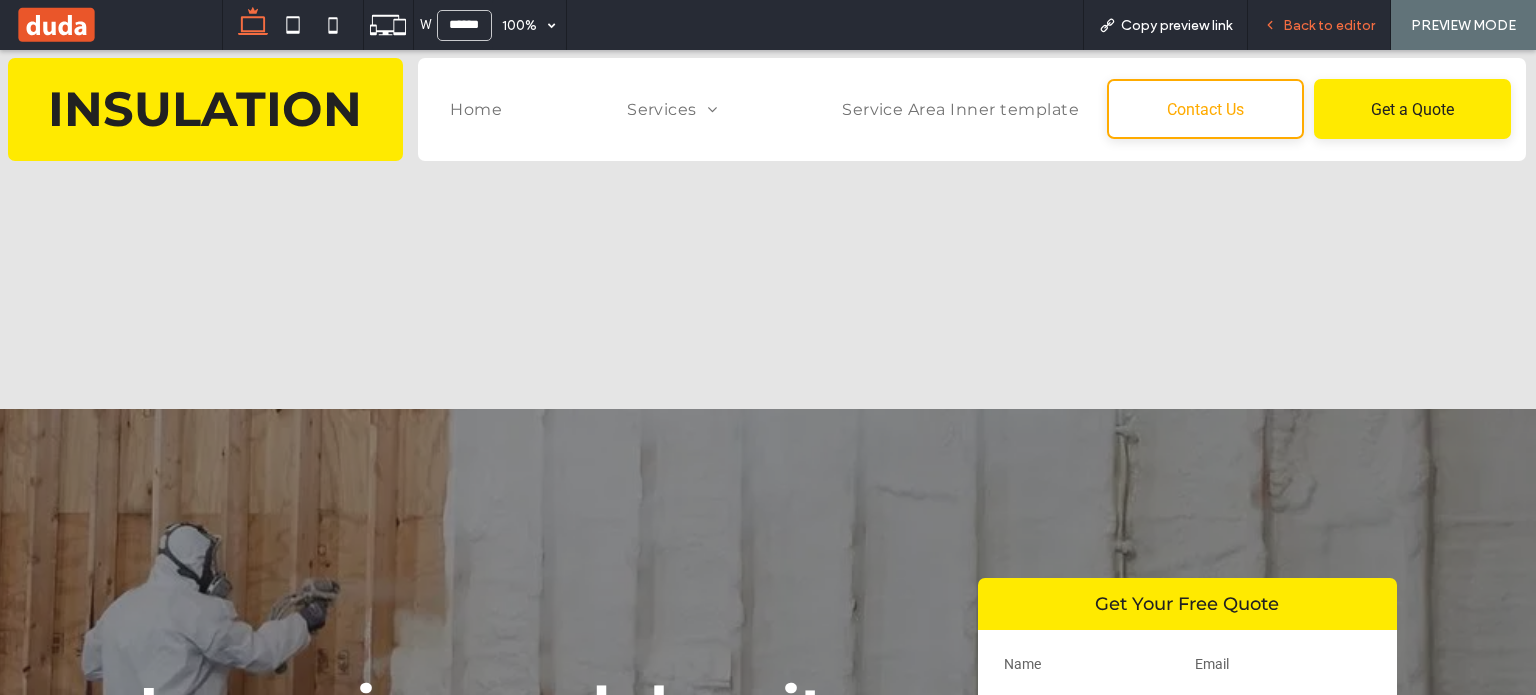 click on "Back to editor" at bounding box center (1329, 25) 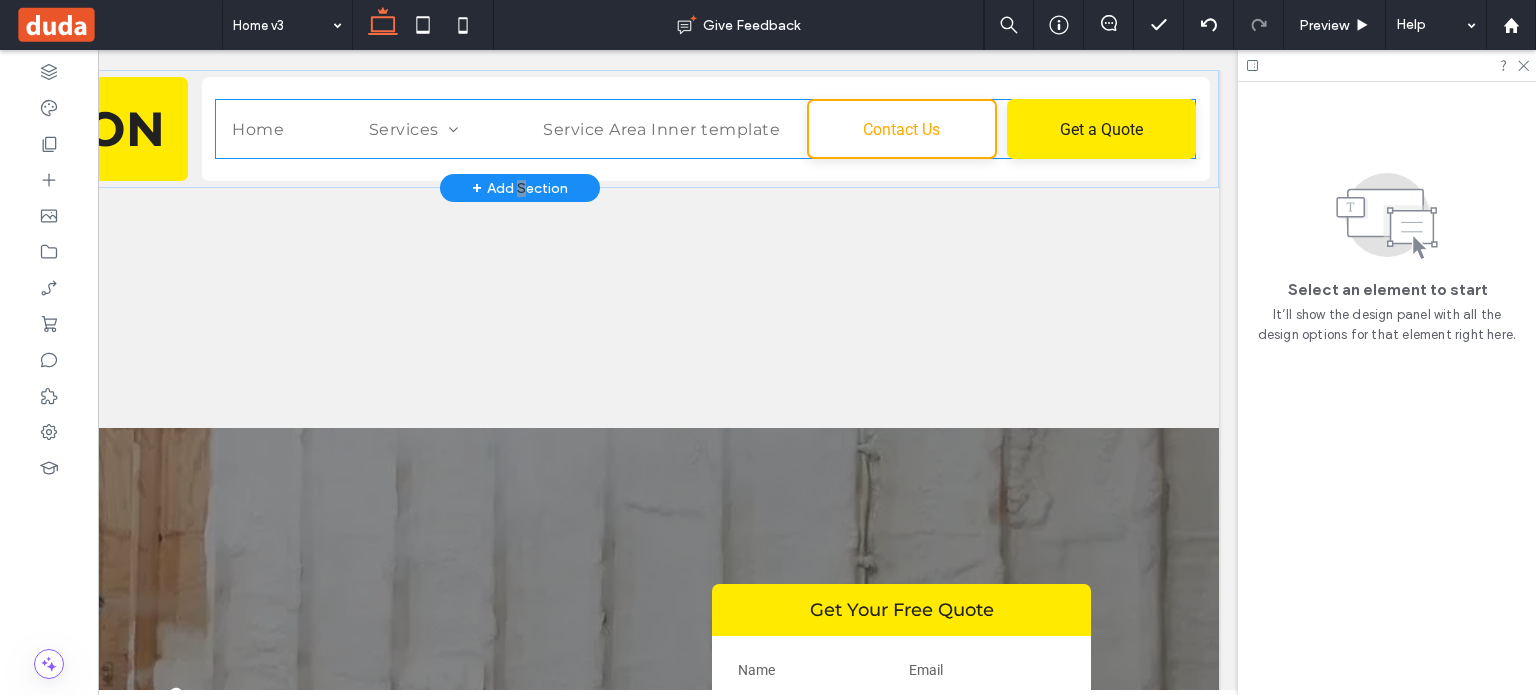 click on "Home
Services
Spray Foam Insulation
Commercial Insulation
Attic Insulation
Batt/Fiberglass Insulation
Blown-In Insulation
Crawl Space Insulation
Service Area Inner template" at bounding box center (506, 129) 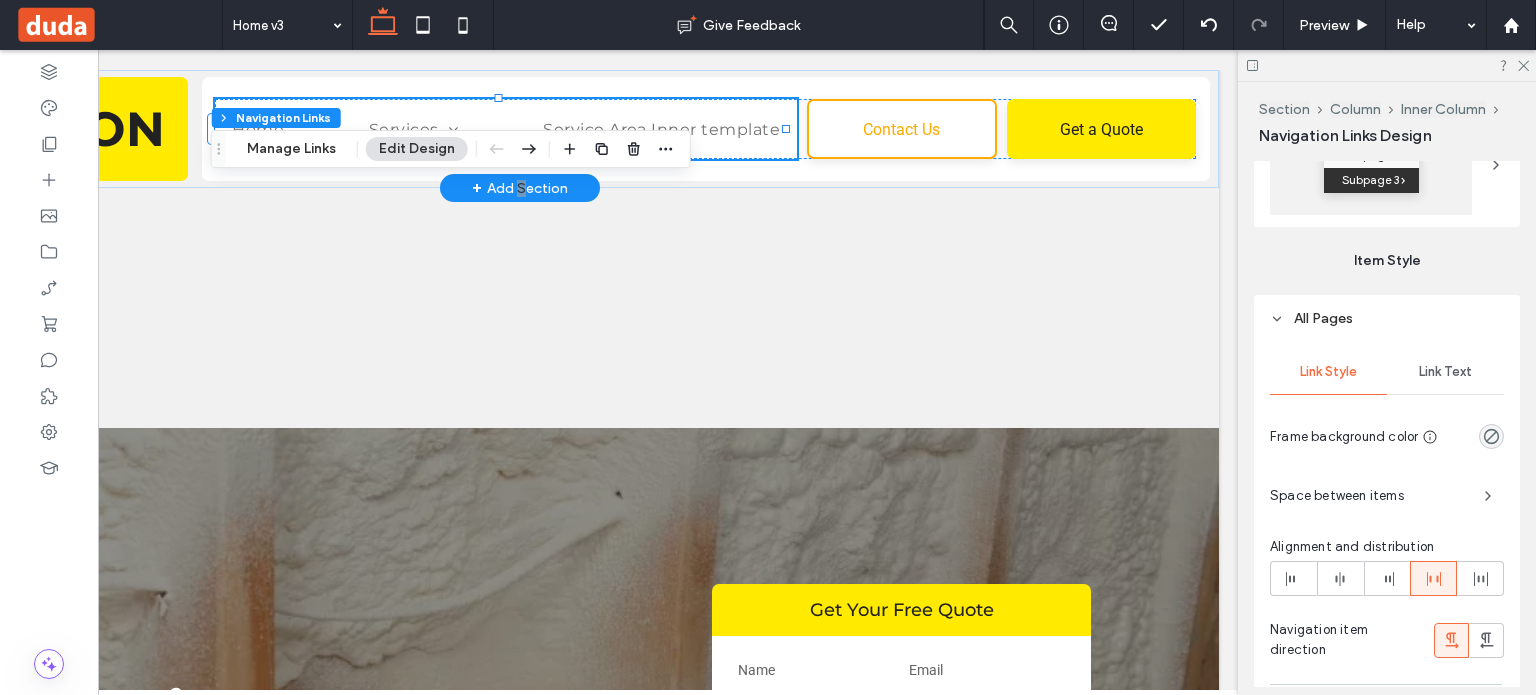 scroll, scrollTop: 700, scrollLeft: 0, axis: vertical 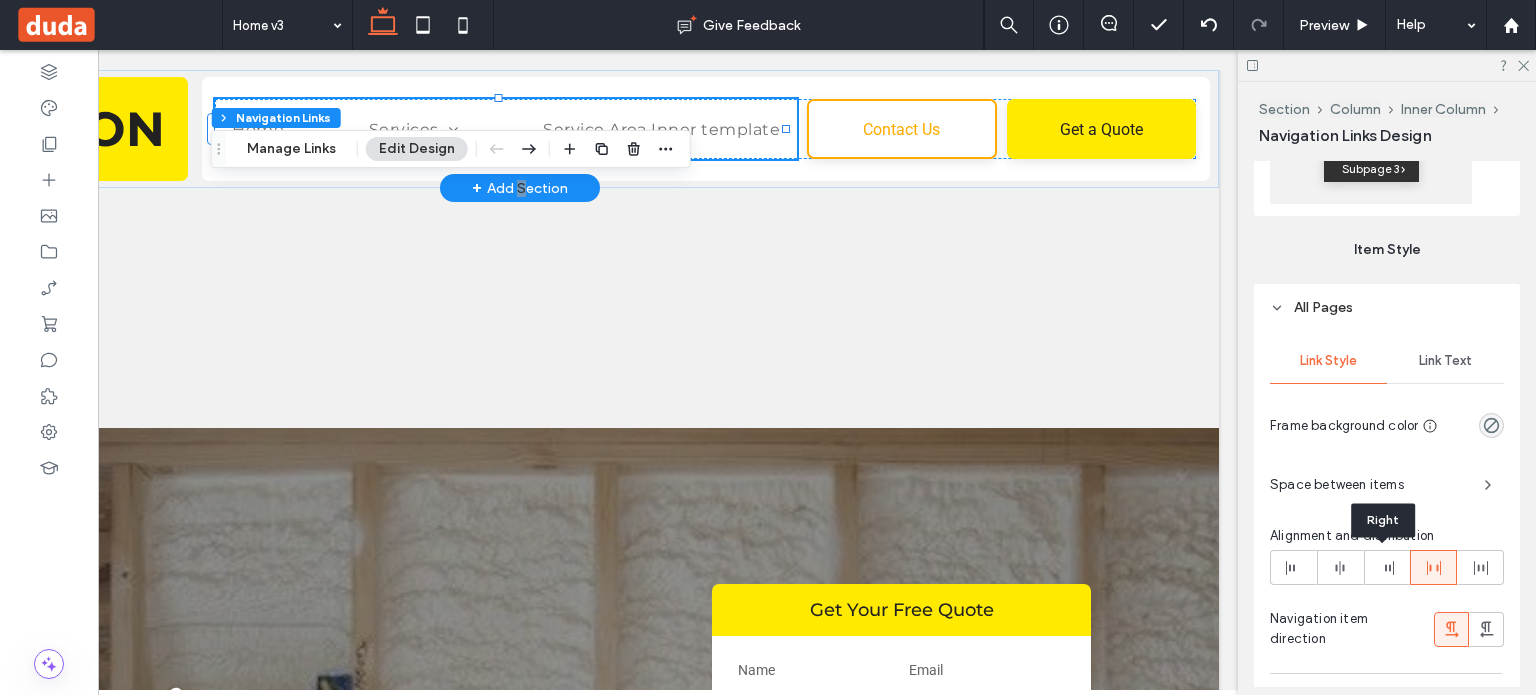 drag, startPoint x: 1340, startPoint y: 562, endPoint x: 1289, endPoint y: 377, distance: 191.90102 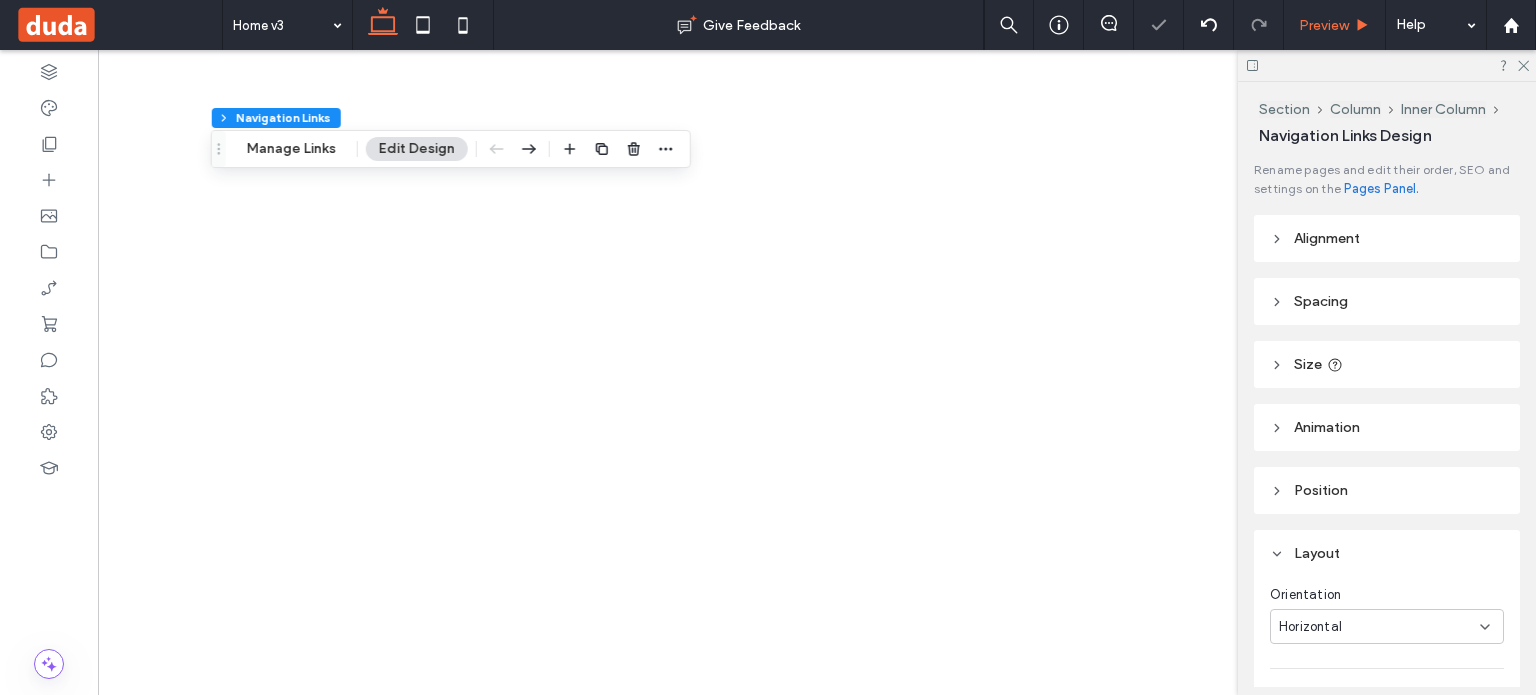 scroll, scrollTop: 0, scrollLeft: 0, axis: both 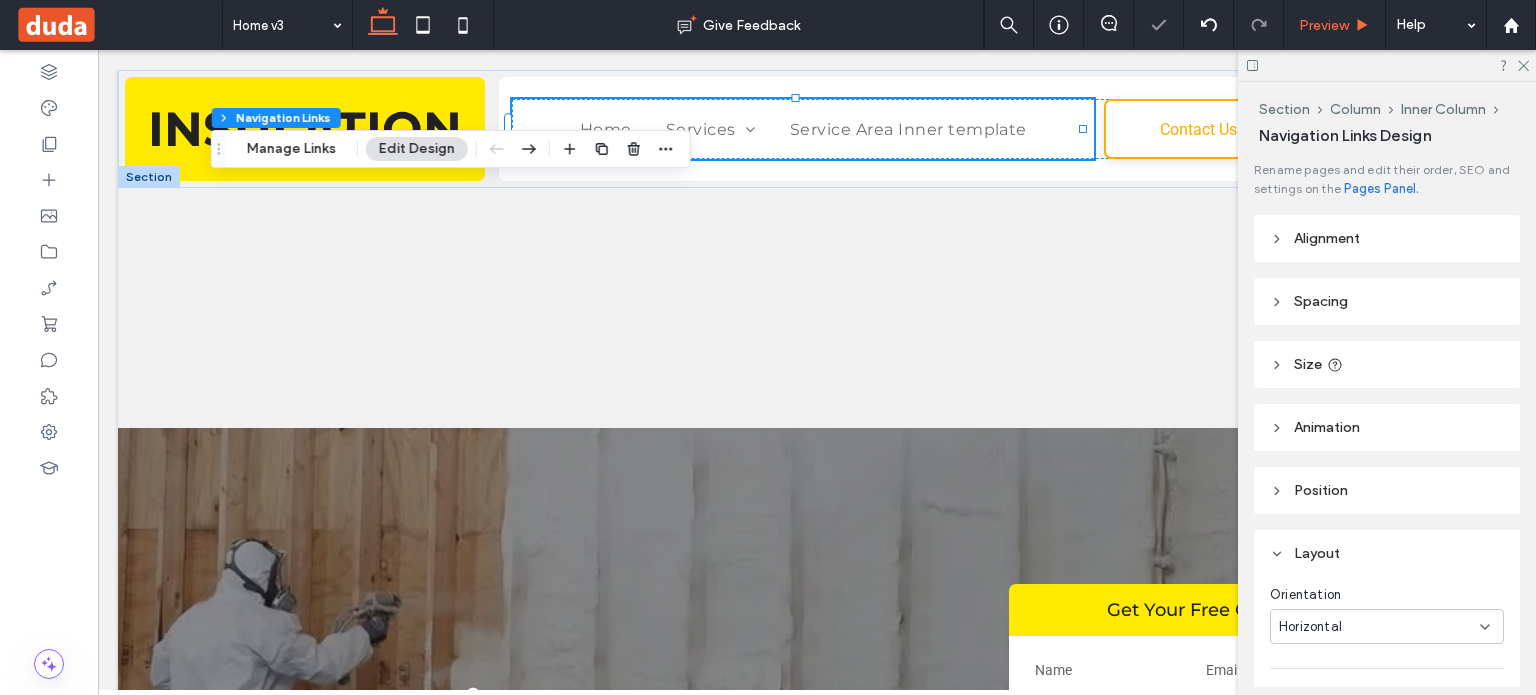 click on "Preview" at bounding box center (1324, 25) 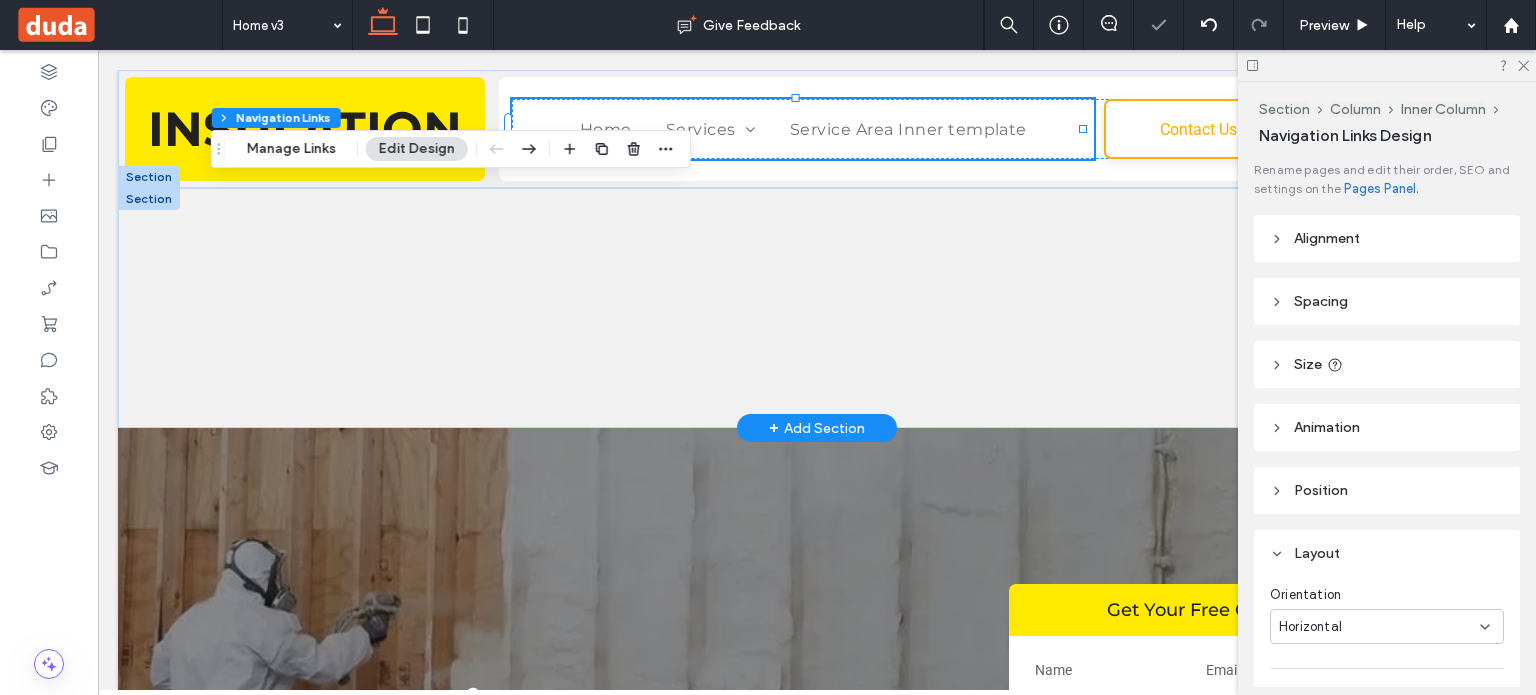 scroll, scrollTop: 0, scrollLeft: 0, axis: both 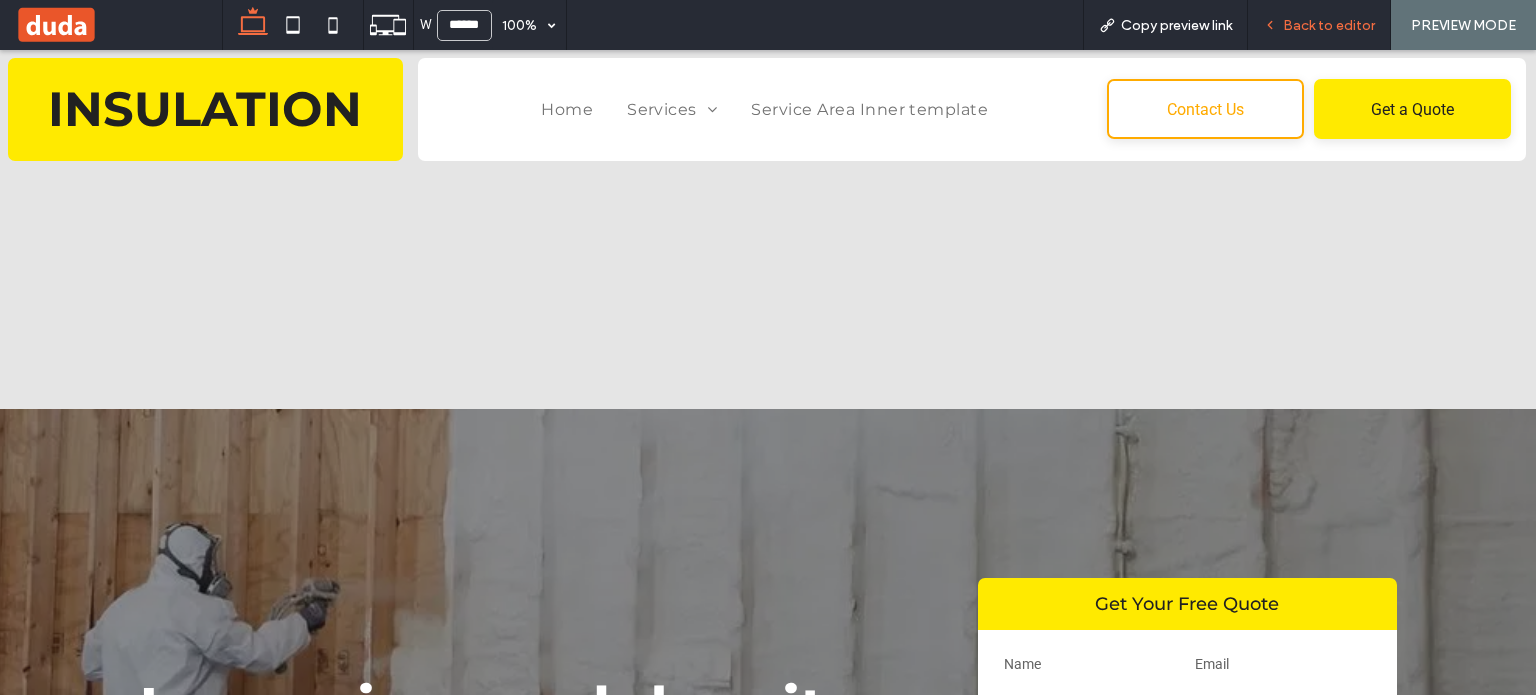 click on "Back to editor" at bounding box center (1329, 25) 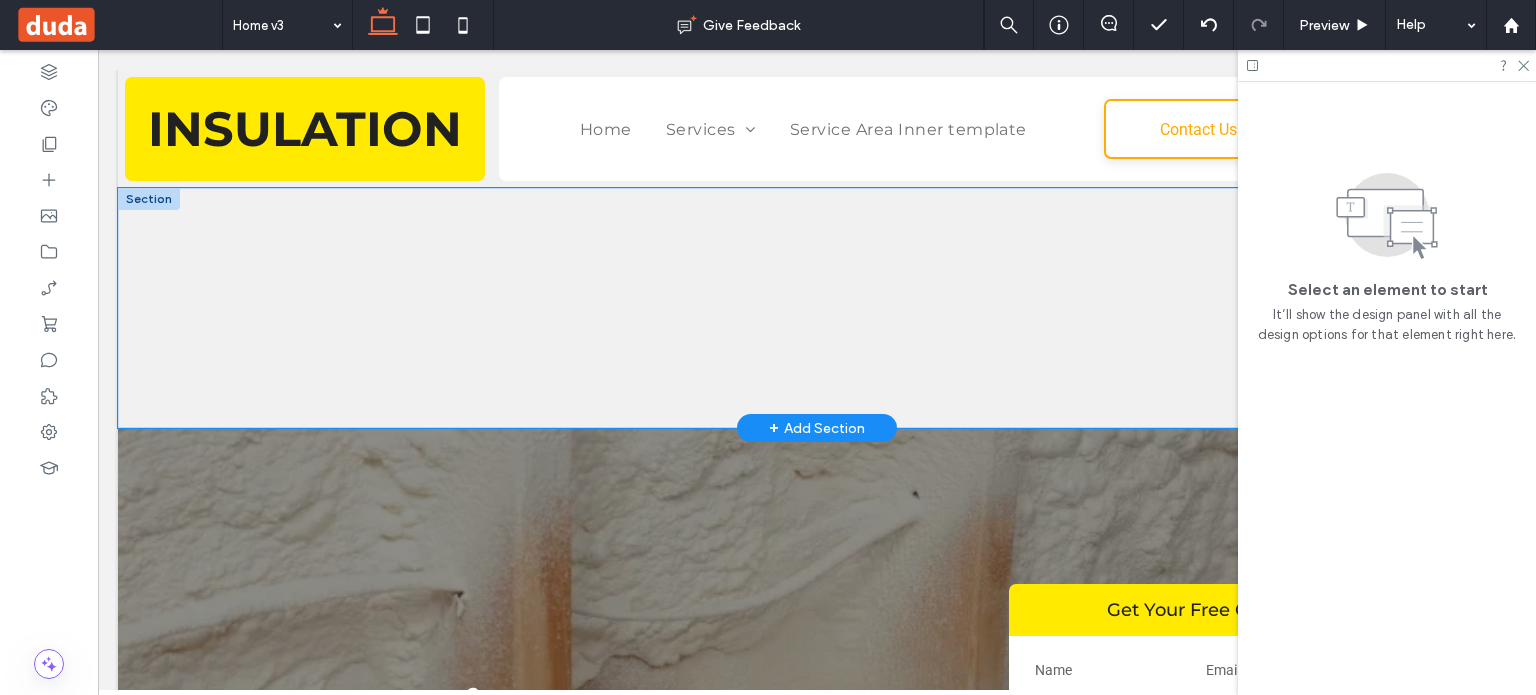 click at bounding box center (817, 308) 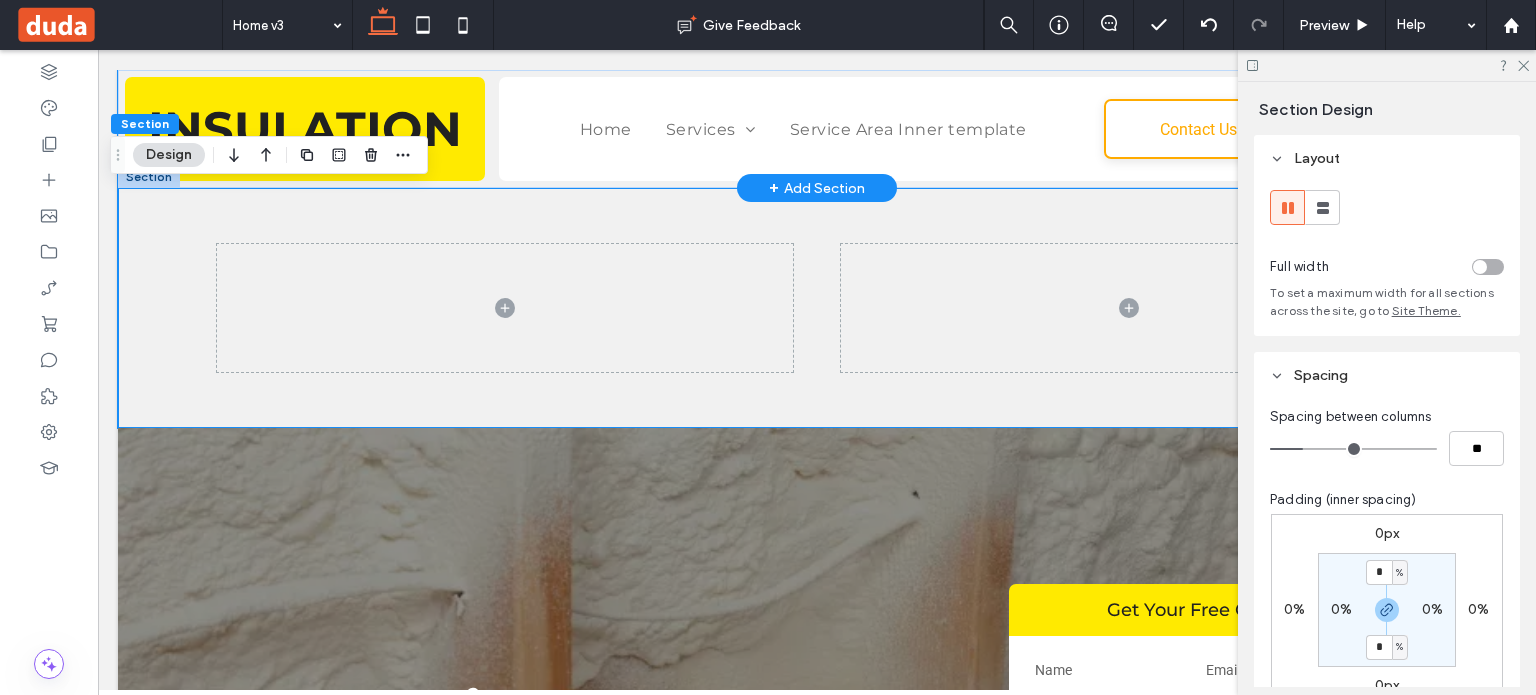 click on "INSULATION         Home
Services
Spray Foam Insulation
Commercial Insulation
Attic Insulation
Batt/Fiberglass Insulation
Blown-In Insulation
Crawl Space Insulation
Service Area Inner template
Contact Us
Get a Quote" at bounding box center [817, 129] 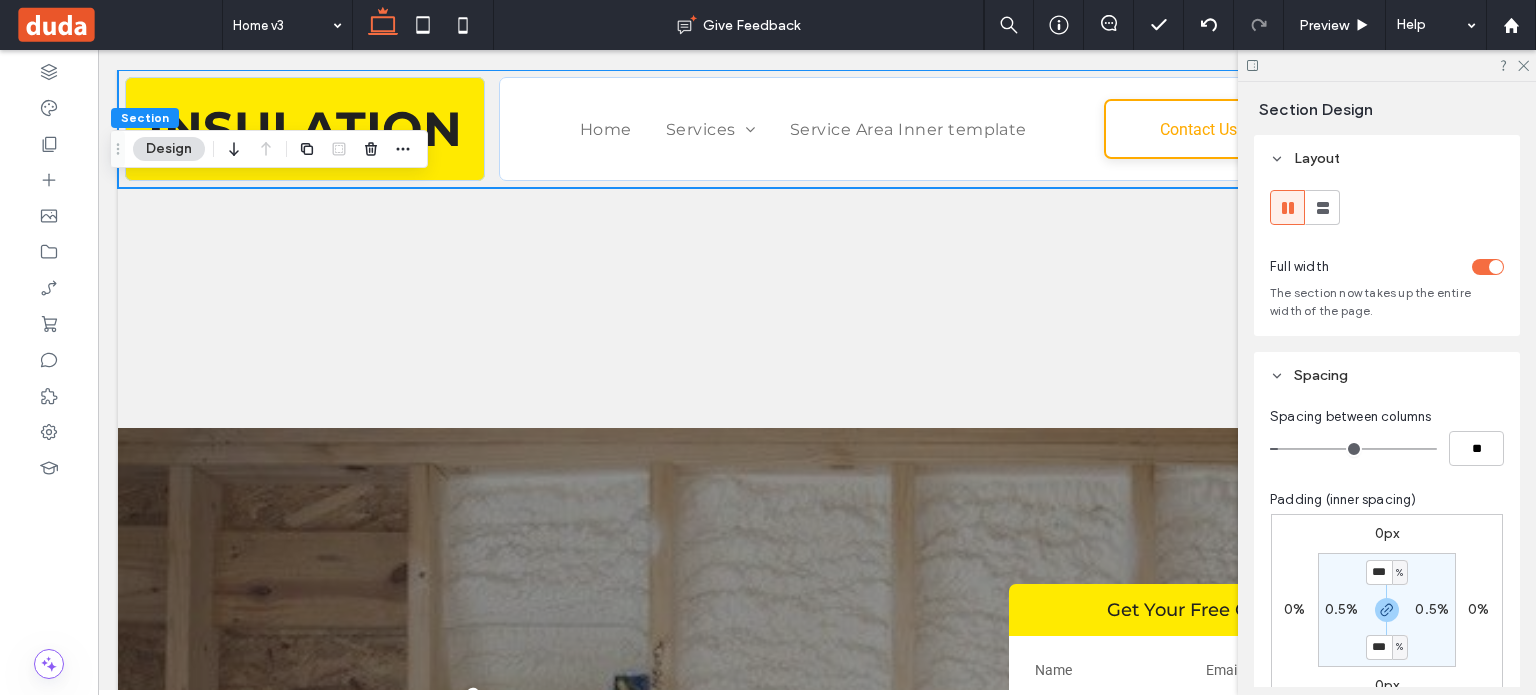 scroll, scrollTop: 100, scrollLeft: 0, axis: vertical 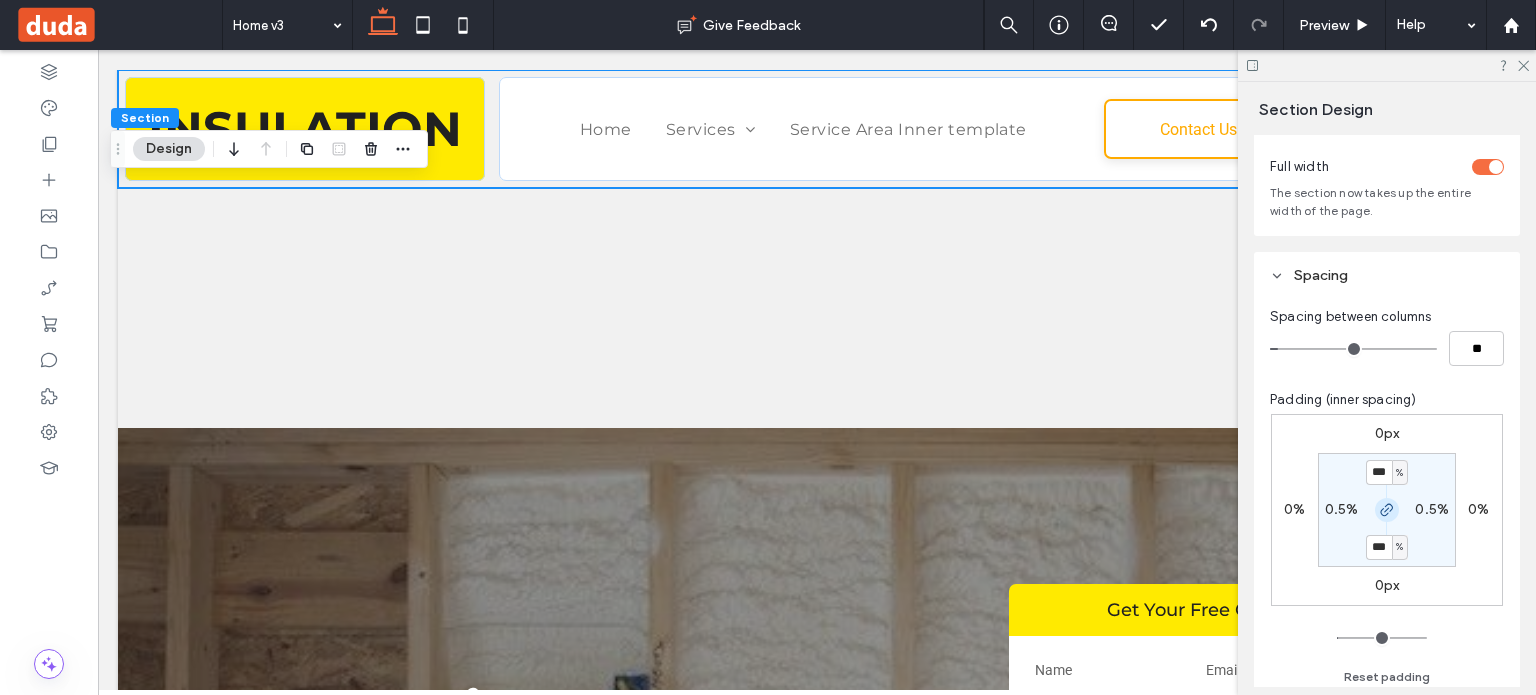 click at bounding box center (1387, 510) 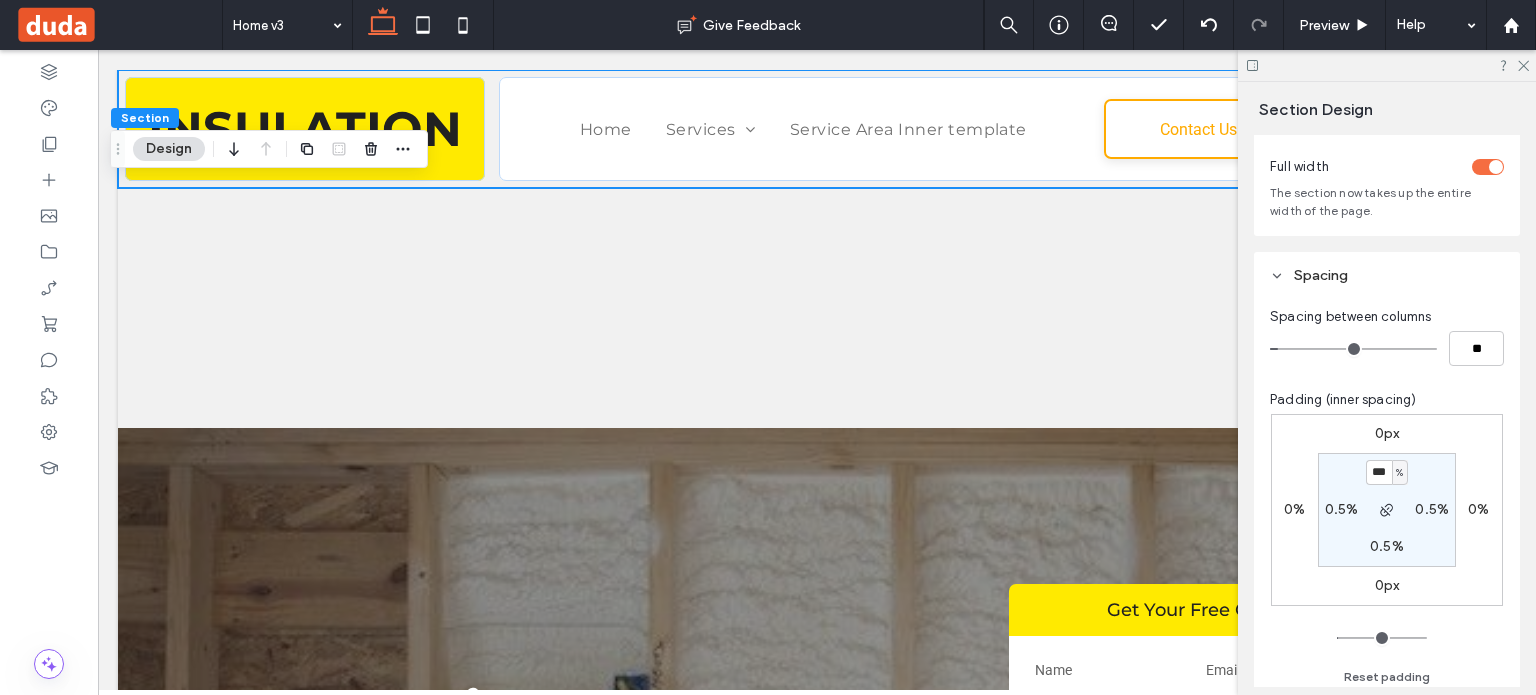 click on "0.5%" at bounding box center (1387, 546) 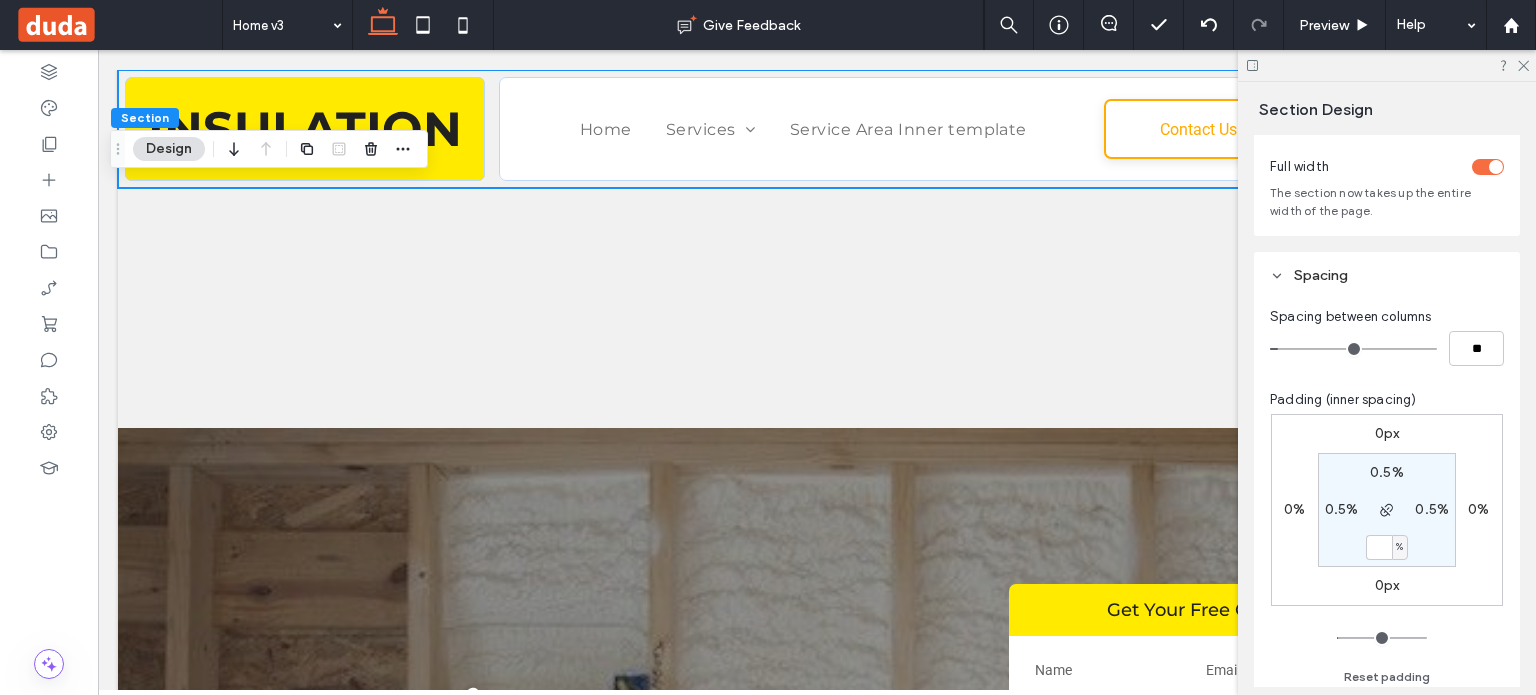 type 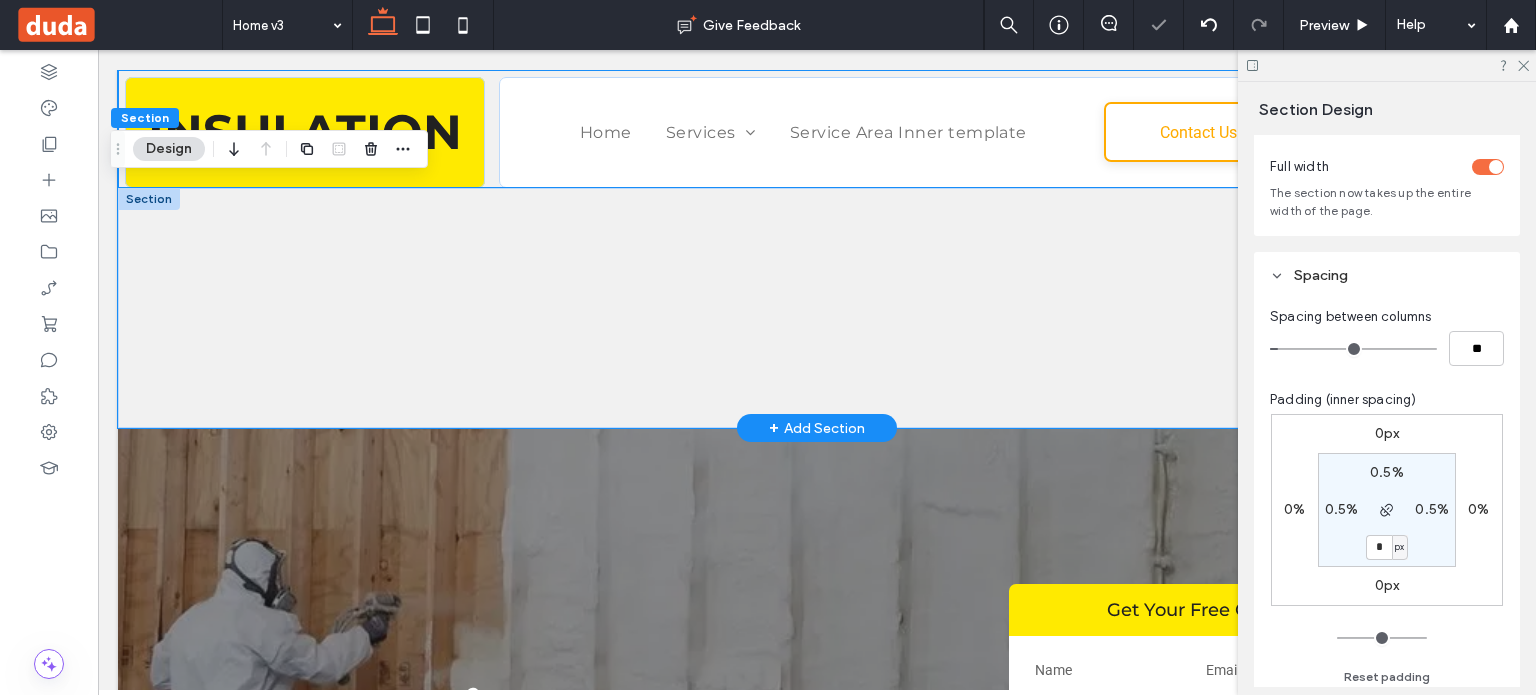click at bounding box center (817, 308) 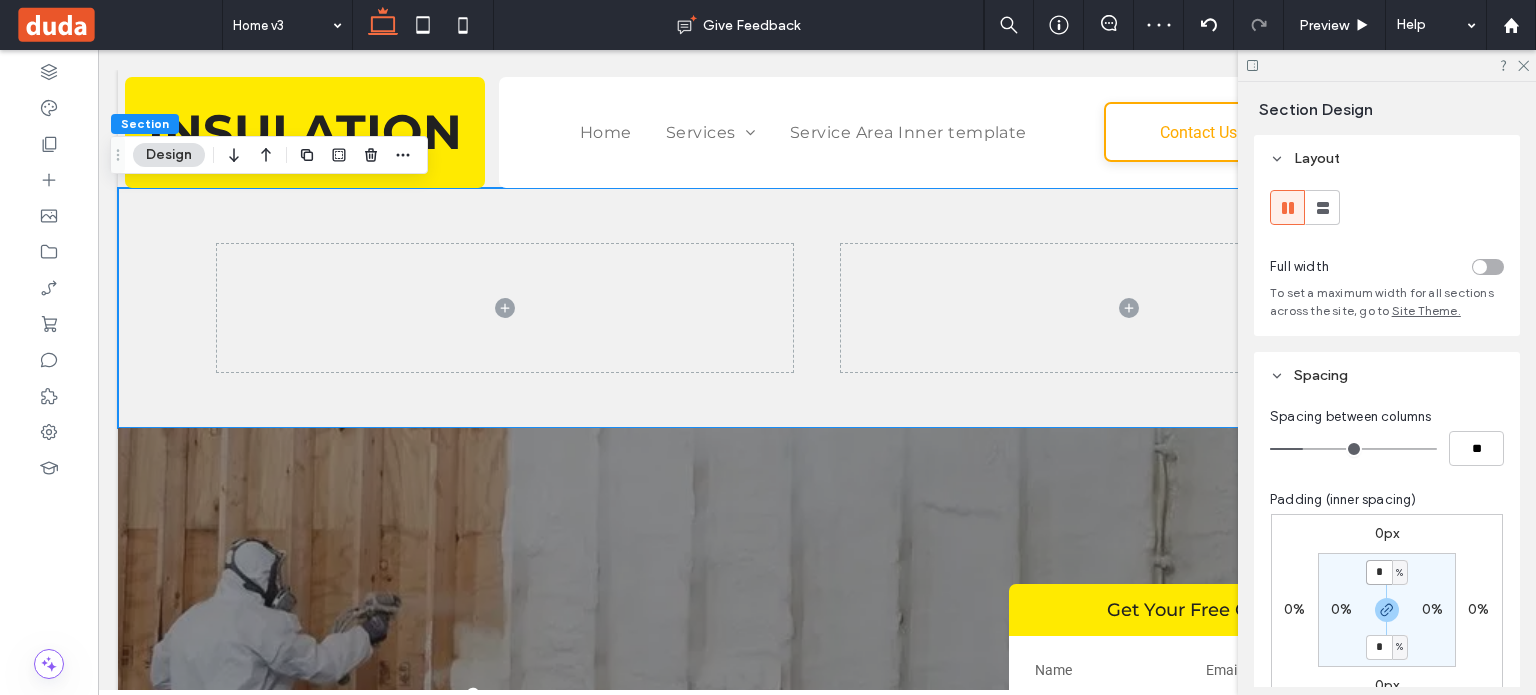click on "*" at bounding box center [1379, 572] 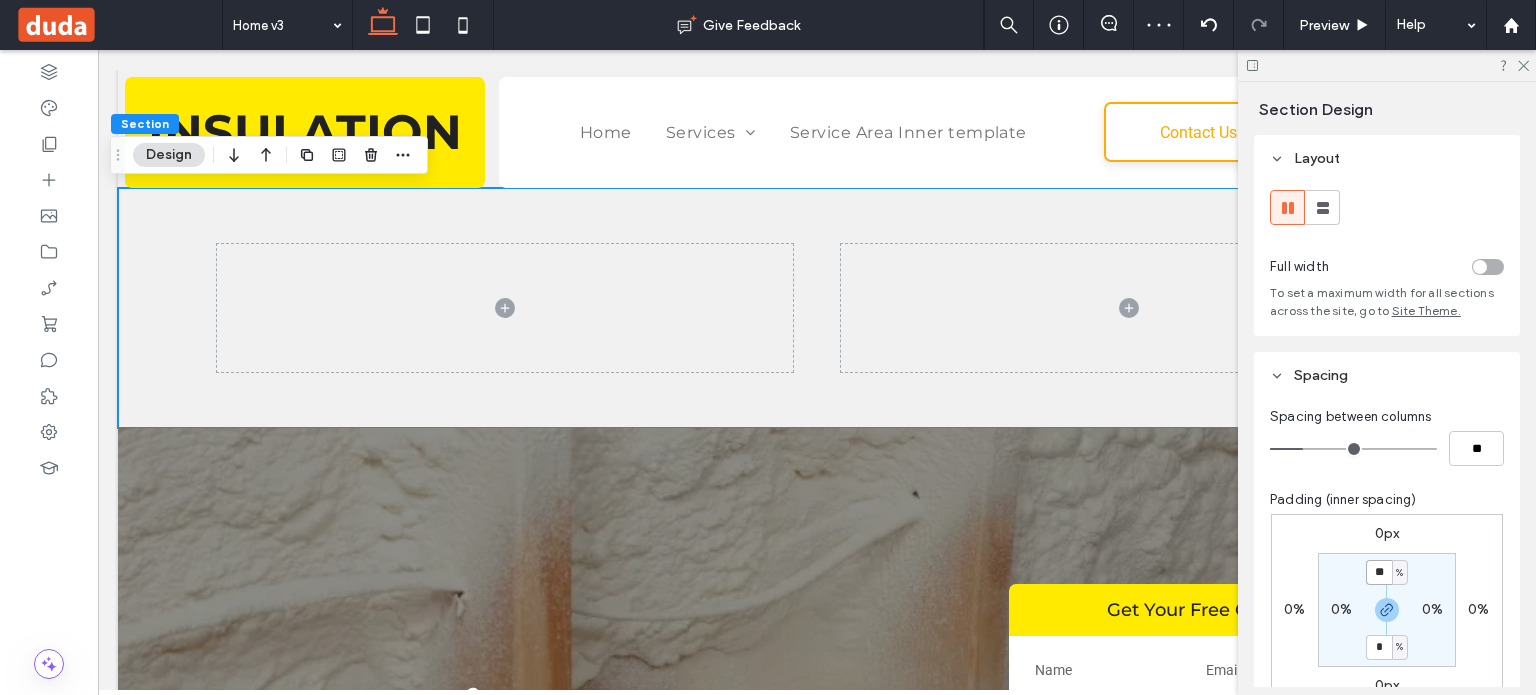 type on "***" 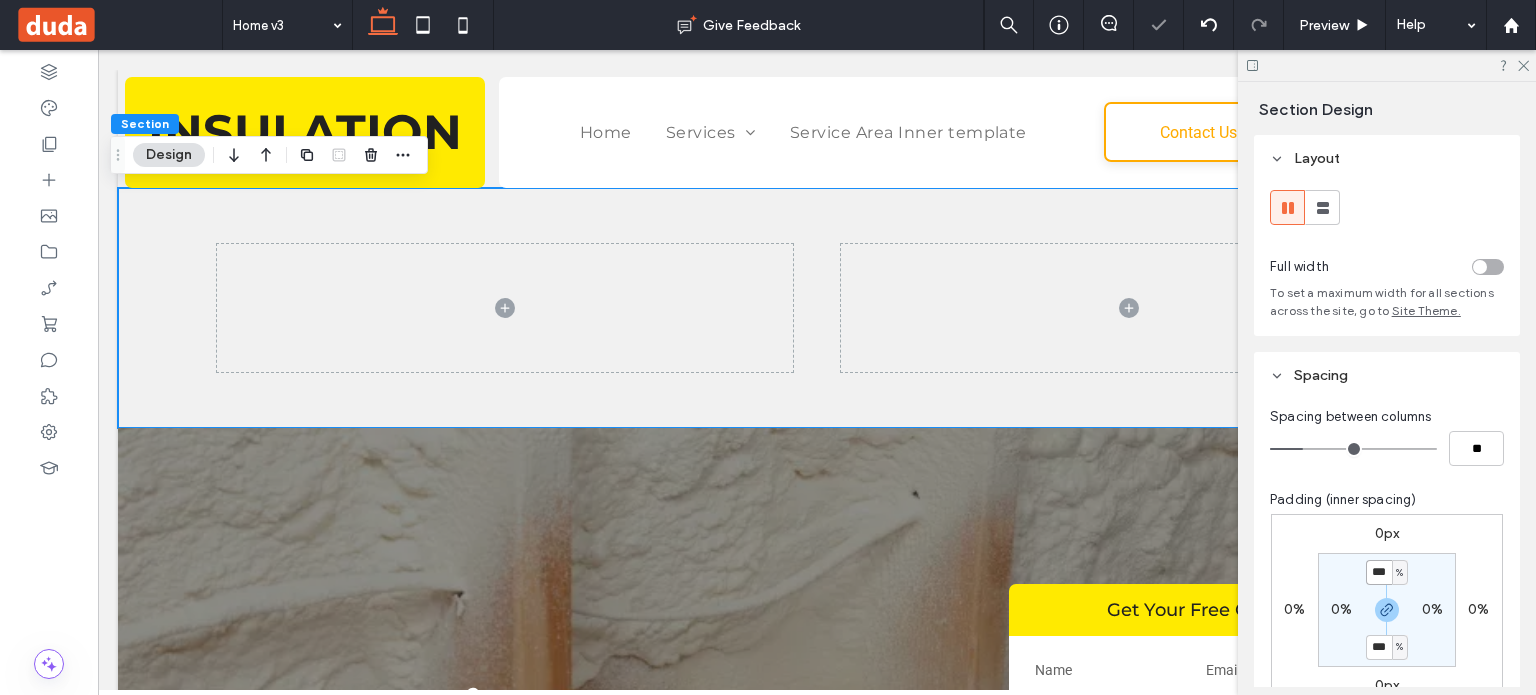 type on "***" 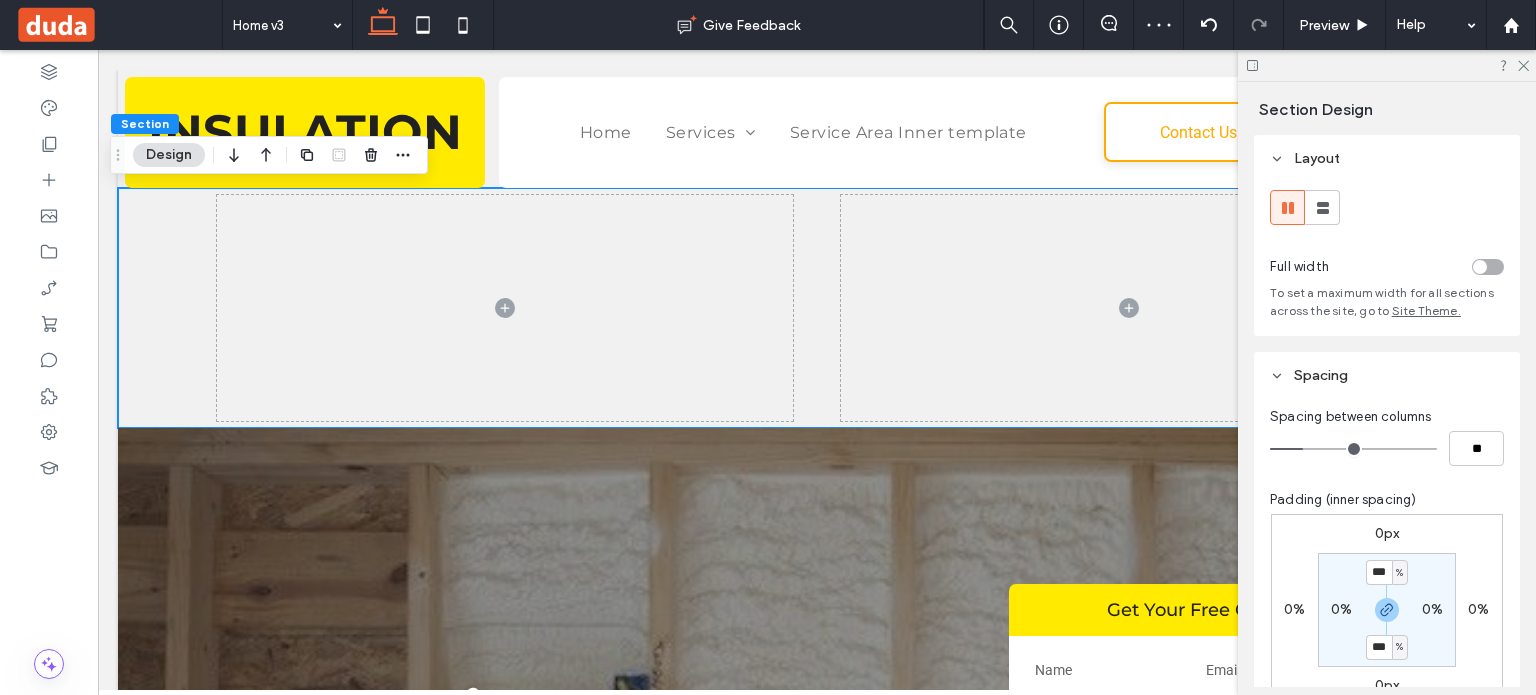 click at bounding box center [1488, 267] 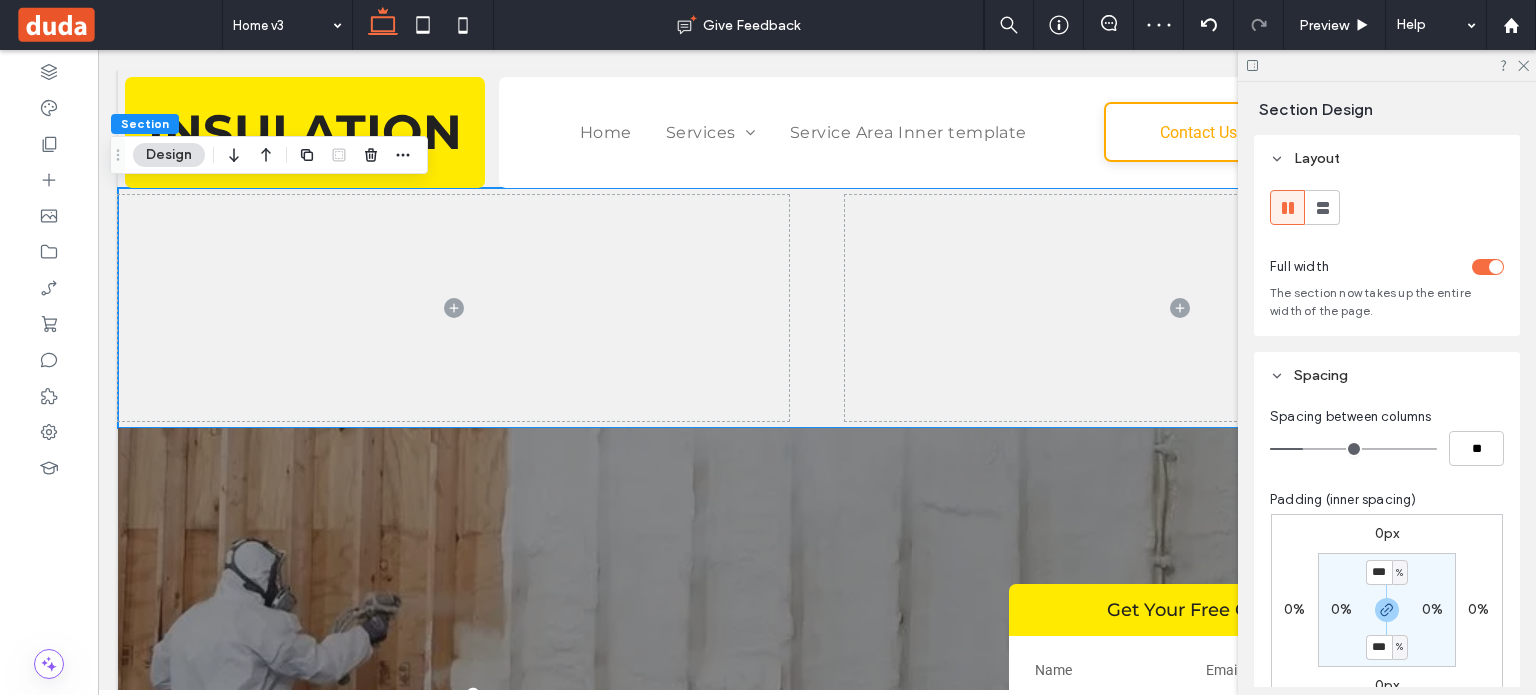 click on "0%" at bounding box center [1341, 609] 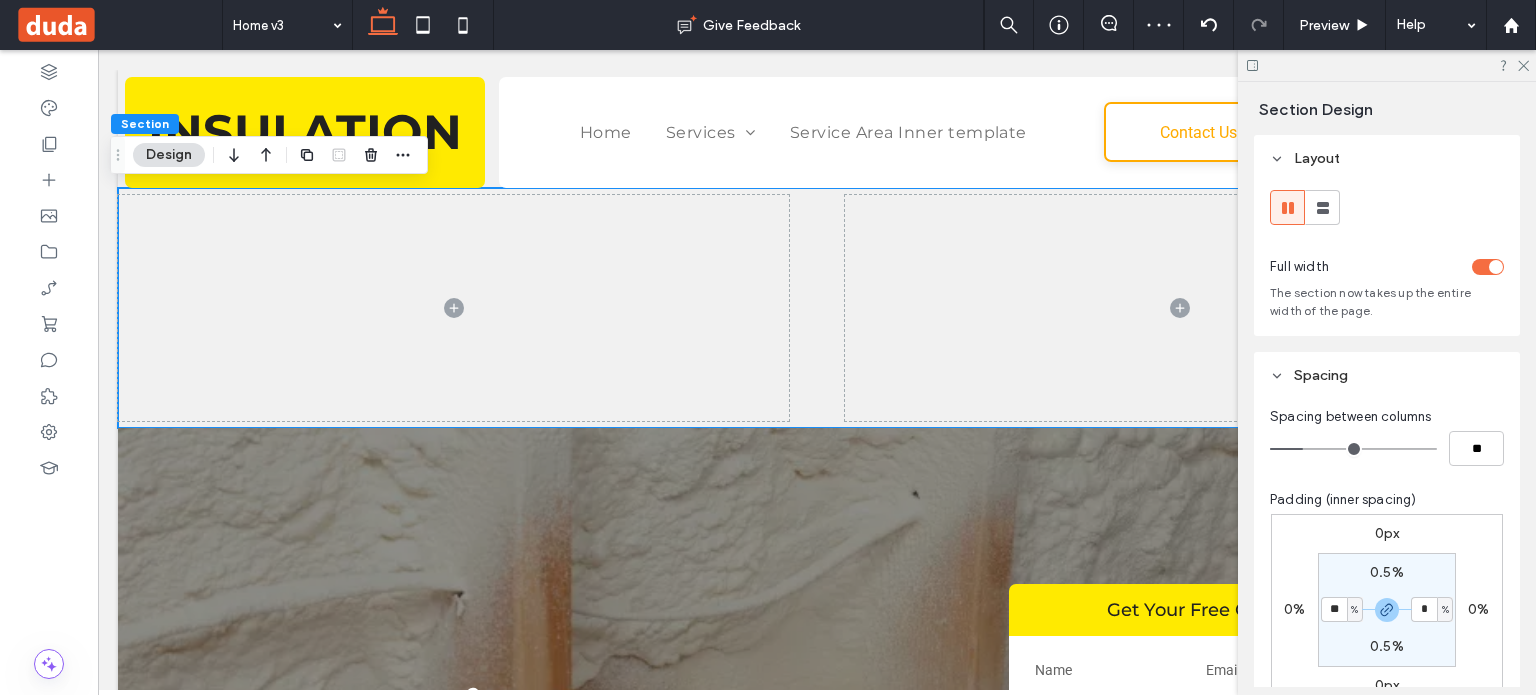 type on "**" 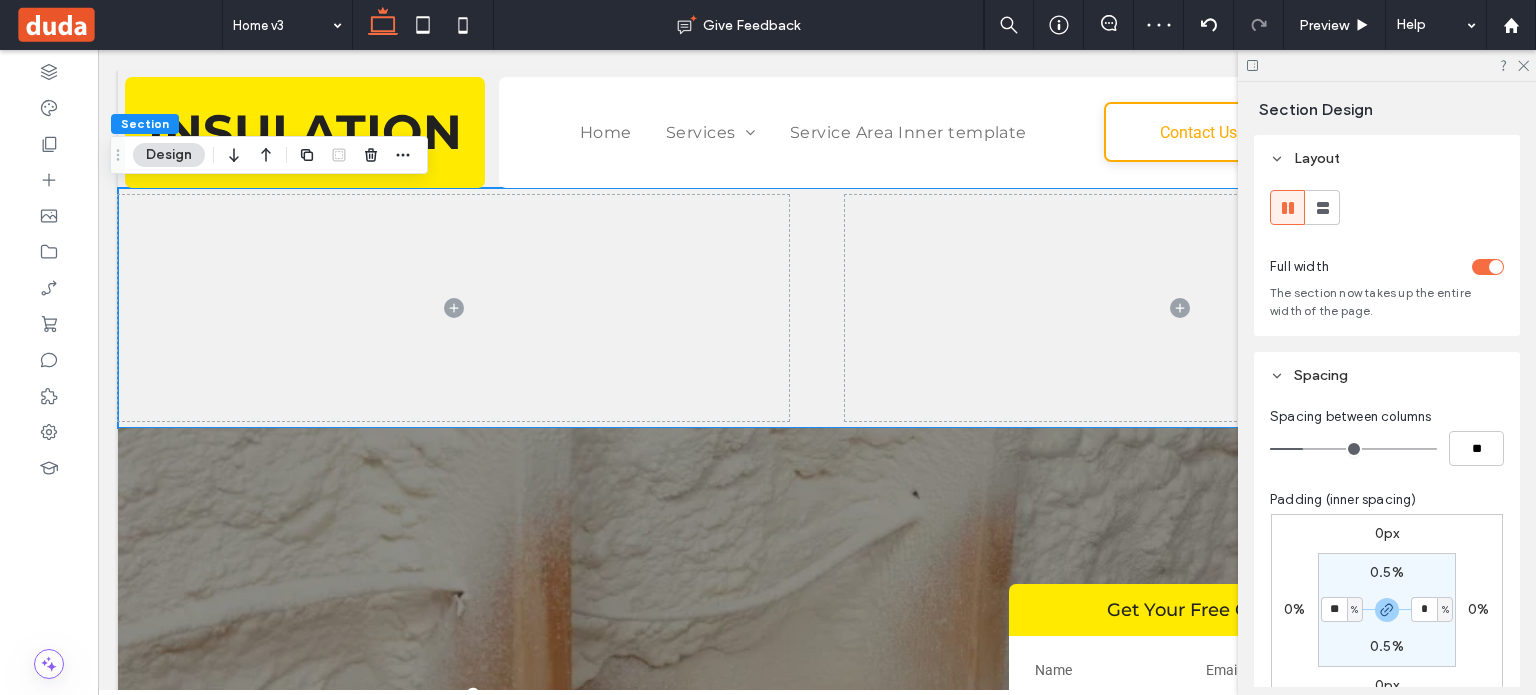 type on "*" 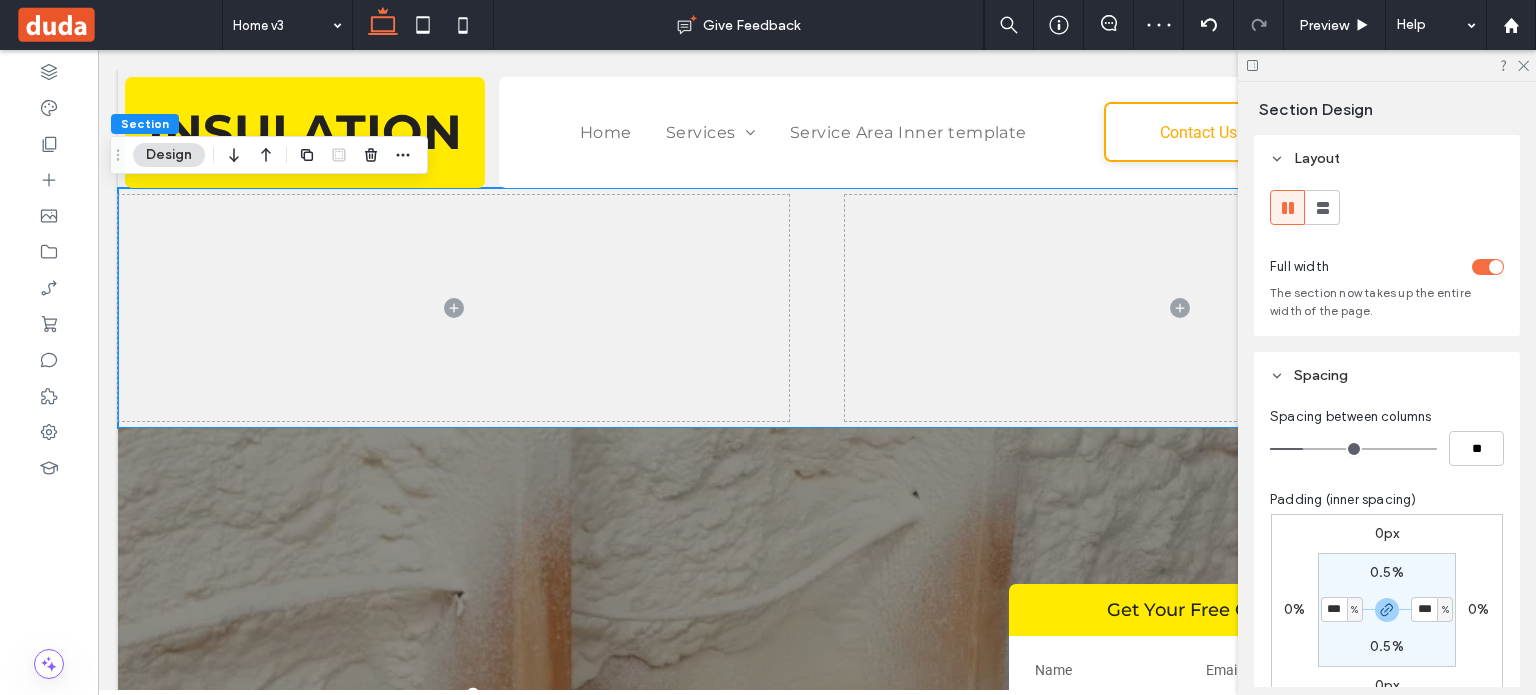 type on "*" 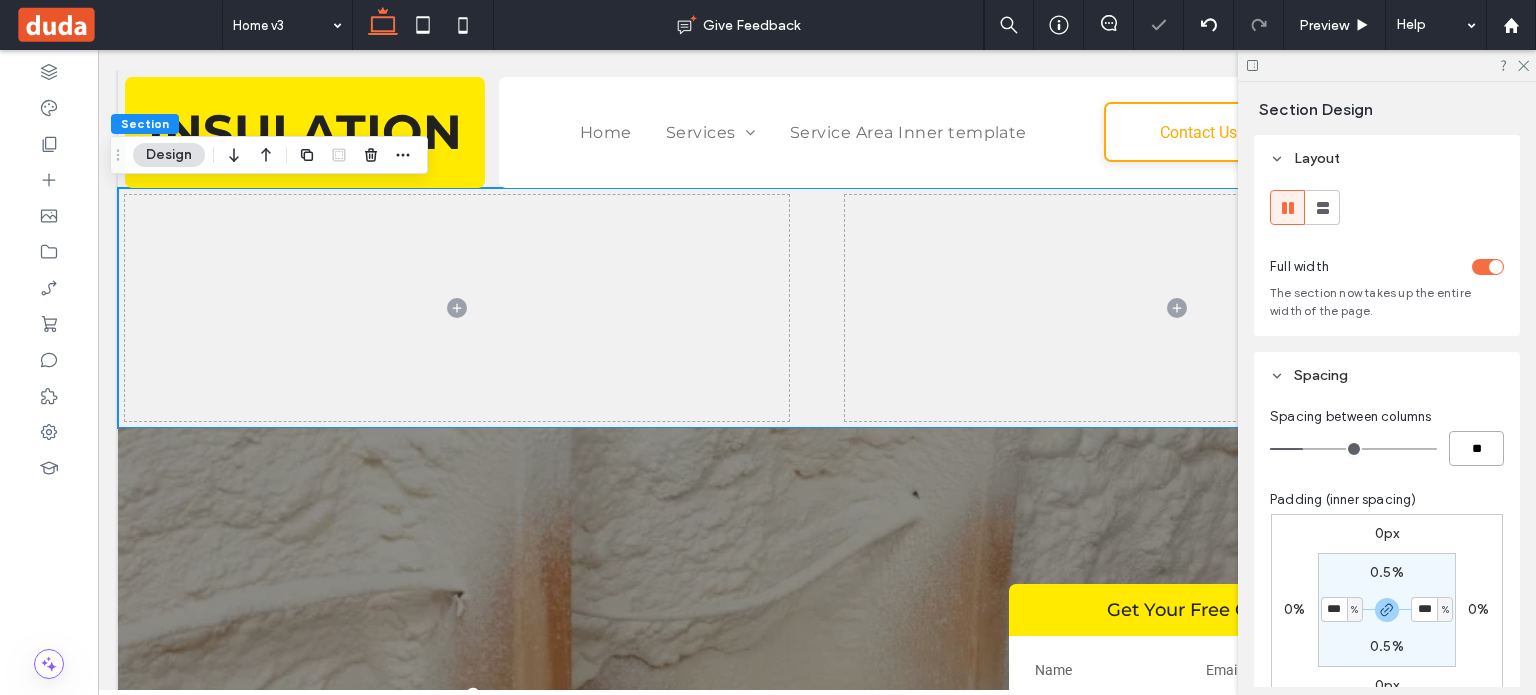 click on "**" at bounding box center (1476, 448) 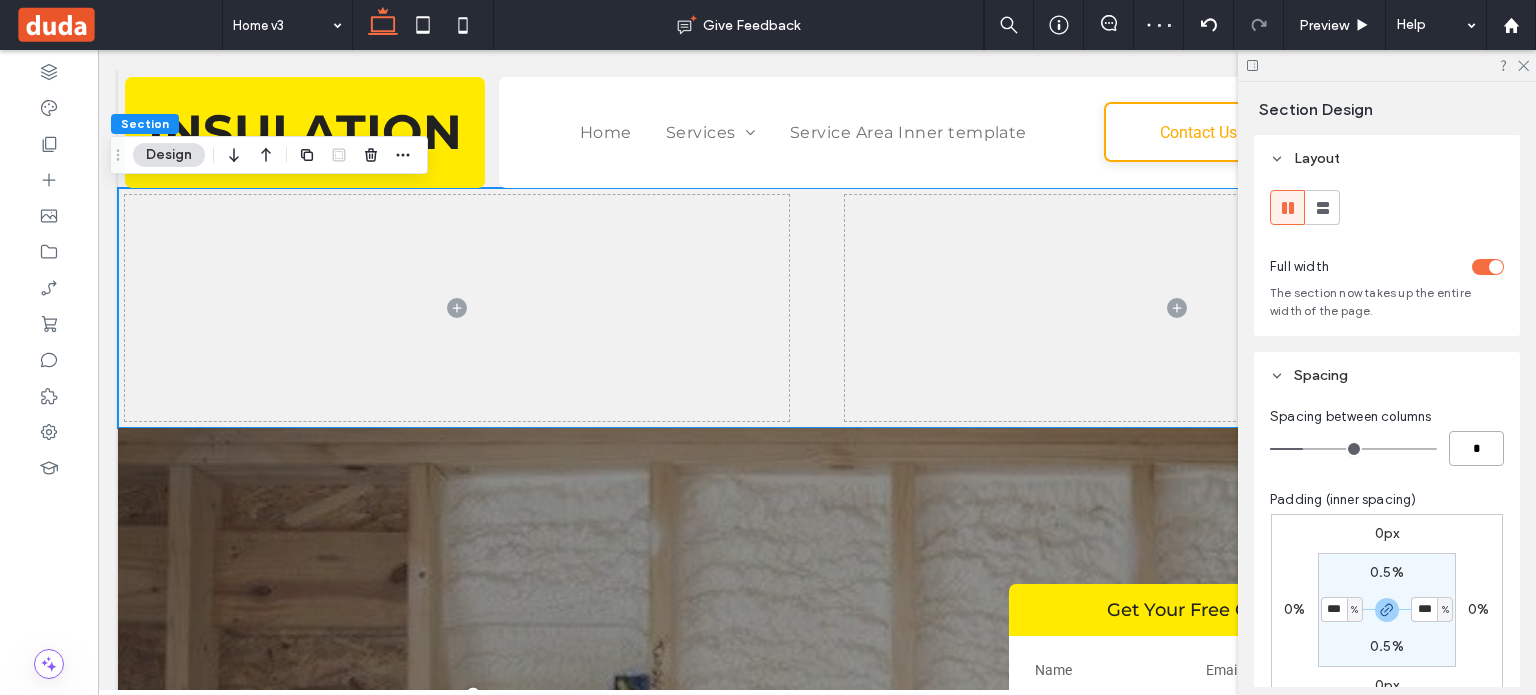 type on "*" 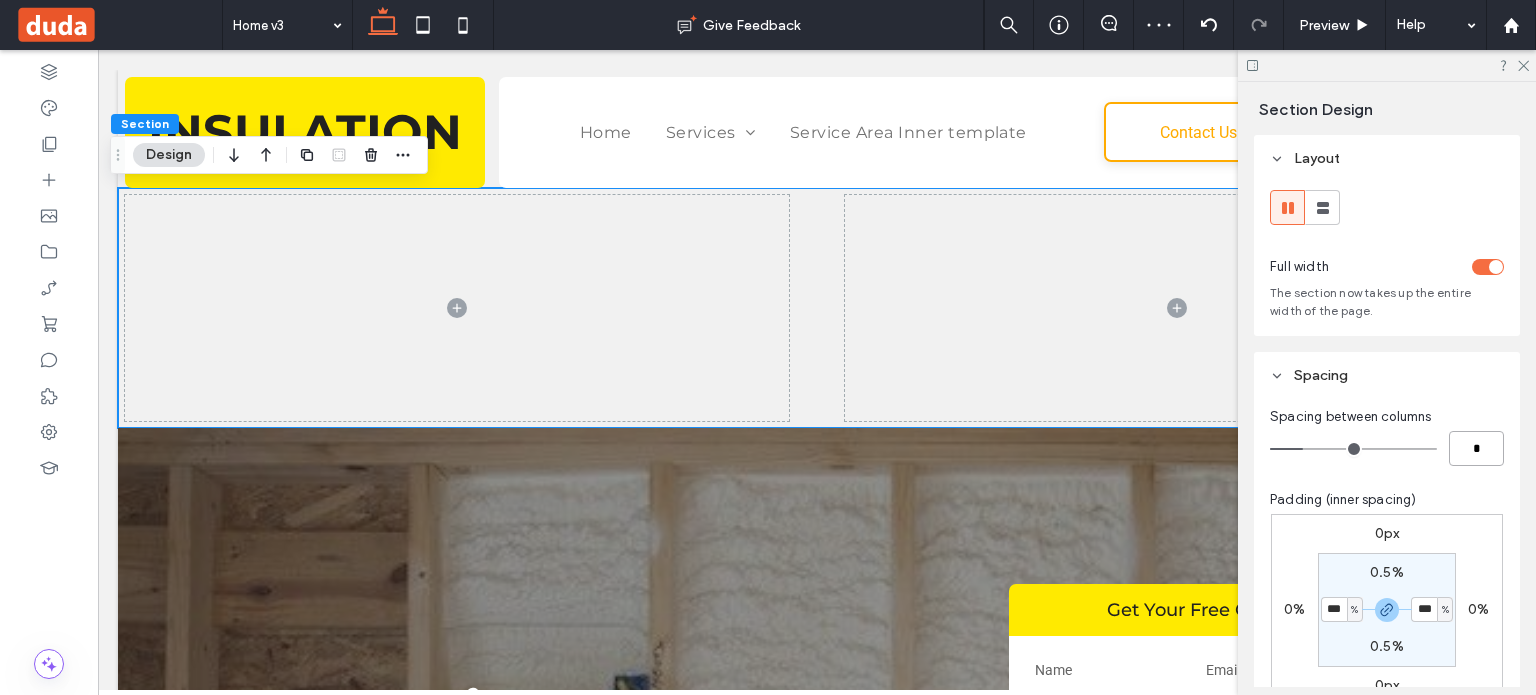 type on "*" 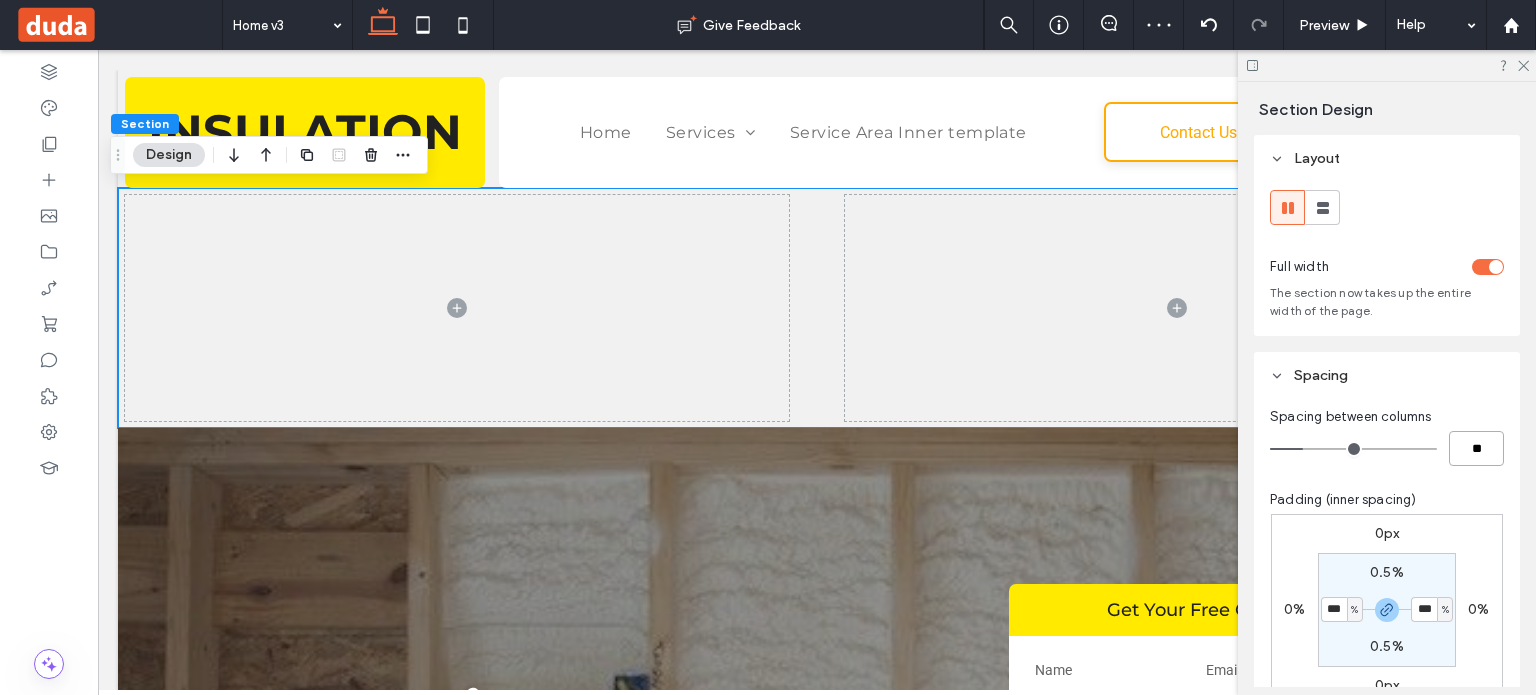 type on "*" 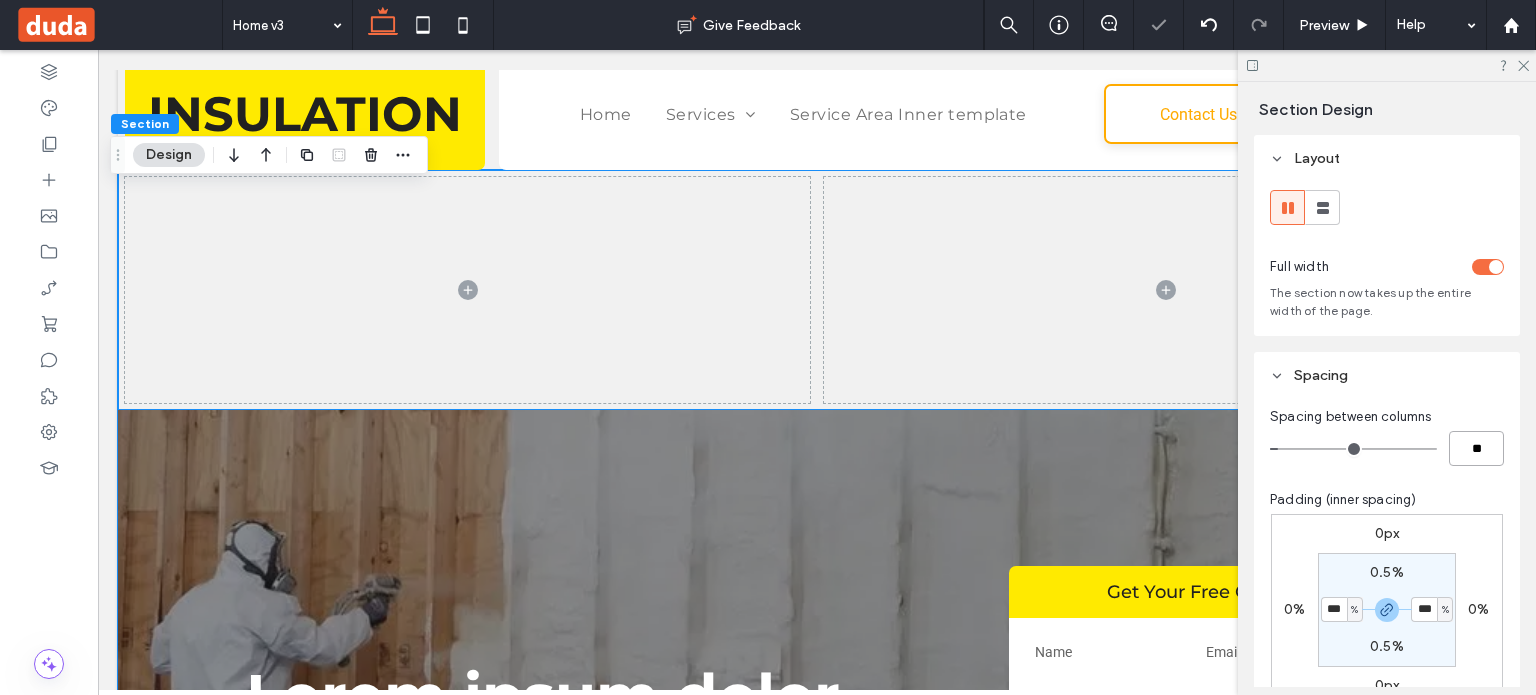 scroll, scrollTop: 0, scrollLeft: 0, axis: both 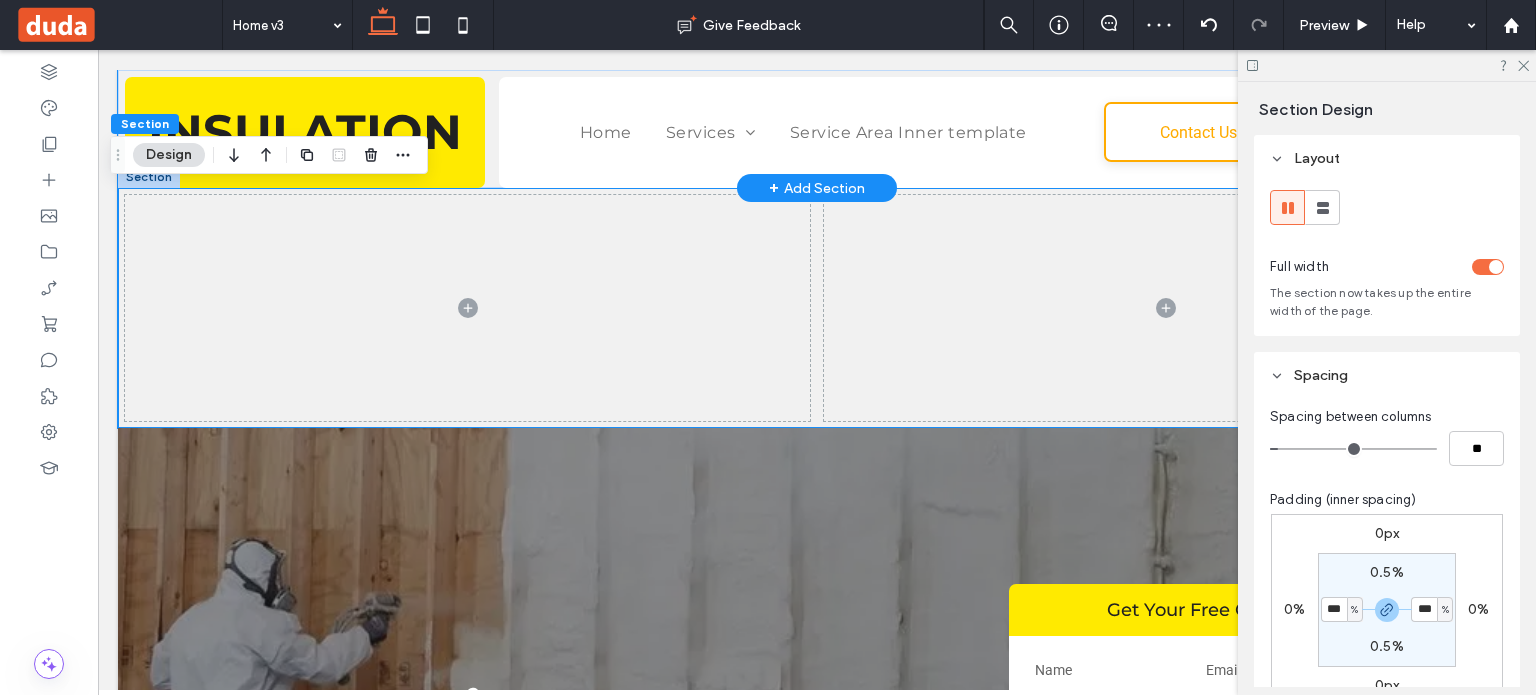 click on "INSULATION         Home
Services
Spray Foam Insulation
Commercial Insulation
Attic Insulation
Batt/Fiberglass Insulation
Blown-In Insulation
Crawl Space Insulation
Service Area Inner template
Contact Us
Get a Quote" at bounding box center (817, 129) 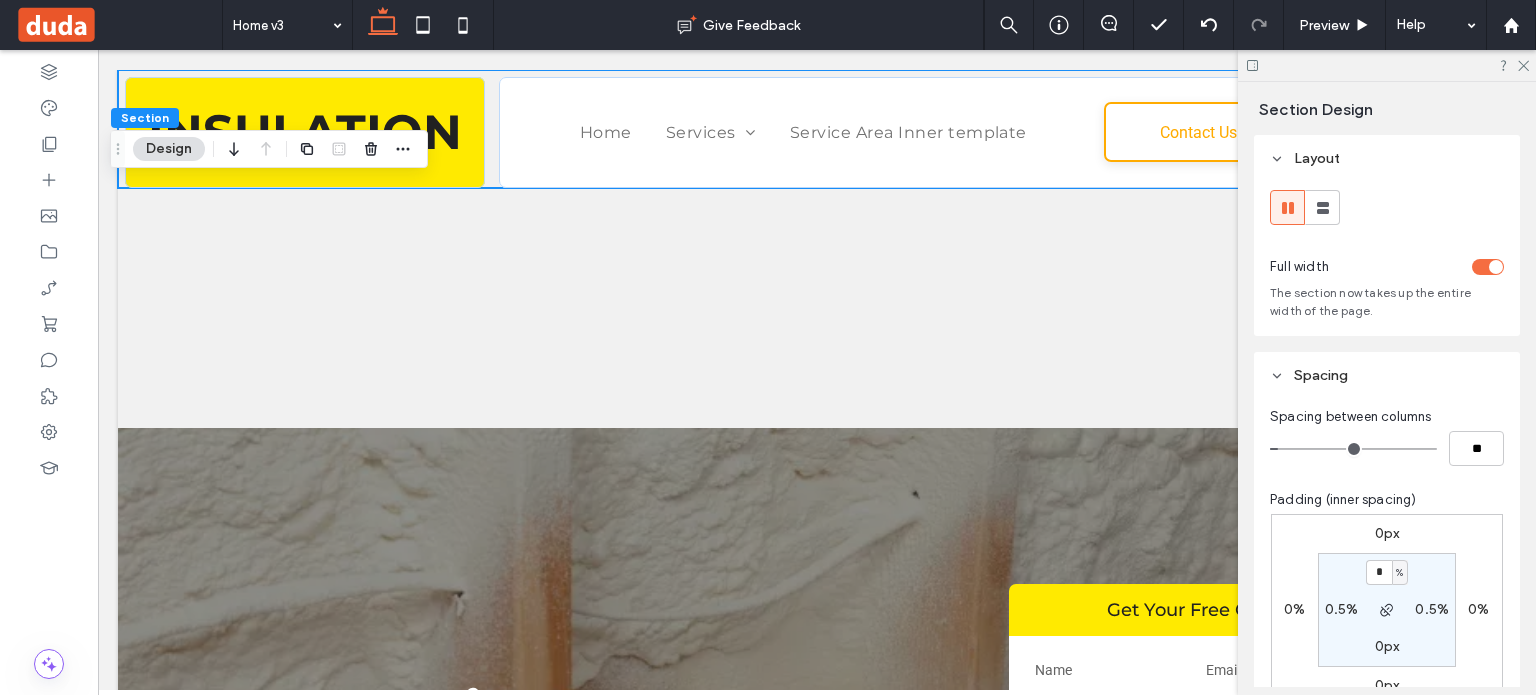 type on "*" 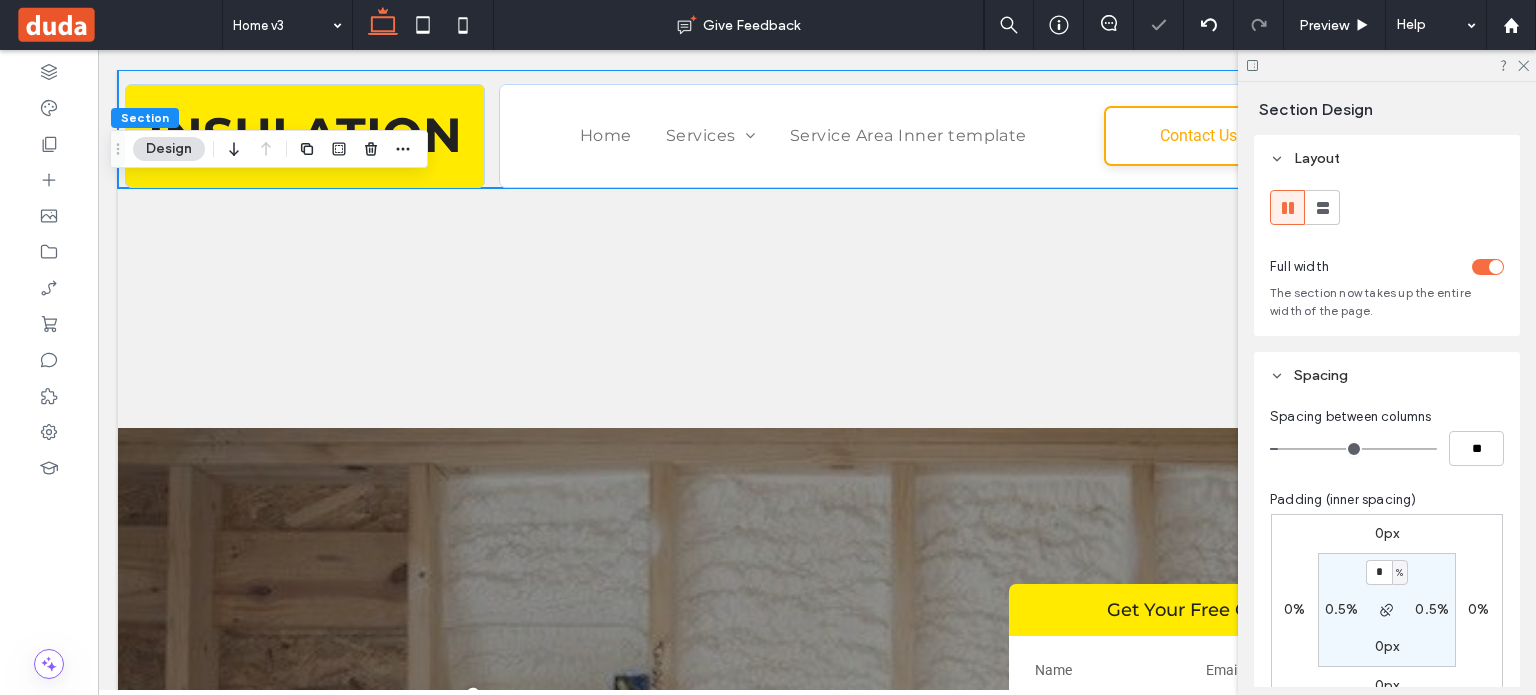 click on "0.5%" at bounding box center (1342, 609) 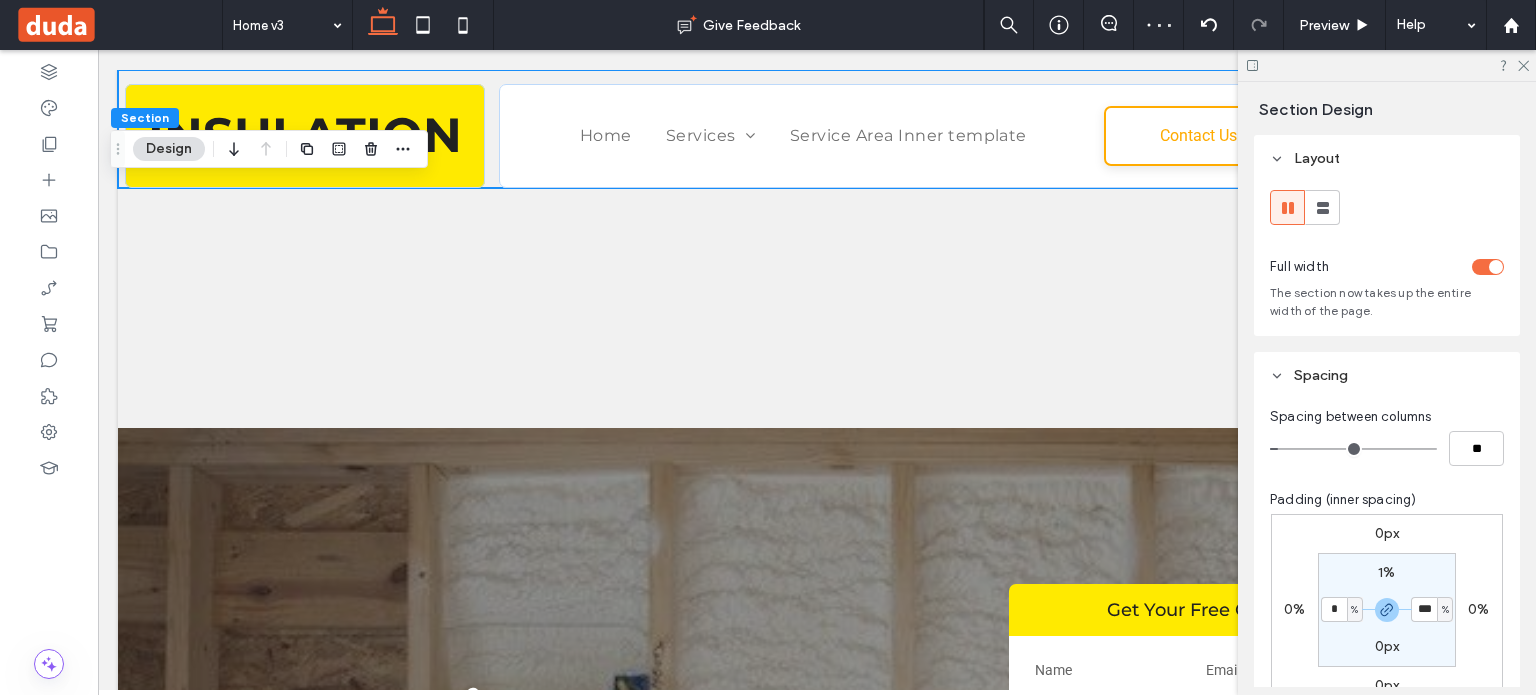 type on "*" 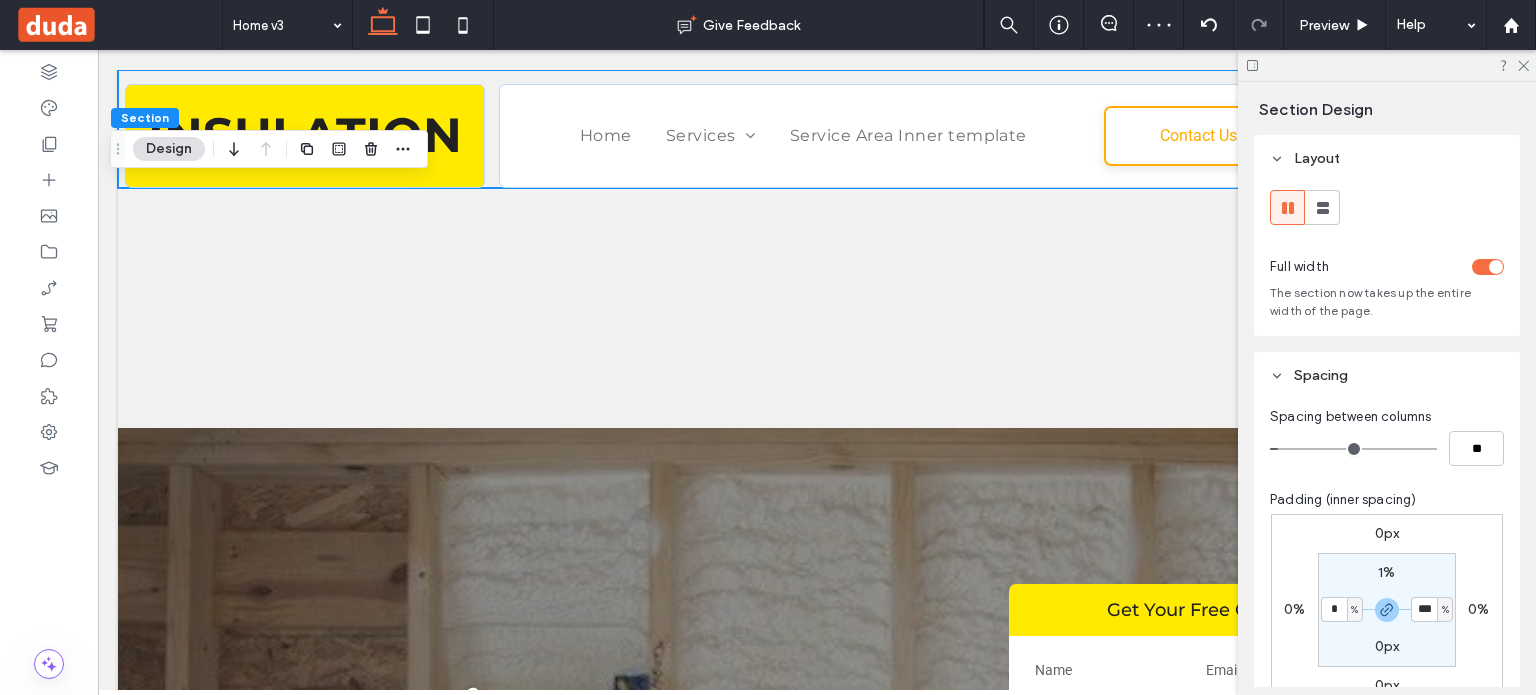 type on "*" 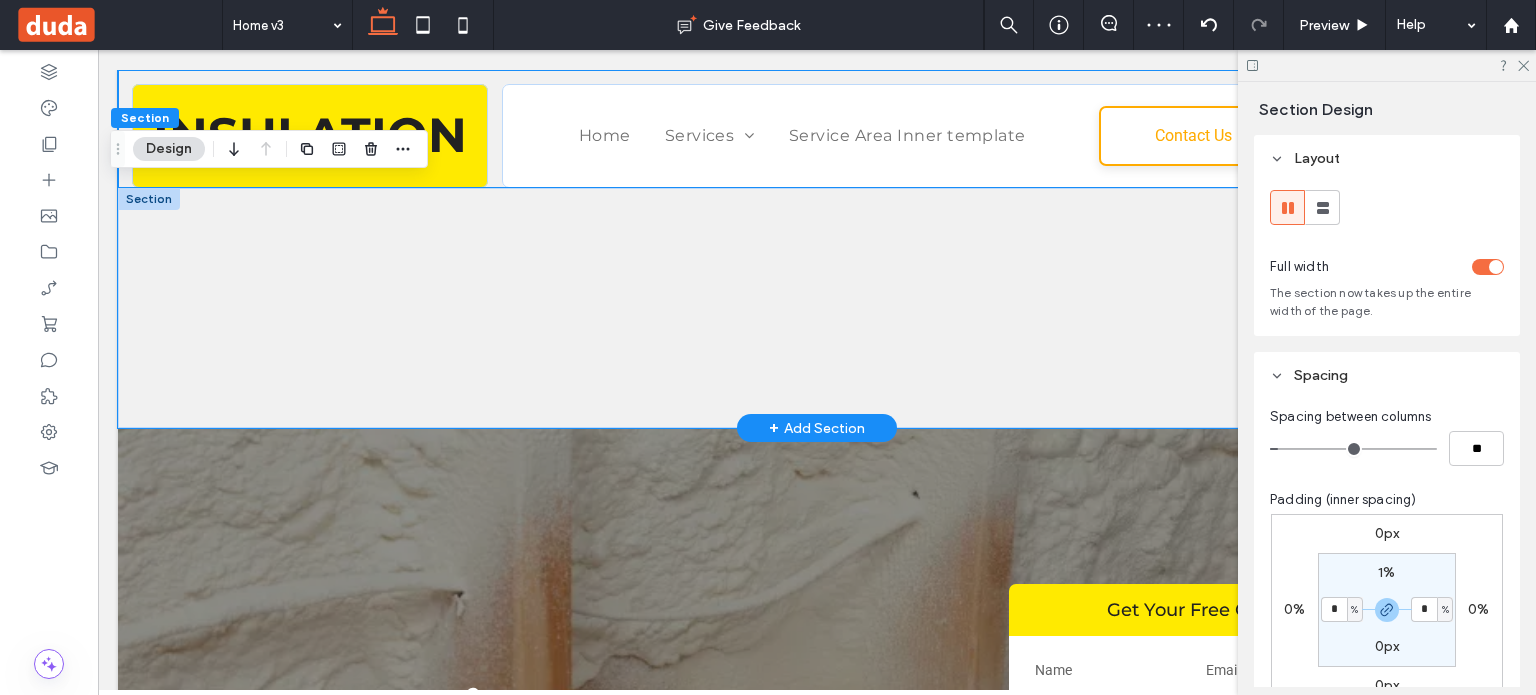 click at bounding box center [817, 308] 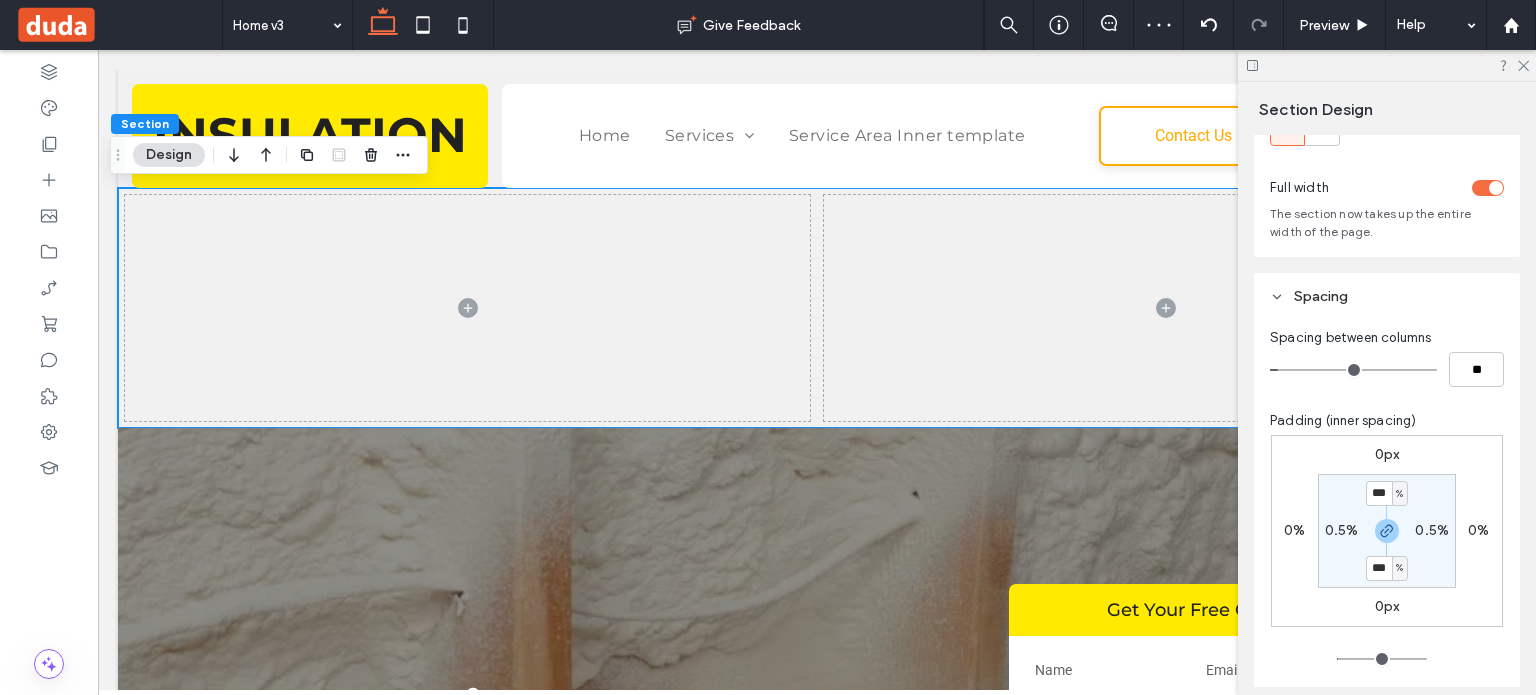scroll, scrollTop: 100, scrollLeft: 0, axis: vertical 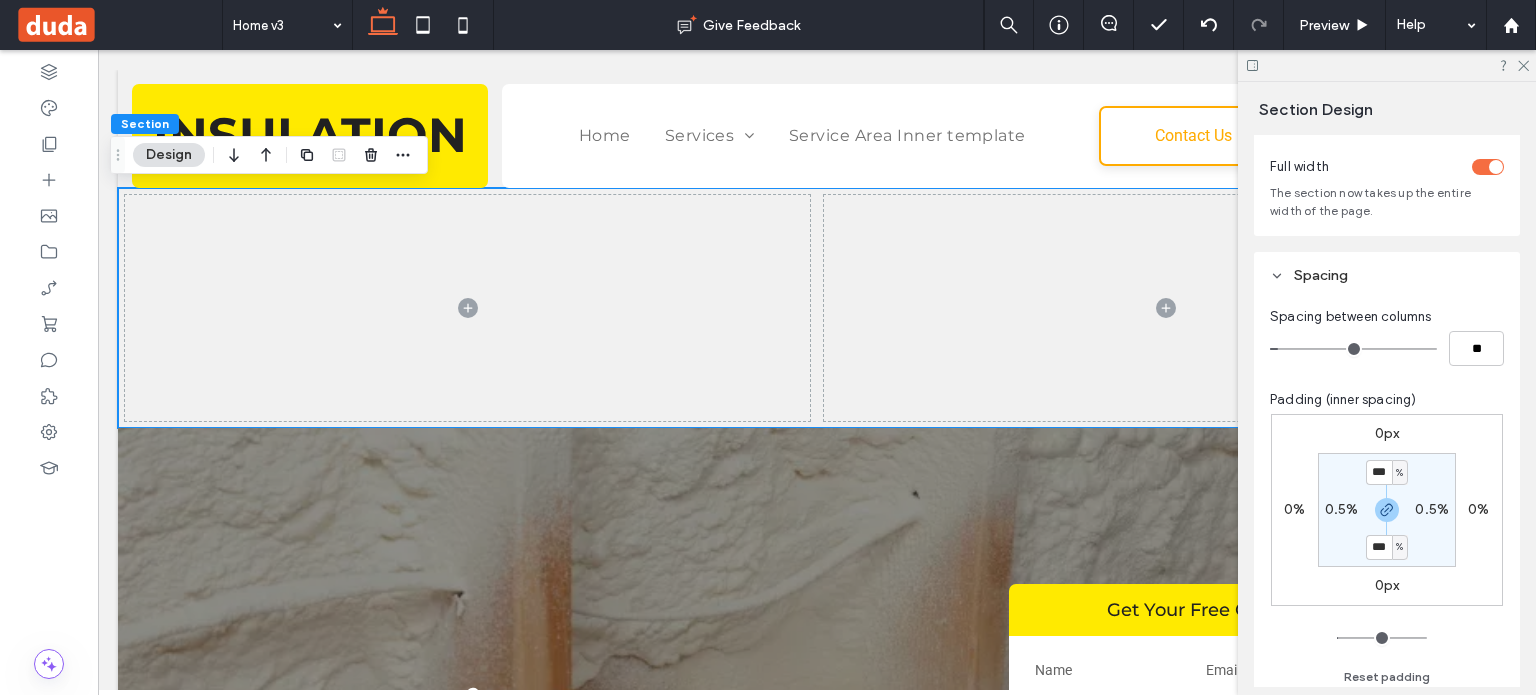 type on "*" 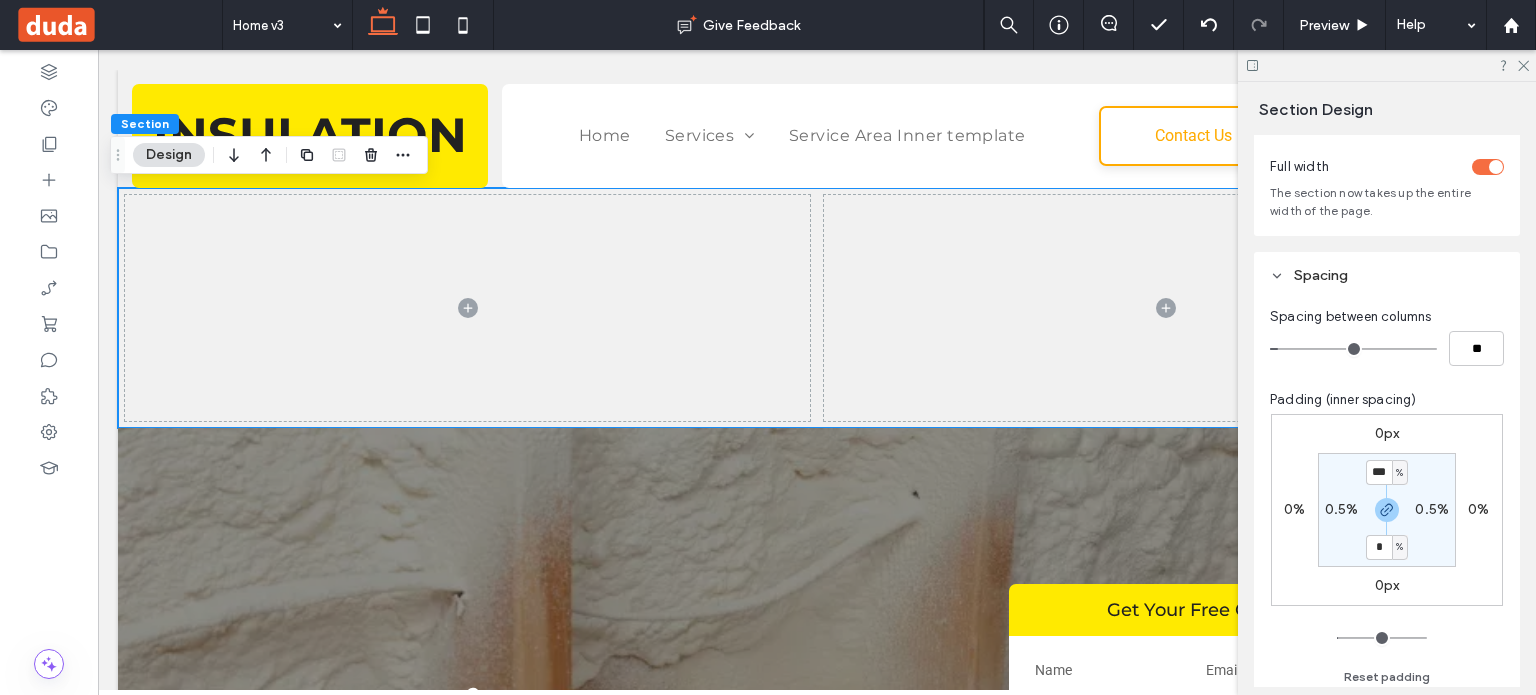 click on "0.5%" at bounding box center (1342, 509) 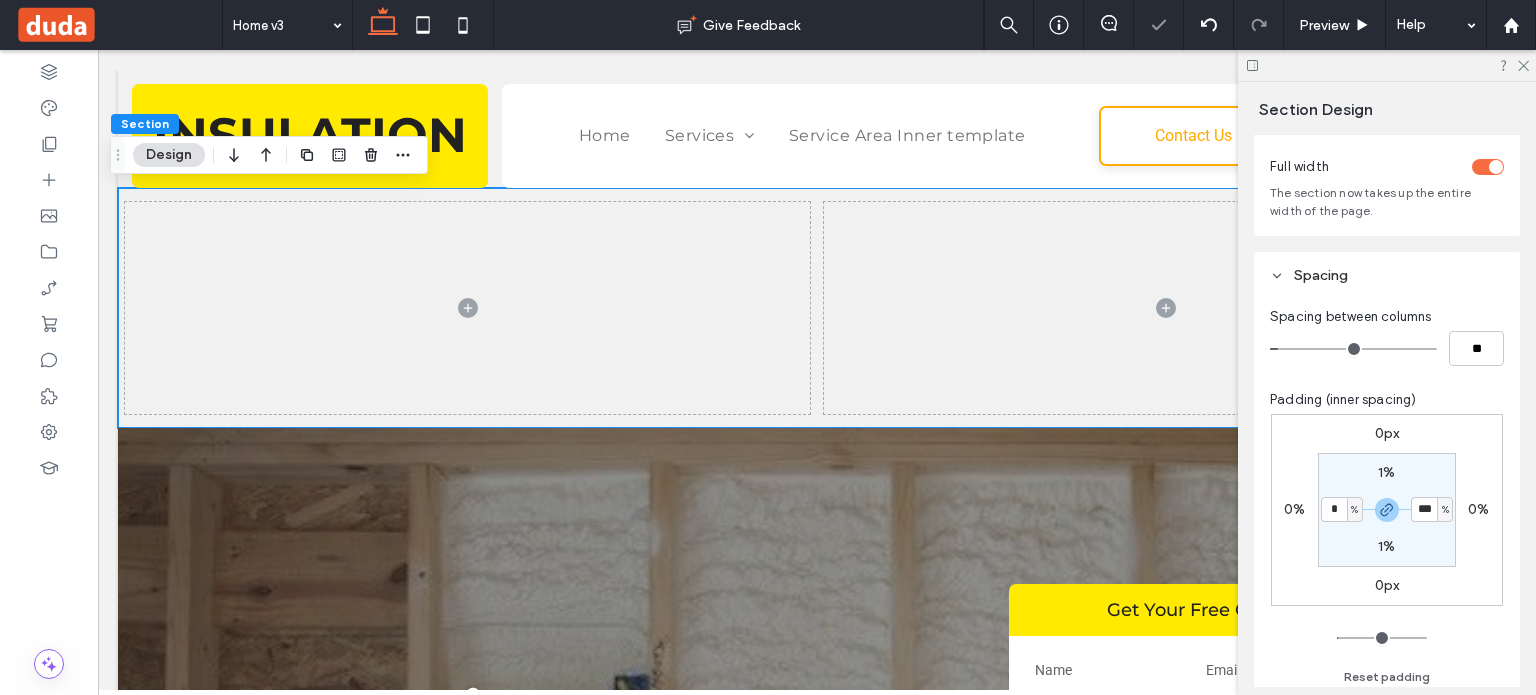 type on "*" 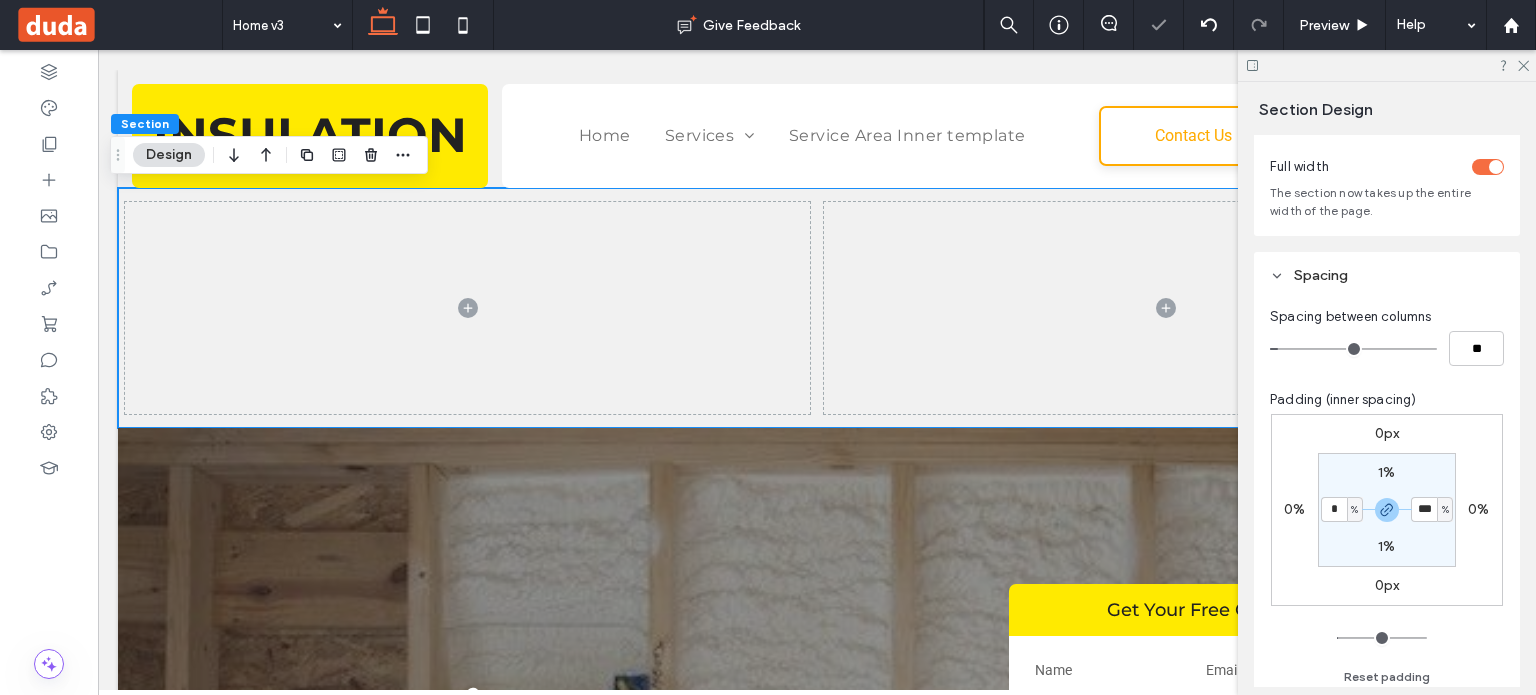 type on "*" 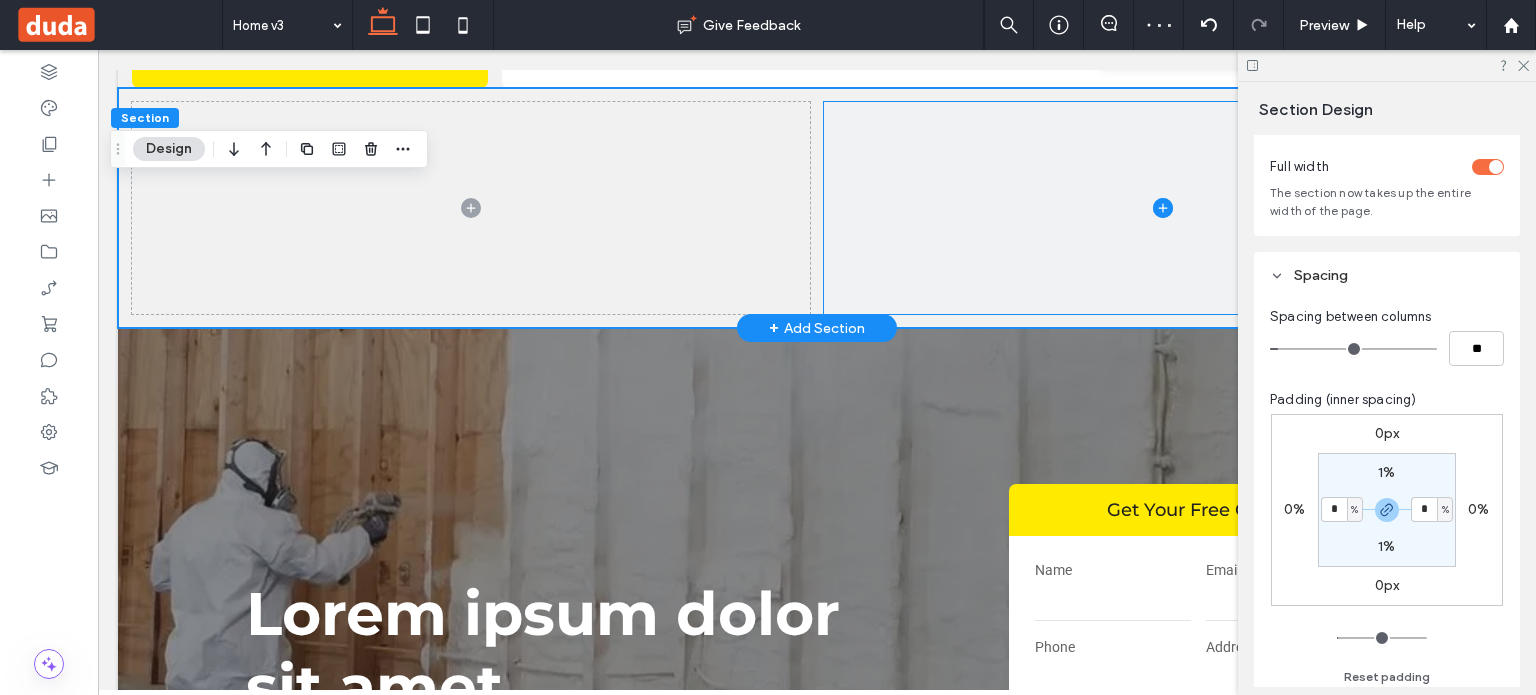 scroll, scrollTop: 100, scrollLeft: 0, axis: vertical 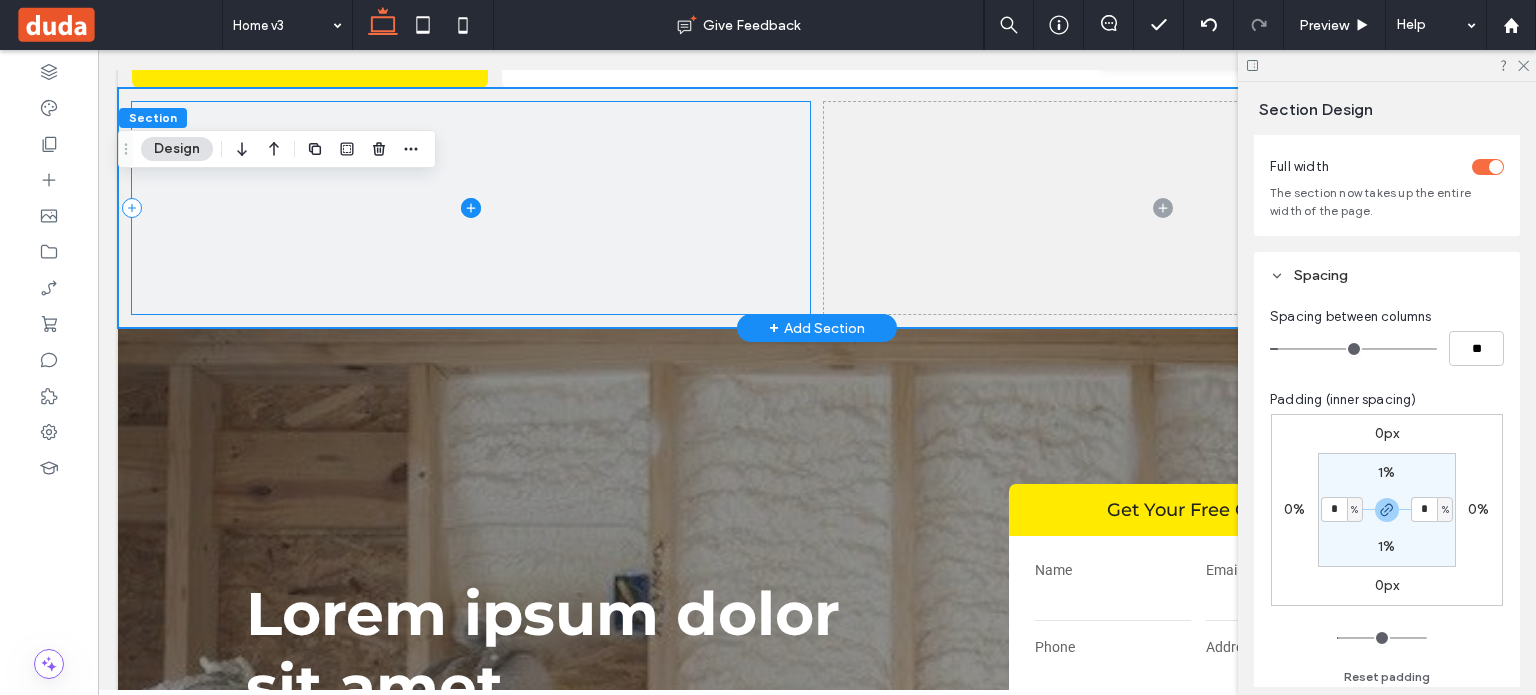 click at bounding box center [471, 208] 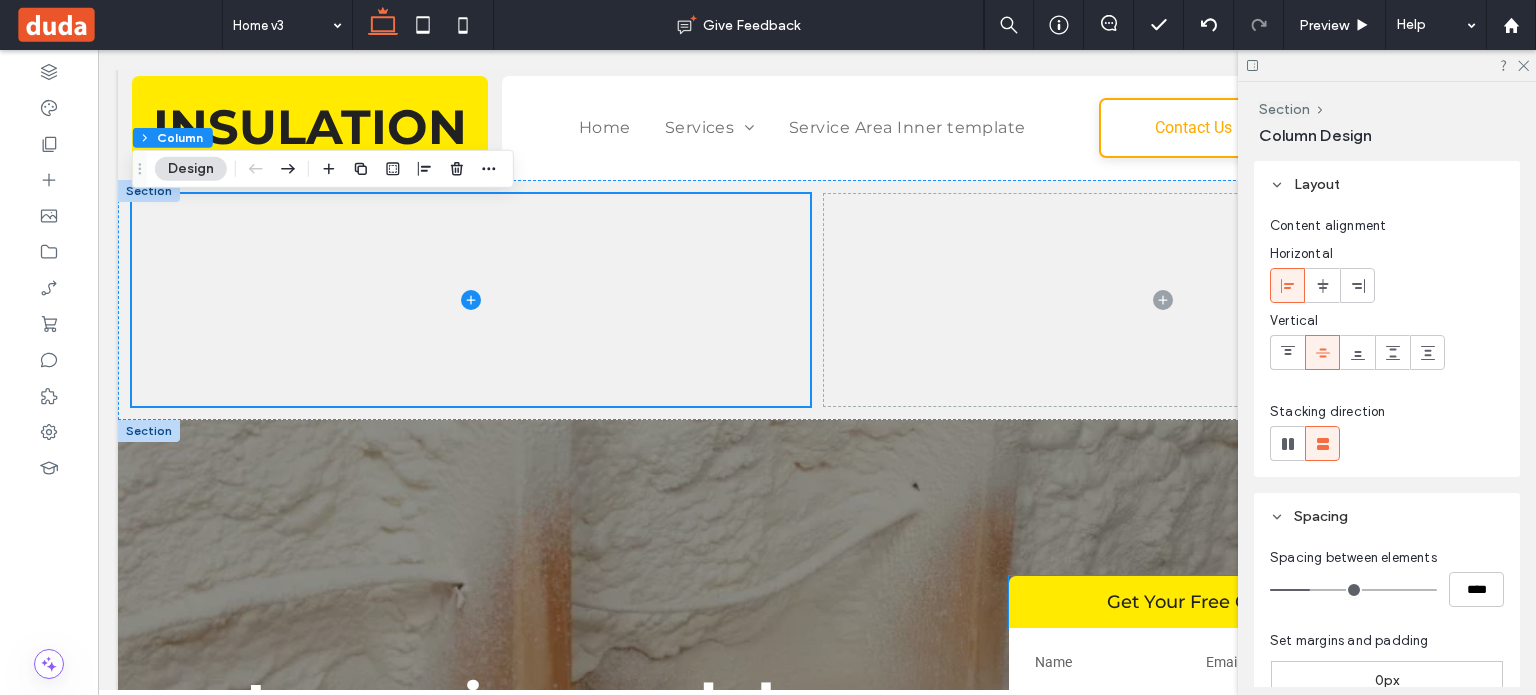 scroll, scrollTop: 0, scrollLeft: 0, axis: both 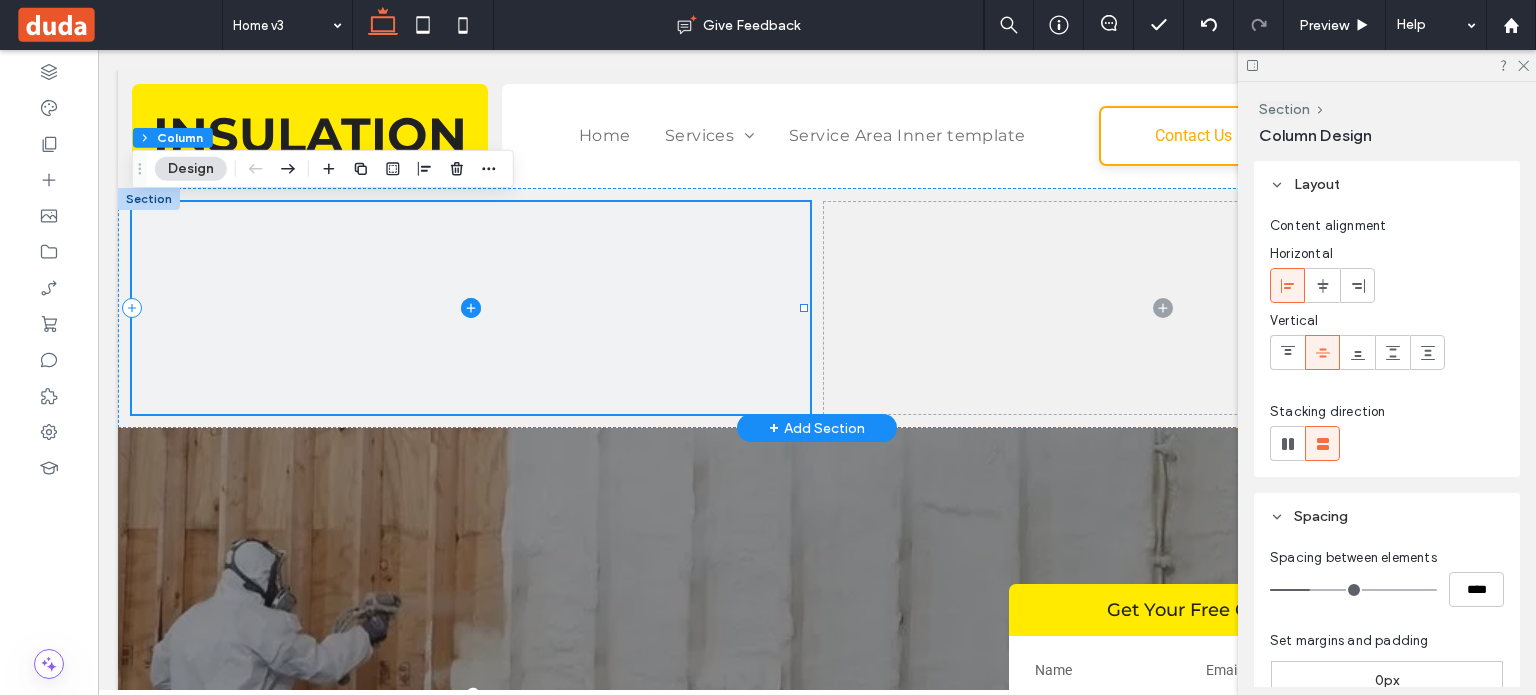 click at bounding box center (471, 308) 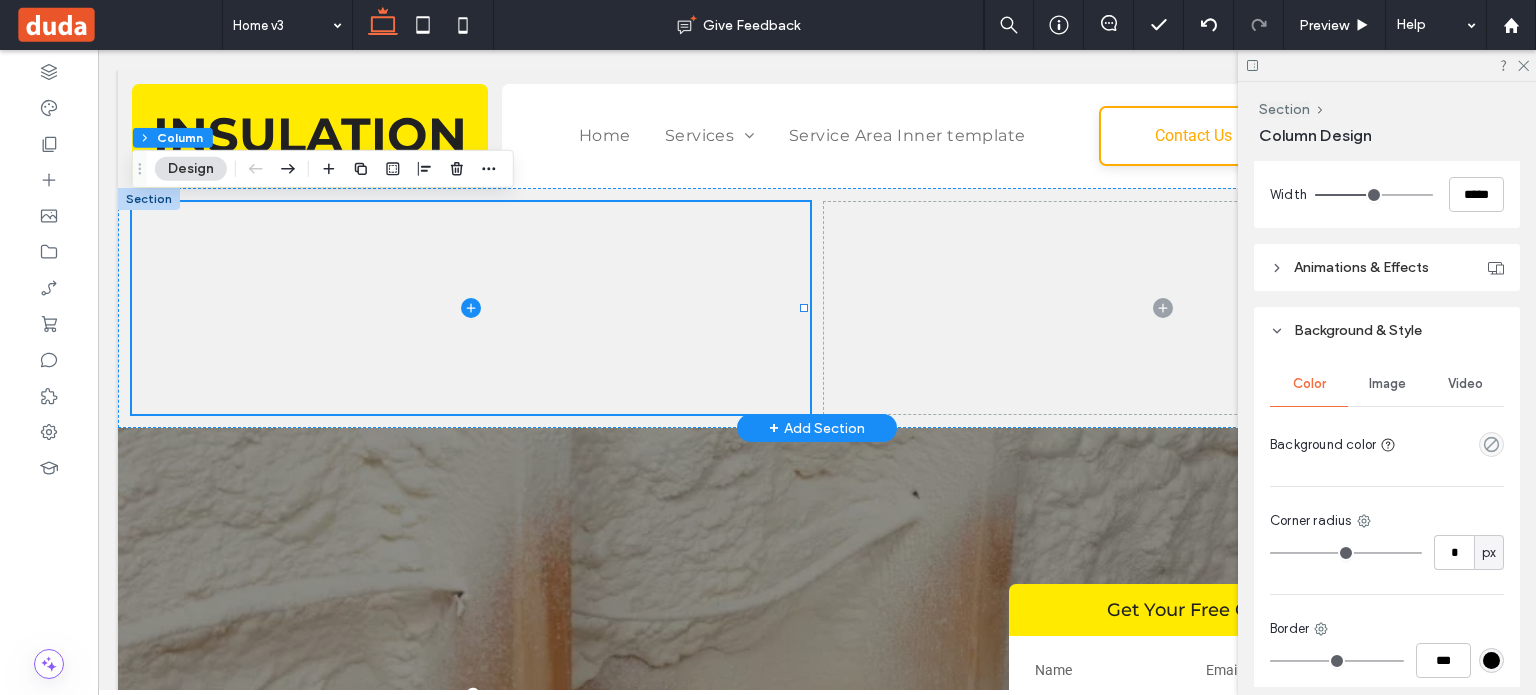 scroll, scrollTop: 992, scrollLeft: 0, axis: vertical 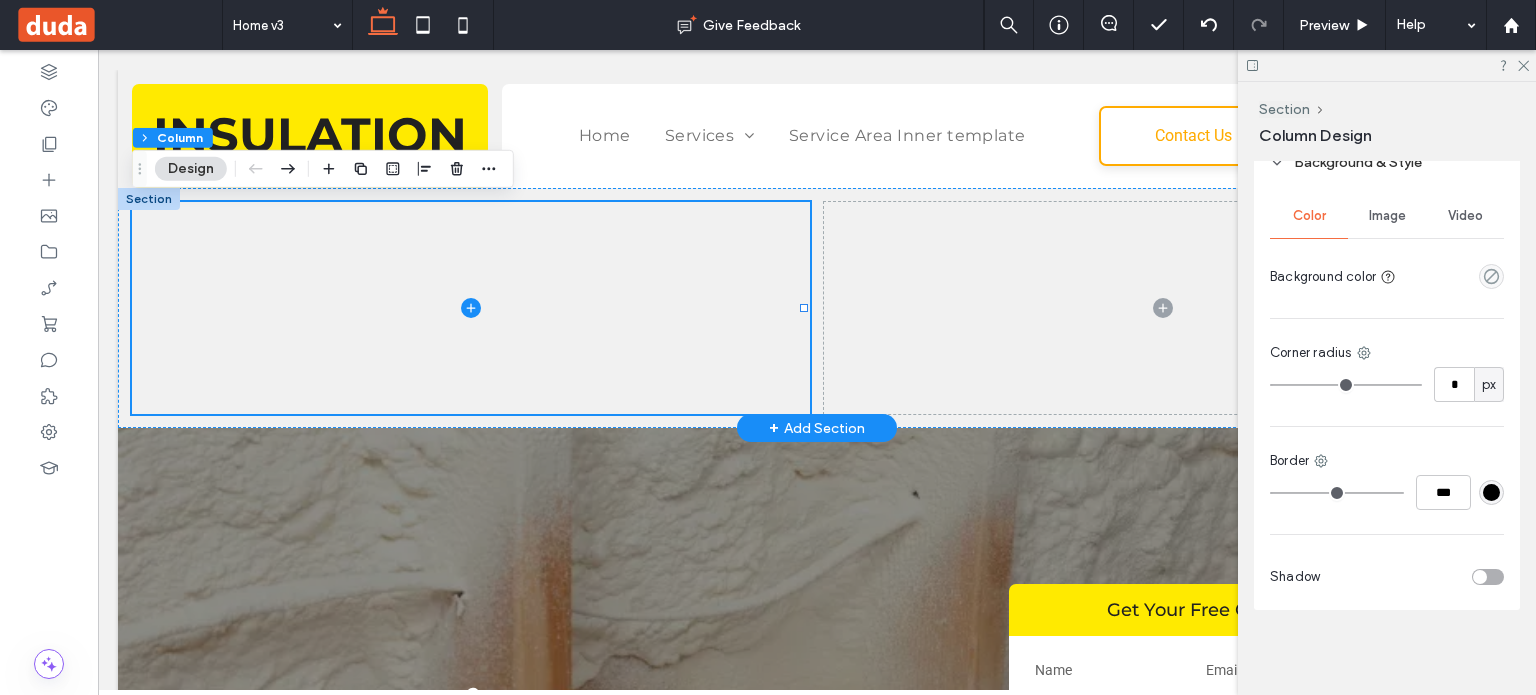 click at bounding box center (1491, 276) 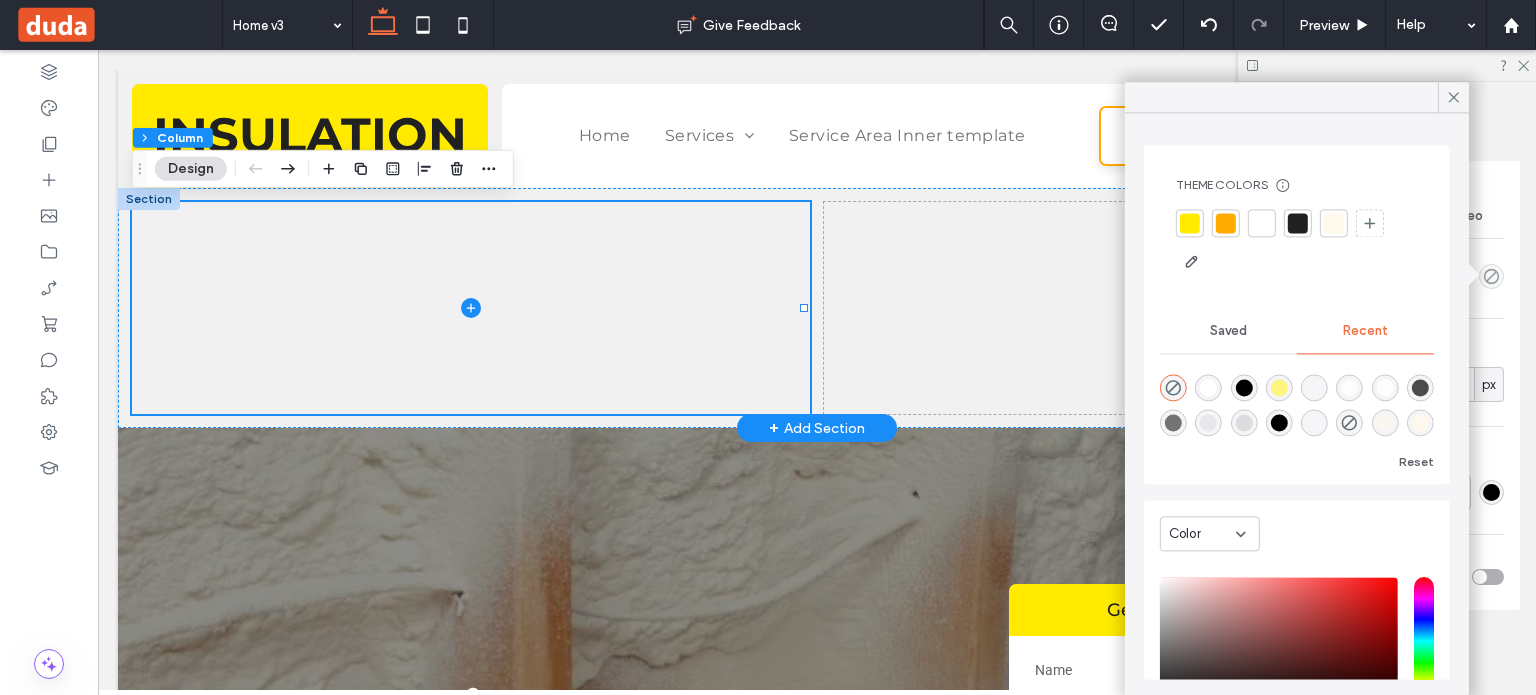 click at bounding box center [1262, 223] 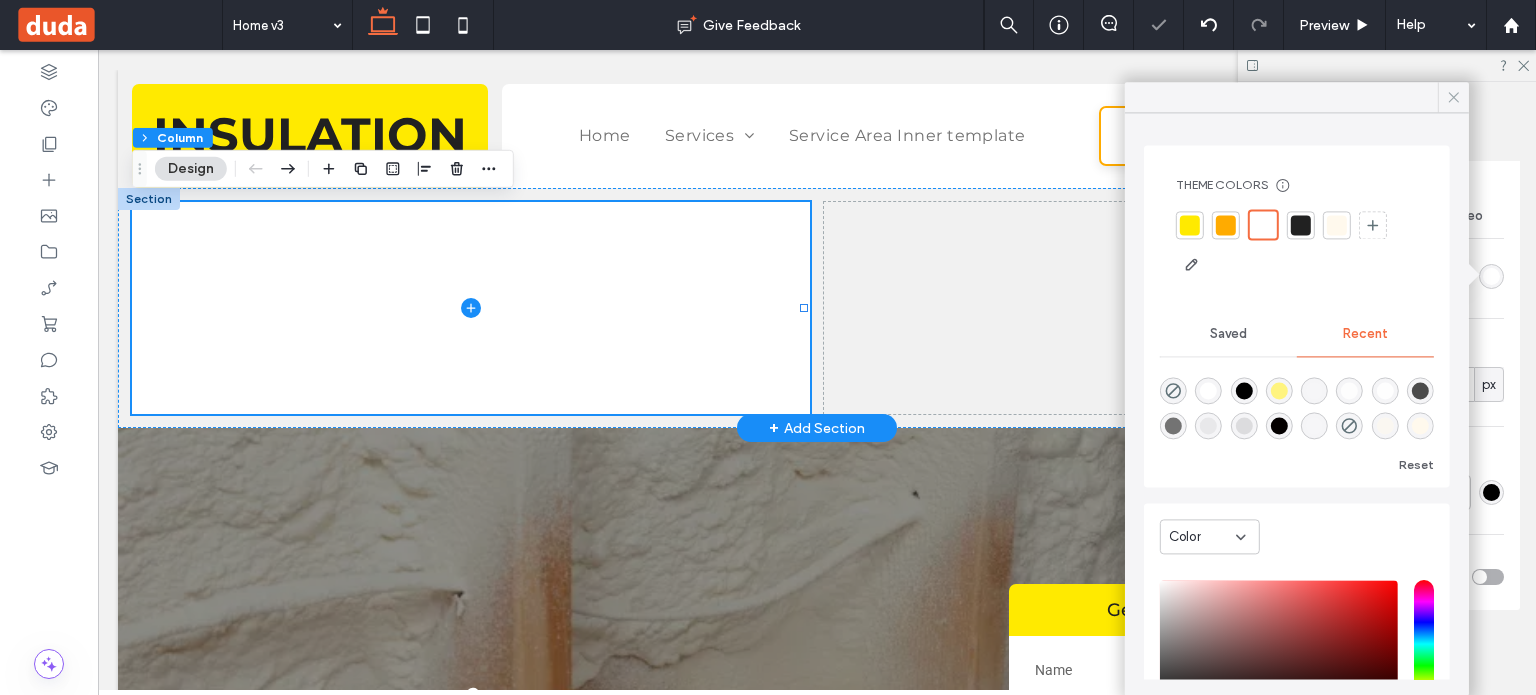 click at bounding box center (1454, 97) 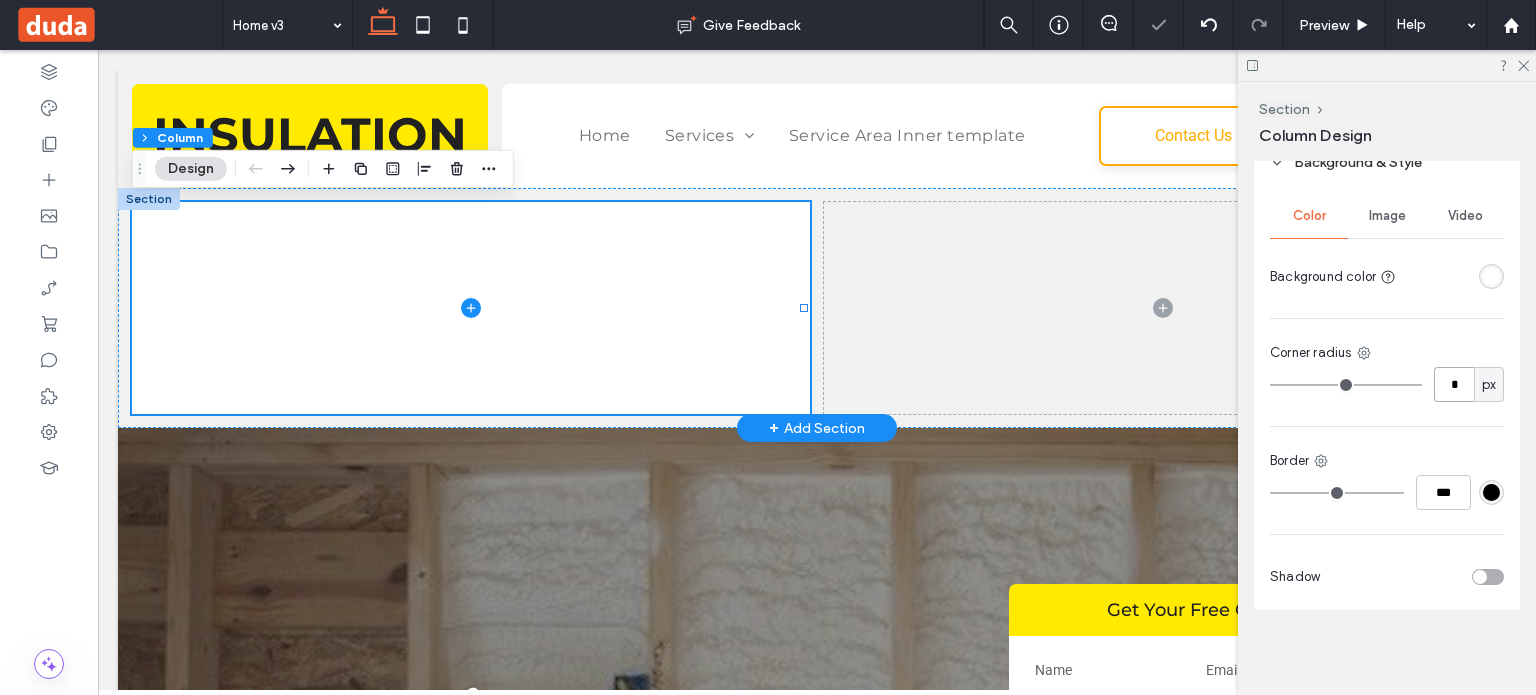 click on "*" at bounding box center (1454, 384) 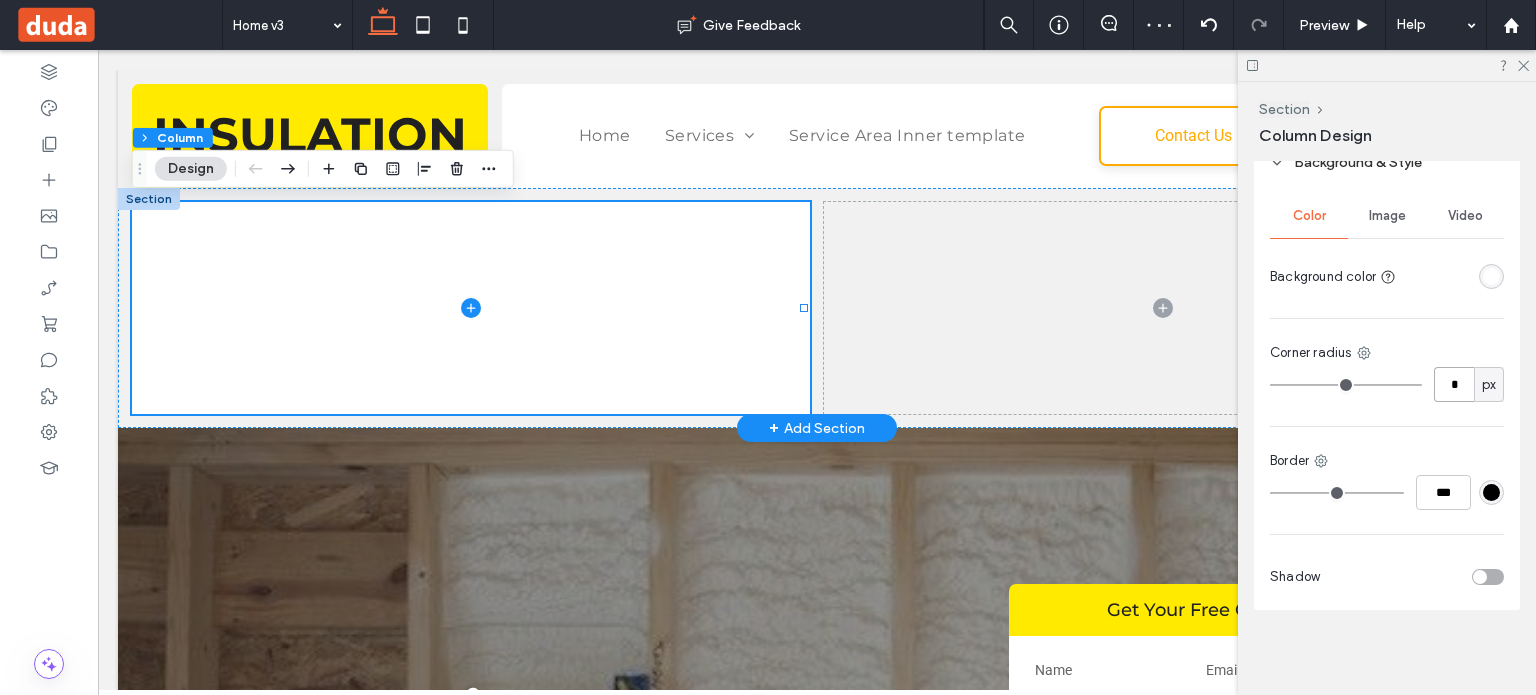 type on "*" 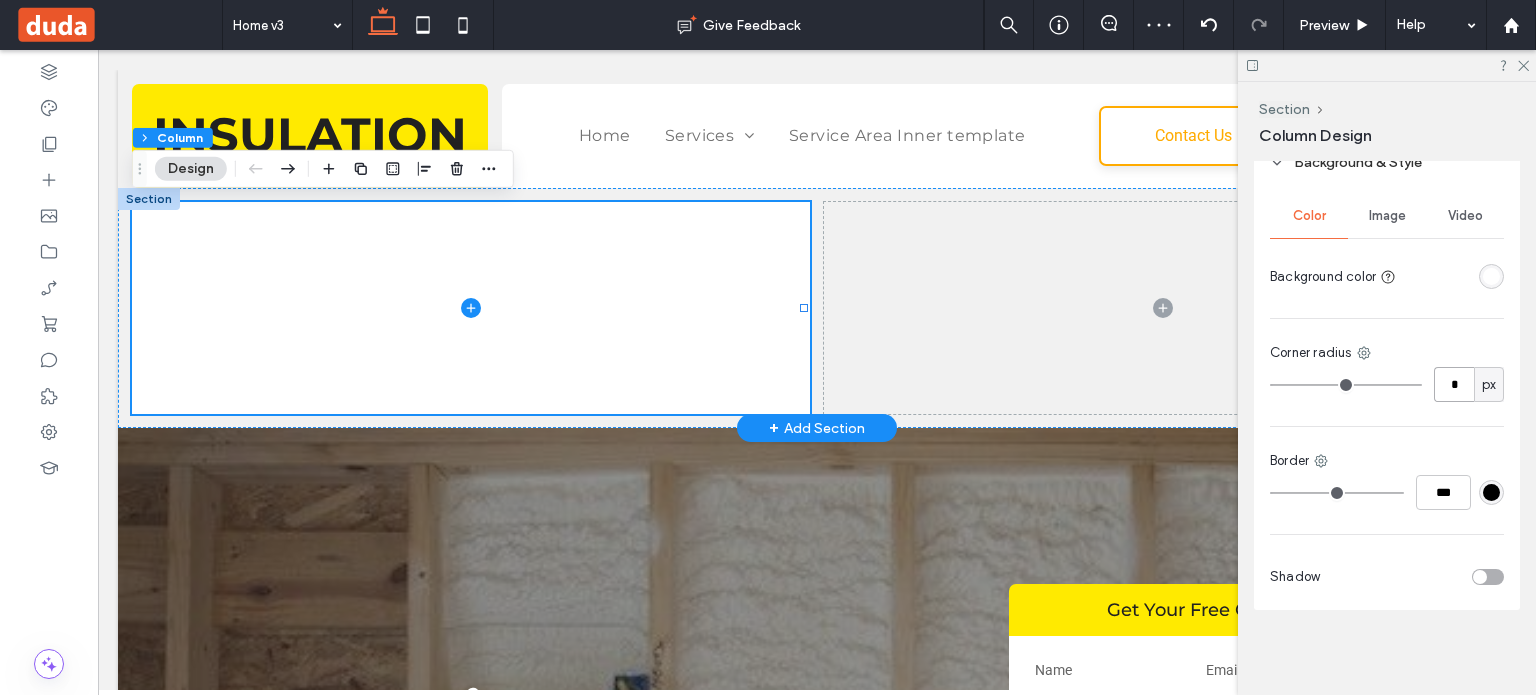 type on "*" 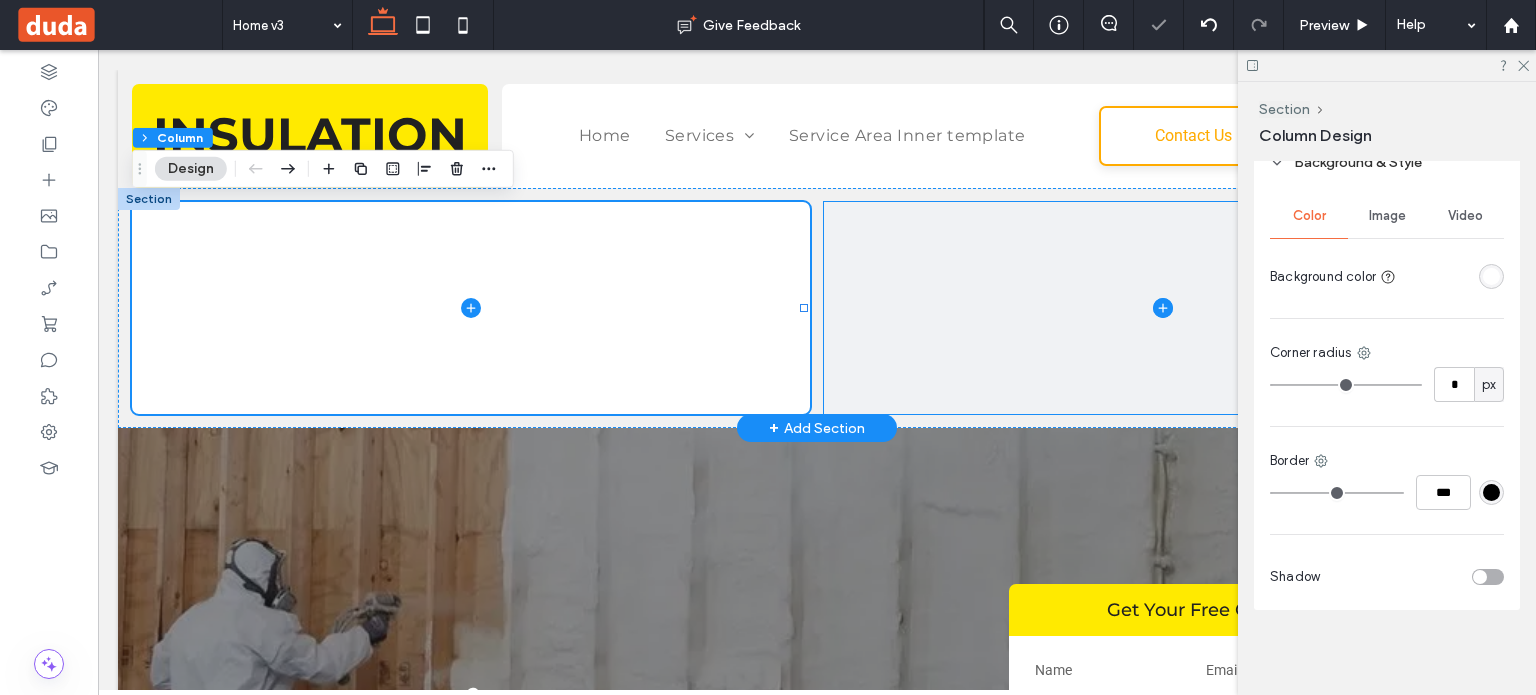 click at bounding box center [1163, 308] 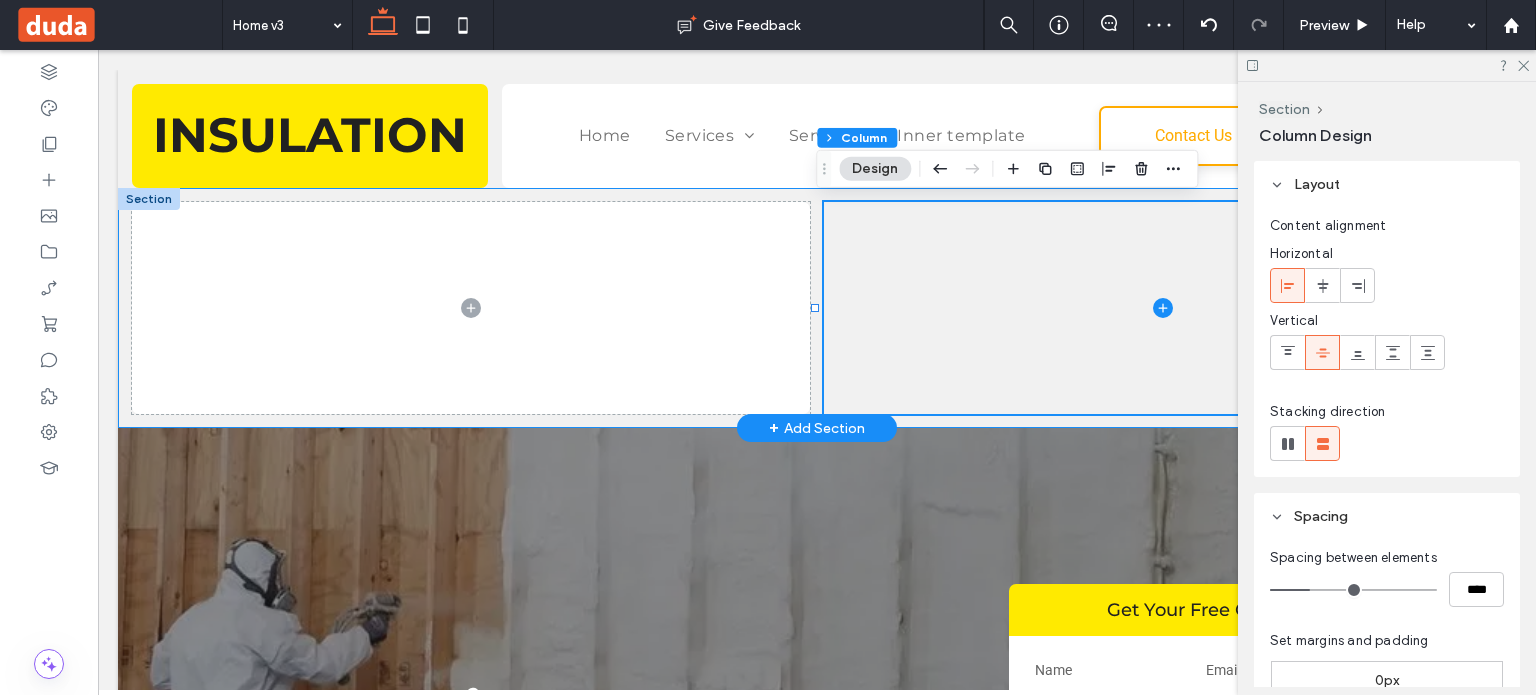 click at bounding box center [817, 308] 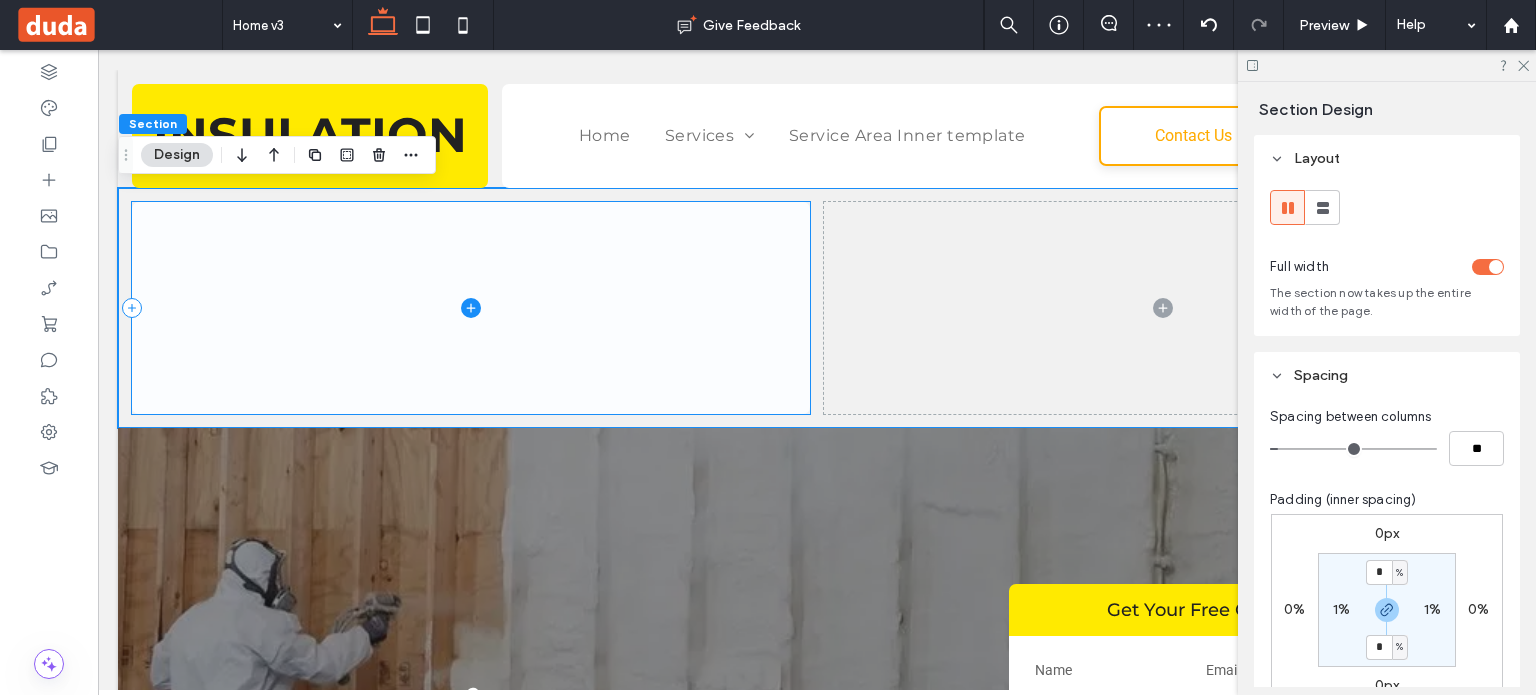 click at bounding box center [471, 308] 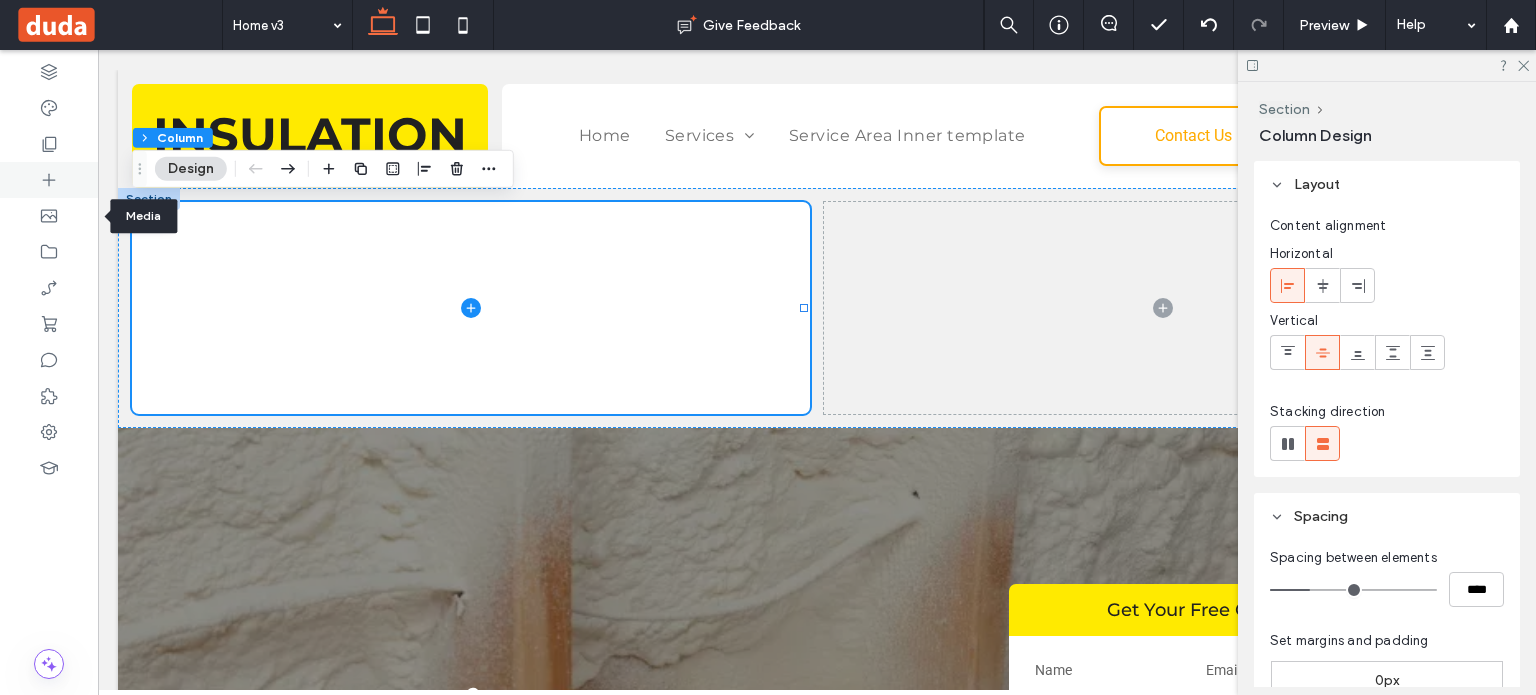 click 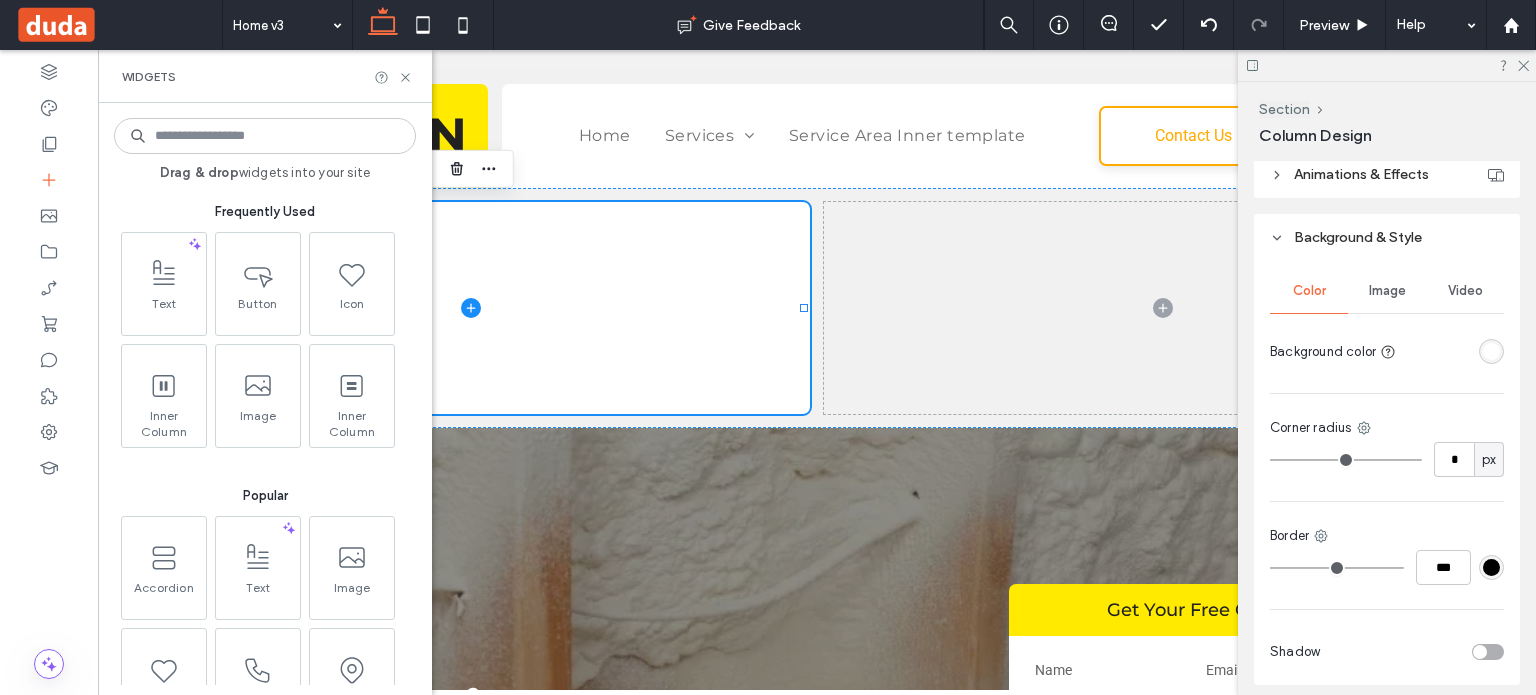 scroll, scrollTop: 992, scrollLeft: 0, axis: vertical 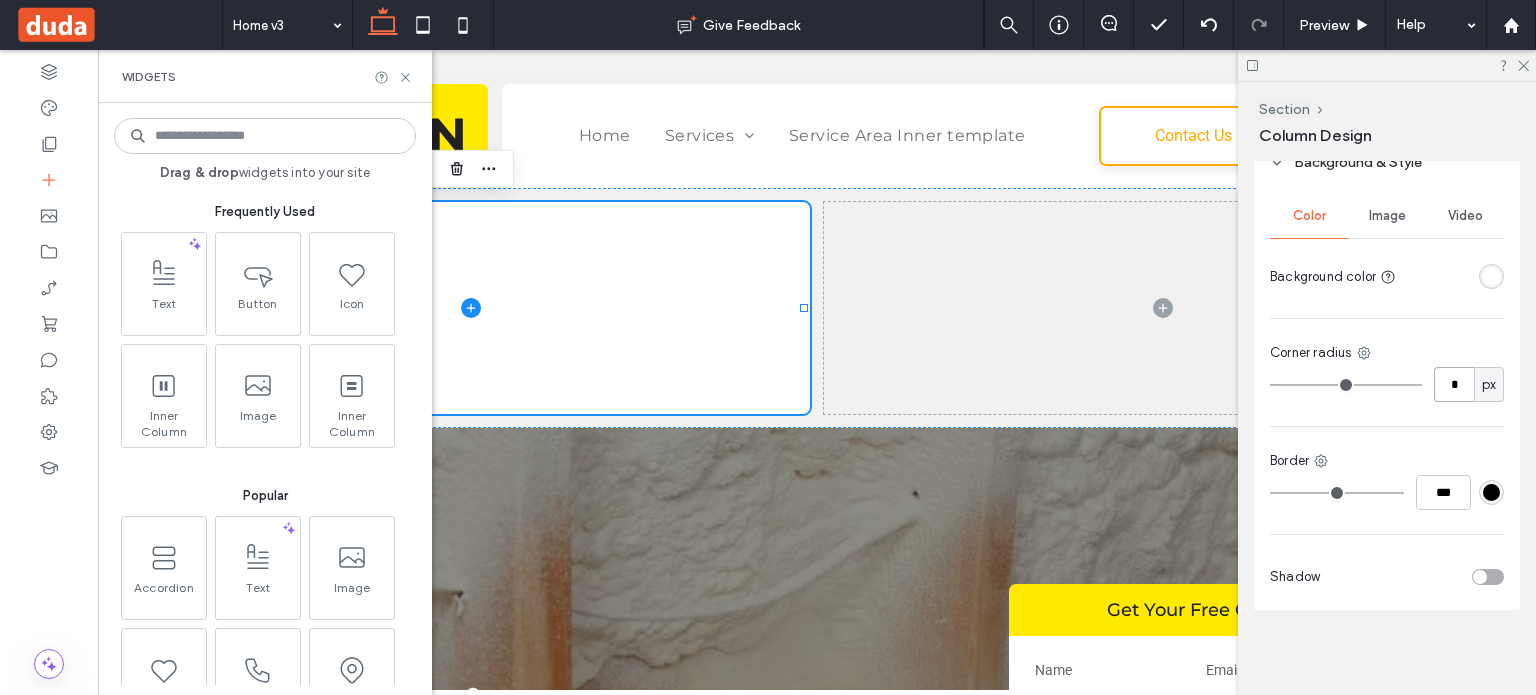 click on "*" at bounding box center [1454, 384] 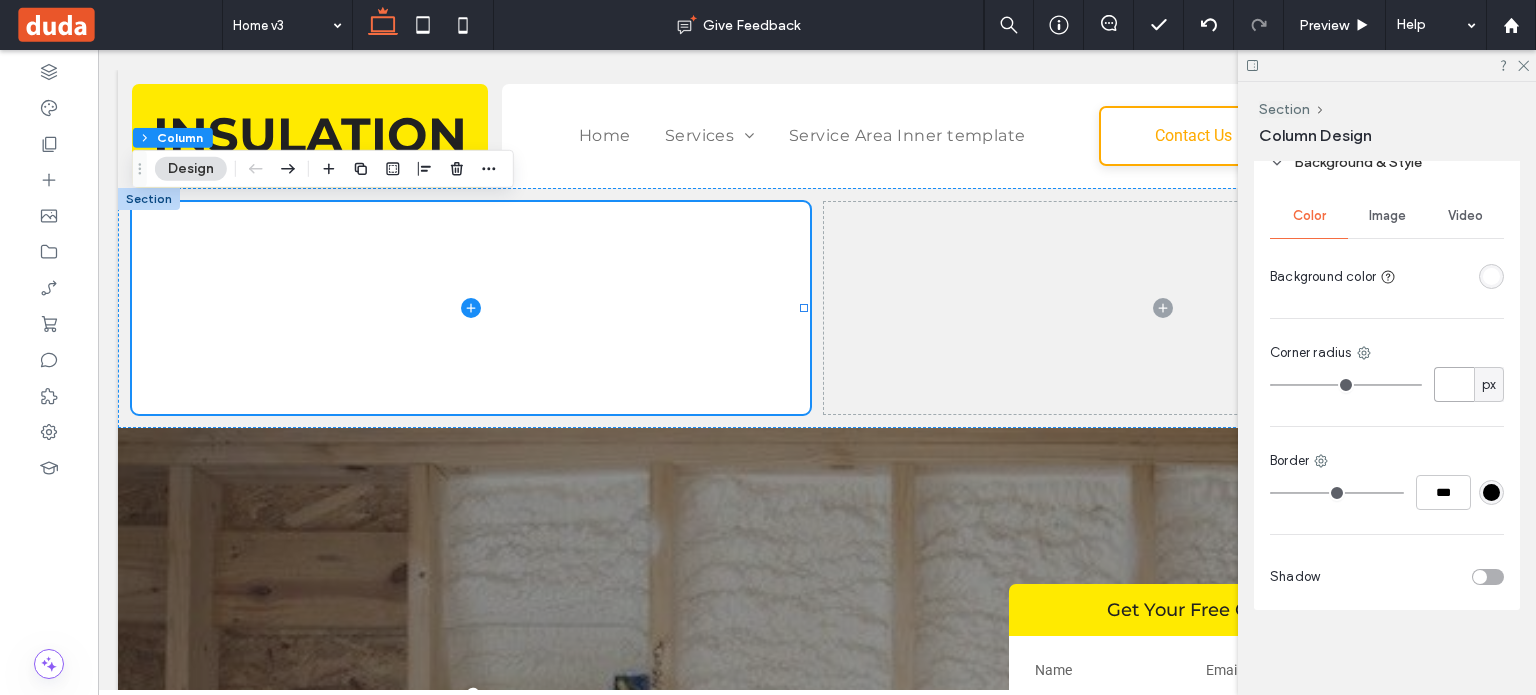 type 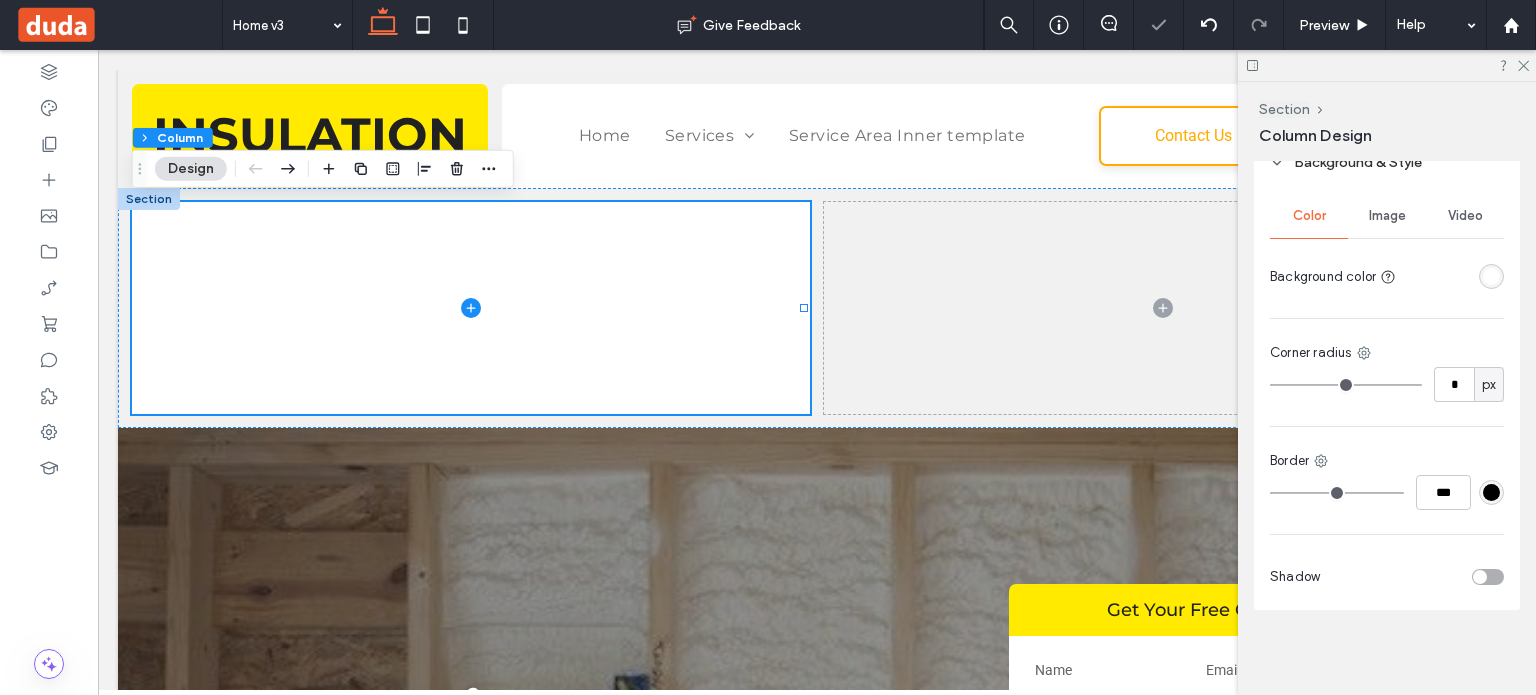 click at bounding box center [1491, 276] 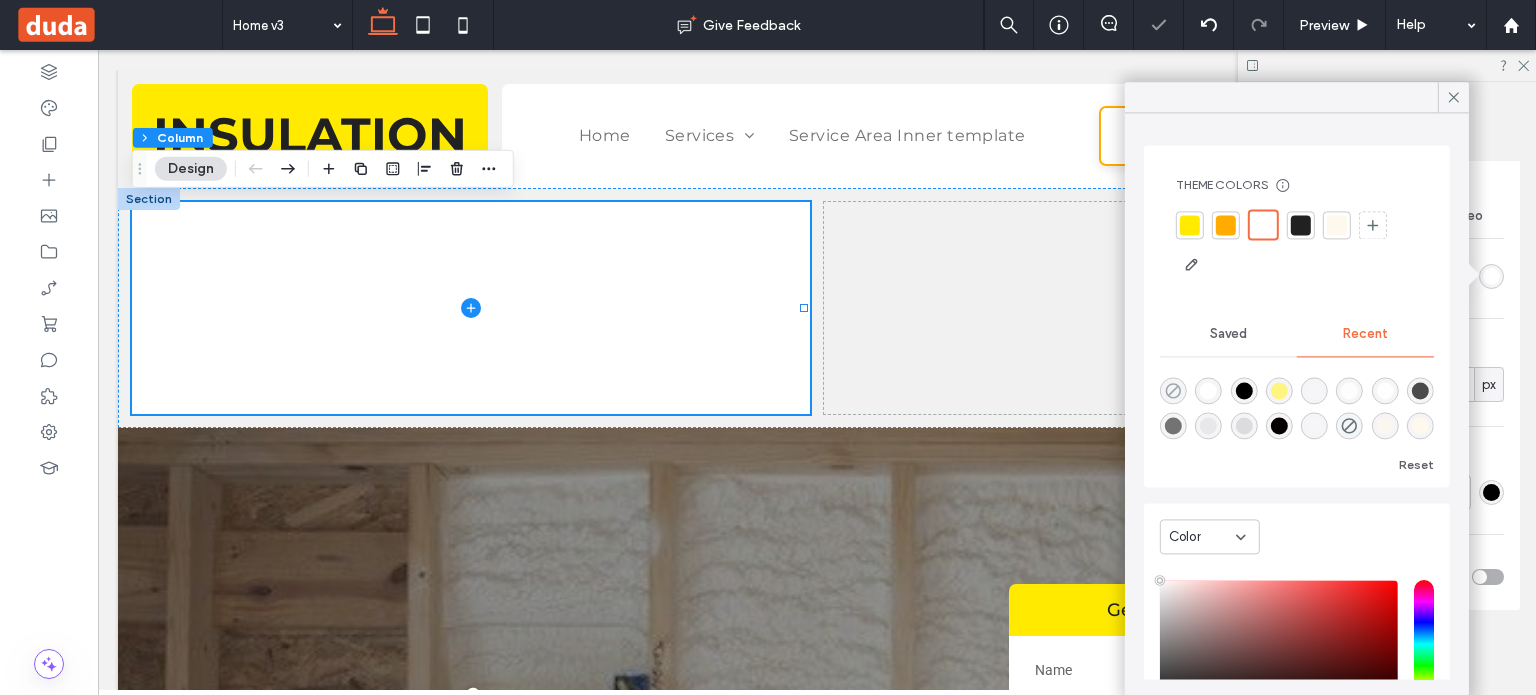 click 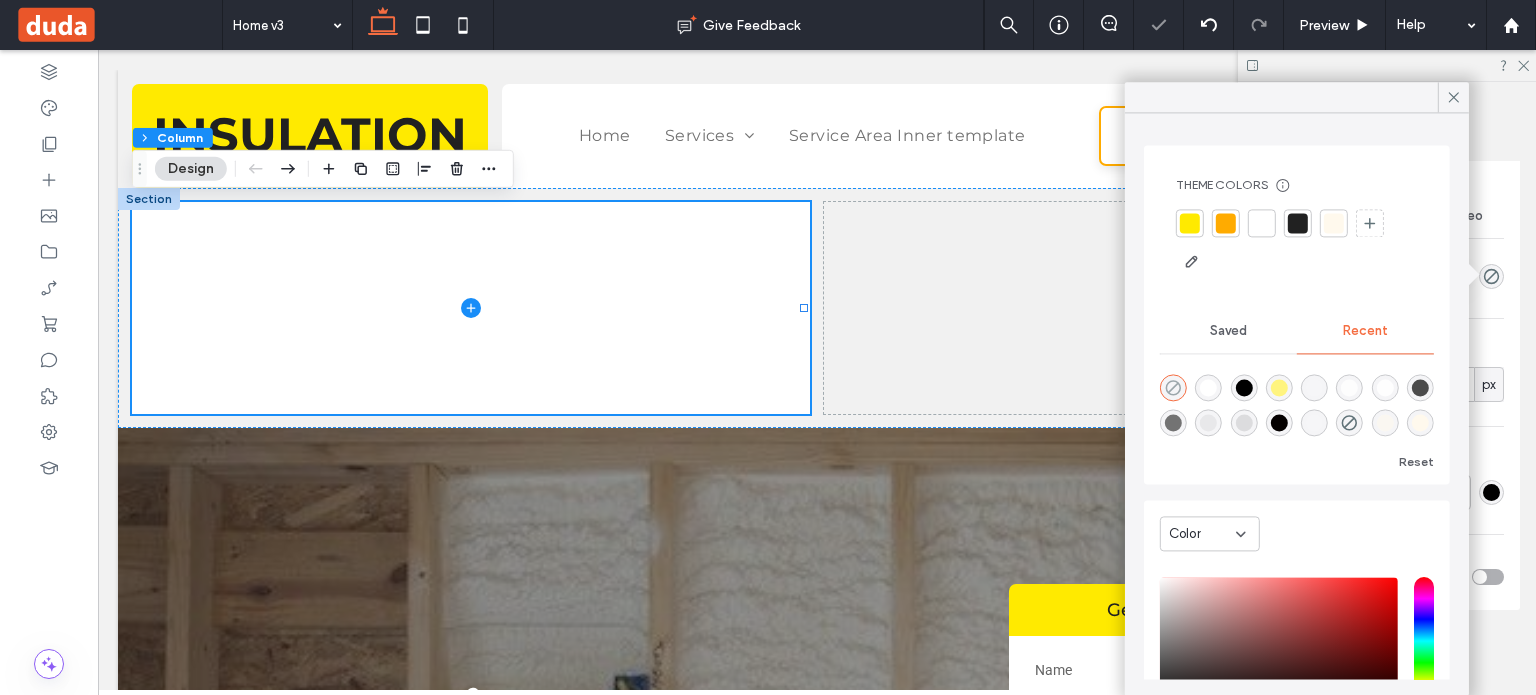 type on "*******" 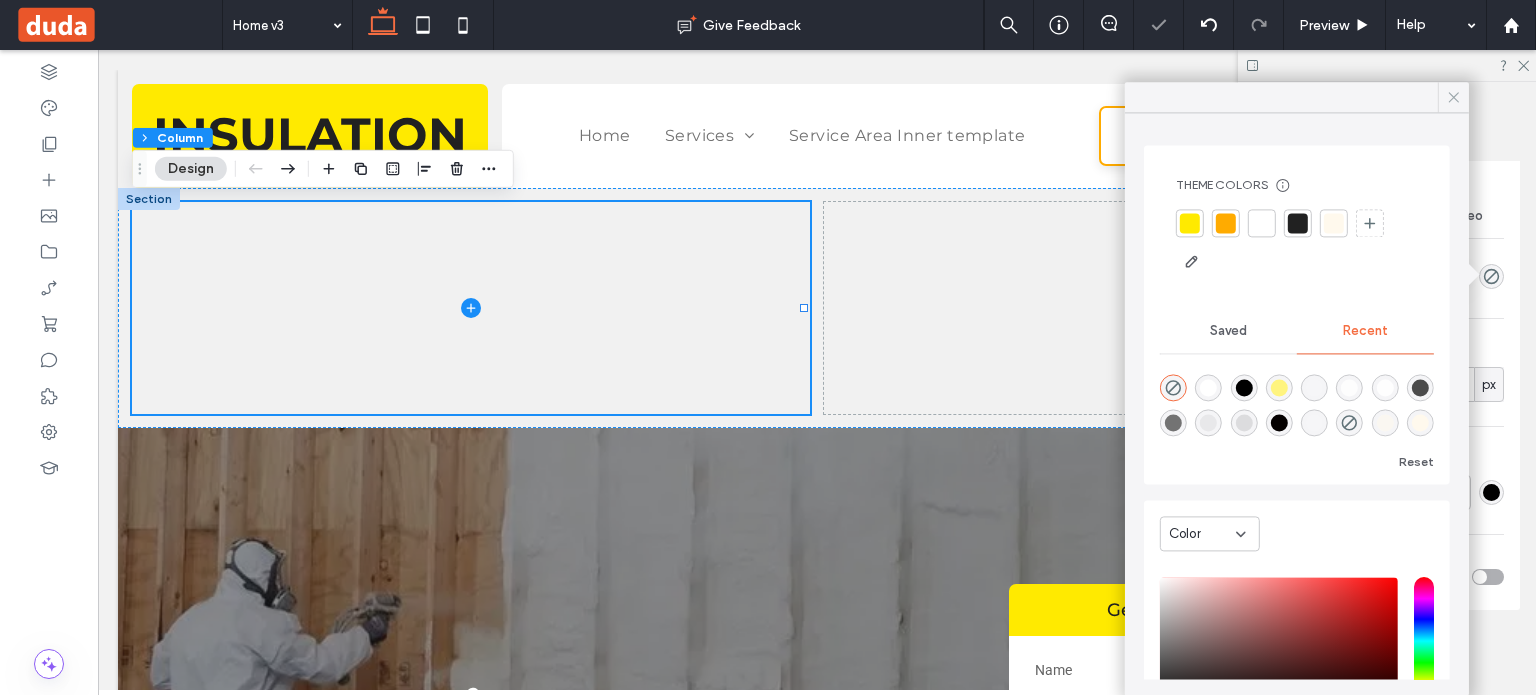 click 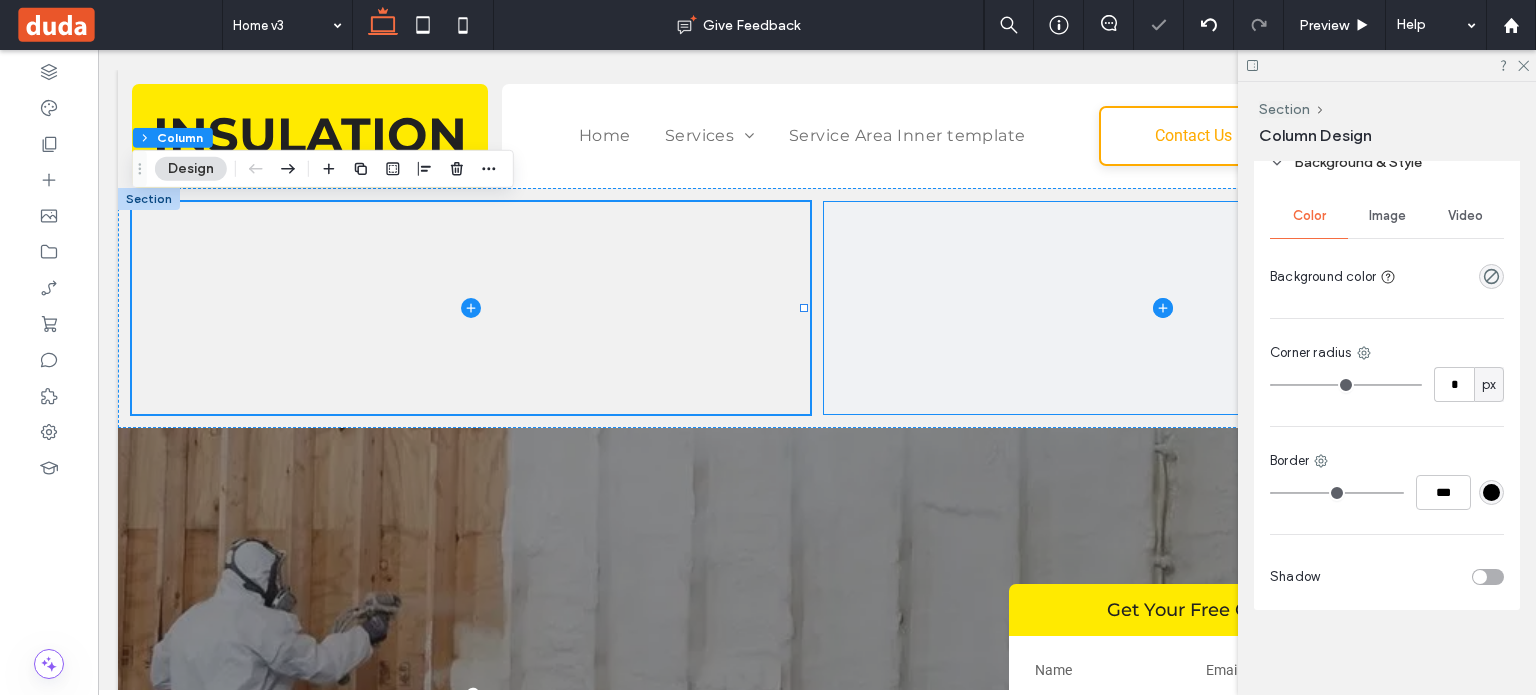 click at bounding box center (1163, 308) 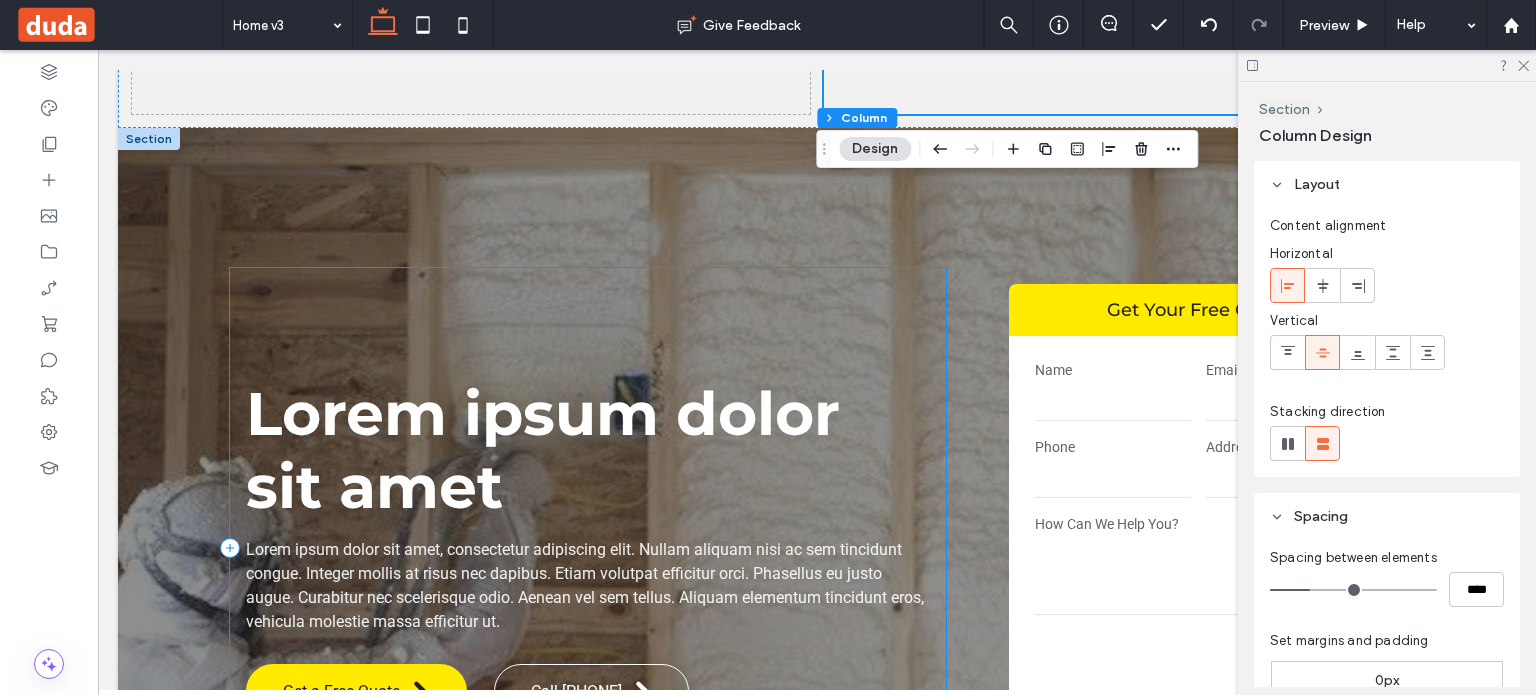 scroll, scrollTop: 500, scrollLeft: 0, axis: vertical 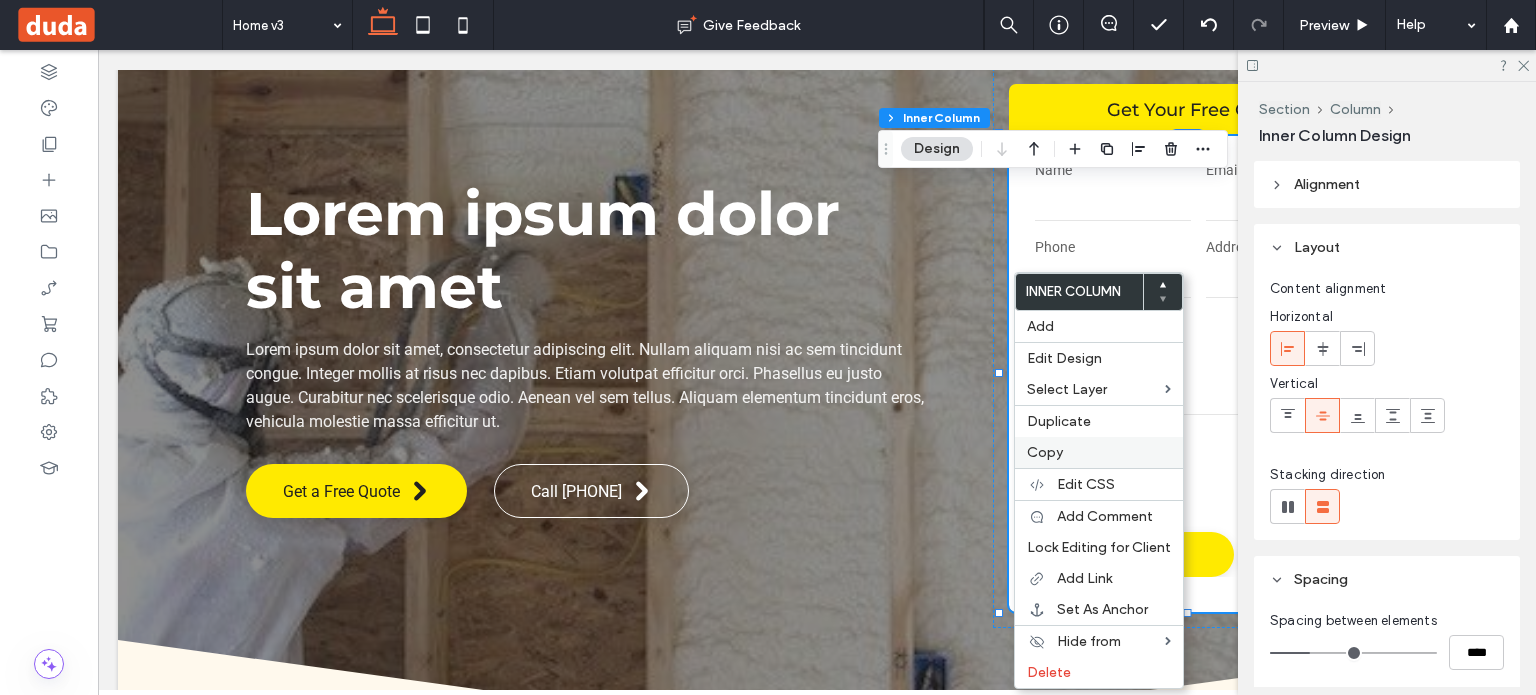 click on "Copy" at bounding box center (1099, 452) 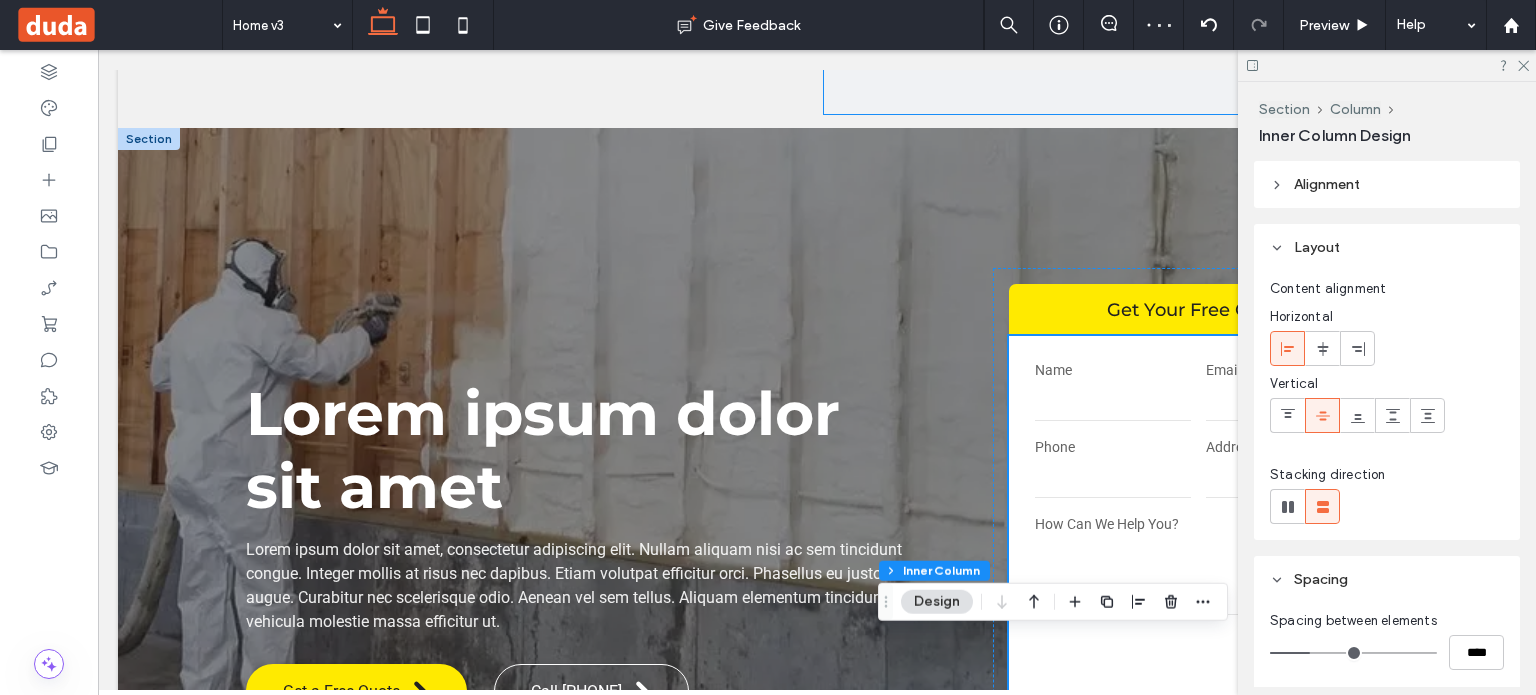 scroll, scrollTop: 0, scrollLeft: 0, axis: both 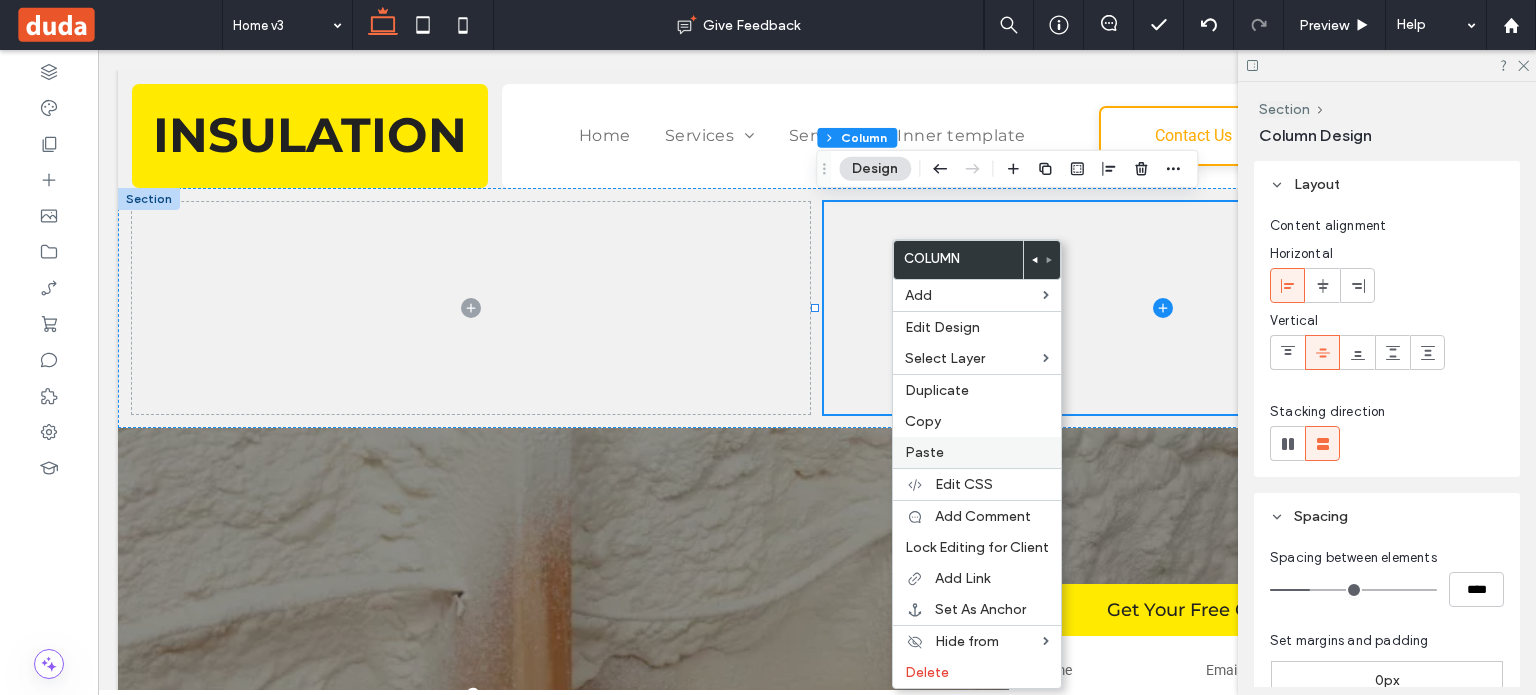 click on "Paste" at bounding box center (977, 452) 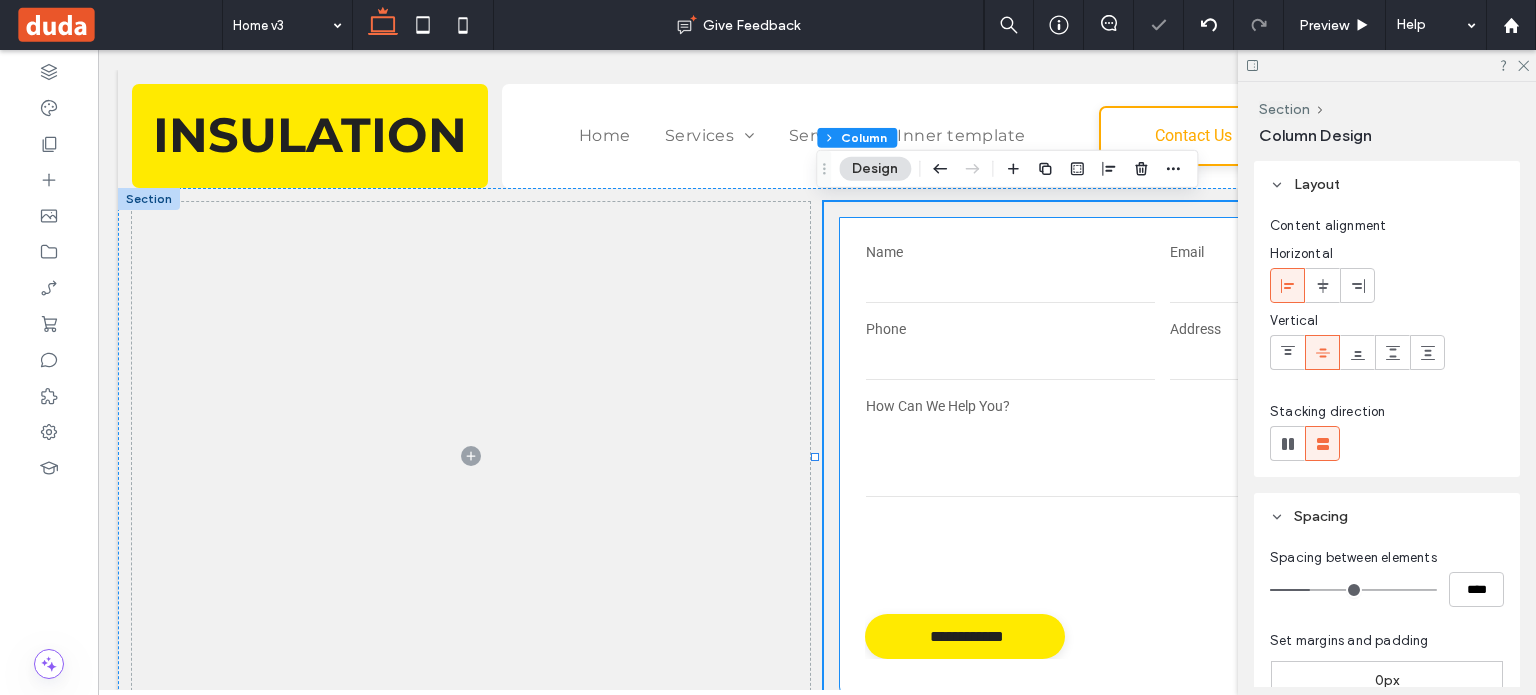 click on "**********" at bounding box center [1163, 456] 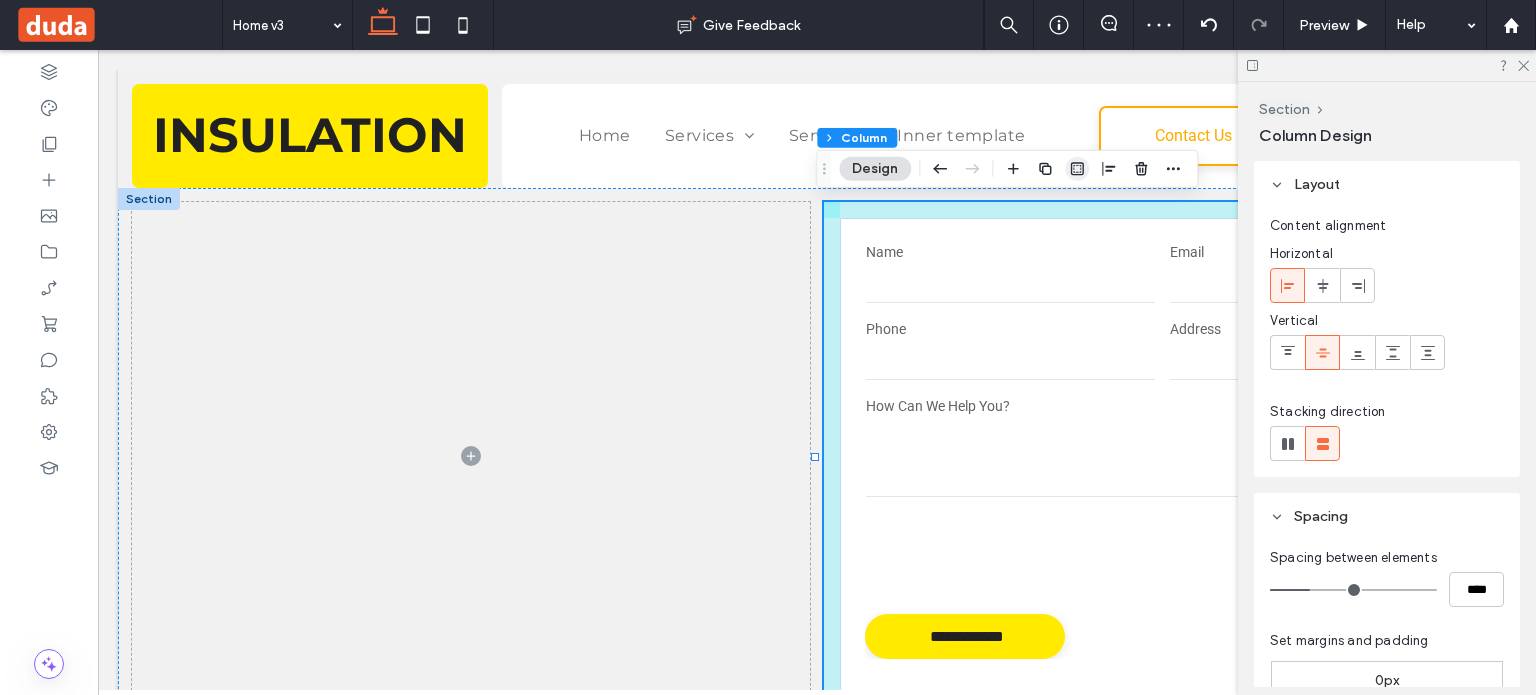 click 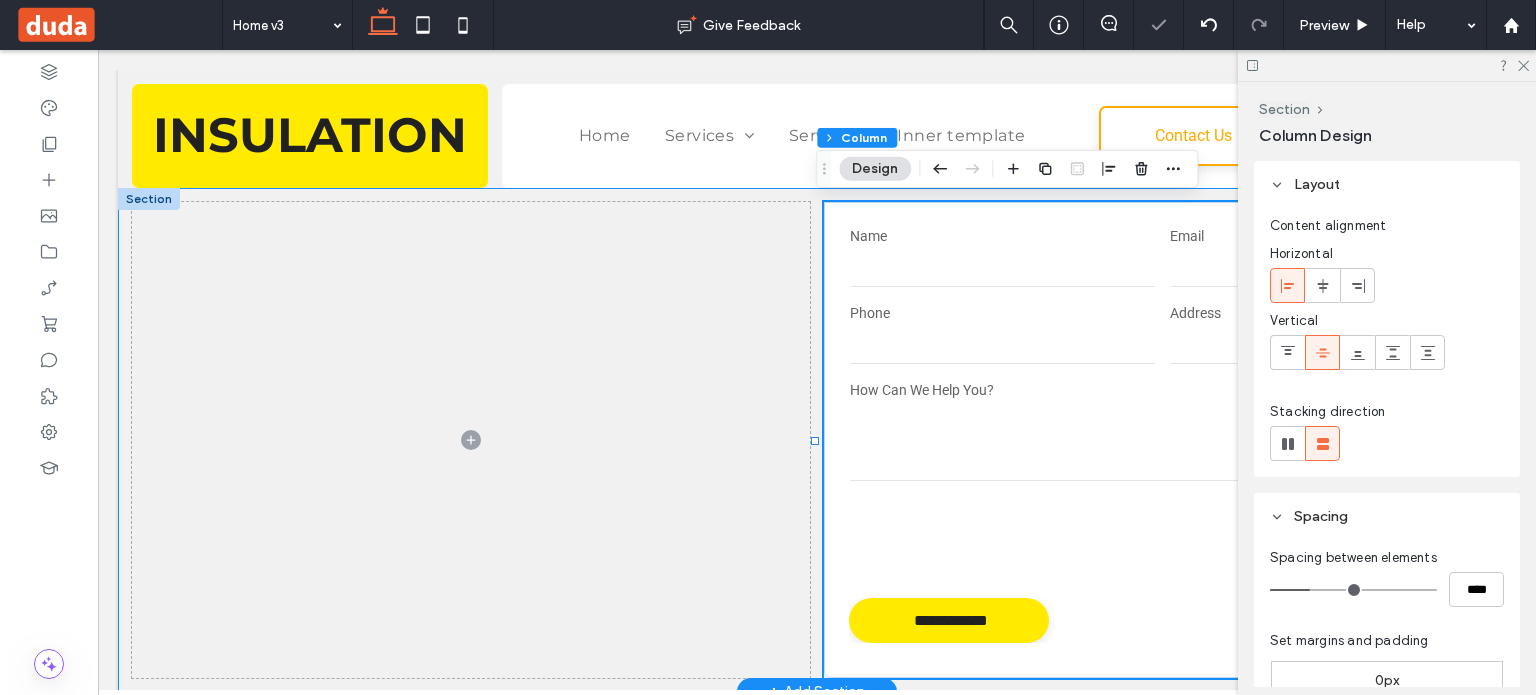 type on "*" 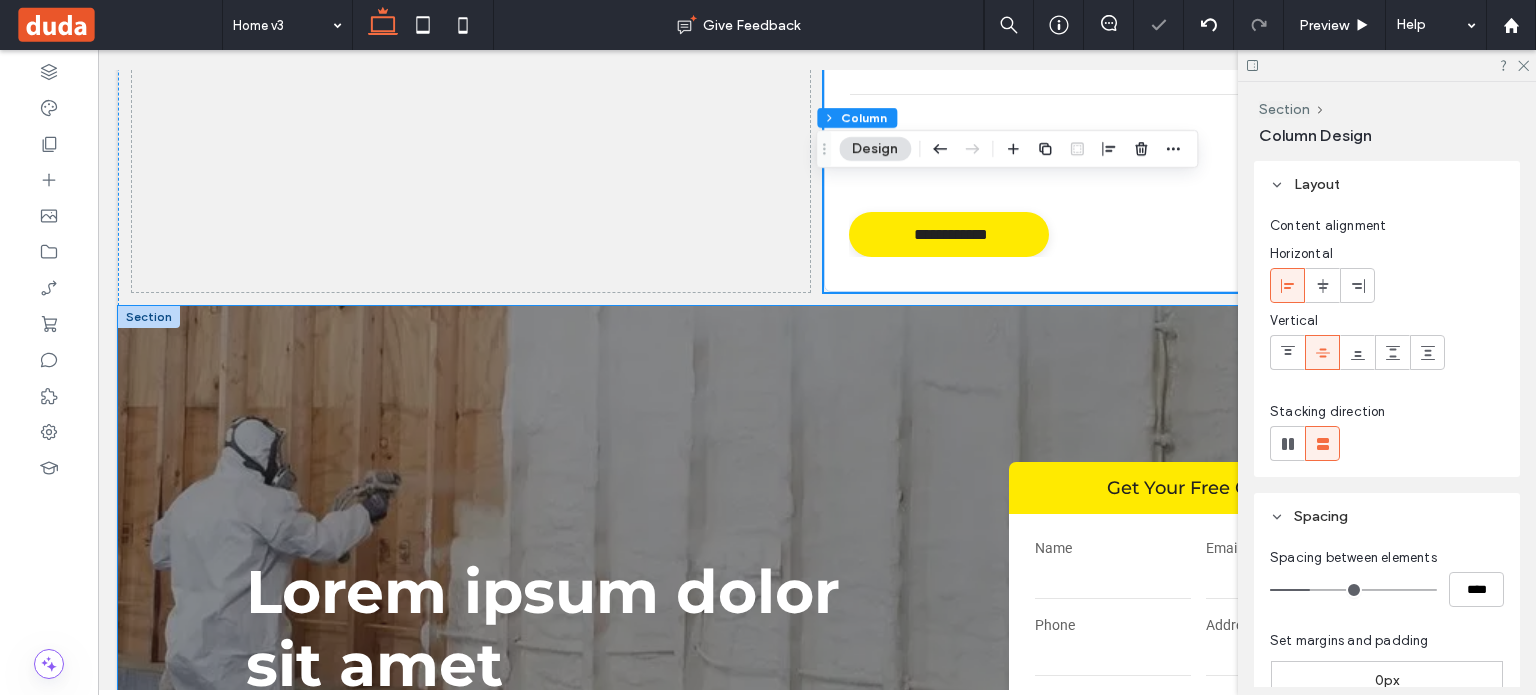 scroll, scrollTop: 300, scrollLeft: 0, axis: vertical 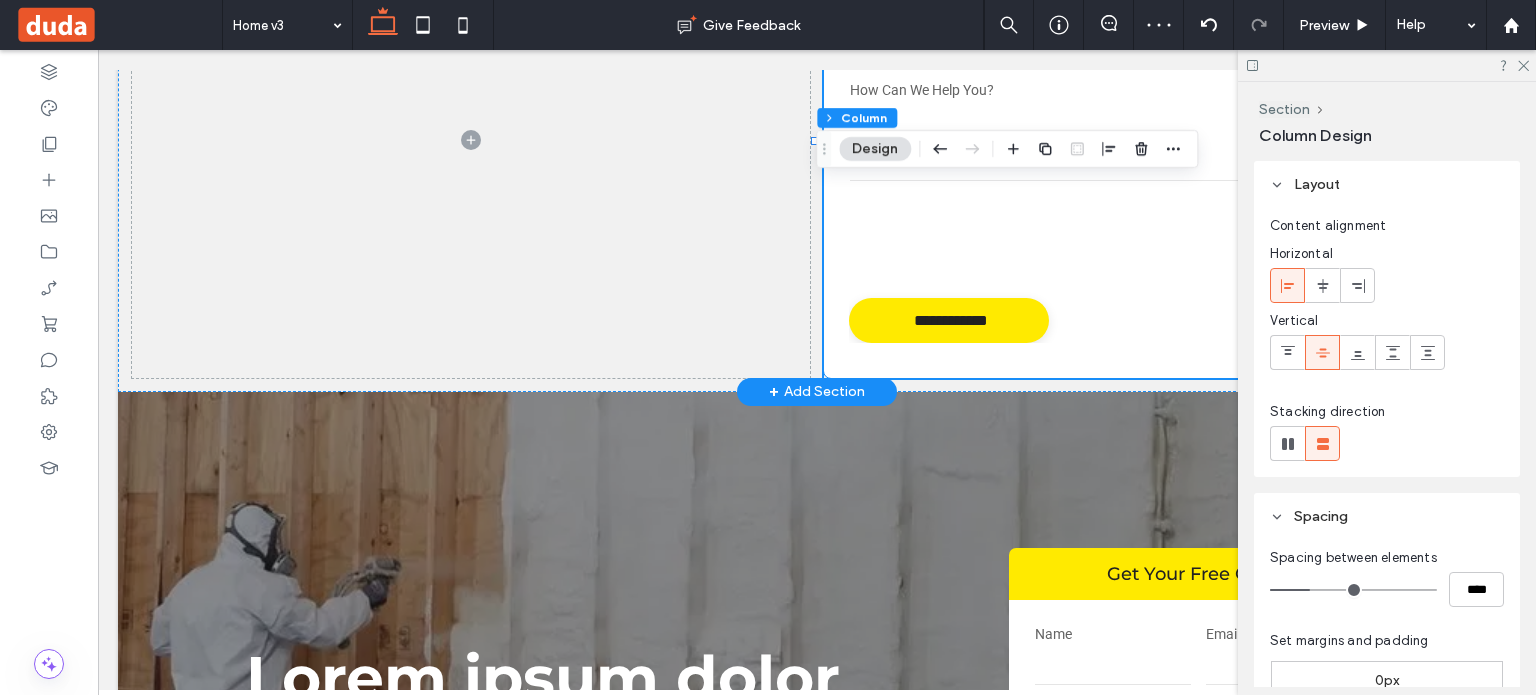 click on "**********" at bounding box center (1163, 140) 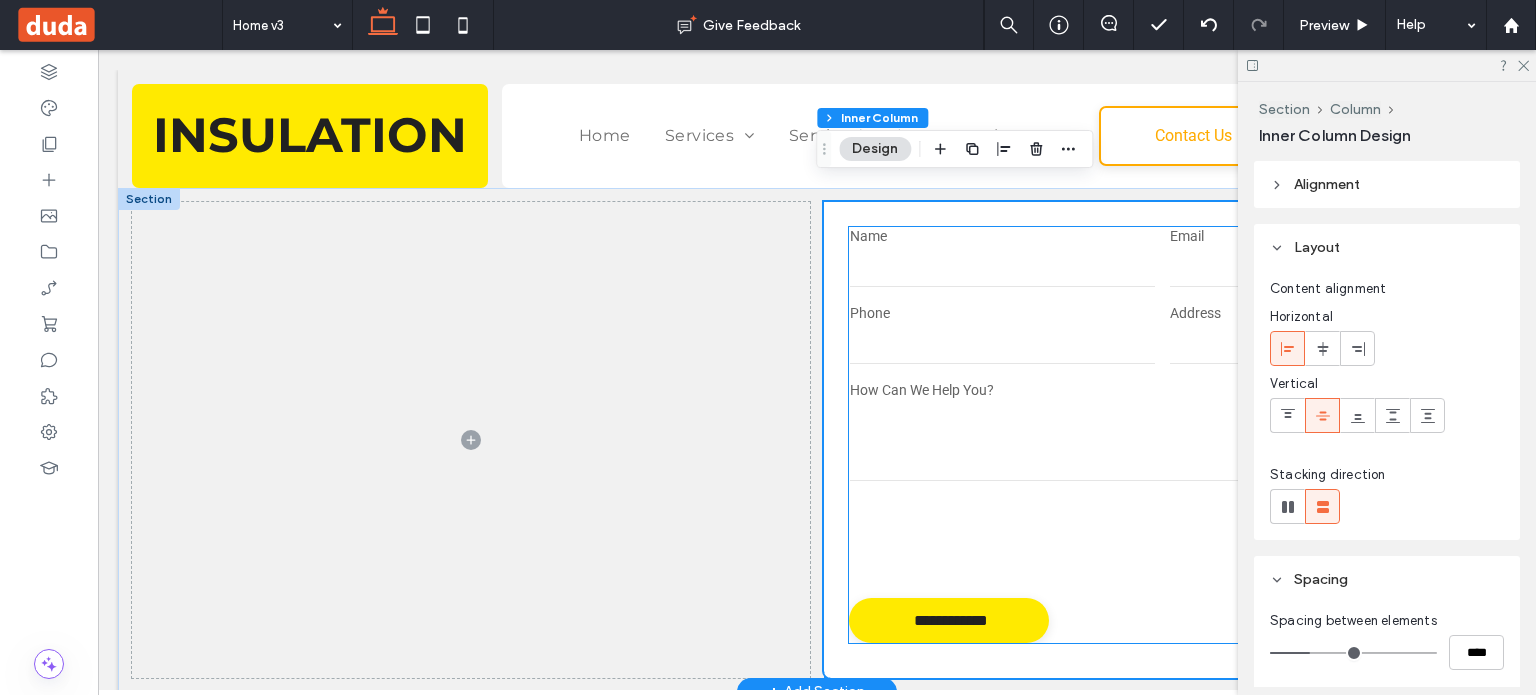 scroll, scrollTop: 0, scrollLeft: 0, axis: both 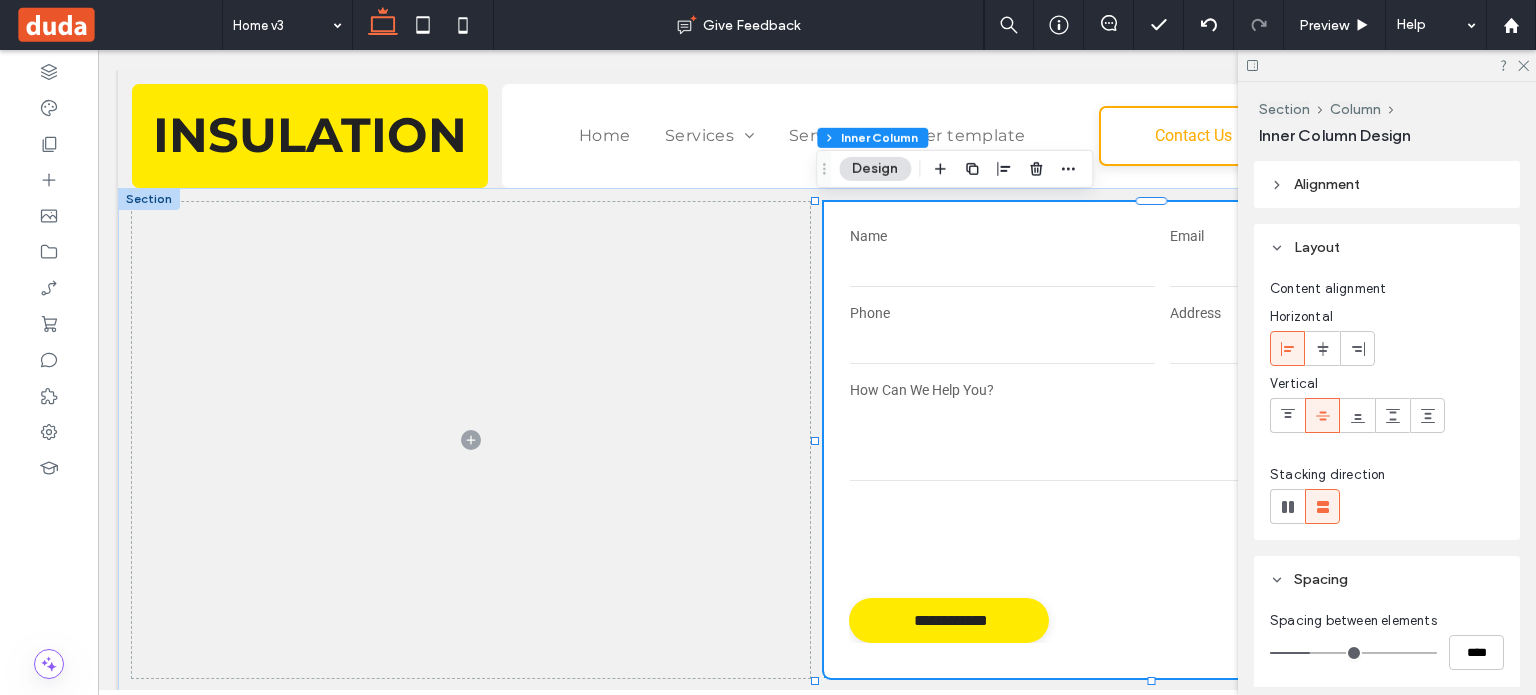 click at bounding box center (1004, 169) 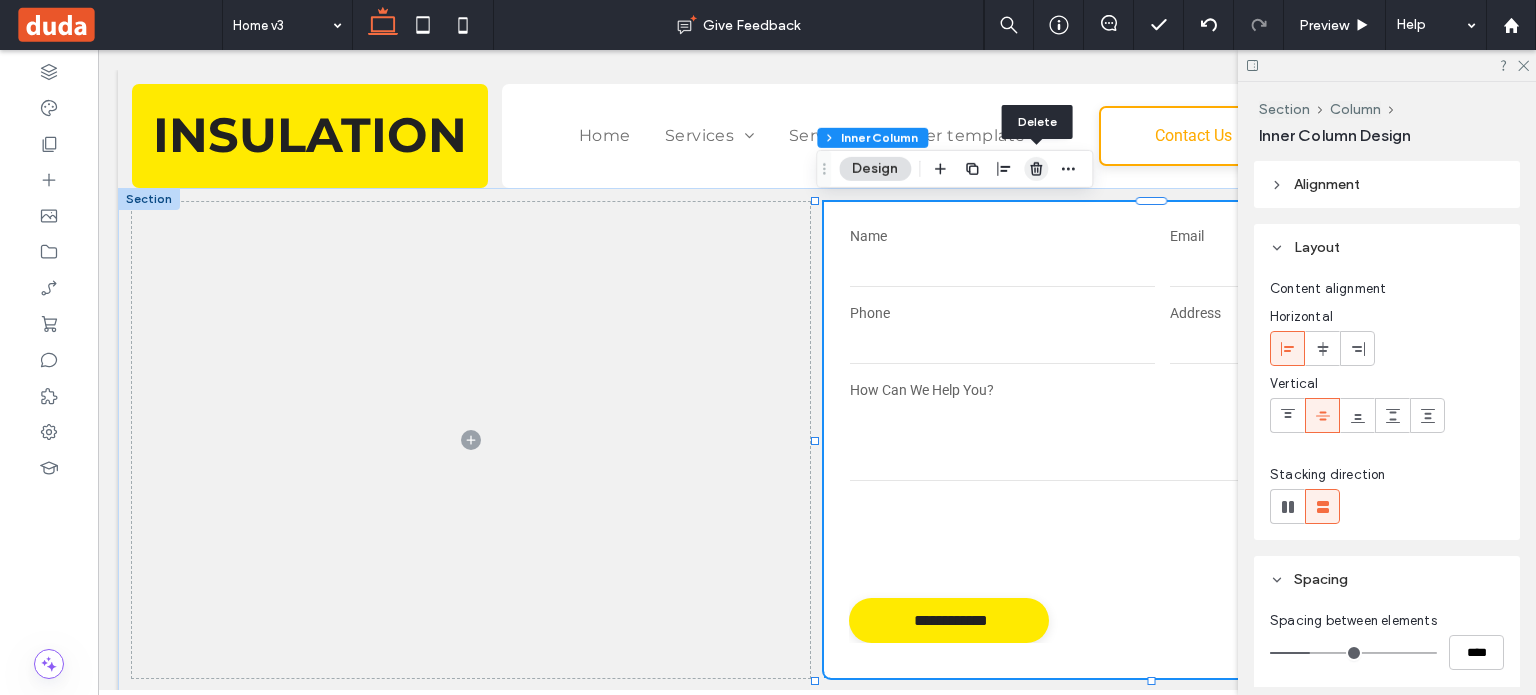 click at bounding box center (1036, 169) 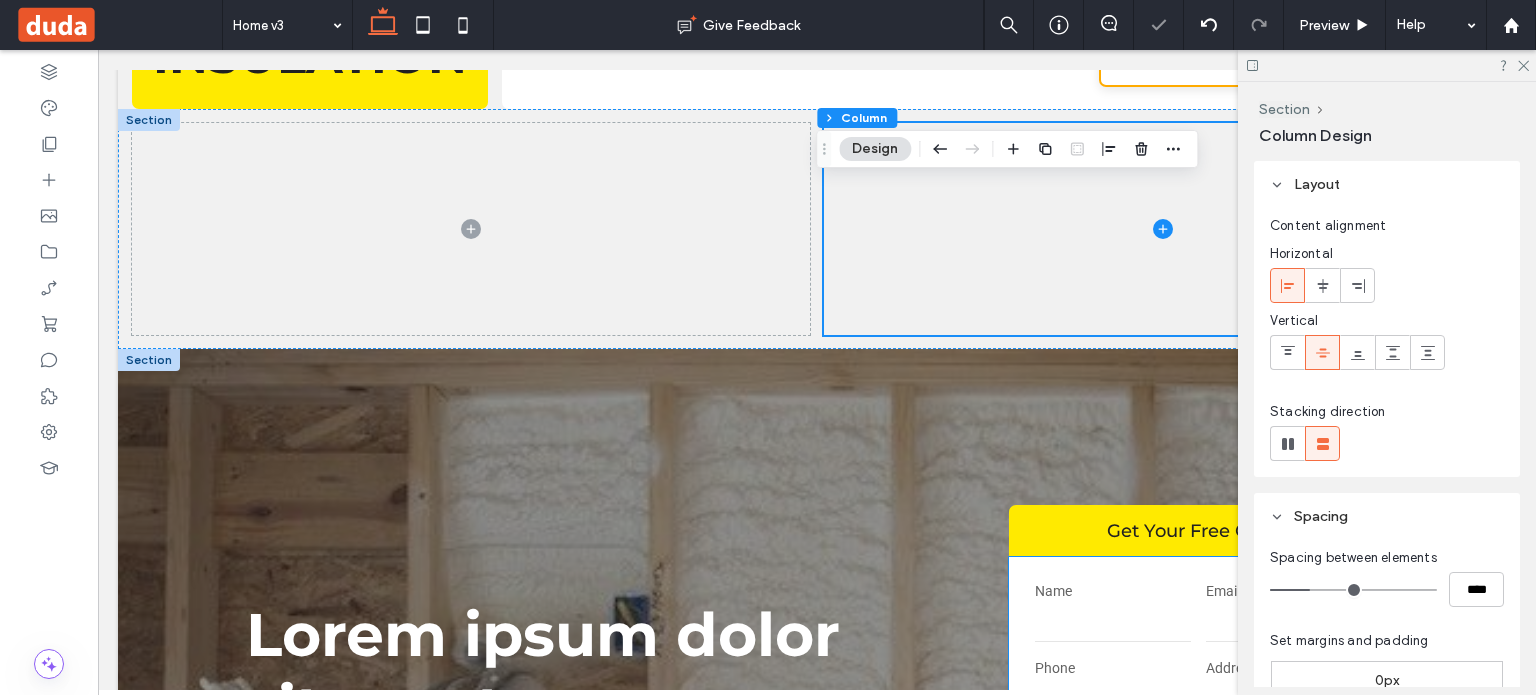 scroll, scrollTop: 300, scrollLeft: 0, axis: vertical 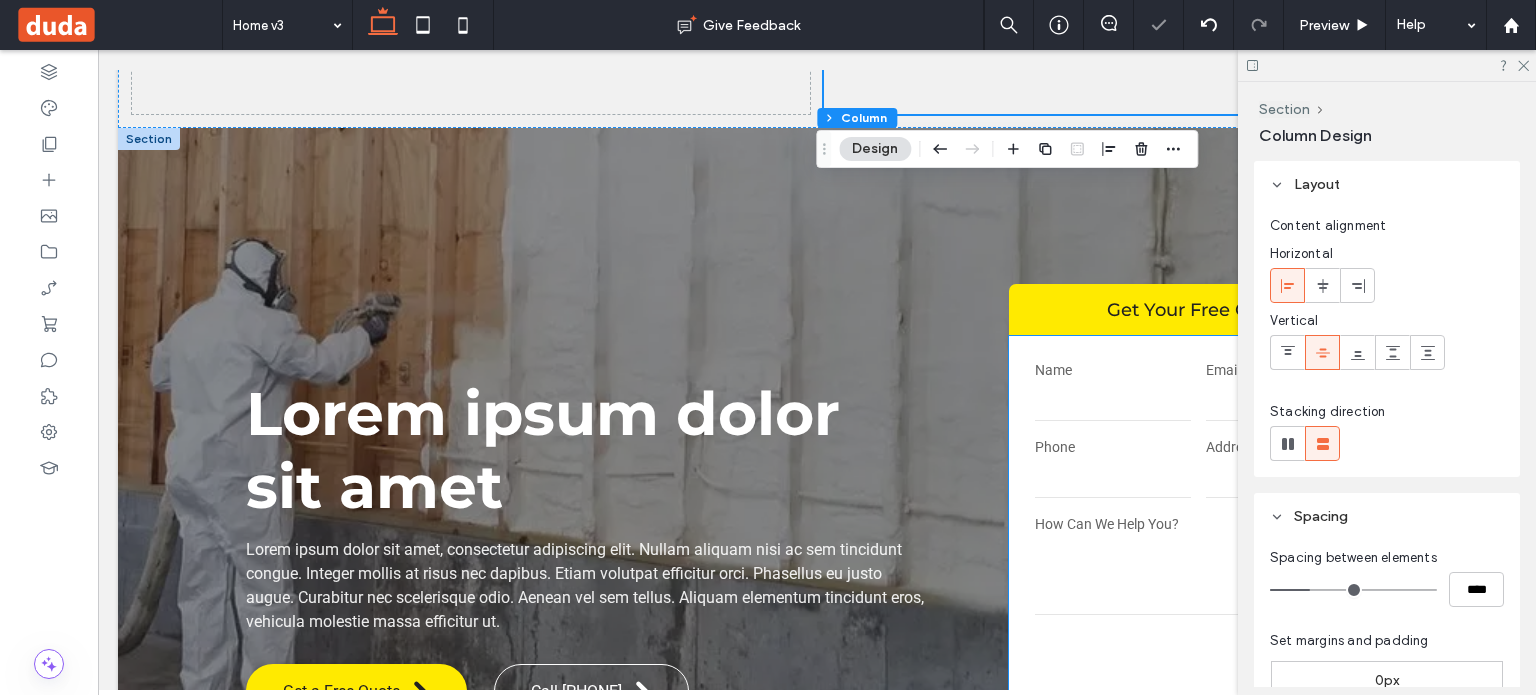 click at bounding box center [1113, 478] 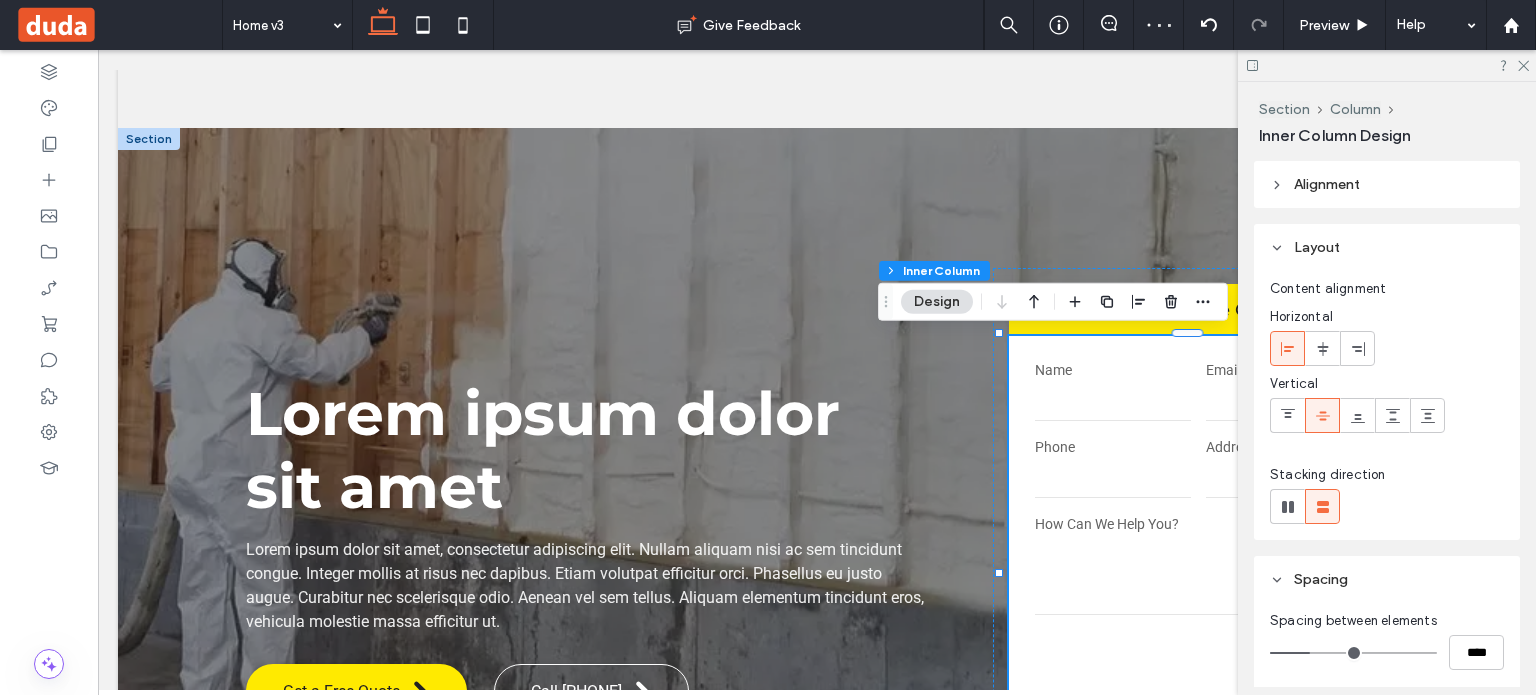 click at bounding box center (1113, 478) 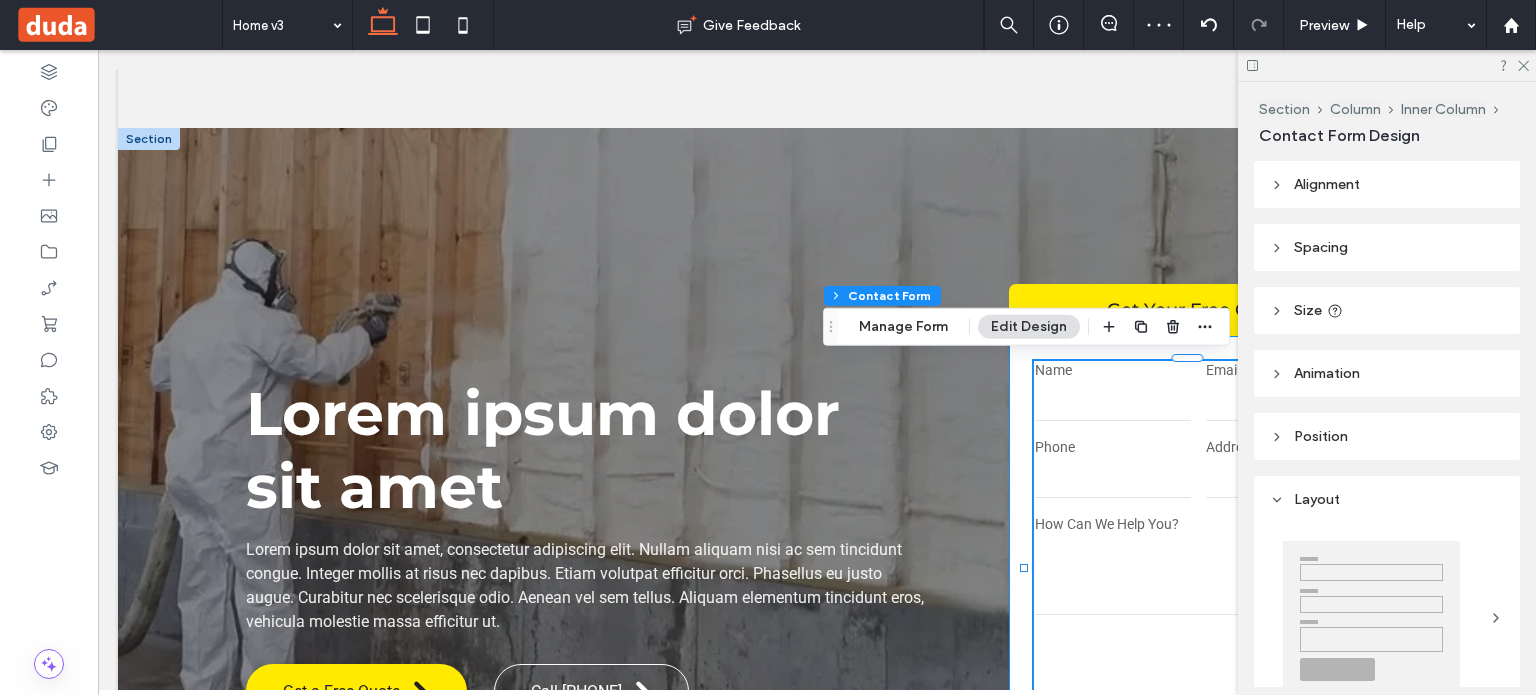 type on "*" 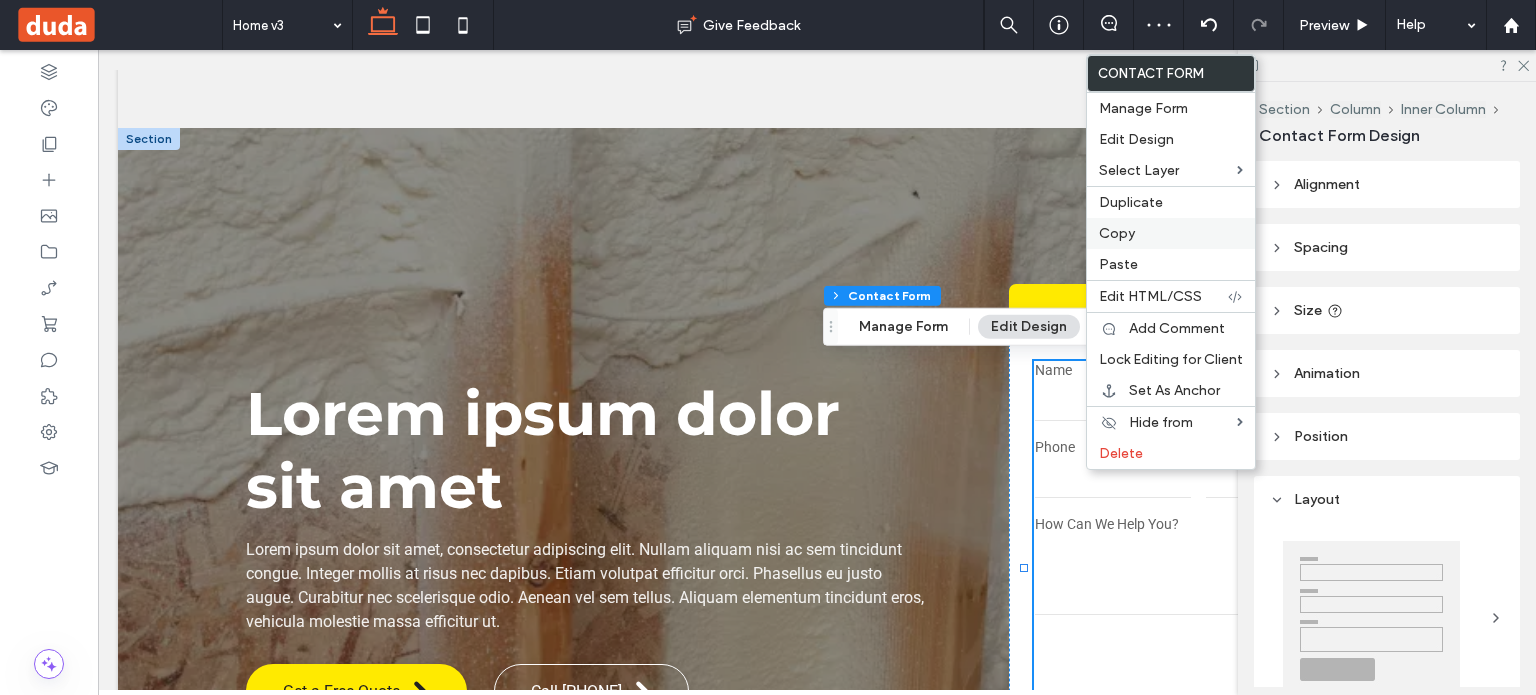 click on "Copy" at bounding box center (1171, 233) 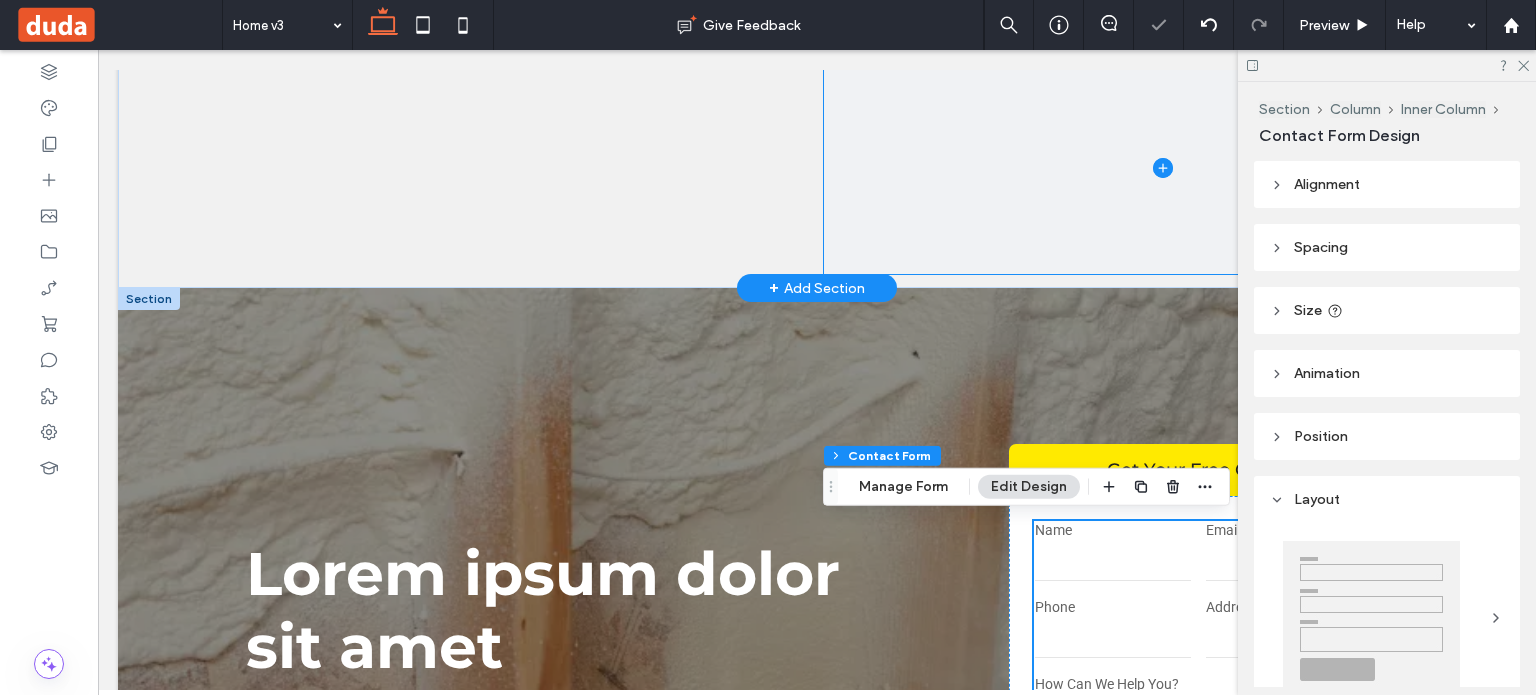 scroll, scrollTop: 0, scrollLeft: 0, axis: both 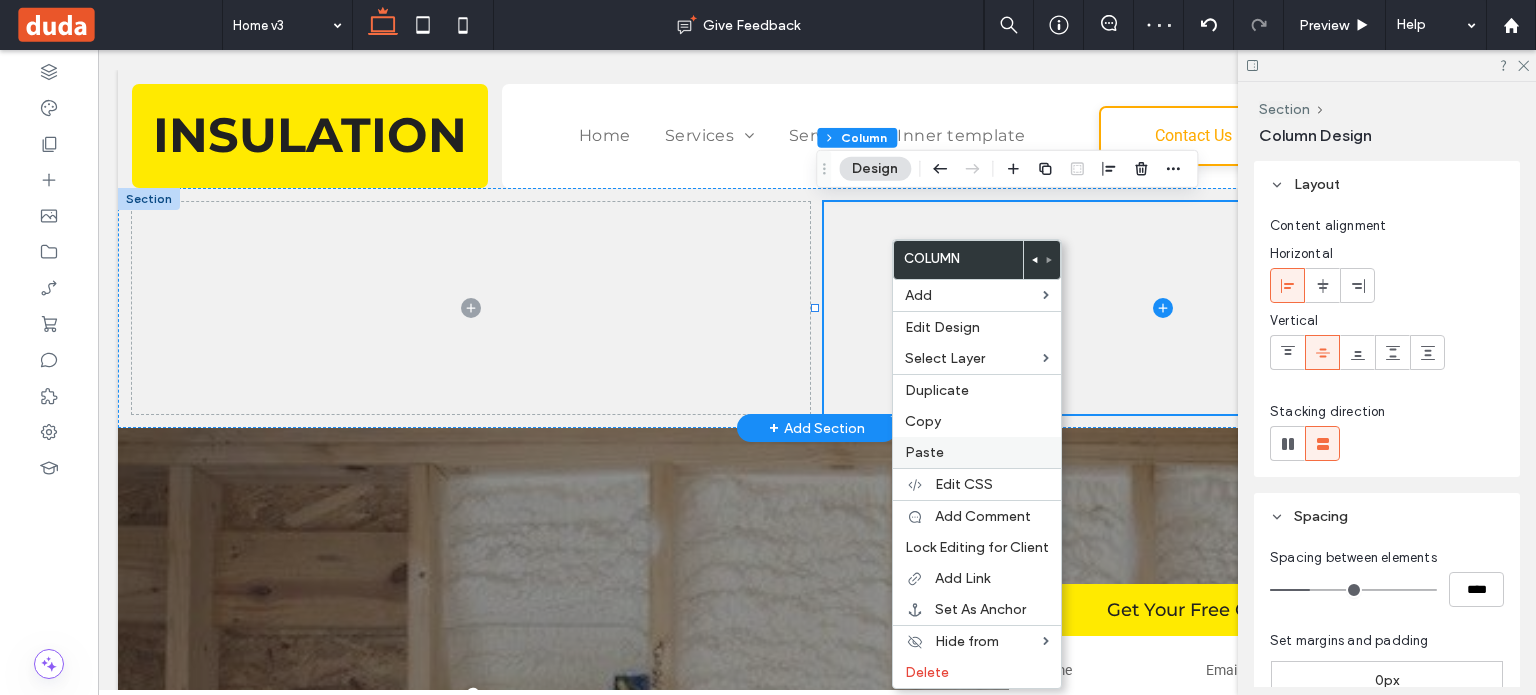 click on "Paste" at bounding box center [977, 452] 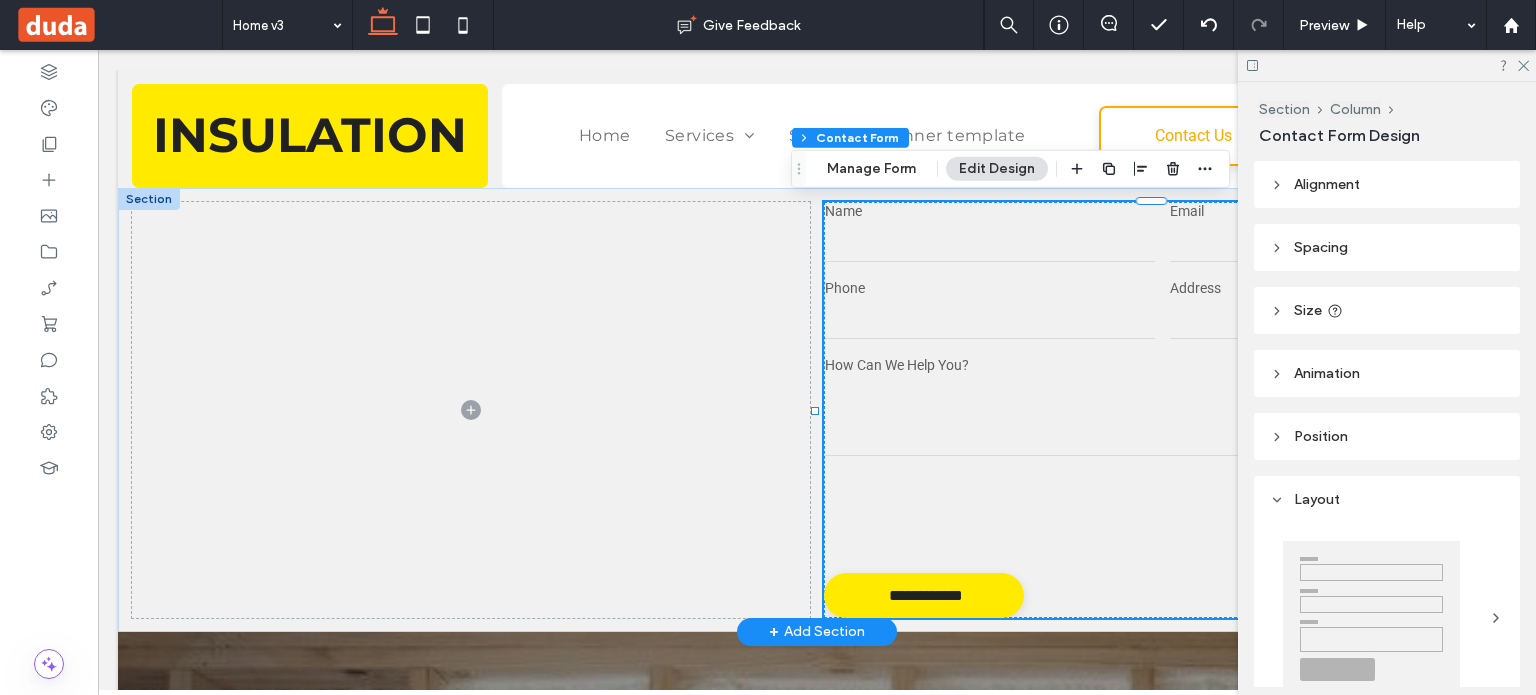 type on "*" 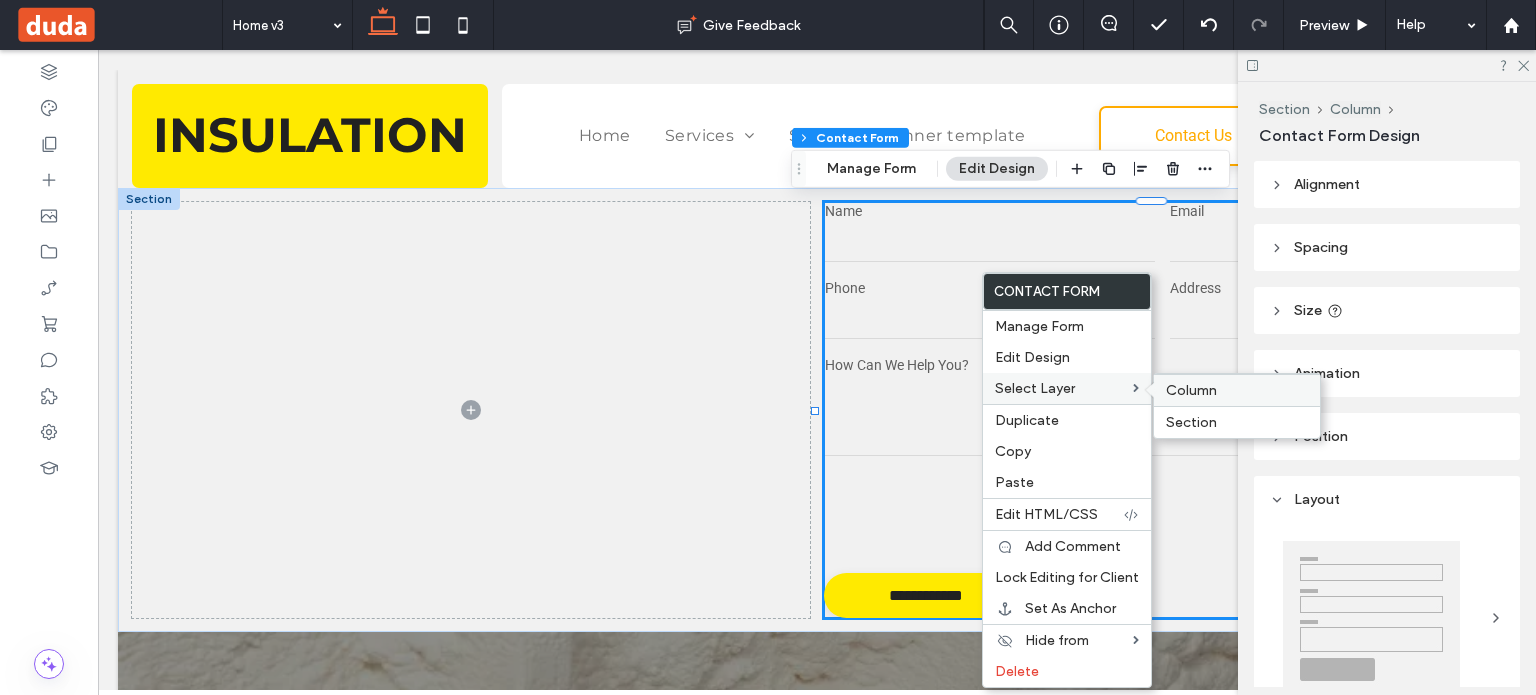 click on "Column" at bounding box center [1191, 390] 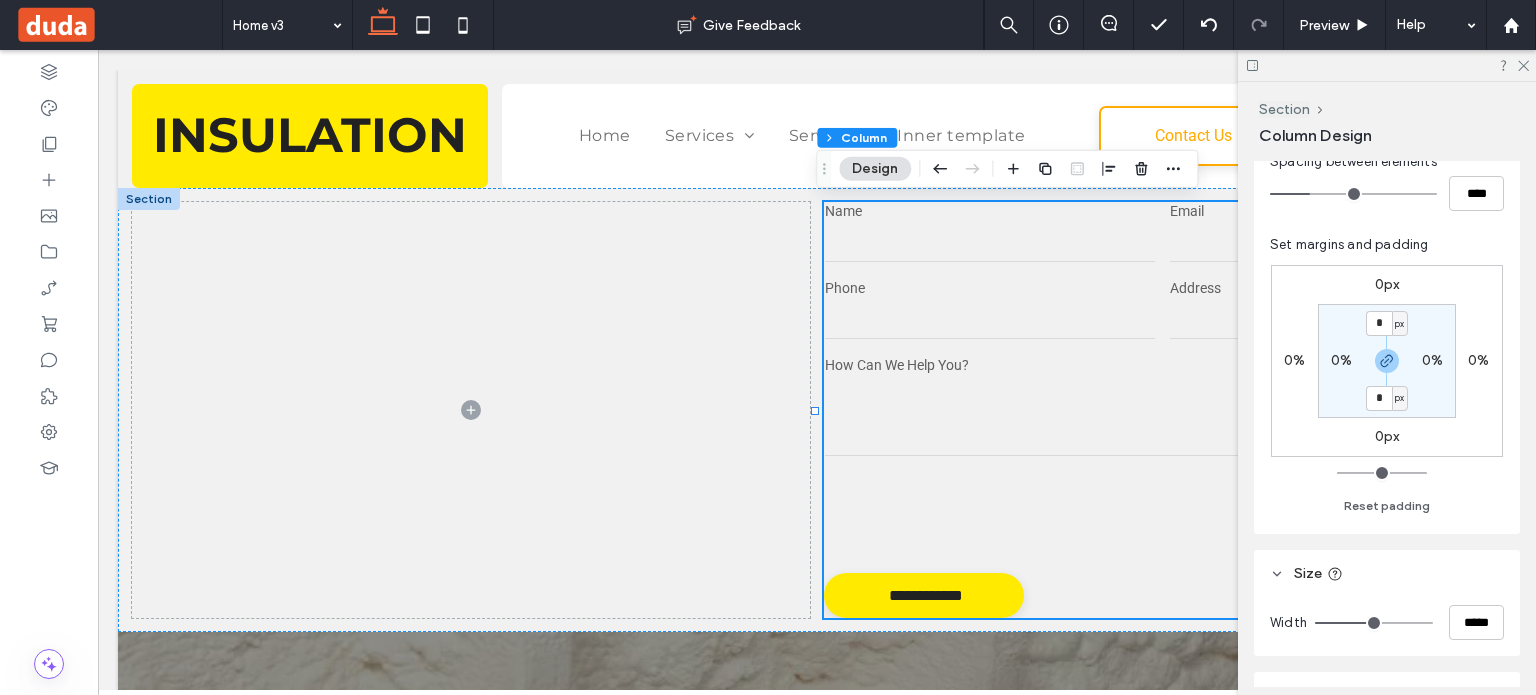 scroll, scrollTop: 500, scrollLeft: 0, axis: vertical 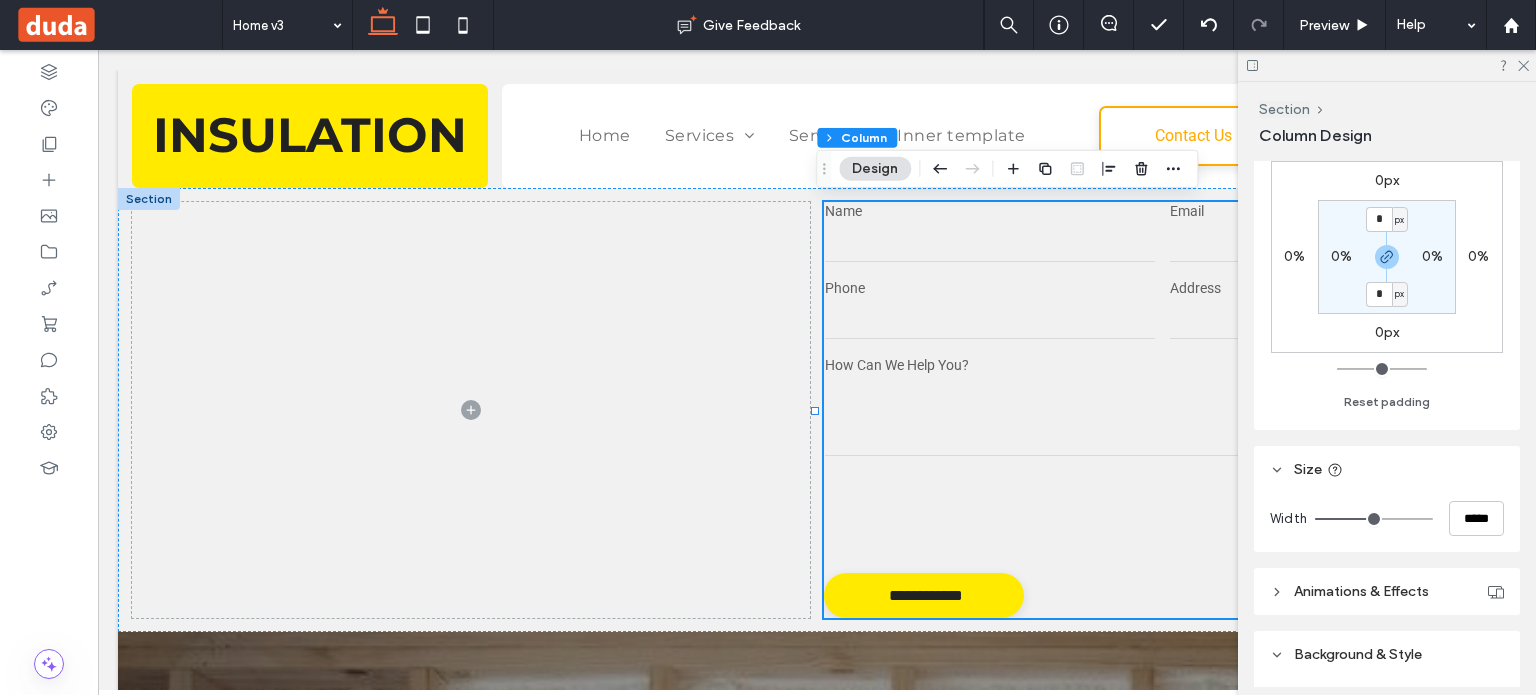 click on "px" at bounding box center [1399, 220] 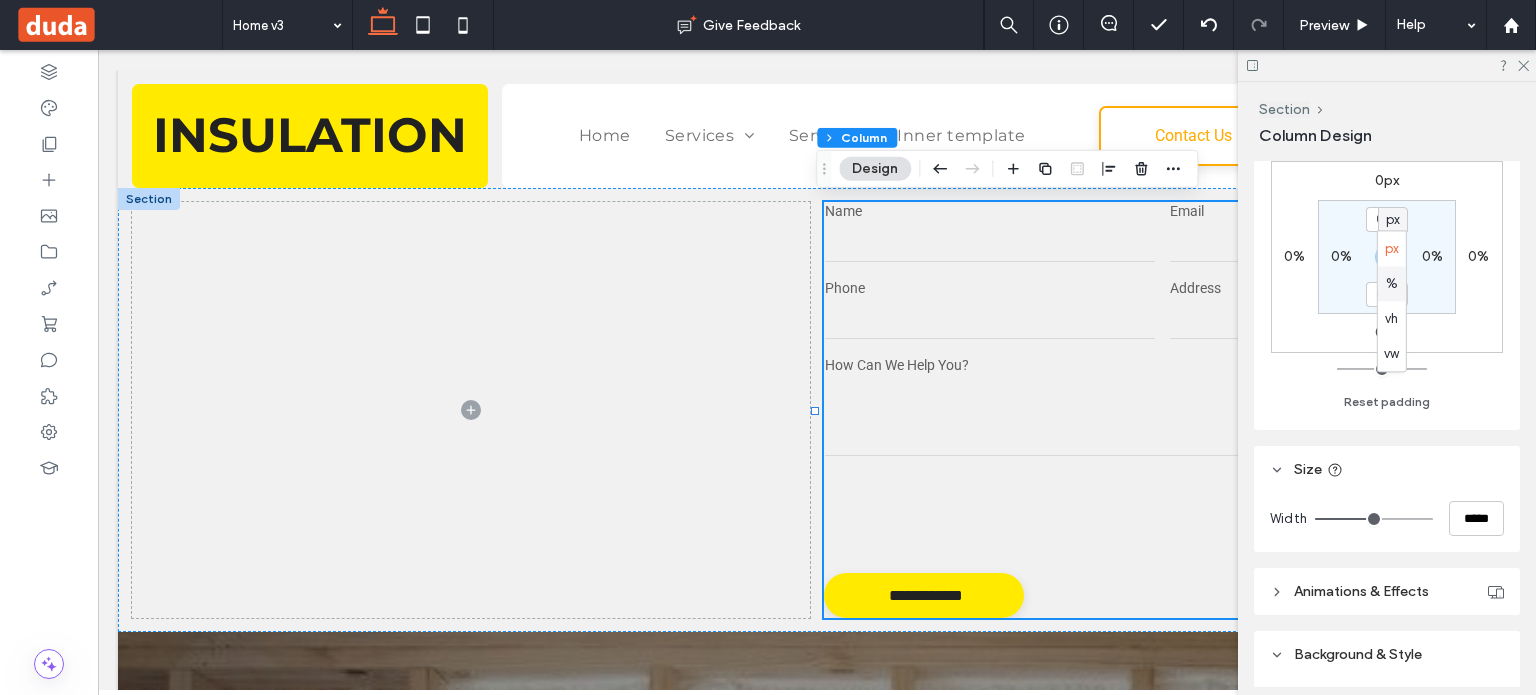 click on "%" at bounding box center (1392, 284) 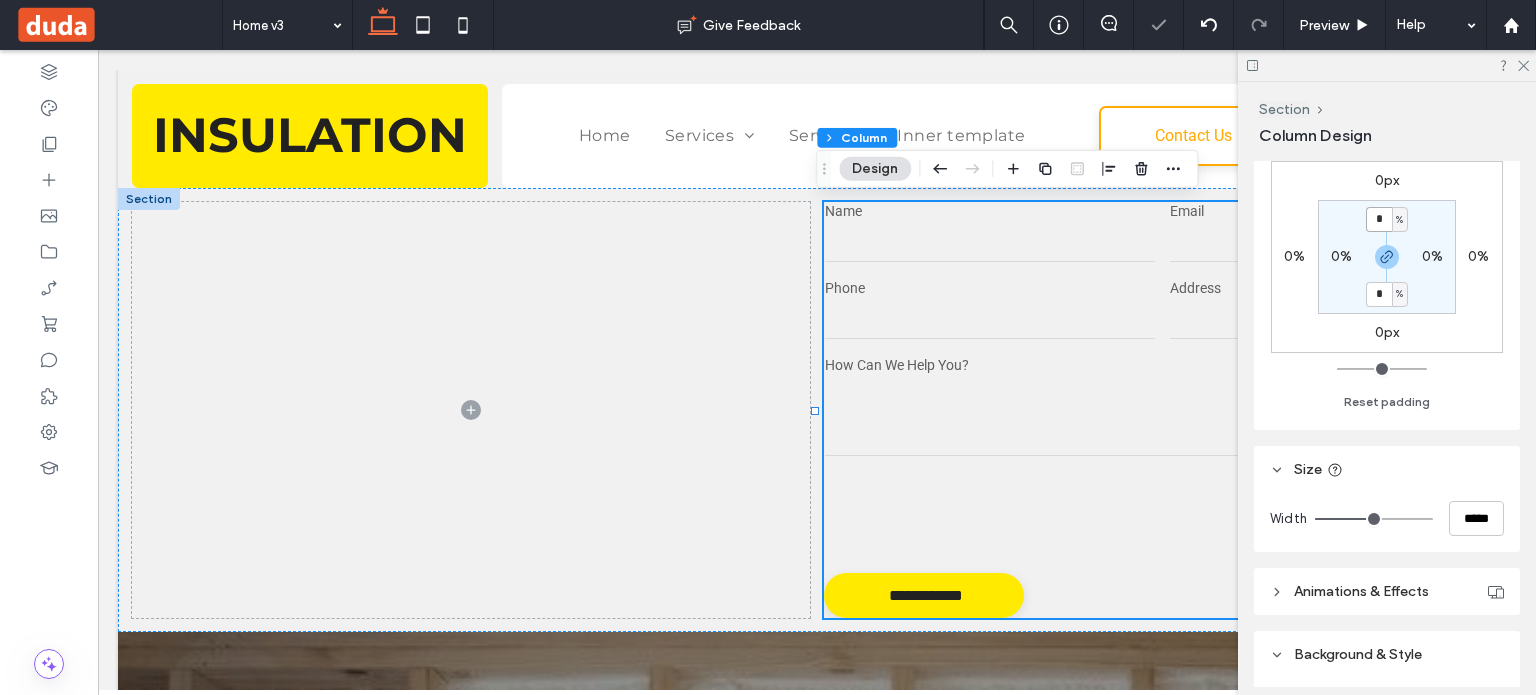 drag, startPoint x: 1371, startPoint y: 219, endPoint x: 1389, endPoint y: 291, distance: 74.215904 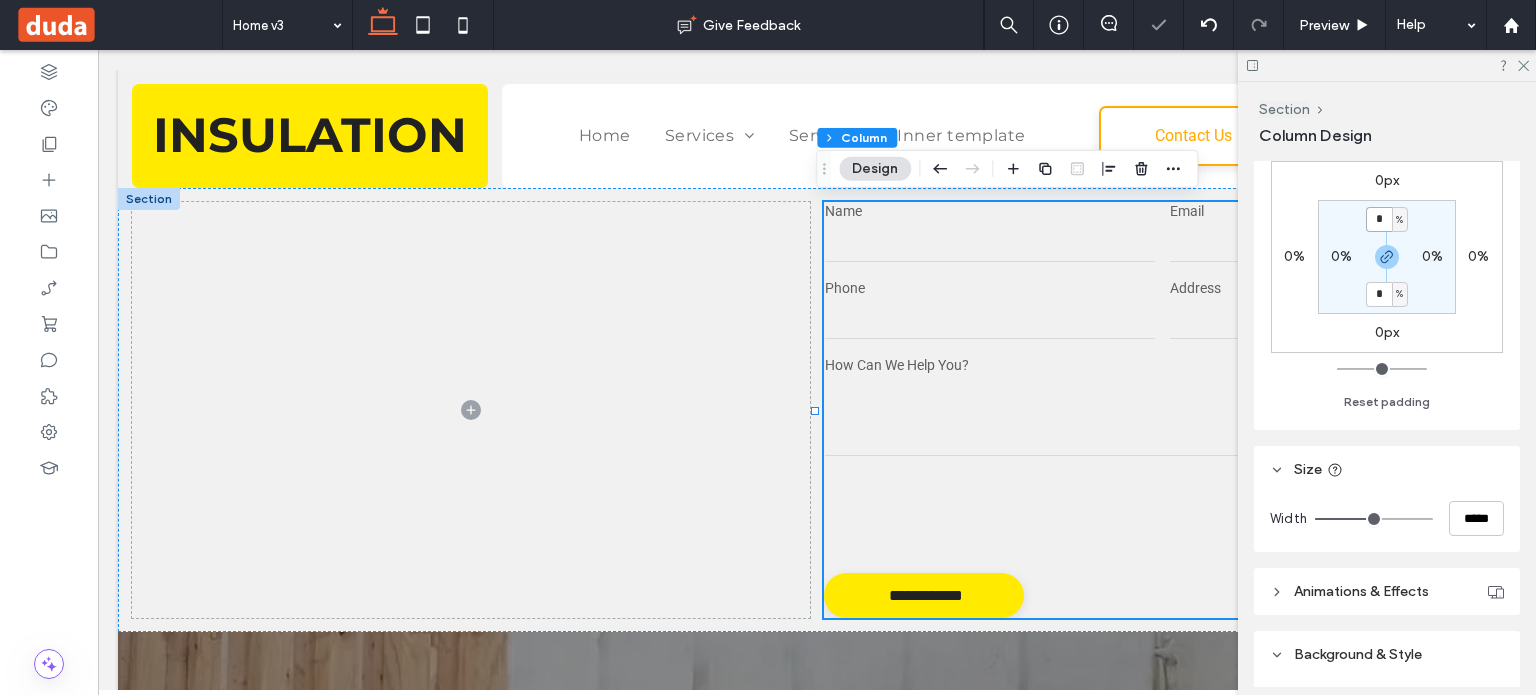 type on "*" 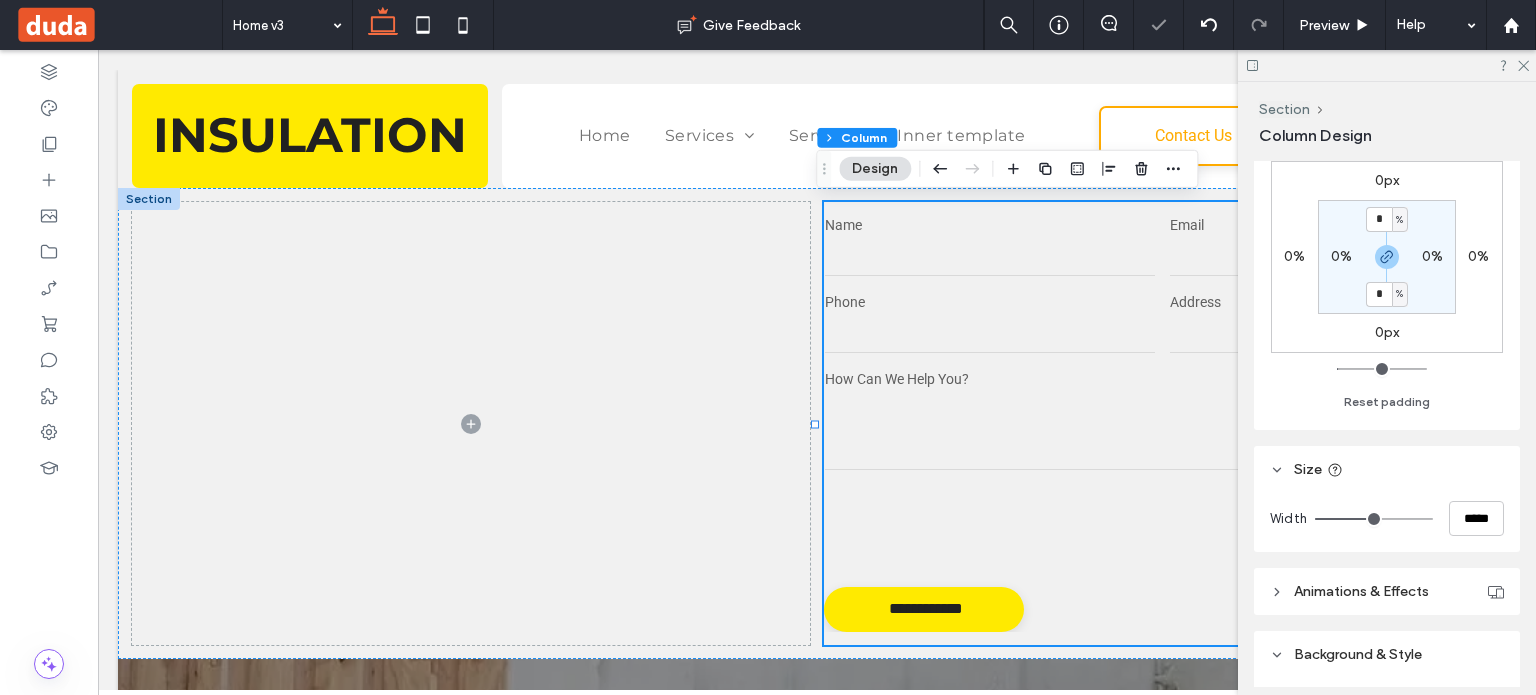 click on "0%" at bounding box center [1341, 256] 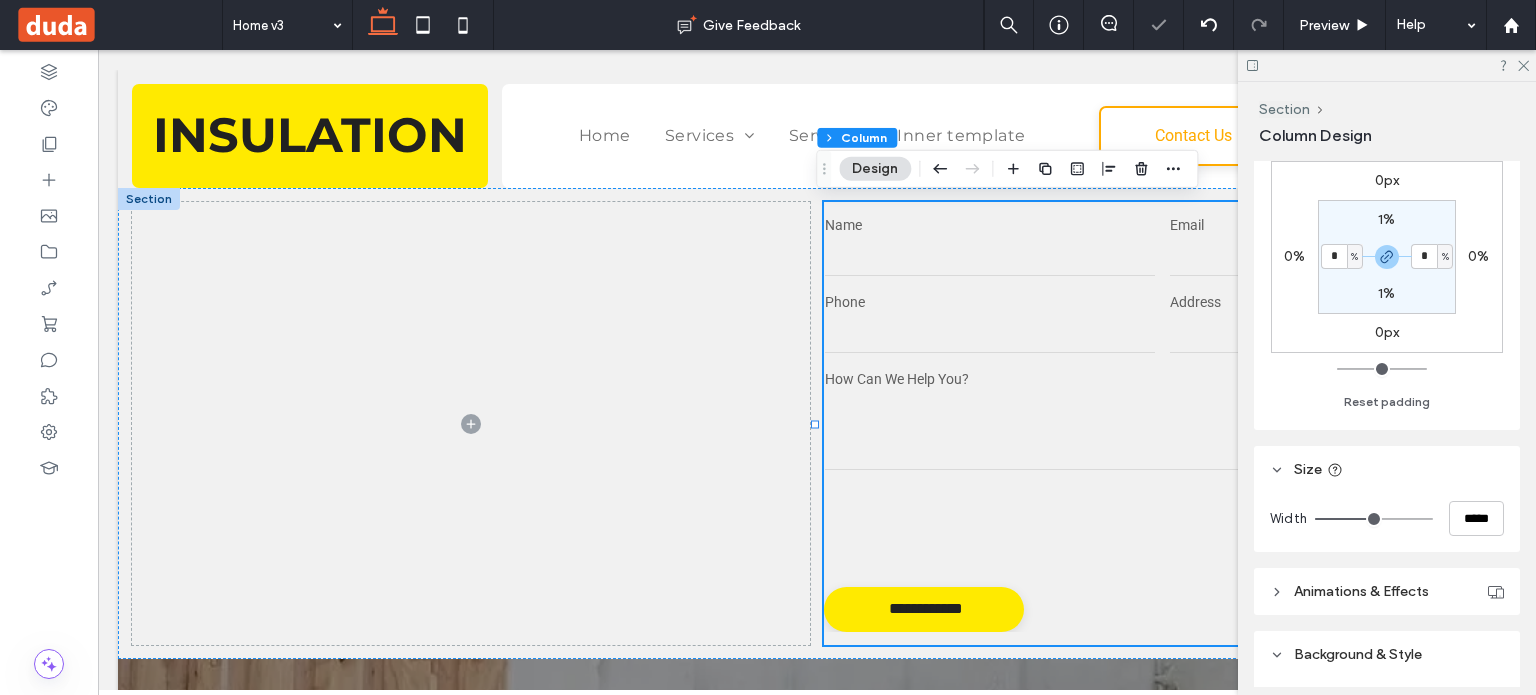 type on "*" 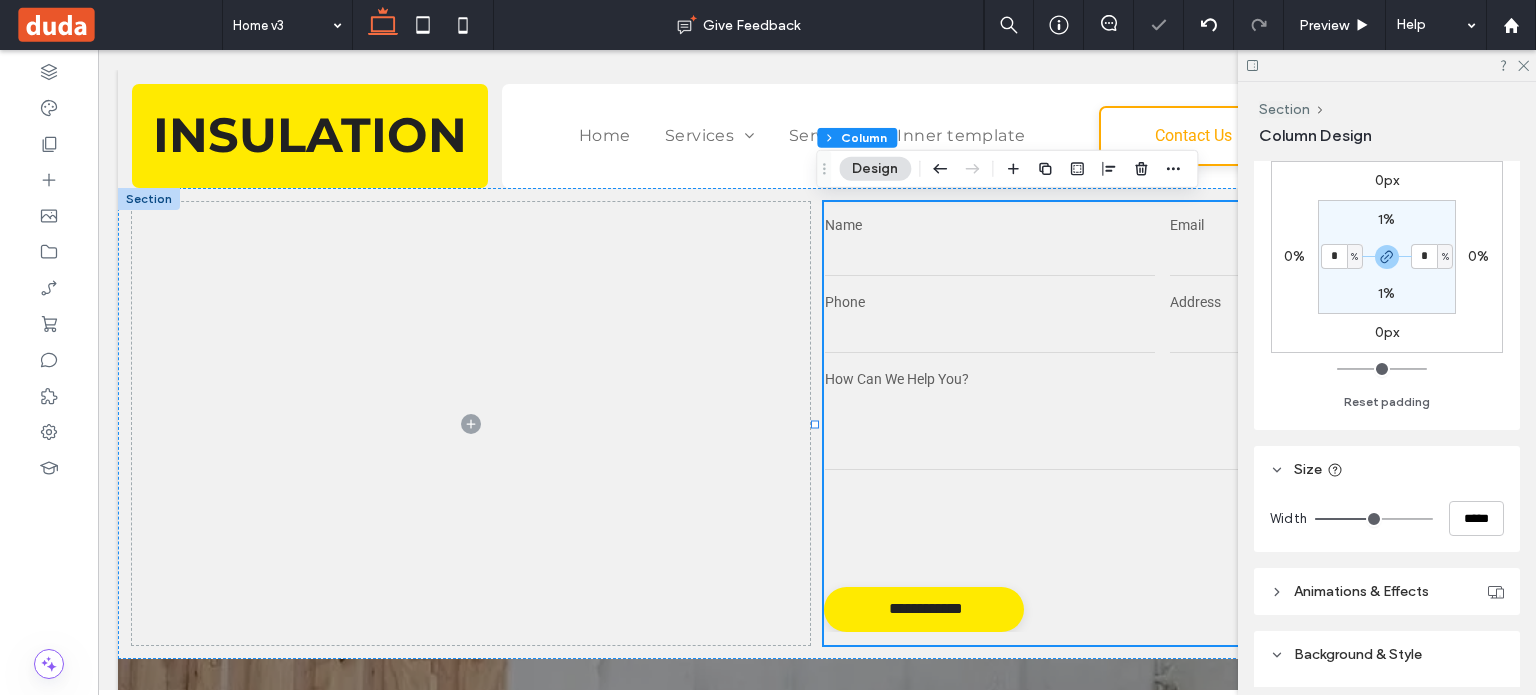 type on "*" 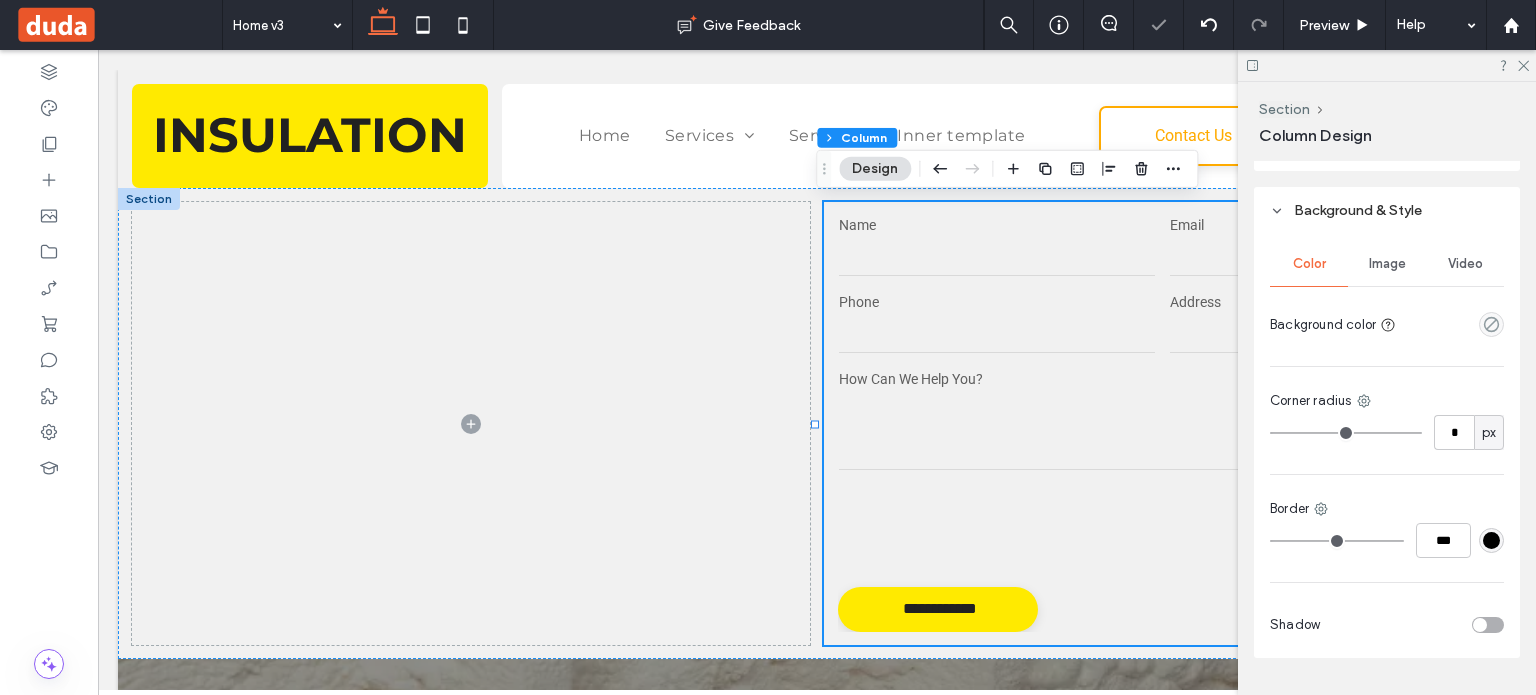 scroll, scrollTop: 992, scrollLeft: 0, axis: vertical 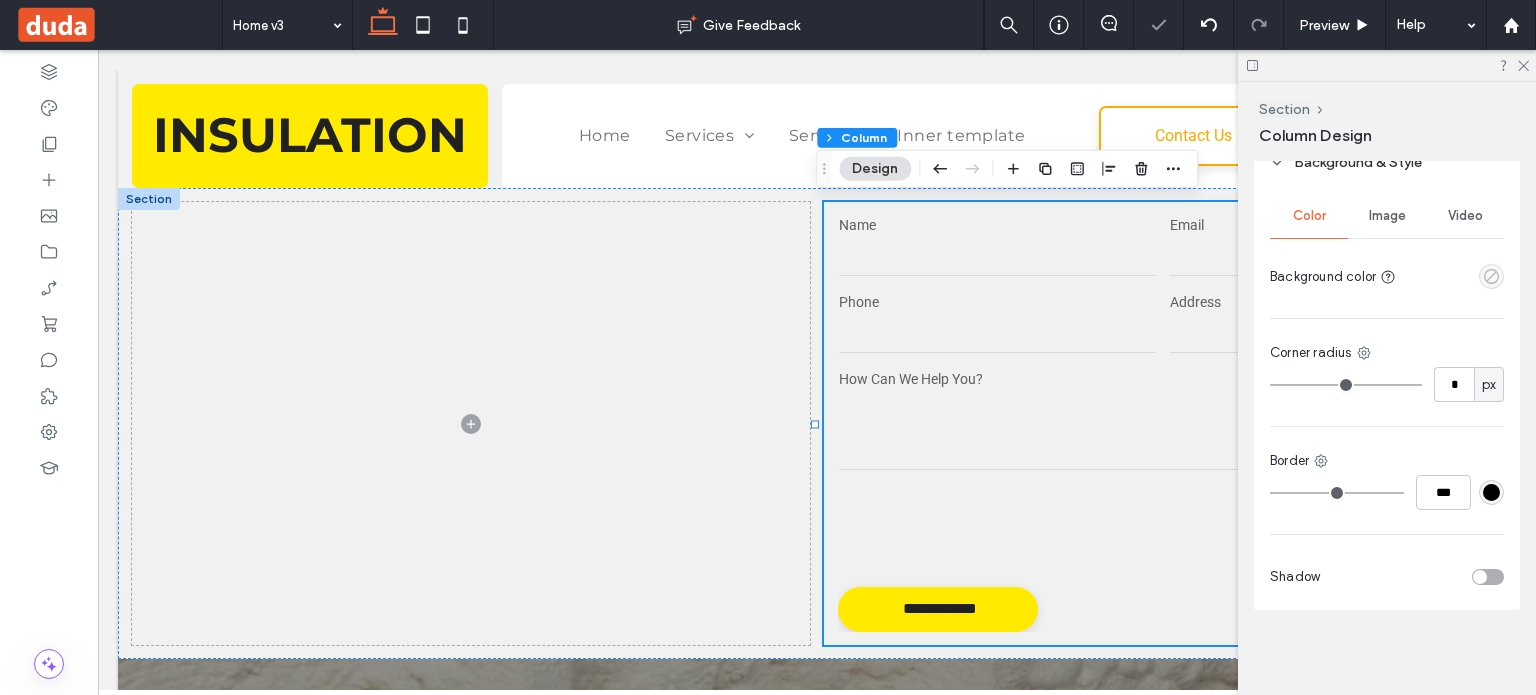 click 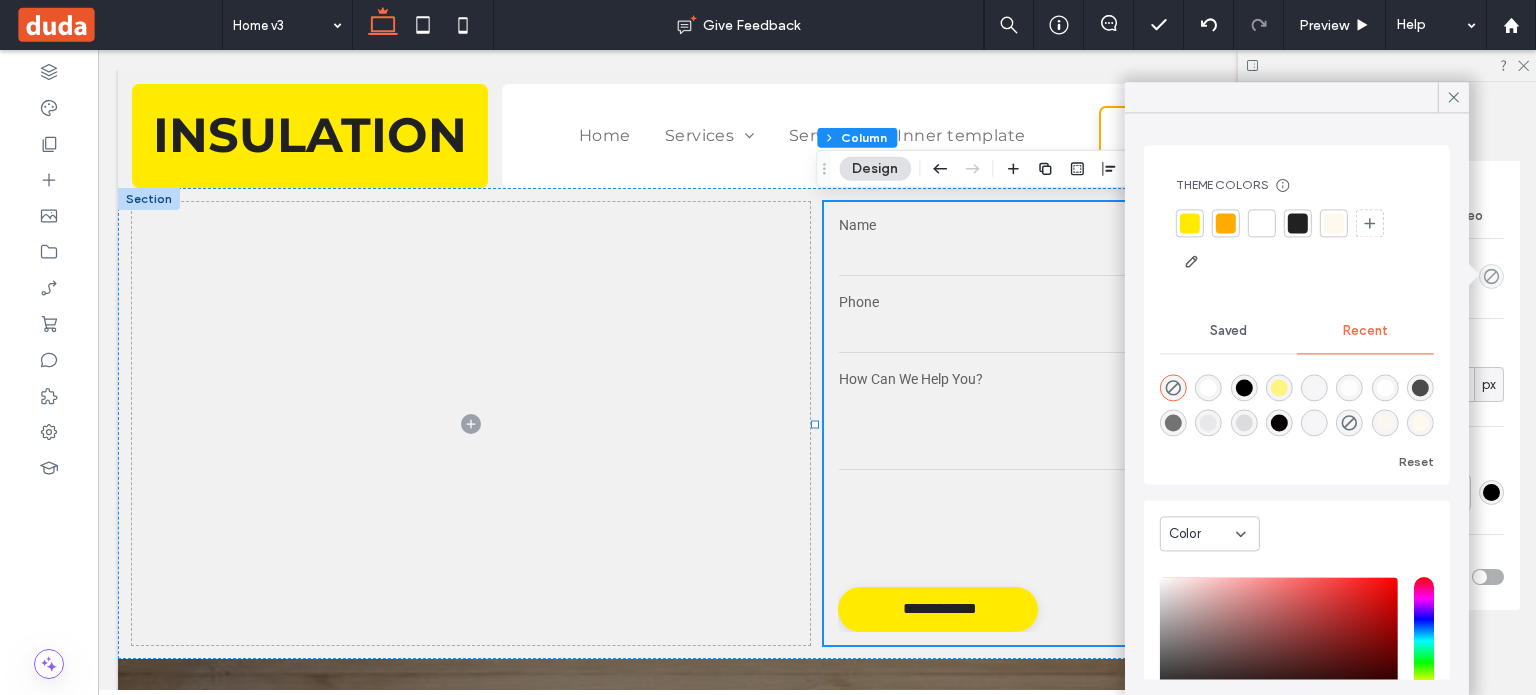 click at bounding box center [1262, 223] 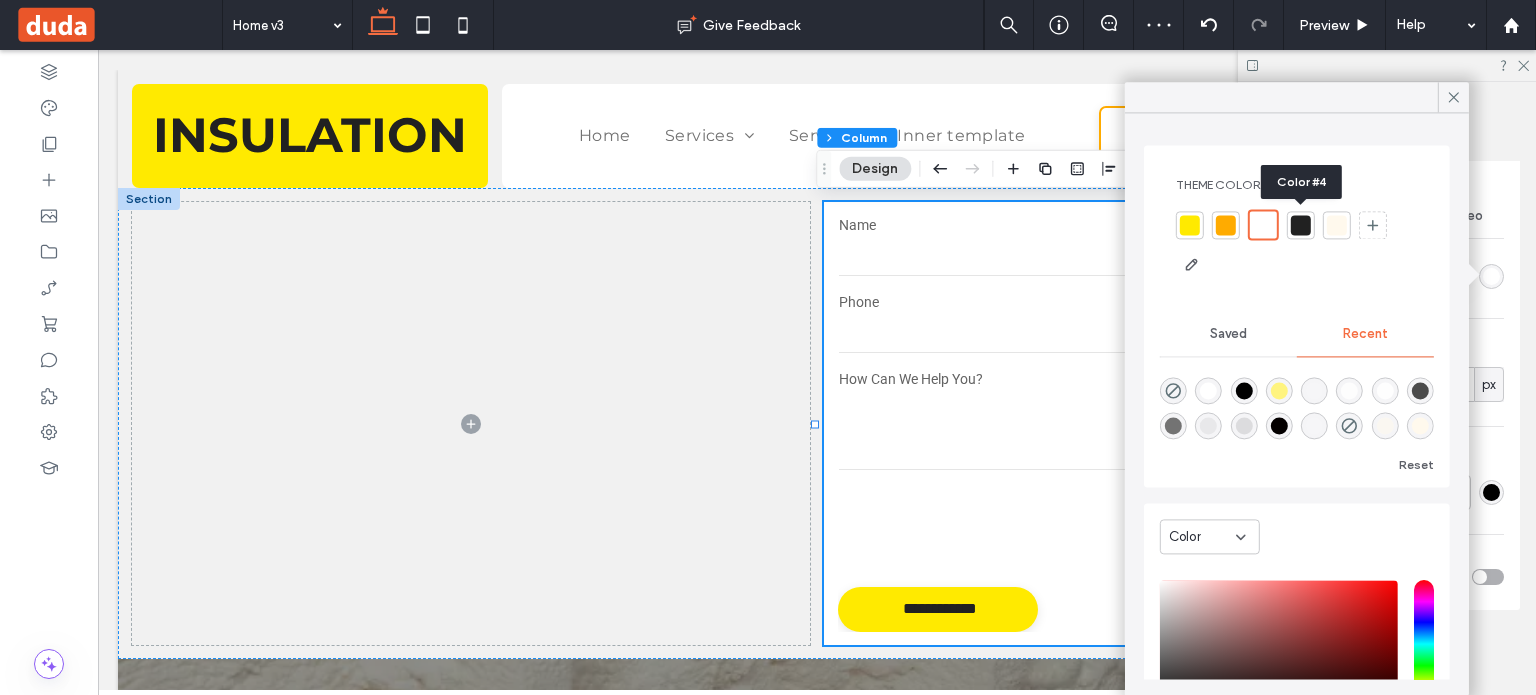 click at bounding box center (1337, 225) 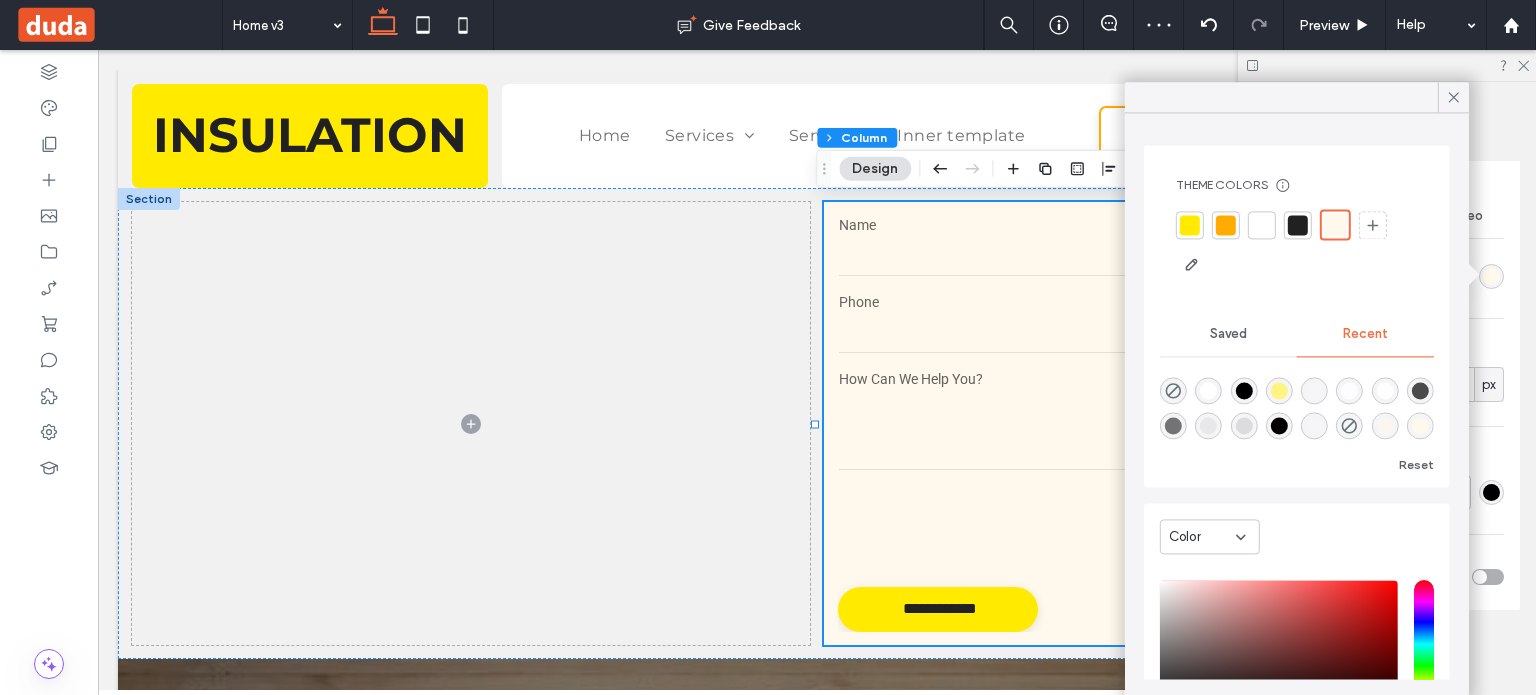 click at bounding box center [1262, 225] 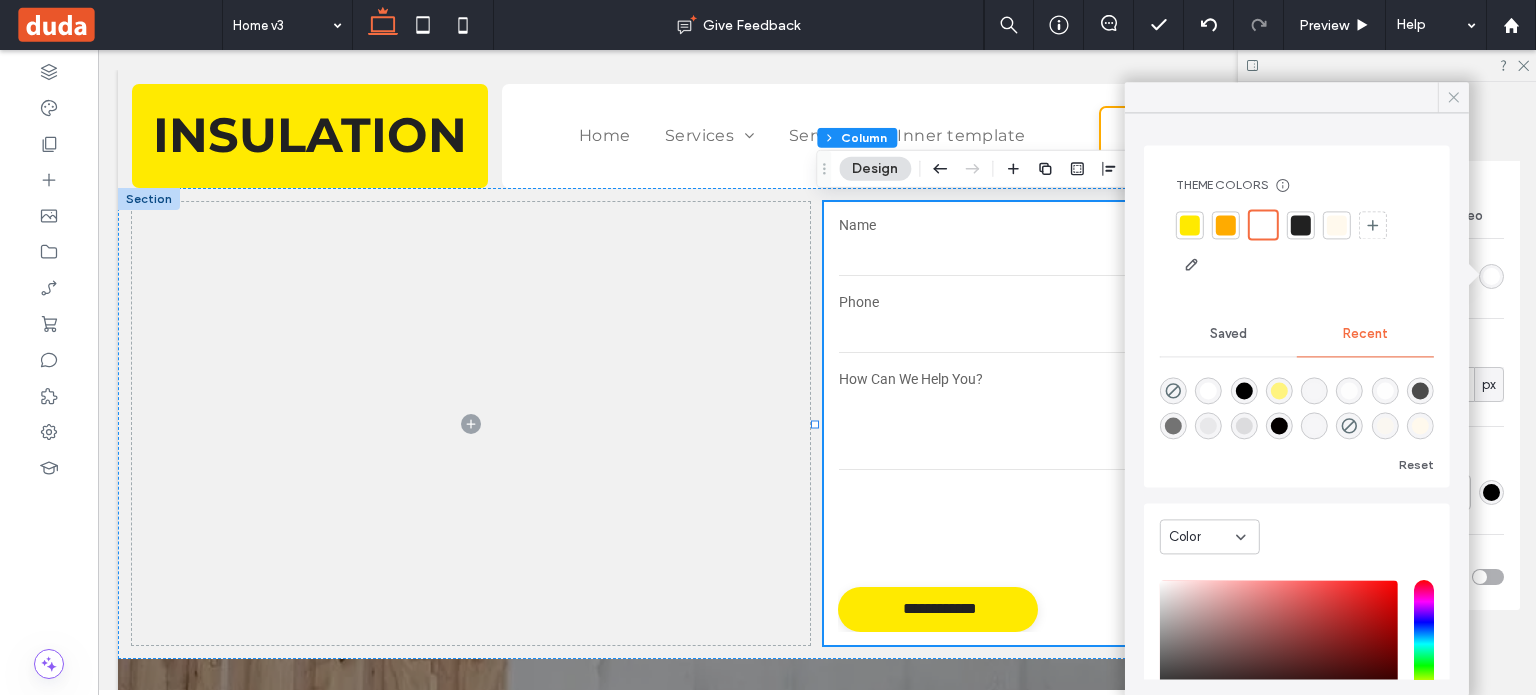 click 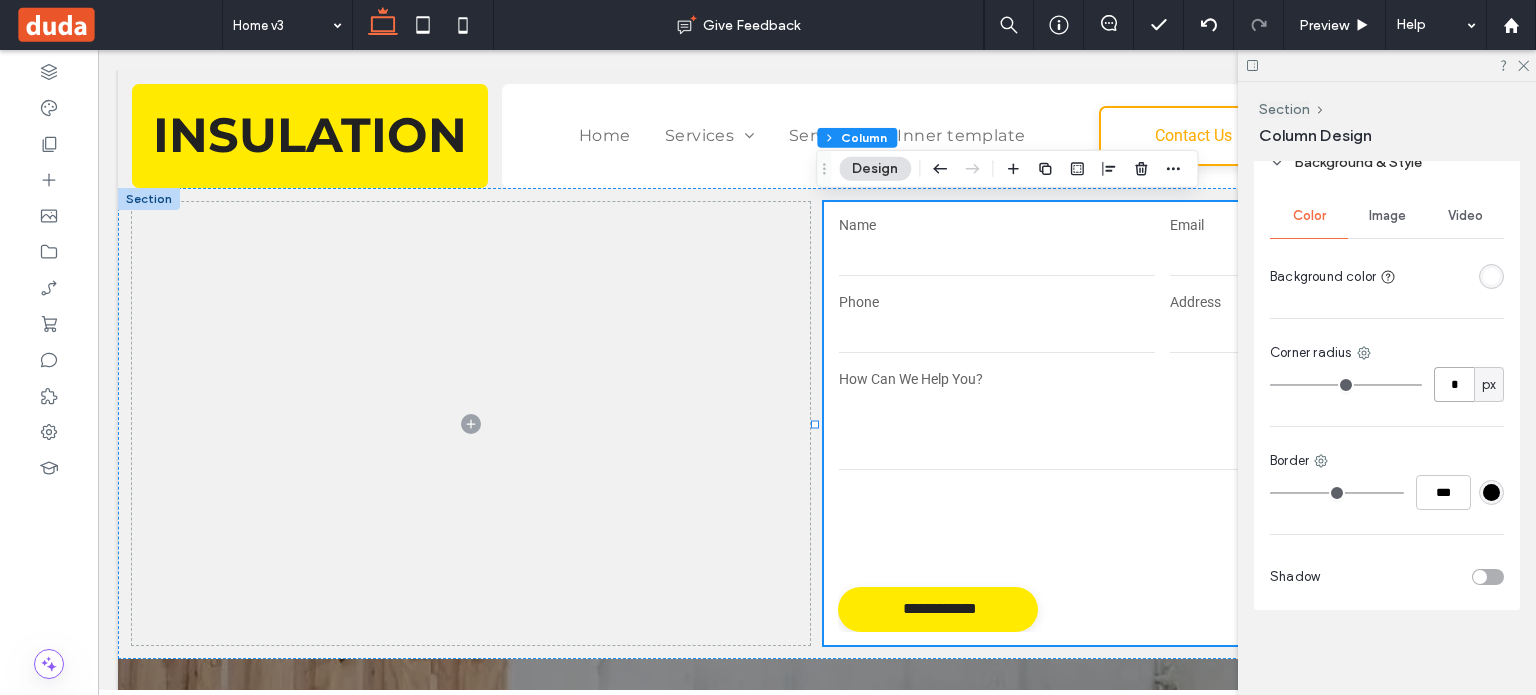 click on "*" at bounding box center [1454, 384] 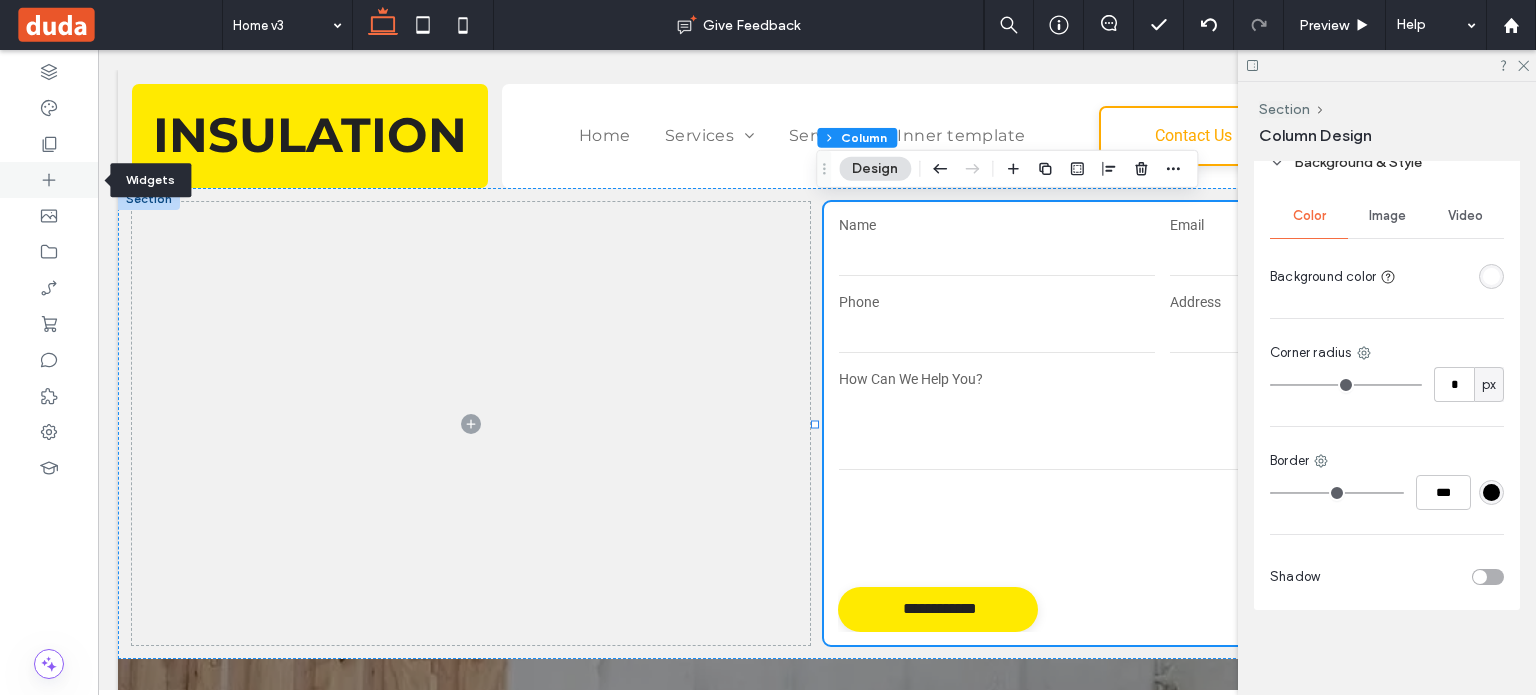 click at bounding box center (49, 180) 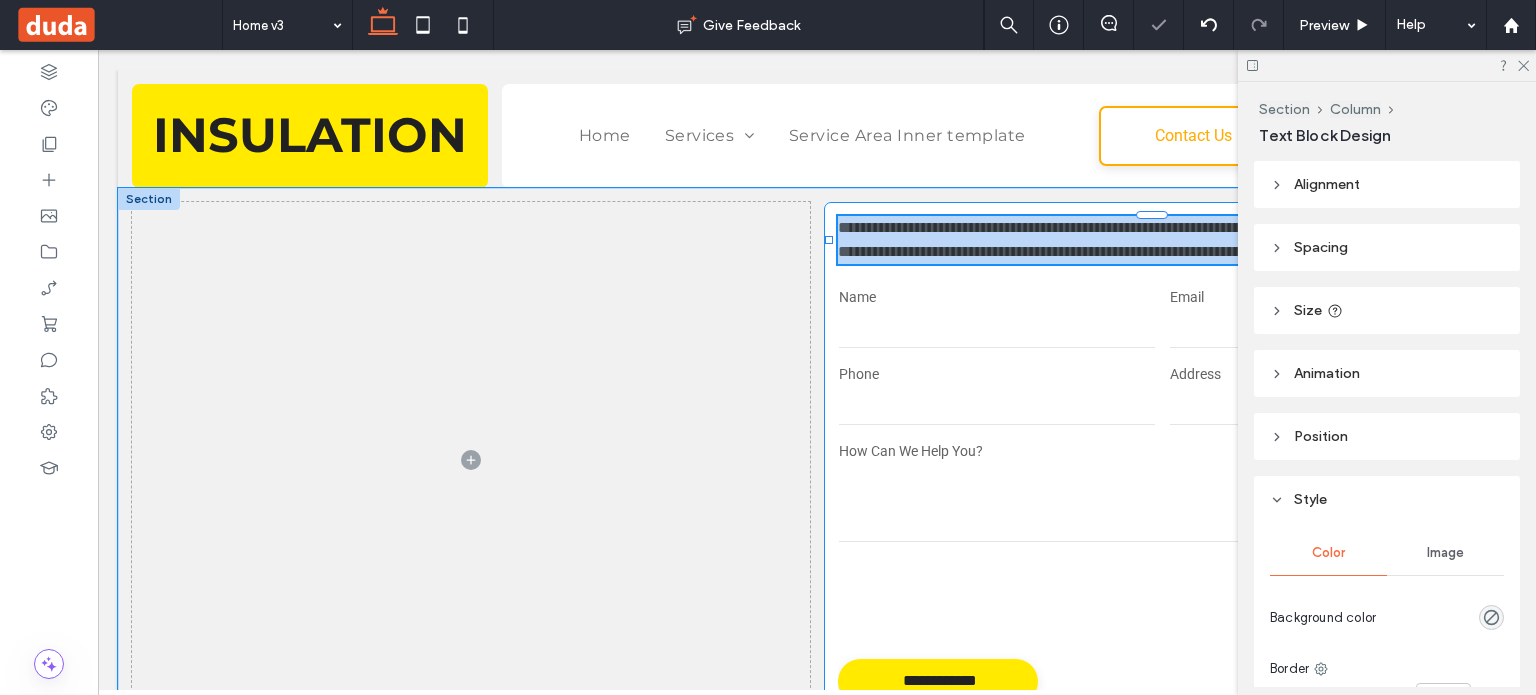 type on "******" 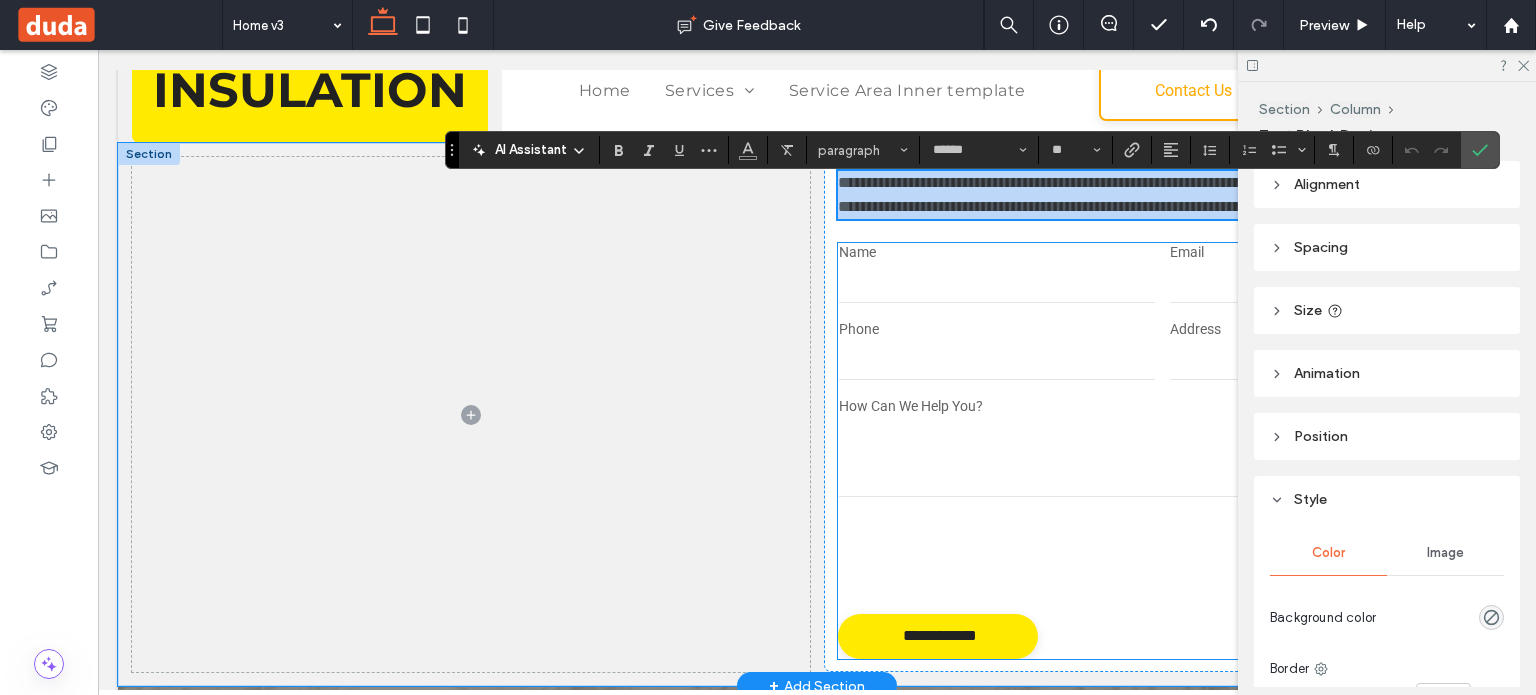 scroll, scrollTop: 0, scrollLeft: 0, axis: both 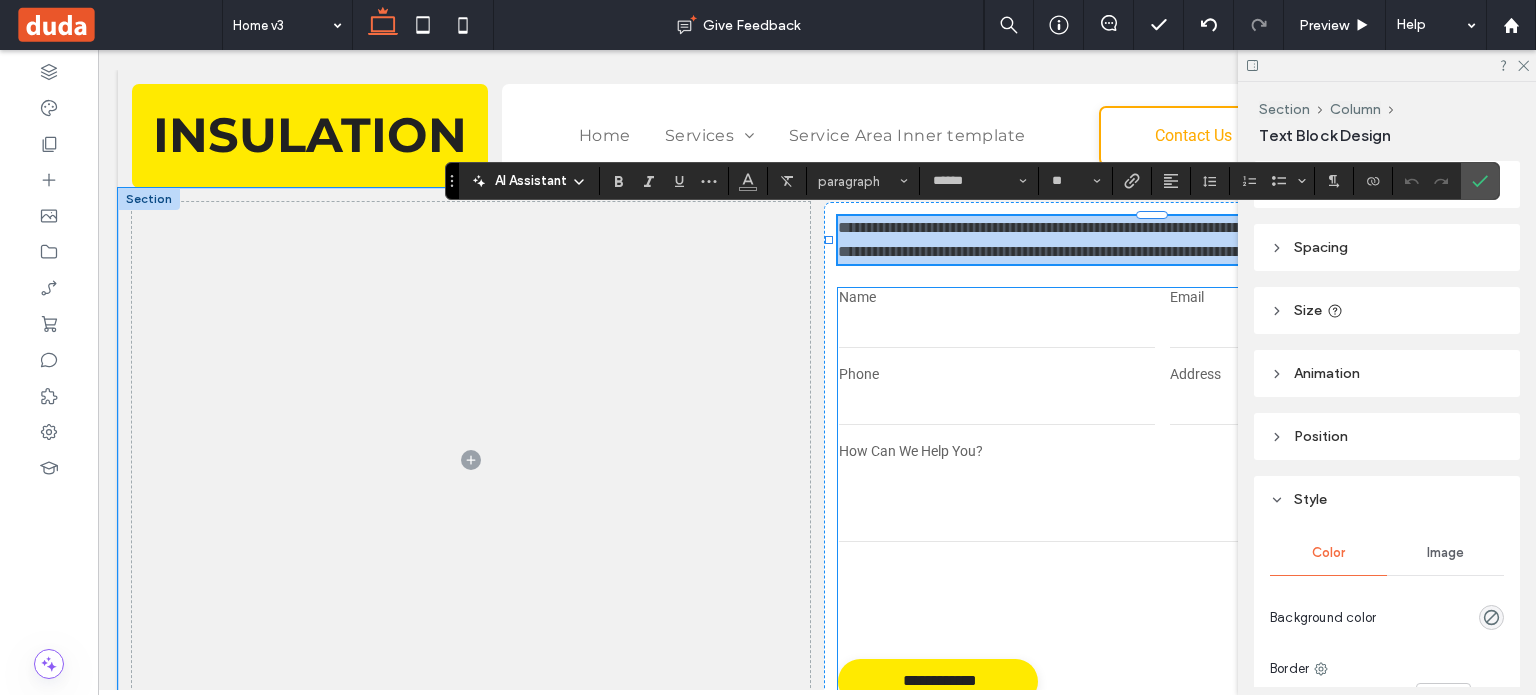 type 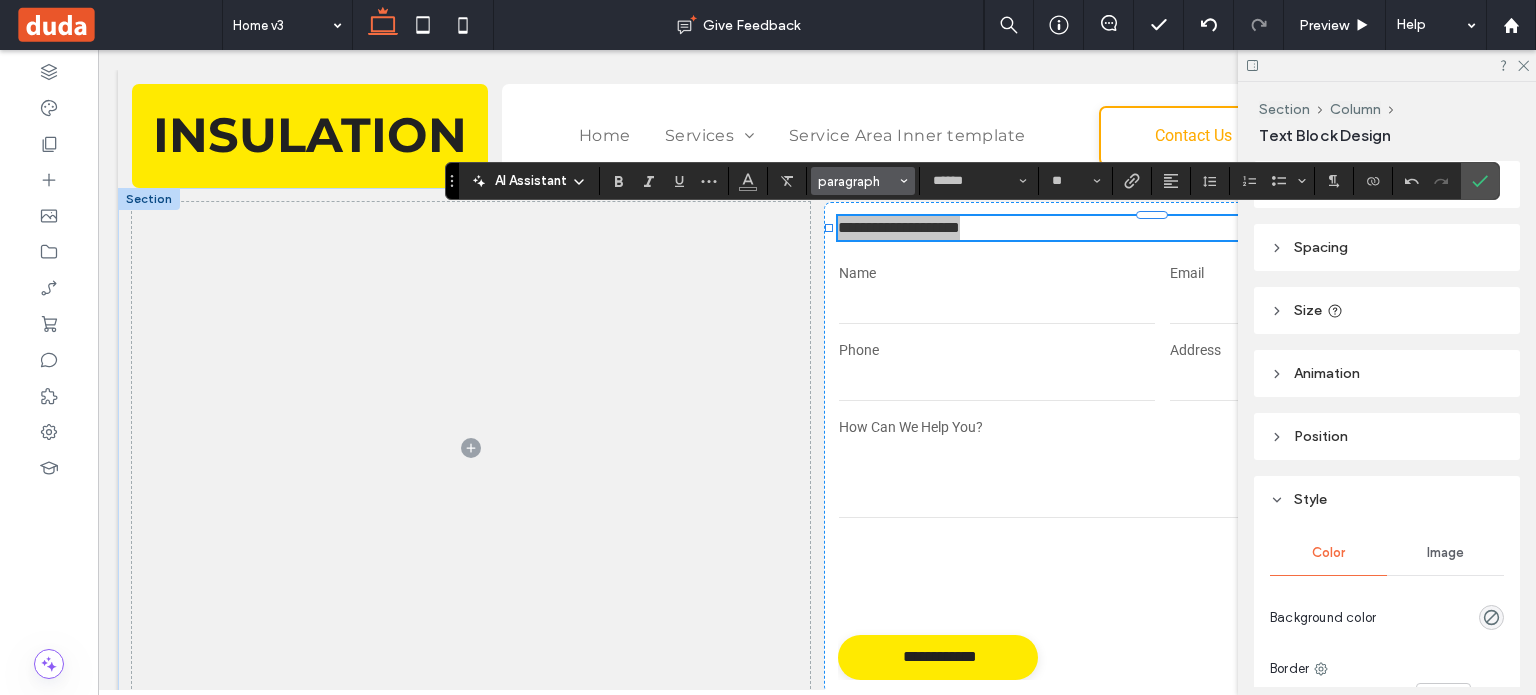 click on "paragraph" at bounding box center [857, 181] 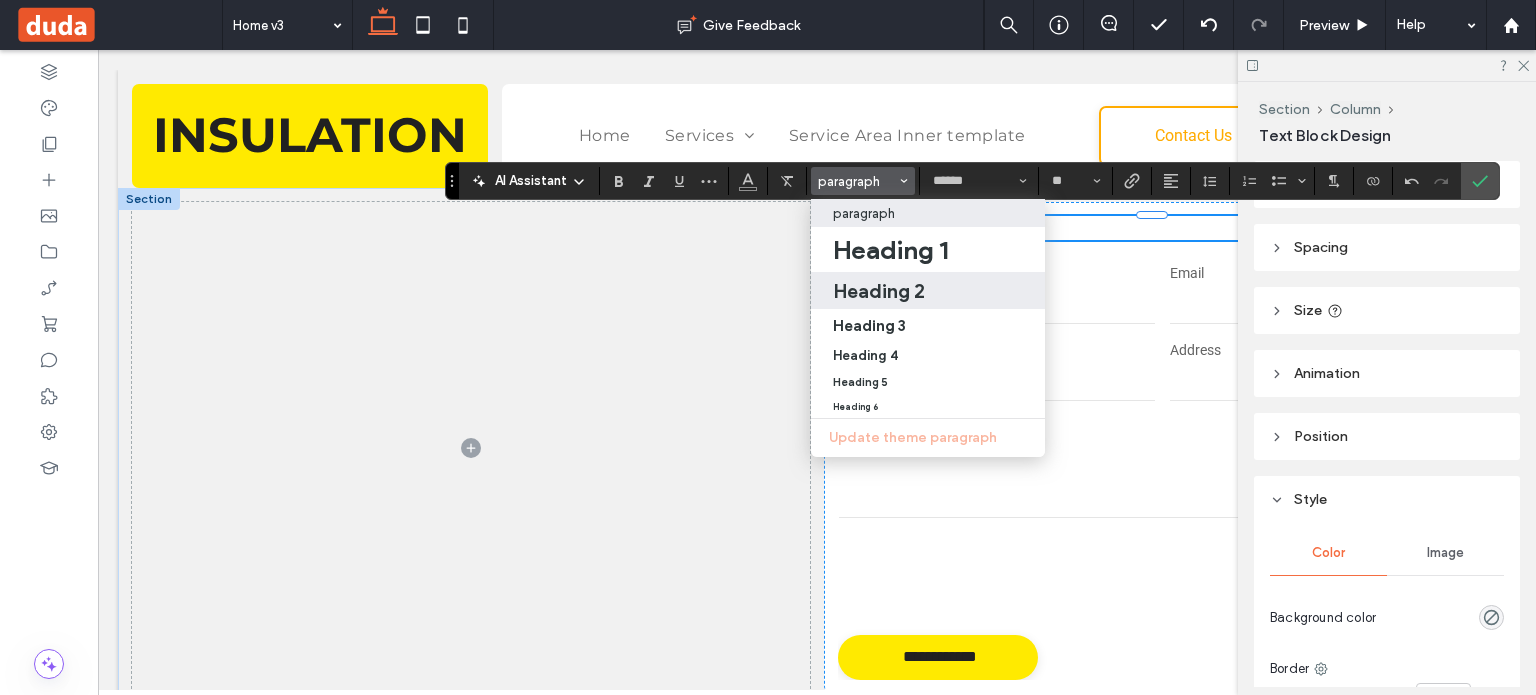 click on "Heading 2" at bounding box center [879, 291] 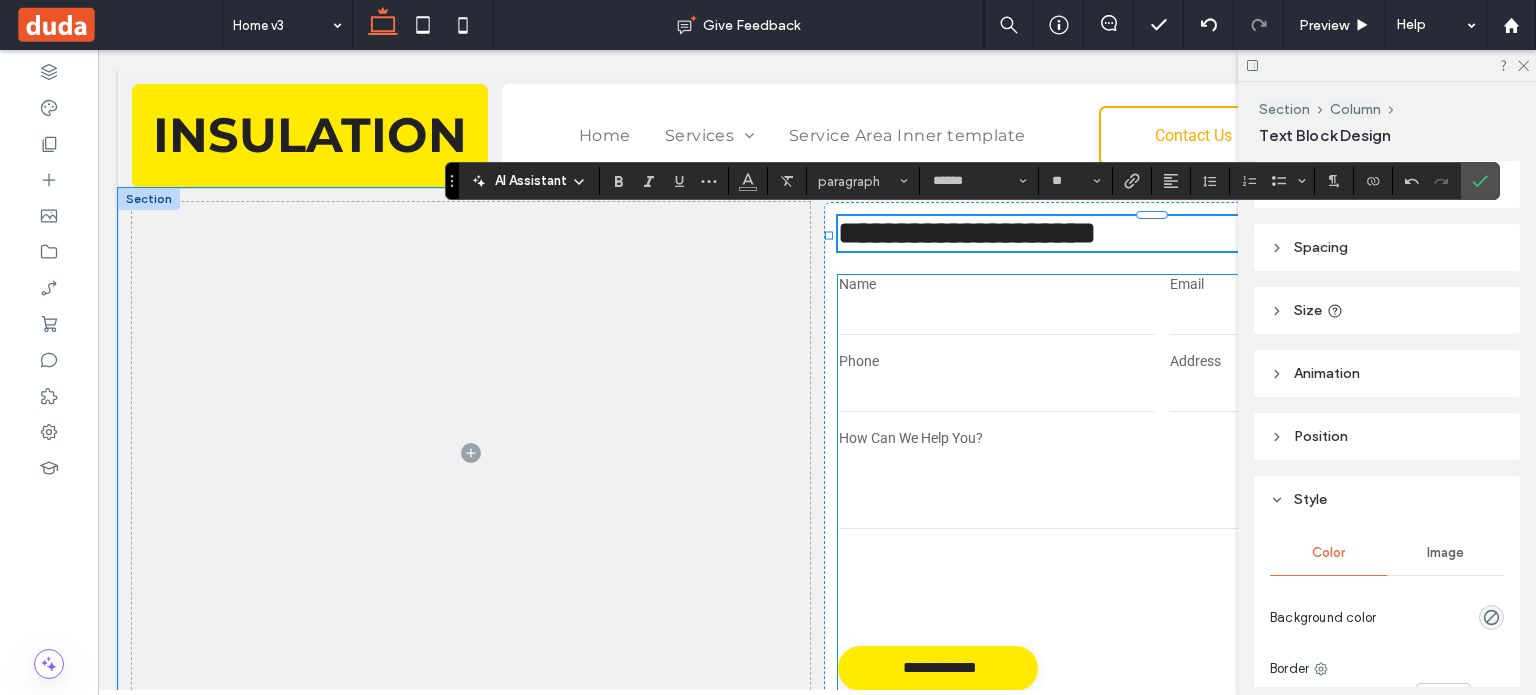 type on "**********" 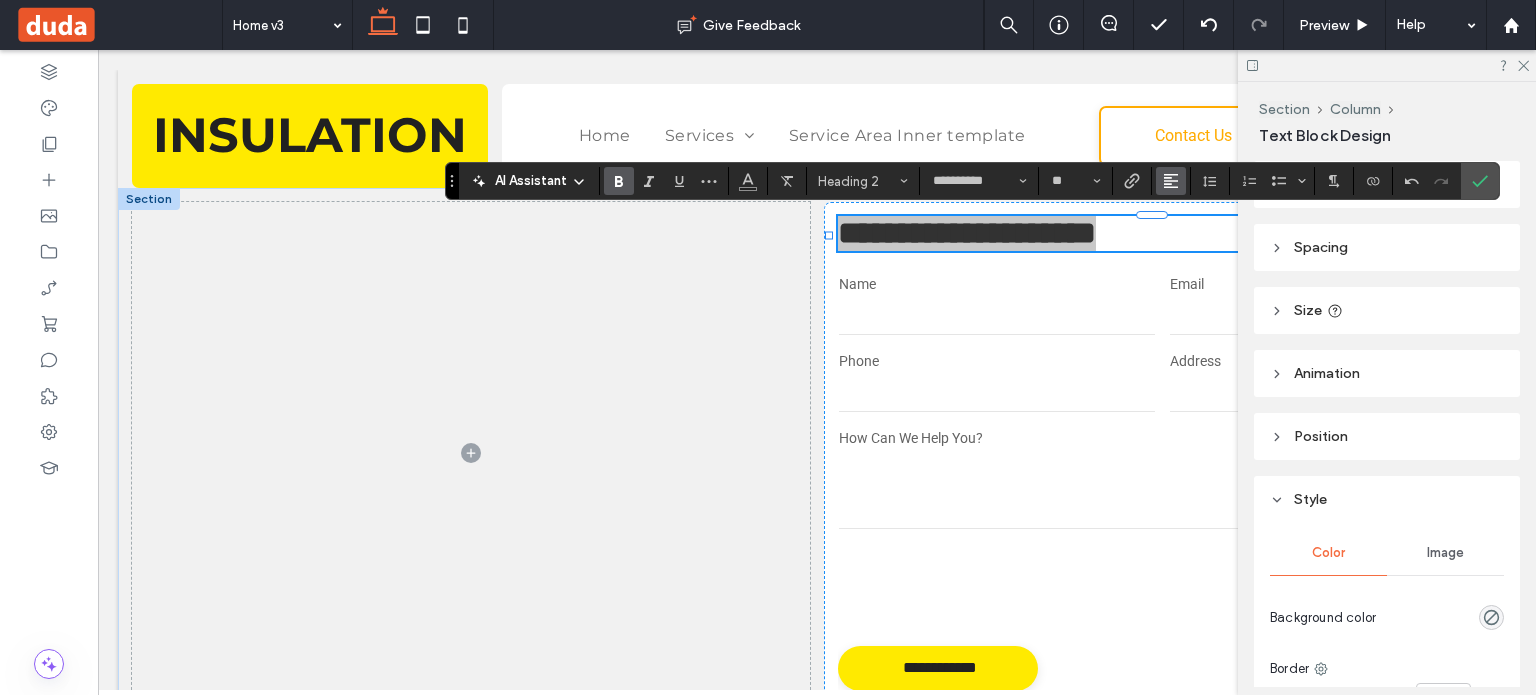 drag, startPoint x: 1122, startPoint y: 175, endPoint x: 1131, endPoint y: 183, distance: 12.0415945 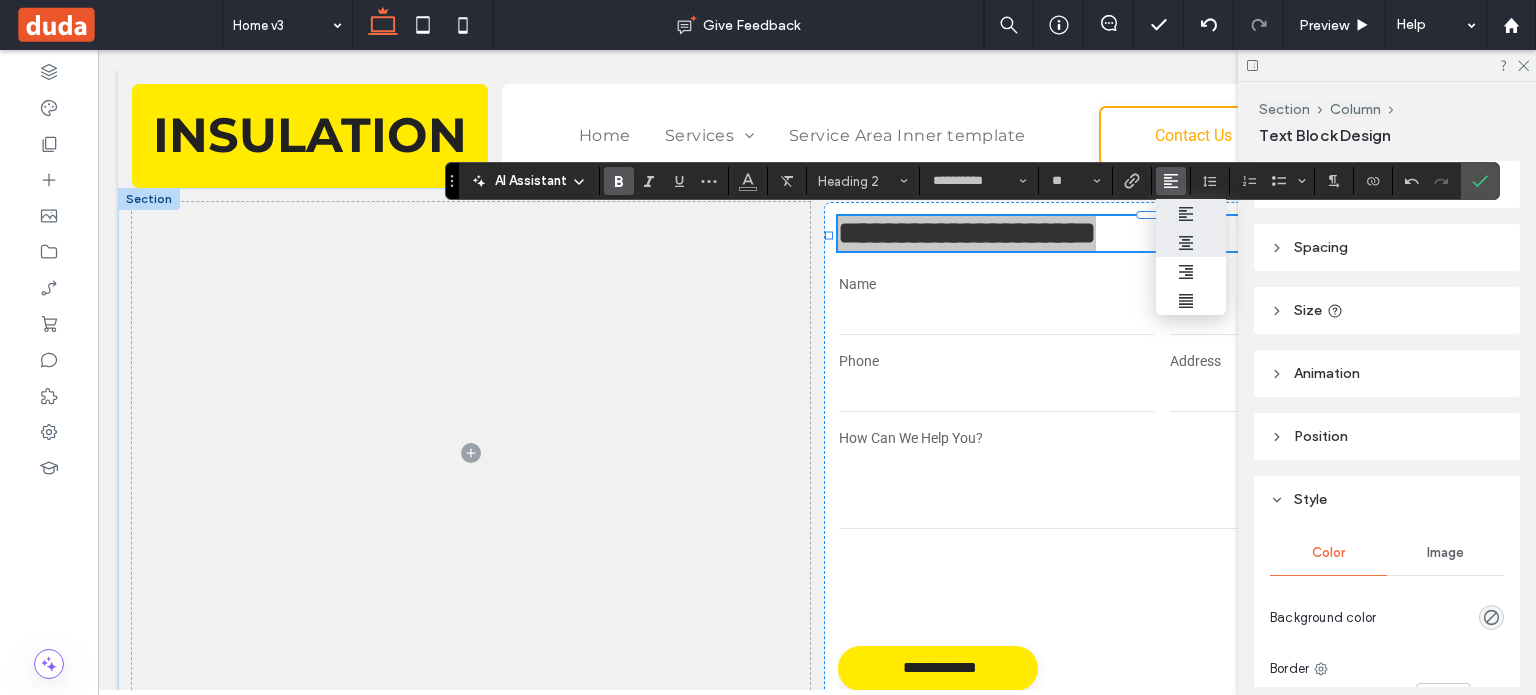 click 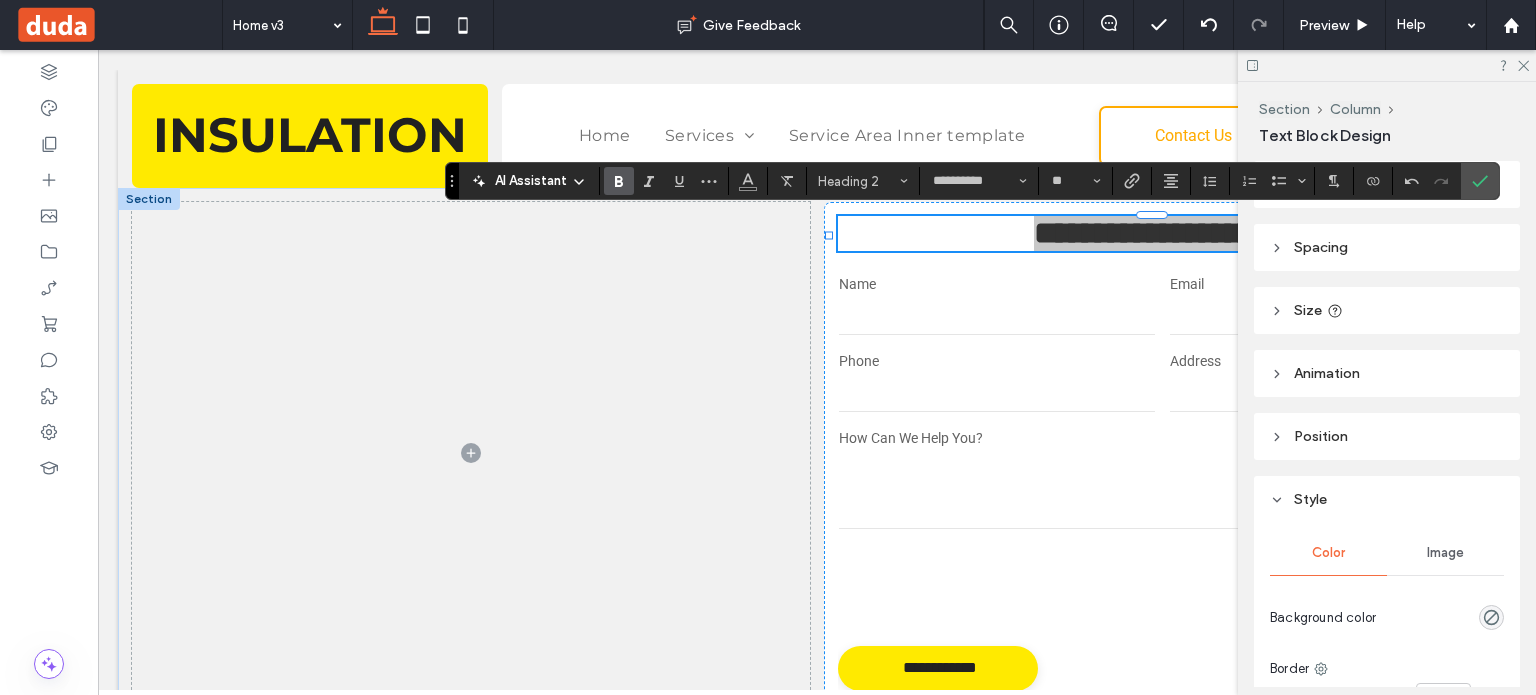 click at bounding box center (1480, 181) 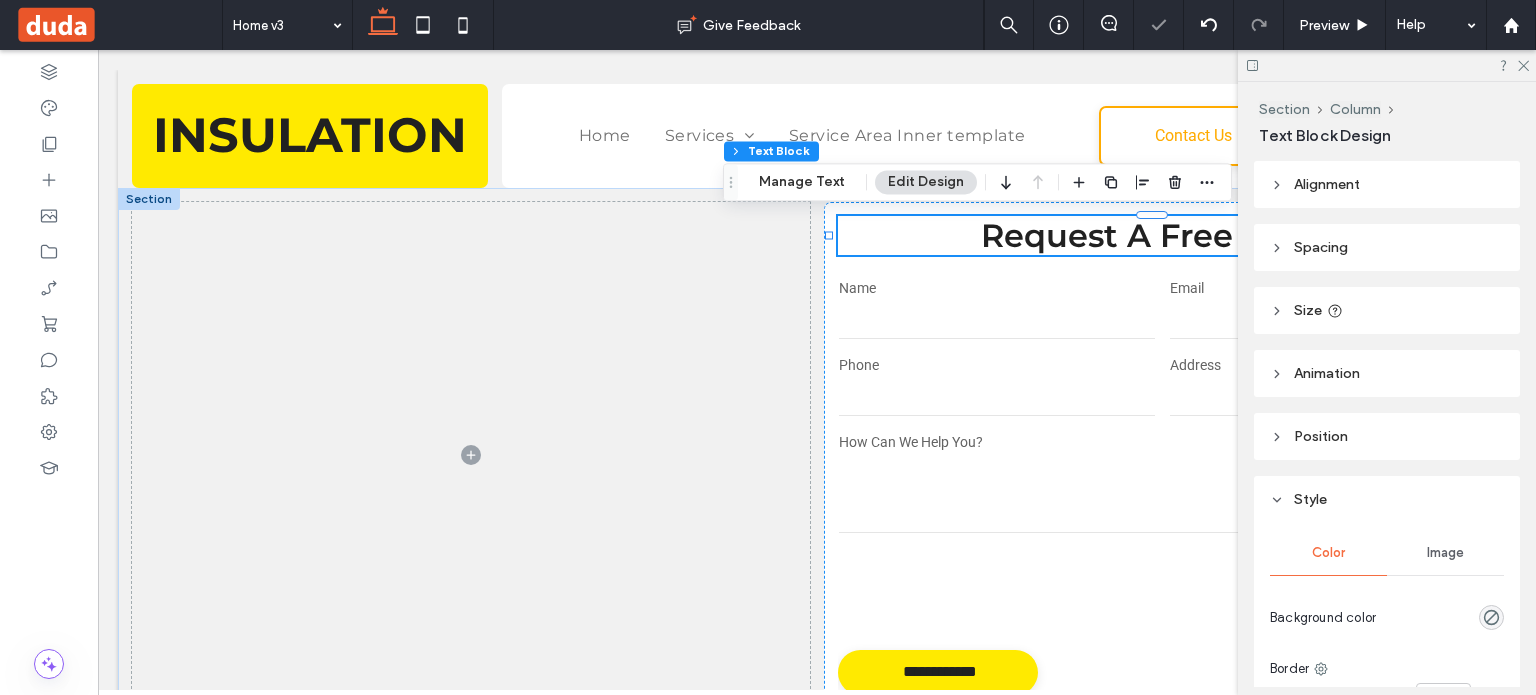 click at bounding box center [1387, 65] 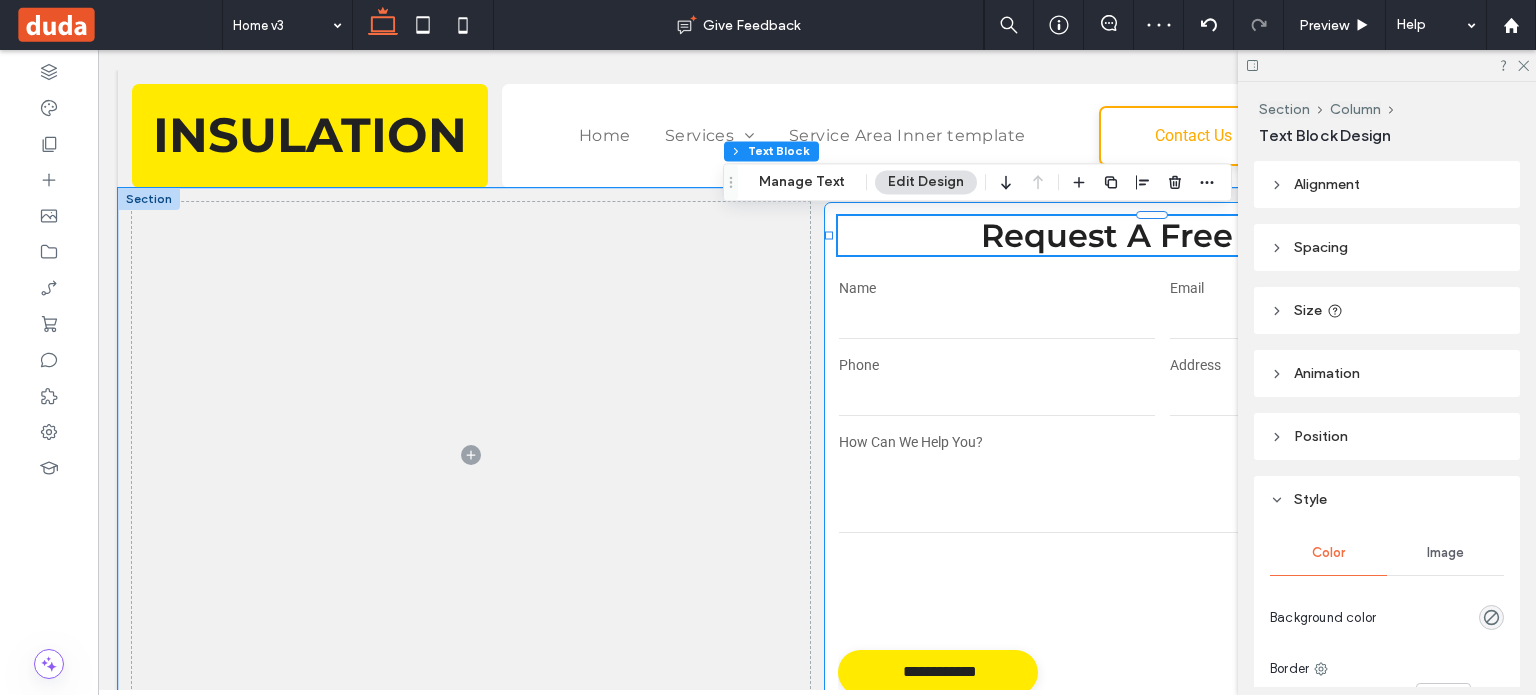 click on "**********" at bounding box center (1163, 455) 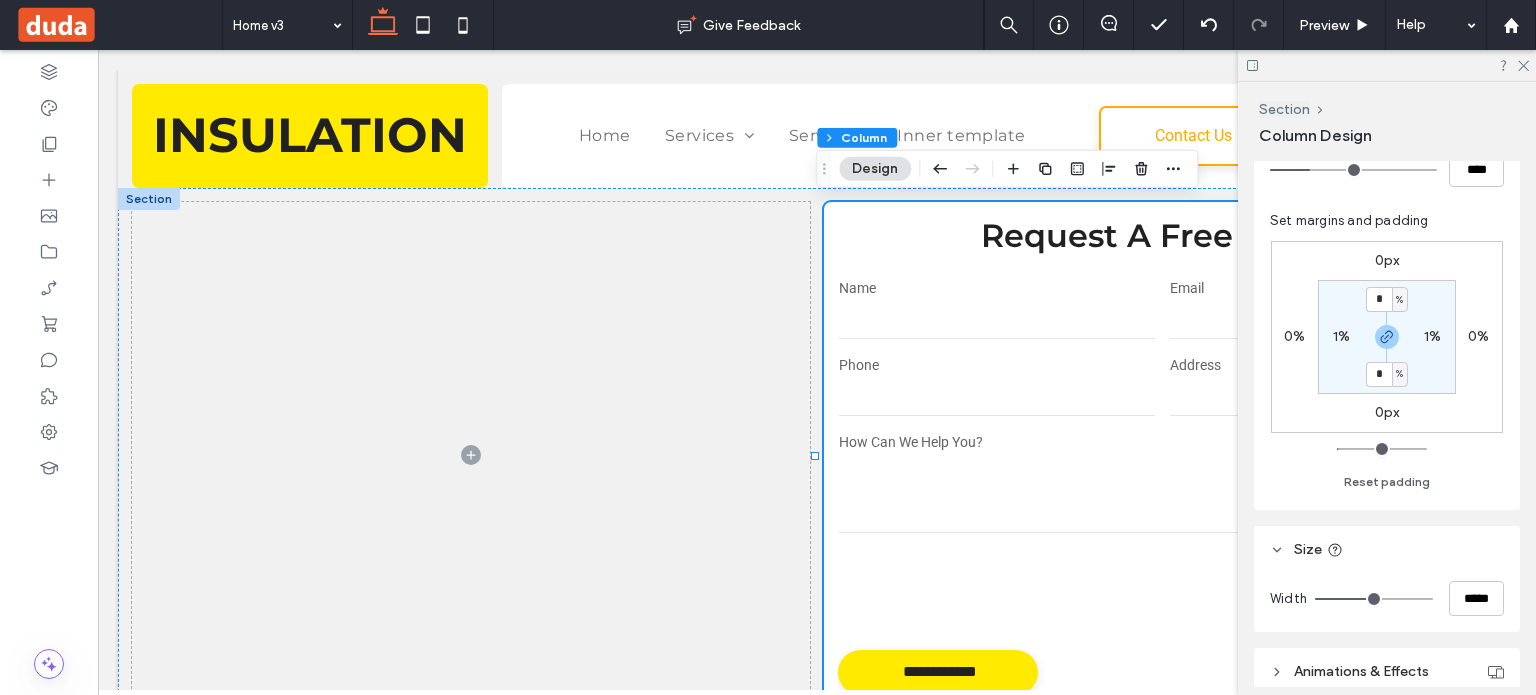 scroll, scrollTop: 400, scrollLeft: 0, axis: vertical 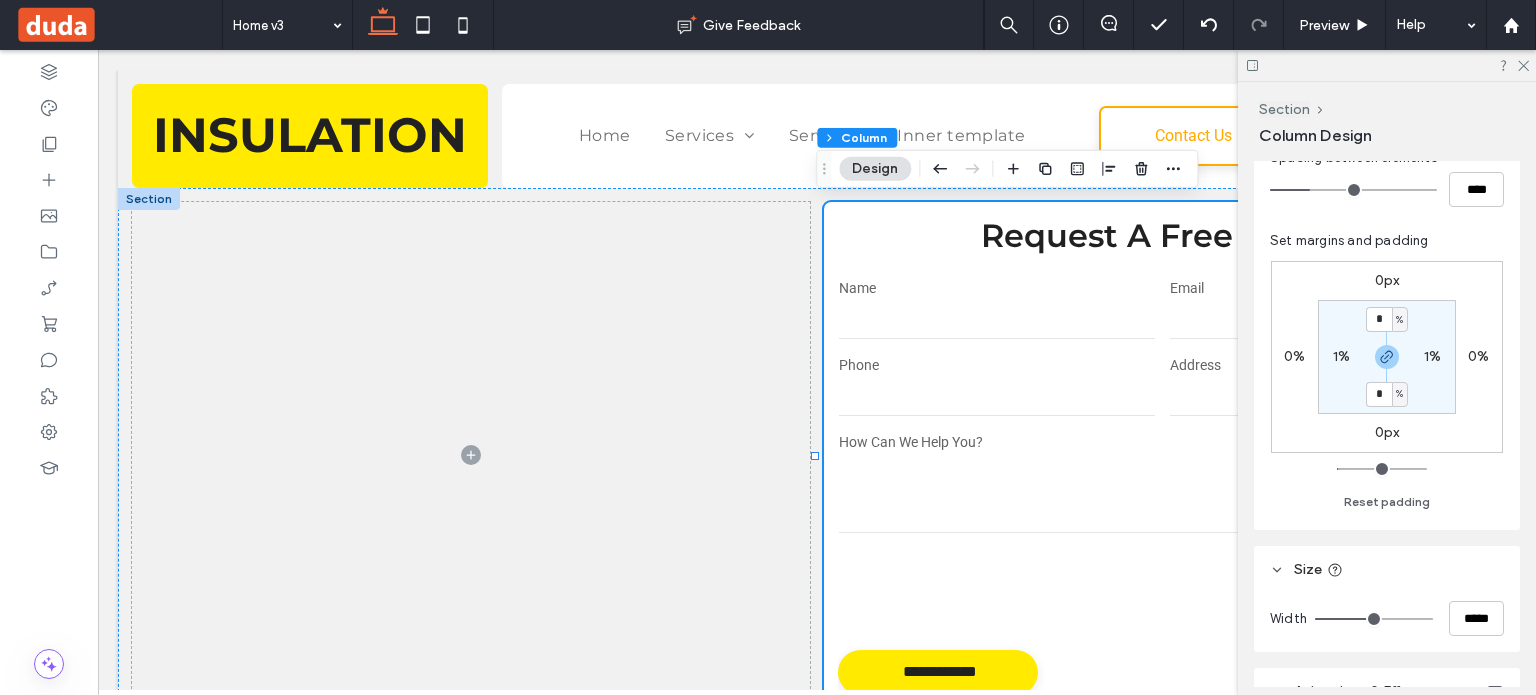 click on "1%" at bounding box center [1341, 356] 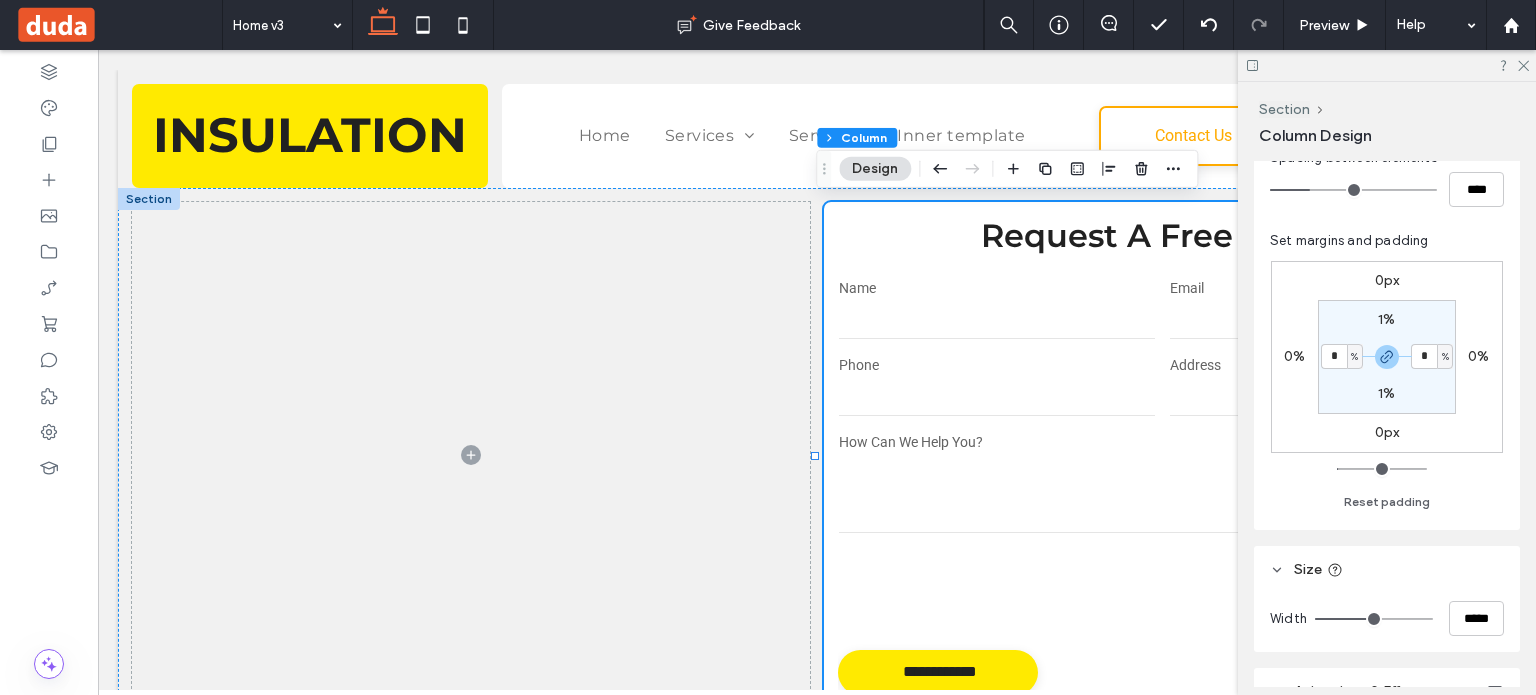 type on "*" 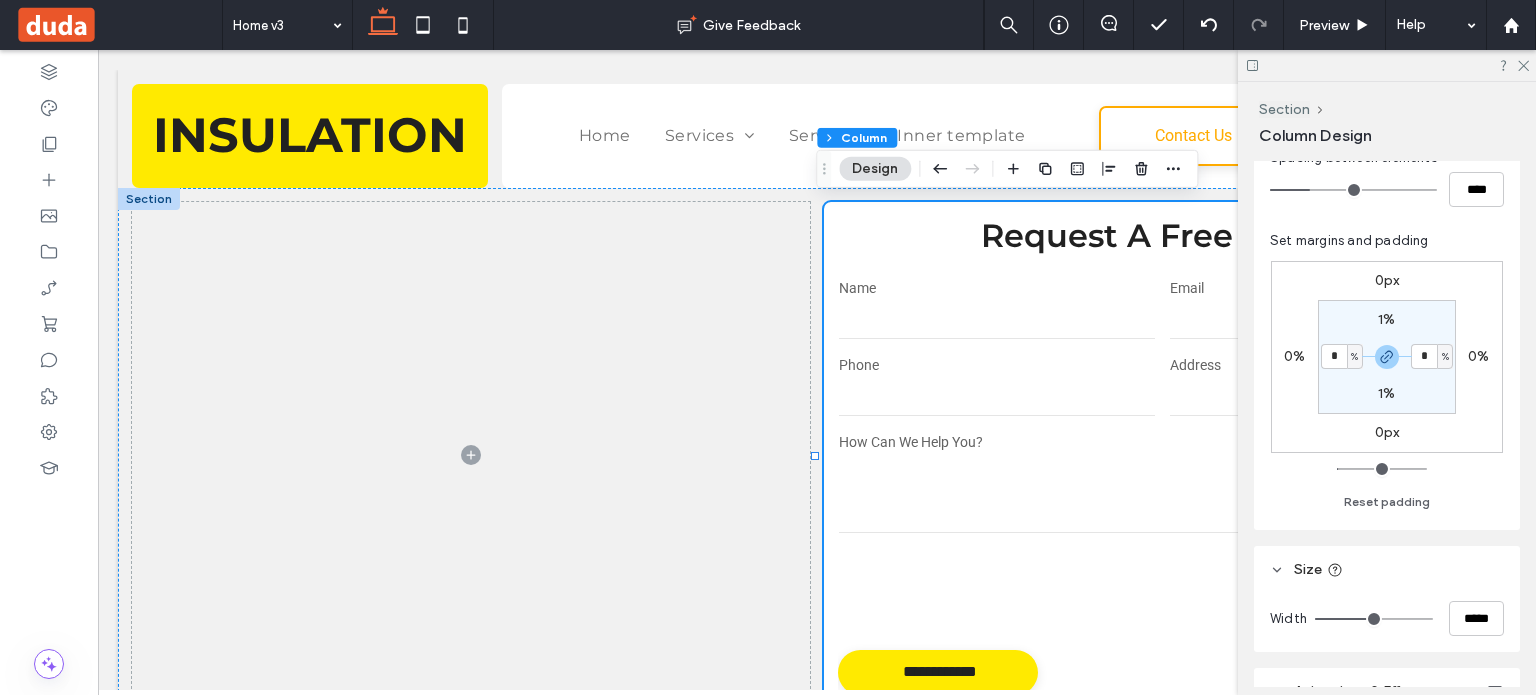 type on "*" 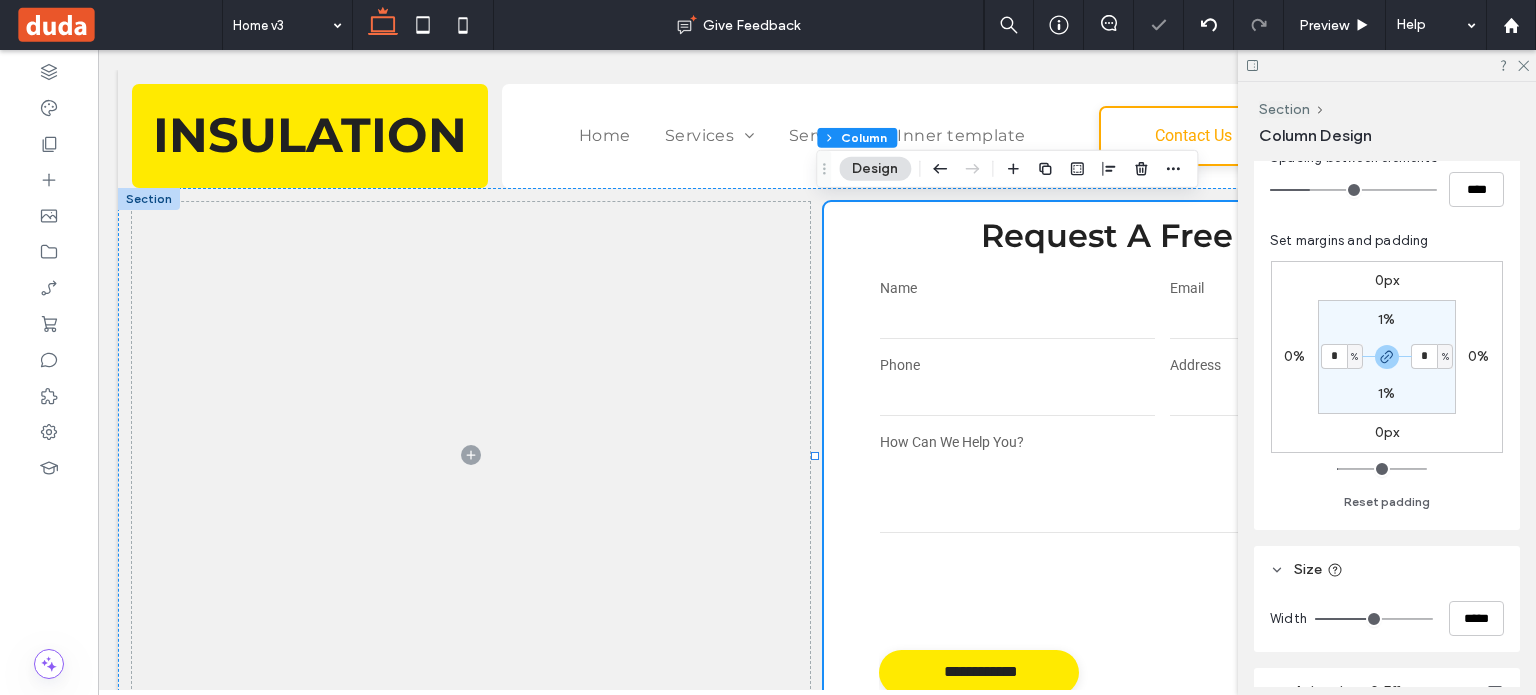 click on "1%" at bounding box center (1386, 319) 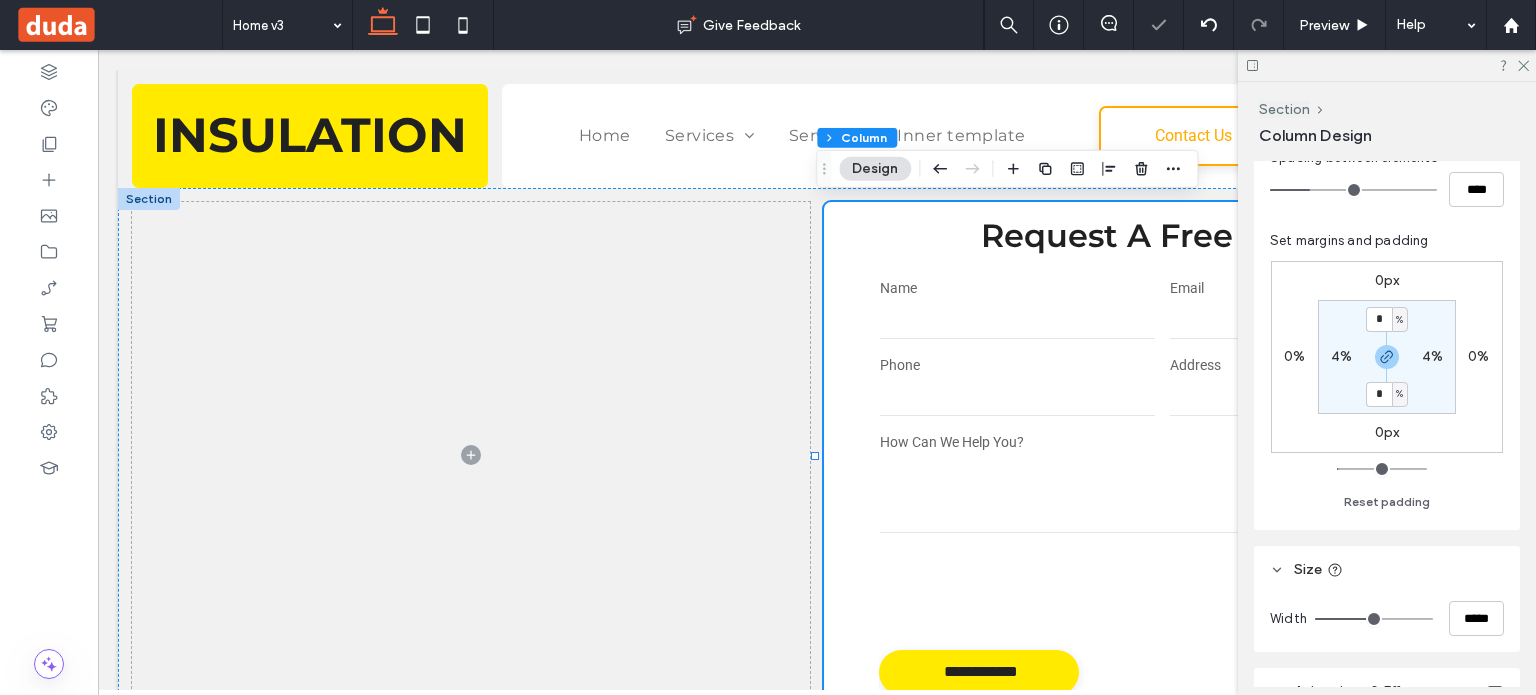 type on "*" 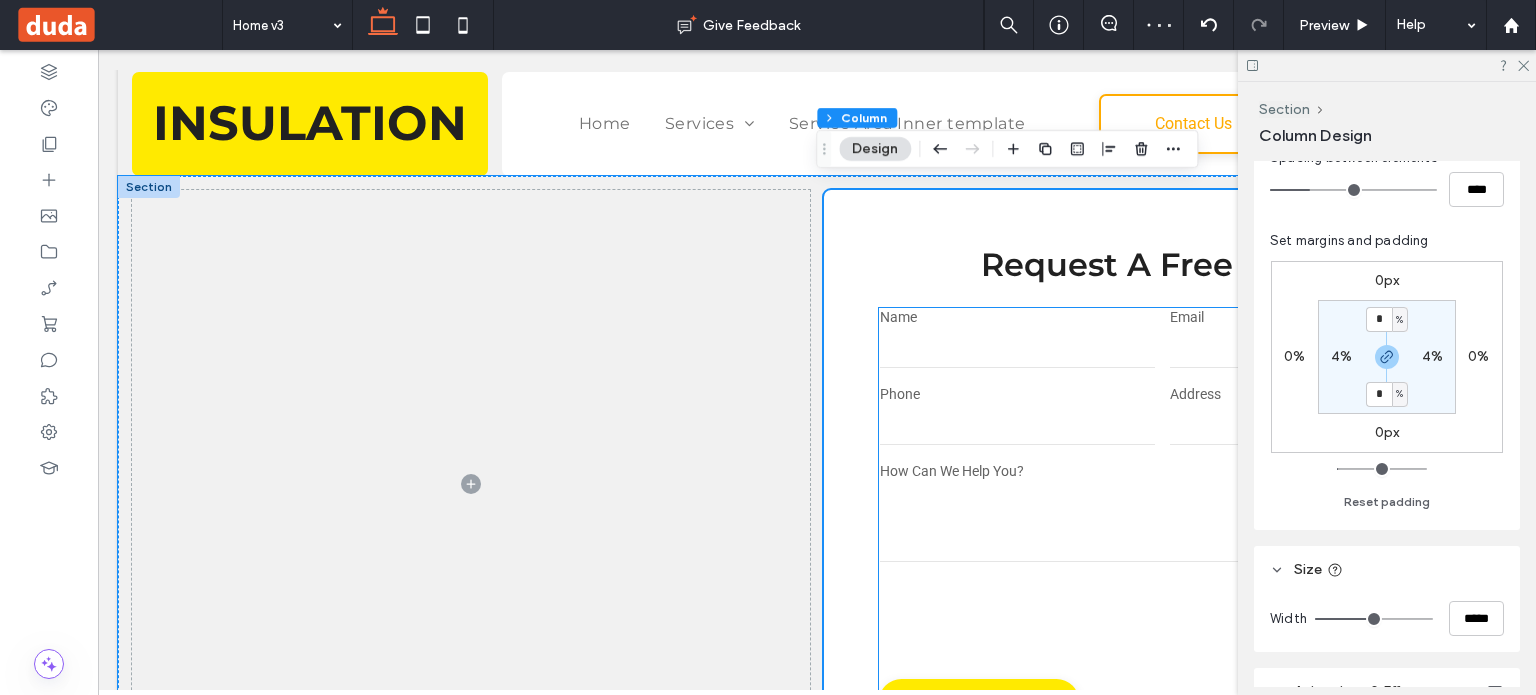 scroll, scrollTop: 0, scrollLeft: 0, axis: both 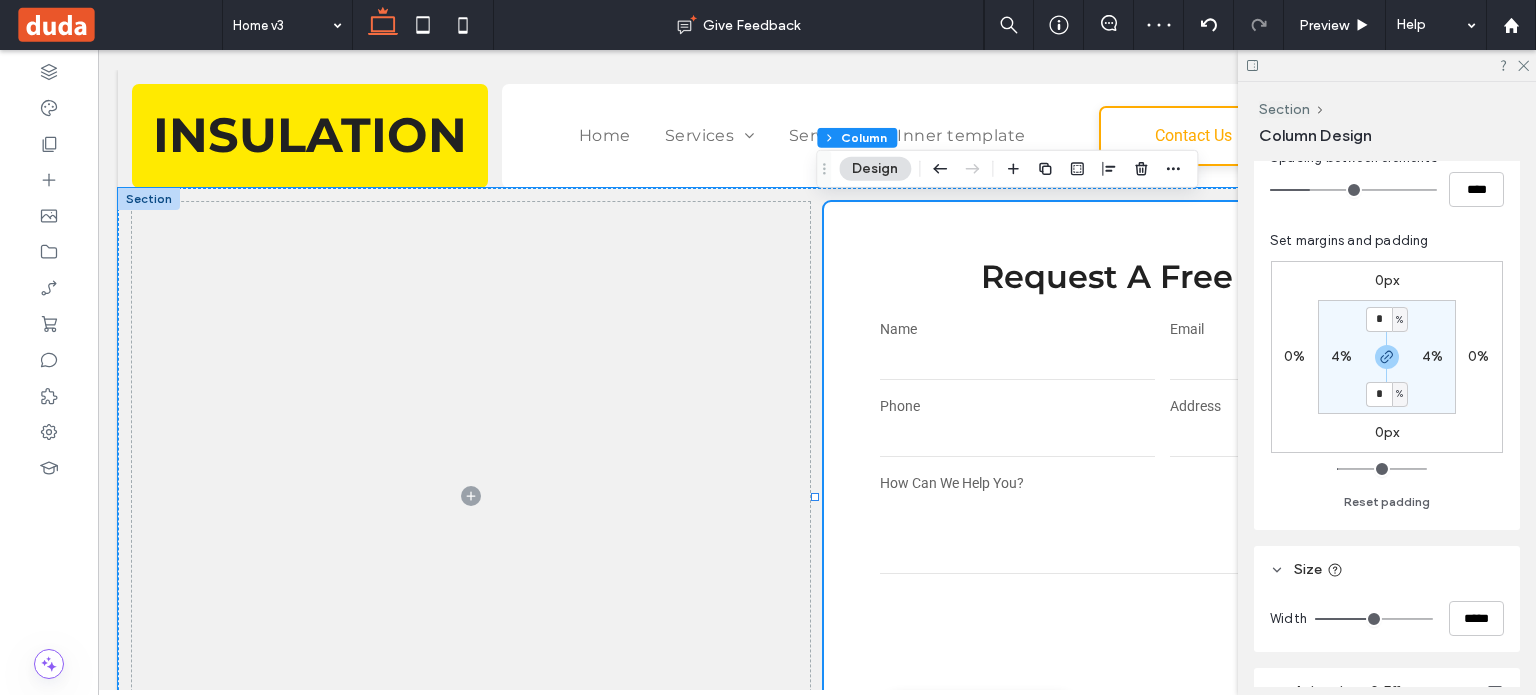 click on "**********" at bounding box center [1163, 496] 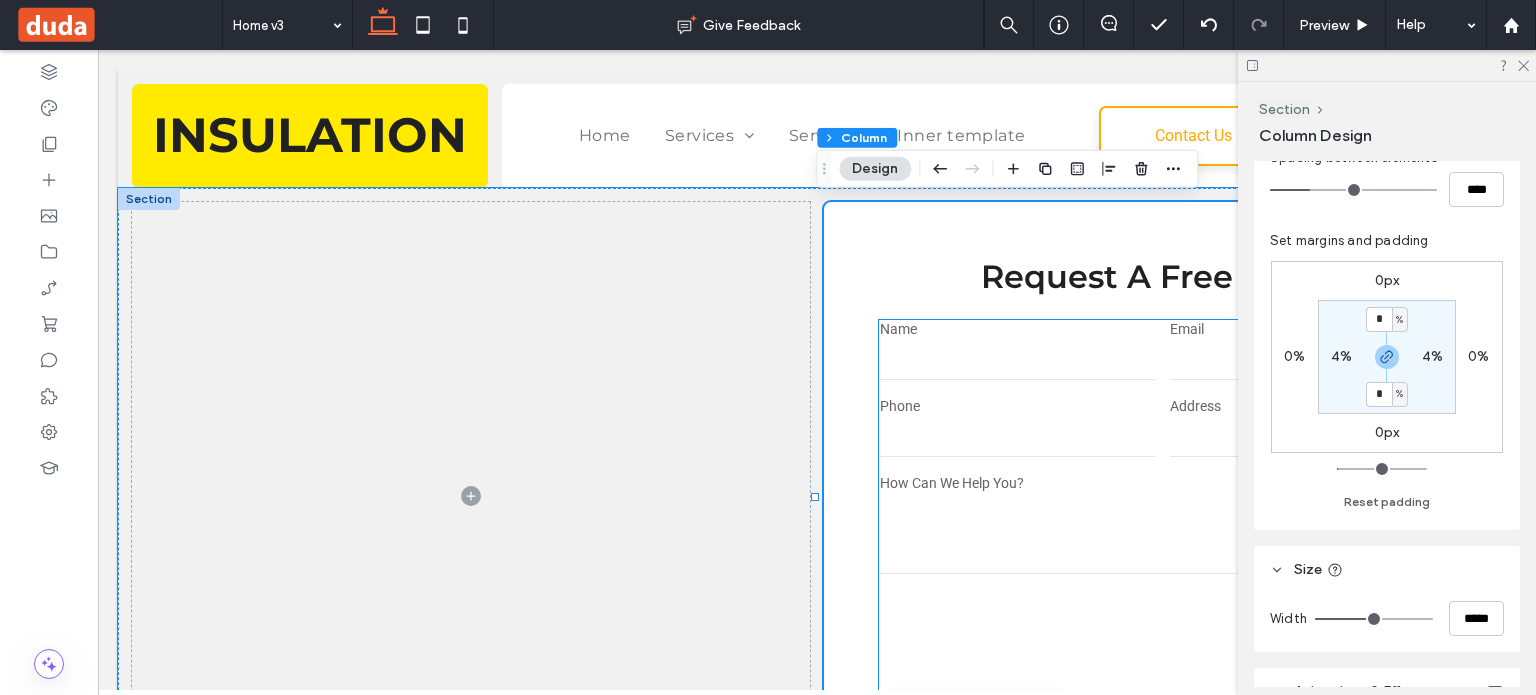 click on "Name" at bounding box center [1017, 351] 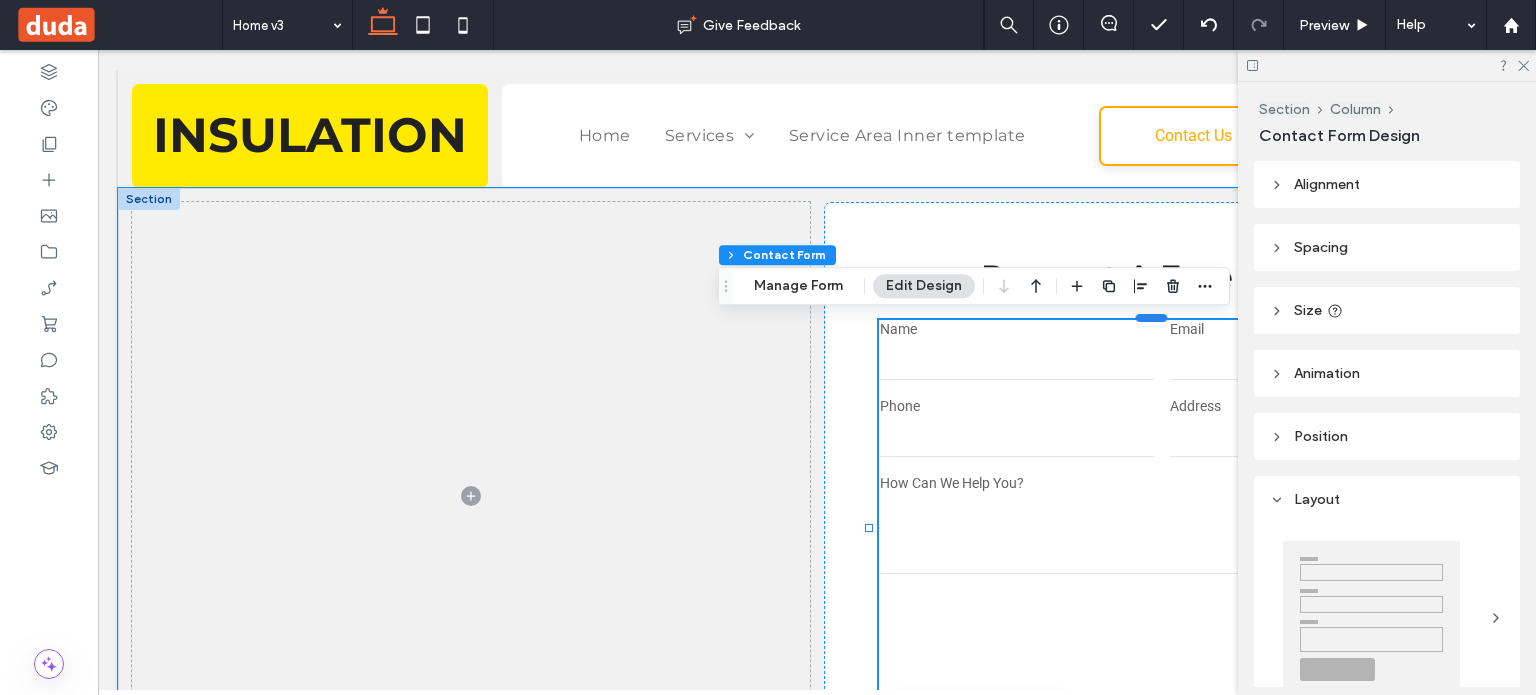type on "*" 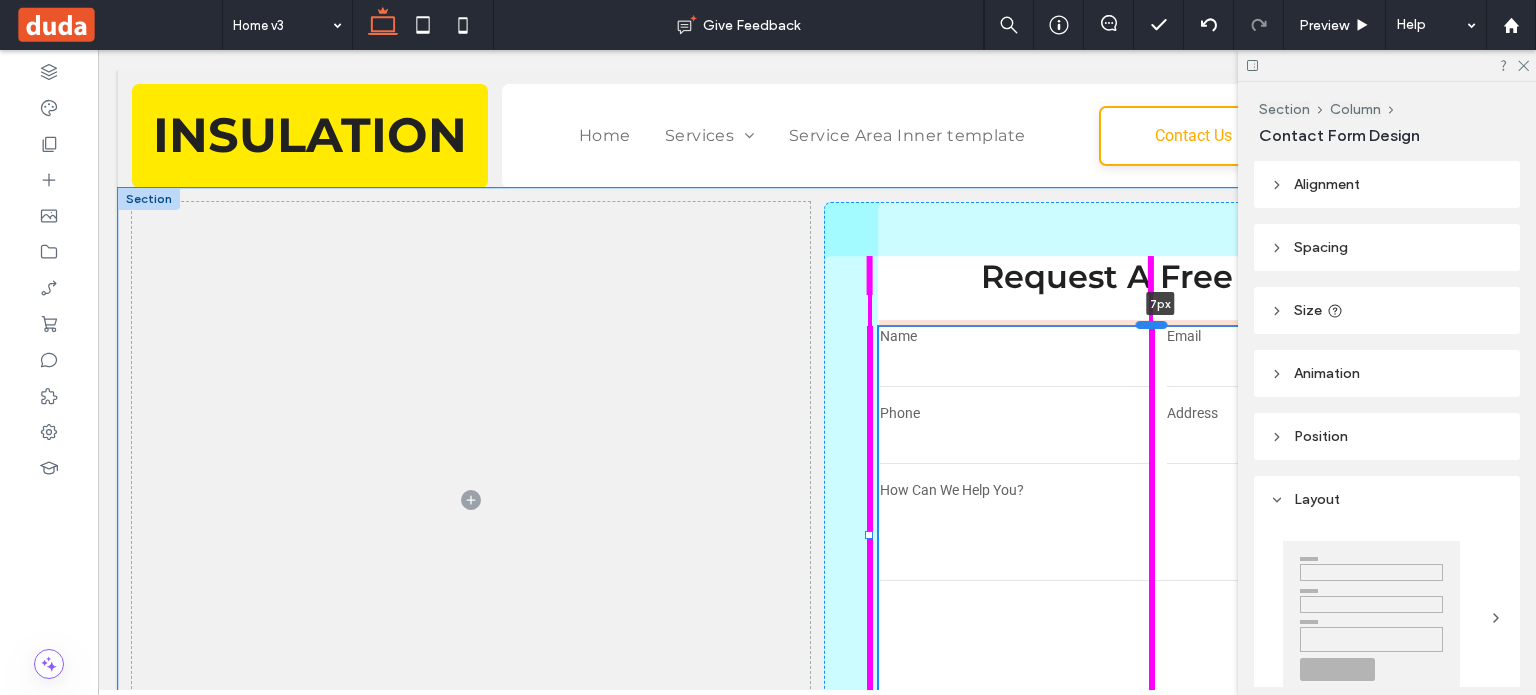 click at bounding box center (1152, 325) 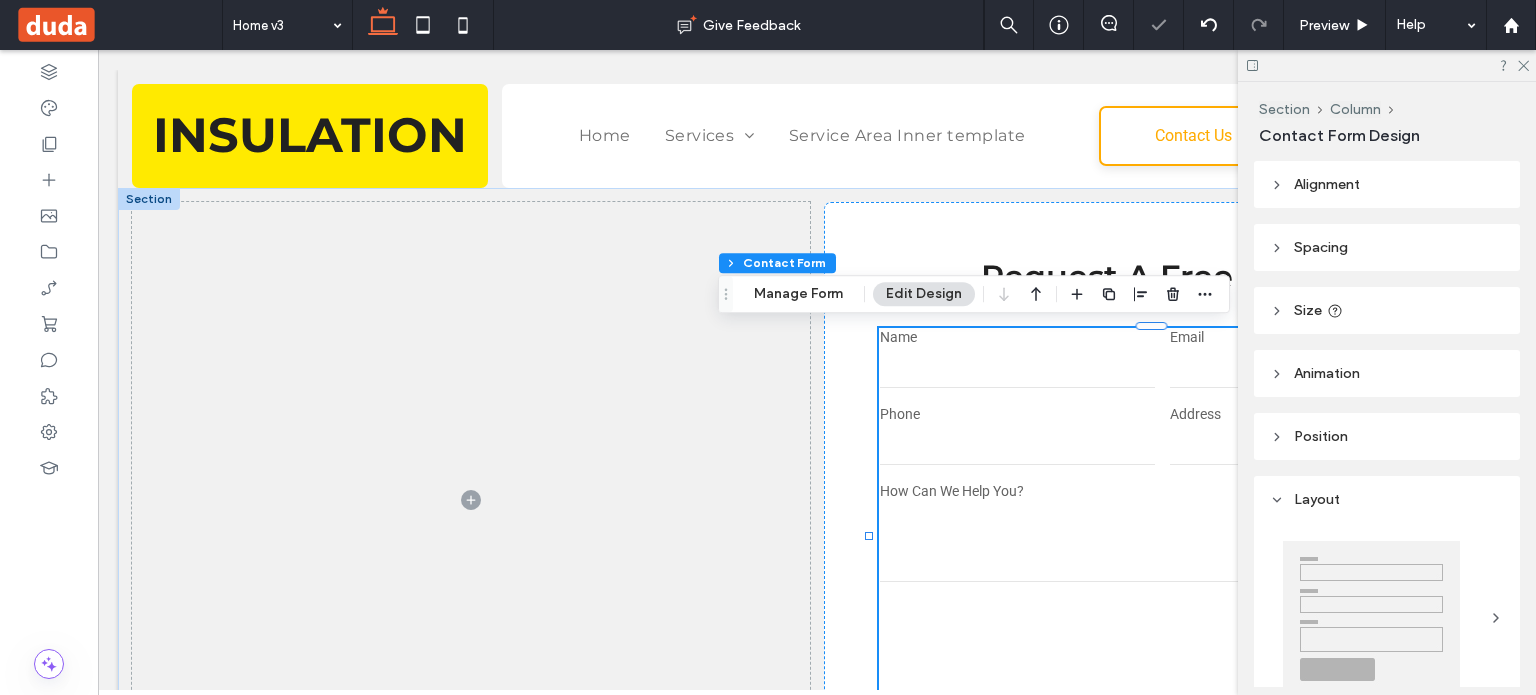 click at bounding box center (1109, 294) 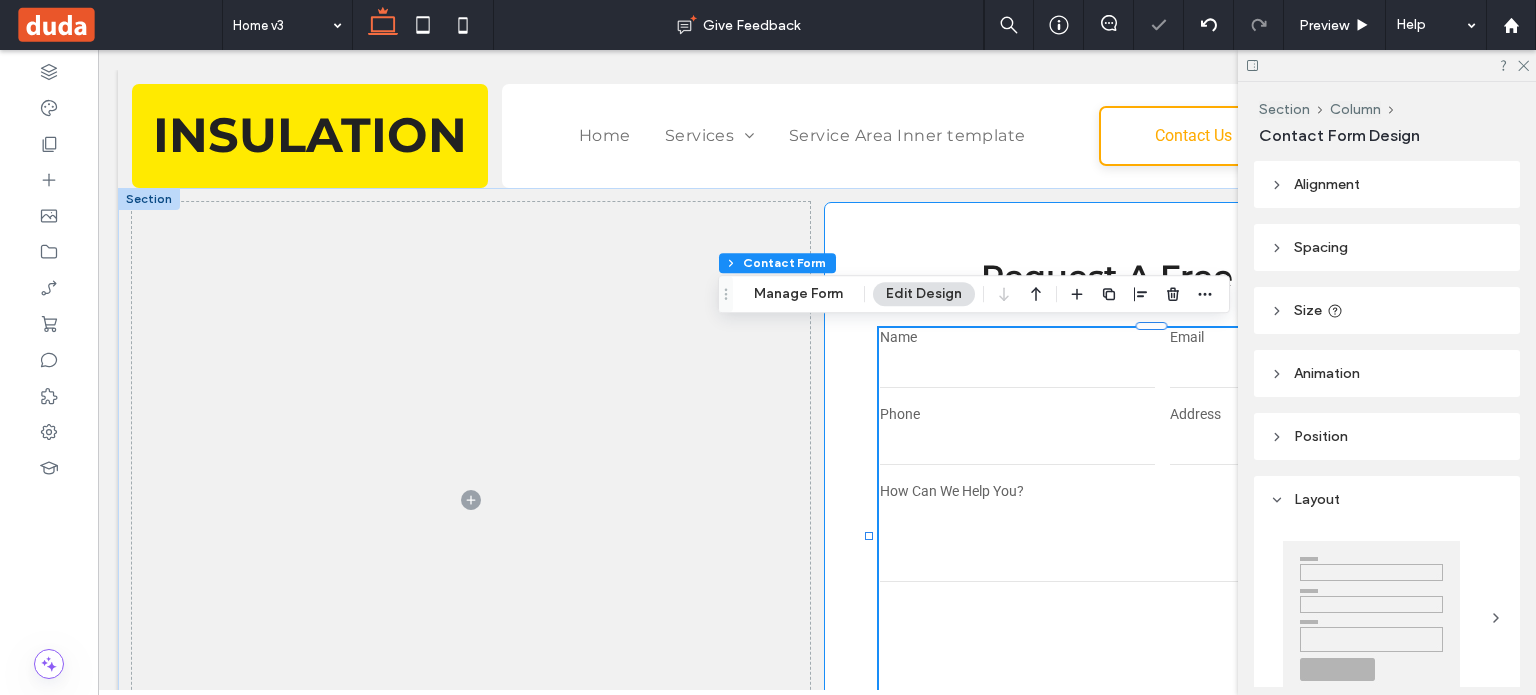 click on "**********" at bounding box center (1163, 500) 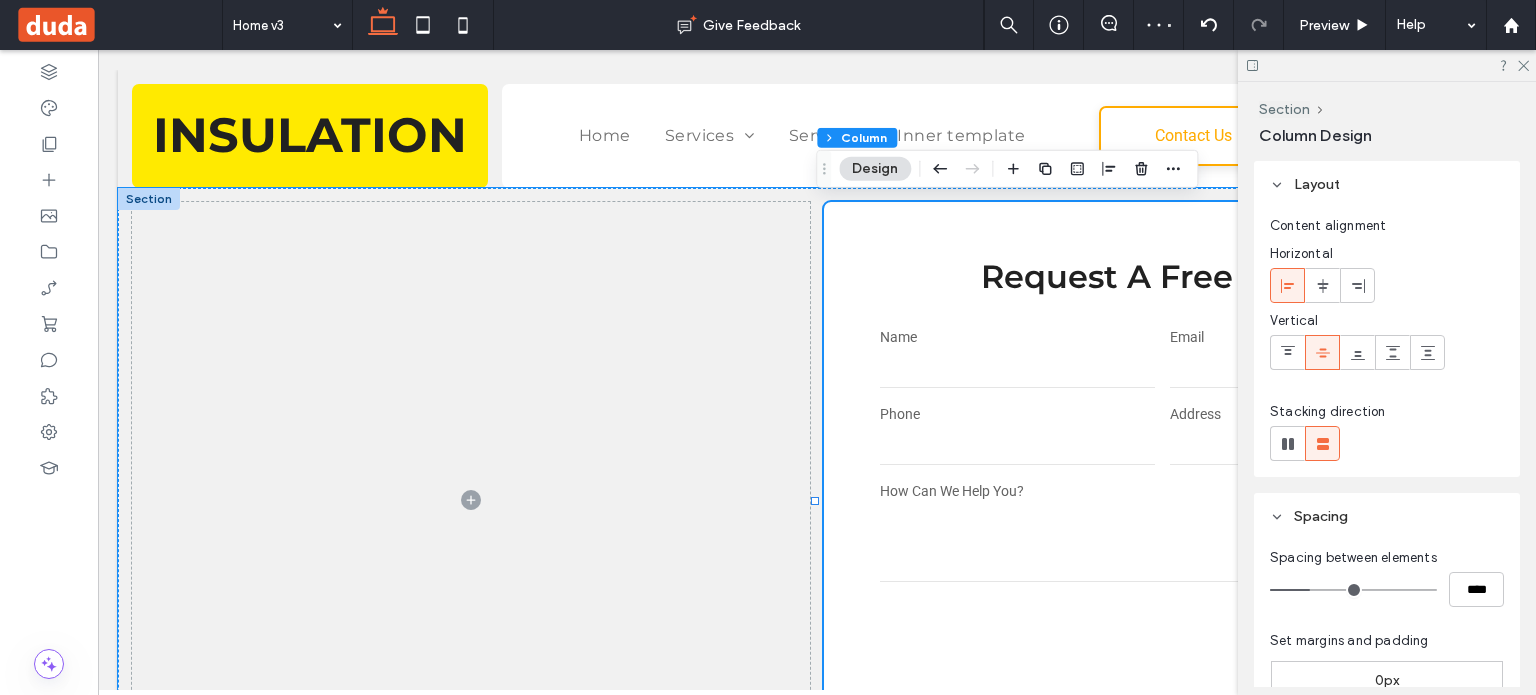 click on "**********" at bounding box center (1163, 500) 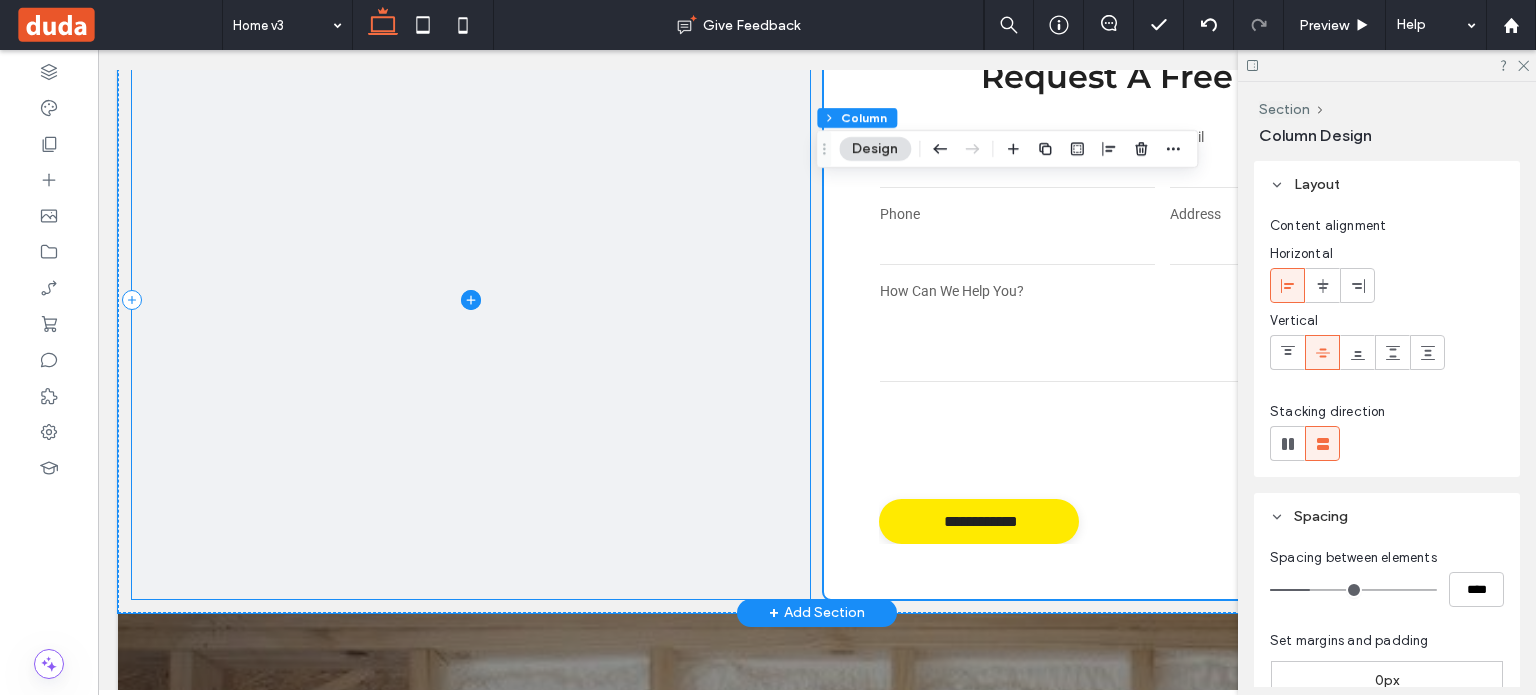 scroll, scrollTop: 0, scrollLeft: 0, axis: both 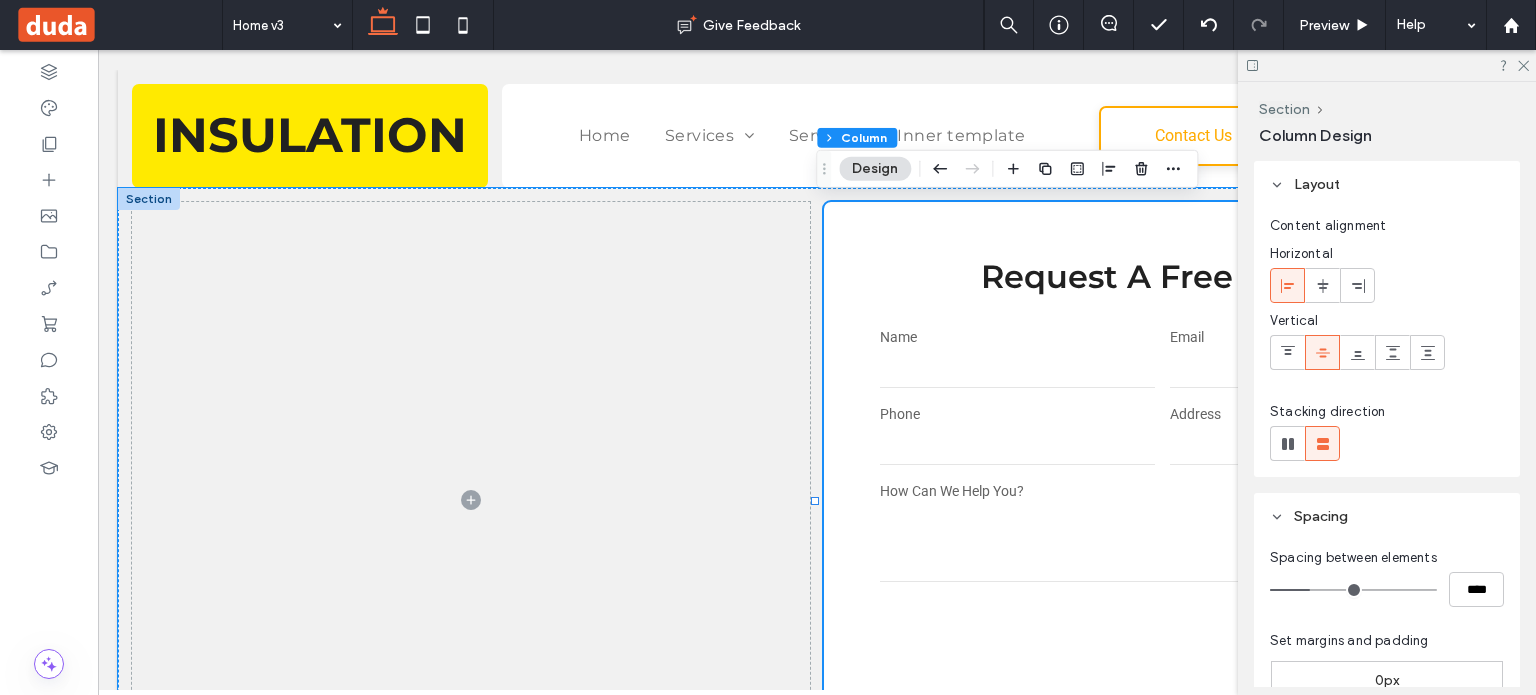 click on "**********" at bounding box center (1163, 500) 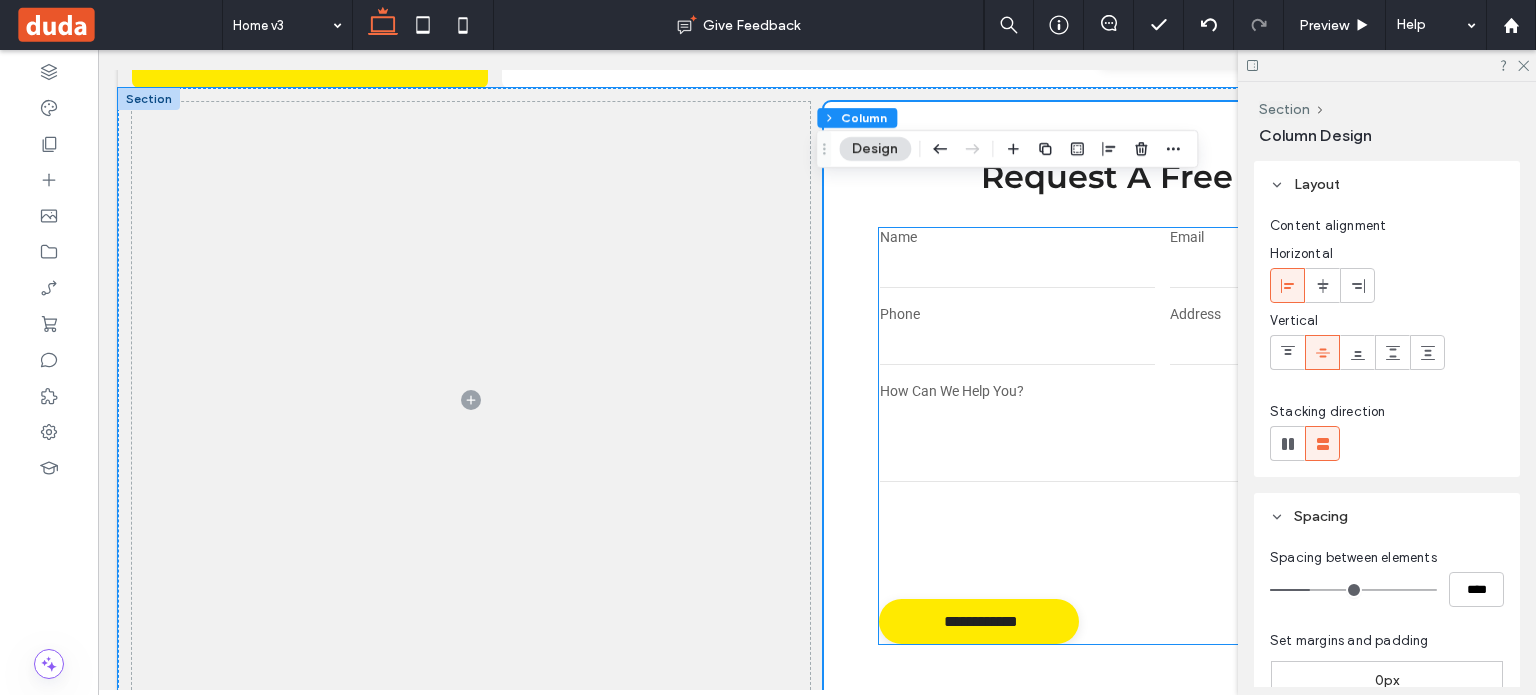 scroll, scrollTop: 0, scrollLeft: 0, axis: both 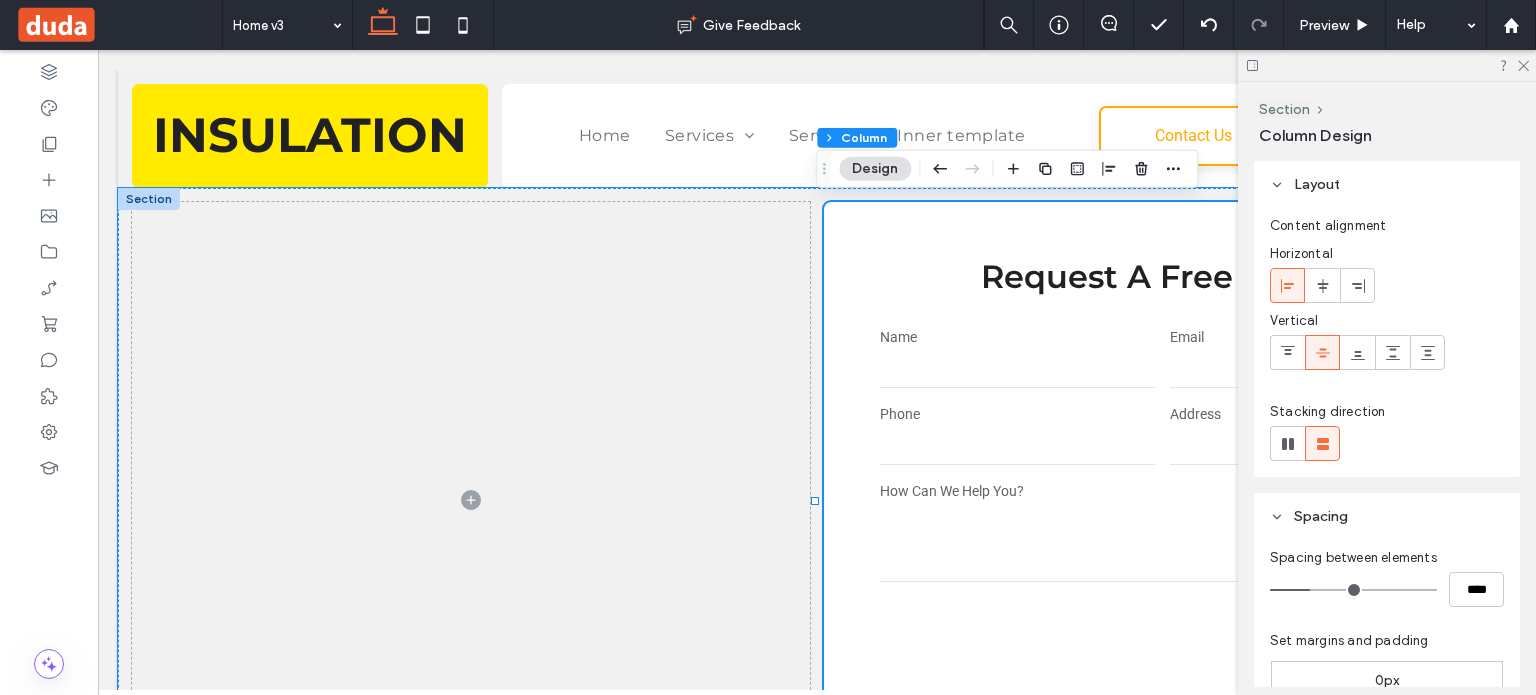click on "**********" at bounding box center (1163, 500) 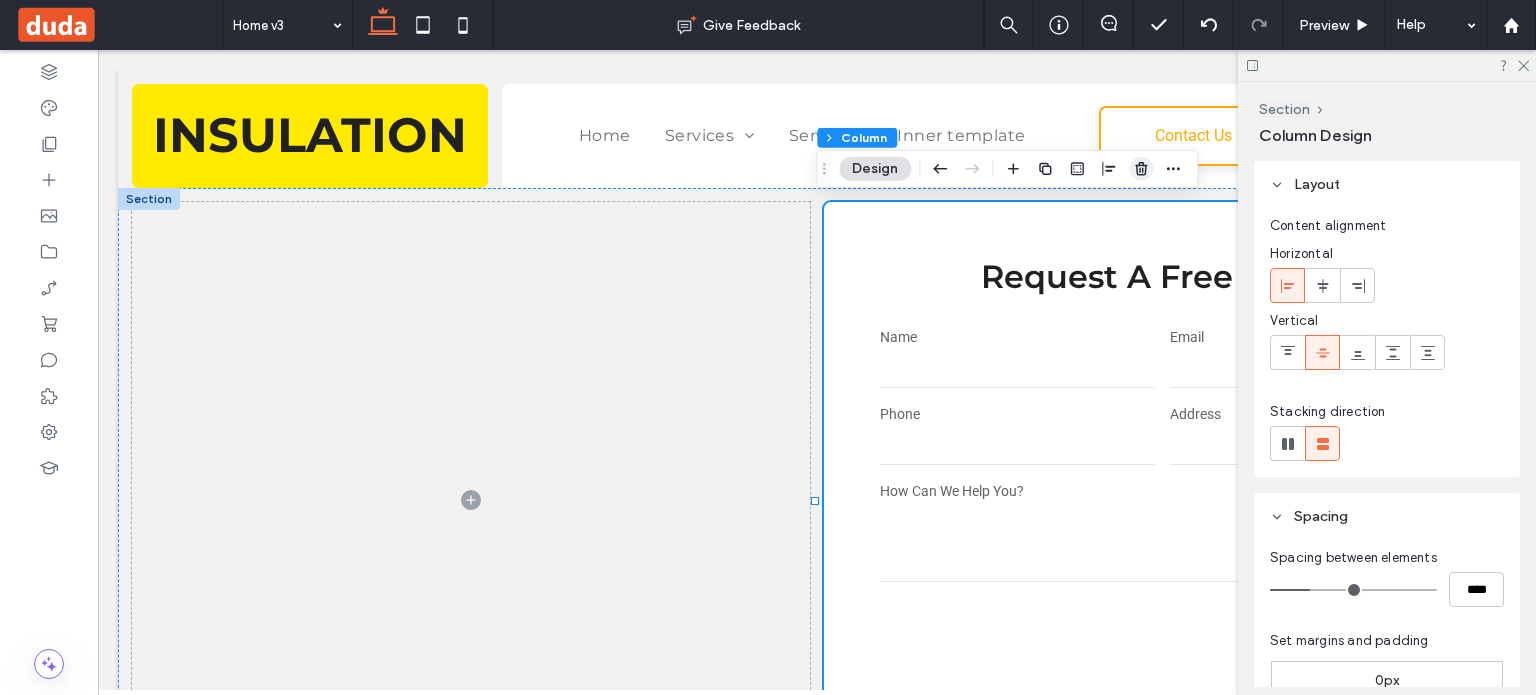 click 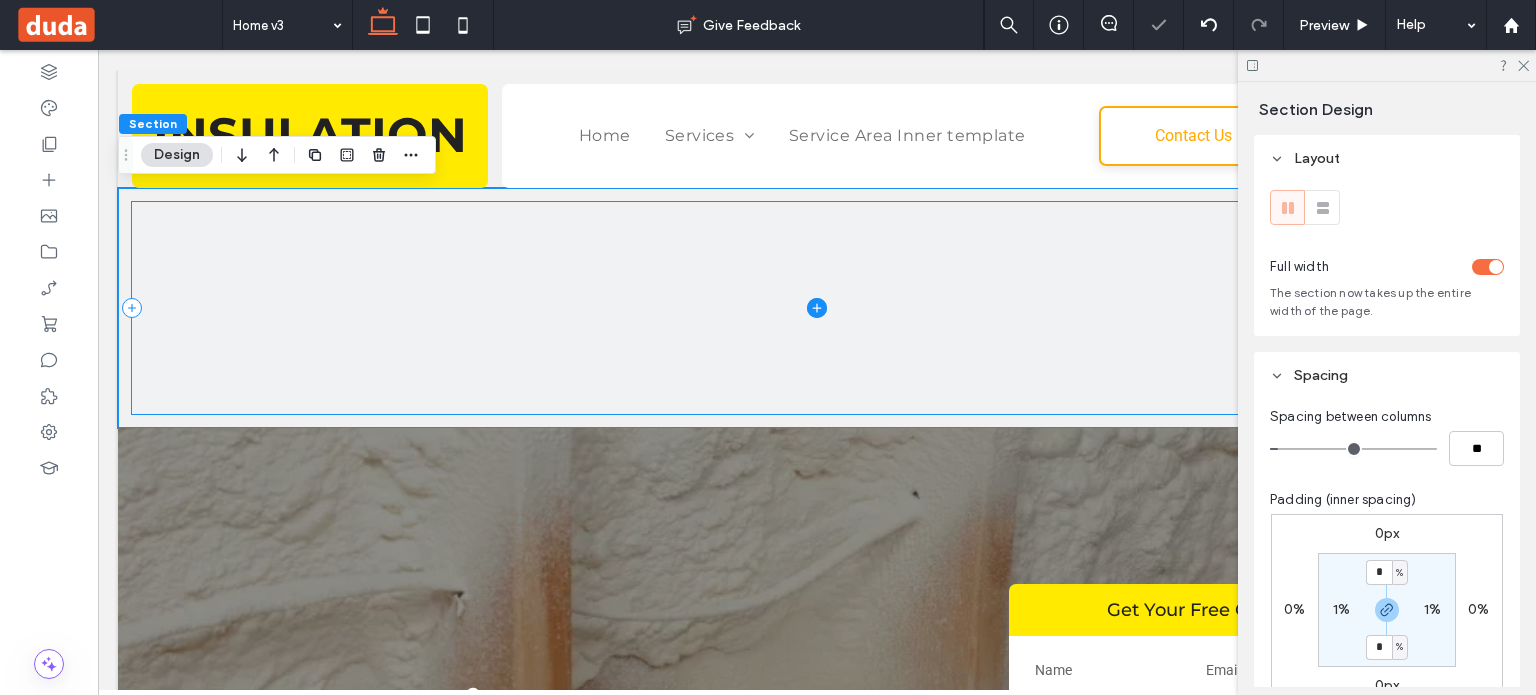 click at bounding box center (817, 308) 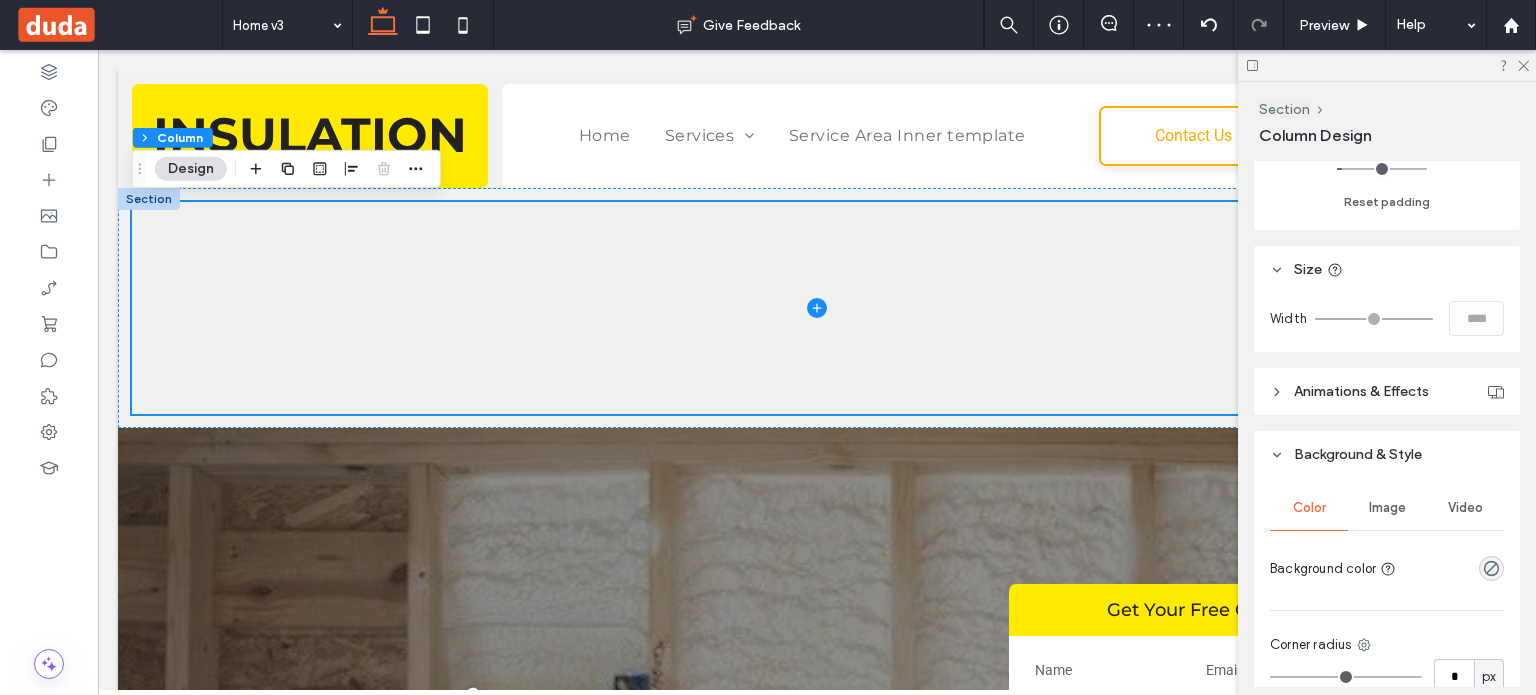 click on "Image" at bounding box center [1387, 508] 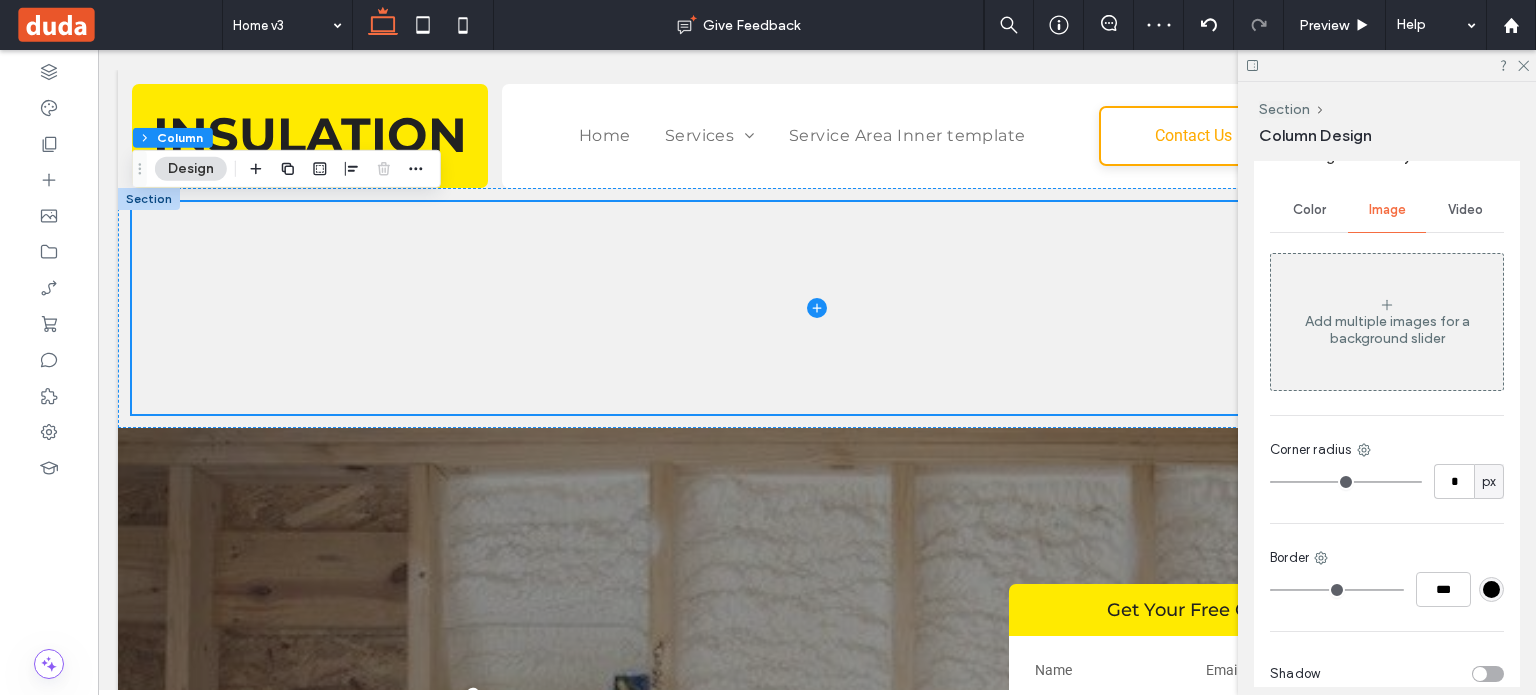 scroll, scrollTop: 1000, scrollLeft: 0, axis: vertical 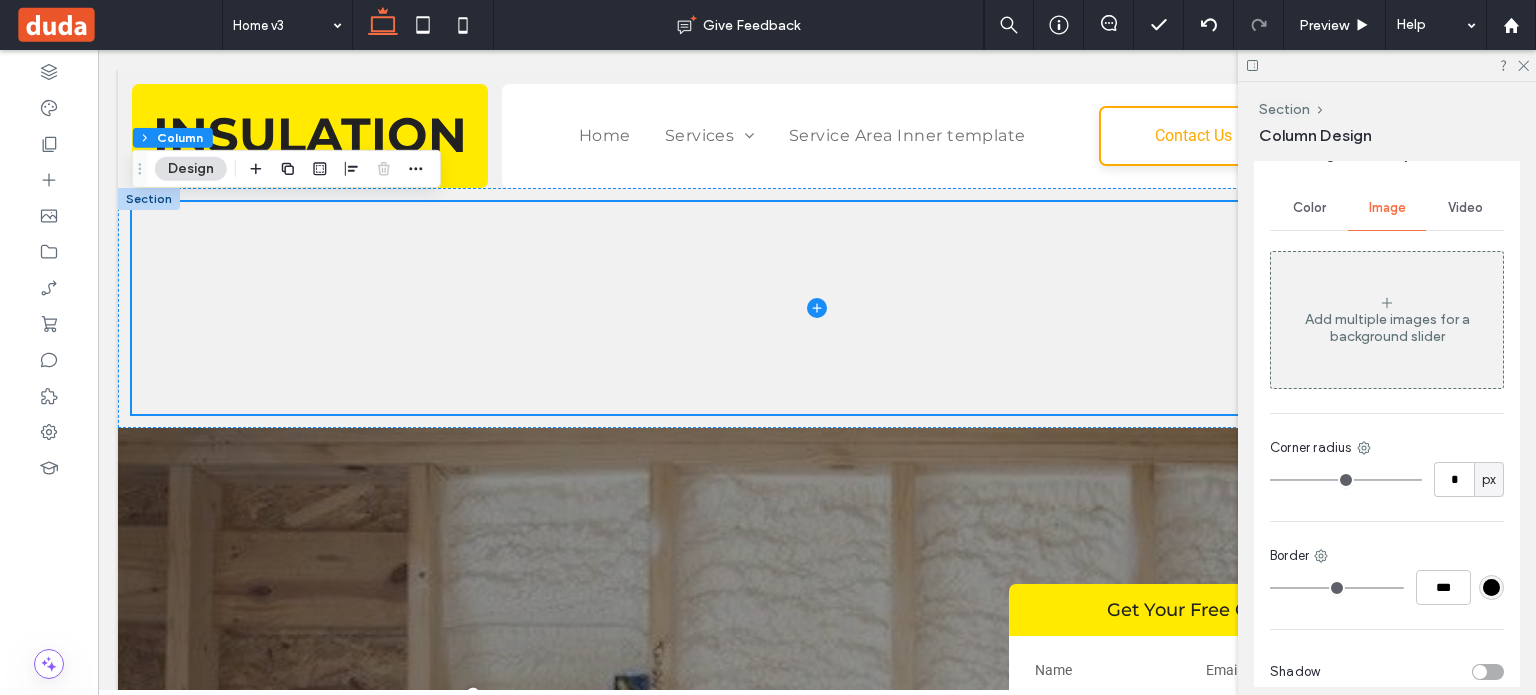 click on "Add multiple images for a background slider" at bounding box center (1387, 328) 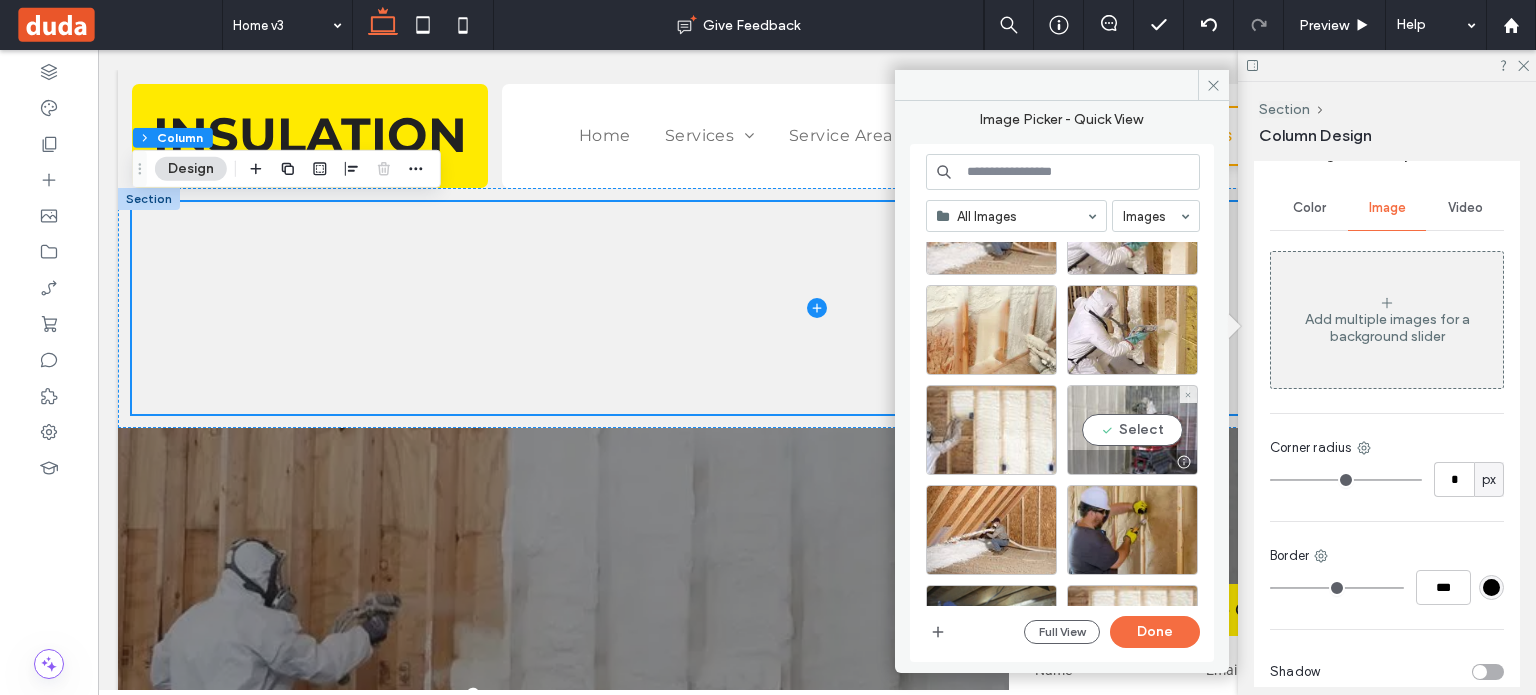 scroll, scrollTop: 1183, scrollLeft: 0, axis: vertical 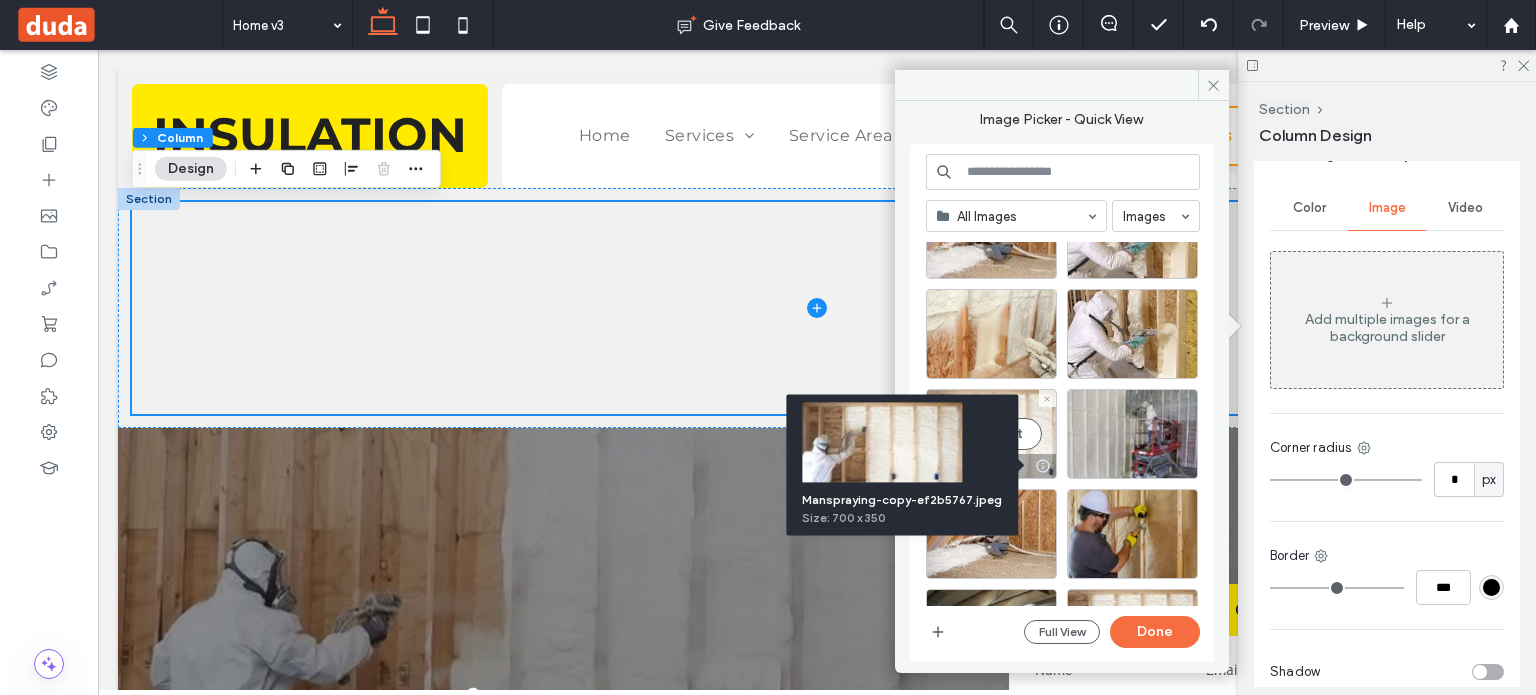 click on "Select" at bounding box center [991, 434] 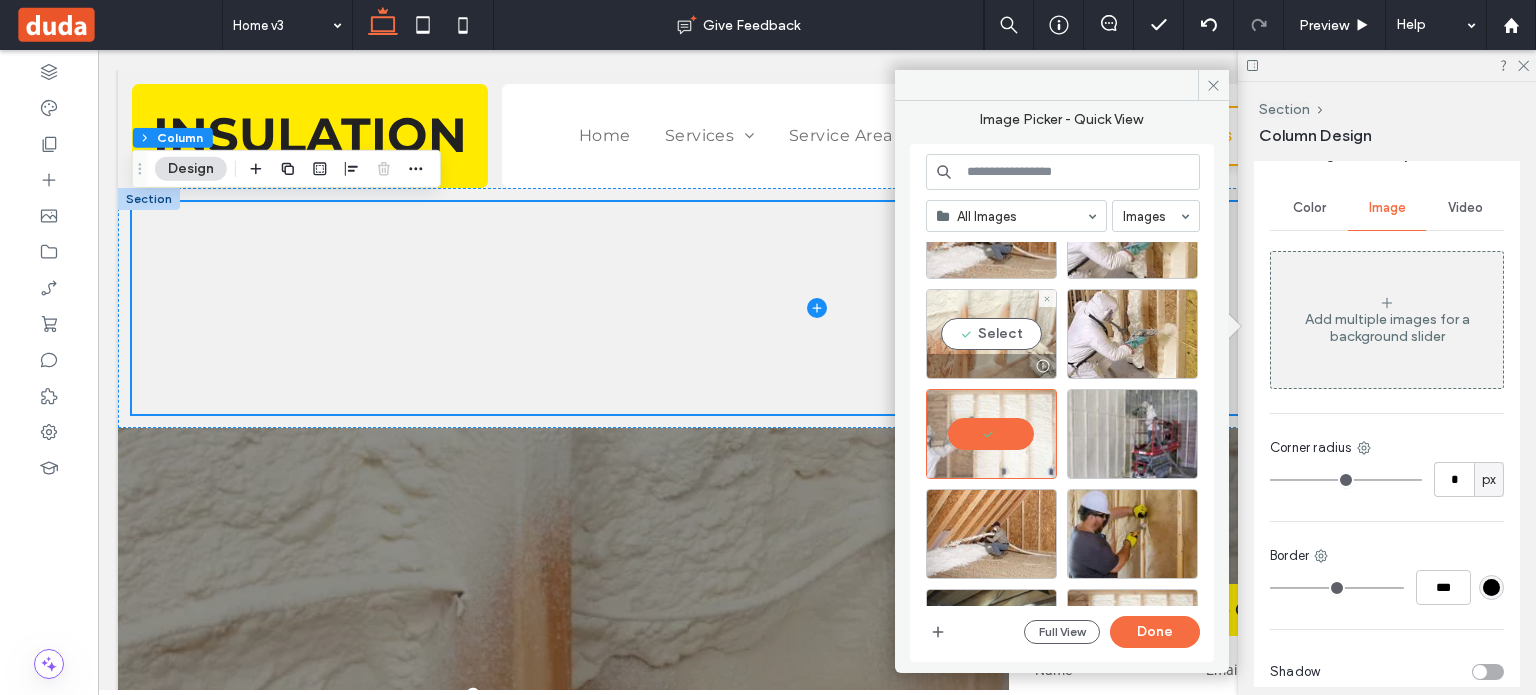click on "Select" at bounding box center [991, 334] 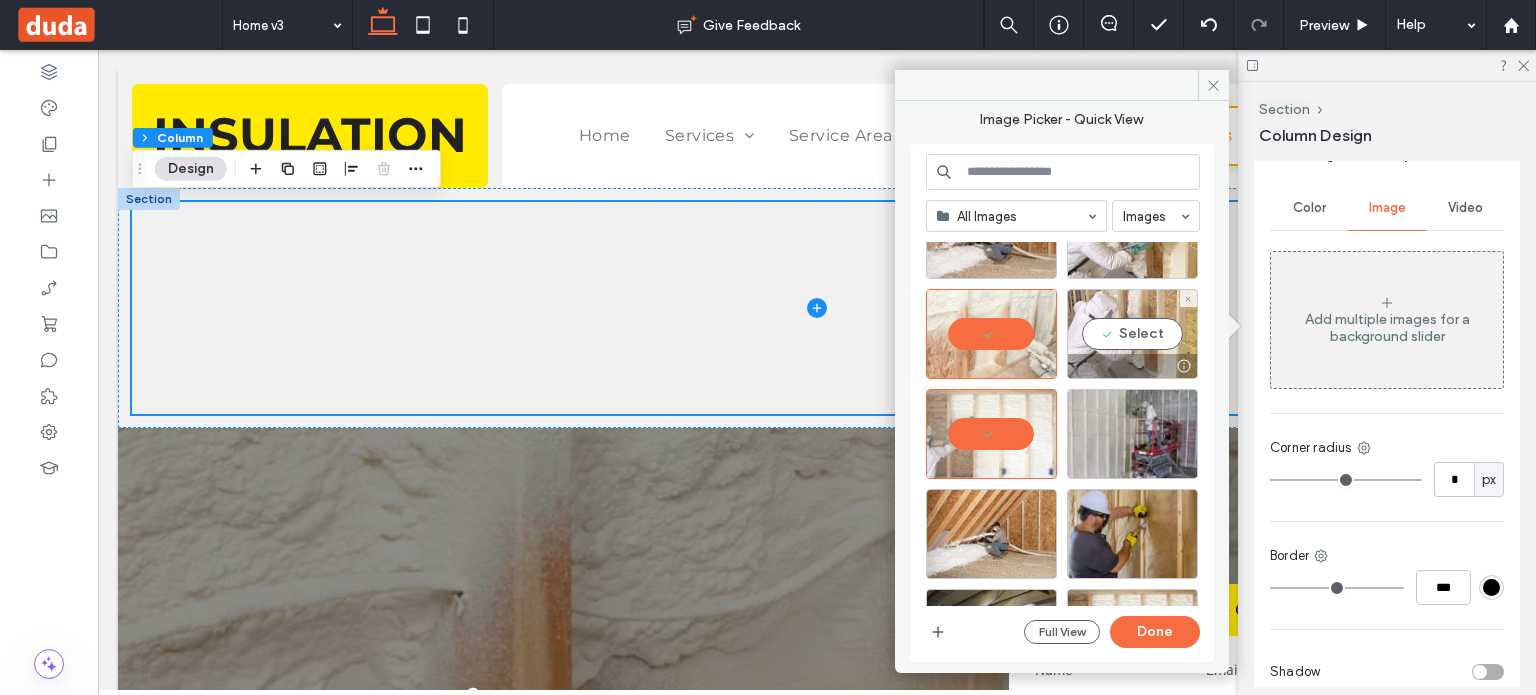 click on "Select" at bounding box center [1132, 334] 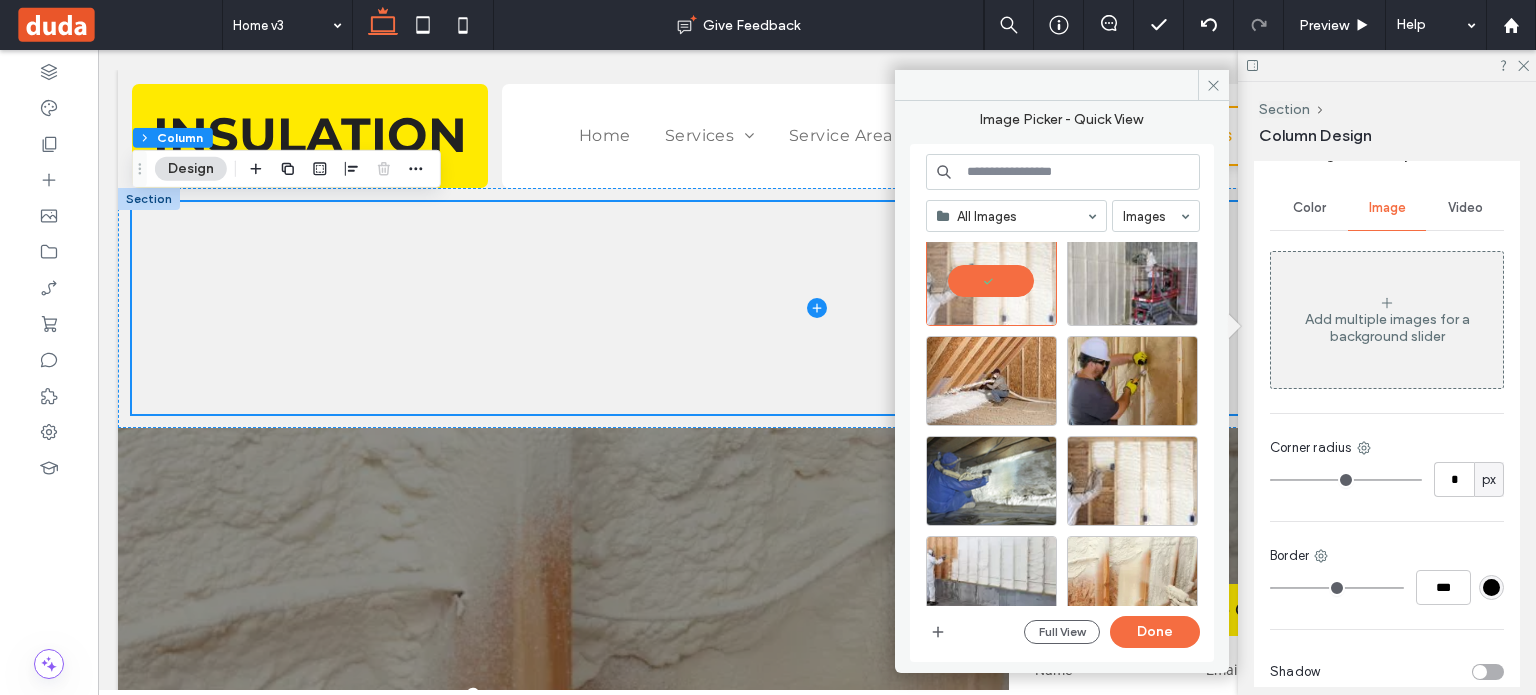 scroll, scrollTop: 1383, scrollLeft: 0, axis: vertical 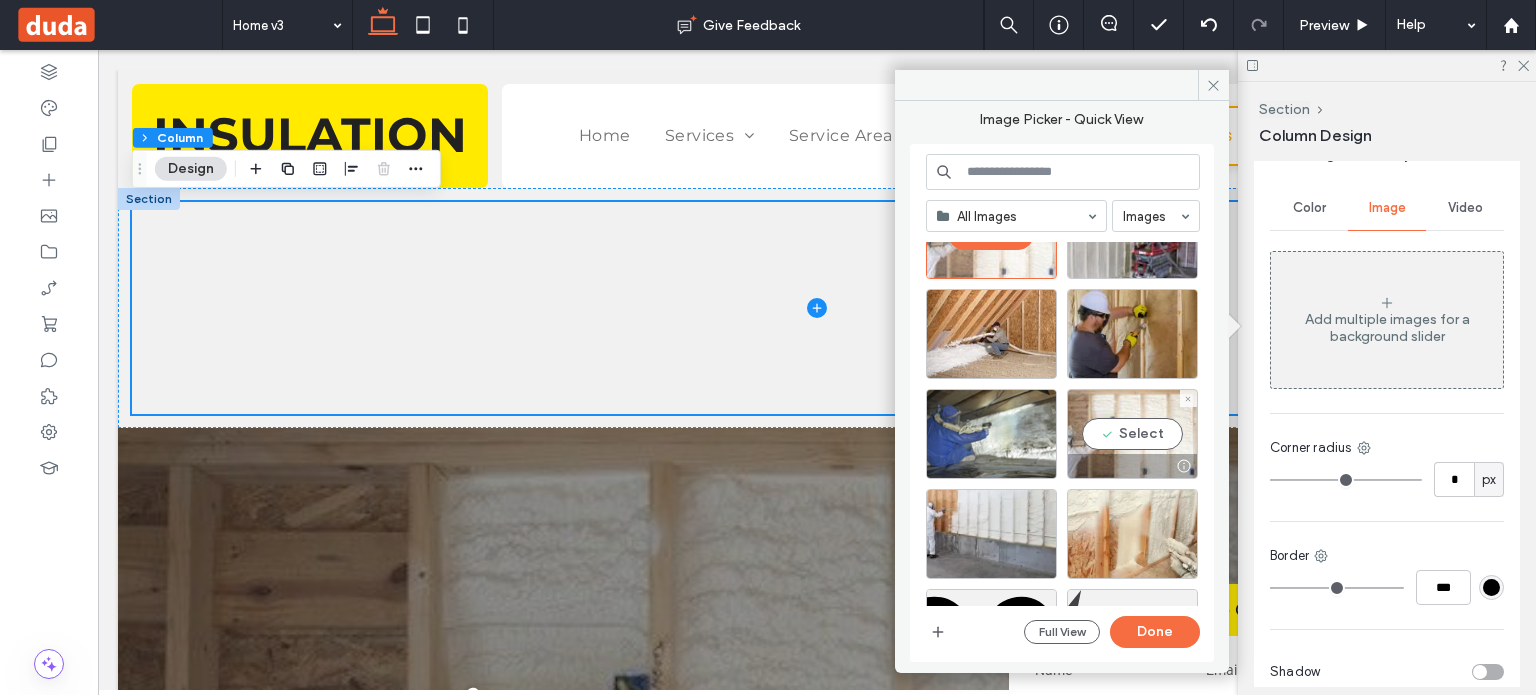 click on "Select" at bounding box center [1132, 434] 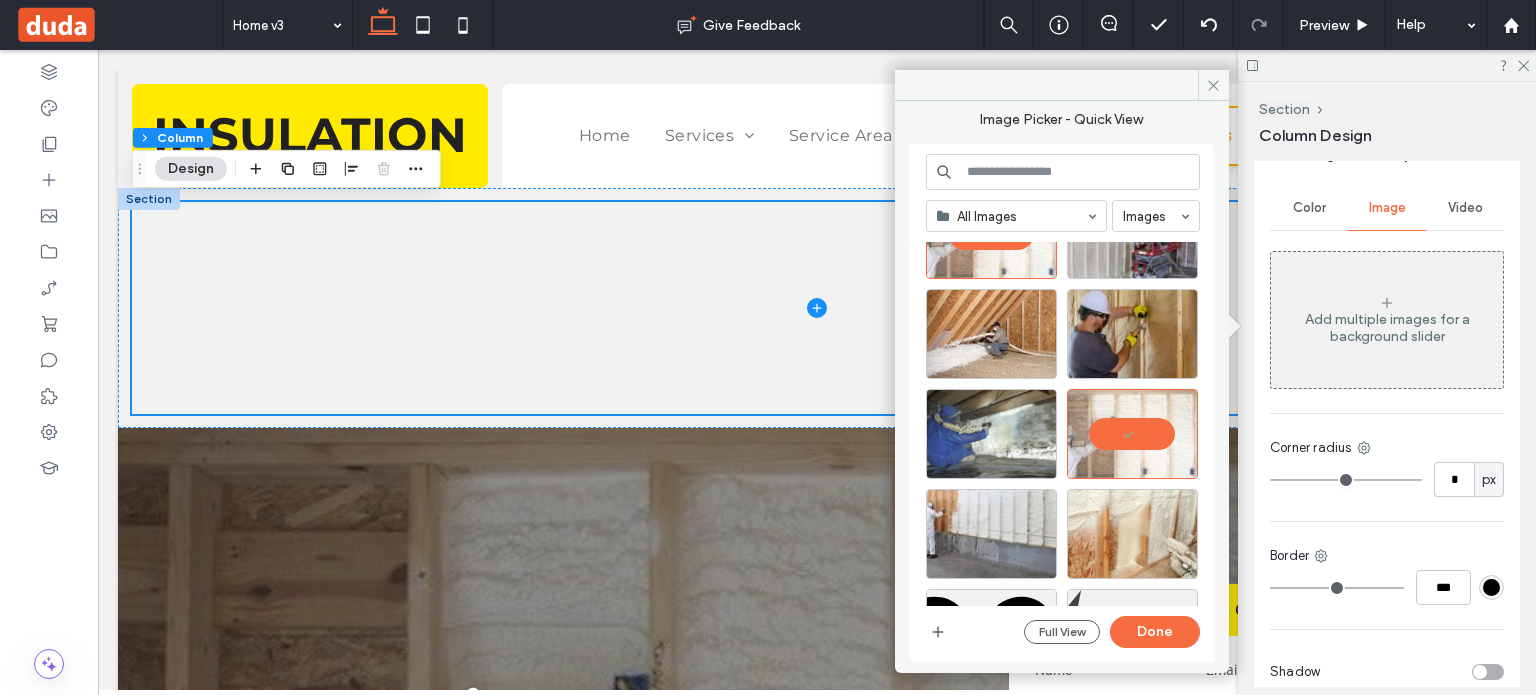 scroll, scrollTop: 1583, scrollLeft: 0, axis: vertical 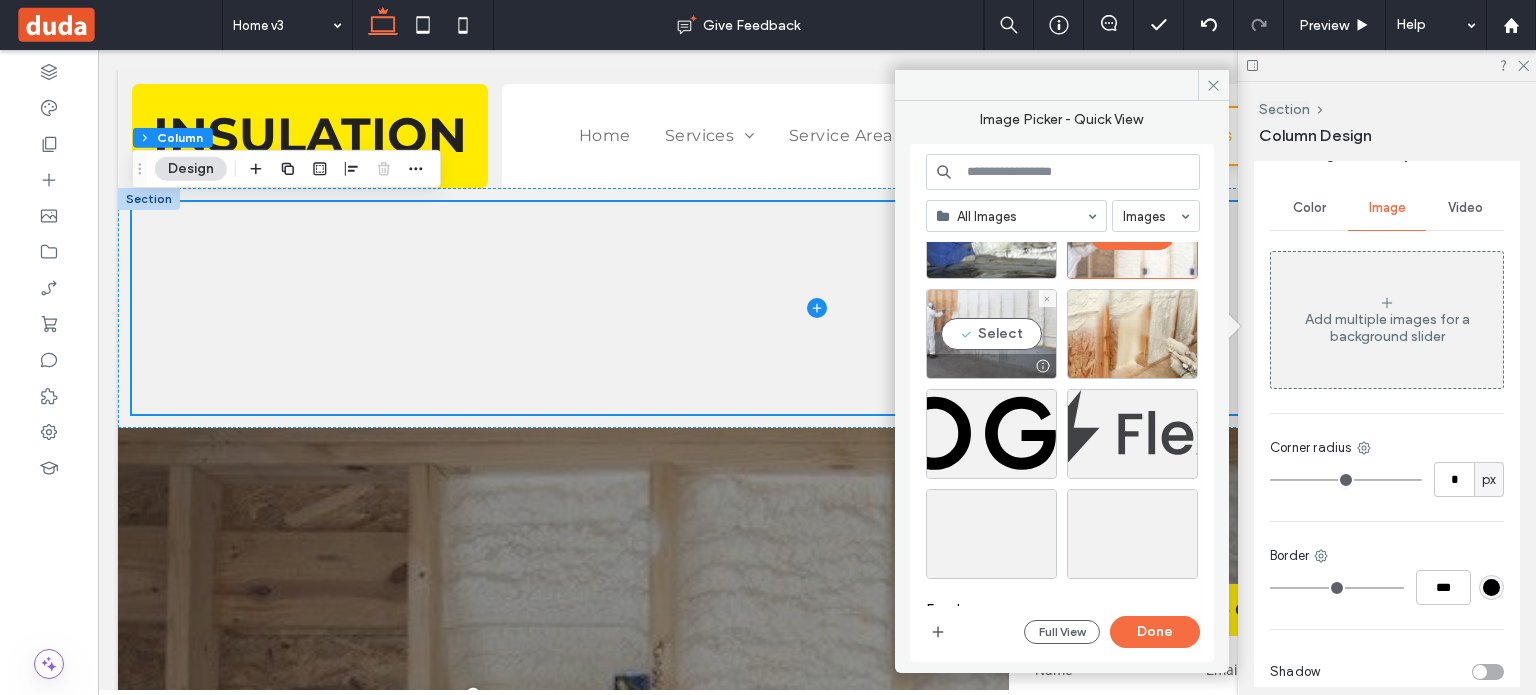 click on "Select" at bounding box center [991, 334] 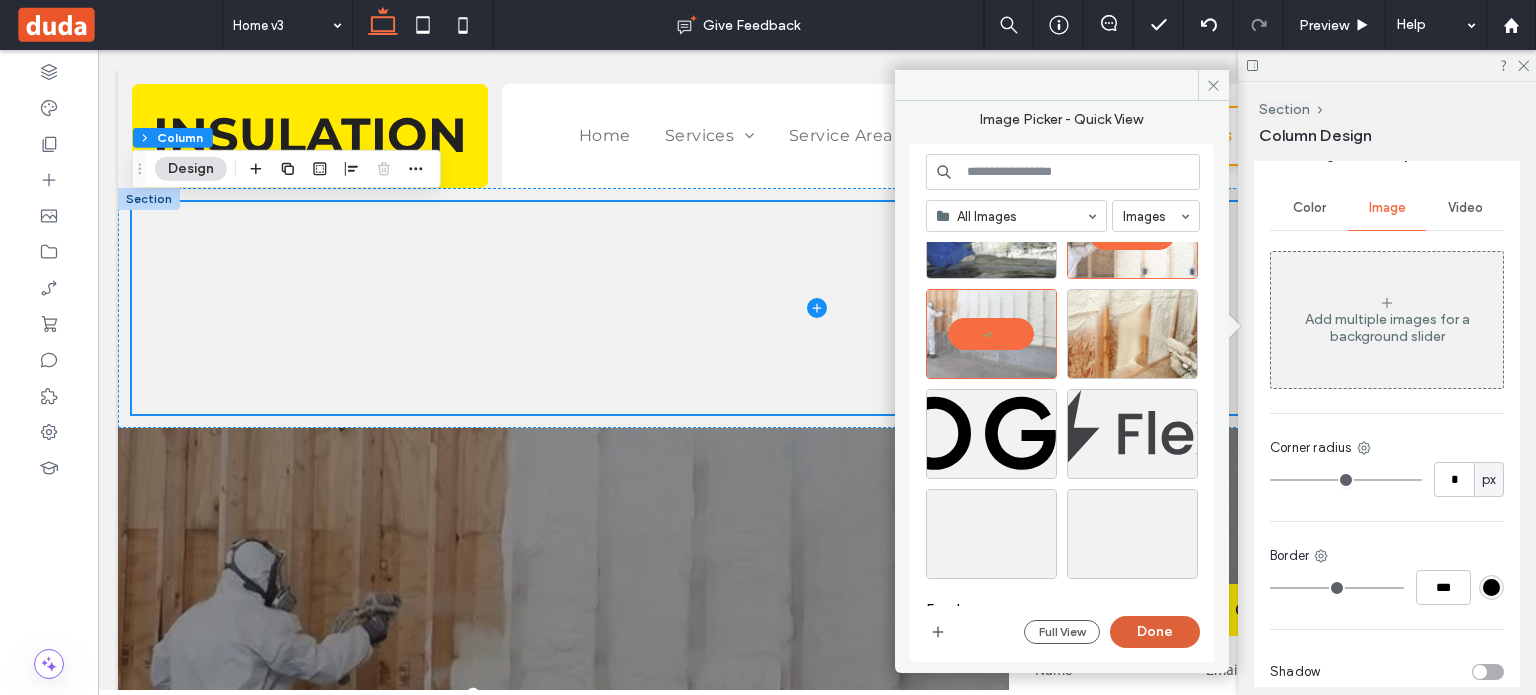 click on "Done" at bounding box center [1155, 632] 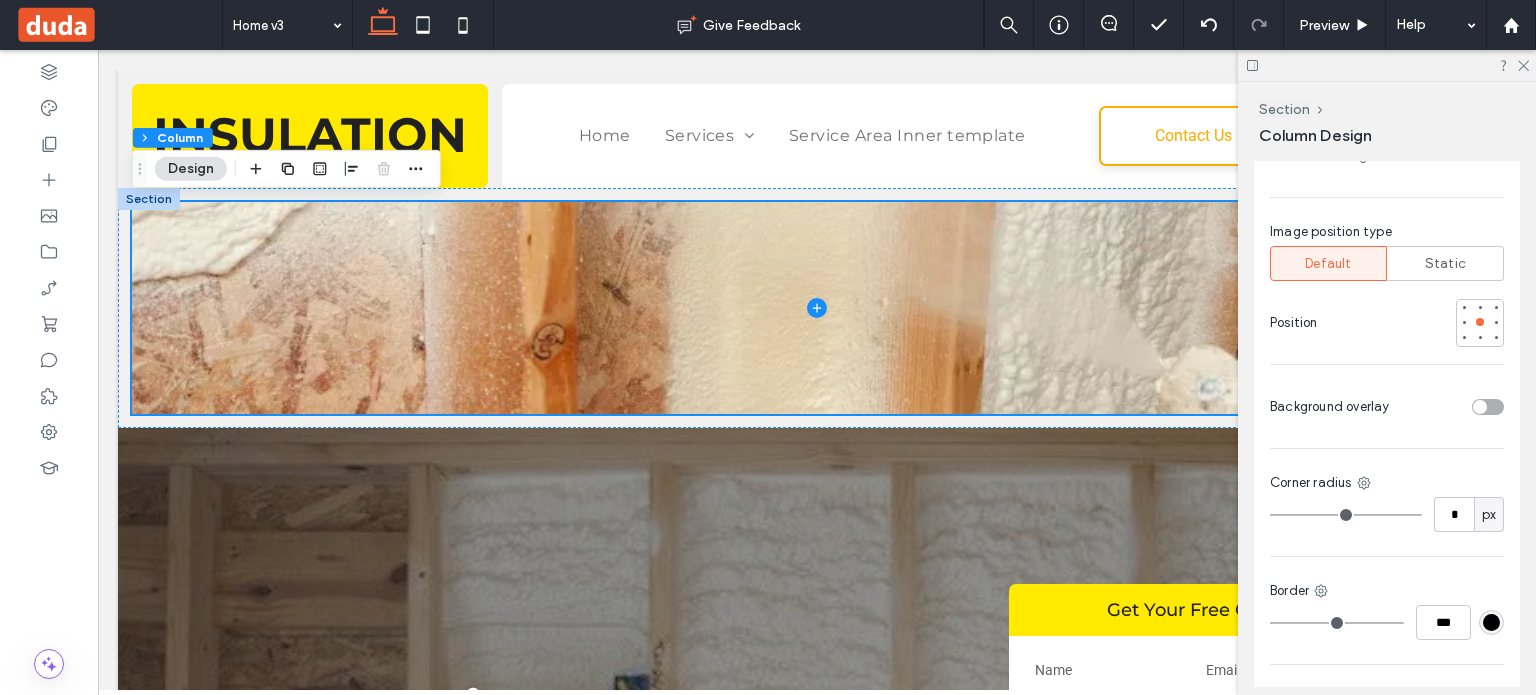 scroll, scrollTop: 1600, scrollLeft: 0, axis: vertical 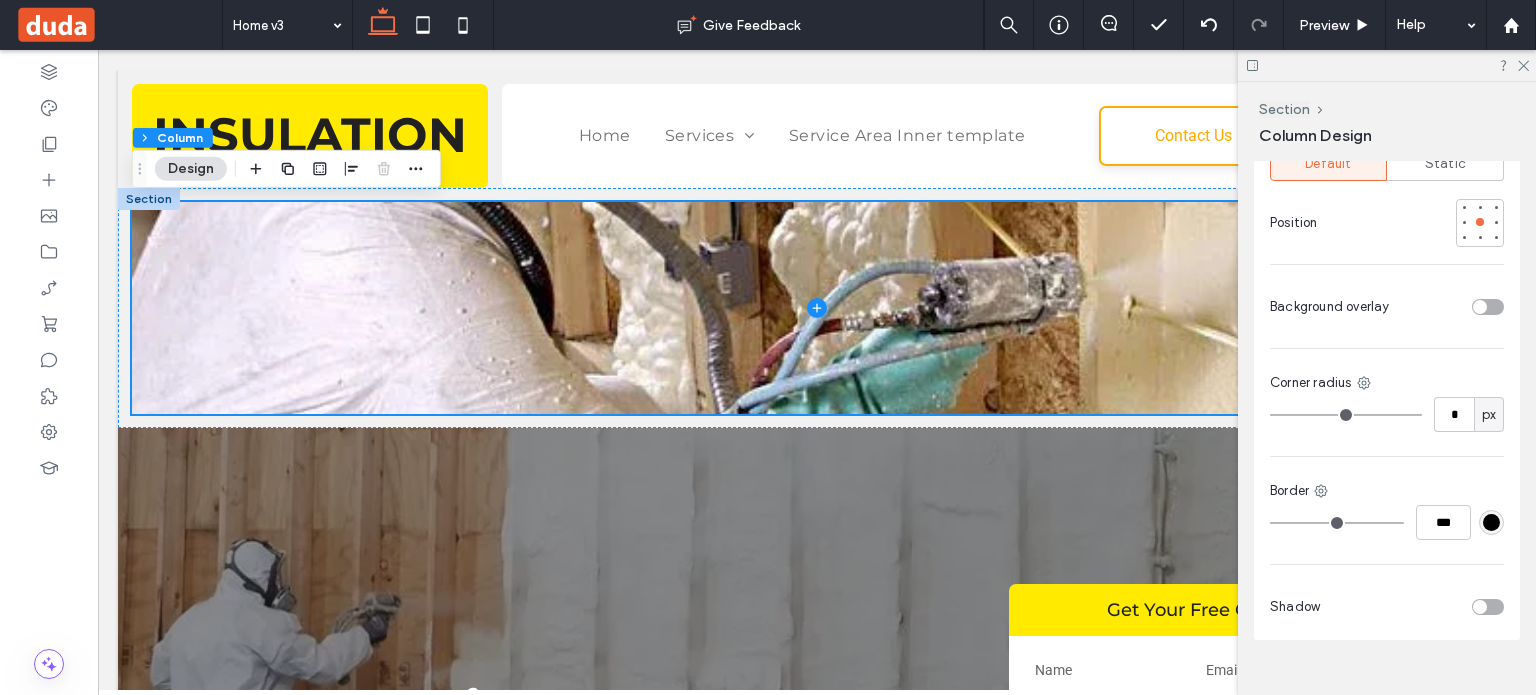 click at bounding box center (1480, 307) 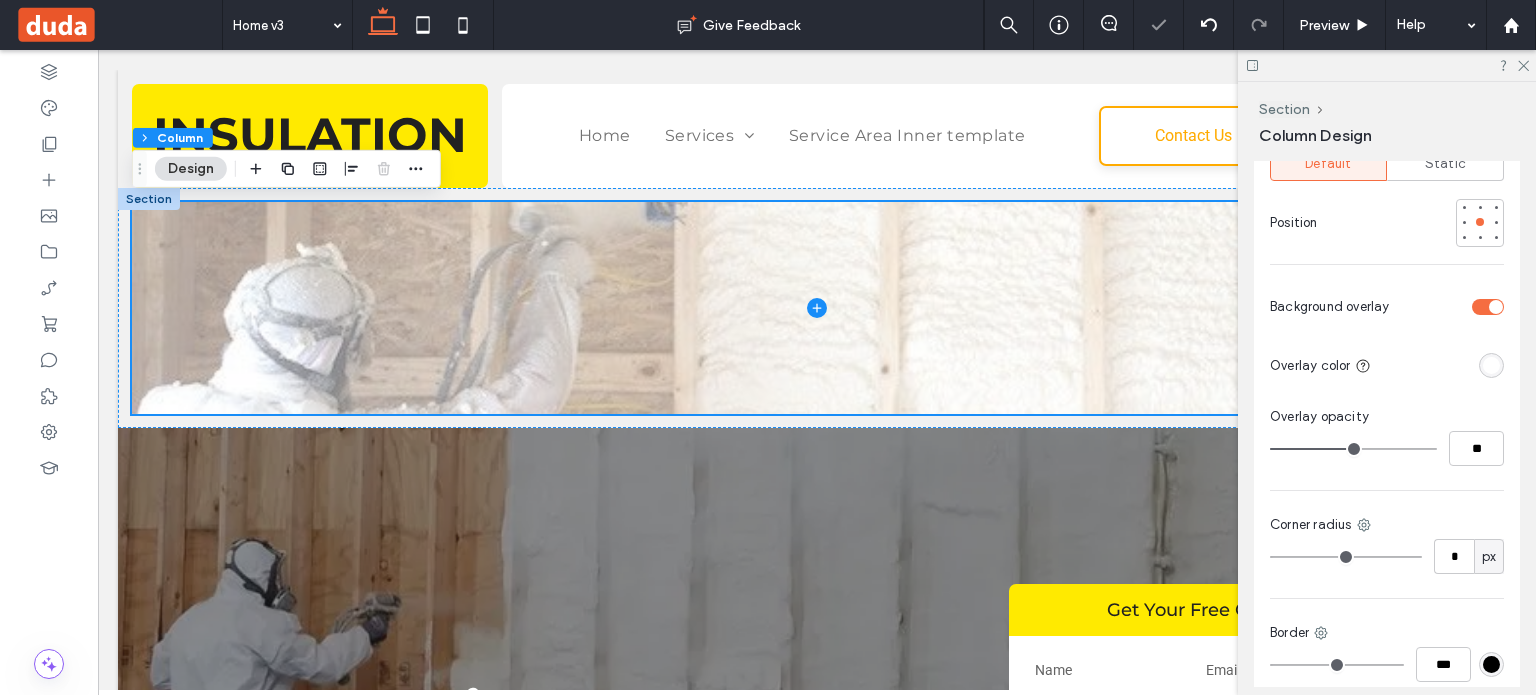 click at bounding box center (1491, 365) 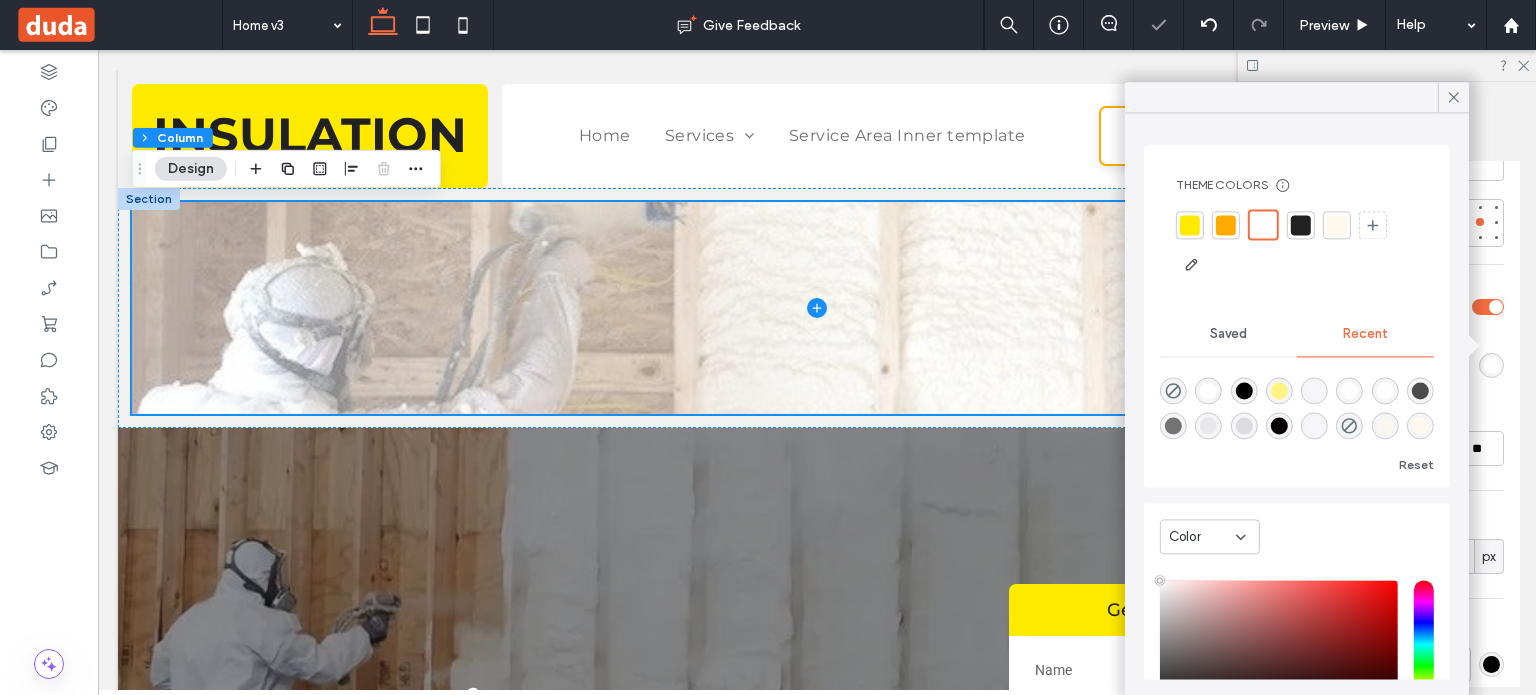click at bounding box center (1301, 225) 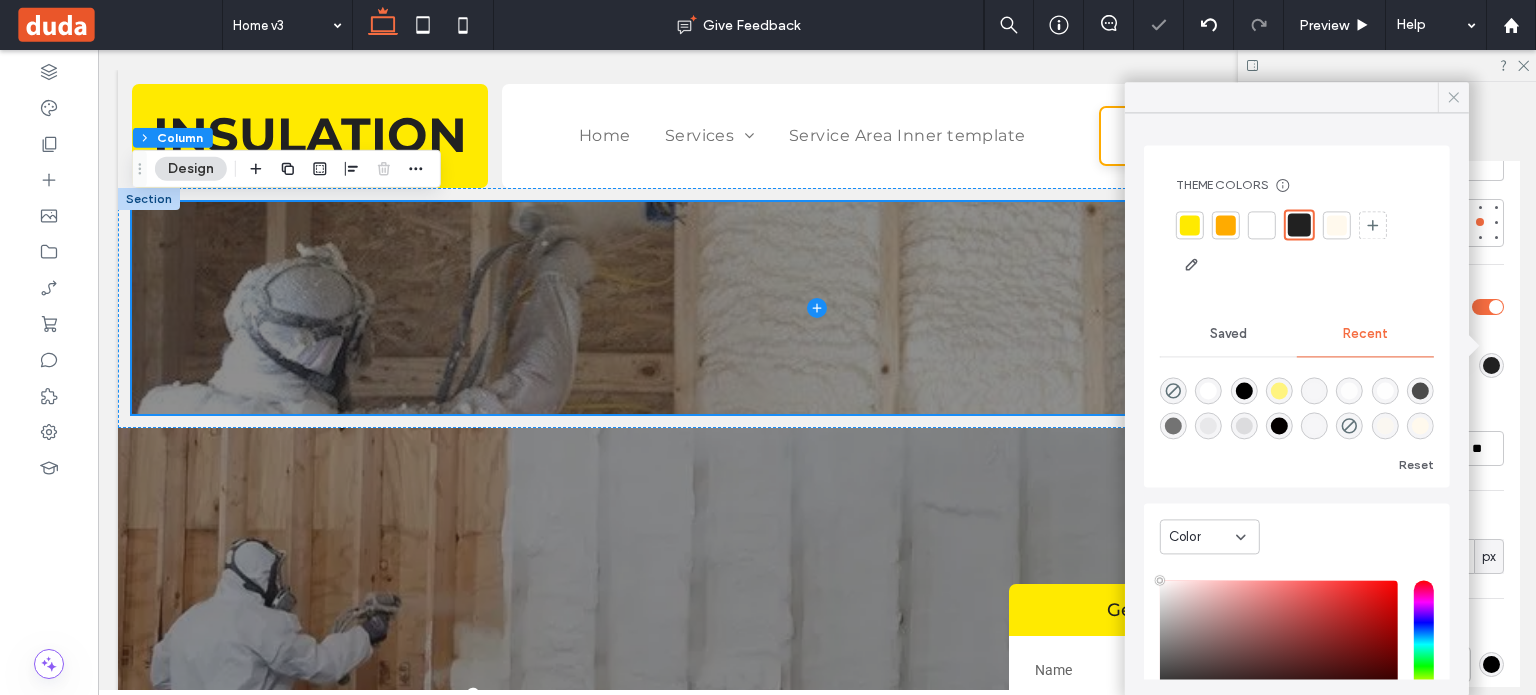 click 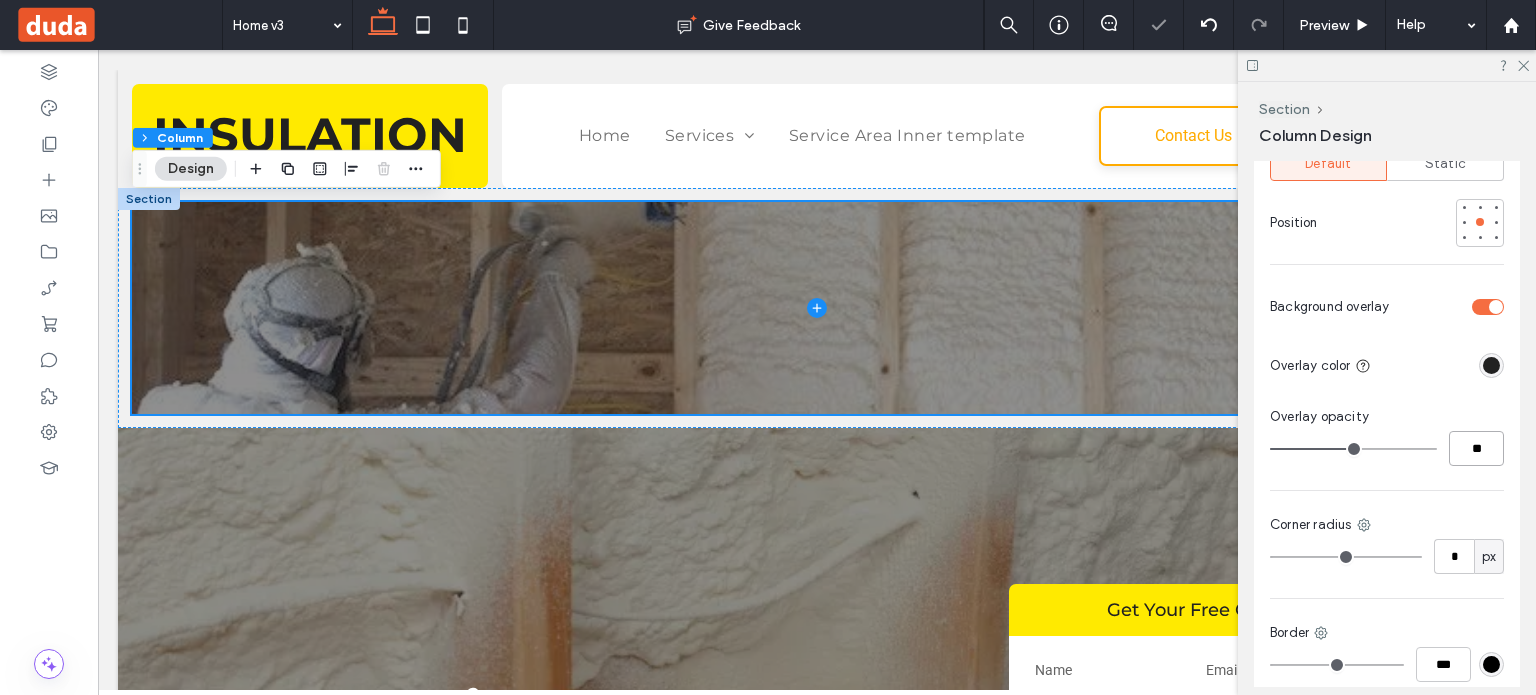 click on "**" at bounding box center (1476, 448) 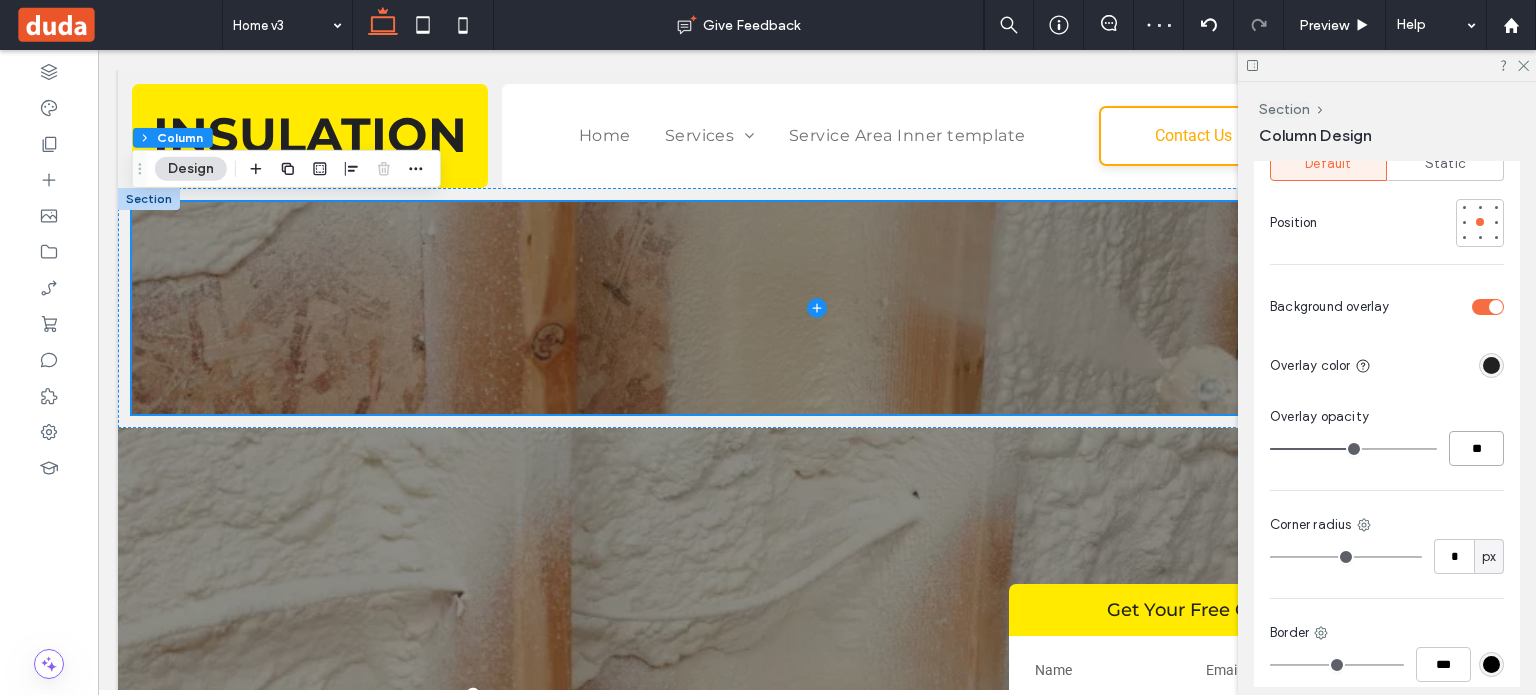 type on "**" 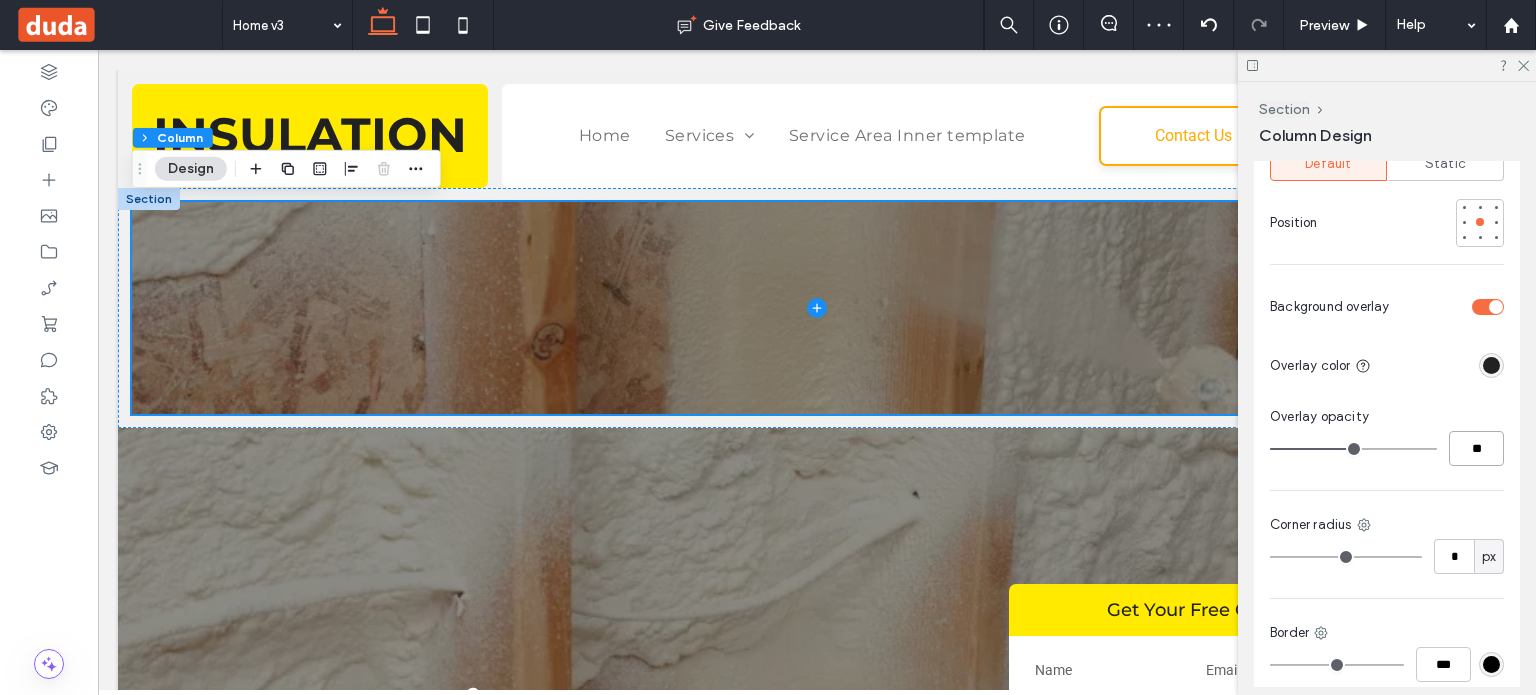 type on "**" 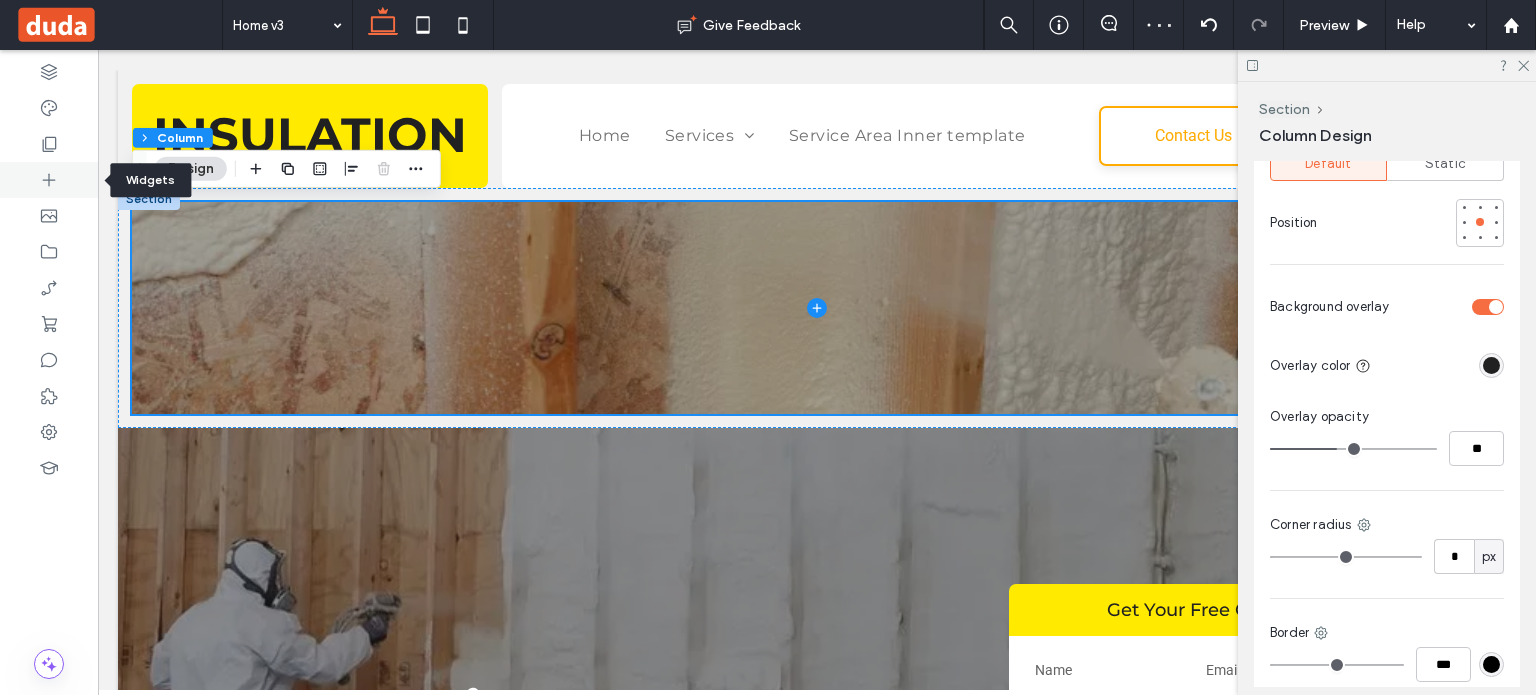 click at bounding box center (49, 180) 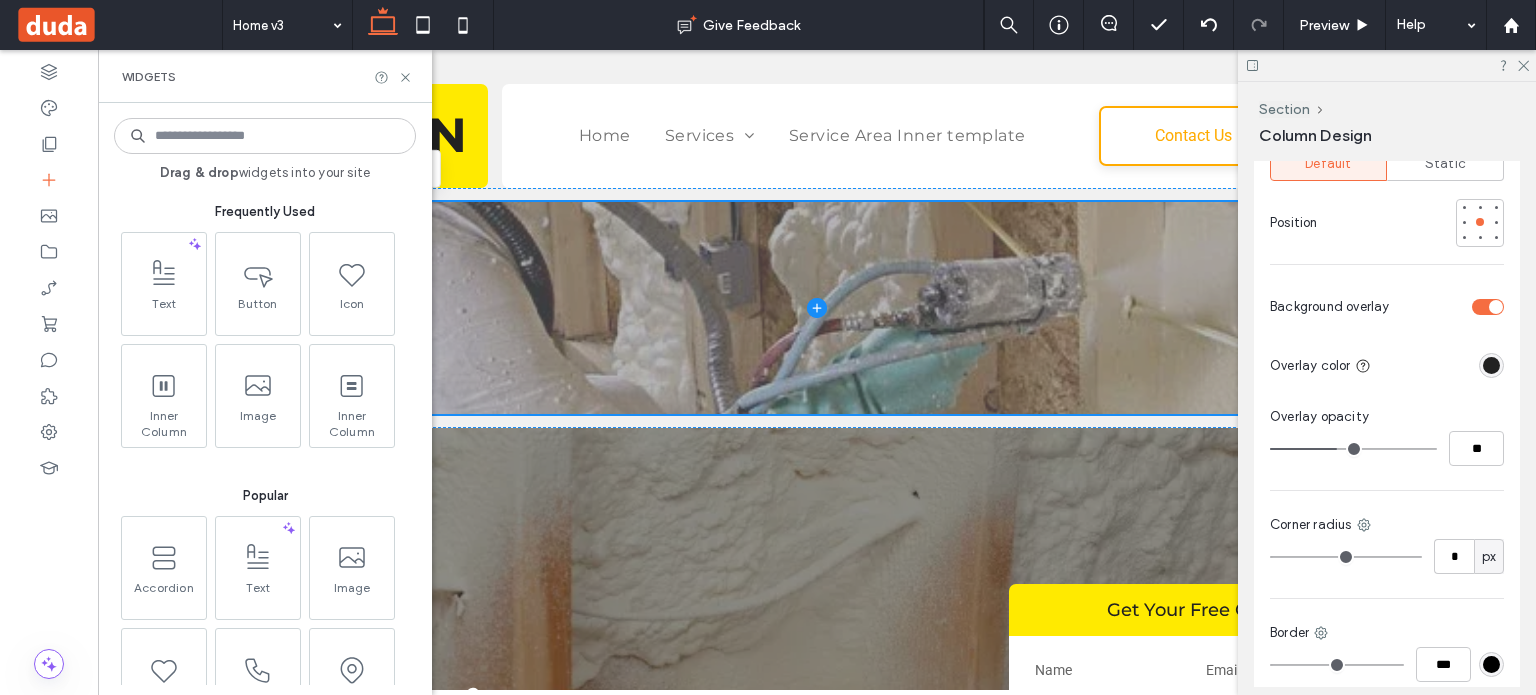 click at bounding box center (817, 308) 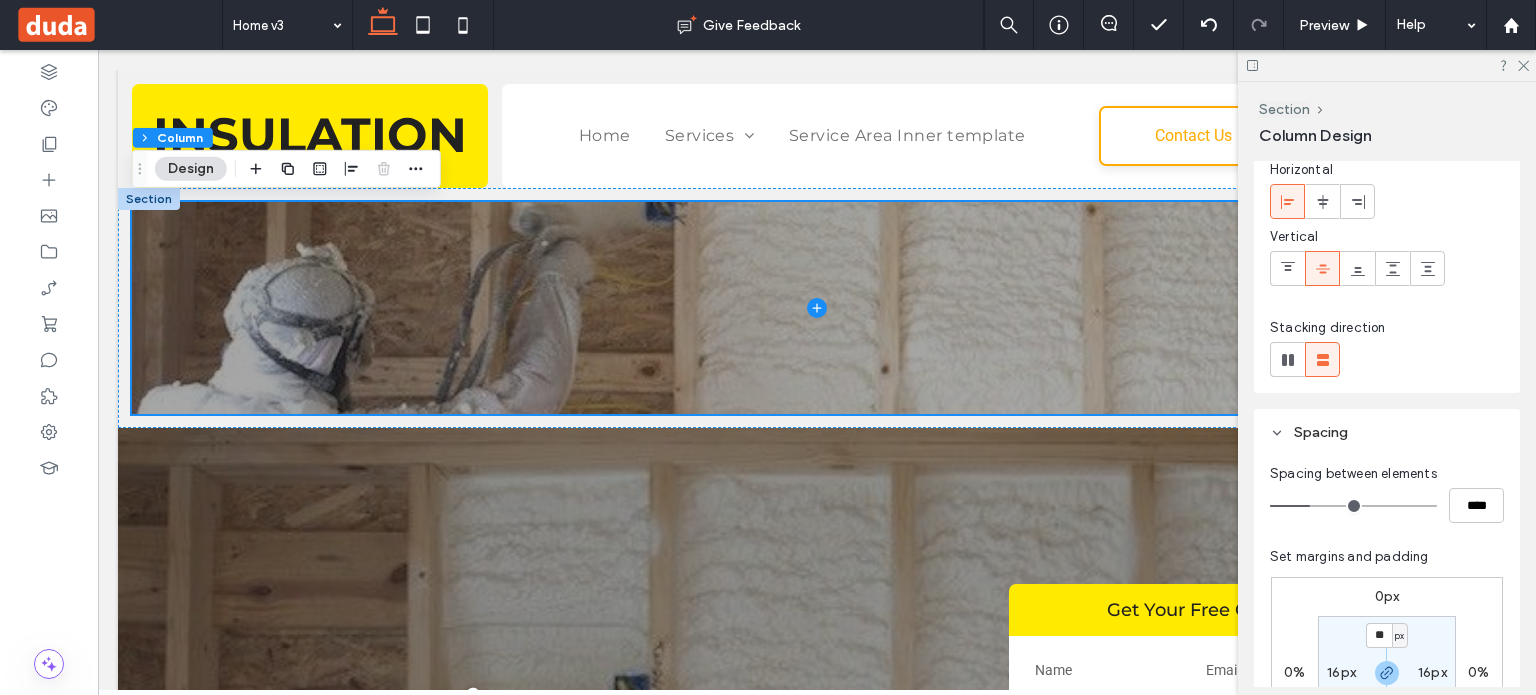 scroll, scrollTop: 0, scrollLeft: 0, axis: both 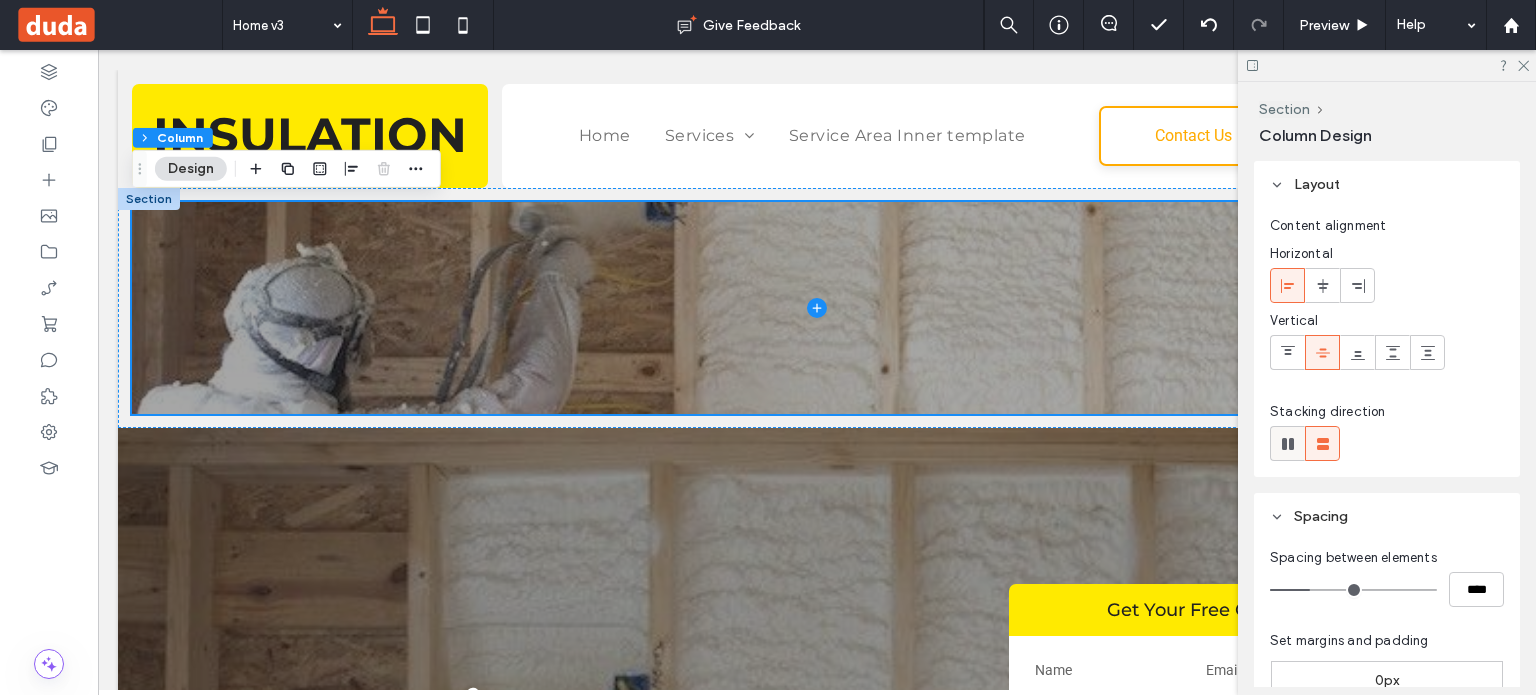 click 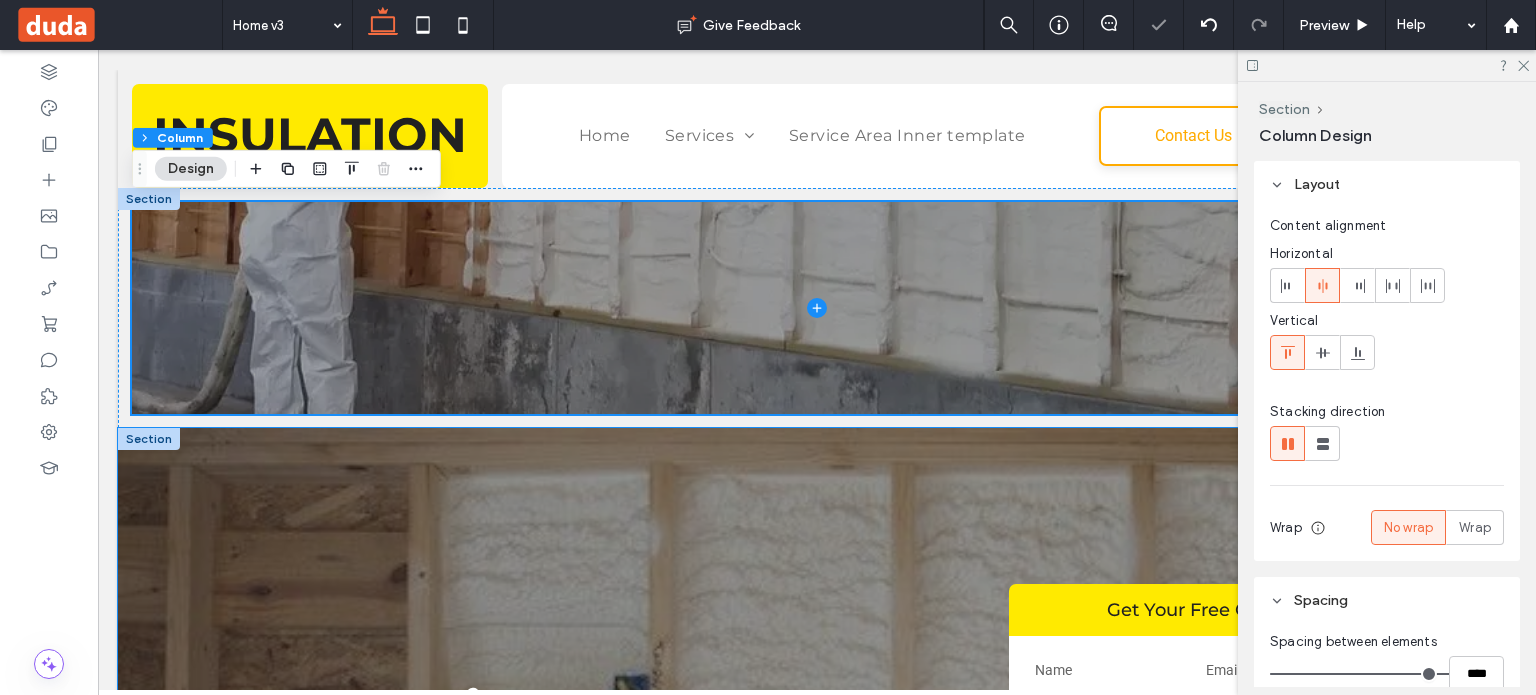 type on "*" 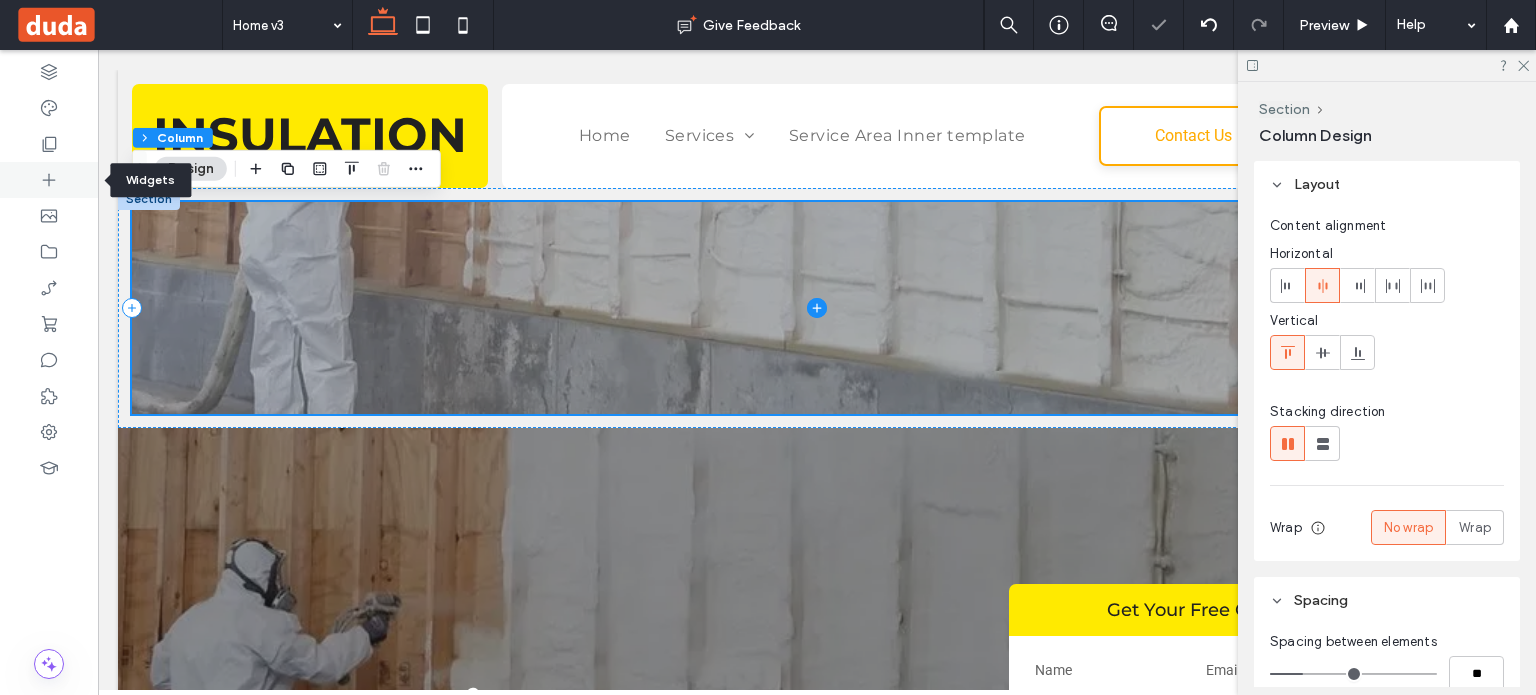 click at bounding box center [49, 180] 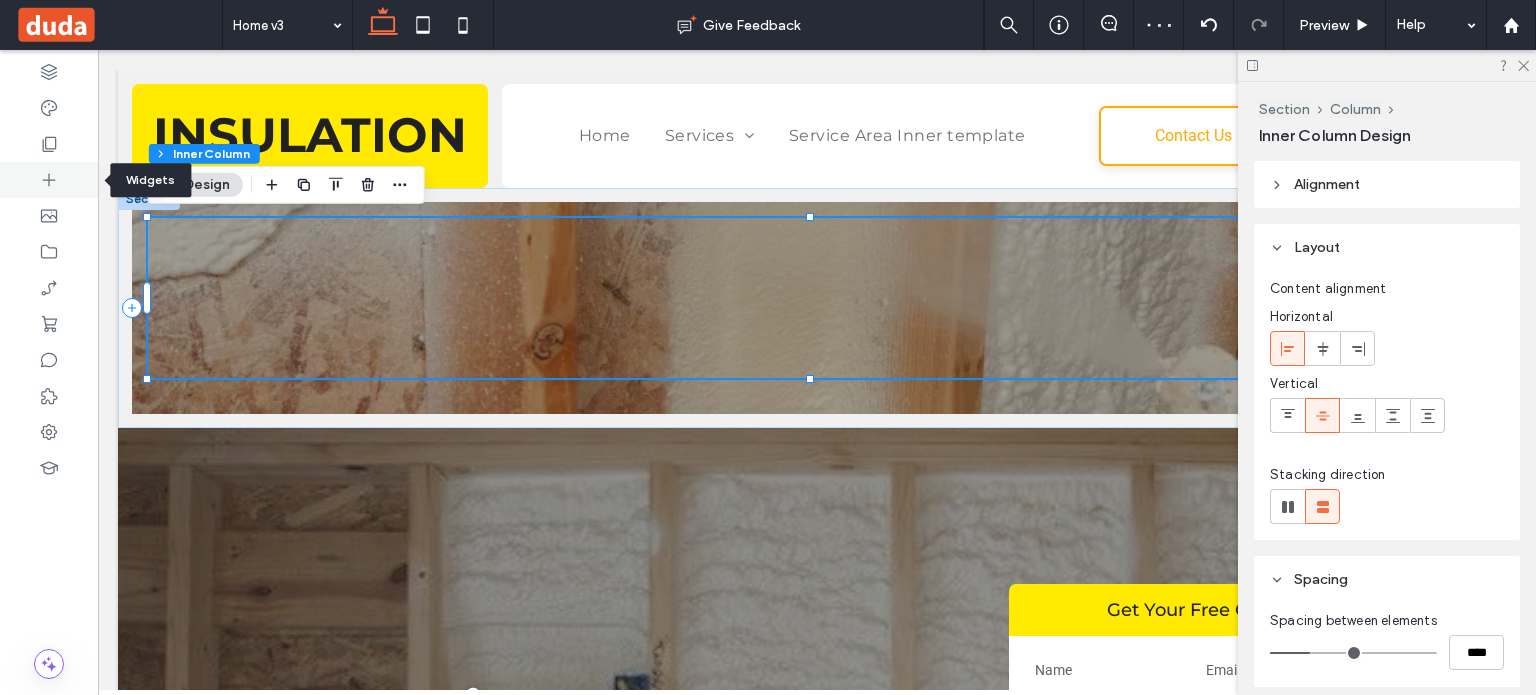 click at bounding box center (49, 180) 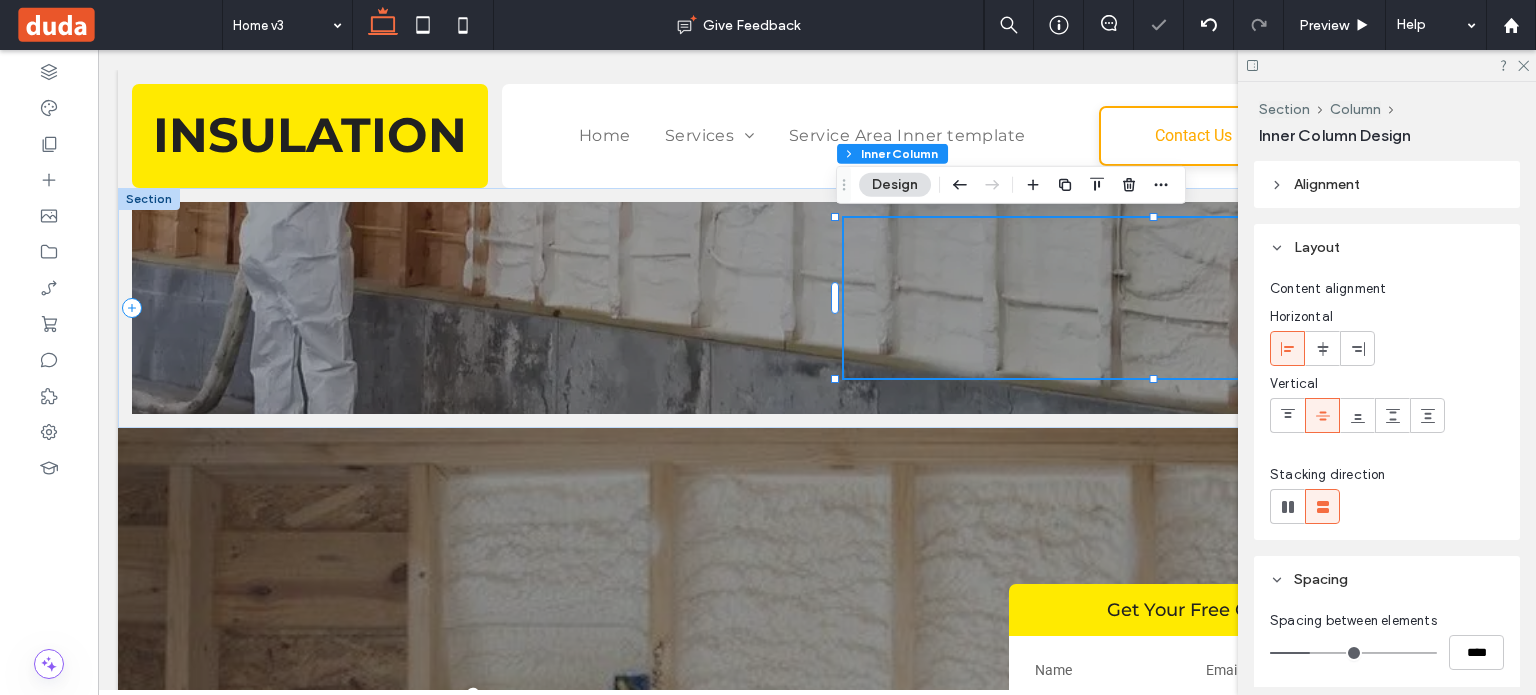 drag, startPoint x: 806, startPoint y: 311, endPoint x: 840, endPoint y: 323, distance: 36.05551 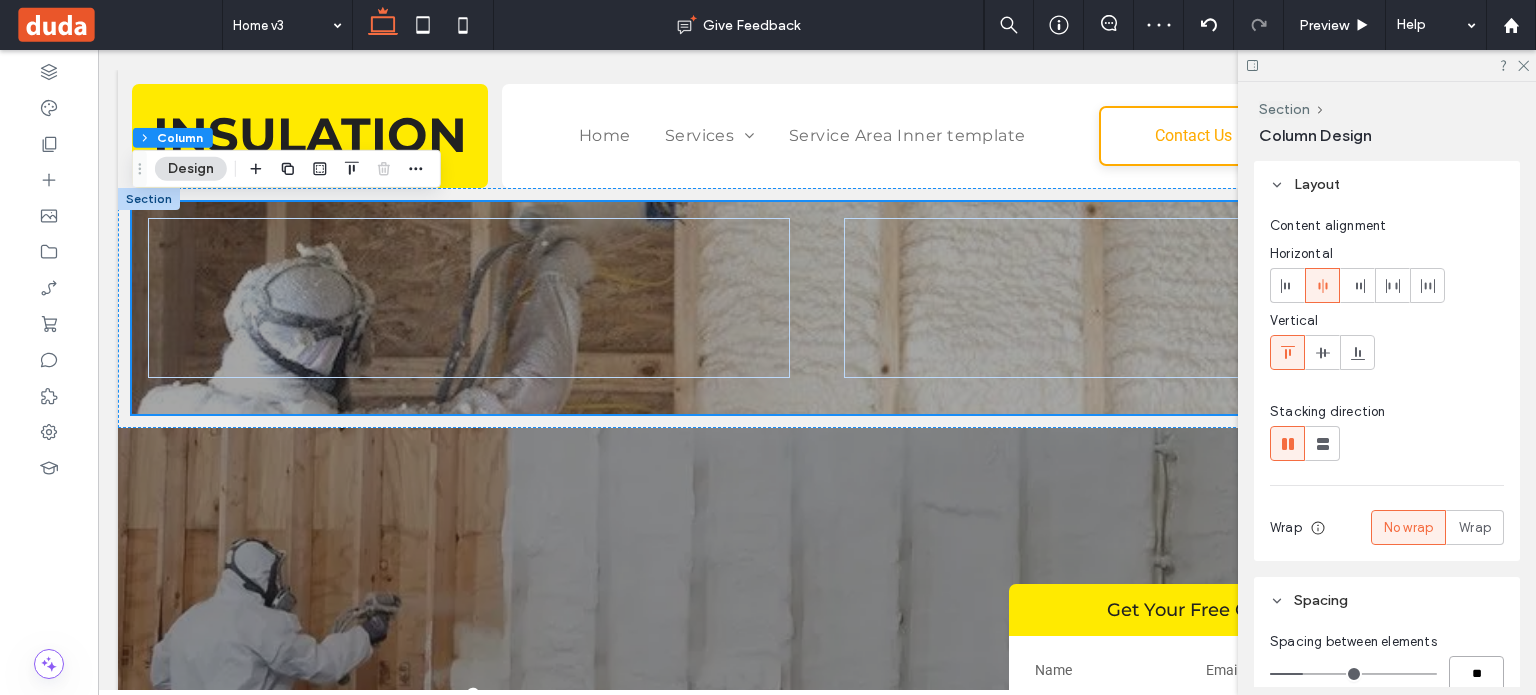 click on "**" at bounding box center [1476, 673] 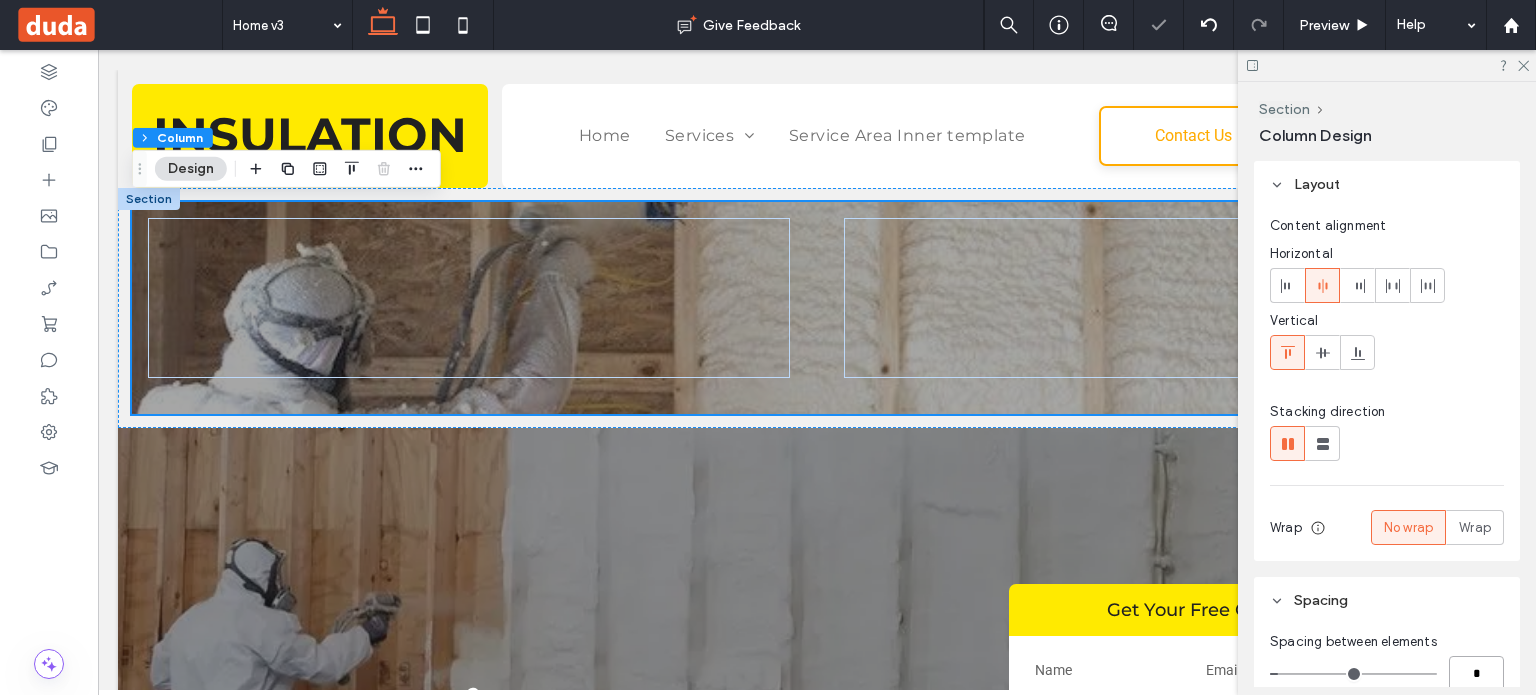 type on "**" 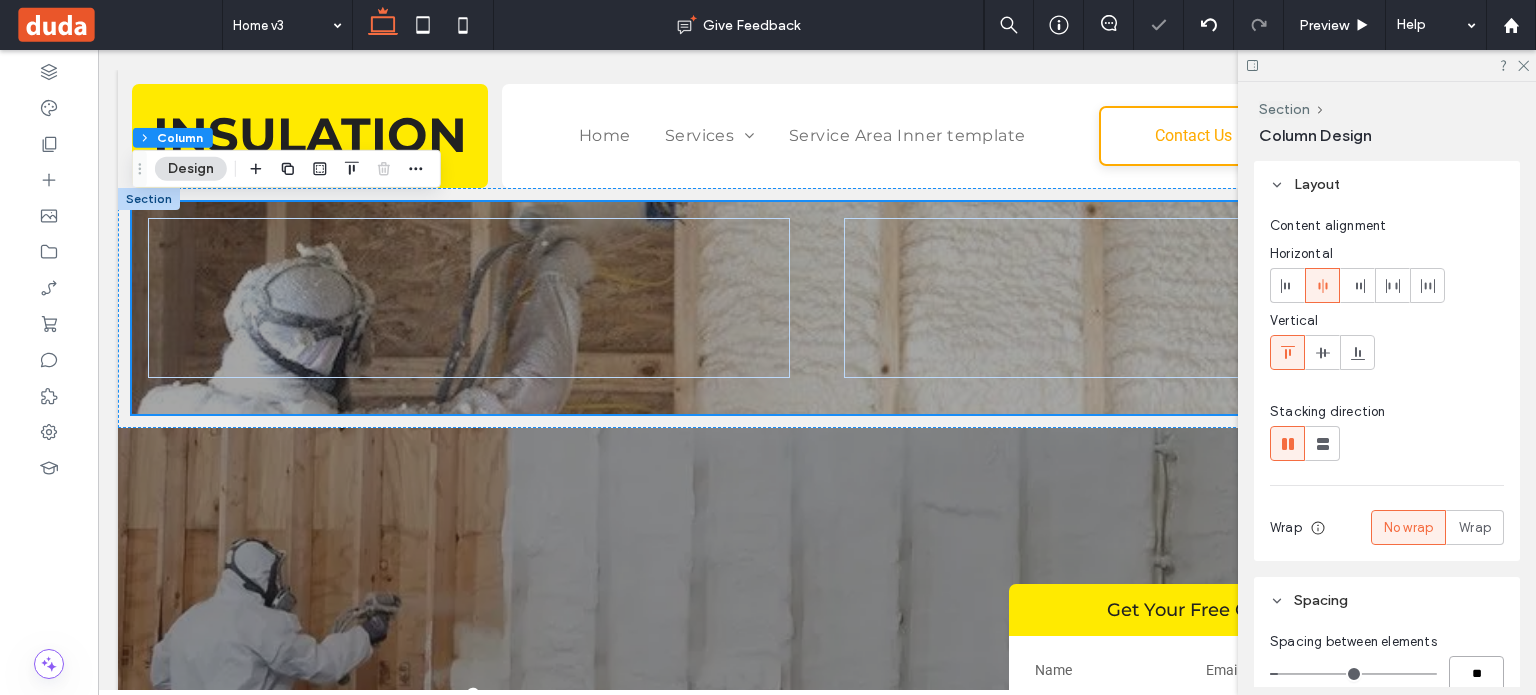 type on "*" 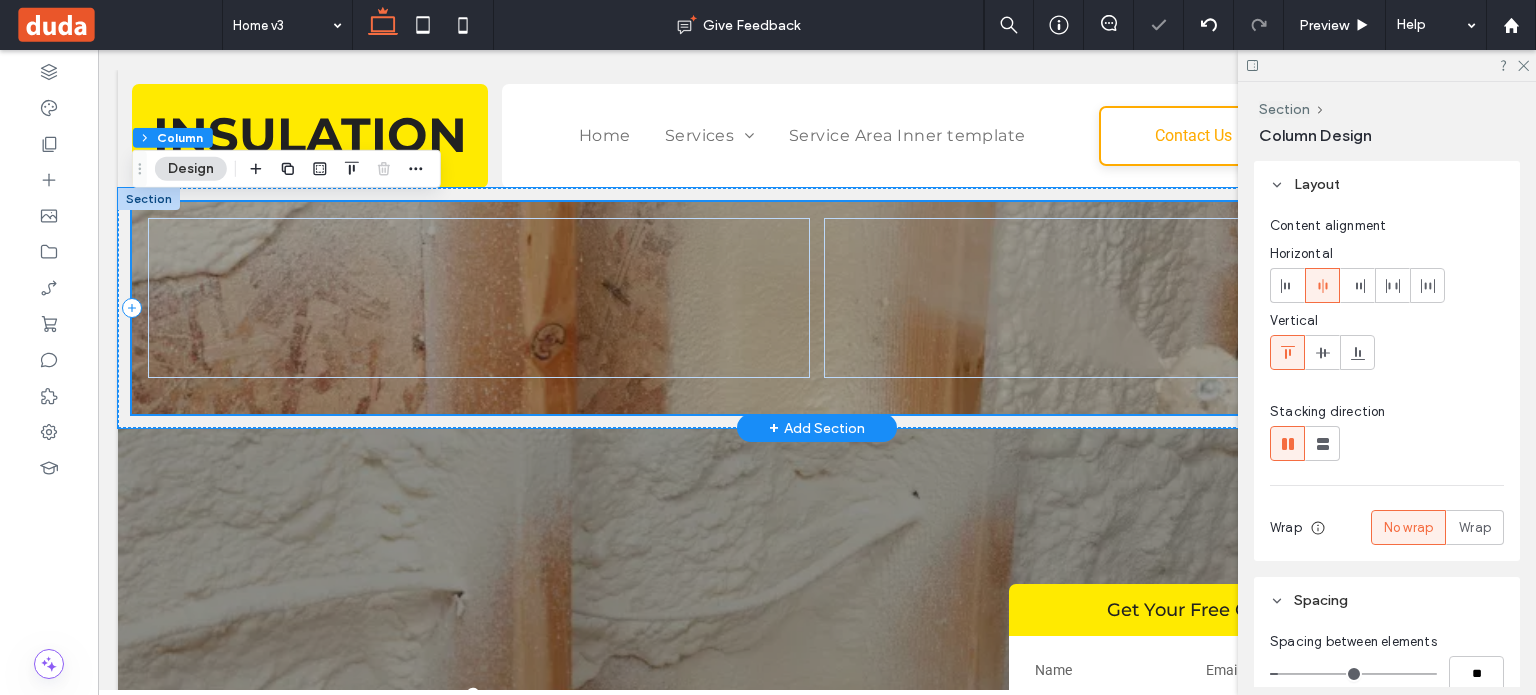 click at bounding box center [817, 308] 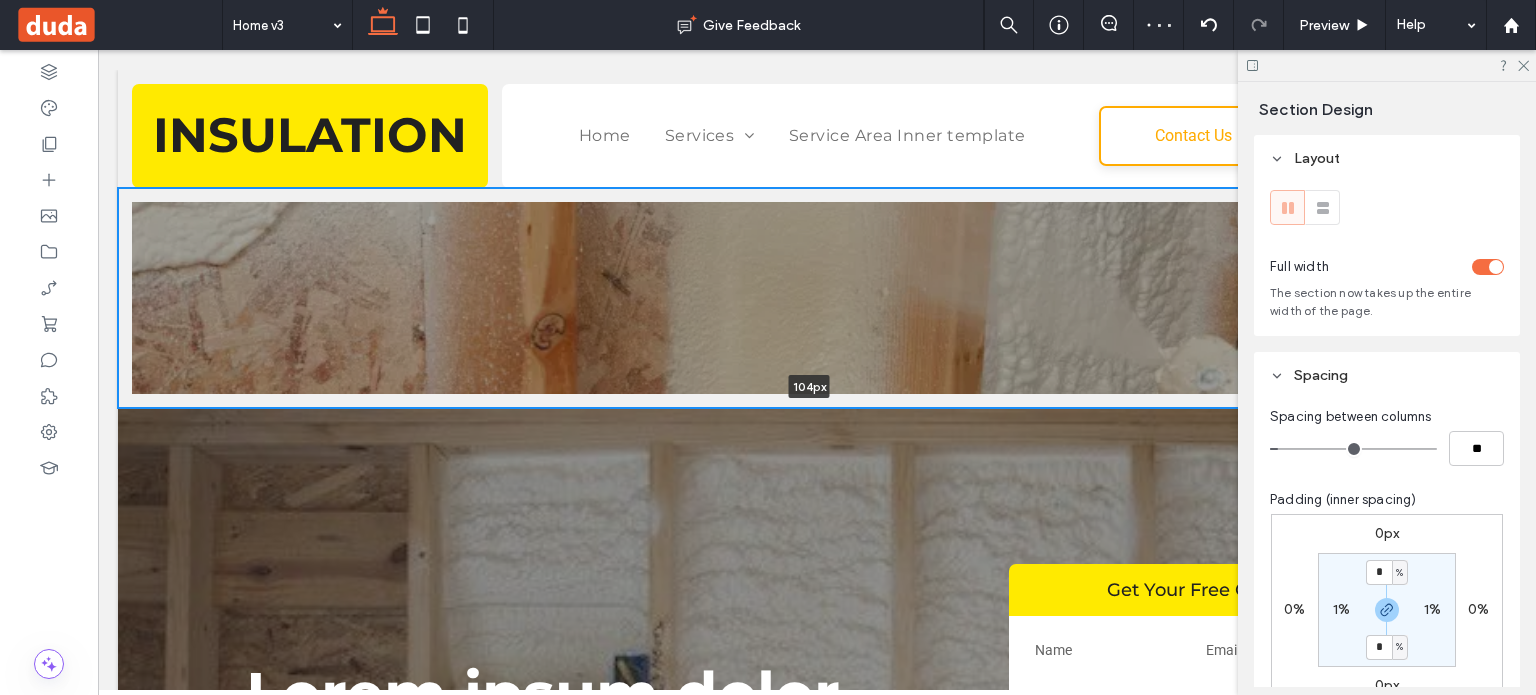 drag, startPoint x: 1109, startPoint y: 424, endPoint x: 1129, endPoint y: 288, distance: 137.46272 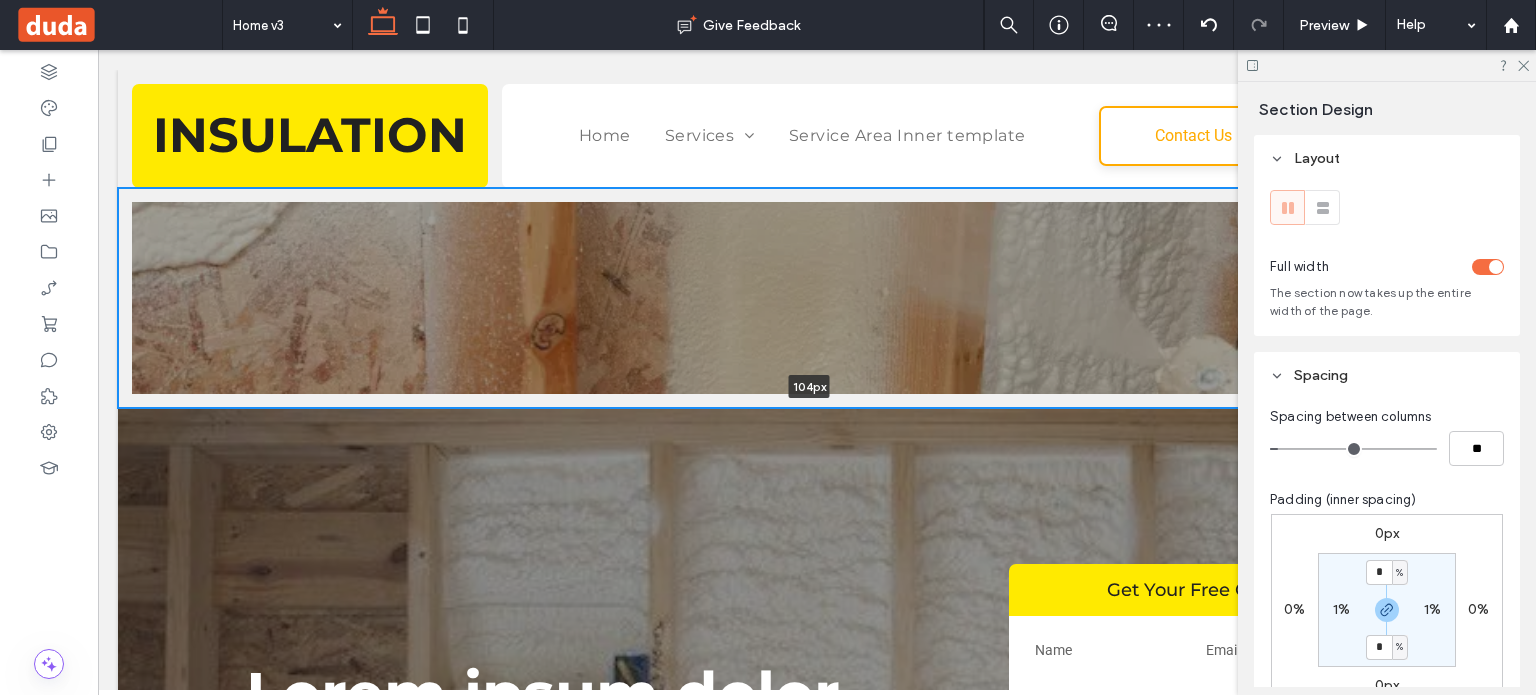 click on "104px Section + Add Section" at bounding box center [817, 298] 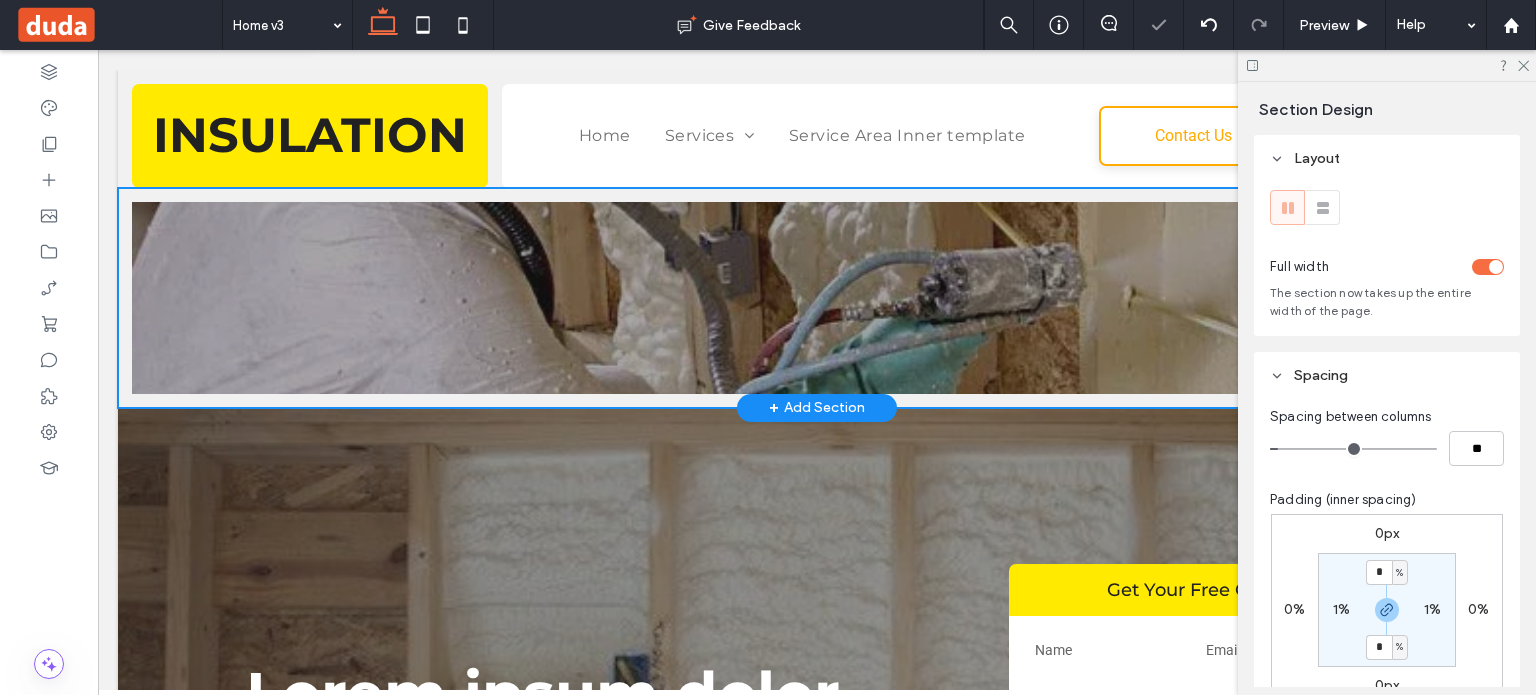 type on "***" 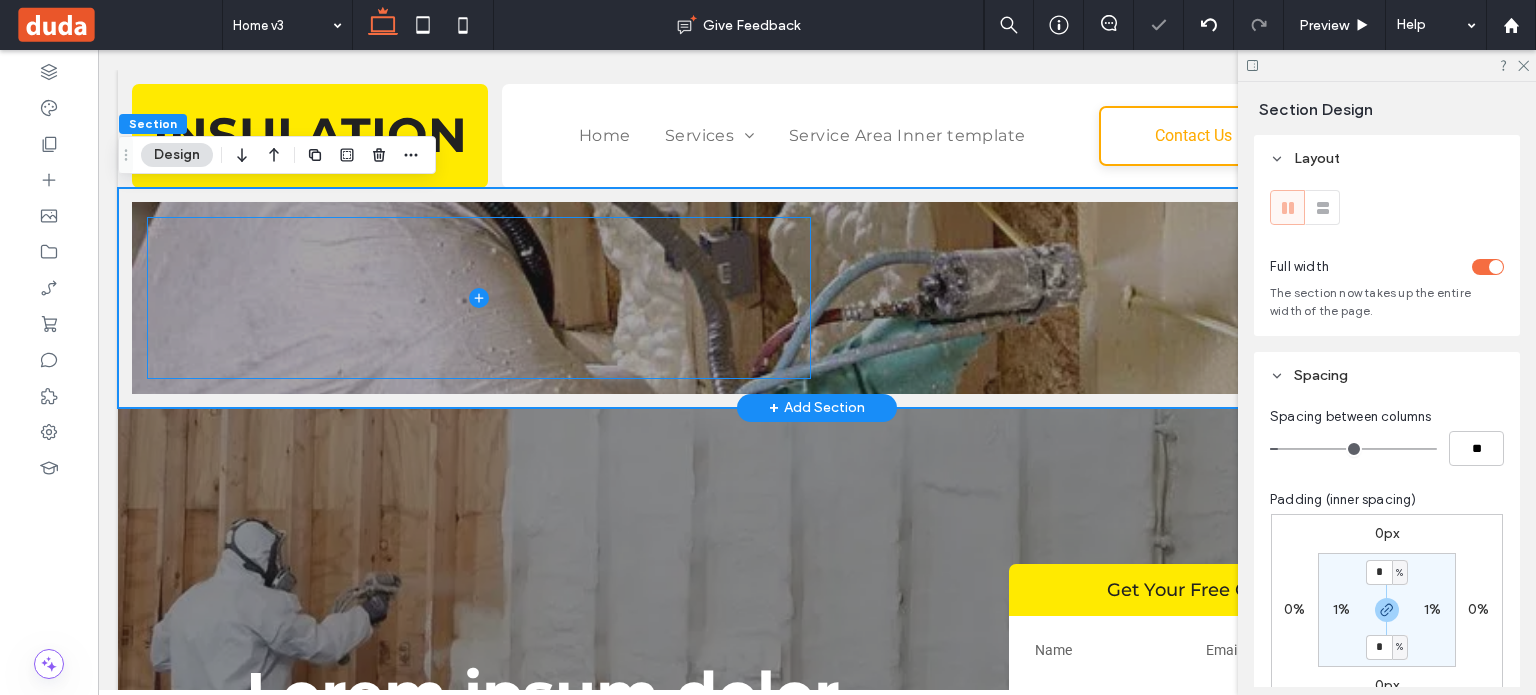 click at bounding box center [479, 298] 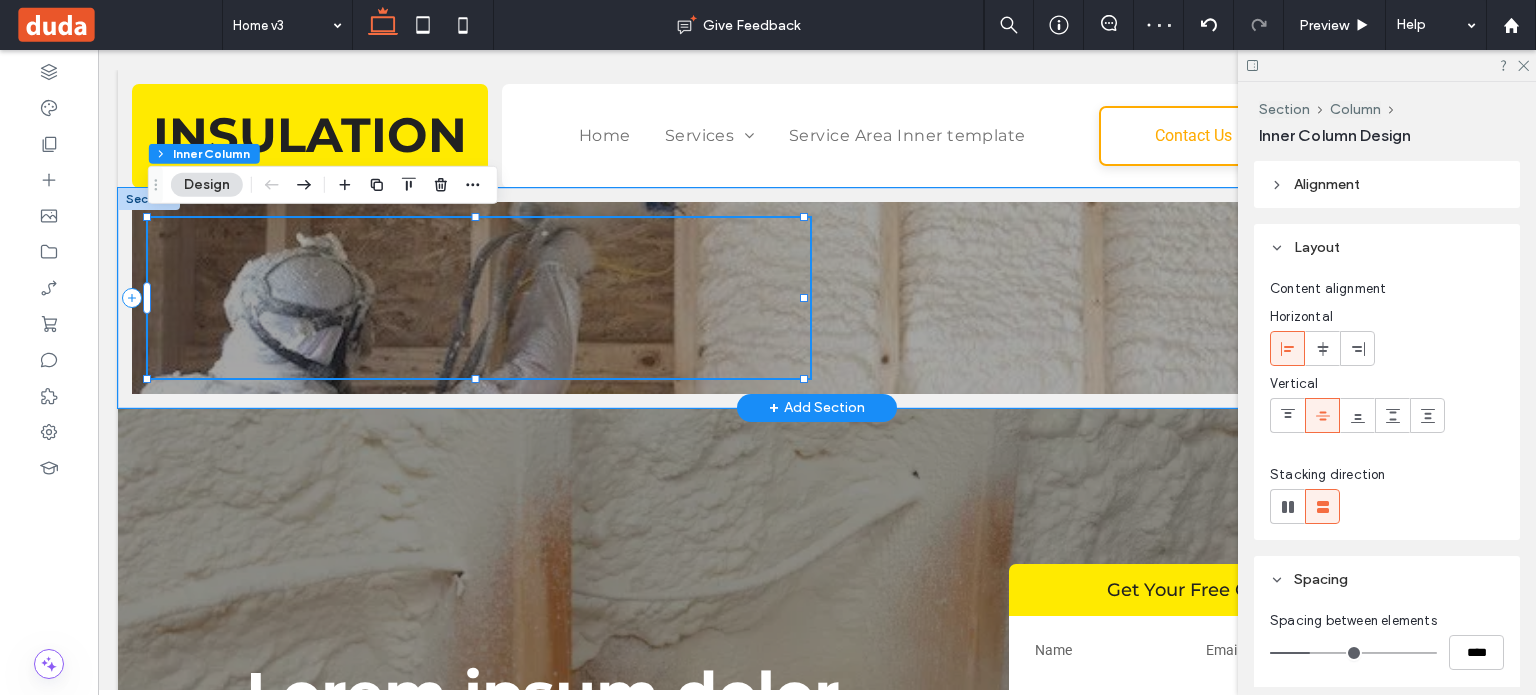click at bounding box center [817, 298] 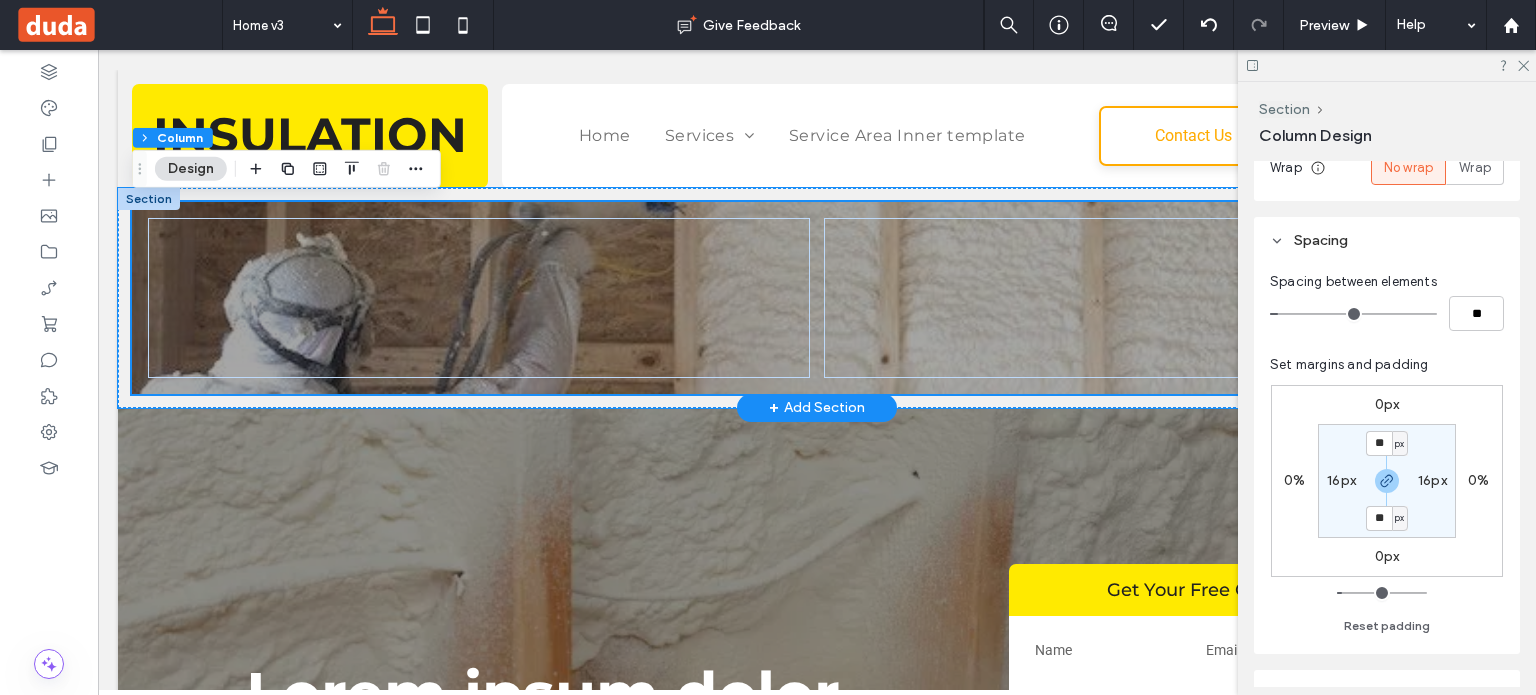 scroll, scrollTop: 400, scrollLeft: 0, axis: vertical 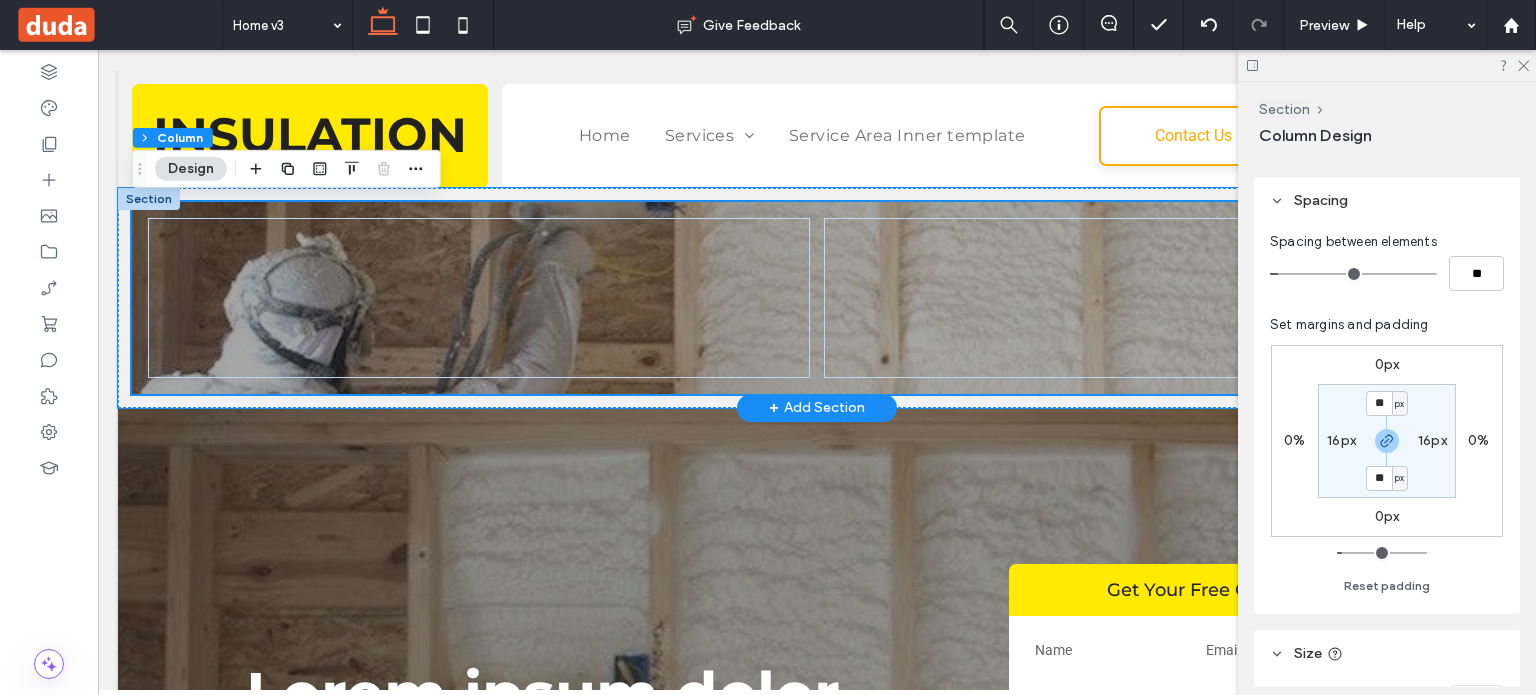 click on "px" at bounding box center [1400, 403] 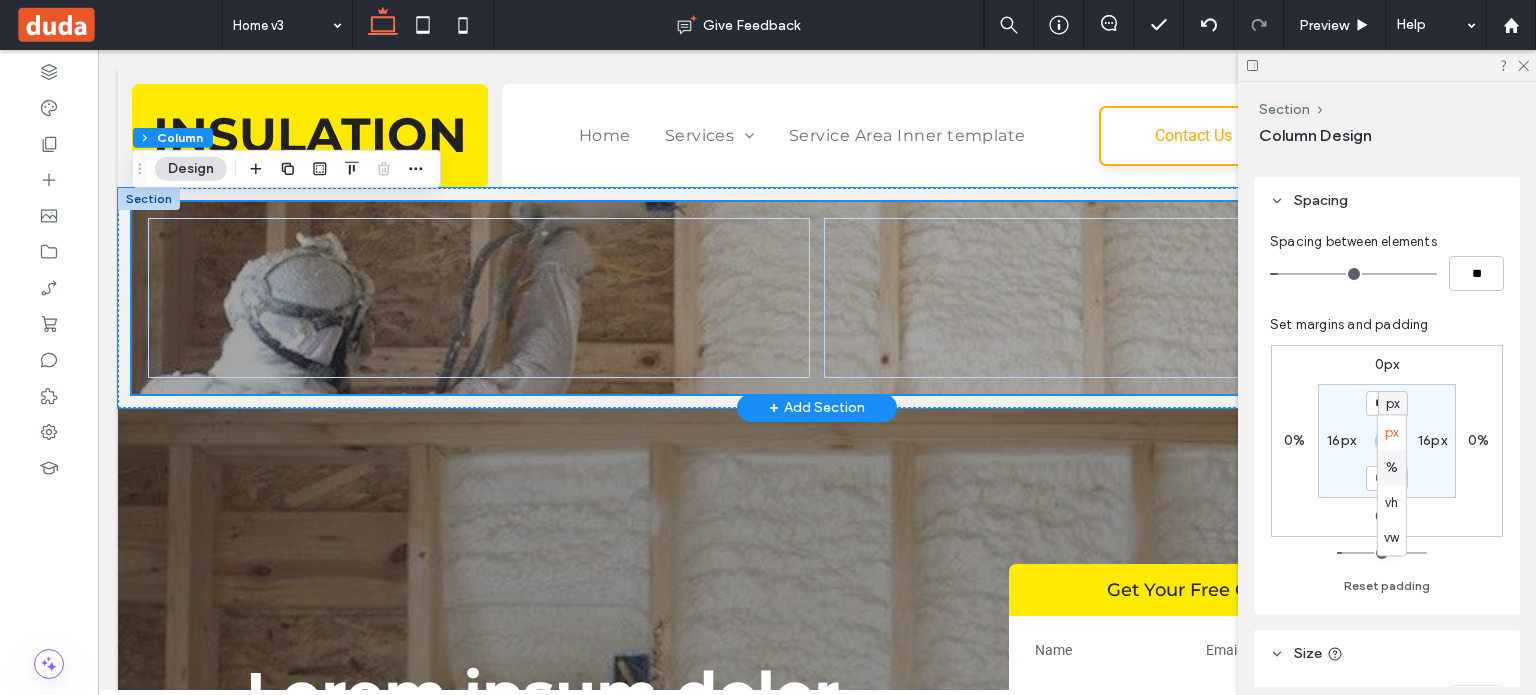 click on "%" at bounding box center [1392, 467] 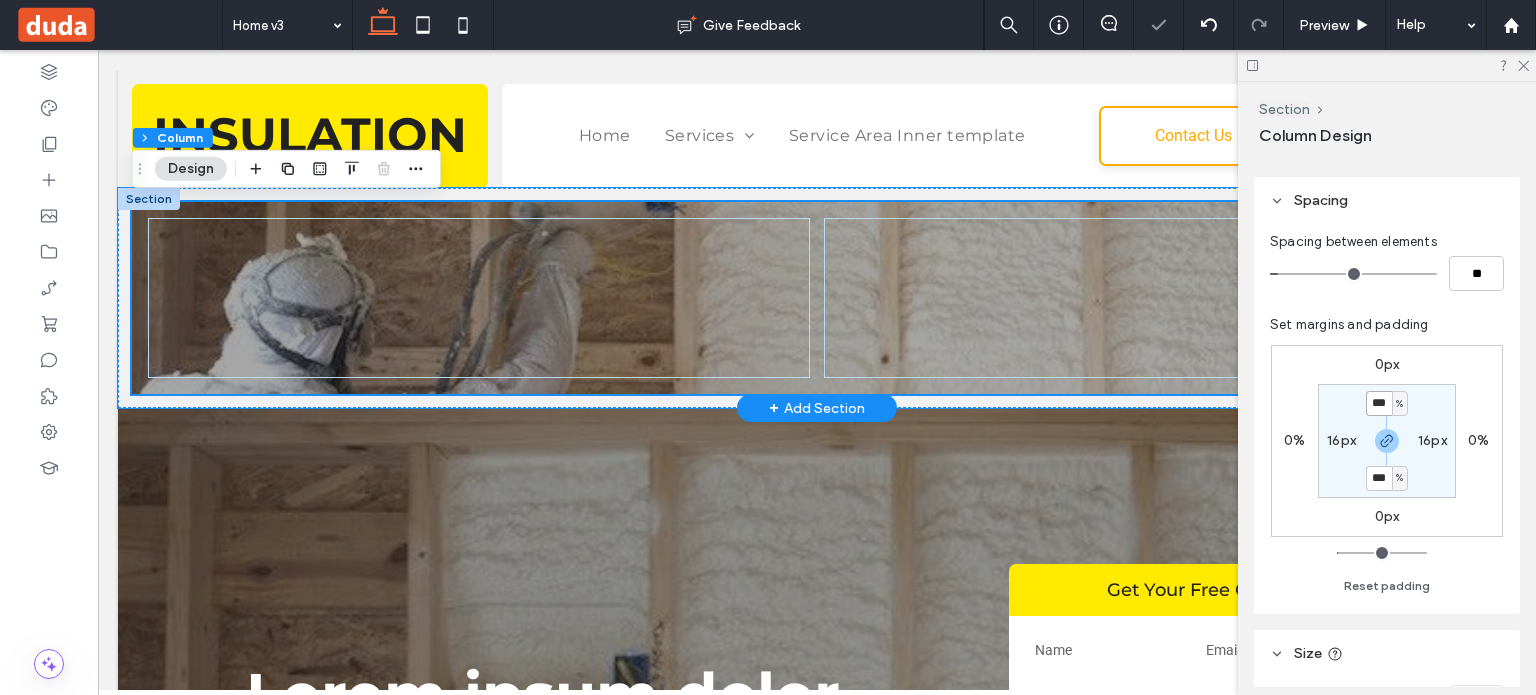 click on "***" at bounding box center [1379, 403] 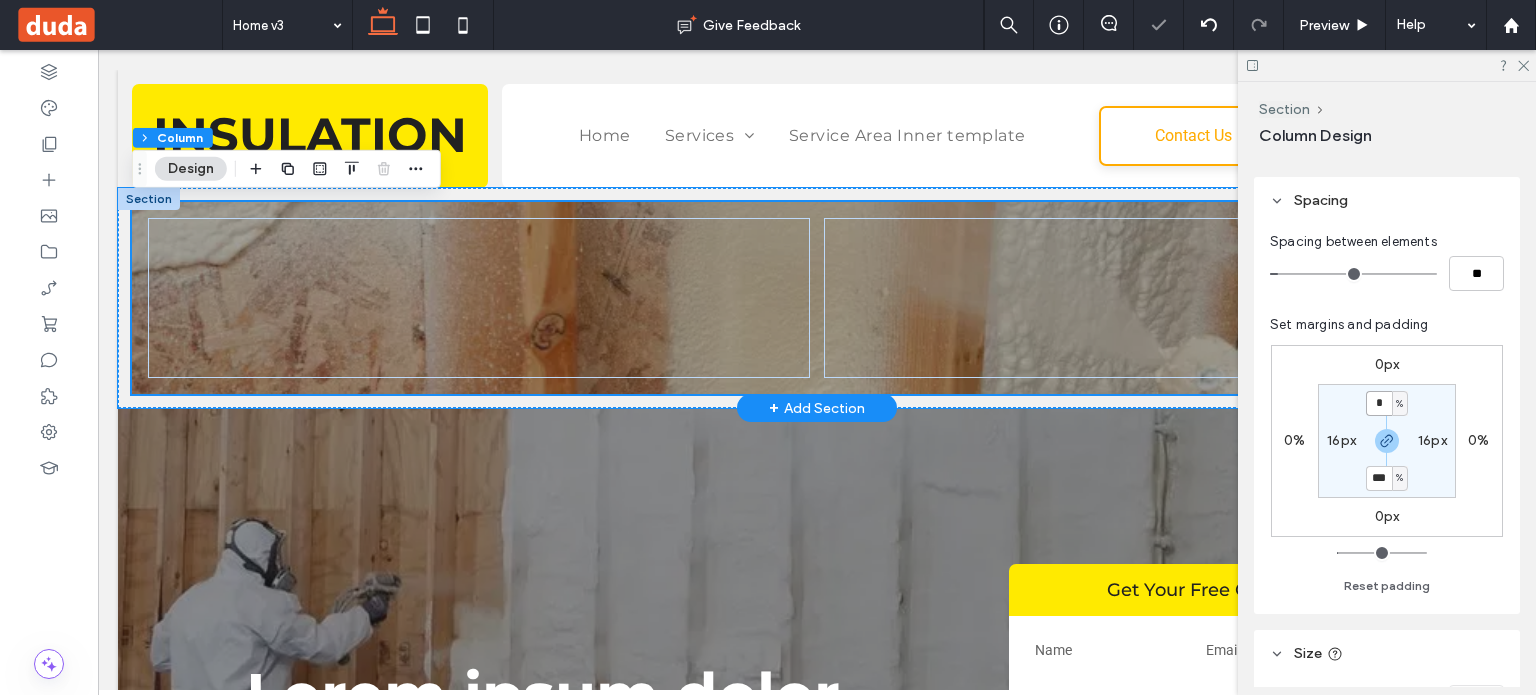 type on "*" 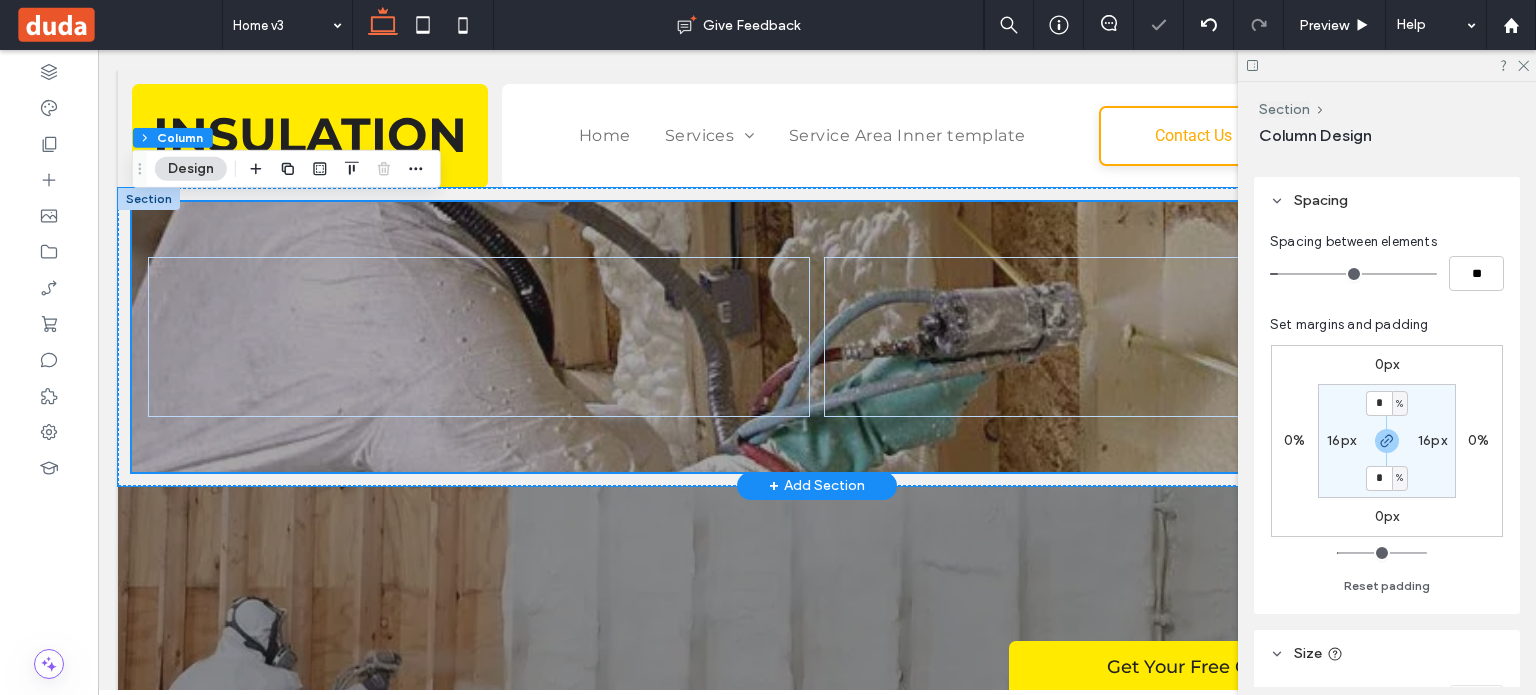 click on "16px" at bounding box center (1341, 440) 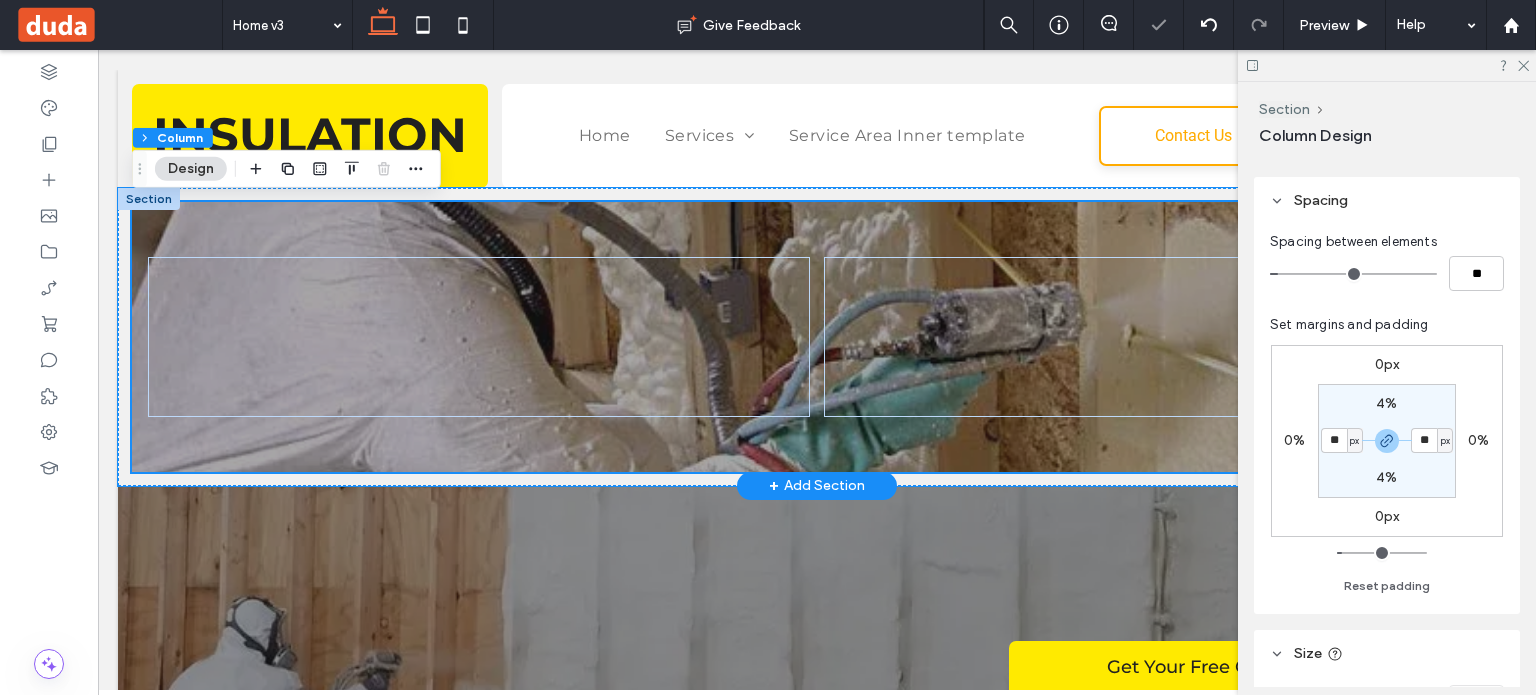 click on "px" at bounding box center [1354, 441] 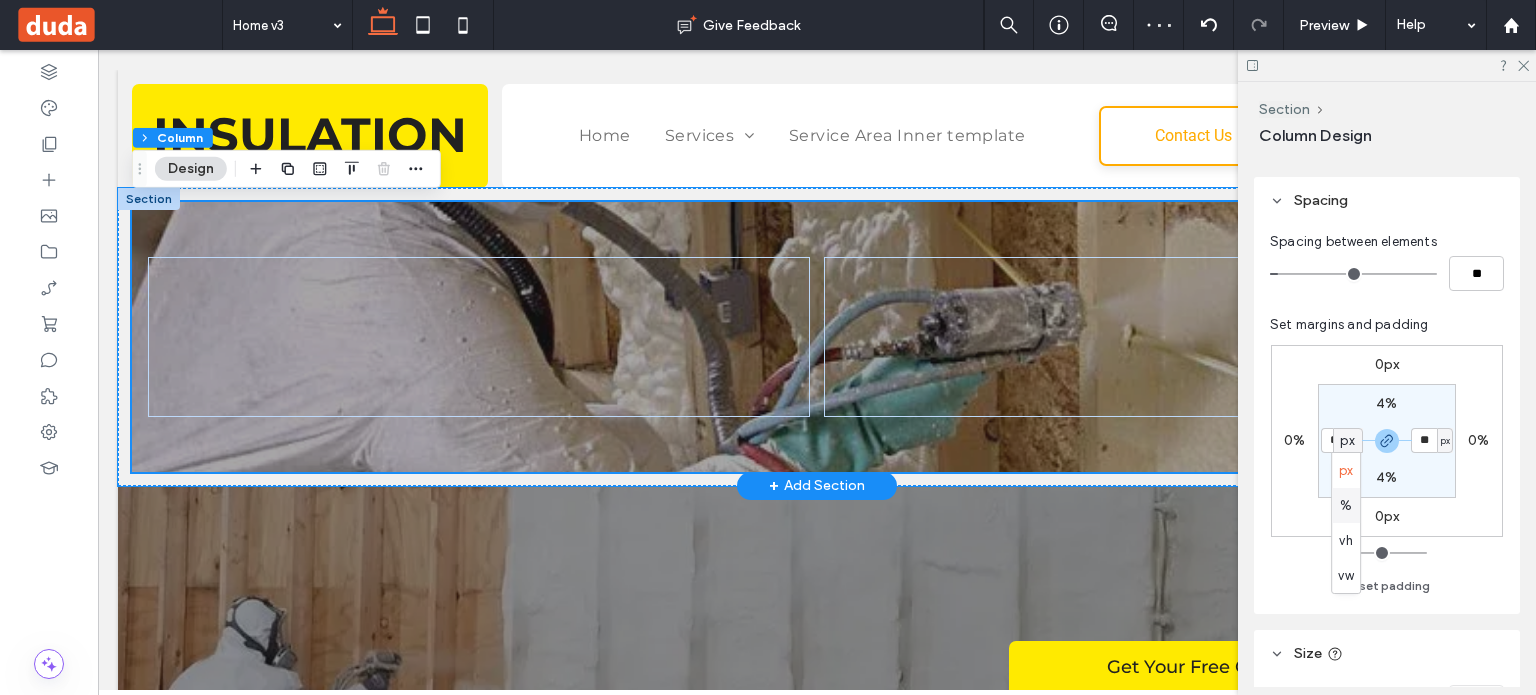 click on "%" at bounding box center (1346, 505) 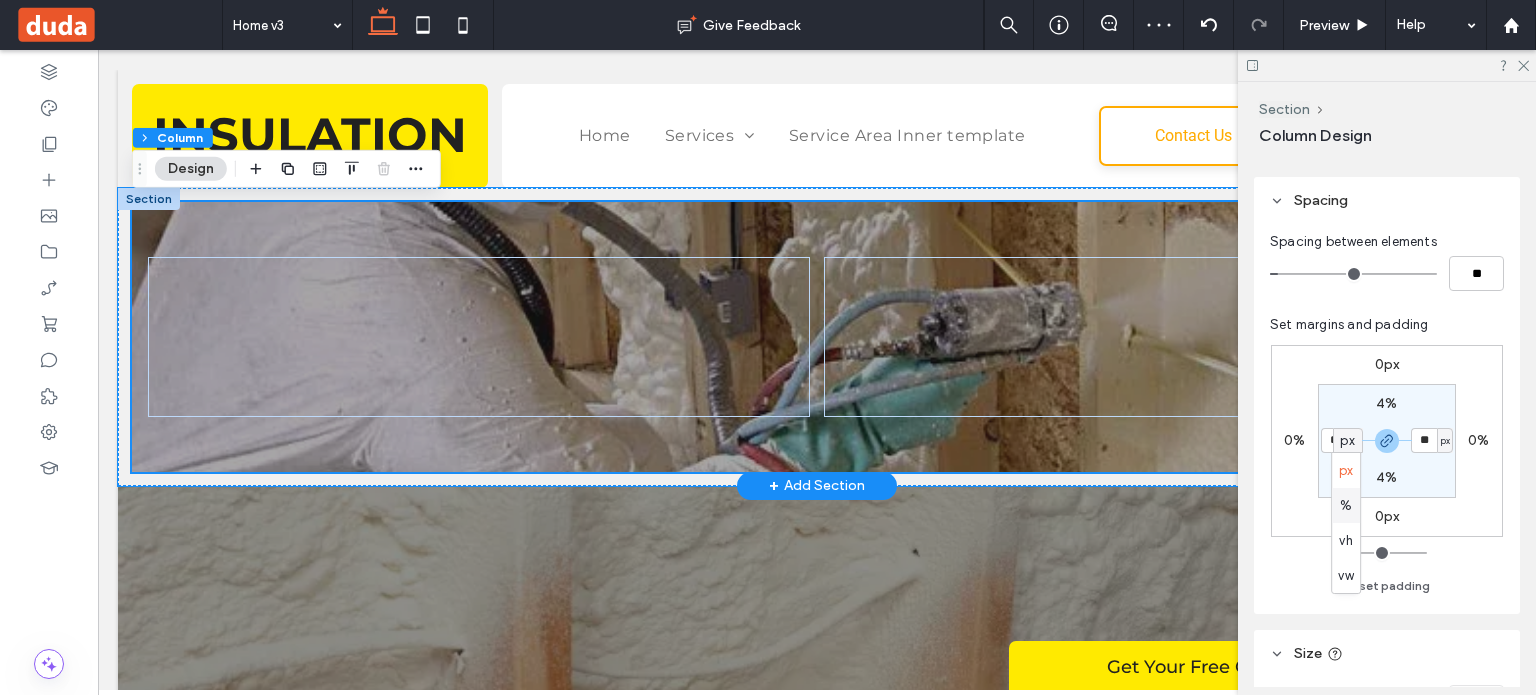type on "*" 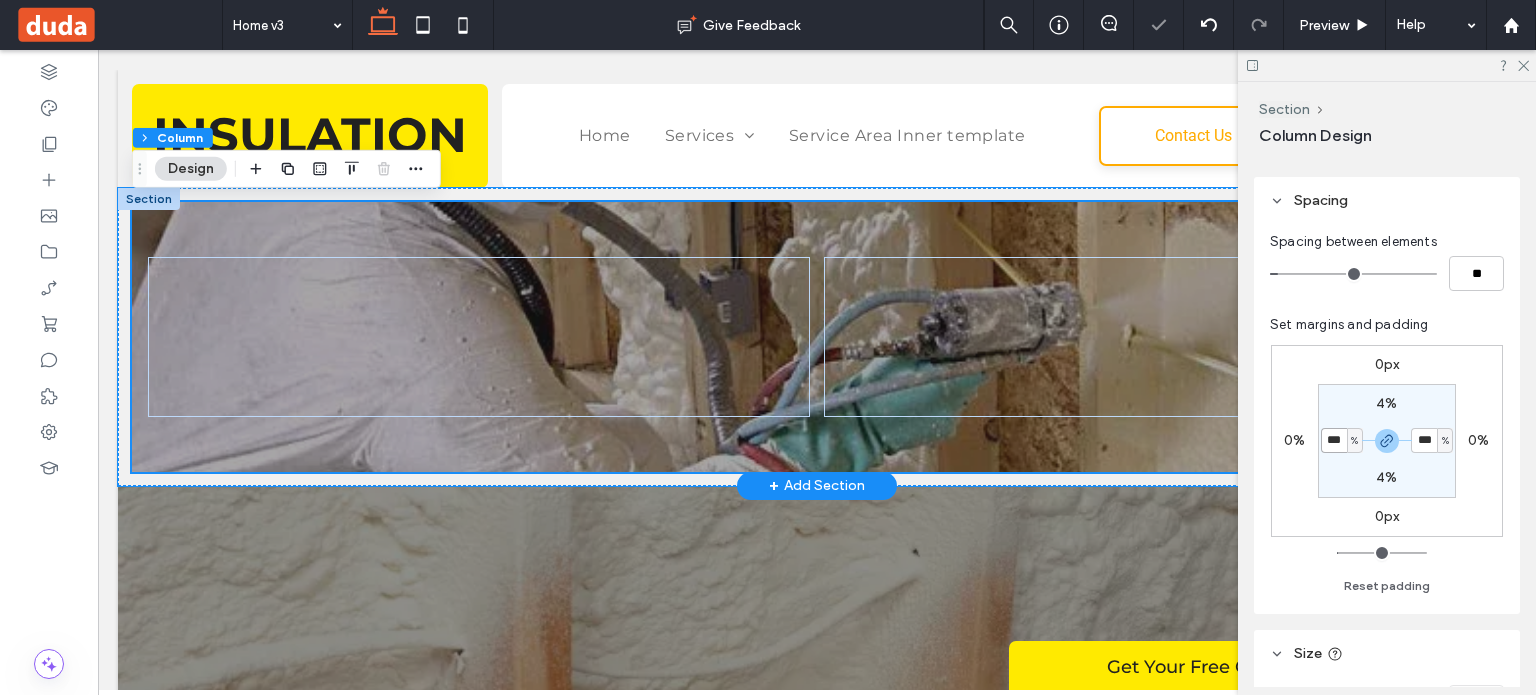 click on "***" at bounding box center (1334, 440) 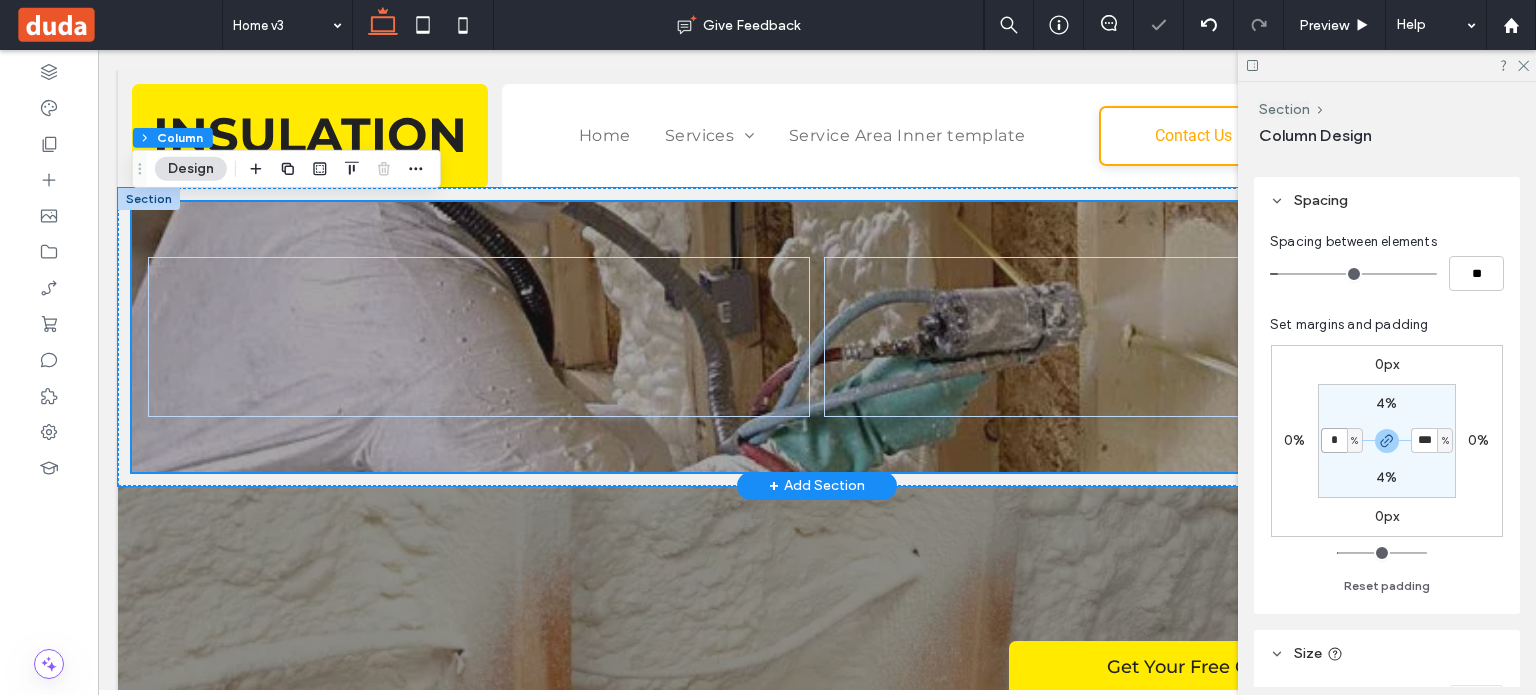 type on "*" 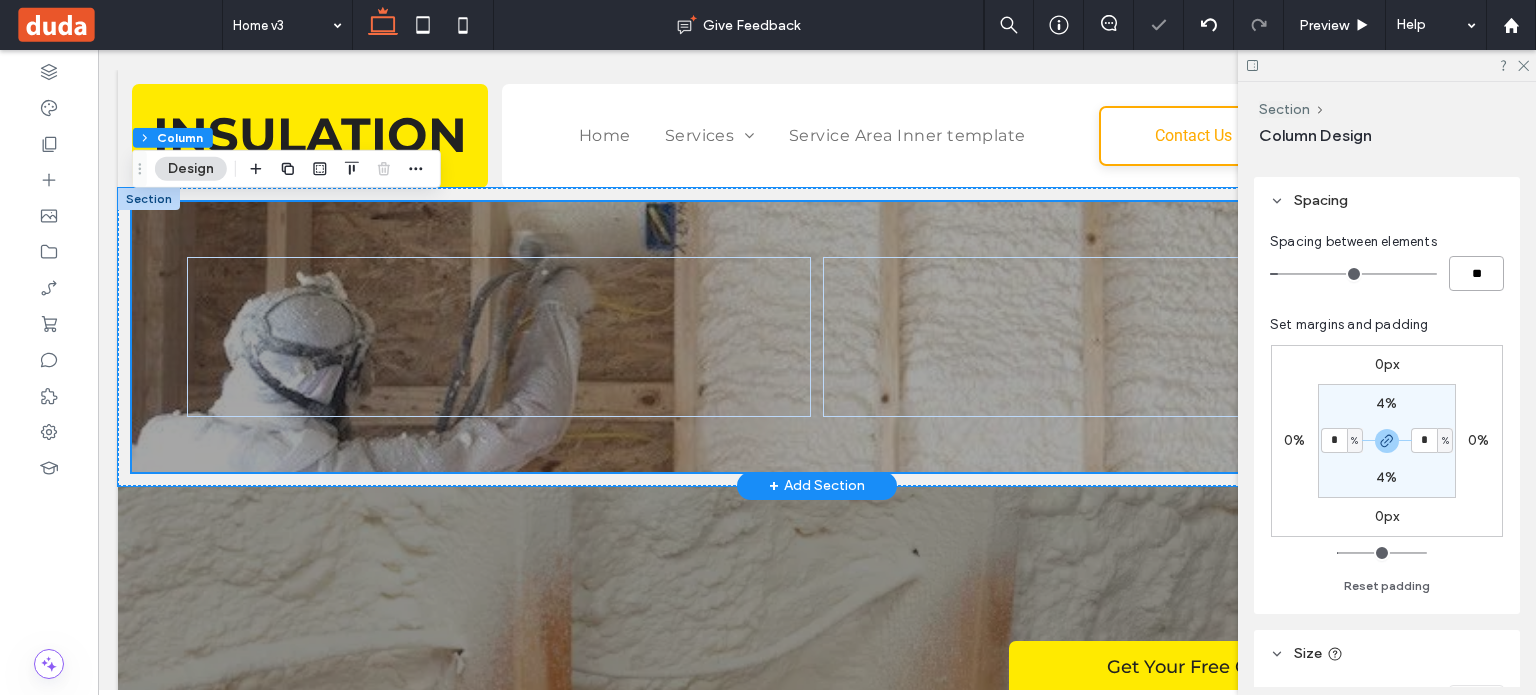 click on "**" at bounding box center [1476, 273] 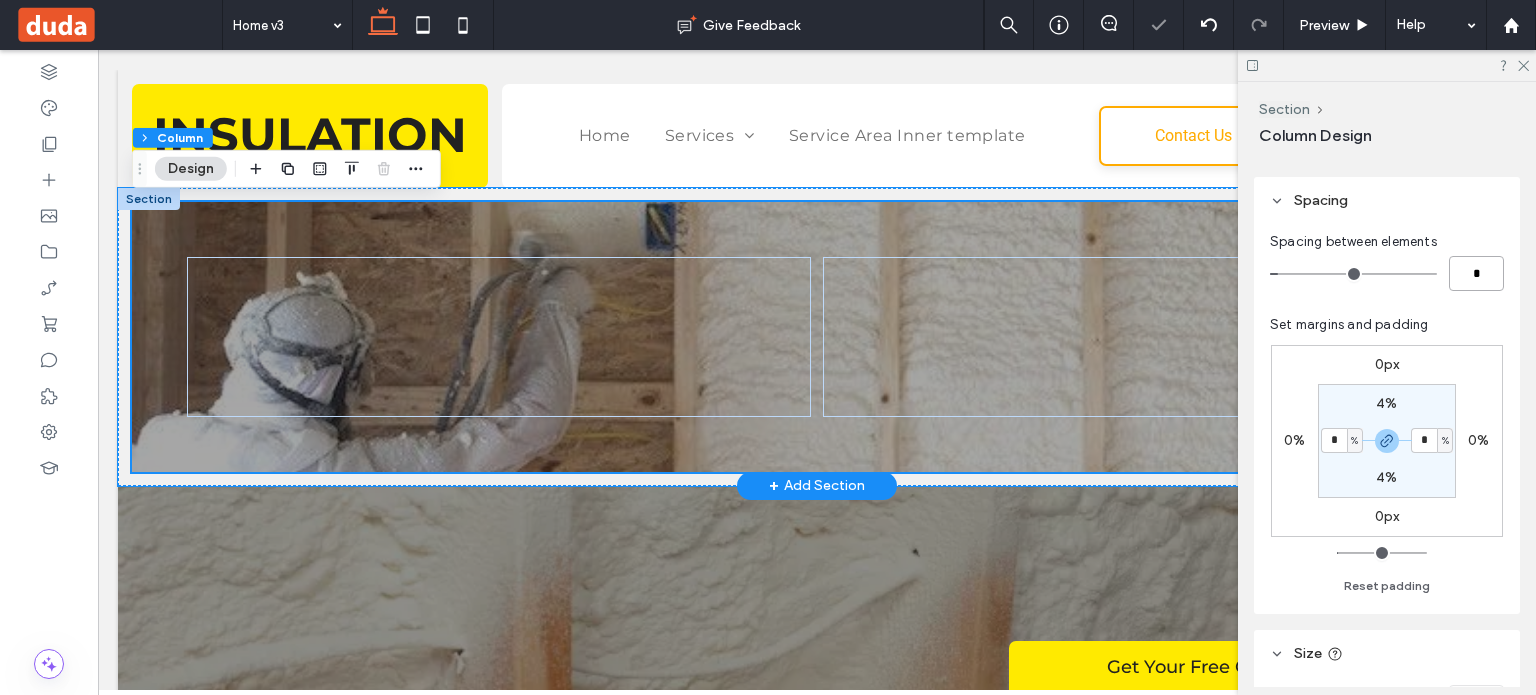 type on "*" 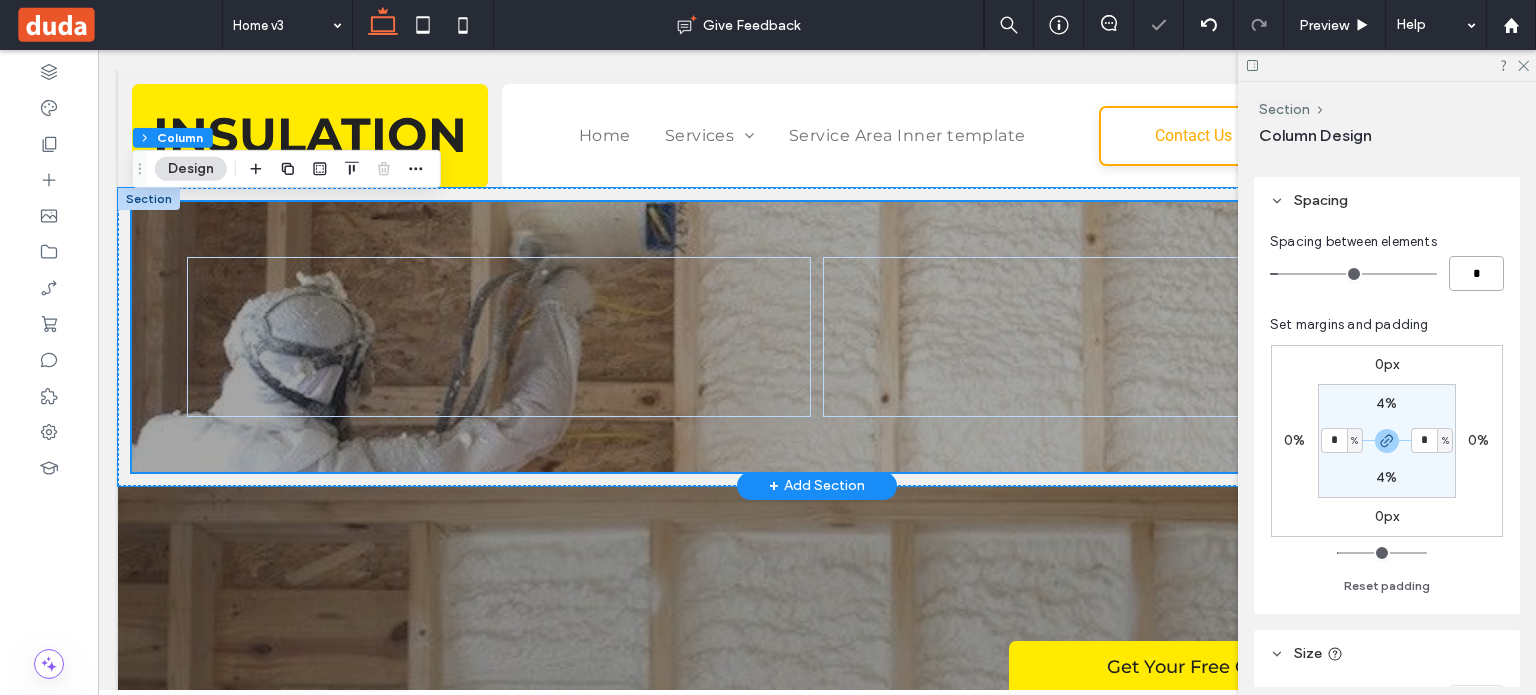 type on "*" 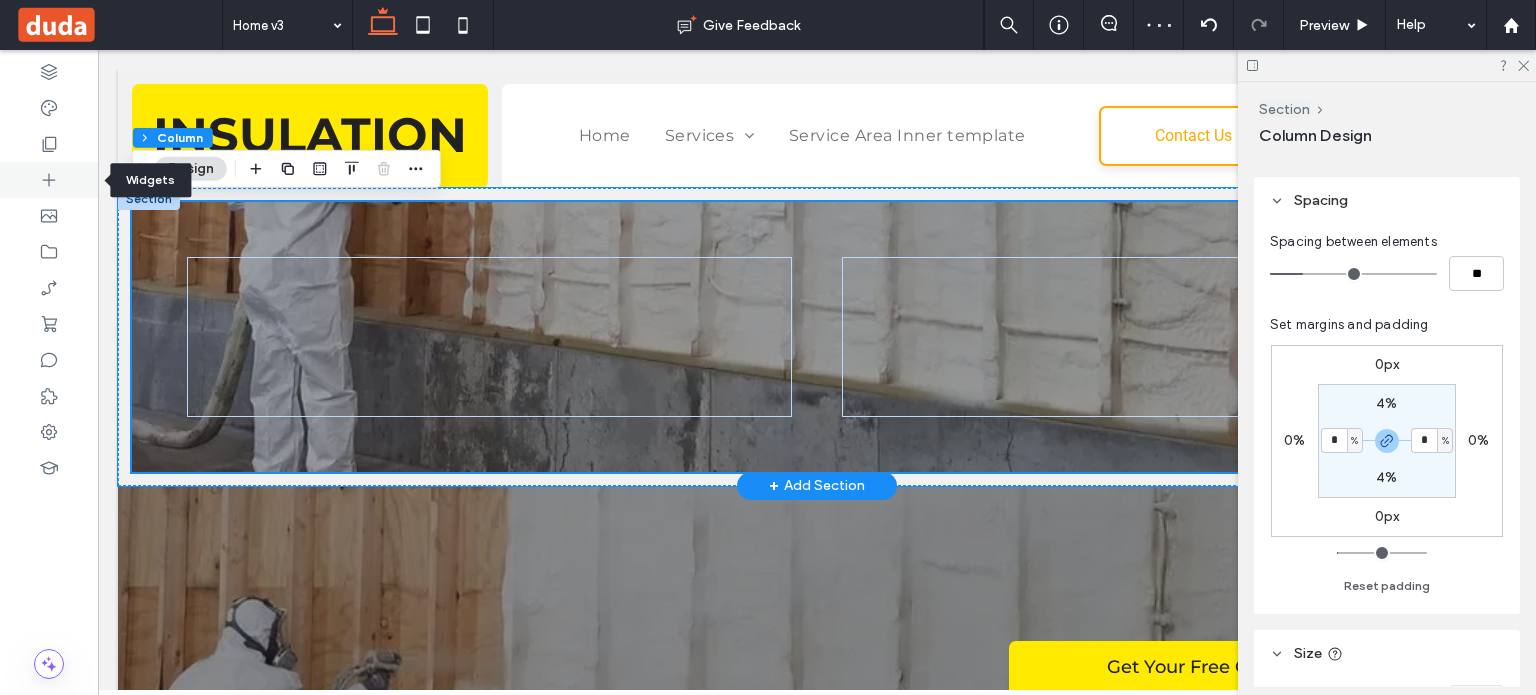 click 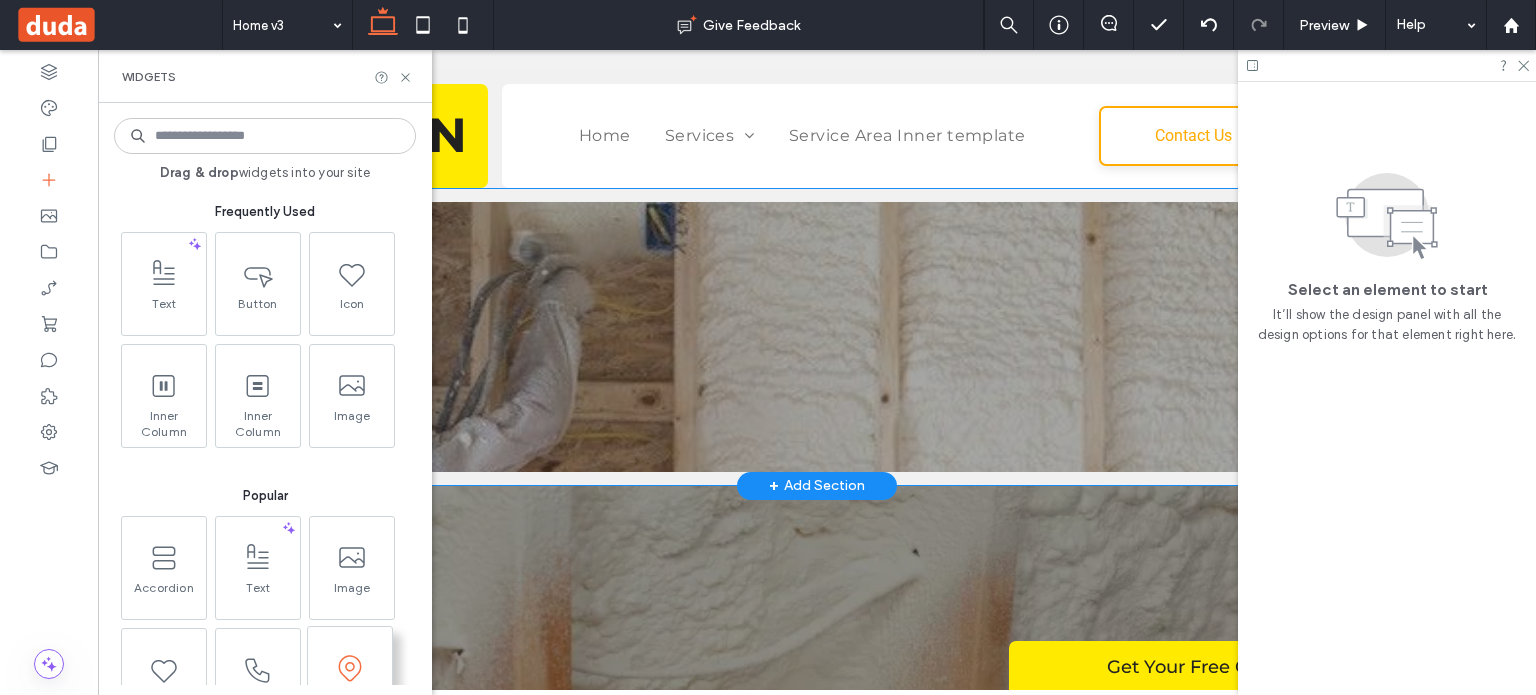 scroll, scrollTop: 300, scrollLeft: 0, axis: vertical 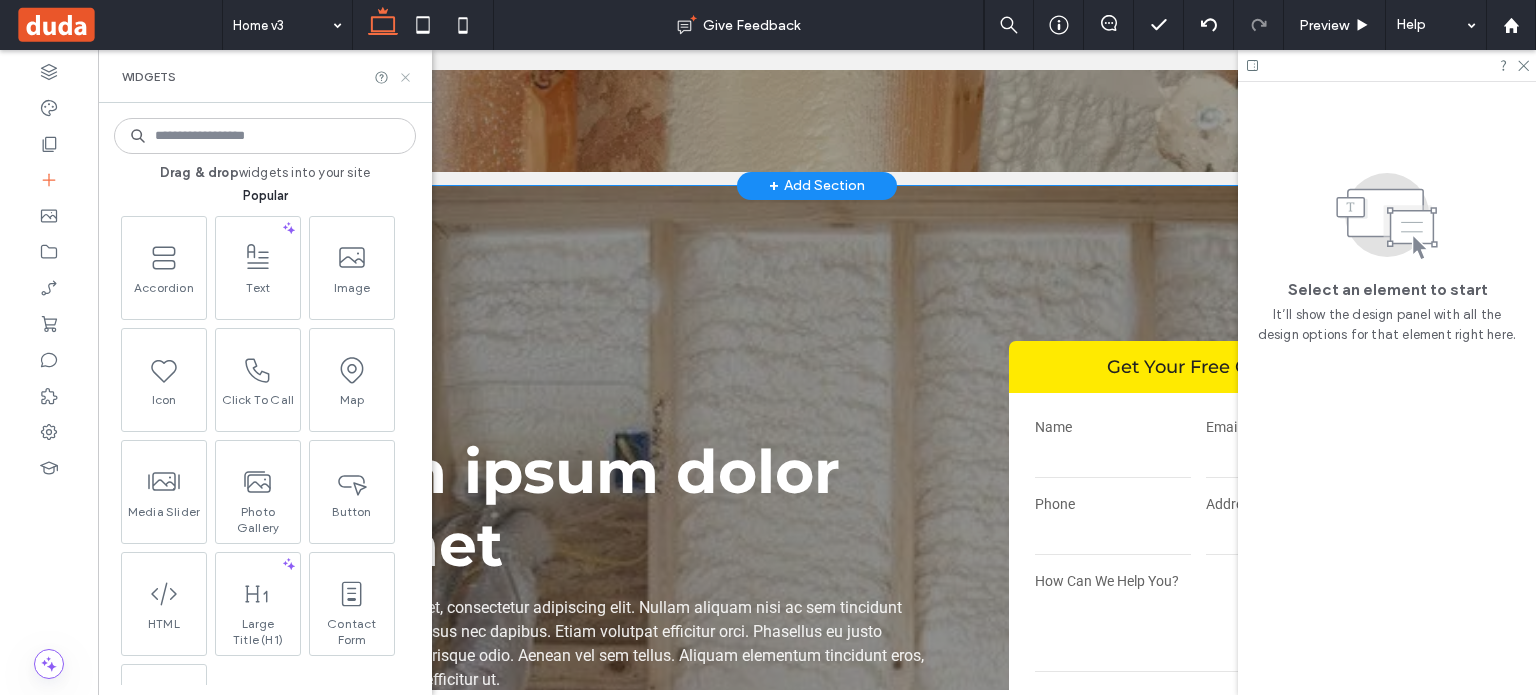 click 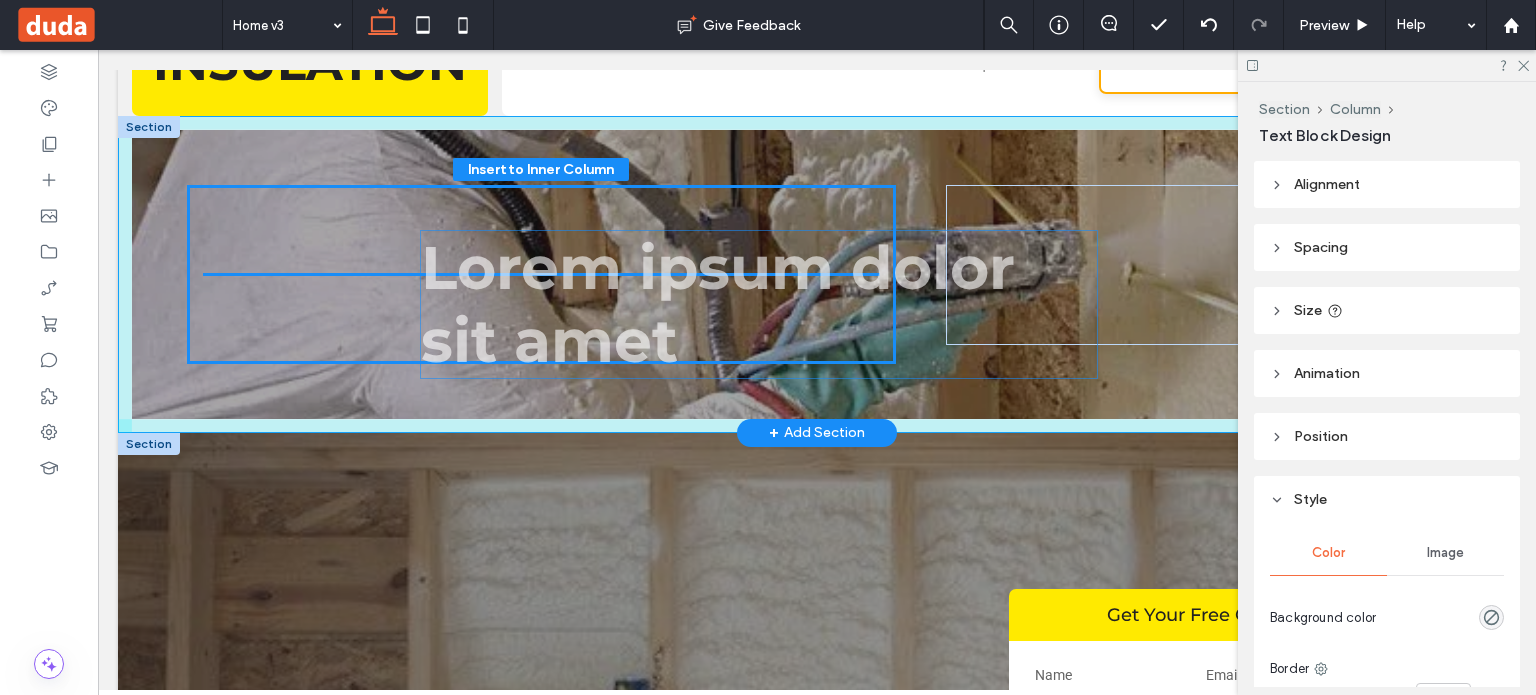 scroll, scrollTop: 74, scrollLeft: 0, axis: vertical 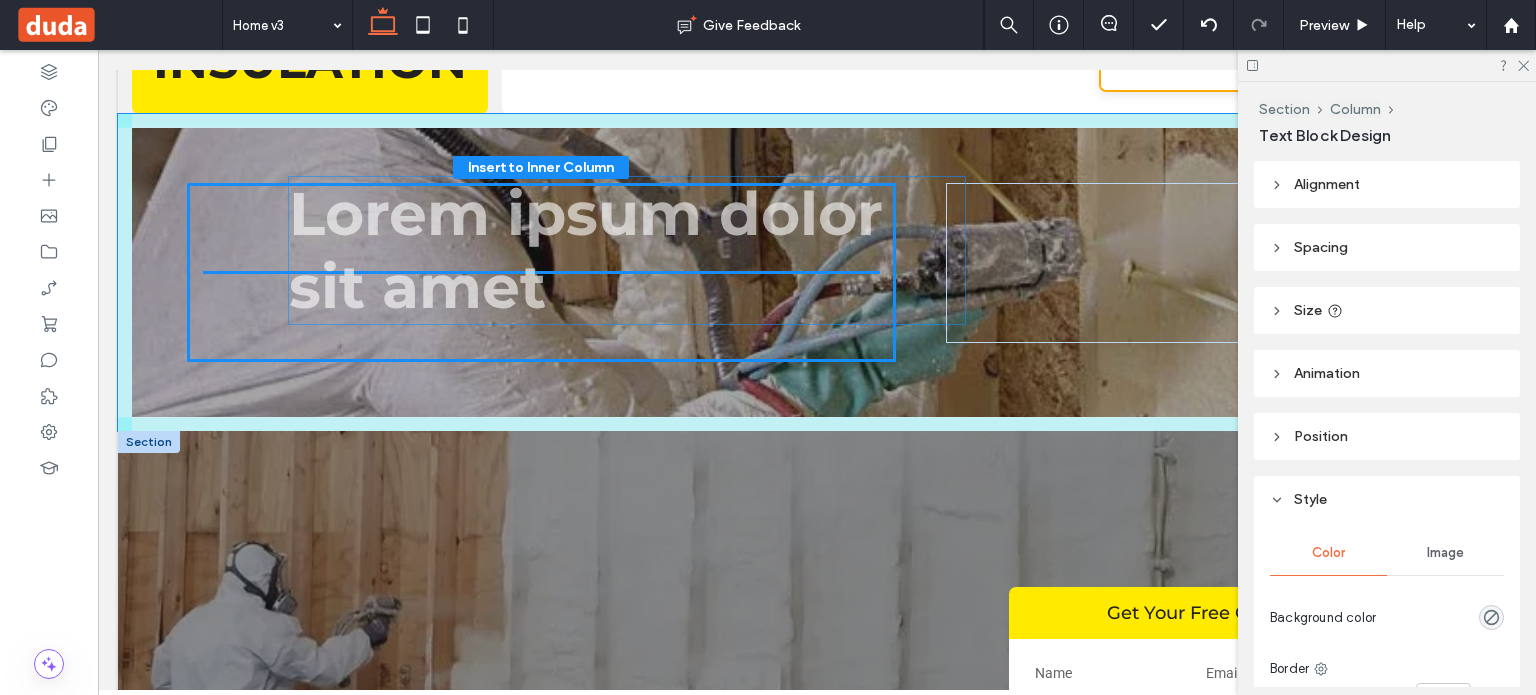 drag, startPoint x: 442, startPoint y: 547, endPoint x: 583, endPoint y: 344, distance: 247.16391 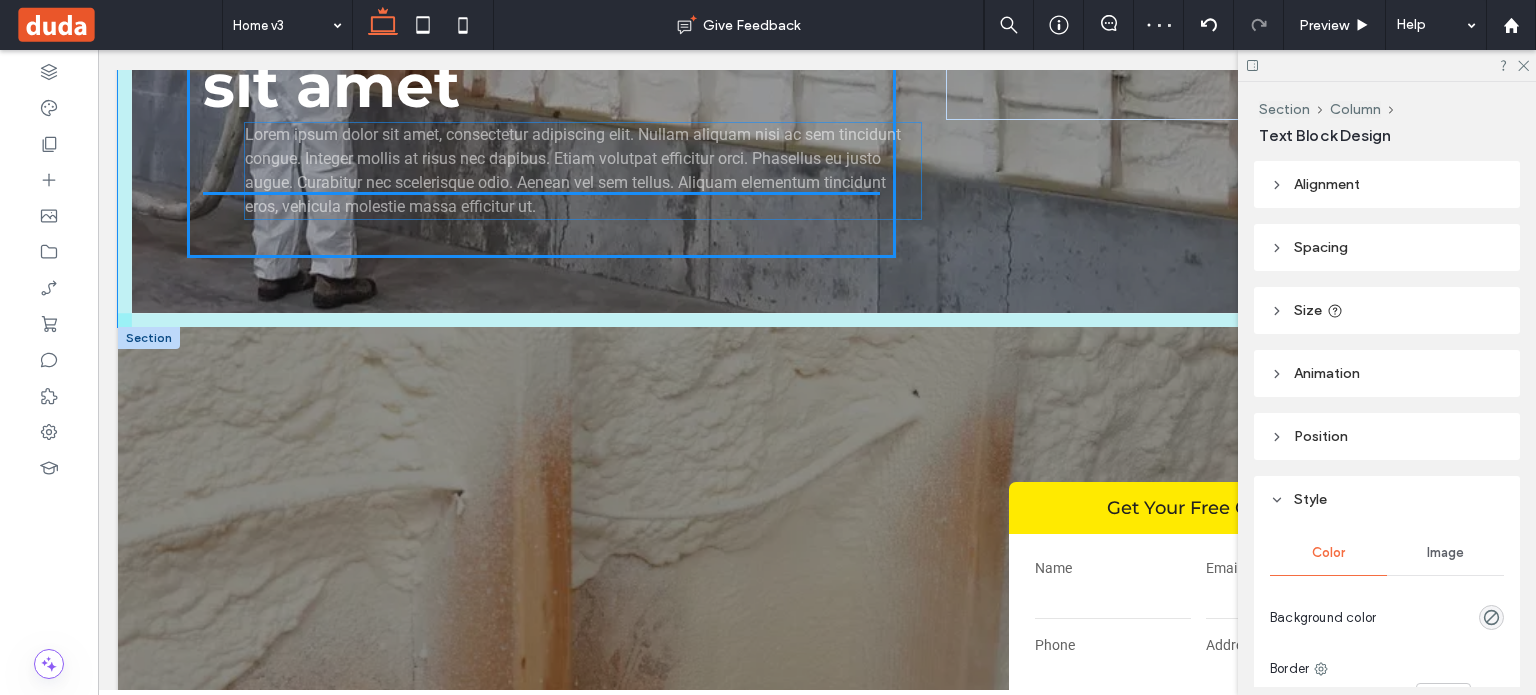 scroll, scrollTop: 273, scrollLeft: 0, axis: vertical 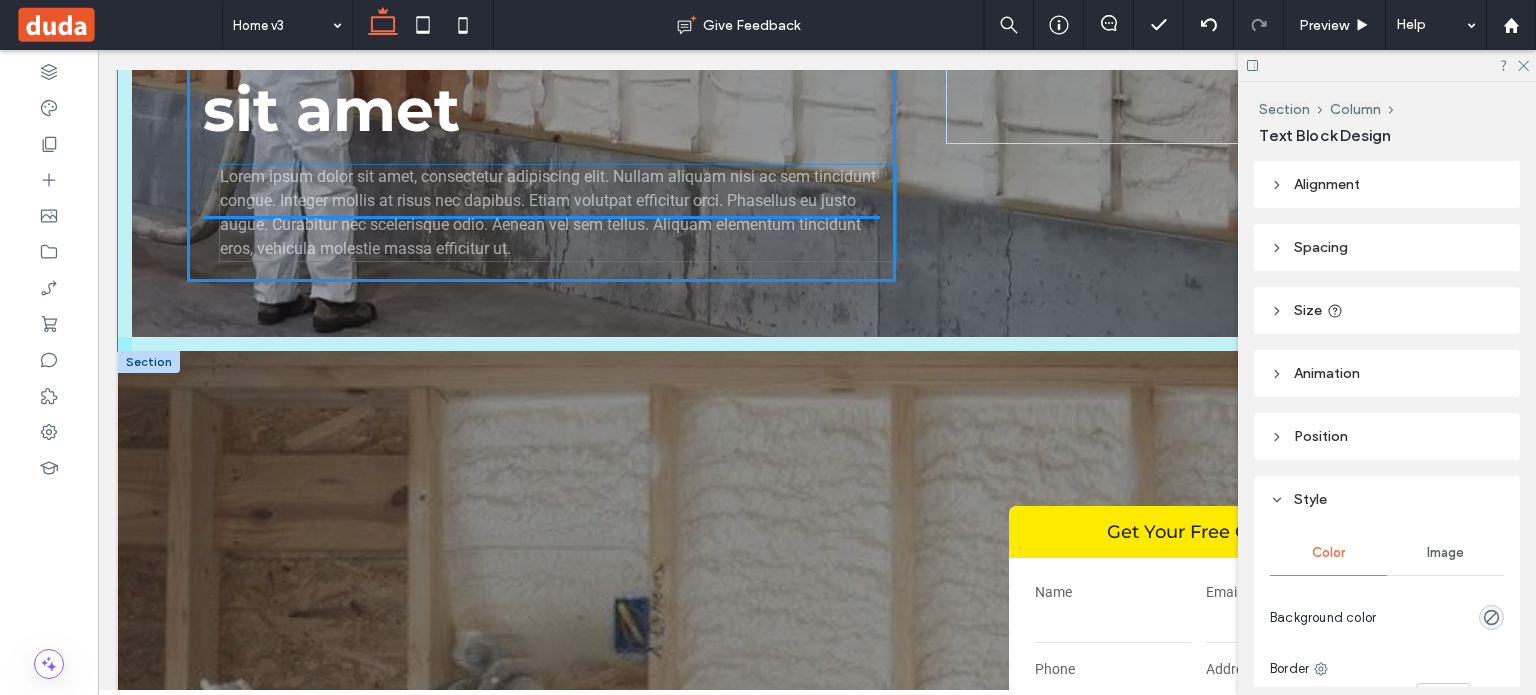 drag, startPoint x: 476, startPoint y: 502, endPoint x: 554, endPoint y: 277, distance: 238.13652 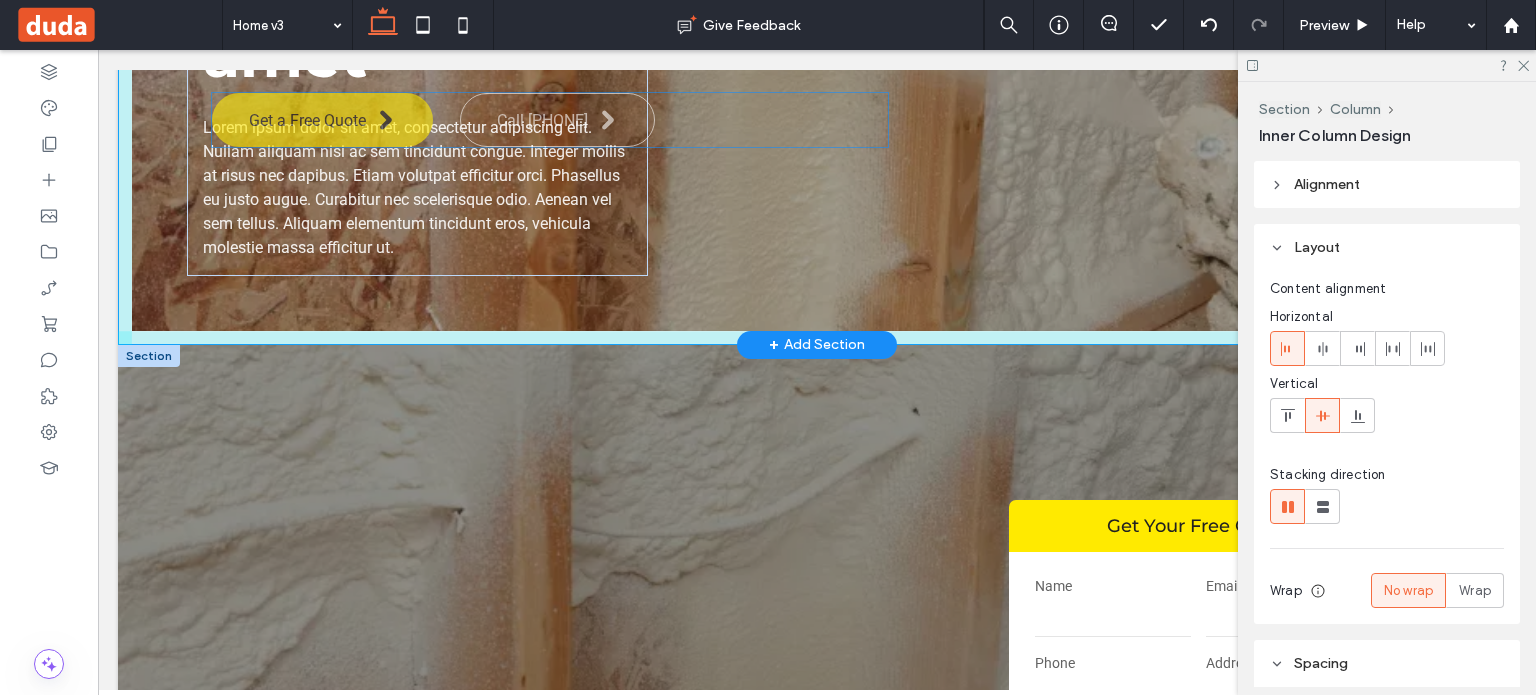 scroll, scrollTop: 342, scrollLeft: 0, axis: vertical 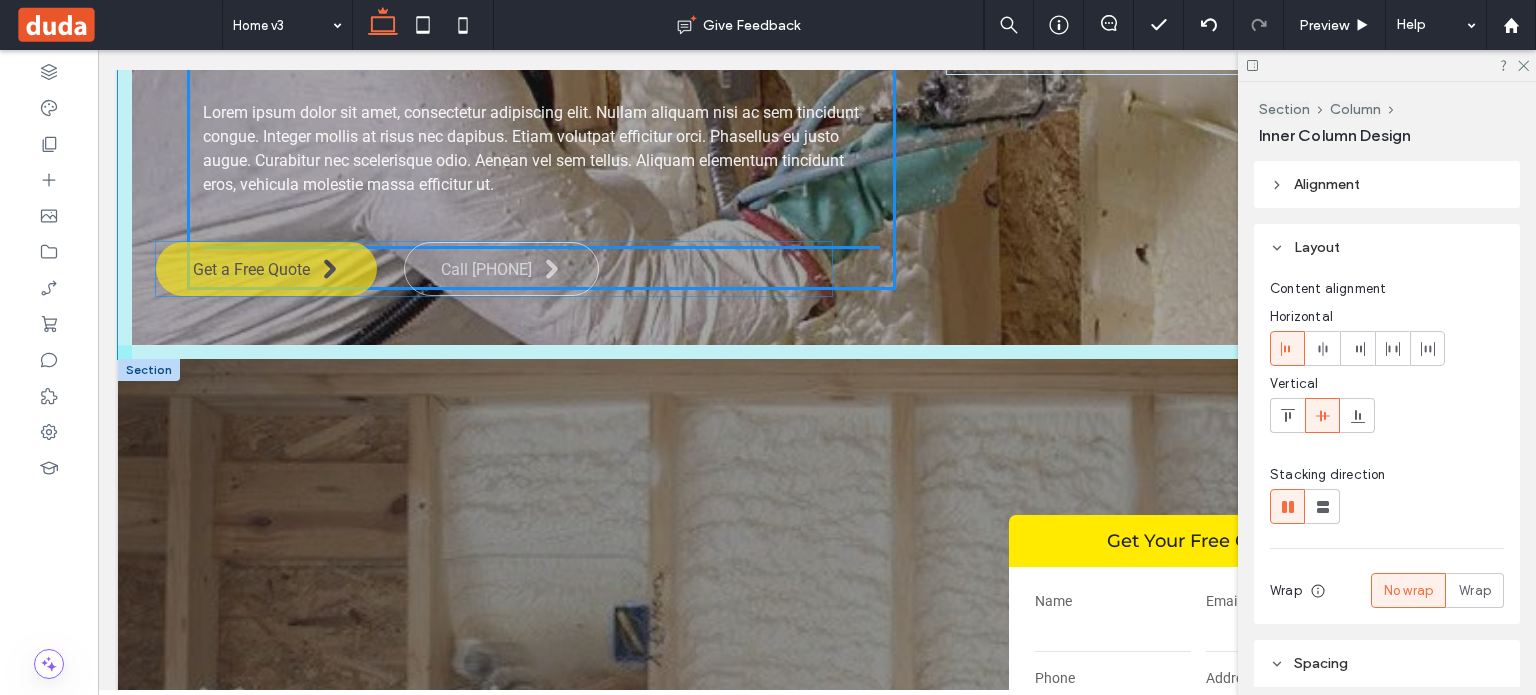 drag, startPoint x: 745, startPoint y: 374, endPoint x: 658, endPoint y: 267, distance: 137.90576 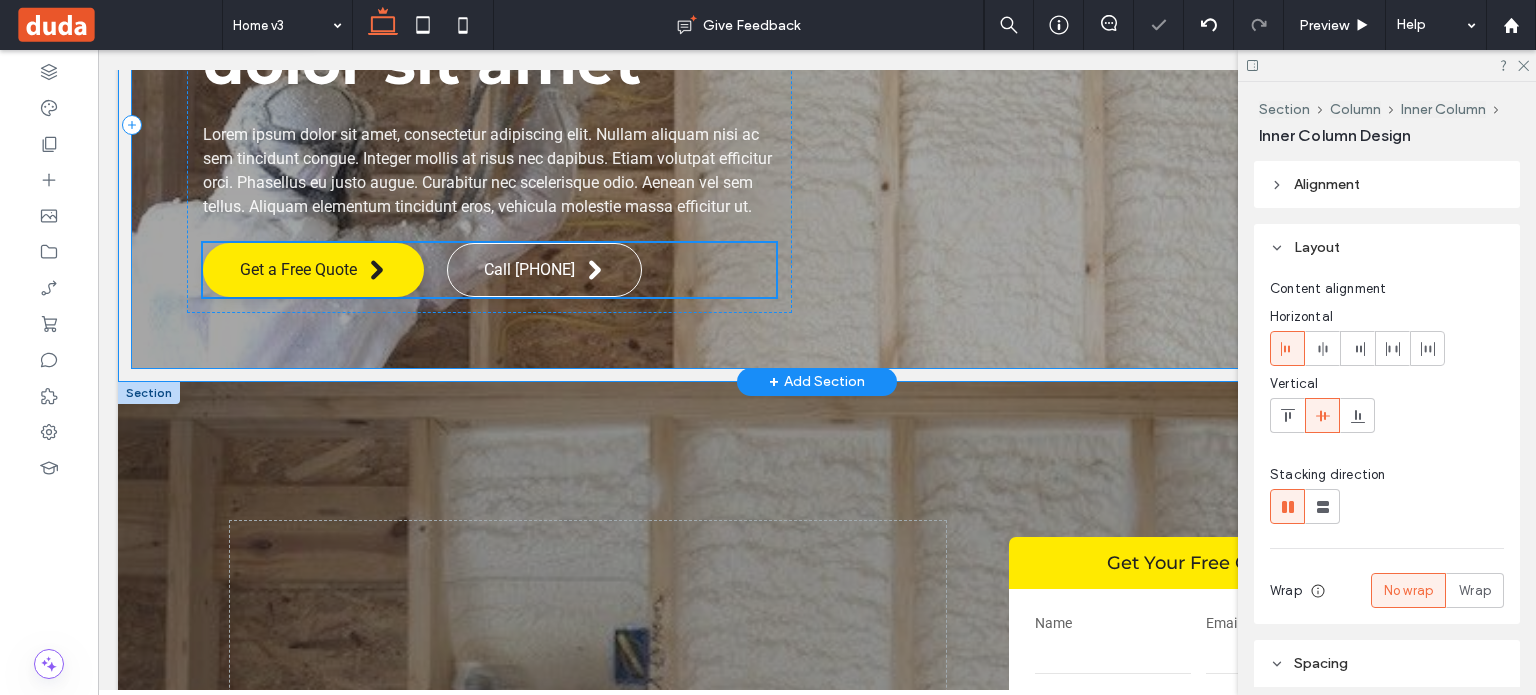 scroll, scrollTop: 42, scrollLeft: 0, axis: vertical 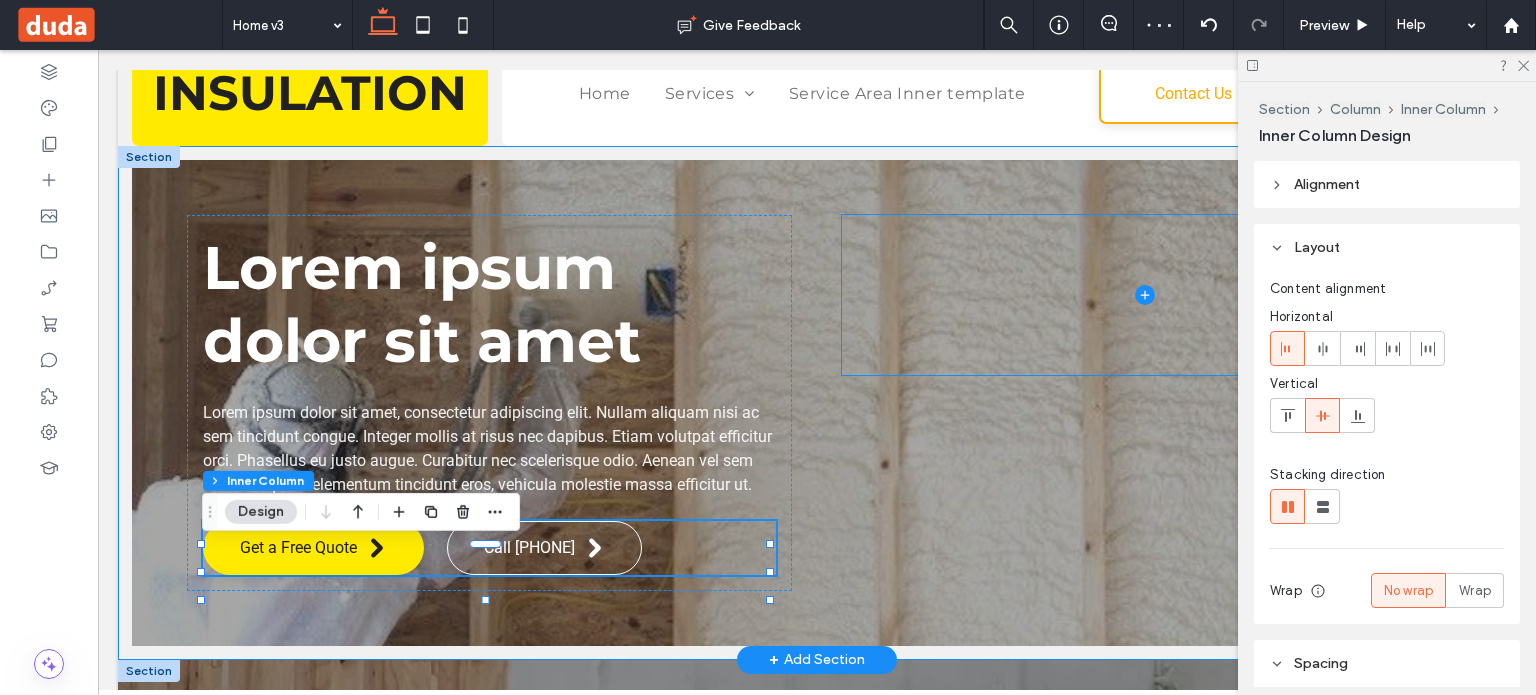 click at bounding box center [1144, 295] 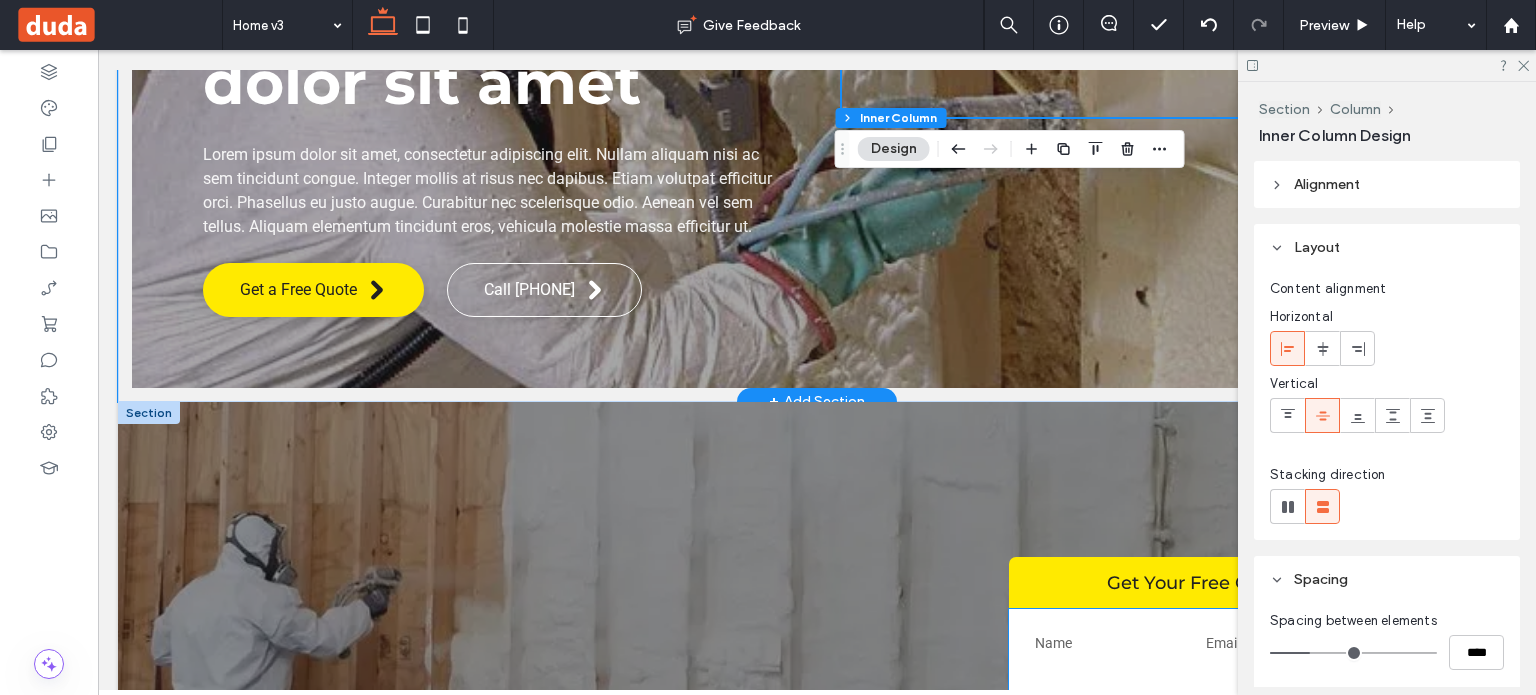 scroll, scrollTop: 500, scrollLeft: 0, axis: vertical 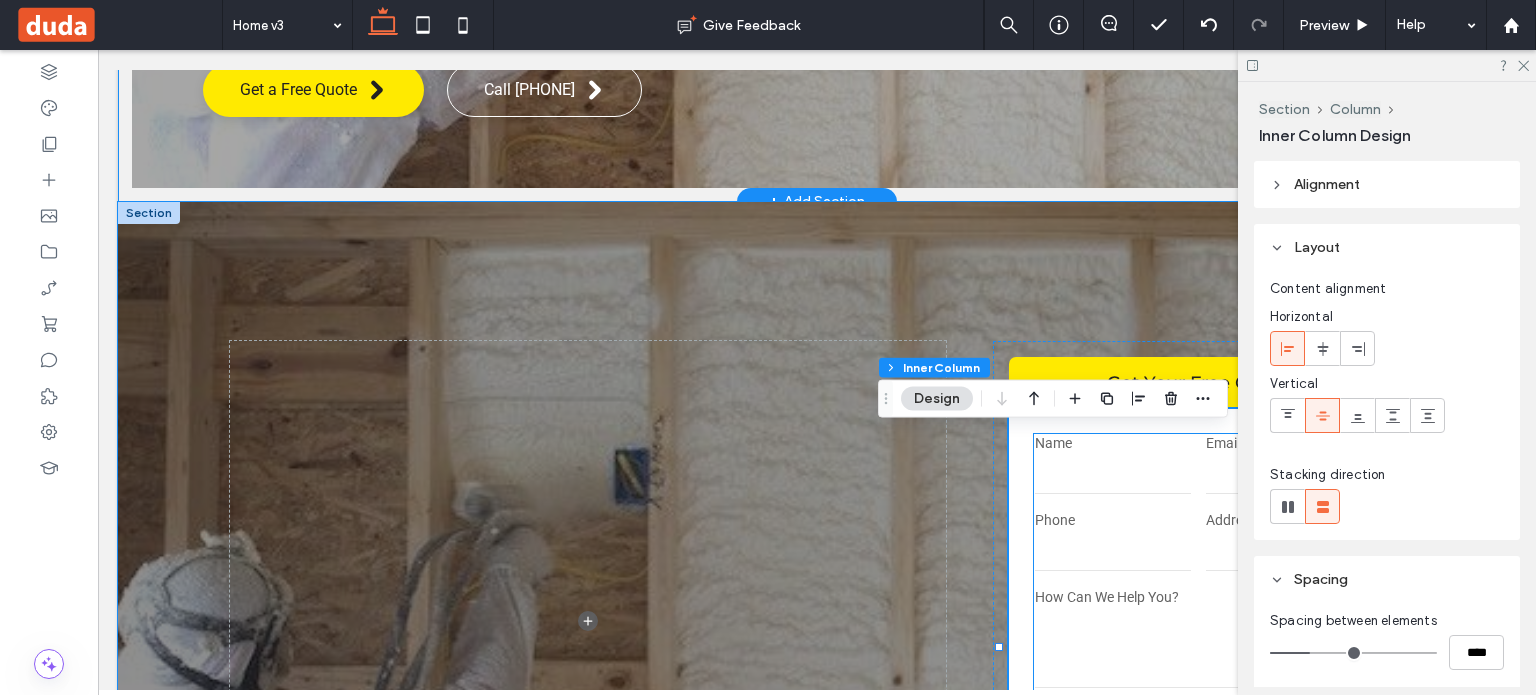 click on "Name" at bounding box center [1113, 466] 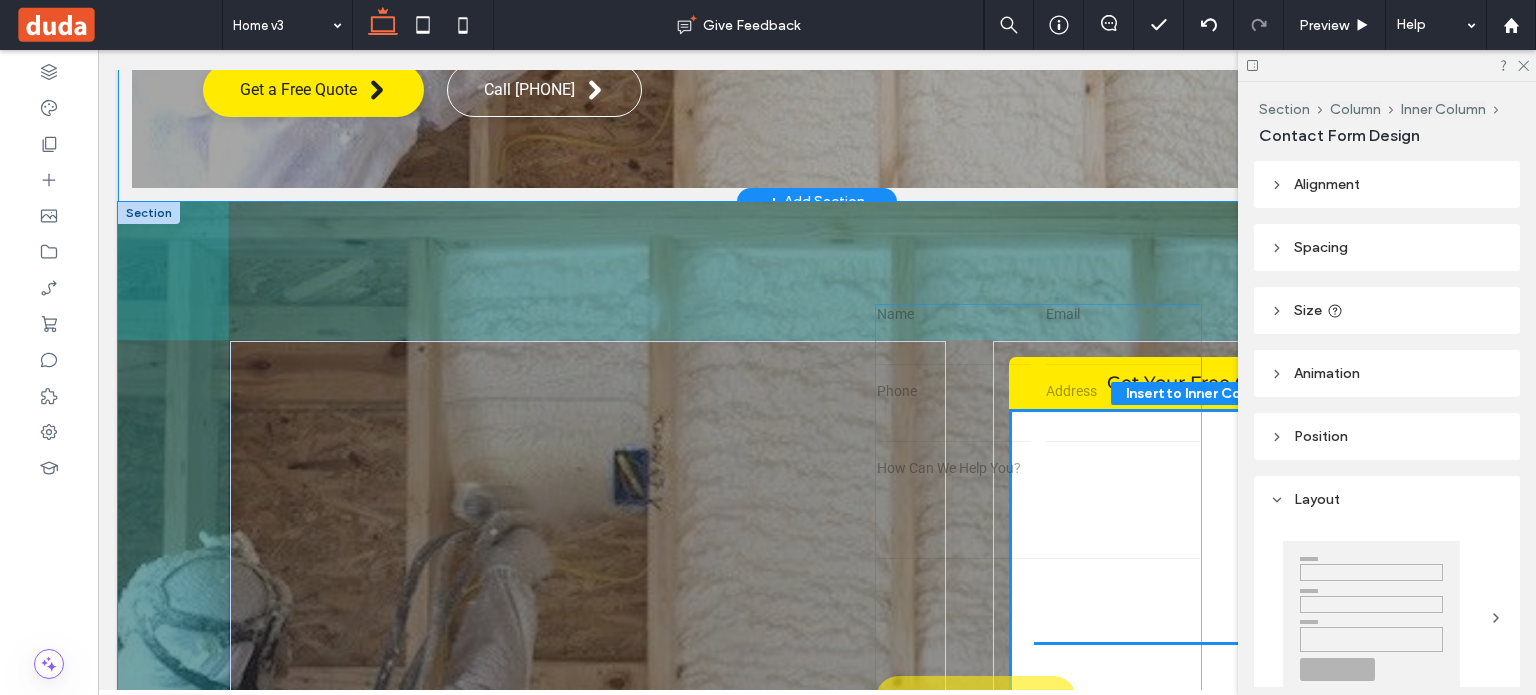 type on "*" 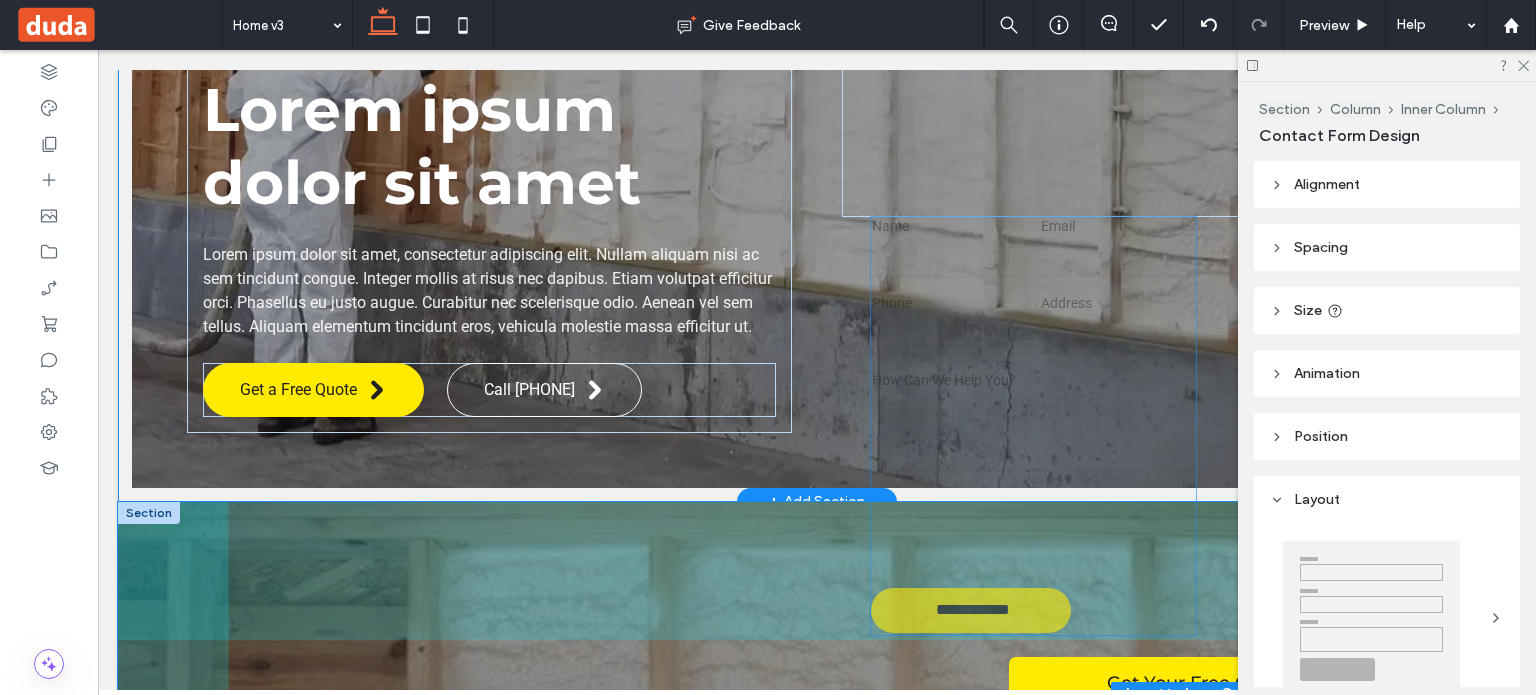 scroll, scrollTop: 0, scrollLeft: 0, axis: both 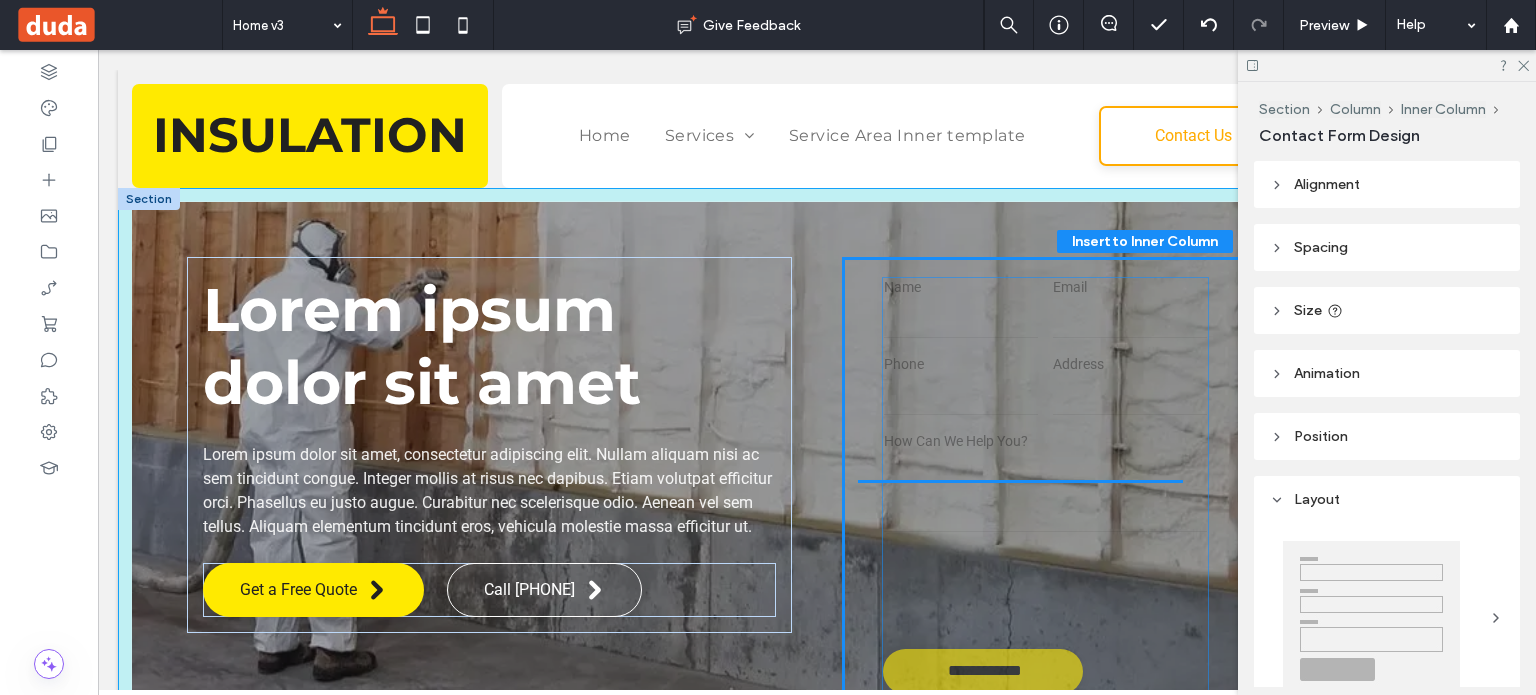 drag, startPoint x: 1098, startPoint y: 523, endPoint x: 1054, endPoint y: 394, distance: 136.29747 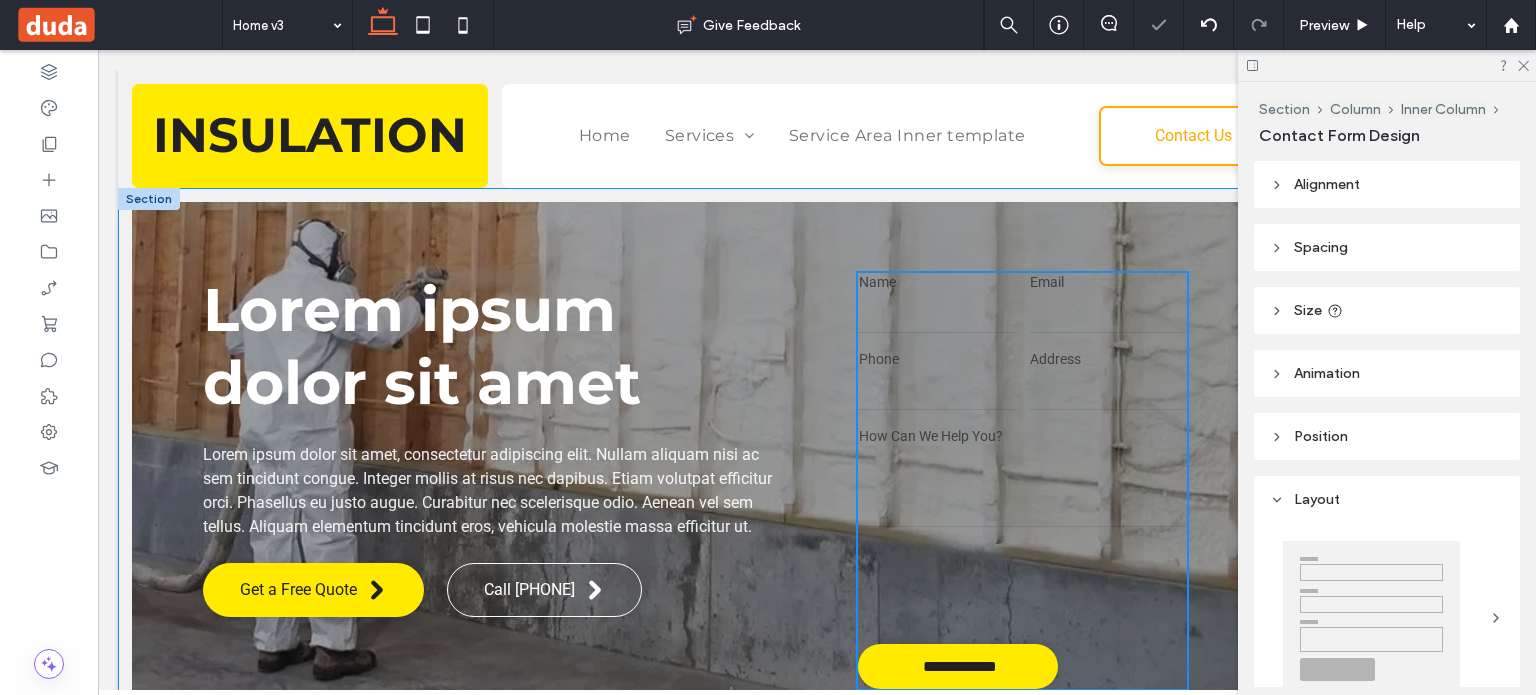 type on "*" 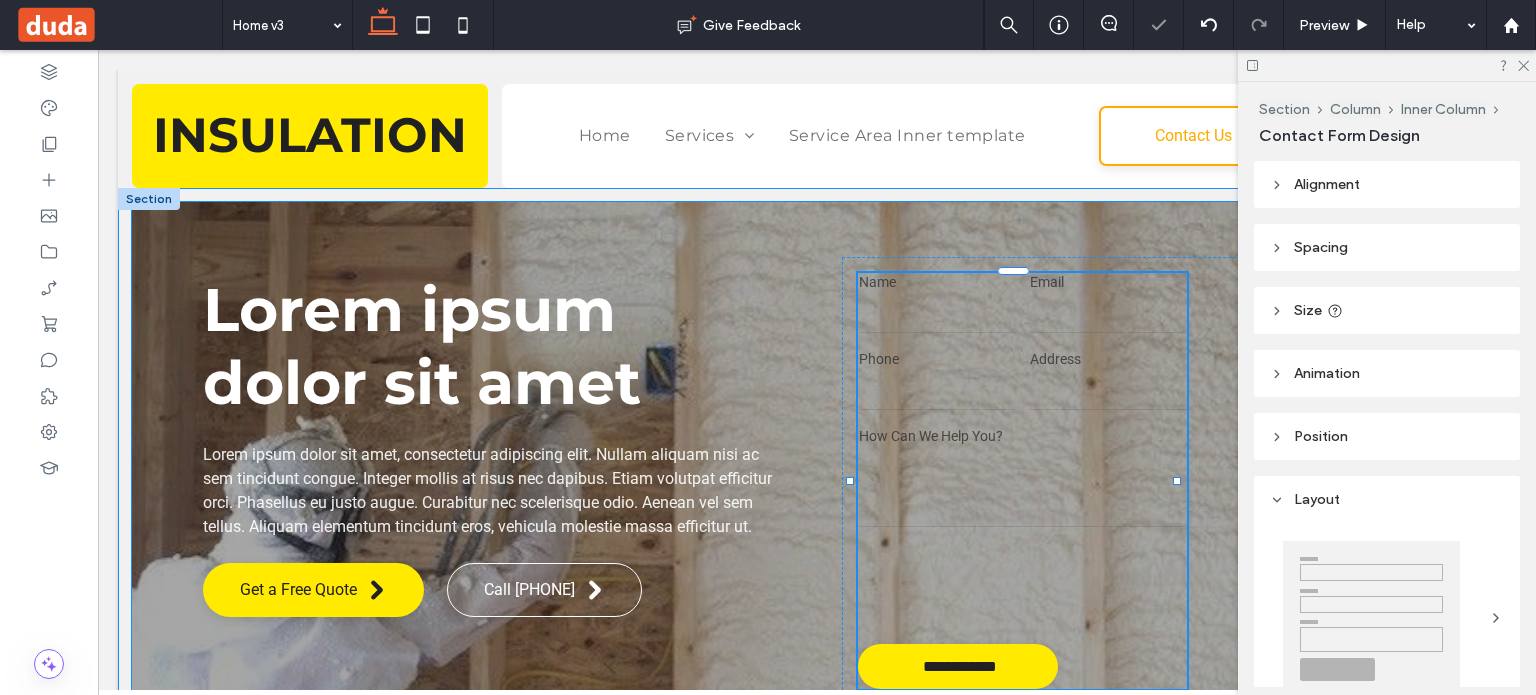 type on "**" 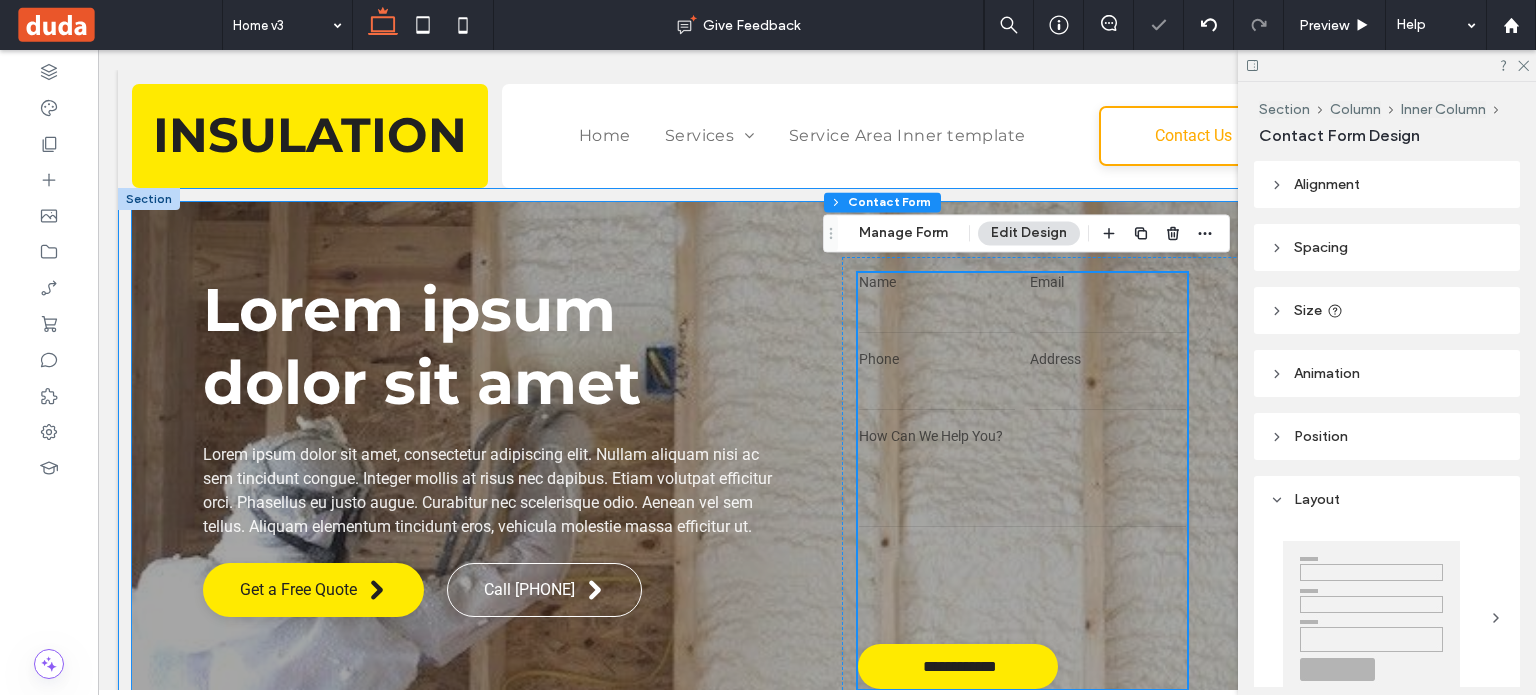 type on "***" 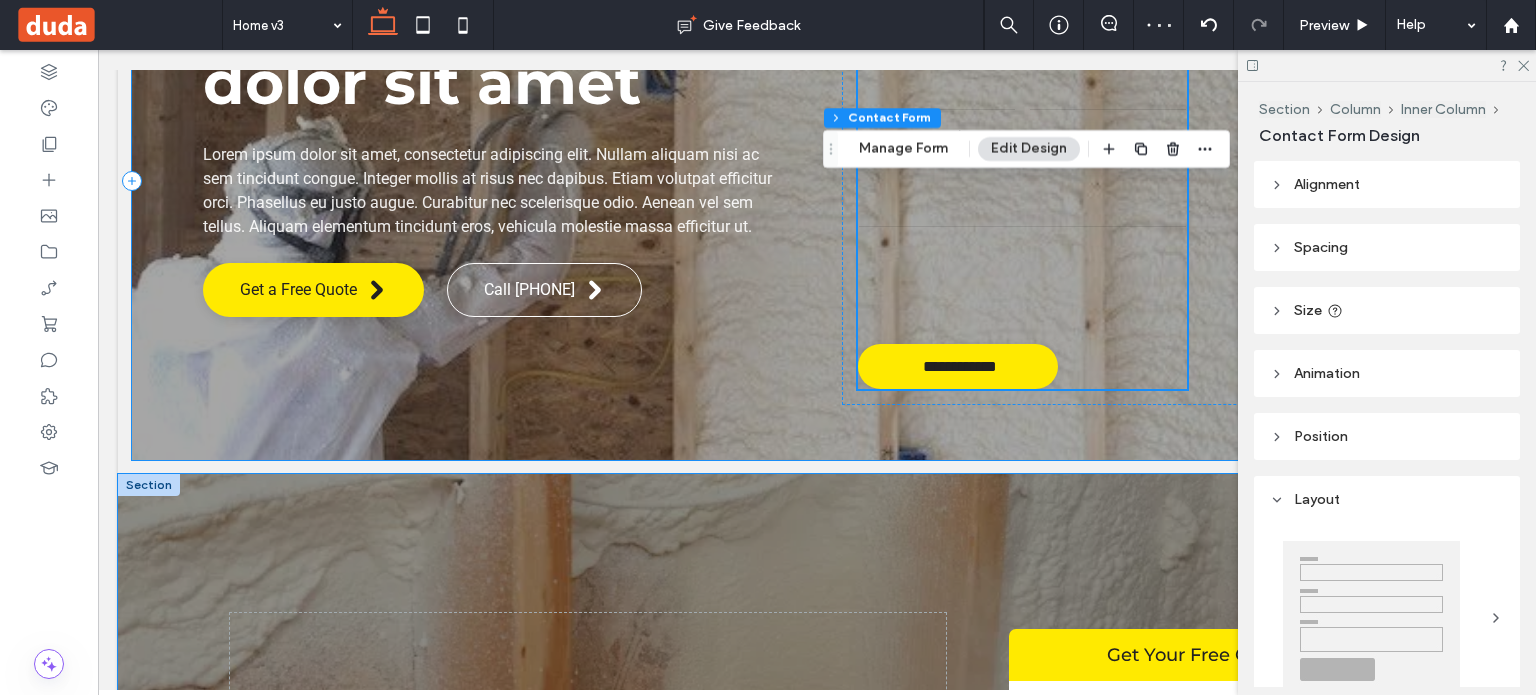 scroll, scrollTop: 100, scrollLeft: 0, axis: vertical 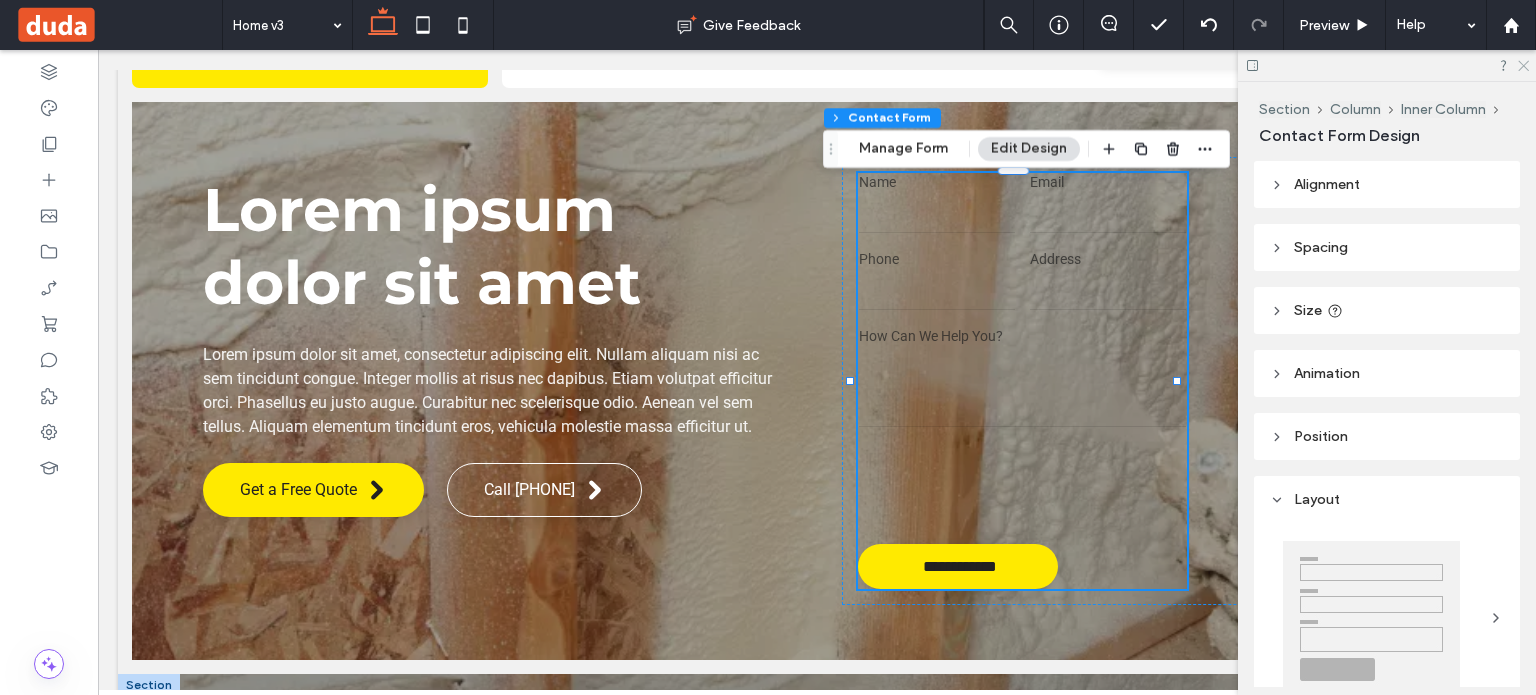 click 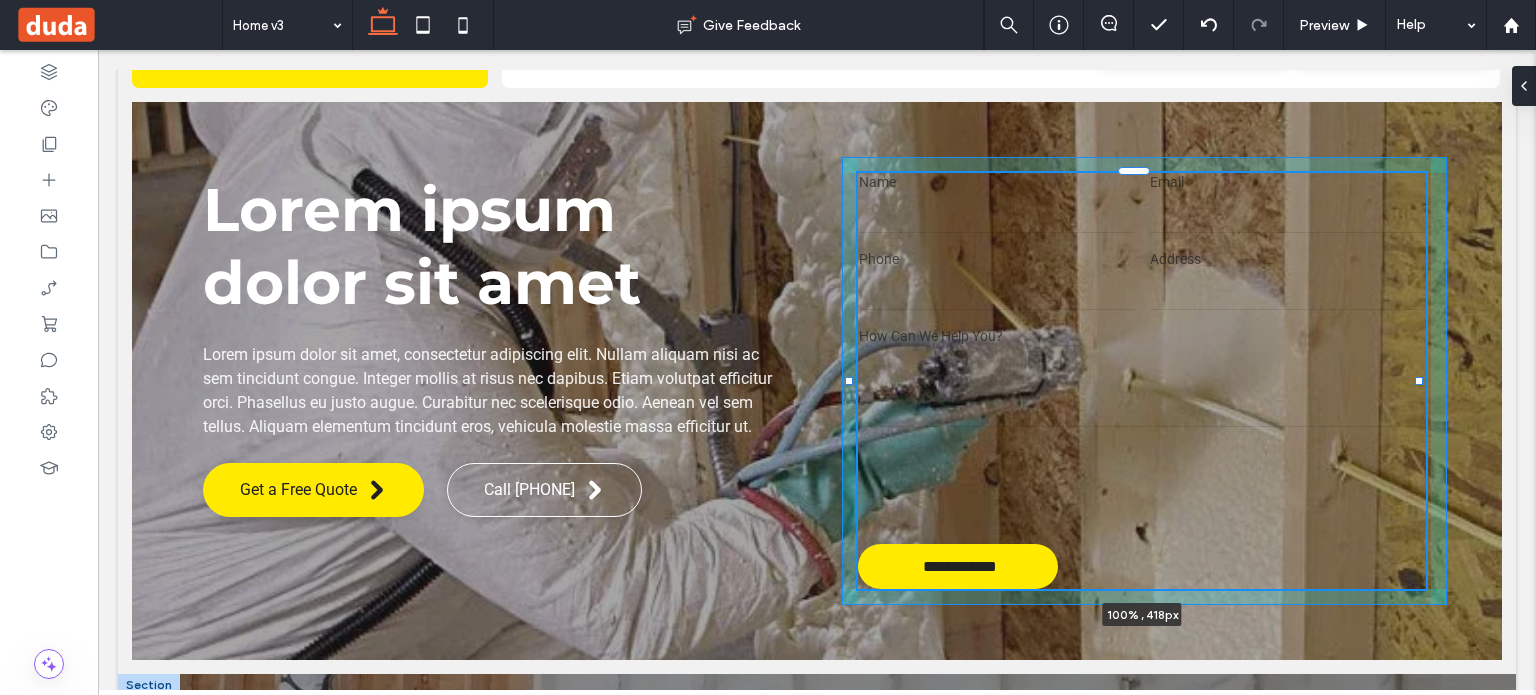 drag, startPoint x: 1179, startPoint y: 380, endPoint x: 1422, endPoint y: 397, distance: 243.59392 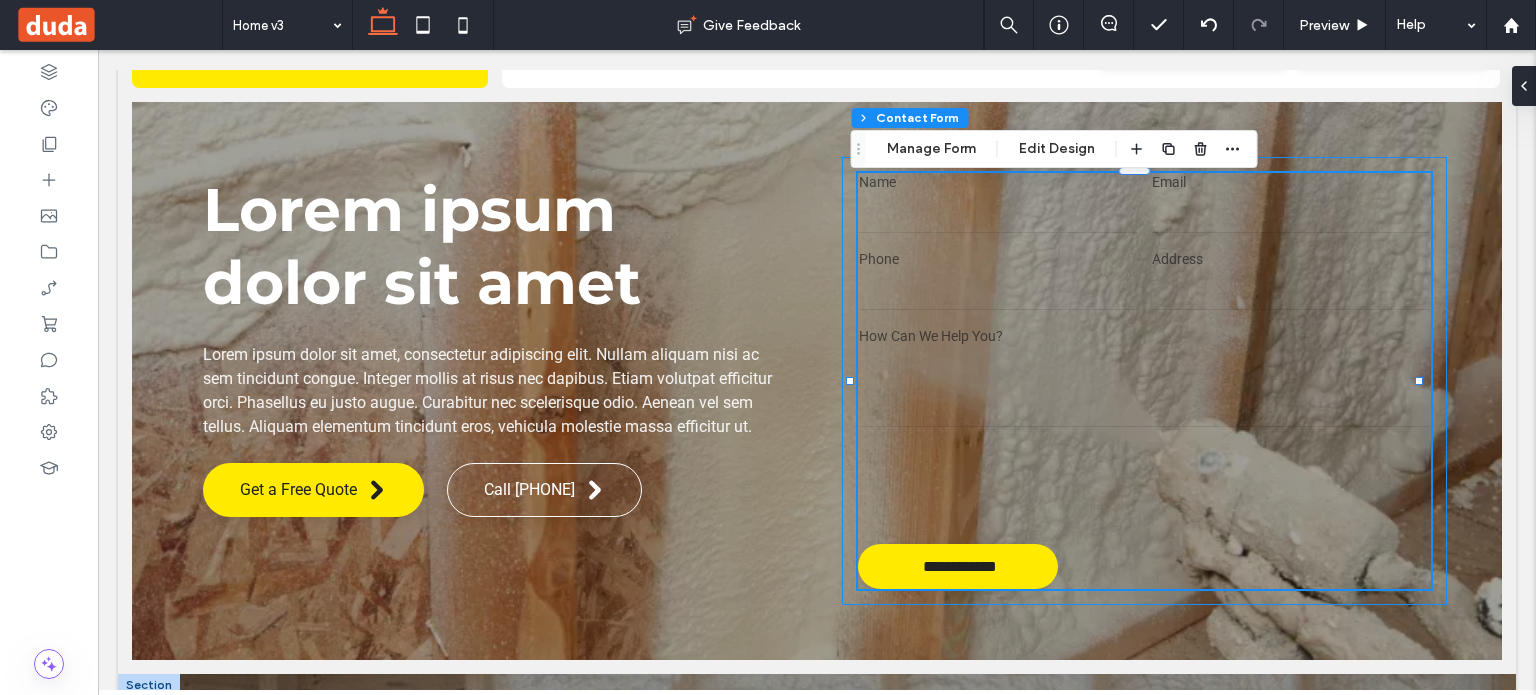 click on "**********" at bounding box center (1144, 381) 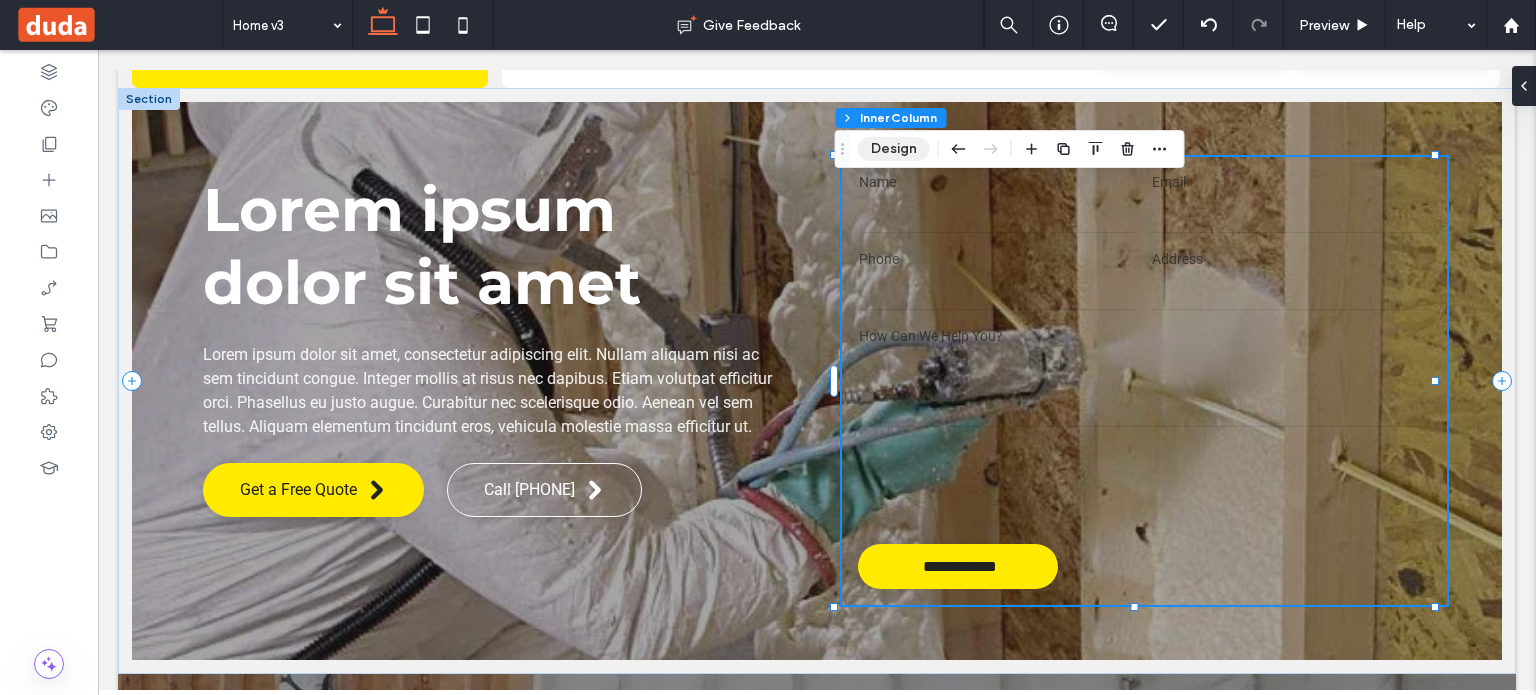 click on "Design" at bounding box center [894, 149] 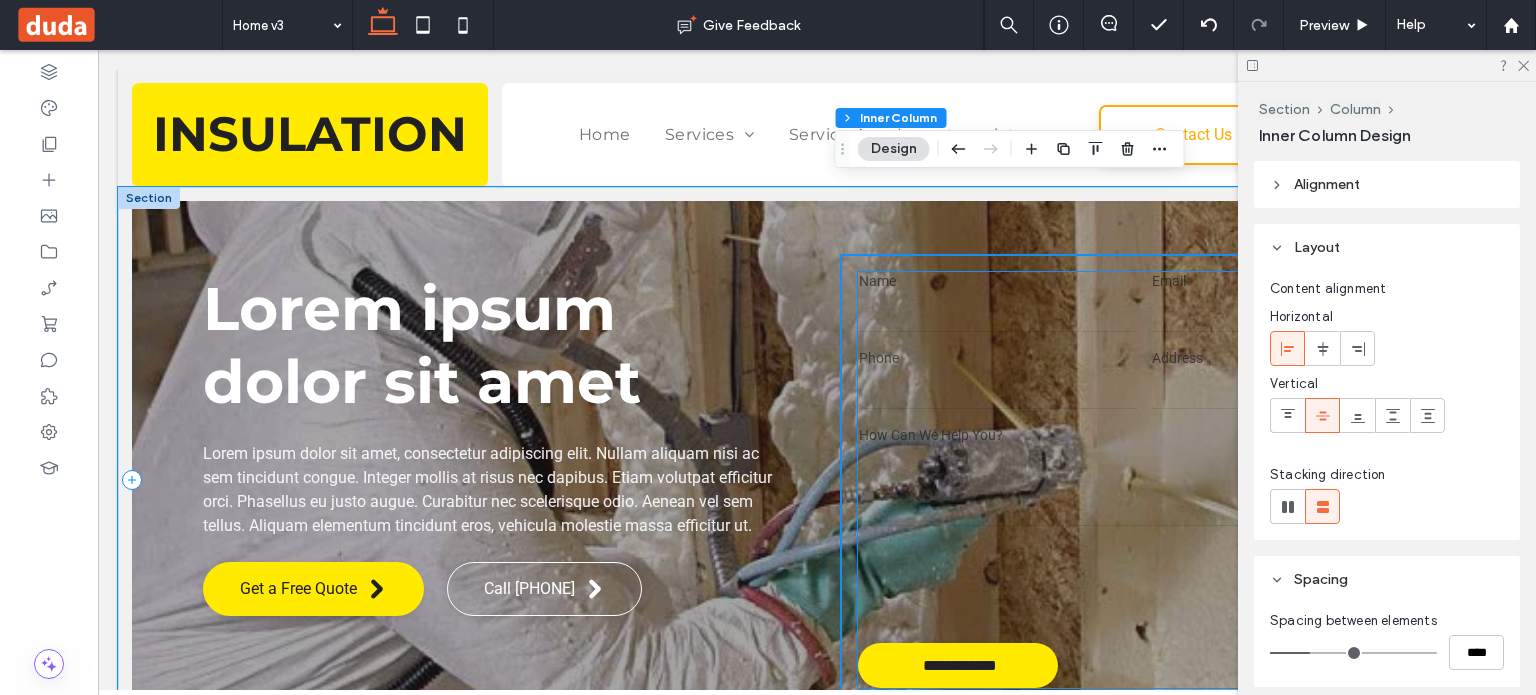 scroll, scrollTop: 0, scrollLeft: 0, axis: both 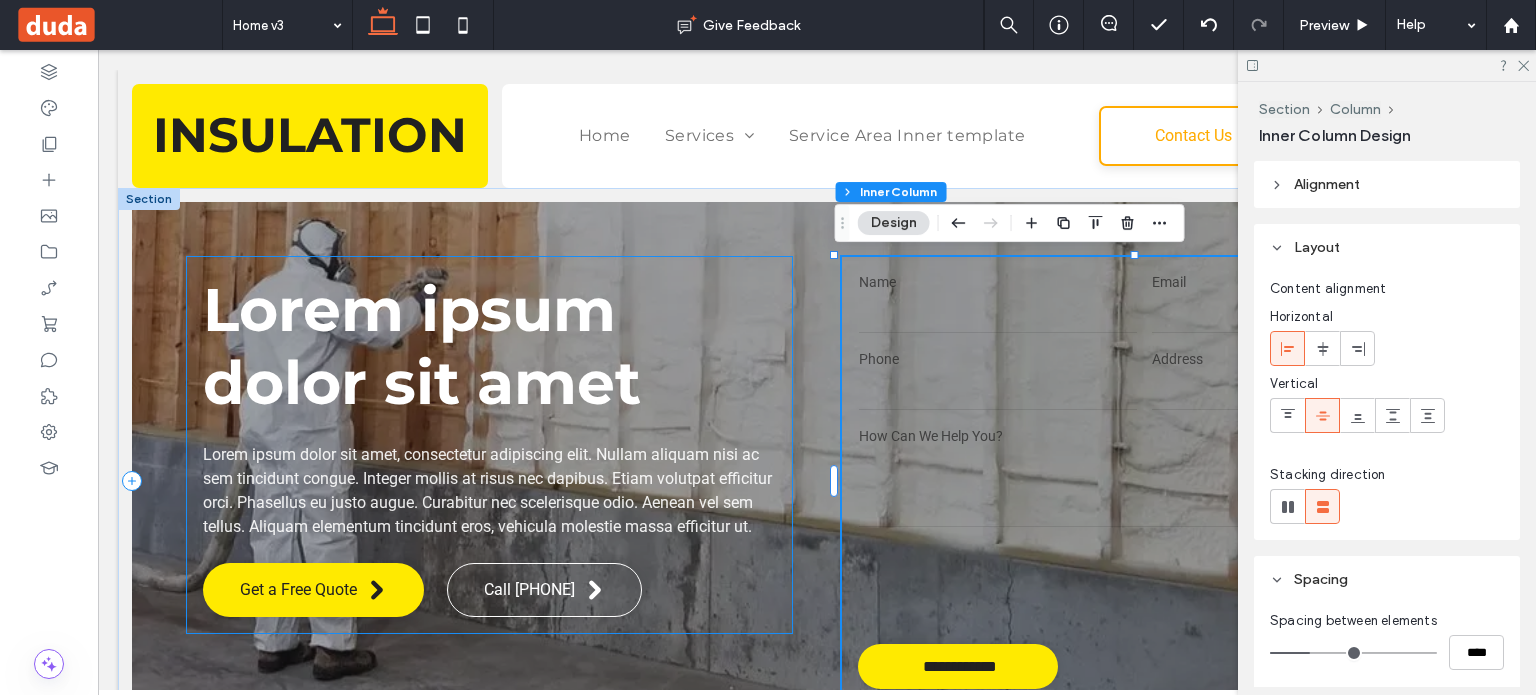 click on "sit amet" at bounding box center [512, 382] 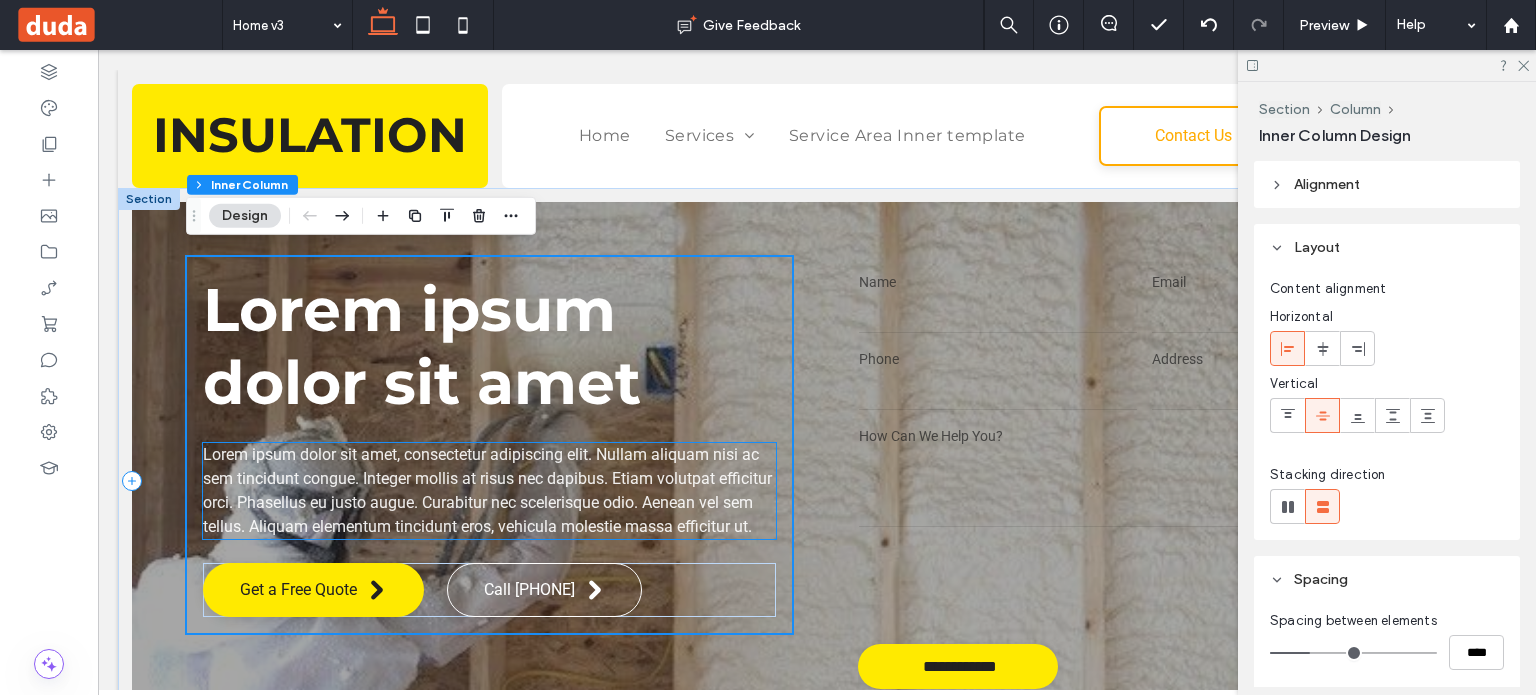 scroll, scrollTop: 100, scrollLeft: 0, axis: vertical 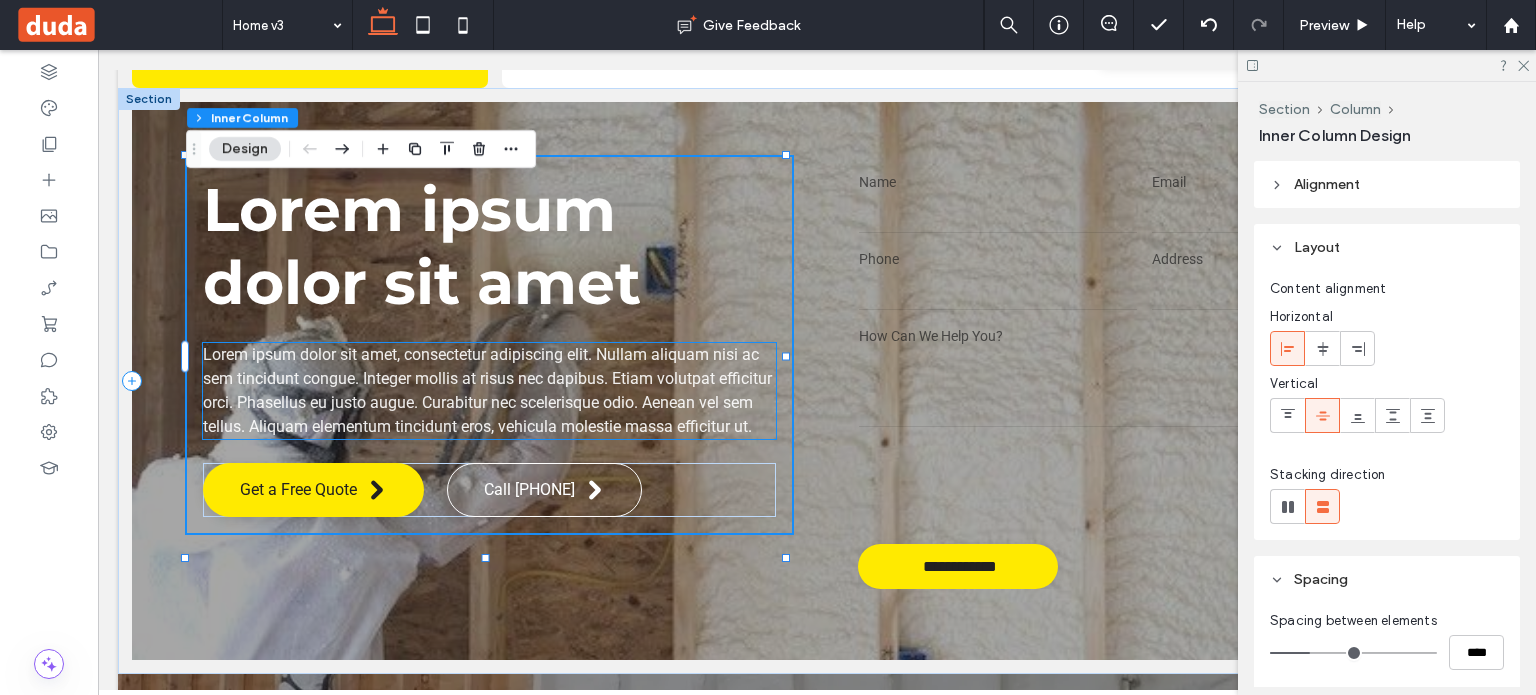 click on "Lorem ipsum dolor sit amet, consectetur adipiscing elit. Nullam aliquam nisi ac sem tincidunt congue. Integer mollis at risus nec dapibus. Etiam volutpat efficitur orci. Phasellus eu justo augue. Curabitur nec scelerisque odio. Aenean vel sem tellus. Aliquam elementum tincidunt eros, vehicula molestie massa efficitur ut." at bounding box center [489, 391] 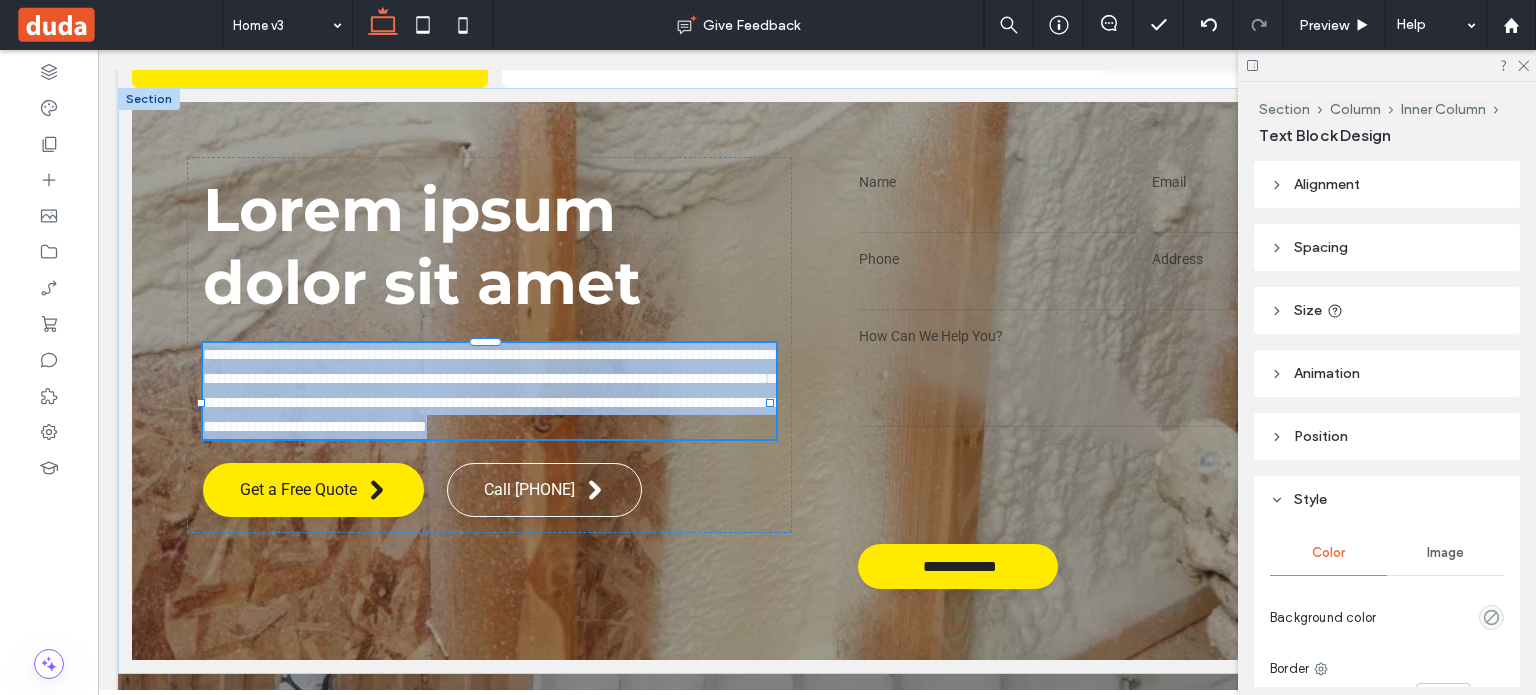 type on "******" 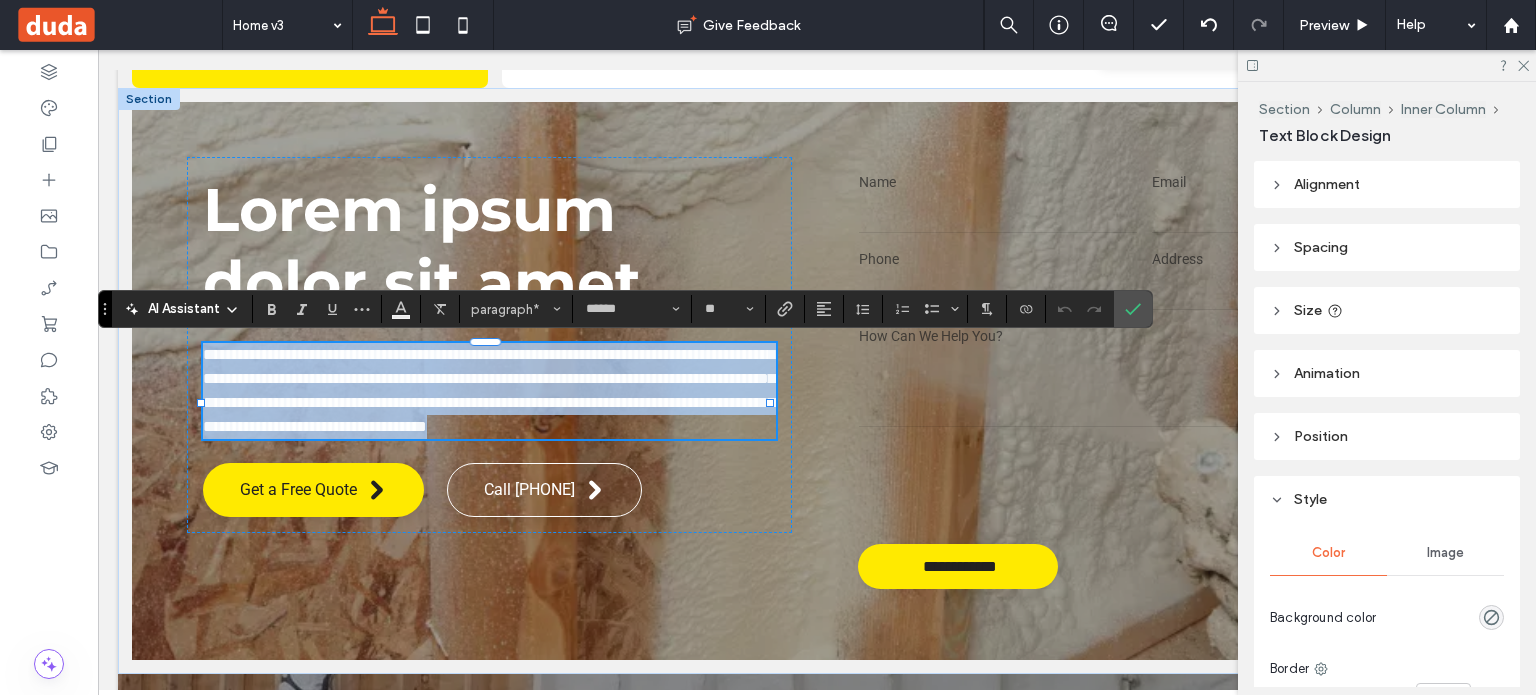 click on "**********" at bounding box center (489, 390) 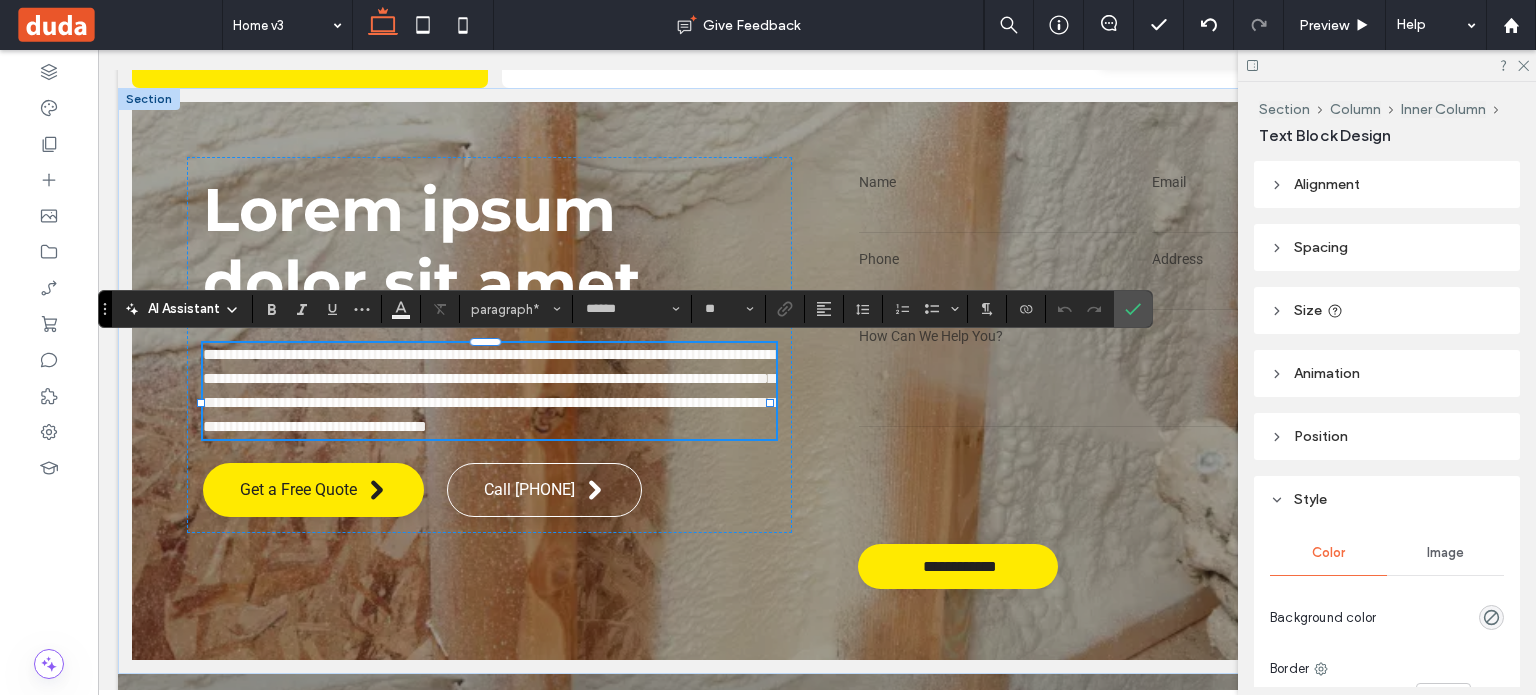 click on "**********" at bounding box center (489, 390) 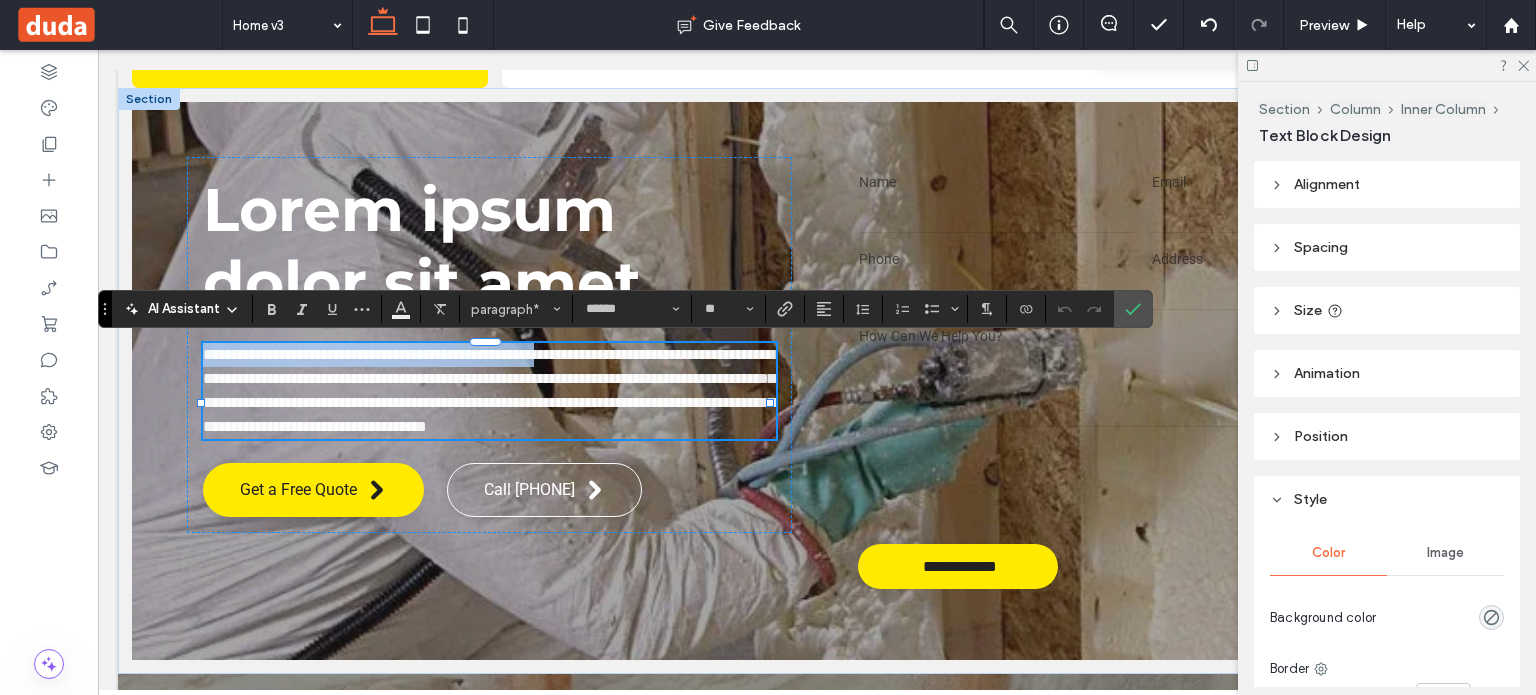 drag, startPoint x: 264, startPoint y: 361, endPoint x: 580, endPoint y: 349, distance: 316.22775 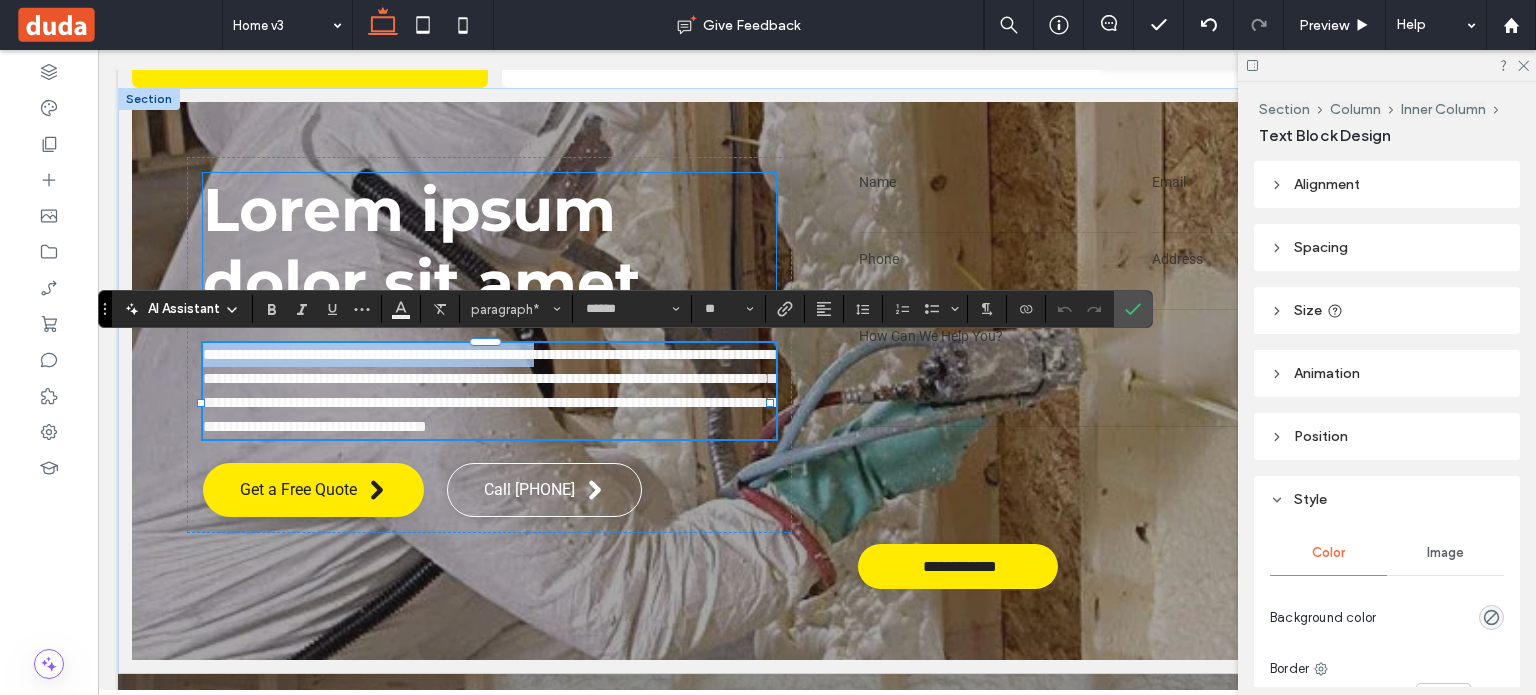 click on "sit amet" at bounding box center (512, 282) 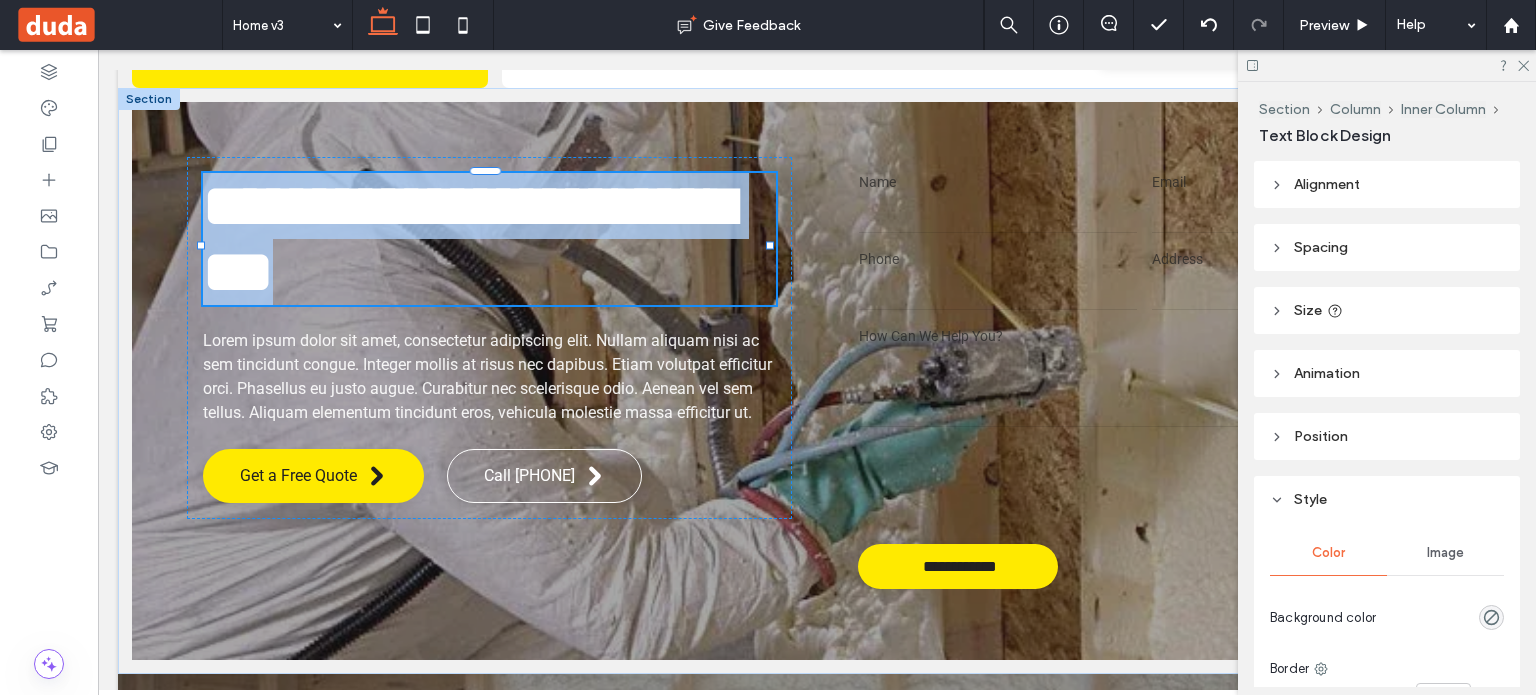 type on "**********" 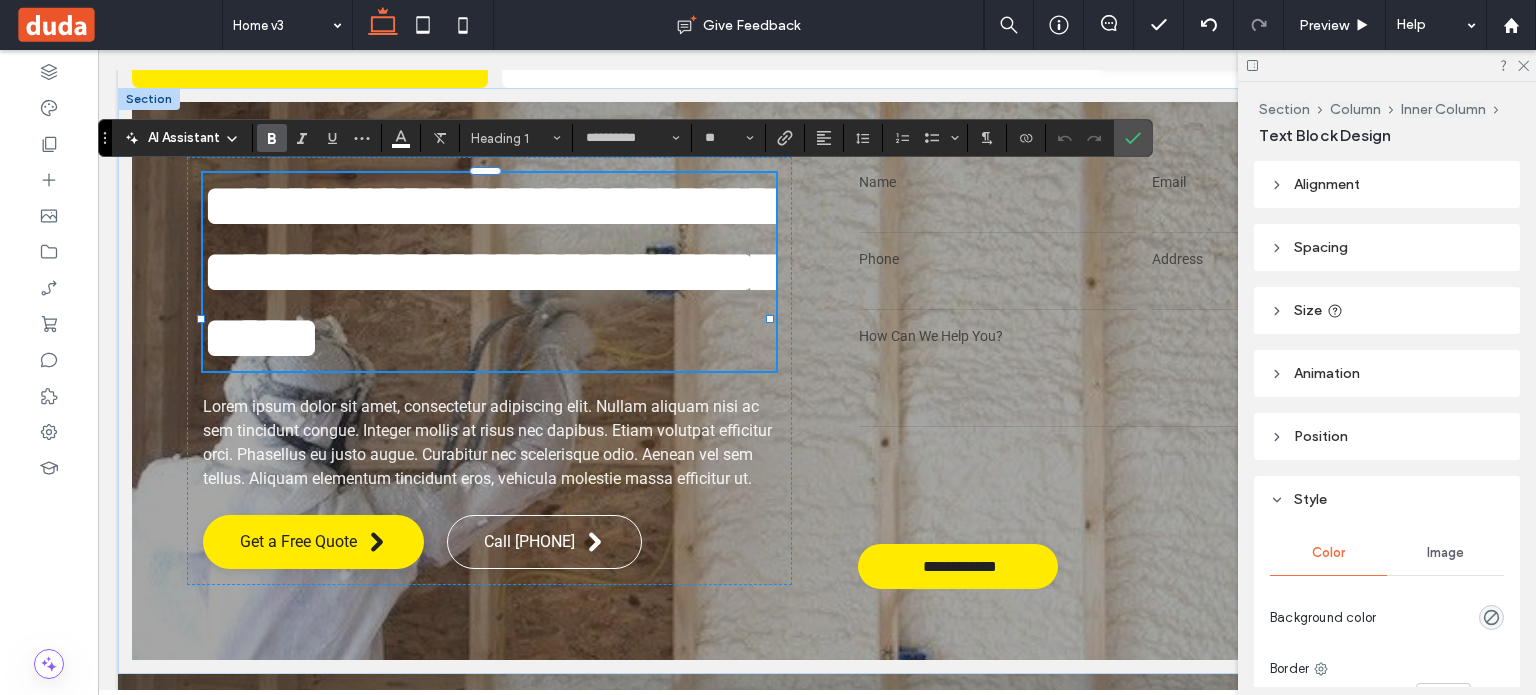 type on "******" 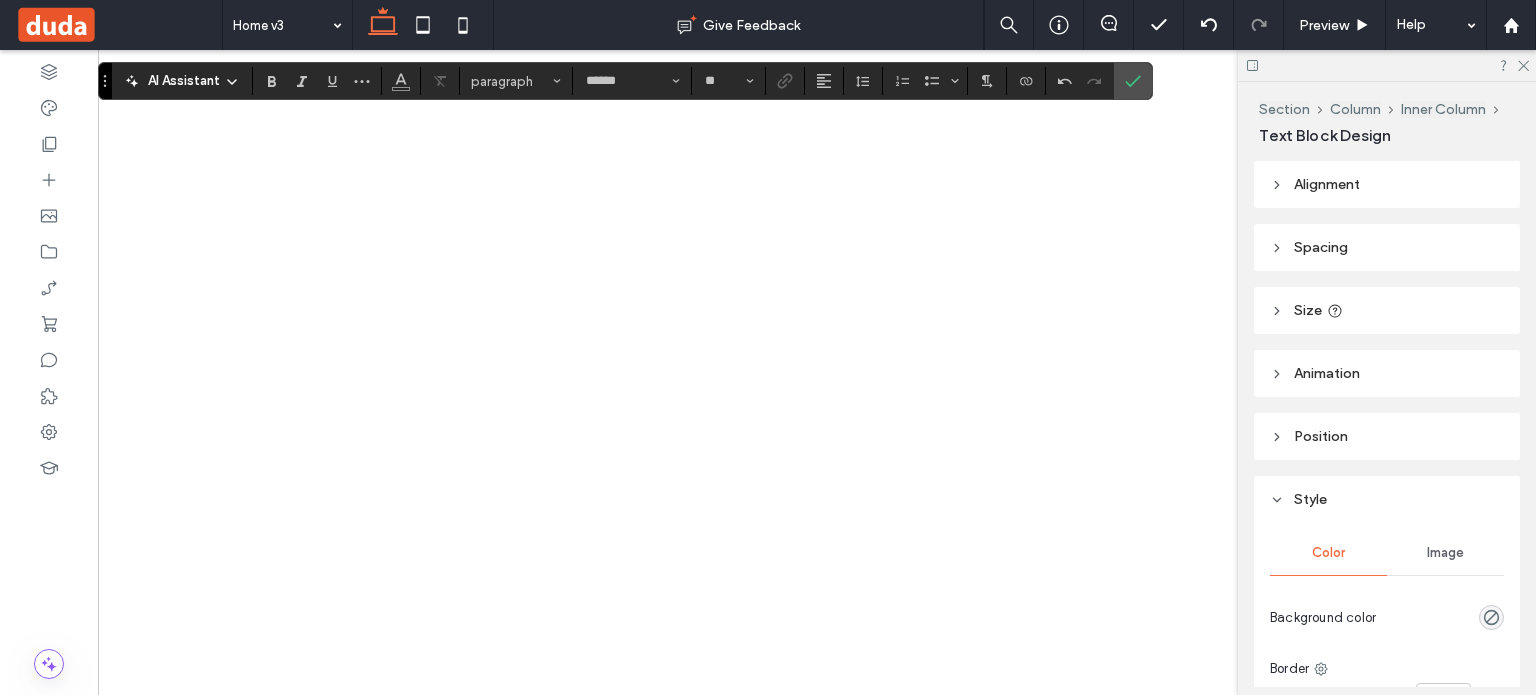 scroll, scrollTop: 0, scrollLeft: 0, axis: both 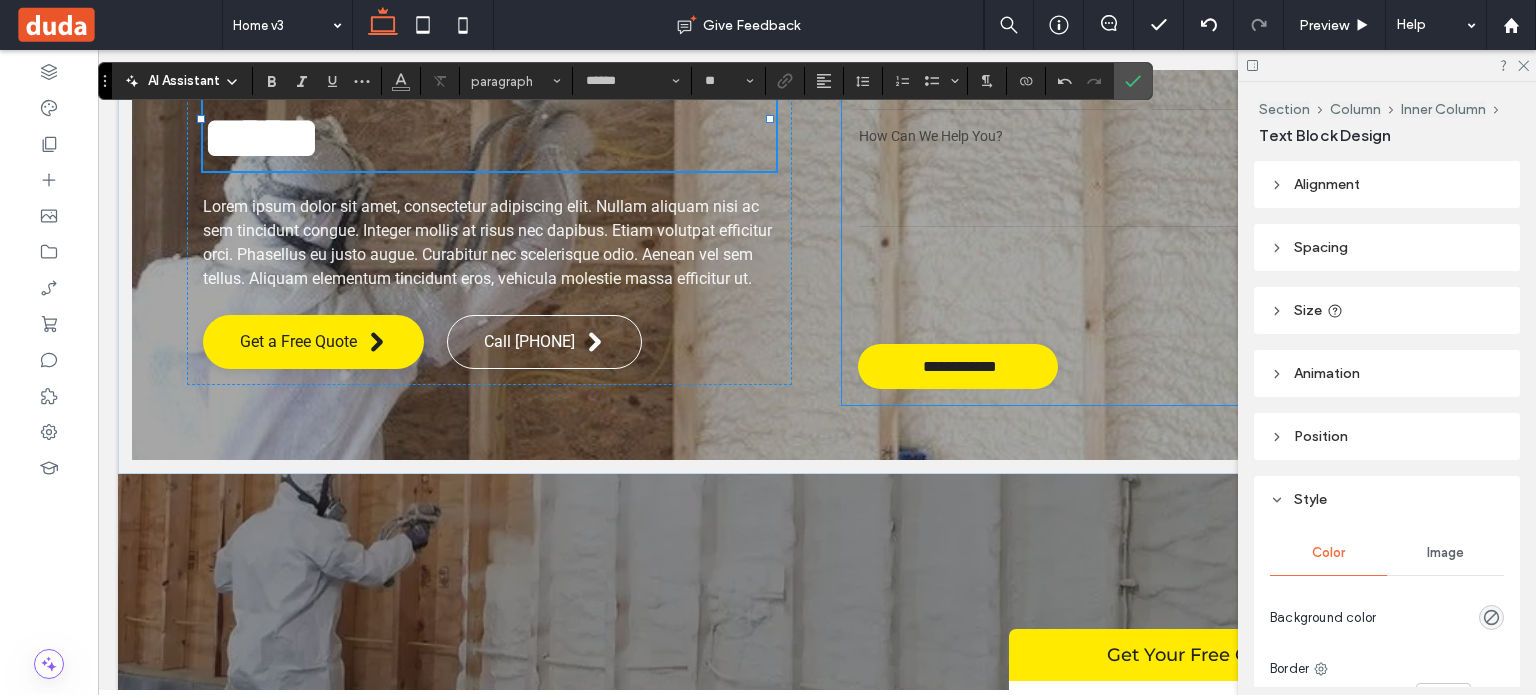 click on "**********" at bounding box center [1144, 181] 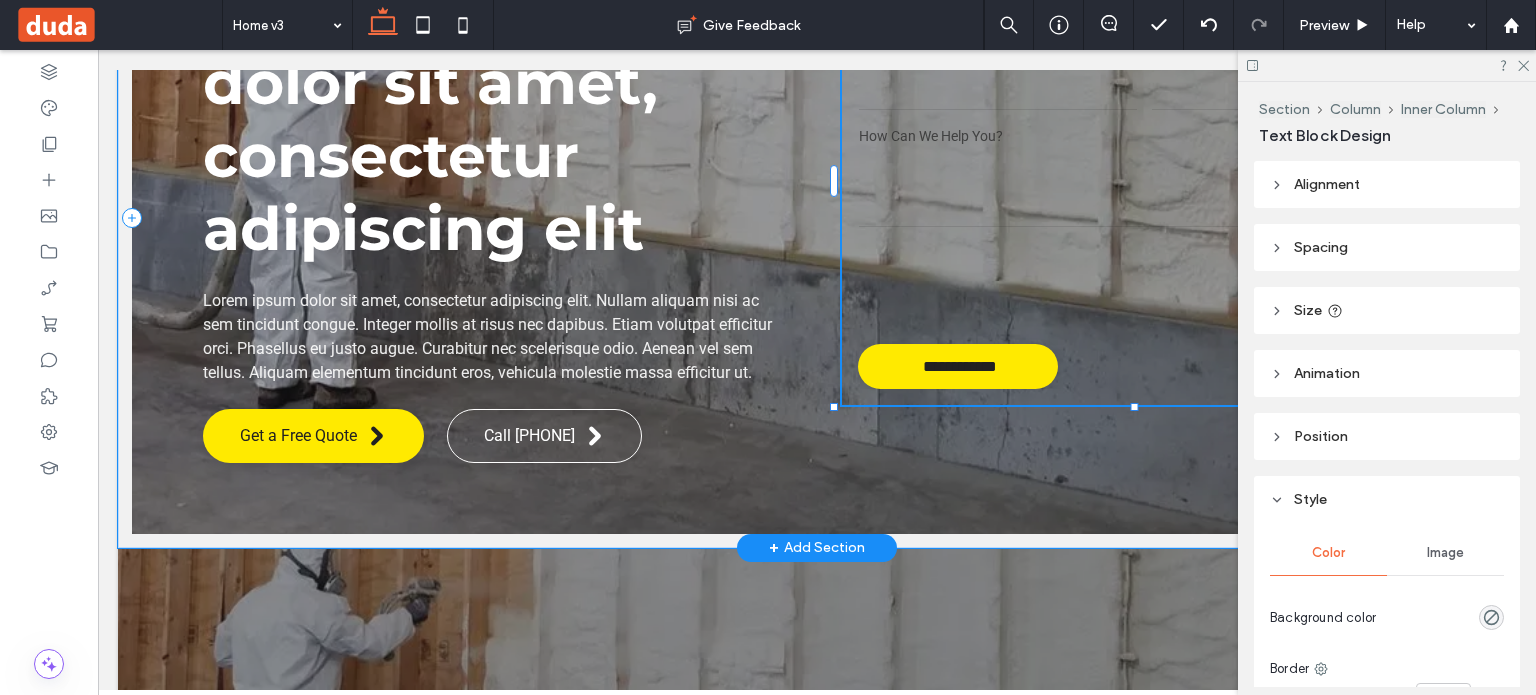 scroll, scrollTop: 300, scrollLeft: 0, axis: vertical 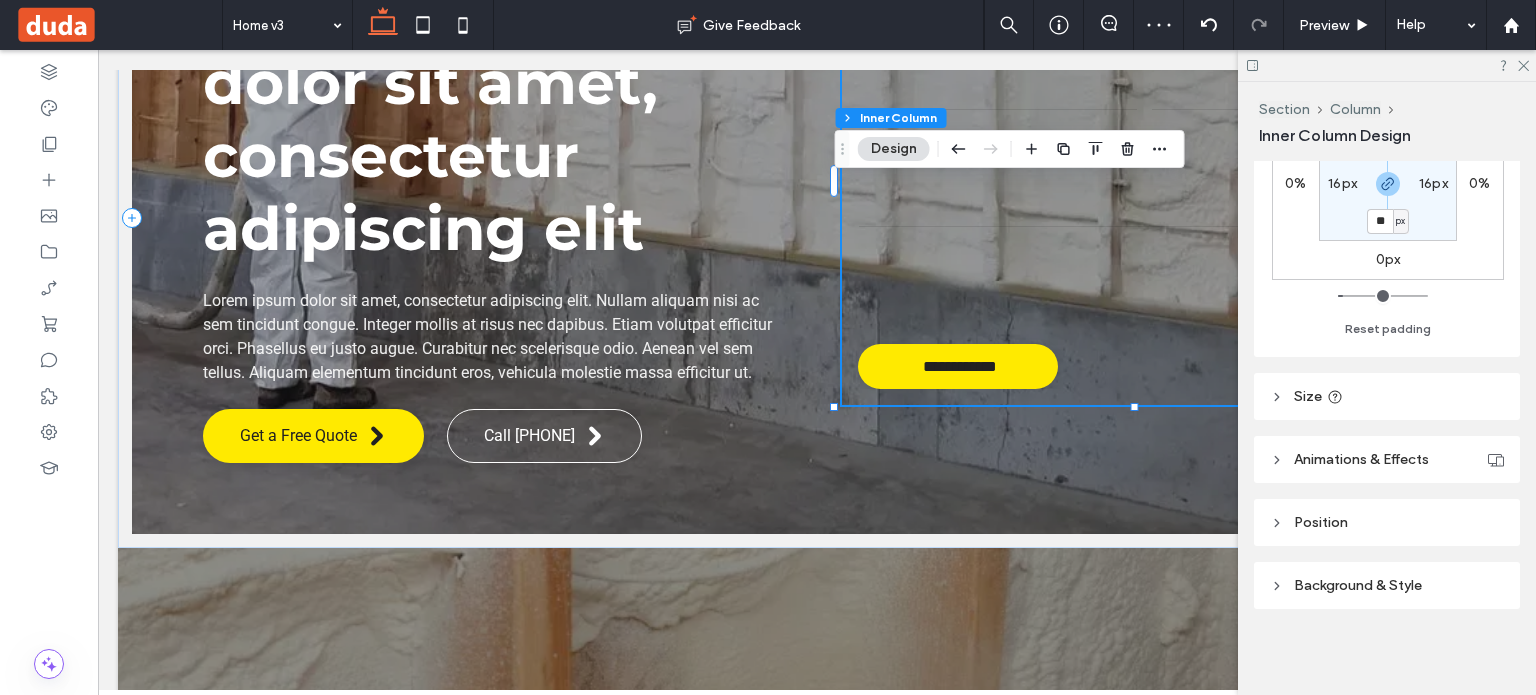 click on "Background & Style" at bounding box center (1358, 585) 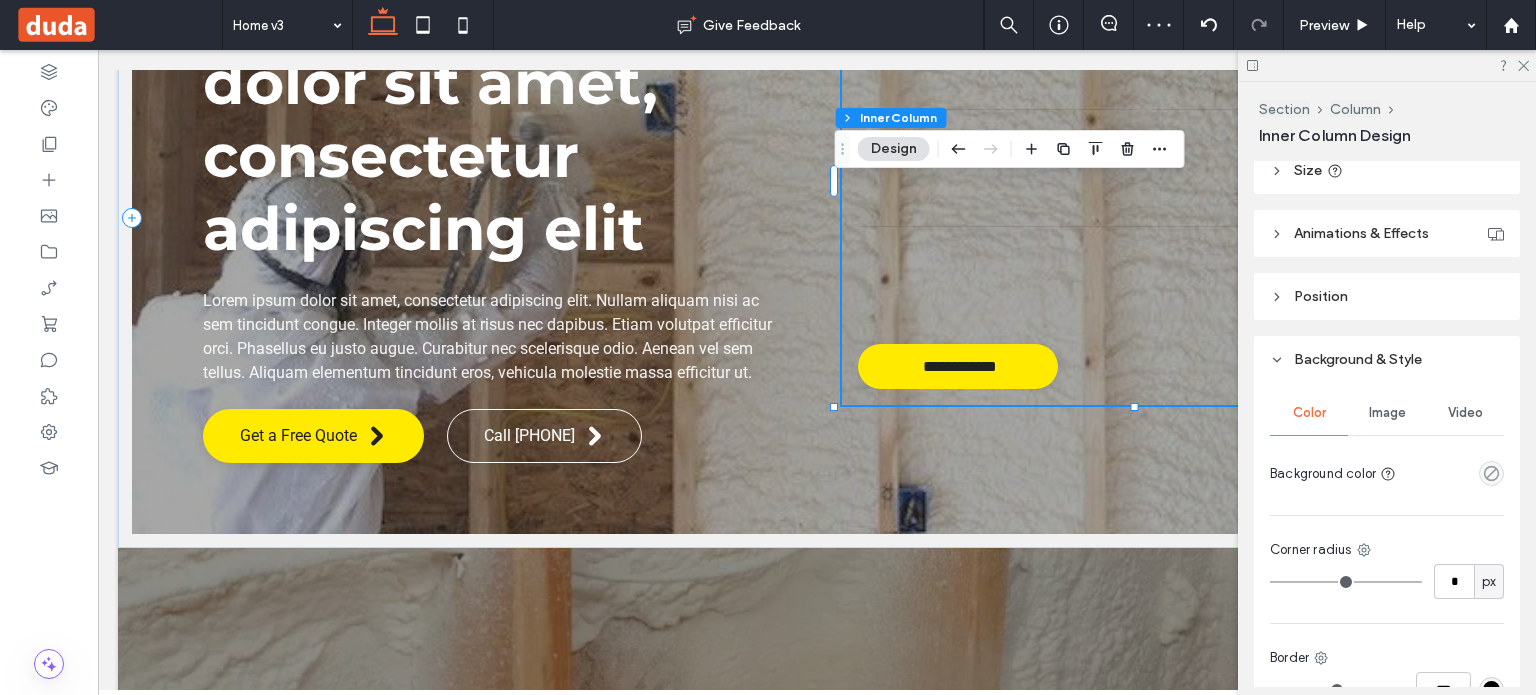 scroll, scrollTop: 906, scrollLeft: 0, axis: vertical 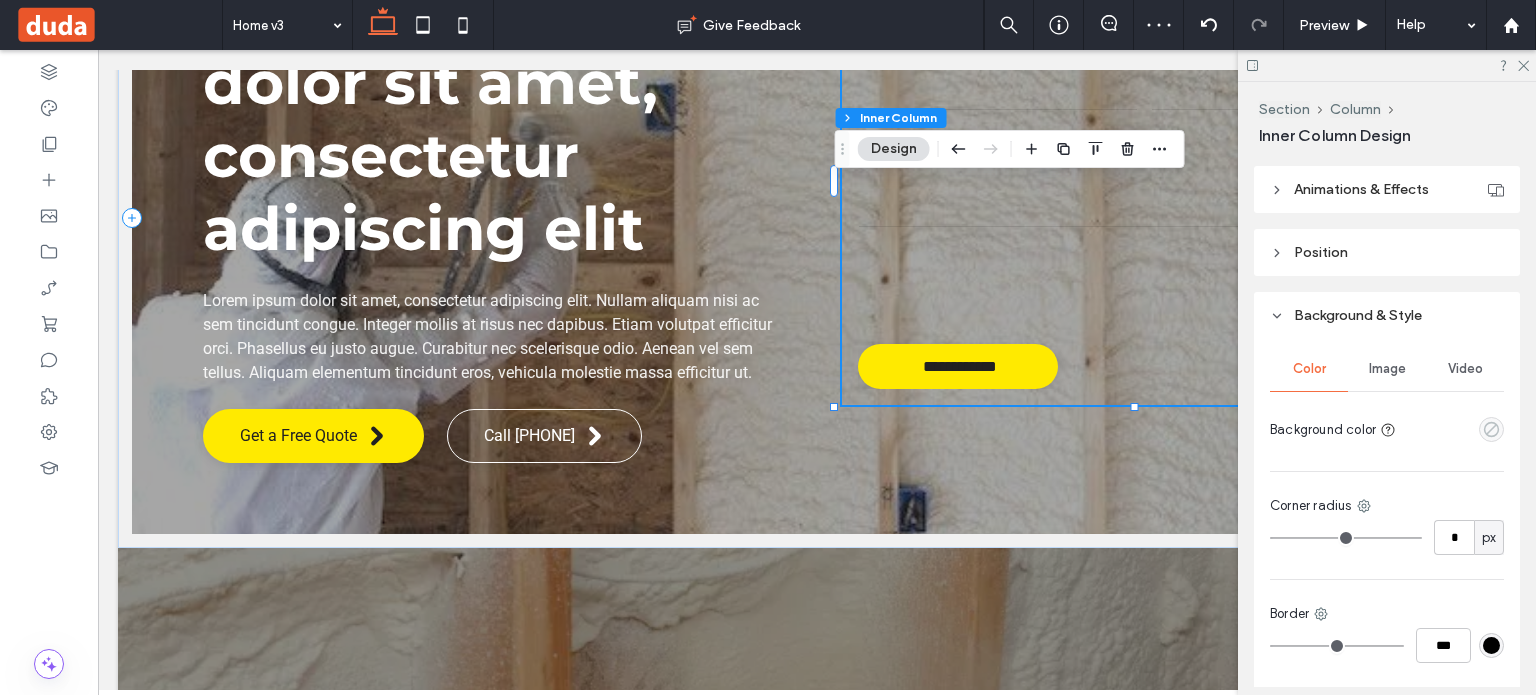 click 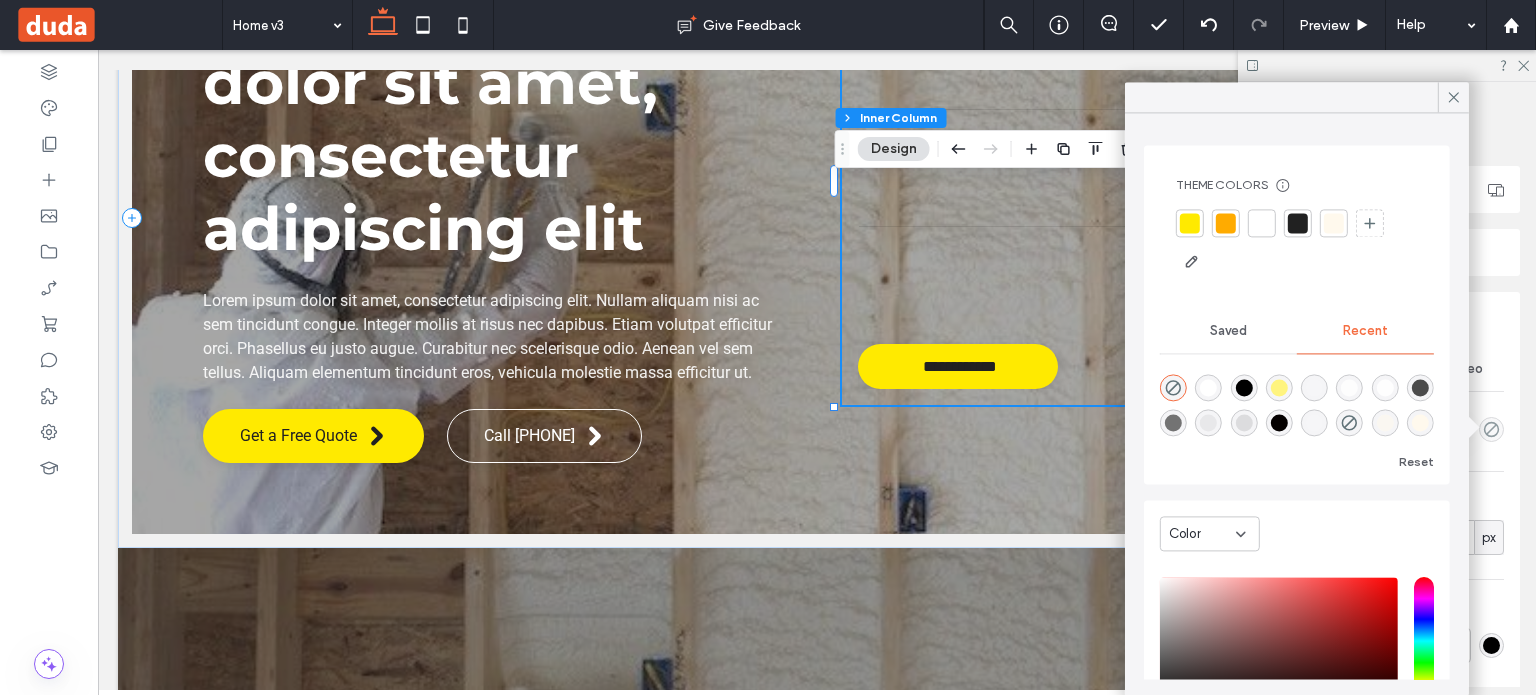 click at bounding box center [1262, 223] 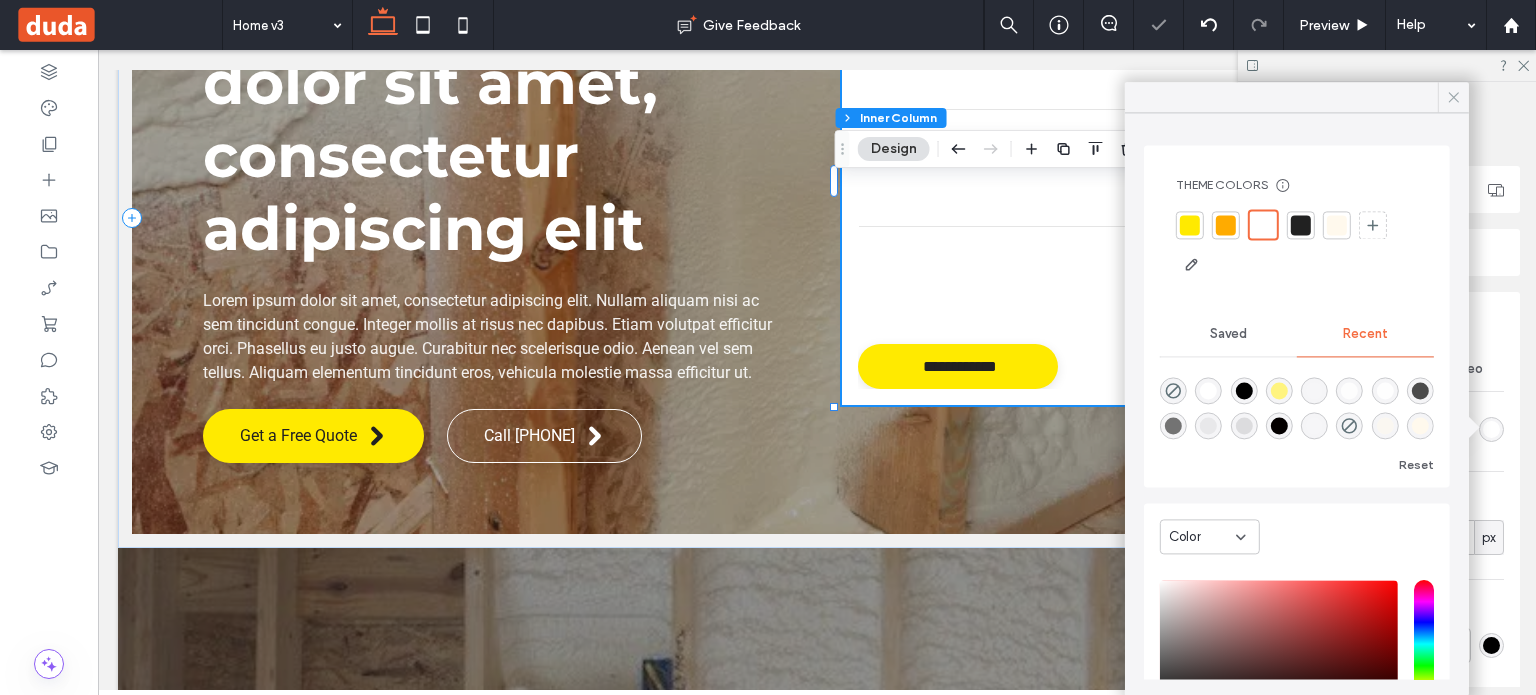 click 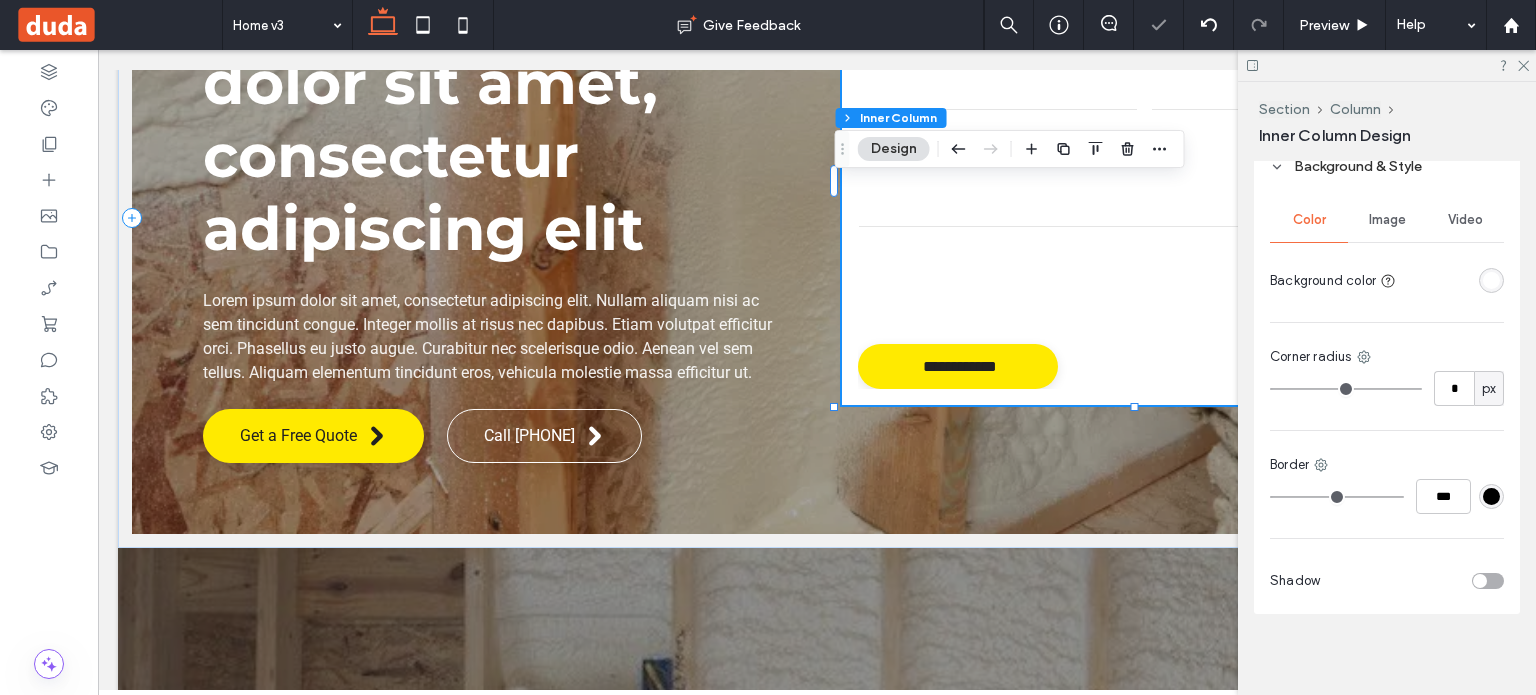 scroll, scrollTop: 1059, scrollLeft: 0, axis: vertical 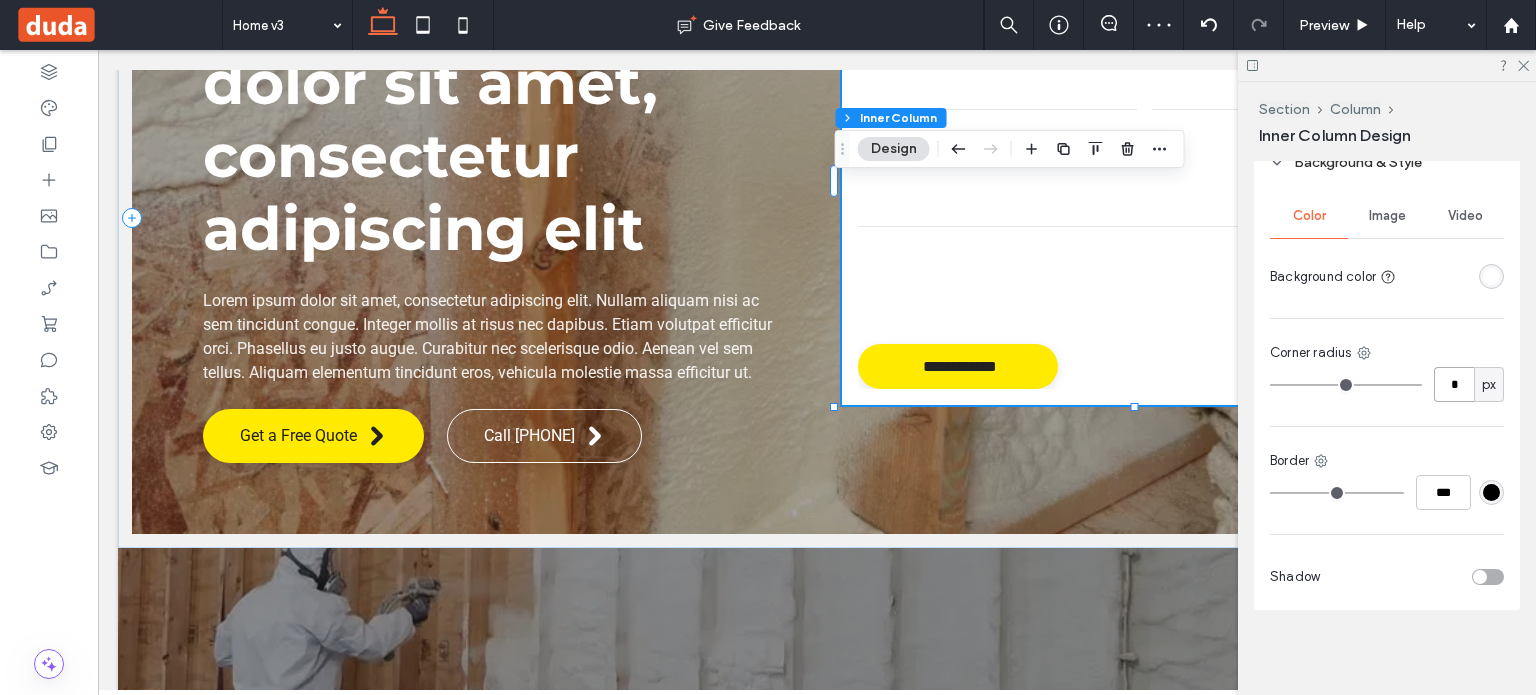 click on "*" at bounding box center [1454, 384] 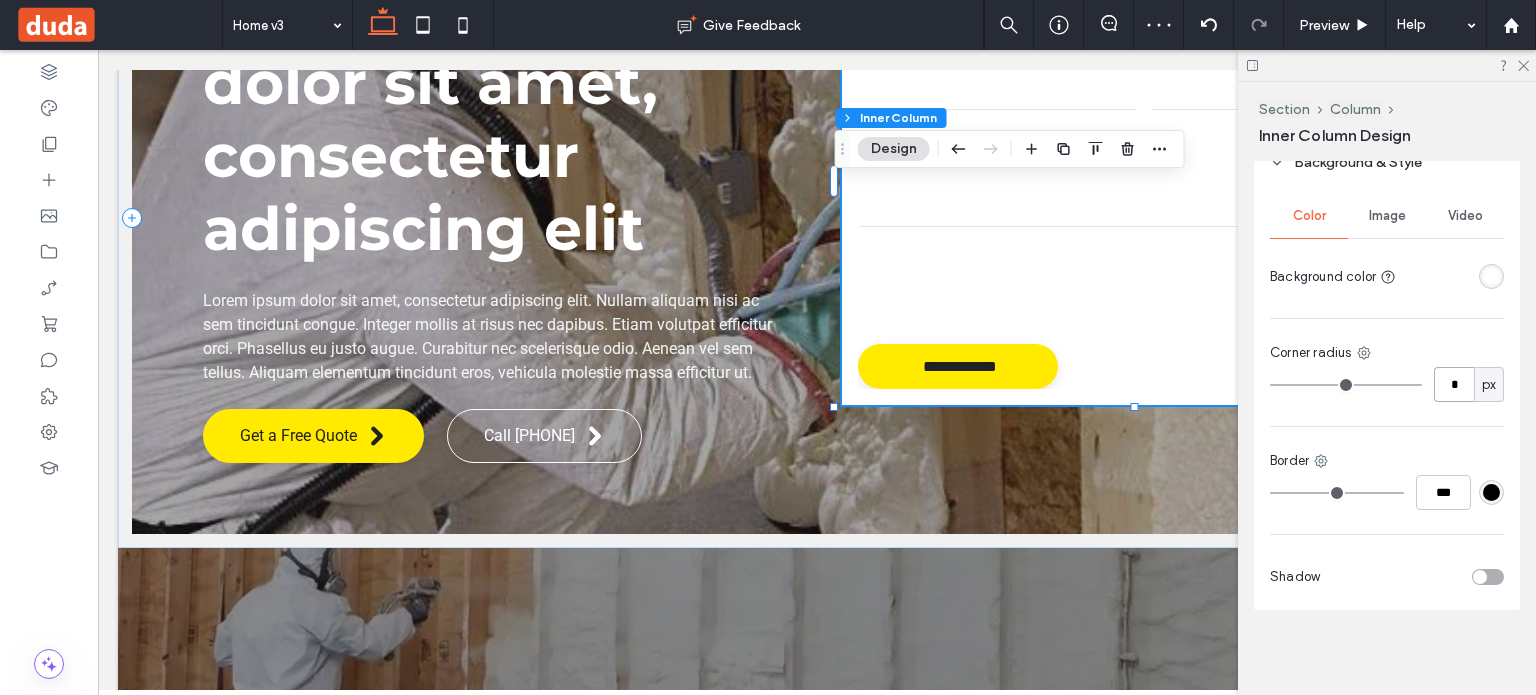 type on "*" 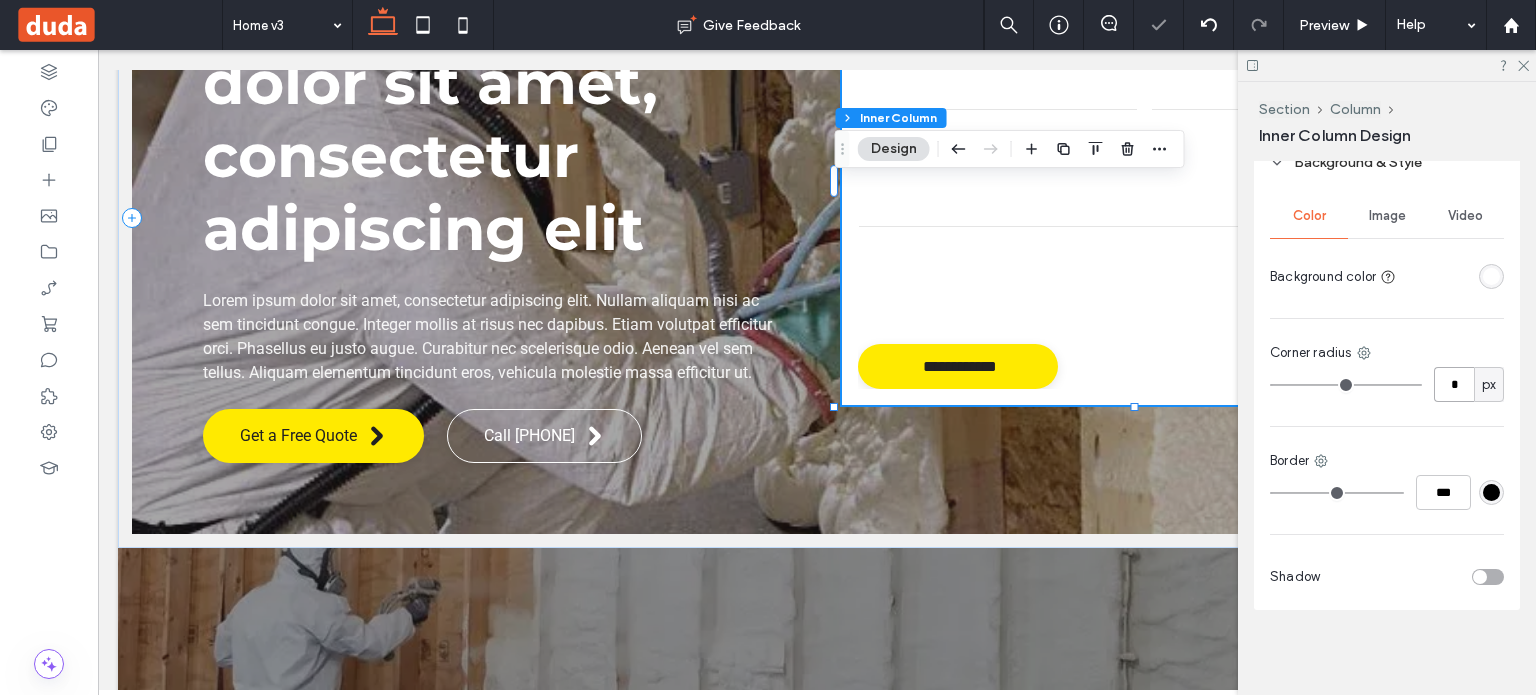 type on "*" 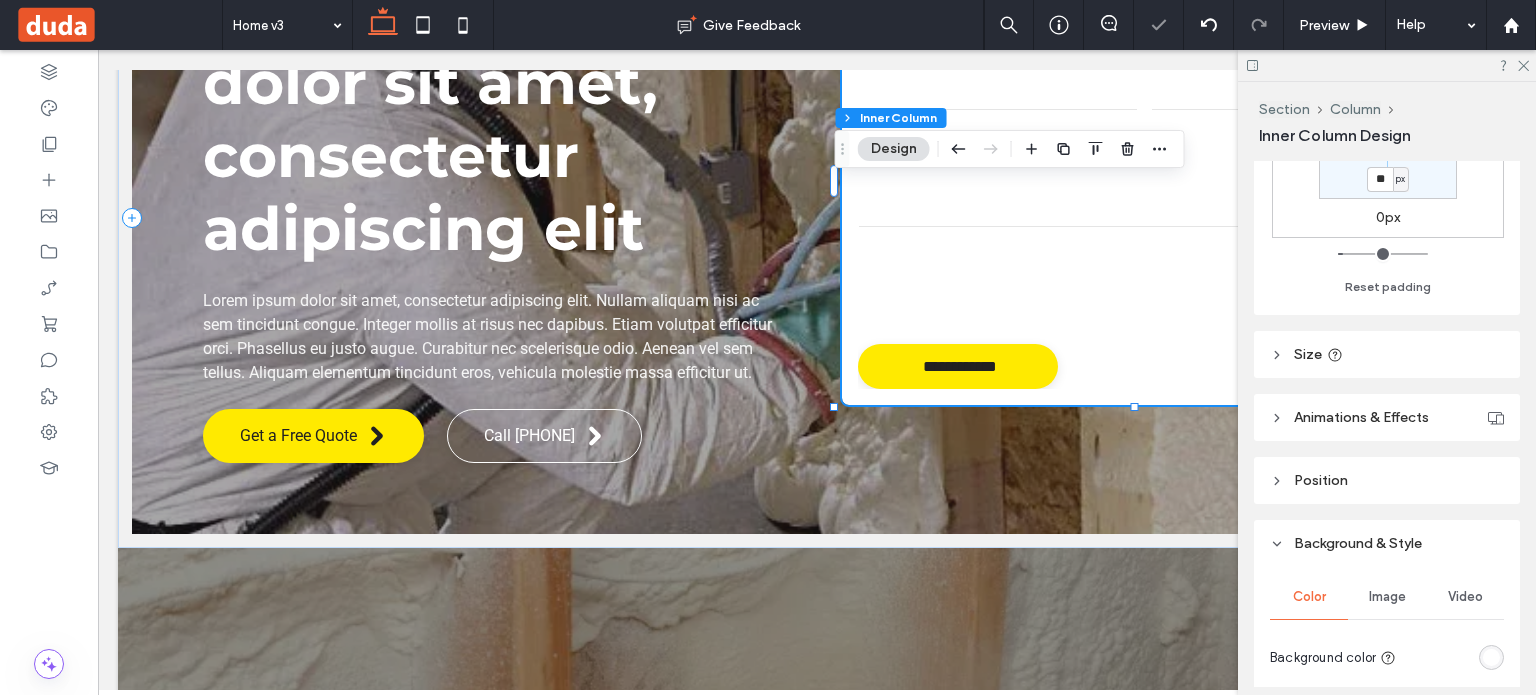 scroll, scrollTop: 559, scrollLeft: 0, axis: vertical 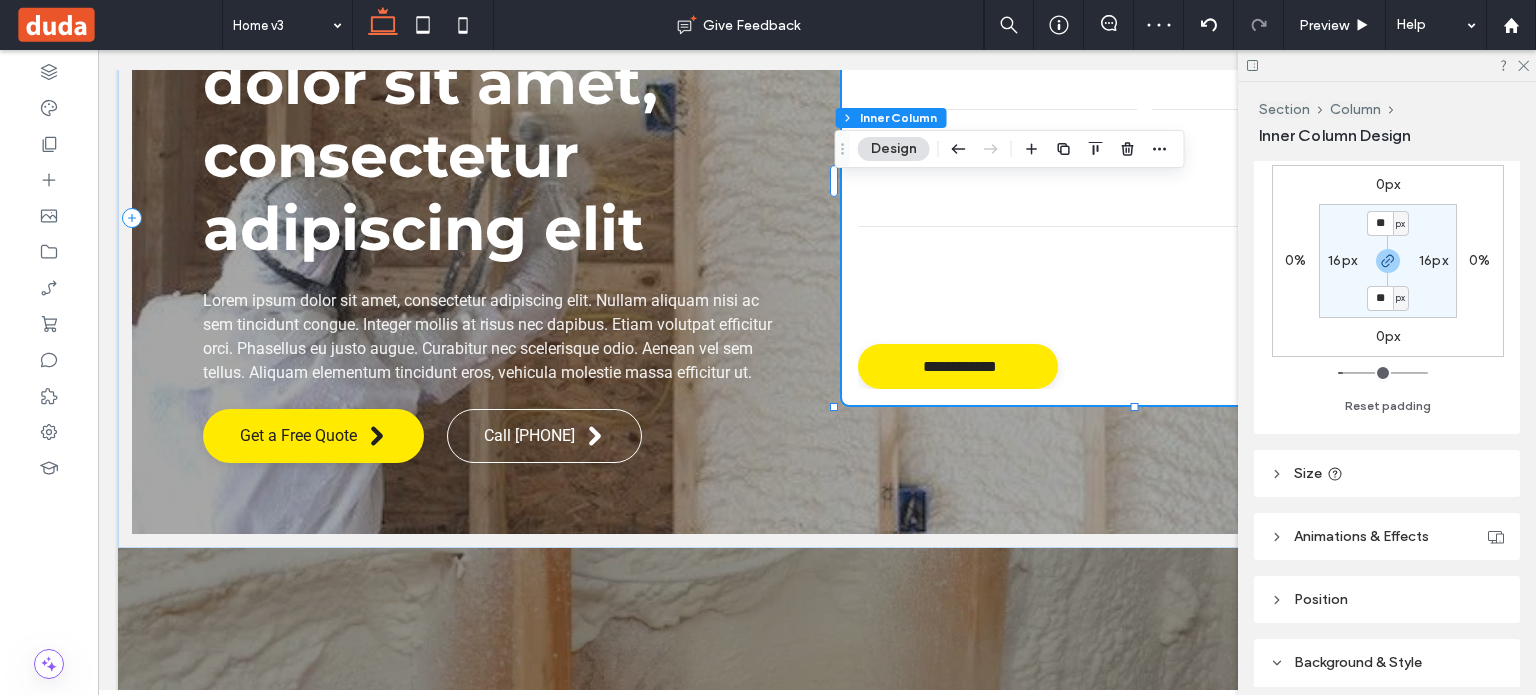 click on "px" at bounding box center (1400, 224) 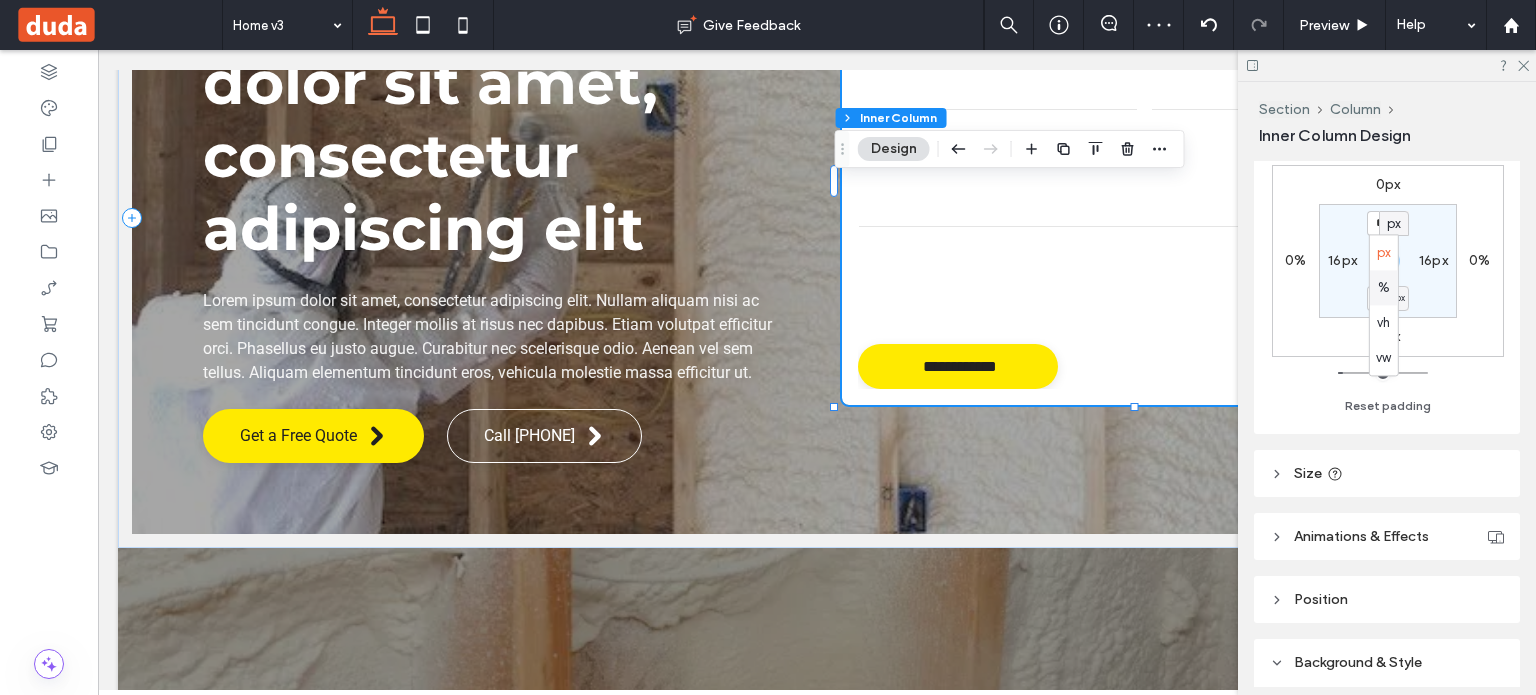 click on "%" at bounding box center [1384, 287] 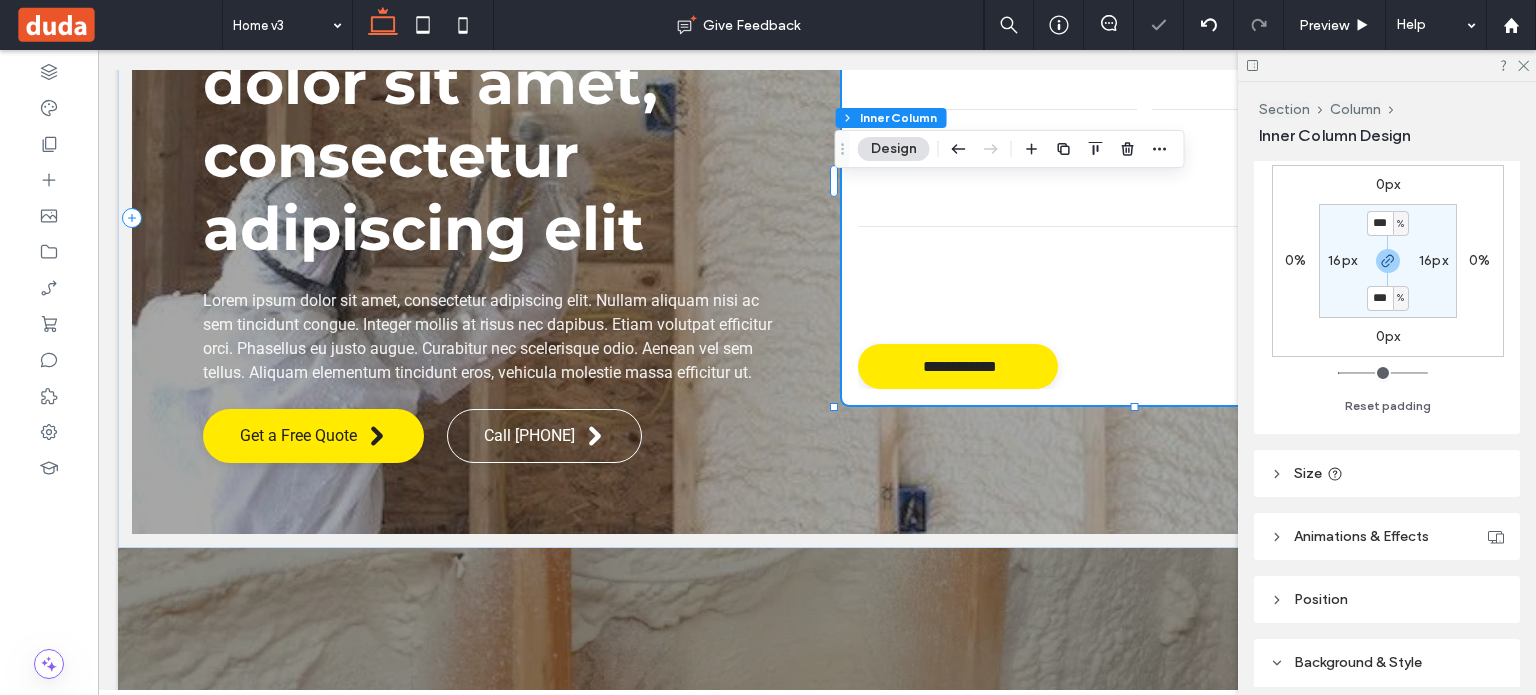 type on "***" 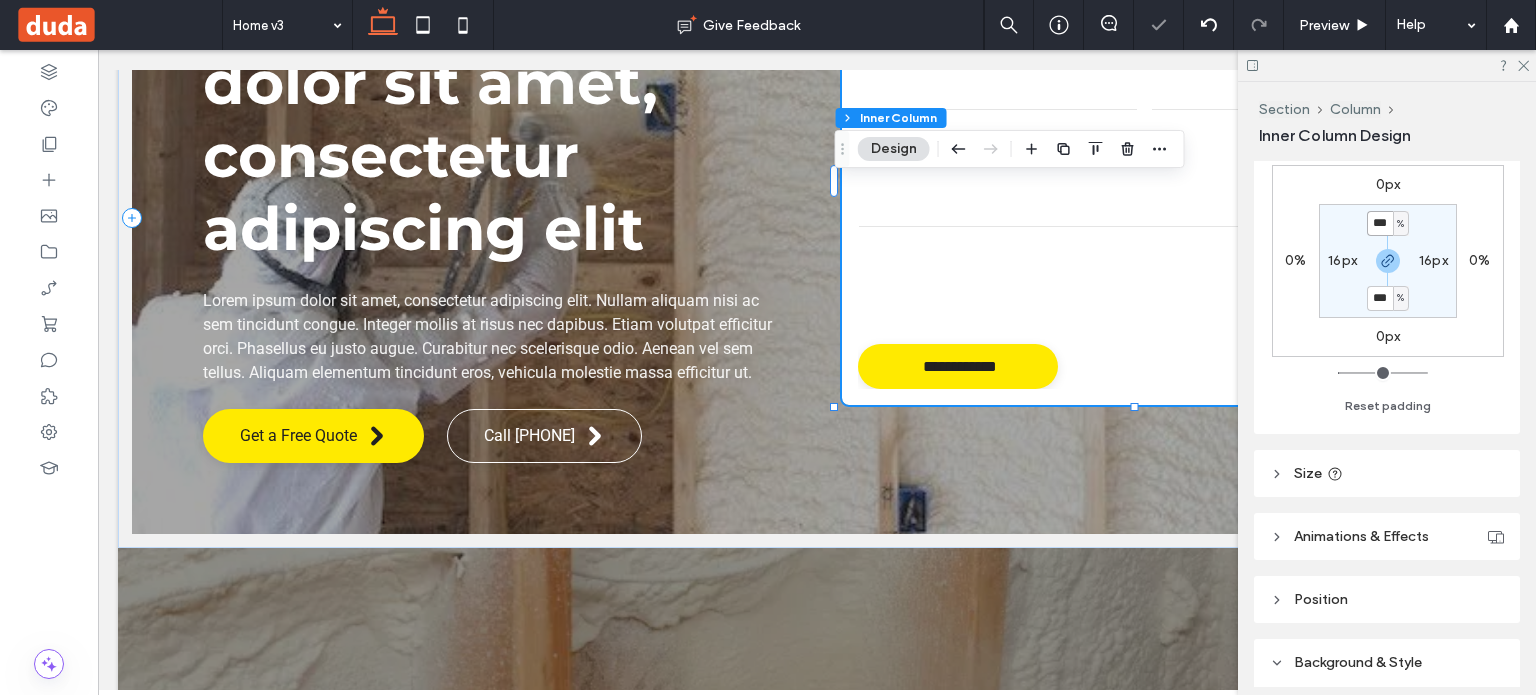 click on "***" at bounding box center (1380, 223) 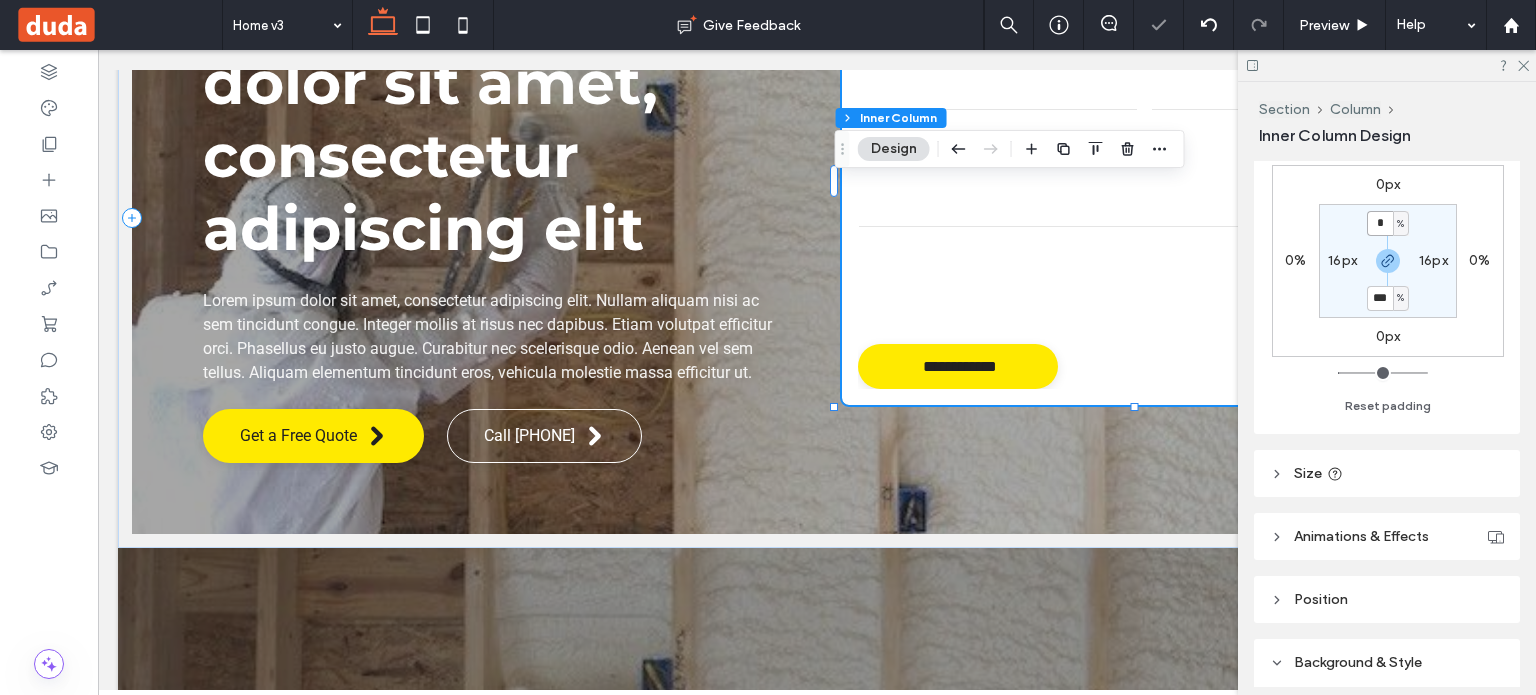 type on "*" 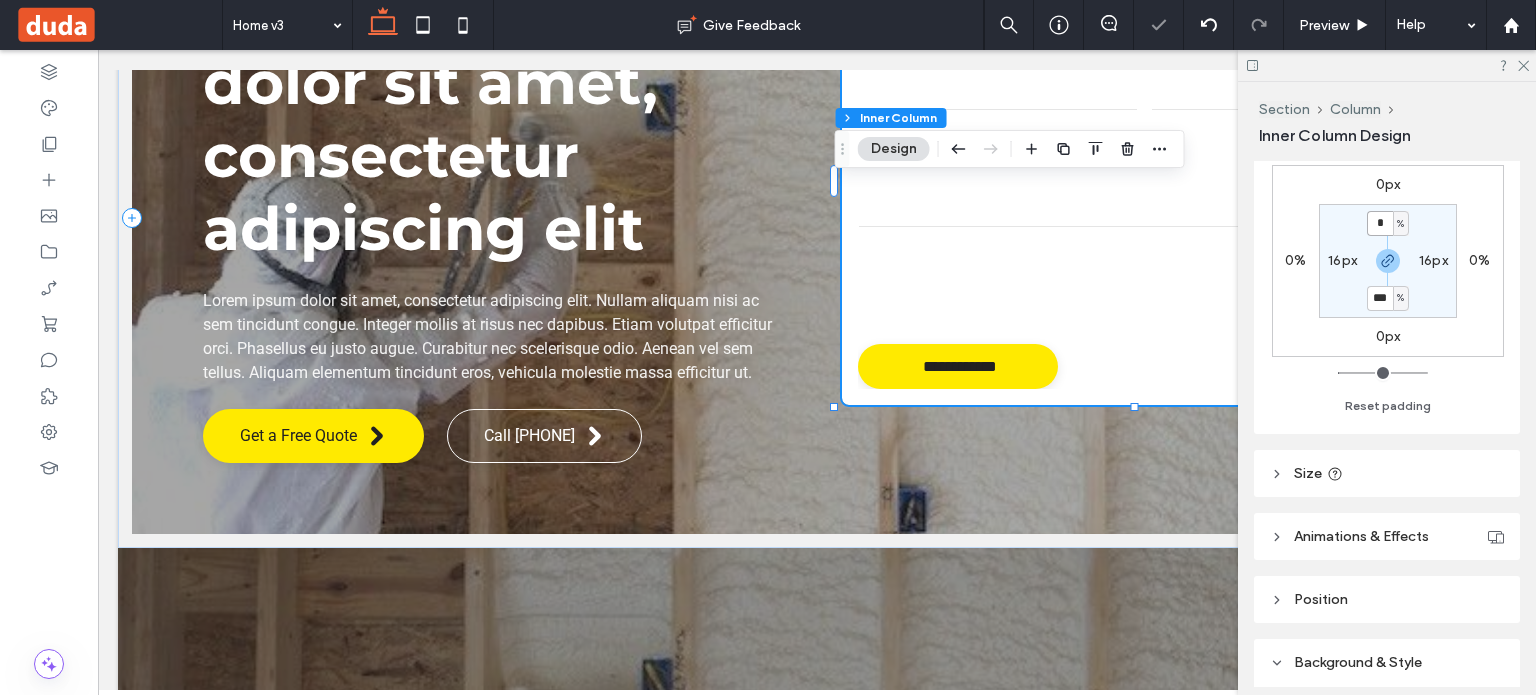 type on "*" 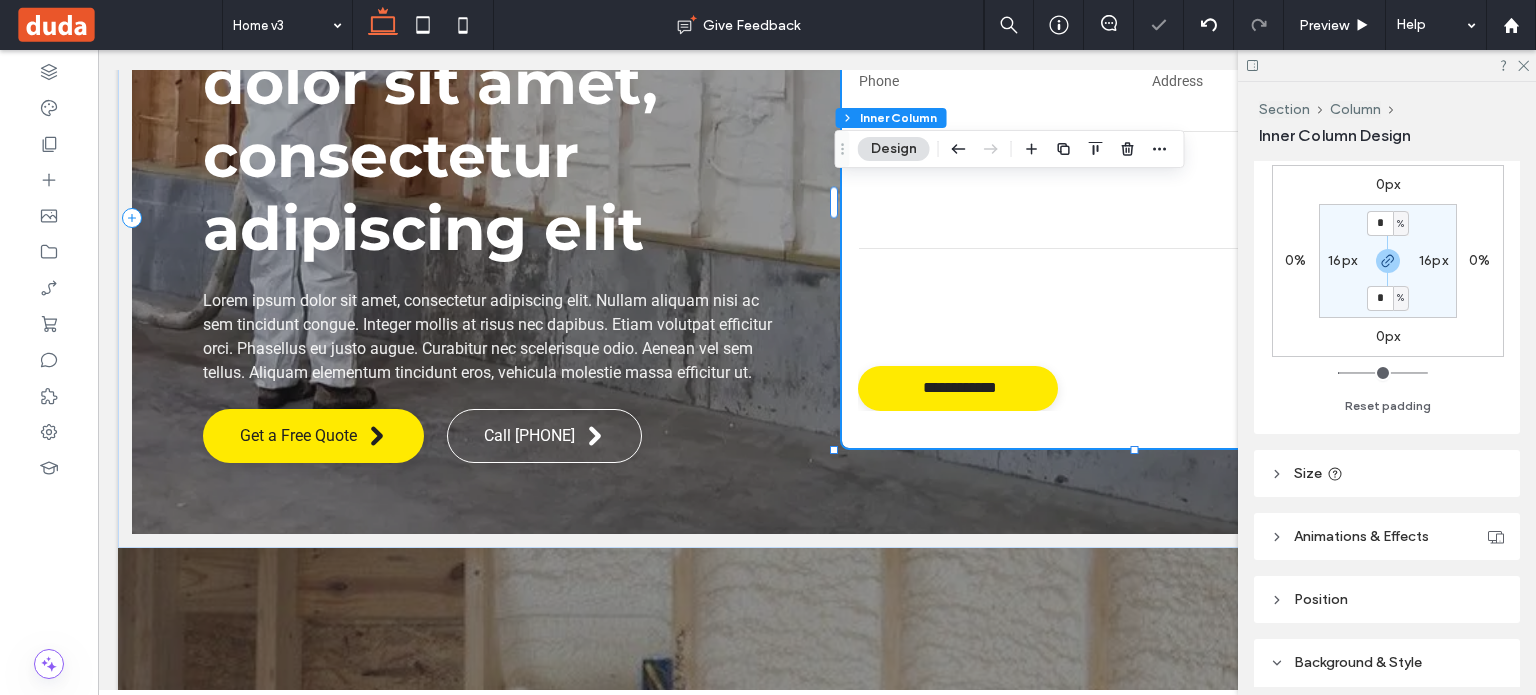 click on "* % 16px * % 16px" at bounding box center [1388, 261] 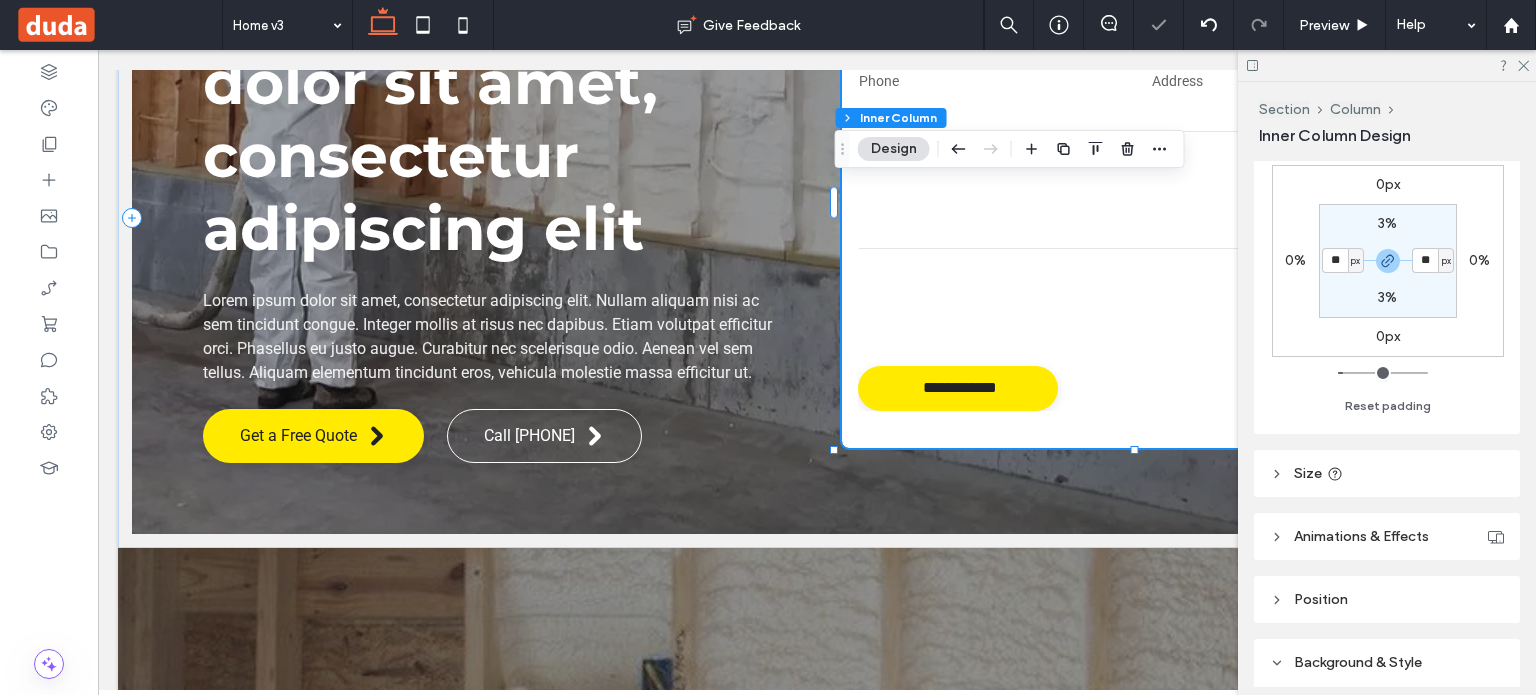 click on "px" at bounding box center (1355, 261) 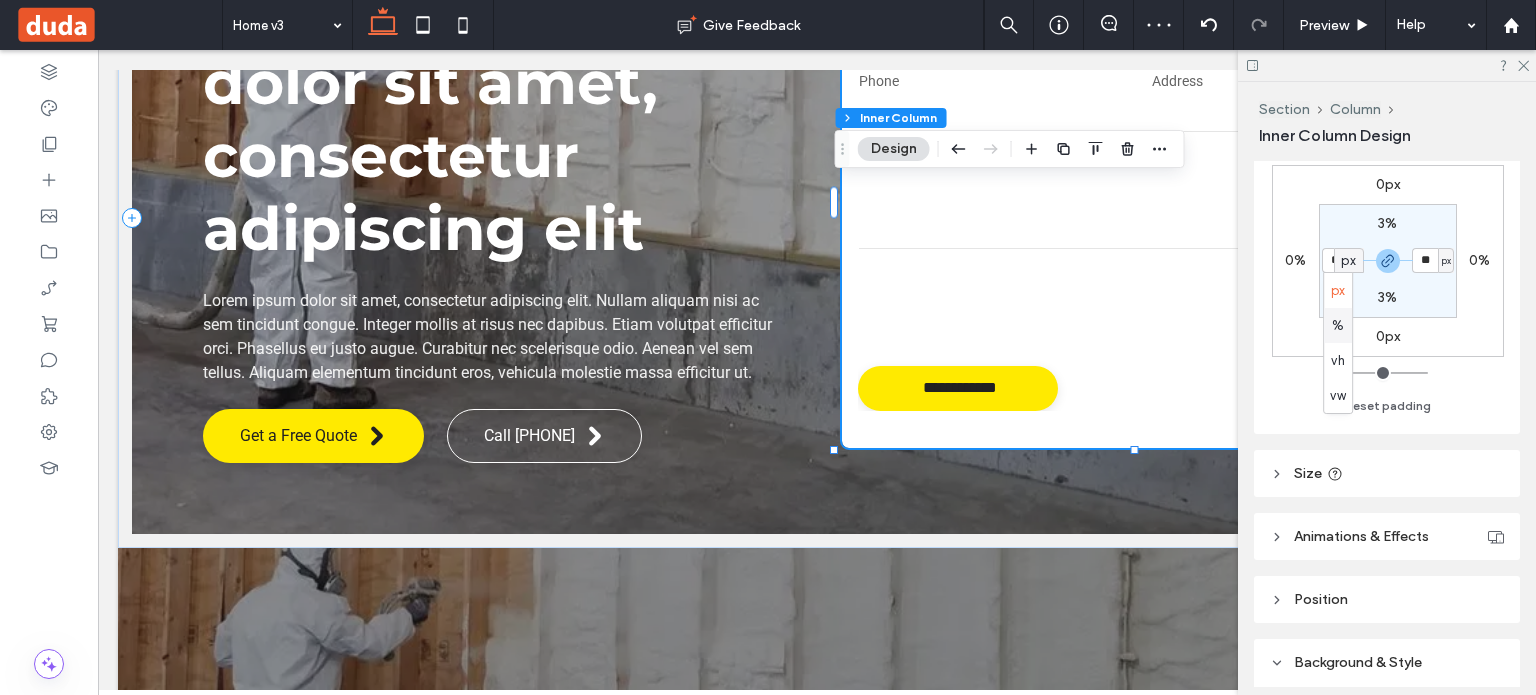 drag, startPoint x: 1340, startPoint y: 323, endPoint x: 1330, endPoint y: 293, distance: 31.622776 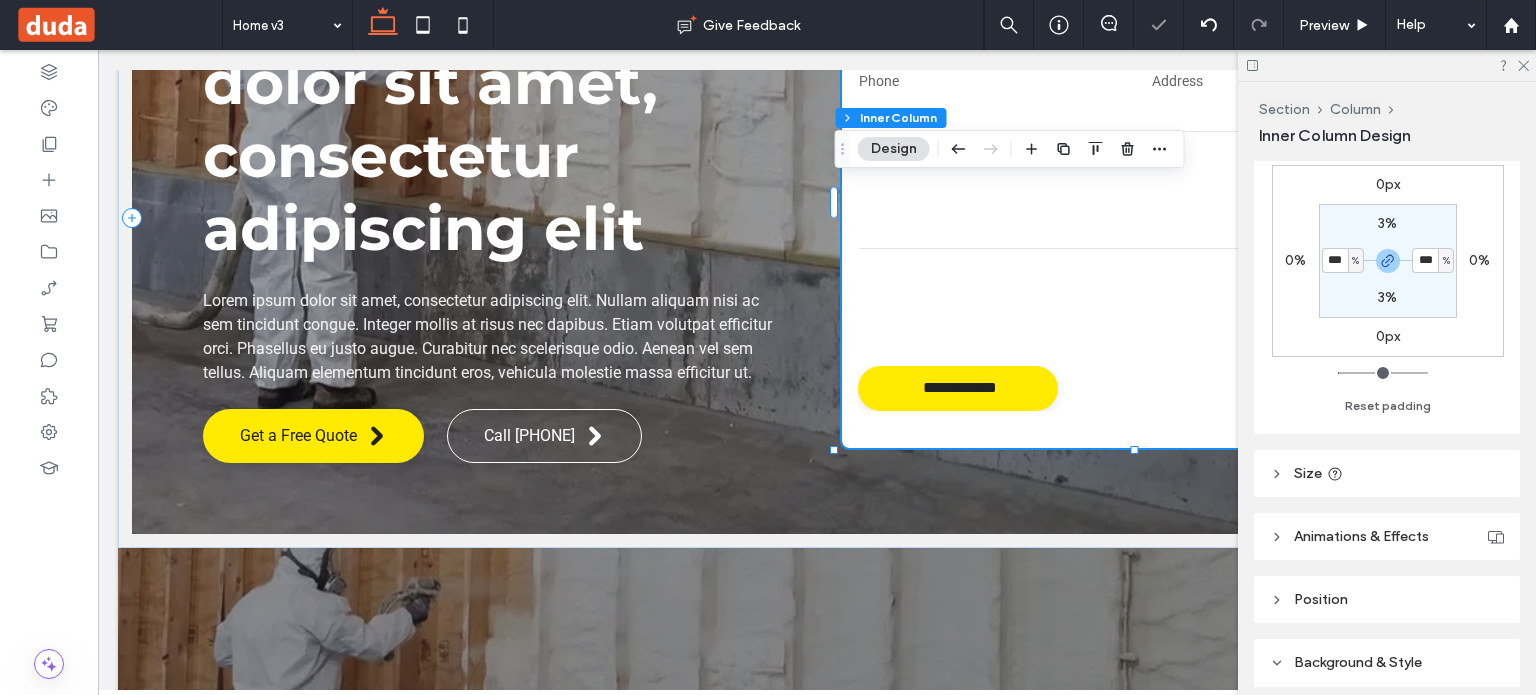 type on "*" 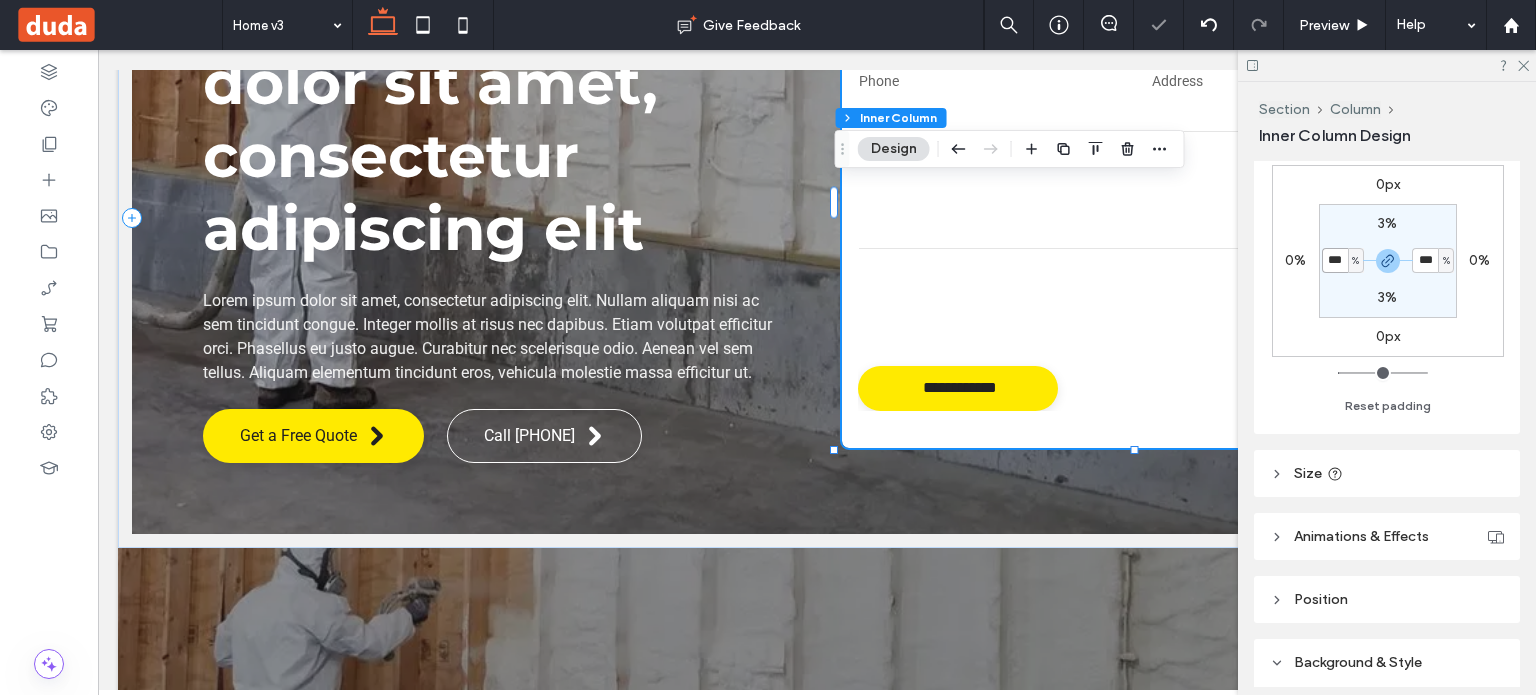 click on "***" at bounding box center (1335, 260) 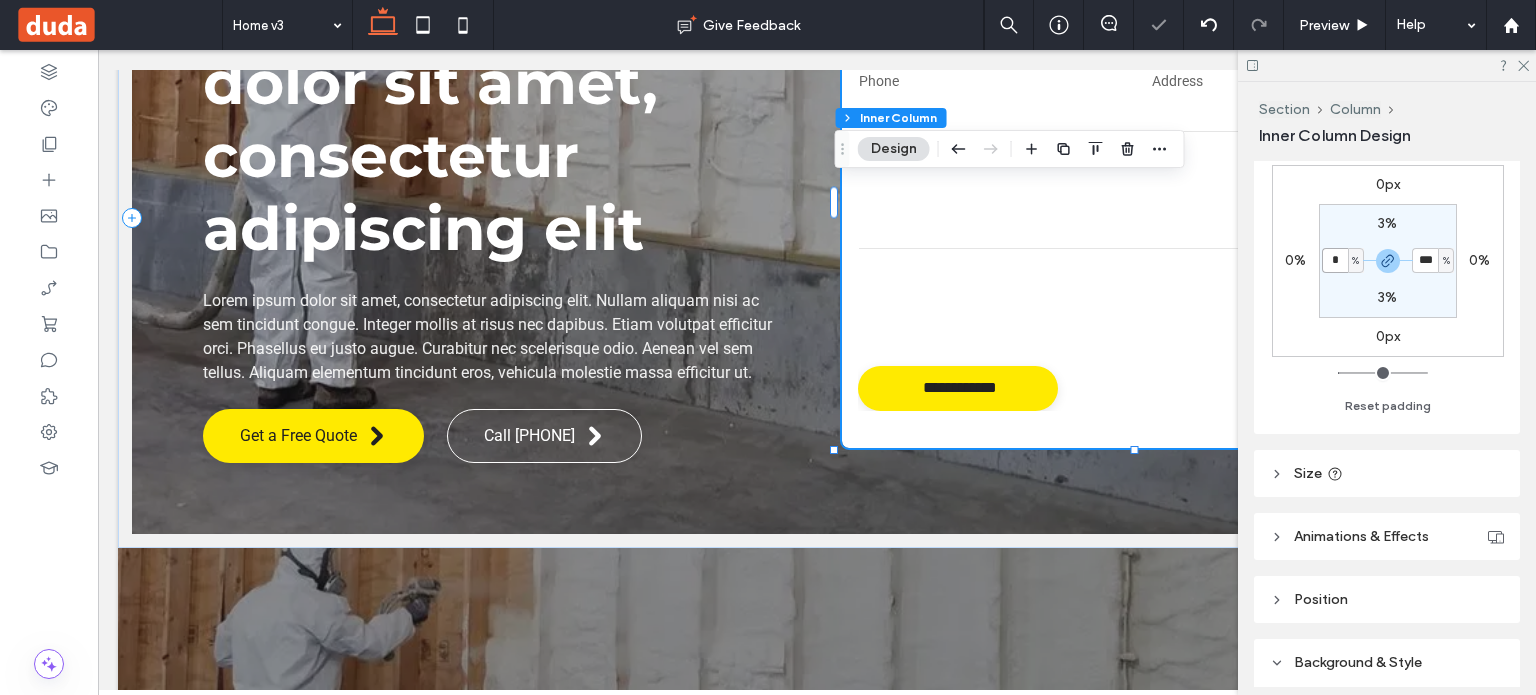 type on "*" 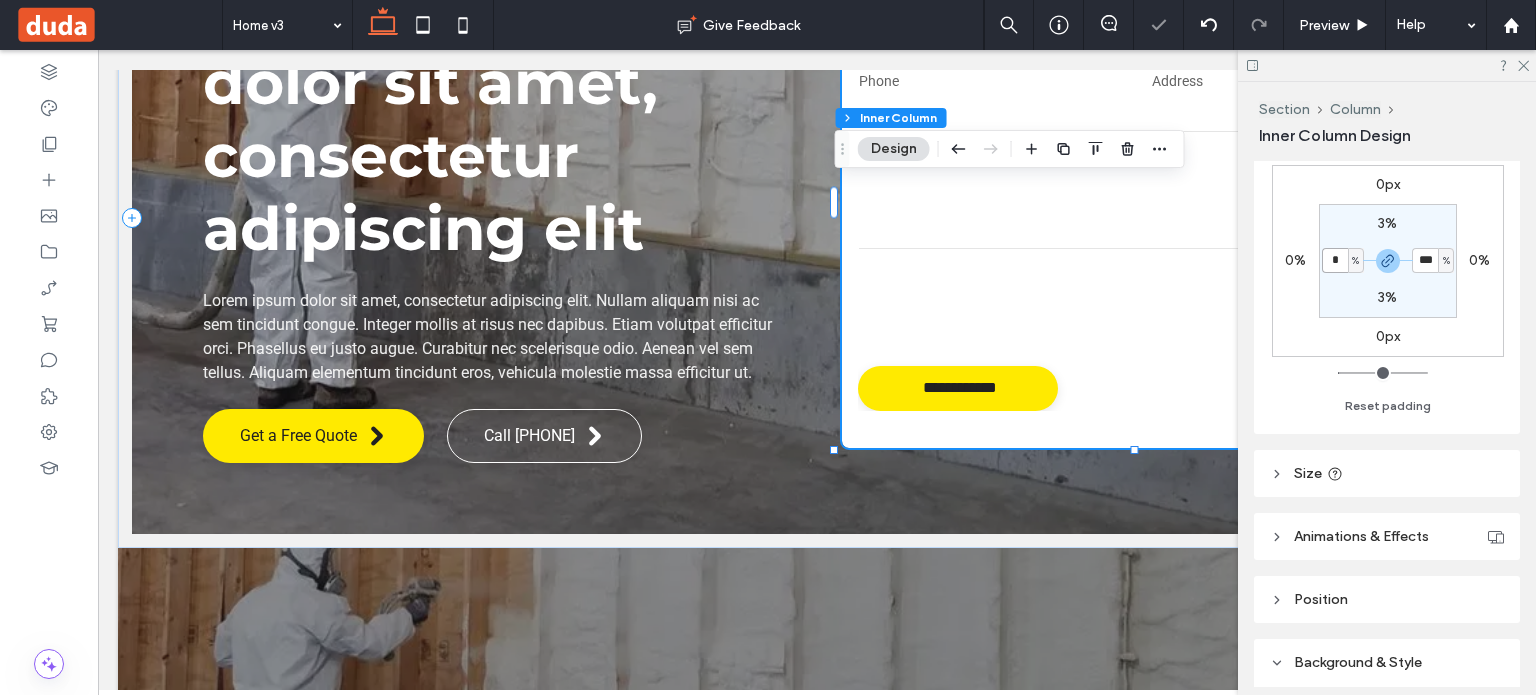type on "*" 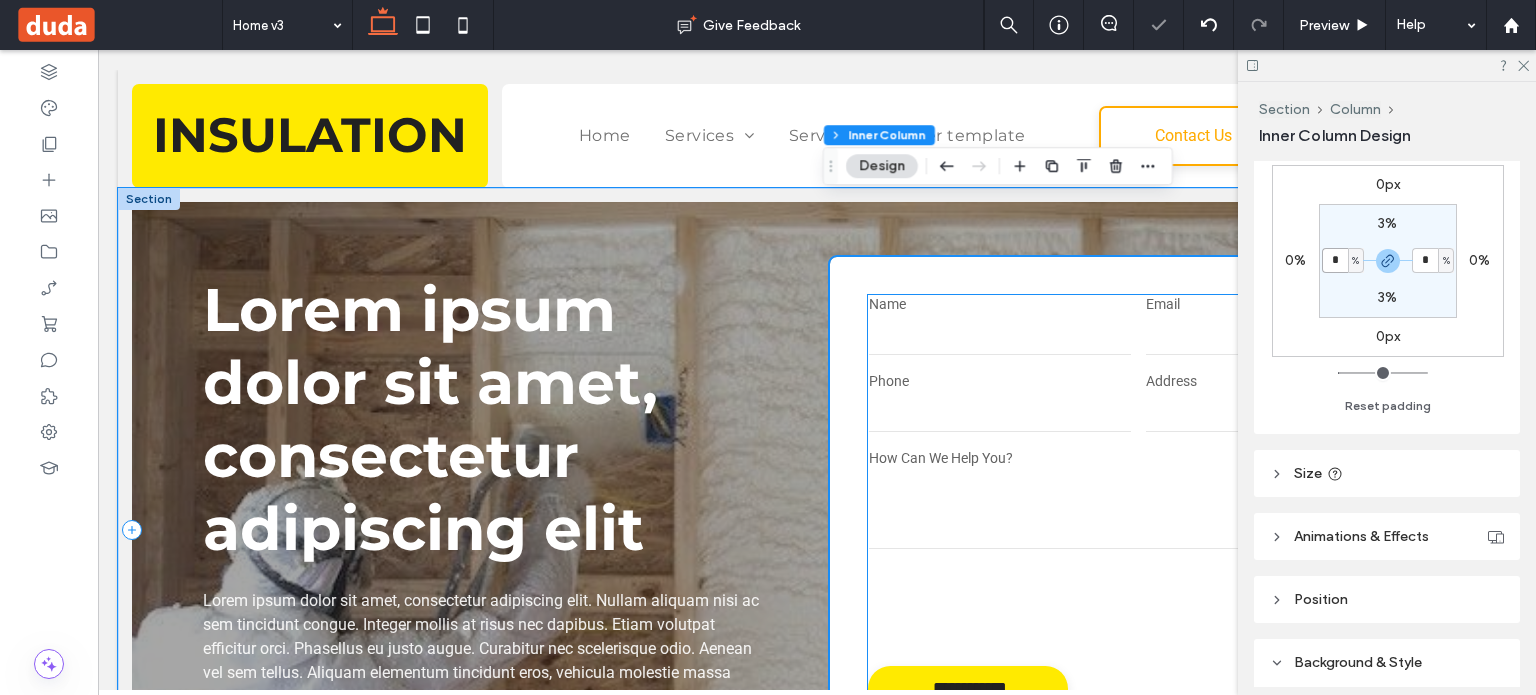 scroll, scrollTop: 100, scrollLeft: 0, axis: vertical 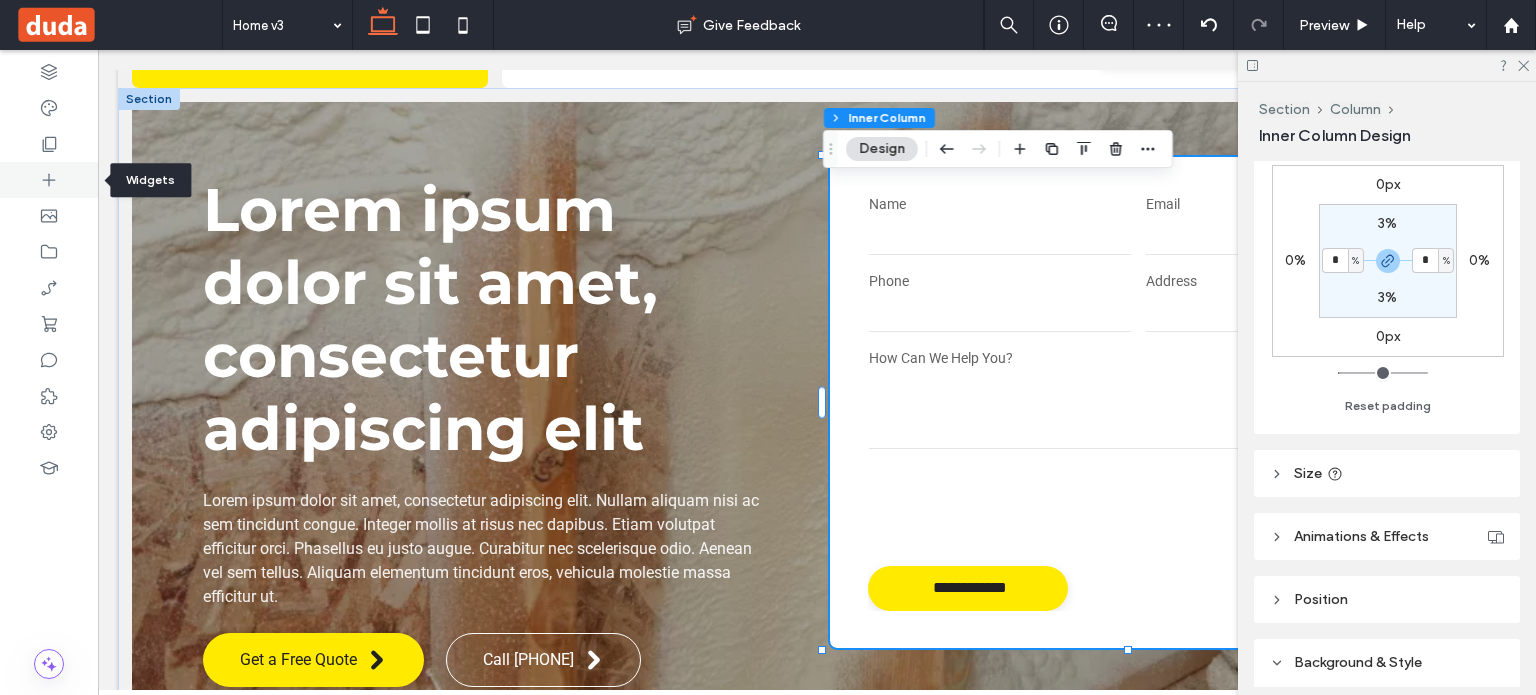 click 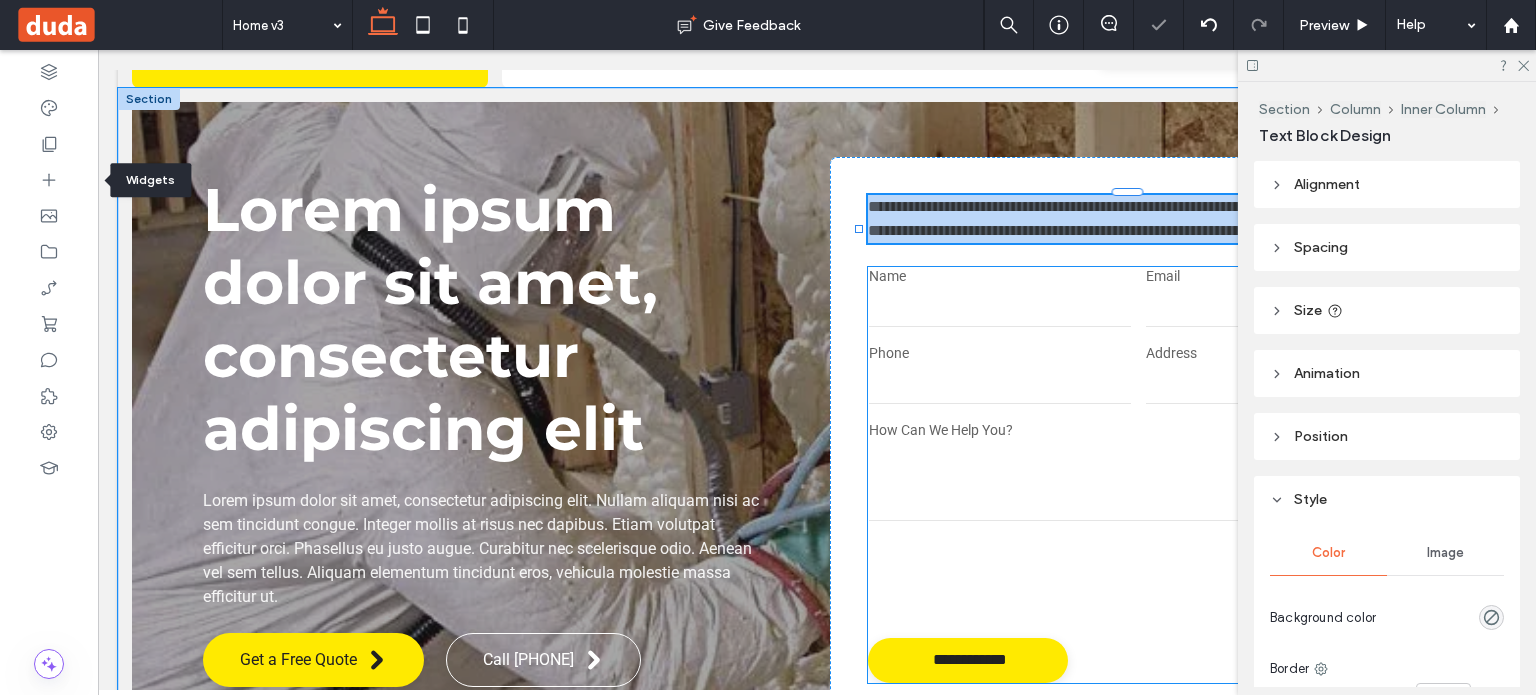 type on "******" 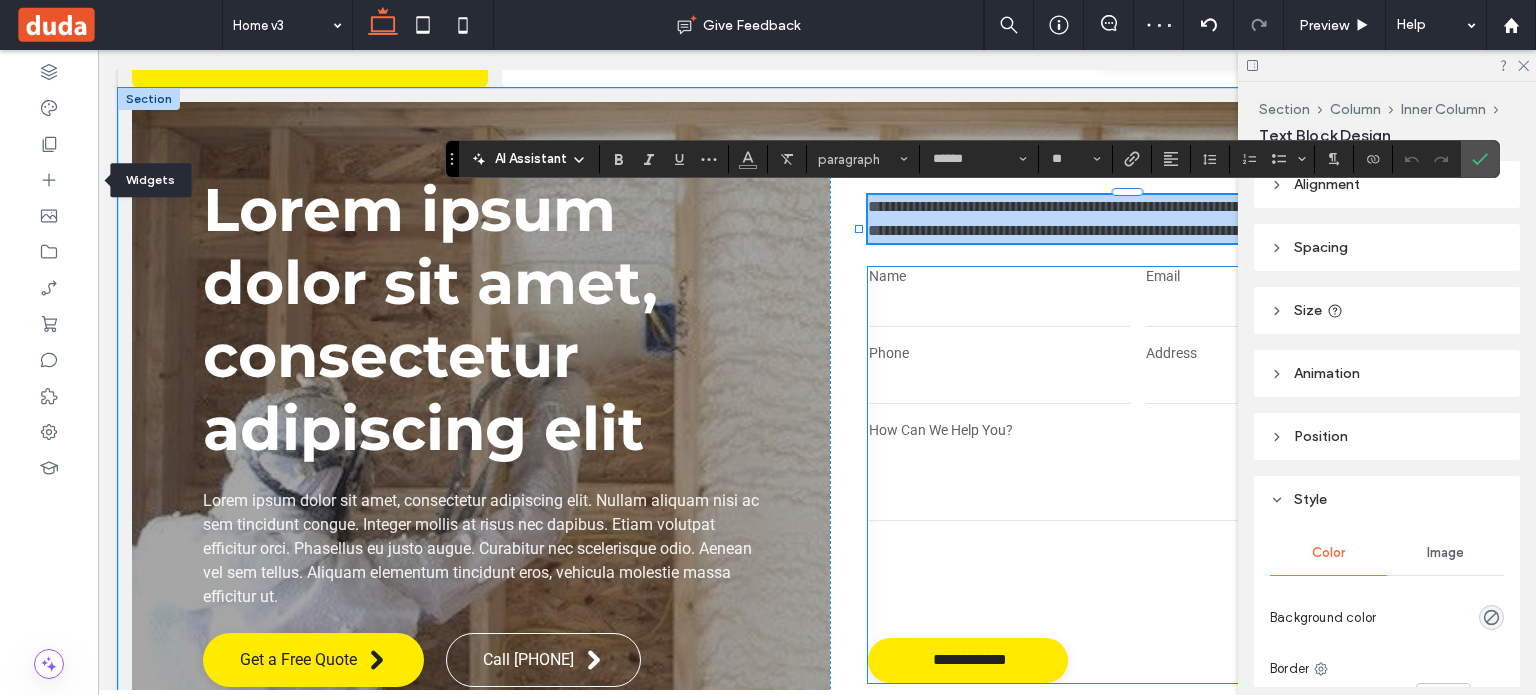 type 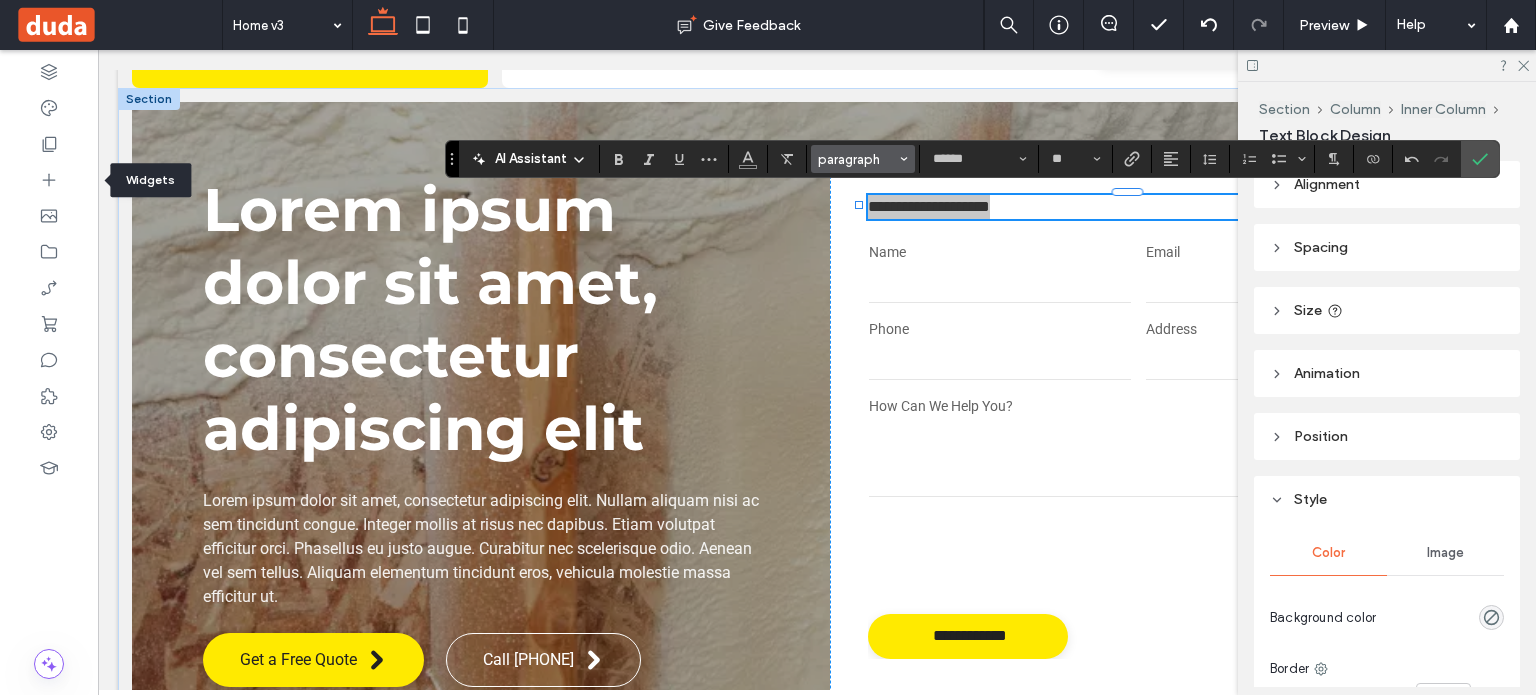 click at bounding box center [904, 159] 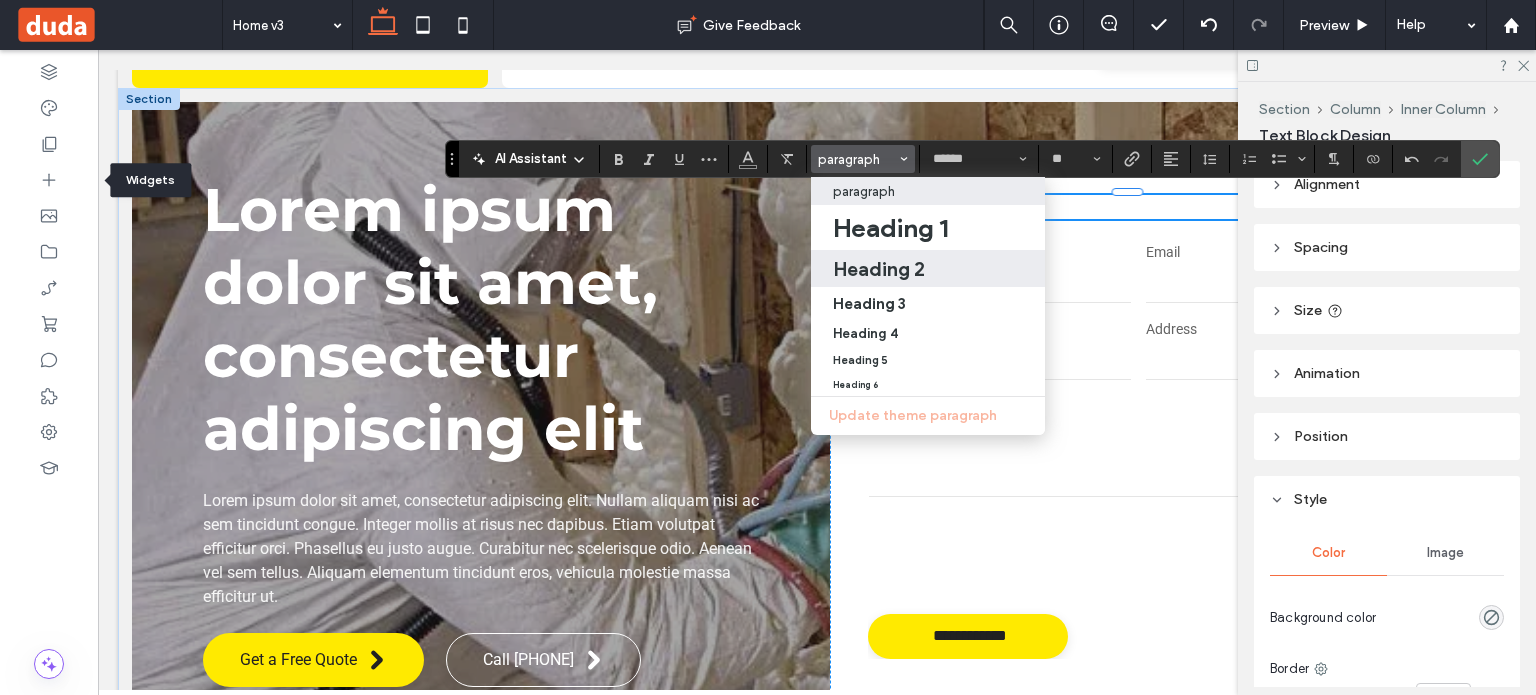 click on "Heading 2" at bounding box center (879, 269) 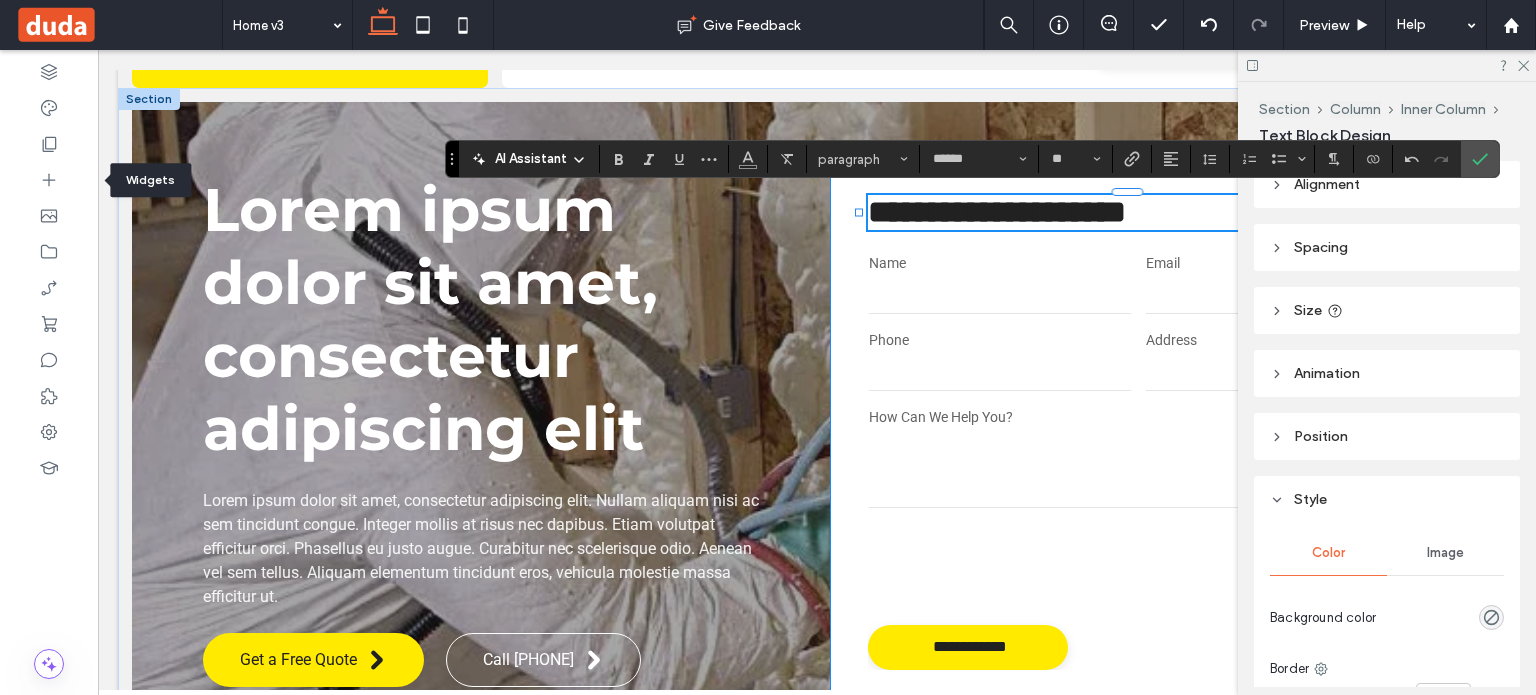 type on "**********" 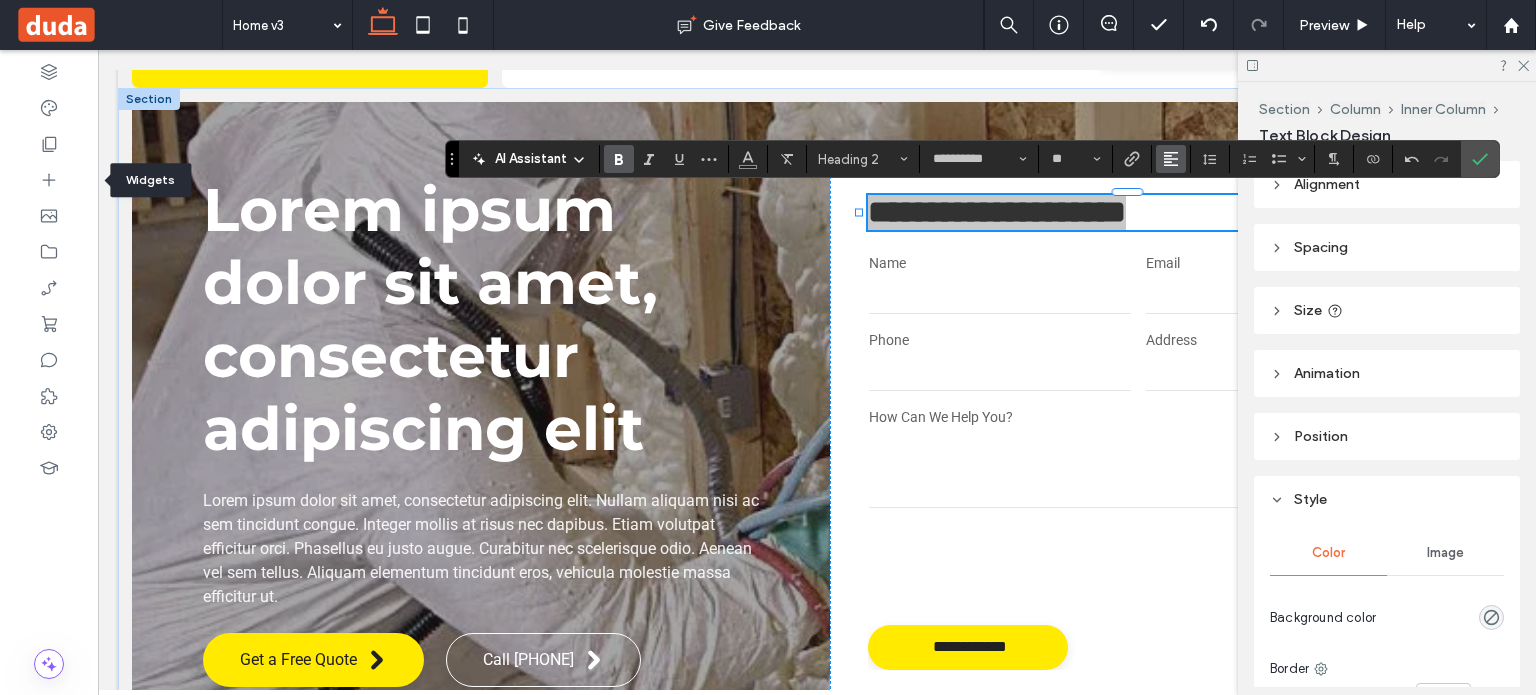 click 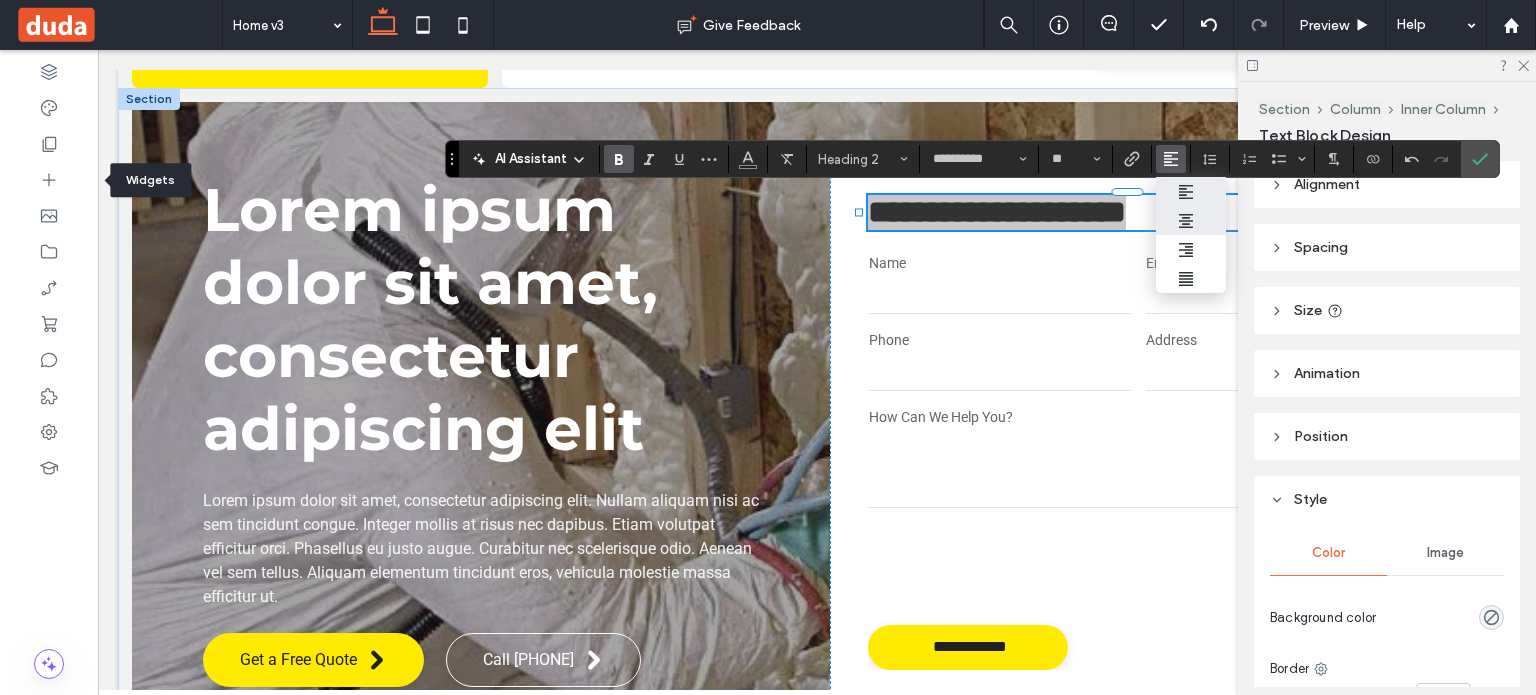 drag, startPoint x: 1122, startPoint y: 212, endPoint x: 1025, endPoint y: 164, distance: 108.226616 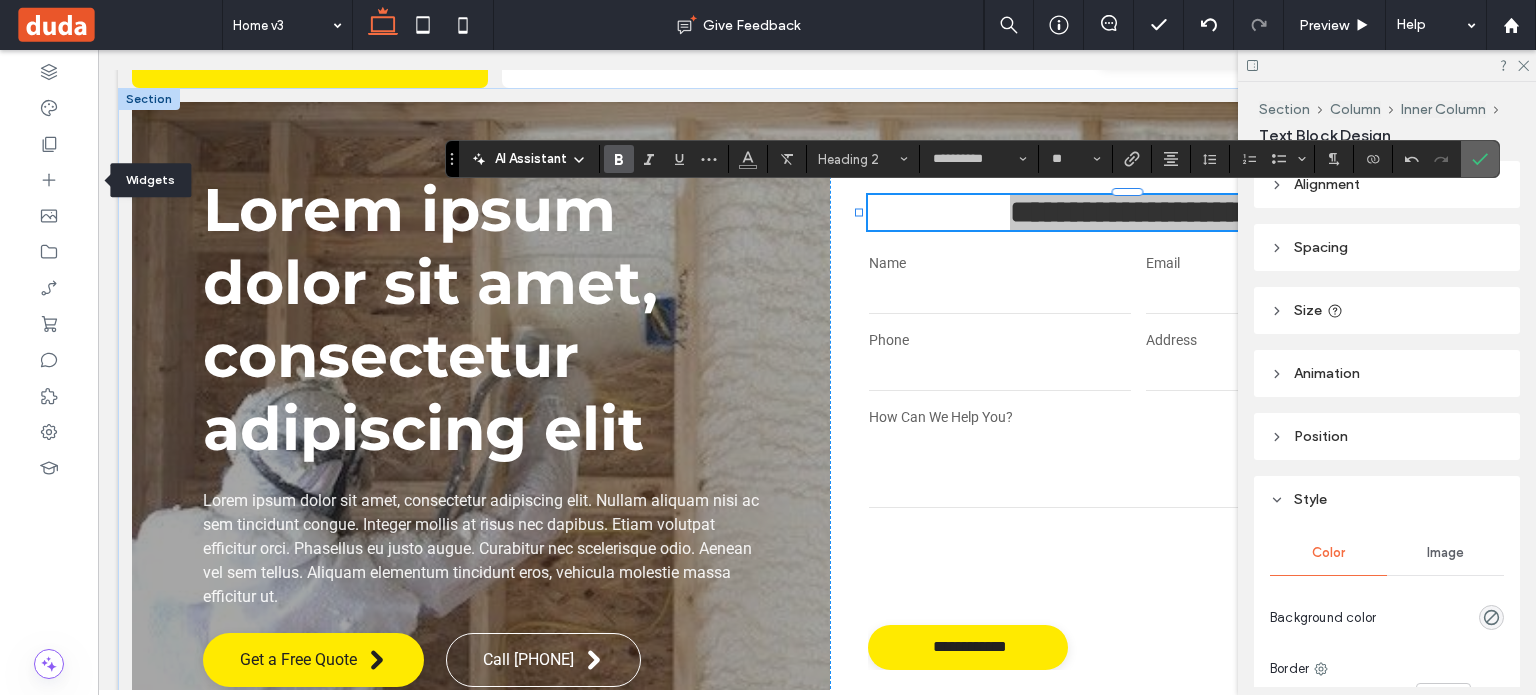 click 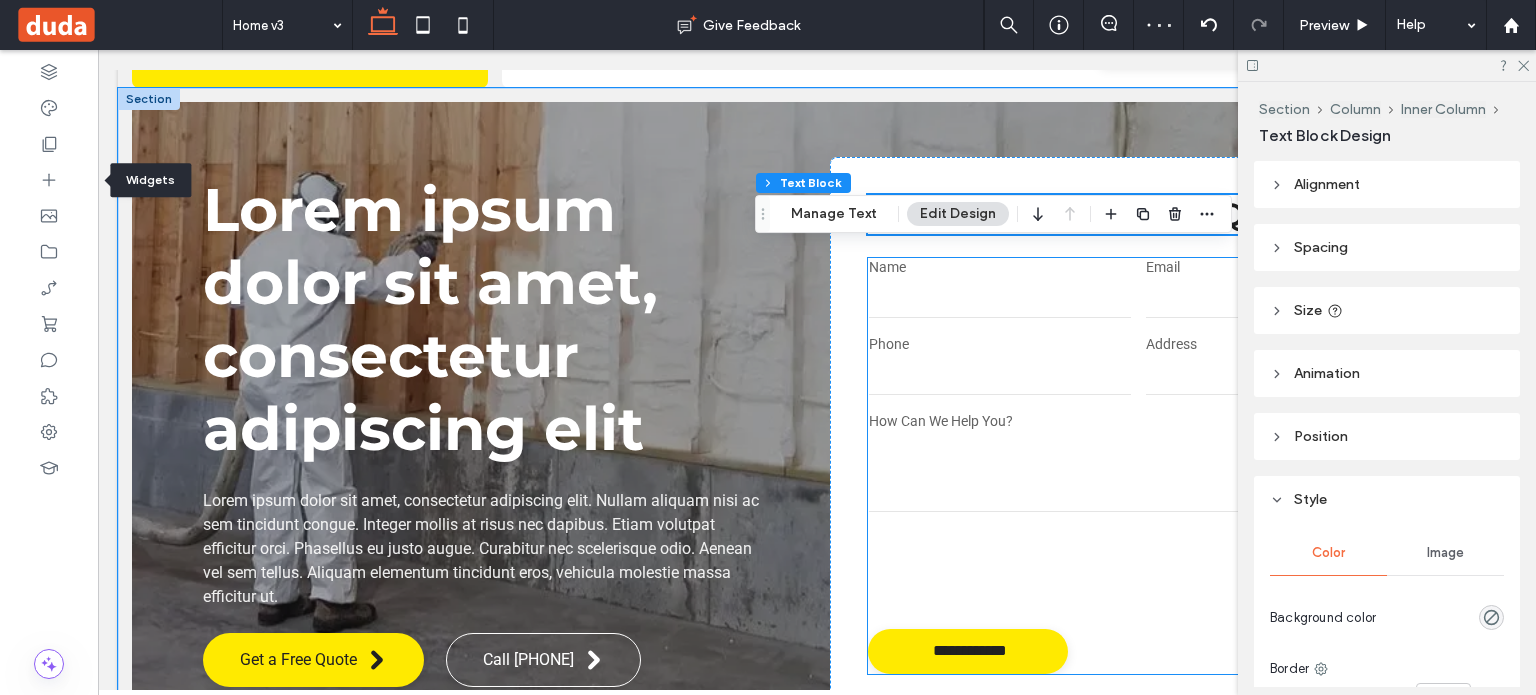 scroll, scrollTop: 0, scrollLeft: 0, axis: both 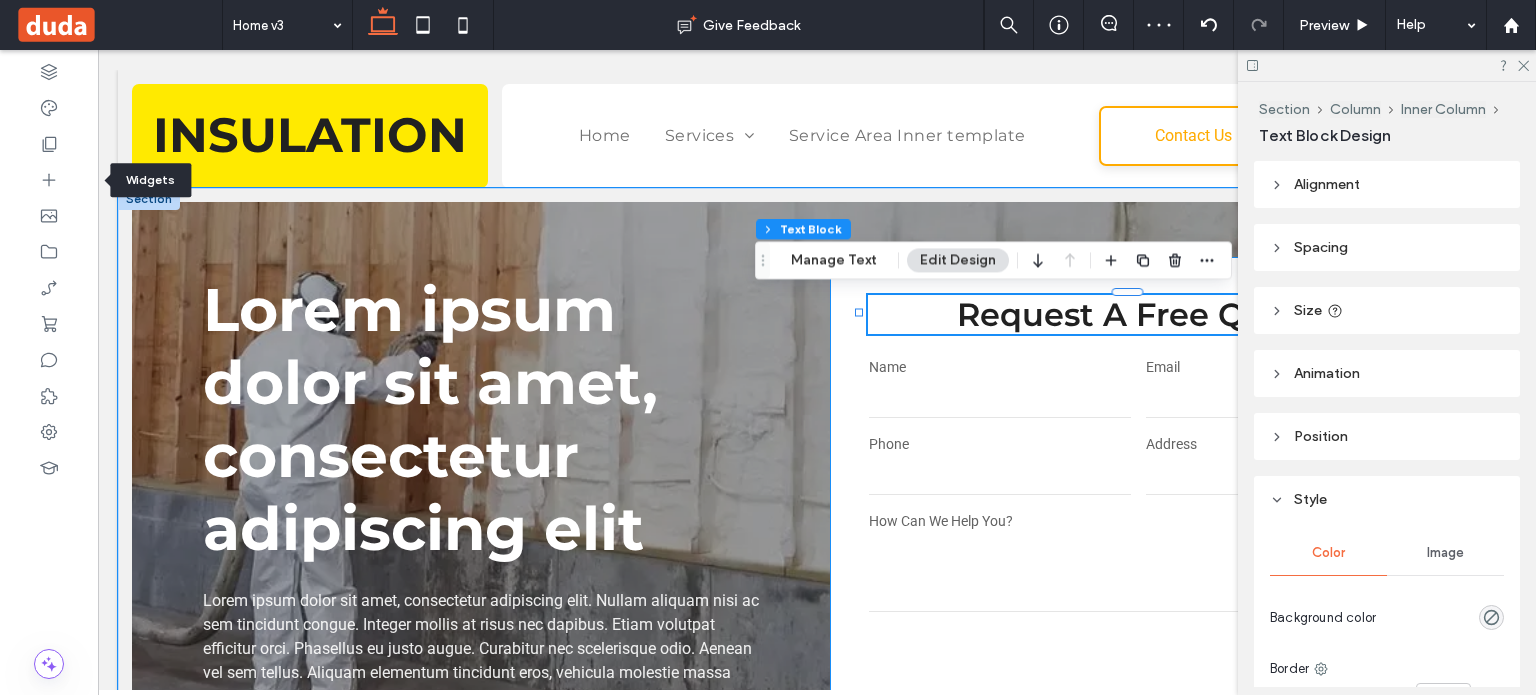 click on "**********" at bounding box center (1138, 534) 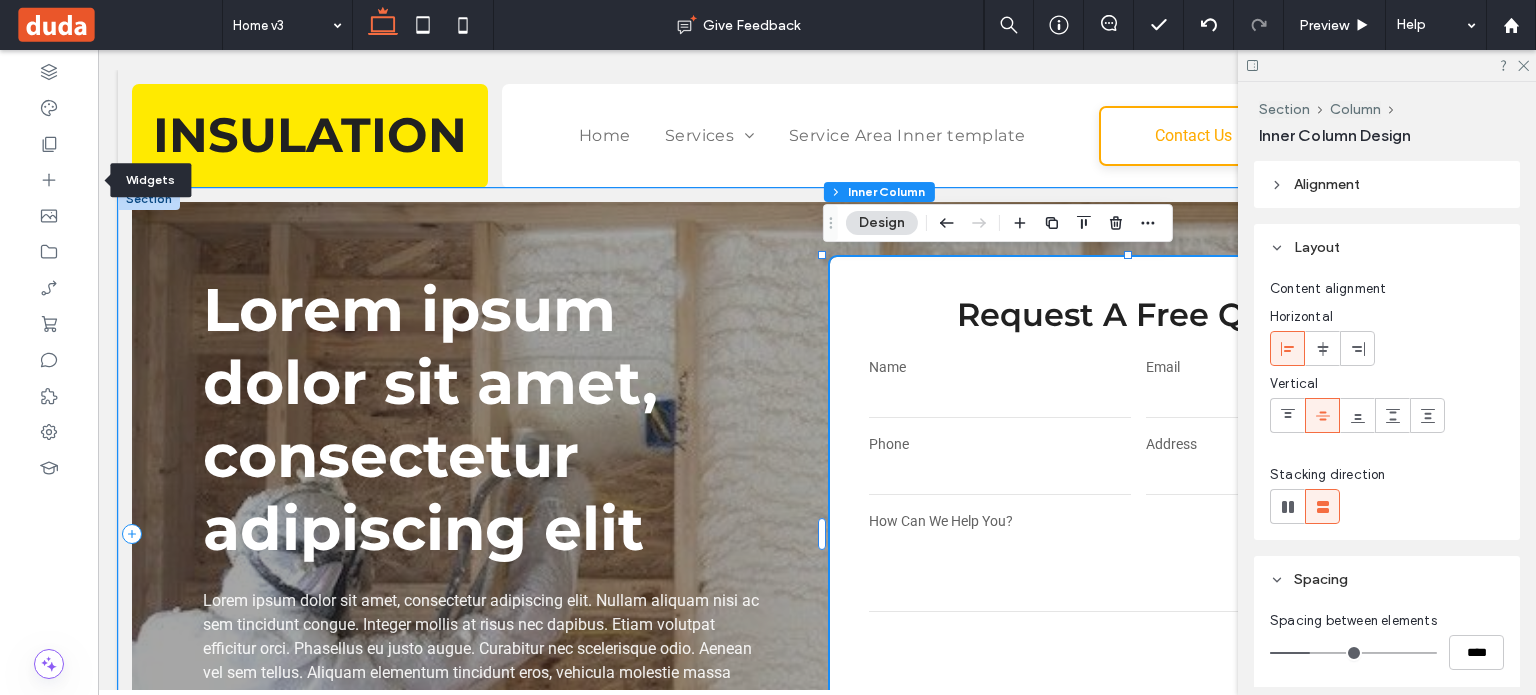 click on "**********" at bounding box center [1138, 534] 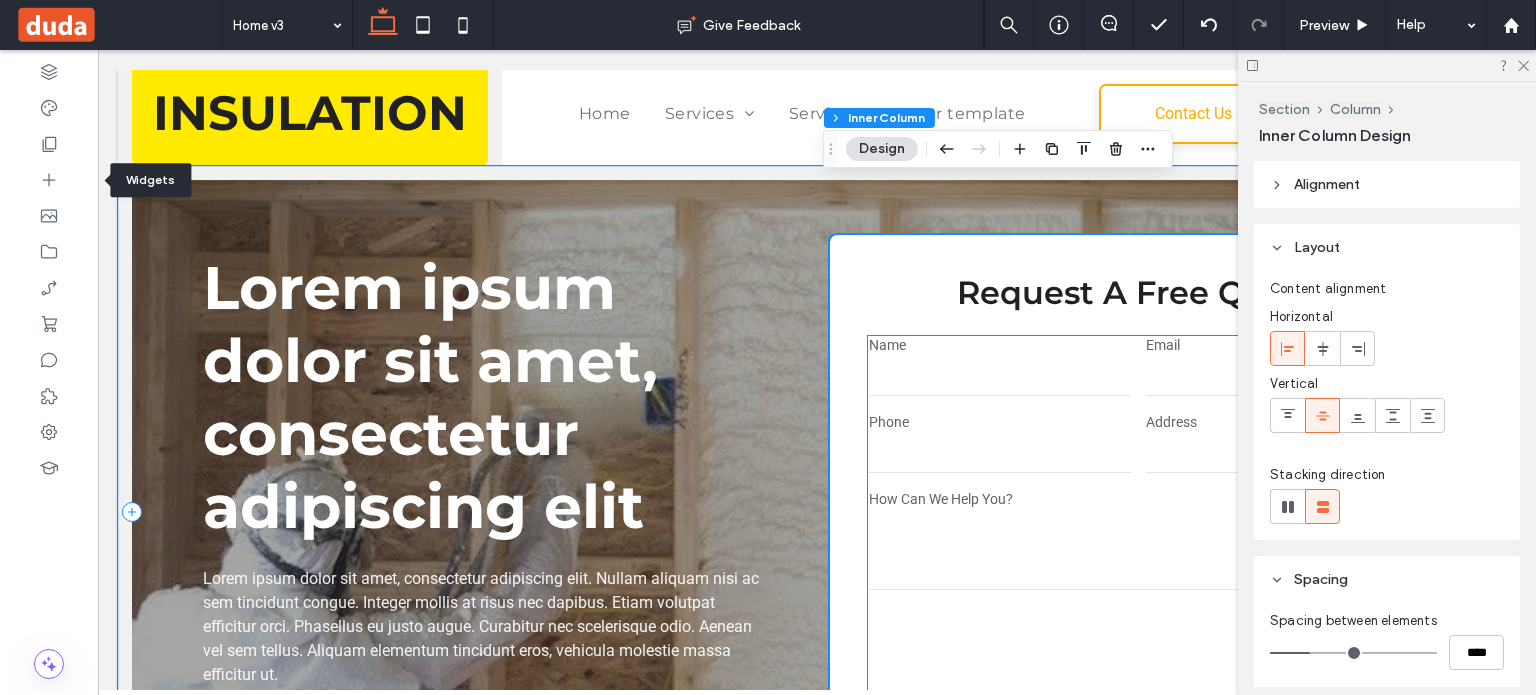 scroll, scrollTop: 0, scrollLeft: 0, axis: both 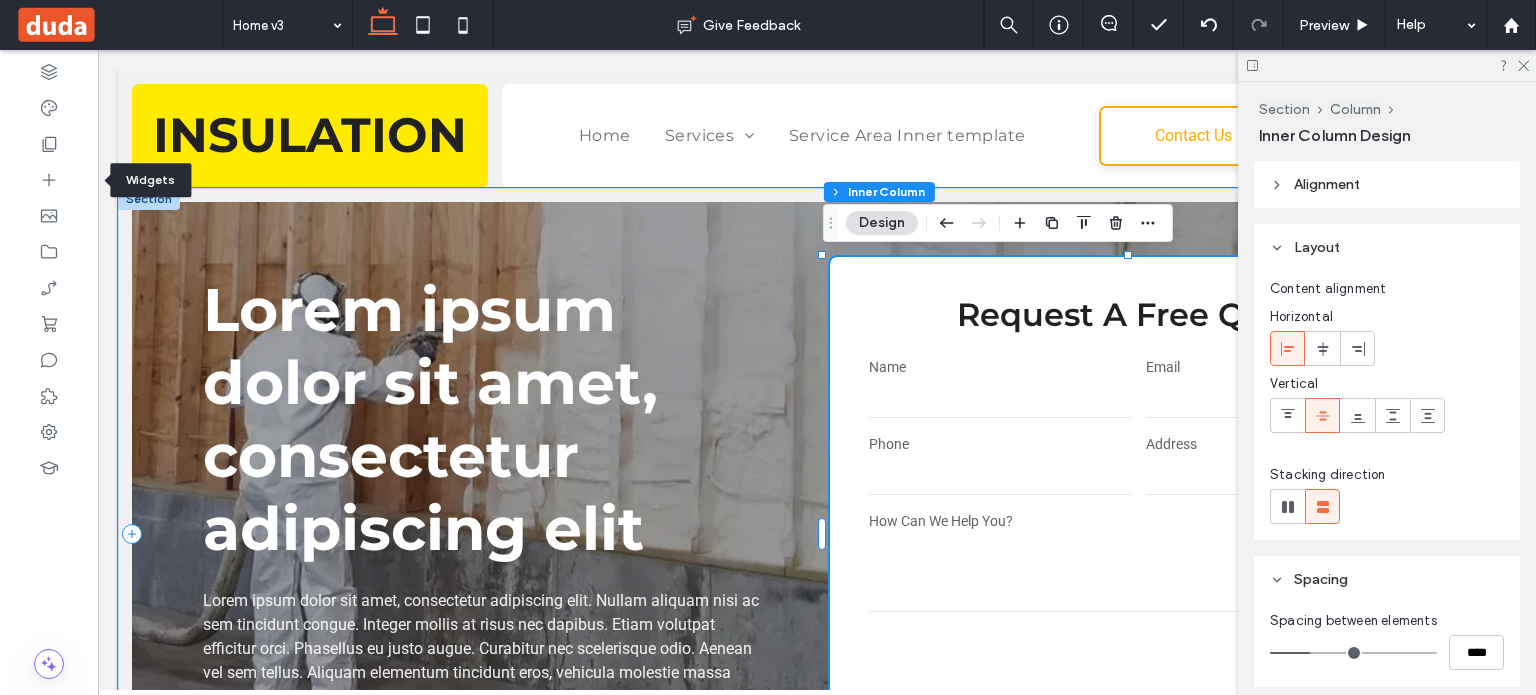 click on "**********" at bounding box center [1138, 534] 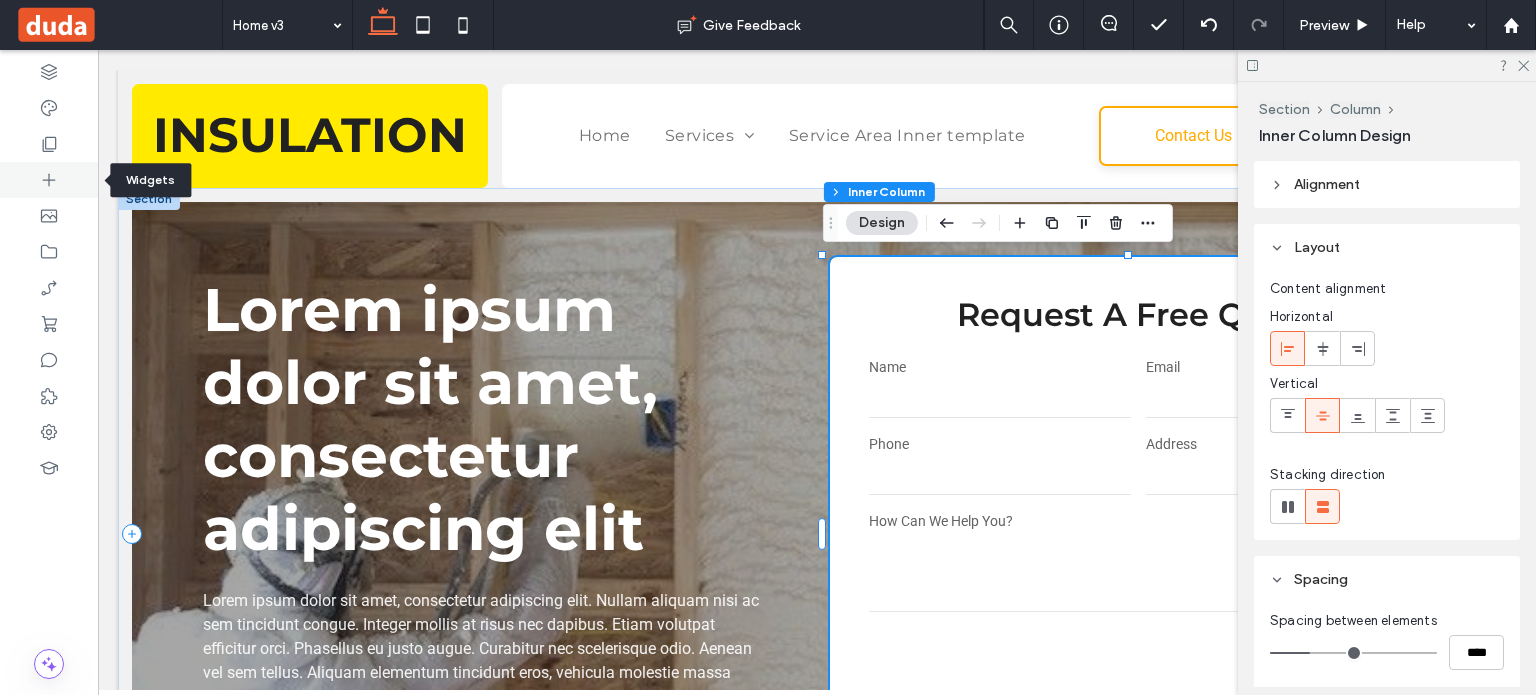 click at bounding box center (49, 180) 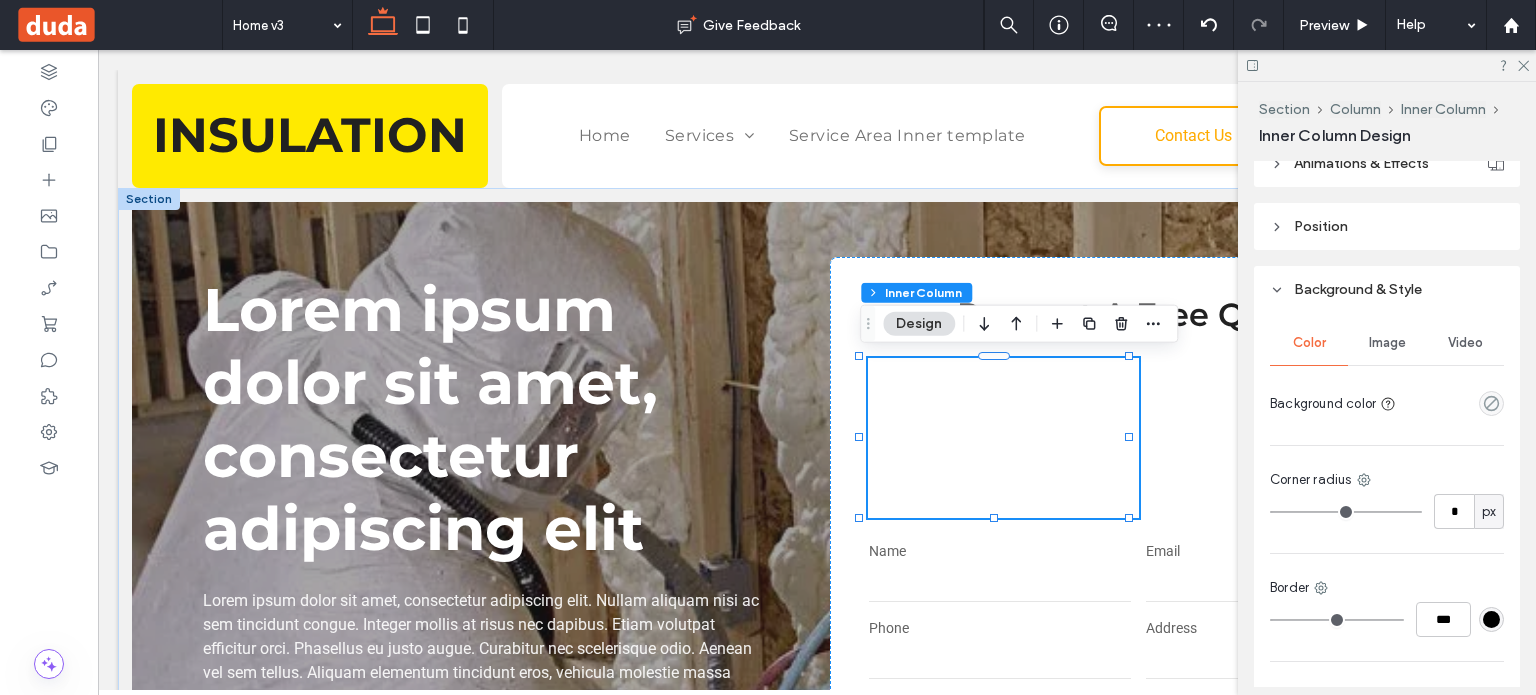 scroll, scrollTop: 1059, scrollLeft: 0, axis: vertical 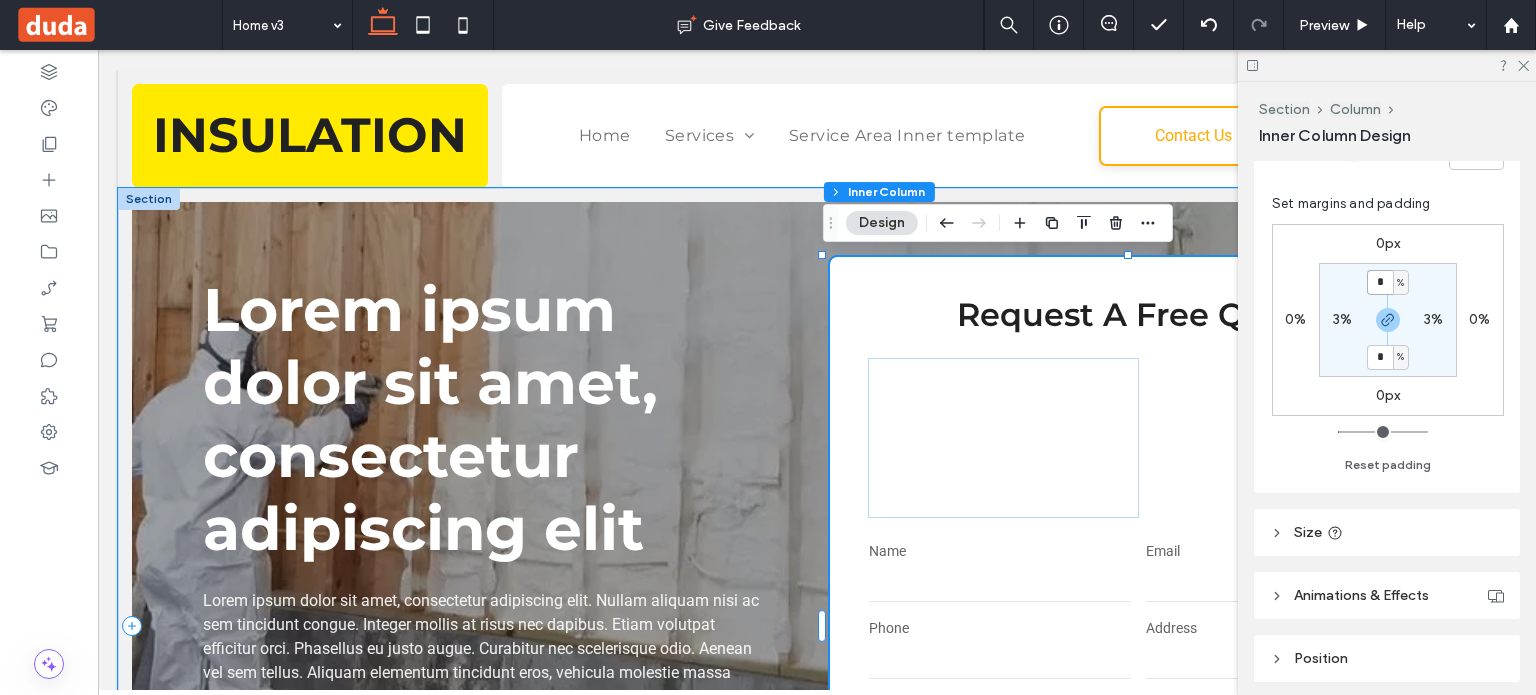click on "*" at bounding box center (1380, 282) 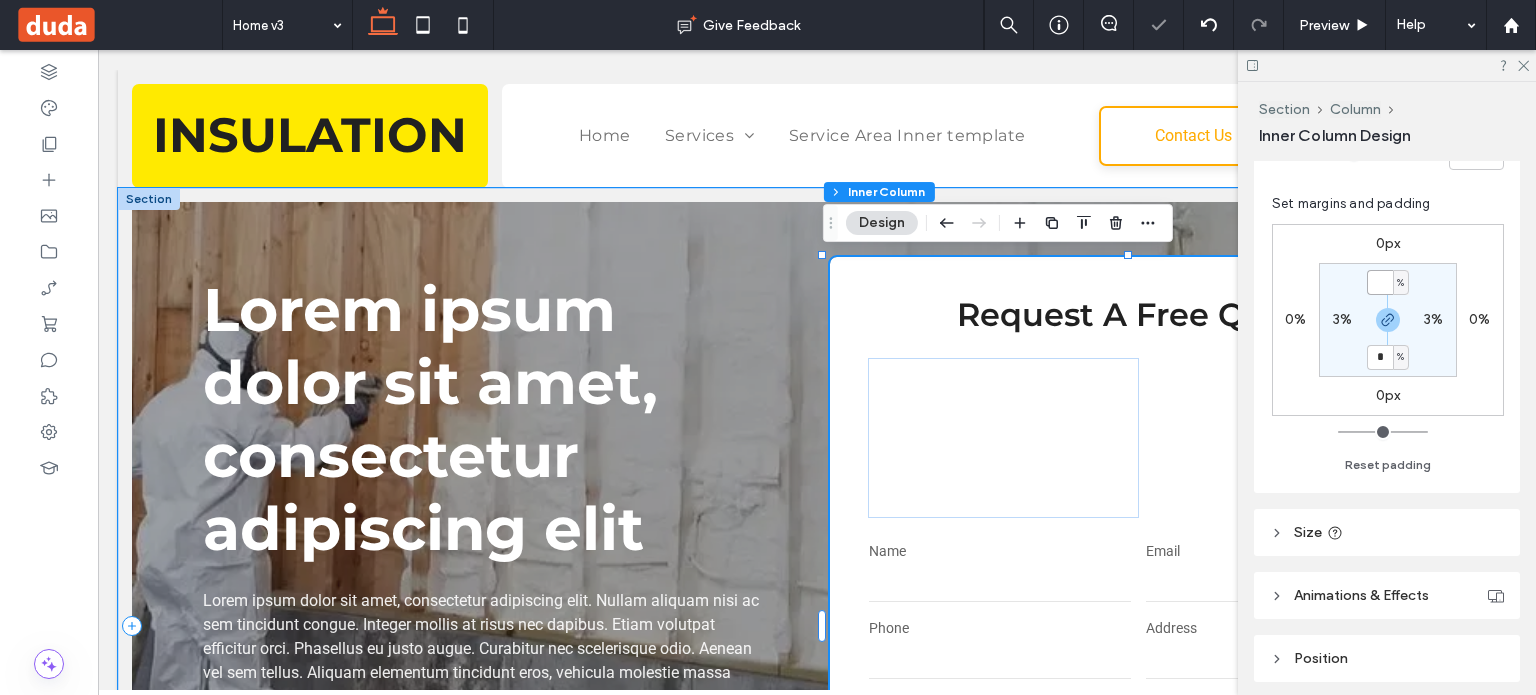 type on "*" 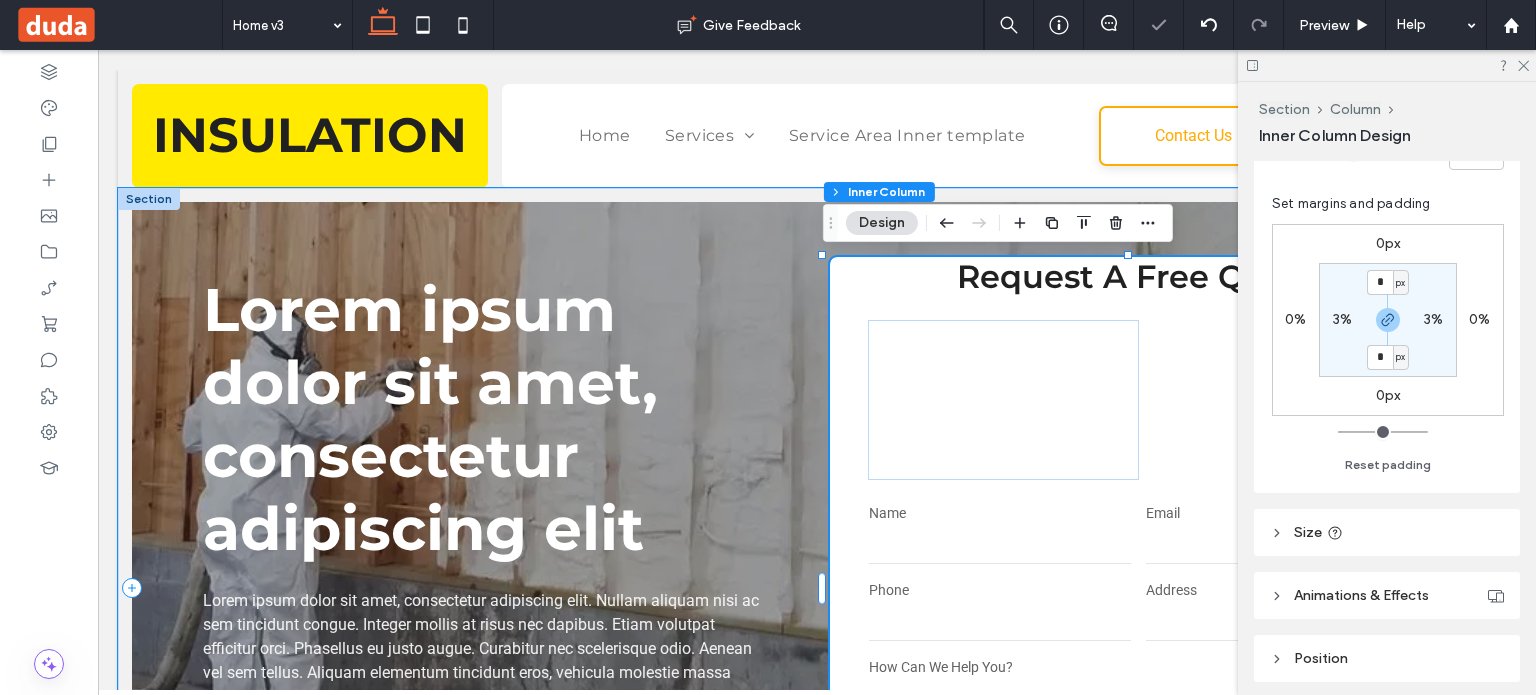 click on "3%" at bounding box center (1342, 319) 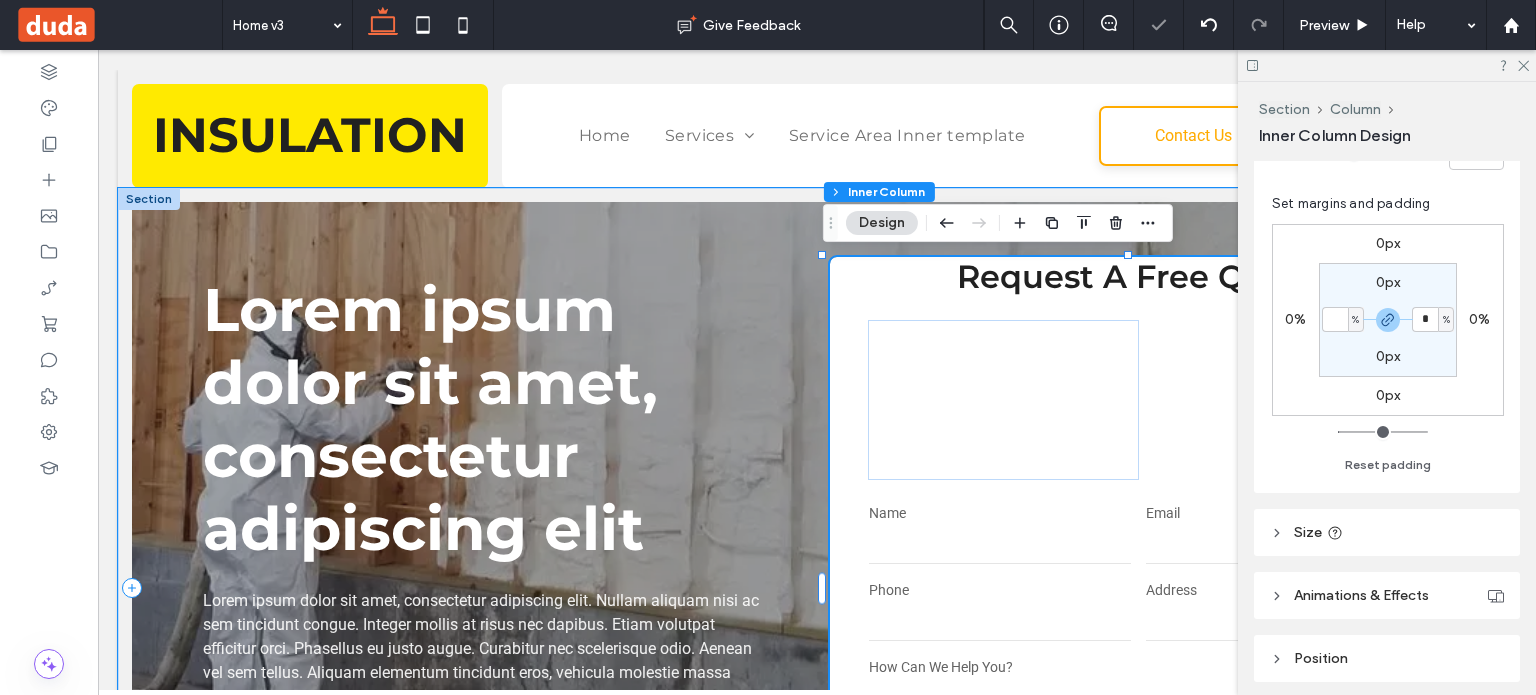 type on "*" 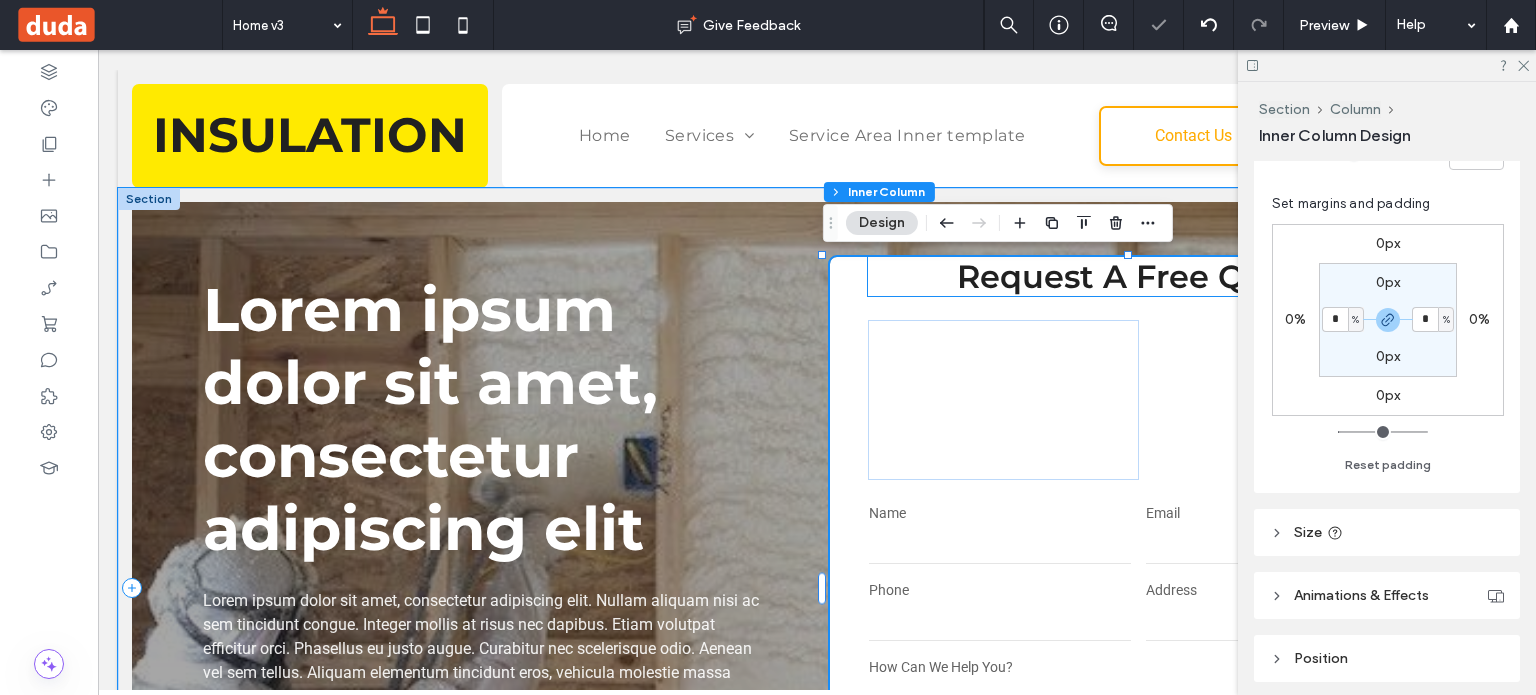 type on "*" 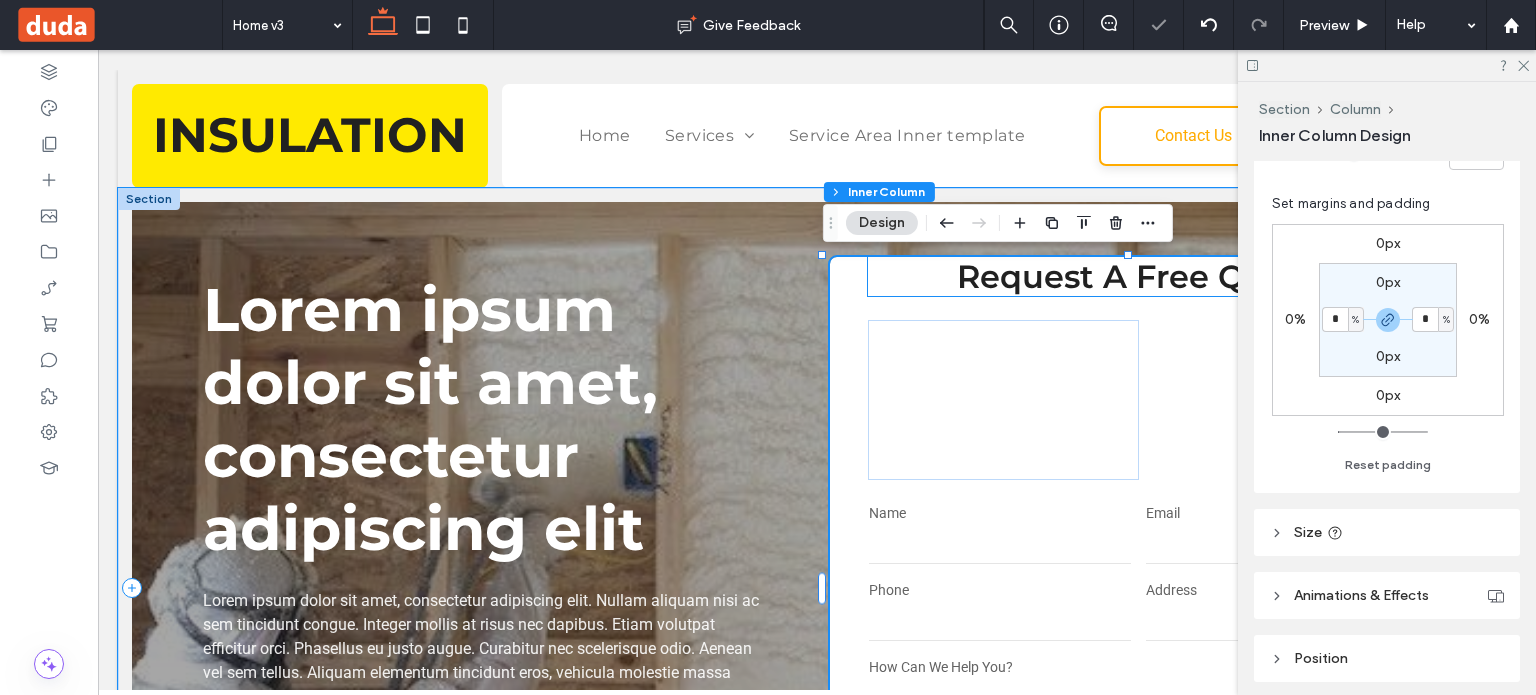 type on "*" 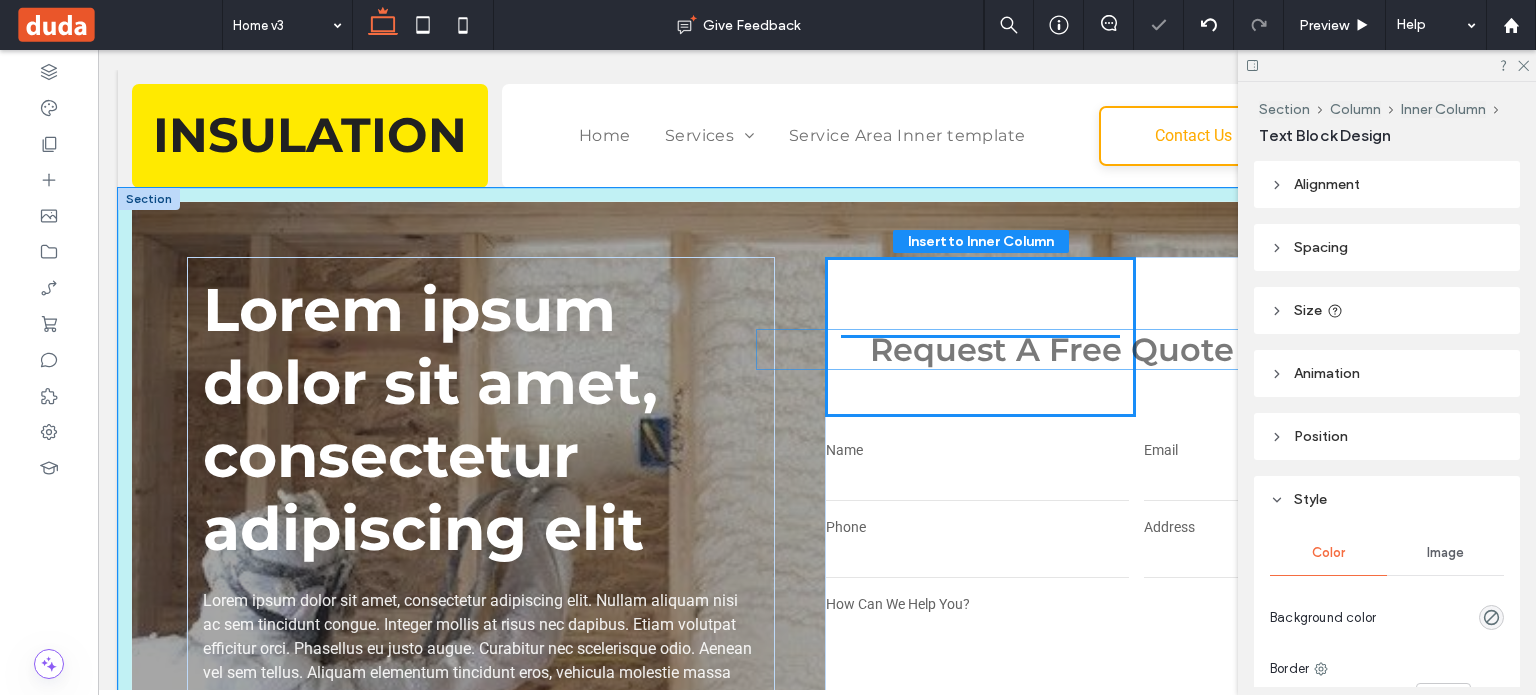 drag, startPoint x: 1076, startPoint y: 285, endPoint x: 1026, endPoint y: 375, distance: 102.9563 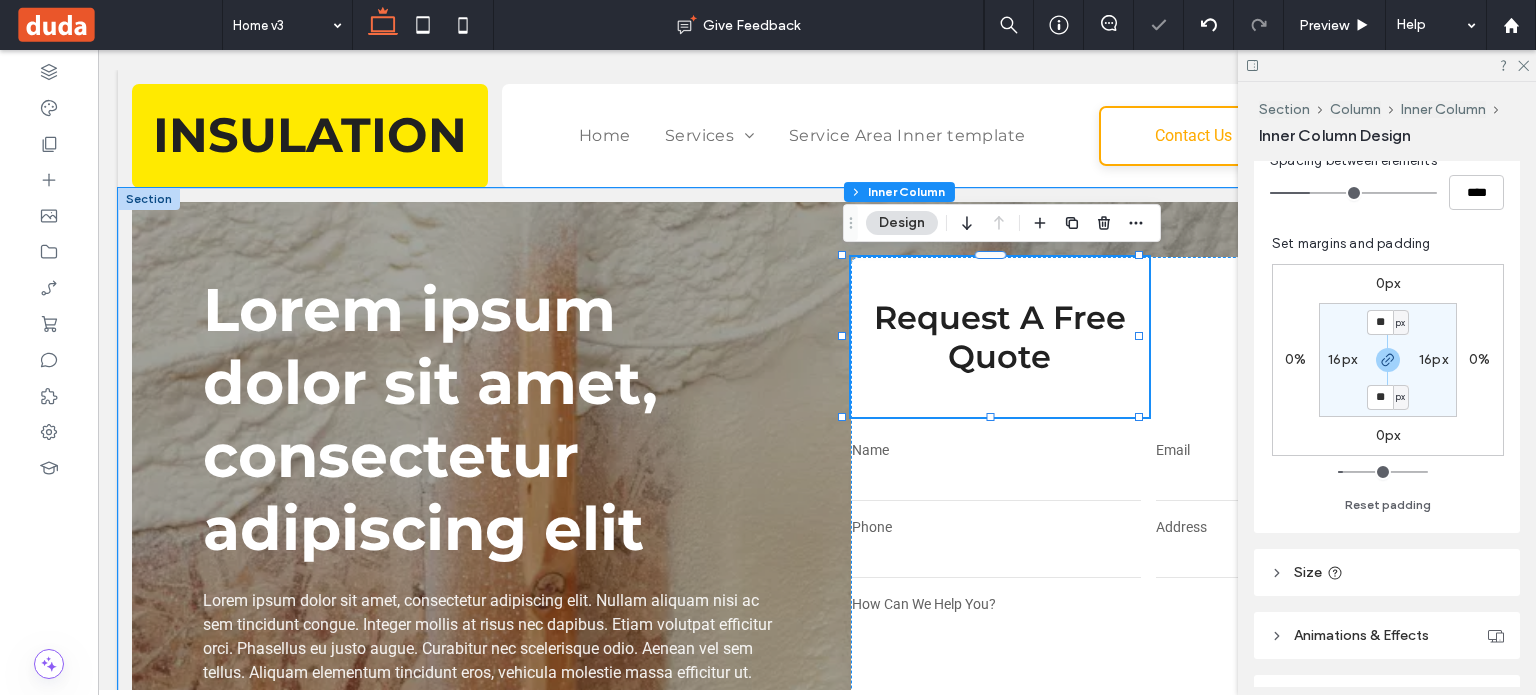 scroll, scrollTop: 700, scrollLeft: 0, axis: vertical 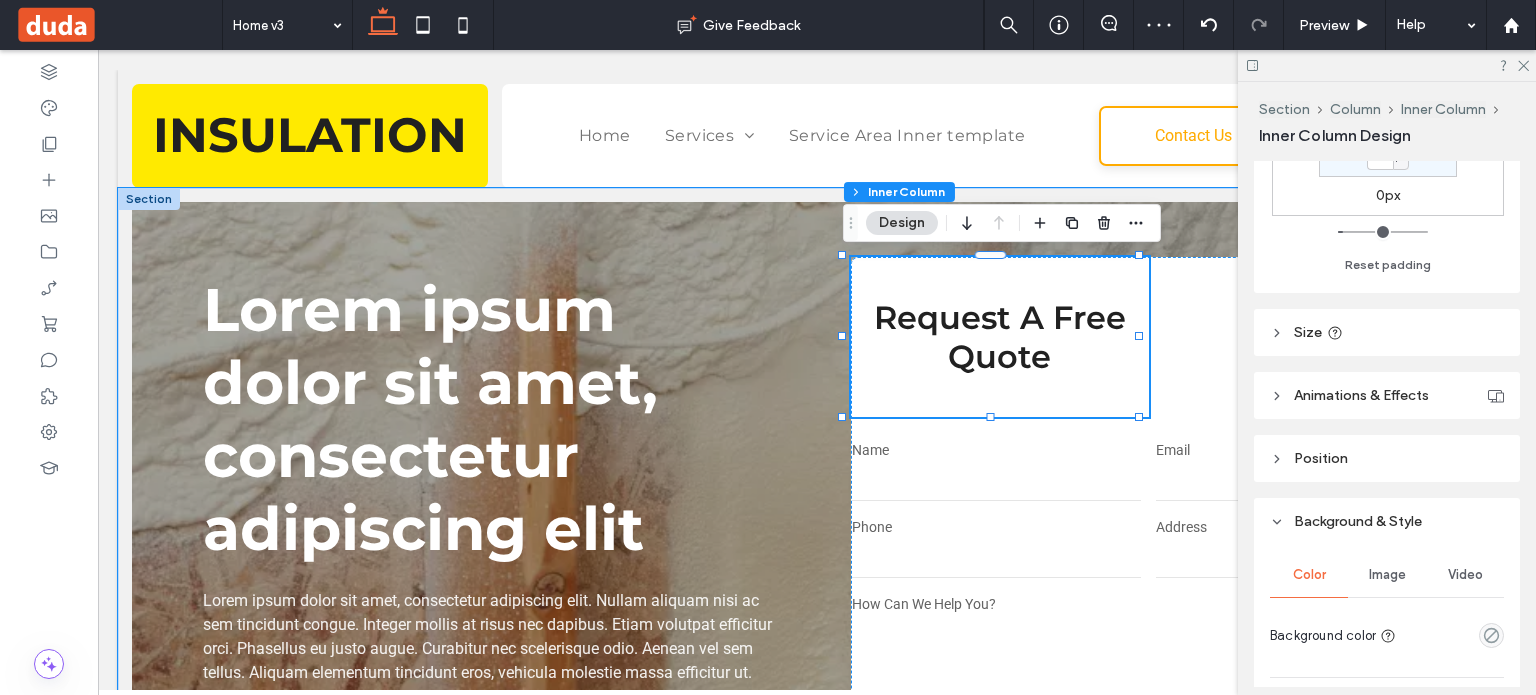 click on "Size" at bounding box center [1387, 332] 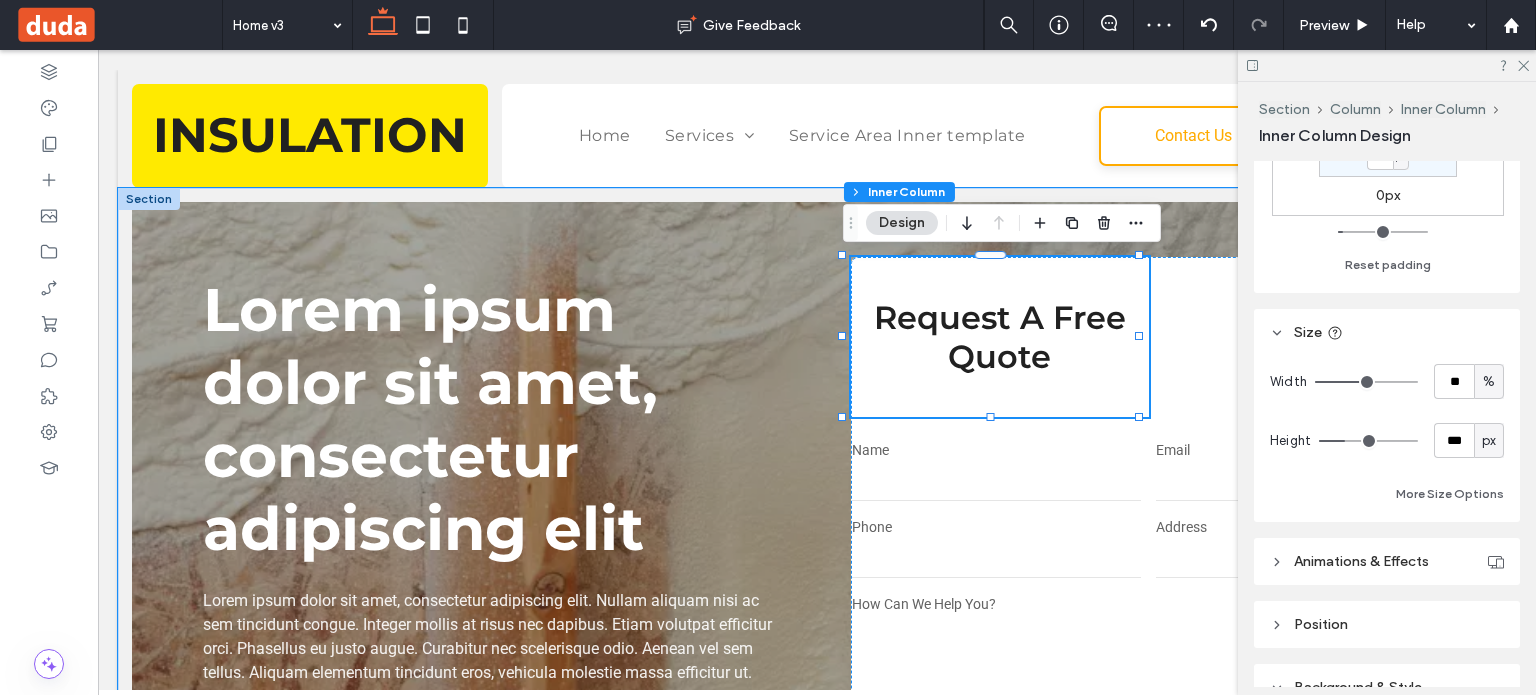 type on "***" 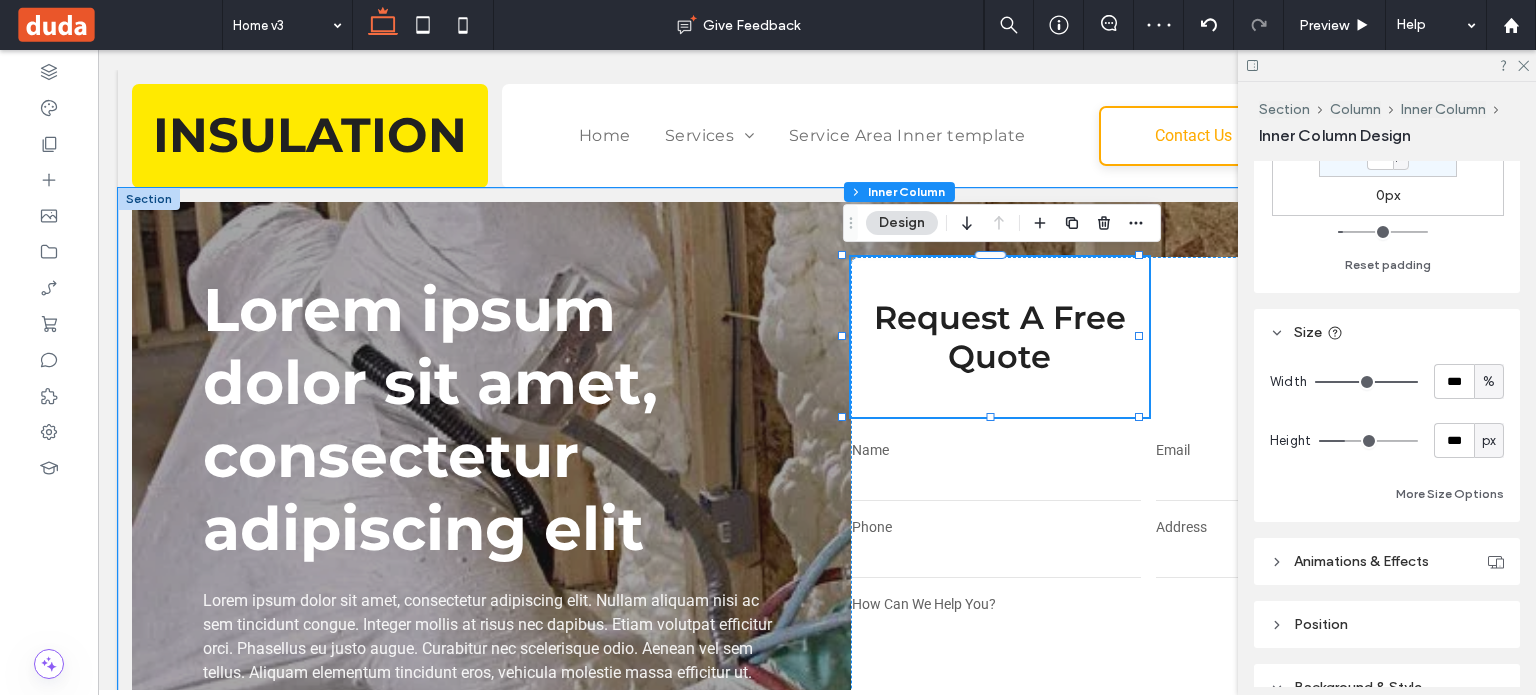 drag, startPoint x: 1361, startPoint y: 378, endPoint x: 1416, endPoint y: 390, distance: 56.293873 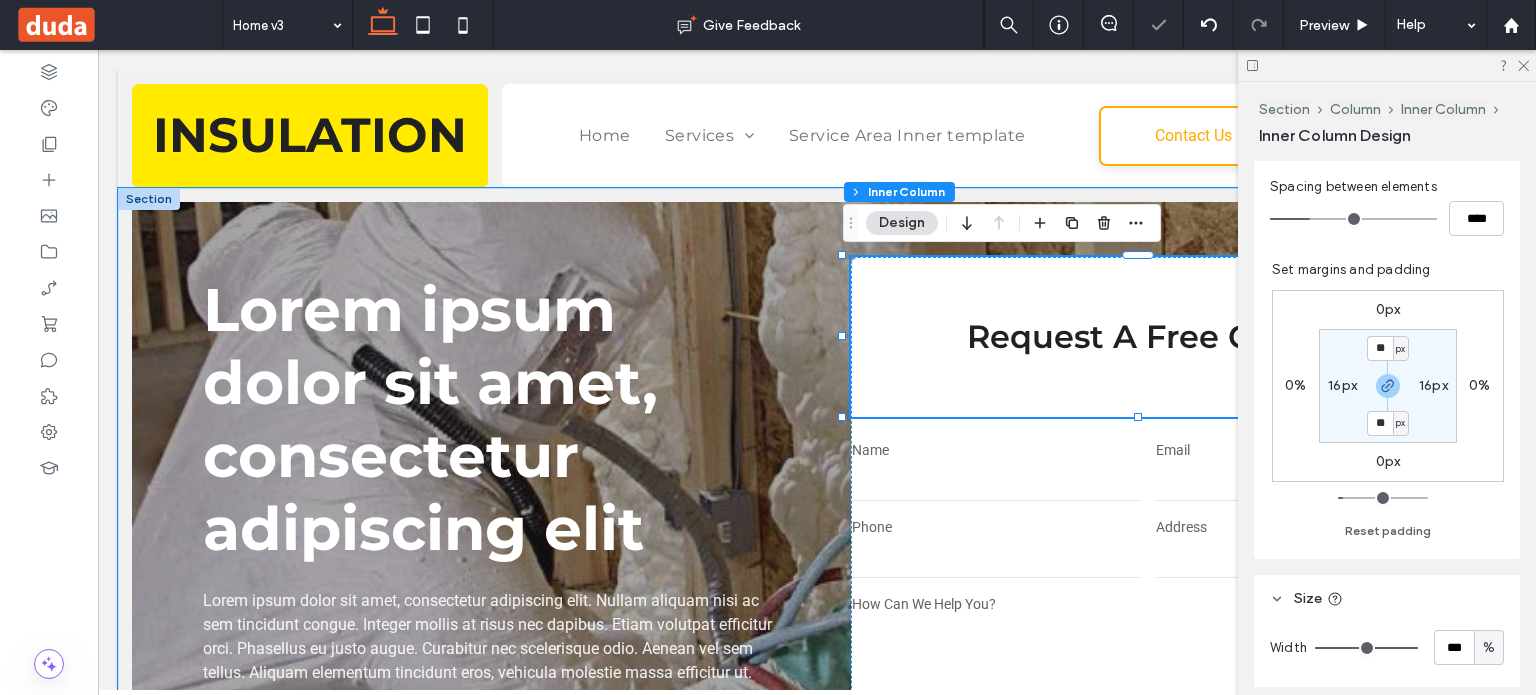 scroll, scrollTop: 400, scrollLeft: 0, axis: vertical 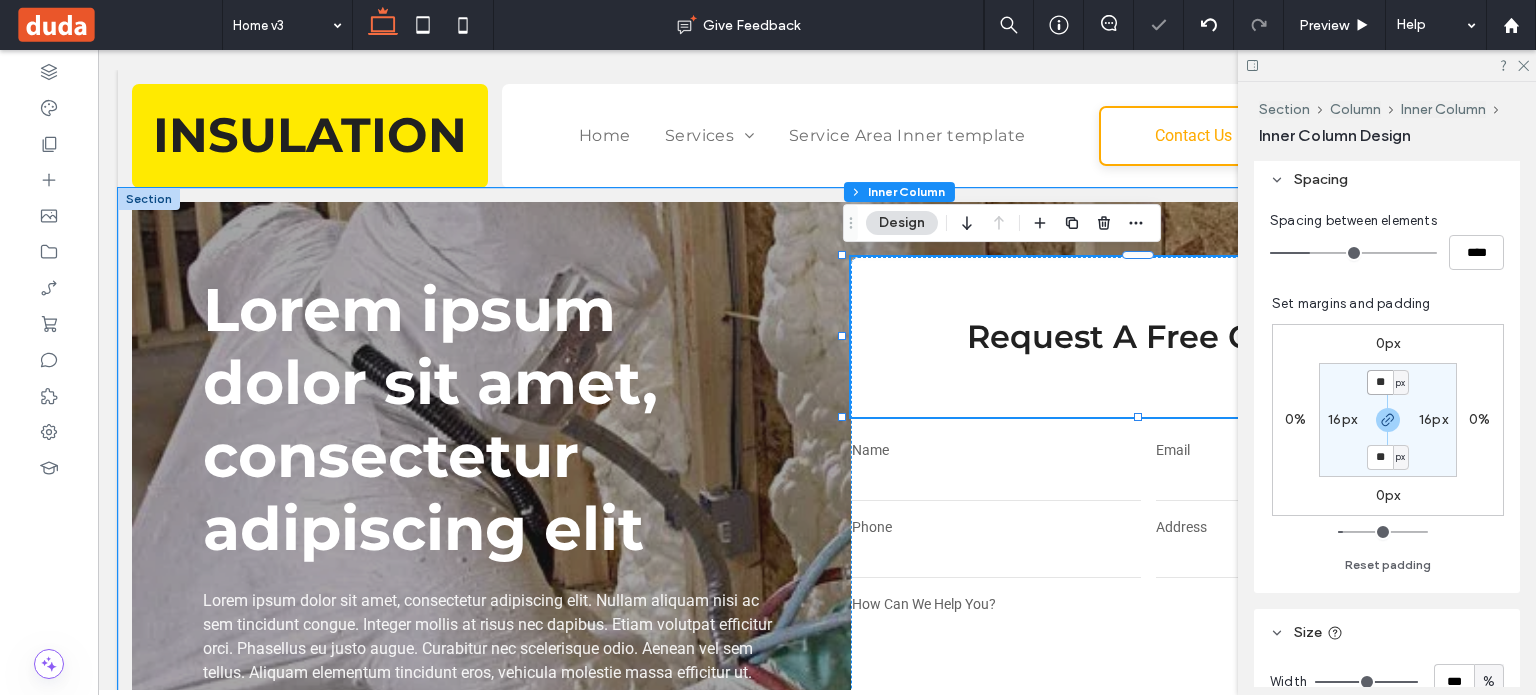 click on "**" at bounding box center (1380, 382) 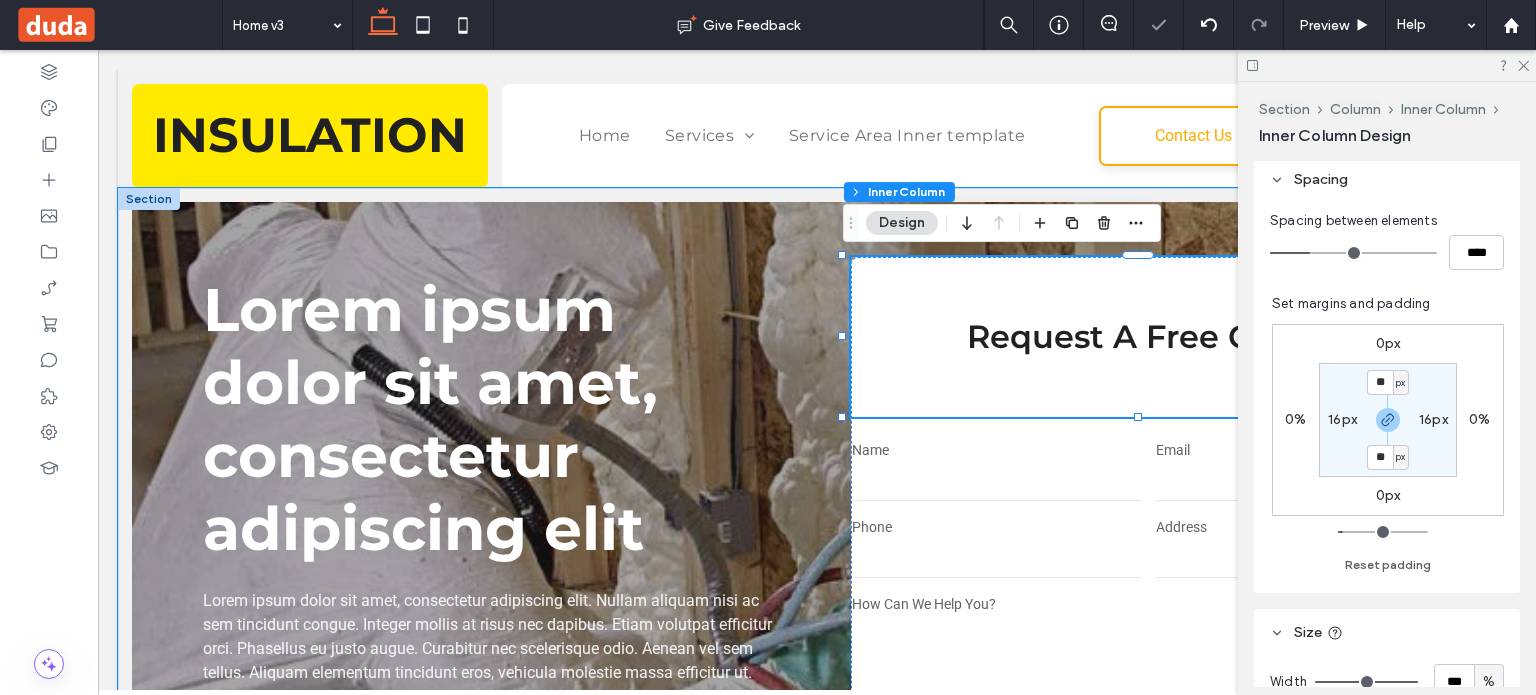 click on "px" at bounding box center [1400, 383] 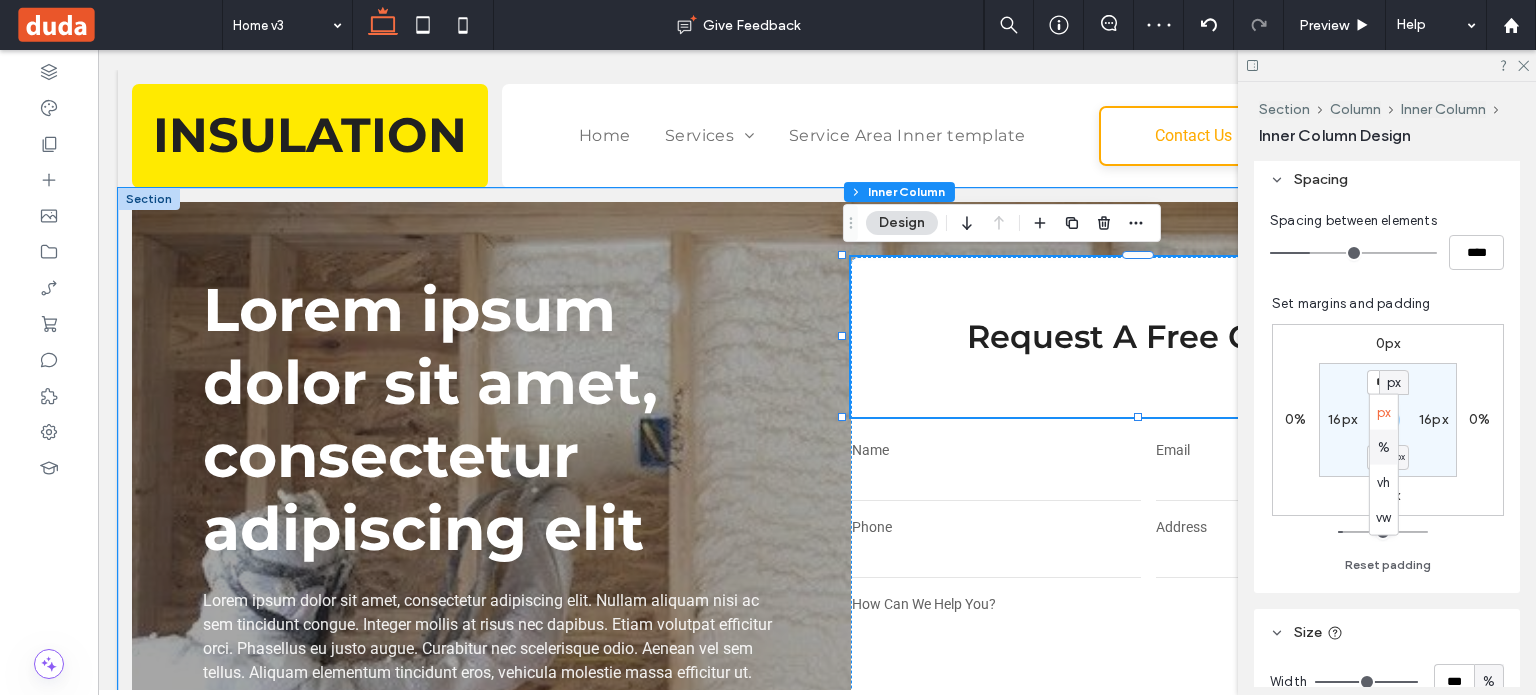 drag, startPoint x: 1384, startPoint y: 443, endPoint x: 1385, endPoint y: 396, distance: 47.010635 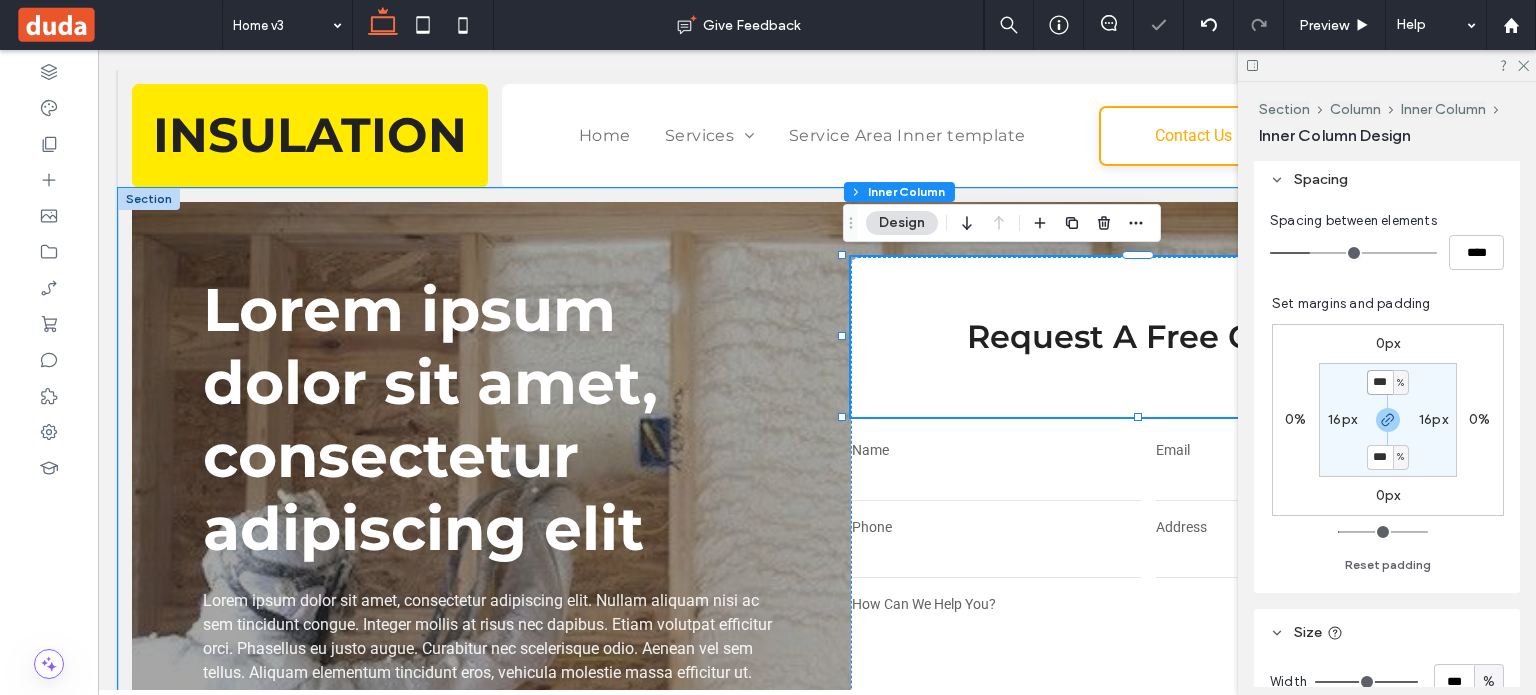drag, startPoint x: 1374, startPoint y: 379, endPoint x: 1384, endPoint y: 403, distance: 26 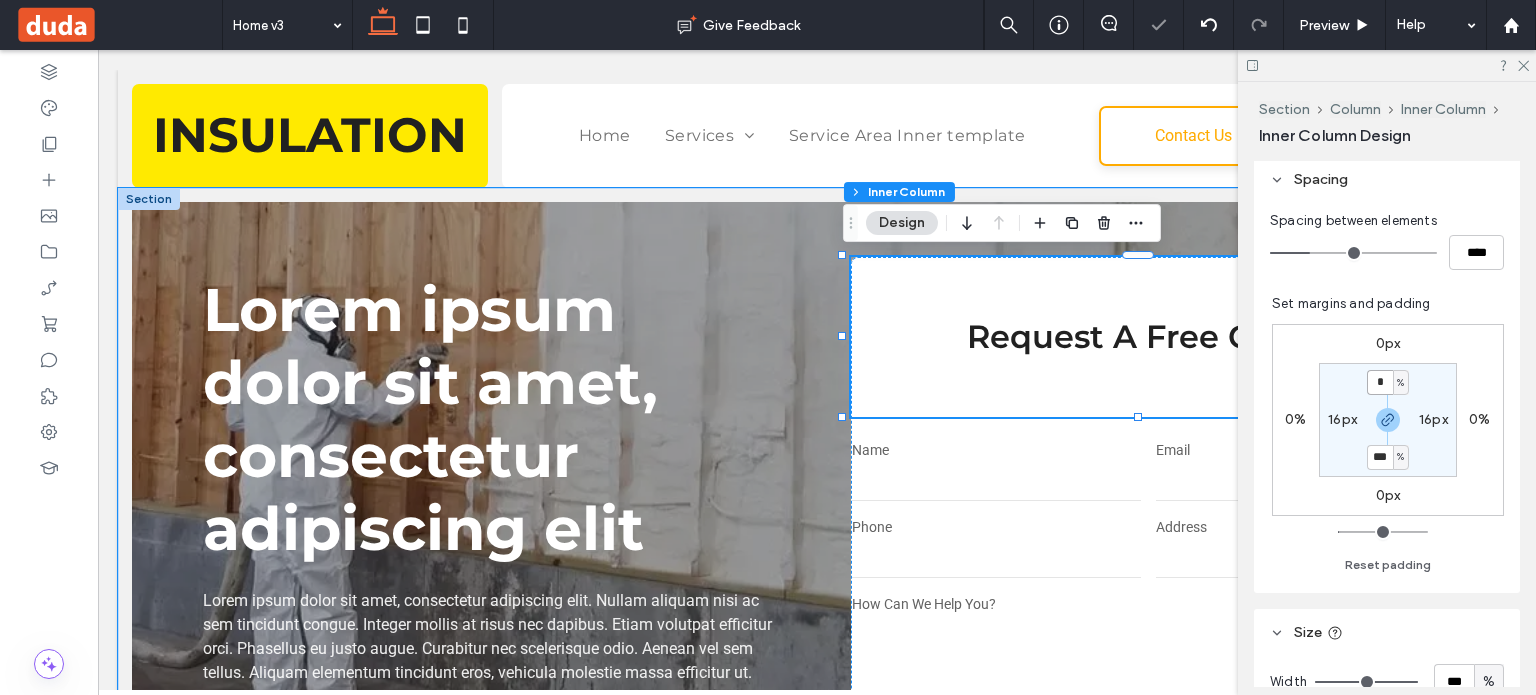 type on "*" 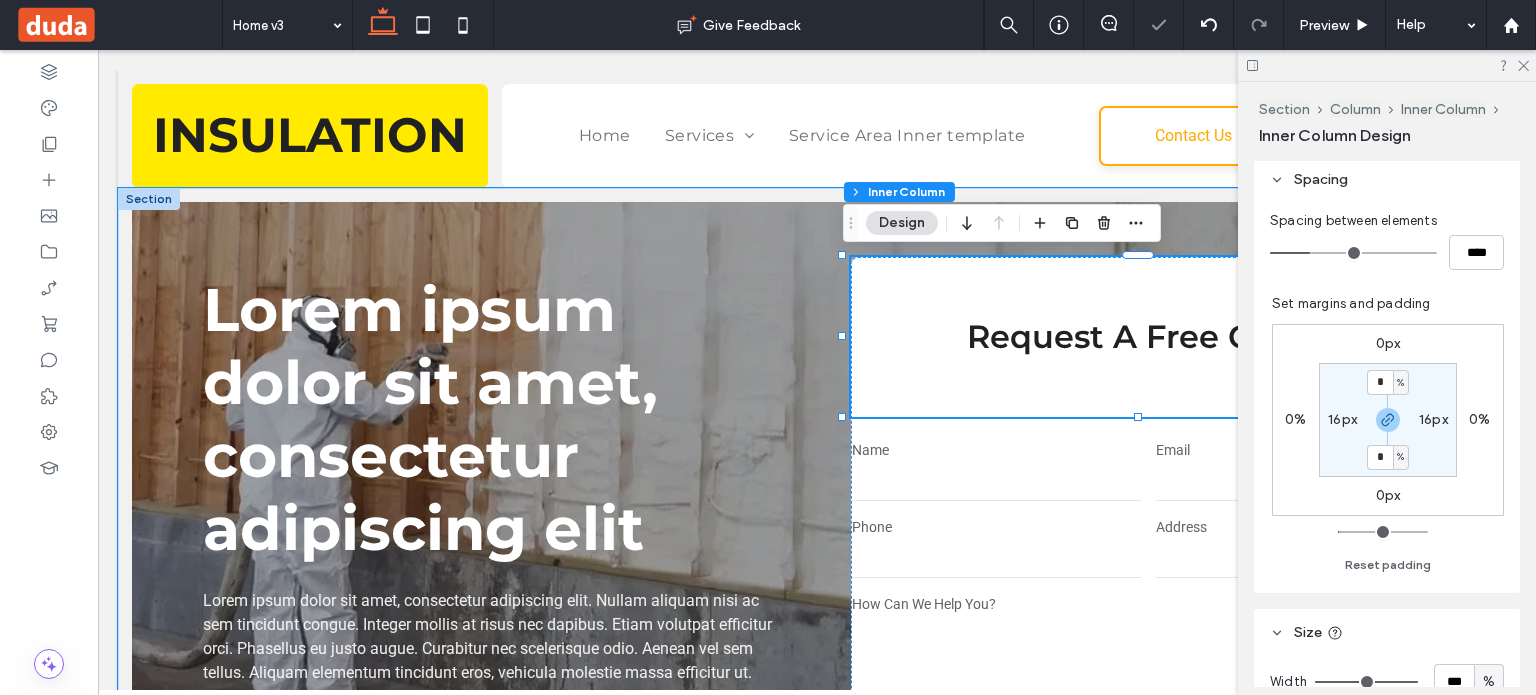 click on "16px" at bounding box center (1342, 419) 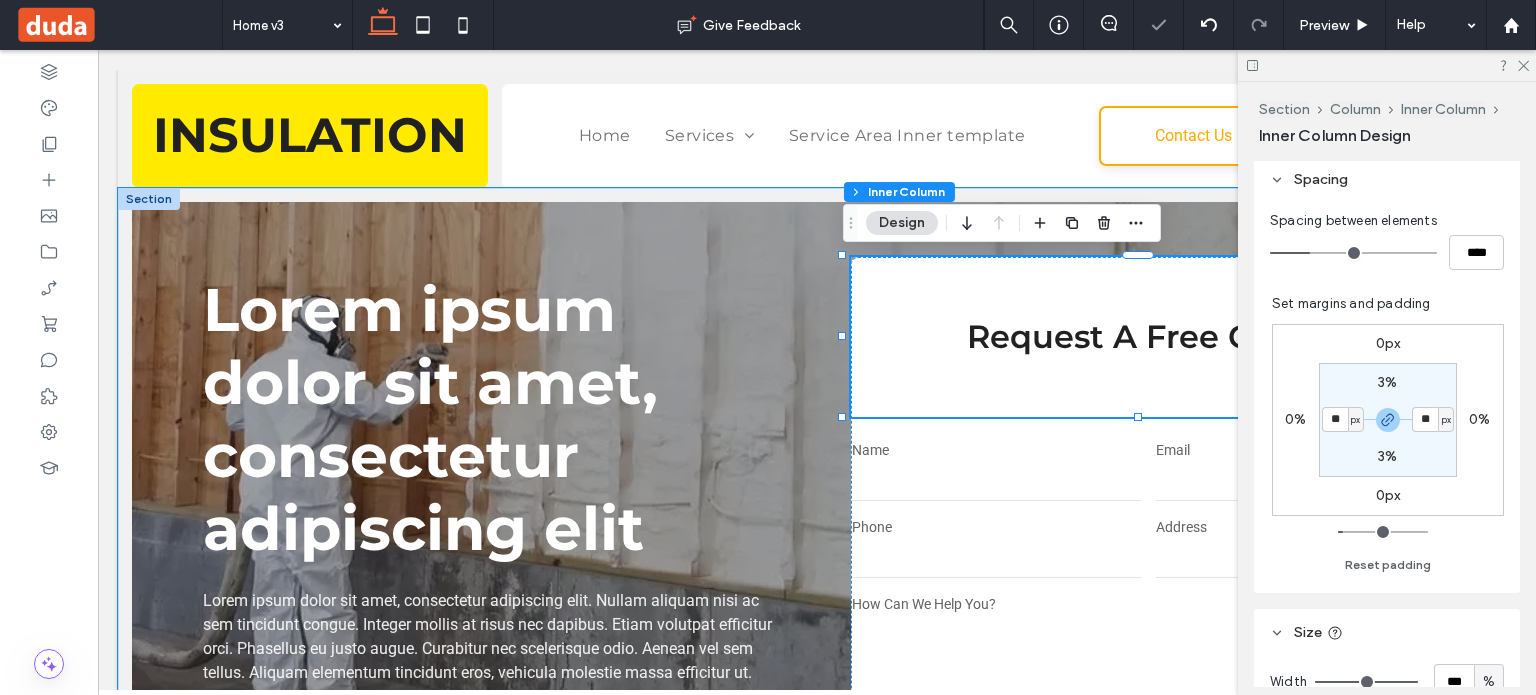 click on "px" at bounding box center (1355, 420) 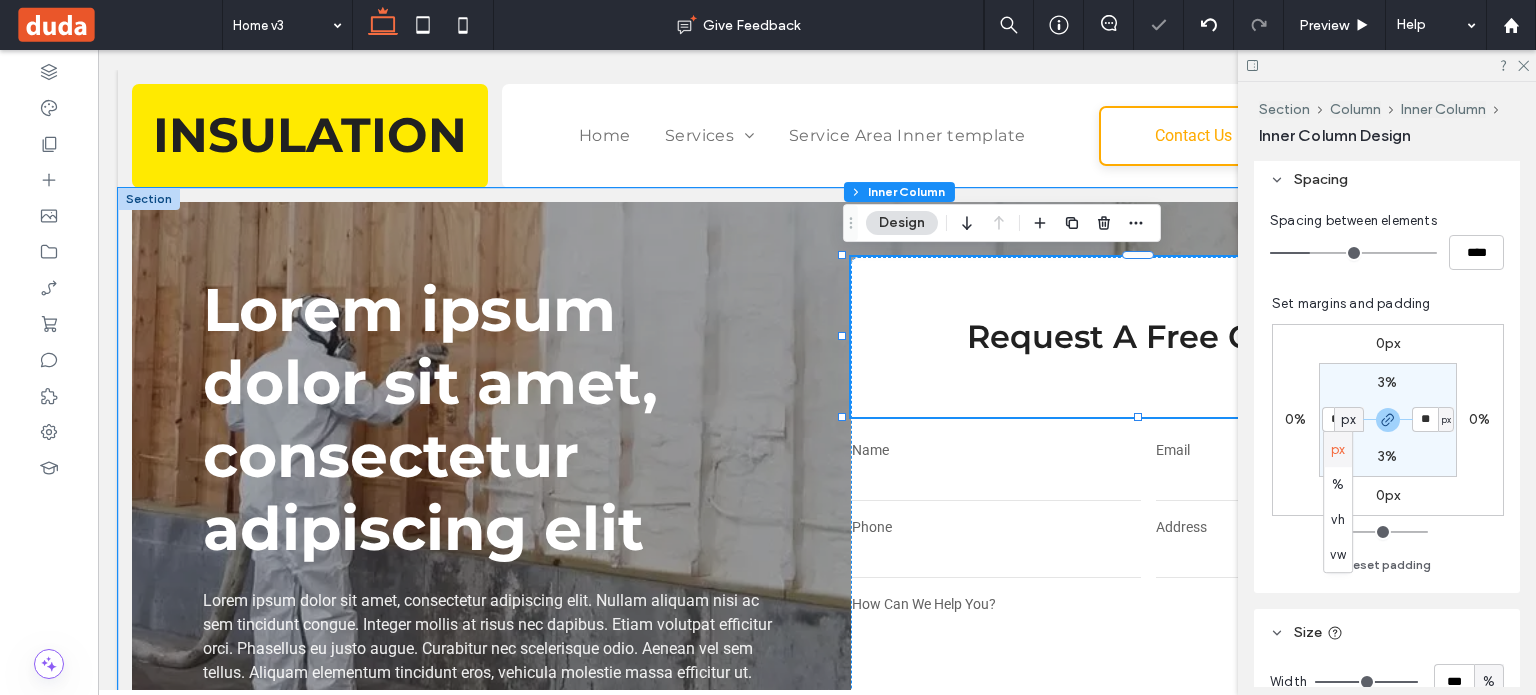 drag, startPoint x: 1342, startPoint y: 491, endPoint x: 1342, endPoint y: 475, distance: 16 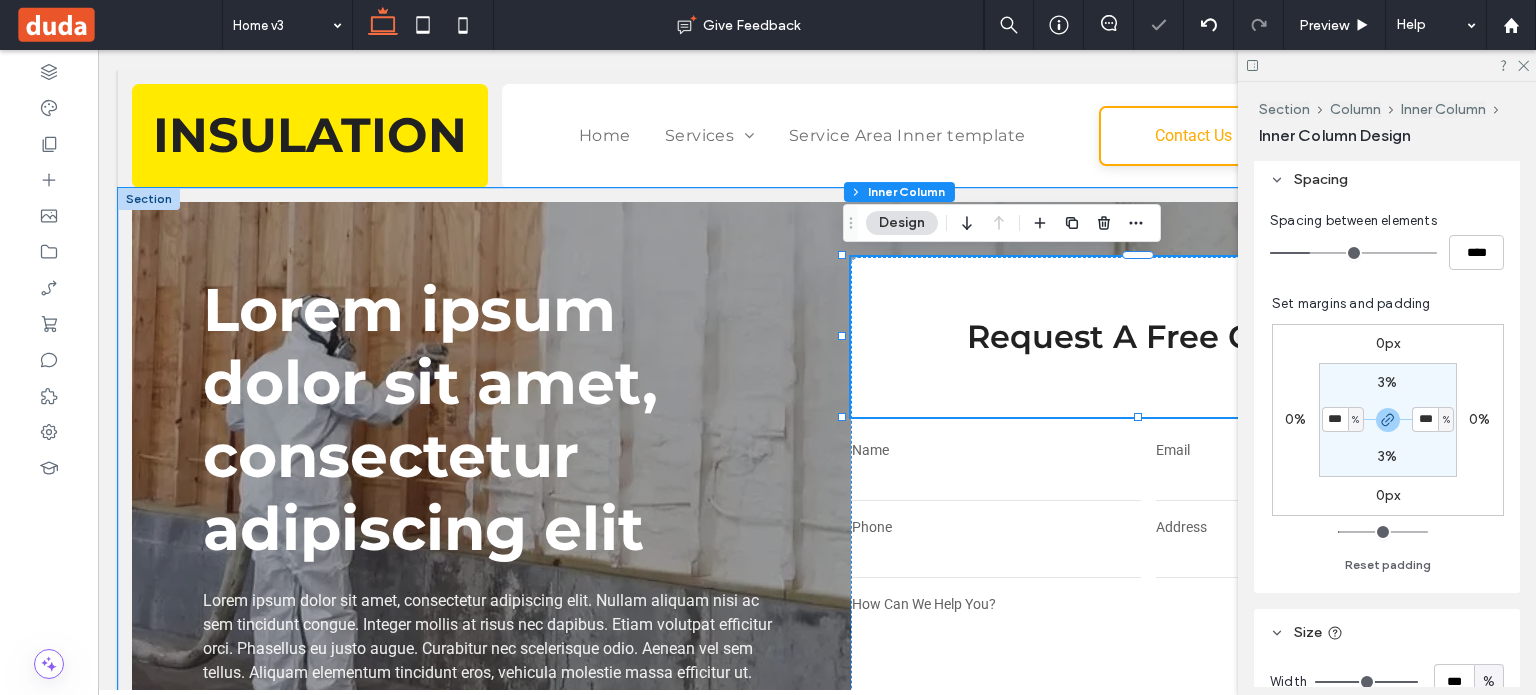 type on "*" 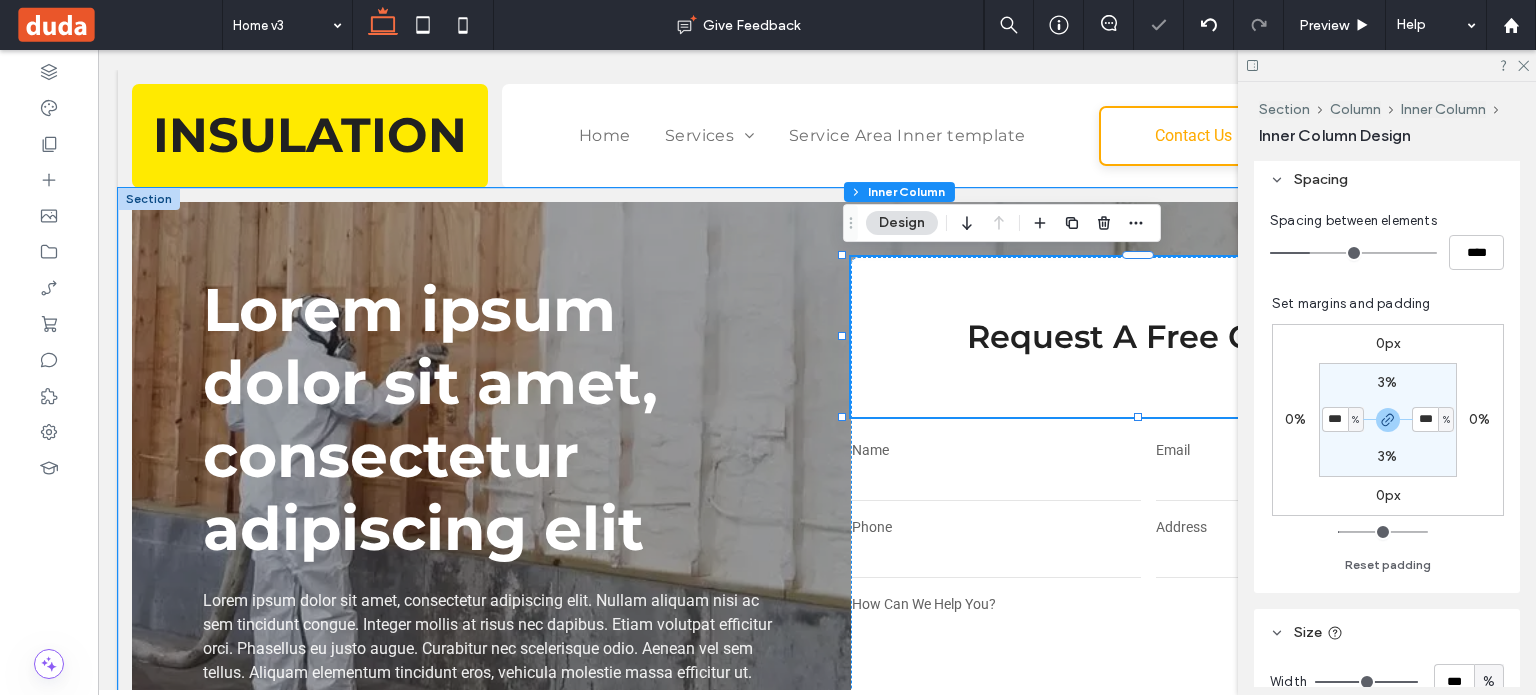 type on "***" 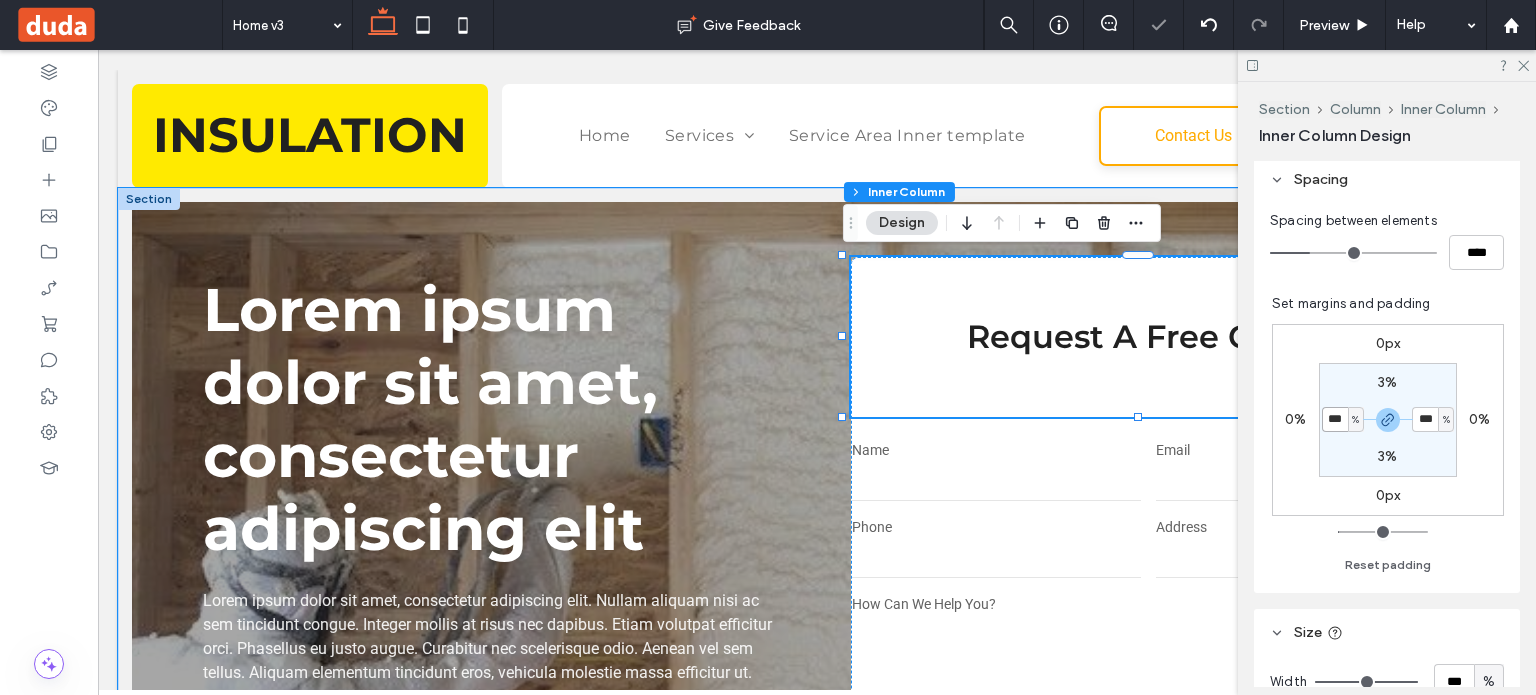 click on "***" at bounding box center [1335, 419] 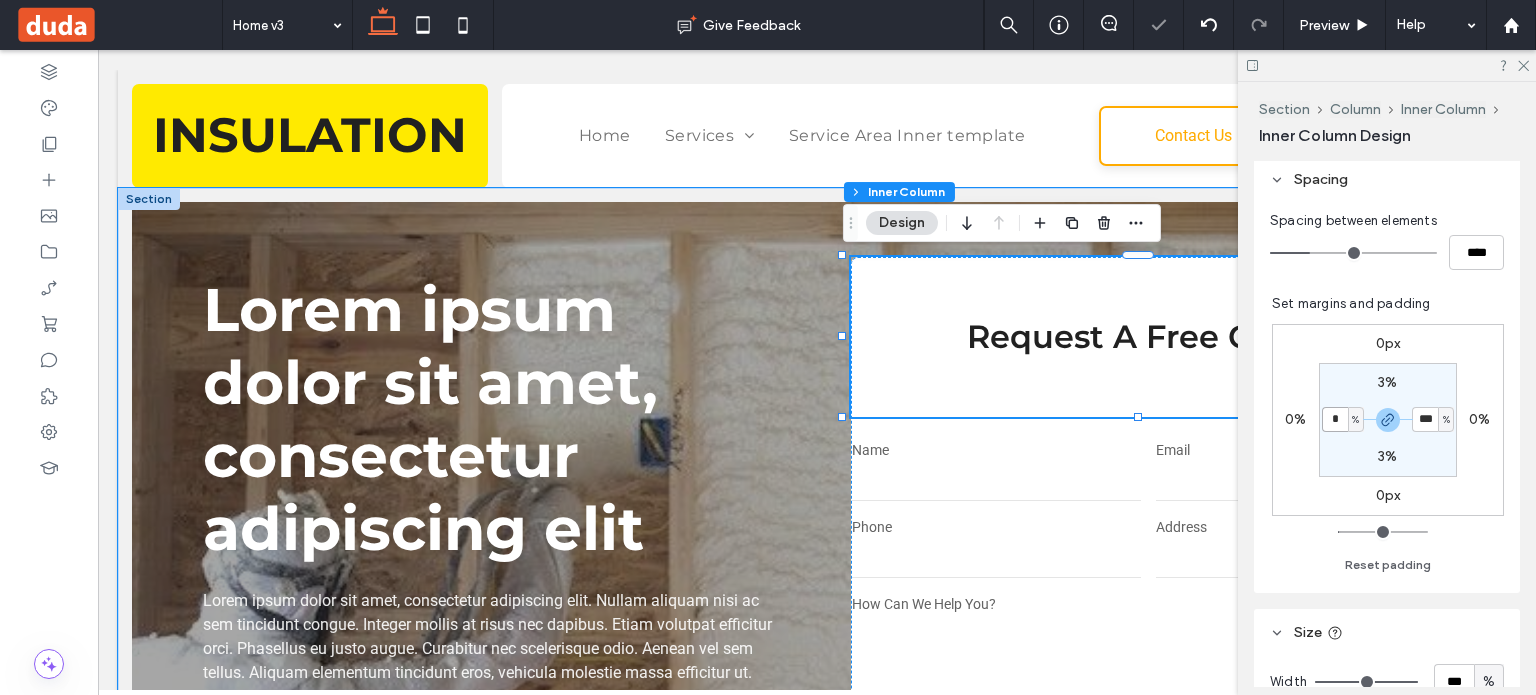 type on "*" 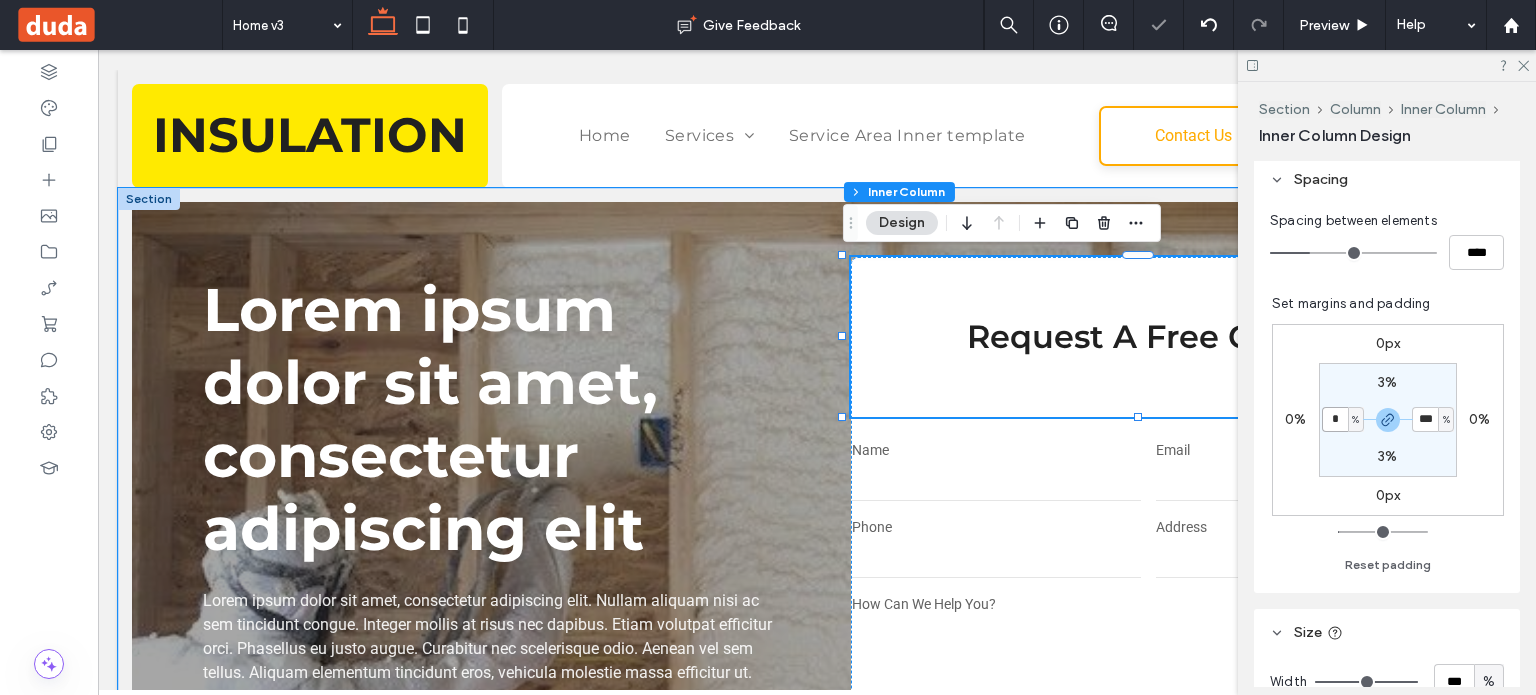 type on "*" 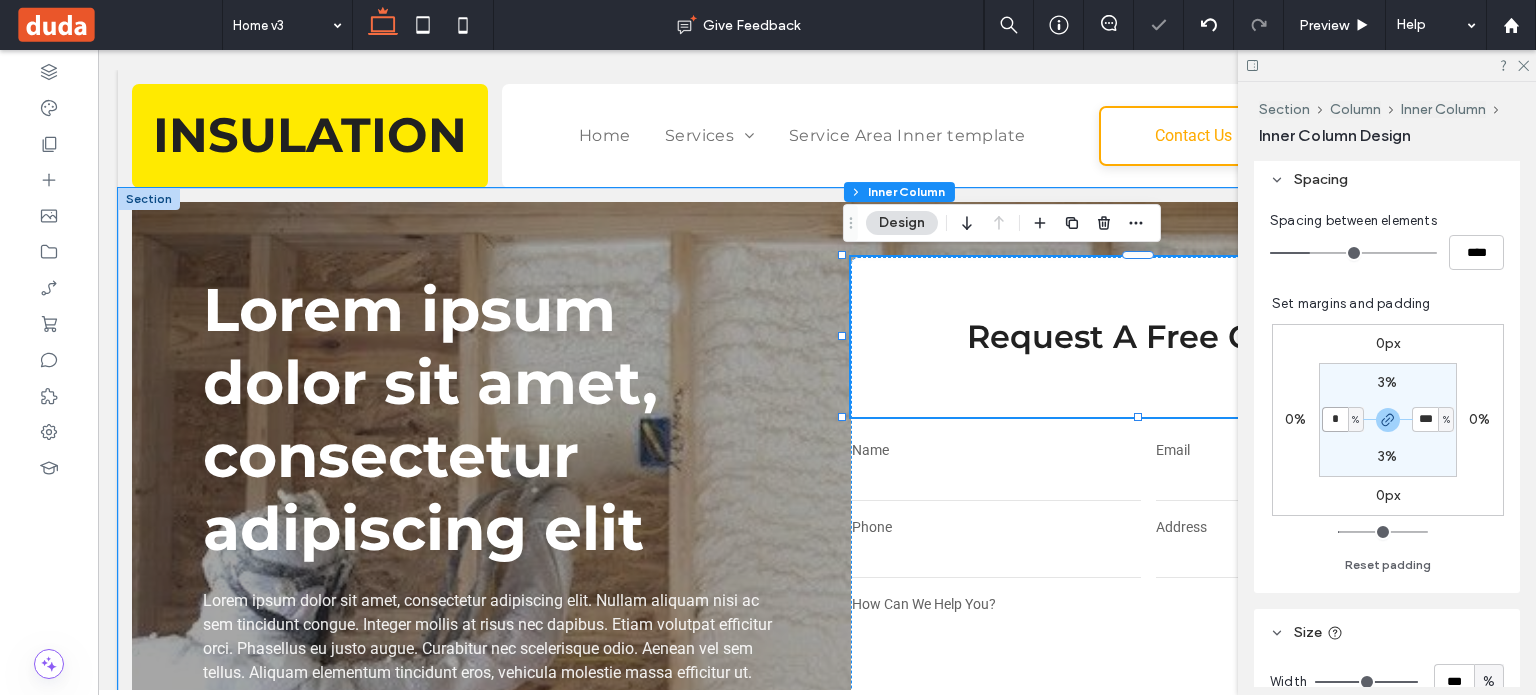 type on "*" 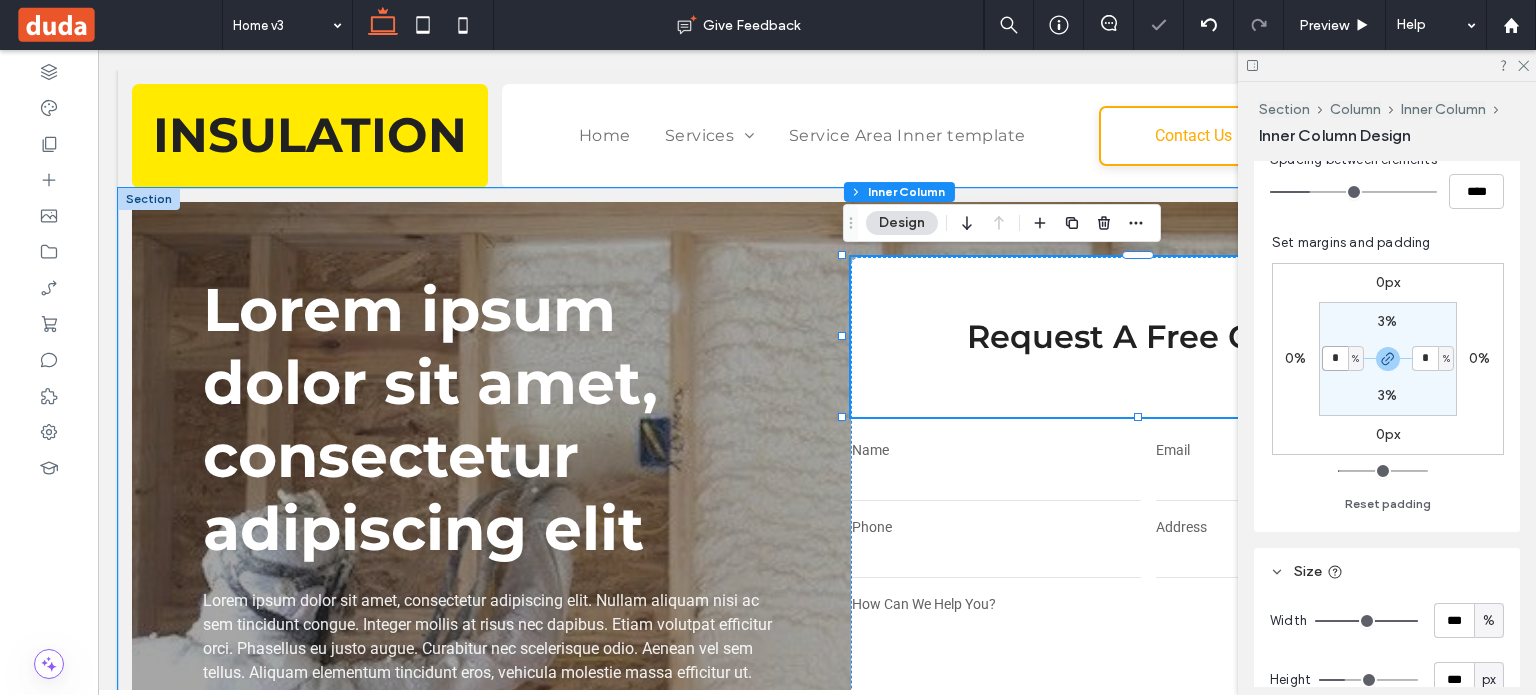scroll, scrollTop: 700, scrollLeft: 0, axis: vertical 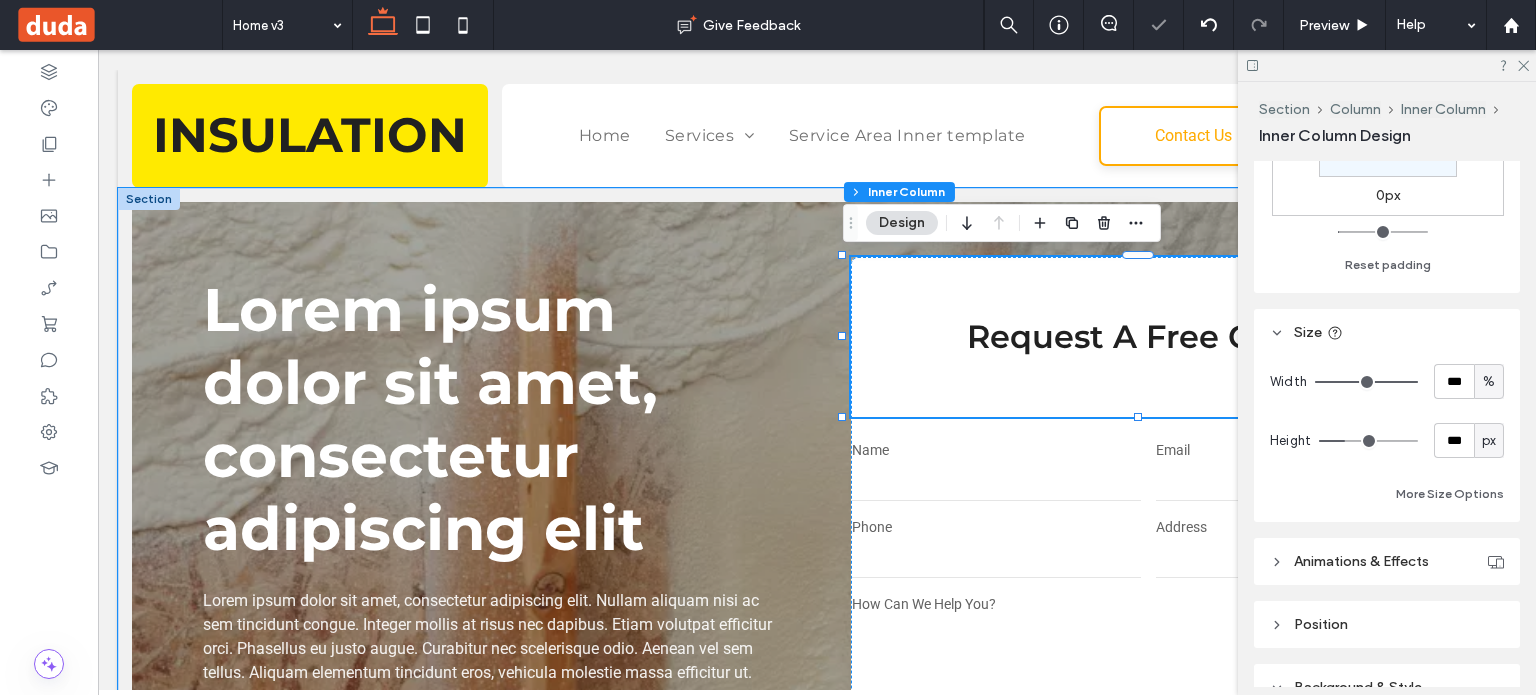 click on "%" at bounding box center (1489, 381) 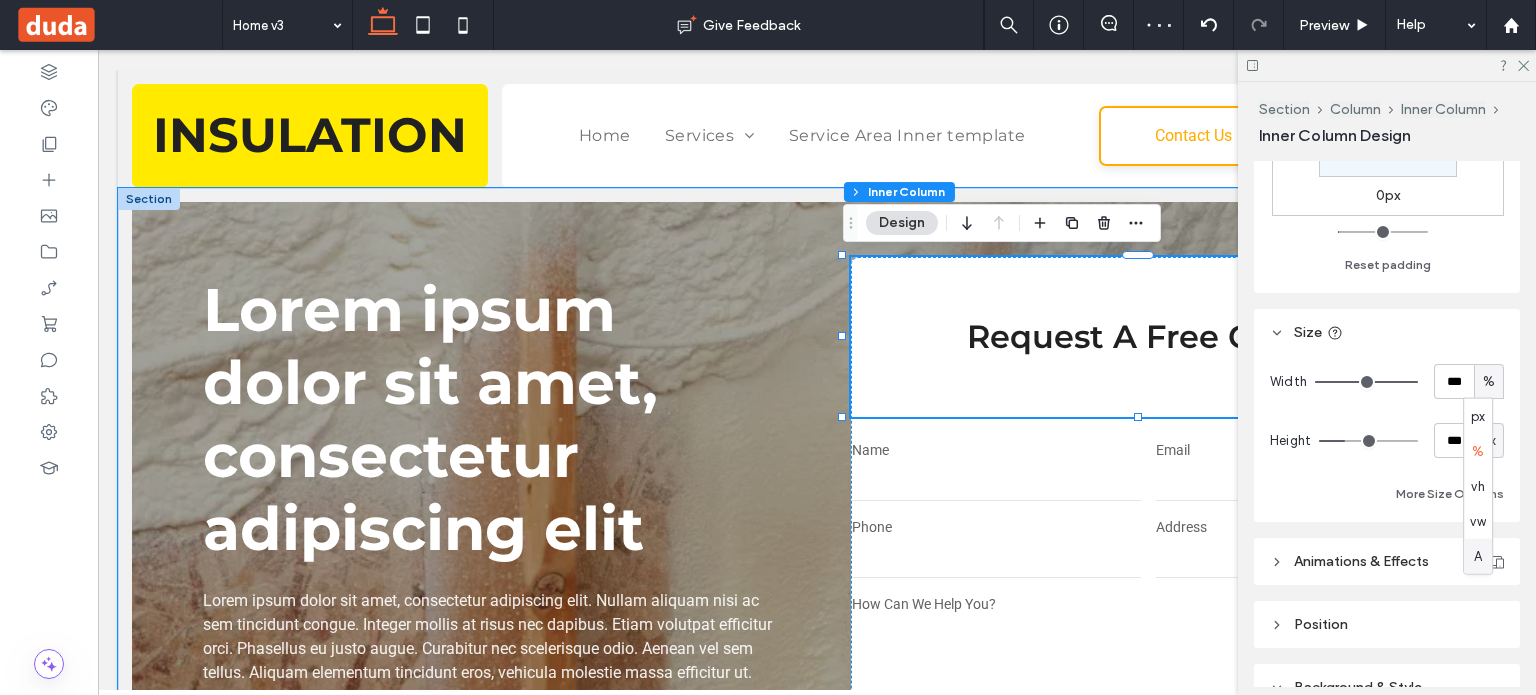 click on "A" at bounding box center (1478, 556) 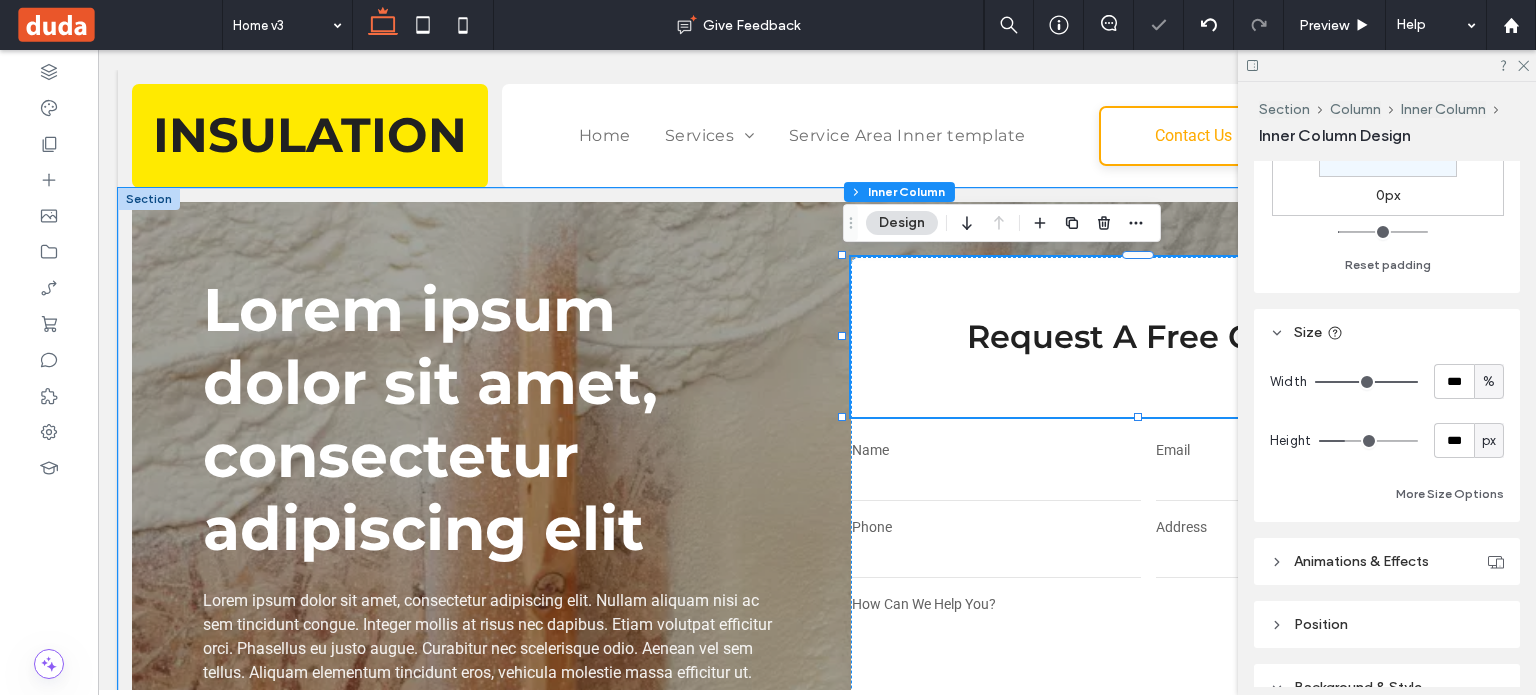 type on "*" 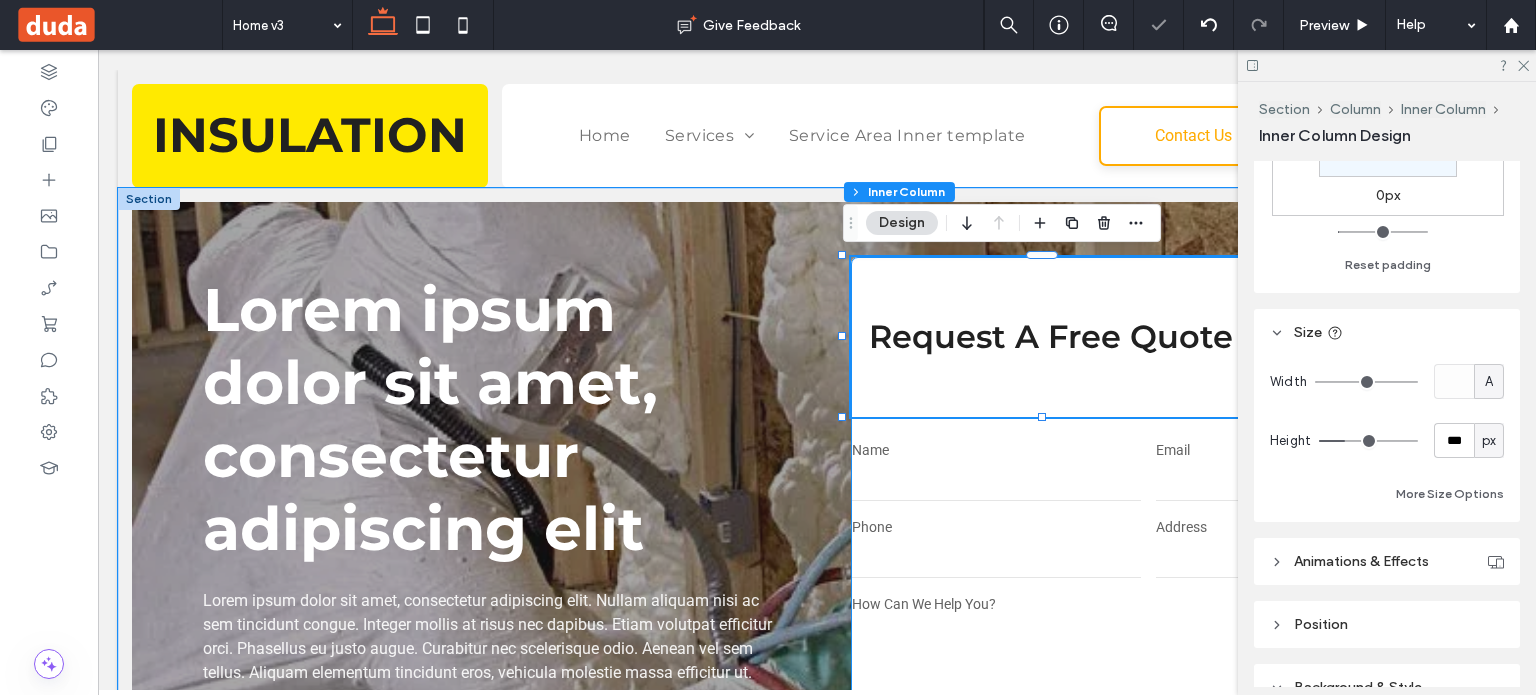 drag, startPoint x: 1177, startPoint y: 426, endPoint x: 1229, endPoint y: 443, distance: 54.708317 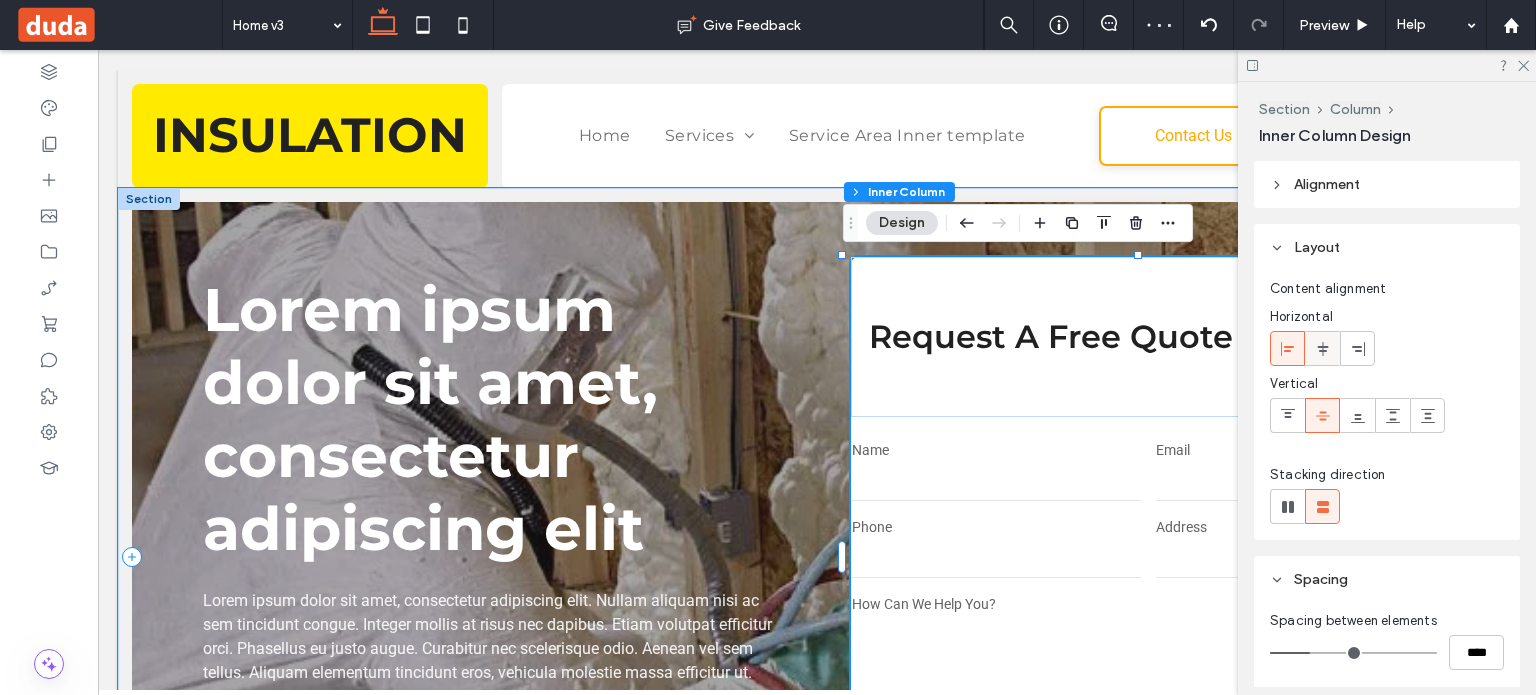 click 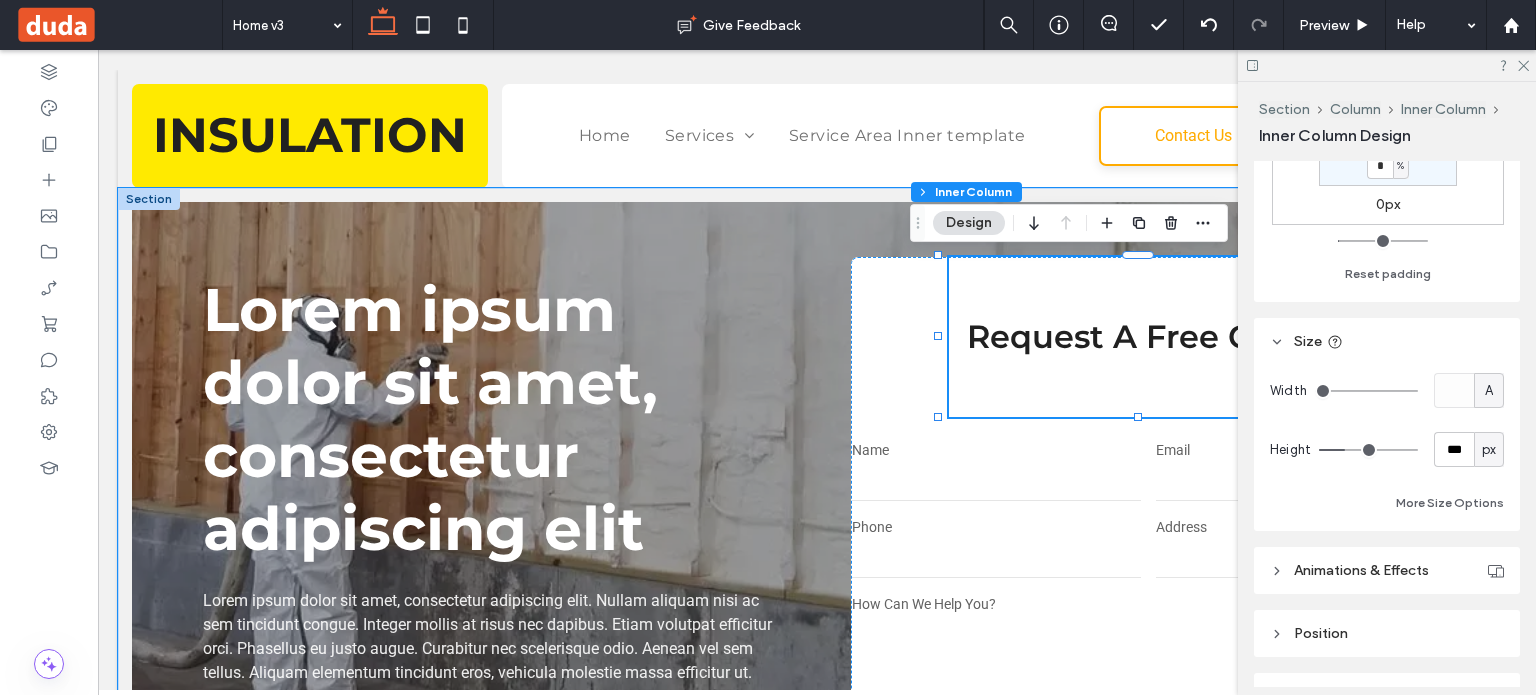 scroll, scrollTop: 700, scrollLeft: 0, axis: vertical 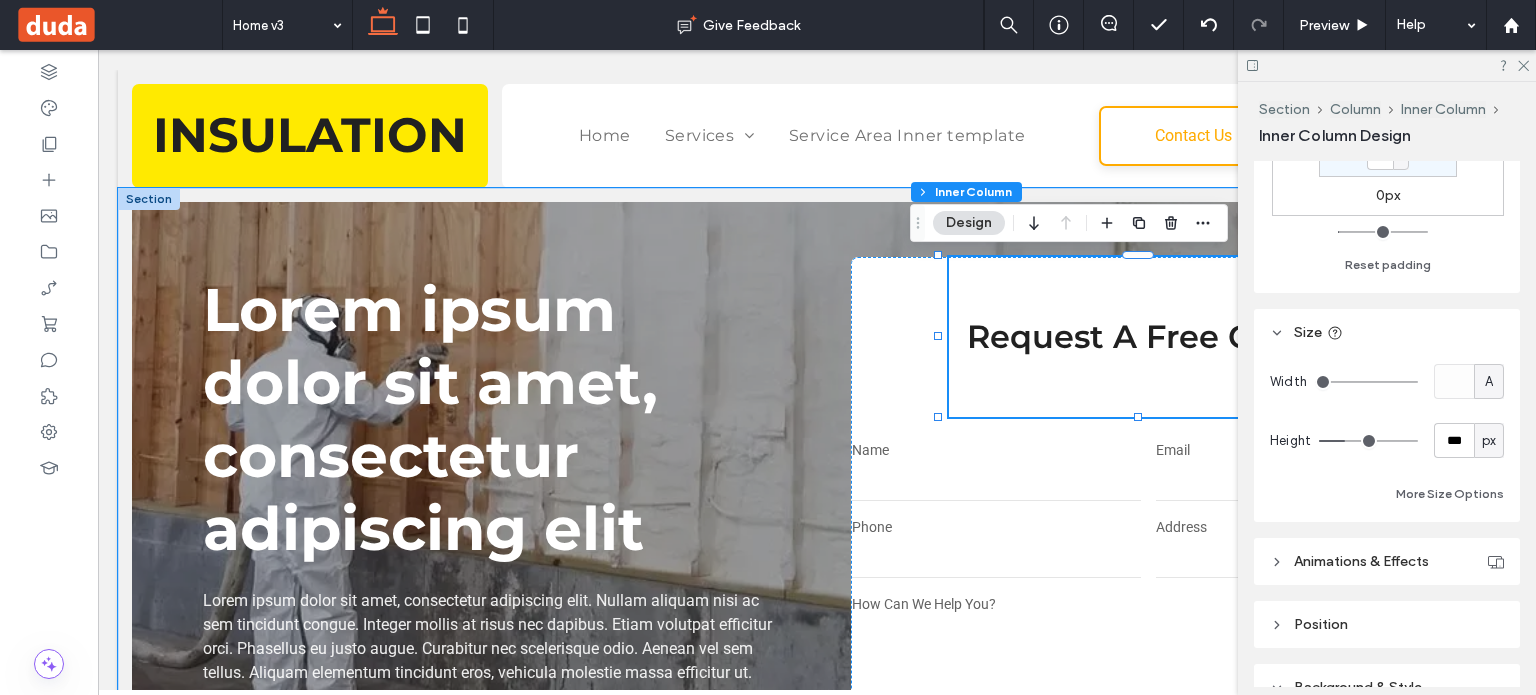 click on "px" at bounding box center [1489, 441] 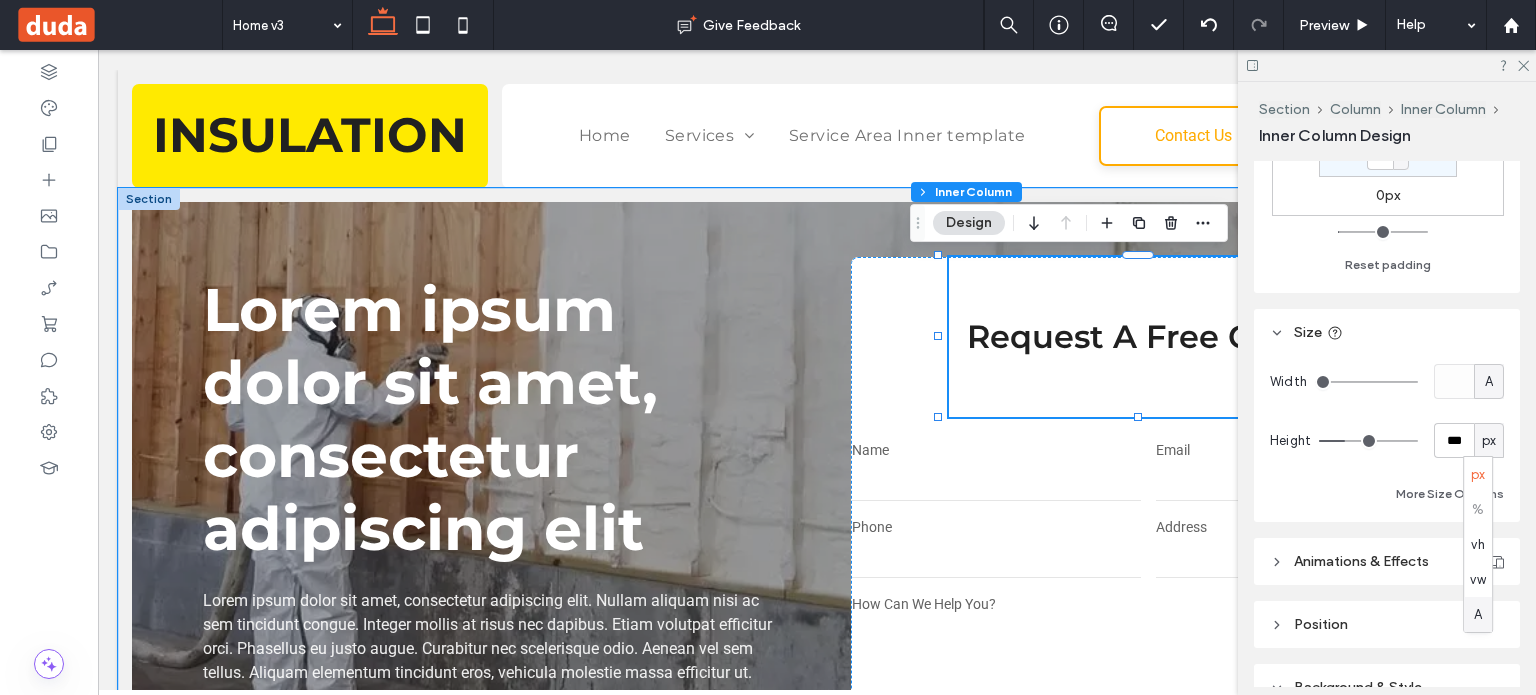click on "Position" at bounding box center (1387, 624) 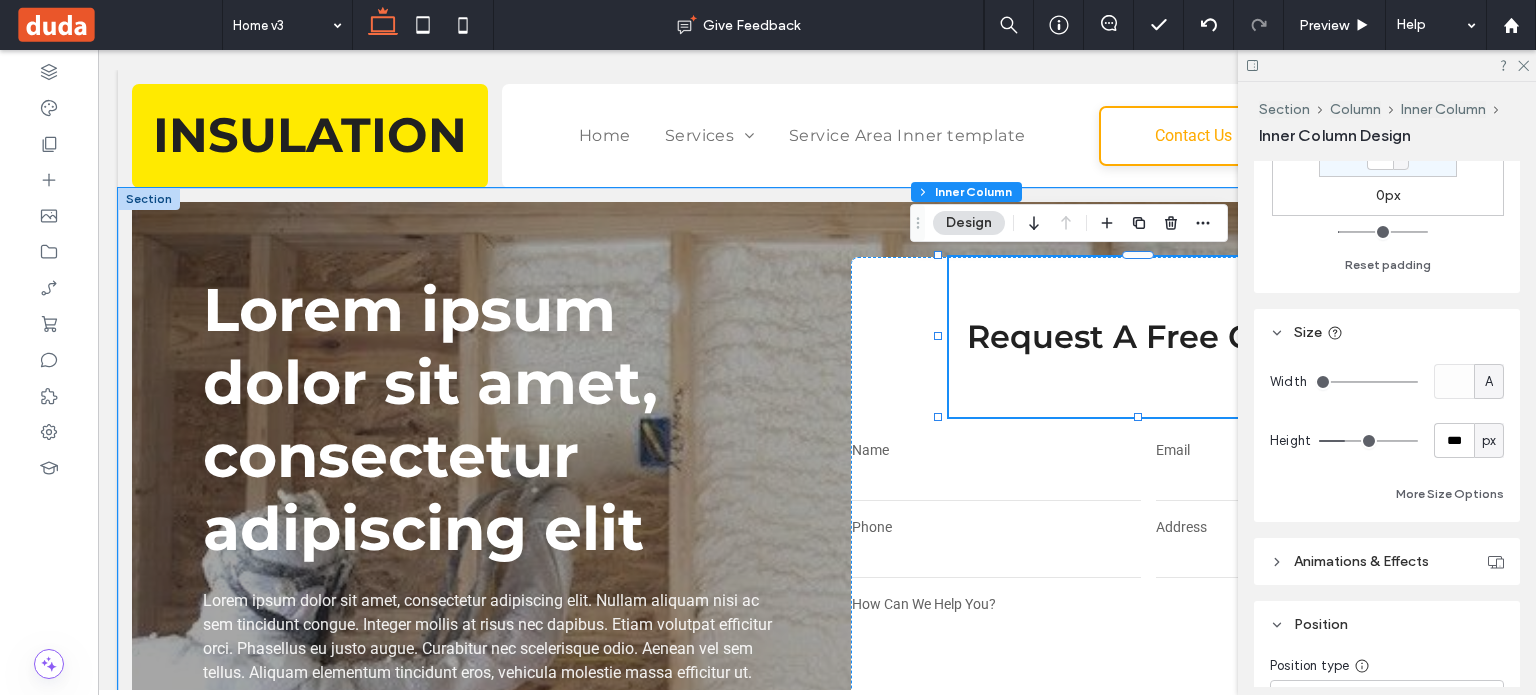 click on "px" at bounding box center (1489, 441) 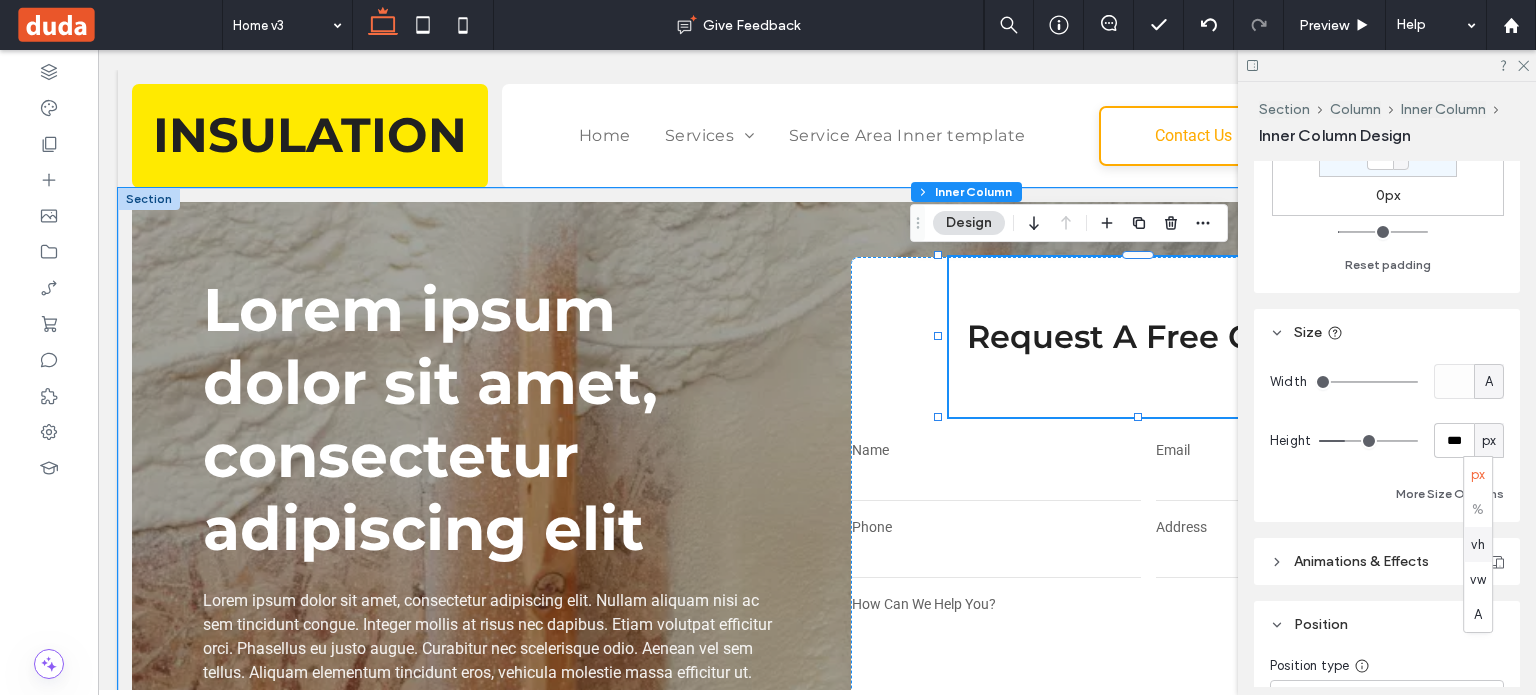 click on "px % vh vw A" at bounding box center [1478, 544] 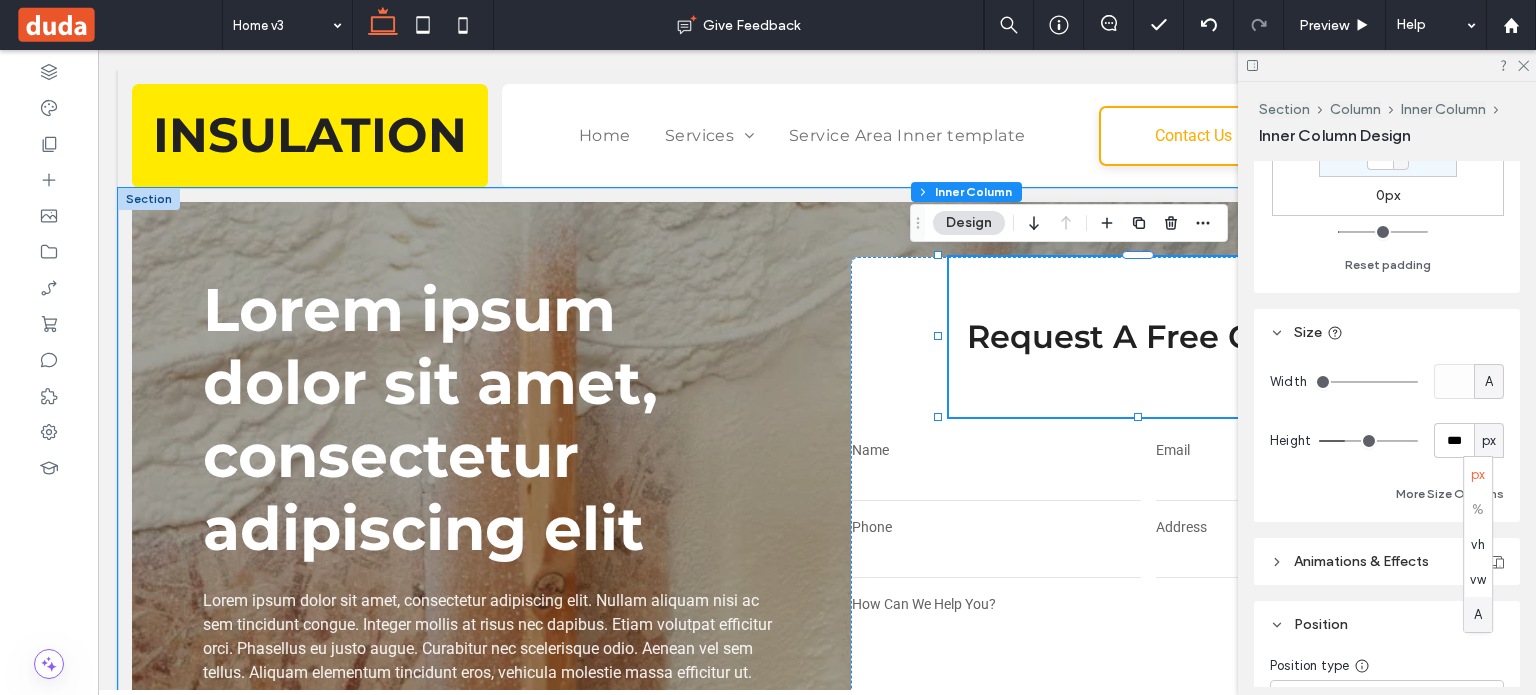 click on "A" at bounding box center [1478, 615] 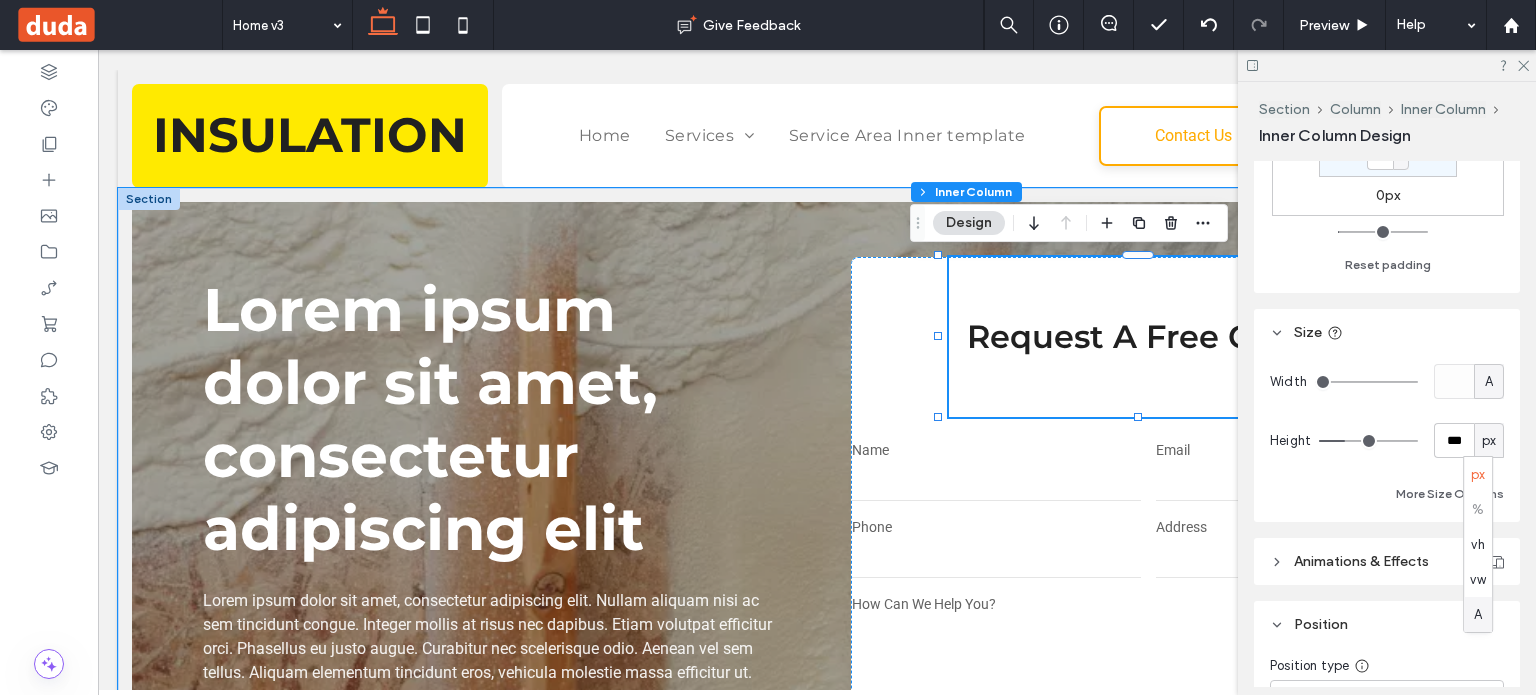 type on "*" 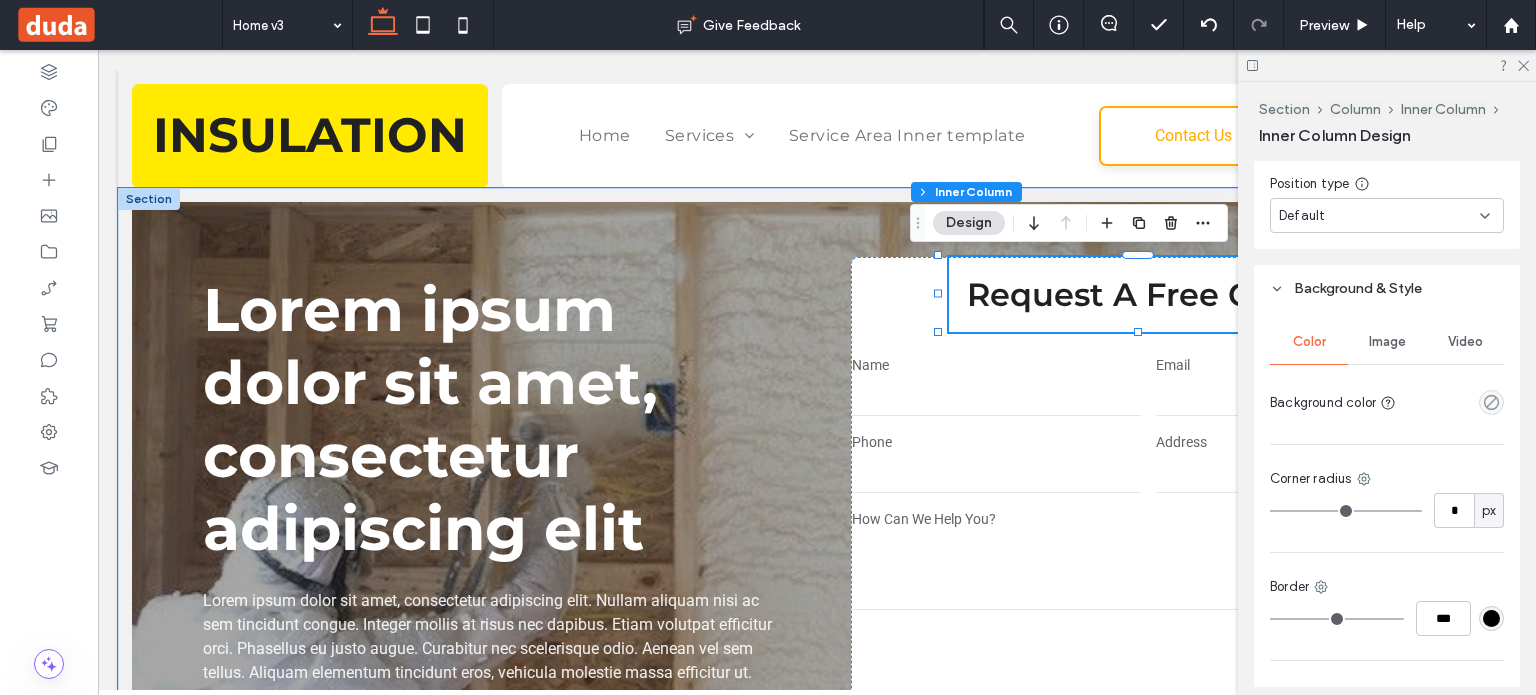 scroll, scrollTop: 1200, scrollLeft: 0, axis: vertical 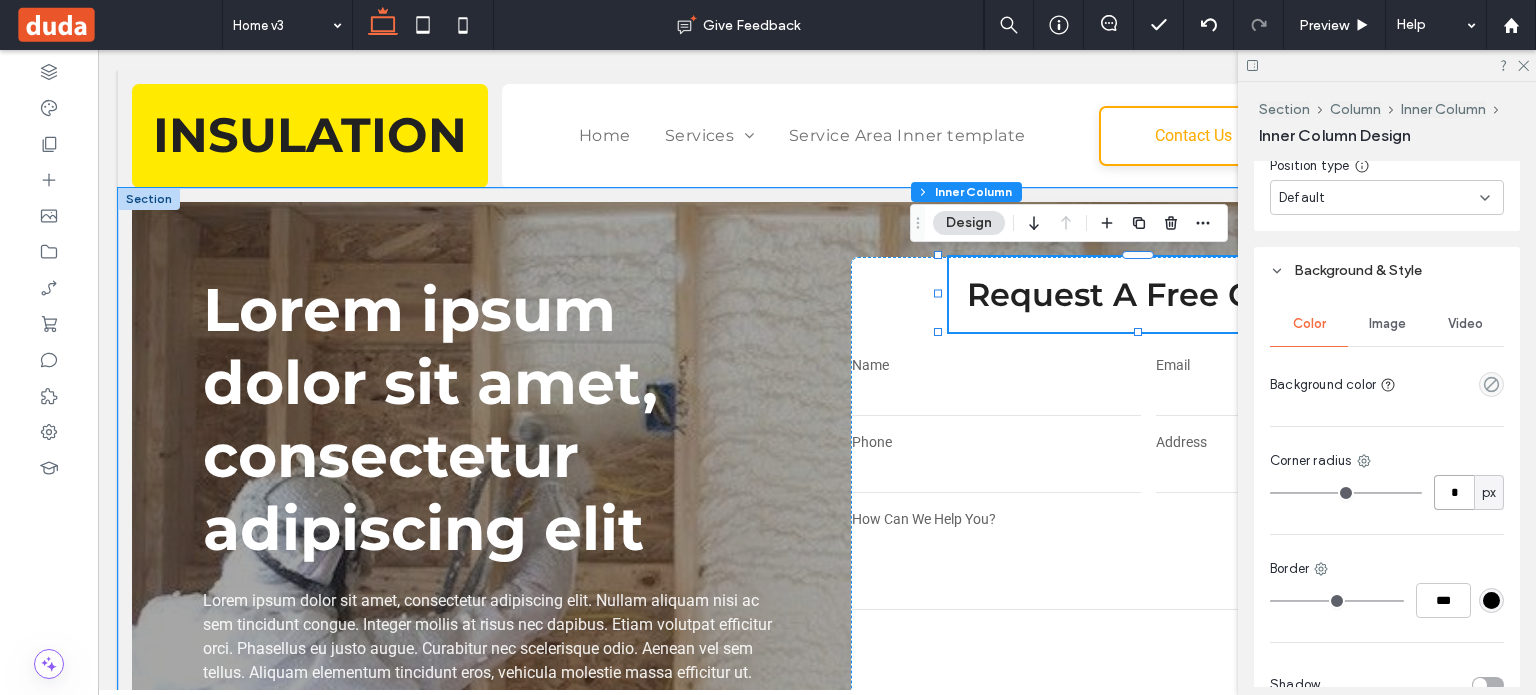 click on "*" at bounding box center [1454, 492] 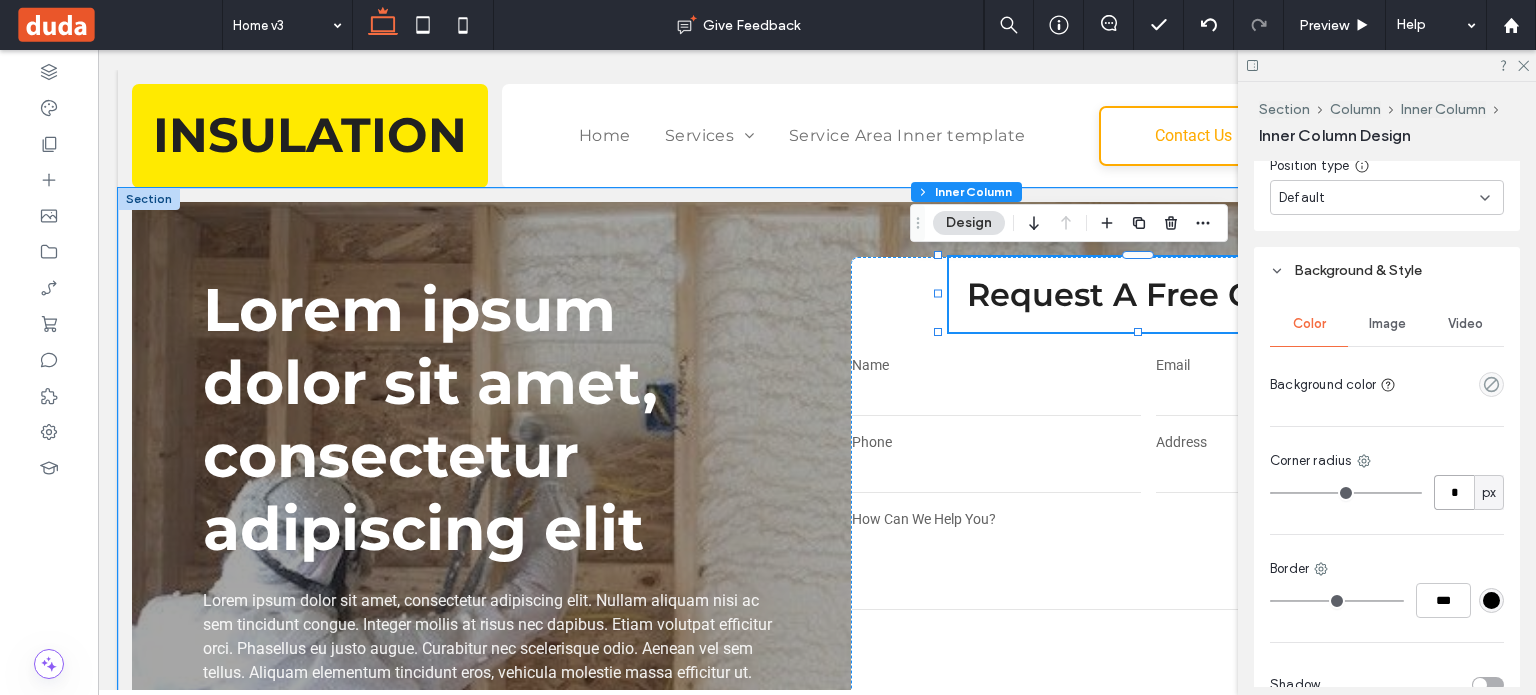 type on "*" 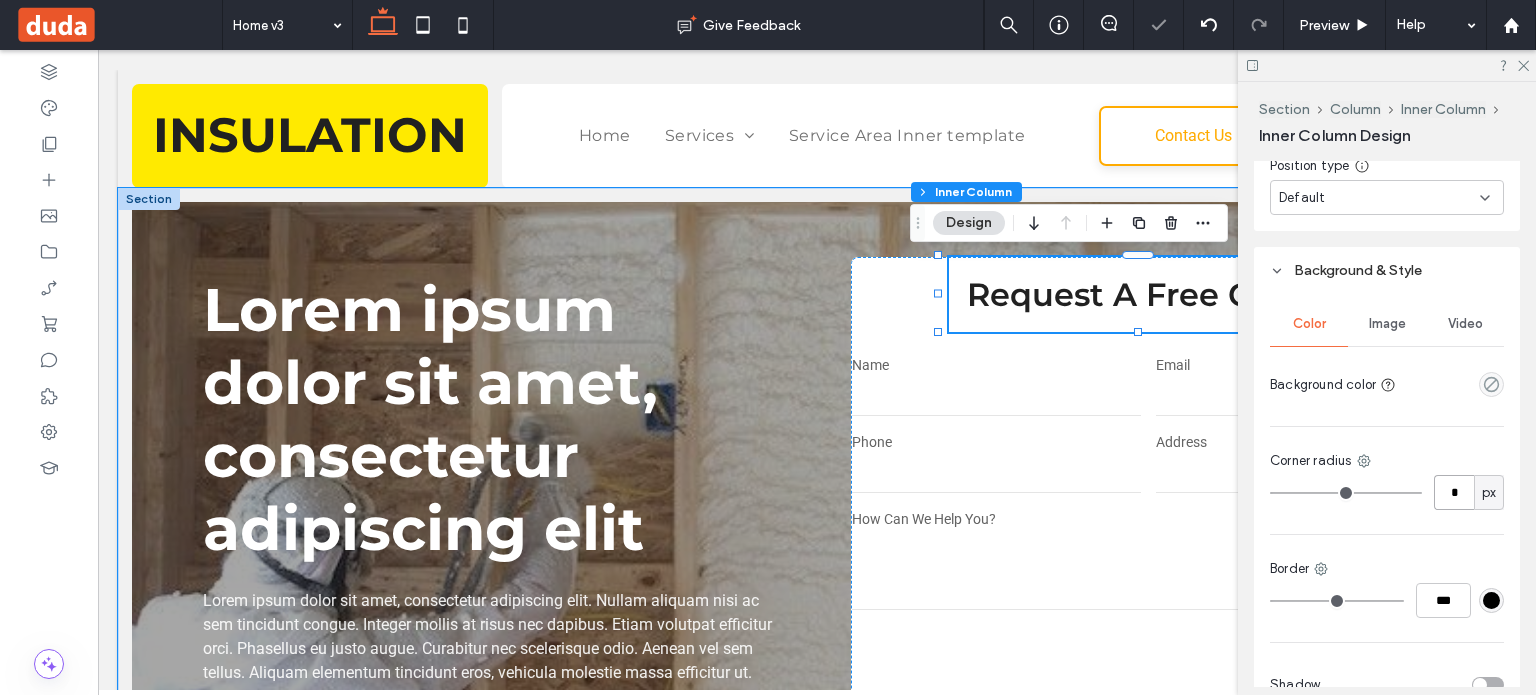 type on "*" 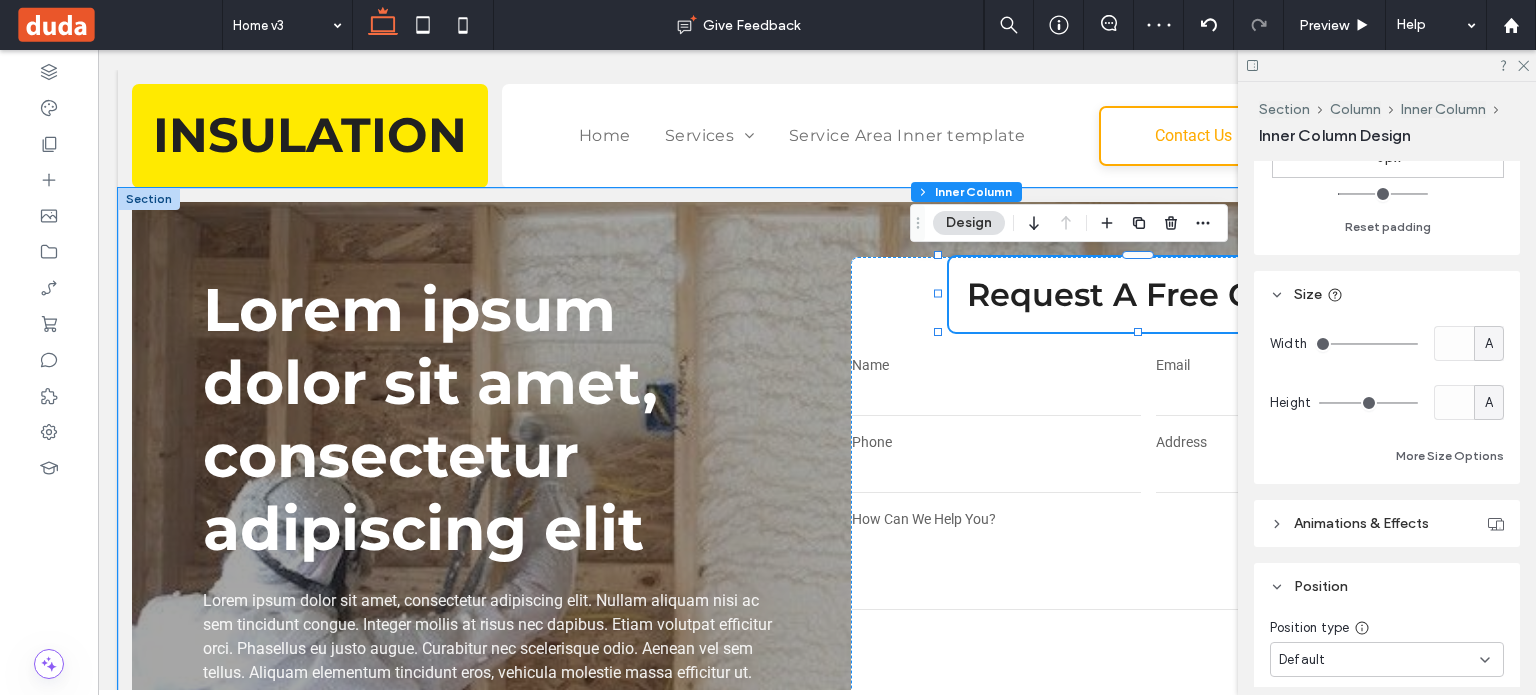 scroll, scrollTop: 708, scrollLeft: 0, axis: vertical 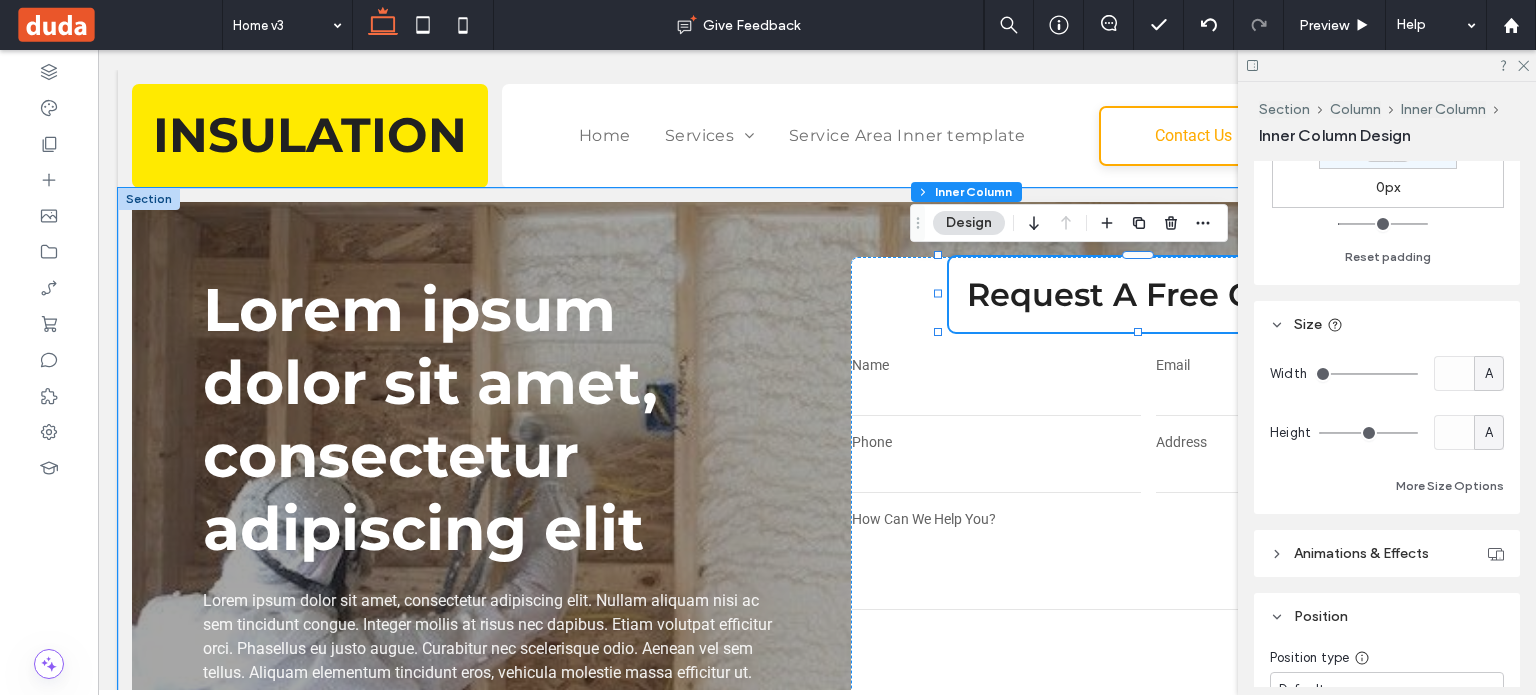 click on "A" at bounding box center [1489, 433] 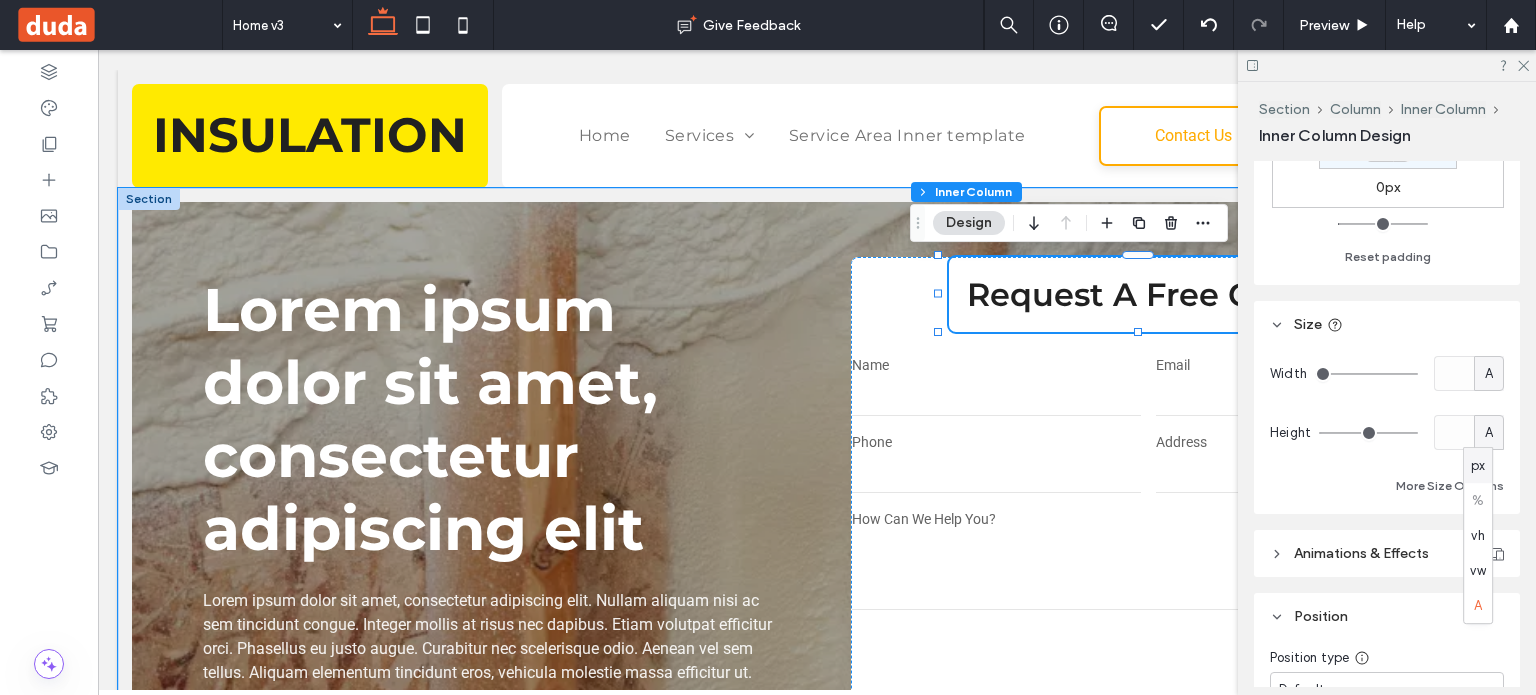 click on "A" at bounding box center [1489, 374] 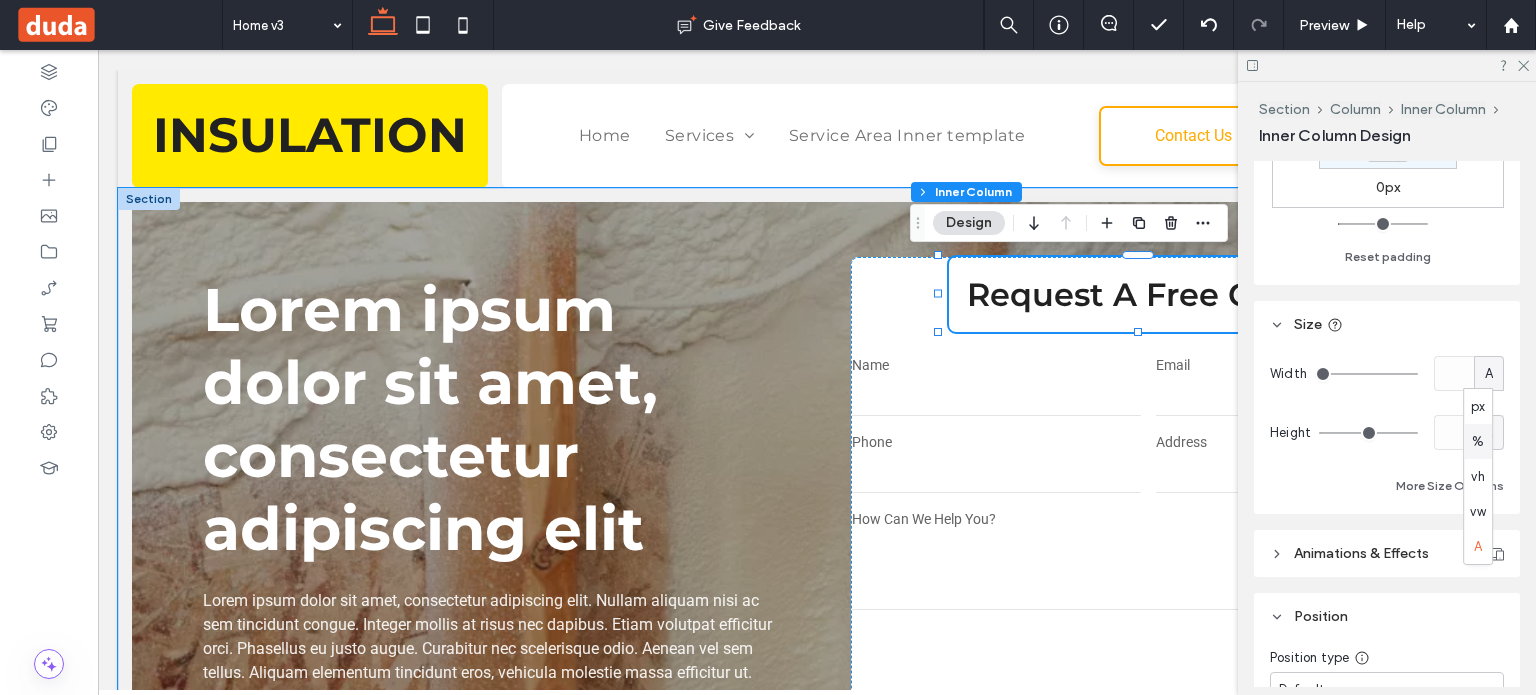 drag, startPoint x: 1484, startPoint y: 442, endPoint x: 1465, endPoint y: 432, distance: 21.470911 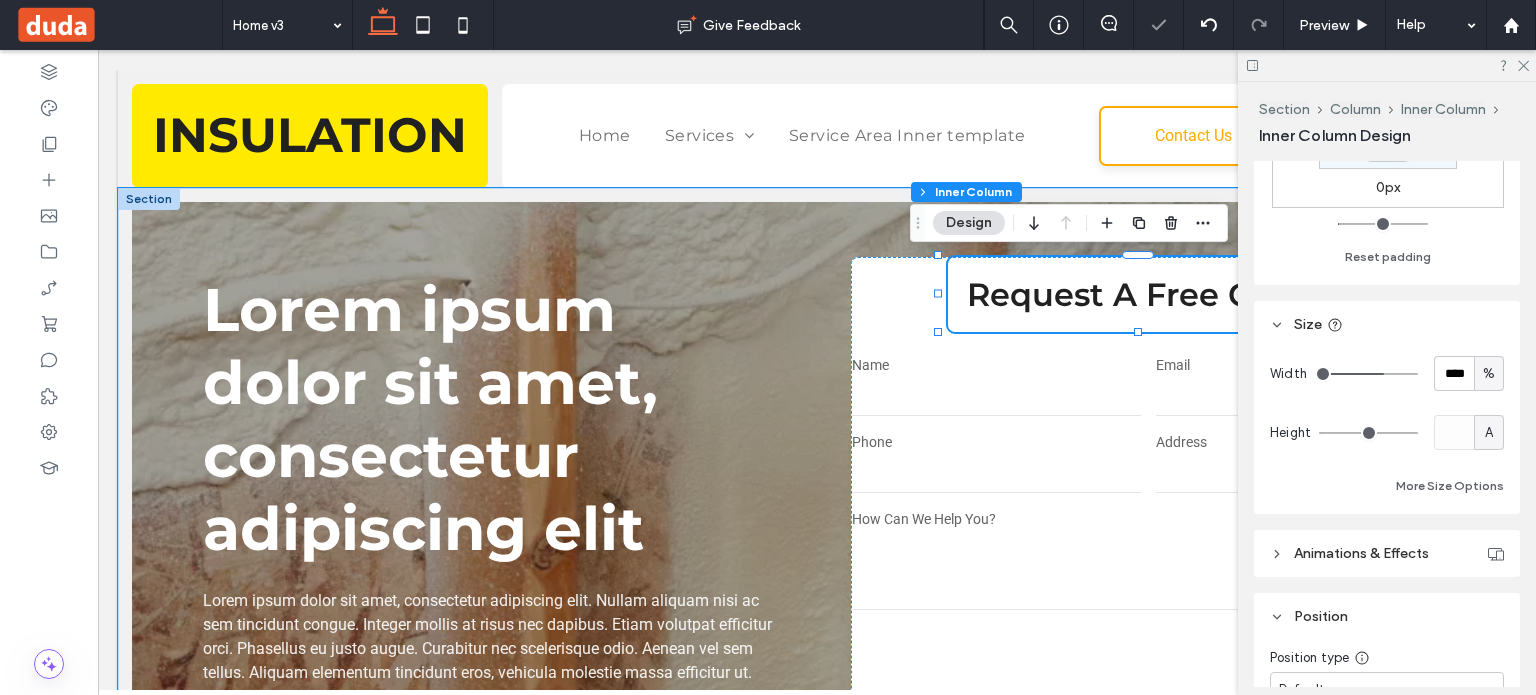 type on "**" 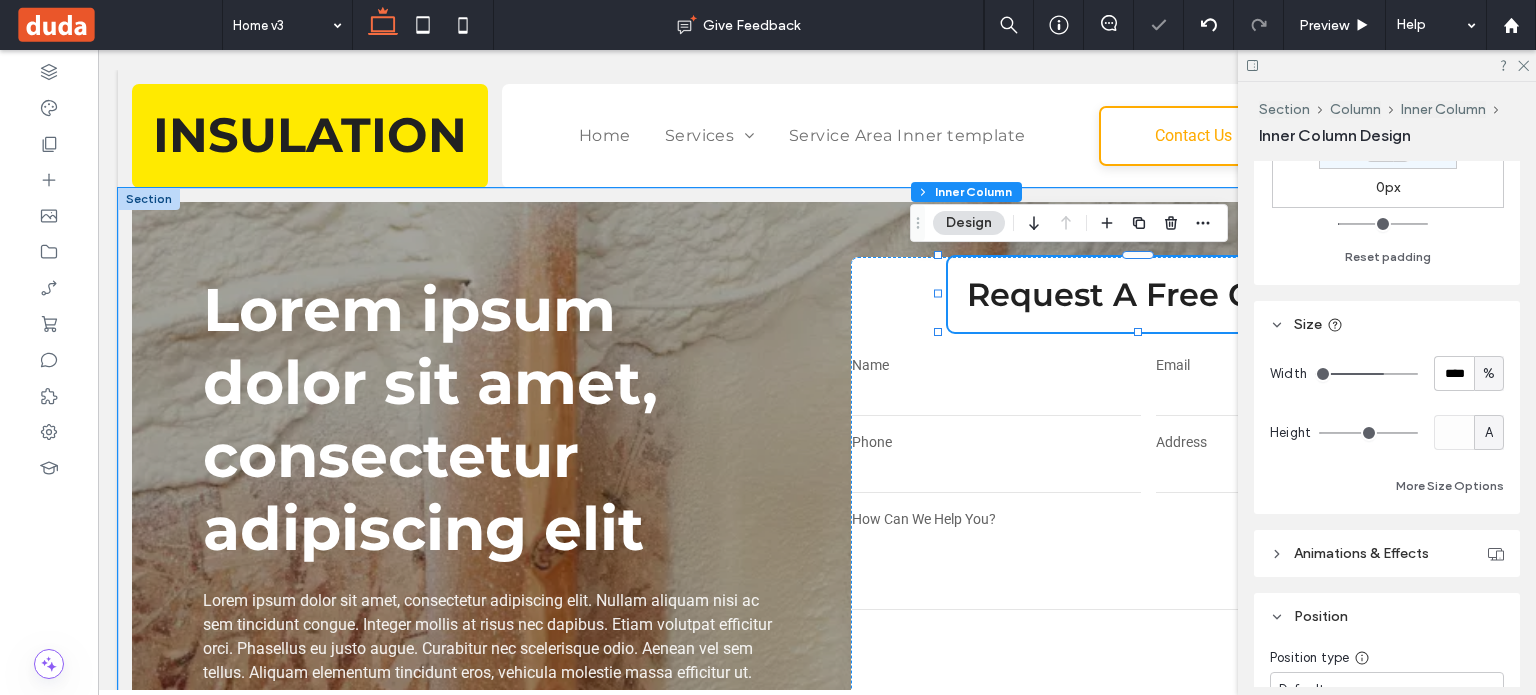type on "**" 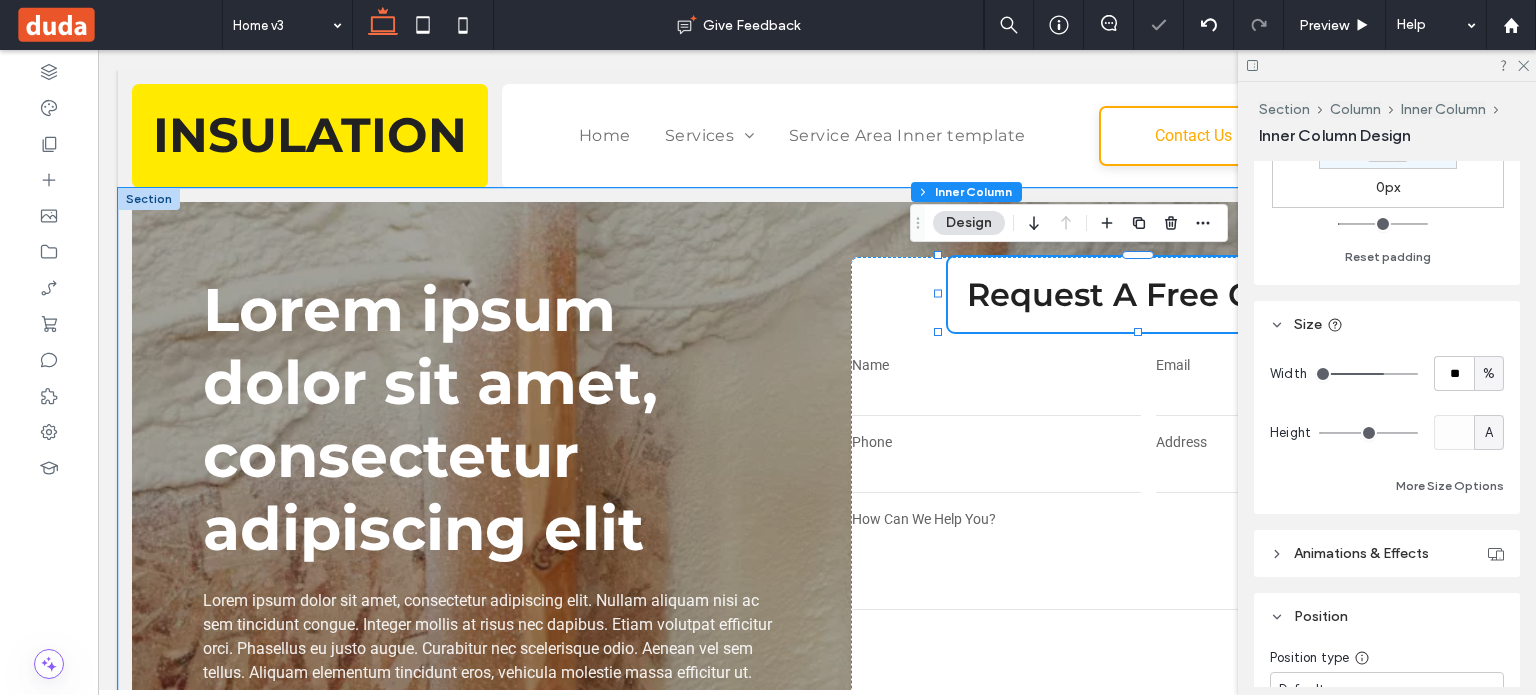 type on "**" 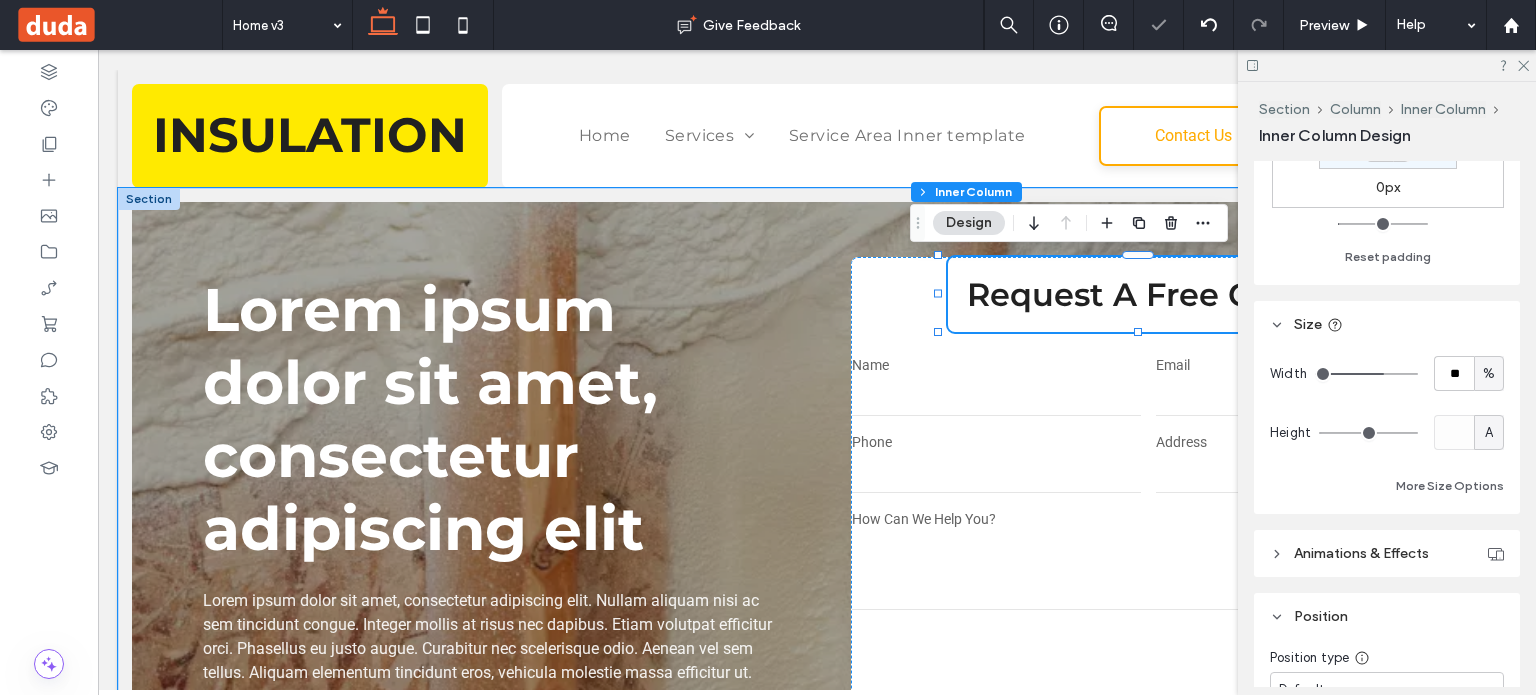 type on "**" 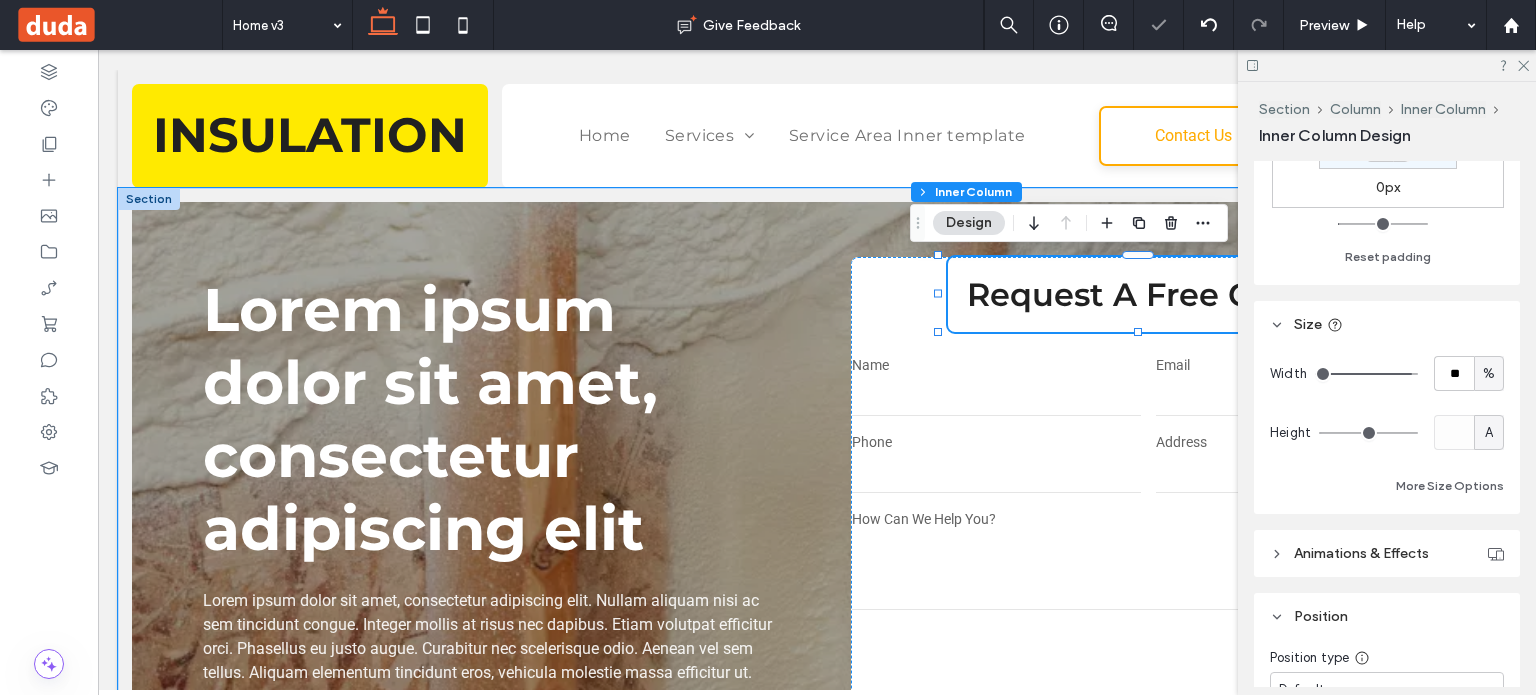 type on "***" 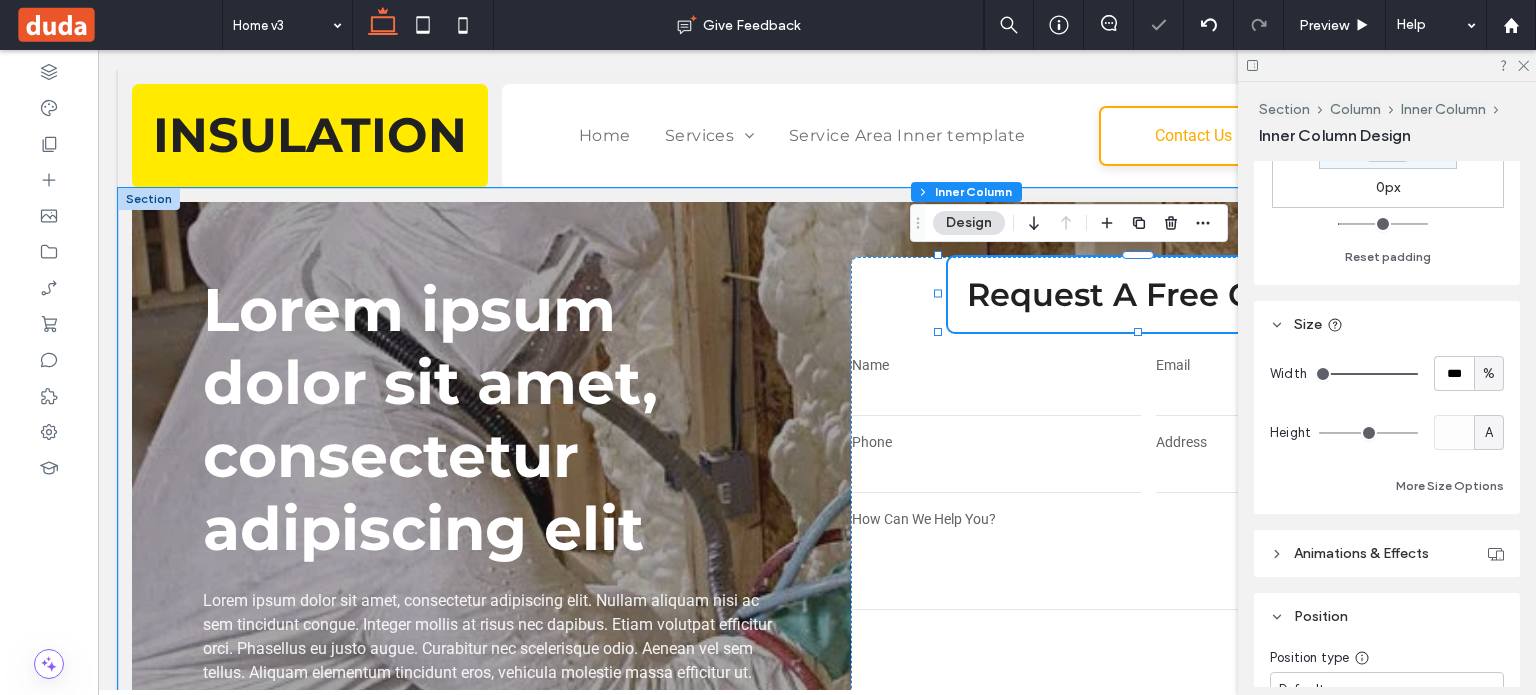drag, startPoint x: 1383, startPoint y: 375, endPoint x: 1413, endPoint y: 378, distance: 30.149628 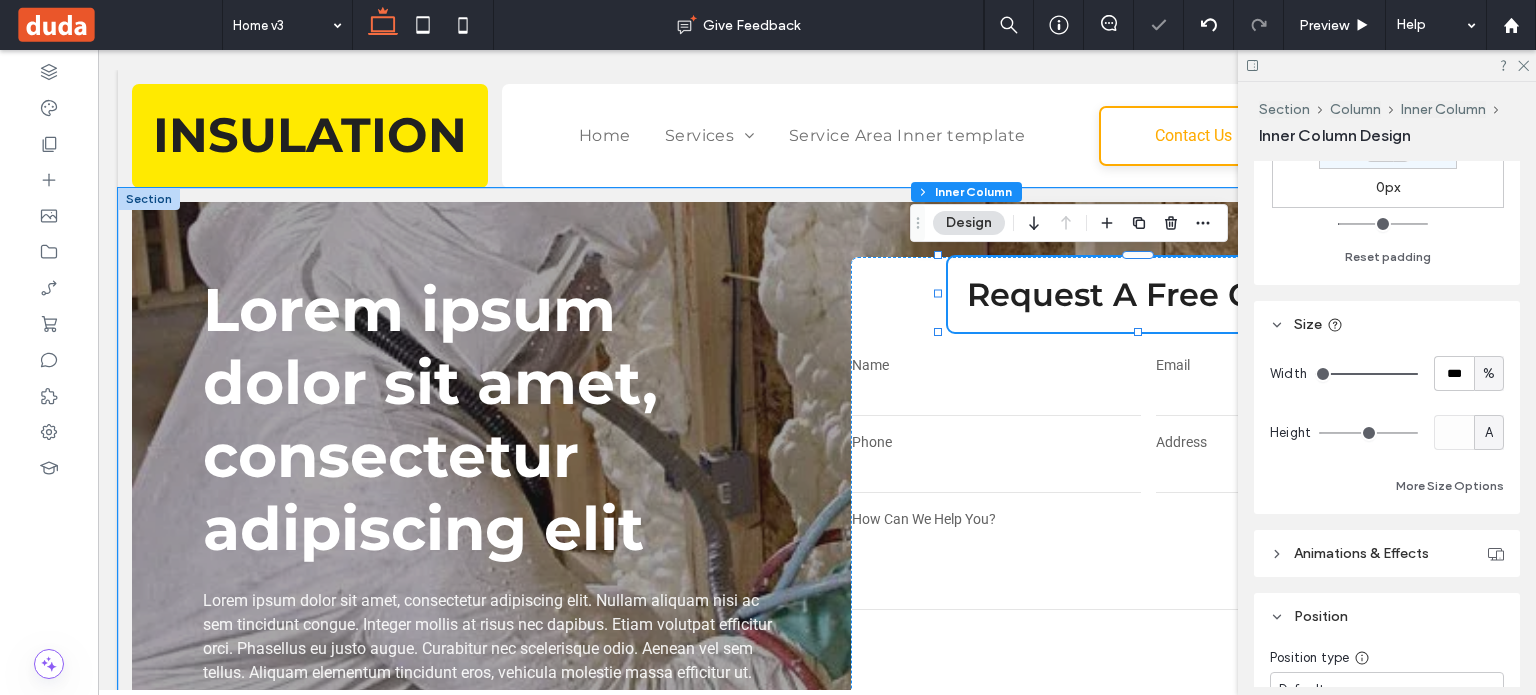 click at bounding box center [1366, 374] 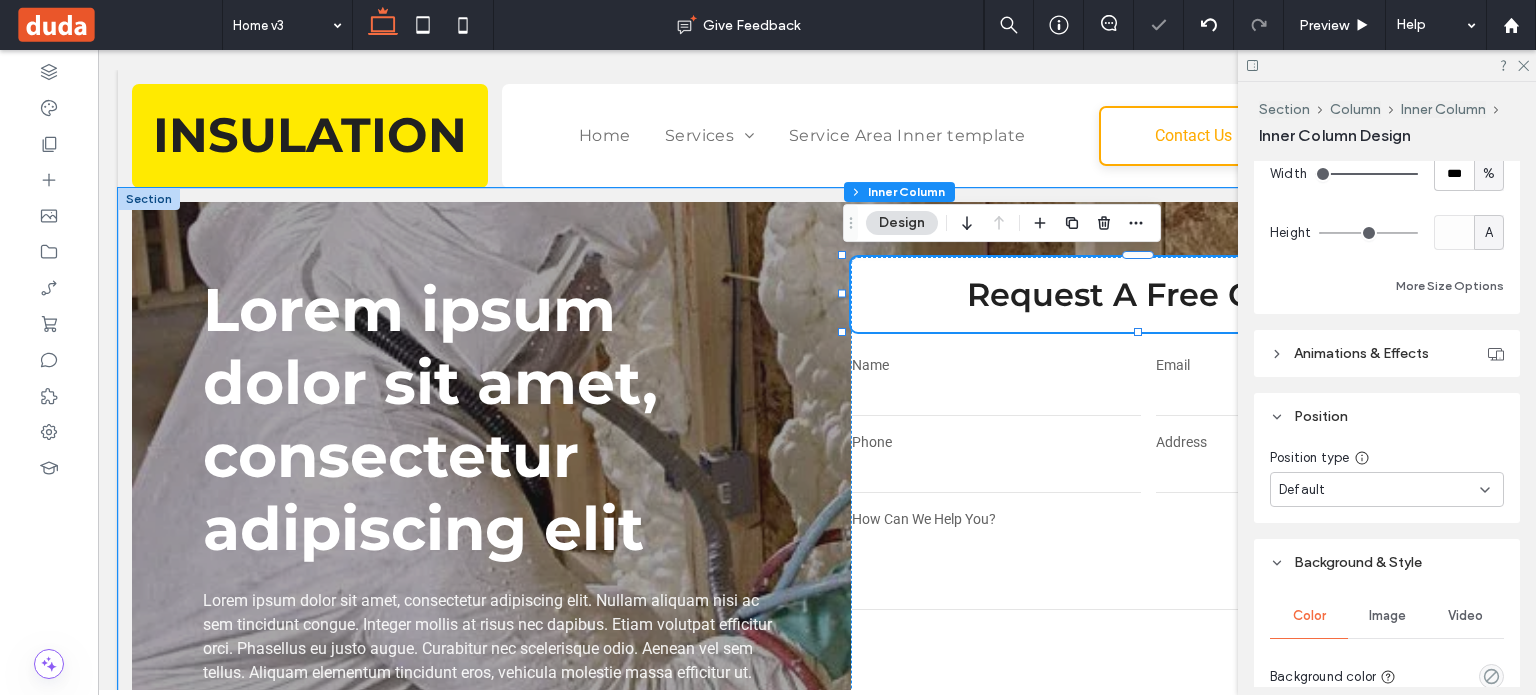 scroll, scrollTop: 1008, scrollLeft: 0, axis: vertical 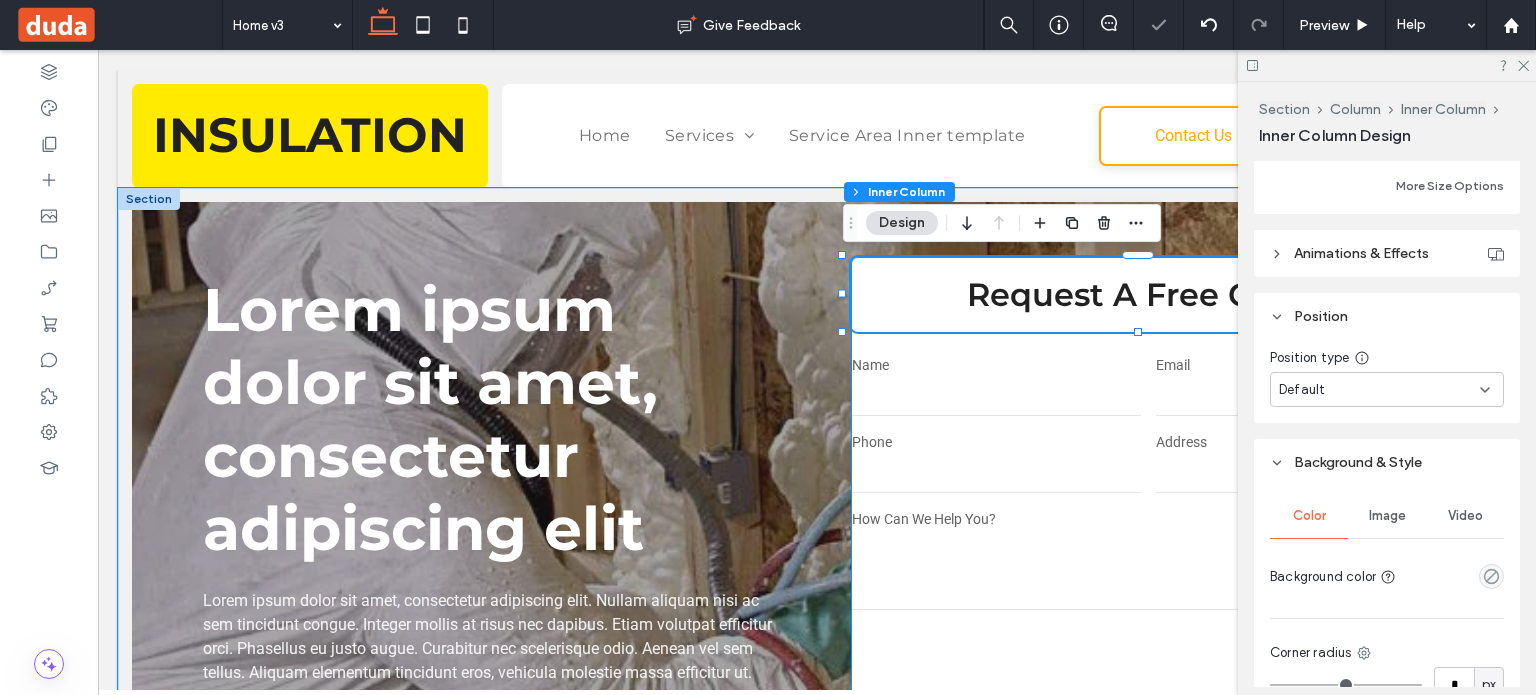 click on "**********" at bounding box center (1149, 514) 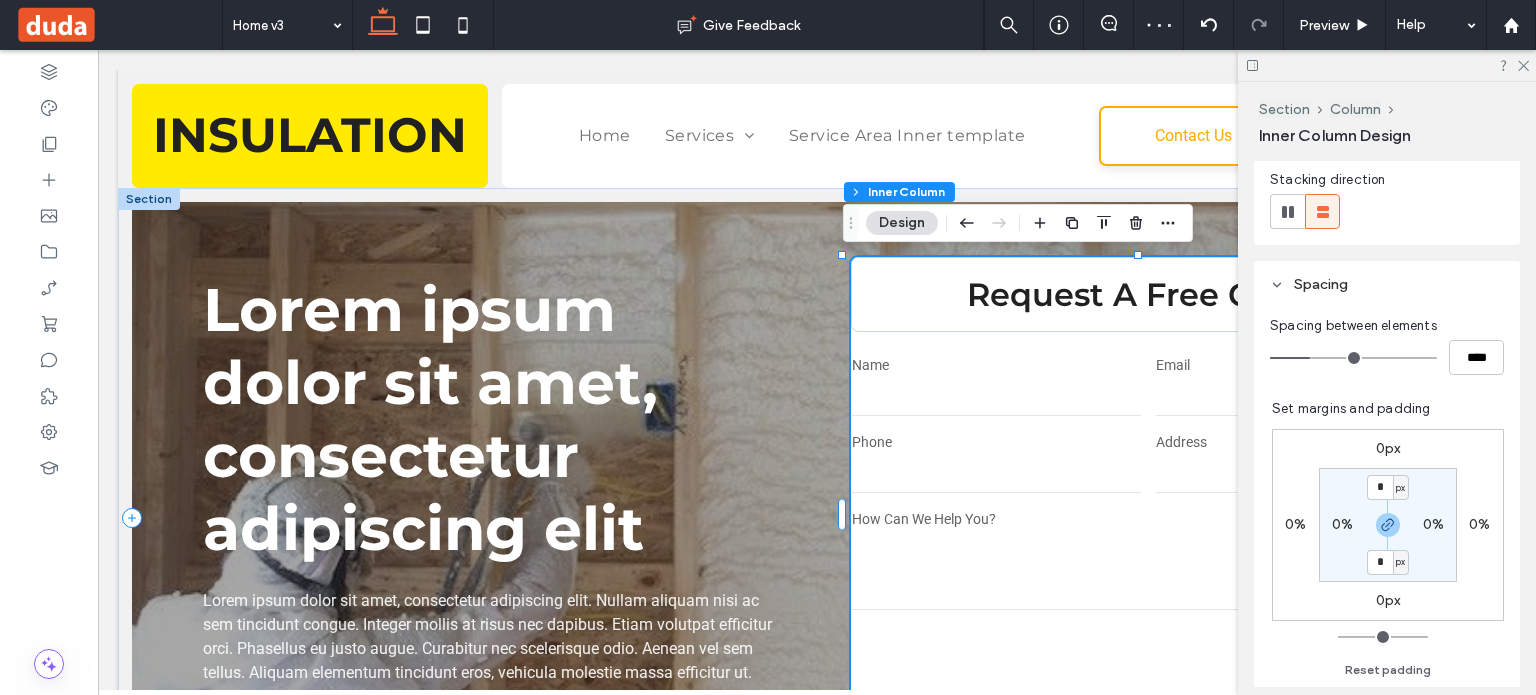 scroll, scrollTop: 300, scrollLeft: 0, axis: vertical 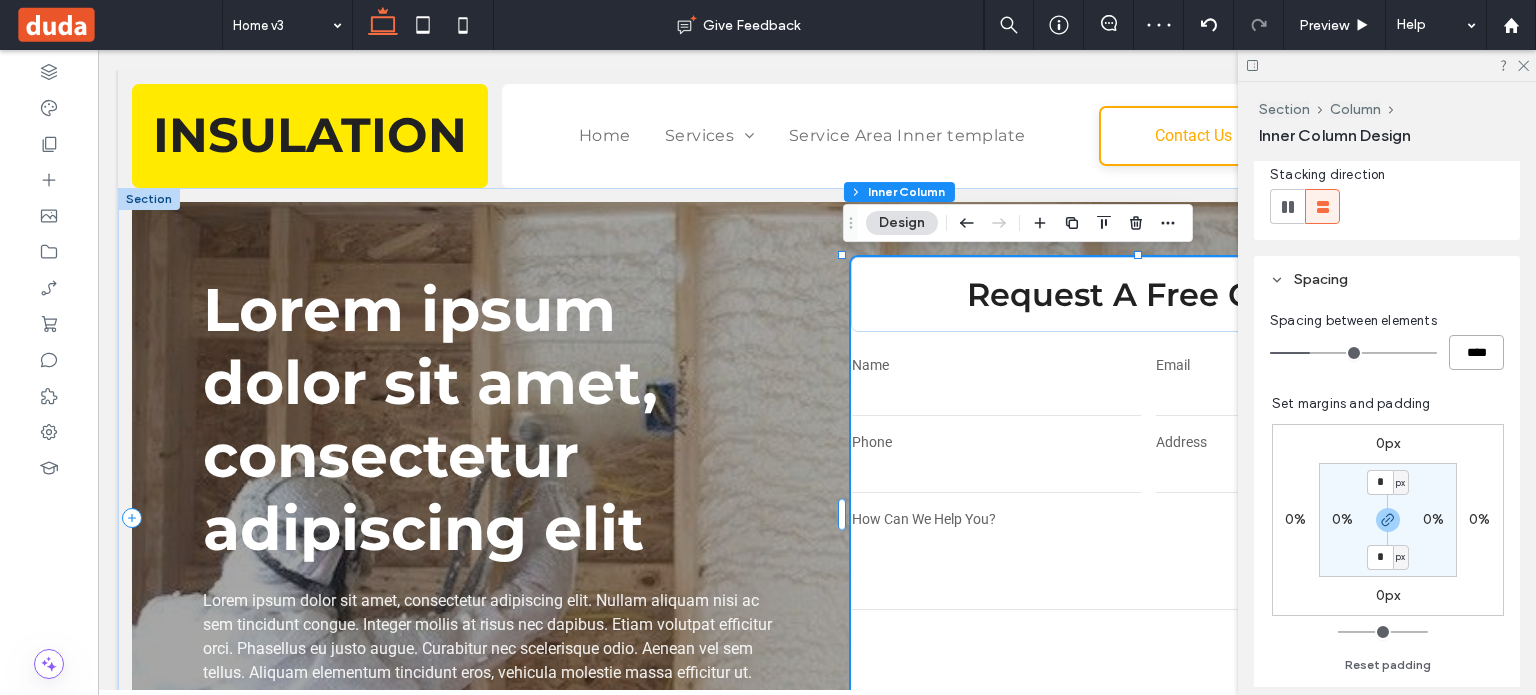 click on "****" at bounding box center [1476, 352] 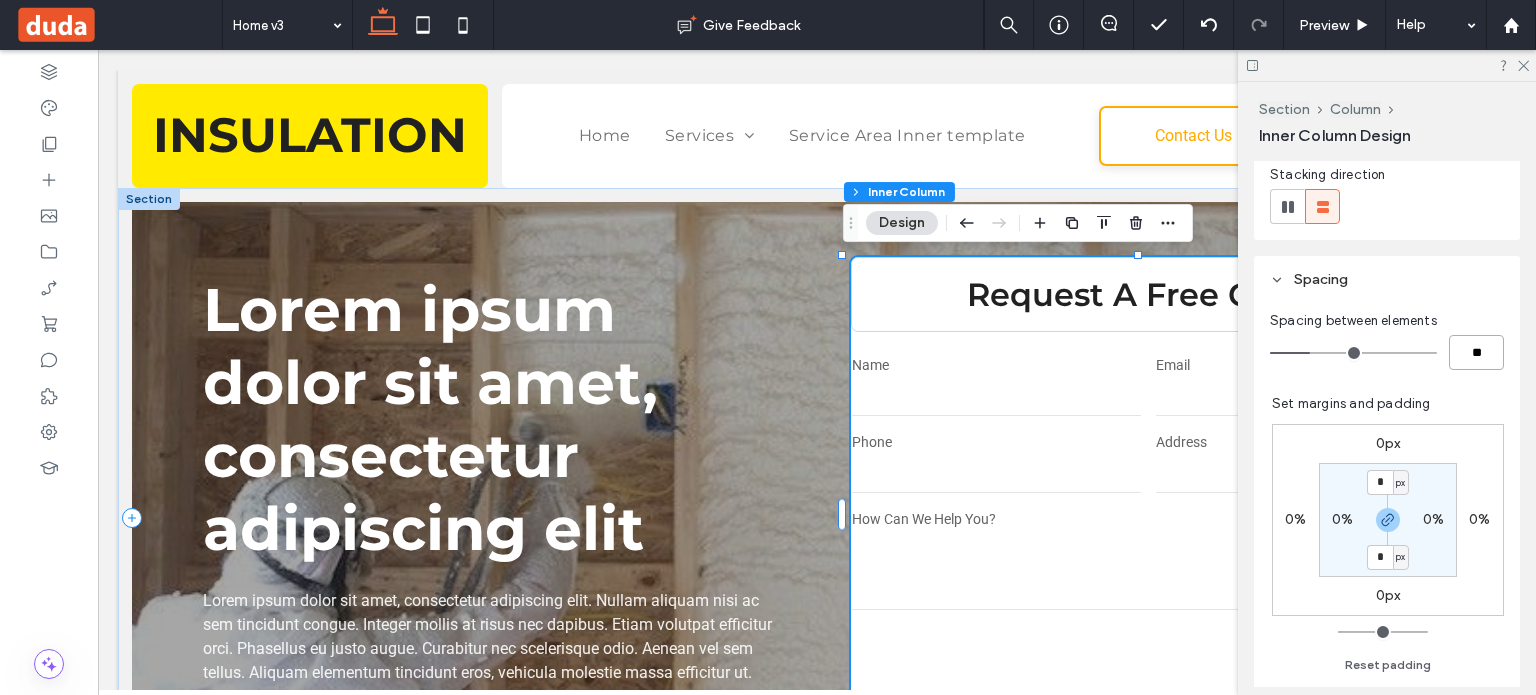 type on "**" 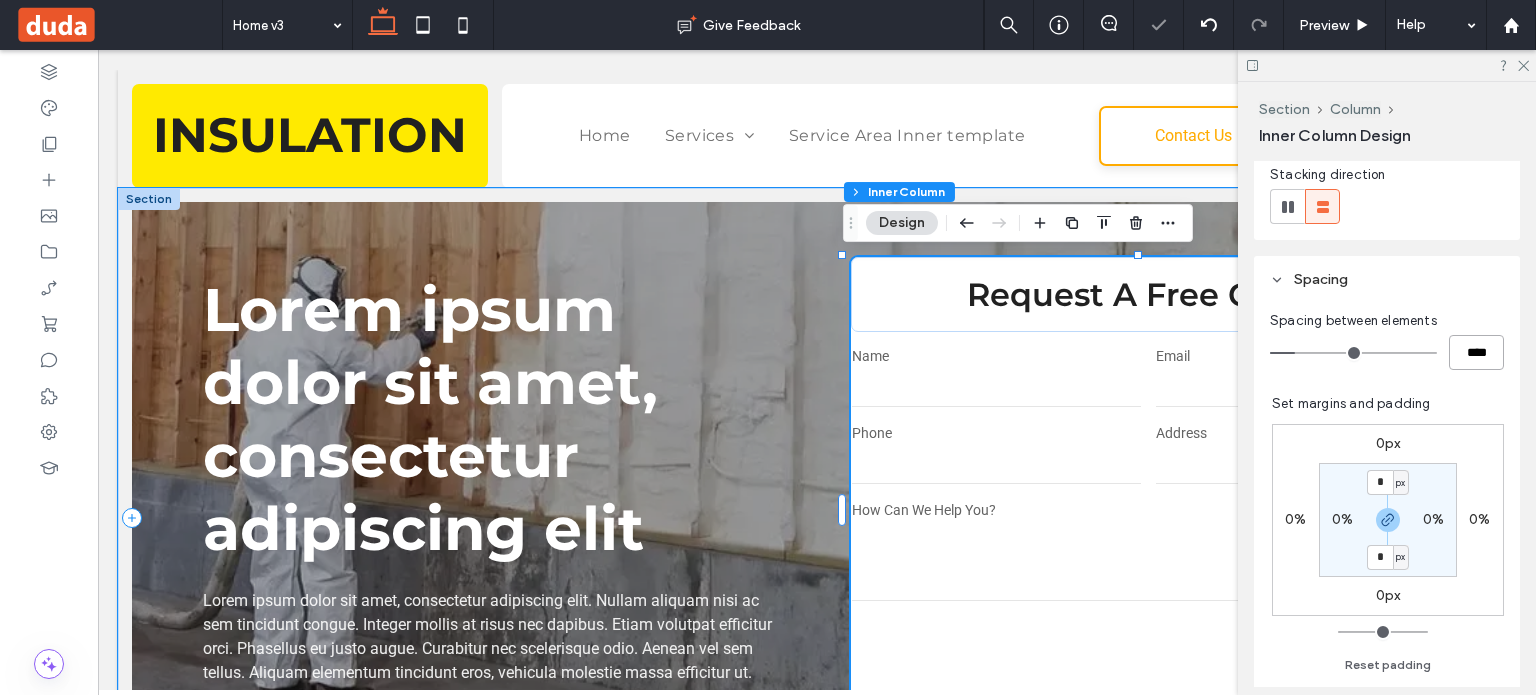 click at bounding box center (997, 387) 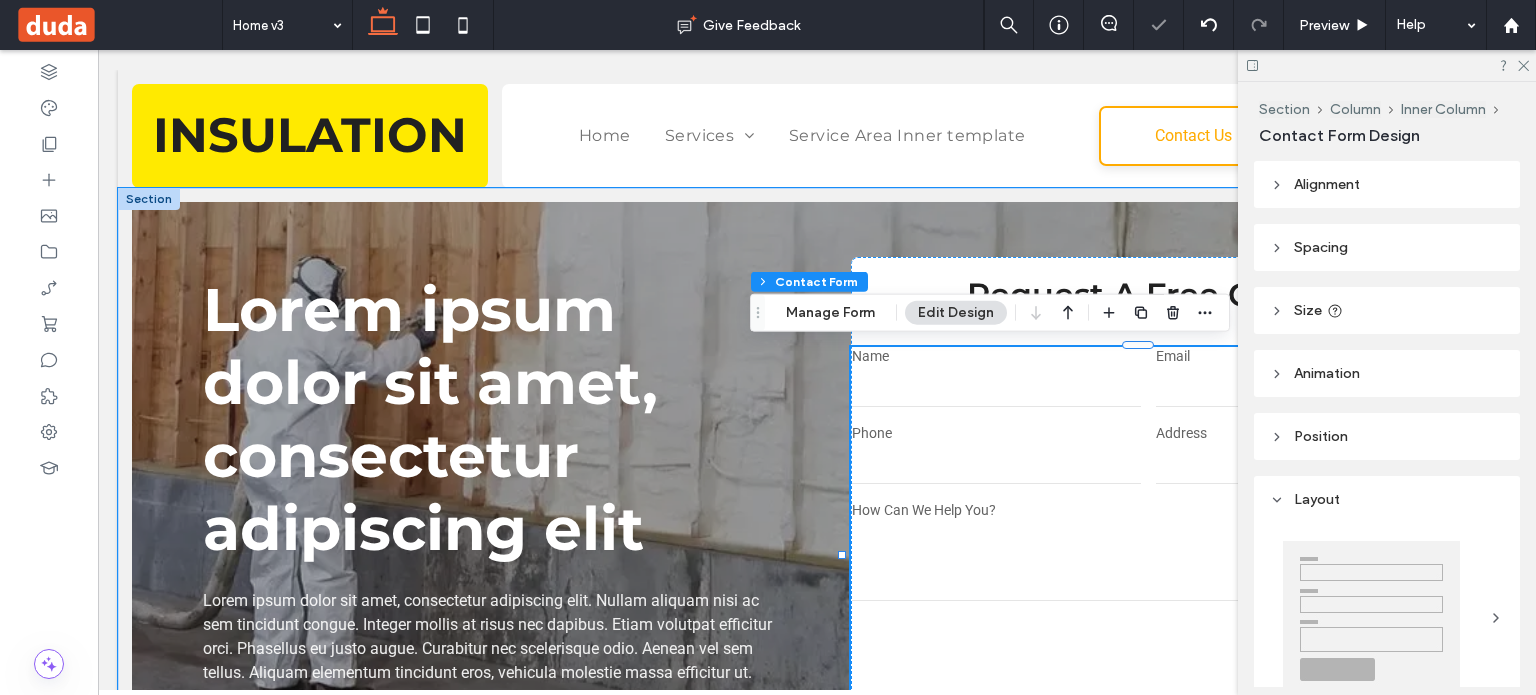 type on "*" 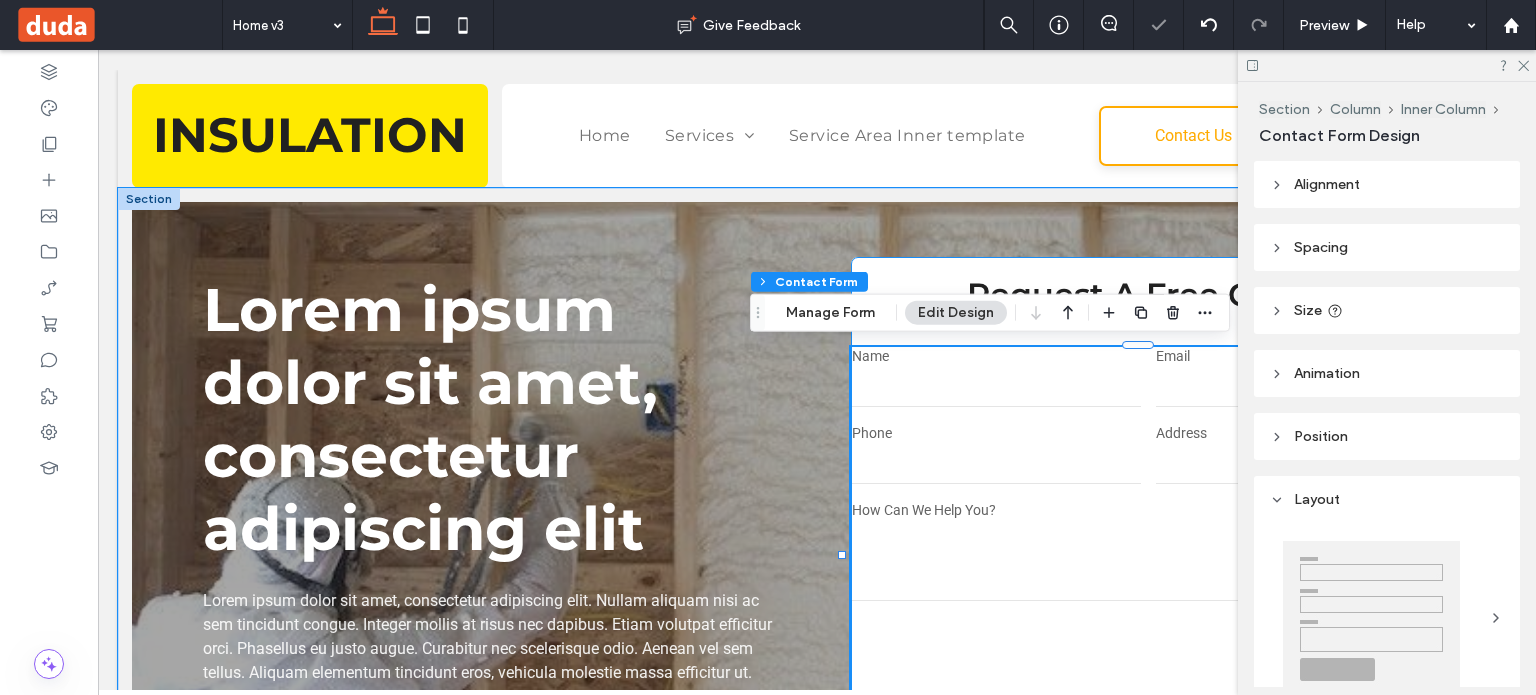 click on "**********" at bounding box center (1149, 510) 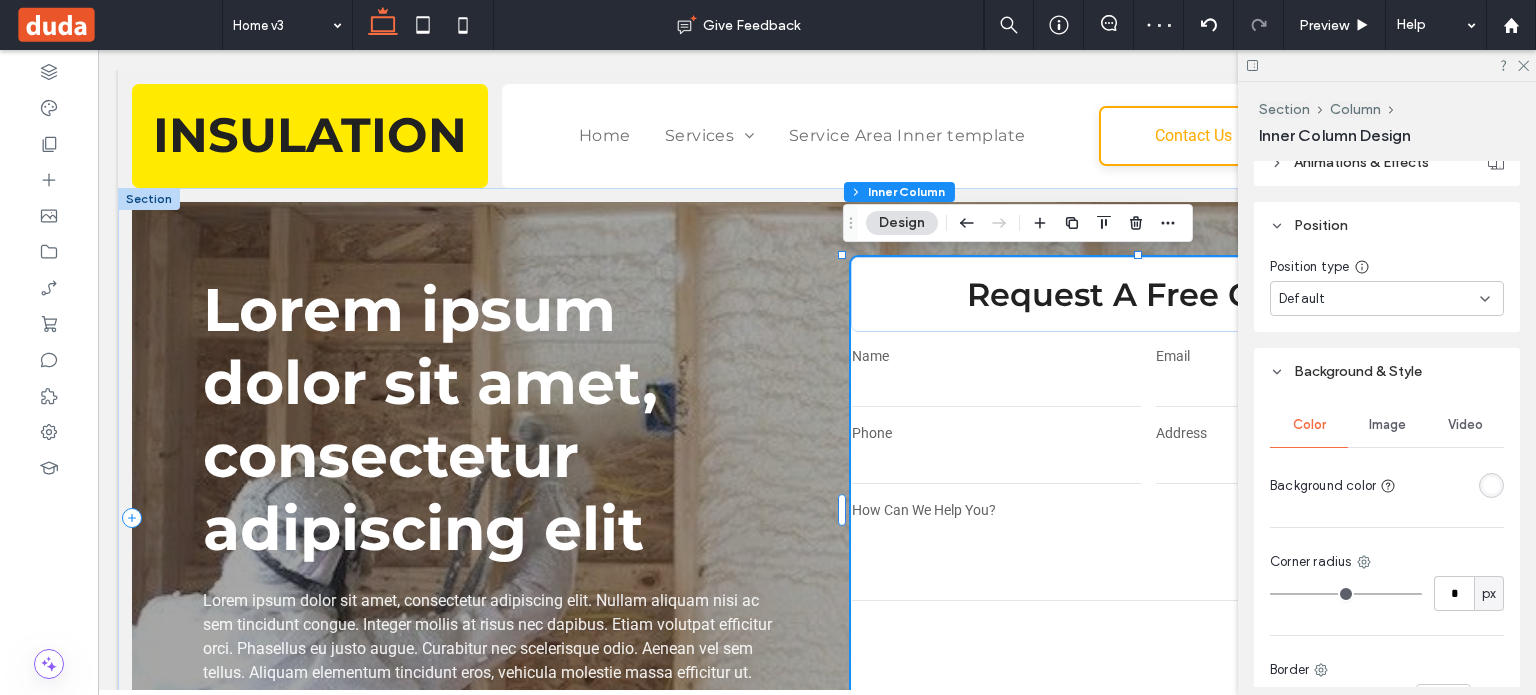 scroll, scrollTop: 1100, scrollLeft: 0, axis: vertical 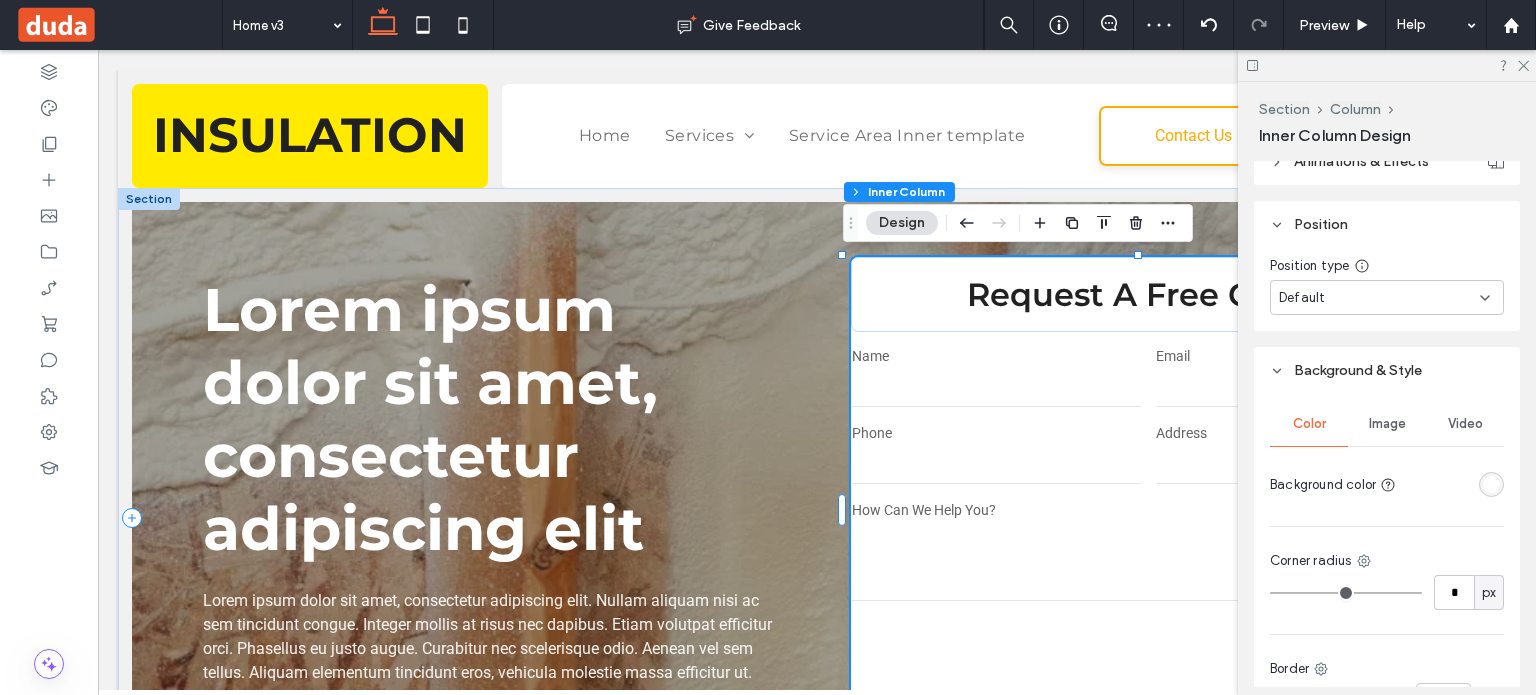 click at bounding box center [1491, 484] 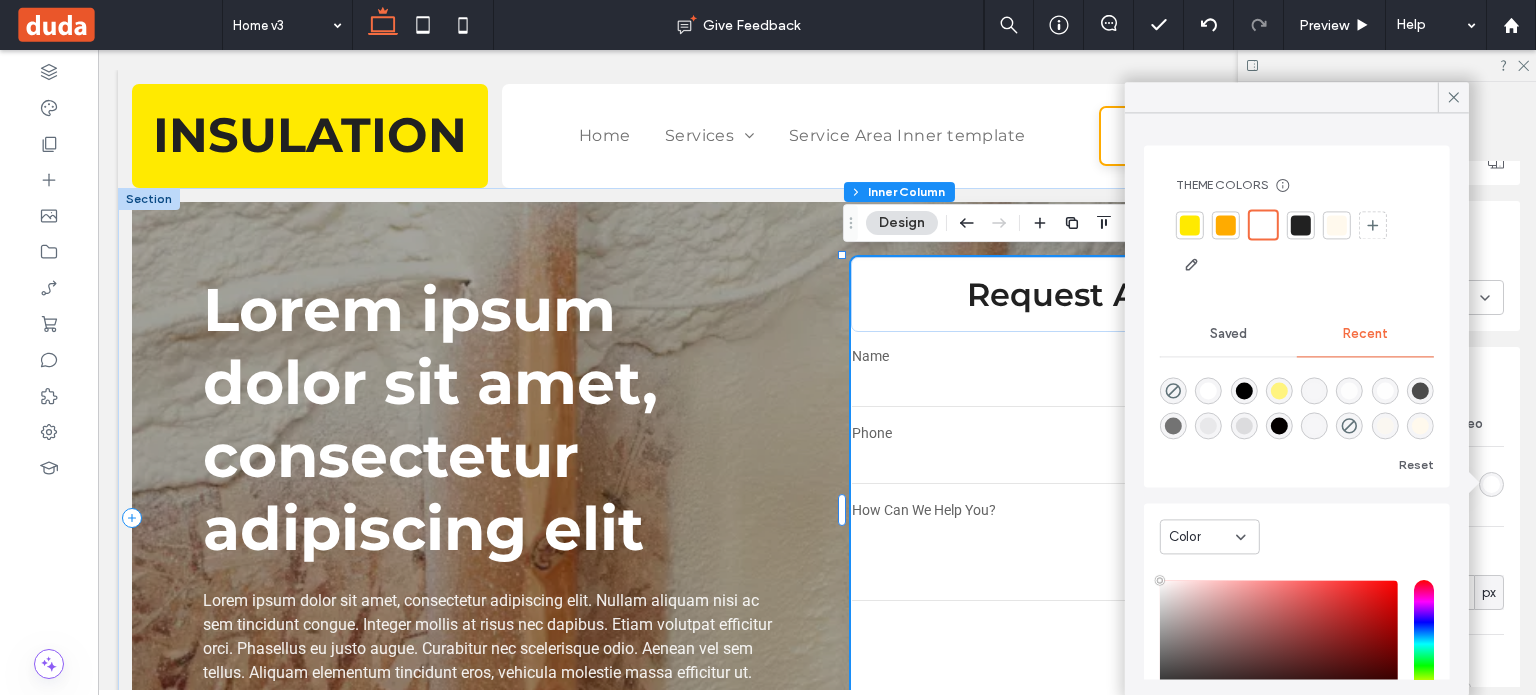 click at bounding box center [1173, 390] 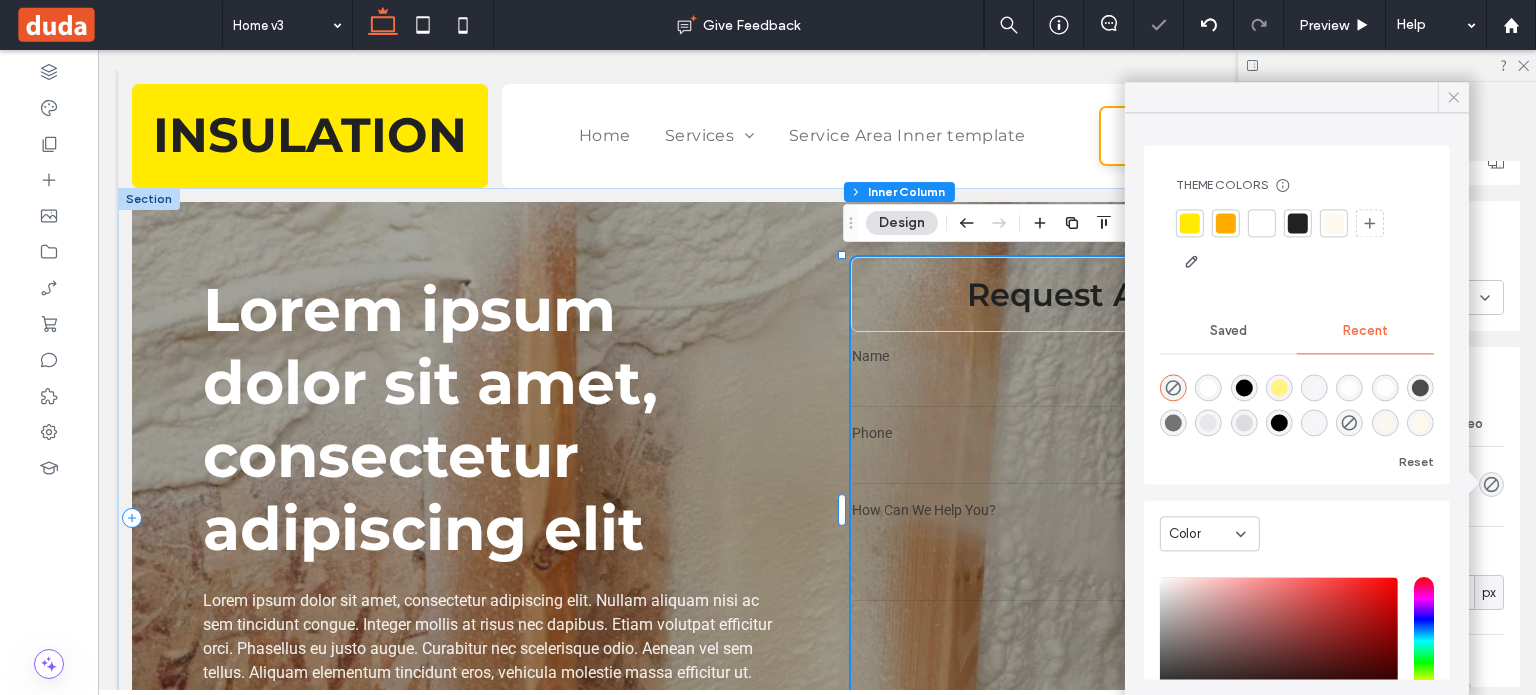 click at bounding box center [1454, 97] 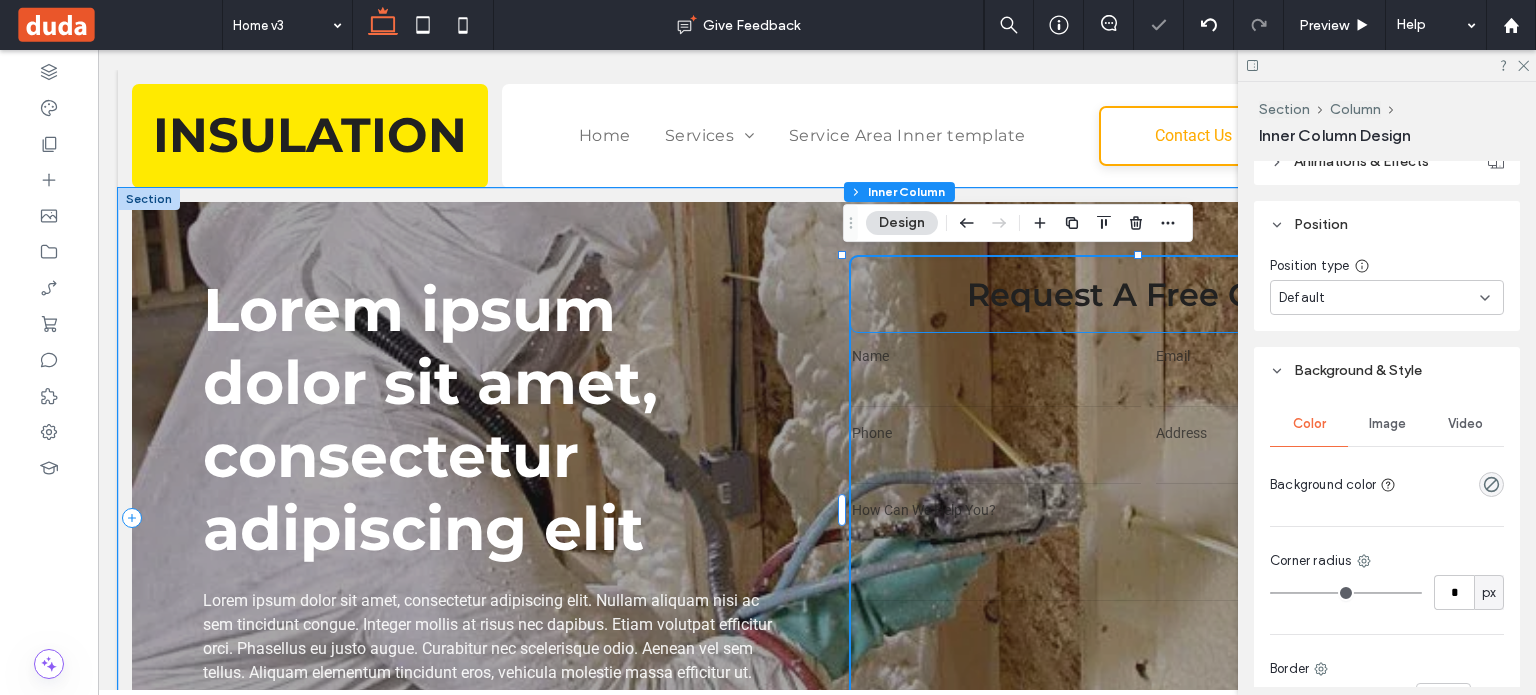 click on "Request A Free Quote" at bounding box center (1149, 294) 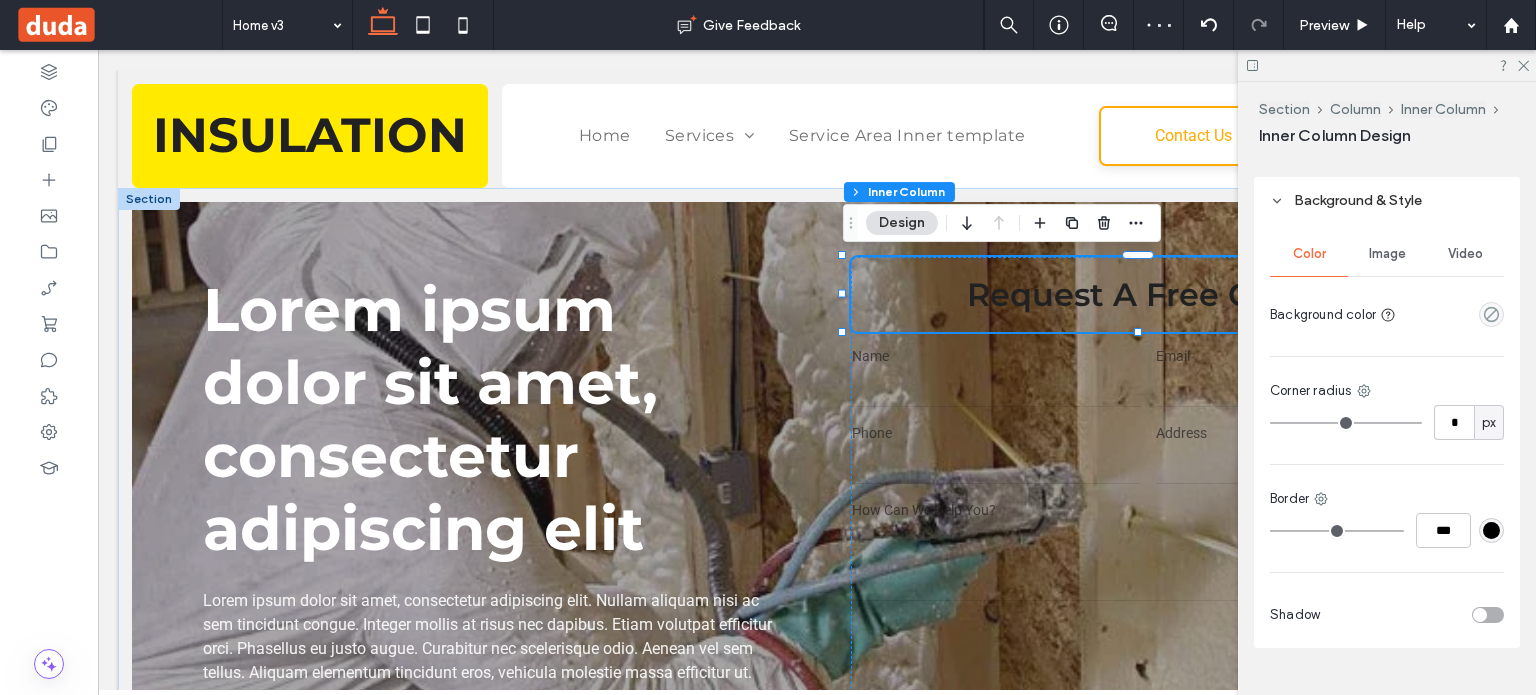 scroll, scrollTop: 1308, scrollLeft: 0, axis: vertical 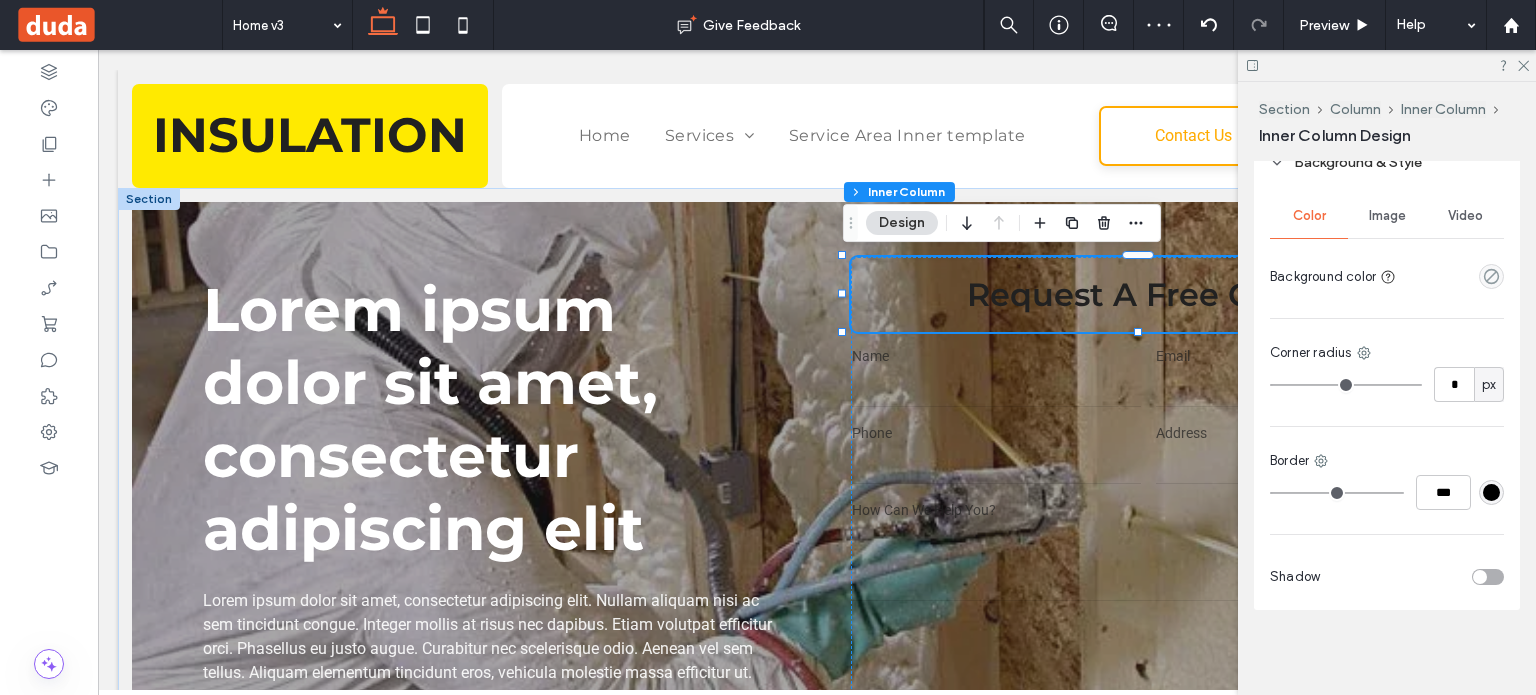 click at bounding box center (1454, 276) 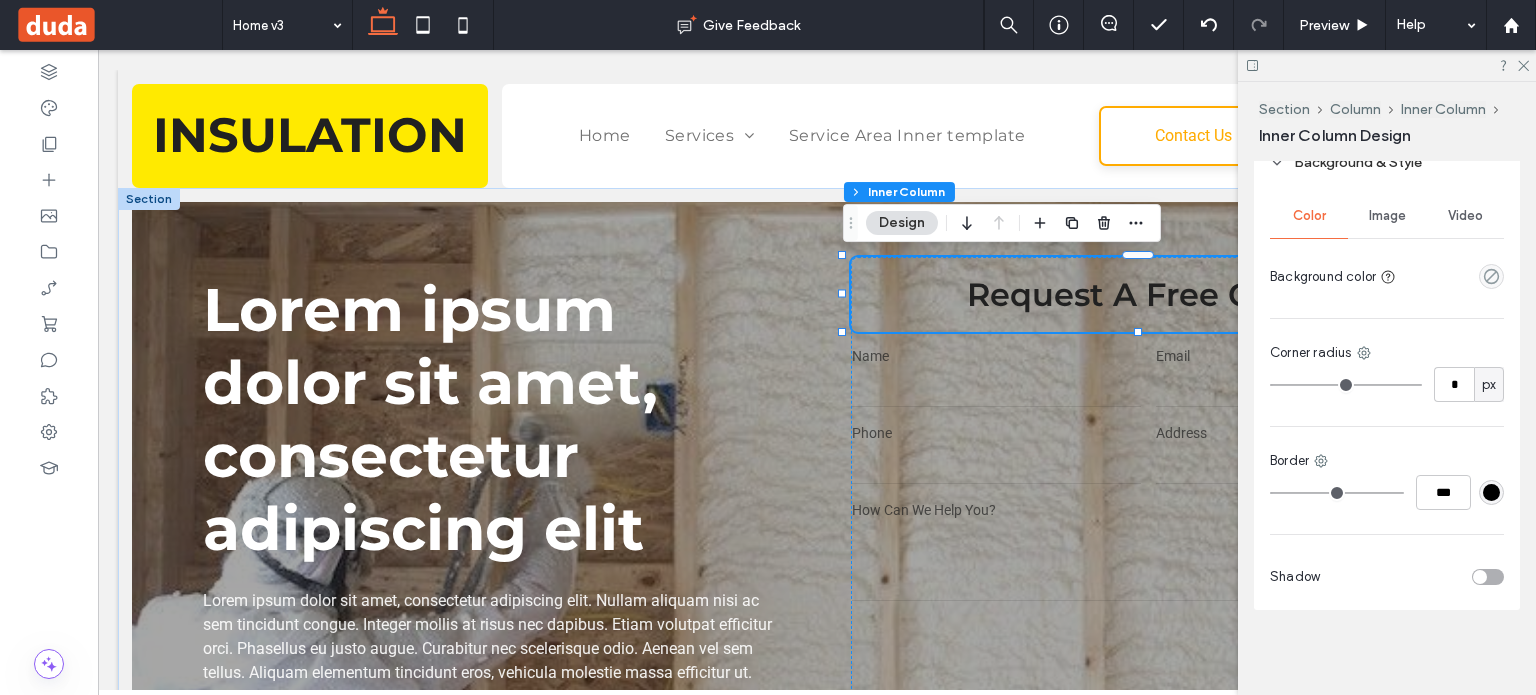 click at bounding box center (1454, 276) 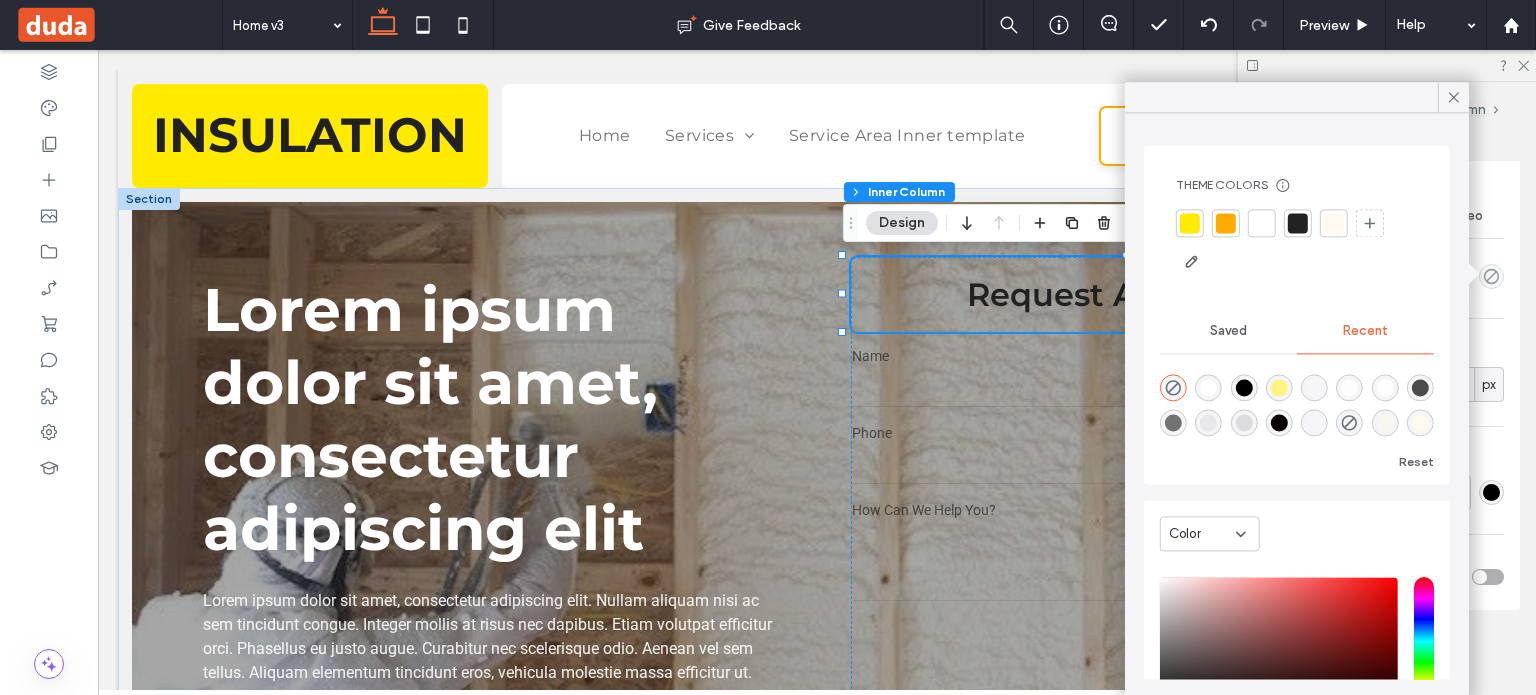 drag, startPoint x: 1191, startPoint y: 233, endPoint x: 1220, endPoint y: 233, distance: 29 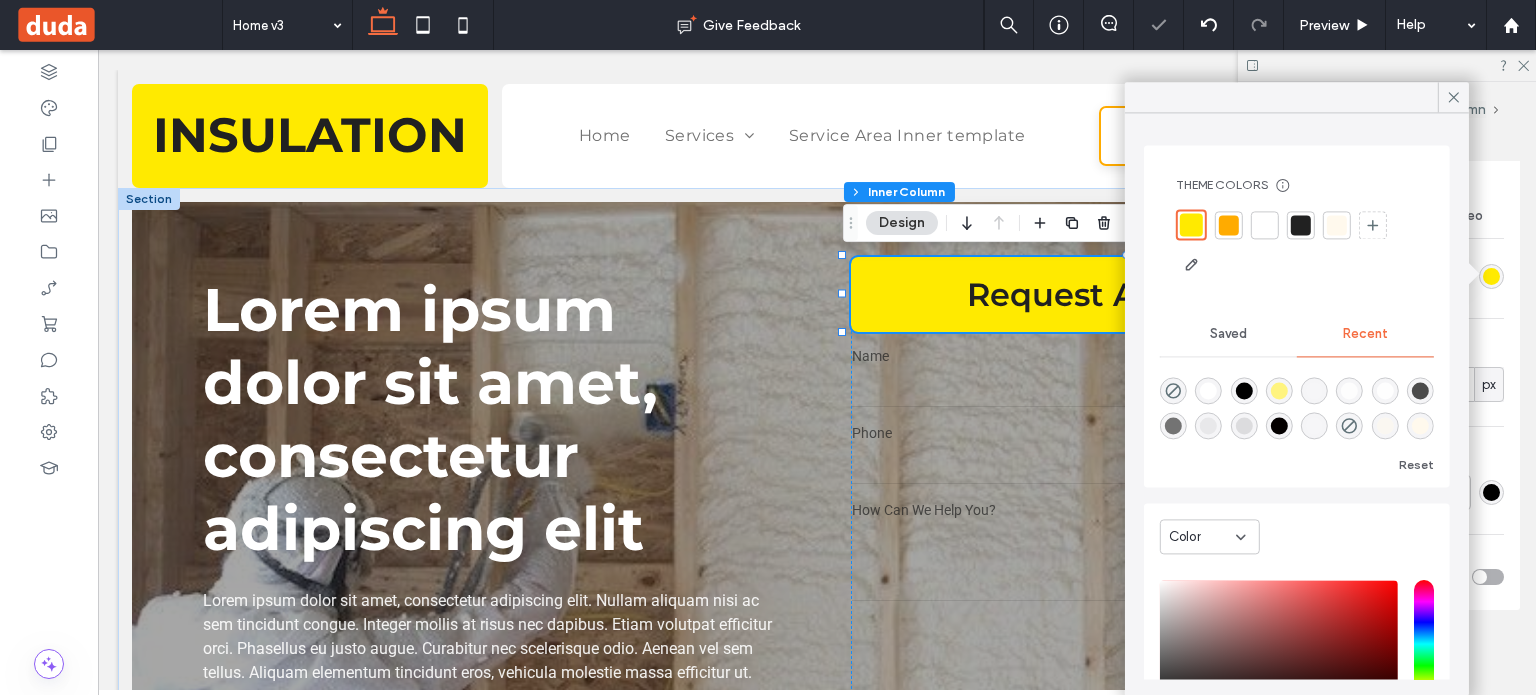 drag, startPoint x: 1453, startPoint y: 103, endPoint x: 1296, endPoint y: 187, distance: 178.05898 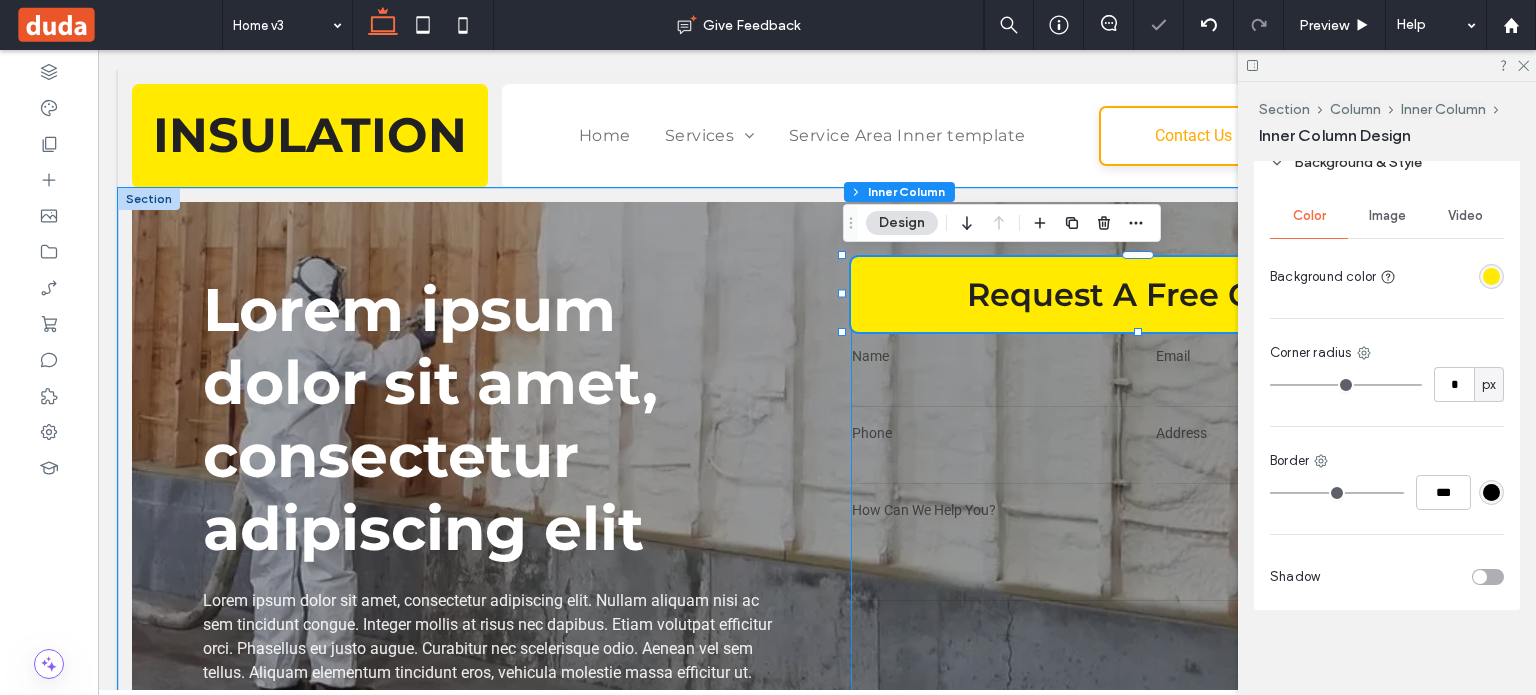 click on "**********" at bounding box center (1149, 510) 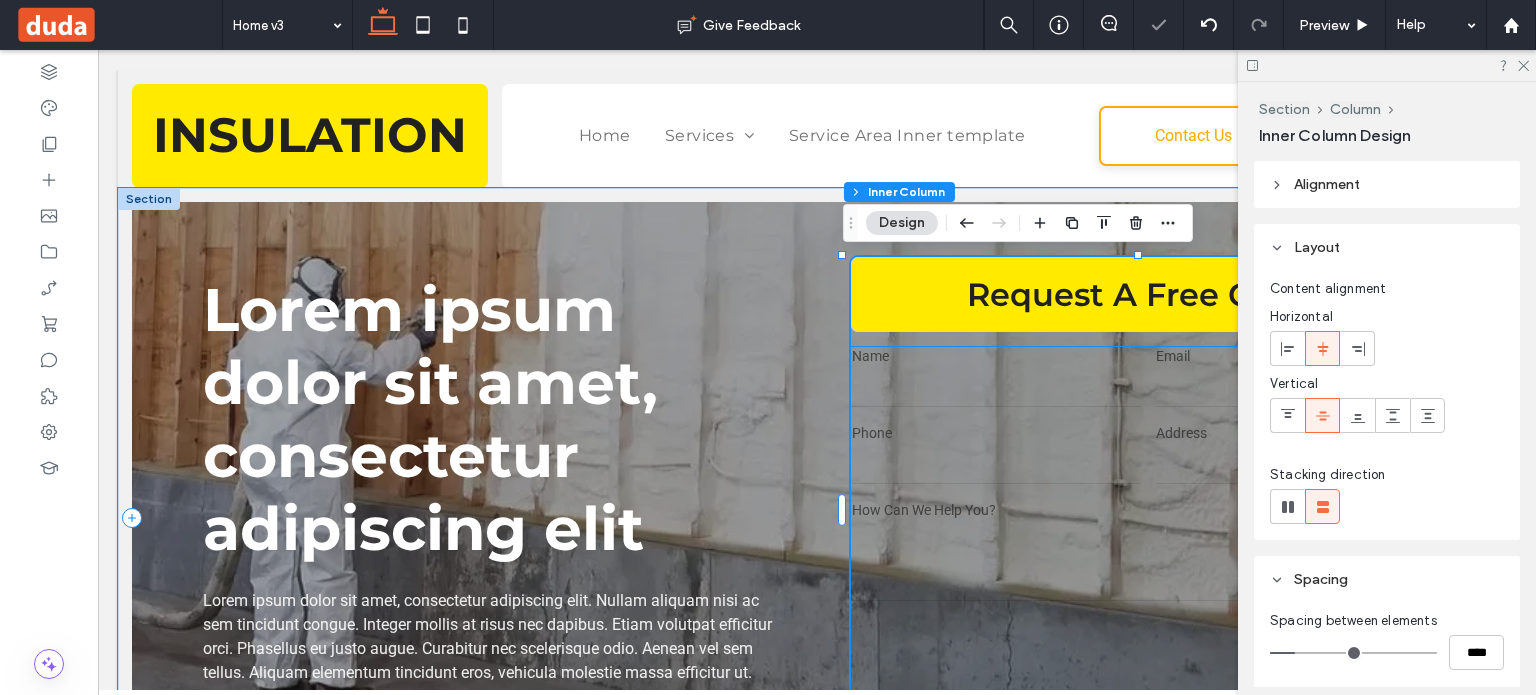 click on "Name" at bounding box center [997, 356] 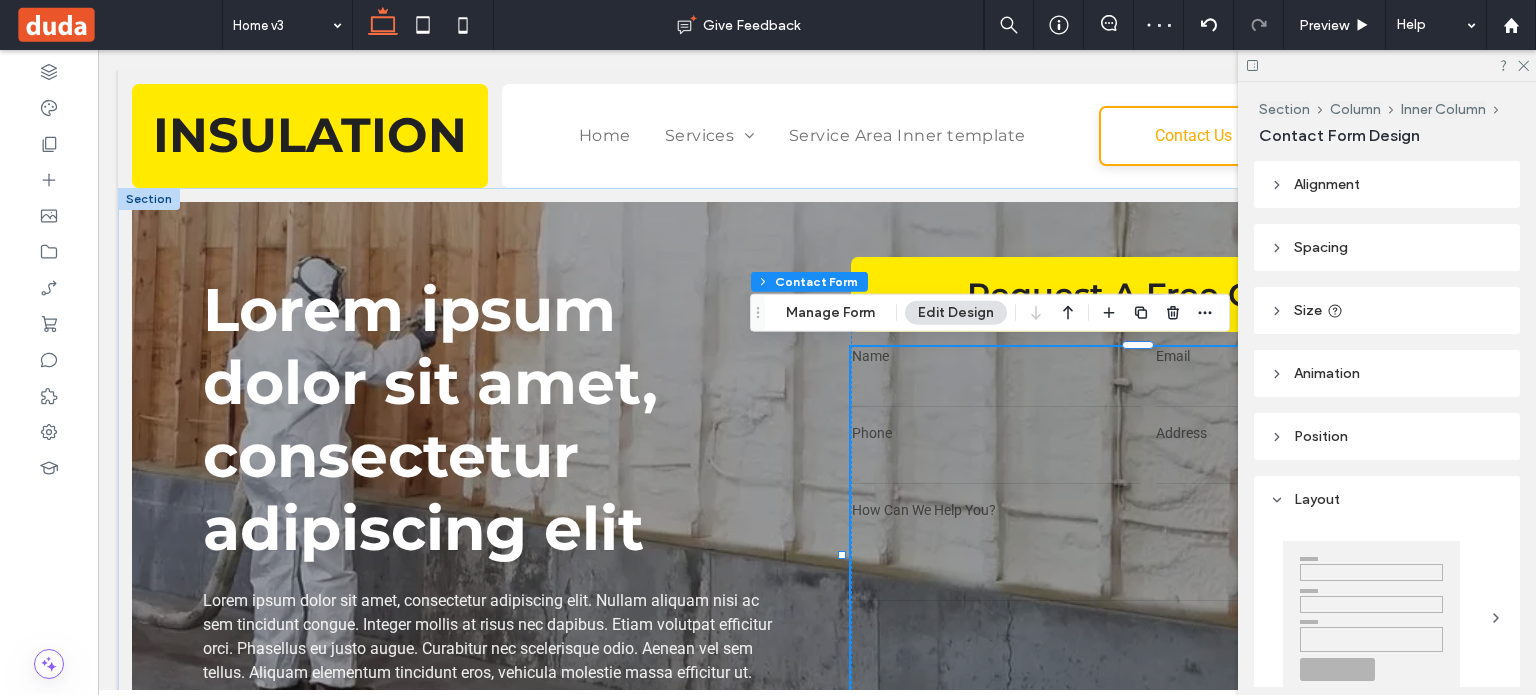 type on "*" 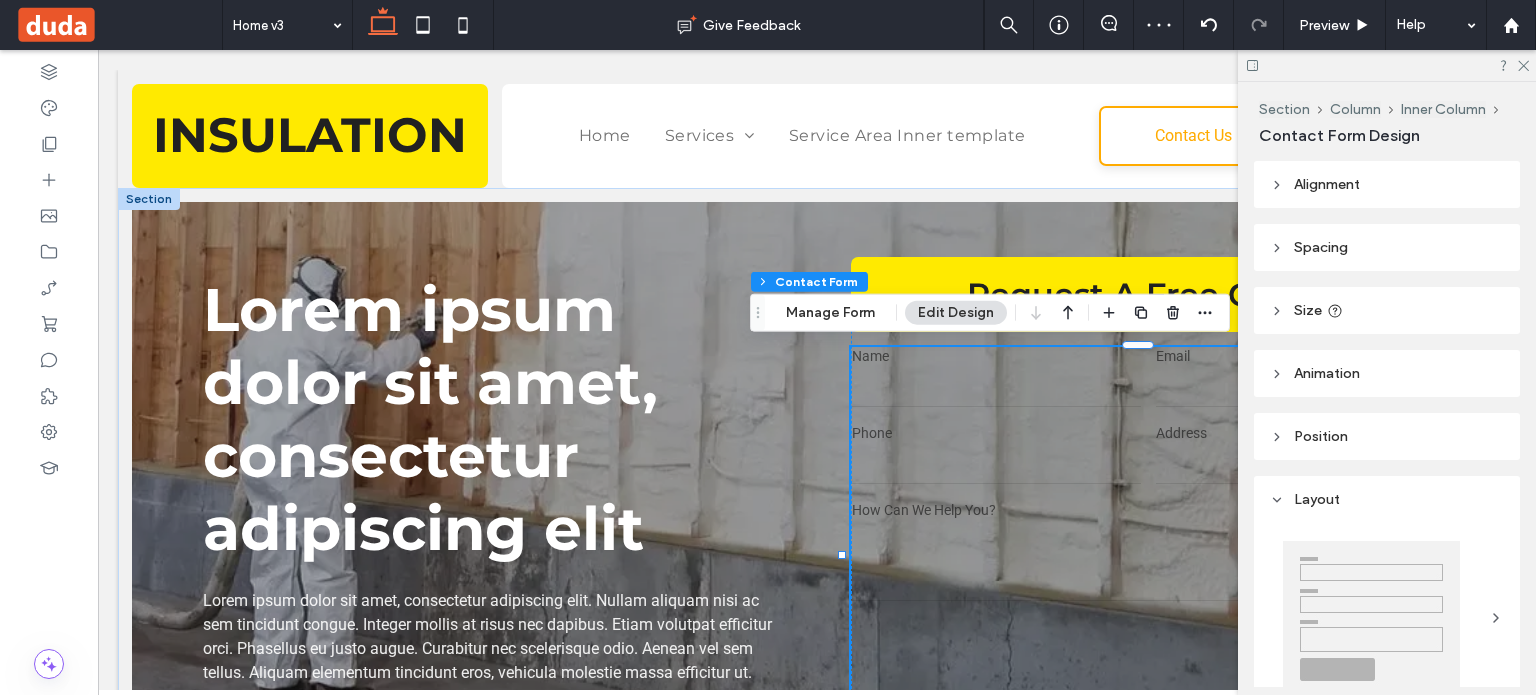type on "***" 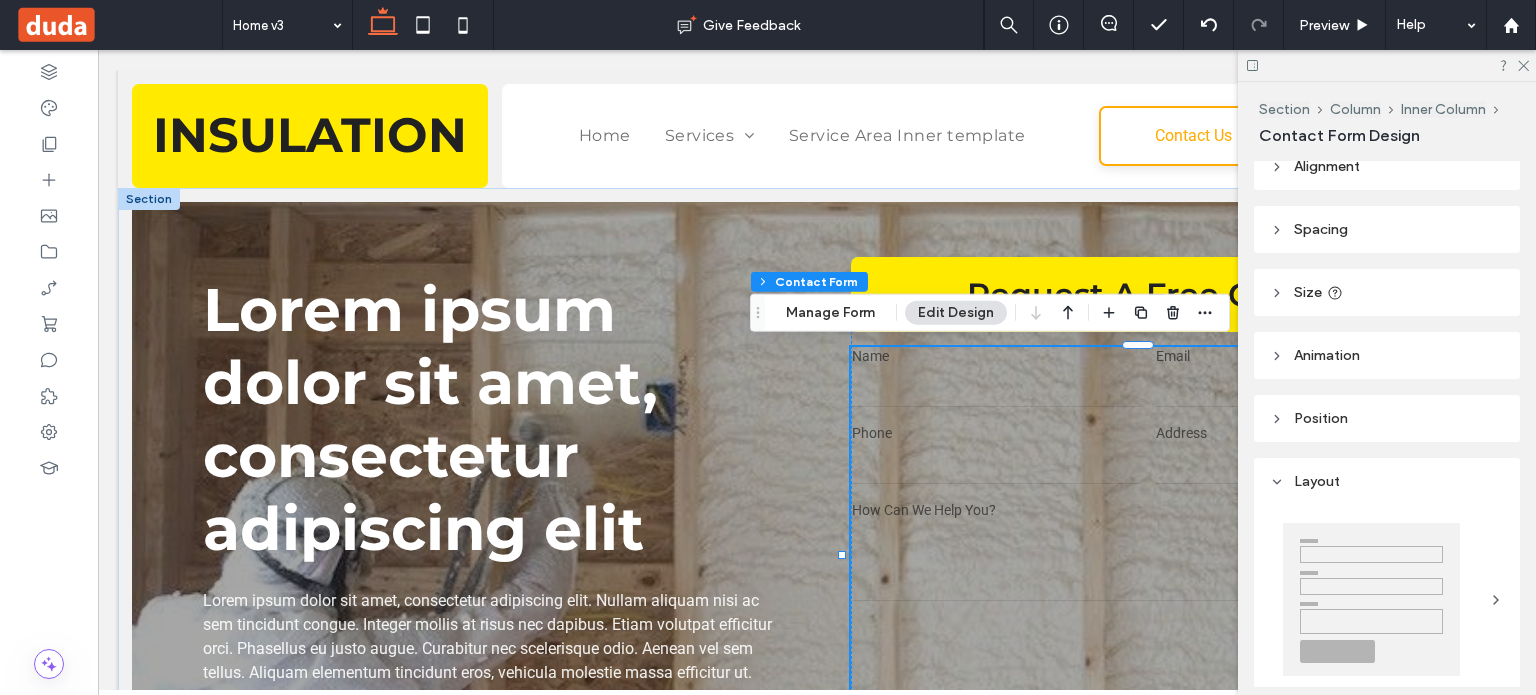 scroll, scrollTop: 0, scrollLeft: 0, axis: both 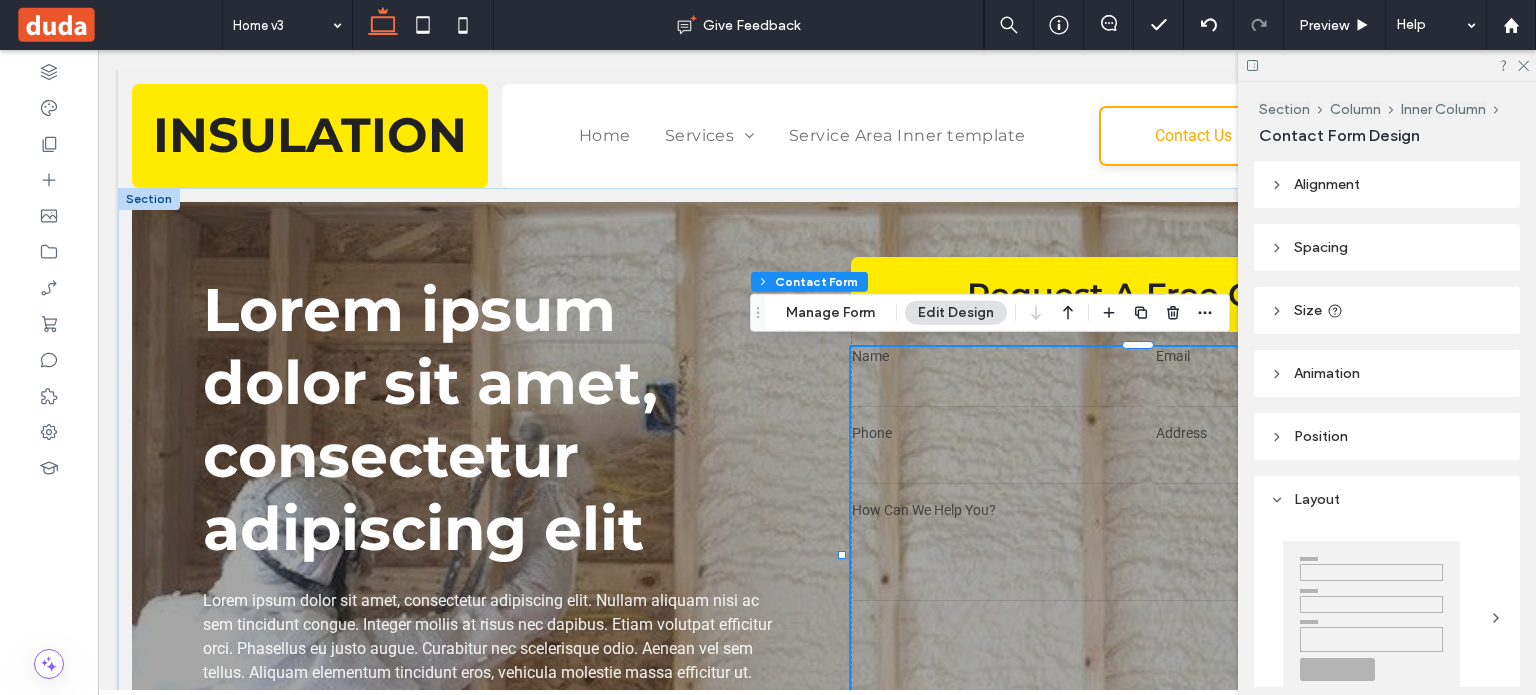 click on "Spacing" at bounding box center [1387, 247] 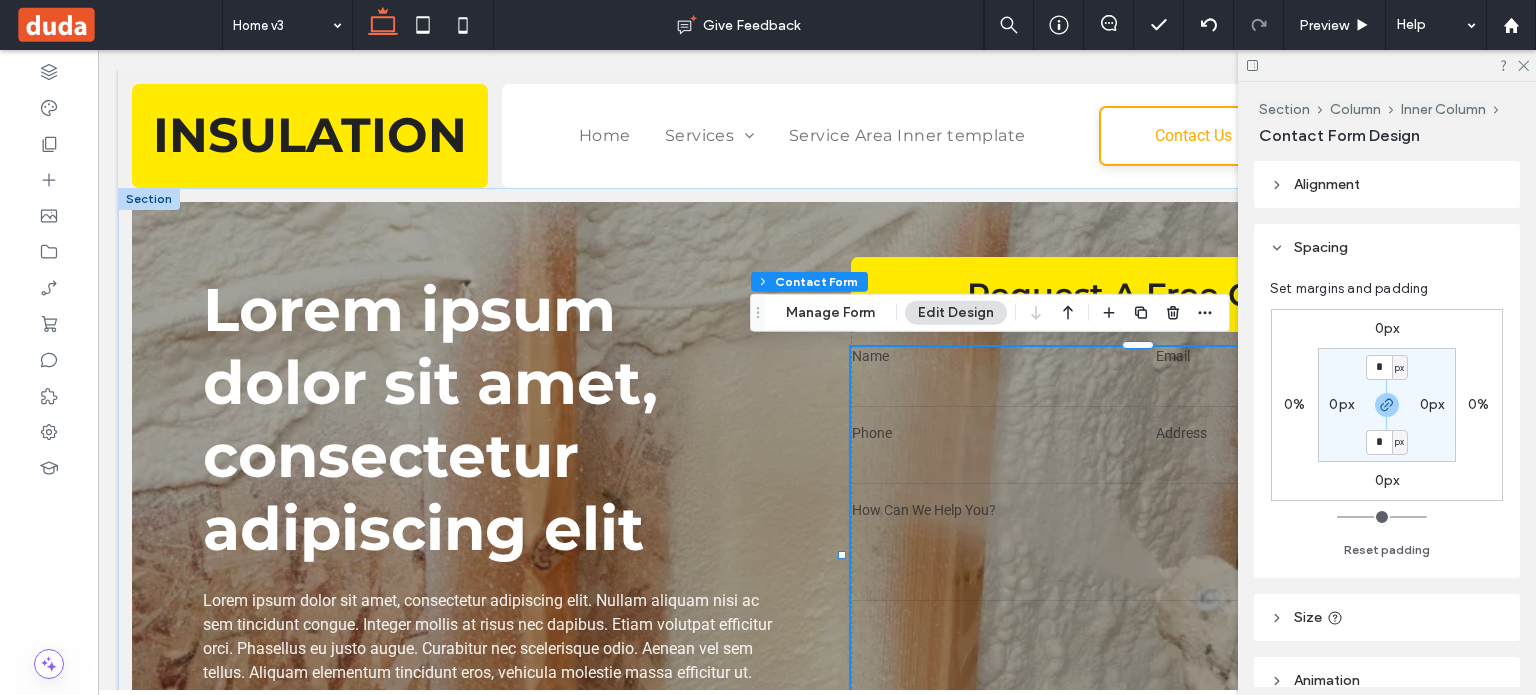 click on "px" at bounding box center (1399, 368) 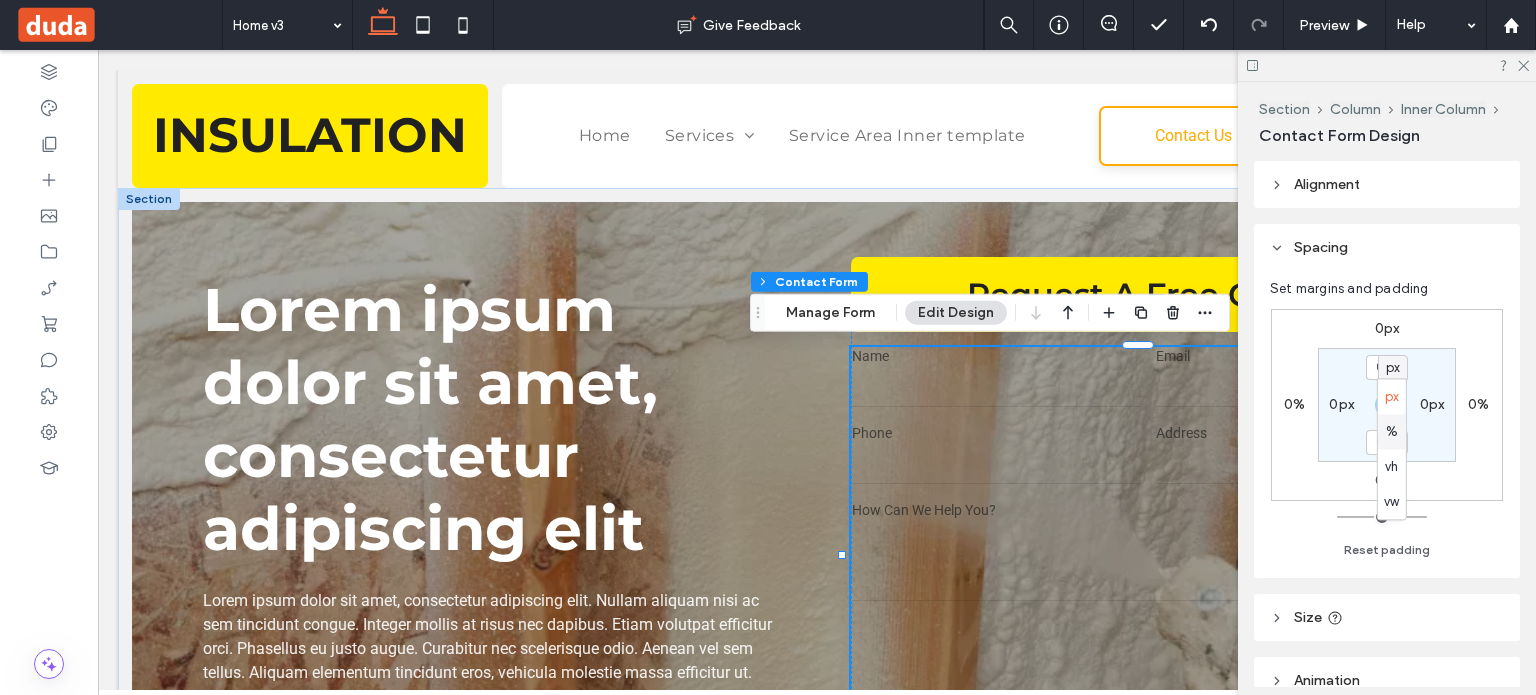 drag, startPoint x: 1396, startPoint y: 419, endPoint x: 1376, endPoint y: 361, distance: 61.351448 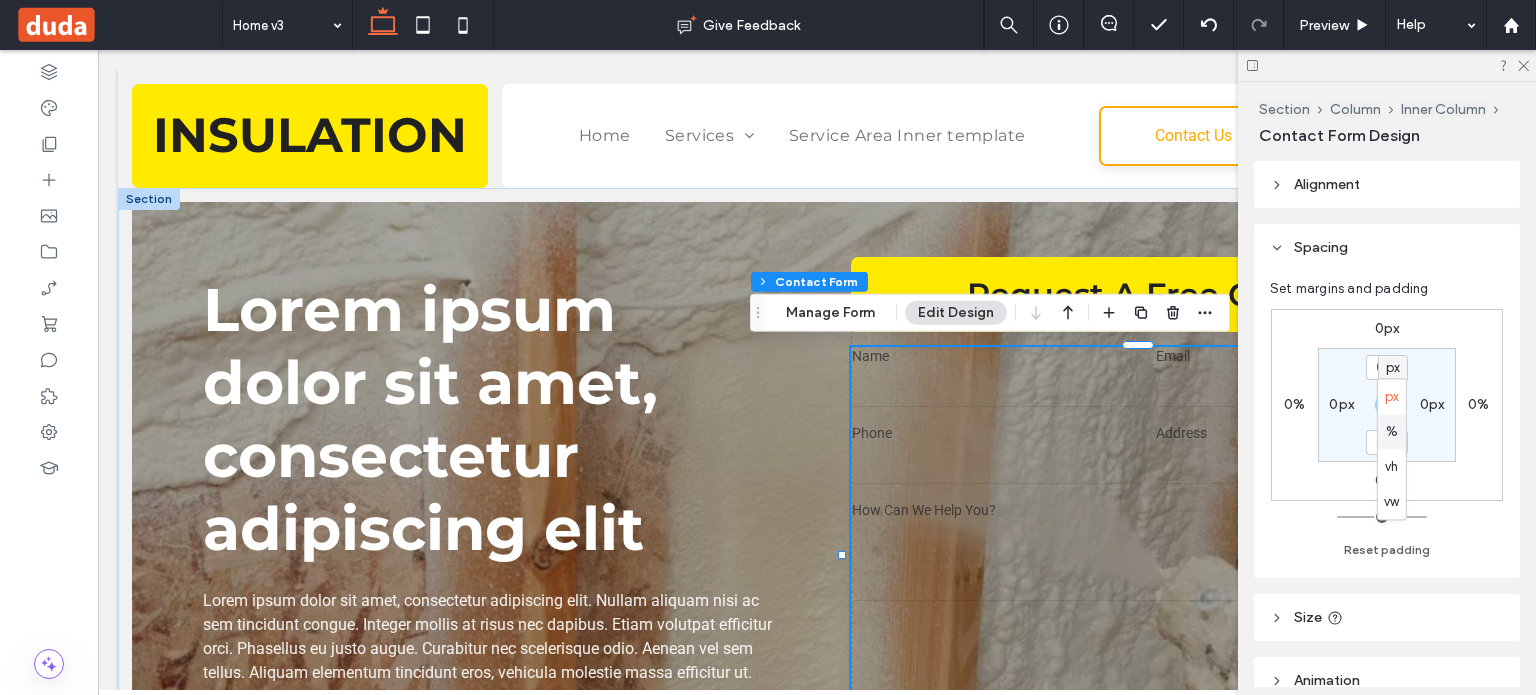 click on "%" at bounding box center (1392, 431) 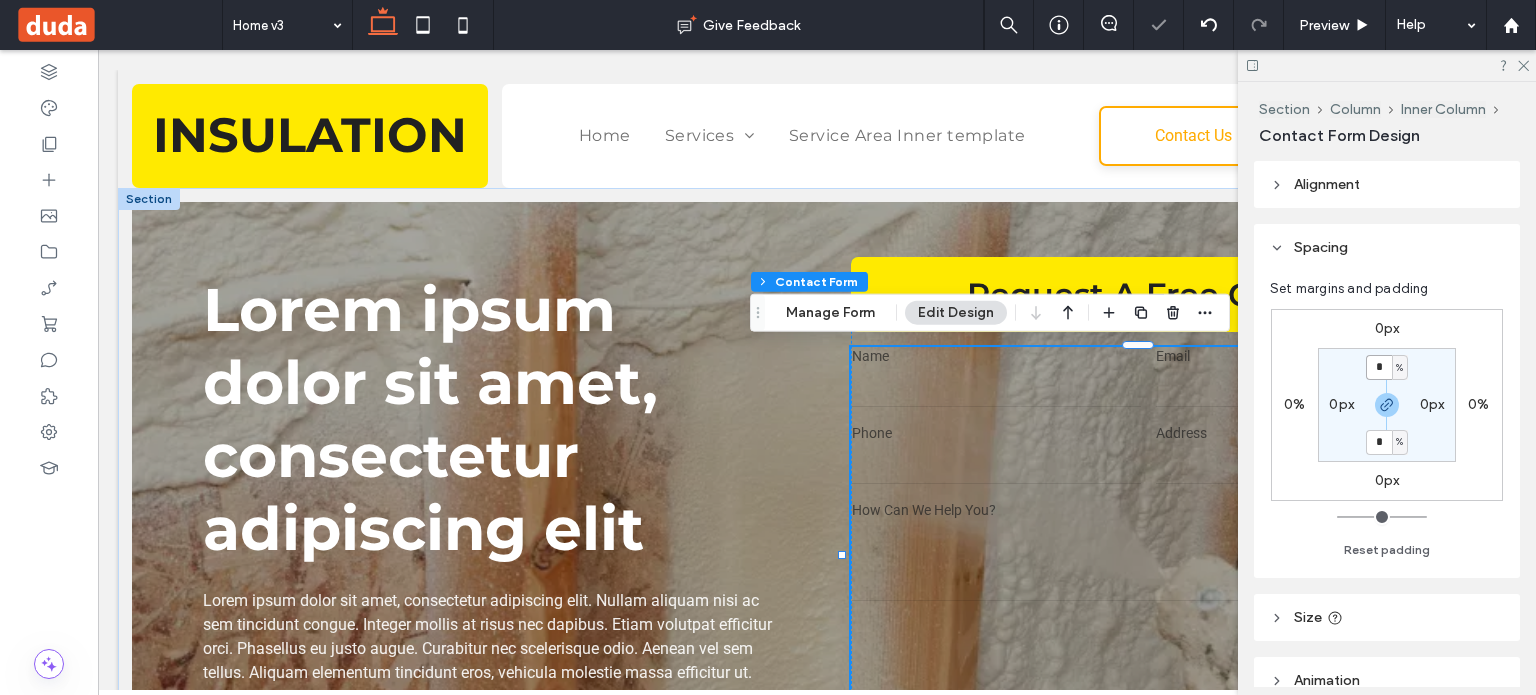 click on "*" at bounding box center [1379, 367] 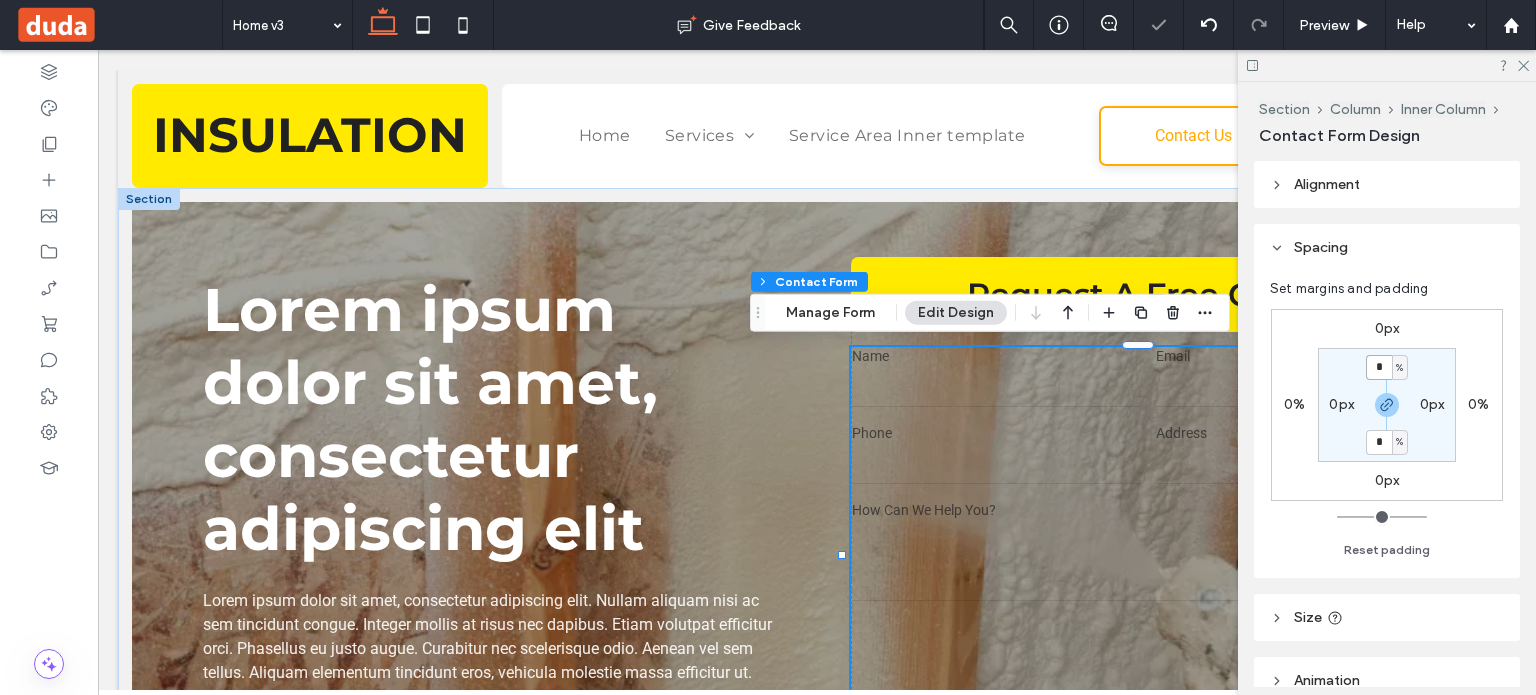 type on "*" 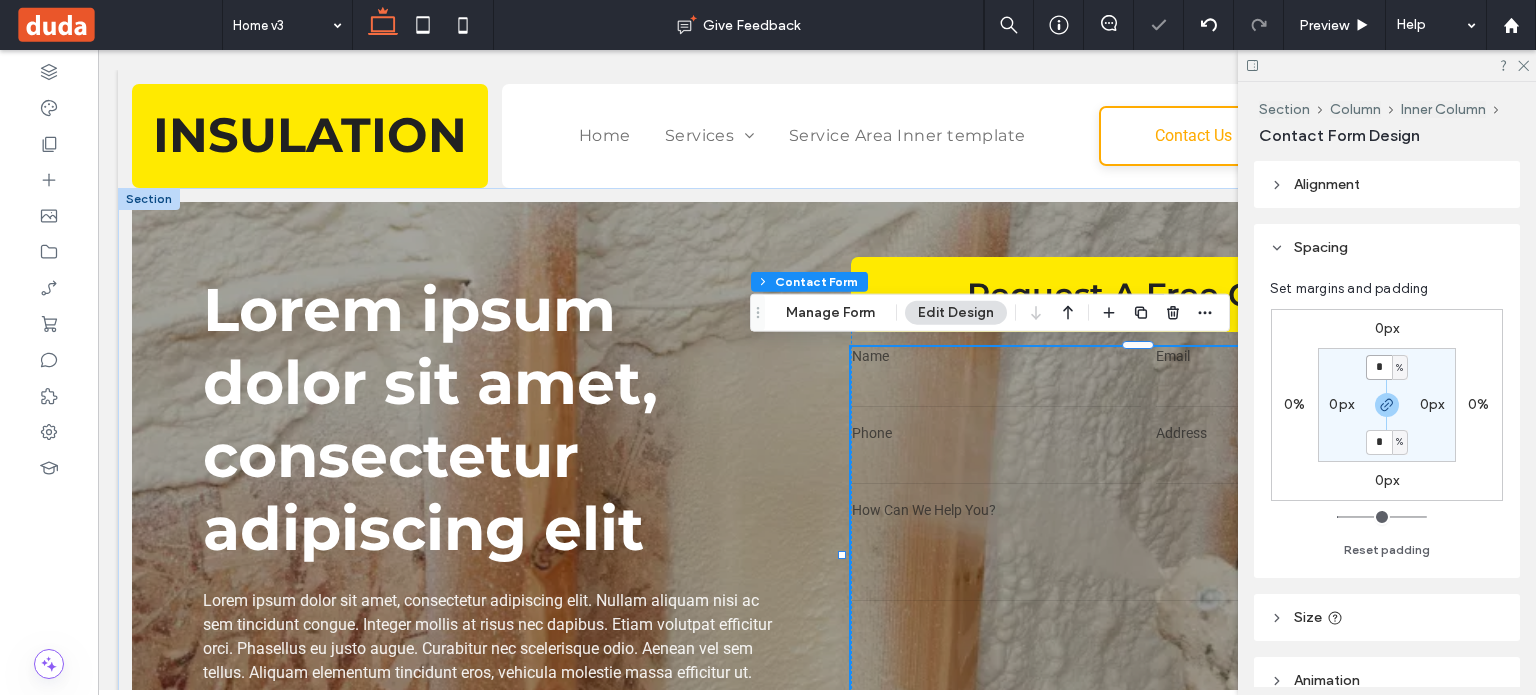 type on "*" 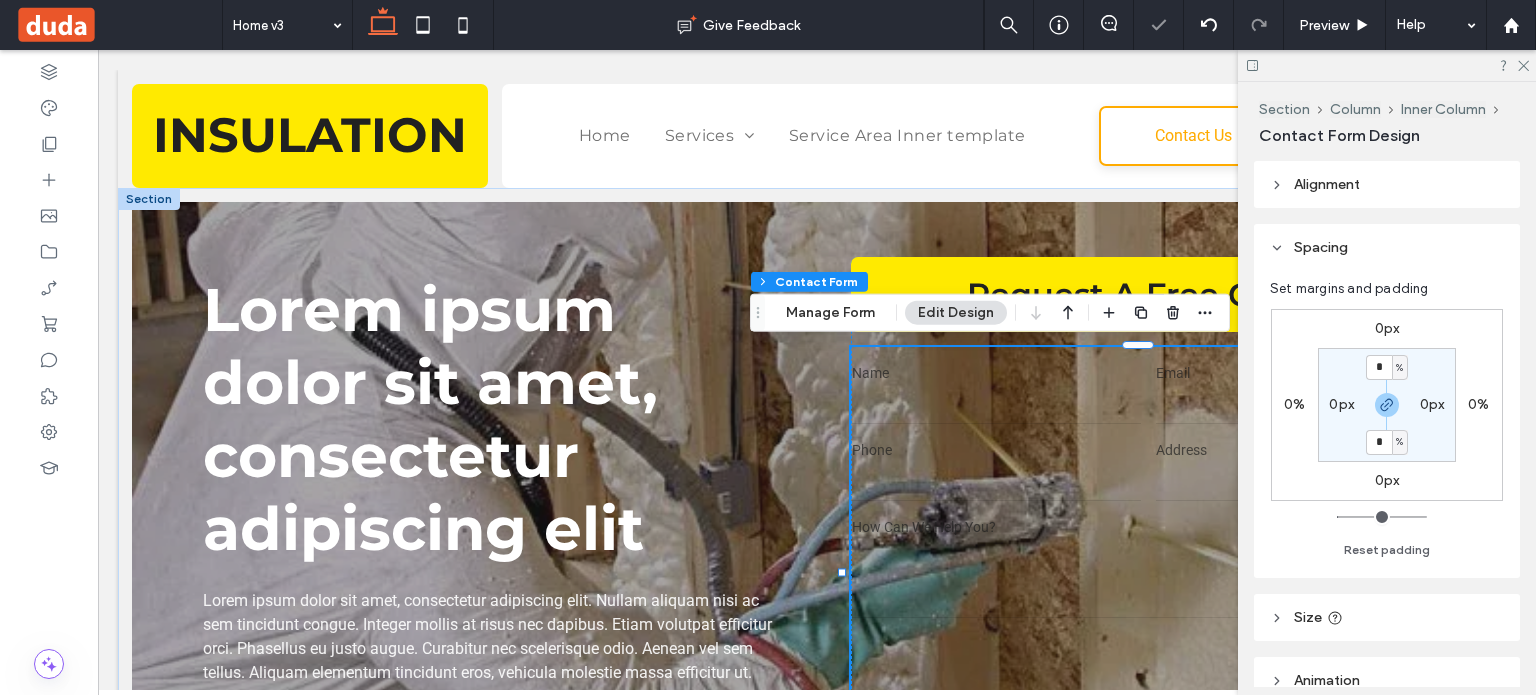 click on "0px" at bounding box center (1341, 404) 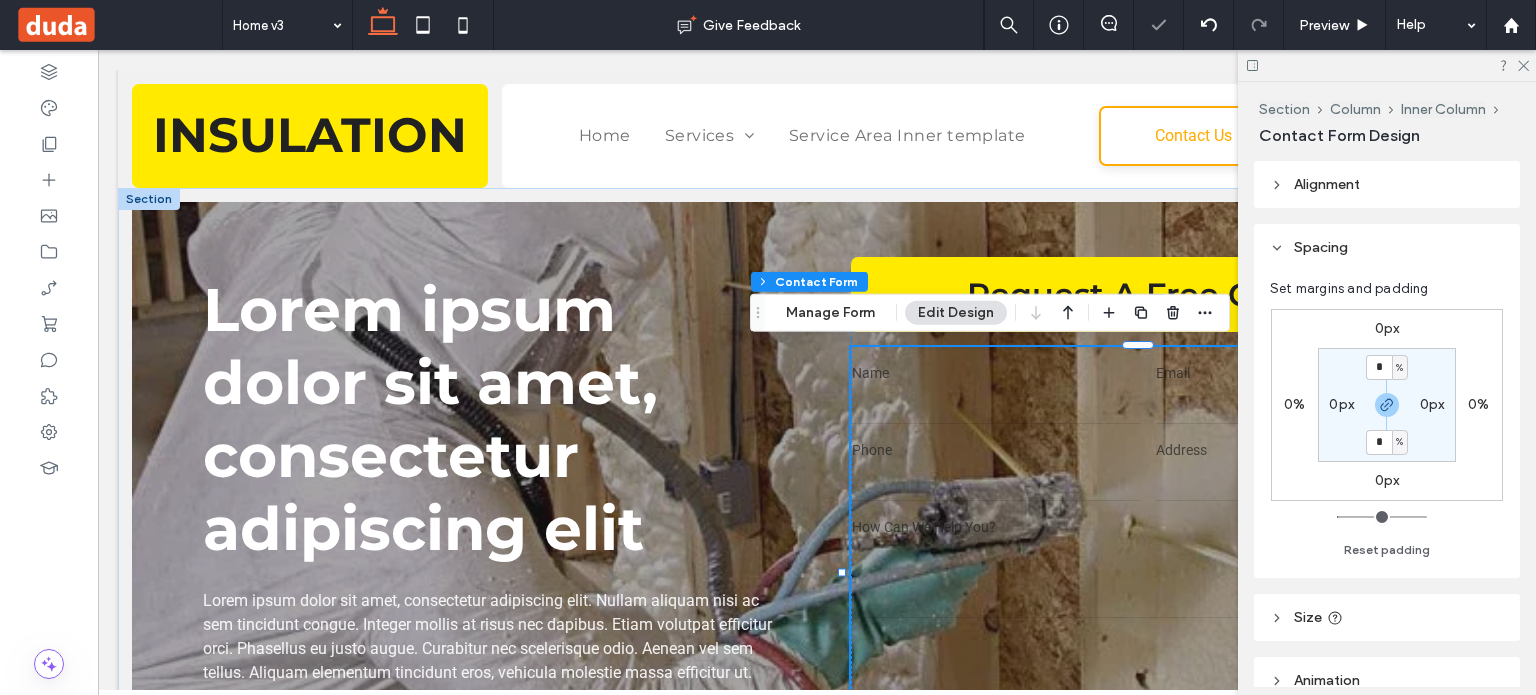 type on "*" 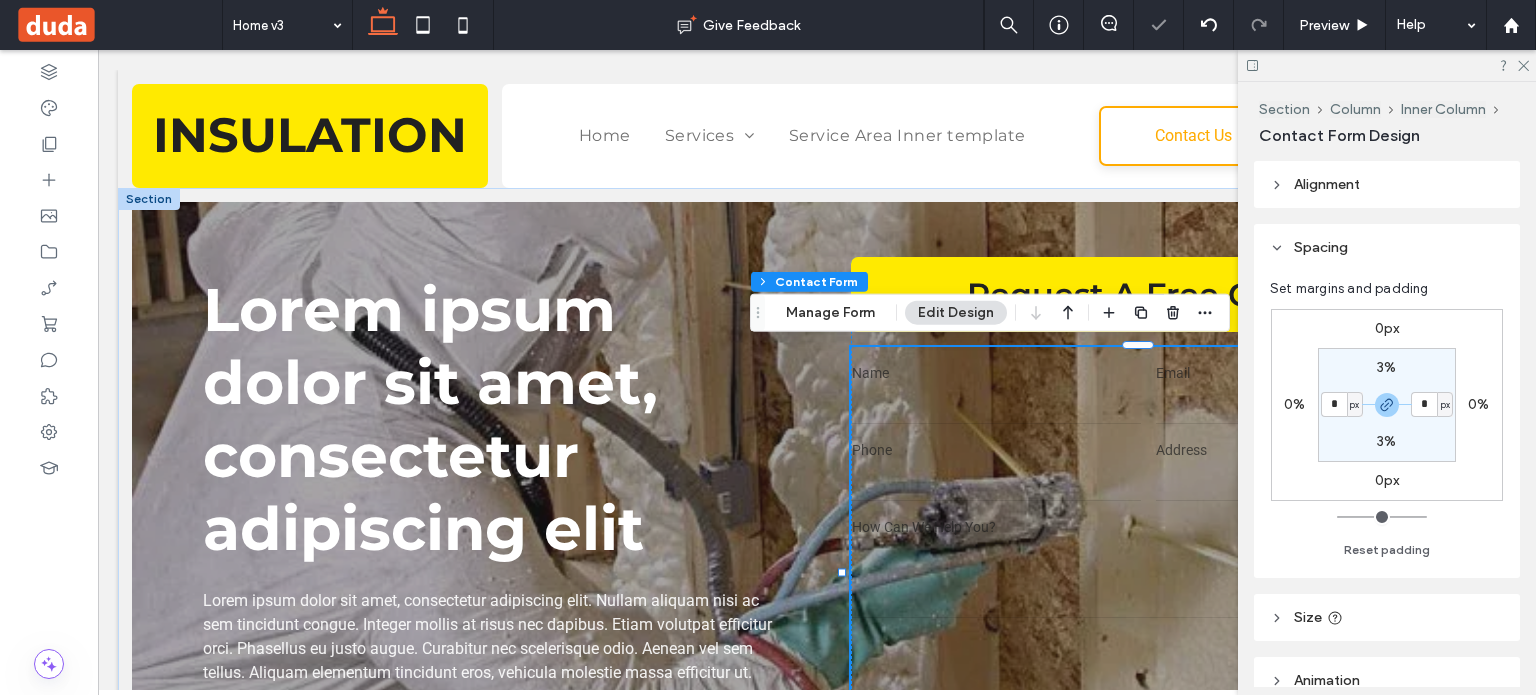 click on "px" at bounding box center [1354, 405] 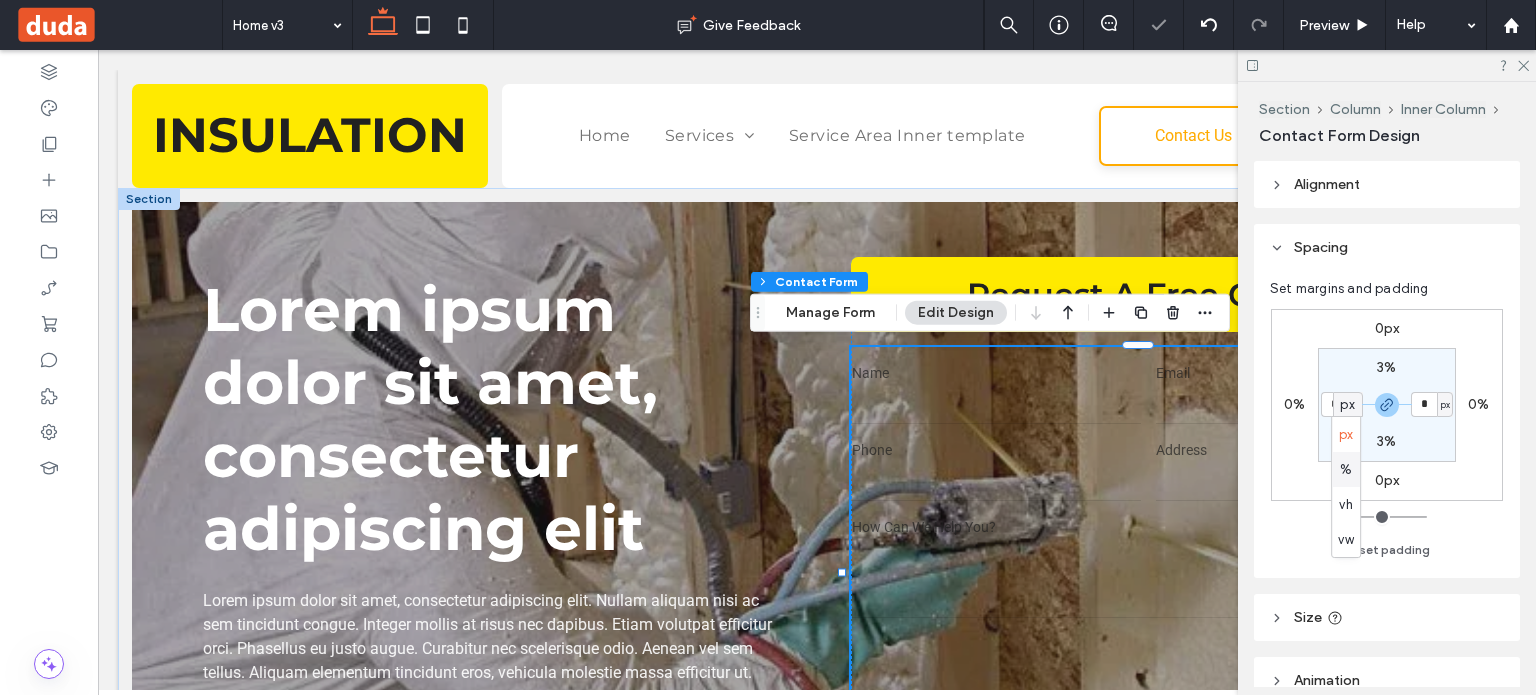 click on "%" at bounding box center (1346, 469) 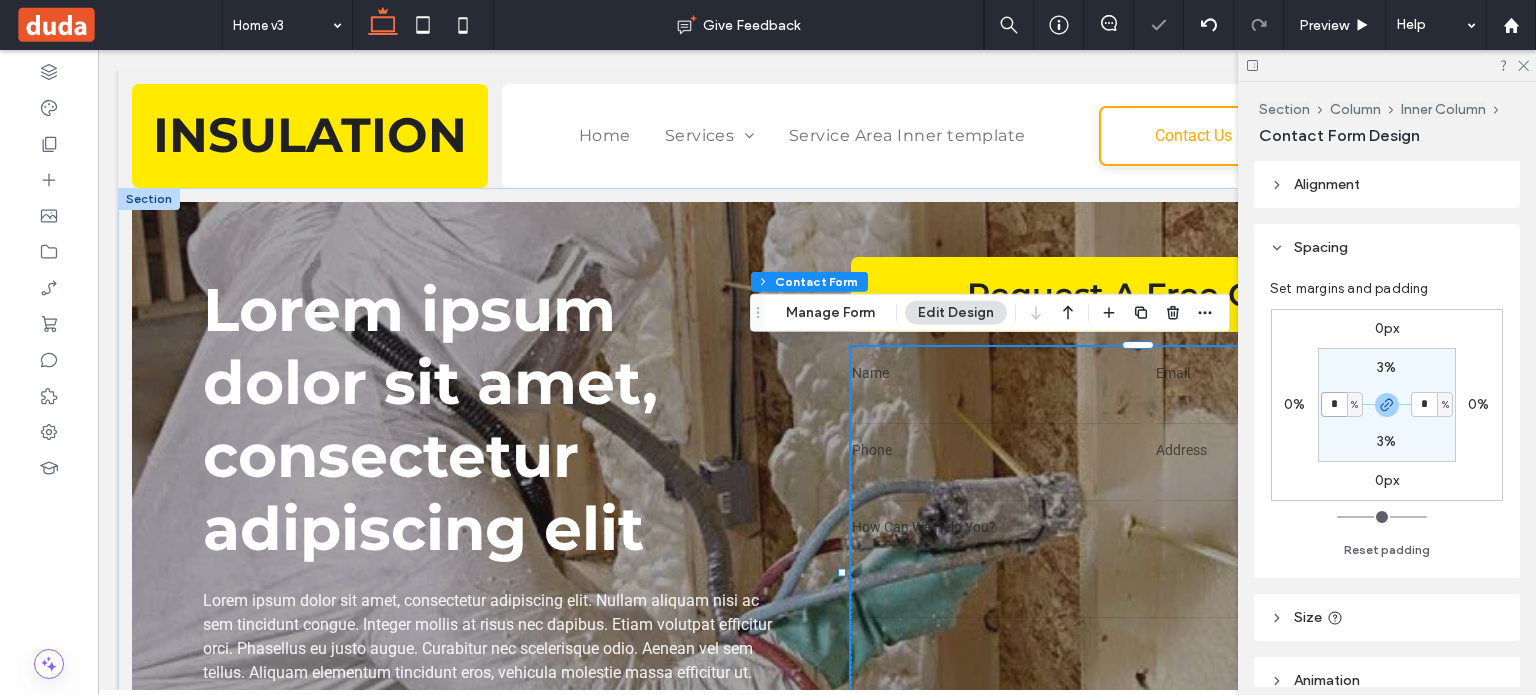 click on "*" at bounding box center (1334, 404) 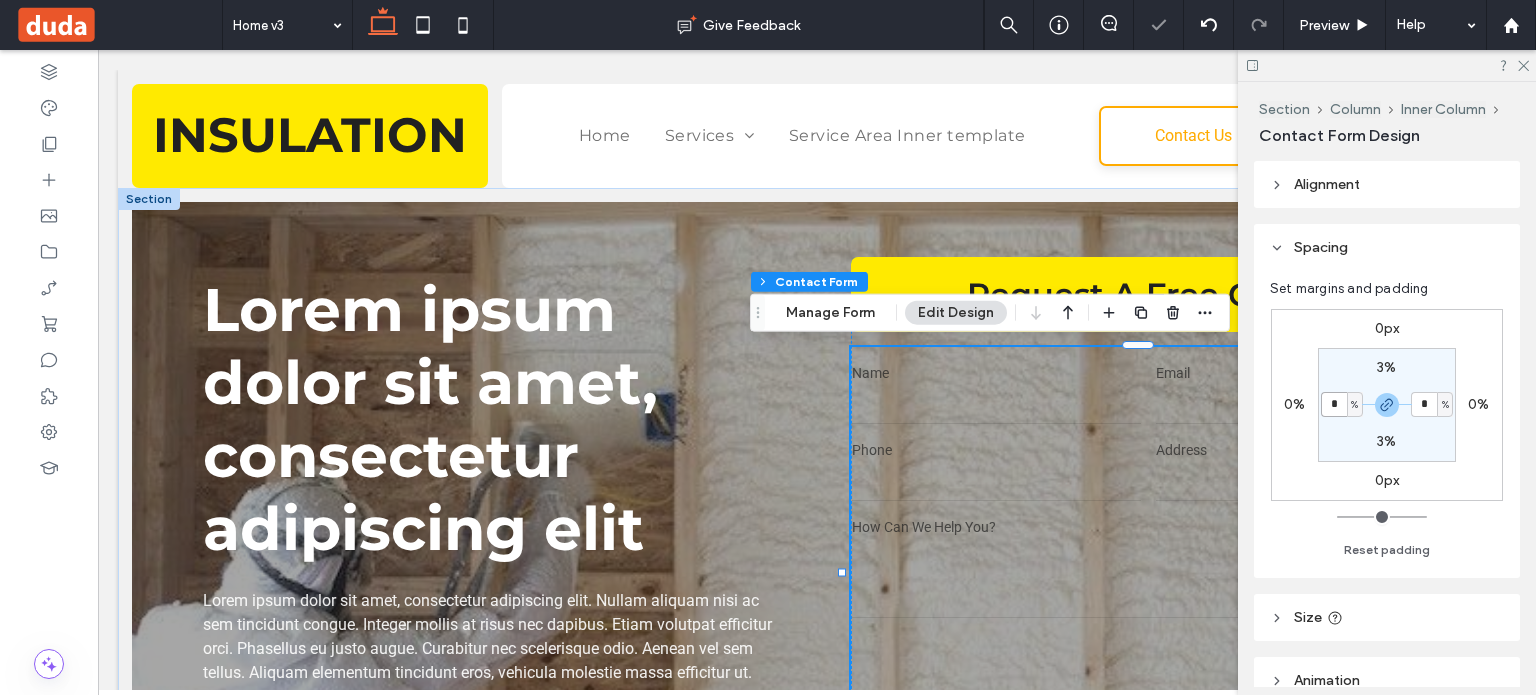 type on "*" 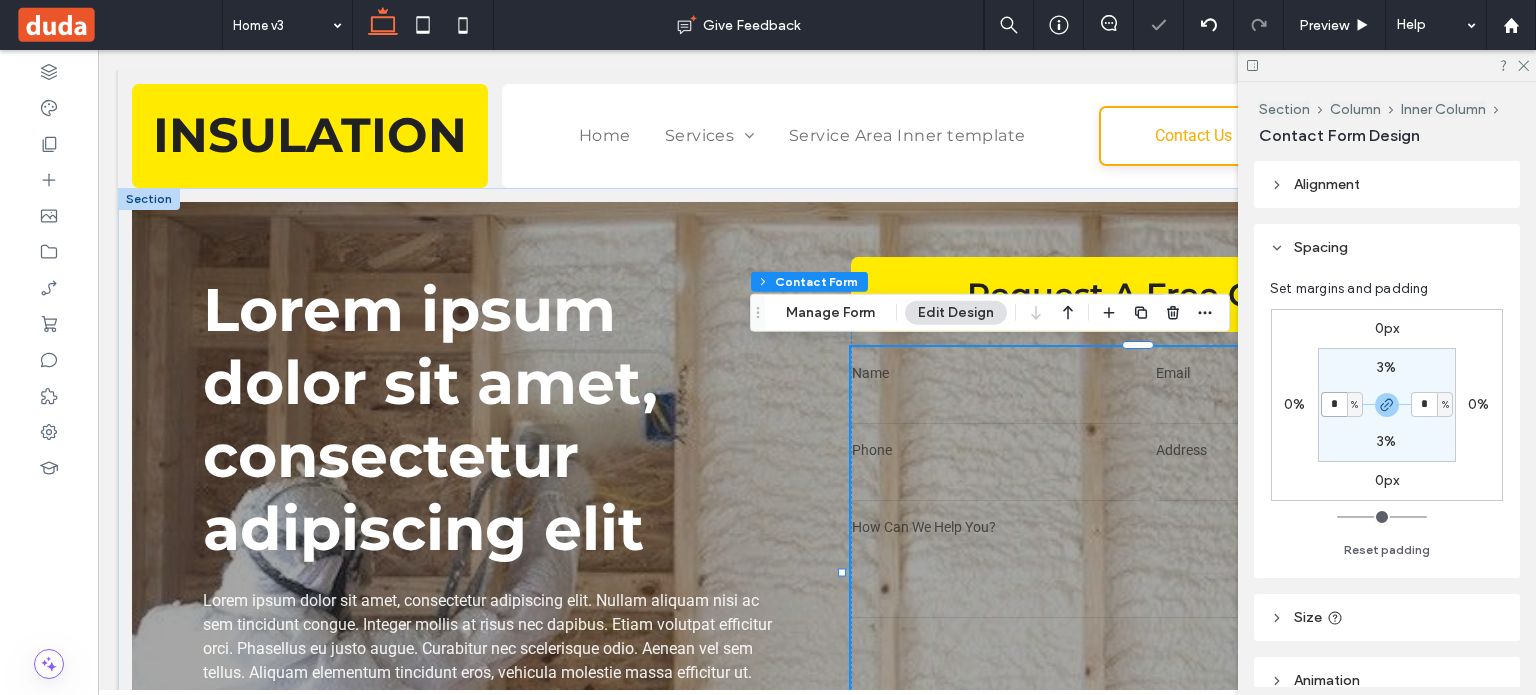 type on "*" 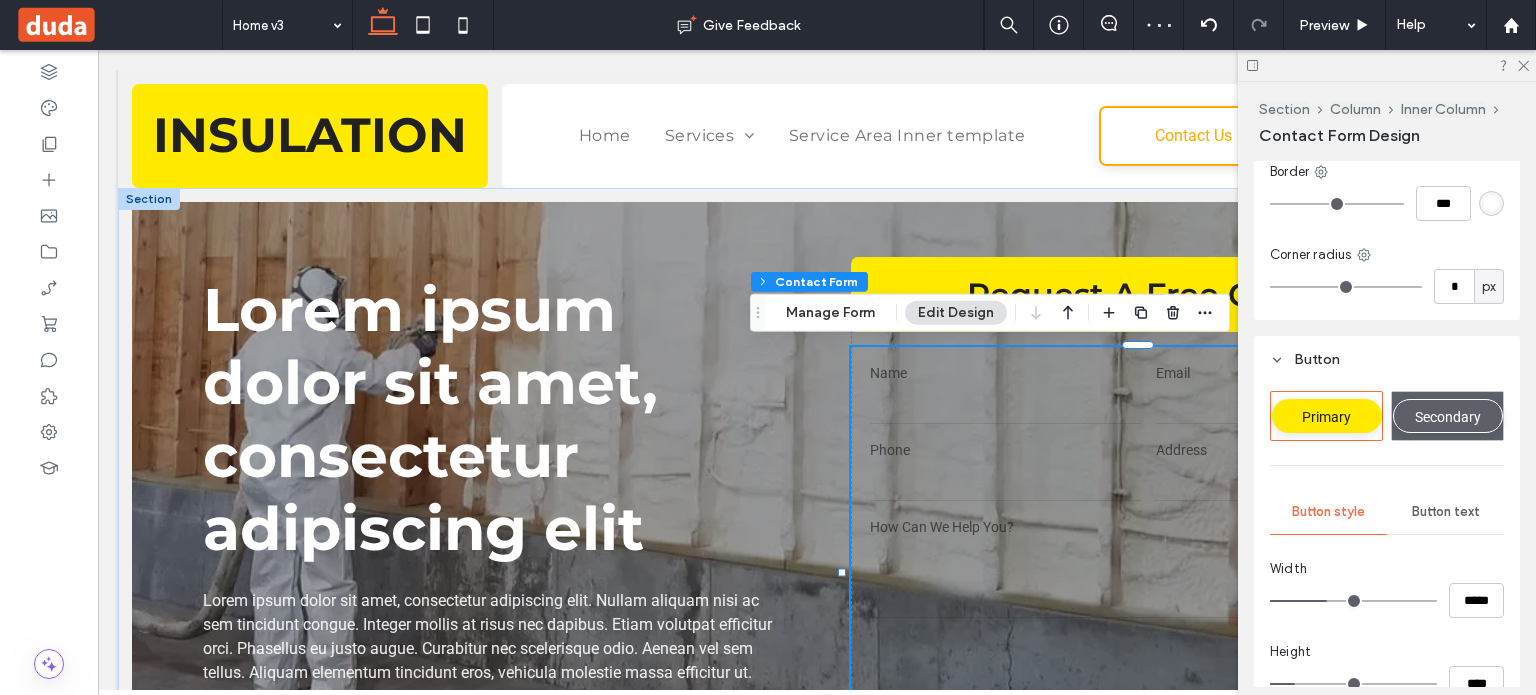 scroll, scrollTop: 1100, scrollLeft: 0, axis: vertical 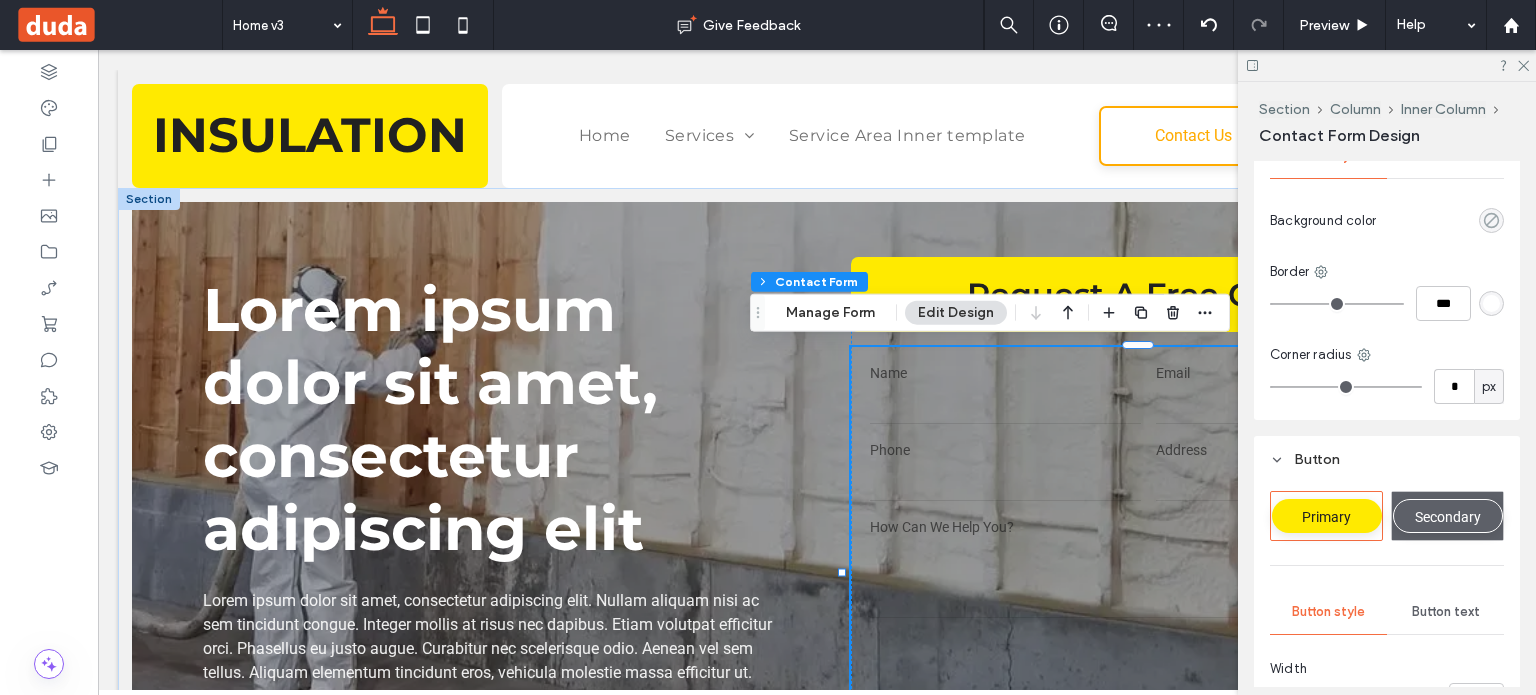 click 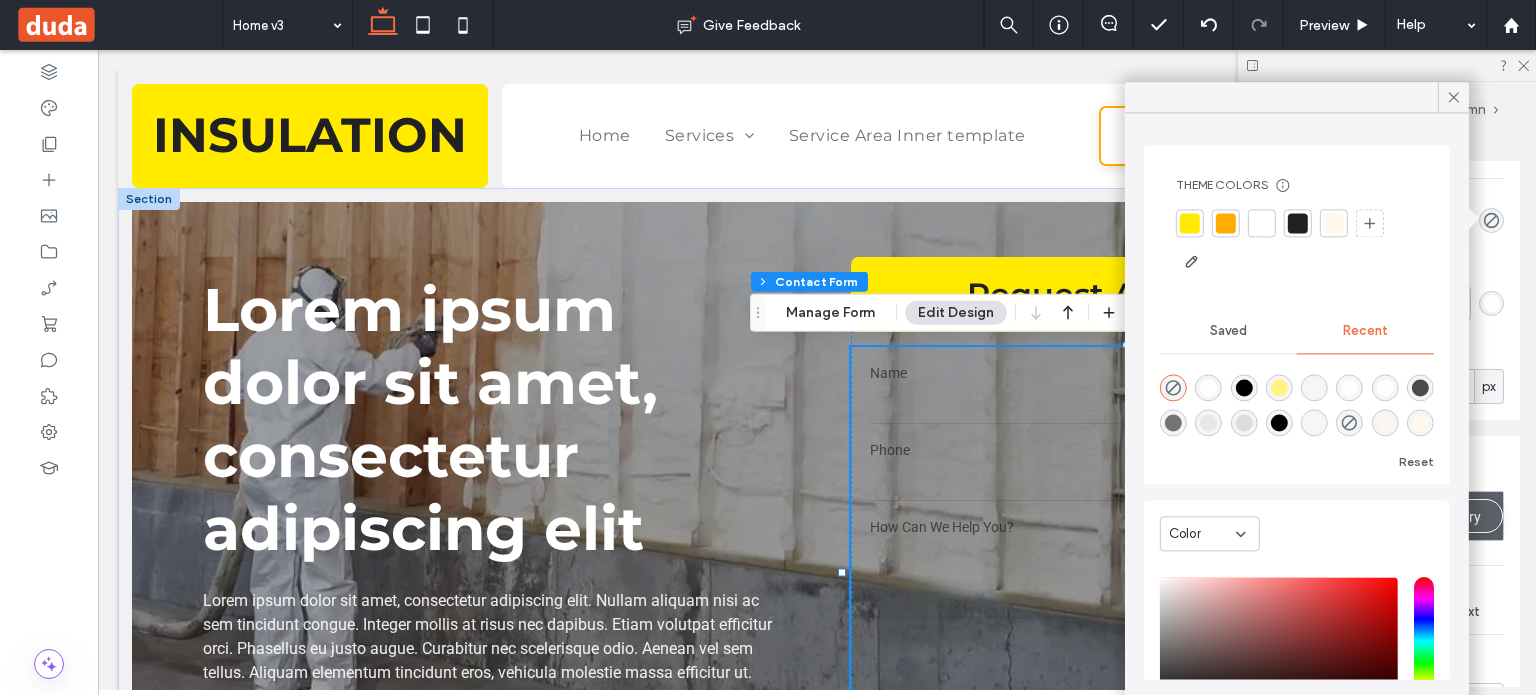 click at bounding box center (1262, 223) 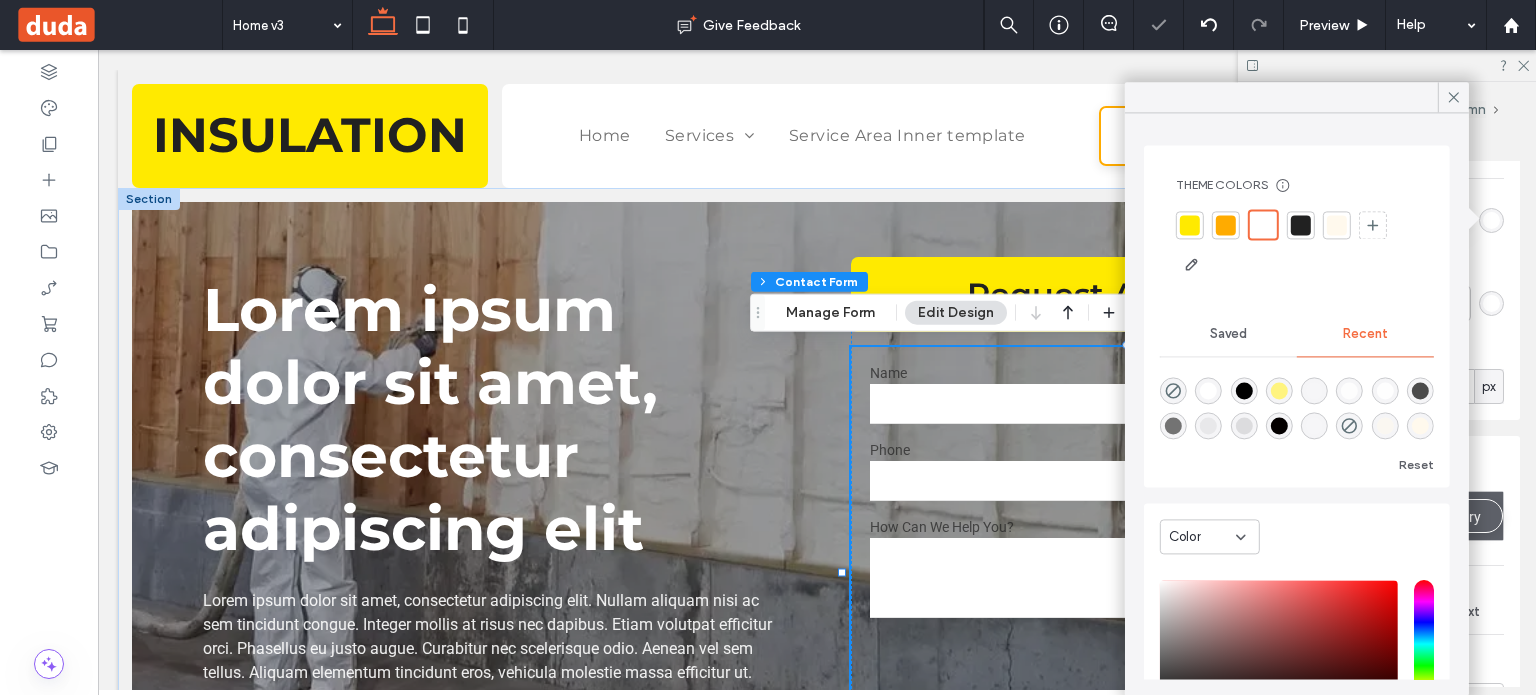 type on "*" 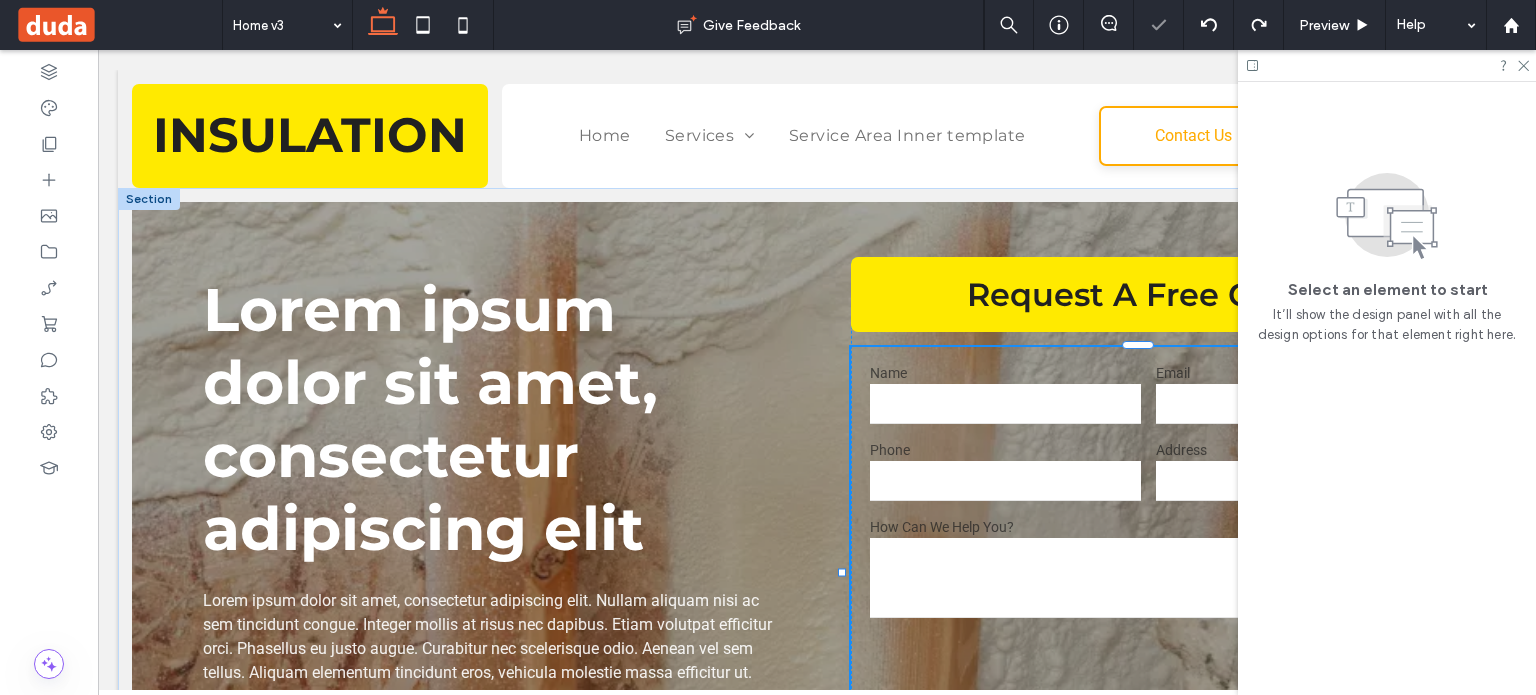 drag, startPoint x: 1450, startPoint y: 93, endPoint x: 1434, endPoint y: 148, distance: 57.280014 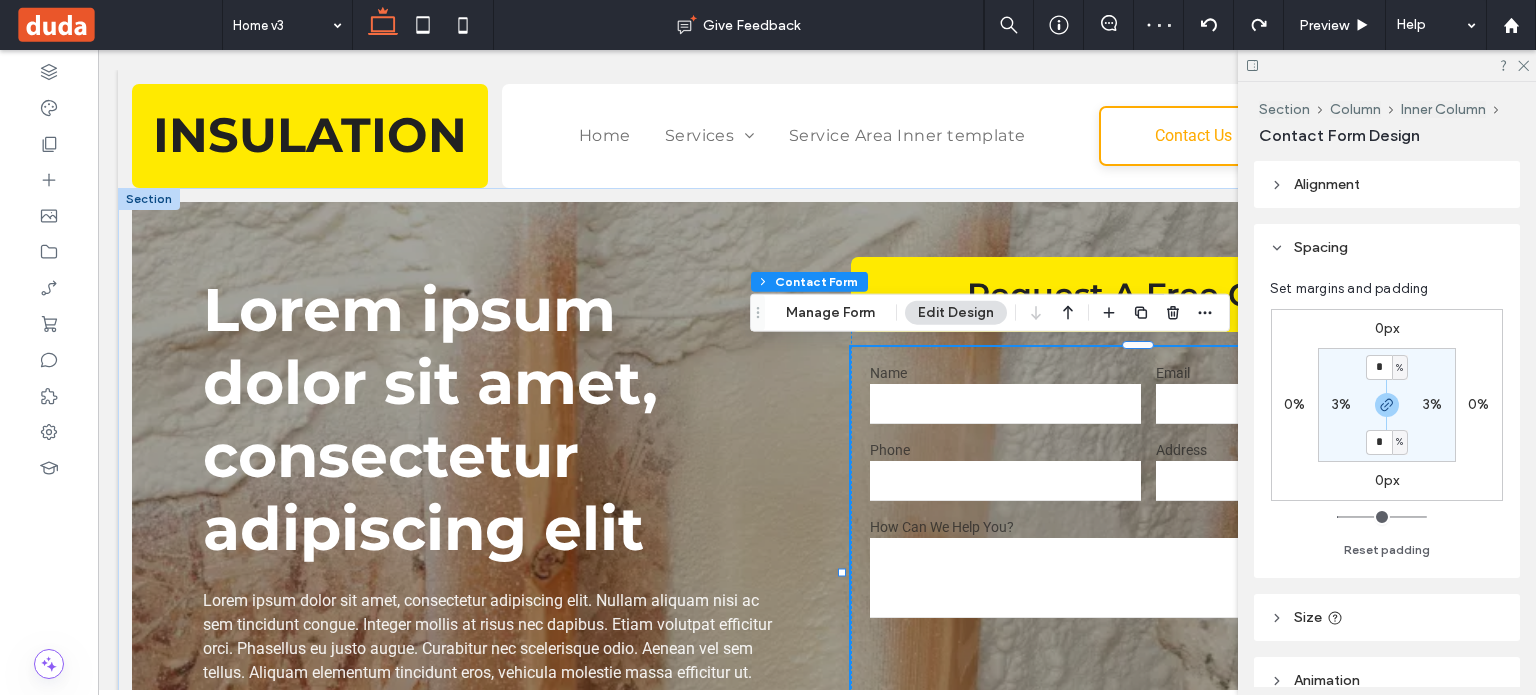 type on "*" 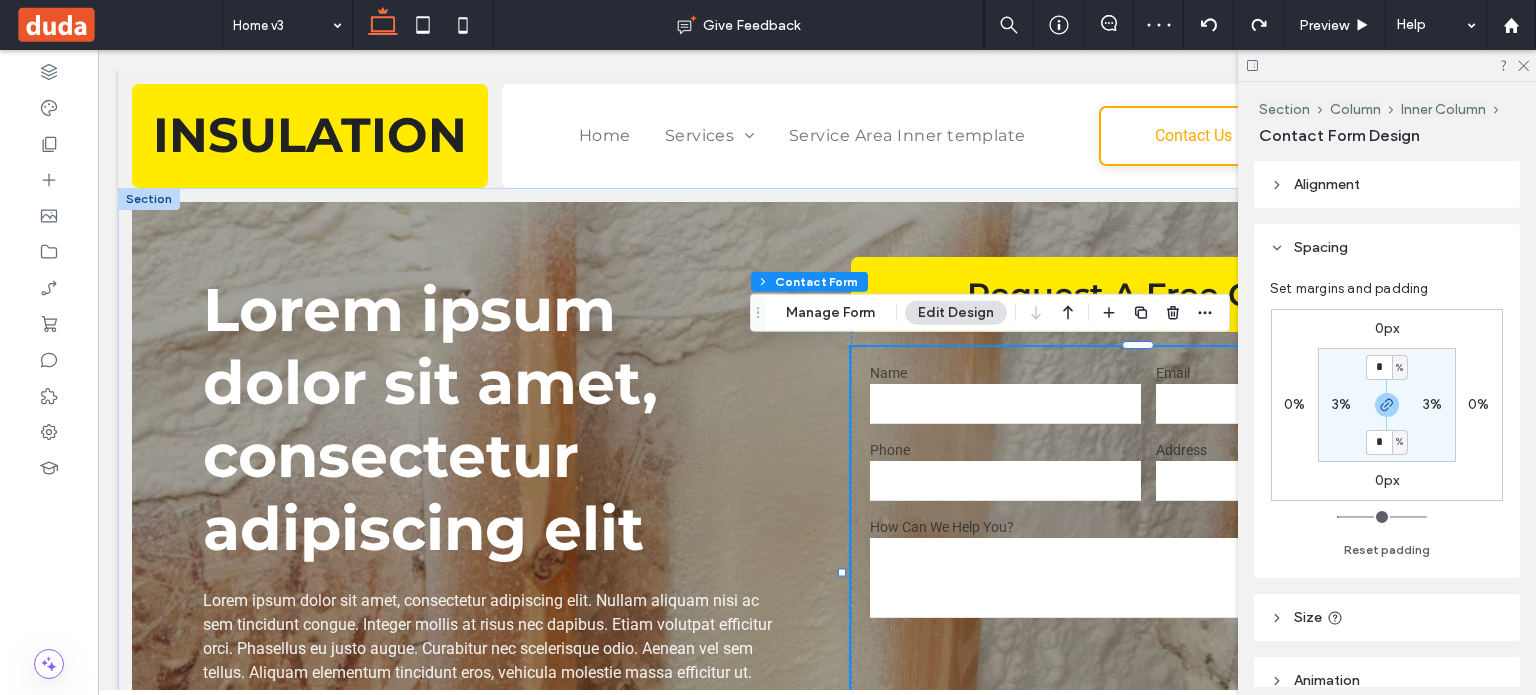 type on "***" 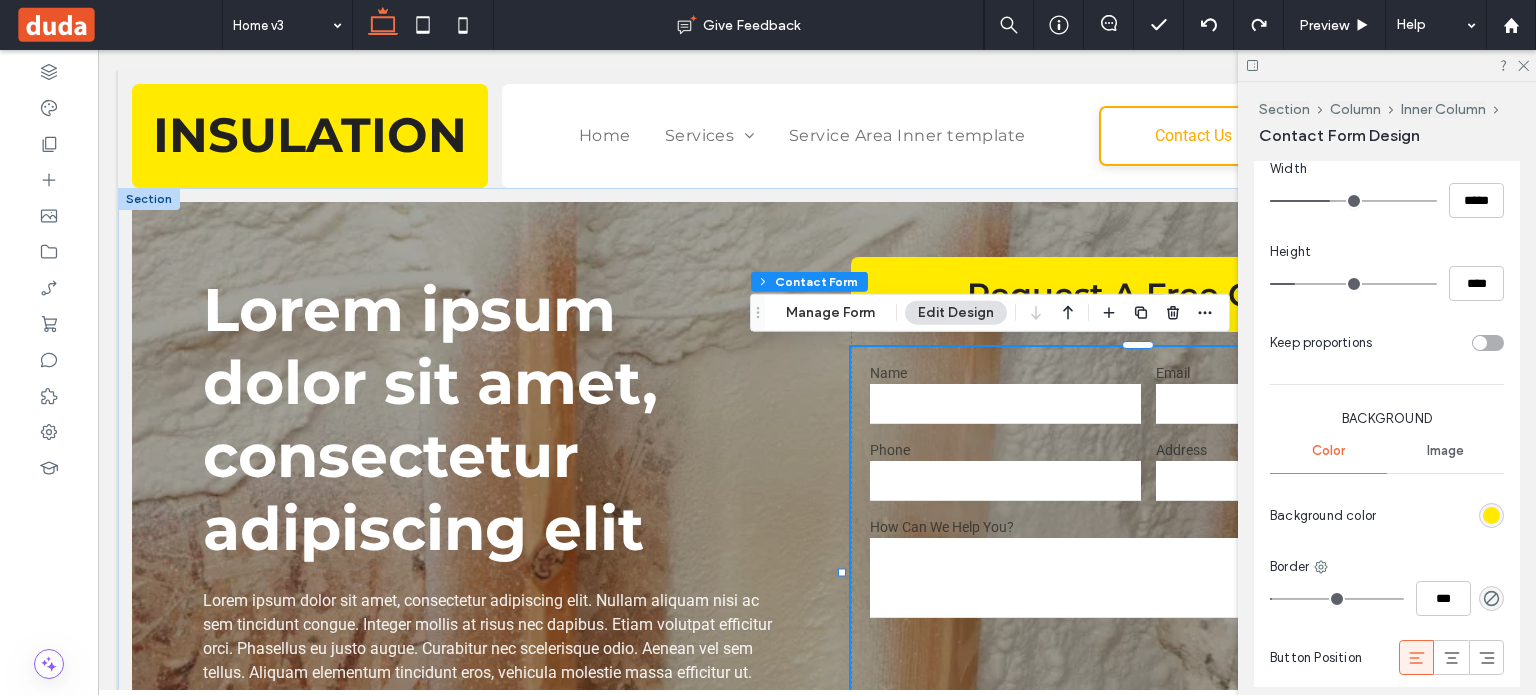 scroll, scrollTop: 1700, scrollLeft: 0, axis: vertical 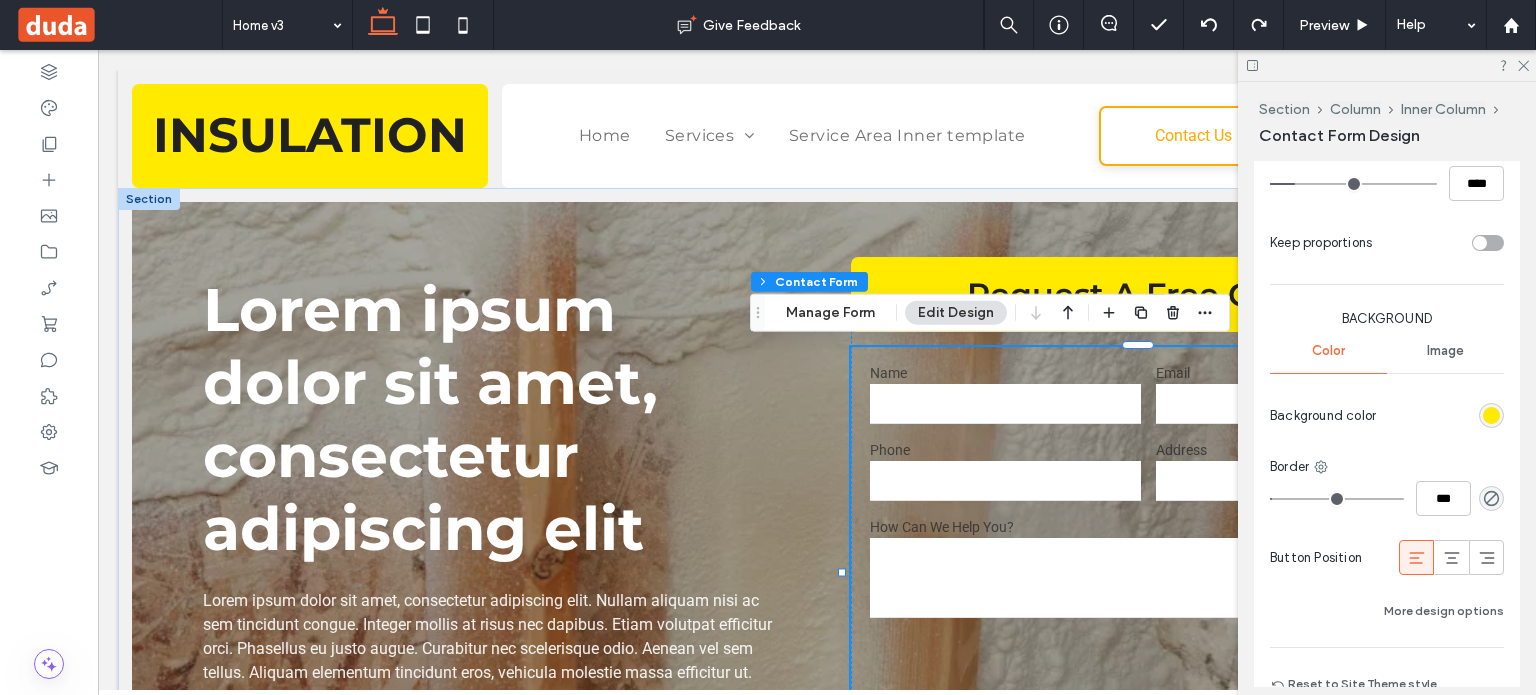 click at bounding box center [1491, 415] 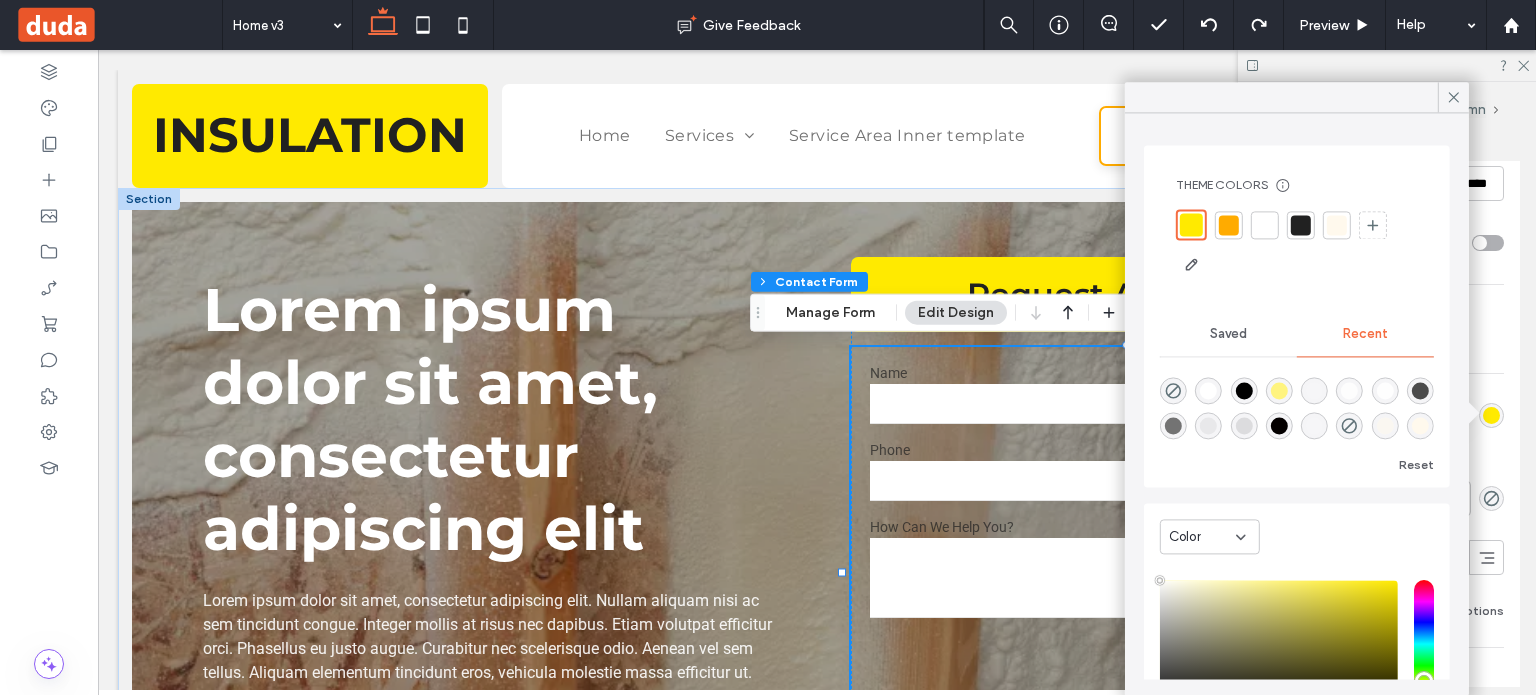 type on "****" 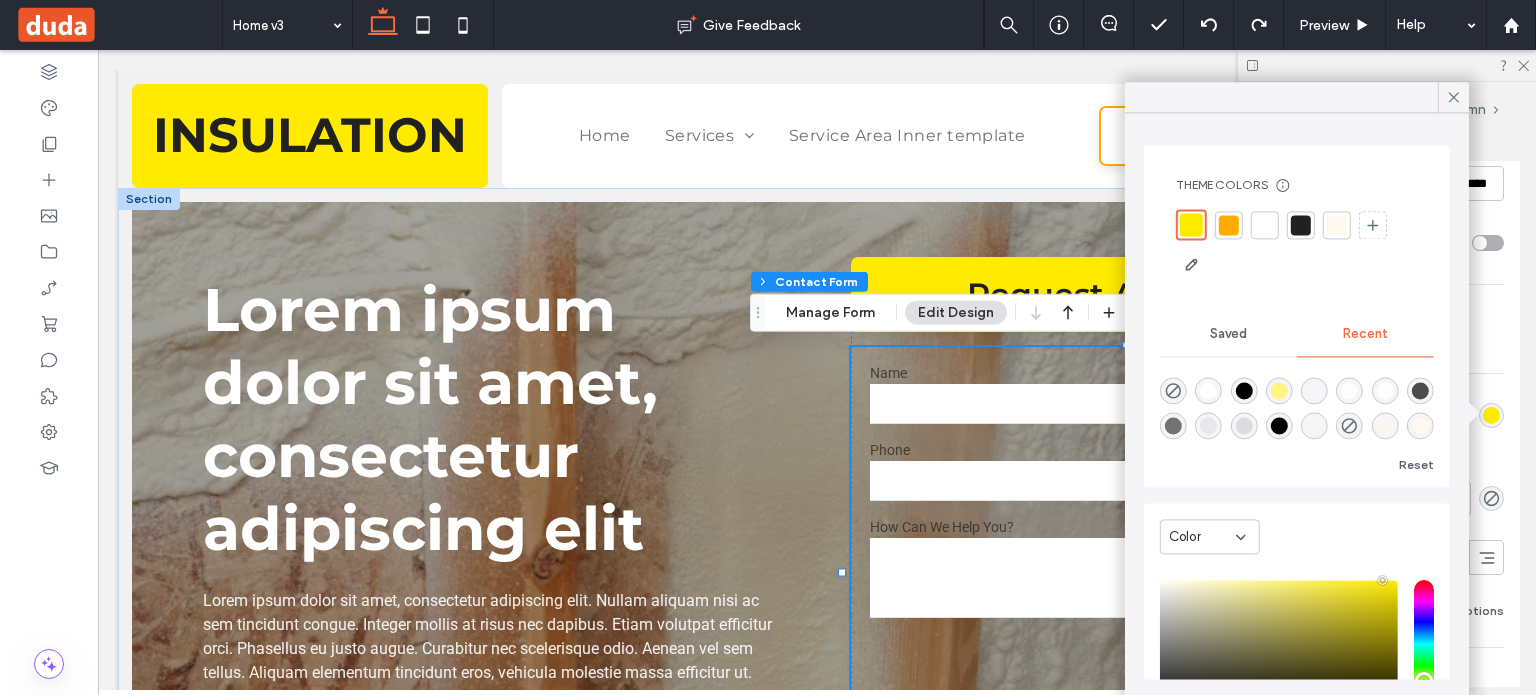 click at bounding box center (1265, 225) 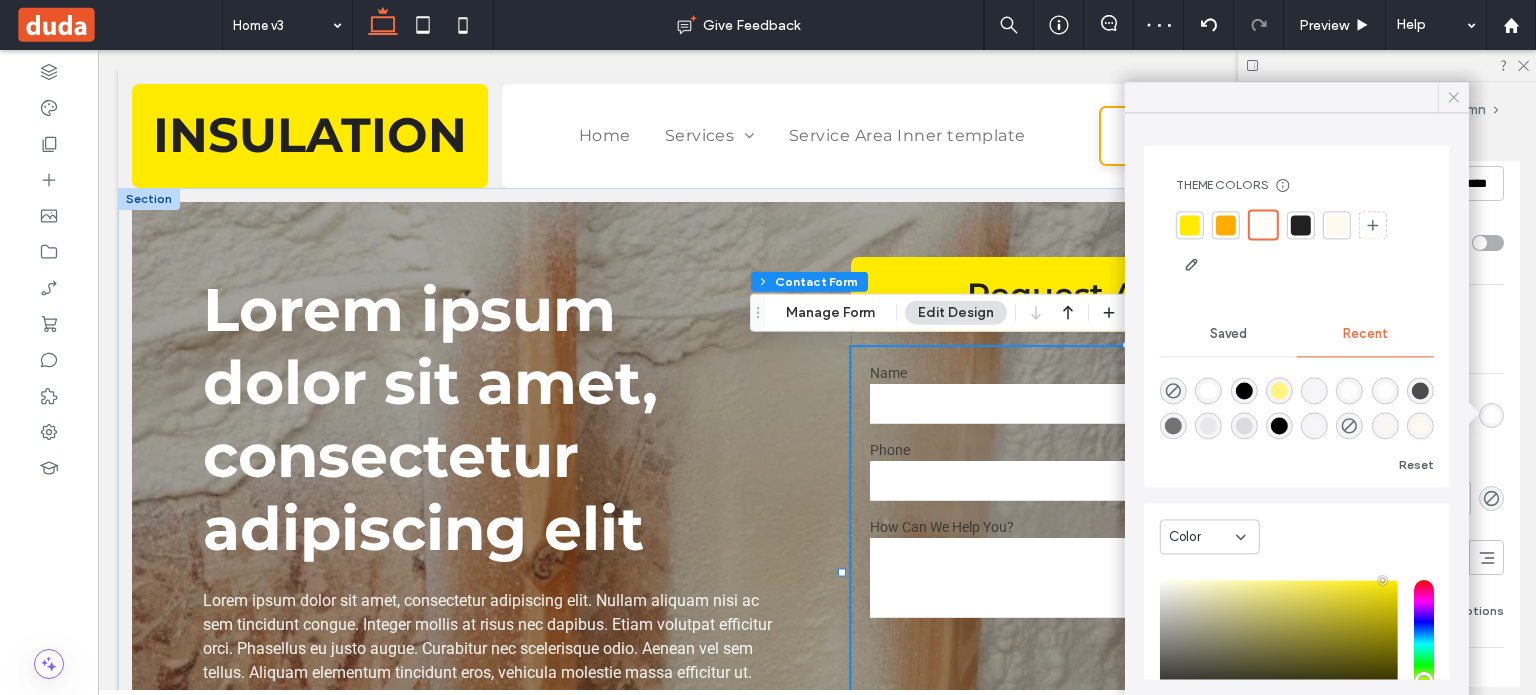 click 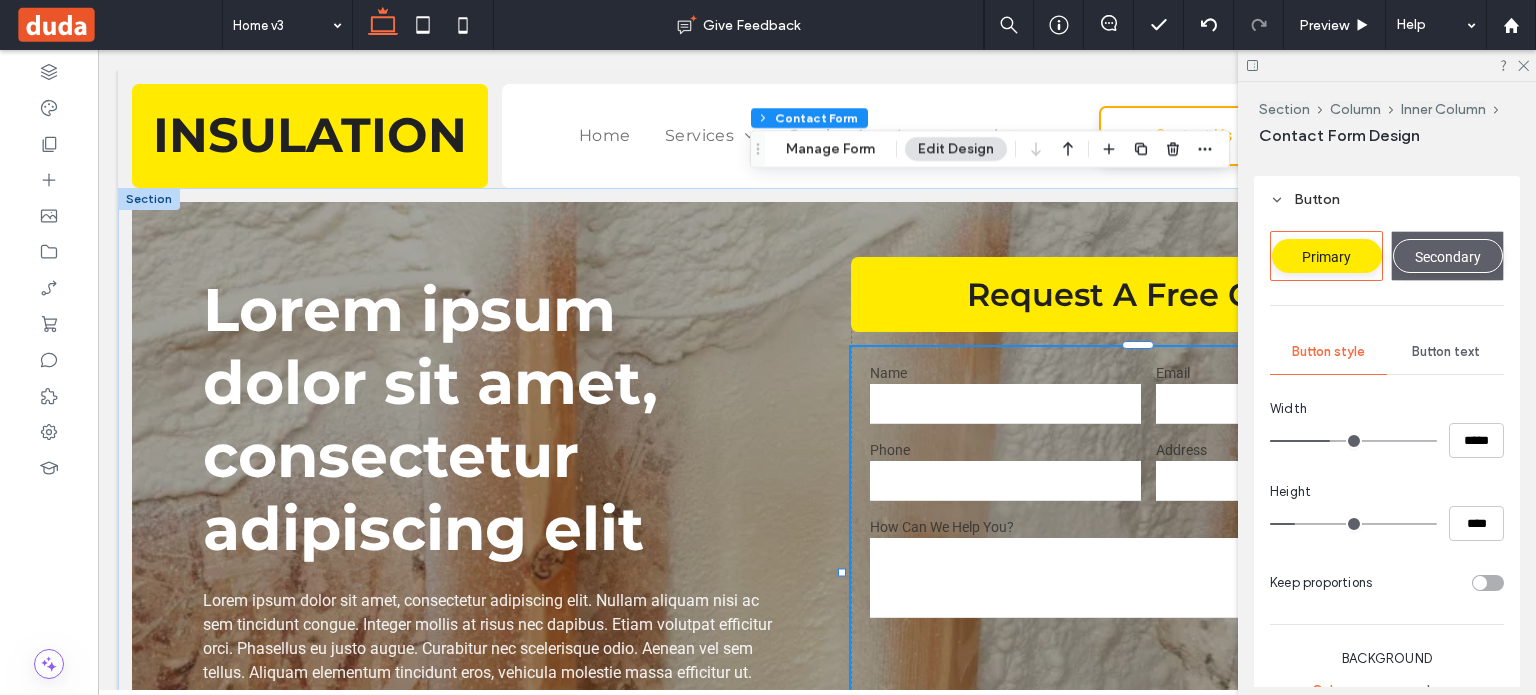 scroll, scrollTop: 1300, scrollLeft: 0, axis: vertical 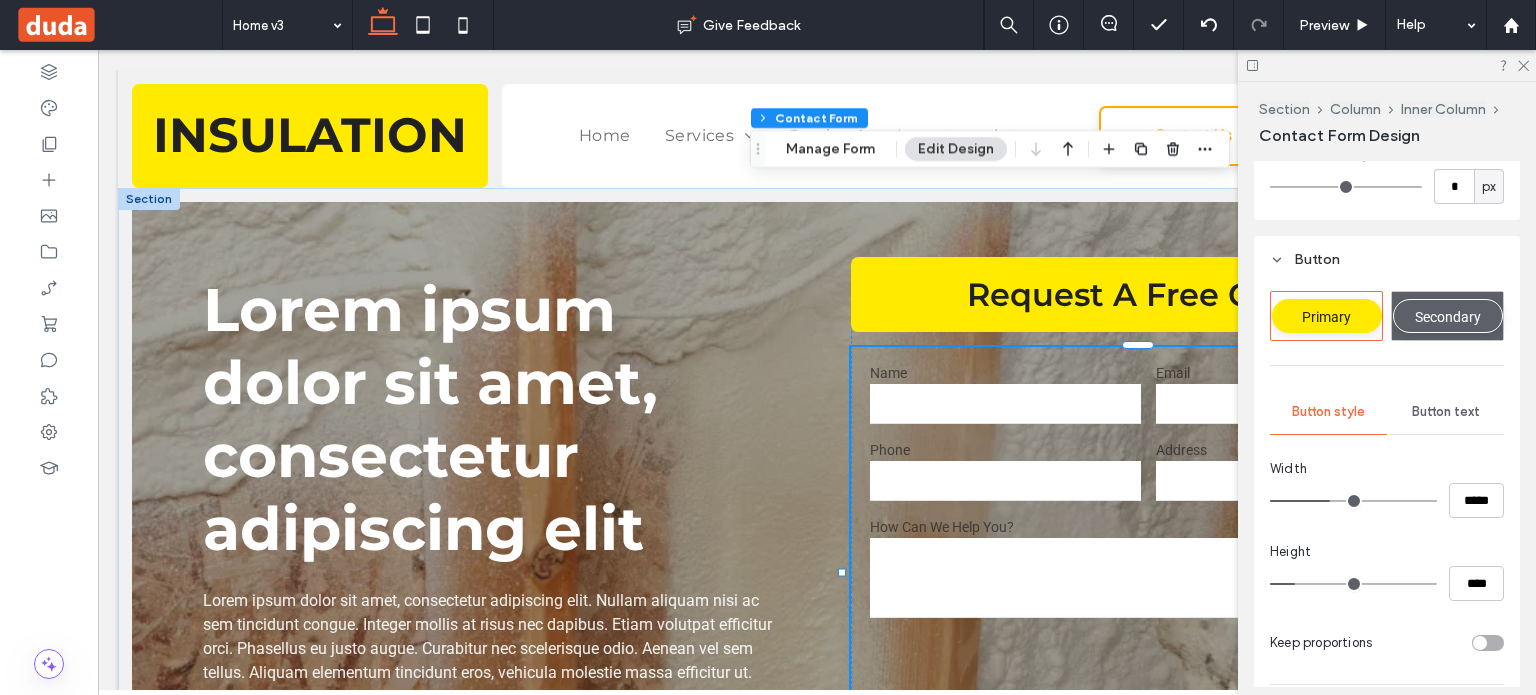 click on "Secondary" at bounding box center [1448, 316] 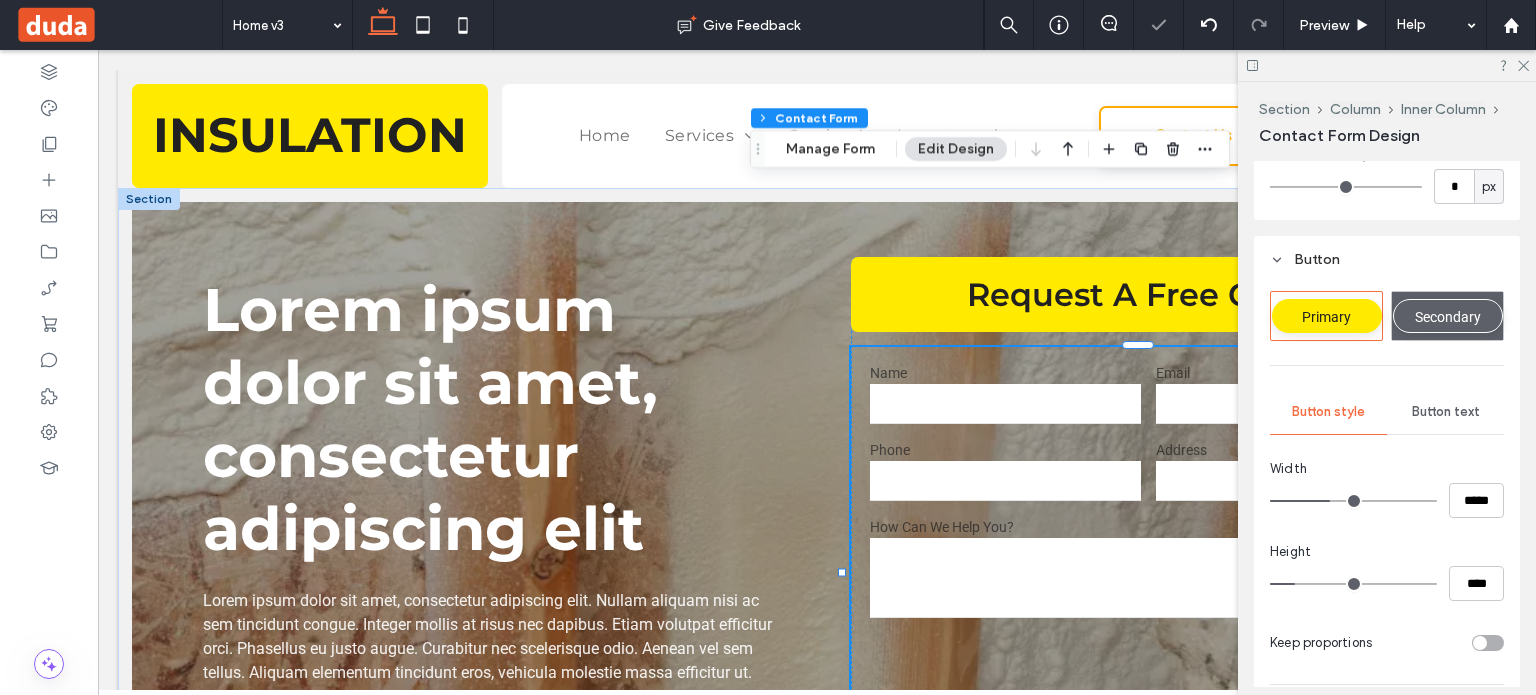 click on "Primary" at bounding box center [1326, 317] 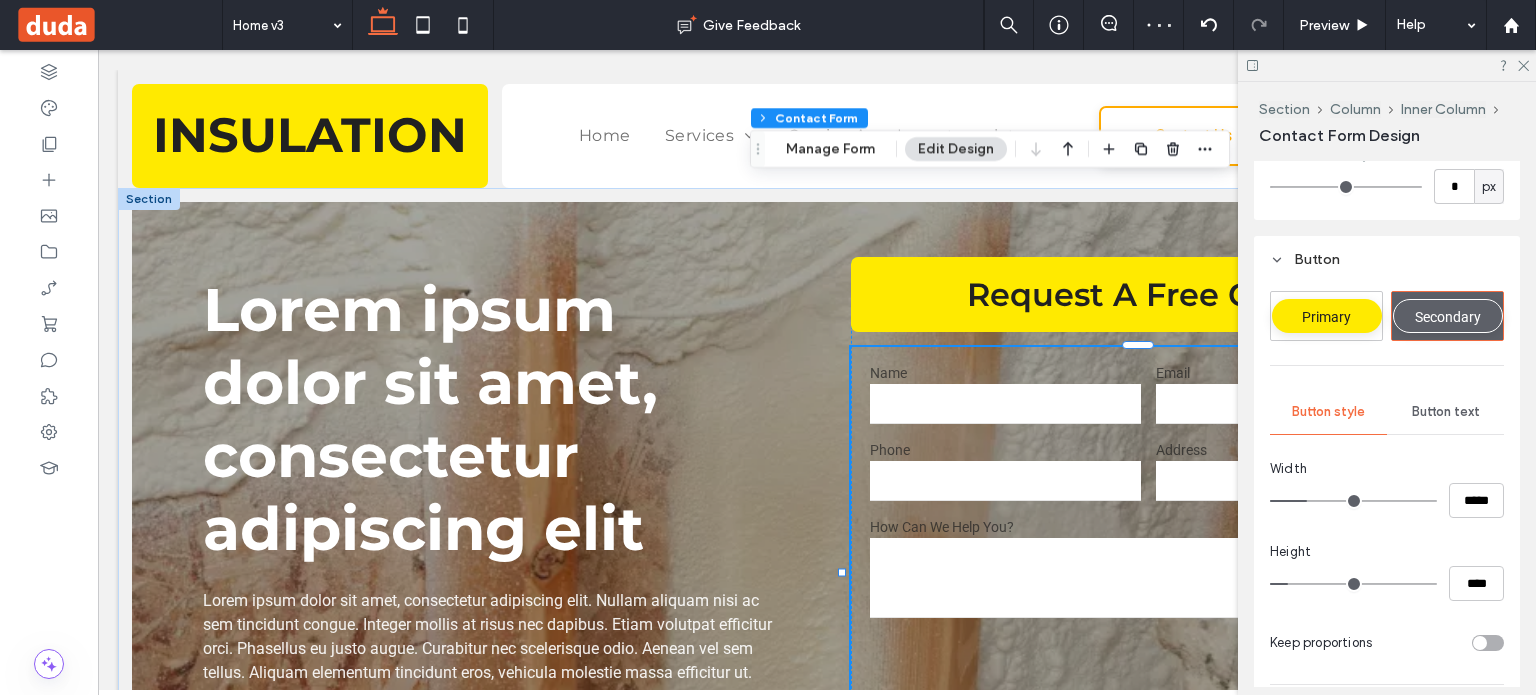 scroll, scrollTop: 1300, scrollLeft: 0, axis: vertical 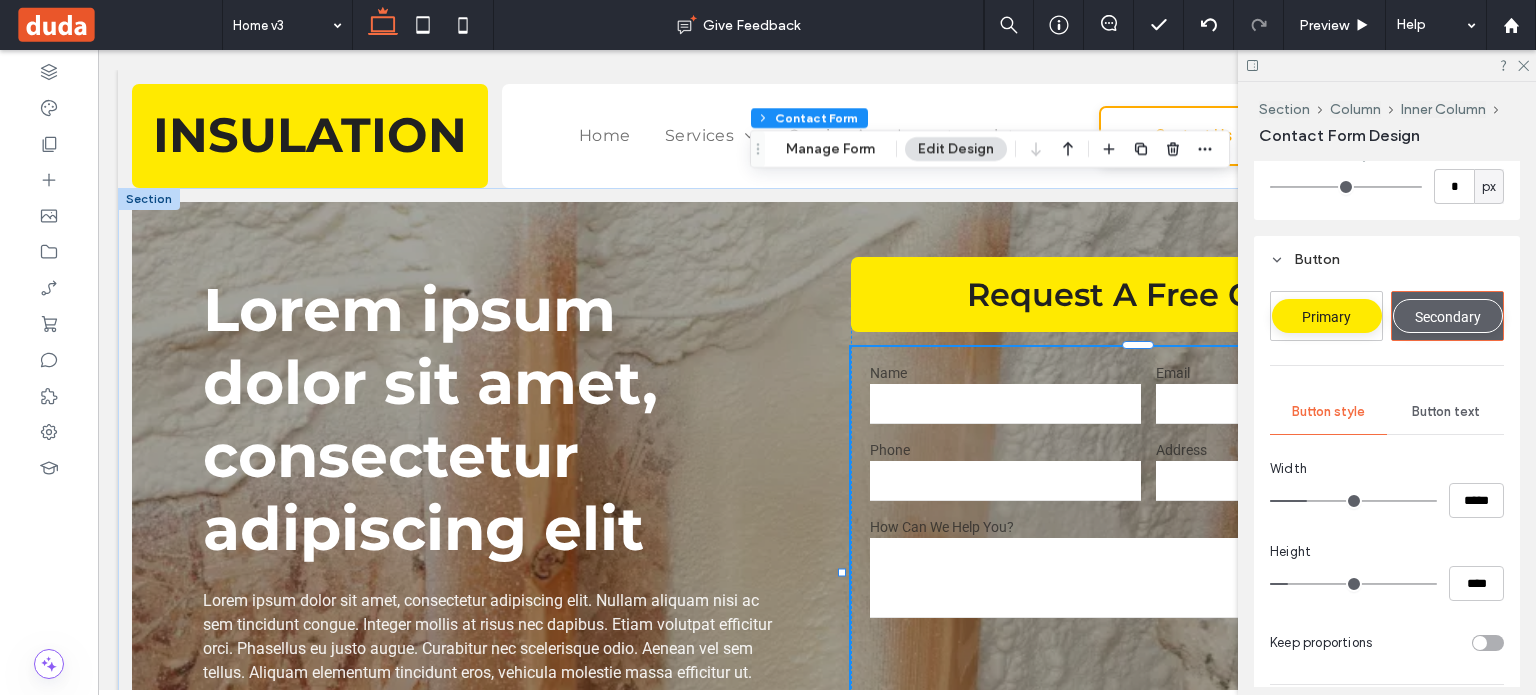 click on "Primary" at bounding box center (1327, 316) 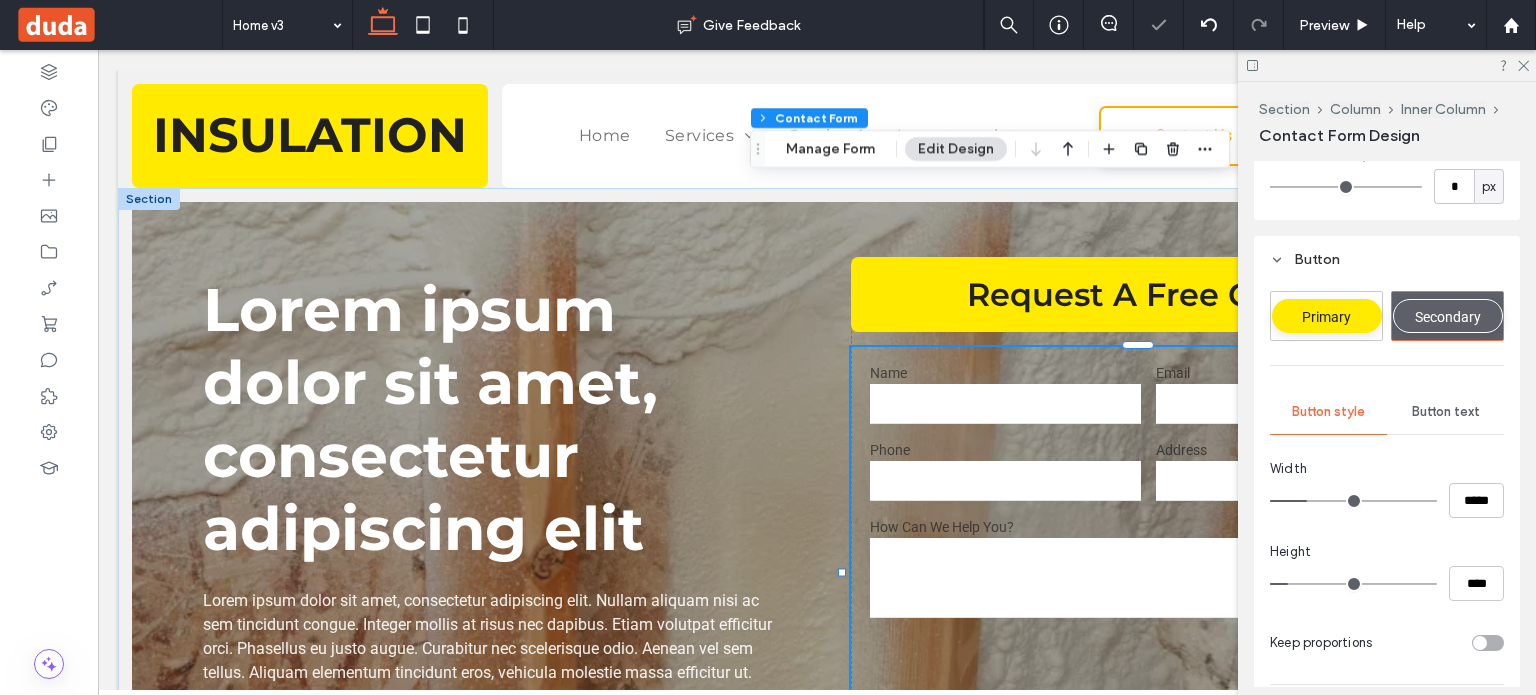 click on "Primary" at bounding box center [1327, 316] 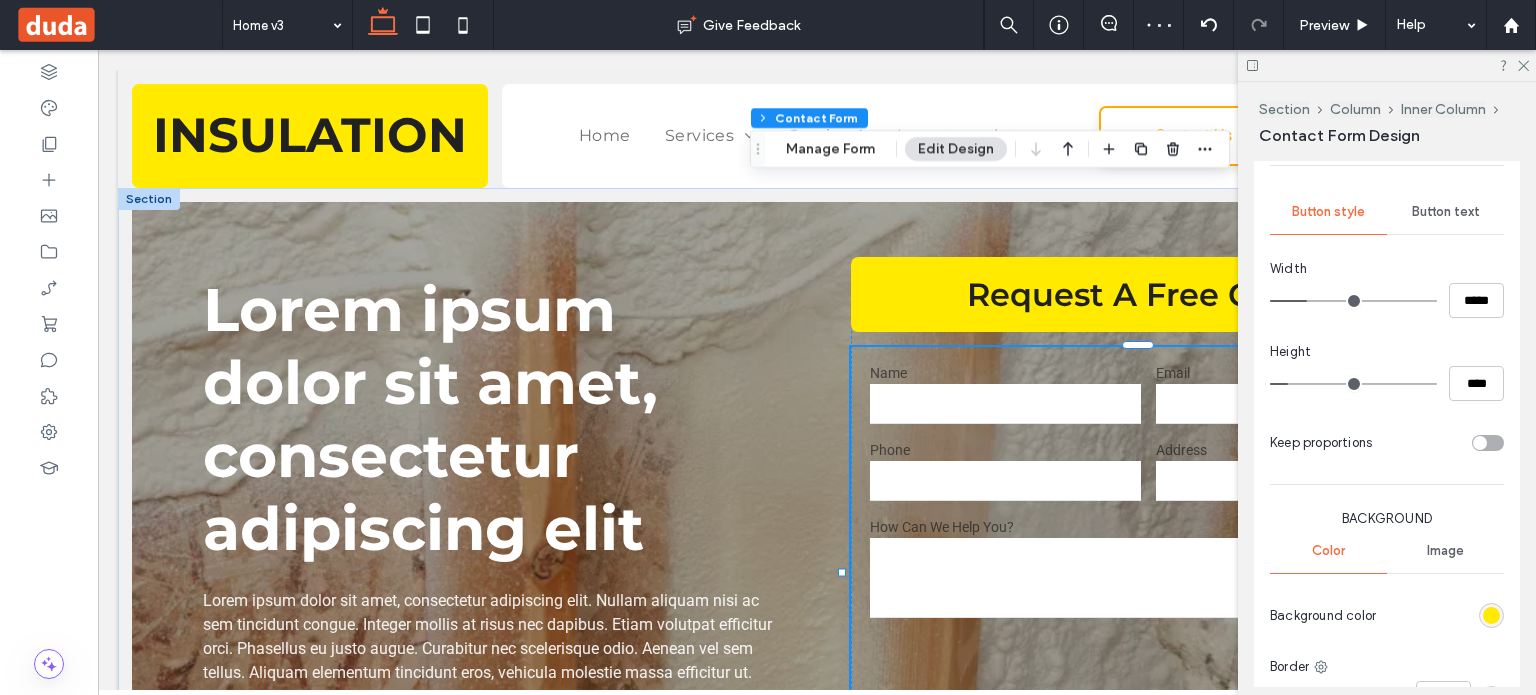 scroll, scrollTop: 1700, scrollLeft: 0, axis: vertical 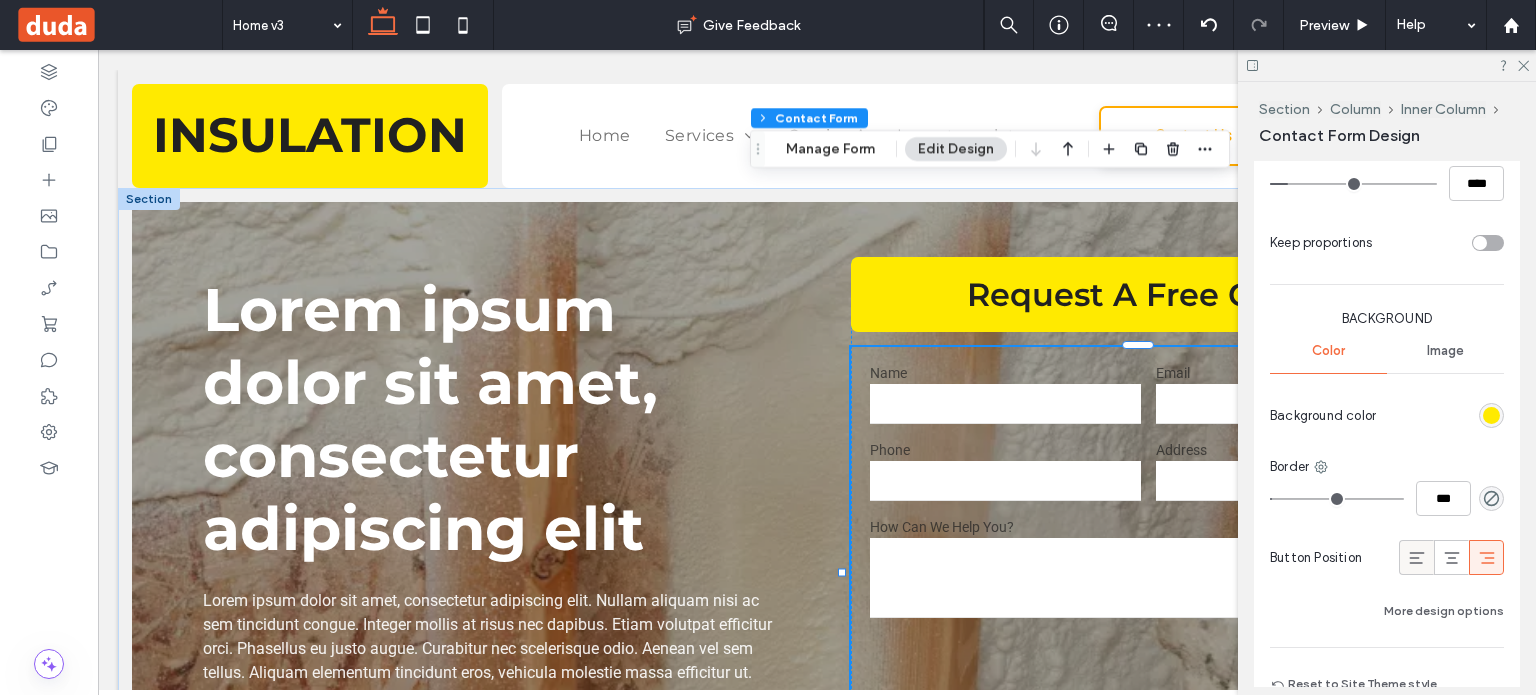 click at bounding box center [1416, 557] 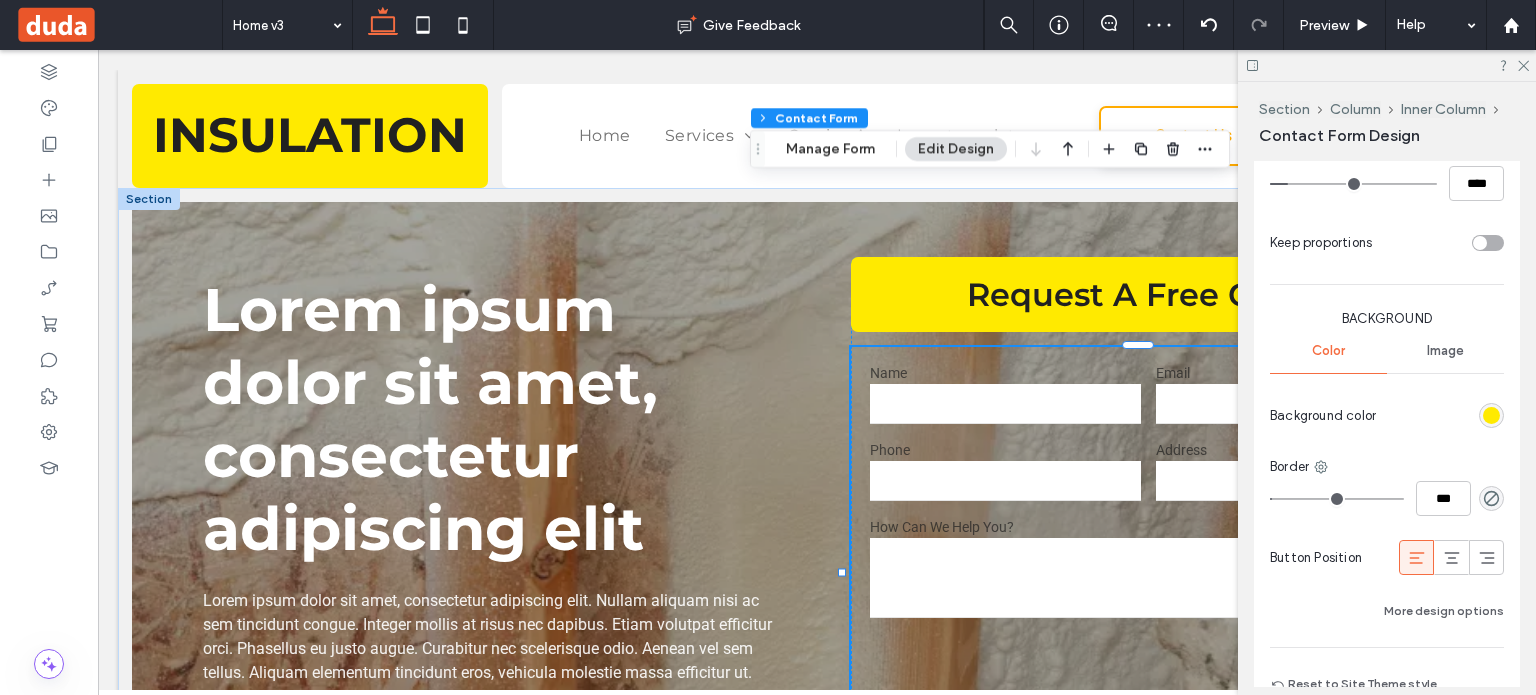 type on "*" 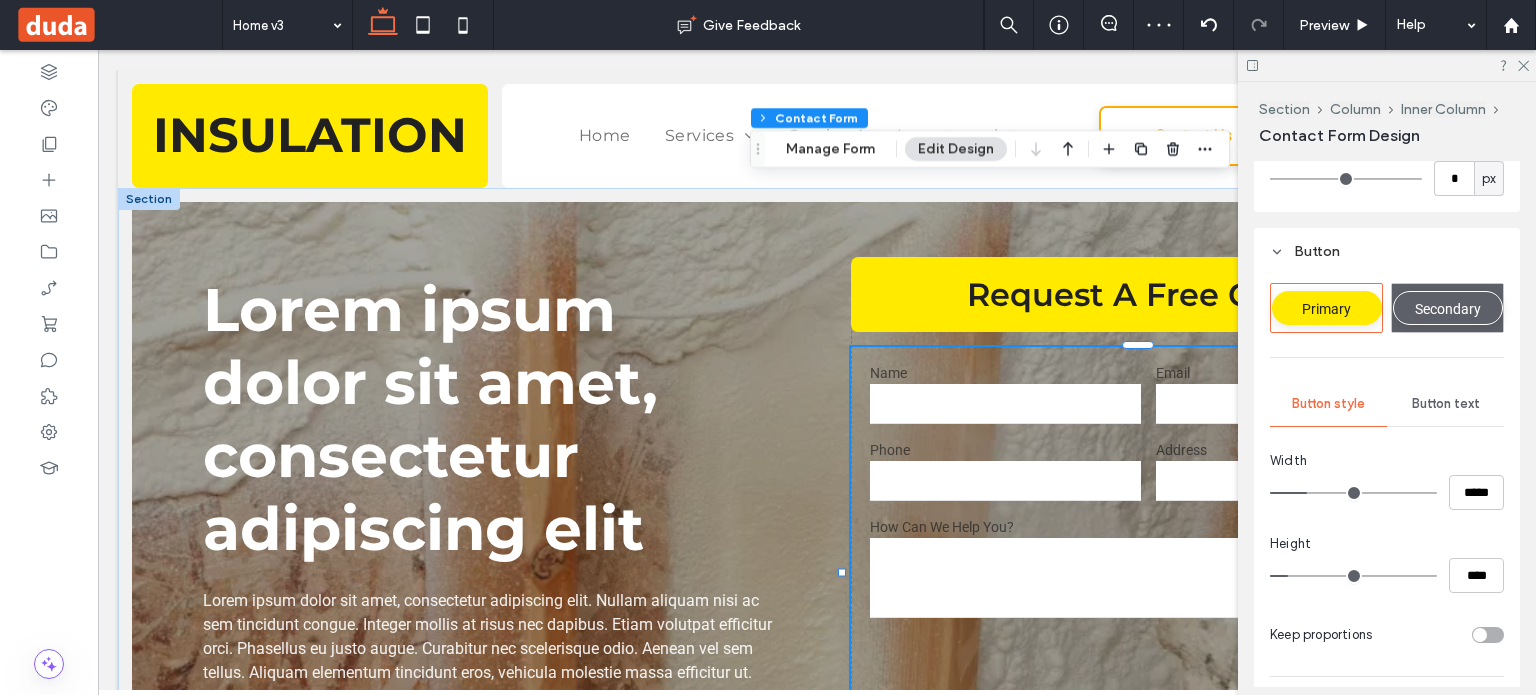 scroll, scrollTop: 1300, scrollLeft: 0, axis: vertical 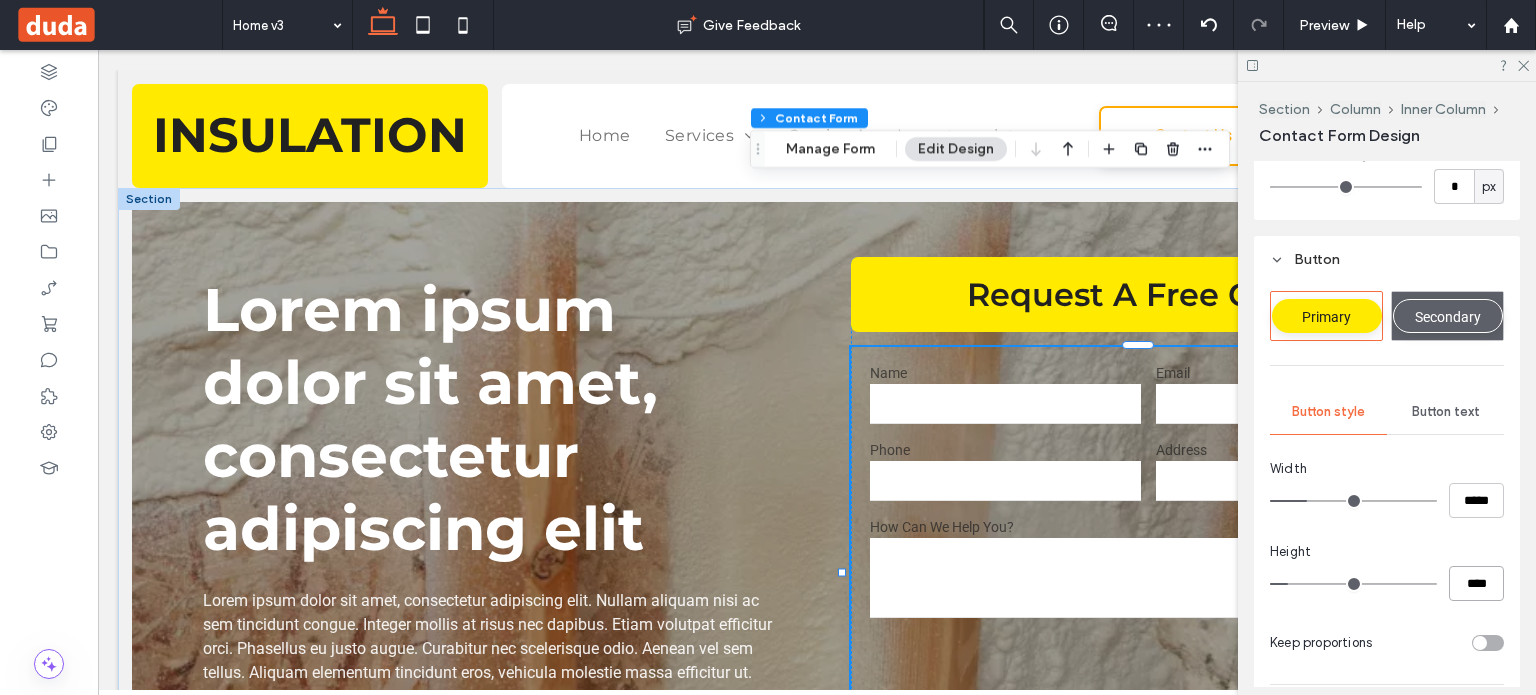 click on "****" at bounding box center (1476, 583) 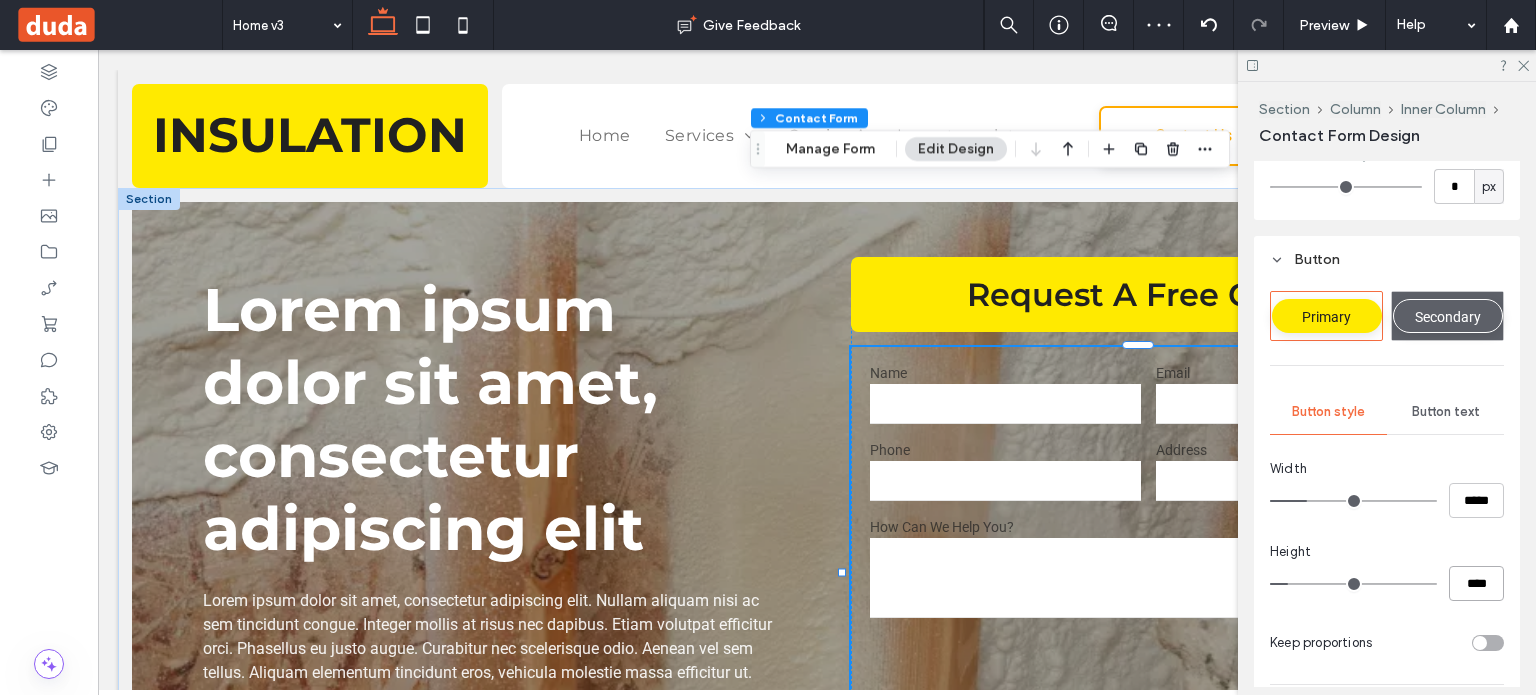 click on "****" at bounding box center (1476, 583) 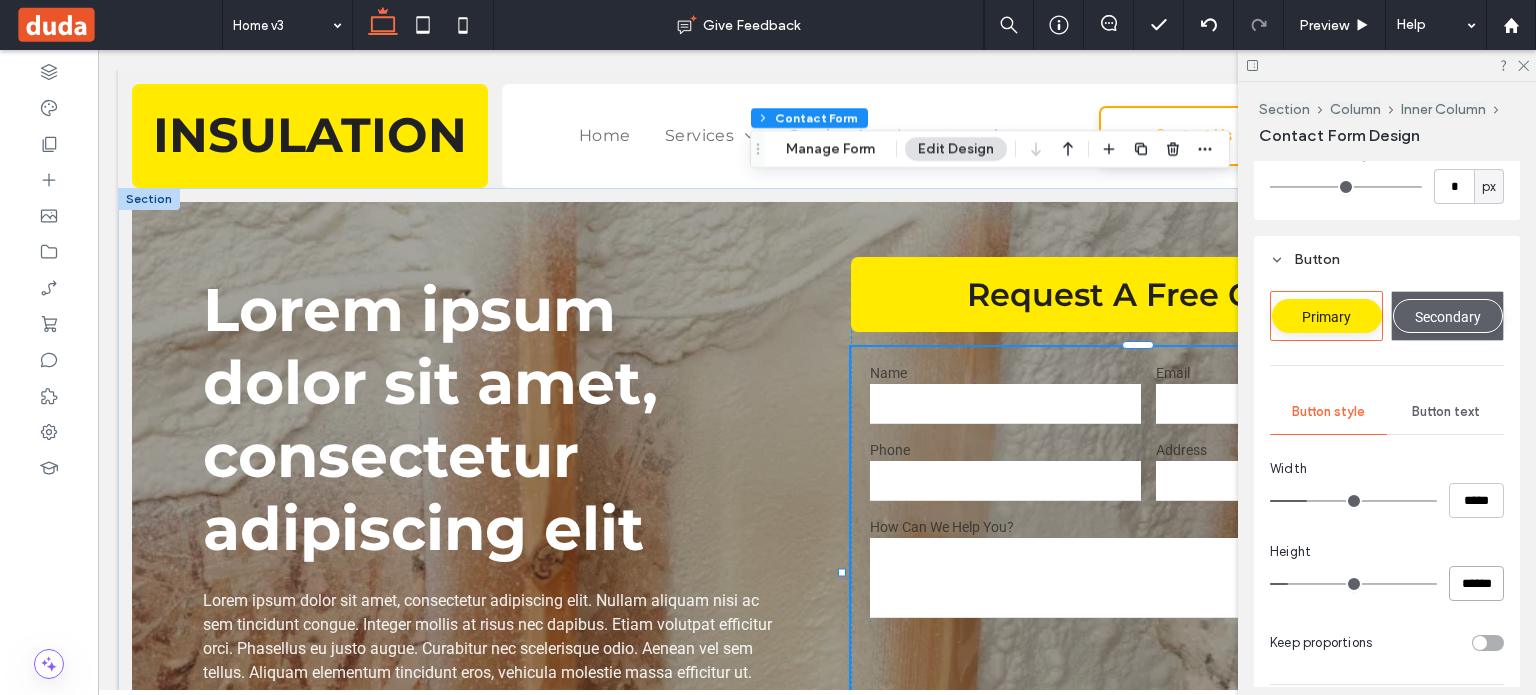 type on "******" 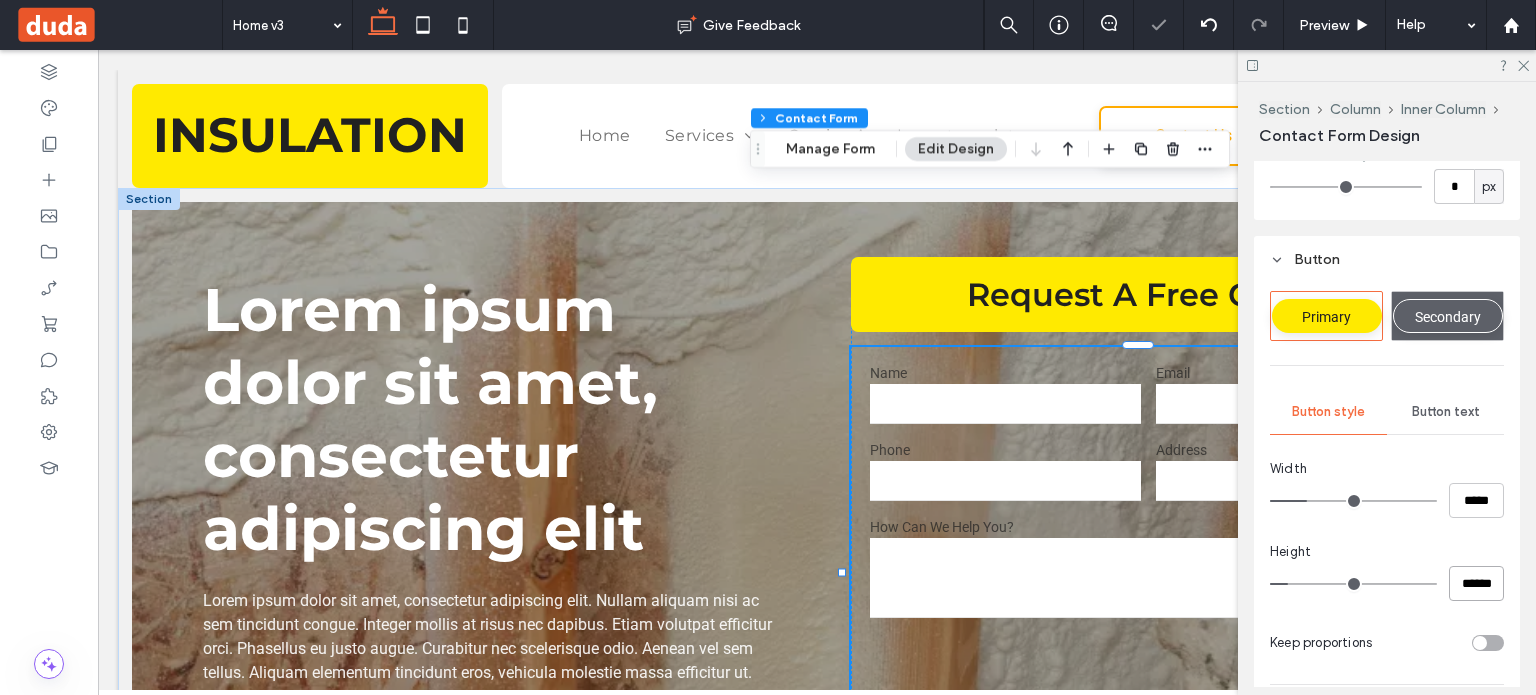 type on "***" 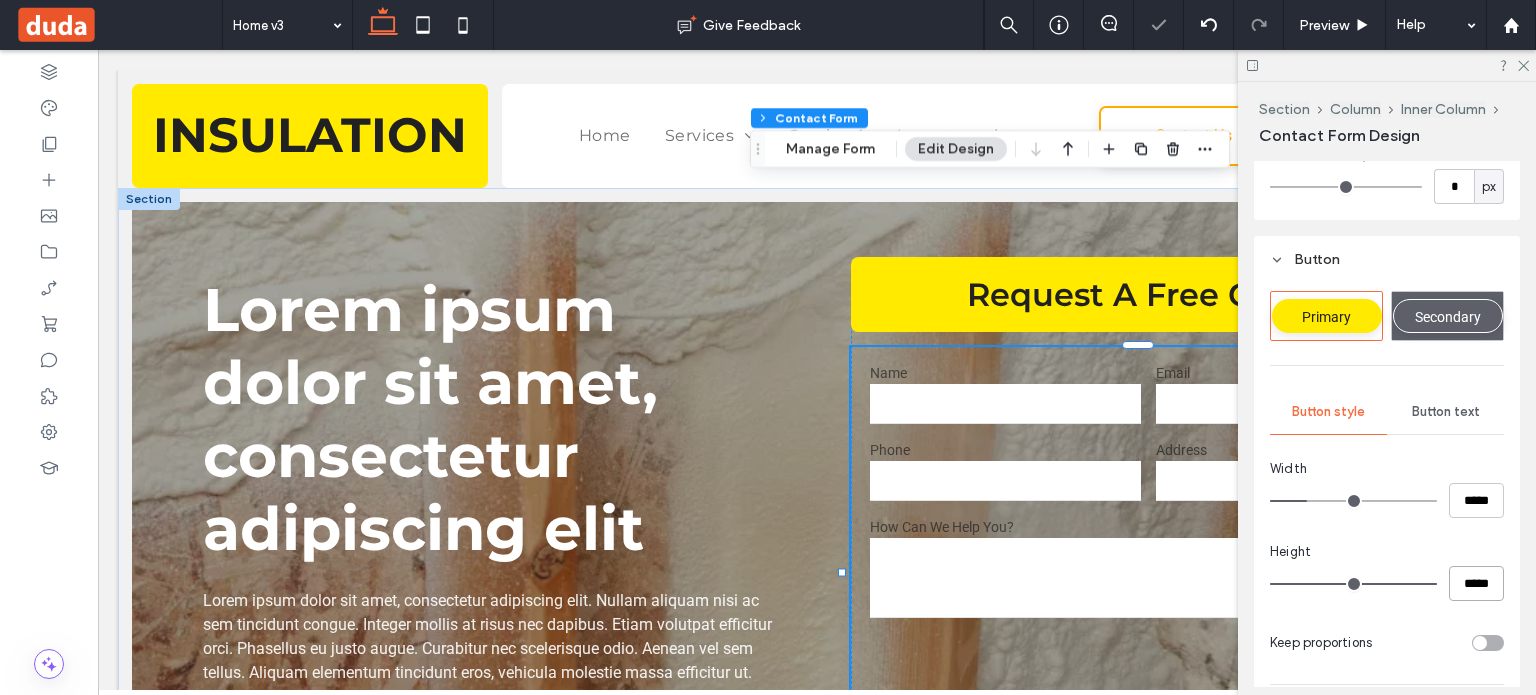 type on "***" 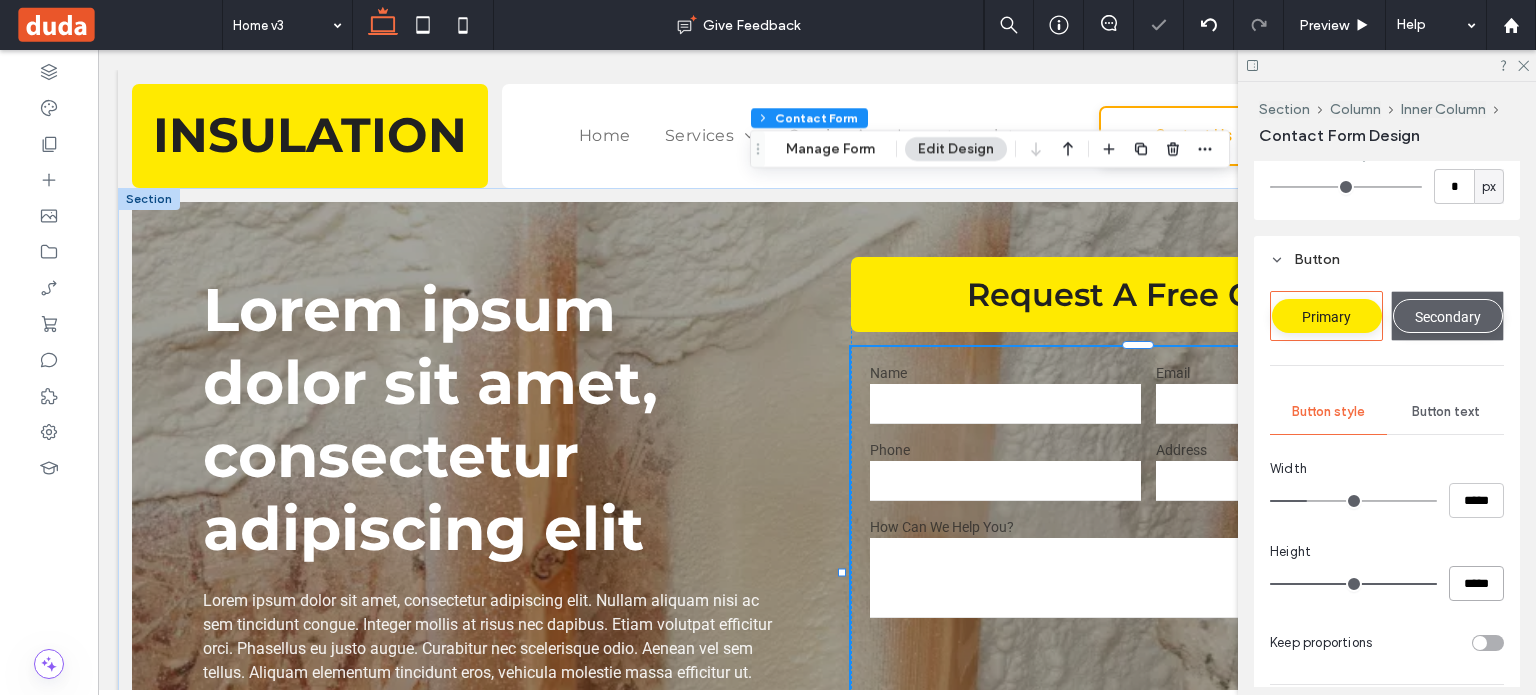 click on "*****" at bounding box center (1476, 583) 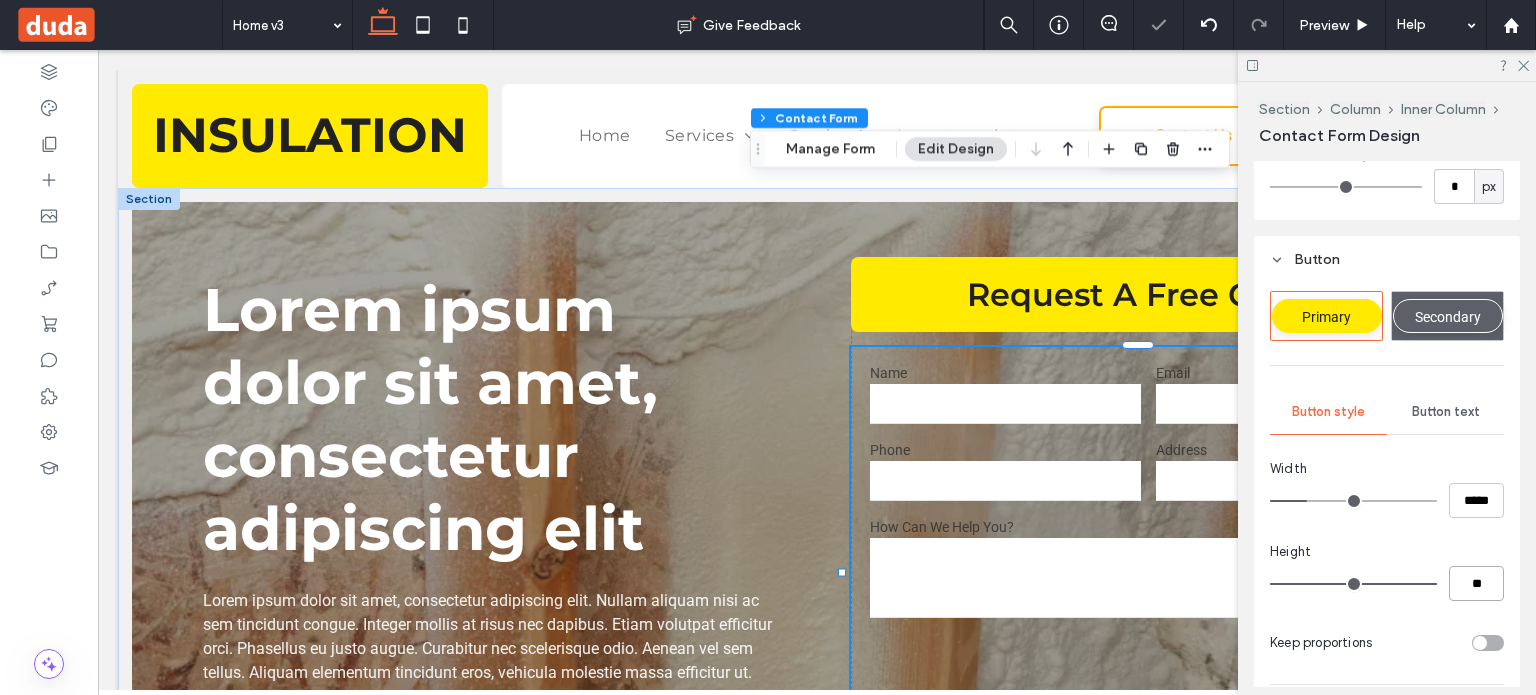 type on "**" 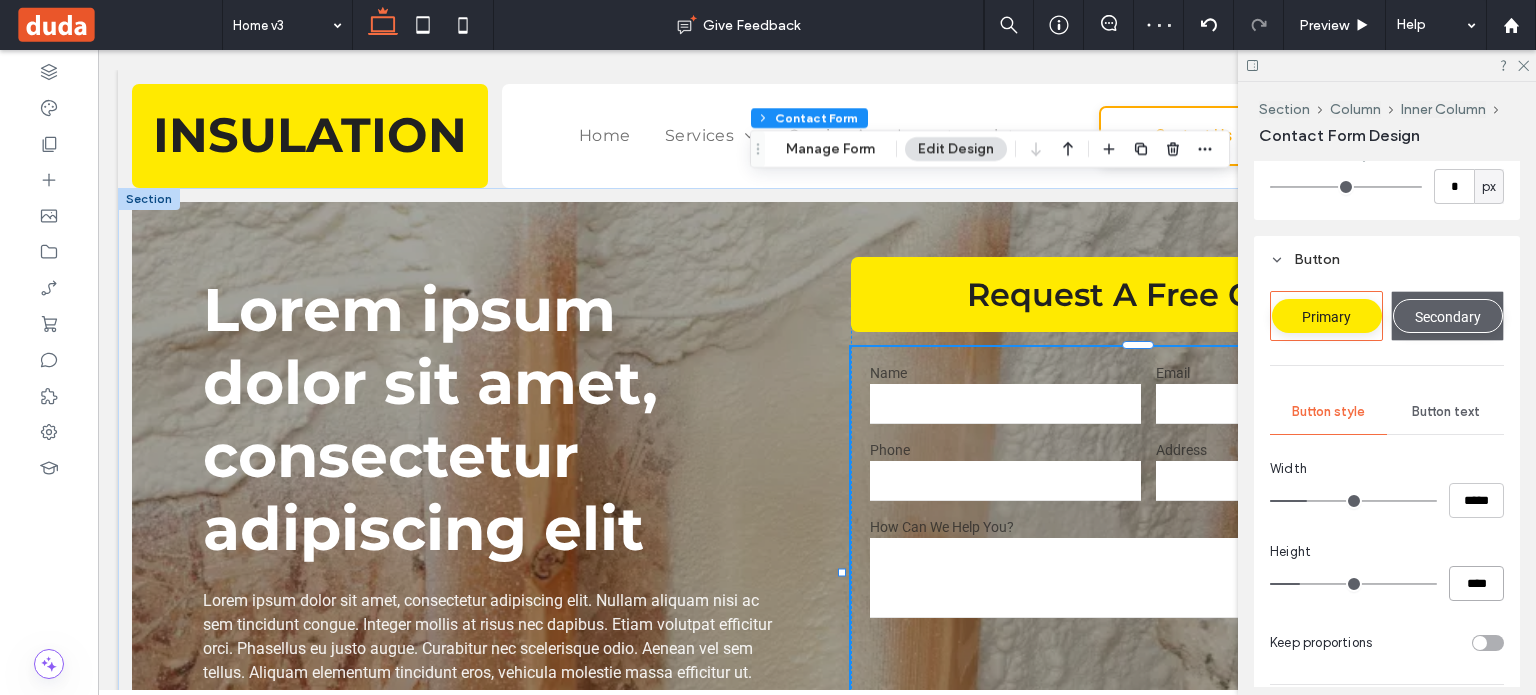 type on "***" 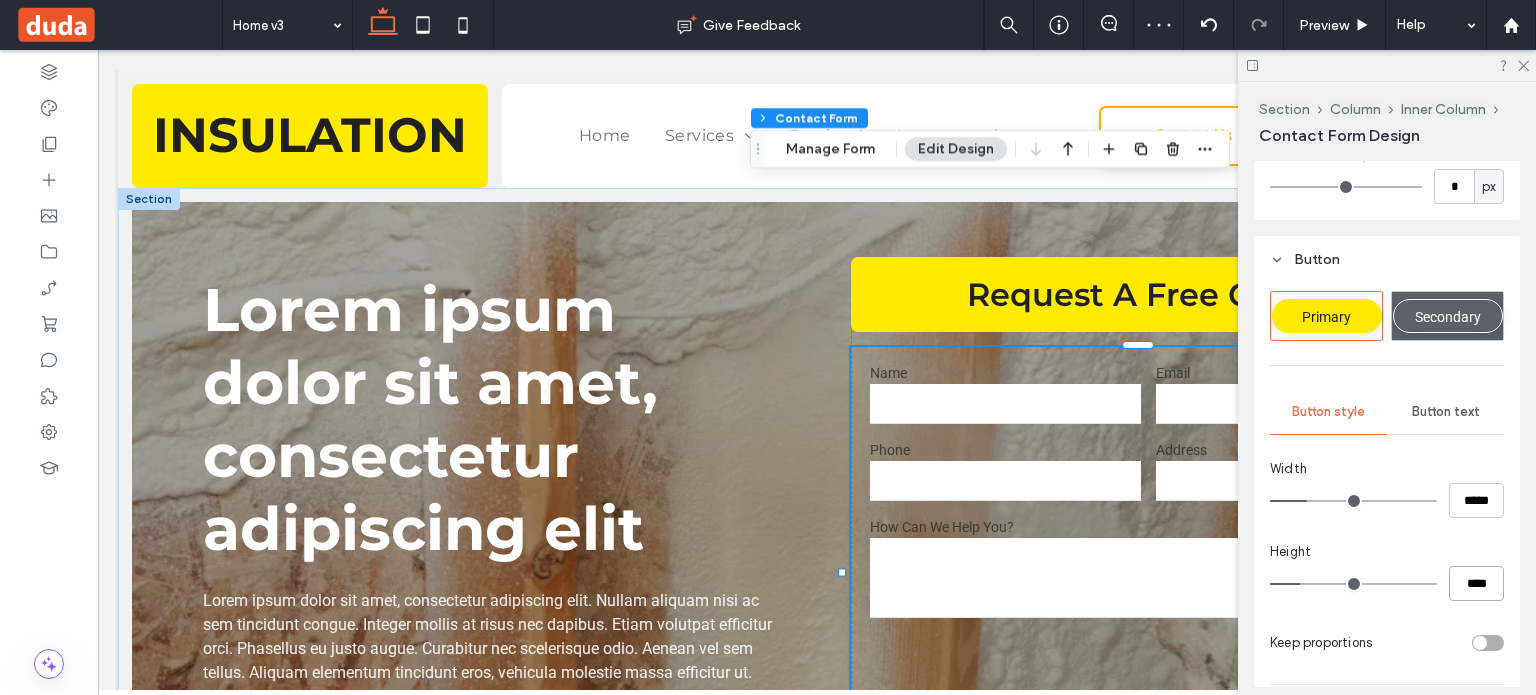 type on "*" 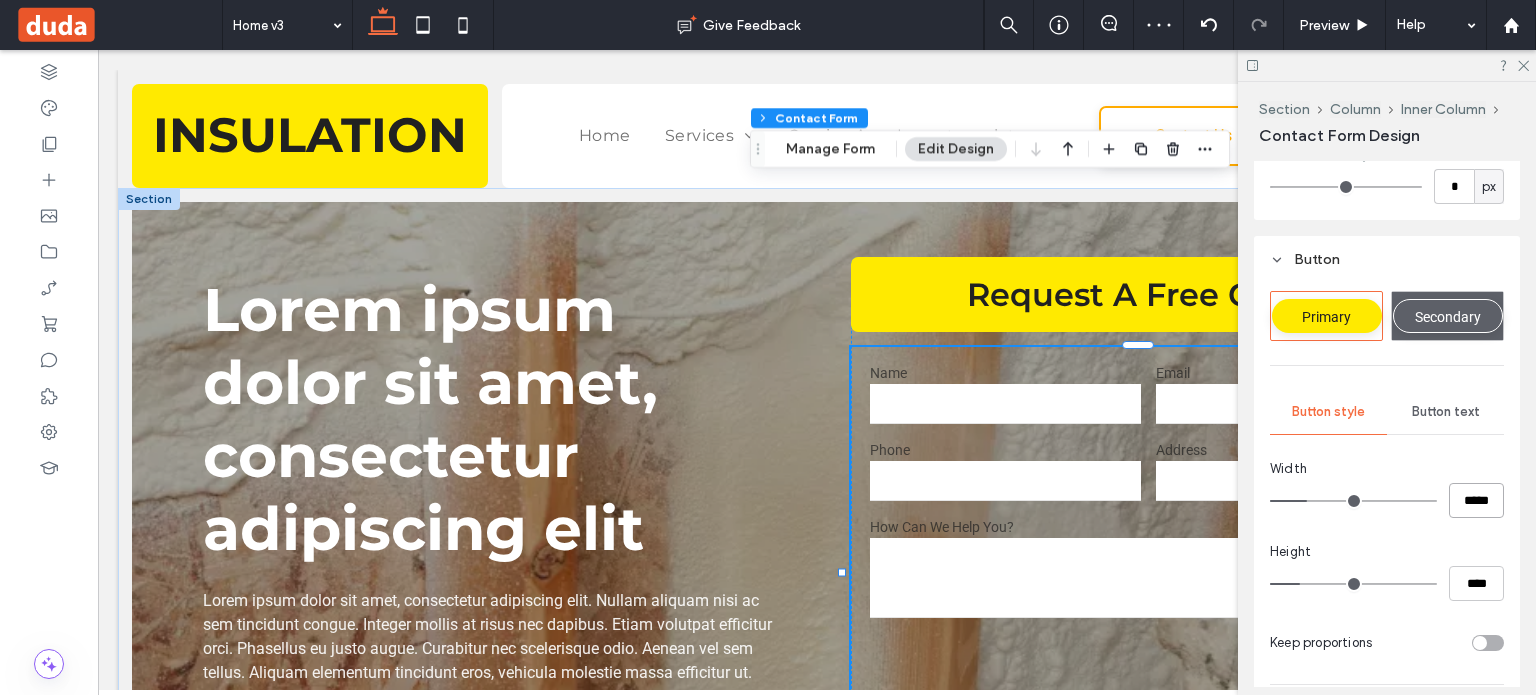 click on "*****" at bounding box center (1476, 500) 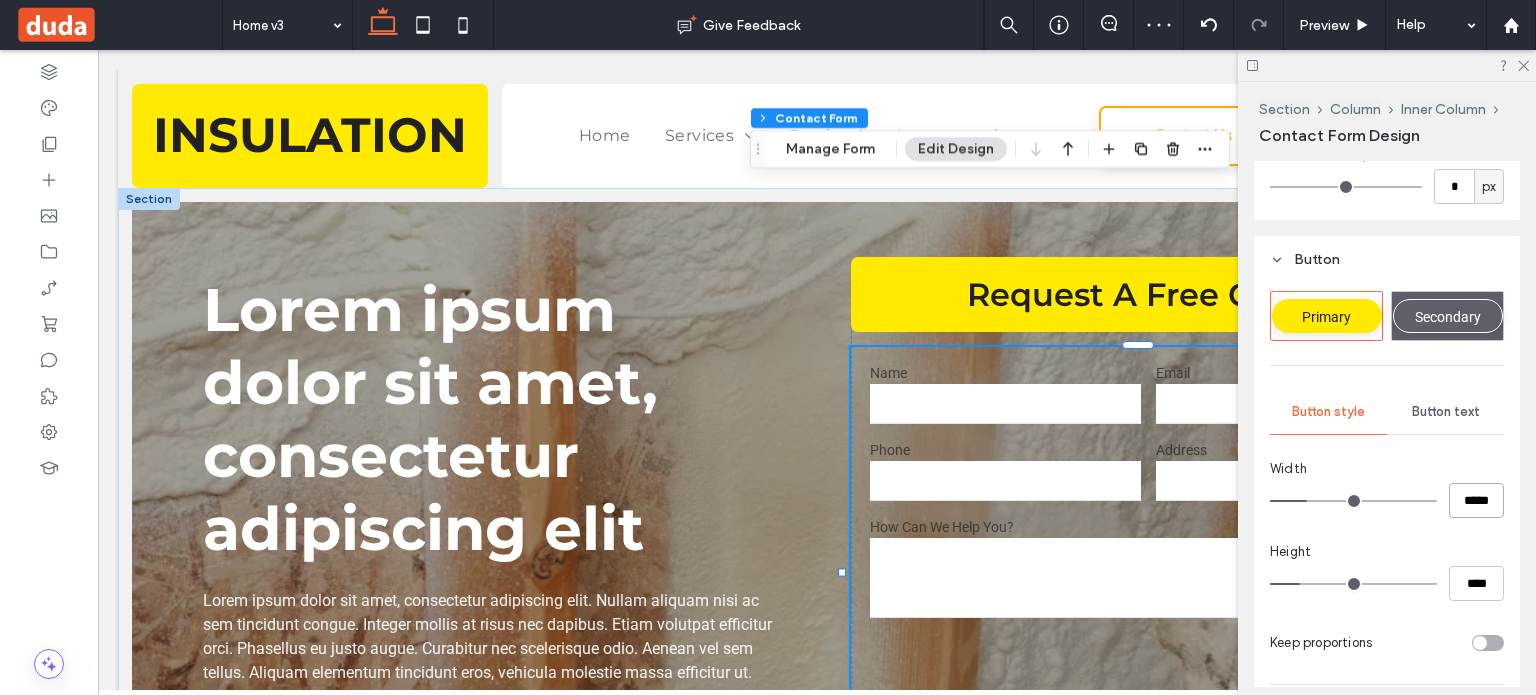 click on "*****" at bounding box center (1476, 500) 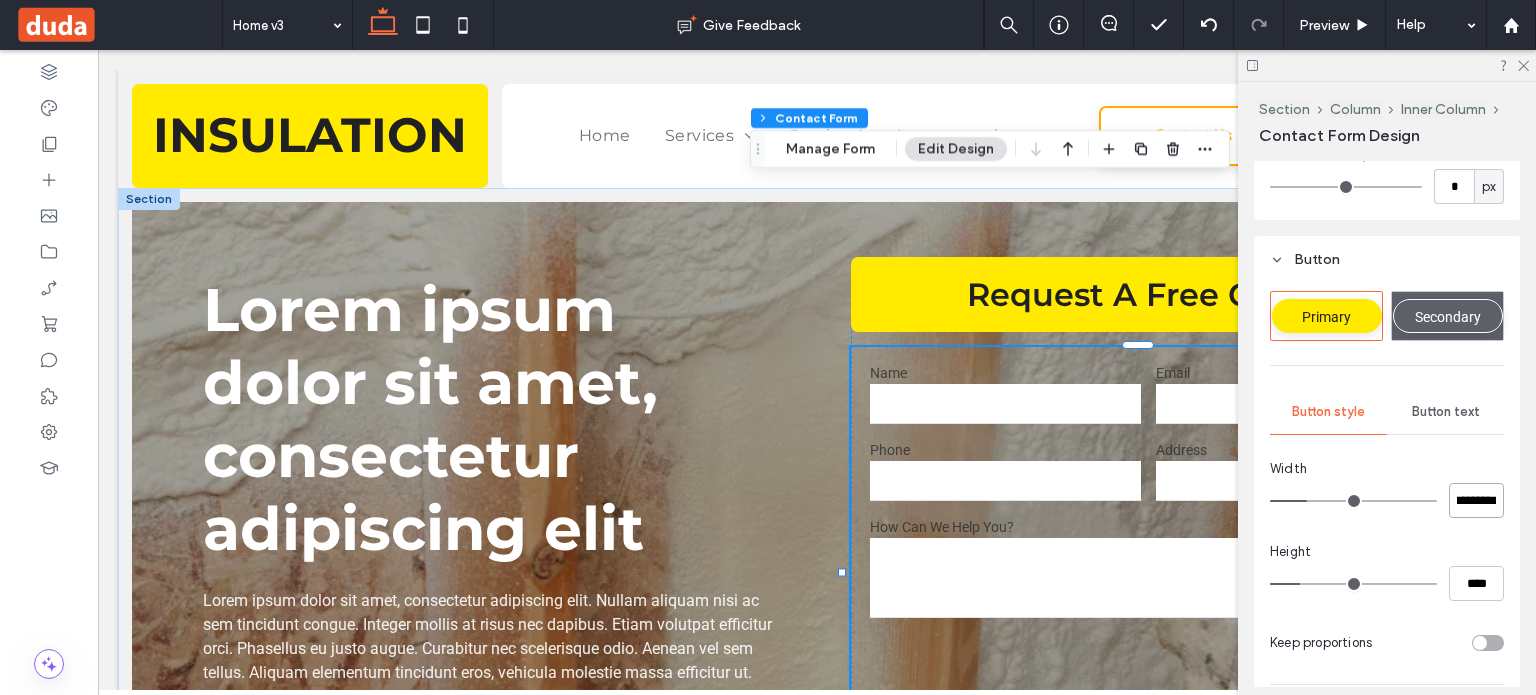 scroll, scrollTop: 0, scrollLeft: 9, axis: horizontal 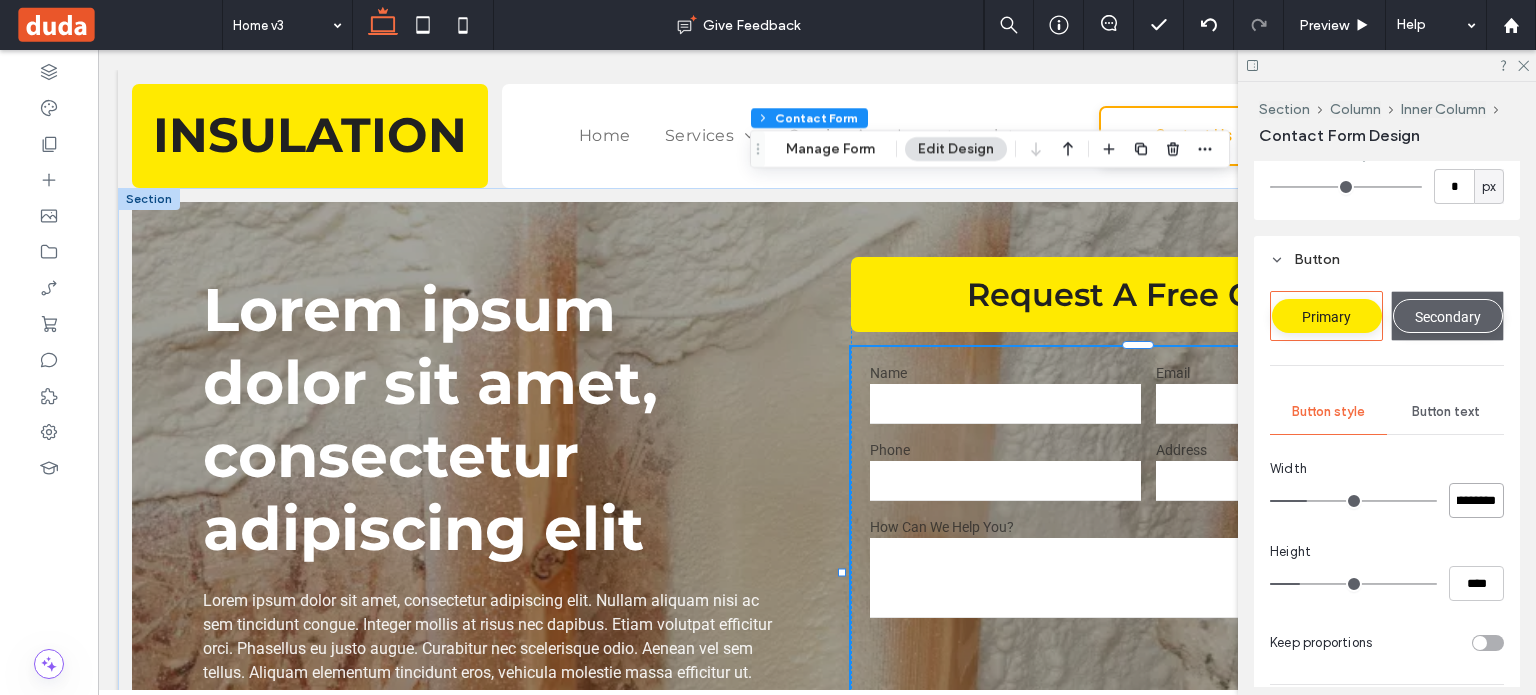 type on "*********" 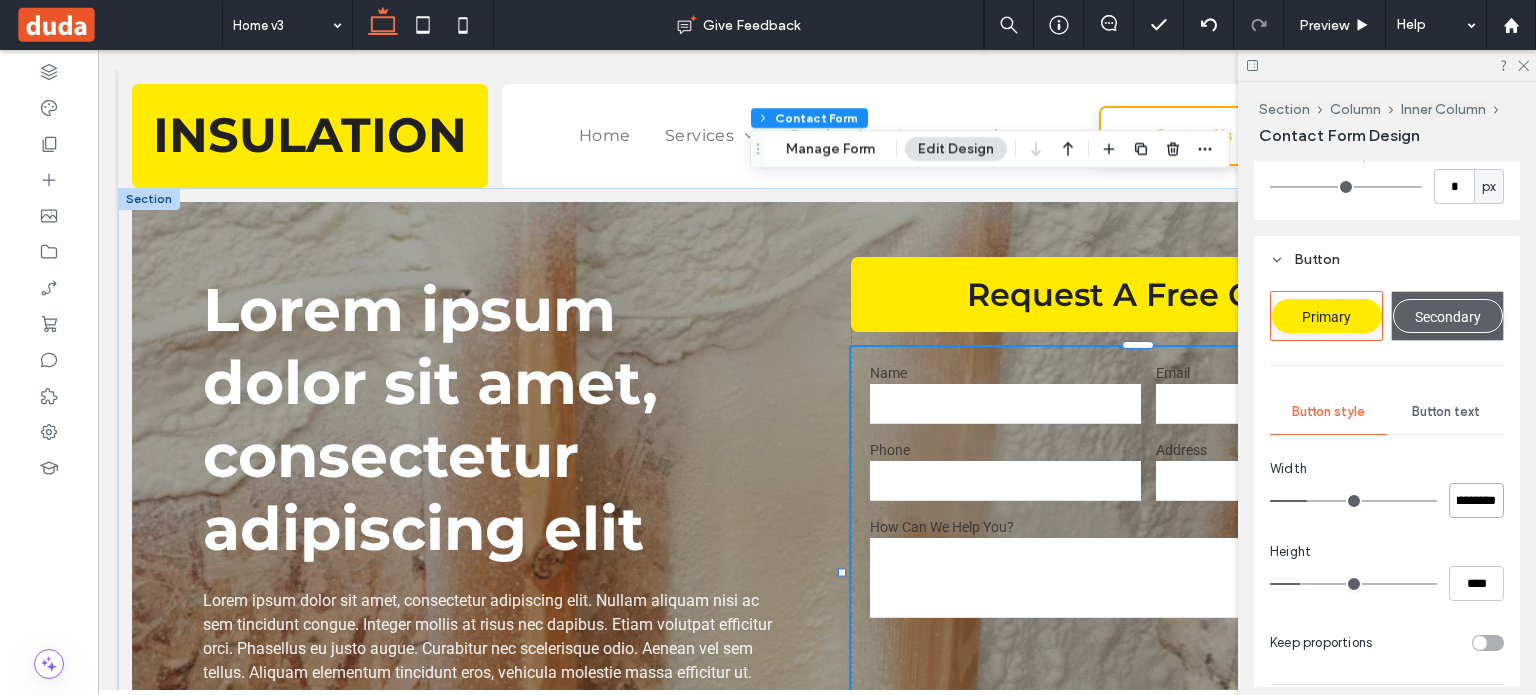 type on "***" 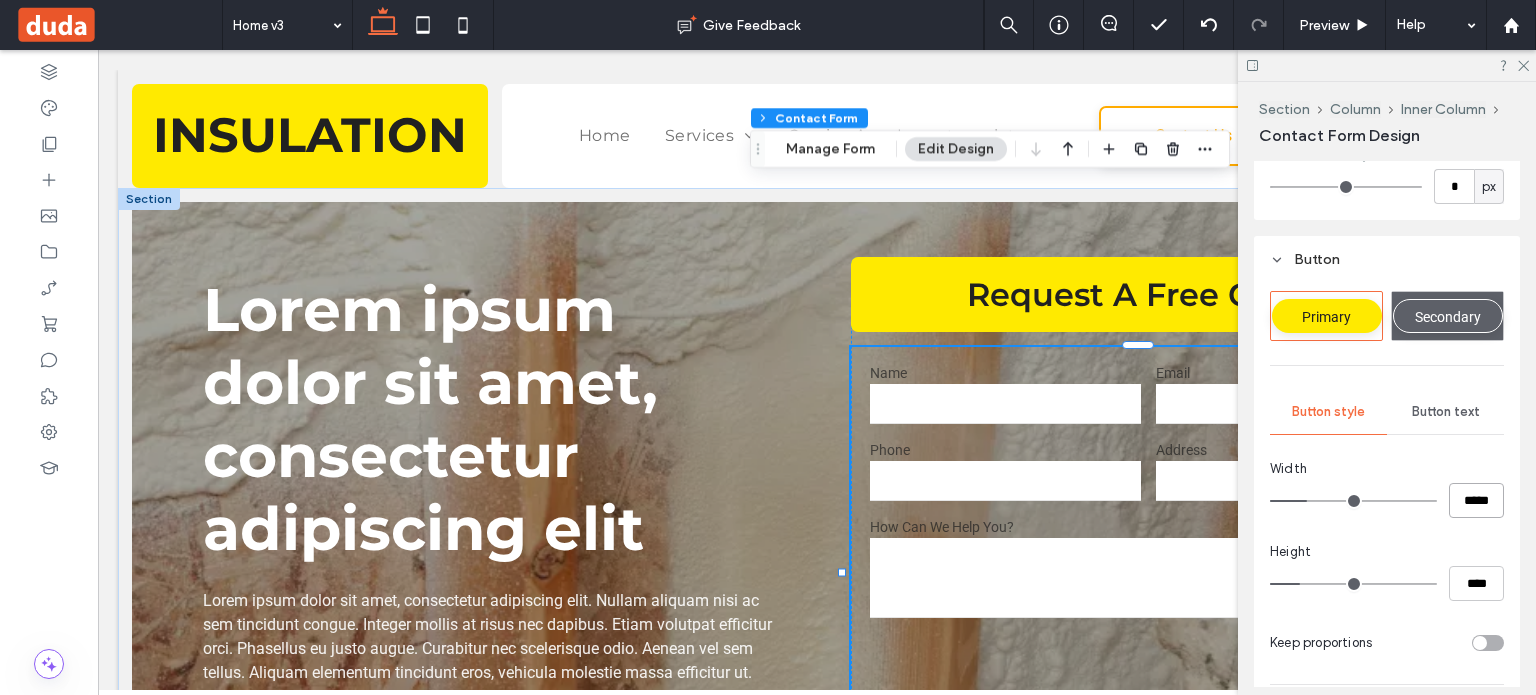 scroll, scrollTop: 0, scrollLeft: 0, axis: both 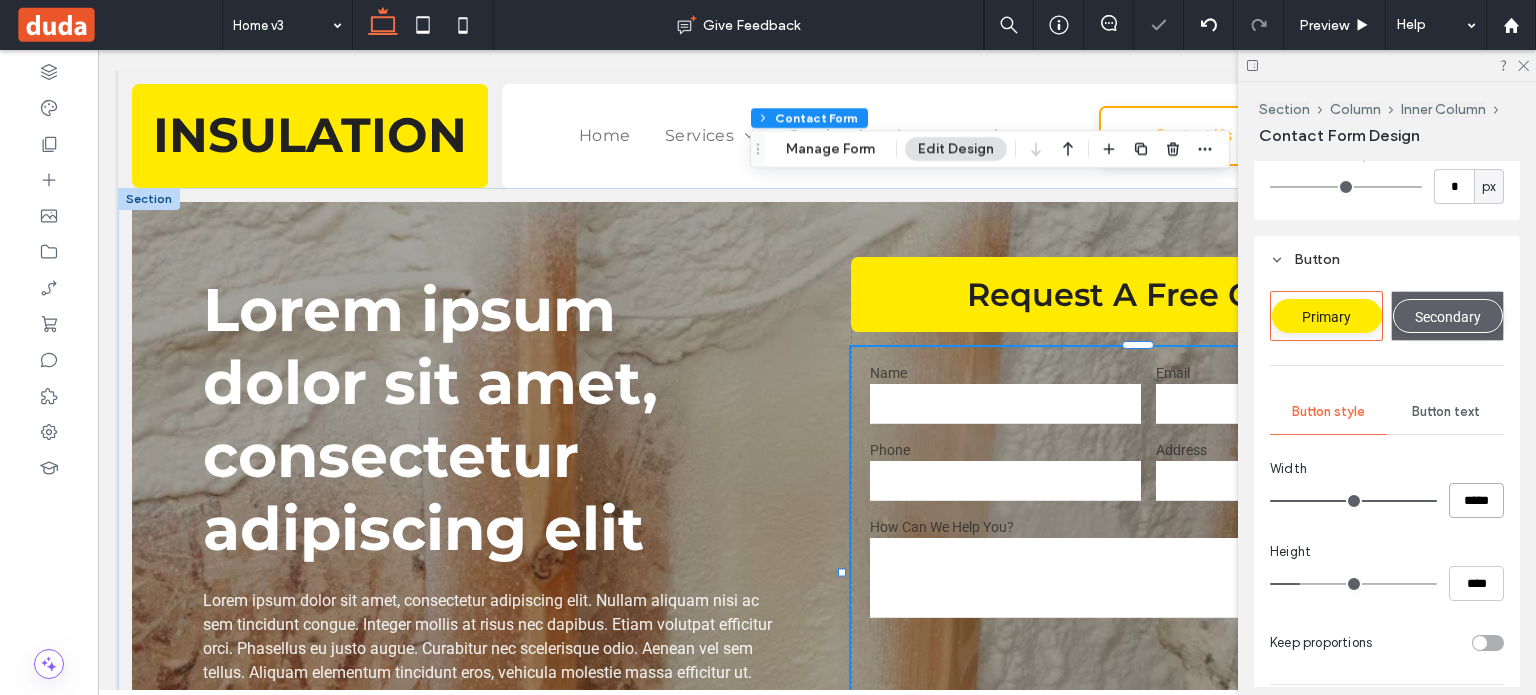 type on "*" 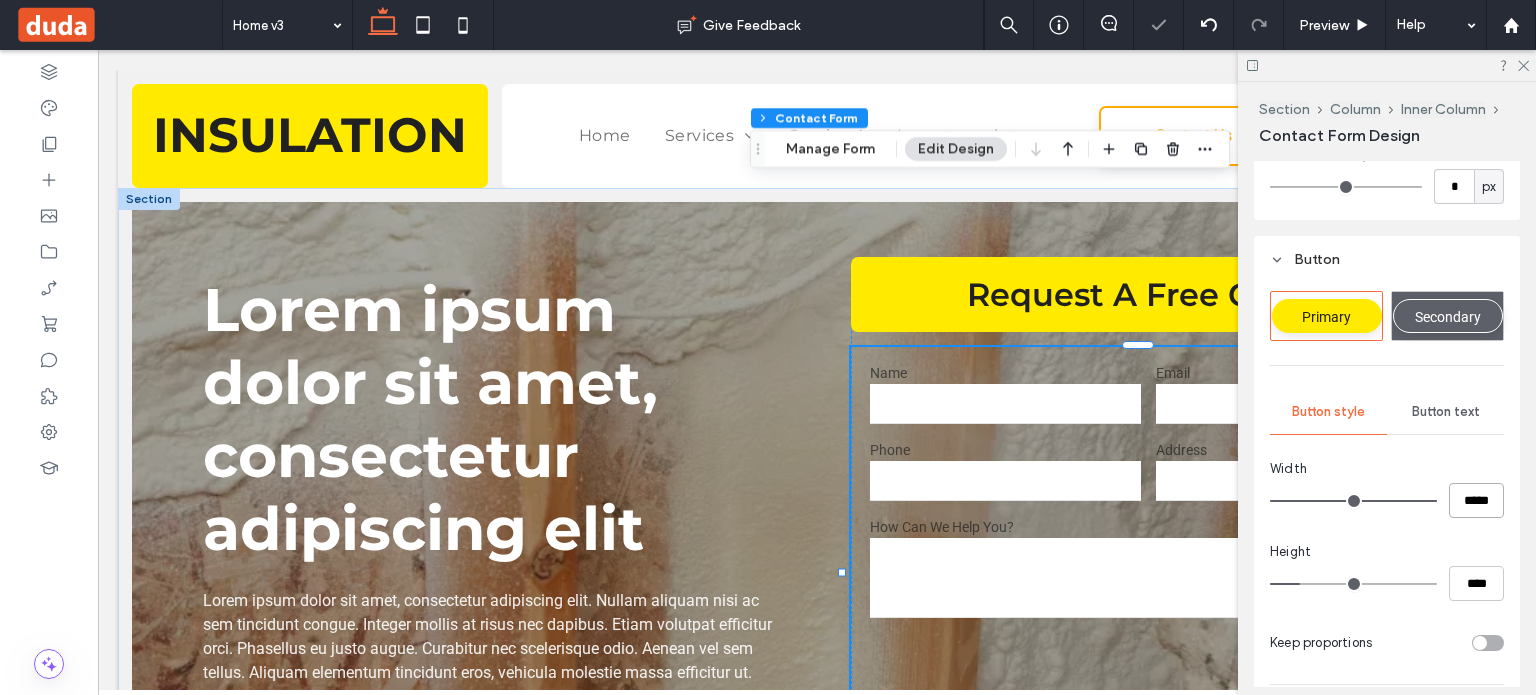 type on "***" 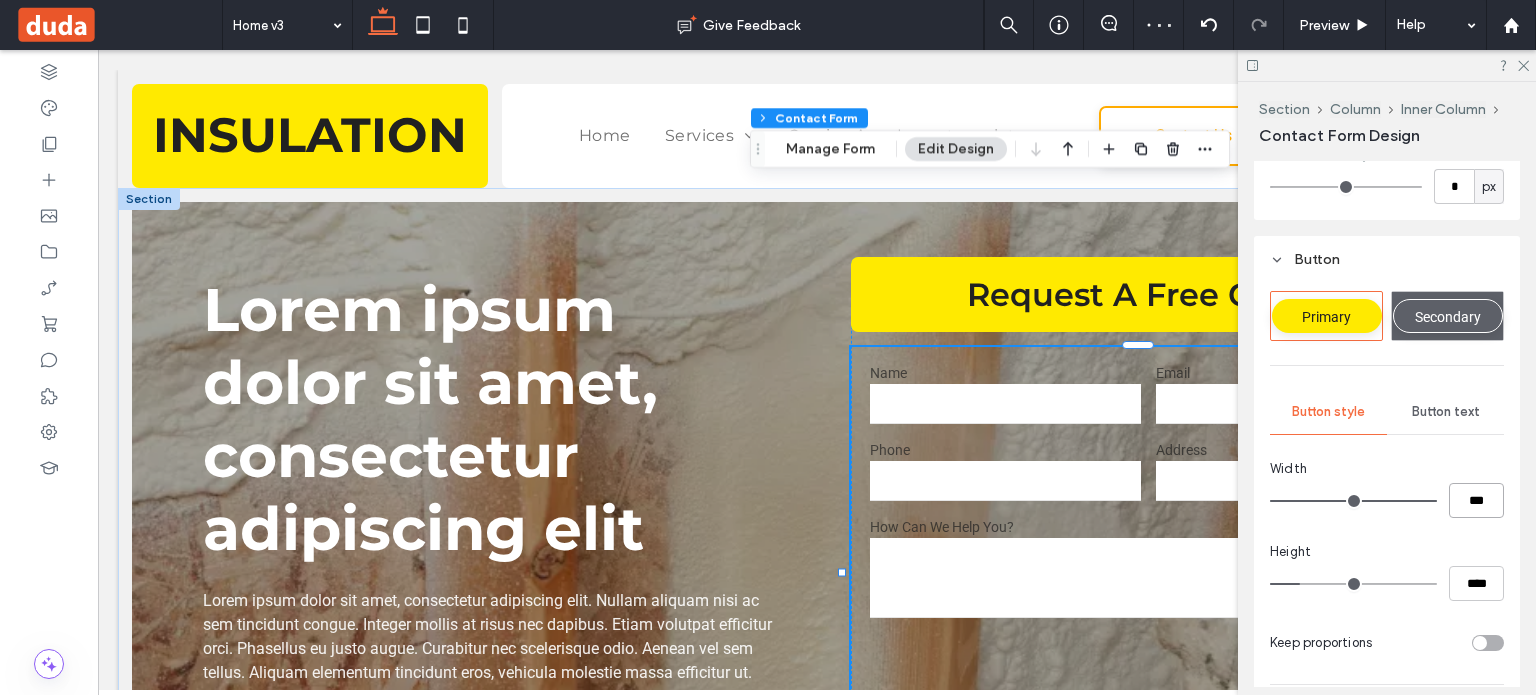 type on "***" 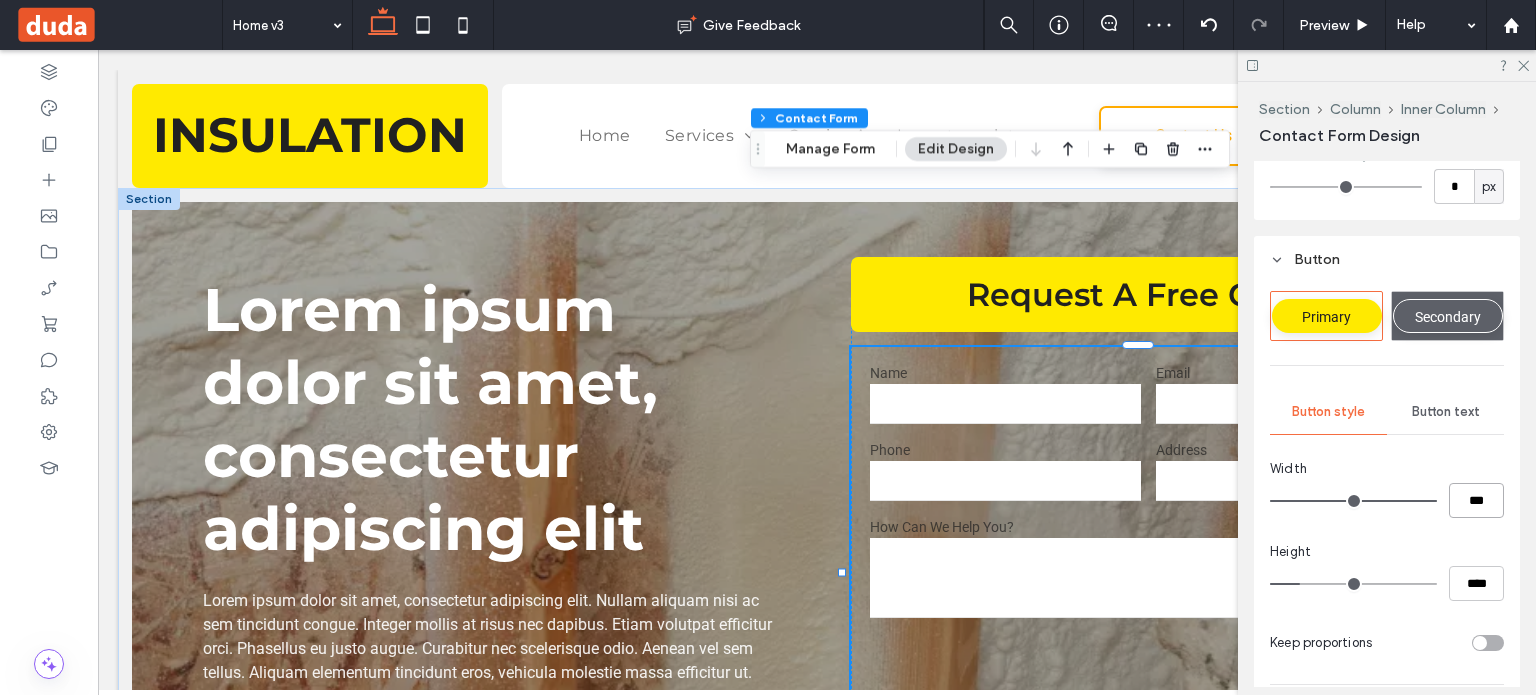 type on "***" 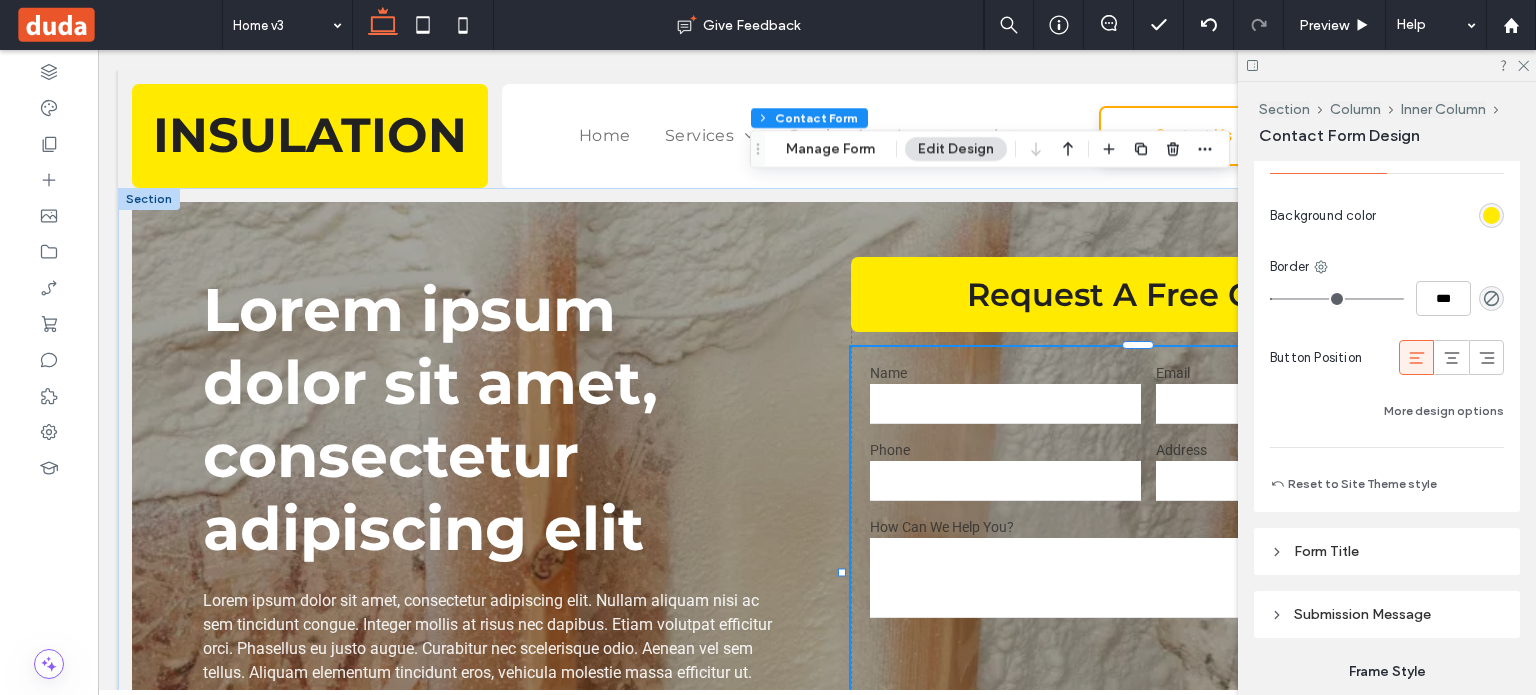 scroll, scrollTop: 2000, scrollLeft: 0, axis: vertical 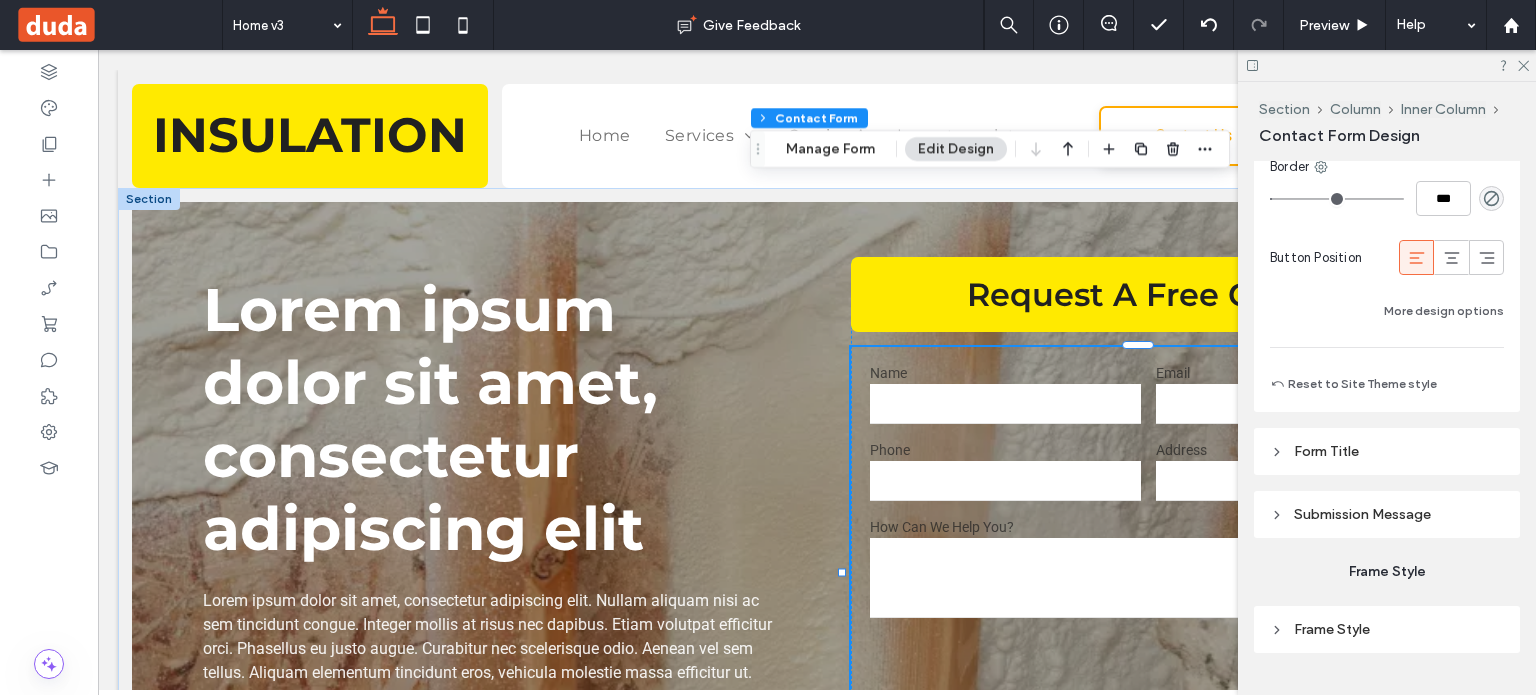 click on "Frame Style" at bounding box center (1332, 629) 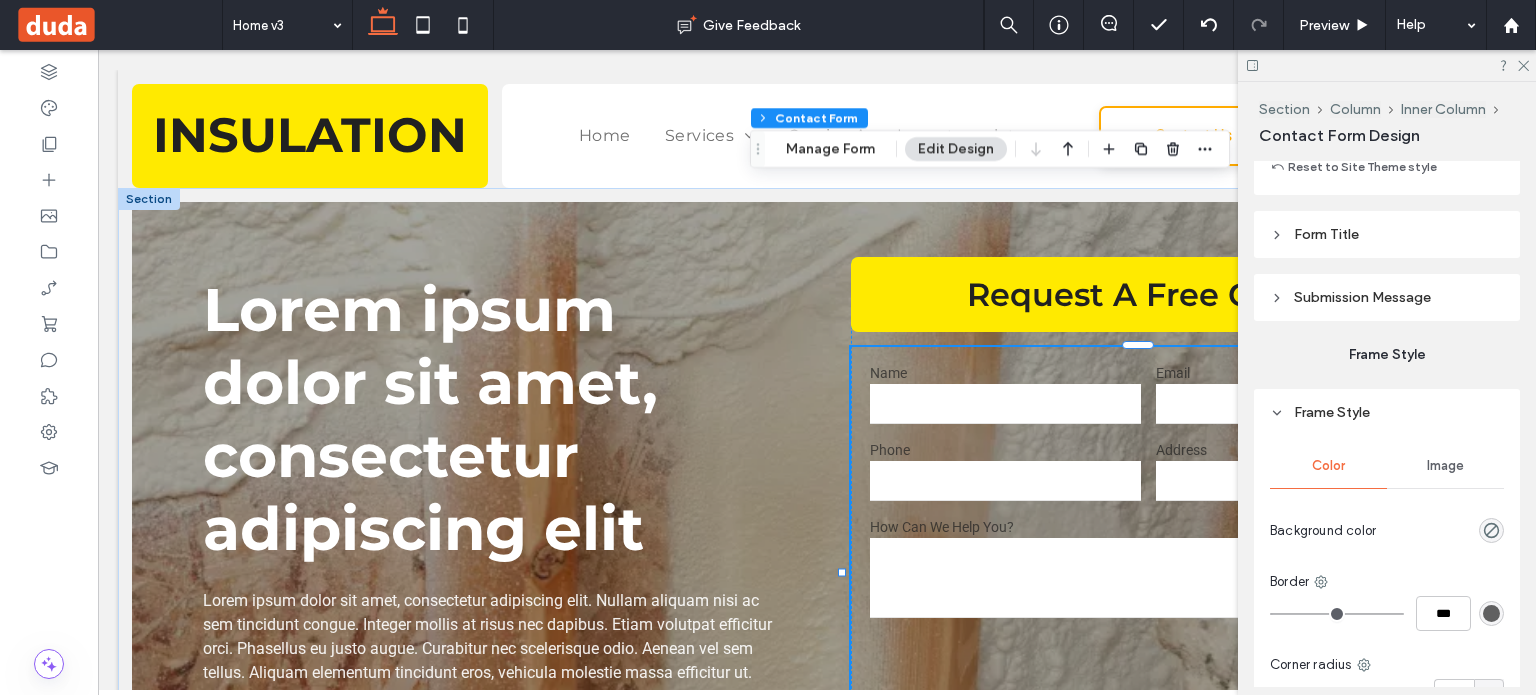 scroll, scrollTop: 2284, scrollLeft: 0, axis: vertical 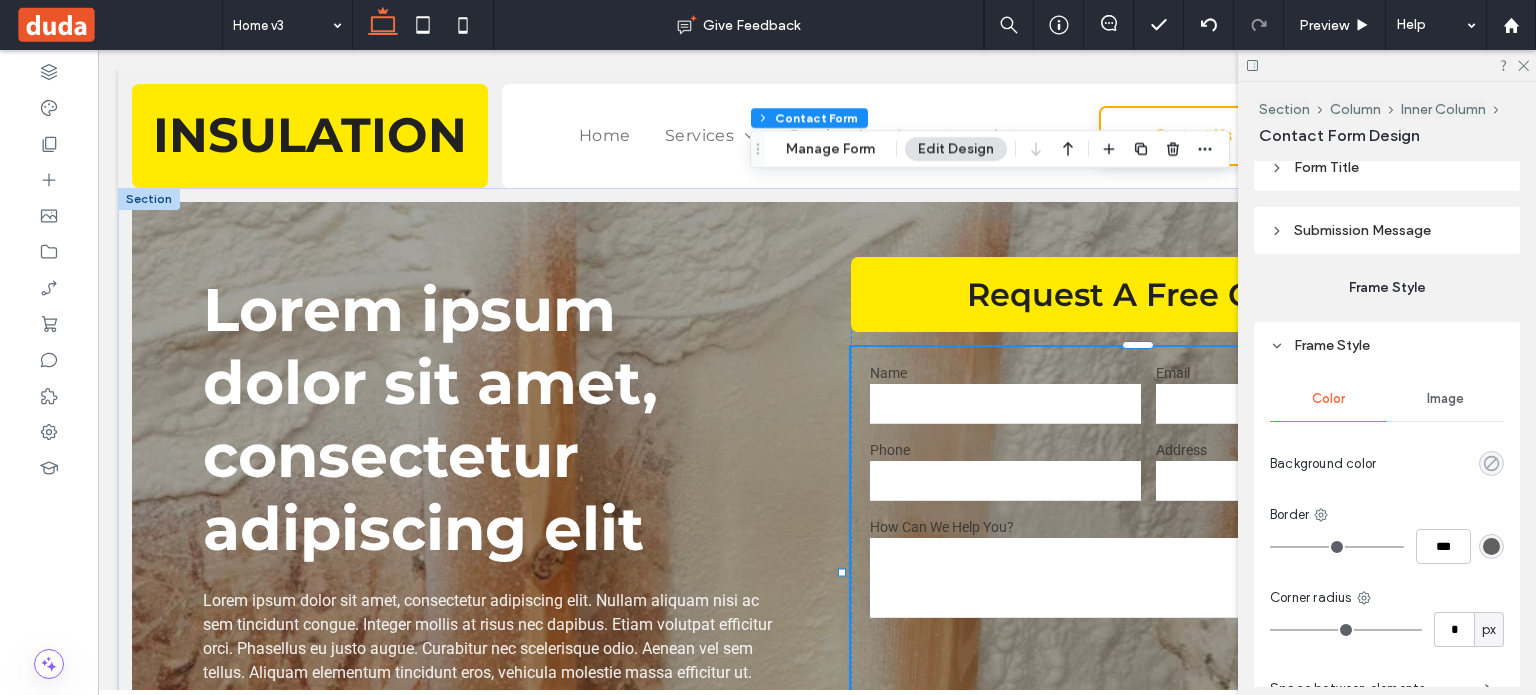 click 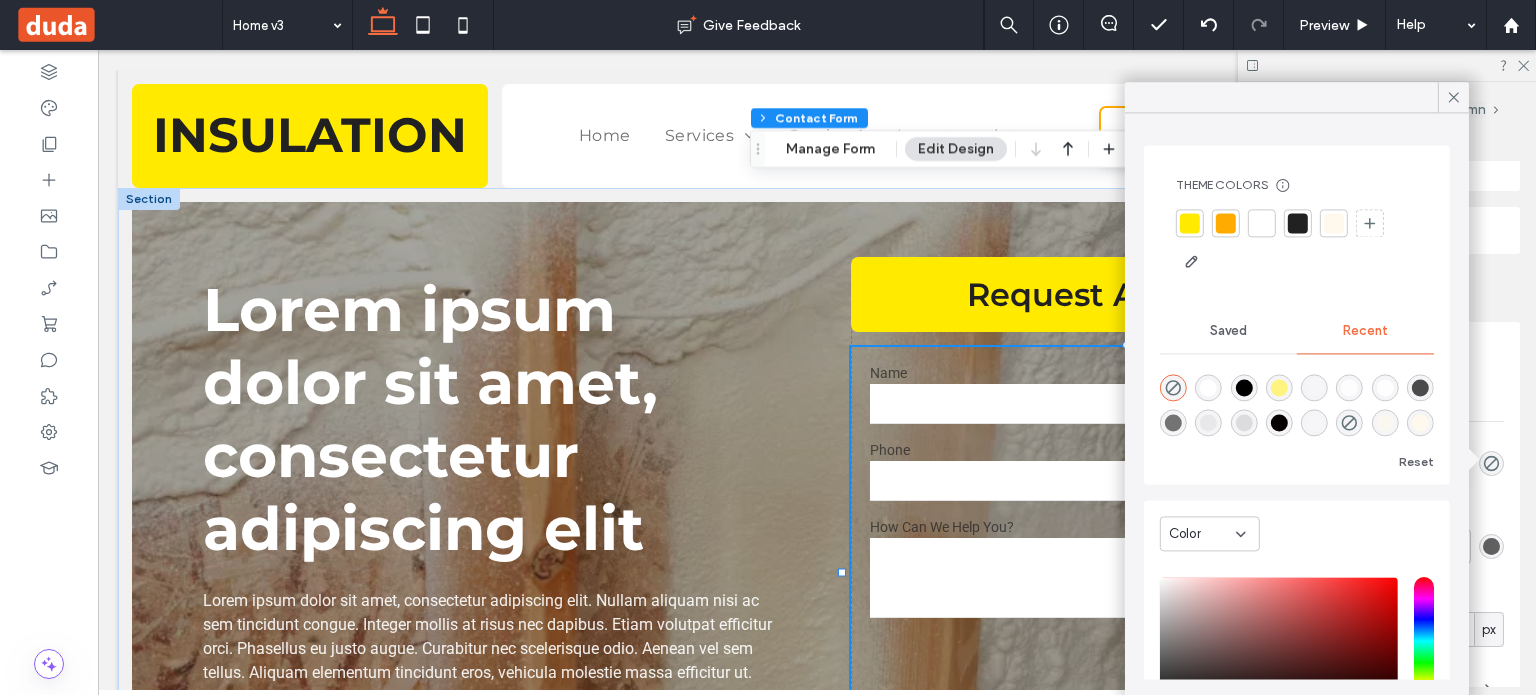 click at bounding box center (1262, 223) 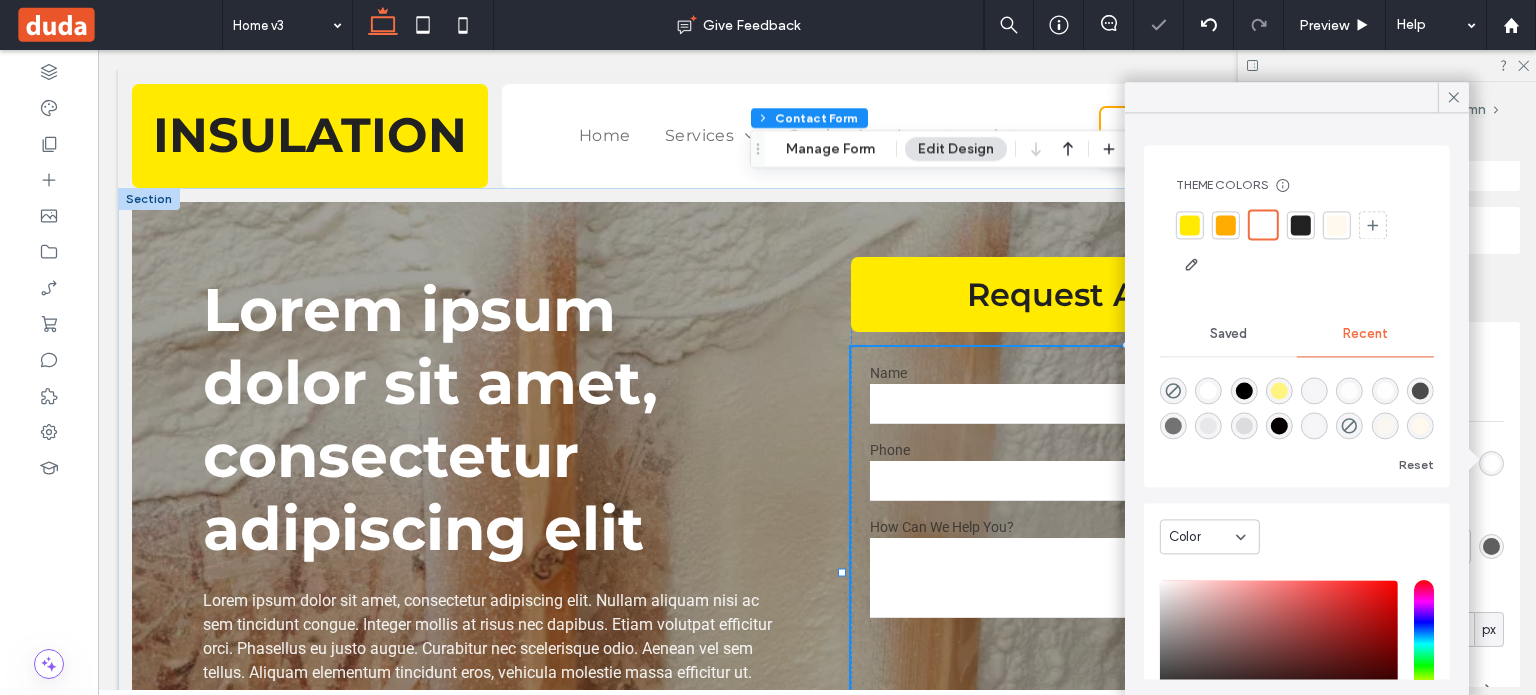 type on "*" 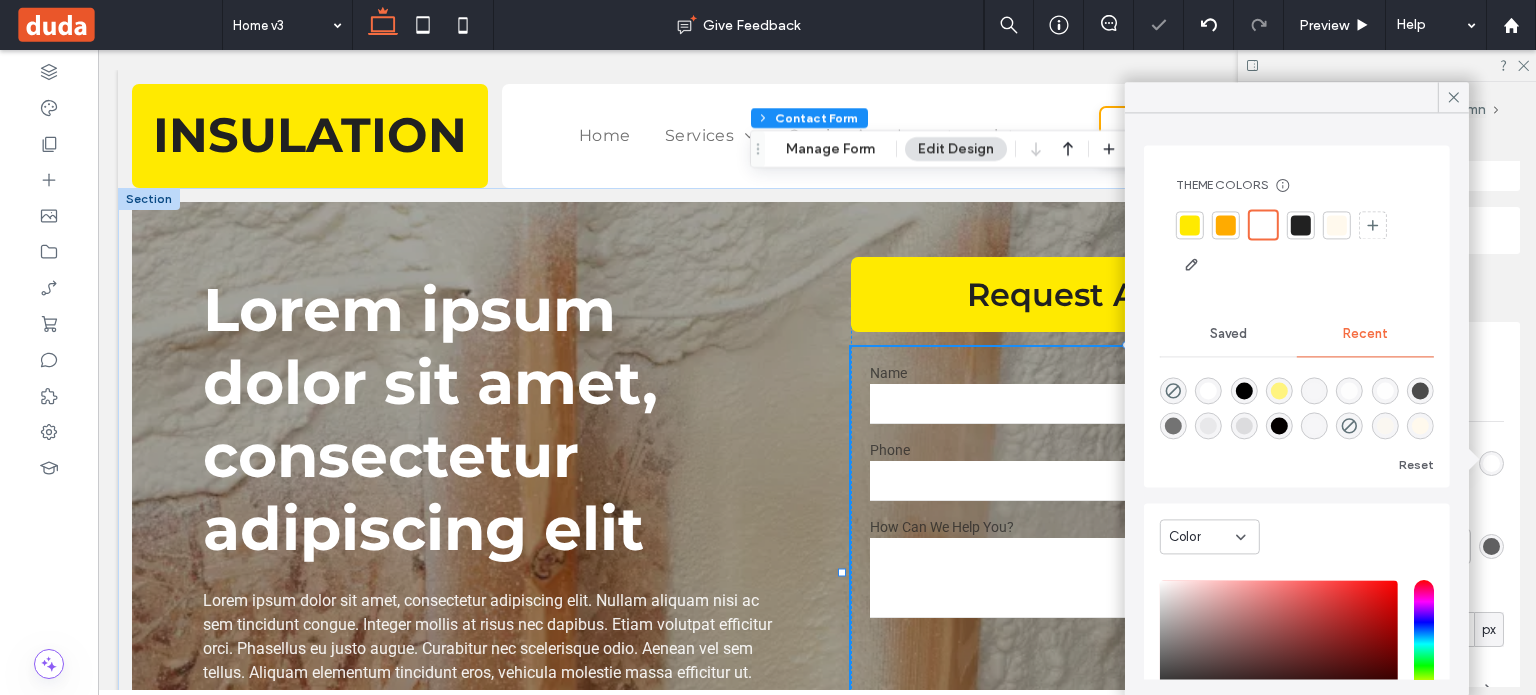 drag, startPoint x: 1446, startPoint y: 103, endPoint x: 1444, endPoint y: 207, distance: 104.019226 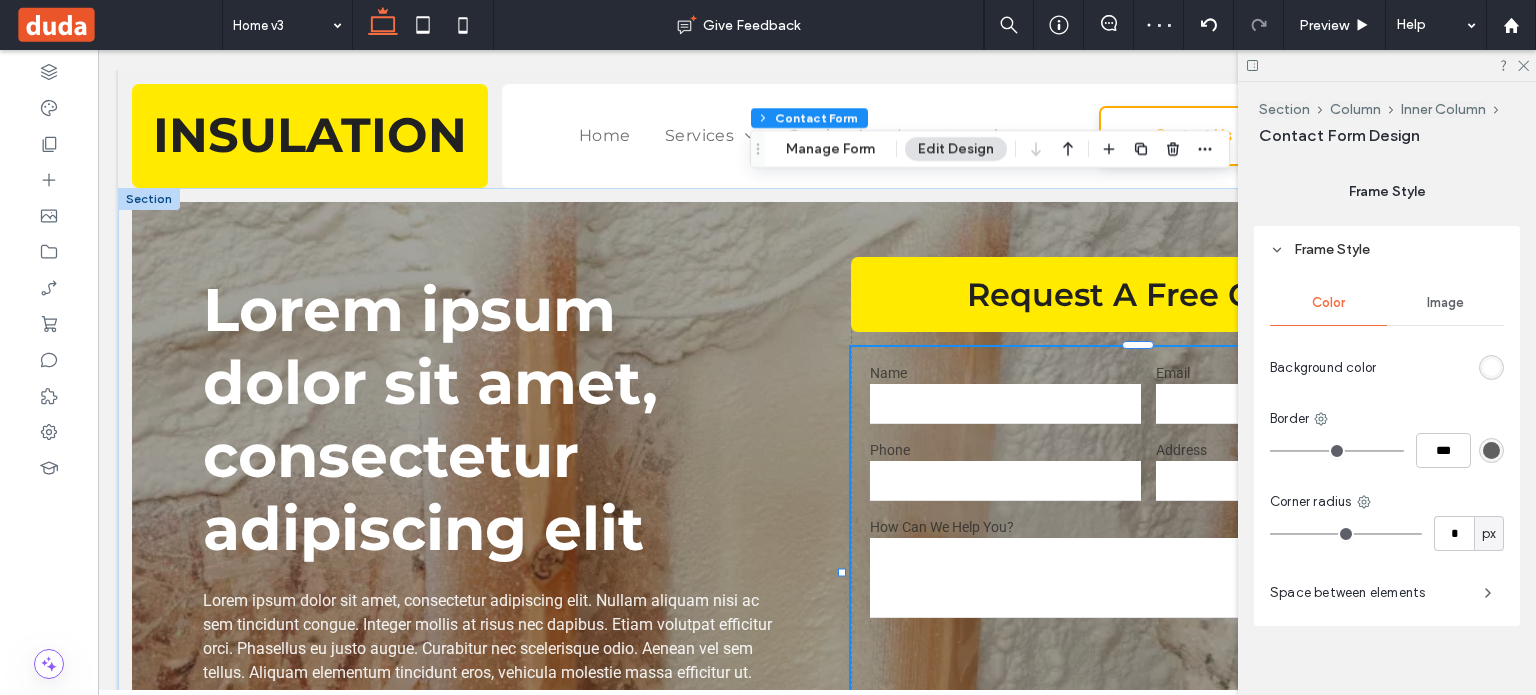 scroll, scrollTop: 2384, scrollLeft: 0, axis: vertical 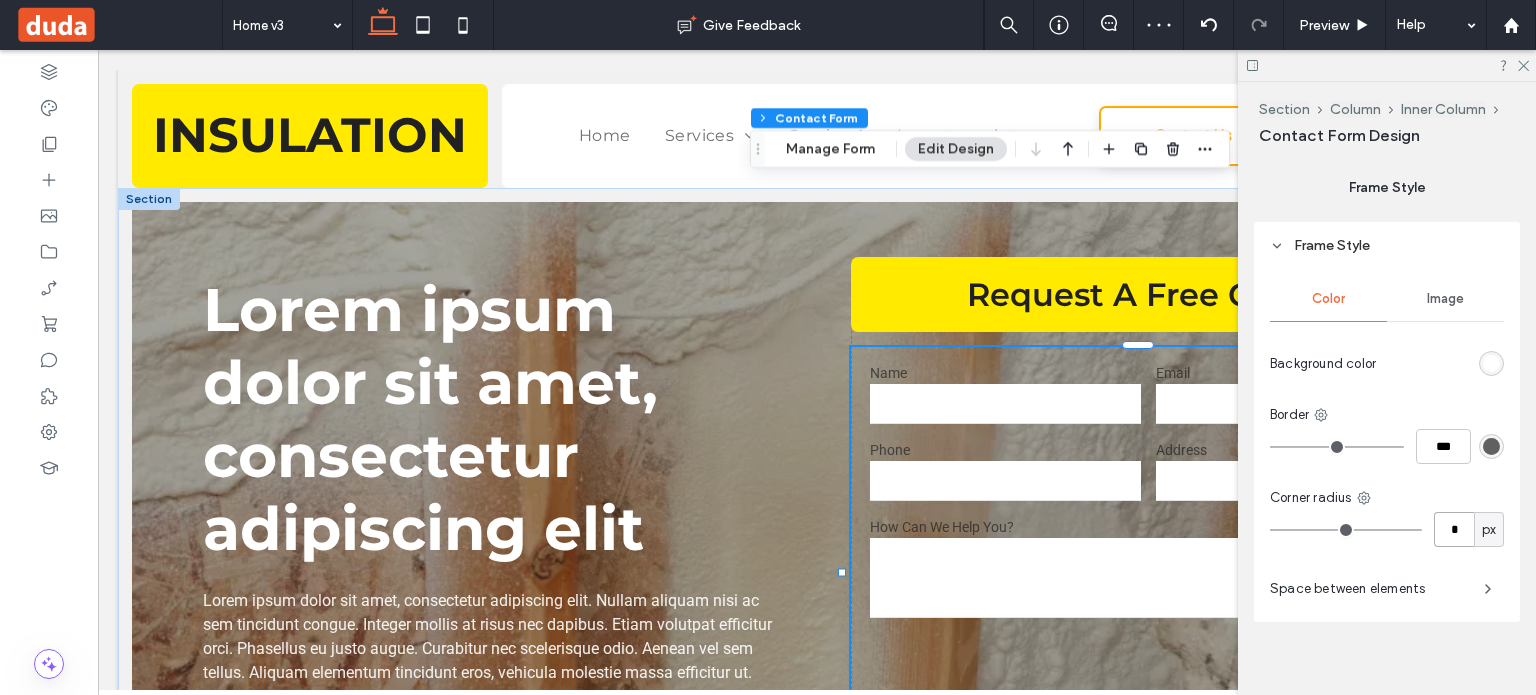 click on "*" at bounding box center (1454, 529) 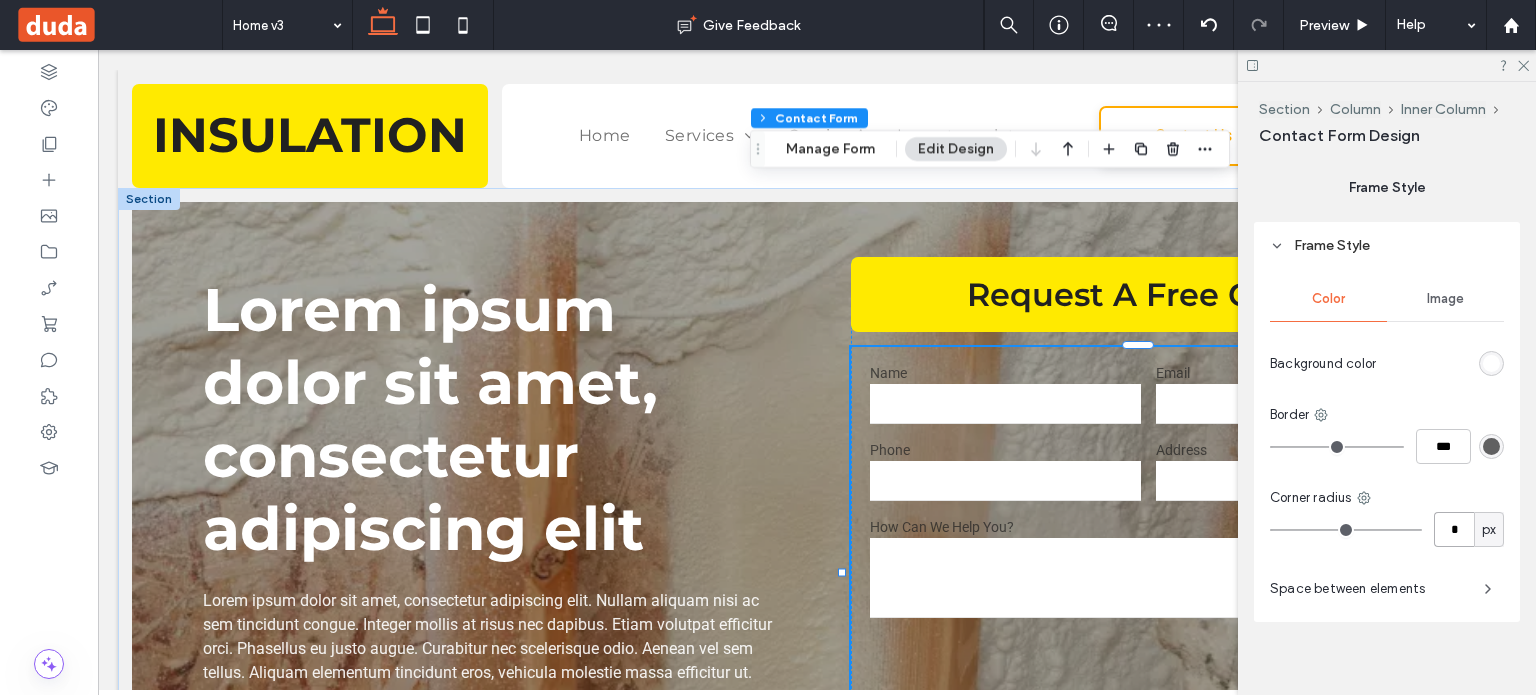 type on "*" 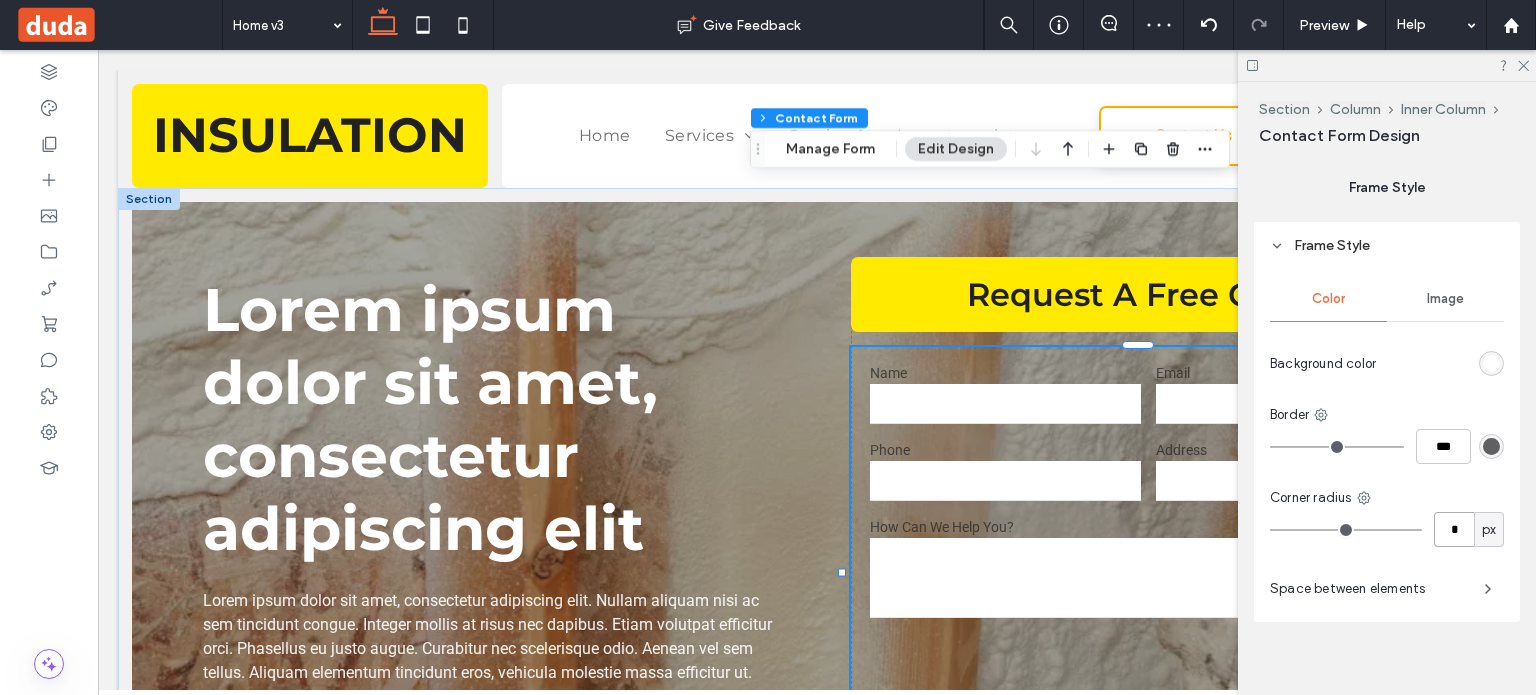 type on "*" 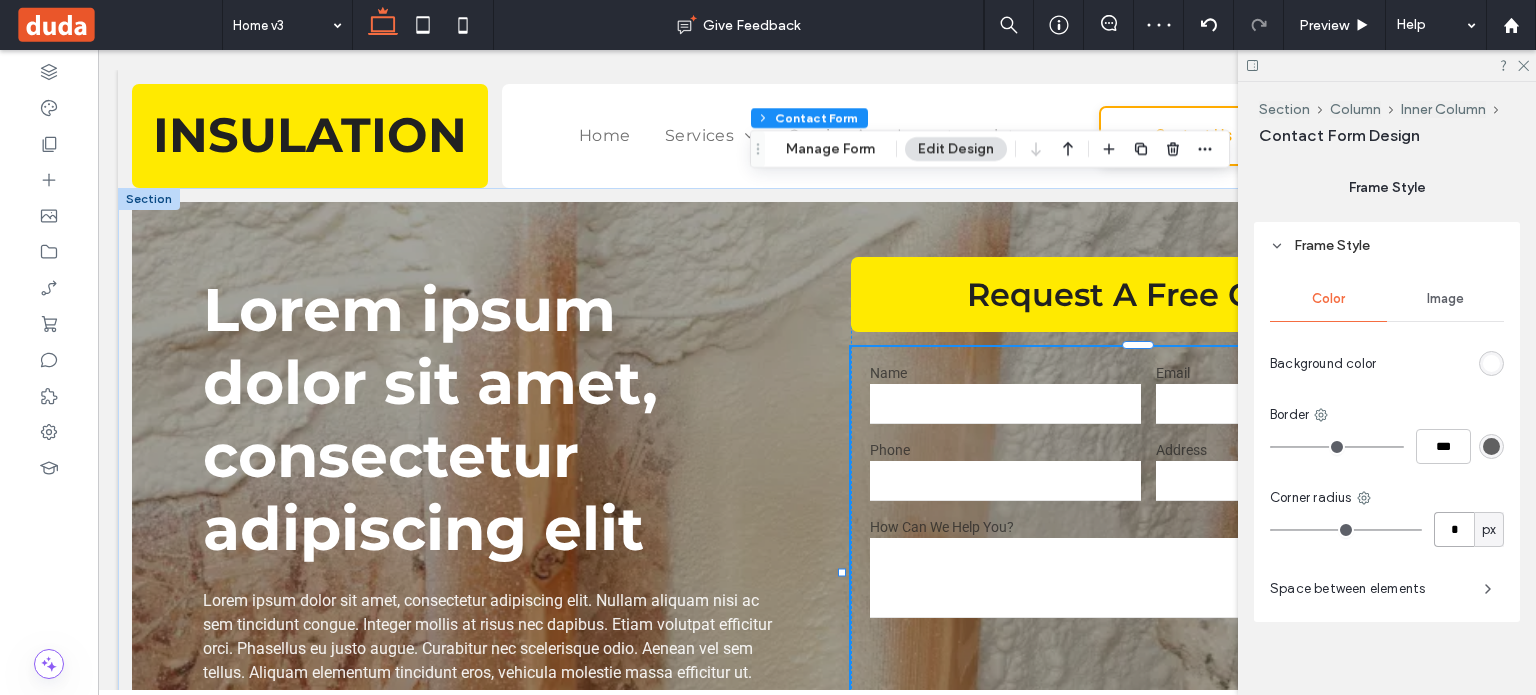 type on "*" 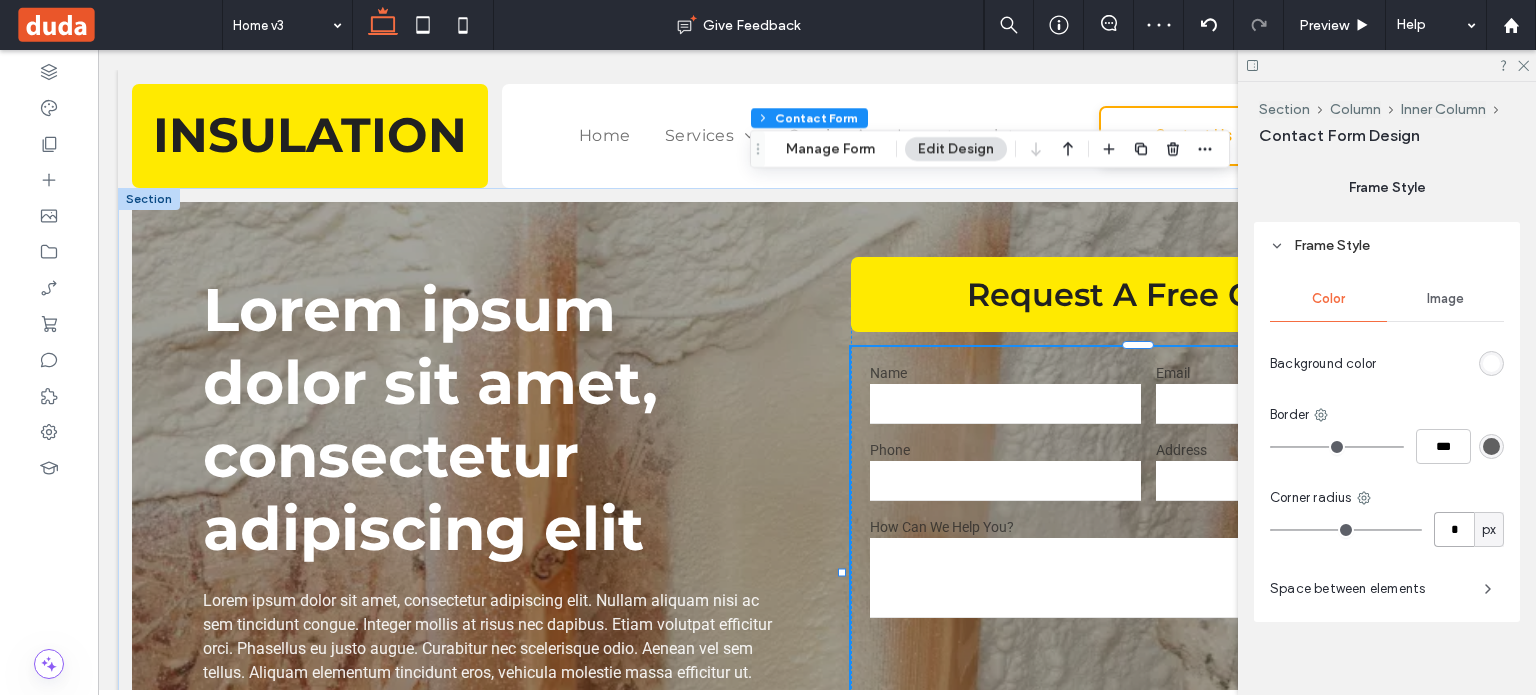 type on "*" 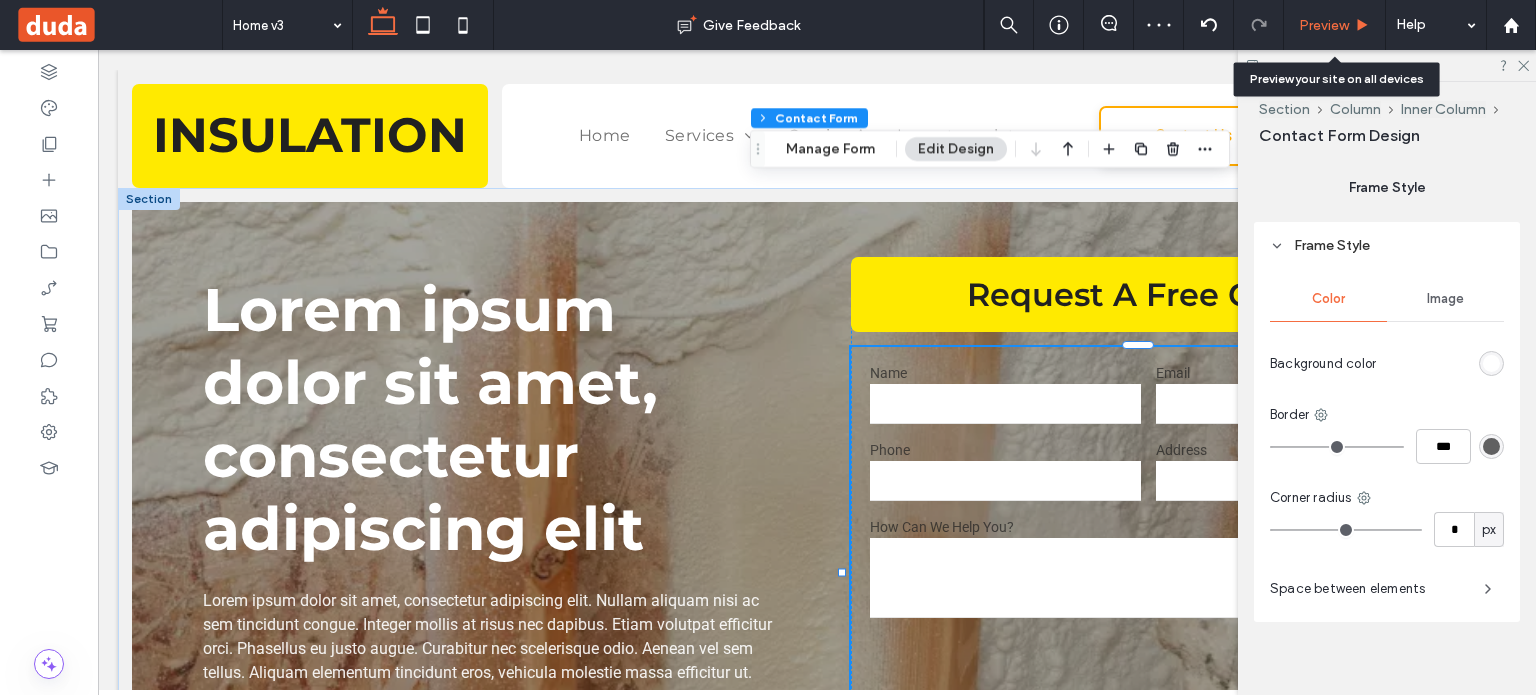 click on "Preview" at bounding box center (1324, 25) 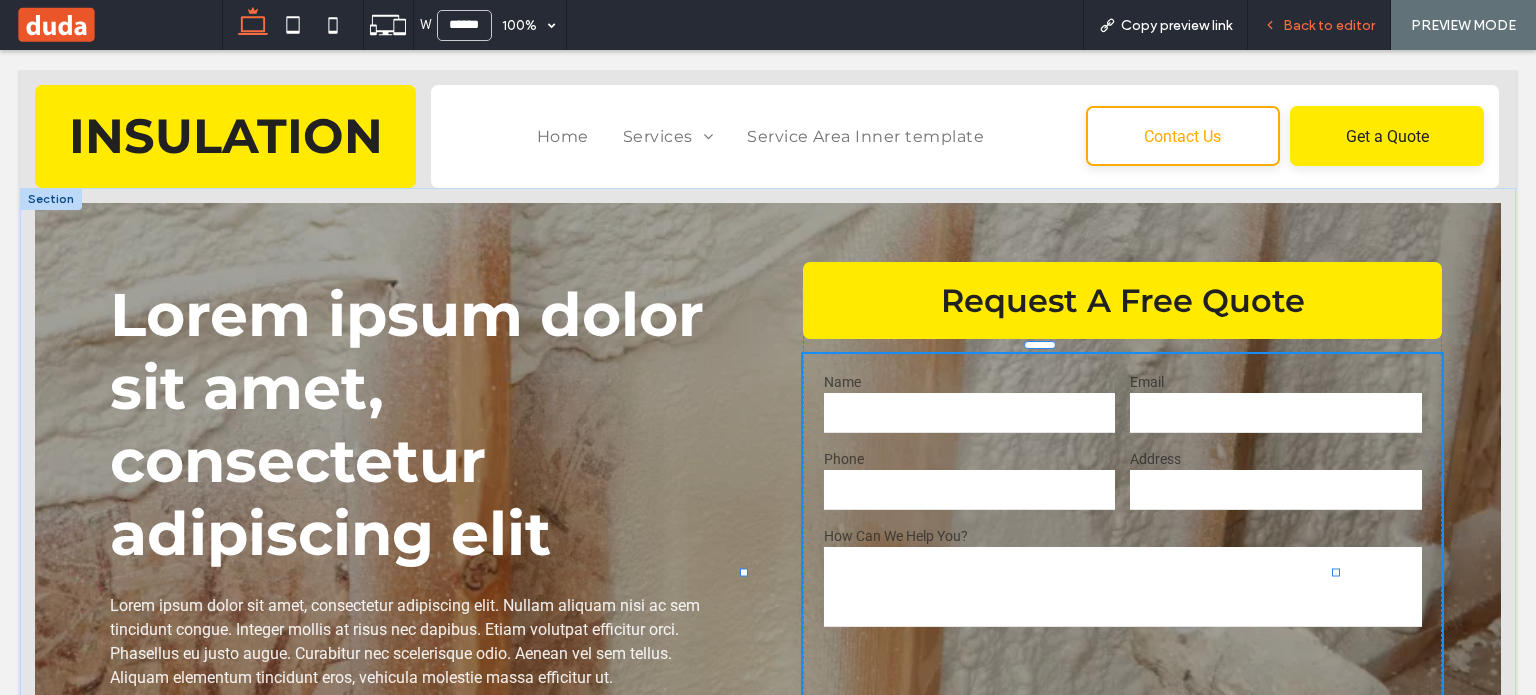 click on "Back to editor" at bounding box center (1329, 25) 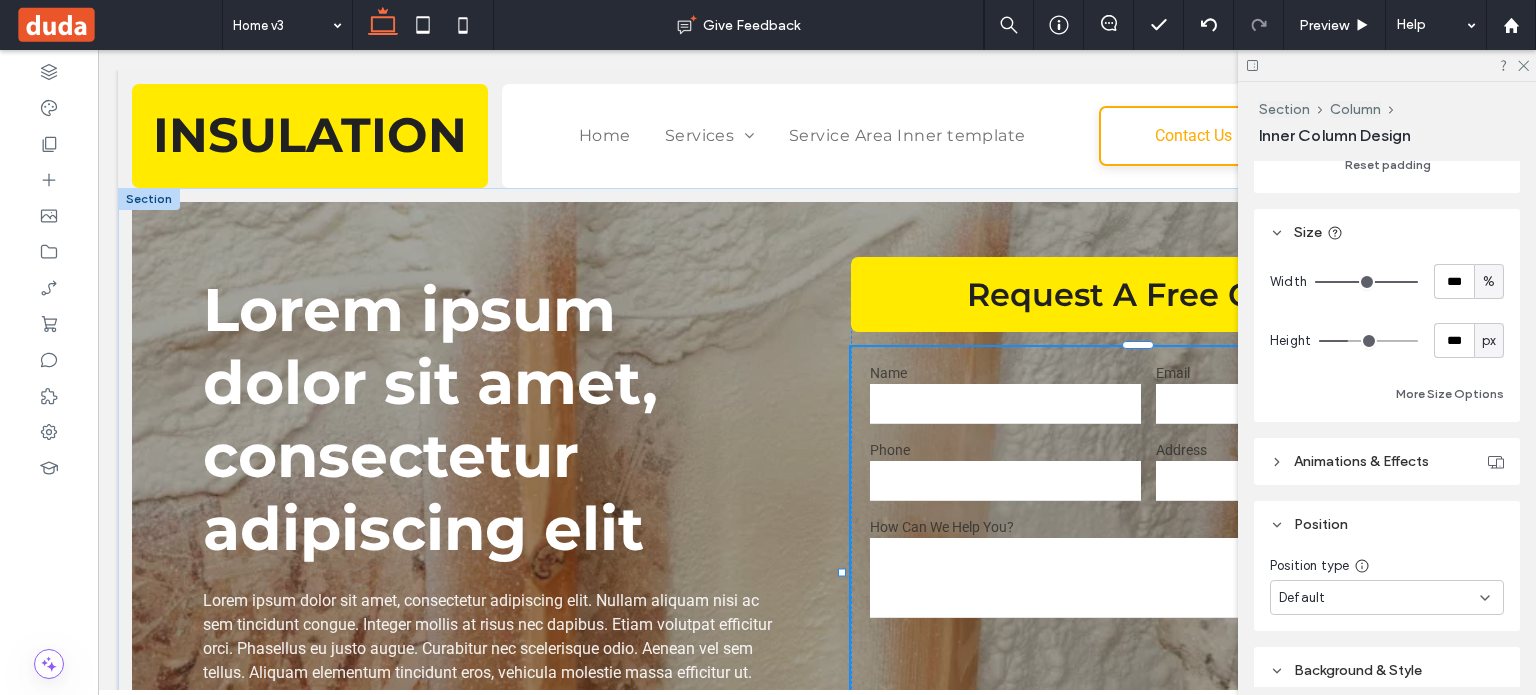 scroll, scrollTop: 0, scrollLeft: 0, axis: both 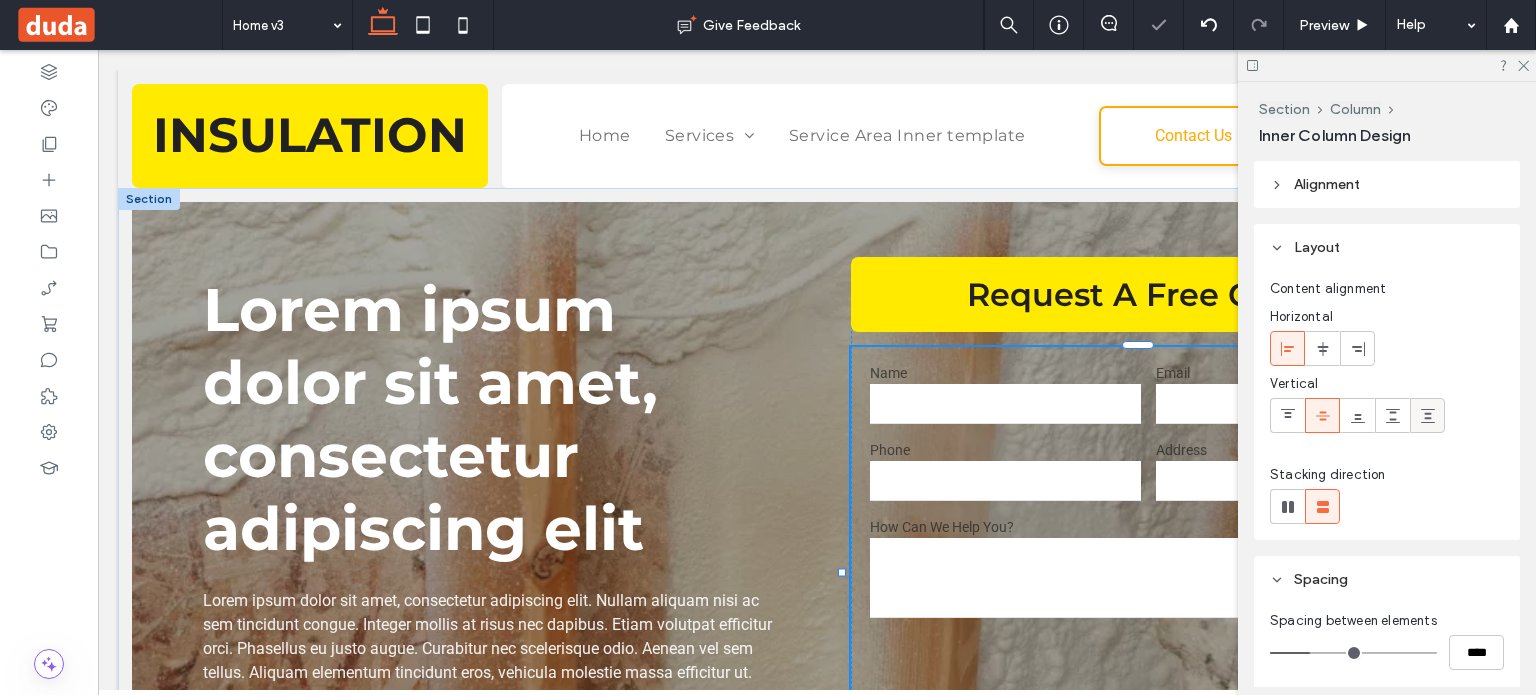 type on "**" 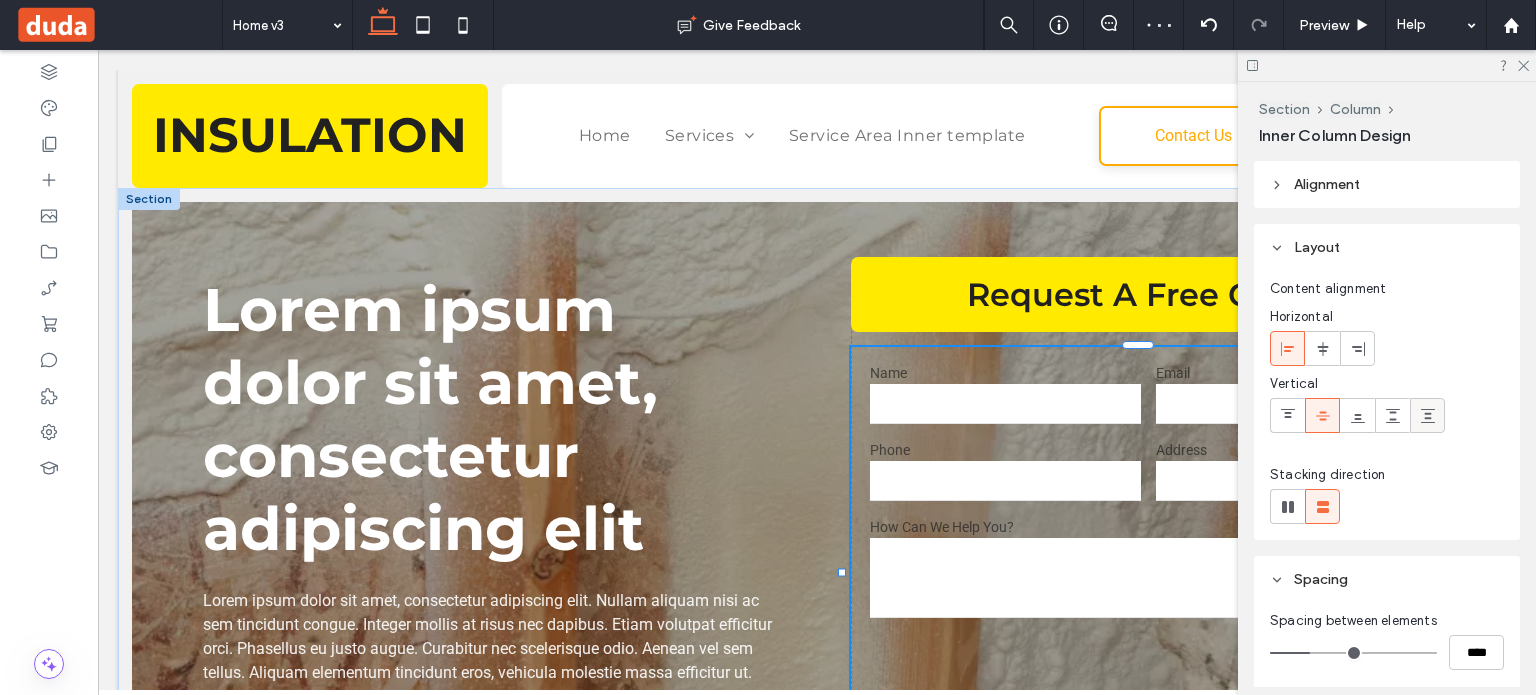 type on "**" 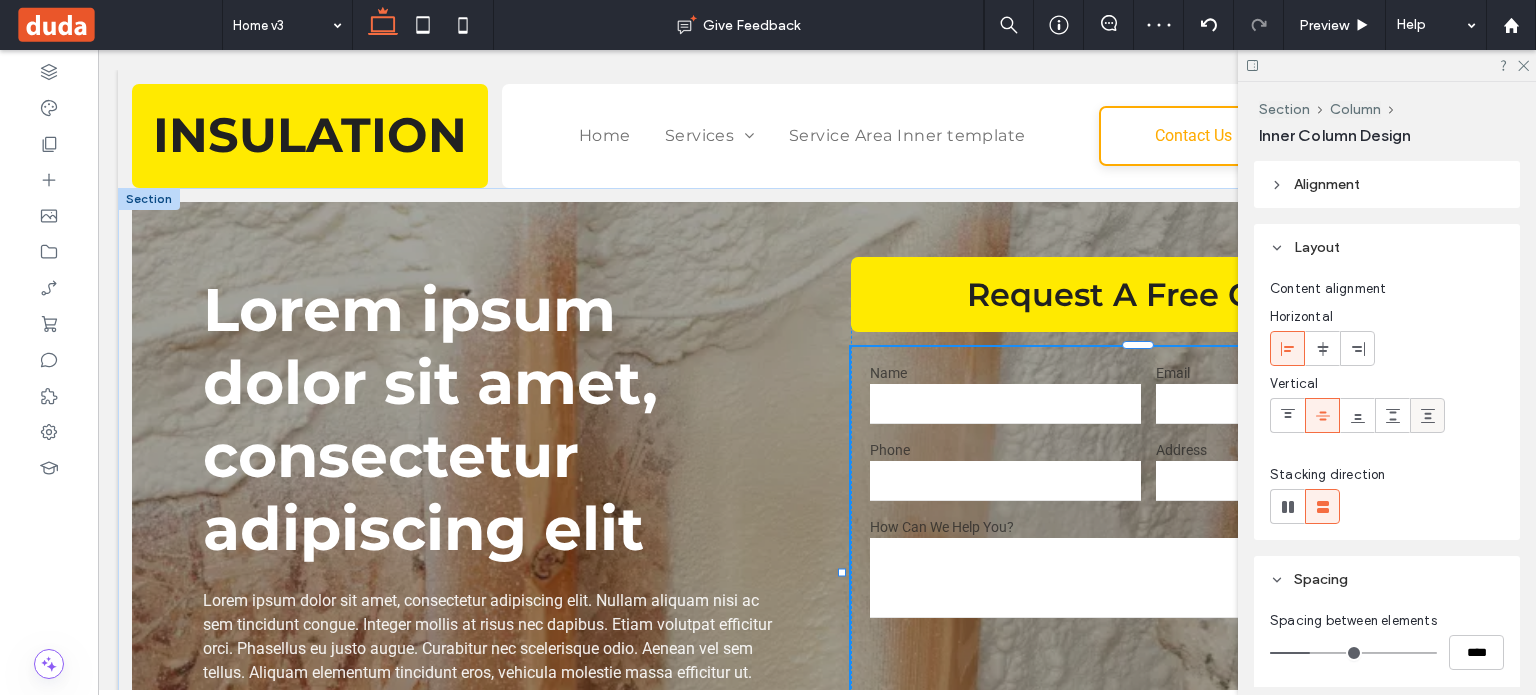 type on "****" 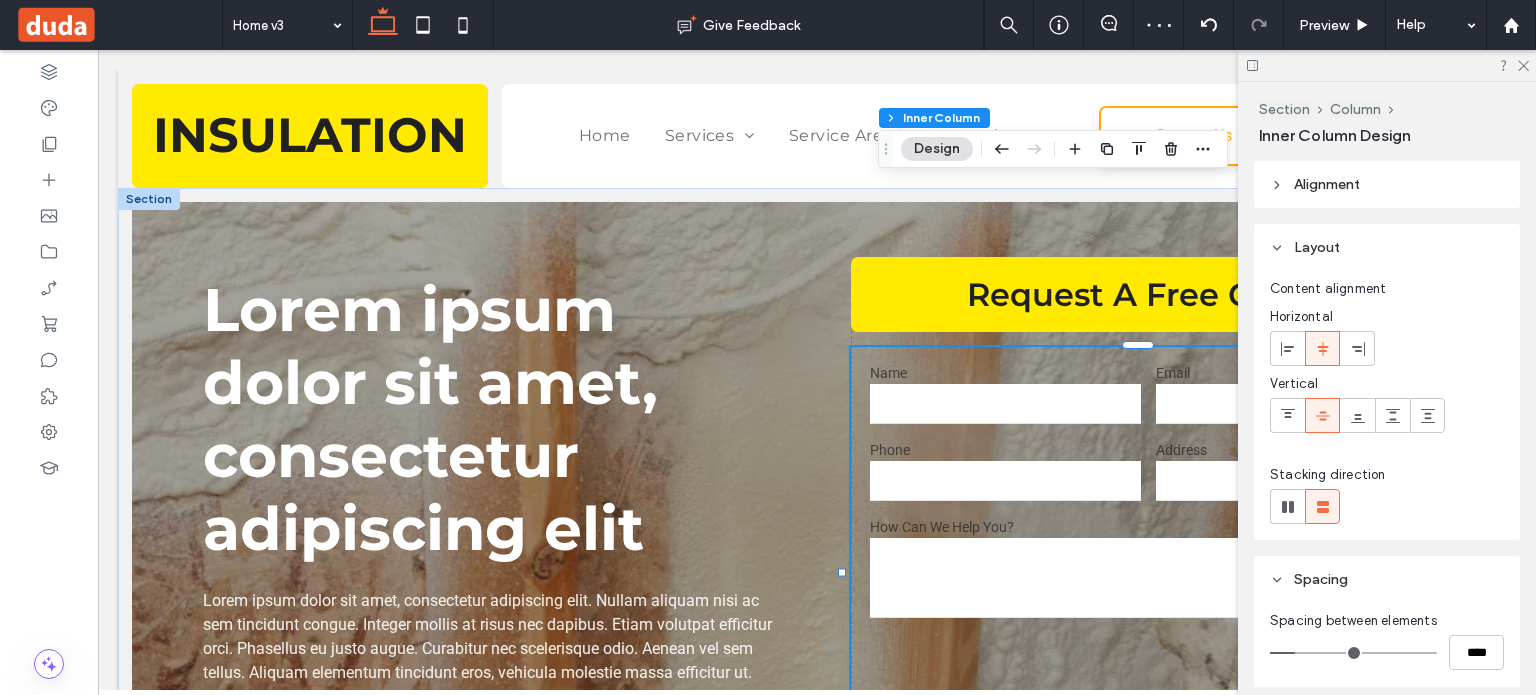 click on "Section Column Inner Column Design" at bounding box center [1053, 149] 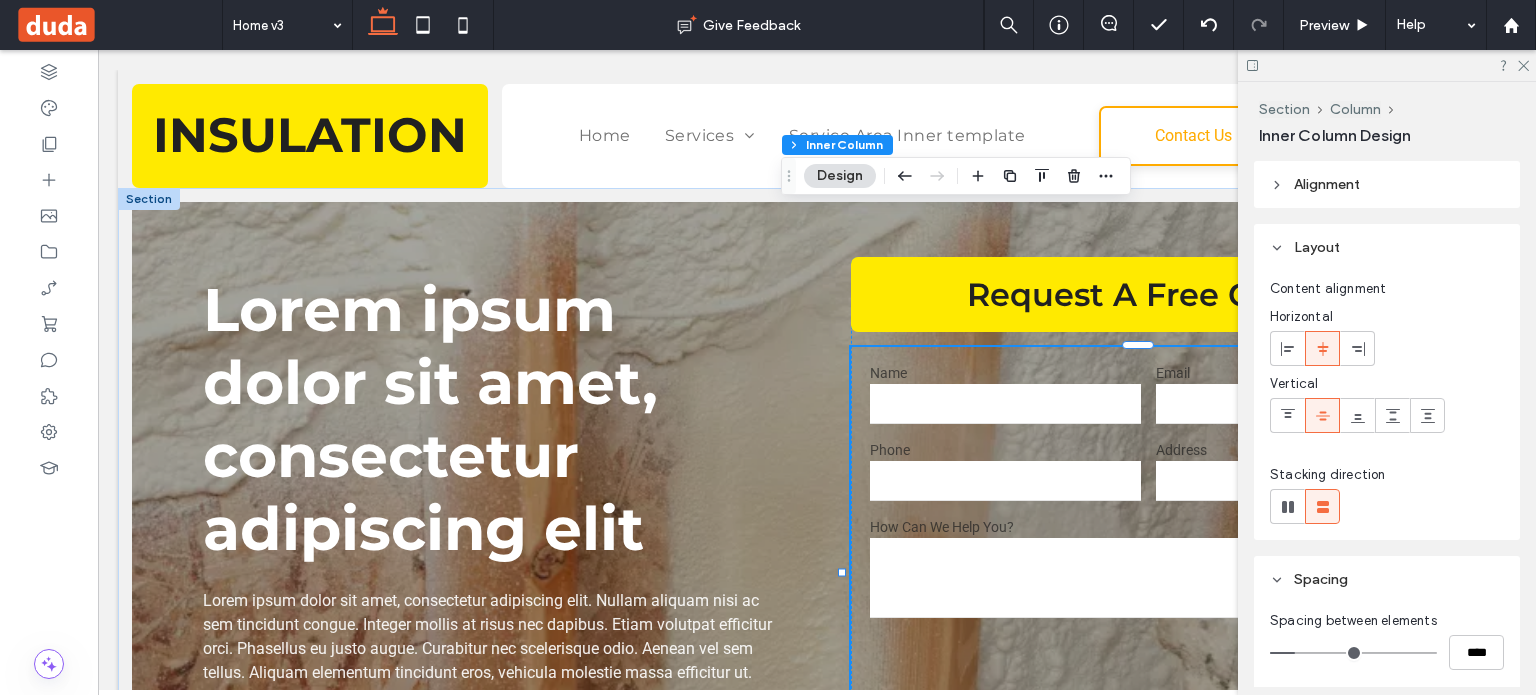 drag, startPoint x: 884, startPoint y: 143, endPoint x: 815, endPoint y: 179, distance: 77.82673 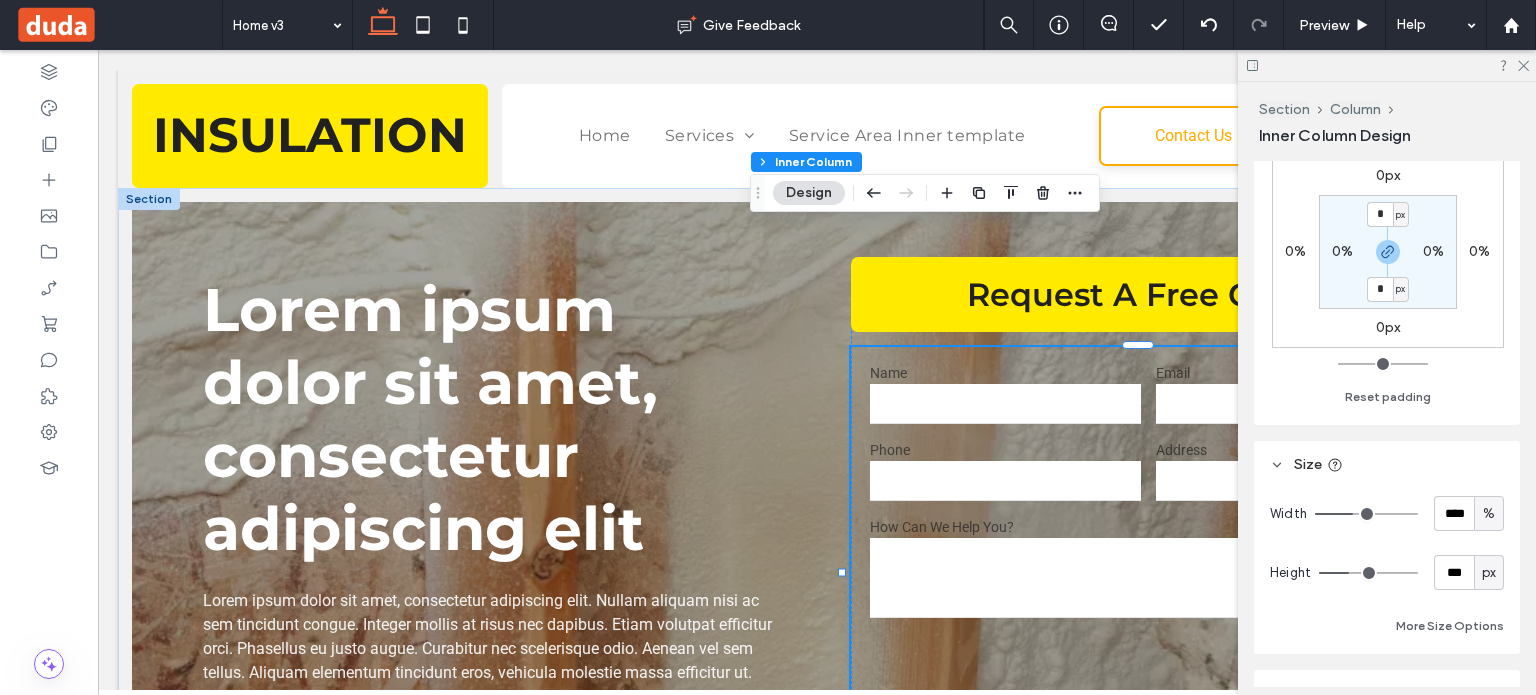 scroll, scrollTop: 600, scrollLeft: 0, axis: vertical 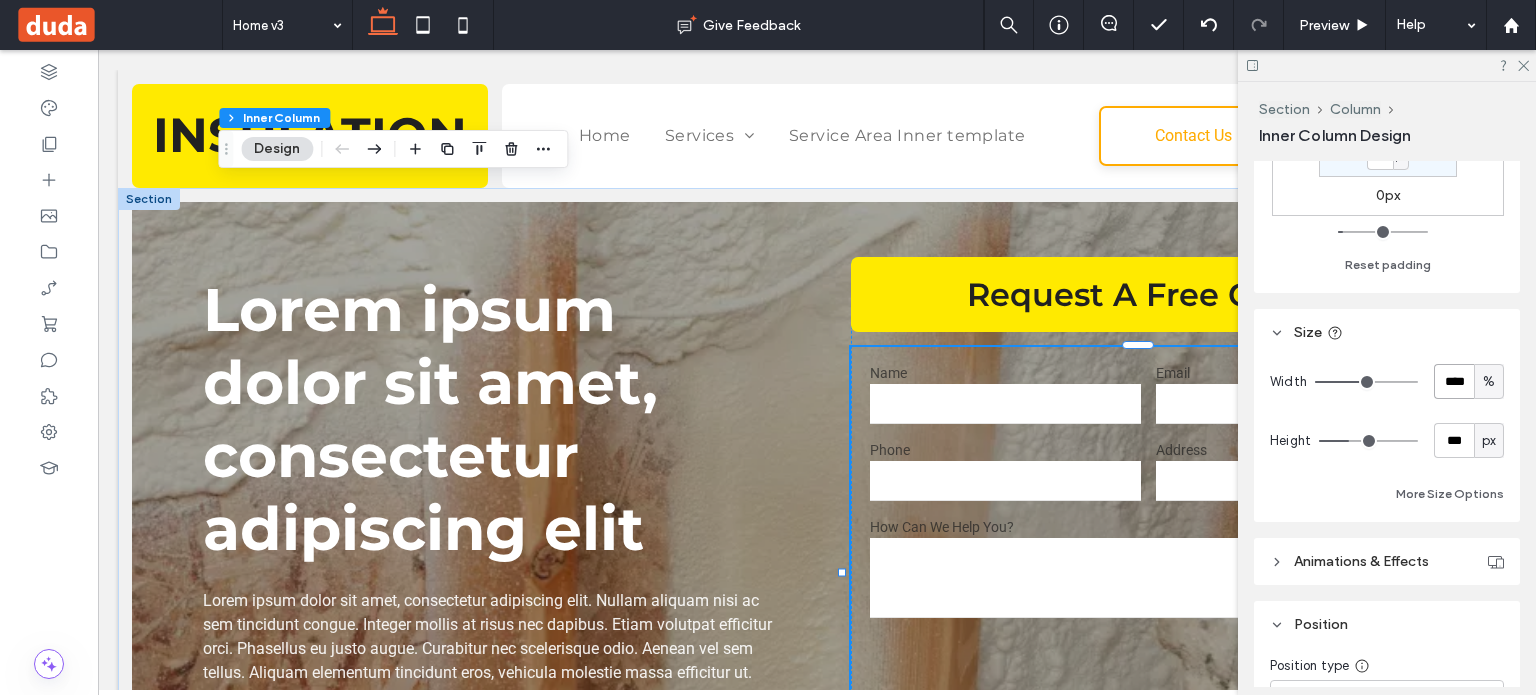 click on "****" at bounding box center [1454, 381] 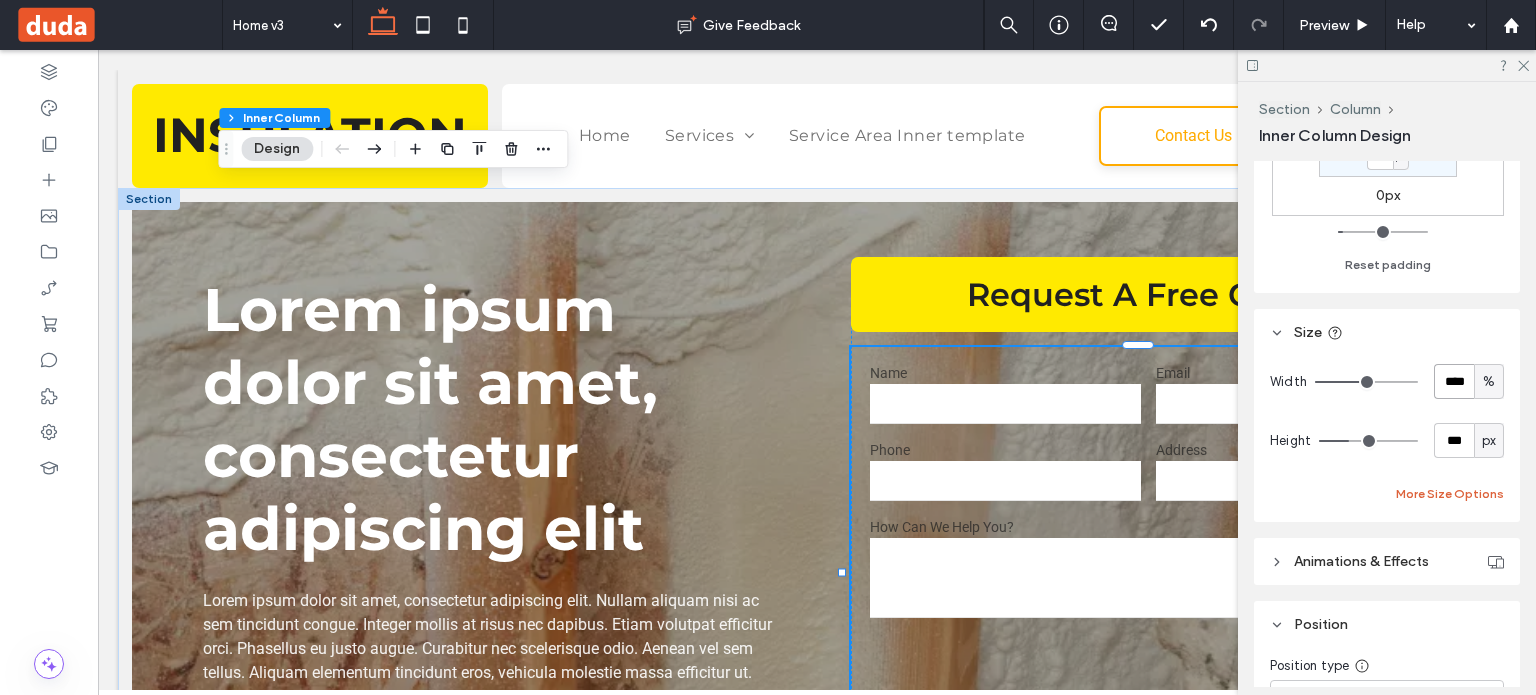 type on "*" 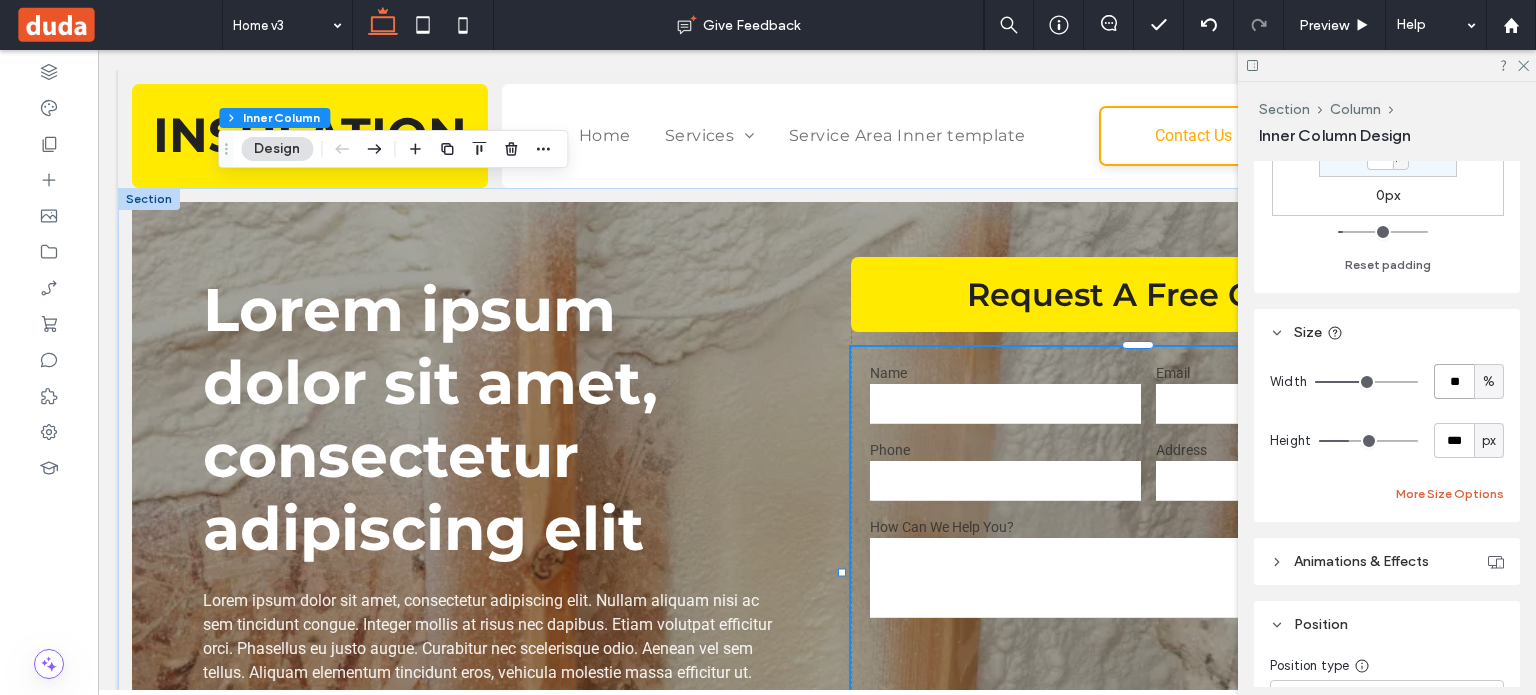 type on "**" 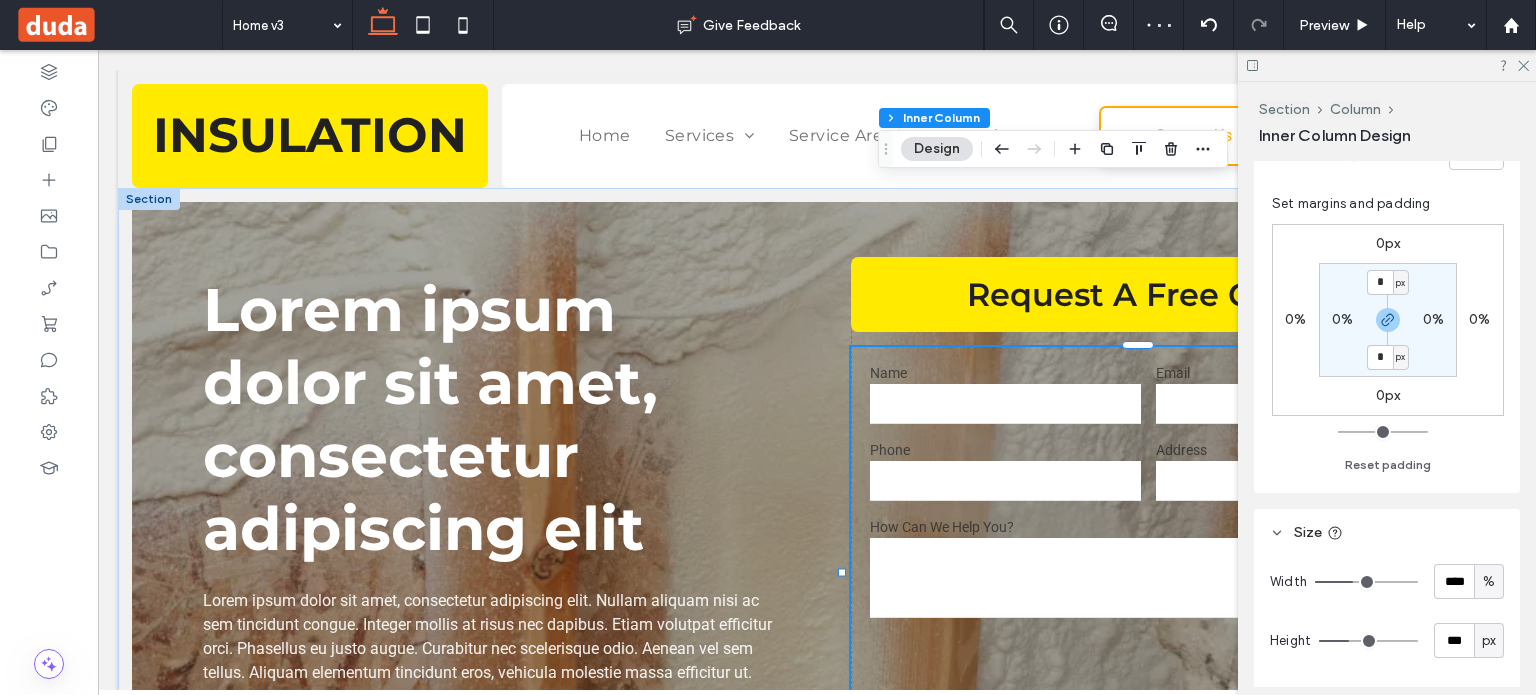 scroll, scrollTop: 600, scrollLeft: 0, axis: vertical 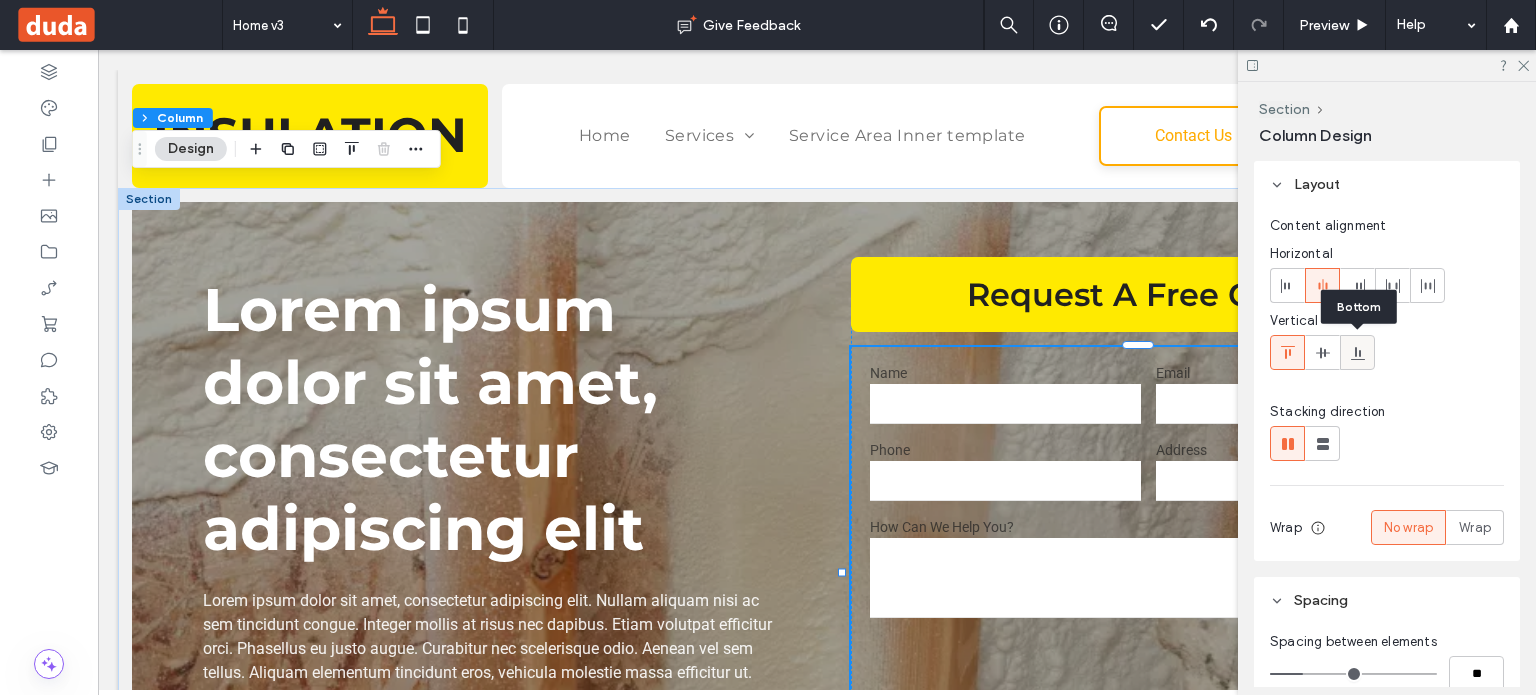 click 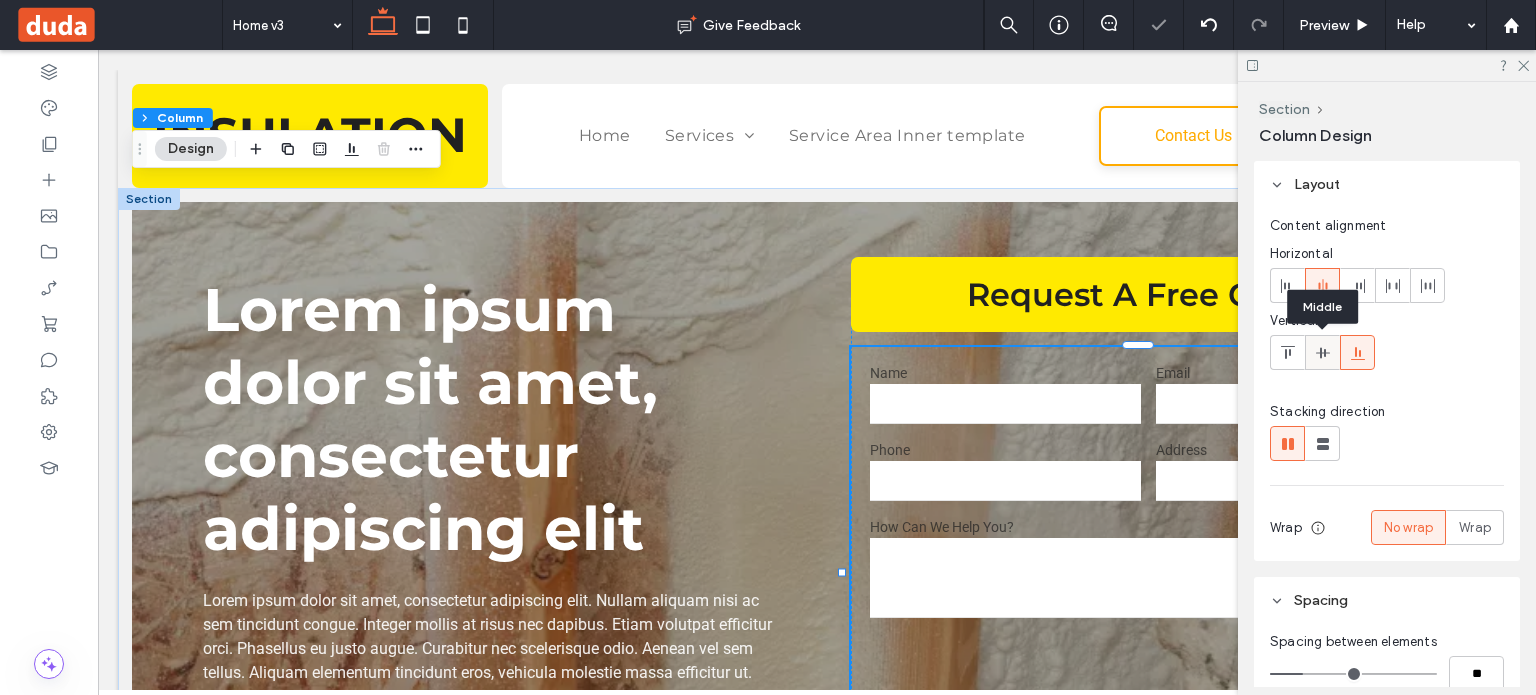click 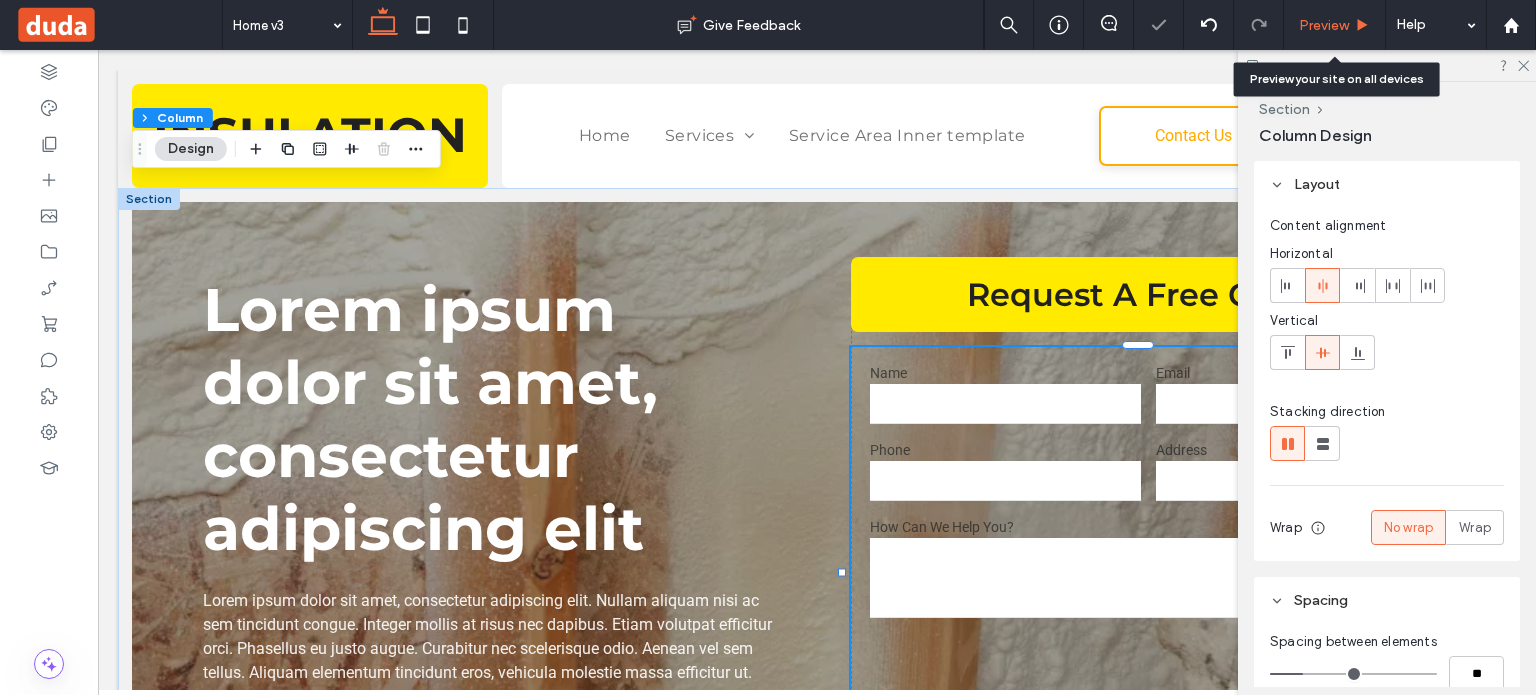 click on "Preview" at bounding box center [1324, 25] 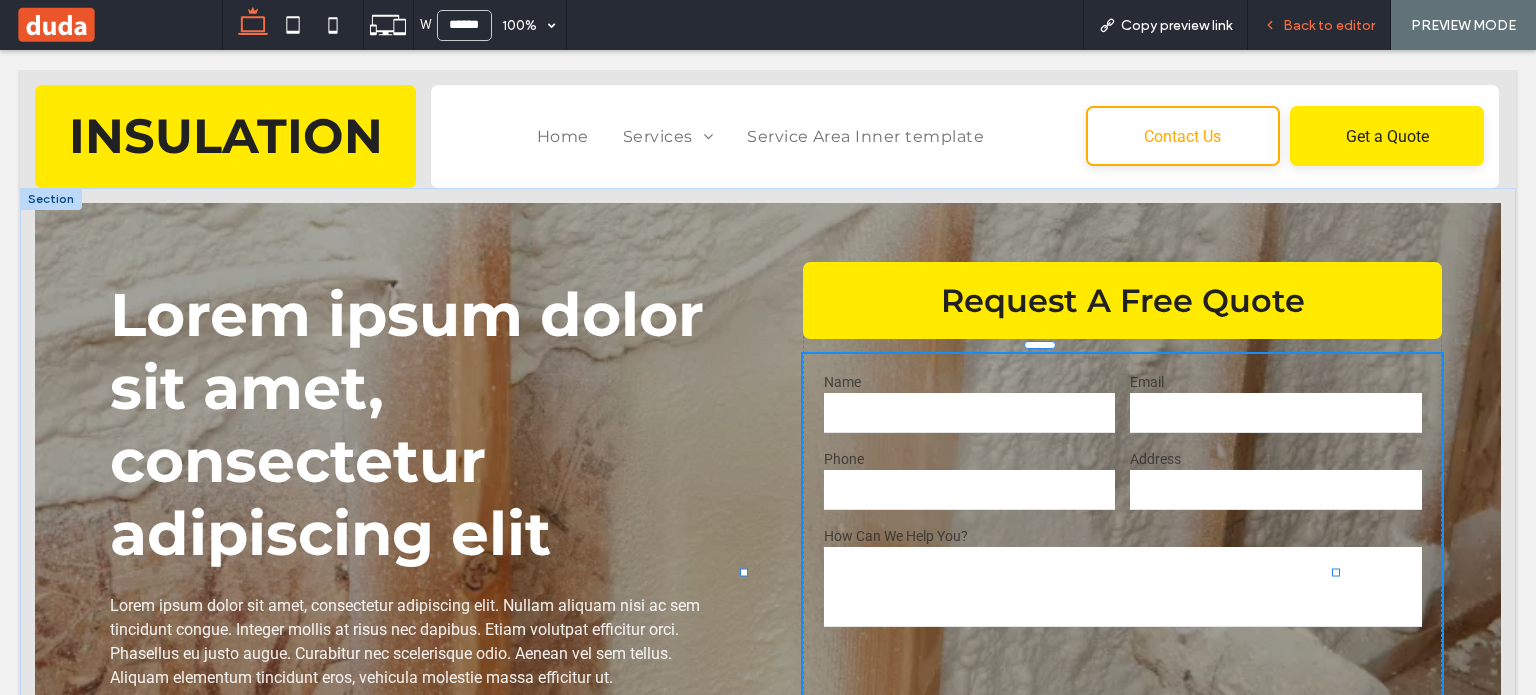 click on "Back to editor" at bounding box center [1319, 25] 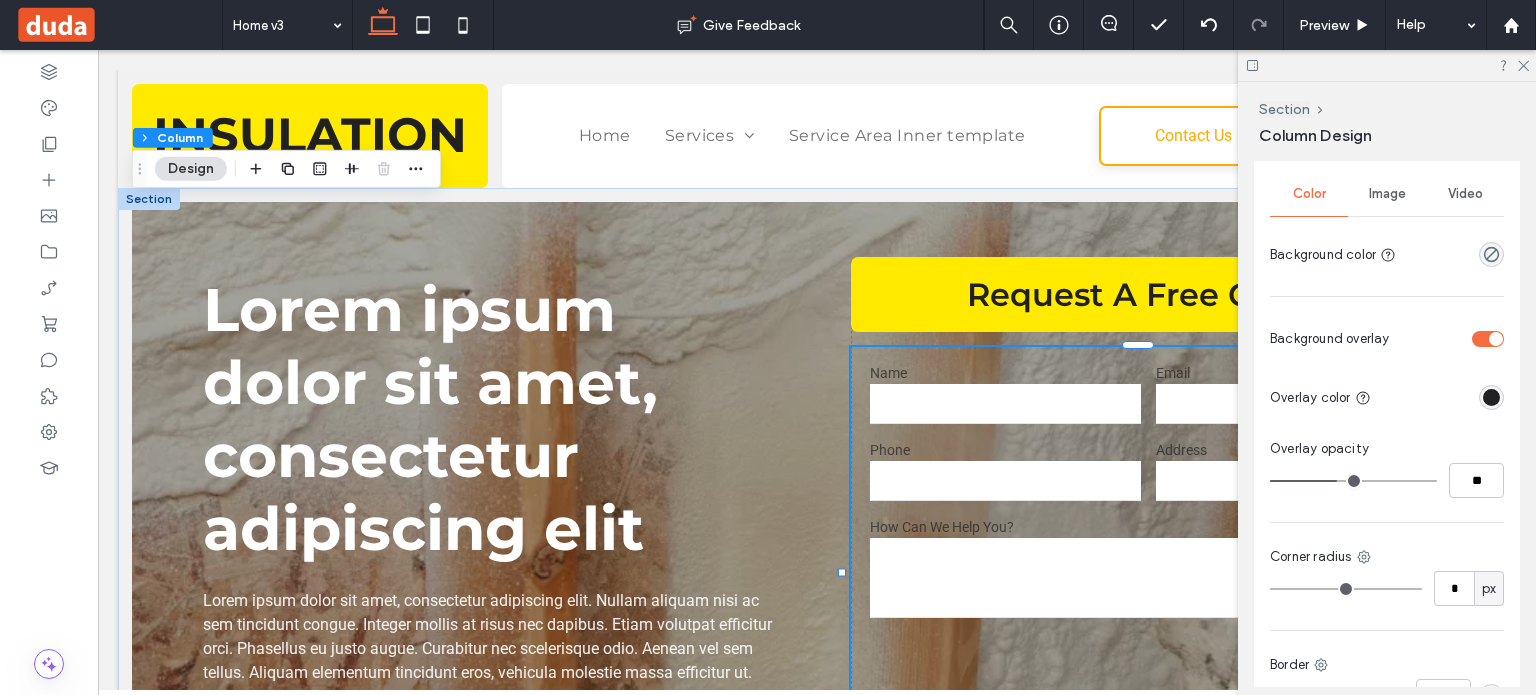 scroll, scrollTop: 1200, scrollLeft: 0, axis: vertical 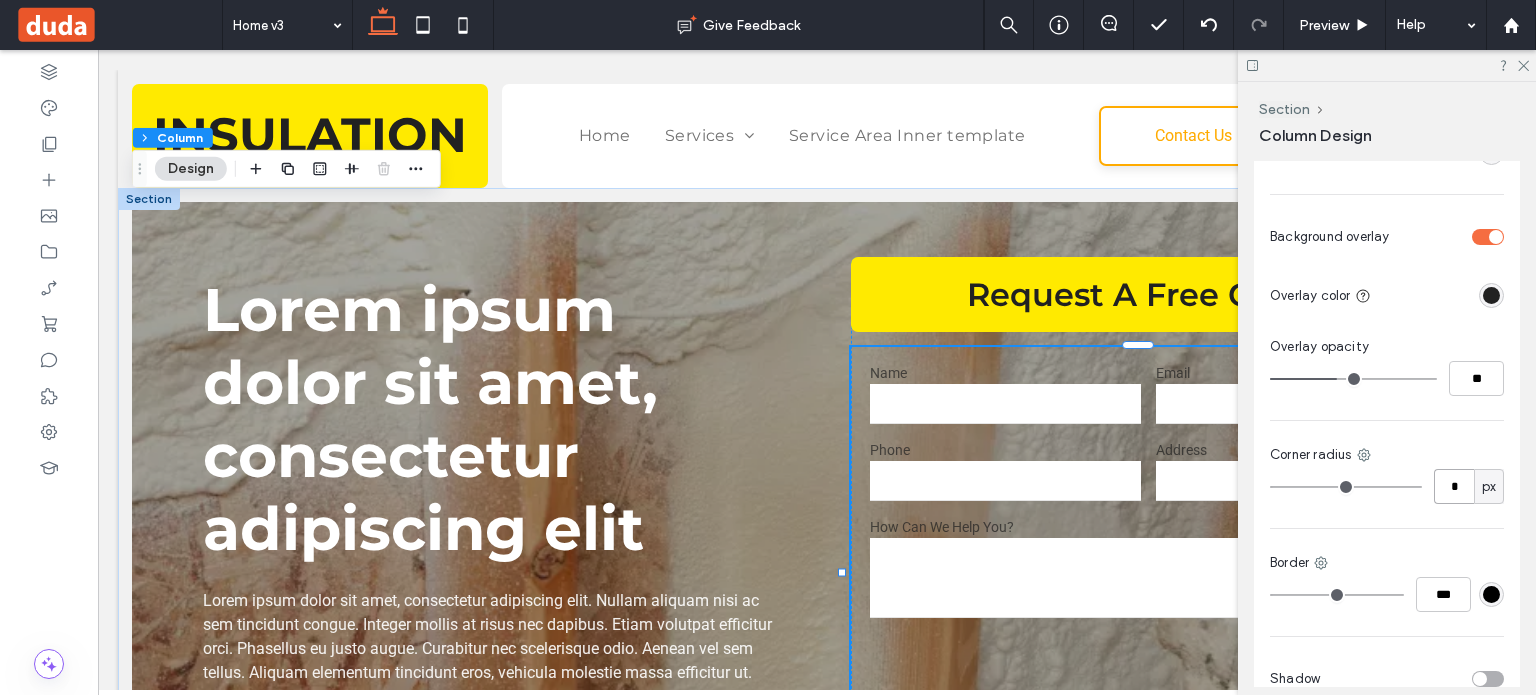 click on "*" at bounding box center (1454, 486) 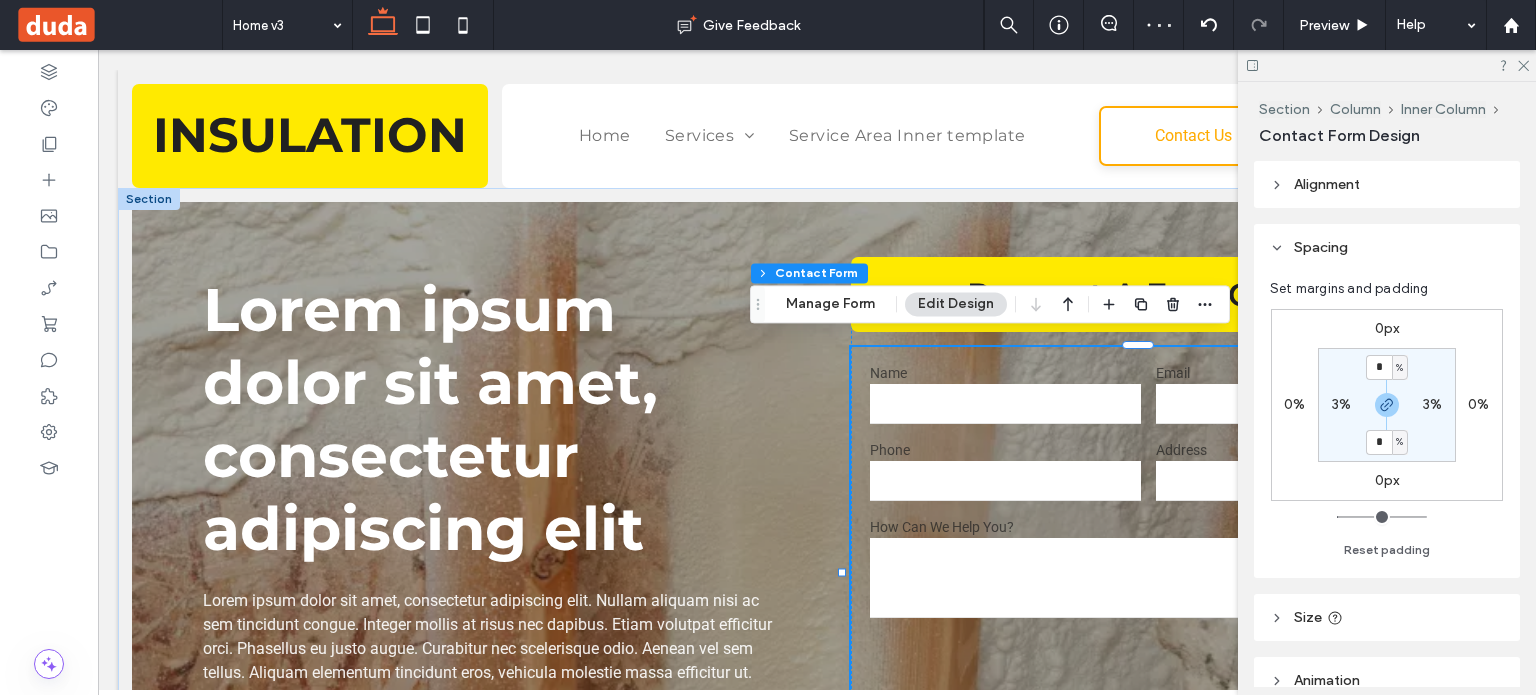 type on "*" 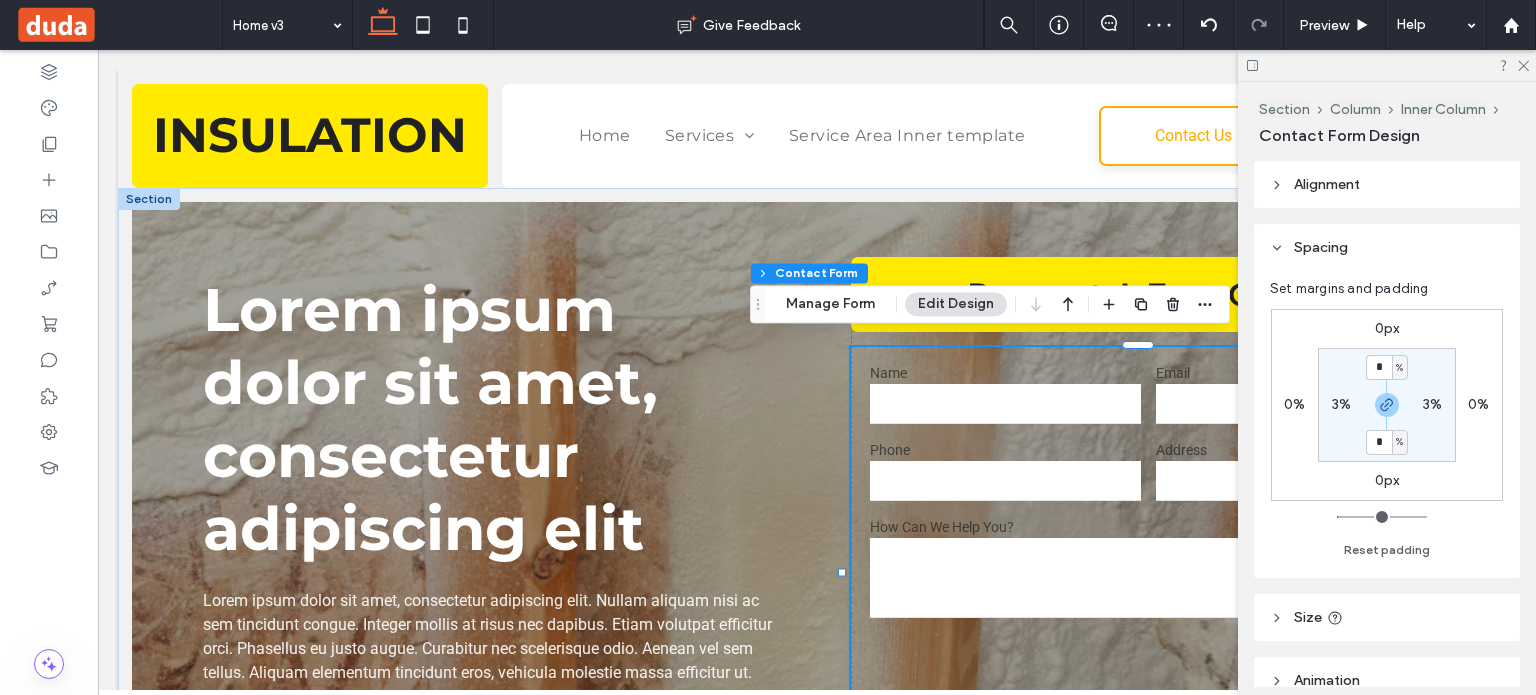 type on "***" 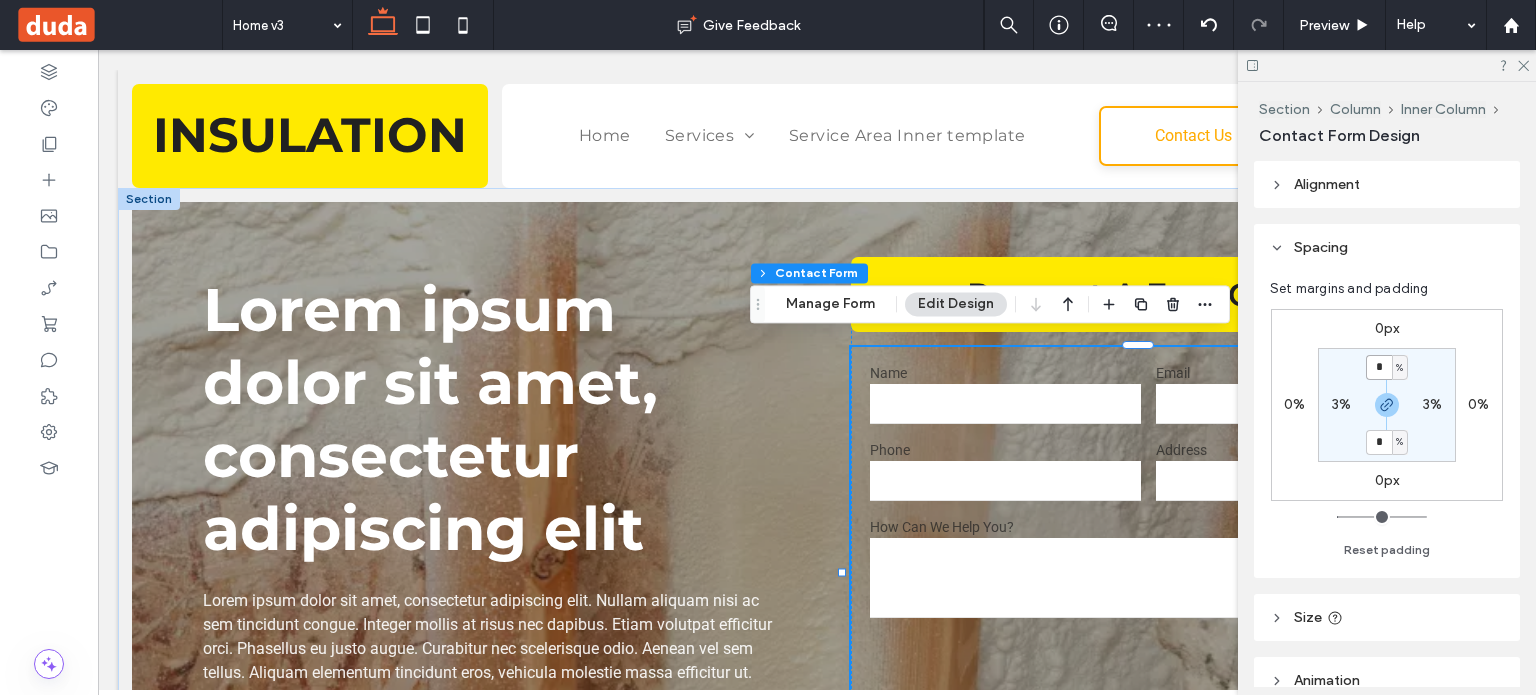 click on "*" at bounding box center [1379, 367] 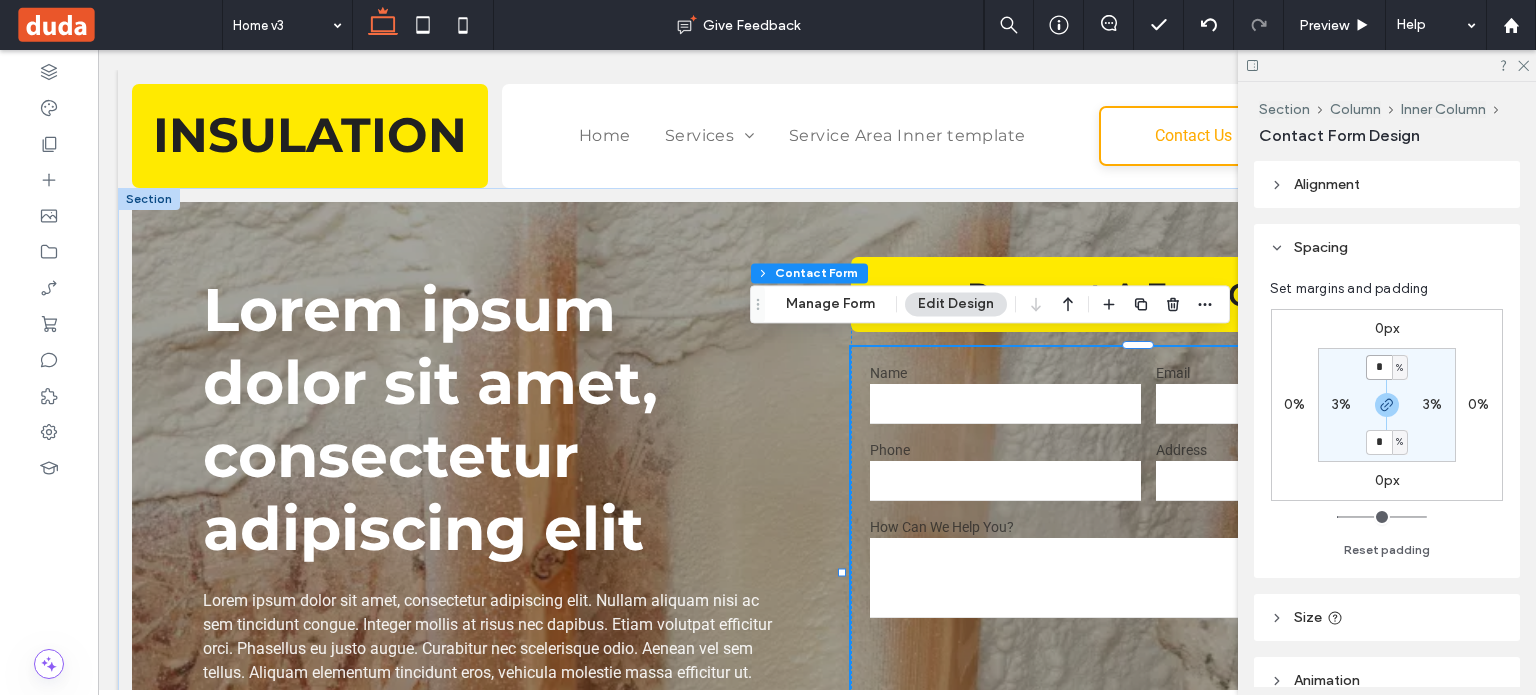type on "*" 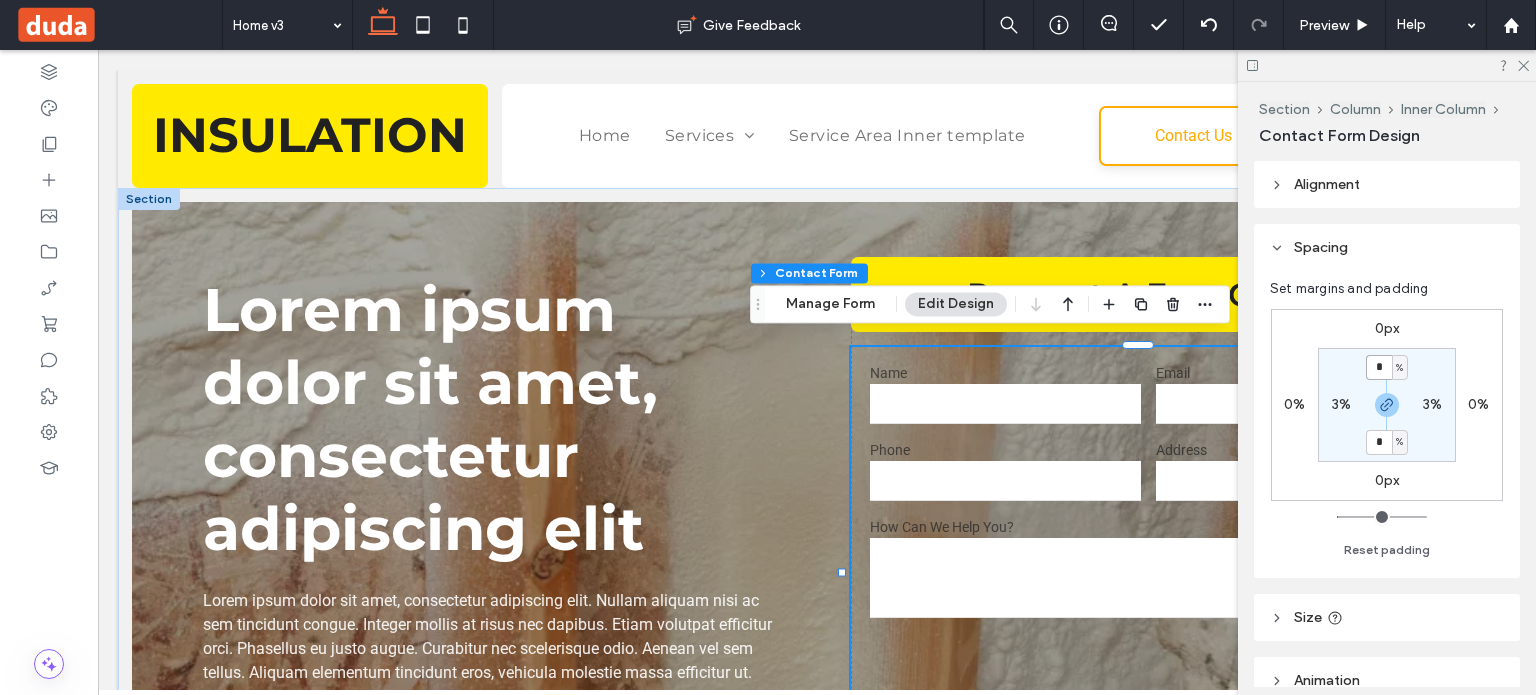 type on "*" 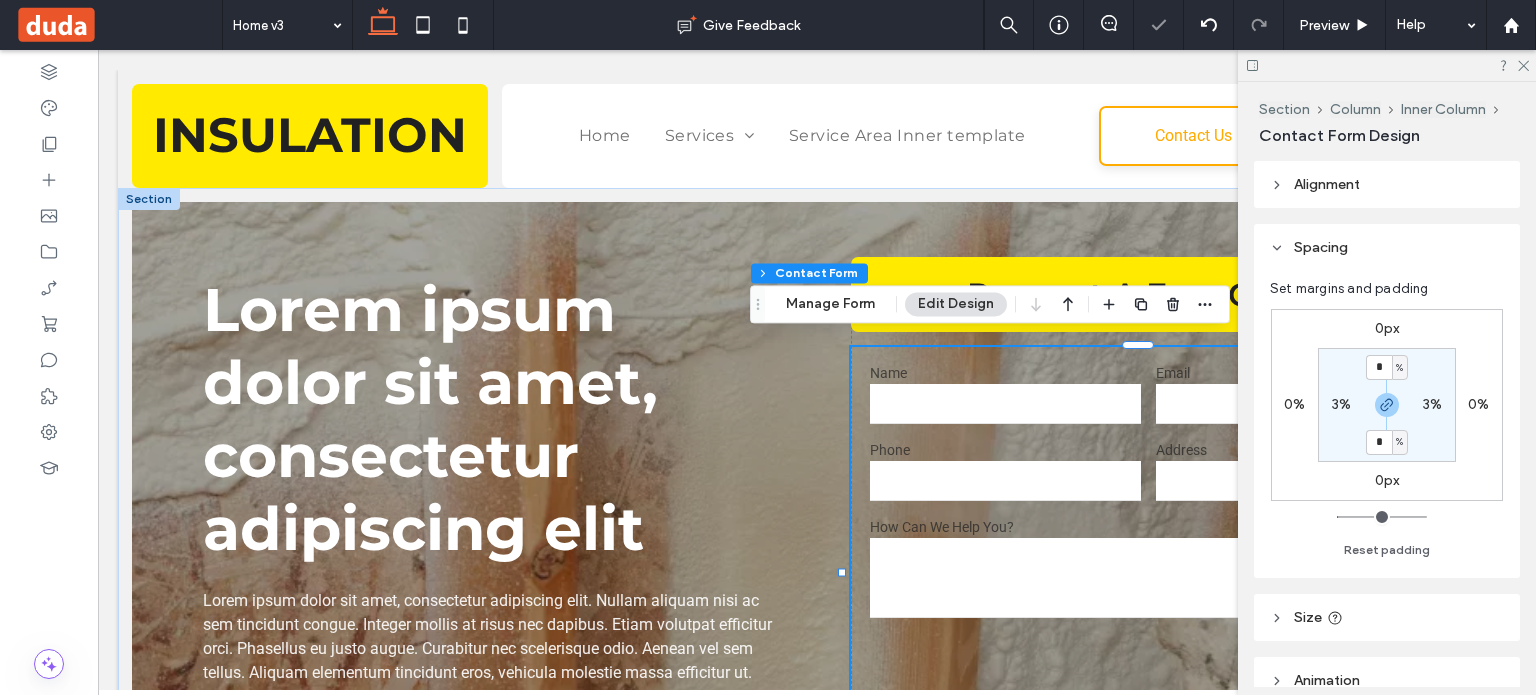 click on "3%" at bounding box center [1341, 404] 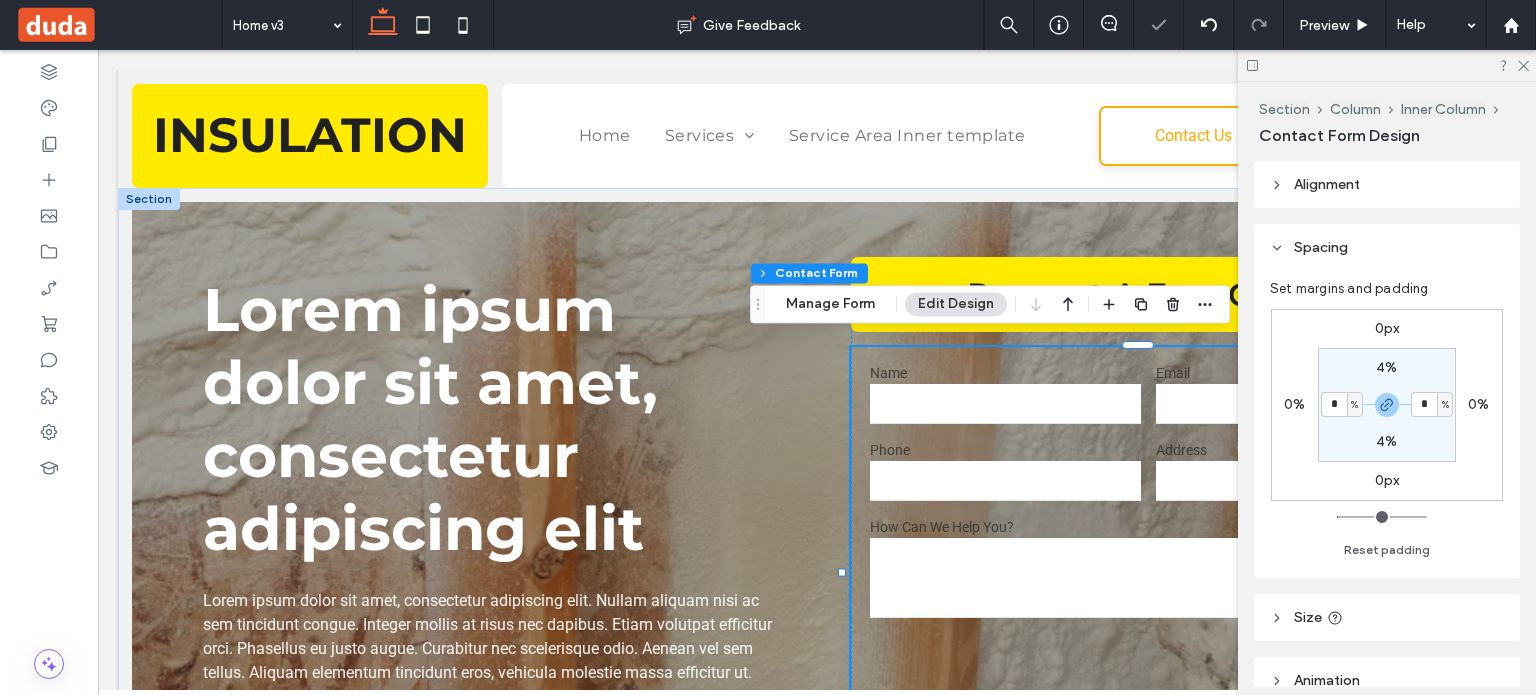 type on "*" 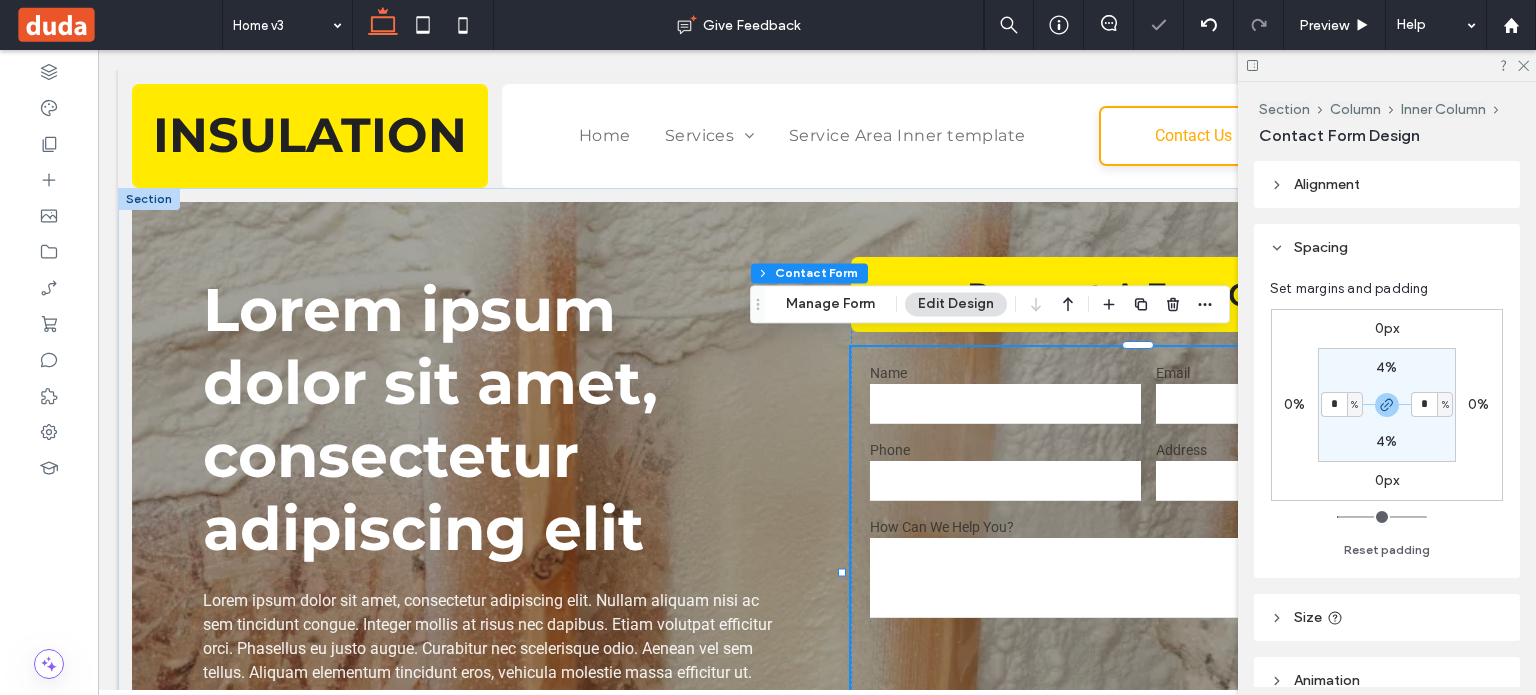 type on "*" 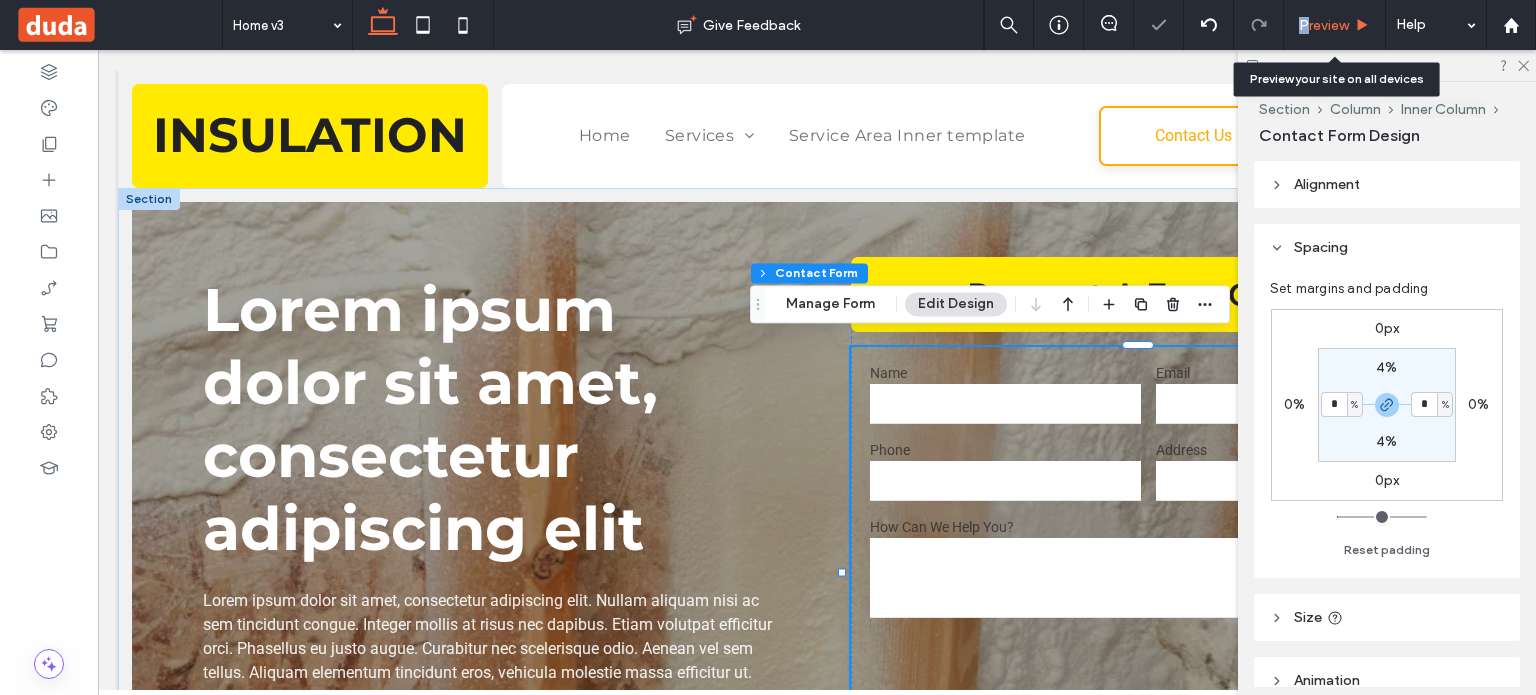 click on "Preview" at bounding box center [1324, 25] 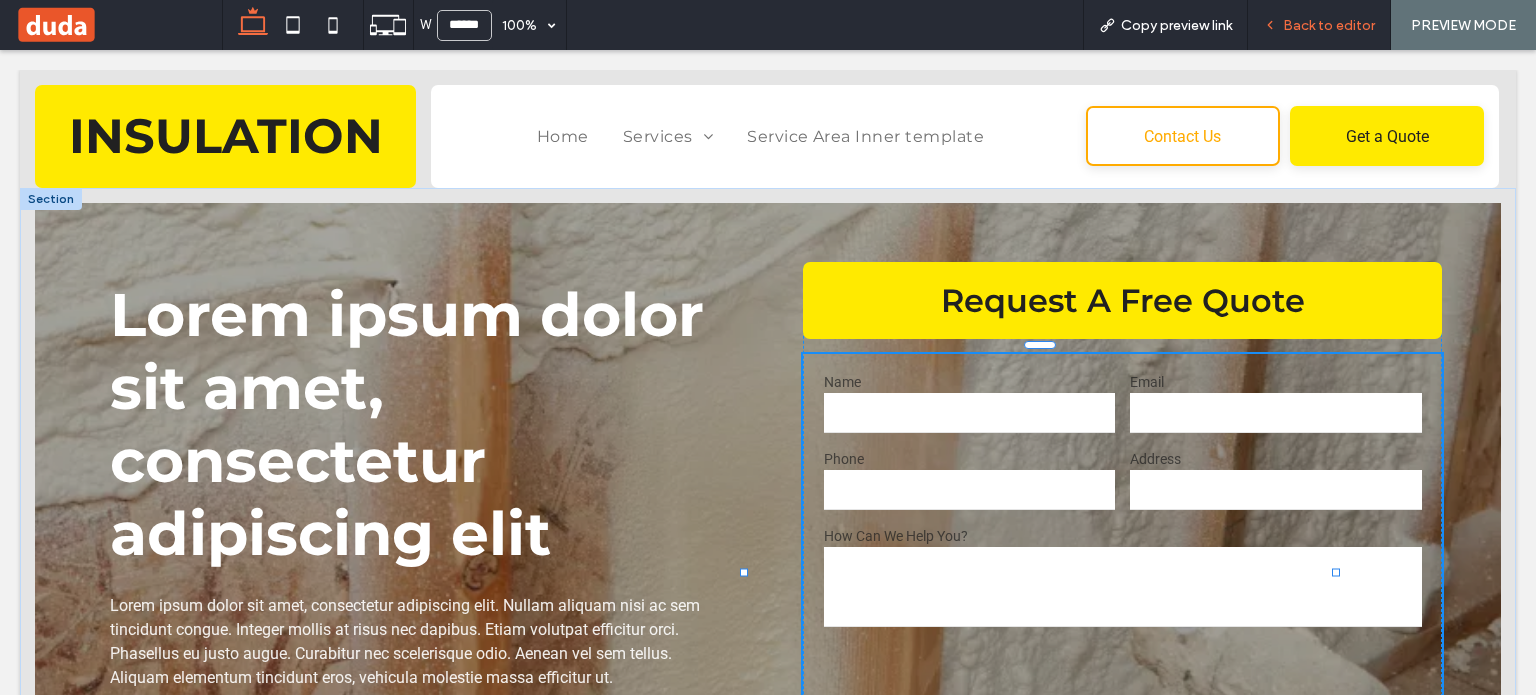 click on "Back to editor" at bounding box center [1329, 25] 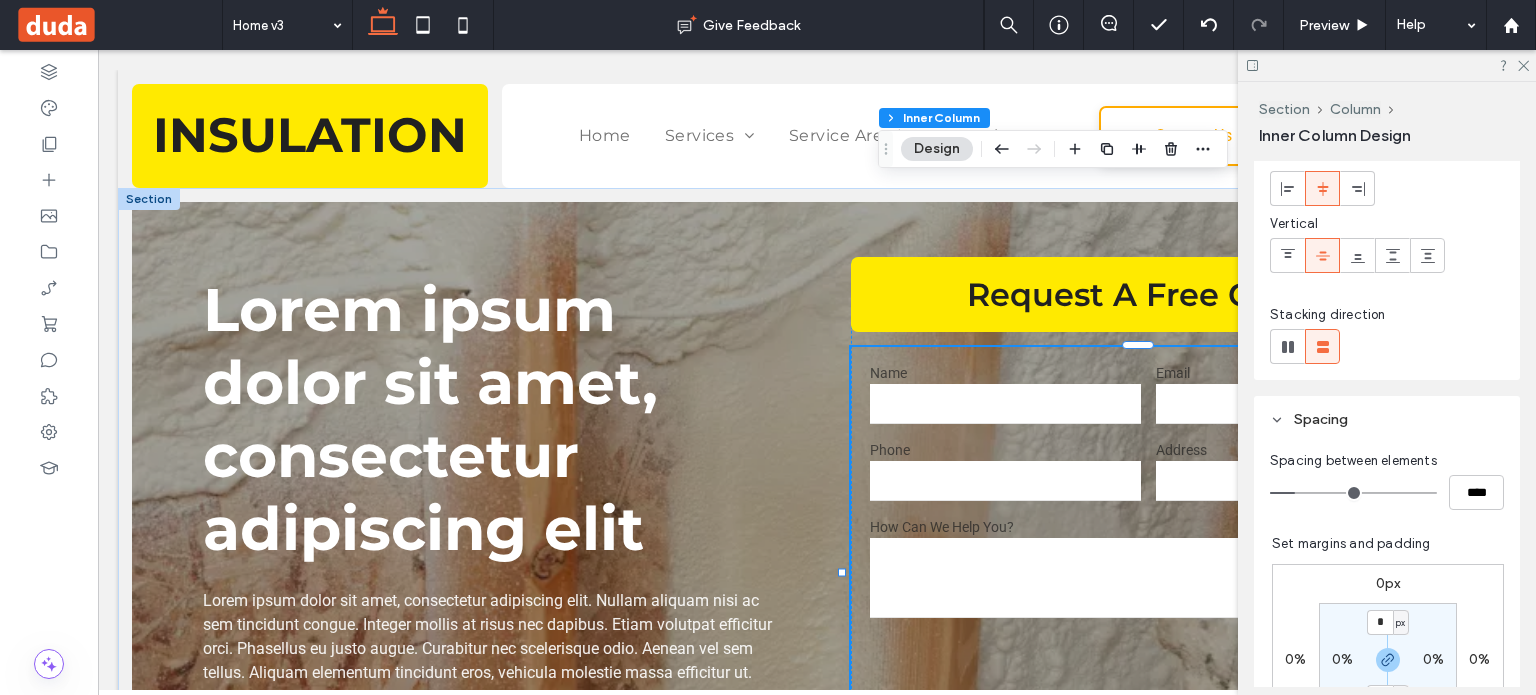 scroll, scrollTop: 200, scrollLeft: 0, axis: vertical 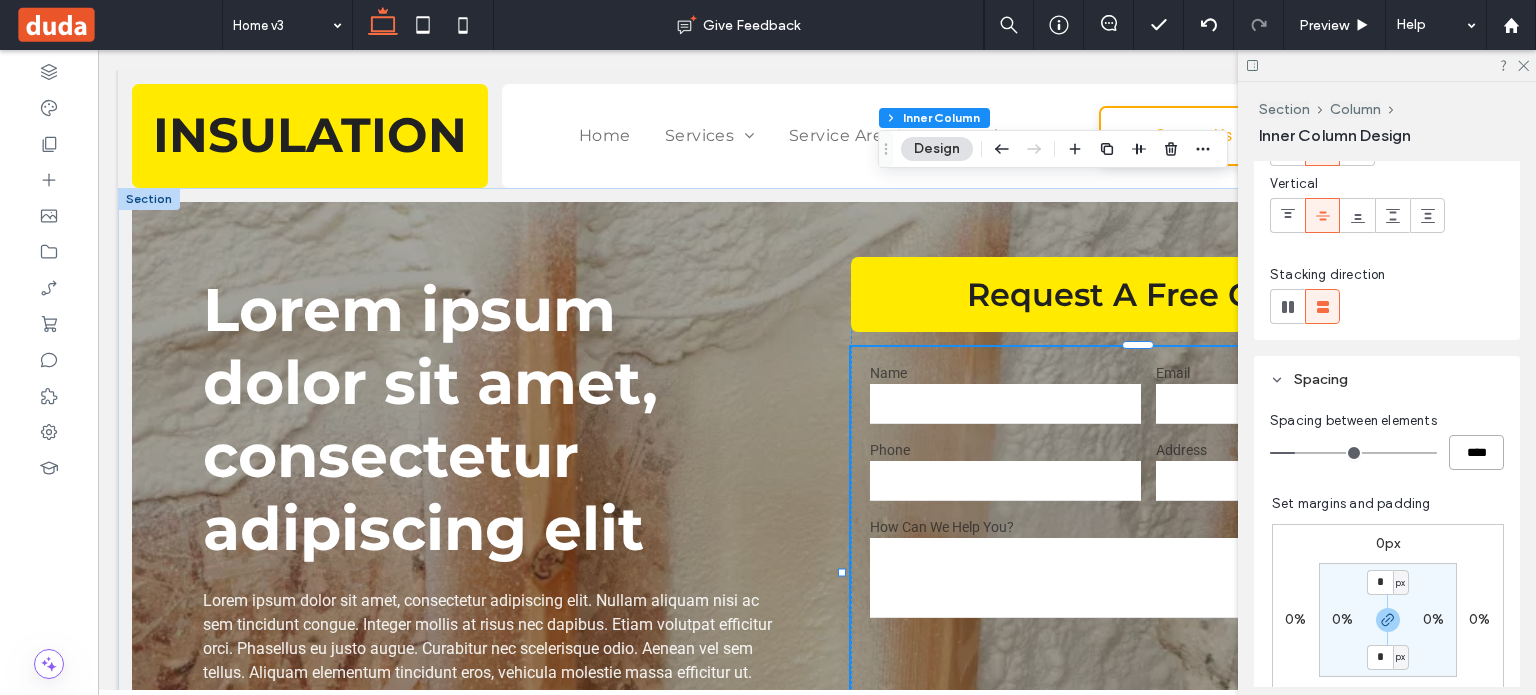 click on "****" at bounding box center [1476, 452] 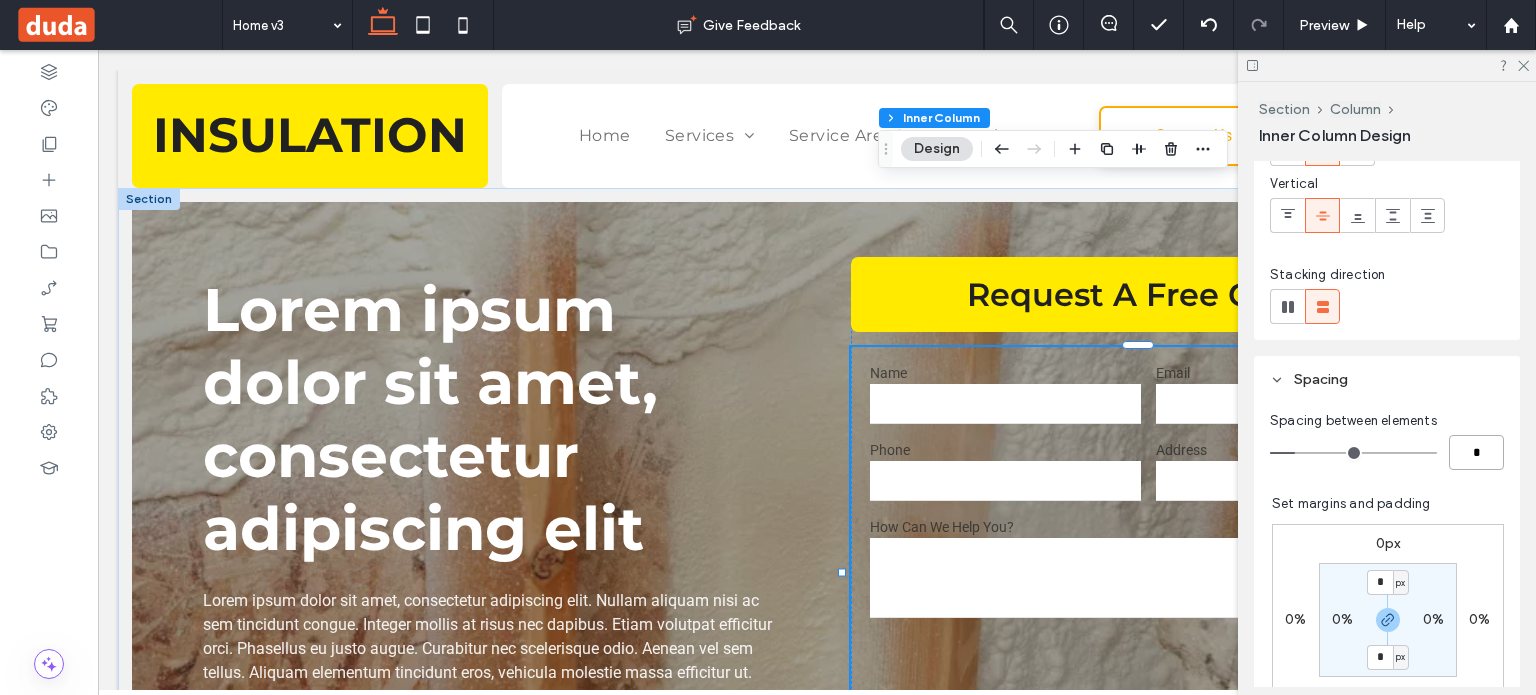 type on "*" 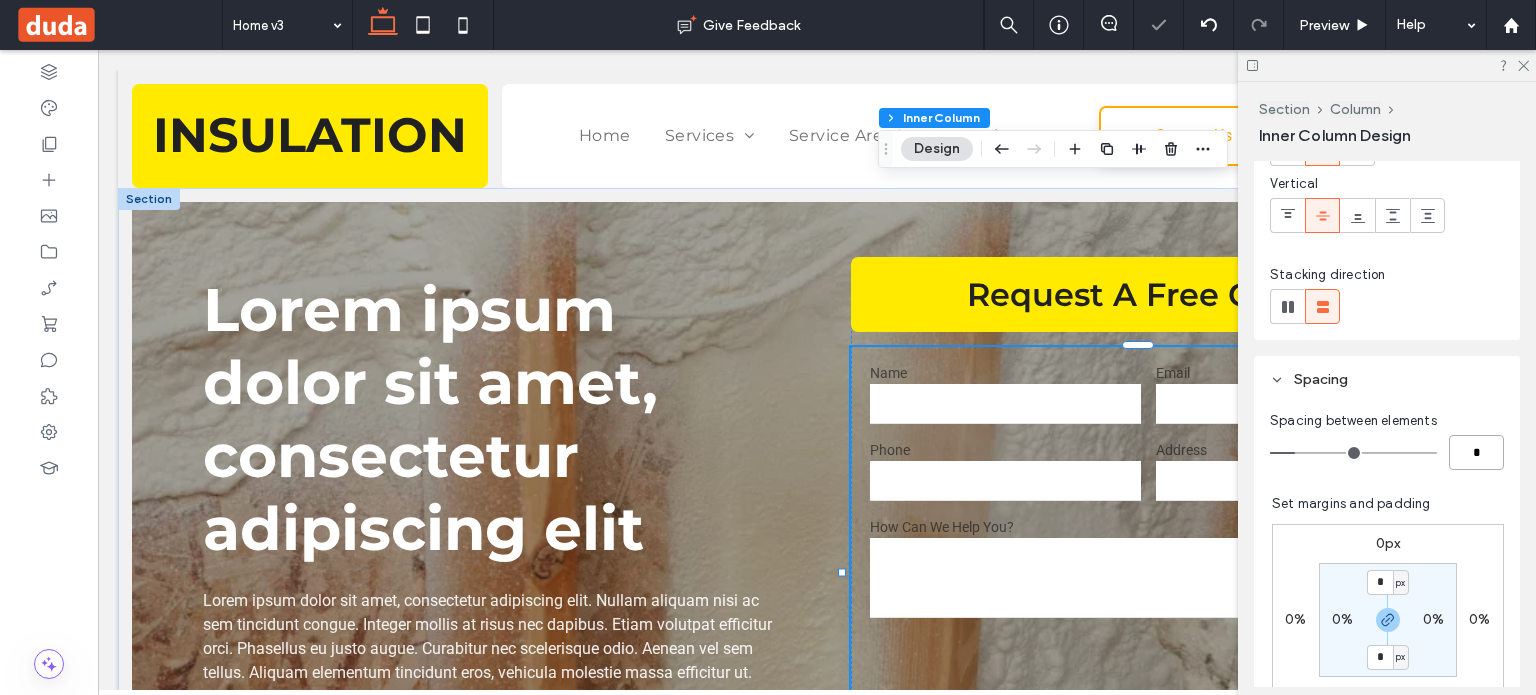type on "*" 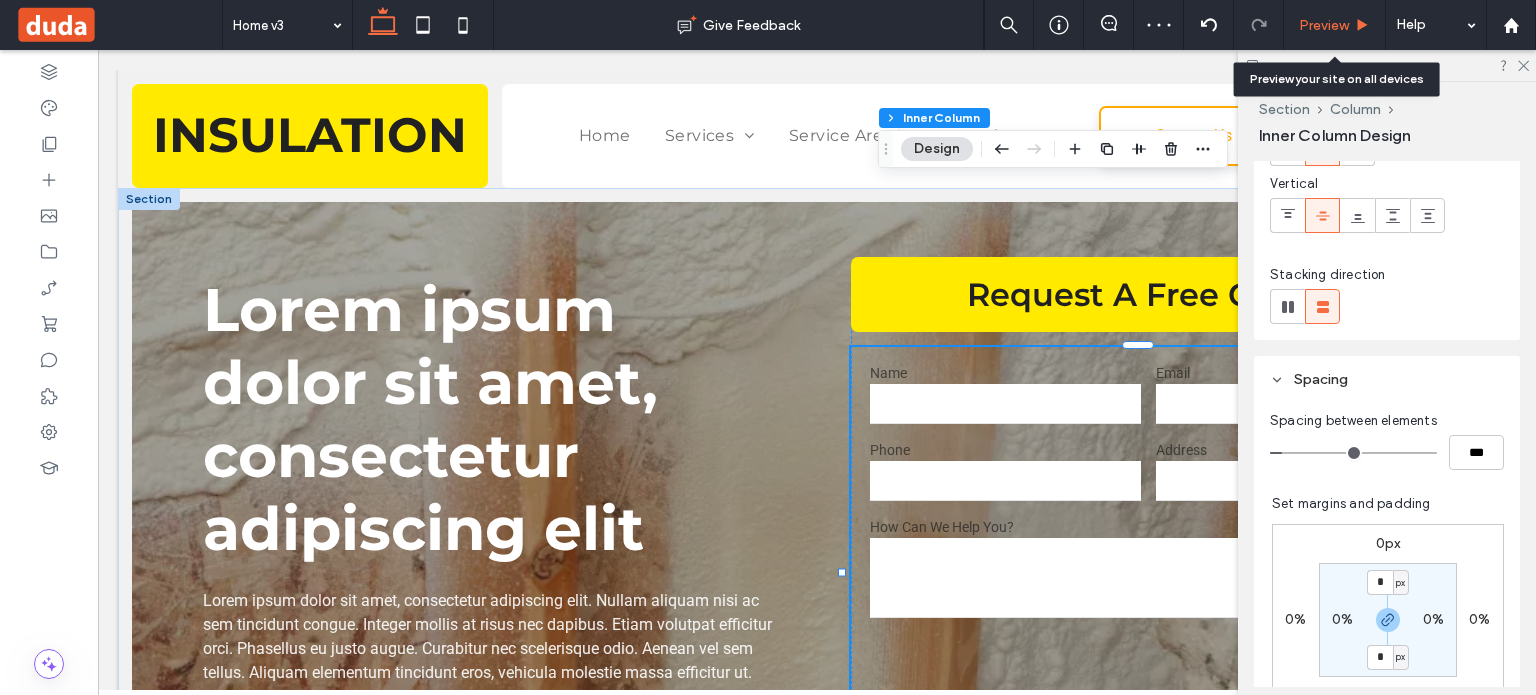 click on "Preview" at bounding box center [1334, 25] 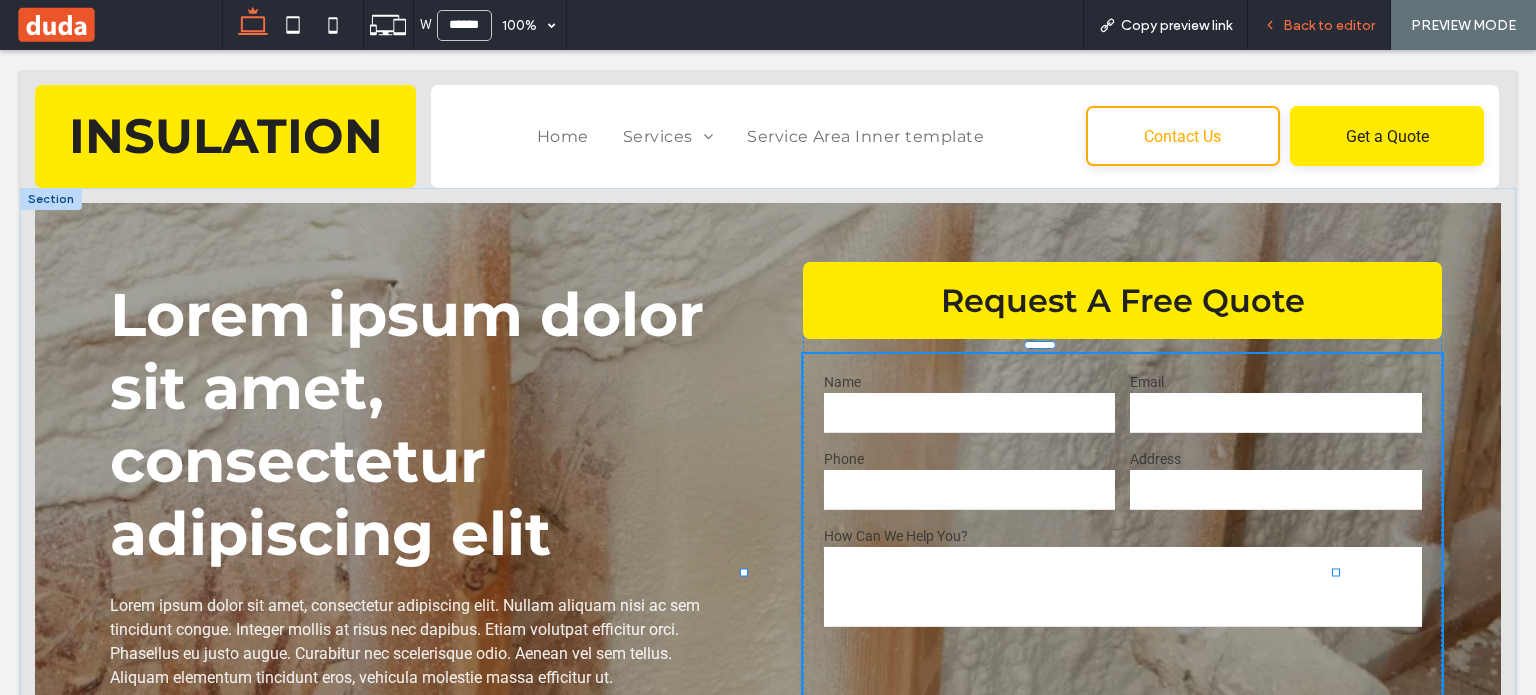 click on "Back to editor" at bounding box center (1329, 25) 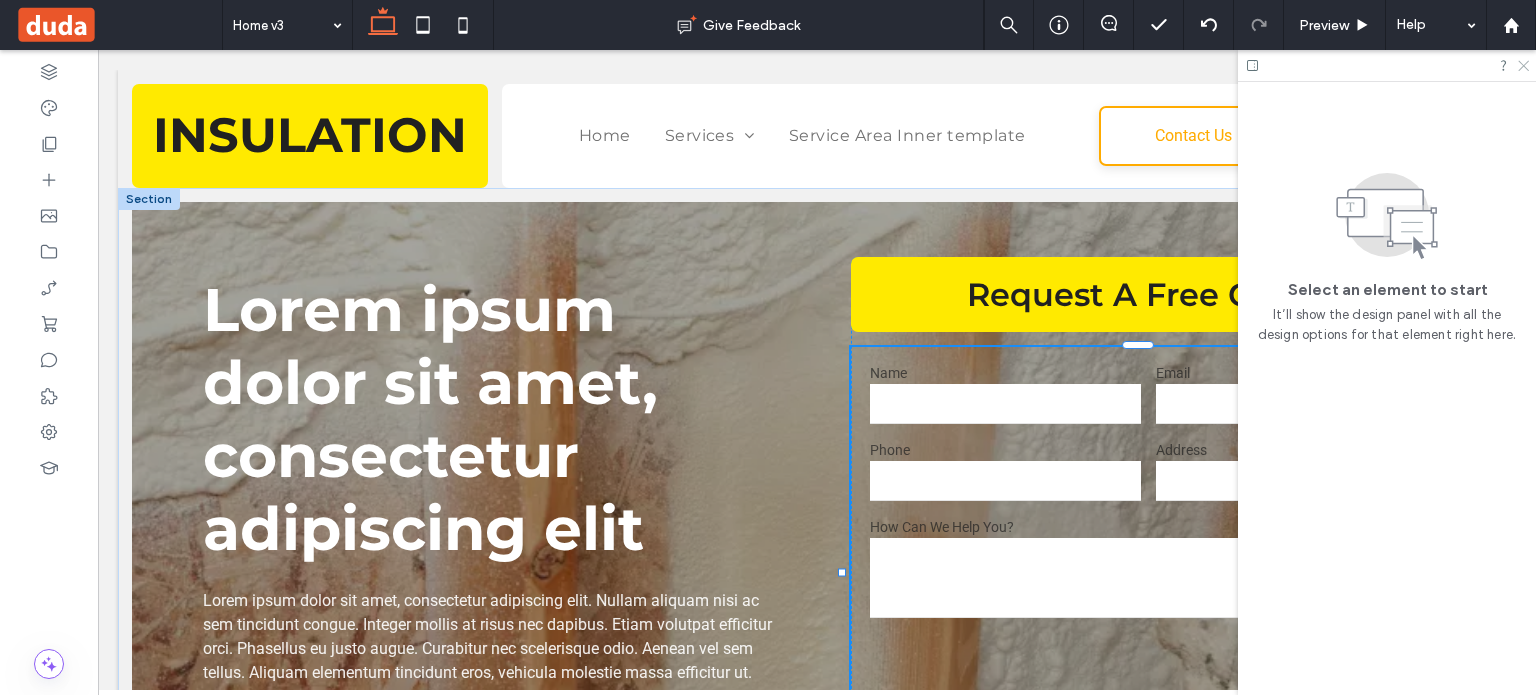 click 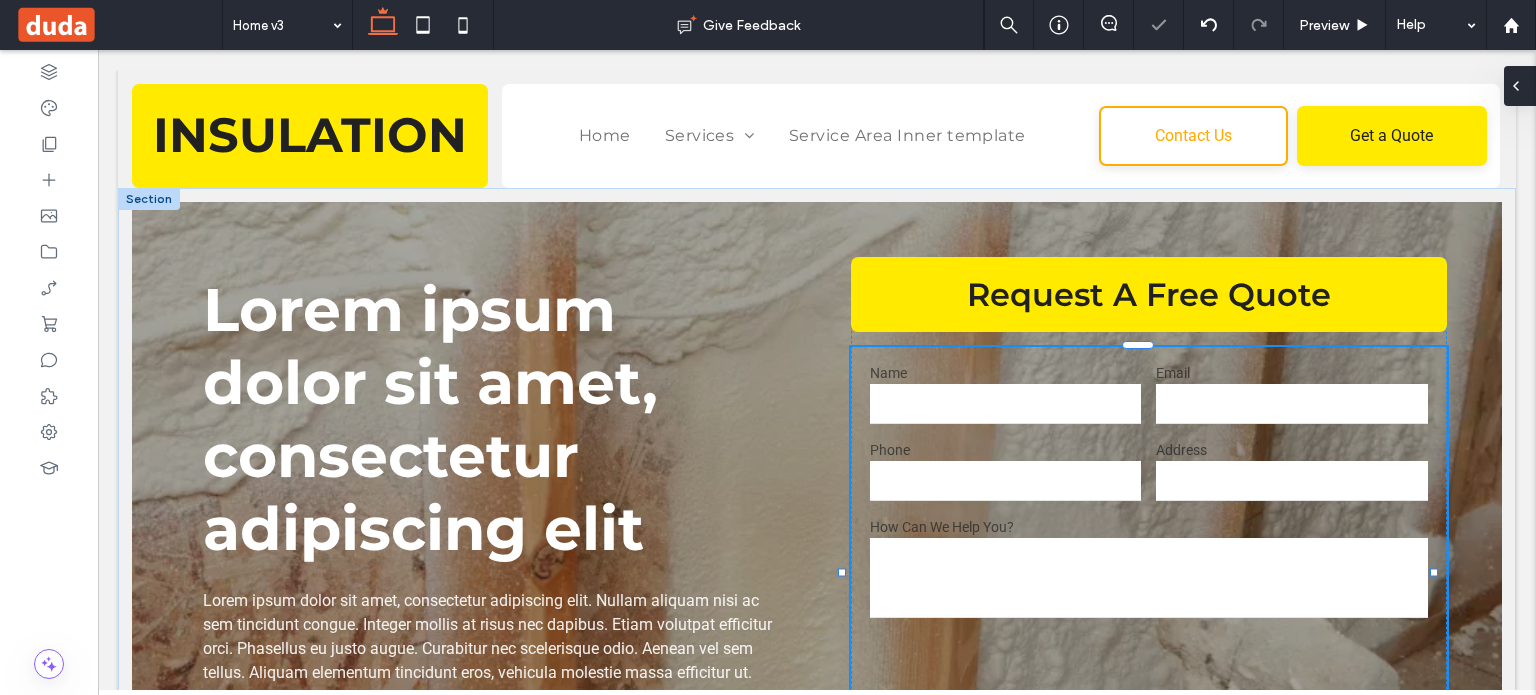 type on "**" 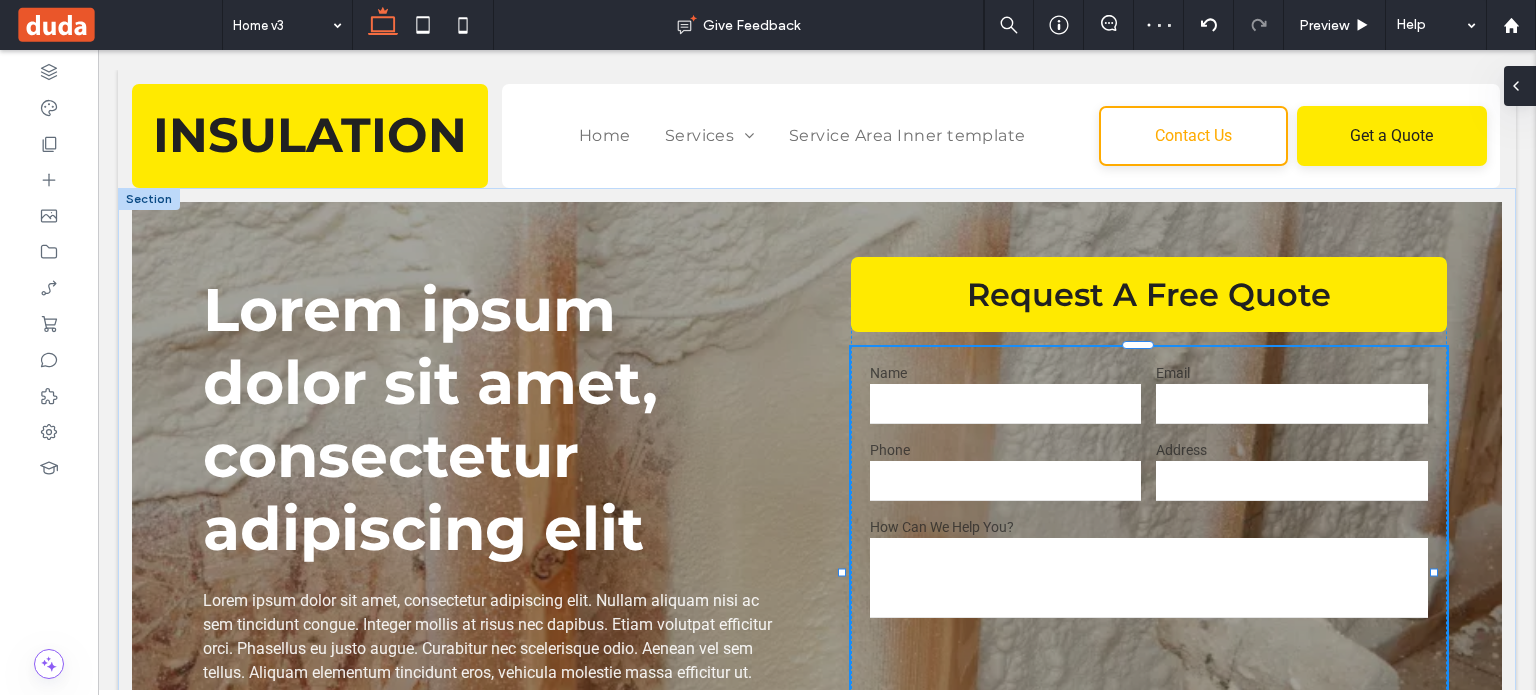 type on "***" 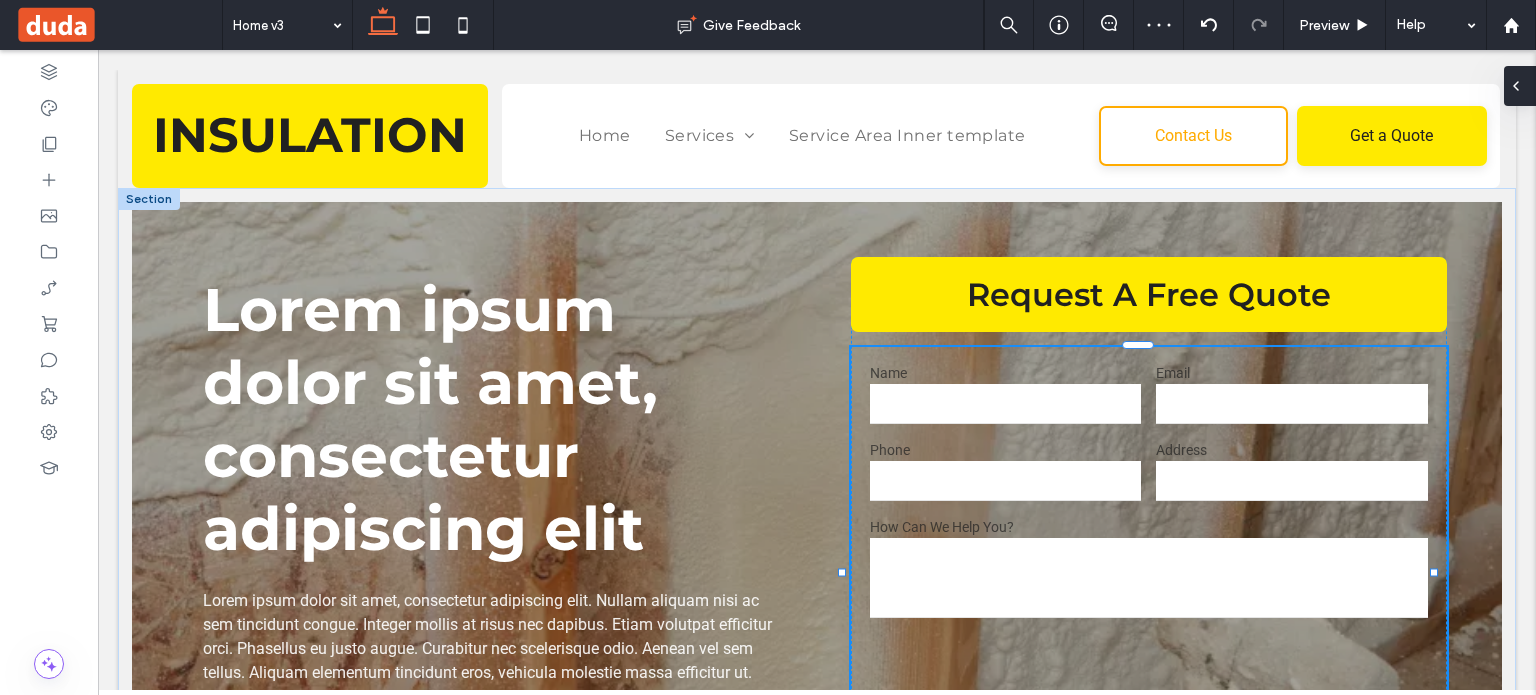 type on "****" 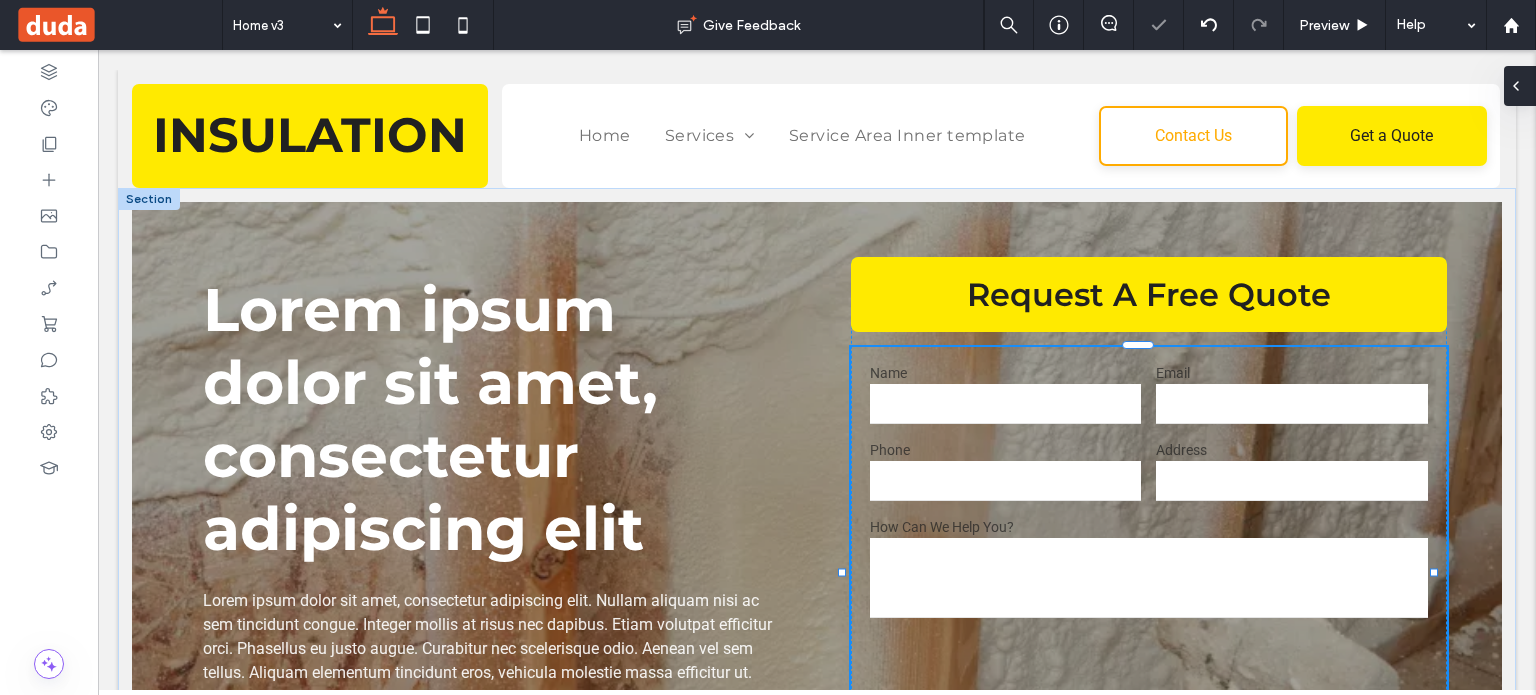 type on "***" 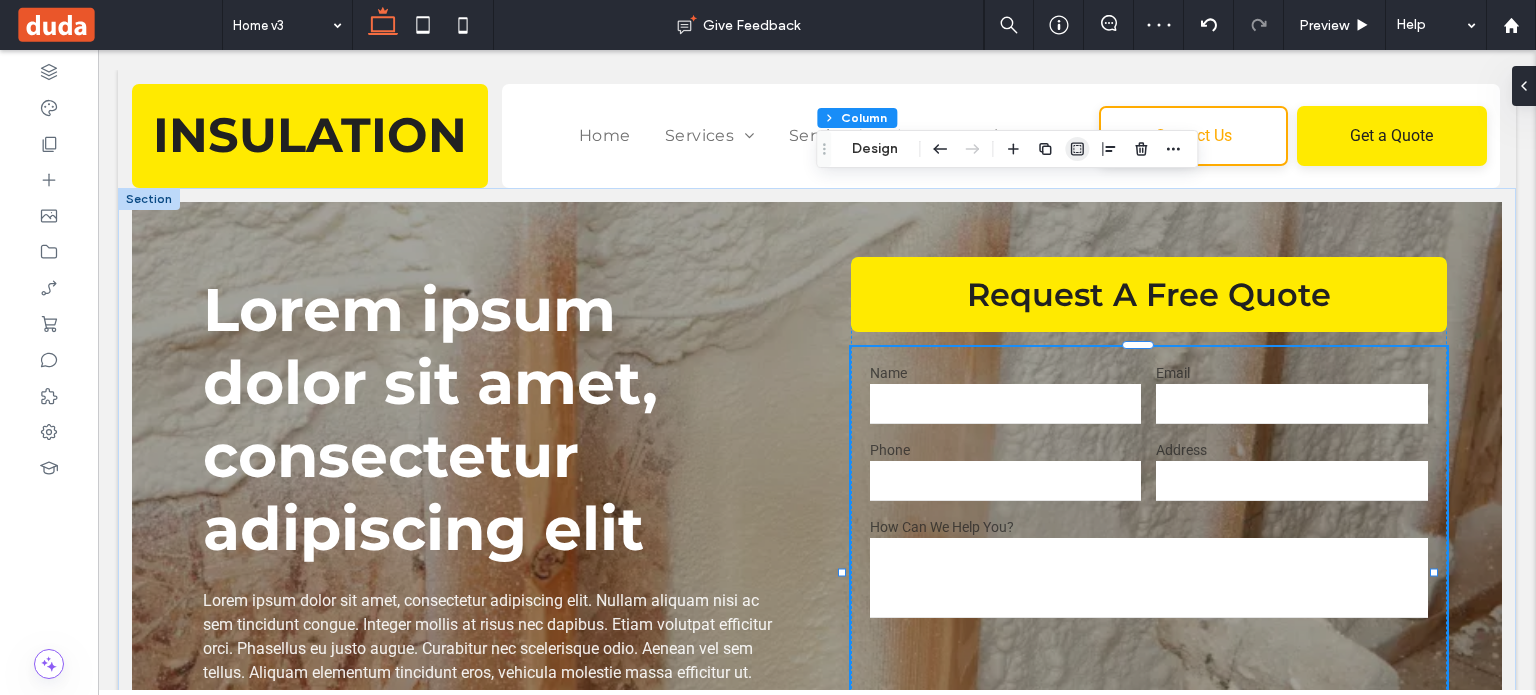 click 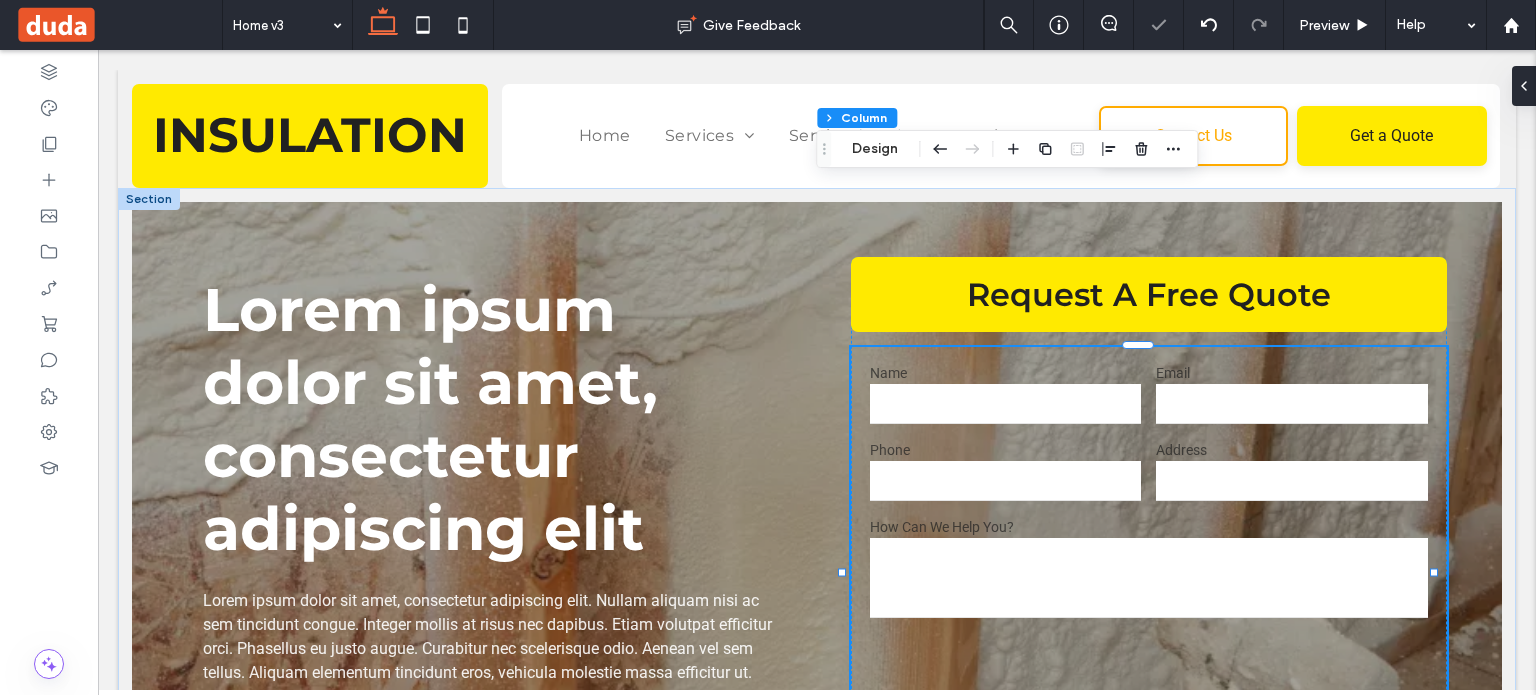 type on "*" 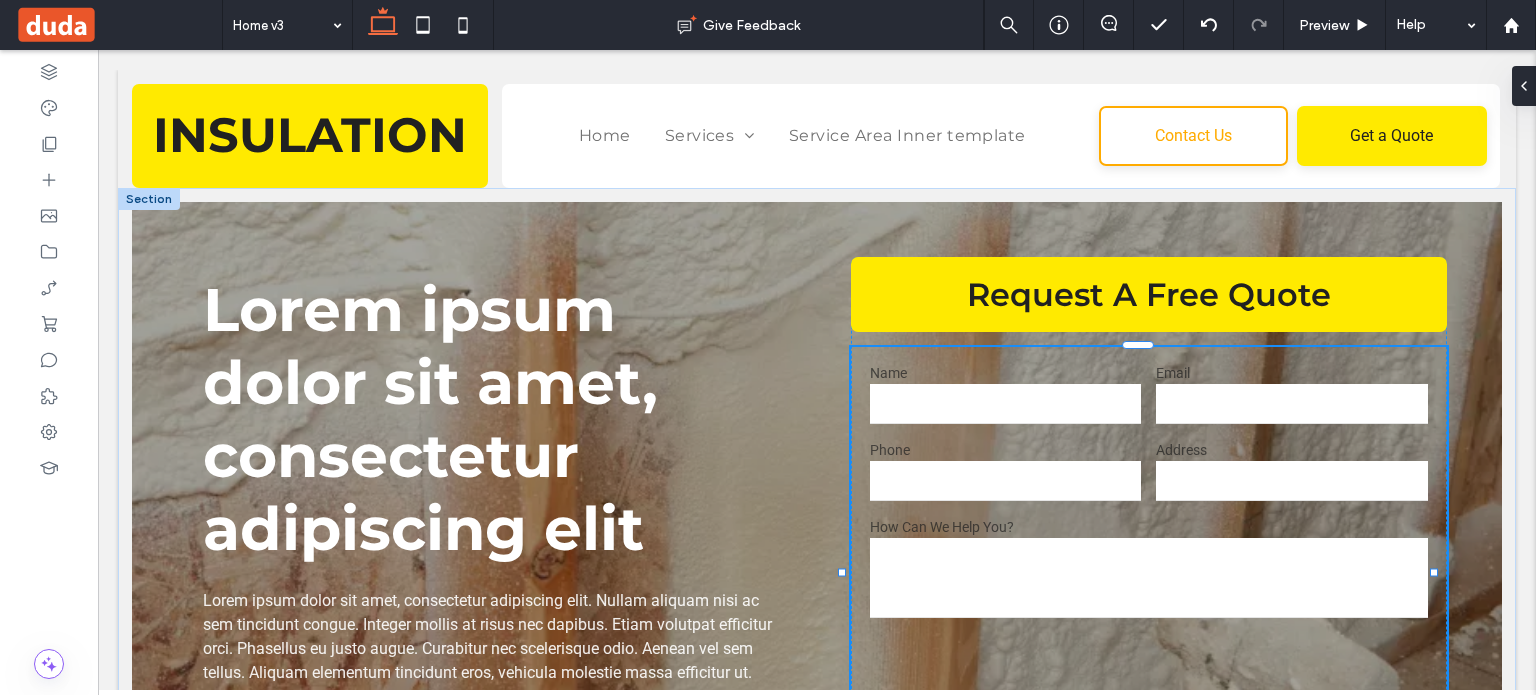 type on "**" 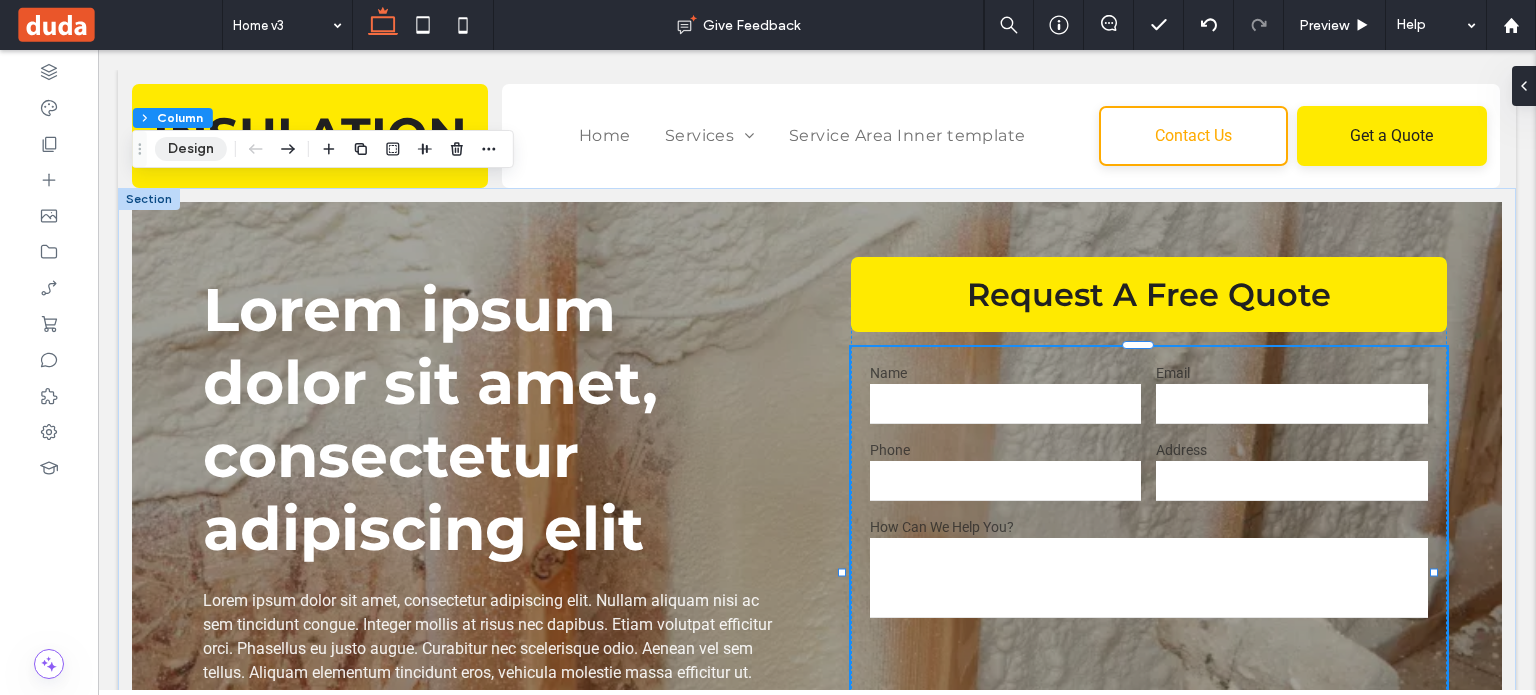 click on "Design" at bounding box center (191, 149) 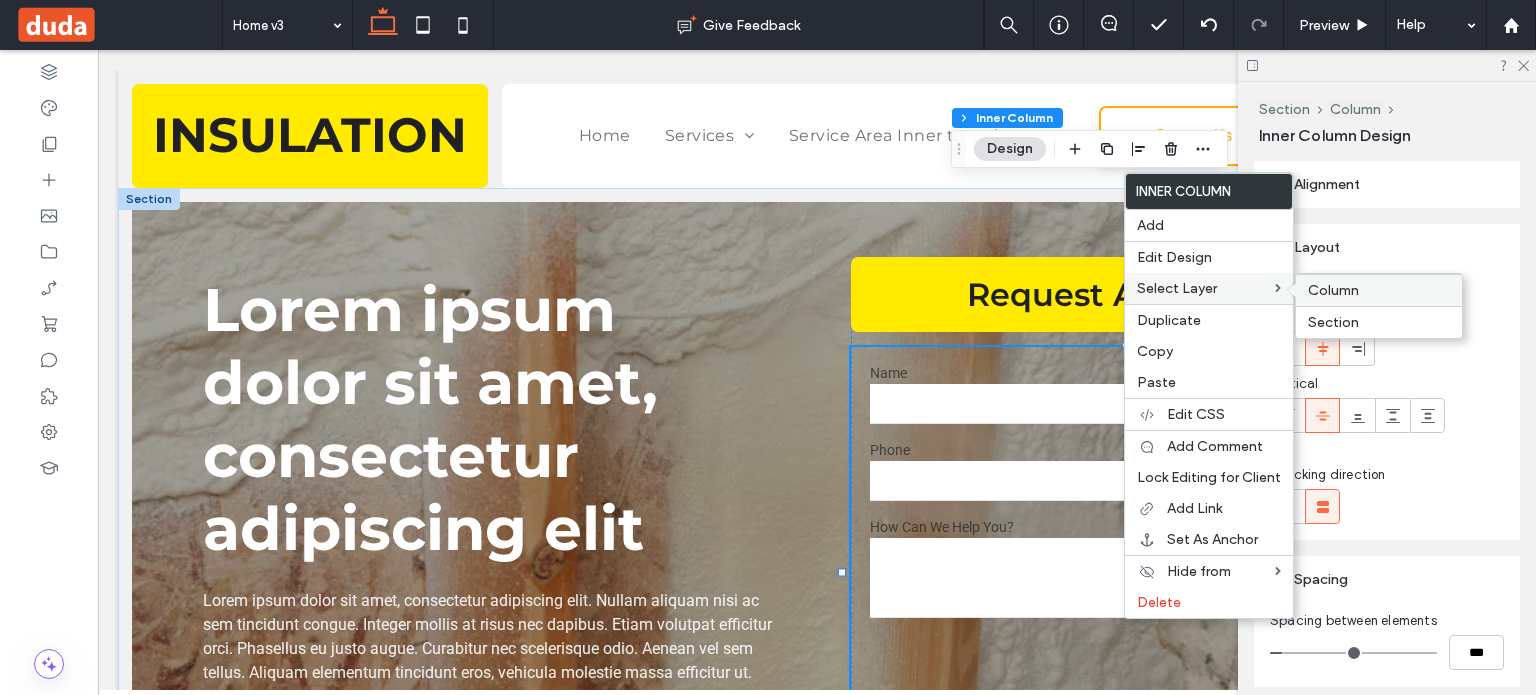 click on "Column" at bounding box center (1333, 290) 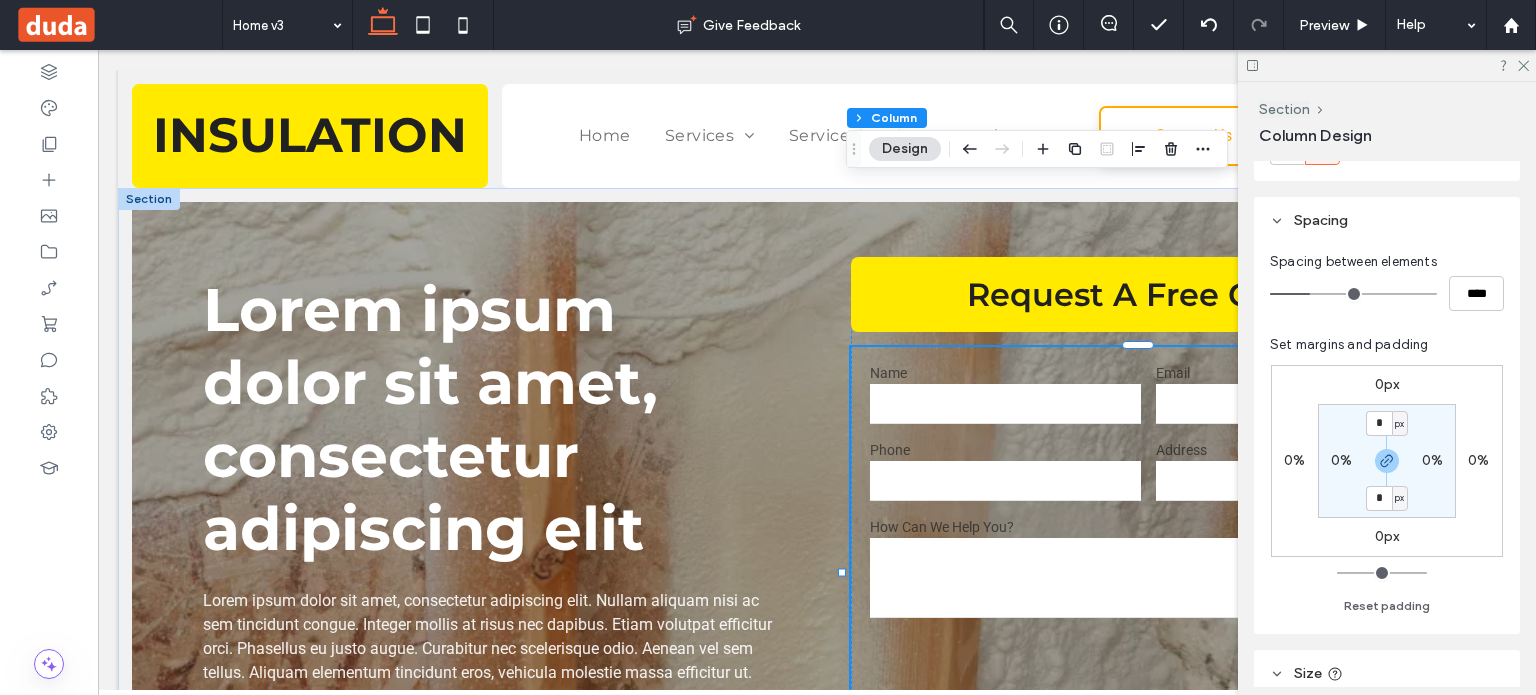 scroll, scrollTop: 300, scrollLeft: 0, axis: vertical 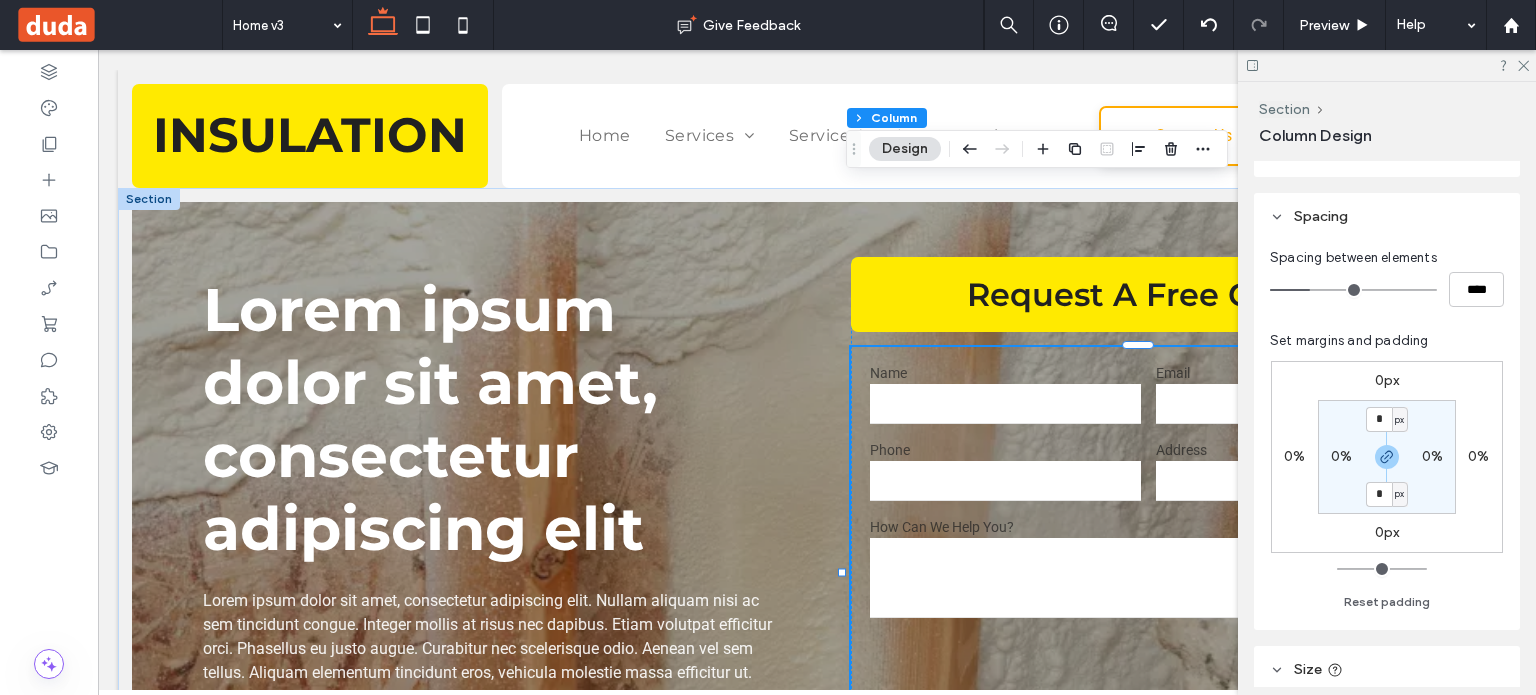 click on "0%" at bounding box center (1432, 456) 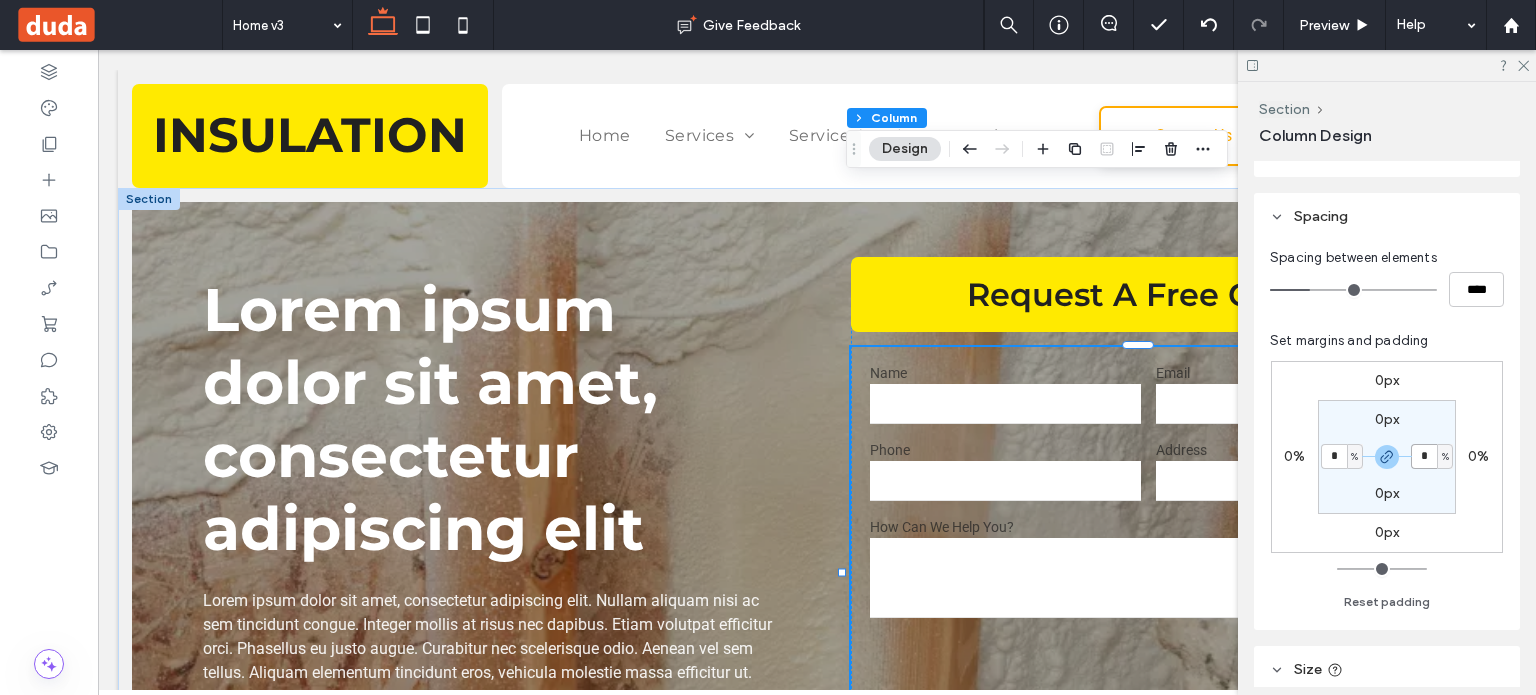 click on "*" at bounding box center [1424, 456] 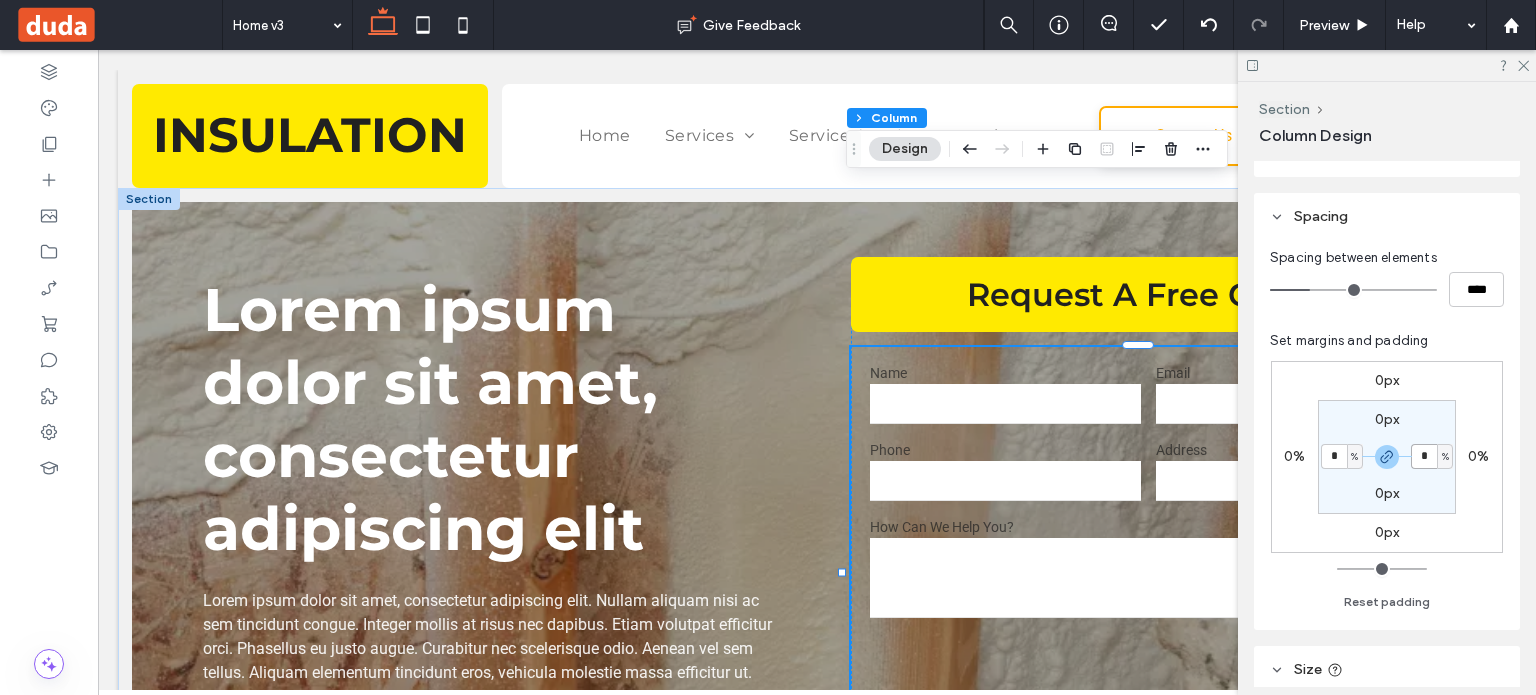 type on "*" 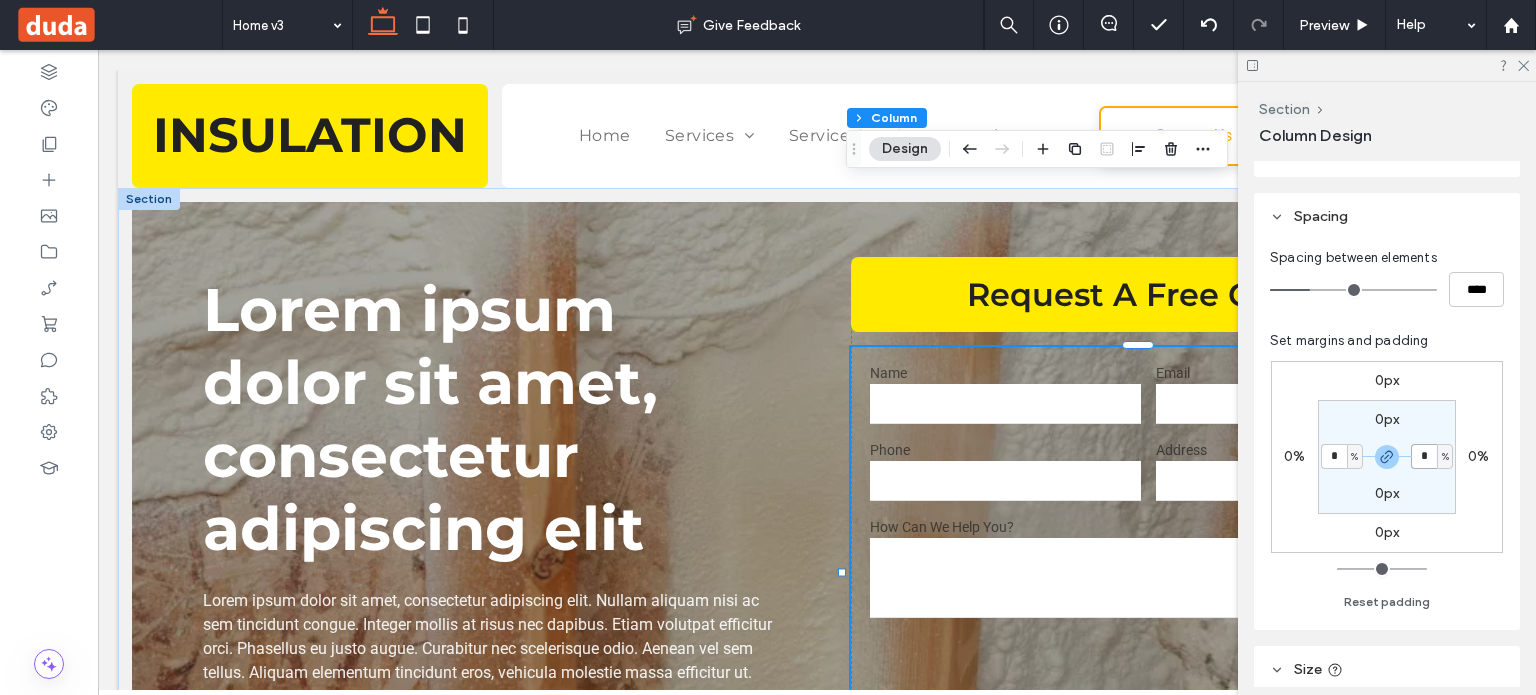 type on "*" 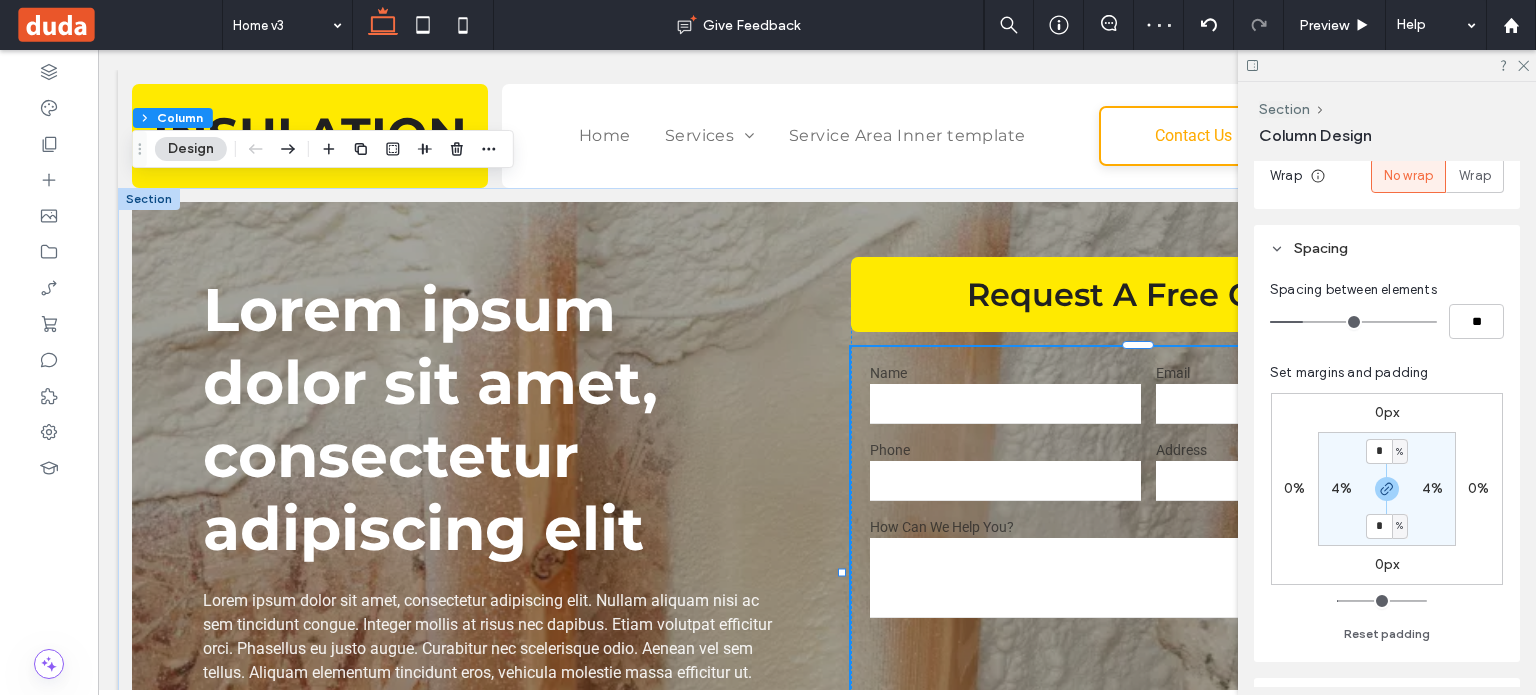 scroll, scrollTop: 400, scrollLeft: 0, axis: vertical 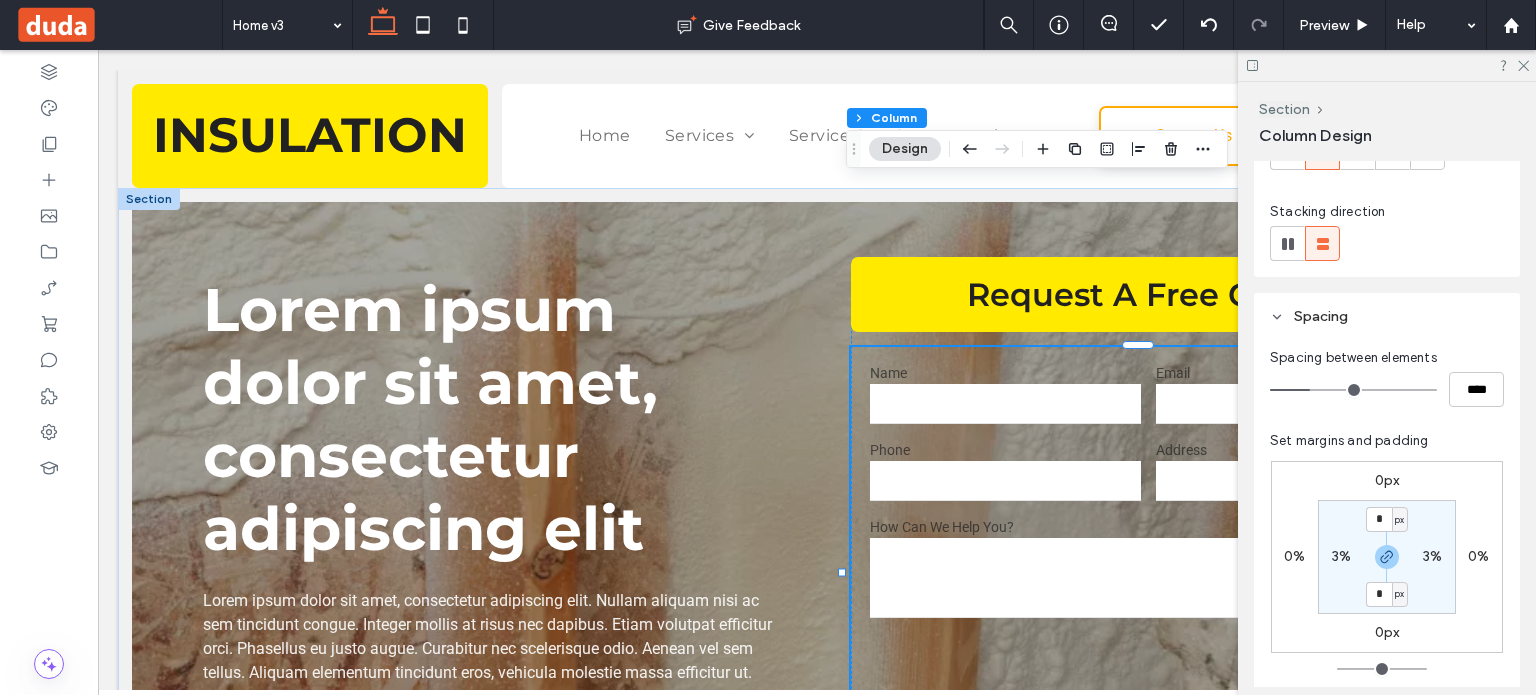 click on "3%" at bounding box center [1432, 556] 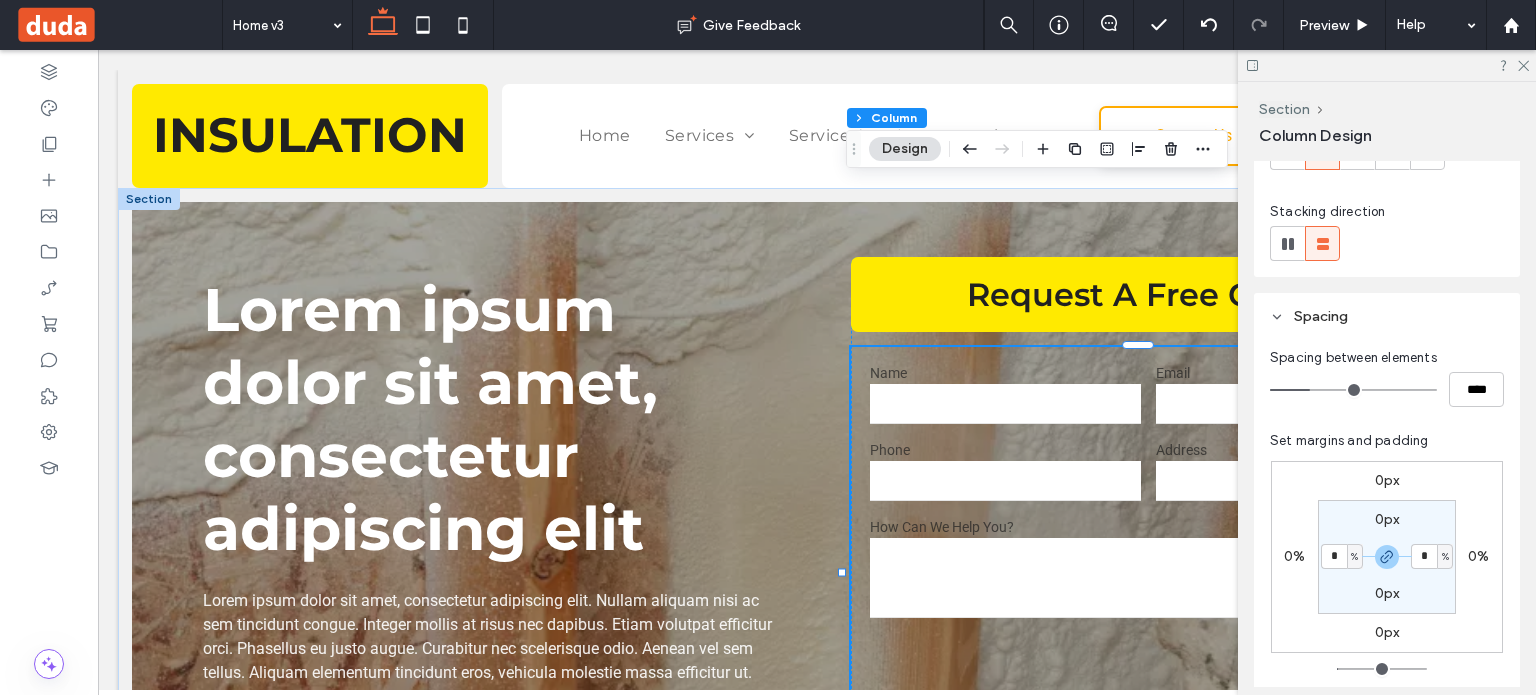 type on "*" 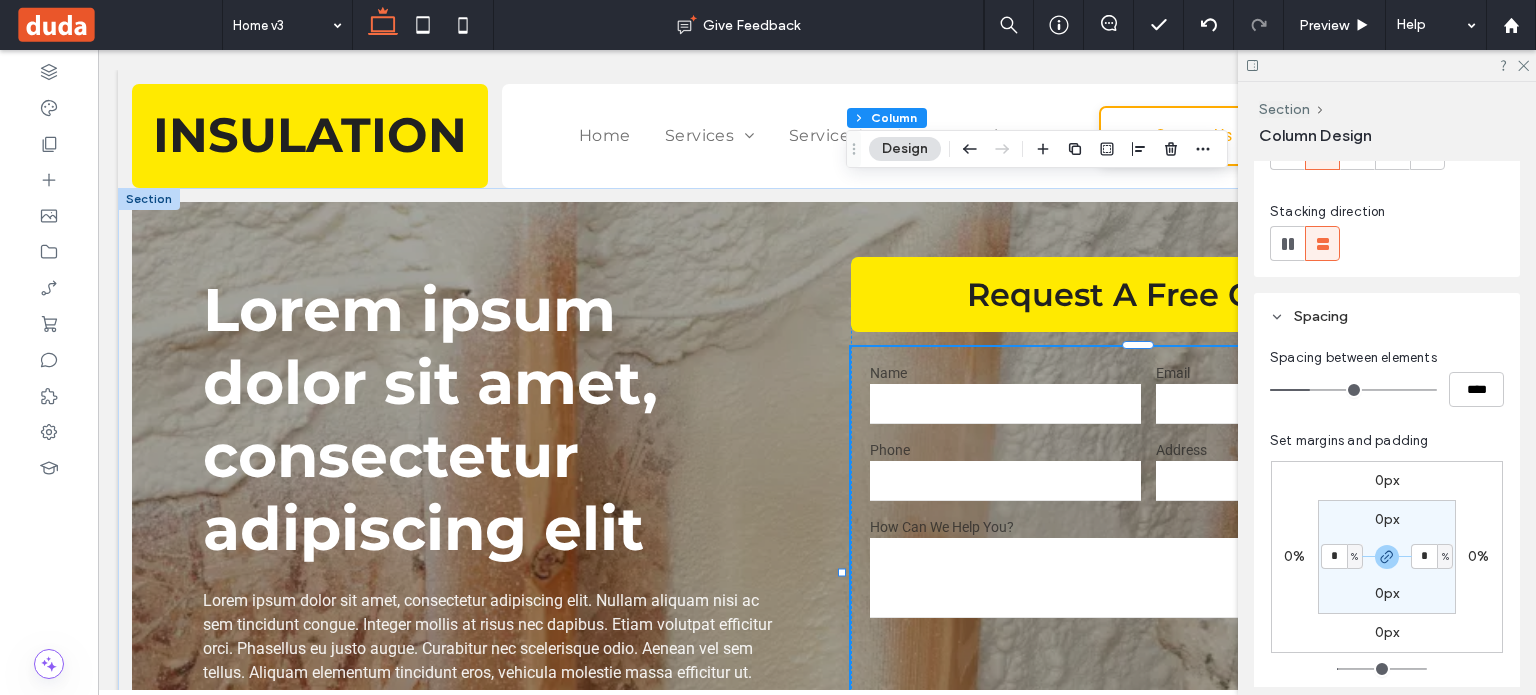 type on "*" 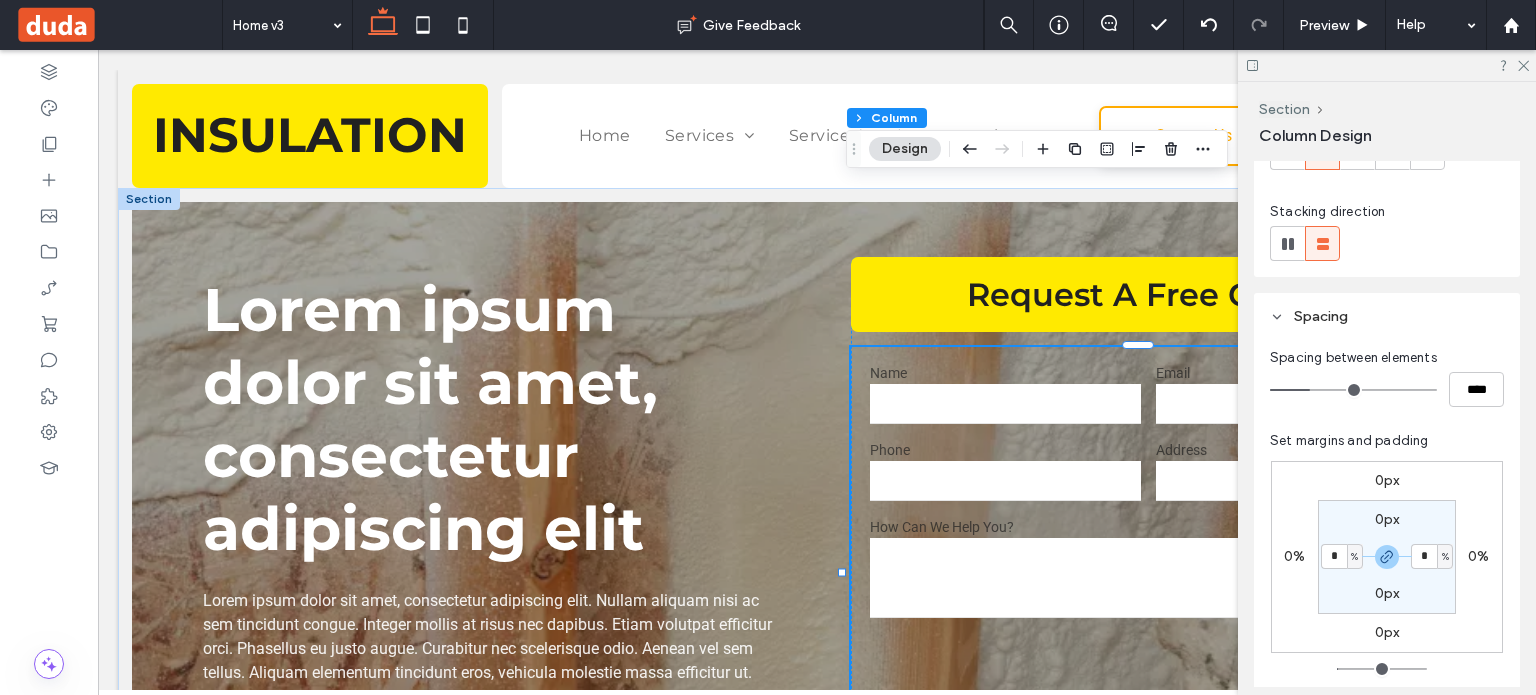 type on "*" 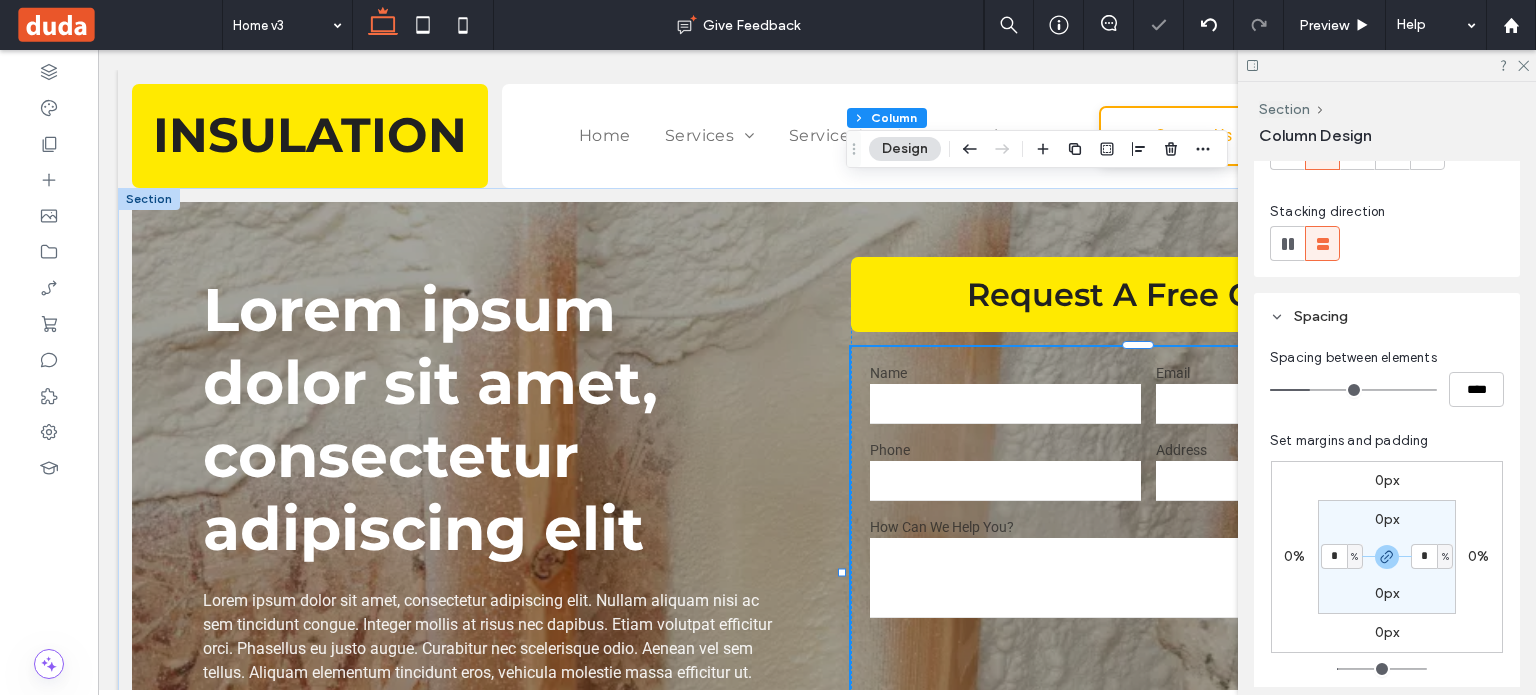 click on "0px * % 0px * %" at bounding box center [1387, 557] 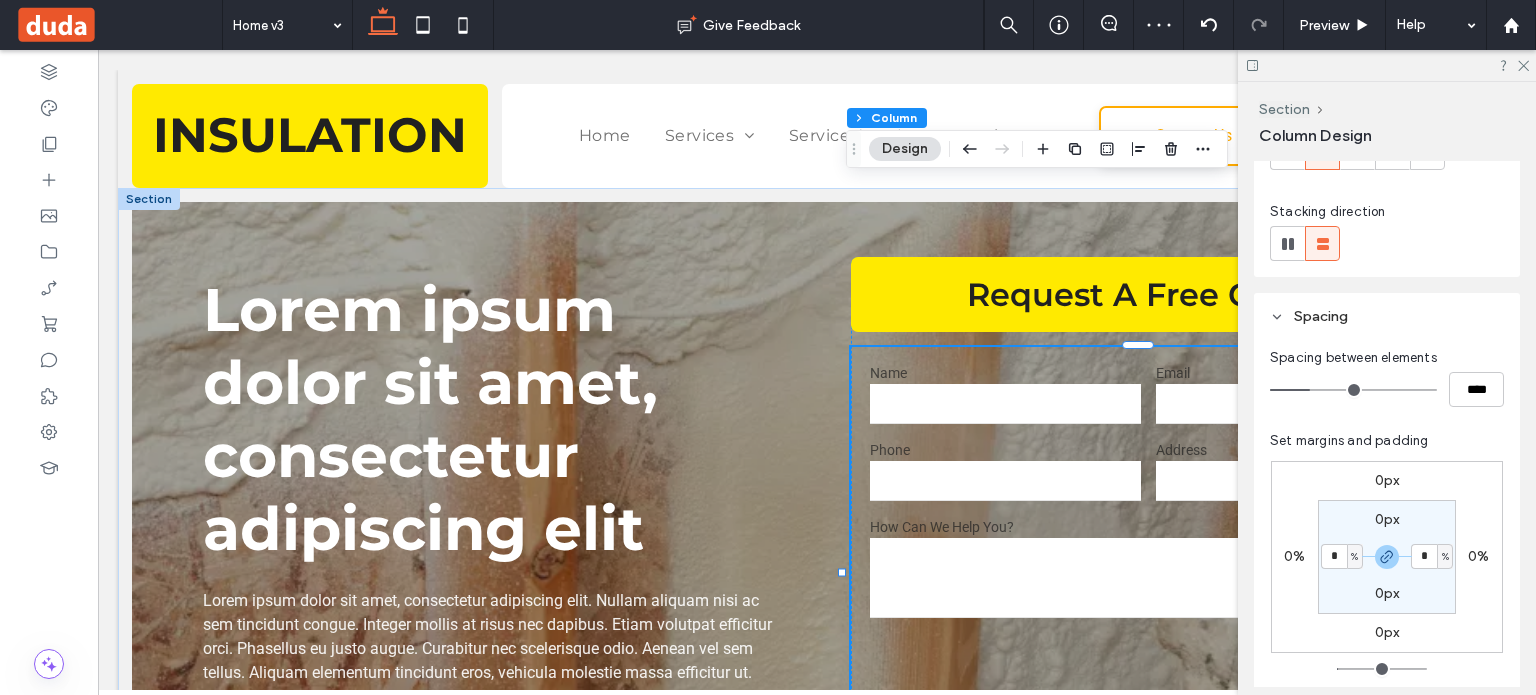 click on "0px" at bounding box center [1387, 519] 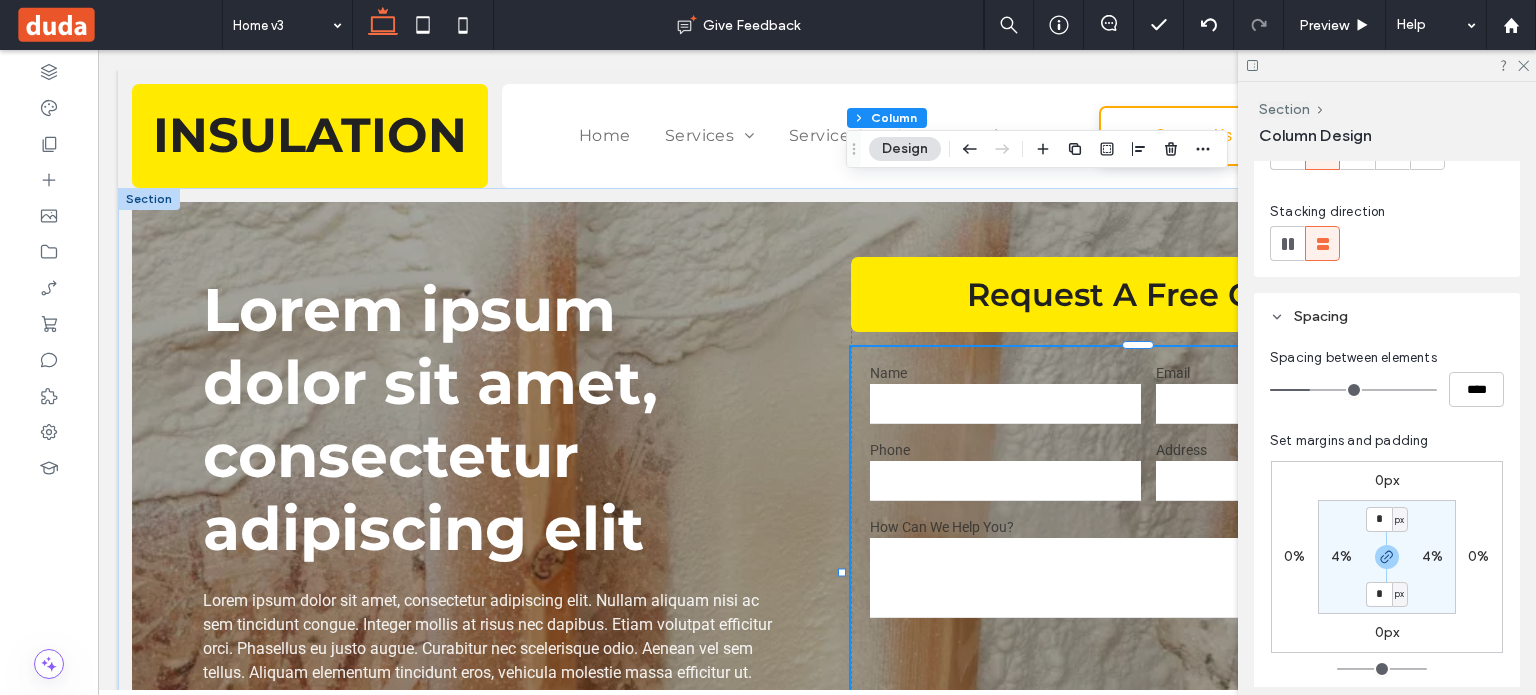 type on "*" 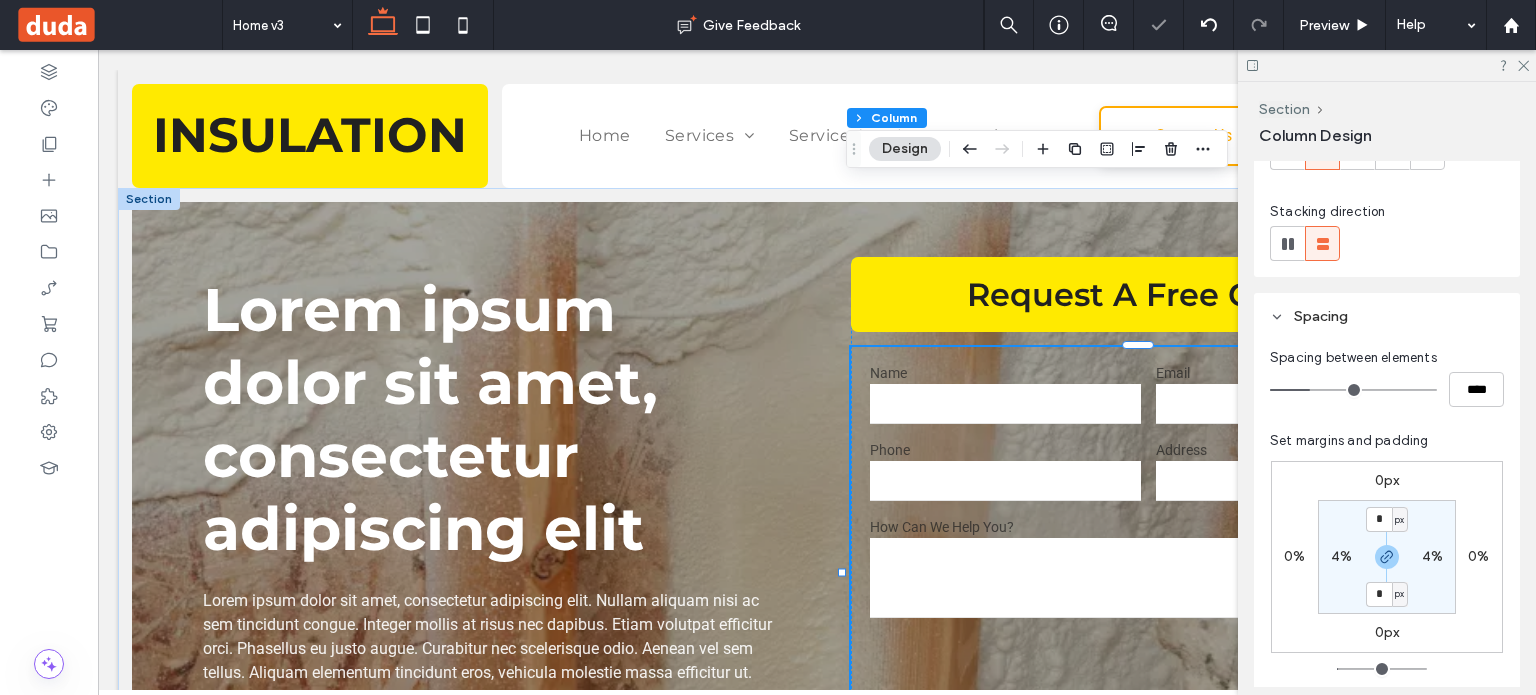 type on "*" 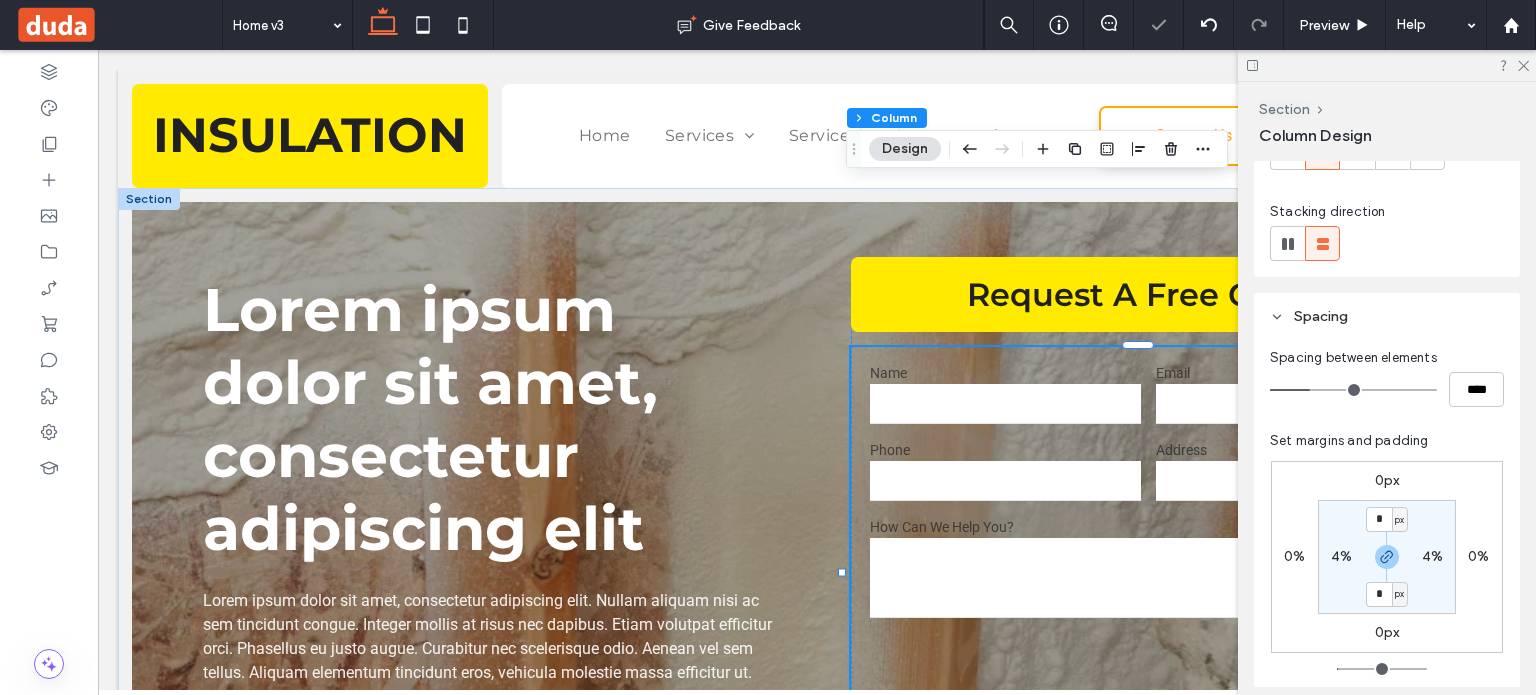 click on "px" at bounding box center (1399, 520) 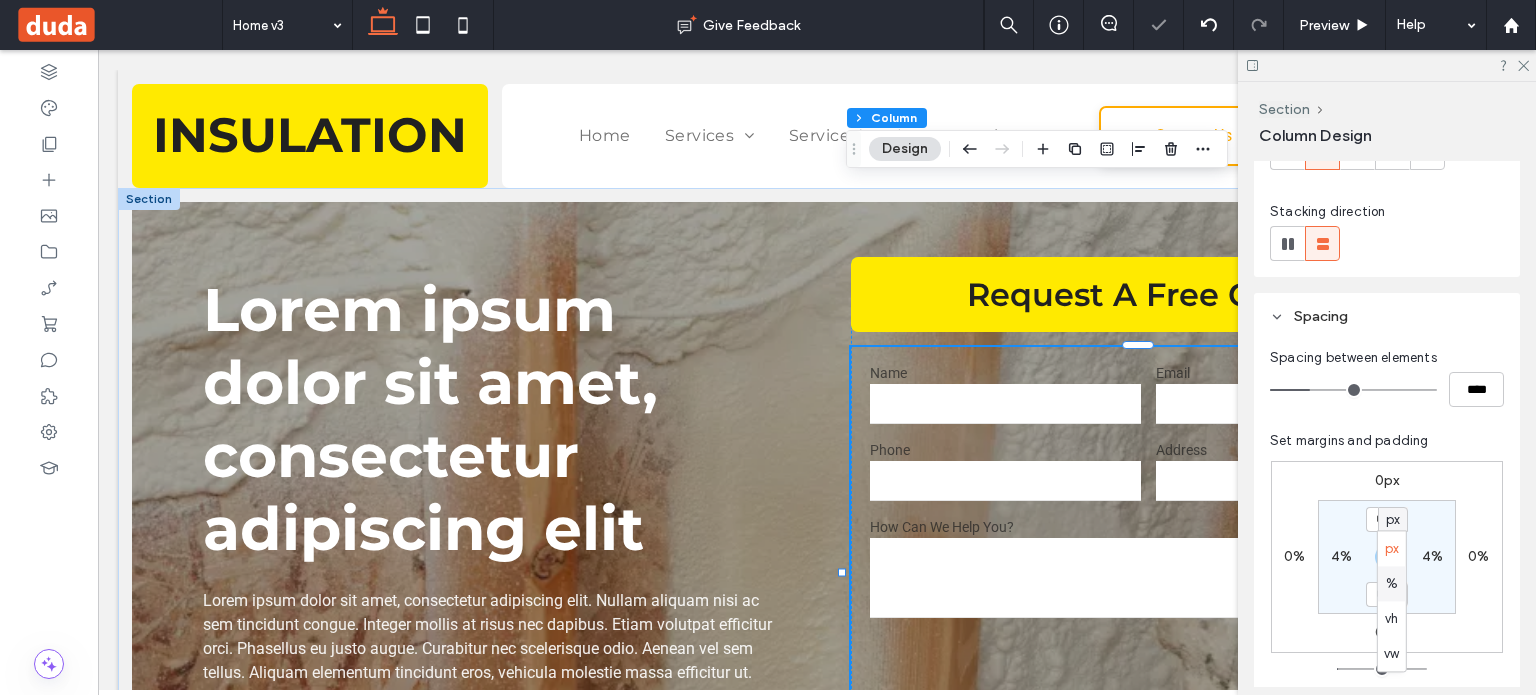 click on "%" at bounding box center [1392, 583] 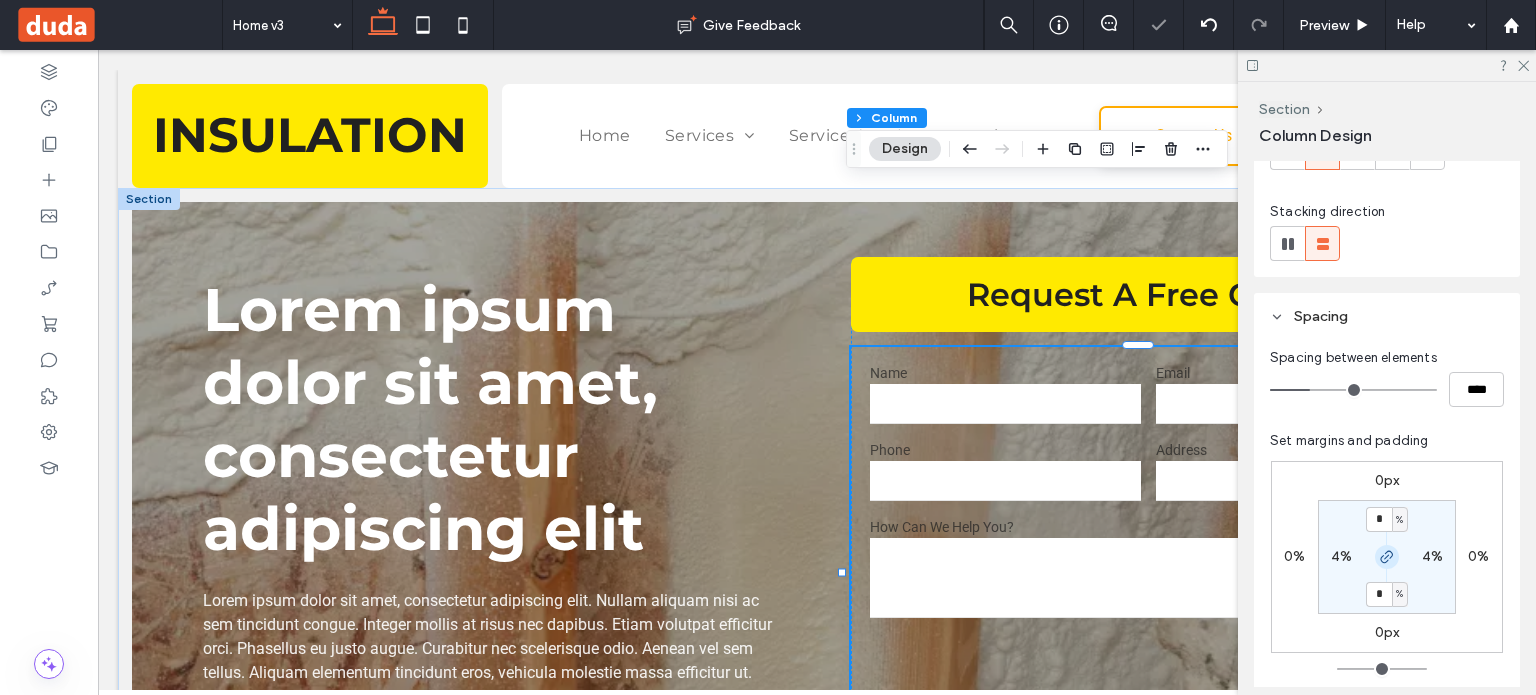 type on "*" 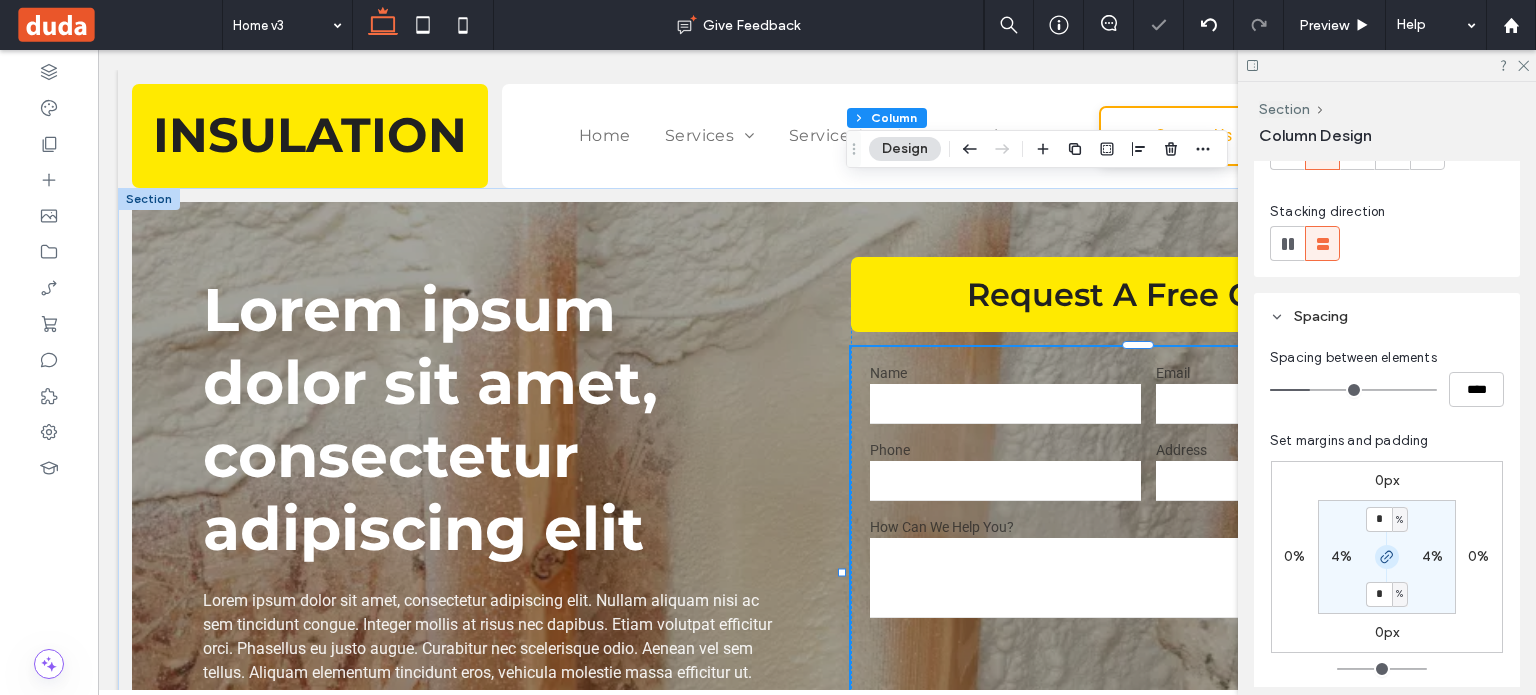 type on "***" 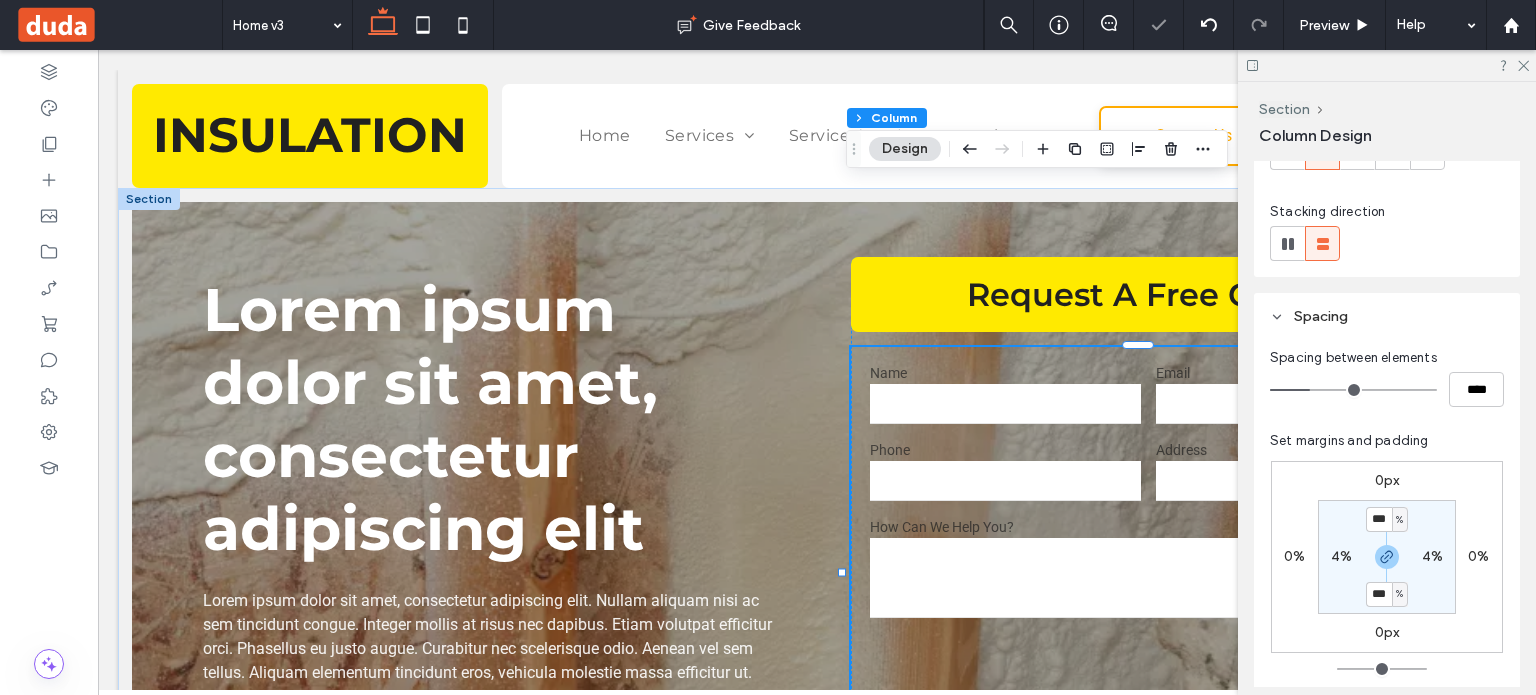 click on "%" at bounding box center (1400, 519) 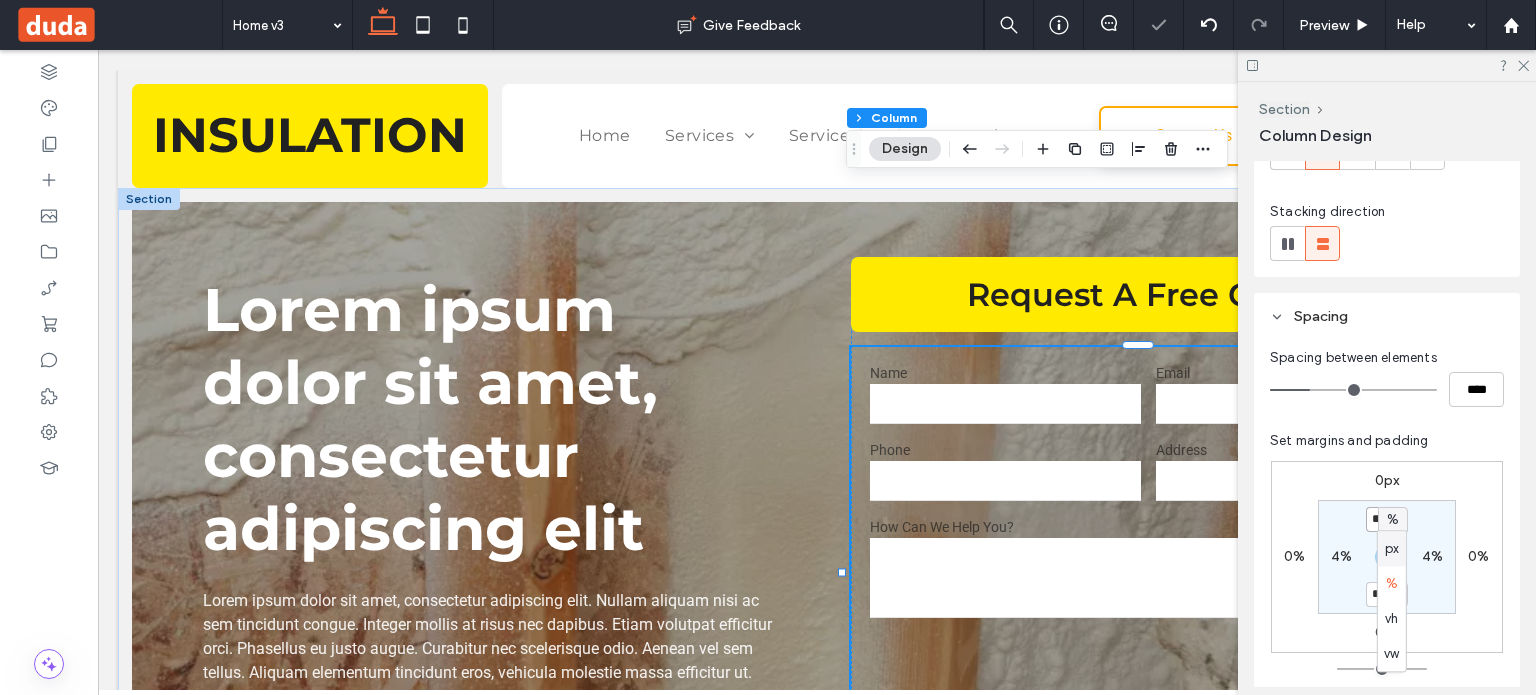click on "***" at bounding box center (1379, 519) 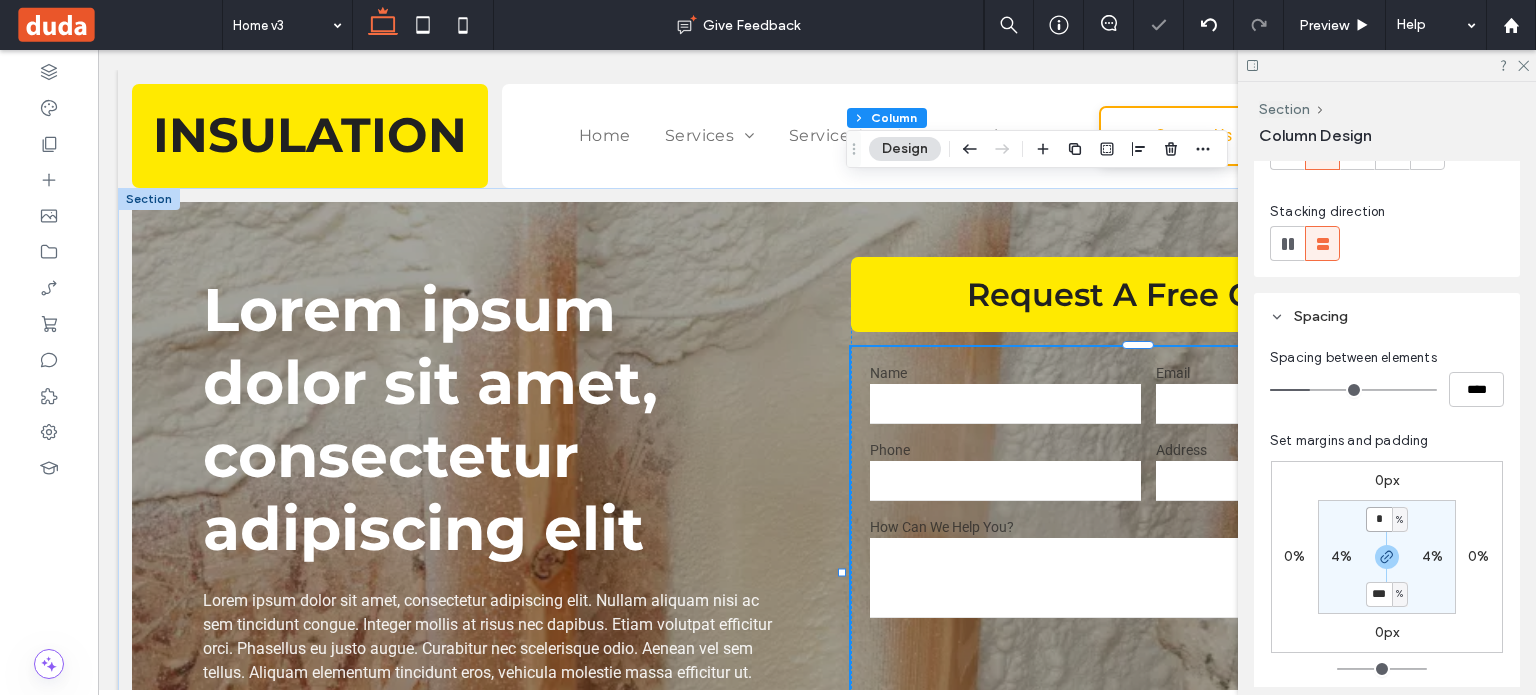 type on "*" 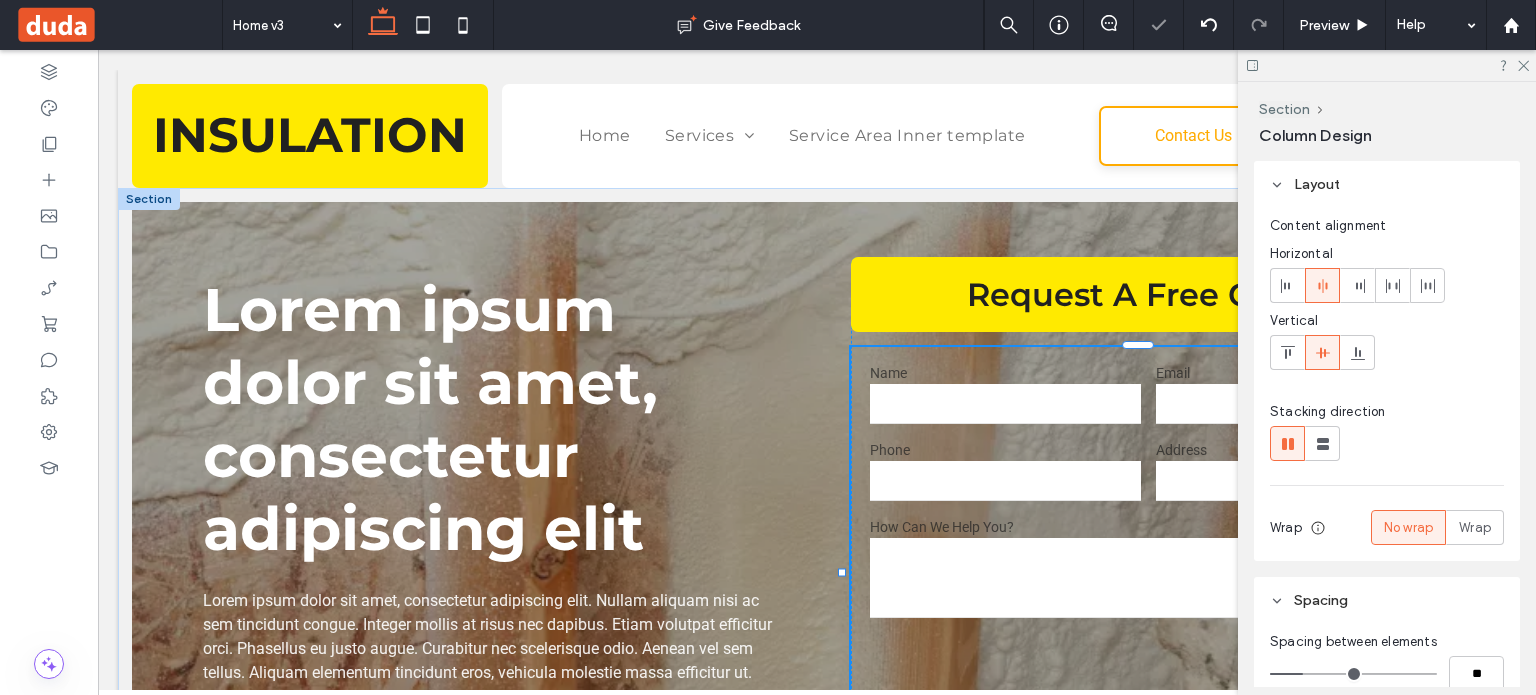 type on "**" 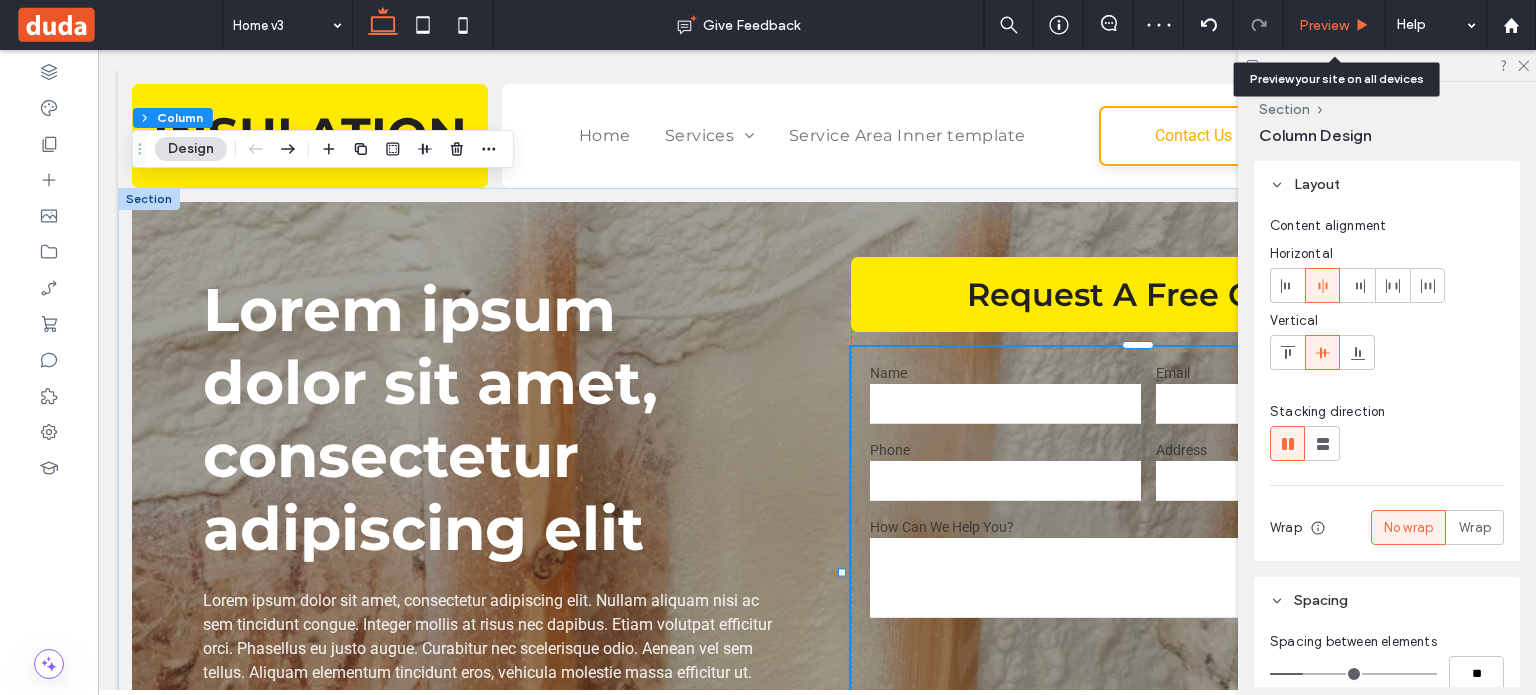 click on "Preview" at bounding box center [1324, 25] 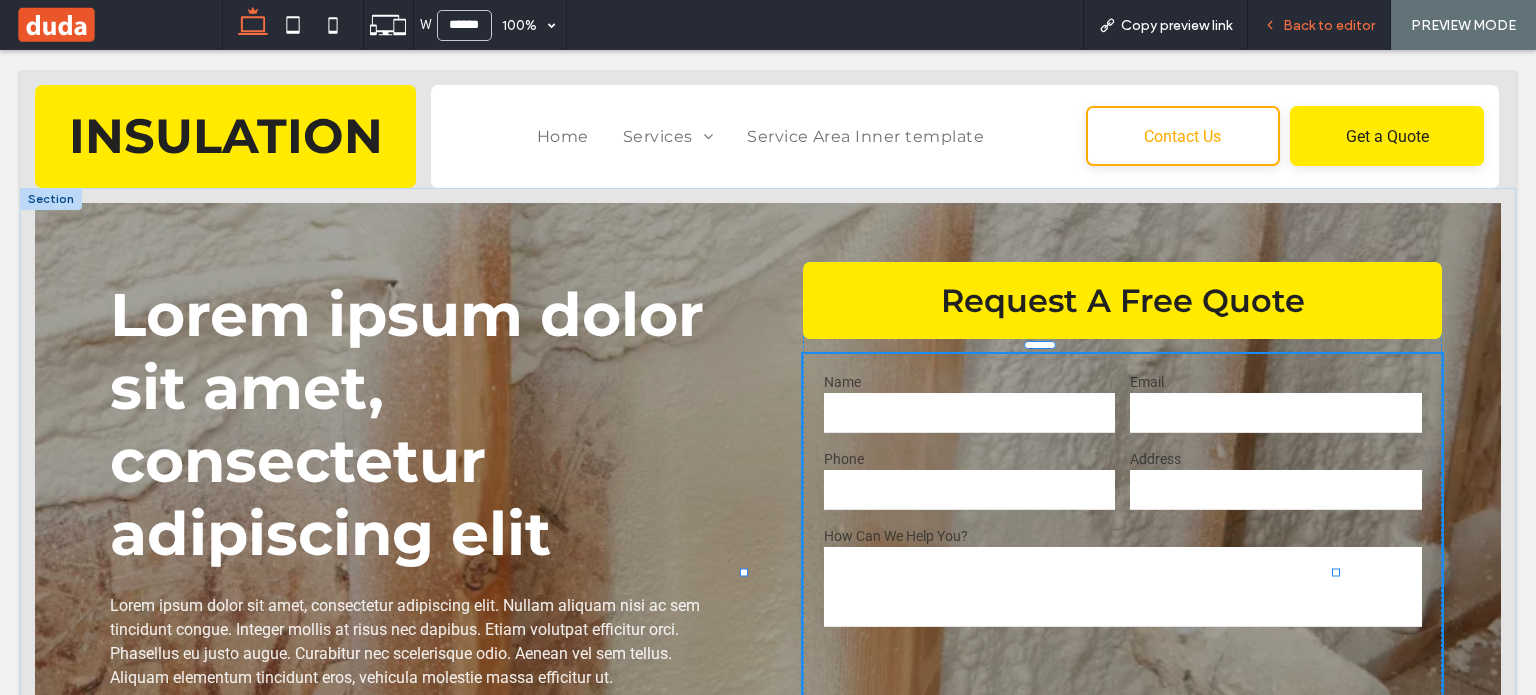 click on "Back to editor" at bounding box center [1329, 25] 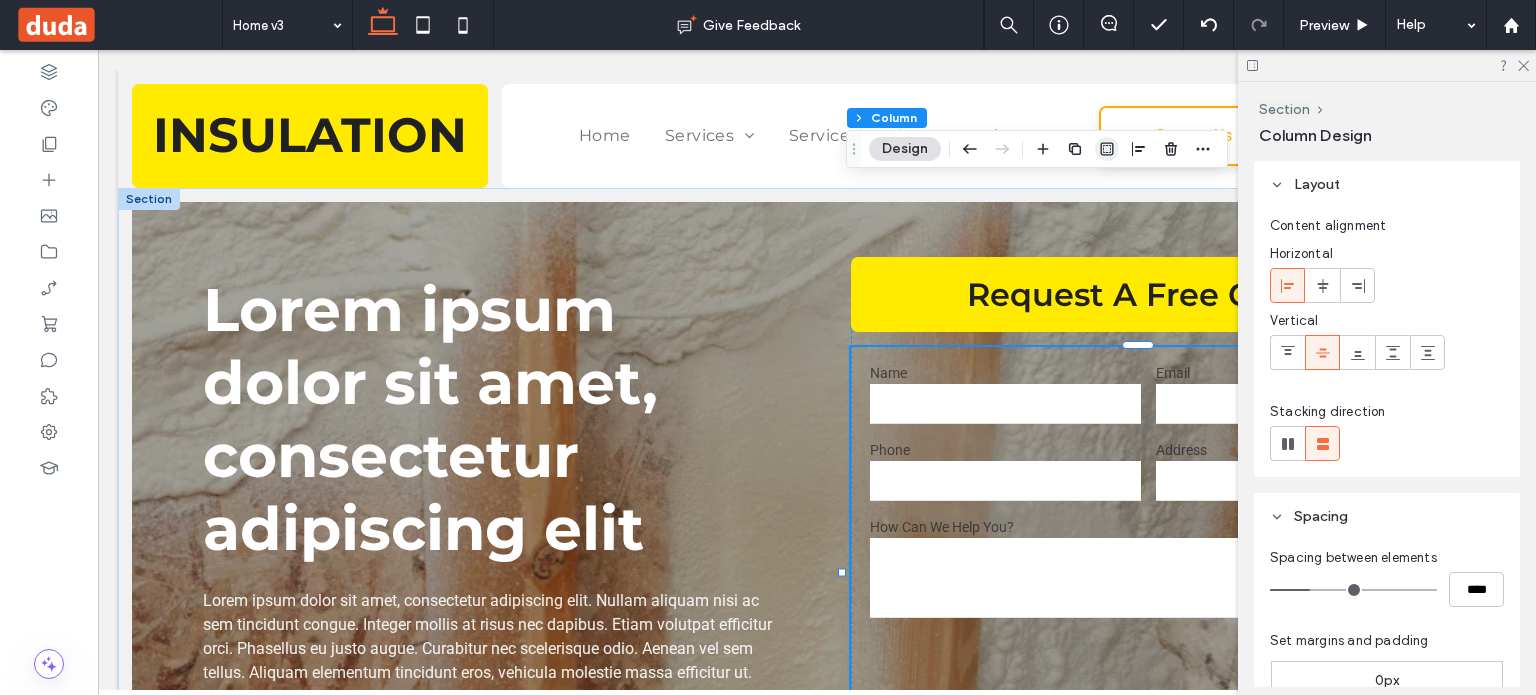click 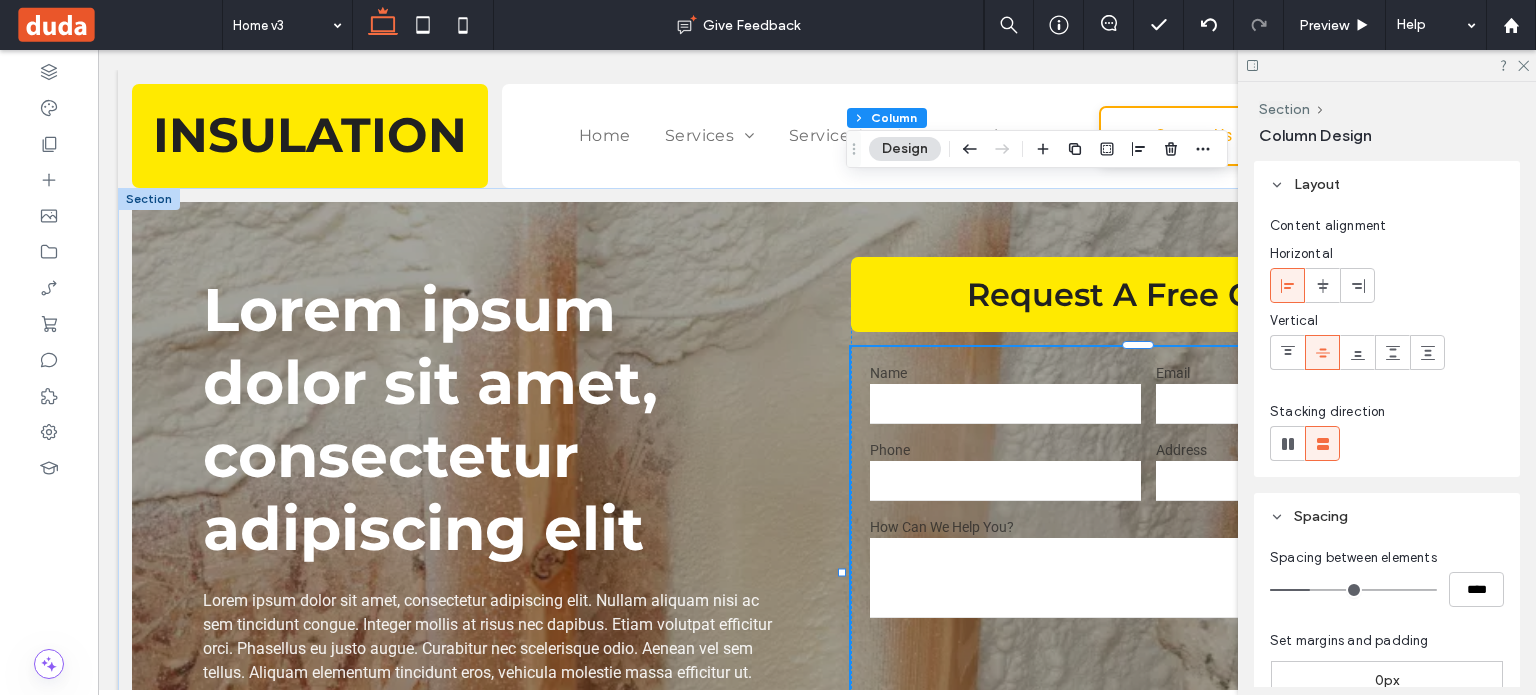 type on "*" 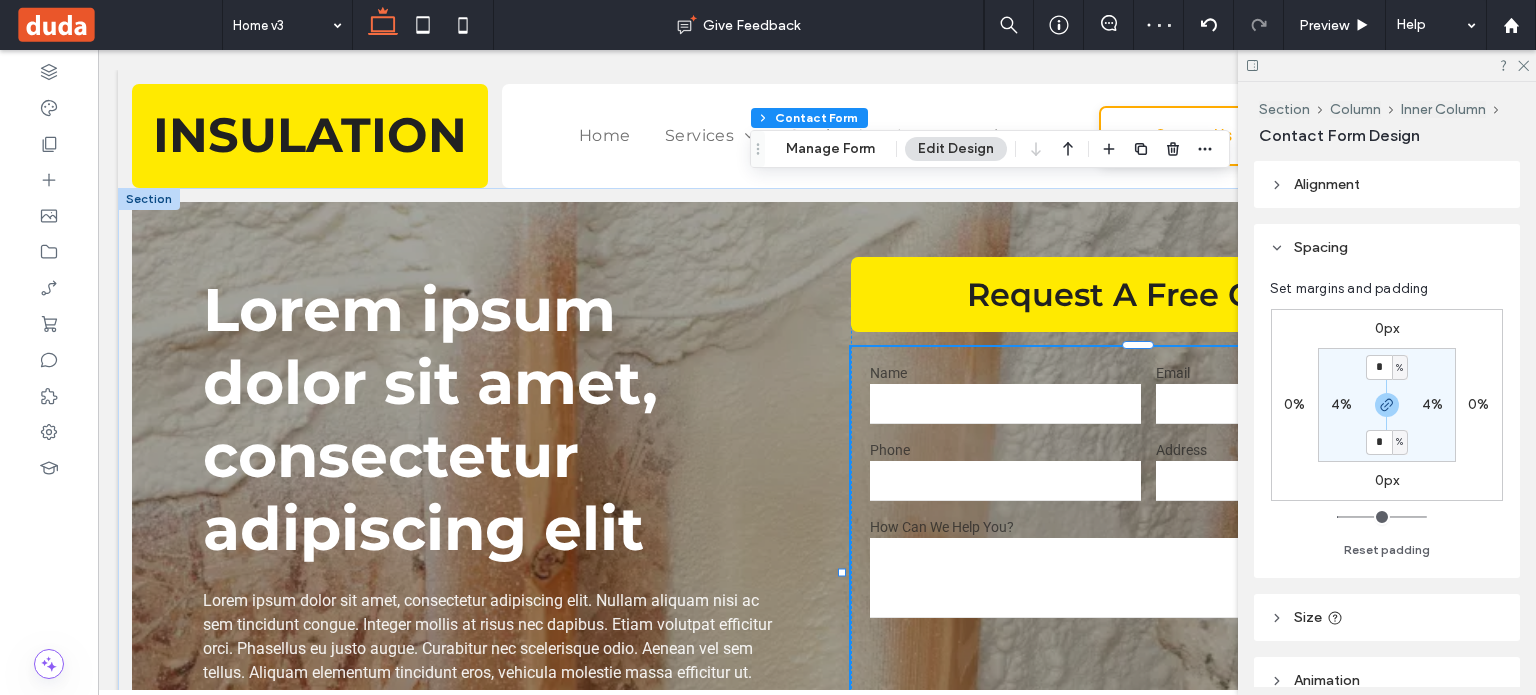type on "*" 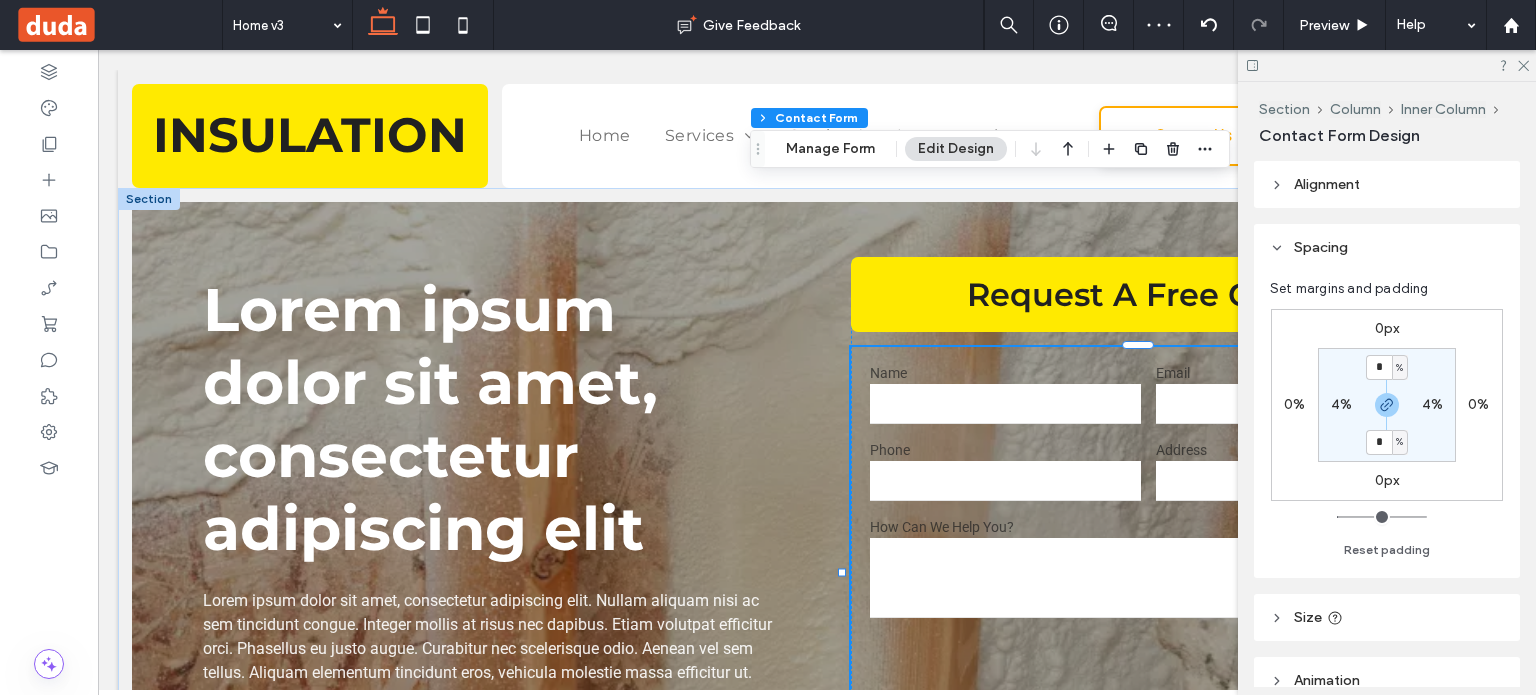 type on "***" 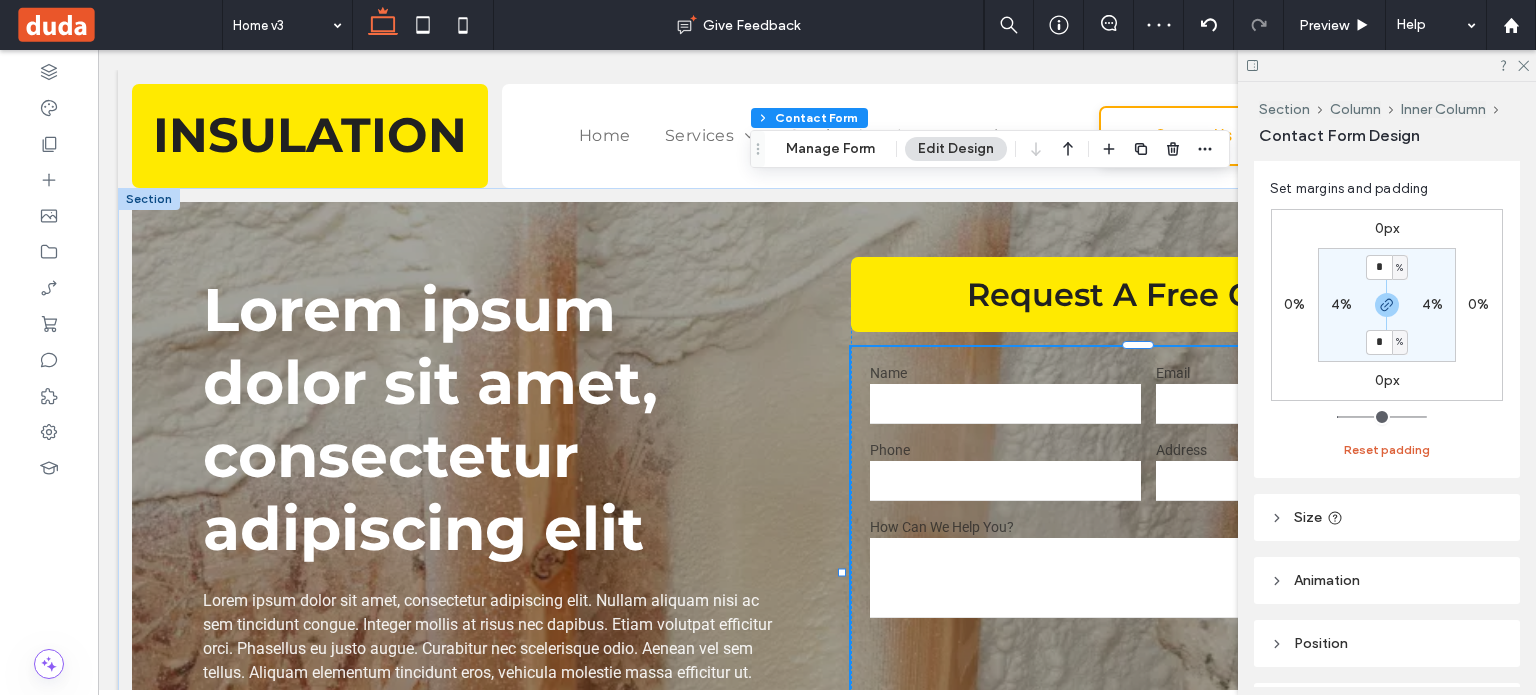 scroll, scrollTop: 0, scrollLeft: 0, axis: both 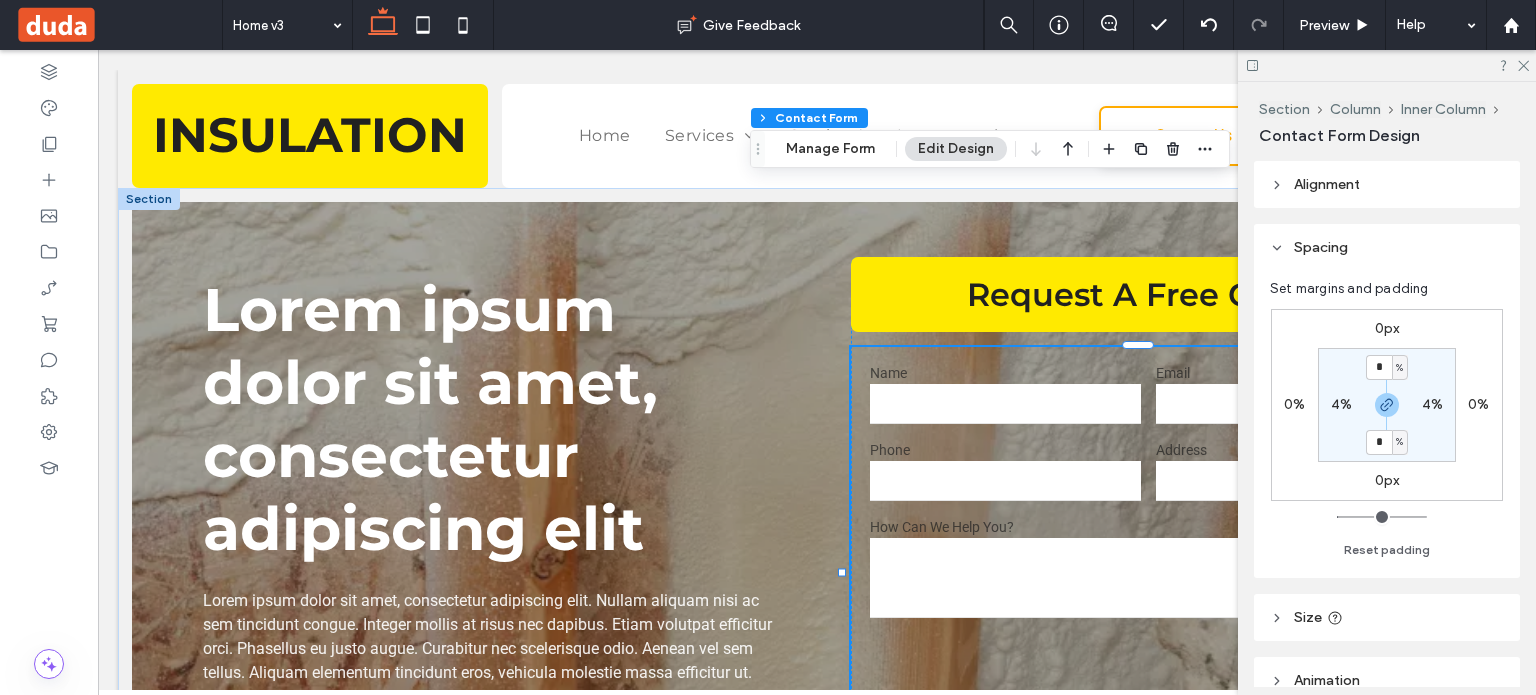click on "4%" at bounding box center [1341, 404] 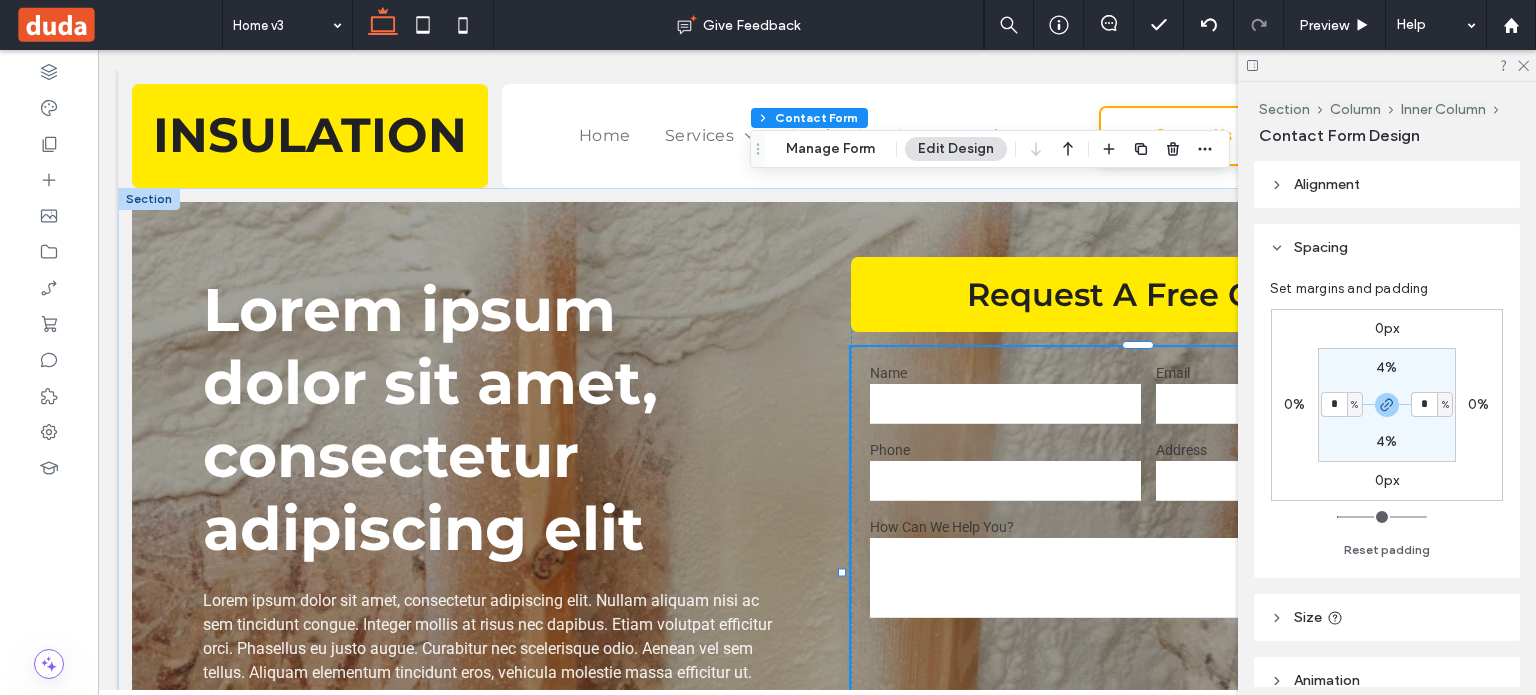 type on "*" 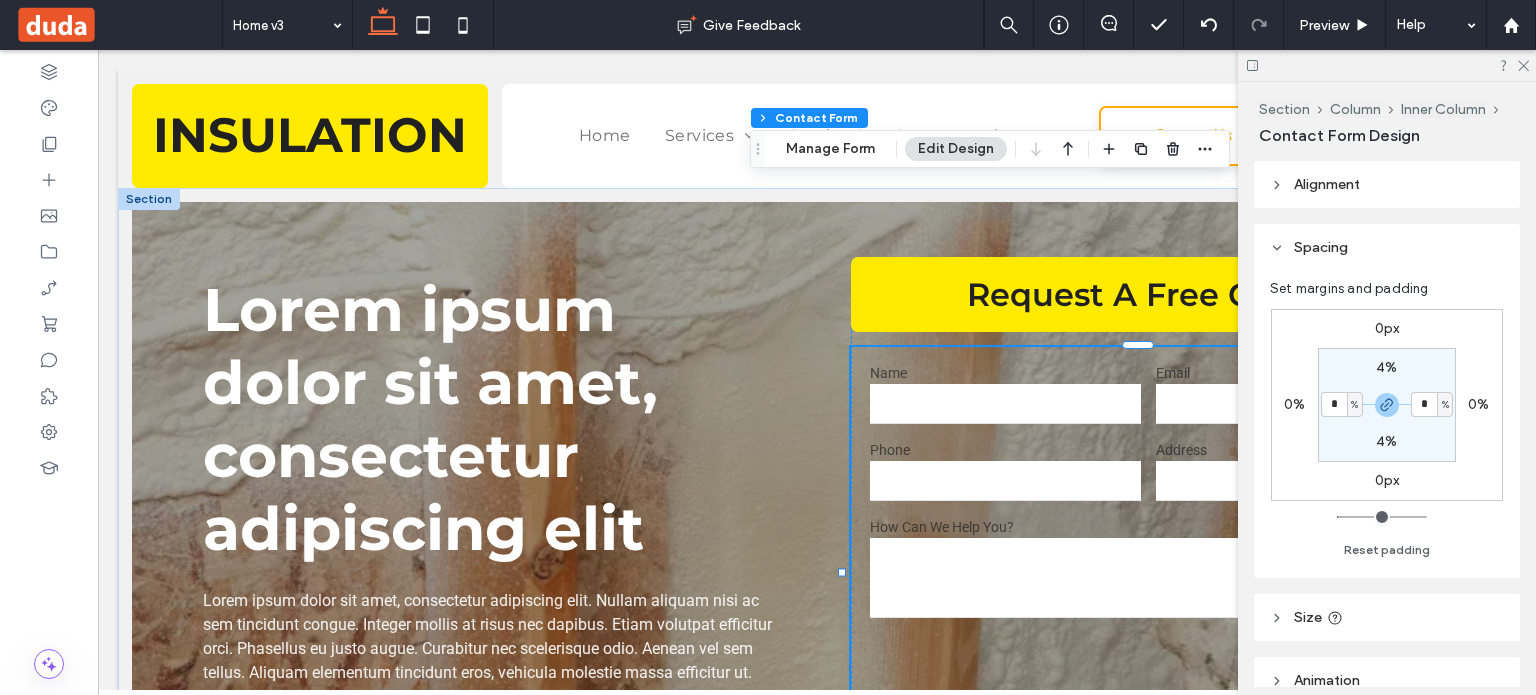 type on "*" 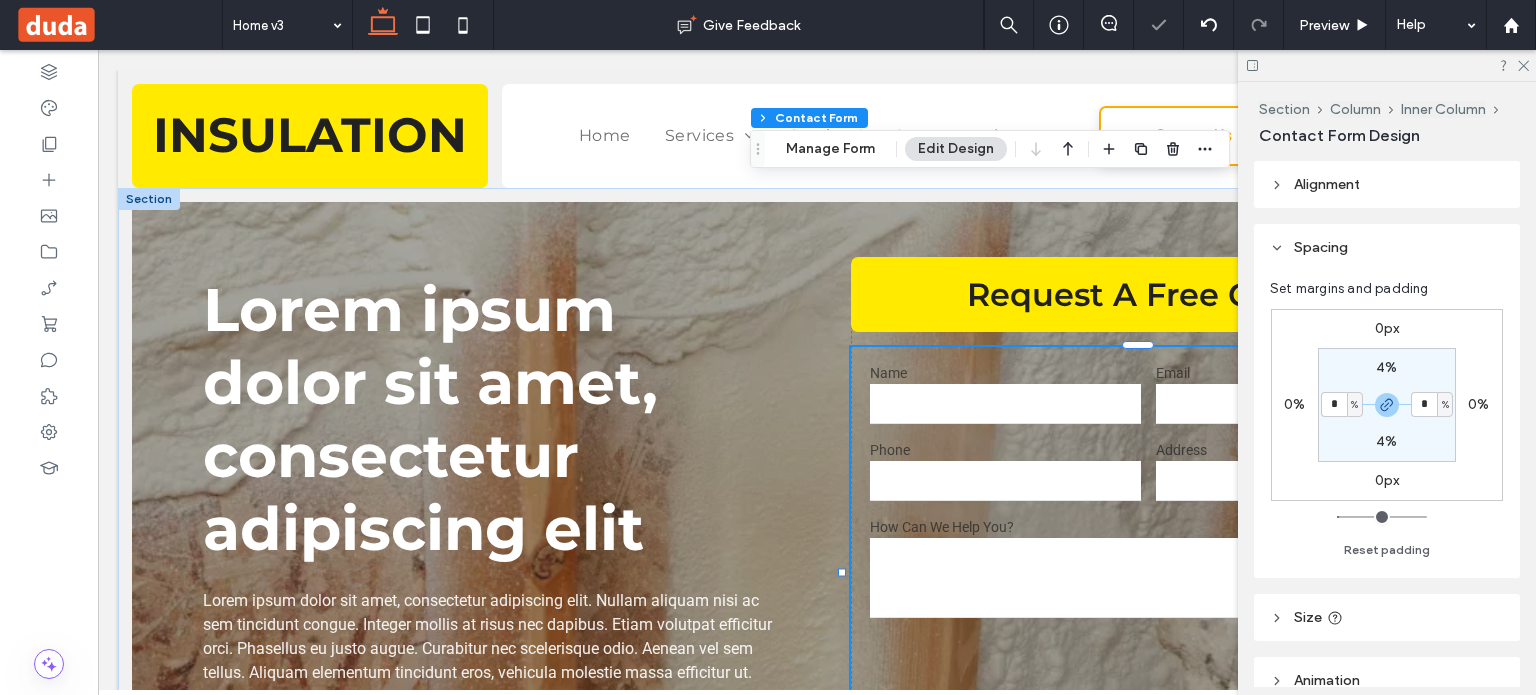 click on "4%" at bounding box center [1386, 367] 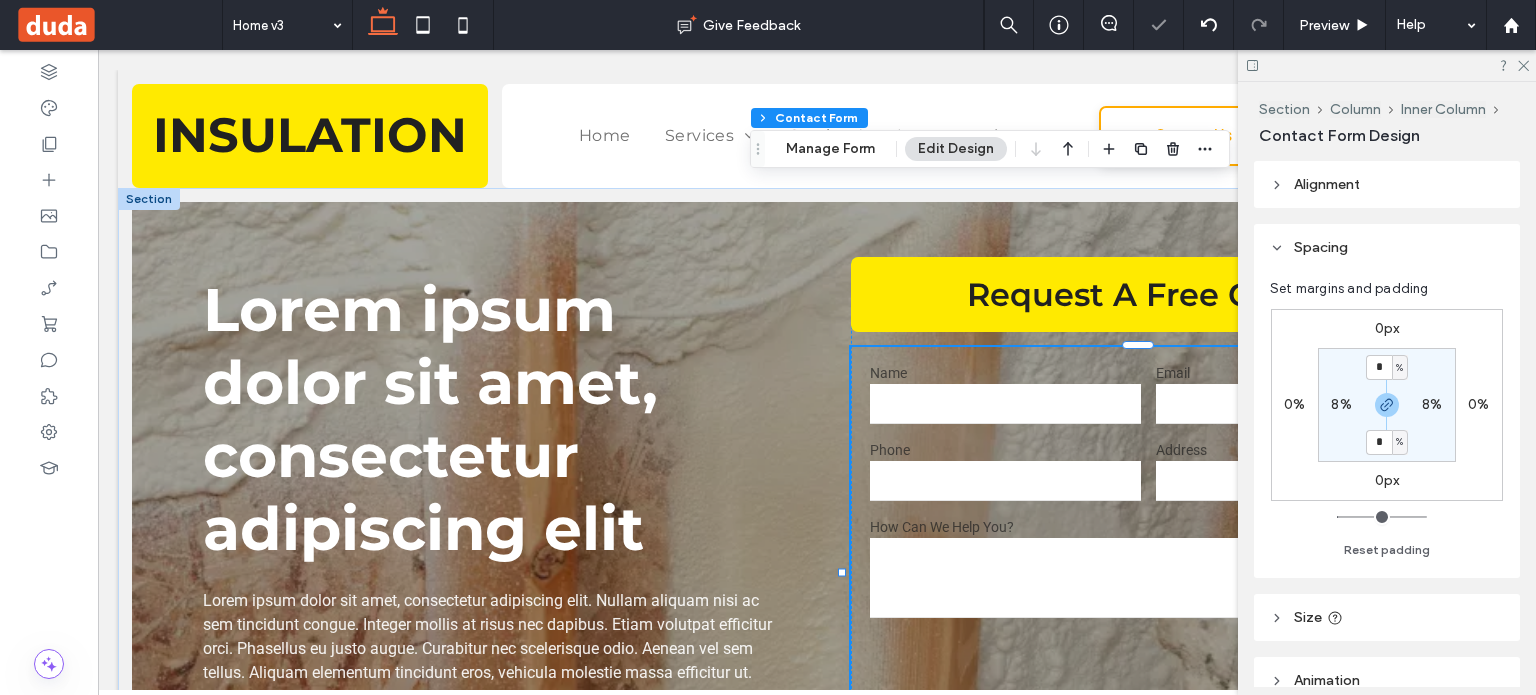 type on "*" 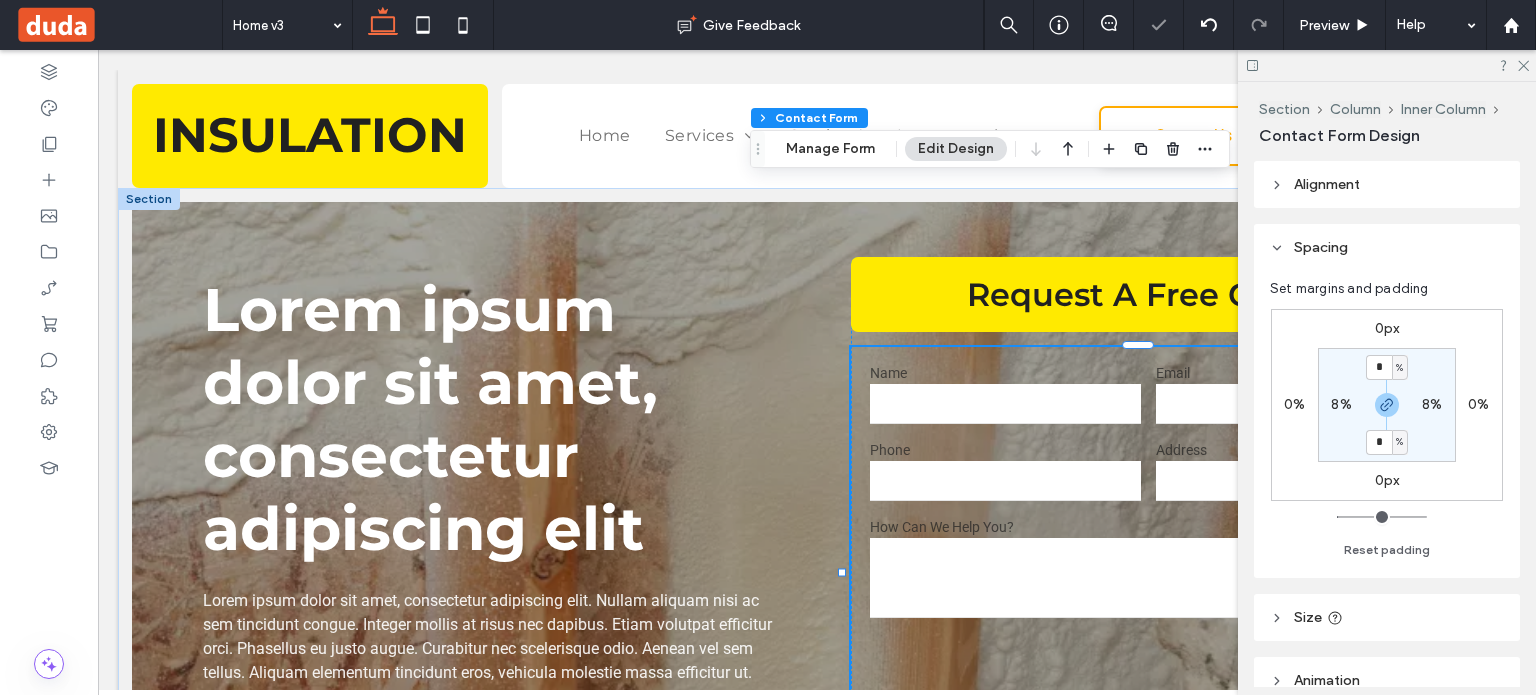 type on "*" 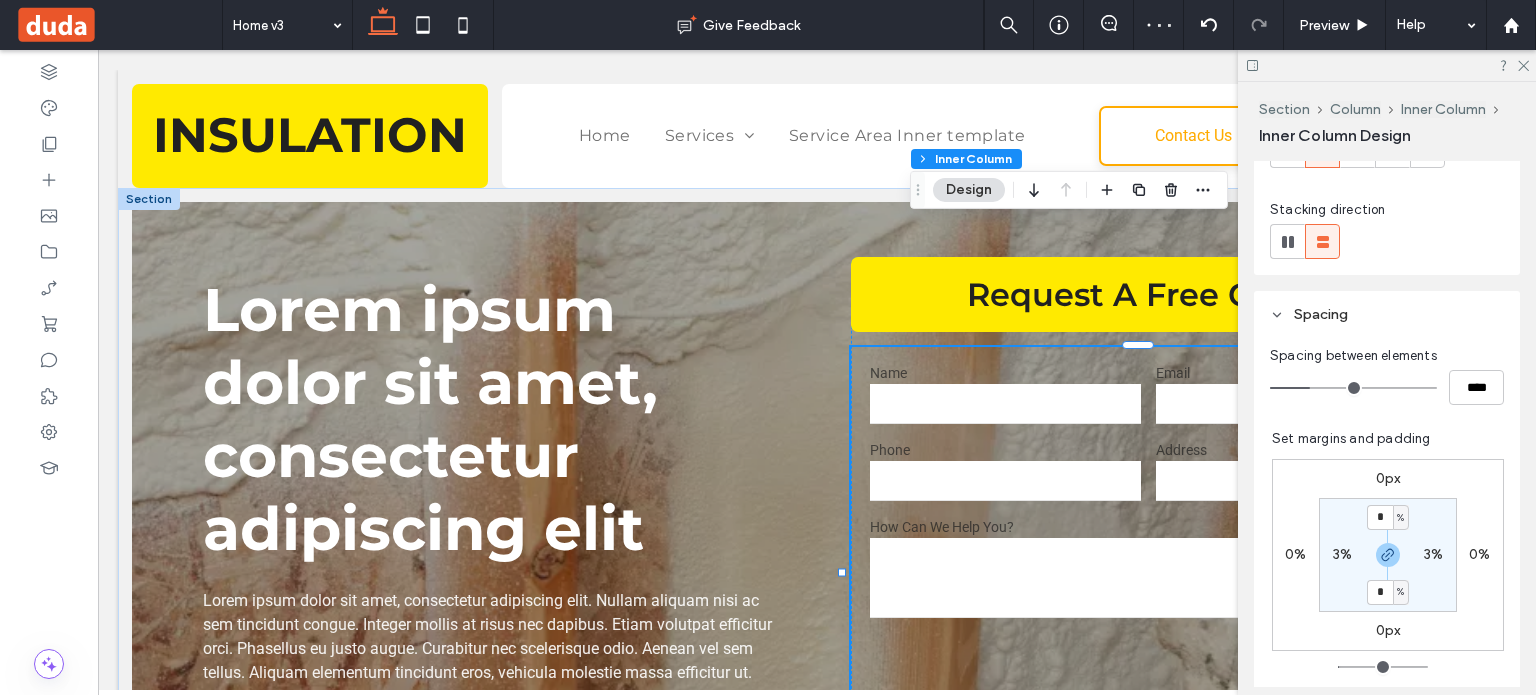 scroll, scrollTop: 300, scrollLeft: 0, axis: vertical 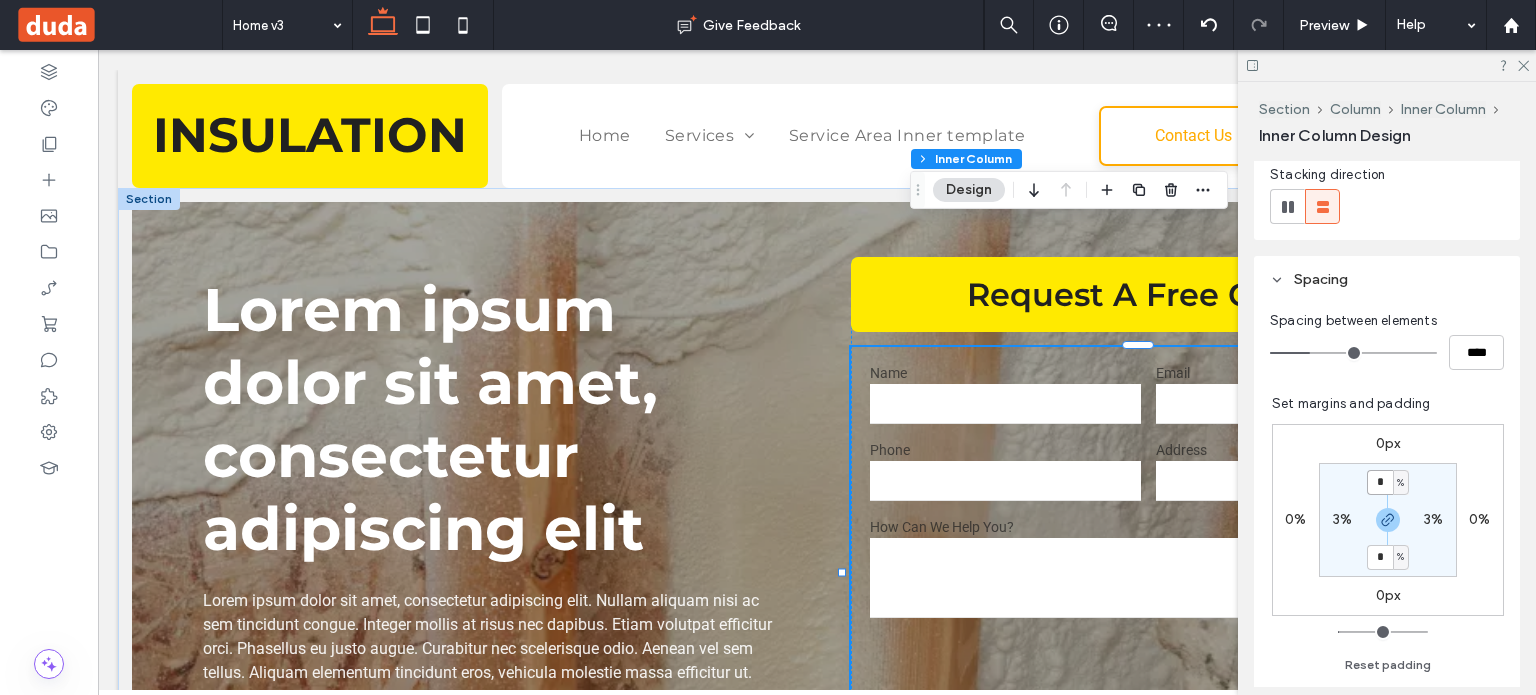 click on "*" at bounding box center [1380, 482] 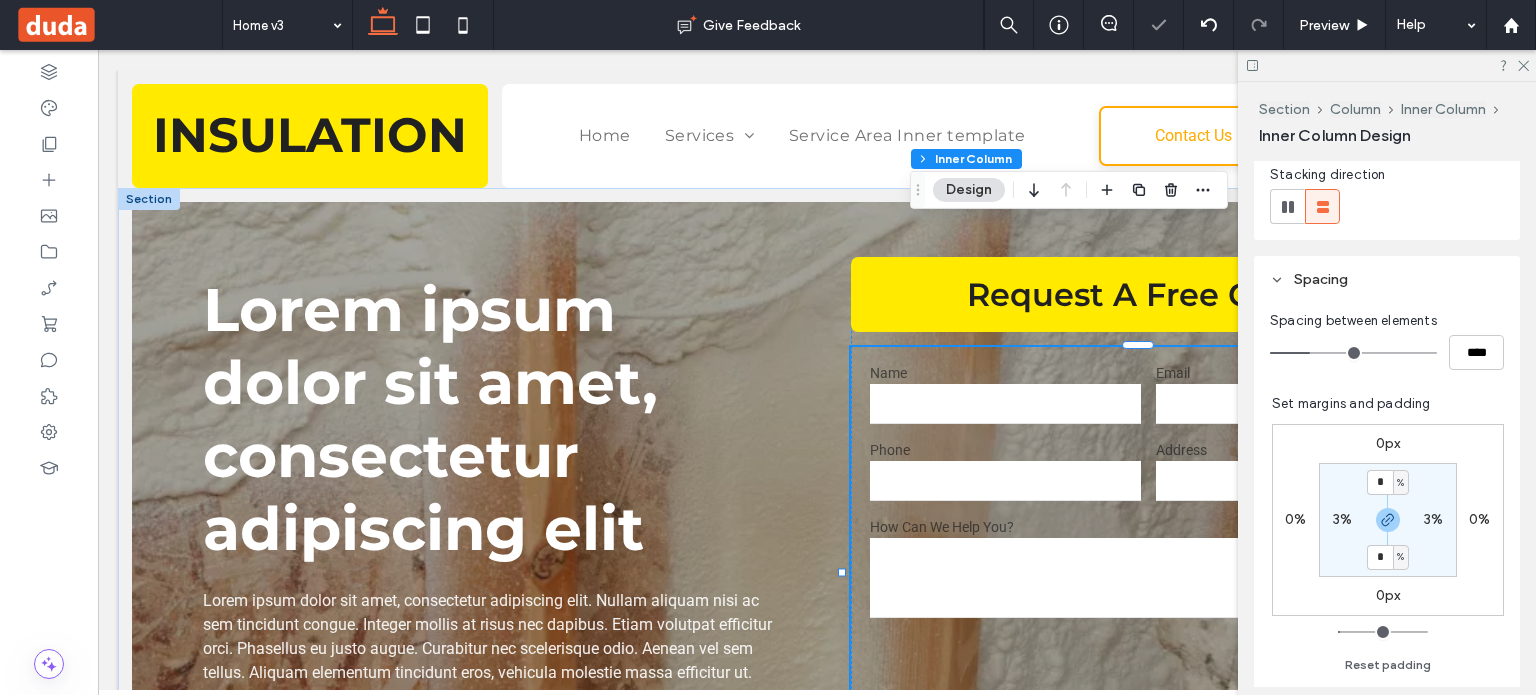 click on "3%" at bounding box center [1342, 519] 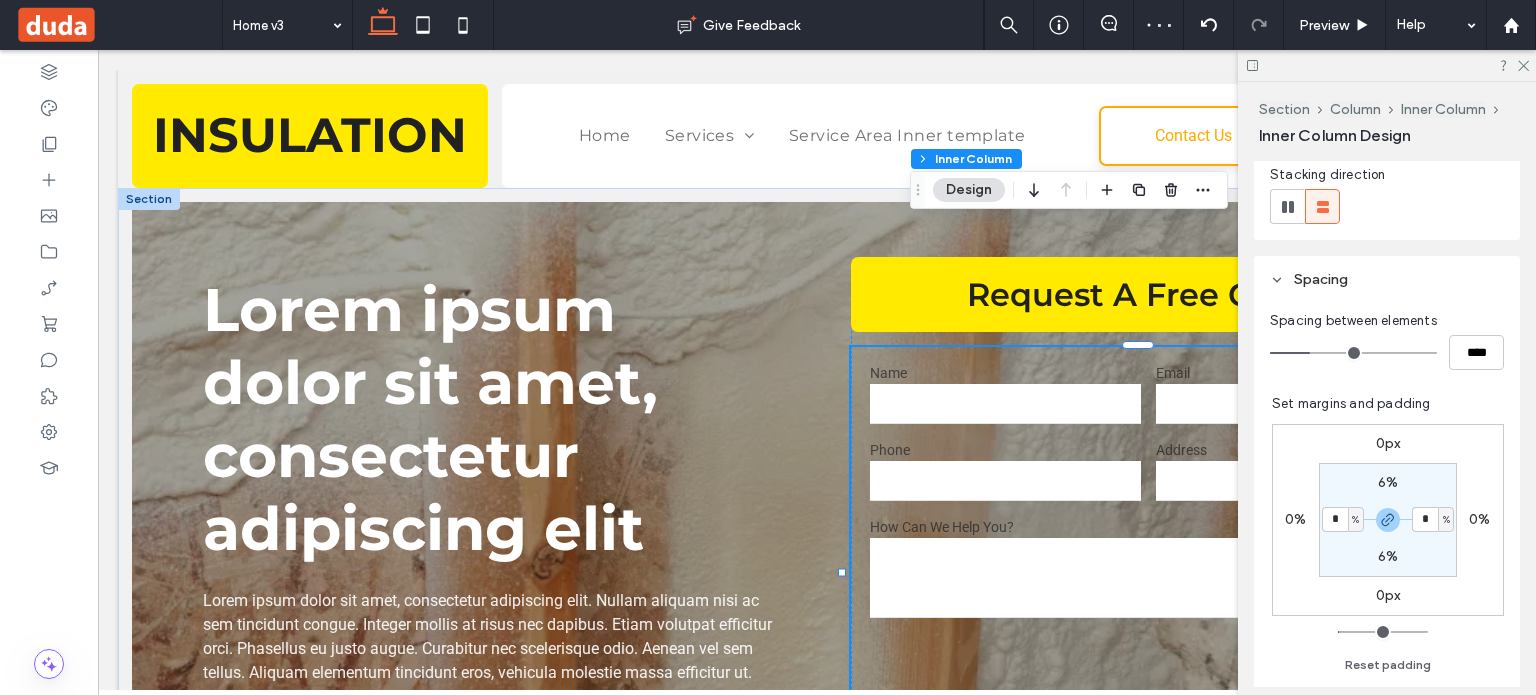 type on "*" 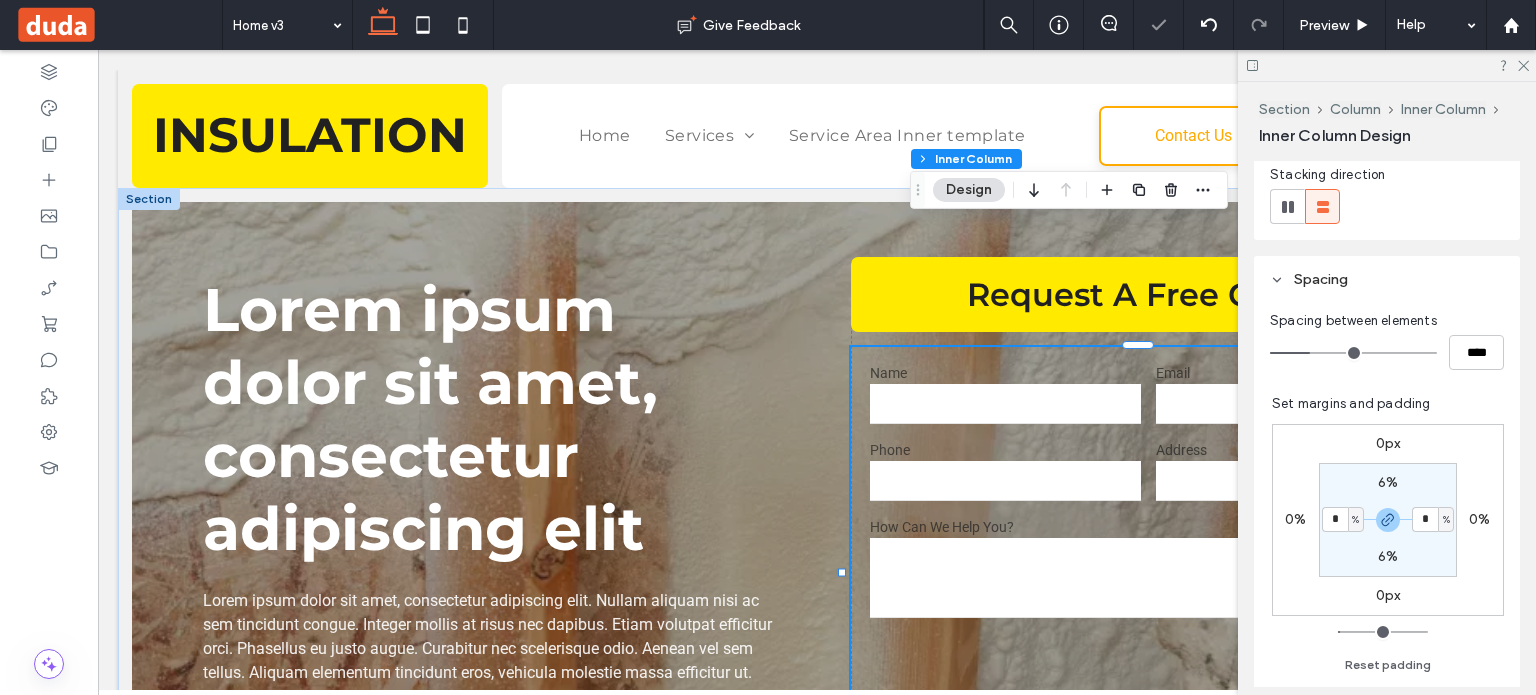 type on "*" 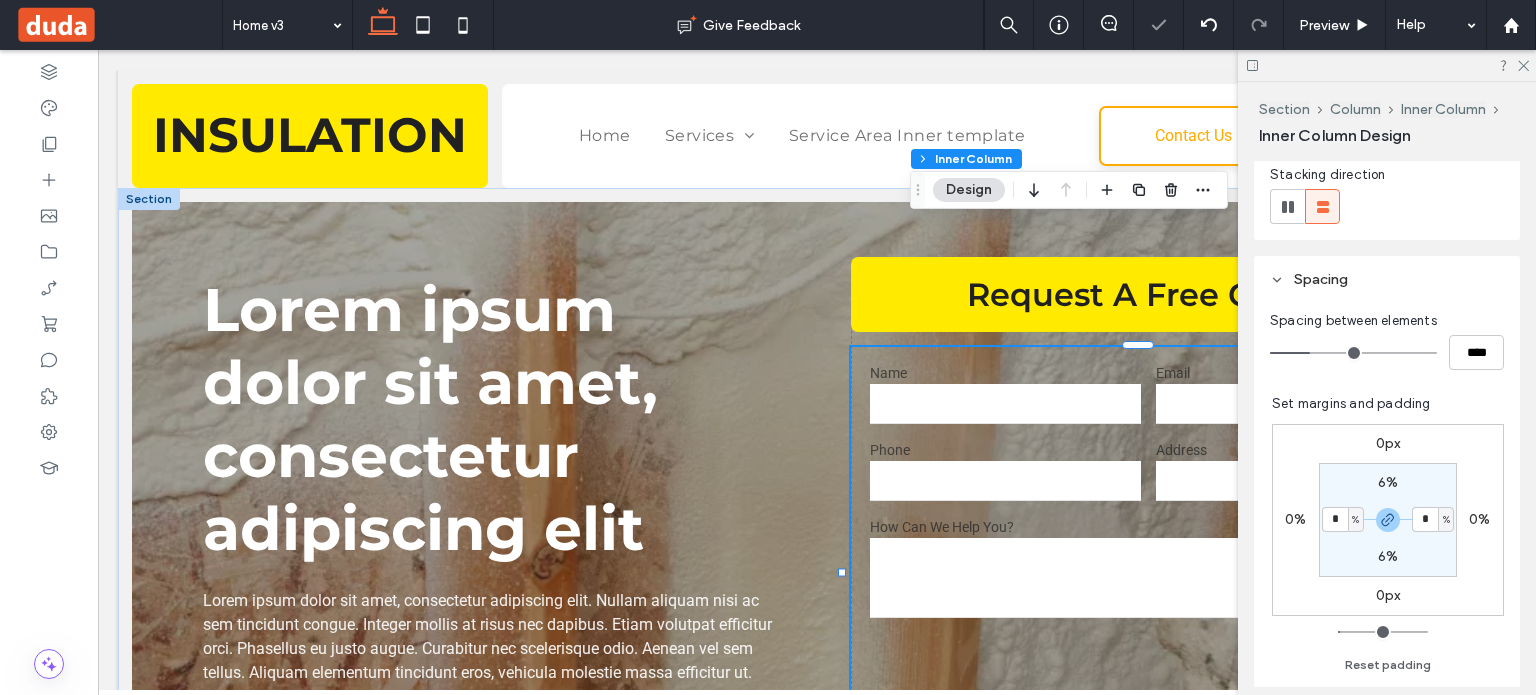 type on "*" 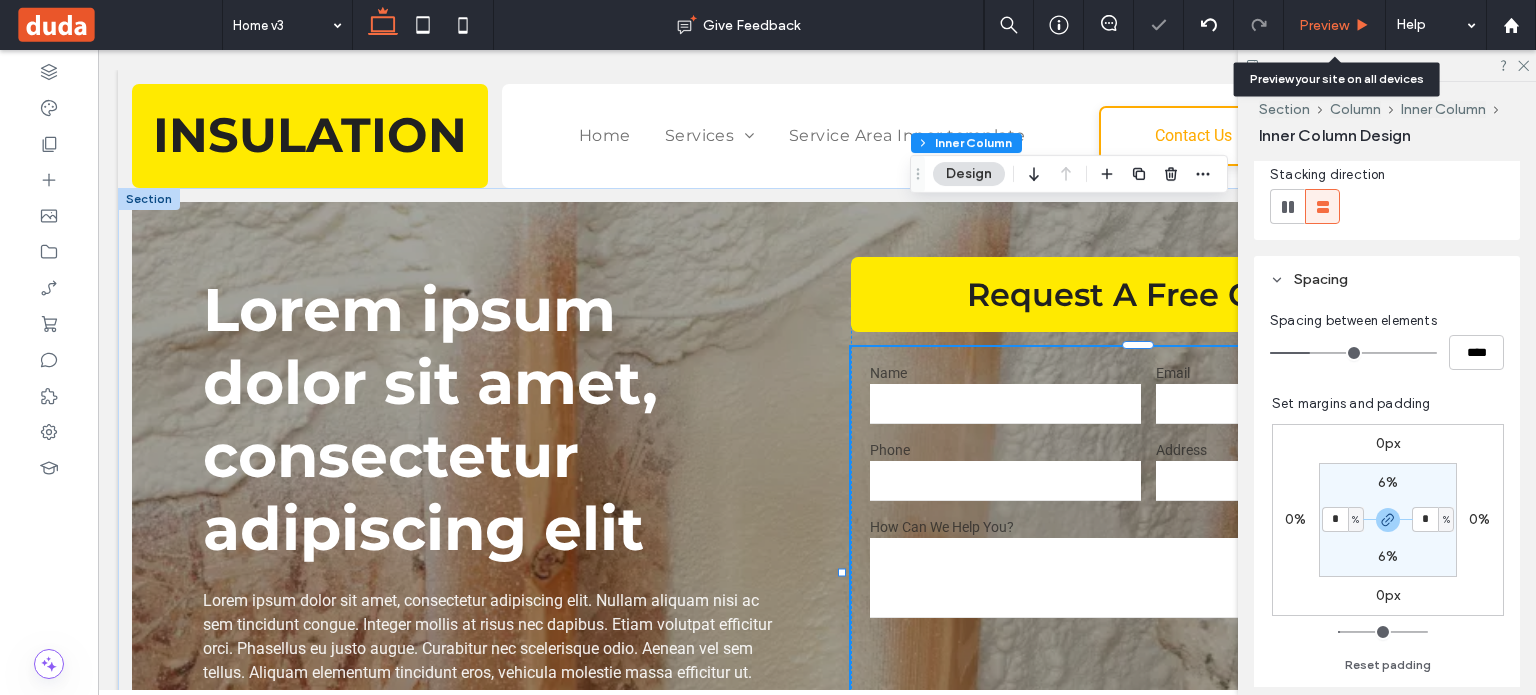 click on "Preview" at bounding box center (1324, 25) 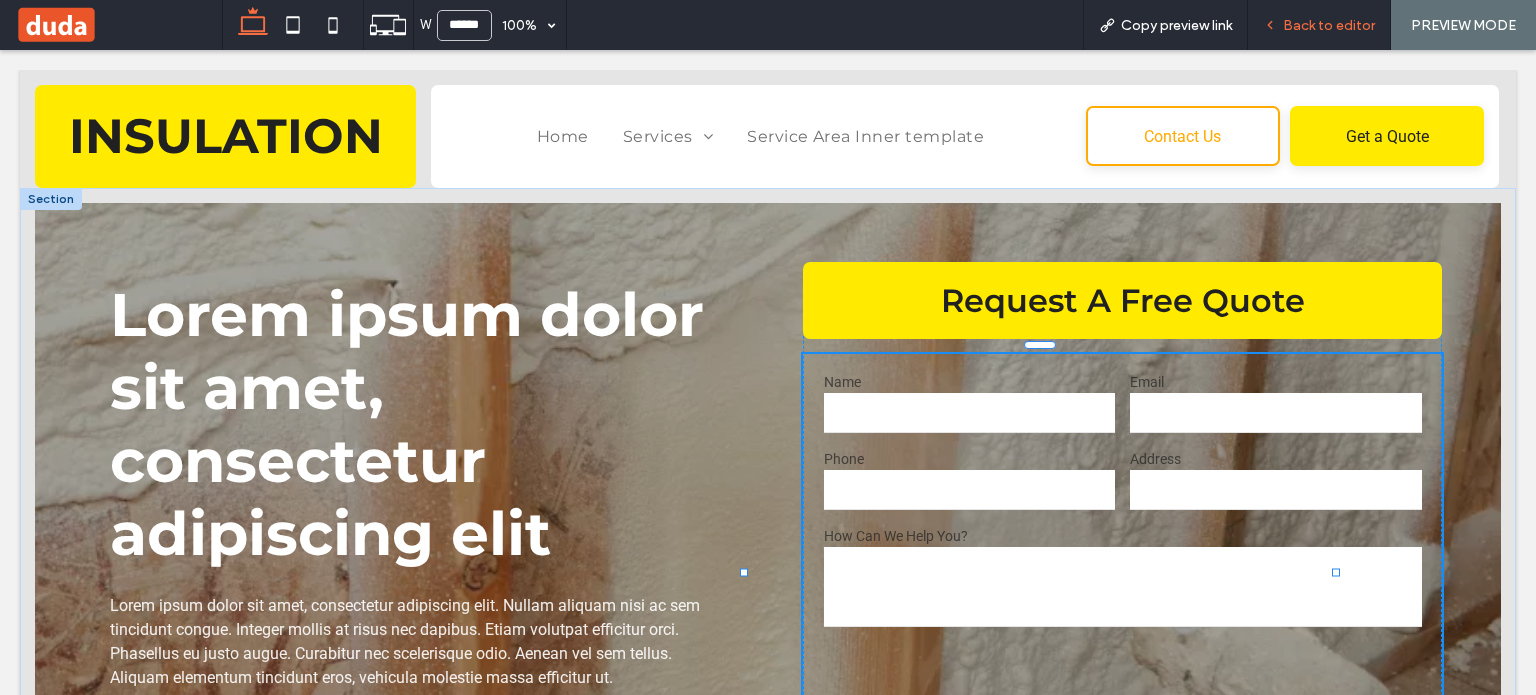 click on "Back to editor" at bounding box center (1329, 25) 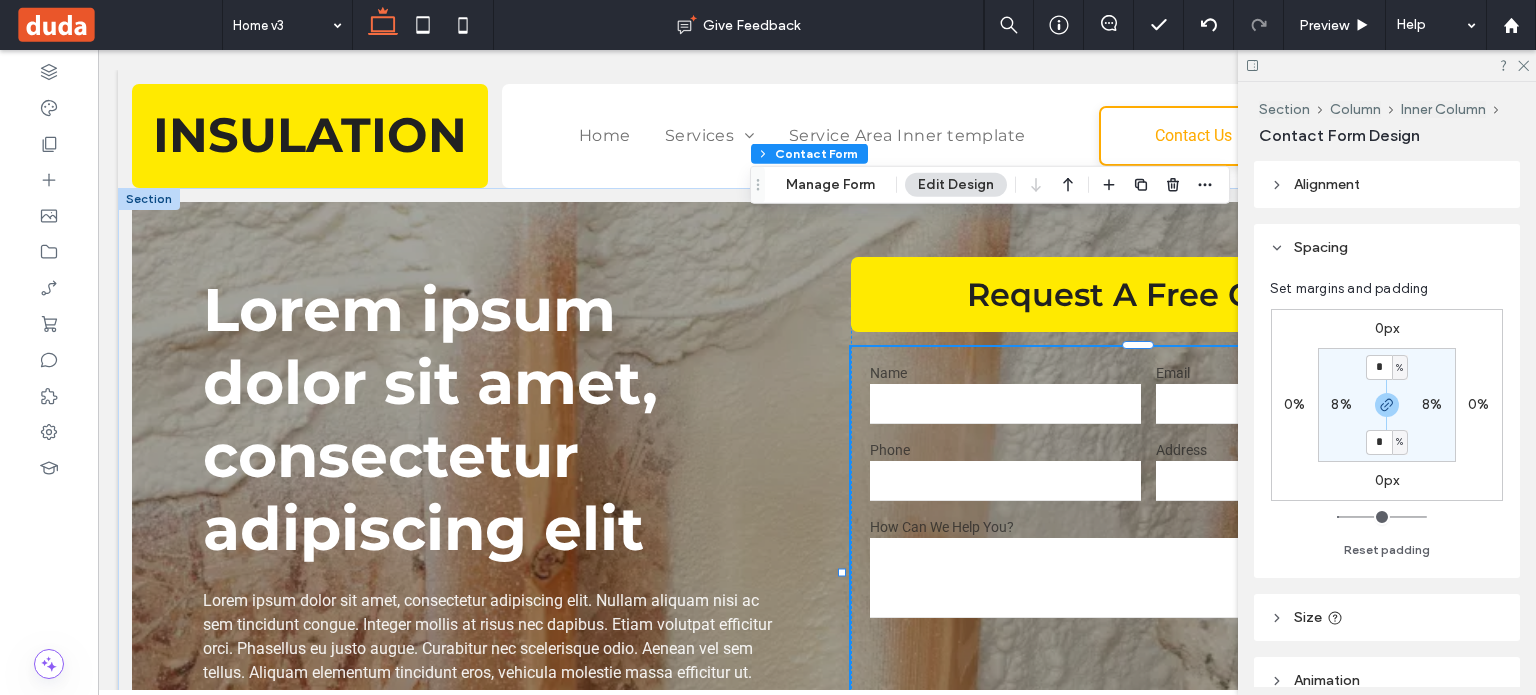 type on "*" 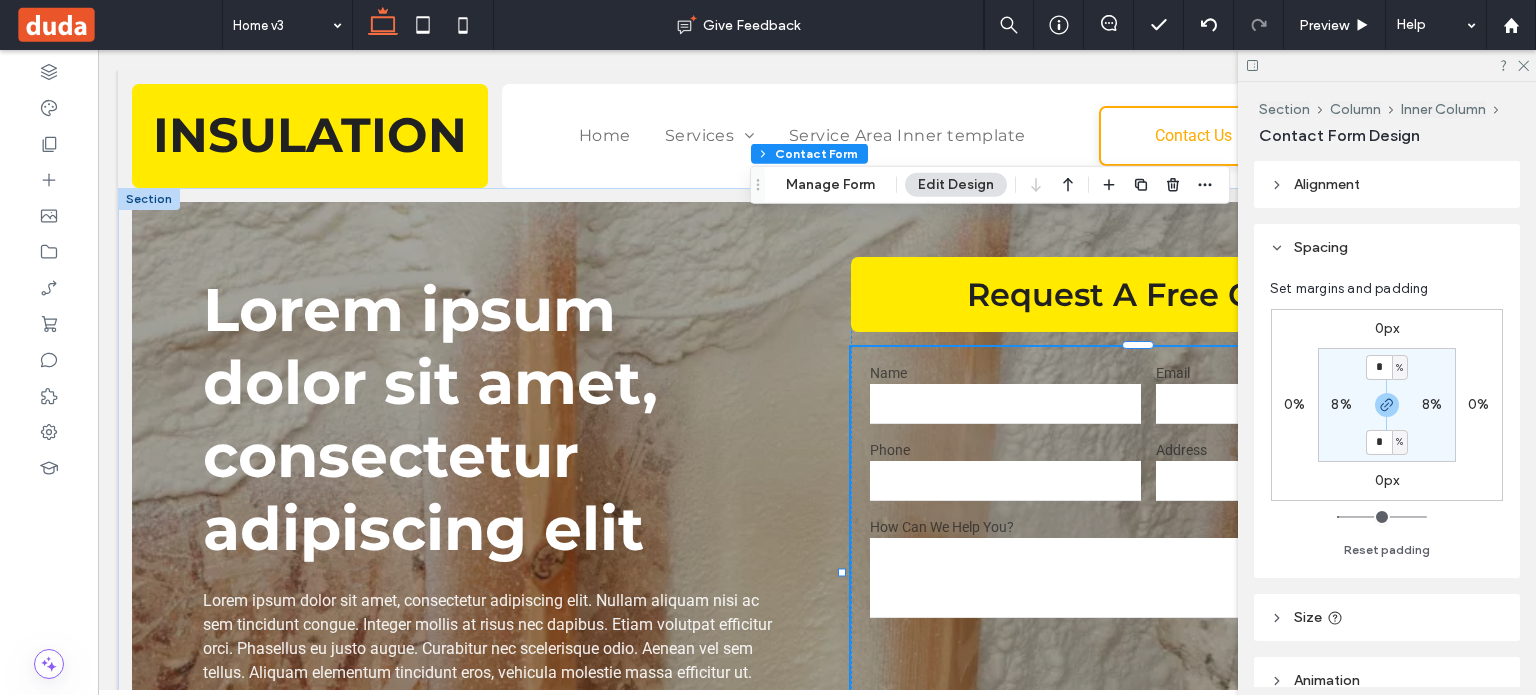 type on "*" 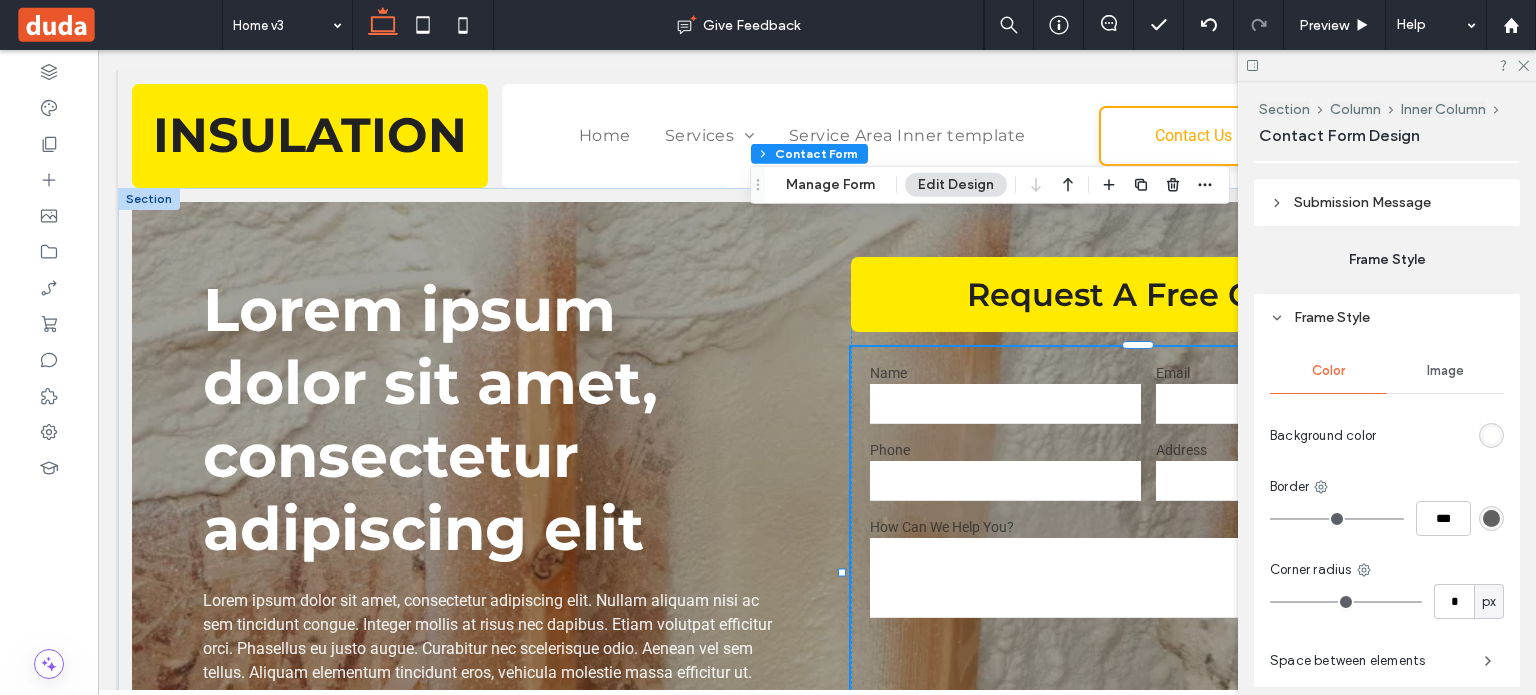scroll, scrollTop: 2395, scrollLeft: 0, axis: vertical 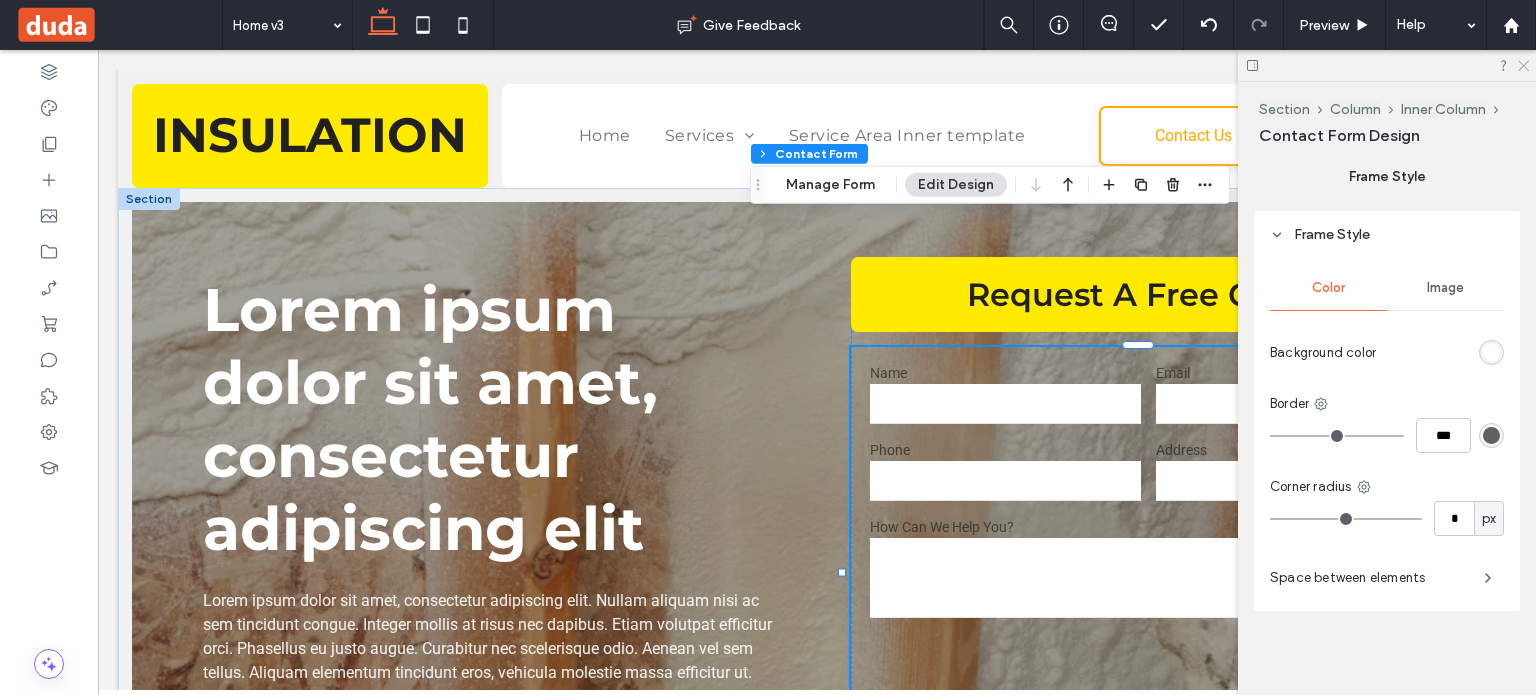 click 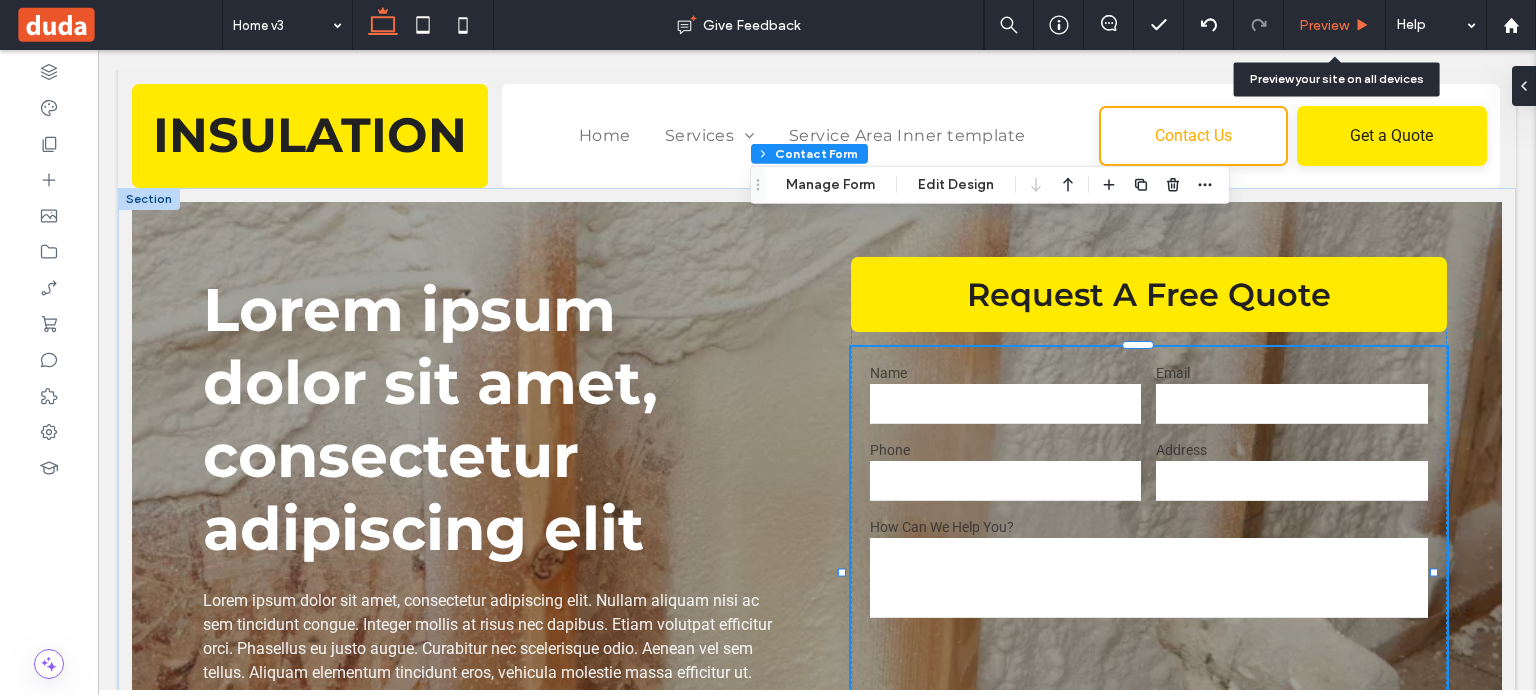 click on "Preview" at bounding box center (1324, 25) 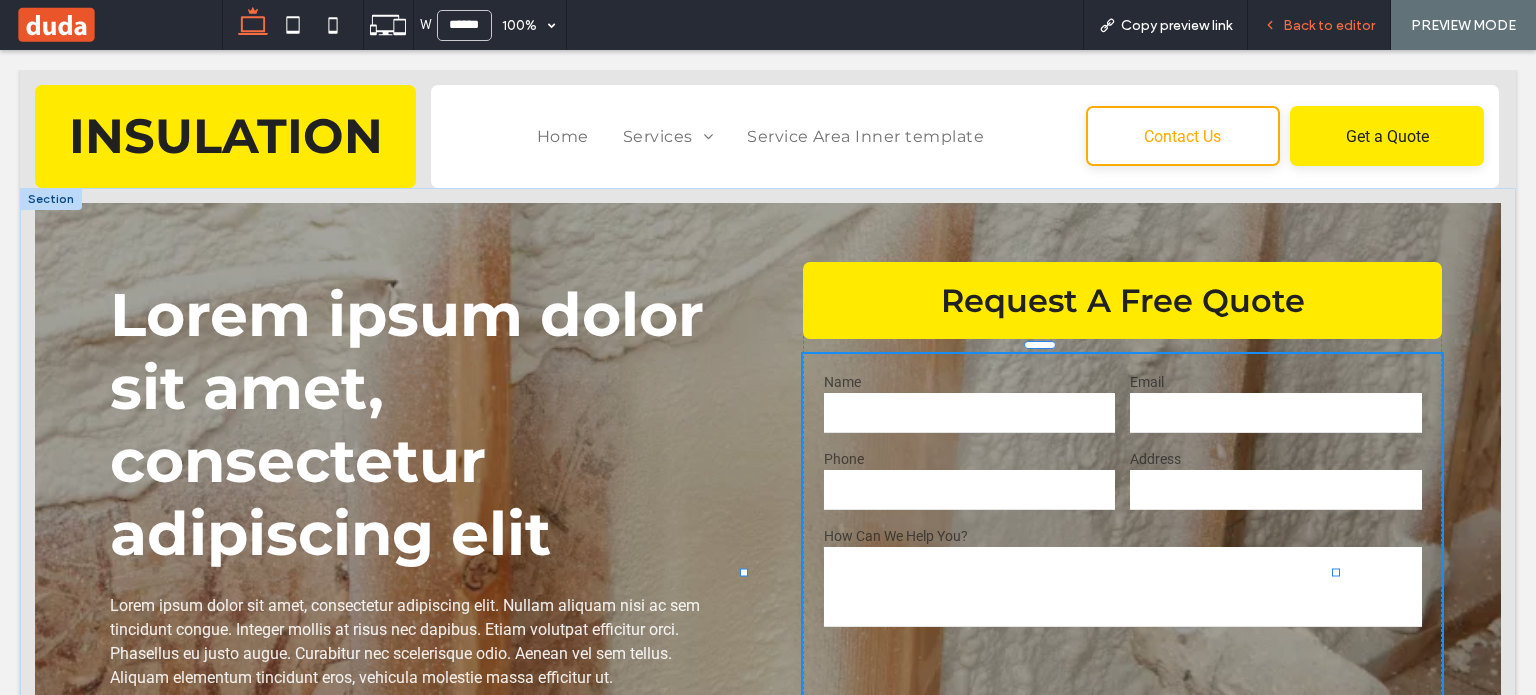 click on "Back to editor" at bounding box center (1319, 25) 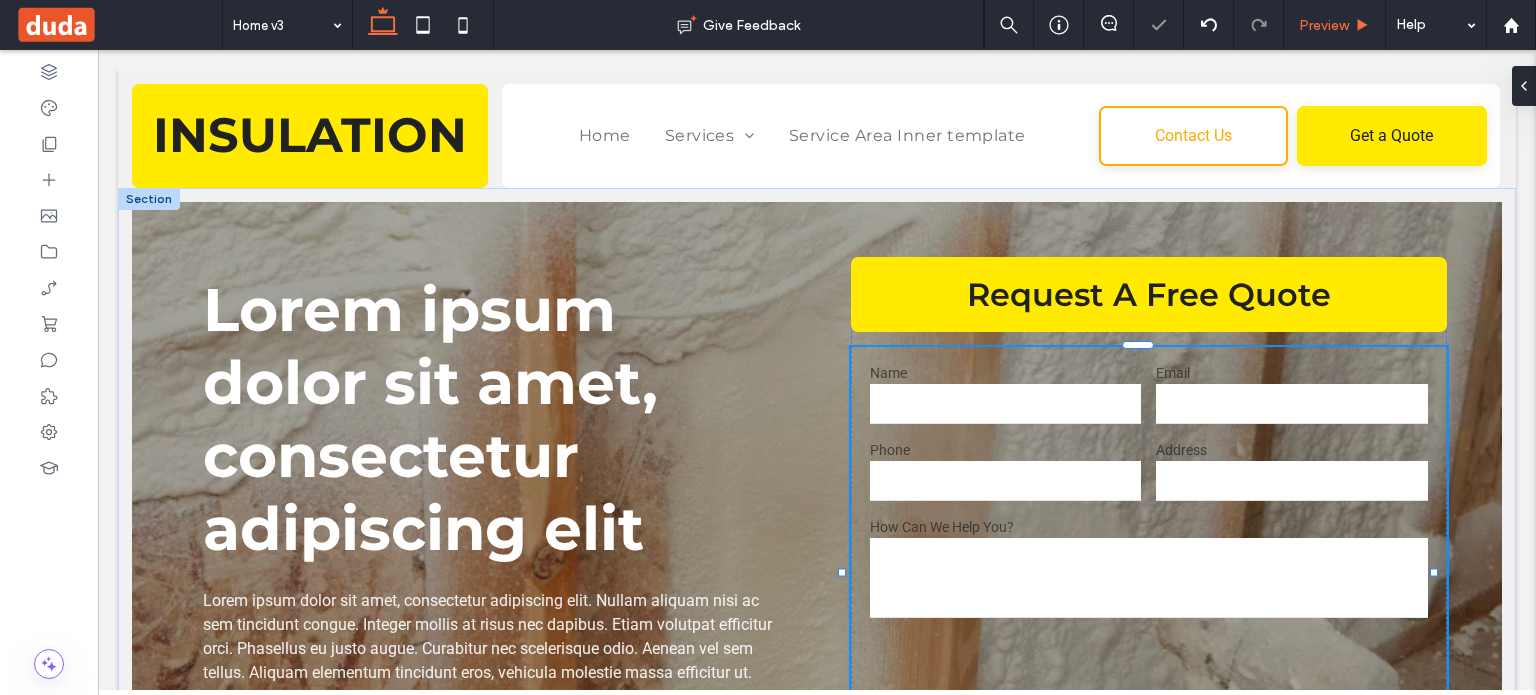 type on "**" 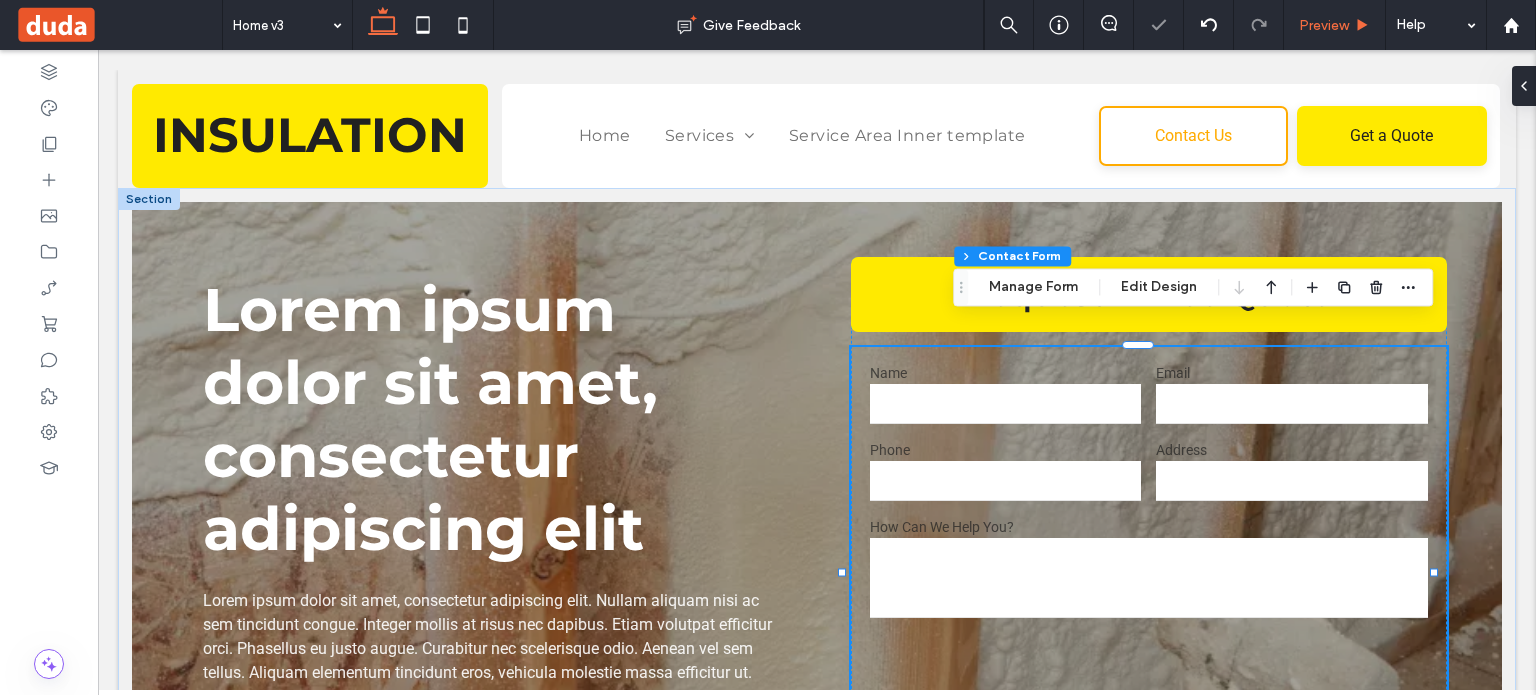 type on "*" 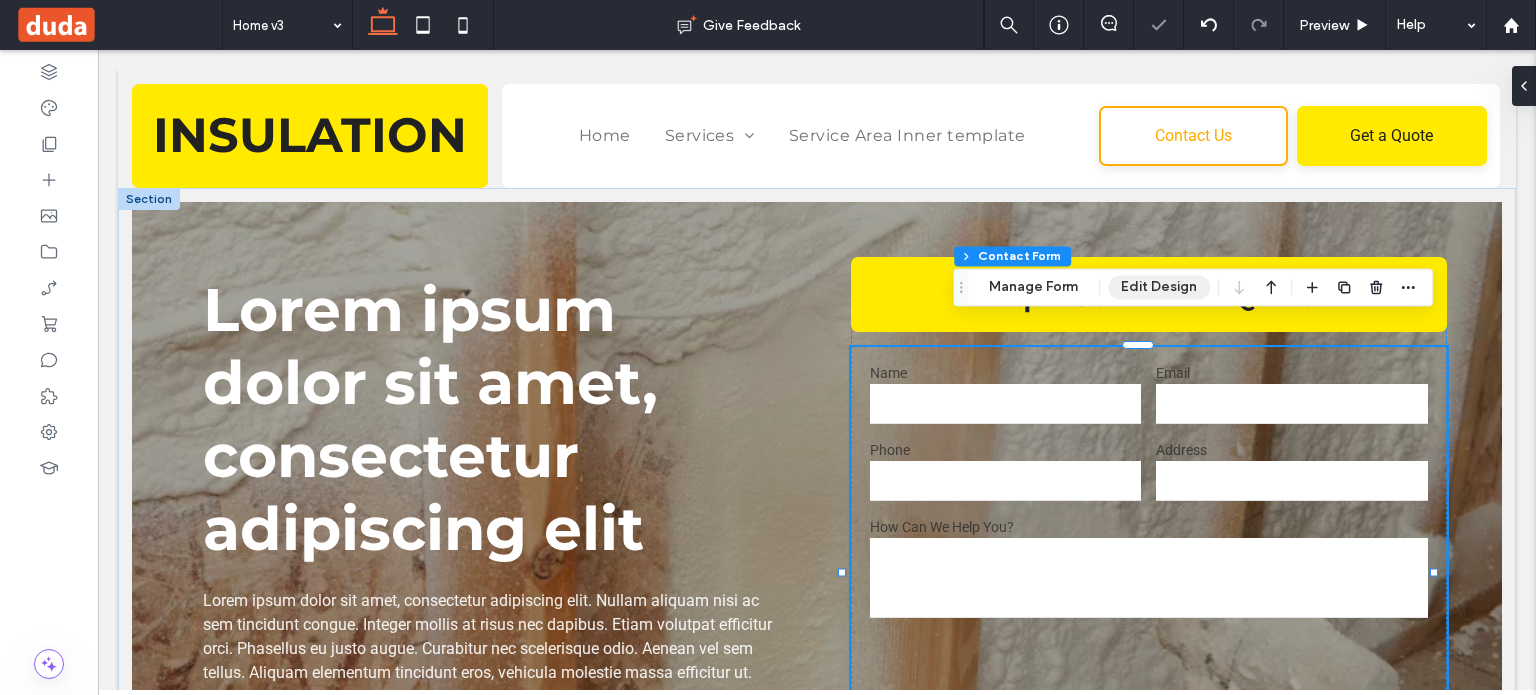 click on "Edit Design" at bounding box center [1159, 287] 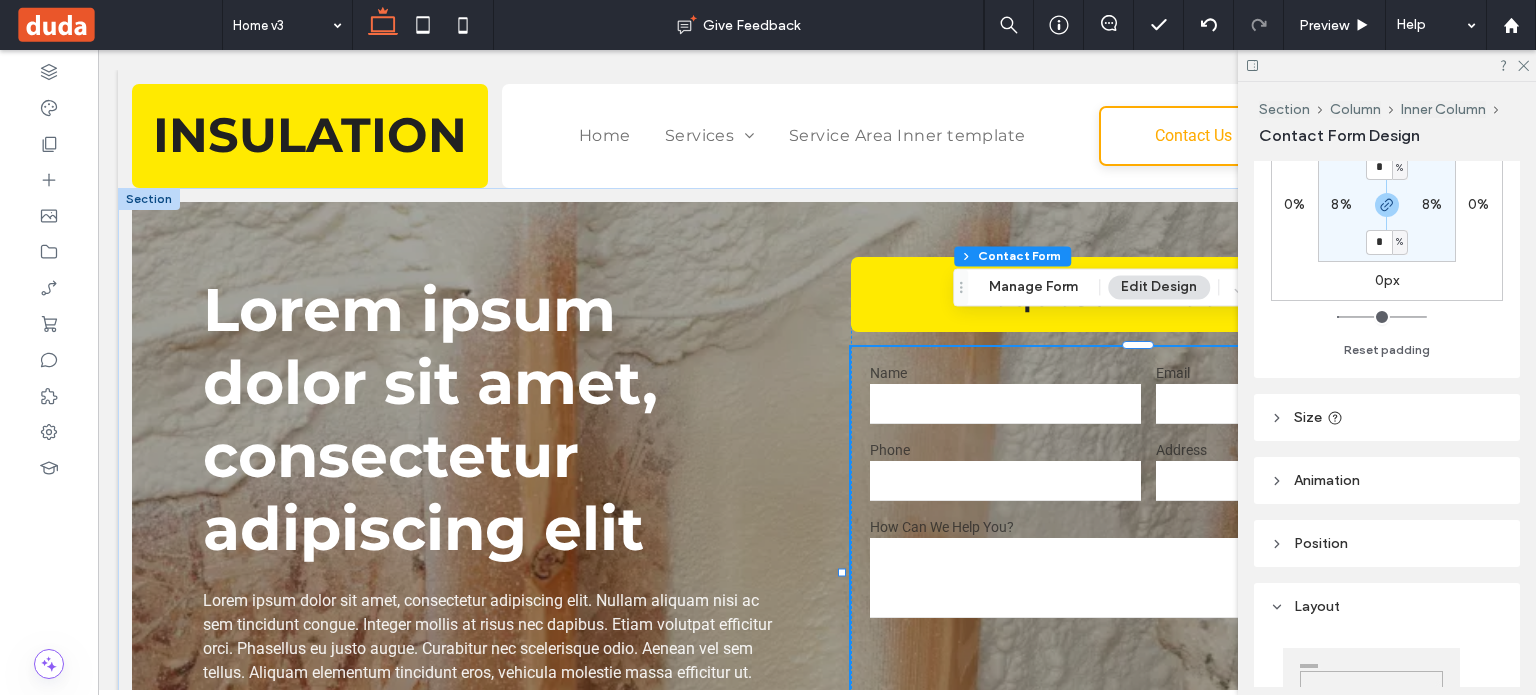 scroll, scrollTop: 100, scrollLeft: 0, axis: vertical 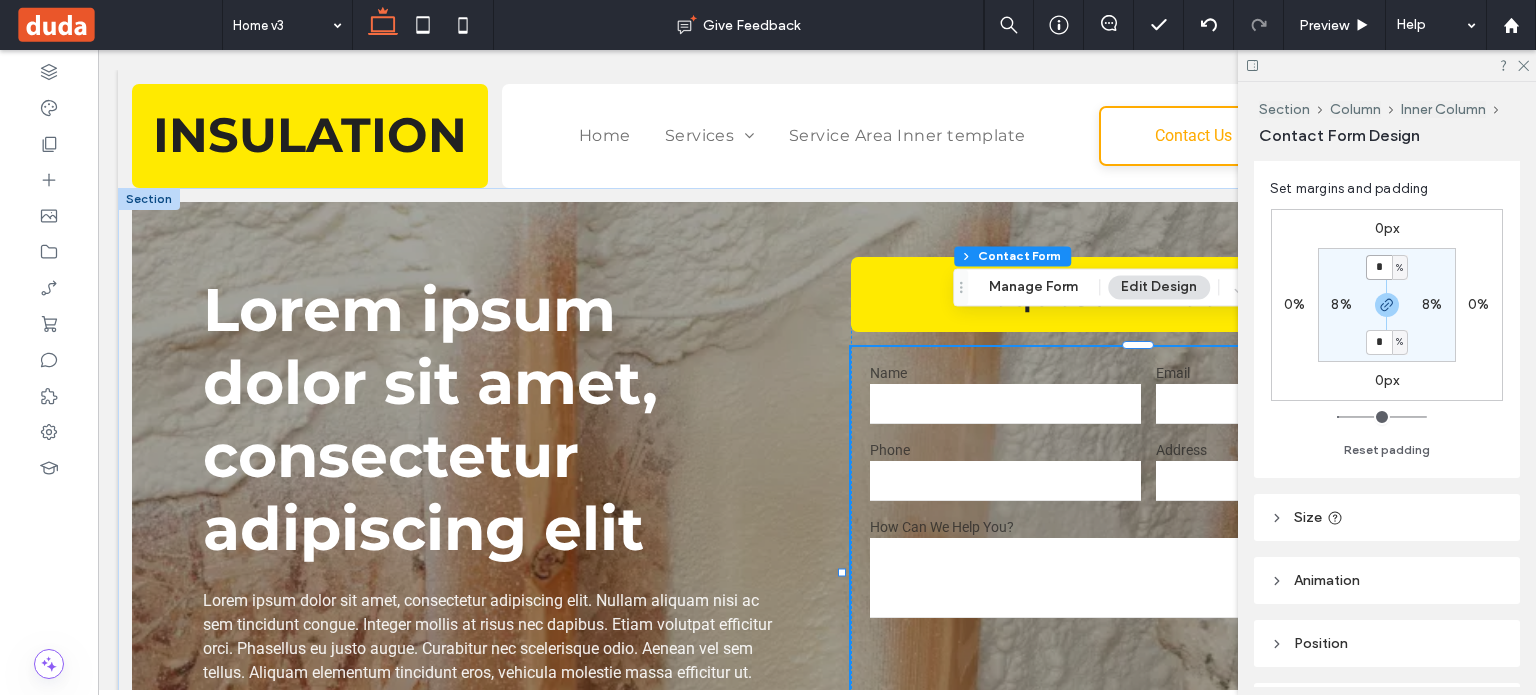 click on "*" at bounding box center [1379, 267] 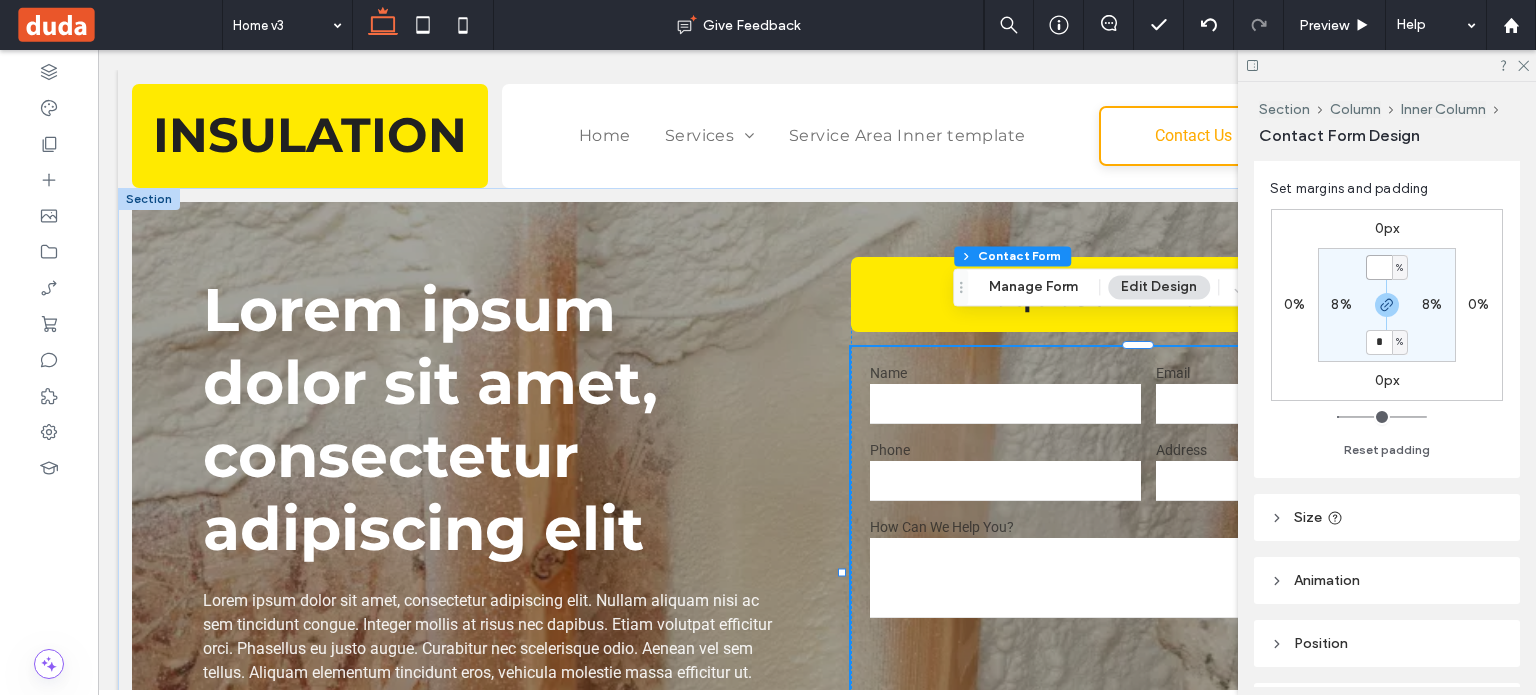 type on "*" 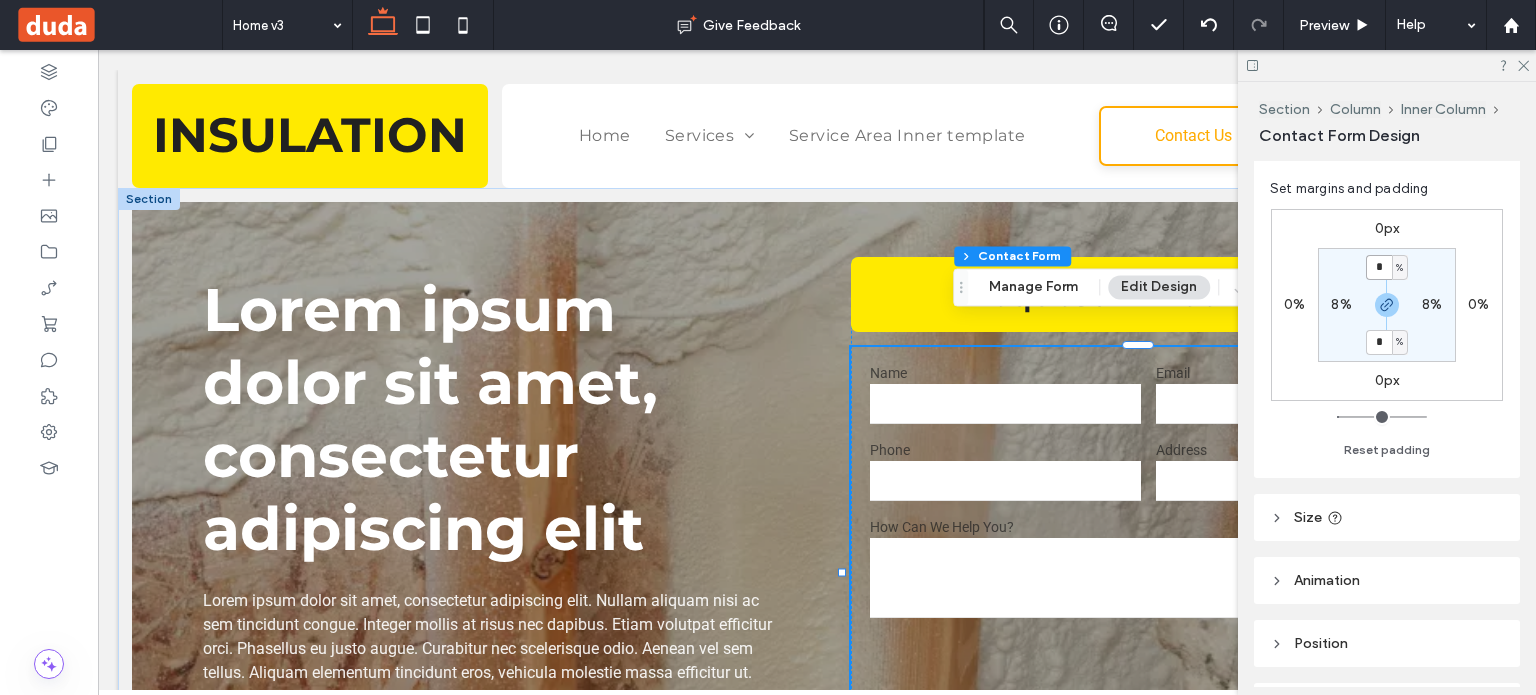 type on "*" 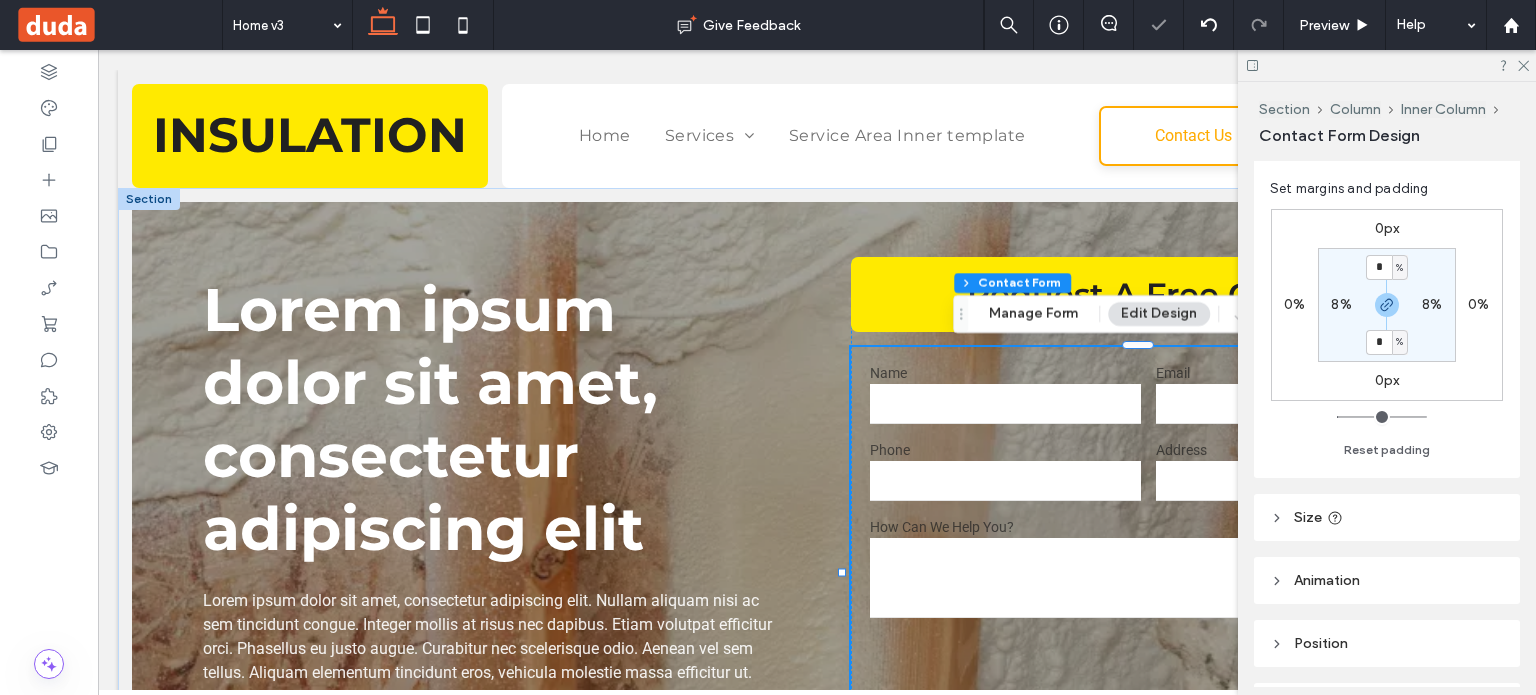 click on "8%" at bounding box center [1341, 304] 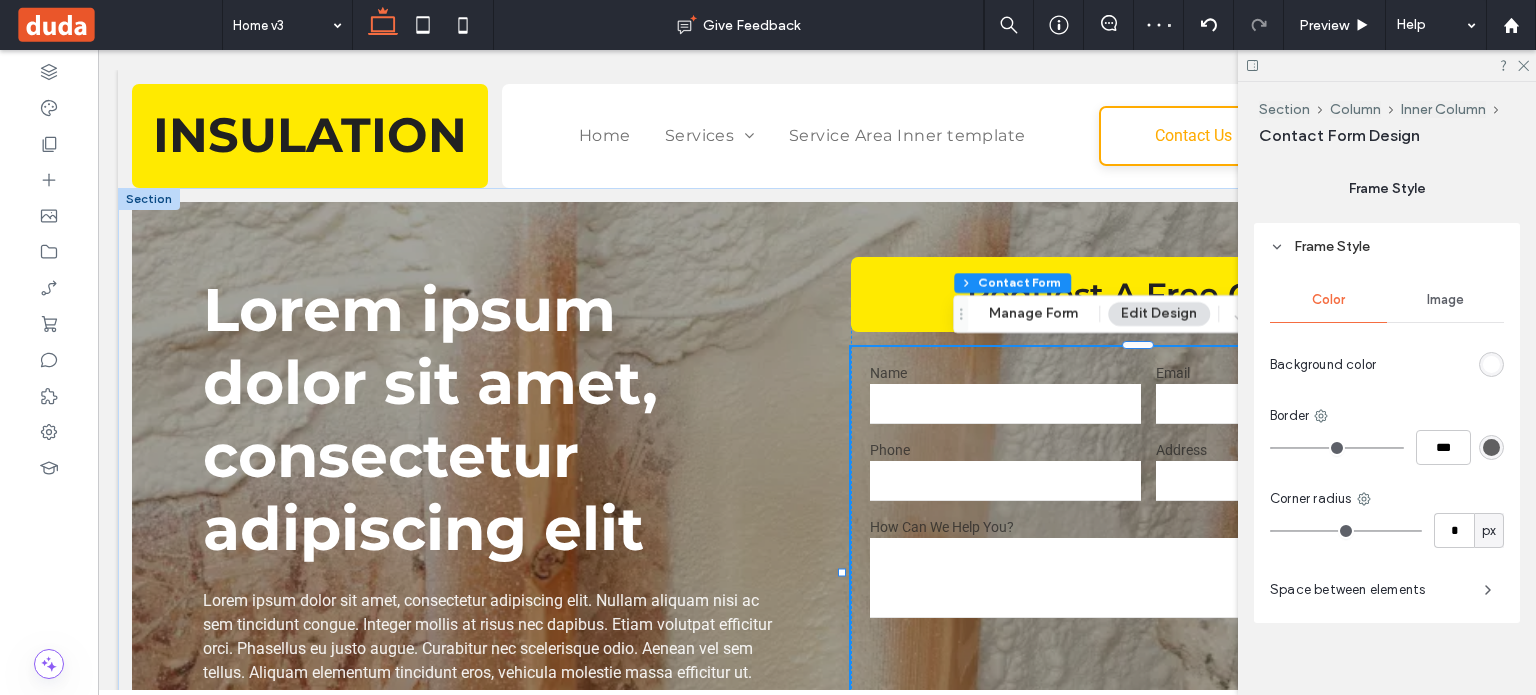 scroll, scrollTop: 2395, scrollLeft: 0, axis: vertical 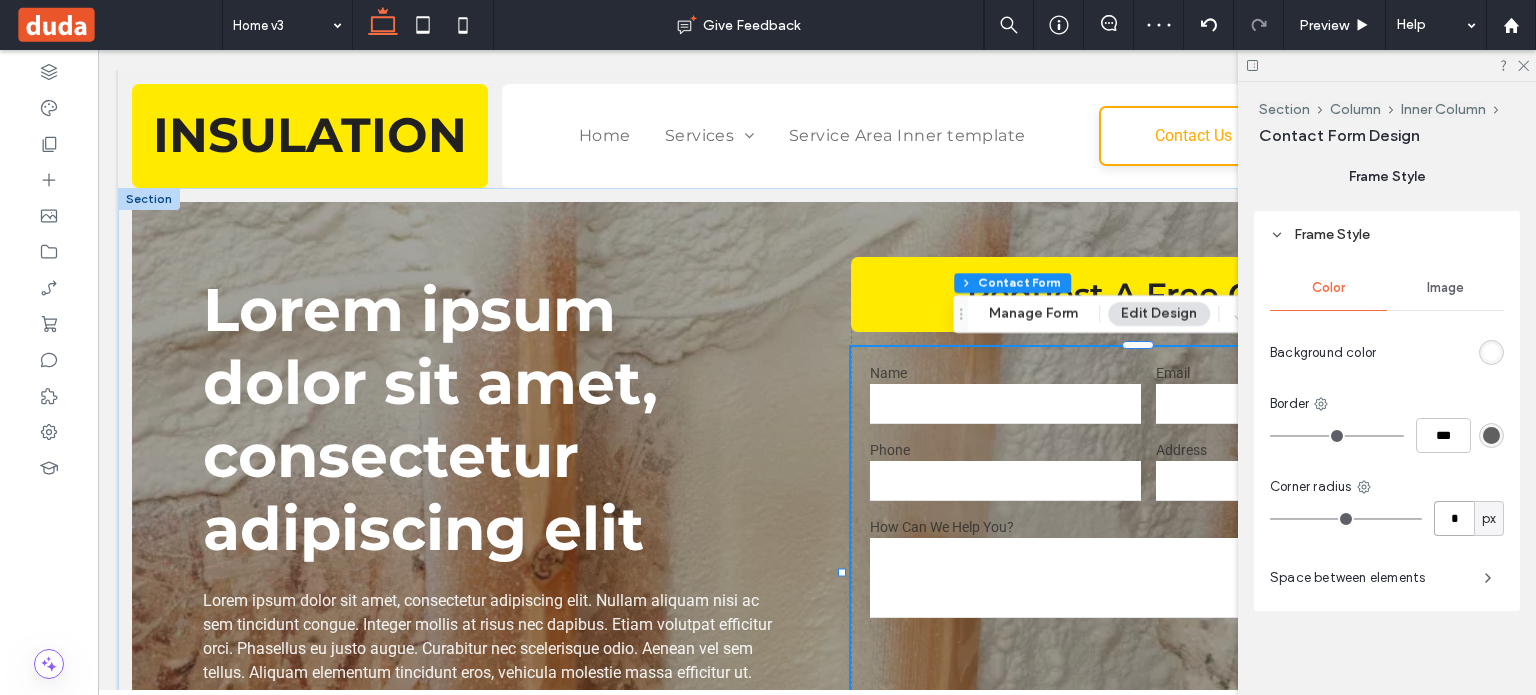 click on "*" at bounding box center (1454, 518) 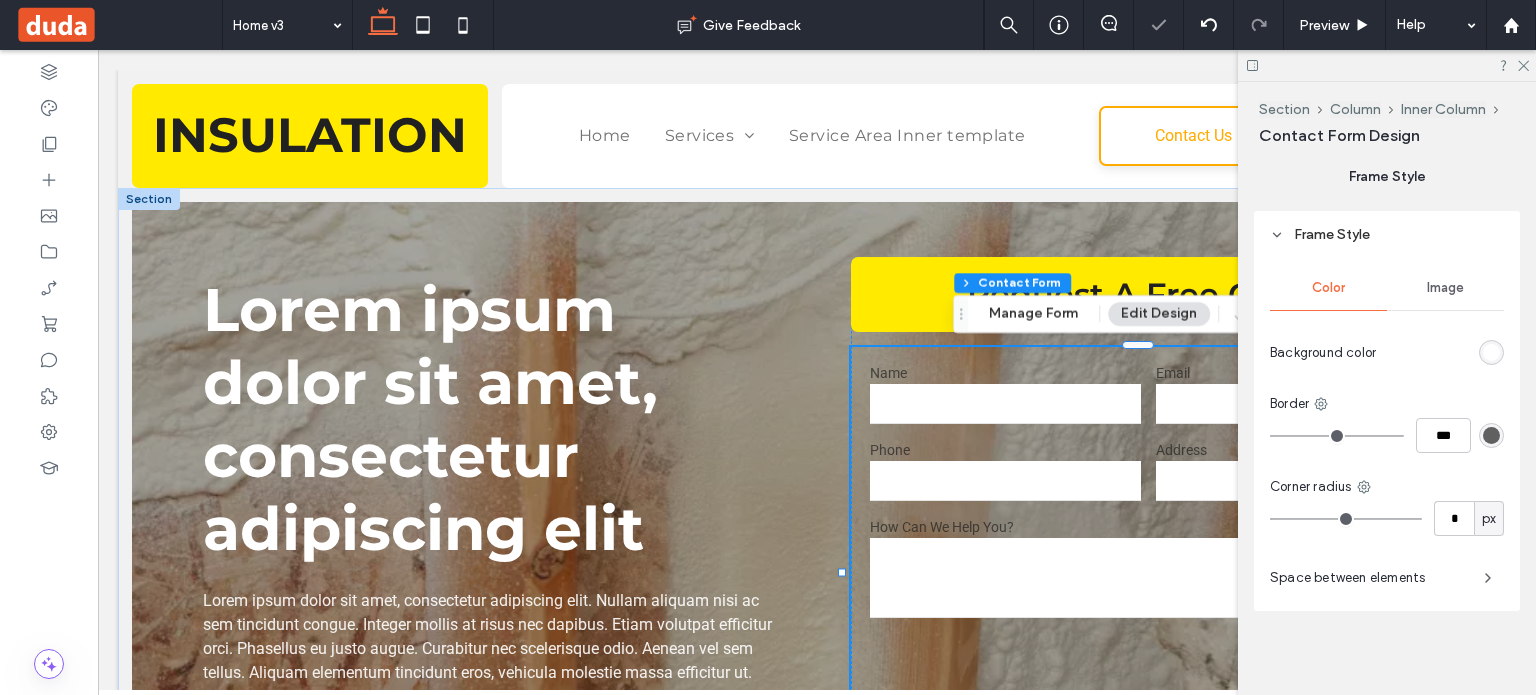 click at bounding box center [1491, 352] 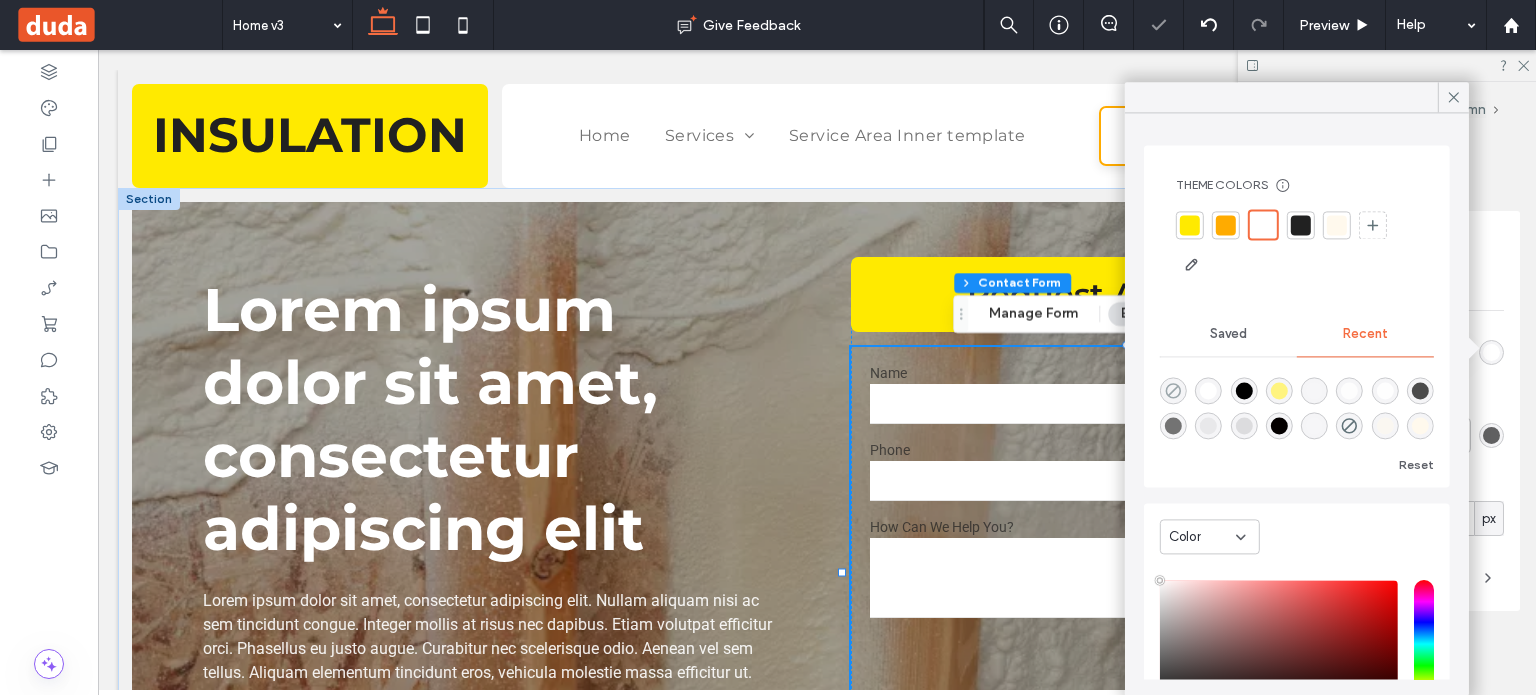 click 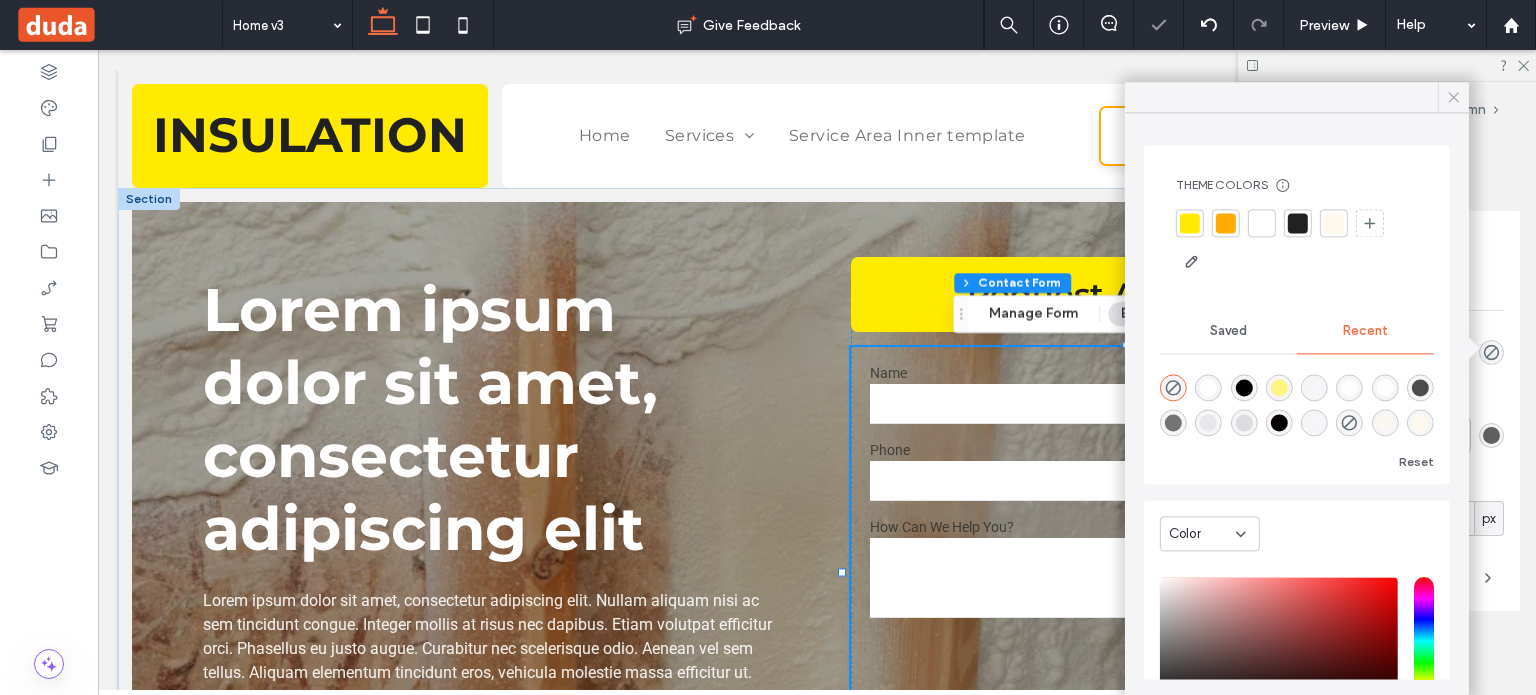 click at bounding box center [1453, 97] 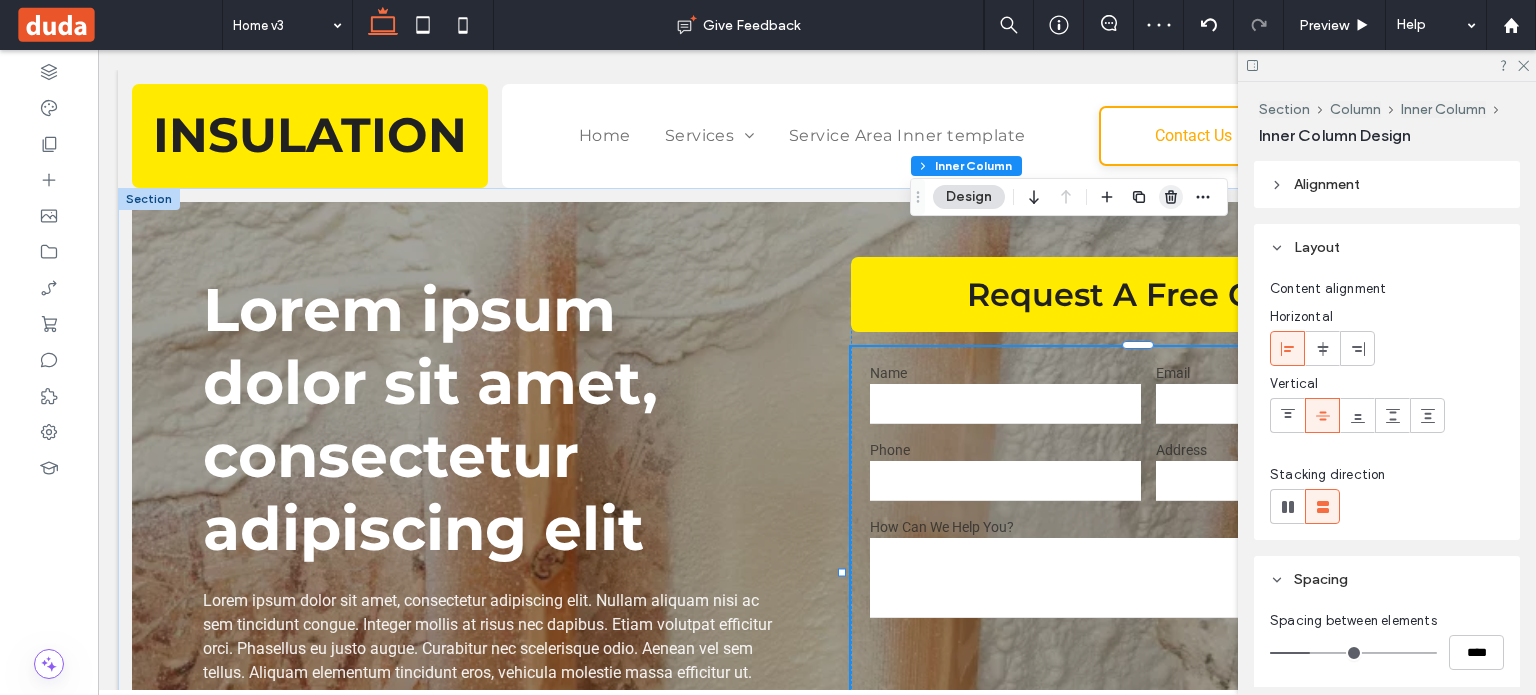 click 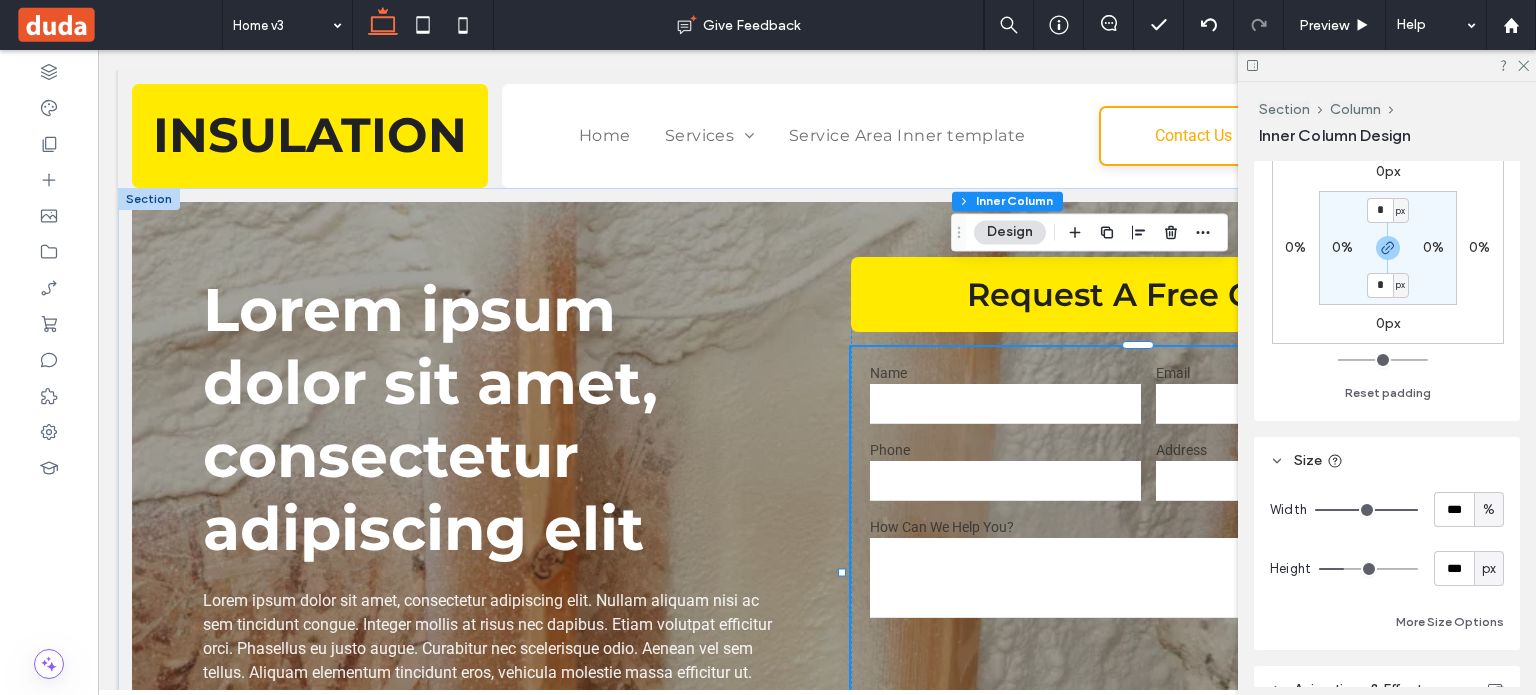 scroll, scrollTop: 500, scrollLeft: 0, axis: vertical 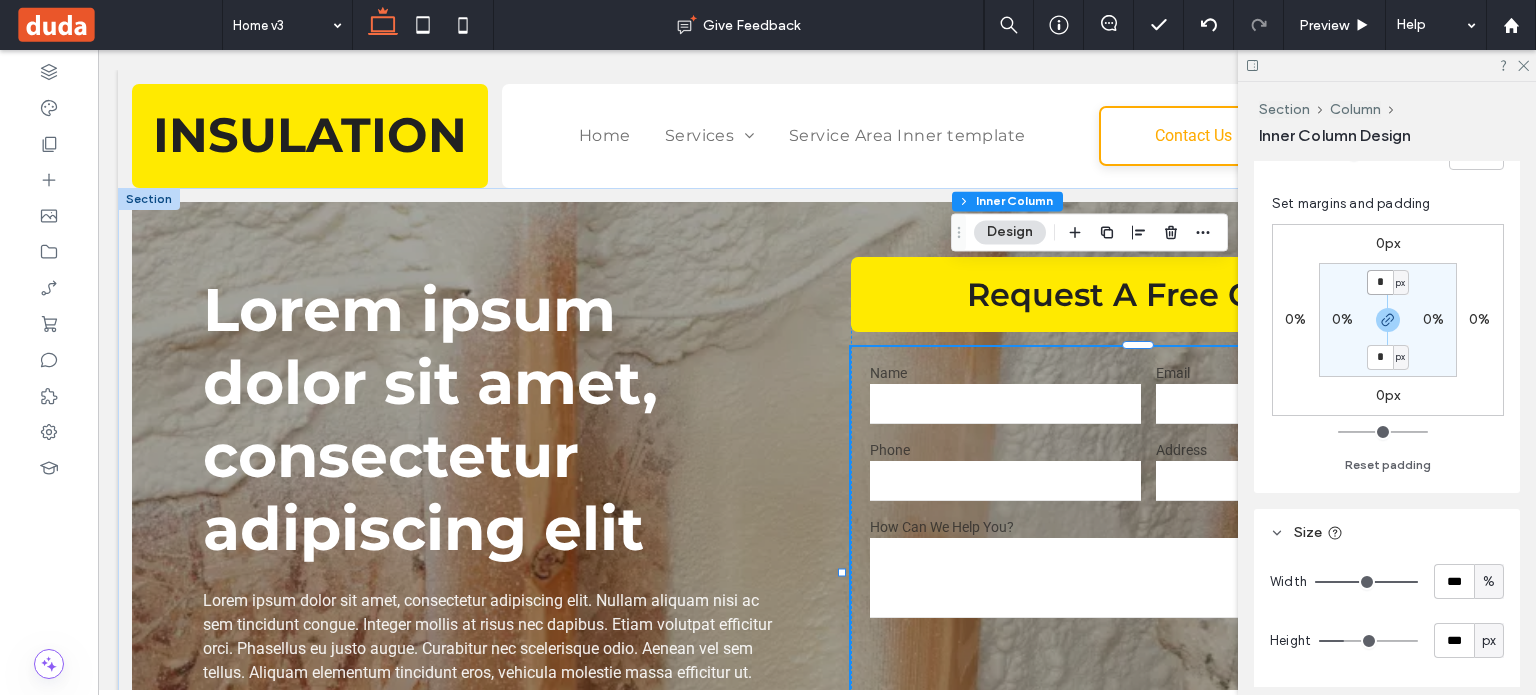click on "*" at bounding box center [1380, 282] 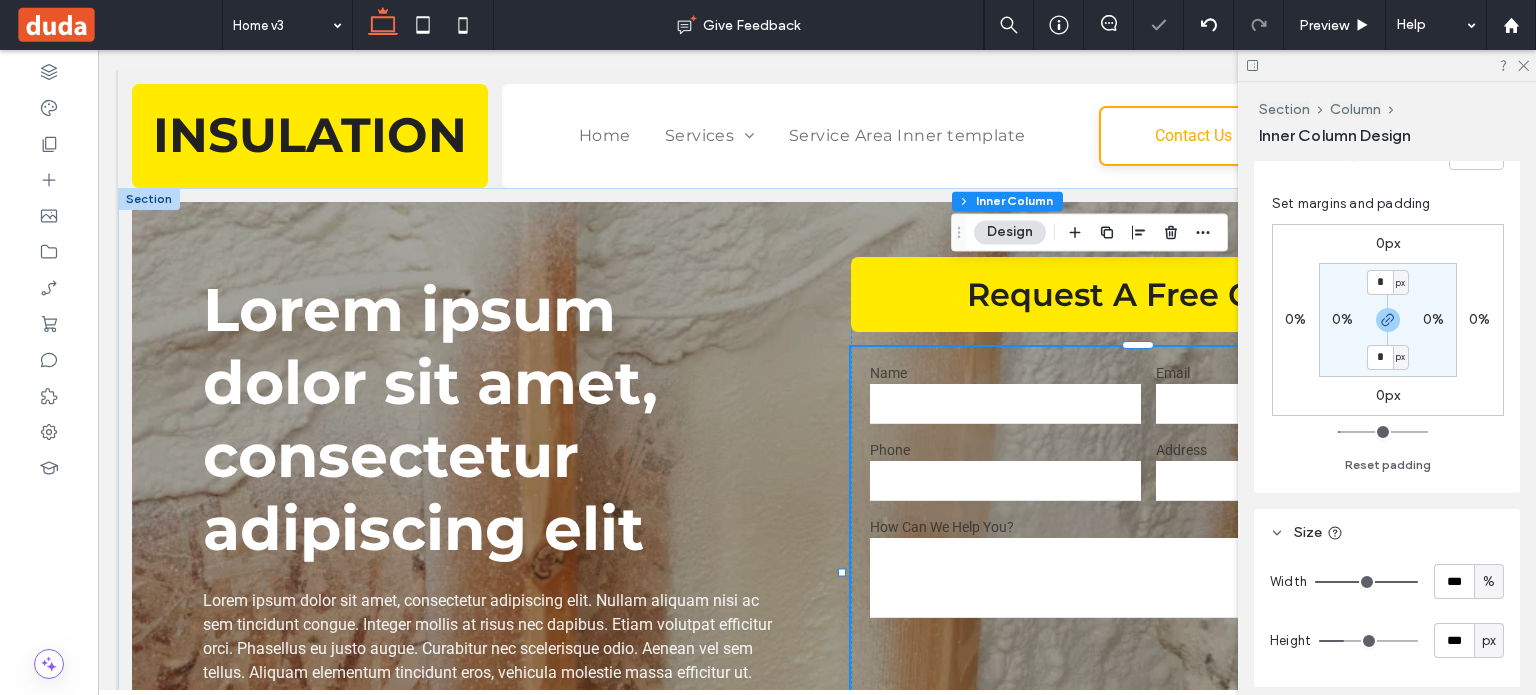 click on "px" at bounding box center [1400, 283] 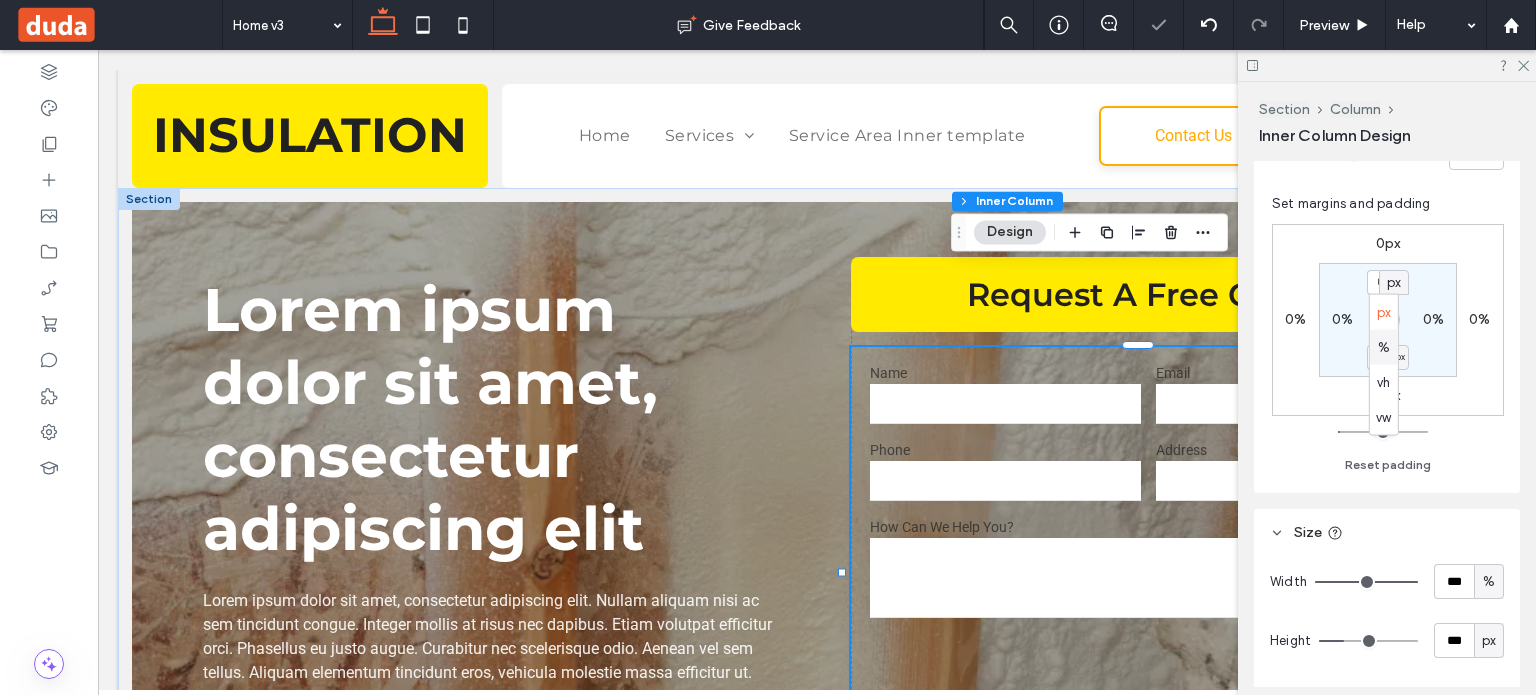 click on "%" at bounding box center [1384, 347] 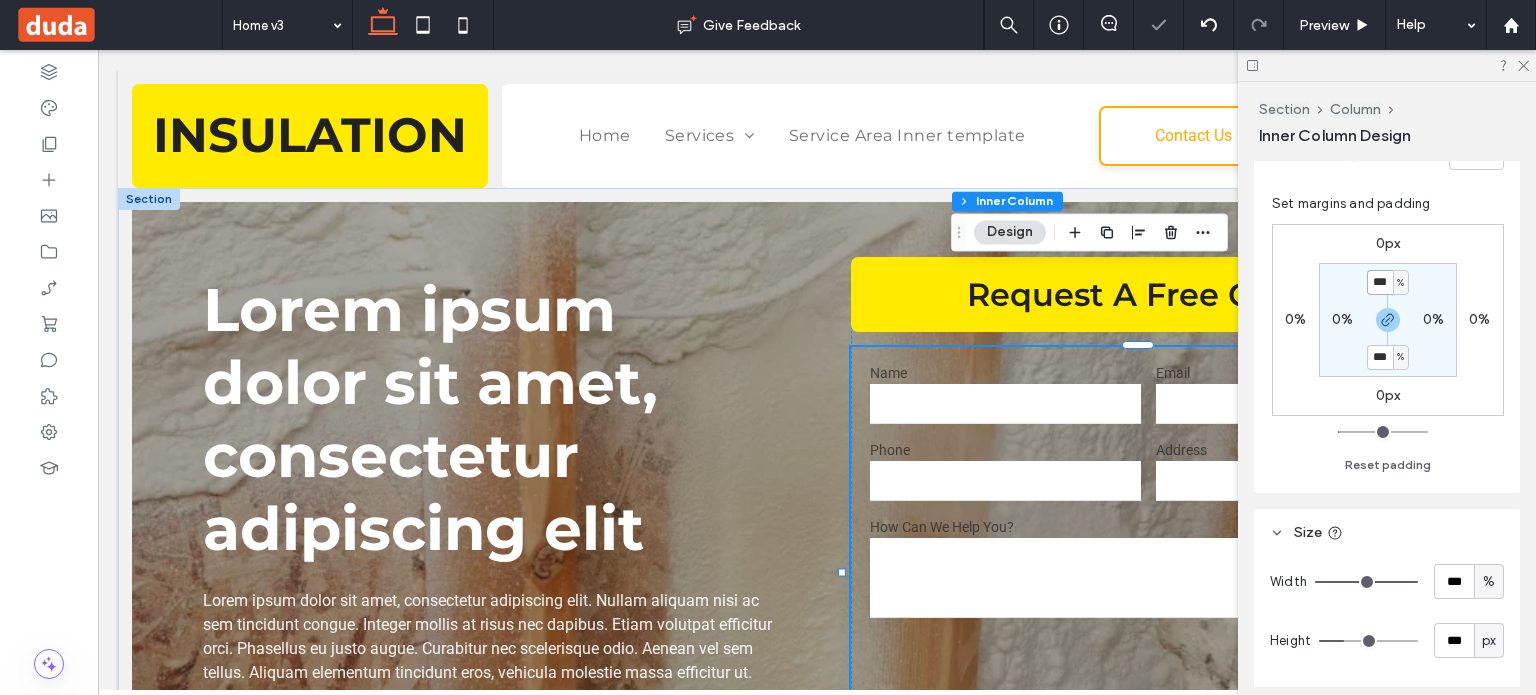click on "***" at bounding box center (1380, 282) 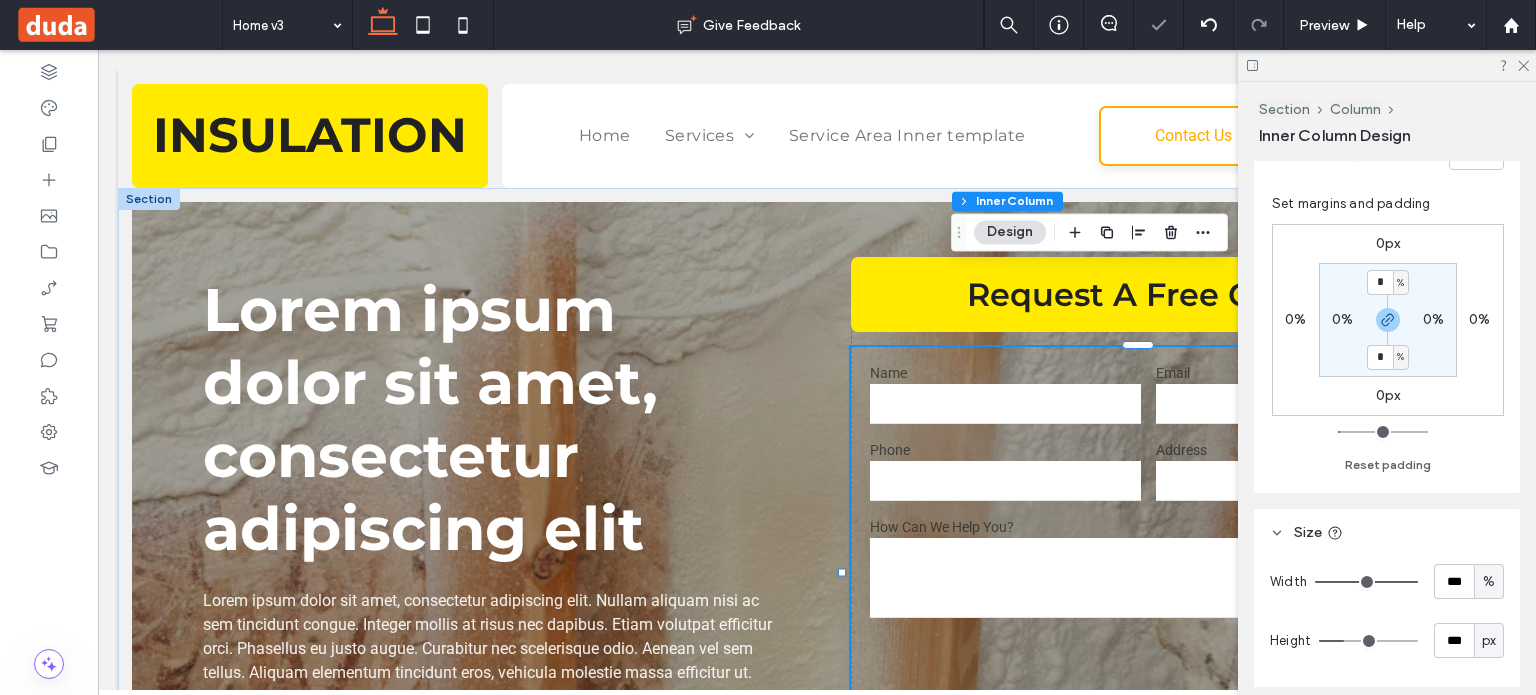 click on "0%" at bounding box center (1342, 319) 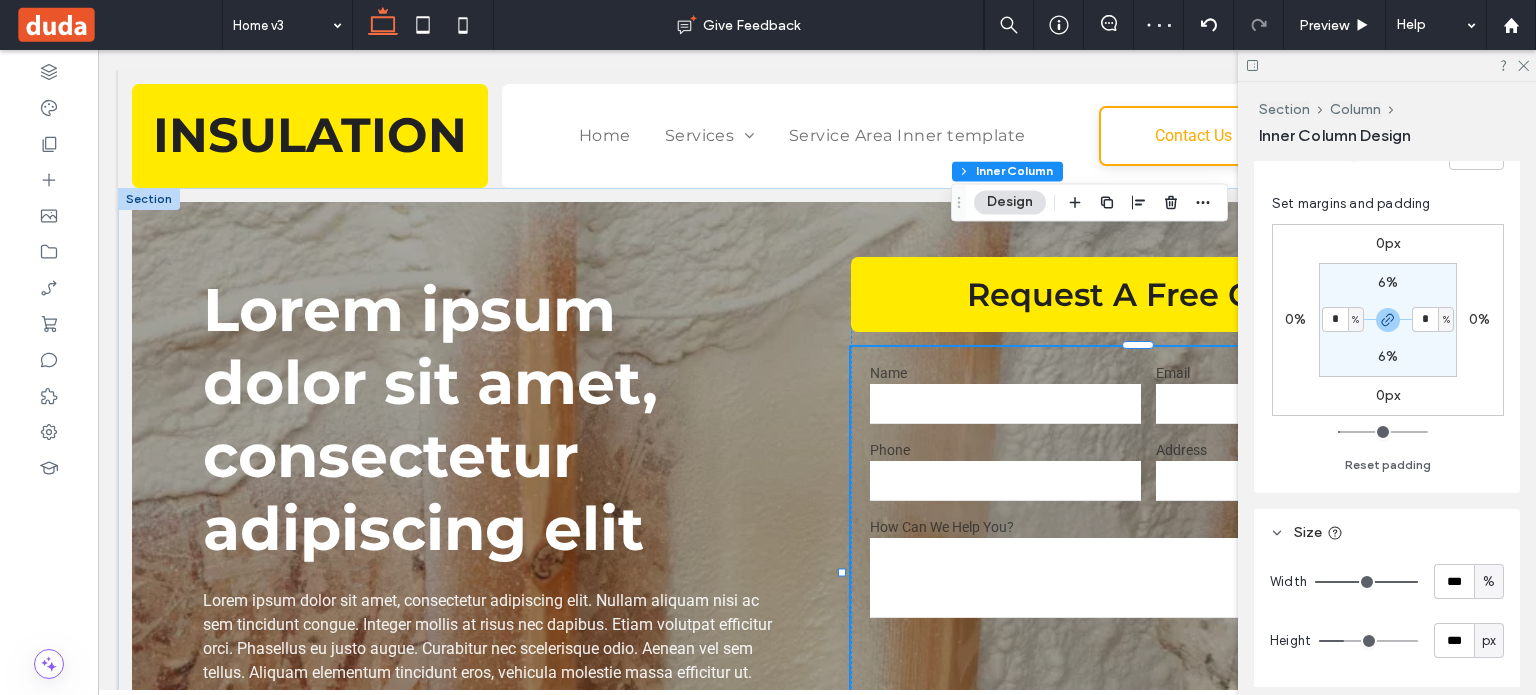 click on "6%" at bounding box center (1388, 282) 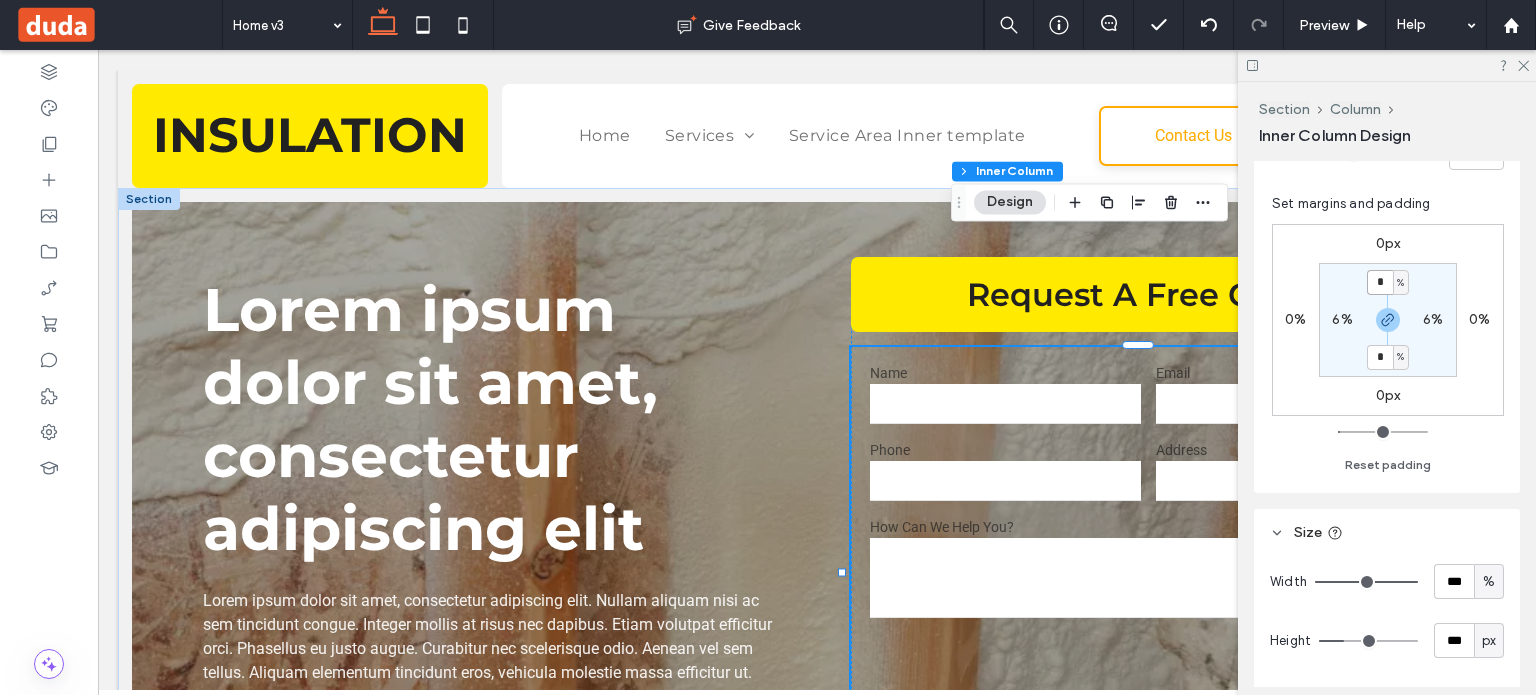 click on "*" at bounding box center (1380, 282) 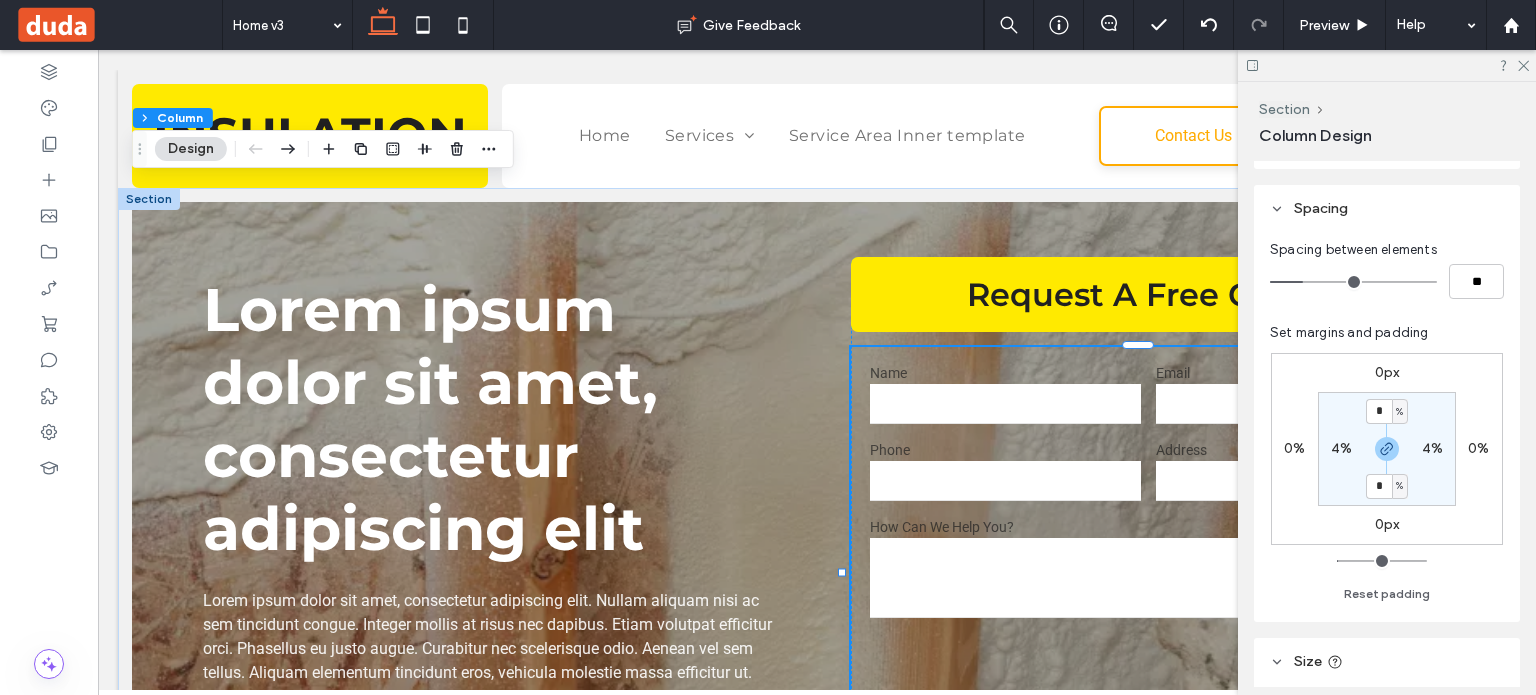 scroll, scrollTop: 500, scrollLeft: 0, axis: vertical 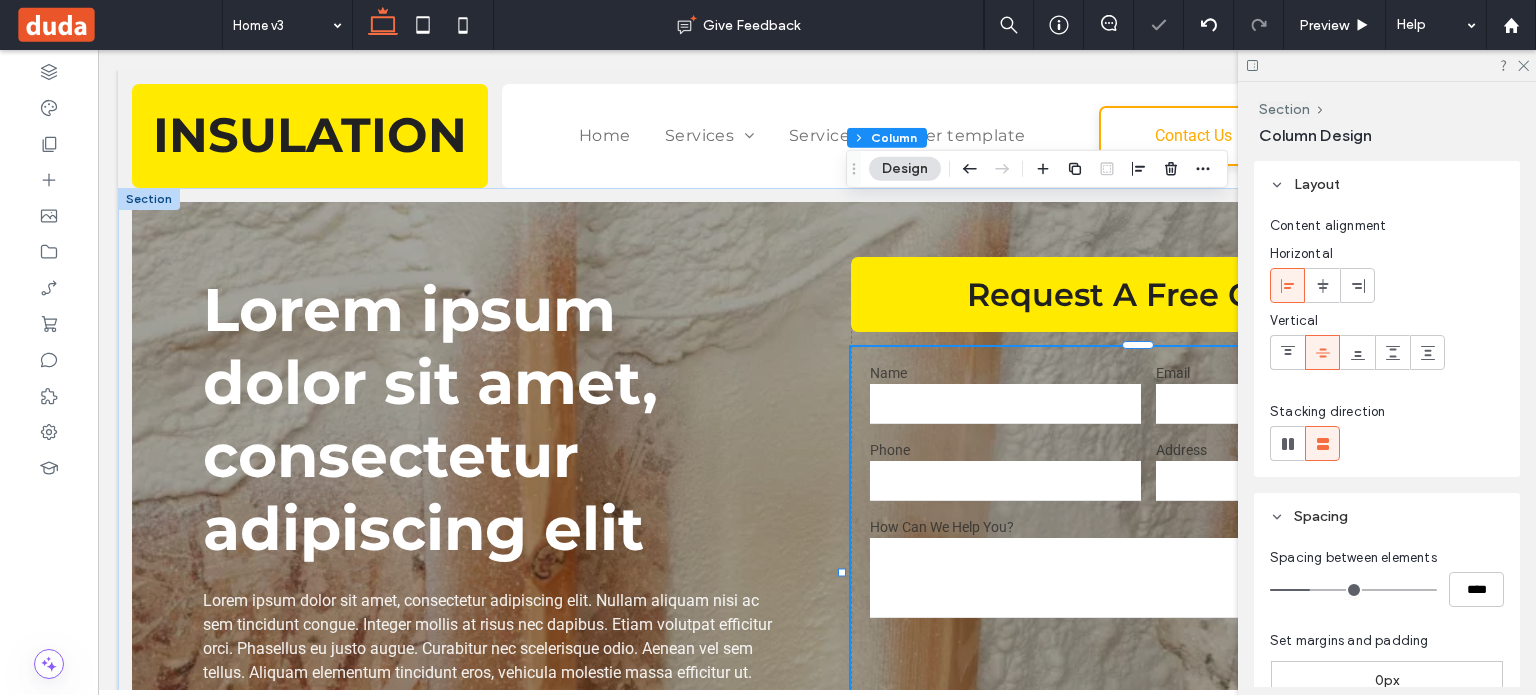 click at bounding box center [1123, 169] 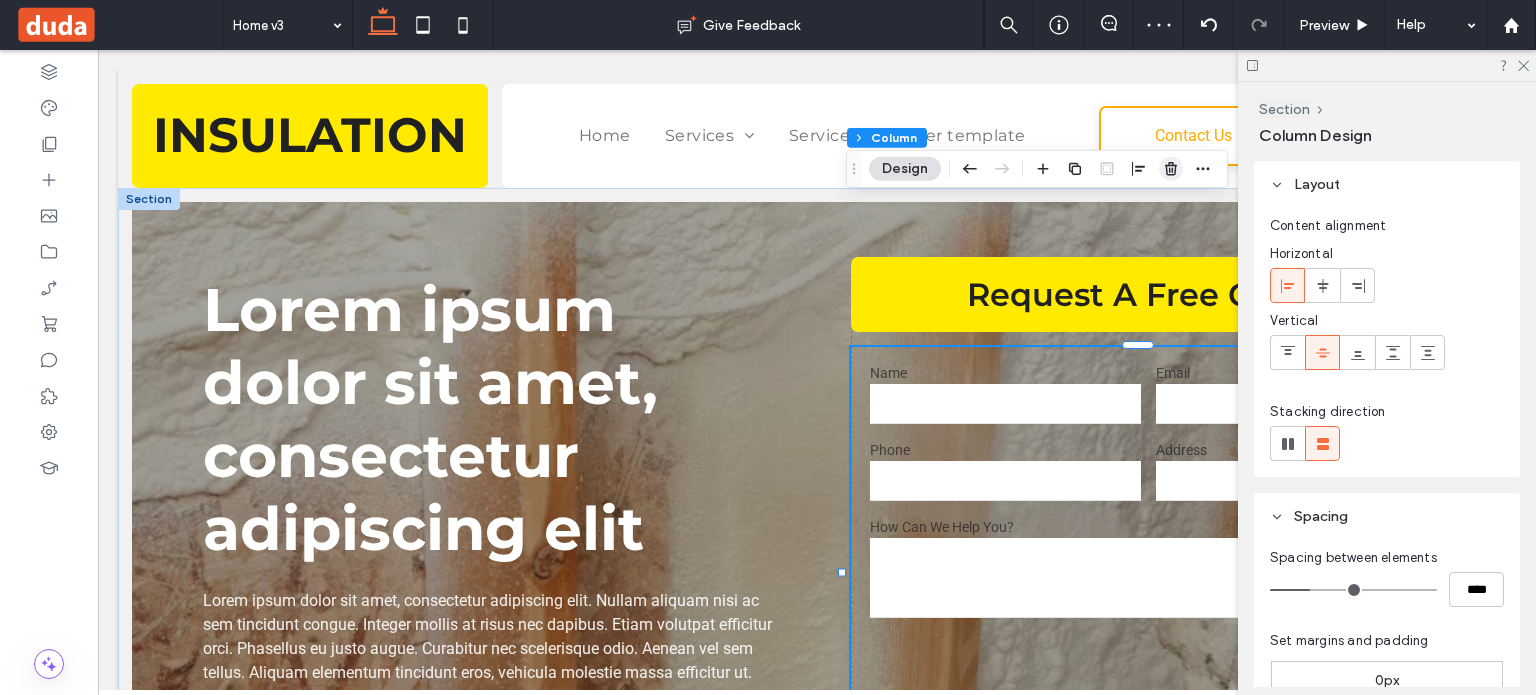click 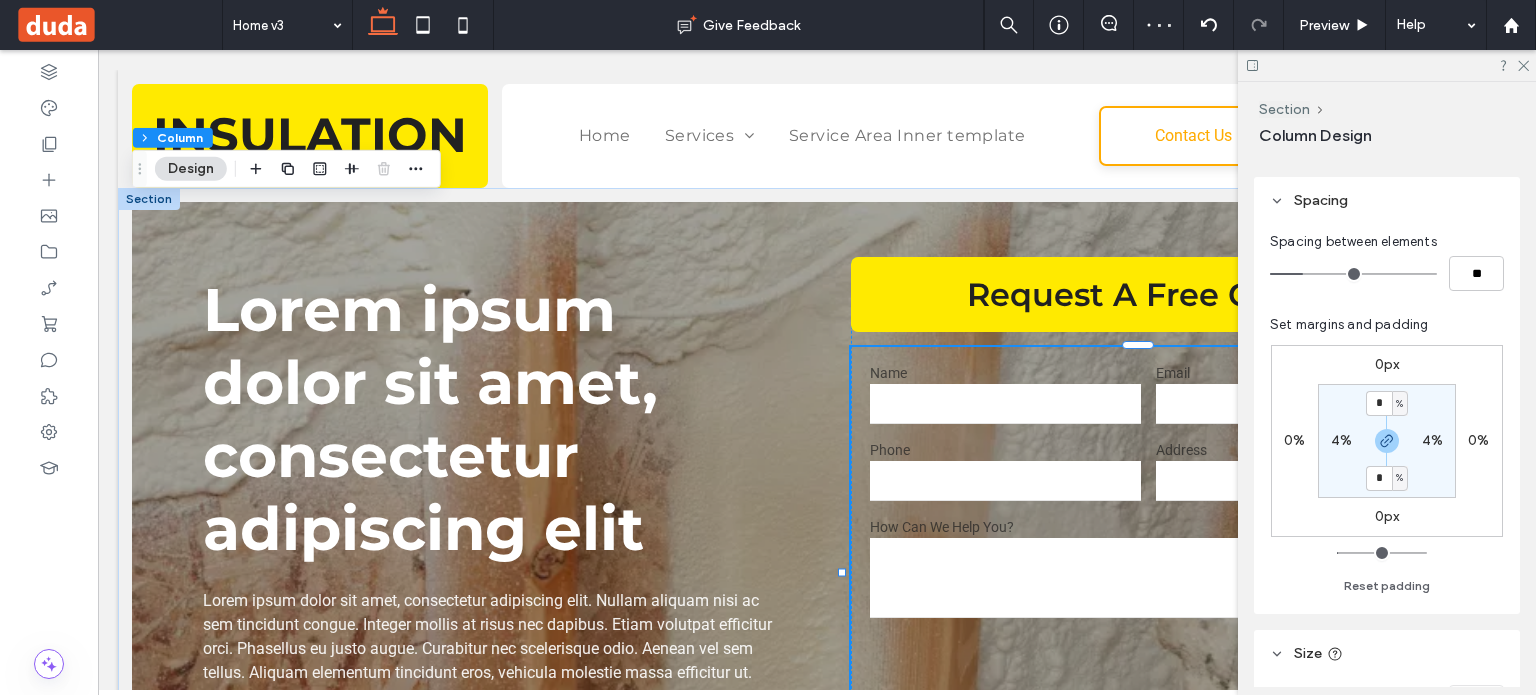 scroll, scrollTop: 500, scrollLeft: 0, axis: vertical 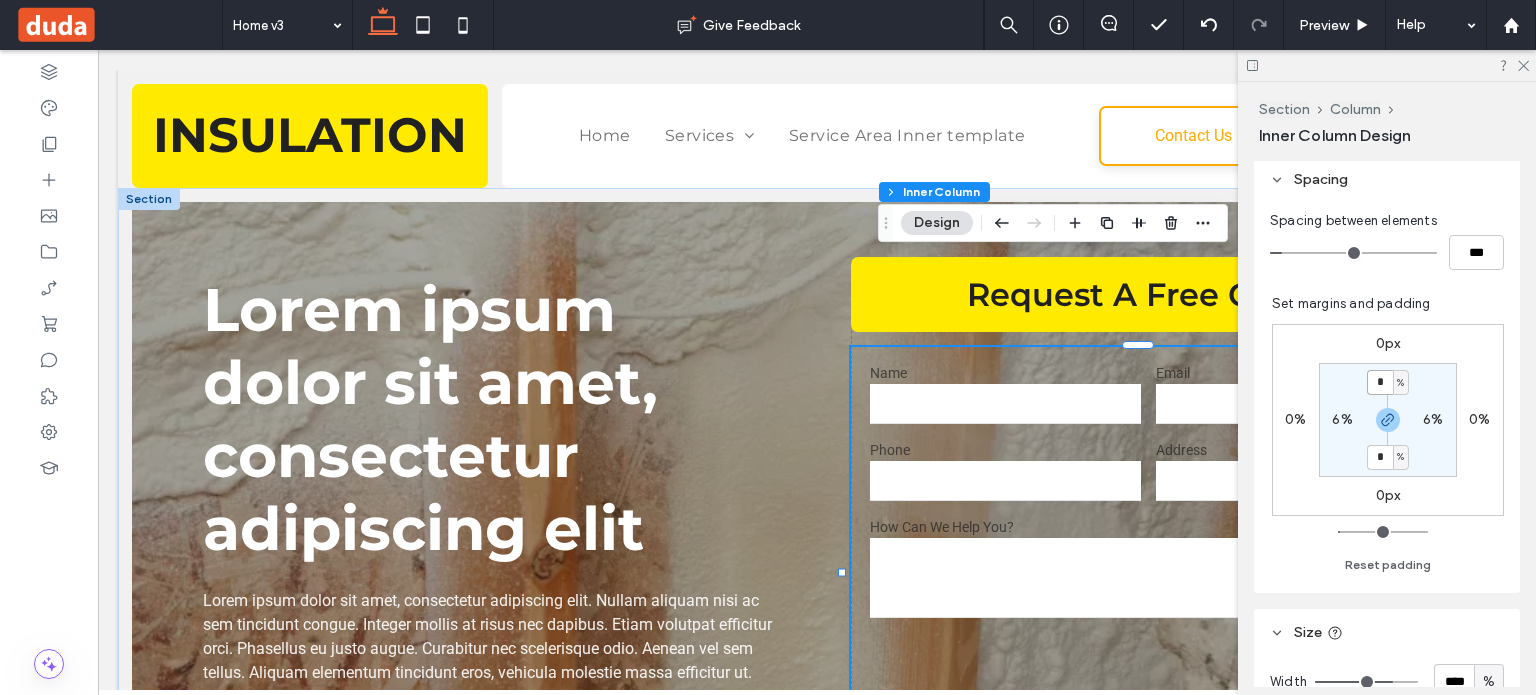 click on "*" at bounding box center [1380, 382] 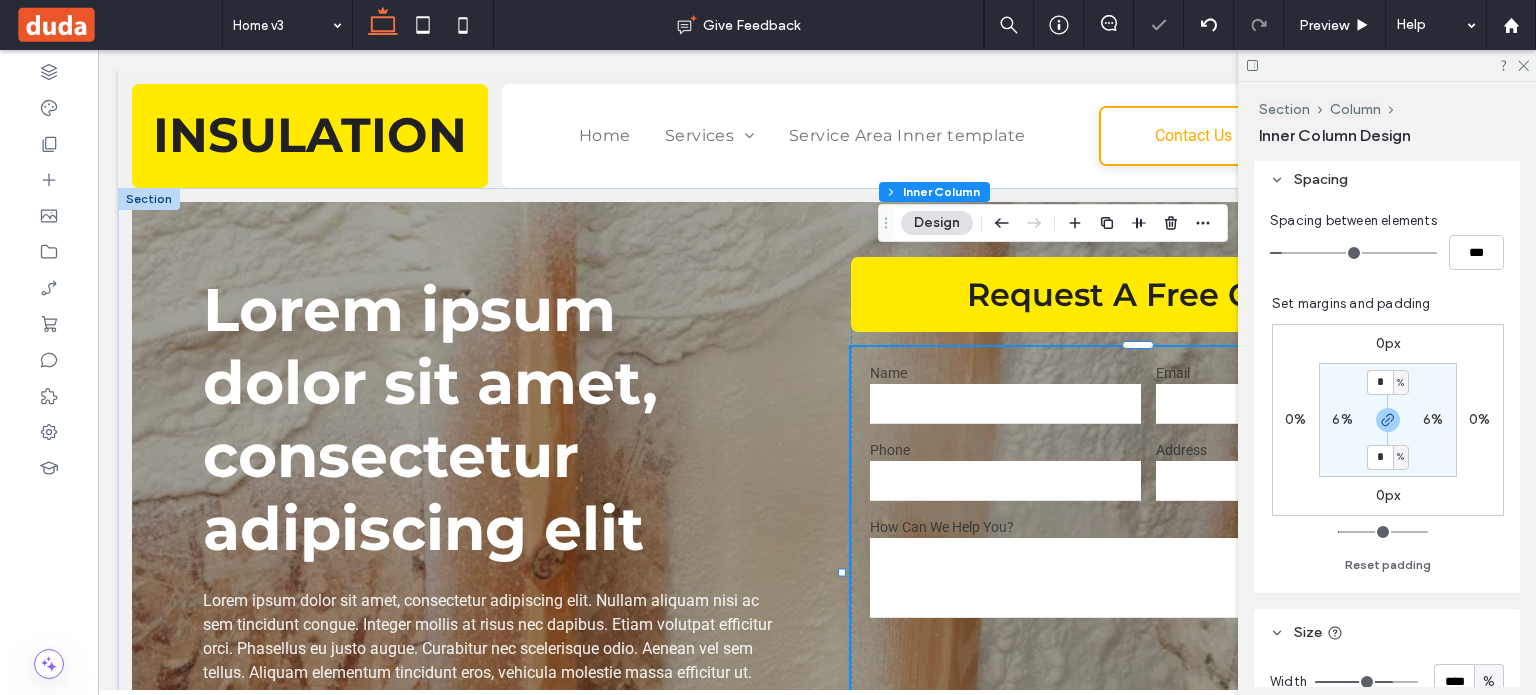 click on "6%" at bounding box center [1342, 419] 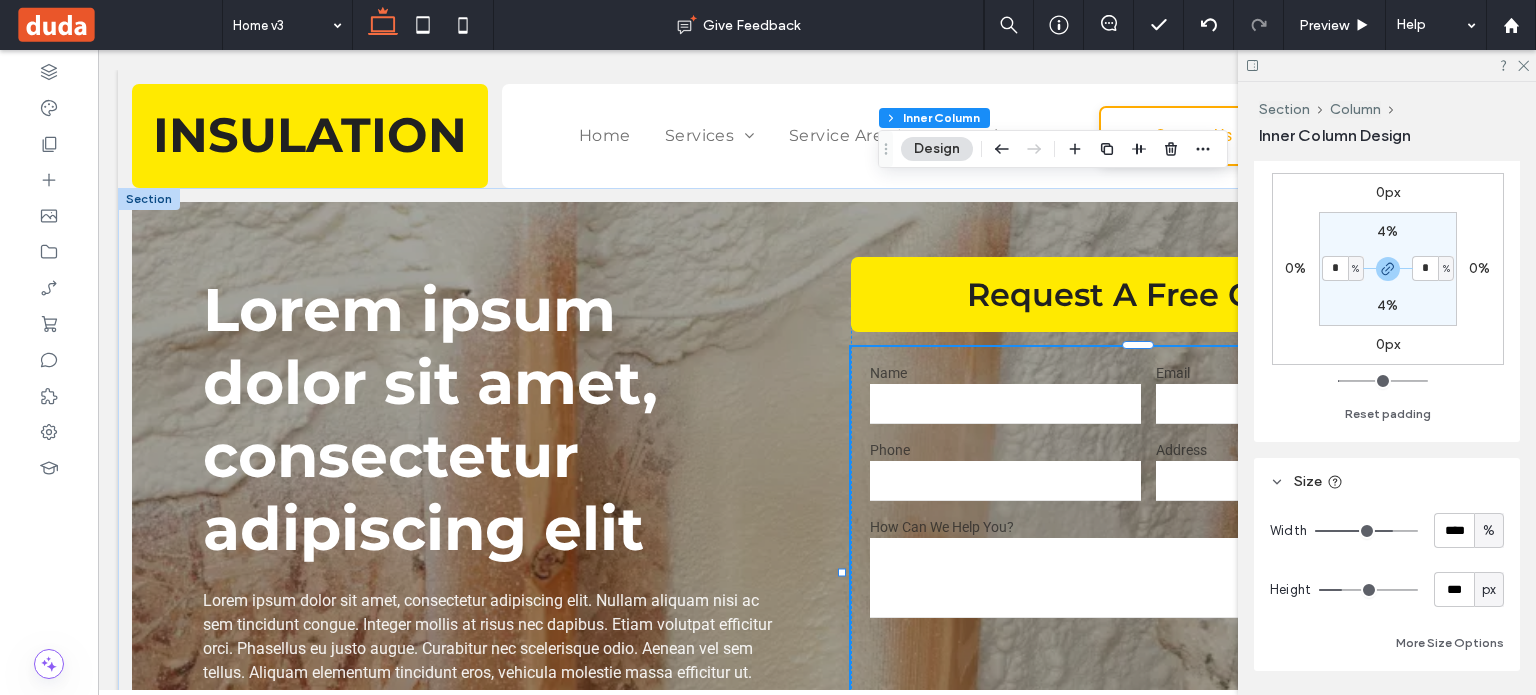 scroll, scrollTop: 600, scrollLeft: 0, axis: vertical 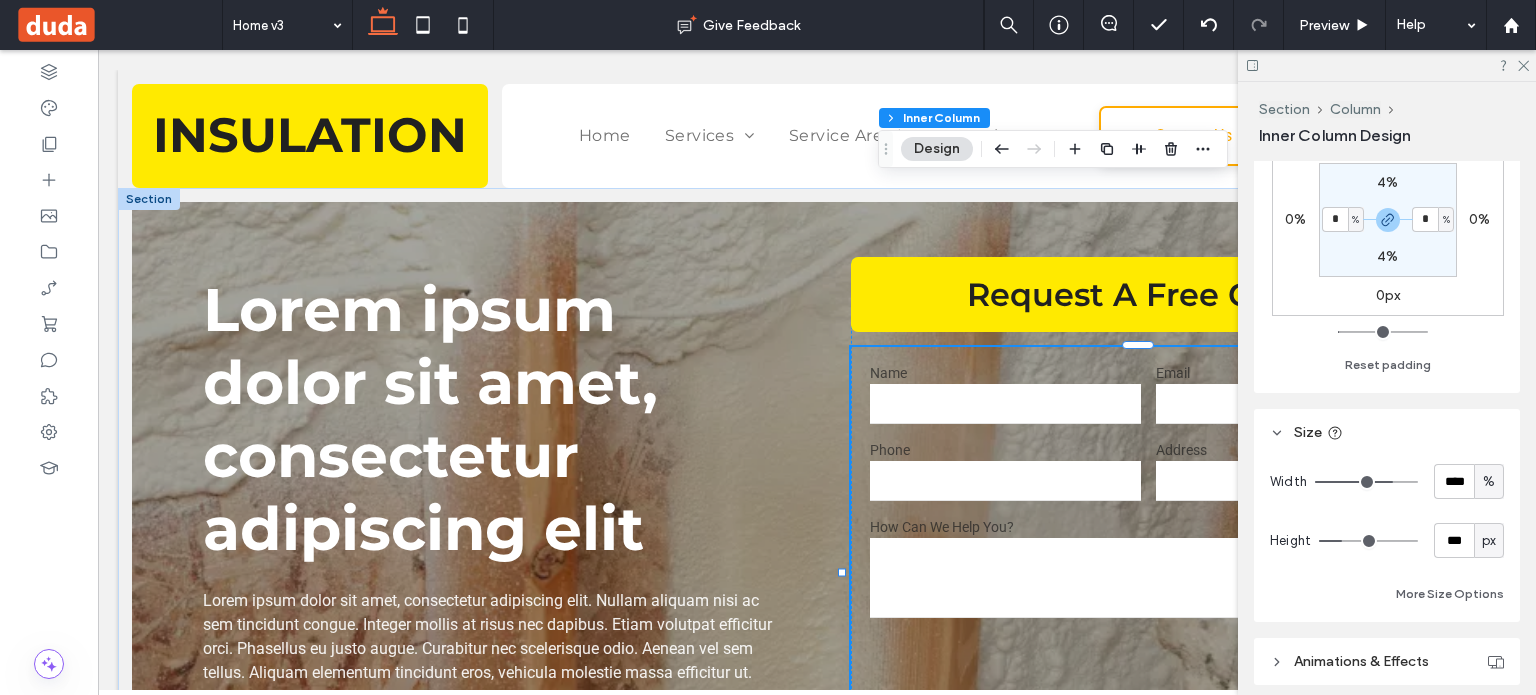 click on "Width **** % Height *** px More Size Options" at bounding box center [1387, 535] 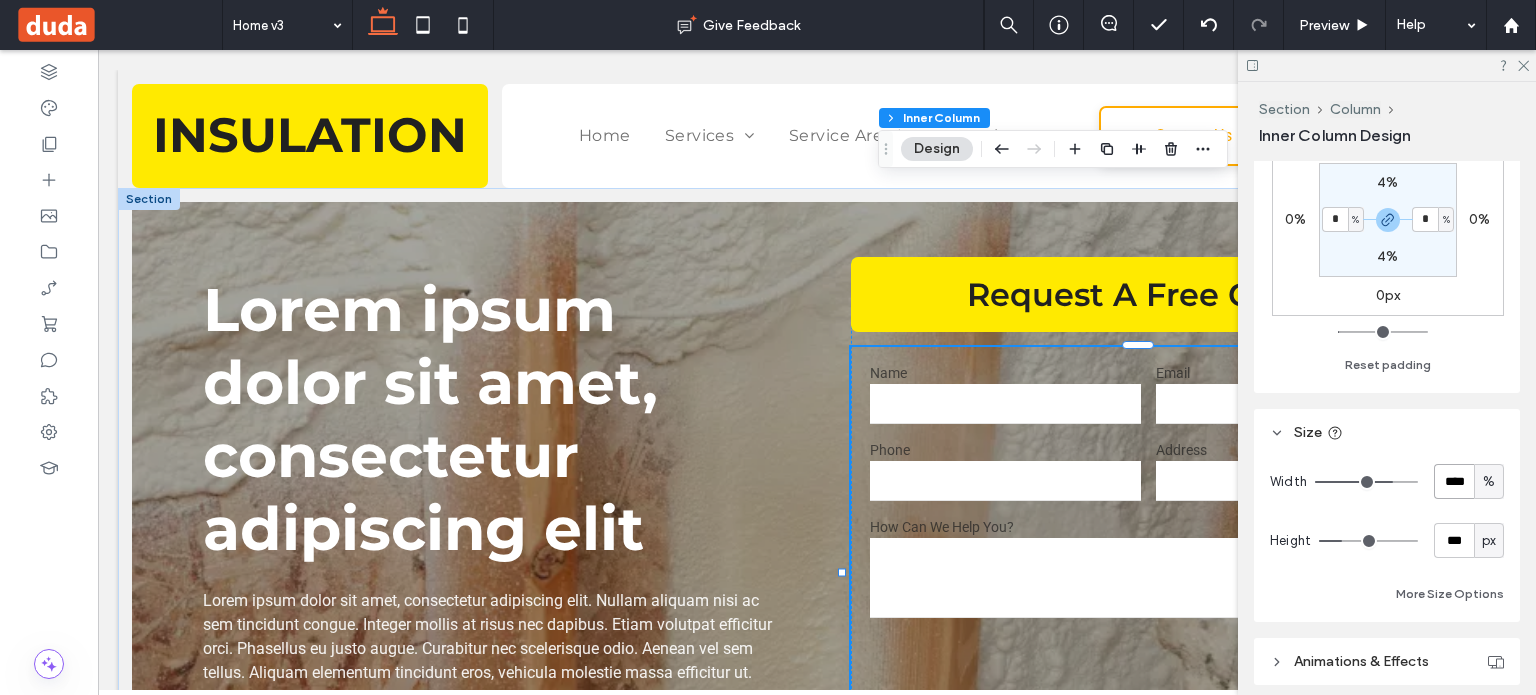 click on "****" at bounding box center [1454, 481] 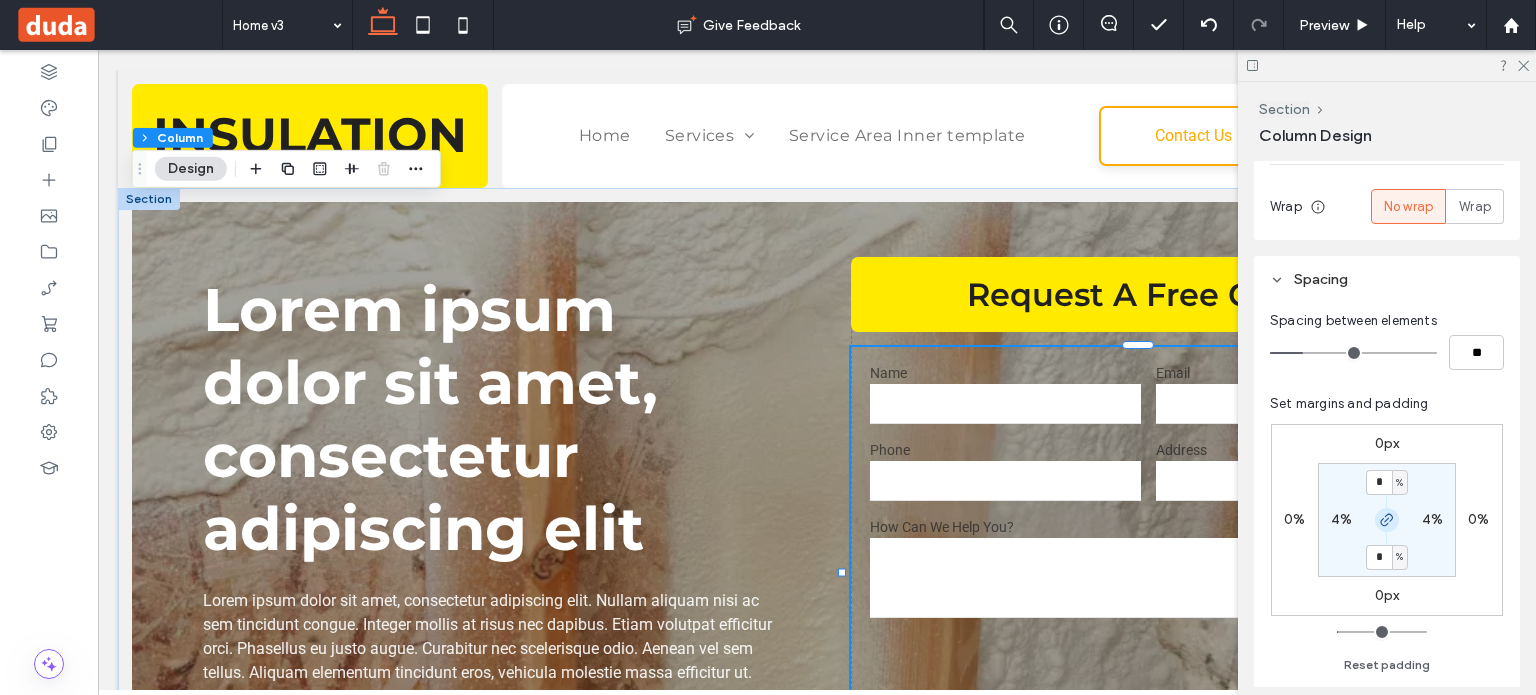 scroll, scrollTop: 400, scrollLeft: 0, axis: vertical 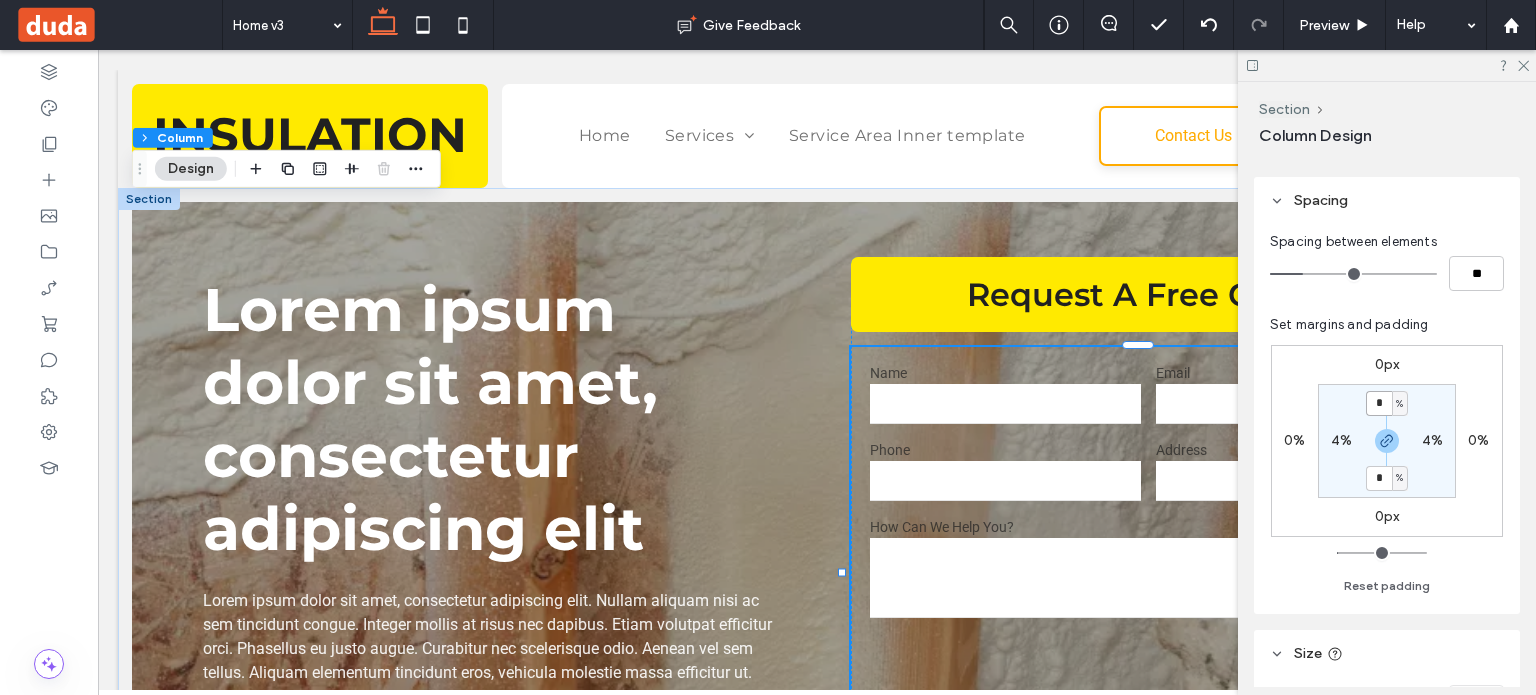 click on "*" at bounding box center [1379, 403] 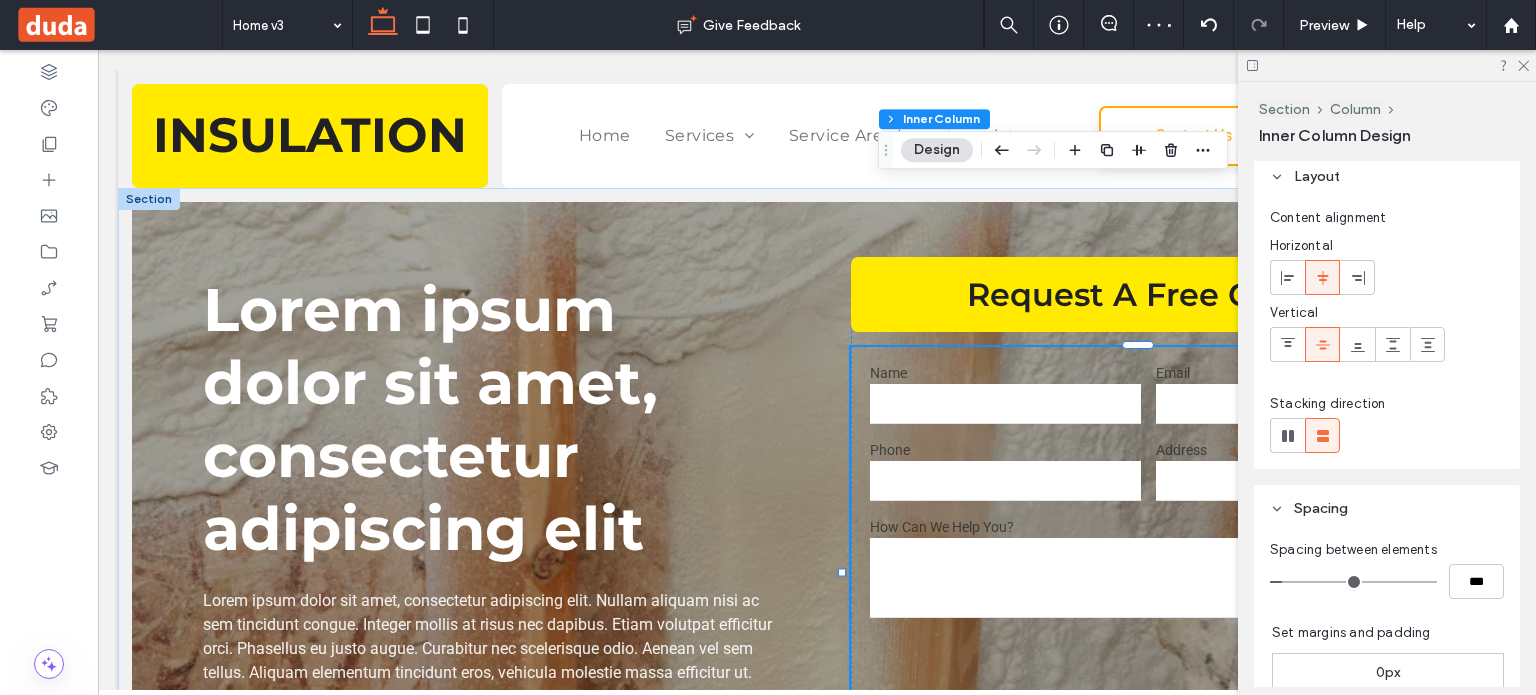 scroll, scrollTop: 200, scrollLeft: 0, axis: vertical 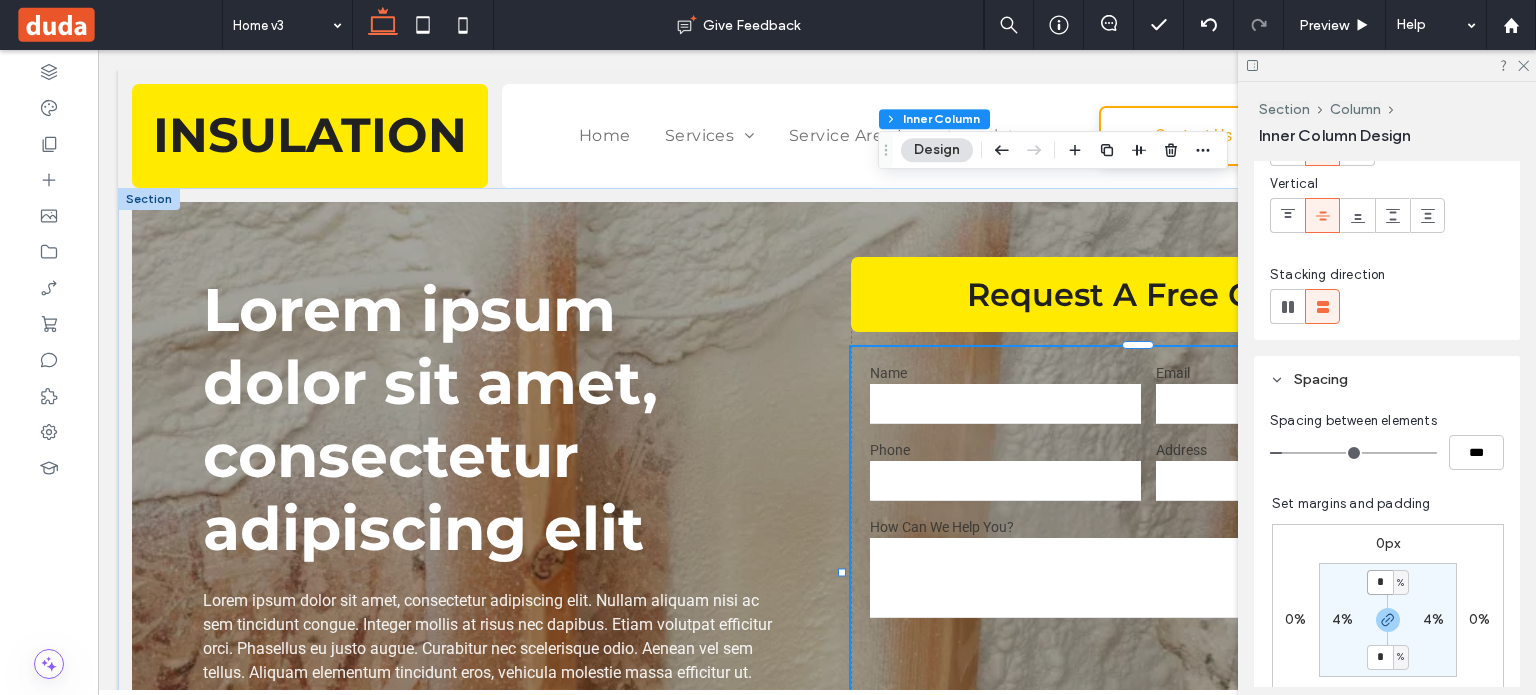 click on "*" at bounding box center (1380, 582) 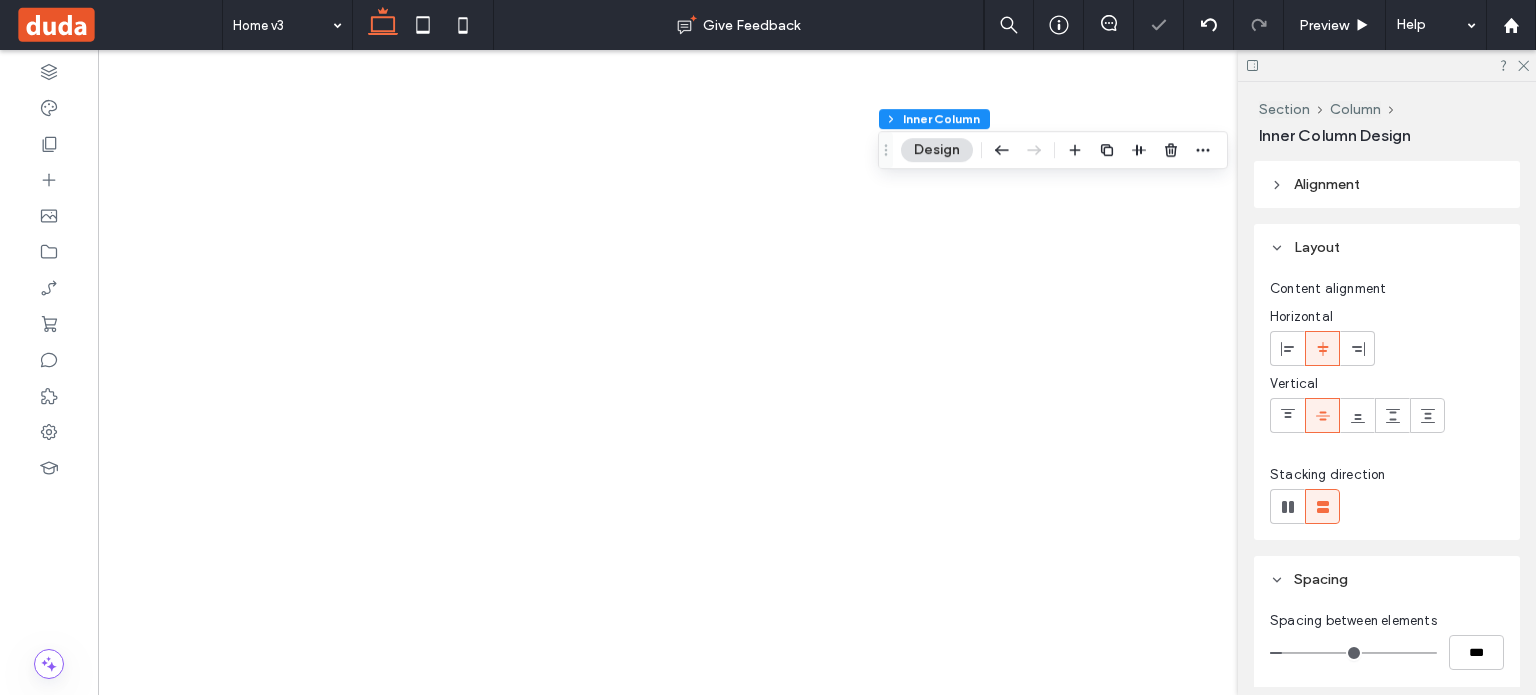 scroll, scrollTop: 0, scrollLeft: 0, axis: both 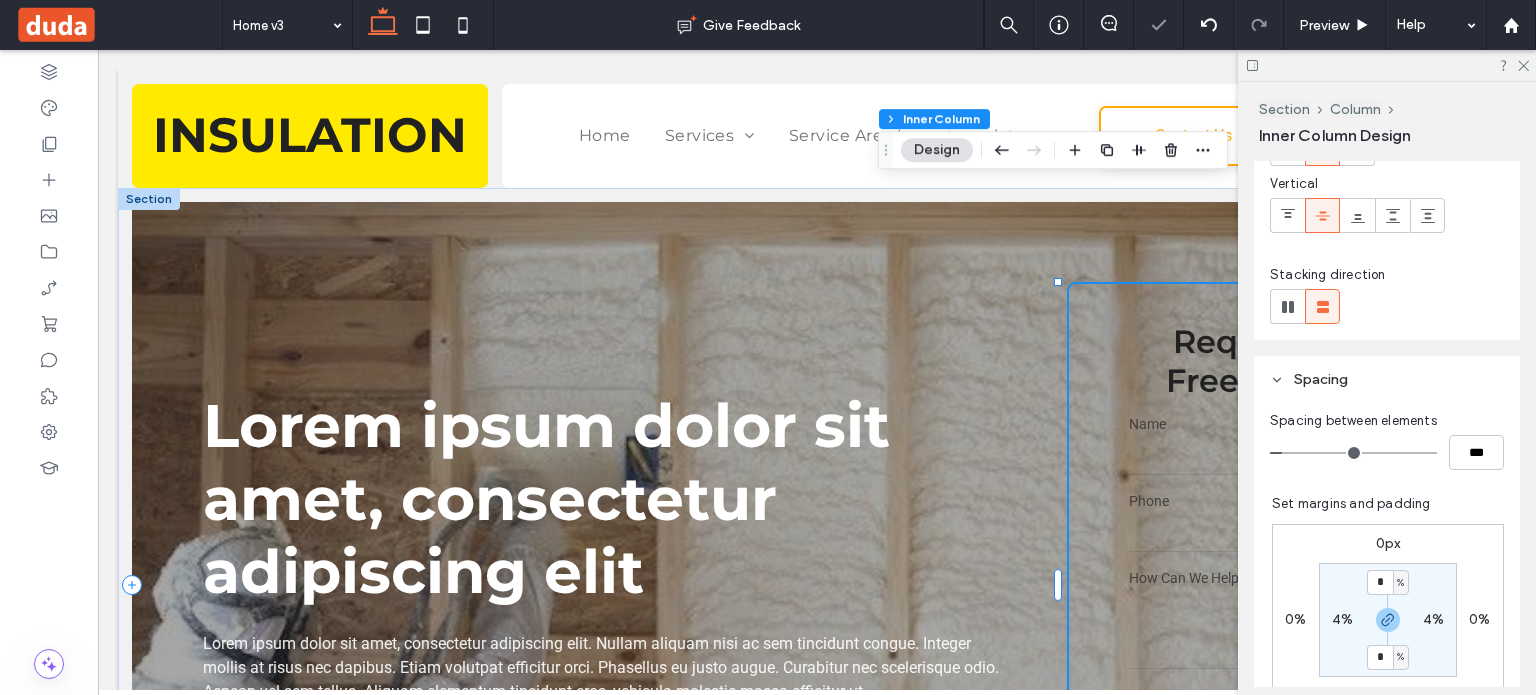 click on "4%" at bounding box center (1342, 619) 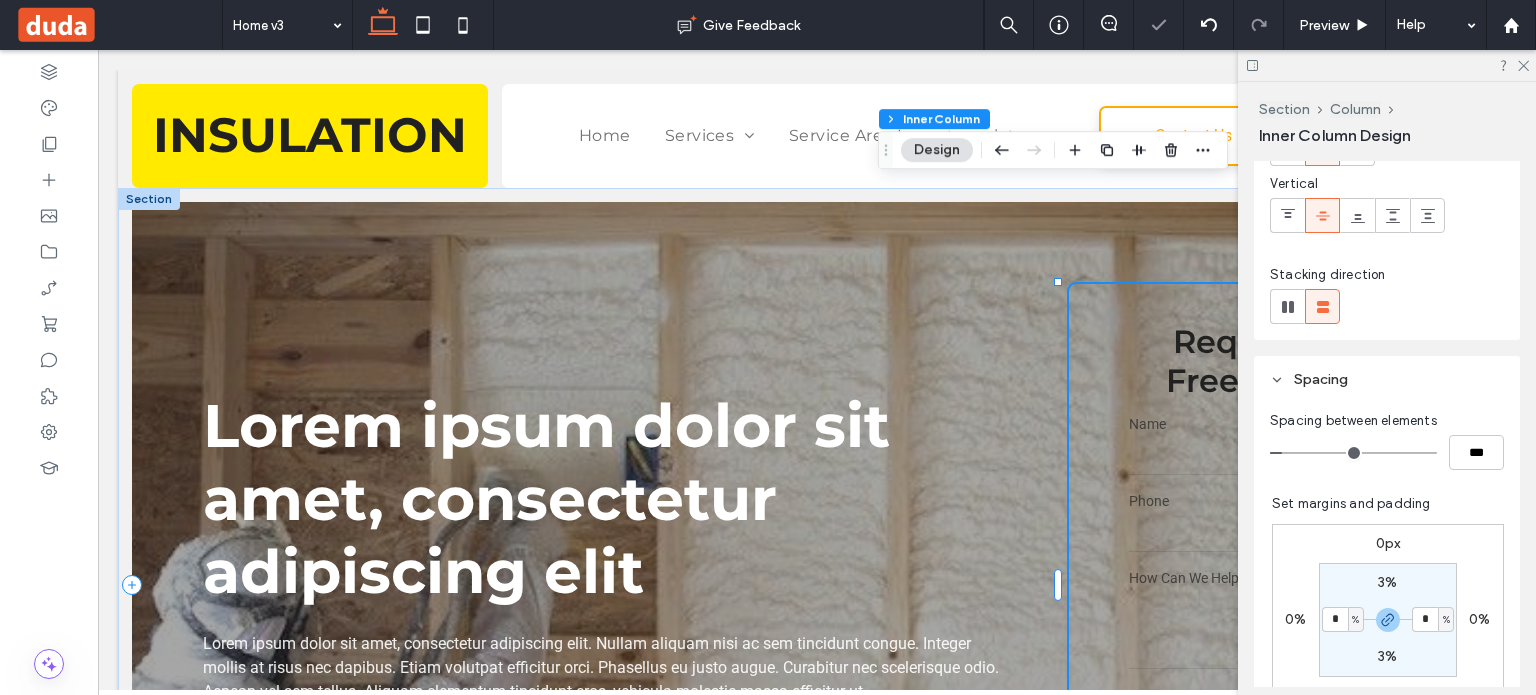 scroll, scrollTop: 100, scrollLeft: 0, axis: vertical 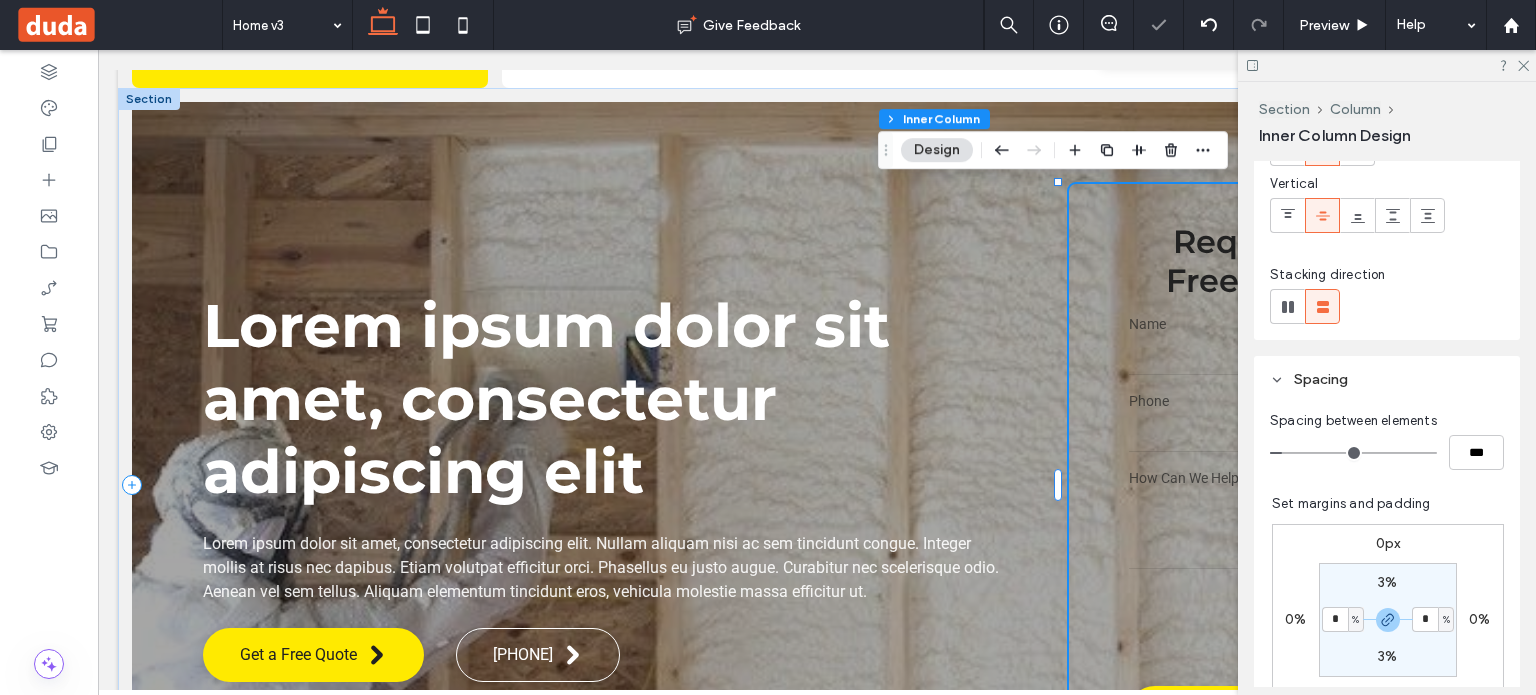 type on "*" 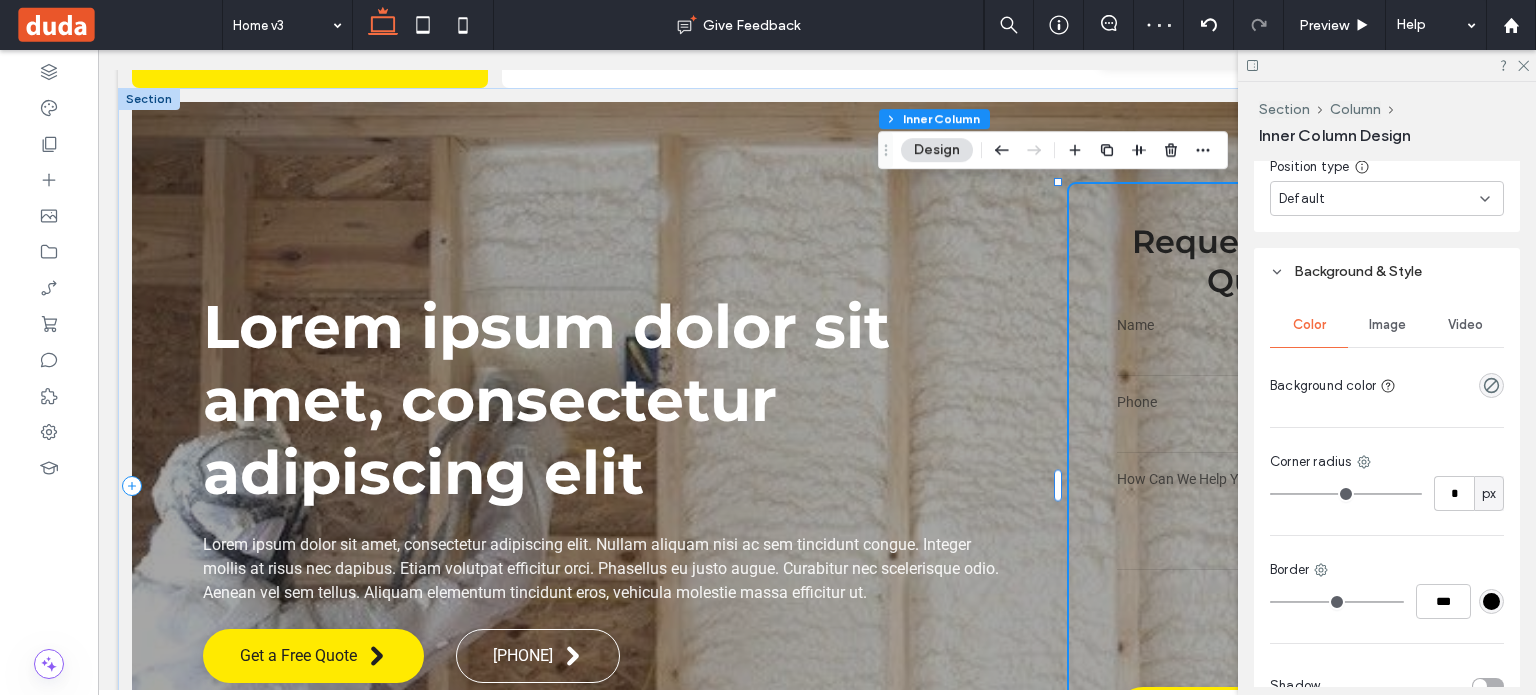 scroll, scrollTop: 1200, scrollLeft: 0, axis: vertical 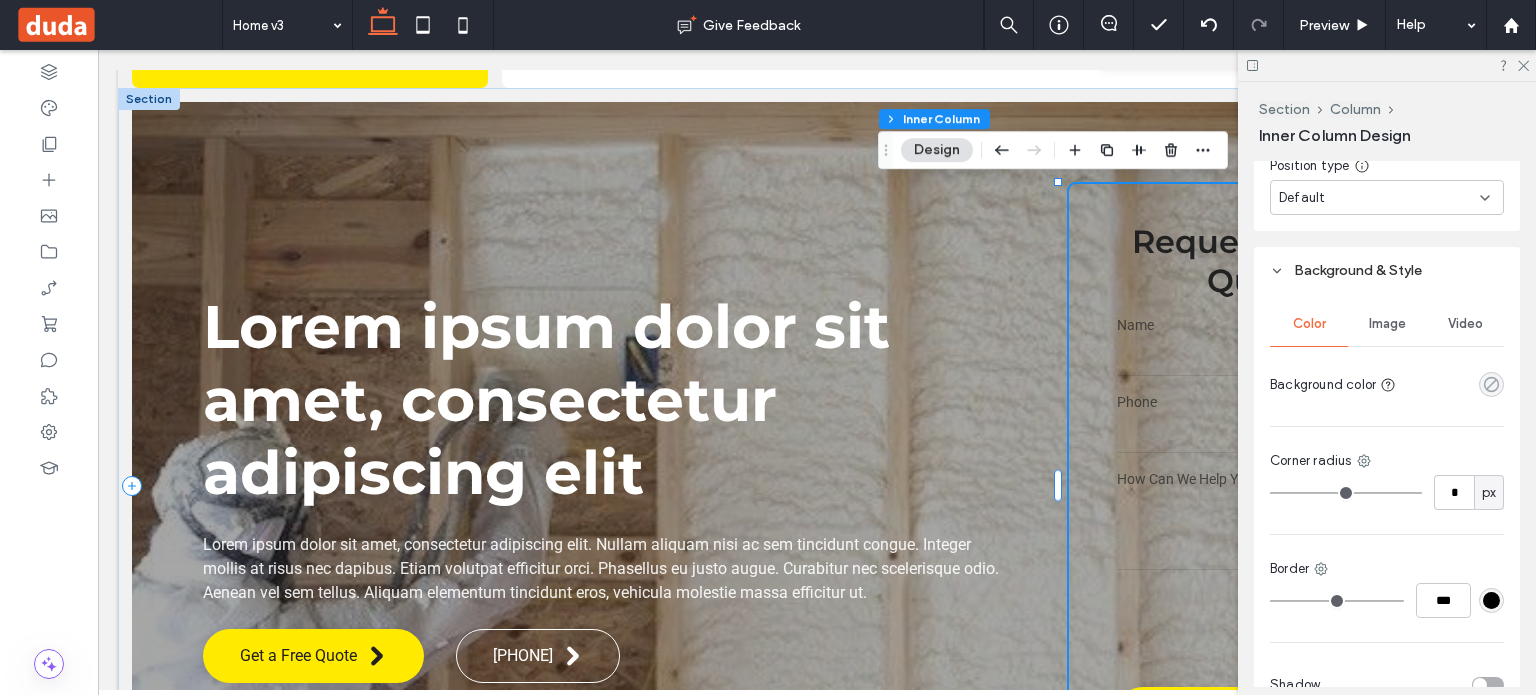 click 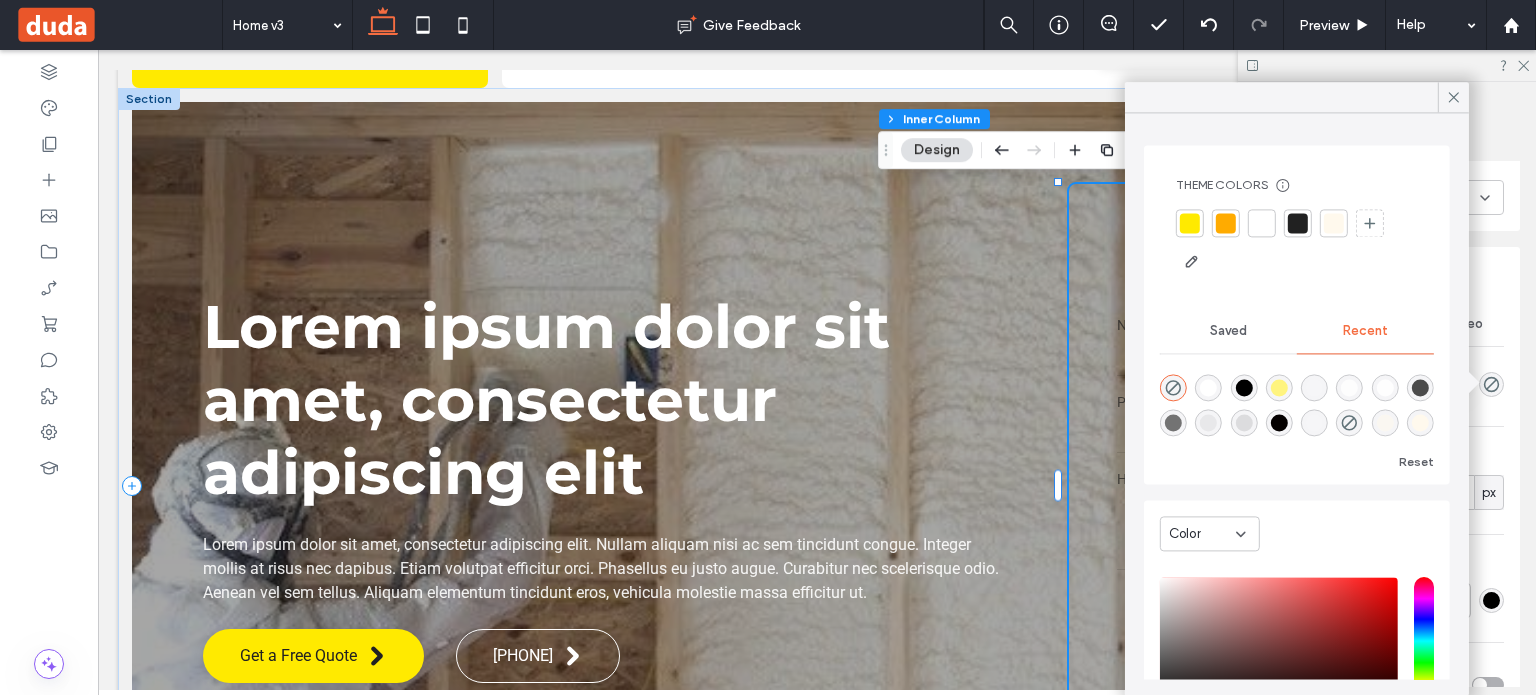 click at bounding box center (1262, 223) 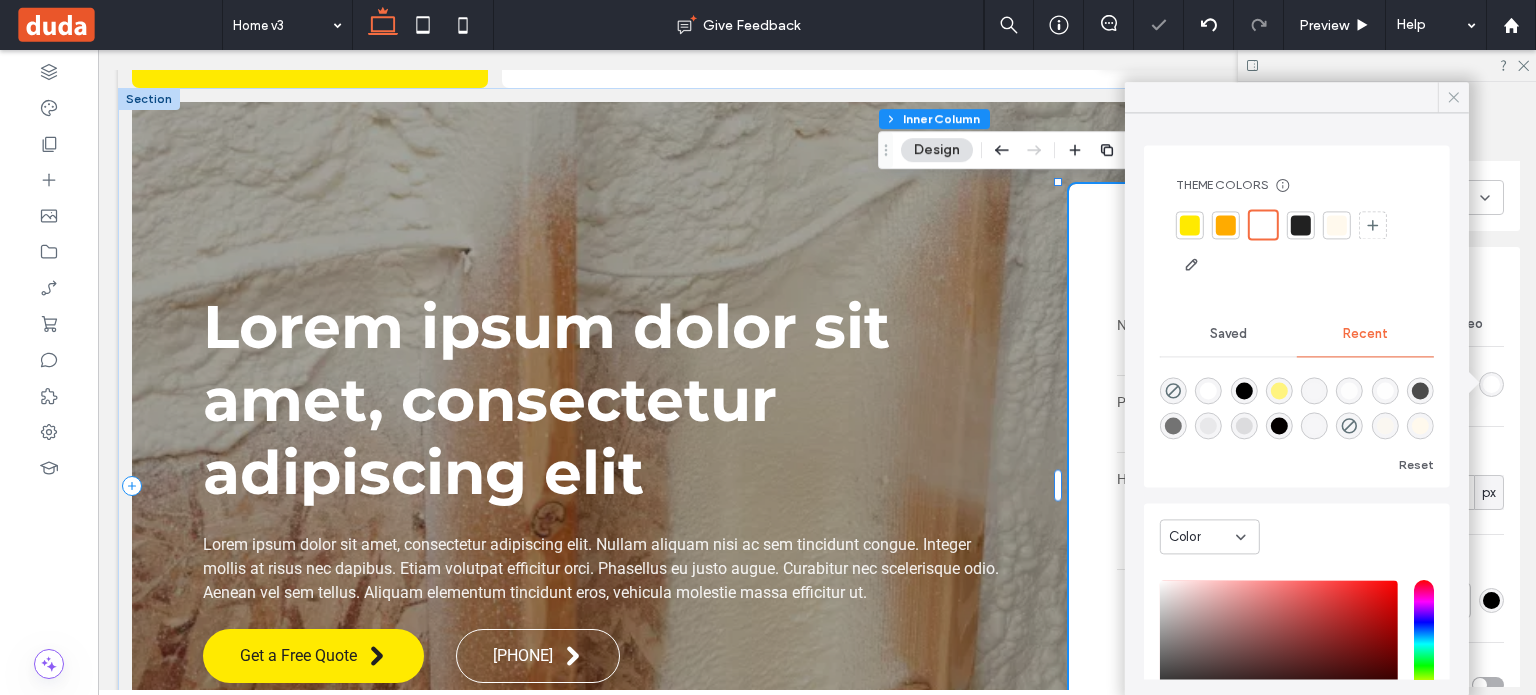 click at bounding box center (1453, 97) 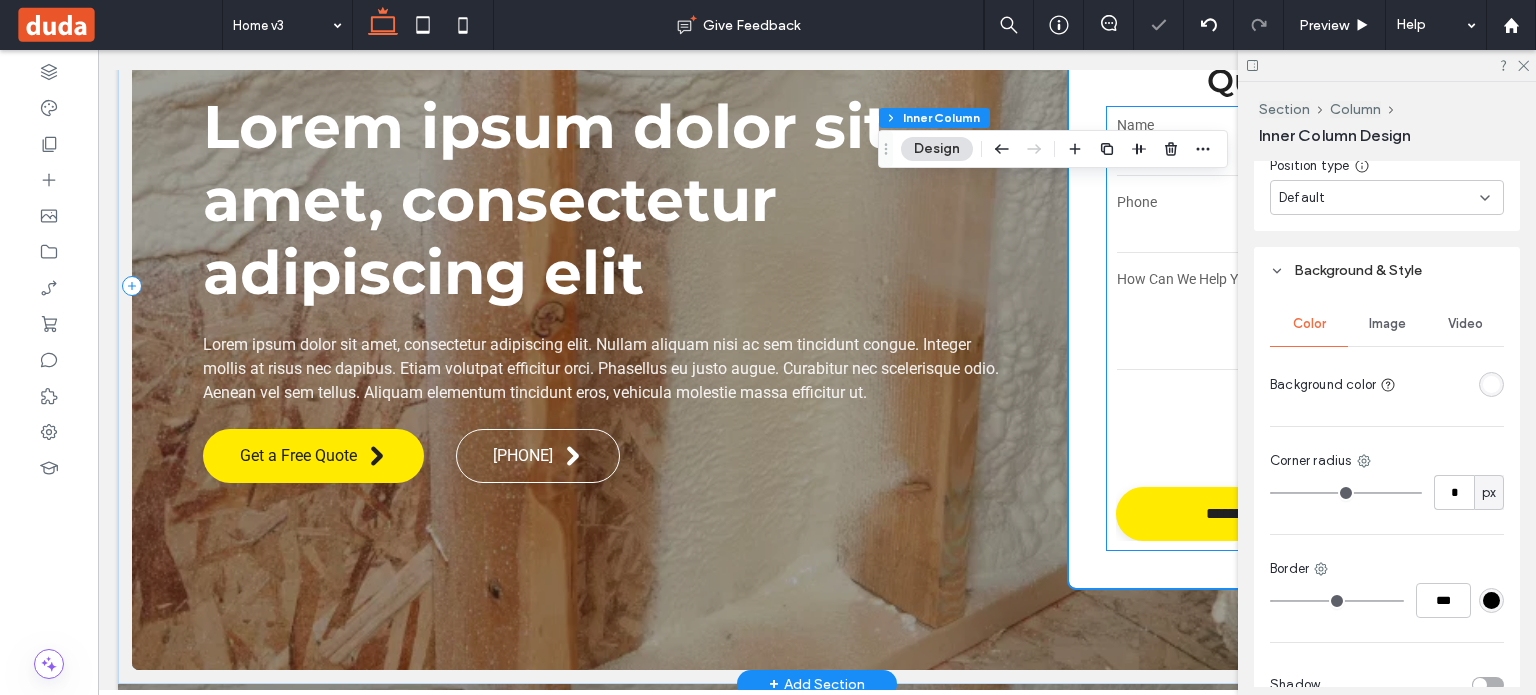 scroll, scrollTop: 200, scrollLeft: 0, axis: vertical 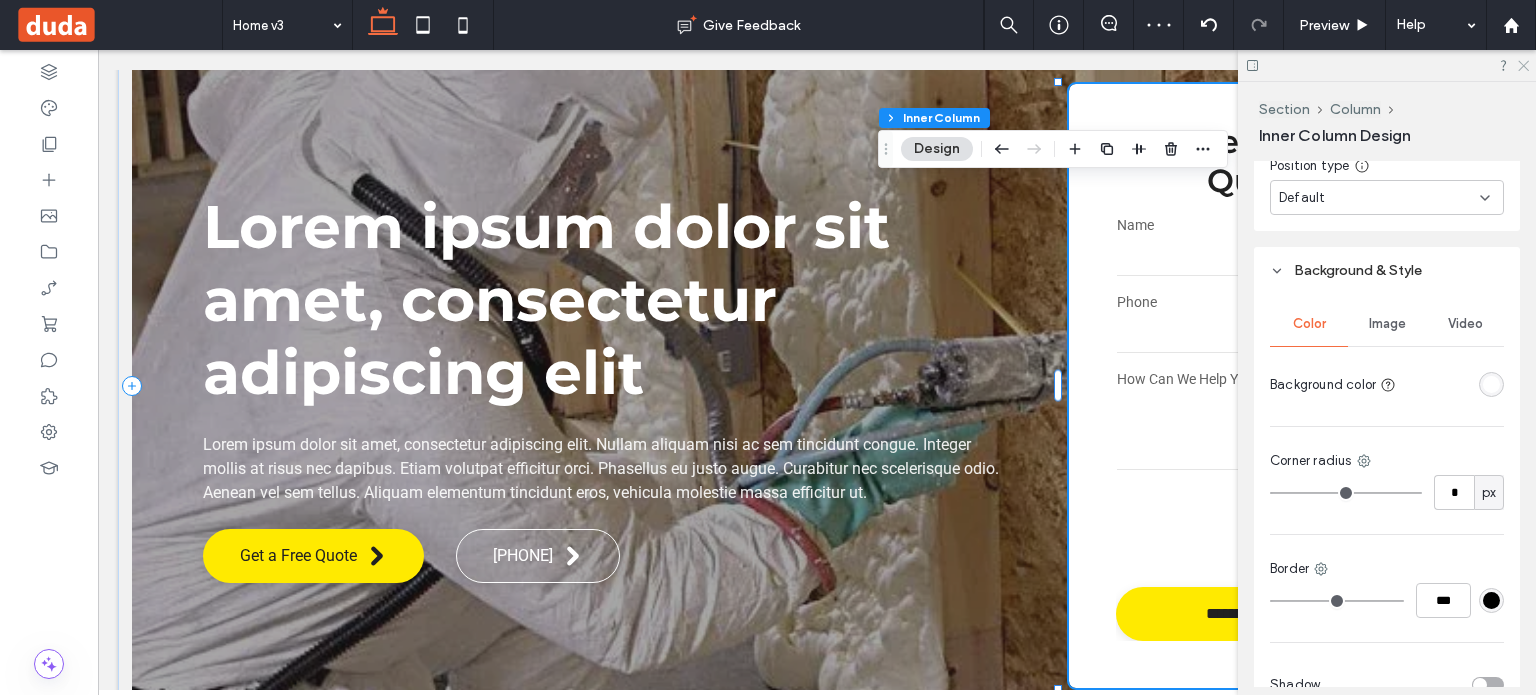 click 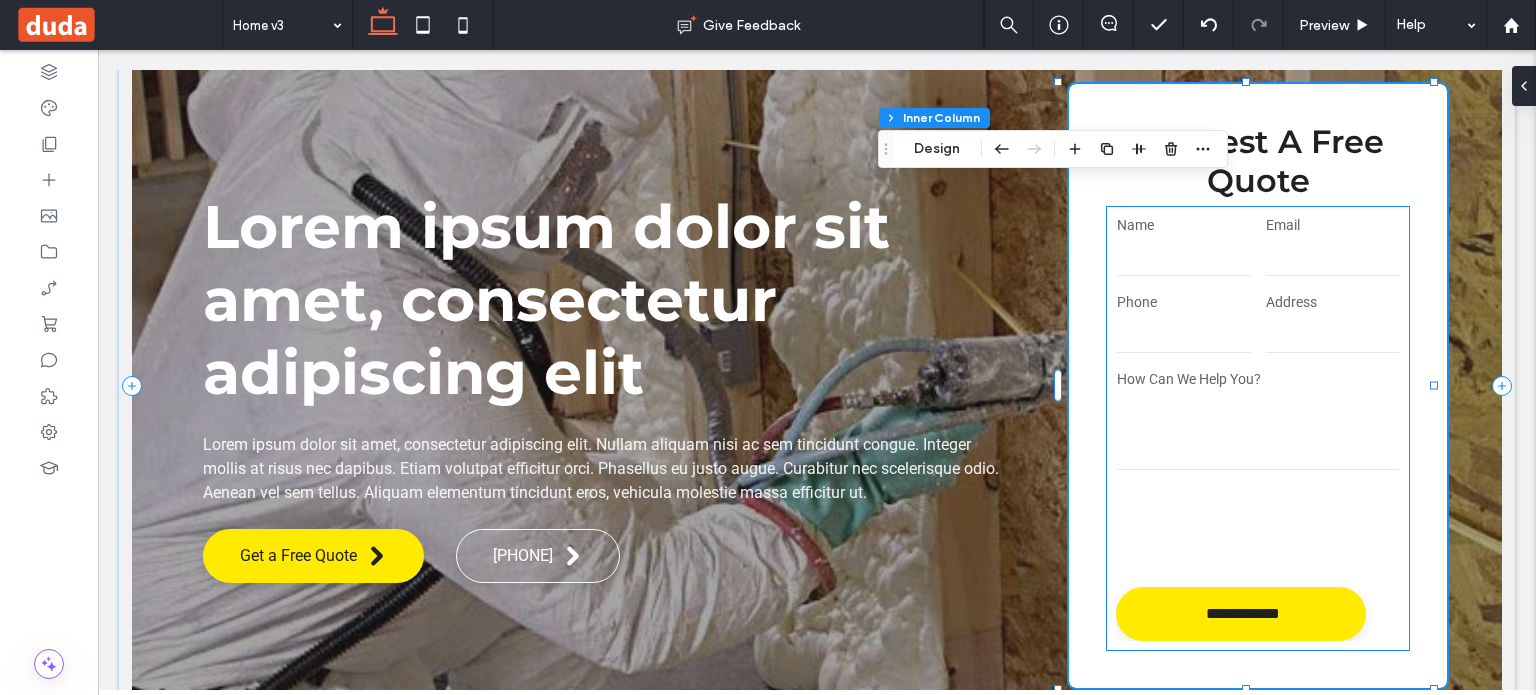 click on "Email" at bounding box center [1332, 248] 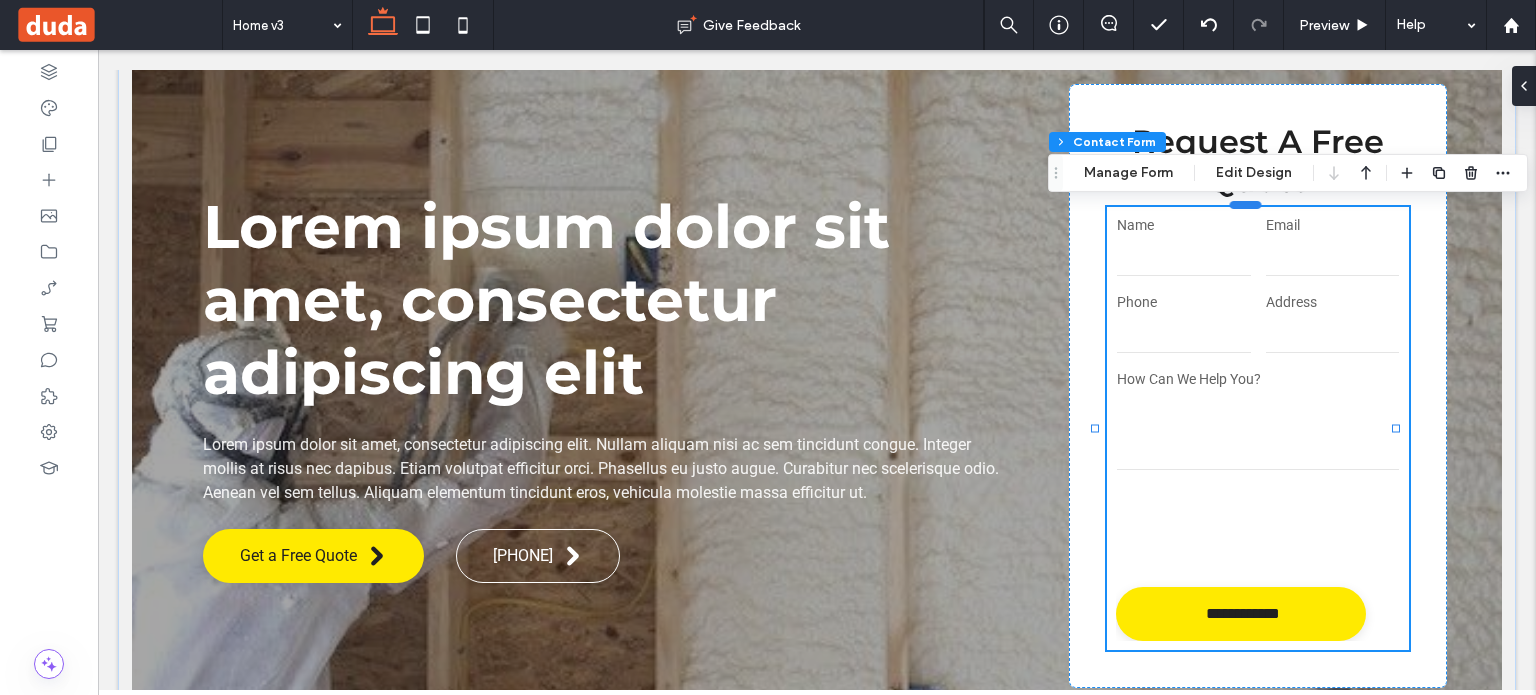 type on "*" 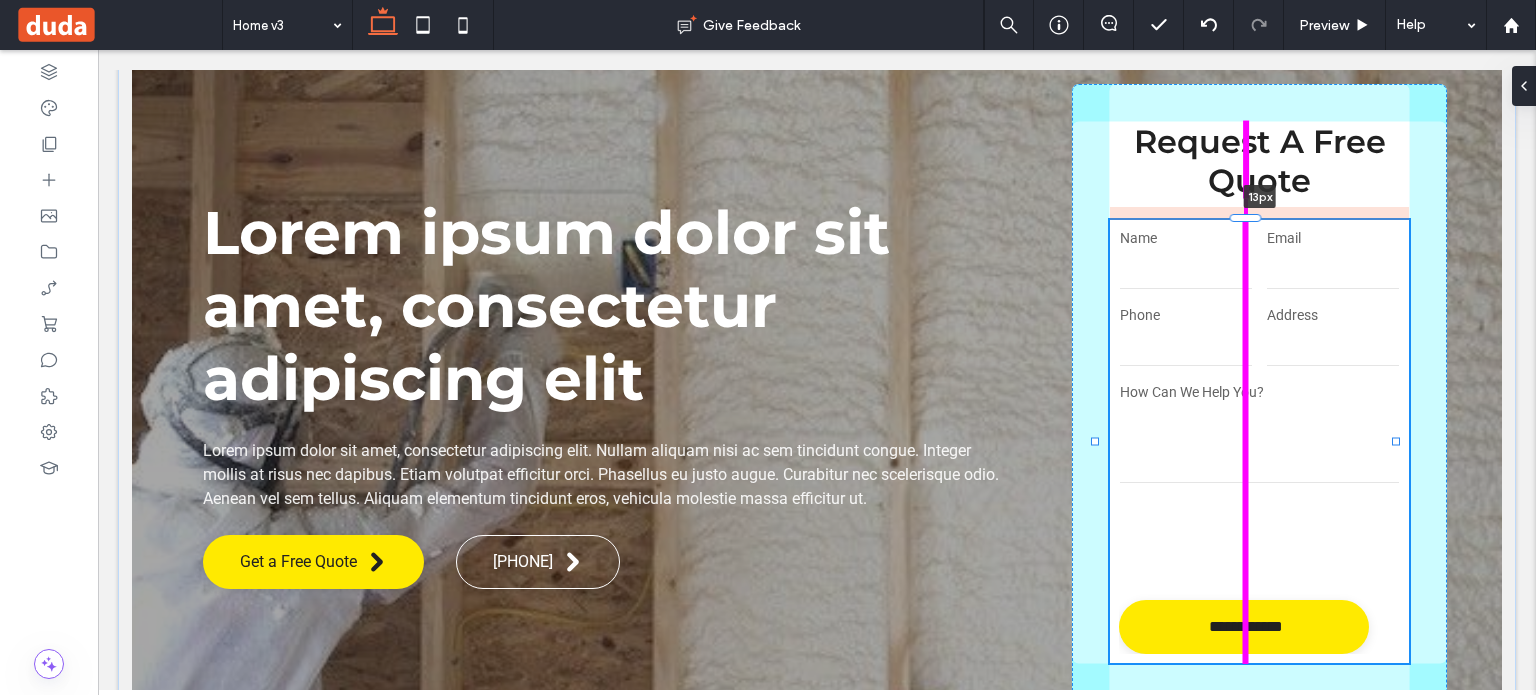 drag, startPoint x: 1250, startPoint y: 205, endPoint x: 1248, endPoint y: 218, distance: 13.152946 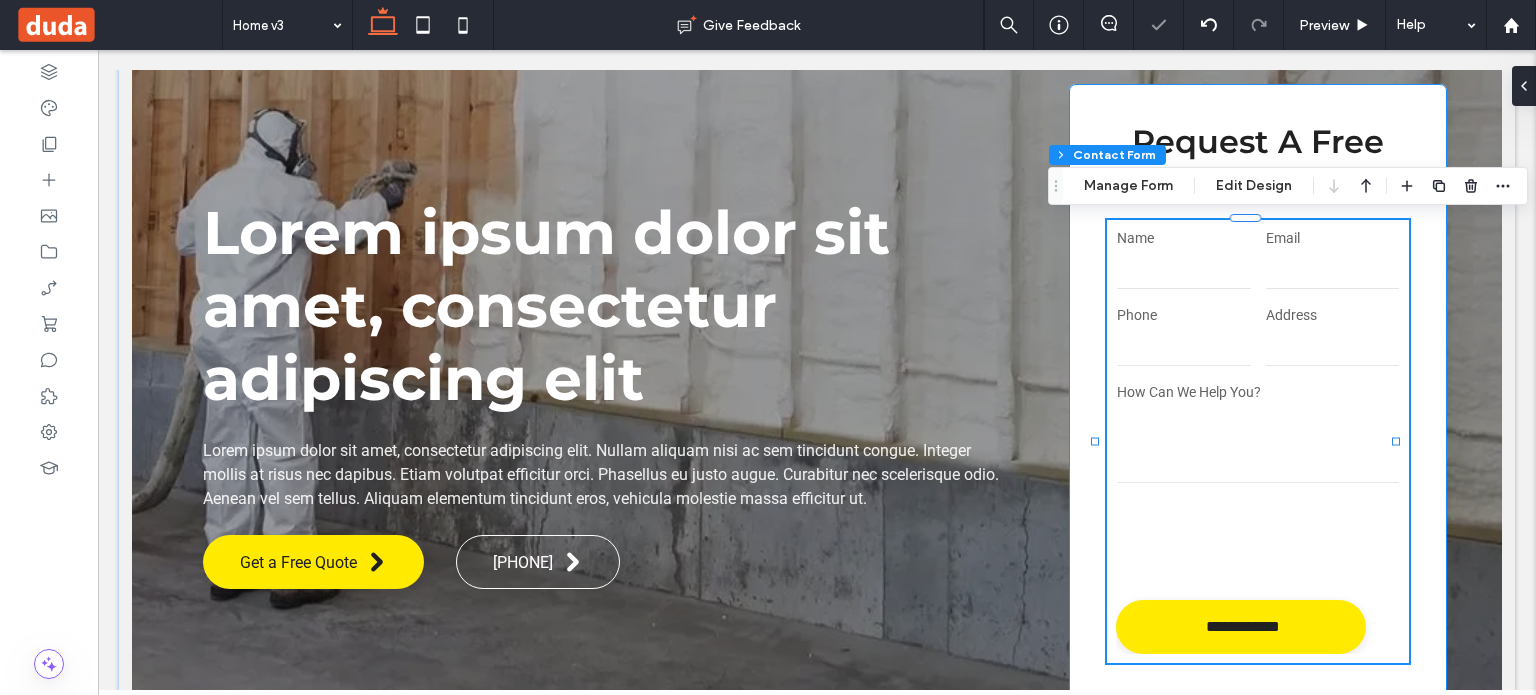 click on "**********" at bounding box center (1258, 392) 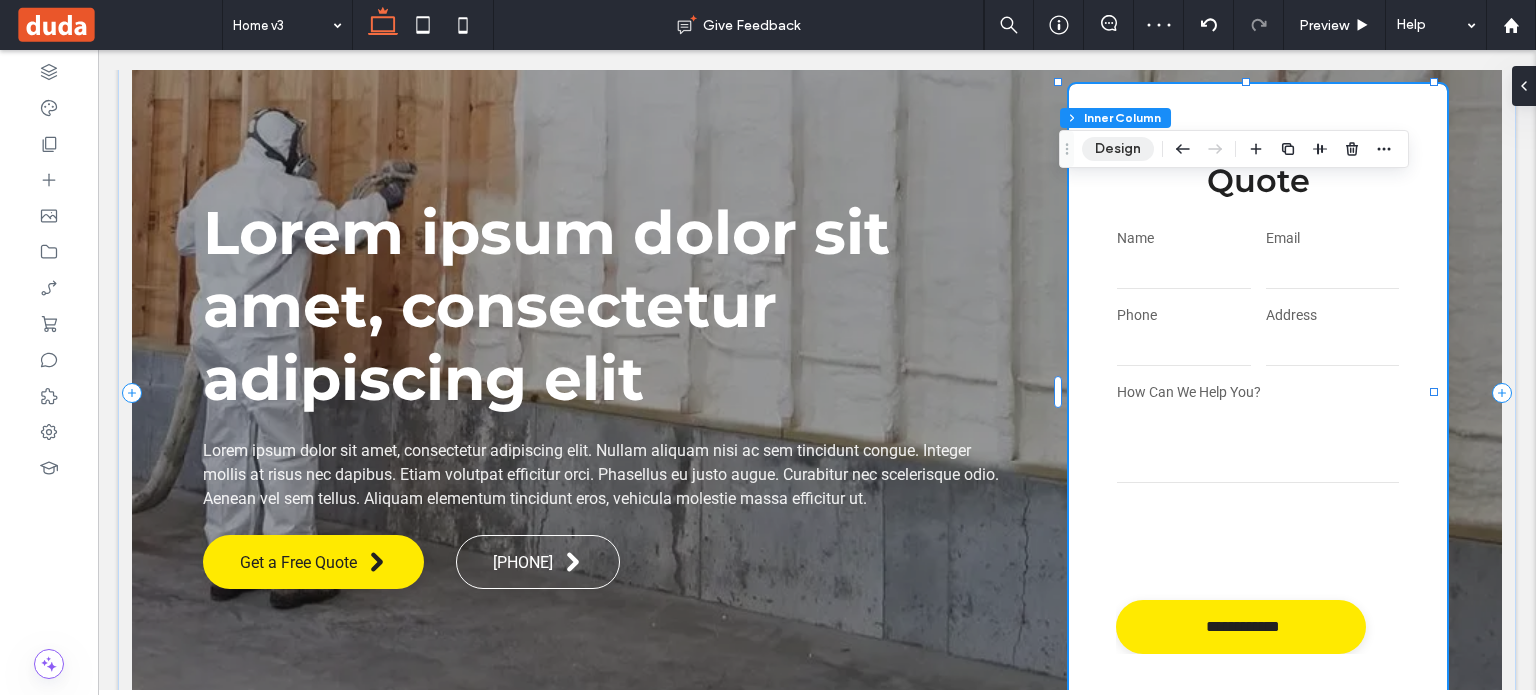 click on "Design" at bounding box center (1118, 149) 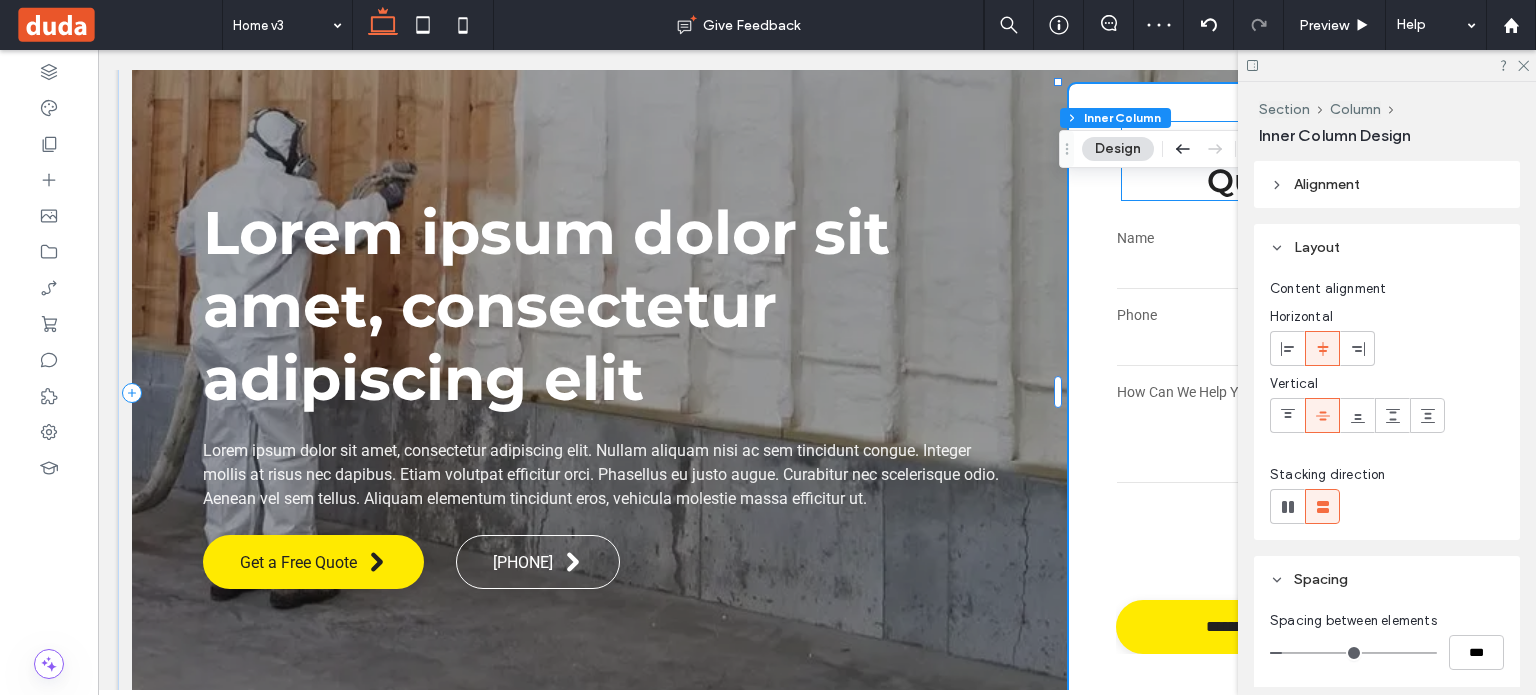 click on "Request A Free Quote" at bounding box center [1258, 161] 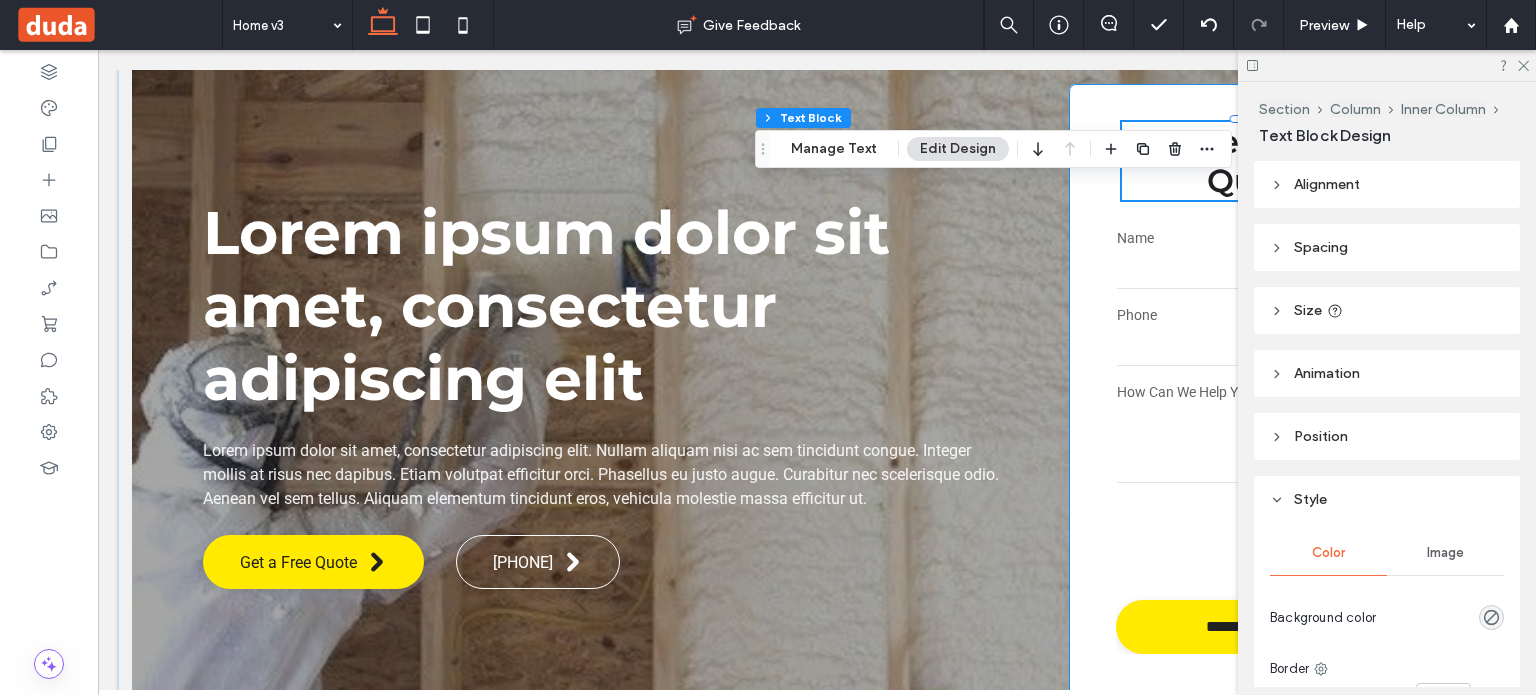 click on "**********" at bounding box center (1258, 392) 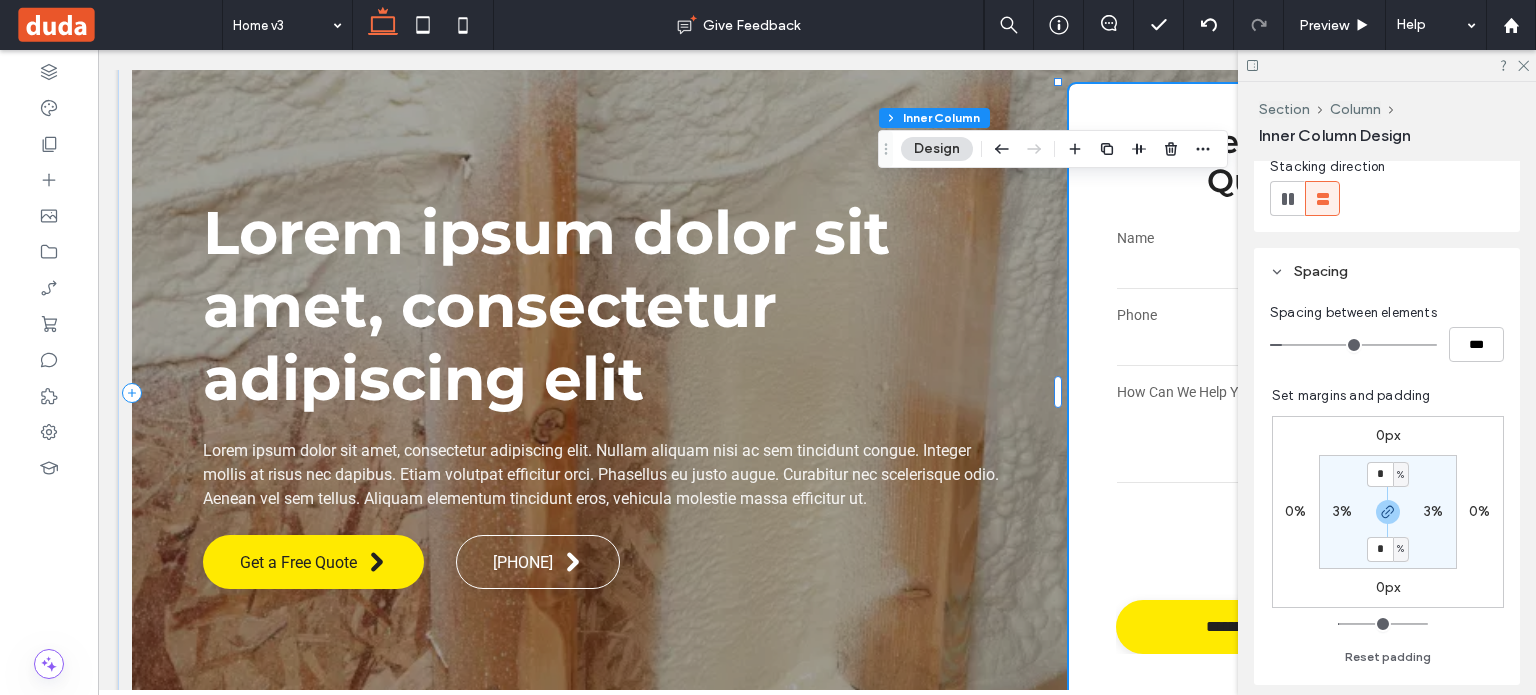 scroll, scrollTop: 300, scrollLeft: 0, axis: vertical 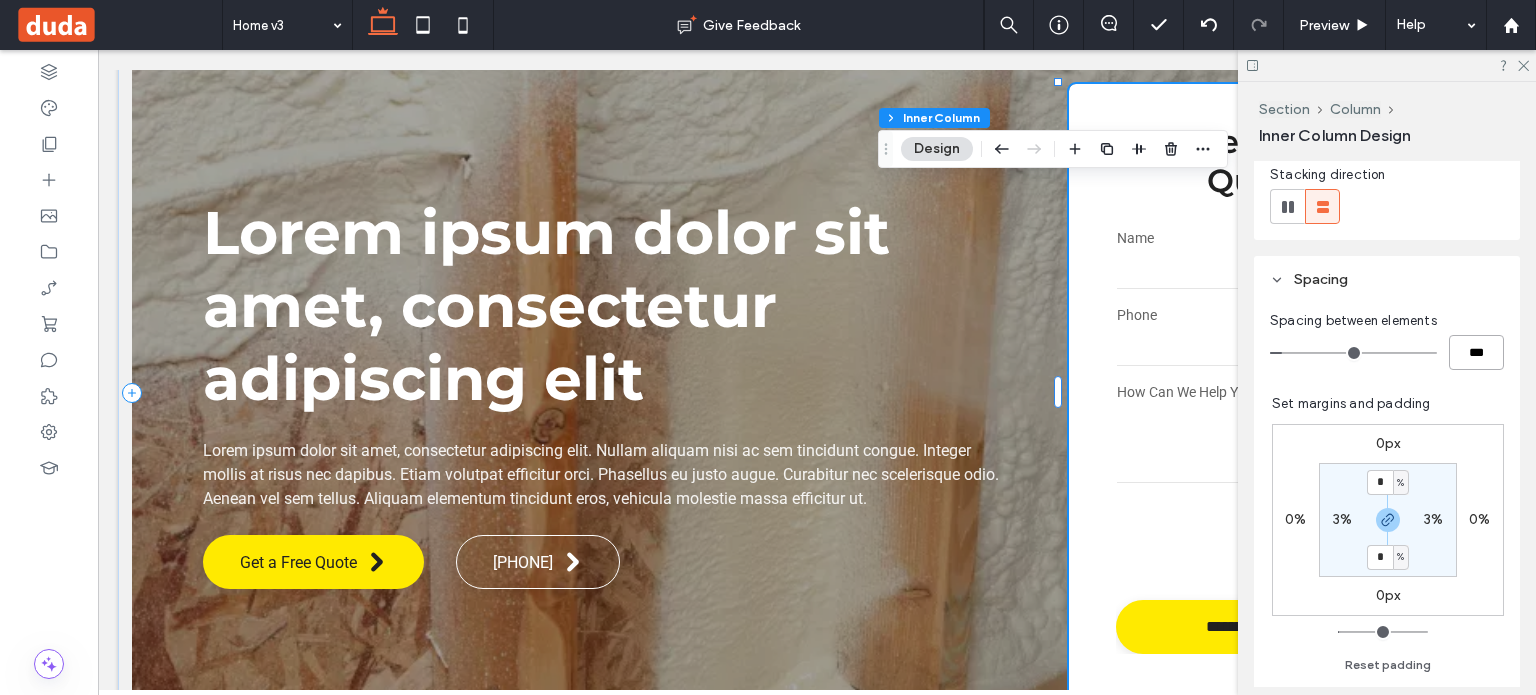 click on "***" at bounding box center (1476, 352) 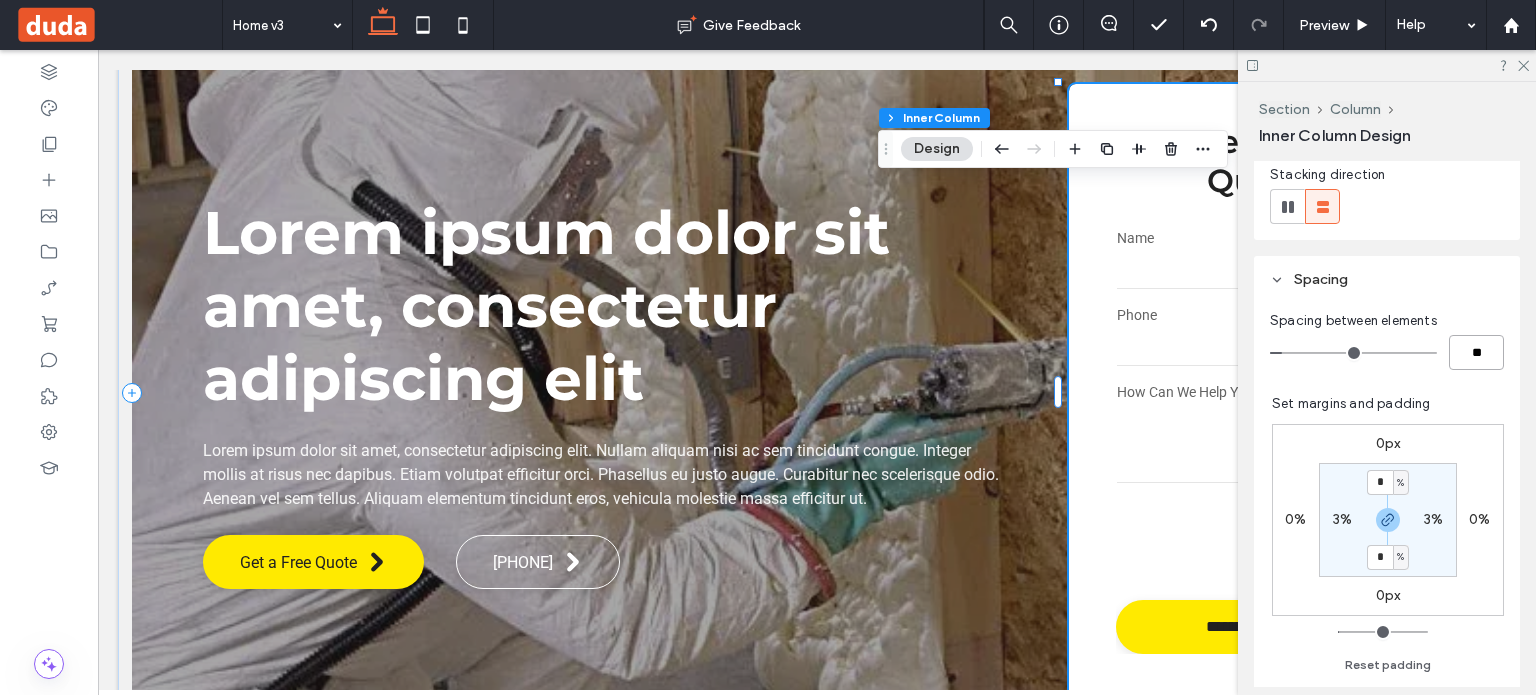 type on "****" 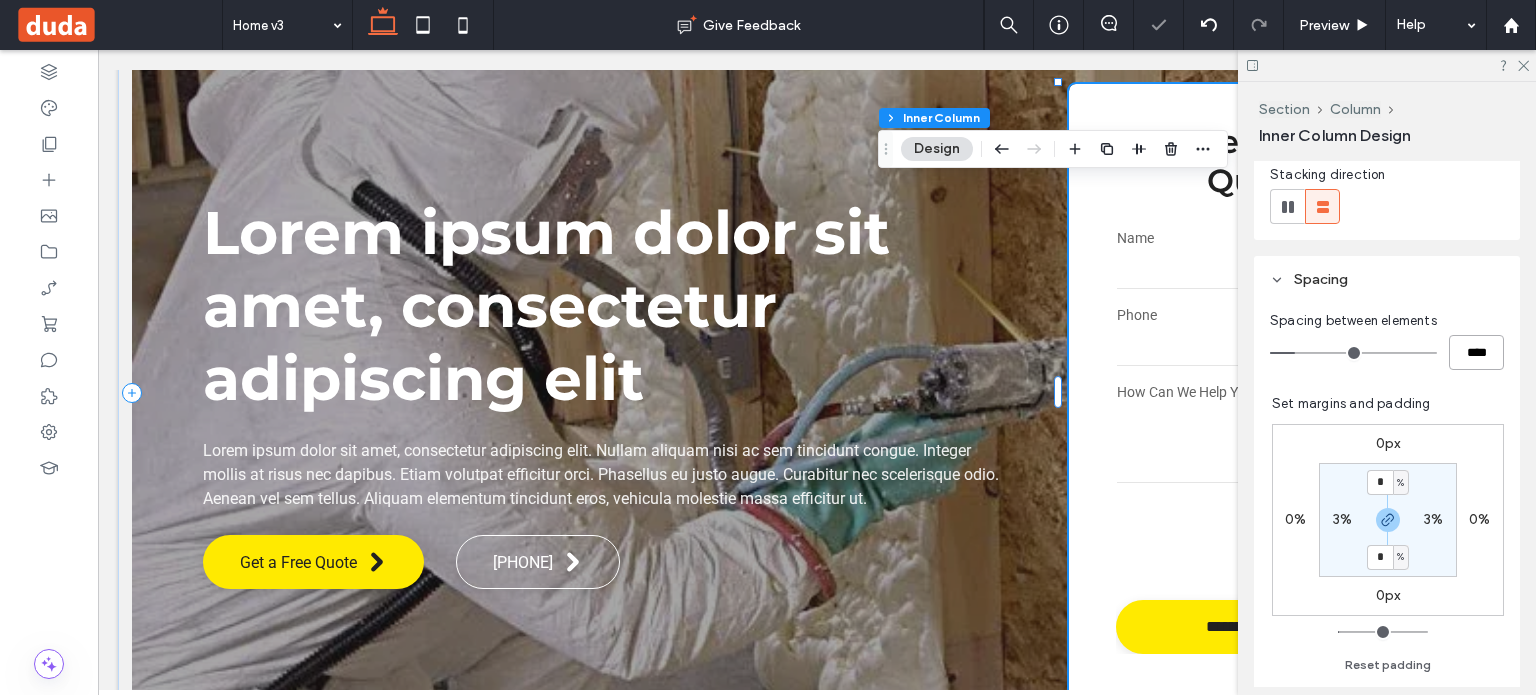 type on "**" 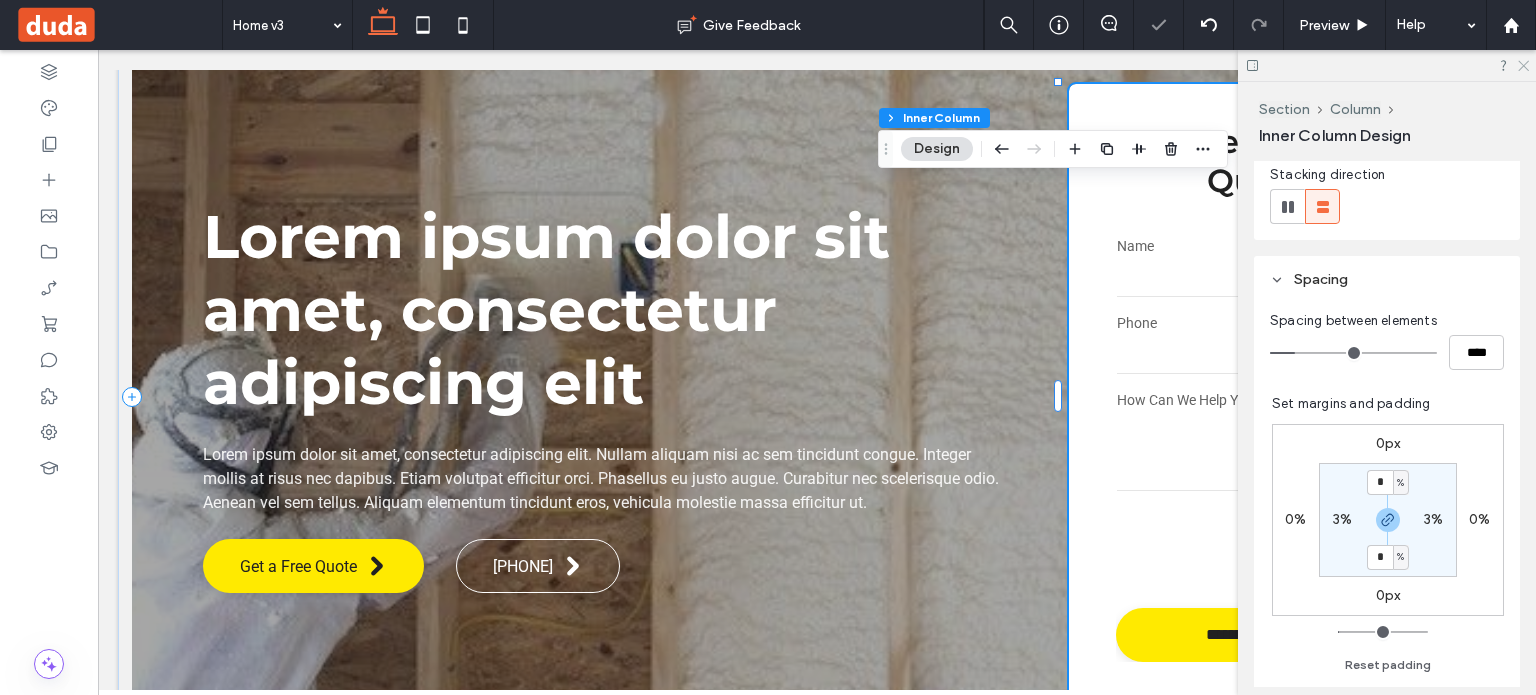 click 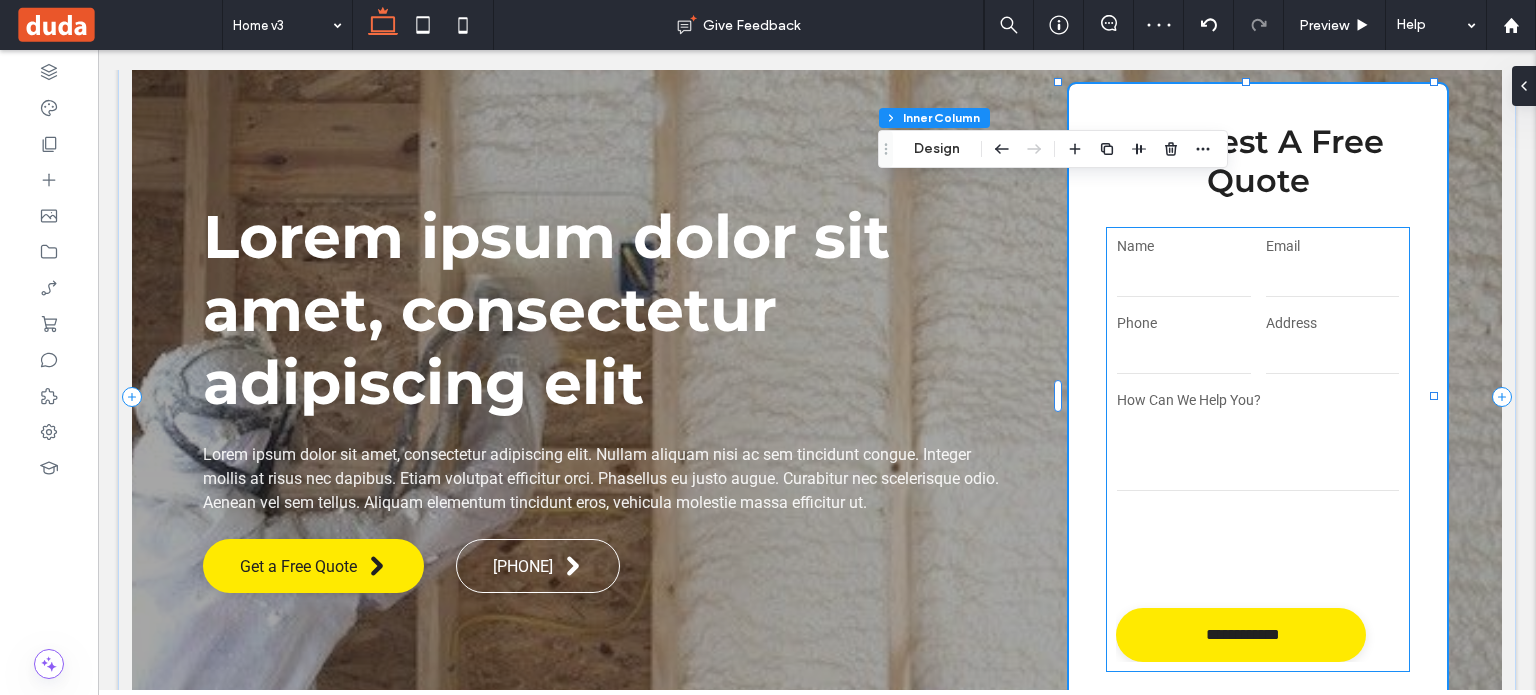 click on "Name" at bounding box center [1183, 269] 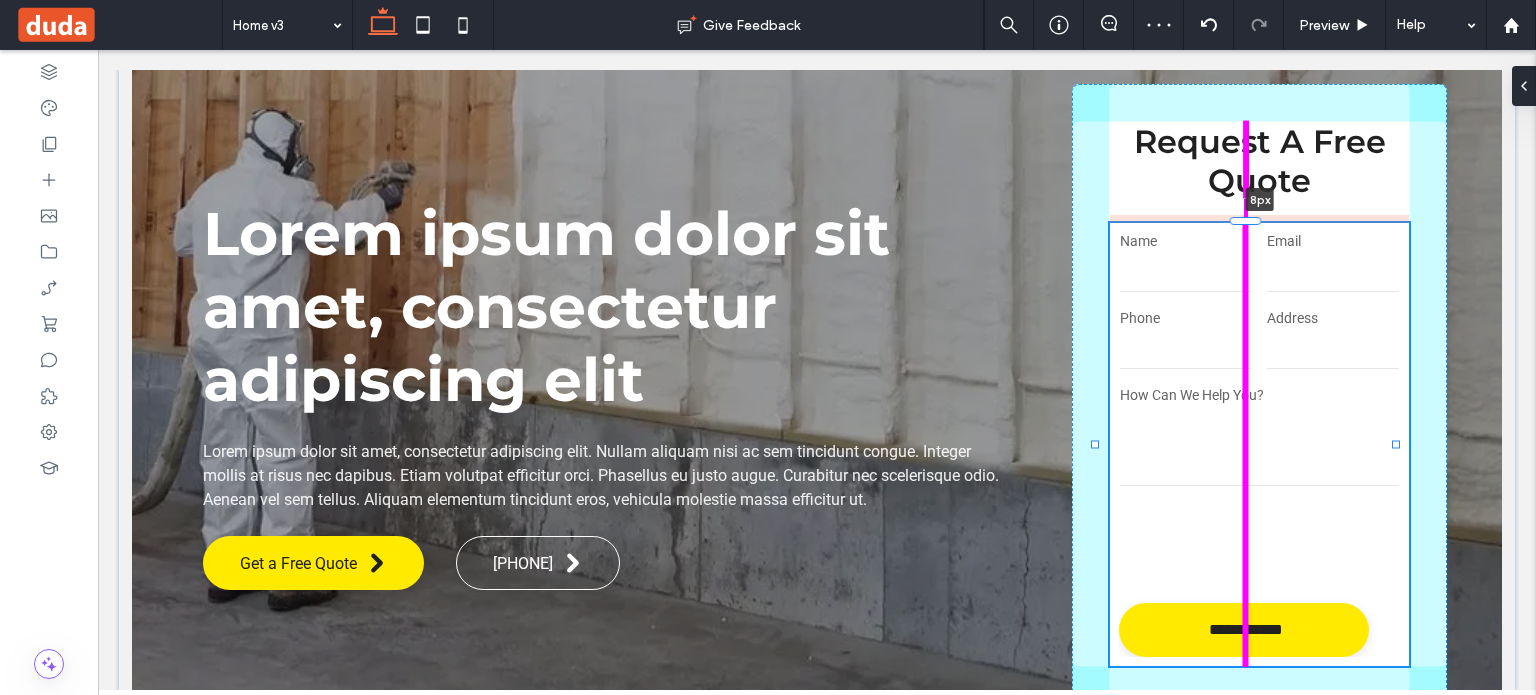 type on "*" 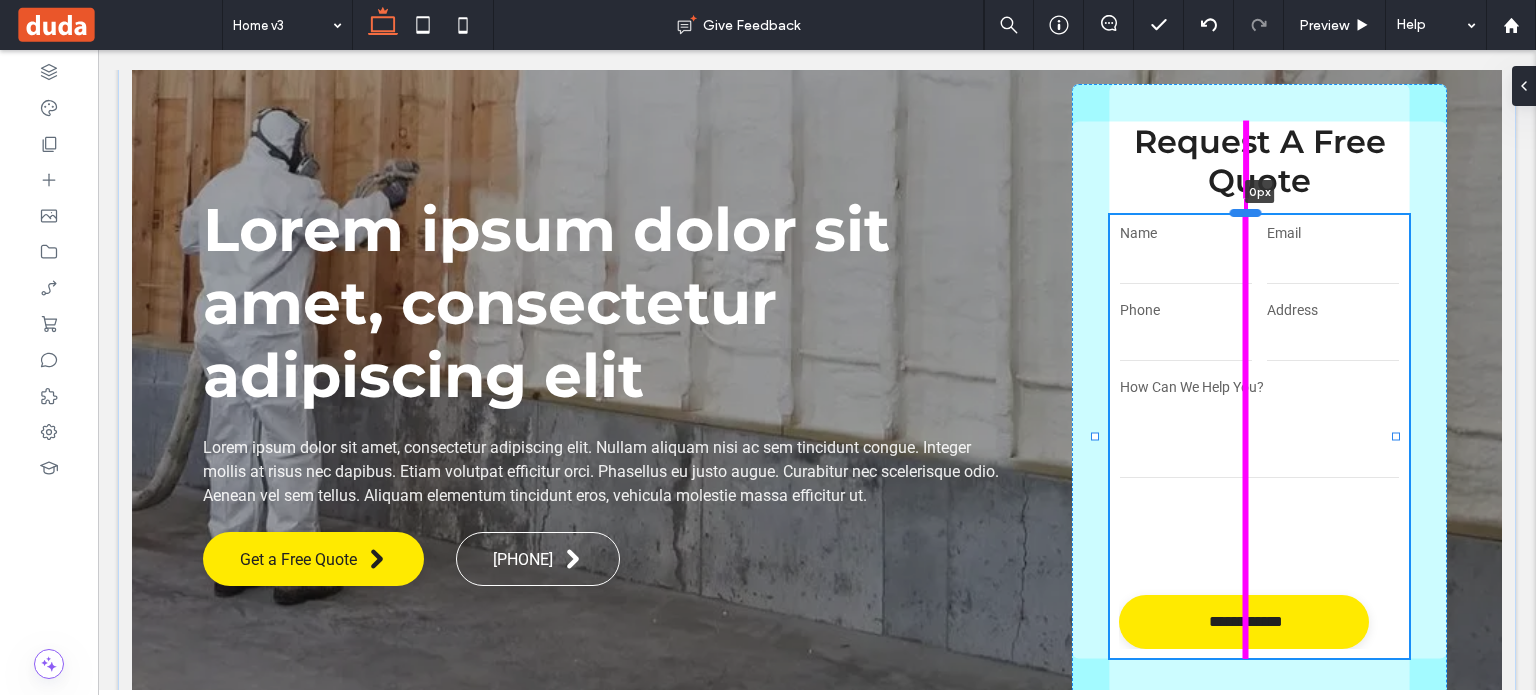 drag, startPoint x: 1249, startPoint y: 225, endPoint x: 1247, endPoint y: 212, distance: 13.152946 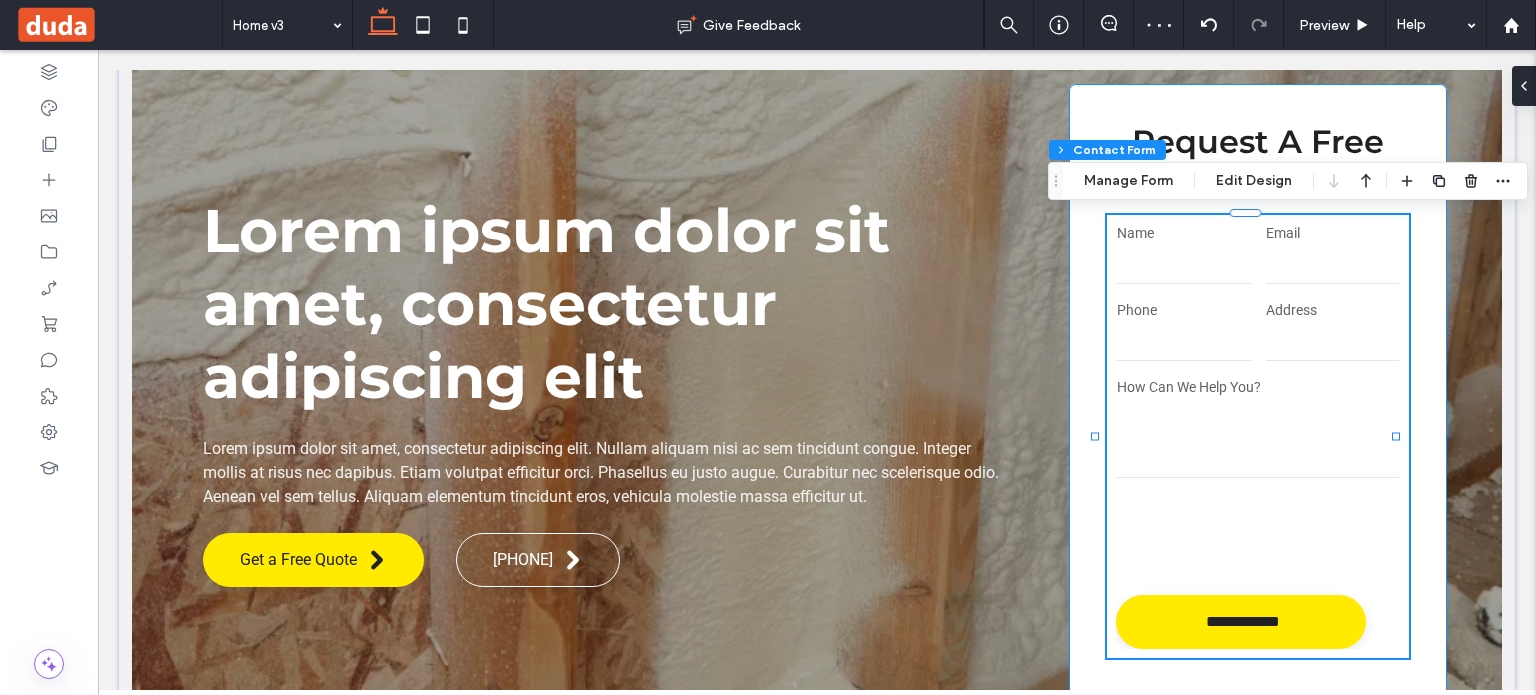 click on "**********" at bounding box center [1258, 390] 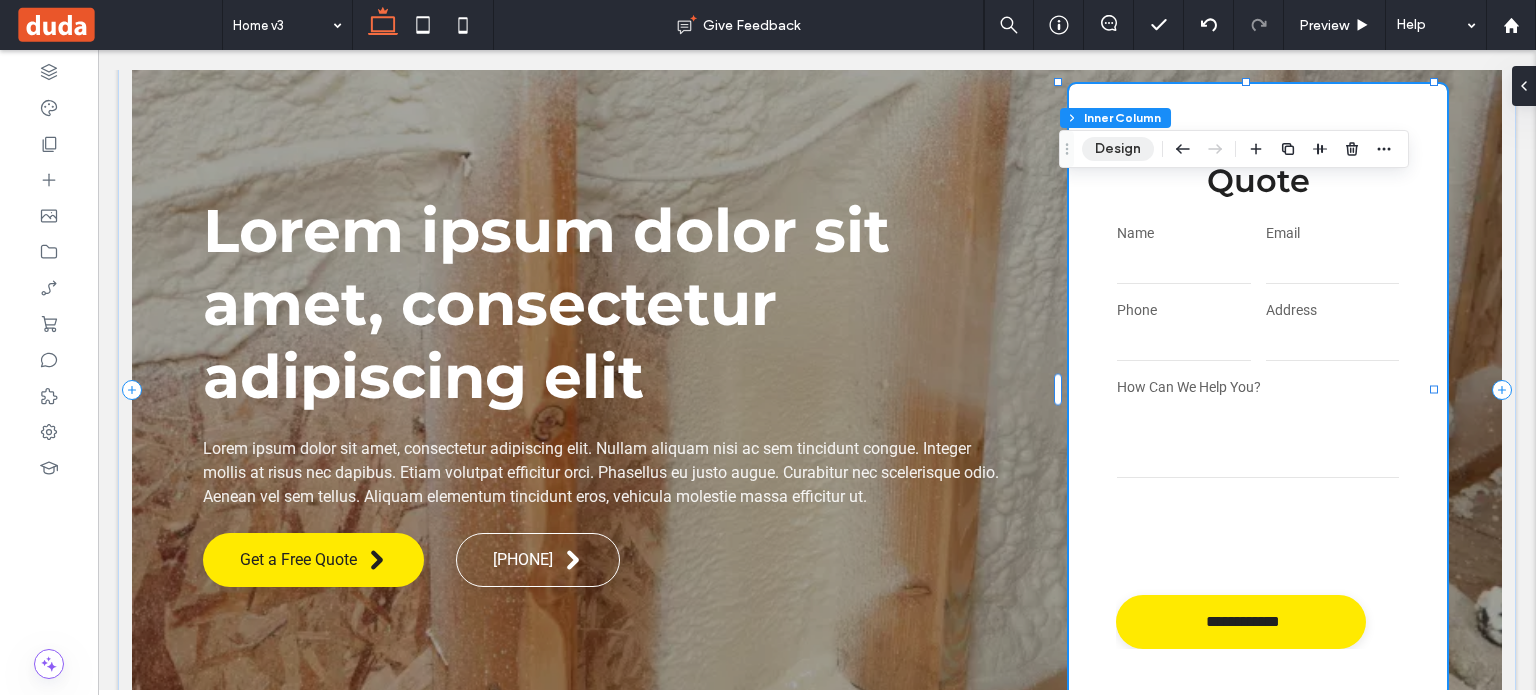 click on "Design" at bounding box center [1118, 149] 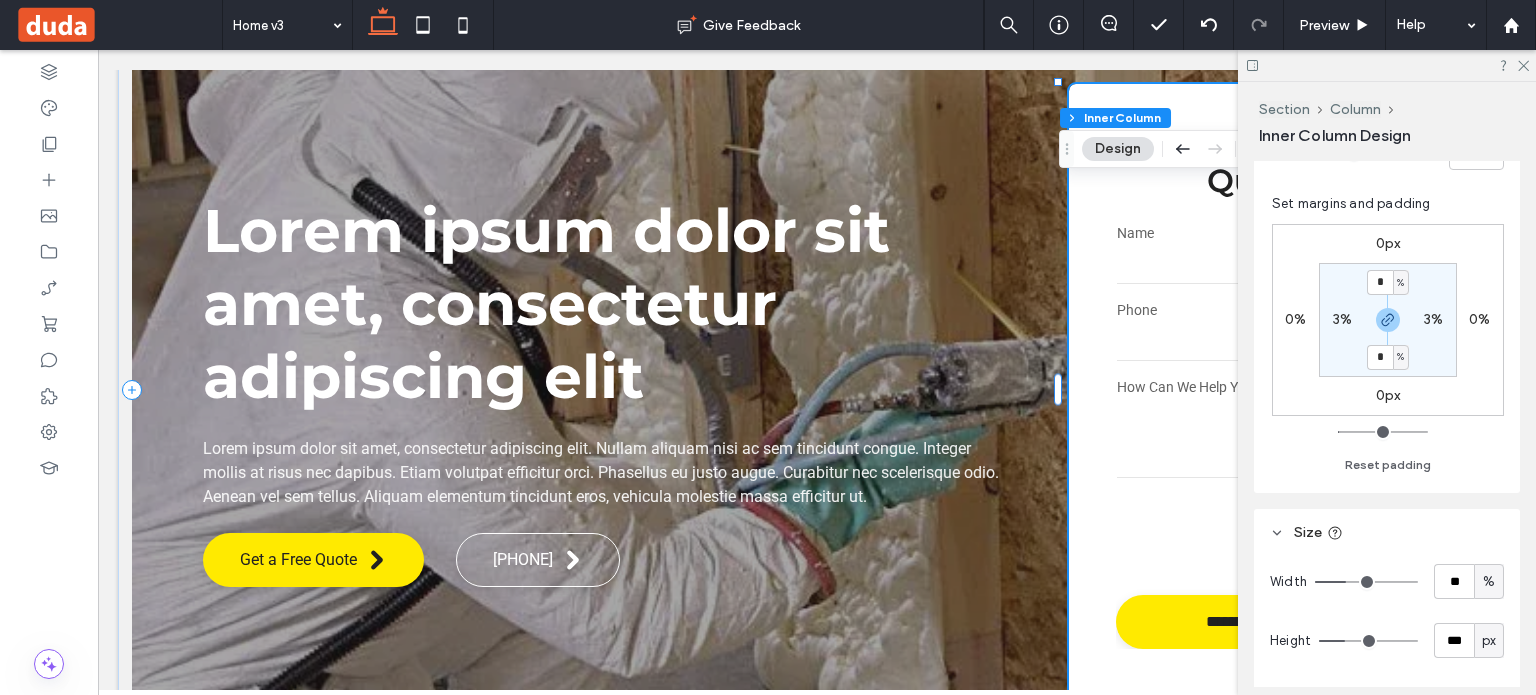 scroll, scrollTop: 700, scrollLeft: 0, axis: vertical 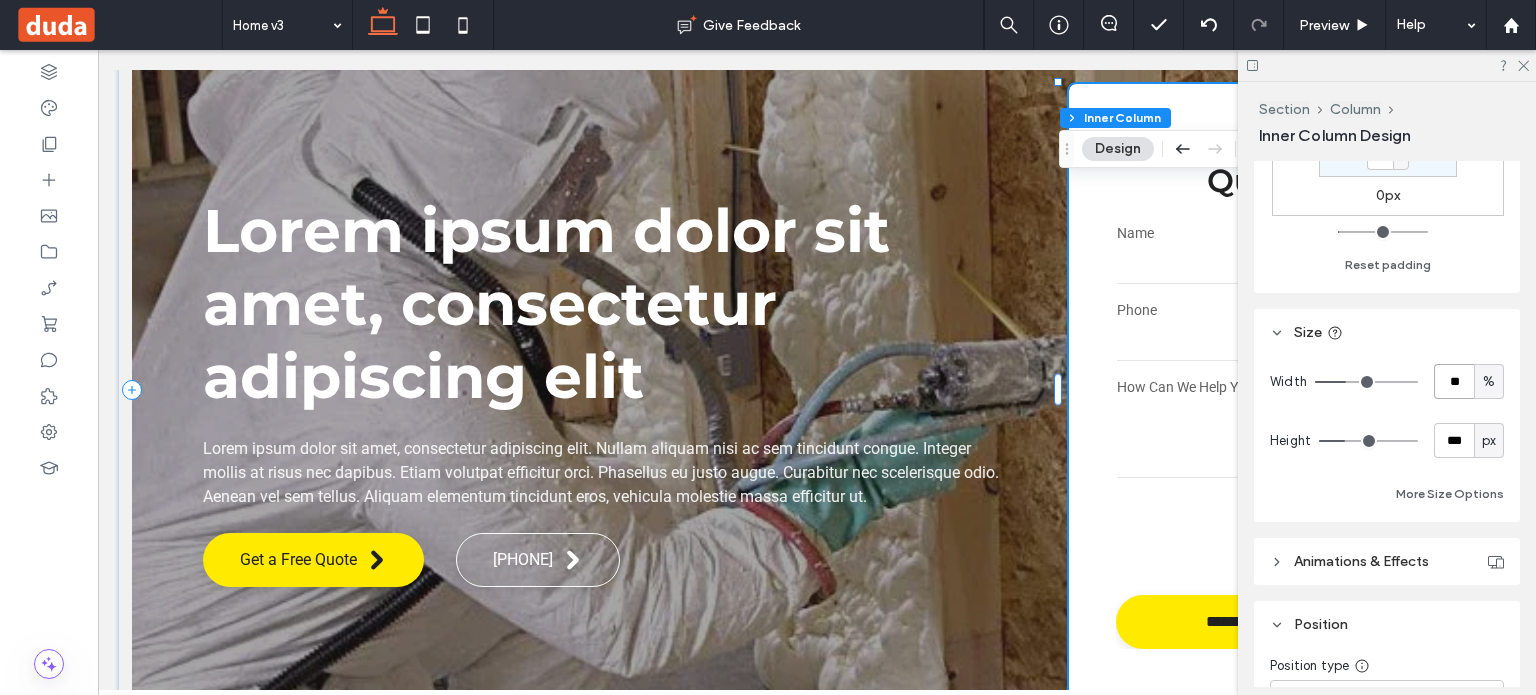 click on "**" at bounding box center (1454, 381) 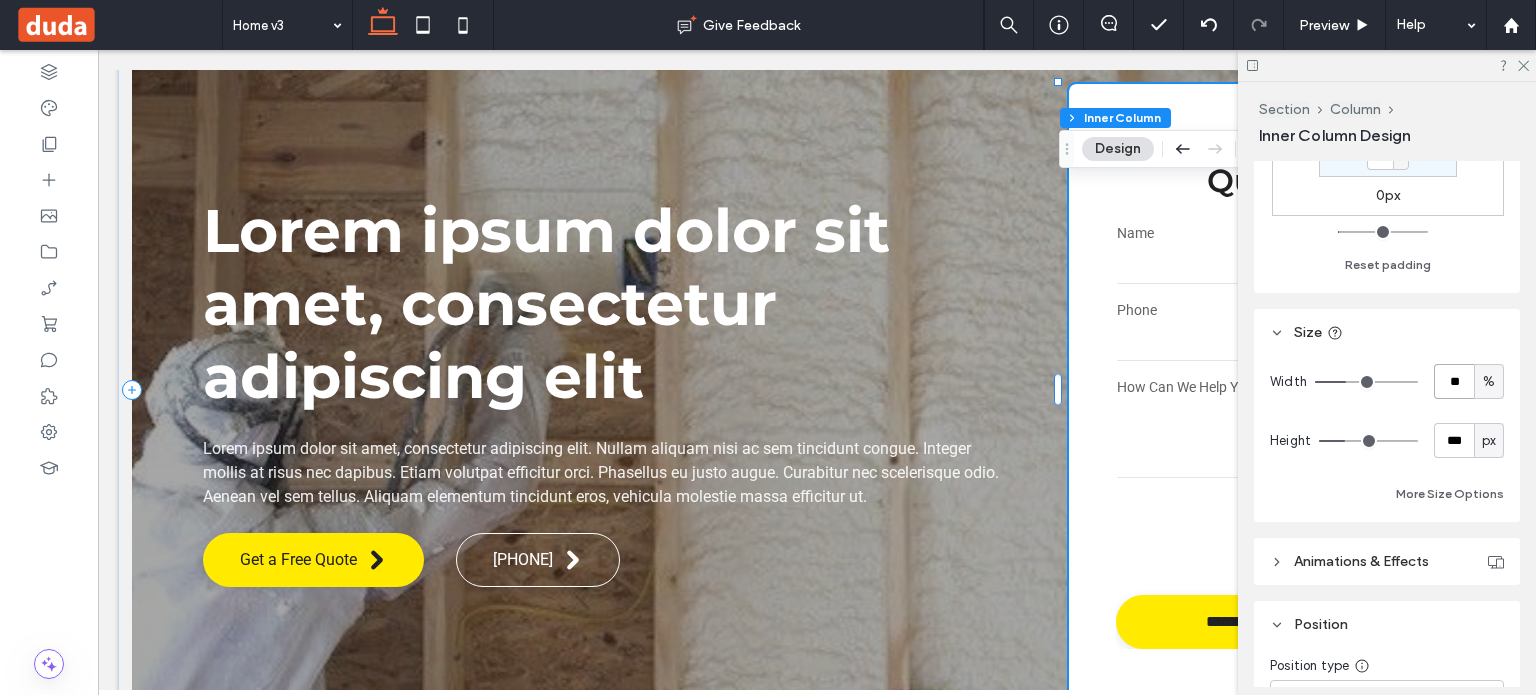type on "**" 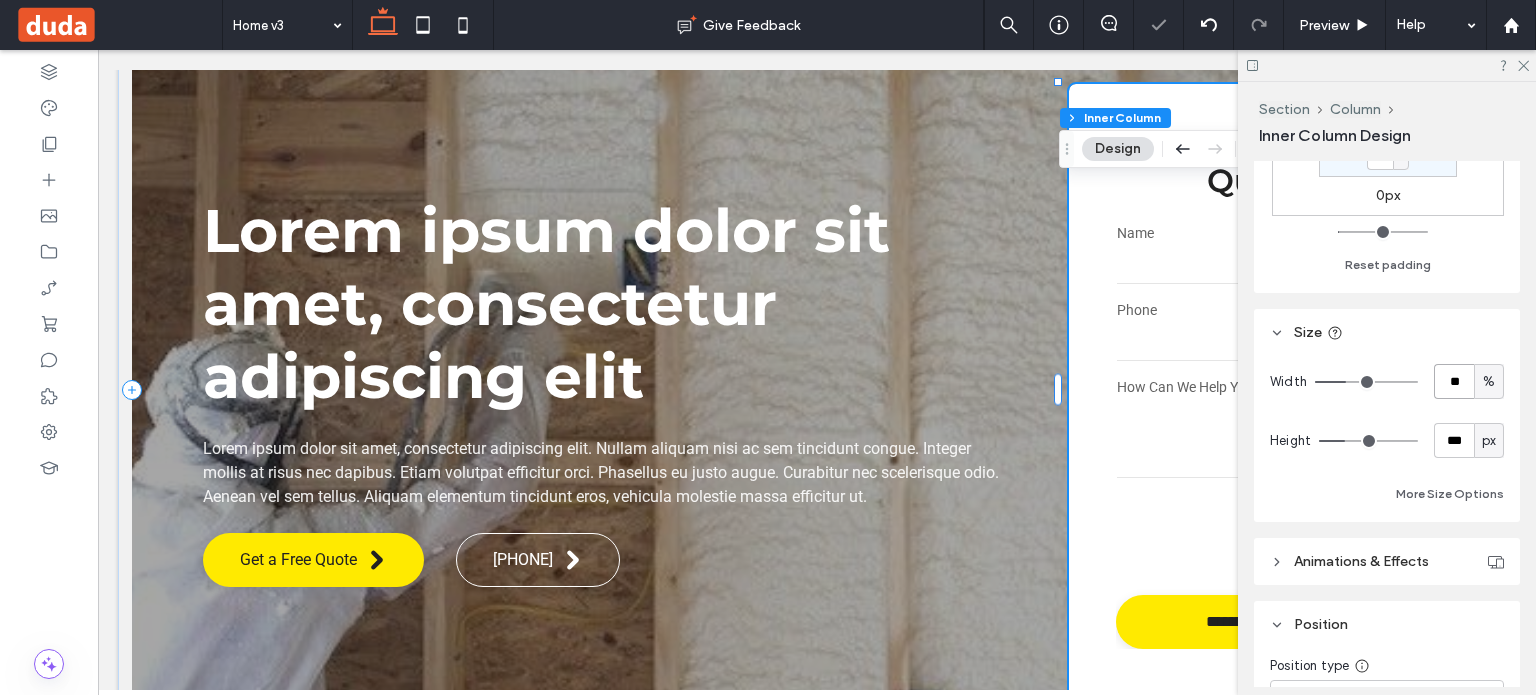 type on "**" 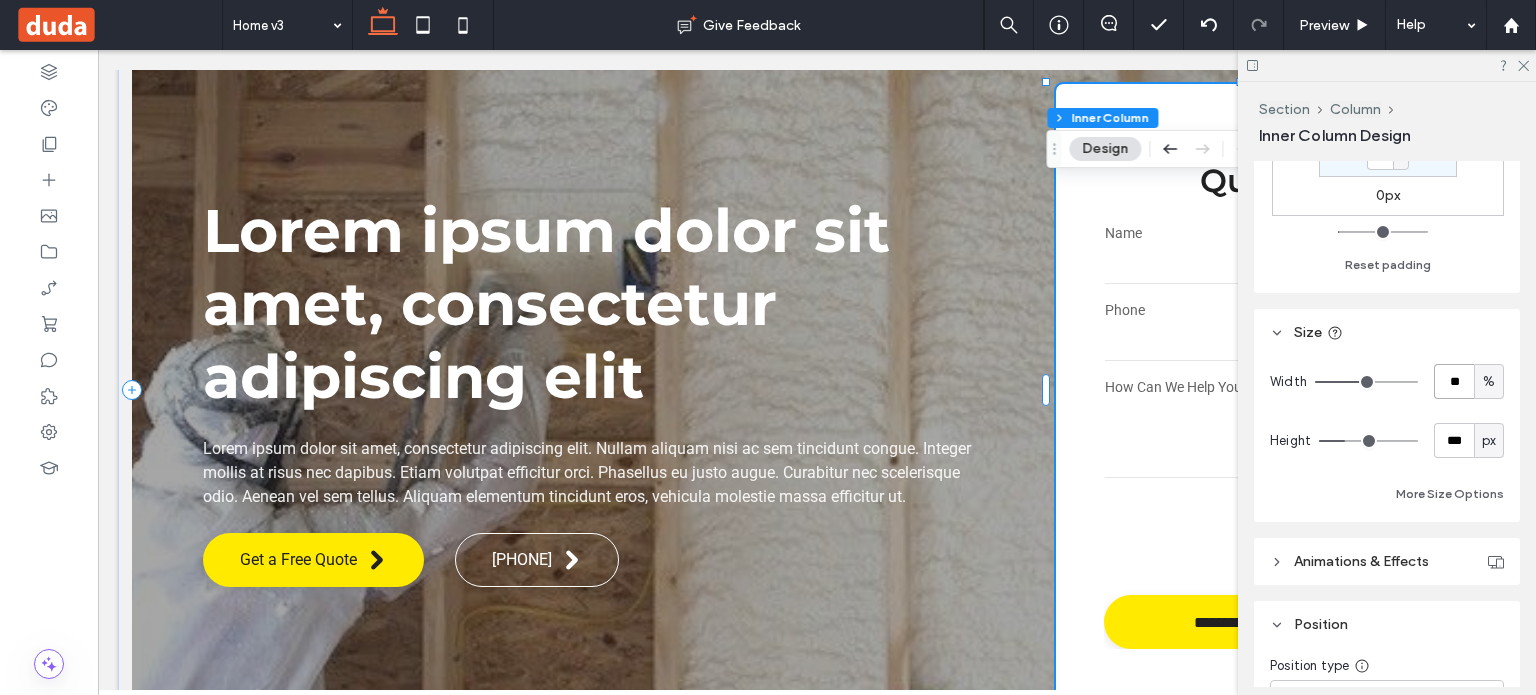 click on "**" at bounding box center [1454, 381] 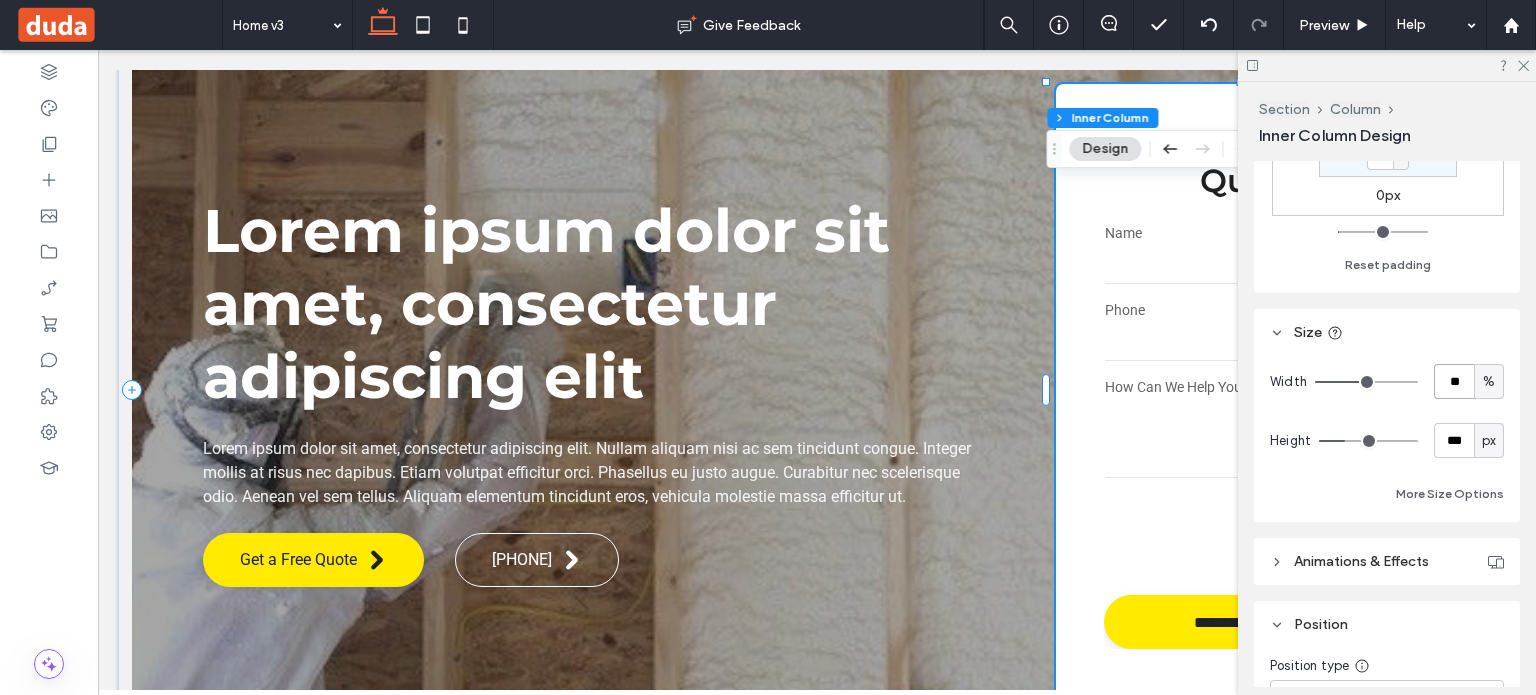 click on "**" at bounding box center [1454, 381] 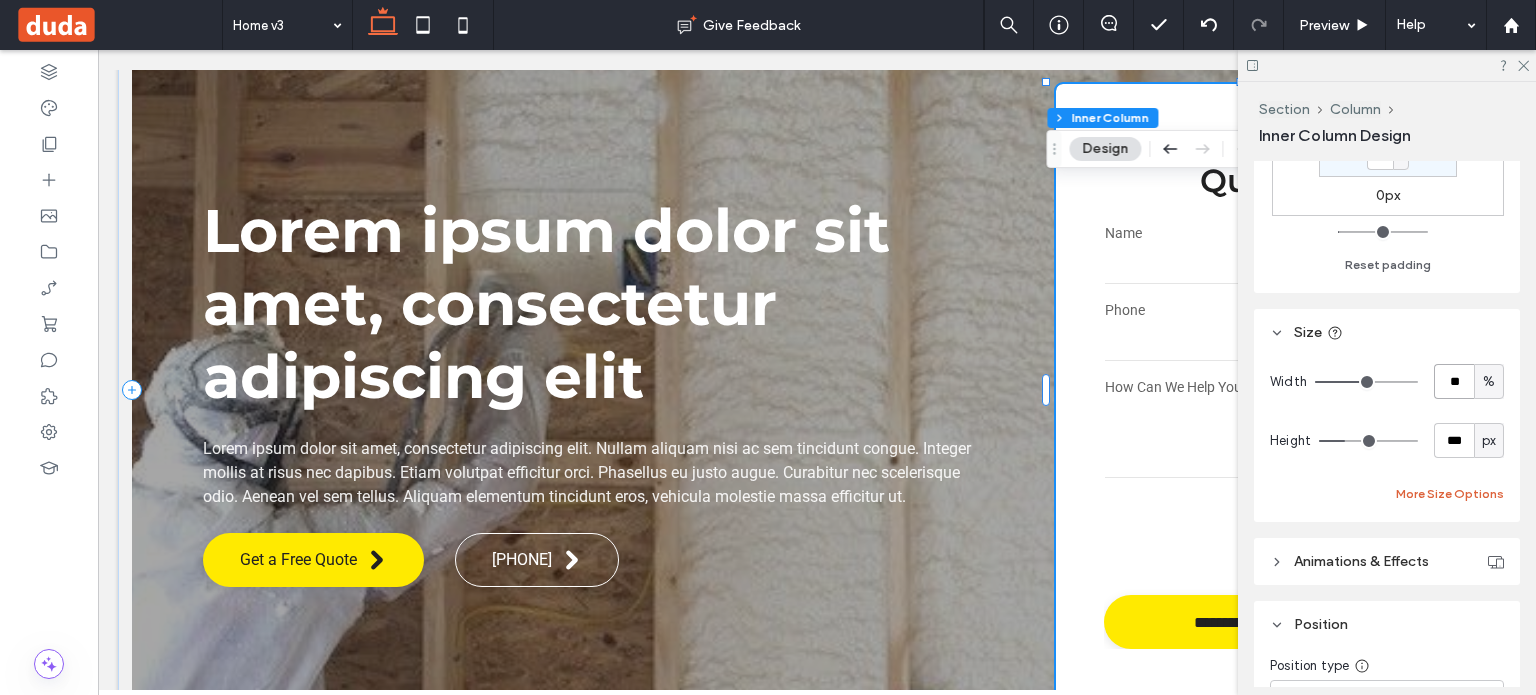 type on "**" 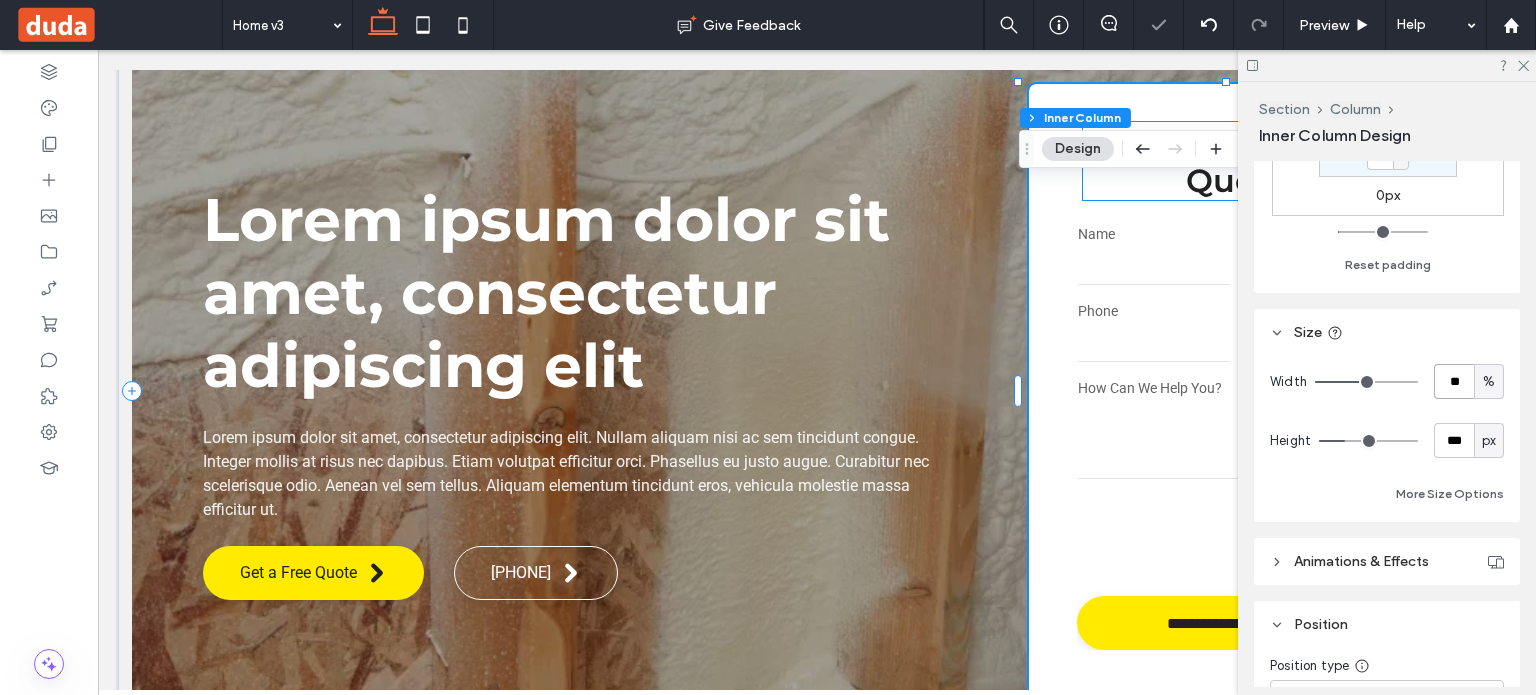 click on "Request A Free Quote" at bounding box center (1237, 161) 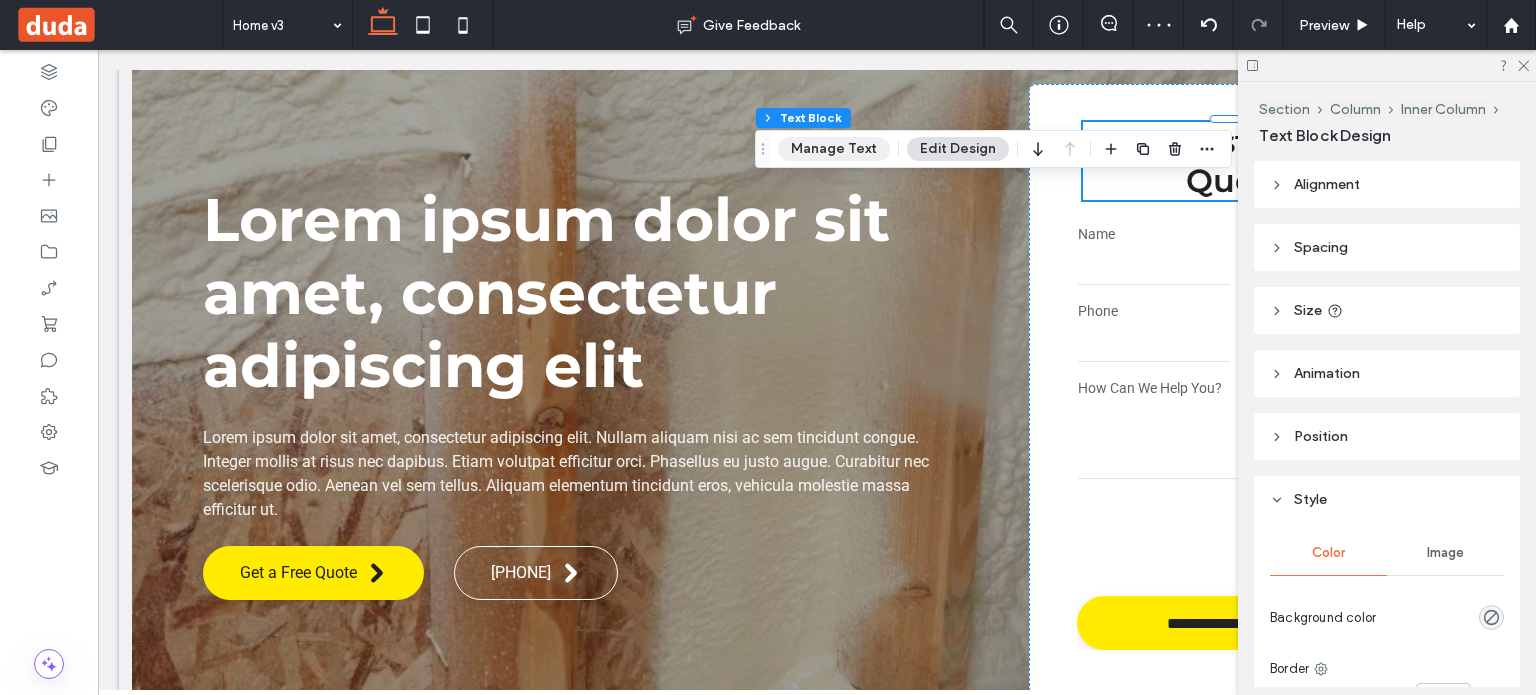 drag, startPoint x: 860, startPoint y: 154, endPoint x: 962, endPoint y: 205, distance: 114.03947 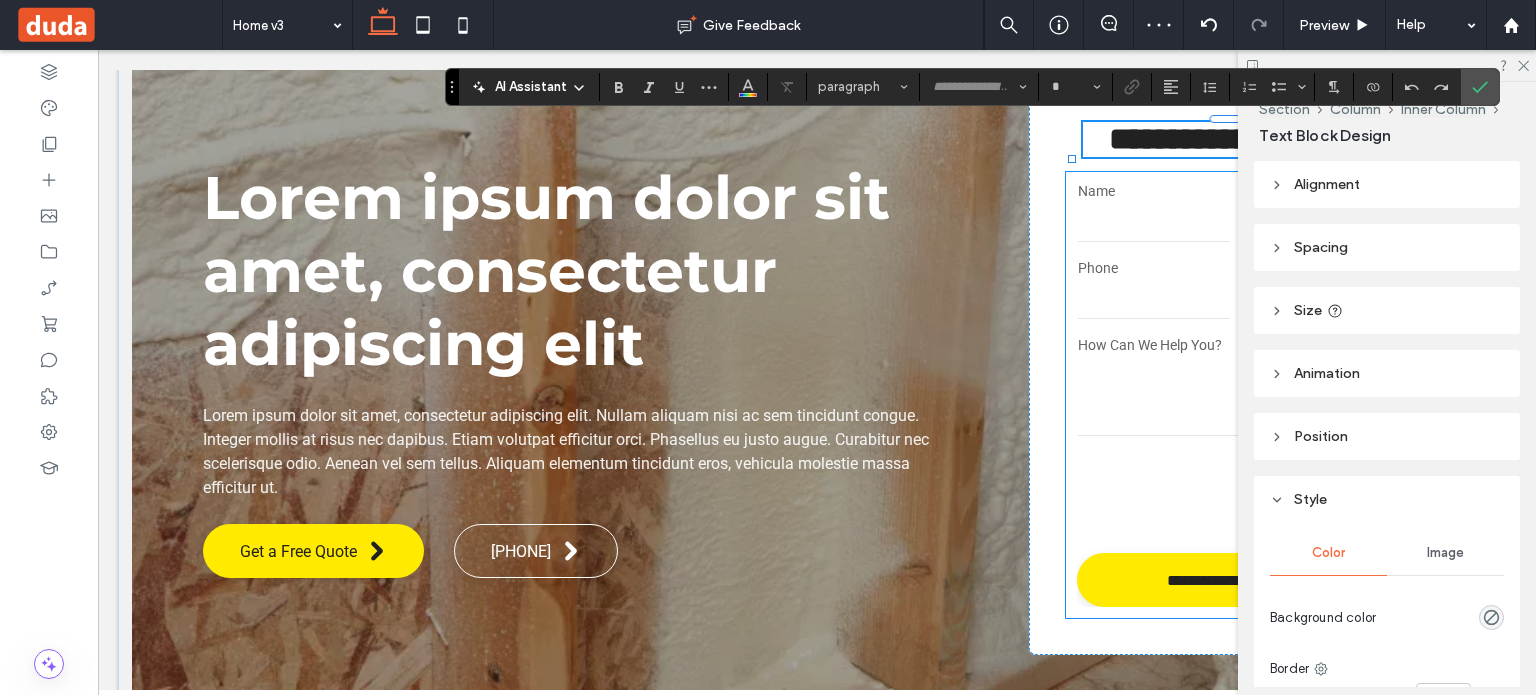 type on "**********" 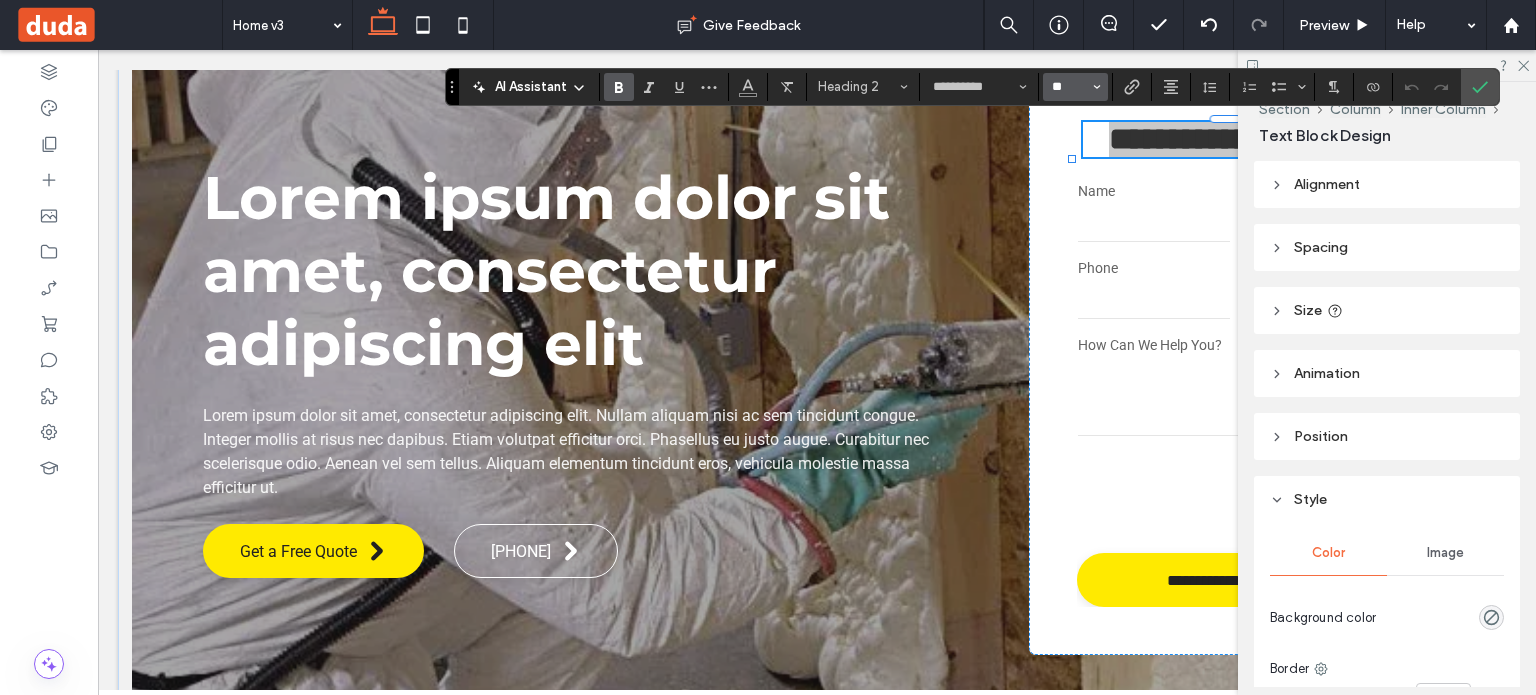 click on "**" at bounding box center (1069, 87) 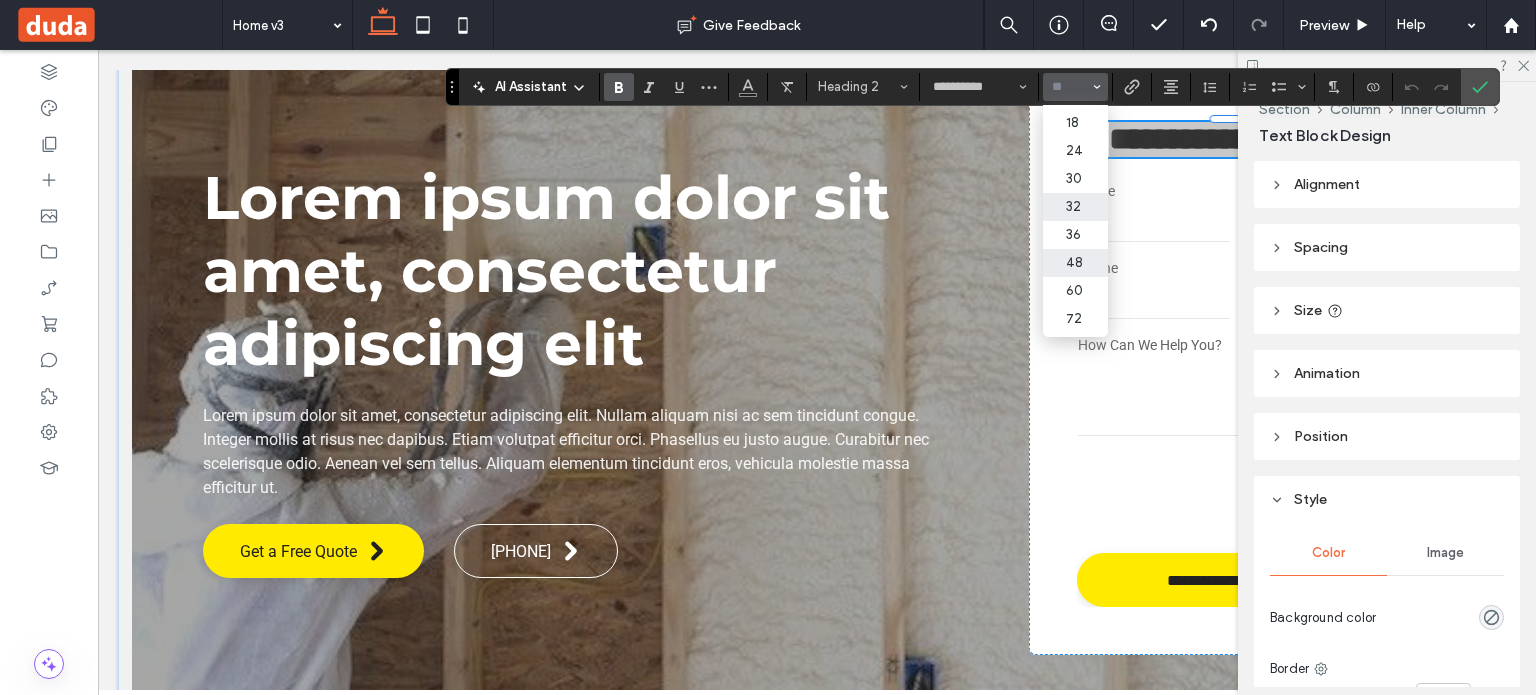 scroll, scrollTop: 92, scrollLeft: 0, axis: vertical 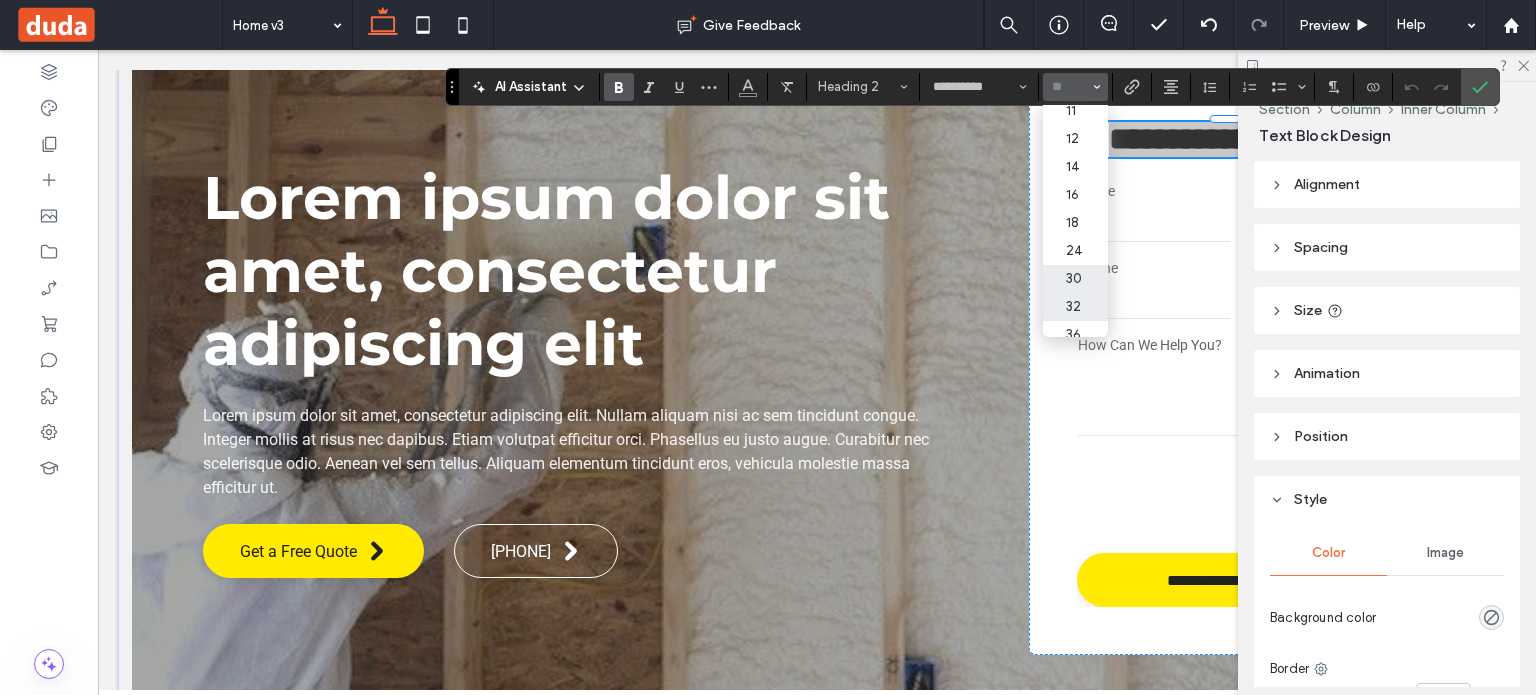 click on "30" at bounding box center [1075, 279] 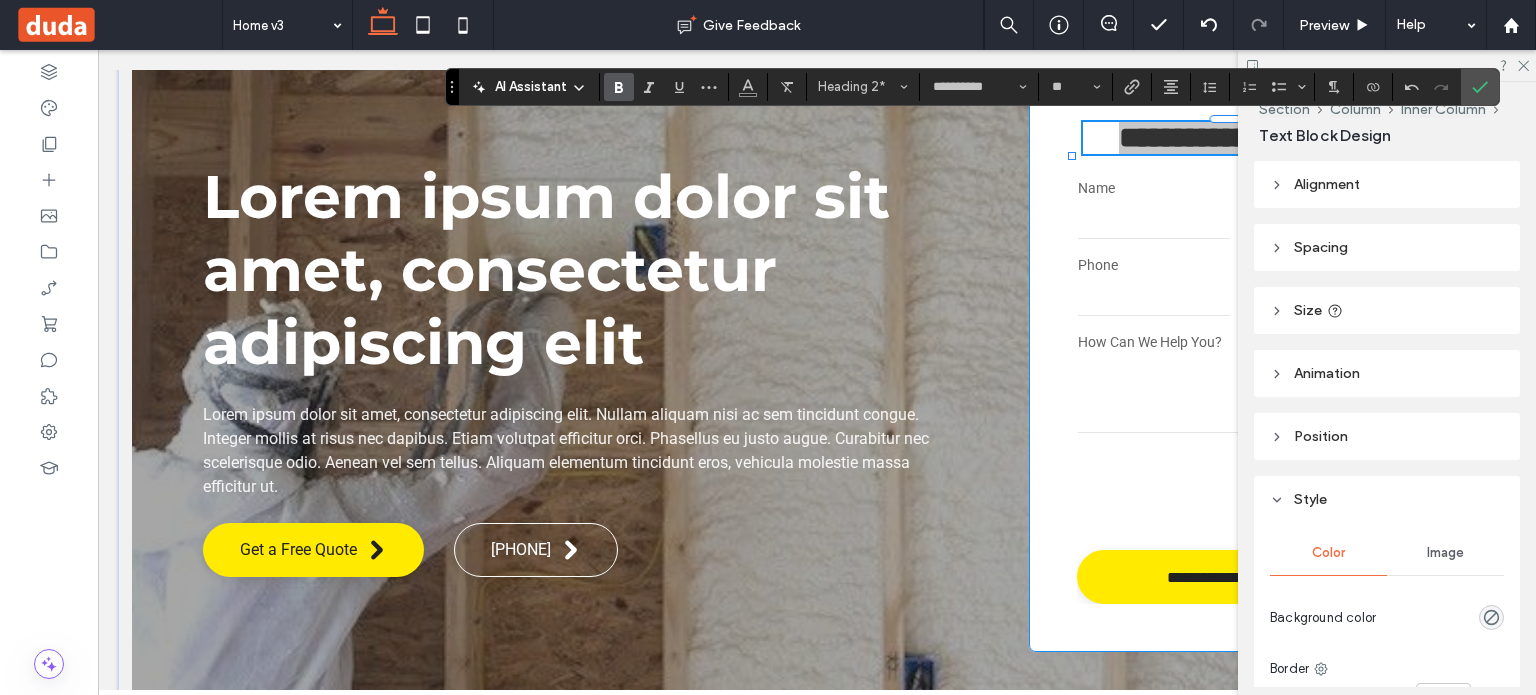 click on "**********" at bounding box center (972, 87) 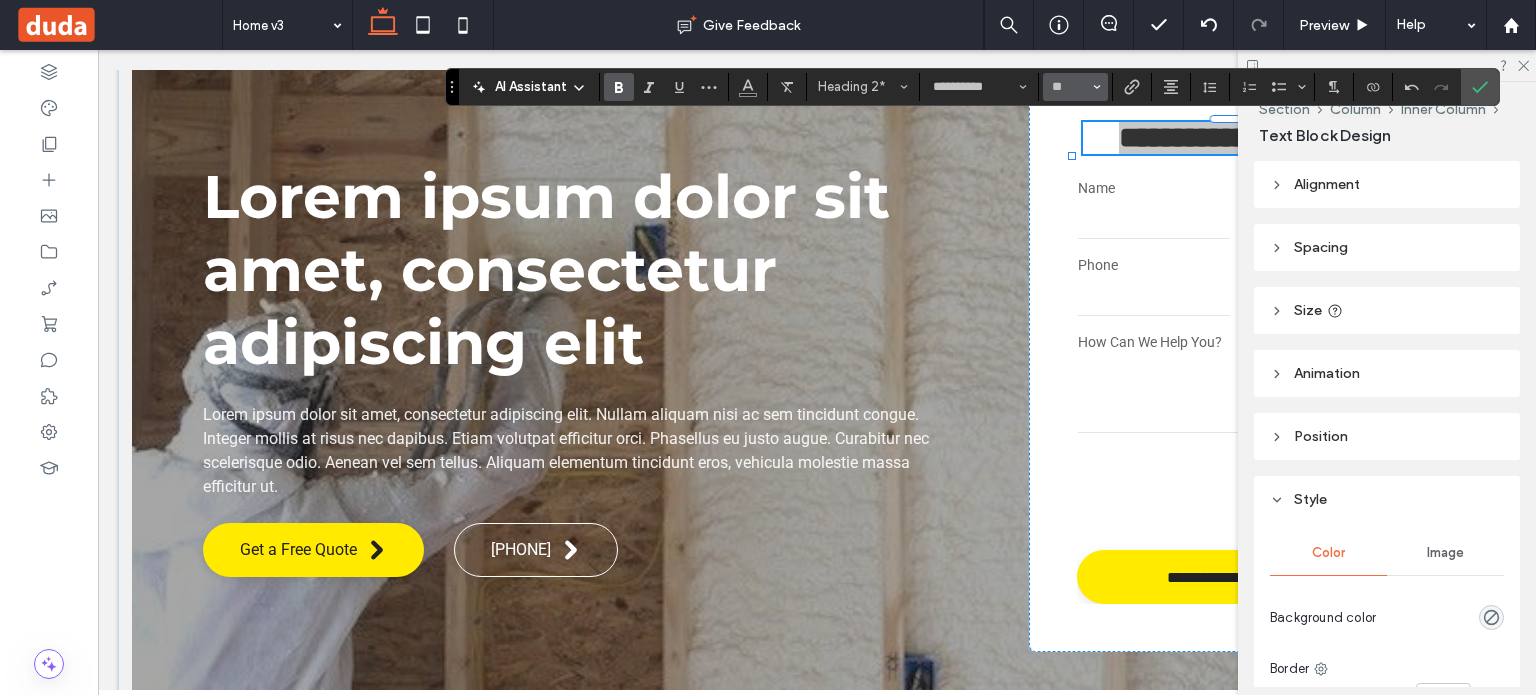 click on "**" at bounding box center (1075, 87) 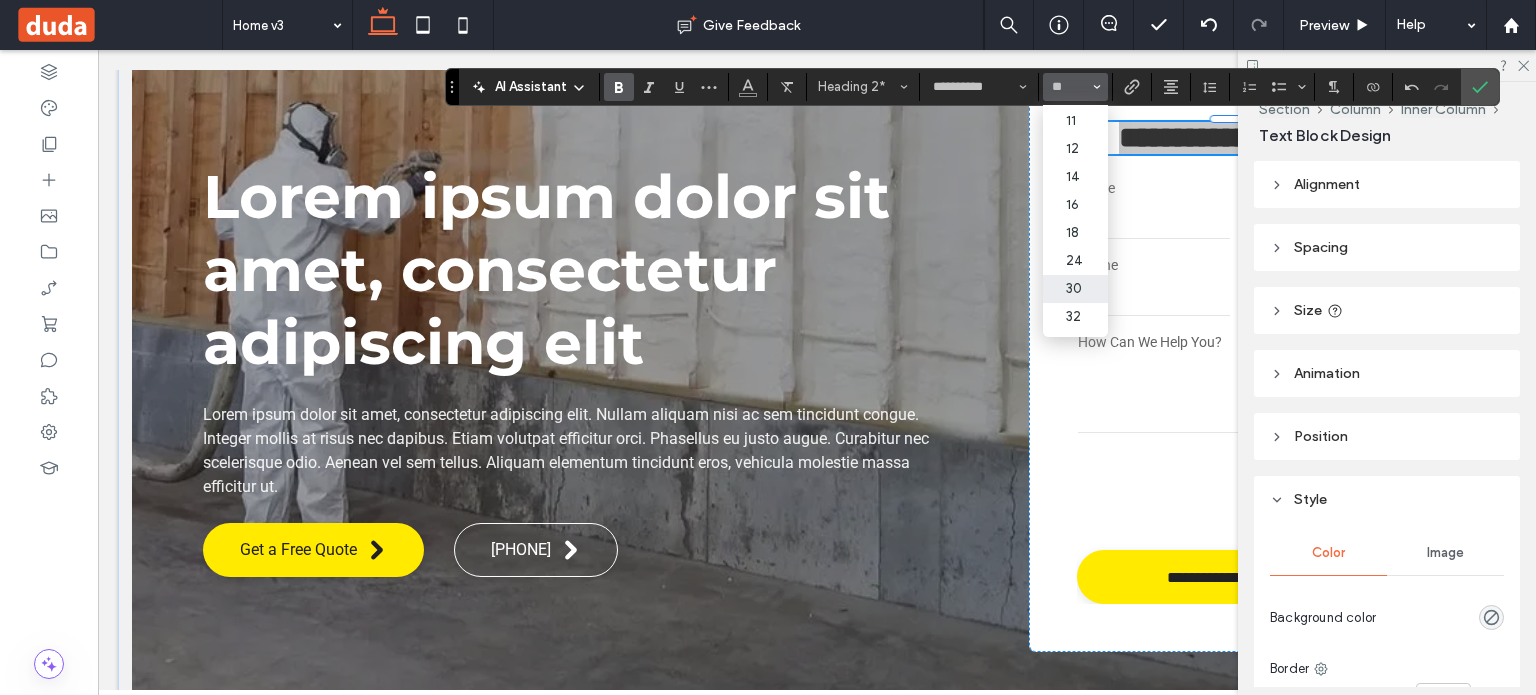 scroll, scrollTop: 100, scrollLeft: 0, axis: vertical 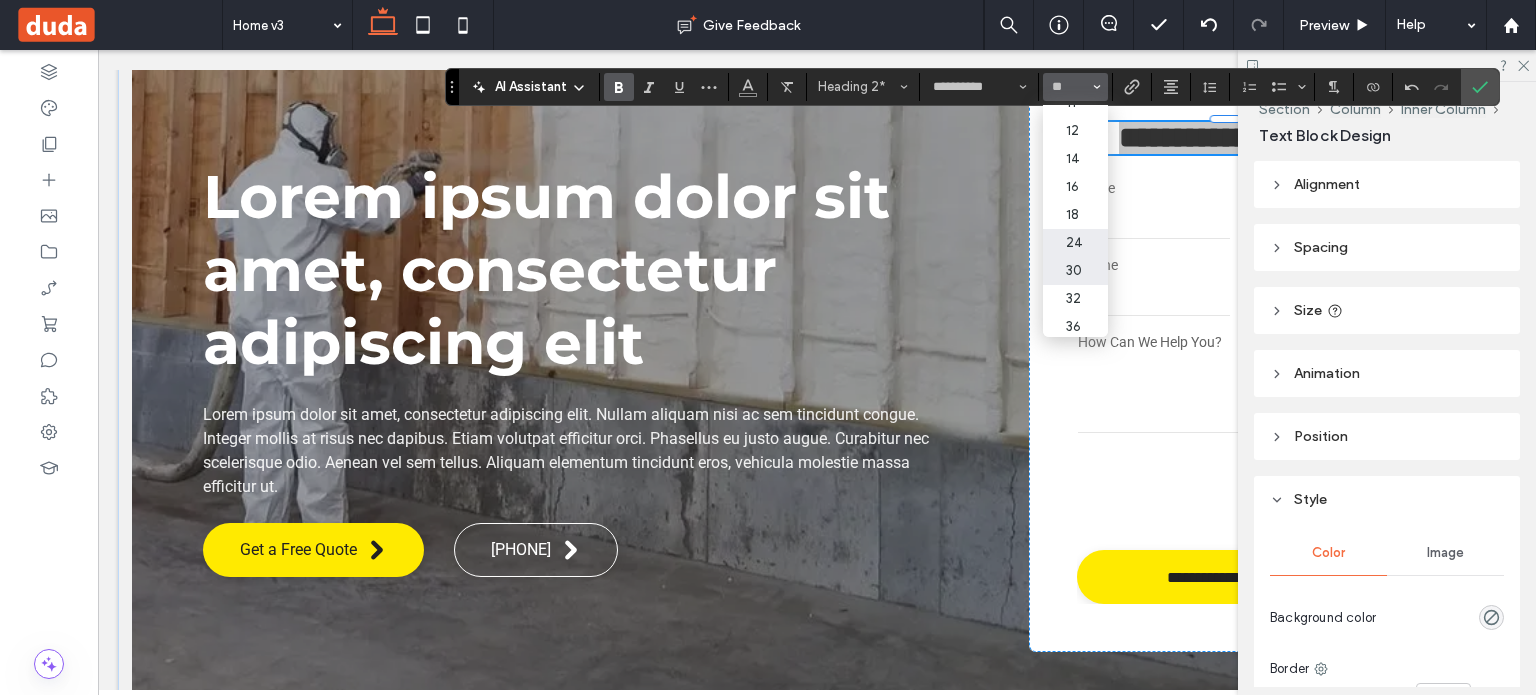 click on "24" at bounding box center (1075, 243) 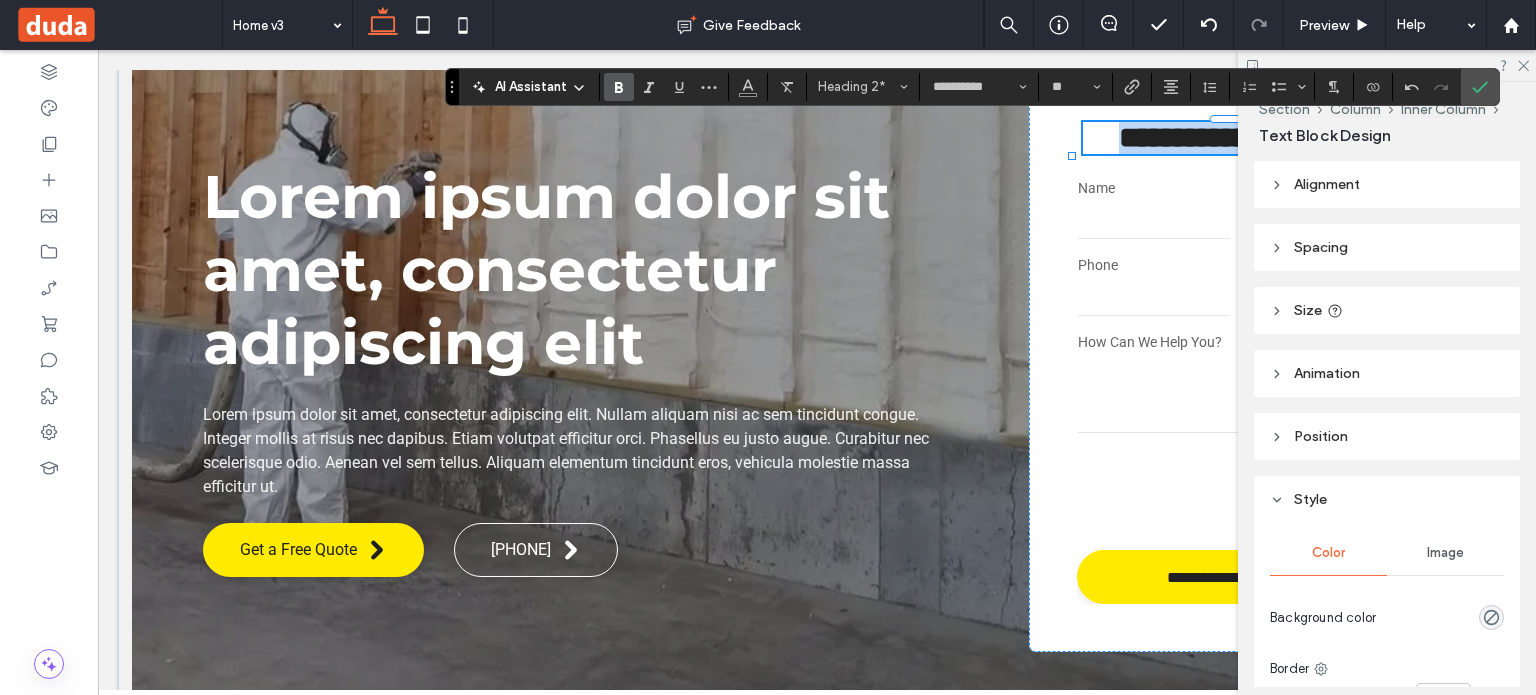 type on "**" 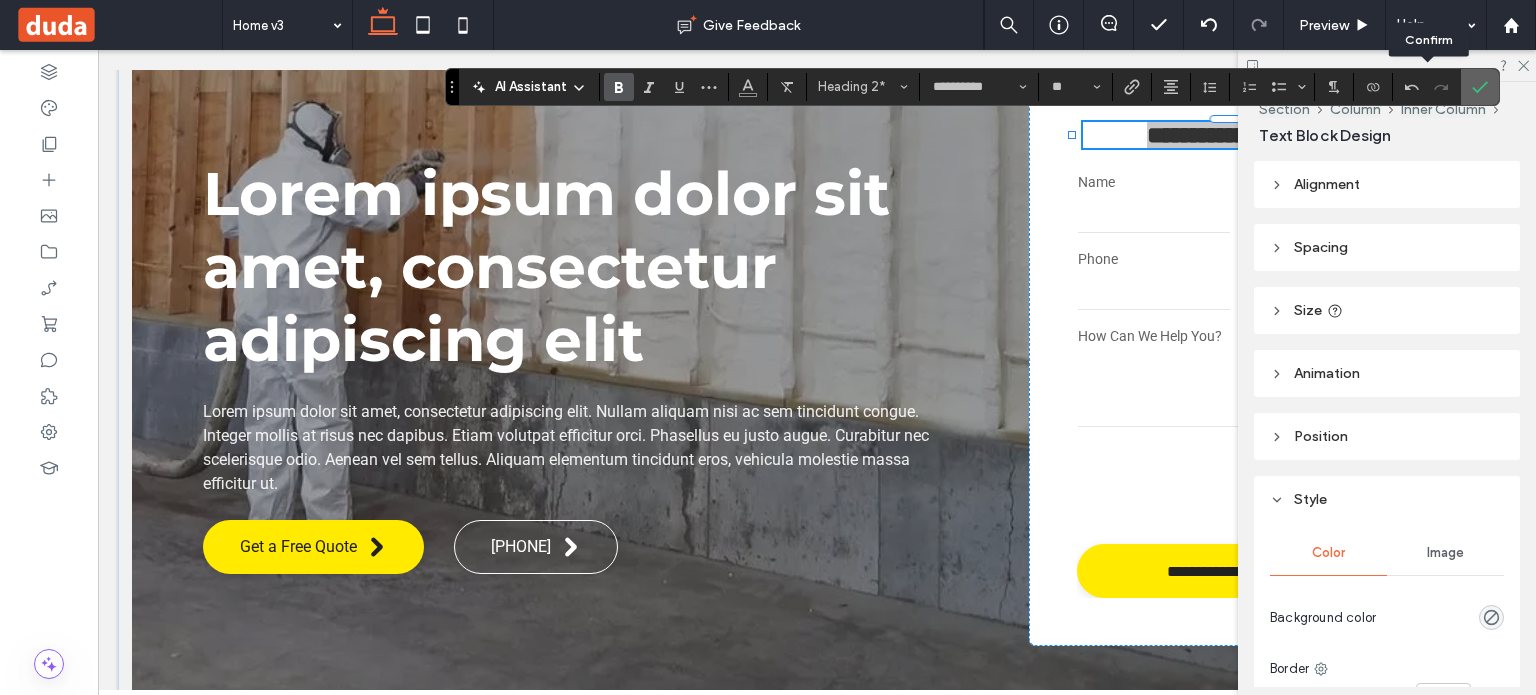 click at bounding box center (1476, 87) 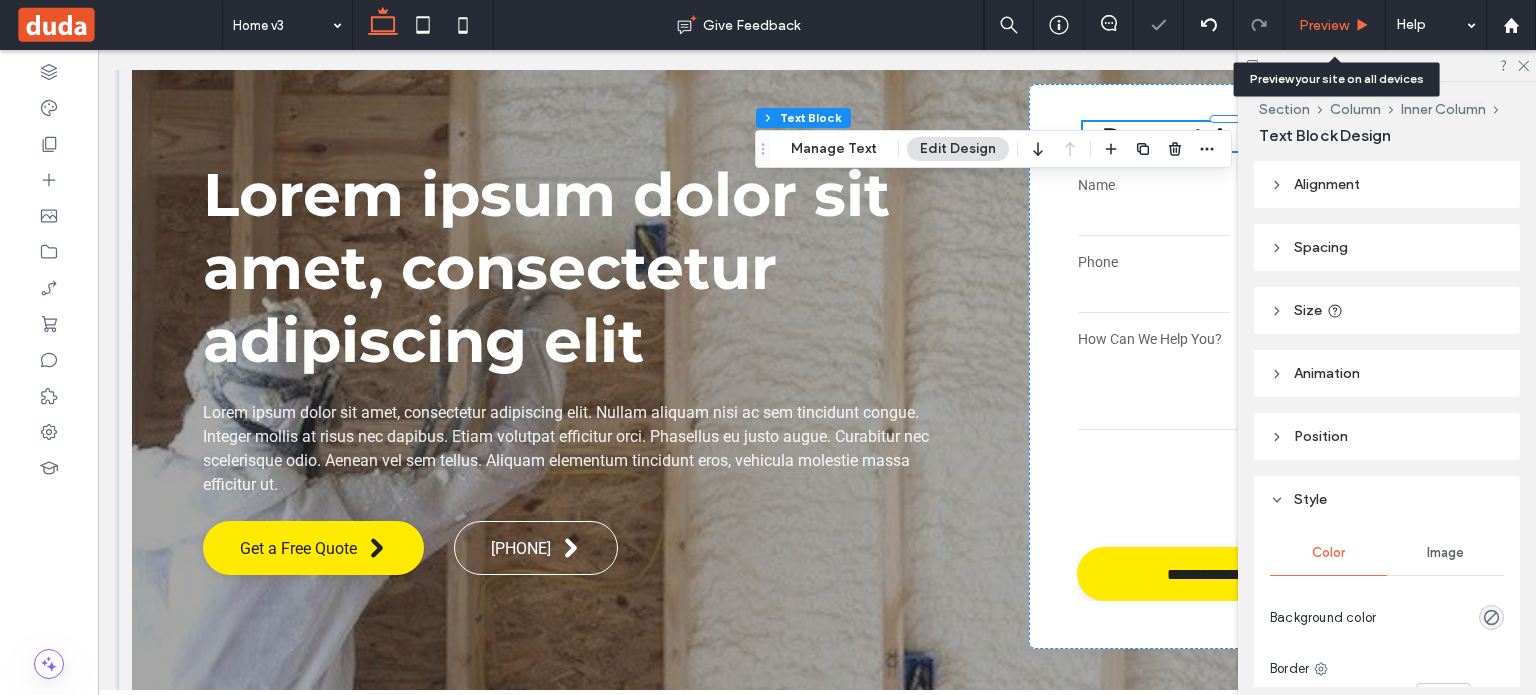 click on "Preview" at bounding box center [1324, 25] 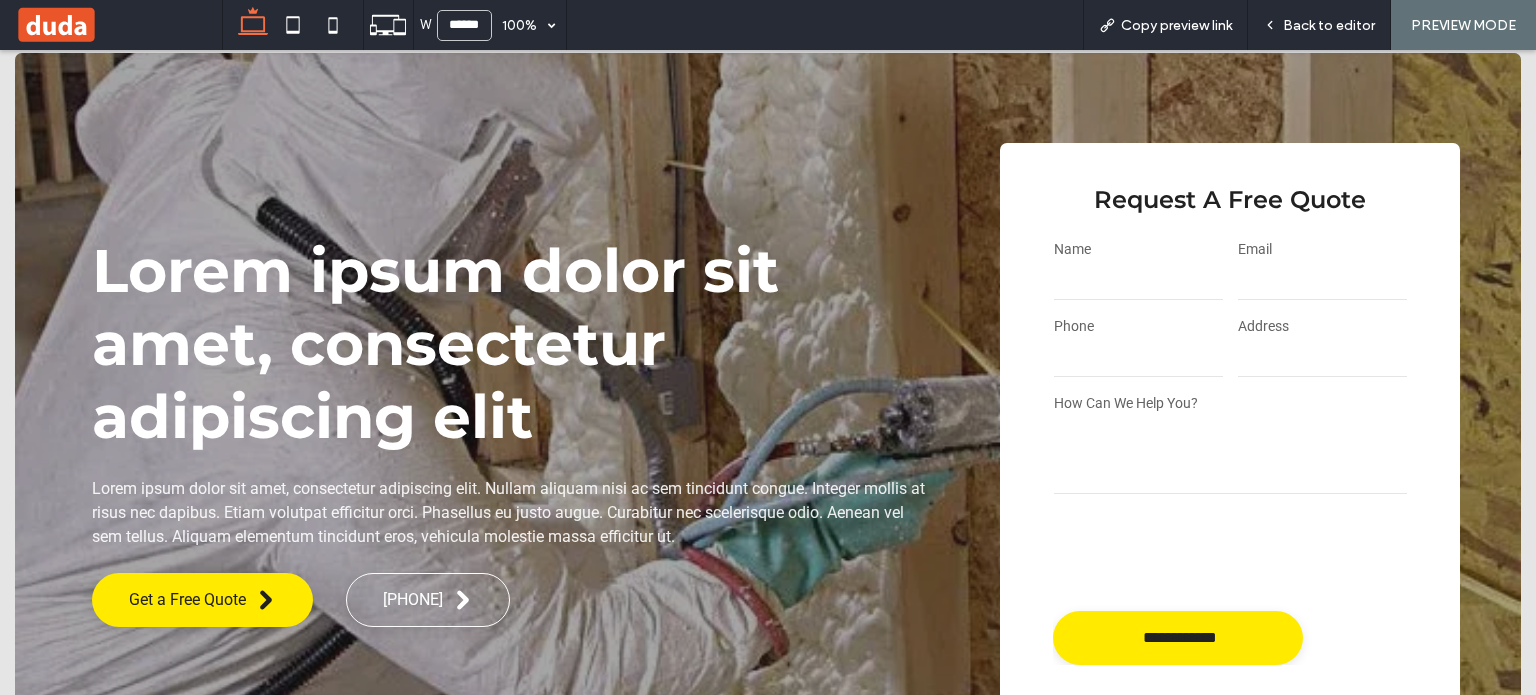 scroll, scrollTop: 100, scrollLeft: 0, axis: vertical 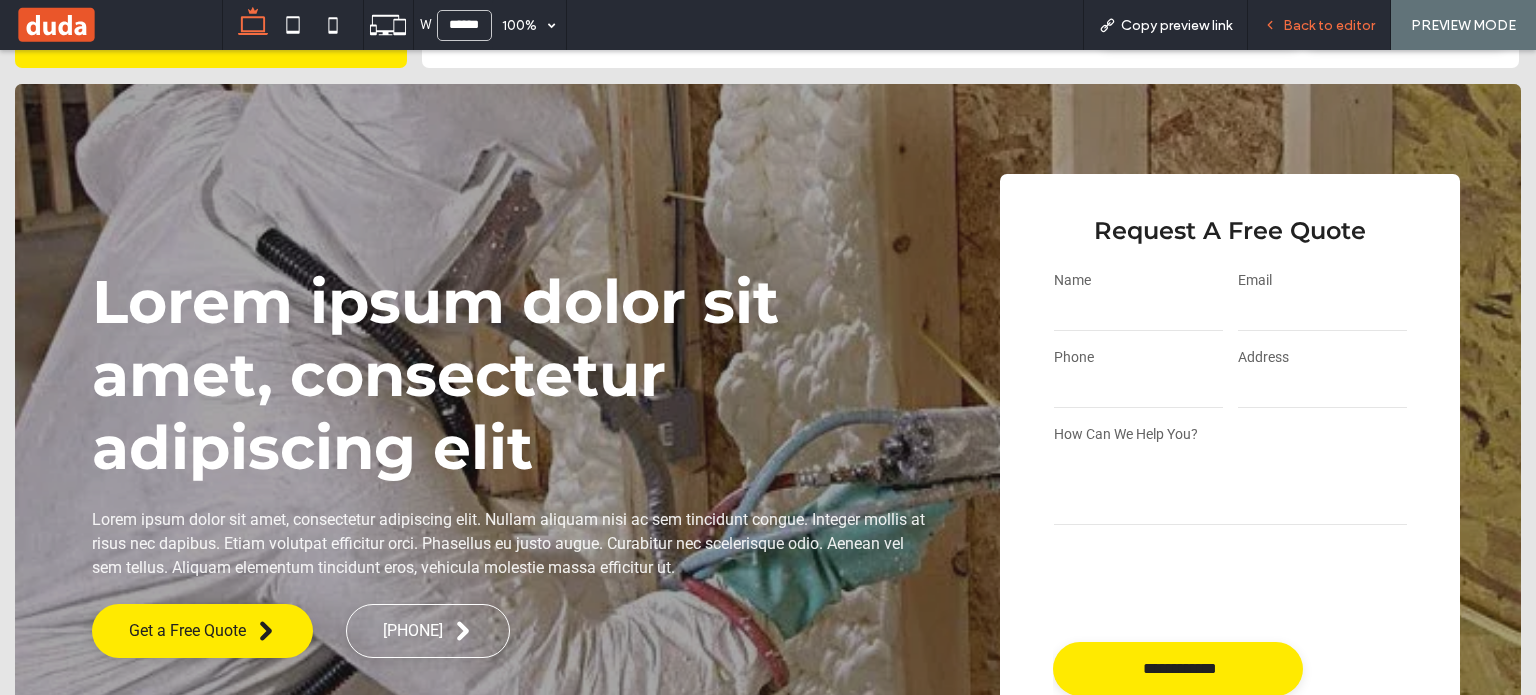 drag, startPoint x: 1296, startPoint y: 26, endPoint x: 1156, endPoint y: 160, distance: 193.7937 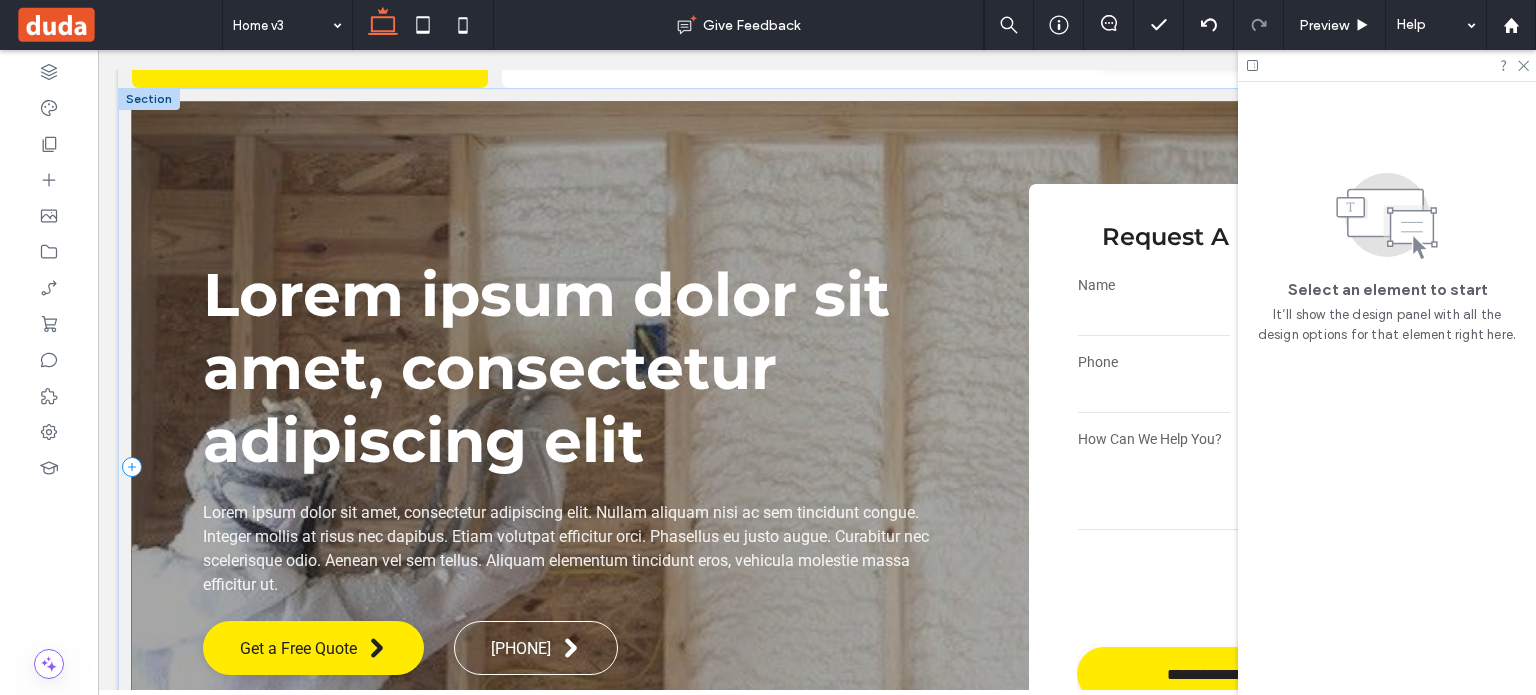 scroll, scrollTop: 100, scrollLeft: 0, axis: vertical 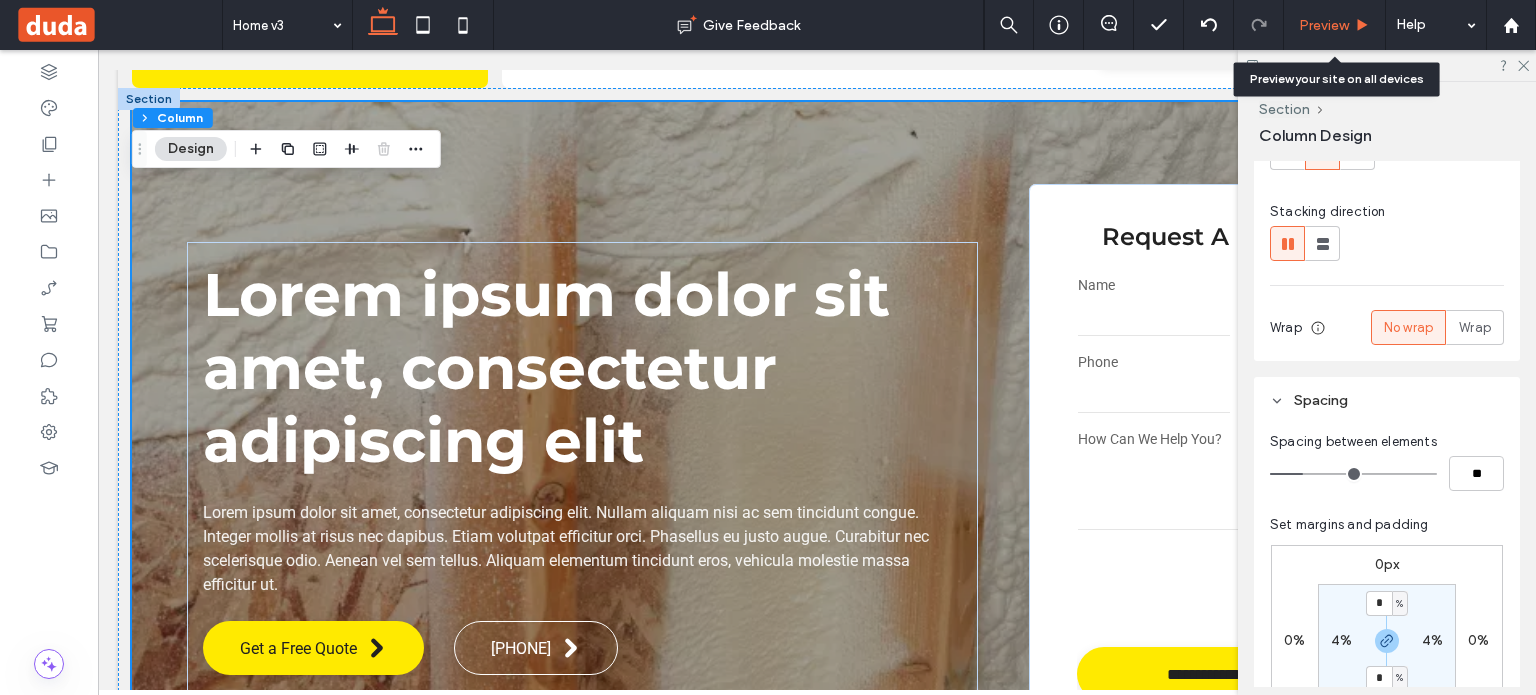 click on "Preview" at bounding box center (1324, 25) 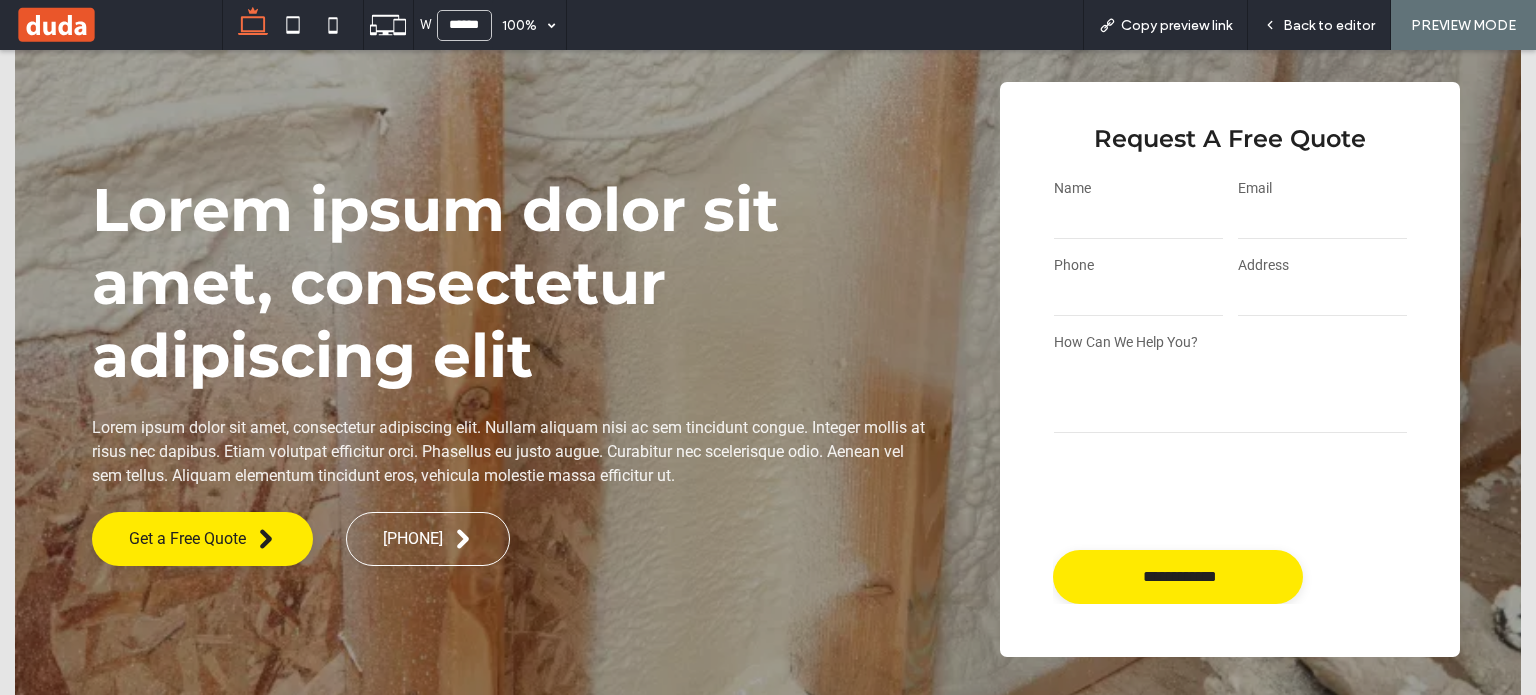 scroll, scrollTop: 216, scrollLeft: 0, axis: vertical 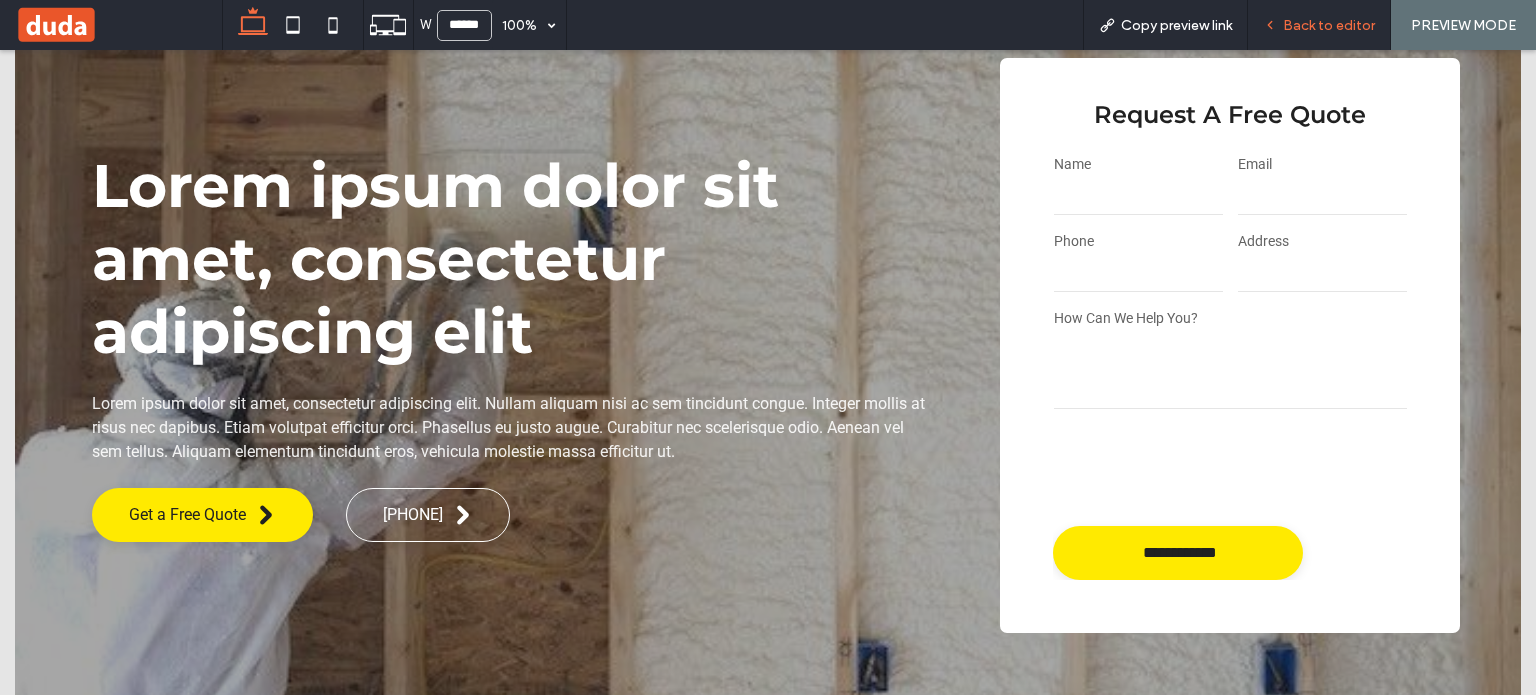 click on "Back to editor" at bounding box center (1319, 25) 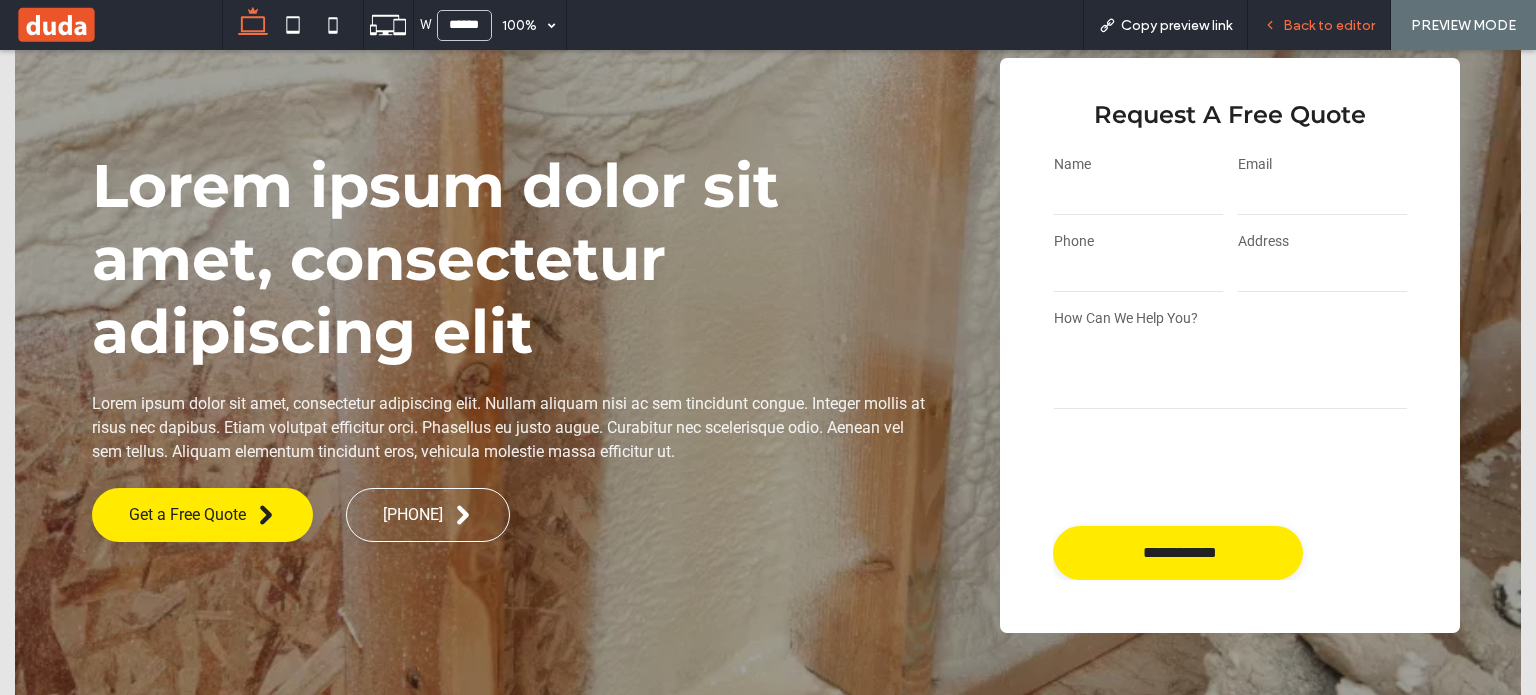 click on "Back to editor" at bounding box center [1319, 25] 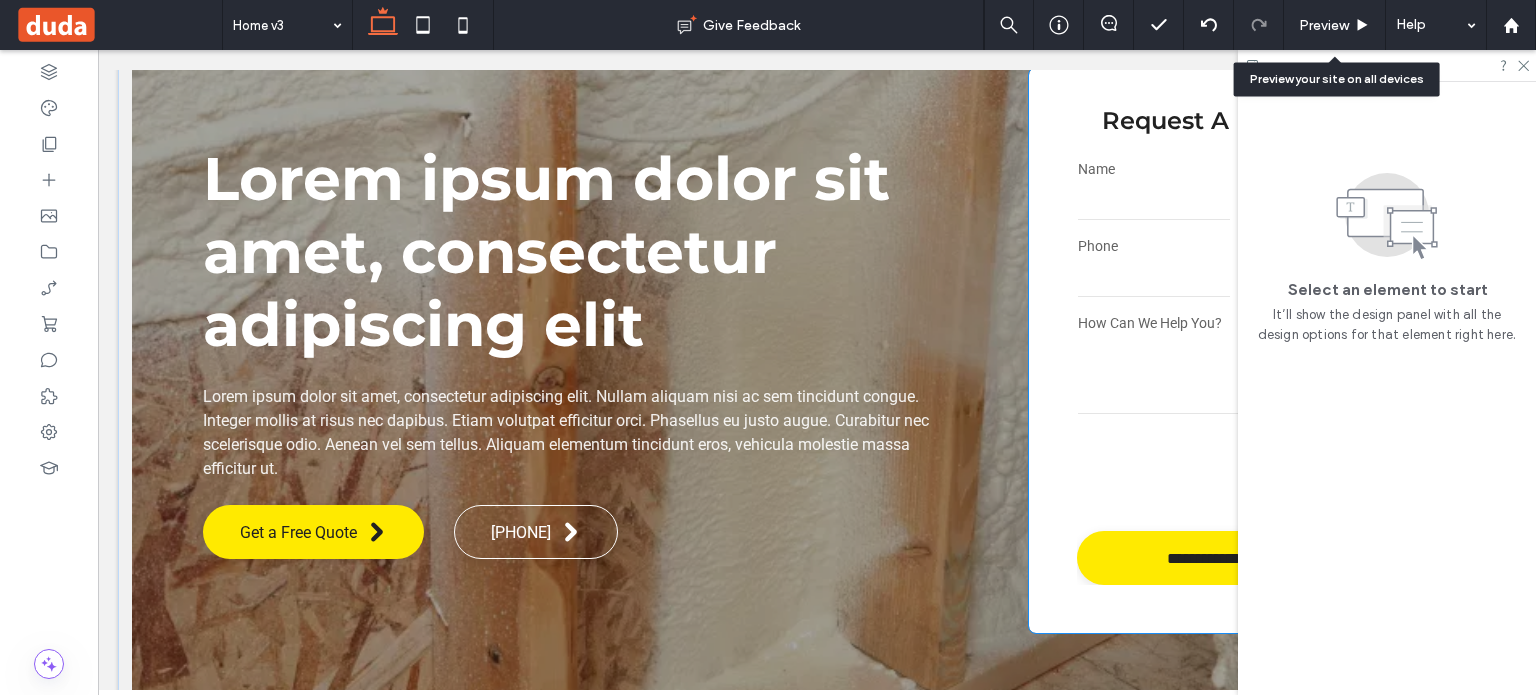 scroll, scrollTop: 216, scrollLeft: 0, axis: vertical 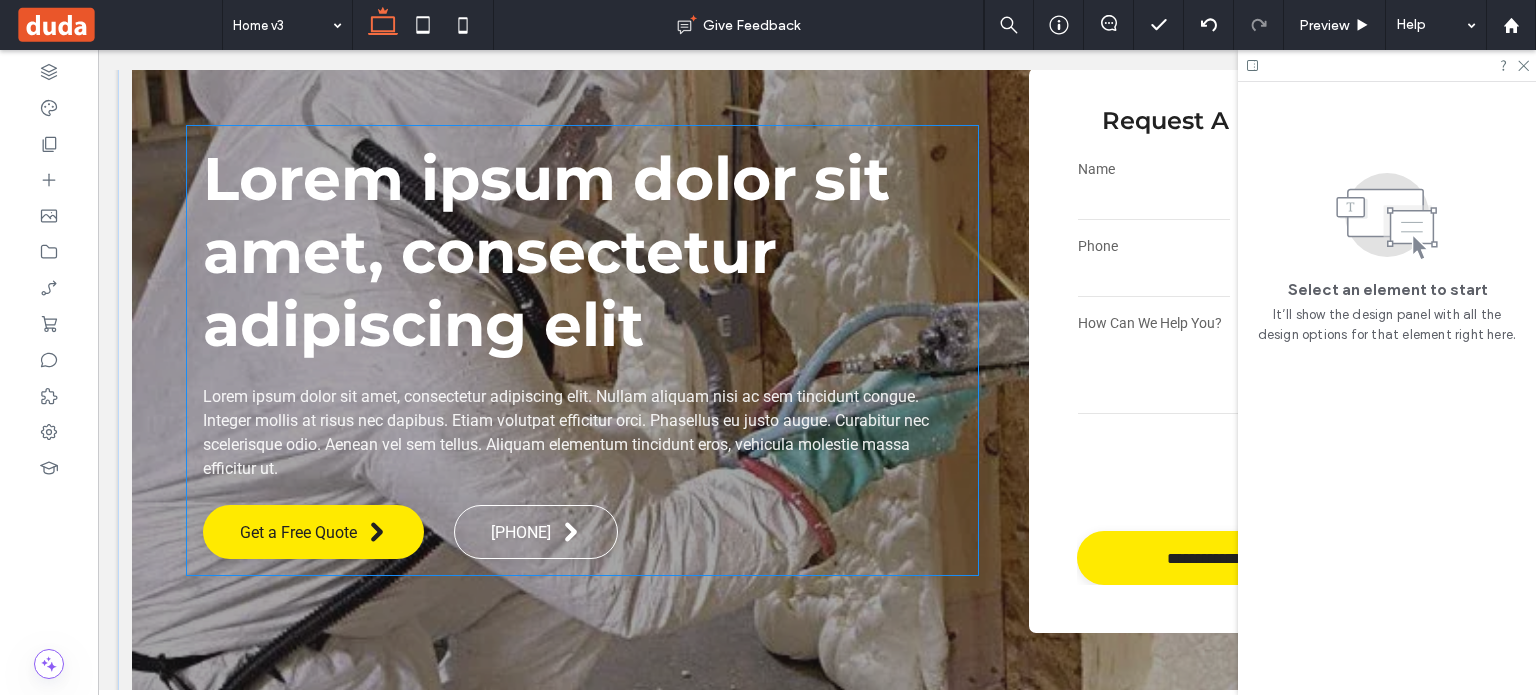 drag, startPoint x: 848, startPoint y: 442, endPoint x: 912, endPoint y: 422, distance: 67.052216 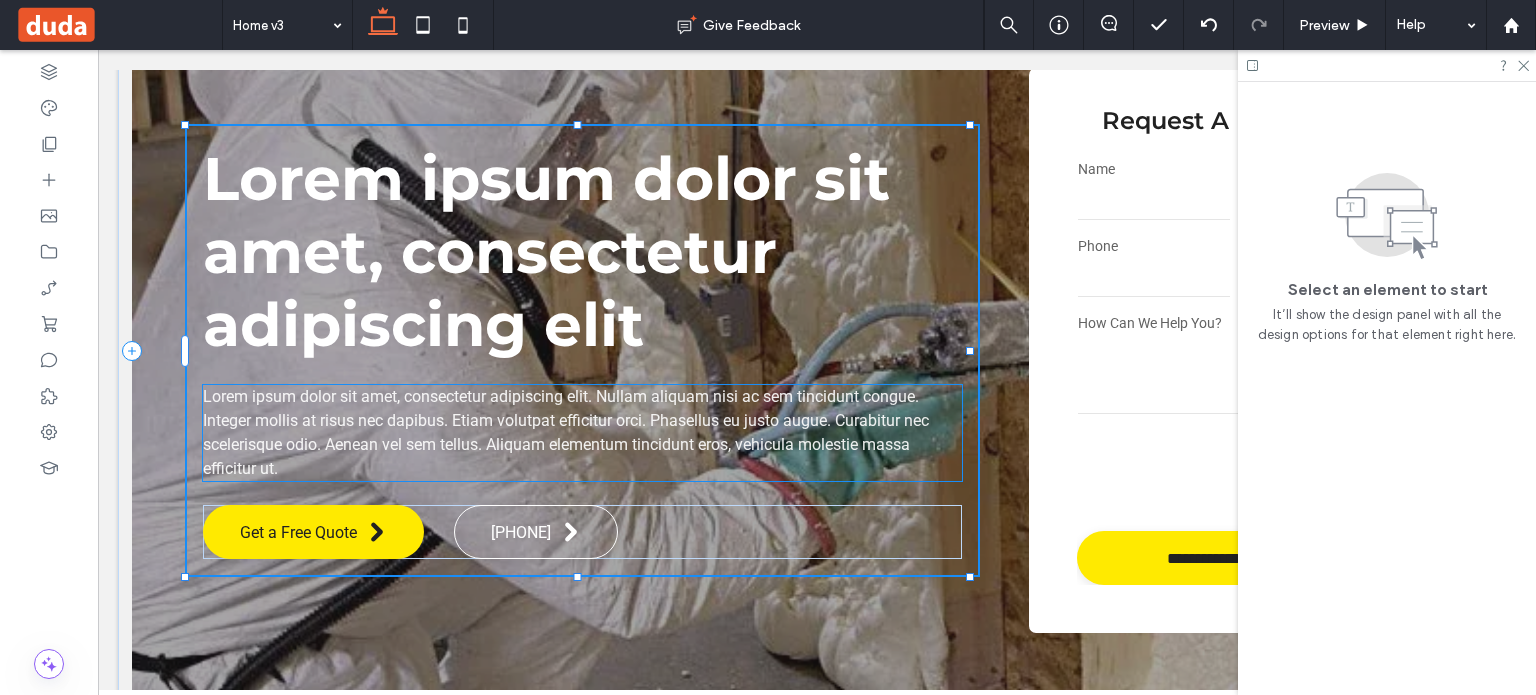click on "Lorem ipsum dolor sit amet, consectetur adipiscing elit. Nullam aliquam nisi ac sem tincidunt congue. Integer mollis at risus nec dapibus. Etiam volutpat efficitur orci. Phasellus eu justo augue. Curabitur nec scelerisque odio. Aenean vel sem tellus. Aliquam elementum tincidunt eros, vehicula molestie massa efficitur ut." at bounding box center [566, 432] 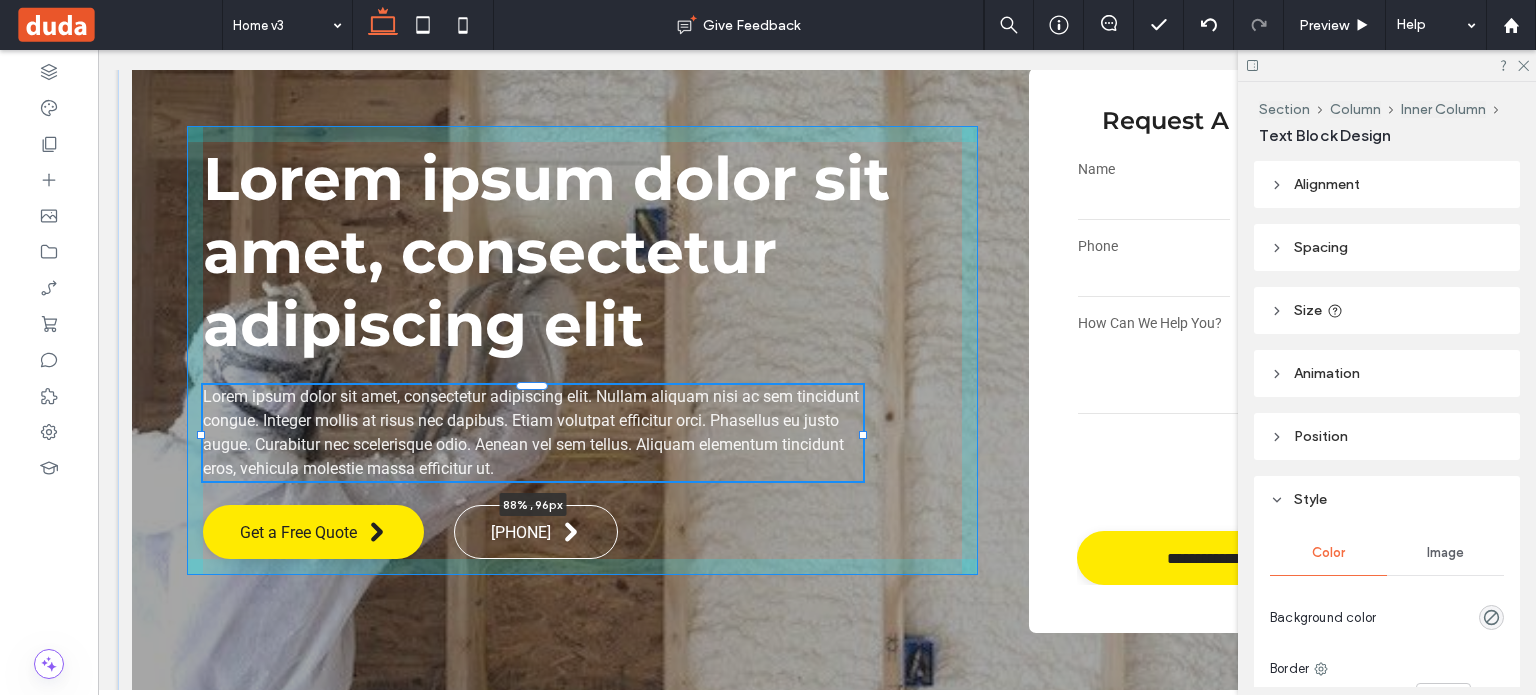 drag, startPoint x: 955, startPoint y: 434, endPoint x: 915, endPoint y: 449, distance: 42.72002 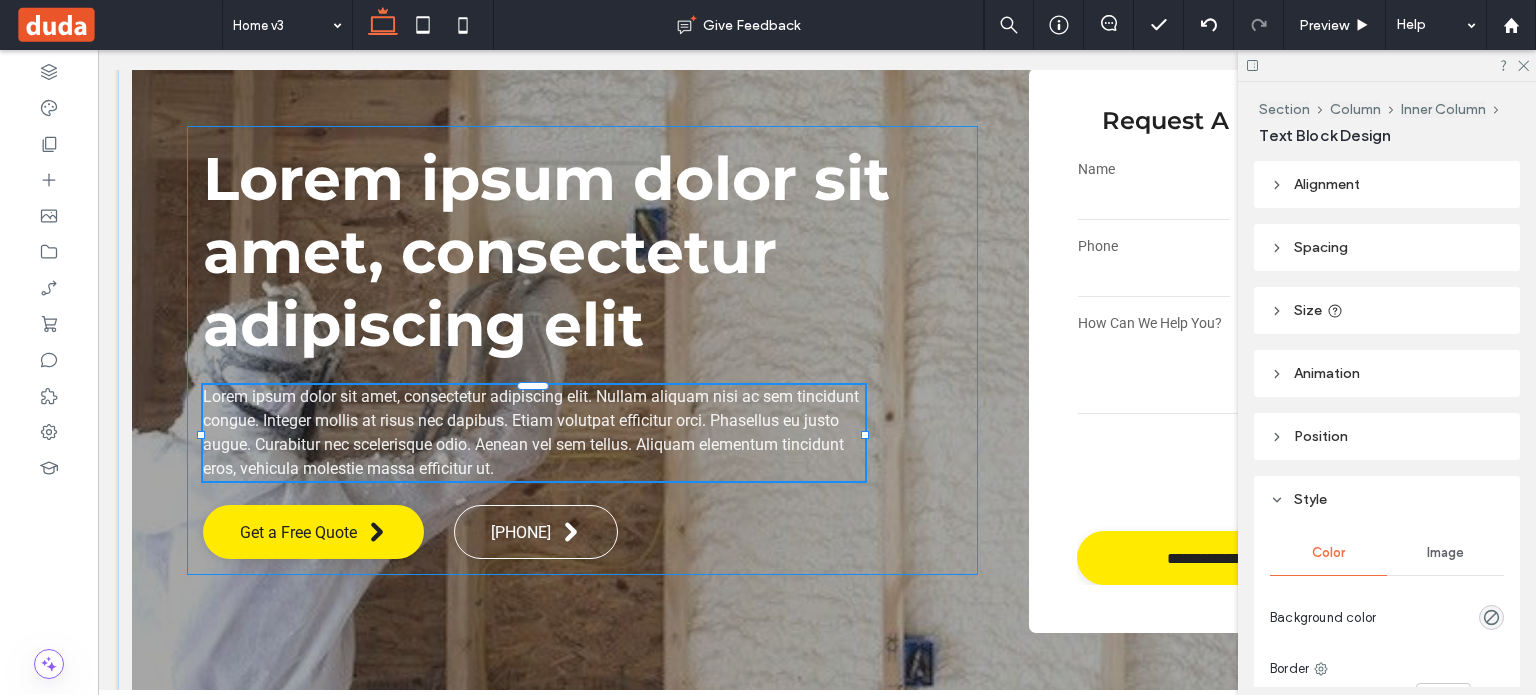 type on "**" 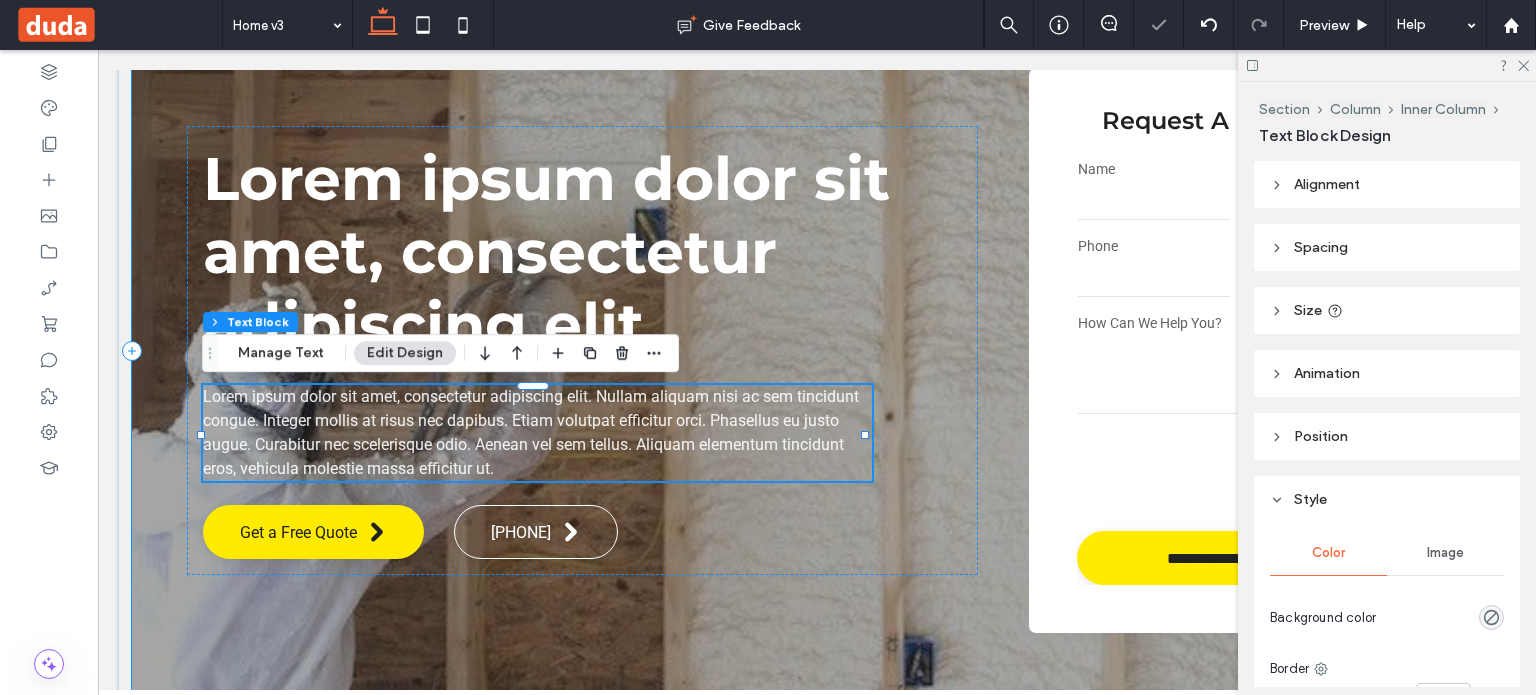 click at bounding box center [817, 351] 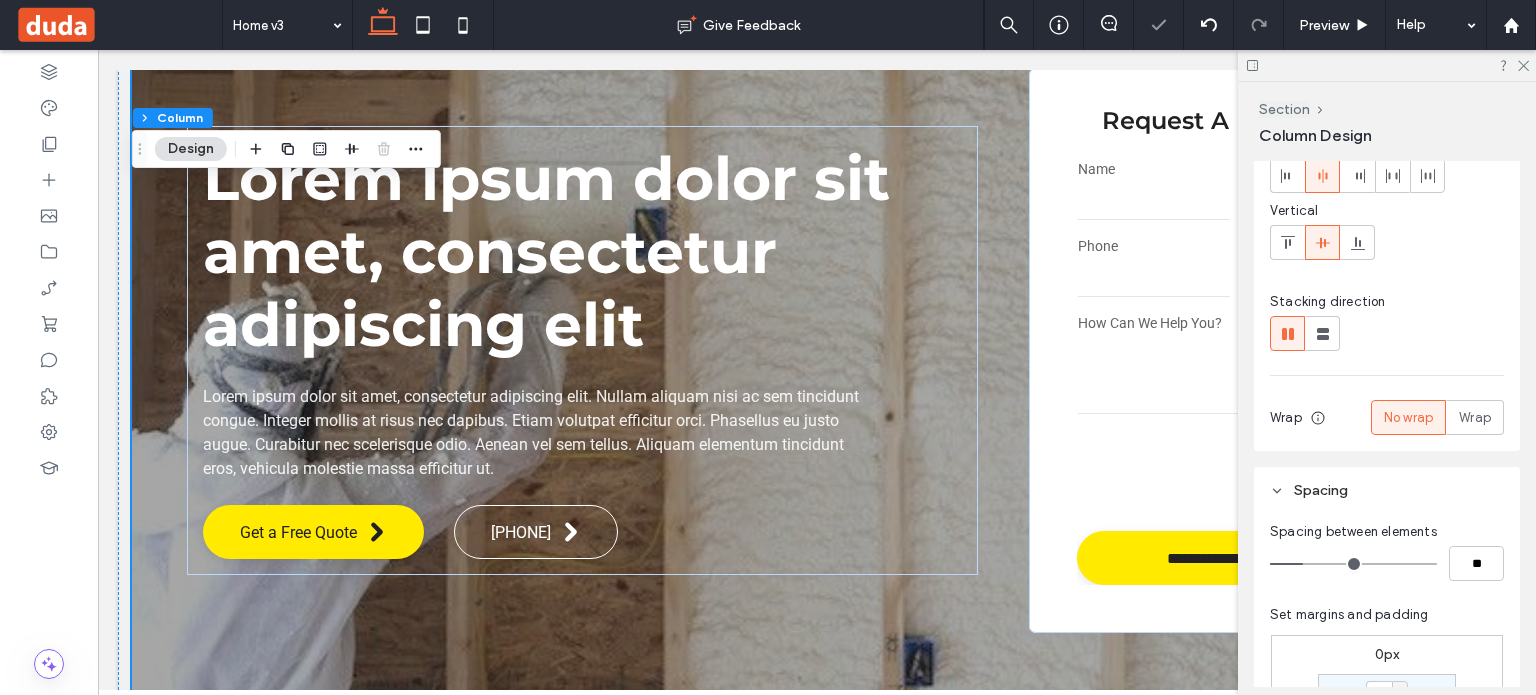 scroll, scrollTop: 300, scrollLeft: 0, axis: vertical 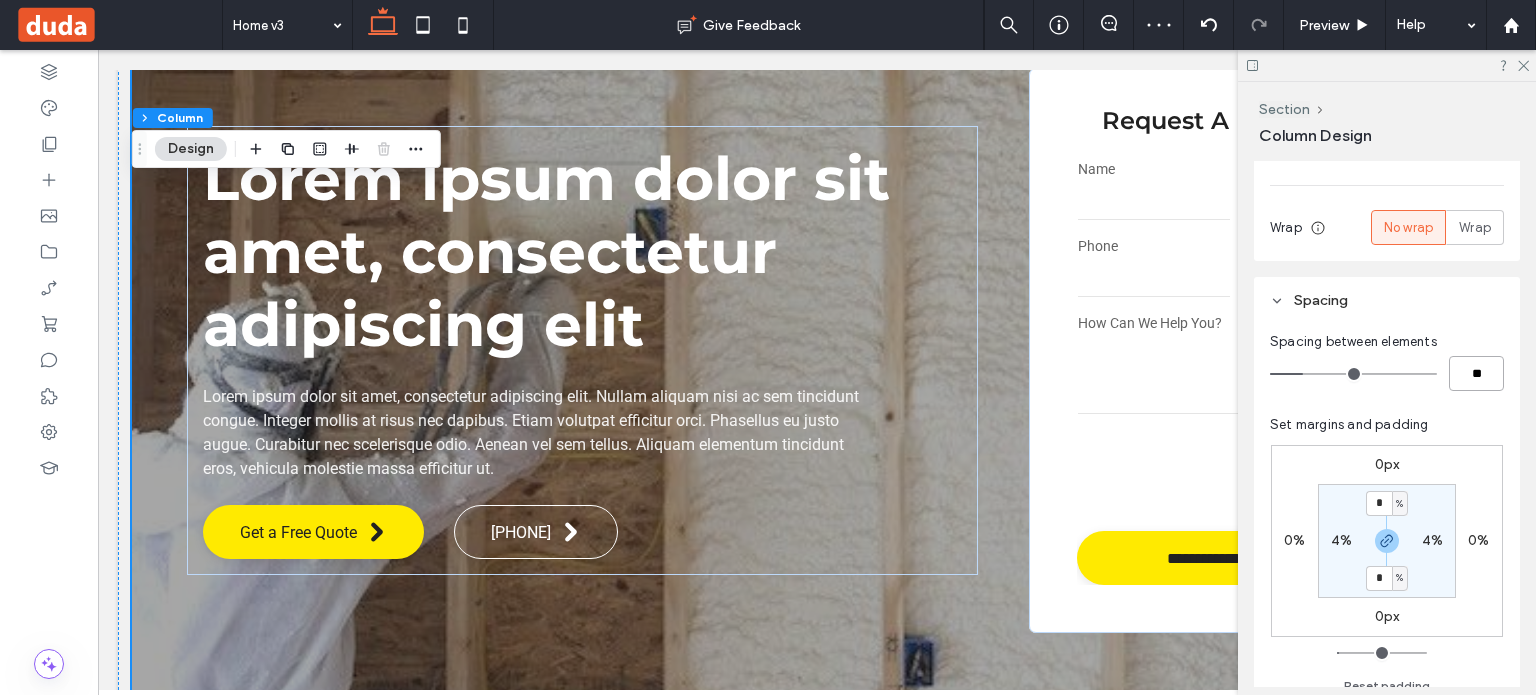 click on "**" at bounding box center [1476, 373] 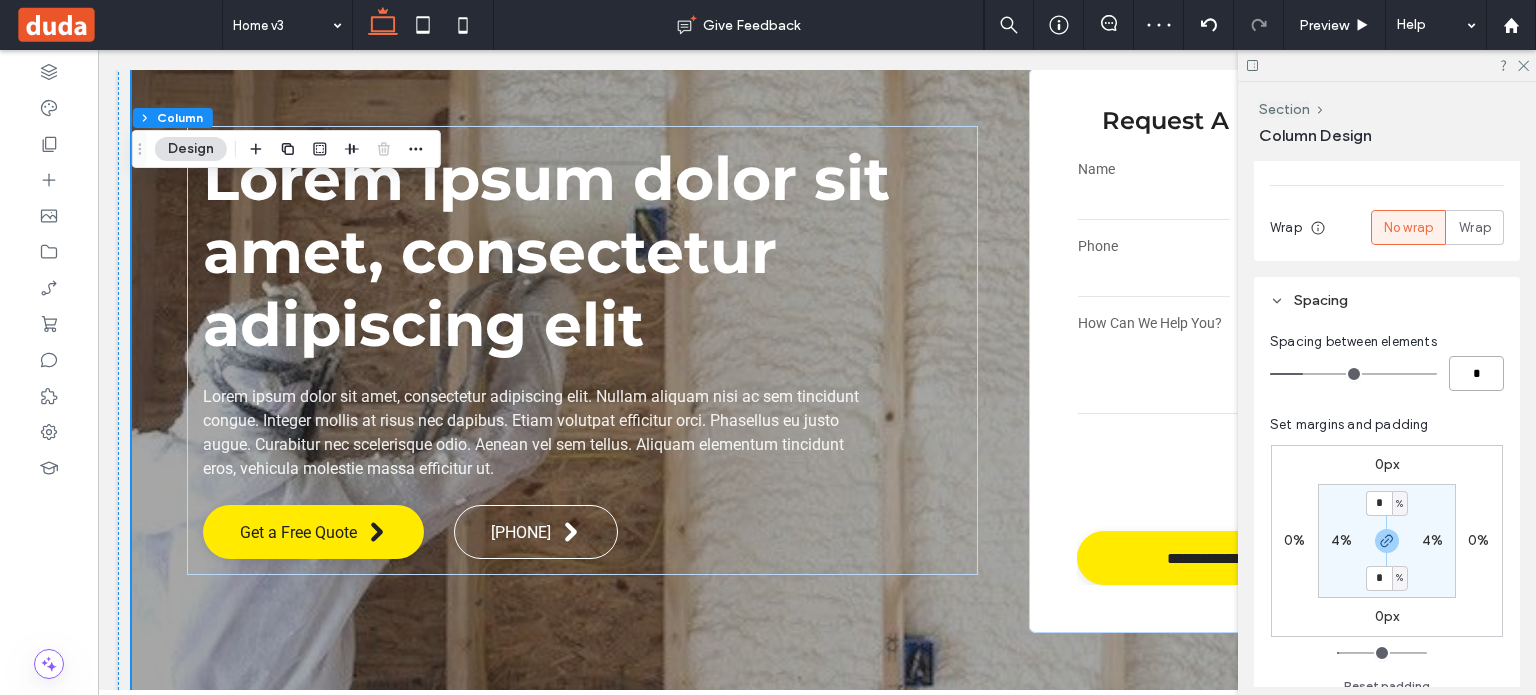 type on "**" 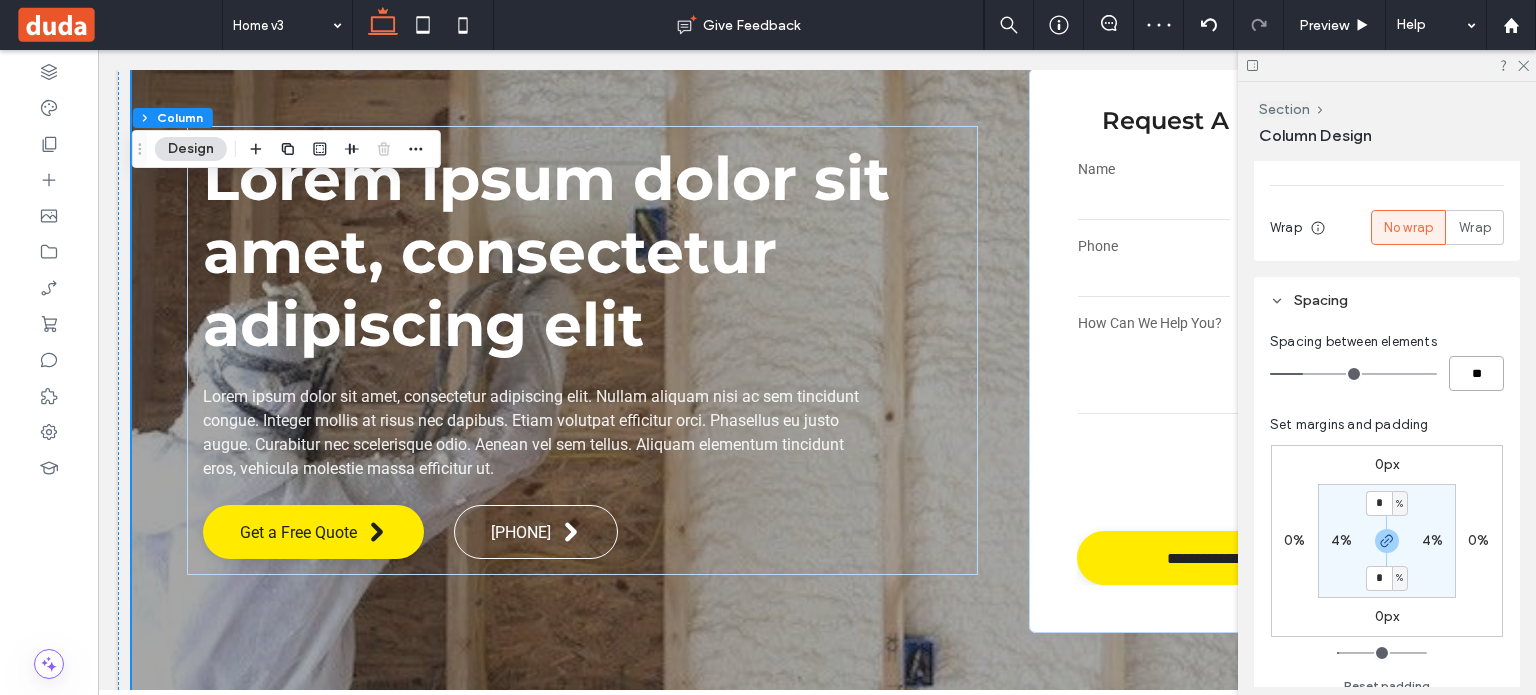 type on "*" 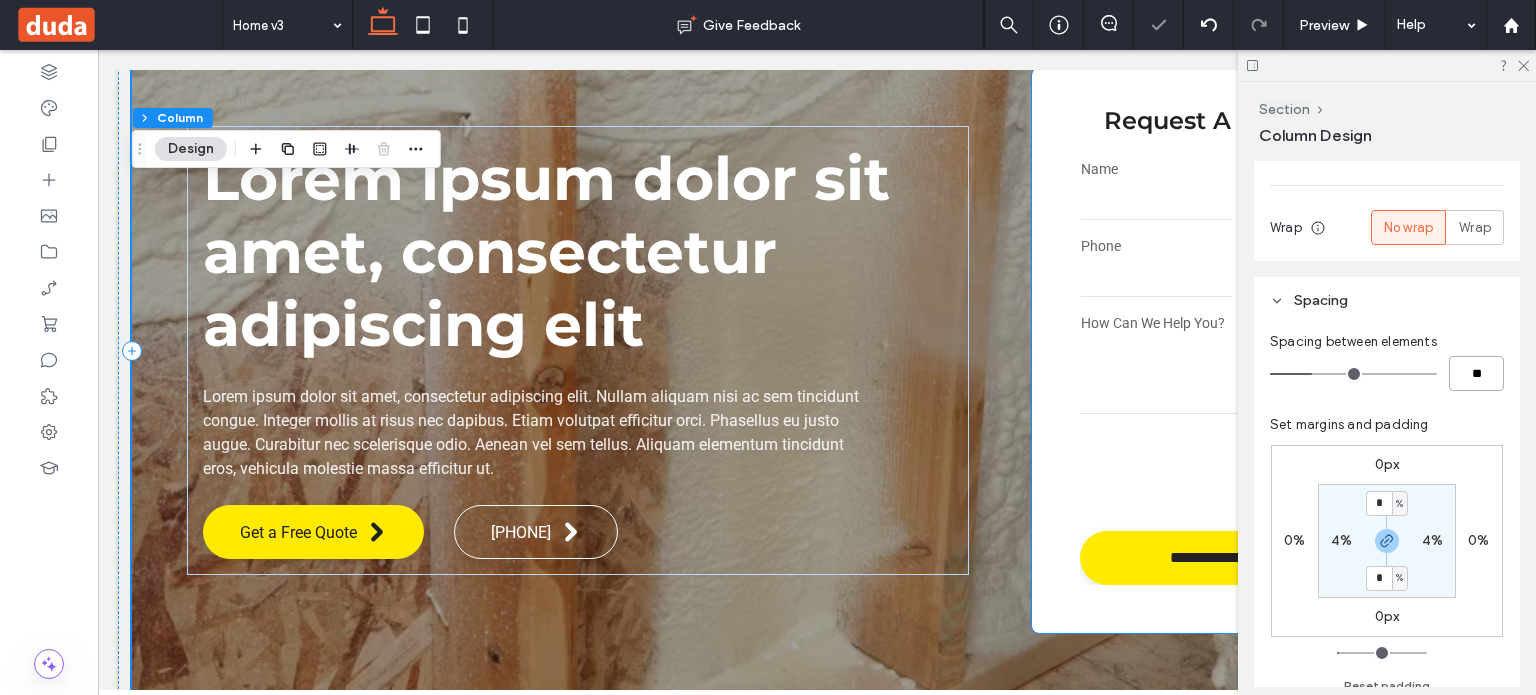 click on "**********" at bounding box center (1239, 372) 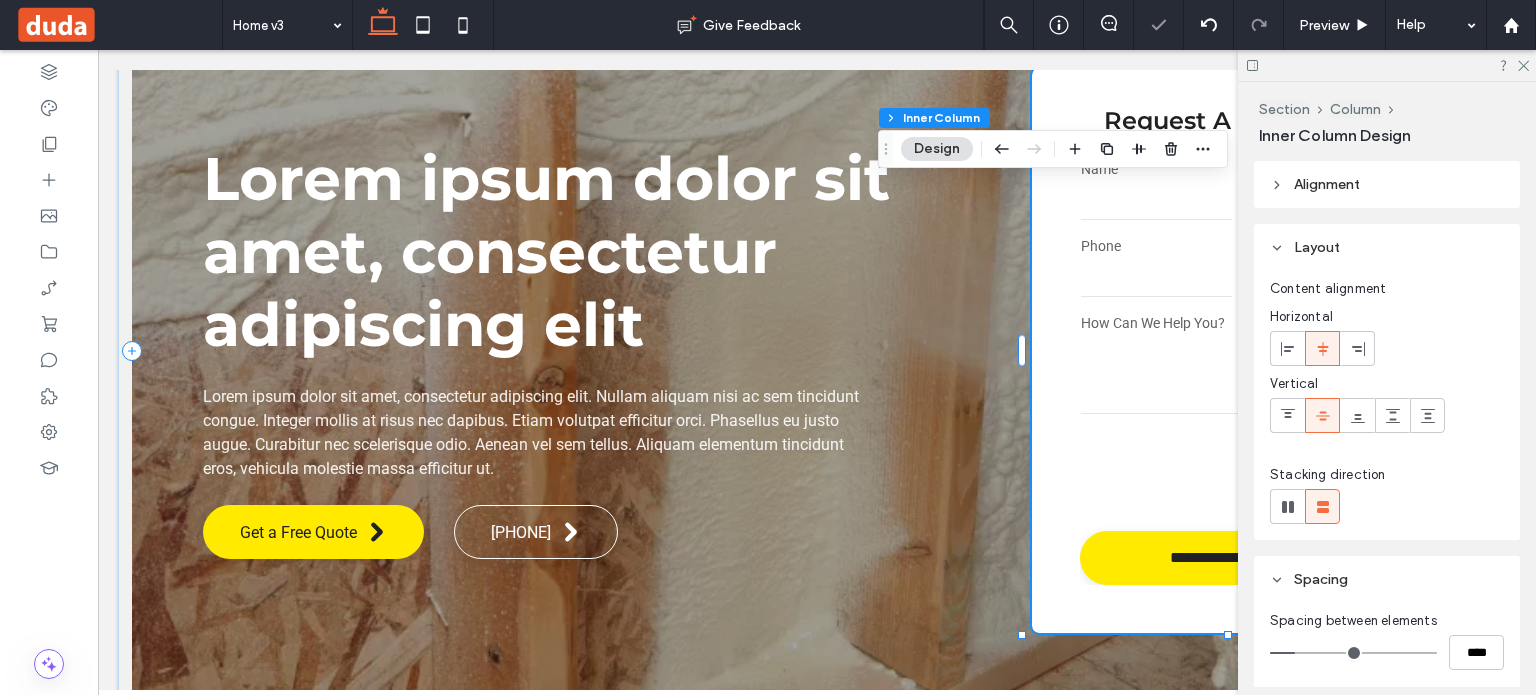 click on "**********" at bounding box center [1239, 372] 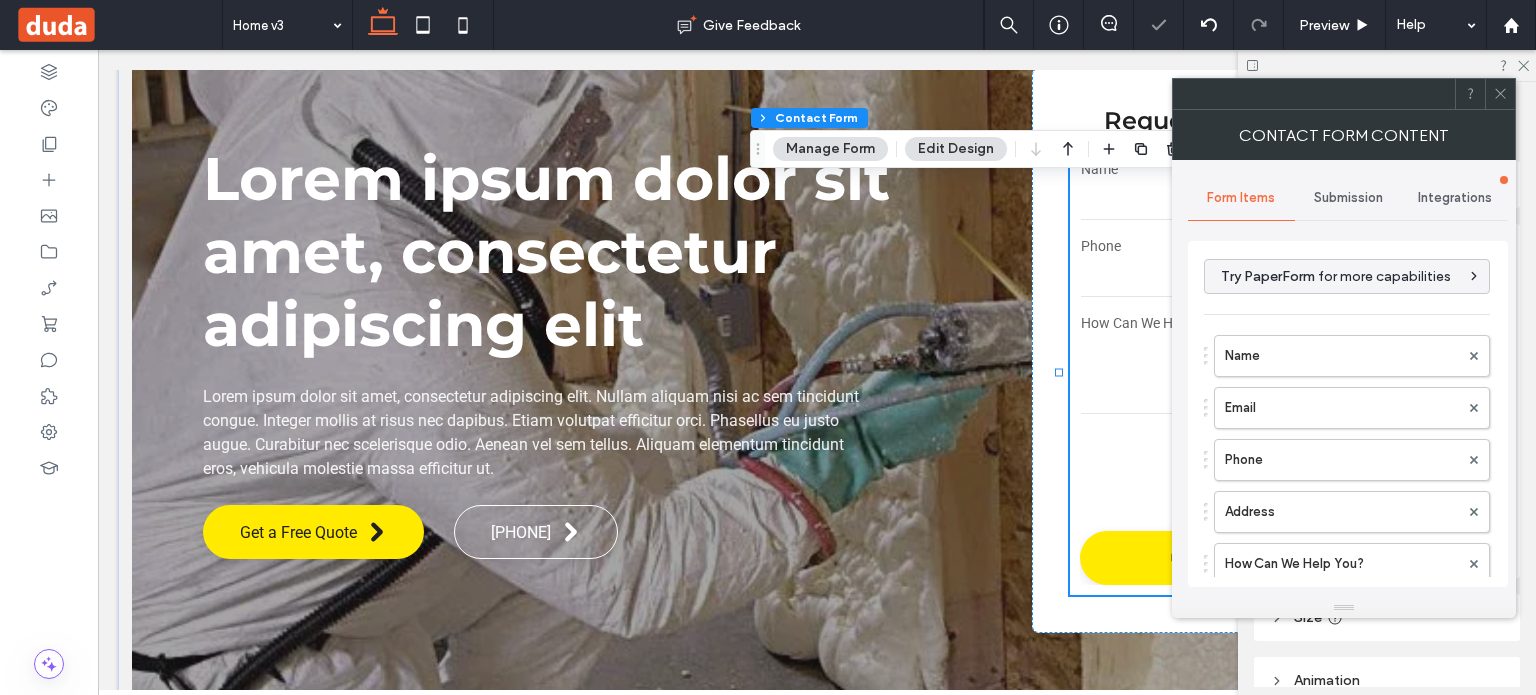 type on "**********" 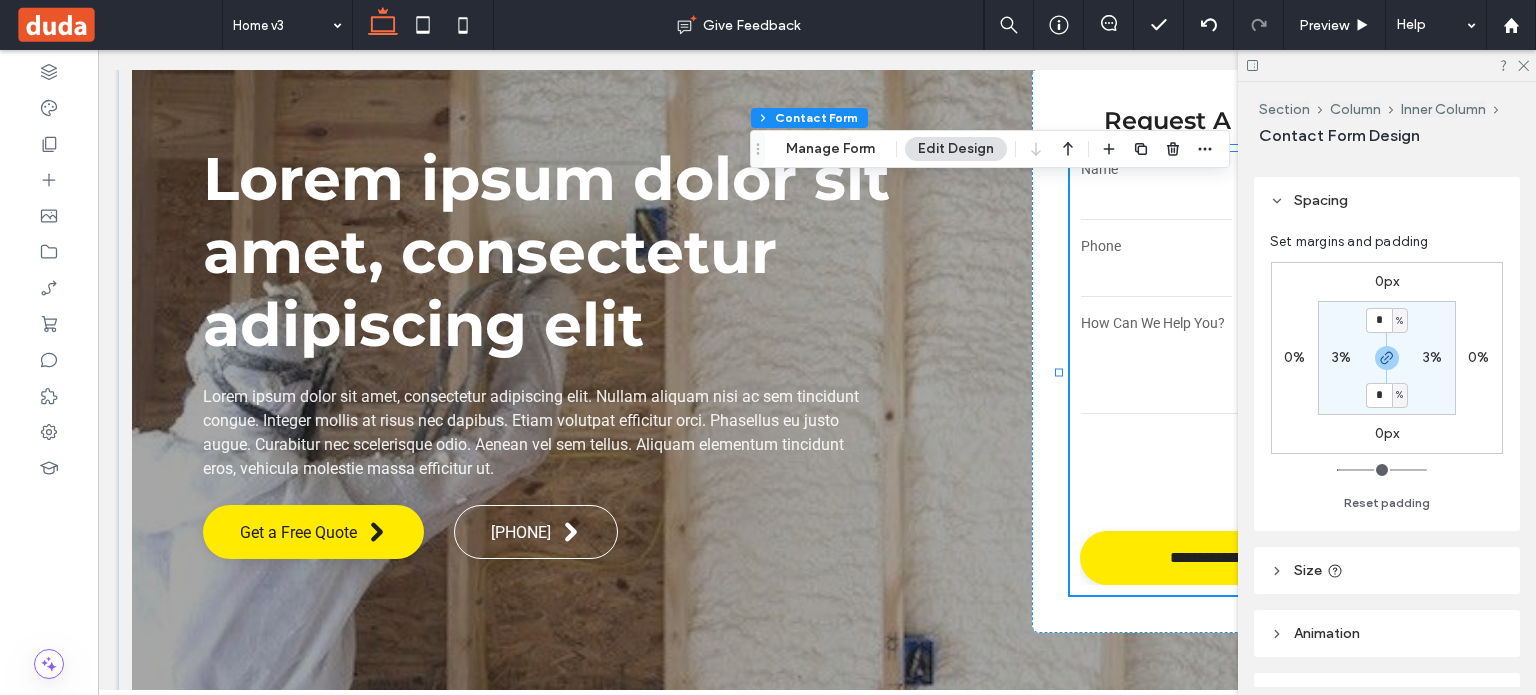 scroll, scrollTop: 0, scrollLeft: 0, axis: both 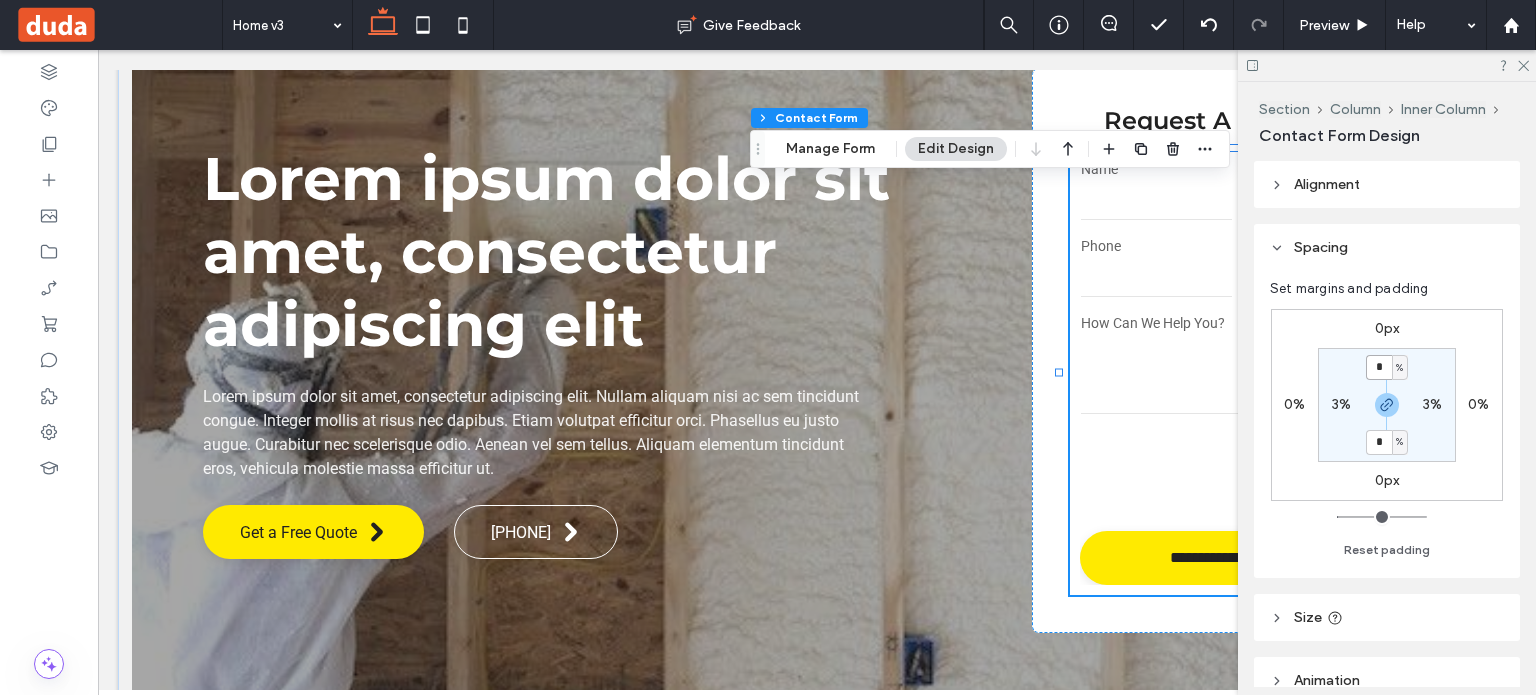 click on "*" at bounding box center [1379, 367] 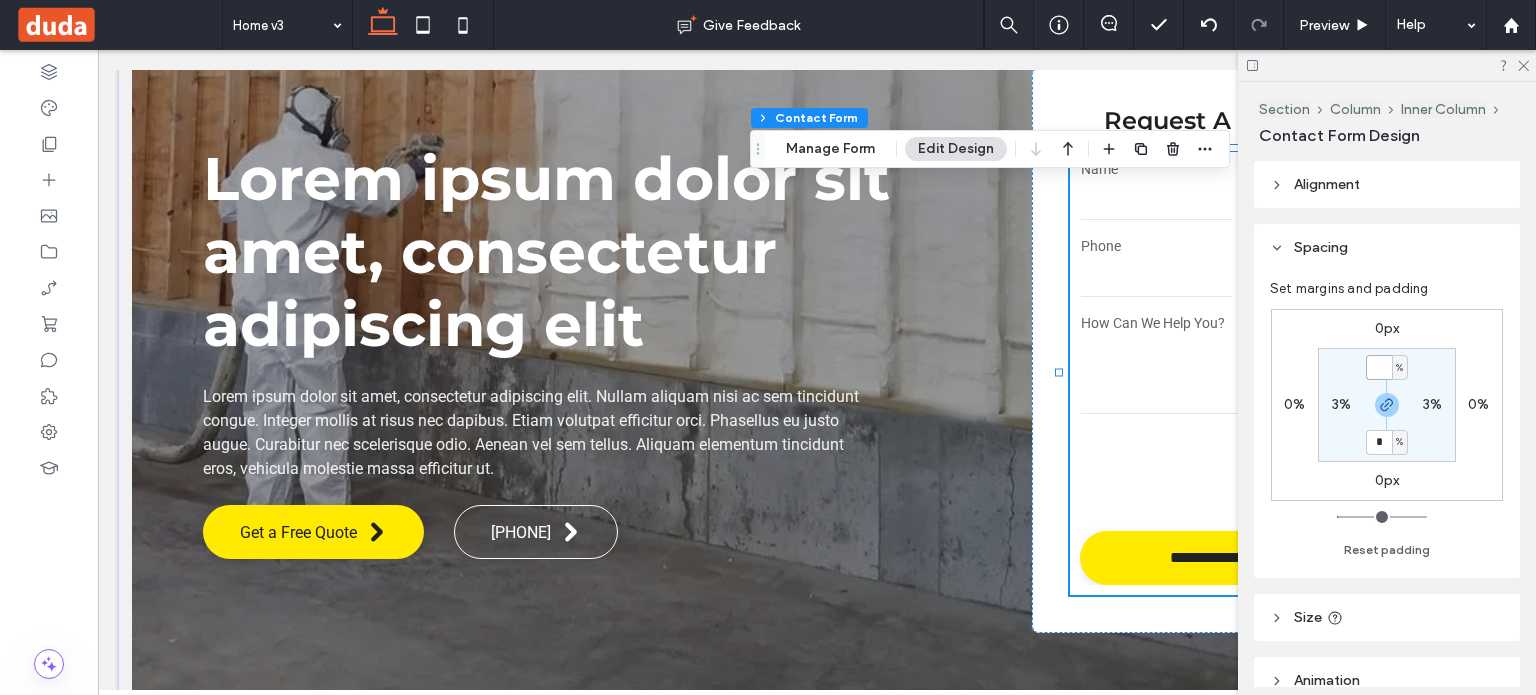 type on "*" 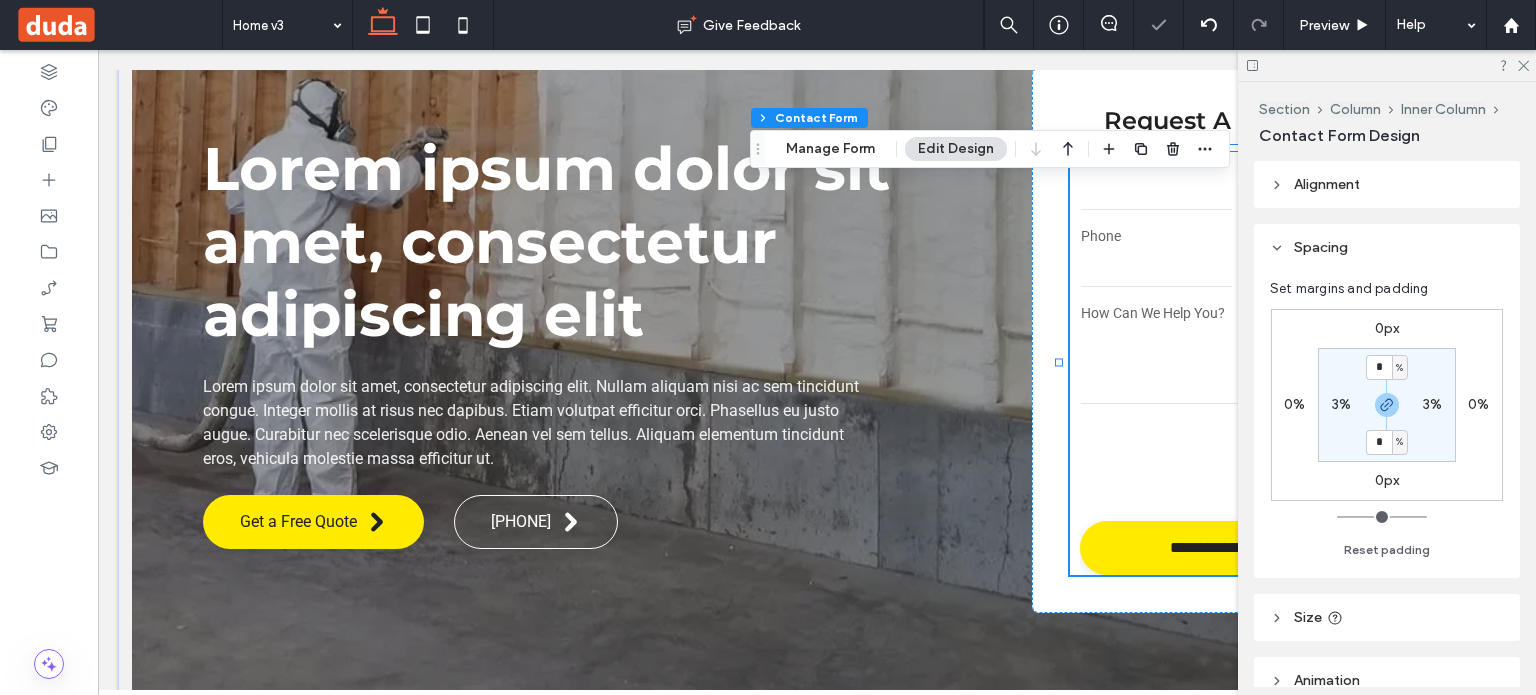 click on "3%" at bounding box center [1341, 404] 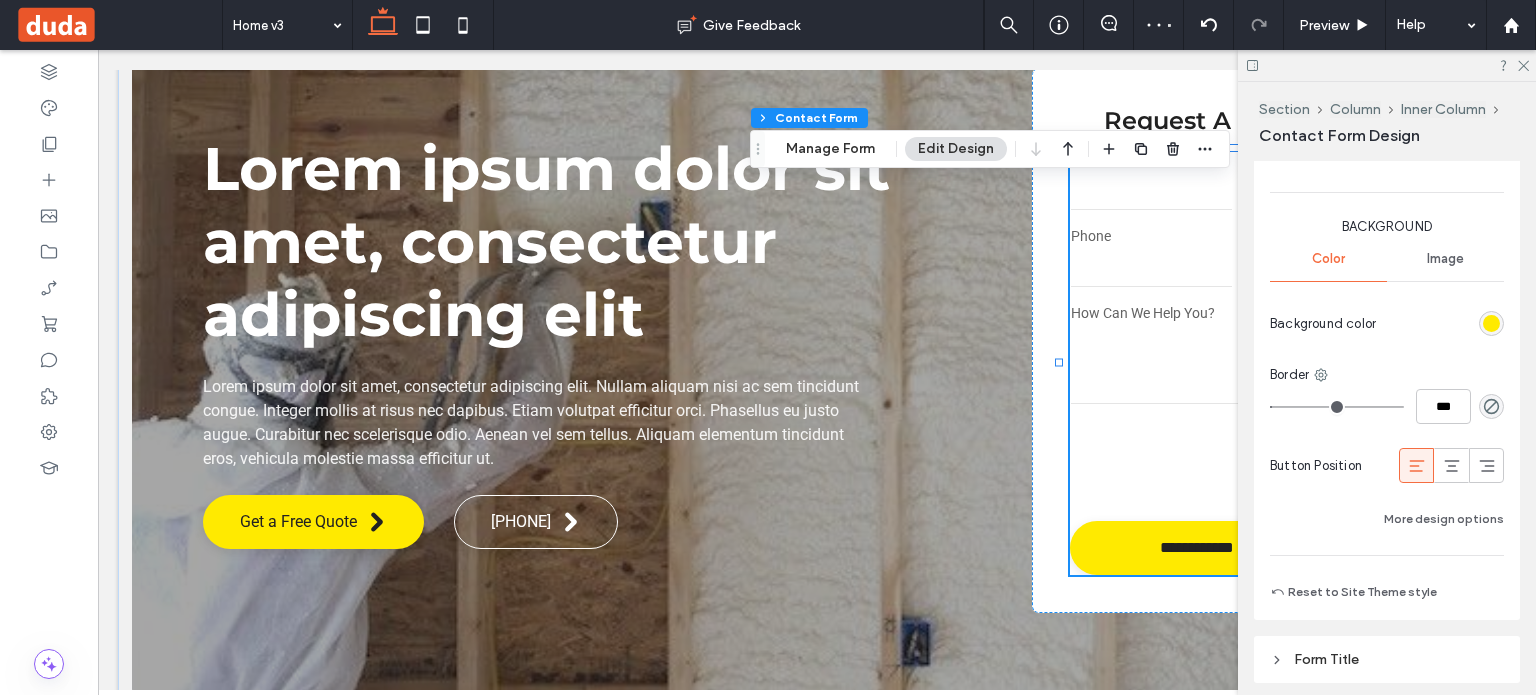scroll, scrollTop: 1900, scrollLeft: 0, axis: vertical 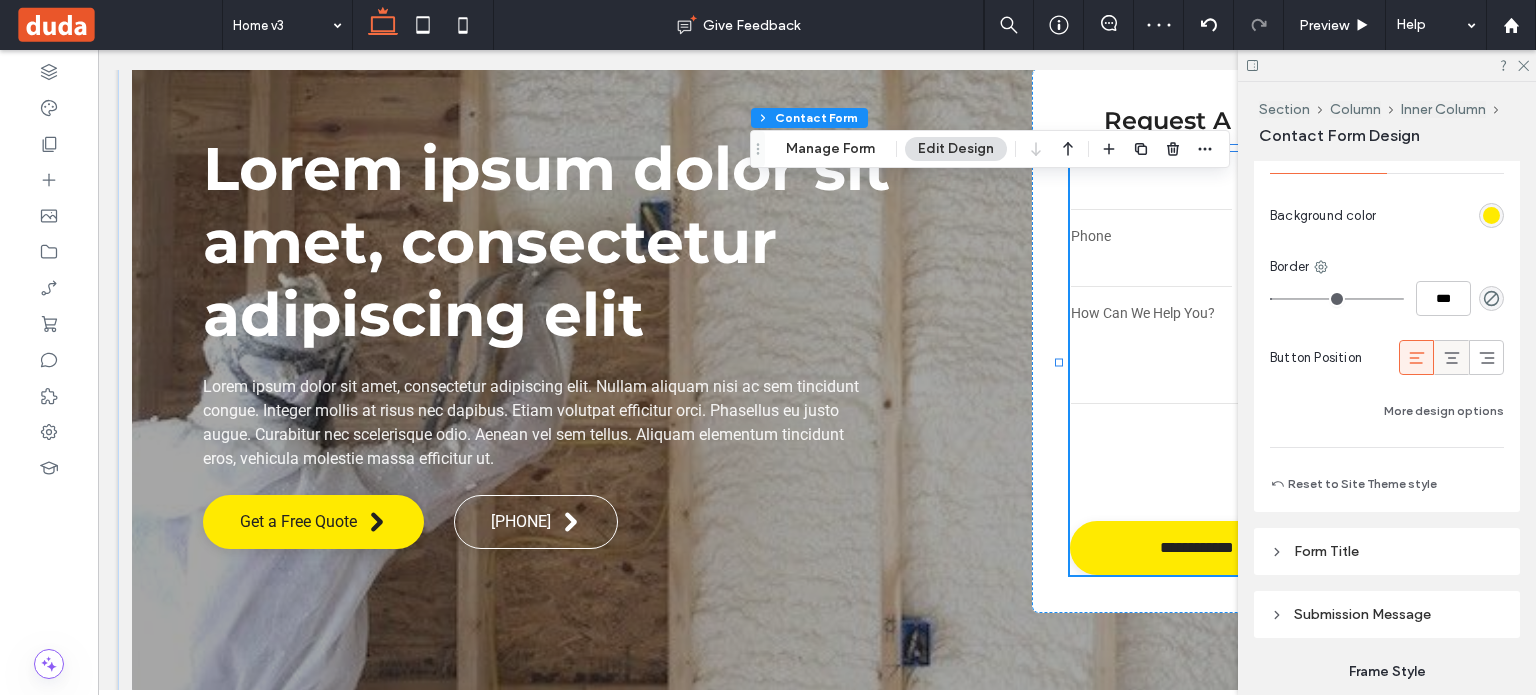 click 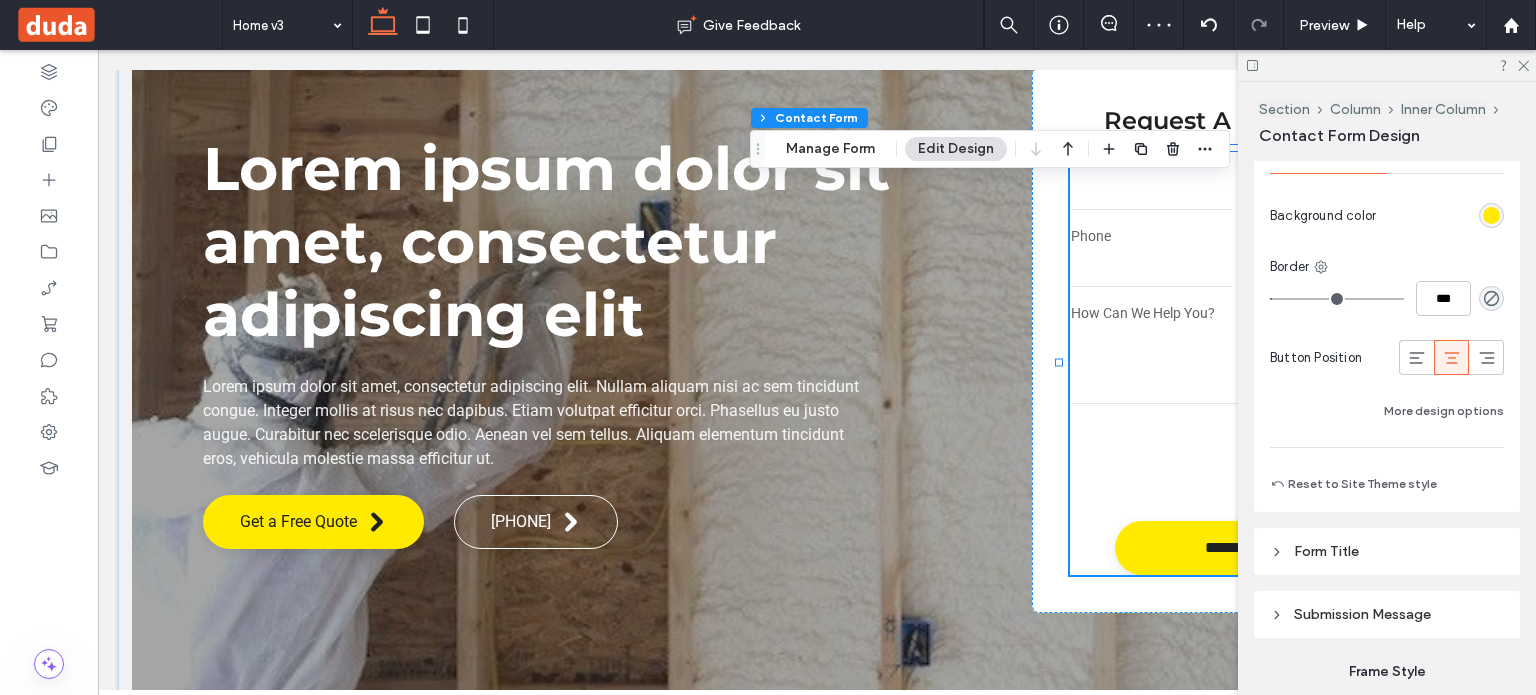 type on "*" 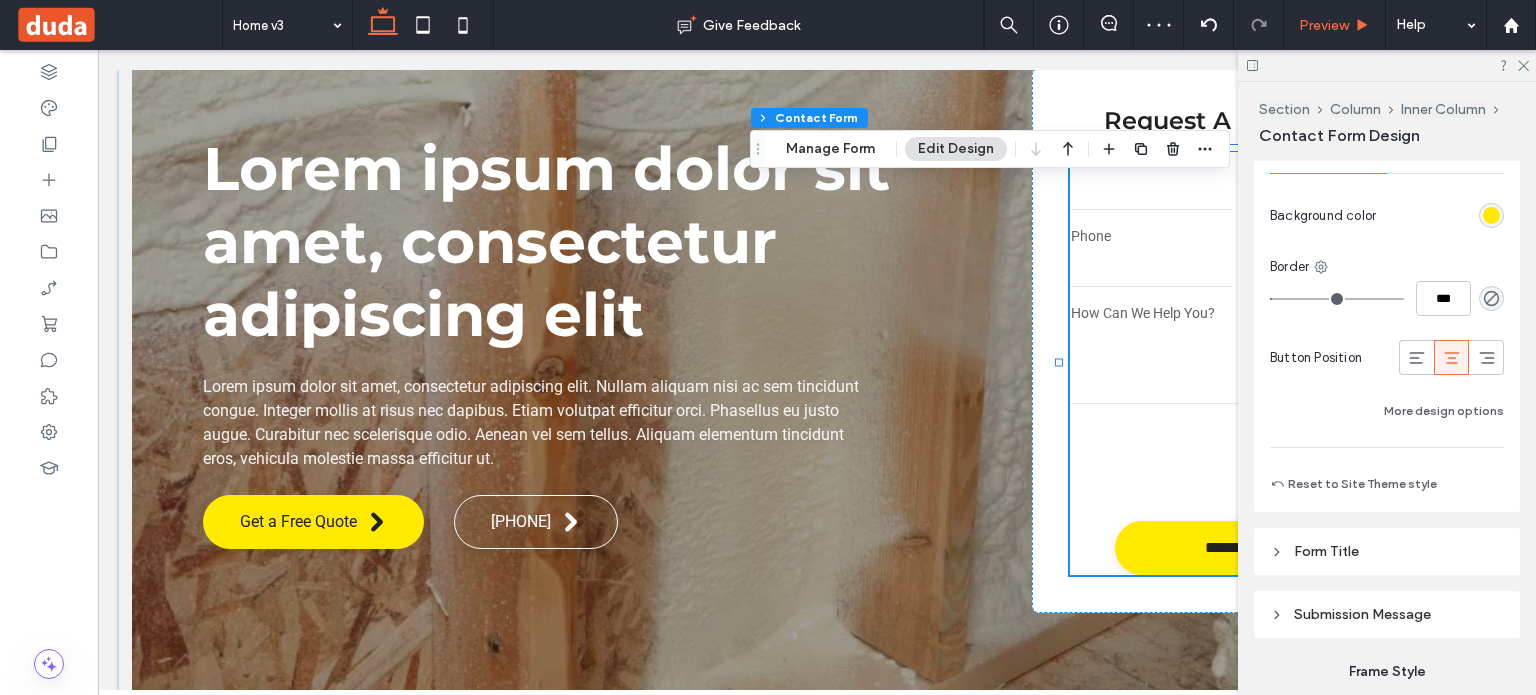 drag, startPoint x: 1329, startPoint y: 26, endPoint x: 1209, endPoint y: 180, distance: 195.2332 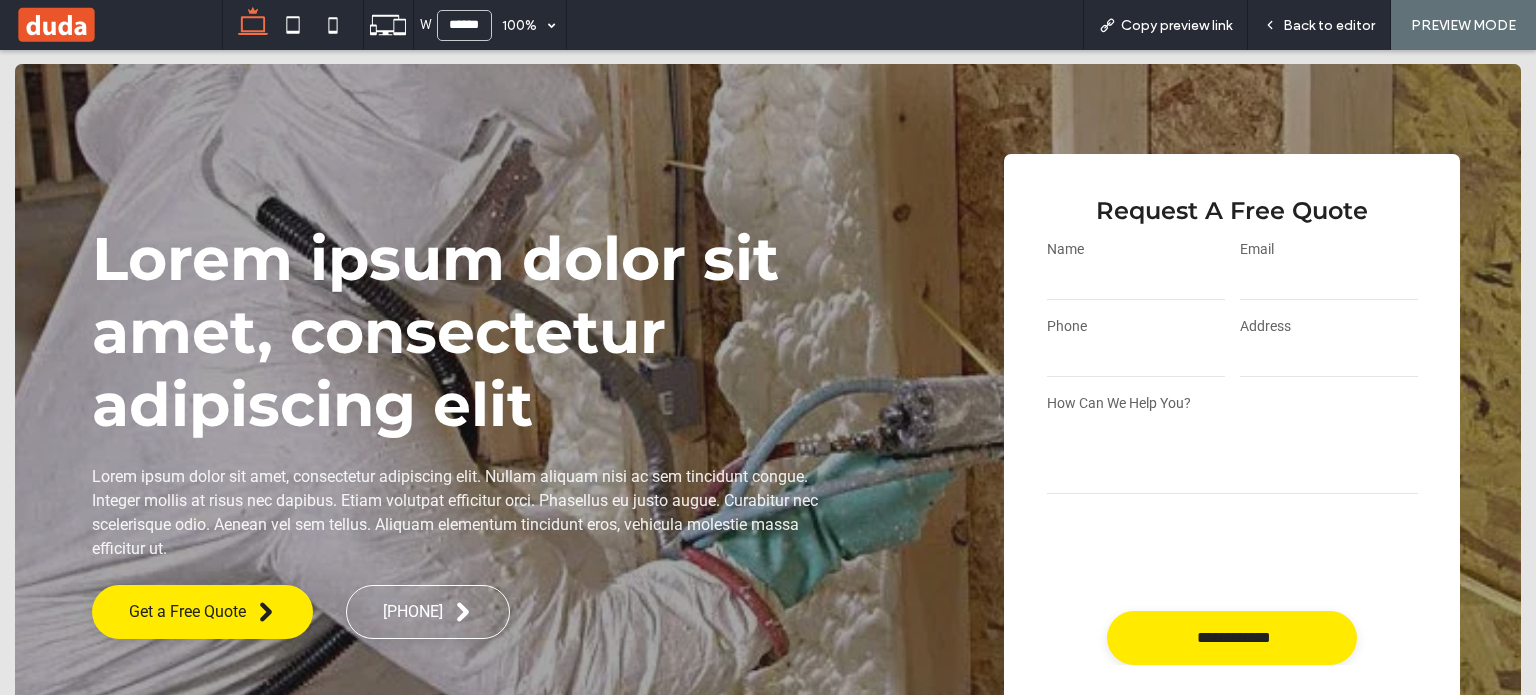 scroll, scrollTop: 200, scrollLeft: 0, axis: vertical 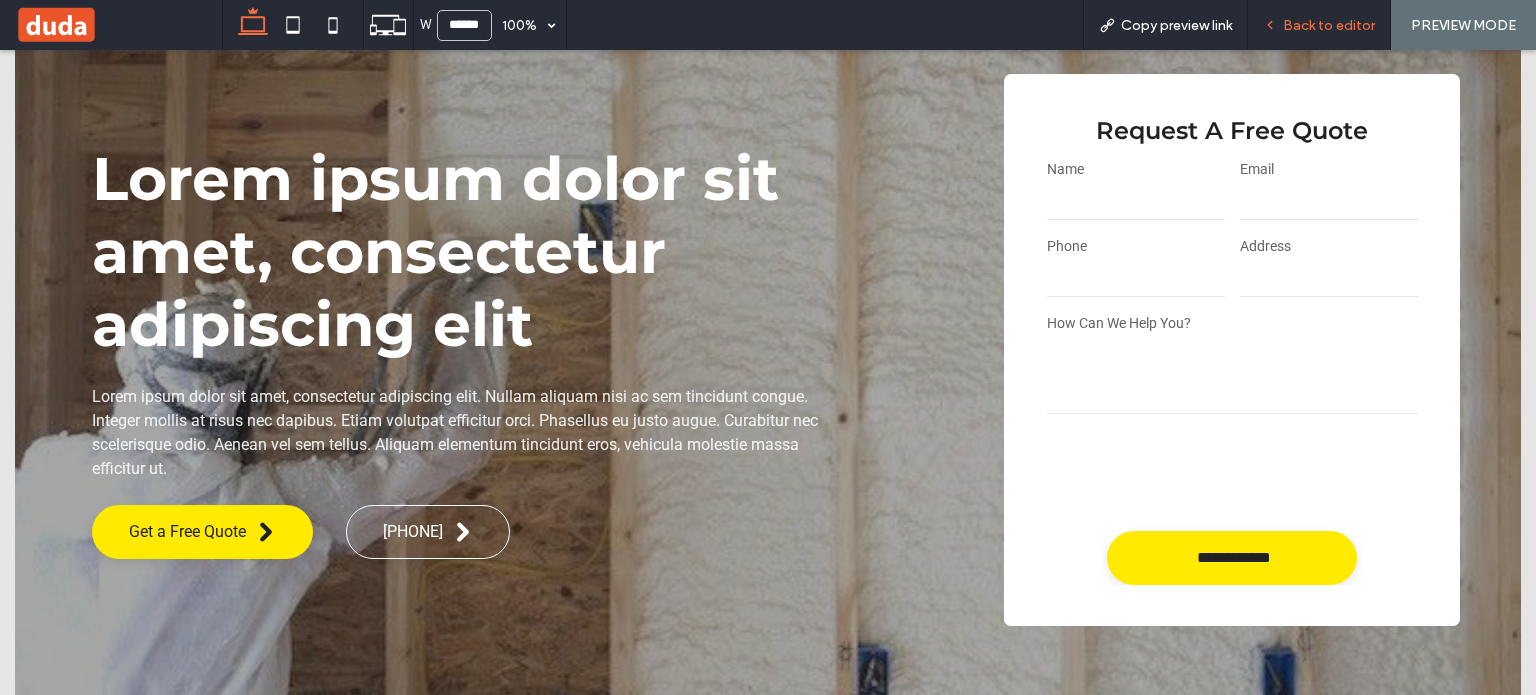 click on "Back to editor" at bounding box center [1329, 25] 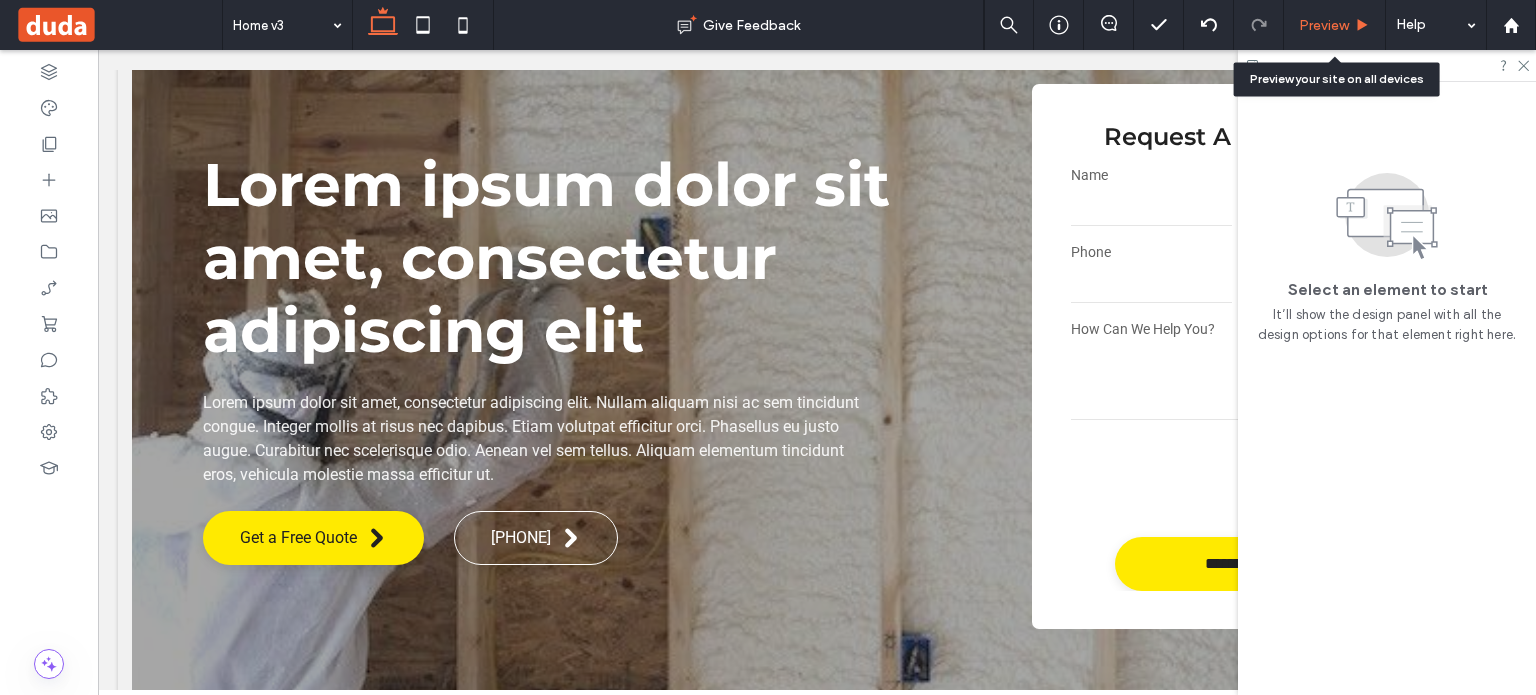 scroll, scrollTop: 199, scrollLeft: 0, axis: vertical 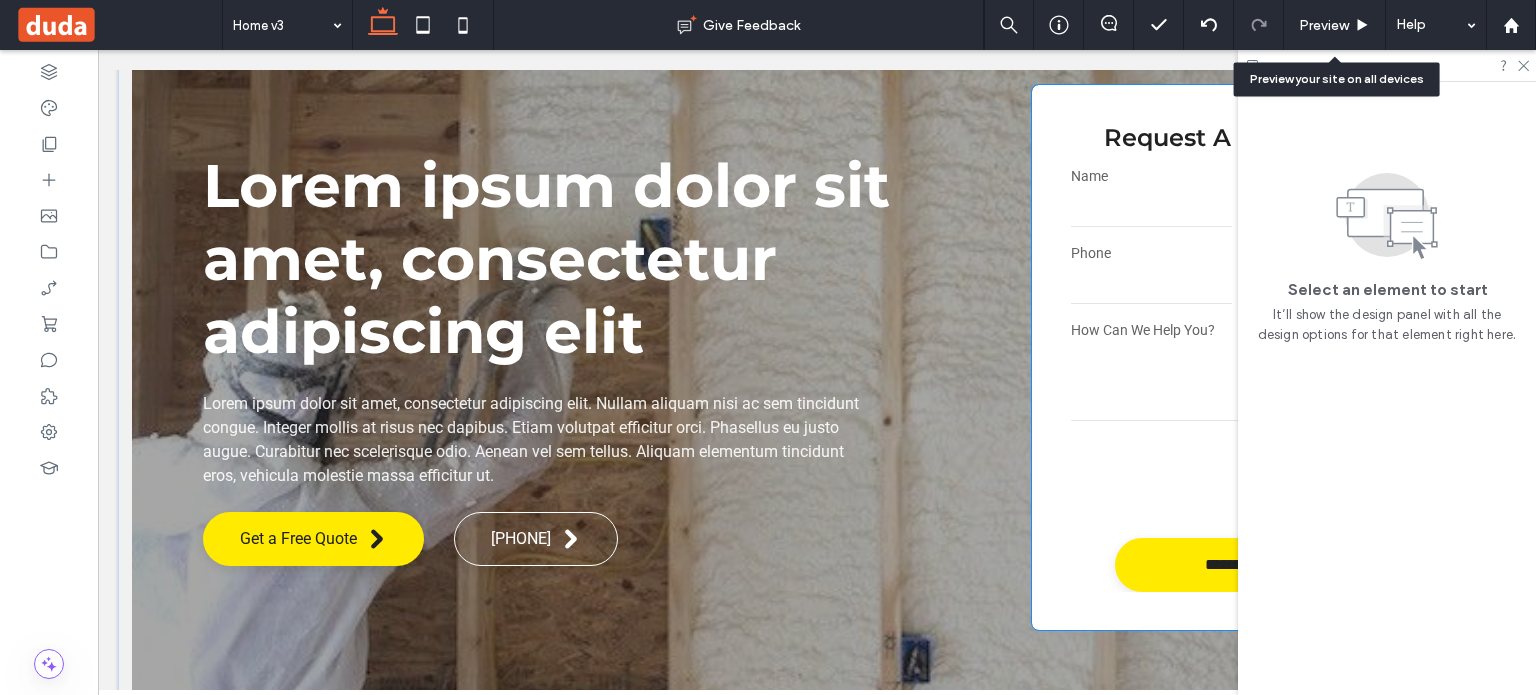 click on "Name" at bounding box center (1151, 176) 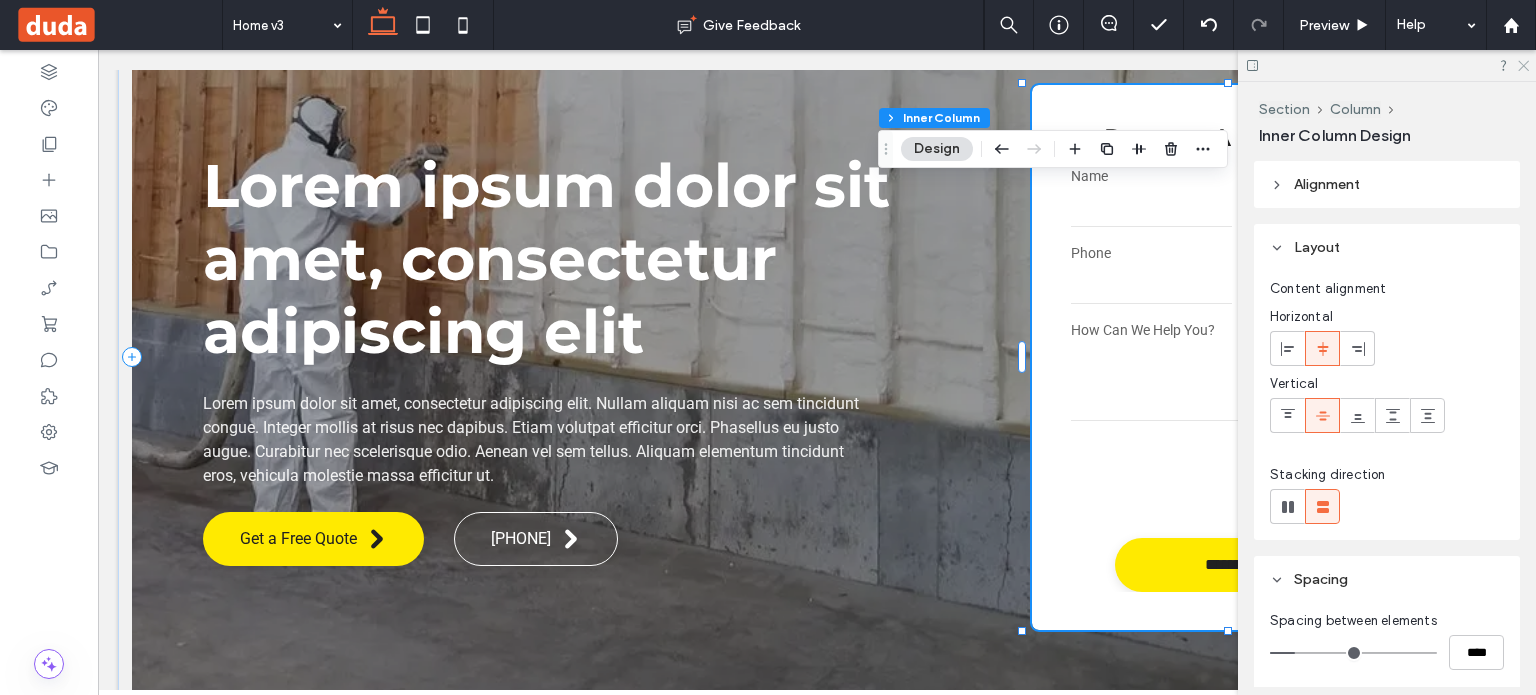 click 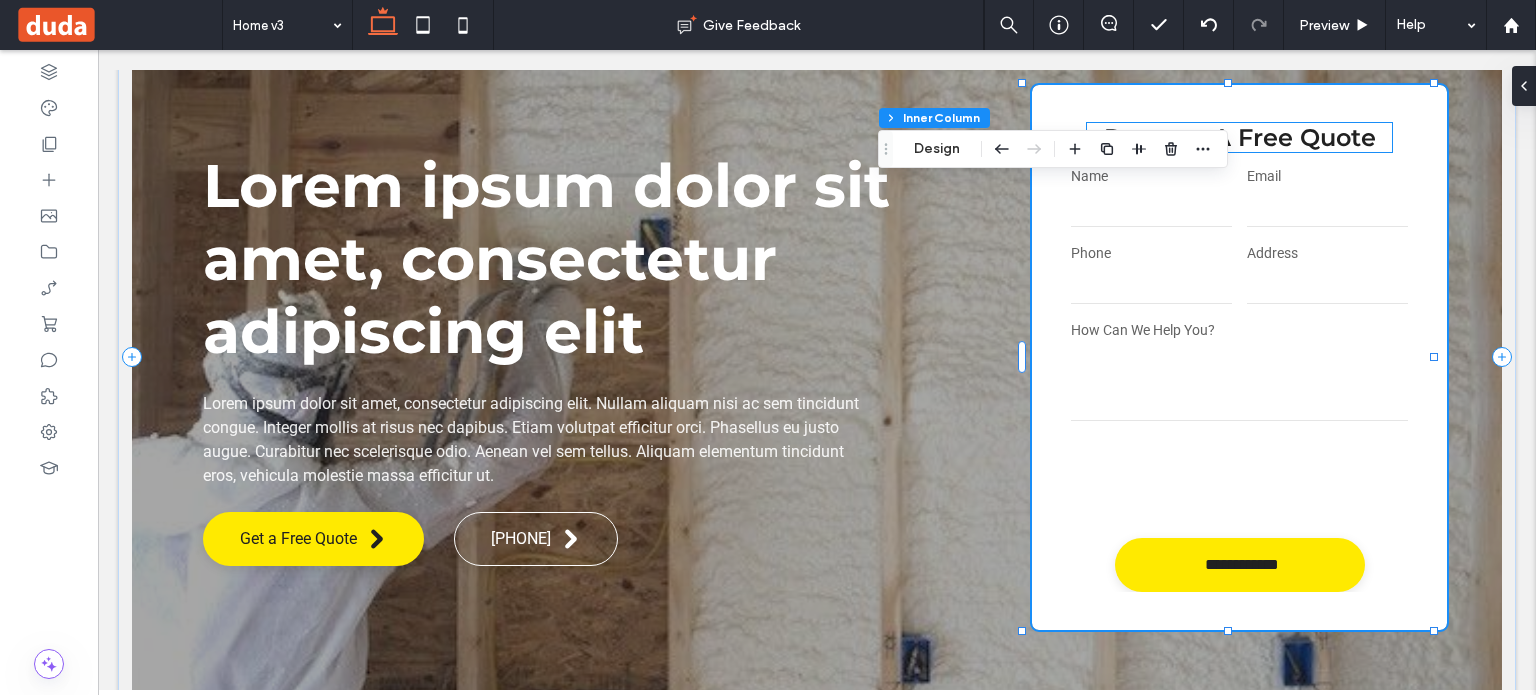 click on "Request A Free Quote" at bounding box center [1240, 137] 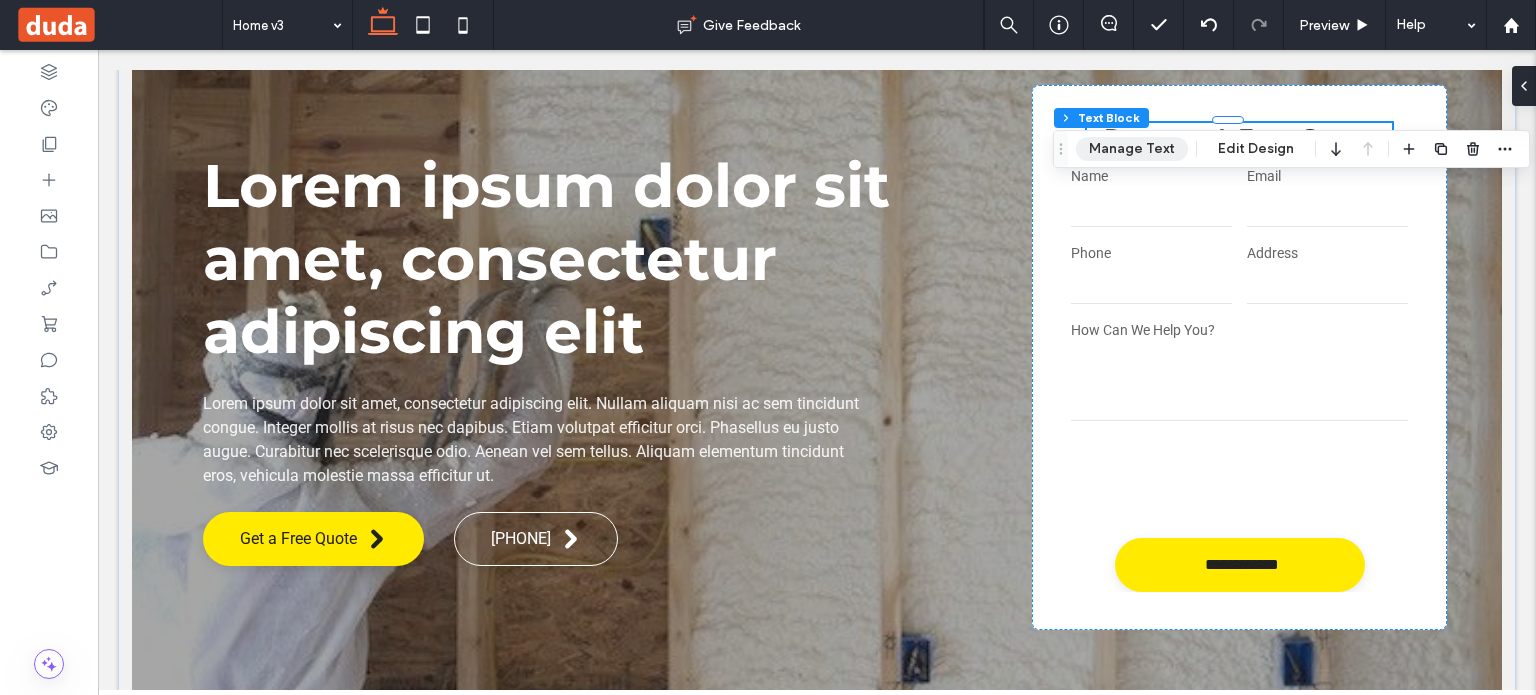 click on "Manage Text" at bounding box center (1132, 149) 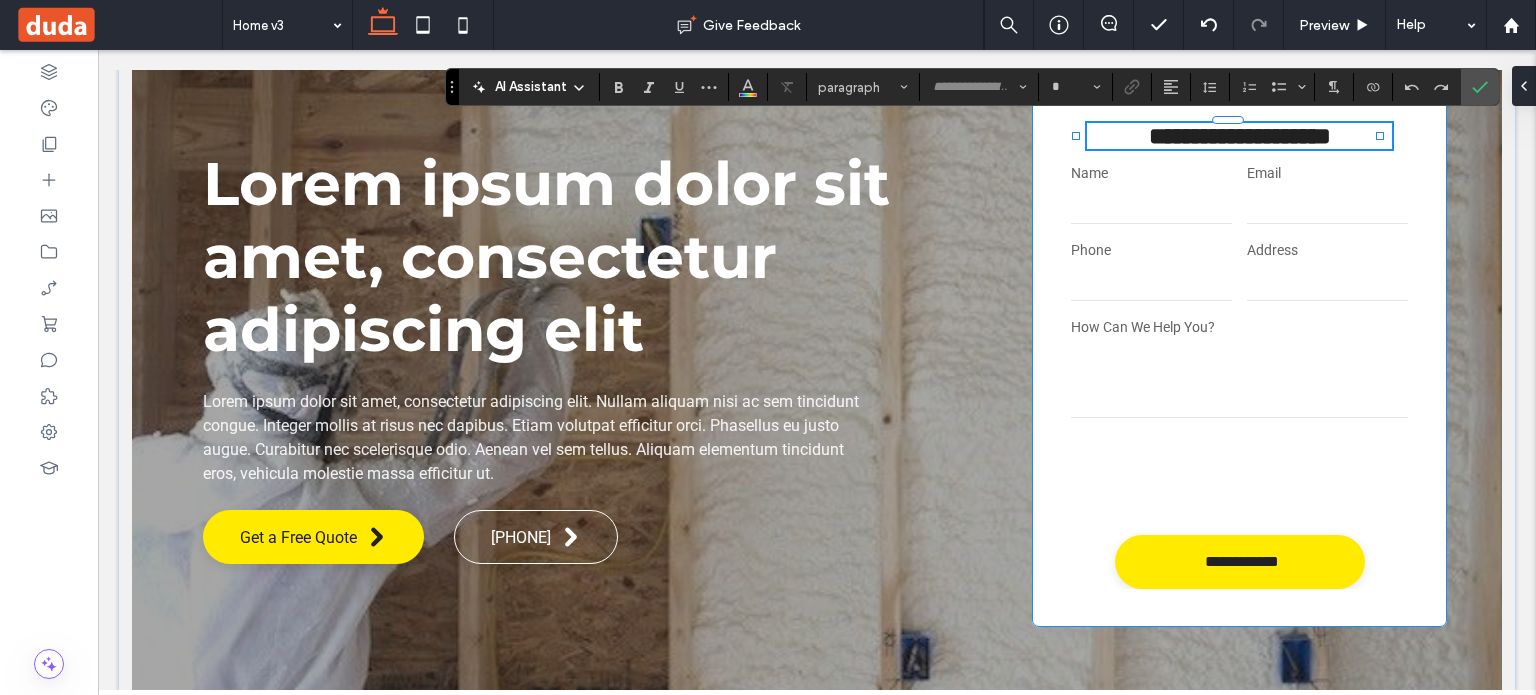 type on "**********" 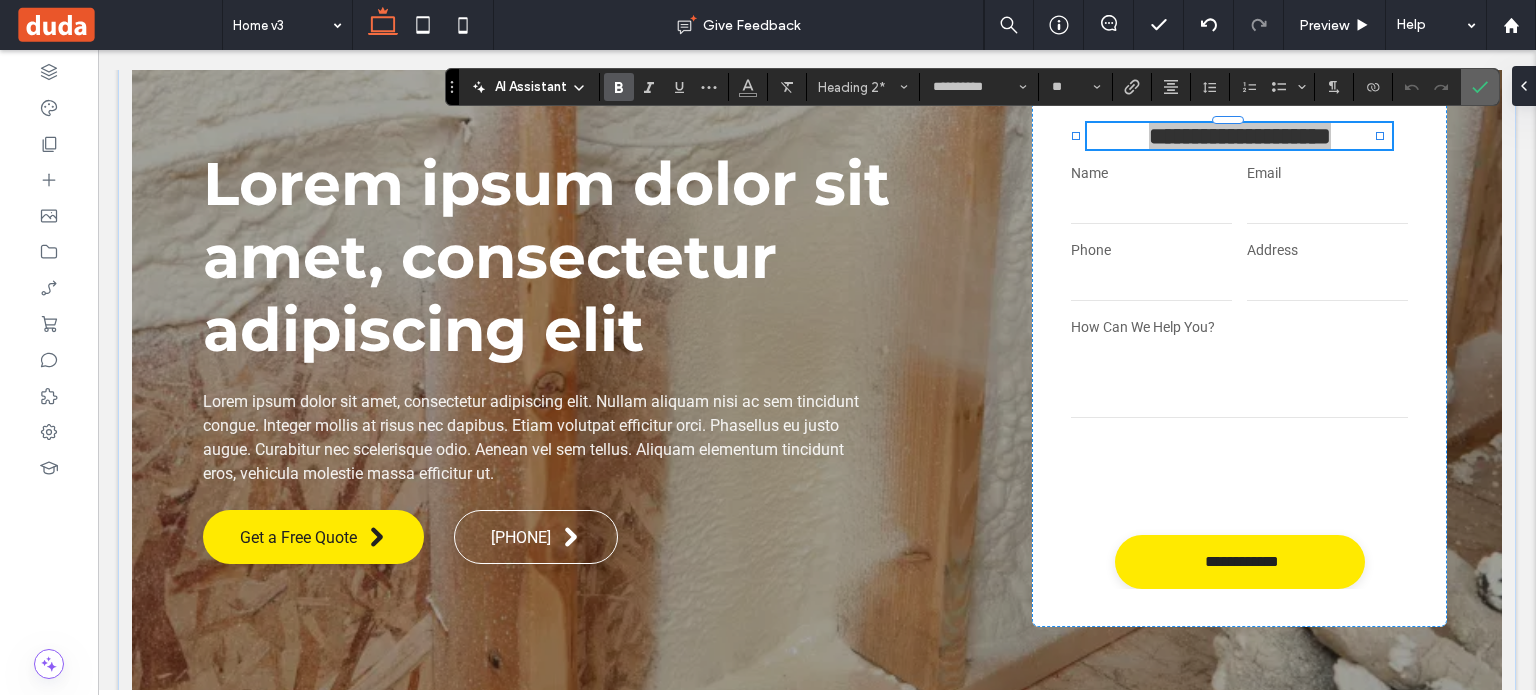 click at bounding box center [1480, 87] 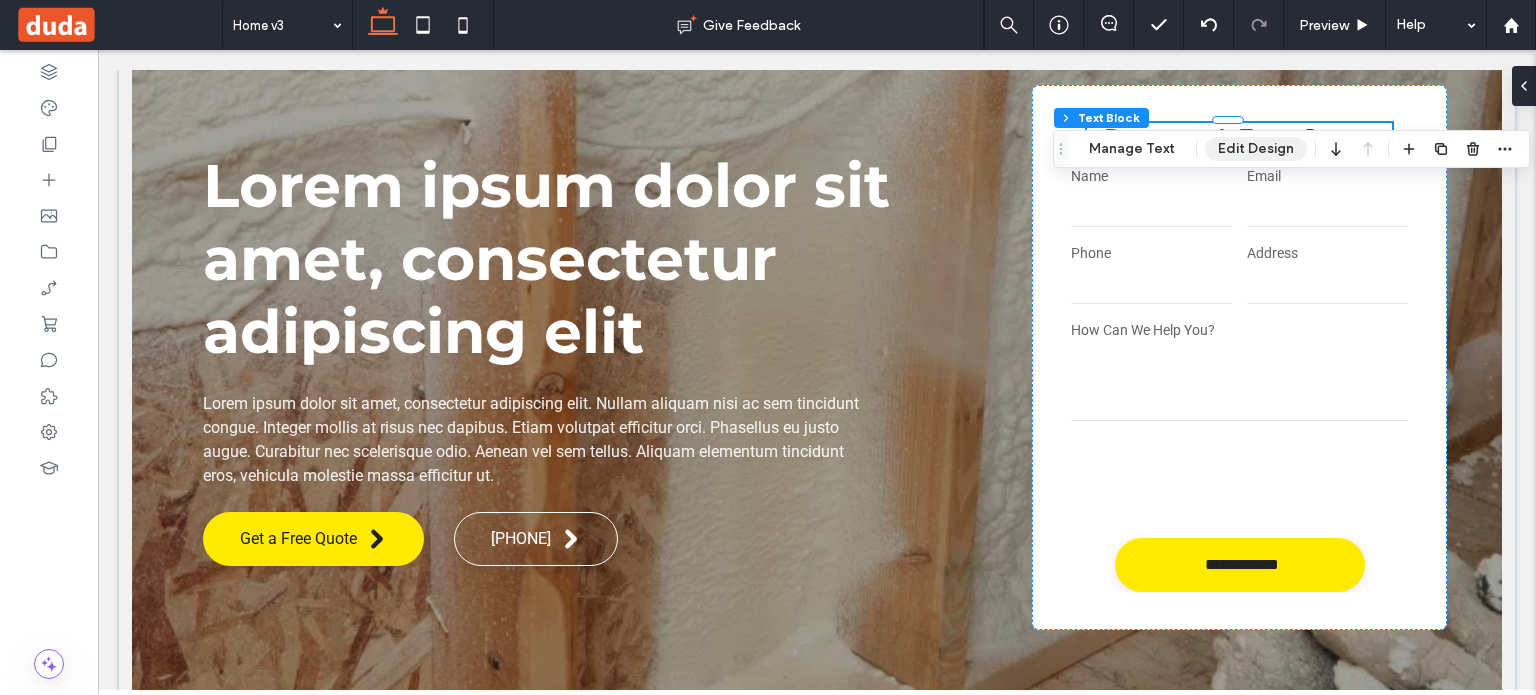 click on "Edit Design" at bounding box center [1256, 149] 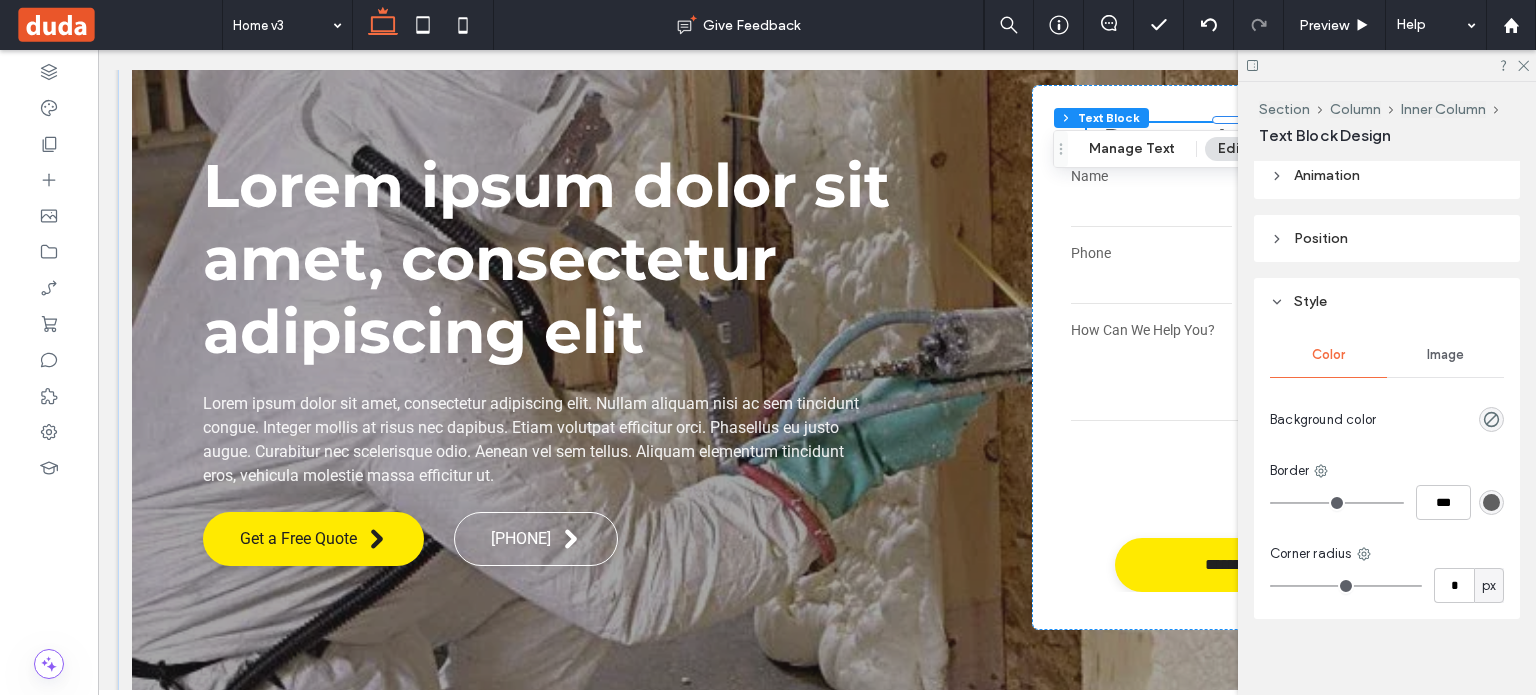 scroll, scrollTop: 208, scrollLeft: 0, axis: vertical 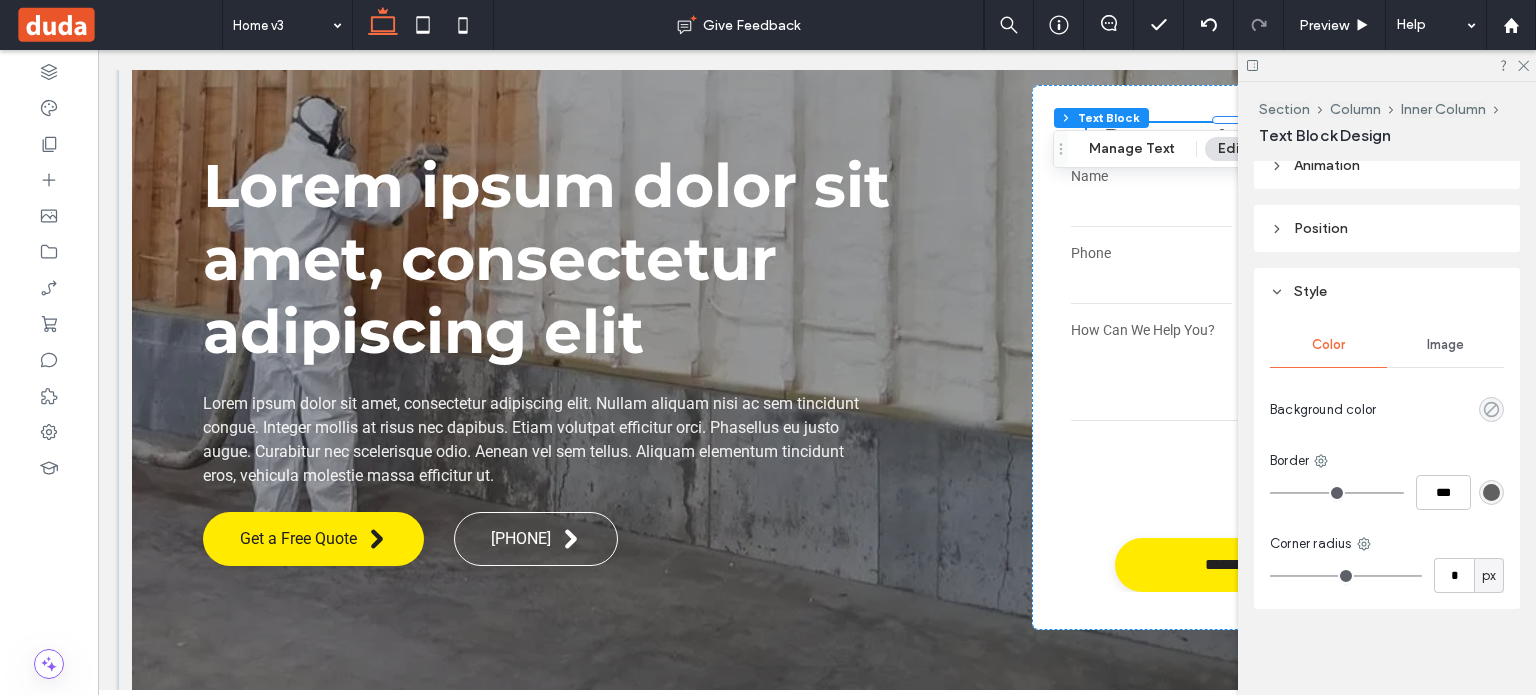 click 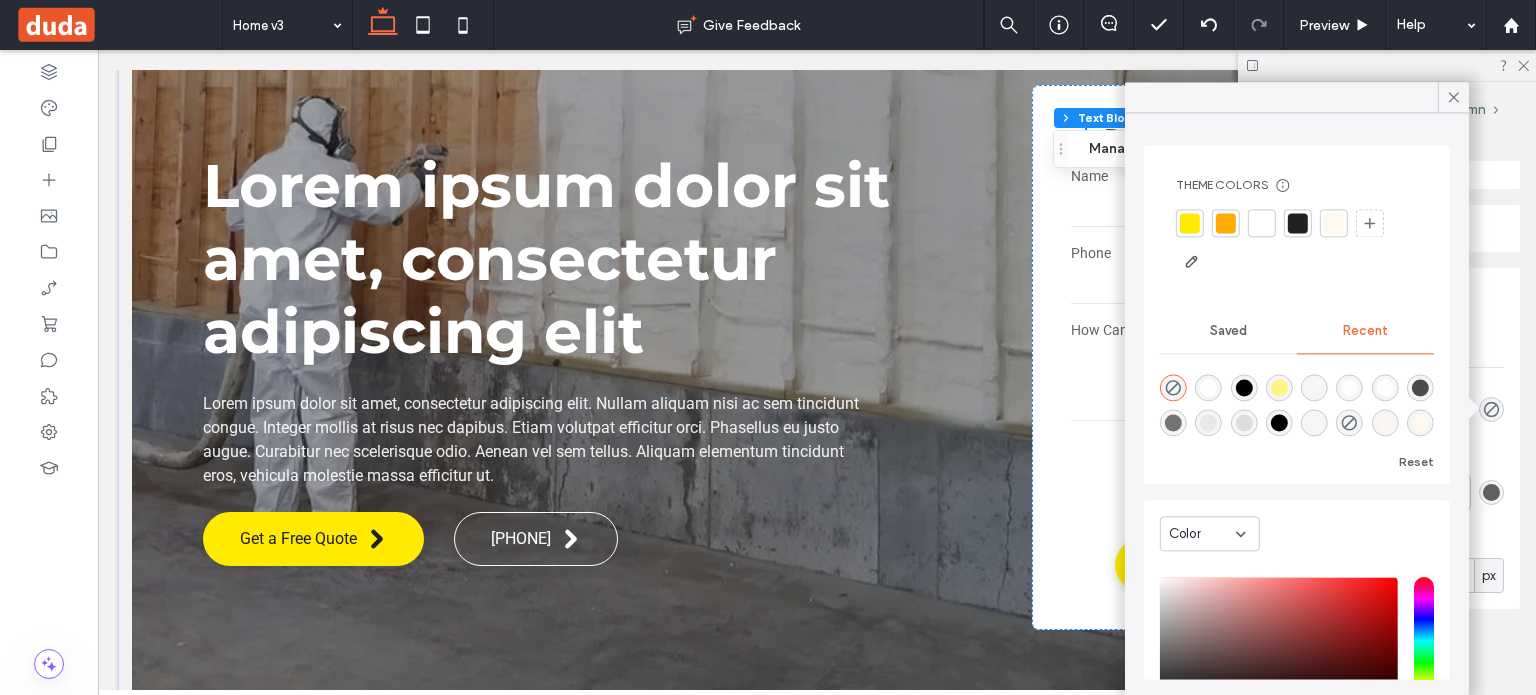 click at bounding box center [1190, 223] 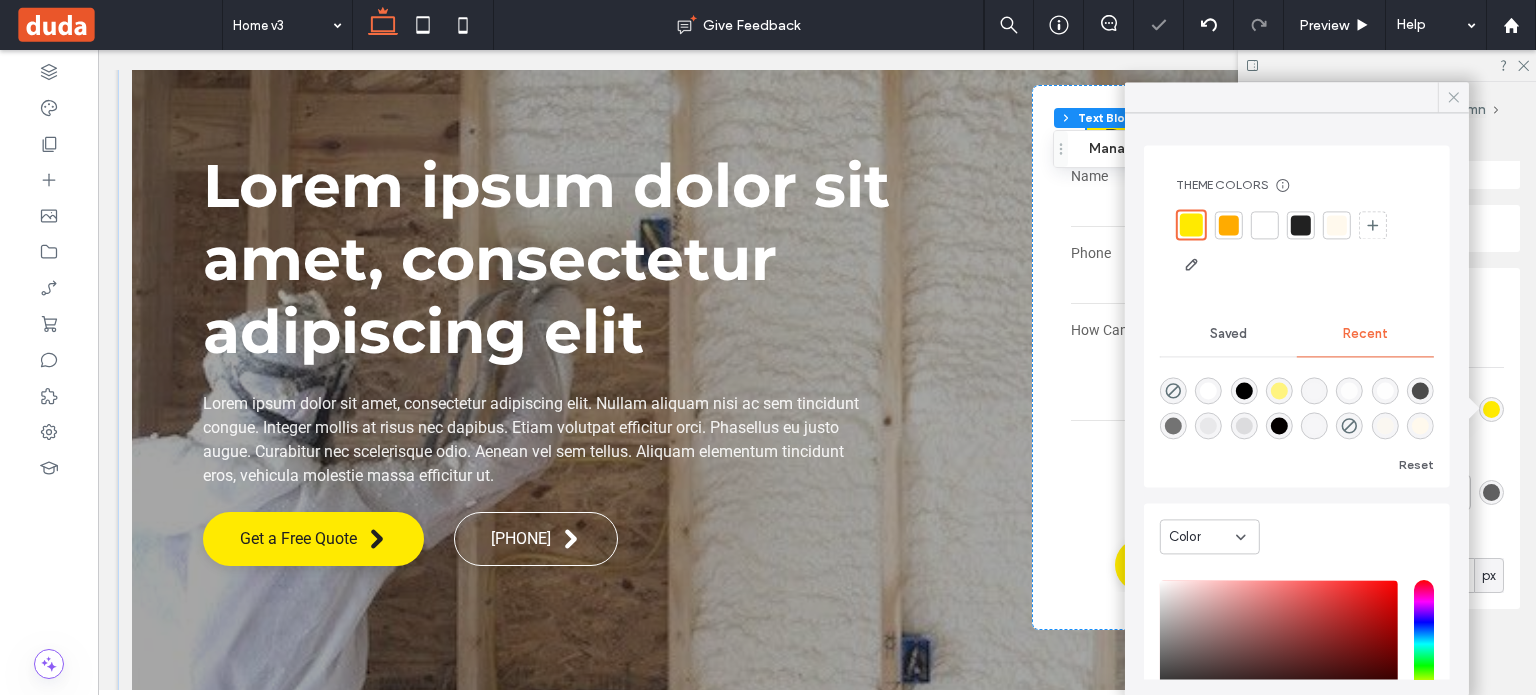 click 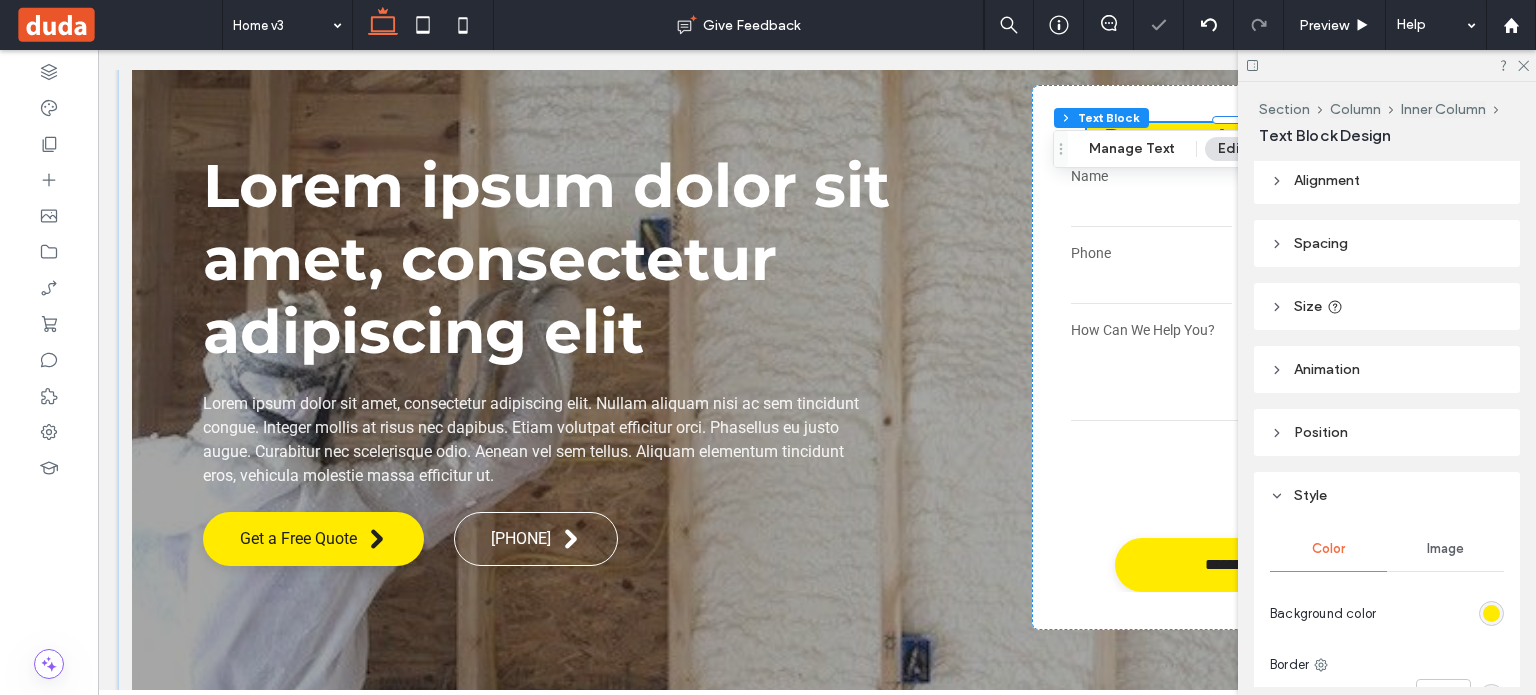 scroll, scrollTop: 0, scrollLeft: 0, axis: both 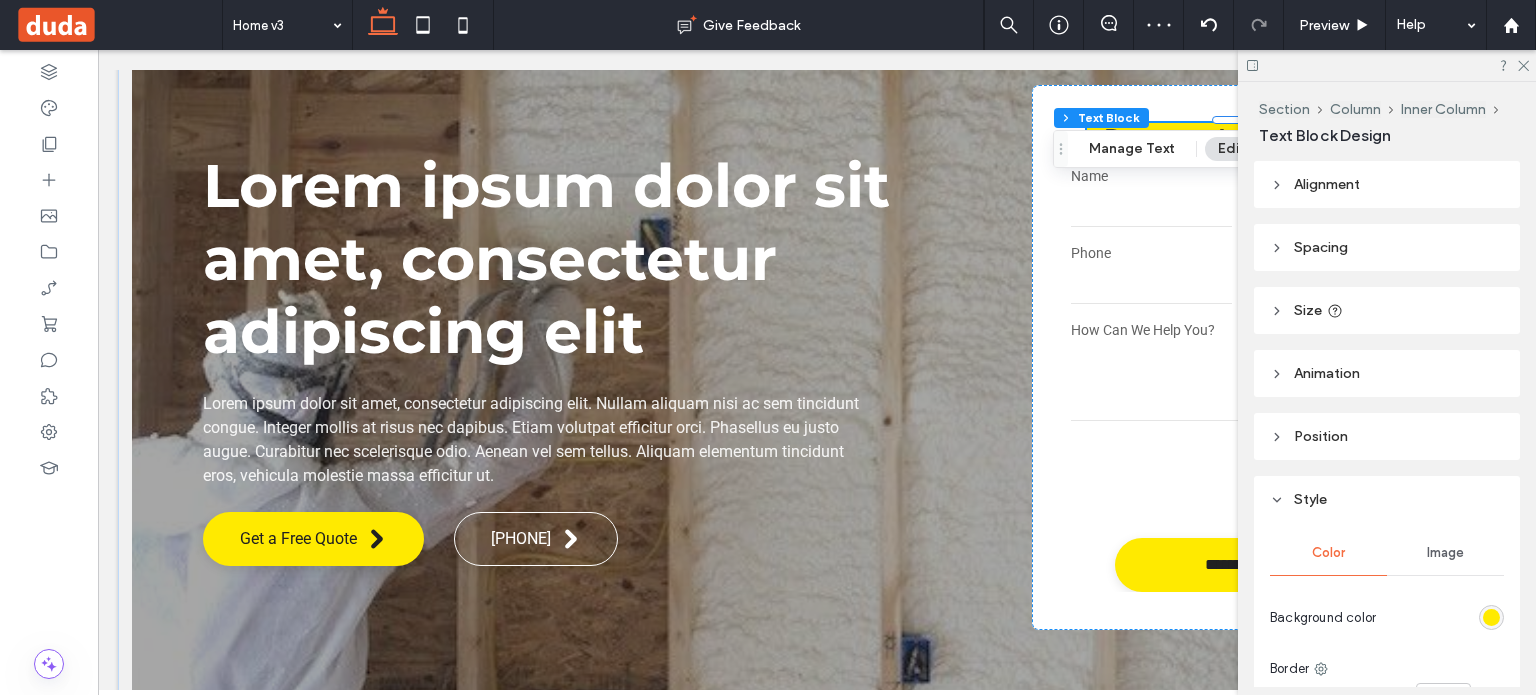 click on "Size" at bounding box center (1387, 310) 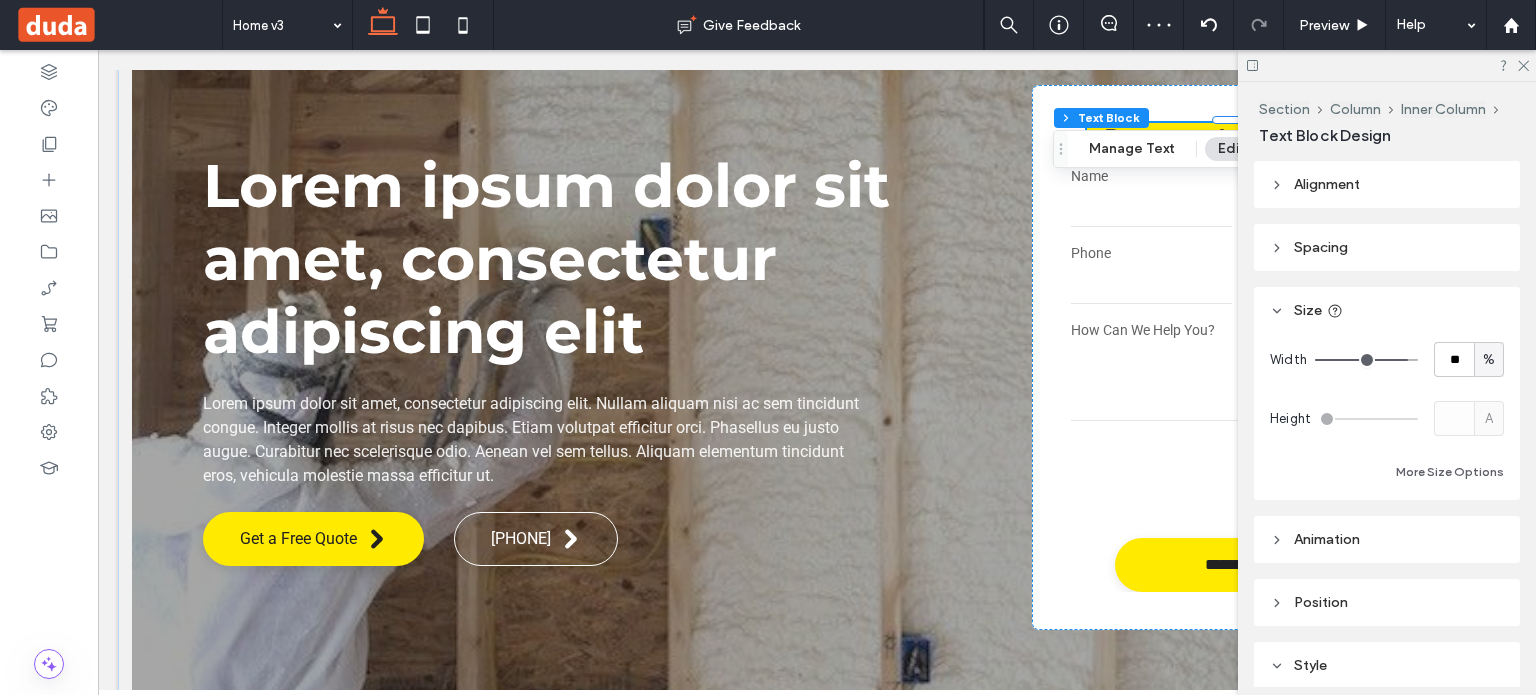 type on "***" 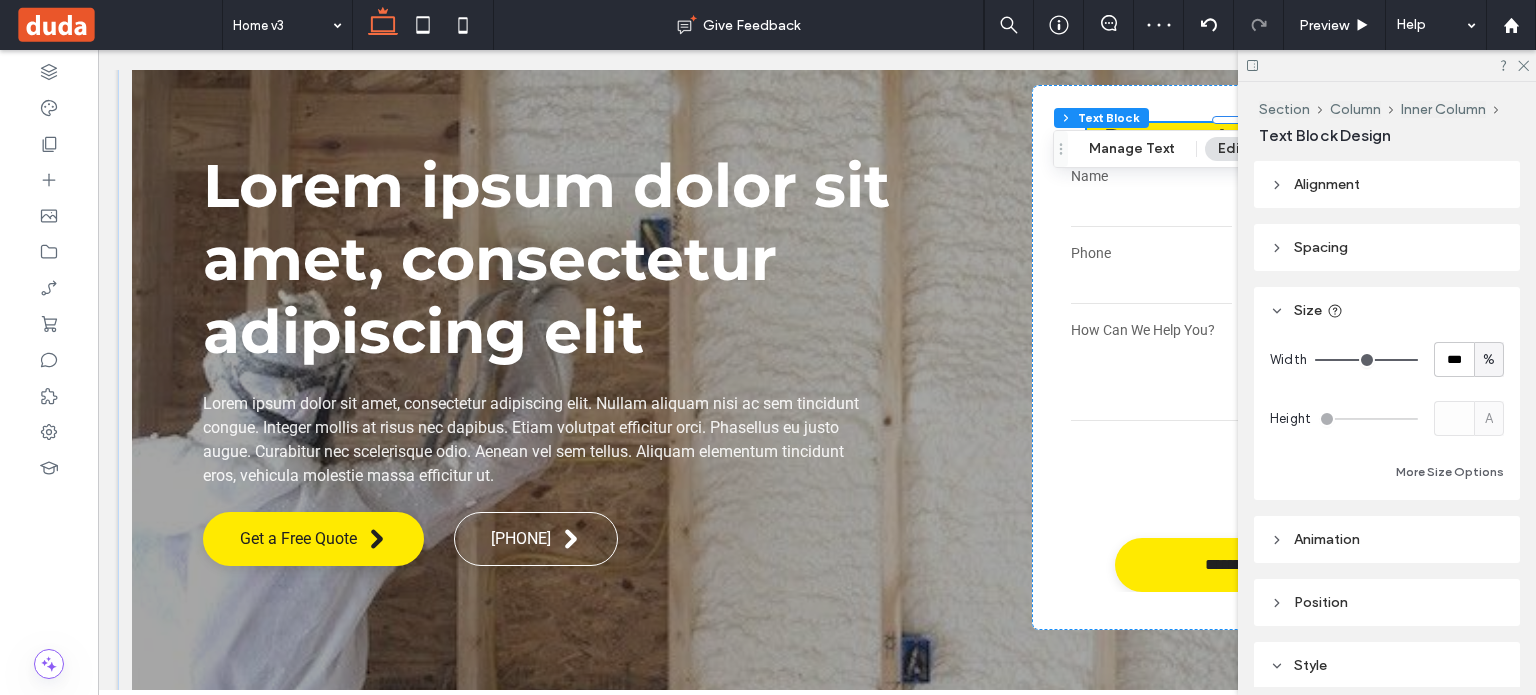 drag, startPoint x: 1395, startPoint y: 355, endPoint x: 1430, endPoint y: 356, distance: 35.014282 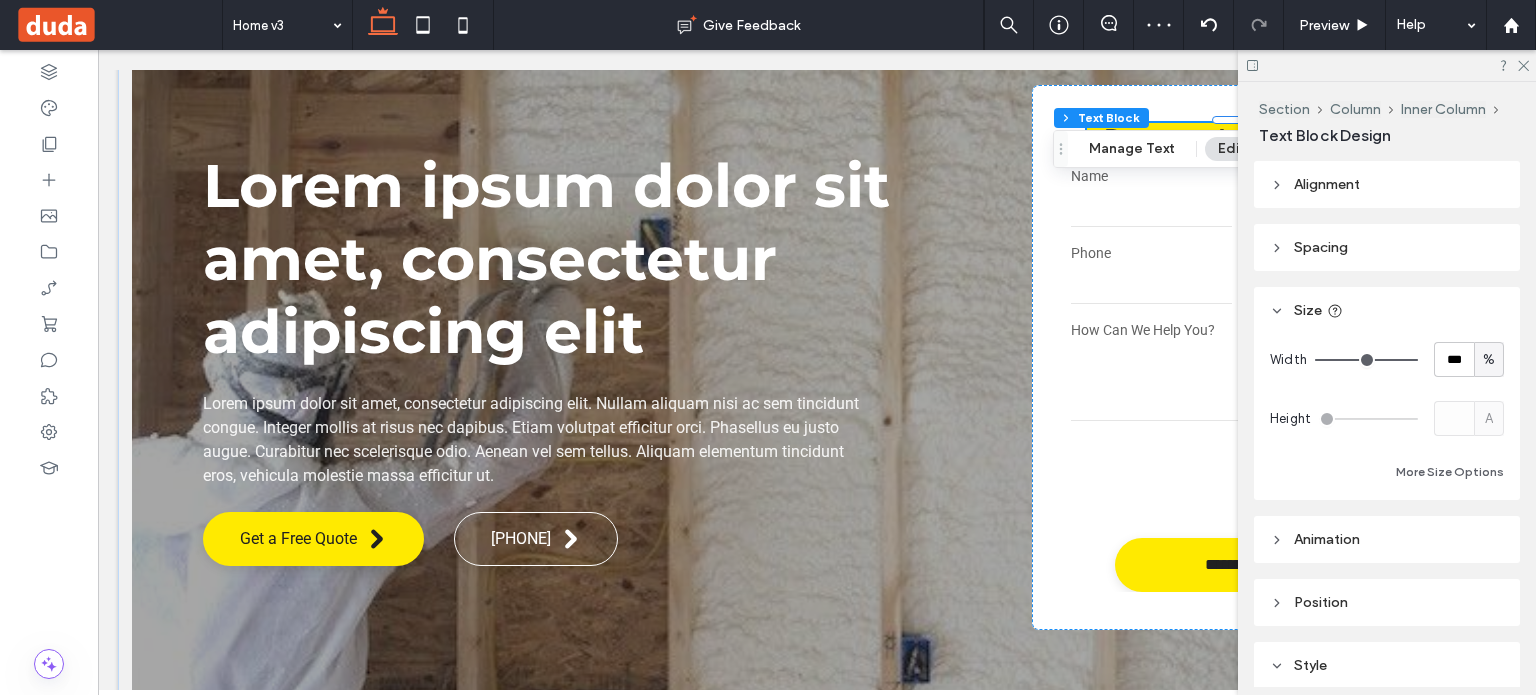 type on "***" 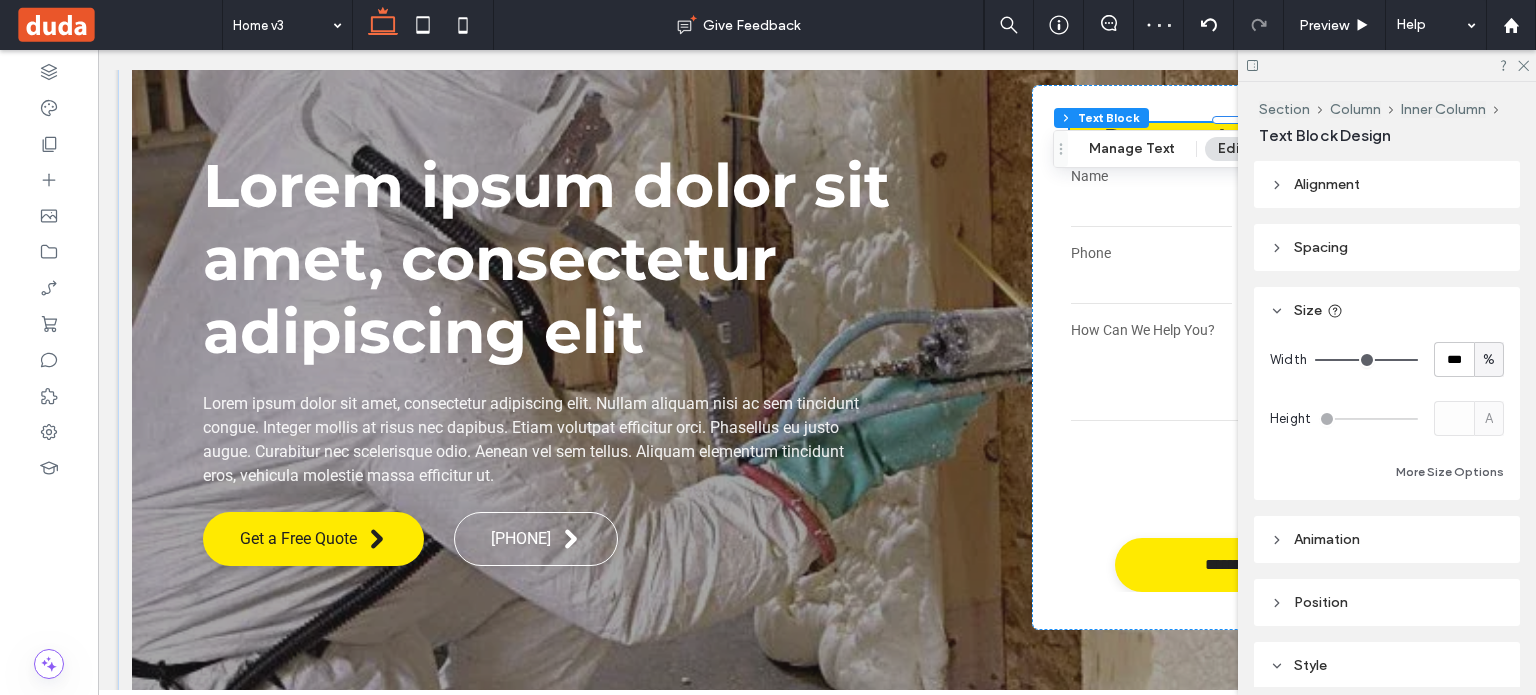 click on "A" at bounding box center (1469, 418) 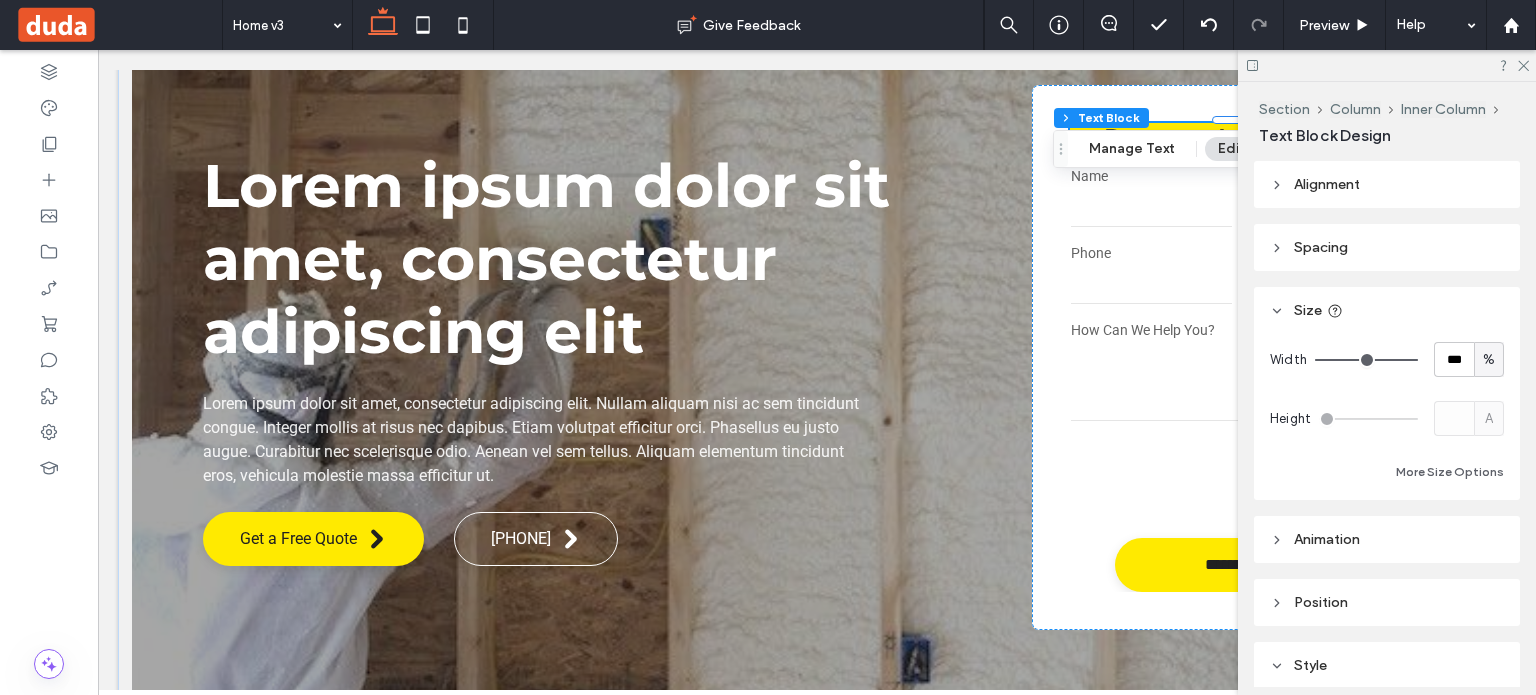 click on "Request A Free Quote" at bounding box center [1240, 137] 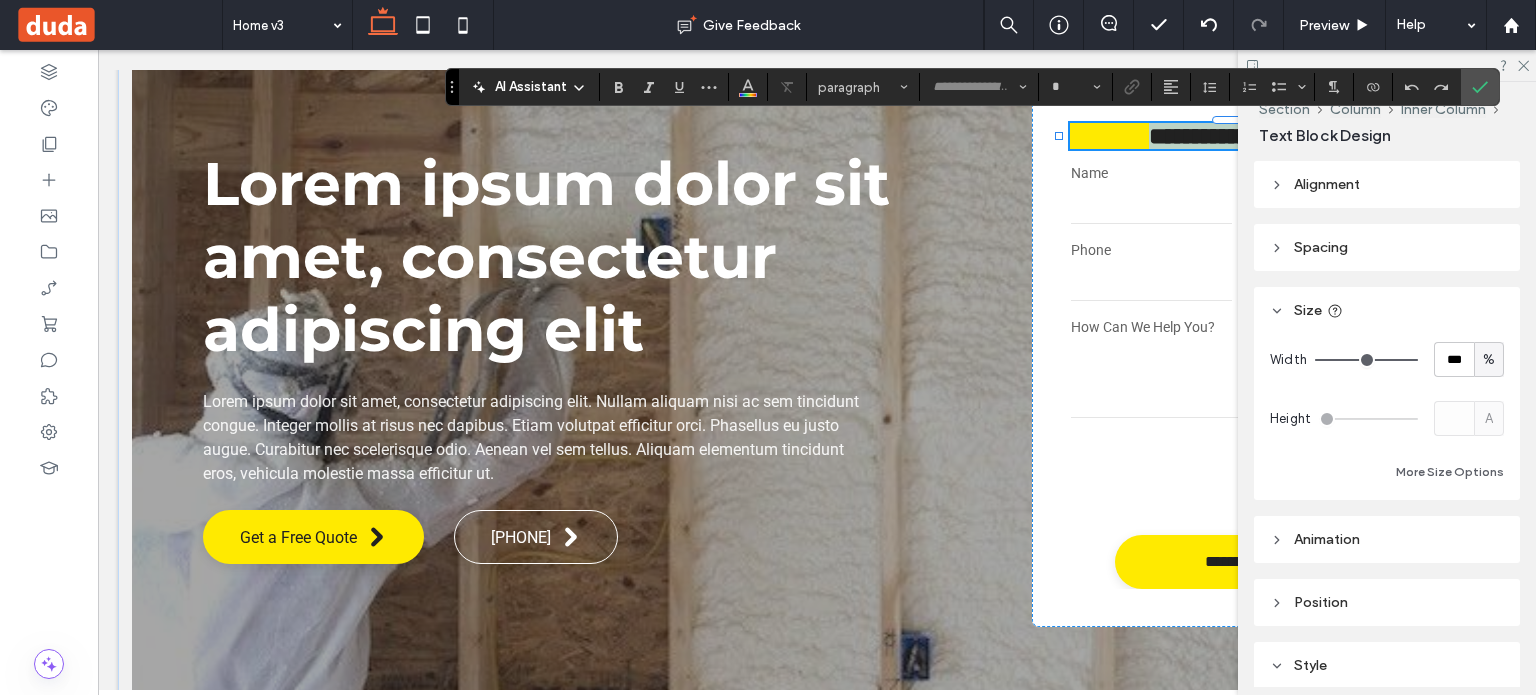 type on "**********" 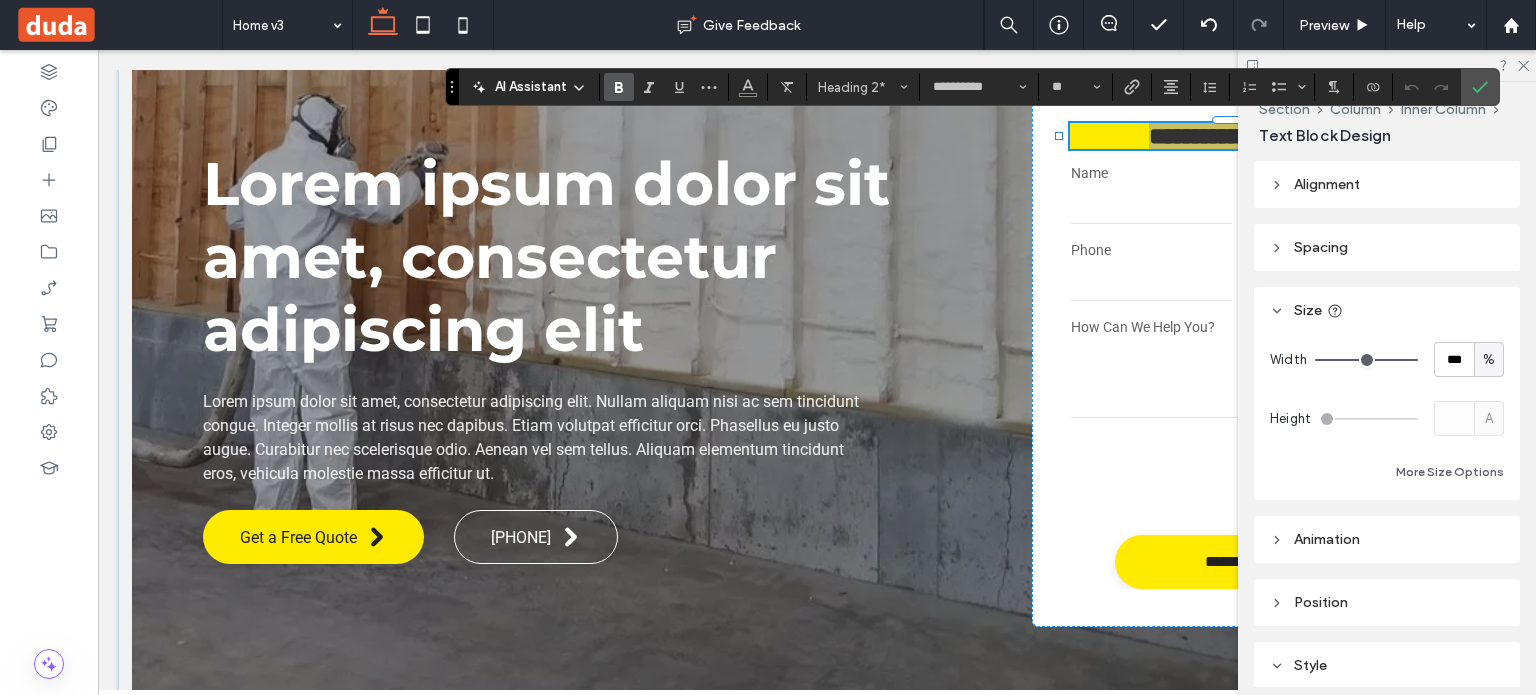 click at bounding box center [1476, 87] 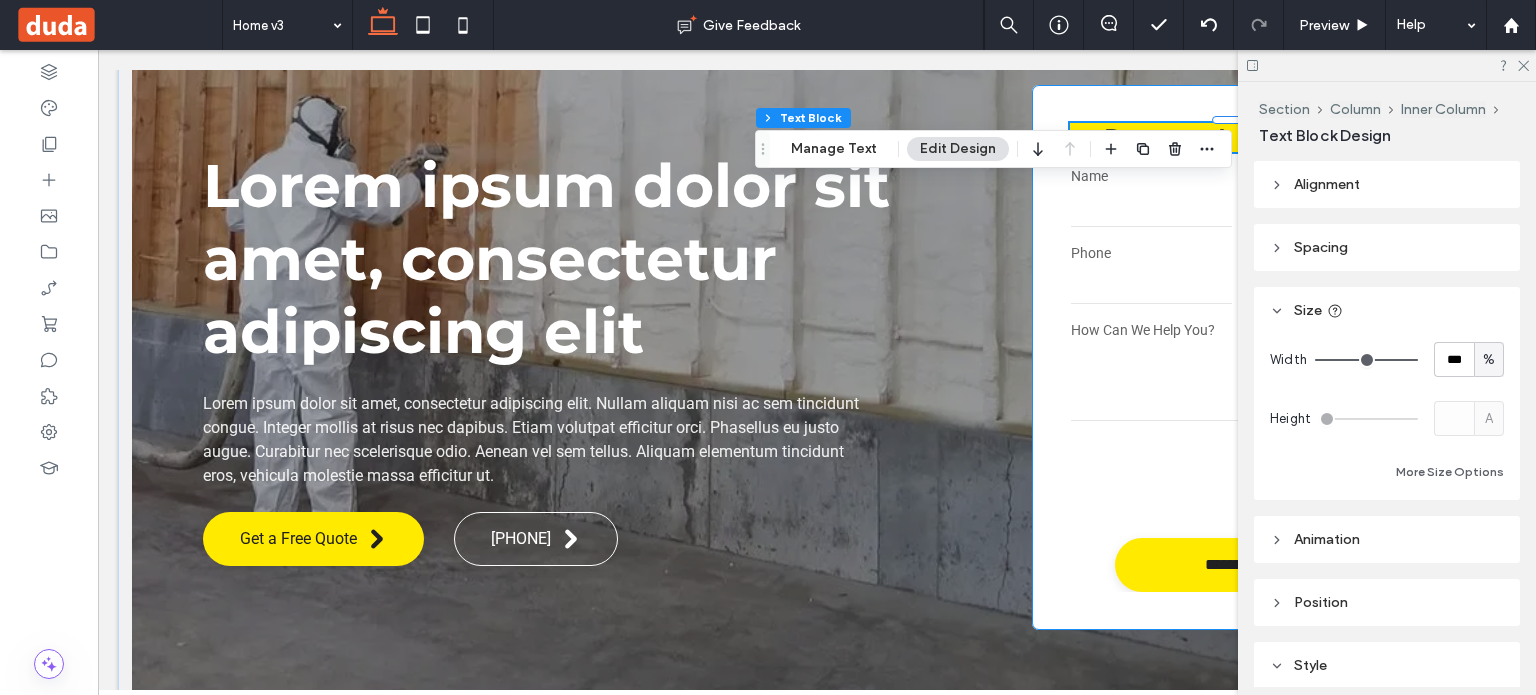 click on "**********" at bounding box center [1239, 357] 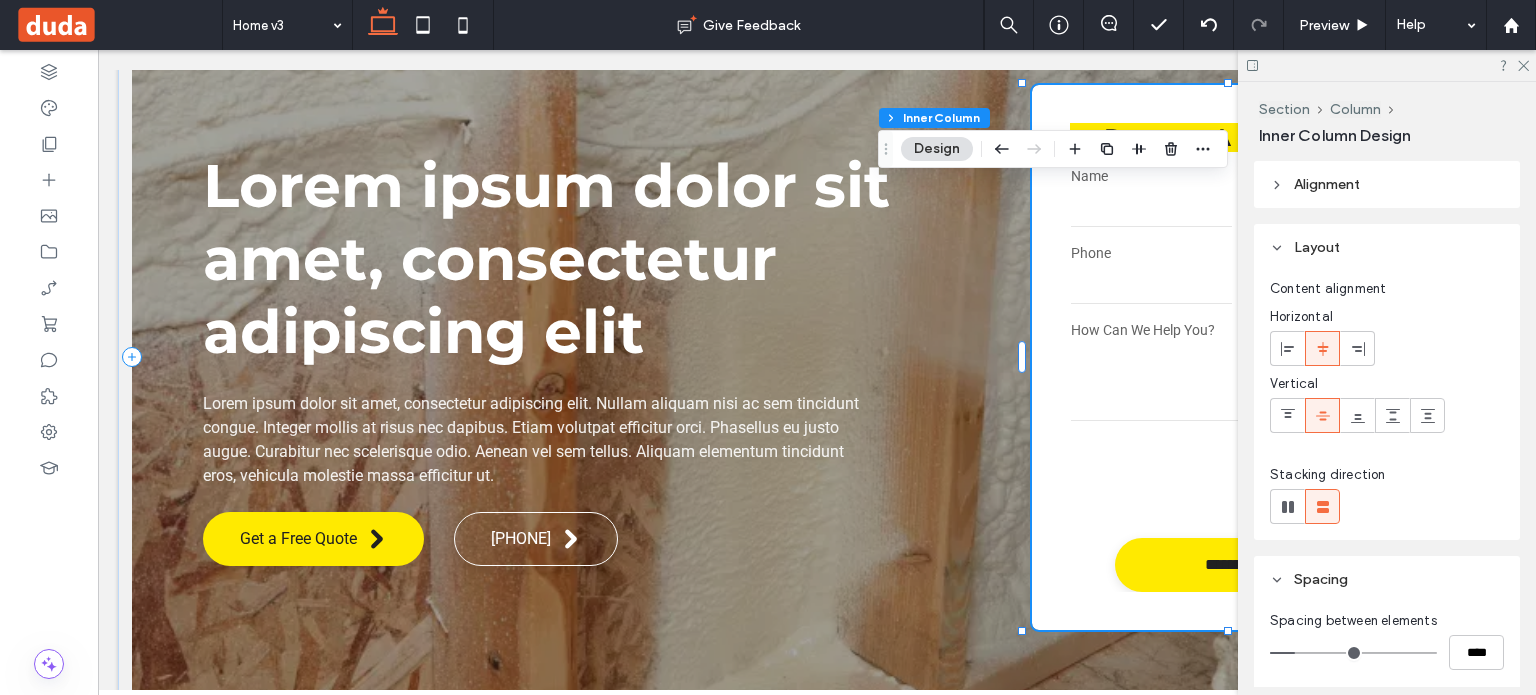 click on "**********" at bounding box center (1239, 357) 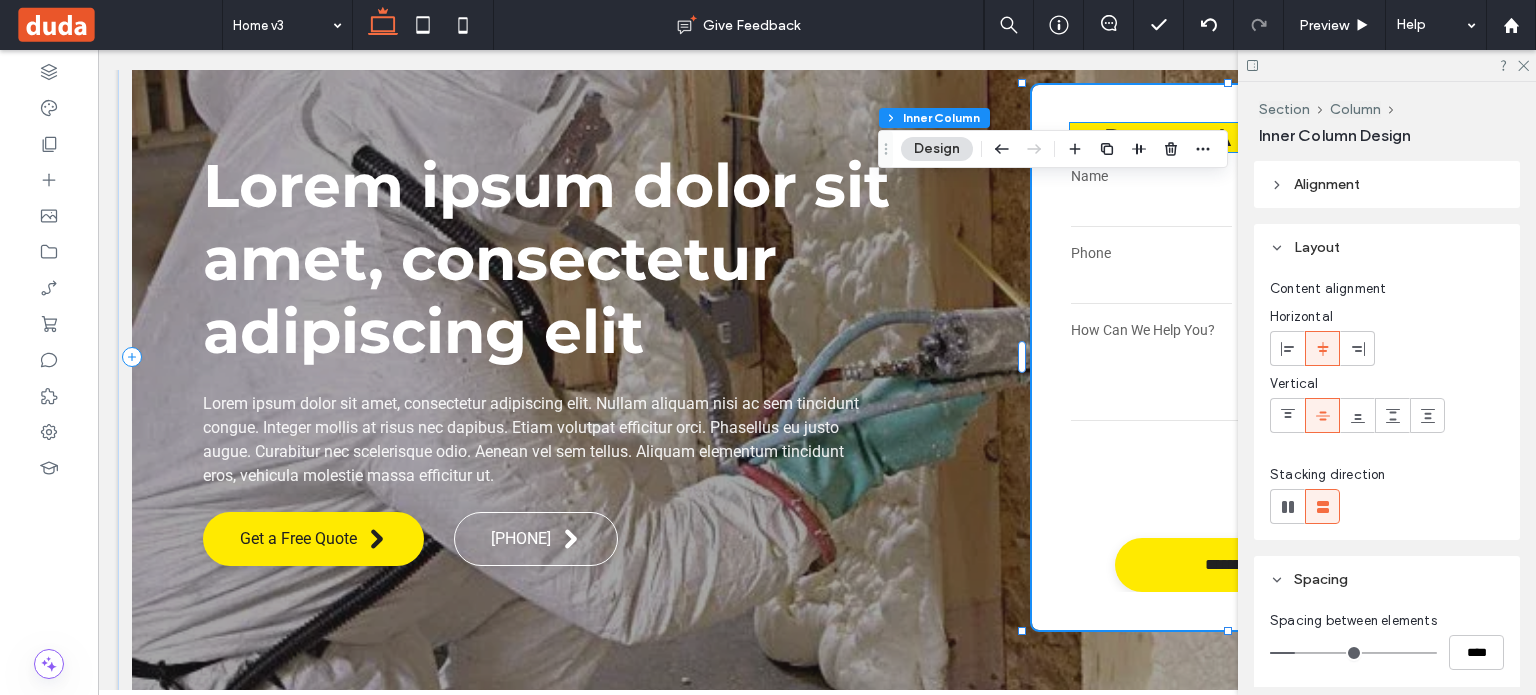 click on "Request A Free Quote" at bounding box center [1240, 137] 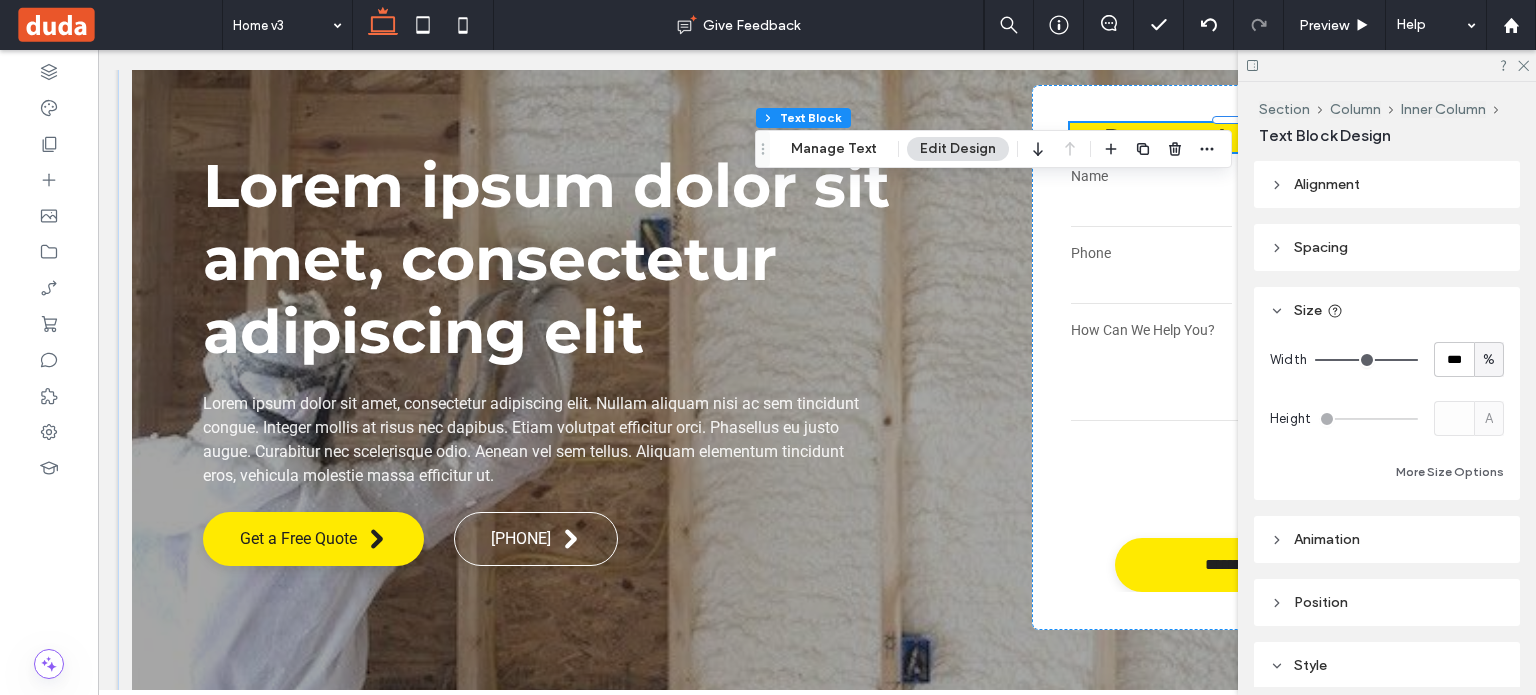click on "Spacing" at bounding box center (1387, 247) 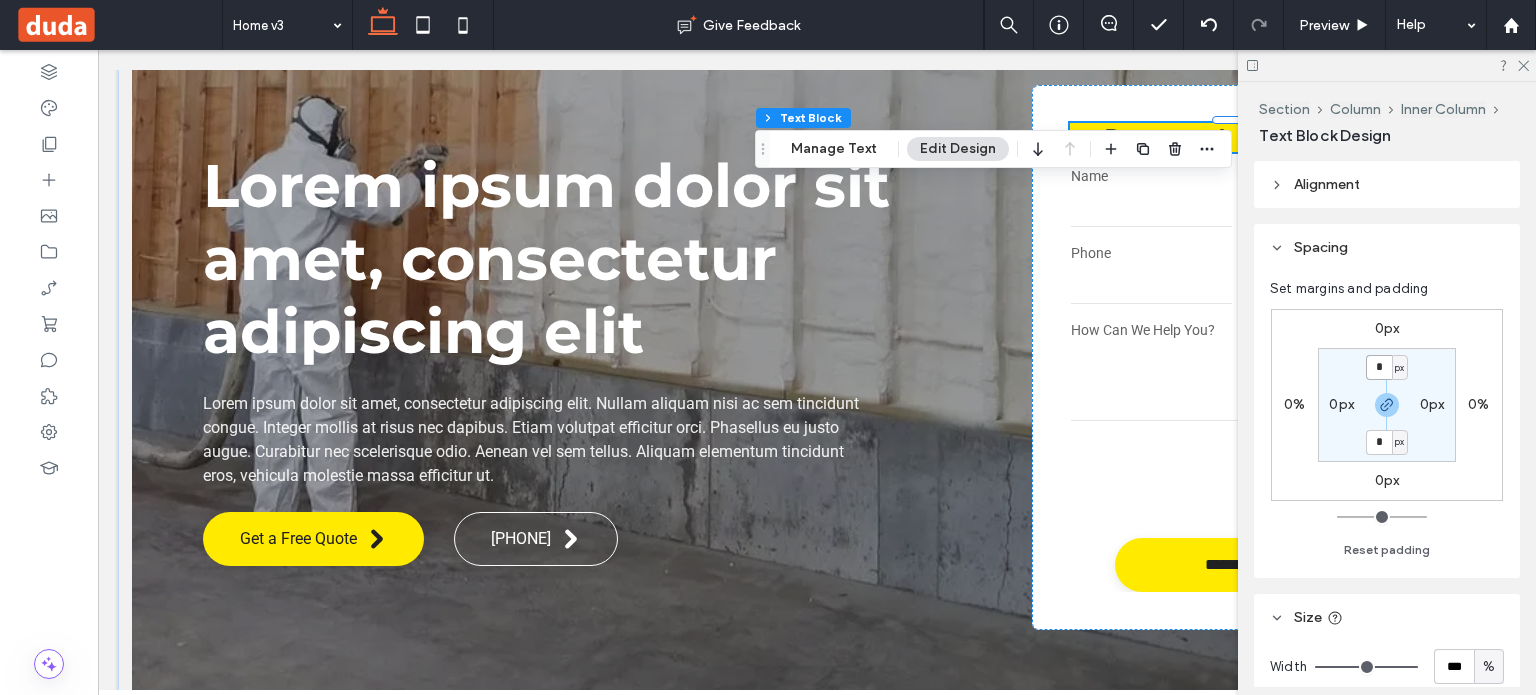 click on "*" at bounding box center (1379, 367) 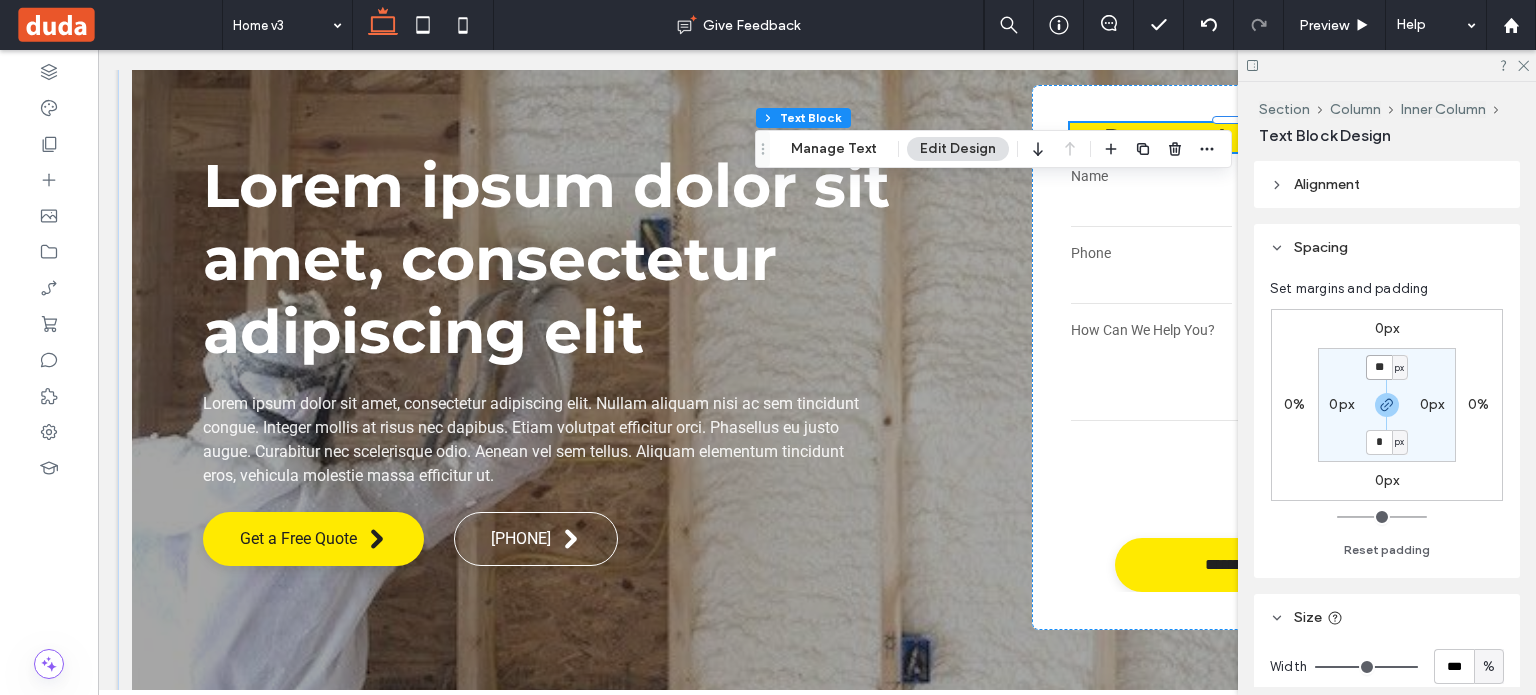 type on "**" 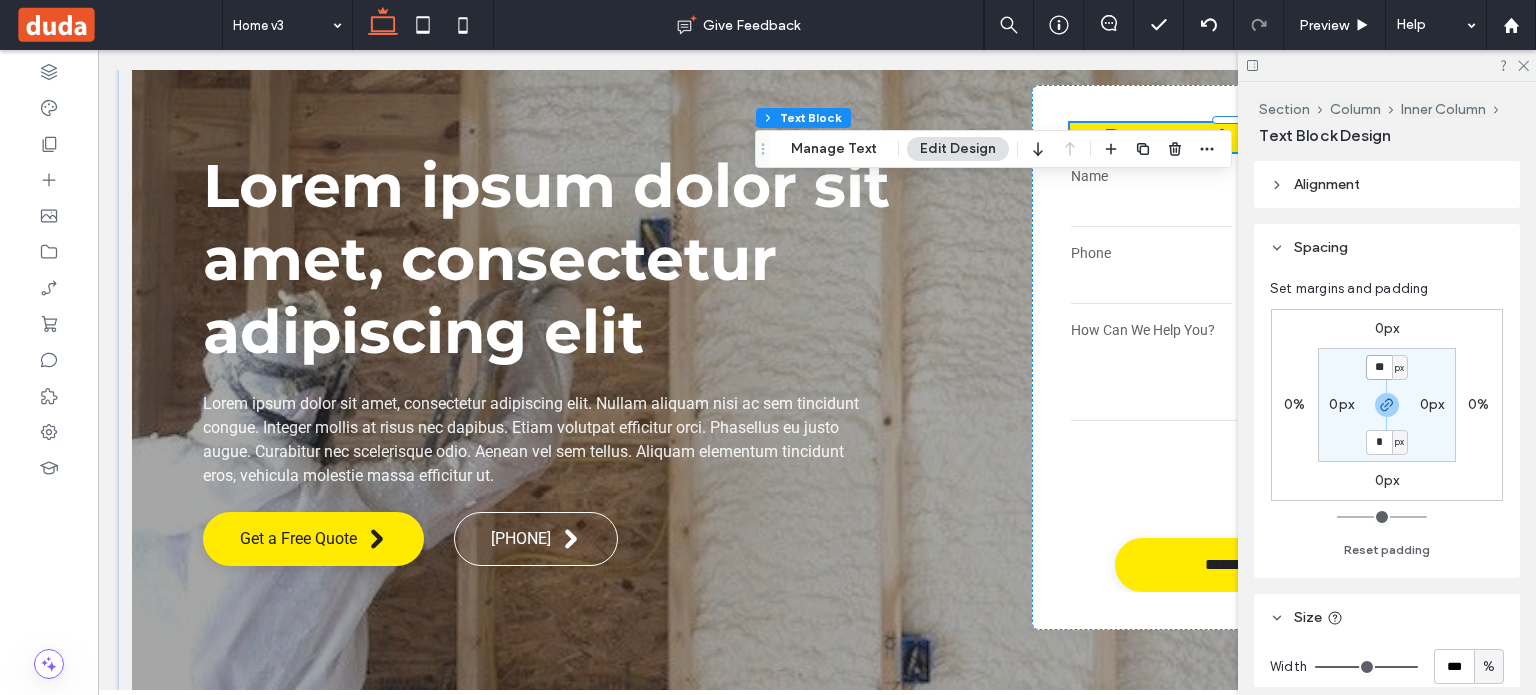 type on "**" 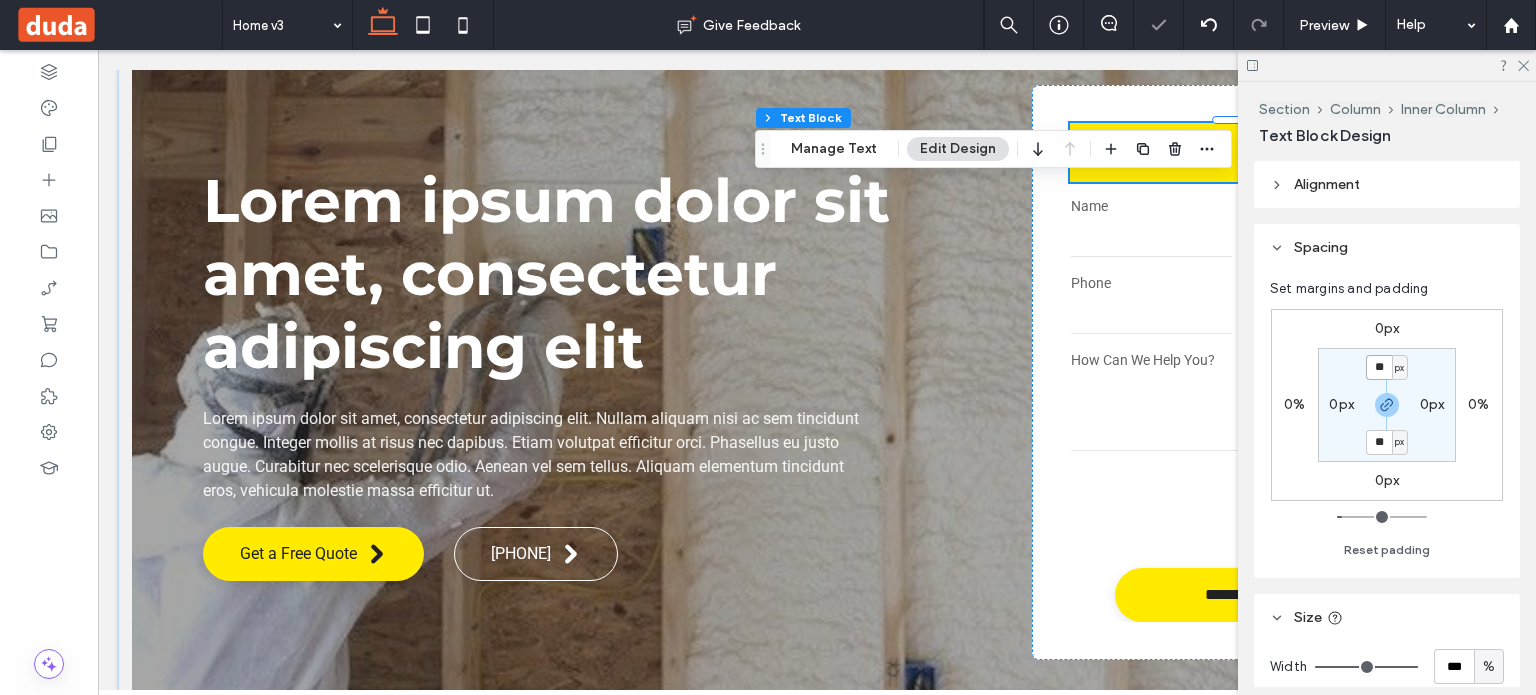 click on "**" at bounding box center (1379, 367) 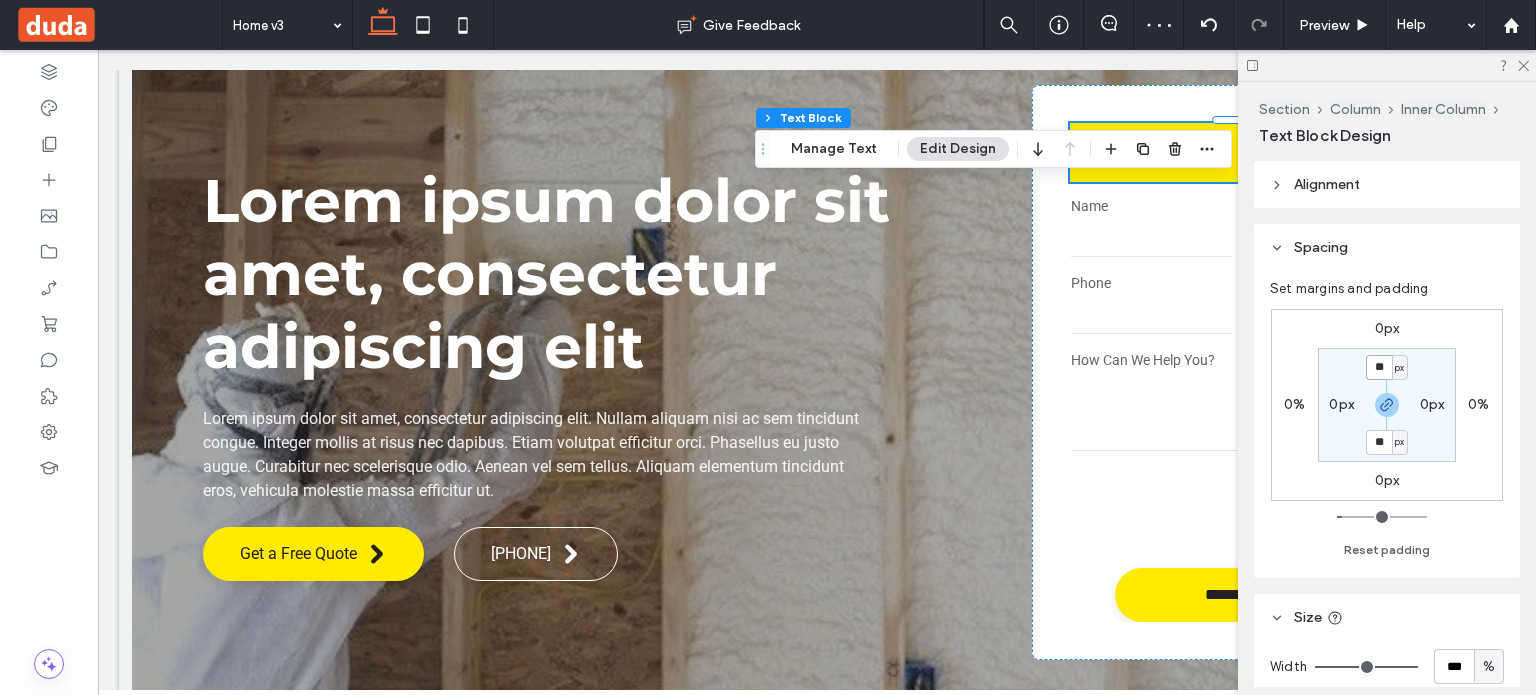 click on "**" at bounding box center (1379, 367) 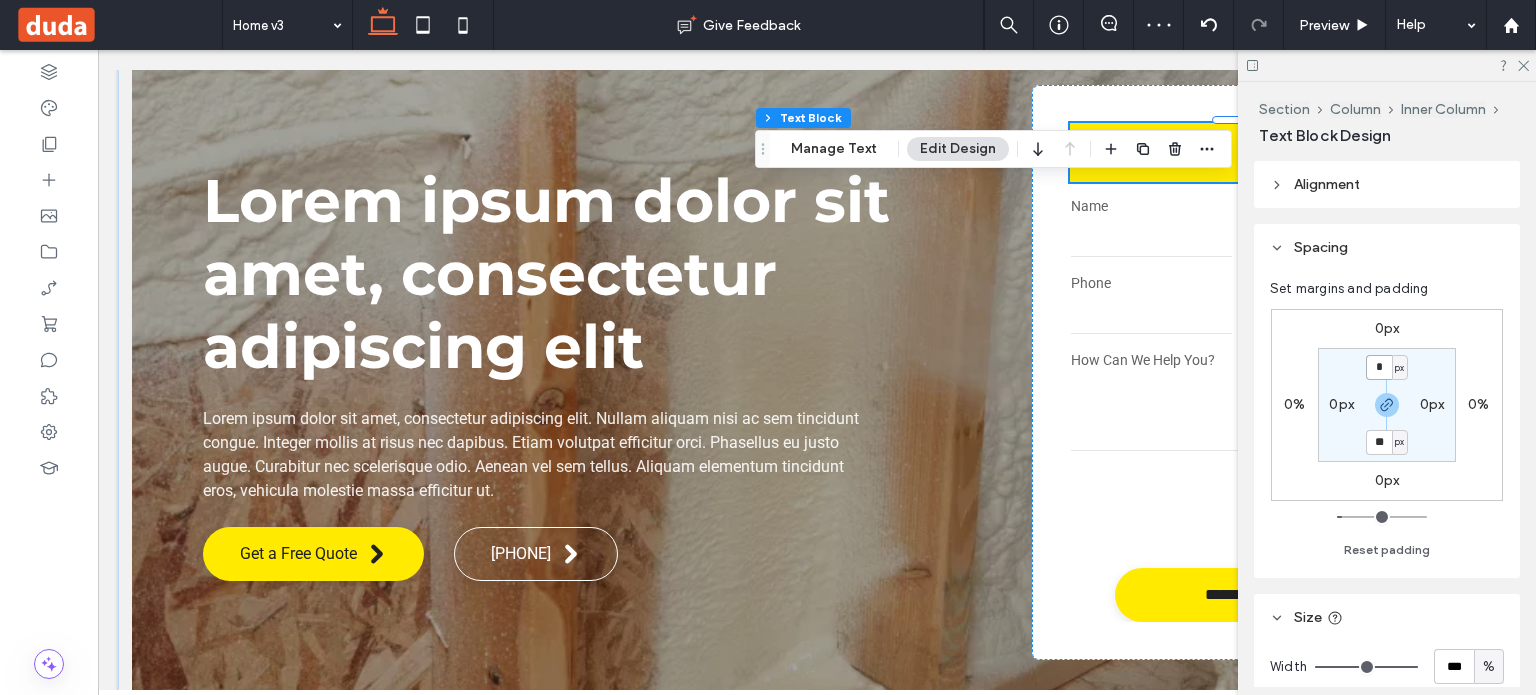 type on "*" 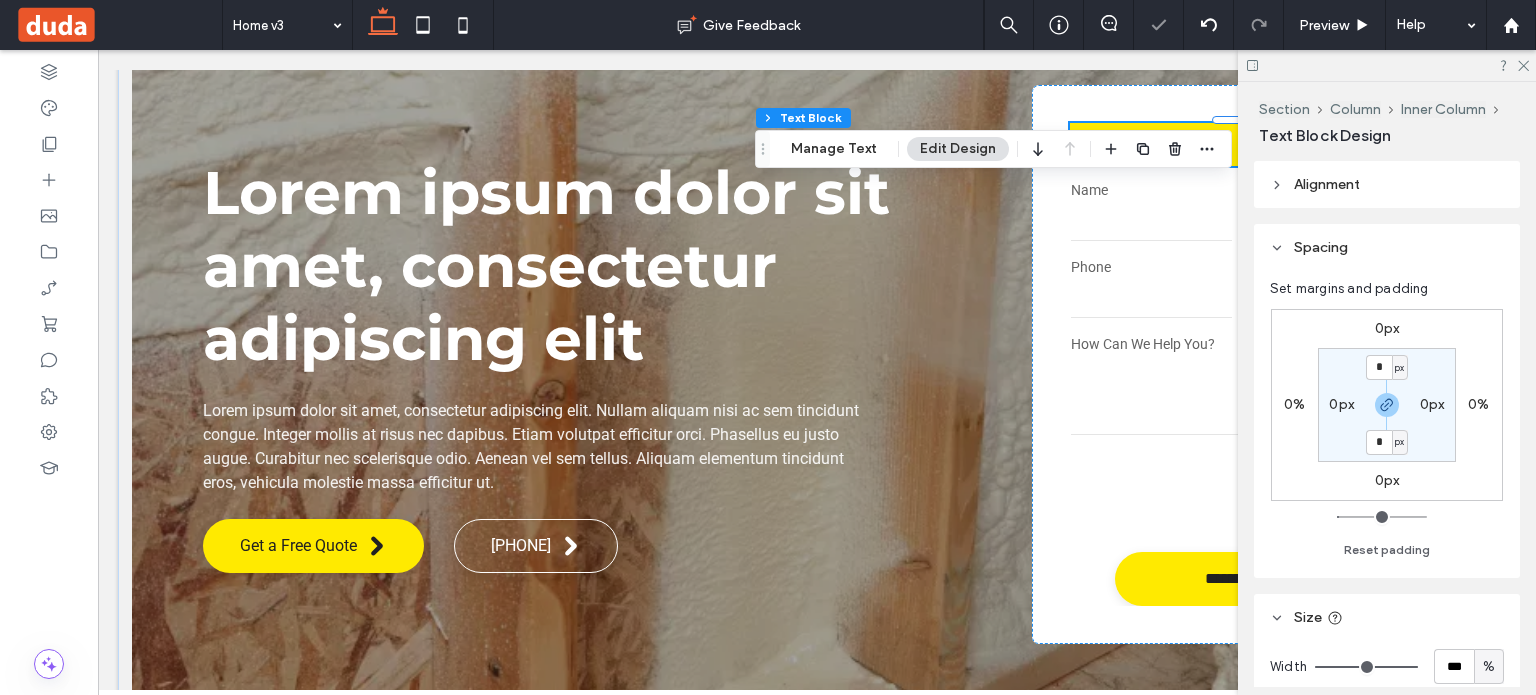 click on "0px" at bounding box center [1341, 404] 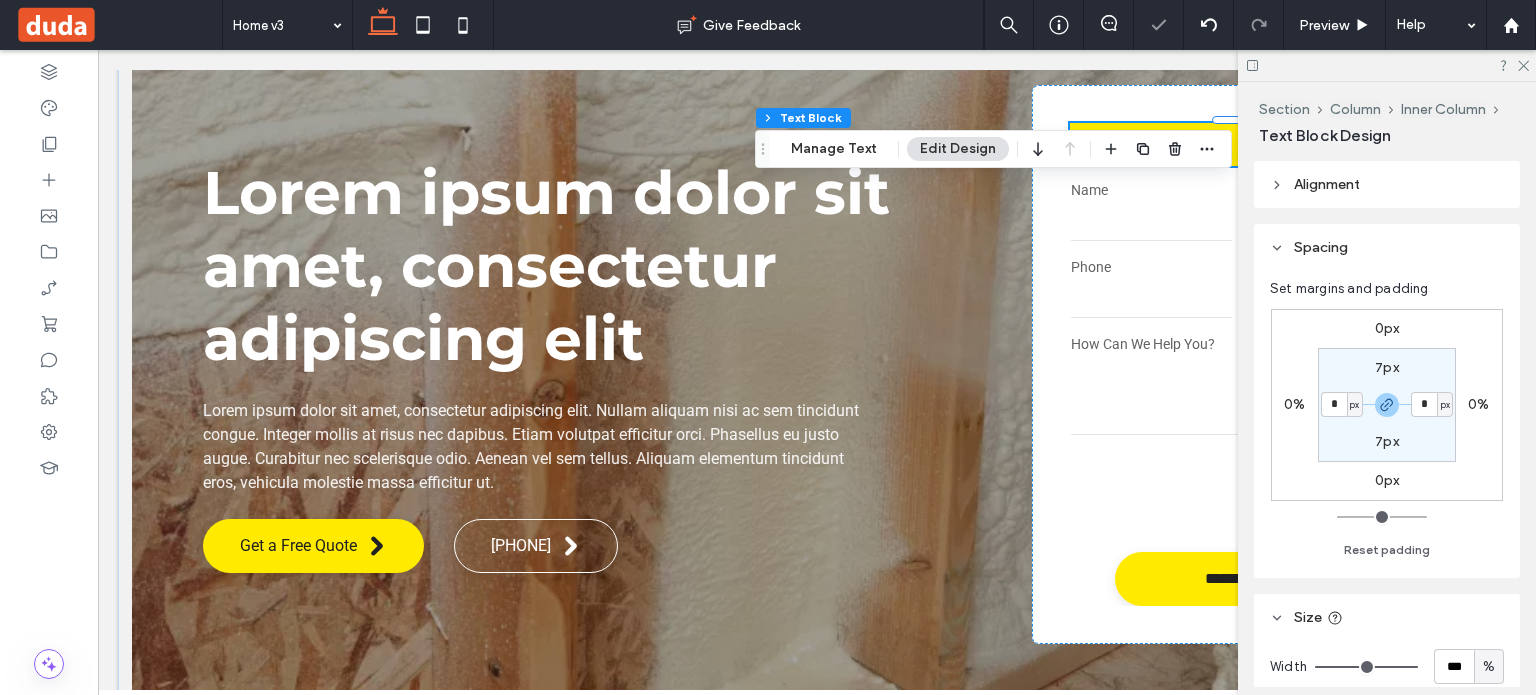 type on "*" 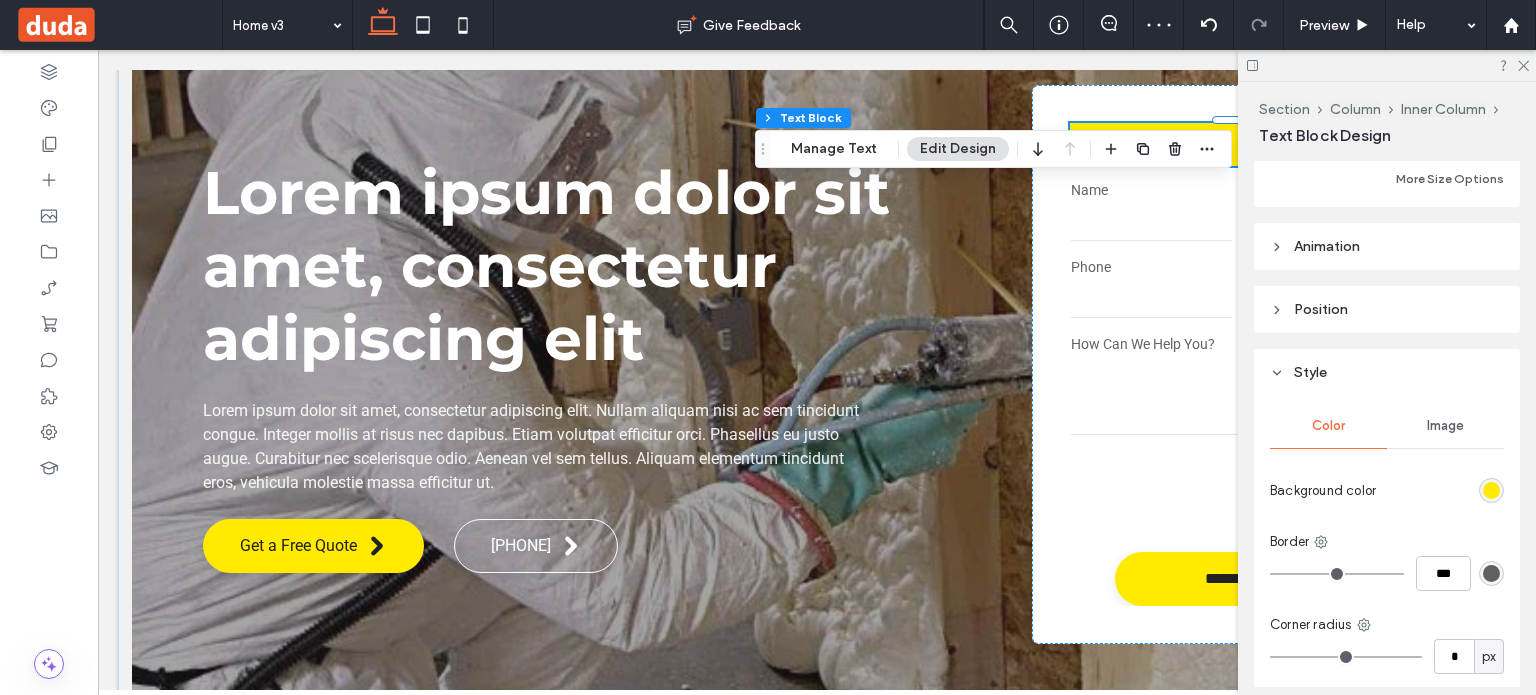 scroll, scrollTop: 681, scrollLeft: 0, axis: vertical 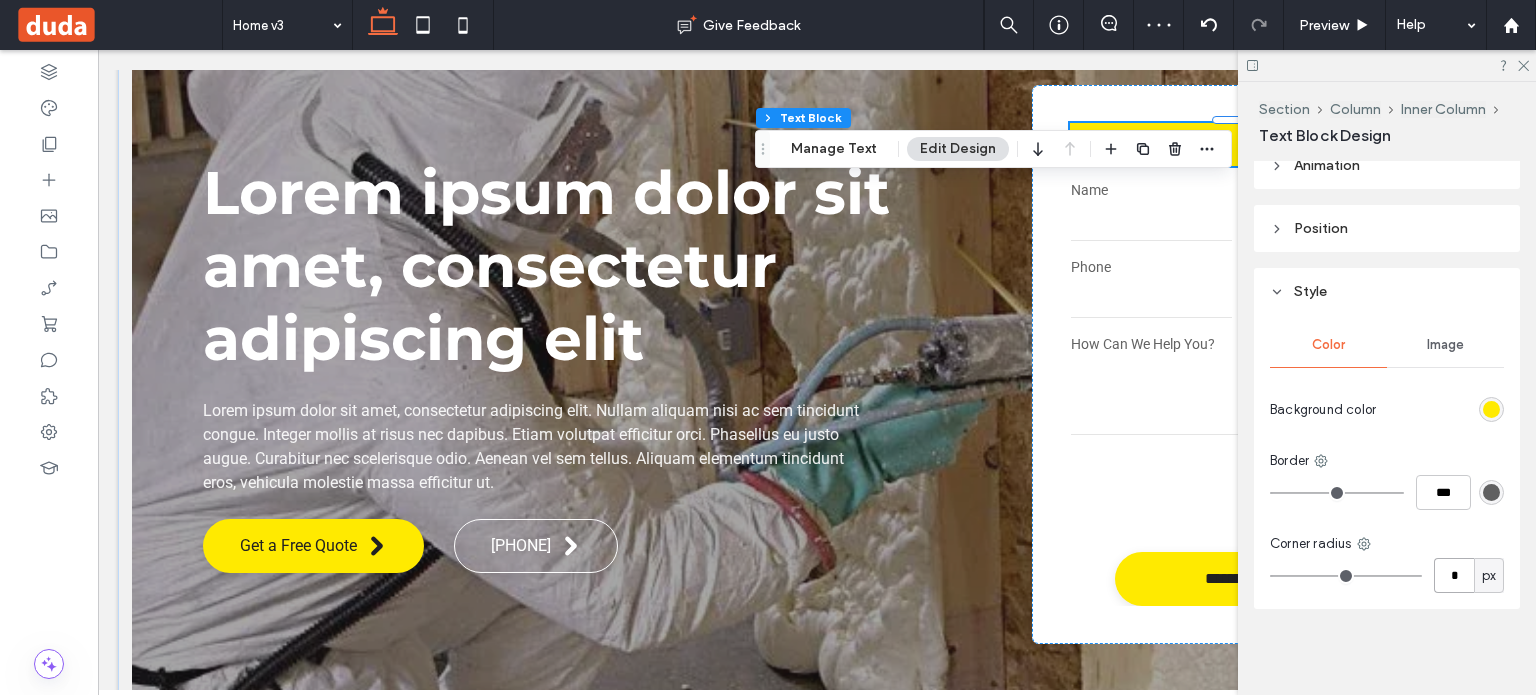 click on "*" at bounding box center (1454, 575) 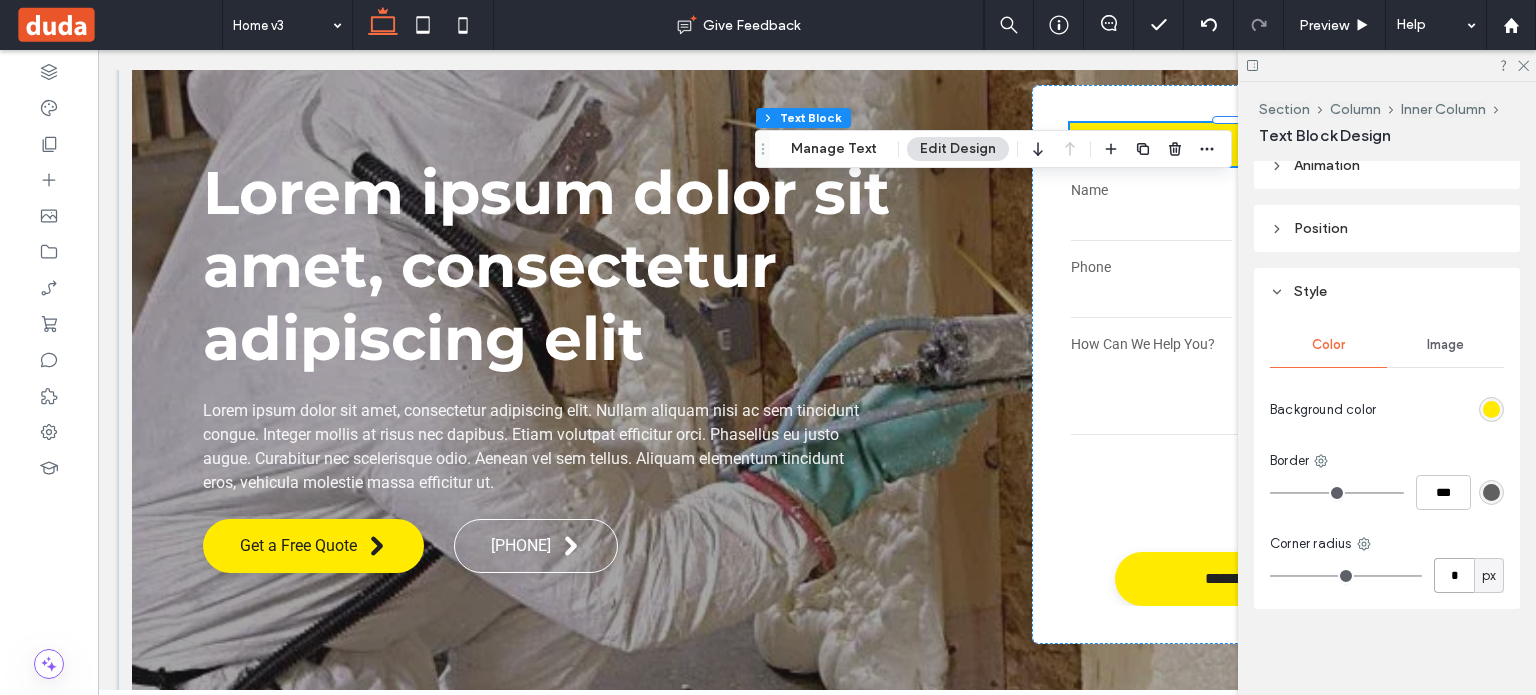 type on "*" 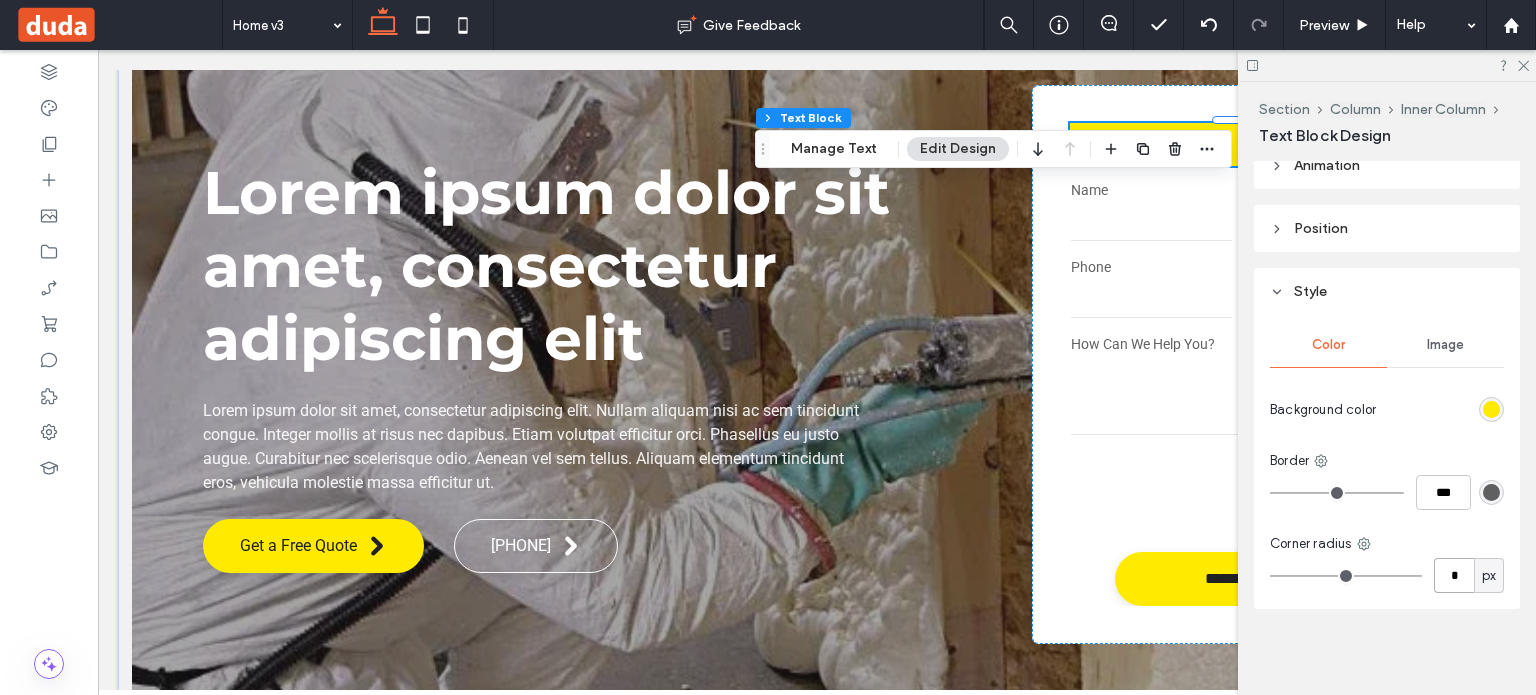 type on "*" 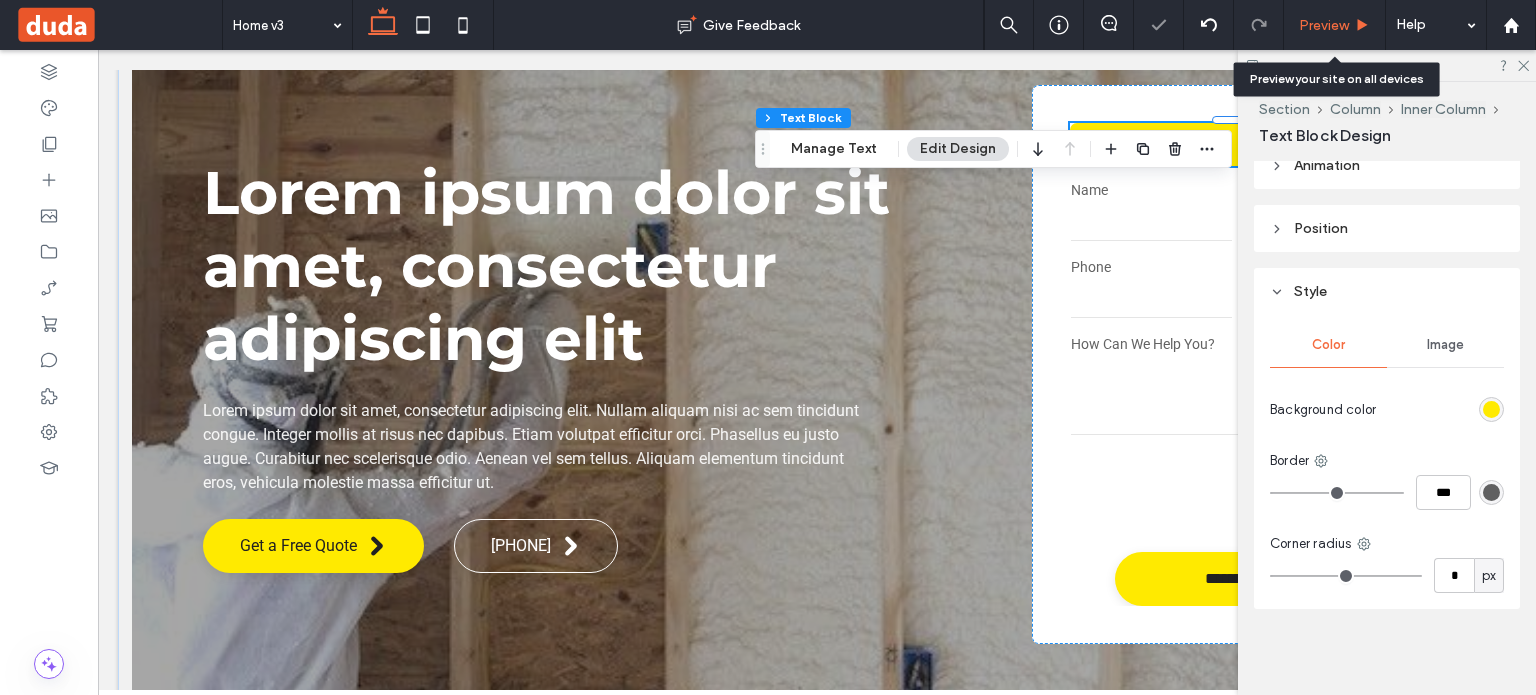 click on "Preview" at bounding box center [1324, 25] 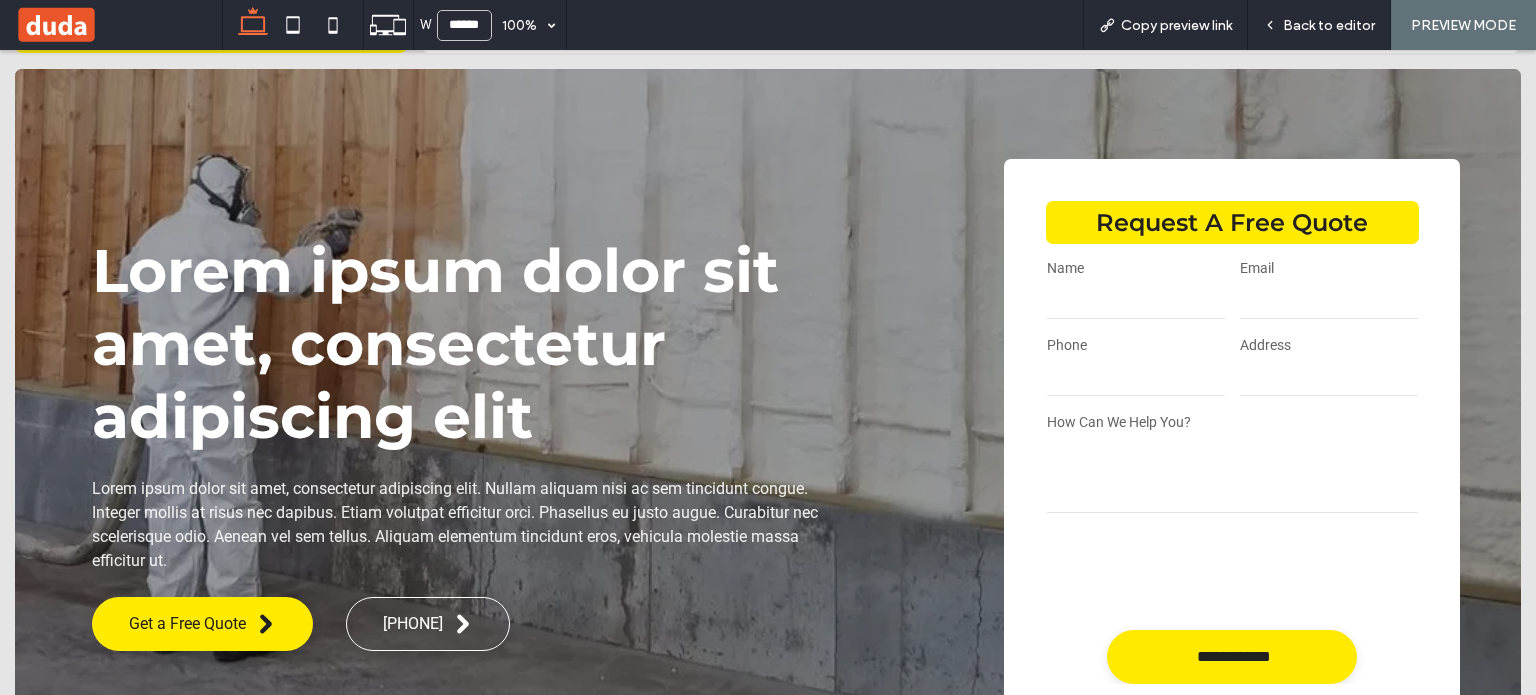 scroll, scrollTop: 100, scrollLeft: 0, axis: vertical 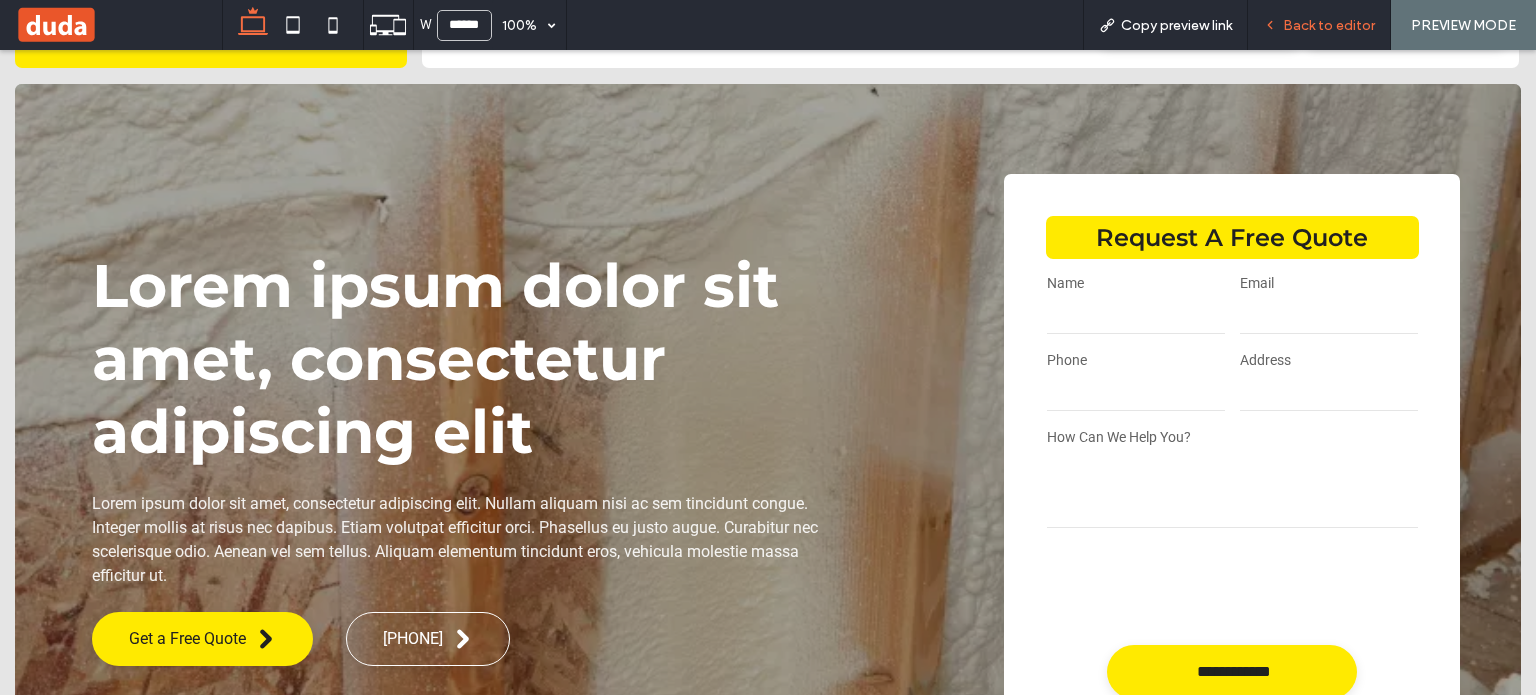drag, startPoint x: 1310, startPoint y: 25, endPoint x: 1284, endPoint y: 62, distance: 45.221676 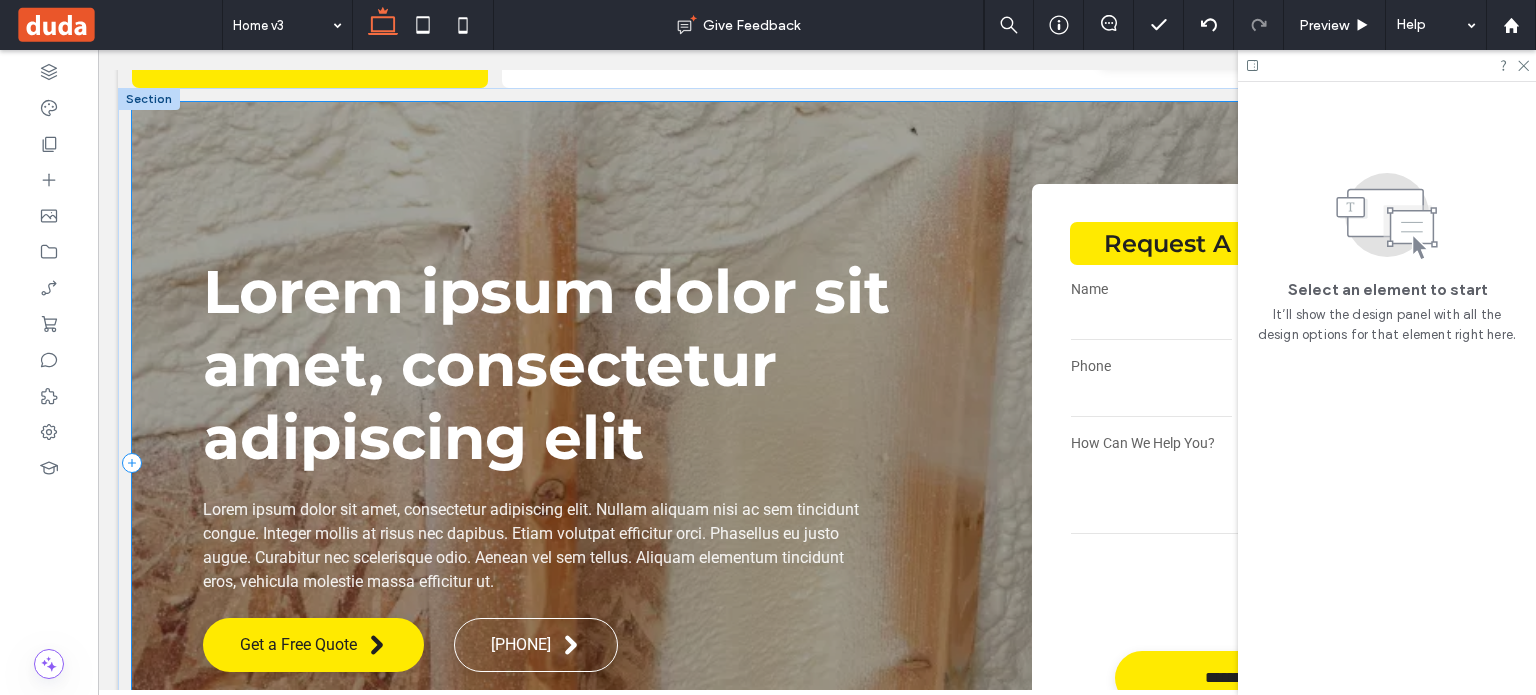 click on "Request A Free Quote" at bounding box center [1240, 243] 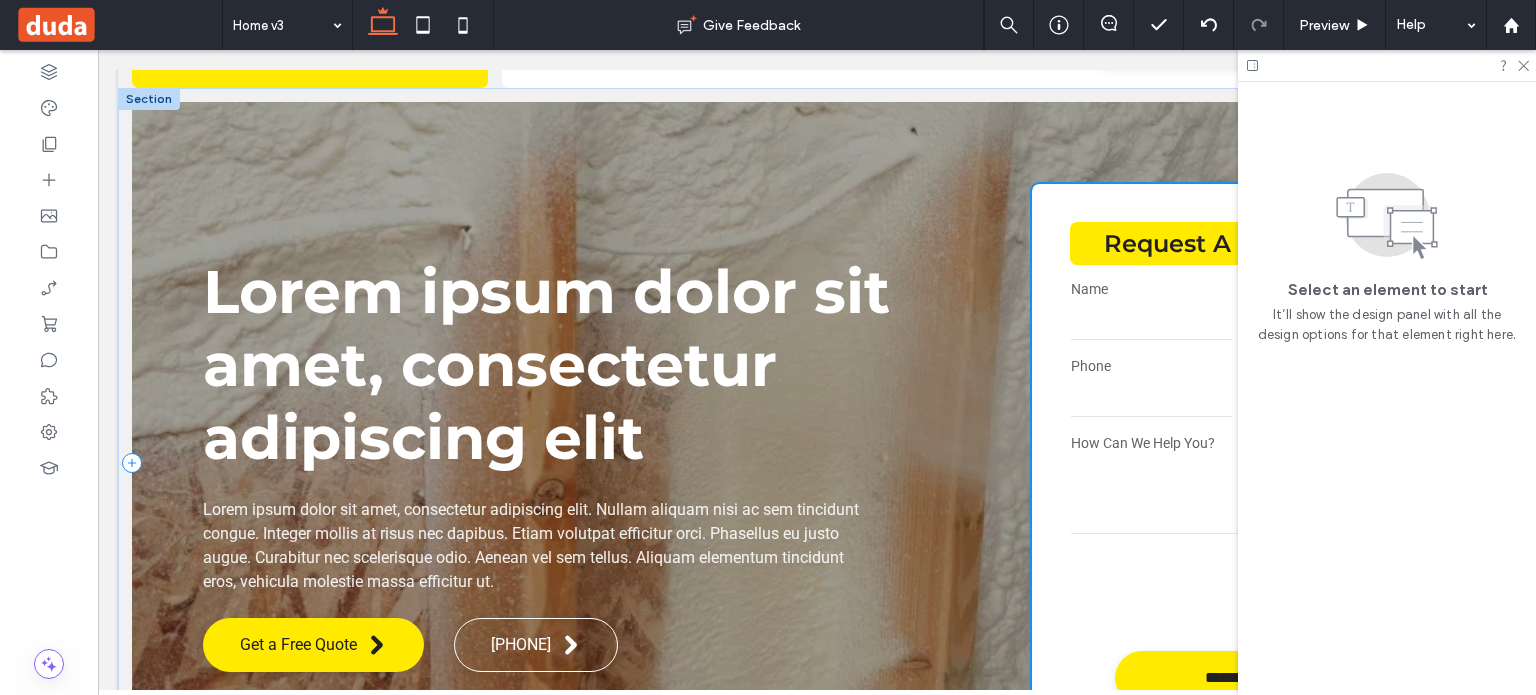 scroll, scrollTop: 99, scrollLeft: 0, axis: vertical 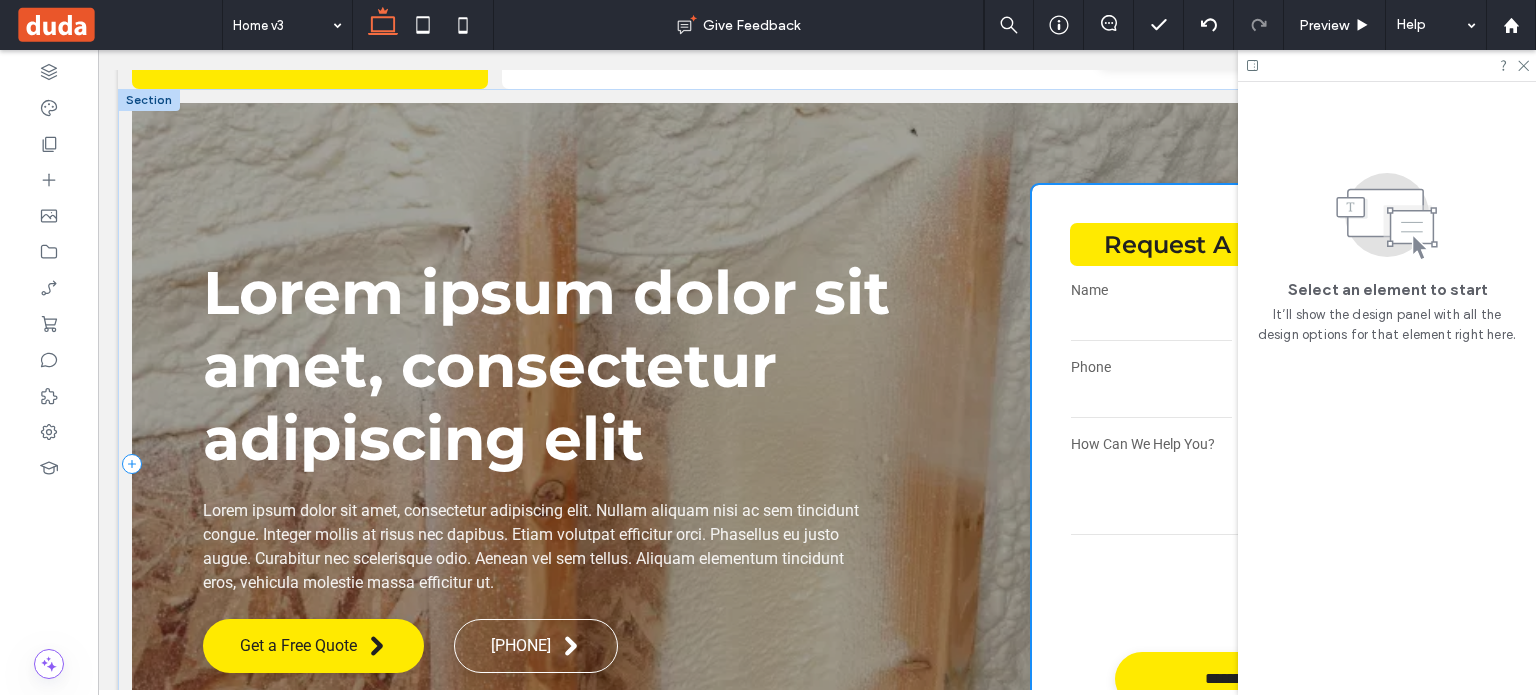 click on "Request A Free Quote" at bounding box center [1240, 244] 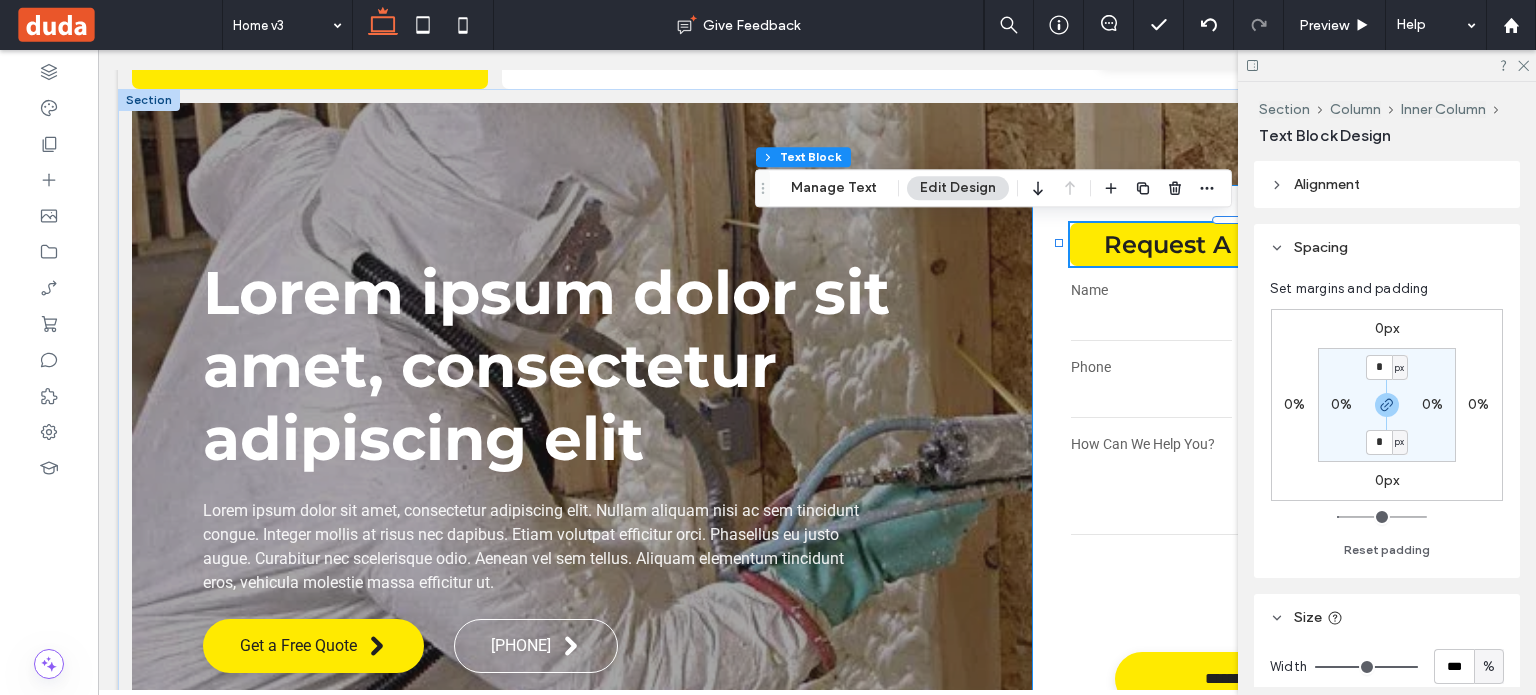 type on "*" 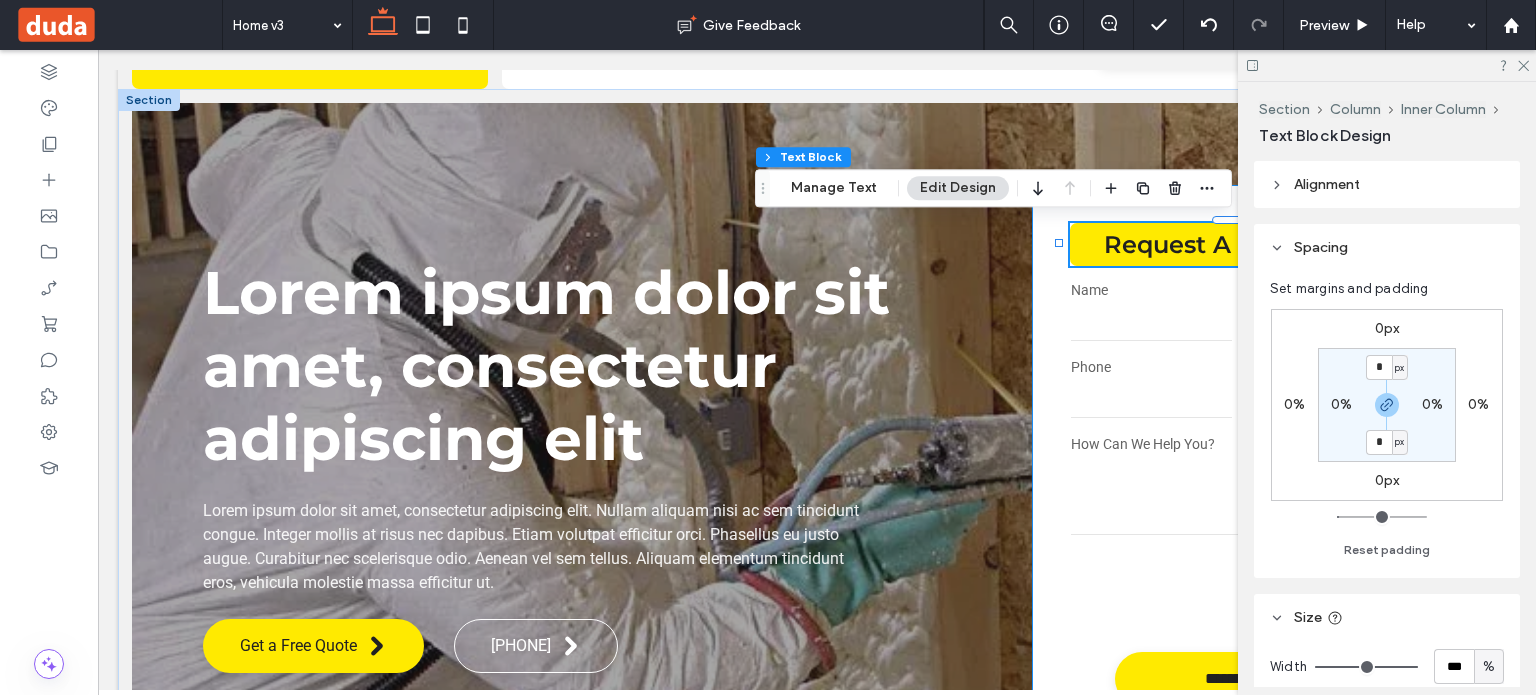 type on "*" 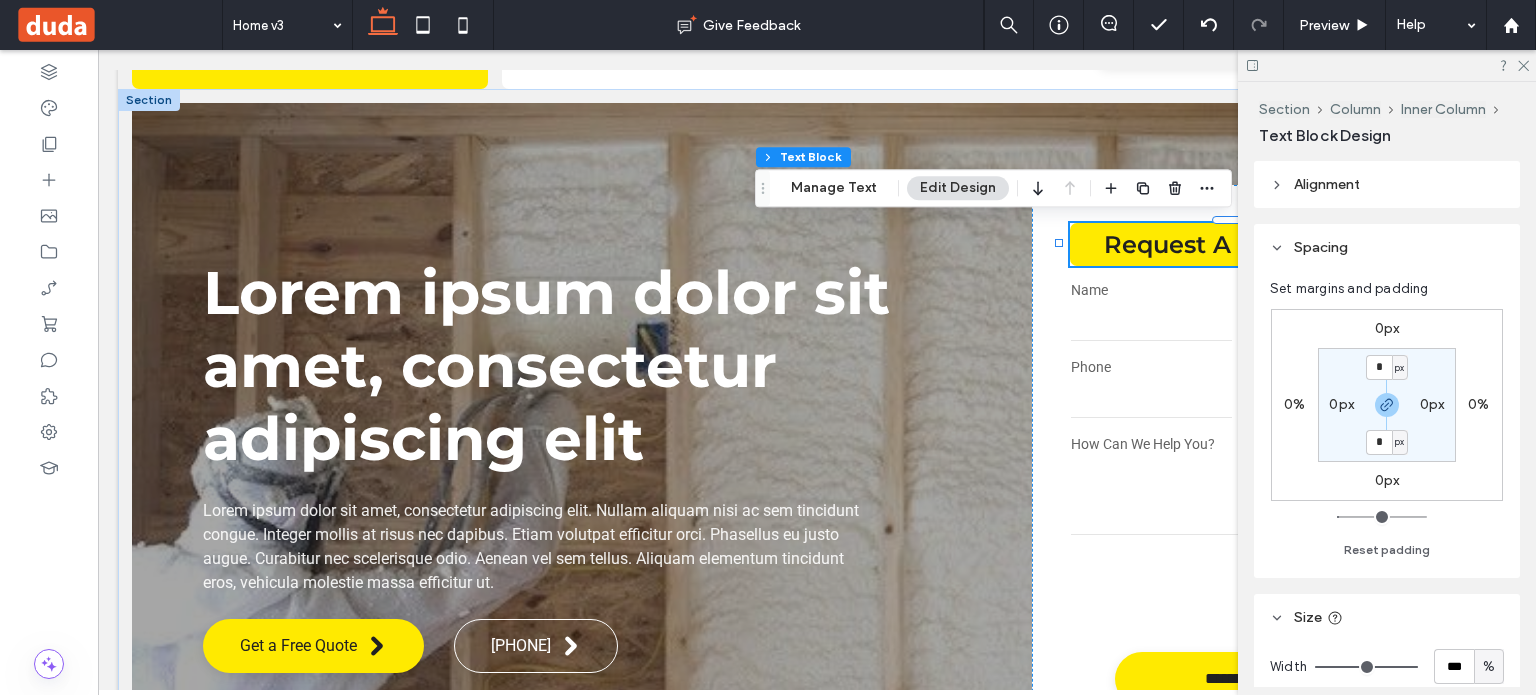 click on "Request A Free Quote" at bounding box center (1240, 244) 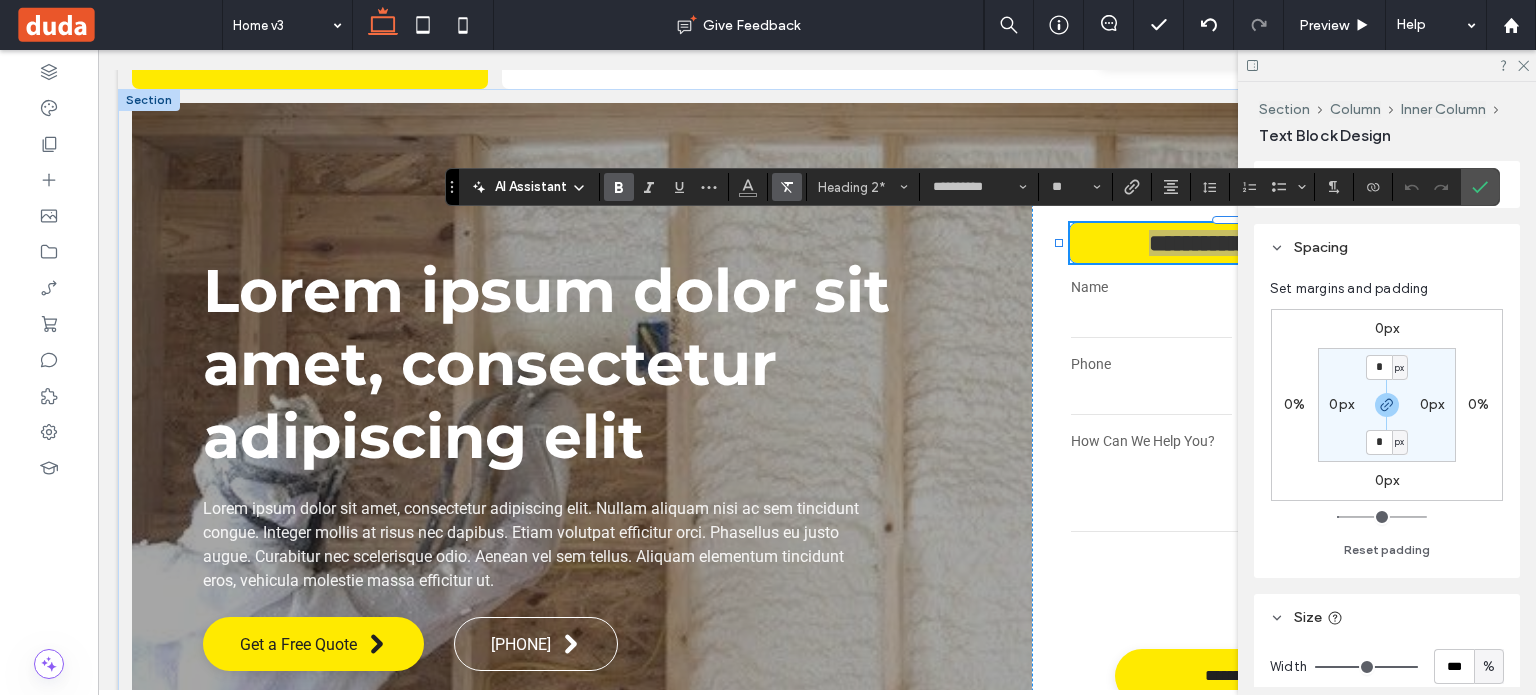 click 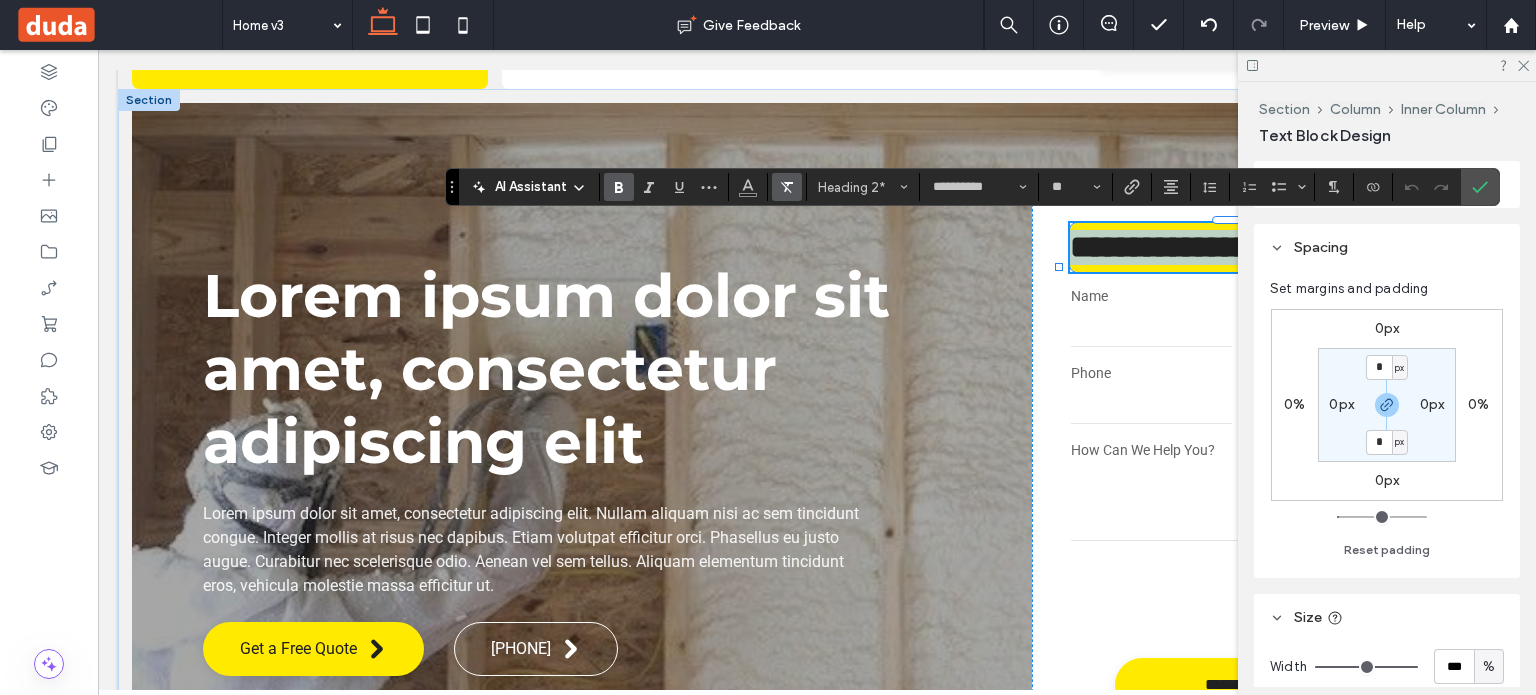 type on "**" 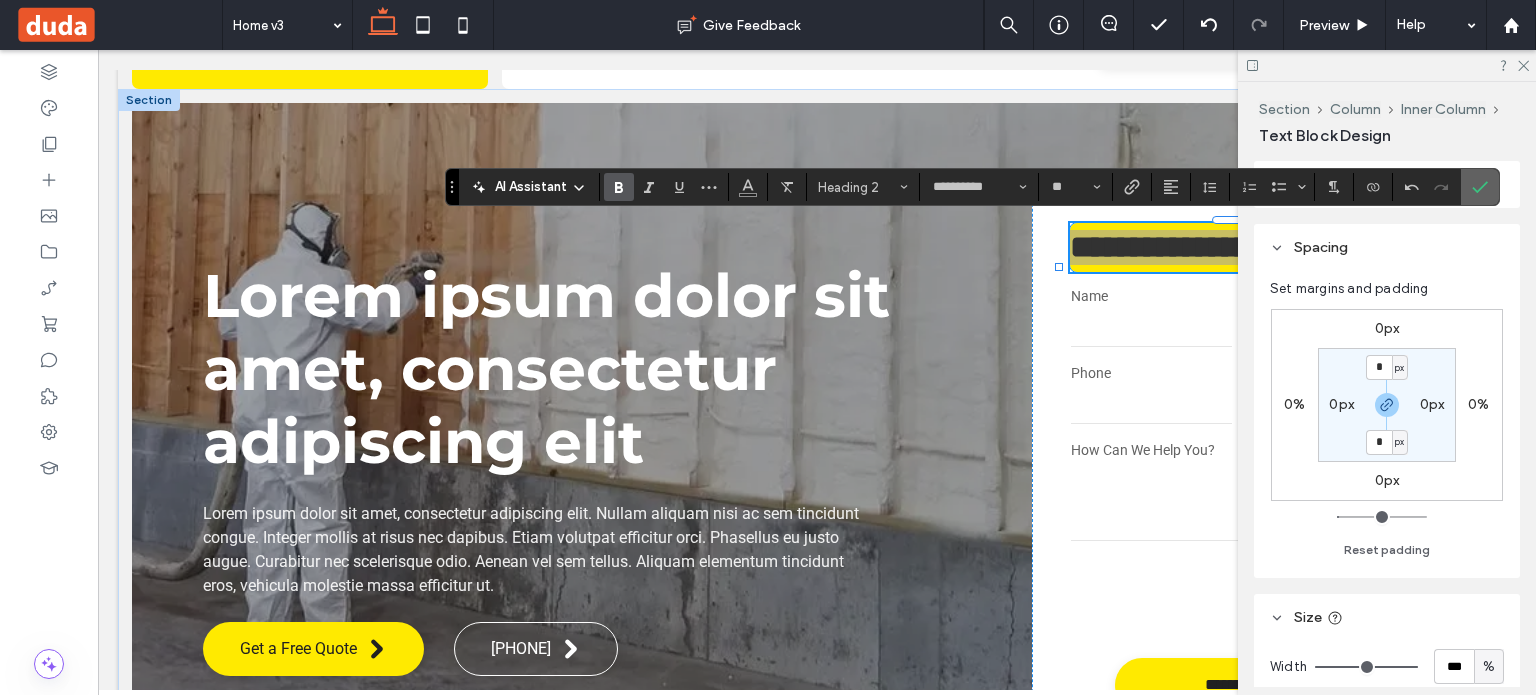 click at bounding box center (1480, 187) 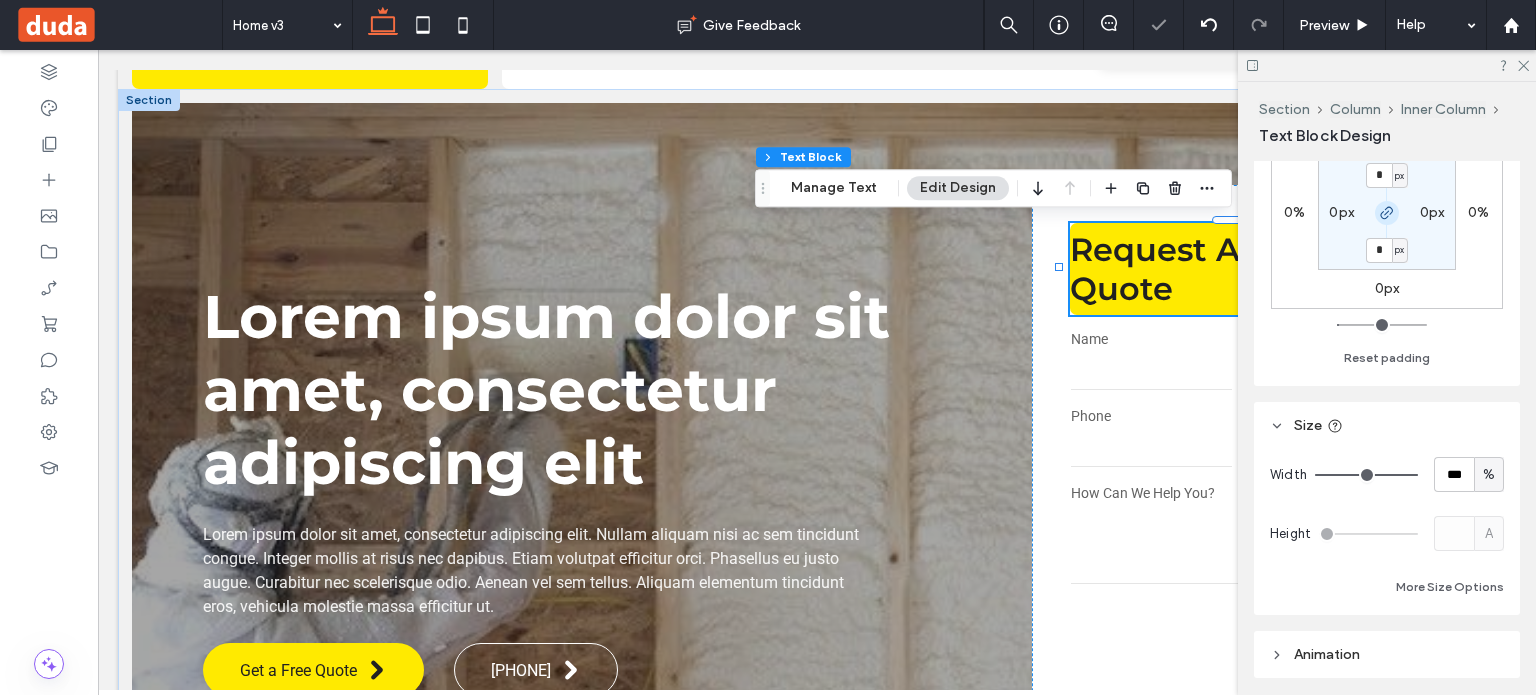 scroll, scrollTop: 100, scrollLeft: 0, axis: vertical 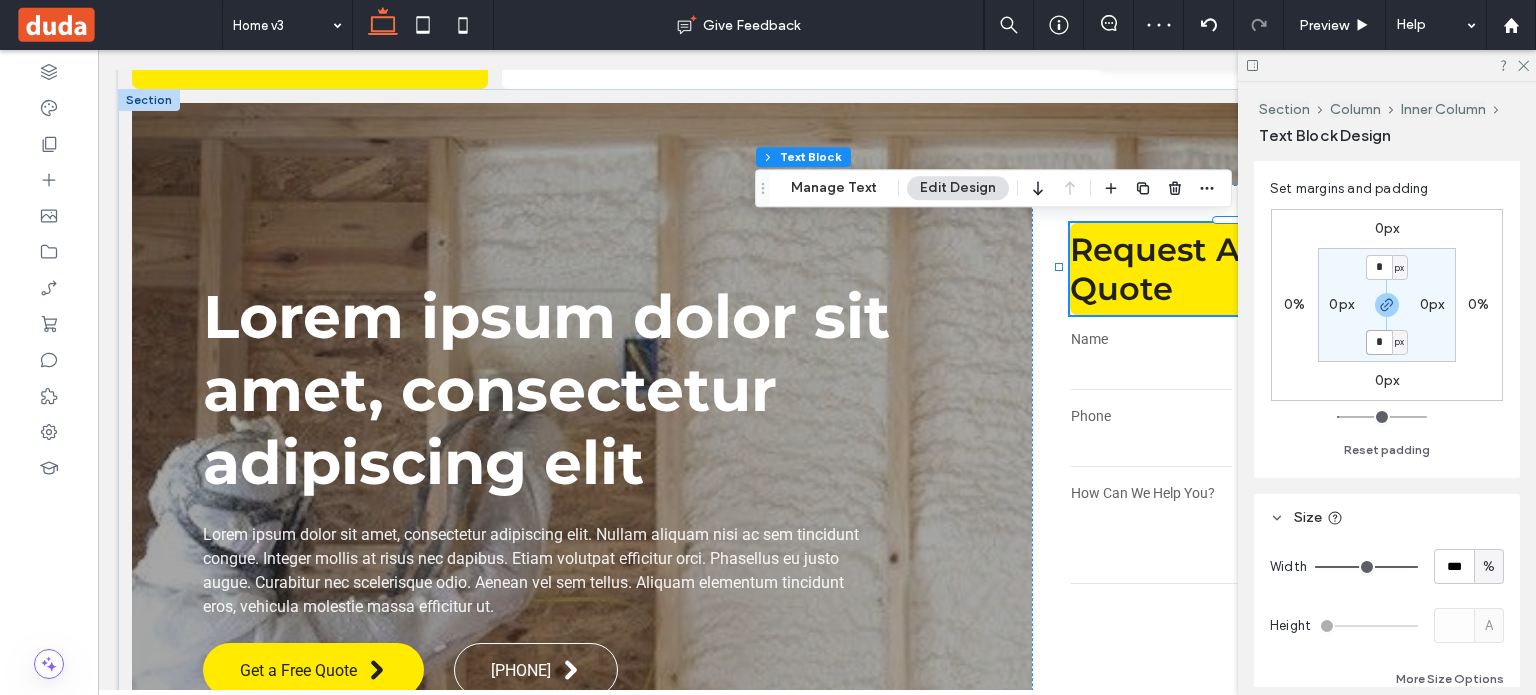 click on "*" at bounding box center (1379, 342) 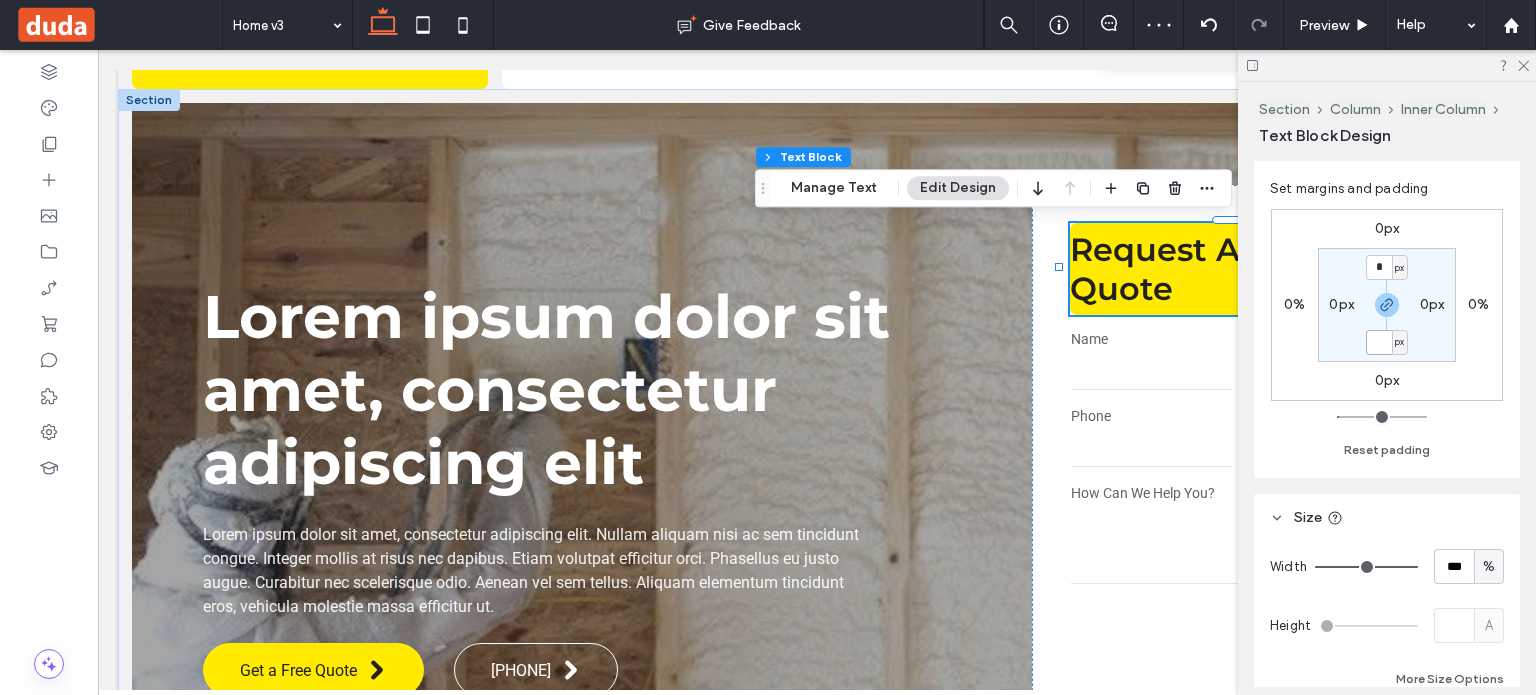 type 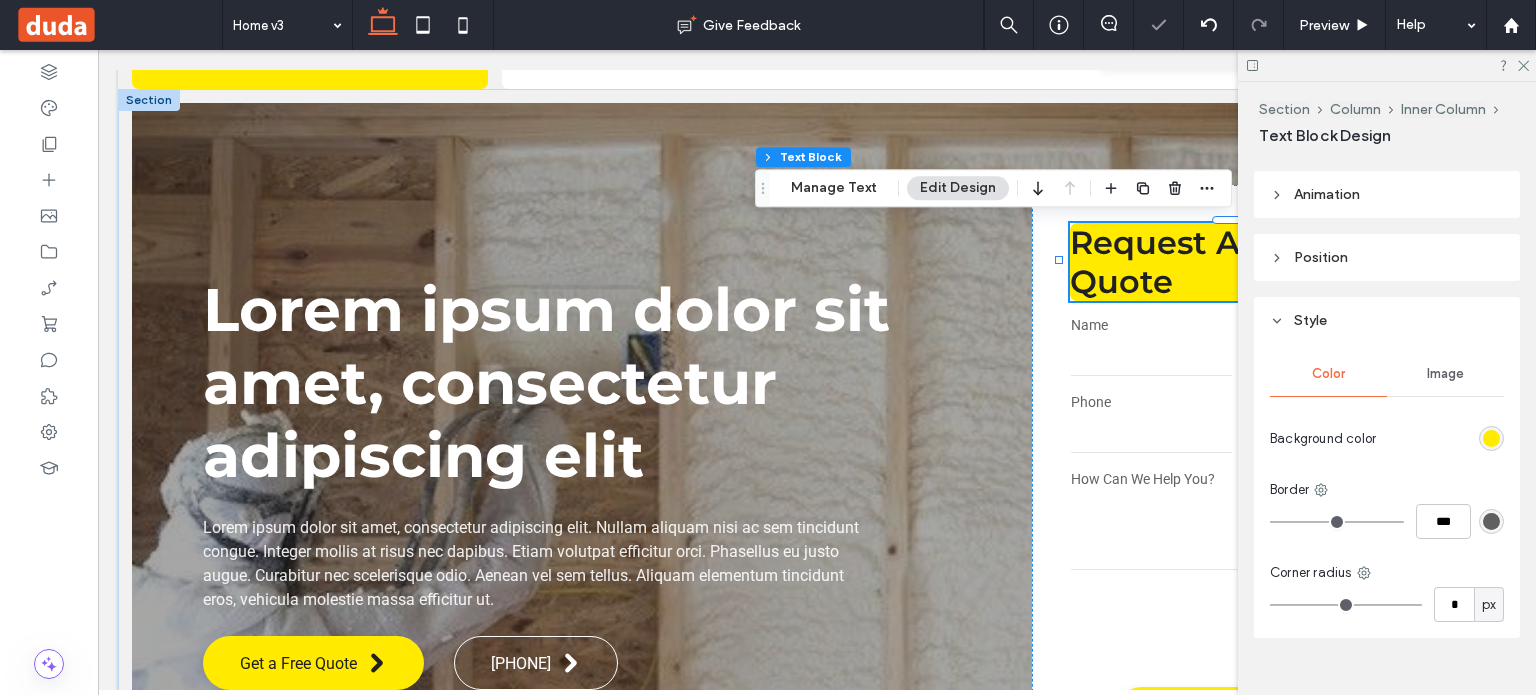 scroll, scrollTop: 681, scrollLeft: 0, axis: vertical 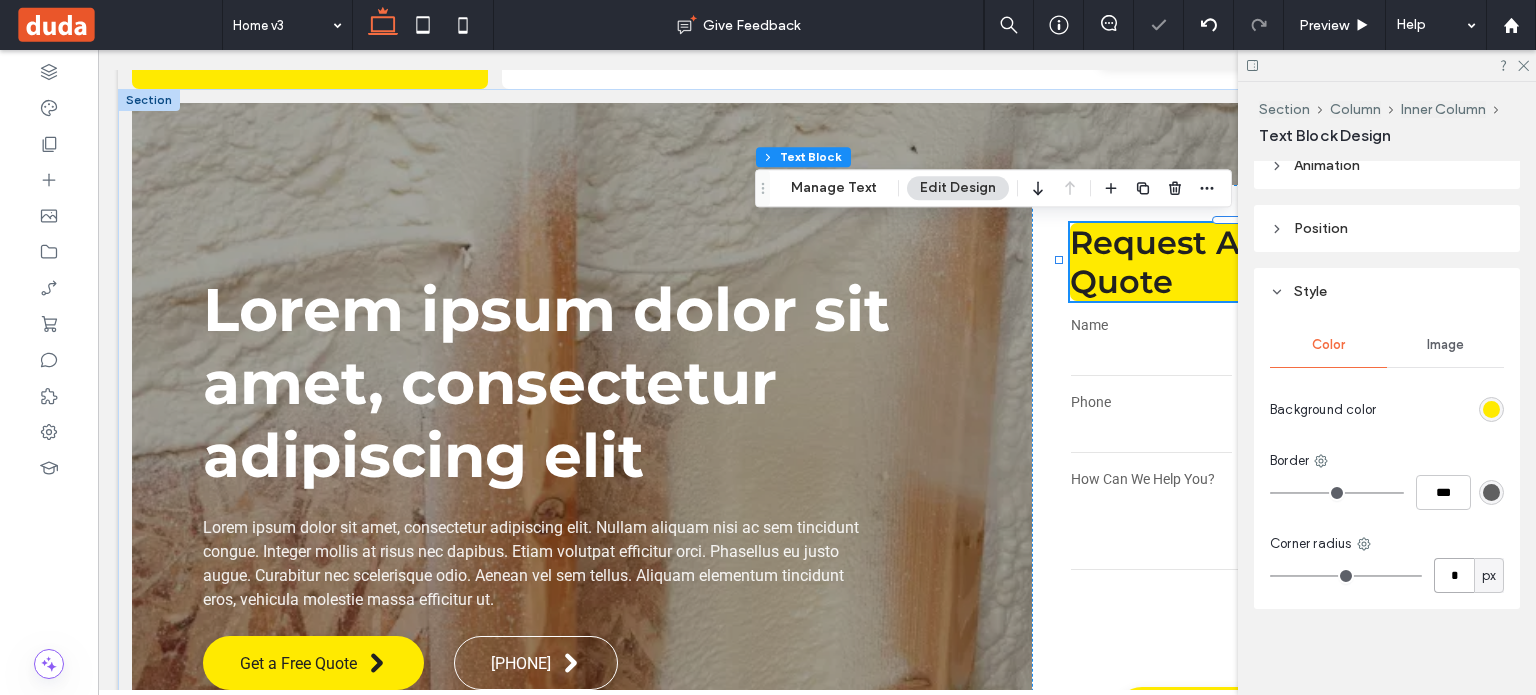 click on "*" at bounding box center (1454, 575) 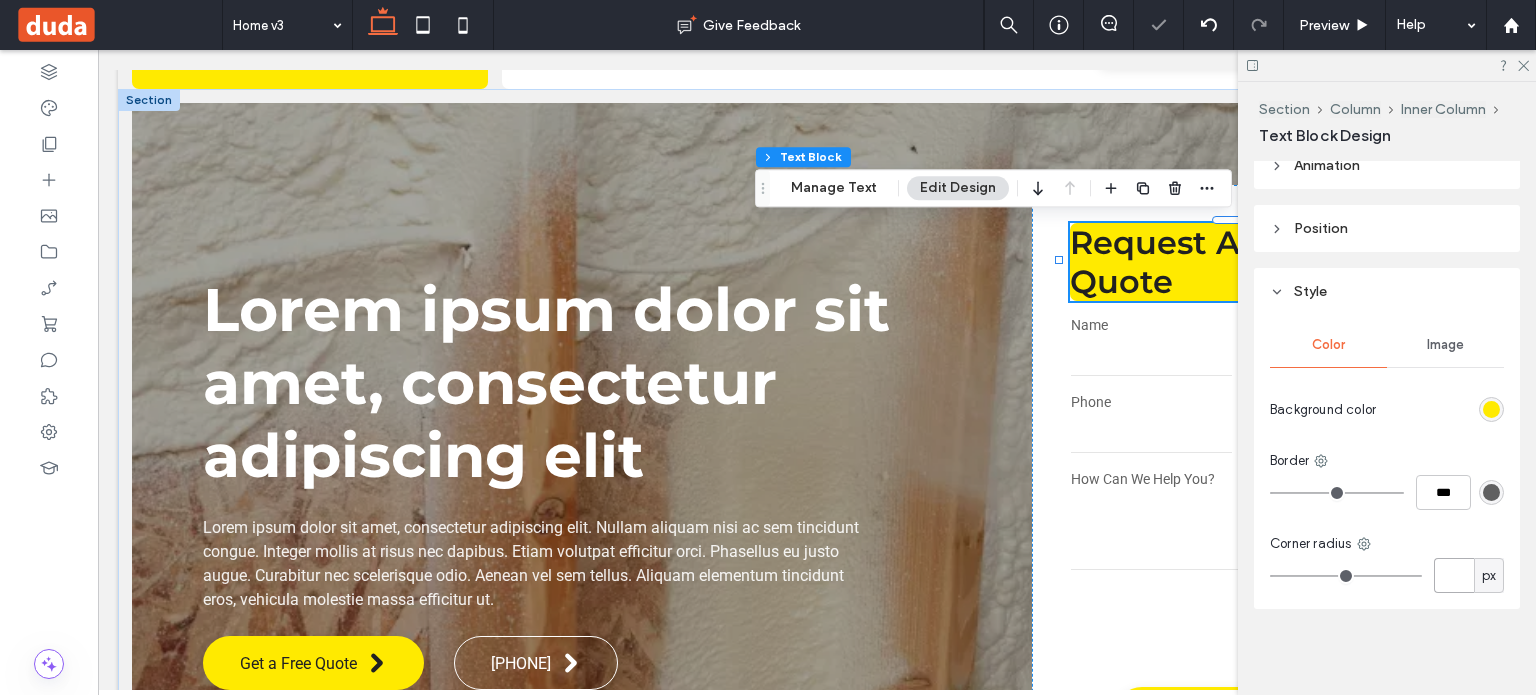 type 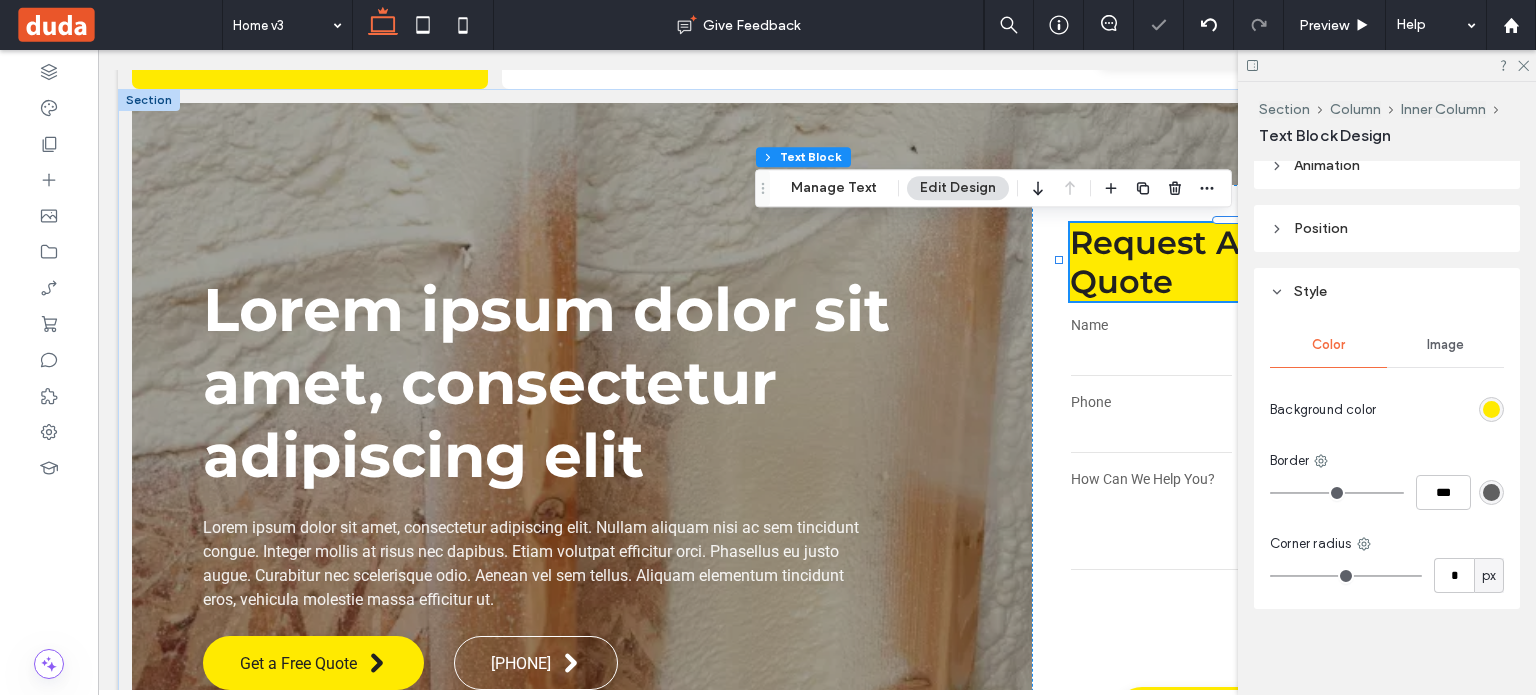 click at bounding box center (1491, 409) 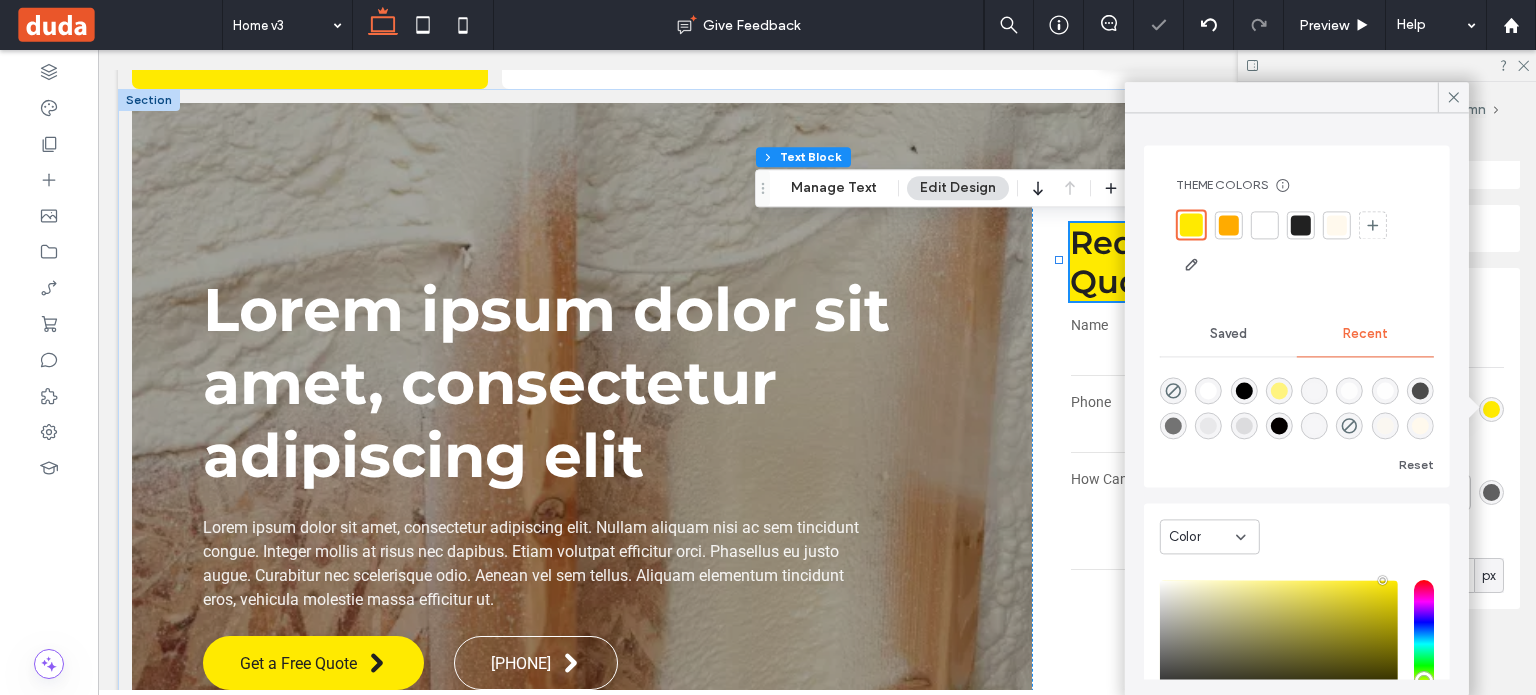click at bounding box center (1173, 390) 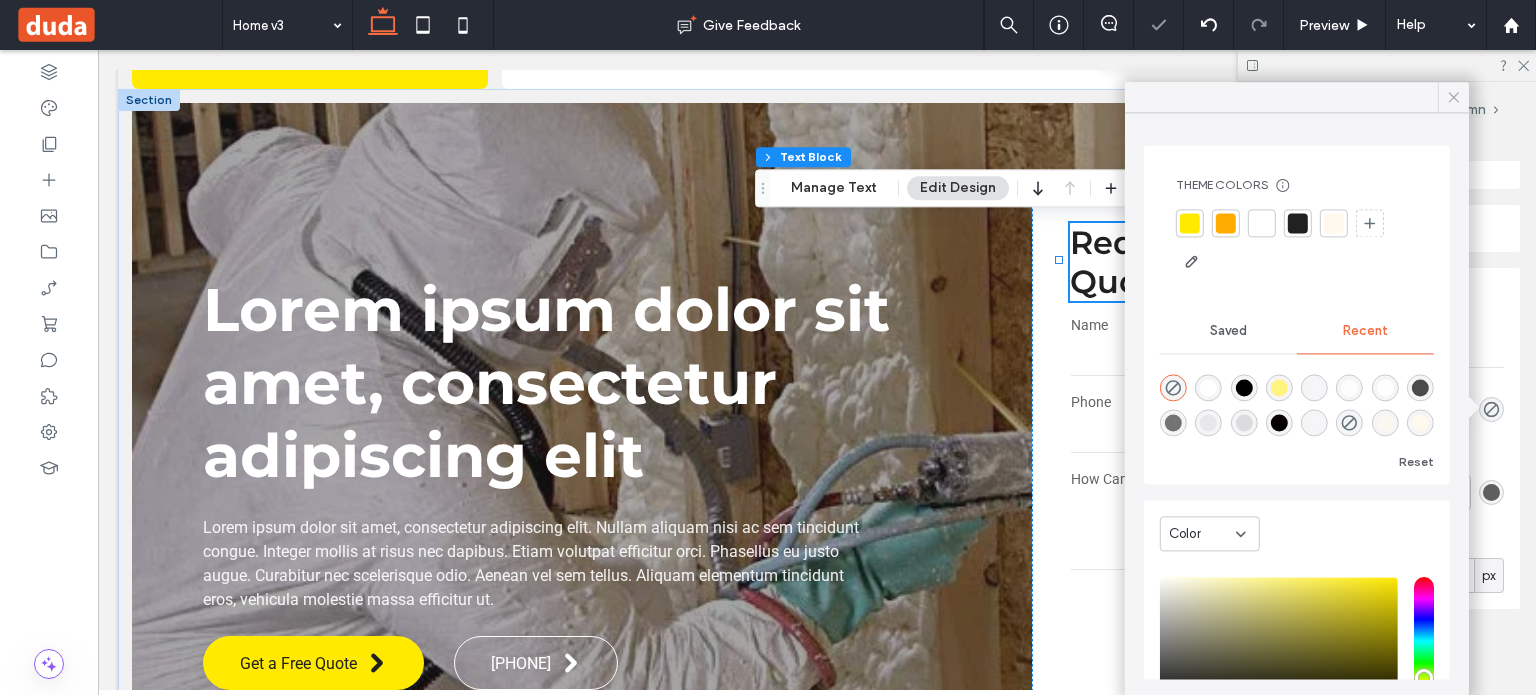 click 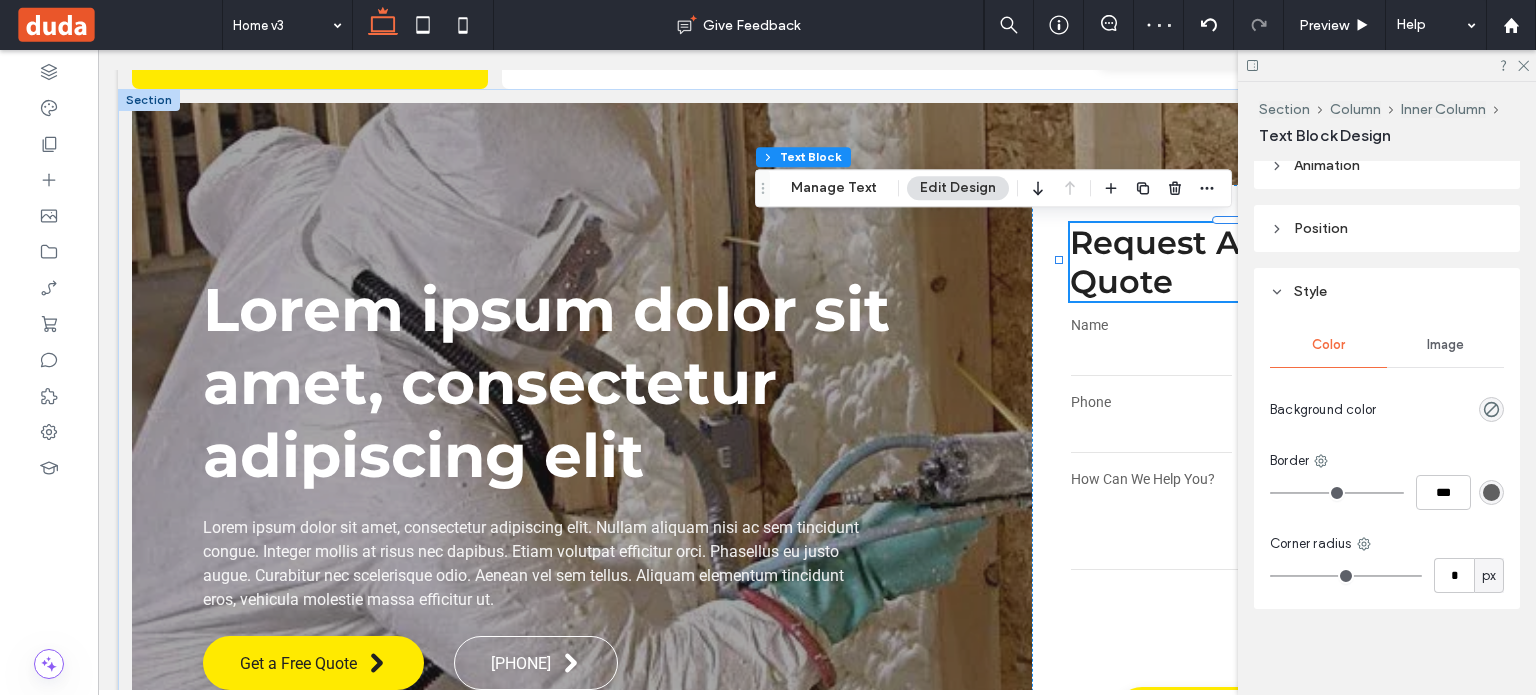 click on "Request A Free Quote" at bounding box center [1196, 262] 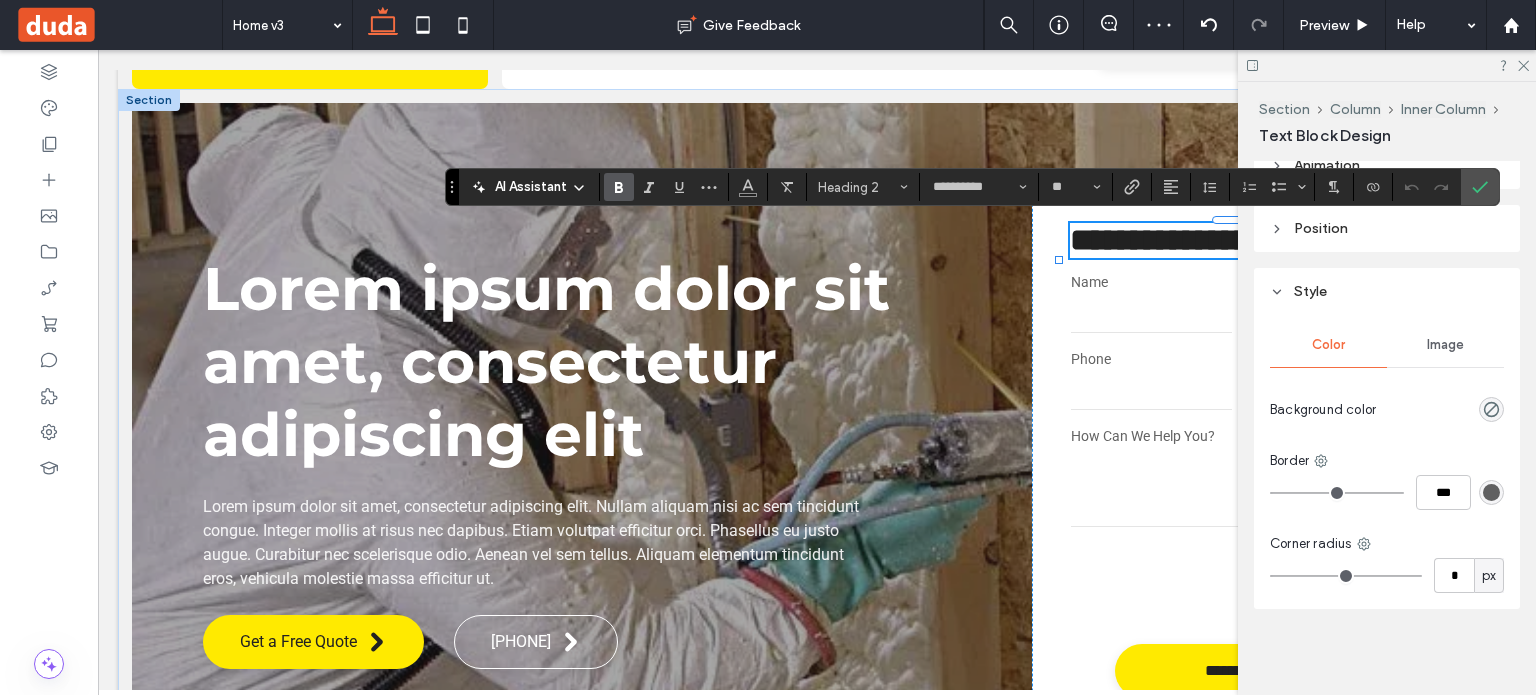 type on "**********" 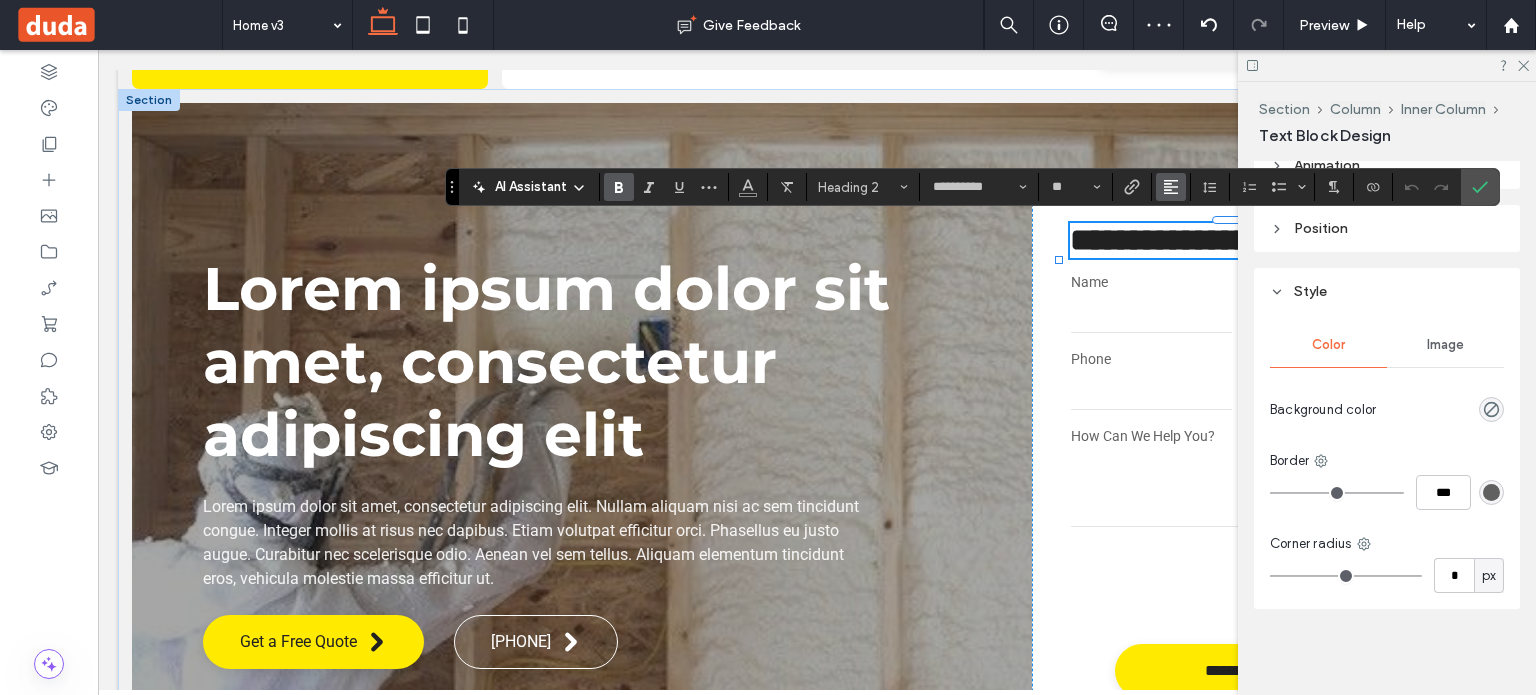 click at bounding box center [1171, 187] 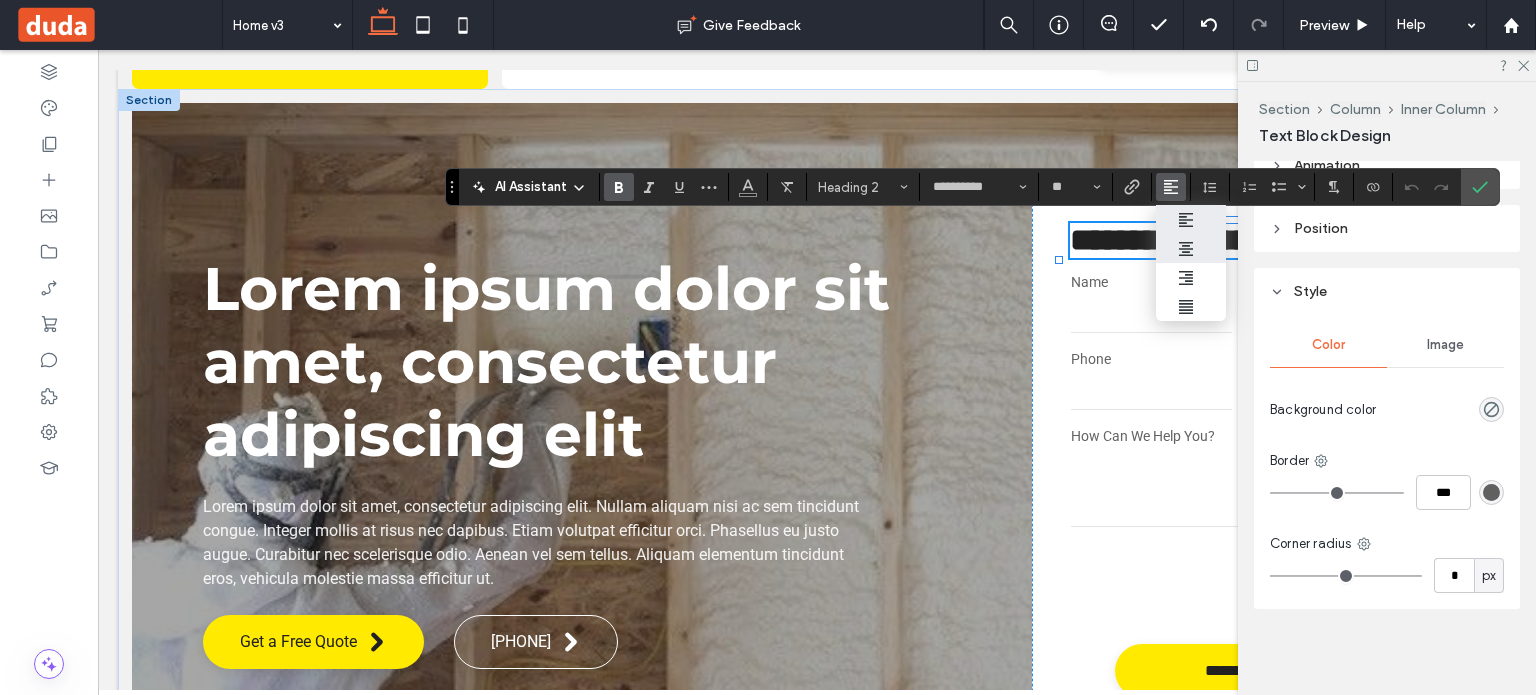 click 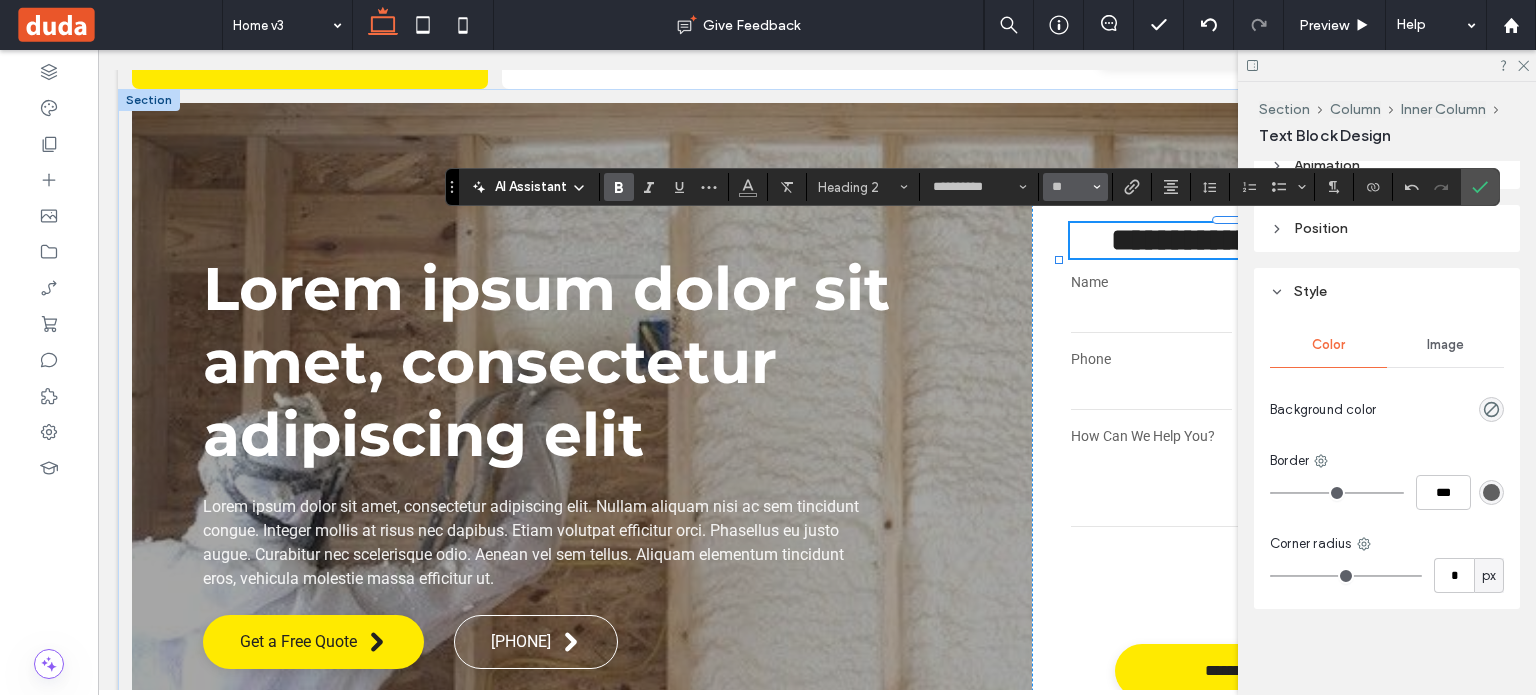 click 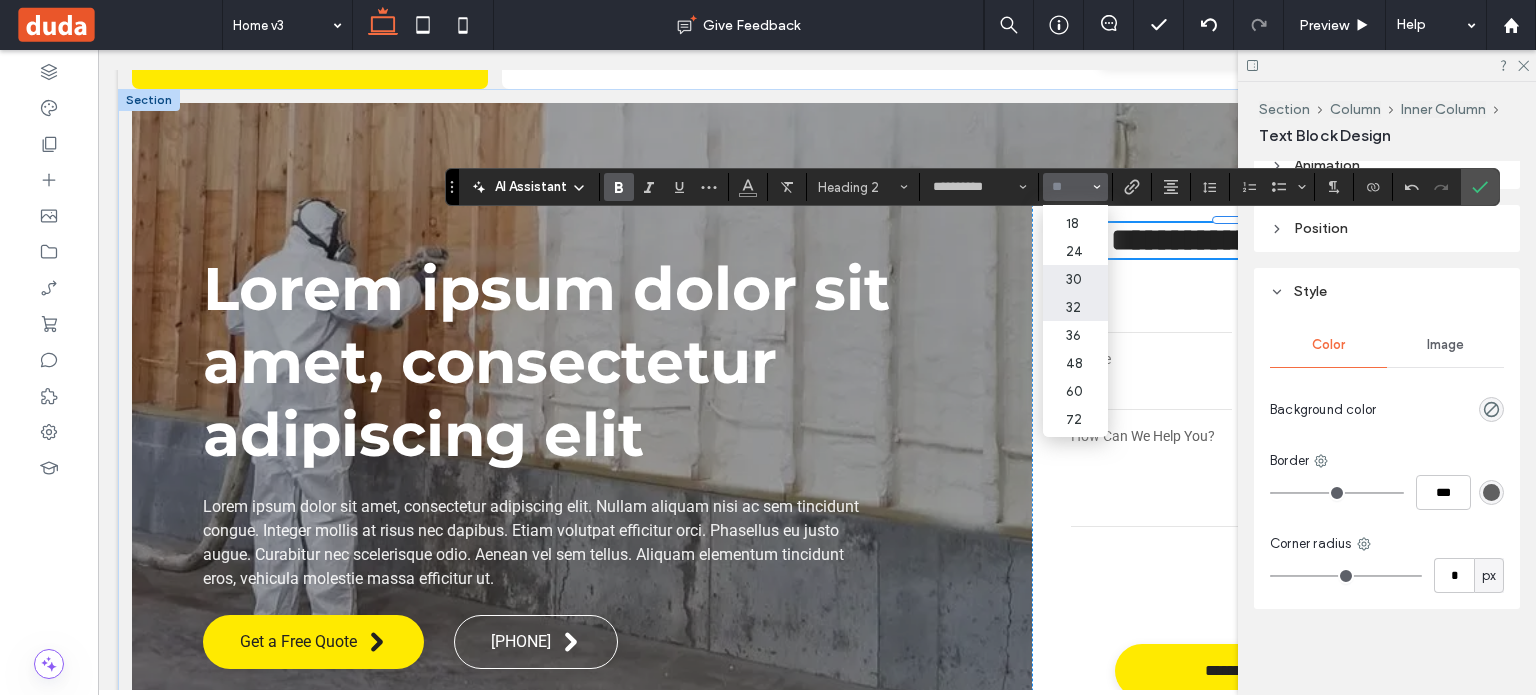 scroll, scrollTop: 92, scrollLeft: 0, axis: vertical 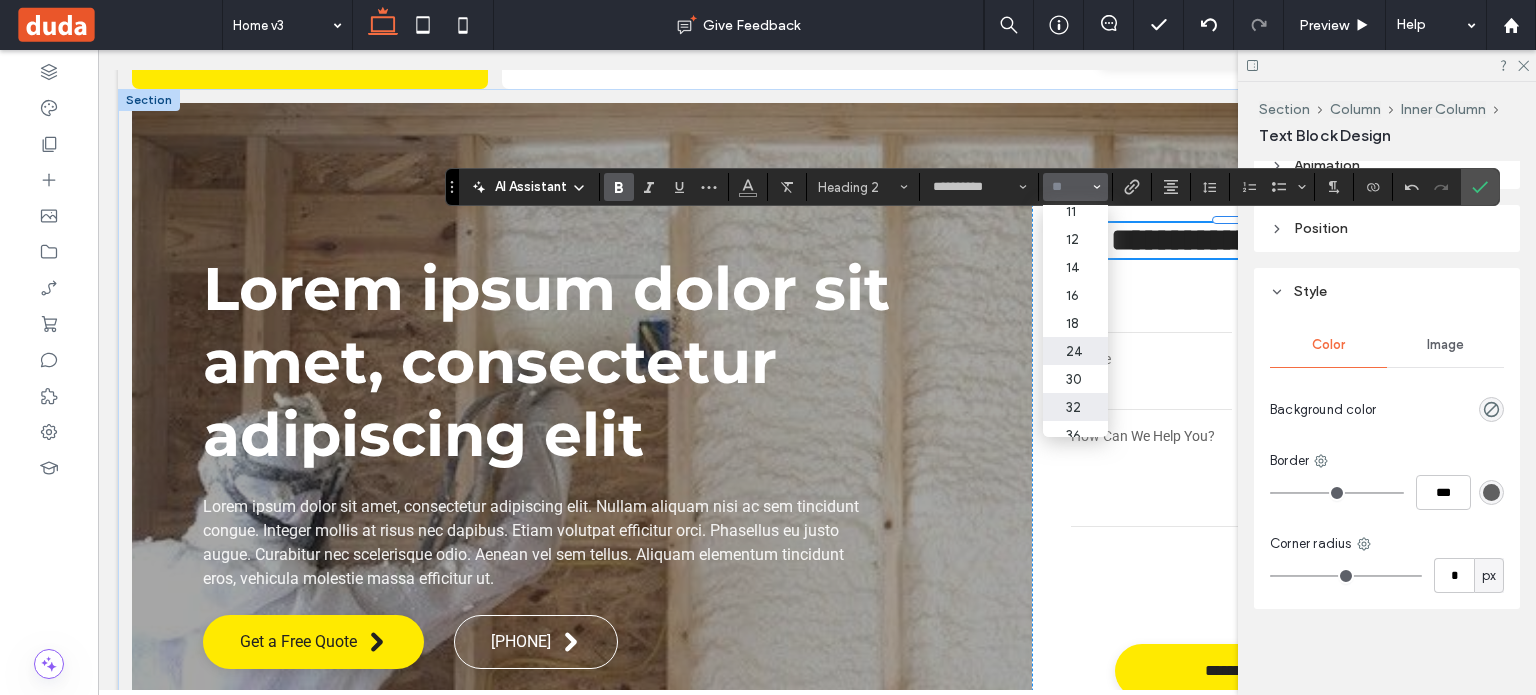 click on "24" at bounding box center (1075, 351) 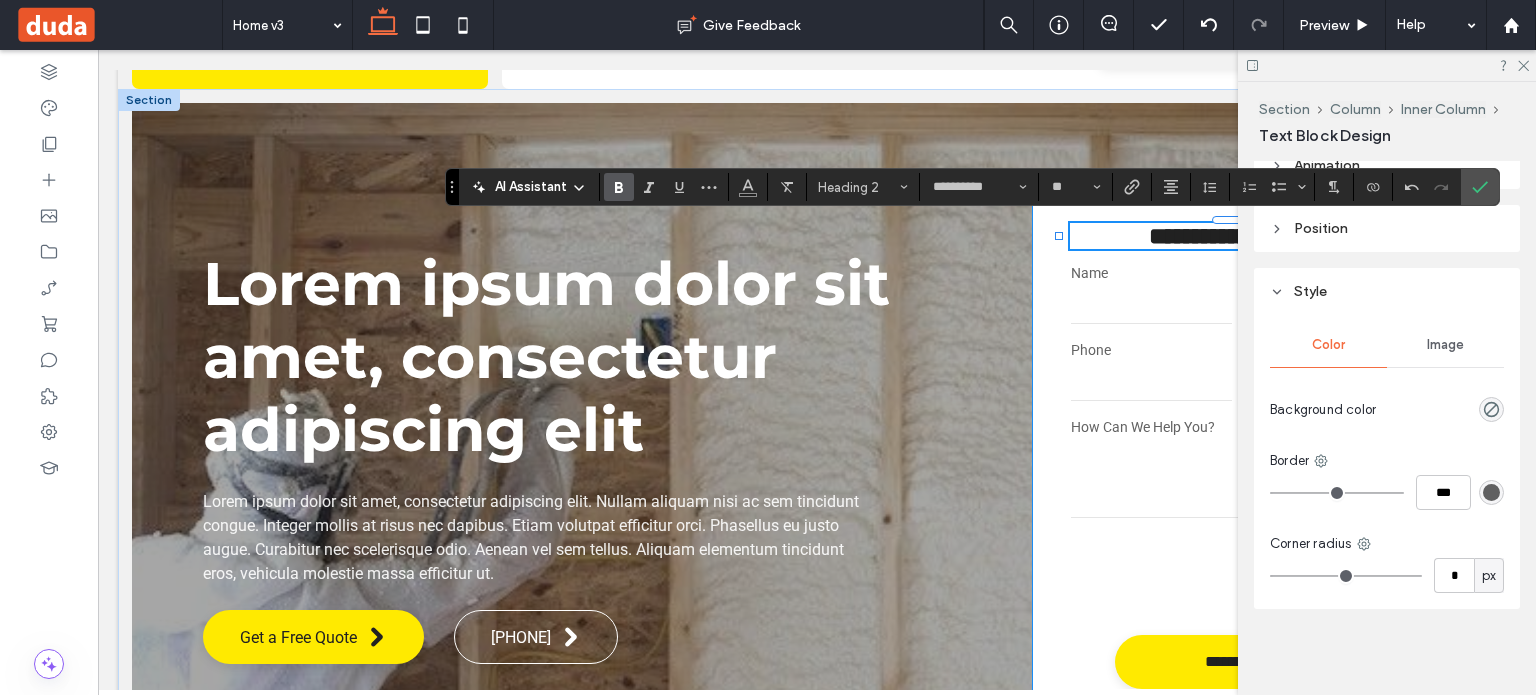 type on "**" 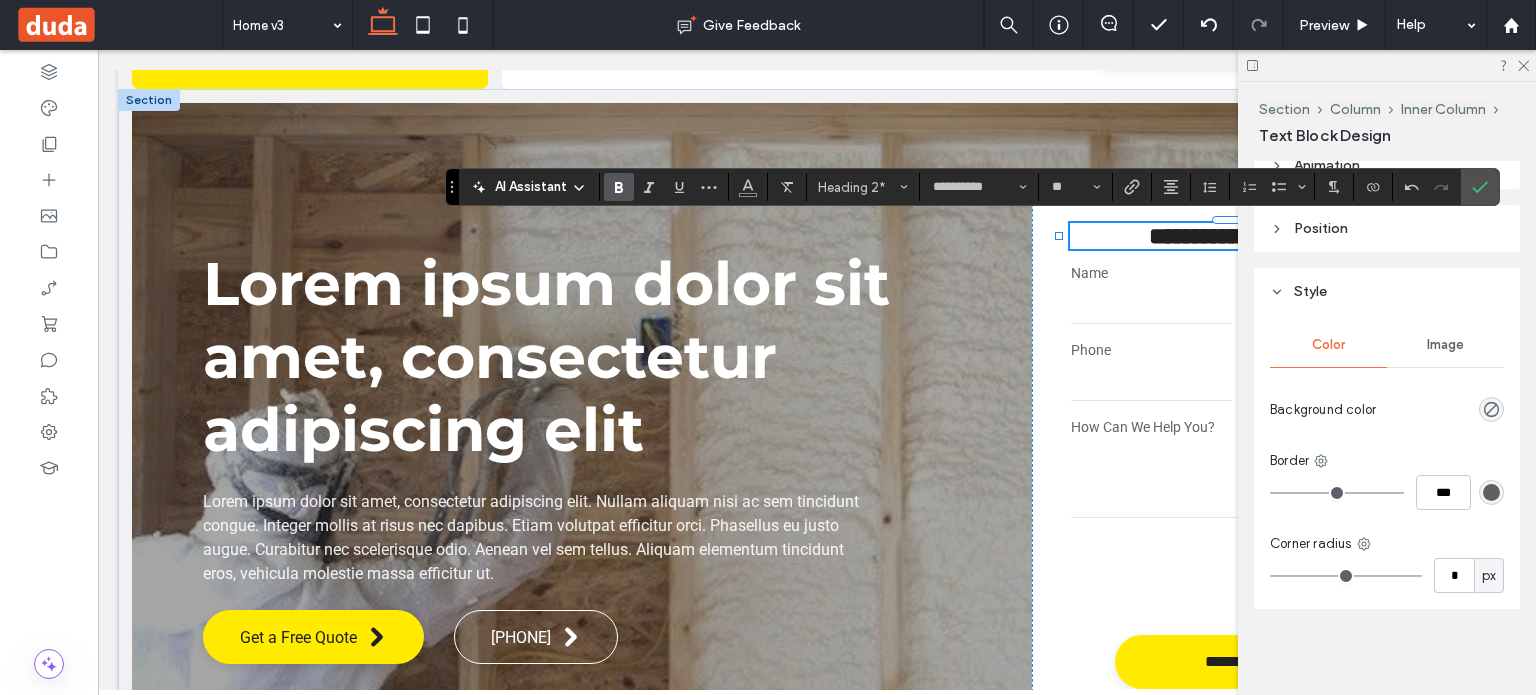 click 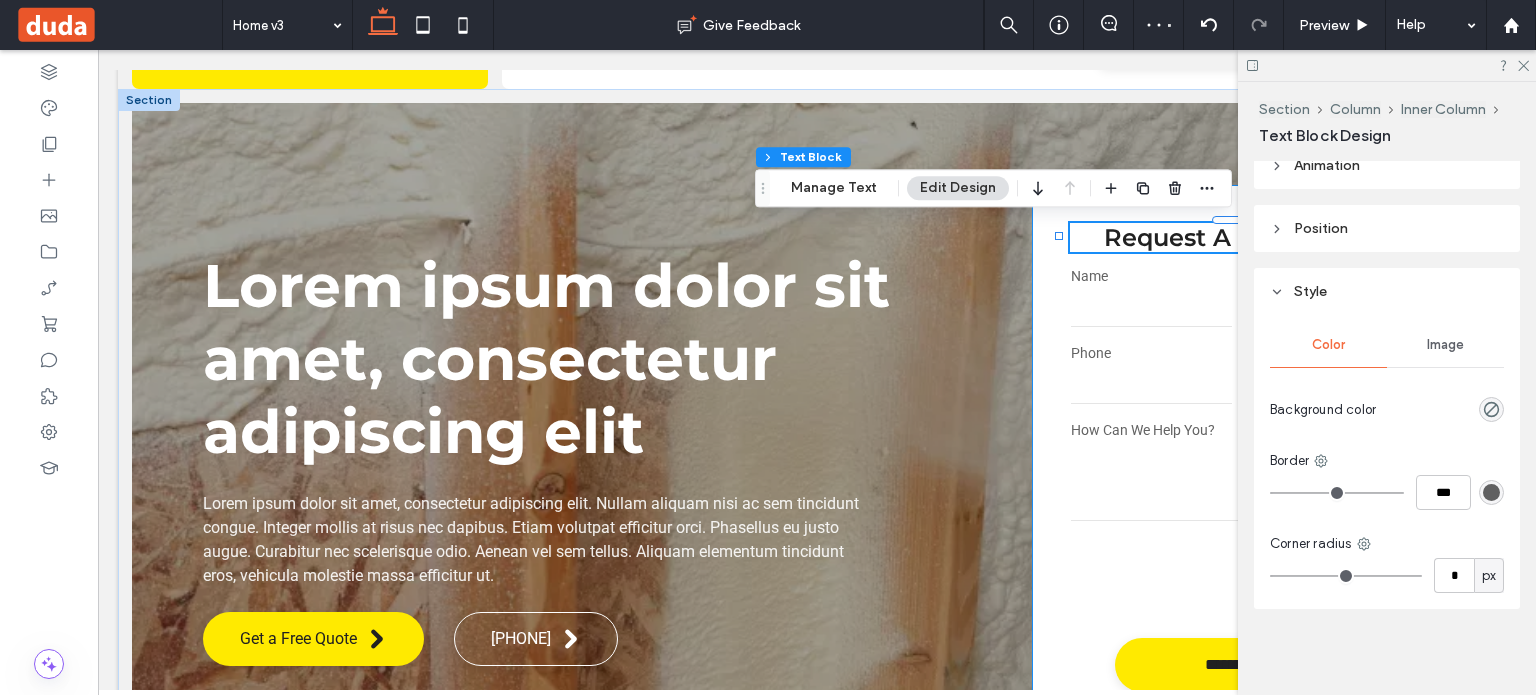 click on "**********" at bounding box center (1239, 457) 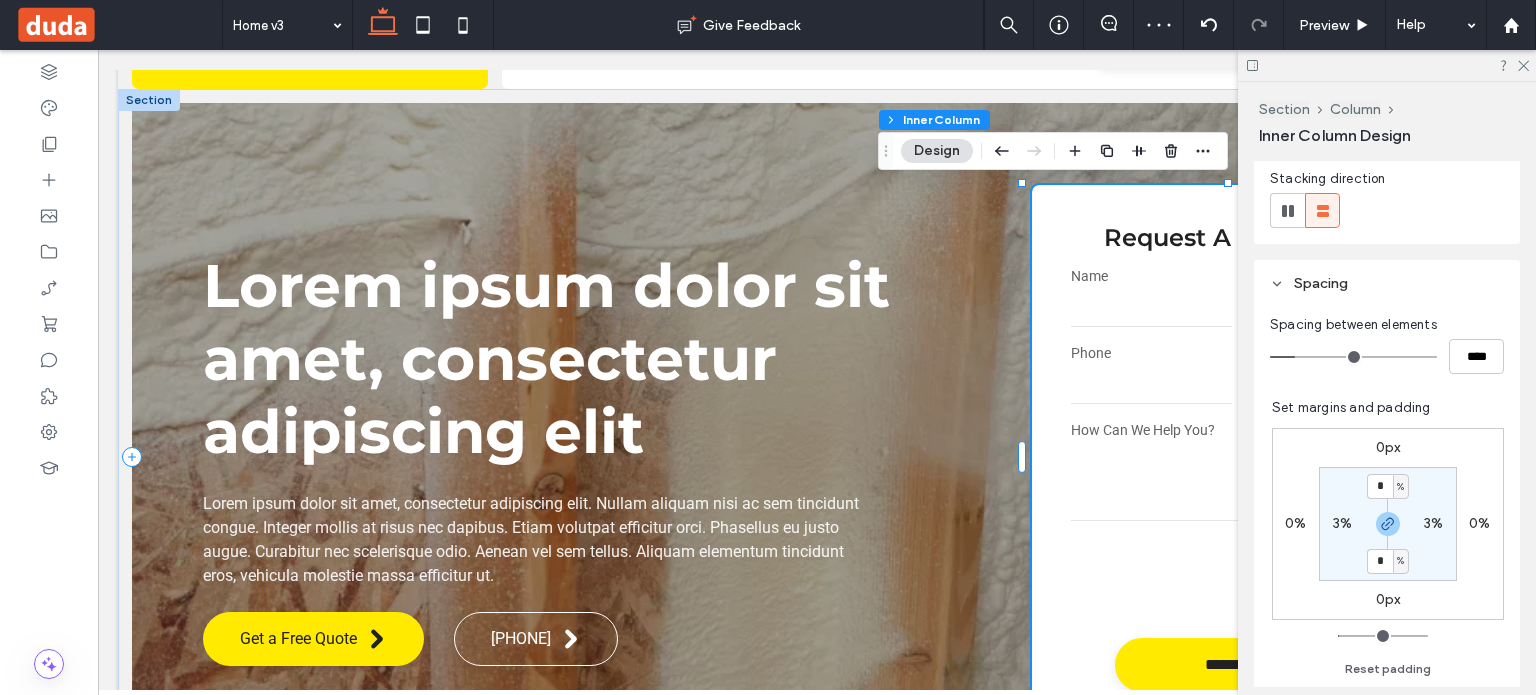 scroll, scrollTop: 300, scrollLeft: 0, axis: vertical 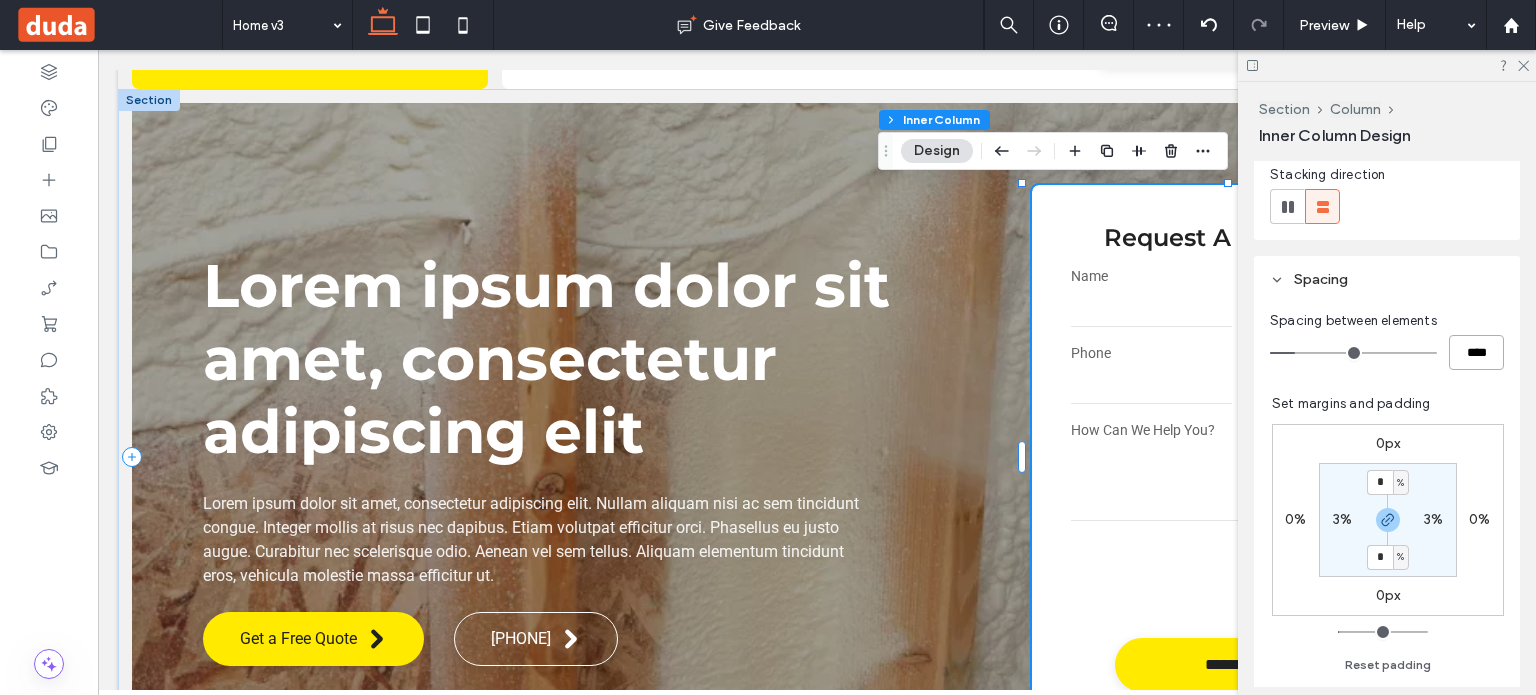 click on "****" at bounding box center [1476, 352] 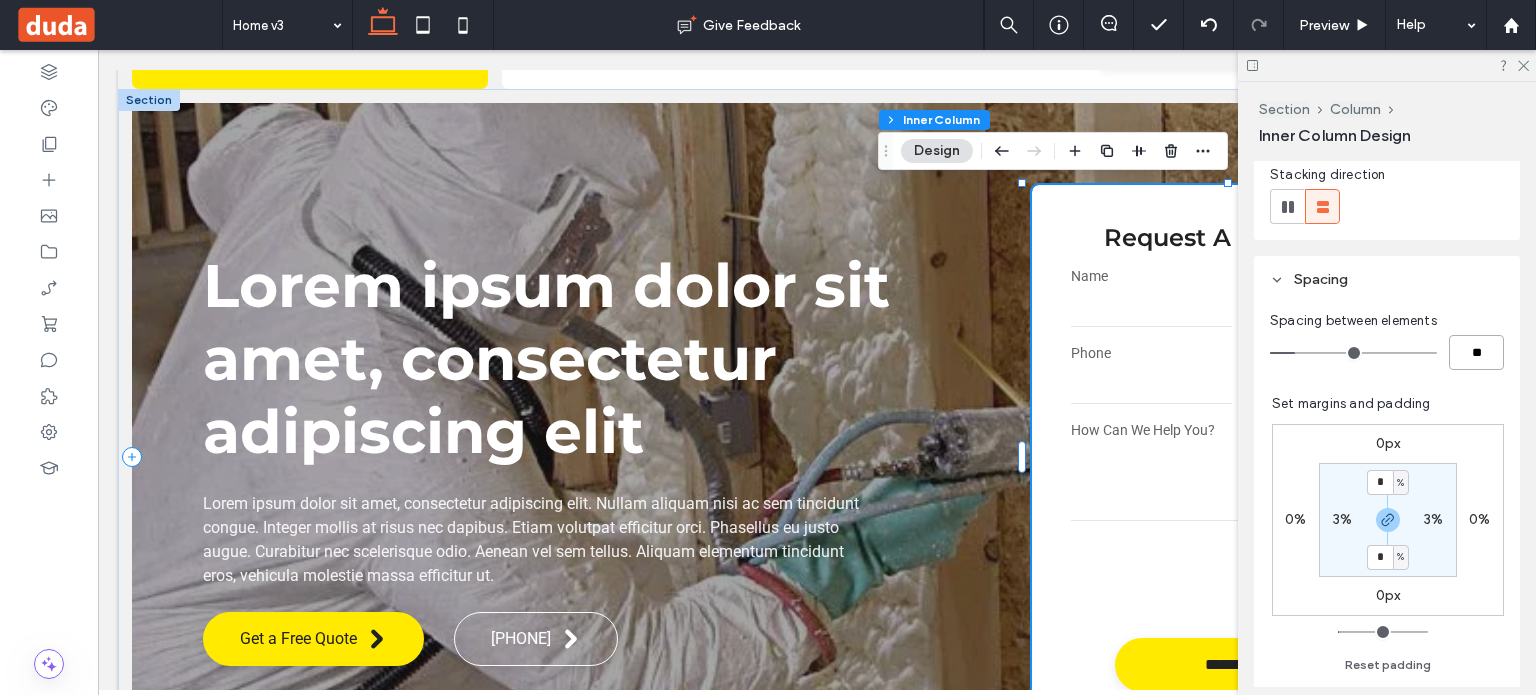 type on "****" 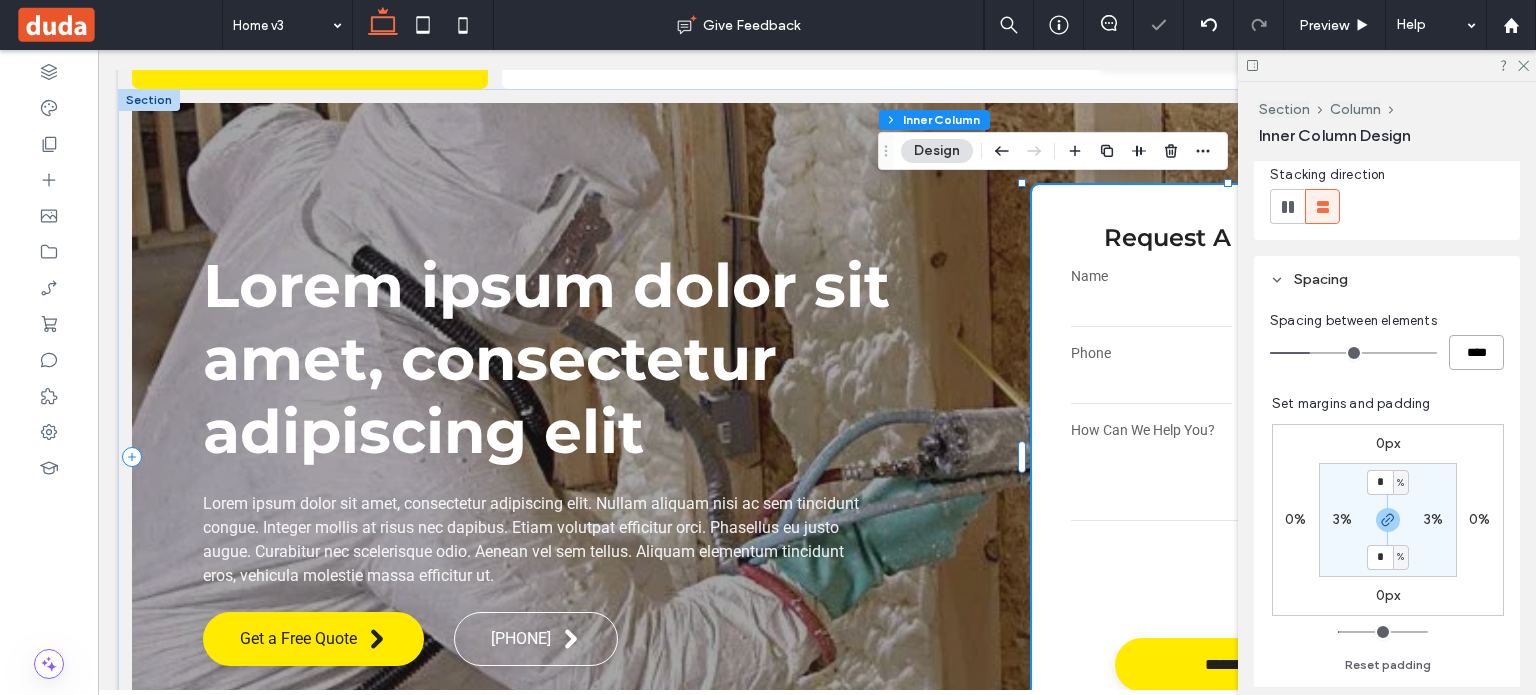 type on "**" 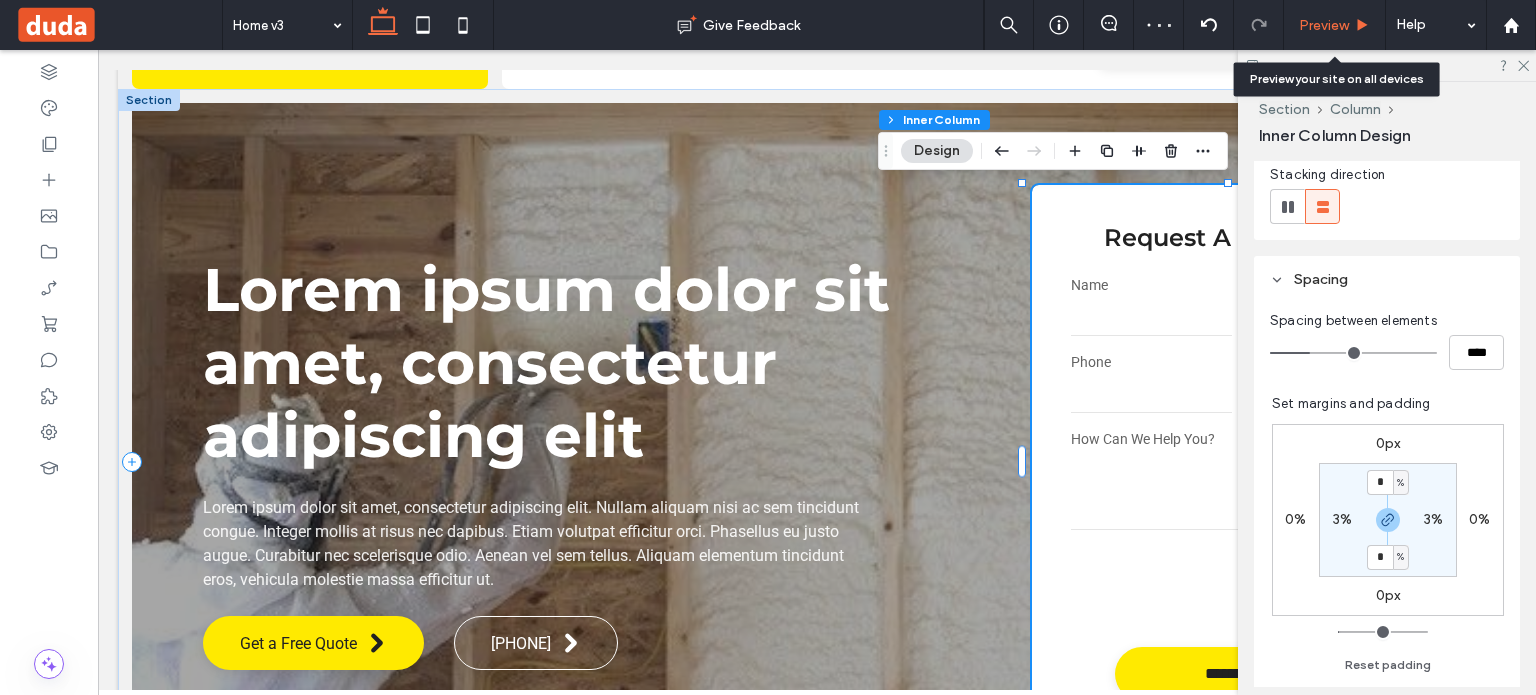 click on "Preview" at bounding box center (1324, 25) 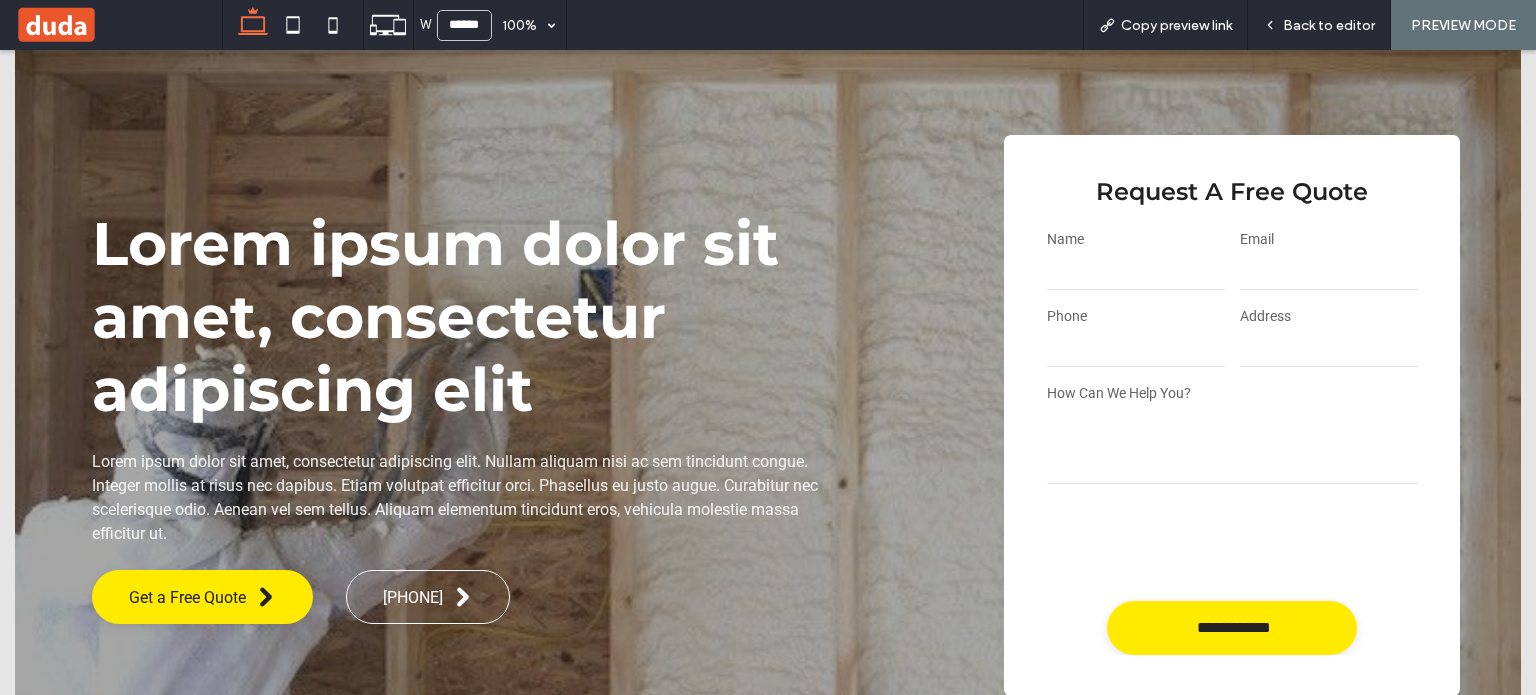 scroll, scrollTop: 199, scrollLeft: 0, axis: vertical 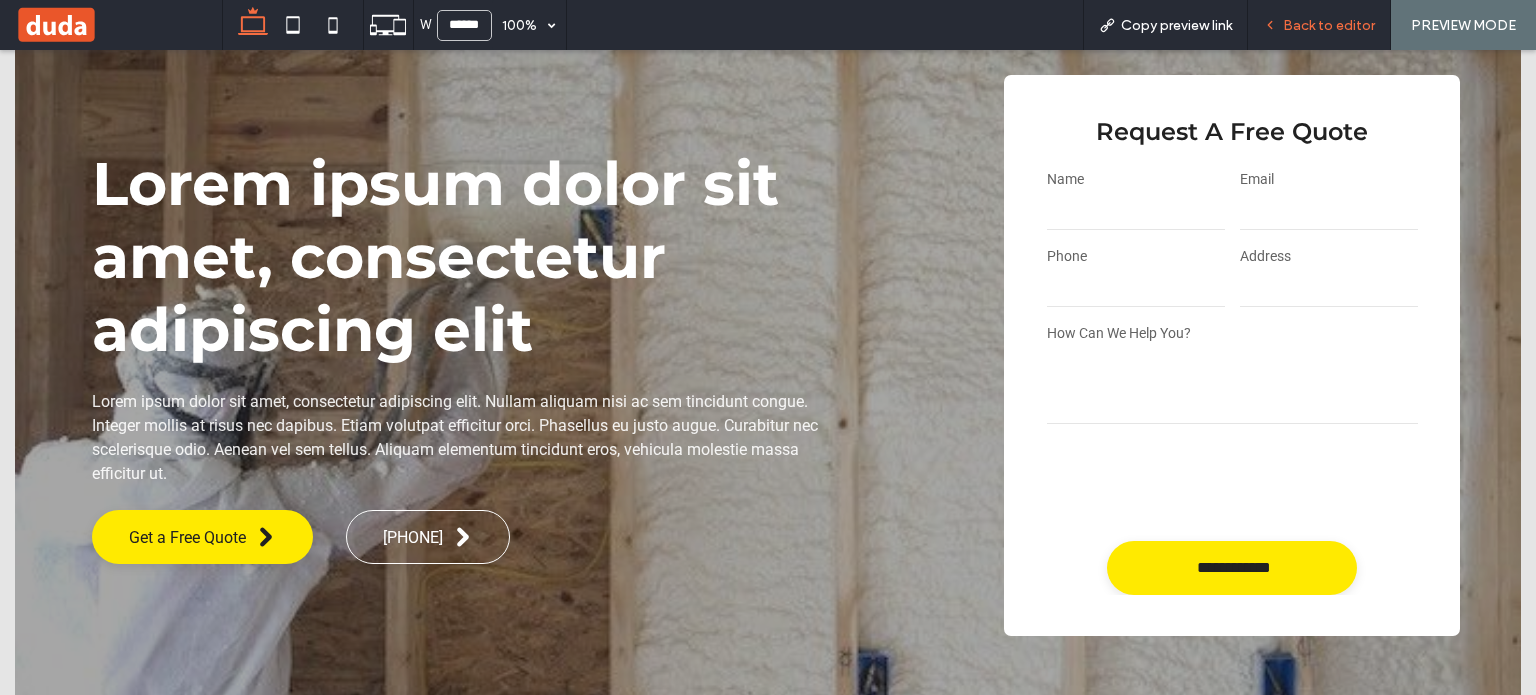 click on "Back to editor" at bounding box center (1329, 25) 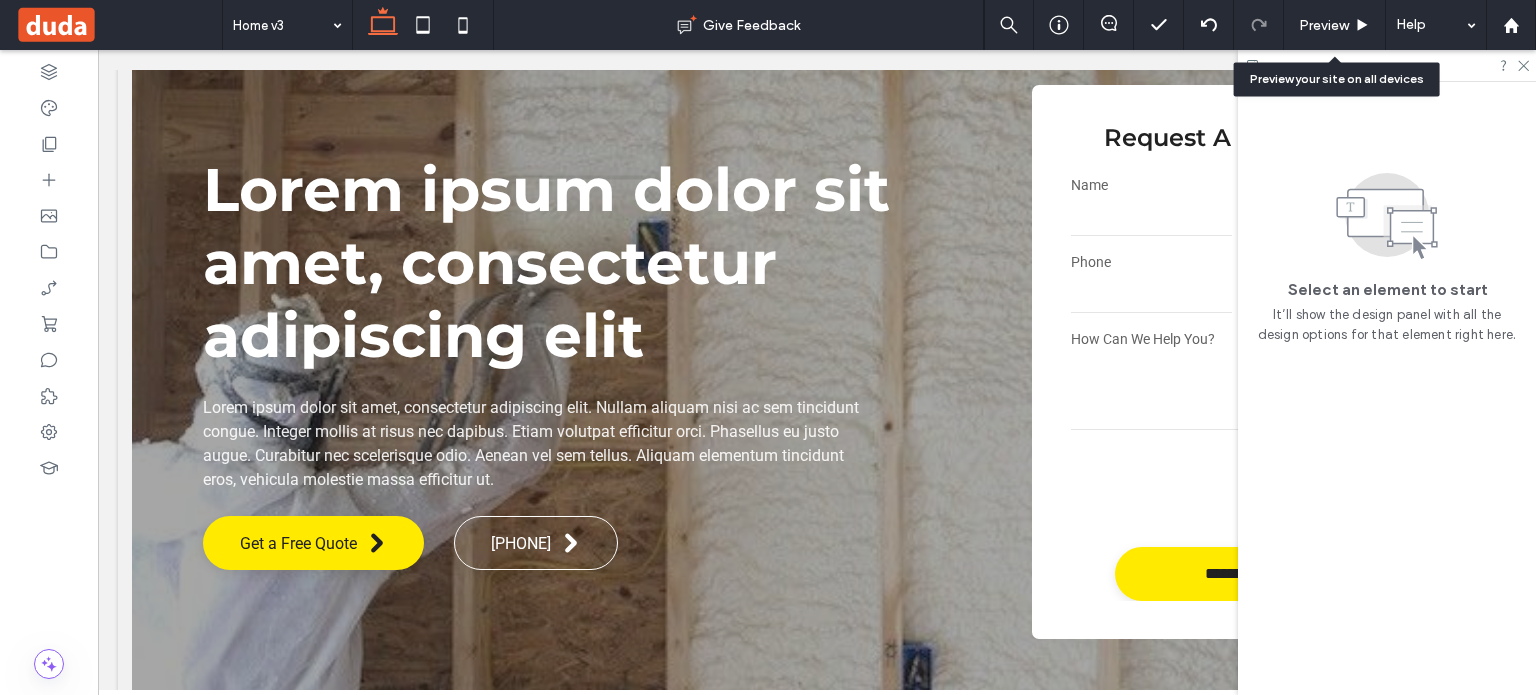 scroll, scrollTop: 198, scrollLeft: 0, axis: vertical 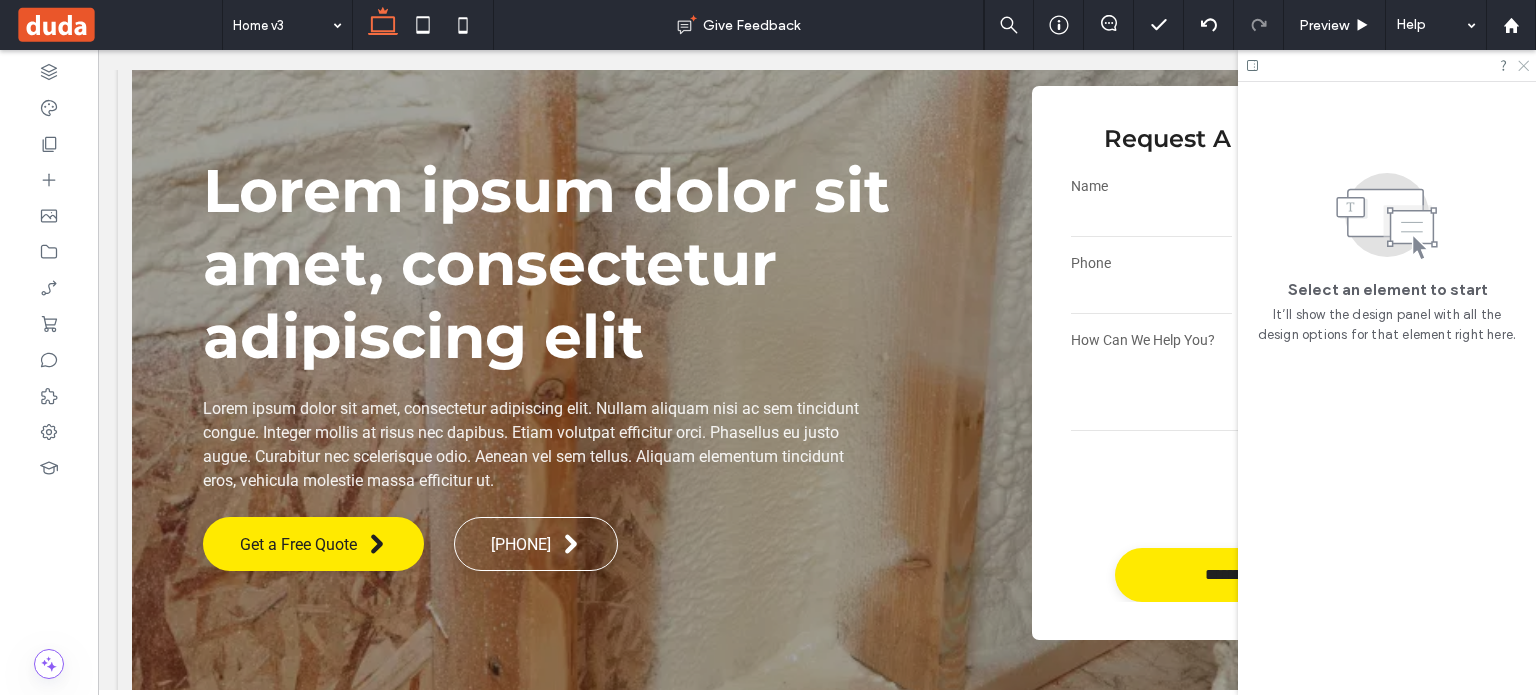 click 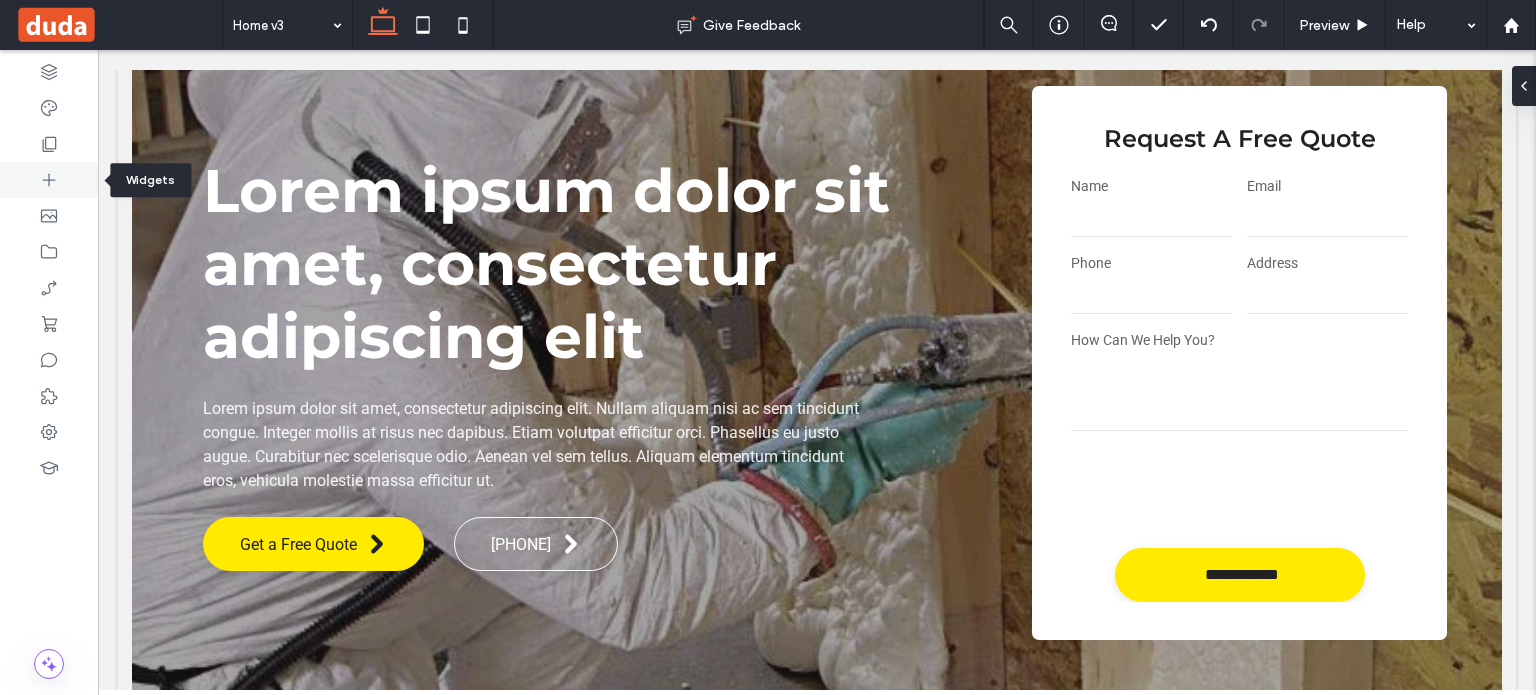 click at bounding box center [49, 180] 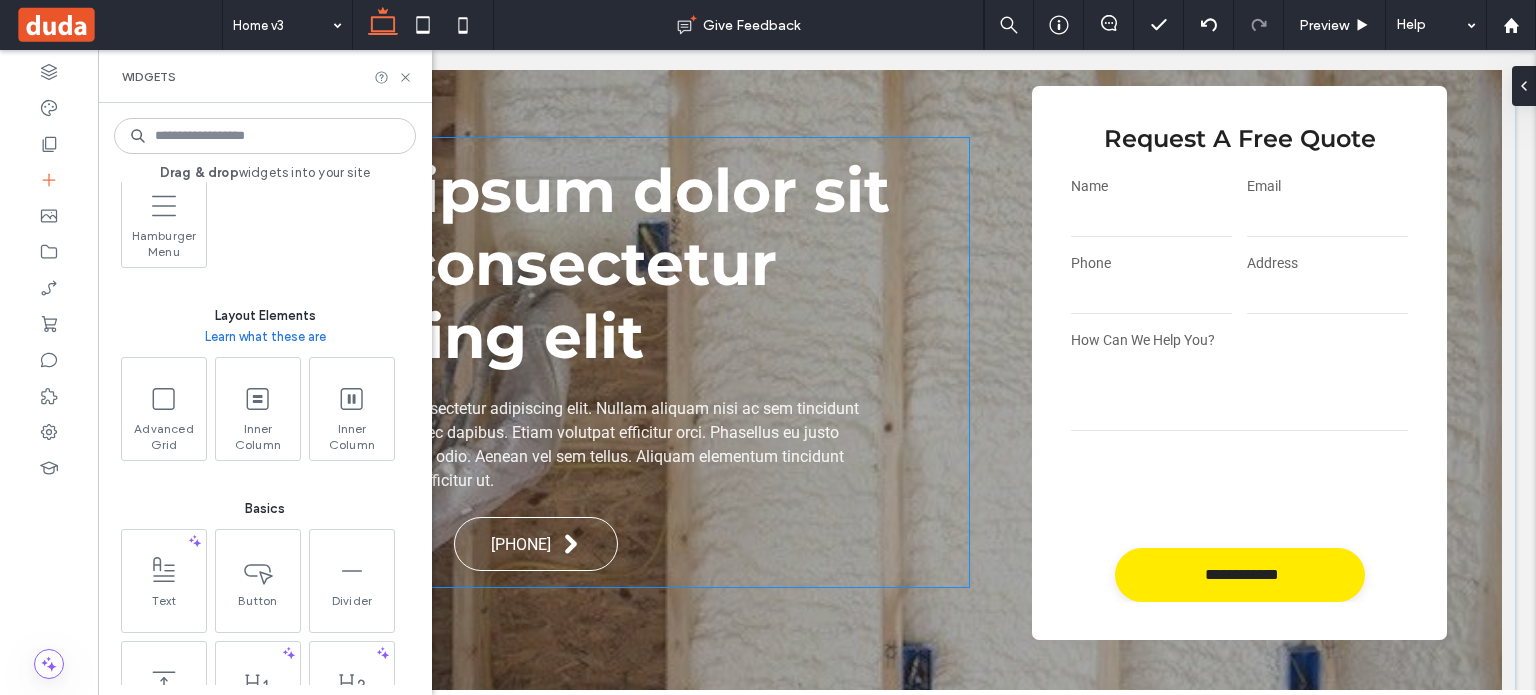 scroll, scrollTop: 1000, scrollLeft: 0, axis: vertical 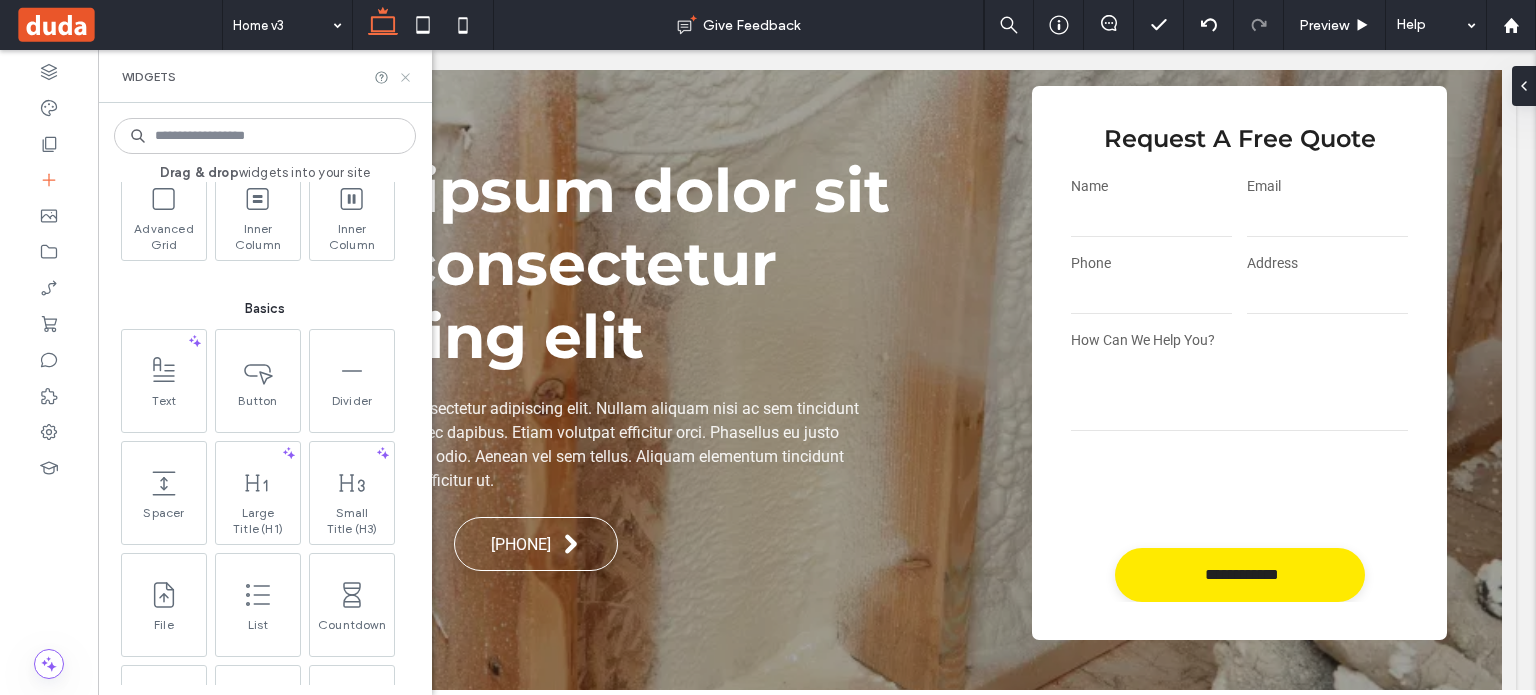 click 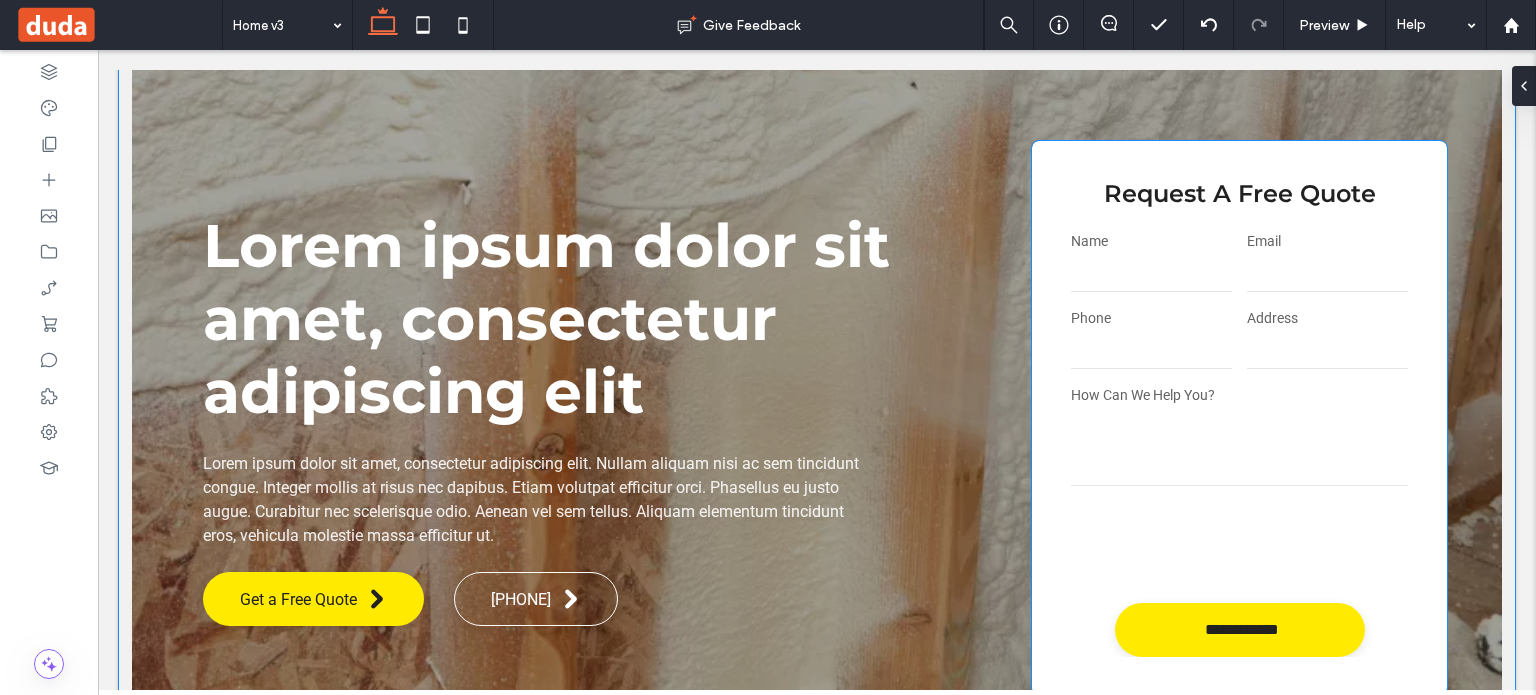 scroll, scrollTop: 98, scrollLeft: 0, axis: vertical 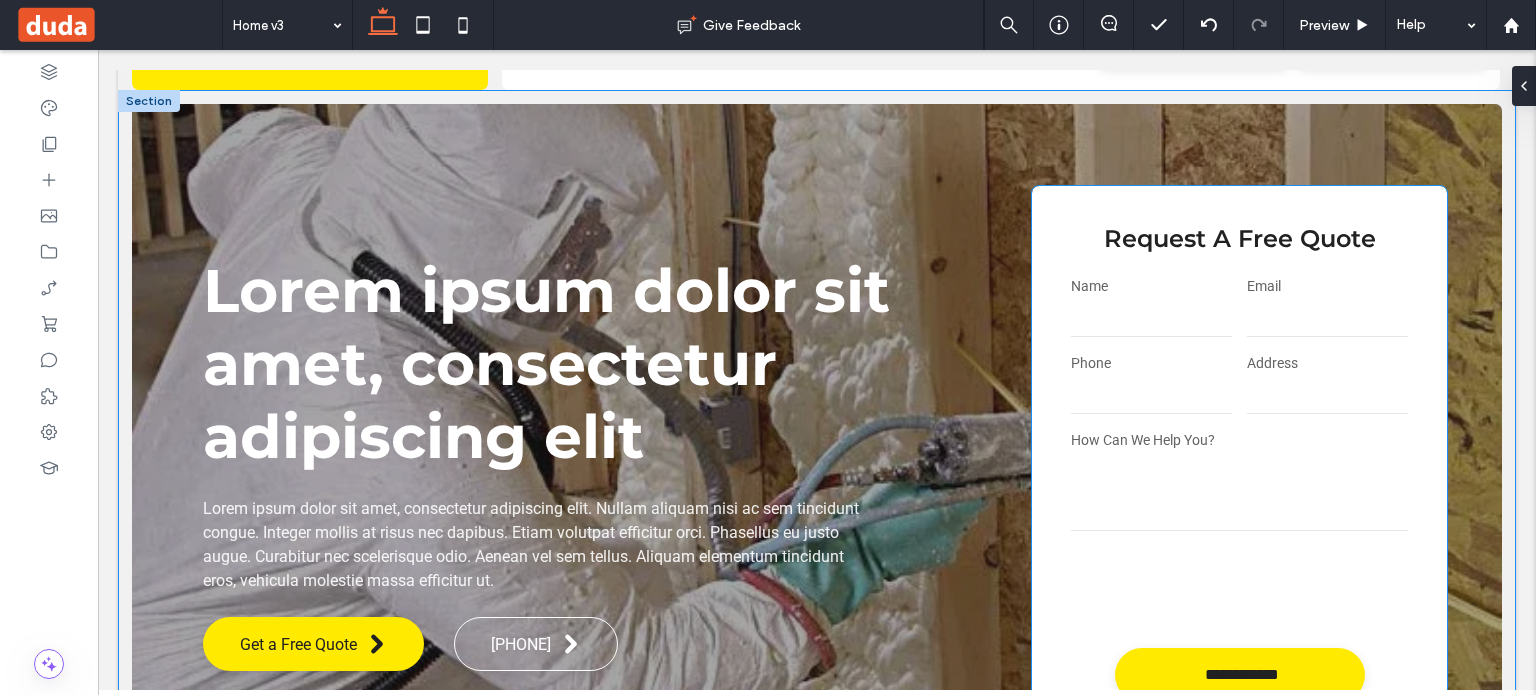 drag, startPoint x: 1253, startPoint y: 321, endPoint x: 1213, endPoint y: 297, distance: 46.647614 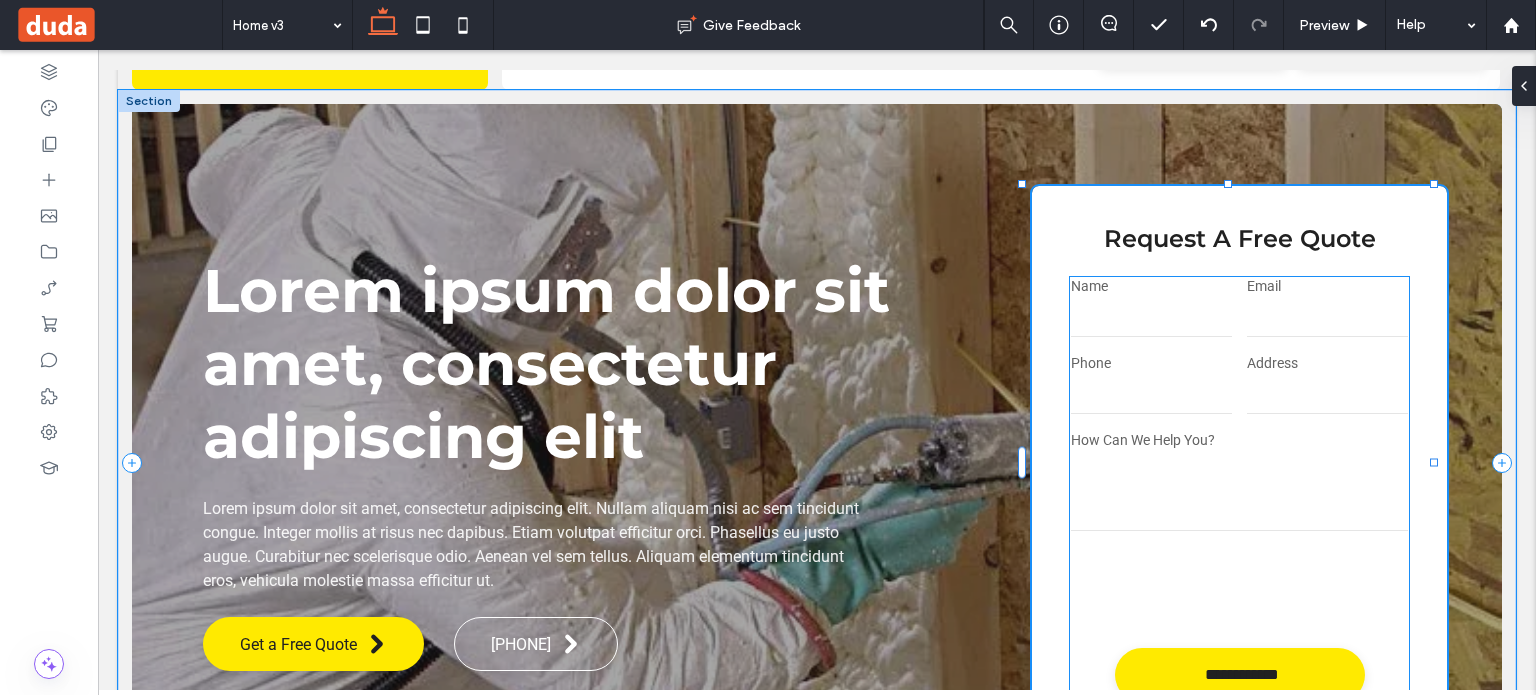click at bounding box center [1151, 317] 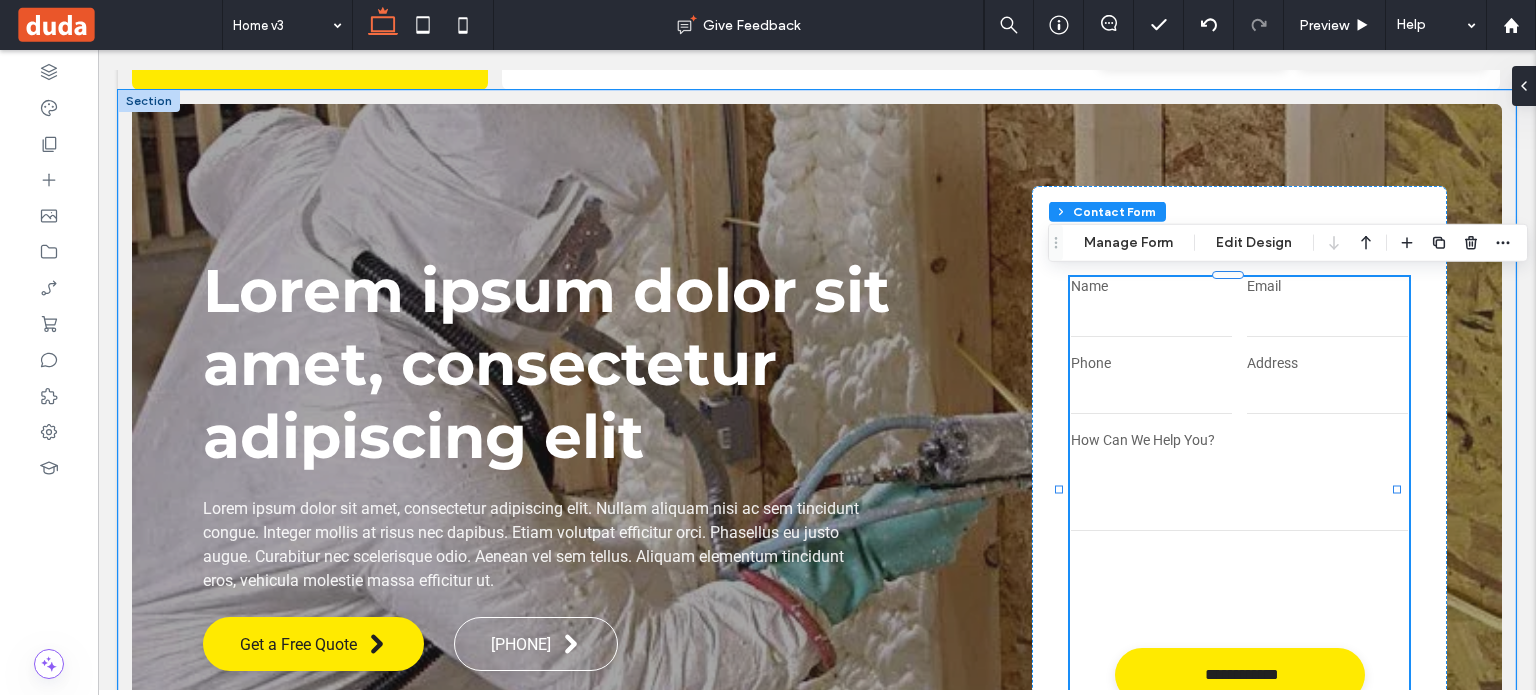 type on "*" 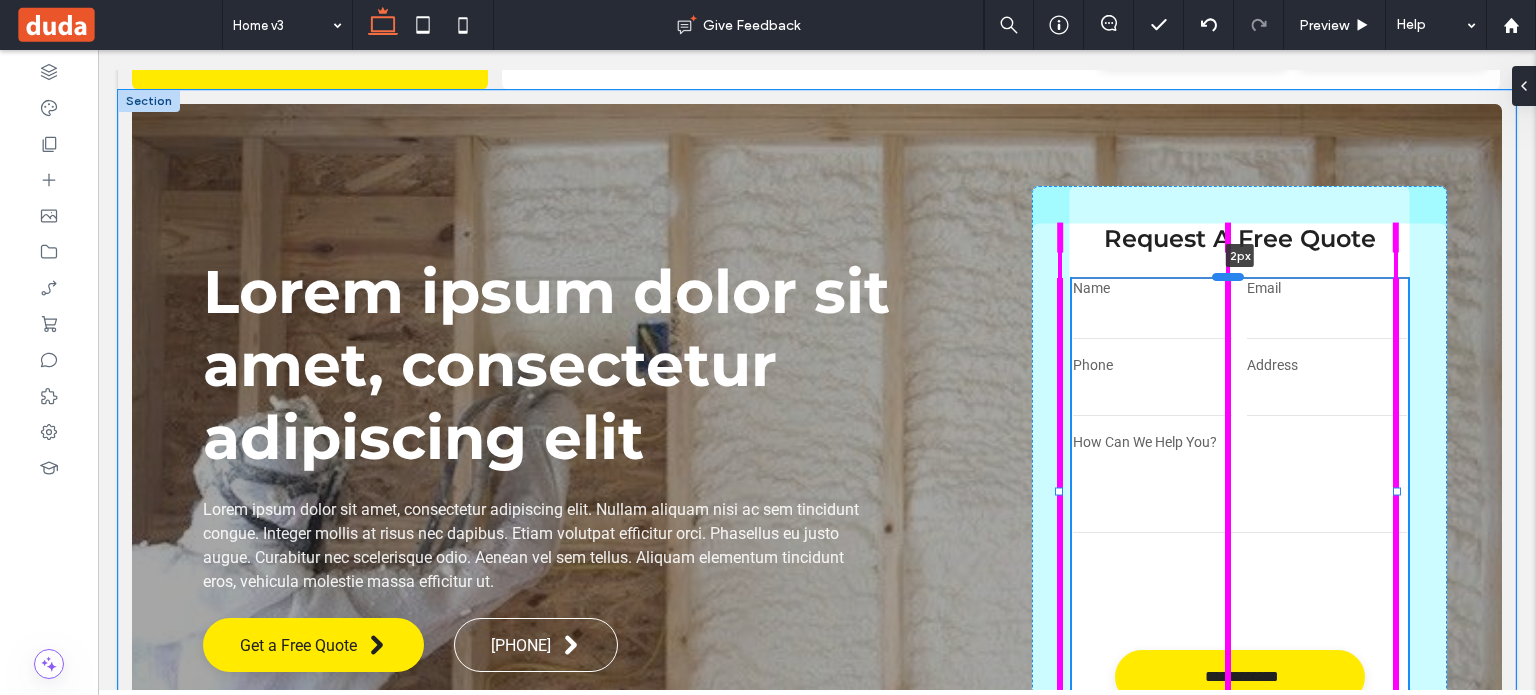 drag, startPoint x: 1213, startPoint y: 297, endPoint x: 1224, endPoint y: 274, distance: 25.495098 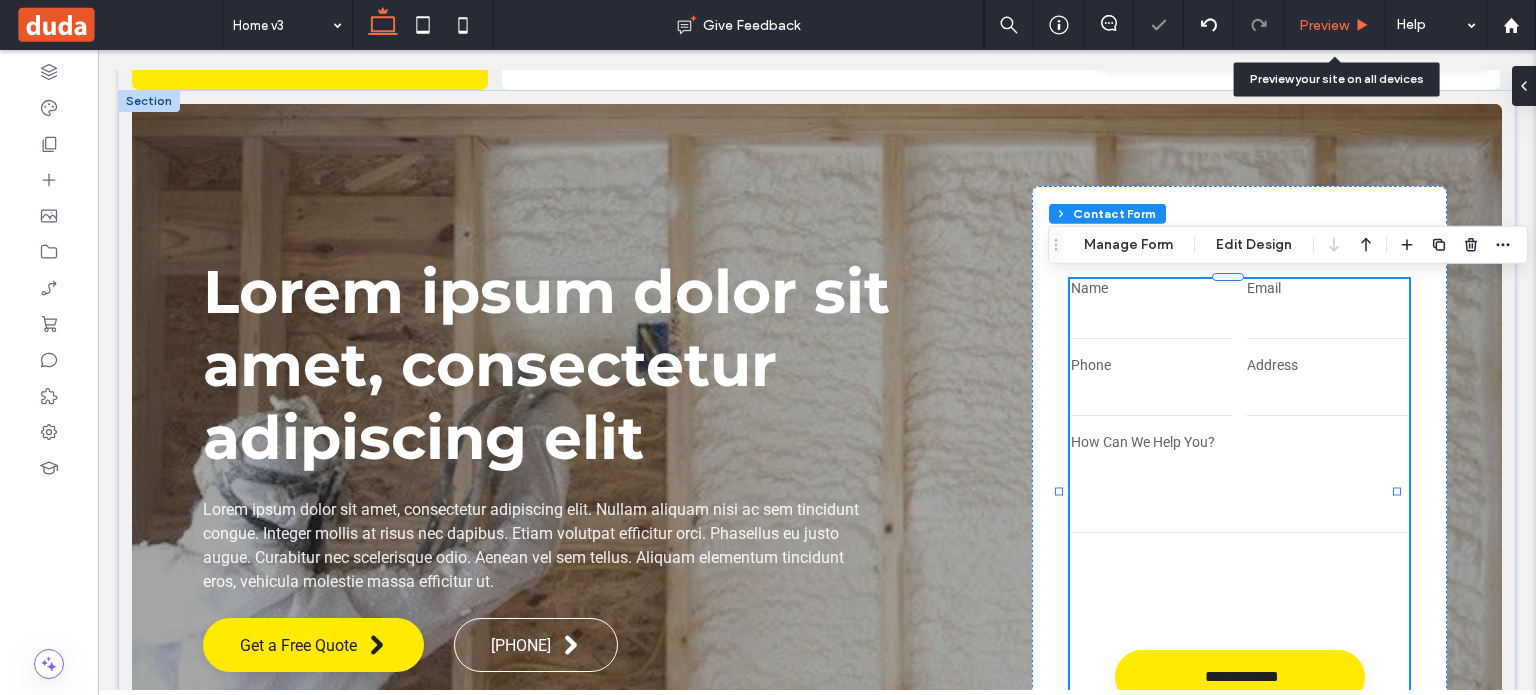 drag, startPoint x: 1343, startPoint y: 28, endPoint x: 1258, endPoint y: 25, distance: 85.052925 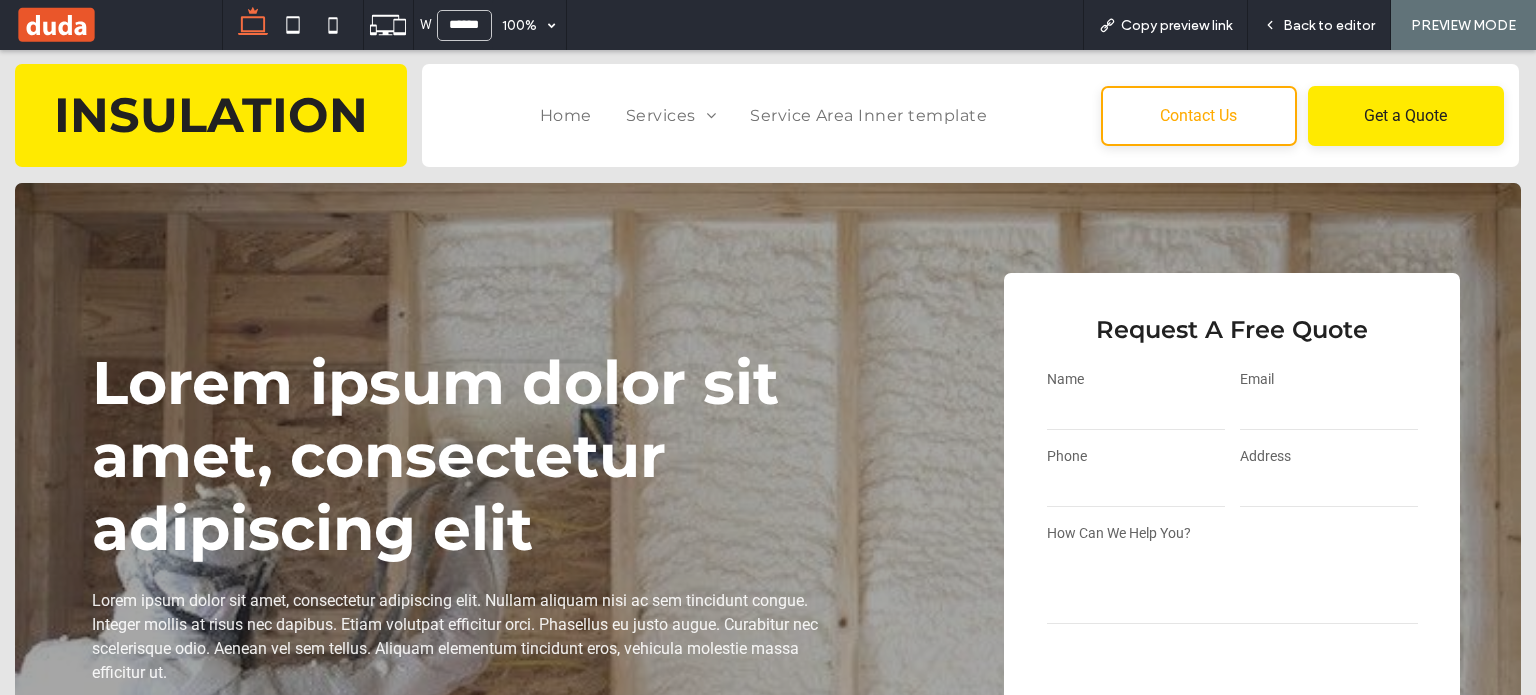 scroll, scrollTop: 200, scrollLeft: 0, axis: vertical 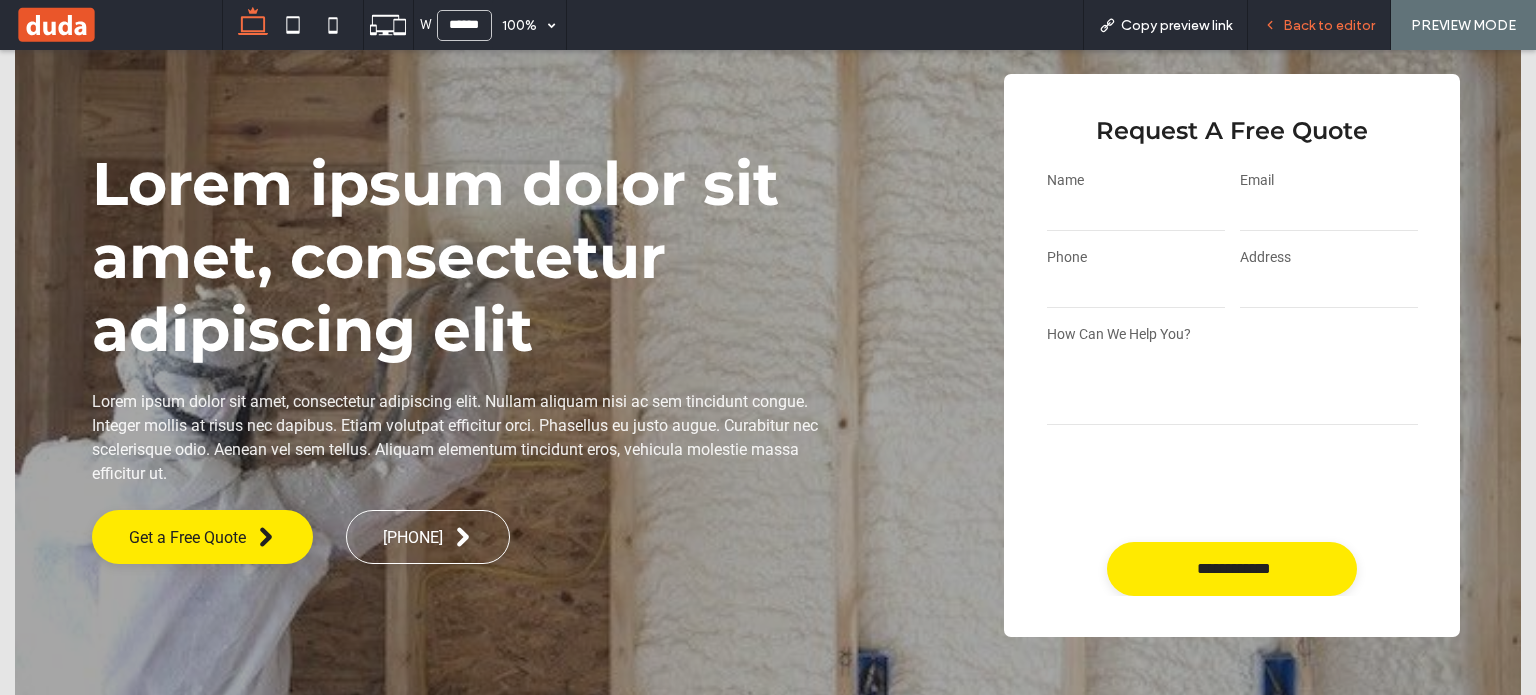 click on "Back to editor" at bounding box center [1329, 25] 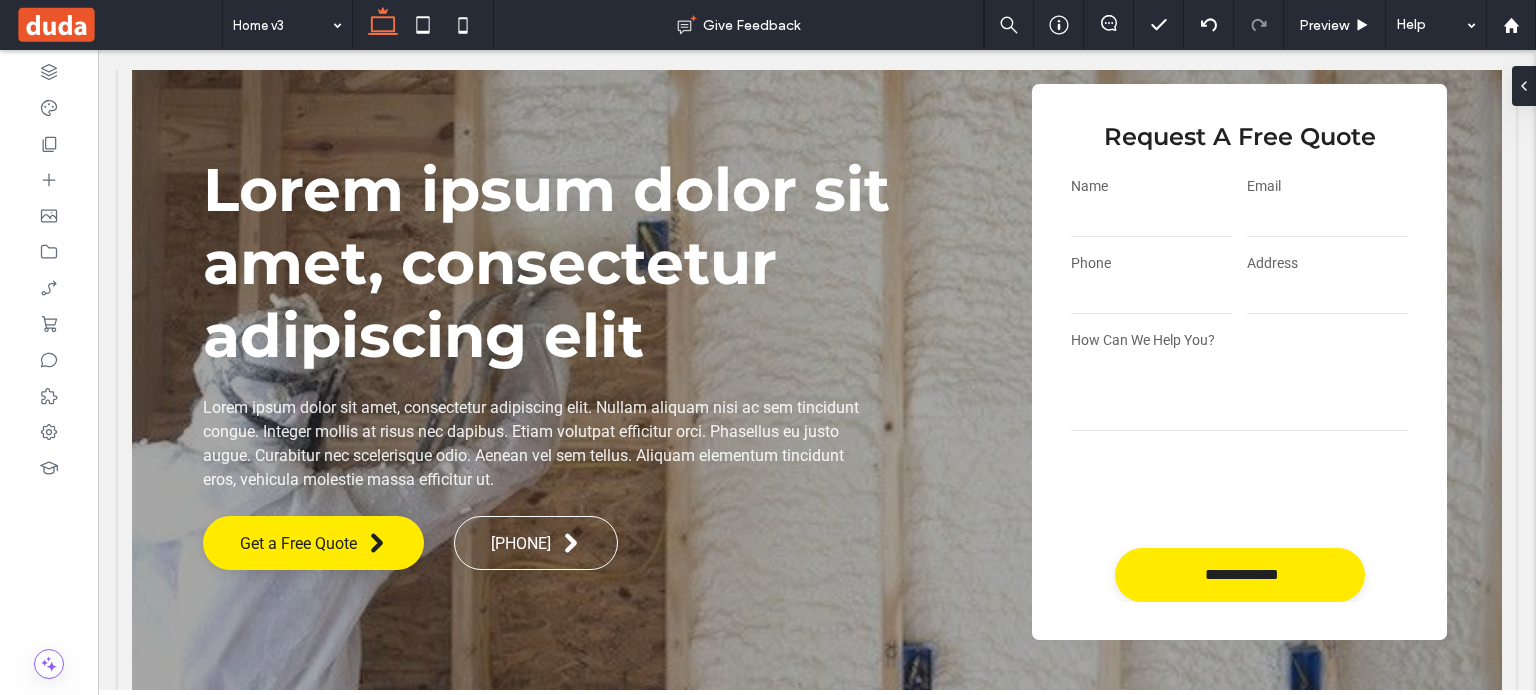 scroll, scrollTop: 199, scrollLeft: 0, axis: vertical 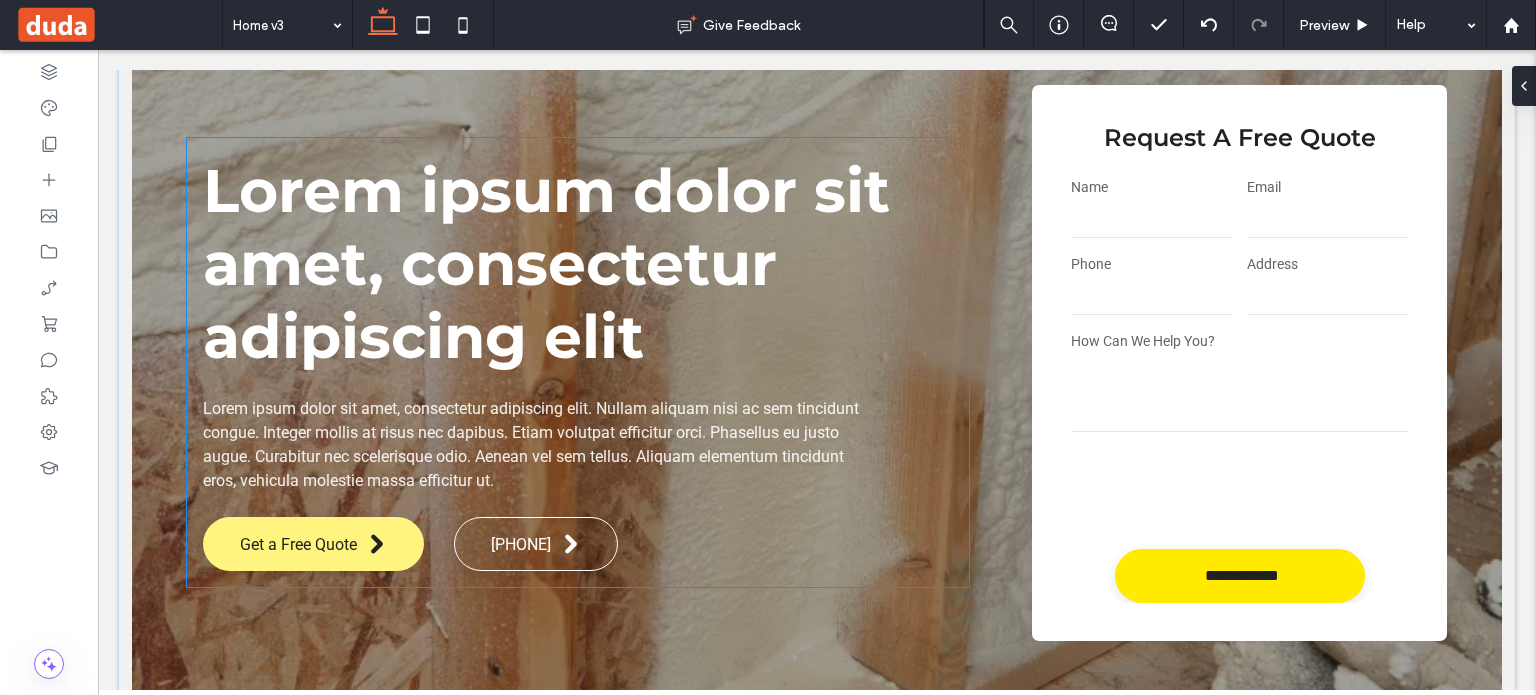 click at bounding box center (377, 544) 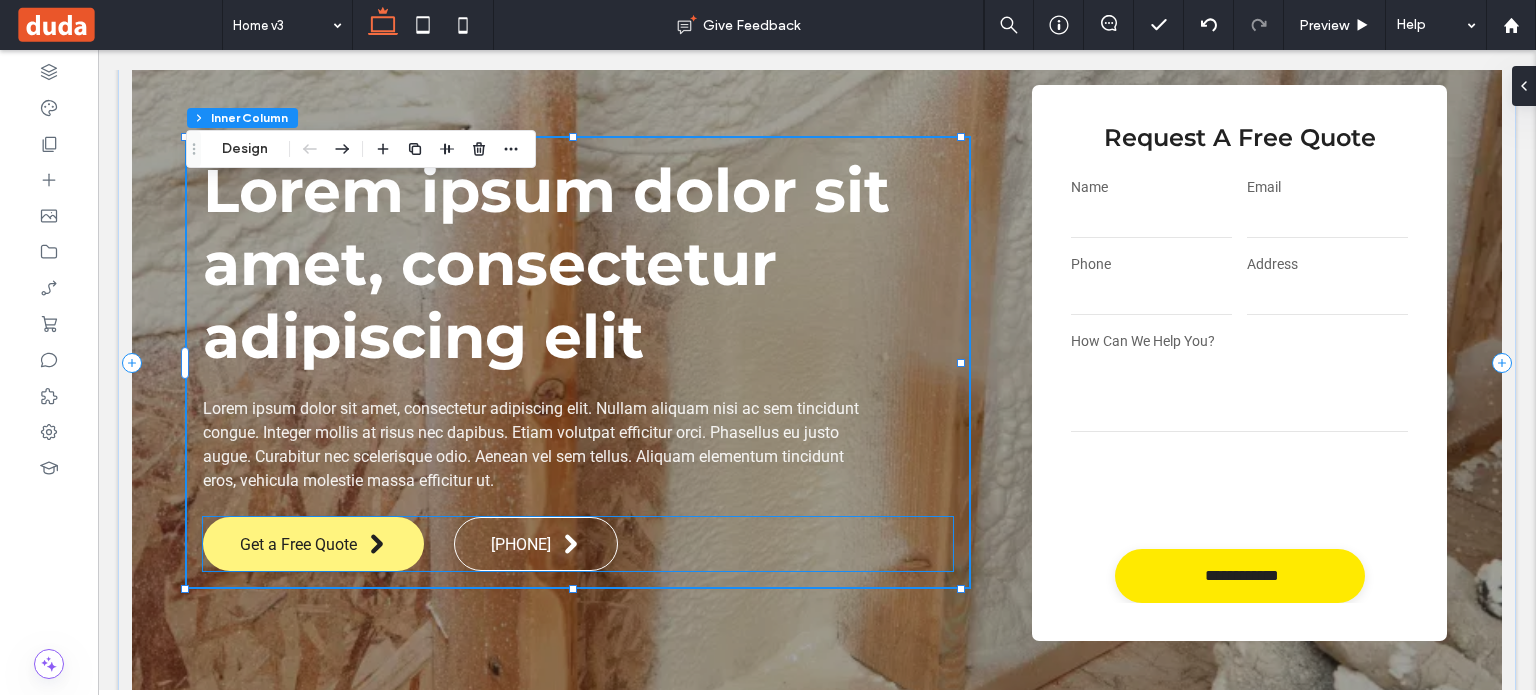 click on "Get a Free Quote" at bounding box center [313, 544] 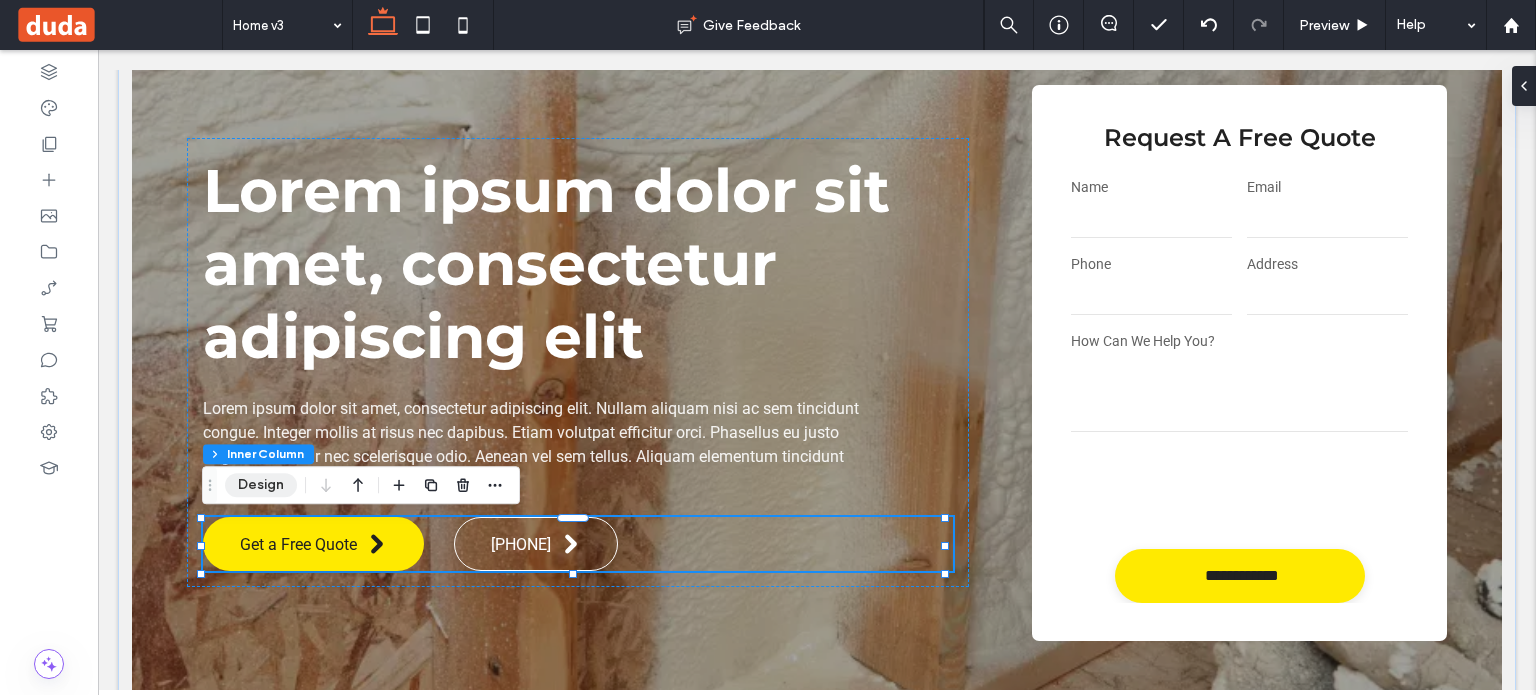 click on "Design" at bounding box center (261, 485) 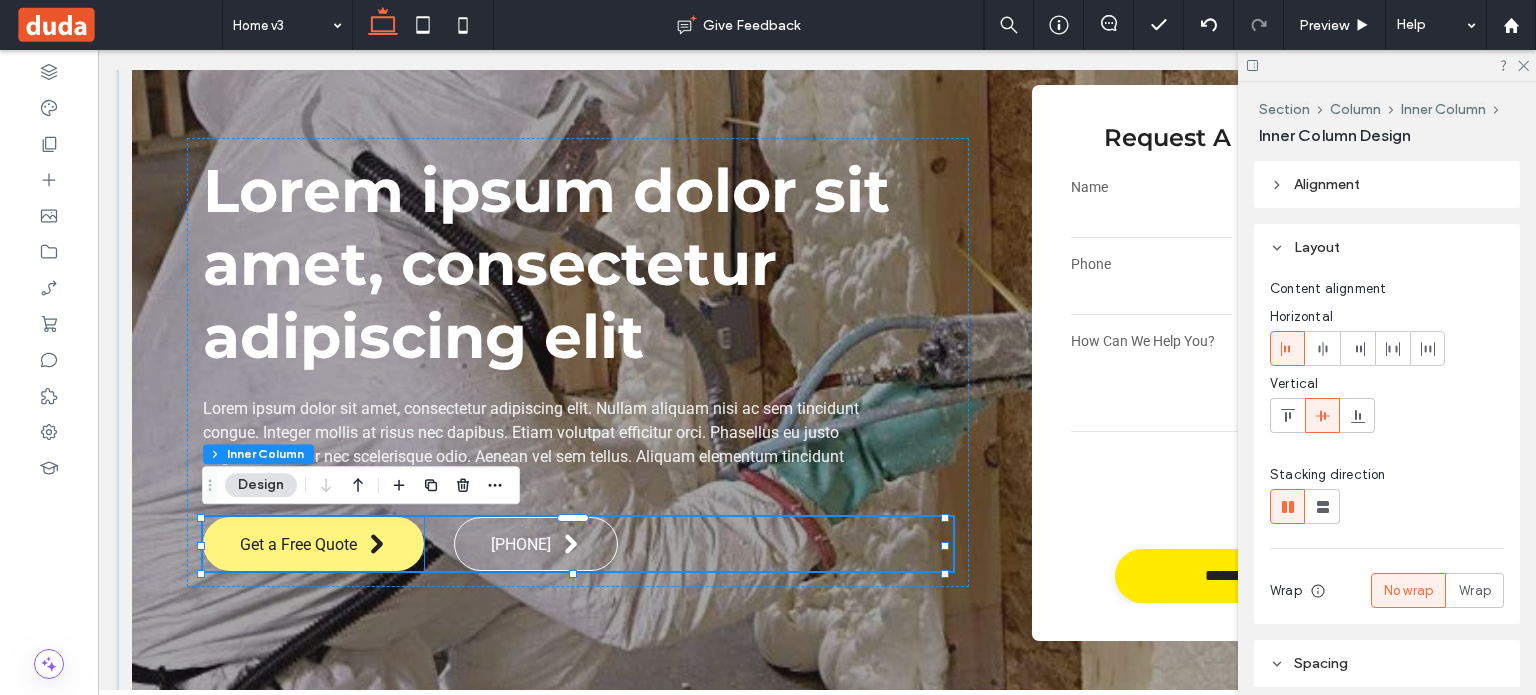 click on "Get a Free Quote" at bounding box center [313, 544] 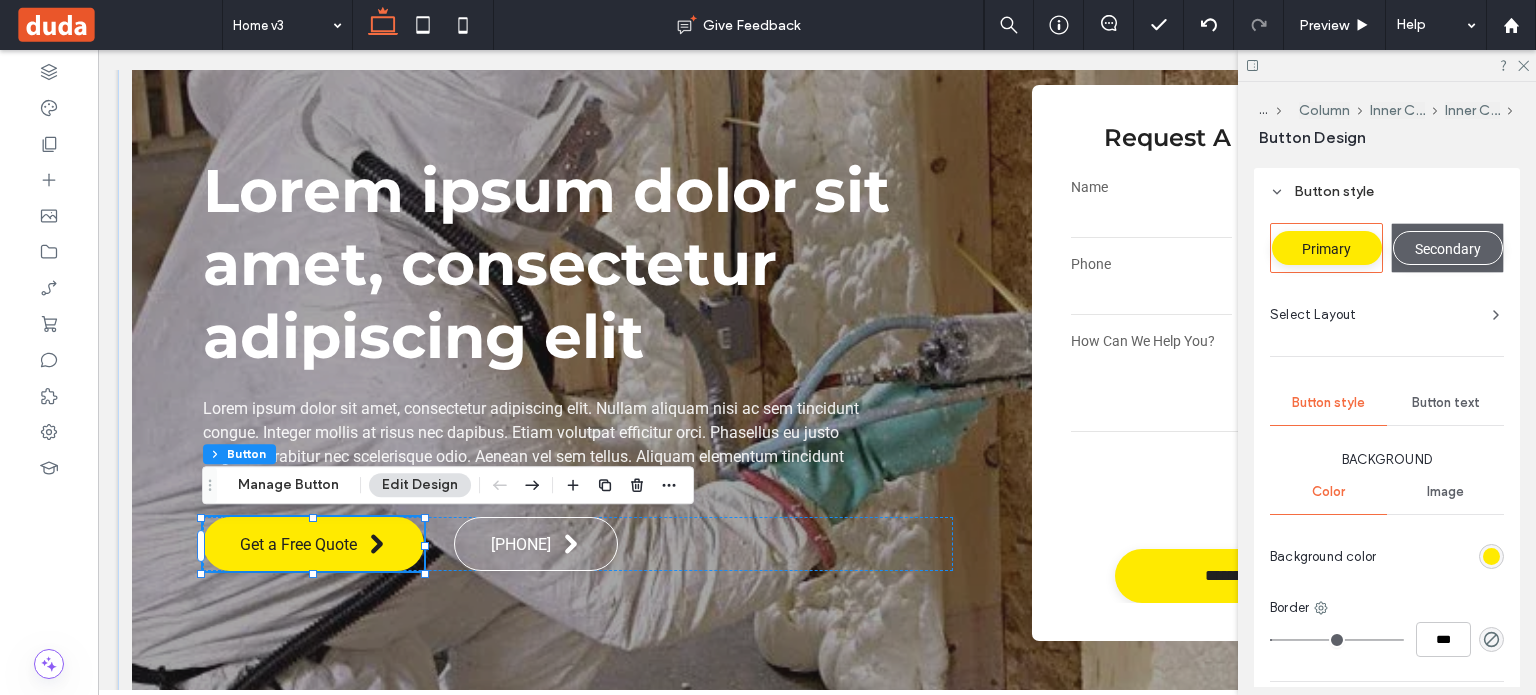 scroll, scrollTop: 400, scrollLeft: 0, axis: vertical 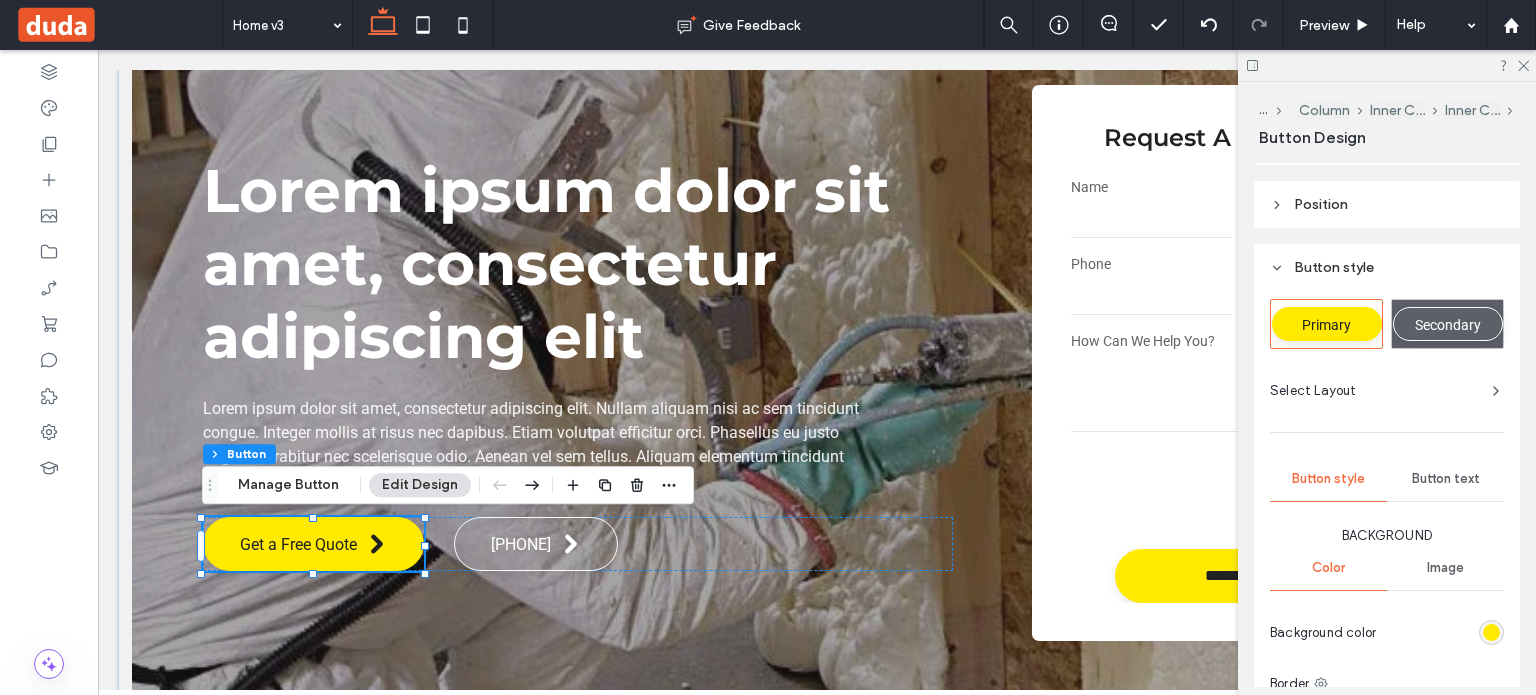click on "Select Layout" at bounding box center [1387, 390] 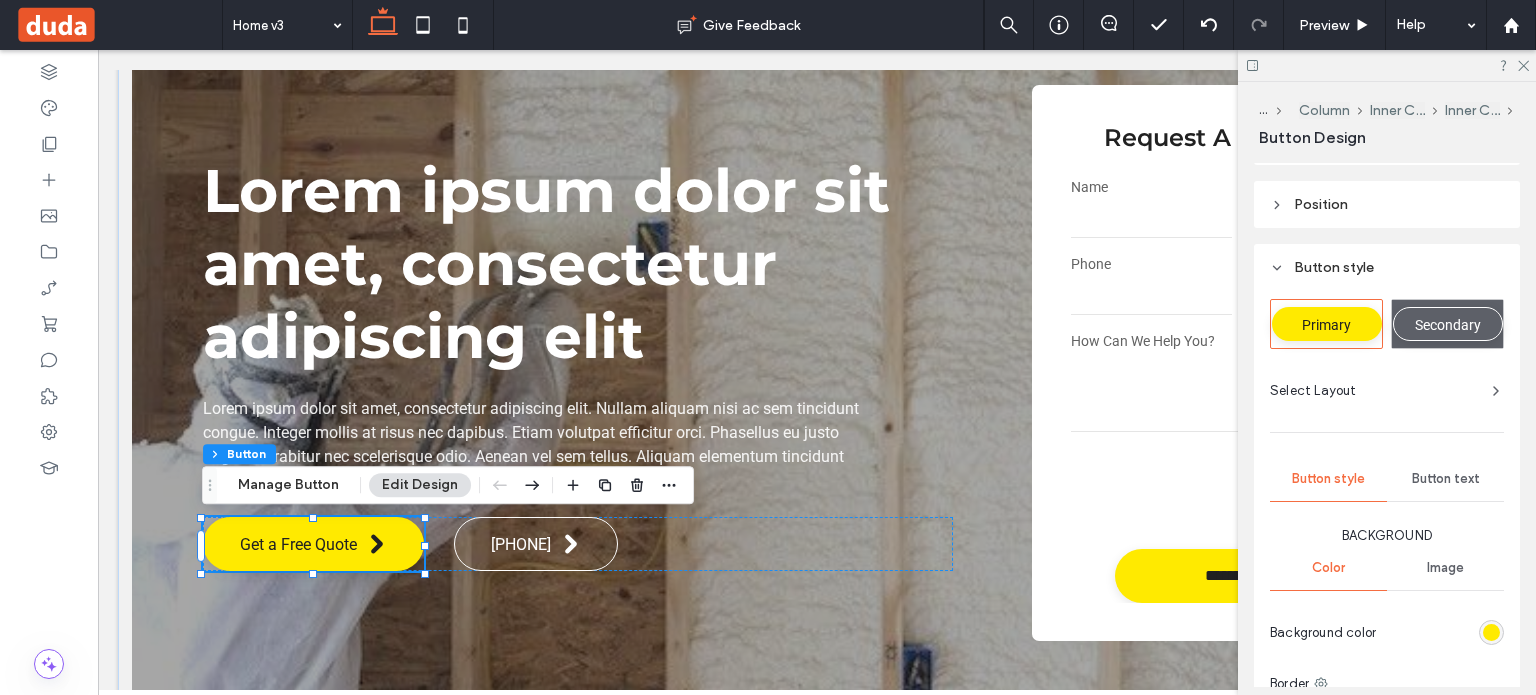 click on "Select Layout" at bounding box center [1387, 391] 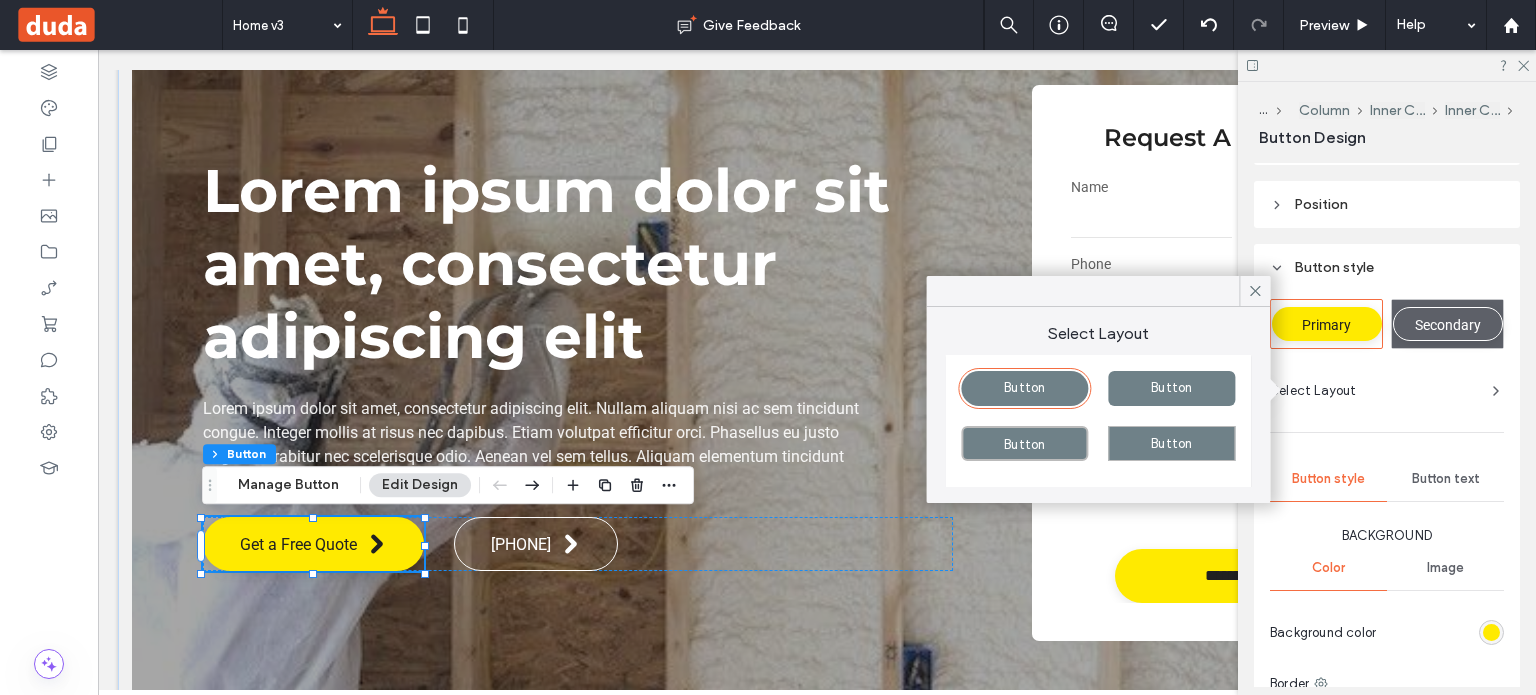 click on "Button" at bounding box center (1171, 387) 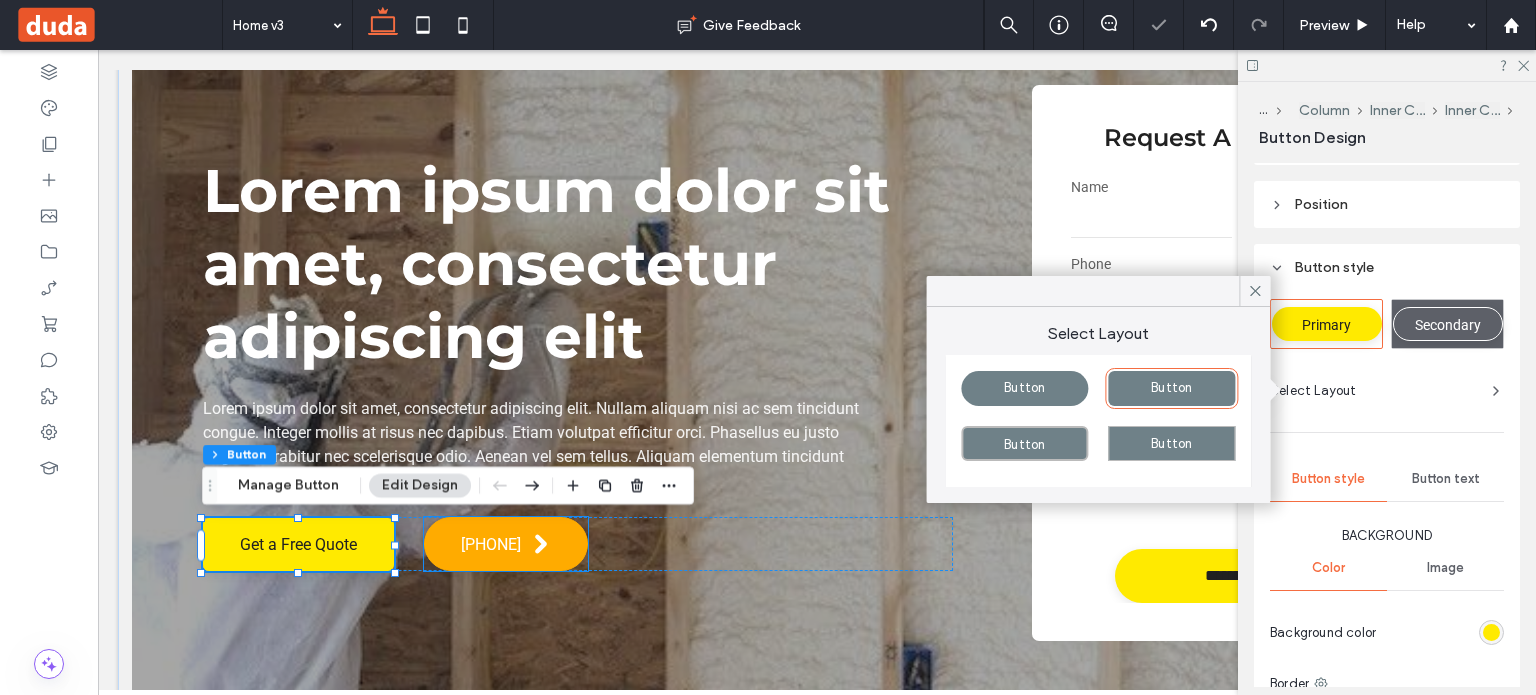 type on "*" 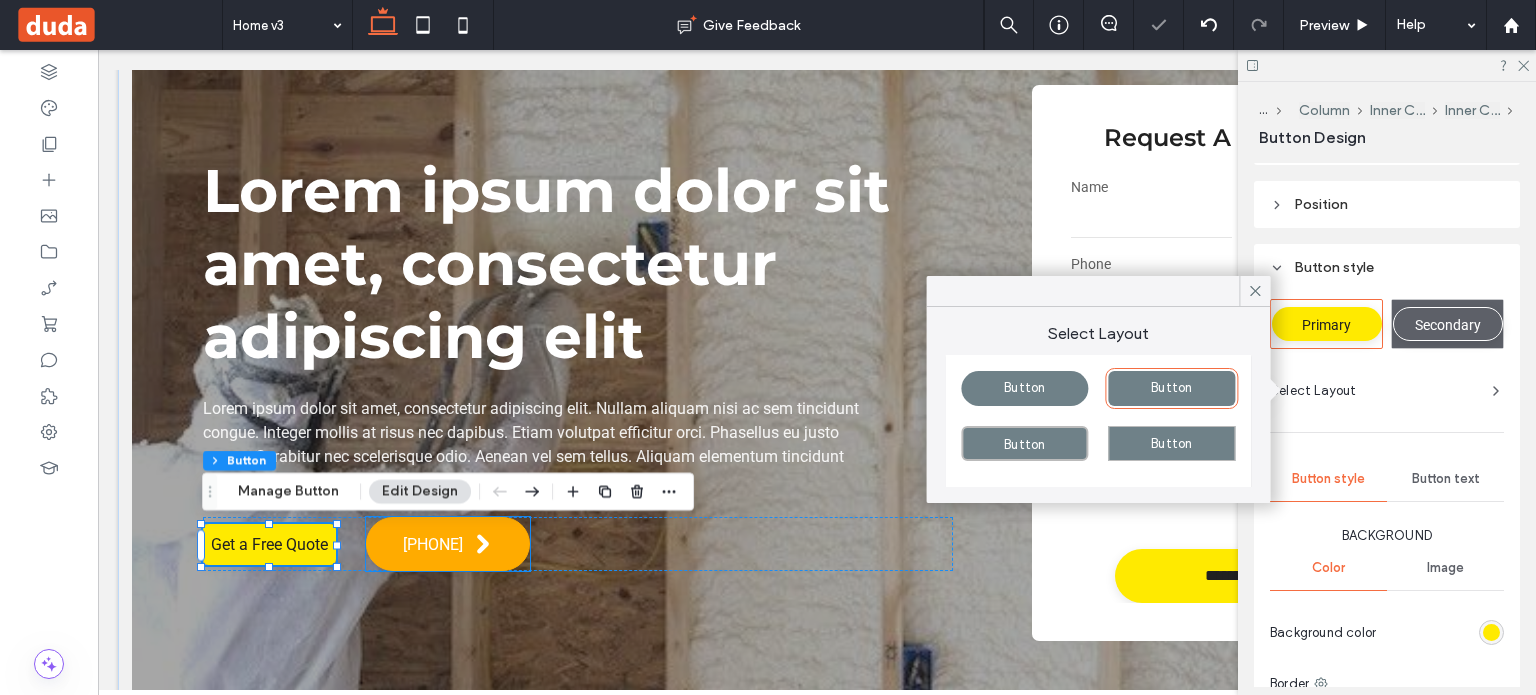 click on "Call [PHONE]" at bounding box center [433, 544] 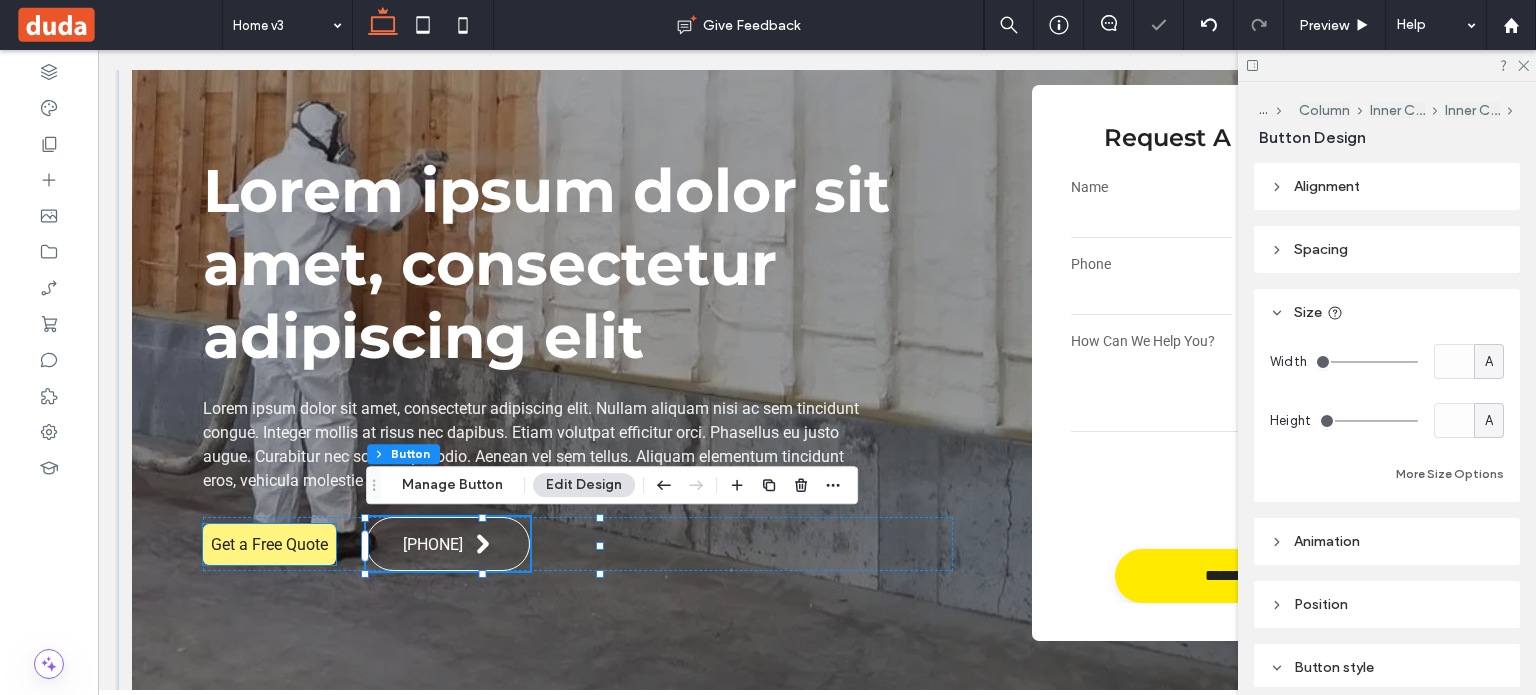 click on "Get a Free Quote" at bounding box center (269, 544) 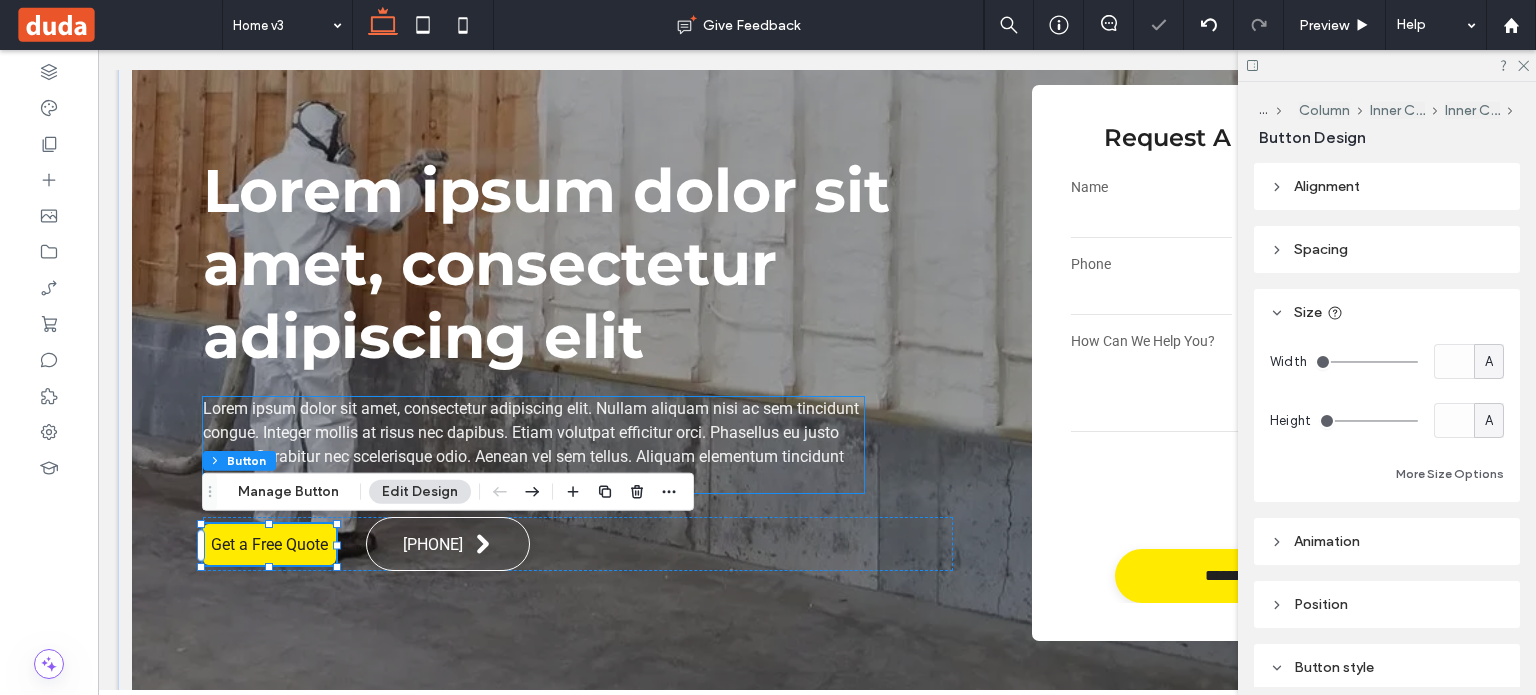 type on "**" 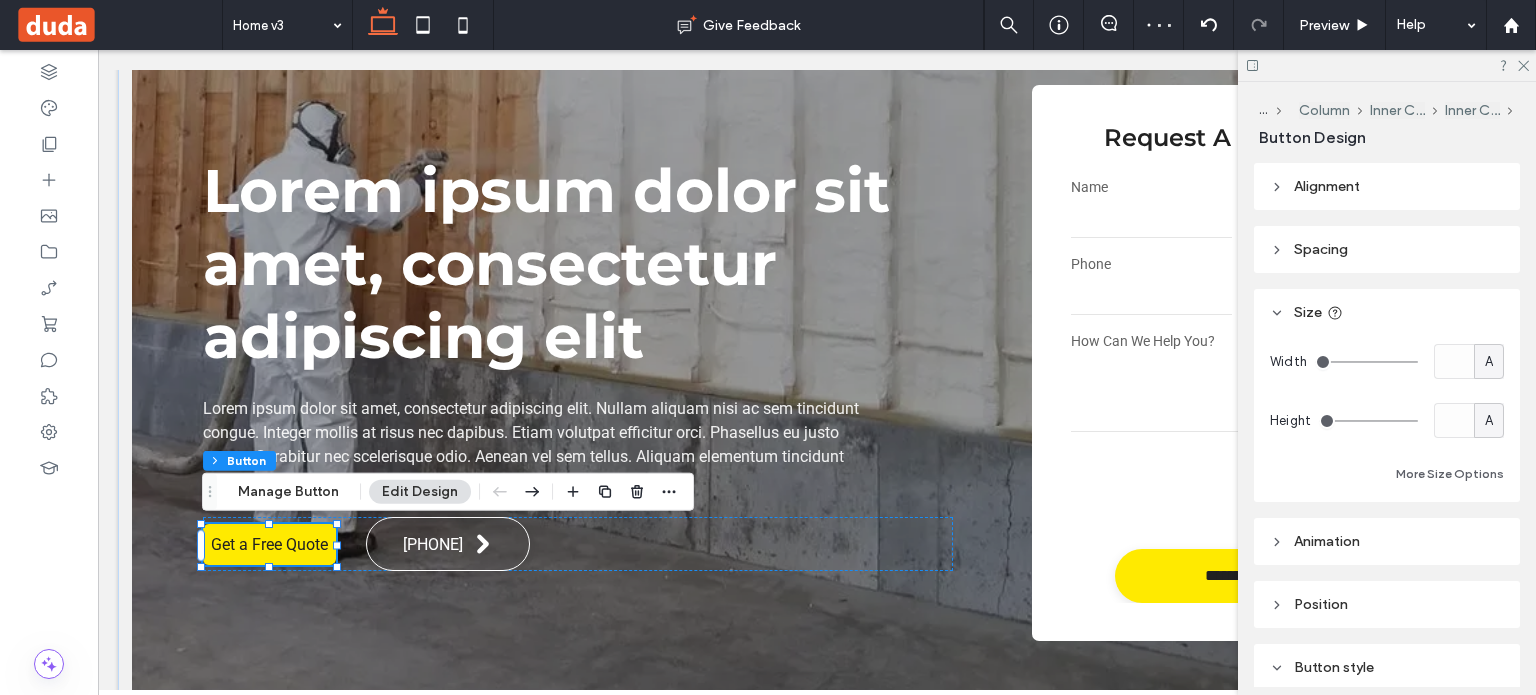 click on "A" at bounding box center [1489, 362] 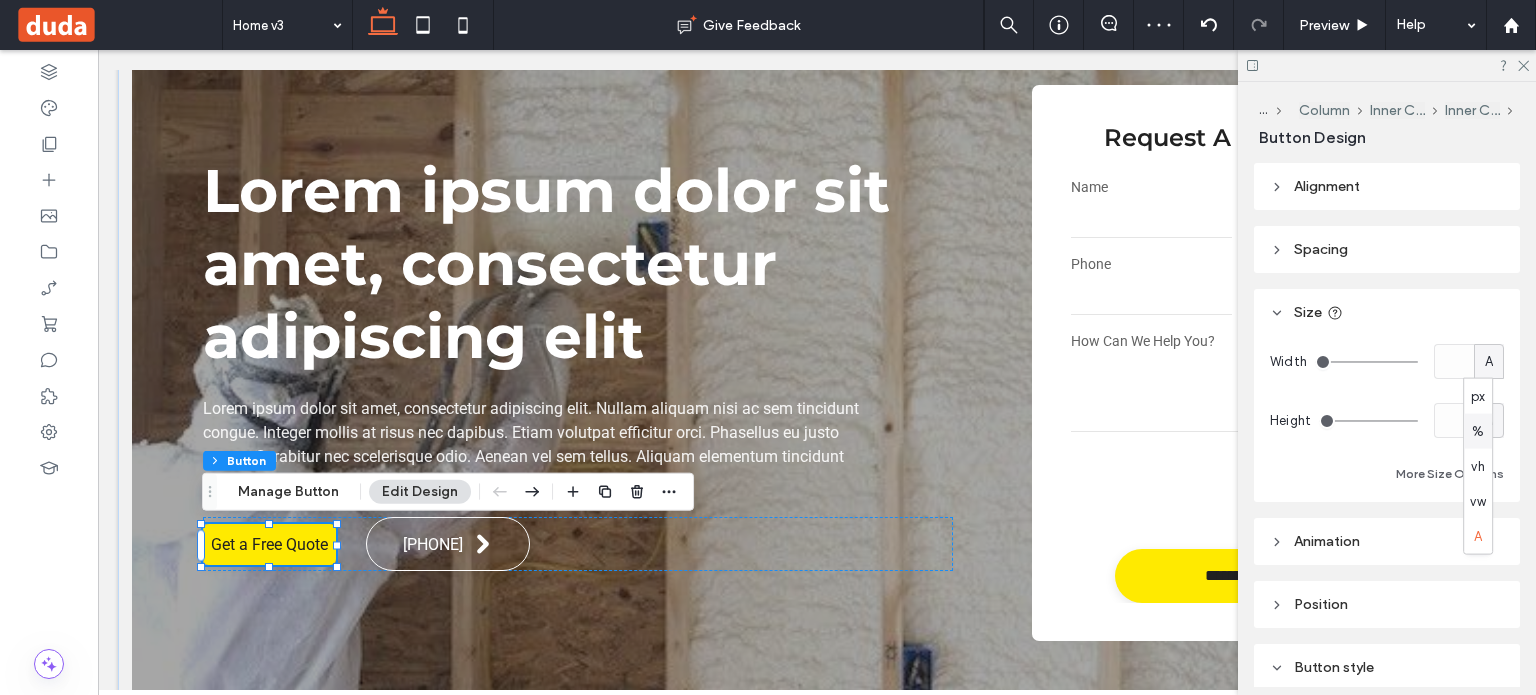 click on "%" at bounding box center (1478, 431) 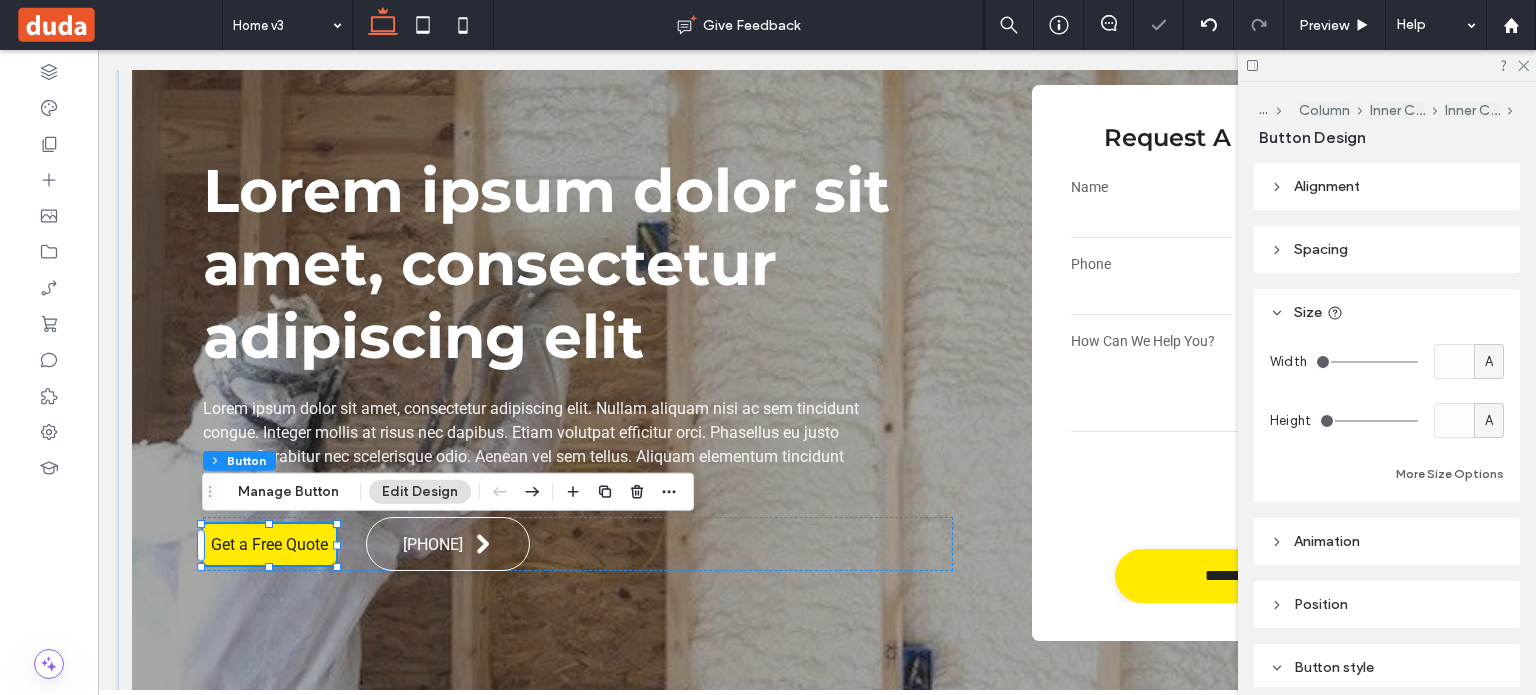 type on "**" 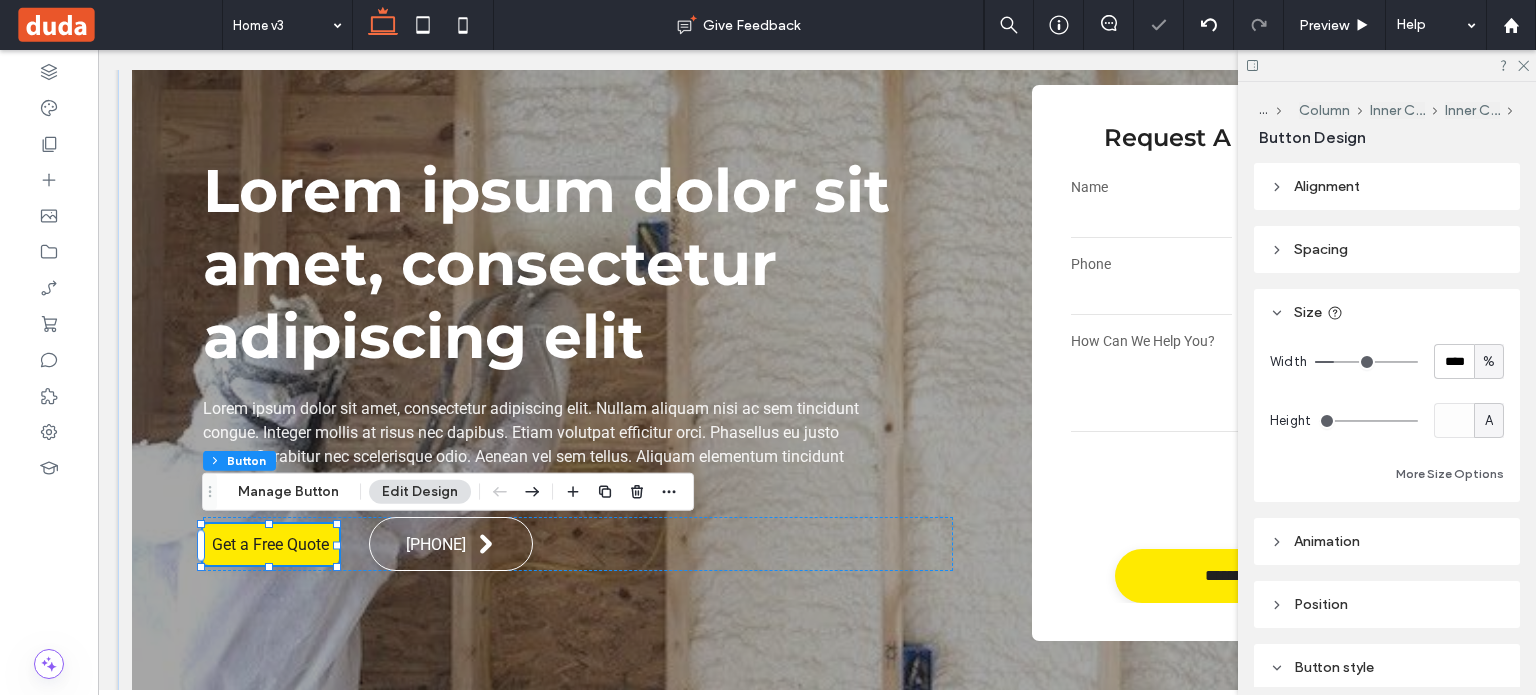 click on "%" at bounding box center [1489, 362] 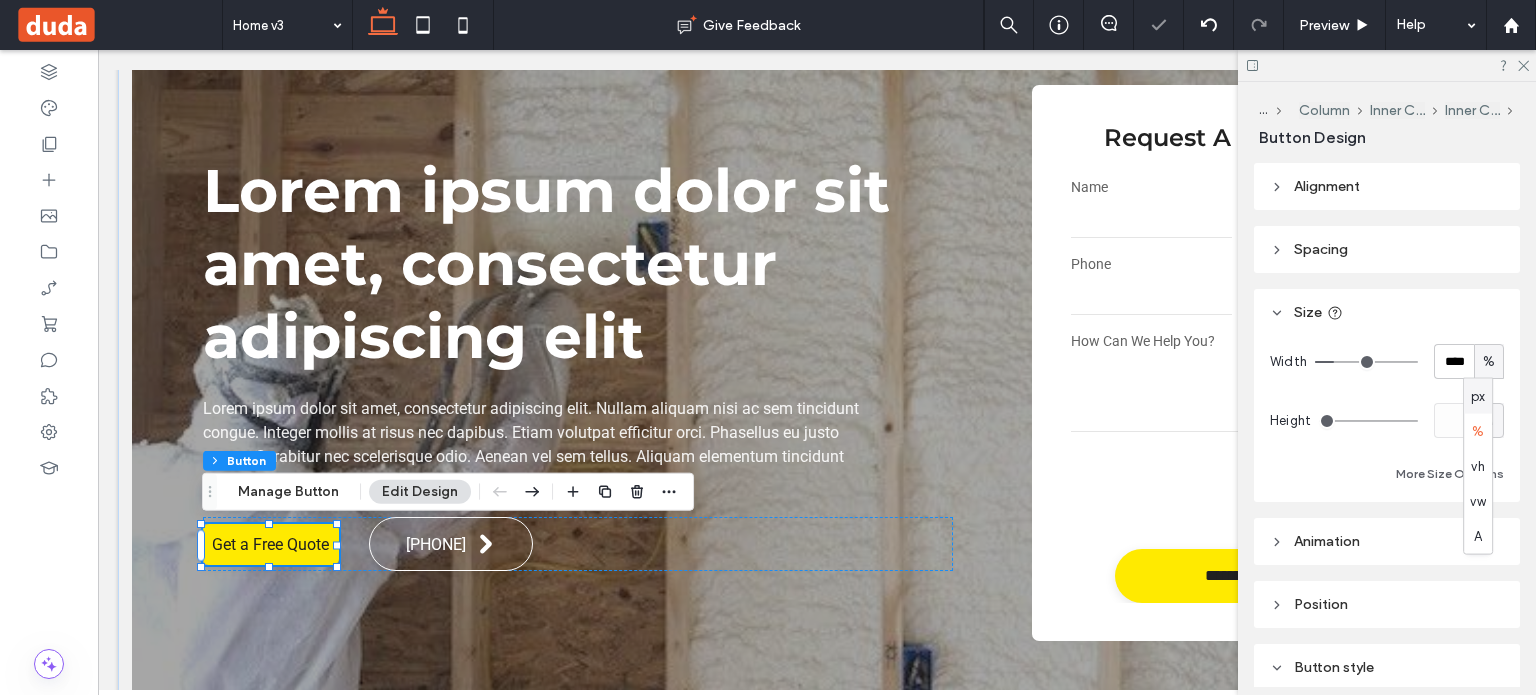 click on "px" at bounding box center [1478, 396] 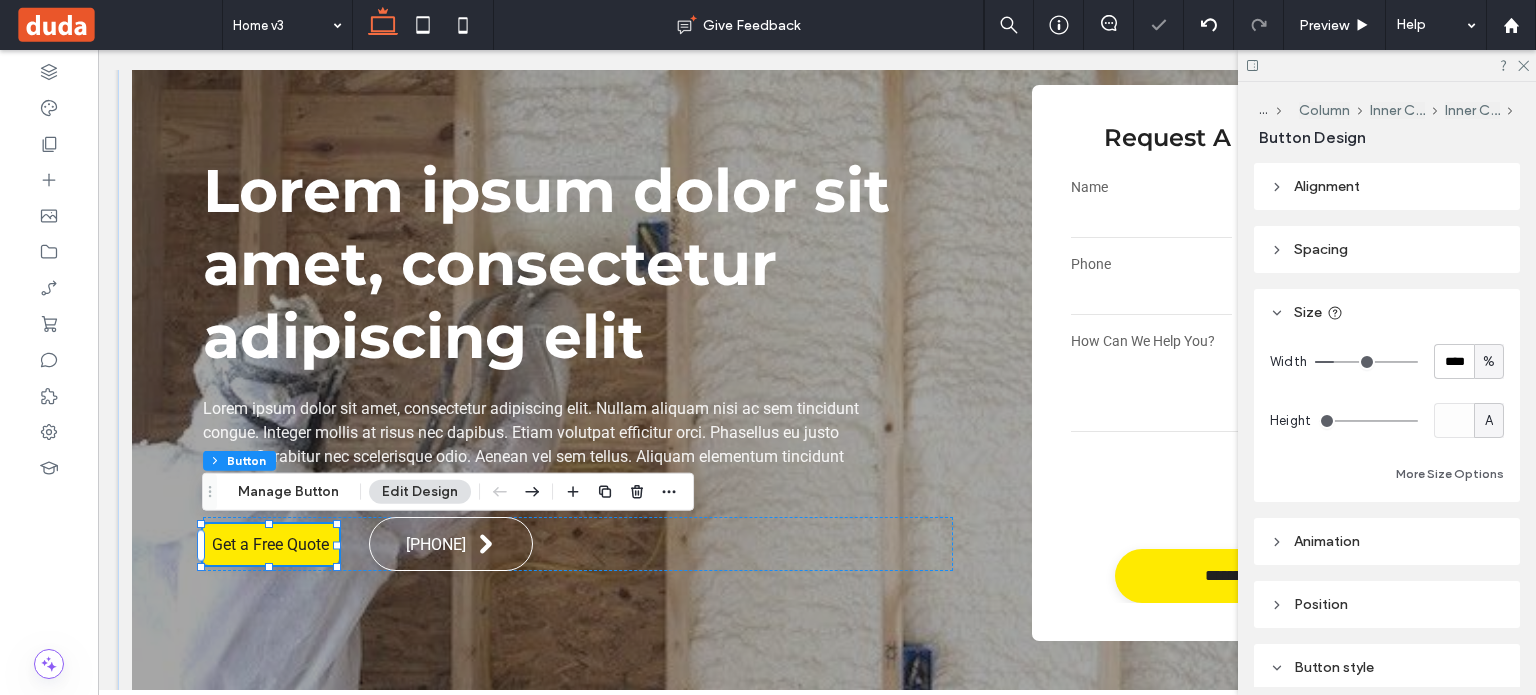 type on "***" 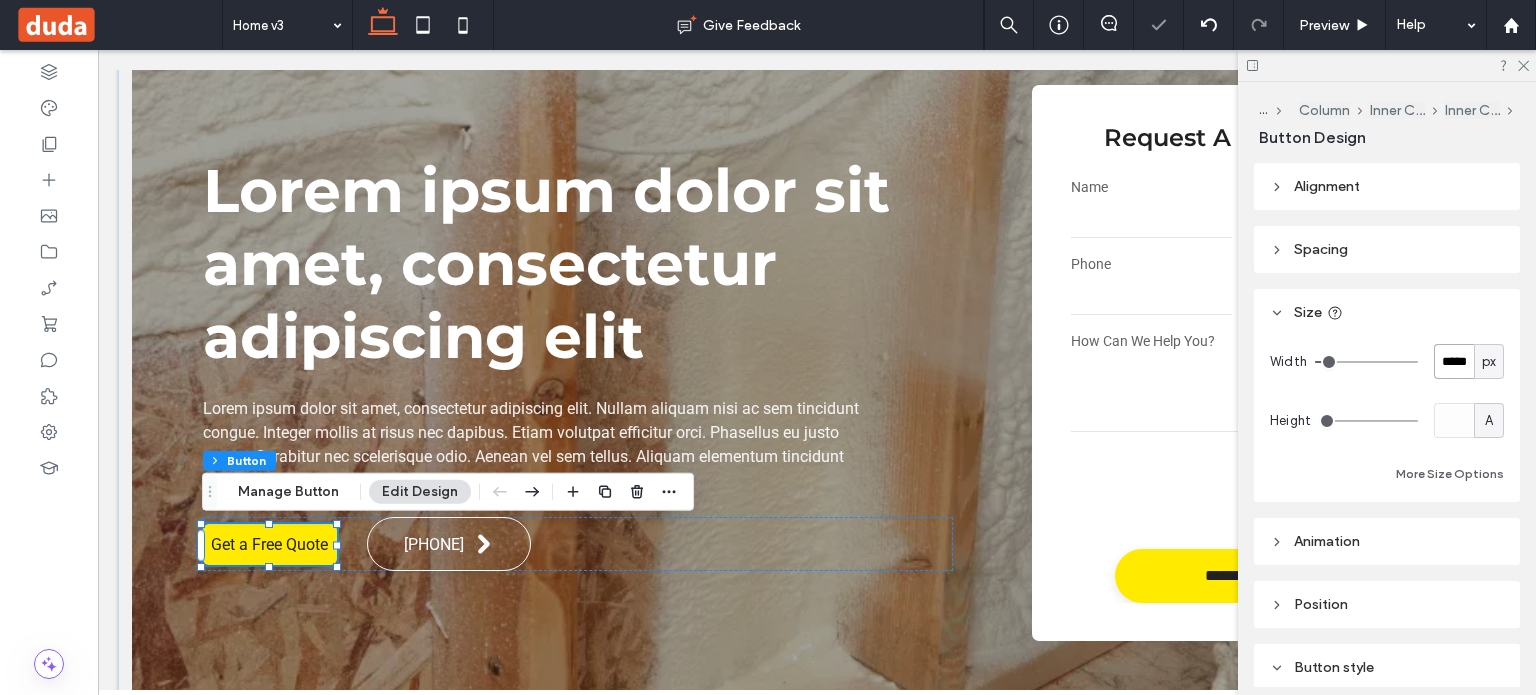 click on "*****" at bounding box center (1454, 361) 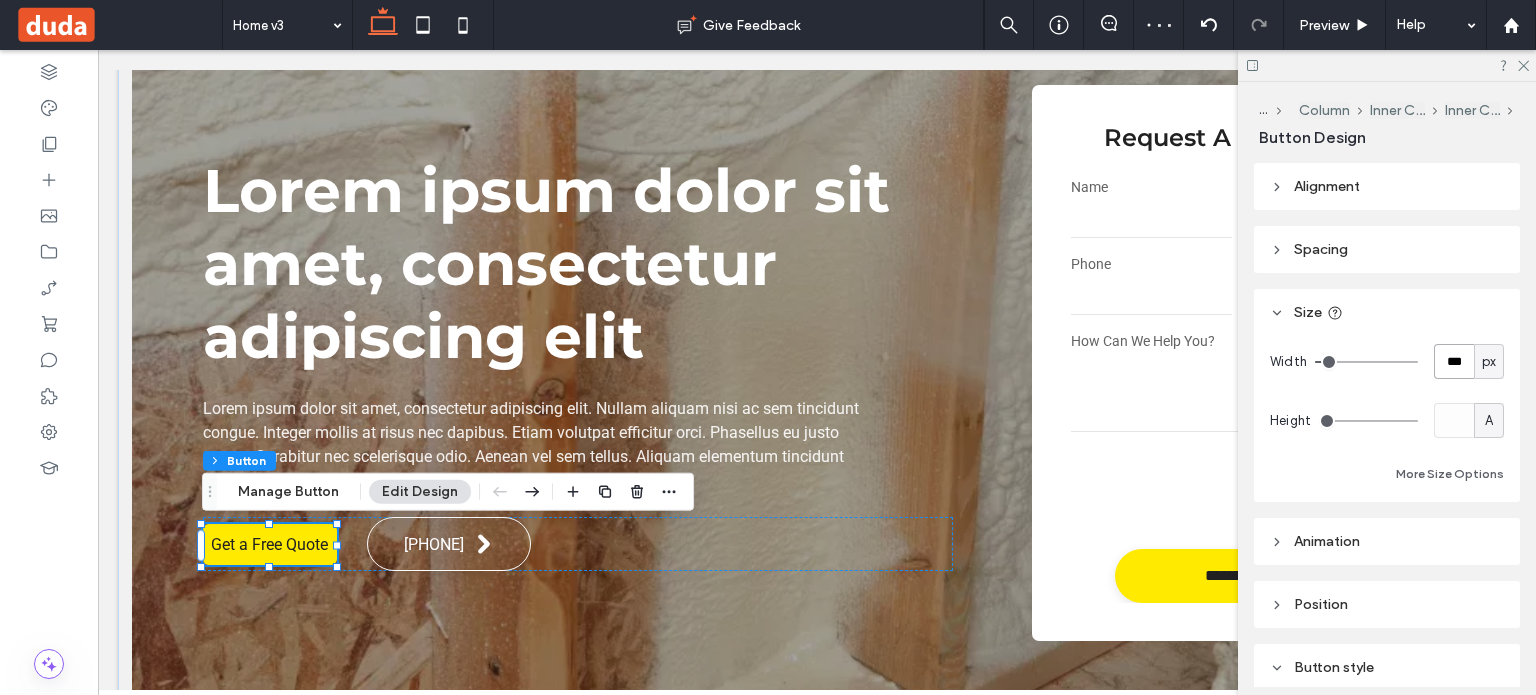 type on "***" 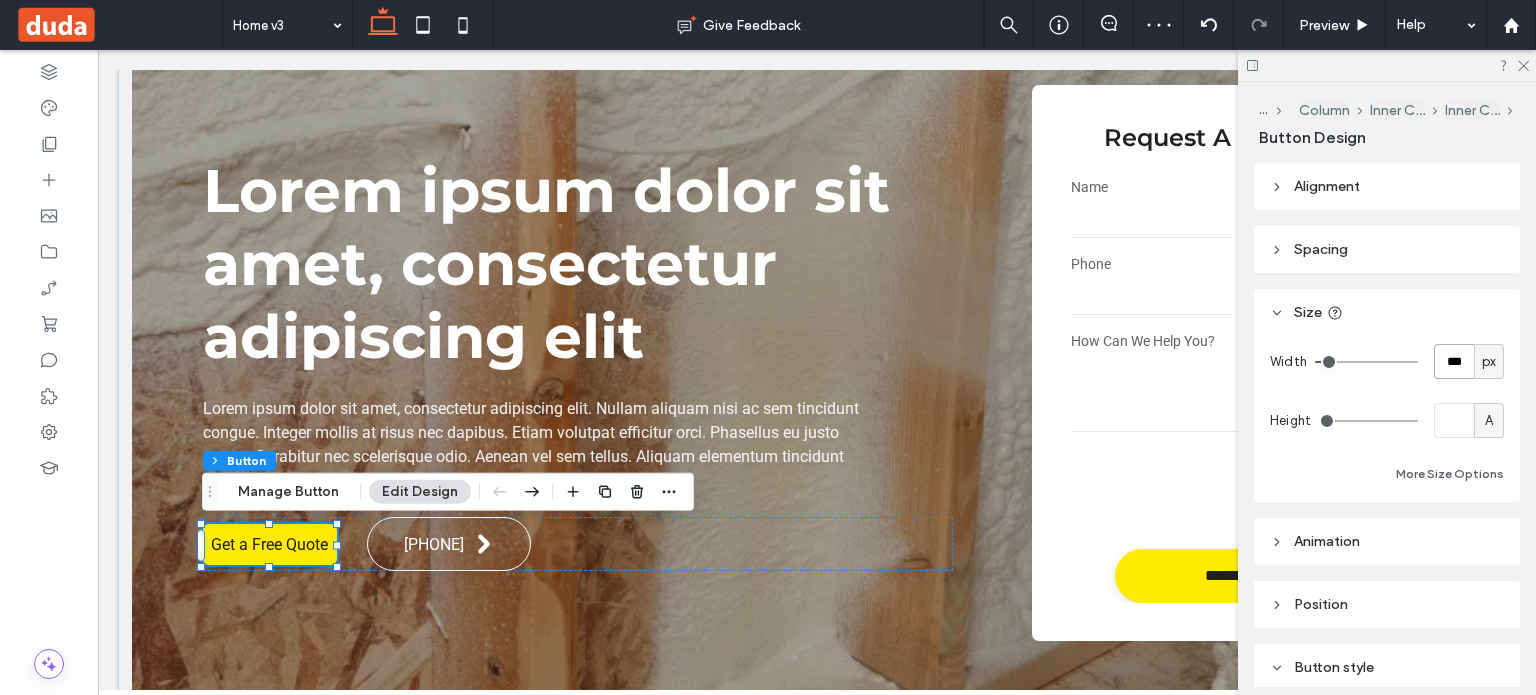 type on "***" 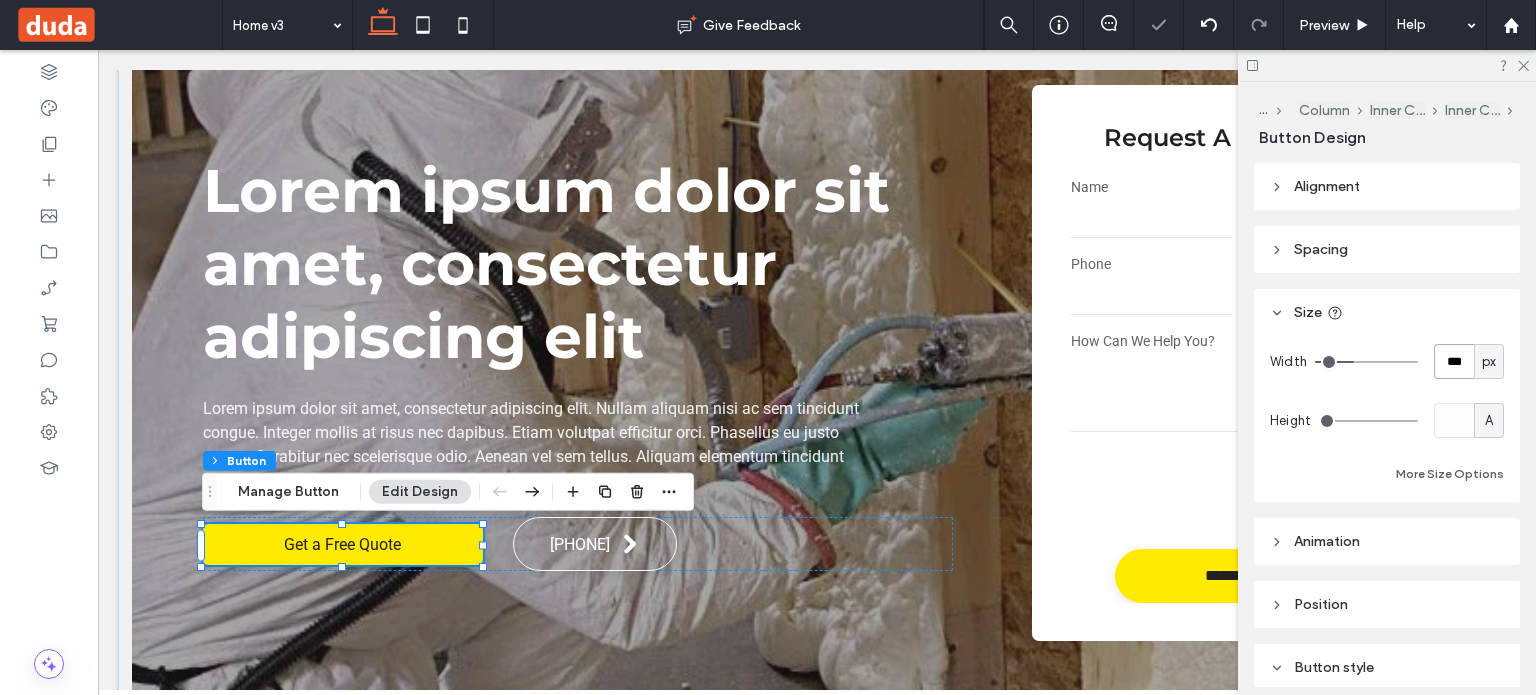 click on "***" at bounding box center [1454, 361] 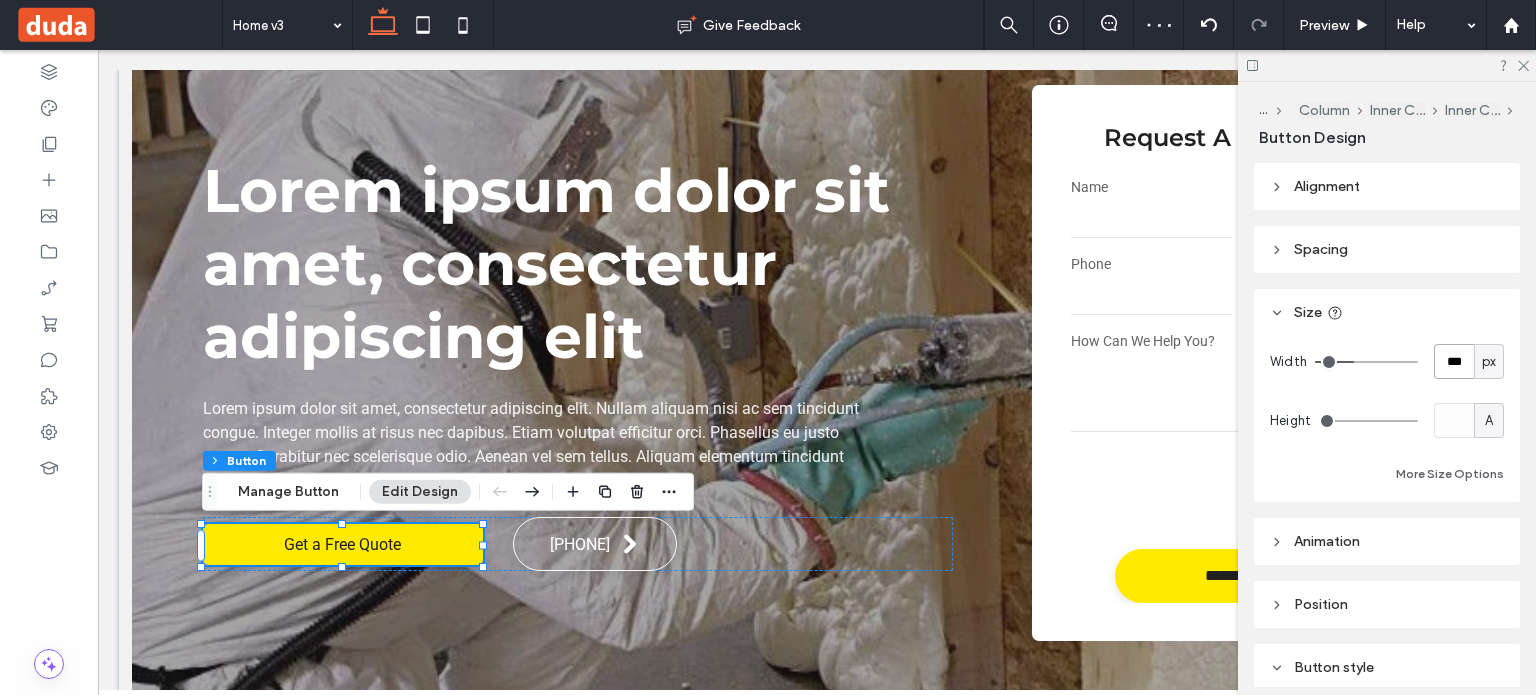 type on "***" 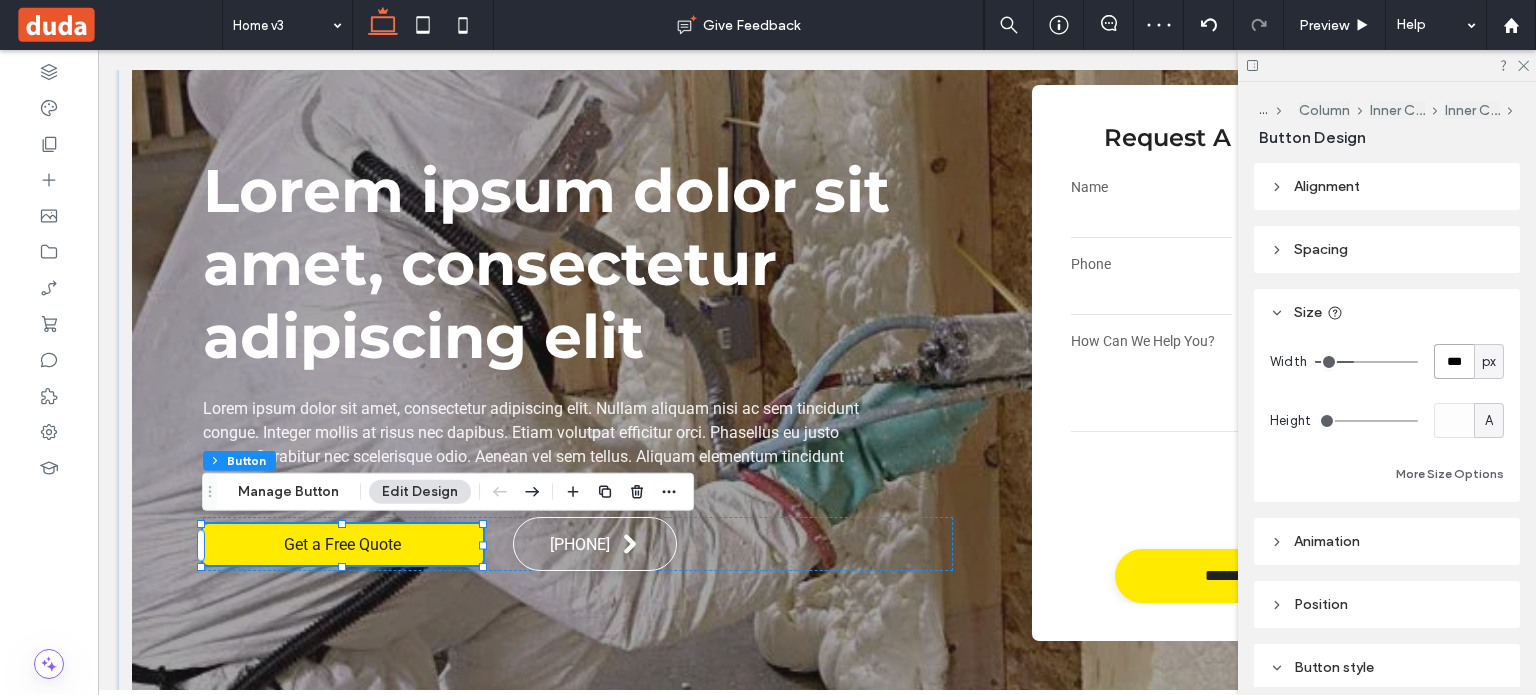 type on "***" 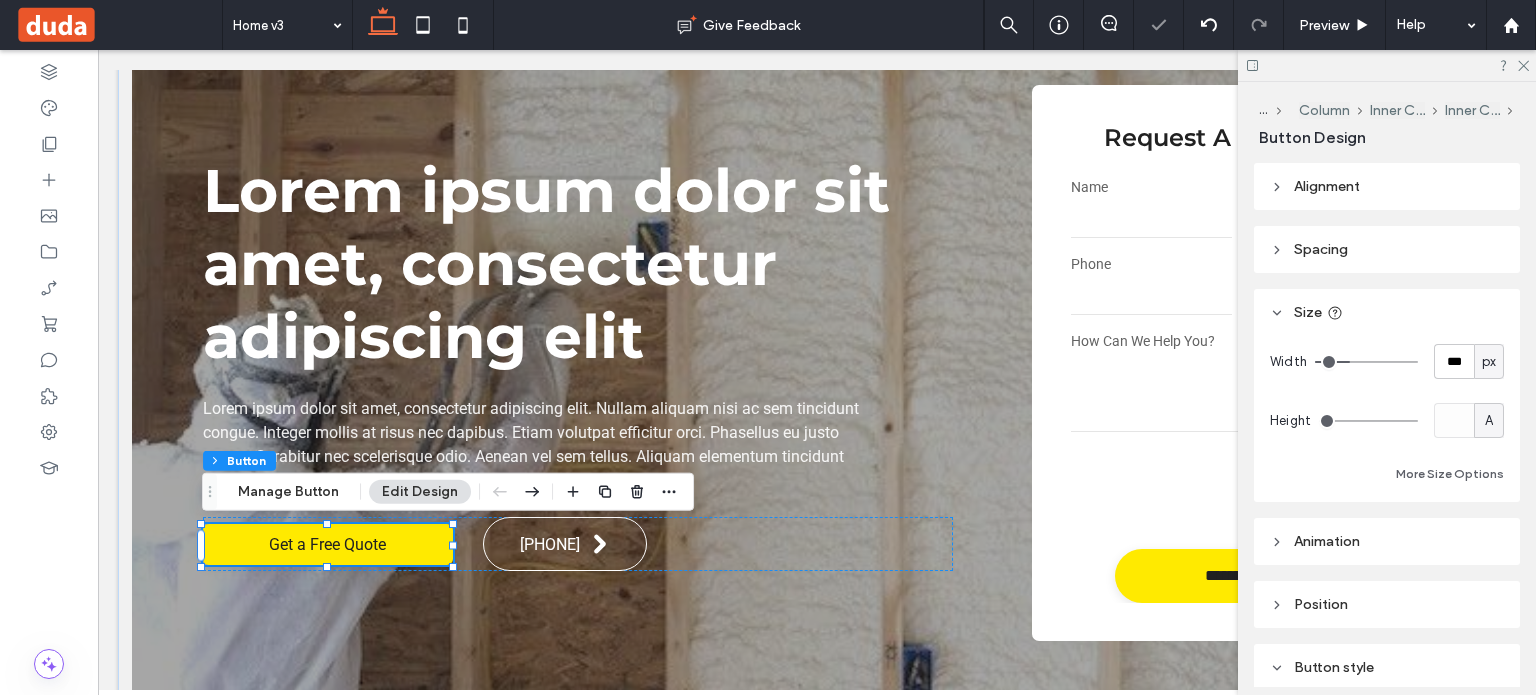 click on "A" at bounding box center (1489, 421) 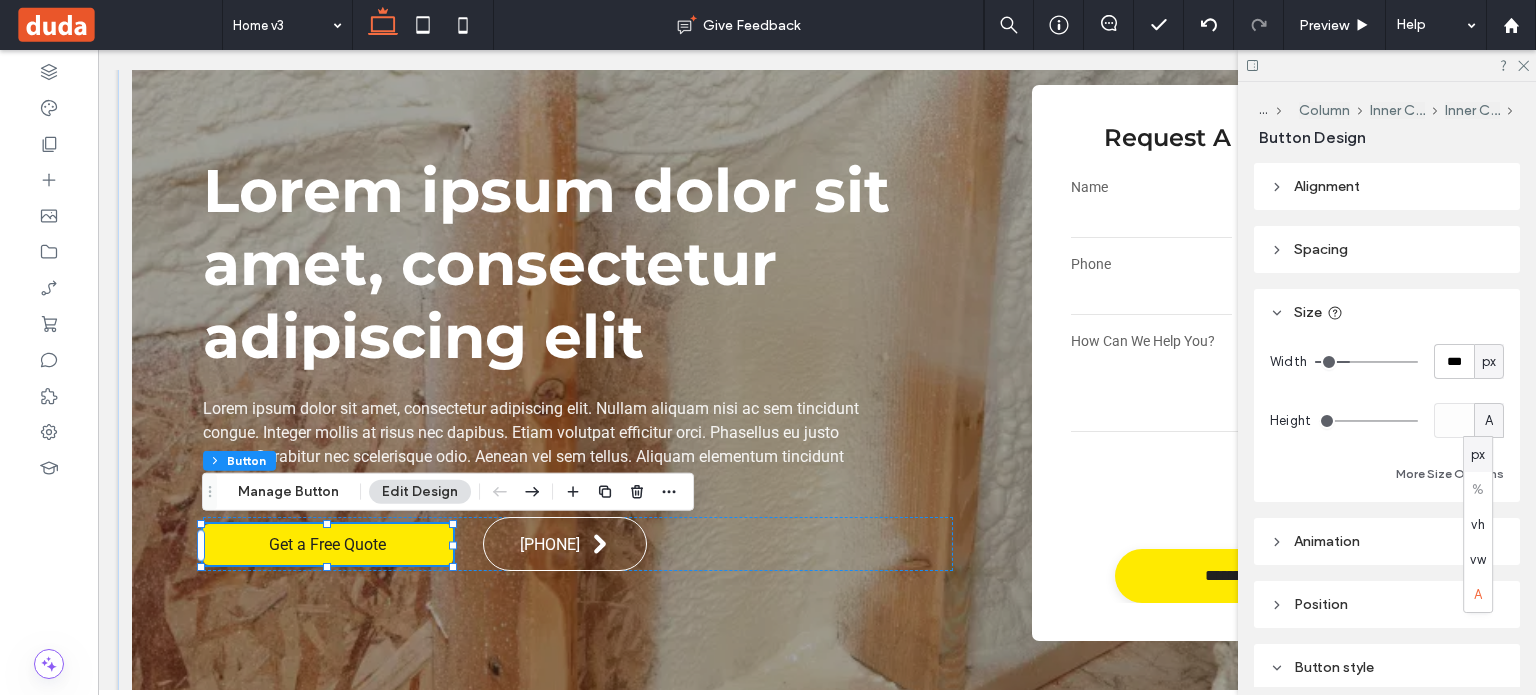 drag, startPoint x: 1486, startPoint y: 459, endPoint x: 1469, endPoint y: 447, distance: 20.808653 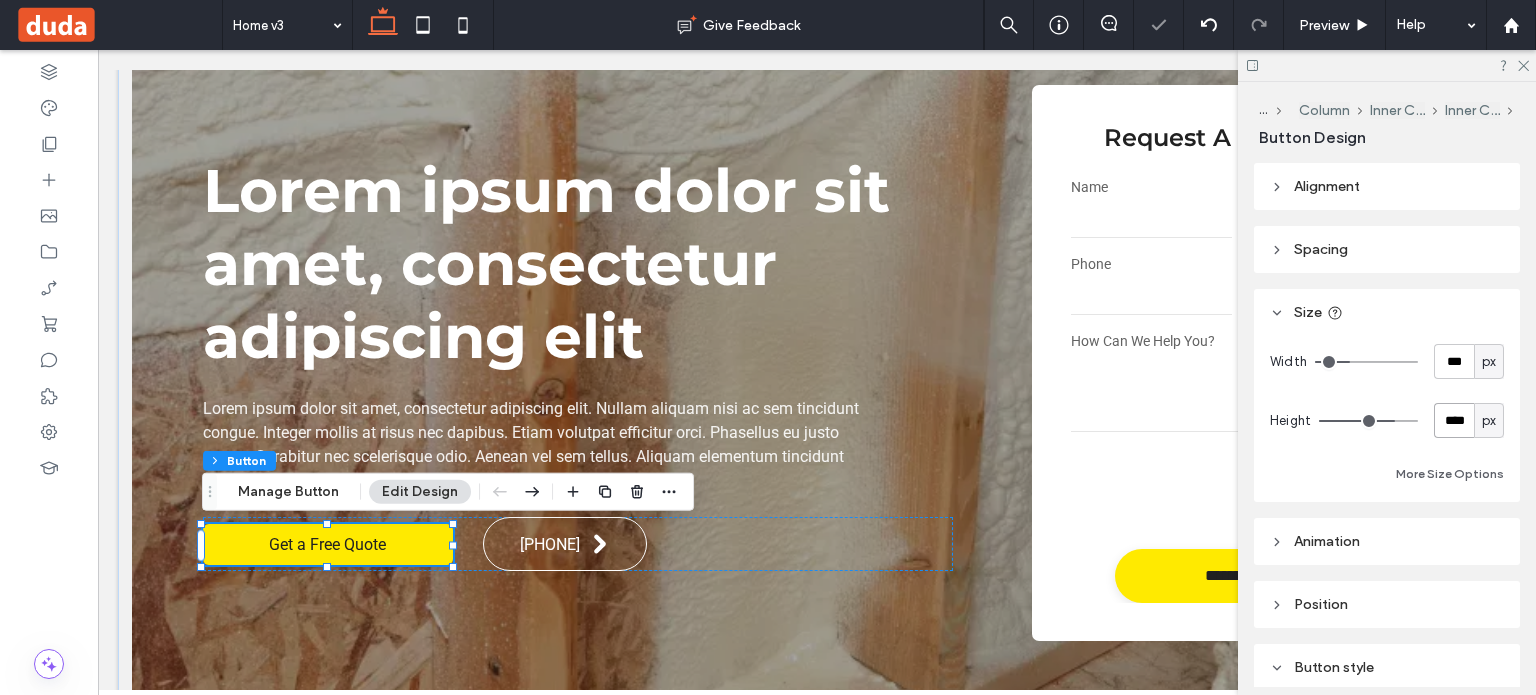 click on "****" at bounding box center (1454, 420) 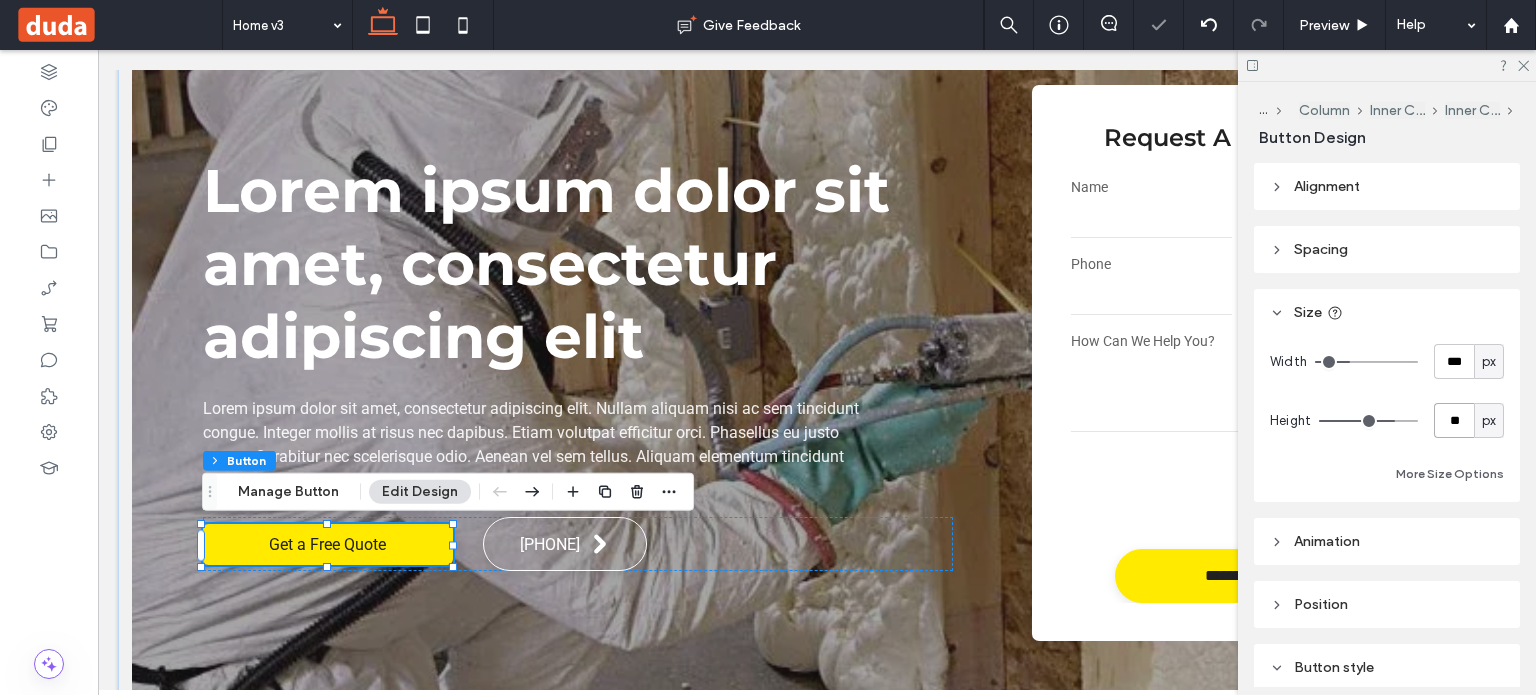 type on "**" 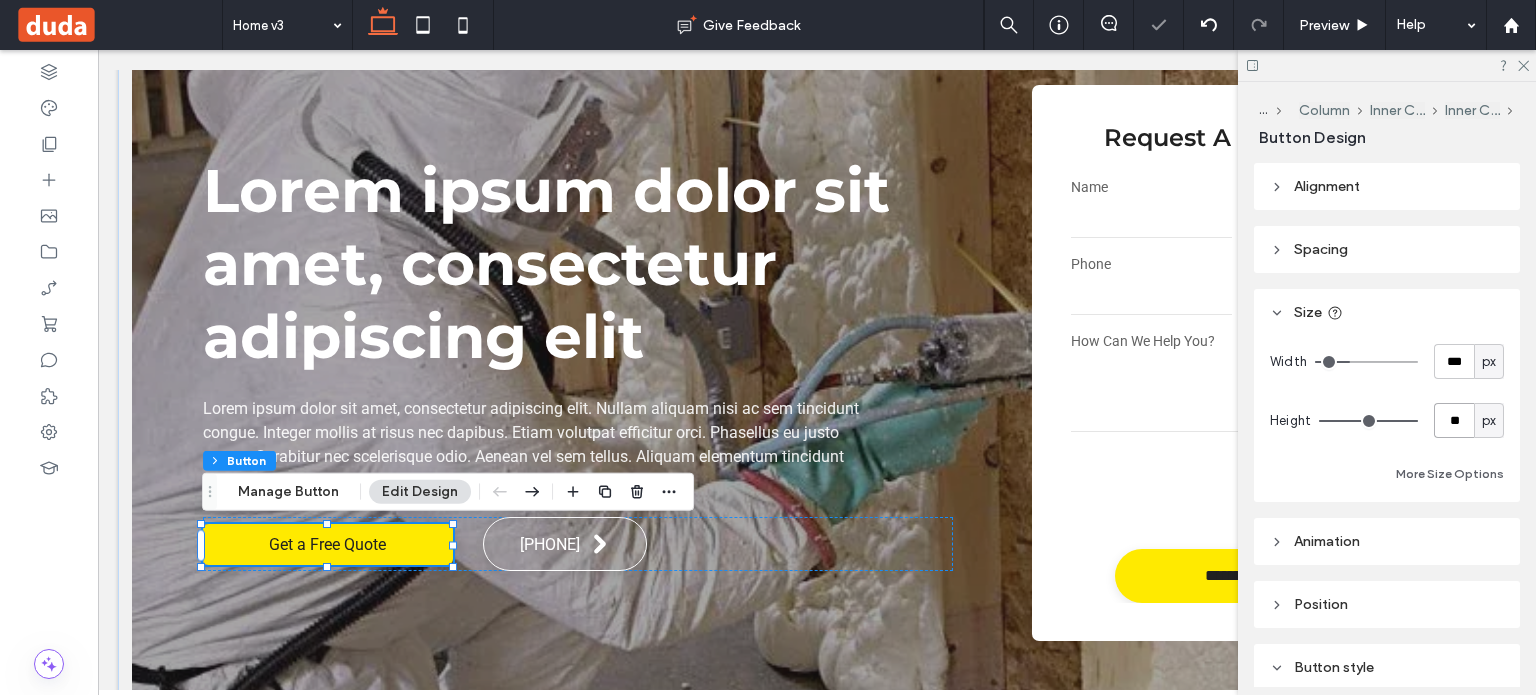 type on "**" 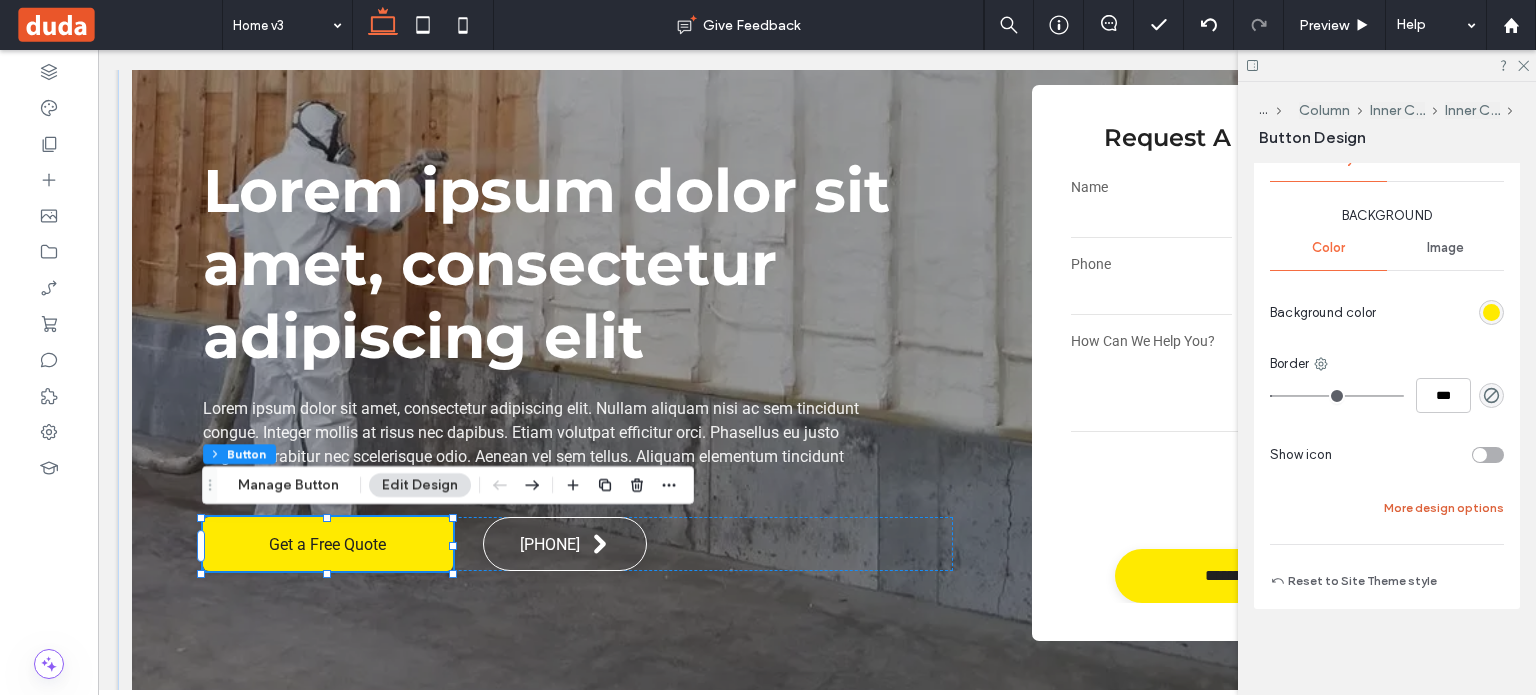 scroll, scrollTop: 620, scrollLeft: 0, axis: vertical 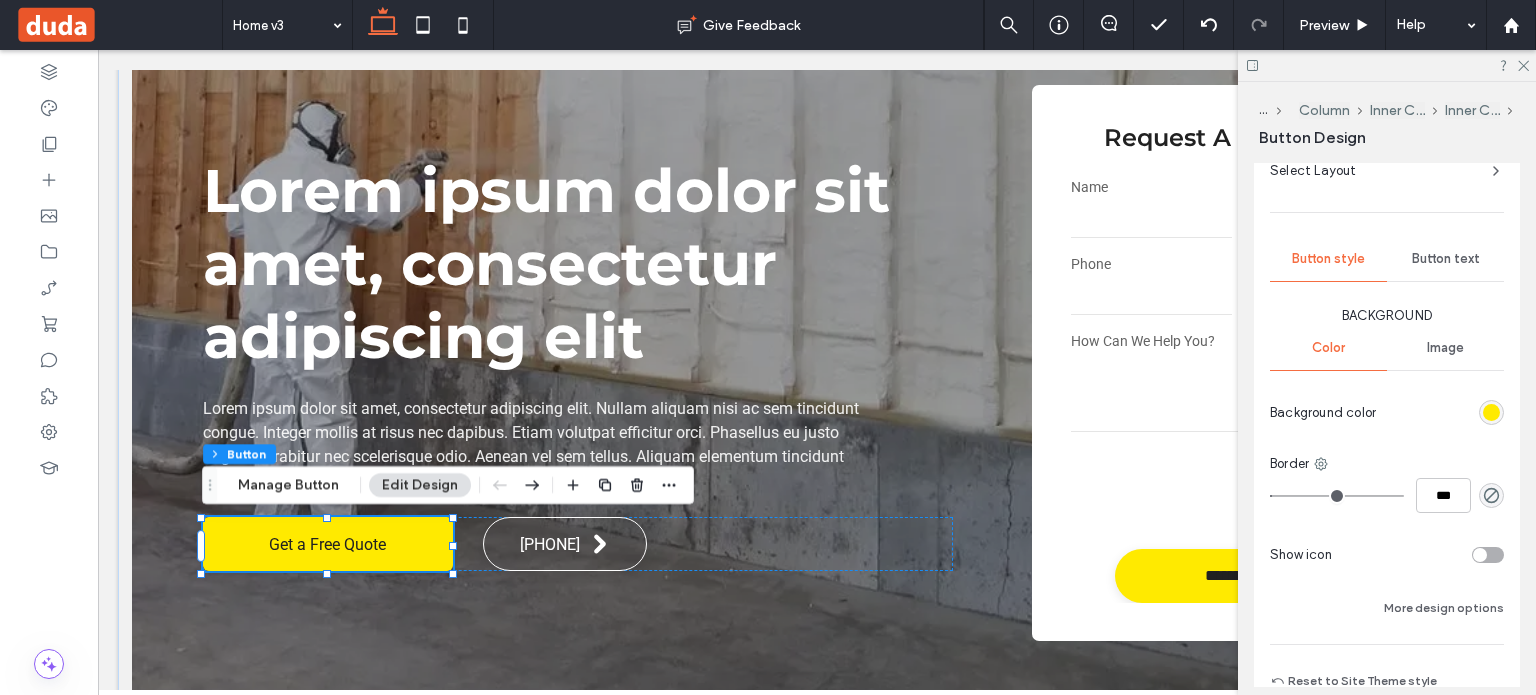 click at bounding box center (1480, 555) 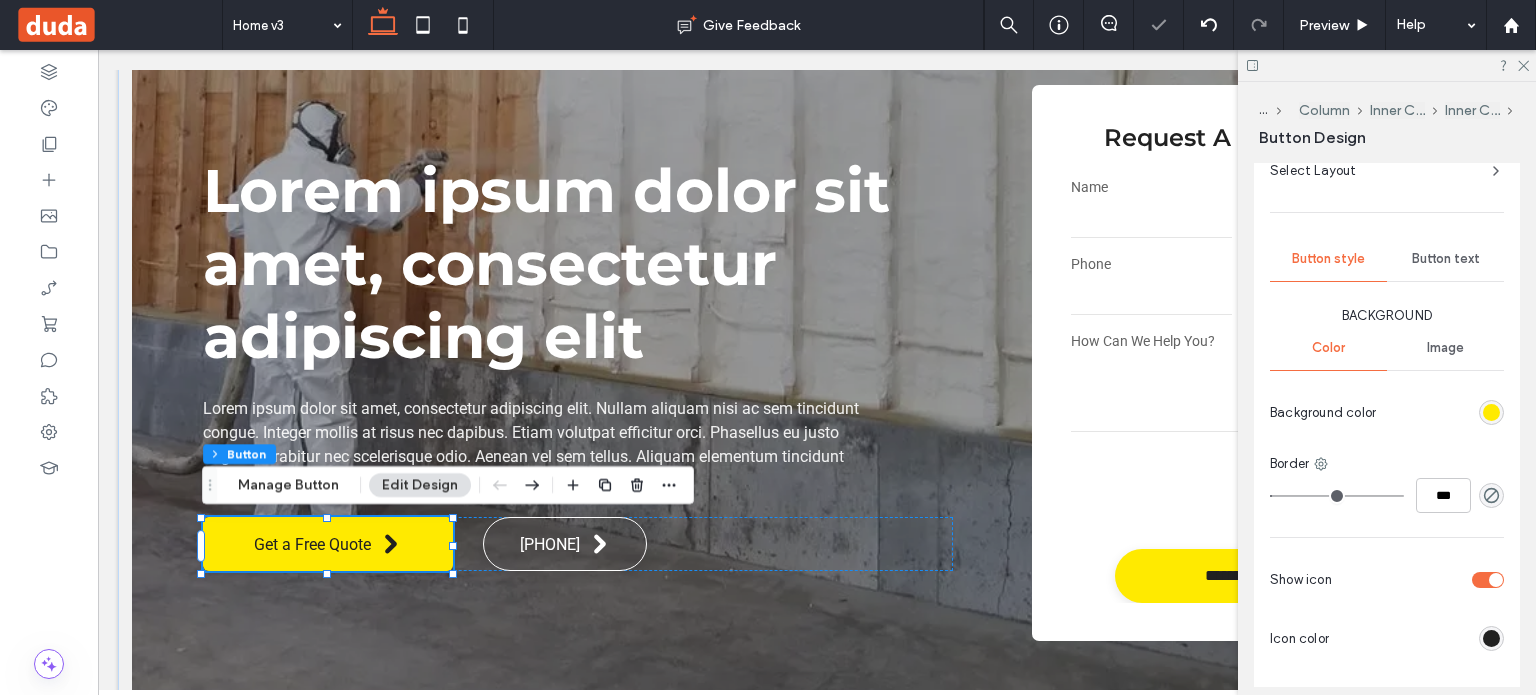 type on "*" 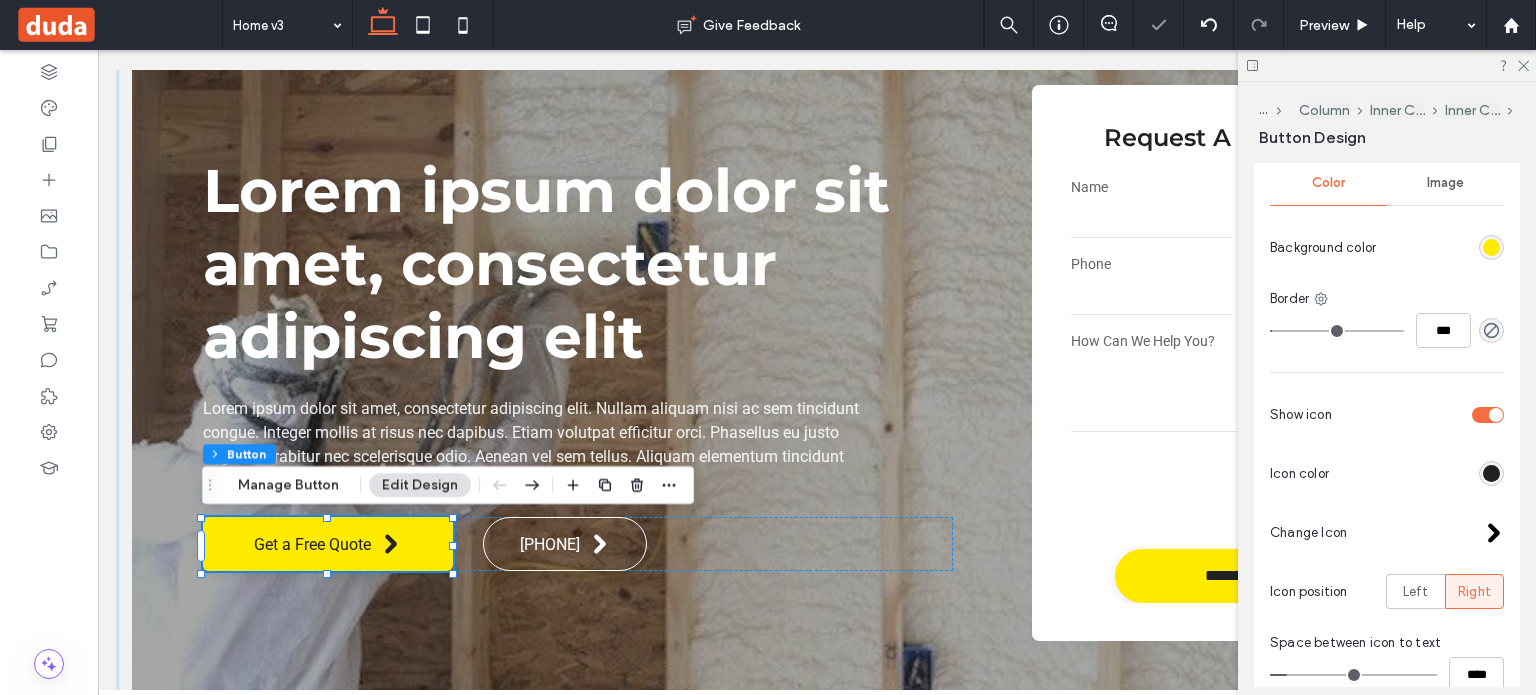 scroll, scrollTop: 820, scrollLeft: 0, axis: vertical 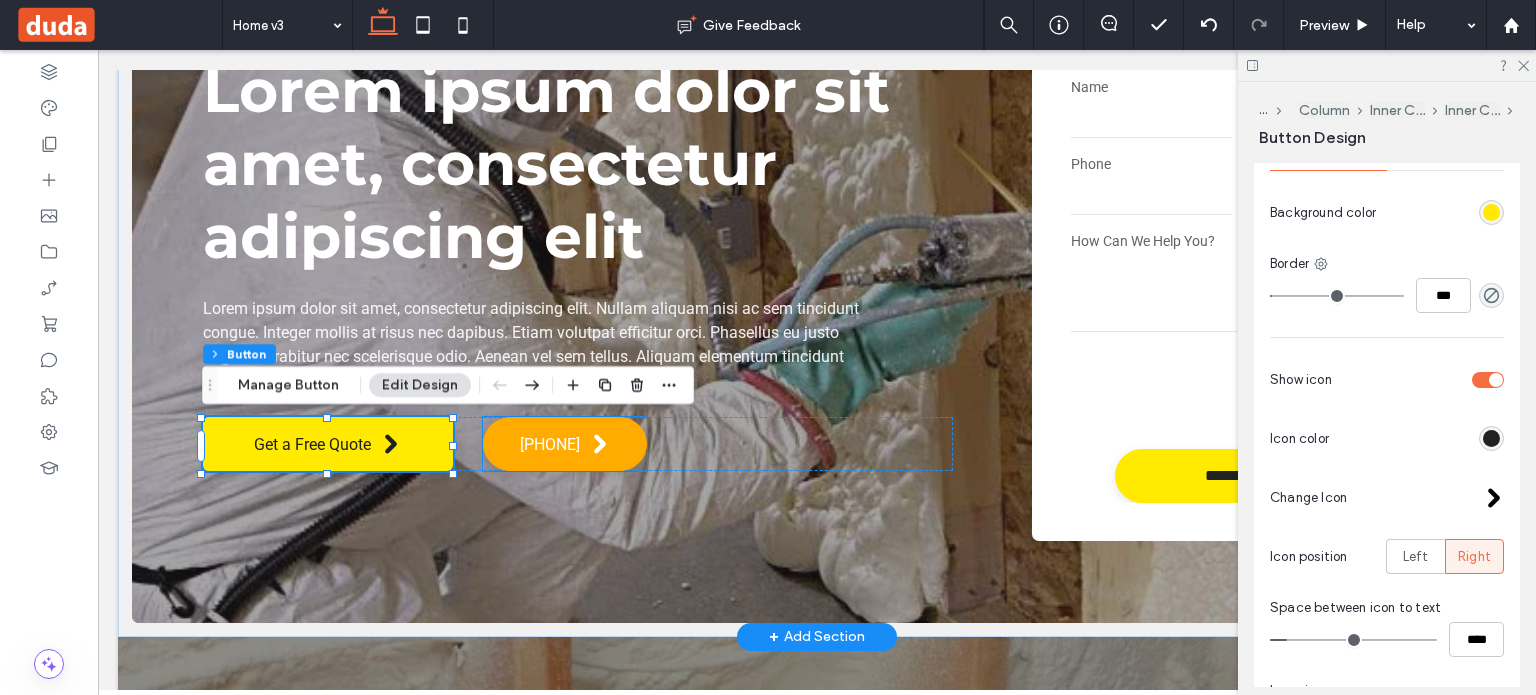 click on "Call [PHONE]" at bounding box center (550, 444) 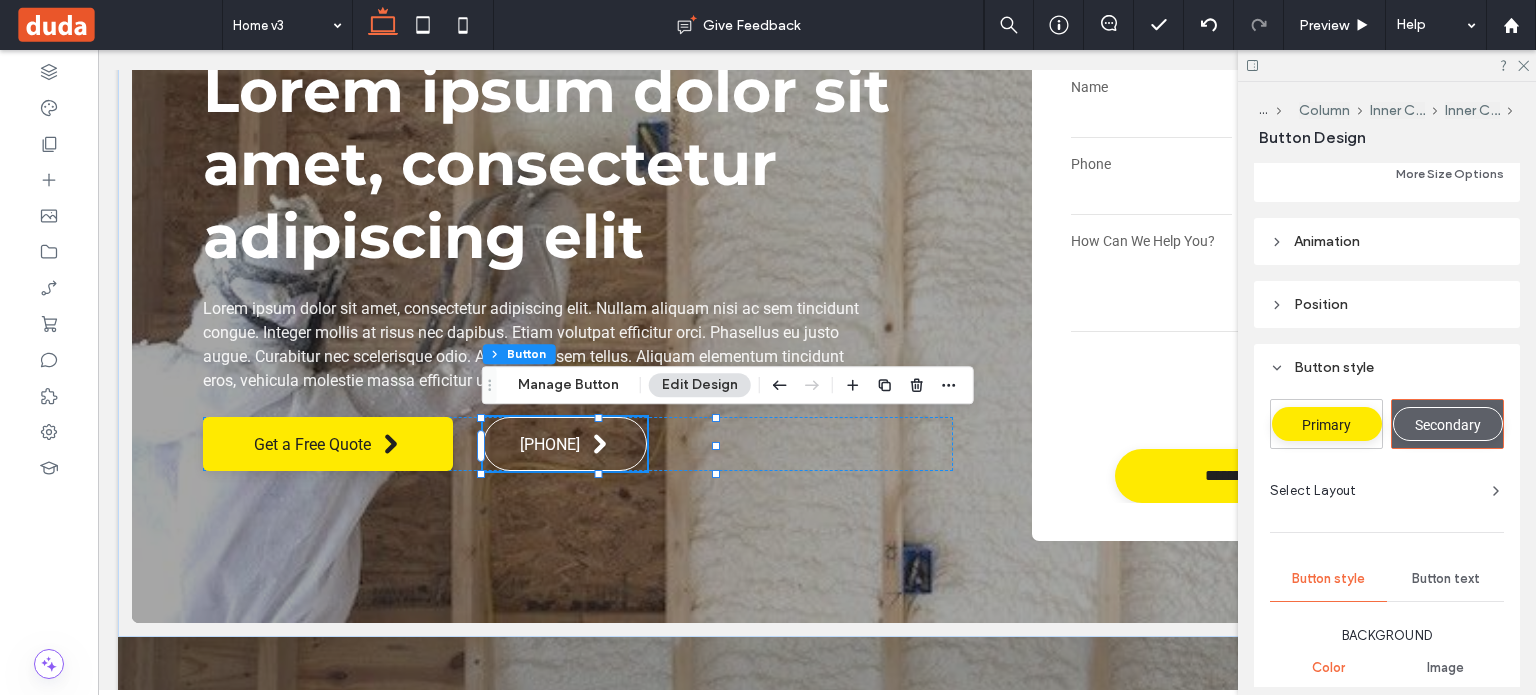 scroll, scrollTop: 400, scrollLeft: 0, axis: vertical 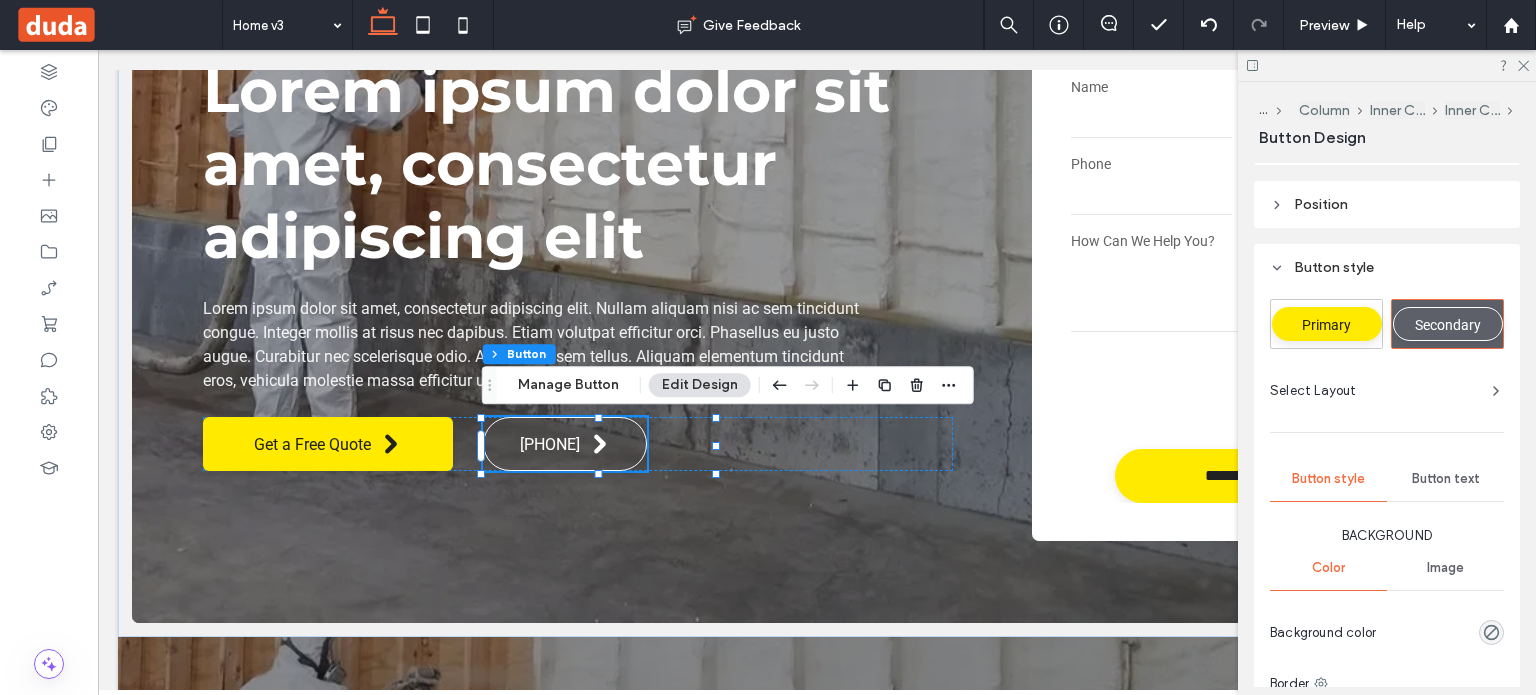 click on "Select Layout" at bounding box center [1387, 391] 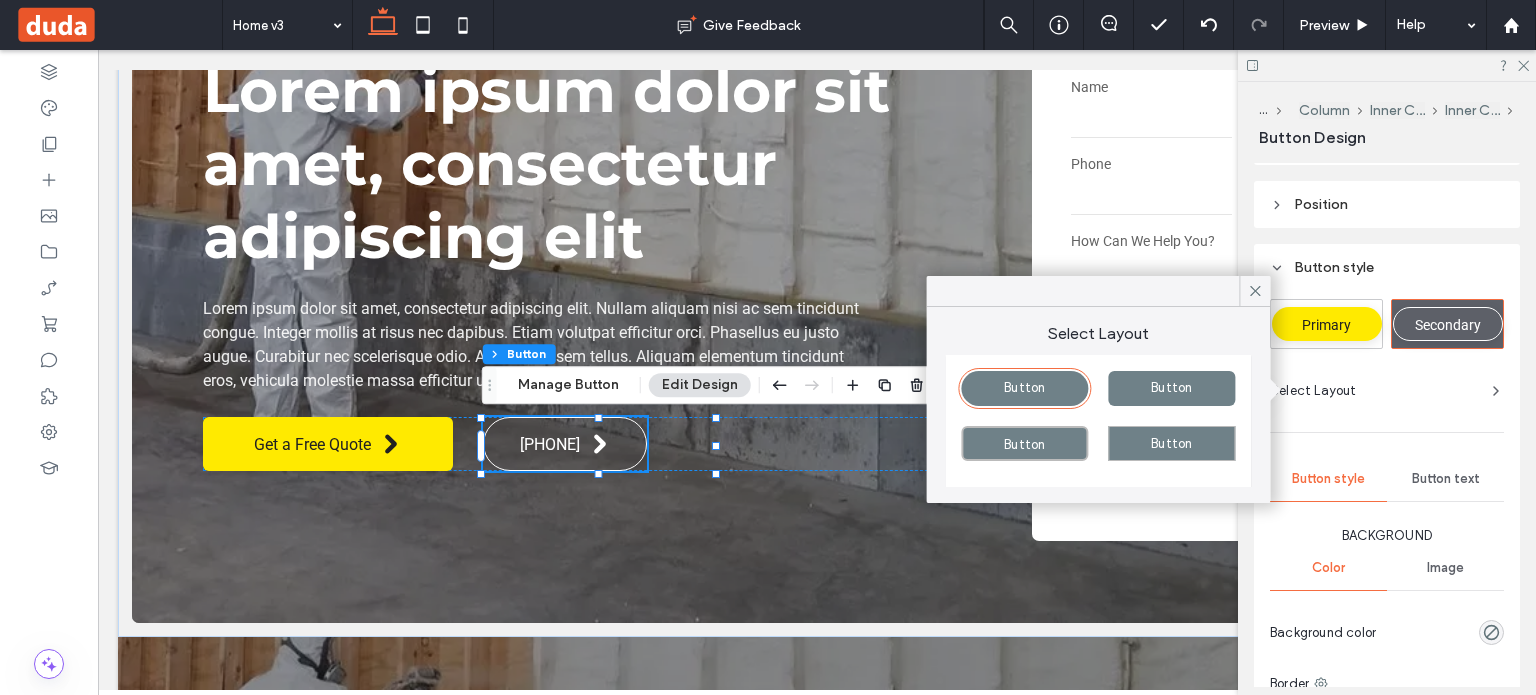 click on "Button" at bounding box center [1171, 387] 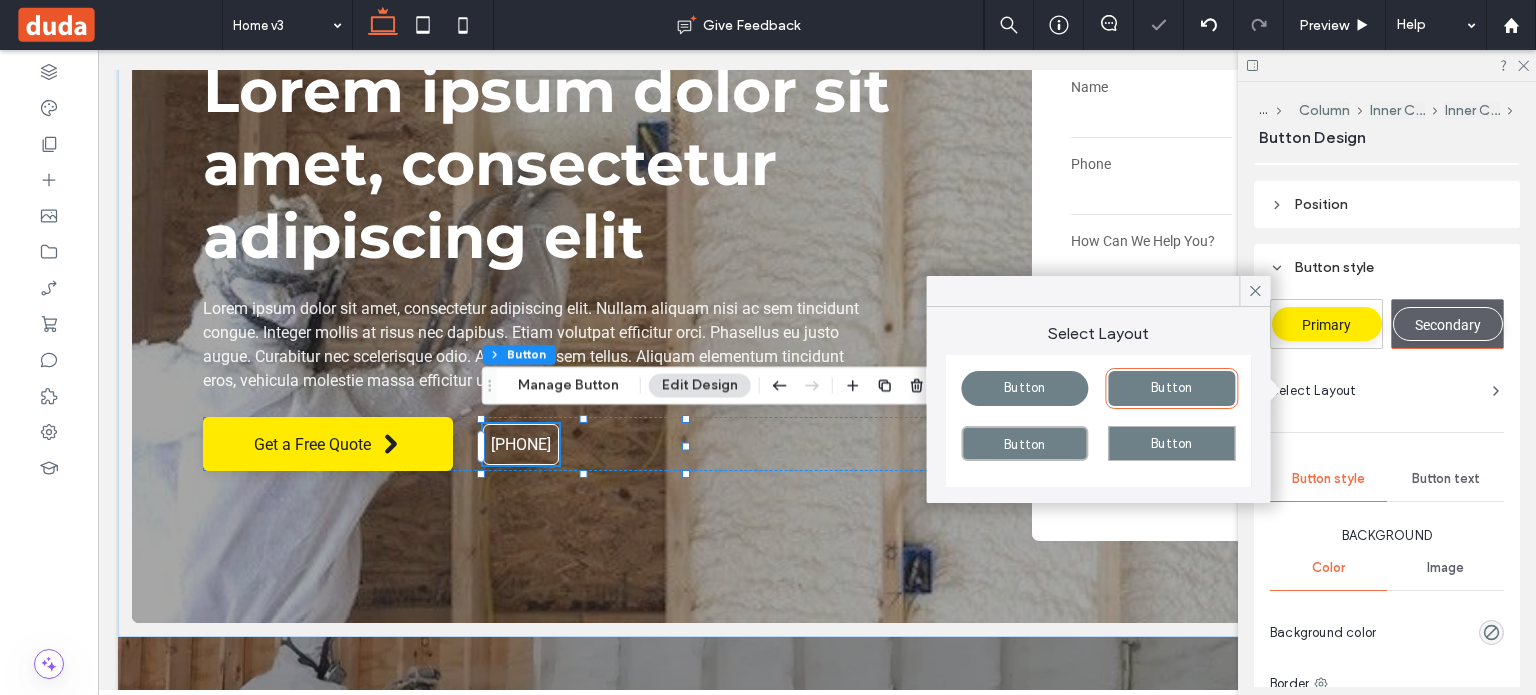type on "*" 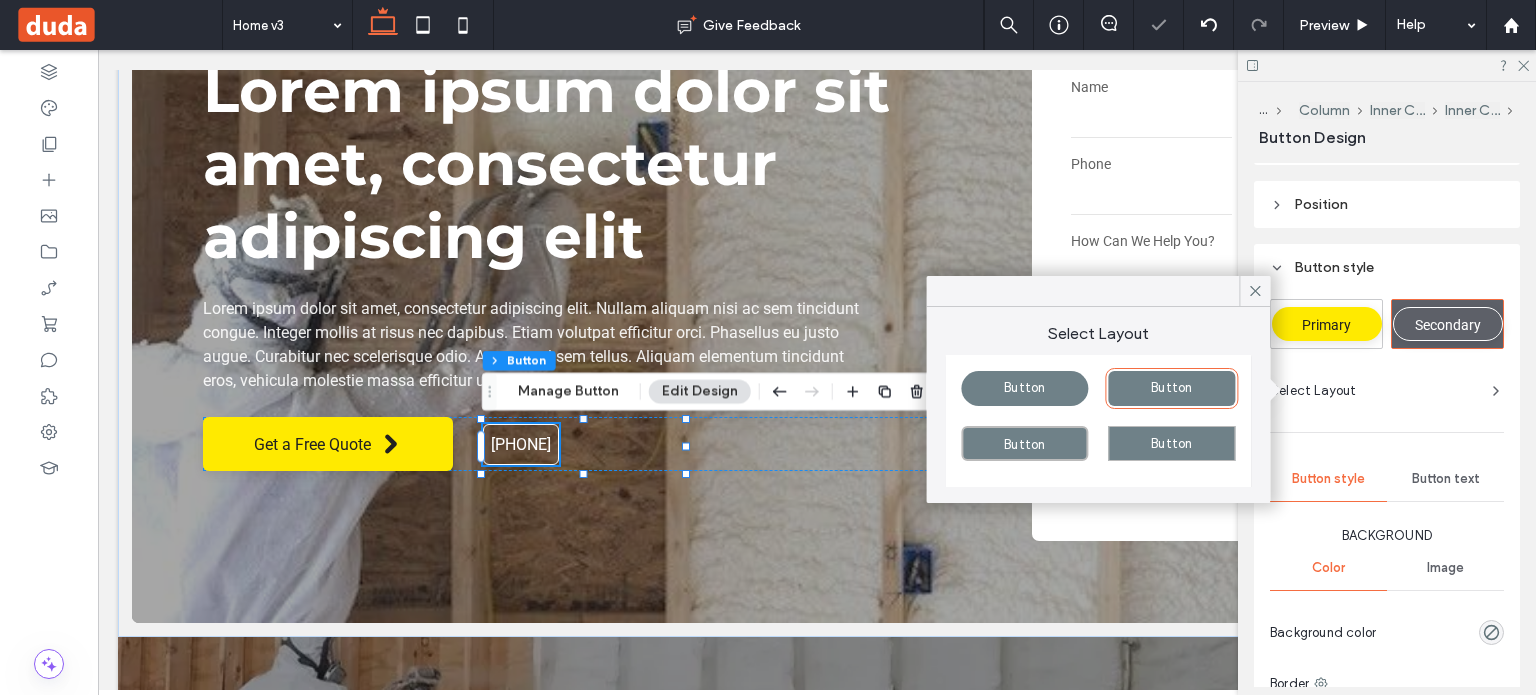 type on "**" 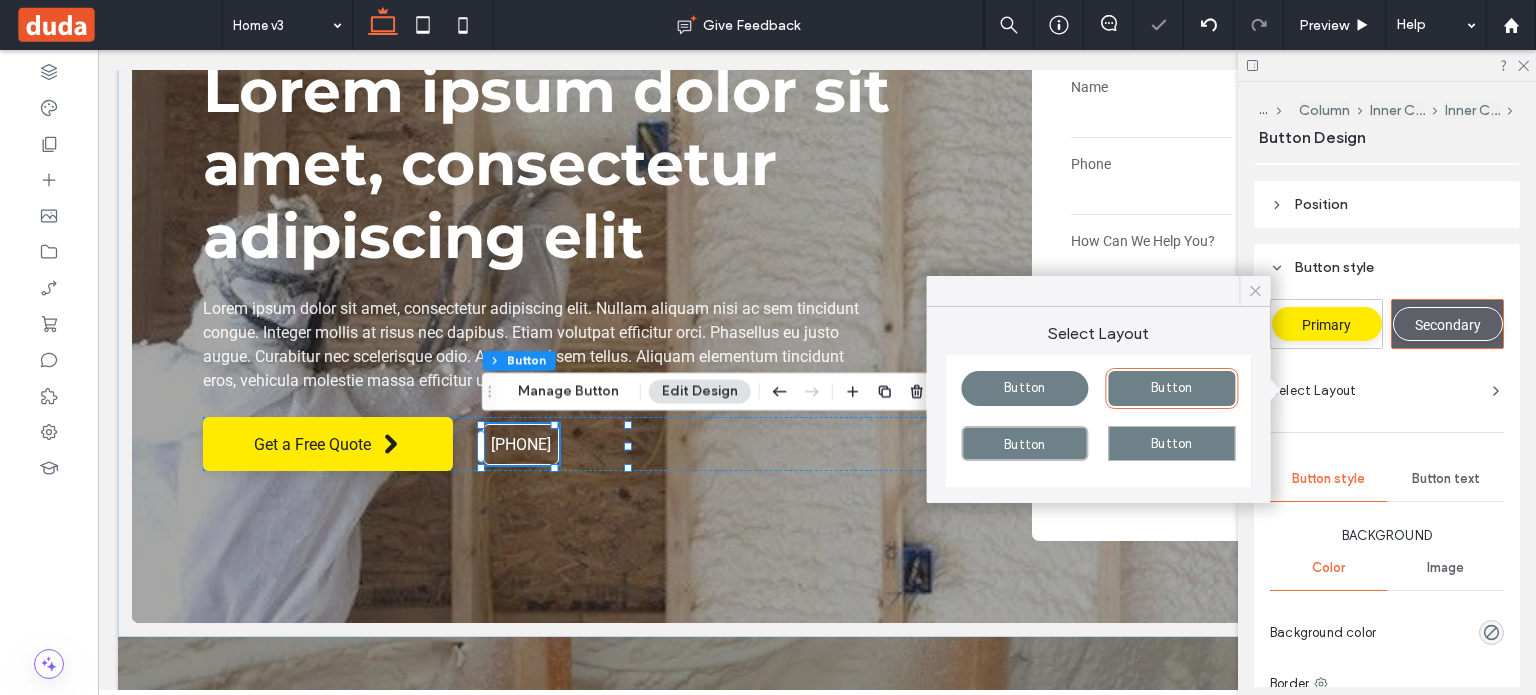 click 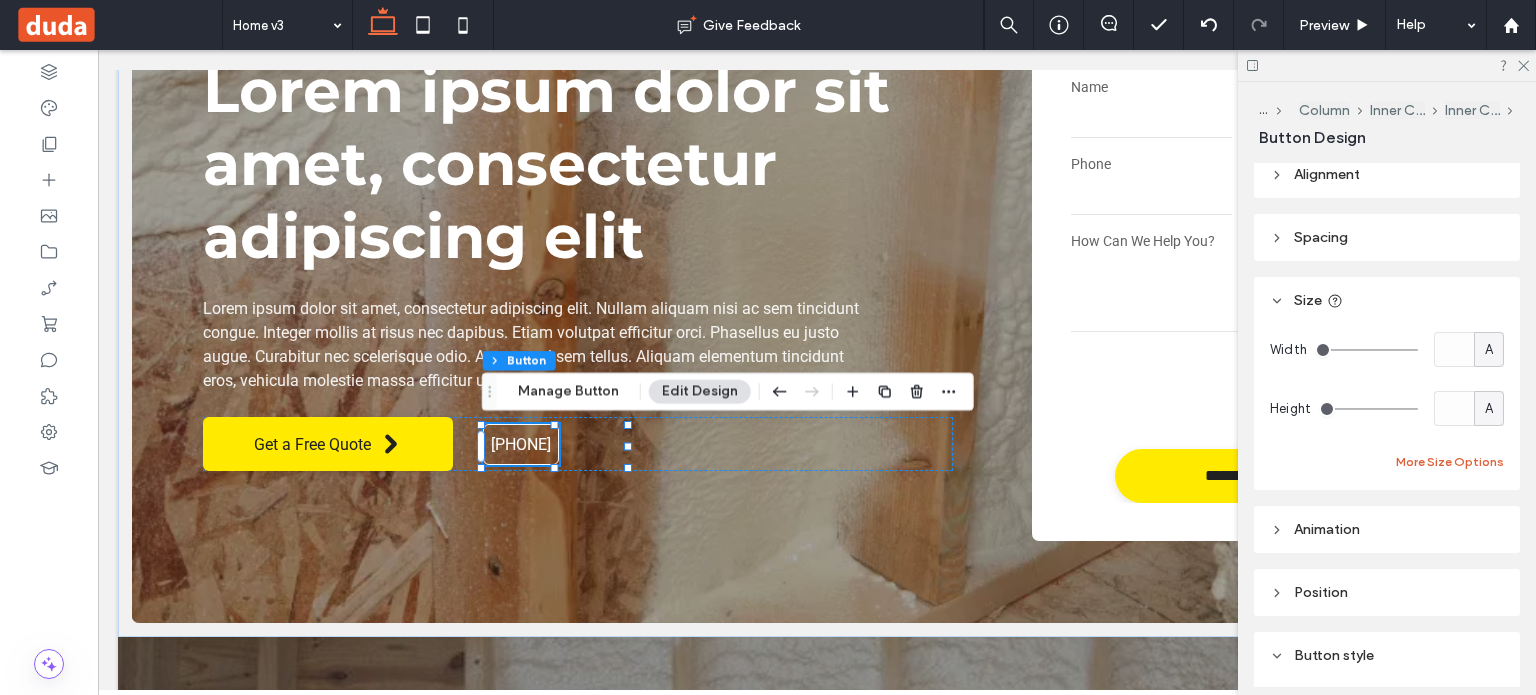 scroll, scrollTop: 0, scrollLeft: 0, axis: both 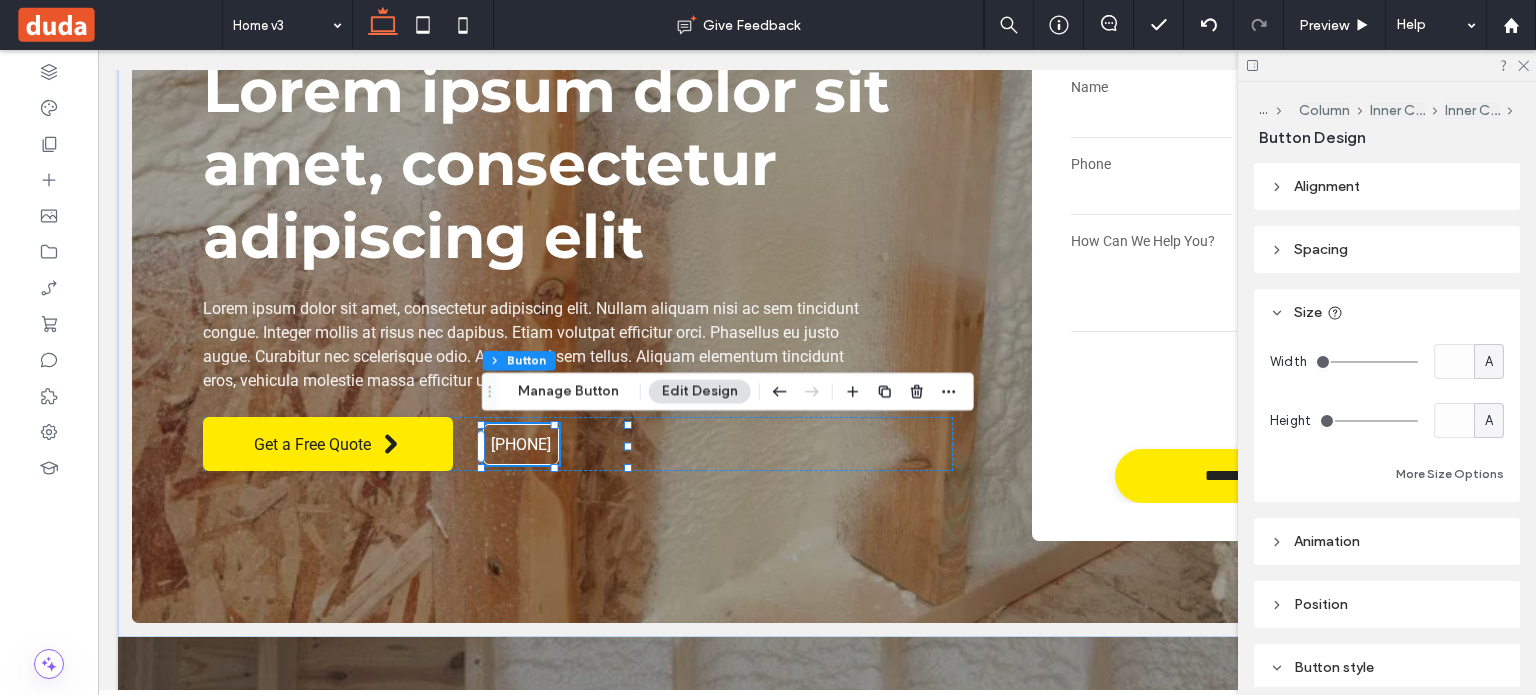 click on "A" at bounding box center [1489, 362] 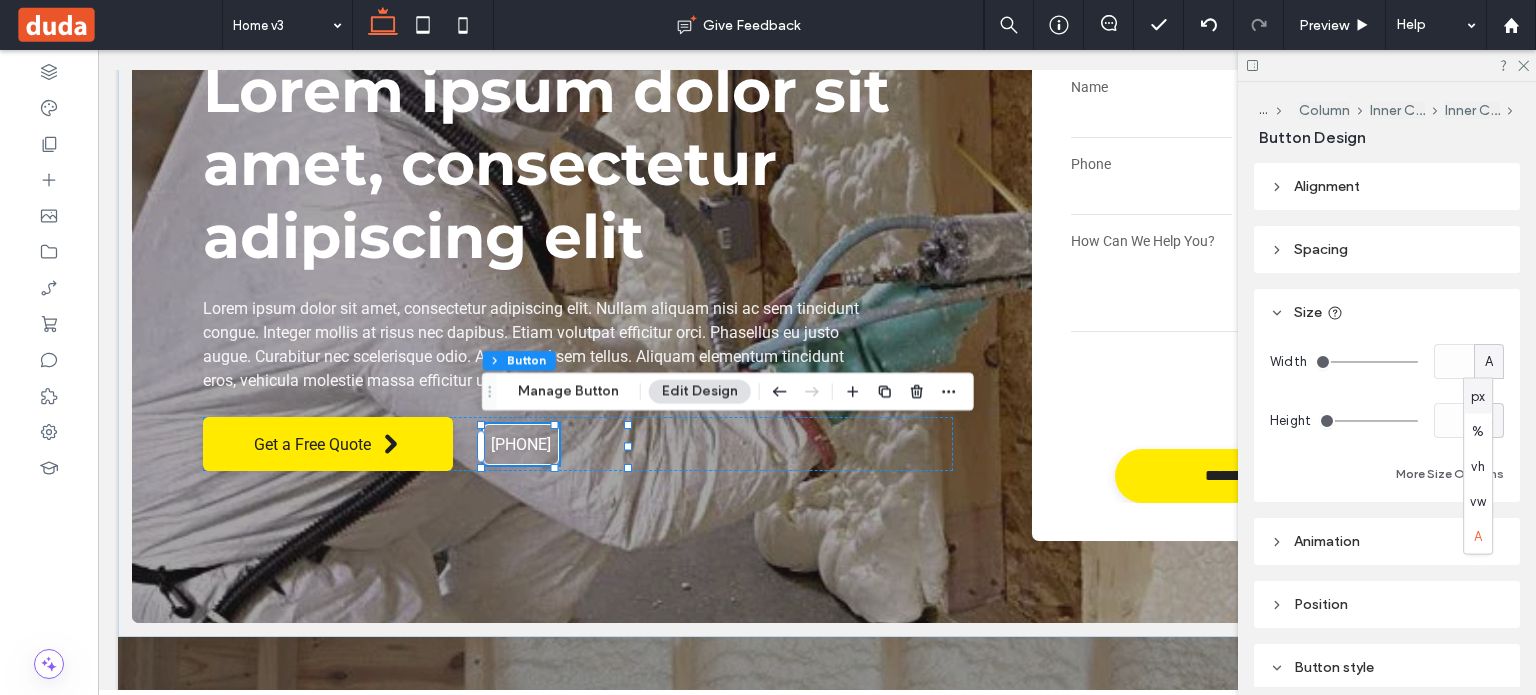 click on "px" at bounding box center (1478, 396) 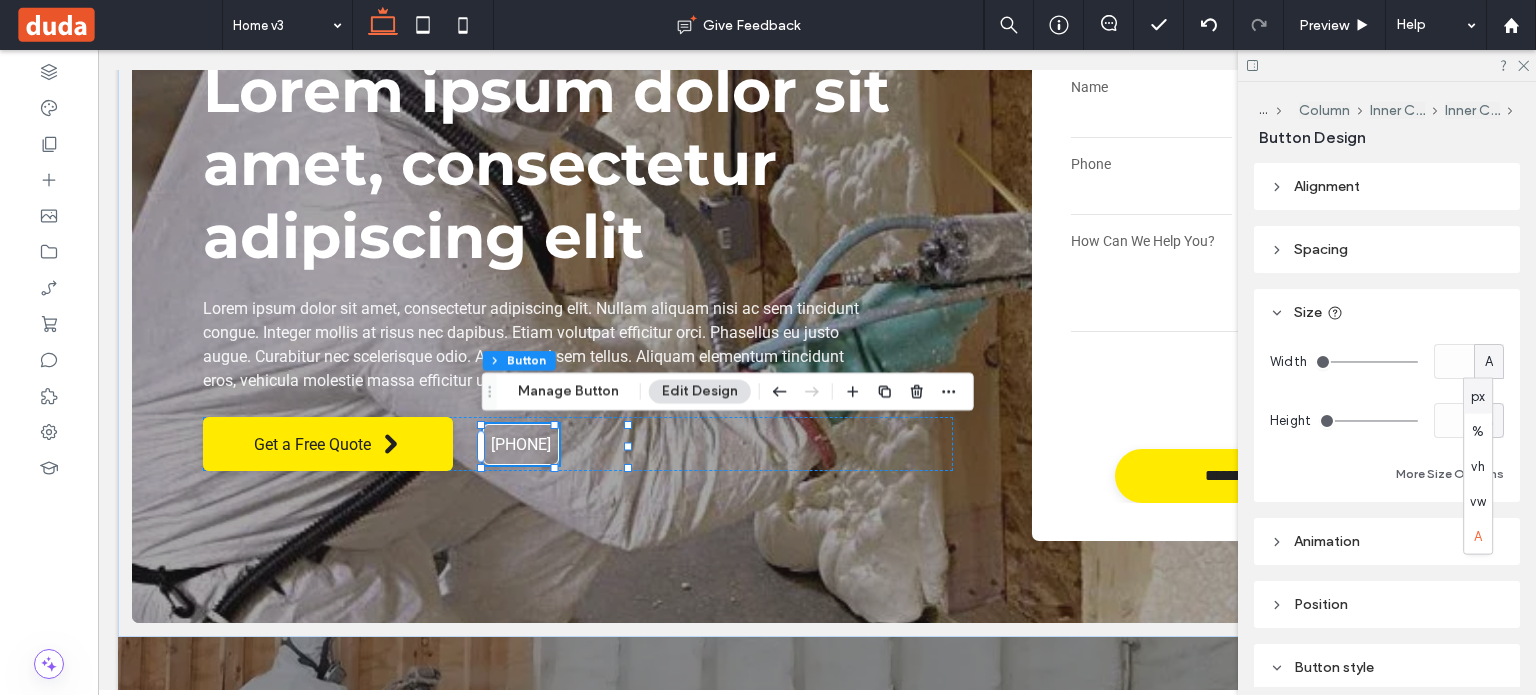 type on "***" 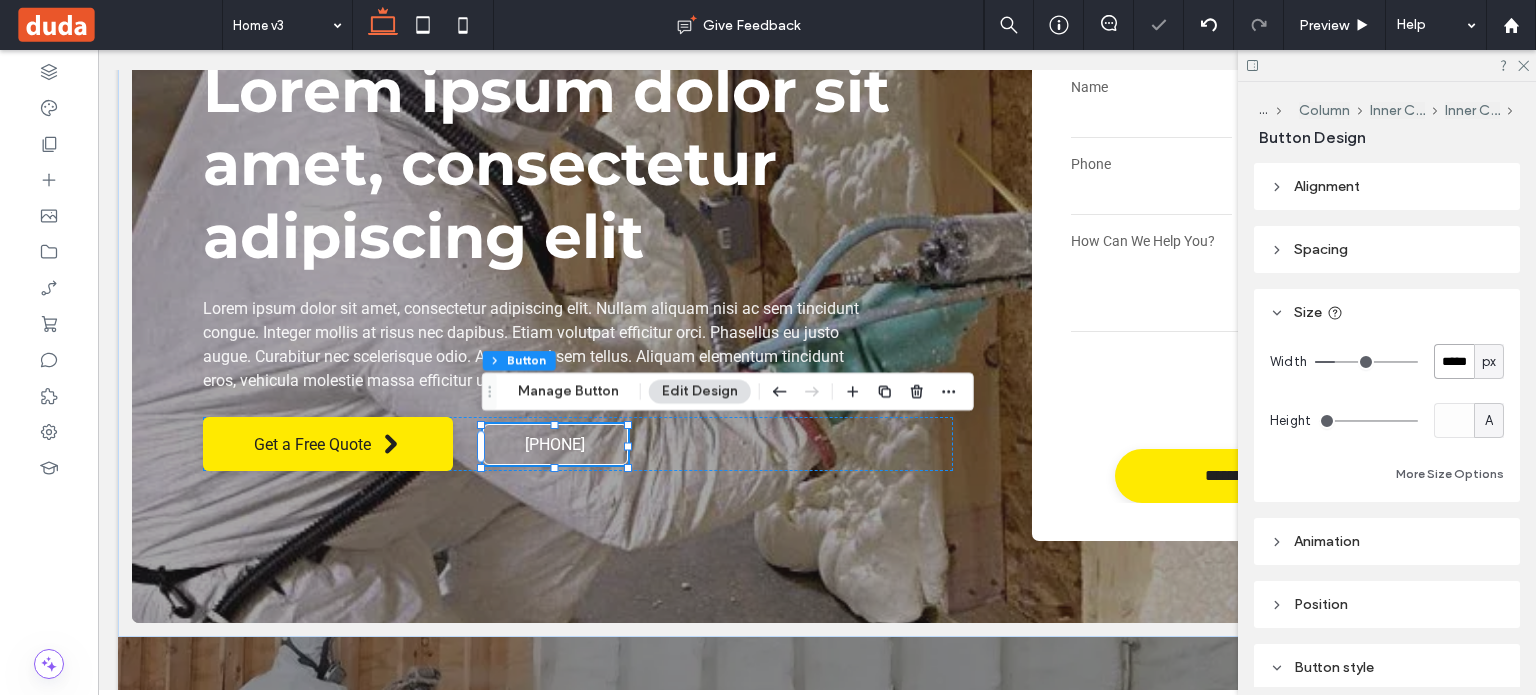click on "*****" at bounding box center [1454, 361] 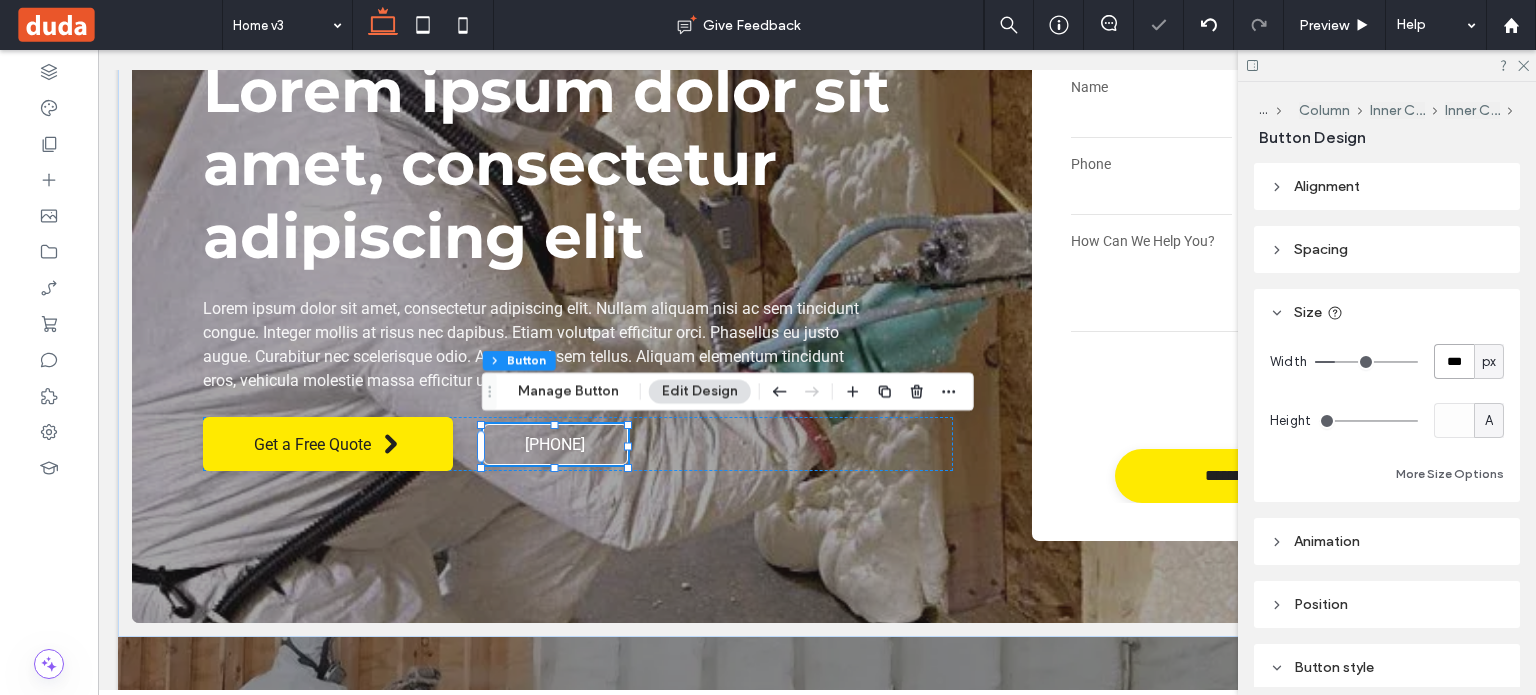 type on "***" 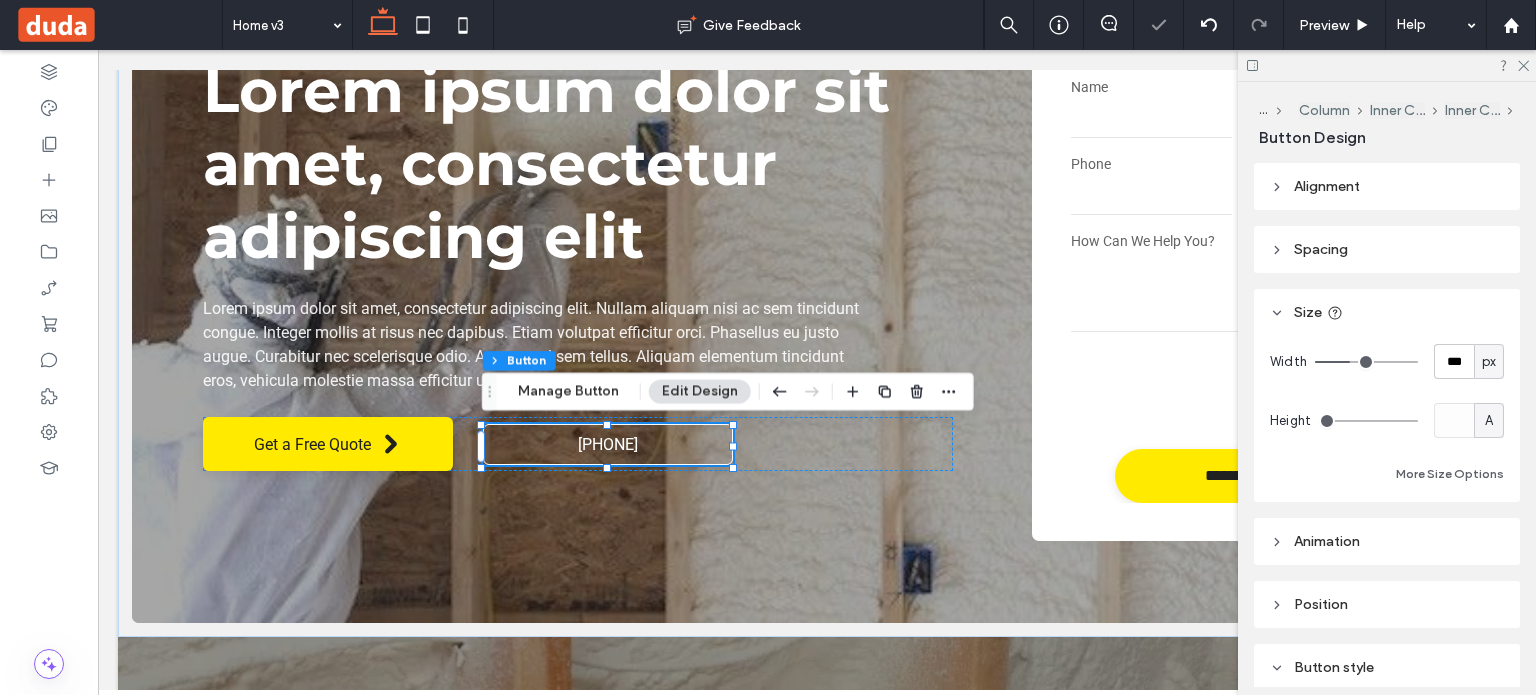 click on "A" at bounding box center [1489, 420] 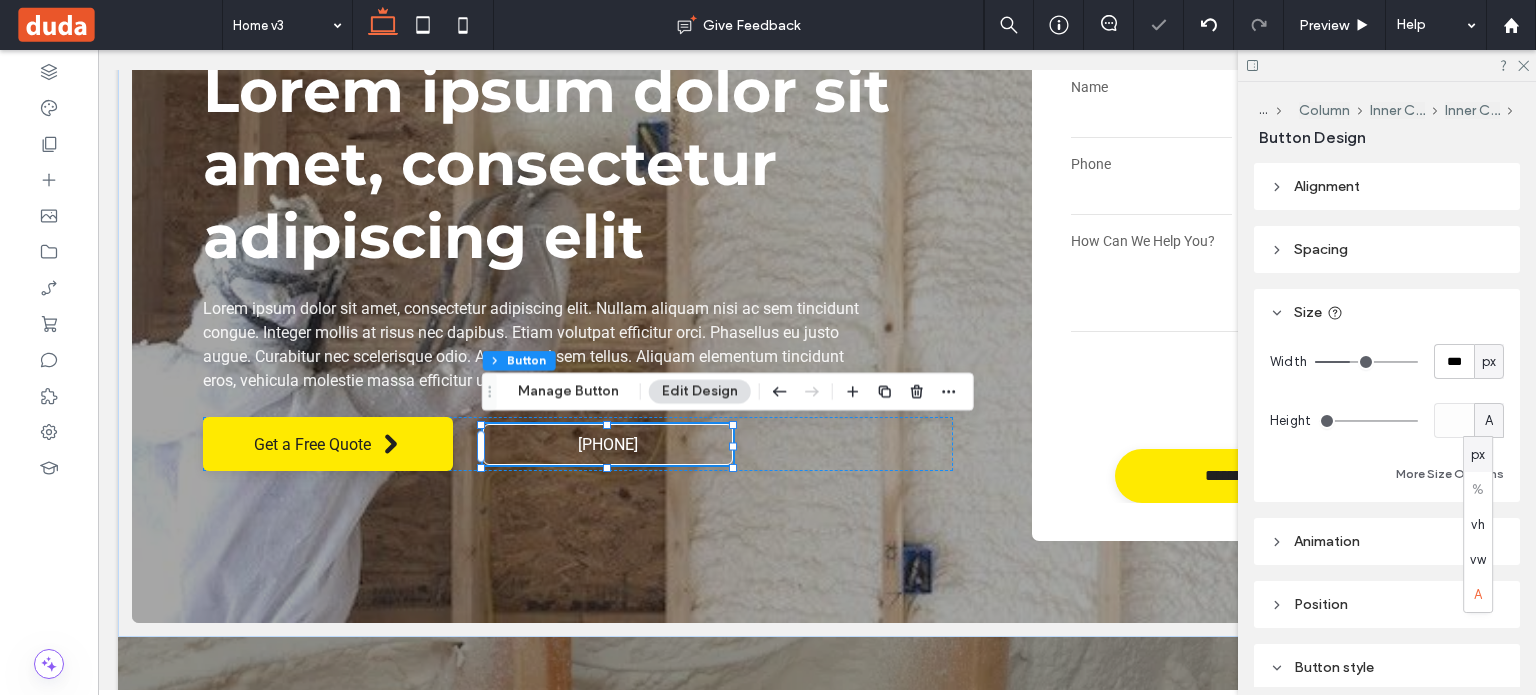 click on "px" at bounding box center (1478, 454) 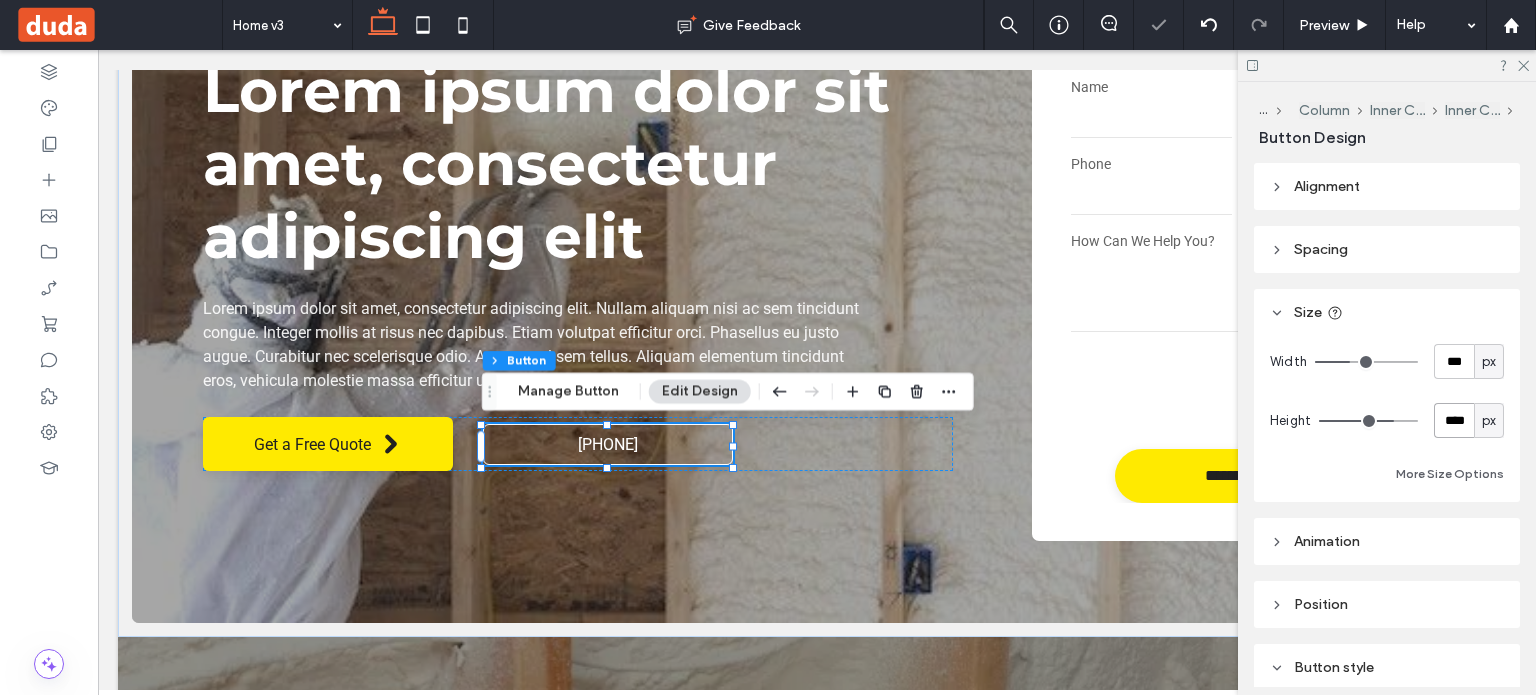 click on "****" at bounding box center [1454, 420] 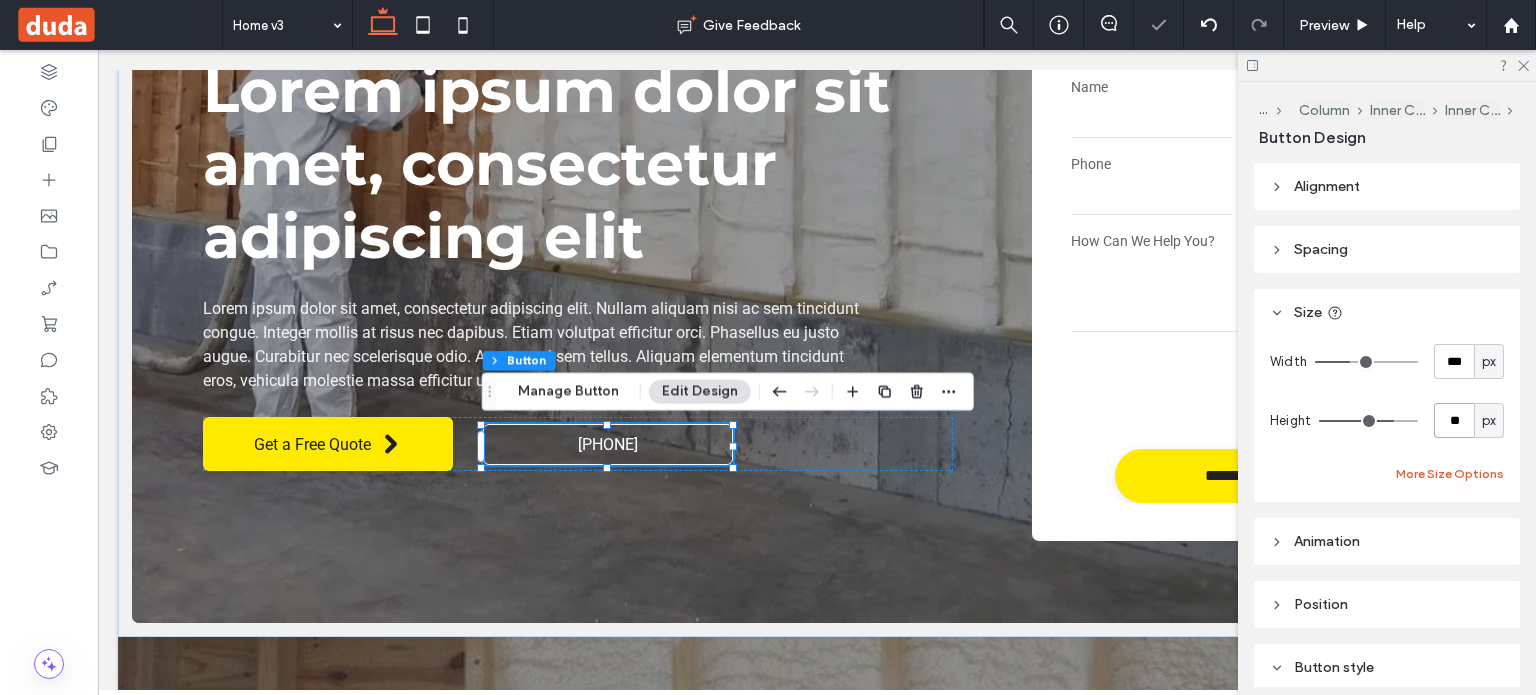 type on "**" 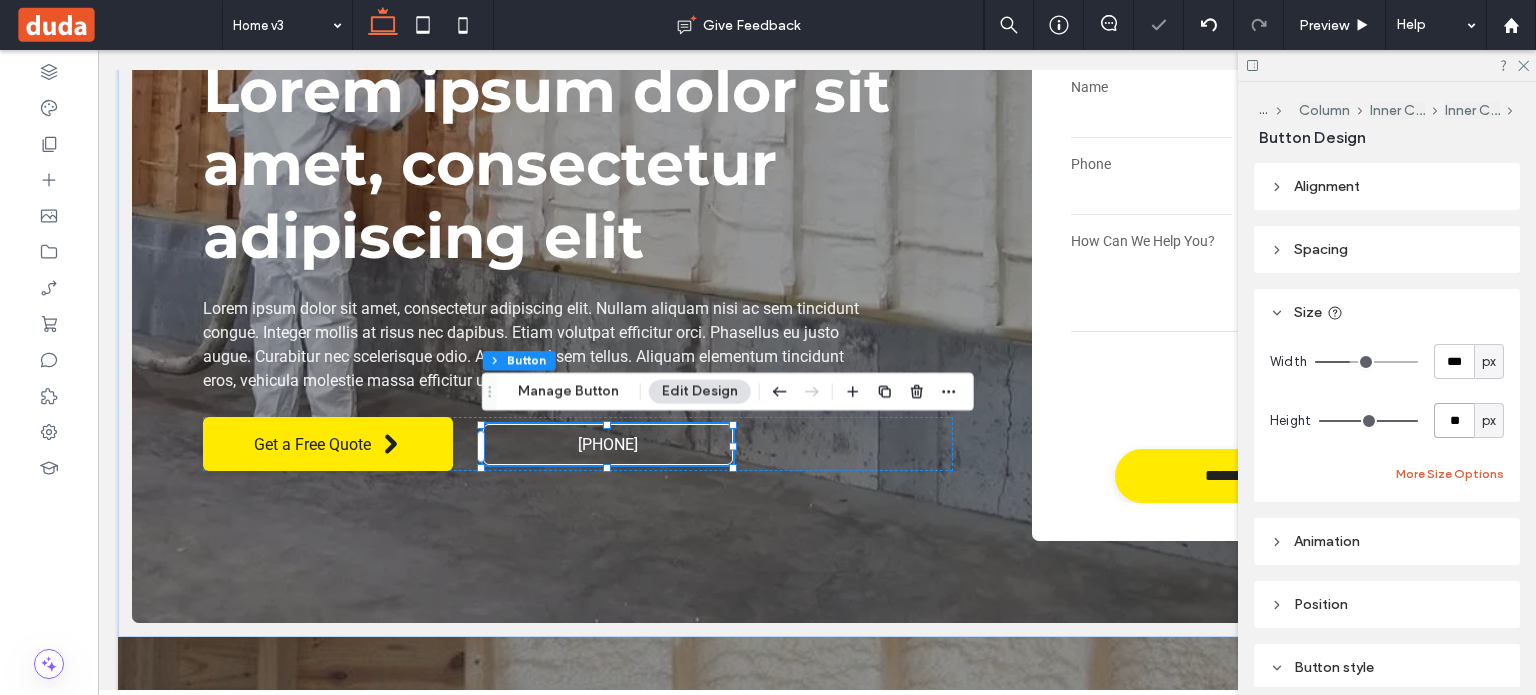 type on "**" 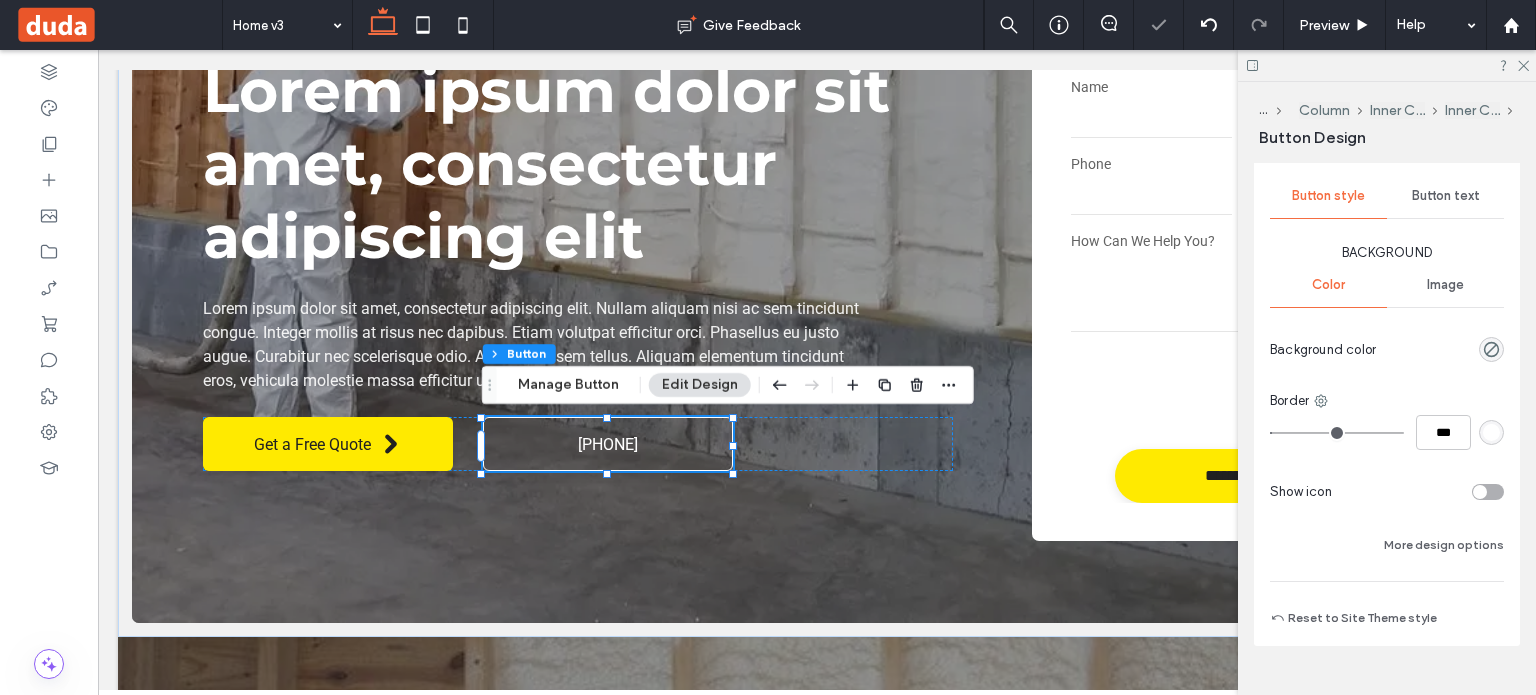 scroll, scrollTop: 700, scrollLeft: 0, axis: vertical 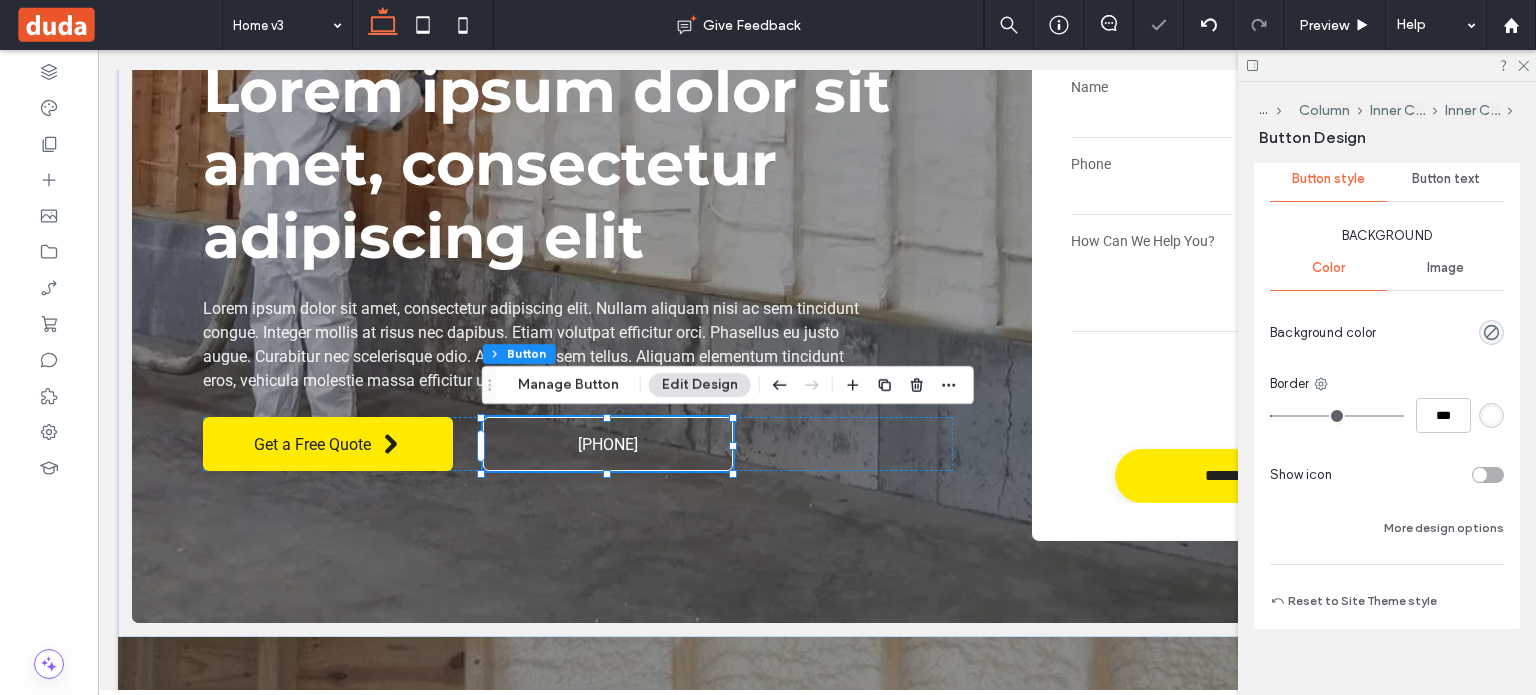 click at bounding box center (1480, 475) 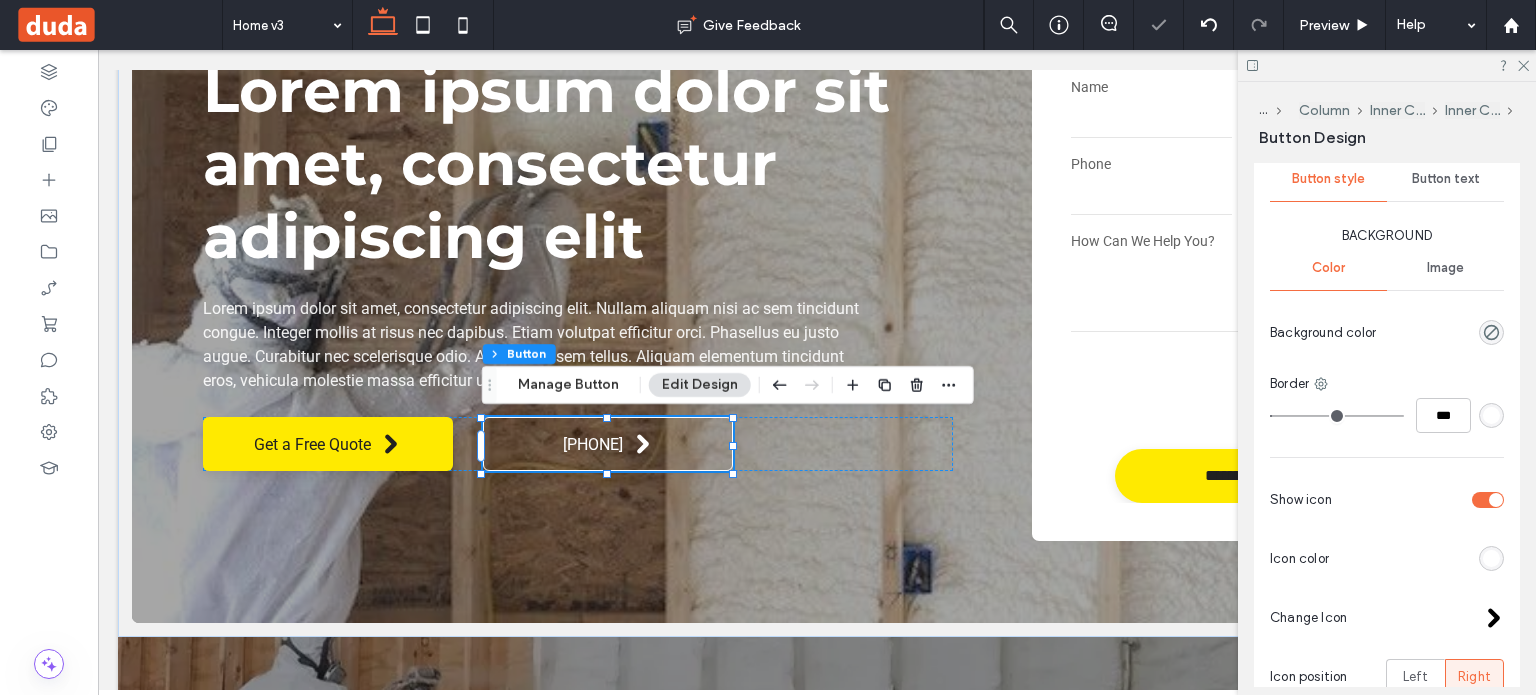 type on "*" 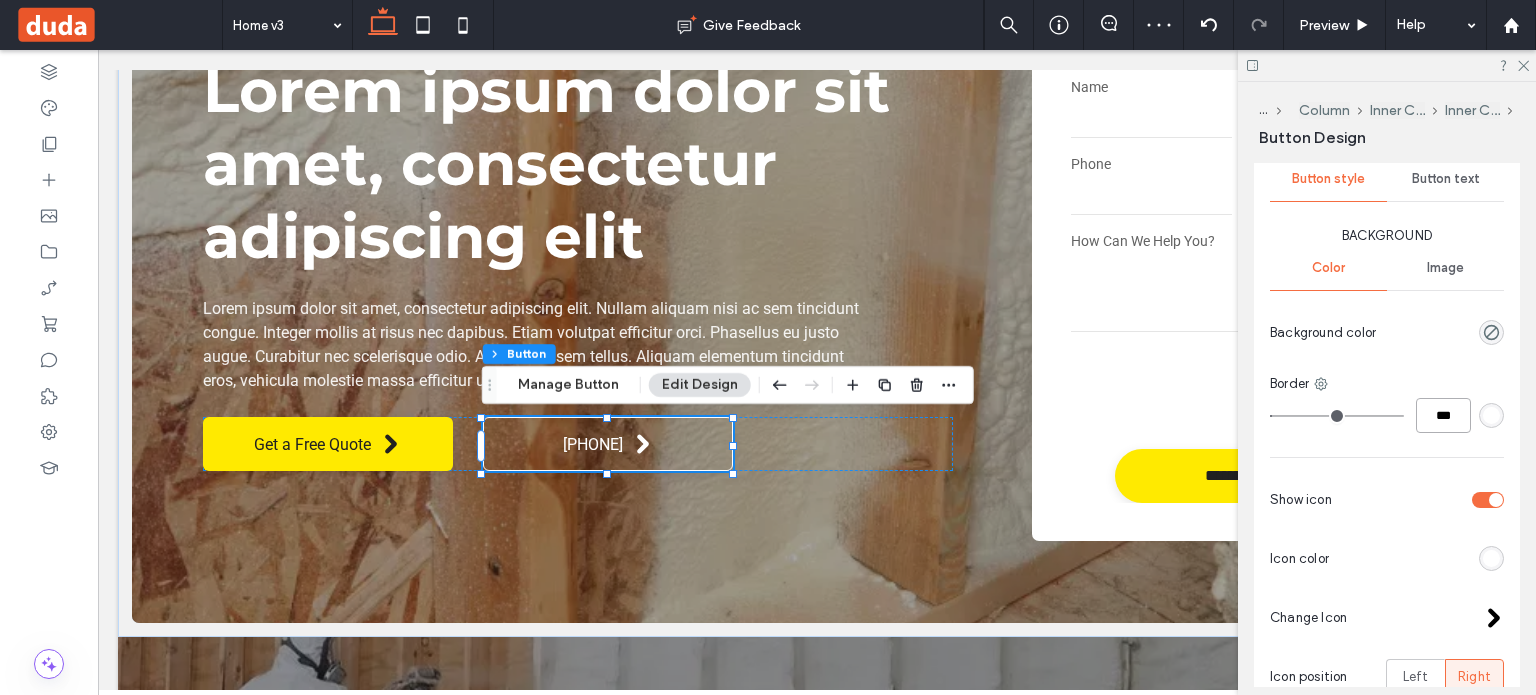 click on "***" at bounding box center [1443, 415] 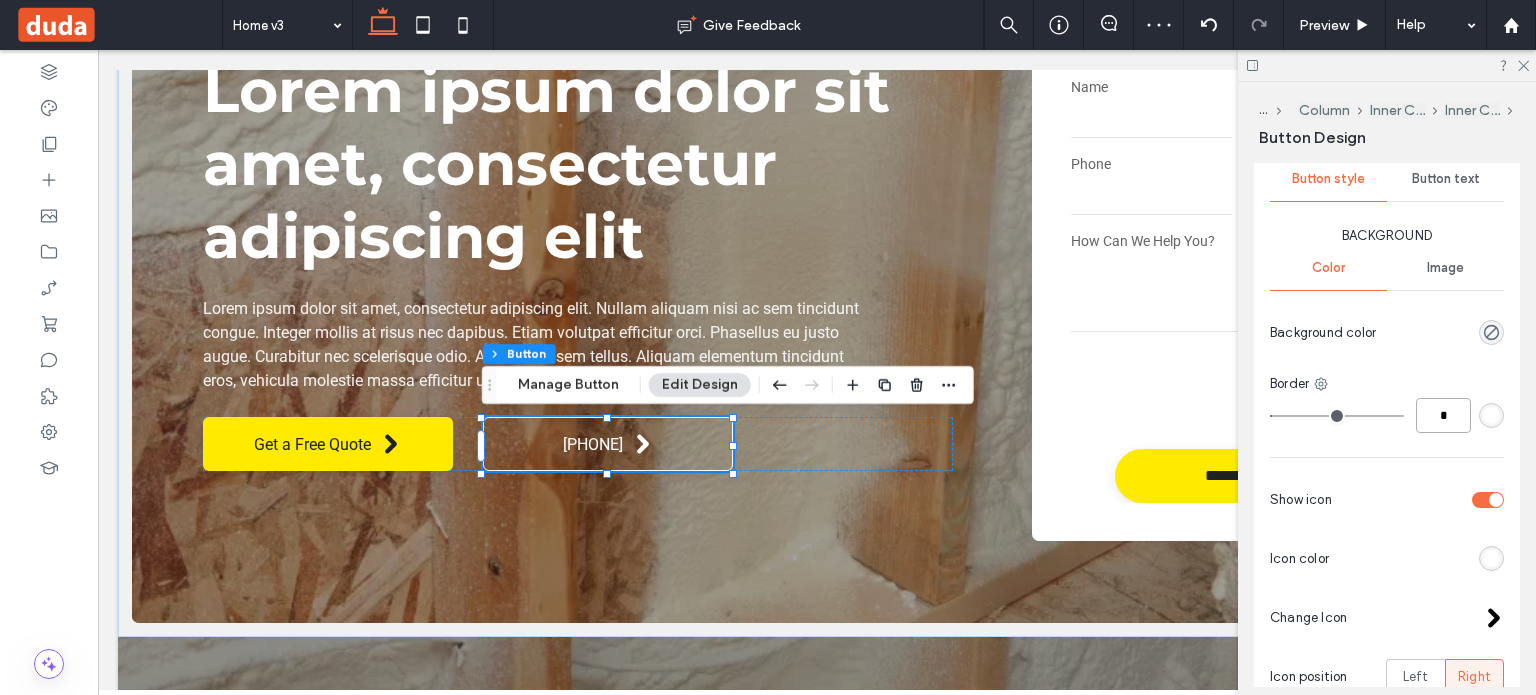 type on "*" 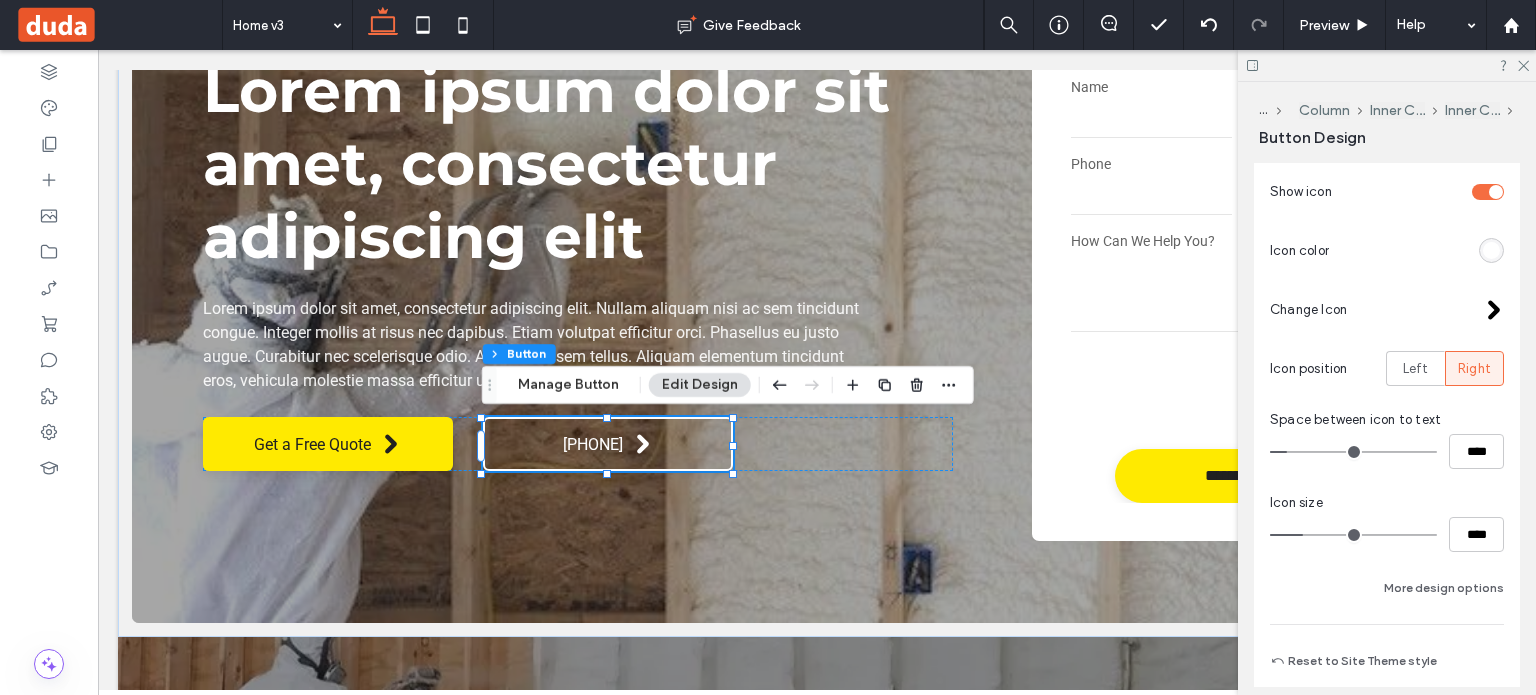 scroll, scrollTop: 1088, scrollLeft: 0, axis: vertical 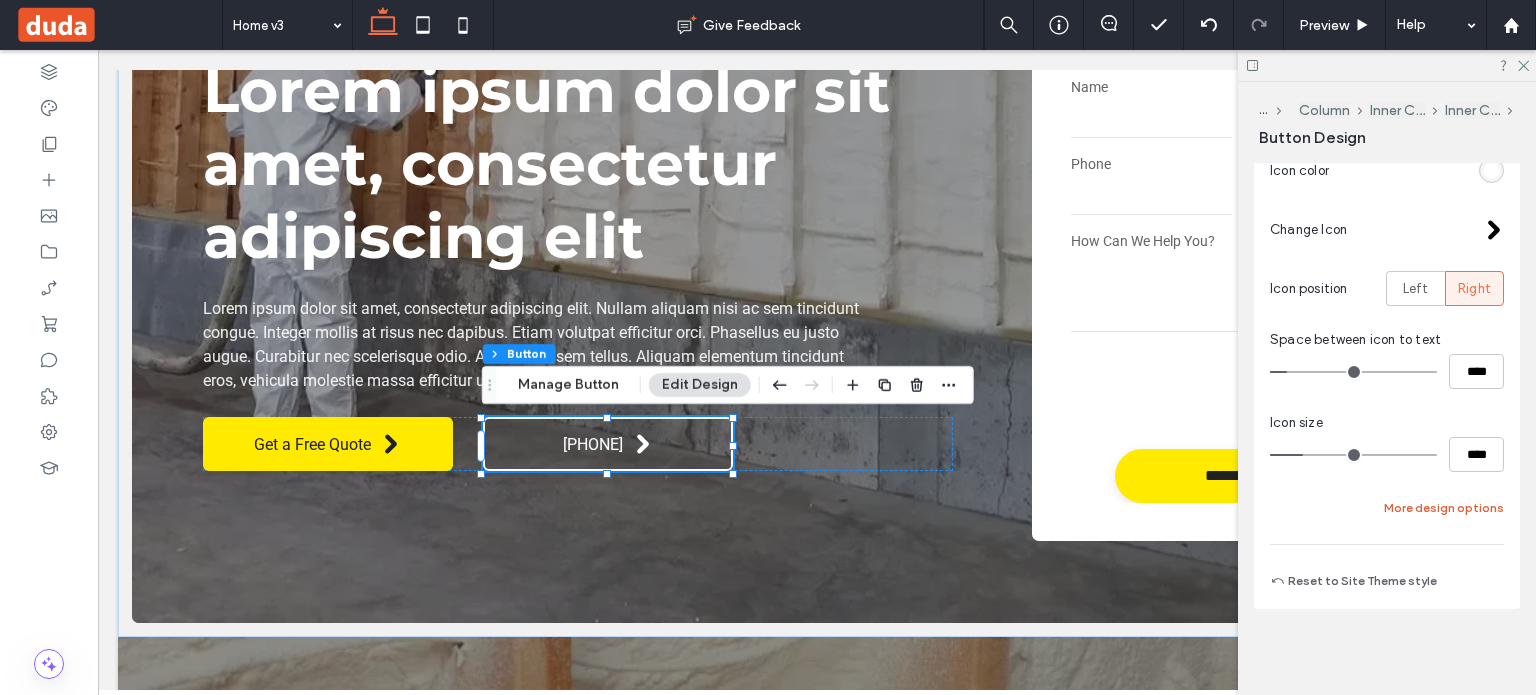 click on "More design options" at bounding box center (1444, 508) 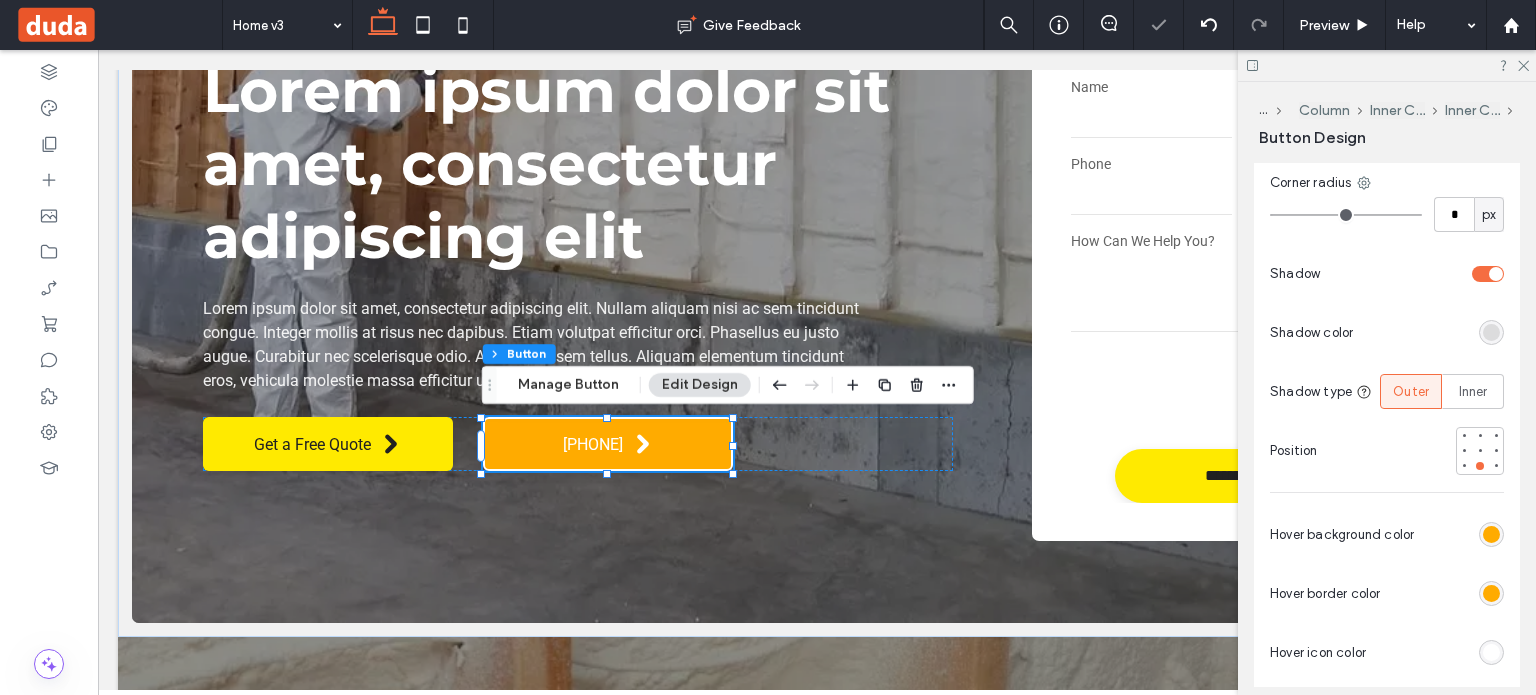 scroll, scrollTop: 1488, scrollLeft: 0, axis: vertical 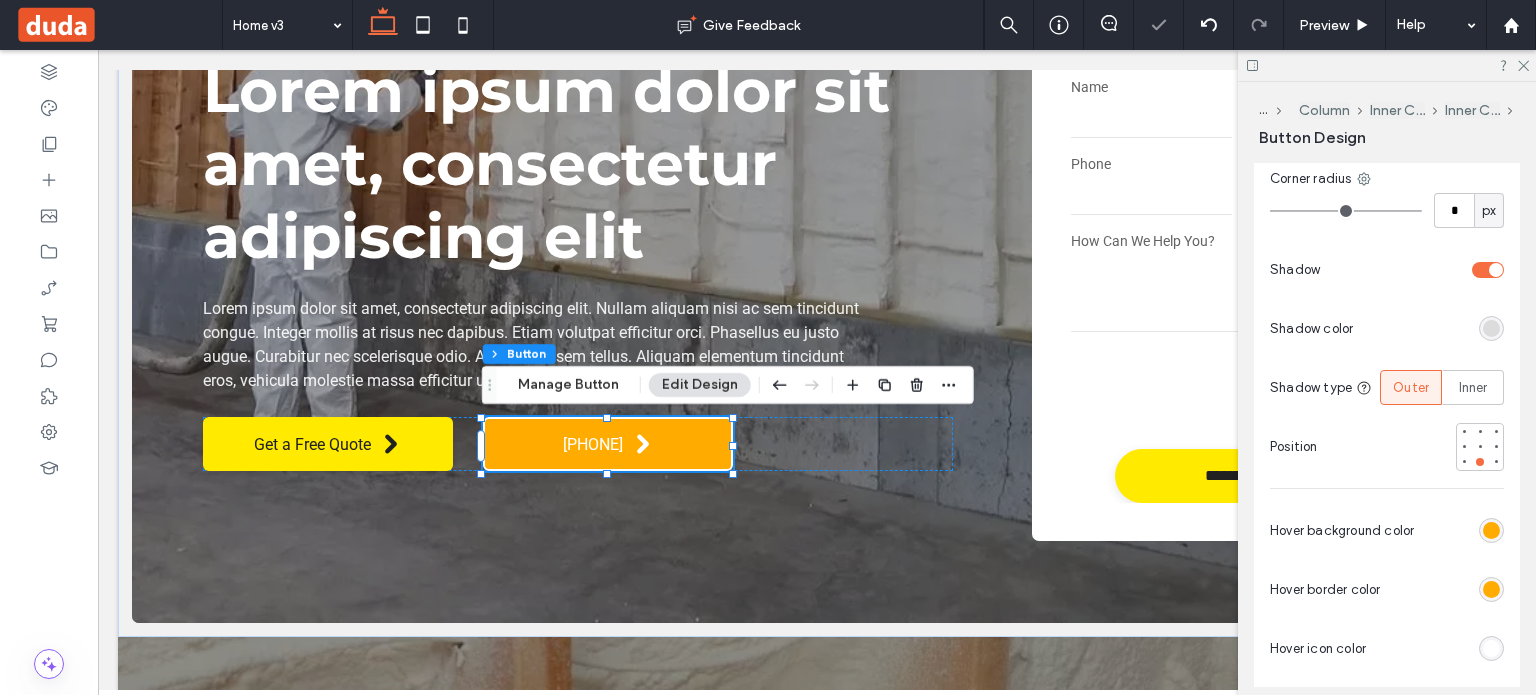click at bounding box center [1491, 589] 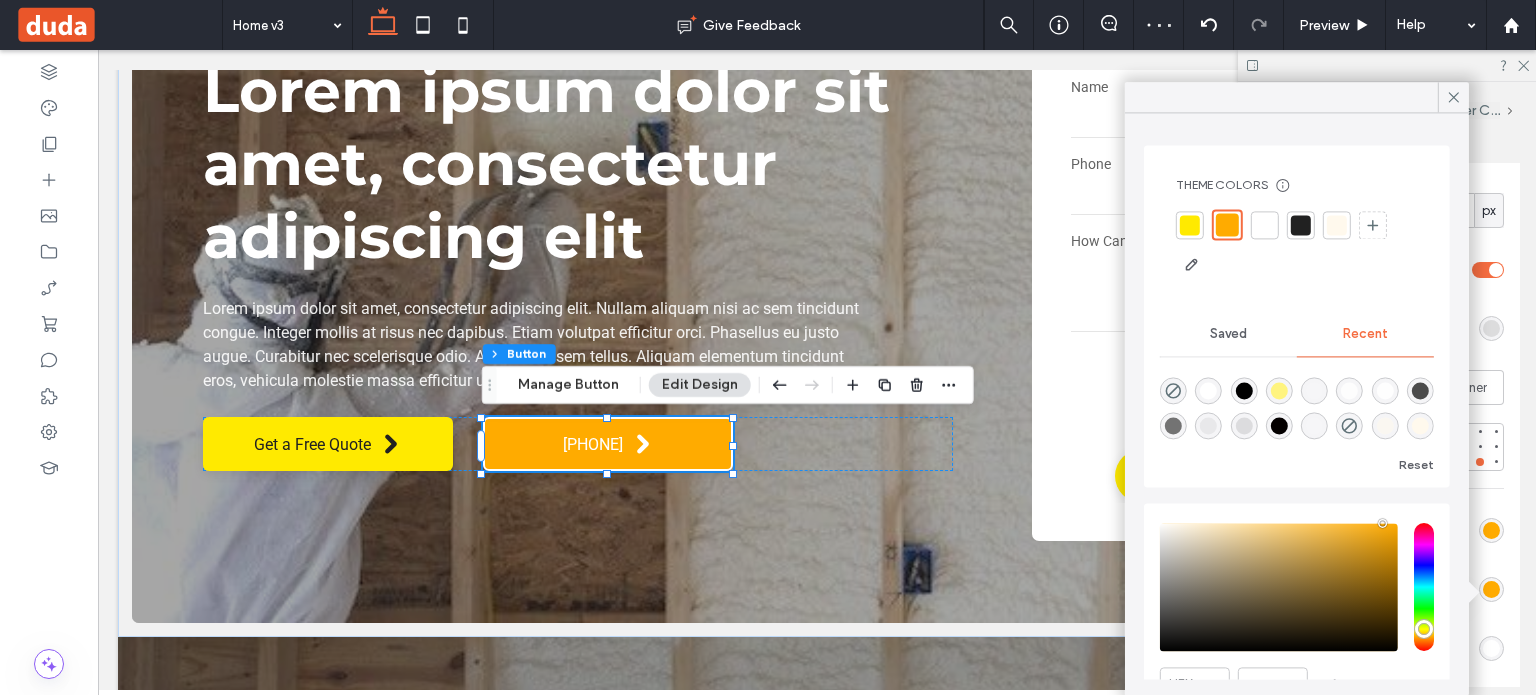 click at bounding box center (1227, 224) 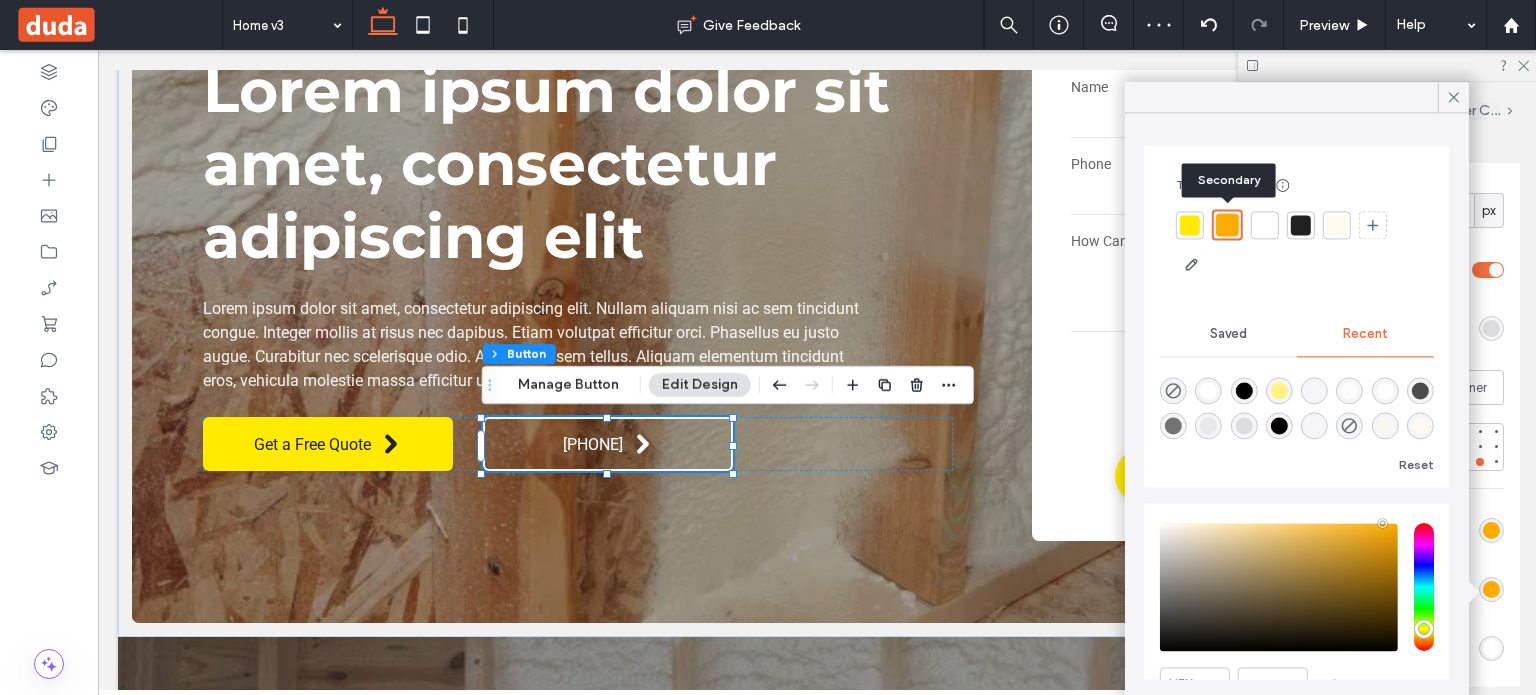 type on "*" 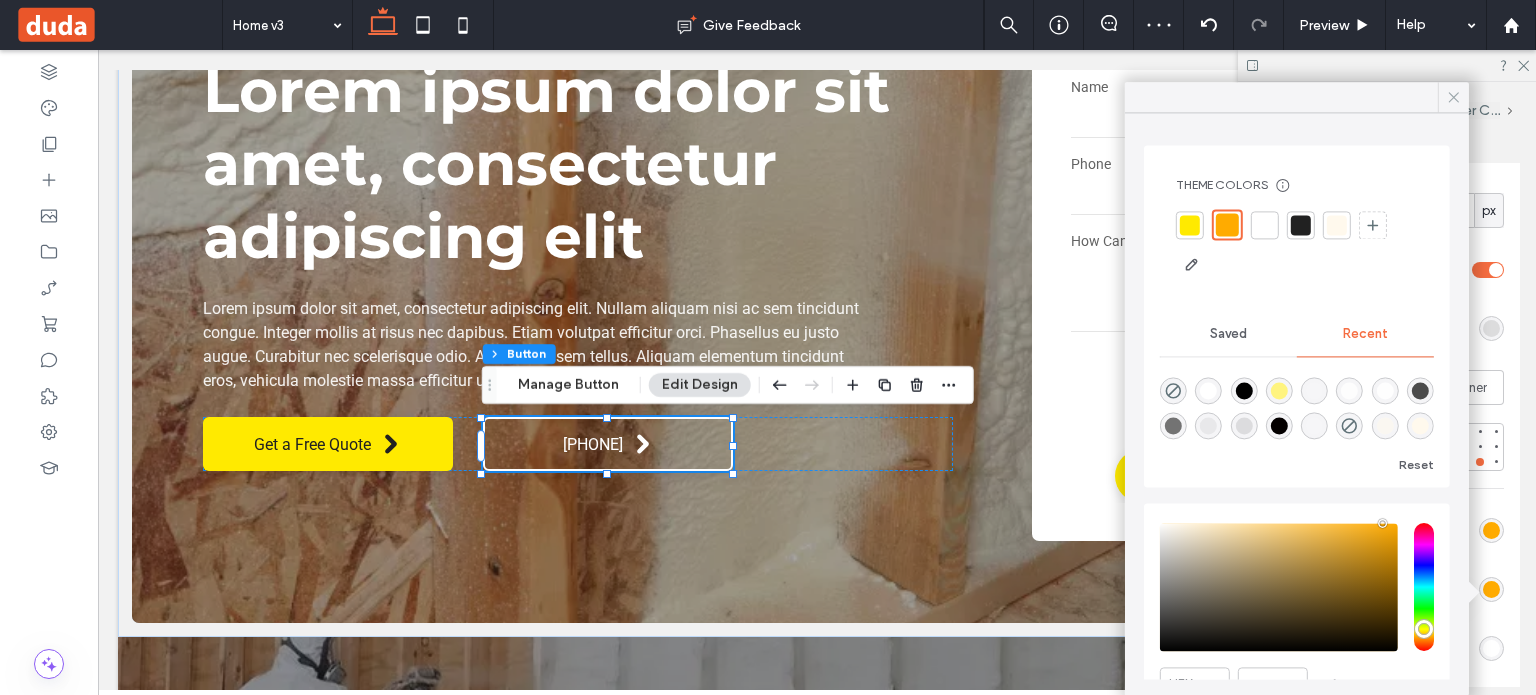 click 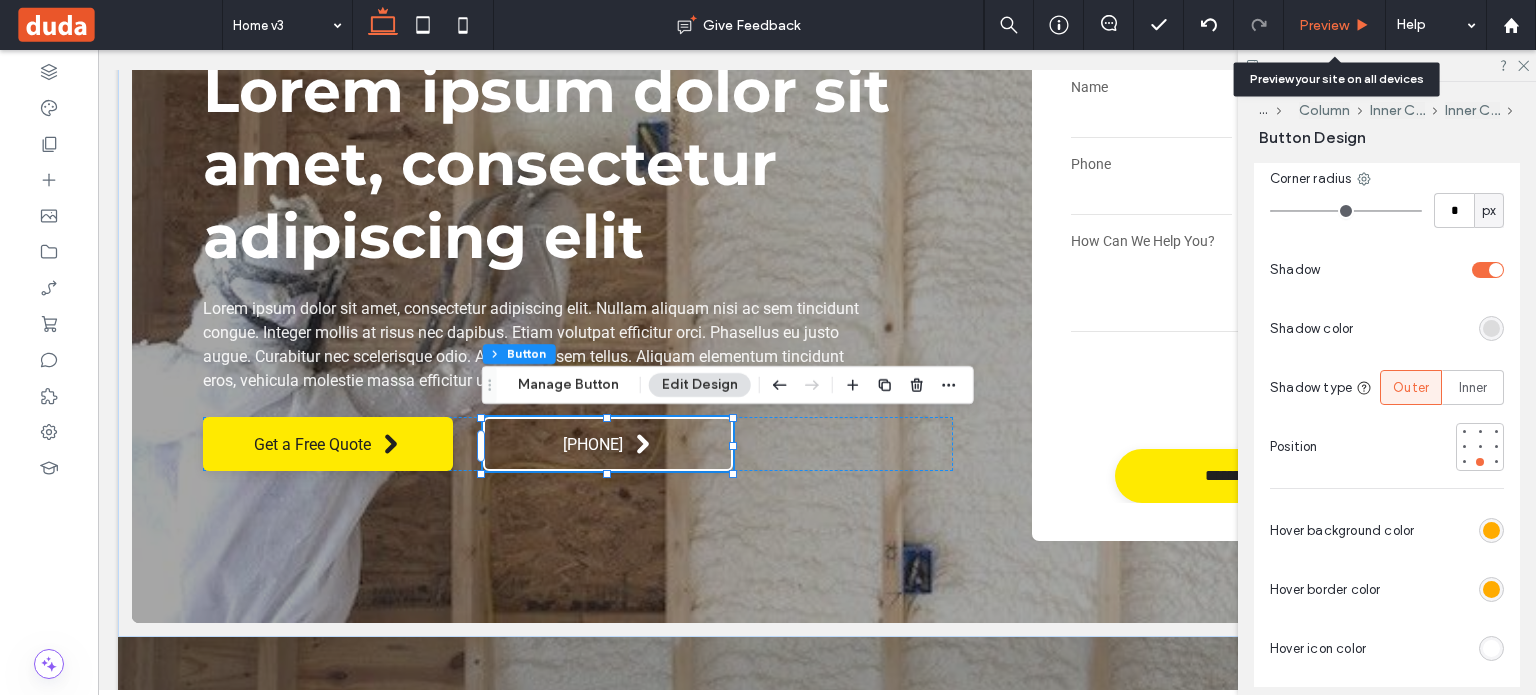 click on "Preview" at bounding box center [1324, 25] 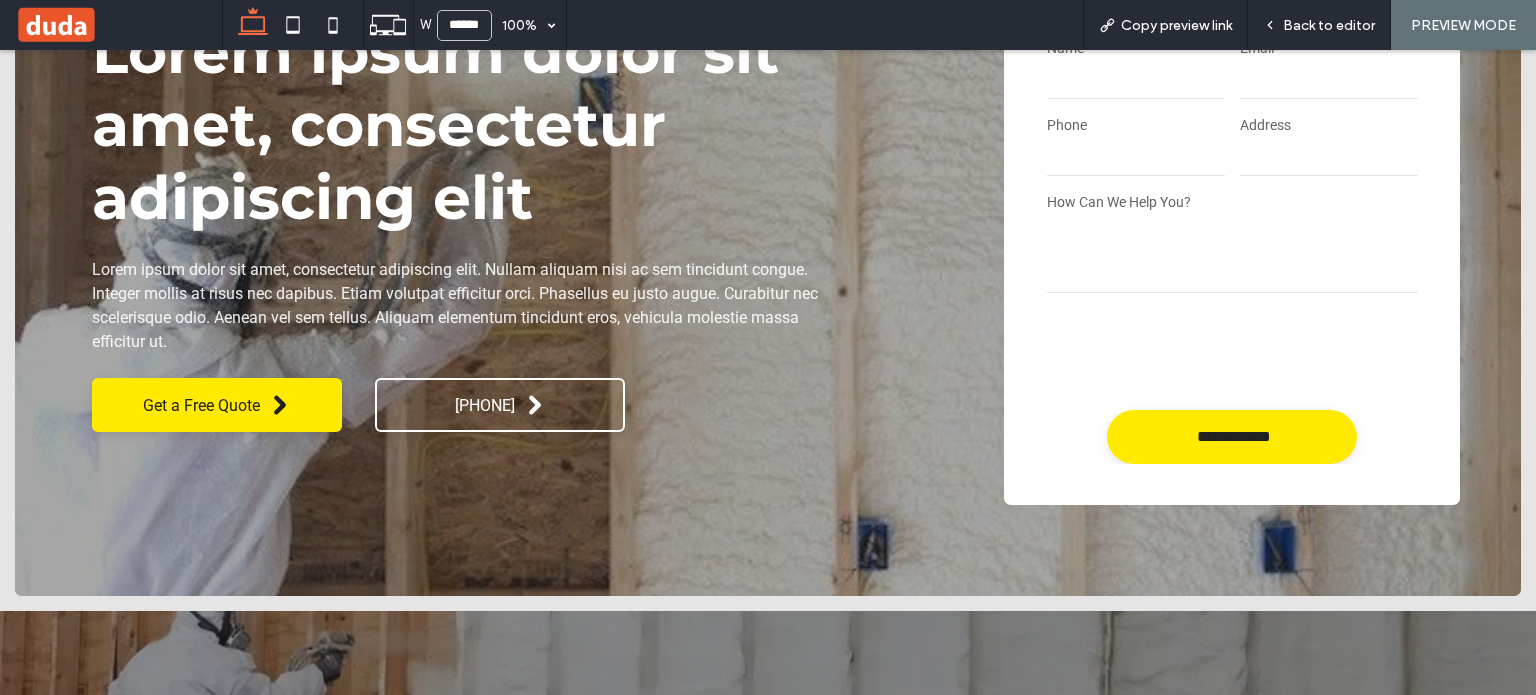 scroll, scrollTop: 100, scrollLeft: 0, axis: vertical 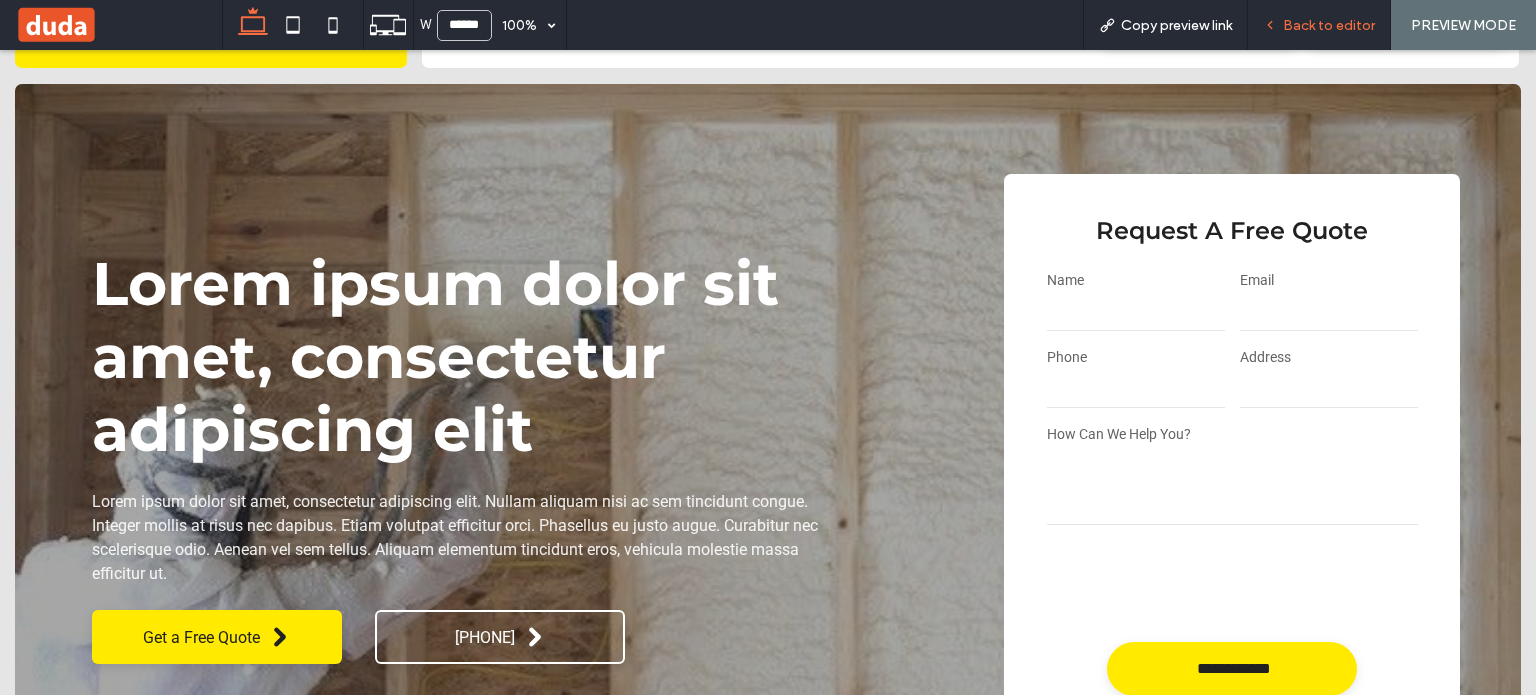 click on "Back to editor" at bounding box center [1329, 25] 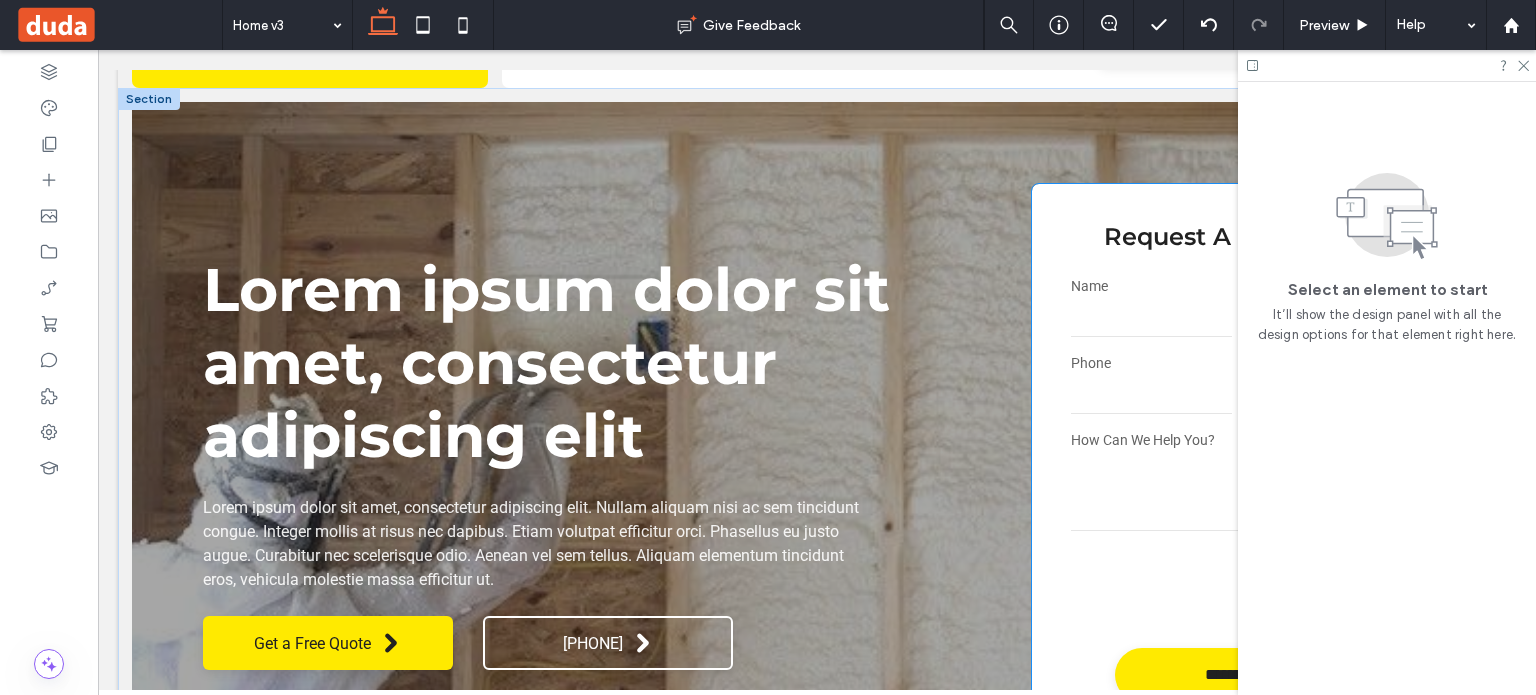 scroll, scrollTop: 399, scrollLeft: 0, axis: vertical 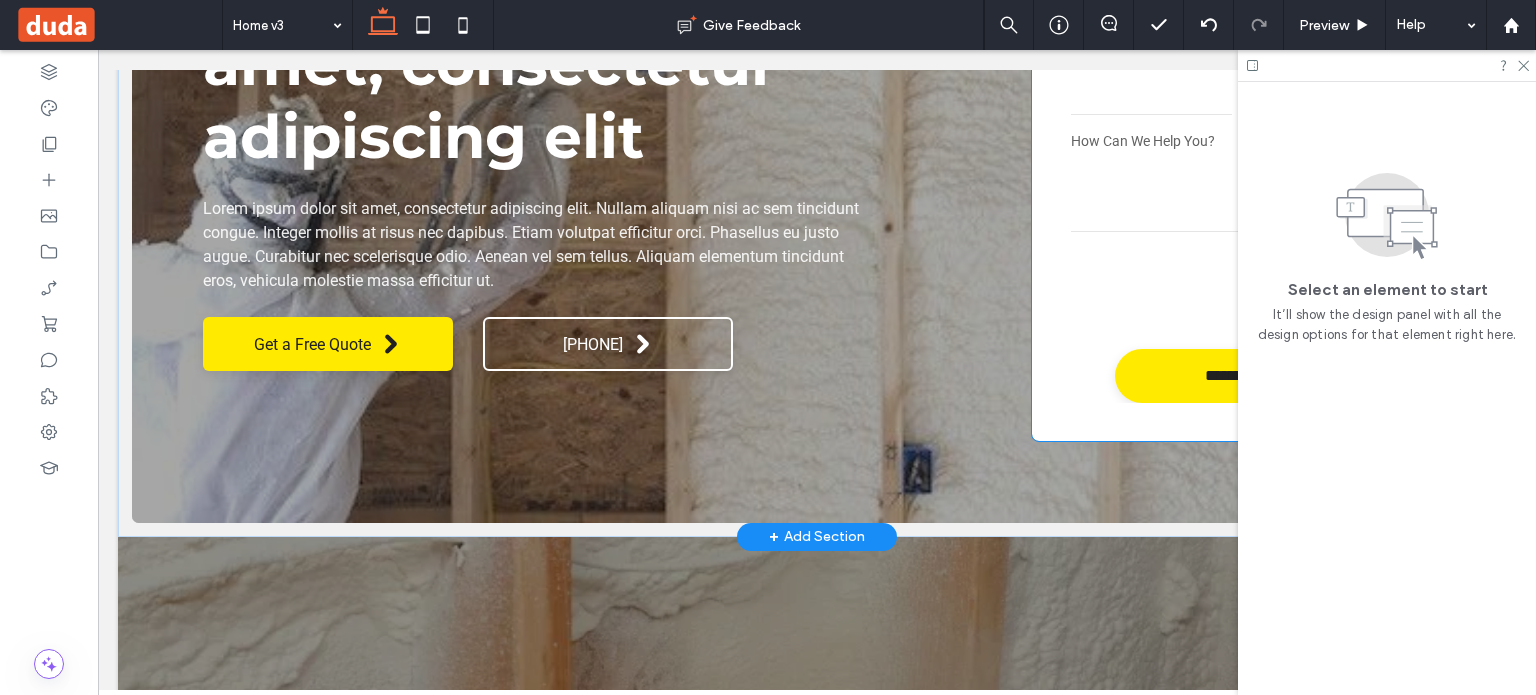 click on "**********" at bounding box center [1239, 190] 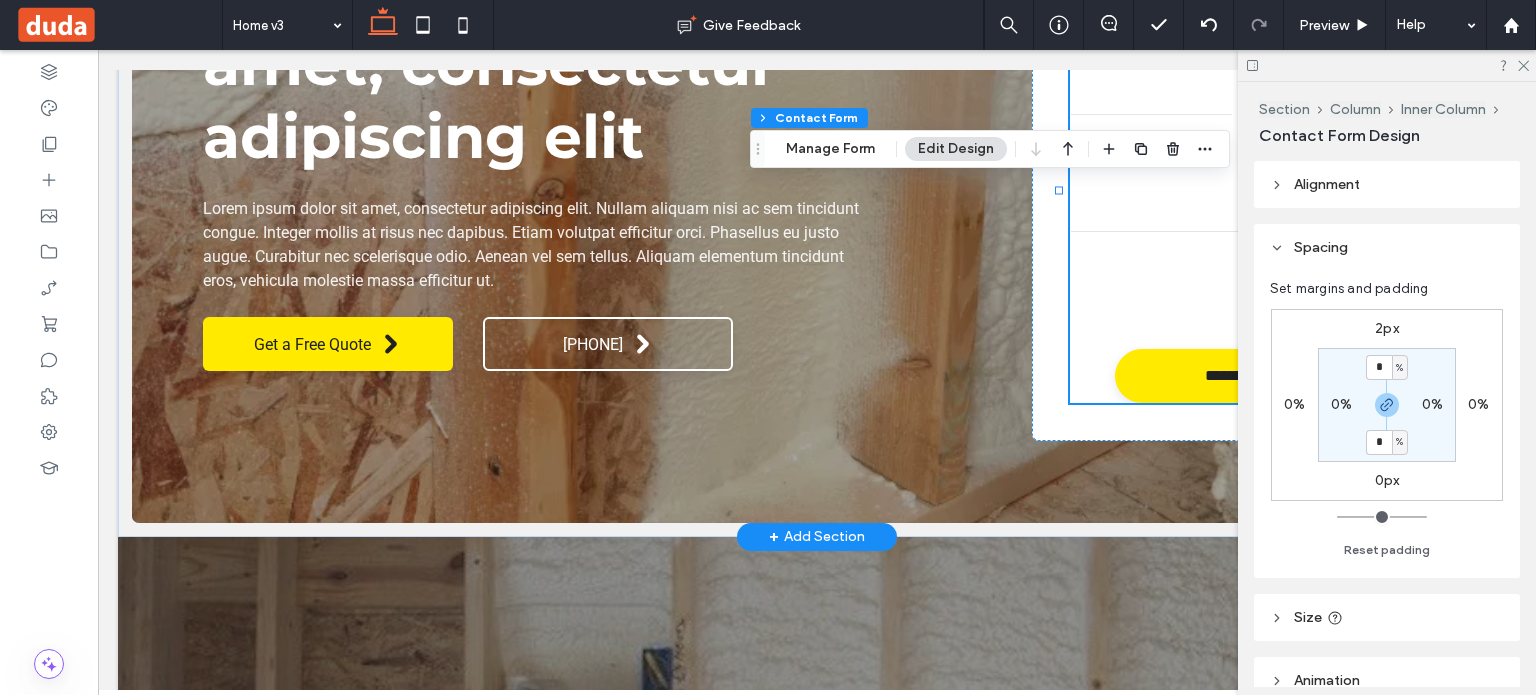 type on "*" 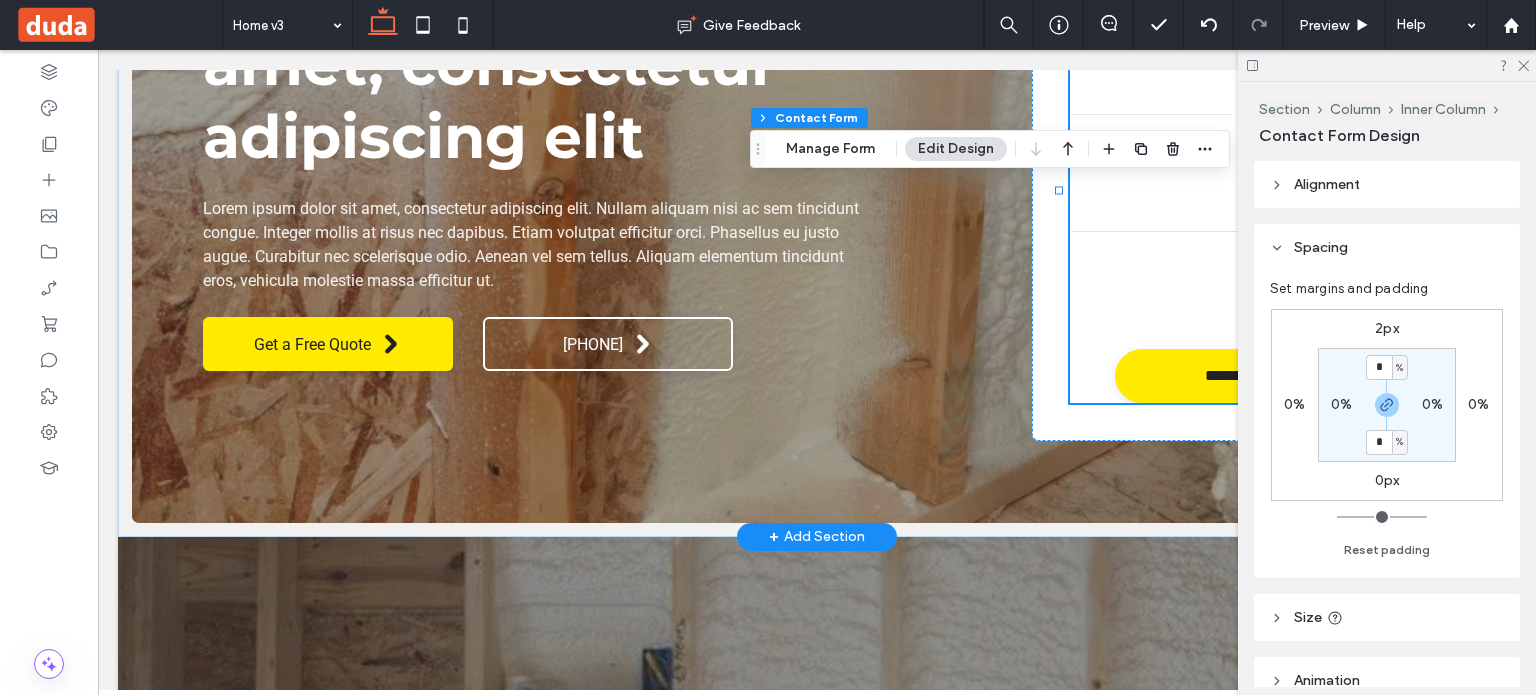 type on "***" 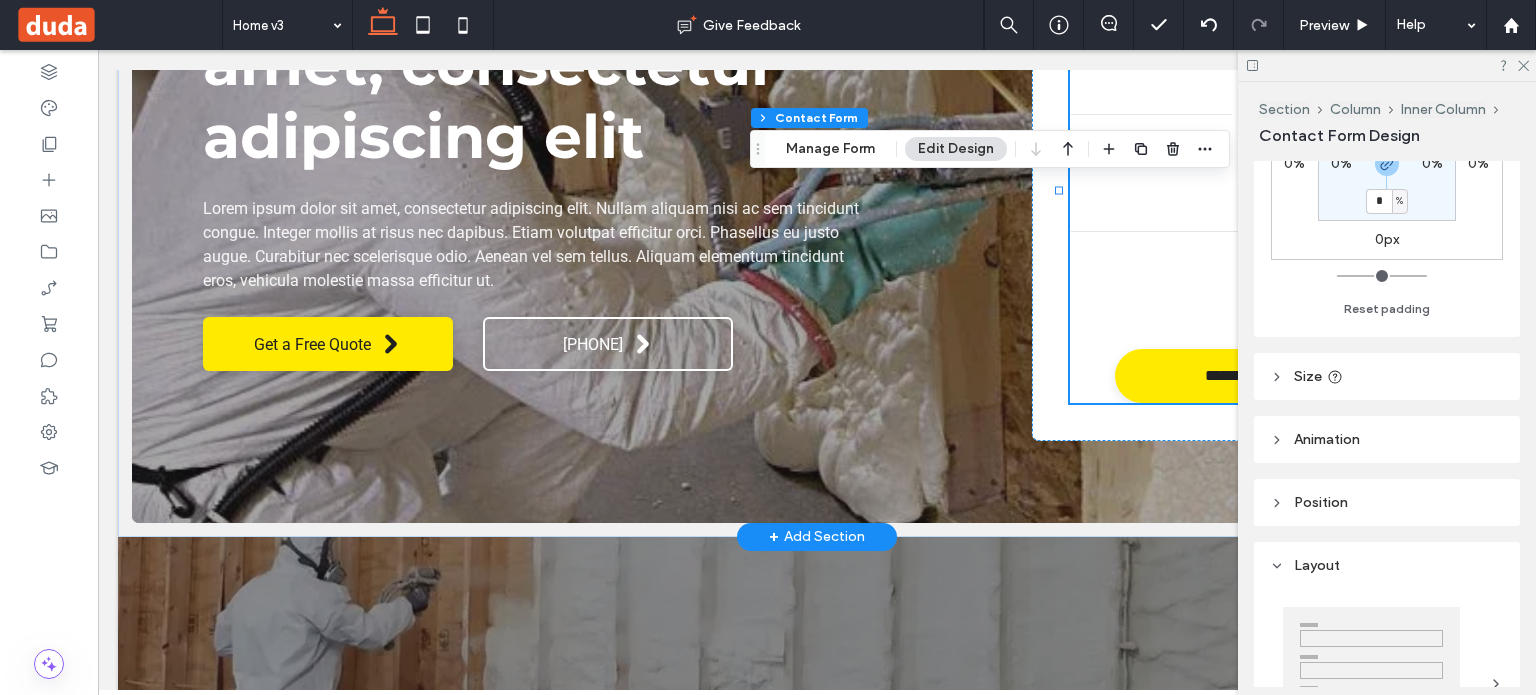 scroll, scrollTop: 200, scrollLeft: 0, axis: vertical 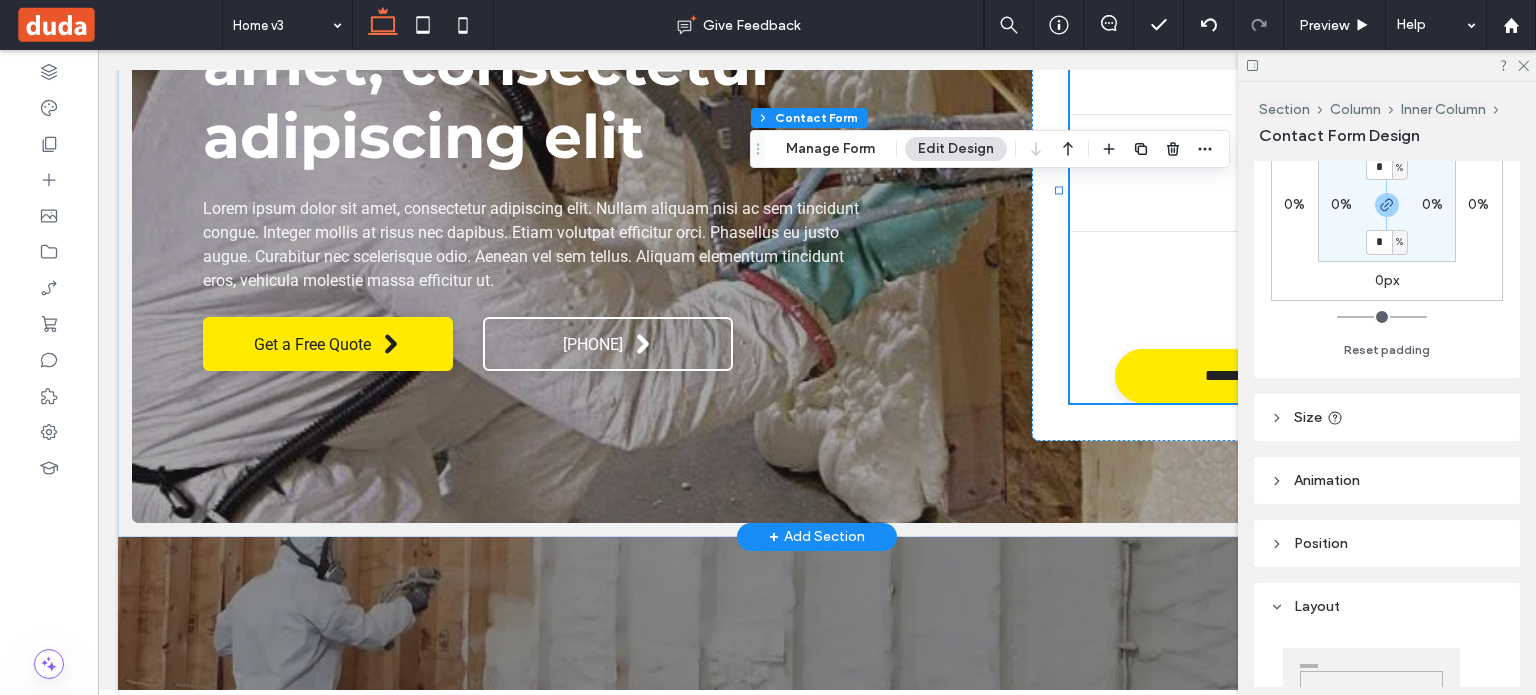 click on "Size" at bounding box center [1387, 417] 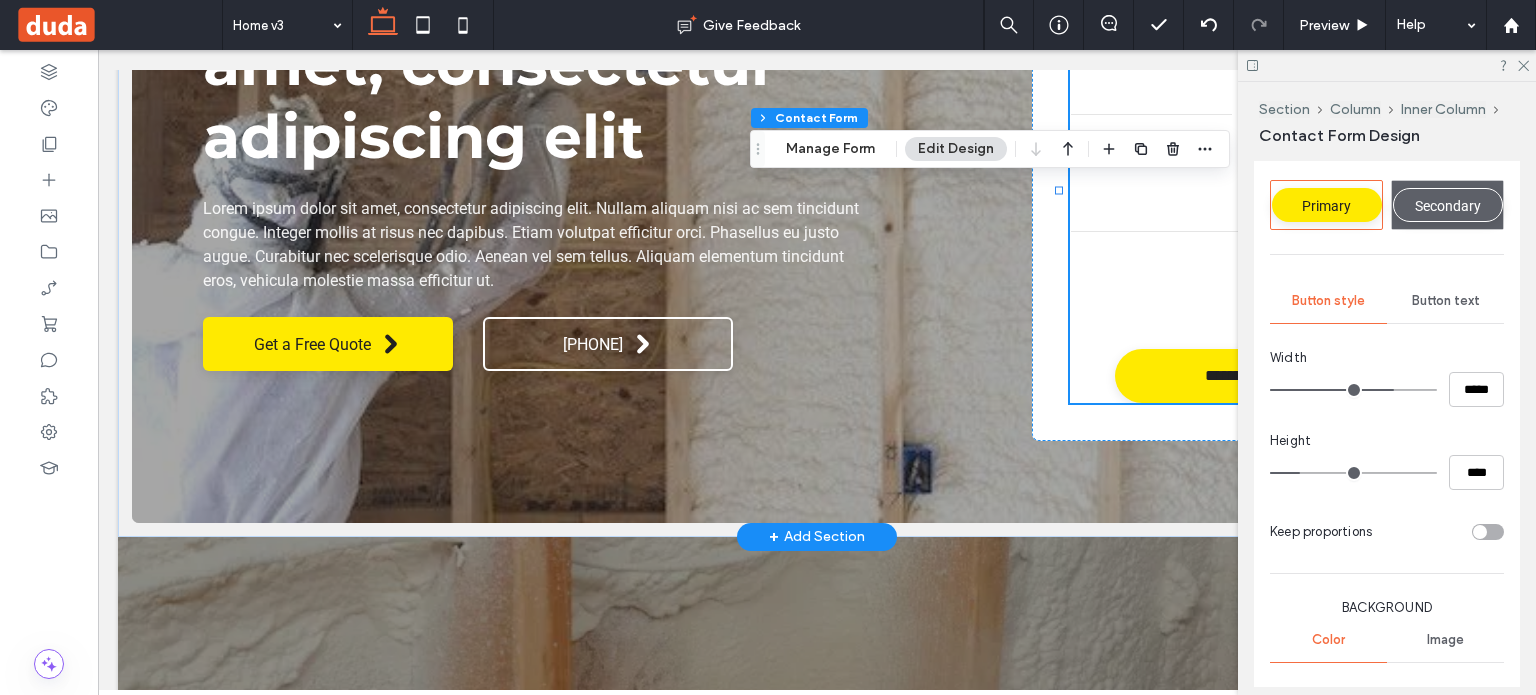 scroll, scrollTop: 1600, scrollLeft: 0, axis: vertical 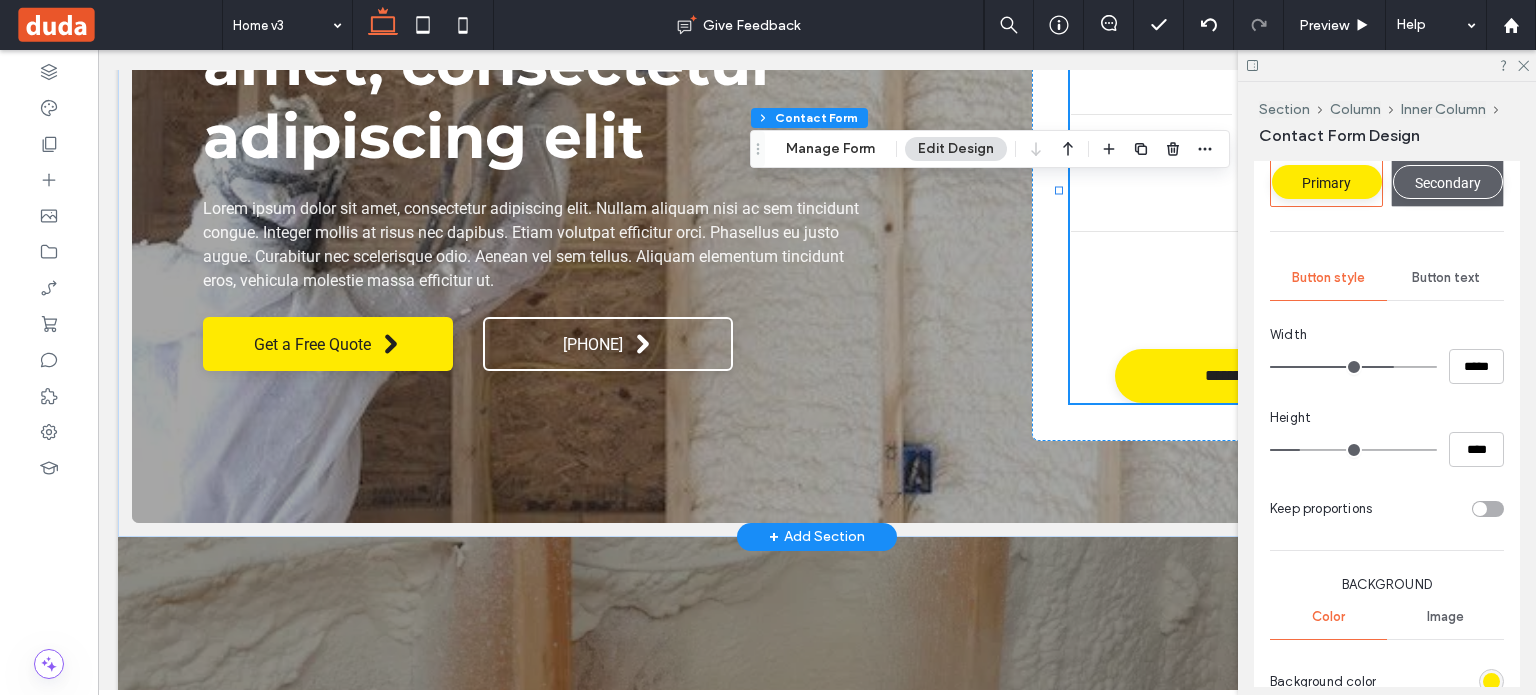 click on "Width ***** Height **** Keep proportions Background Color Image Background color Border *** Button Position More design options" at bounding box center (1387, 607) 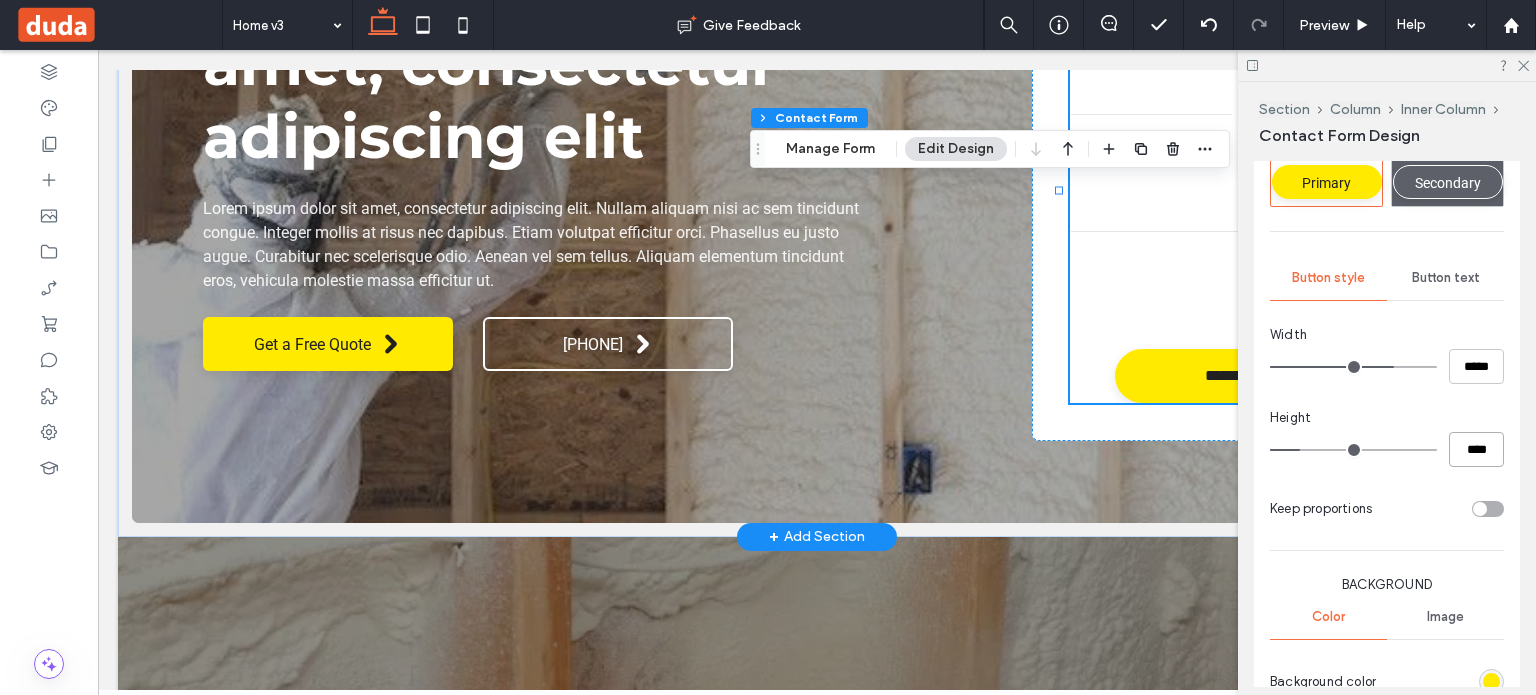 click on "****" at bounding box center (1476, 449) 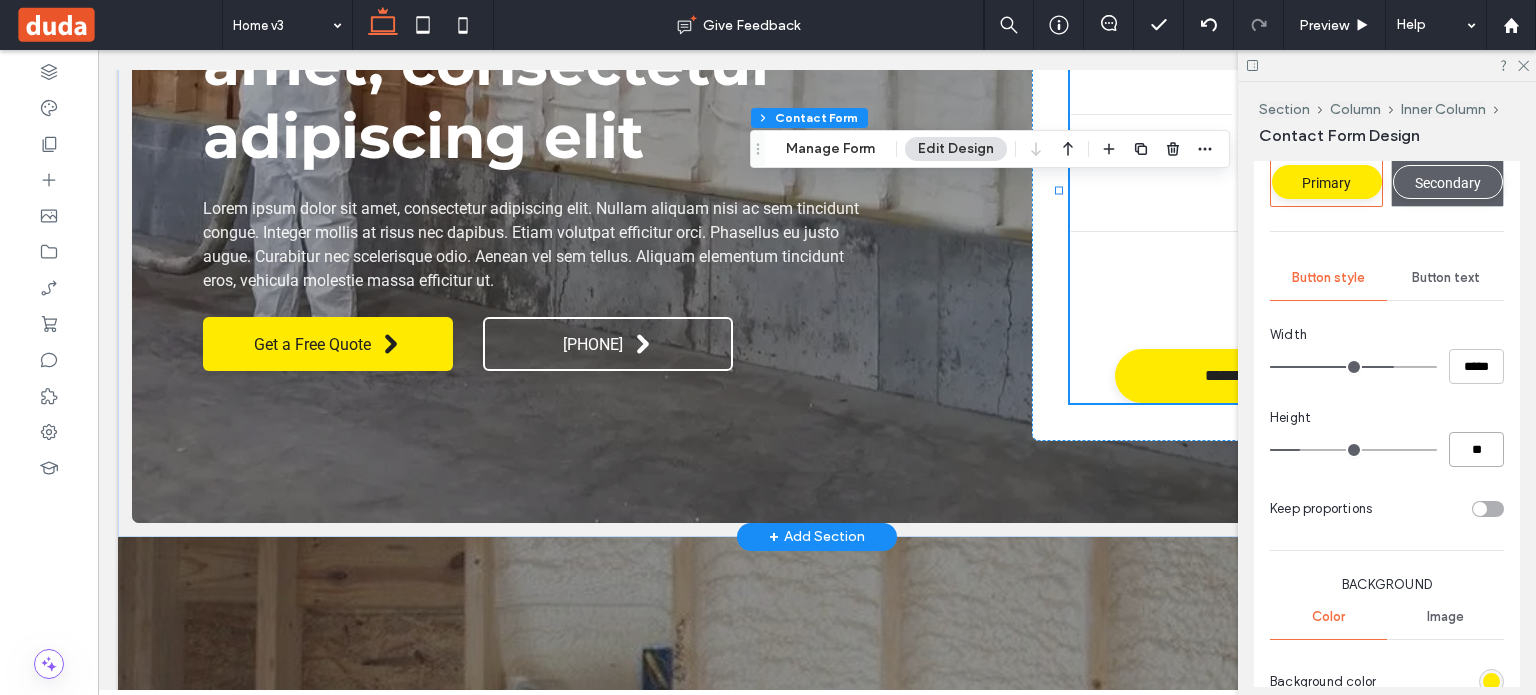 type on "**" 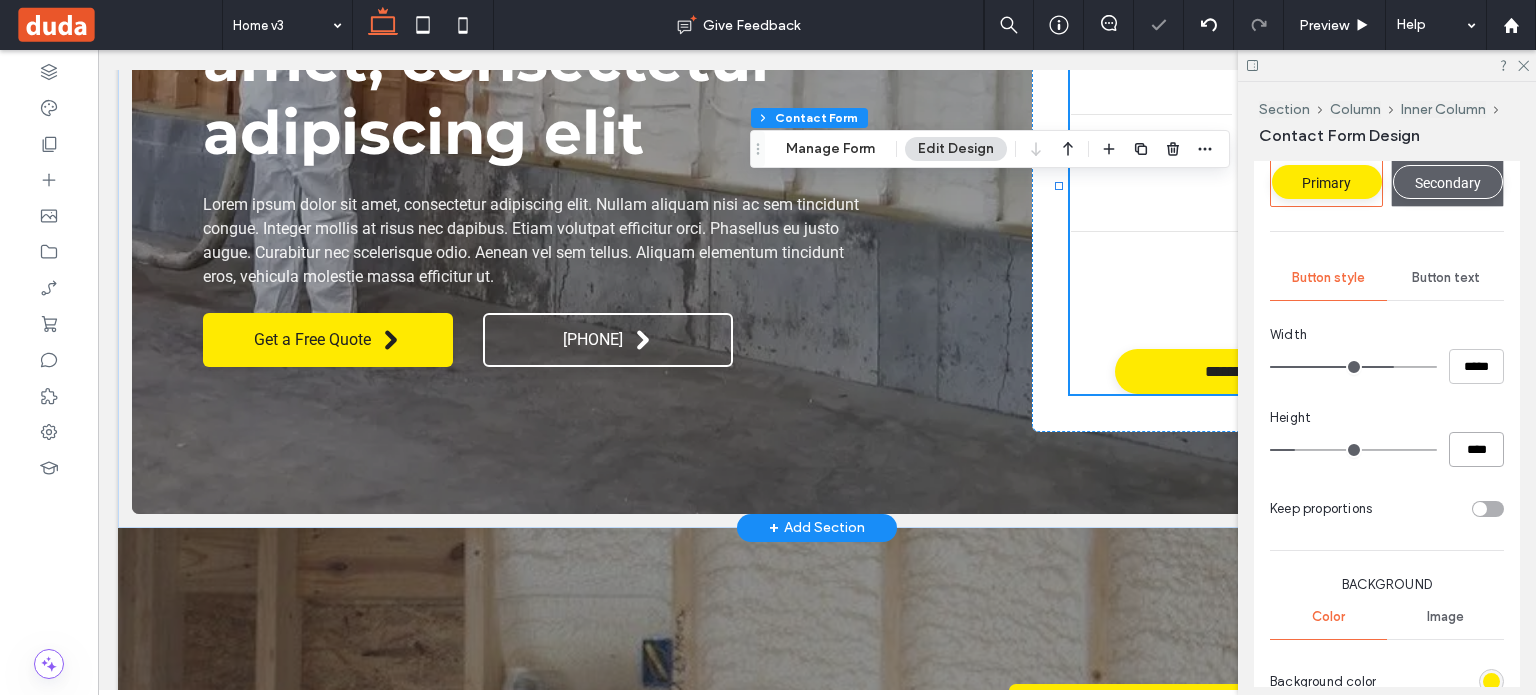 type on "**" 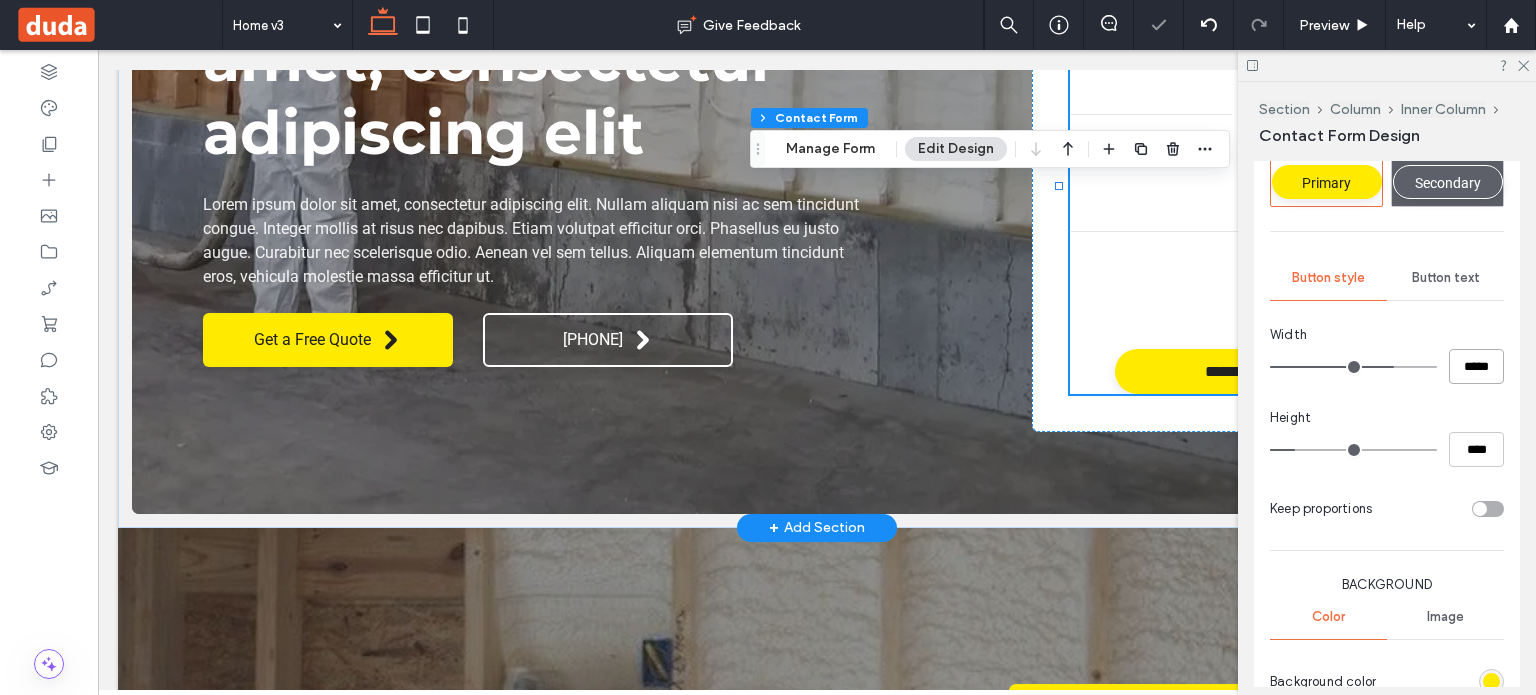 click on "*****" at bounding box center [1476, 366] 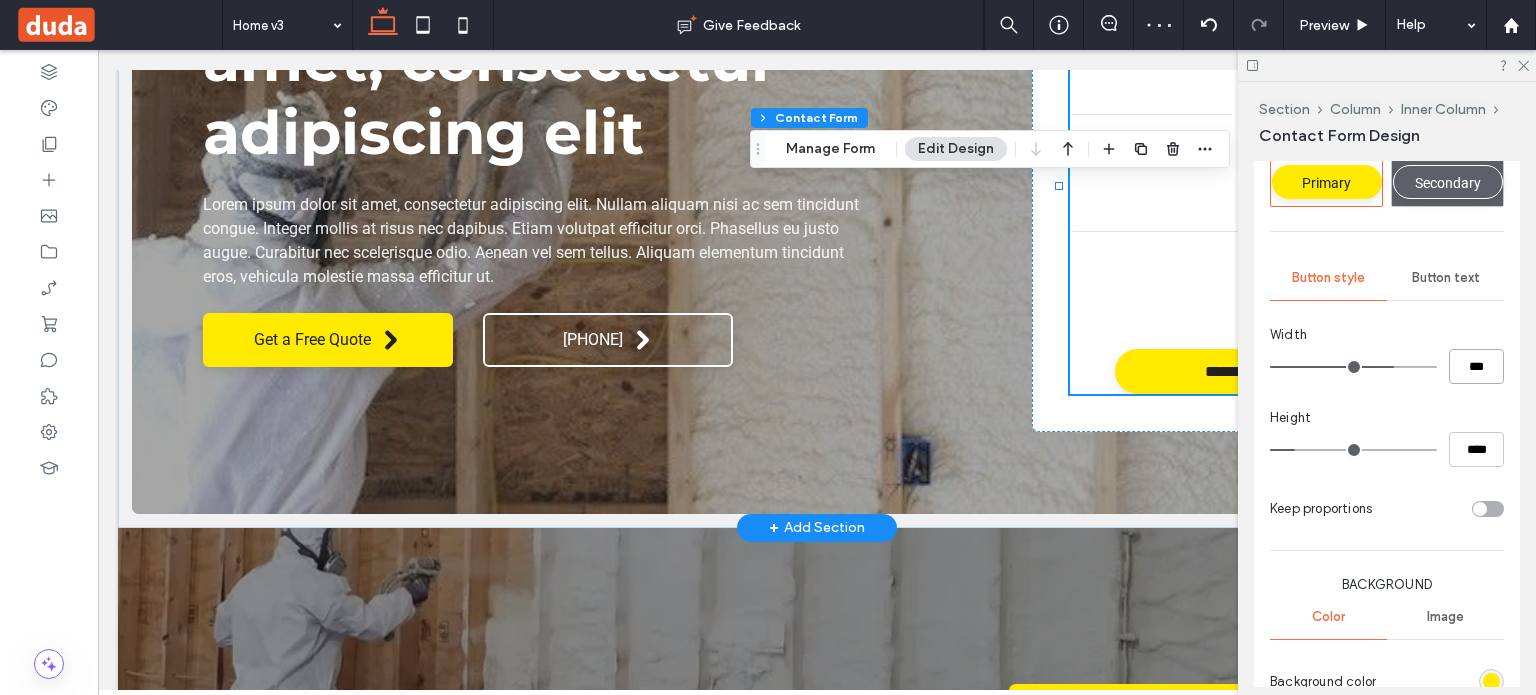 type on "*****" 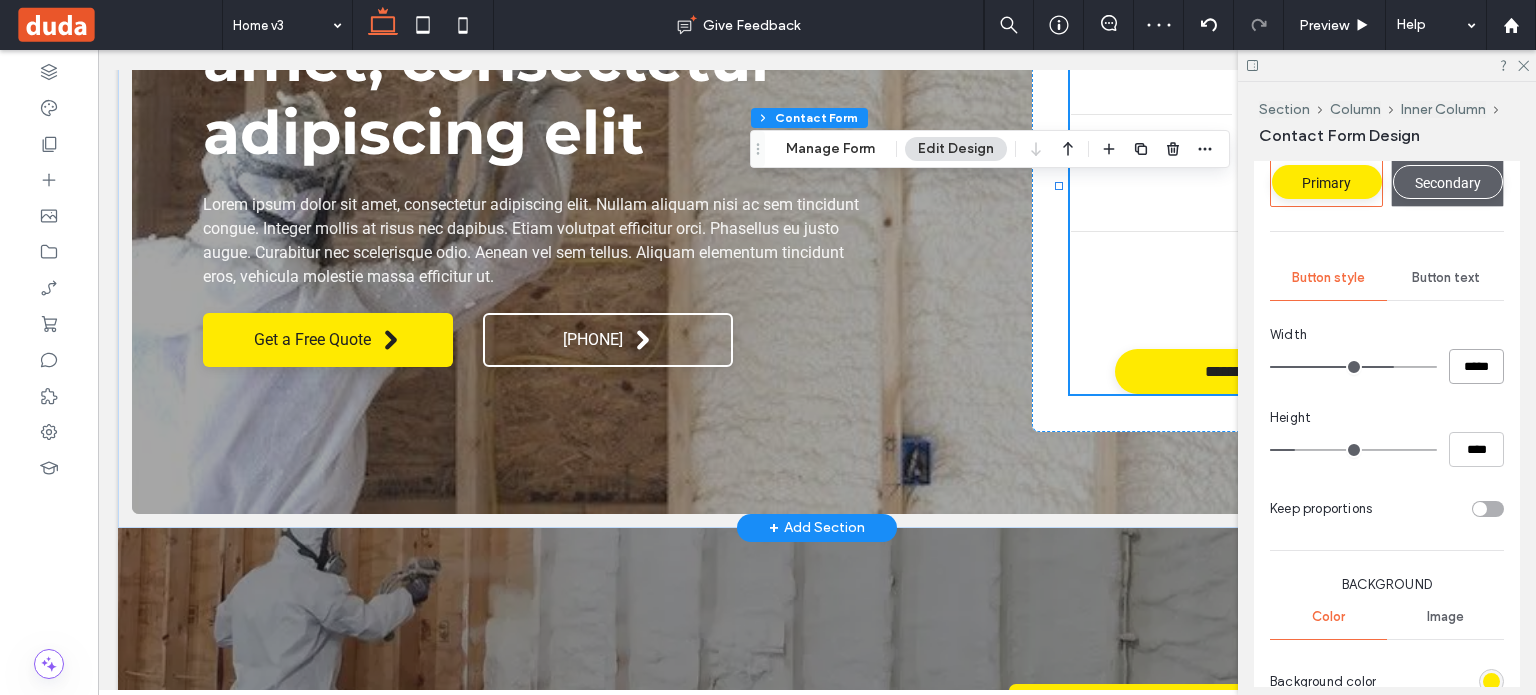 type on "***" 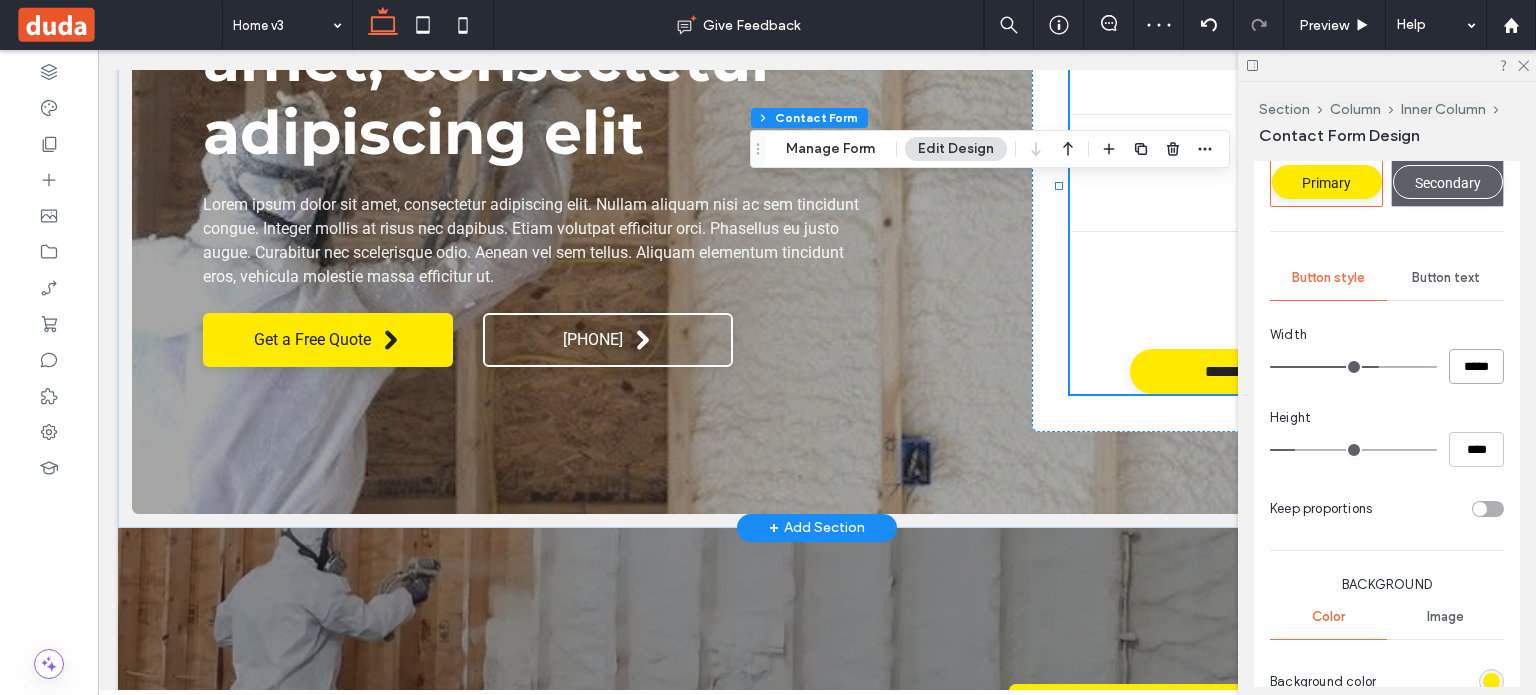 type on "*" 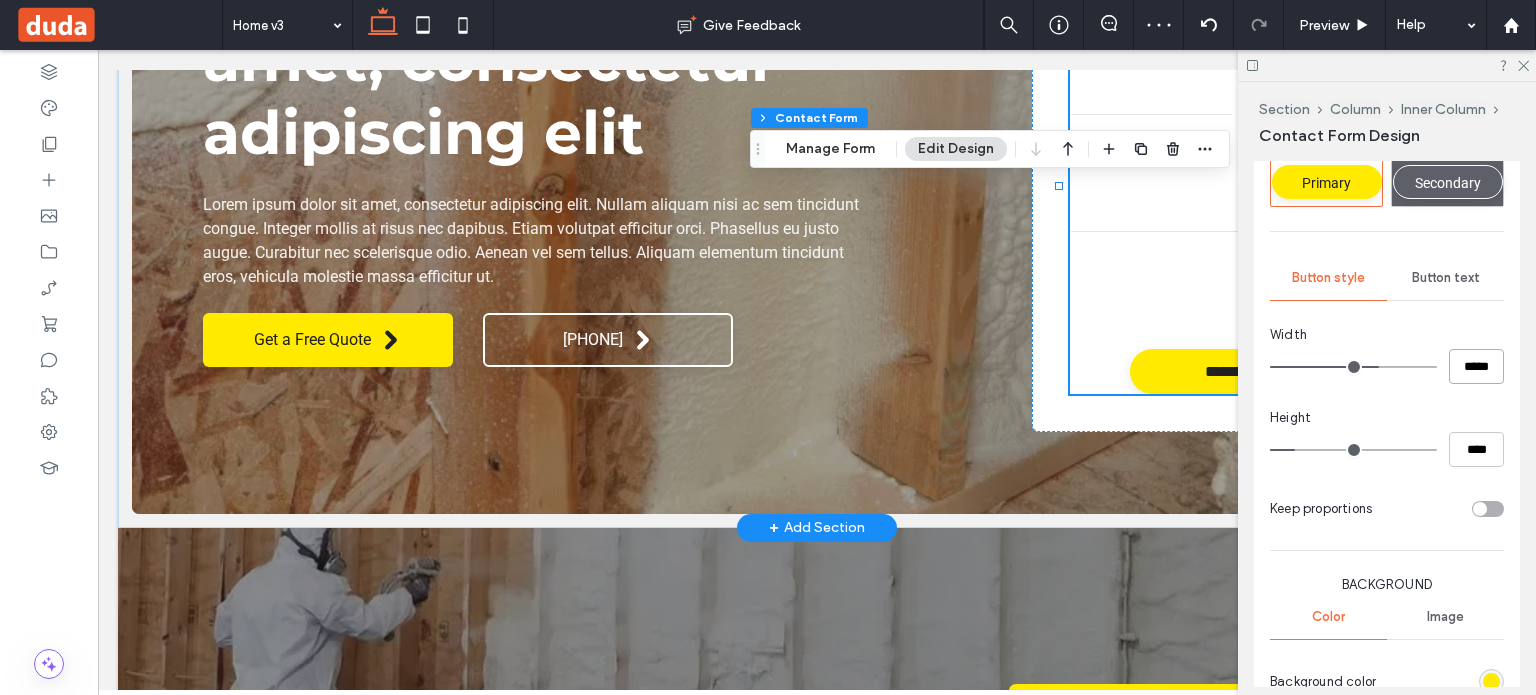 scroll, scrollTop: 1500, scrollLeft: 0, axis: vertical 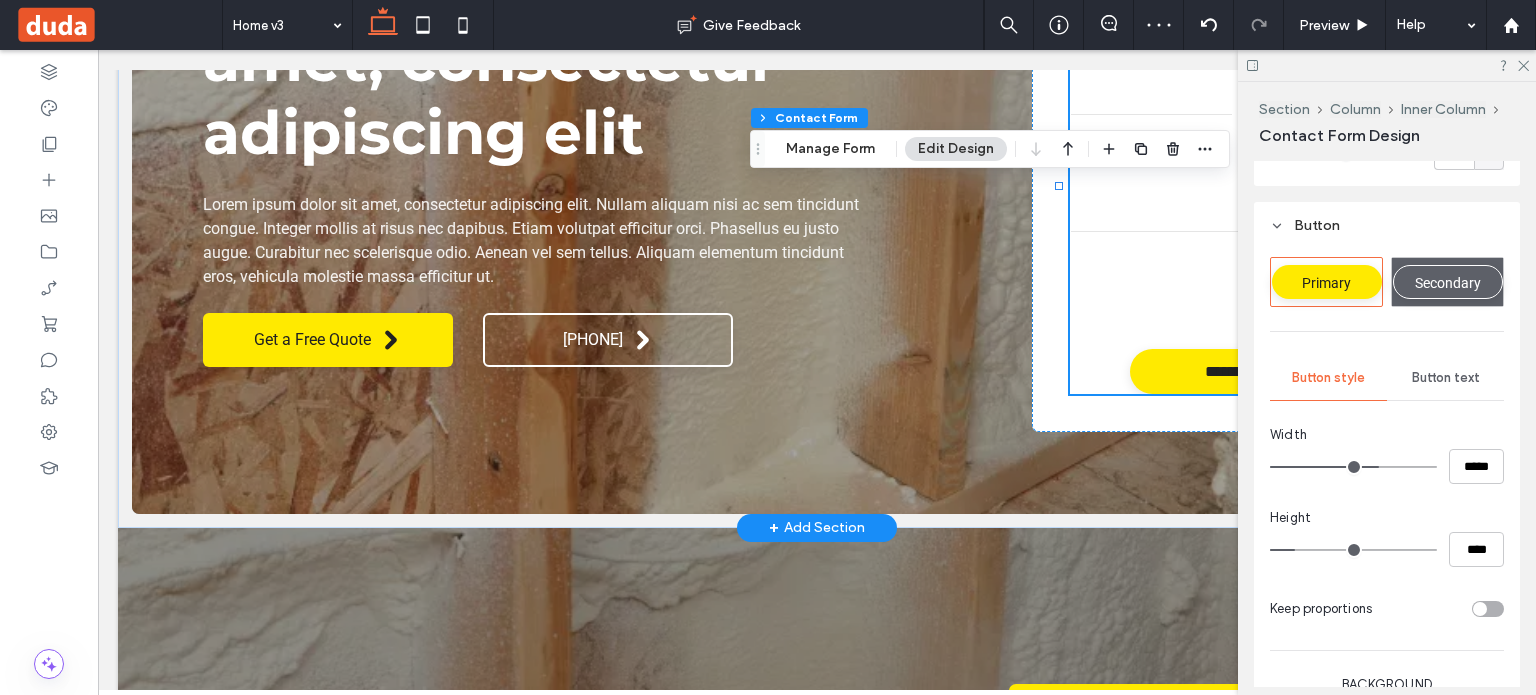 click on "Button text" at bounding box center (1446, 378) 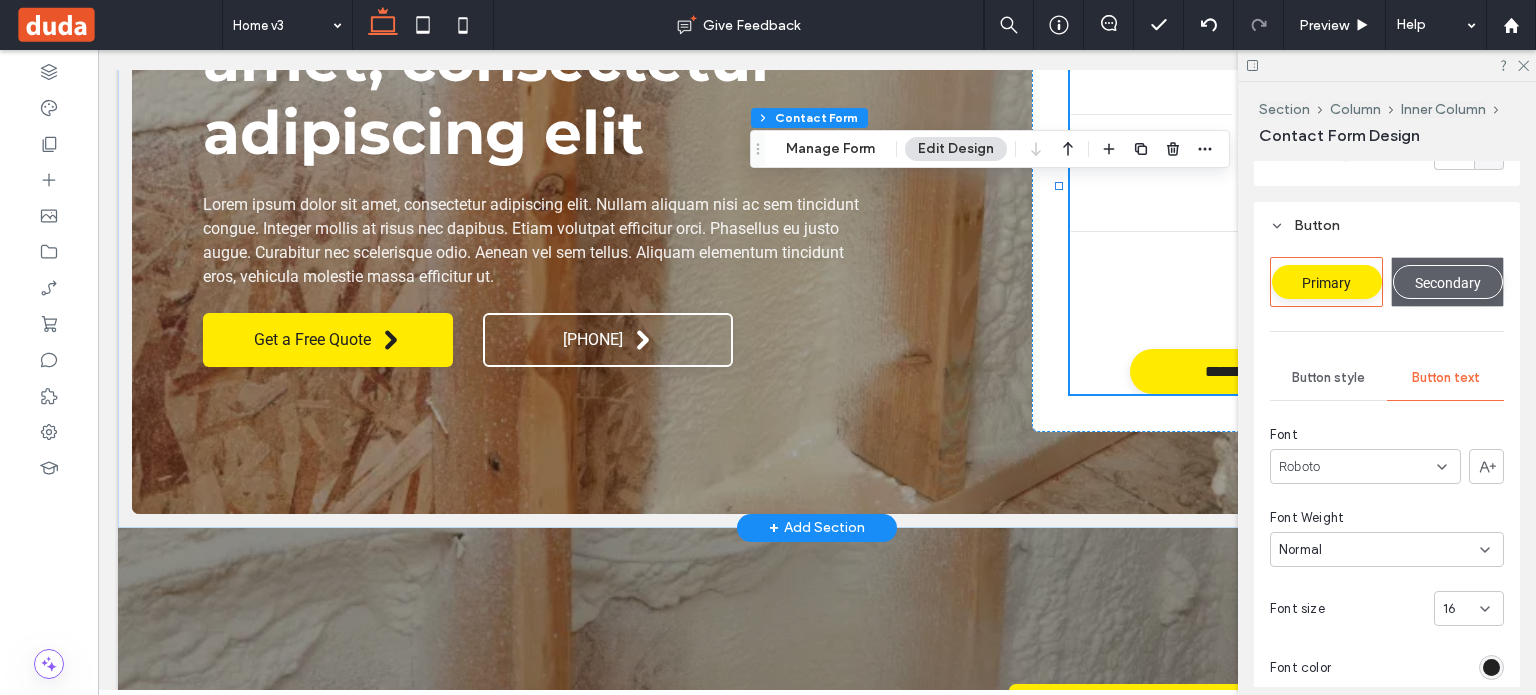 click on "Button style" at bounding box center [1328, 378] 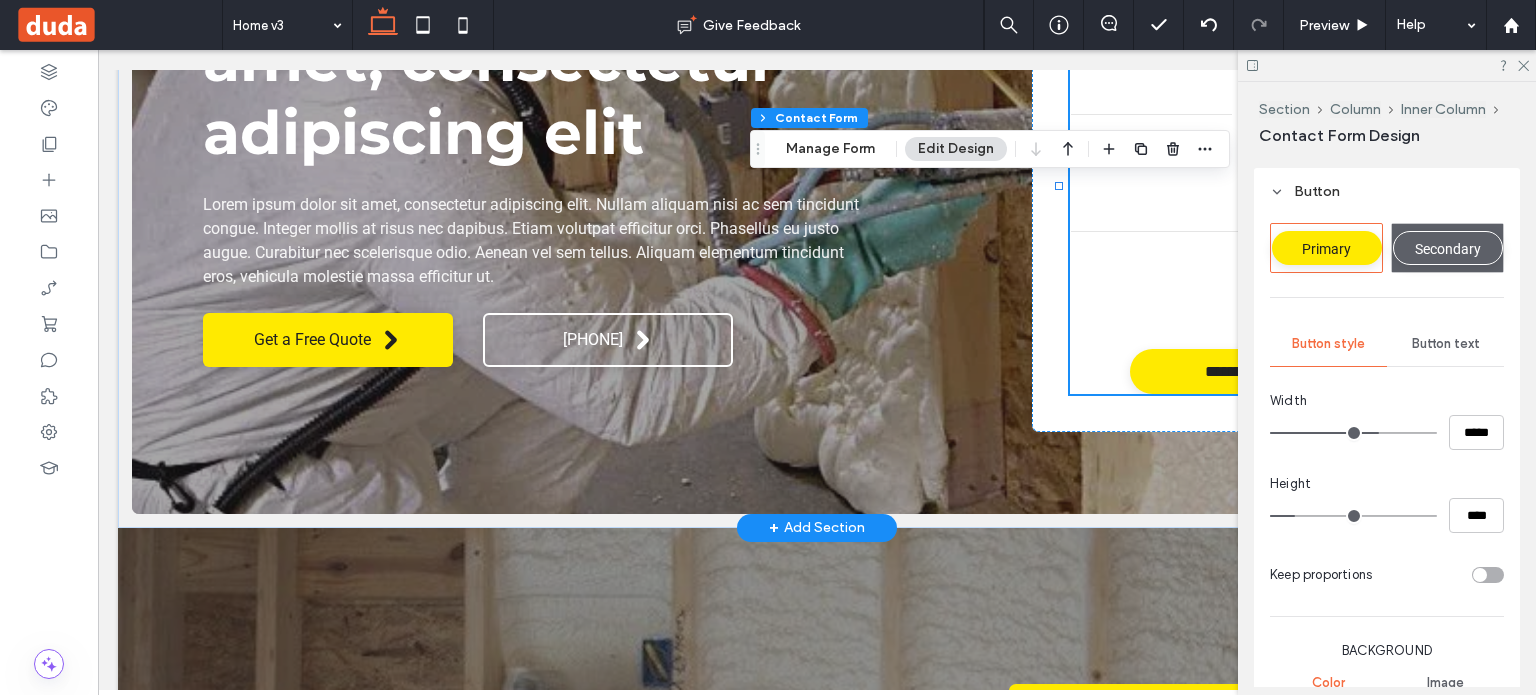 scroll, scrollTop: 1500, scrollLeft: 0, axis: vertical 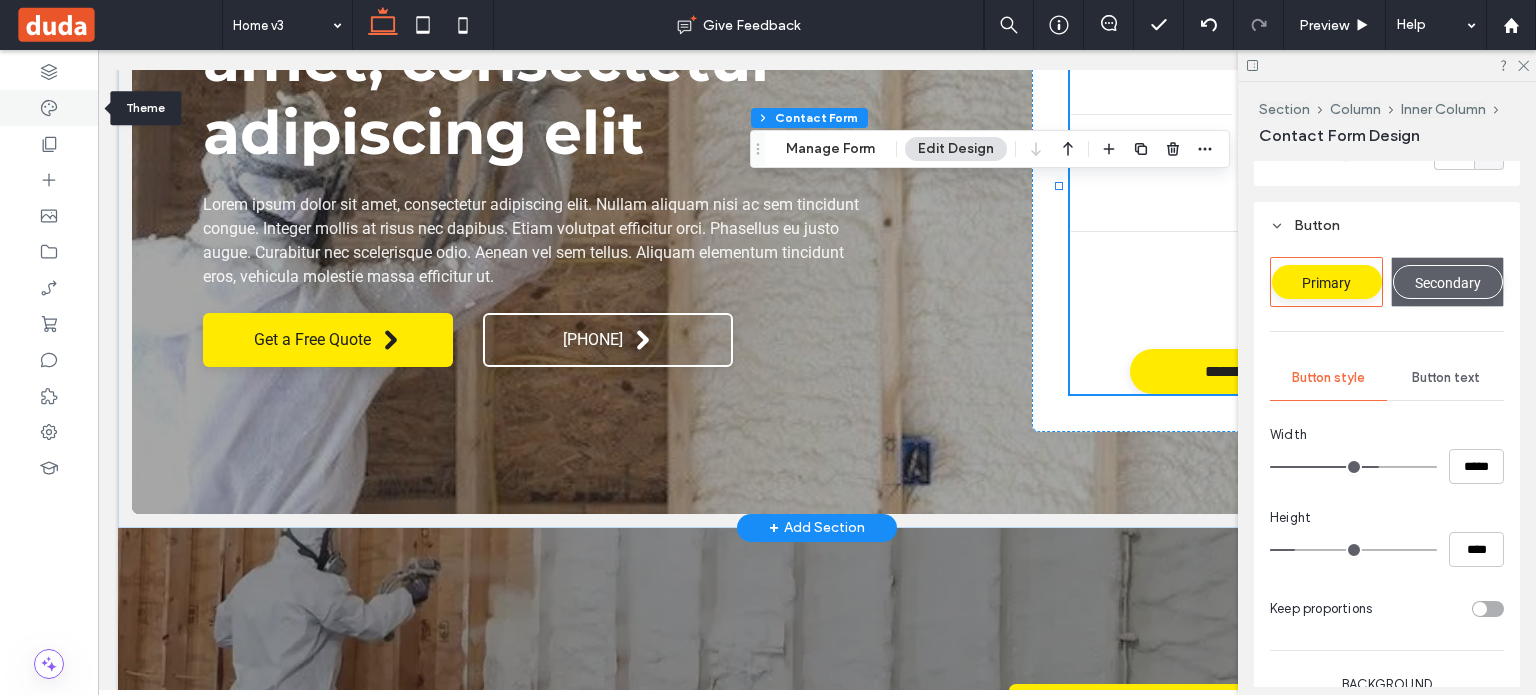 click 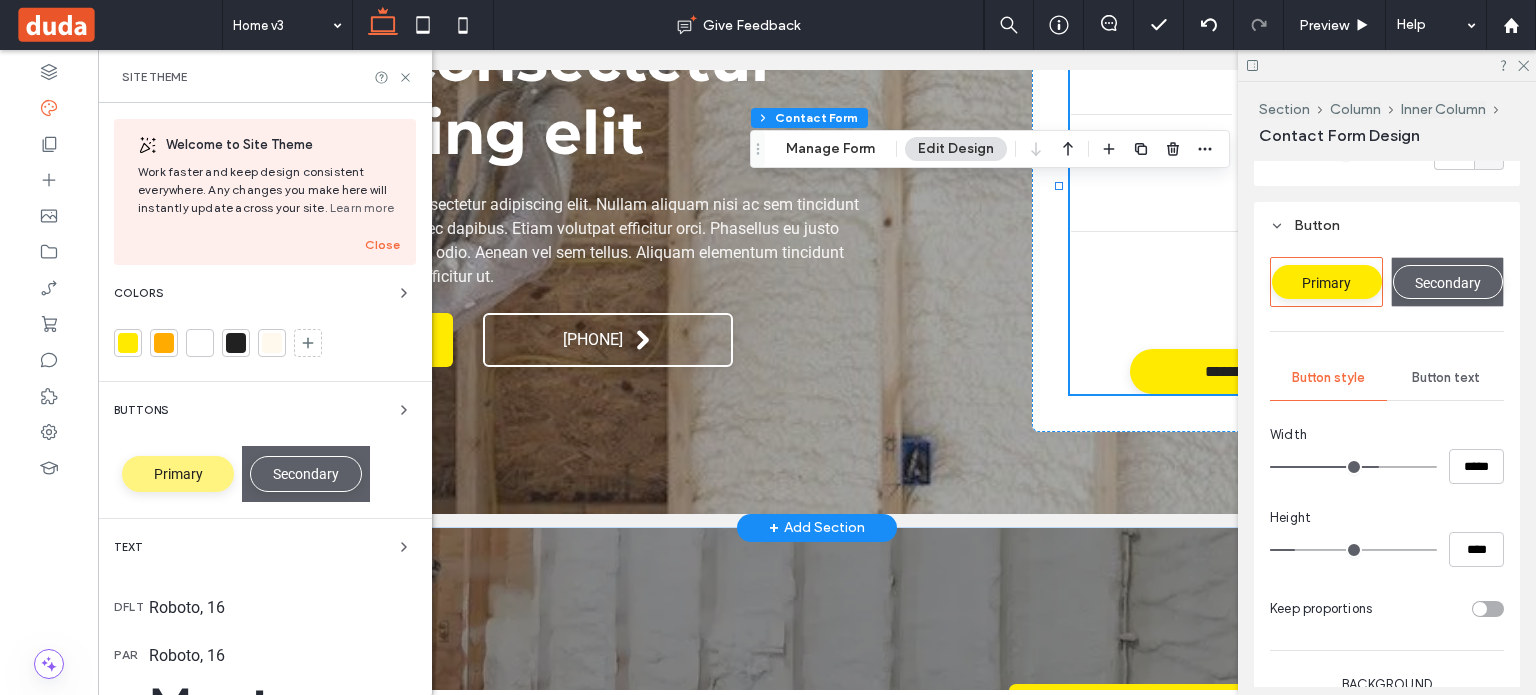 click on "Primary" at bounding box center [178, 474] 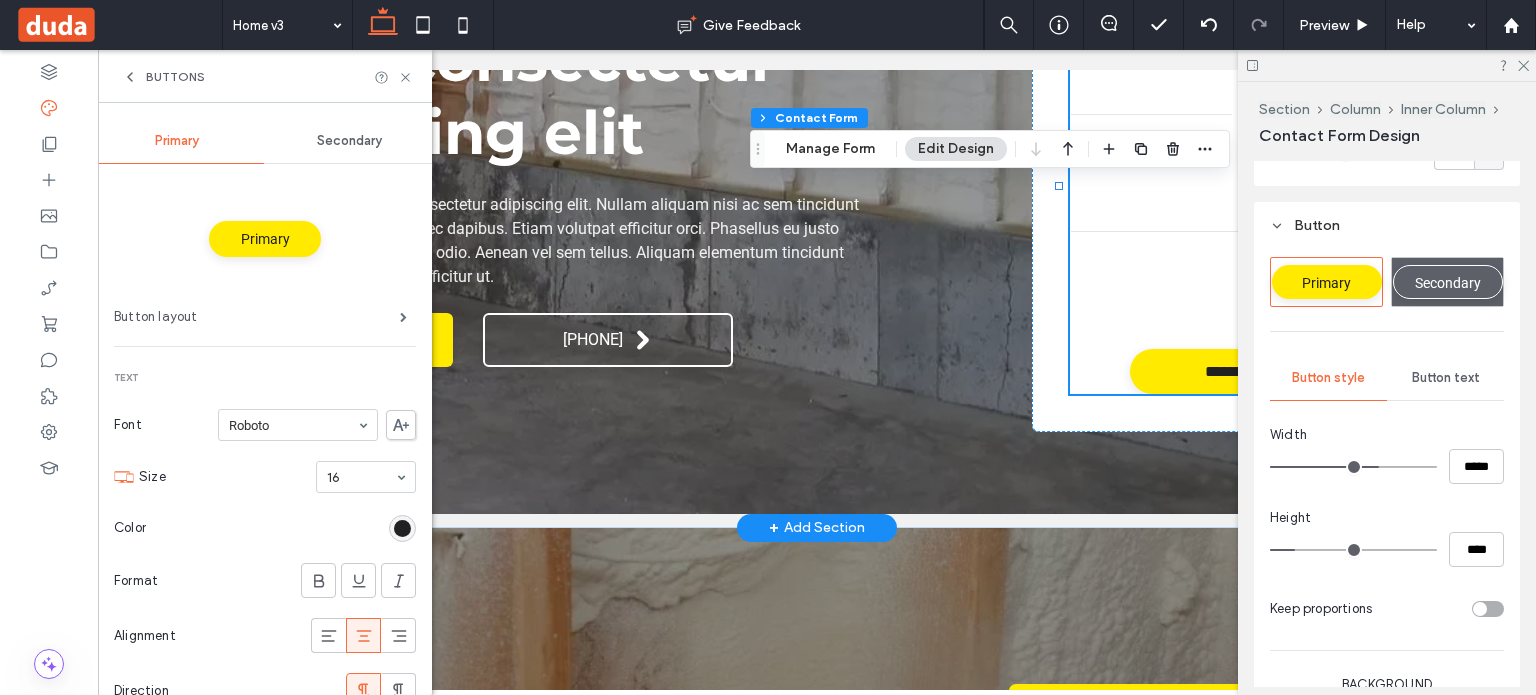 click on "Button layout" at bounding box center [257, 317] 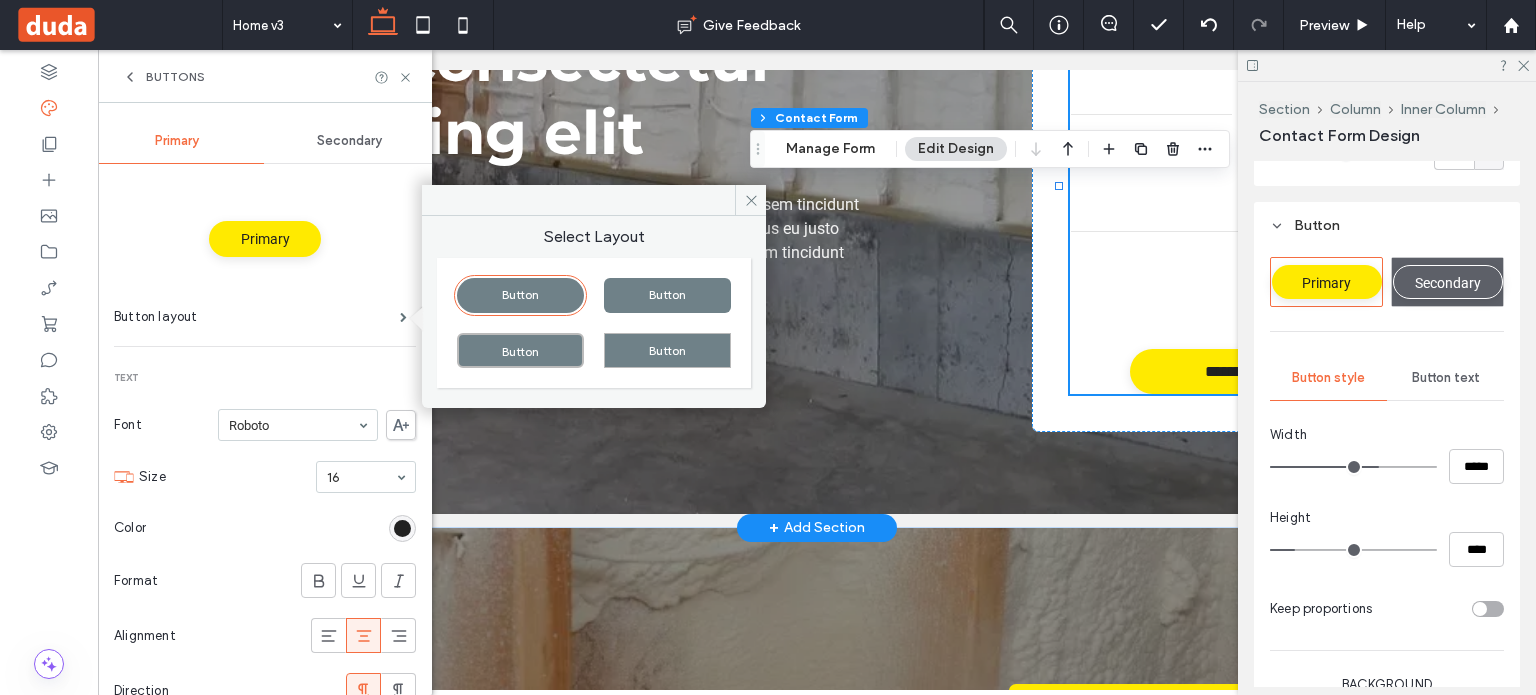 drag, startPoint x: 596, startPoint y: 296, endPoint x: 611, endPoint y: 297, distance: 15.033297 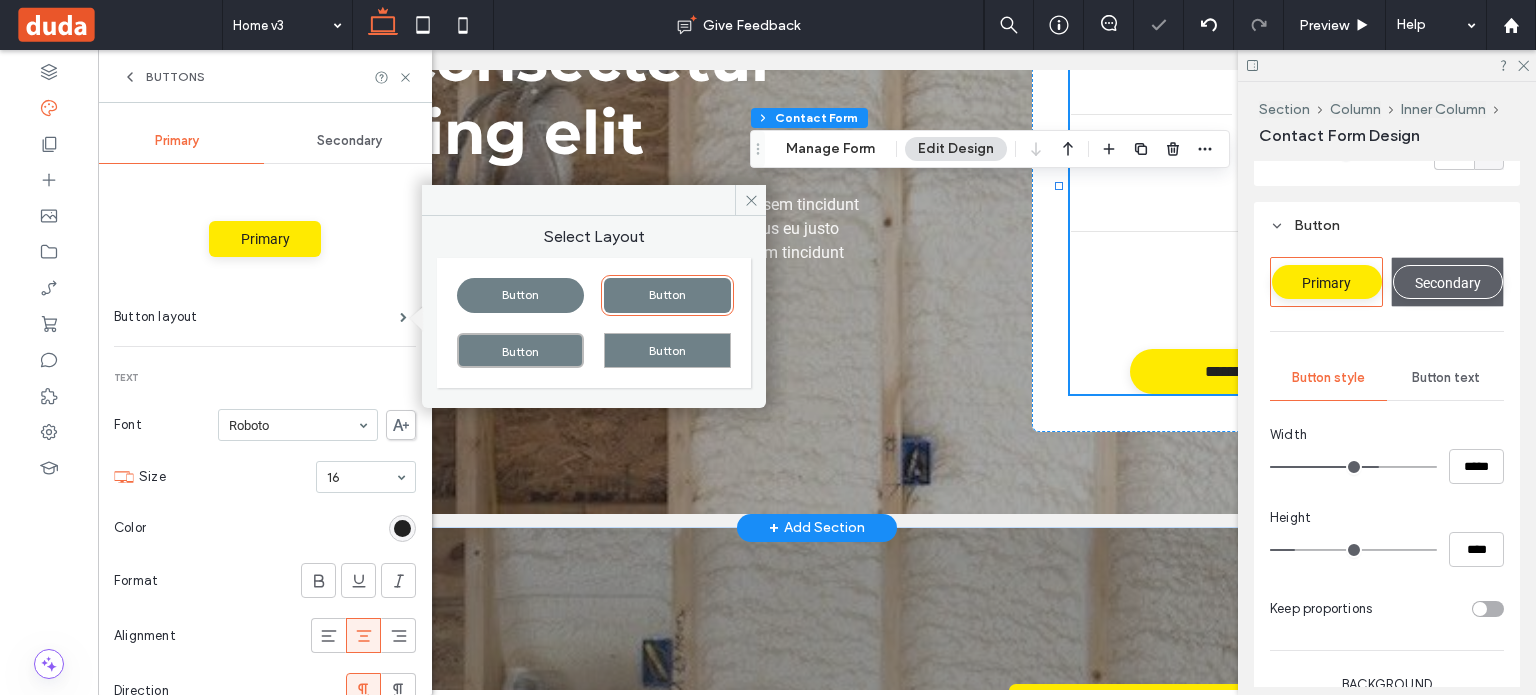 type on "*" 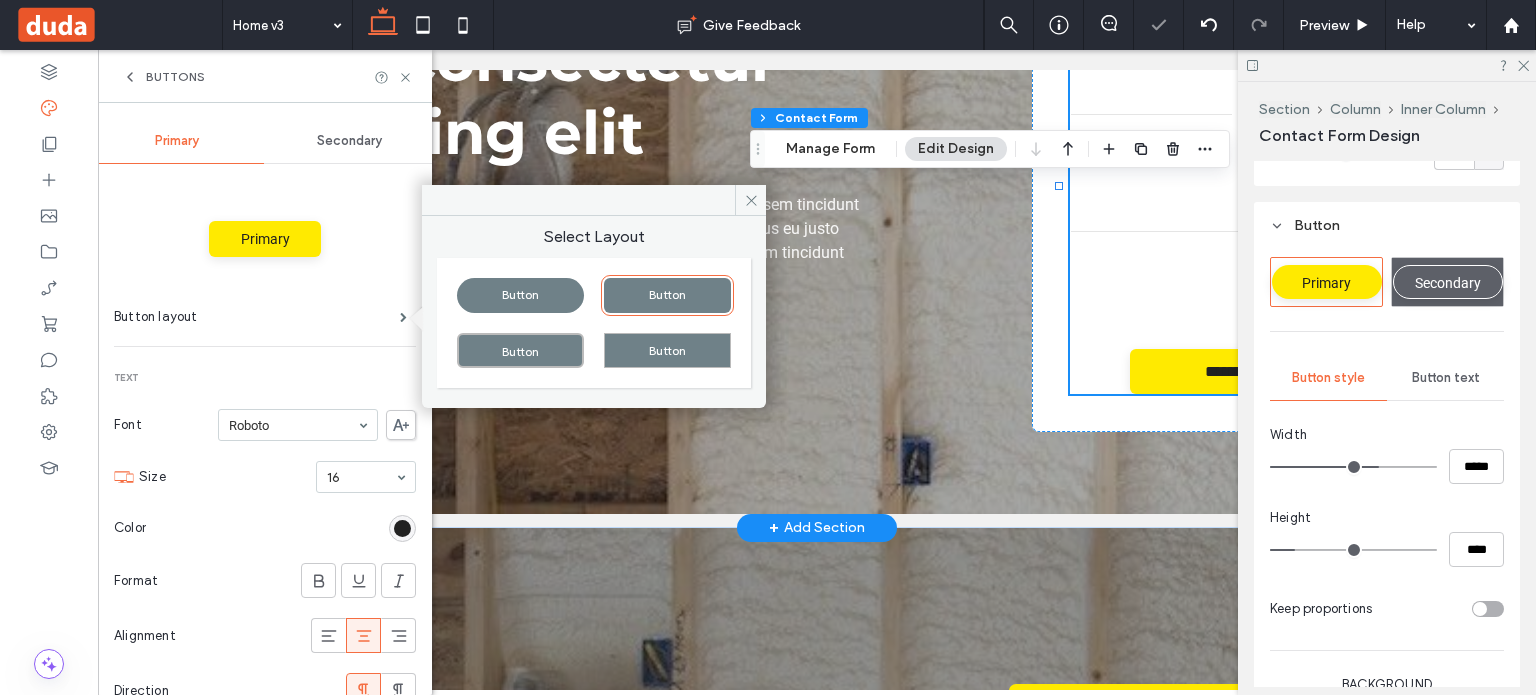 type on "*" 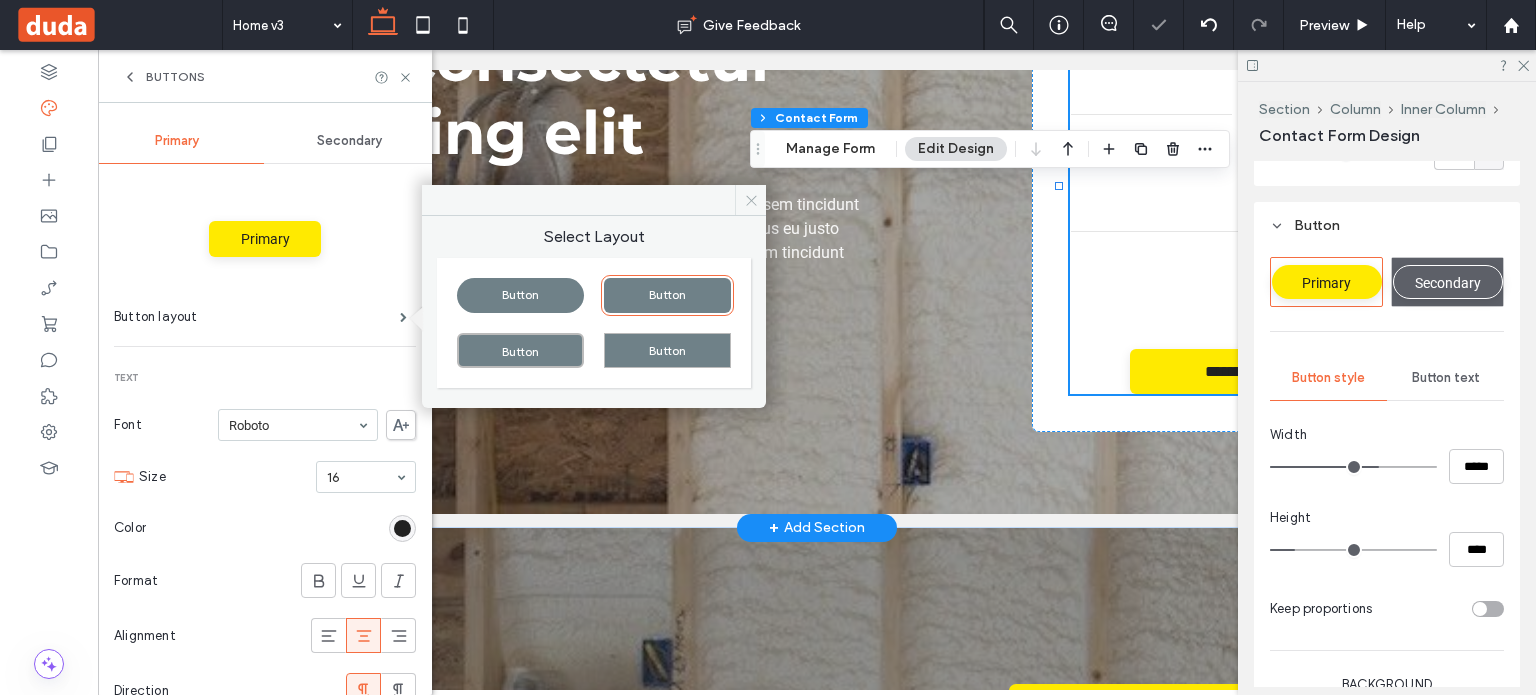 click 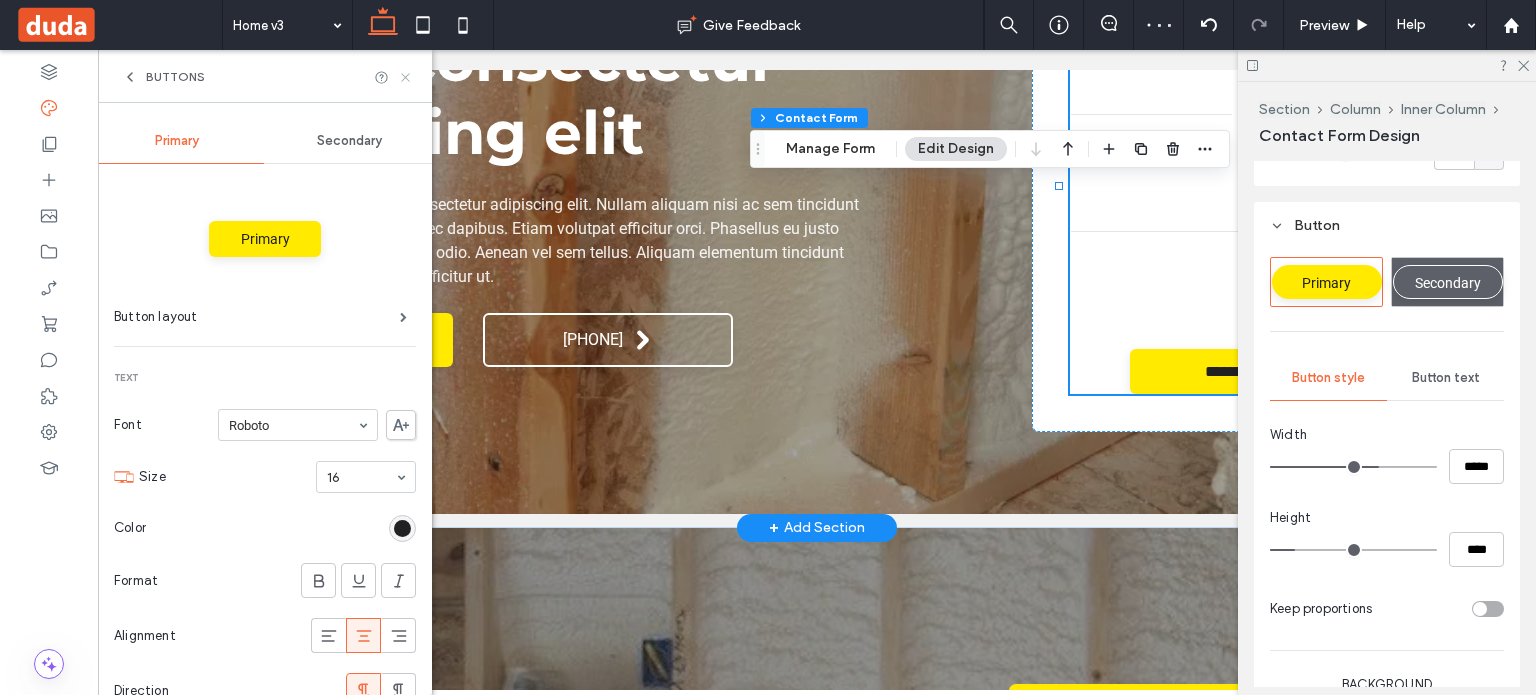 click 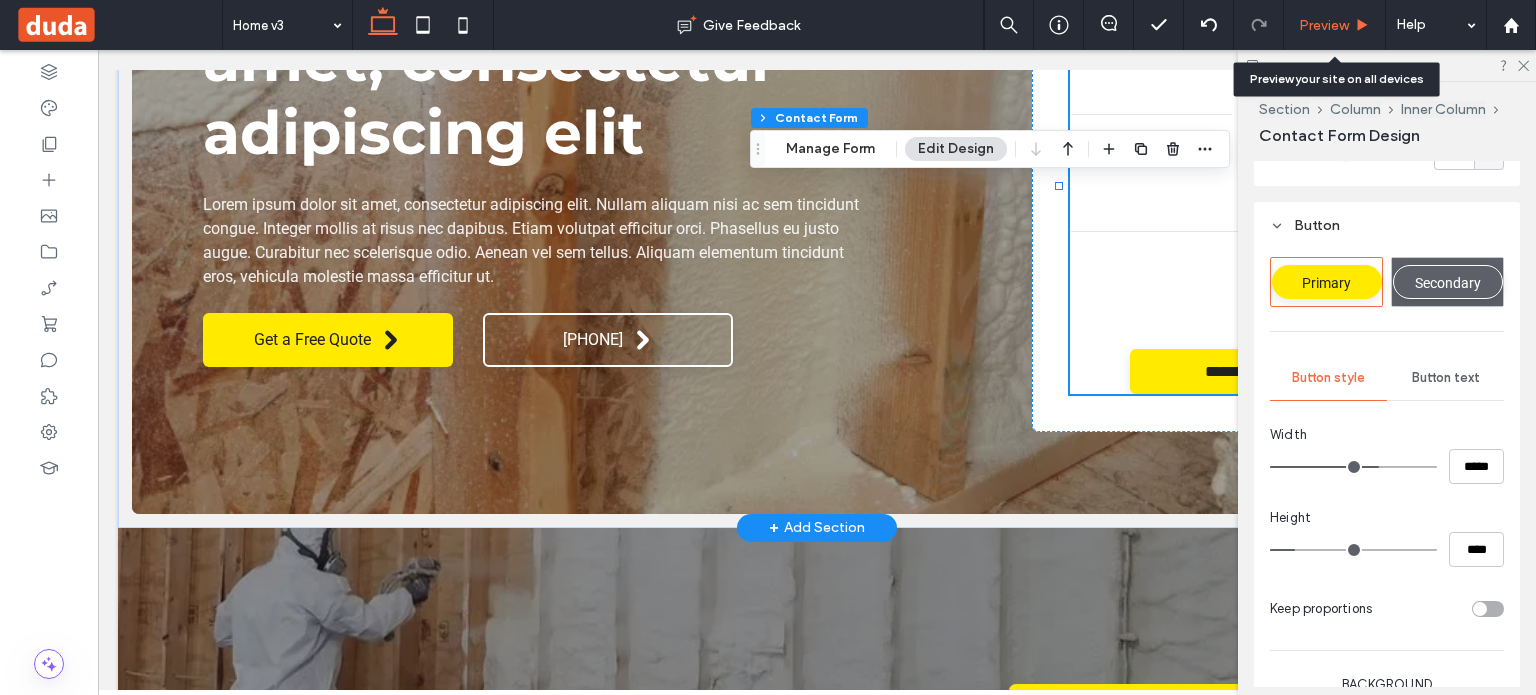 click on "Preview" at bounding box center (1334, 25) 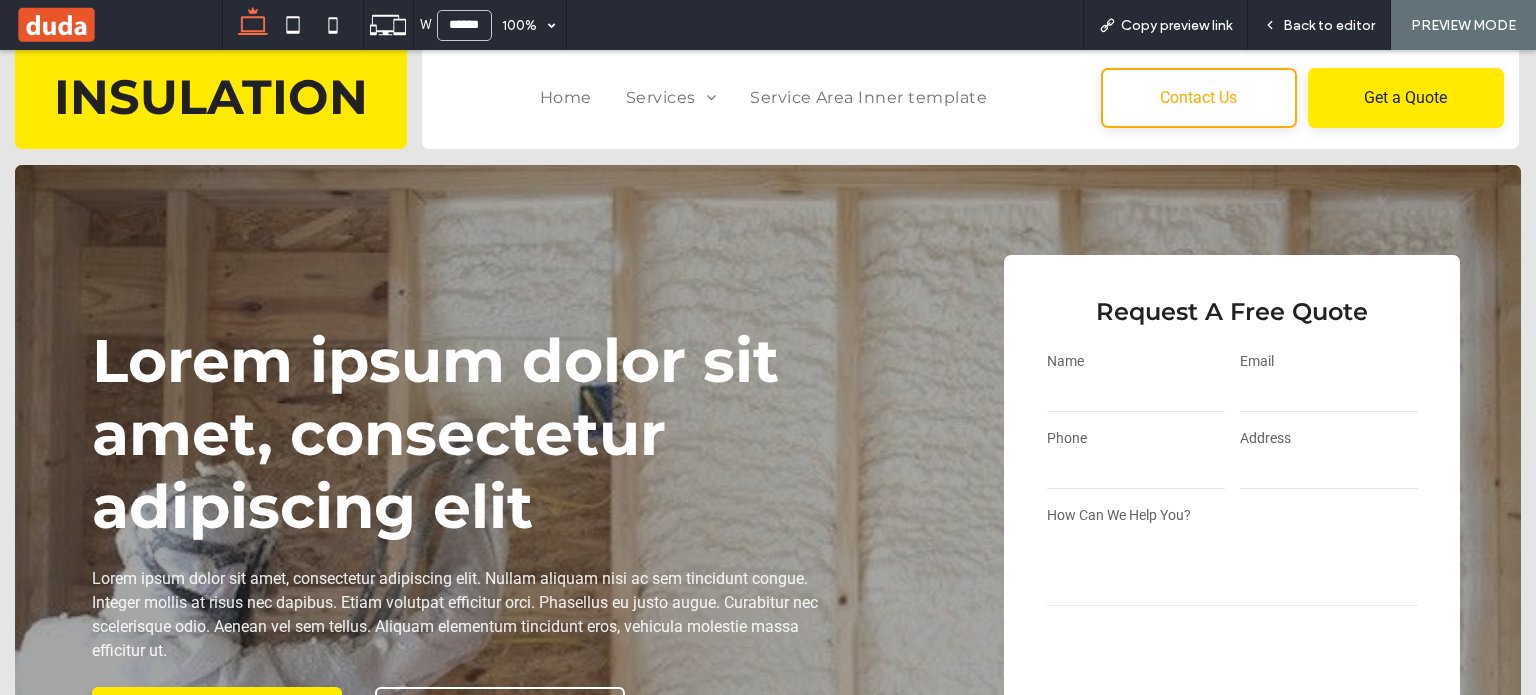 scroll, scrollTop: 0, scrollLeft: 0, axis: both 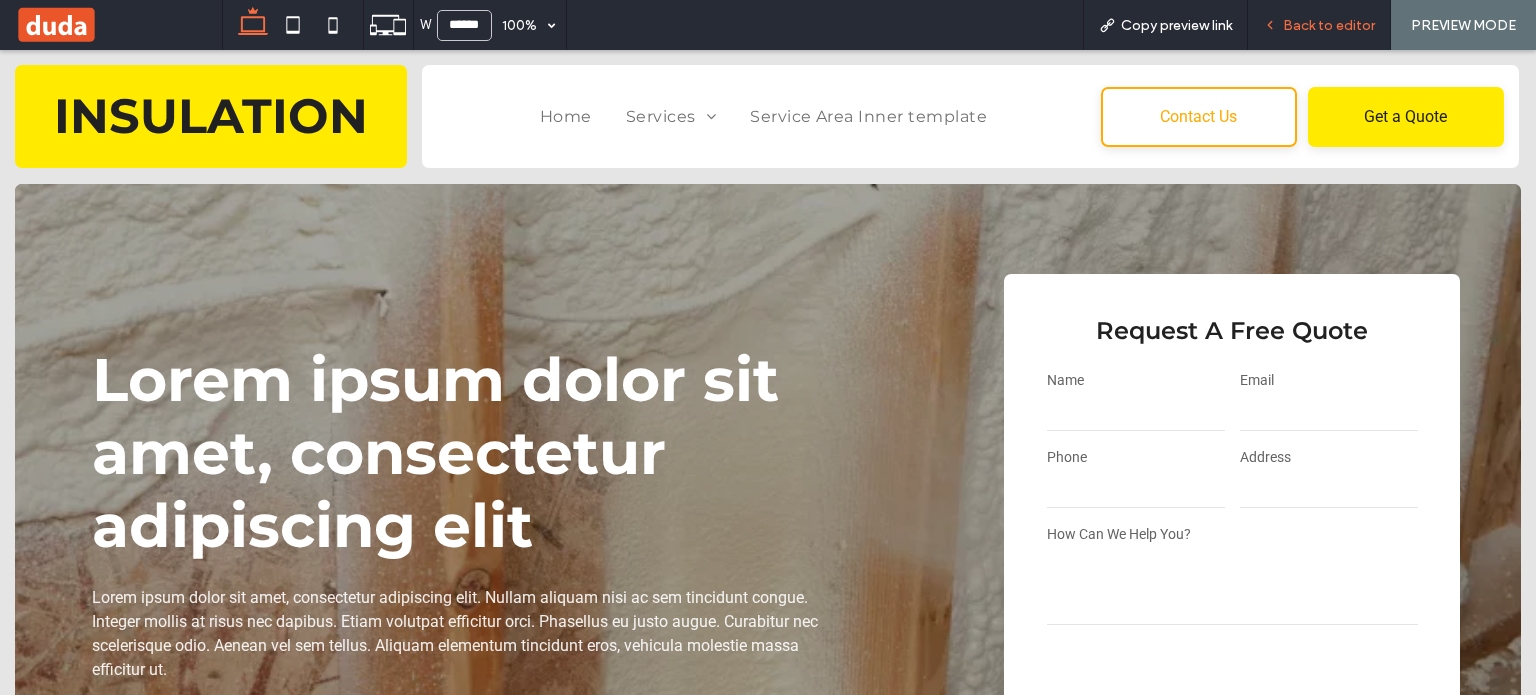 click on "Back to editor" at bounding box center [1319, 25] 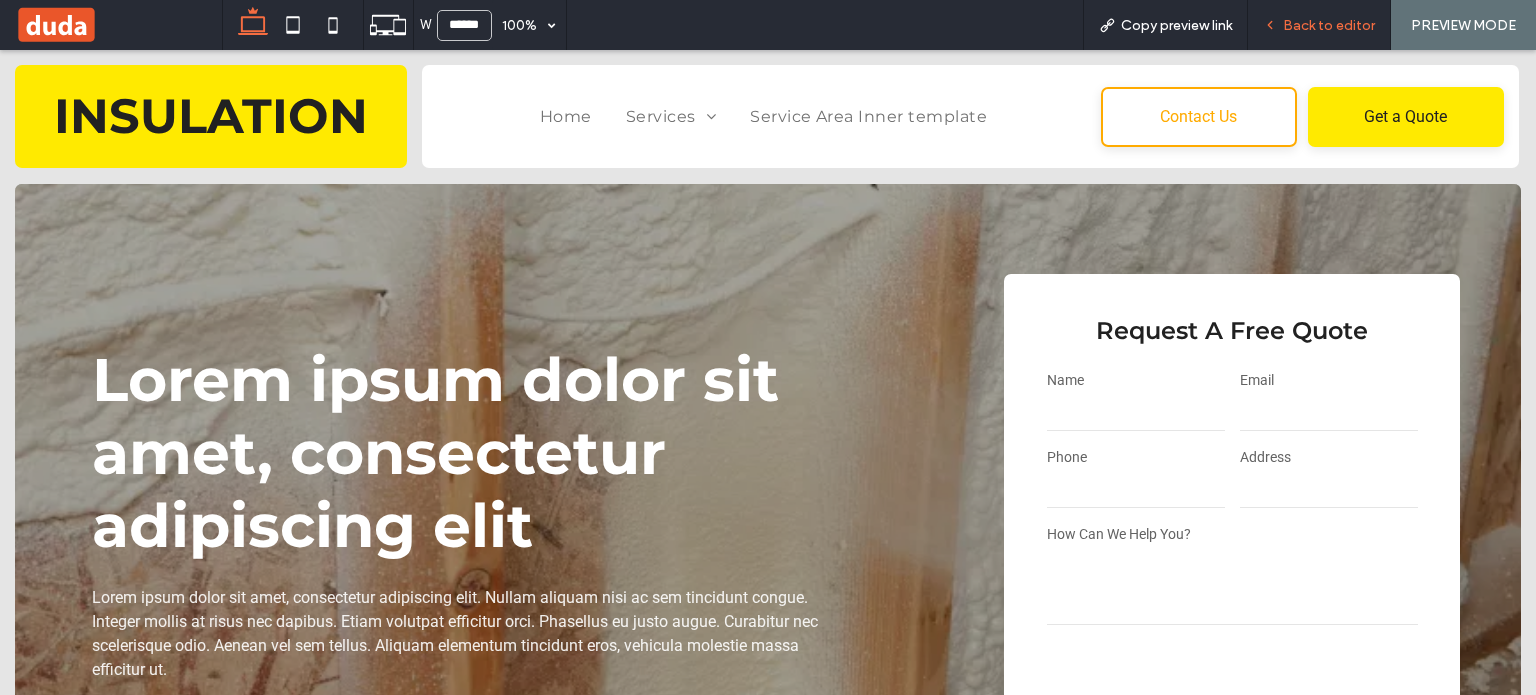 click on "Back to editor" at bounding box center (1319, 25) 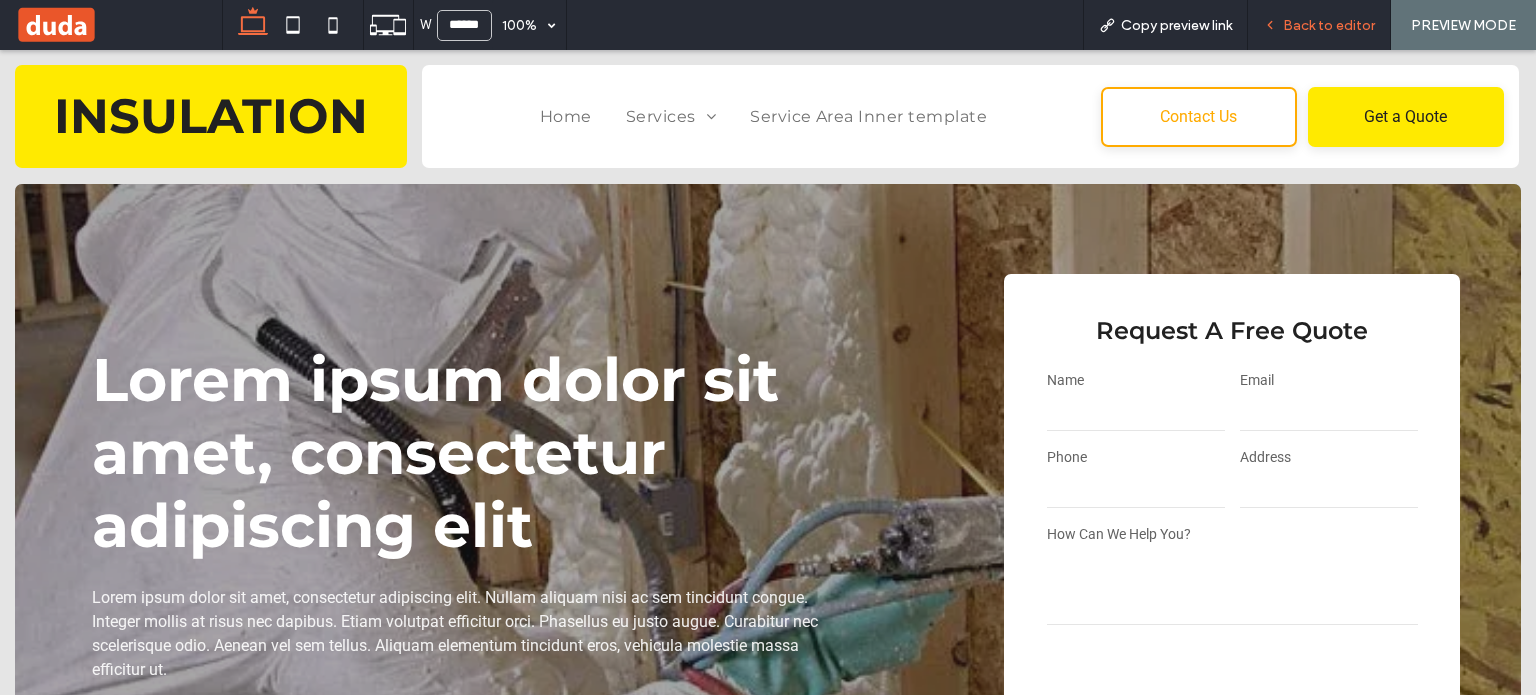 click on "Back to editor" at bounding box center [1329, 25] 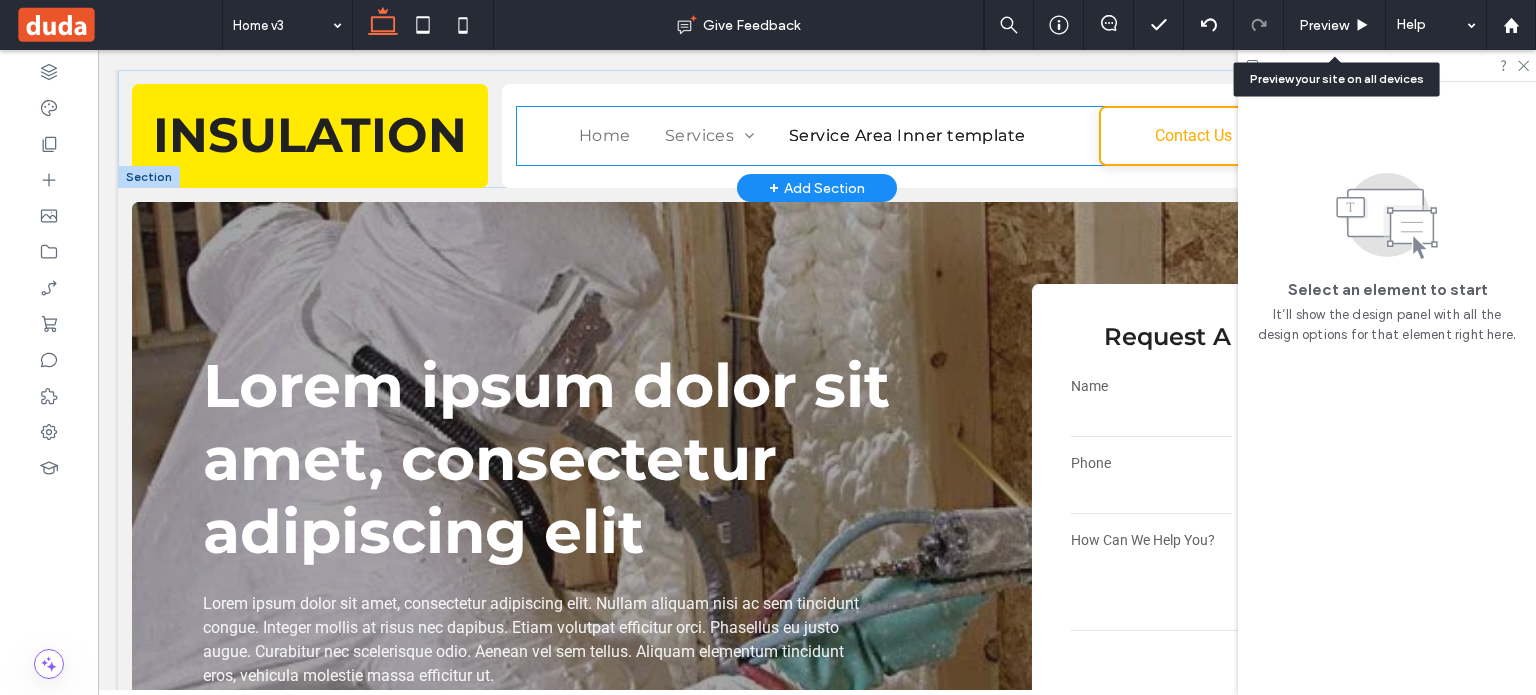 click on "Service Area Inner template" at bounding box center (907, 136) 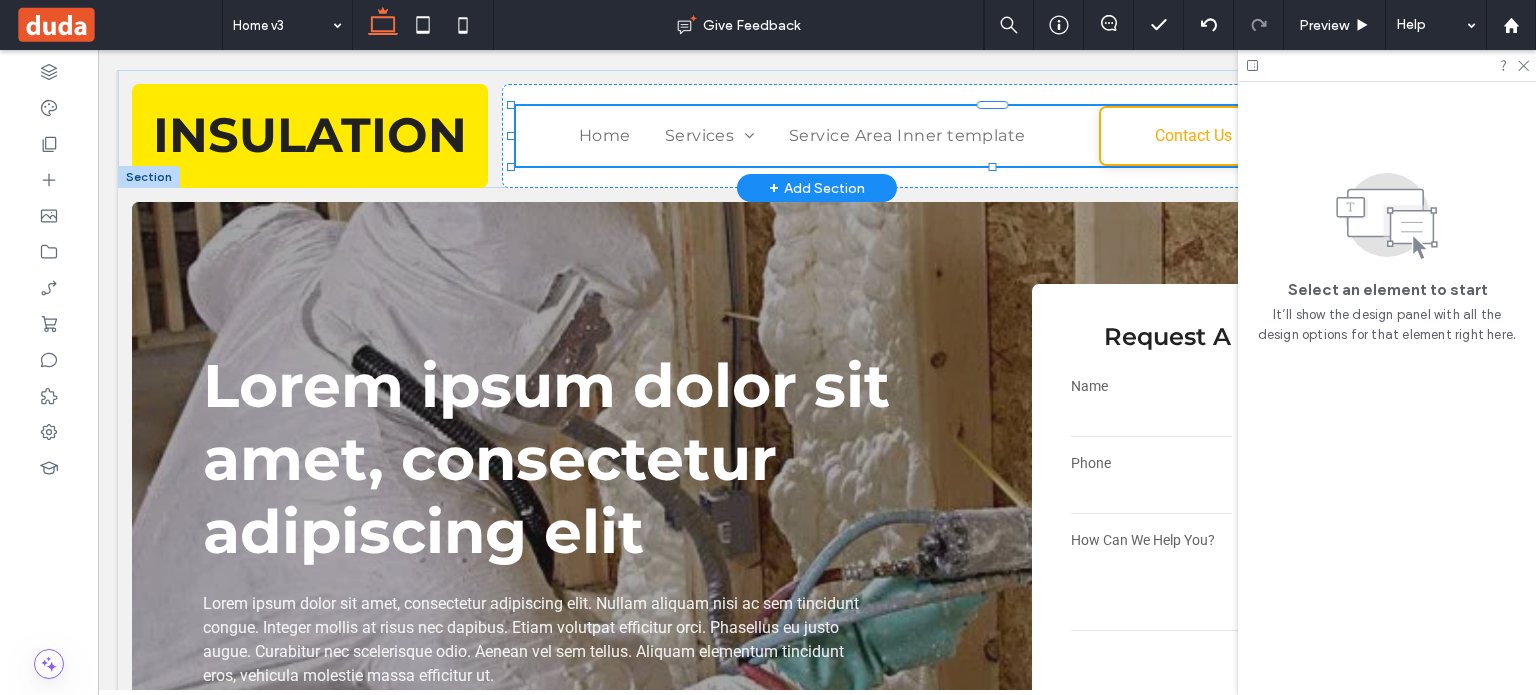 click on "Home
Services
Spray Foam Insulation
Commercial Insulation
Attic Insulation
Batt/Fiberglass Insulation
Blown-In Insulation
Crawl Space Insulation
Service Area Inner template
Contact Us
Get a Quote" at bounding box center (1001, 136) 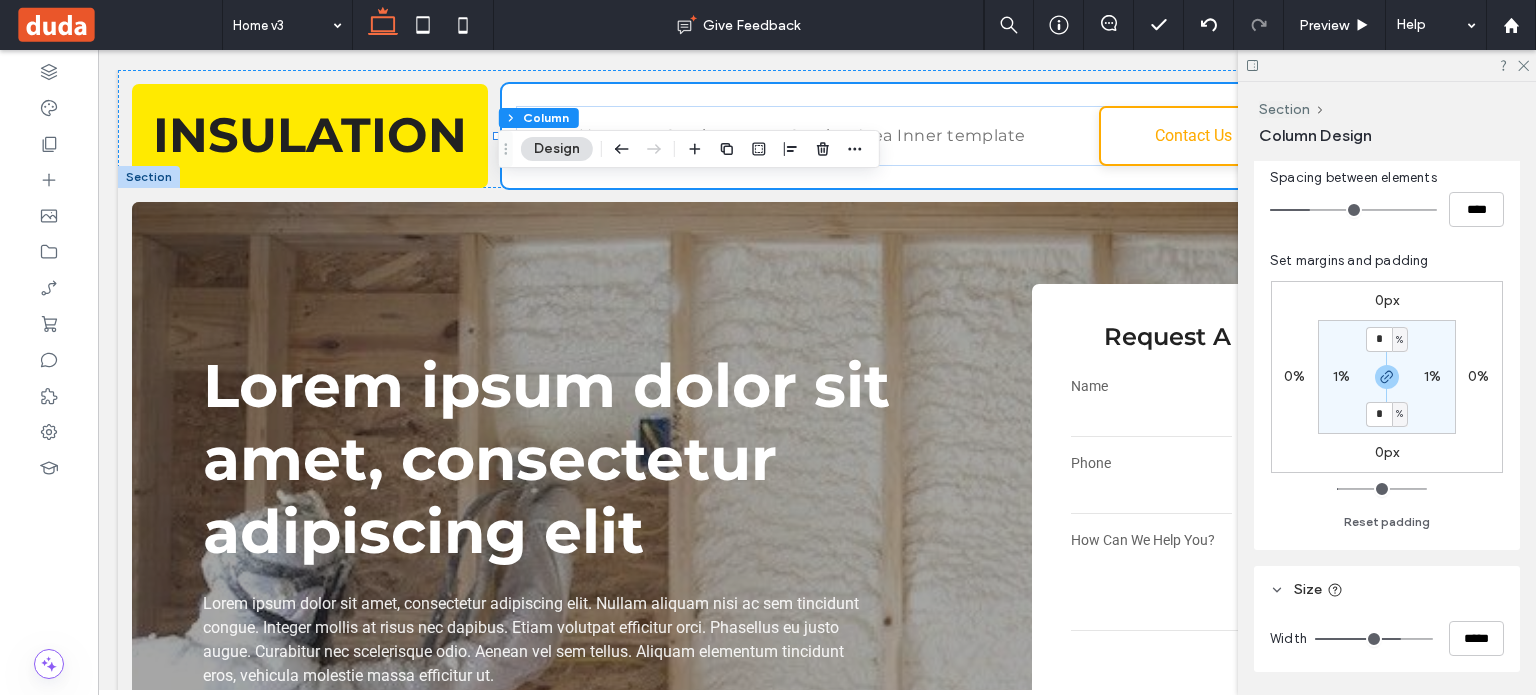scroll, scrollTop: 400, scrollLeft: 0, axis: vertical 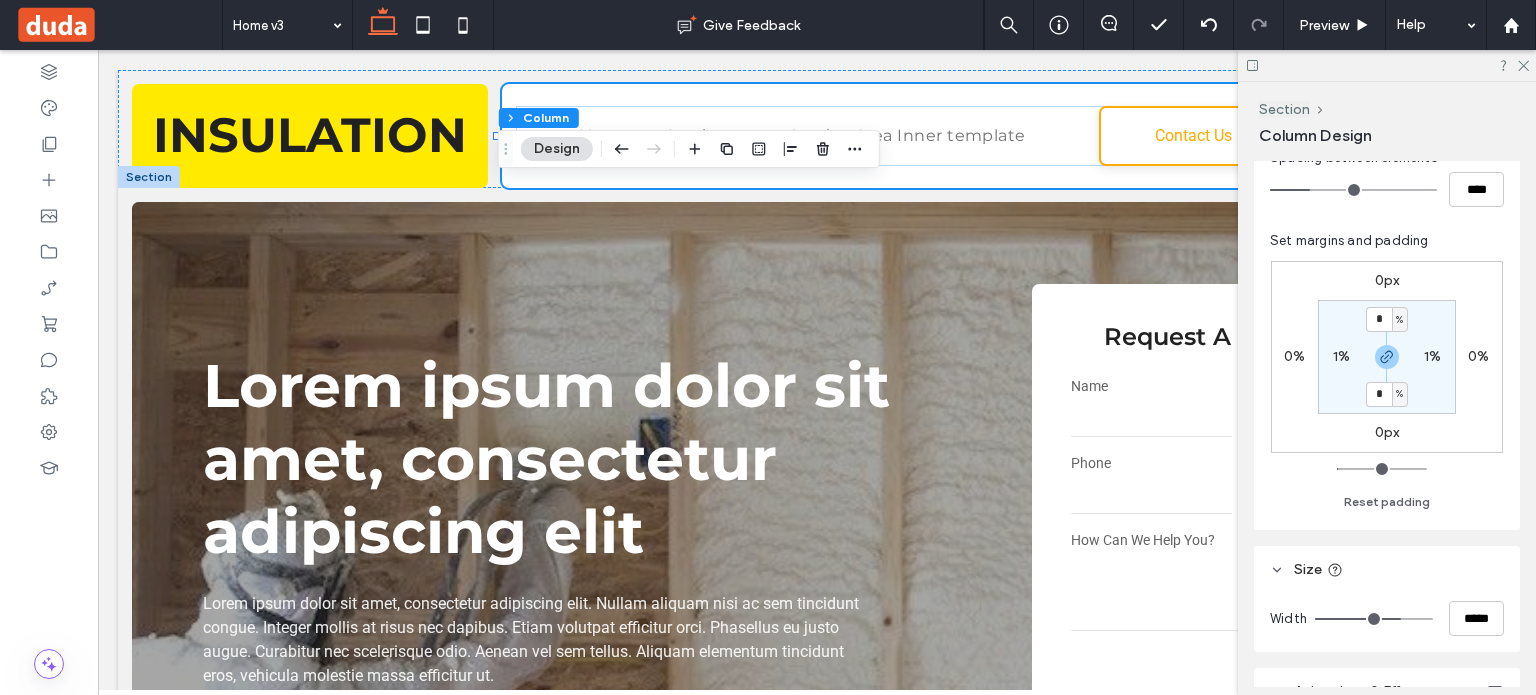 click on "1%" at bounding box center [1432, 356] 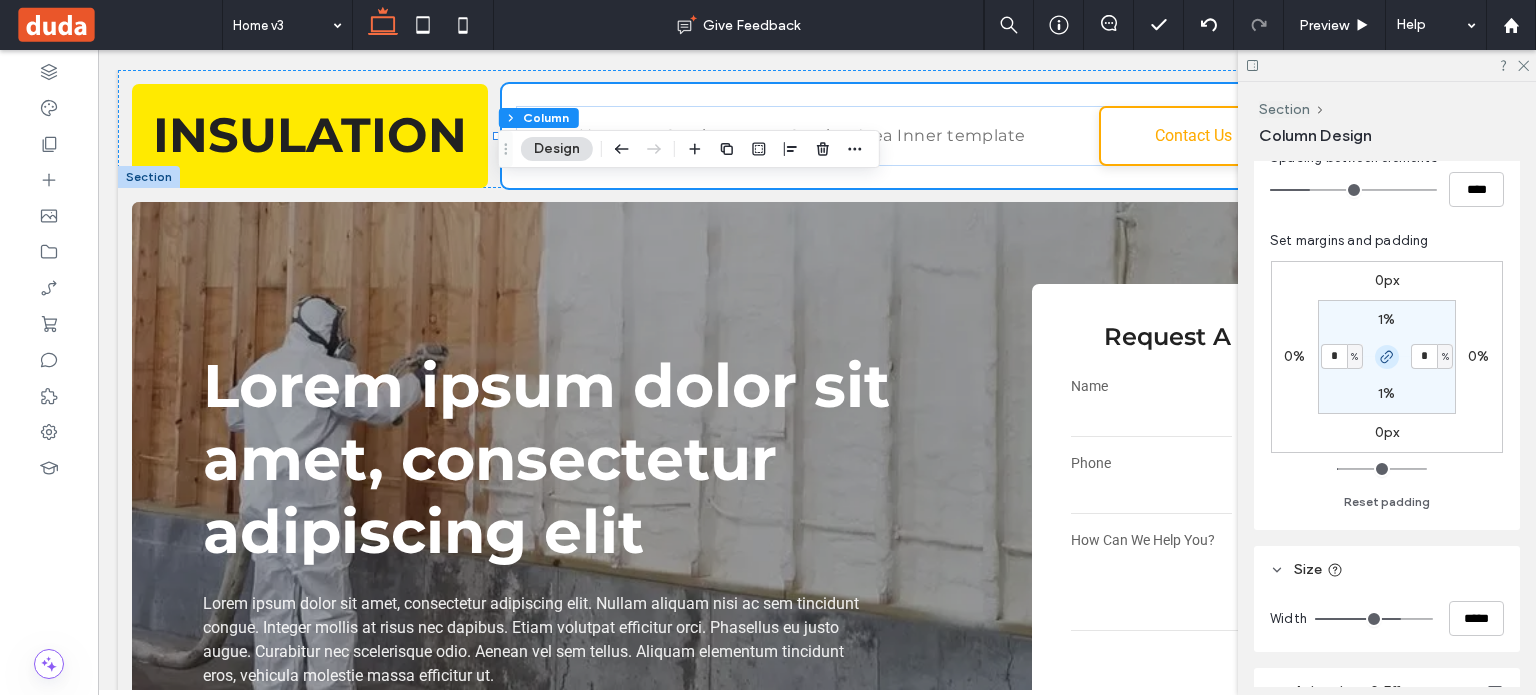 click 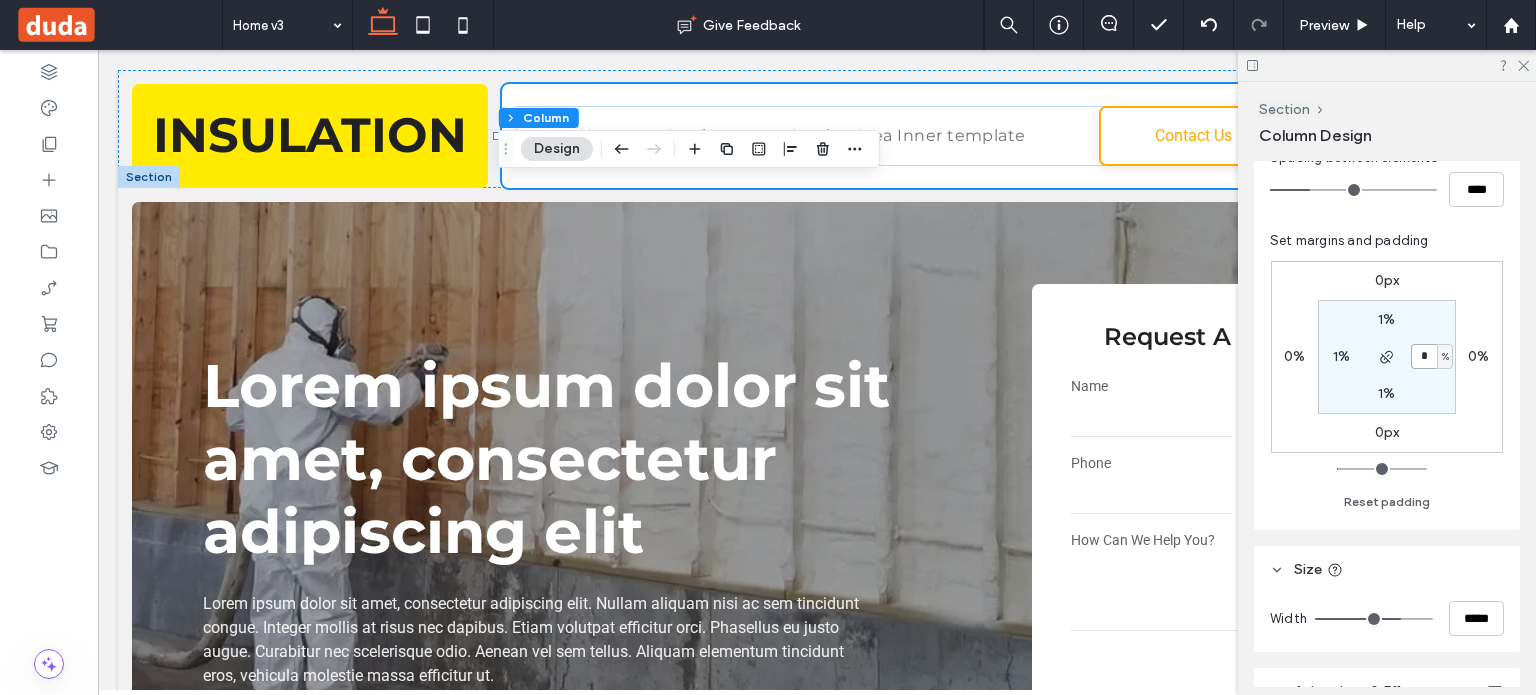 click on "*" at bounding box center [1424, 356] 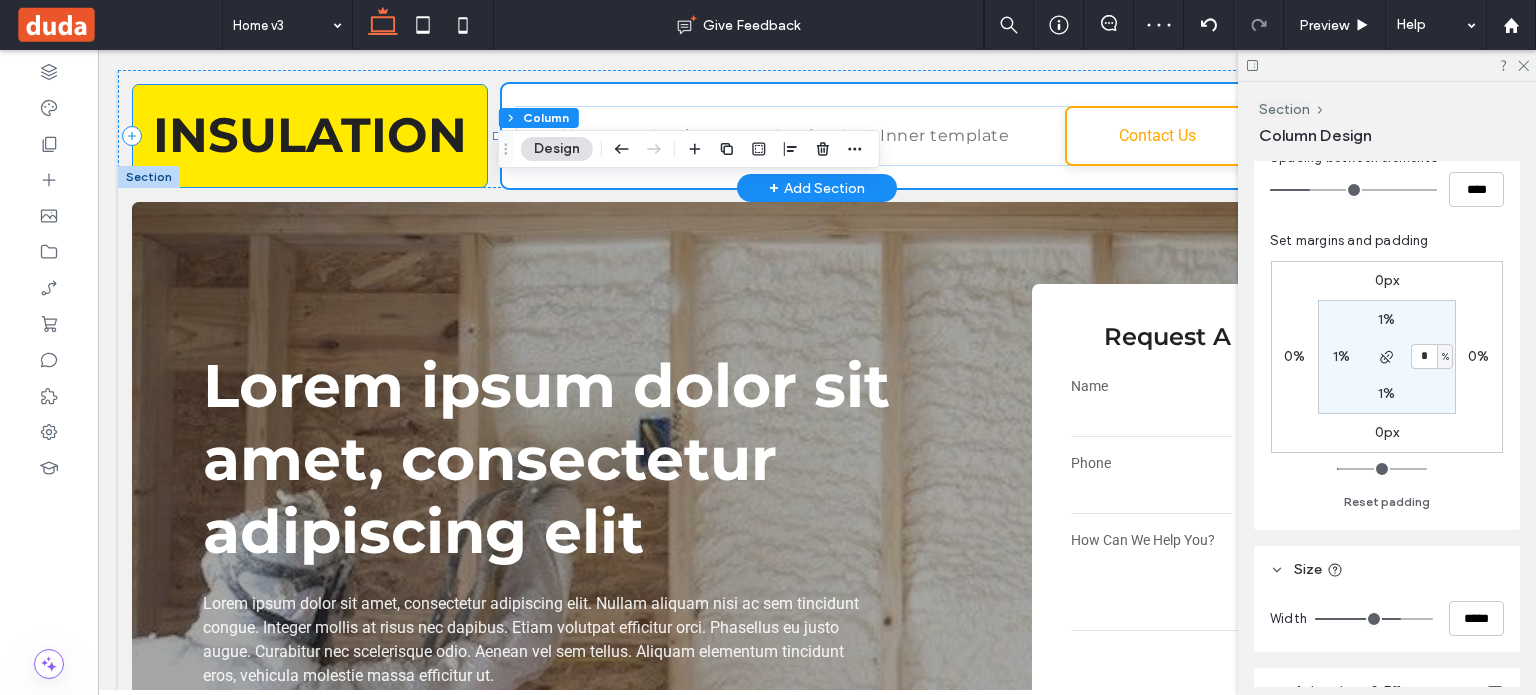 click on "INSULATION" at bounding box center (310, 136) 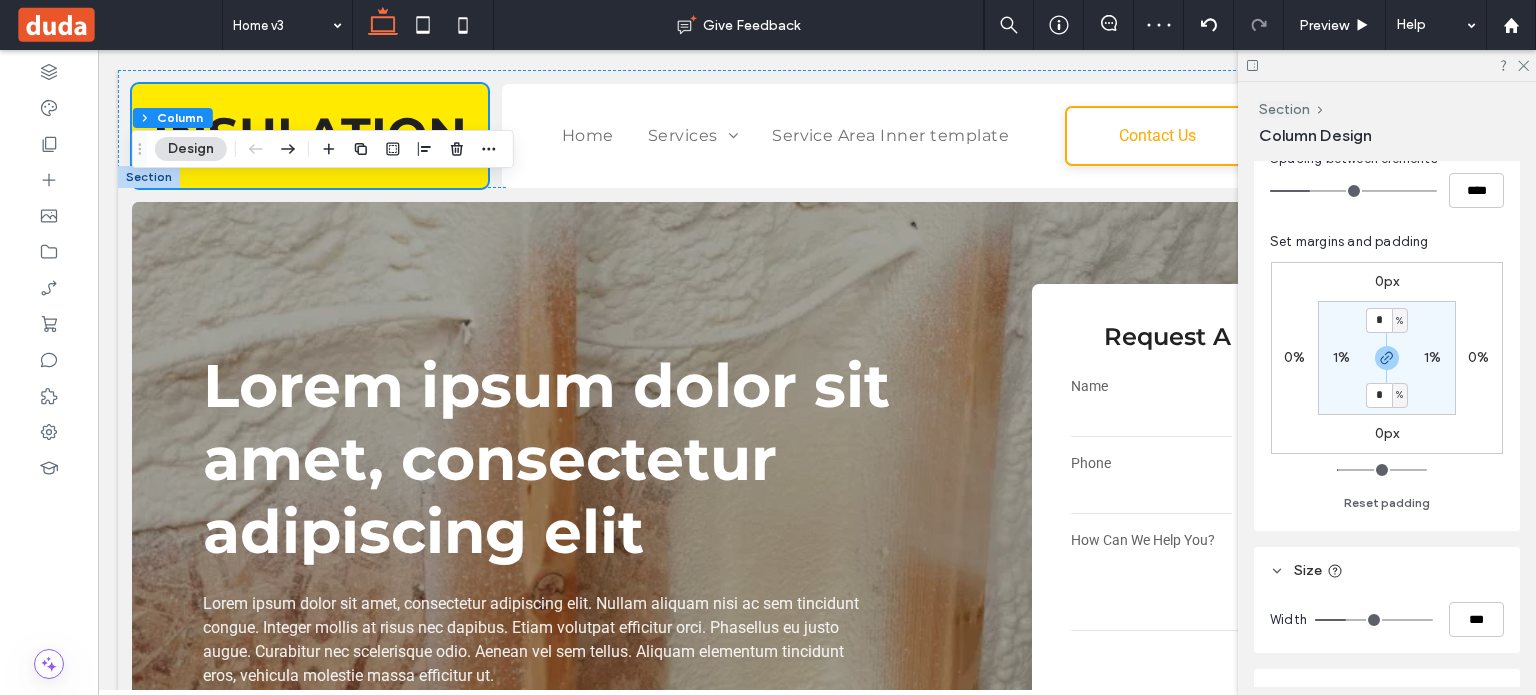 scroll, scrollTop: 400, scrollLeft: 0, axis: vertical 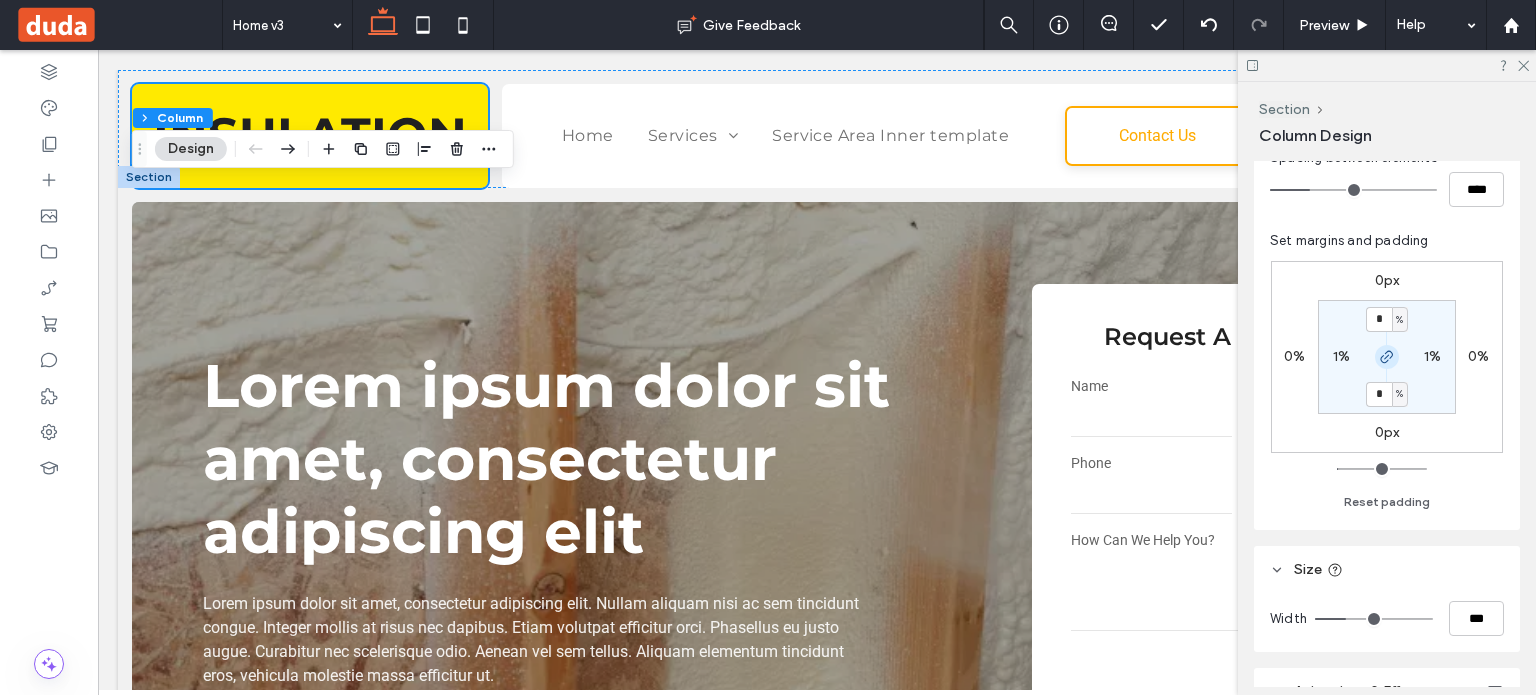 click 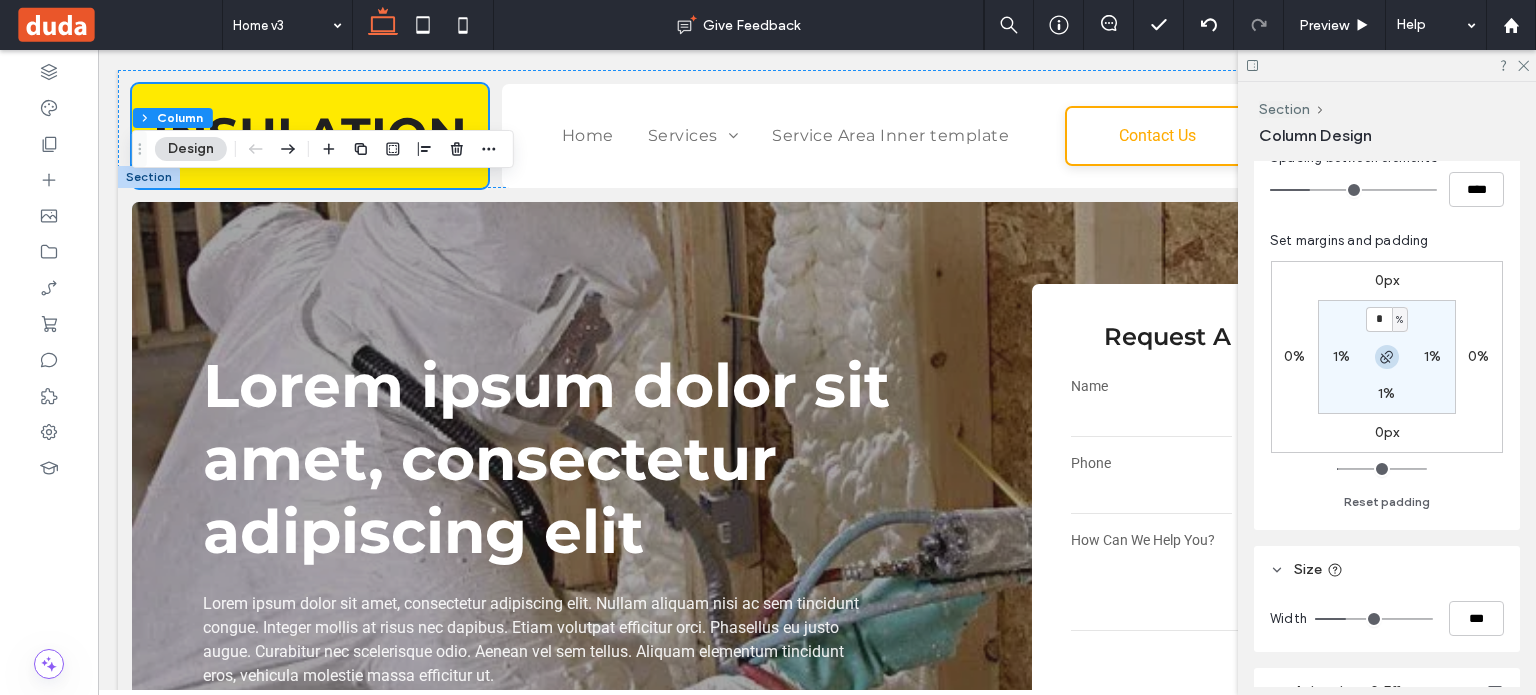 click 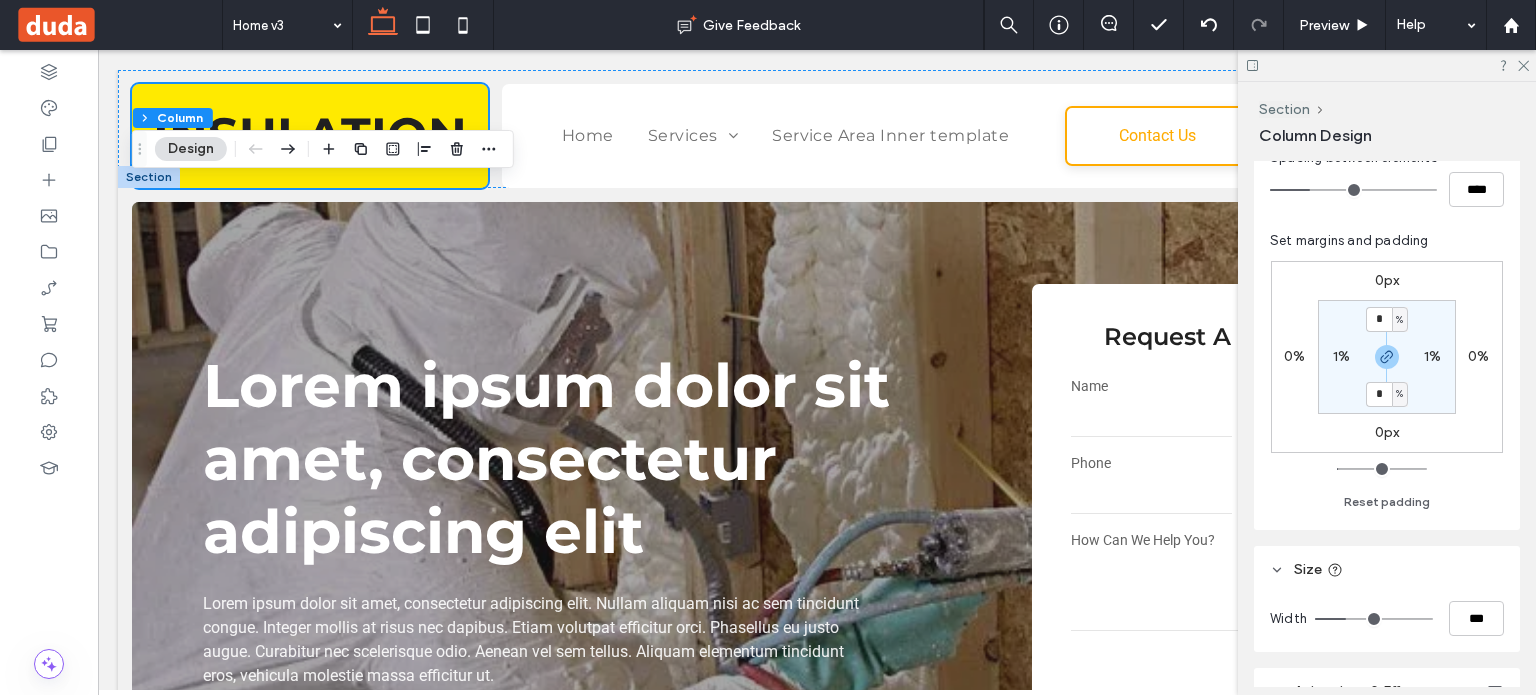 click on "1%" at bounding box center [1341, 356] 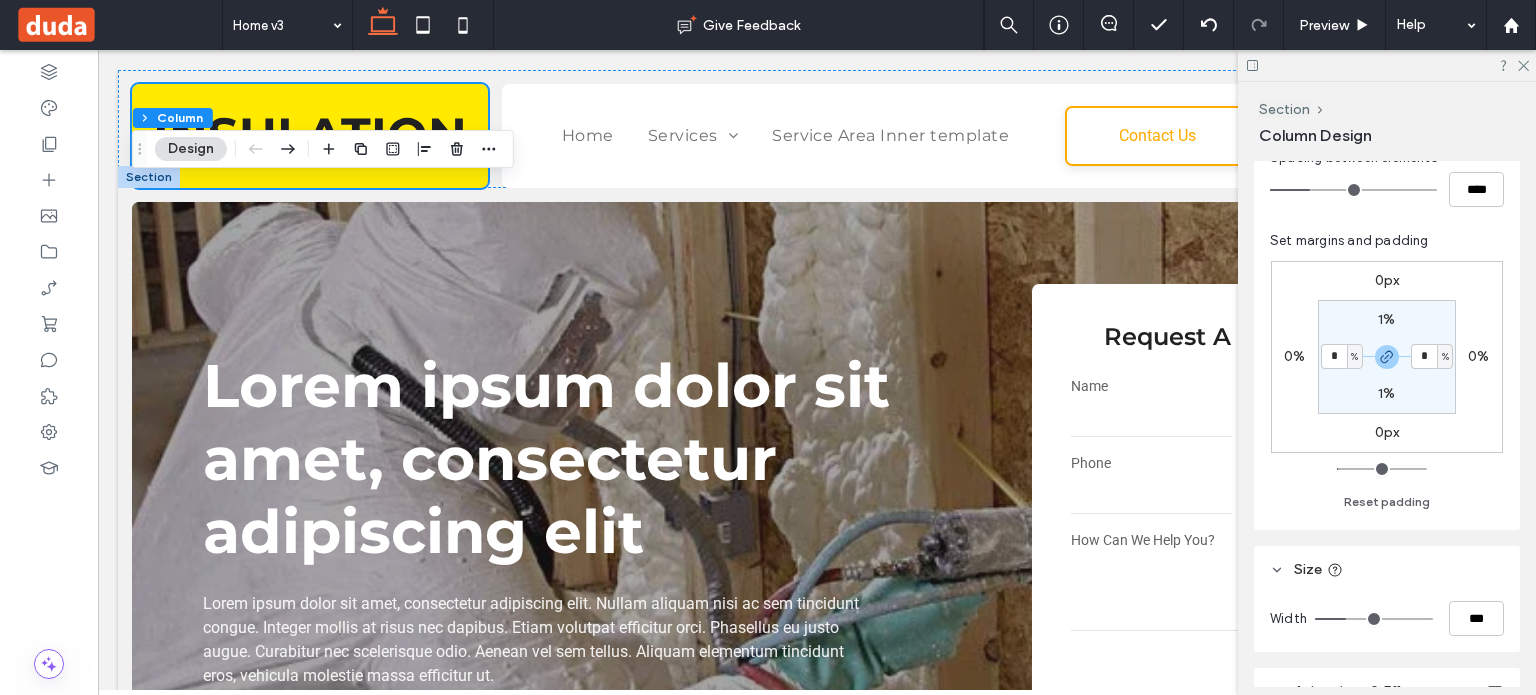 type on "*" 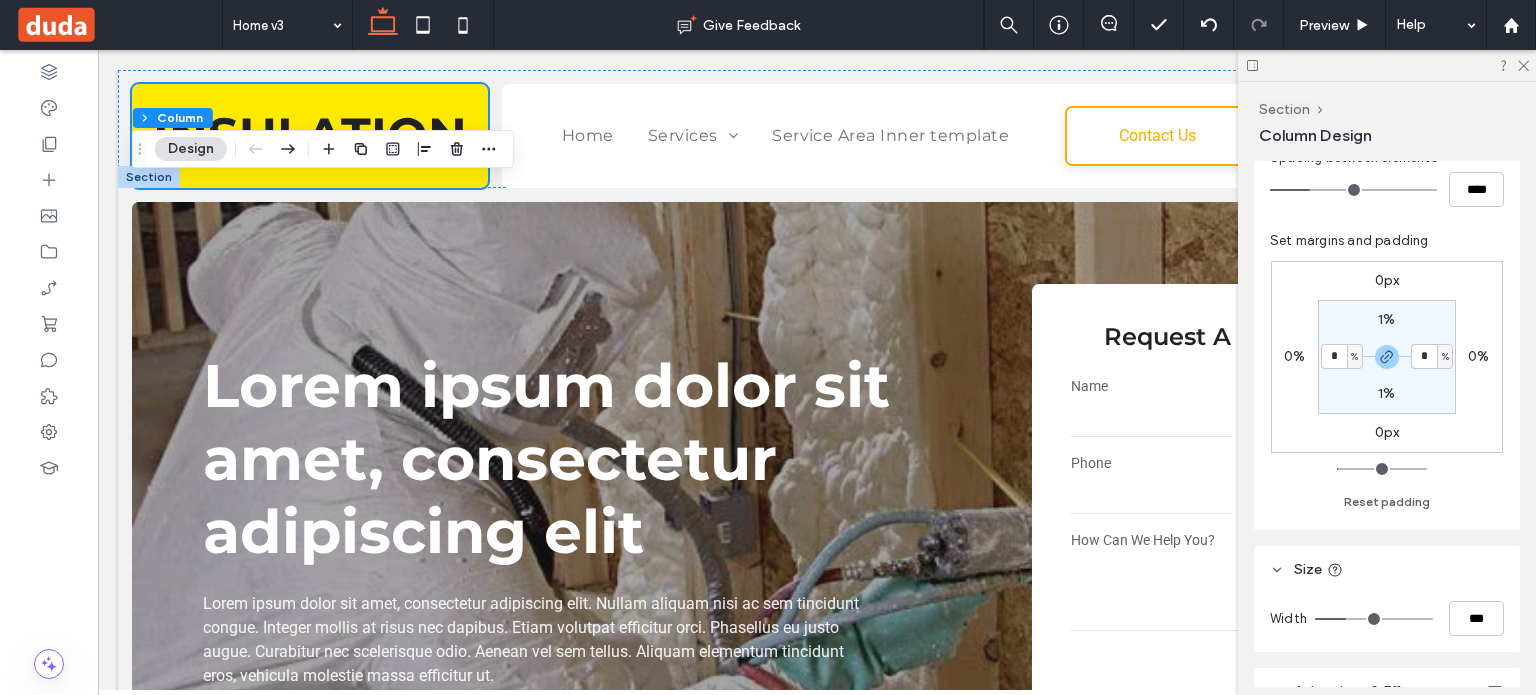 type on "*" 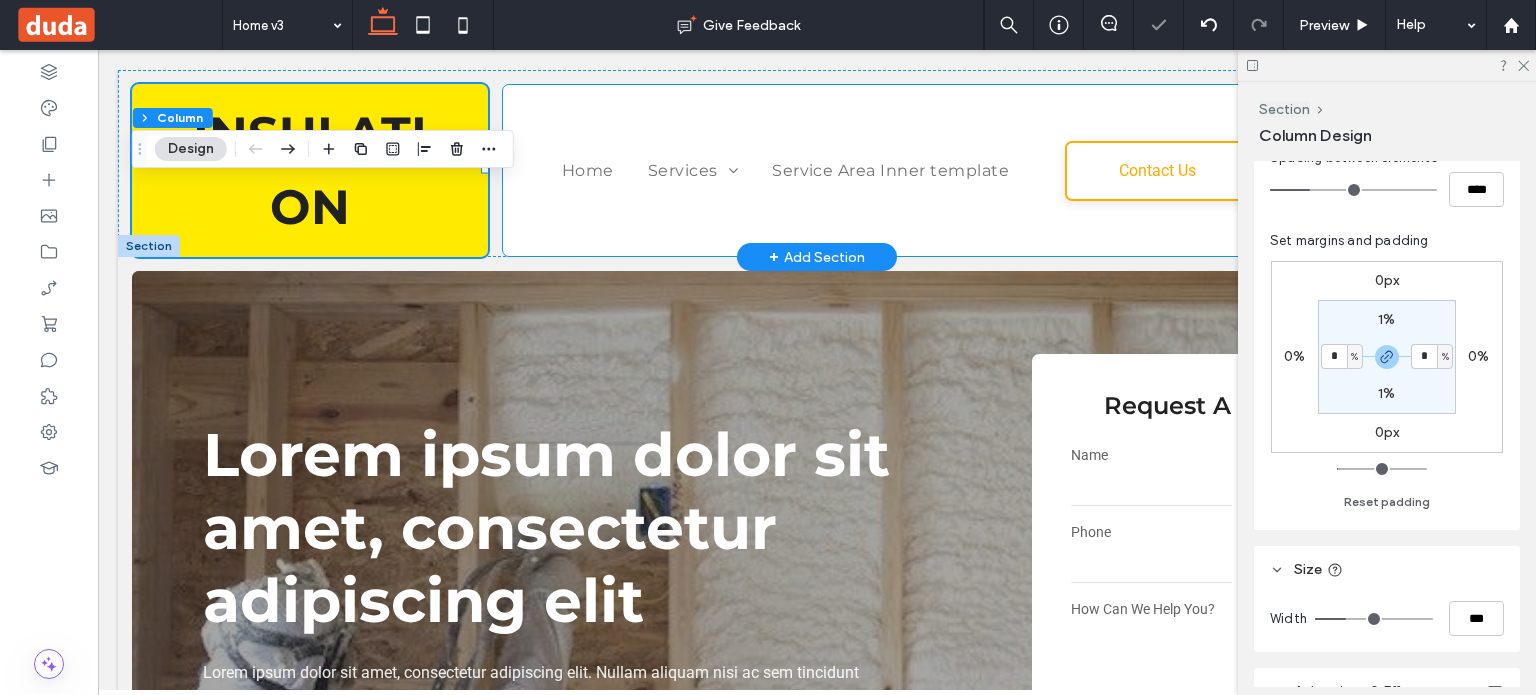 click on "Home
Services
Spray Foam Insulation
Commercial Insulation
Attic Insulation
Batt/Fiberglass Insulation
Blown-In Insulation
Crawl Space Insulation
Service Area Inner template
Contact Us
Get a Quote" at bounding box center (1001, 170) 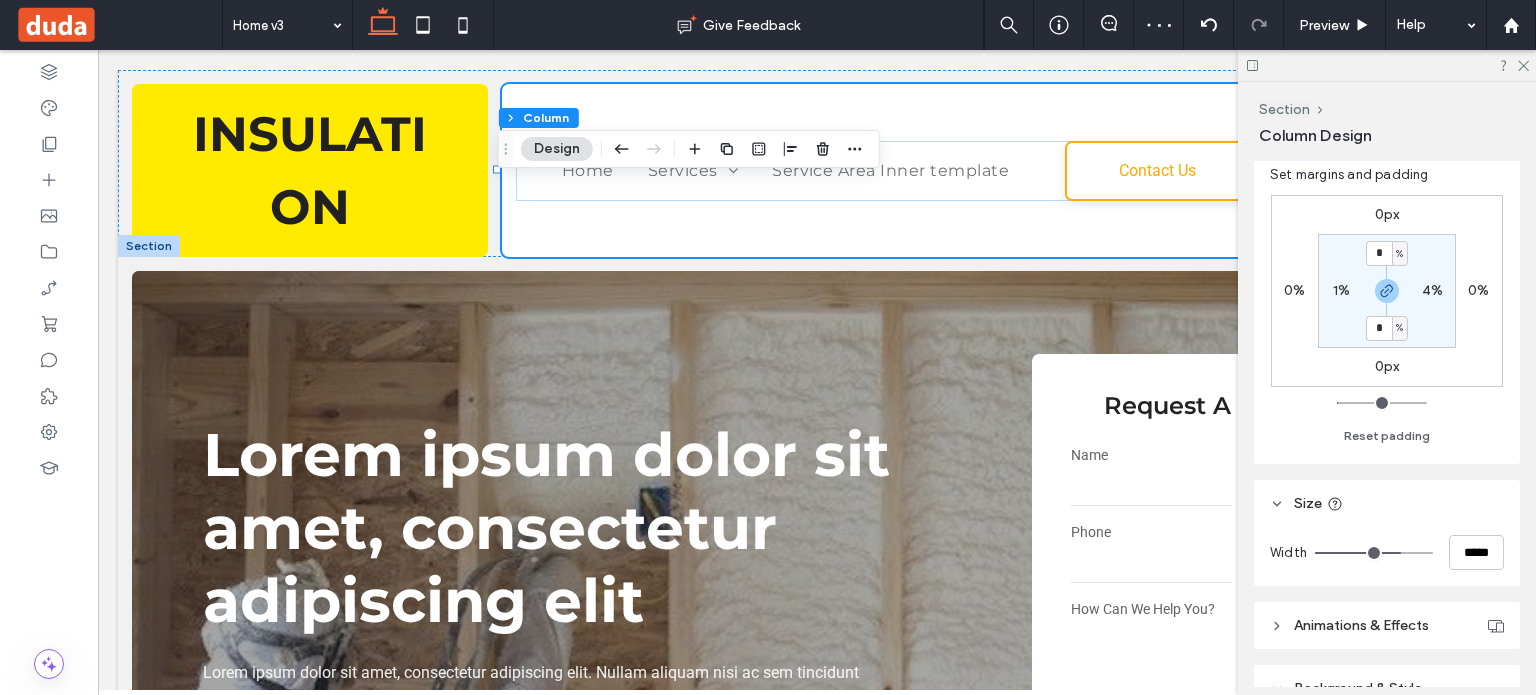 scroll, scrollTop: 500, scrollLeft: 0, axis: vertical 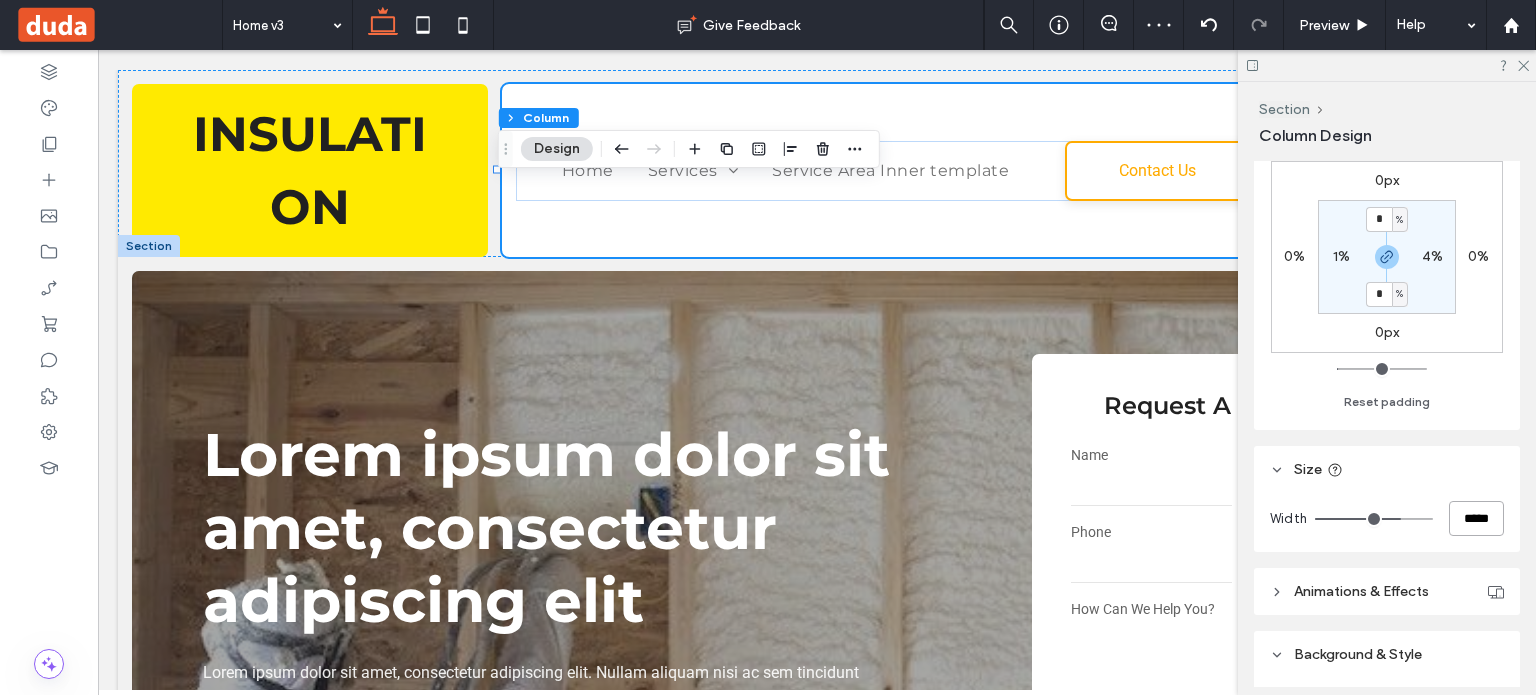 click on "*****" at bounding box center [1476, 518] 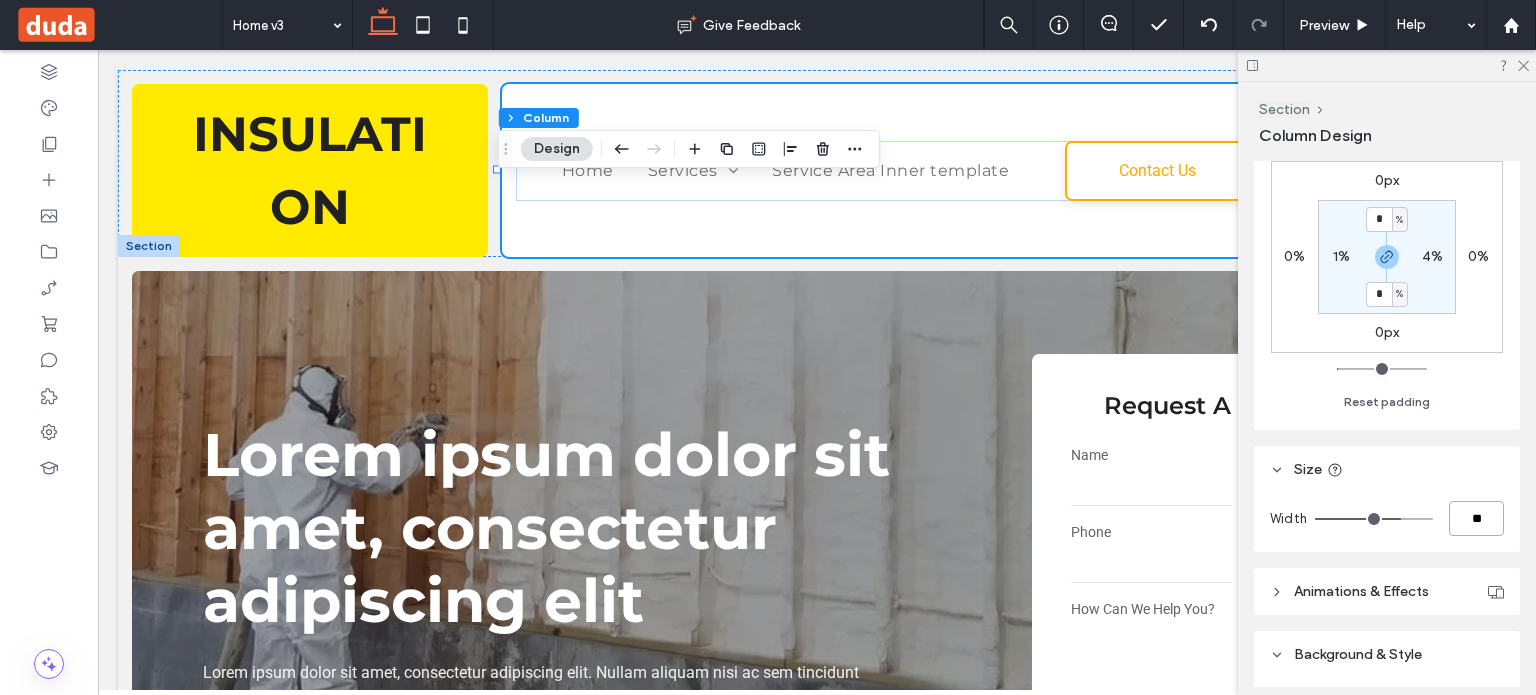 type on "**" 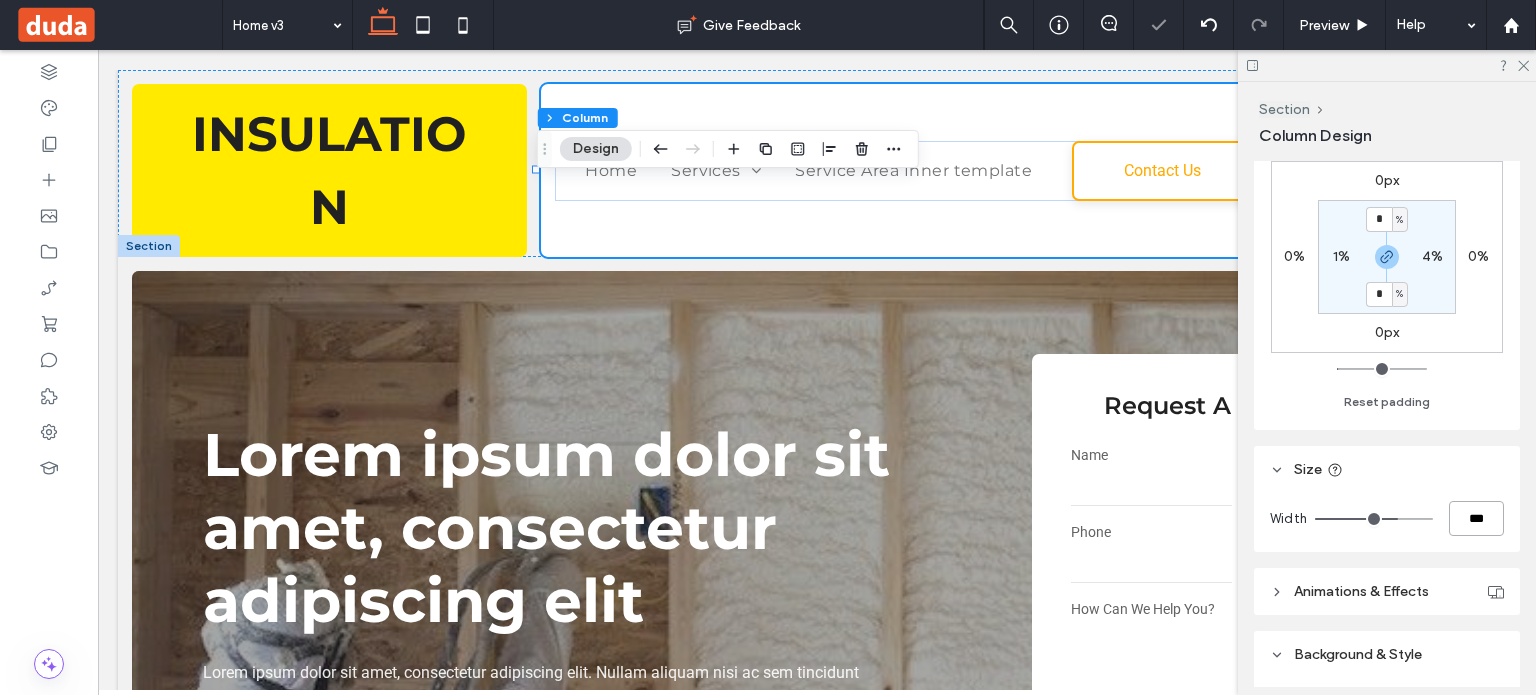 click on "***" at bounding box center [1476, 518] 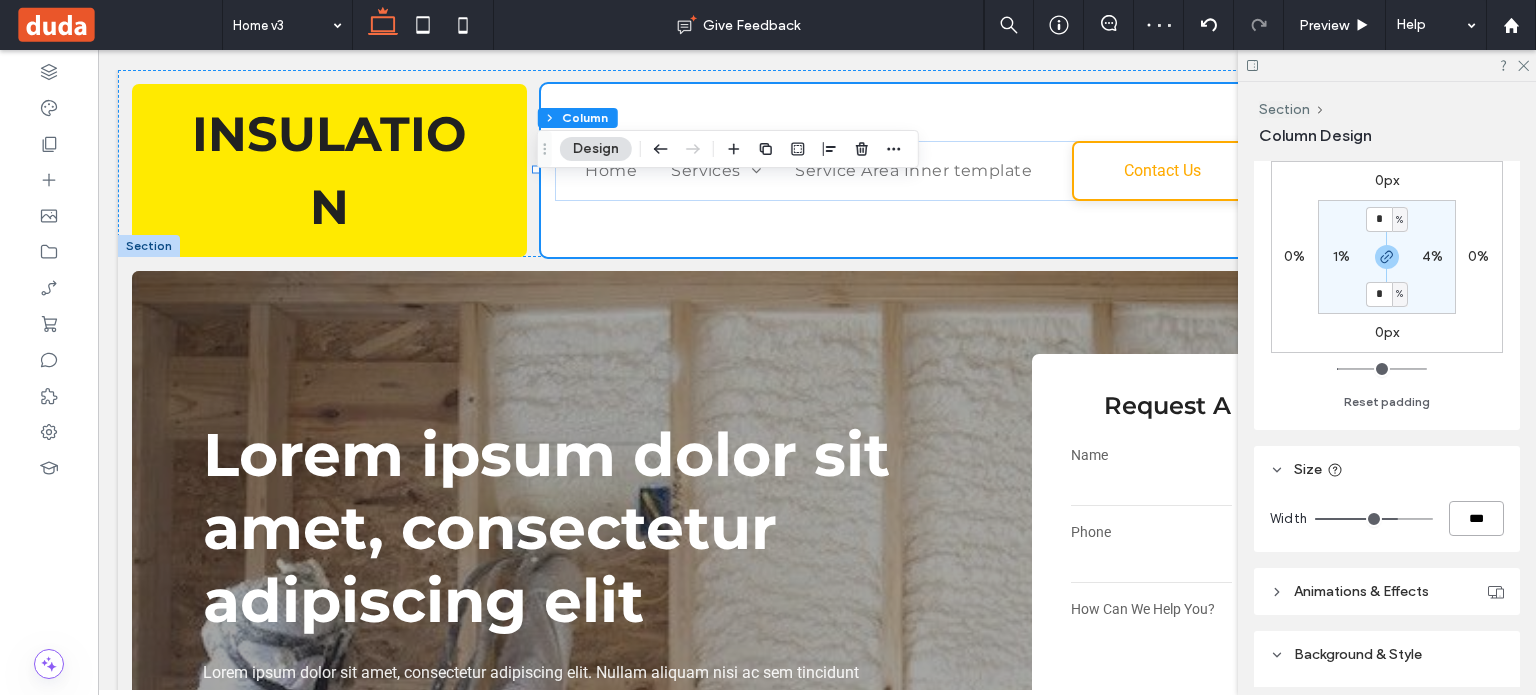 click on "***" at bounding box center [1476, 518] 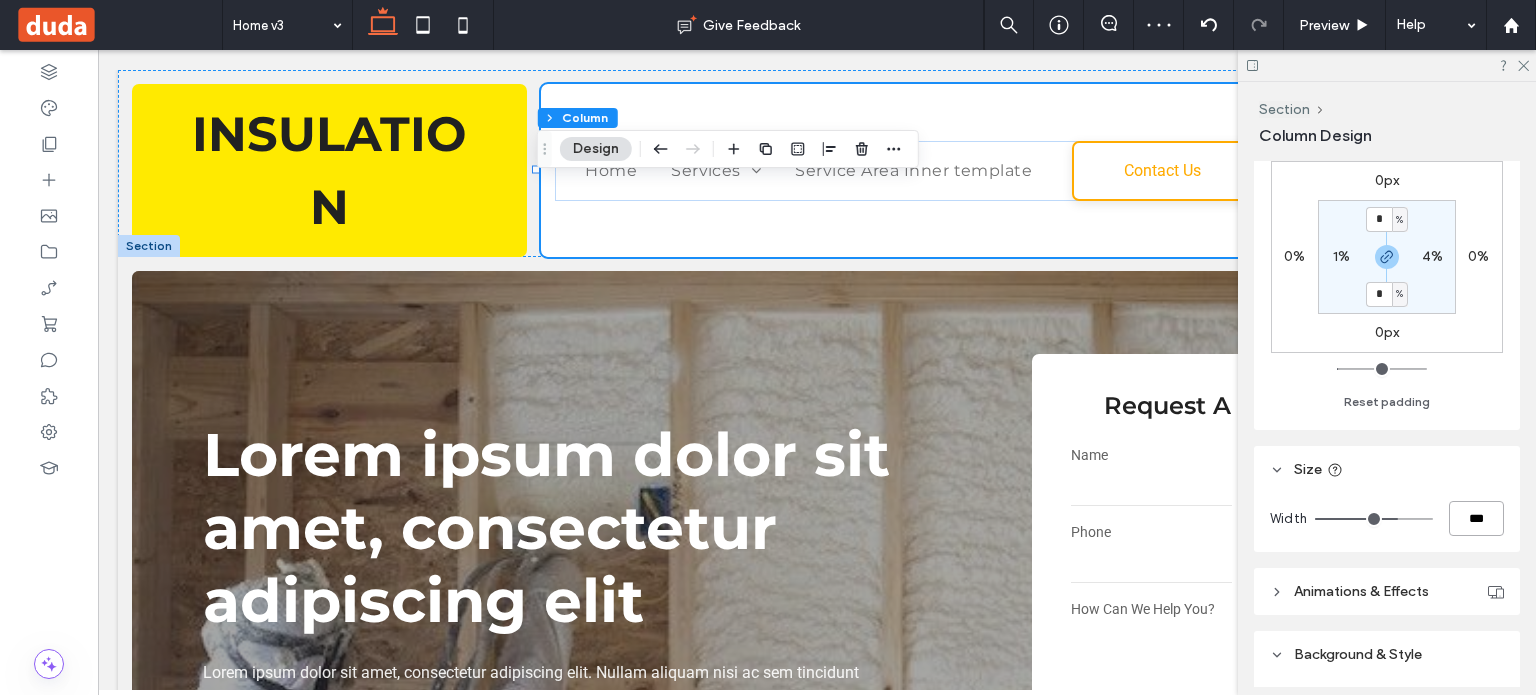 click on "***" at bounding box center [1476, 518] 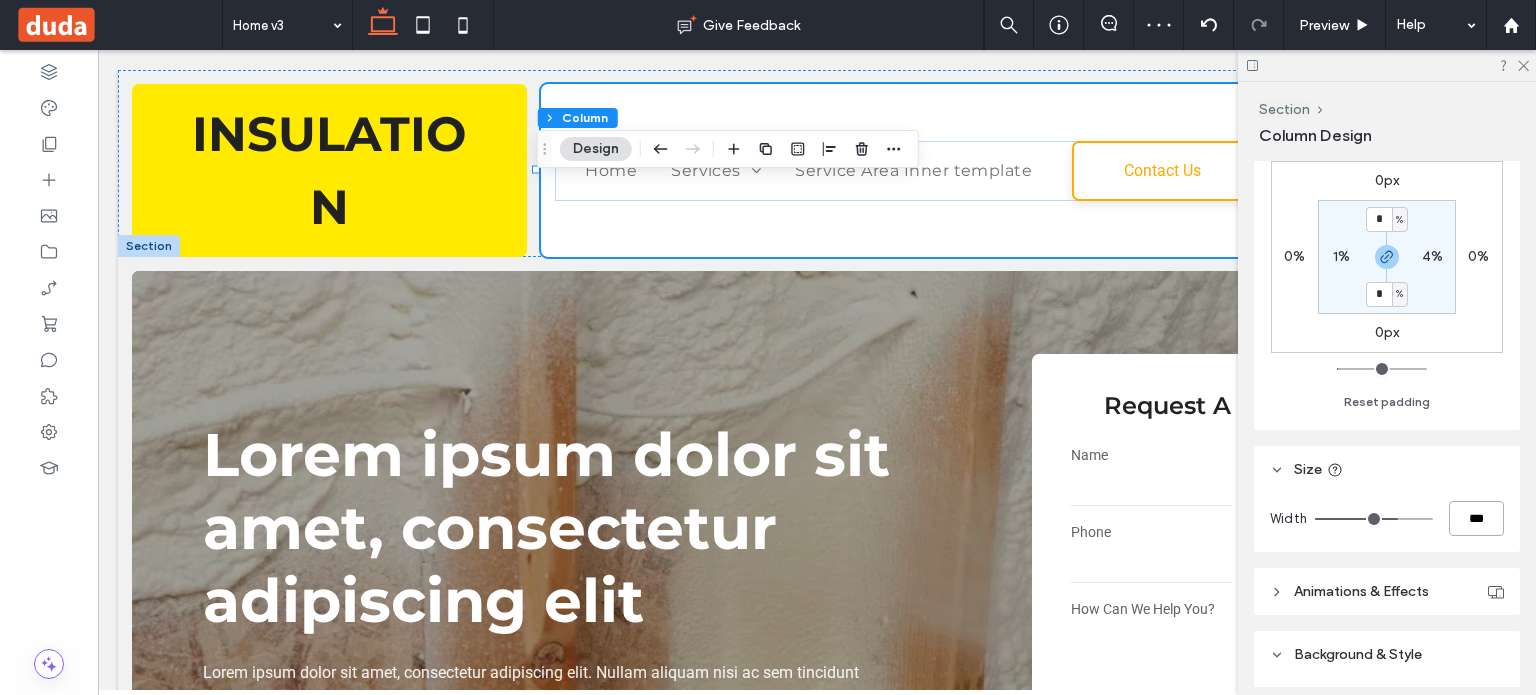 type on "***" 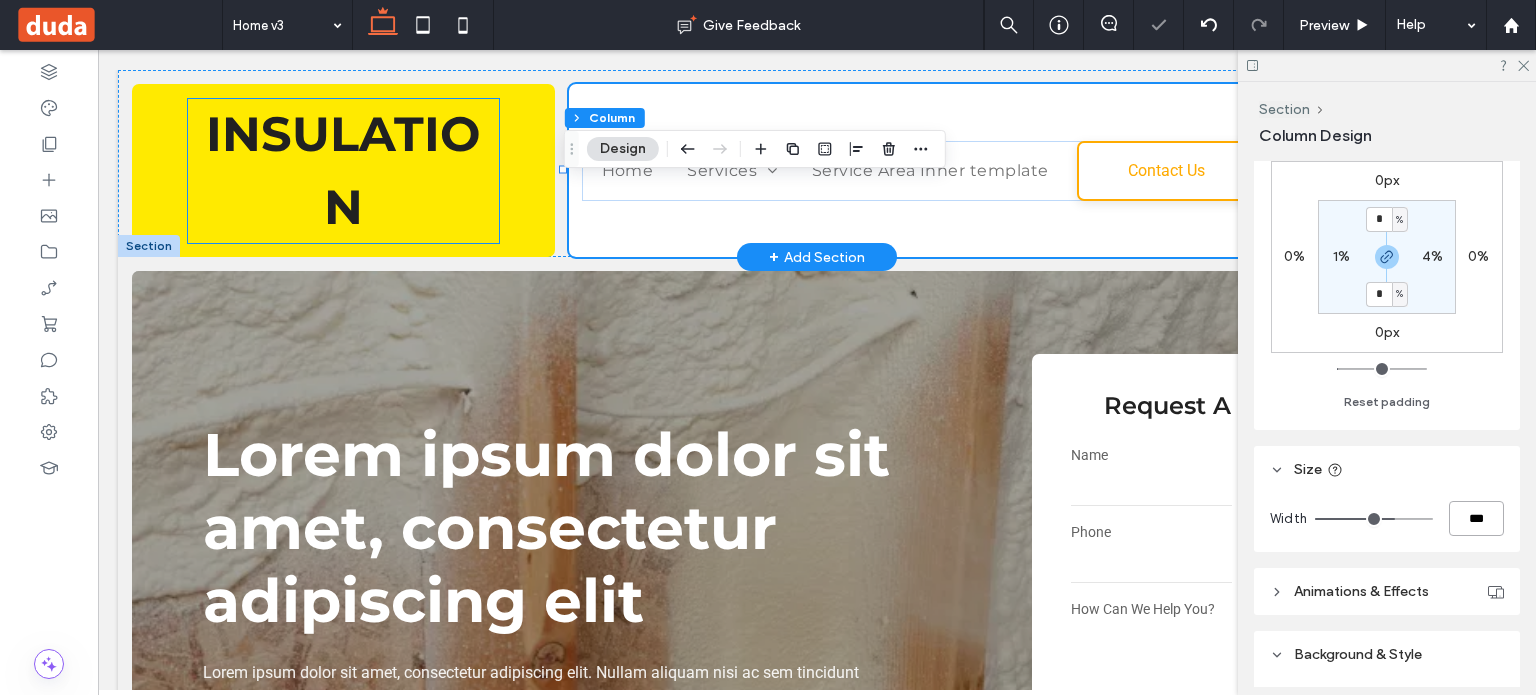 click on "INSULATION" at bounding box center (343, 170) 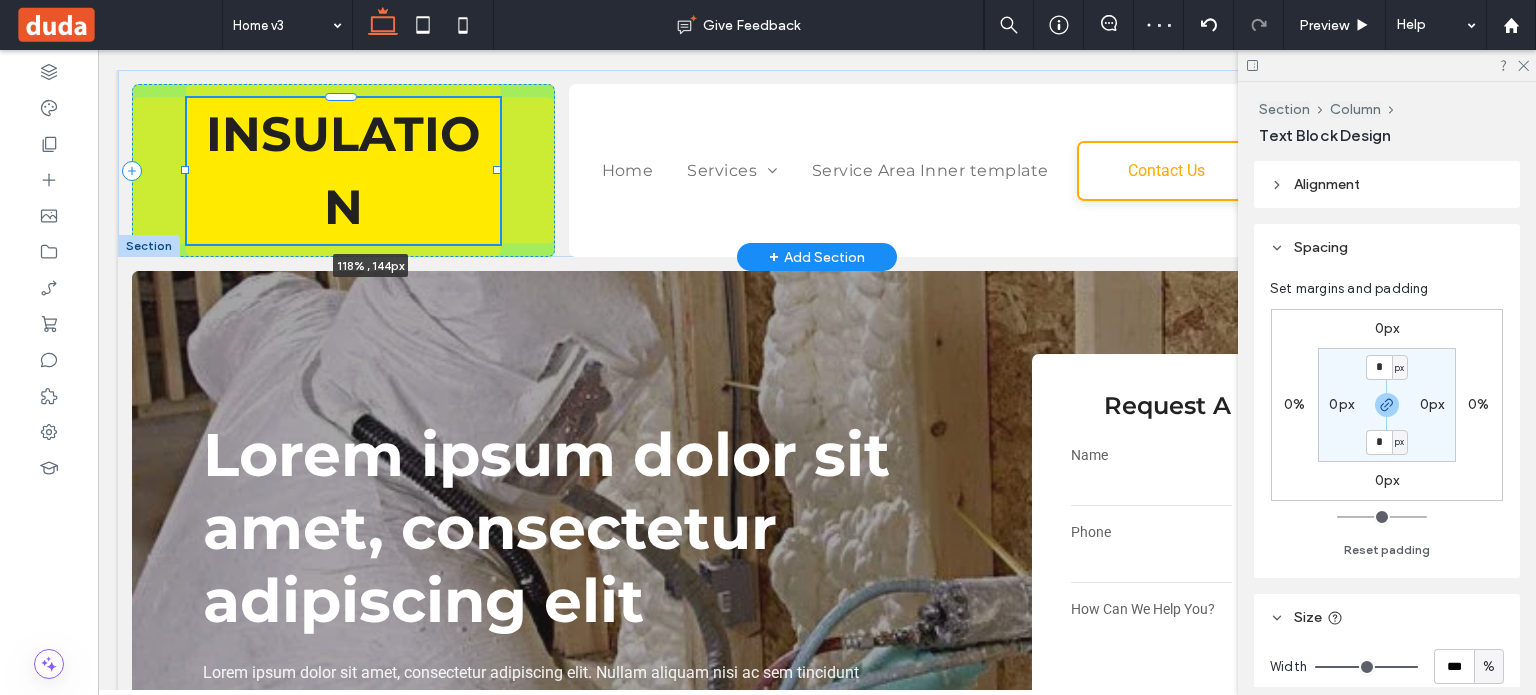 drag, startPoint x: 496, startPoint y: 170, endPoint x: 553, endPoint y: 176, distance: 57.31492 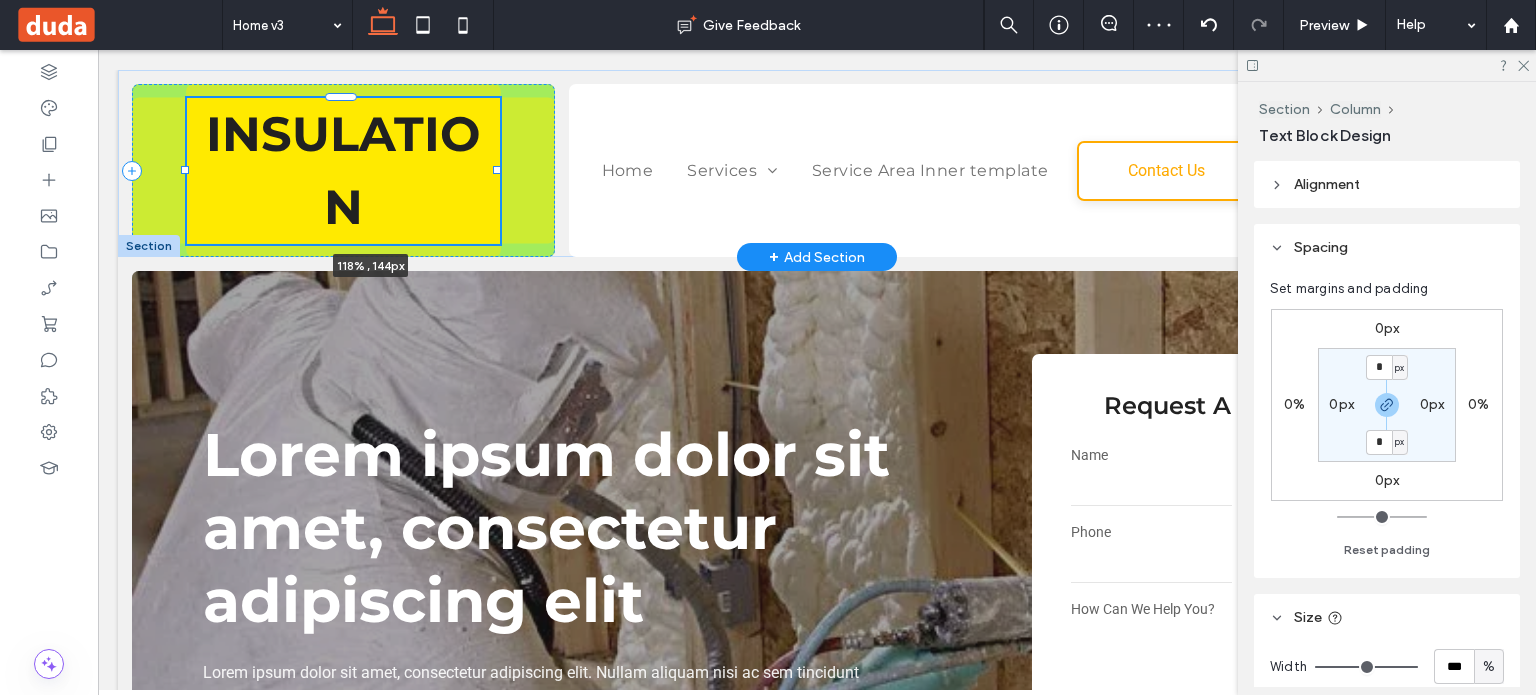 click on "INSULATION
118% , 144px
Home
Services
Spray Foam Insulation
Commercial Insulation
Attic Insulation
Batt/Fiberglass Insulation
Blown-In Insulation
Crawl Space Insulation
Service Area Inner template
Contact Us
Get a Quote" at bounding box center [817, 163] 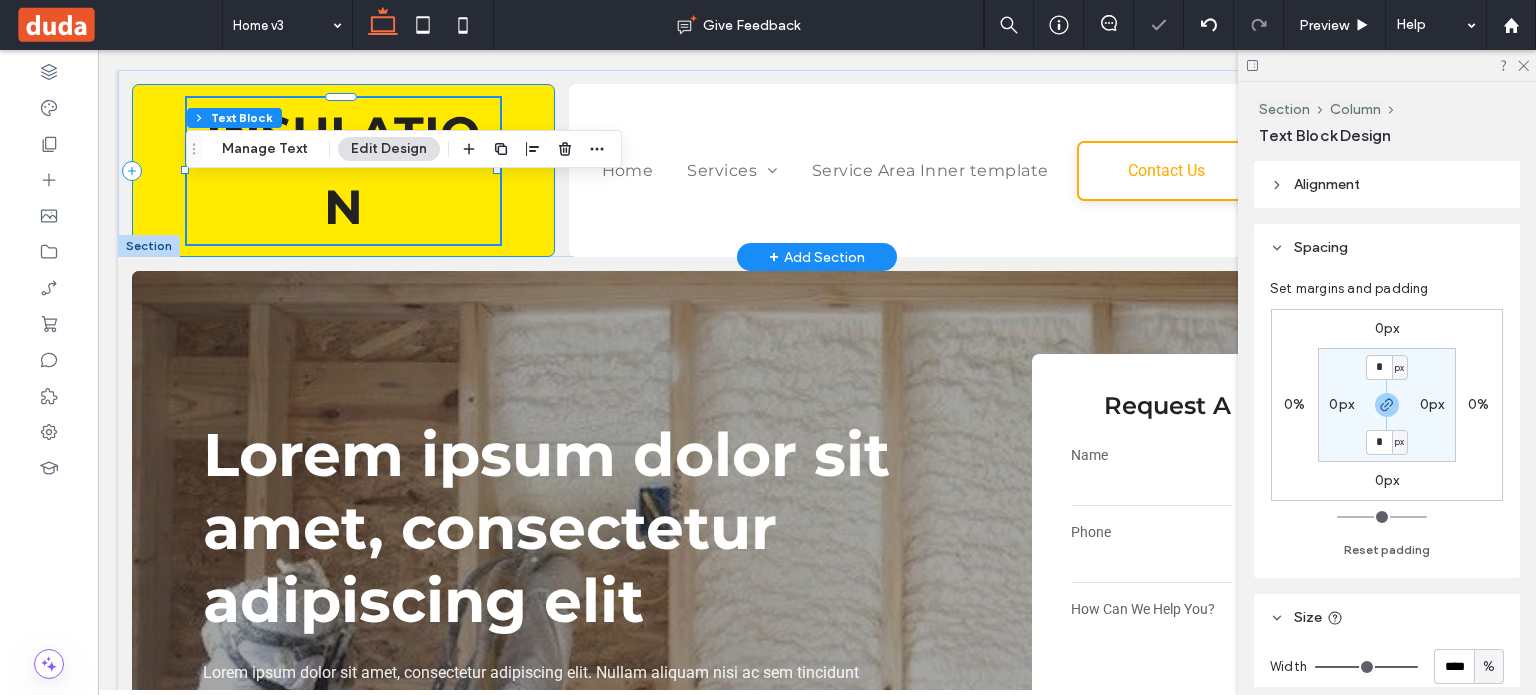 click on "INSULATION
118% , 144px" at bounding box center (343, 170) 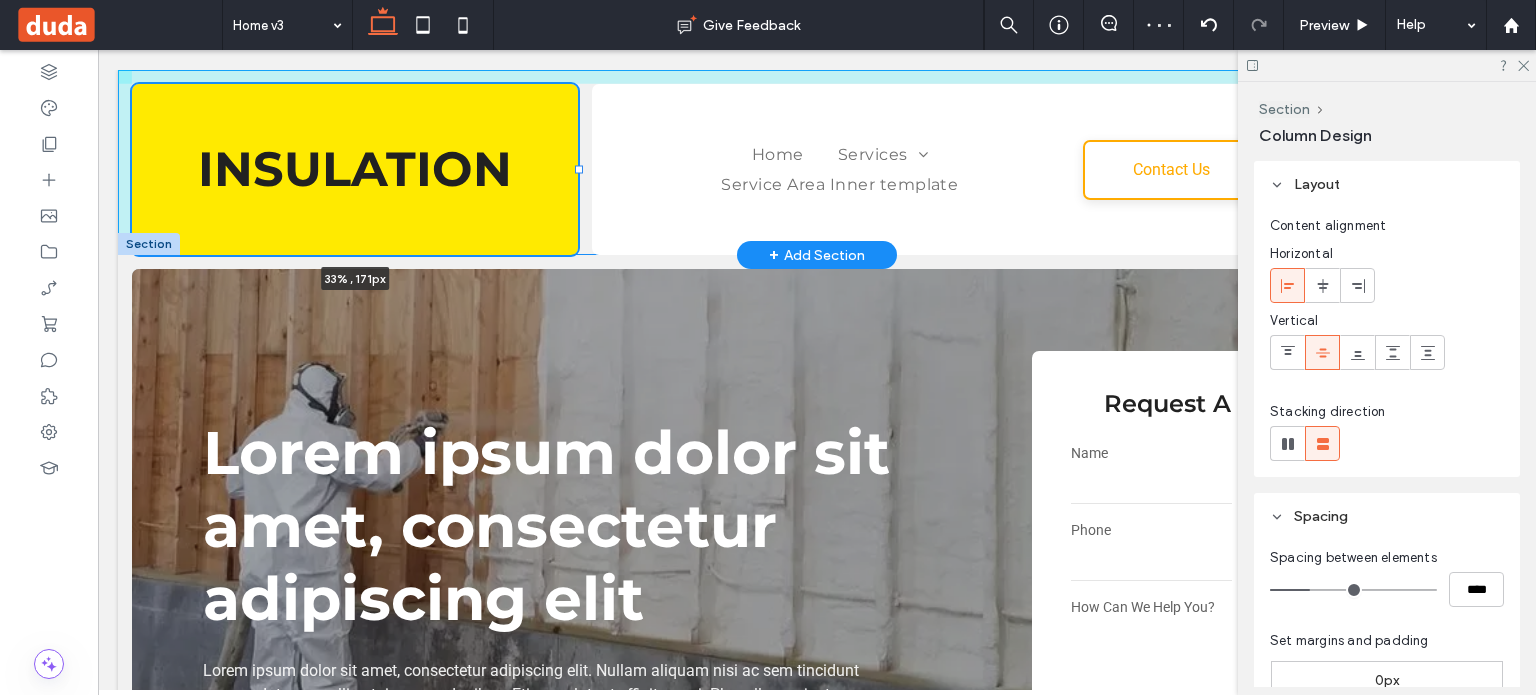 drag, startPoint x: 551, startPoint y: 171, endPoint x: 579, endPoint y: 167, distance: 28.284271 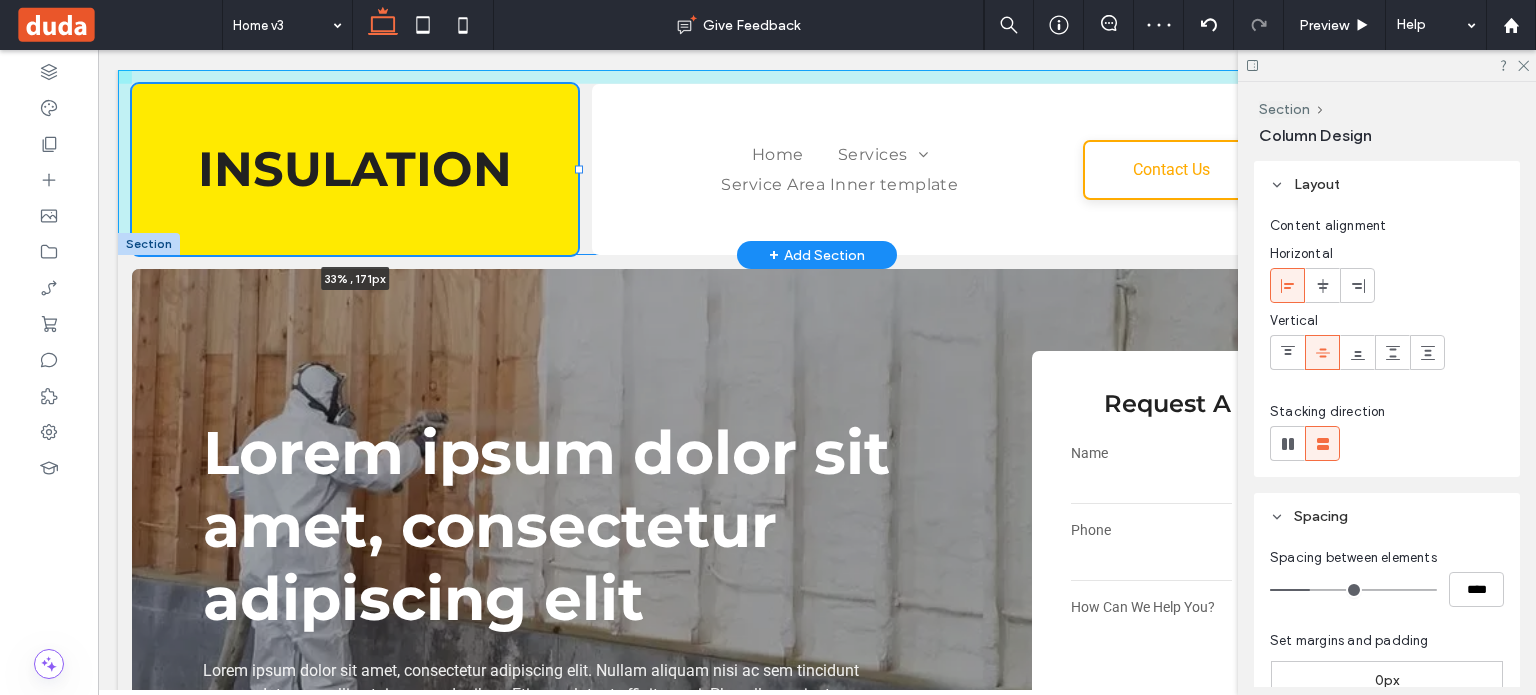 click at bounding box center [579, 170] 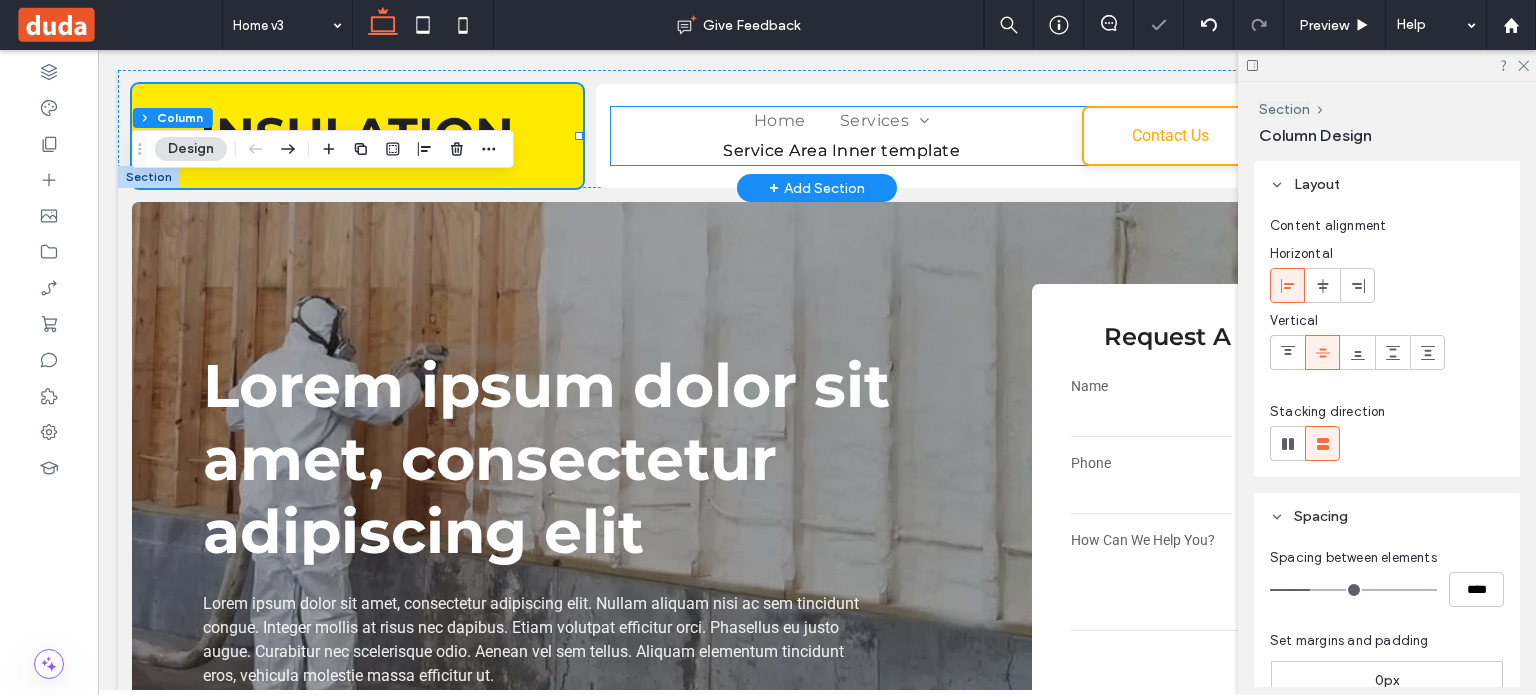 click on "Service Area Inner template" at bounding box center (841, 150) 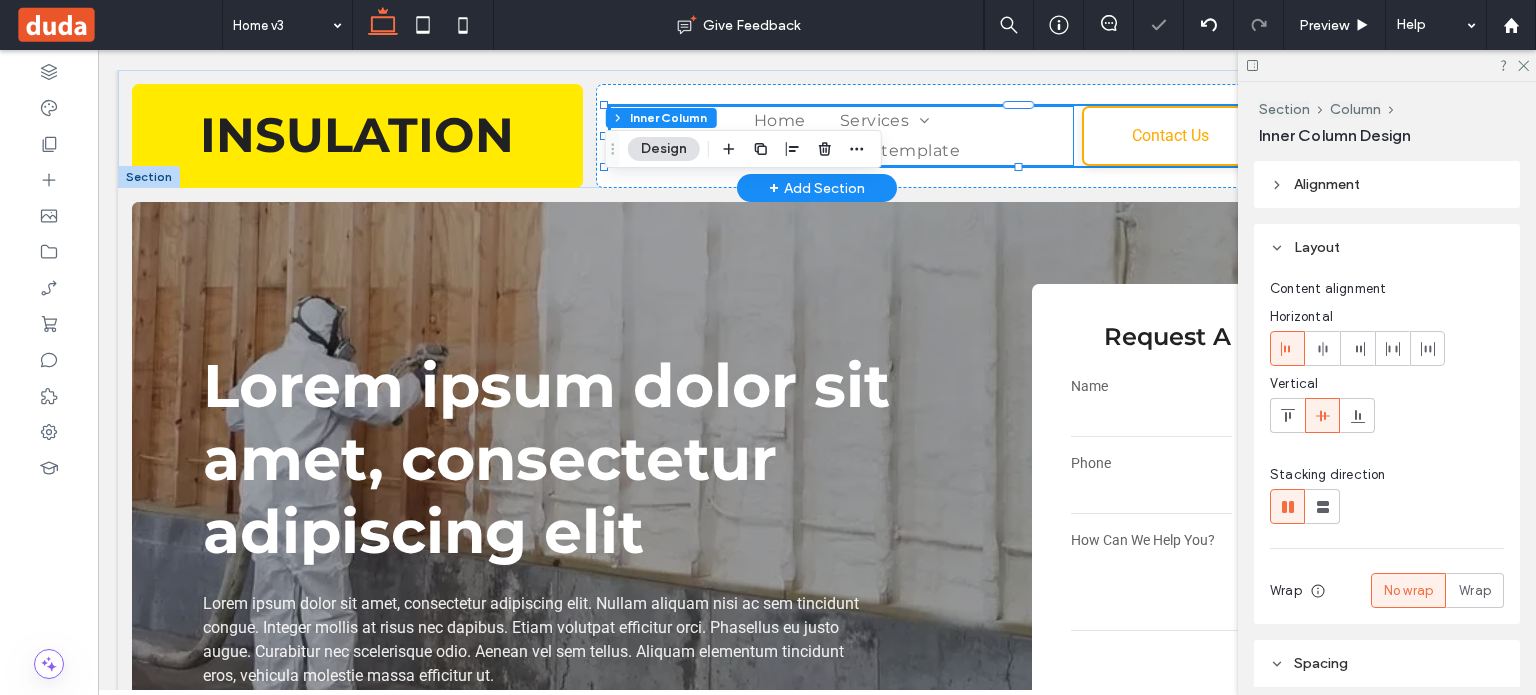 click on "Service Area Inner template" at bounding box center [841, 151] 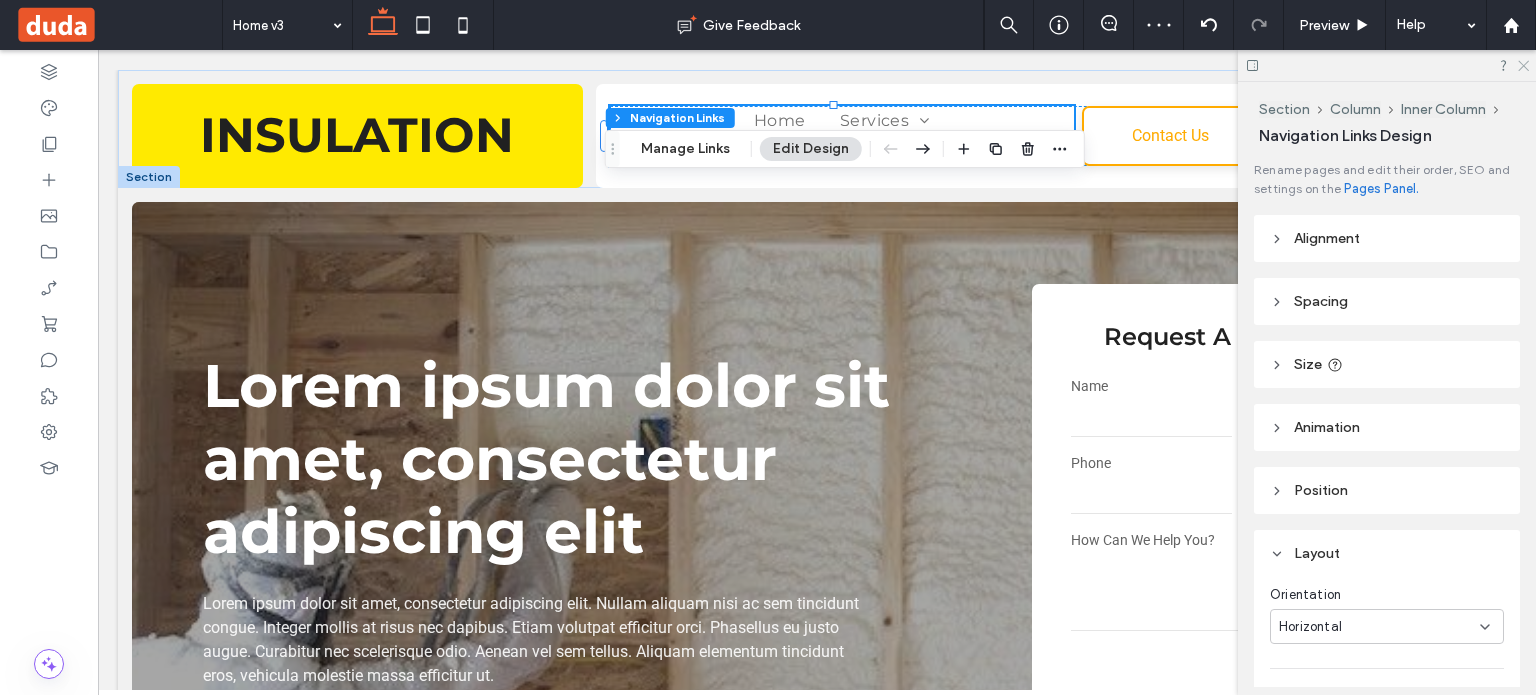 click 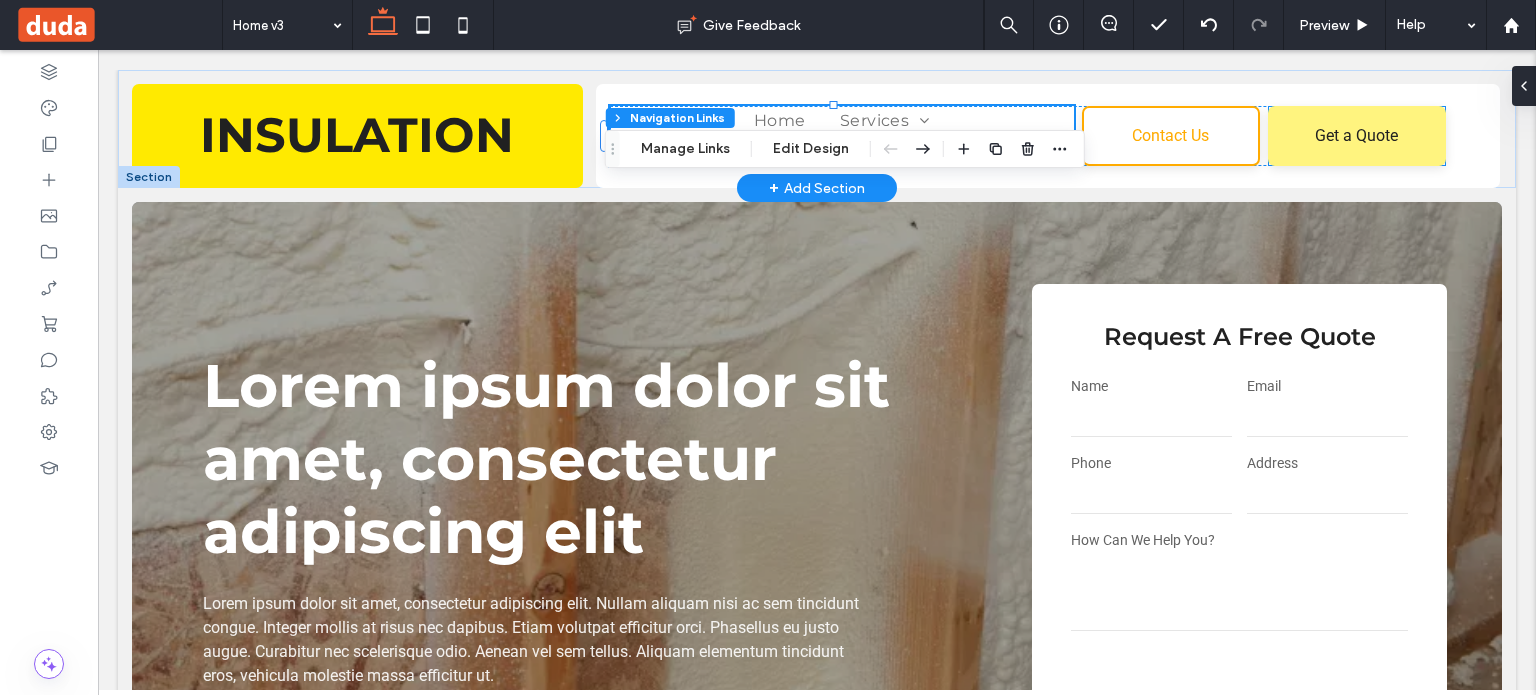 click on "Get a Quote" at bounding box center [1356, 135] 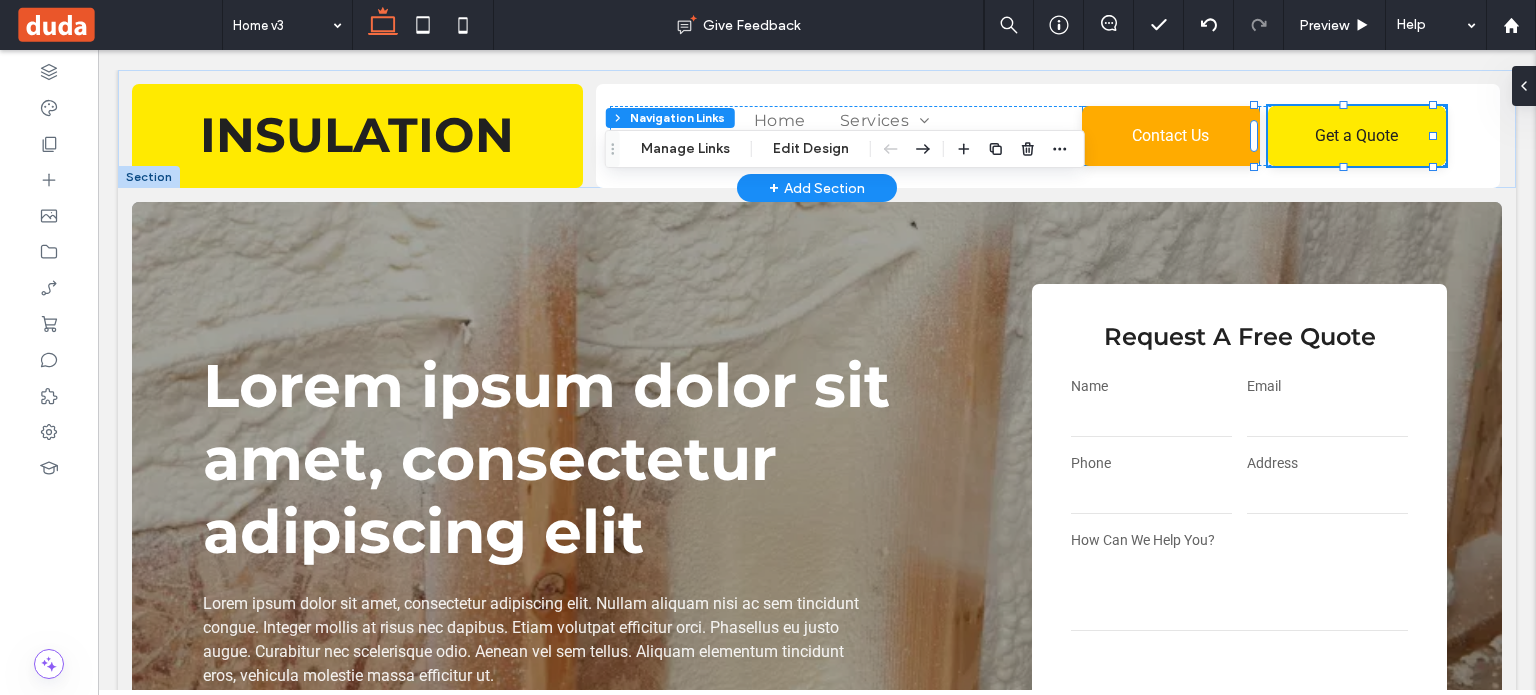 click on "Contact Us" at bounding box center [1171, 136] 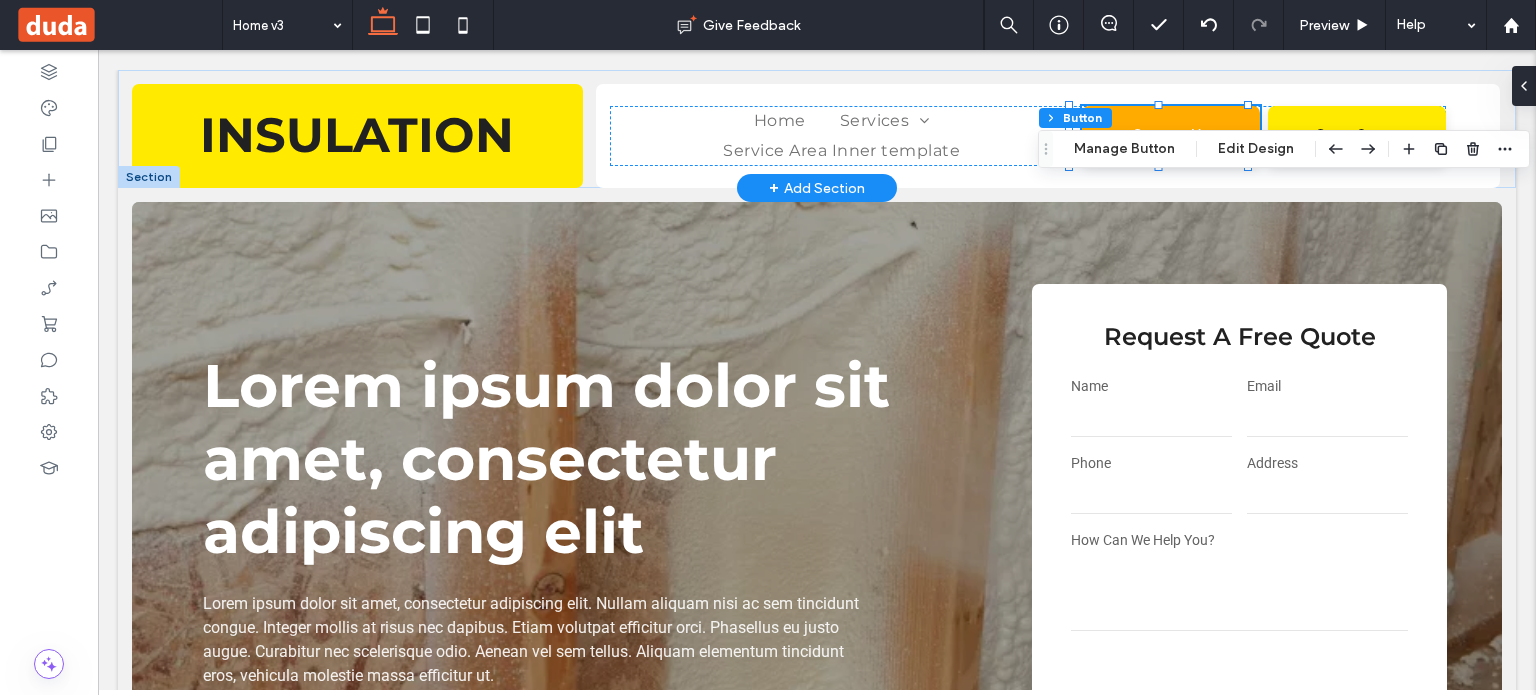 type on "**" 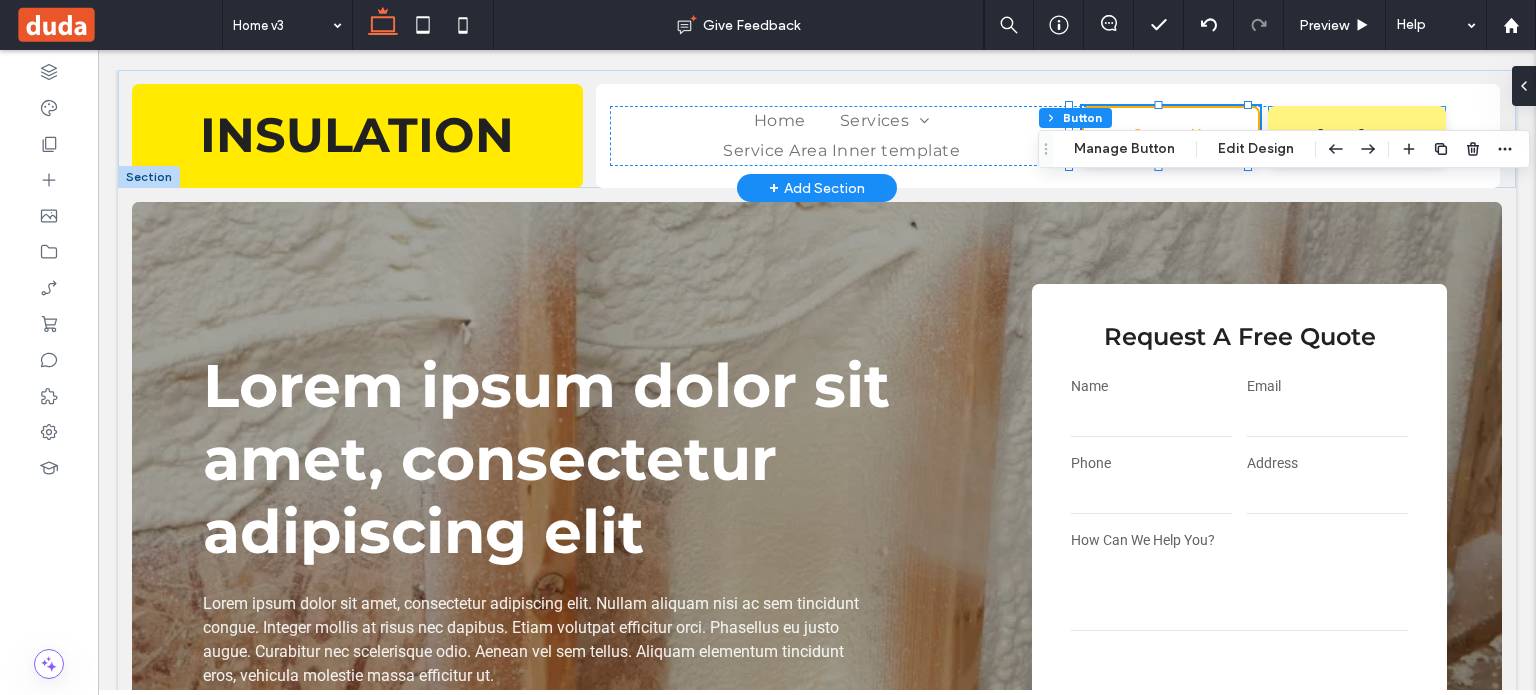 click on "Get a Quote" at bounding box center (1357, 136) 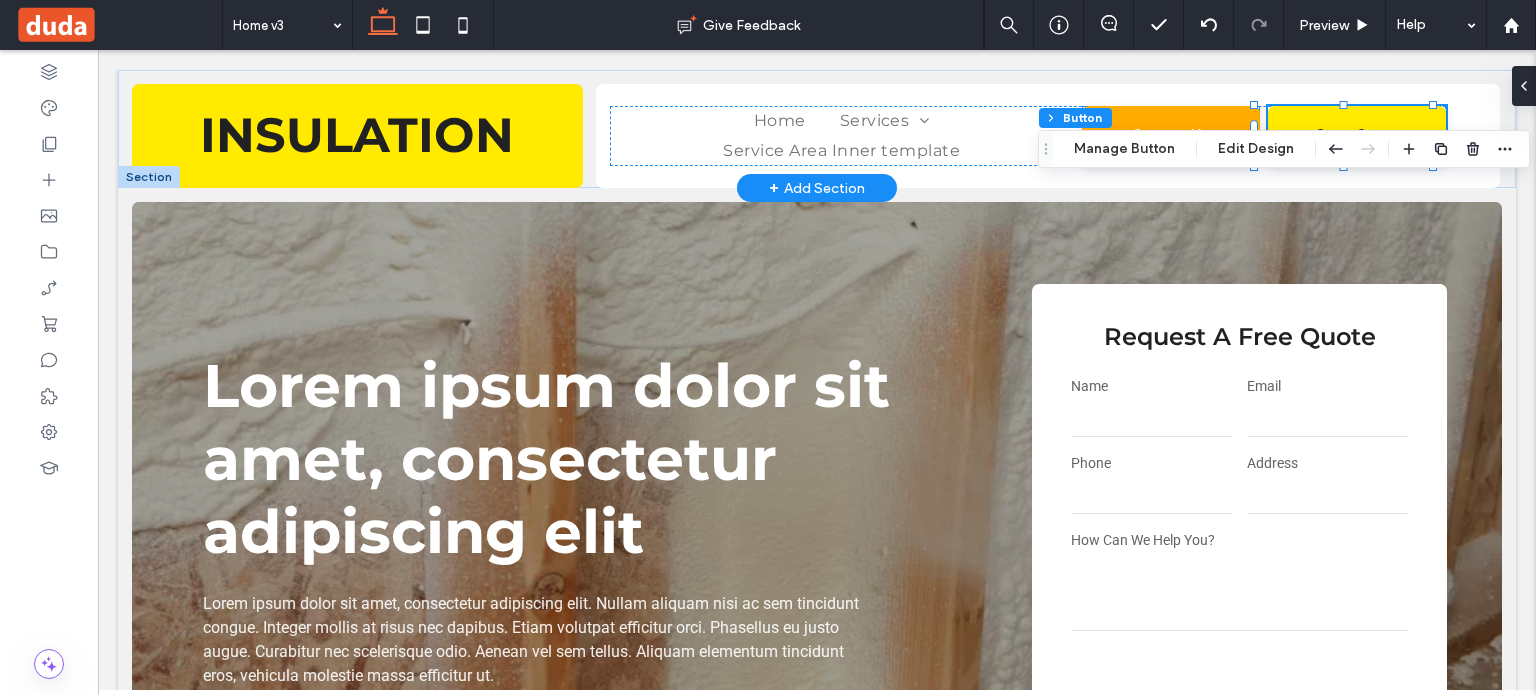 type on "**" 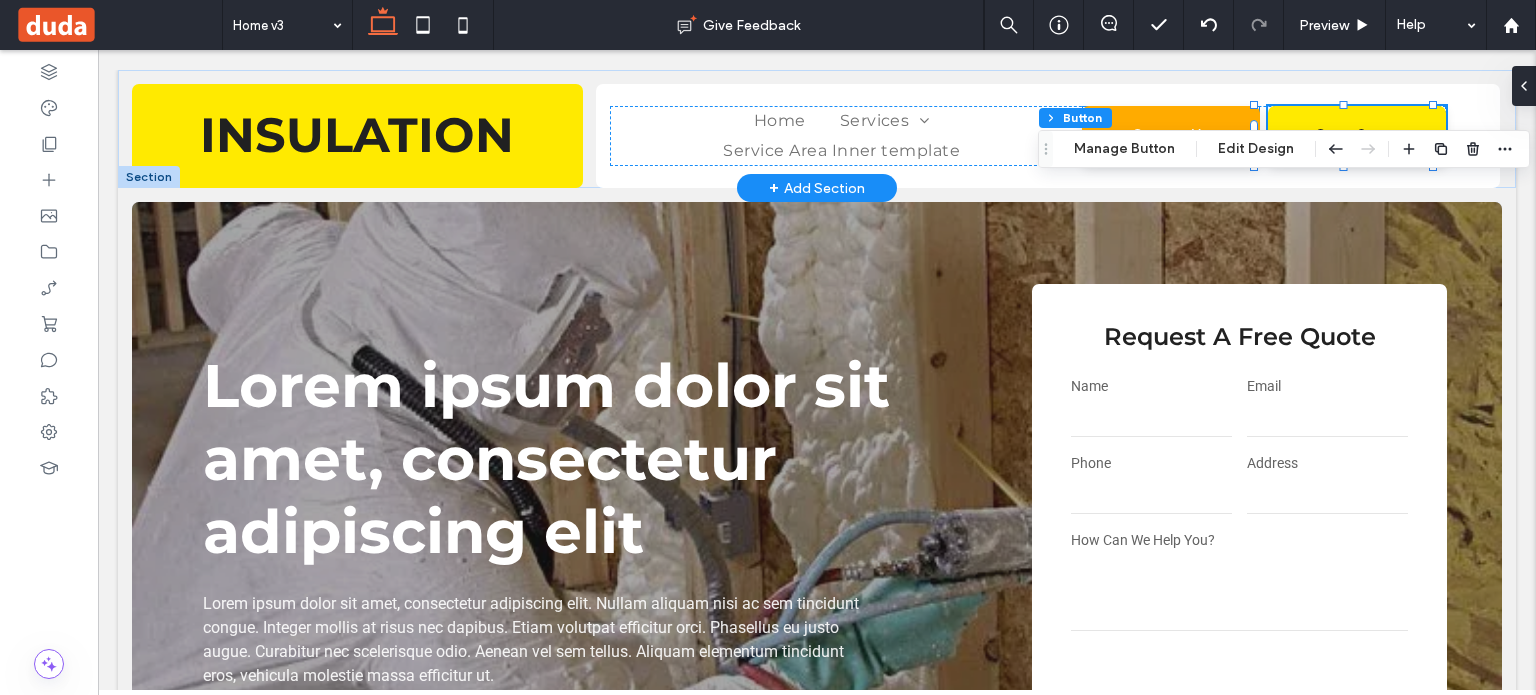 click on "Contact Us" at bounding box center (1171, 136) 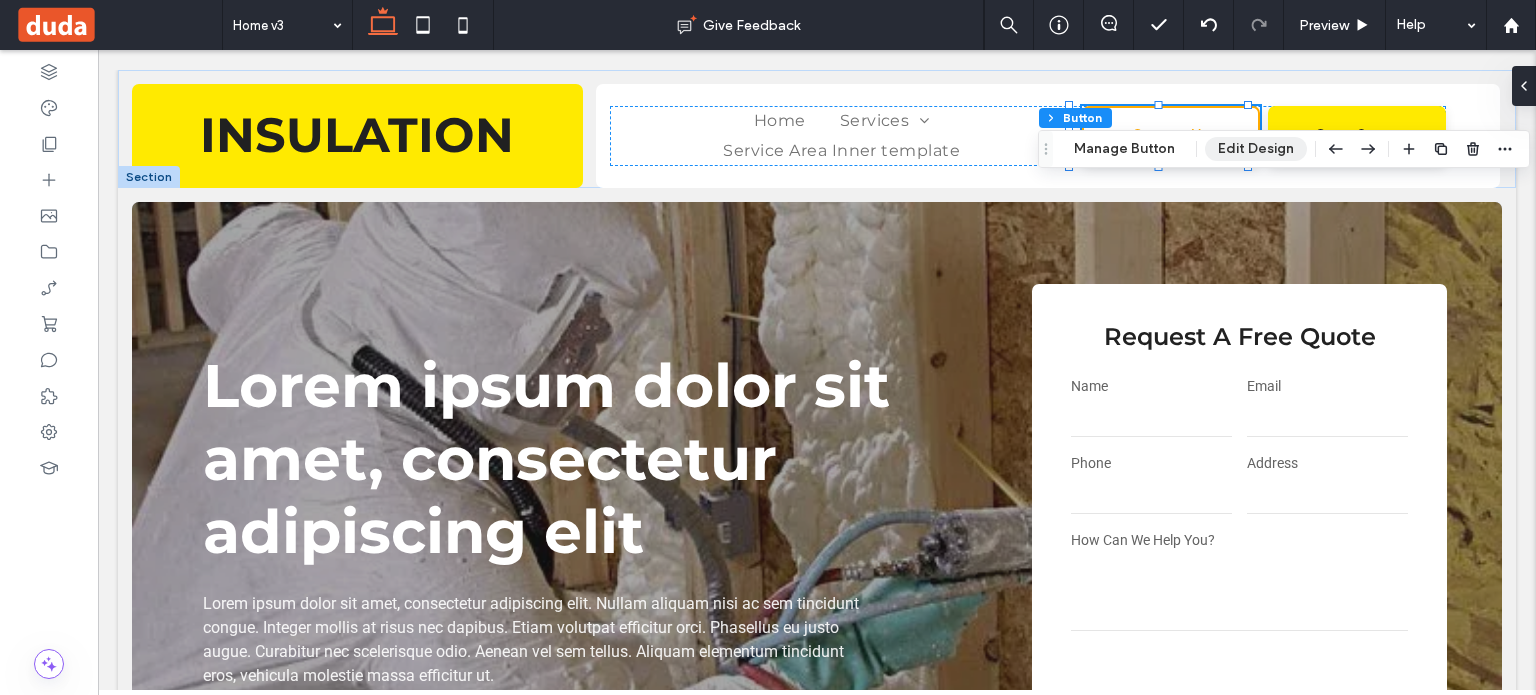 type on "**" 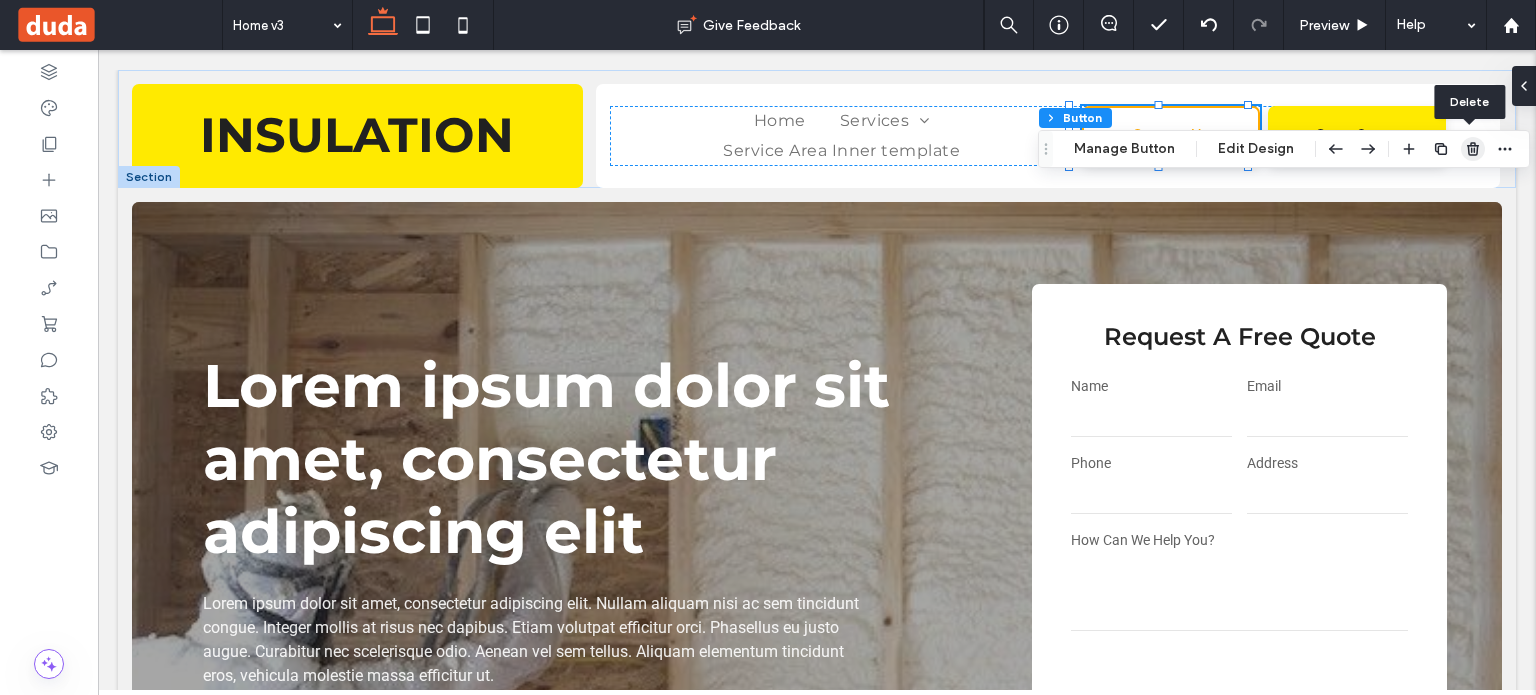 click 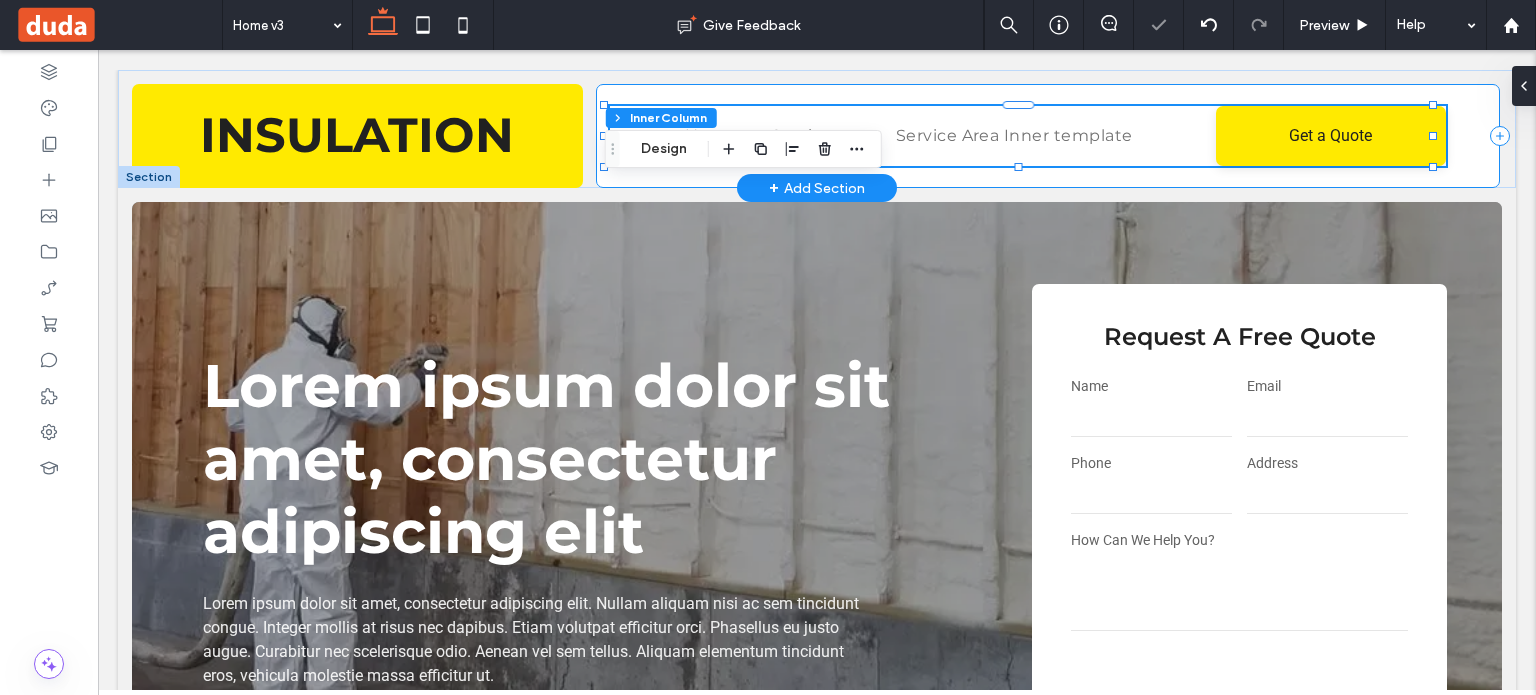 click on "Home
Services
Spray Foam Insulation
Commercial Insulation
Attic Insulation
Batt/Fiberglass Insulation
Blown-In Insulation
Crawl Space Insulation
Service Area Inner template
Get a Quote" at bounding box center [1048, 136] 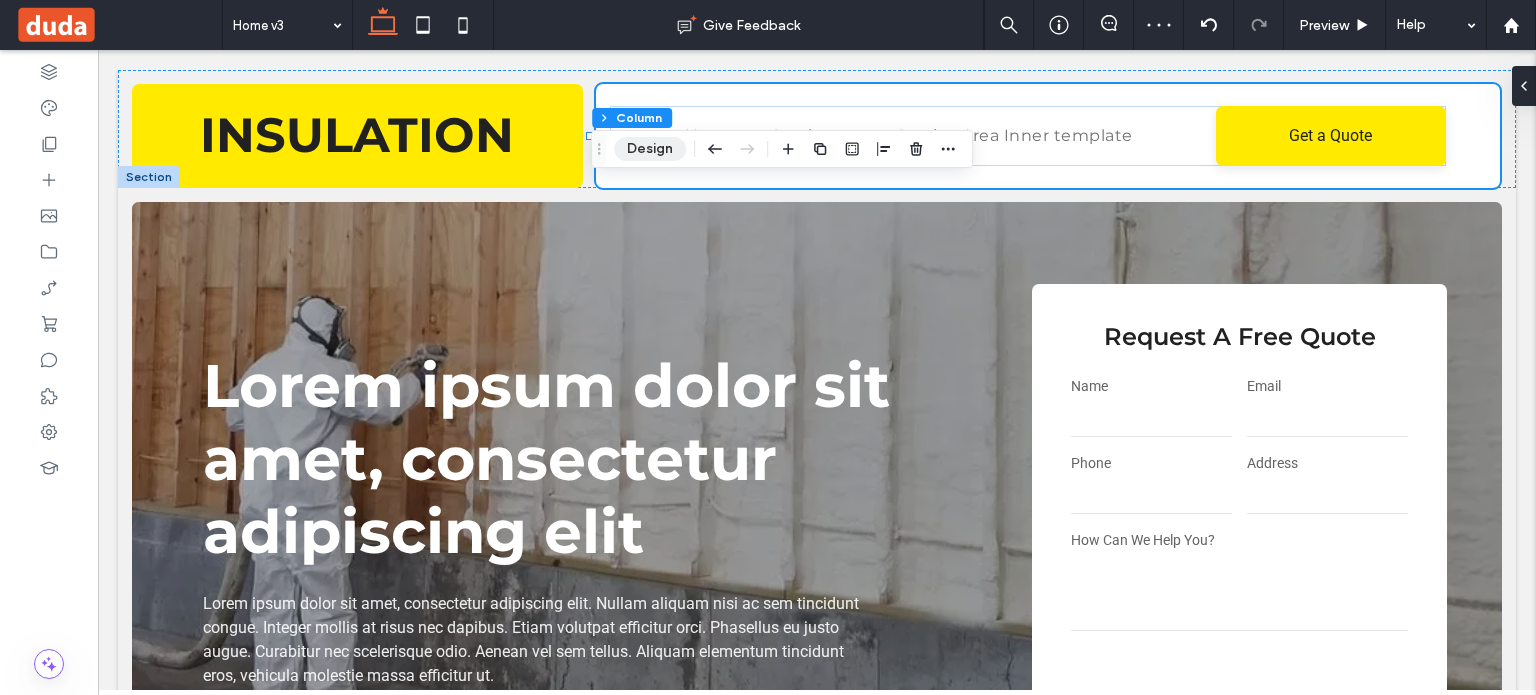click on "Design" at bounding box center (650, 149) 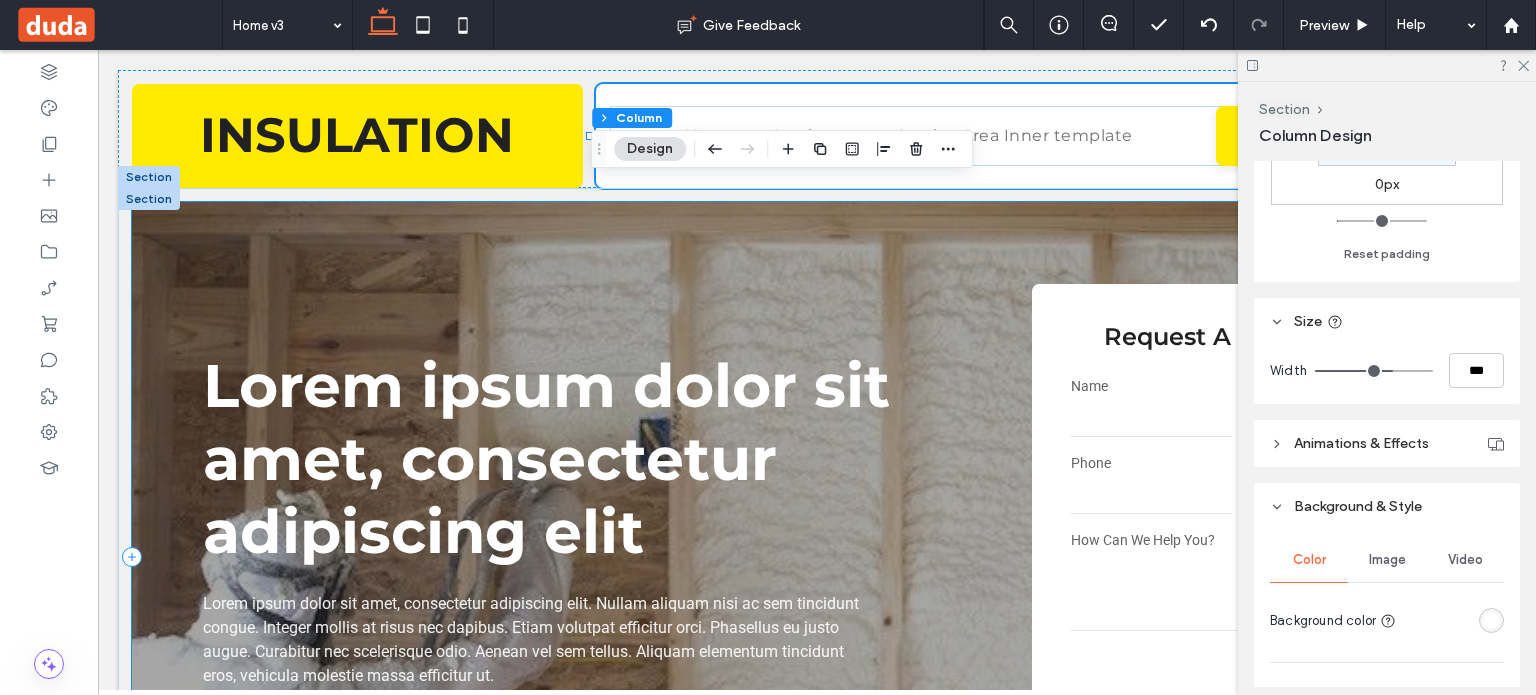 scroll, scrollTop: 600, scrollLeft: 0, axis: vertical 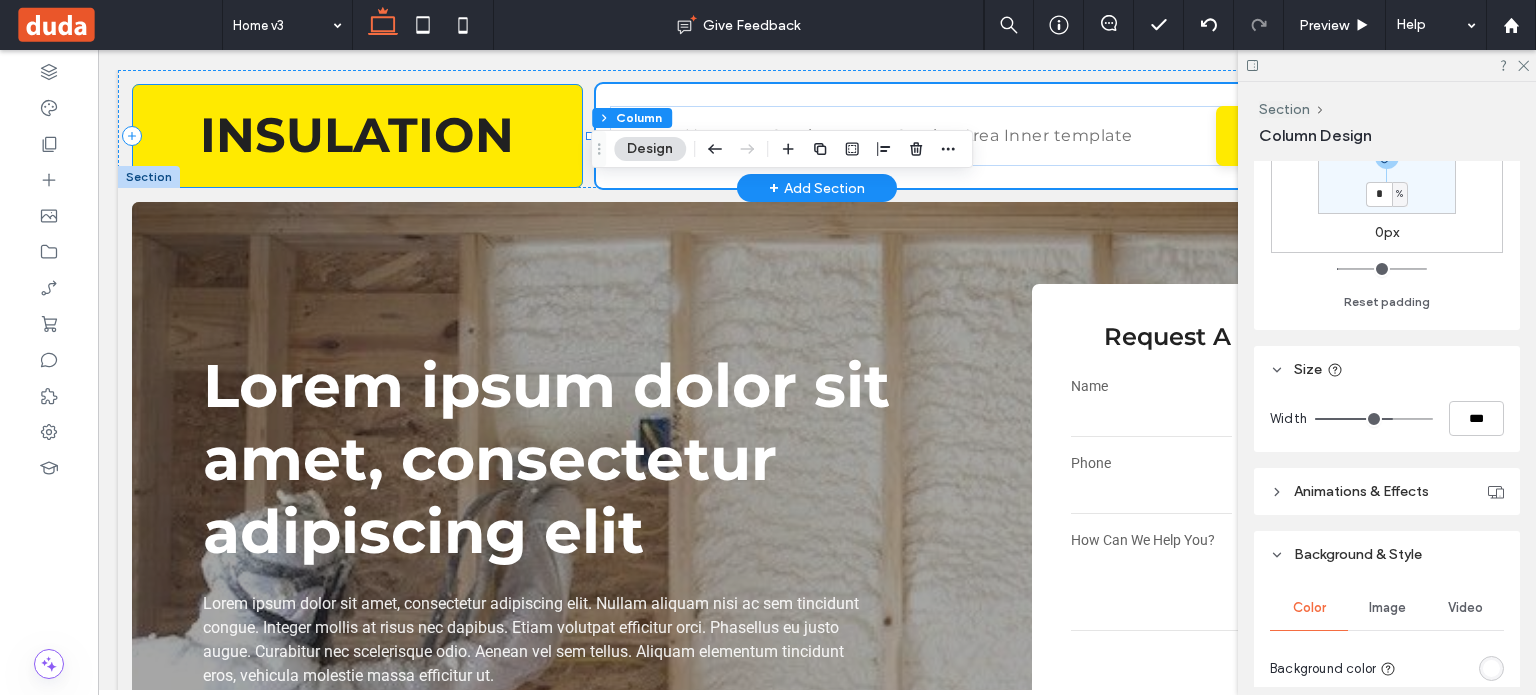 click on "INSULATION" at bounding box center (357, 136) 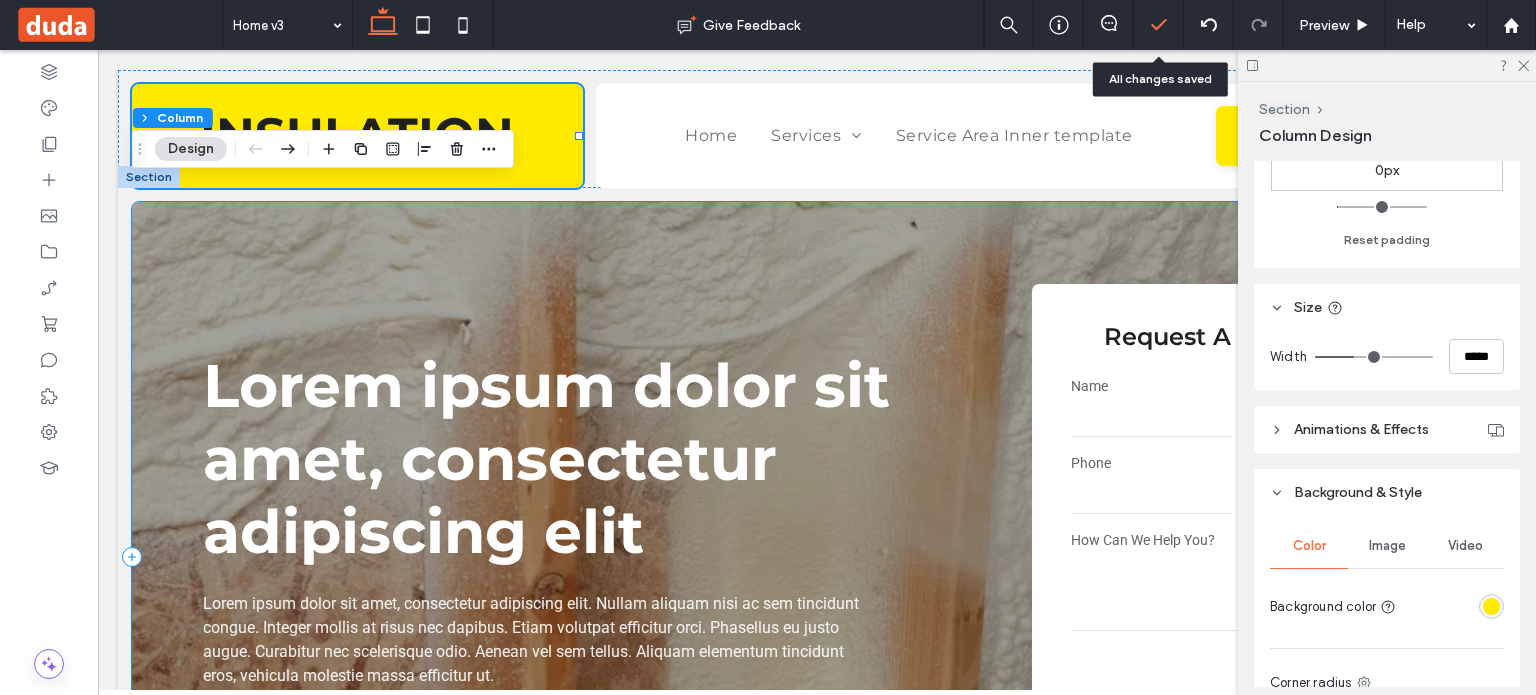 scroll, scrollTop: 500, scrollLeft: 0, axis: vertical 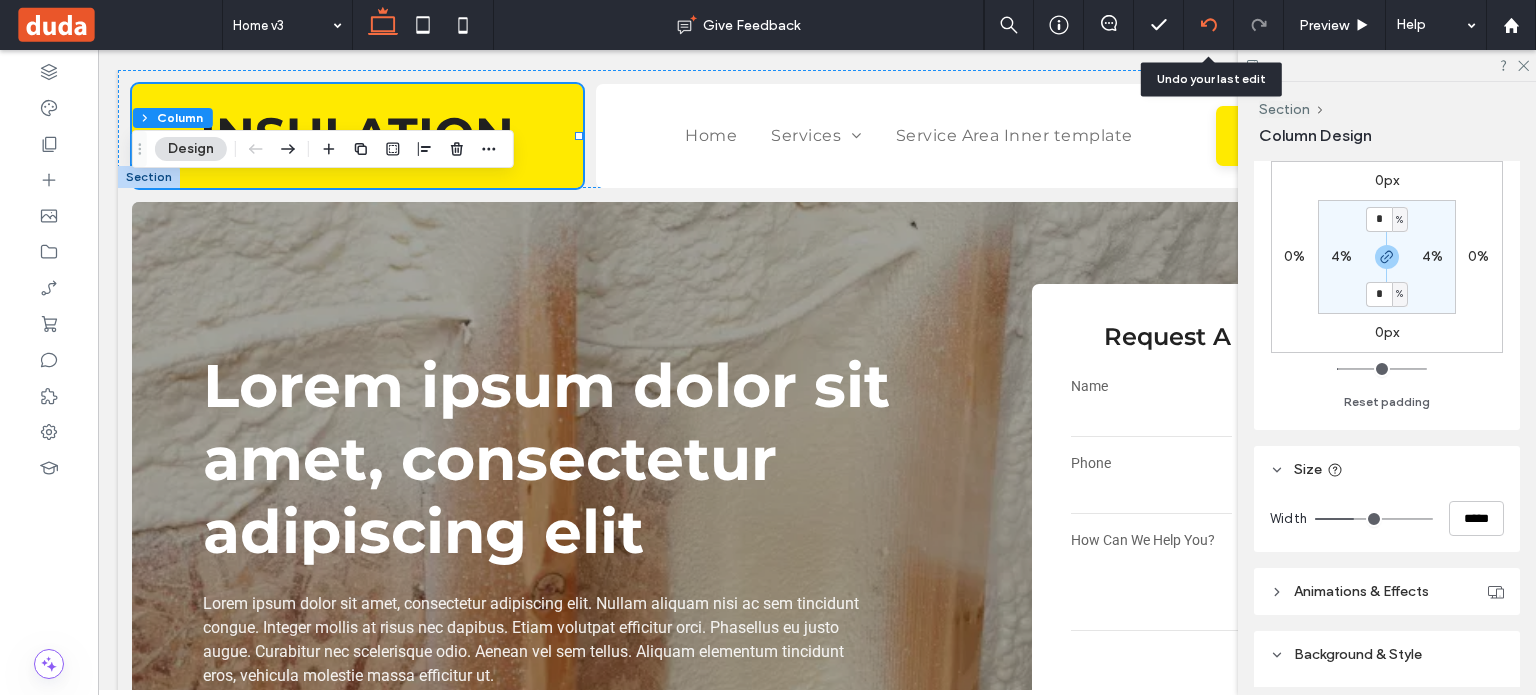 click 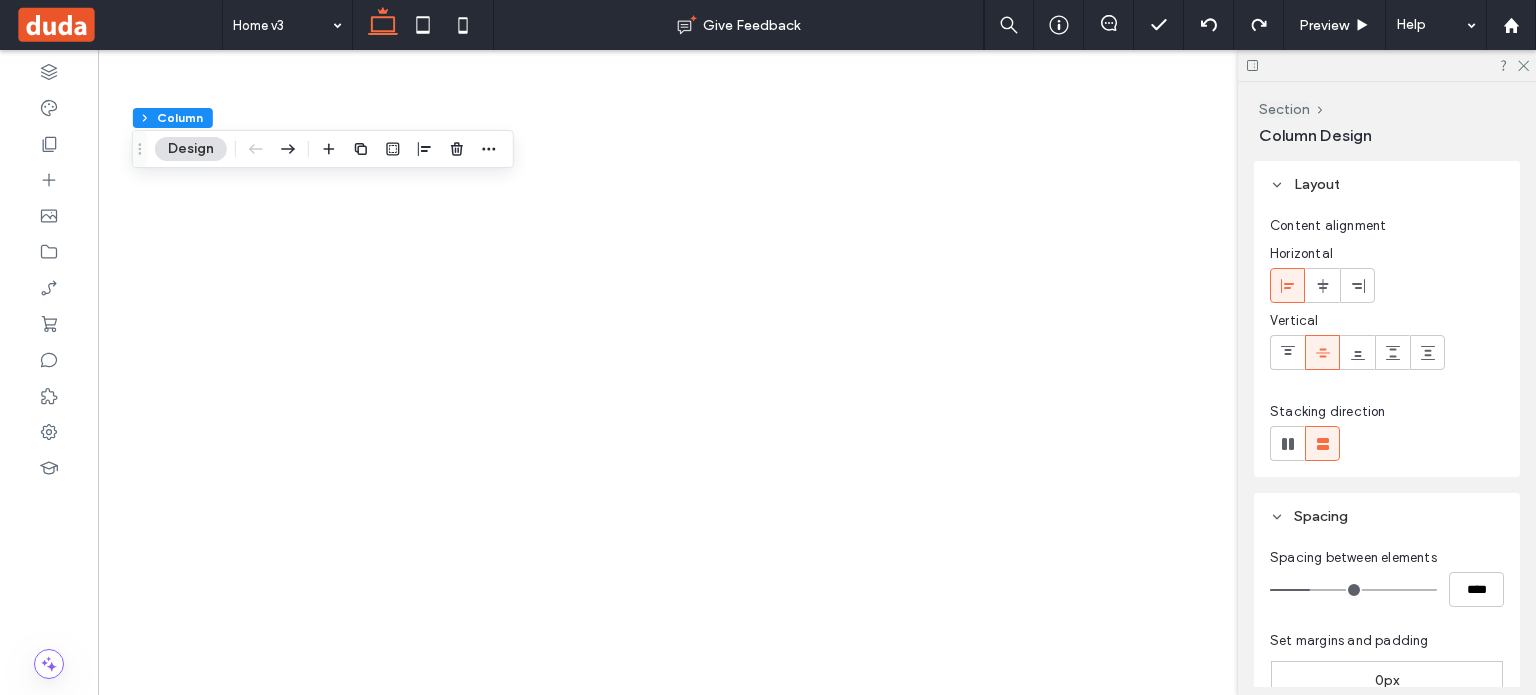 scroll, scrollTop: 400, scrollLeft: 0, axis: vertical 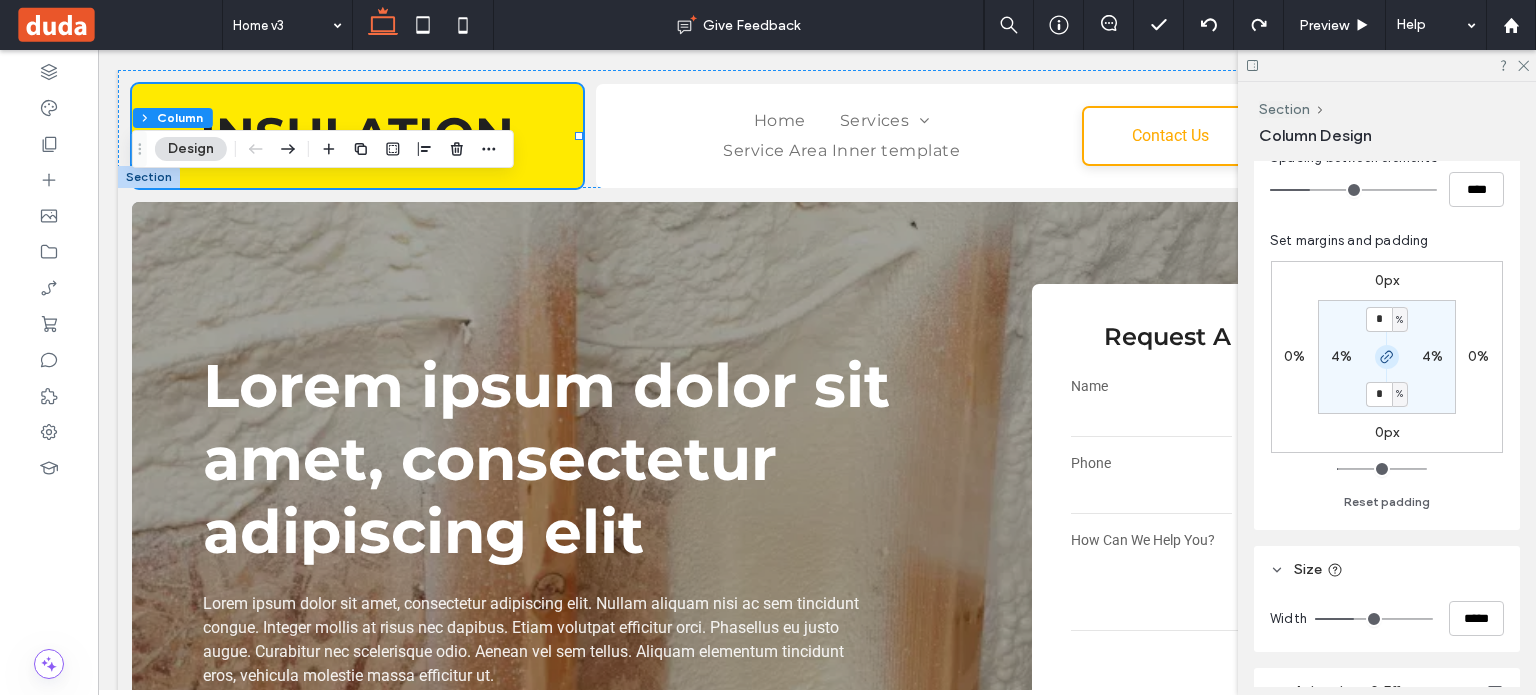 click 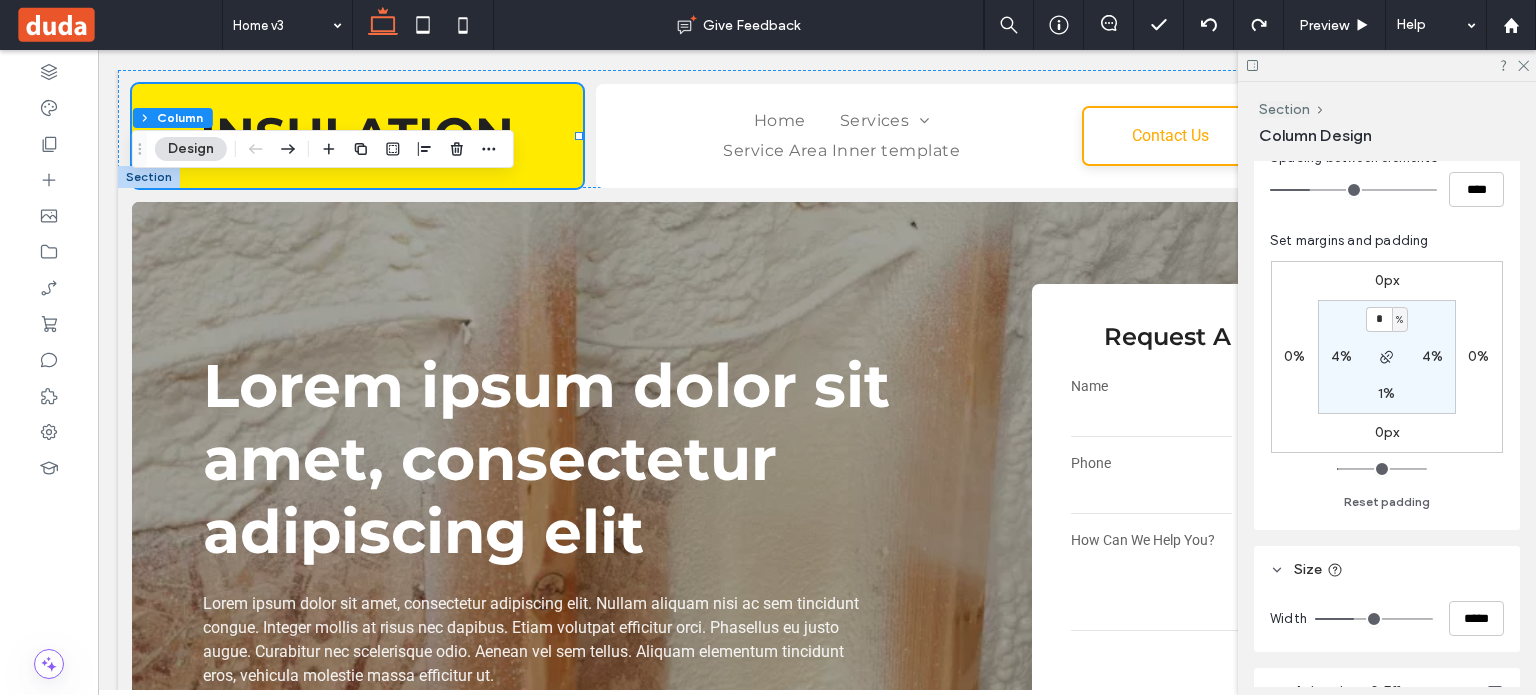 scroll, scrollTop: 0, scrollLeft: 0, axis: both 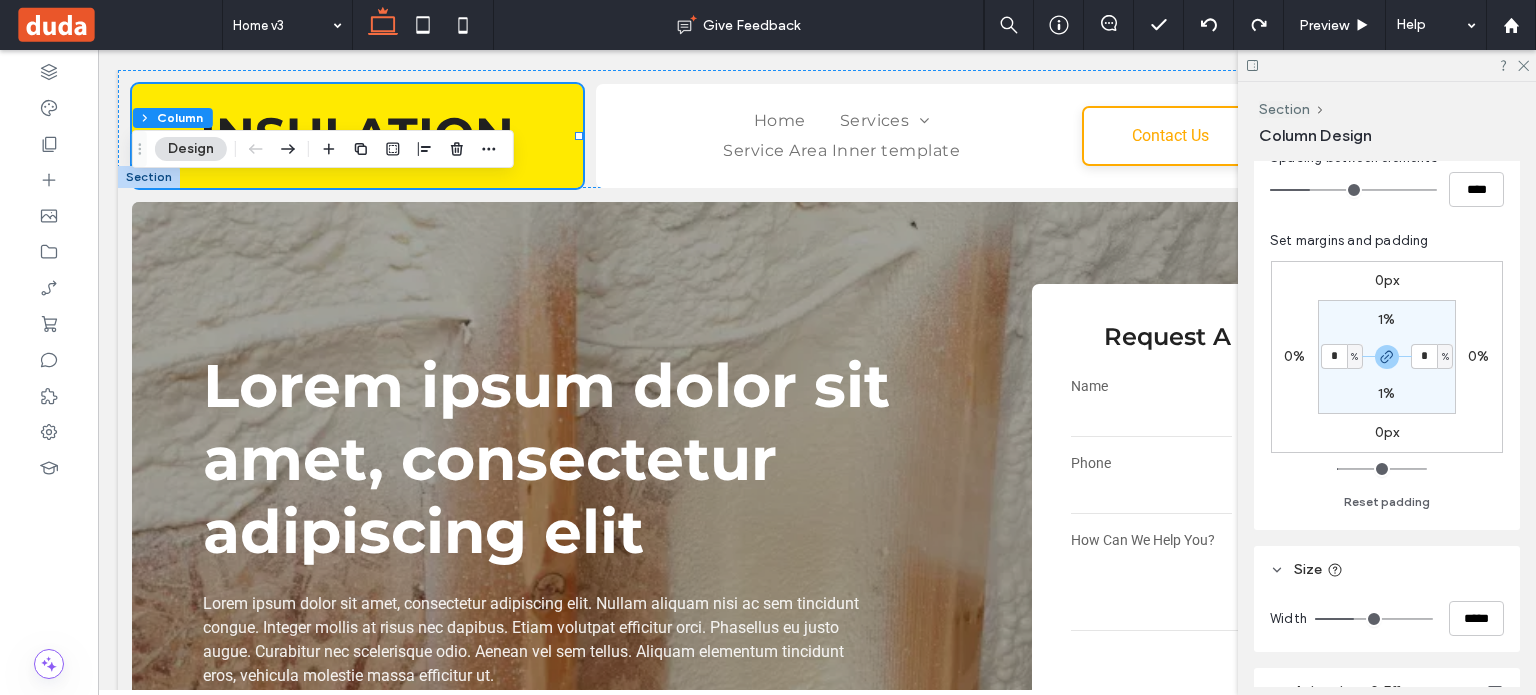 type on "*" 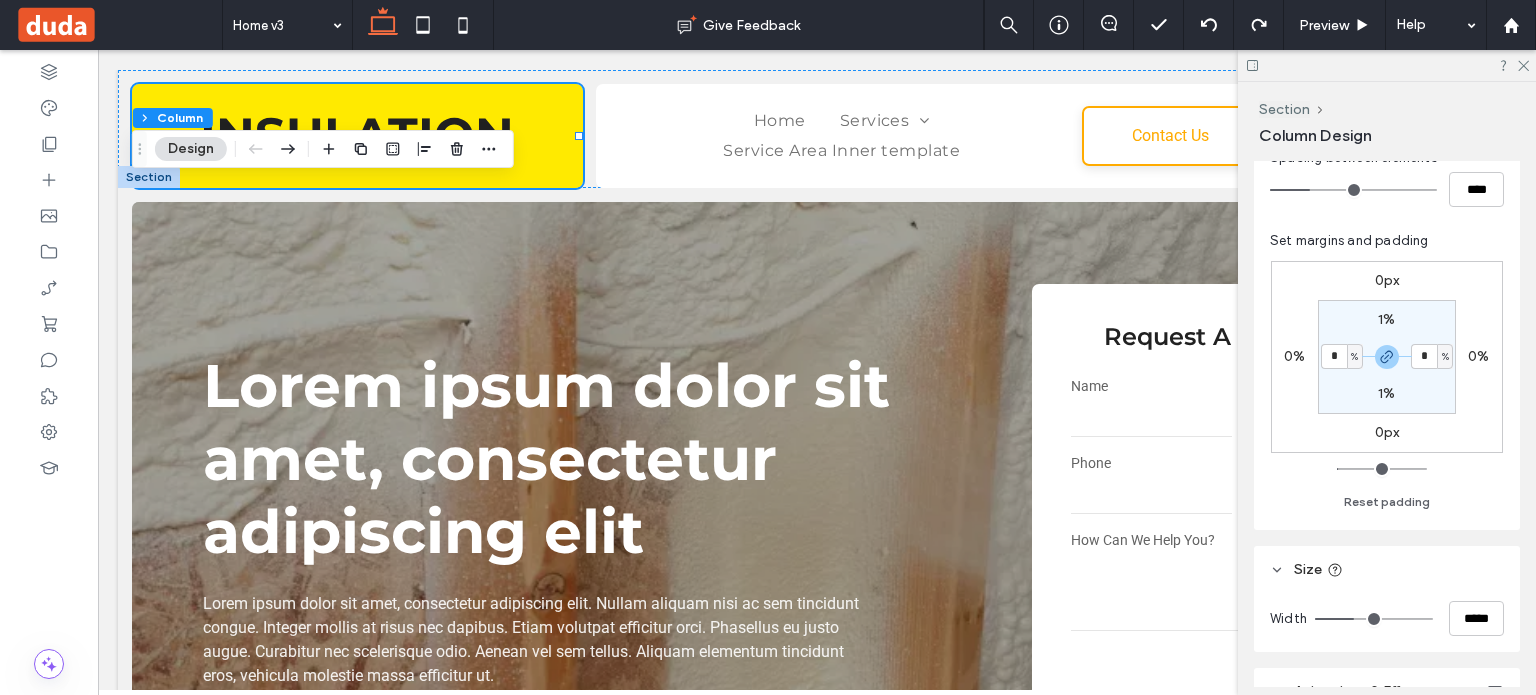 drag, startPoint x: 1388, startPoint y: 359, endPoint x: 1407, endPoint y: 359, distance: 19 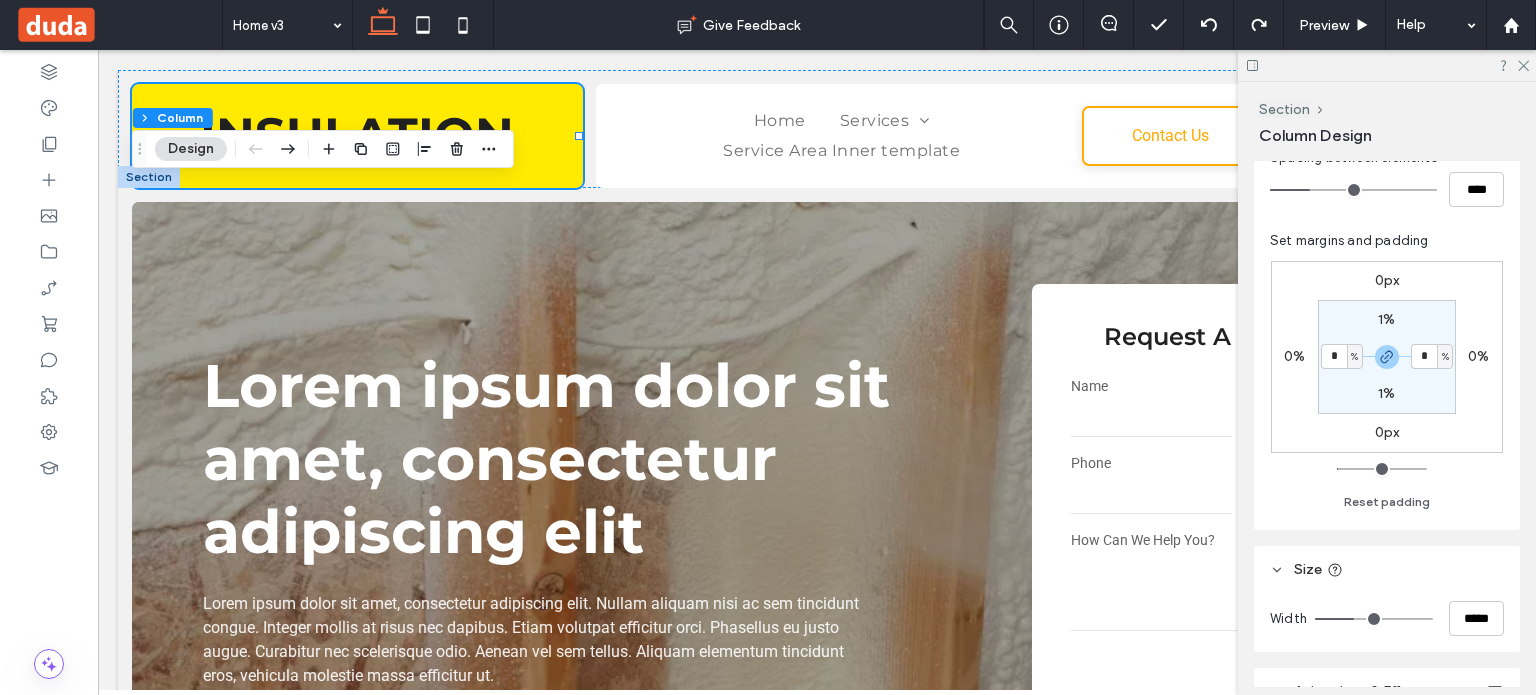 click 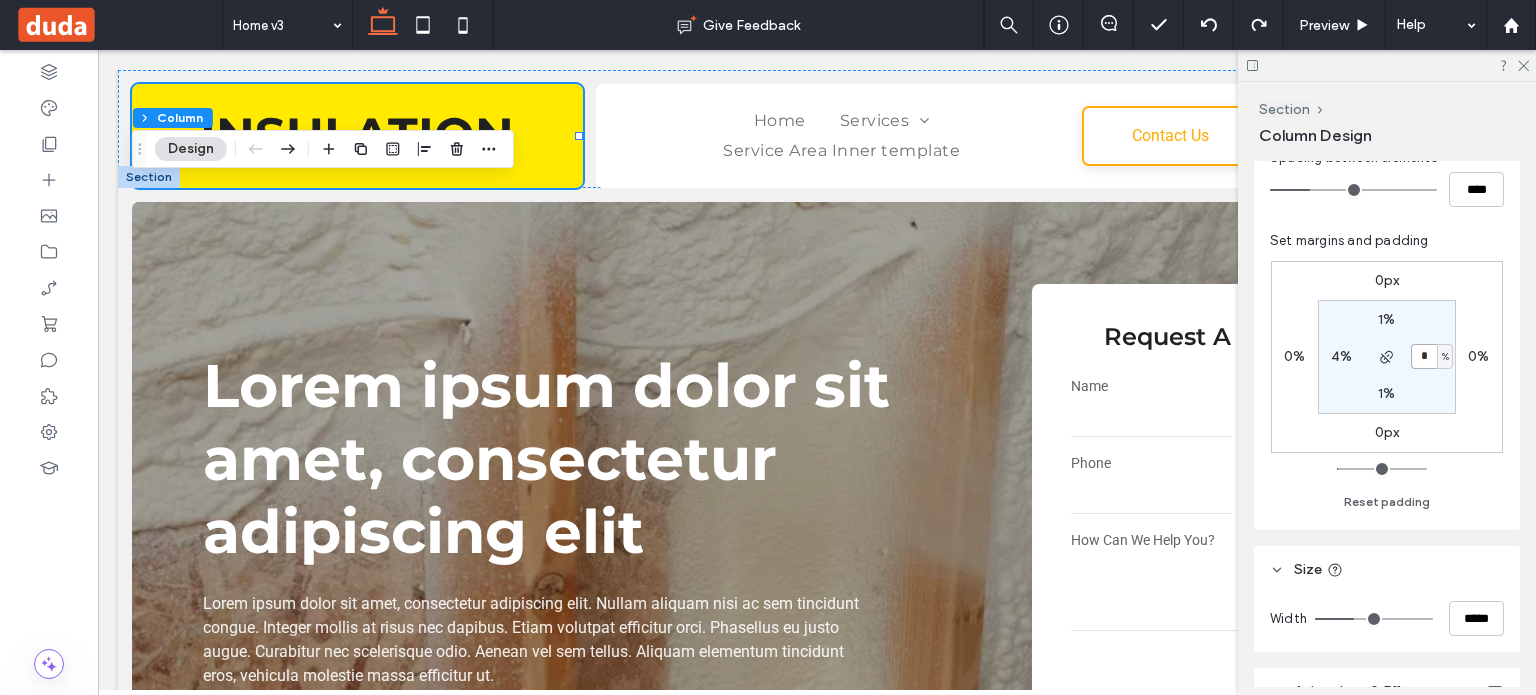 click on "*" at bounding box center (1424, 356) 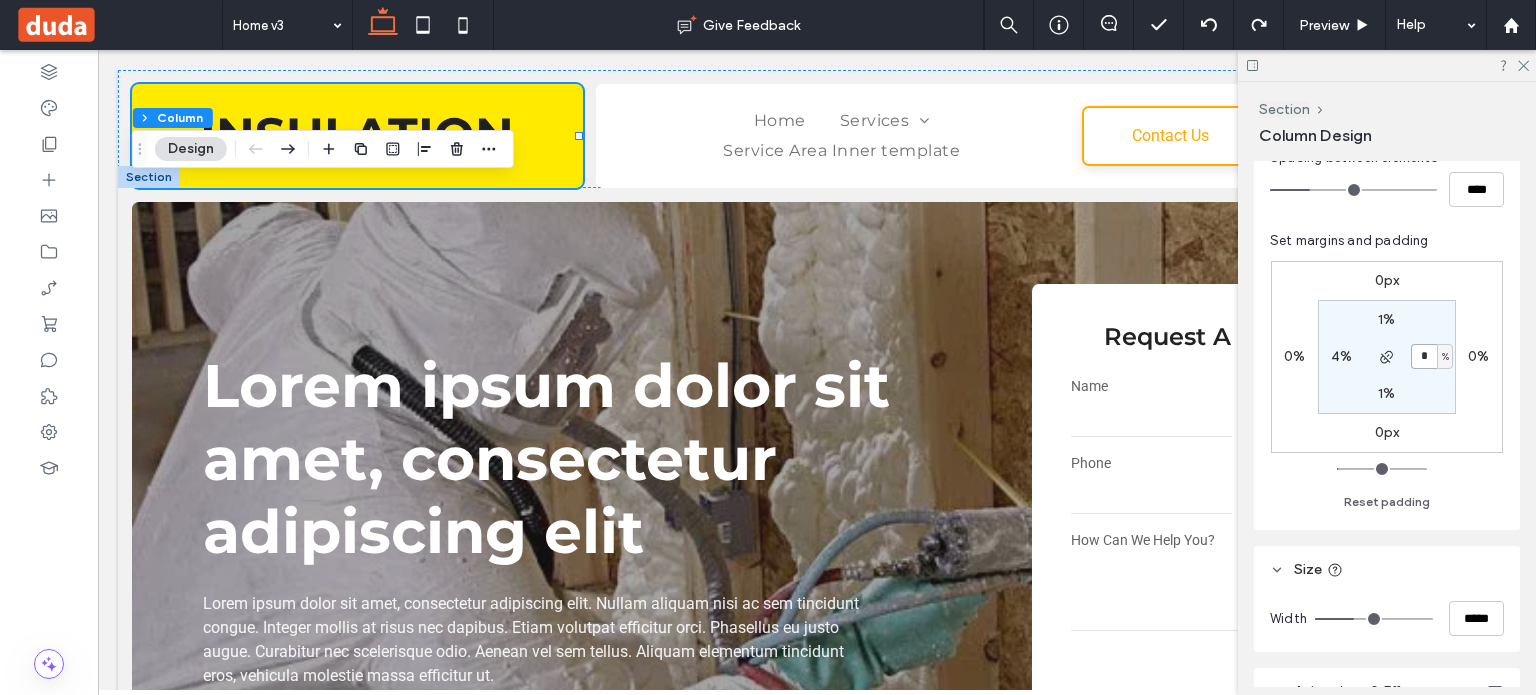 type on "*" 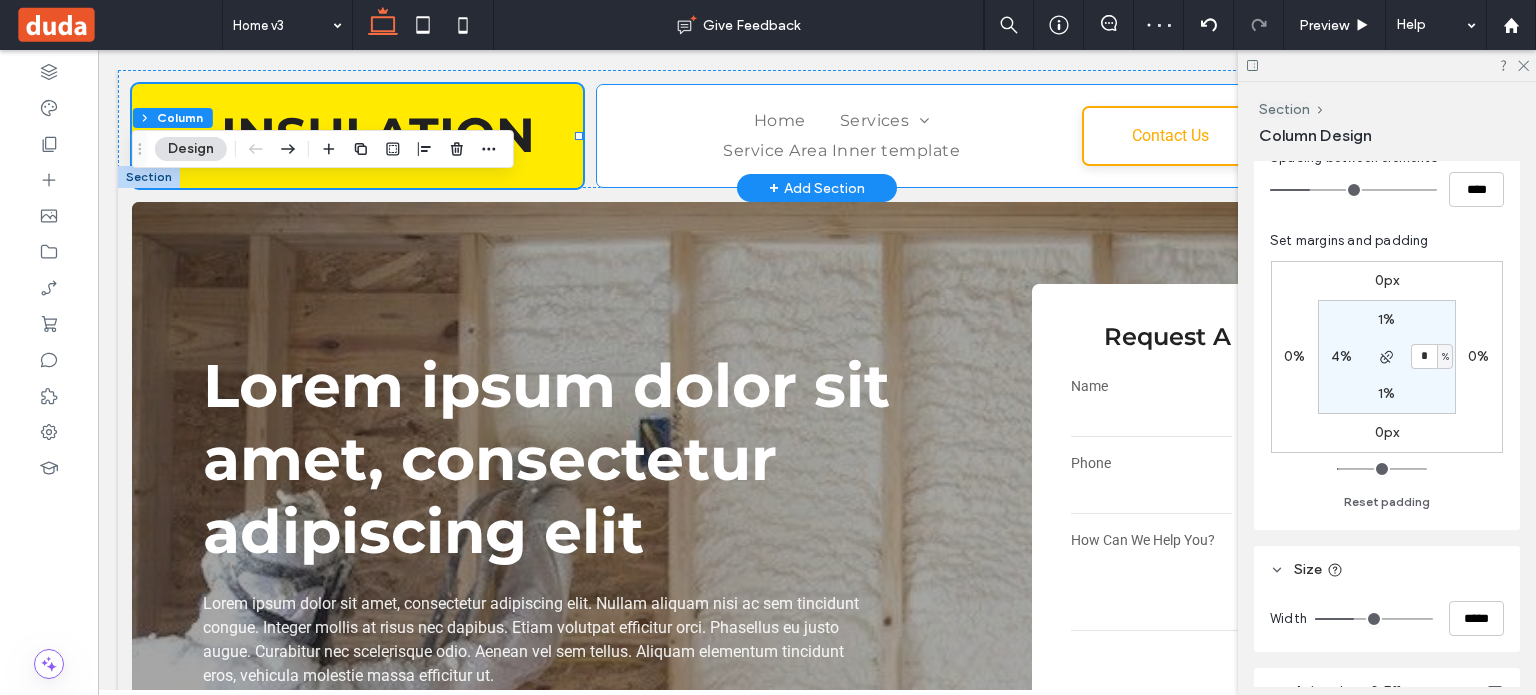 click on "Home
Services
Spray Foam Insulation
Commercial Insulation
Attic Insulation
Batt/Fiberglass Insulation
Blown-In Insulation
Crawl Space Insulation
Service Area Inner template
Contact Us
Get a Quote" at bounding box center [1048, 136] 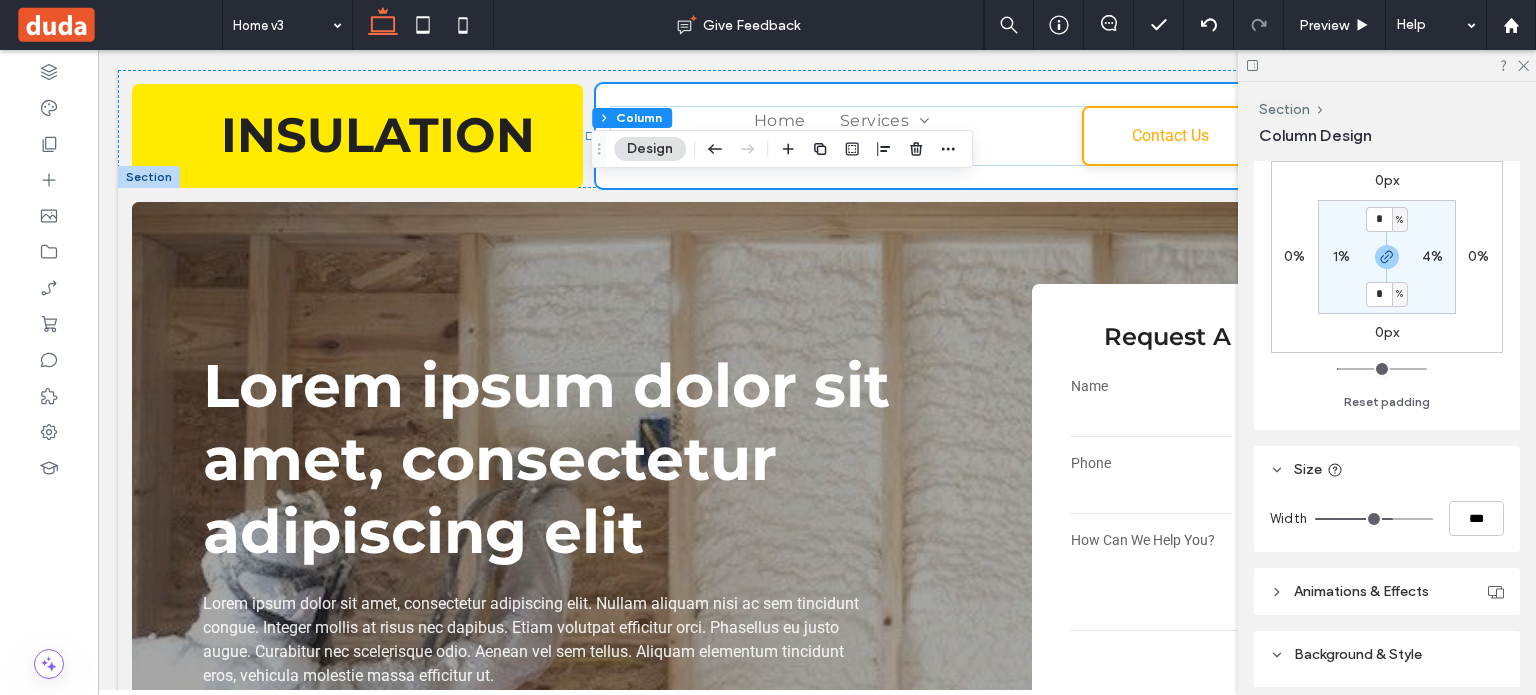 scroll, scrollTop: 569, scrollLeft: 0, axis: vertical 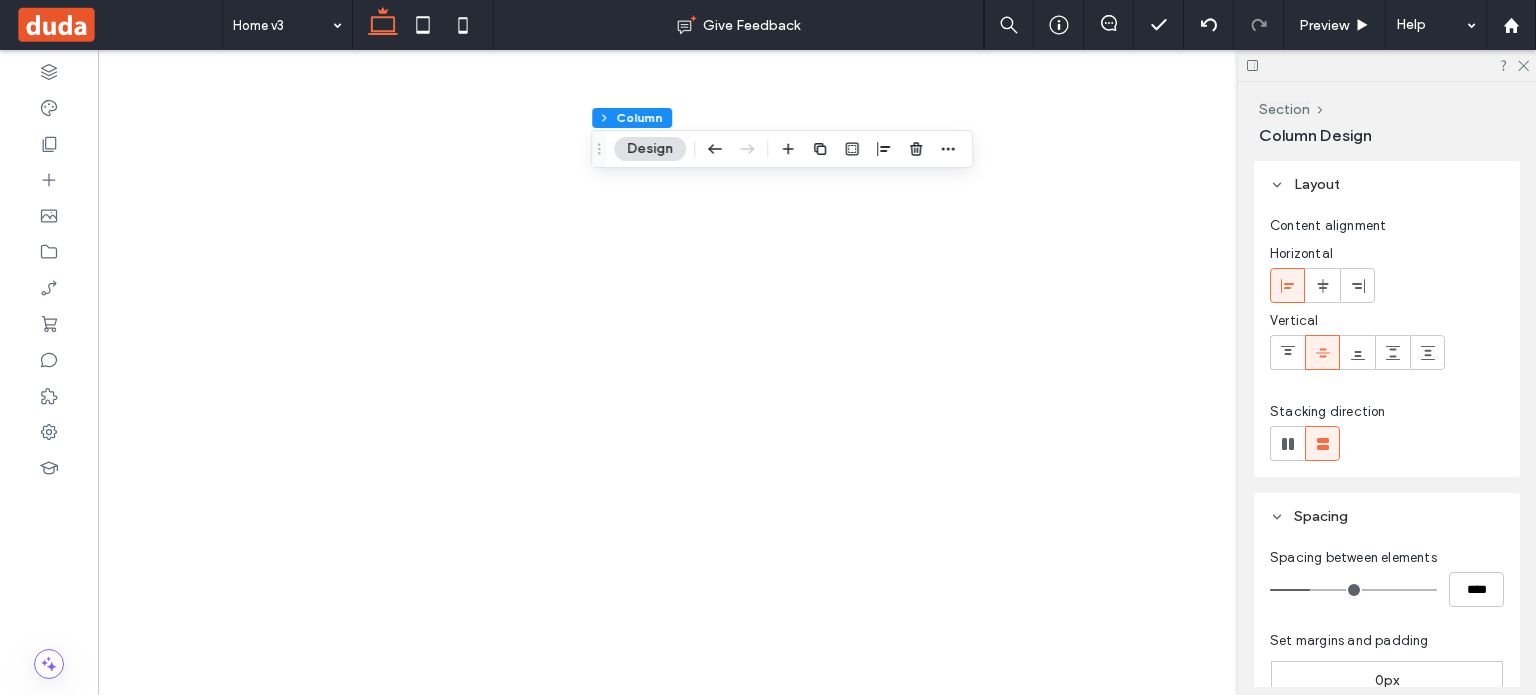 click on "***" at bounding box center (1476, 1018) 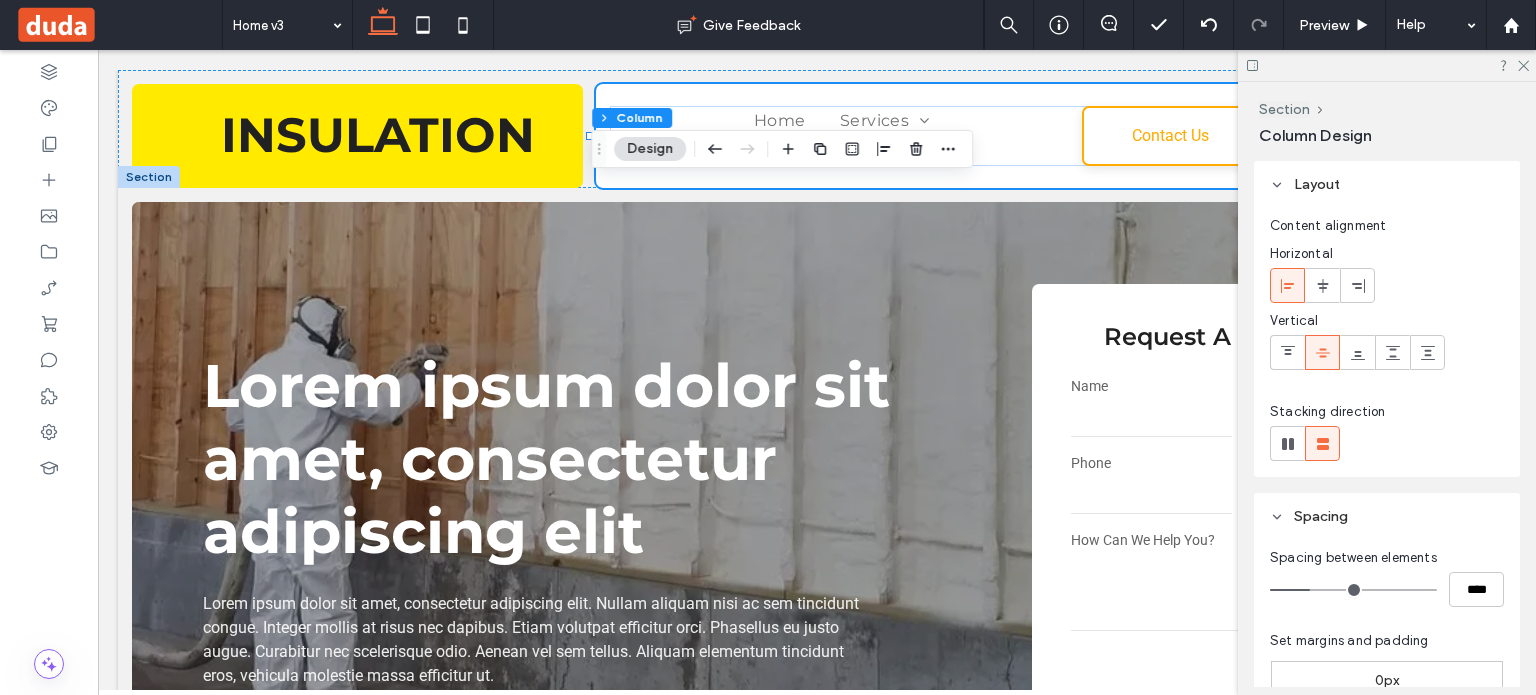 scroll, scrollTop: 0, scrollLeft: 0, axis: both 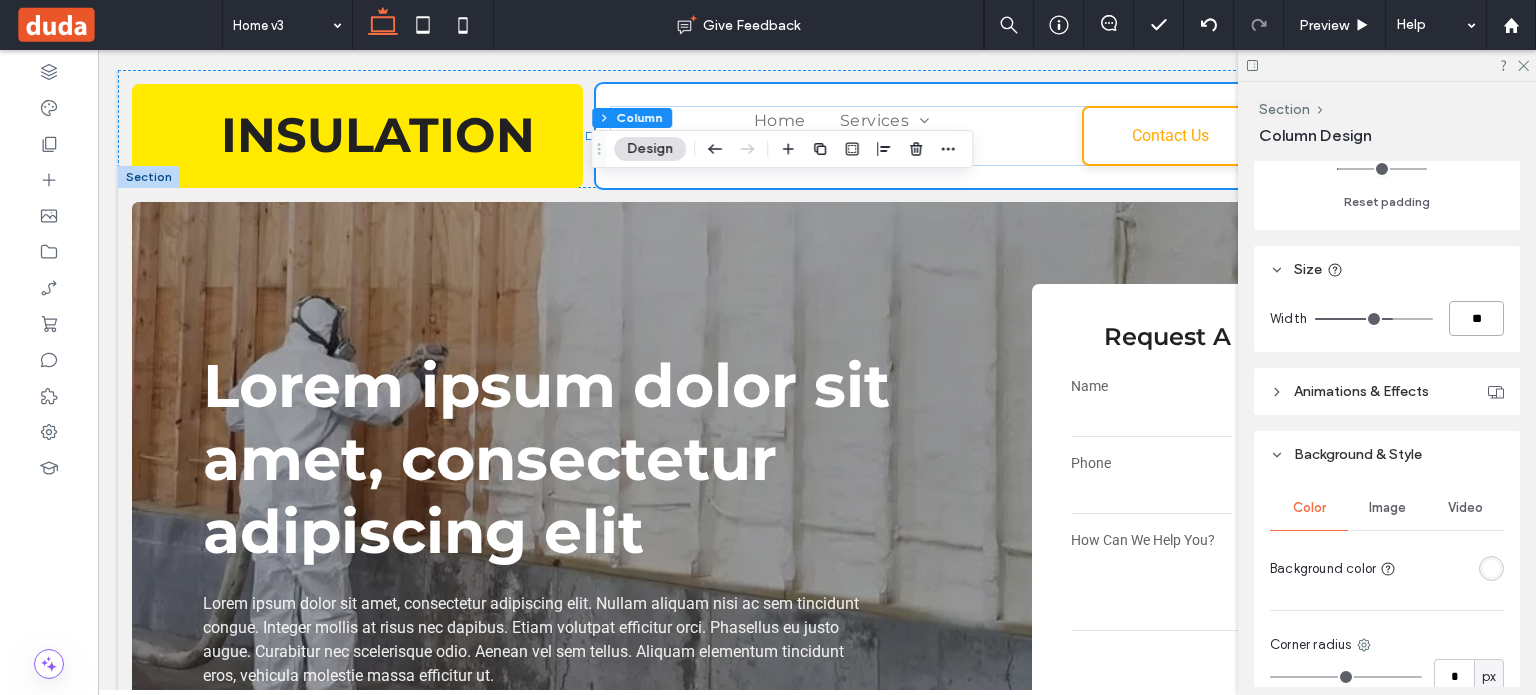 type on "**" 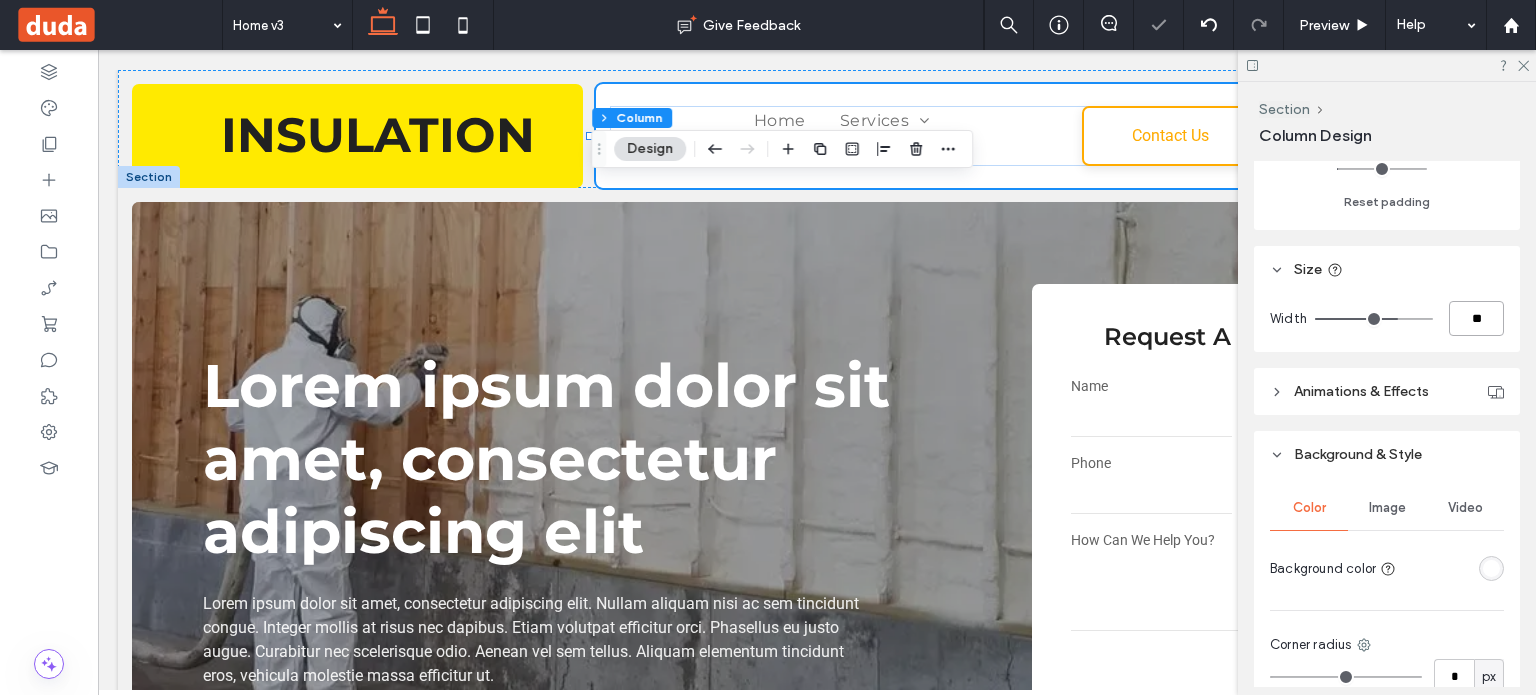 type on "**" 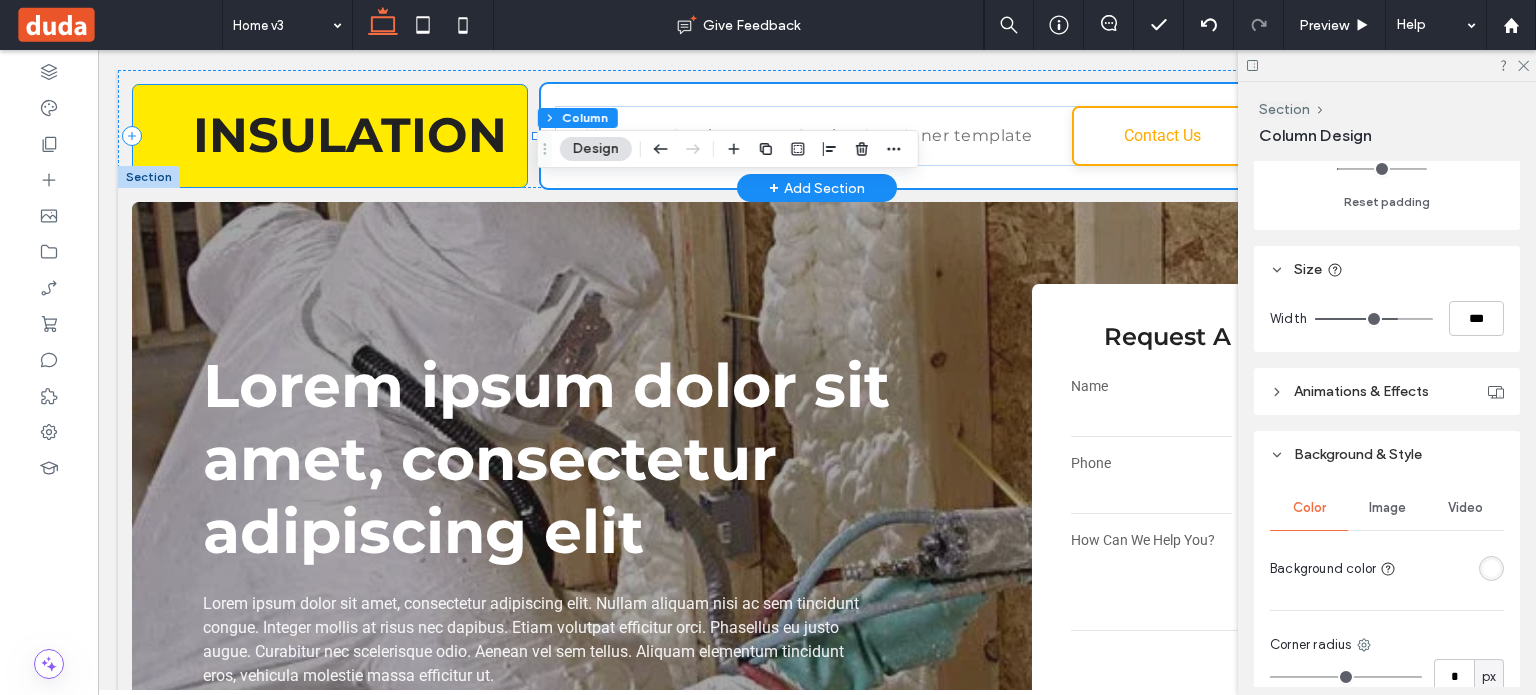 click on "INSULATION" at bounding box center (330, 136) 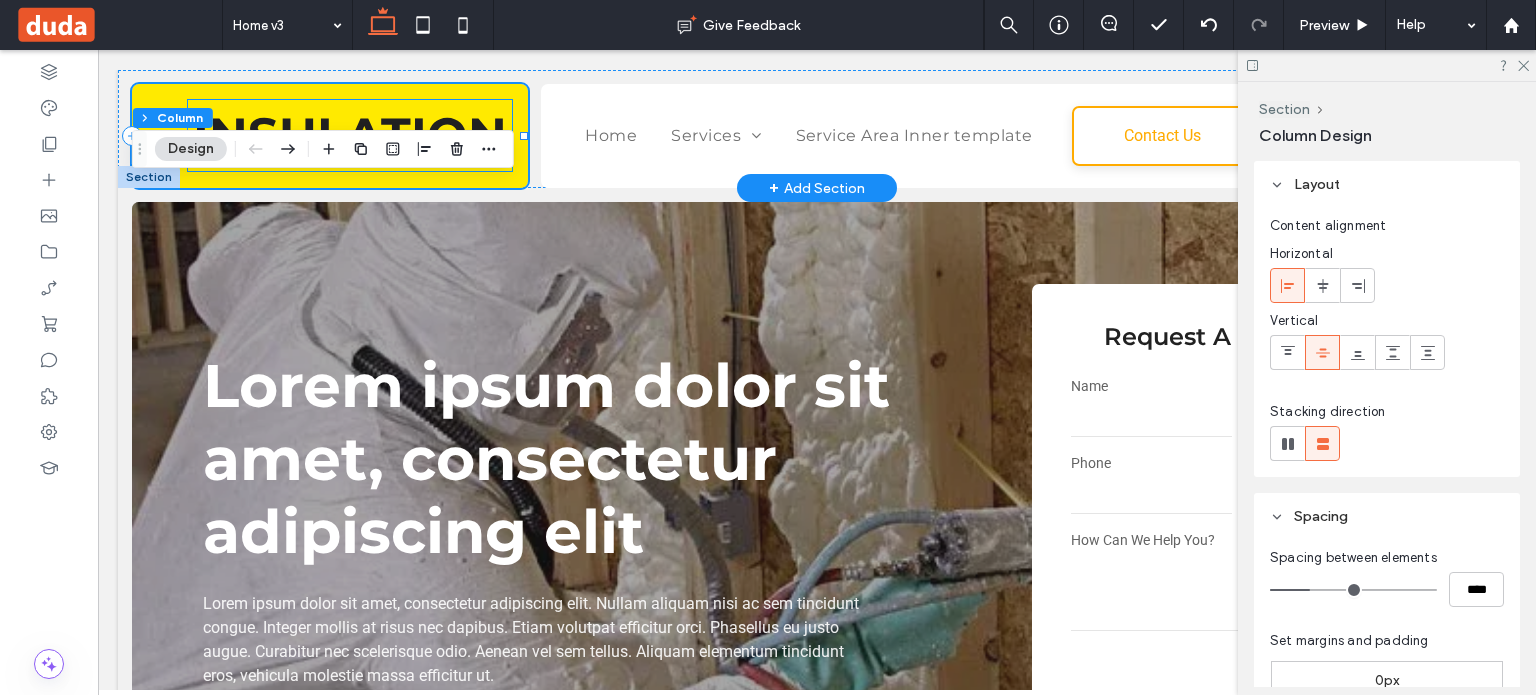 click on "INSULATION" at bounding box center [350, 135] 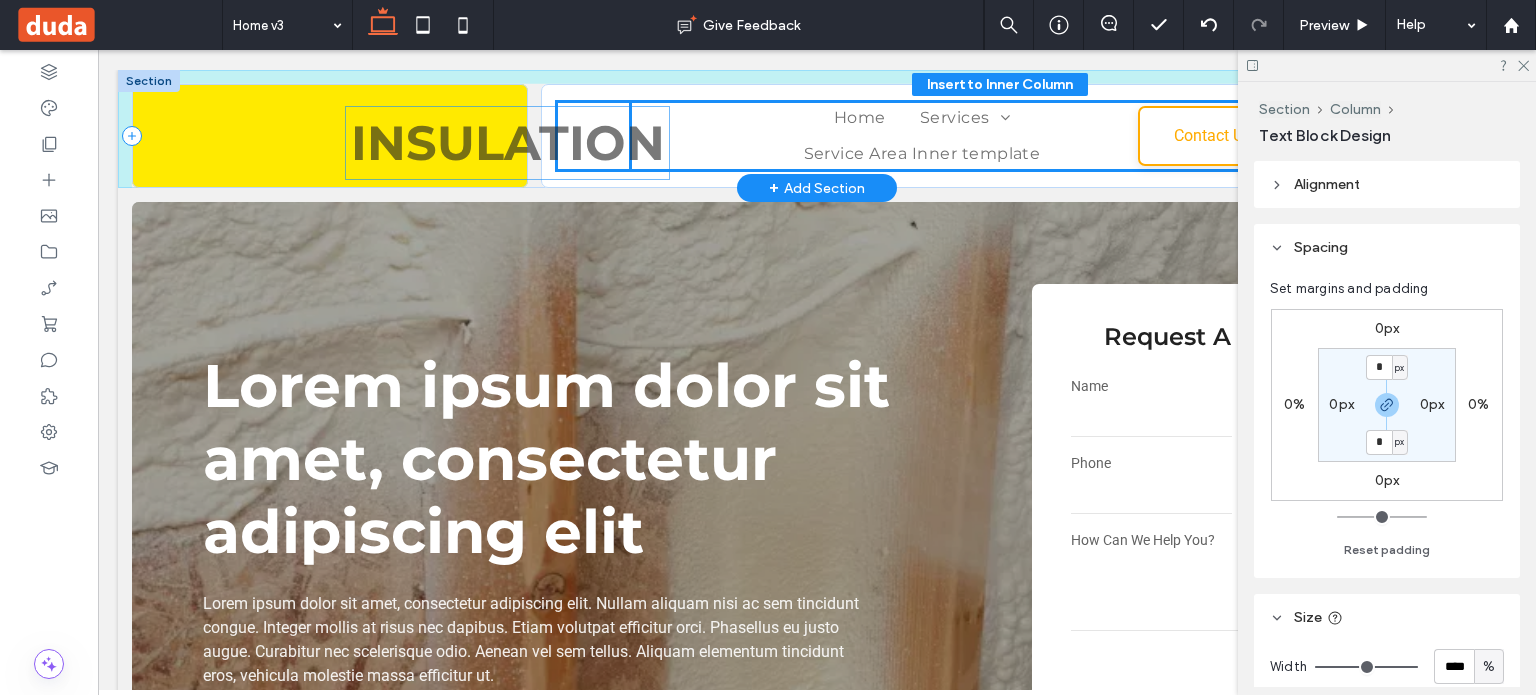 drag, startPoint x: 448, startPoint y: 120, endPoint x: 608, endPoint y: 127, distance: 160.15305 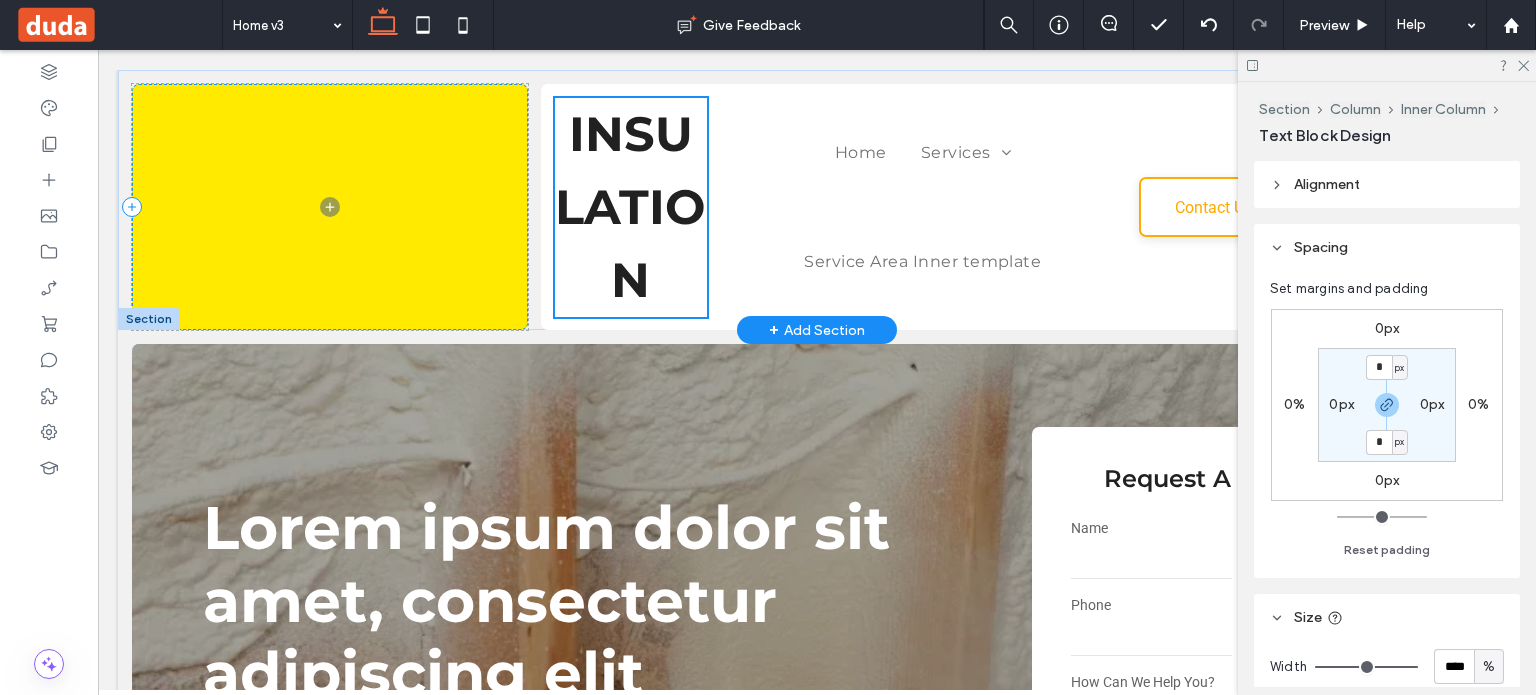 type on "**" 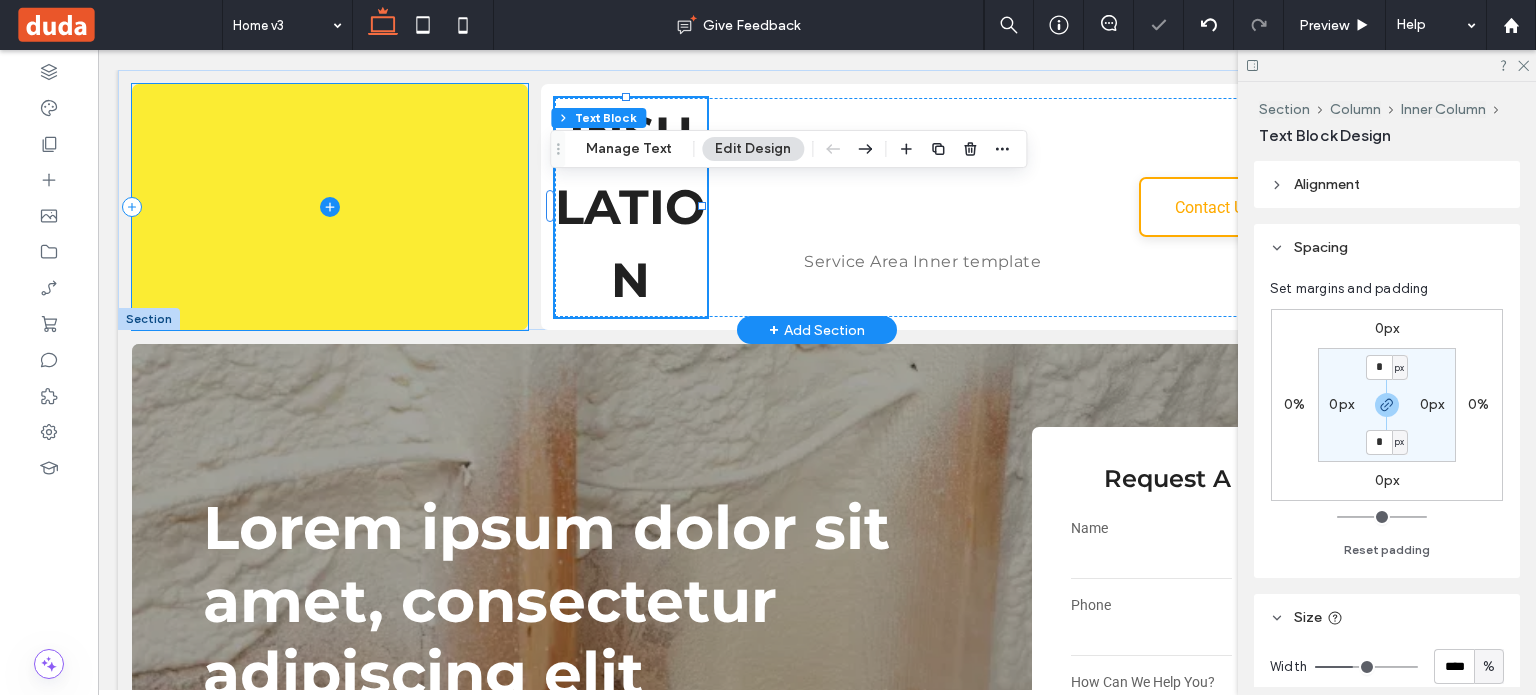 drag, startPoint x: 476, startPoint y: 171, endPoint x: 491, endPoint y: 167, distance: 15.524175 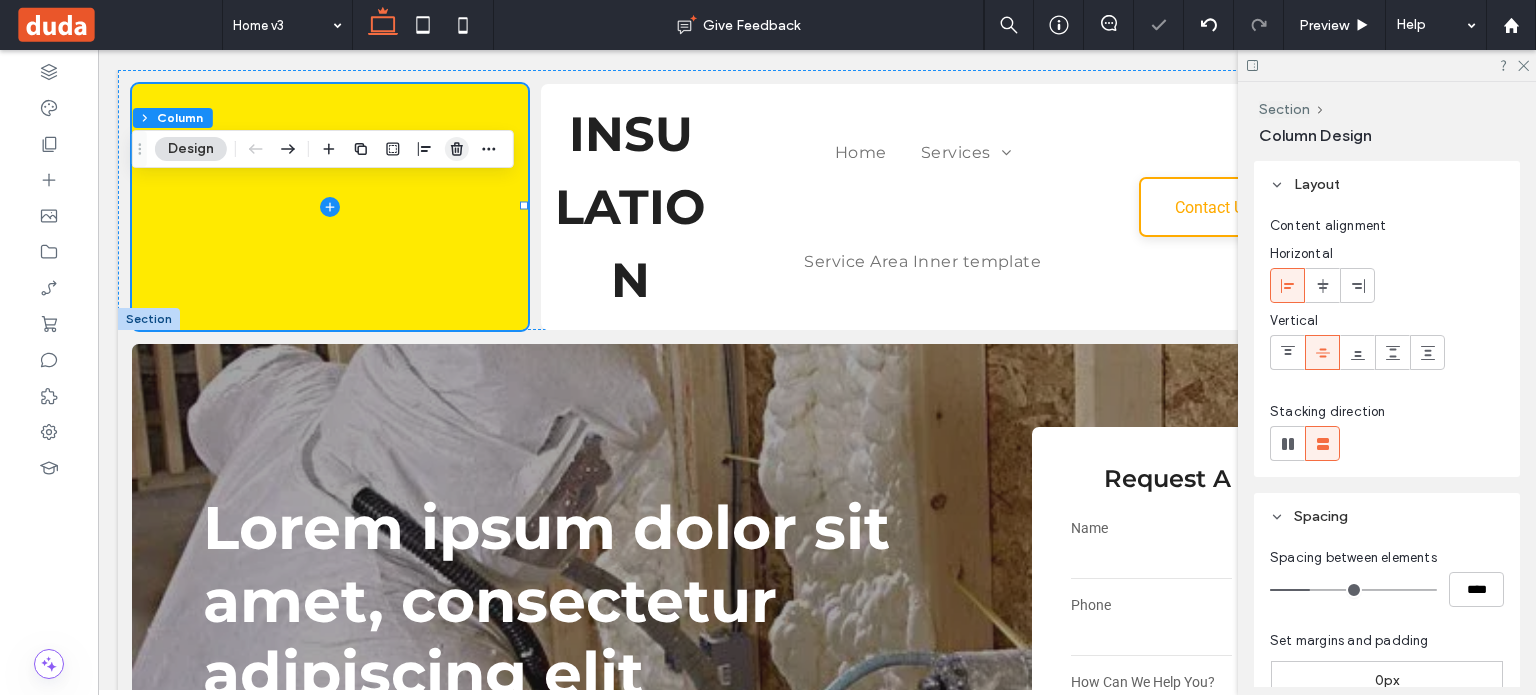 click 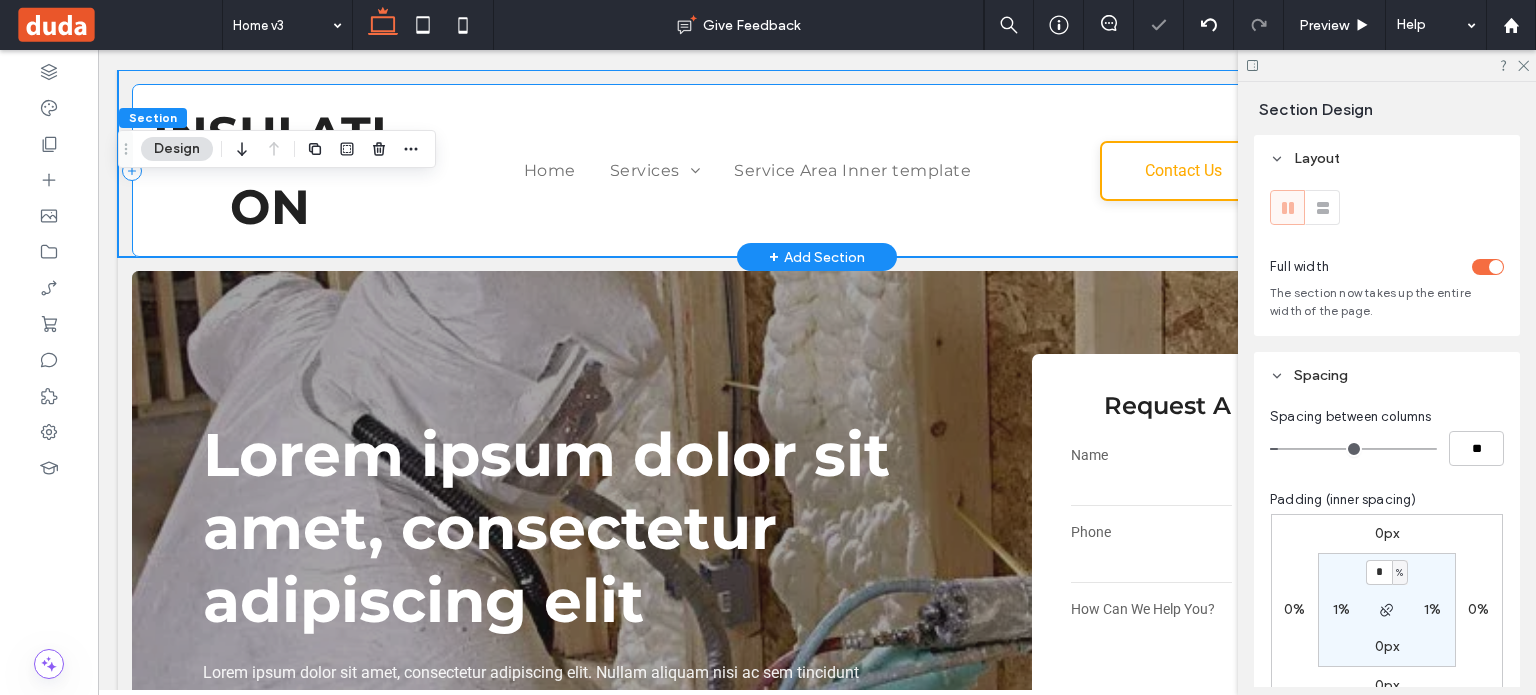 click on "INSULATION
Home
Services
Spray Foam Insulation
Commercial Insulation
Attic Insulation
Batt/Fiberglass Insulation
Blown-In Insulation
Crawl Space Insulation
Service Area Inner template
Contact Us
Get a Quote" at bounding box center (817, 170) 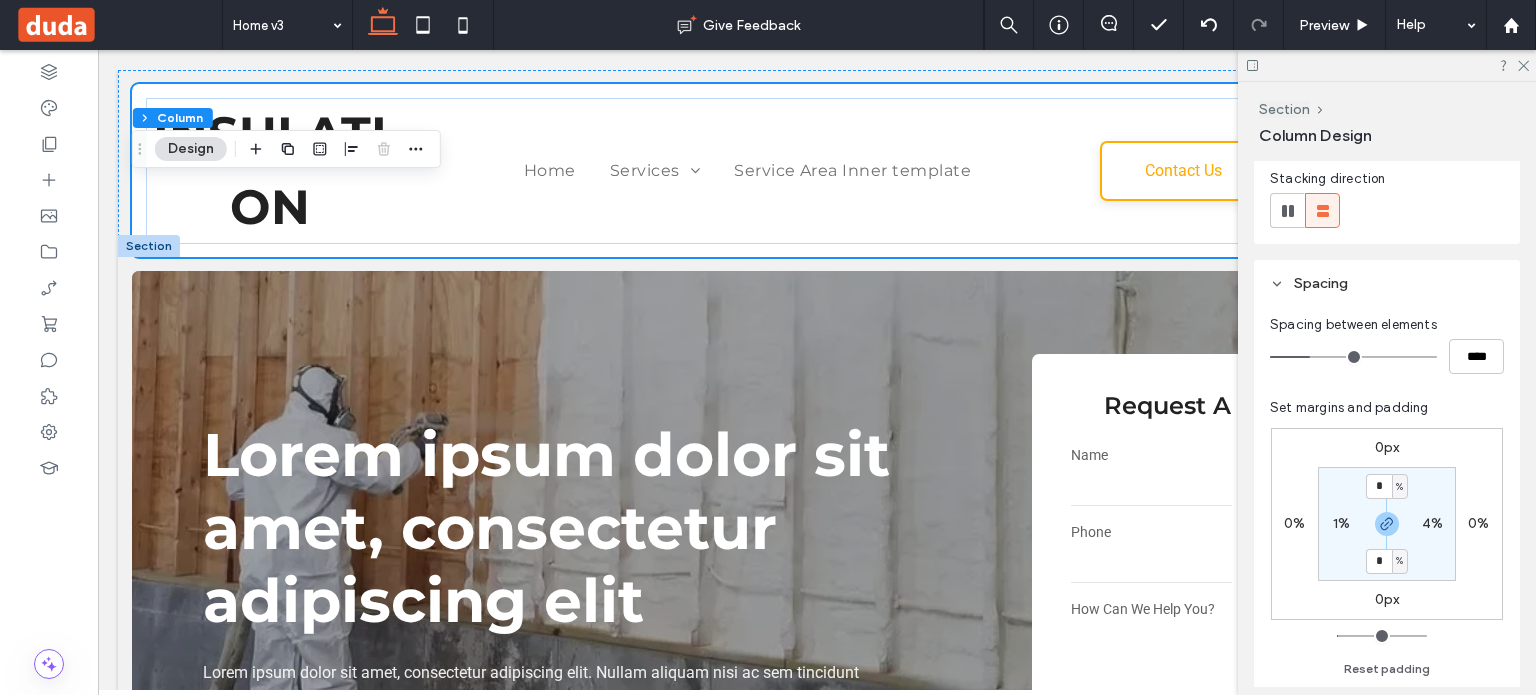 scroll, scrollTop: 192, scrollLeft: 0, axis: vertical 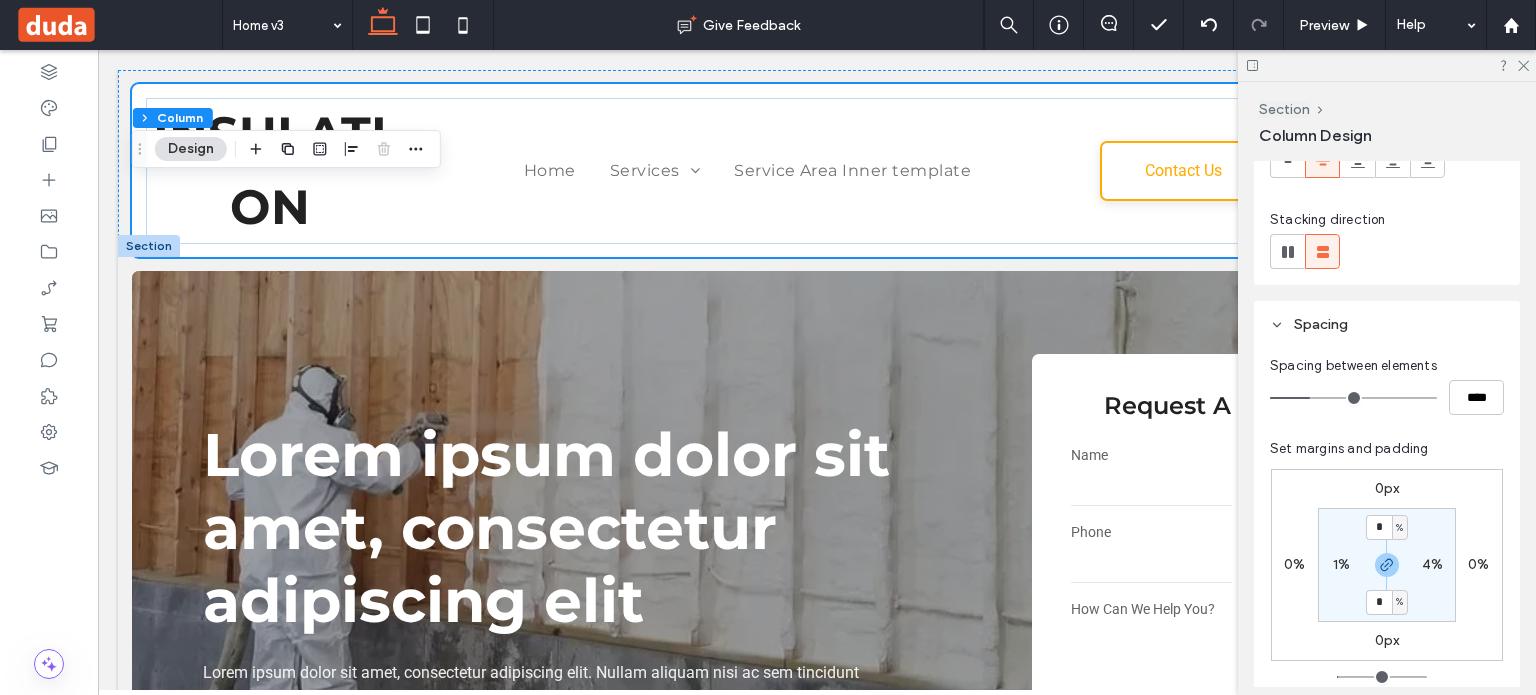 click on "1%" at bounding box center (1341, 564) 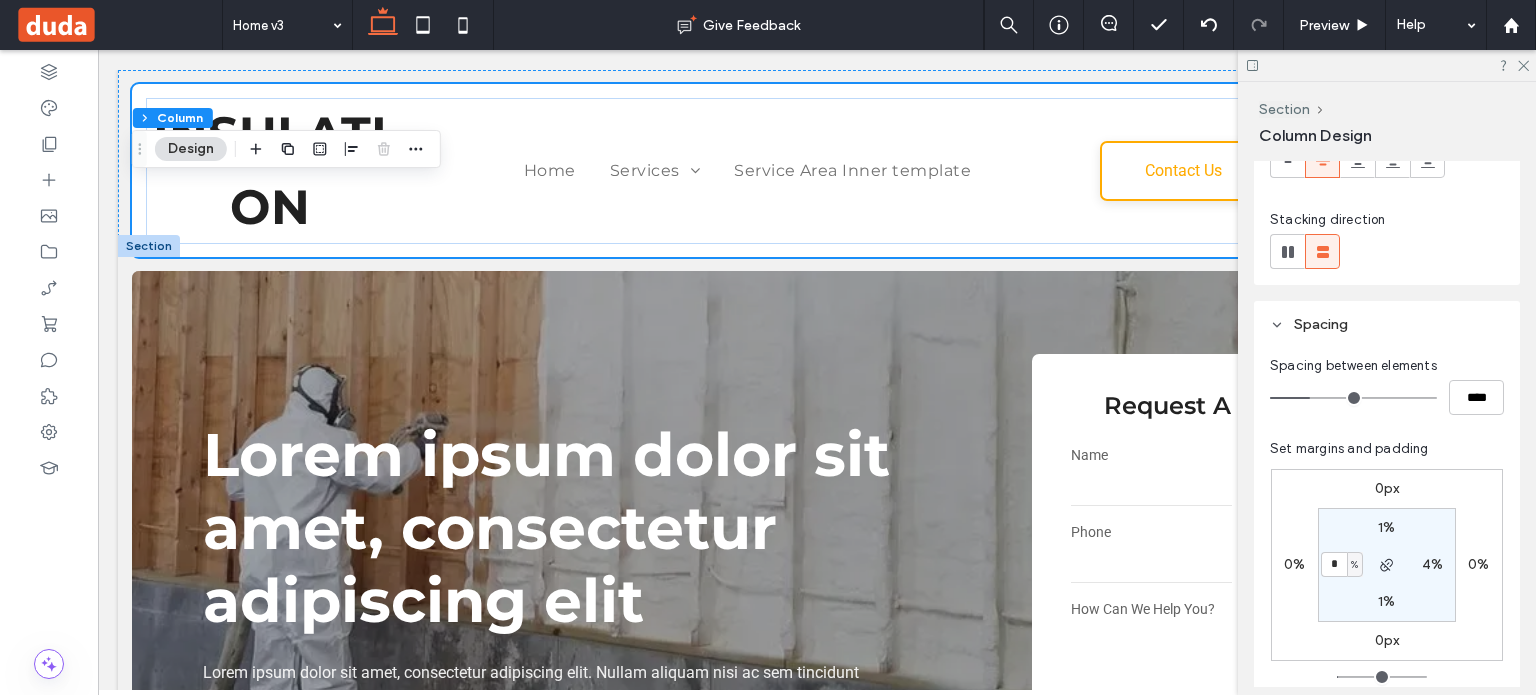 type on "*" 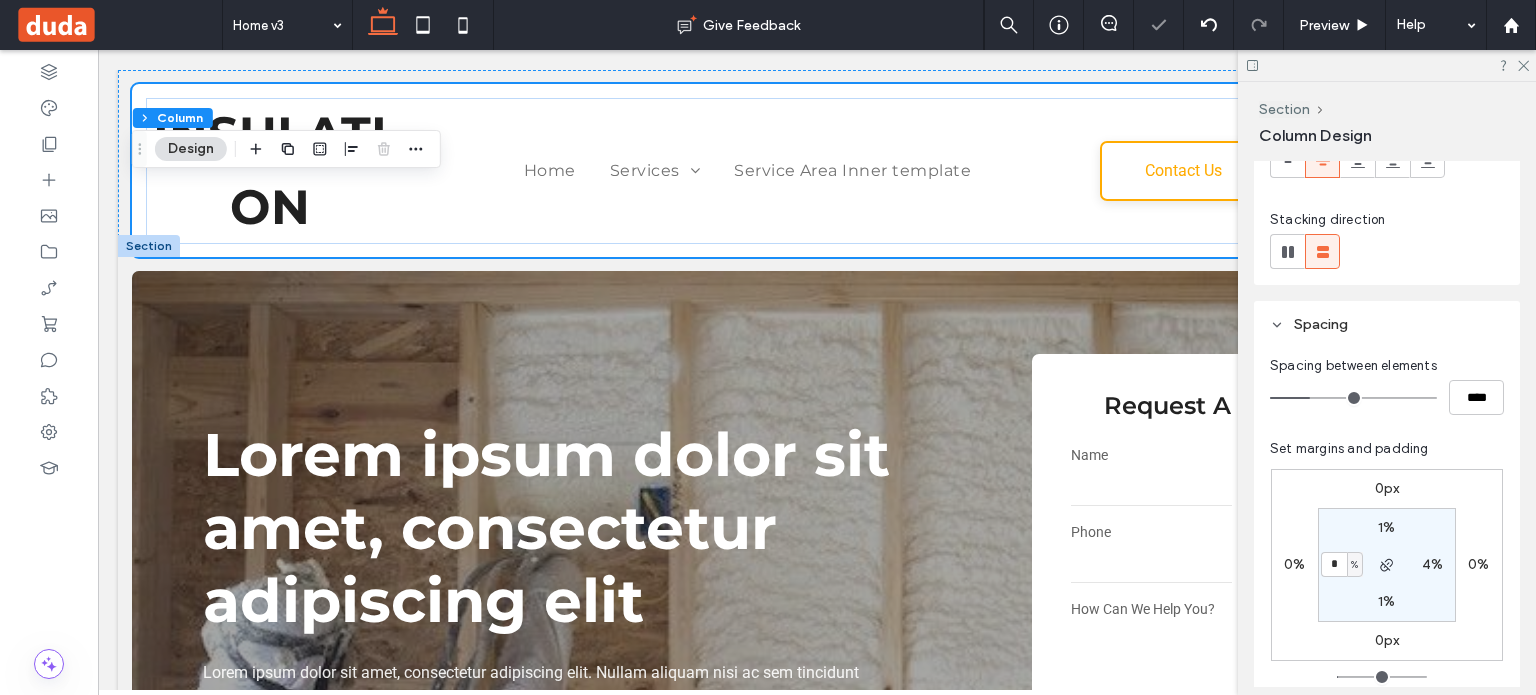 type on "*" 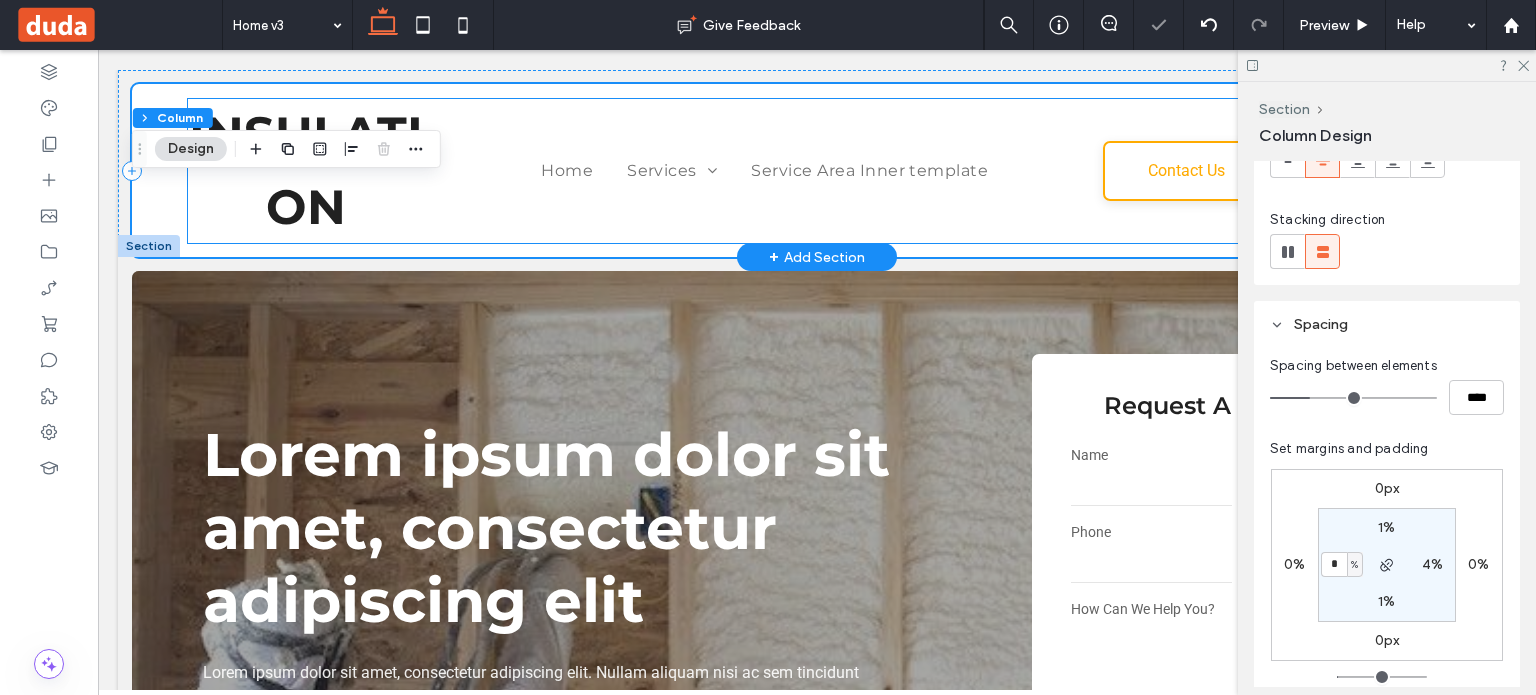 click on "INSULATION" at bounding box center [306, 171] 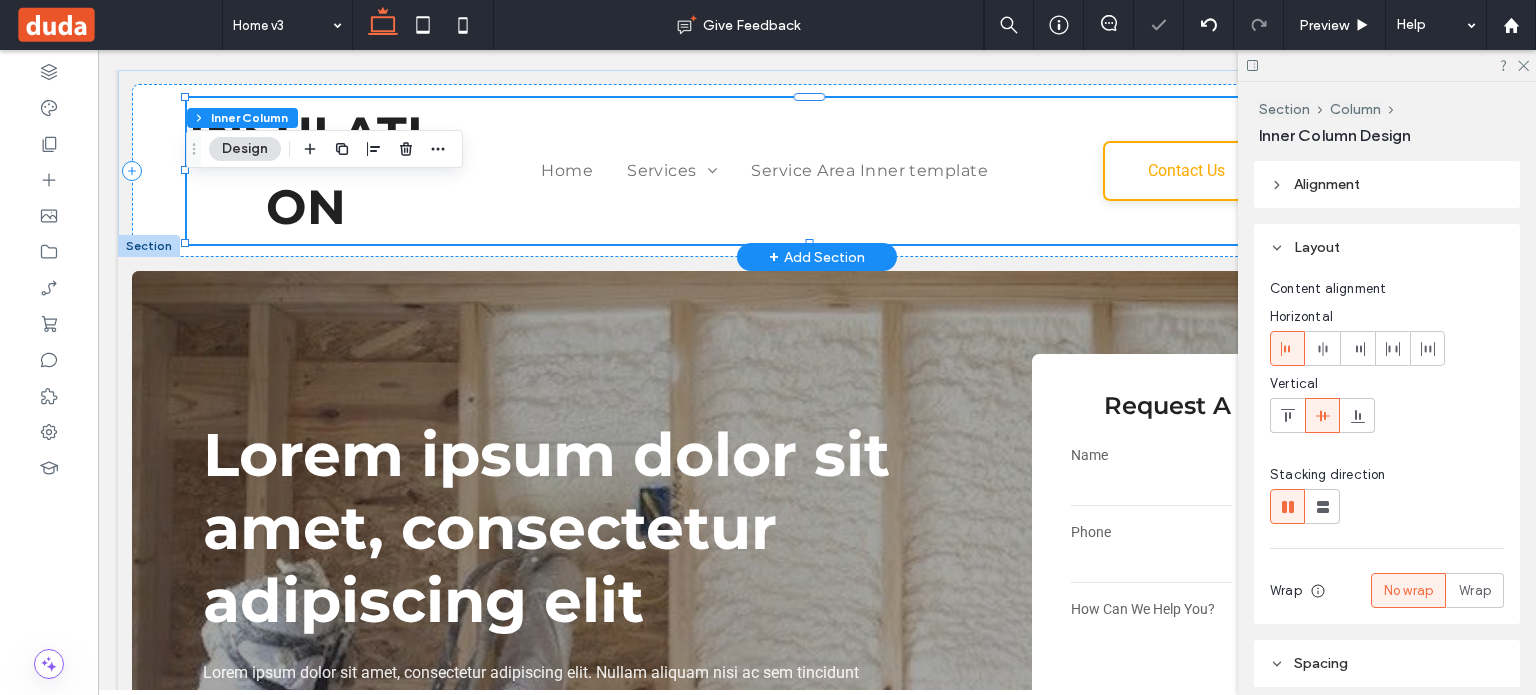 click on "INSULATION" at bounding box center (306, 171) 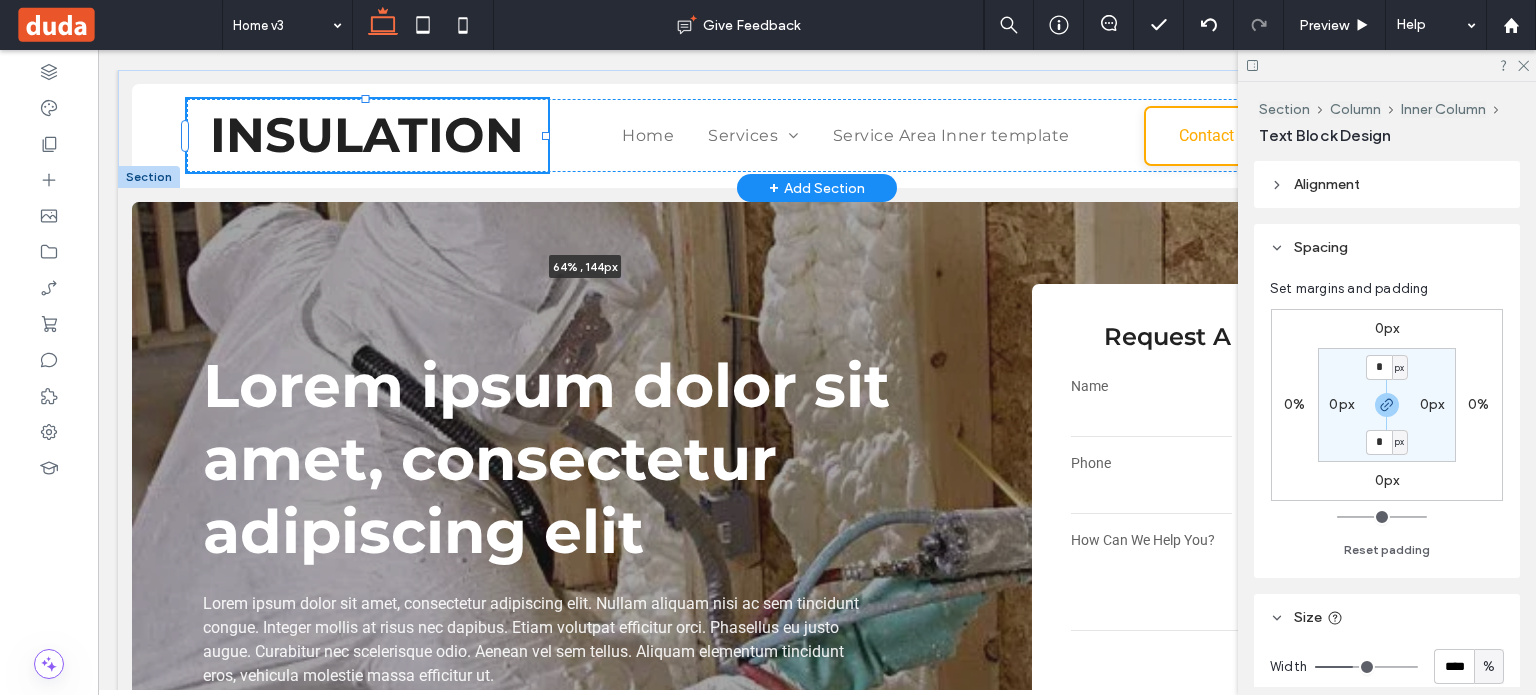 drag, startPoint x: 421, startPoint y: 169, endPoint x: 981, endPoint y: 174, distance: 560.02234 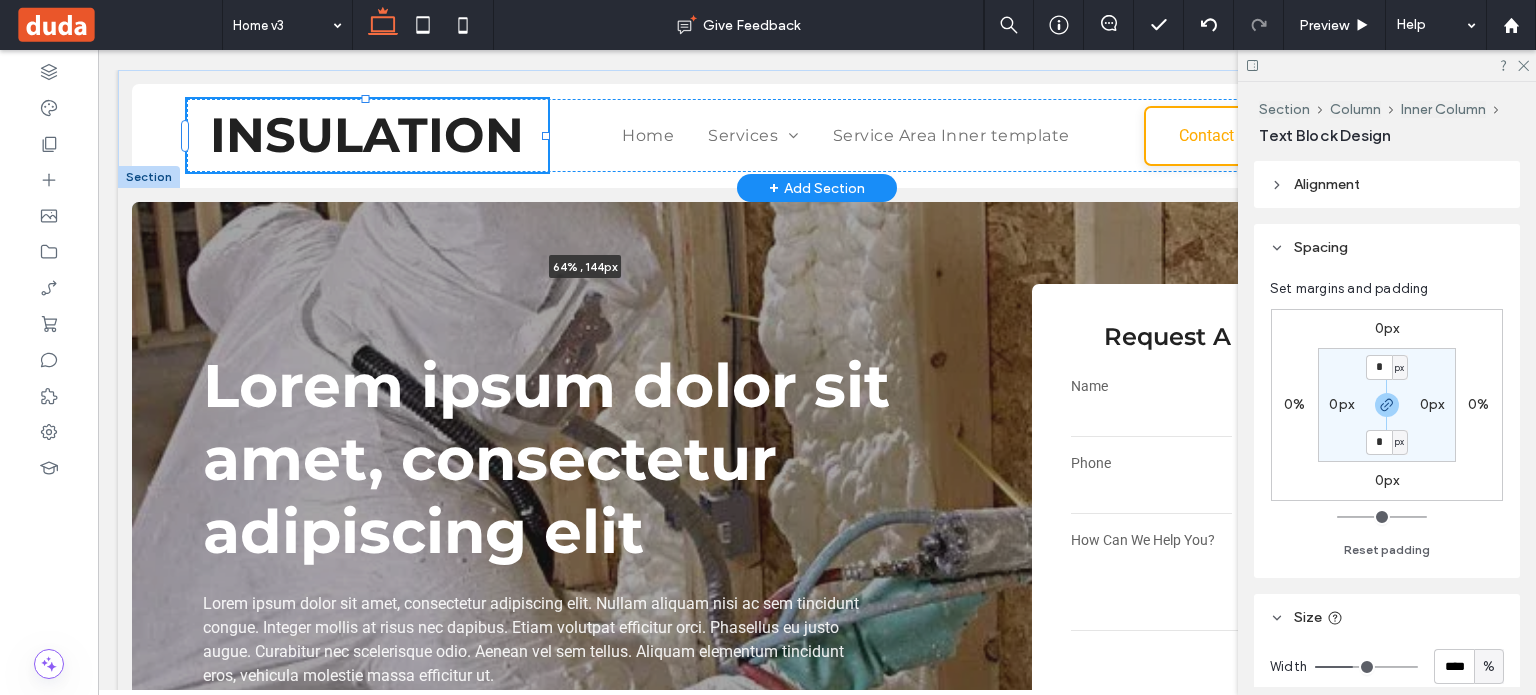 click on "INSULATION
64% , 144px           Home
Services
Spray Foam Insulation
Commercial Insulation
Attic Insulation
Batt/Fiberglass Insulation
Blown-In Insulation
Crawl Space Insulation
Service Area Inner template
Contact Us
Get a Quote" at bounding box center (817, 129) 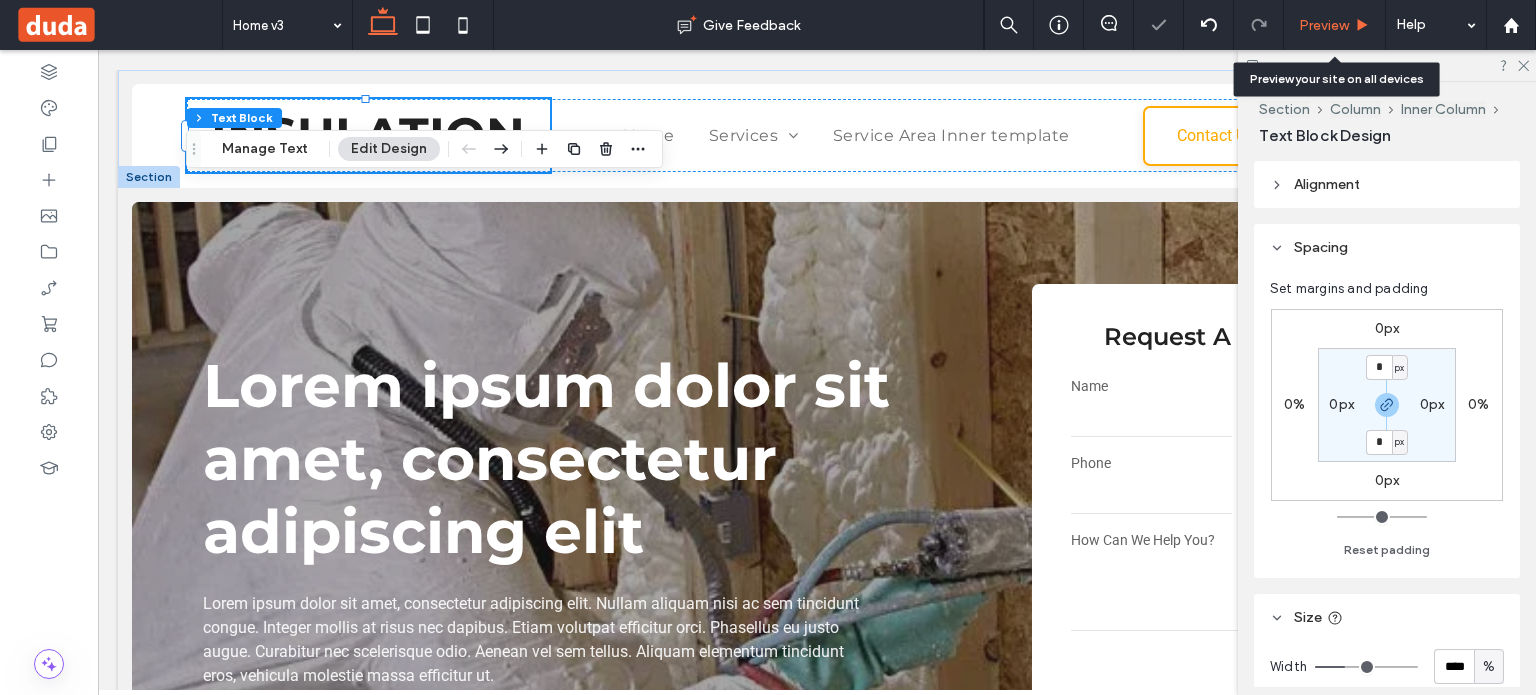 click on "Preview" at bounding box center (1335, 25) 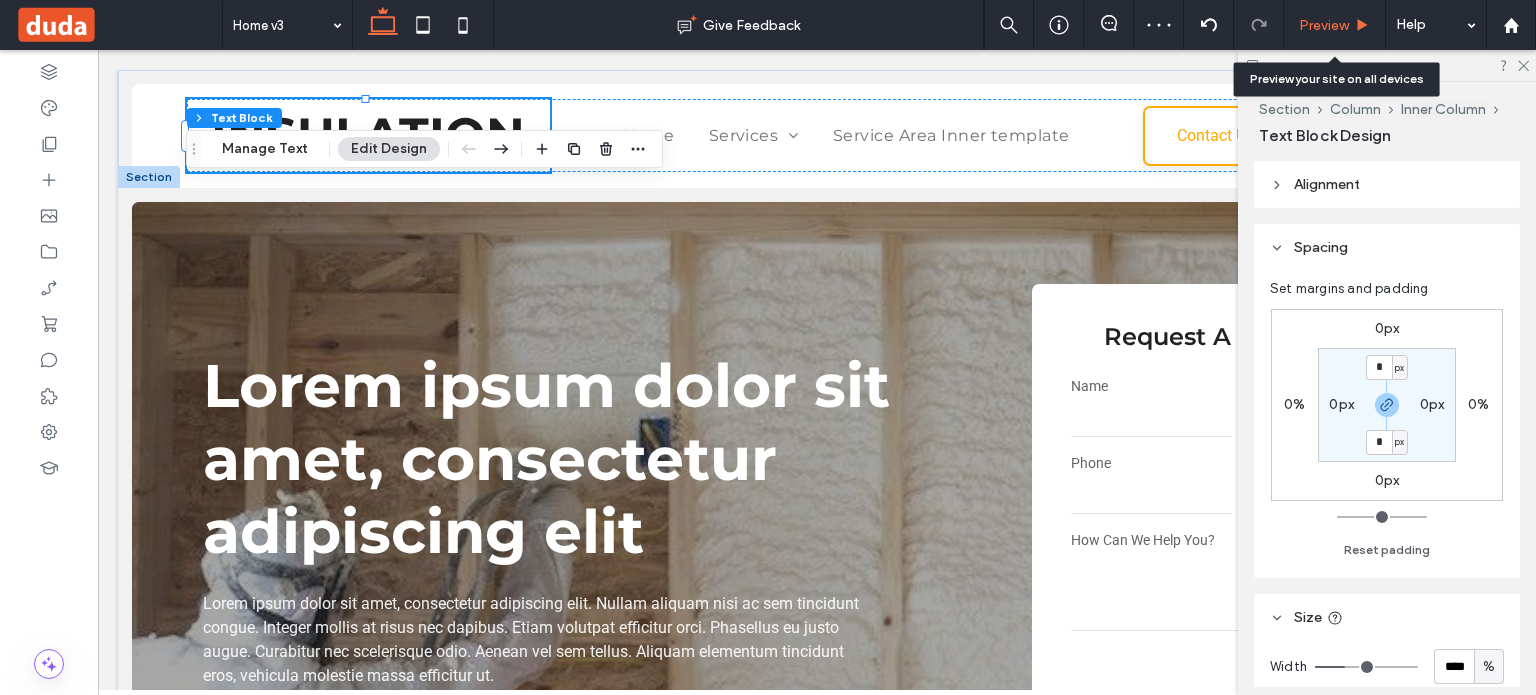 click on "Preview" at bounding box center [1324, 25] 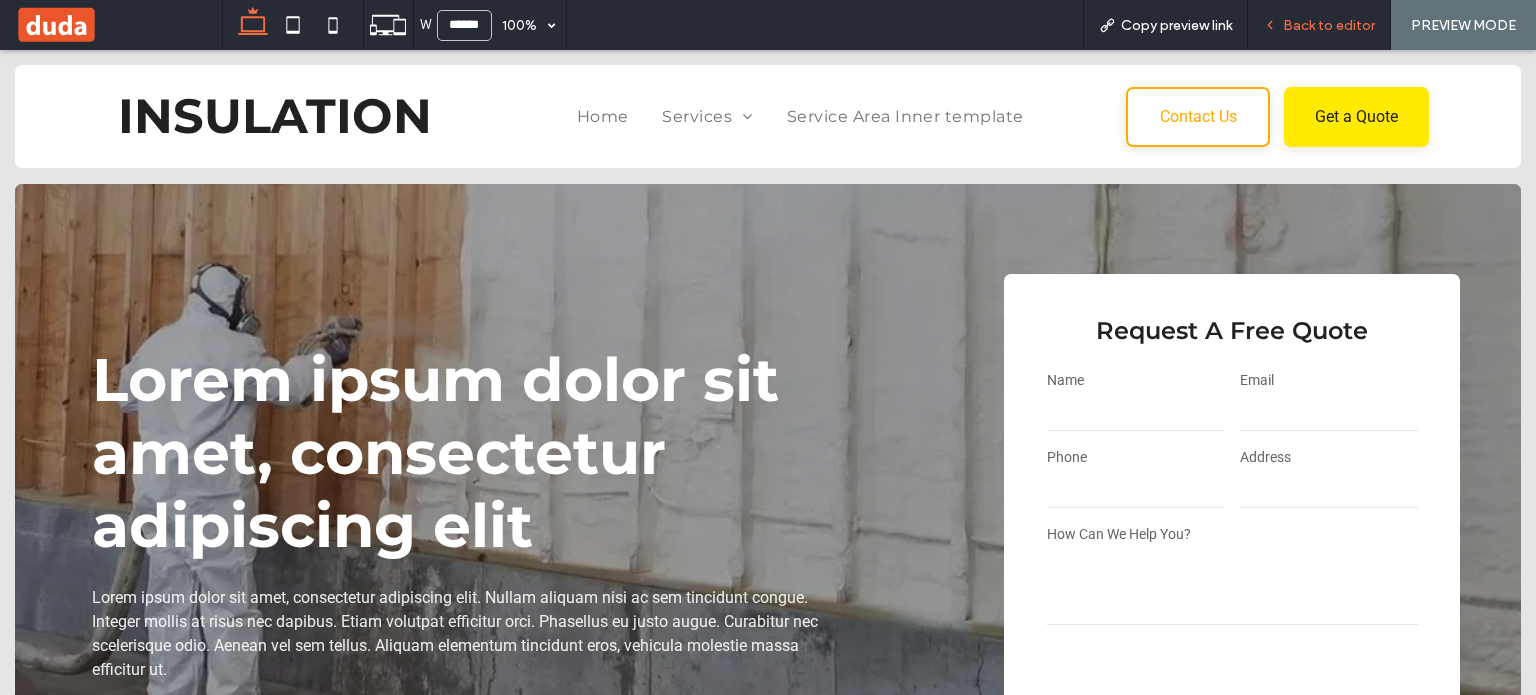 click on "Back to editor" at bounding box center [1329, 25] 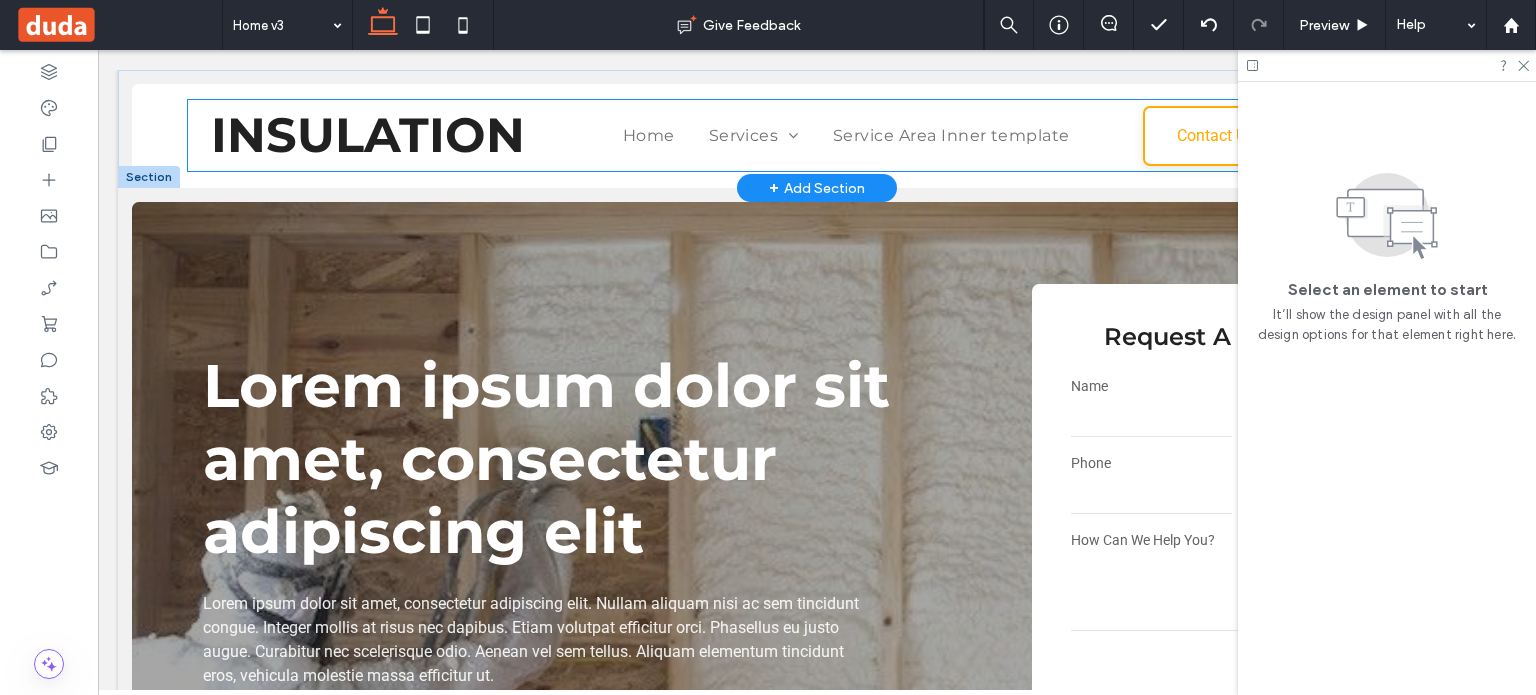 click on "INSULATION" at bounding box center (368, 135) 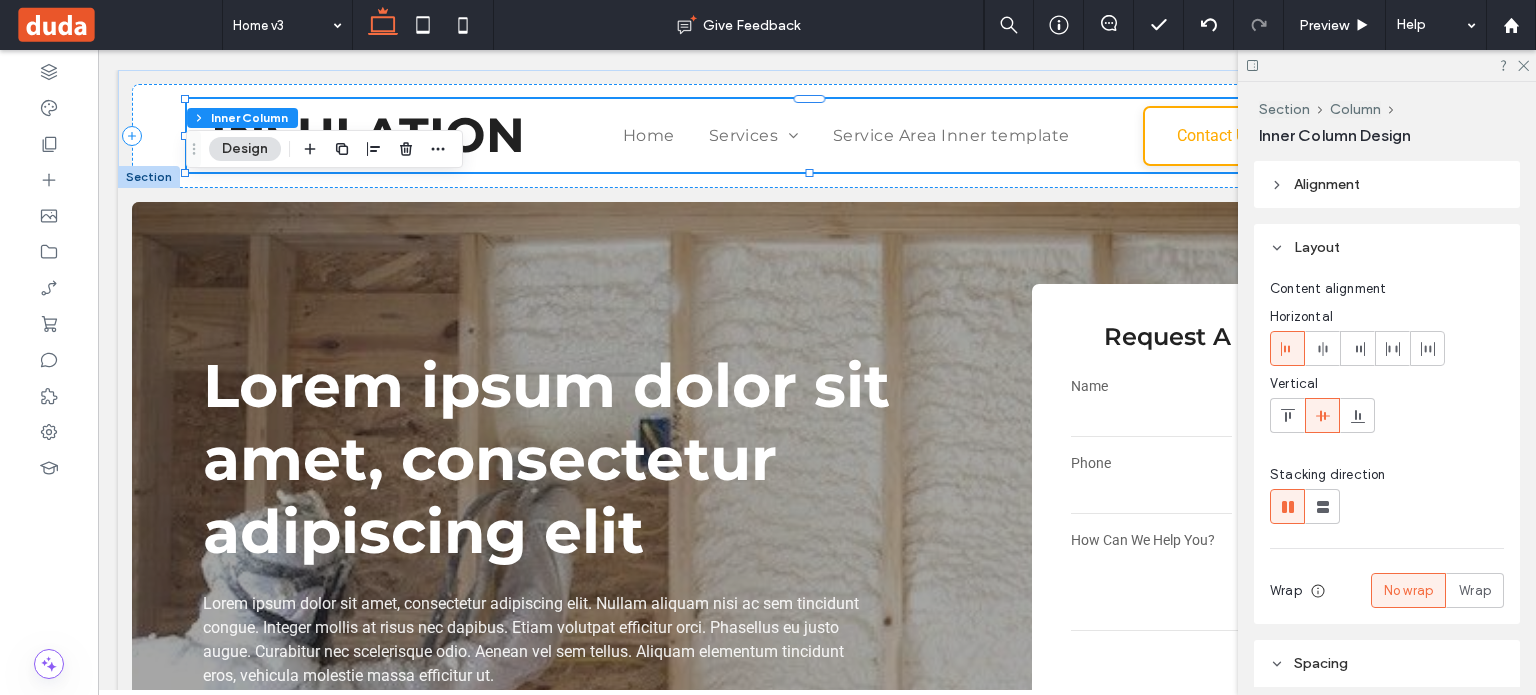 click on "Section Column Inner Column Design" at bounding box center [324, 149] 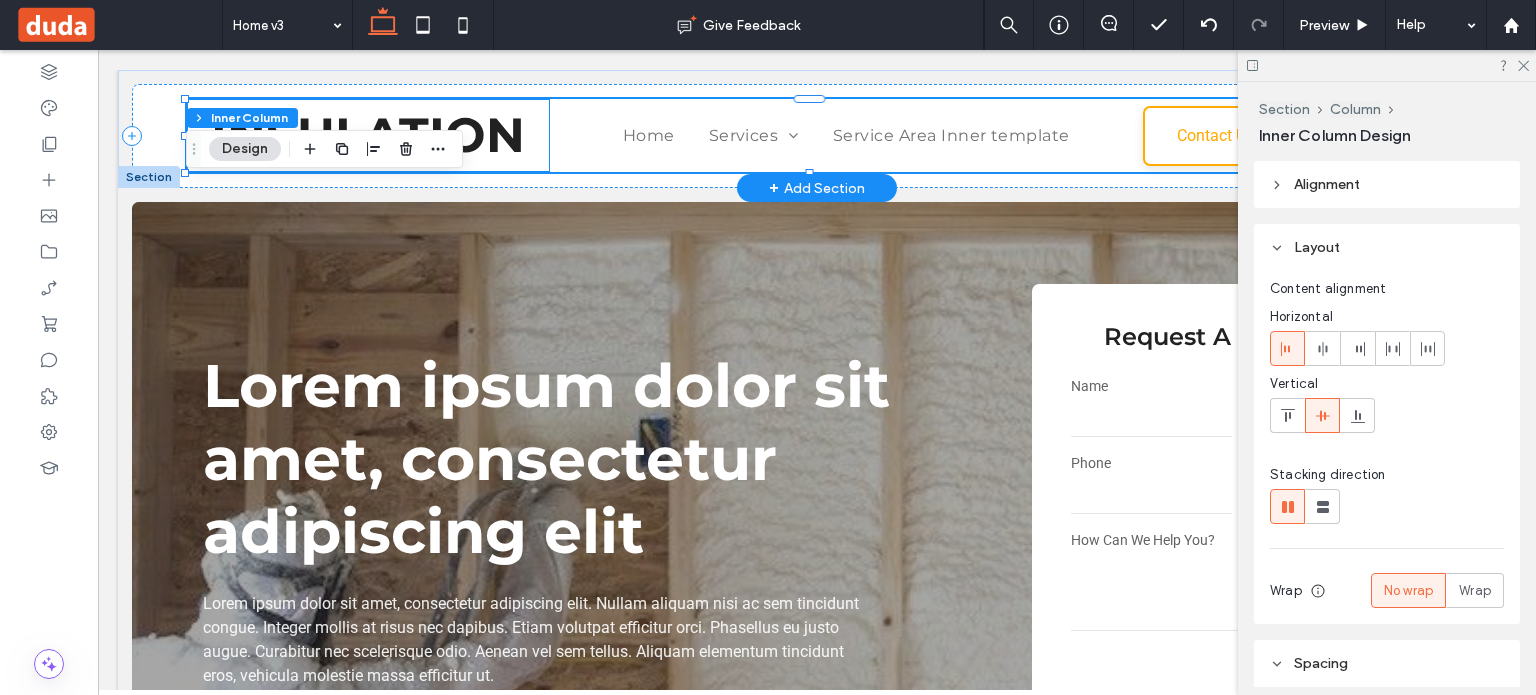 click on "INSULATION" at bounding box center [368, 135] 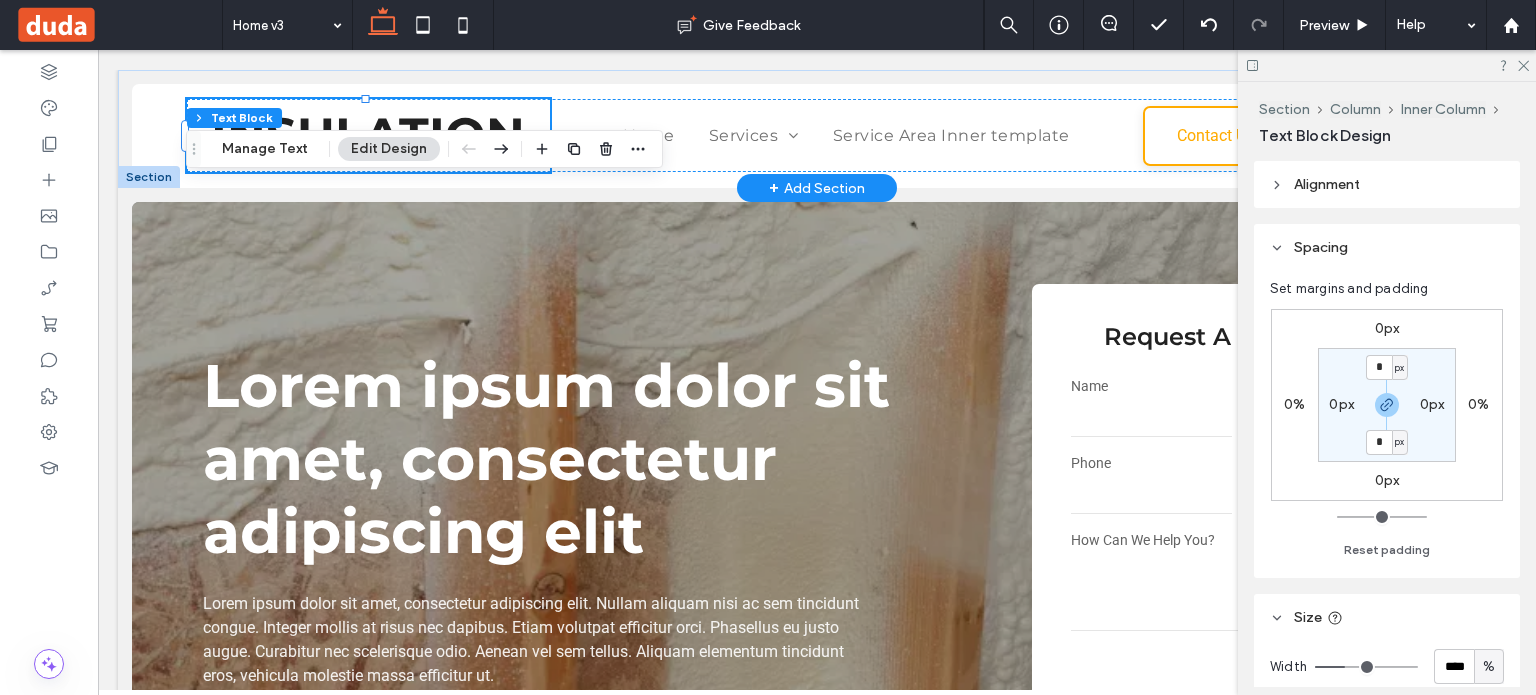 click on "INSULATION" at bounding box center [368, 135] 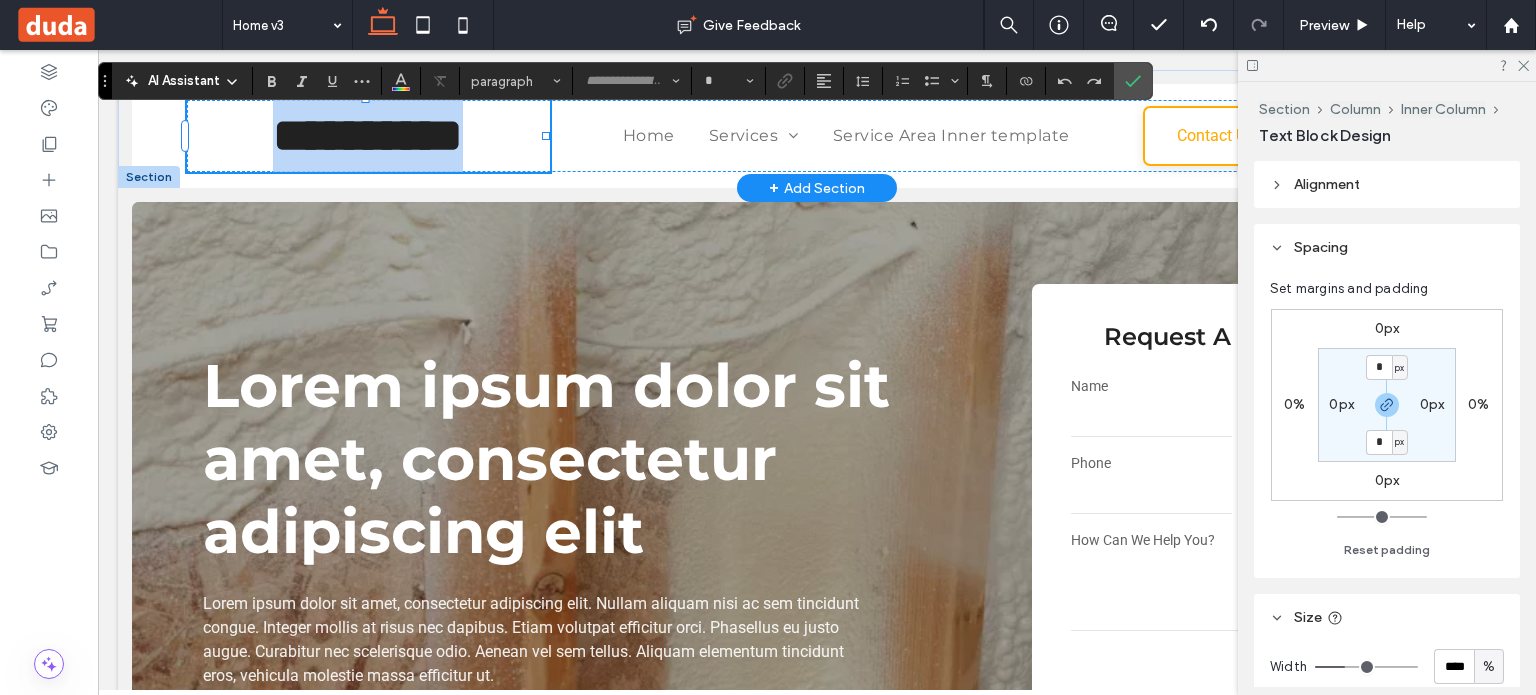 type on "**********" 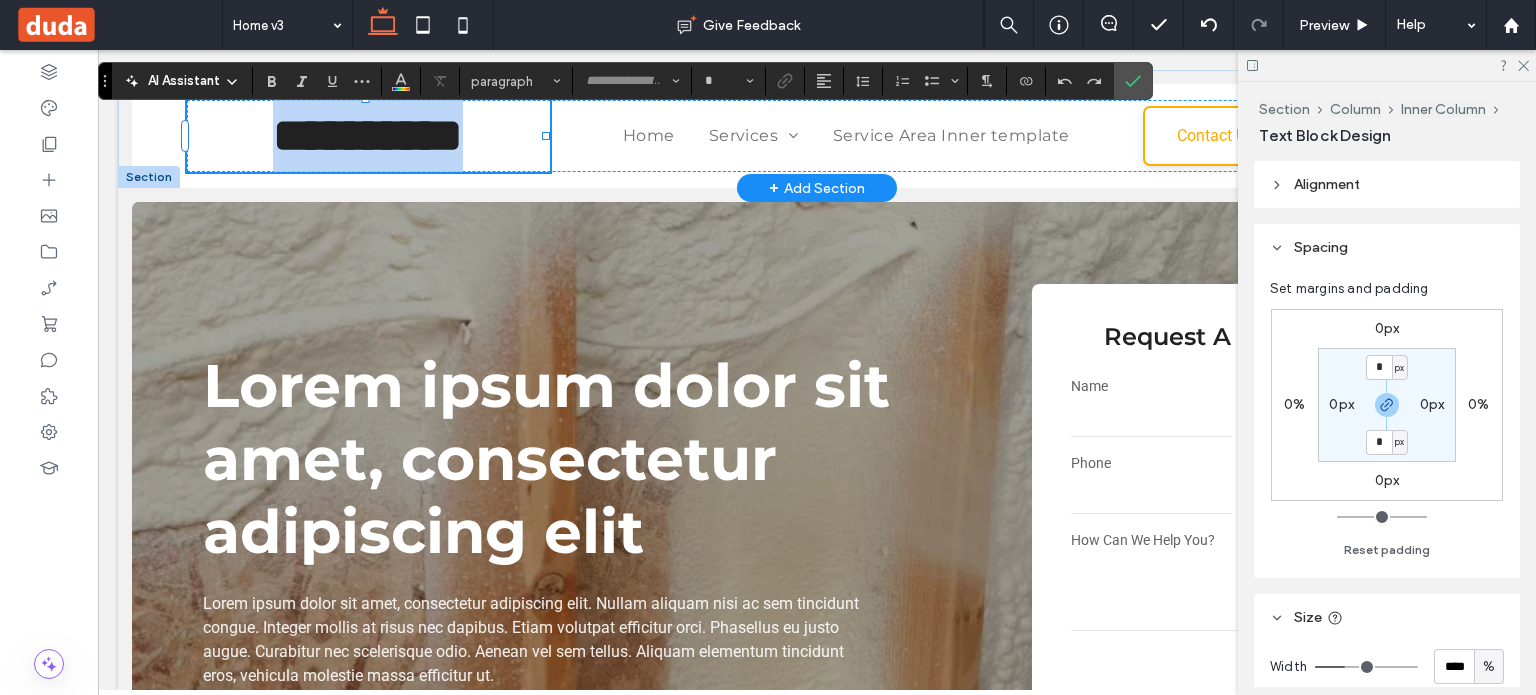 type on "**" 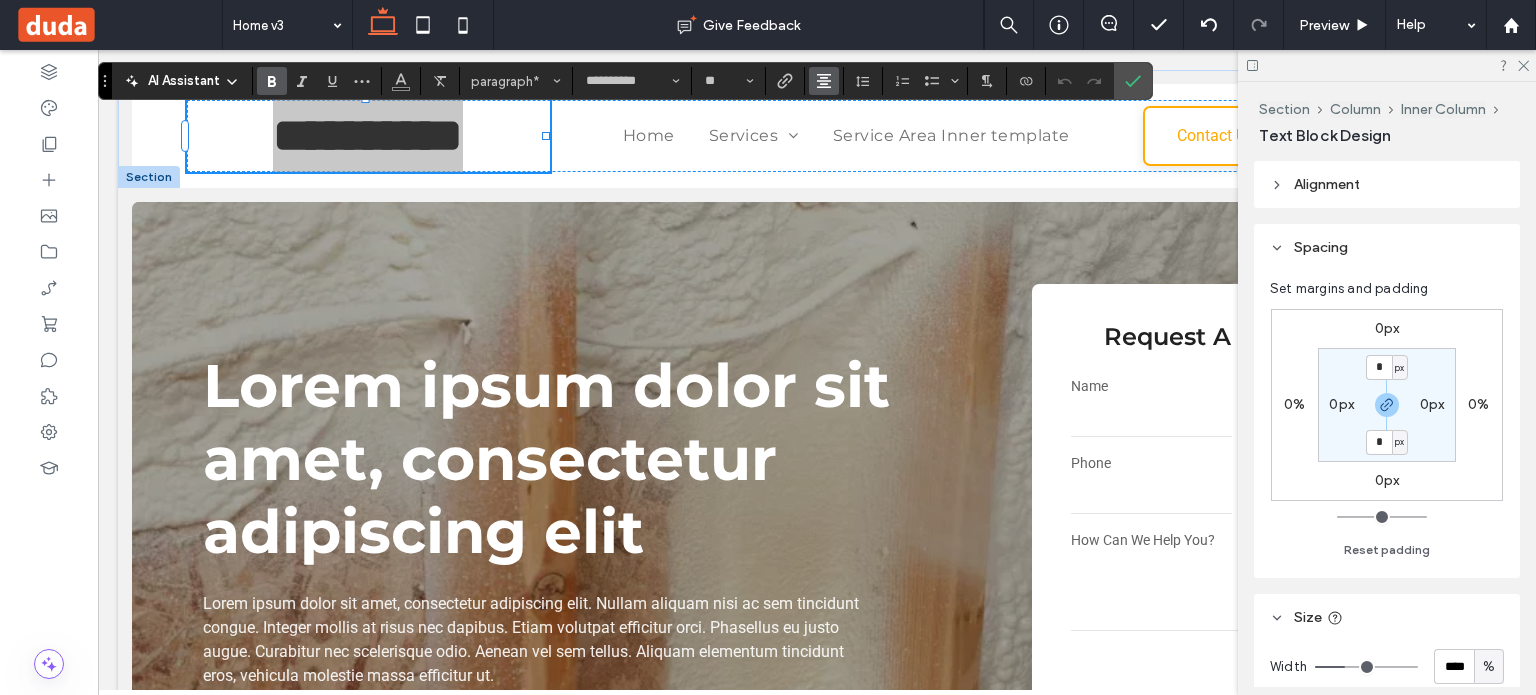 click at bounding box center [824, 81] 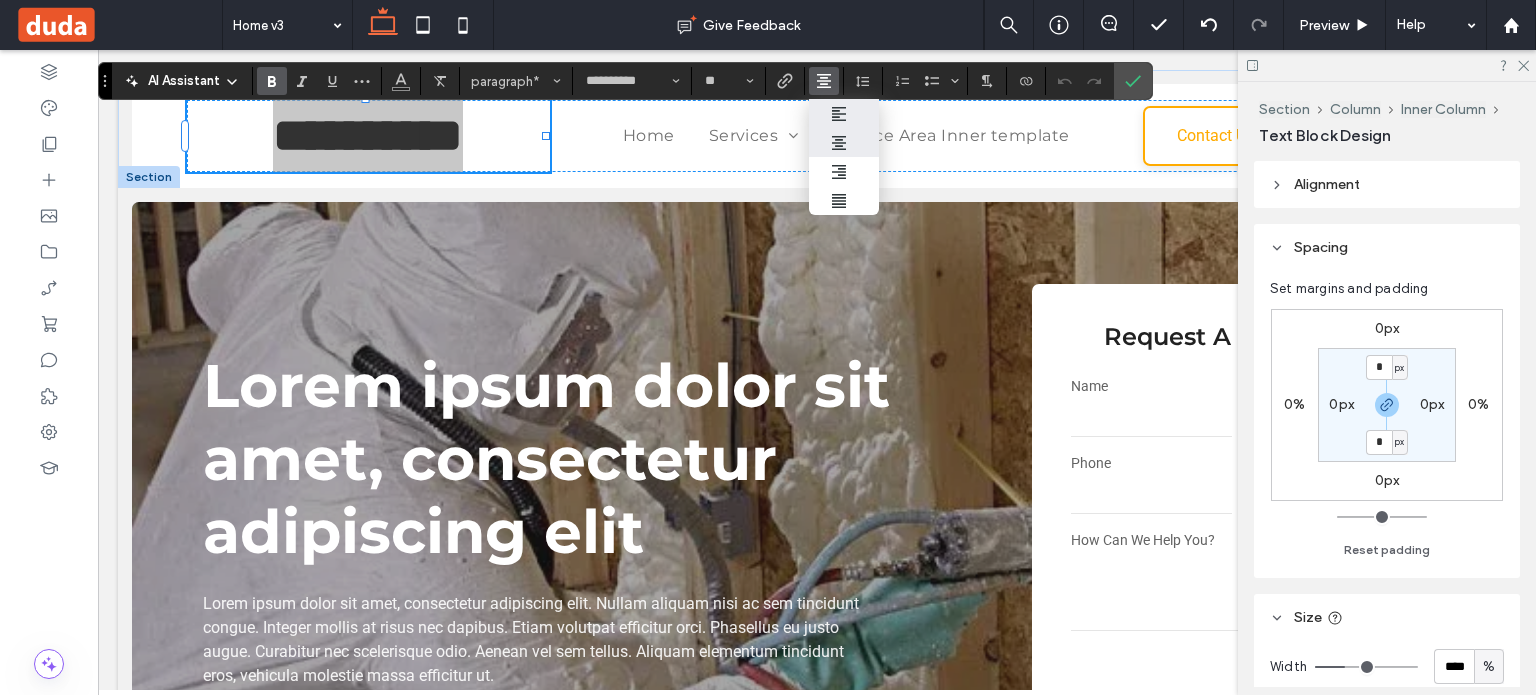 click 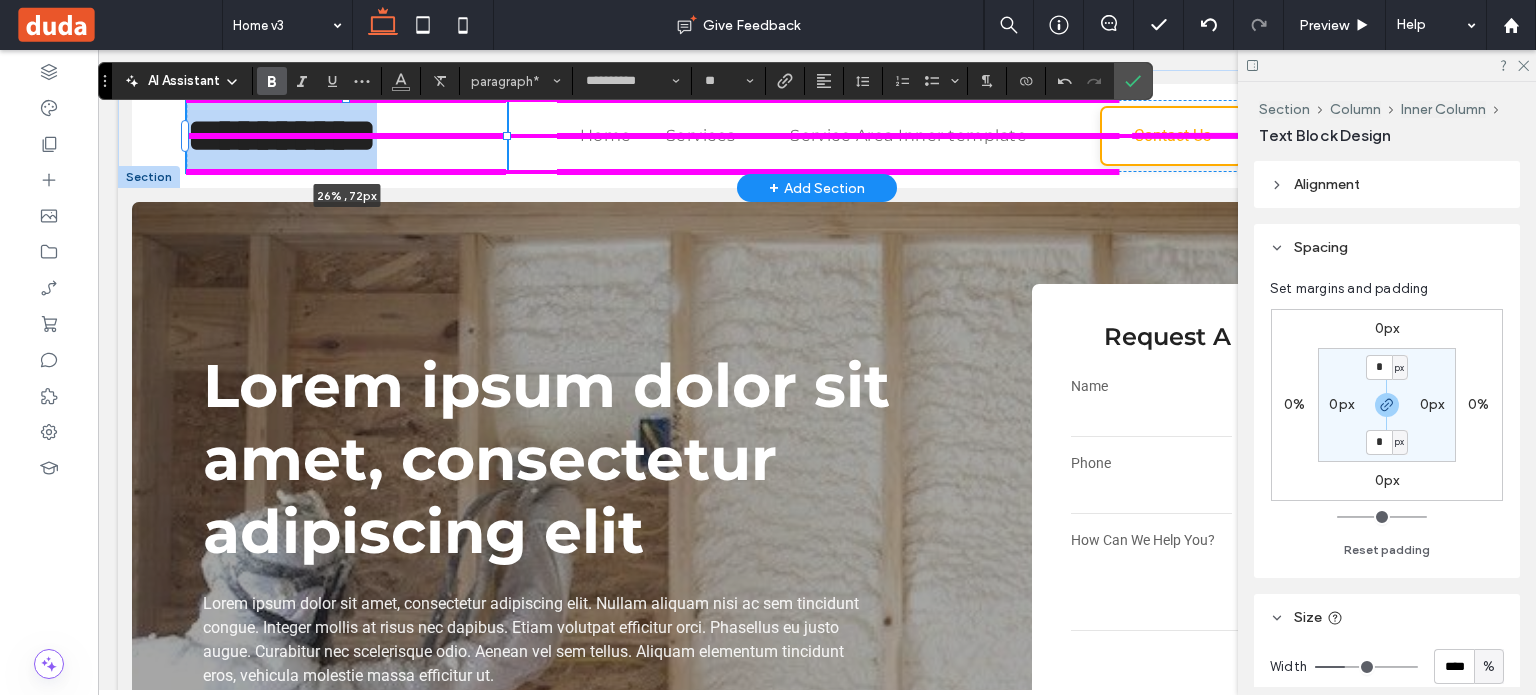 drag, startPoint x: 547, startPoint y: 135, endPoint x: 508, endPoint y: 129, distance: 39.45884 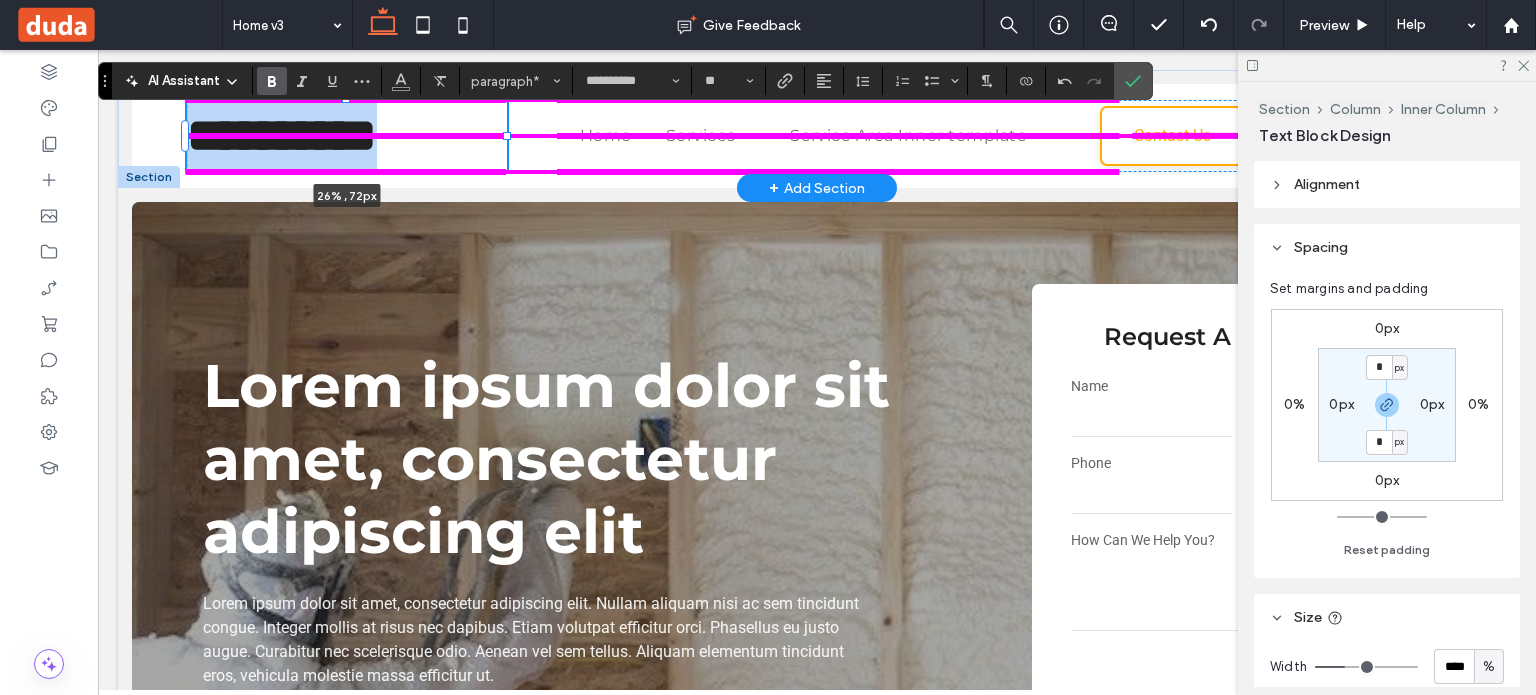 click on "**********" at bounding box center [817, 129] 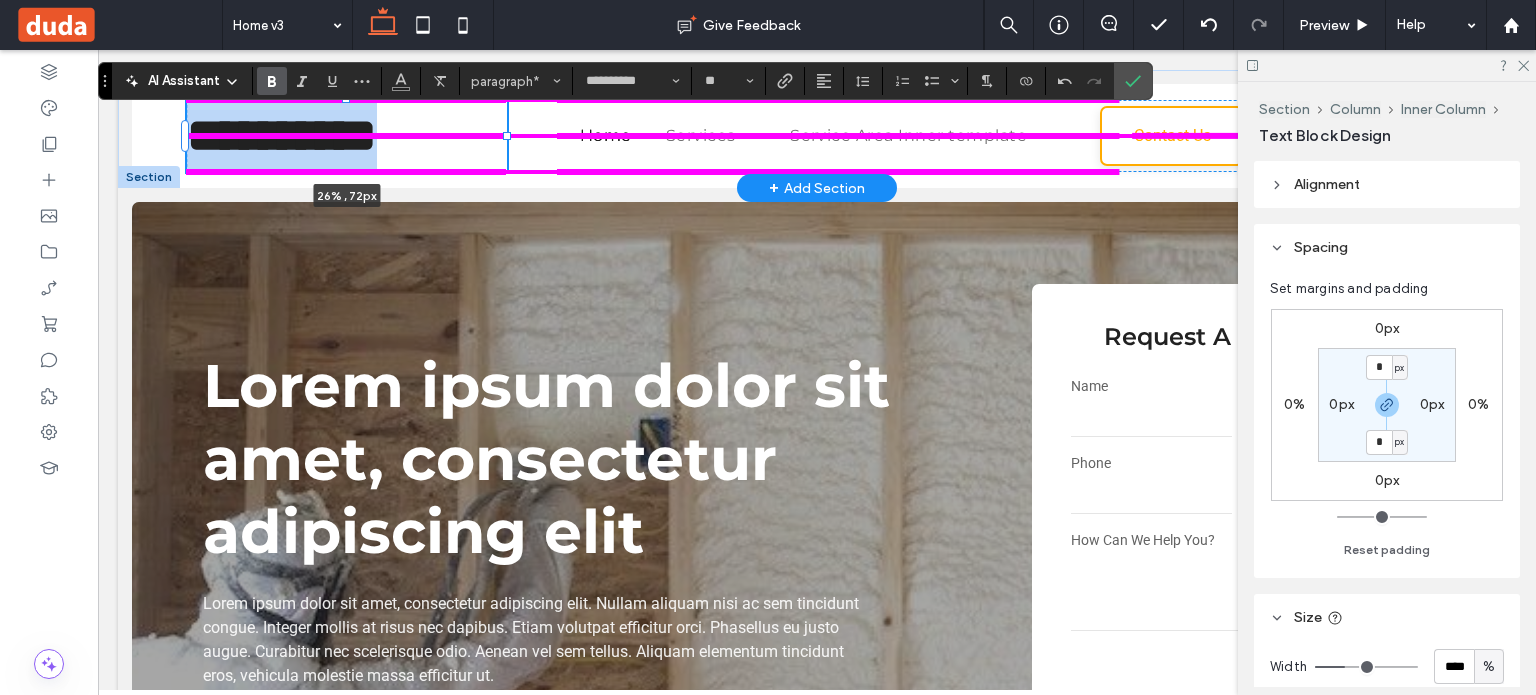 type on "**" 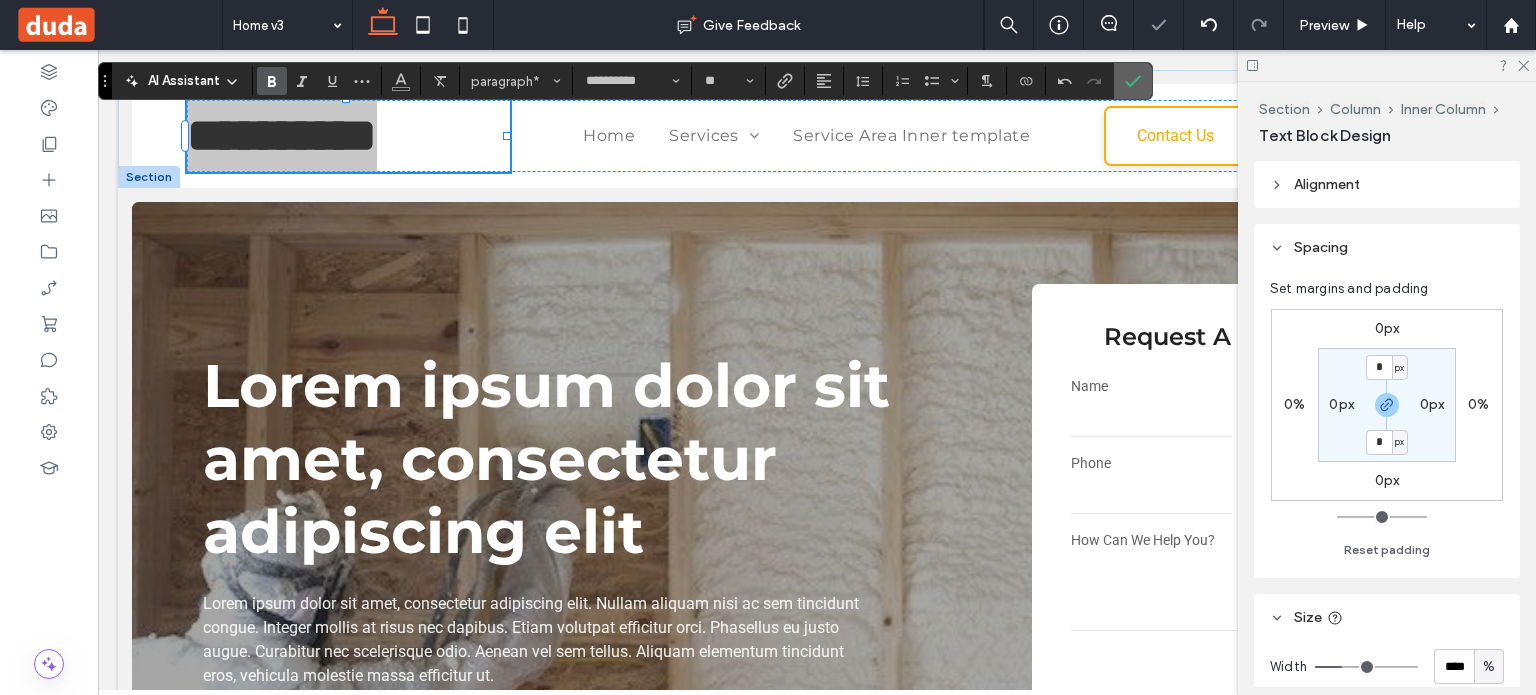 click 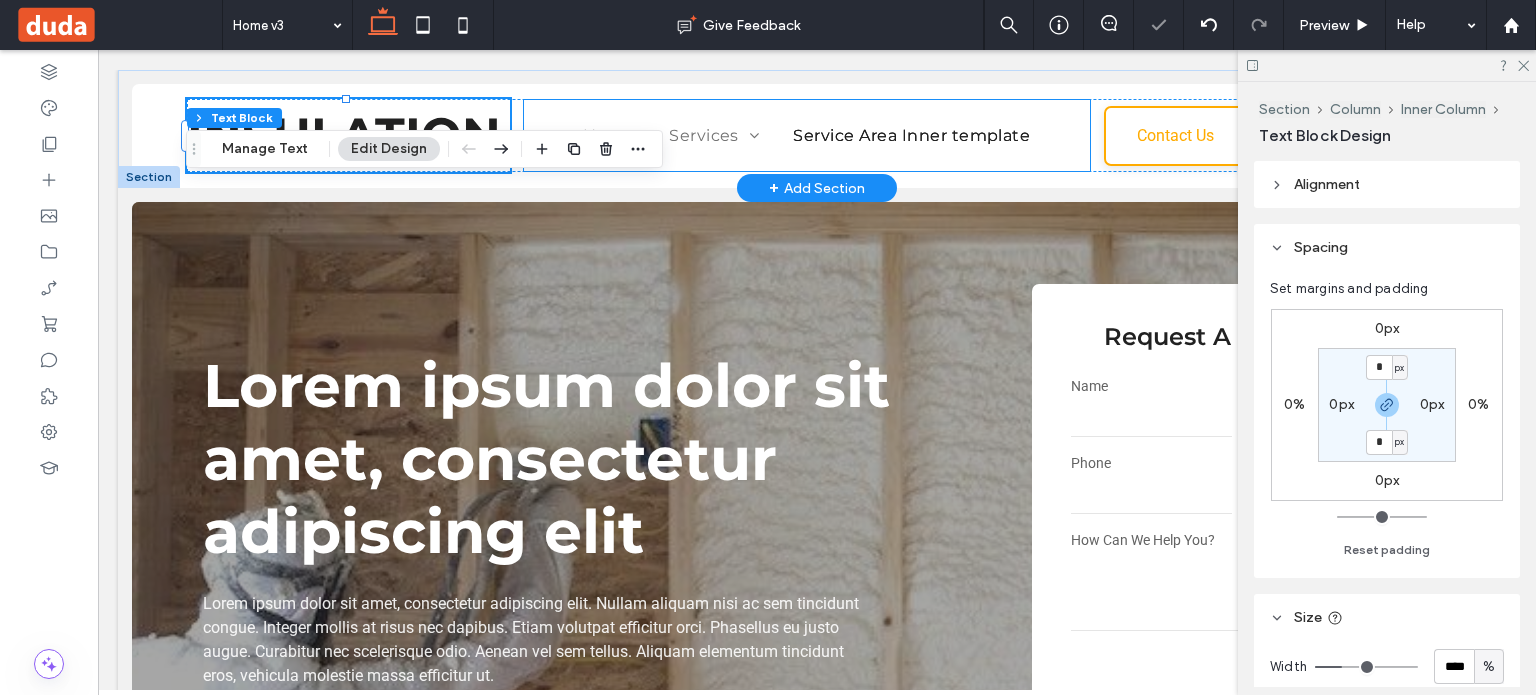 click on "Service Area Inner template" at bounding box center (911, 135) 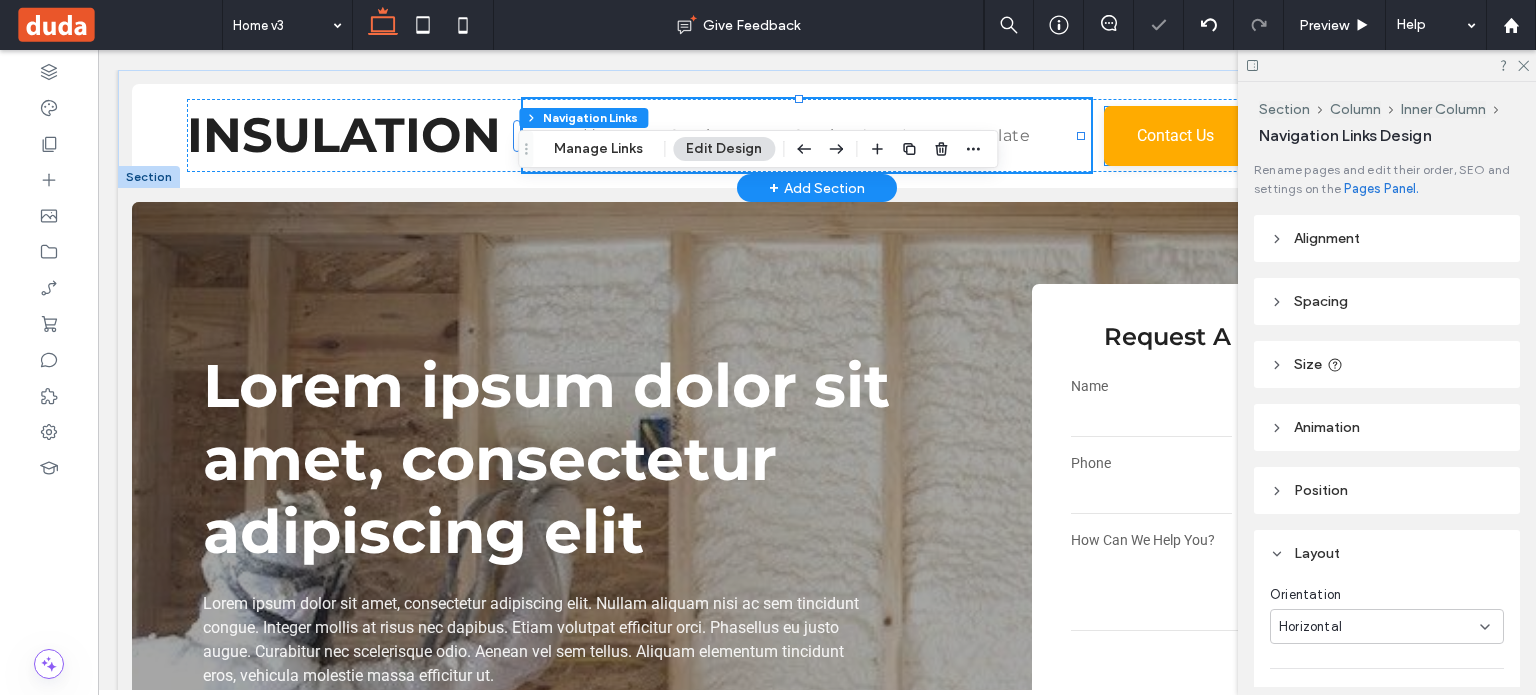 click on "Contact Us" at bounding box center (1175, 135) 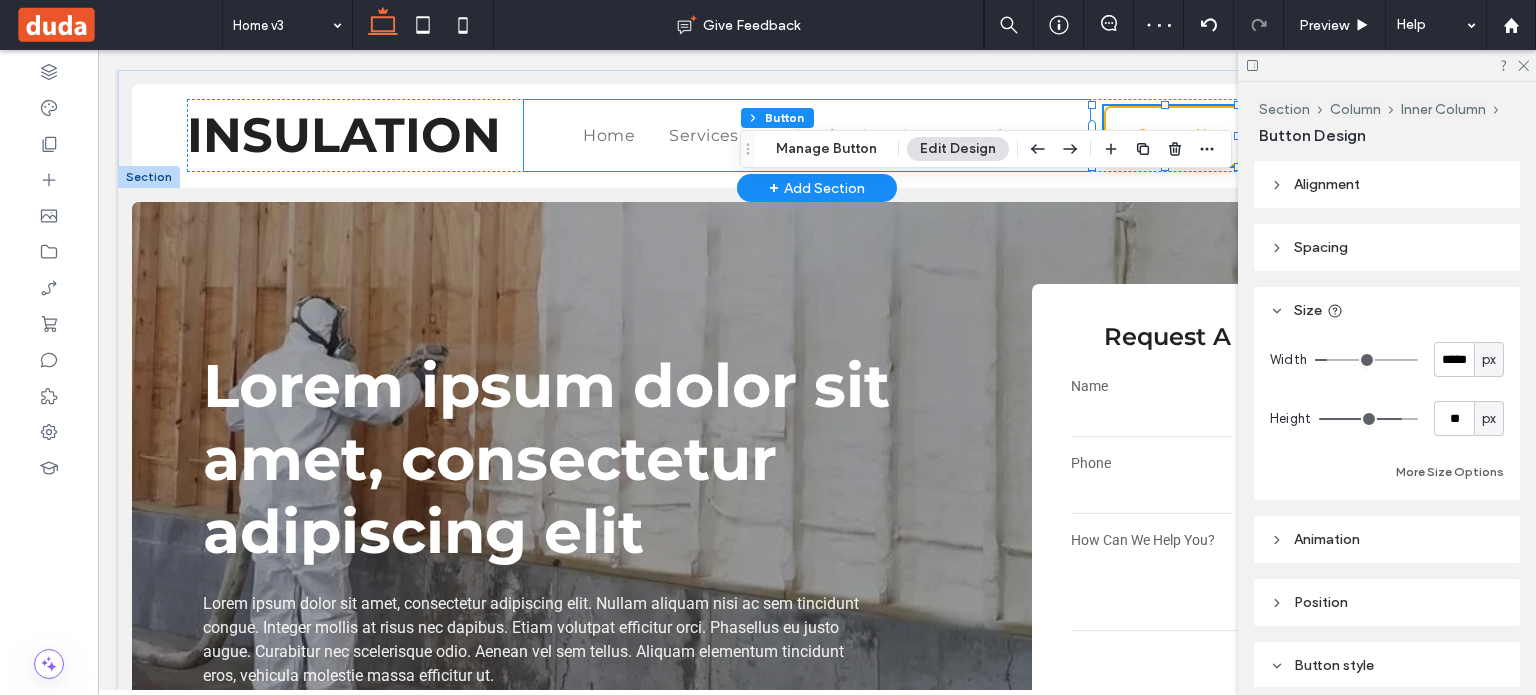 click on "Home
Services
Spray Foam Insulation
Commercial Insulation
Attic Insulation
Batt/Fiberglass Insulation
Blown-In Insulation
Crawl Space Insulation
Service Area Inner template" at bounding box center (807, 135) 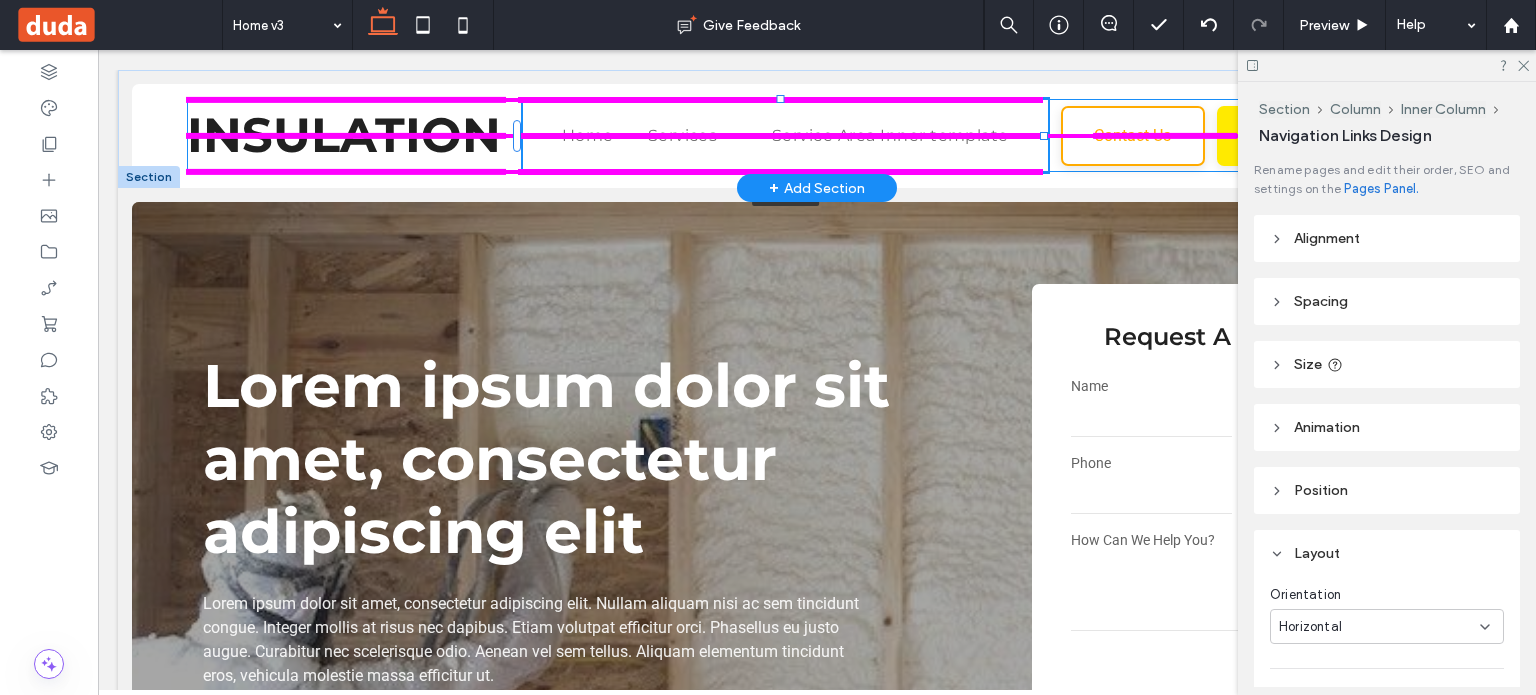 drag, startPoint x: 1081, startPoint y: 132, endPoint x: 1420, endPoint y: 145, distance: 339.24918 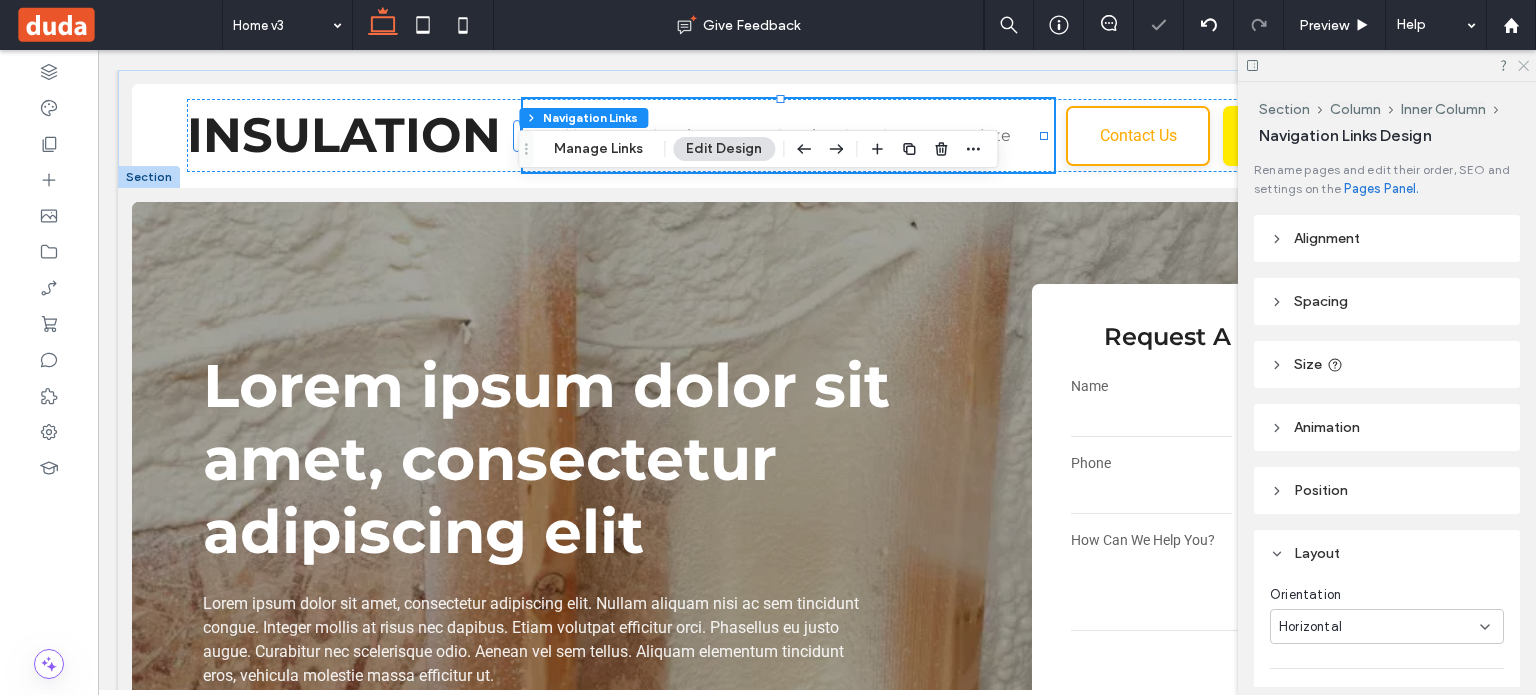 click 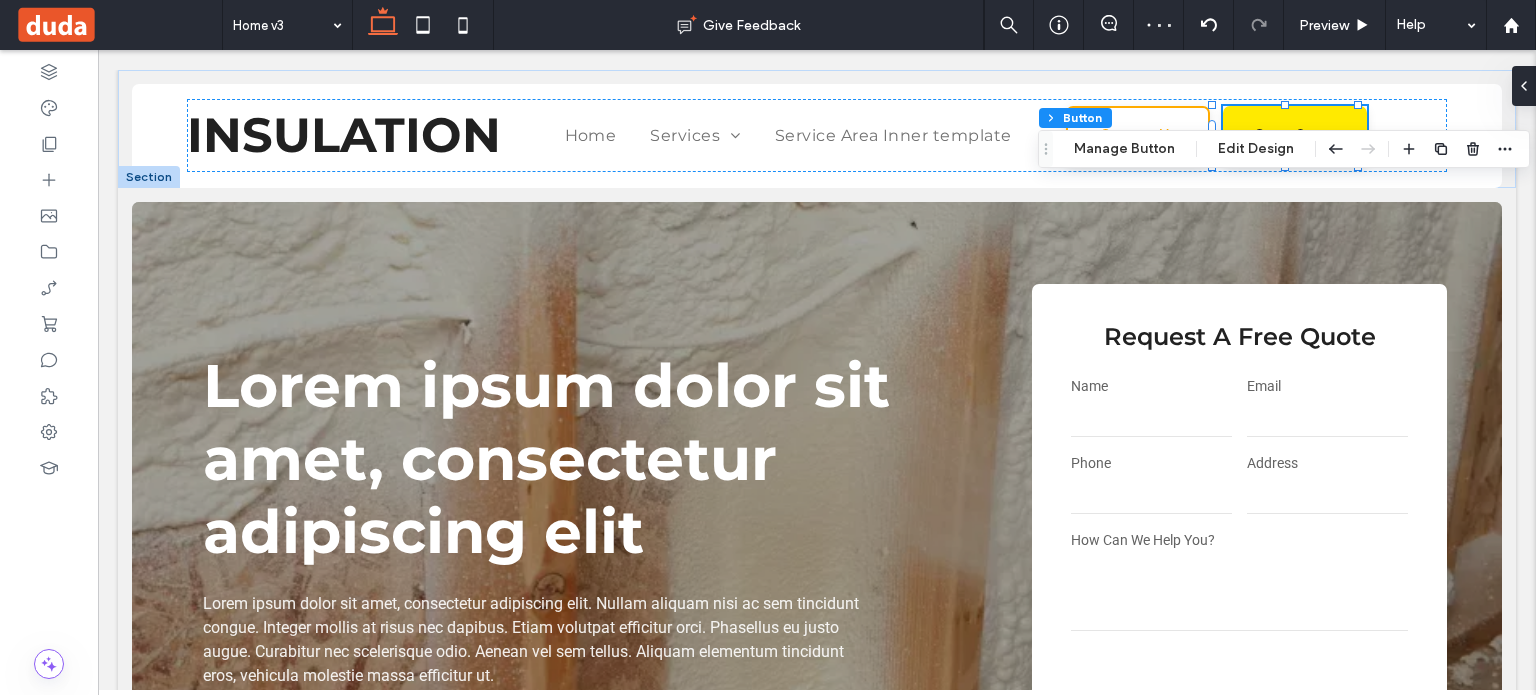 type on "**" 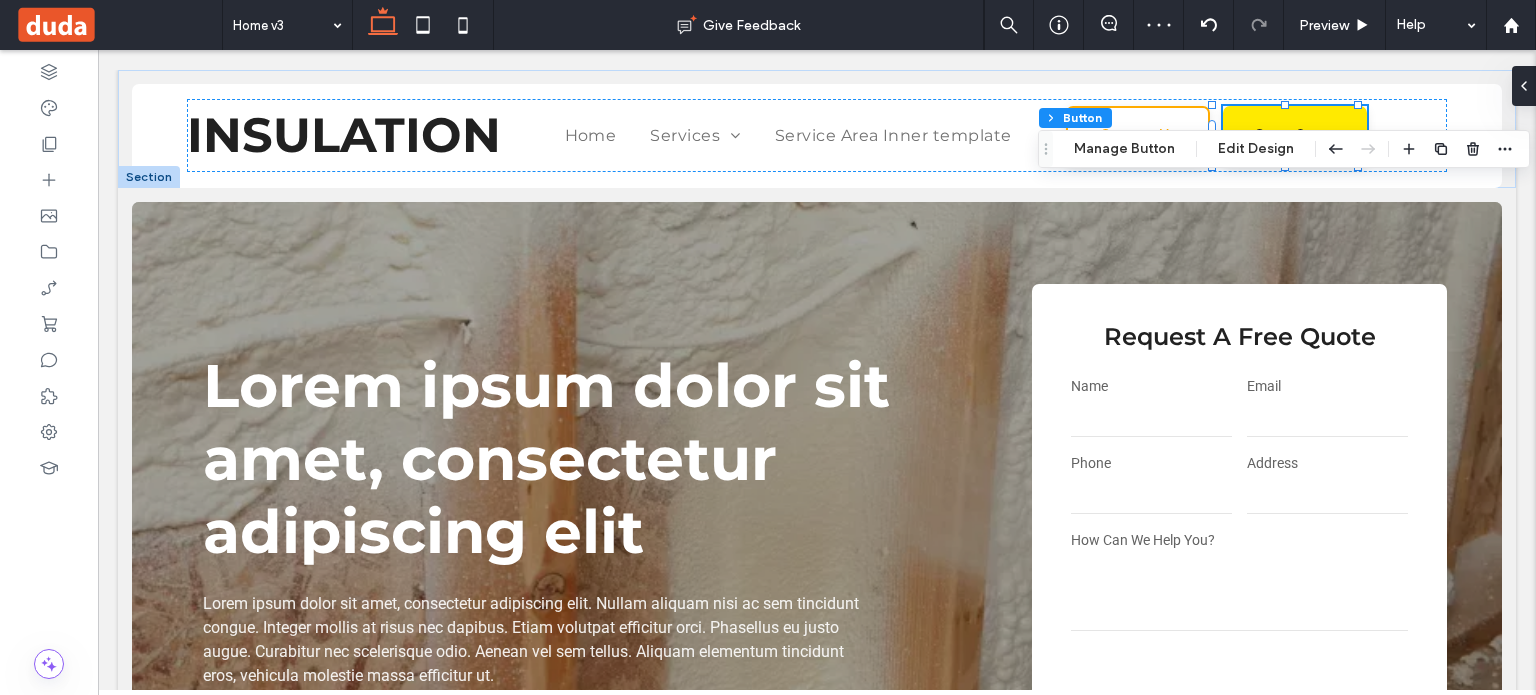 type on "**" 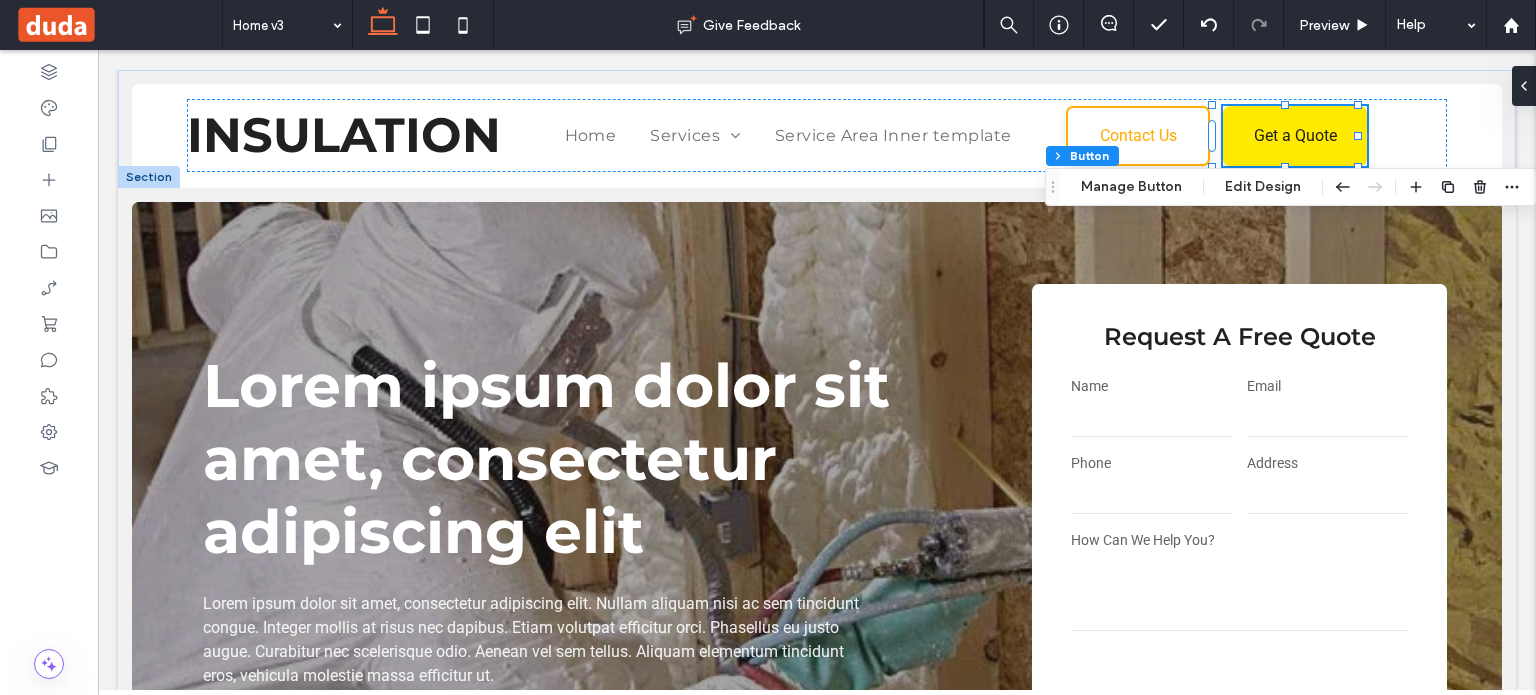 drag, startPoint x: 1044, startPoint y: 151, endPoint x: 1045, endPoint y: 211, distance: 60.00833 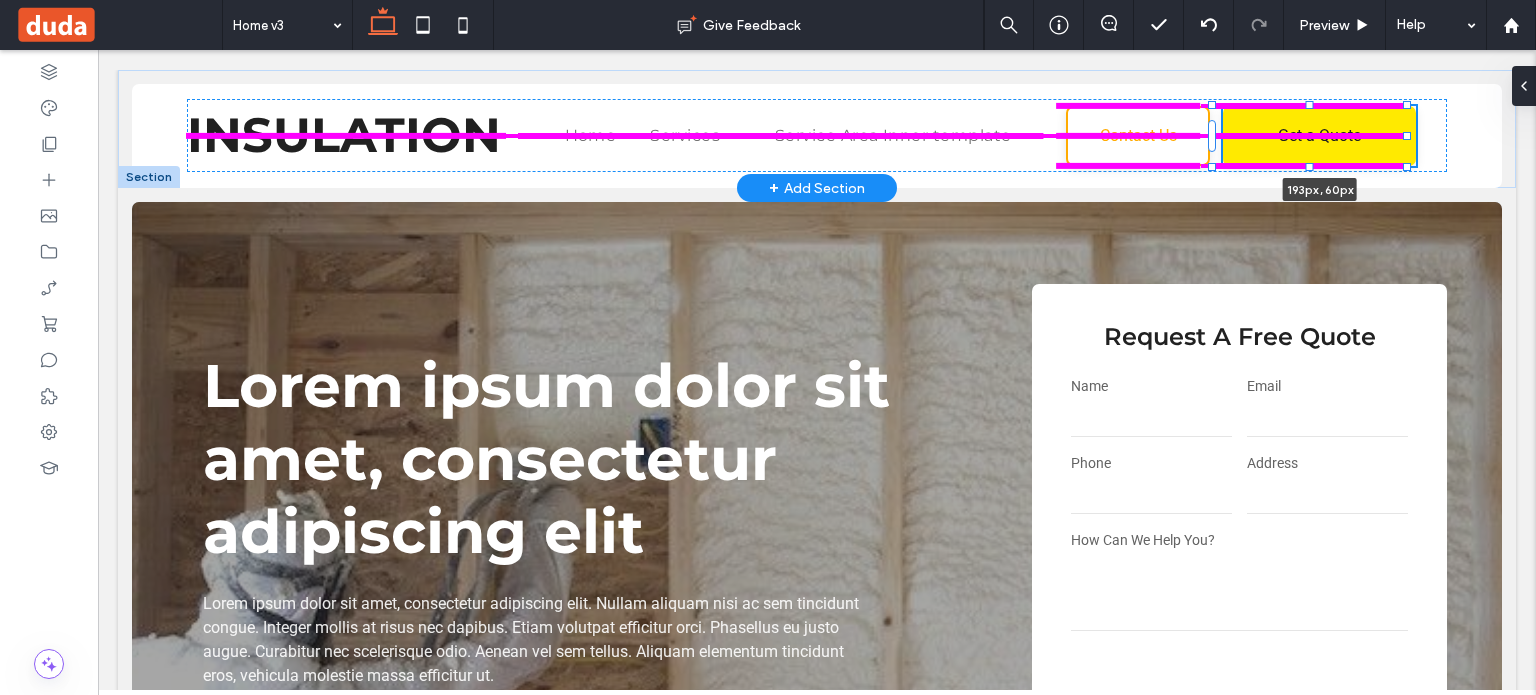 drag, startPoint x: 1355, startPoint y: 137, endPoint x: 1404, endPoint y: 137, distance: 49 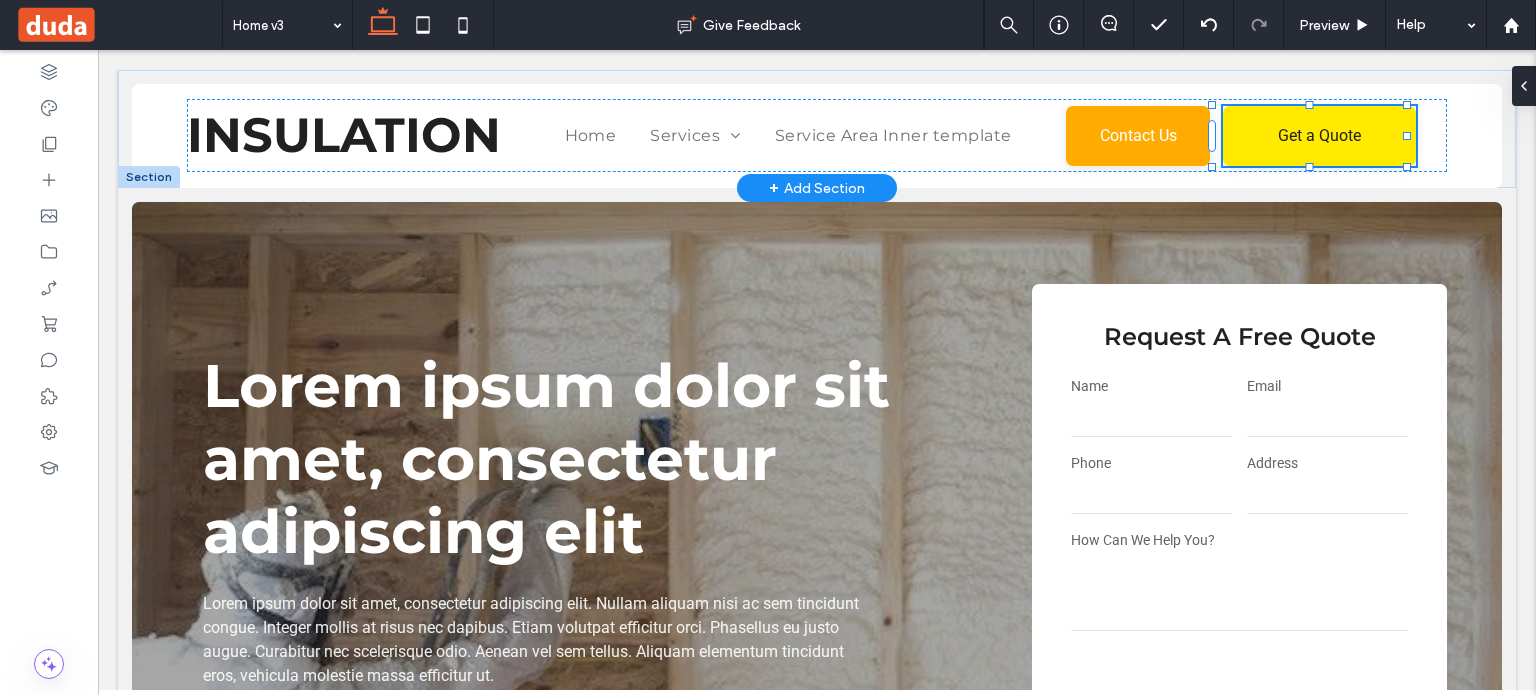 type on "***" 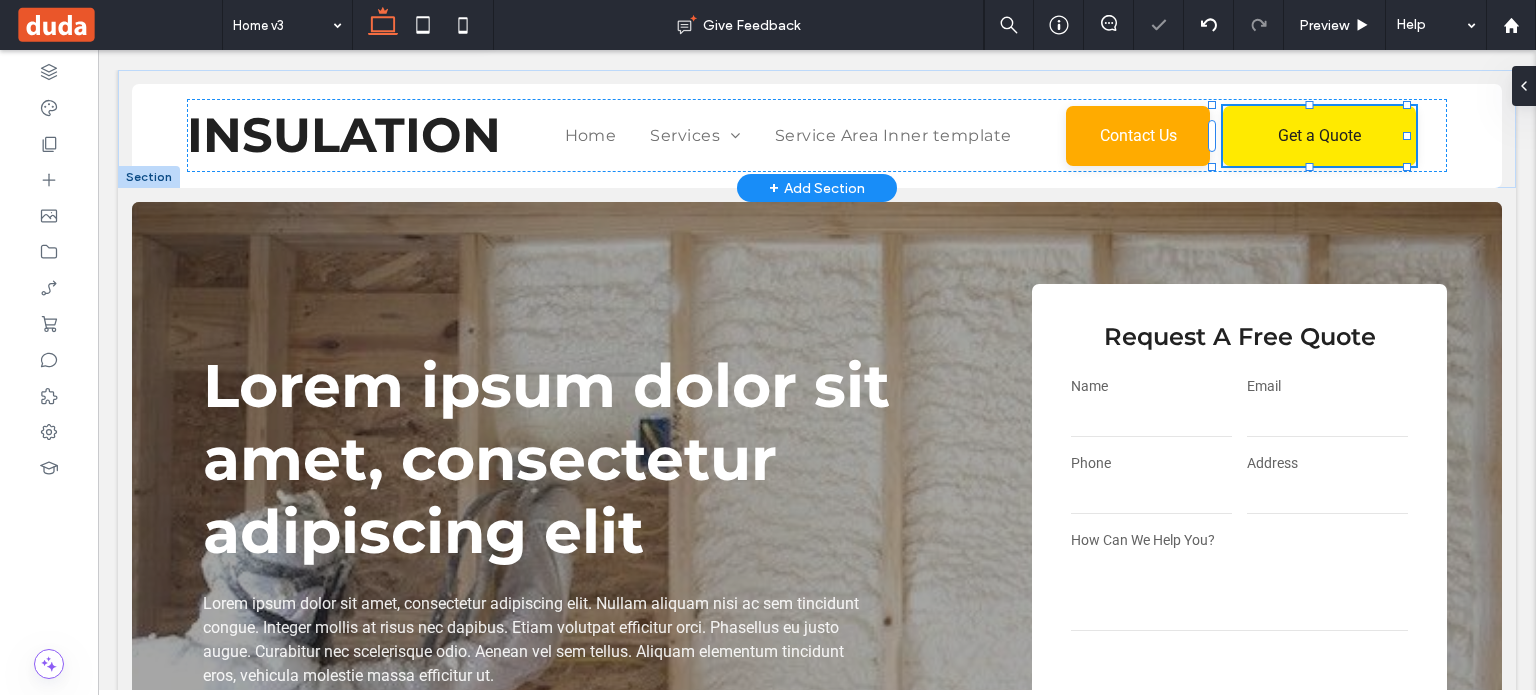 click on "Section Column Inner Column Button Manage Button Edit Design" at bounding box center (246, 19) 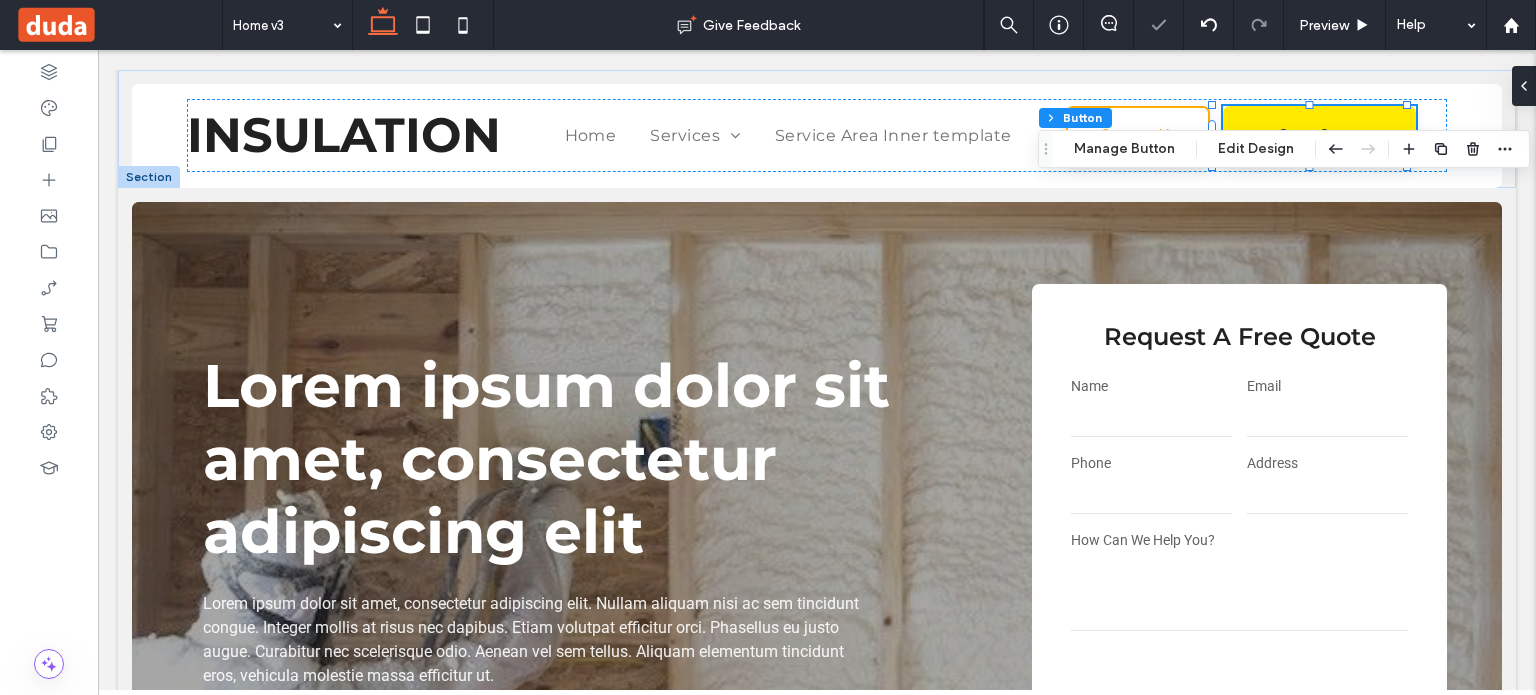 click on "Section Column Inner Column Button Manage Button Edit Design" at bounding box center [1284, 149] 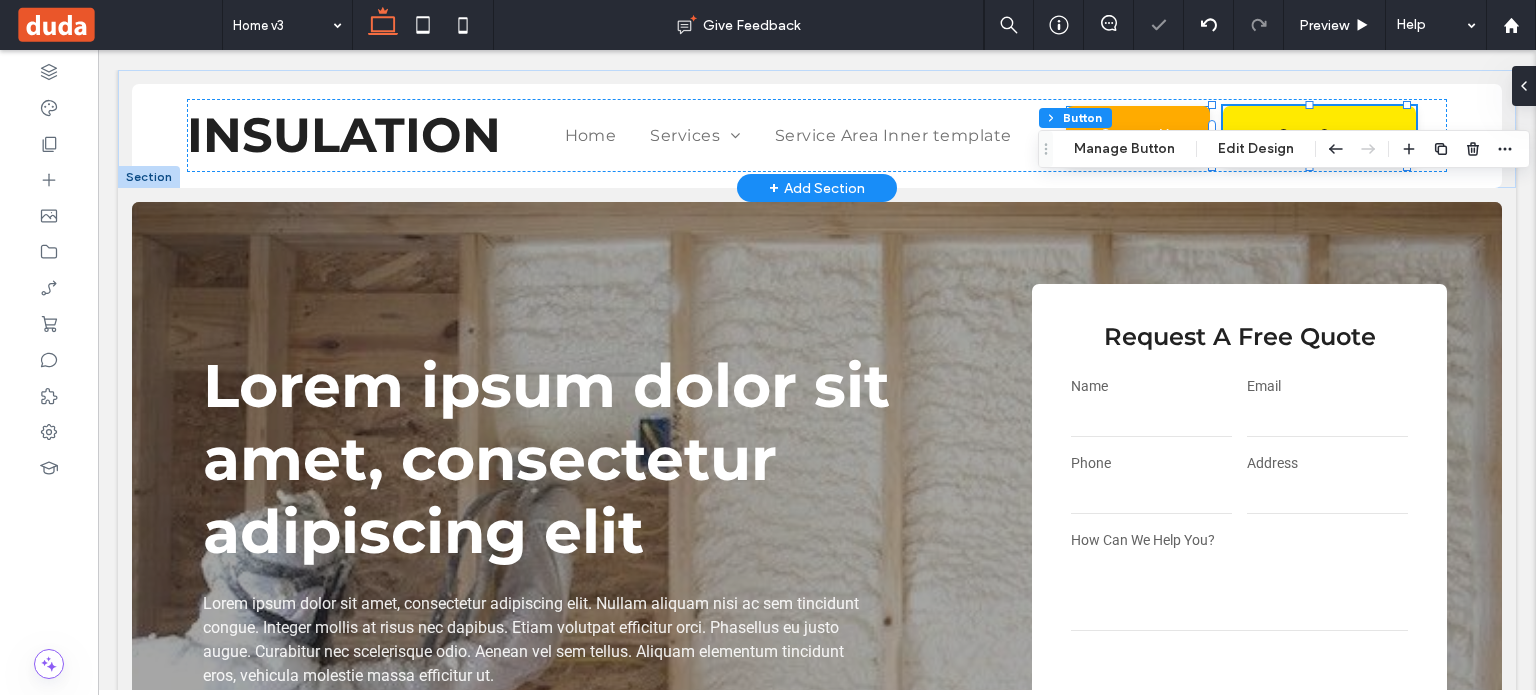 drag, startPoint x: 1192, startPoint y: 122, endPoint x: 1274, endPoint y: 179, distance: 99.86491 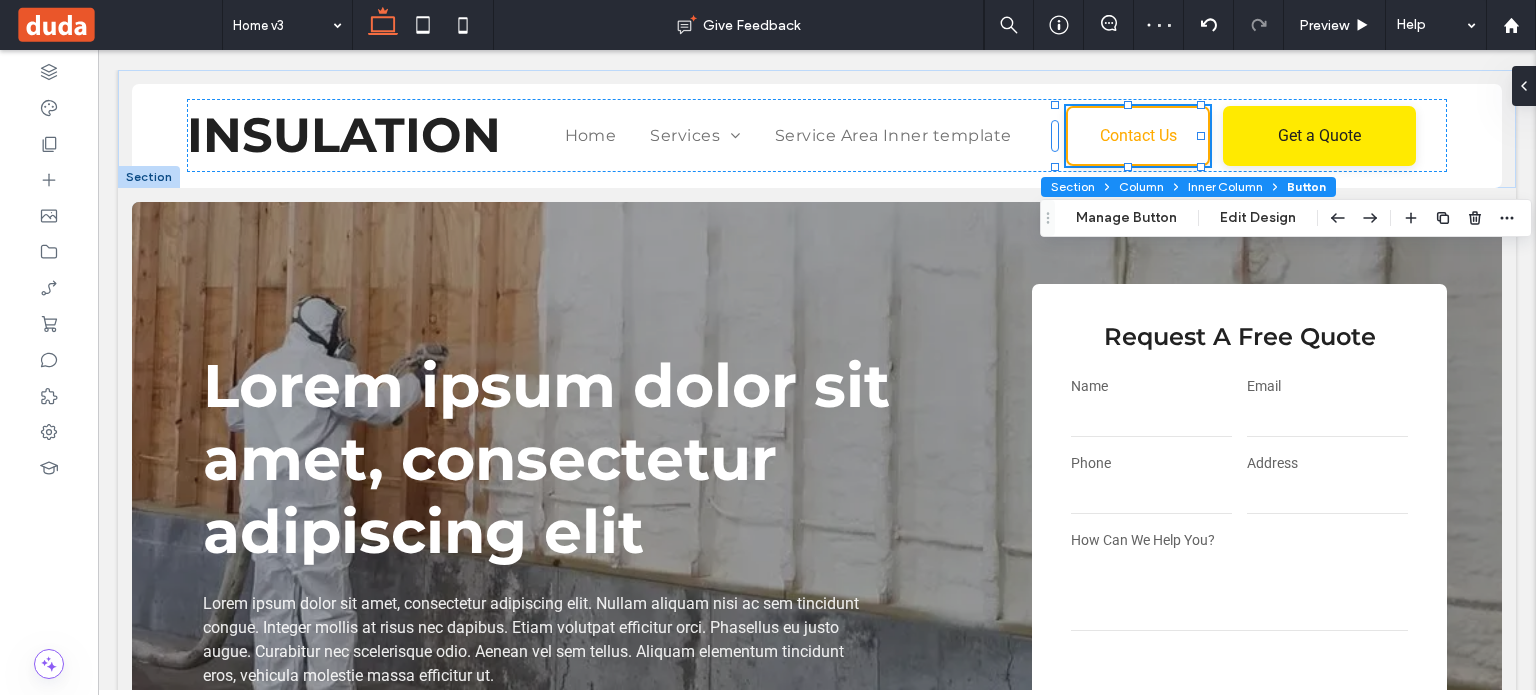 drag, startPoint x: 1046, startPoint y: 145, endPoint x: 1063, endPoint y: 221, distance: 77.87811 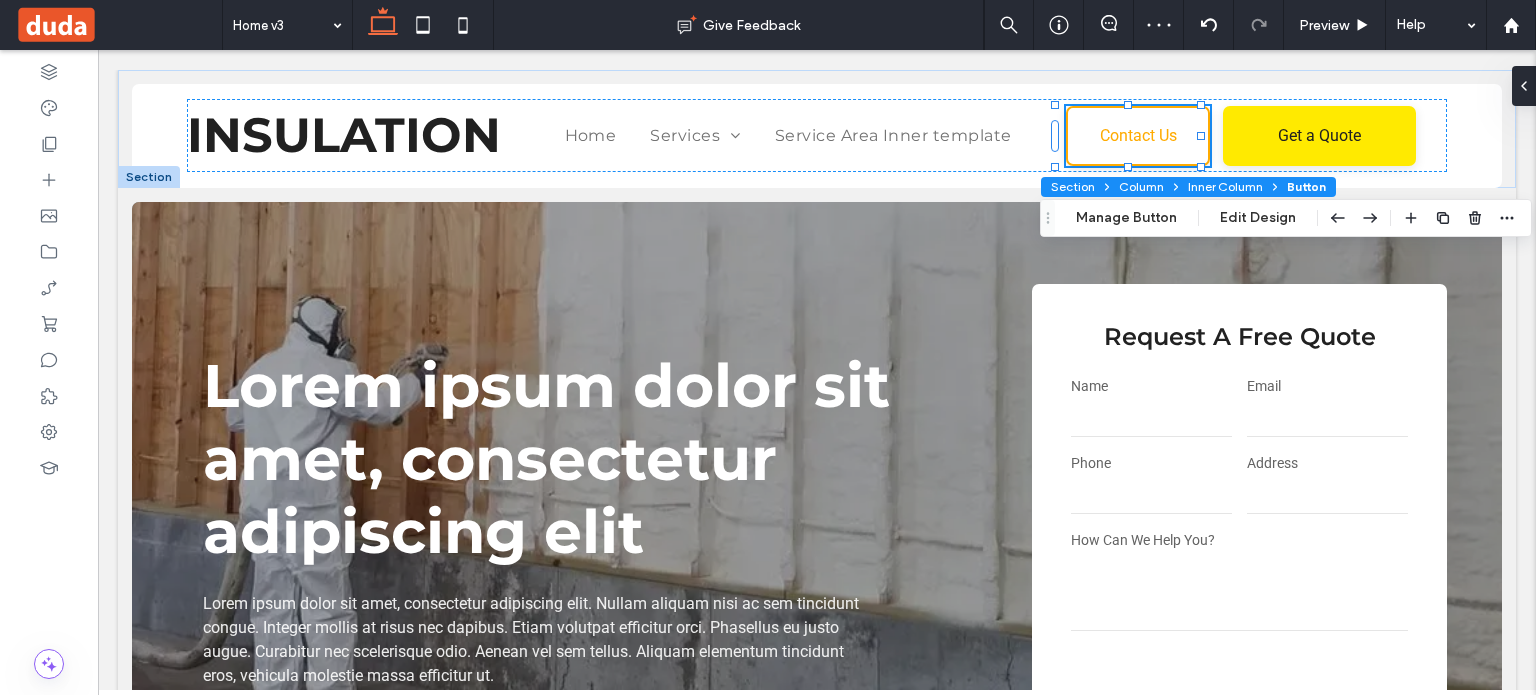 click 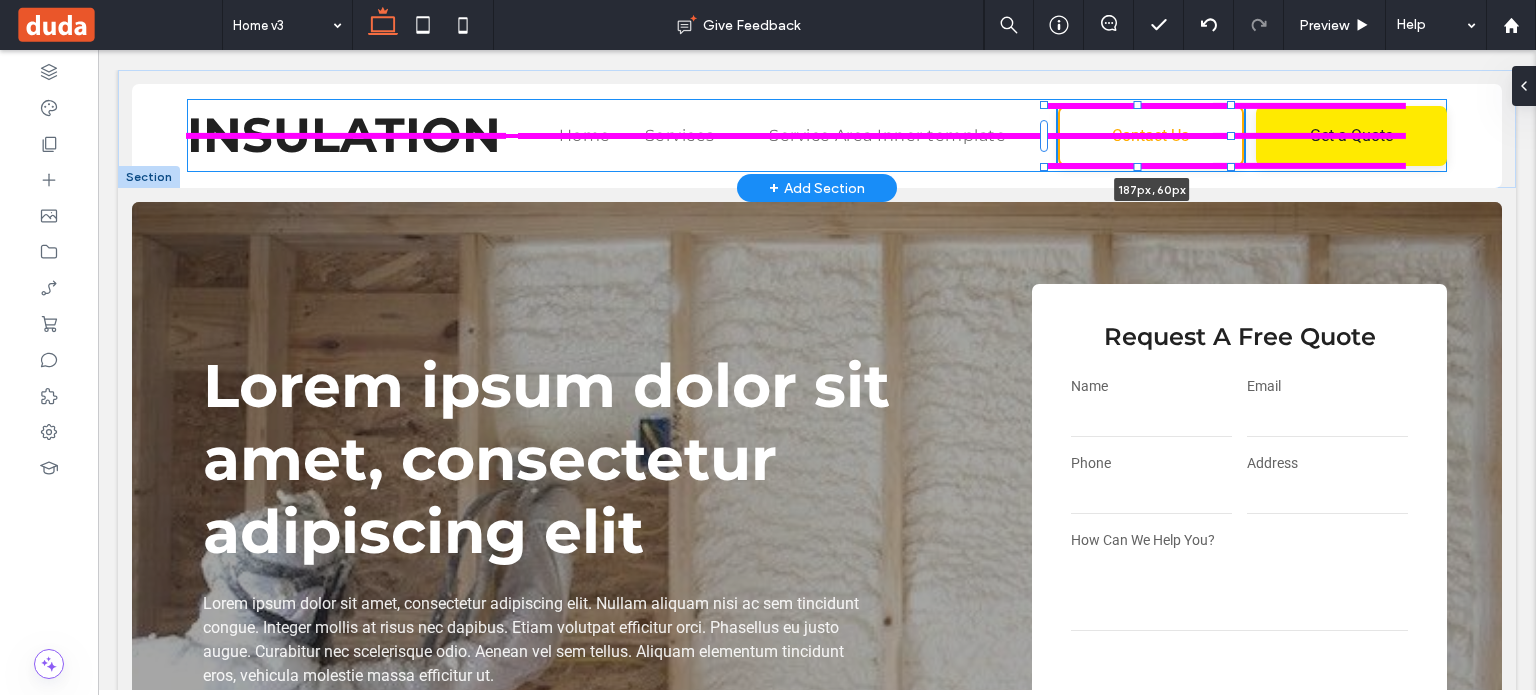 drag, startPoint x: 1198, startPoint y: 139, endPoint x: 1241, endPoint y: 139, distance: 43 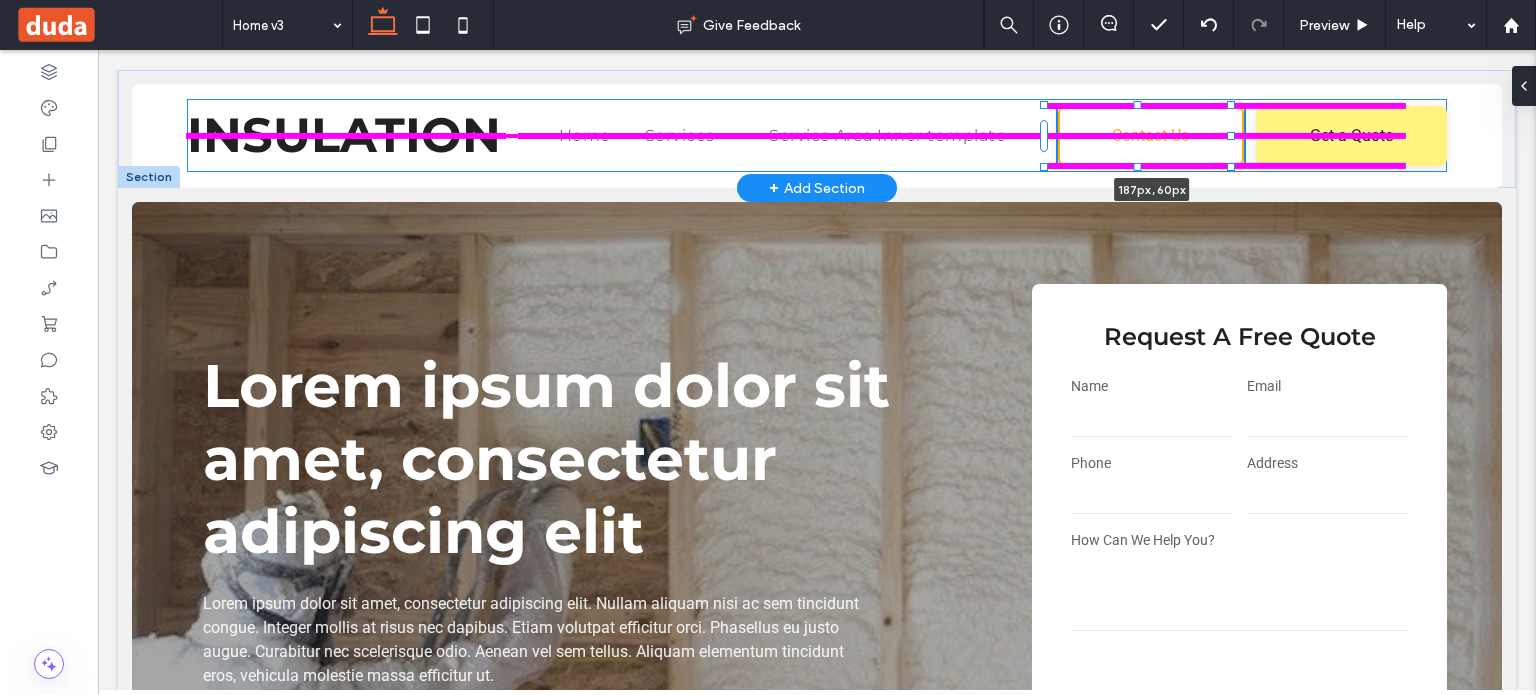 type on "***" 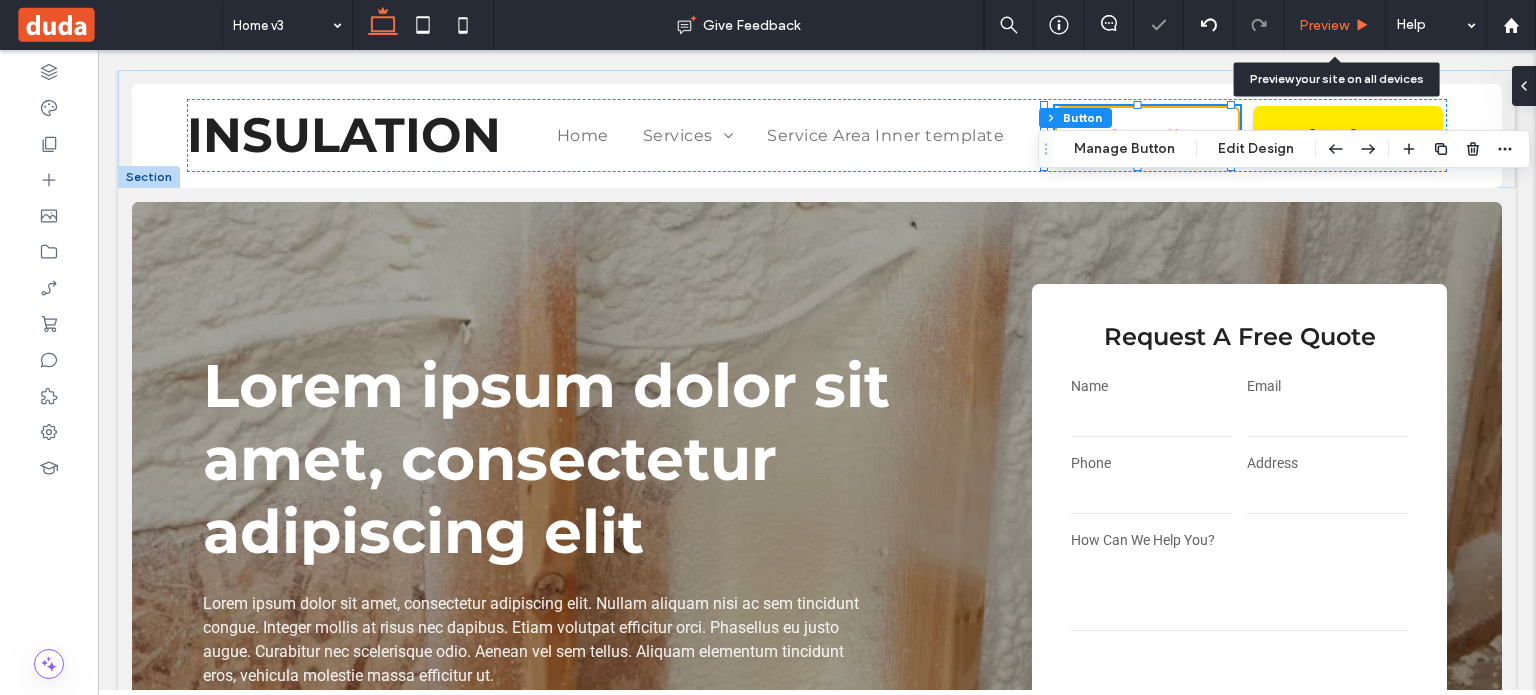 click on "Preview" at bounding box center (1324, 25) 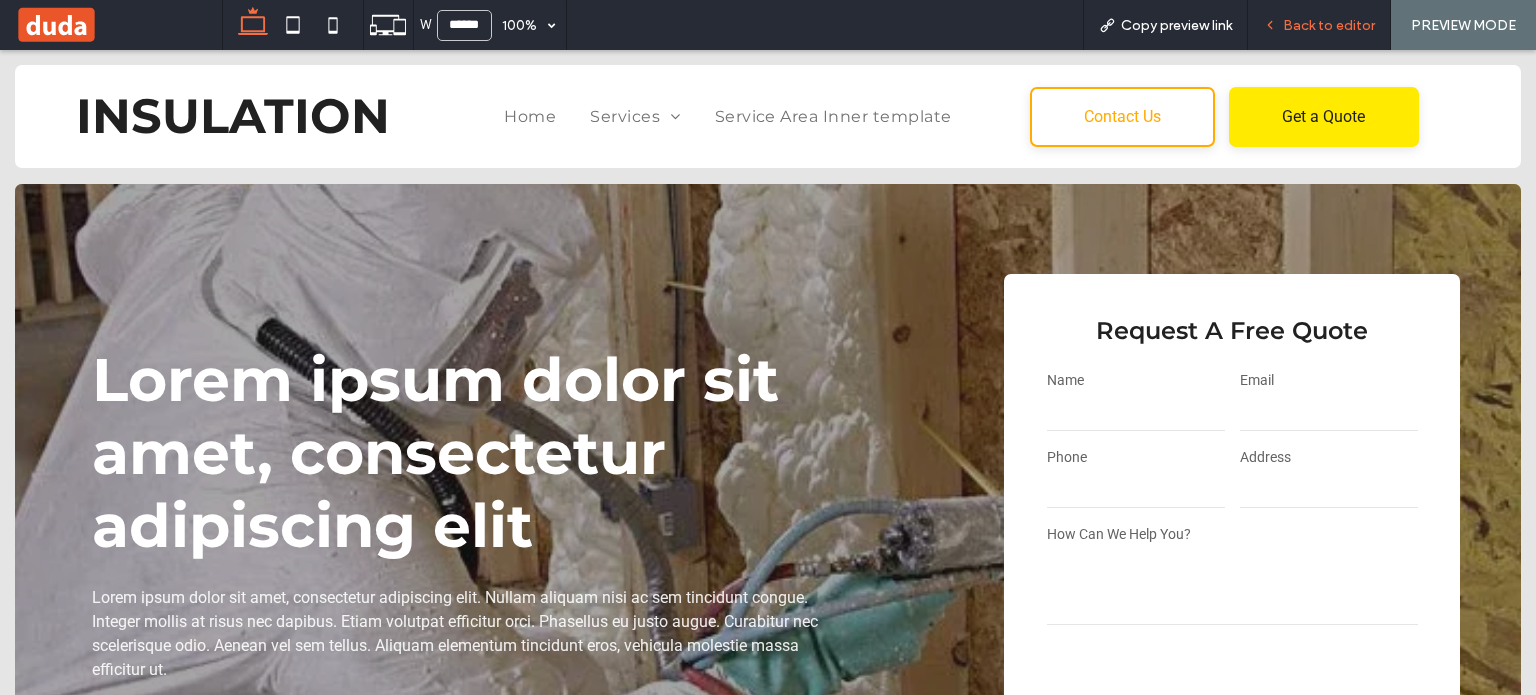 click on "Back to editor" at bounding box center [1329, 25] 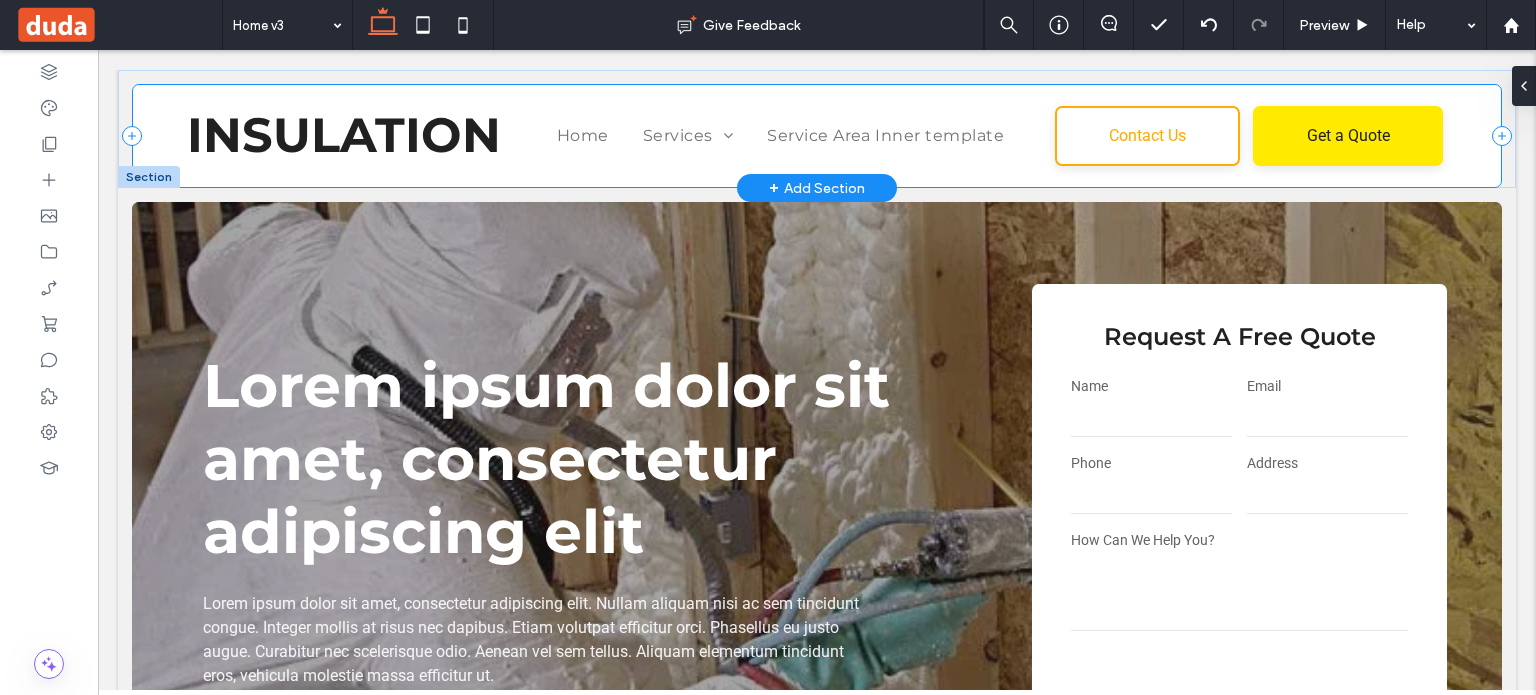 click on "INSULATION
Home
Services
Spray Foam Insulation
Commercial Insulation
Attic Insulation
Batt/Fiberglass Insulation
Blown-In Insulation
Crawl Space Insulation
Service Area Inner template
Contact Us
Get a Quote" at bounding box center (817, 136) 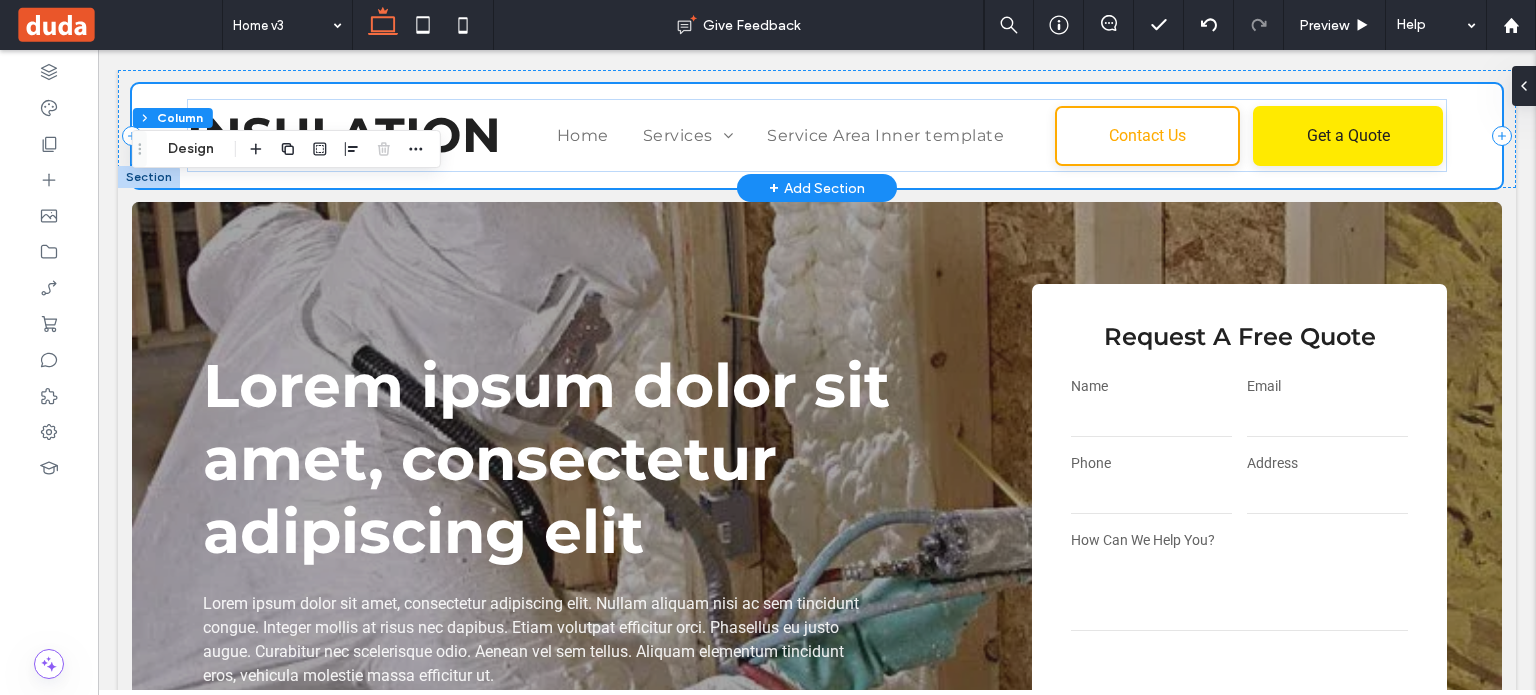 click on "INSULATION
Home
Services
Spray Foam Insulation
Commercial Insulation
Attic Insulation
Batt/Fiberglass Insulation
Blown-In Insulation
Crawl Space Insulation
Service Area Inner template
Contact Us
Get a Quote" at bounding box center [817, 136] 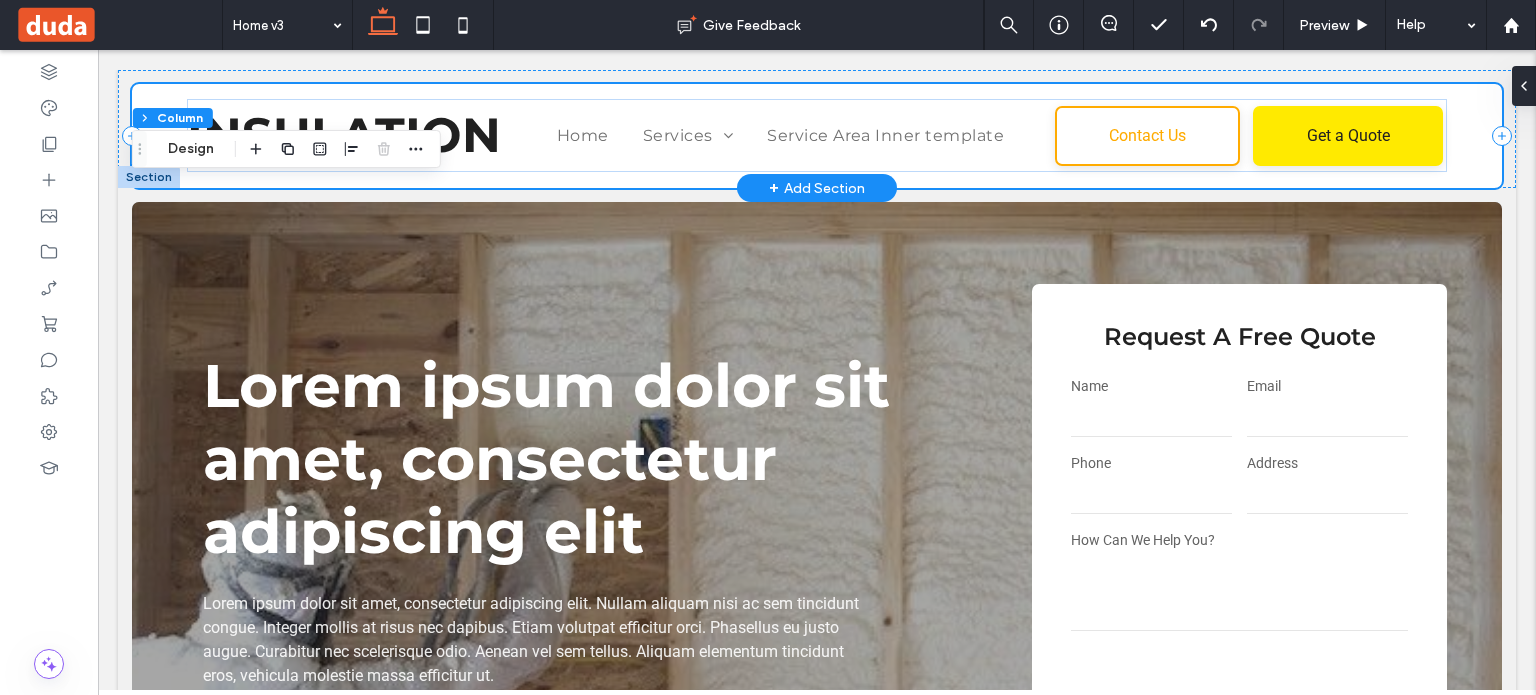 click on "INSULATION
Home
Services
Spray Foam Insulation
Commercial Insulation
Attic Insulation
Batt/Fiberglass Insulation
Blown-In Insulation
Crawl Space Insulation
Service Area Inner template
Contact Us
Get a Quote" at bounding box center (817, 136) 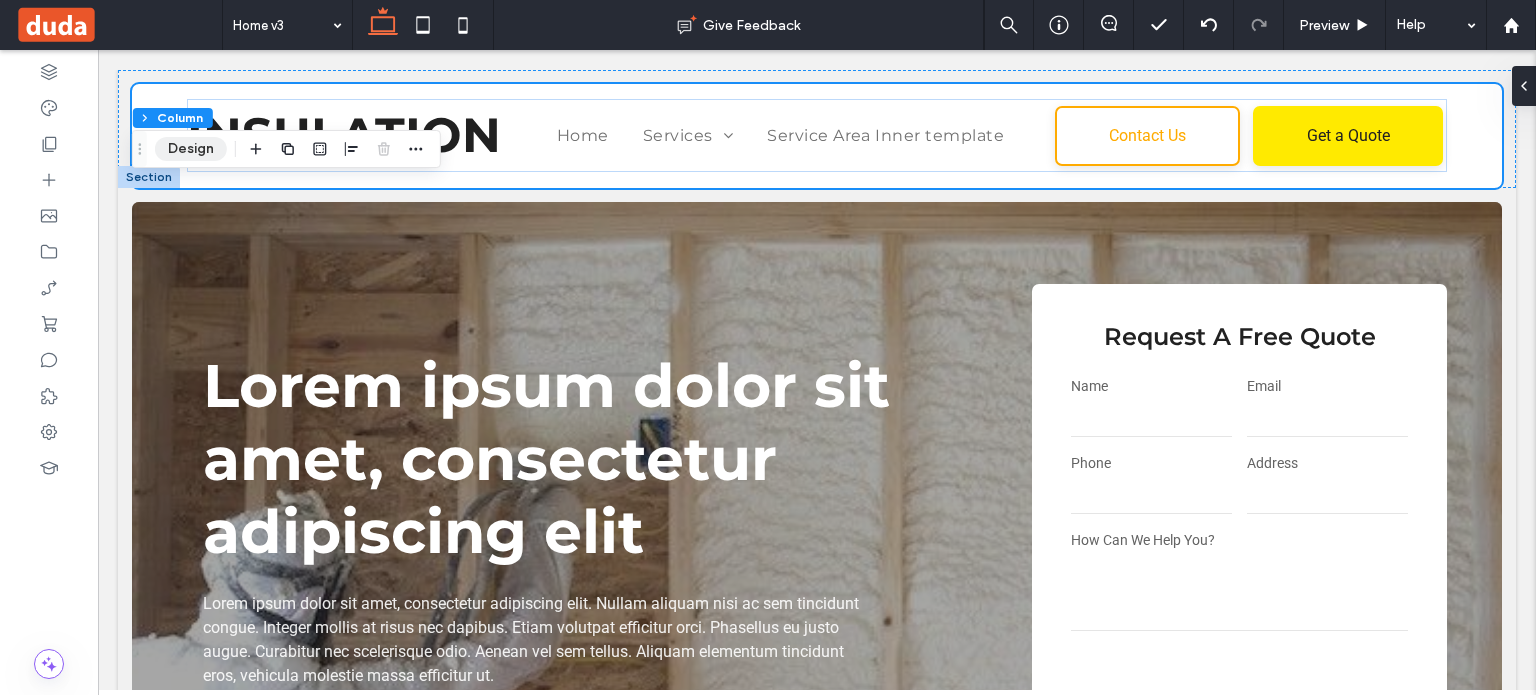 click on "Design" at bounding box center [191, 149] 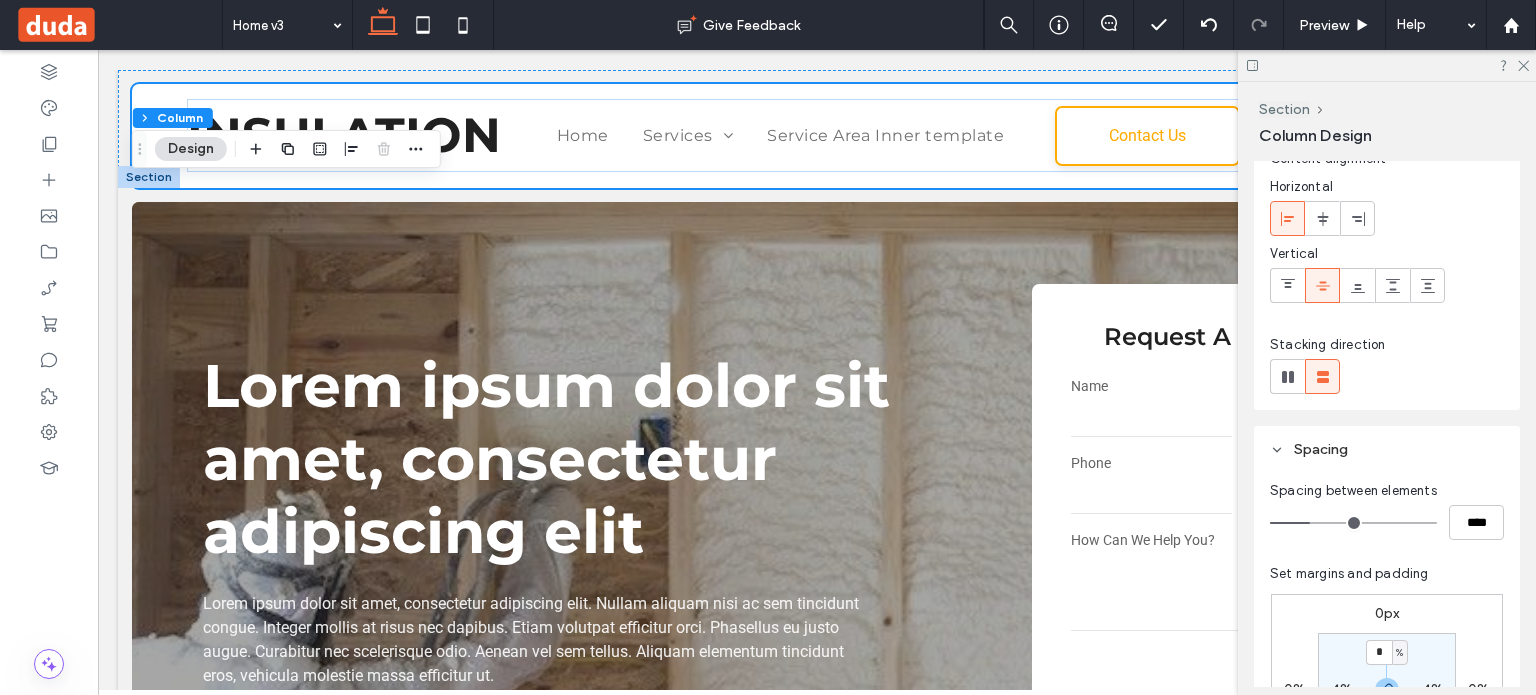 scroll, scrollTop: 200, scrollLeft: 0, axis: vertical 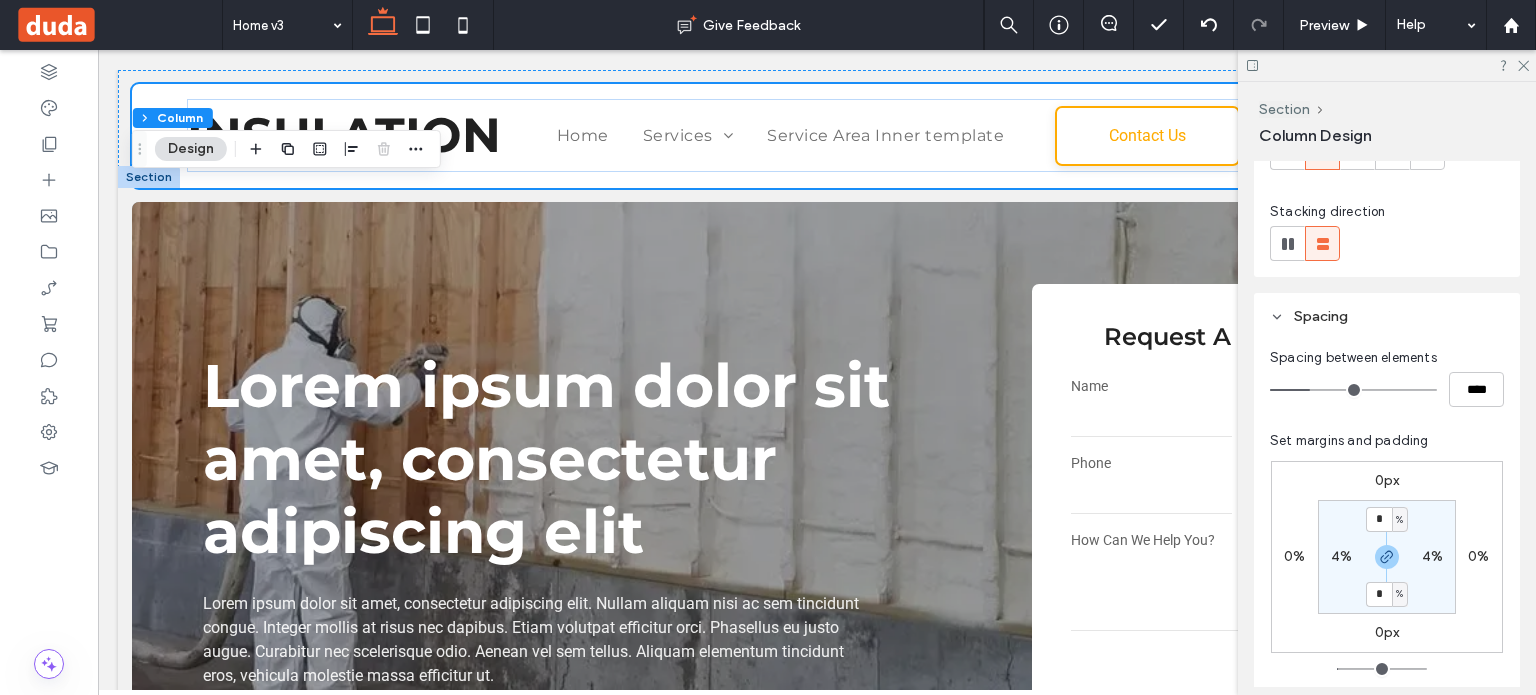 click on "4%" at bounding box center [1341, 556] 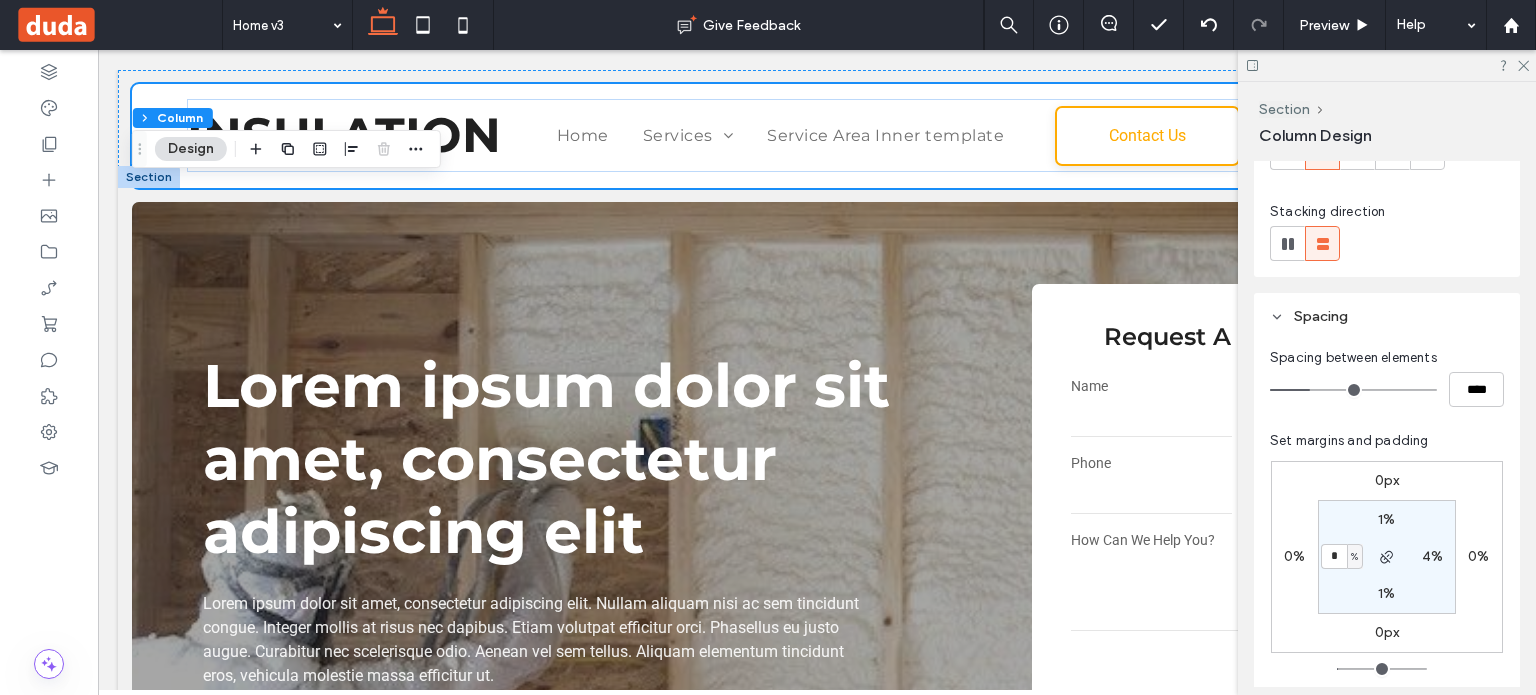 type on "*" 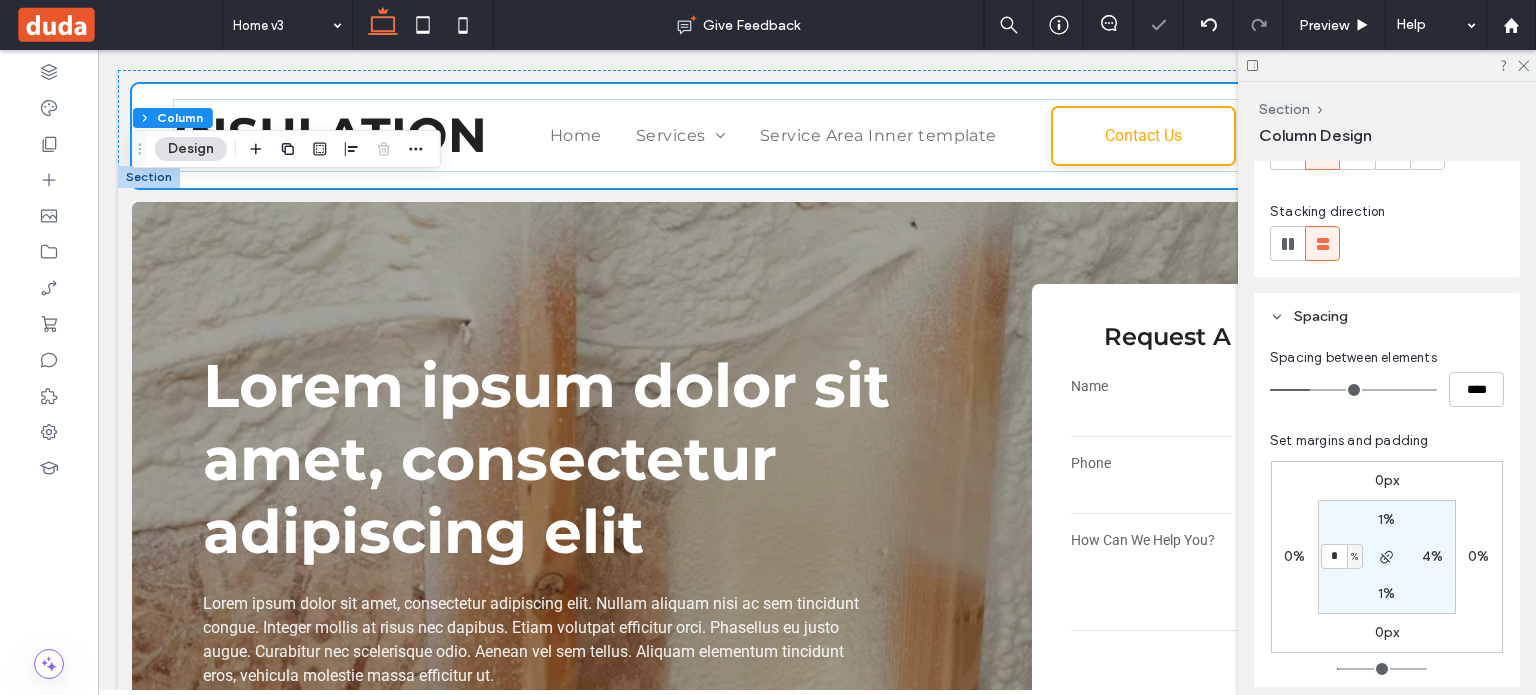 click on "4%" at bounding box center [1432, 556] 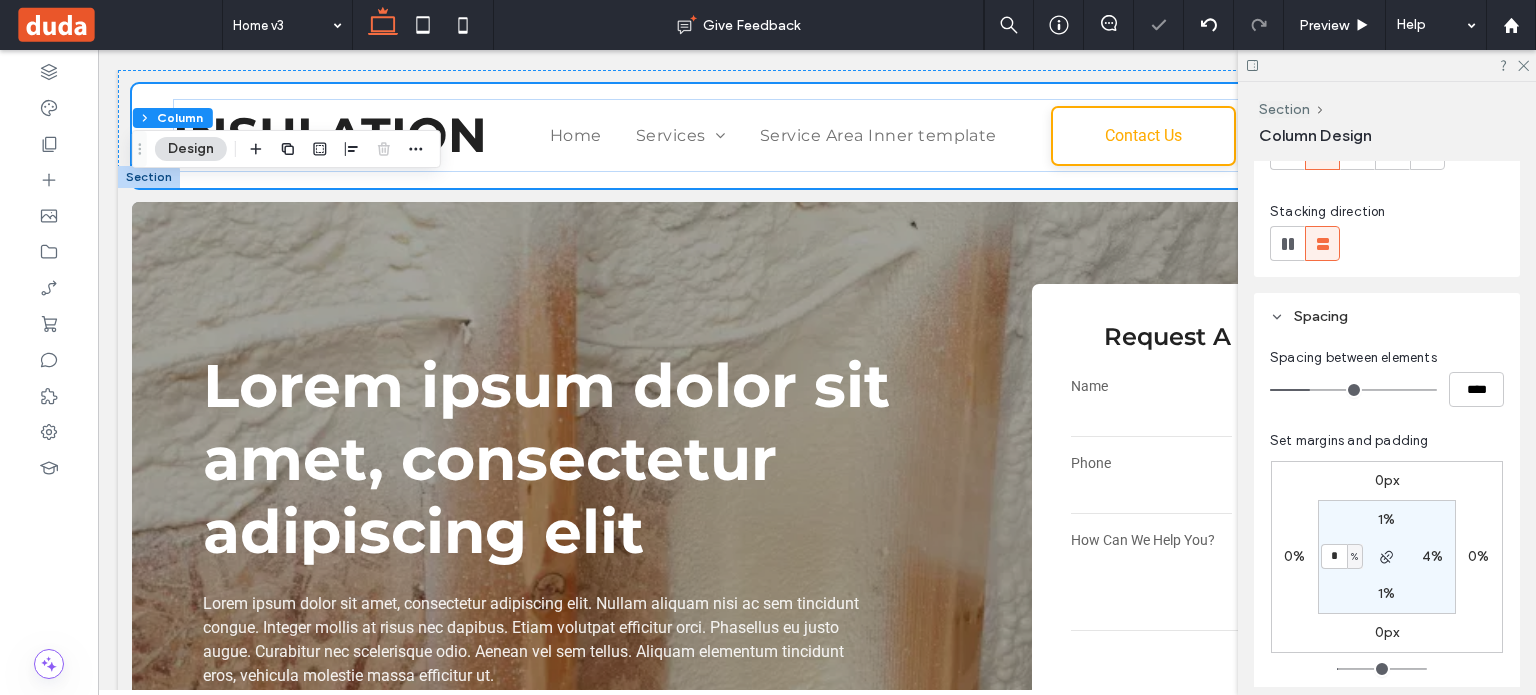 type on "*" 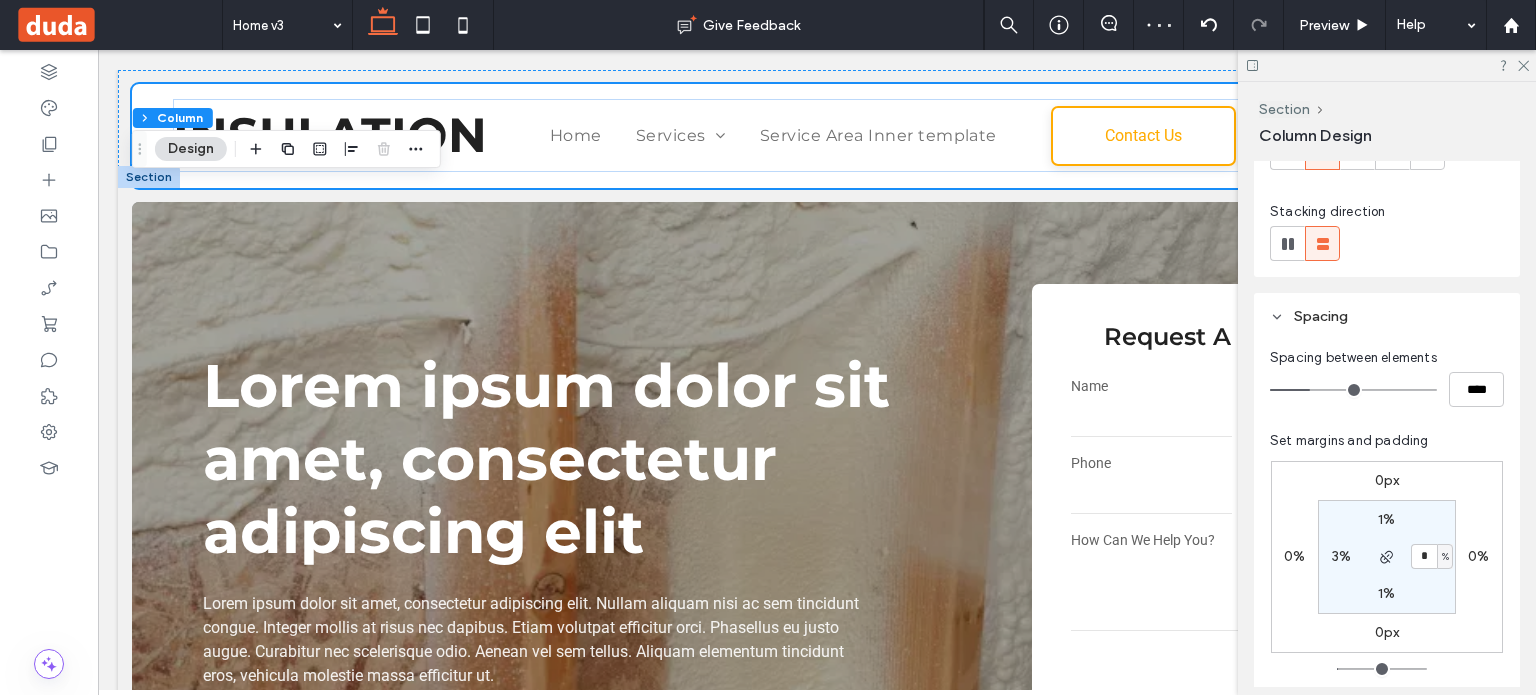 type on "*" 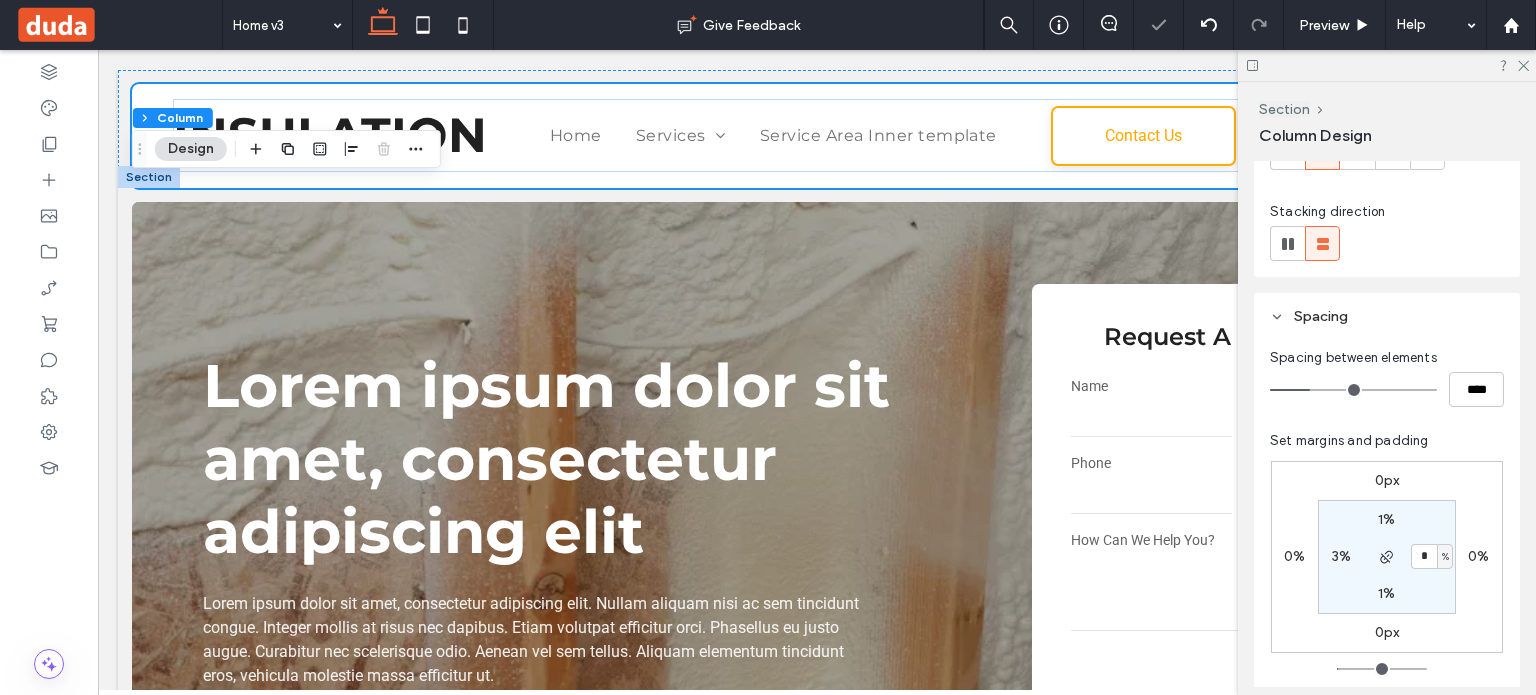 type on "*" 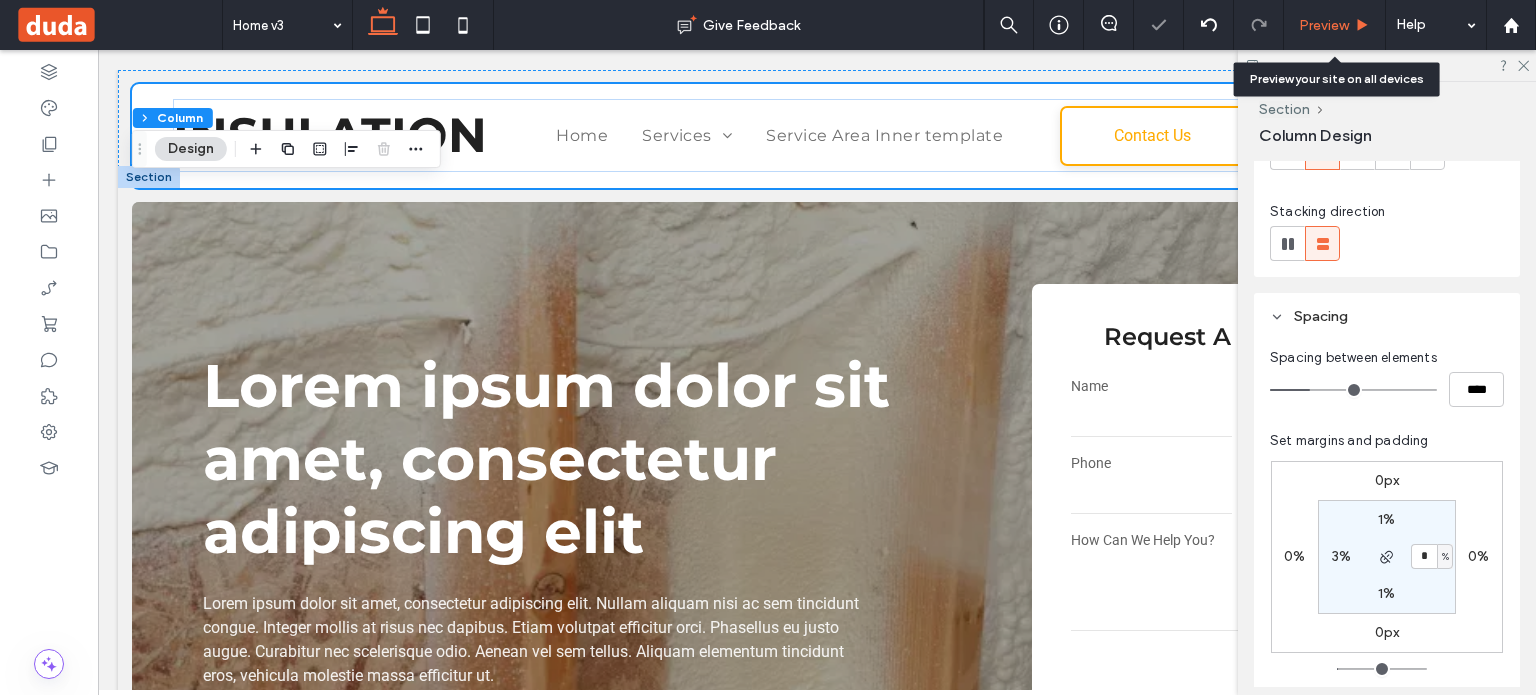 click 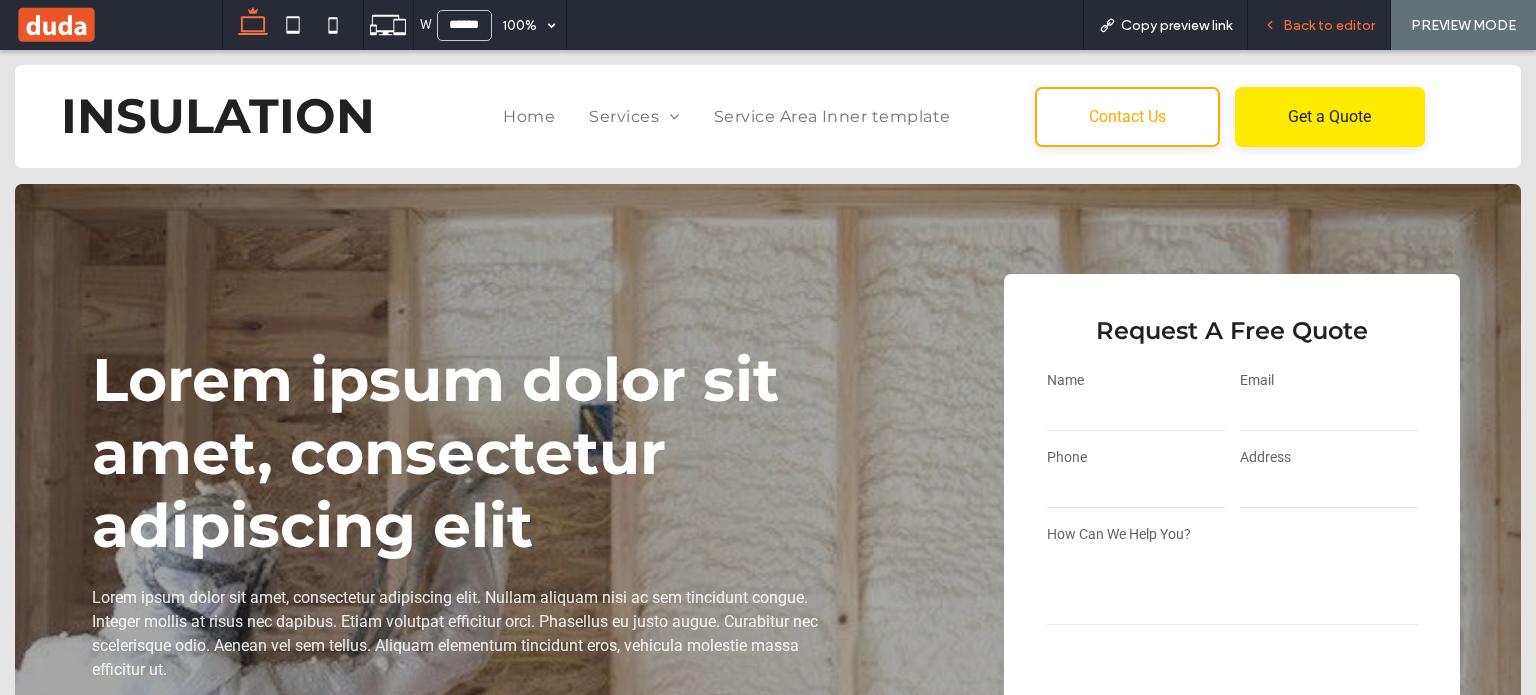 click on "Back to editor" at bounding box center (1329, 25) 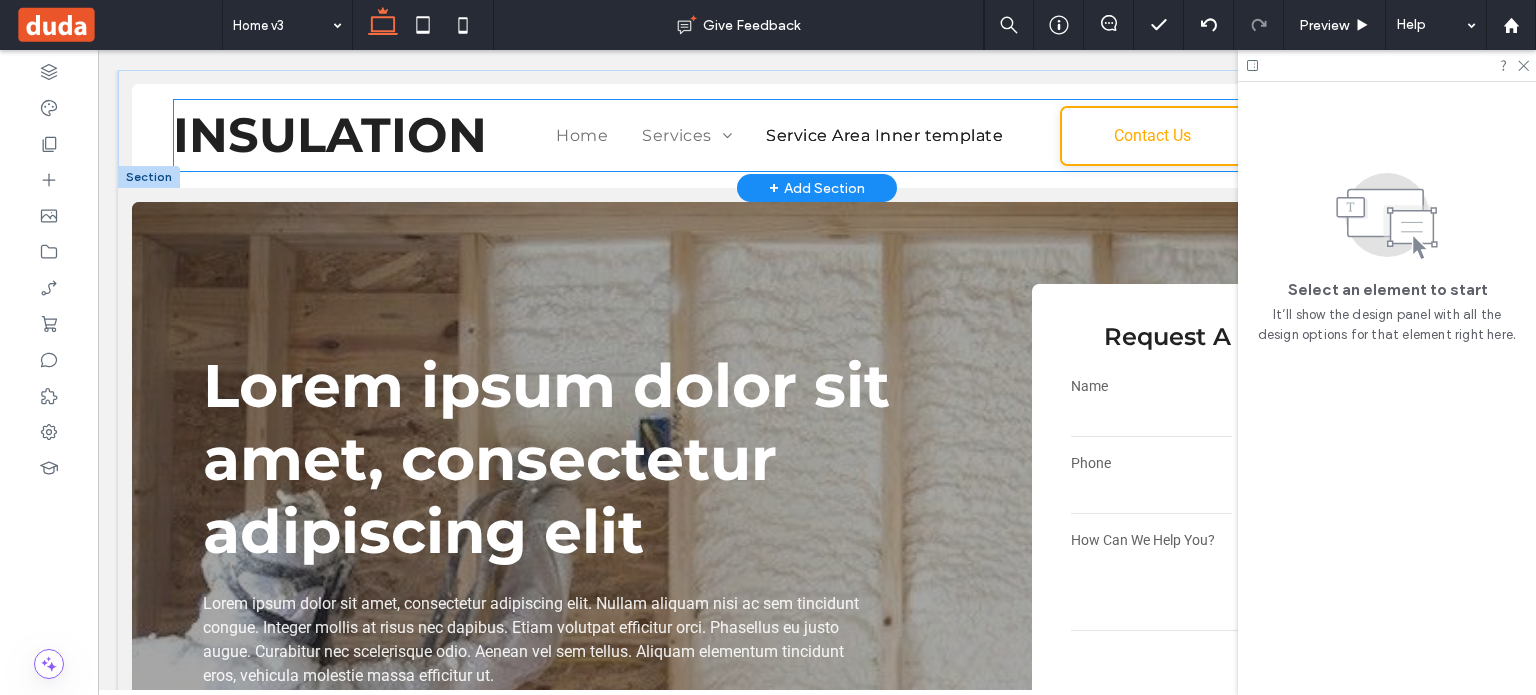 click on "Service Area Inner template" at bounding box center [884, 135] 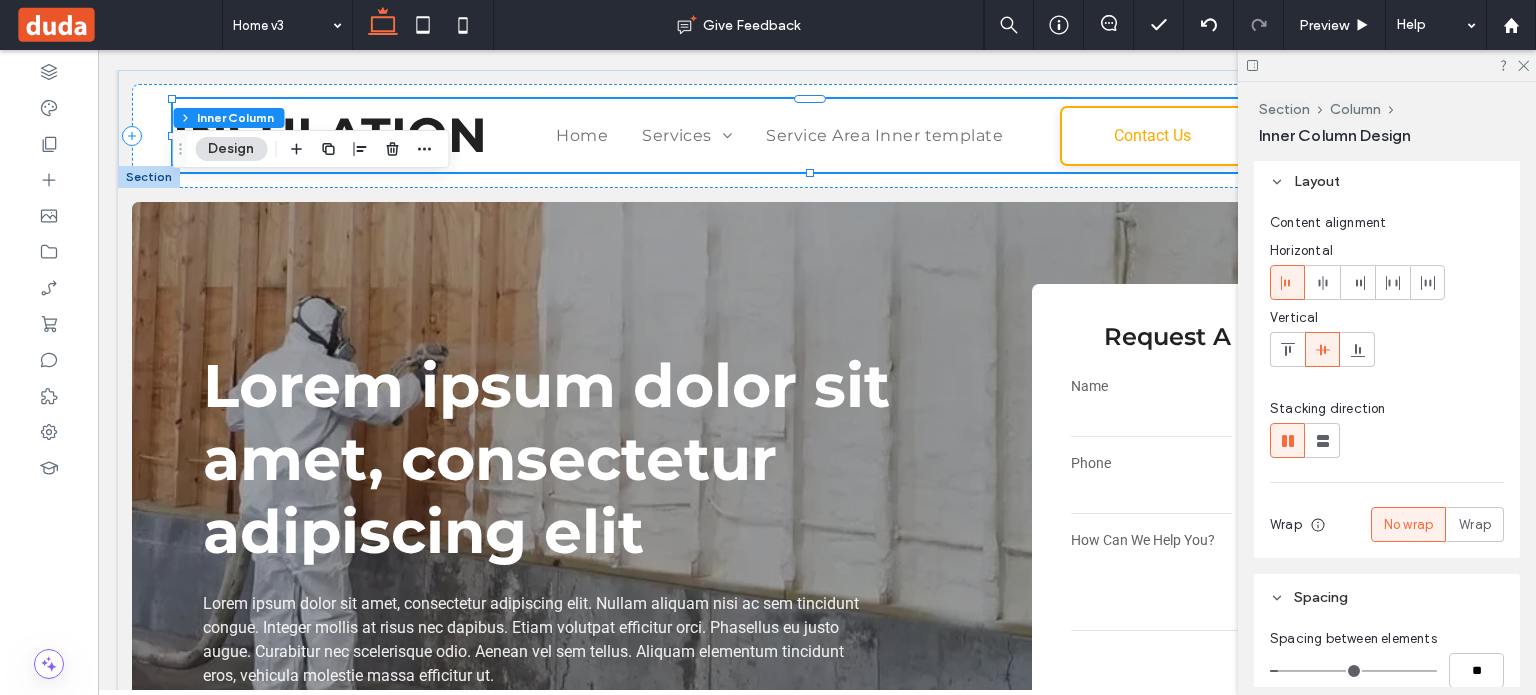 scroll, scrollTop: 100, scrollLeft: 0, axis: vertical 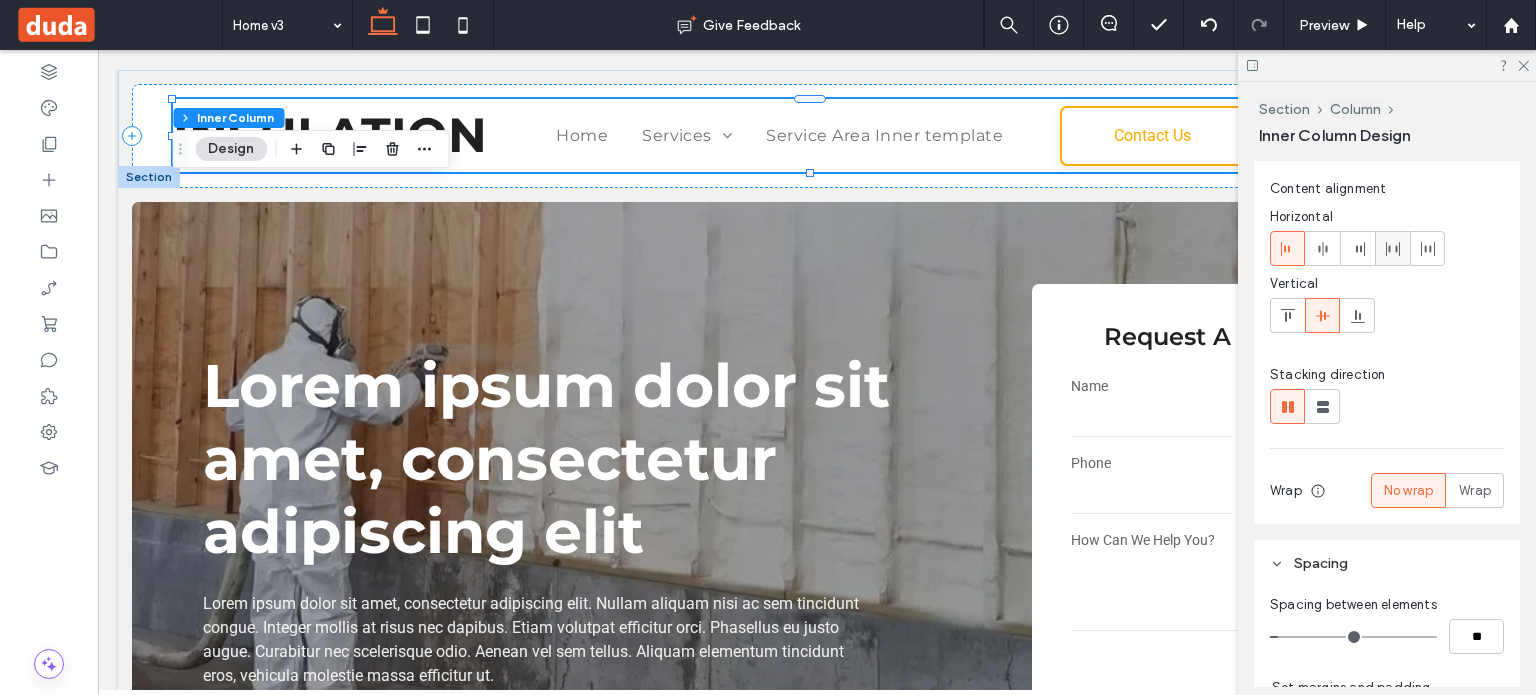click 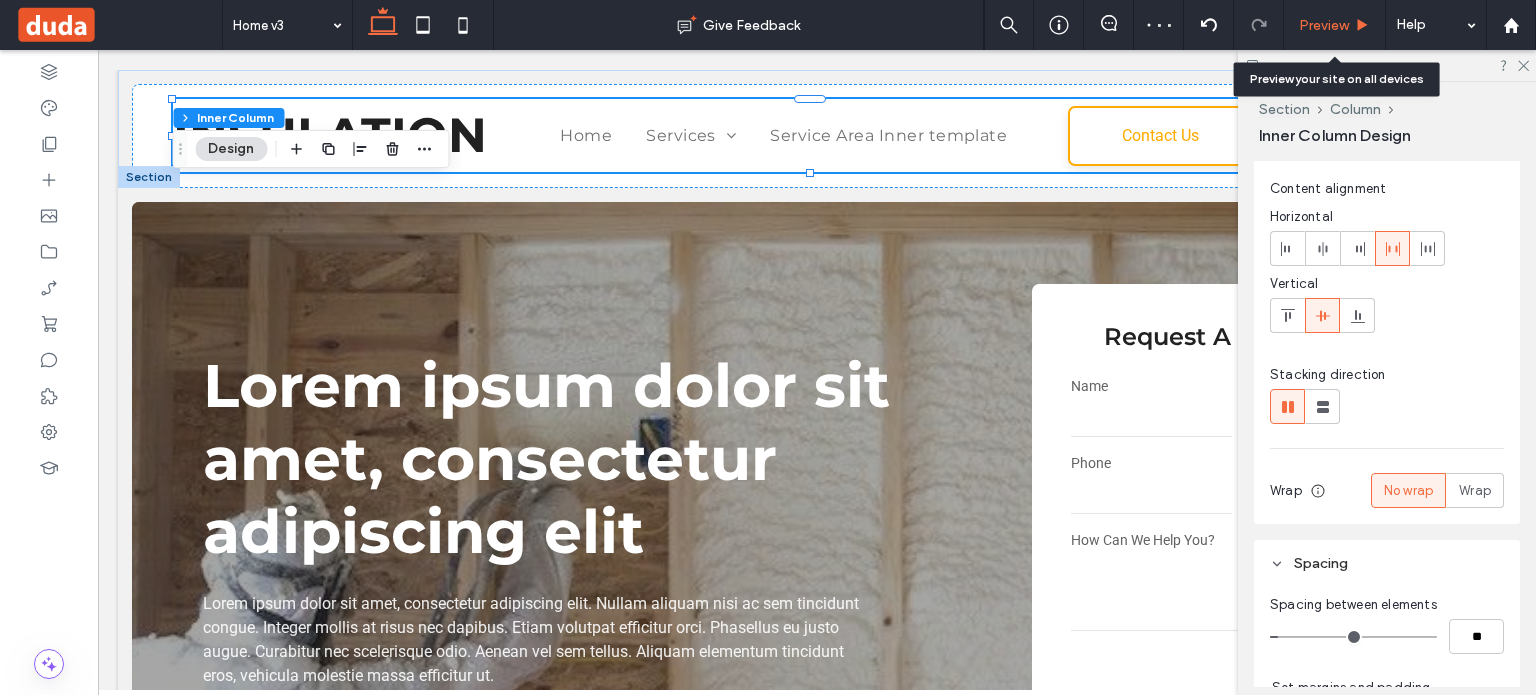 click on "Preview" at bounding box center [1324, 25] 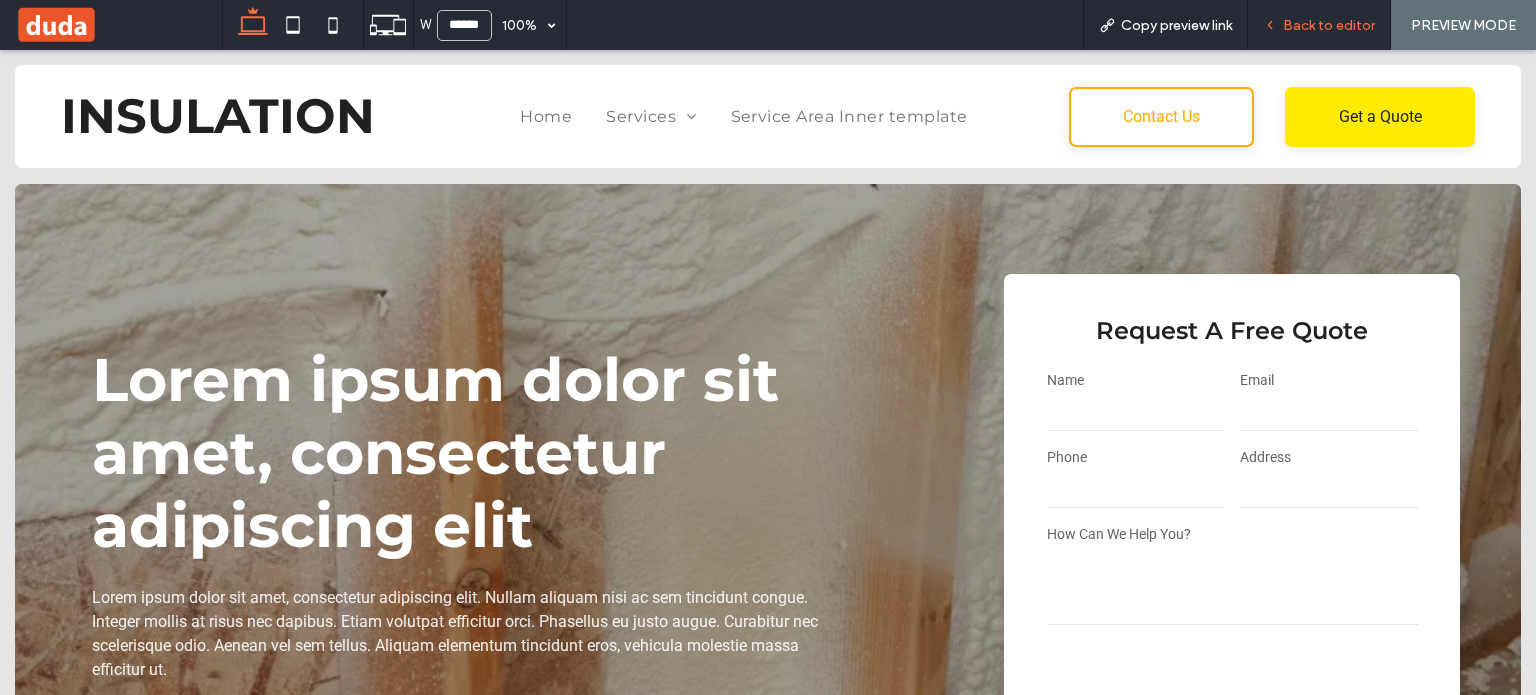 click on "Back to editor" at bounding box center (1329, 25) 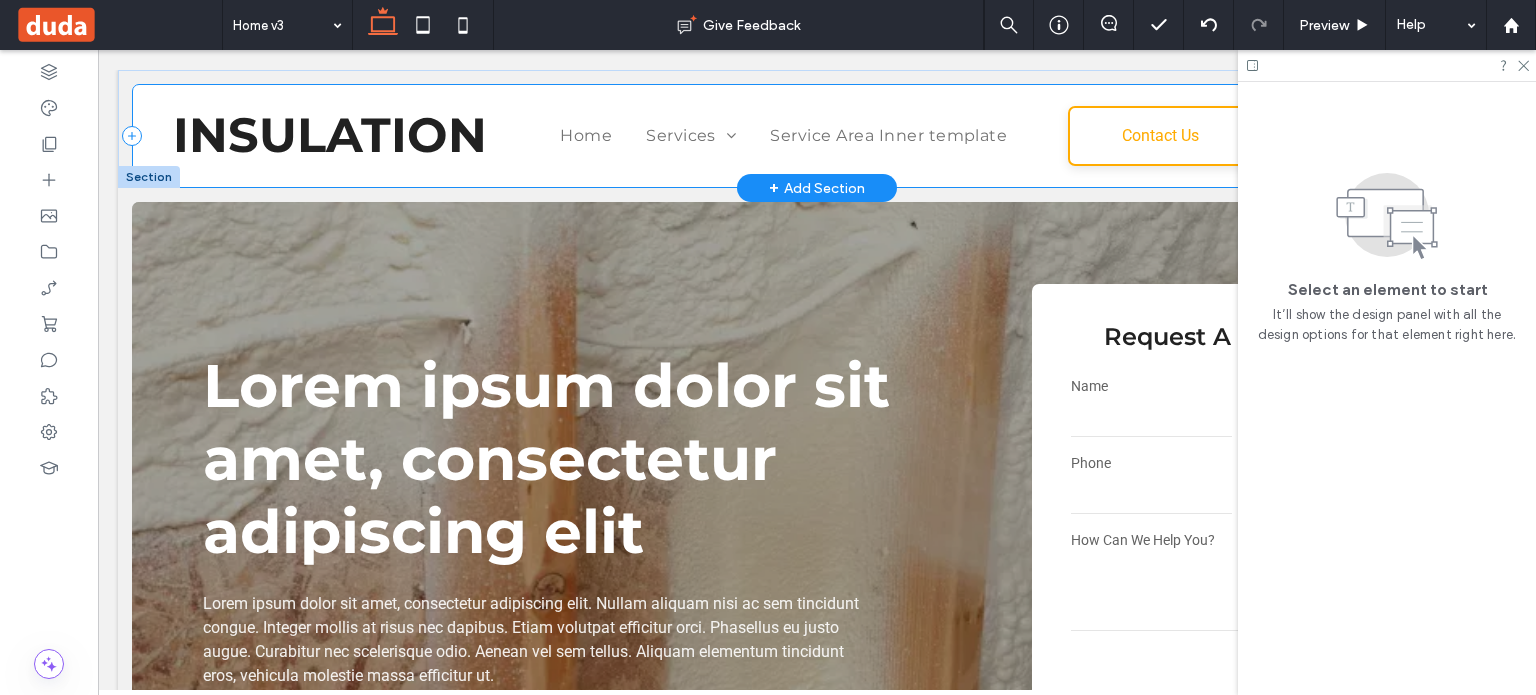 click on "INSULATION
Home
Services
Spray Foam Insulation
Commercial Insulation
Attic Insulation
Batt/Fiberglass Insulation
Blown-In Insulation
Crawl Space Insulation
Service Area Inner template
Contact Us
Get a Quote" at bounding box center (817, 136) 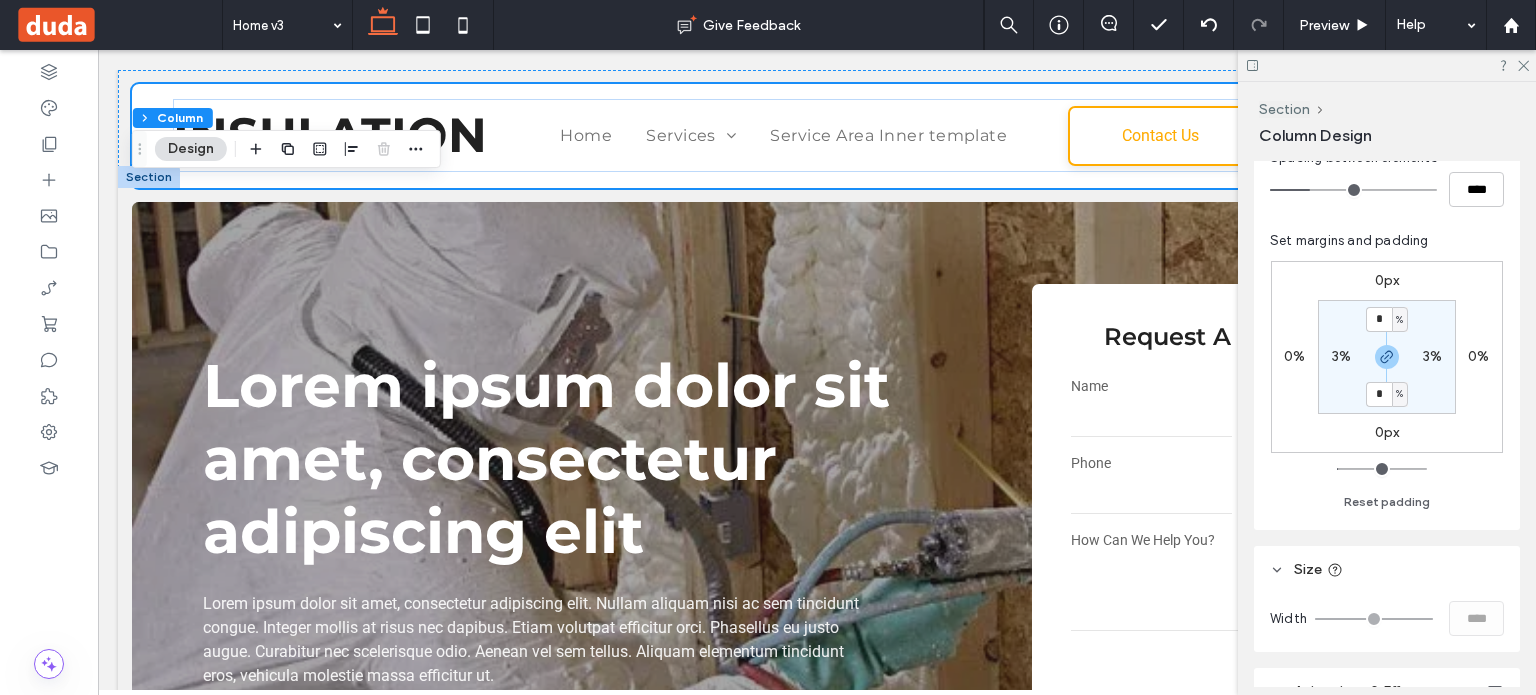 scroll, scrollTop: 500, scrollLeft: 0, axis: vertical 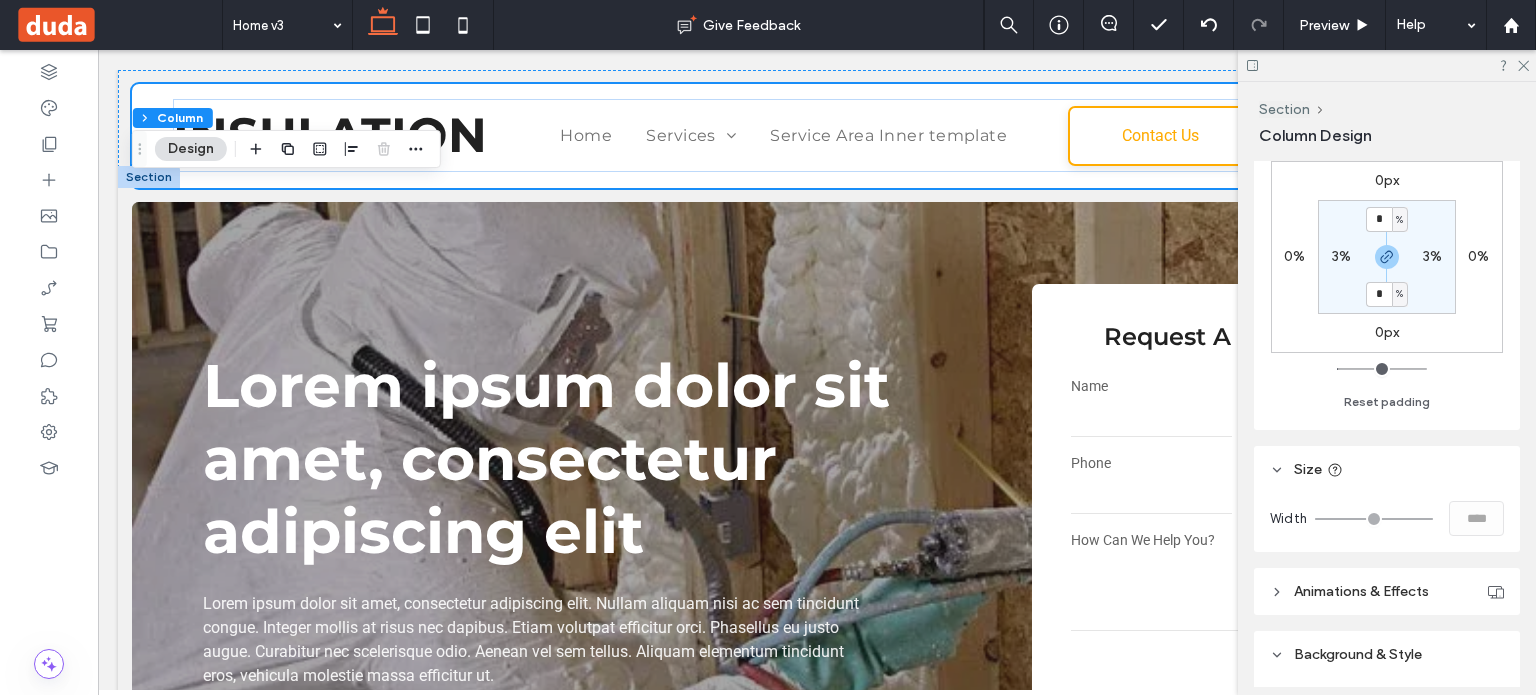 click on "3%" at bounding box center [1341, 256] 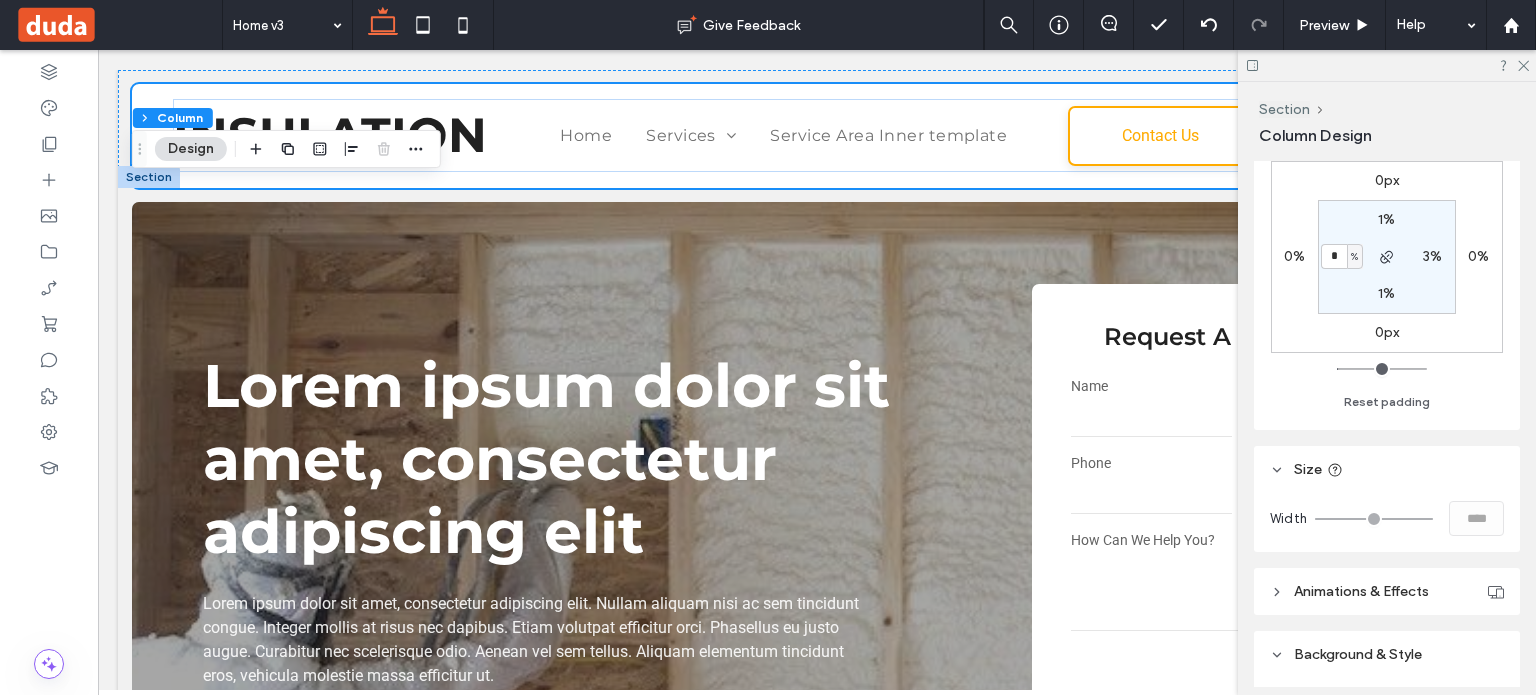 type on "*" 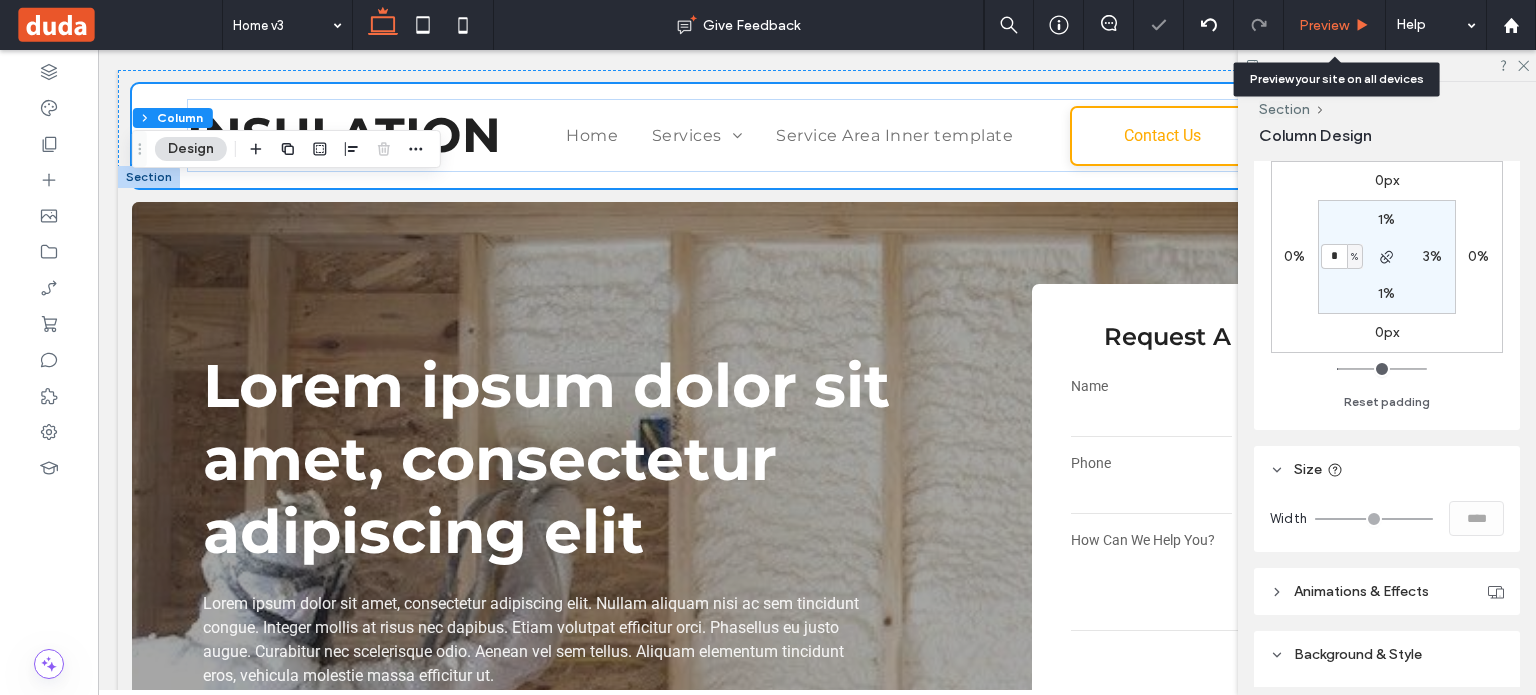 click on "Preview" at bounding box center (1324, 25) 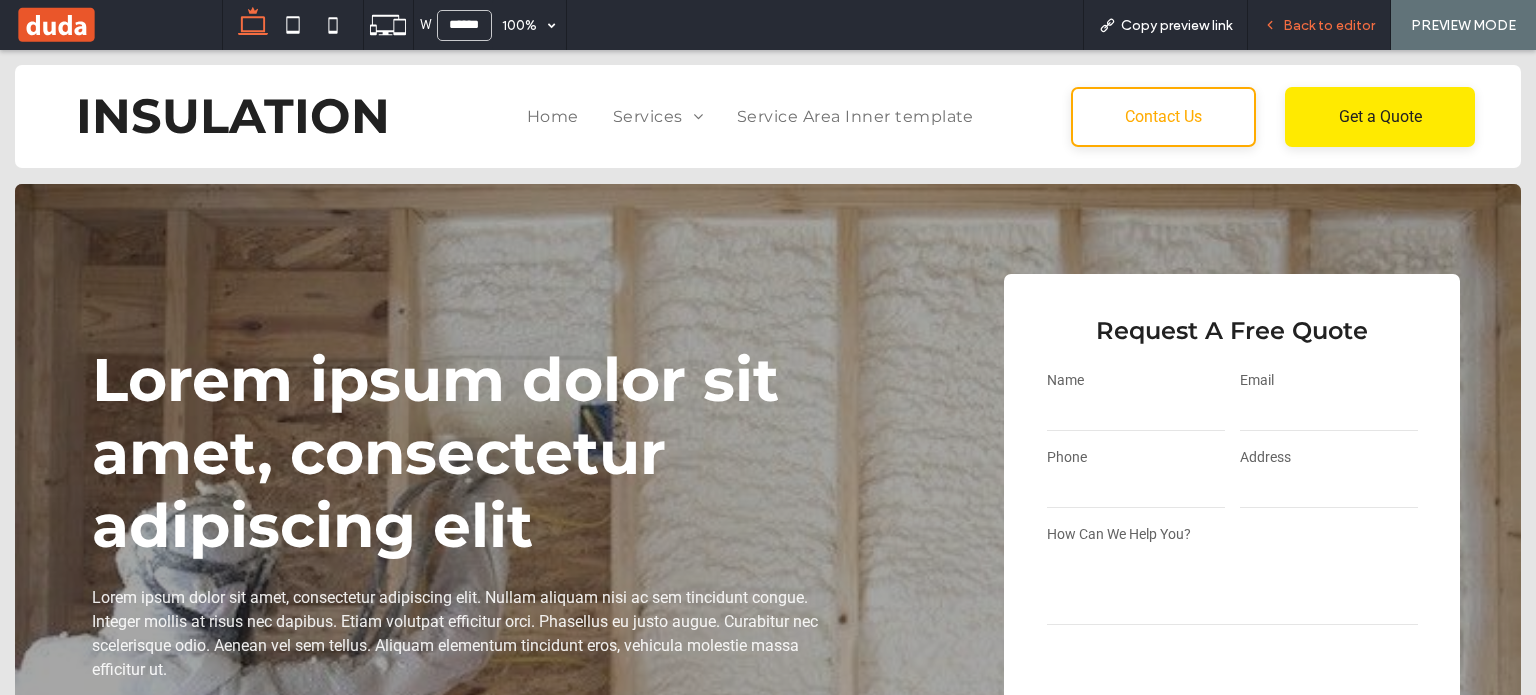 click on "Back to editor" at bounding box center (1329, 25) 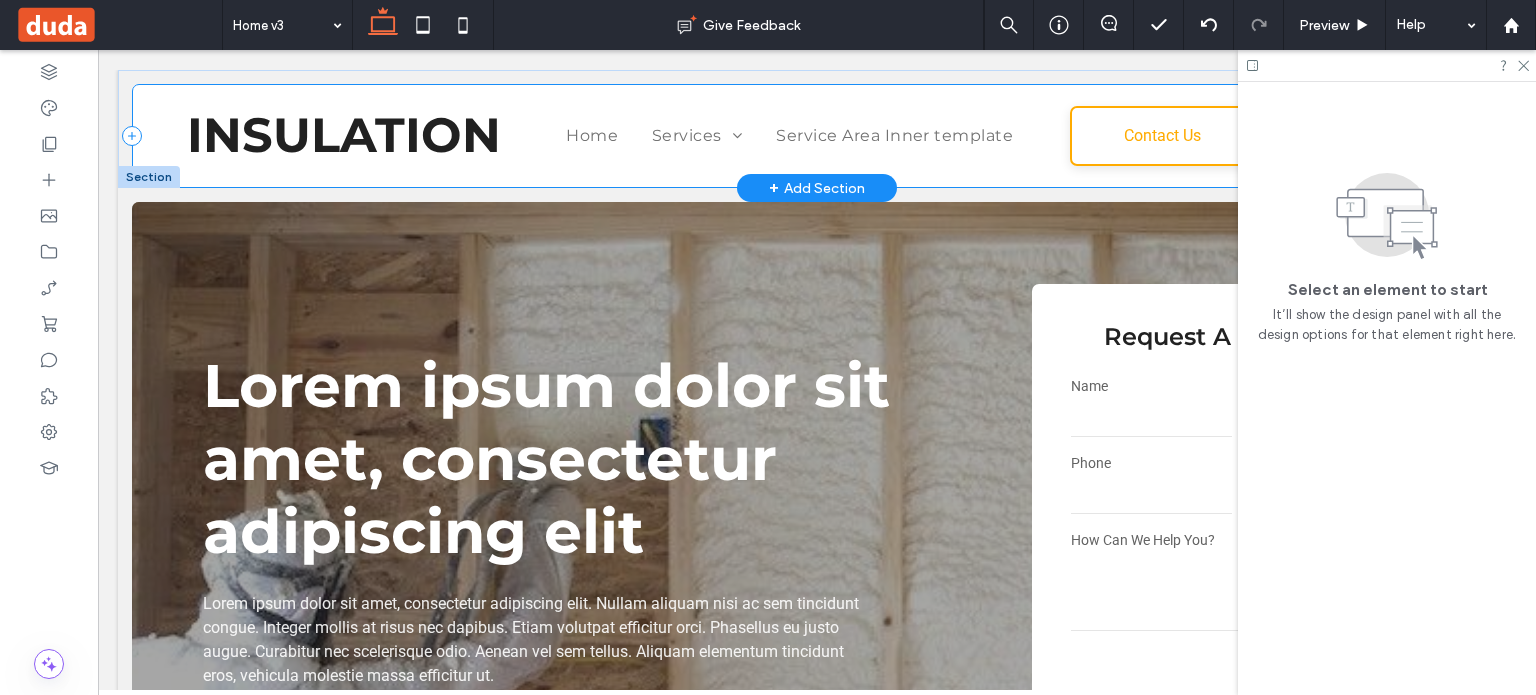 click on "INSULATION
Home
Services
Spray Foam Insulation
Commercial Insulation
Attic Insulation
Batt/Fiberglass Insulation
Blown-In Insulation
Crawl Space Insulation
Service Area Inner template
Contact Us
Get a Quote" at bounding box center (817, 136) 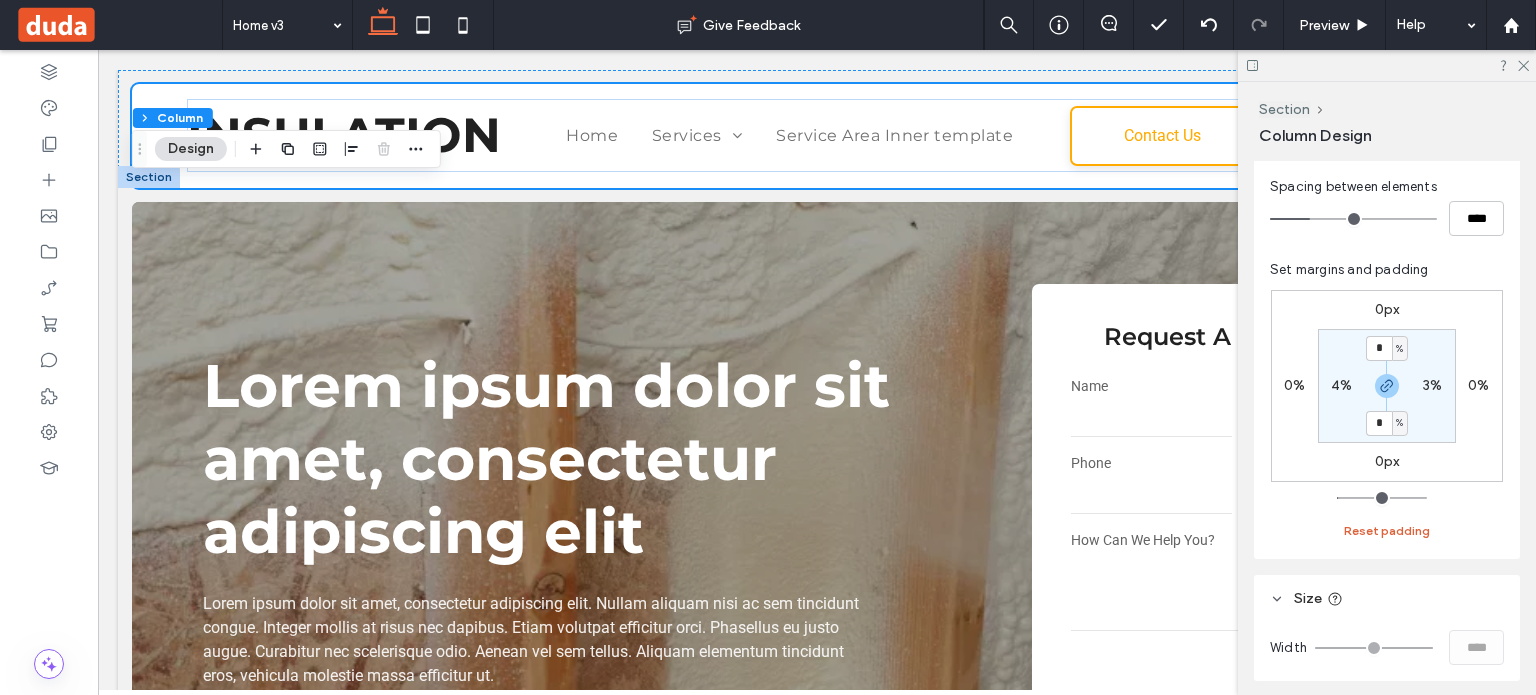 scroll, scrollTop: 500, scrollLeft: 0, axis: vertical 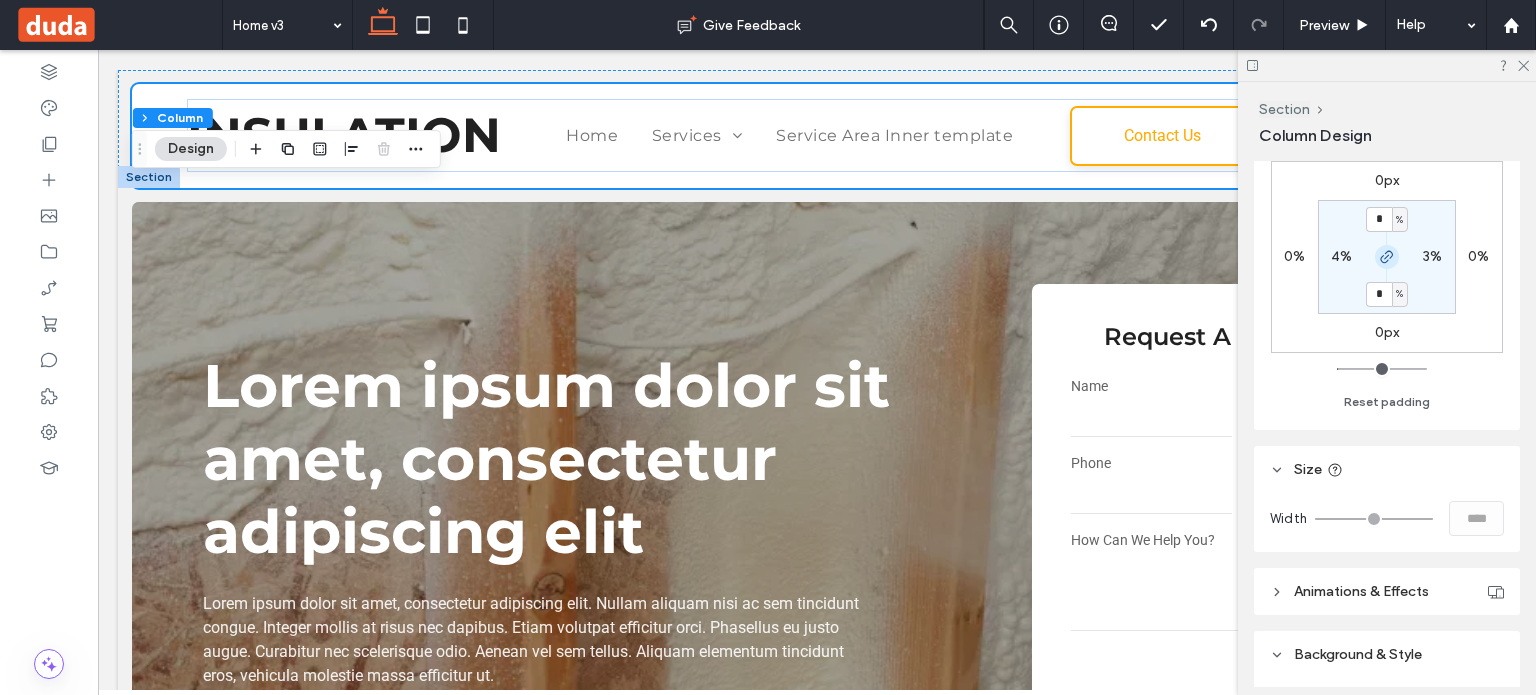 click 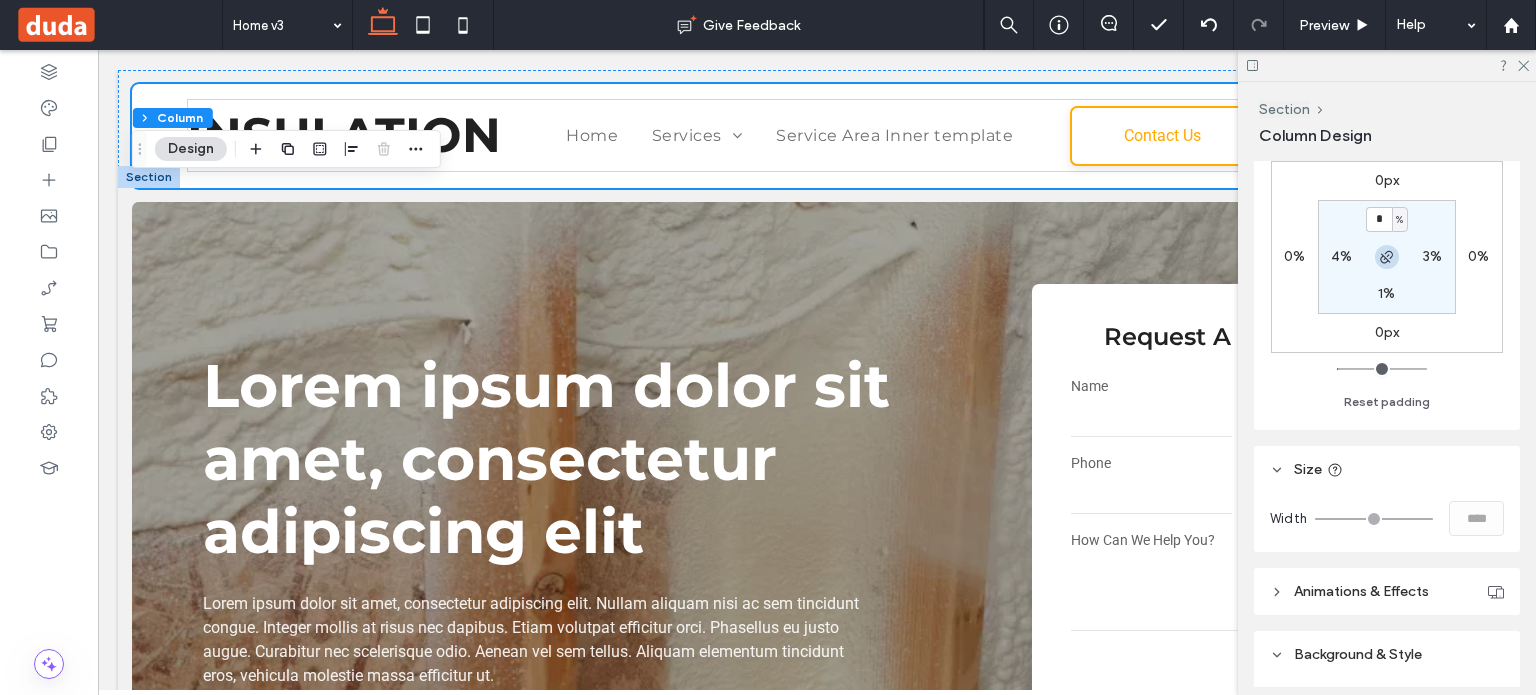click 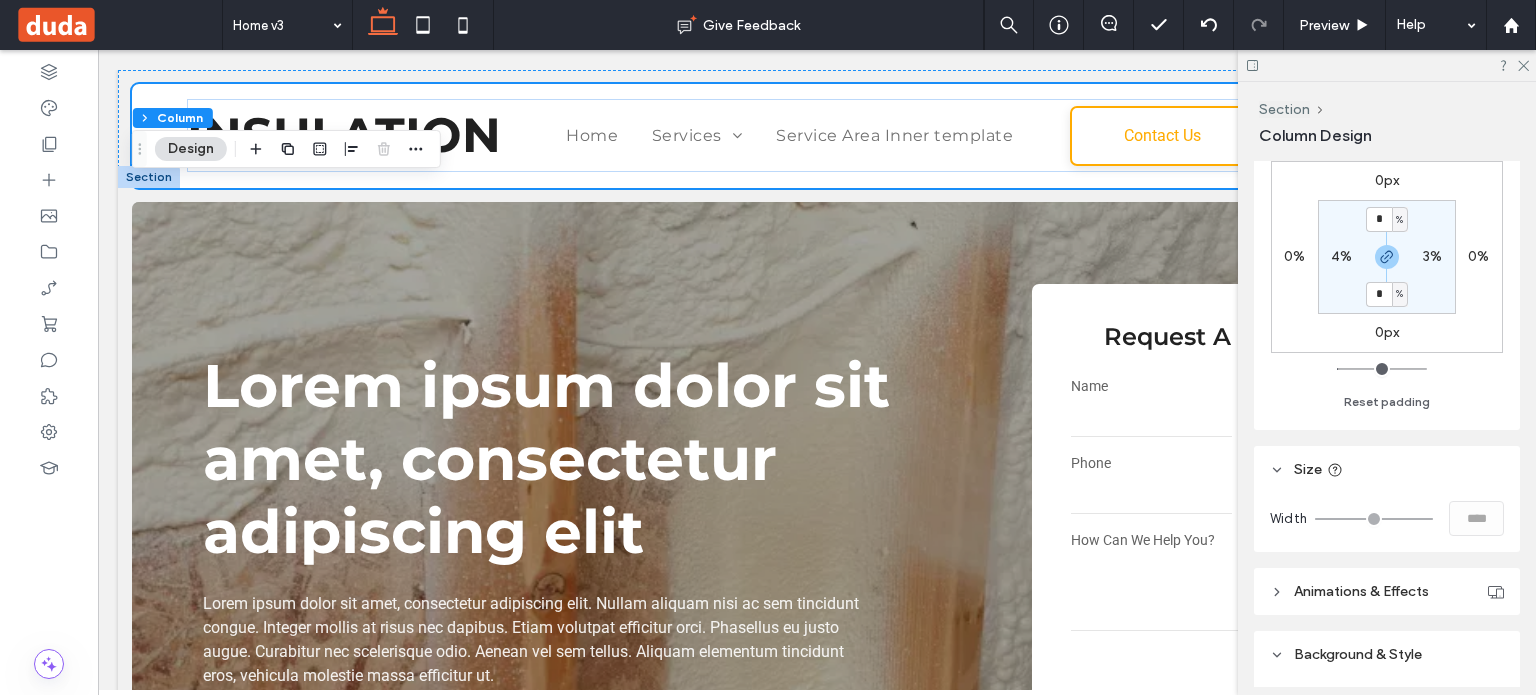 click on "4%" at bounding box center (1341, 256) 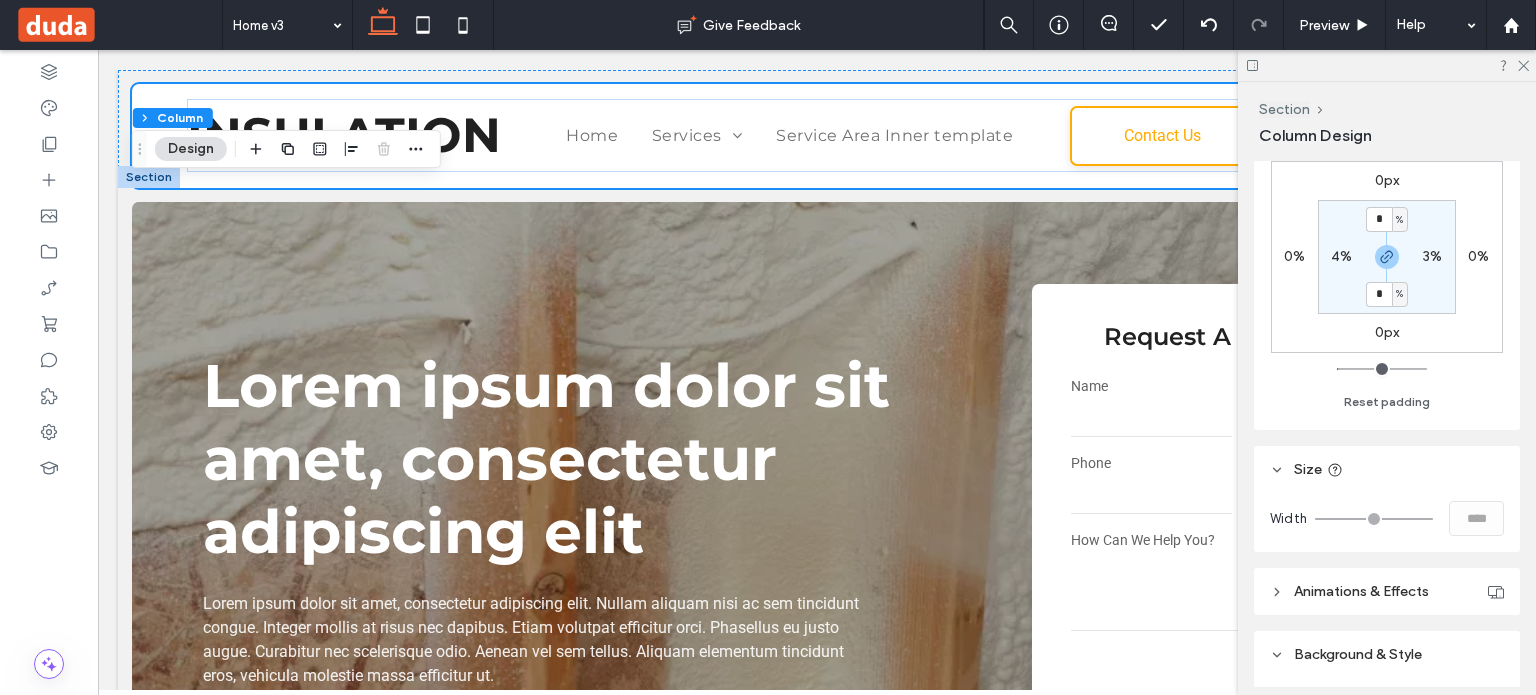type on "*" 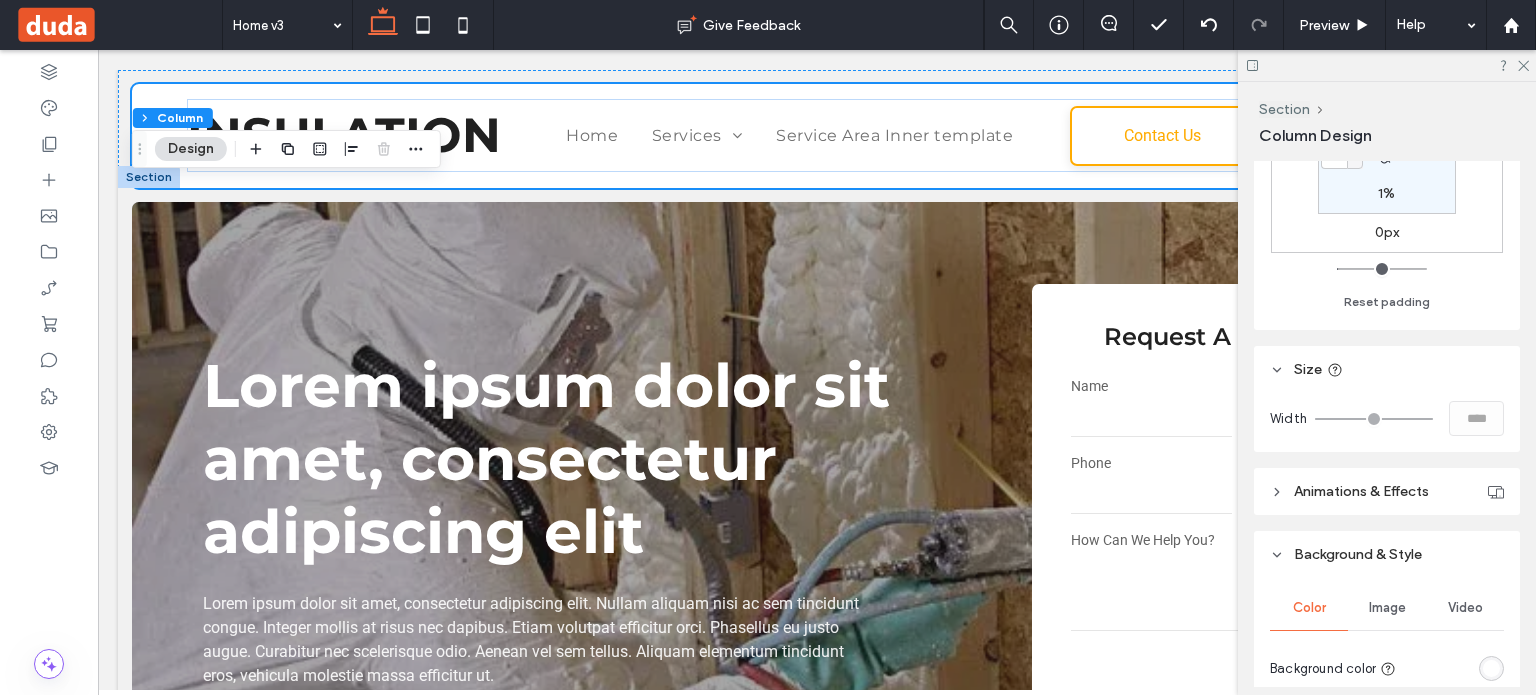 scroll, scrollTop: 300, scrollLeft: 0, axis: vertical 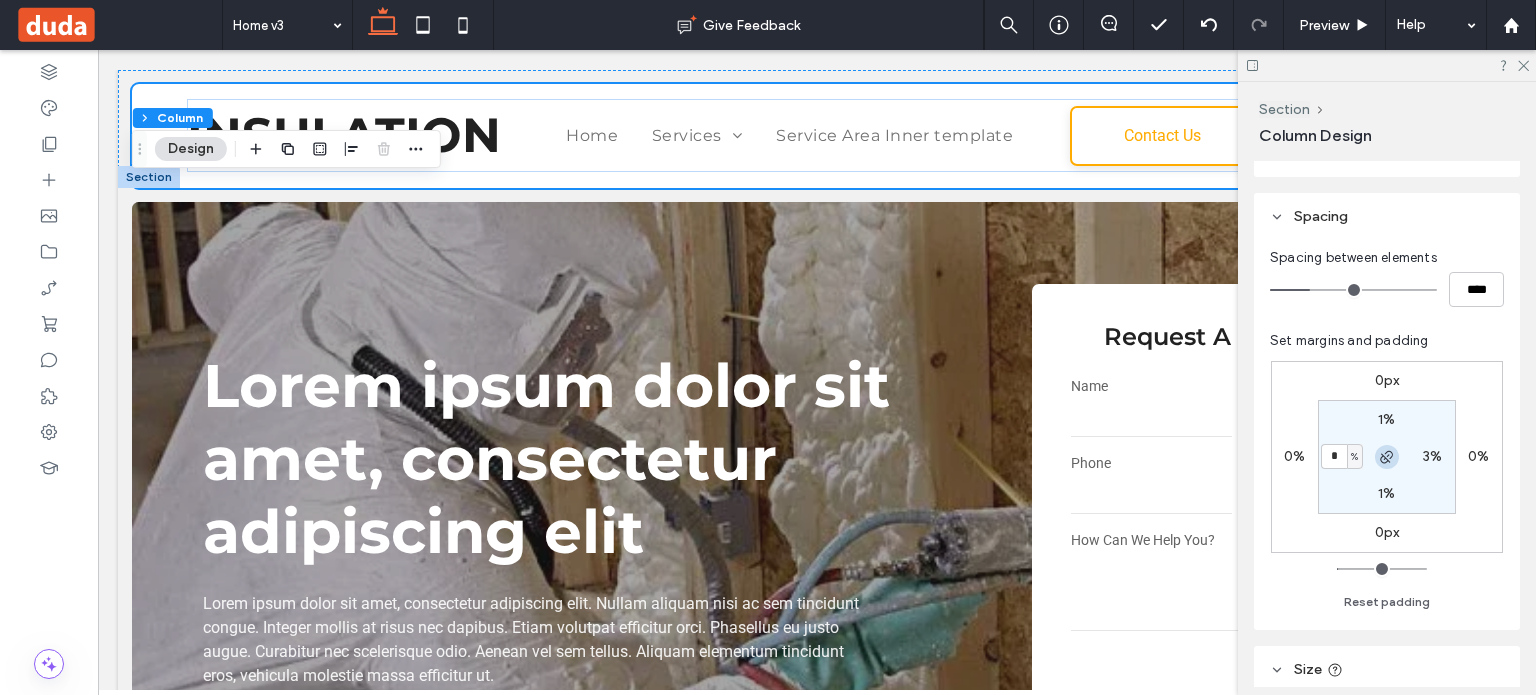 click at bounding box center [1387, 457] 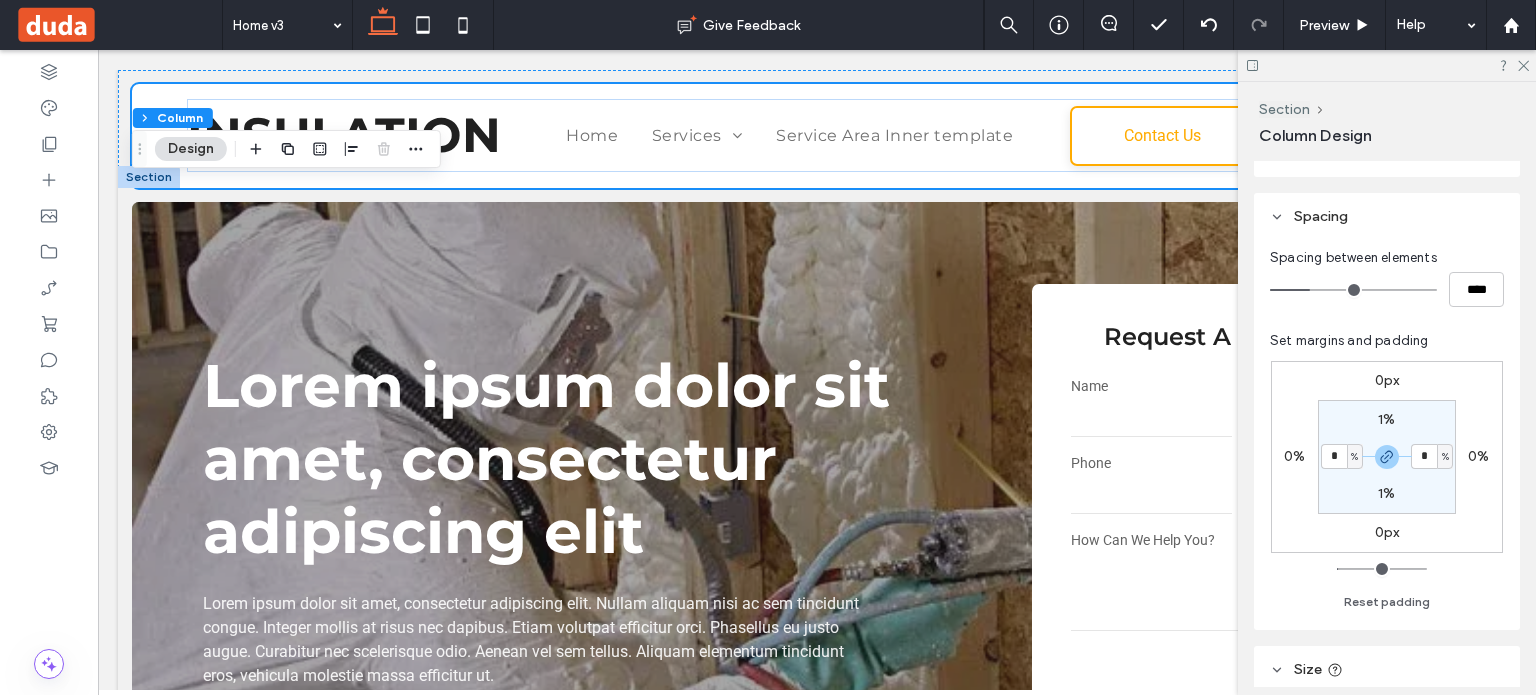 type on "*" 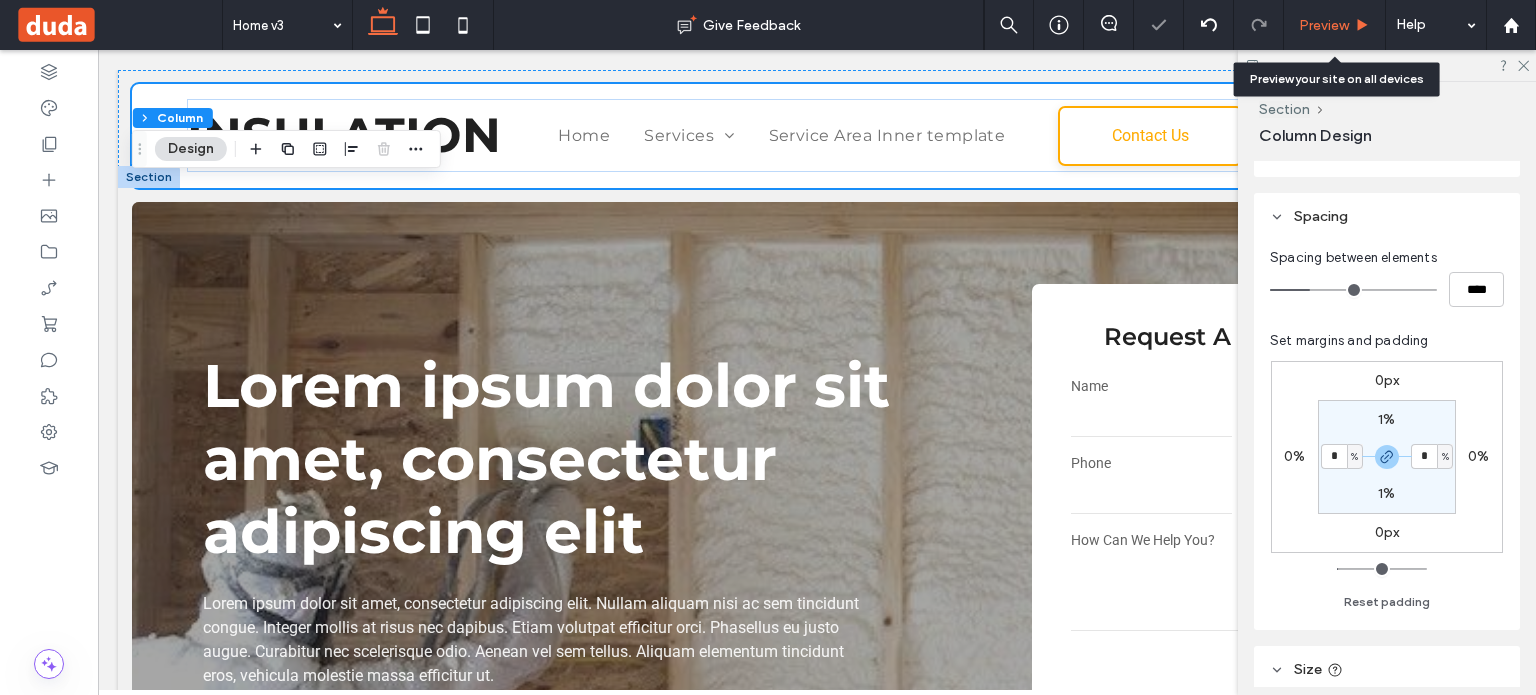 click on "Preview" at bounding box center [1335, 25] 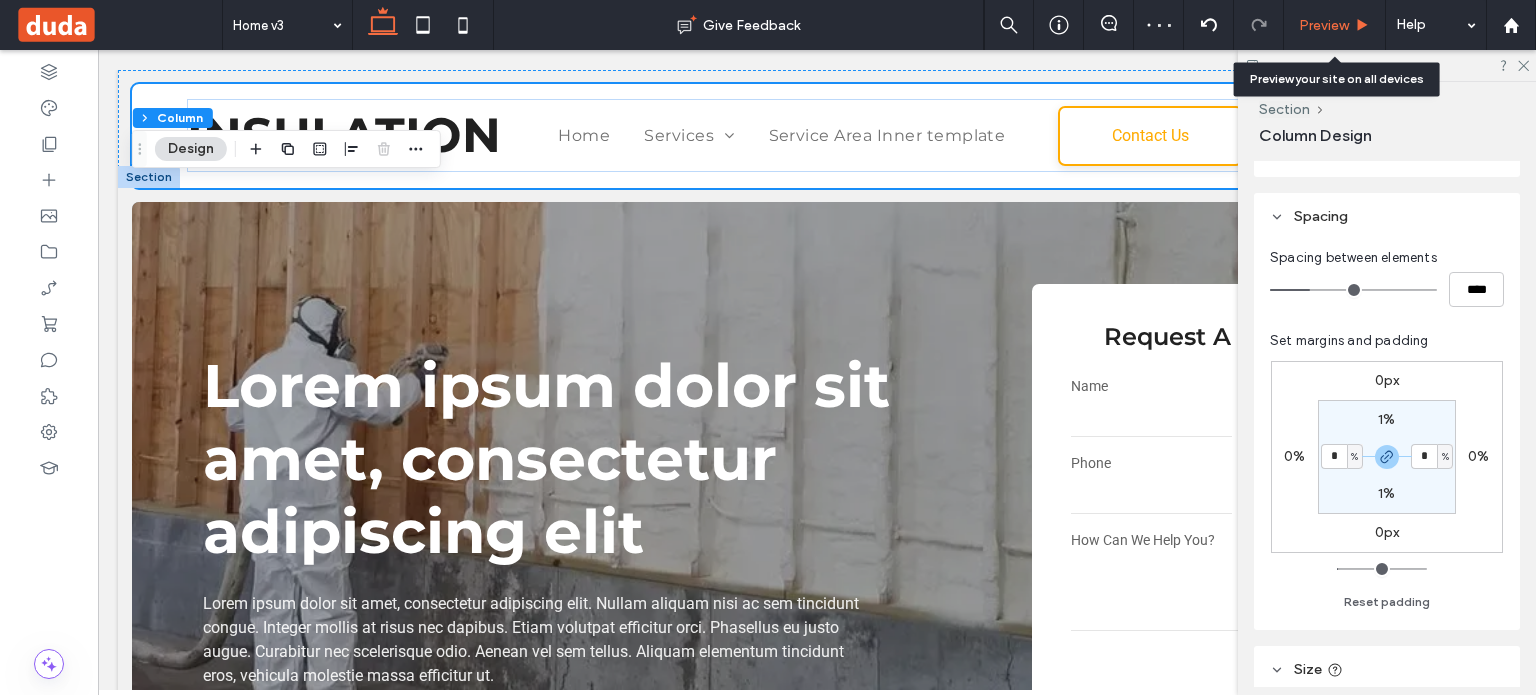 click on "Preview" at bounding box center (1324, 25) 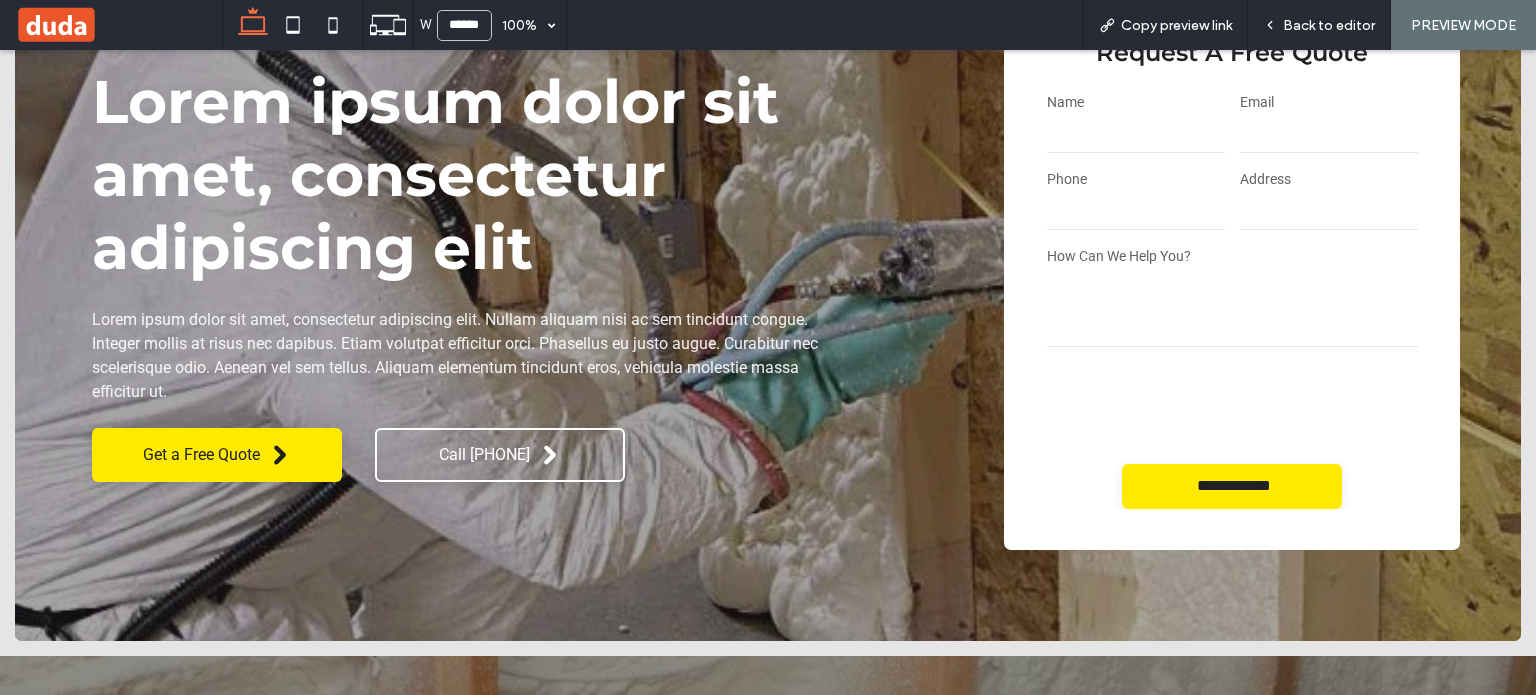 scroll, scrollTop: 400, scrollLeft: 0, axis: vertical 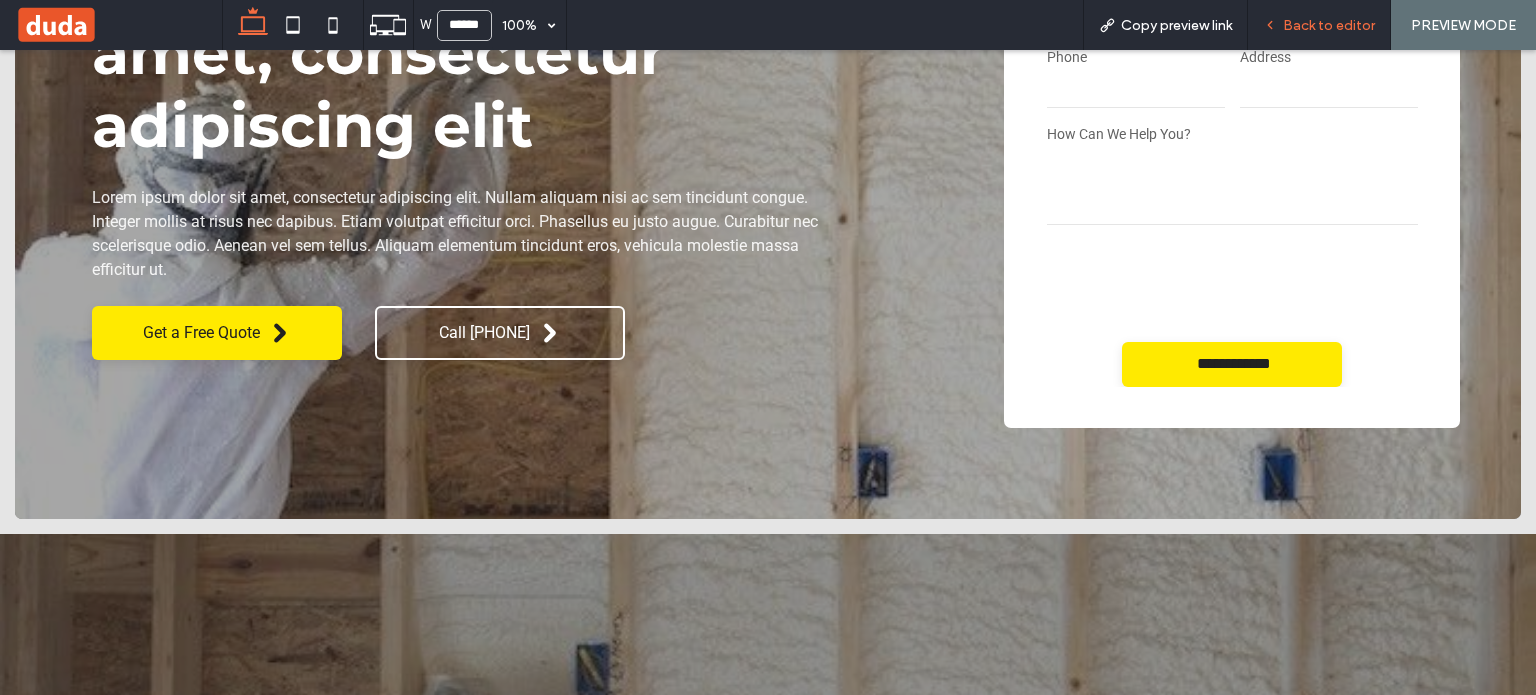 drag, startPoint x: 1312, startPoint y: 30, endPoint x: 1292, endPoint y: 11, distance: 27.58623 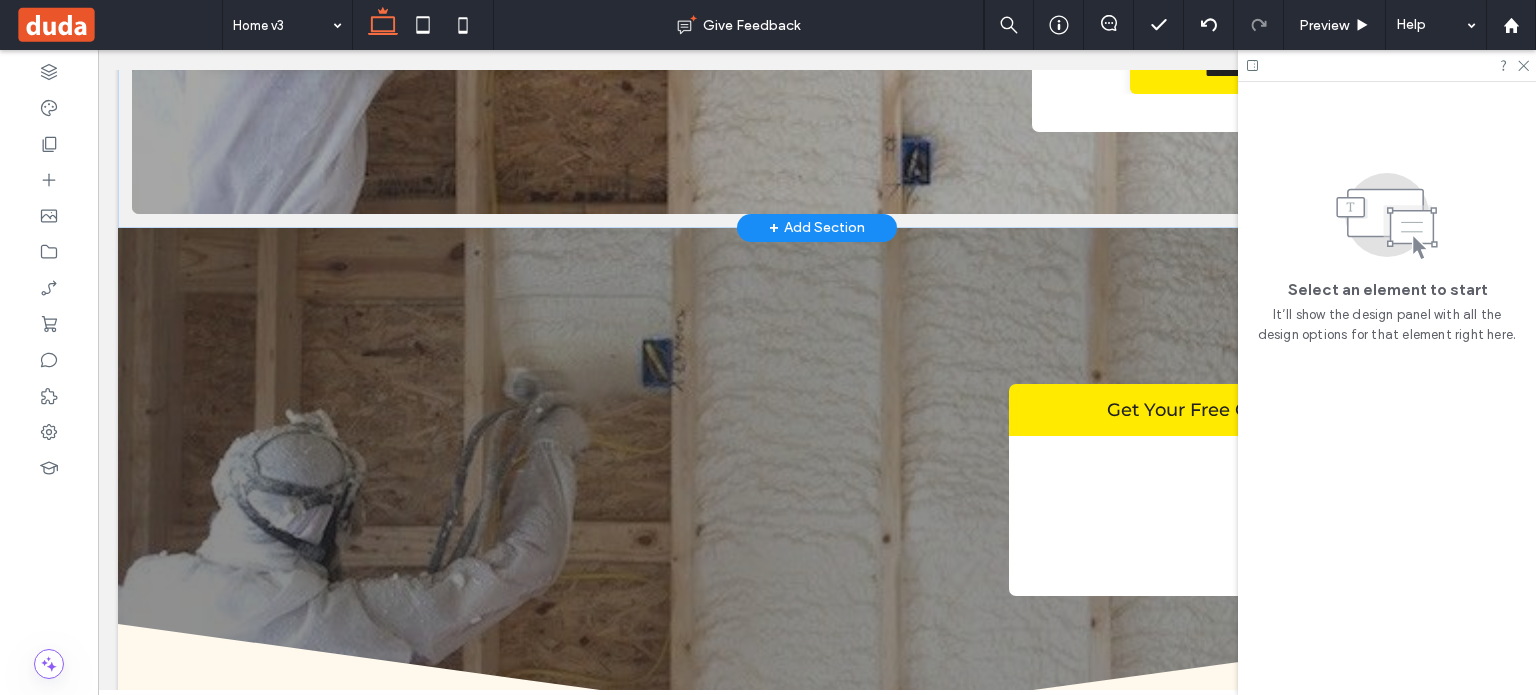 scroll, scrollTop: 599, scrollLeft: 0, axis: vertical 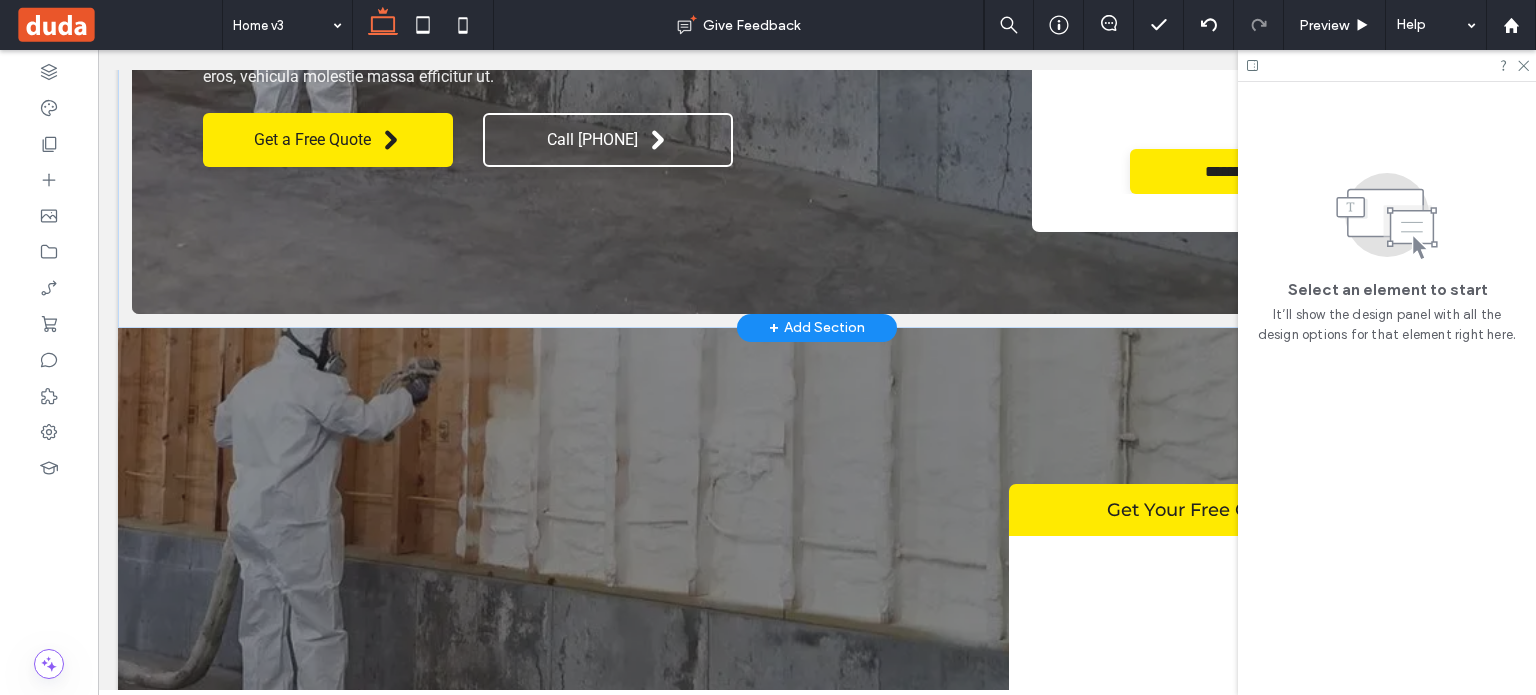 click on "+ Add Section" at bounding box center [817, 328] 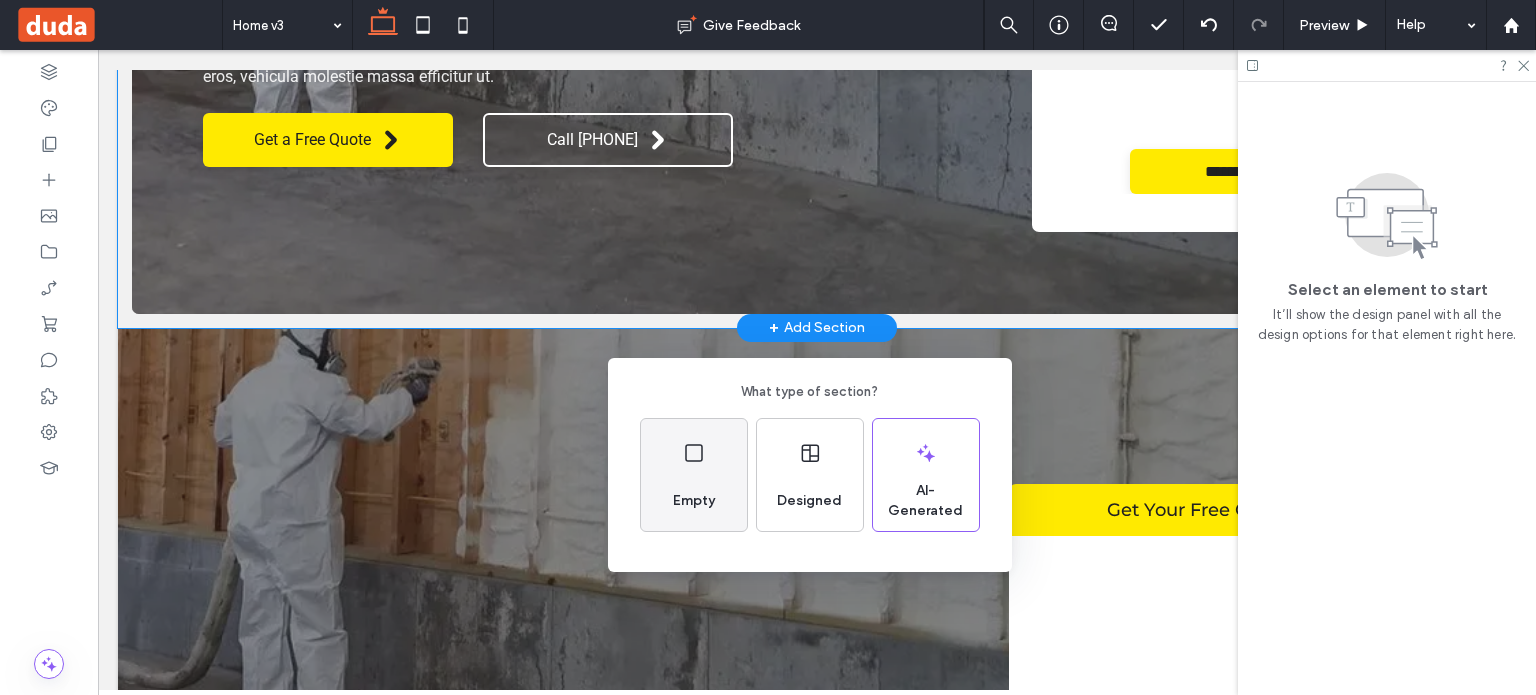 click on "Empty" at bounding box center [694, 475] 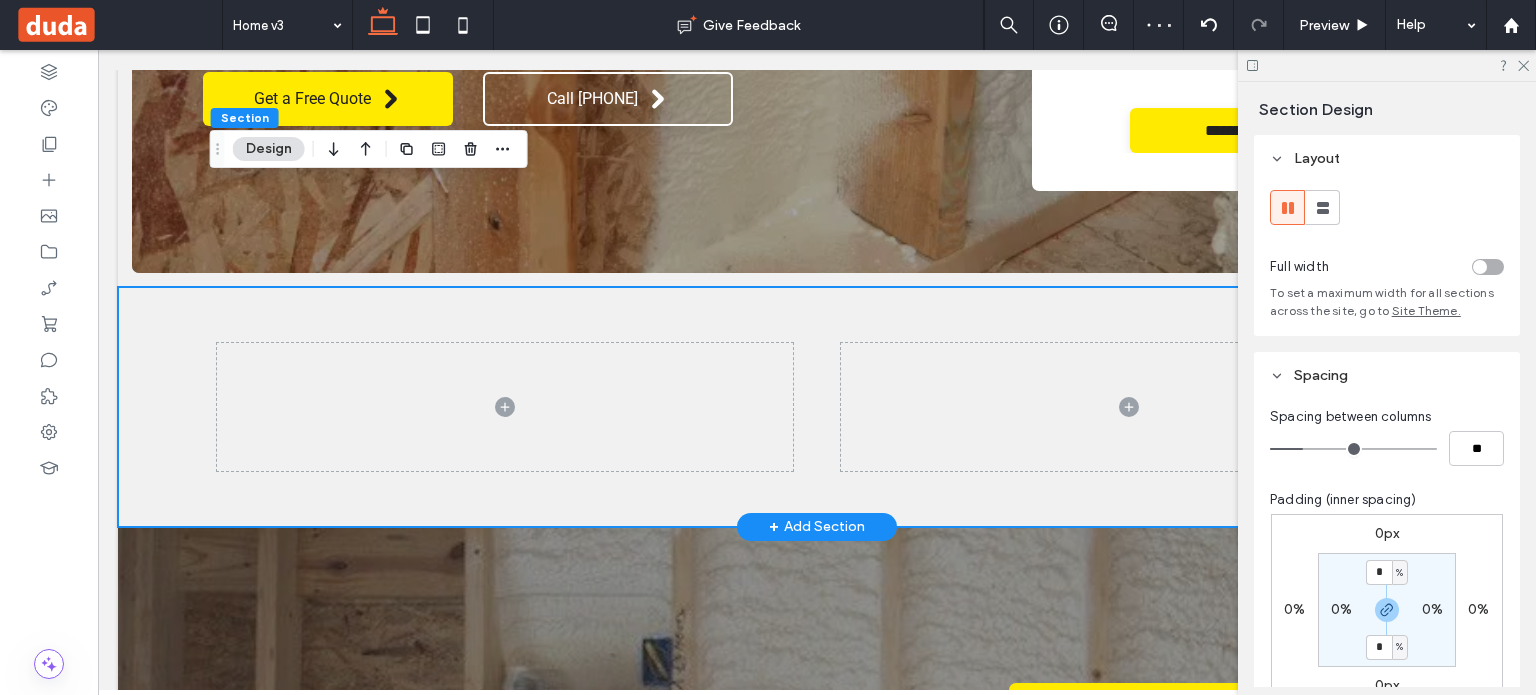 scroll, scrollTop: 799, scrollLeft: 0, axis: vertical 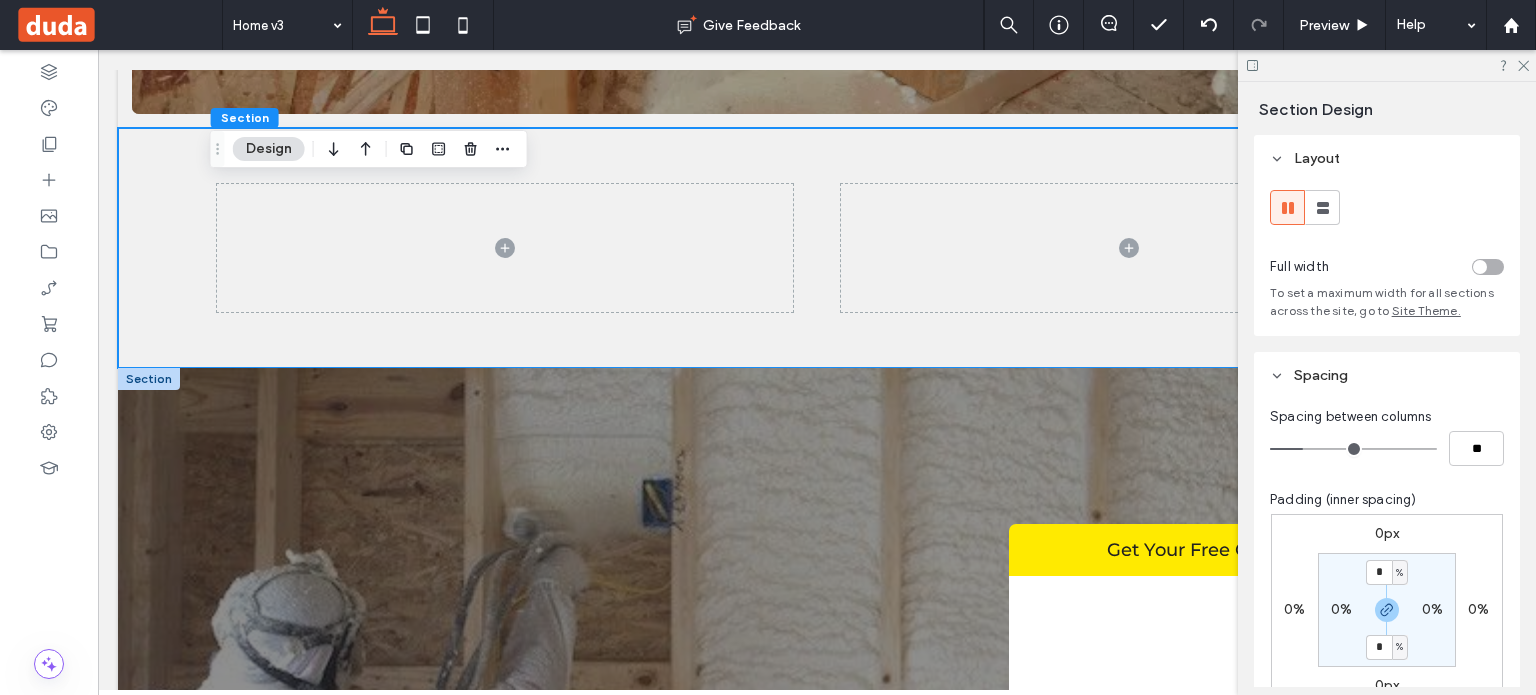 click at bounding box center [149, 379] 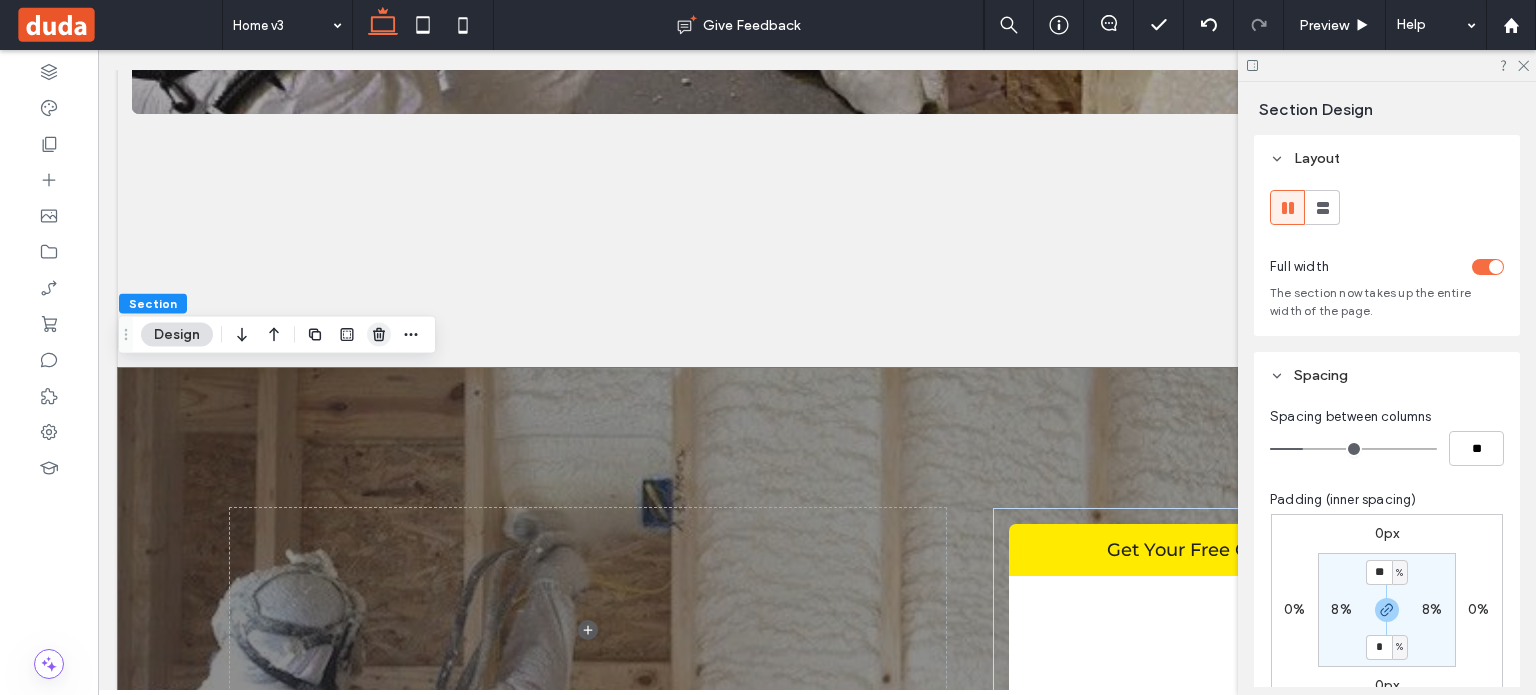 click 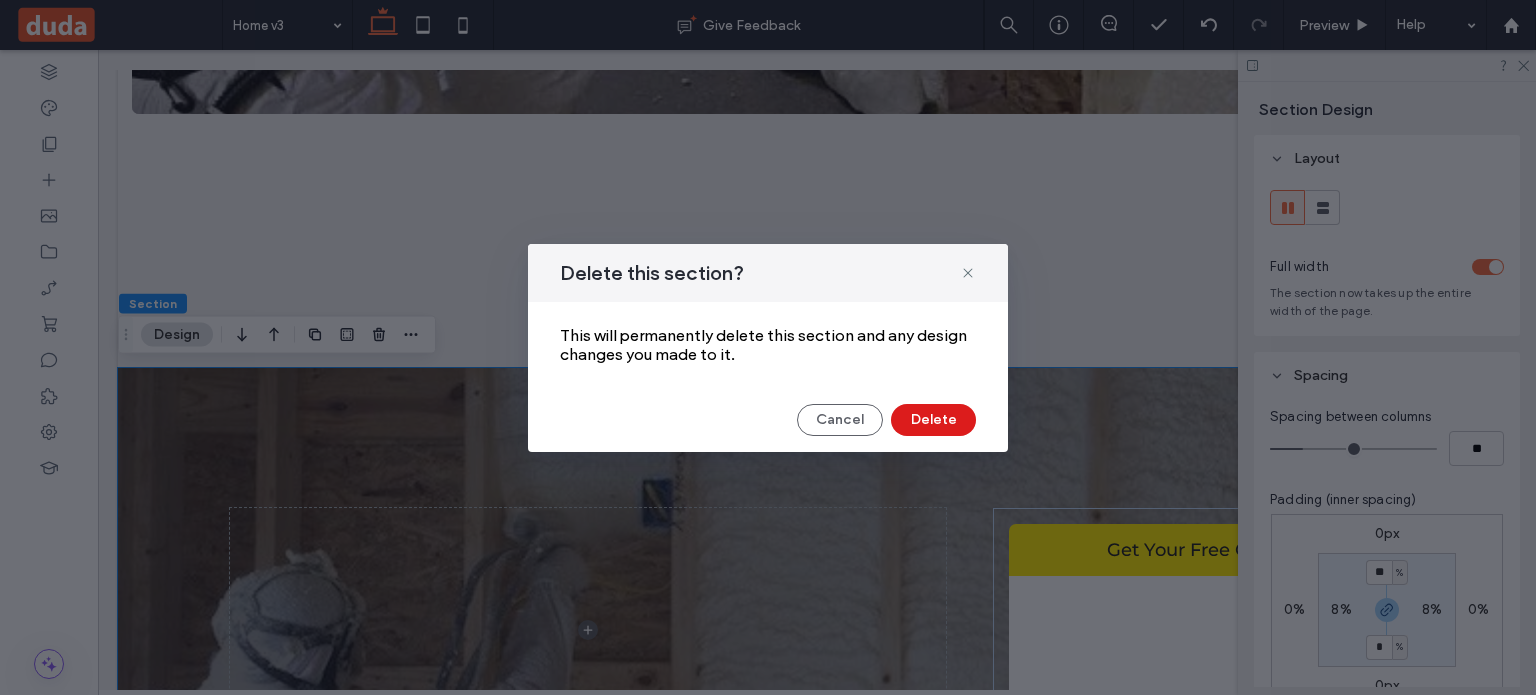 click on "Delete this section? This will permanently delete this section and any design changes you made to it. Cancel Delete" at bounding box center (768, 348) 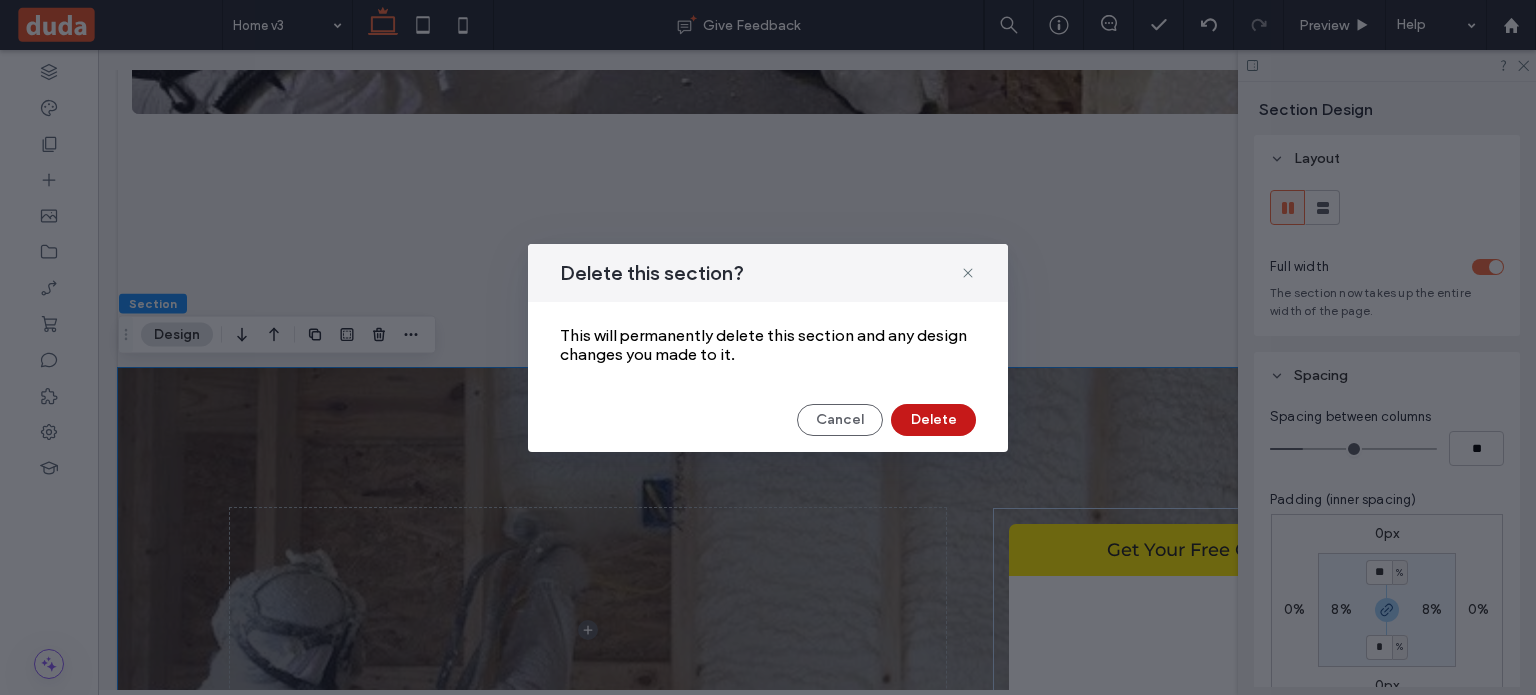 click on "Delete" at bounding box center [933, 420] 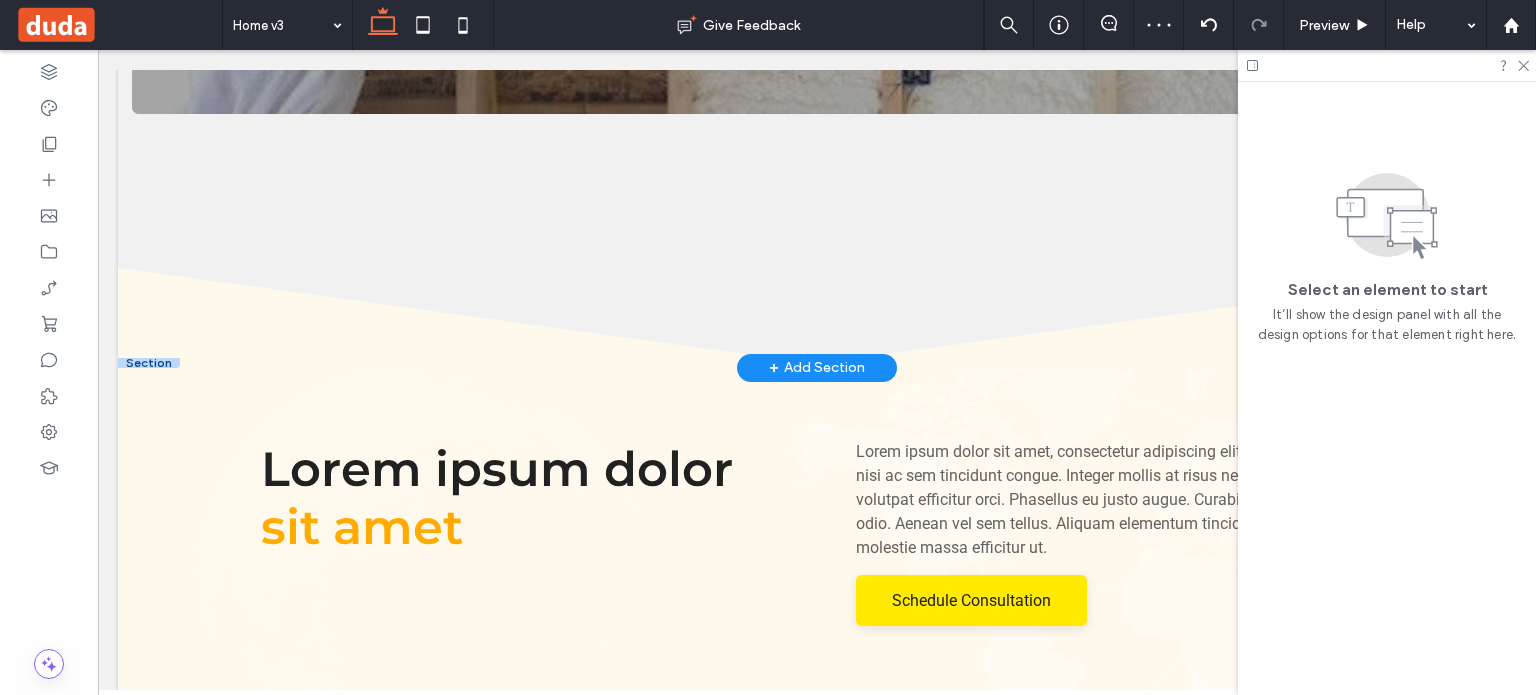 click at bounding box center (149, 363) 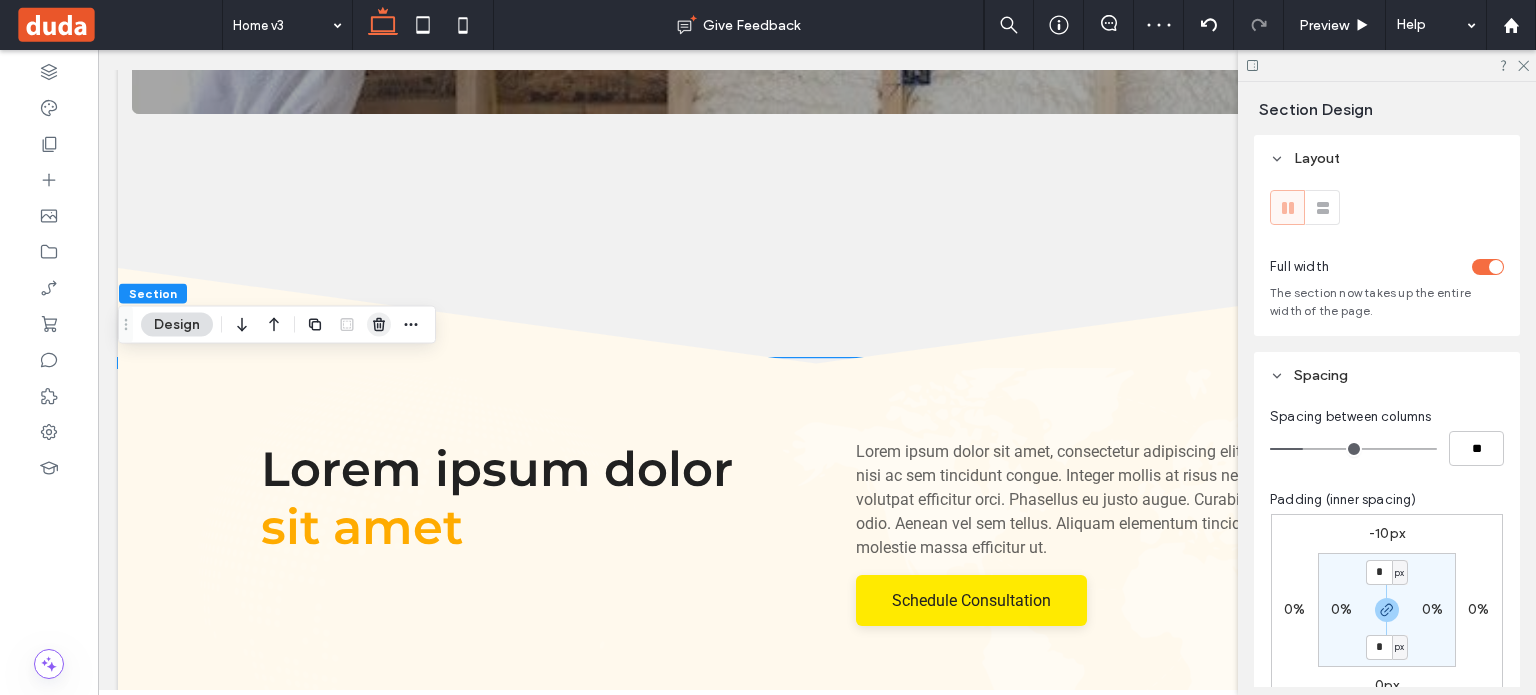 click 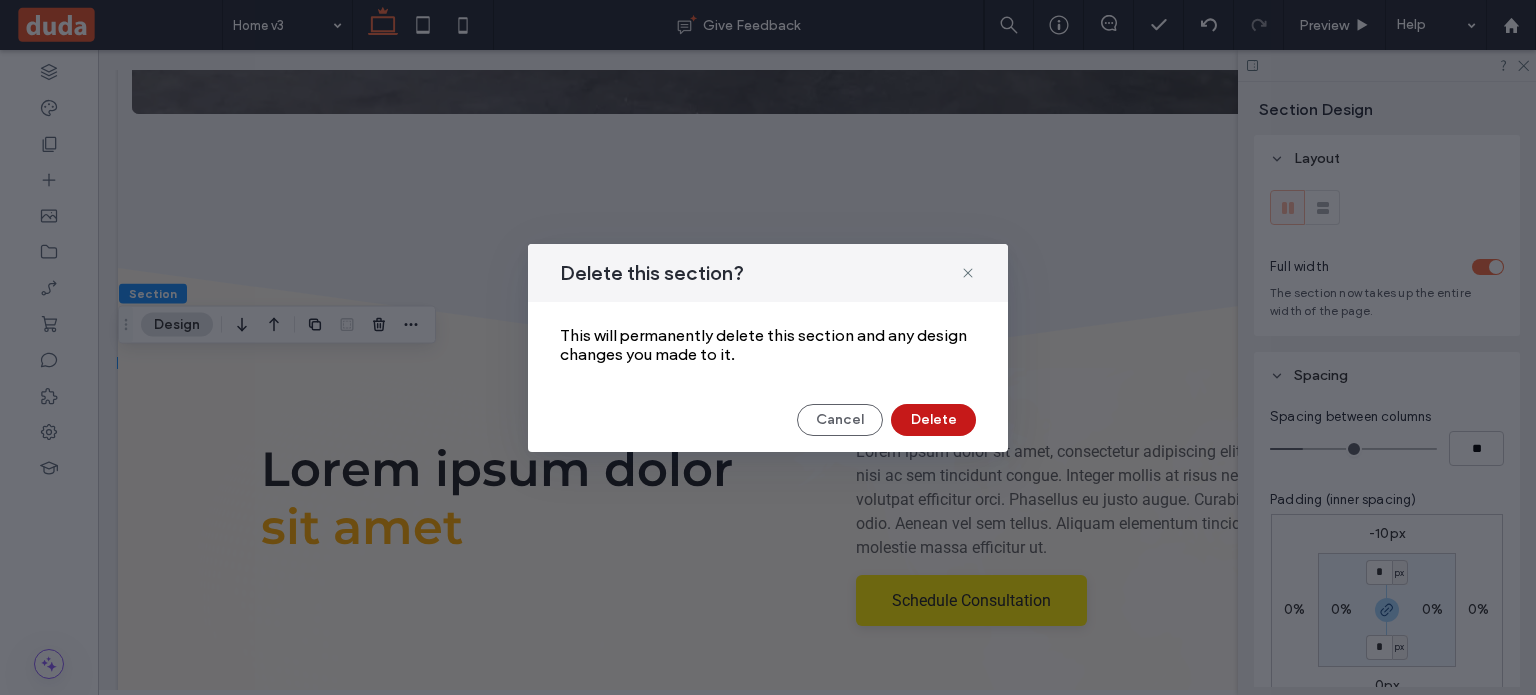 click on "Delete" at bounding box center (933, 420) 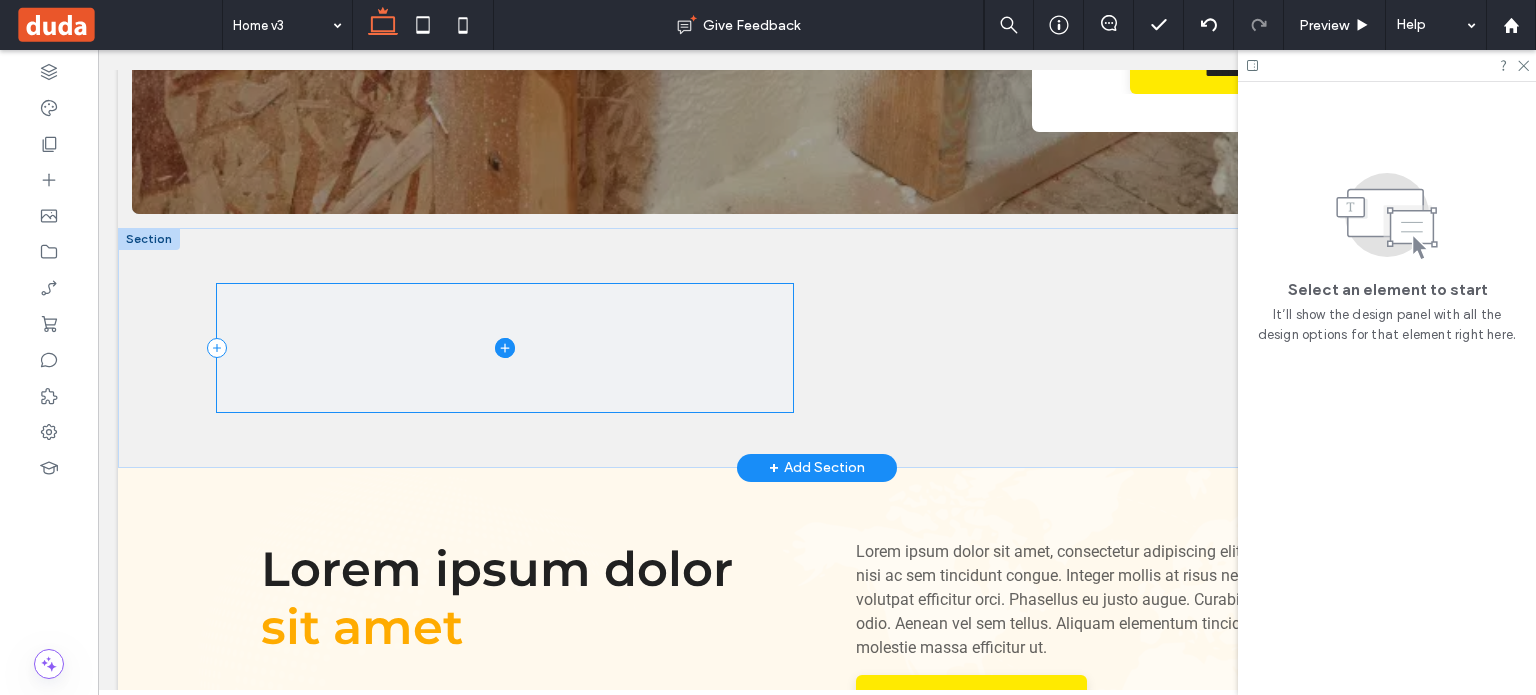 scroll, scrollTop: 799, scrollLeft: 0, axis: vertical 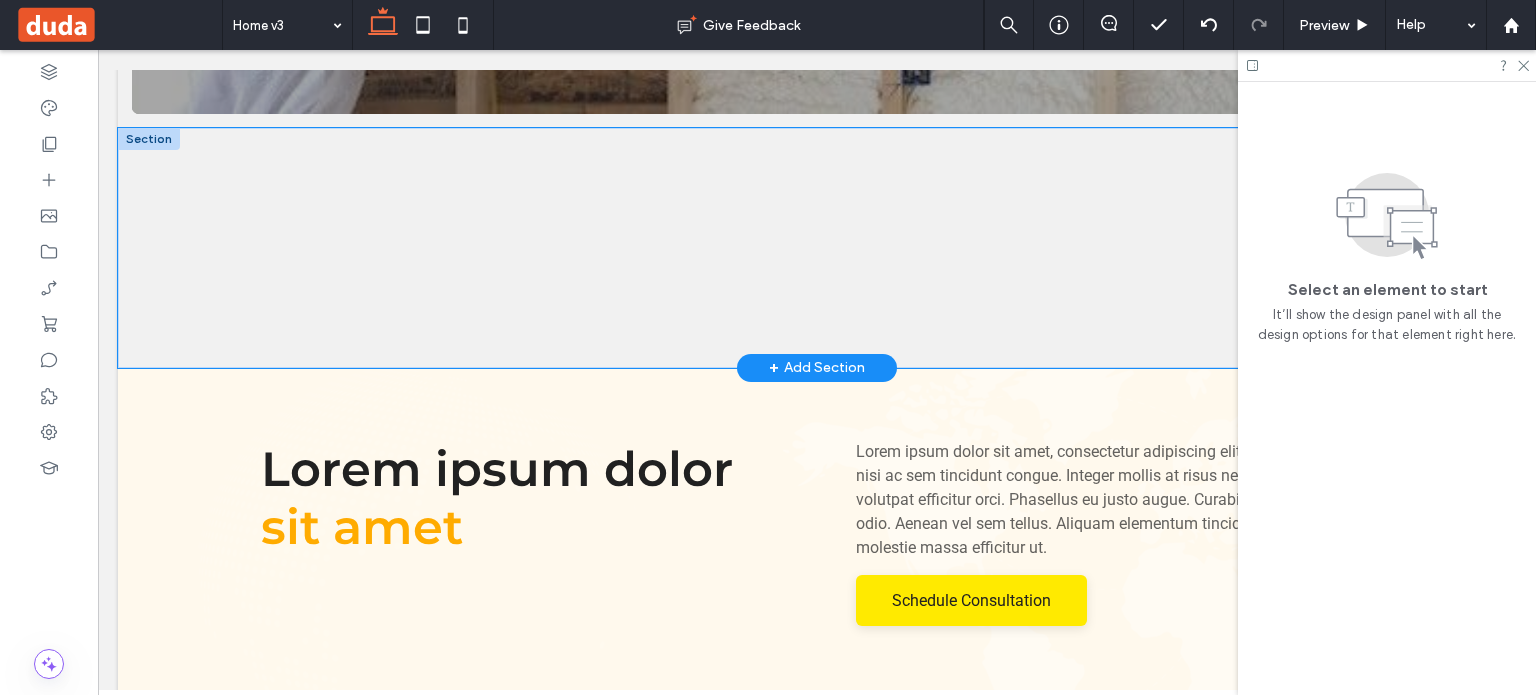 click at bounding box center (817, 248) 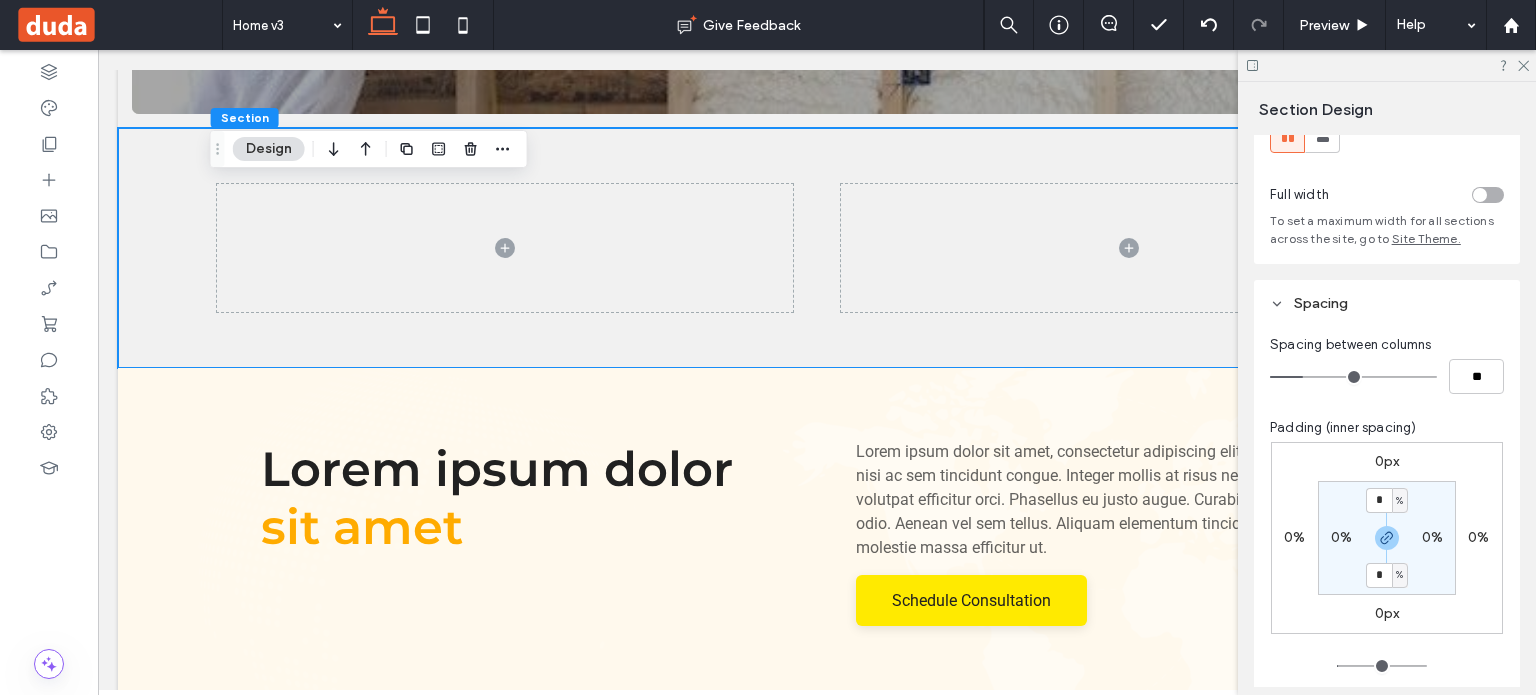 scroll, scrollTop: 100, scrollLeft: 0, axis: vertical 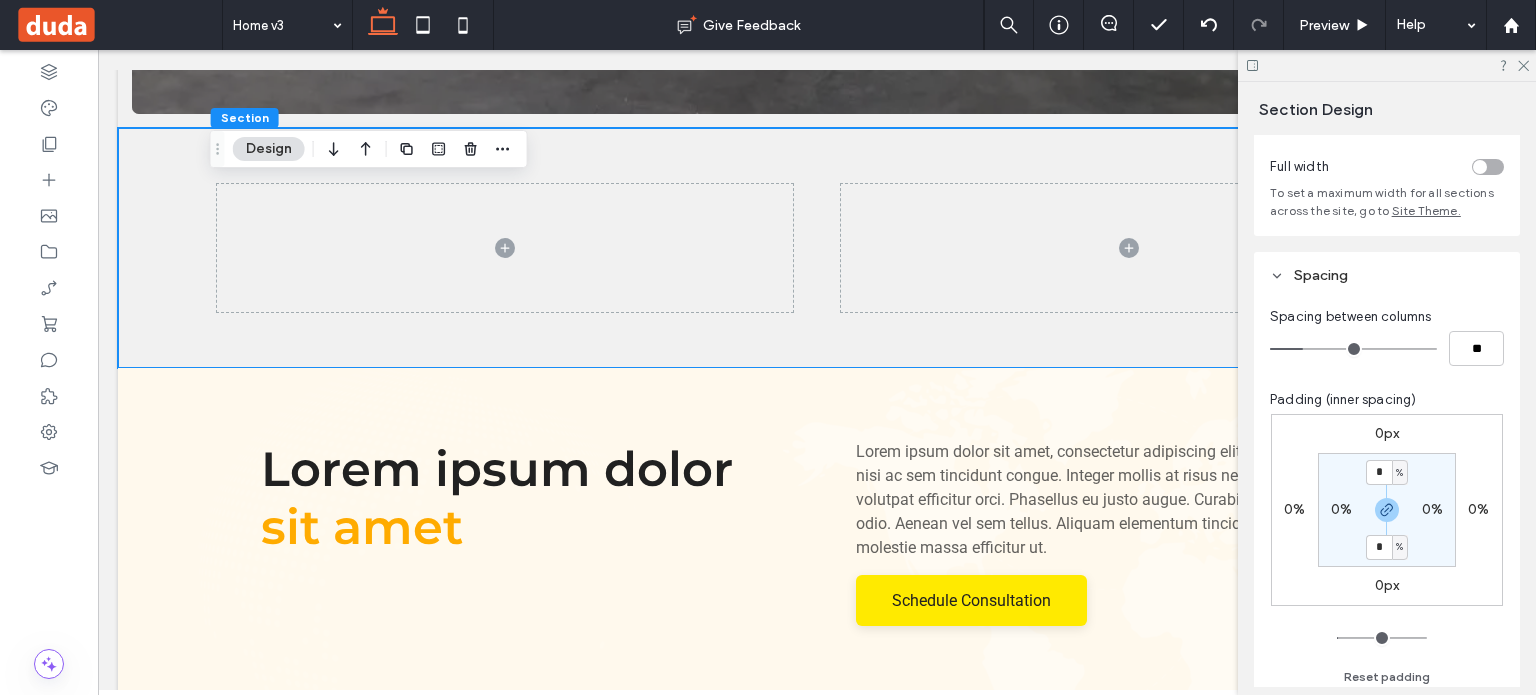 click at bounding box center (1480, 167) 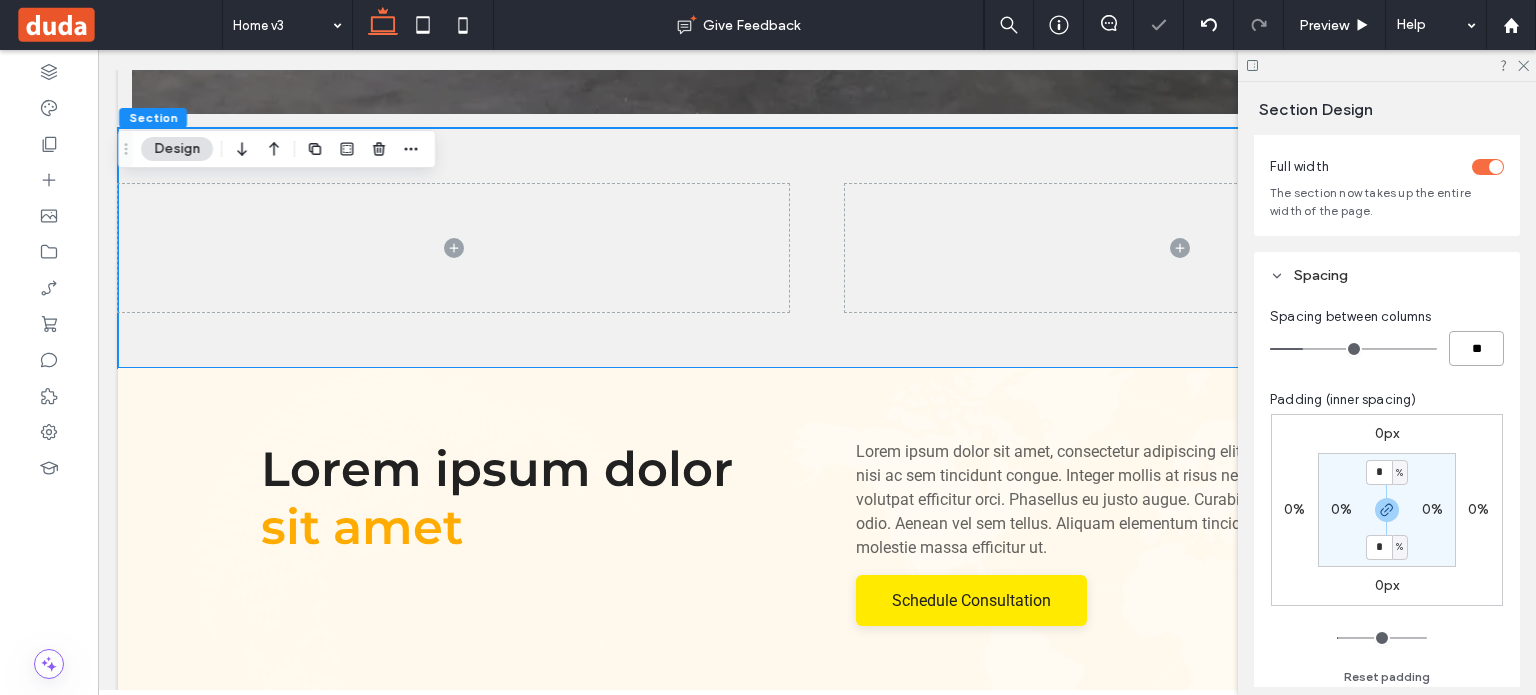 click on "**" at bounding box center [1476, 348] 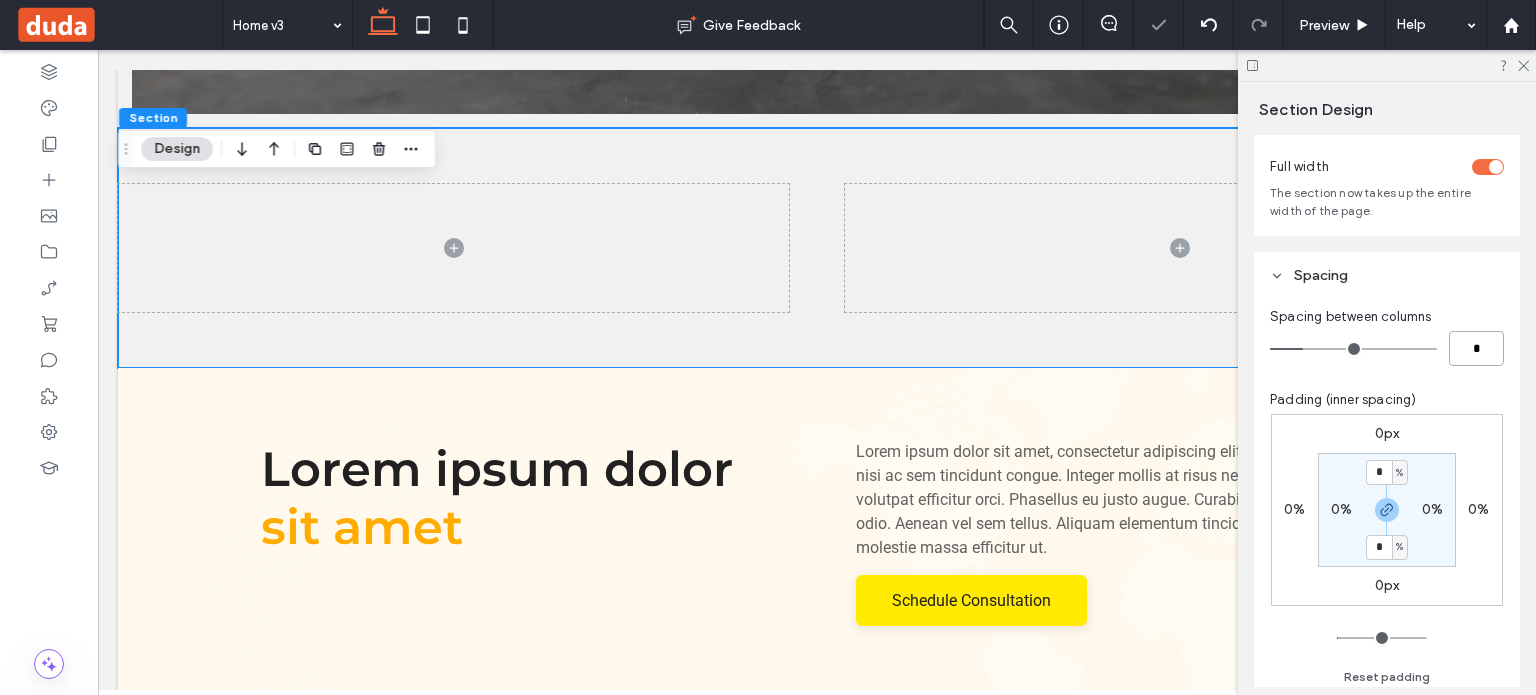 type on "*" 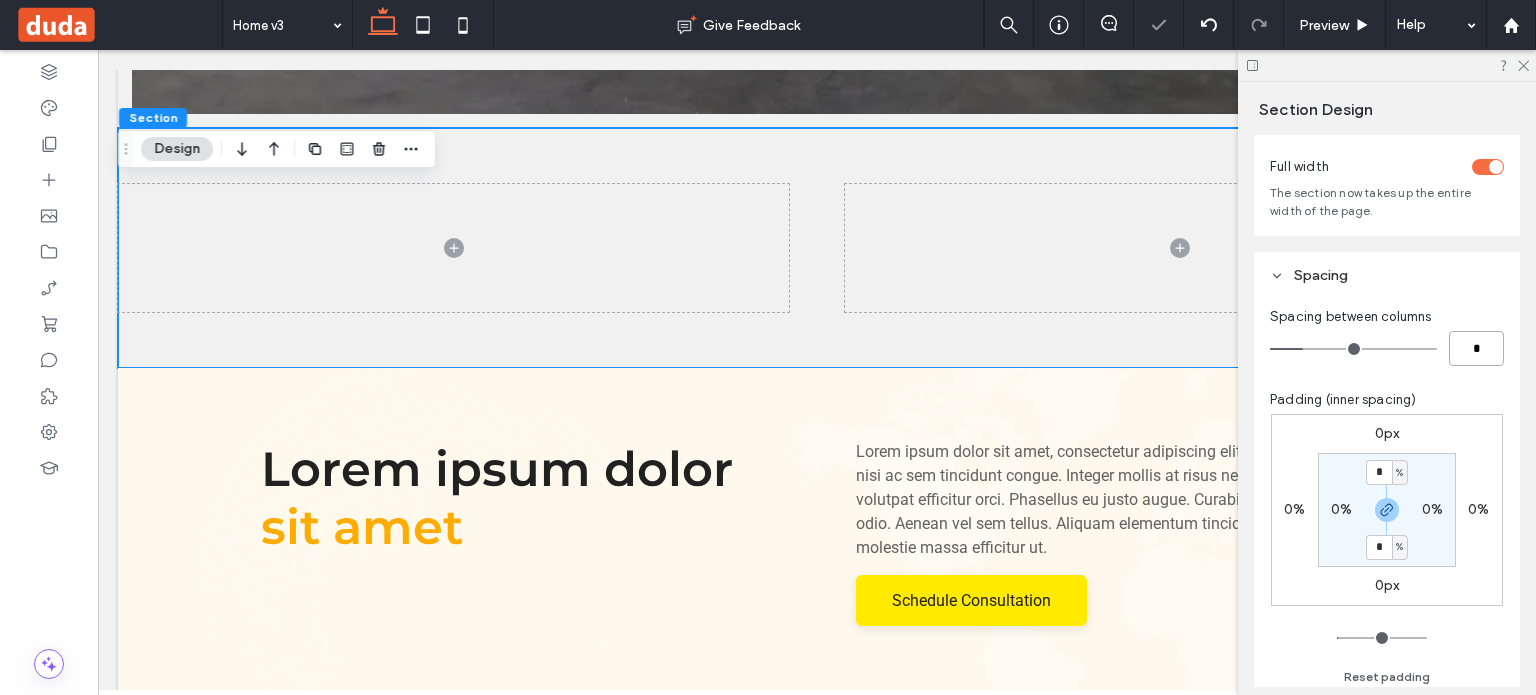 type on "*" 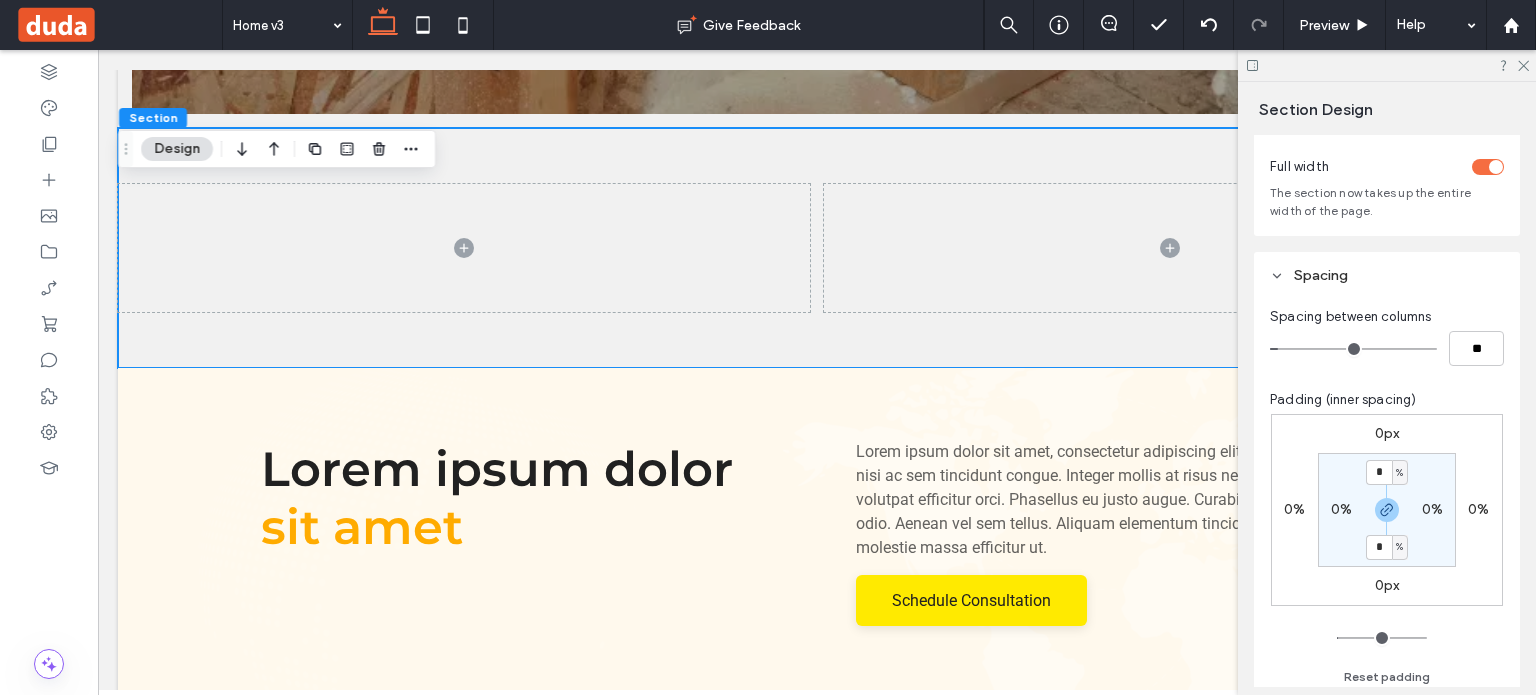 click on "0%" at bounding box center (1341, 509) 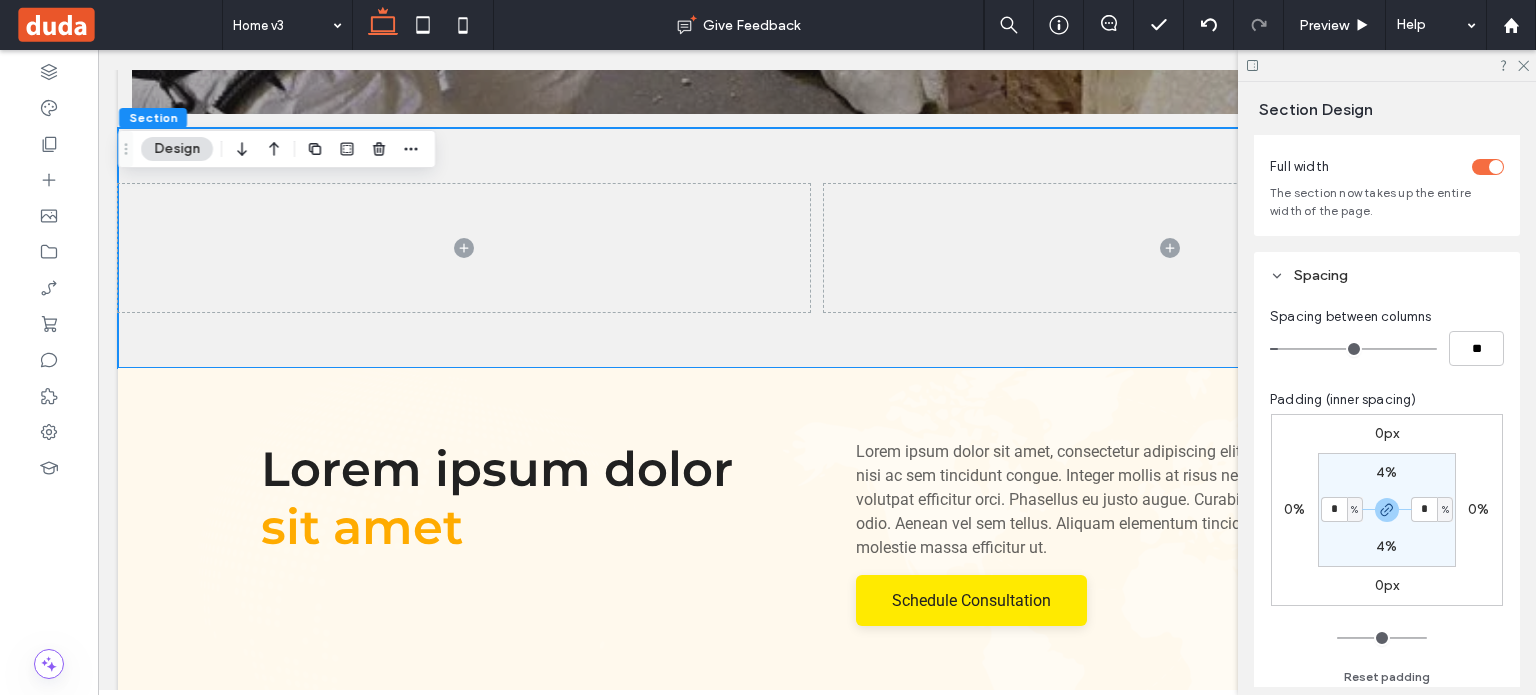 click on "4%" at bounding box center (1386, 472) 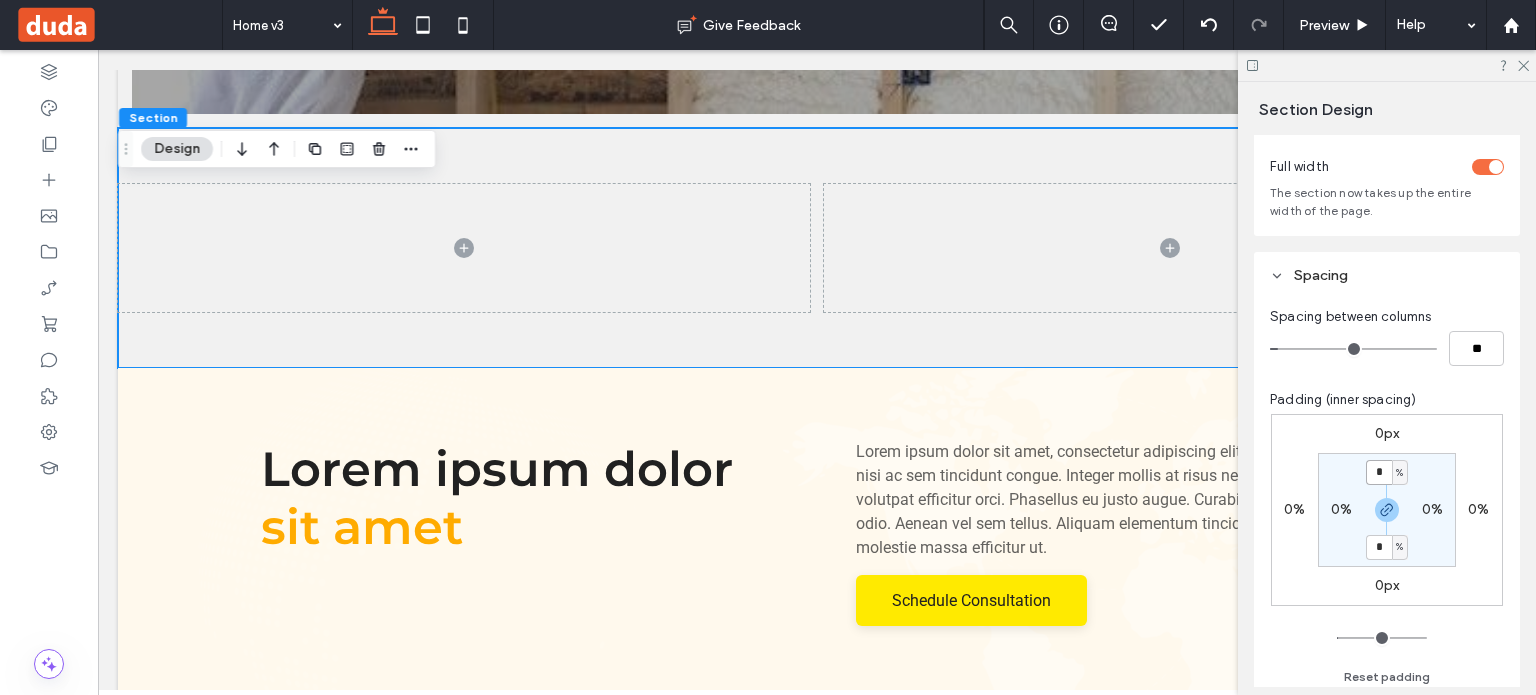 click on "*" at bounding box center (1379, 472) 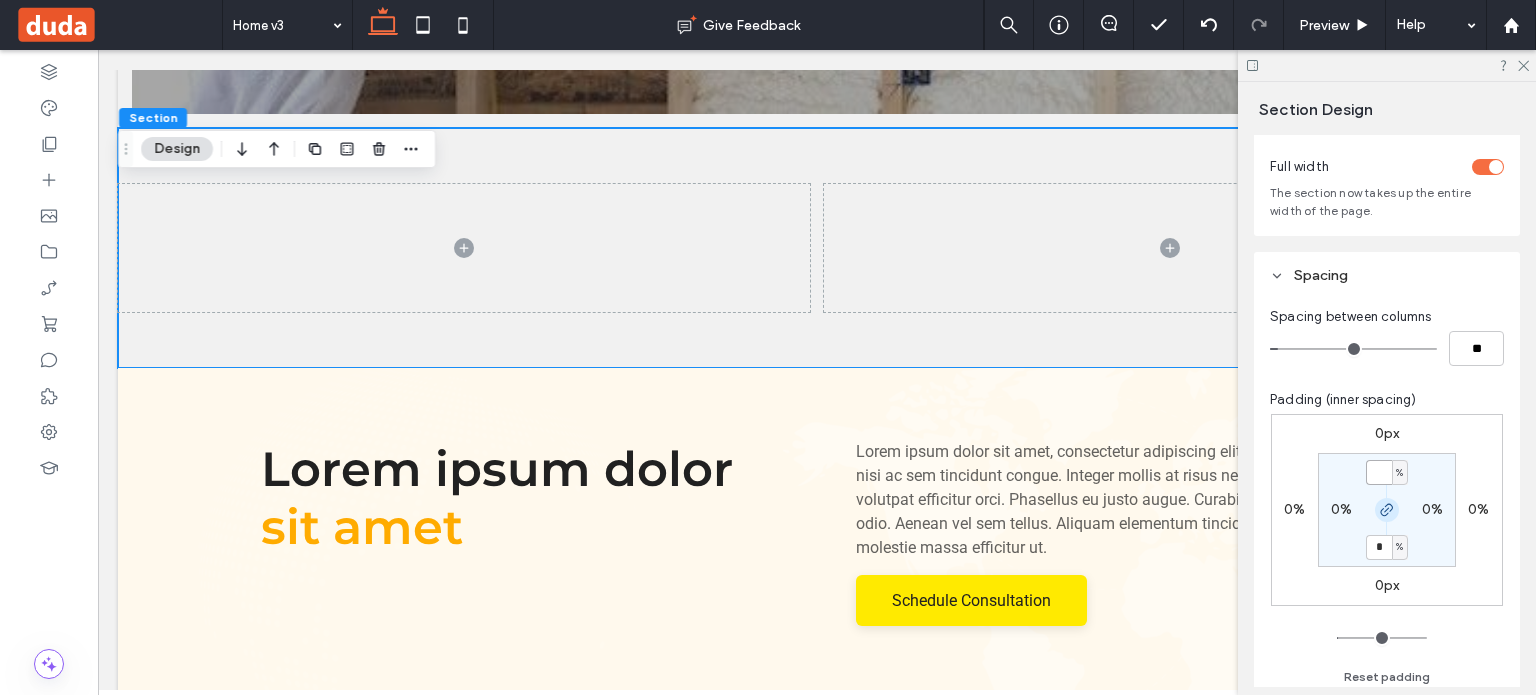 type on "*" 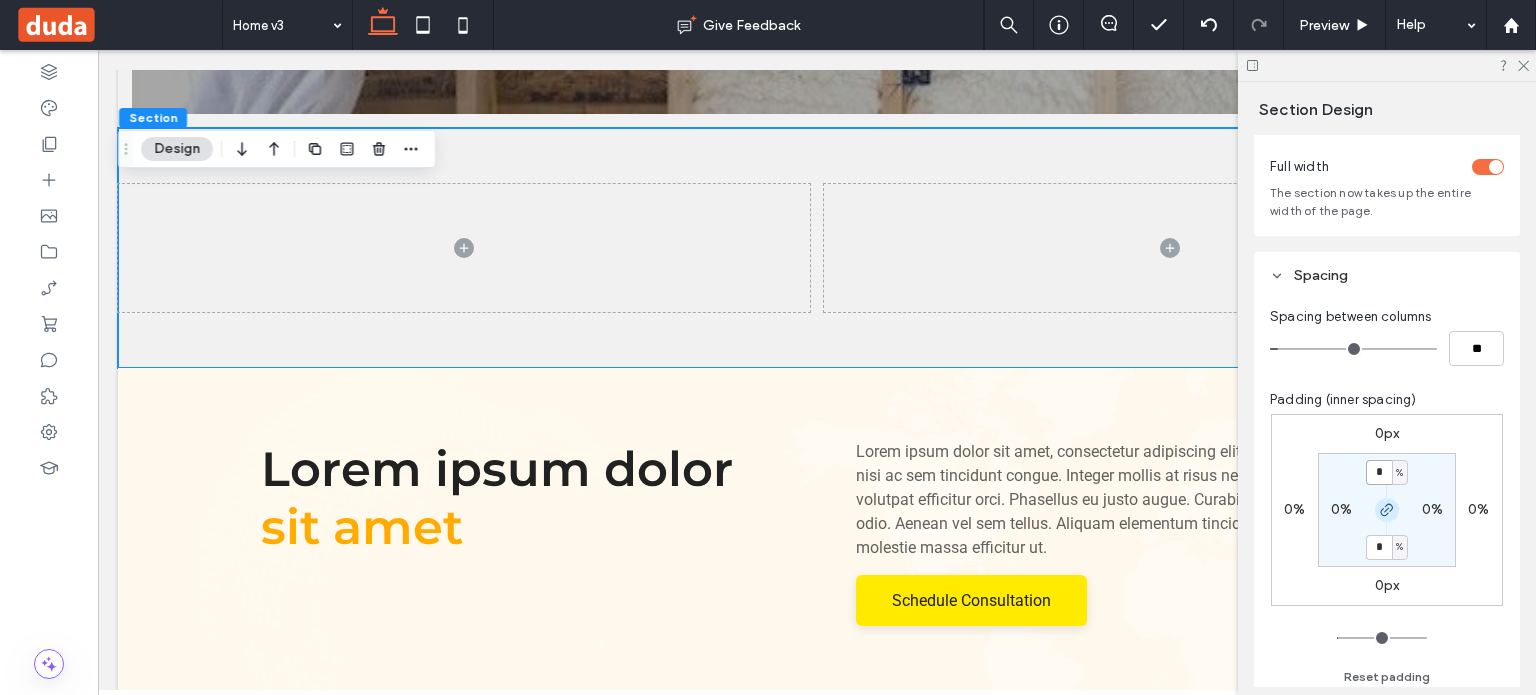 type on "*" 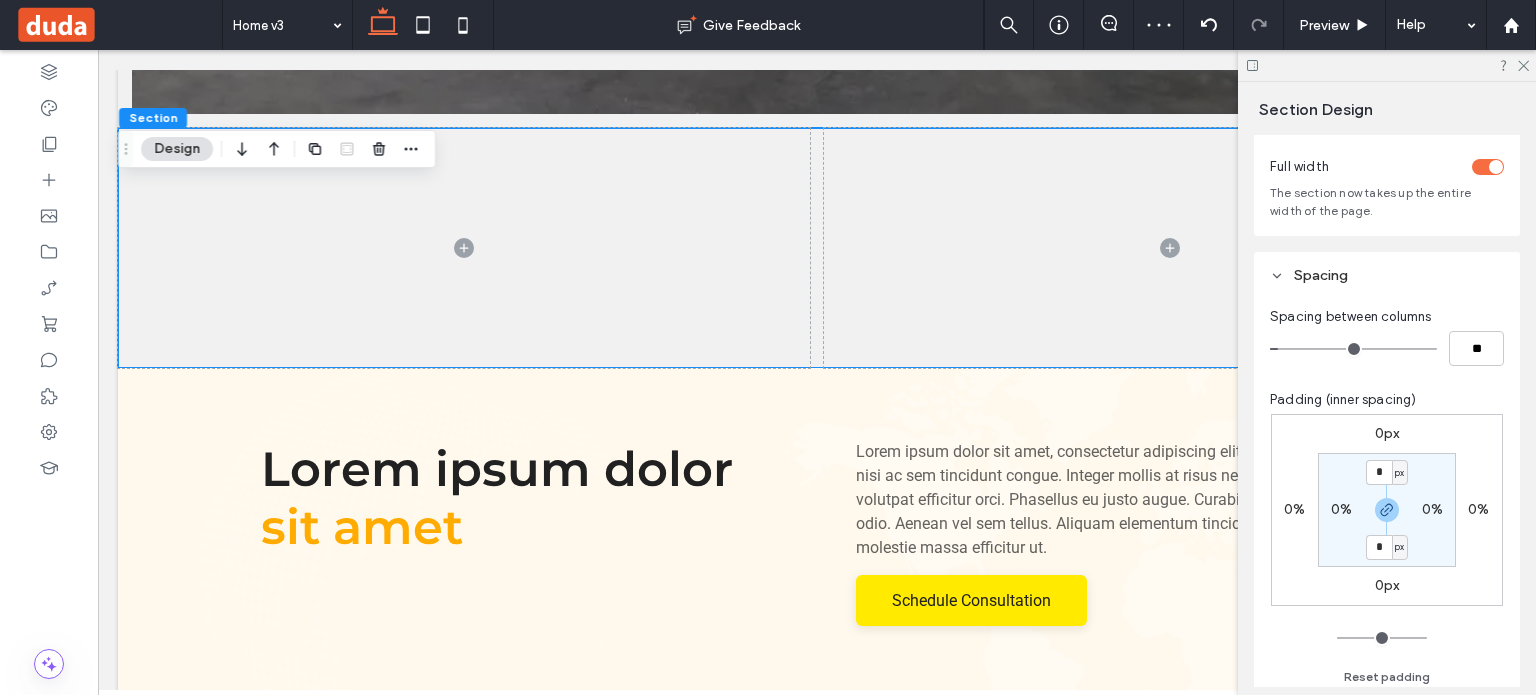 click on "0%" at bounding box center [1341, 509] 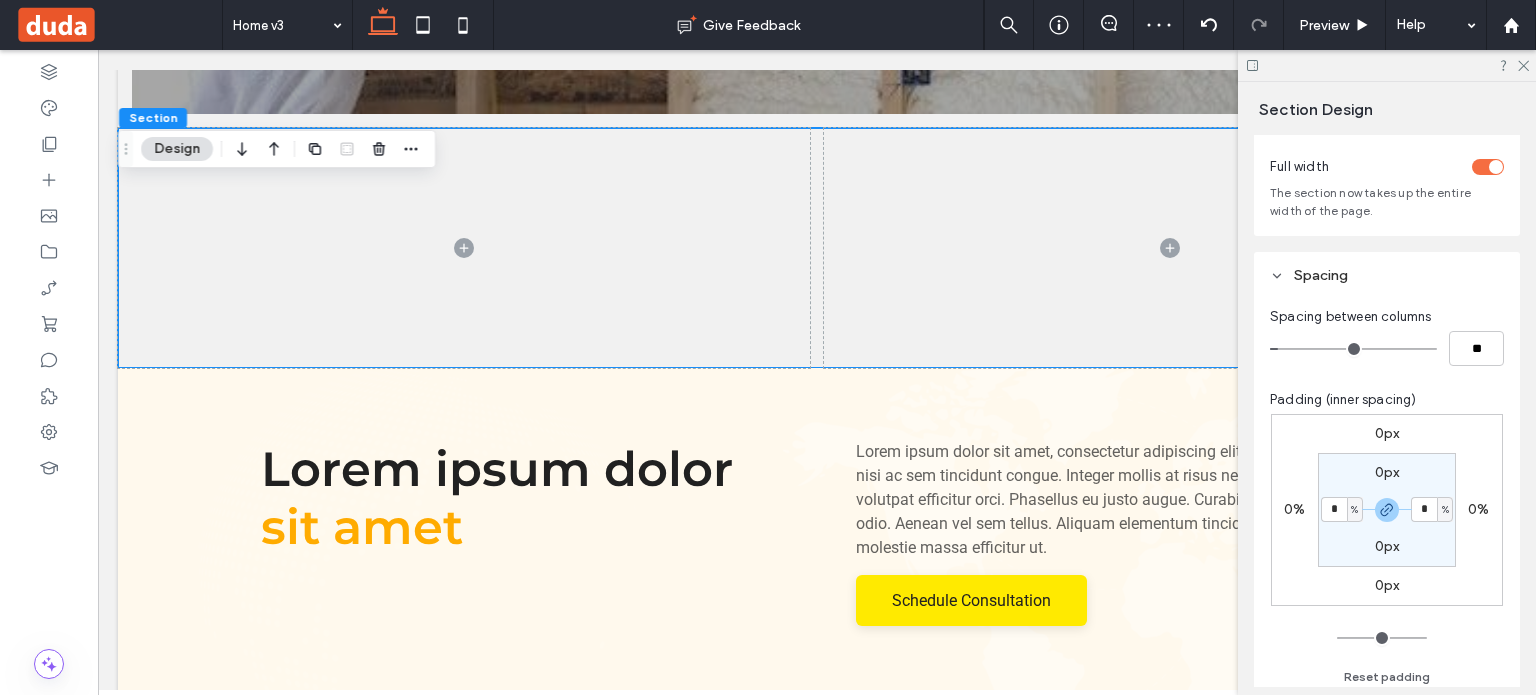 type on "**" 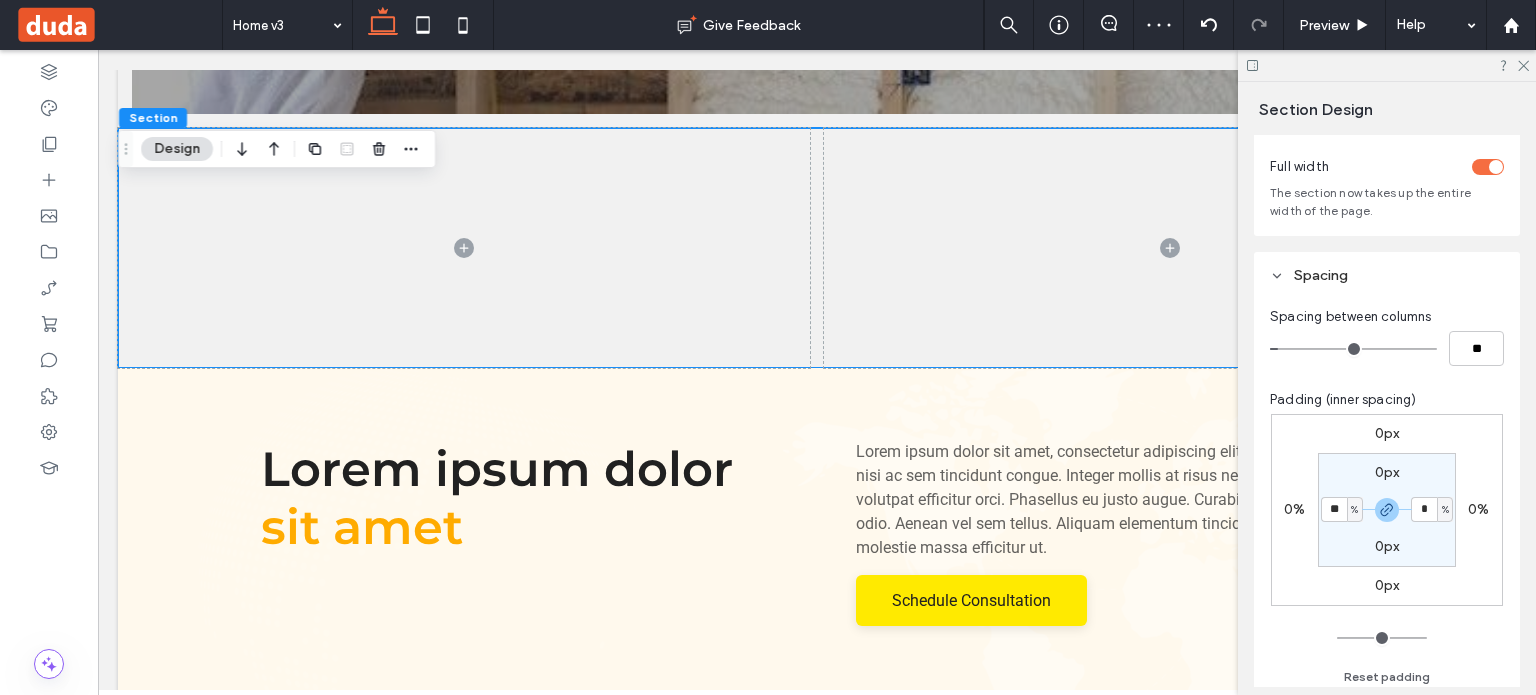 type on "*" 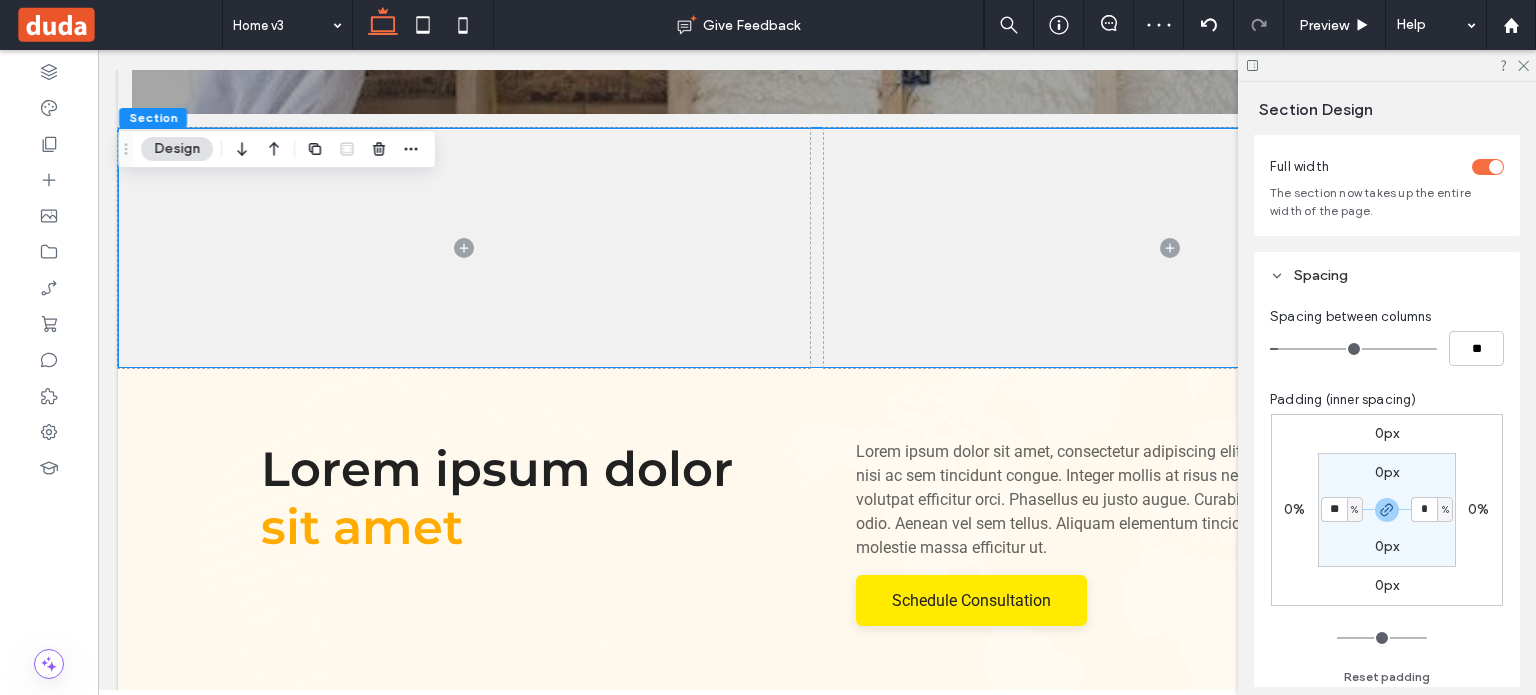 type on "*" 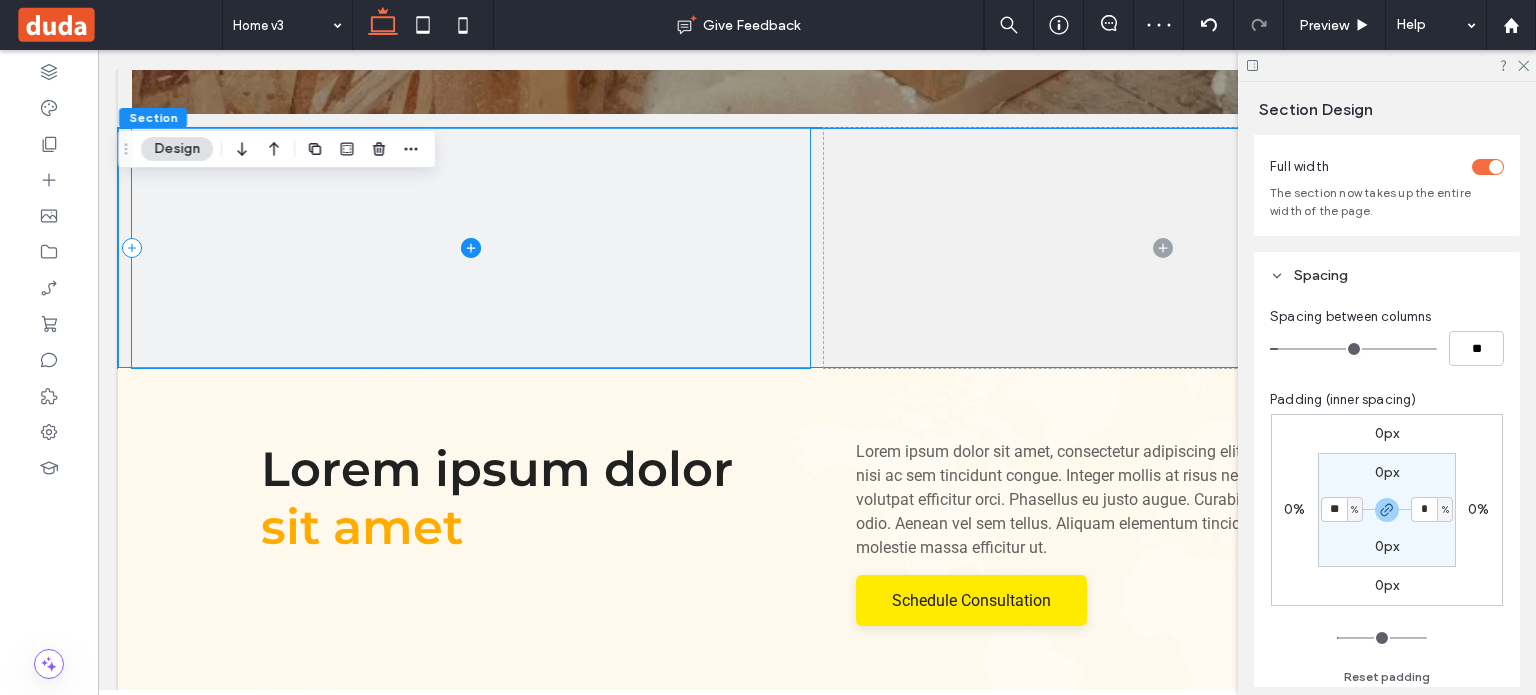 click at bounding box center [471, 248] 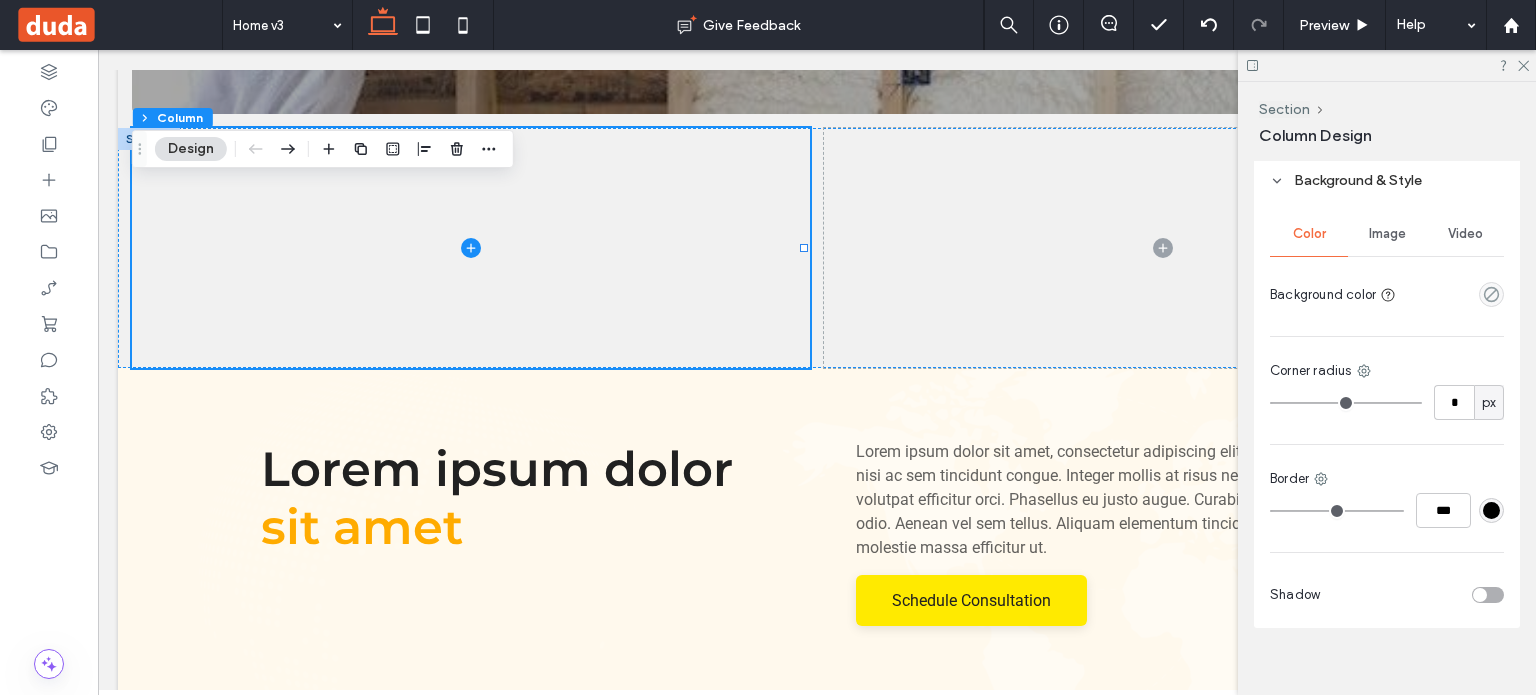 scroll, scrollTop: 992, scrollLeft: 0, axis: vertical 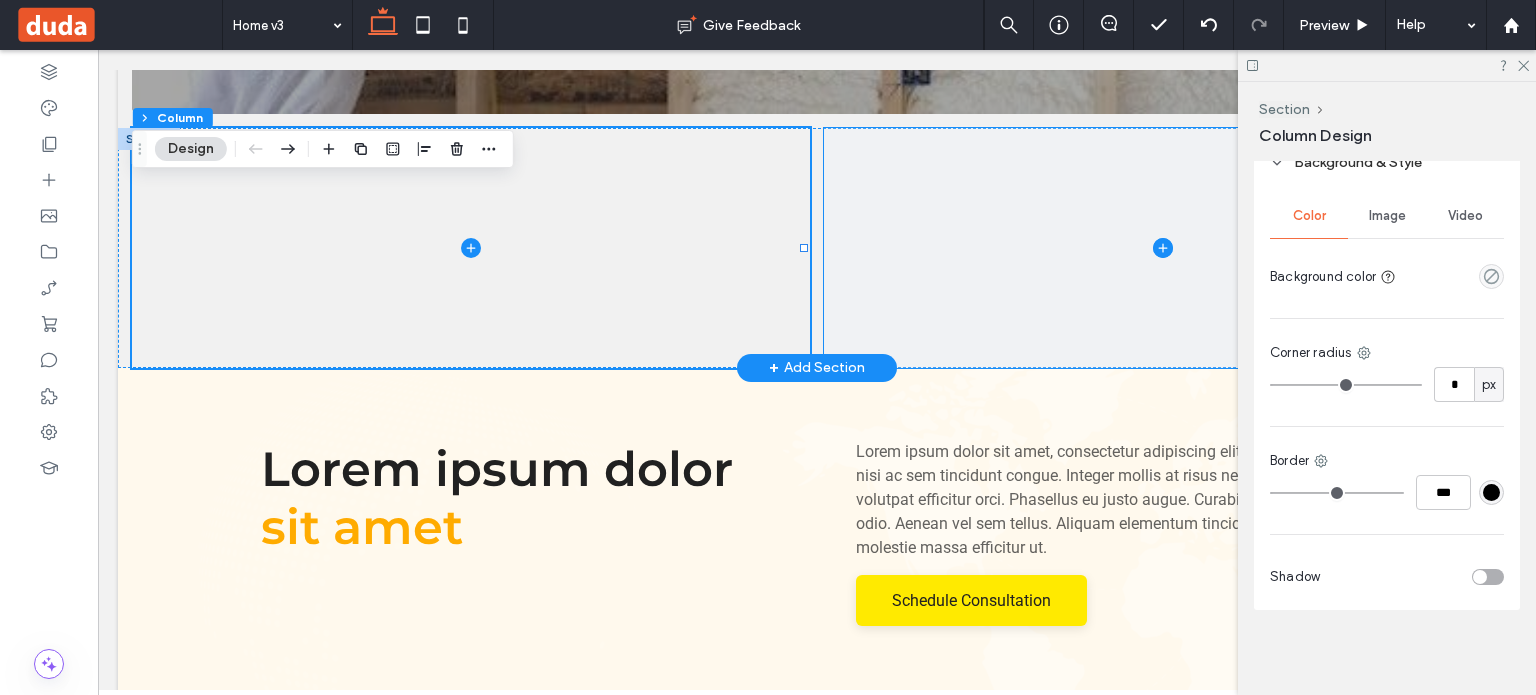 click at bounding box center (1163, 248) 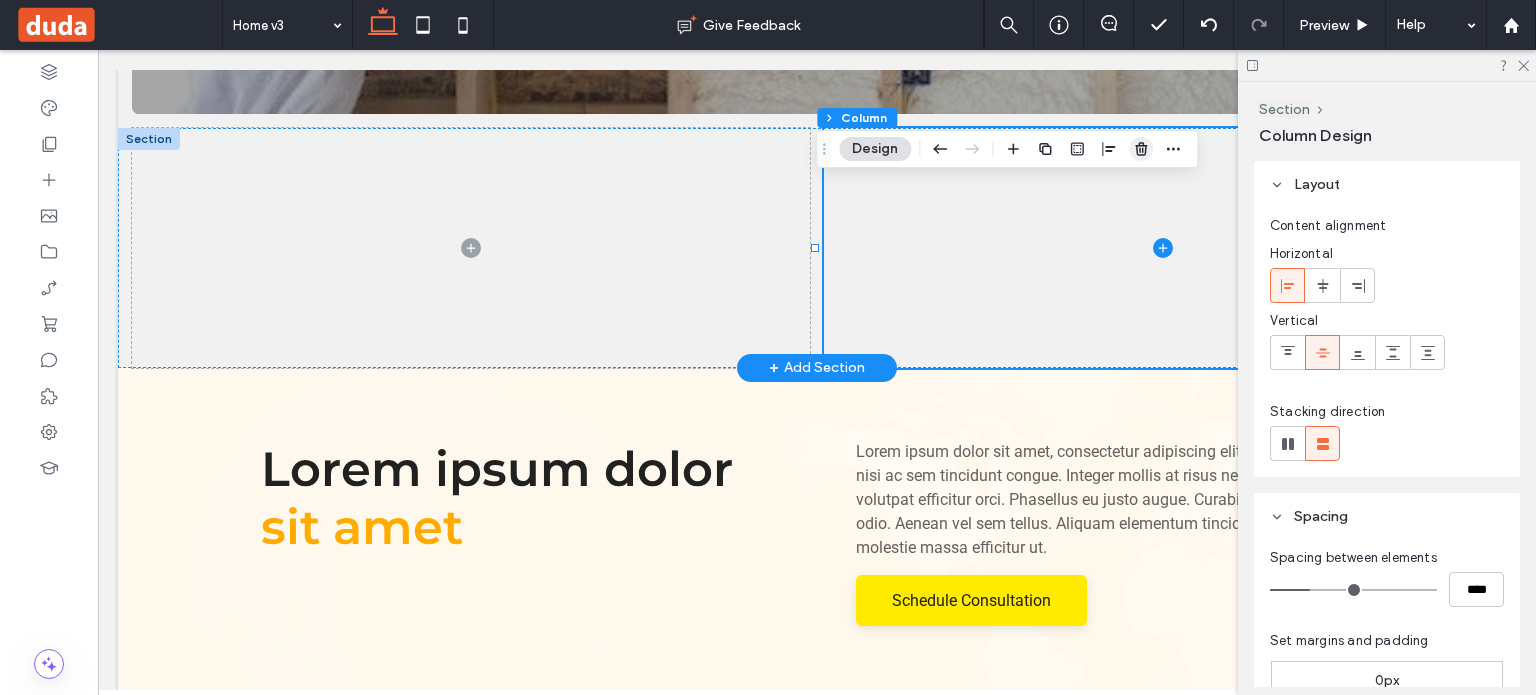 click 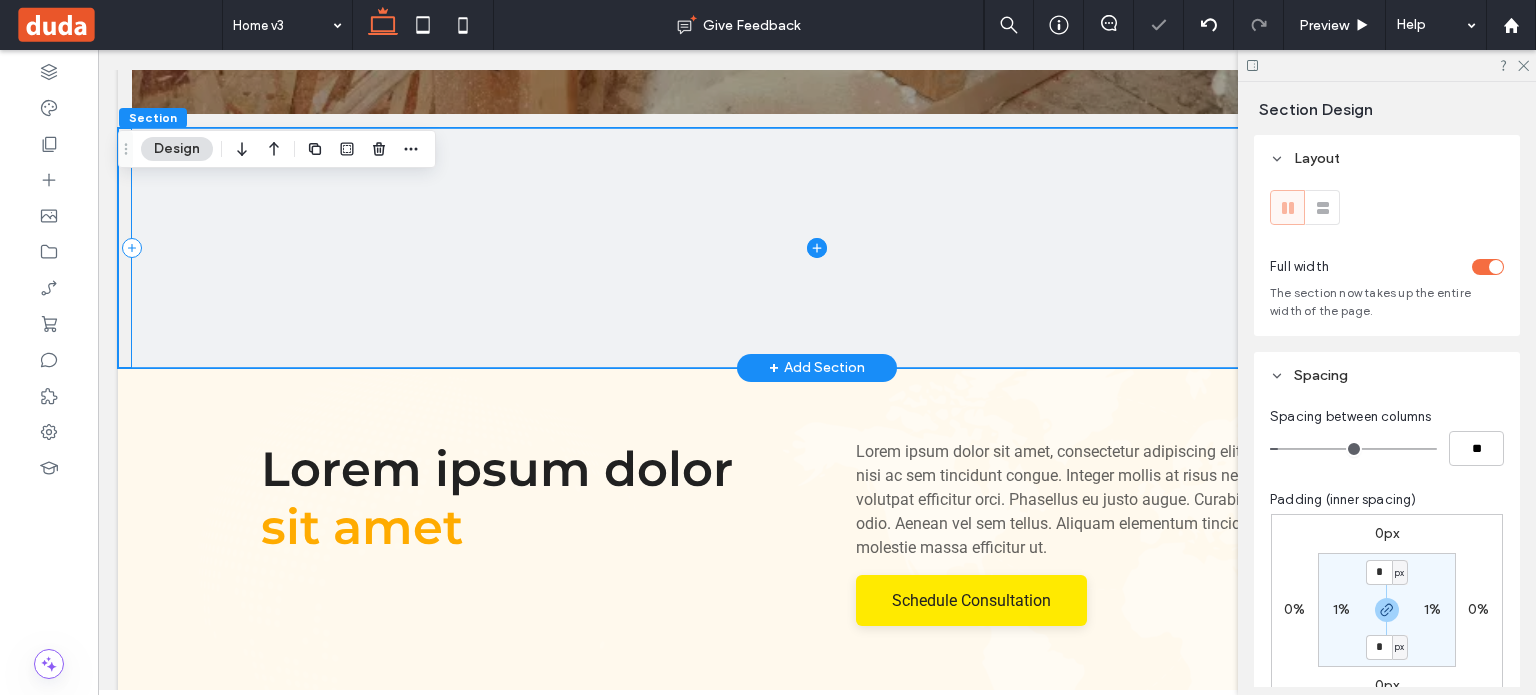 click at bounding box center [817, 248] 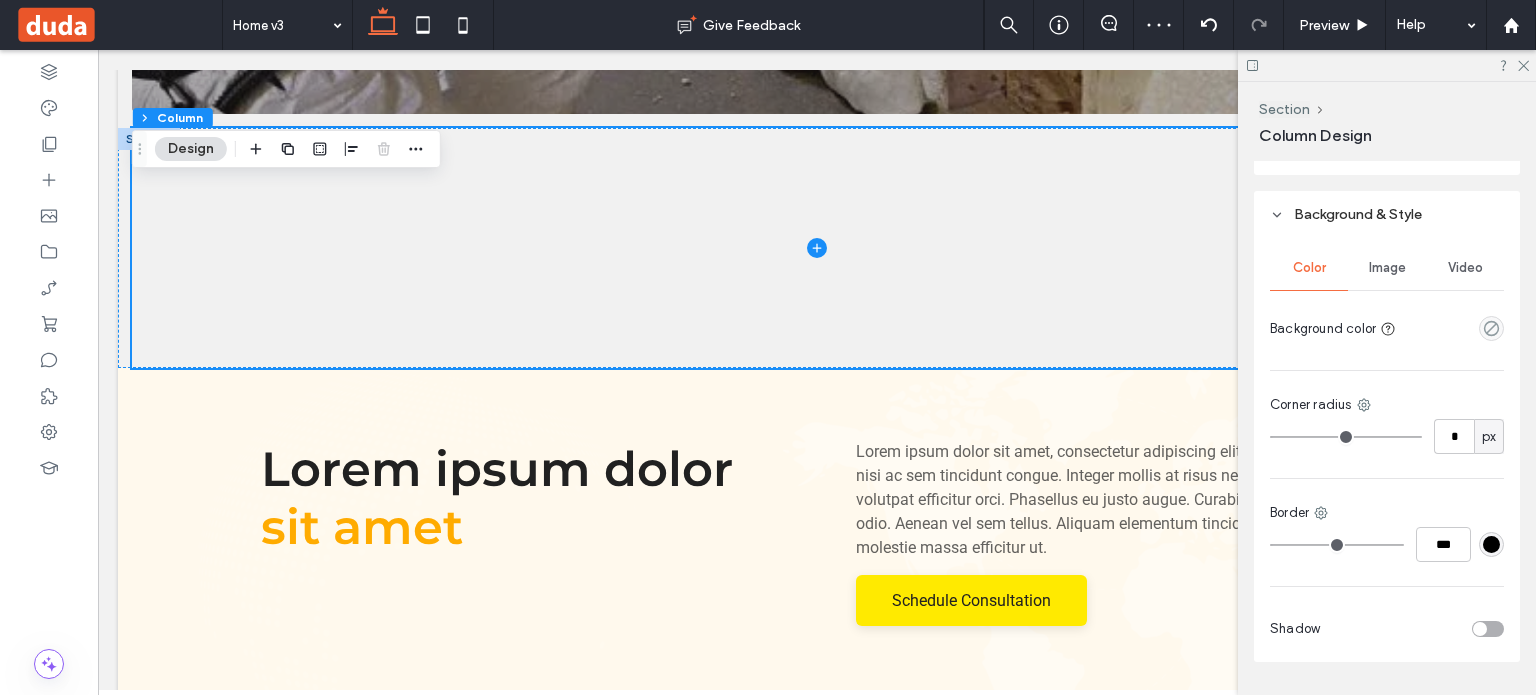 scroll, scrollTop: 992, scrollLeft: 0, axis: vertical 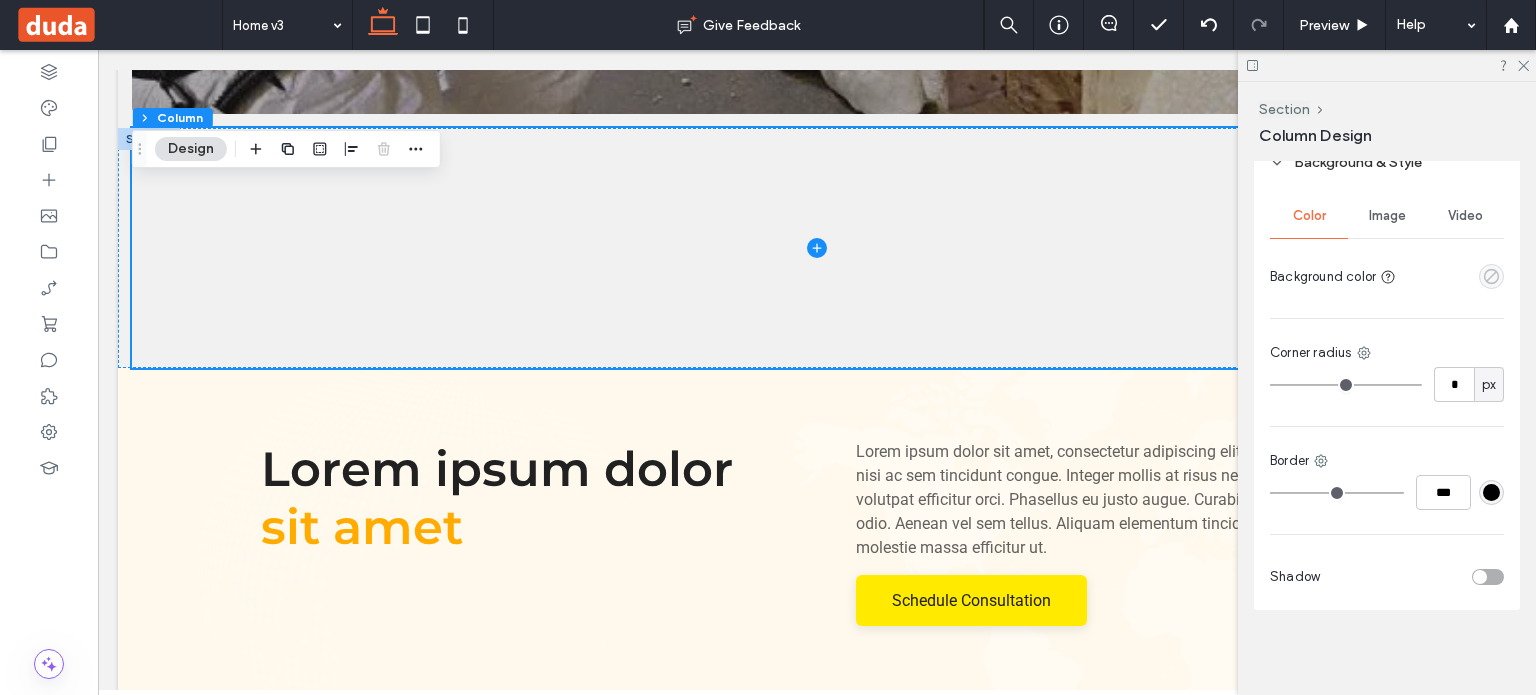 click 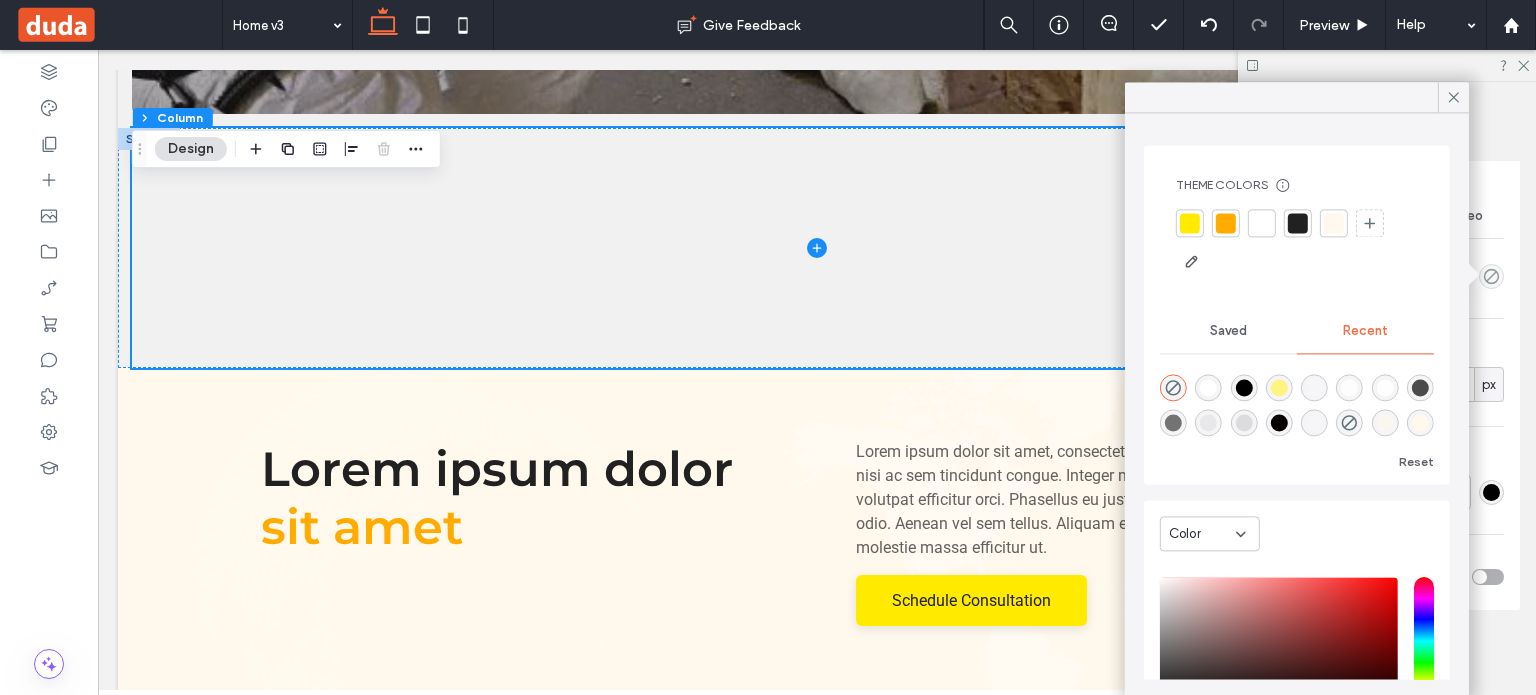 click at bounding box center [1190, 223] 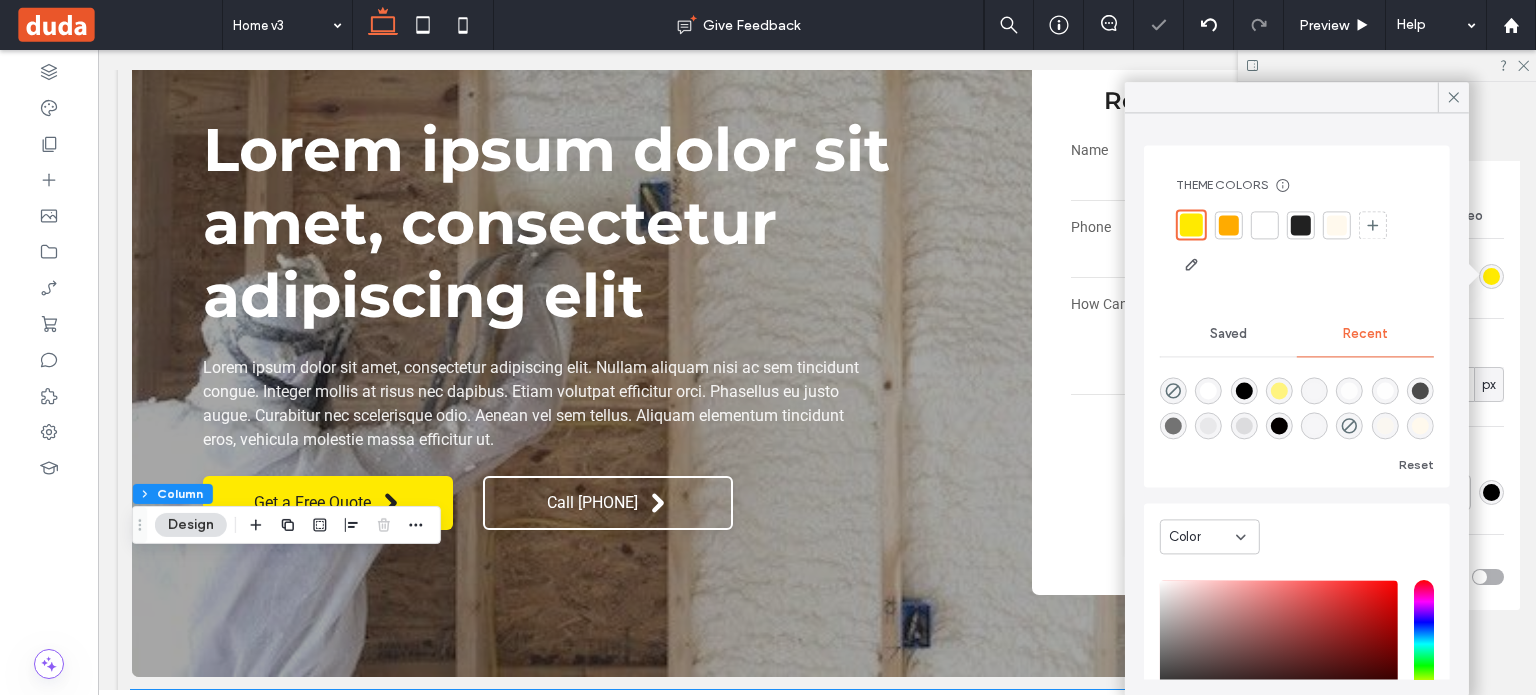 scroll, scrollTop: 399, scrollLeft: 0, axis: vertical 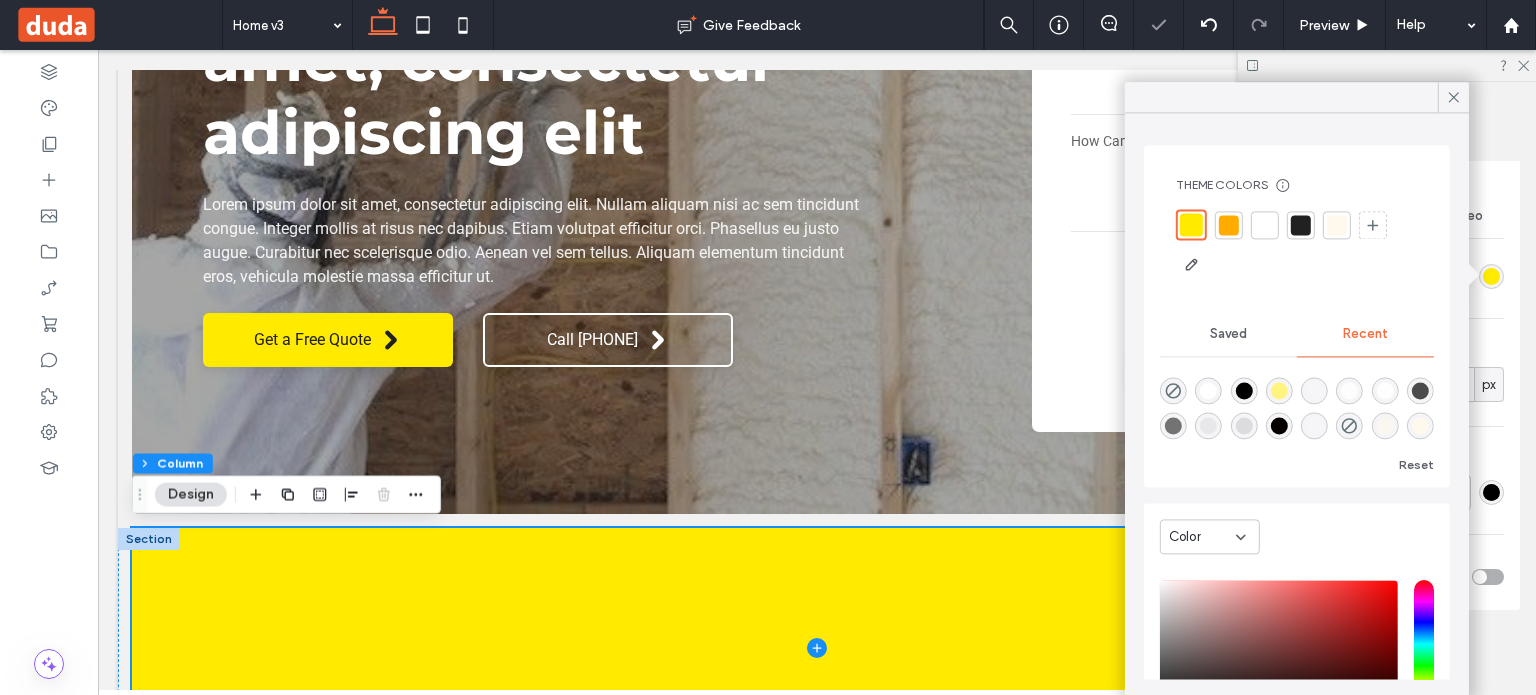 click at bounding box center [1337, 225] 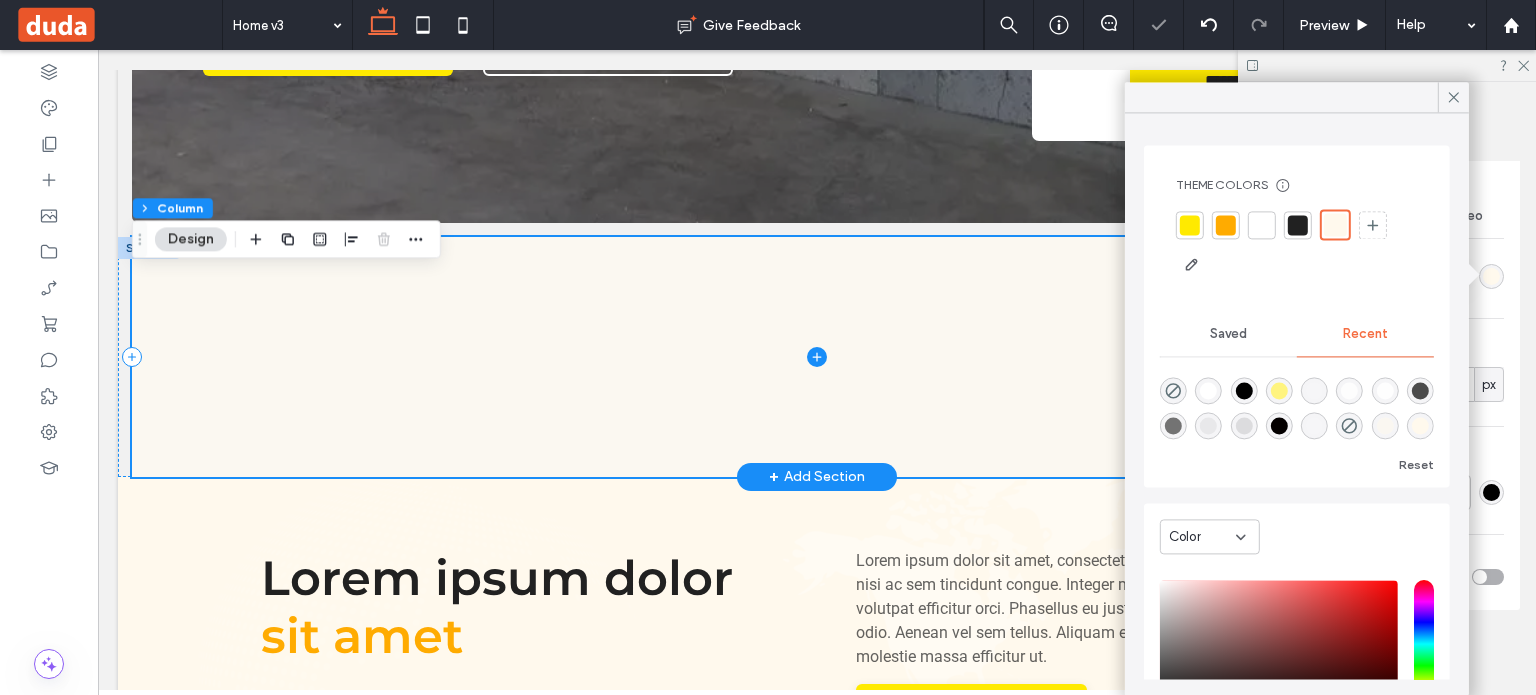scroll, scrollTop: 699, scrollLeft: 0, axis: vertical 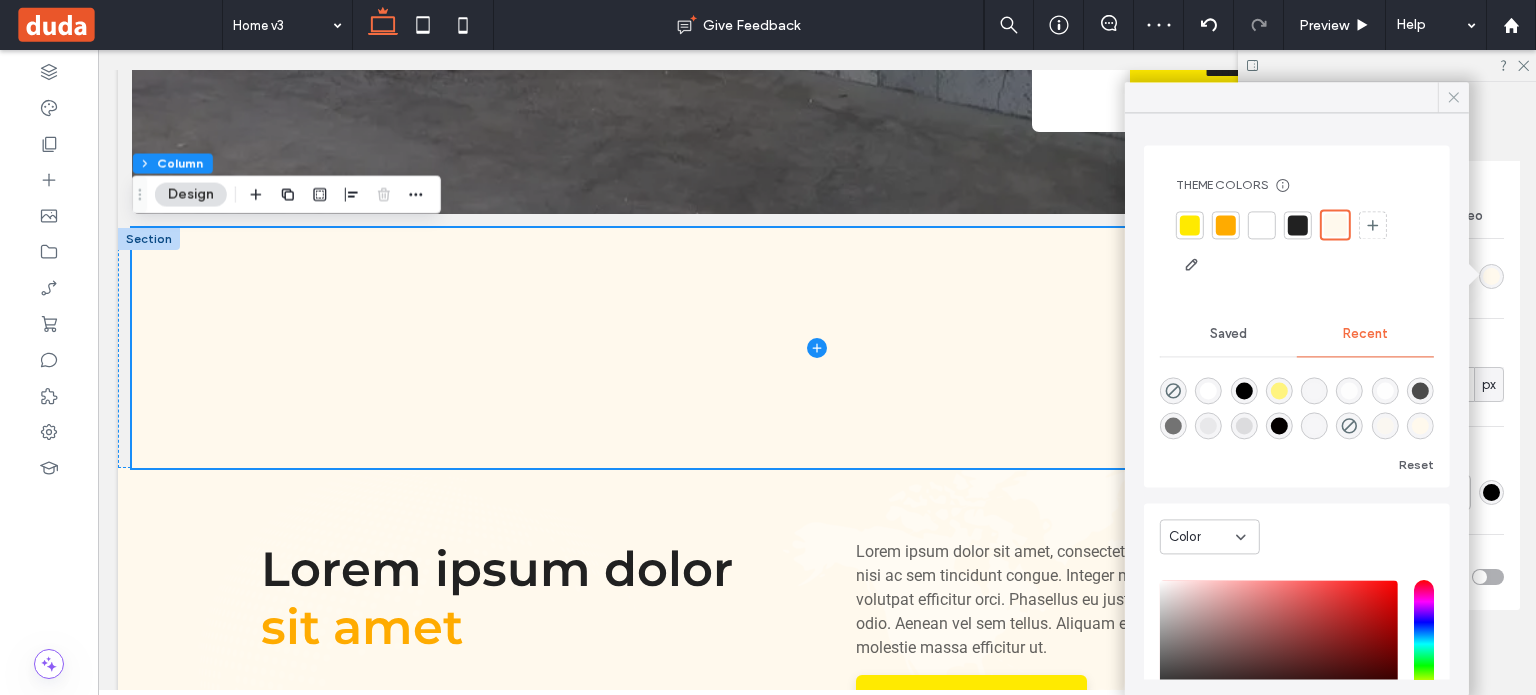 click at bounding box center [1453, 97] 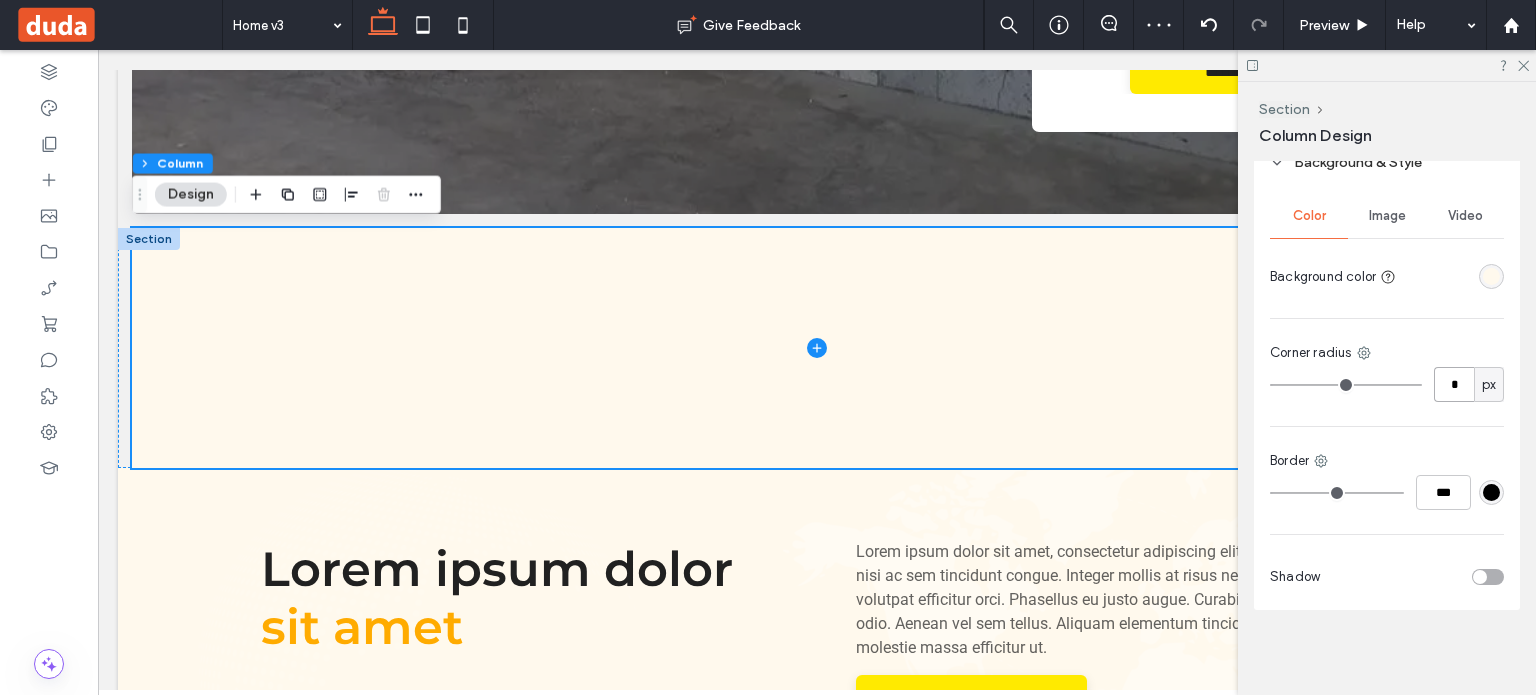 click on "*" at bounding box center [1454, 384] 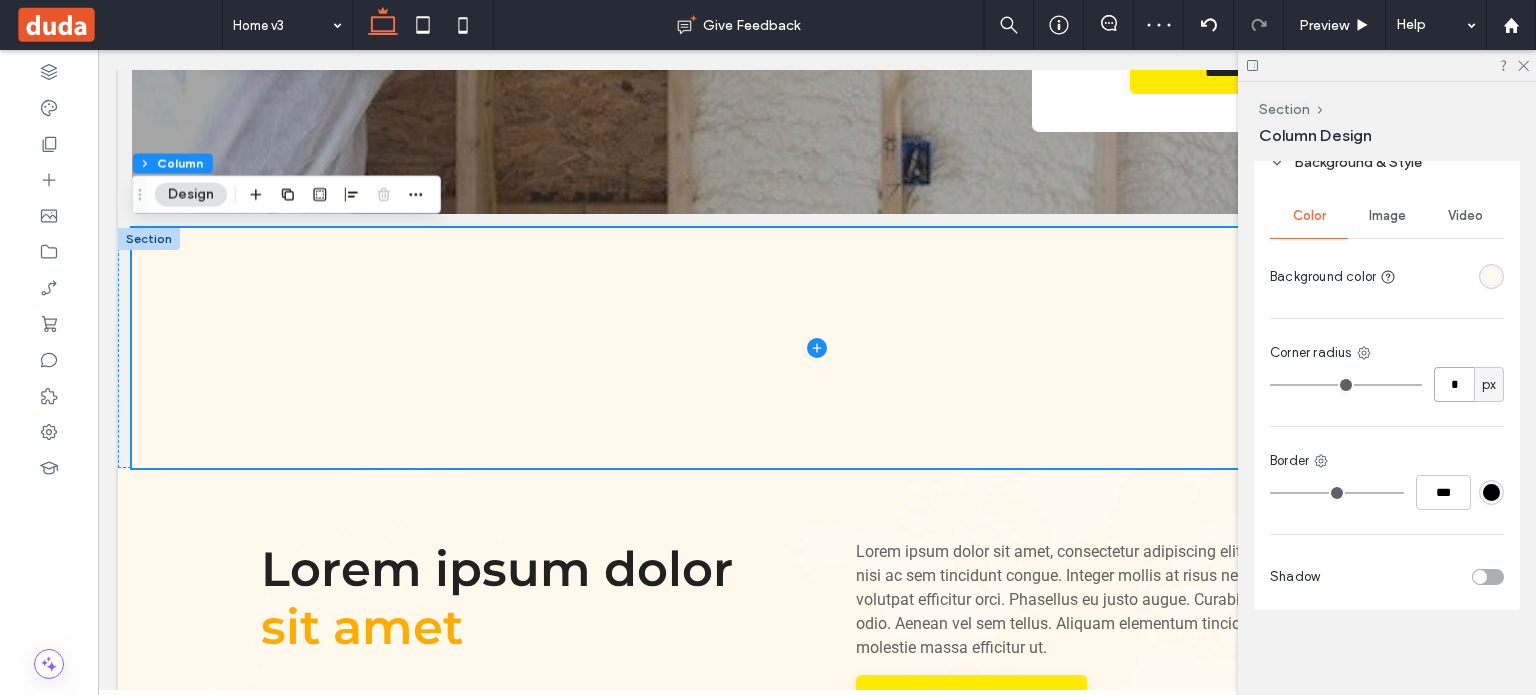 type on "*" 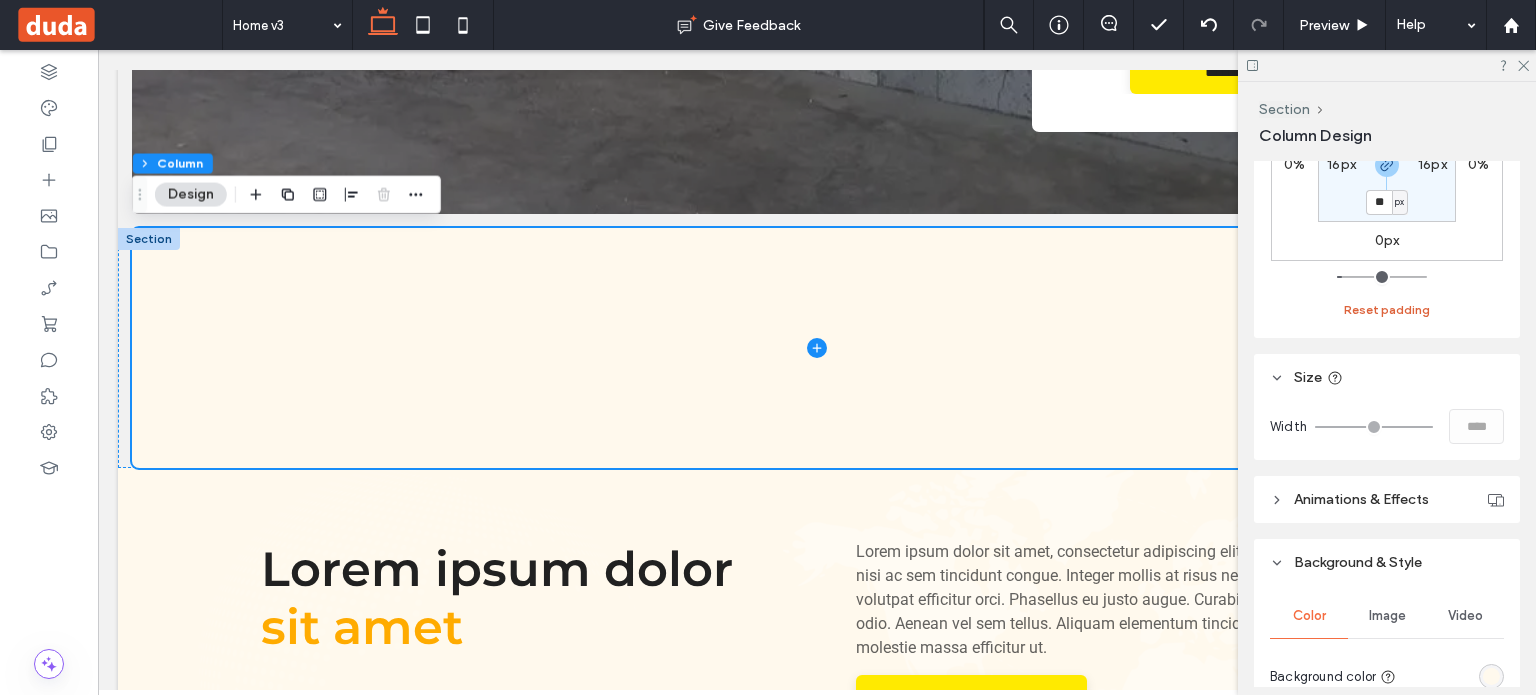 scroll, scrollTop: 492, scrollLeft: 0, axis: vertical 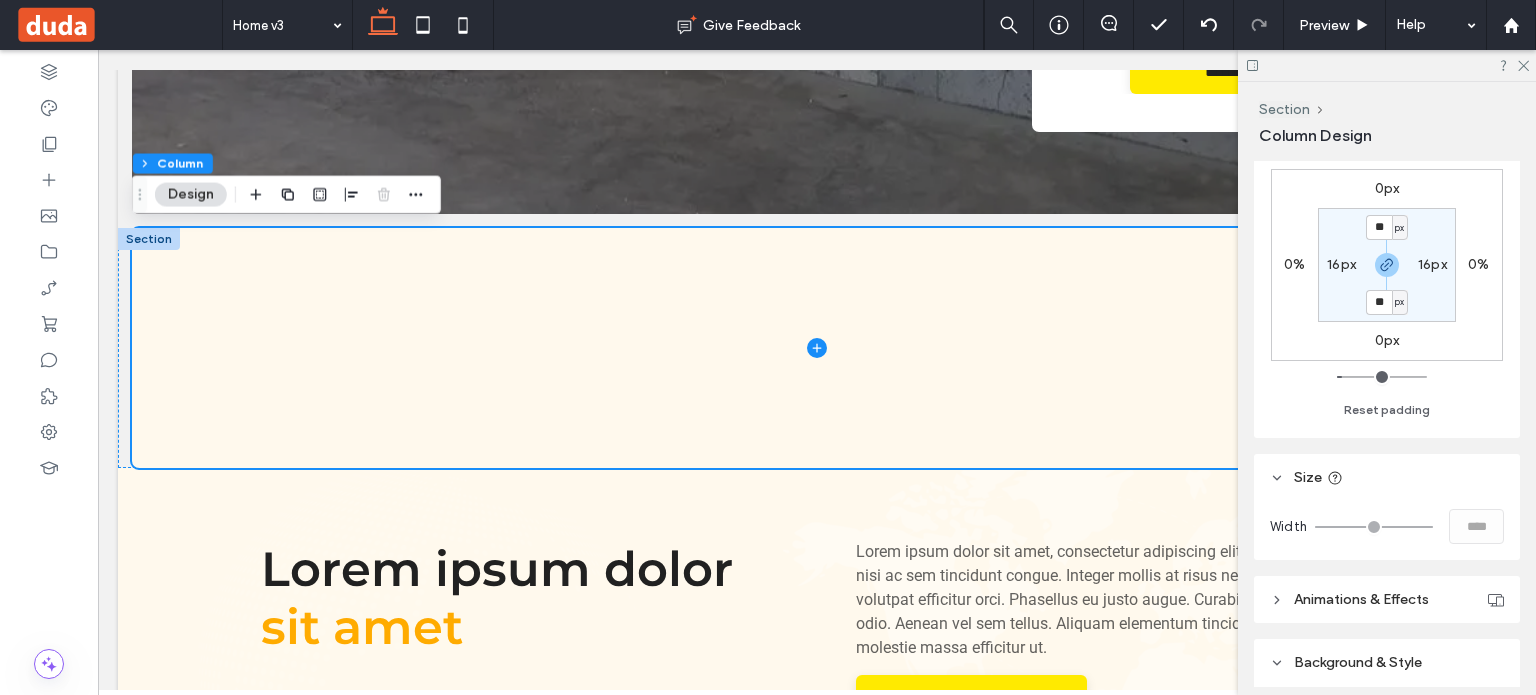 click on "px" at bounding box center (1399, 228) 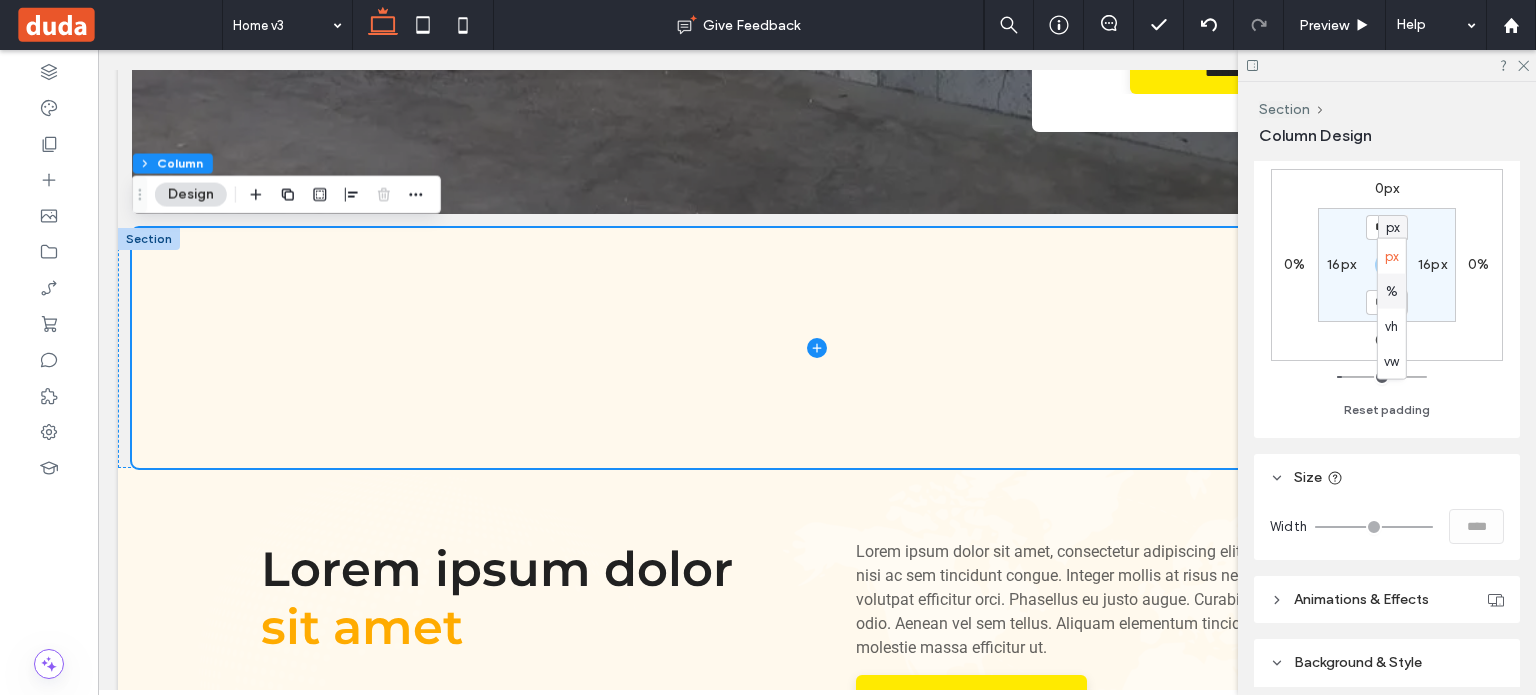 click on "%" at bounding box center (1392, 291) 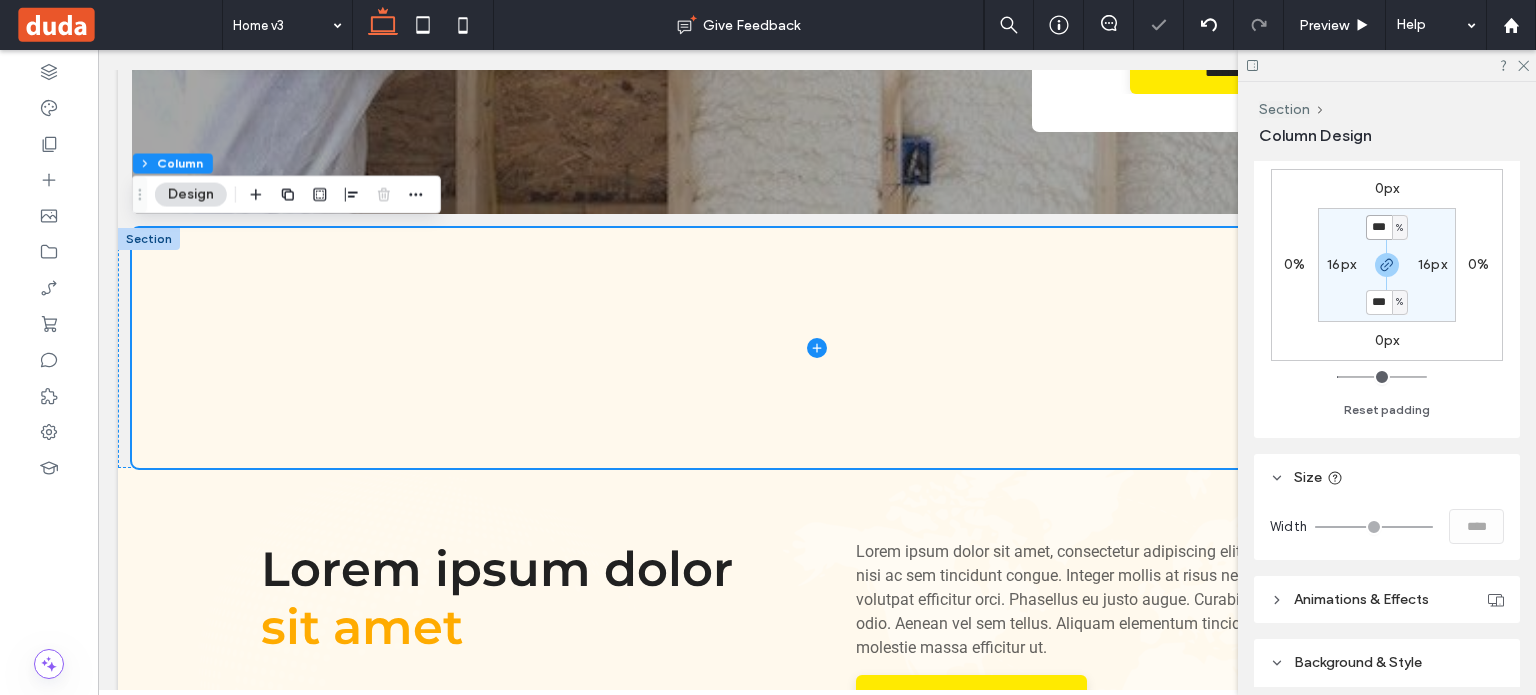 click on "***" at bounding box center [1379, 227] 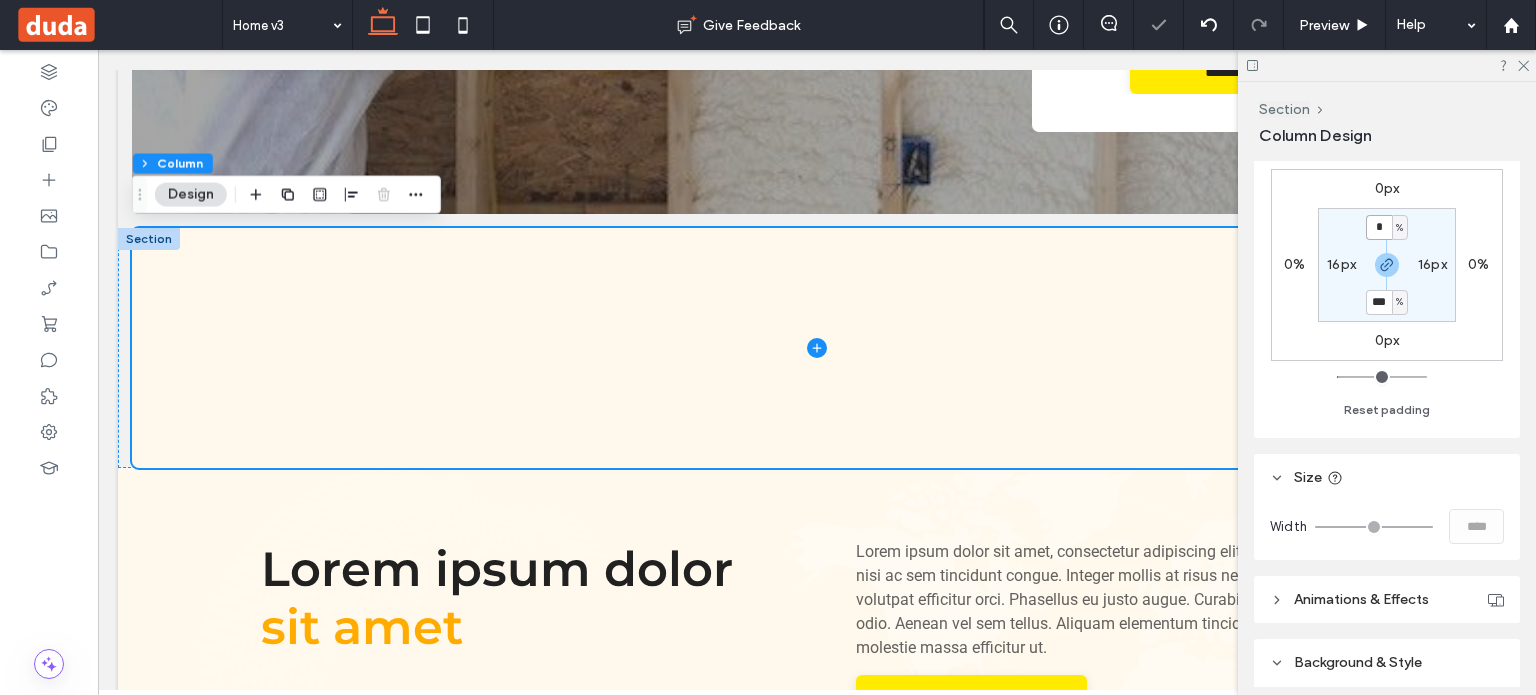 type on "*" 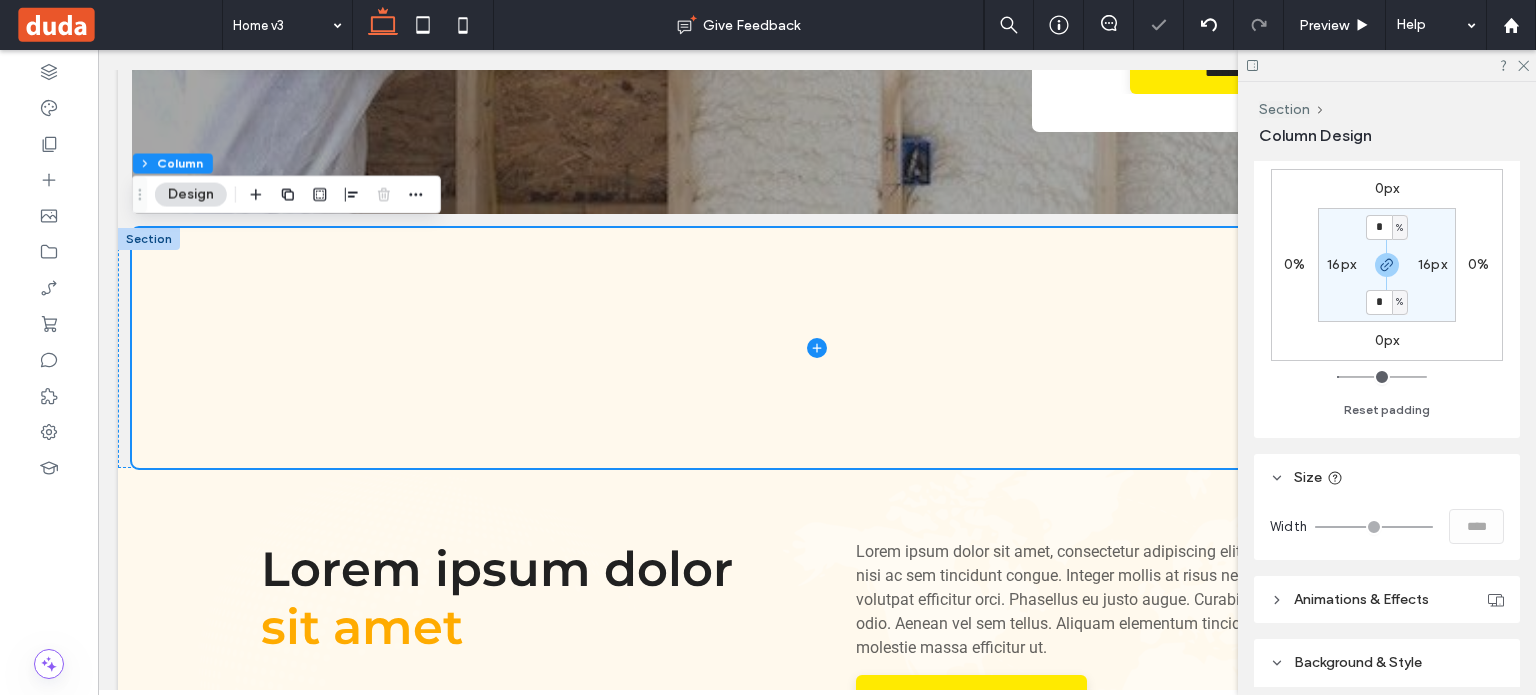 click on "16px" at bounding box center (1341, 264) 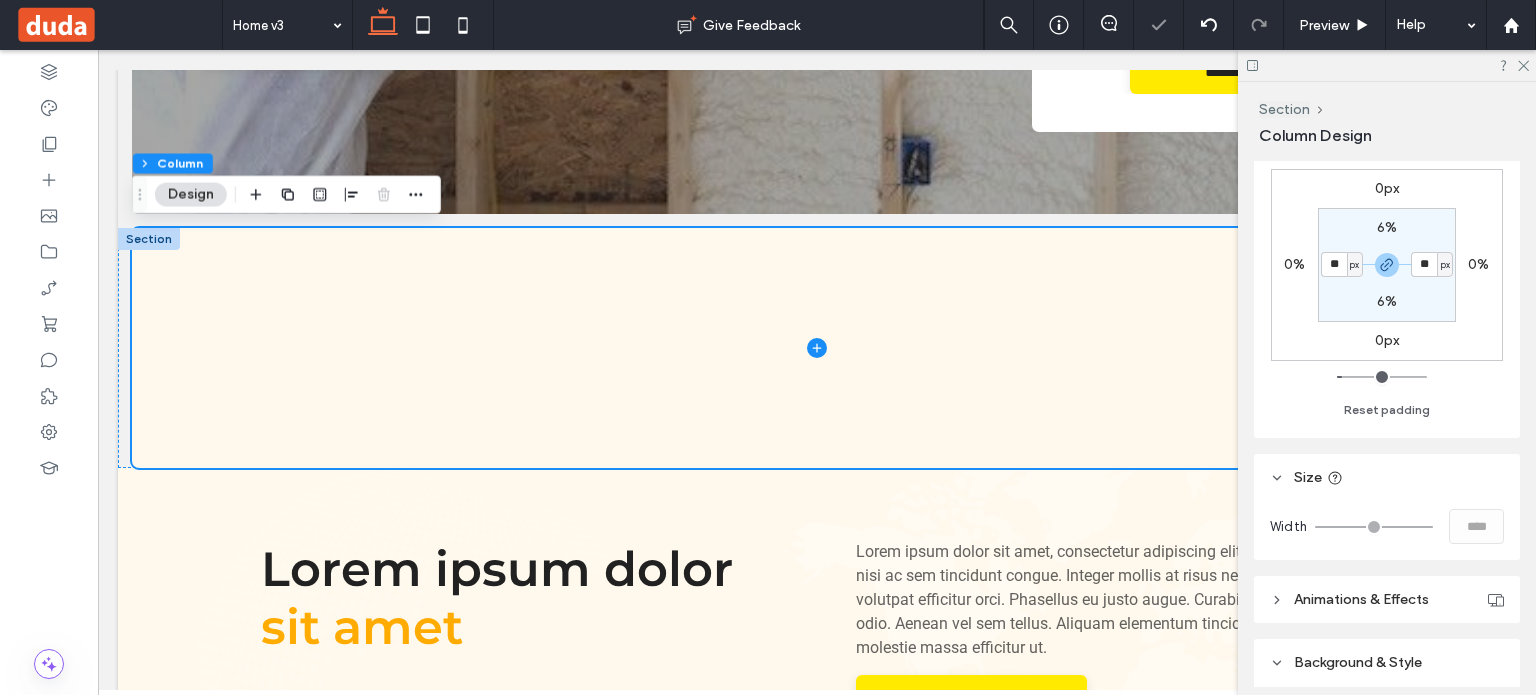 click on "px" at bounding box center (1355, 264) 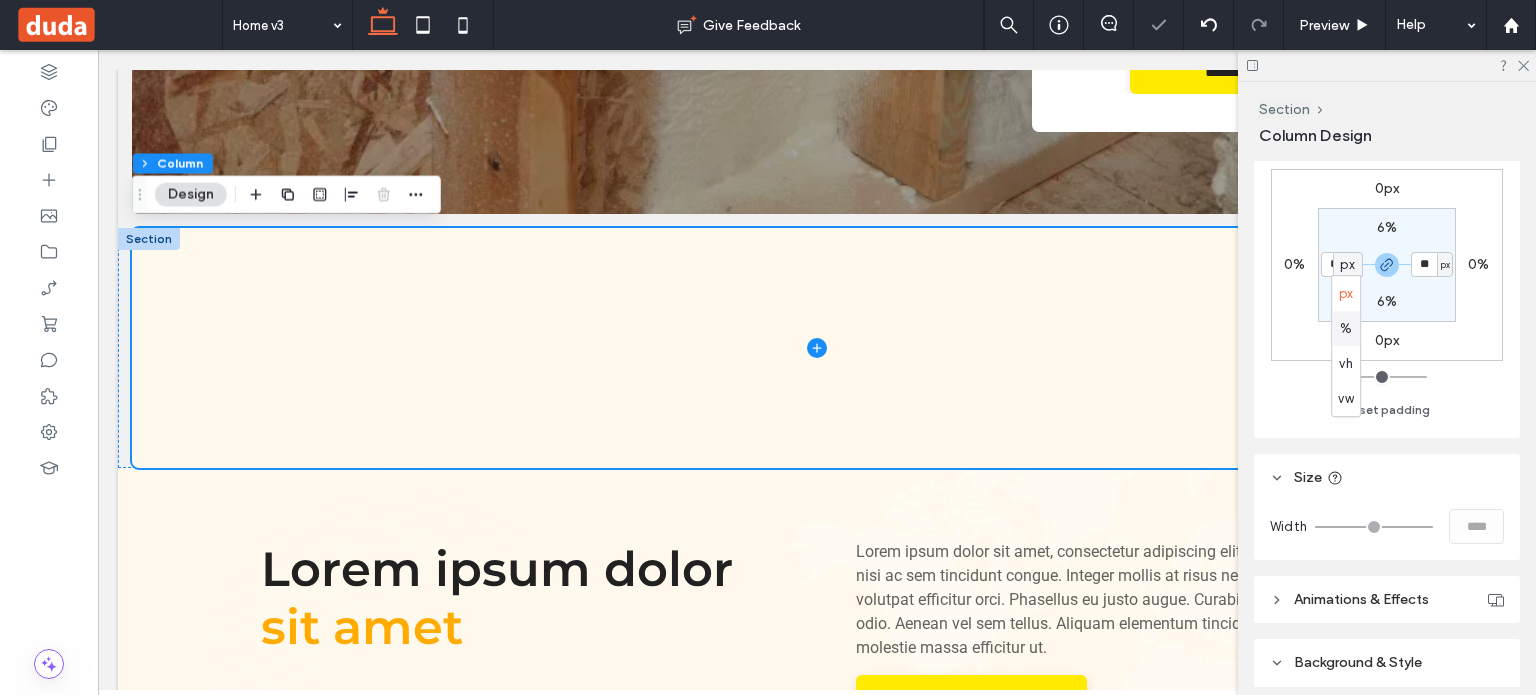 click on "%" at bounding box center (1346, 328) 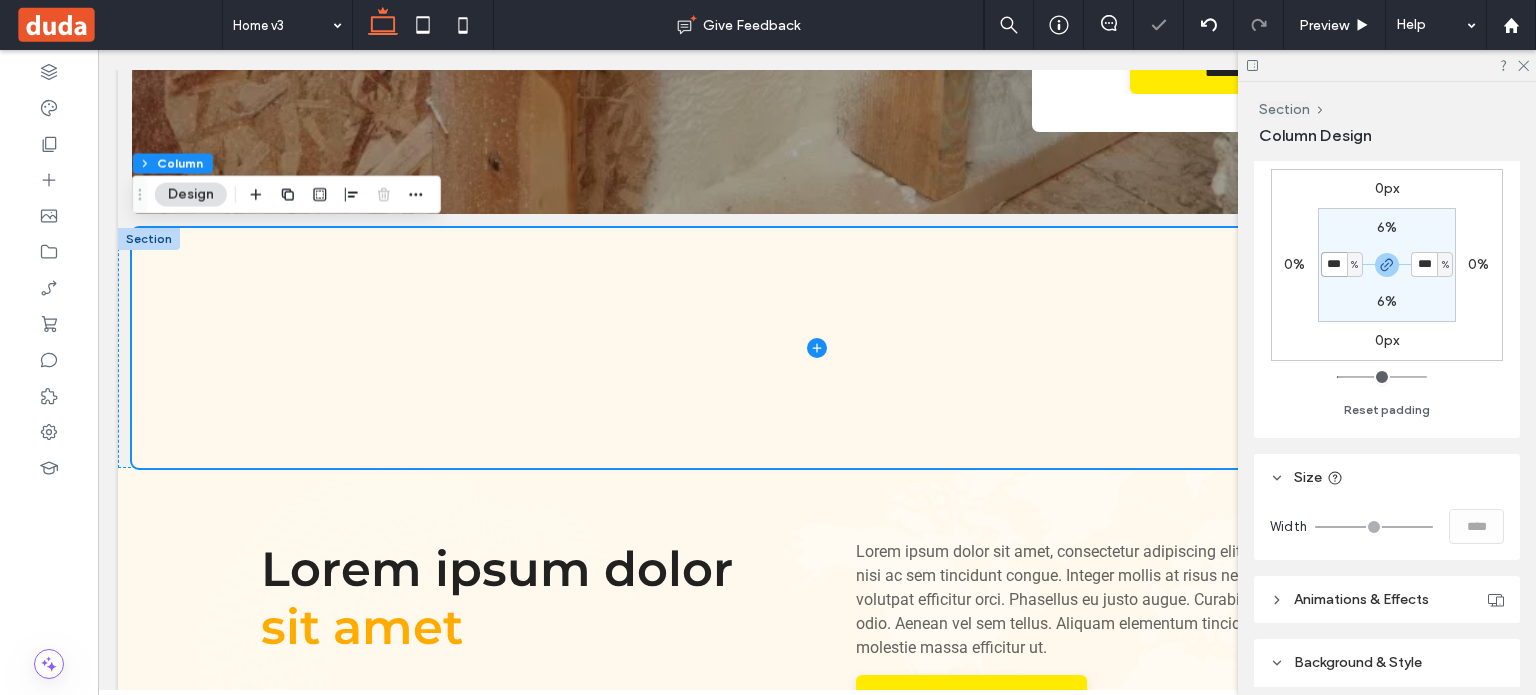click on "***" at bounding box center (1334, 264) 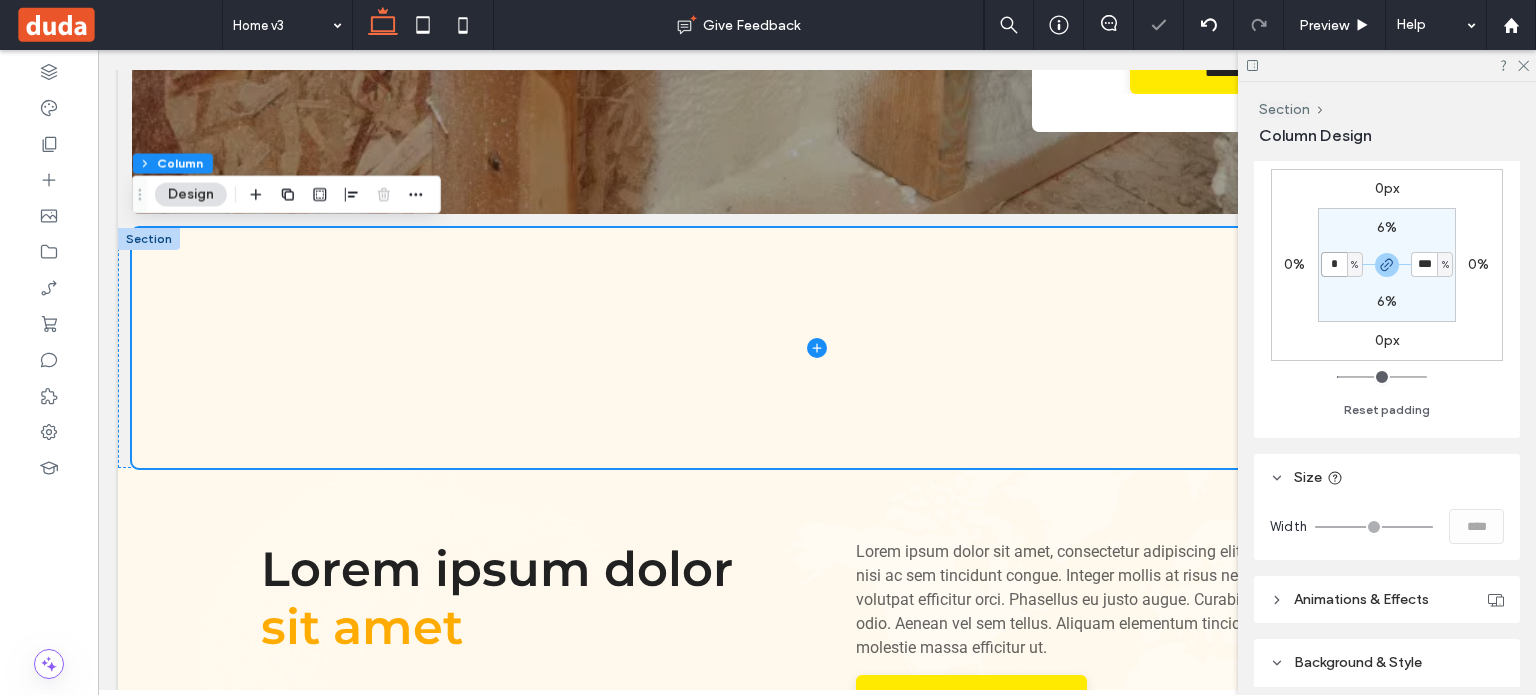 type on "*" 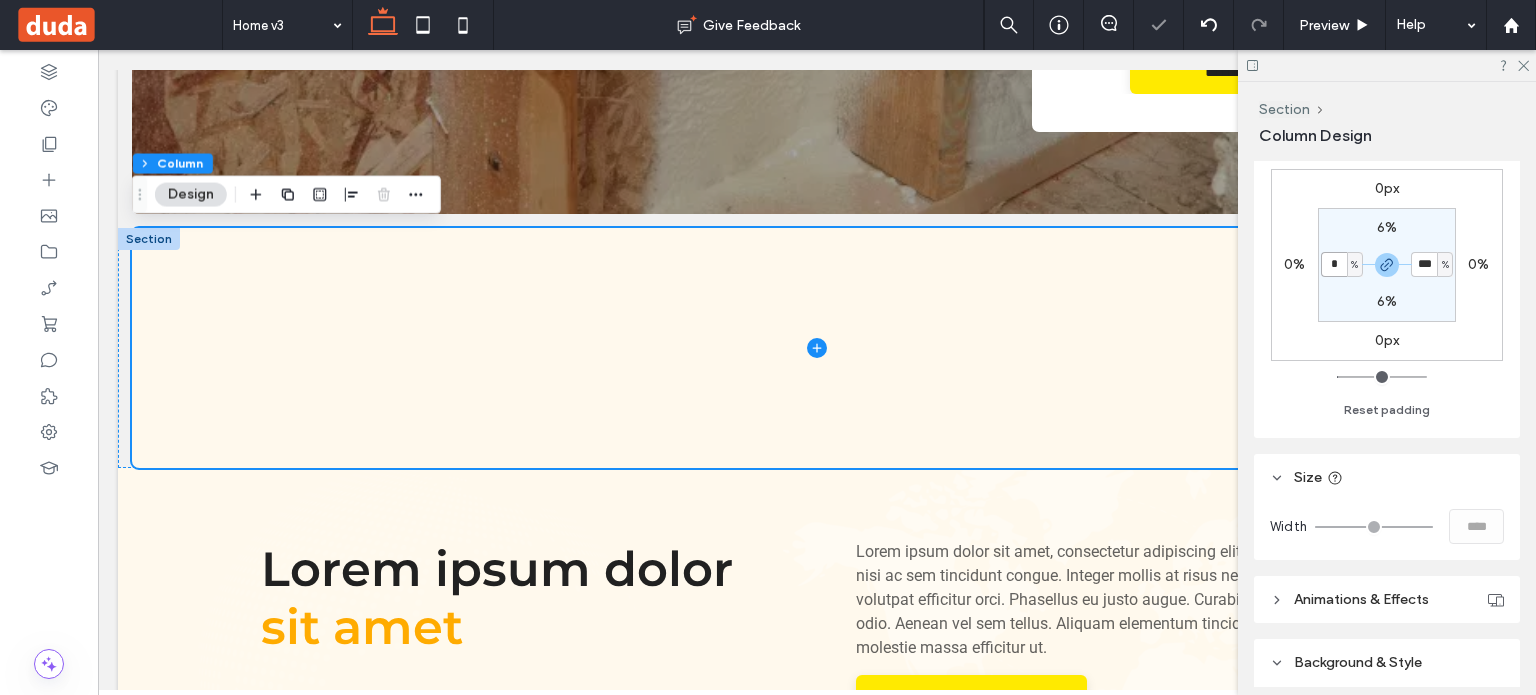 type on "*" 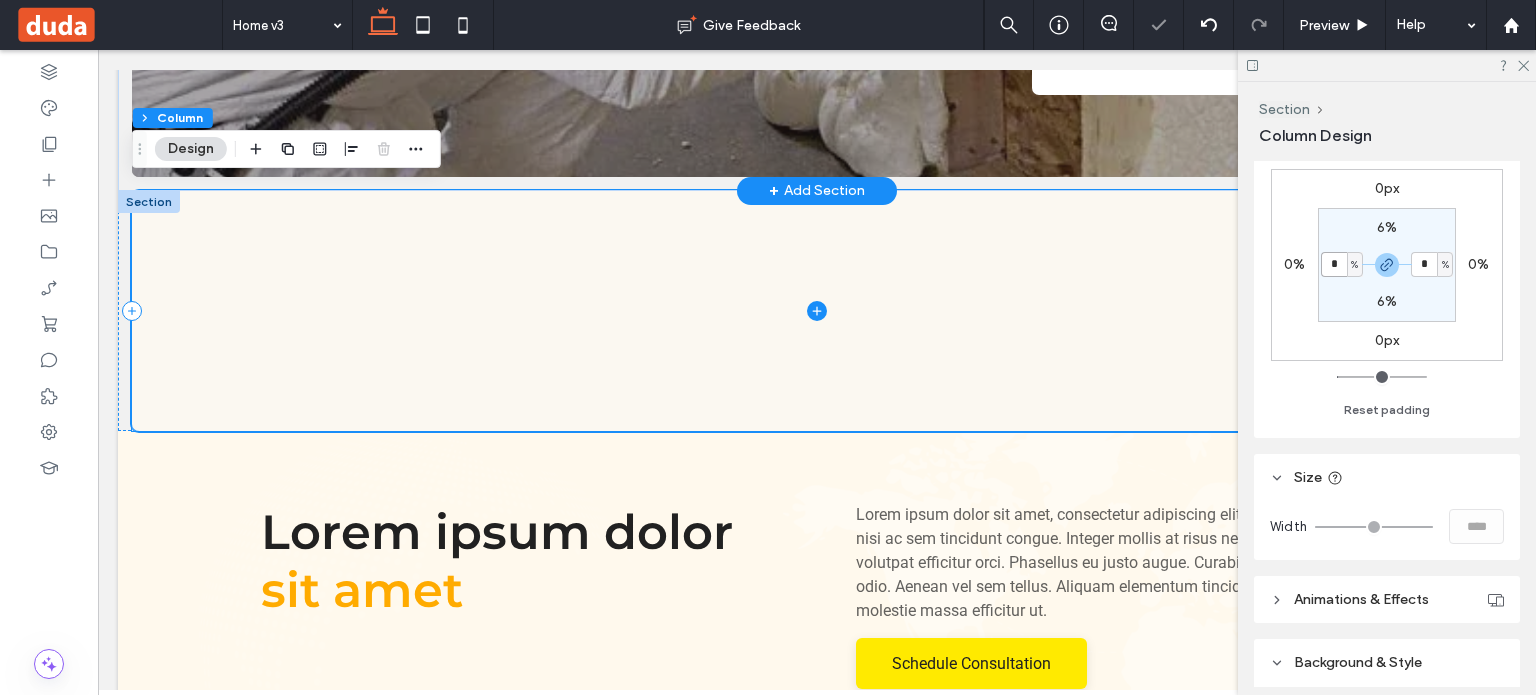 scroll, scrollTop: 799, scrollLeft: 0, axis: vertical 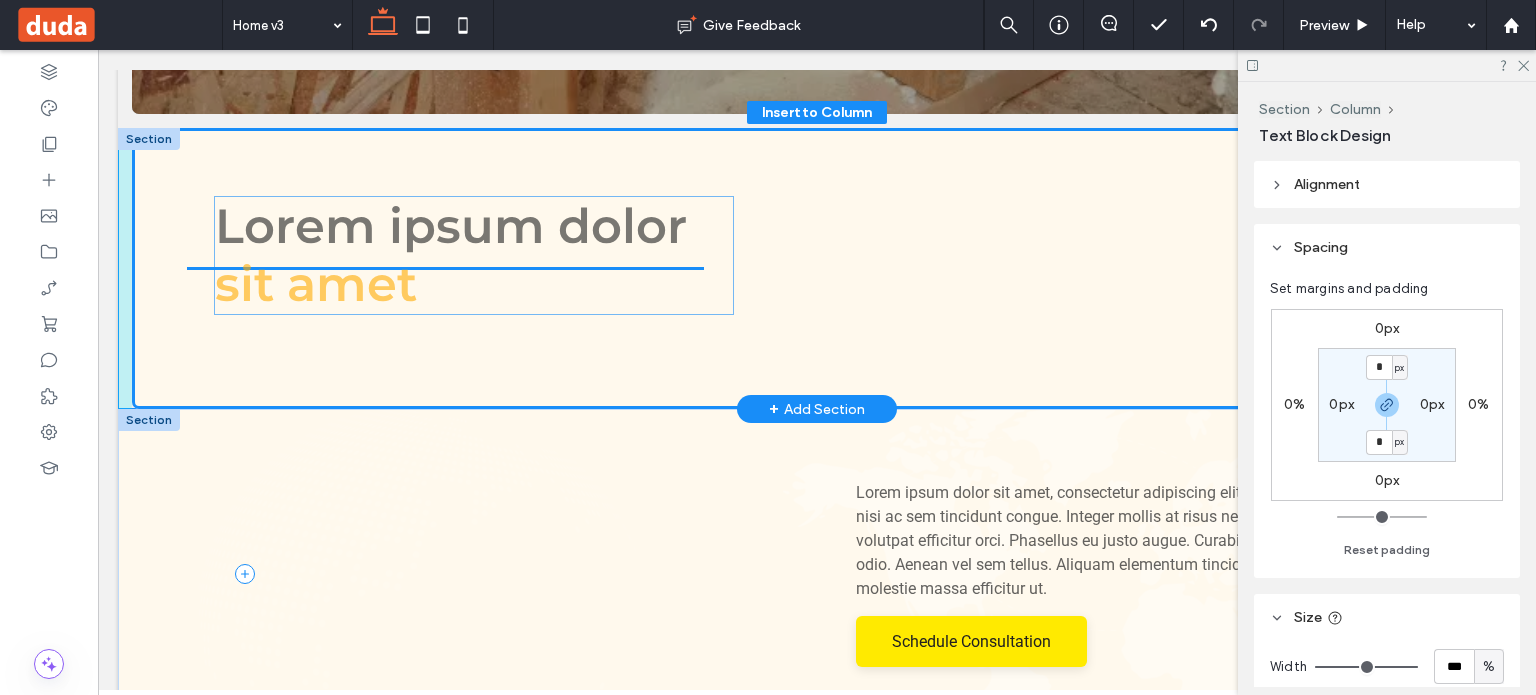 drag, startPoint x: 522, startPoint y: 463, endPoint x: 582, endPoint y: 278, distance: 194.4865 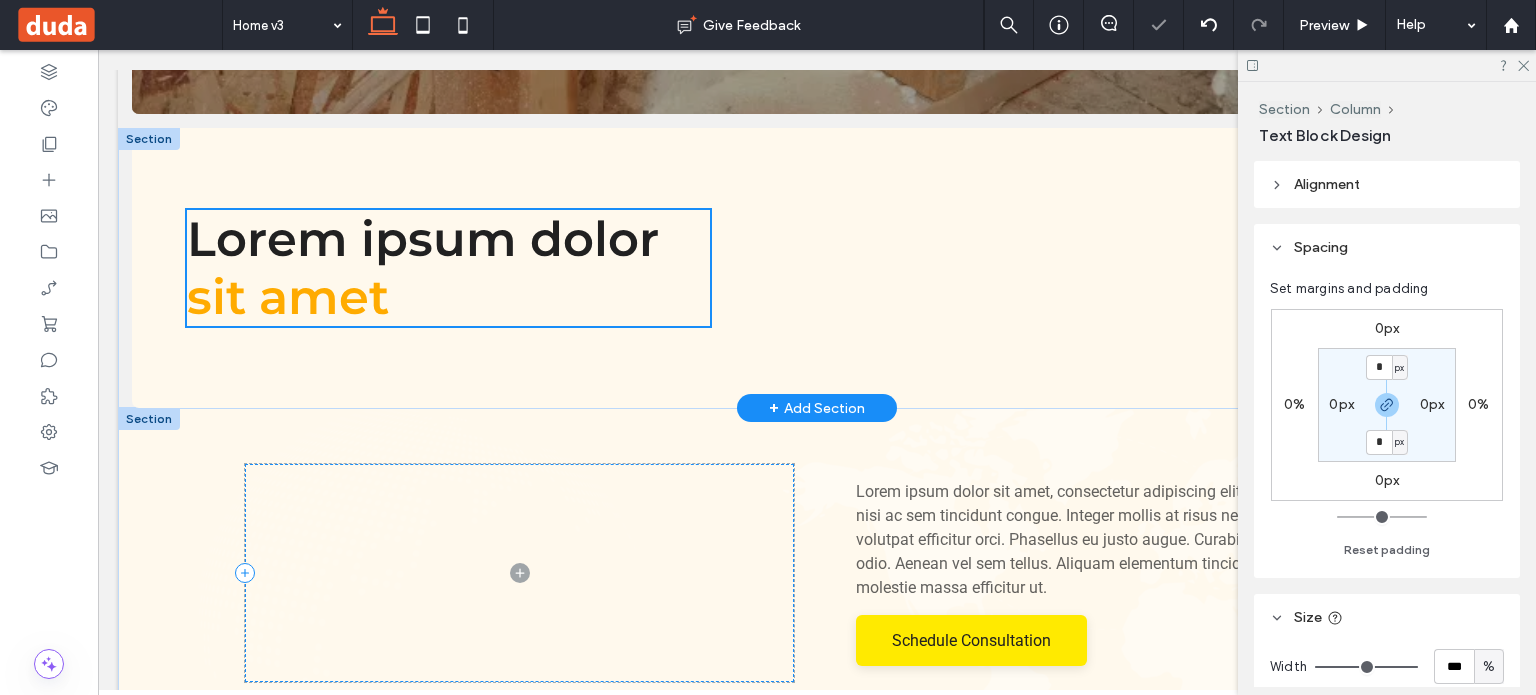 type on "**" 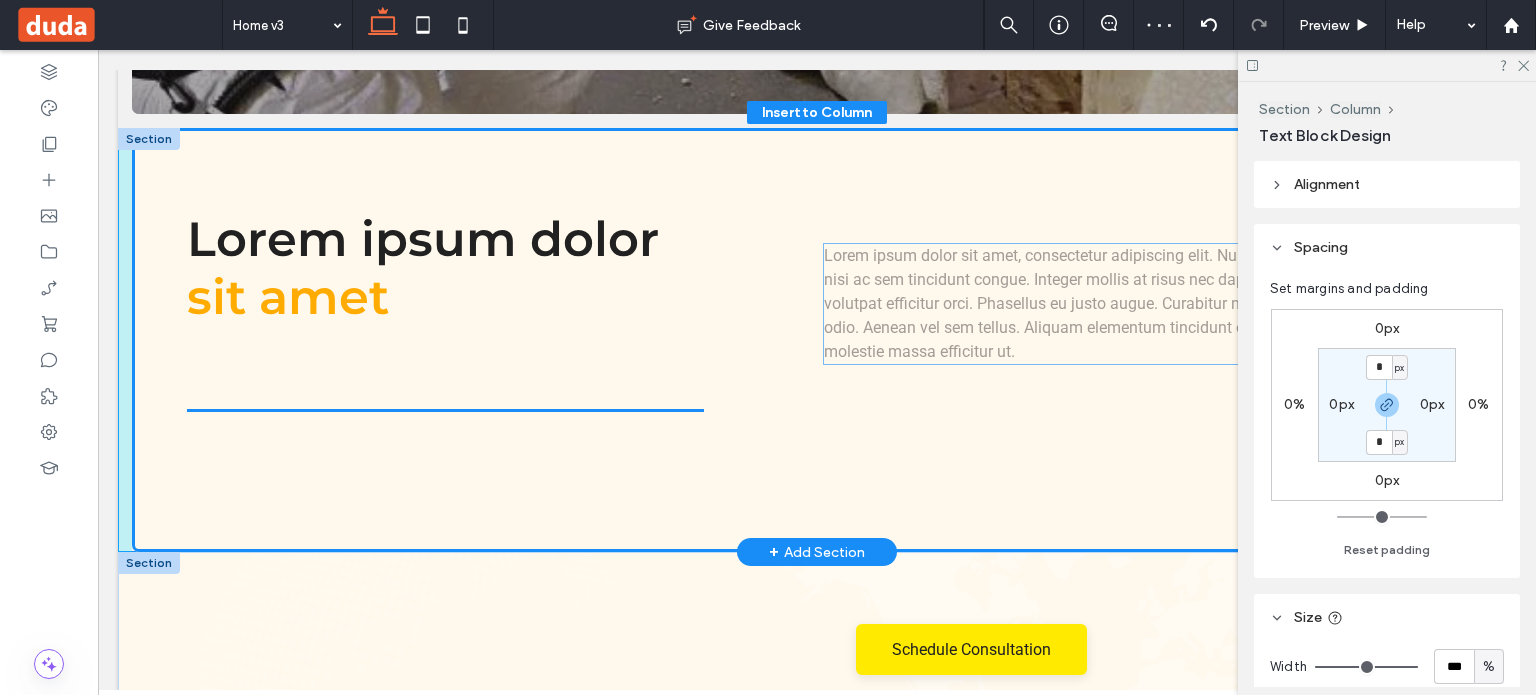 drag, startPoint x: 1046, startPoint y: 589, endPoint x: 1017, endPoint y: 360, distance: 230.82893 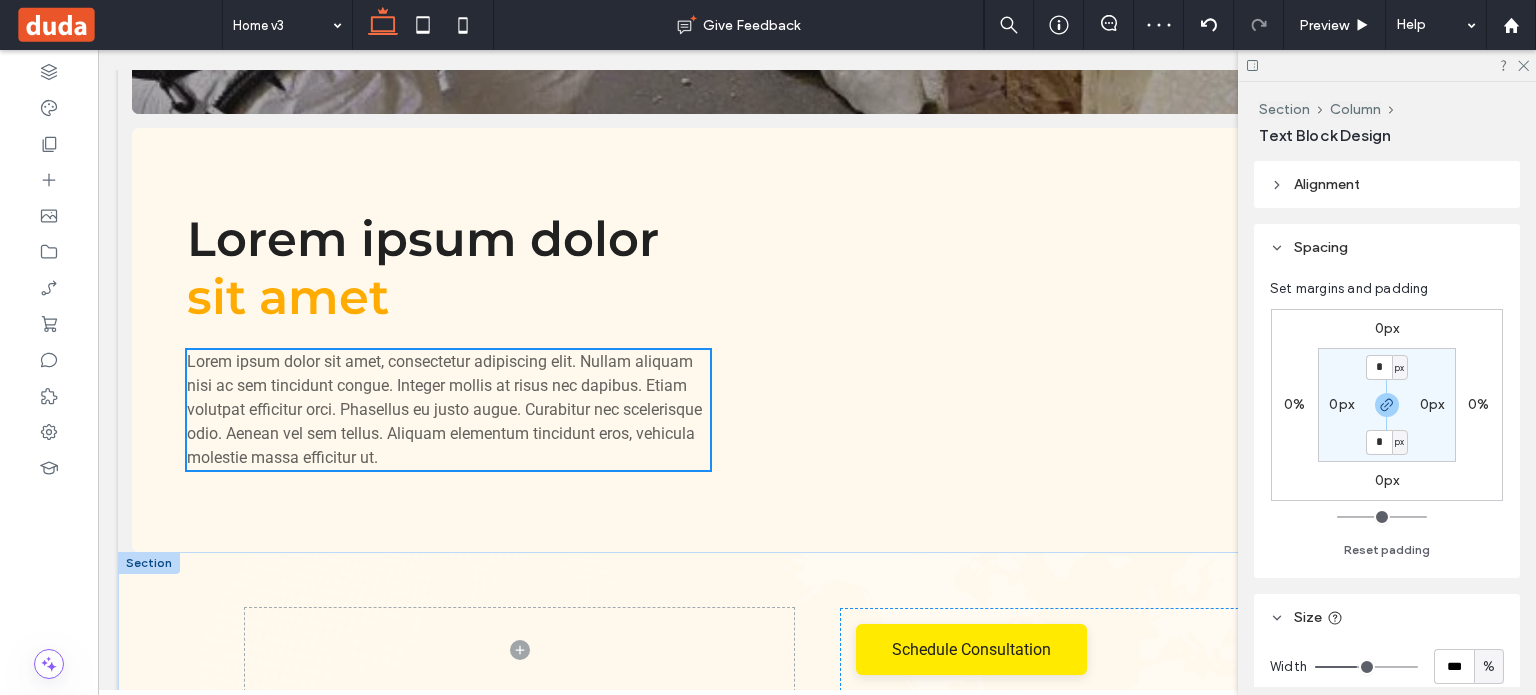 type on "**" 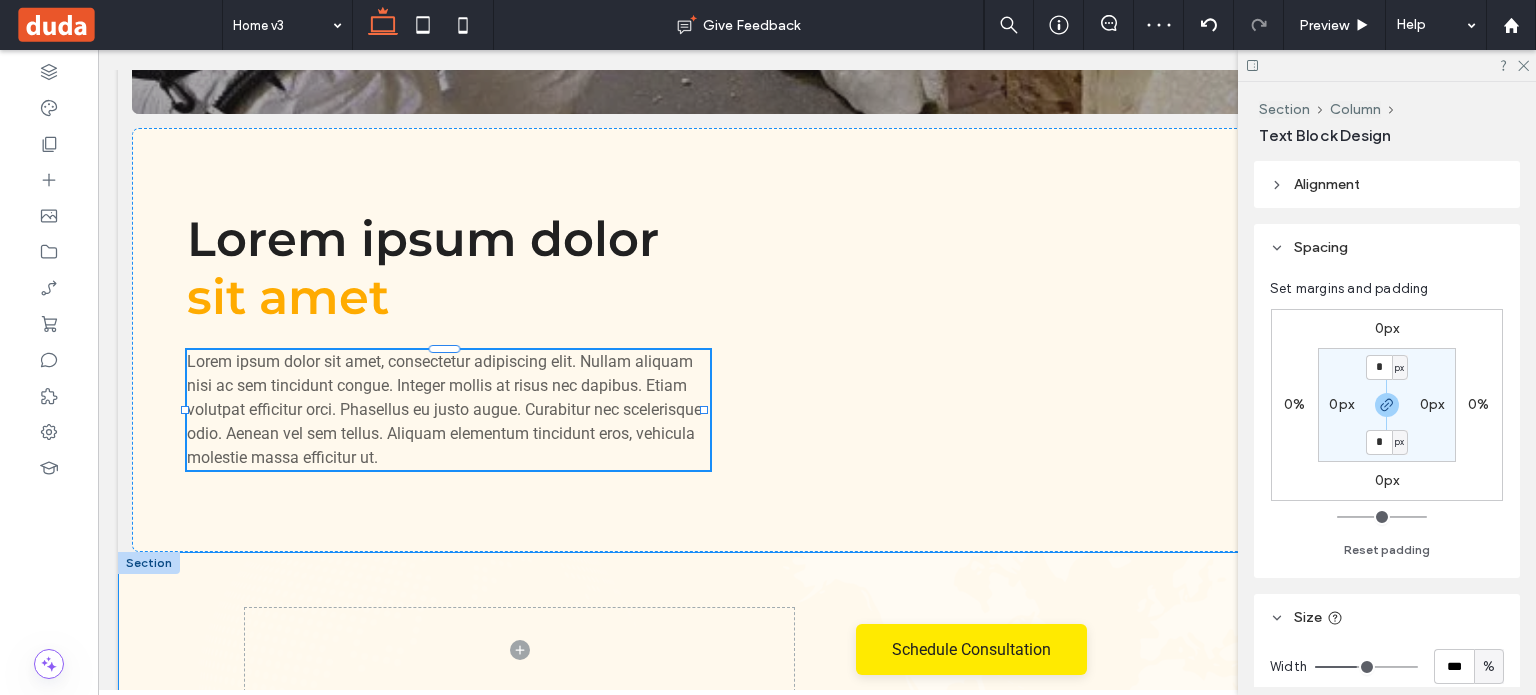 type on "****" 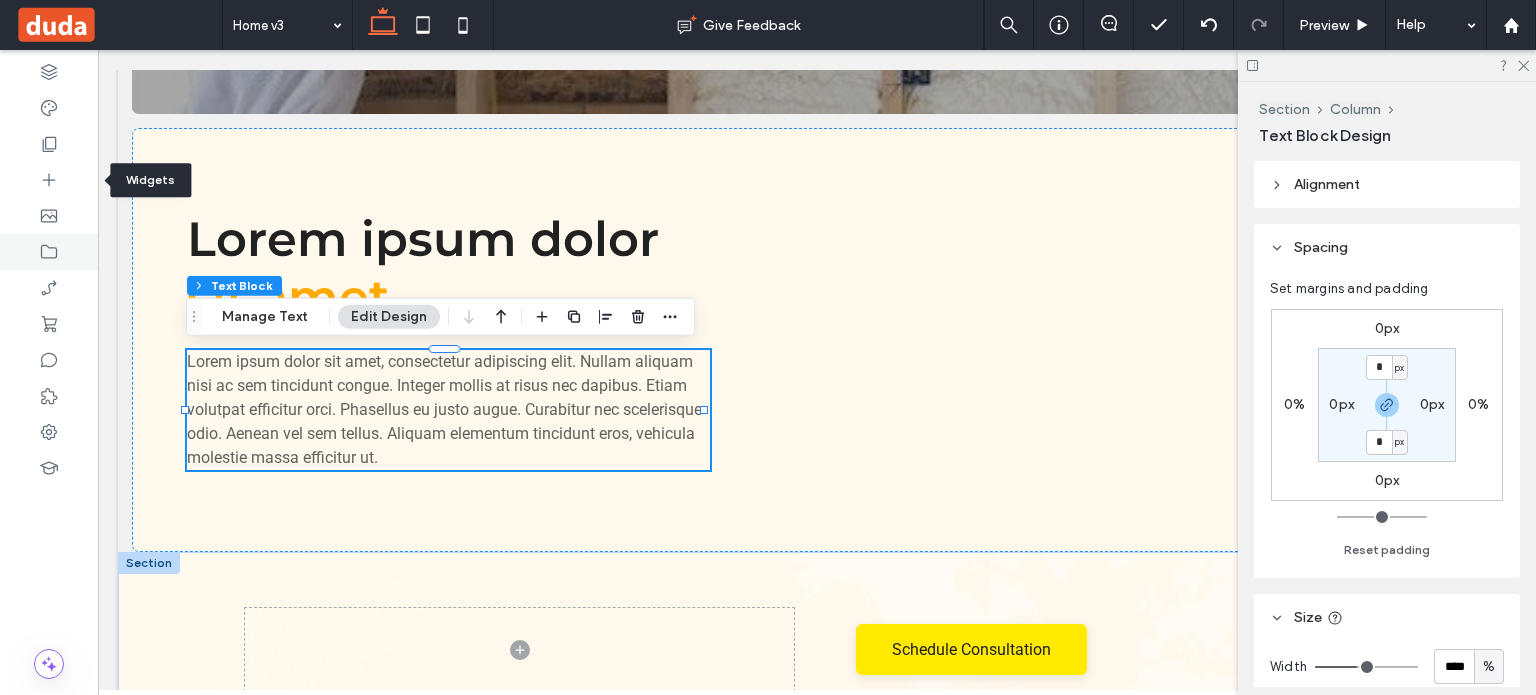 drag, startPoint x: 44, startPoint y: 181, endPoint x: 76, endPoint y: 242, distance: 68.88396 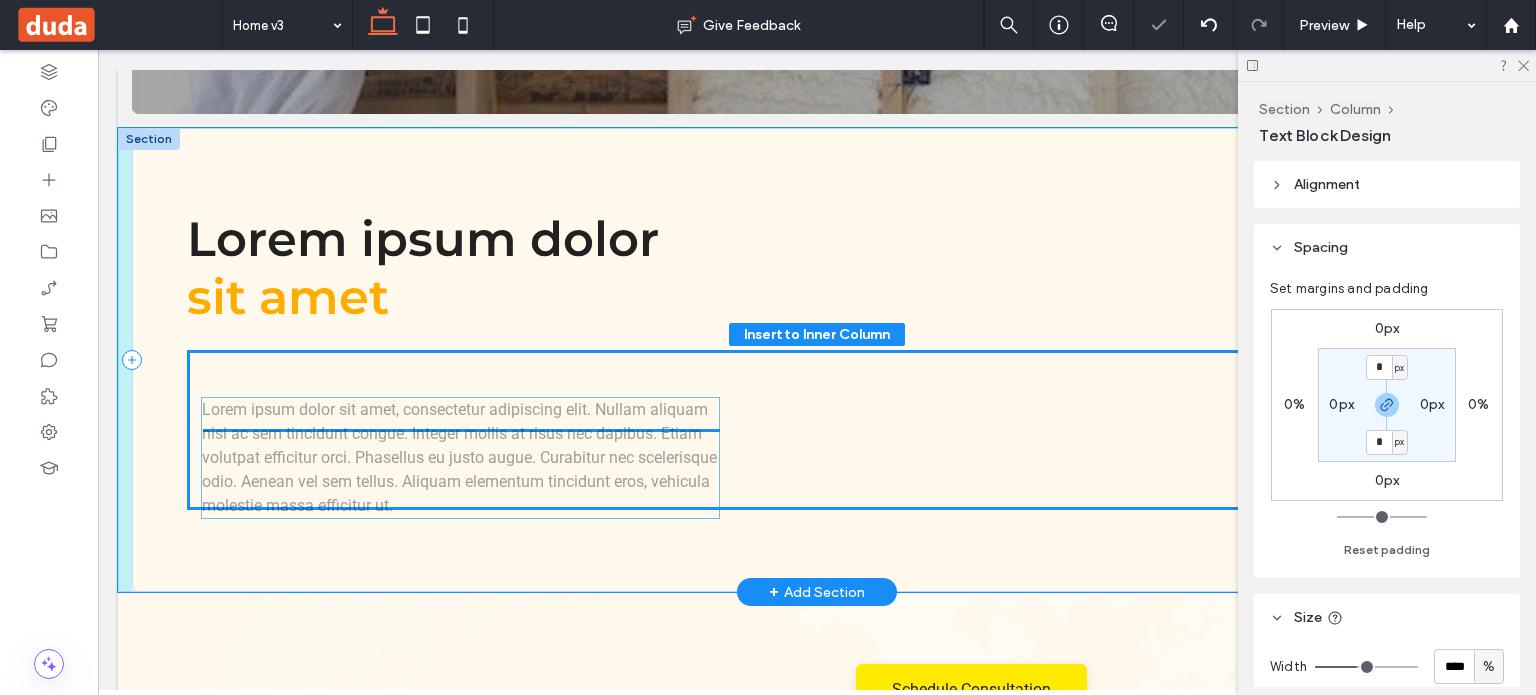 drag, startPoint x: 565, startPoint y: 587, endPoint x: 581, endPoint y: 451, distance: 136.93794 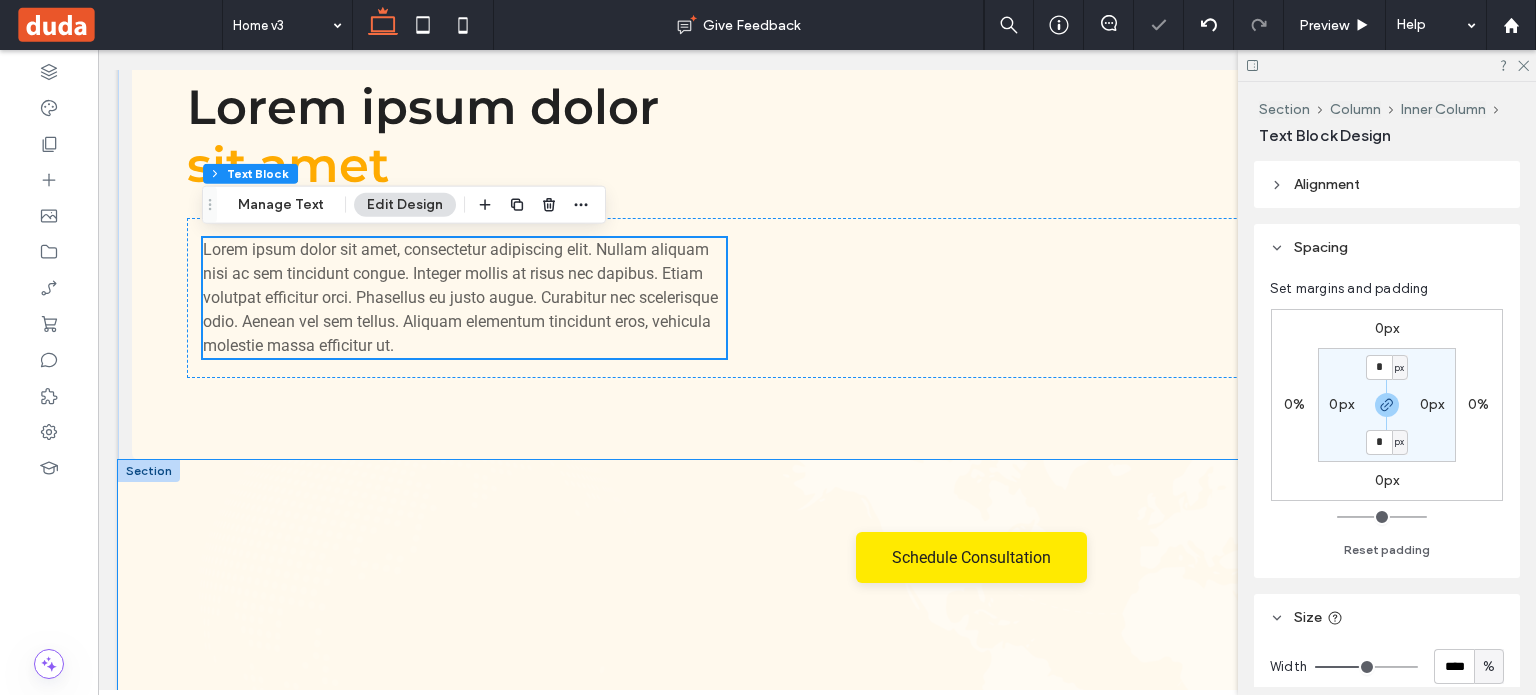 scroll, scrollTop: 999, scrollLeft: 0, axis: vertical 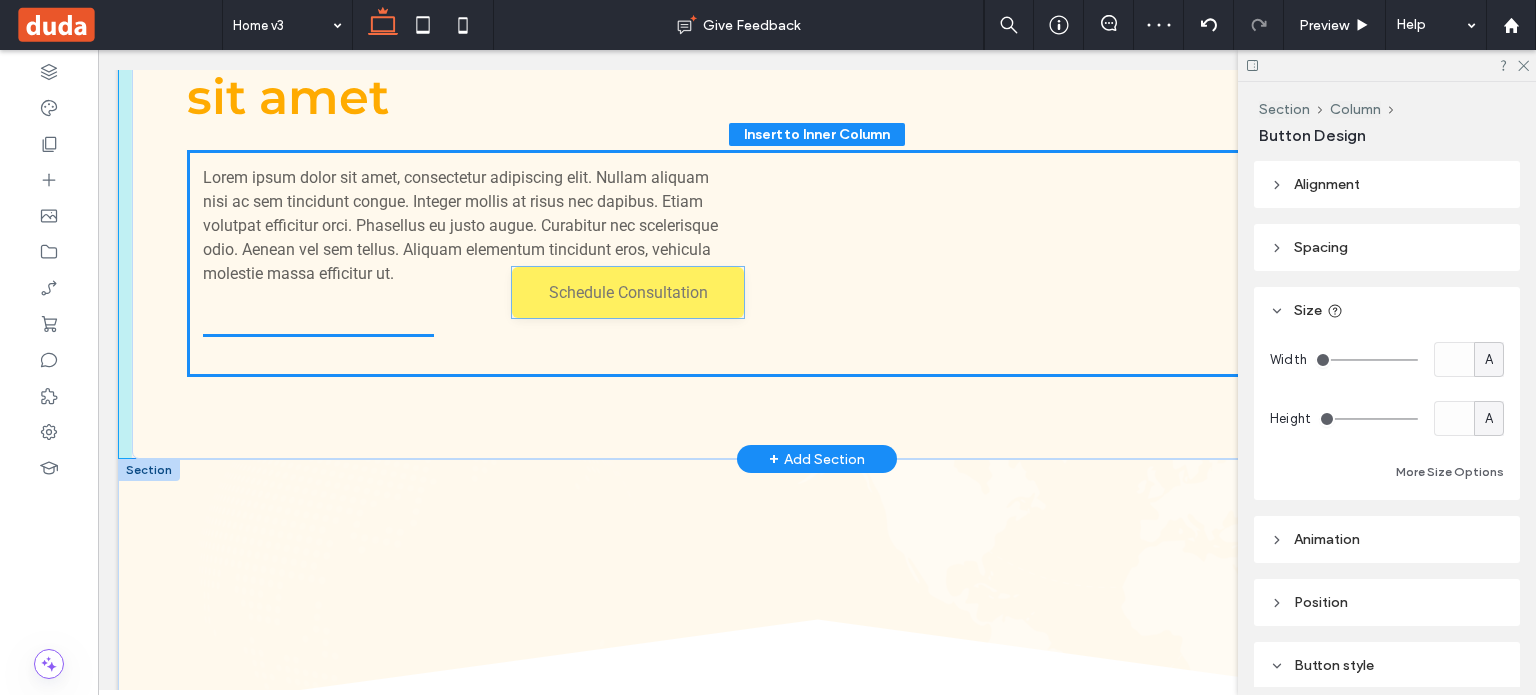 drag, startPoint x: 890, startPoint y: 493, endPoint x: 553, endPoint y: 300, distance: 388.35294 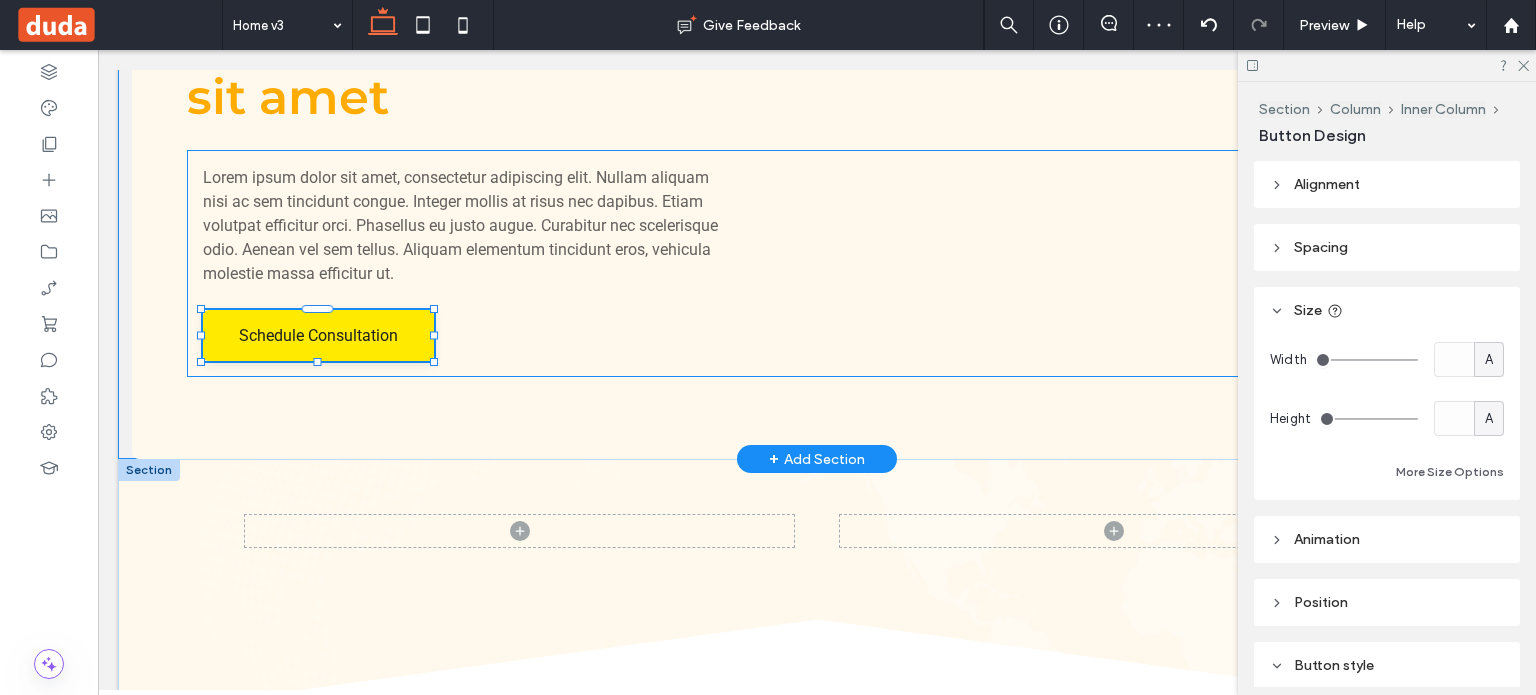 type on "*" 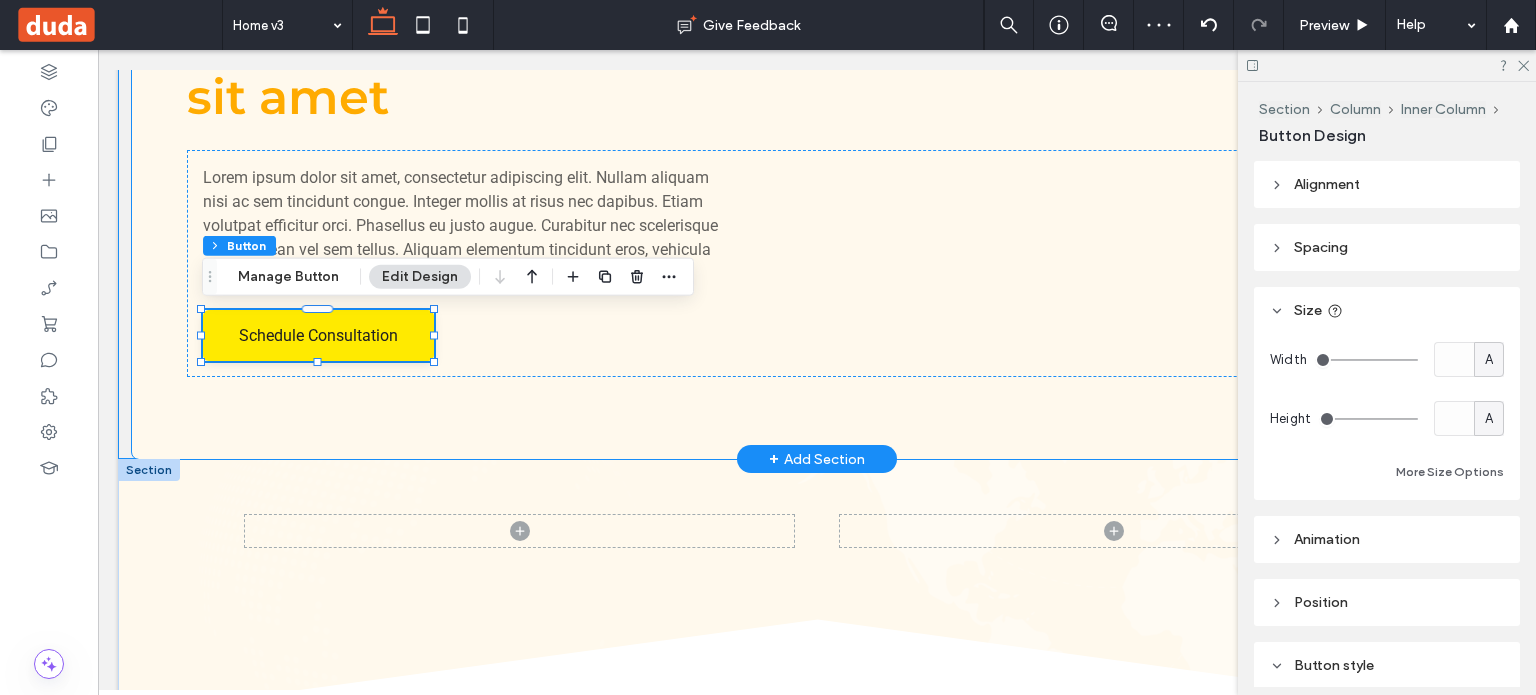 click on "Lorem ipsum
dolor
sit amet
Lorem ipsum dolor sit amet, consectetur adipiscing elit. Nullam aliquam nisi ac sem tincidunt congue. Integer mollis at risus nec dapibus. Etiam volutpat efficitur orci. Phasellus eu justo augue. Curabitur nec scelerisque odio. Aenean vel sem tellus. Aliquam elementum tincidunt eros, vehicula molestie massa efficitur ut.
Schedule Consultation" at bounding box center [817, 193] 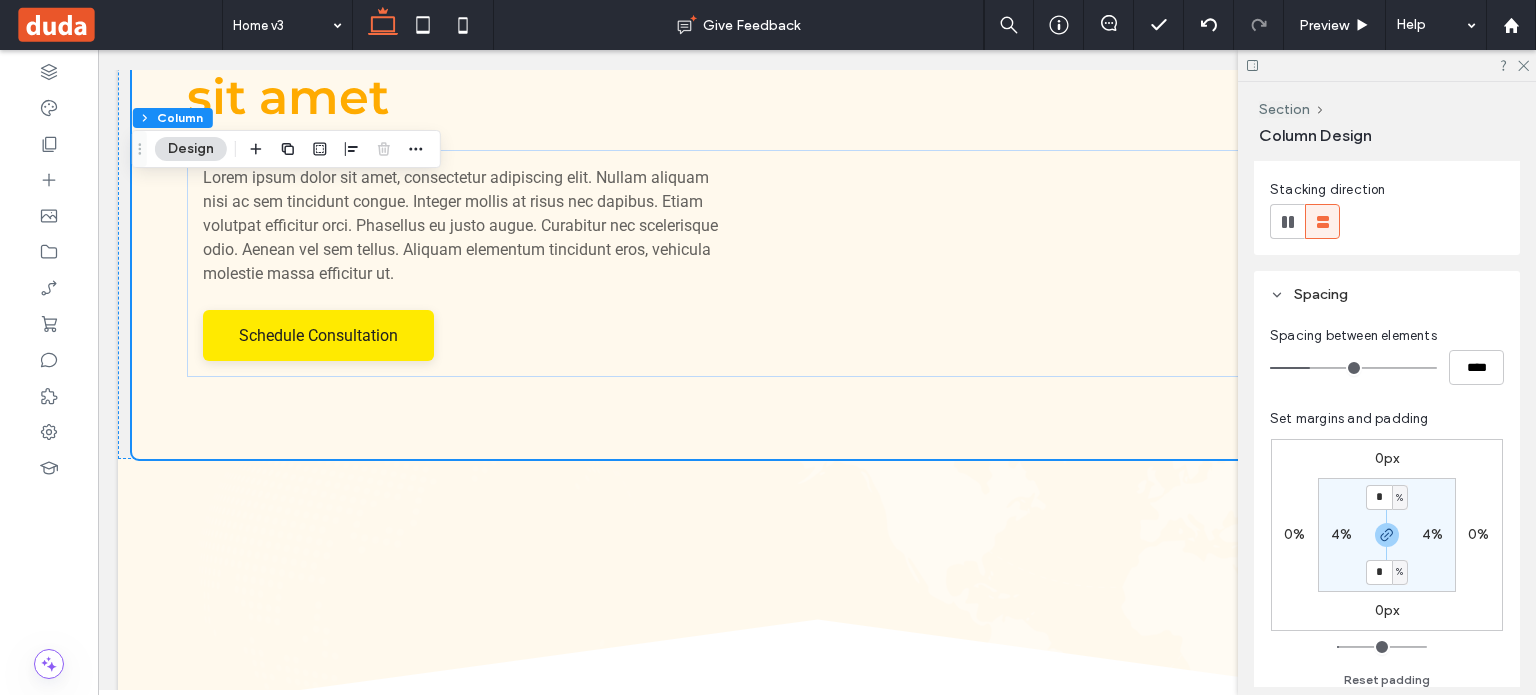 scroll, scrollTop: 100, scrollLeft: 0, axis: vertical 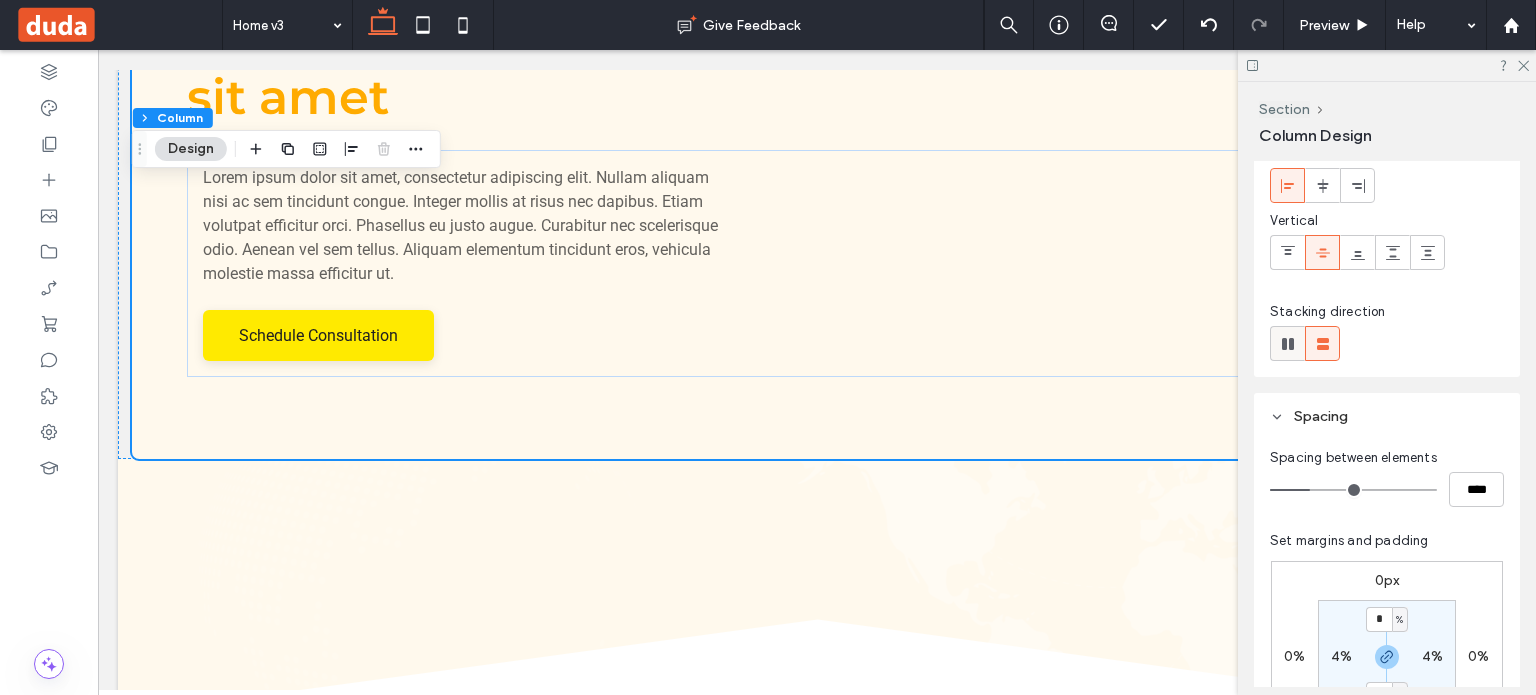 click 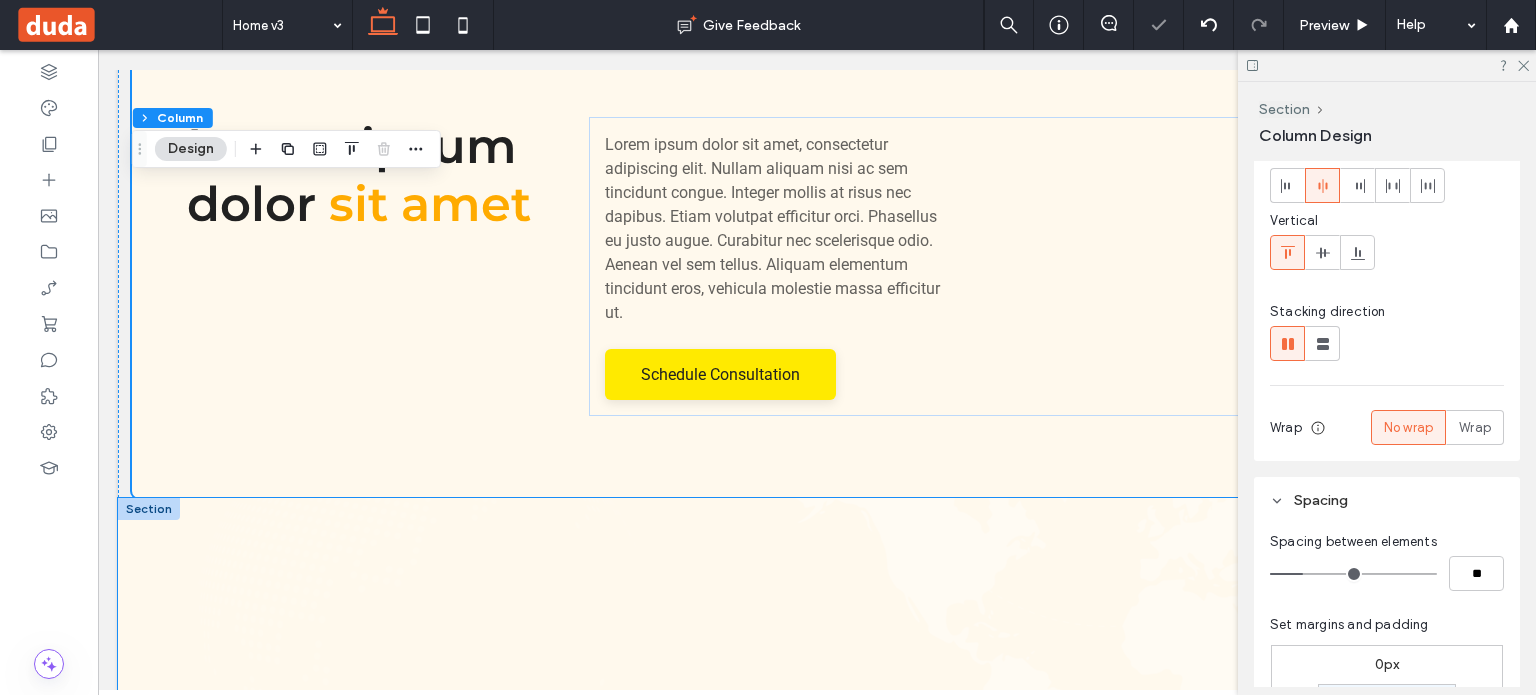 scroll, scrollTop: 799, scrollLeft: 0, axis: vertical 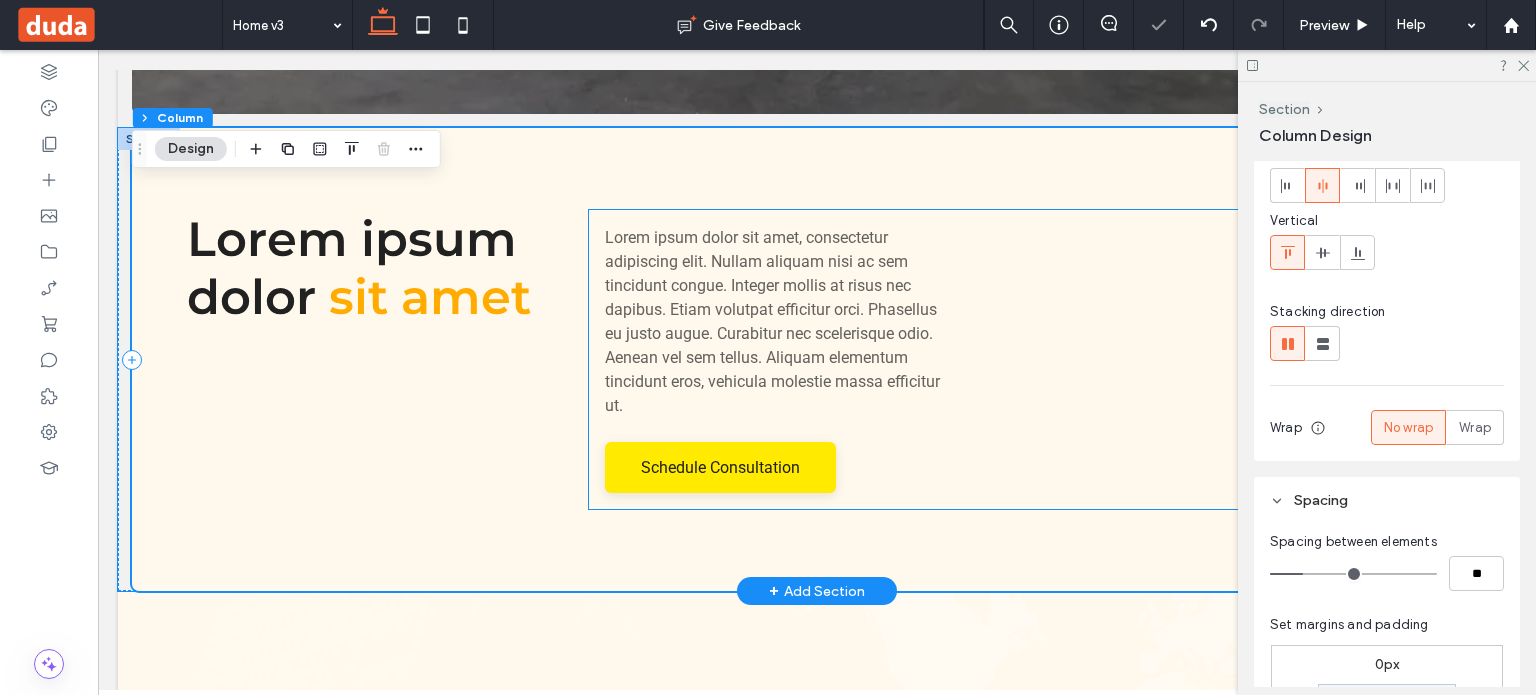click on "Lorem ipsum dolor sit amet, consectetur adipiscing elit. Nullam aliquam nisi ac sem tincidunt congue. Integer mollis at risus nec dapibus. Etiam volutpat efficitur orci. Phasellus eu justo augue. Curabitur nec scelerisque odio. Aenean vel sem tellus. Aliquam elementum tincidunt eros, vehicula molestie massa efficitur ut." at bounding box center (781, 322) 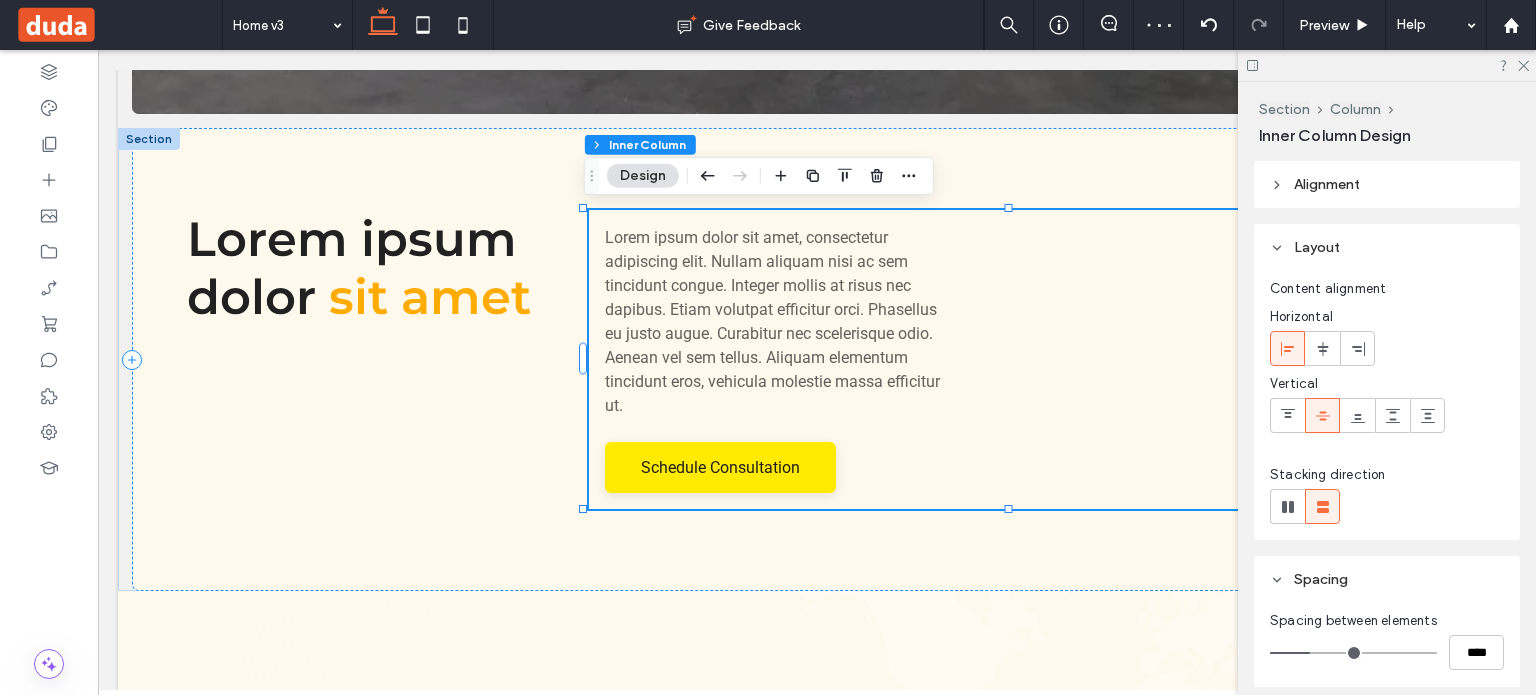 drag, startPoint x: 1526, startPoint y: 69, endPoint x: 1304, endPoint y: 196, distance: 255.75966 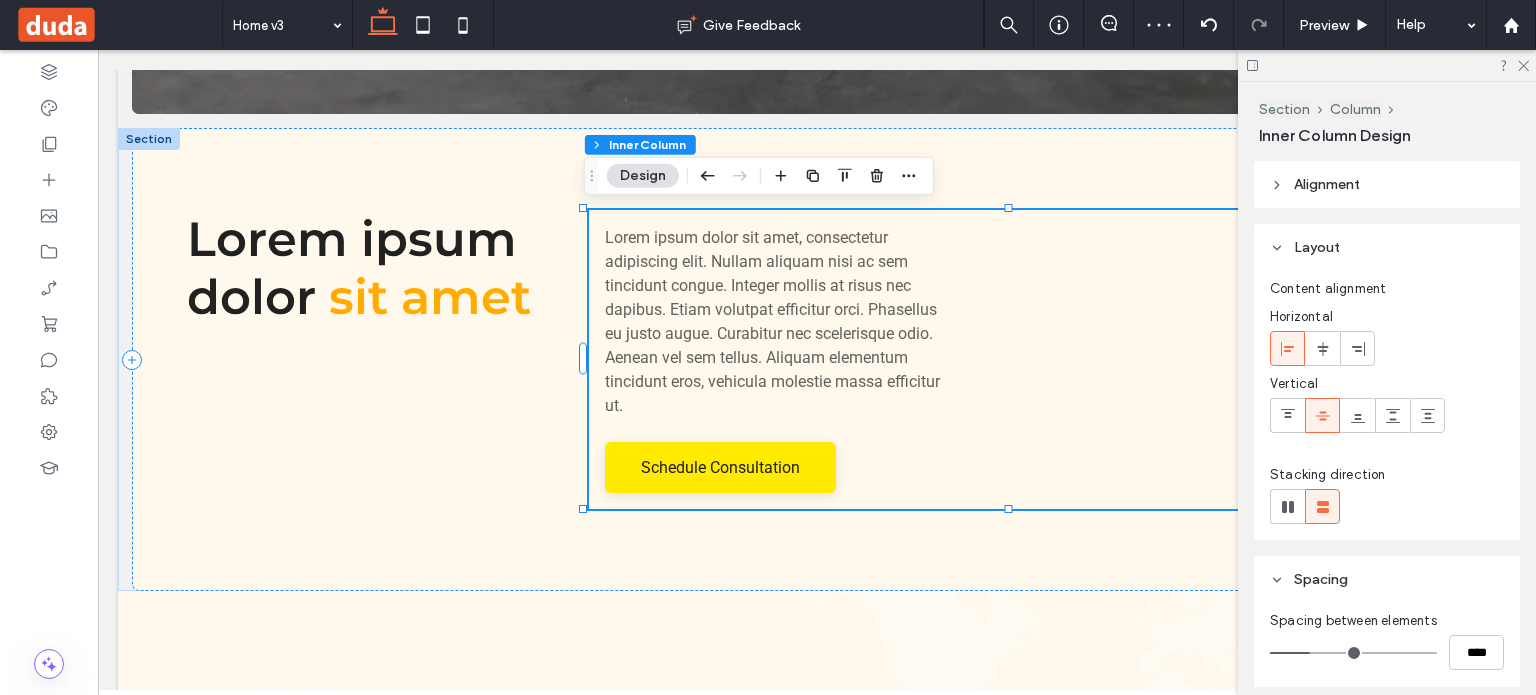 click 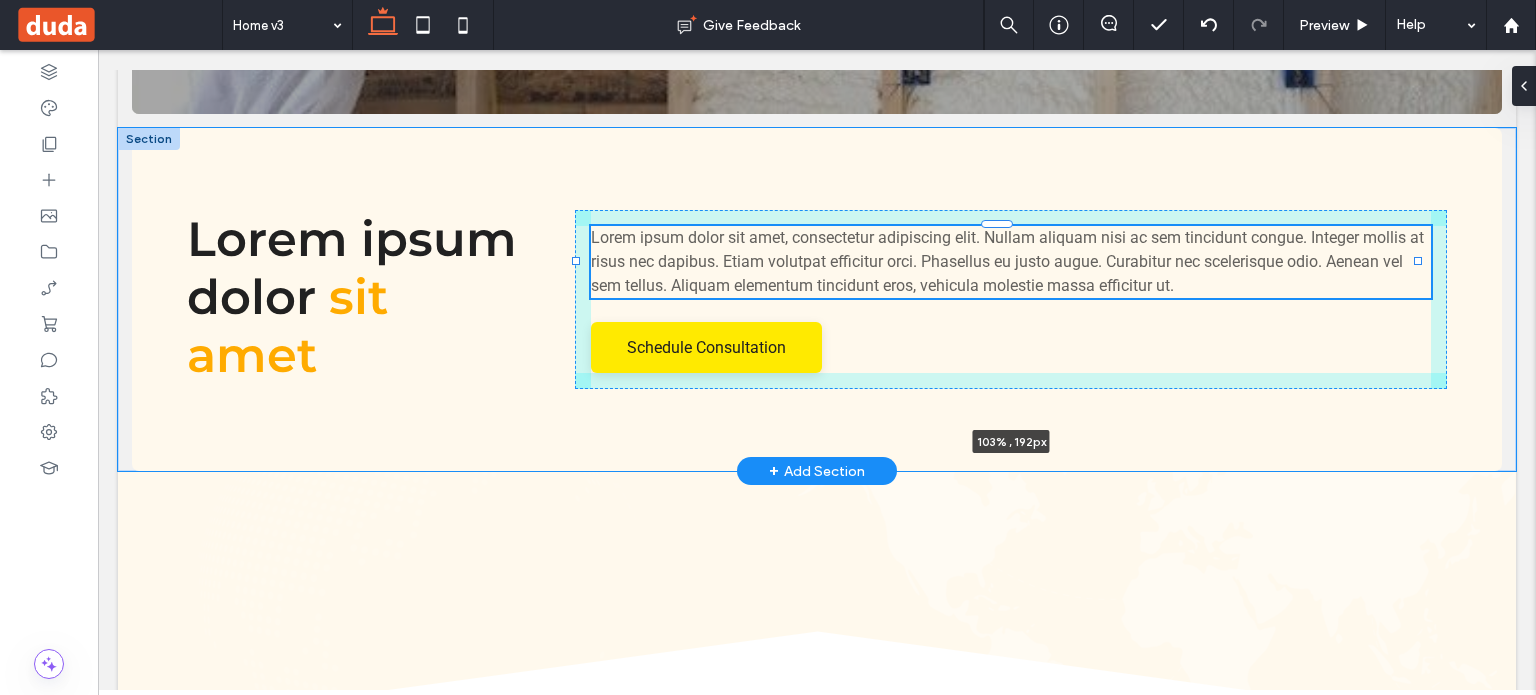 drag, startPoint x: 948, startPoint y: 321, endPoint x: 1440, endPoint y: 291, distance: 492.9138 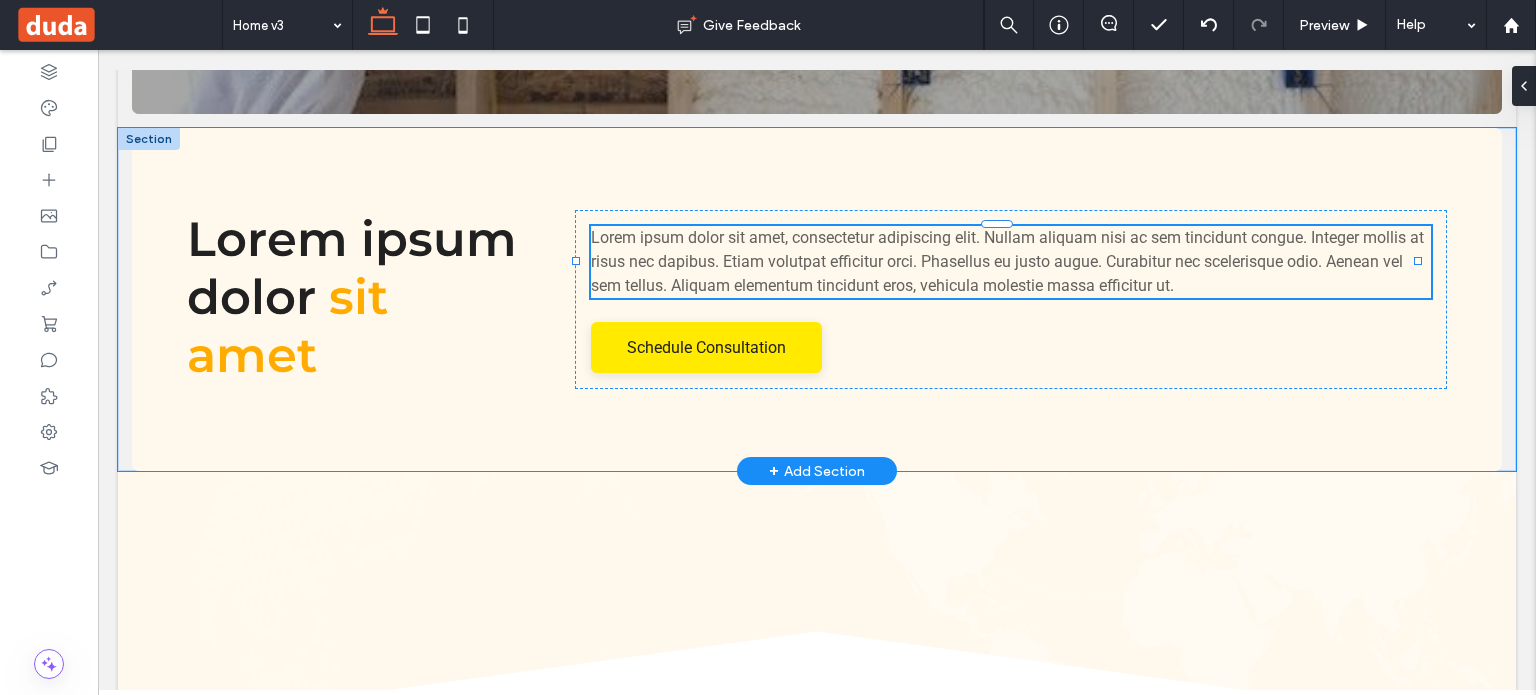 type on "***" 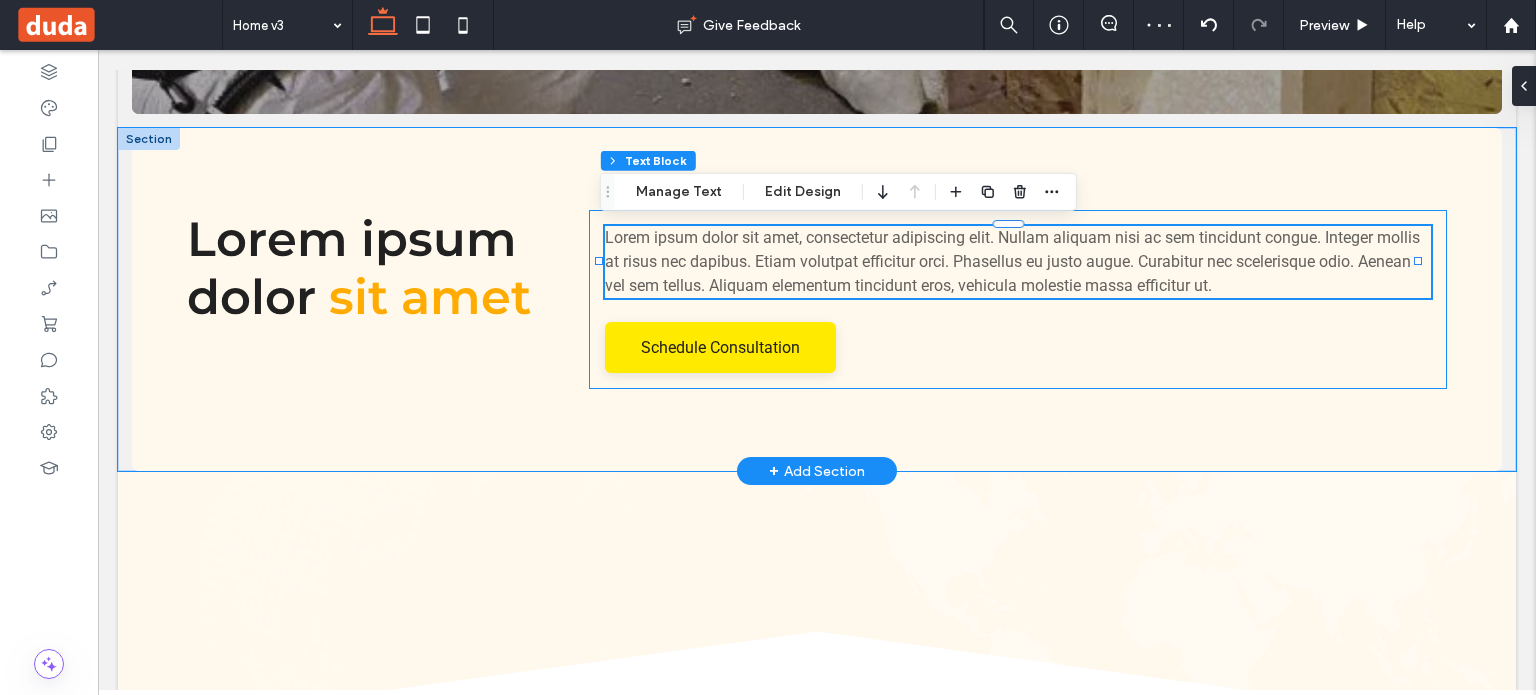 click on "Lorem ipsum dolor sit amet, consectetur adipiscing elit. Nullam aliquam nisi ac sem tincidunt congue. Integer mollis at risus nec dapibus. Etiam volutpat efficitur orci. Phasellus eu justo augue. Curabitur nec scelerisque odio. Aenean vel sem tellus. Aliquam elementum tincidunt eros, vehicula molestie massa efficitur ut.
103% , 192px
Schedule Consultation" at bounding box center (1018, 299) 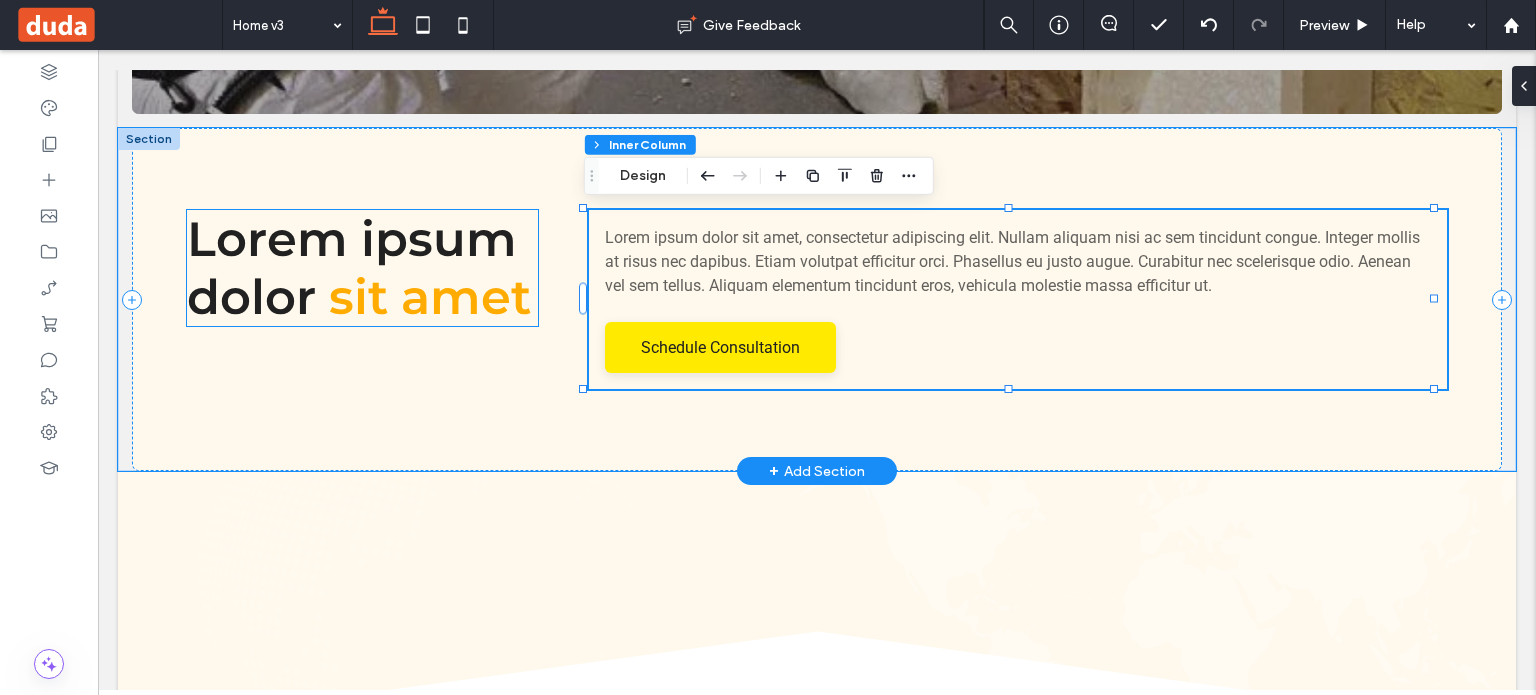 click on "sit amet" at bounding box center (430, 297) 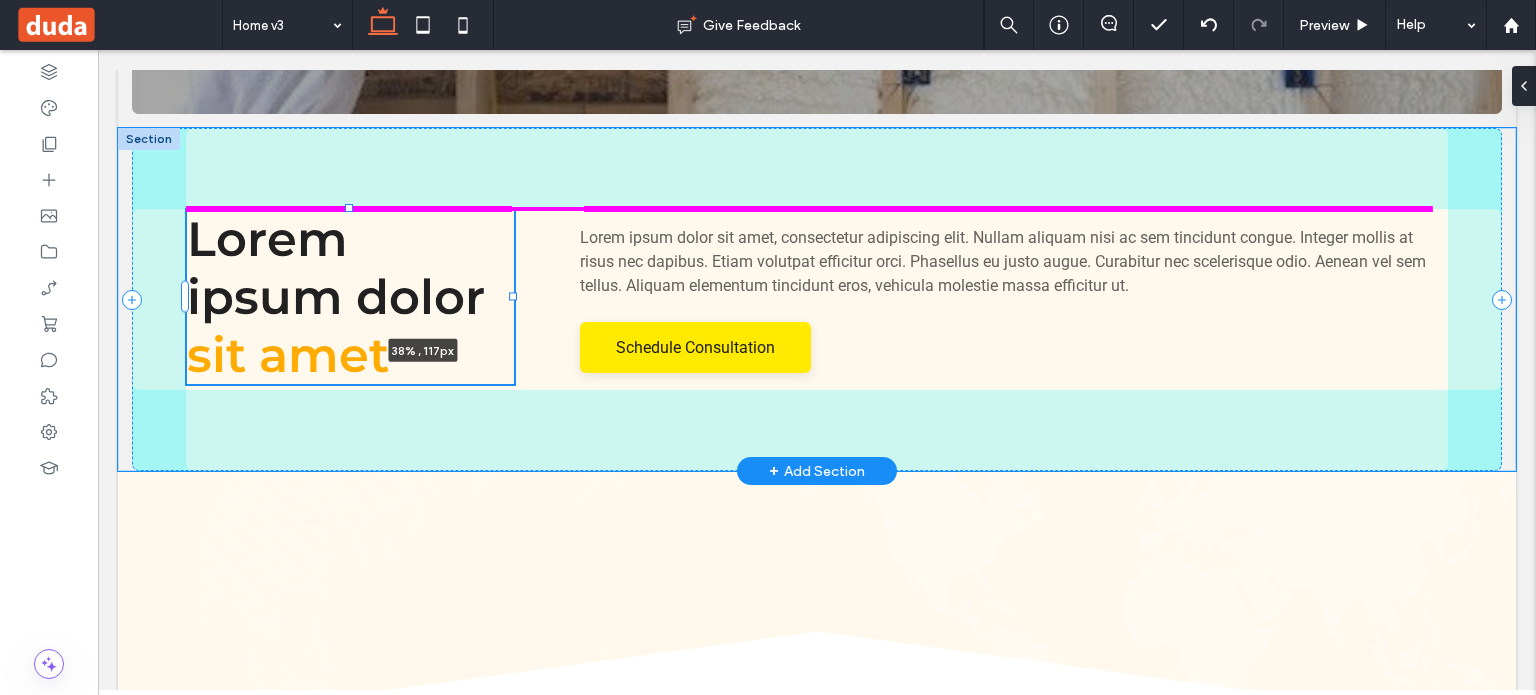 drag, startPoint x: 534, startPoint y: 267, endPoint x: 596, endPoint y: 277, distance: 62.801273 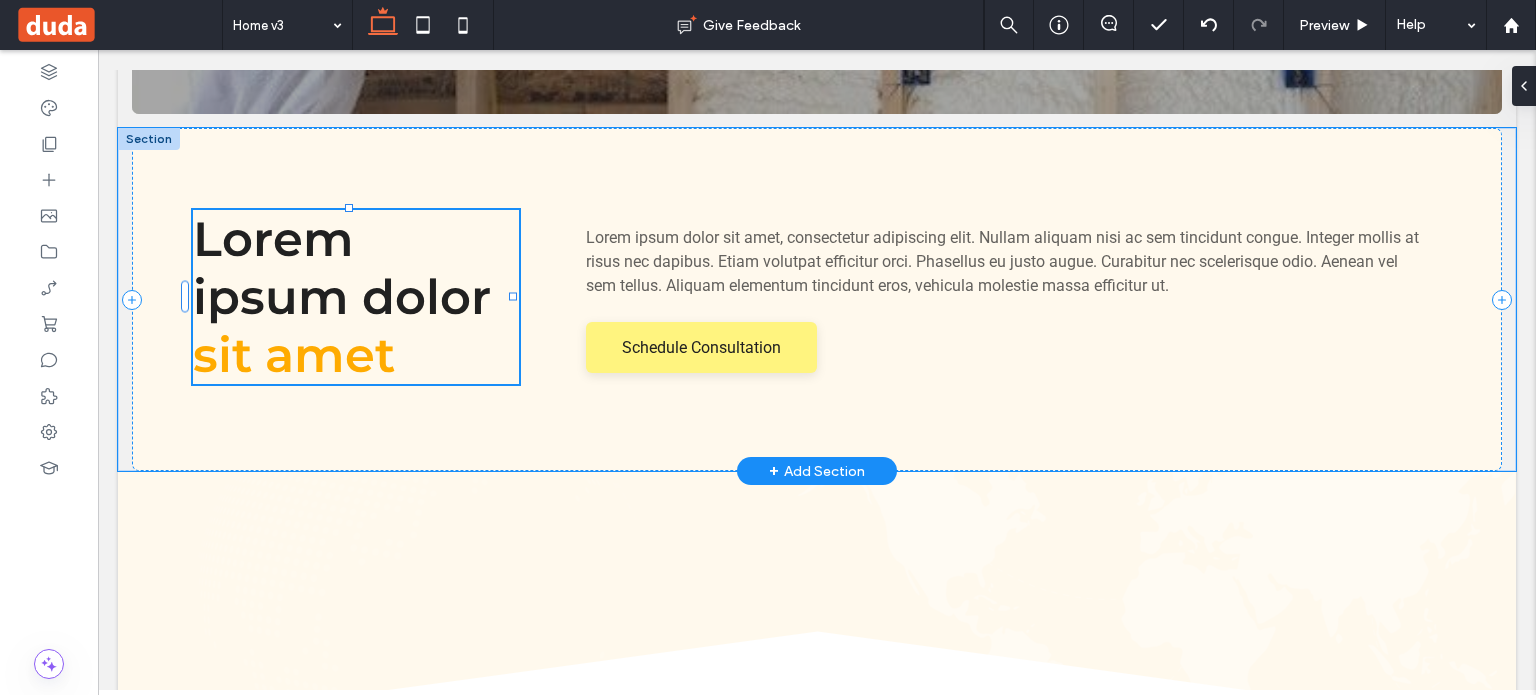 type on "**" 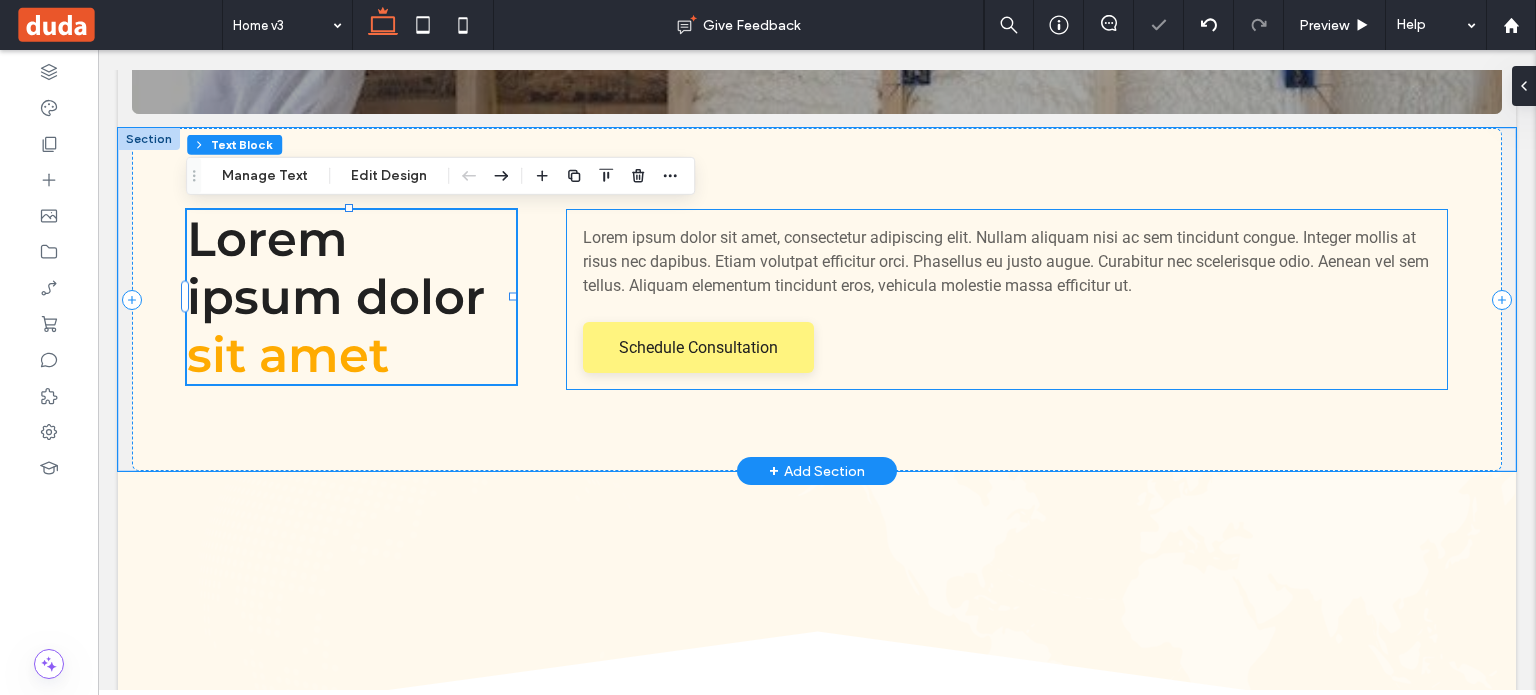 type on "****" 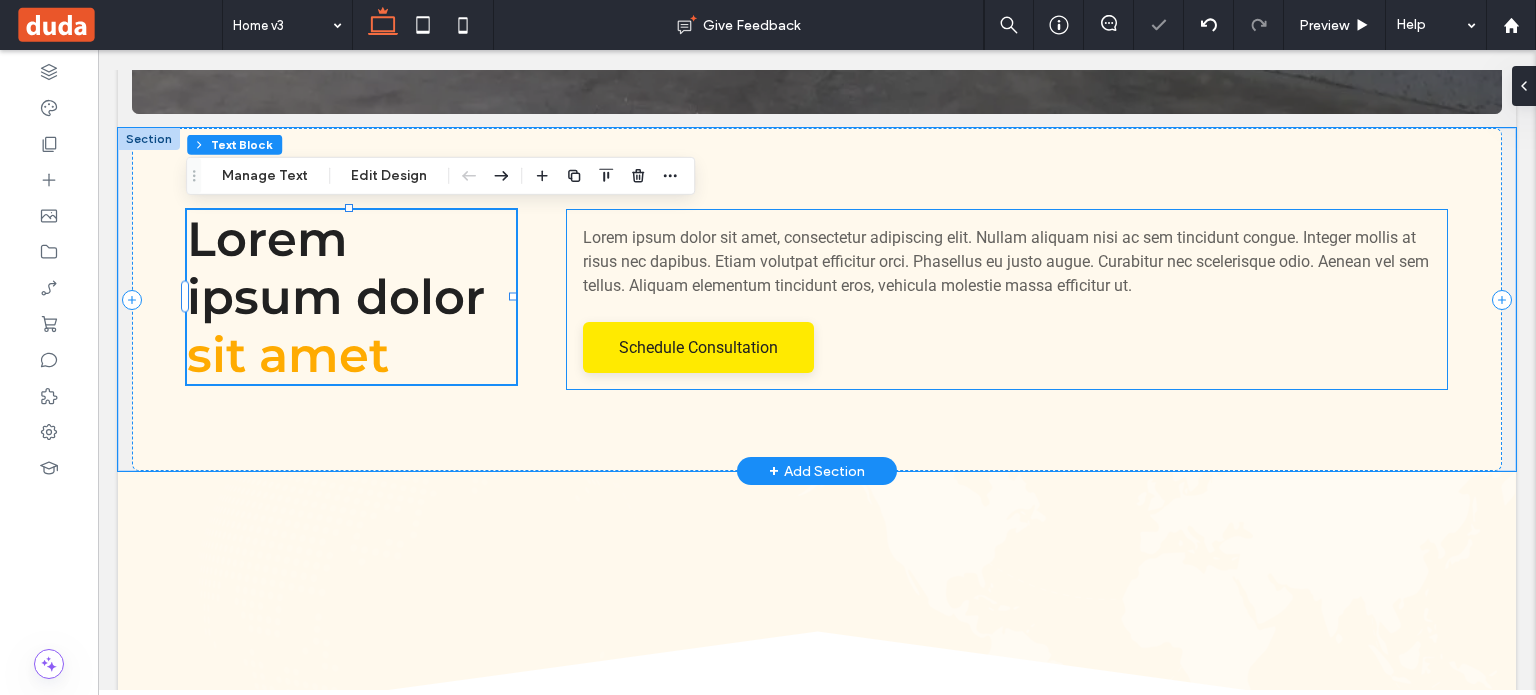 click on "Lorem ipsum dolor sit amet, consectetur adipiscing elit. Nullam aliquam nisi ac sem tincidunt congue. Integer mollis at risus nec dapibus. Etiam volutpat efficitur orci. Phasellus eu justo augue. Curabitur nec scelerisque odio. Aenean vel sem tellus. Aliquam elementum tincidunt eros, vehicula molestie massa efficitur ut." at bounding box center [1007, 262] 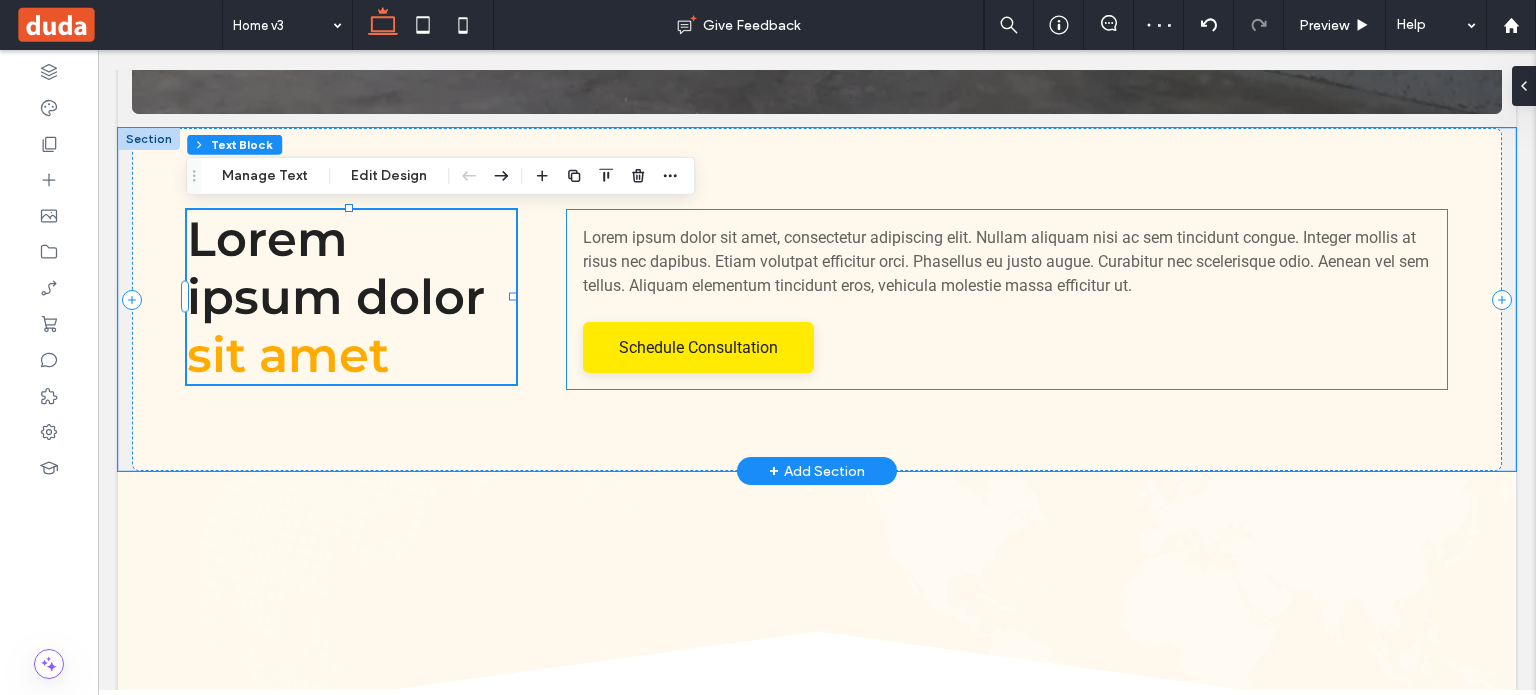 click on "Lorem ipsum dolor sit amet, consectetur adipiscing elit. Nullam aliquam nisi ac sem tincidunt congue. Integer mollis at risus nec dapibus. Etiam volutpat efficitur orci. Phasellus eu justo augue. Curabitur nec scelerisque odio. Aenean vel sem tellus. Aliquam elementum tincidunt eros, vehicula molestie massa efficitur ut." at bounding box center [1006, 261] 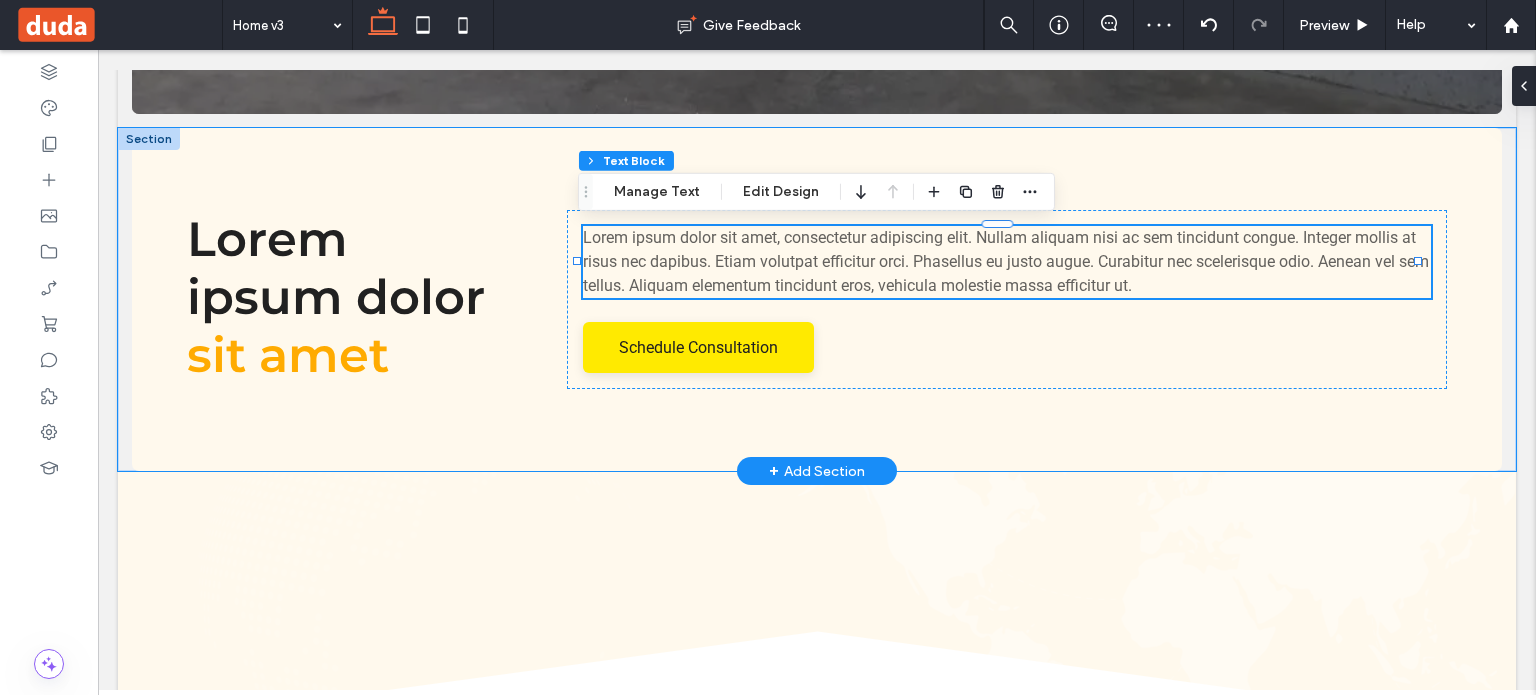 click on "Lorem ipsum dolor sit amet, consectetur adipiscing elit. Nullam aliquam nisi ac sem tincidunt congue. Integer mollis at risus nec dapibus. Etiam volutpat efficitur orci. Phasellus eu justo augue. Curabitur nec scelerisque odio. Aenean vel sem tellus. Aliquam elementum tincidunt eros, vehicula molestie massa efficitur ut." at bounding box center (1006, 261) 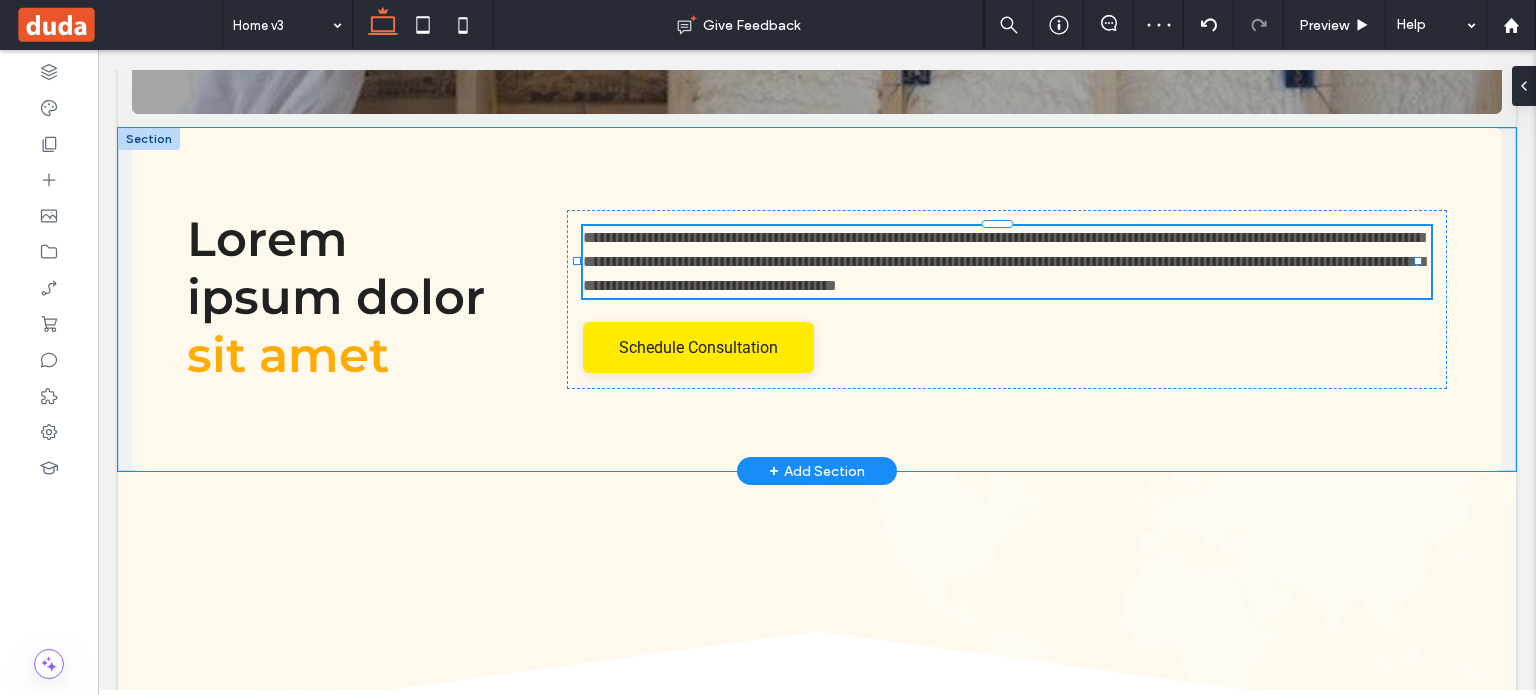 type on "******" 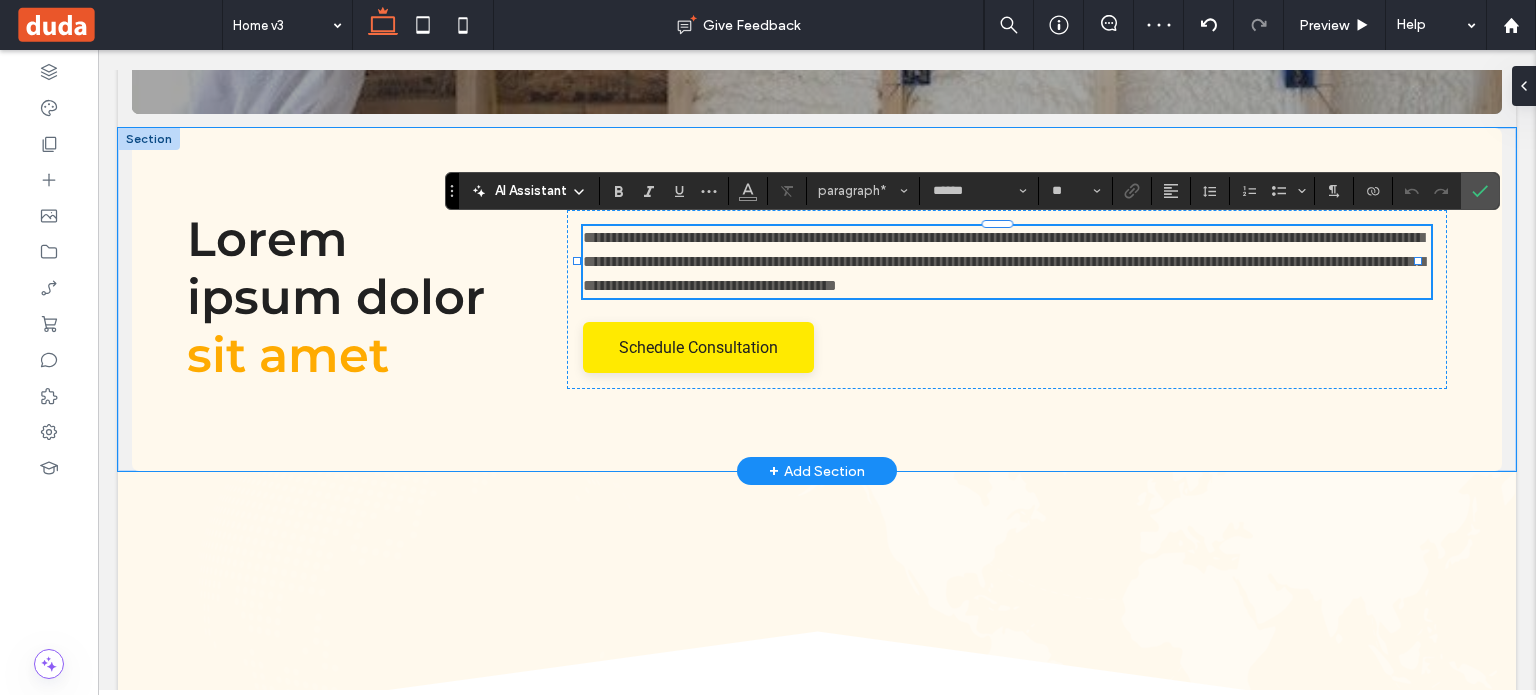 click on "**********" at bounding box center [1004, 261] 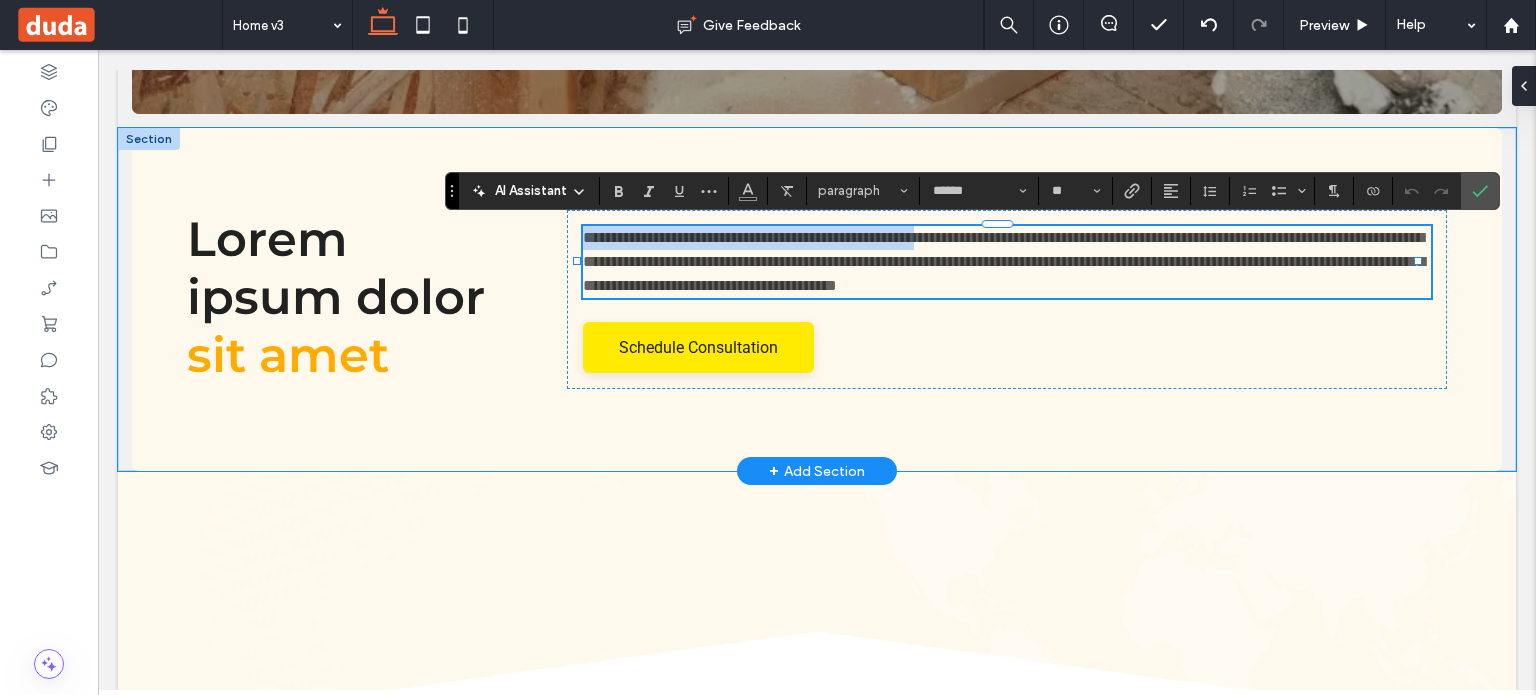 drag, startPoint x: 597, startPoint y: 238, endPoint x: 948, endPoint y: 239, distance: 351.00143 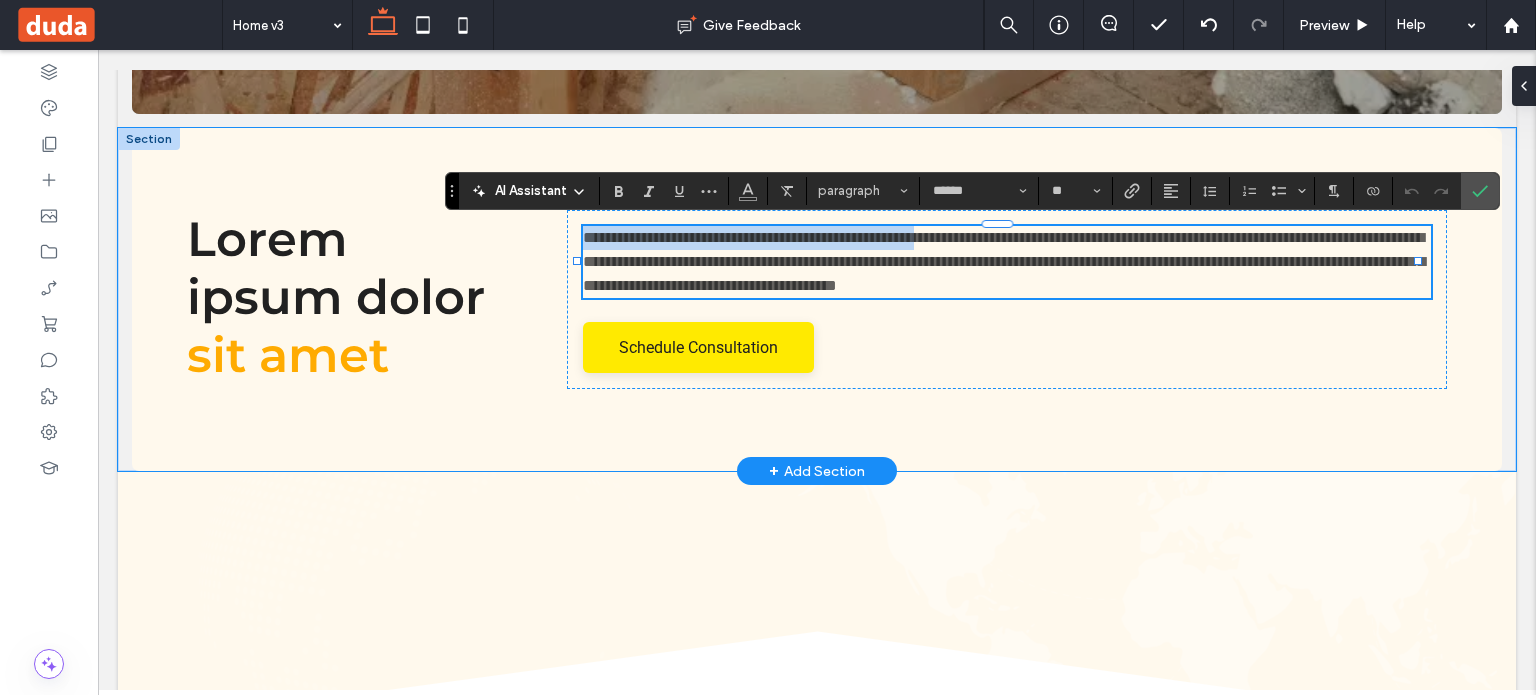 click on "**********" at bounding box center (1004, 261) 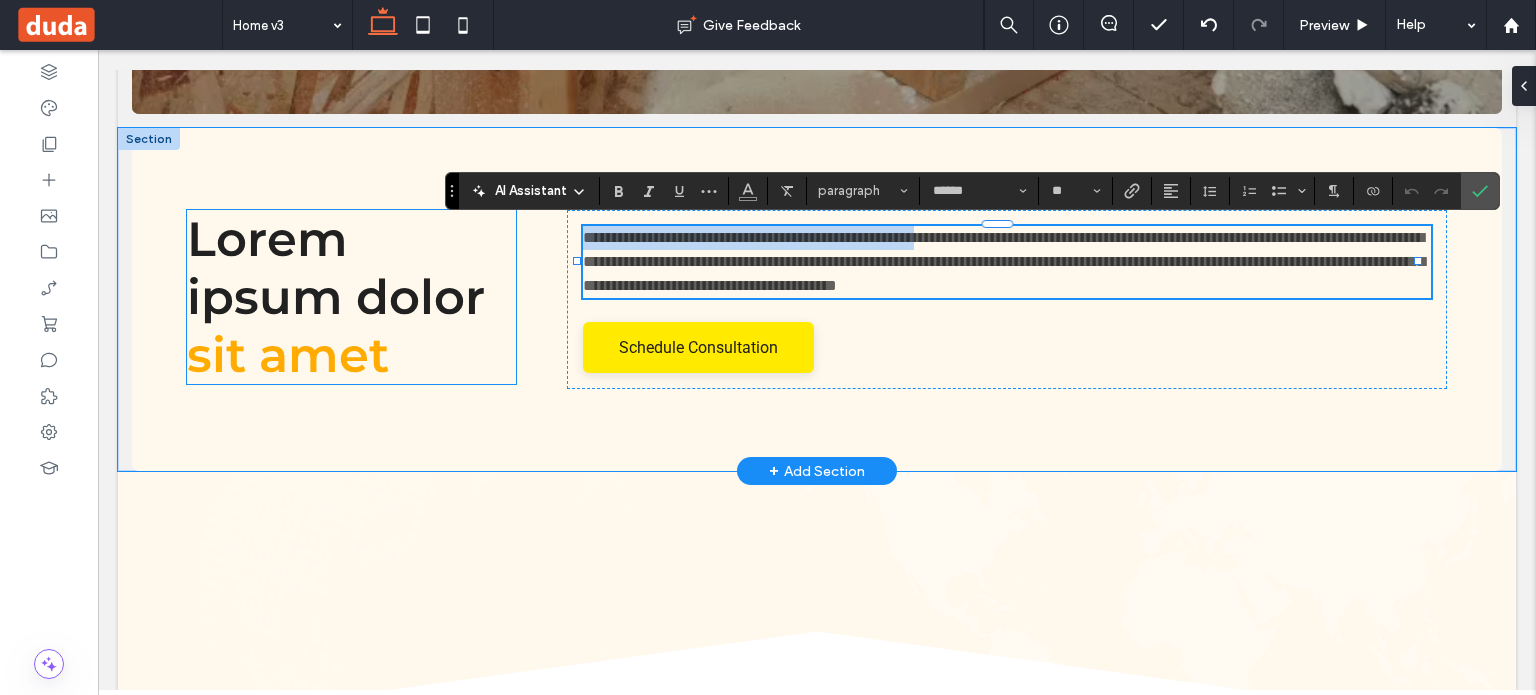 click on "dolor" at bounding box center [420, 297] 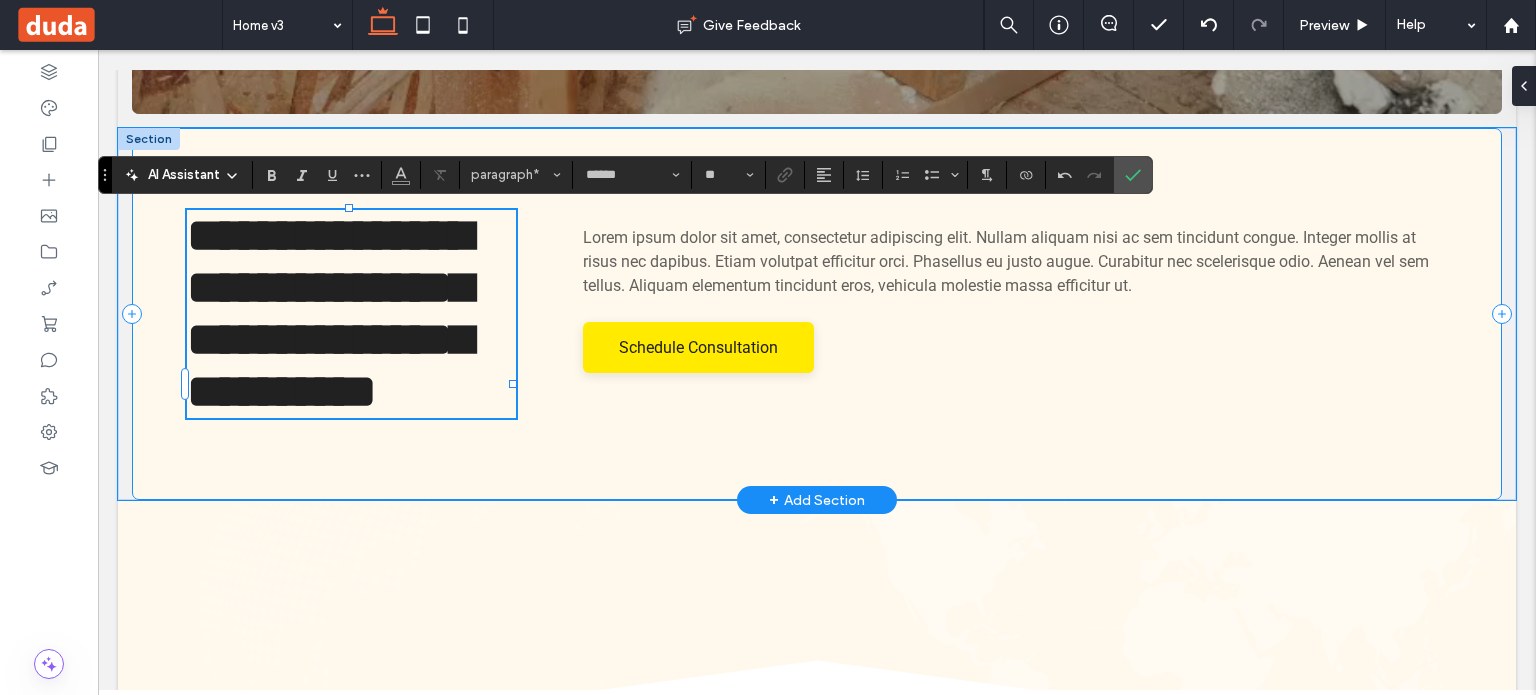 type on "******" 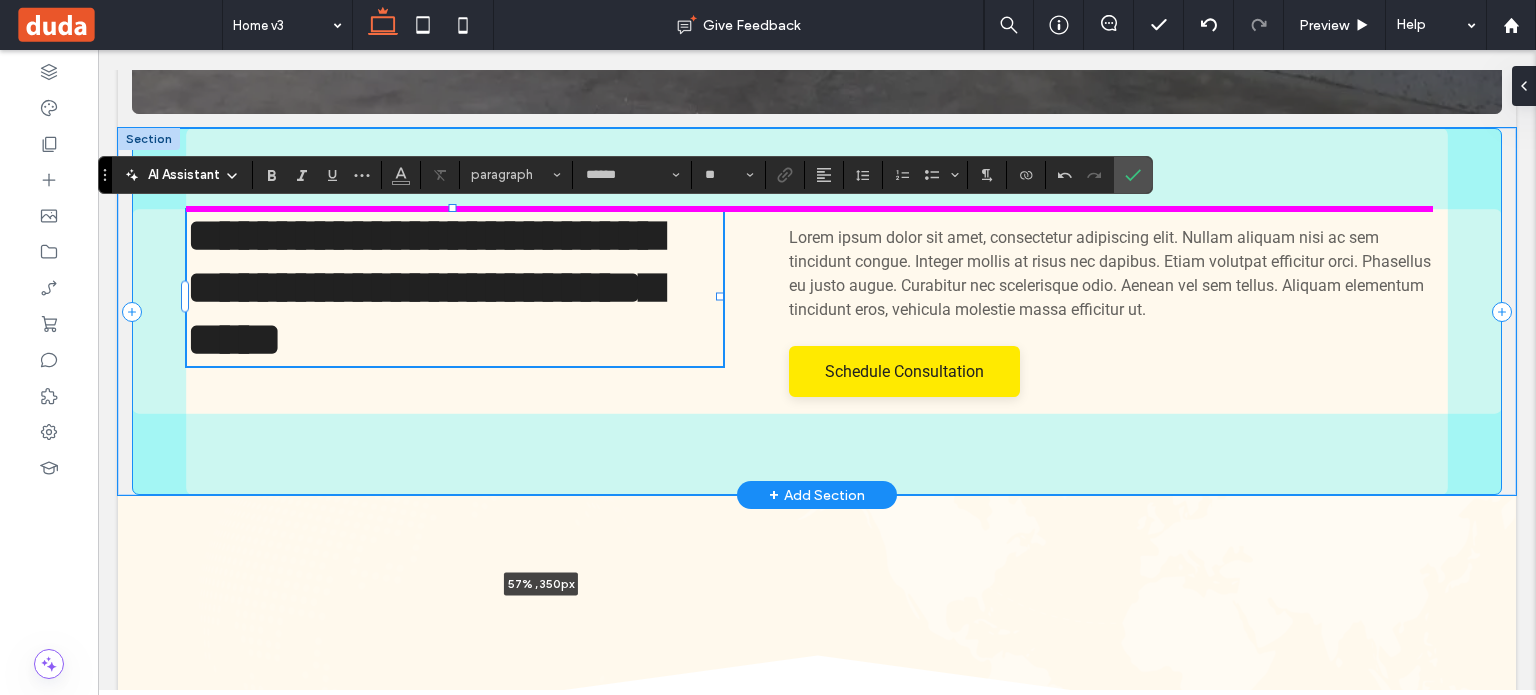 drag, startPoint x: 513, startPoint y: 383, endPoint x: 704, endPoint y: 363, distance: 192.04427 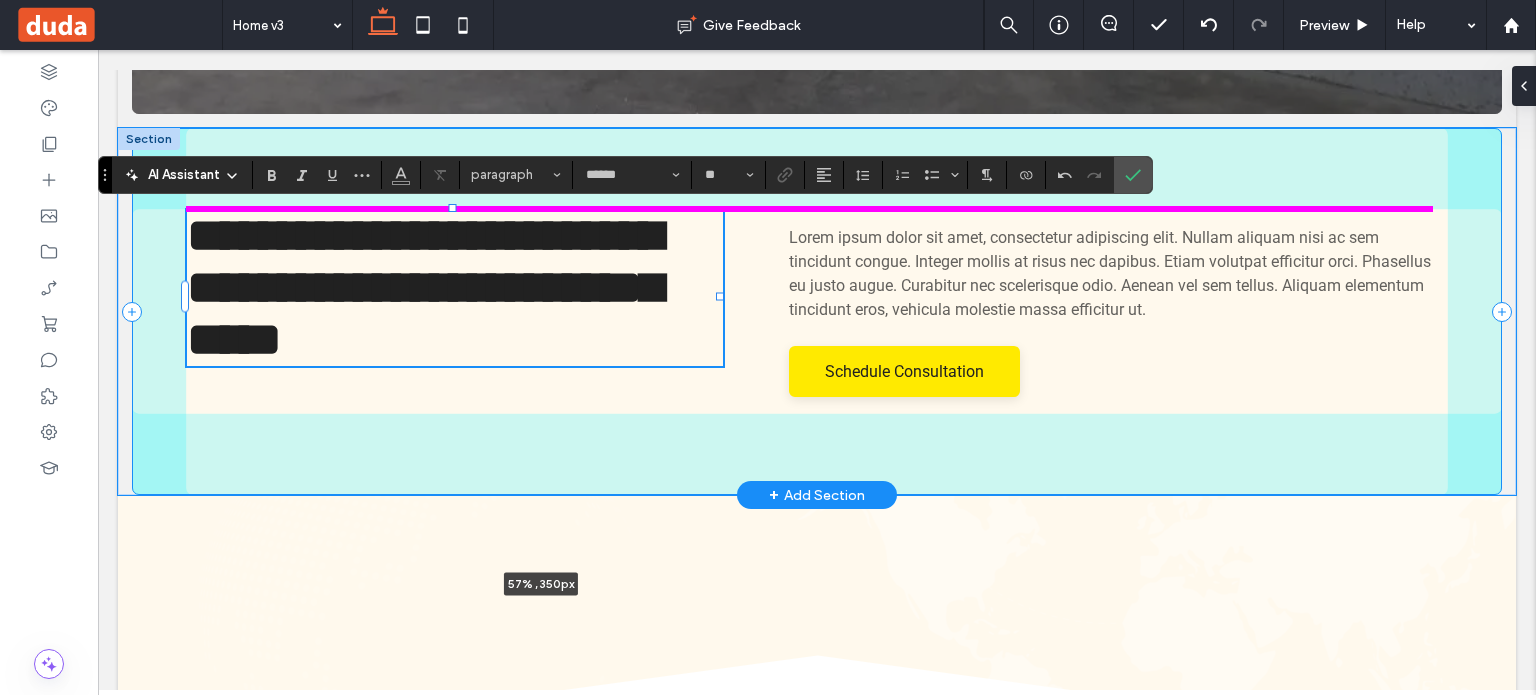 click on "**********" at bounding box center [817, 311] 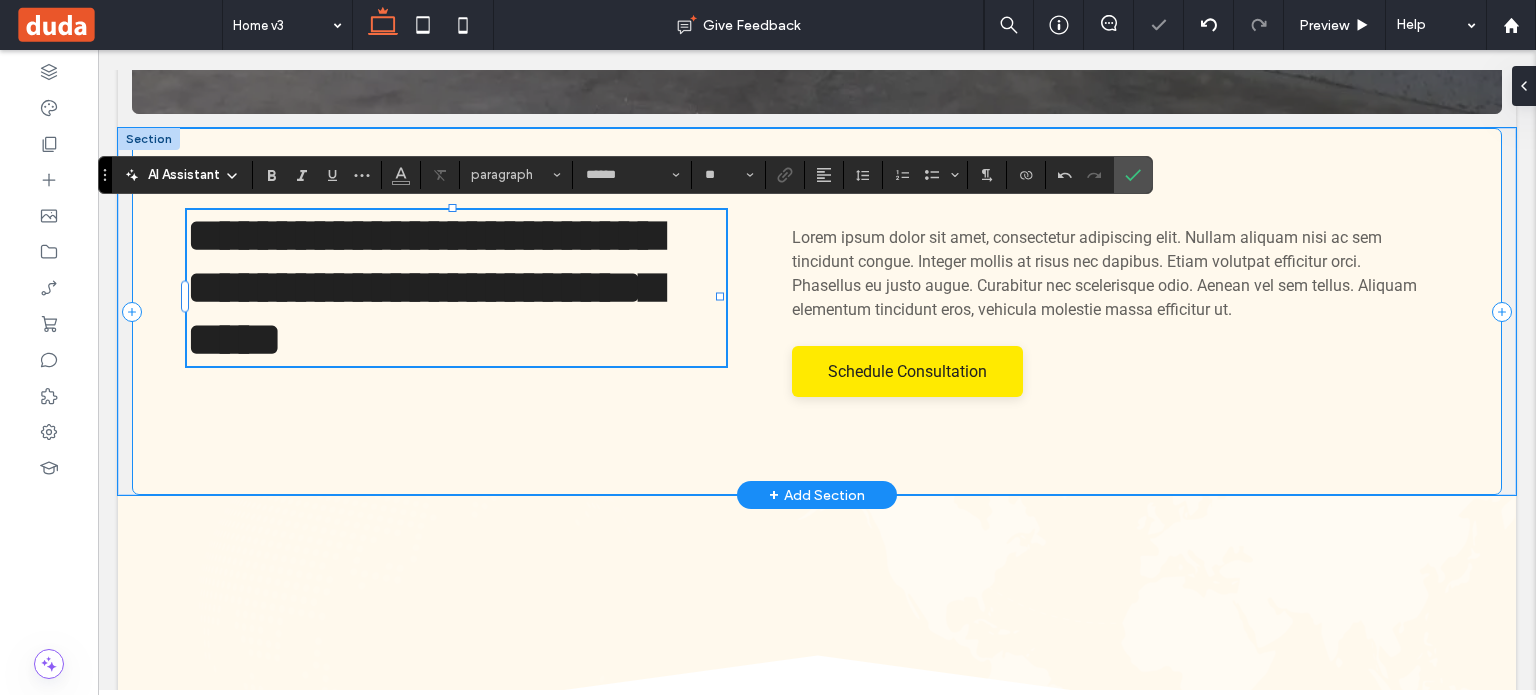type on "****" 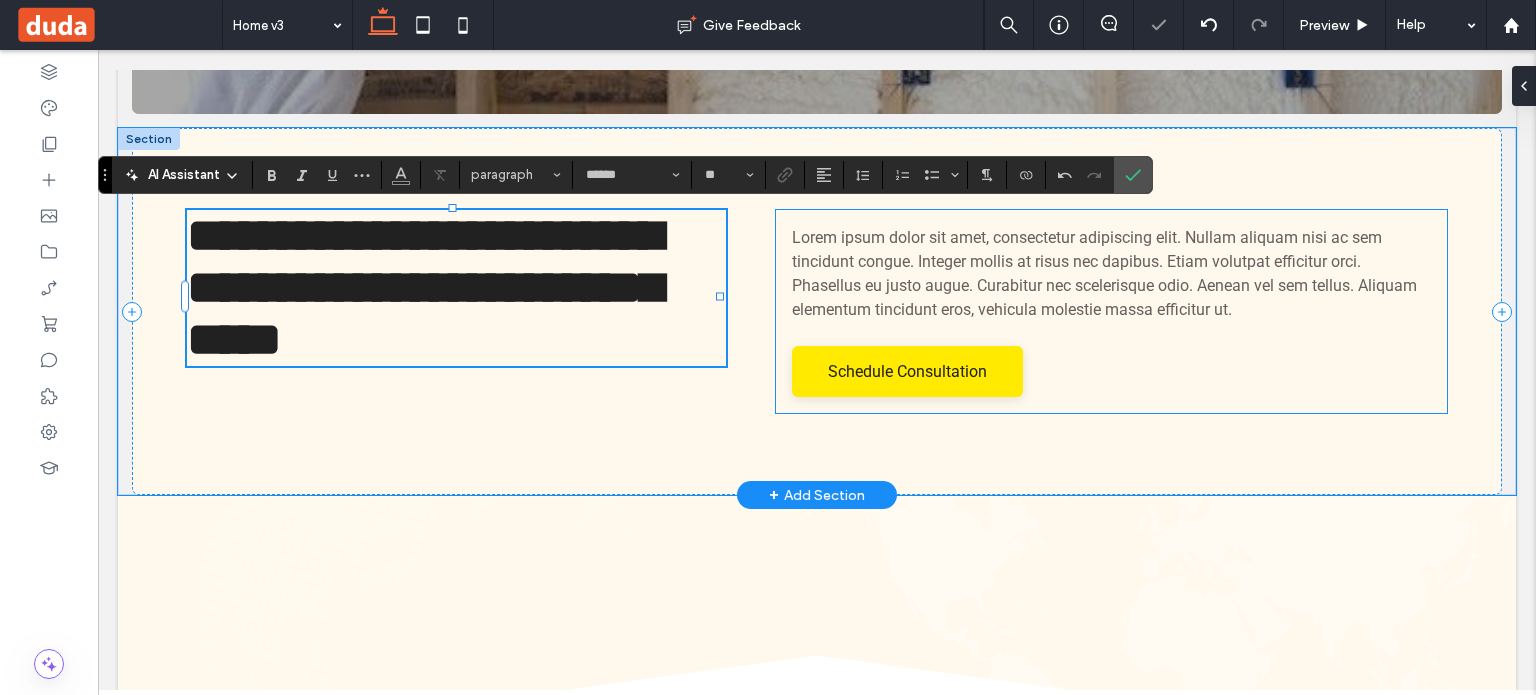 click on "Lorem ipsum dolor sit amet, consectetur adipiscing elit. Nullam aliquam nisi ac sem tincidunt congue. Integer mollis at risus nec dapibus. Etiam volutpat efficitur orci. Phasellus eu justo augue. Curabitur nec scelerisque odio. Aenean vel sem tellus. Aliquam elementum tincidunt eros, vehicula molestie massa efficitur ut.
Schedule Consultation" at bounding box center (1111, 311) 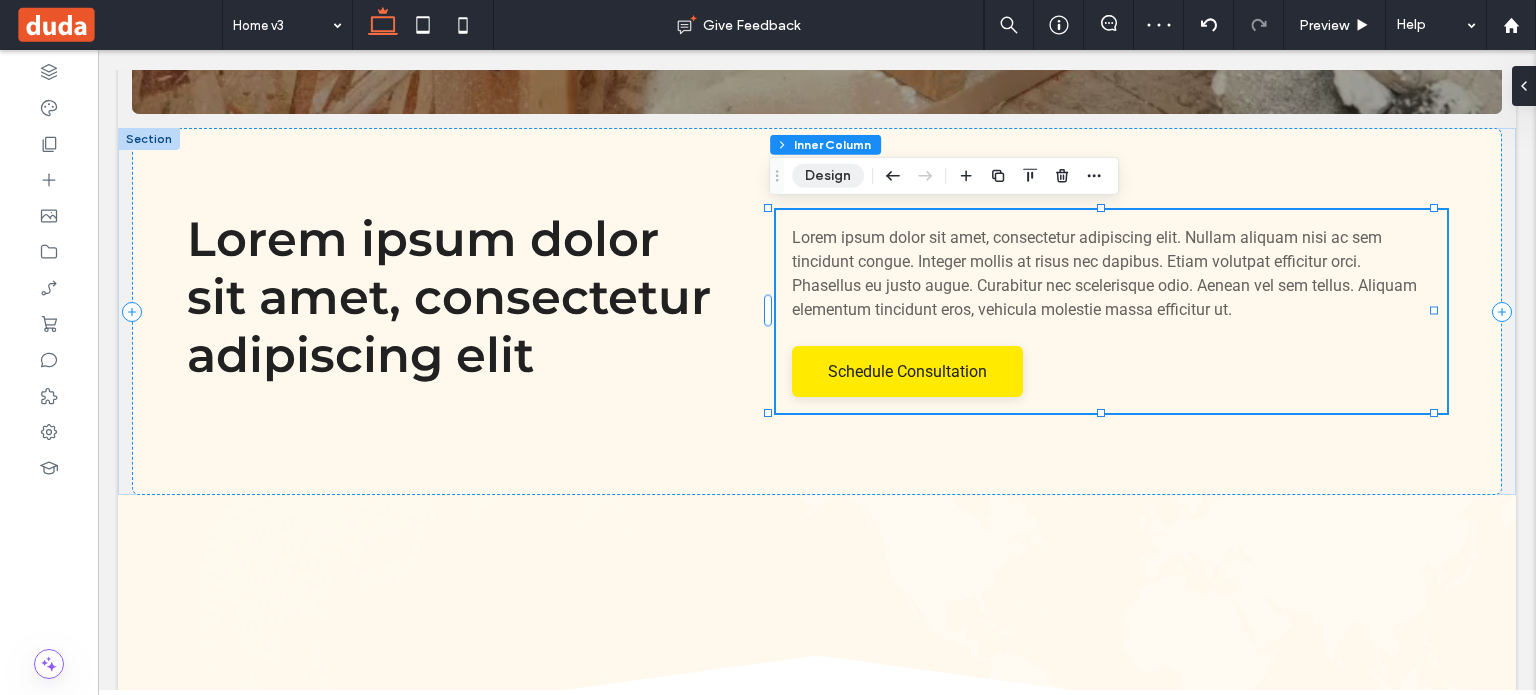 click on "Design" at bounding box center [828, 176] 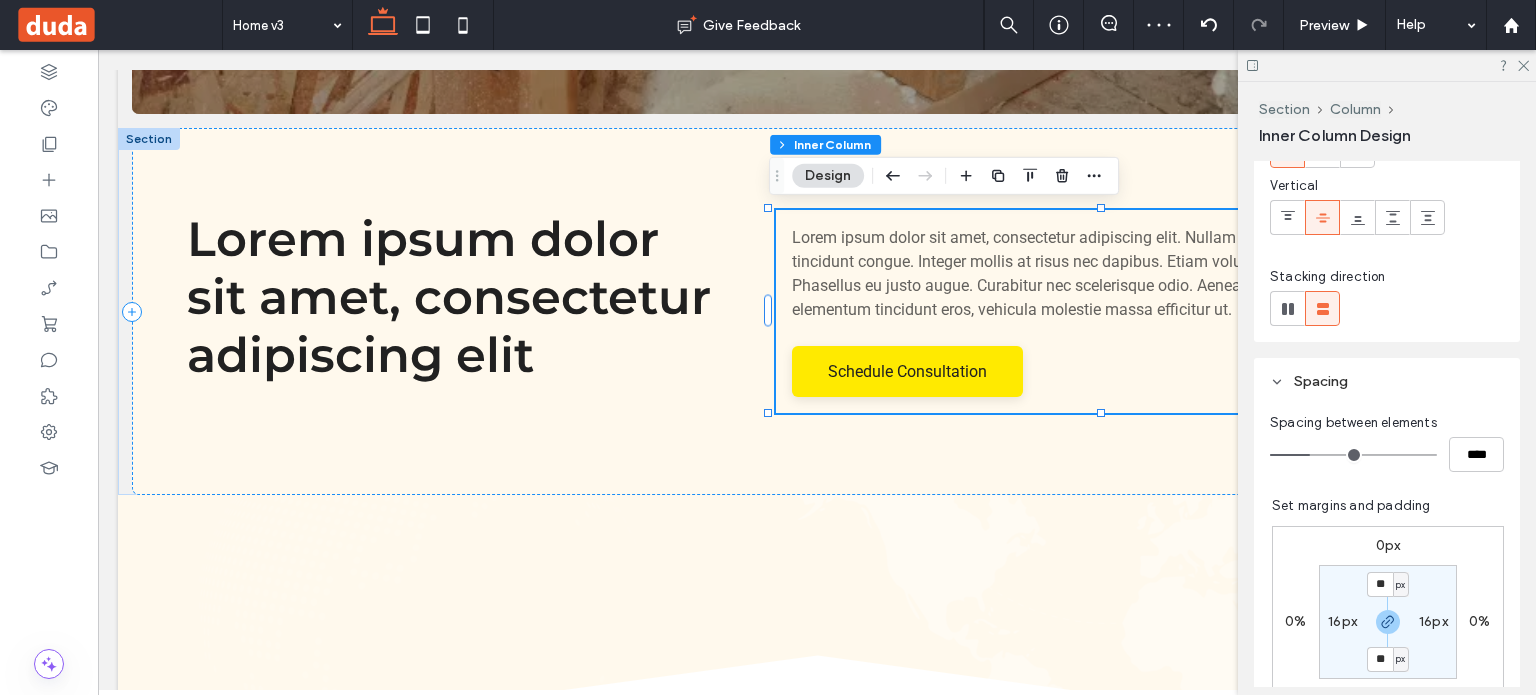 scroll, scrollTop: 200, scrollLeft: 0, axis: vertical 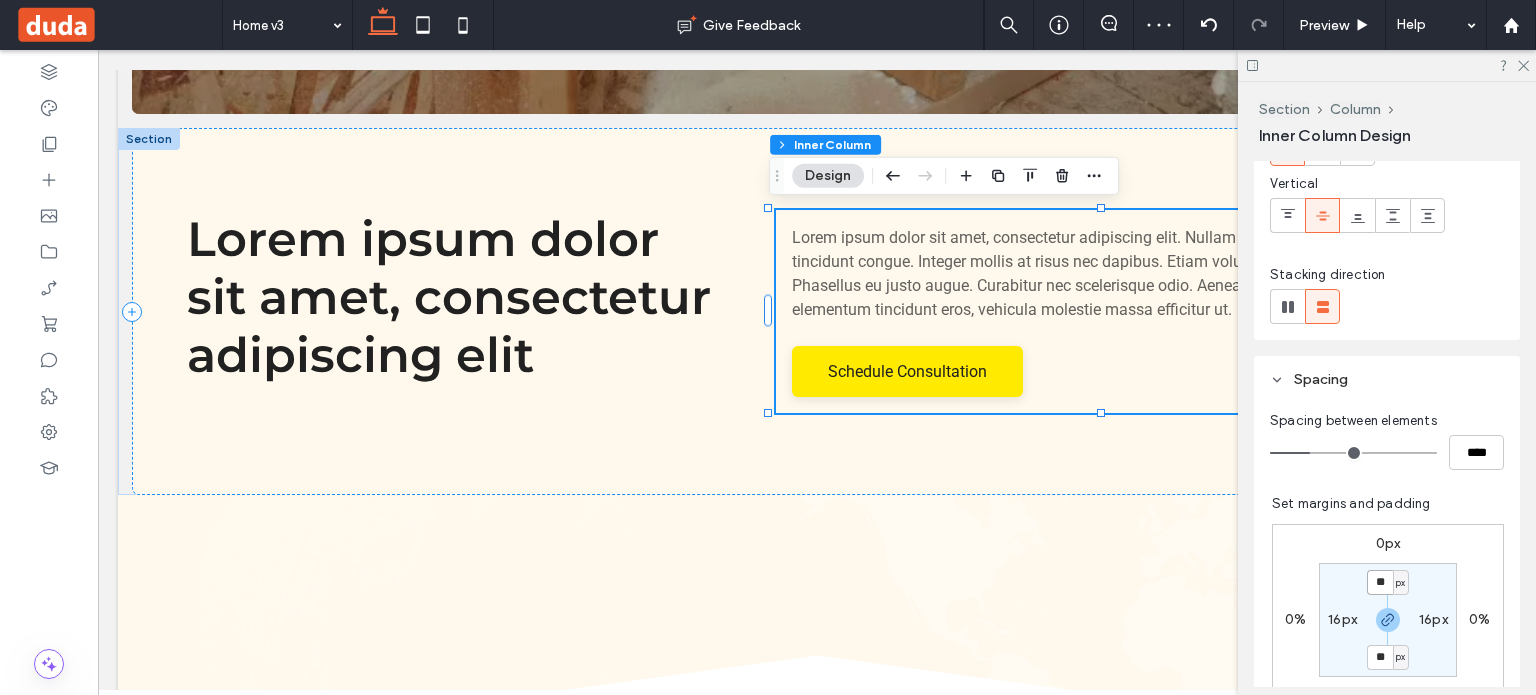 click on "**" at bounding box center (1380, 582) 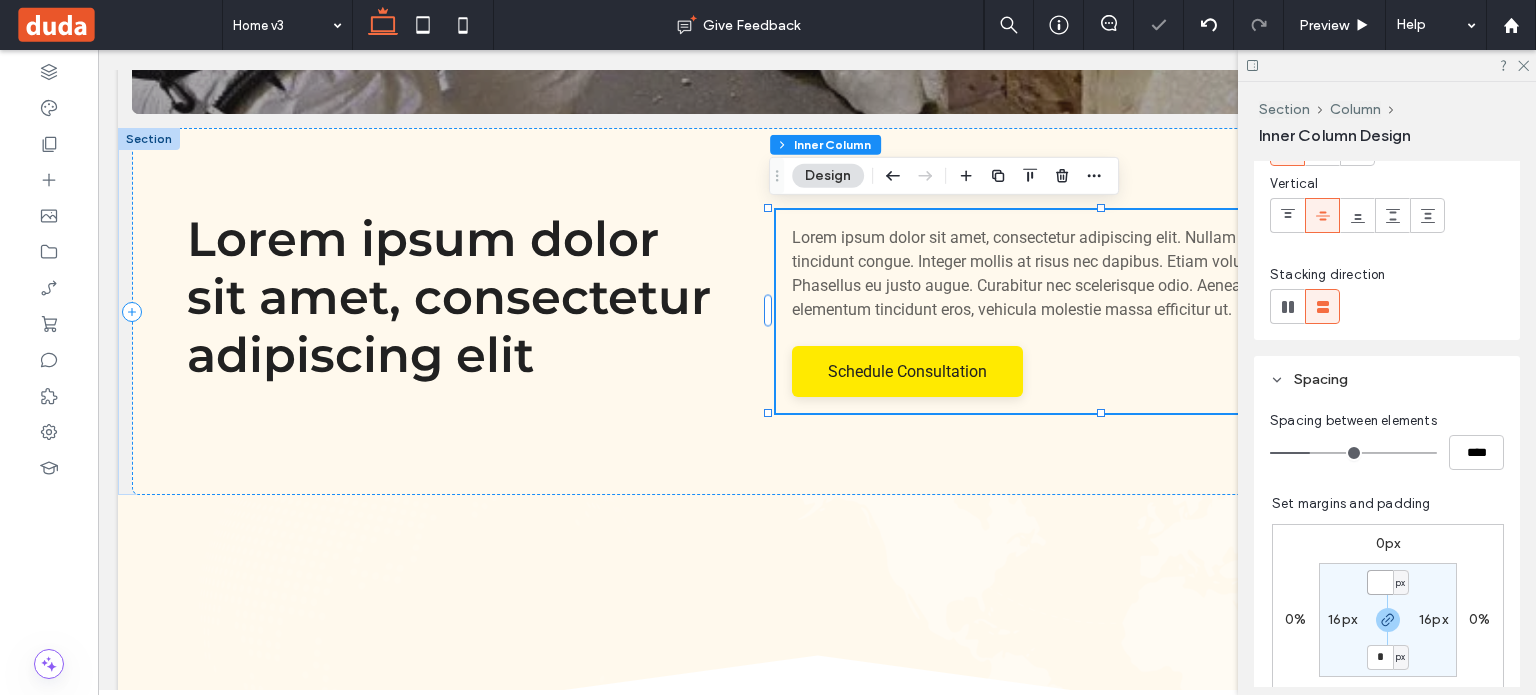 type on "*" 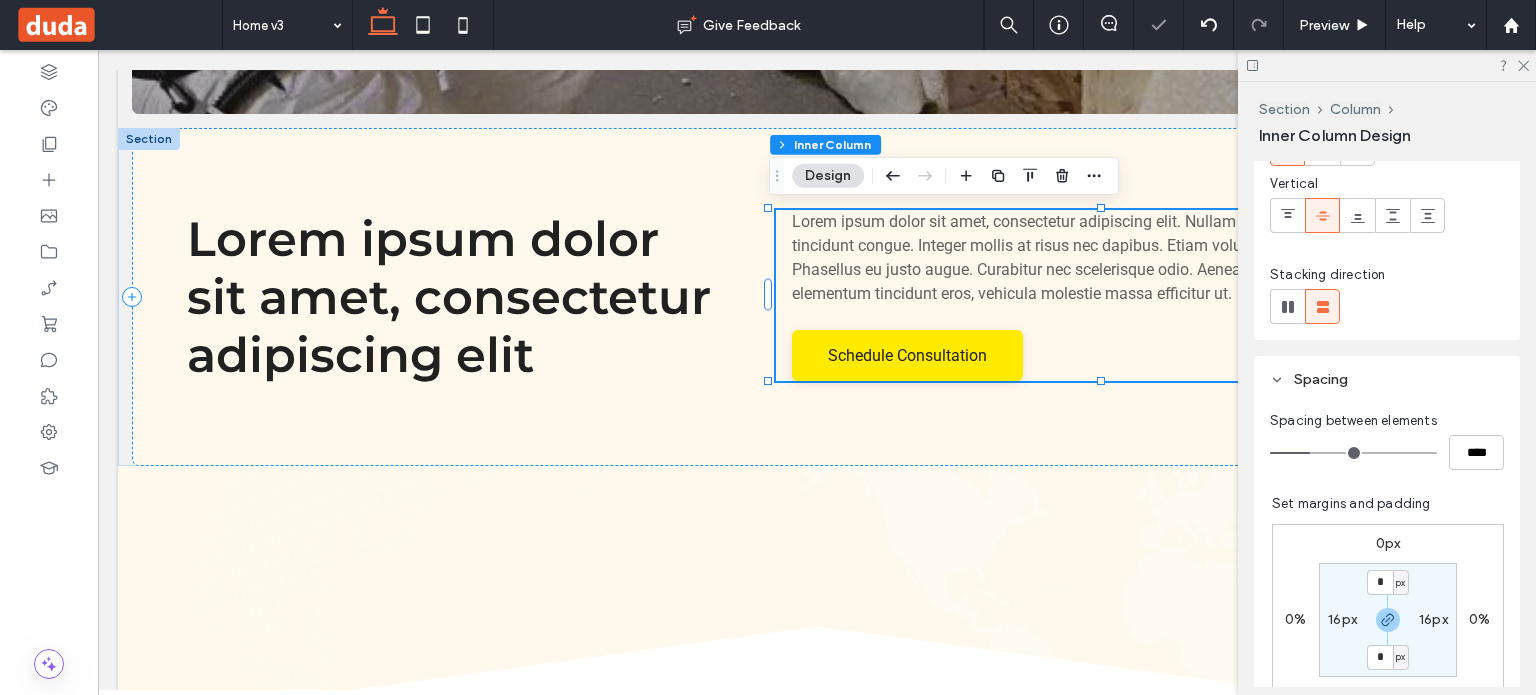 click on "16px" at bounding box center (1342, 619) 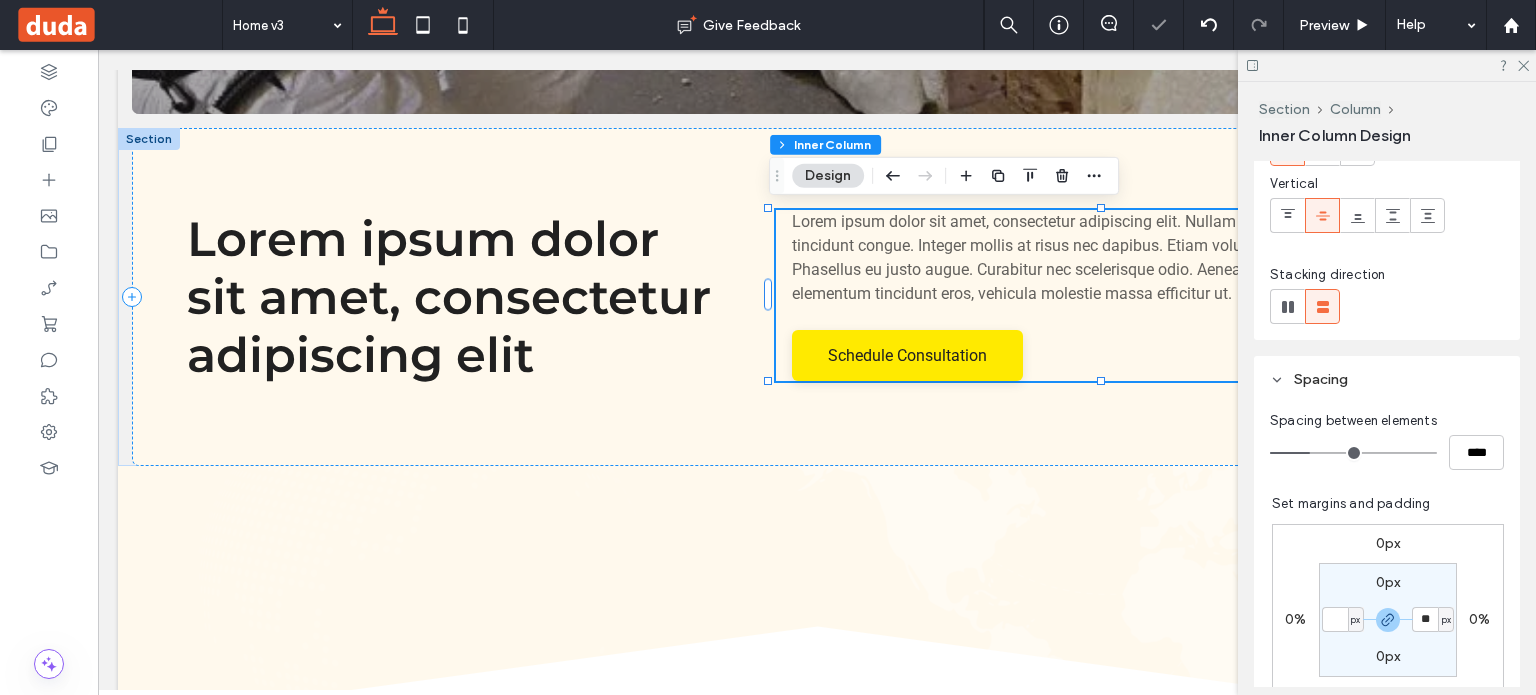 type on "*" 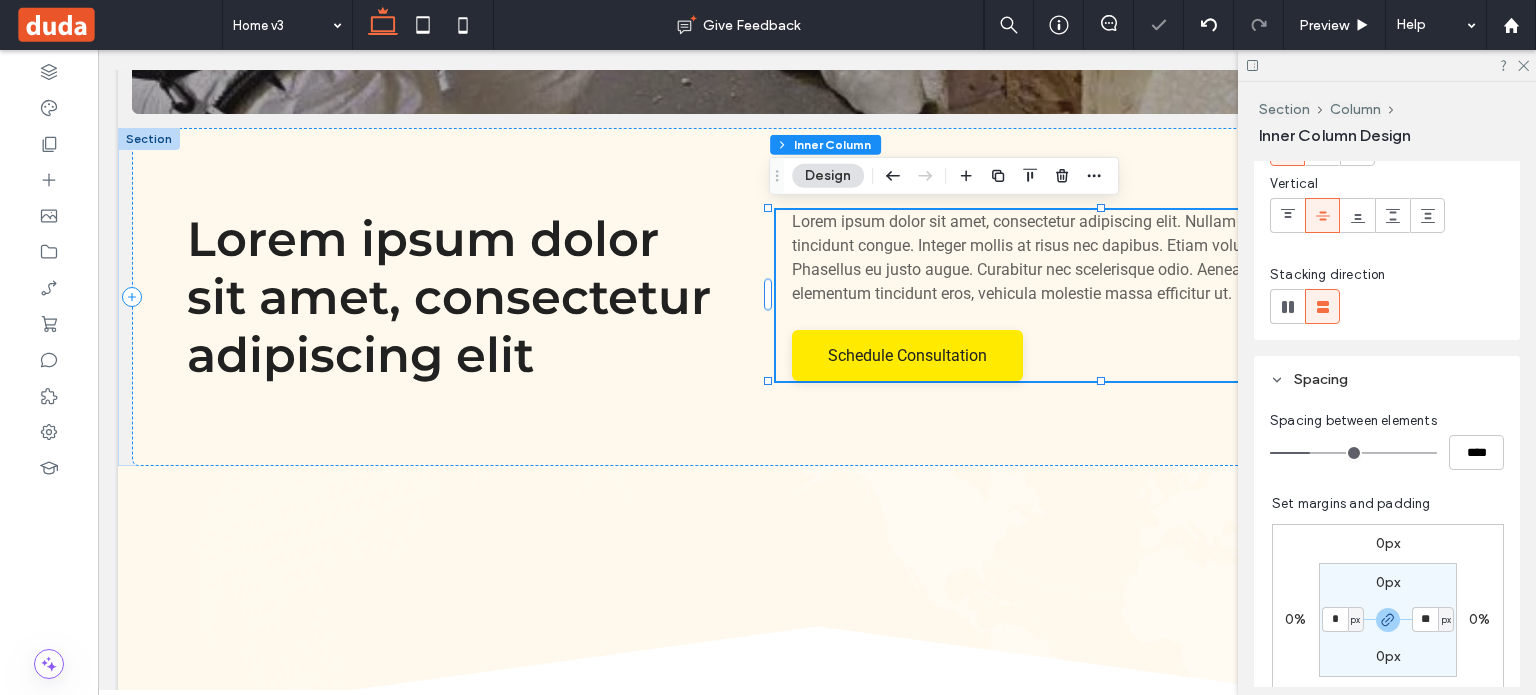 type on "*" 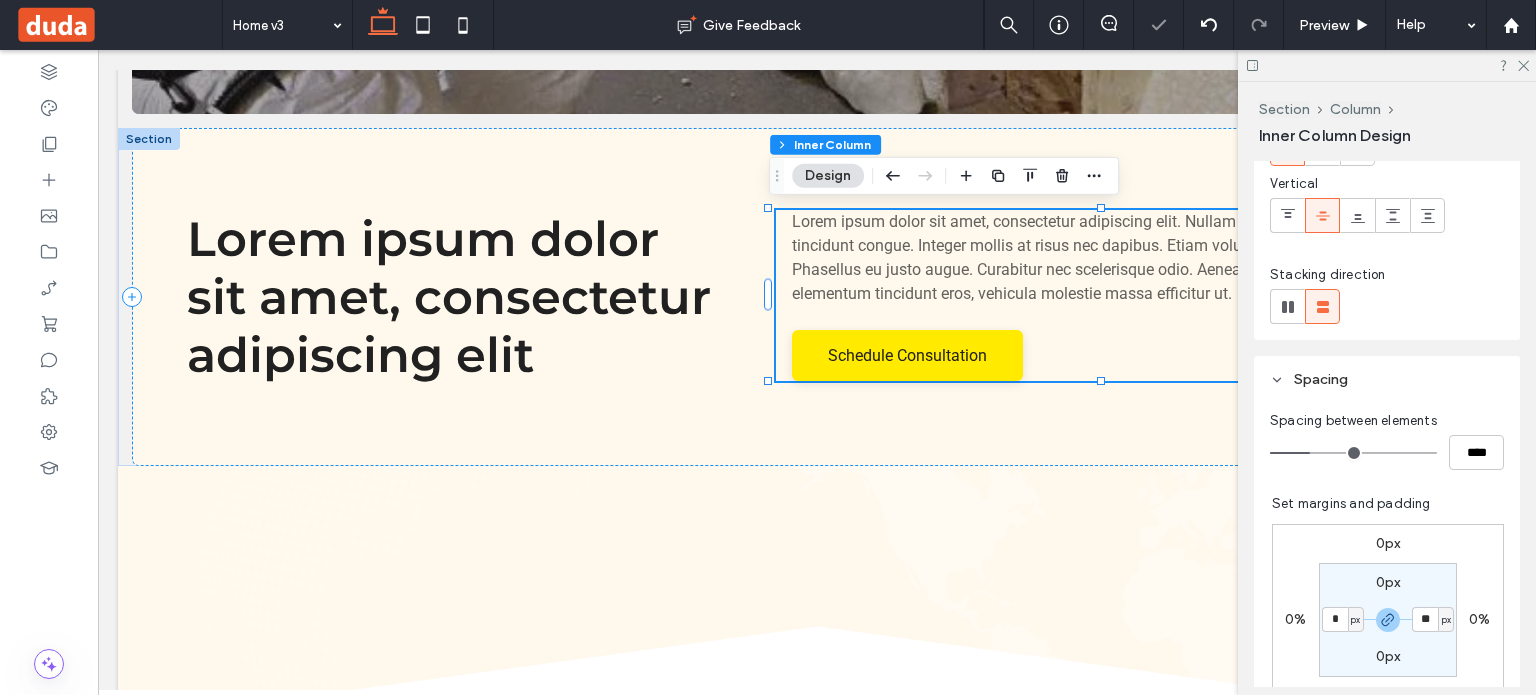 type on "*" 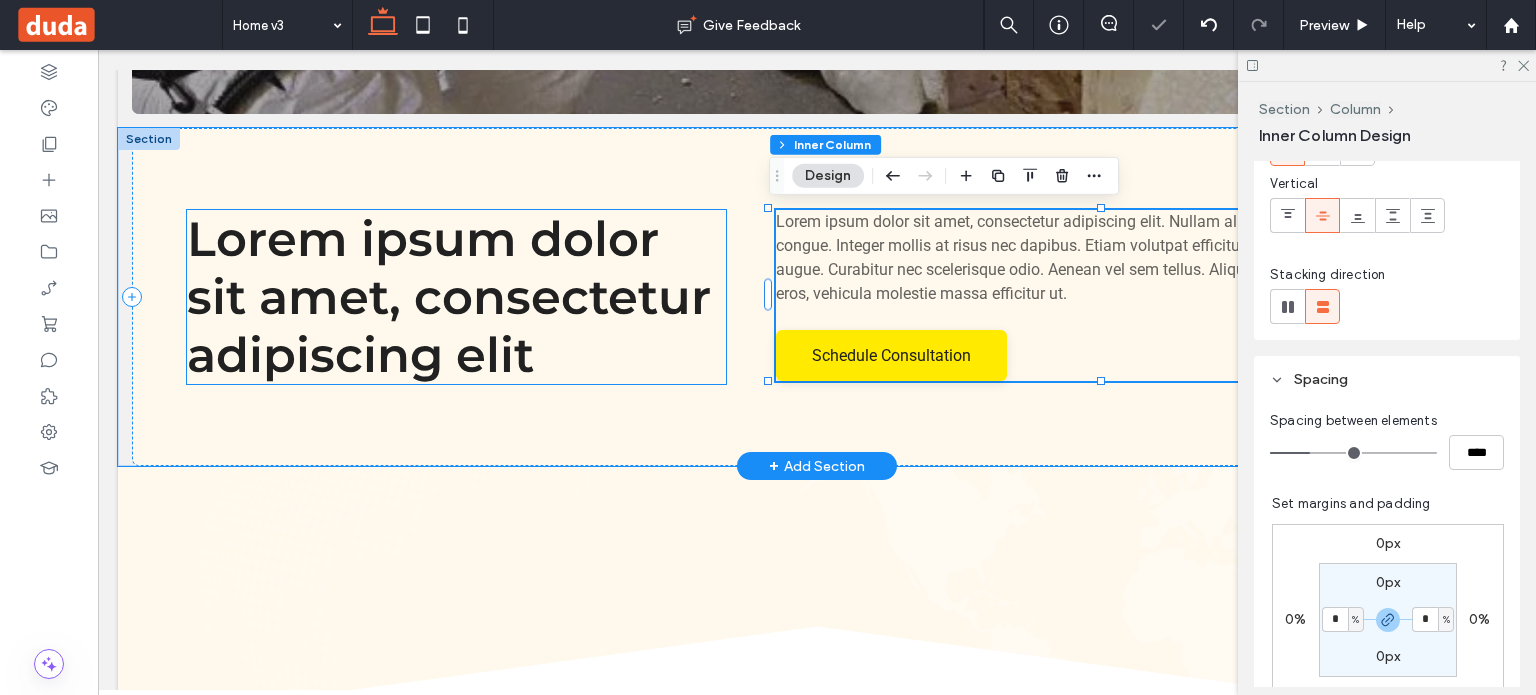 click on "Lorem ipsum dolor sit amet, consectetur adipiscing elit" at bounding box center (456, 297) 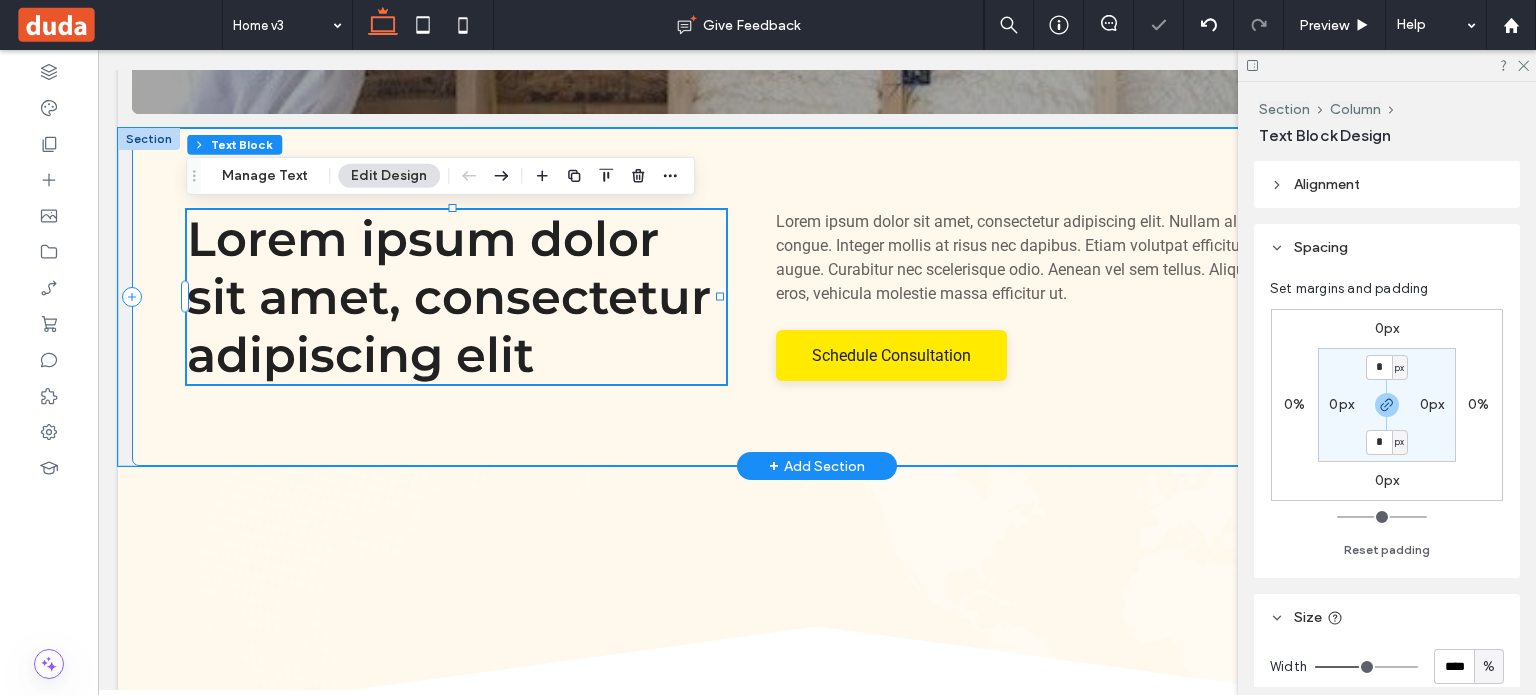 click on "Lorem ipsum dolor sit amet, consectetur adipiscing elit
Lorem ipsum dolor sit amet, consectetur adipiscing elit. Nullam aliquam nisi ac sem tincidunt congue. Integer mollis at risus nec dapibus. Etiam volutpat efficitur orci. Phasellus eu justo augue. Curabitur nec scelerisque odio. Aenean vel sem tellus. Aliquam elementum tincidunt eros, vehicula molestie massa efficitur ut.
Schedule Consultation" at bounding box center [817, 297] 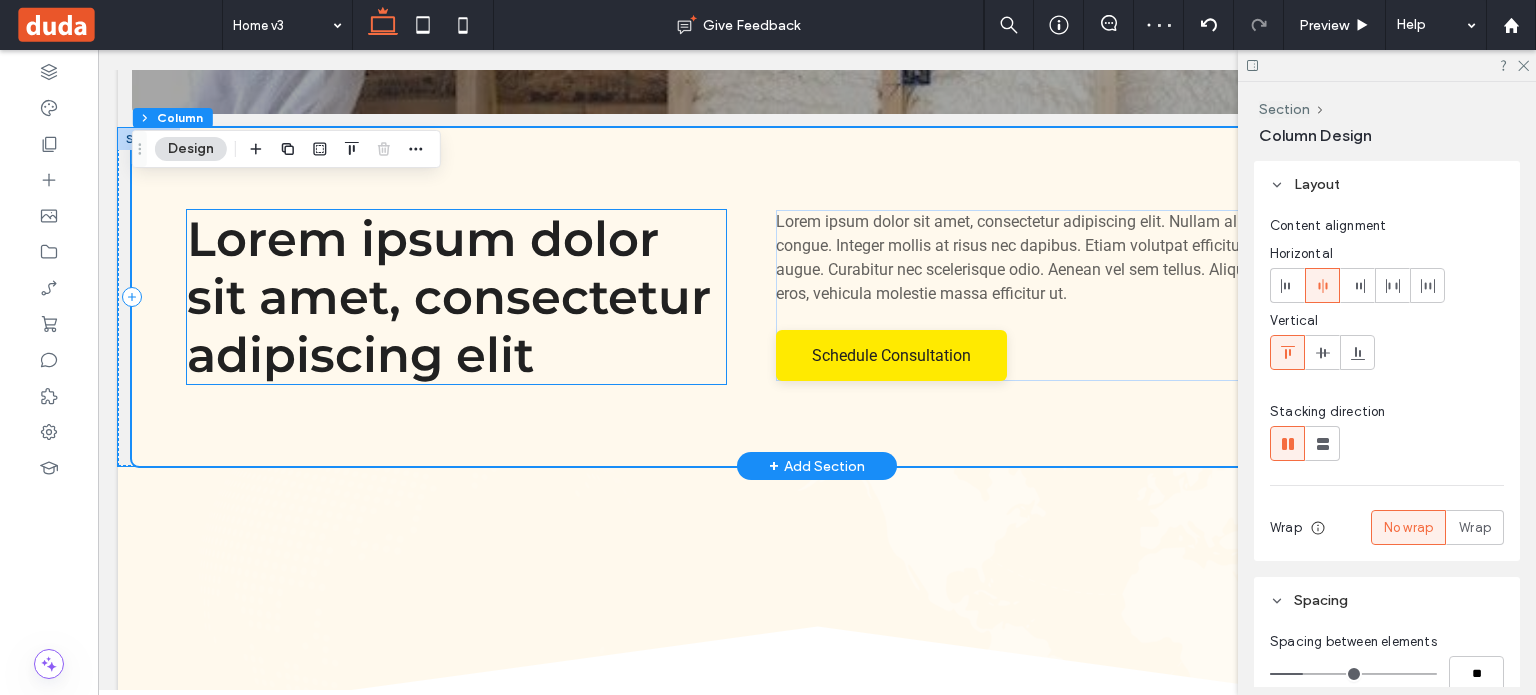 click on "Lorem ipsum dolor sit amet, consectetur adipiscing elit" at bounding box center (456, 297) 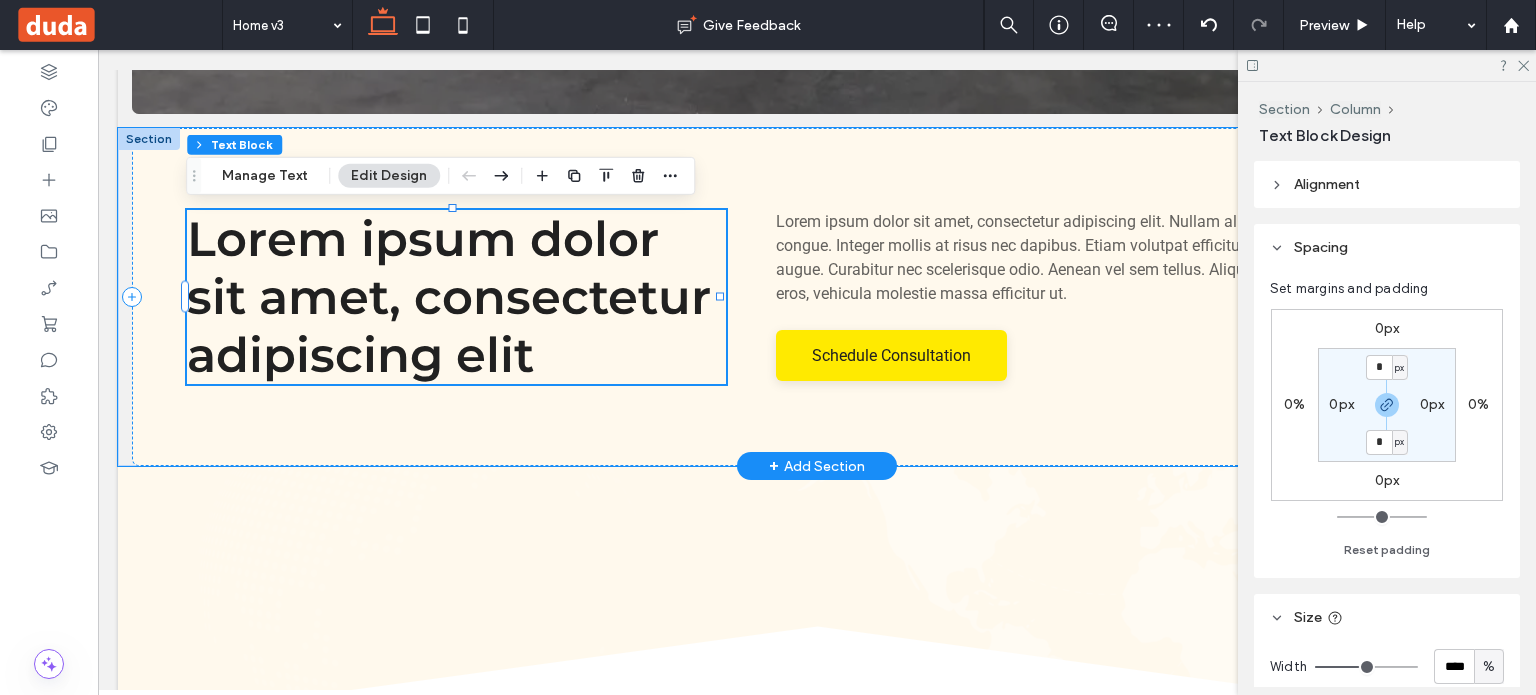 click on "Lorem ipsum dolor sit amet, consectetur adipiscing elit" at bounding box center (456, 297) 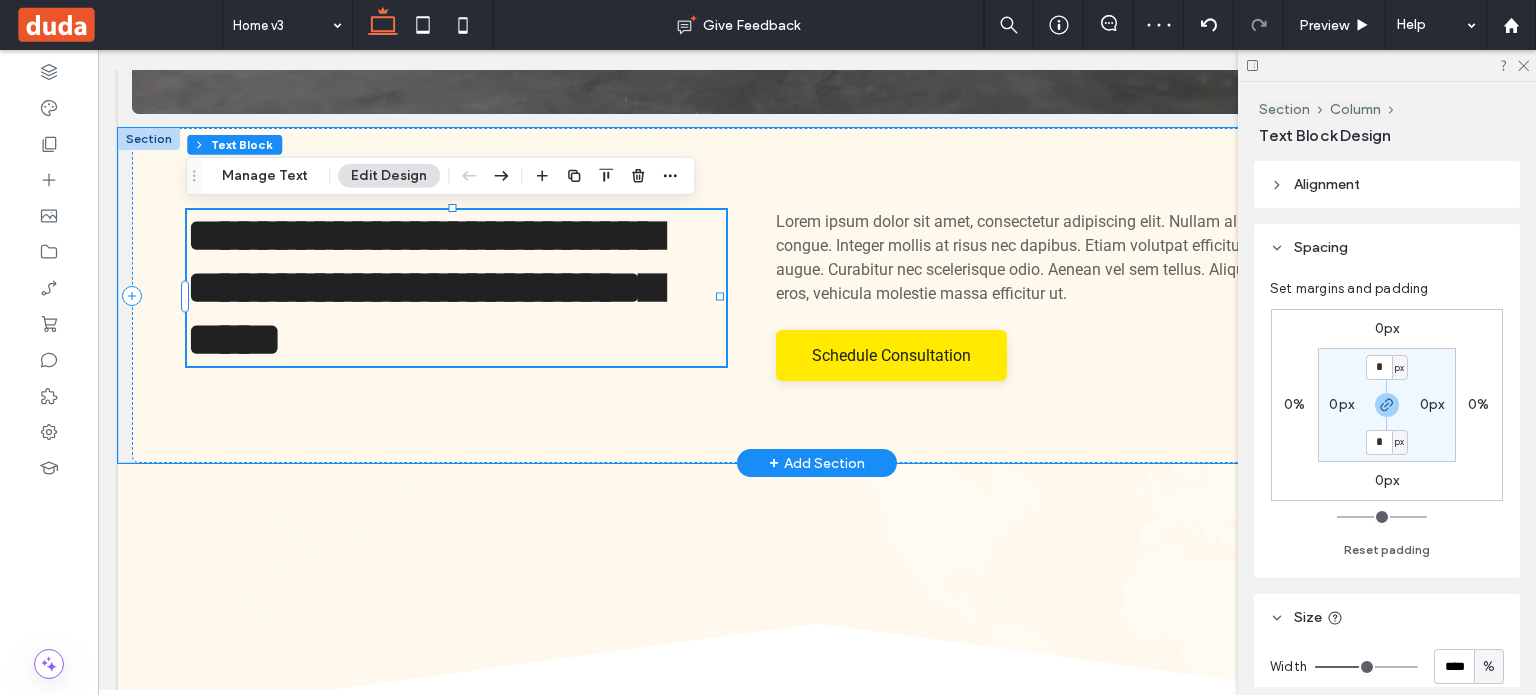 click on "**********" at bounding box center (424, 287) 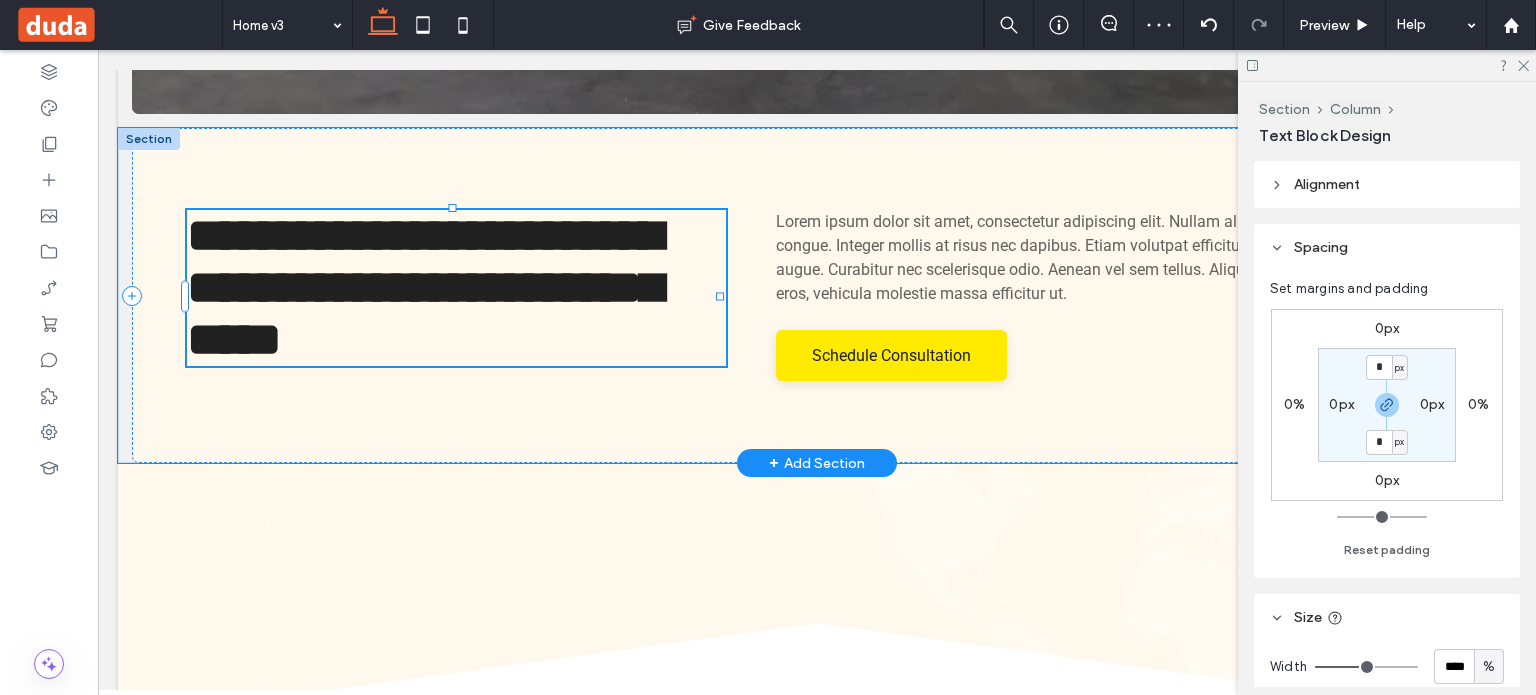 type on "**********" 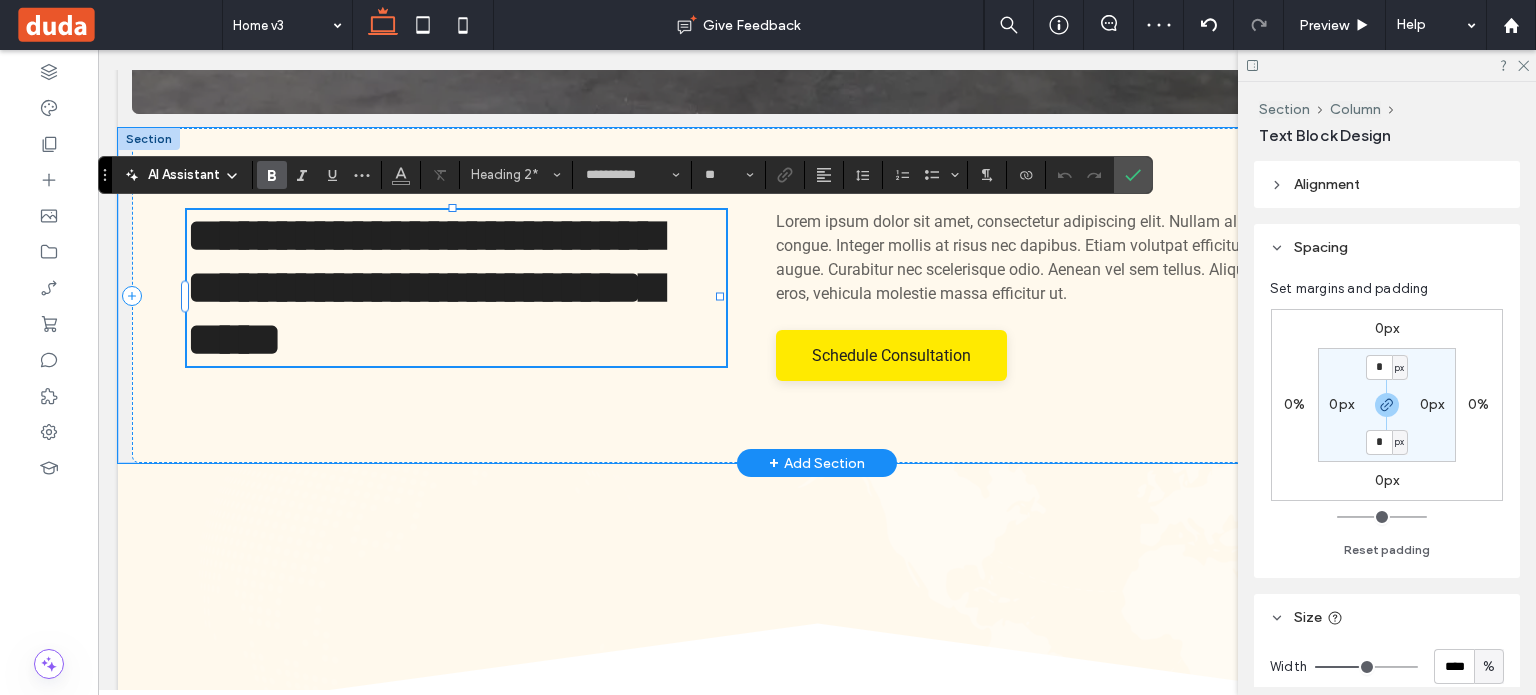 click on "**********" at bounding box center [424, 287] 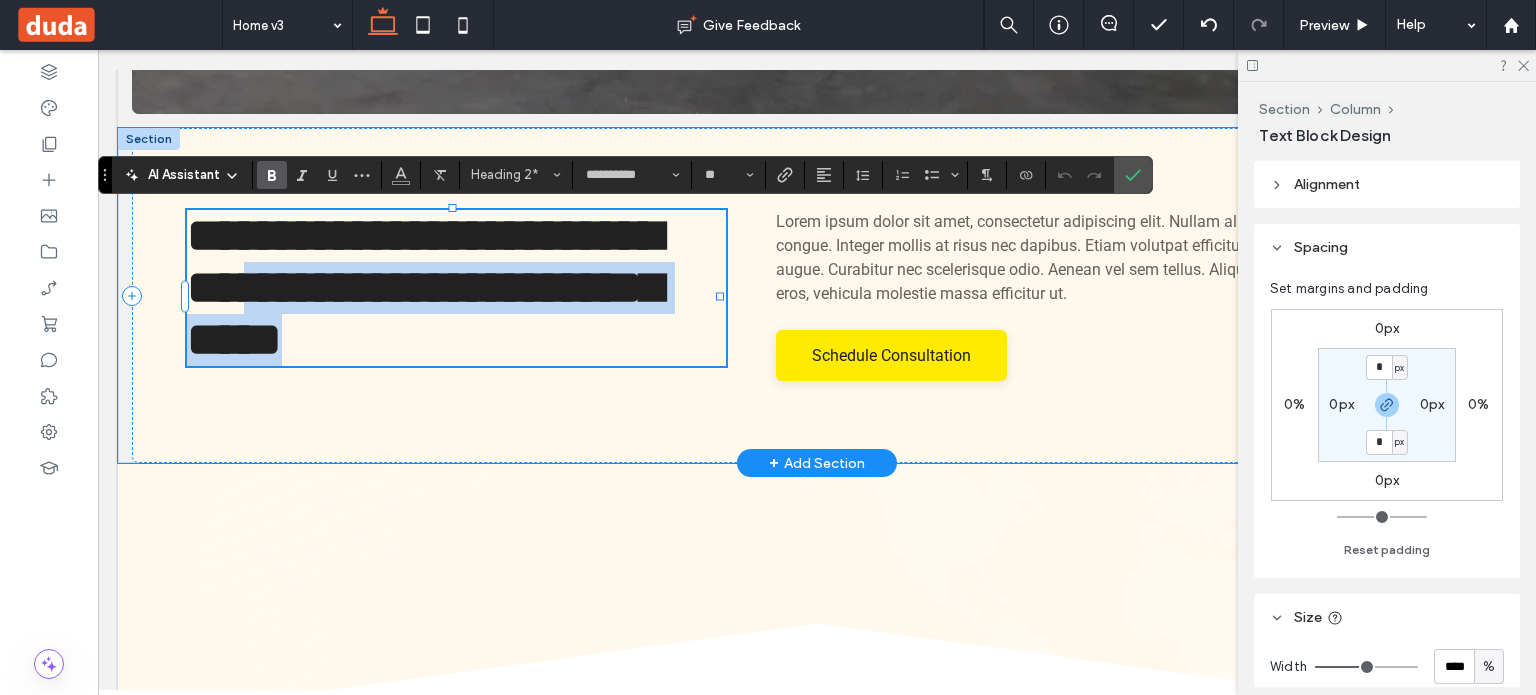 drag, startPoint x: 454, startPoint y: 303, endPoint x: 501, endPoint y: 346, distance: 63.702435 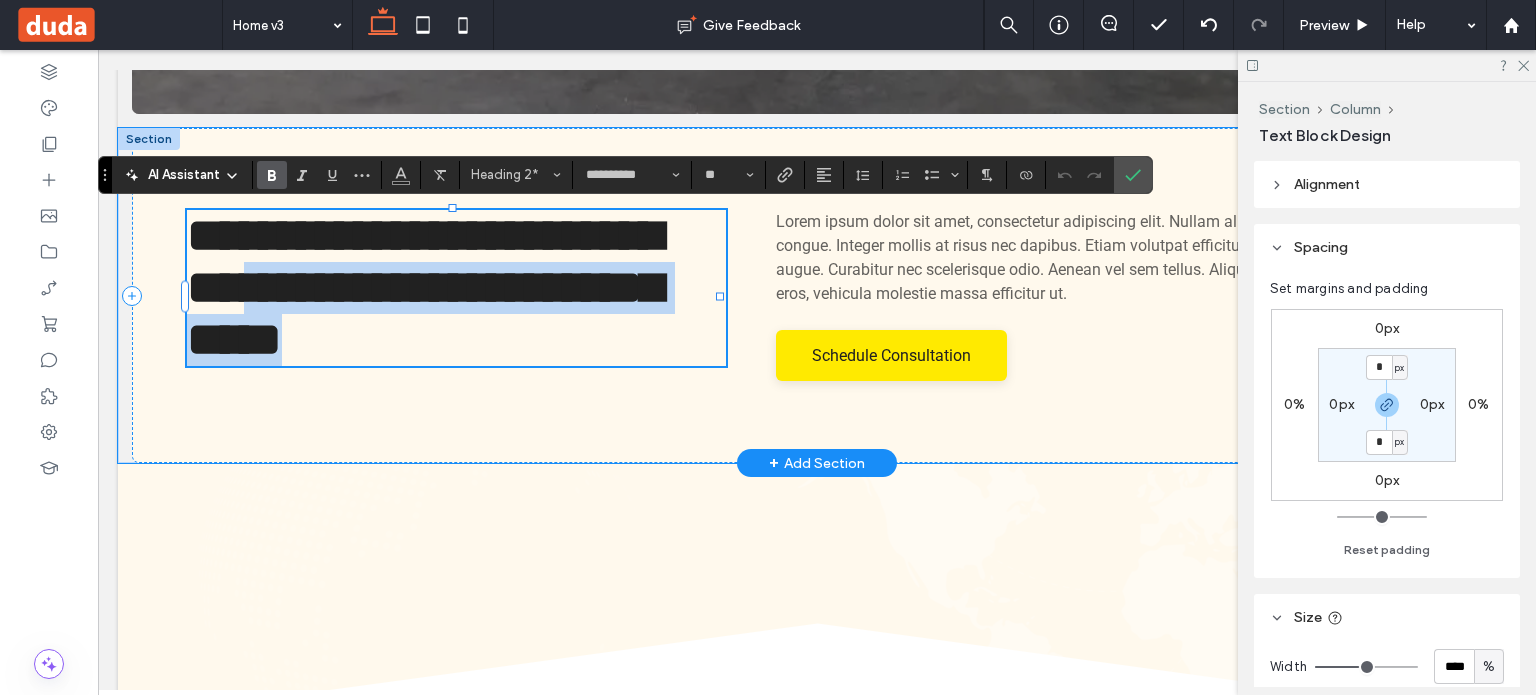 click on "**********" at bounding box center [424, 287] 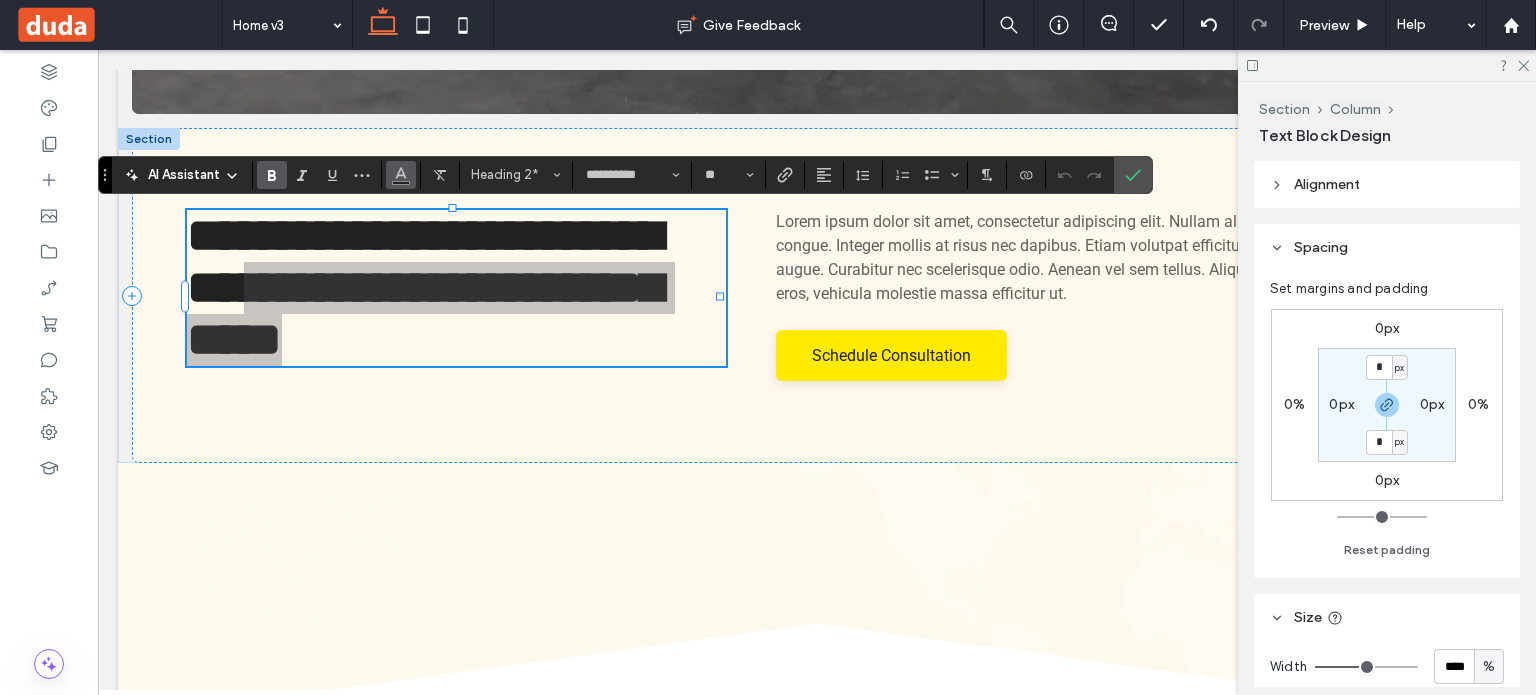 click 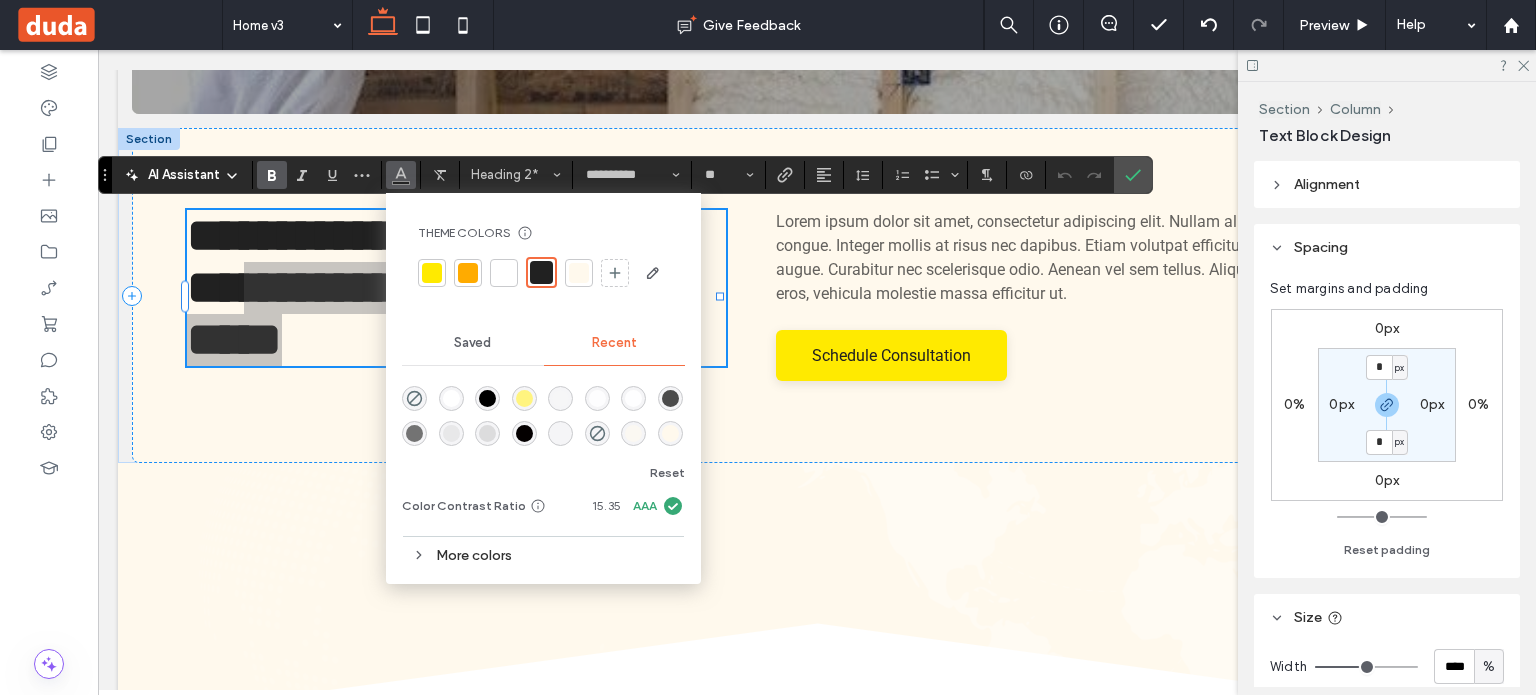 click at bounding box center [432, 273] 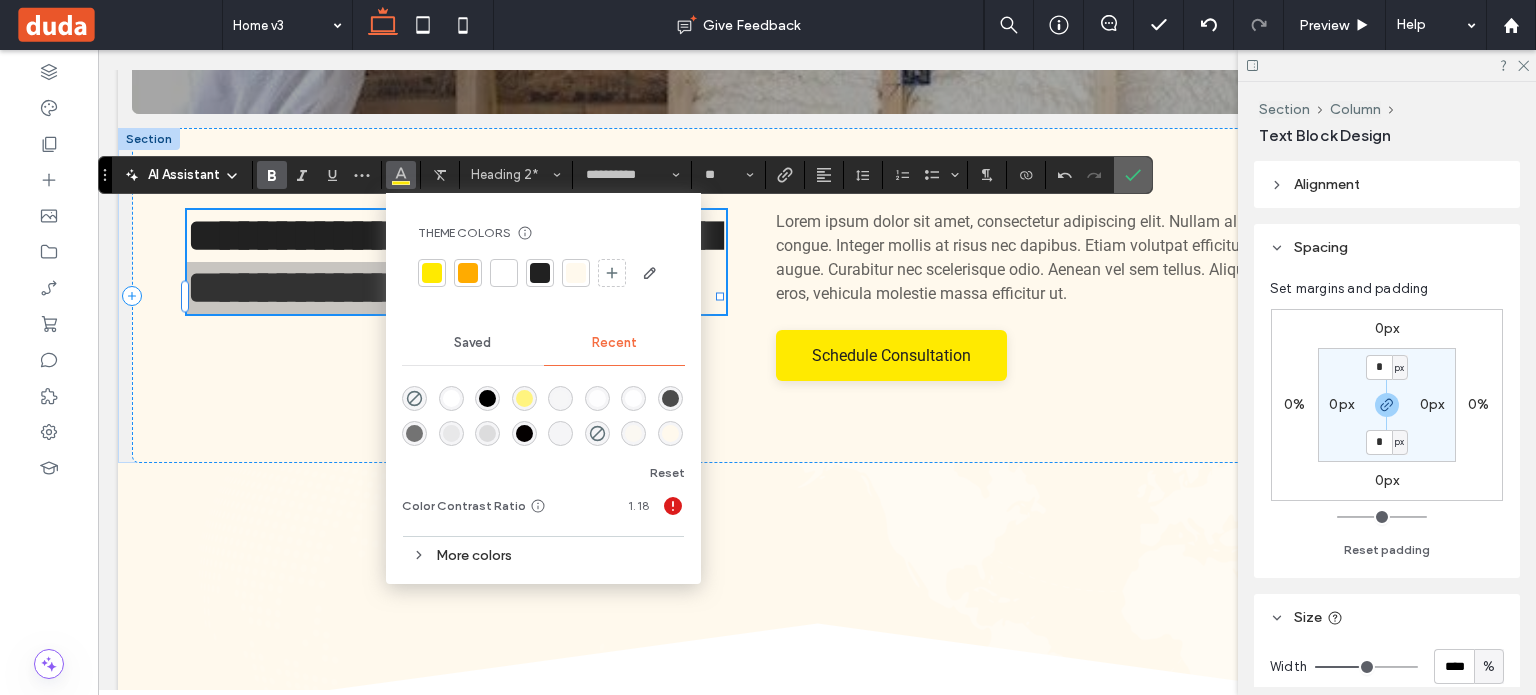 click at bounding box center (1129, 175) 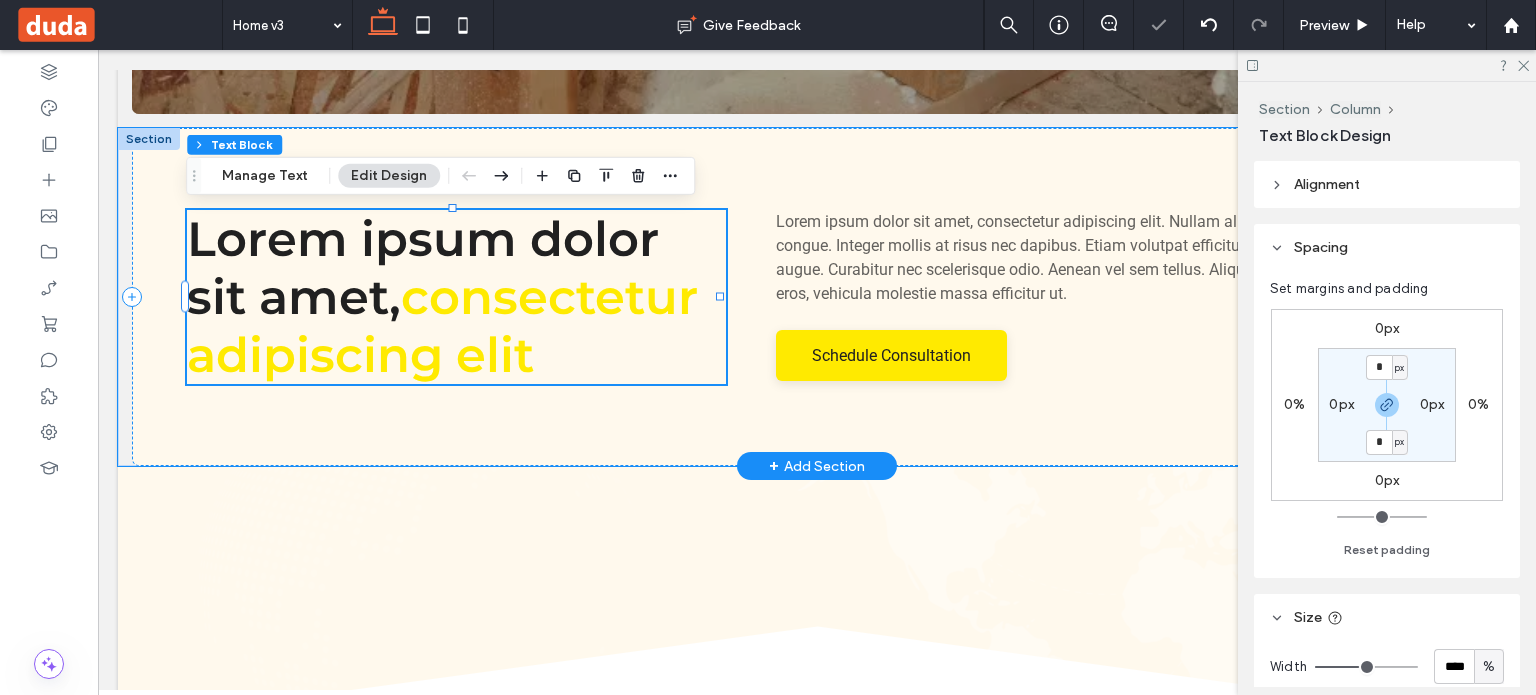 click on "consectetur adipiscing elit" at bounding box center (442, 326) 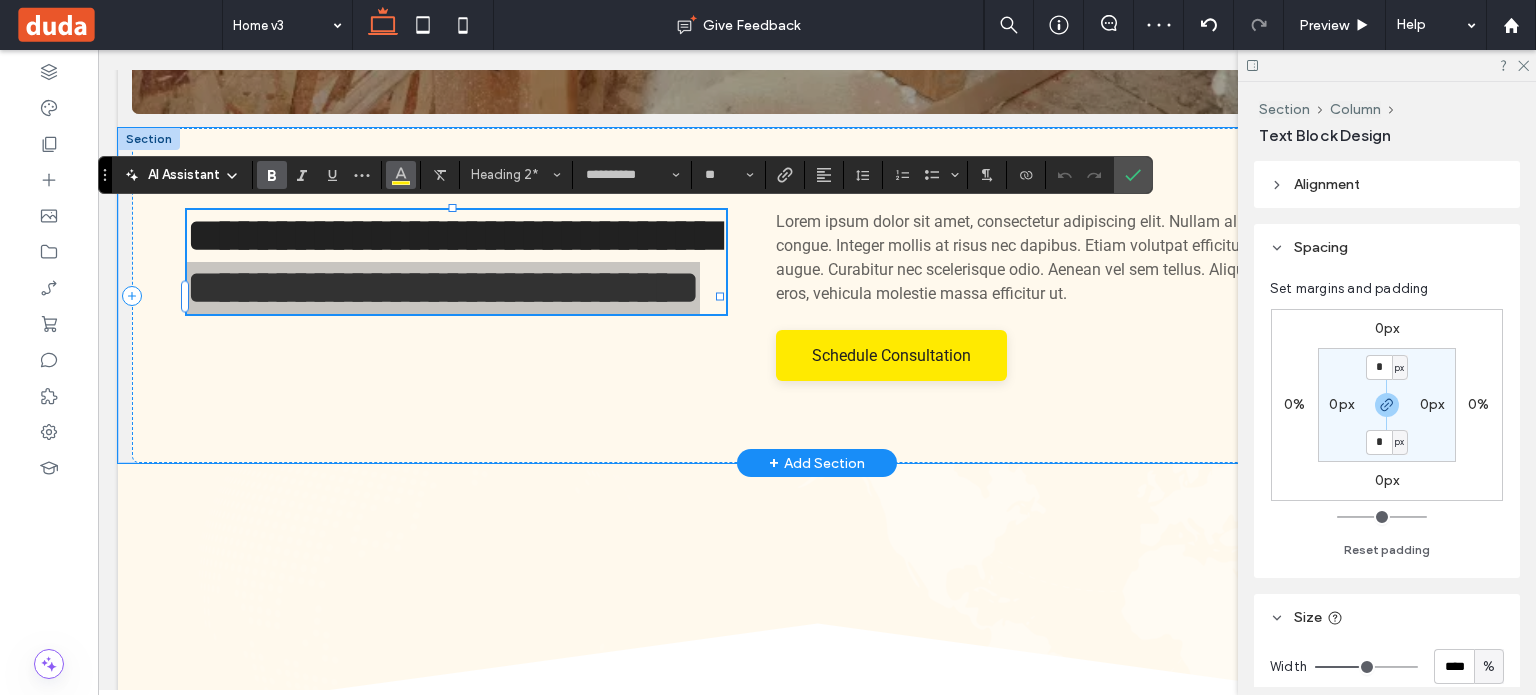 click 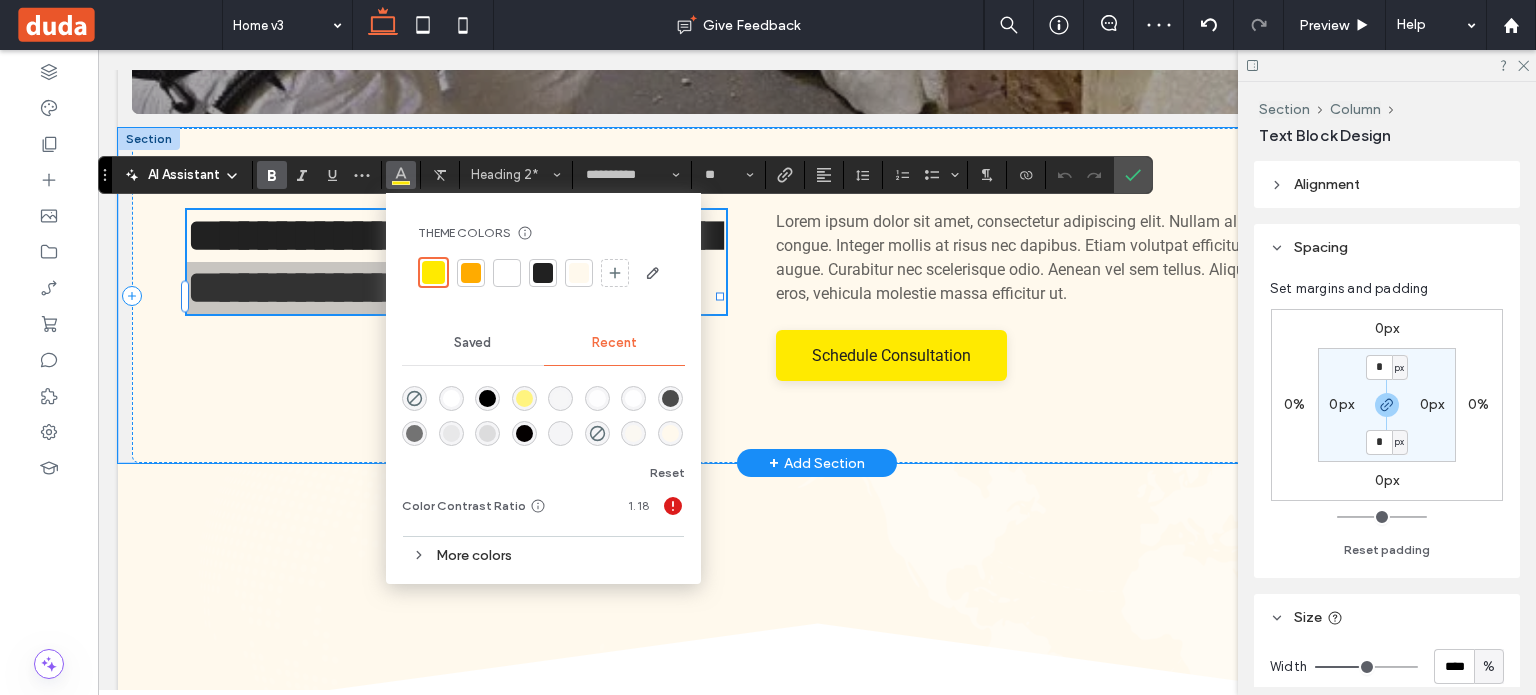 click at bounding box center (471, 273) 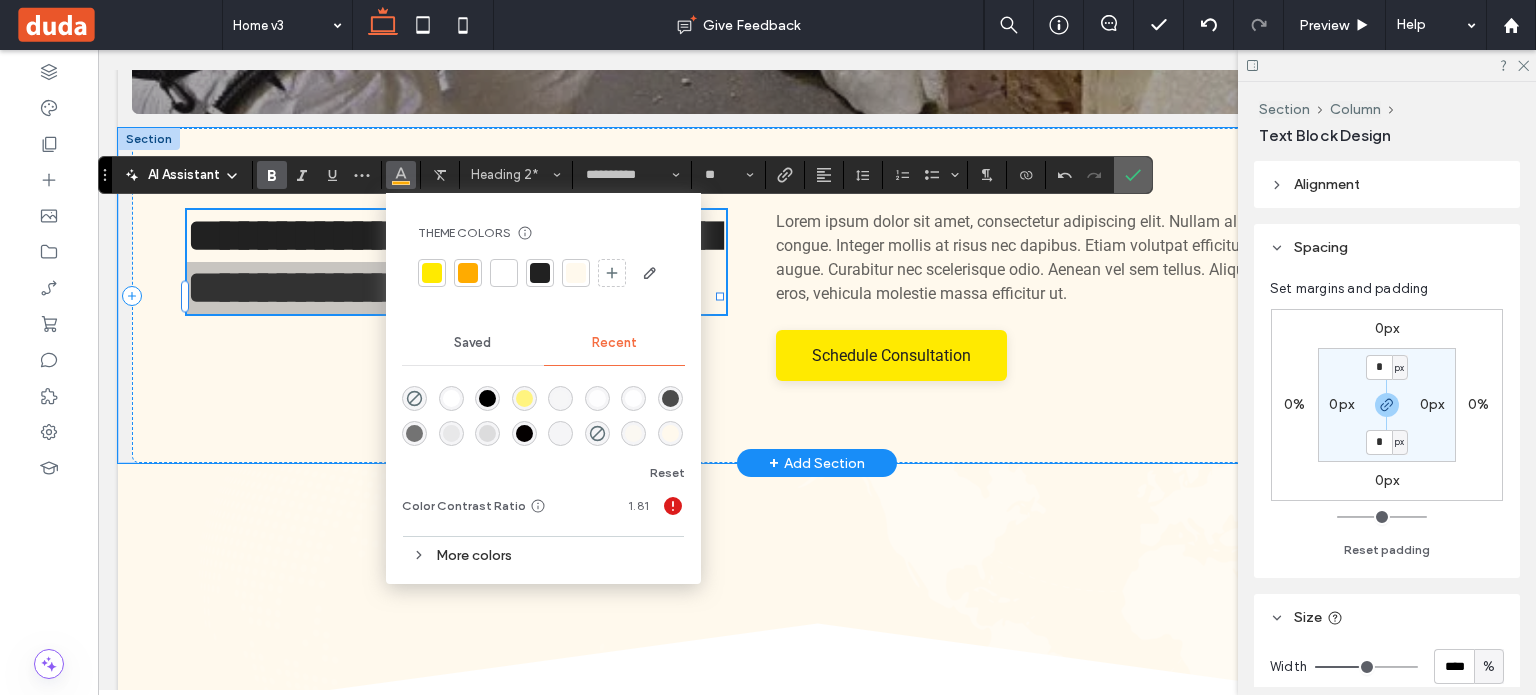 click at bounding box center [1133, 175] 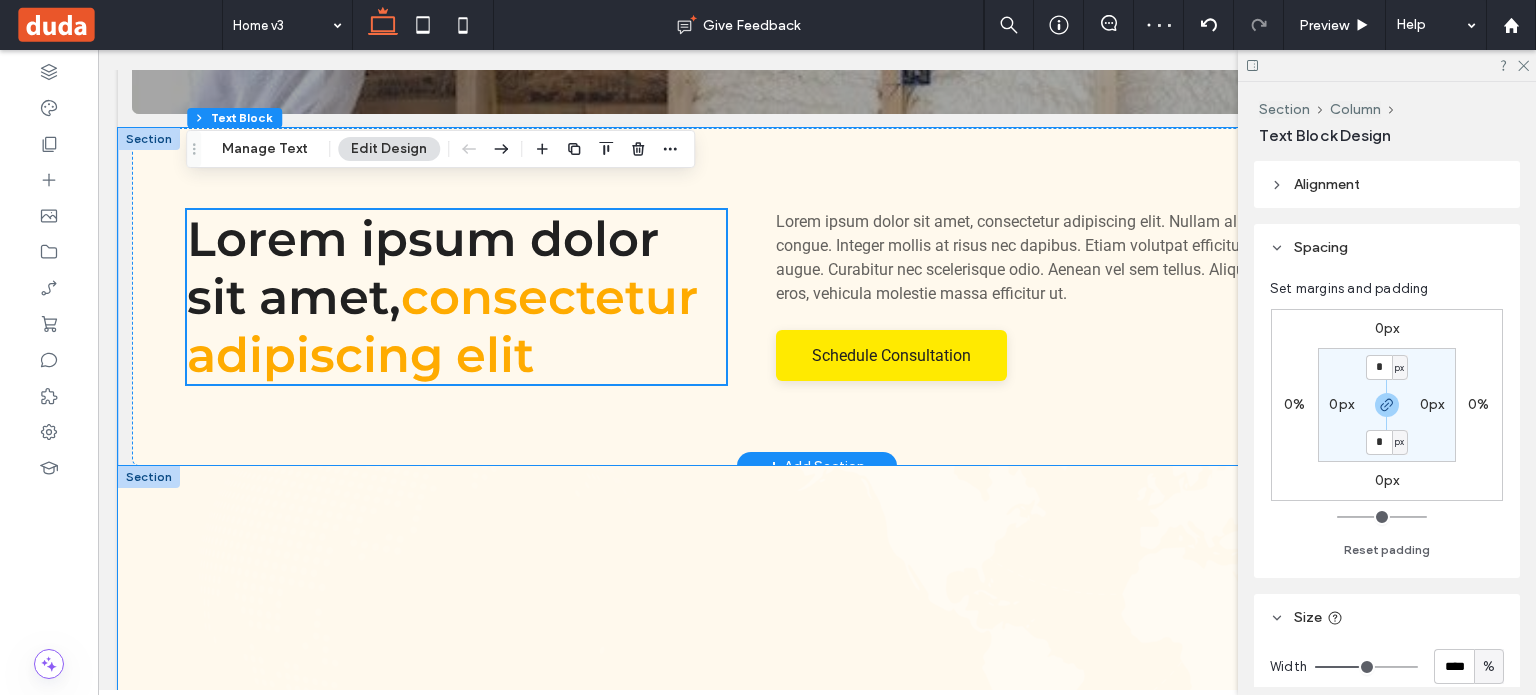 scroll, scrollTop: 899, scrollLeft: 0, axis: vertical 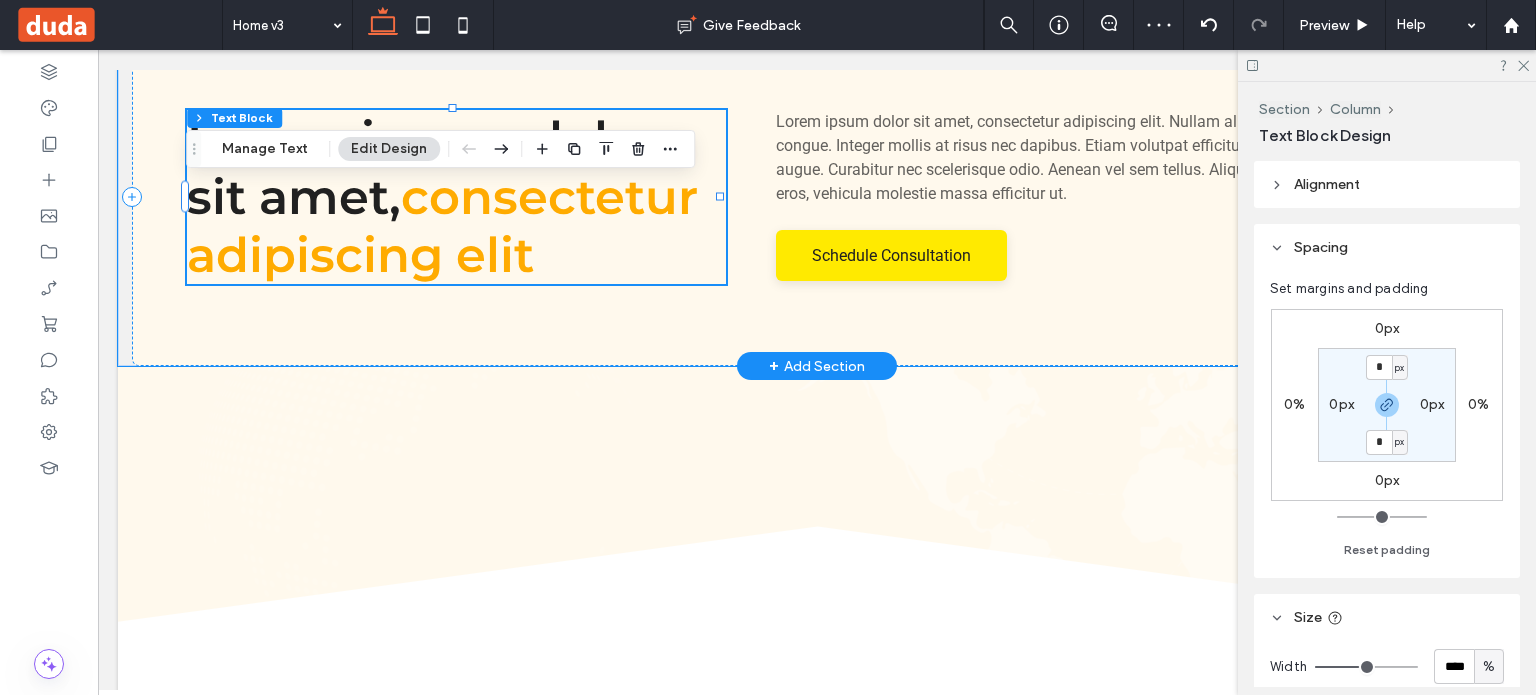 click on "+ Add Section" at bounding box center [817, 366] 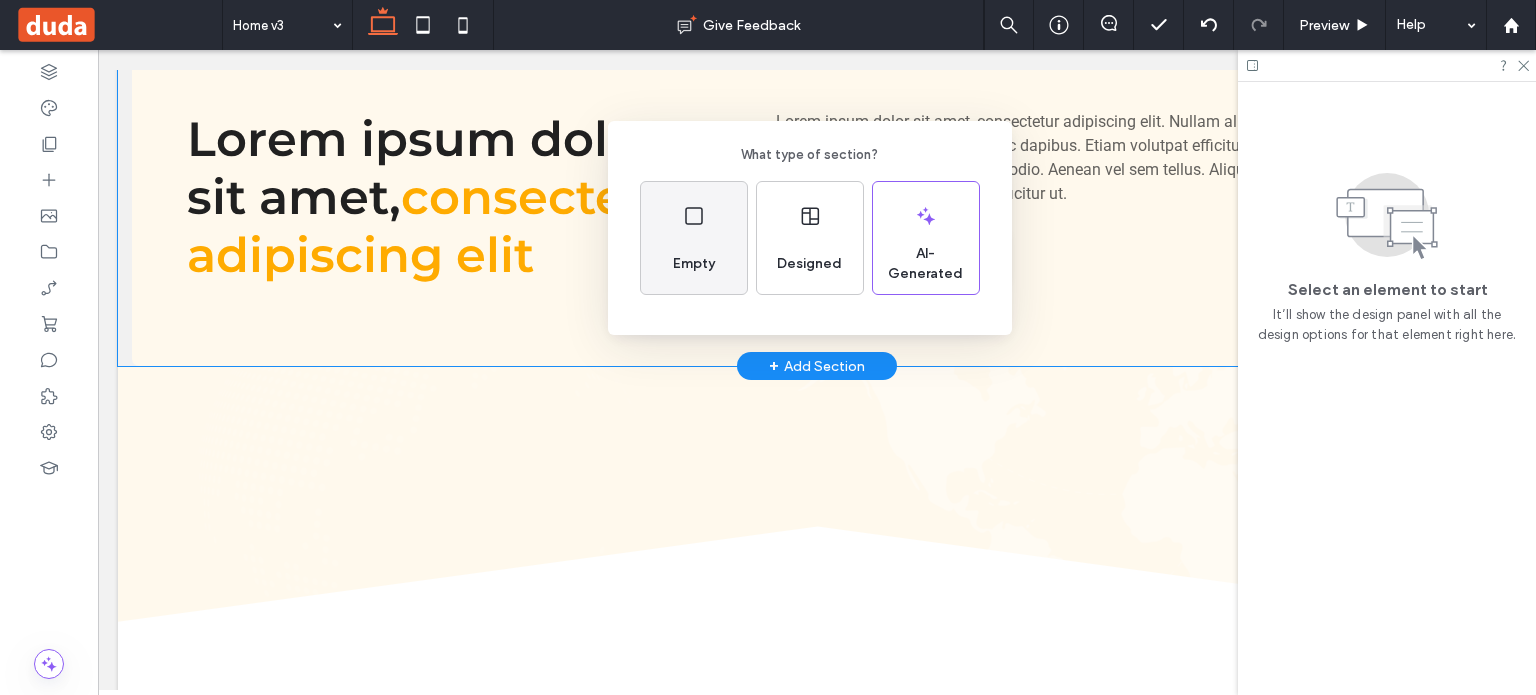 click on "Empty" at bounding box center (694, 264) 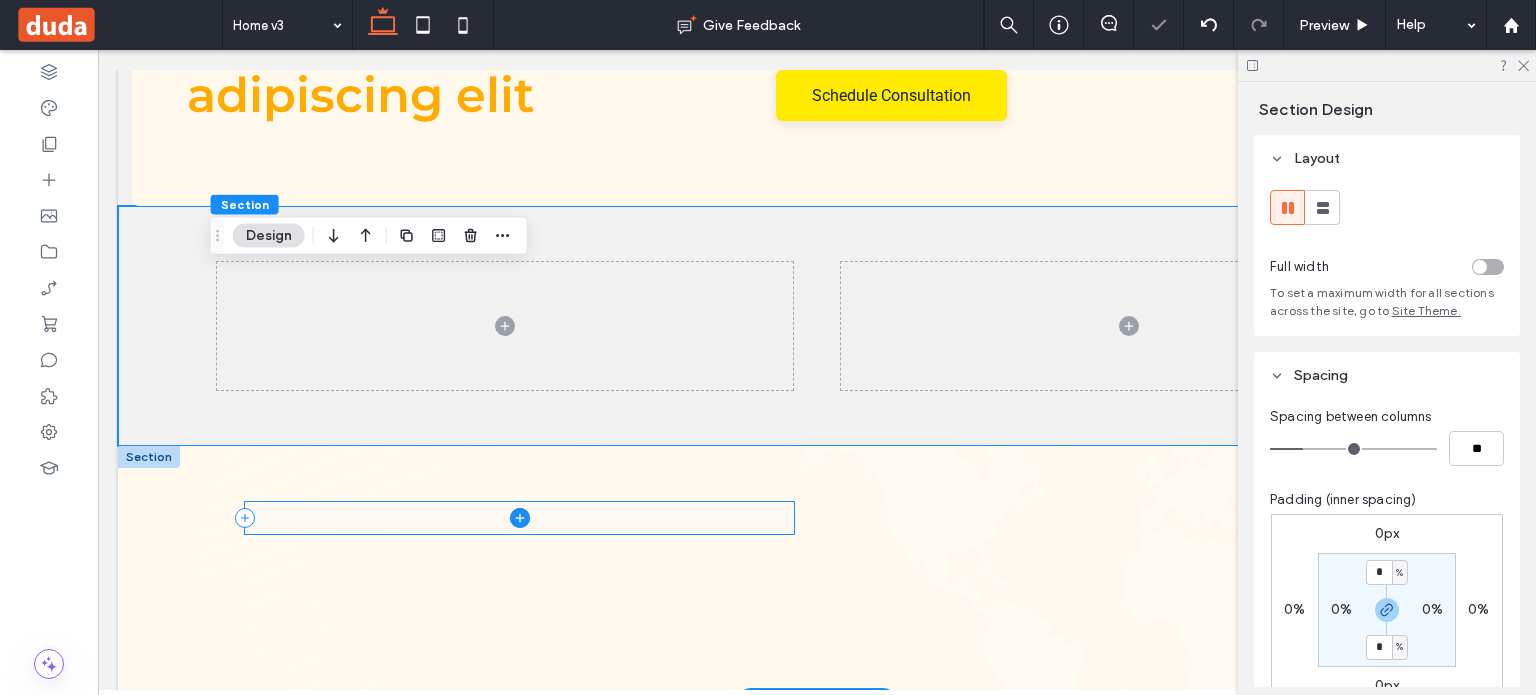scroll, scrollTop: 1099, scrollLeft: 0, axis: vertical 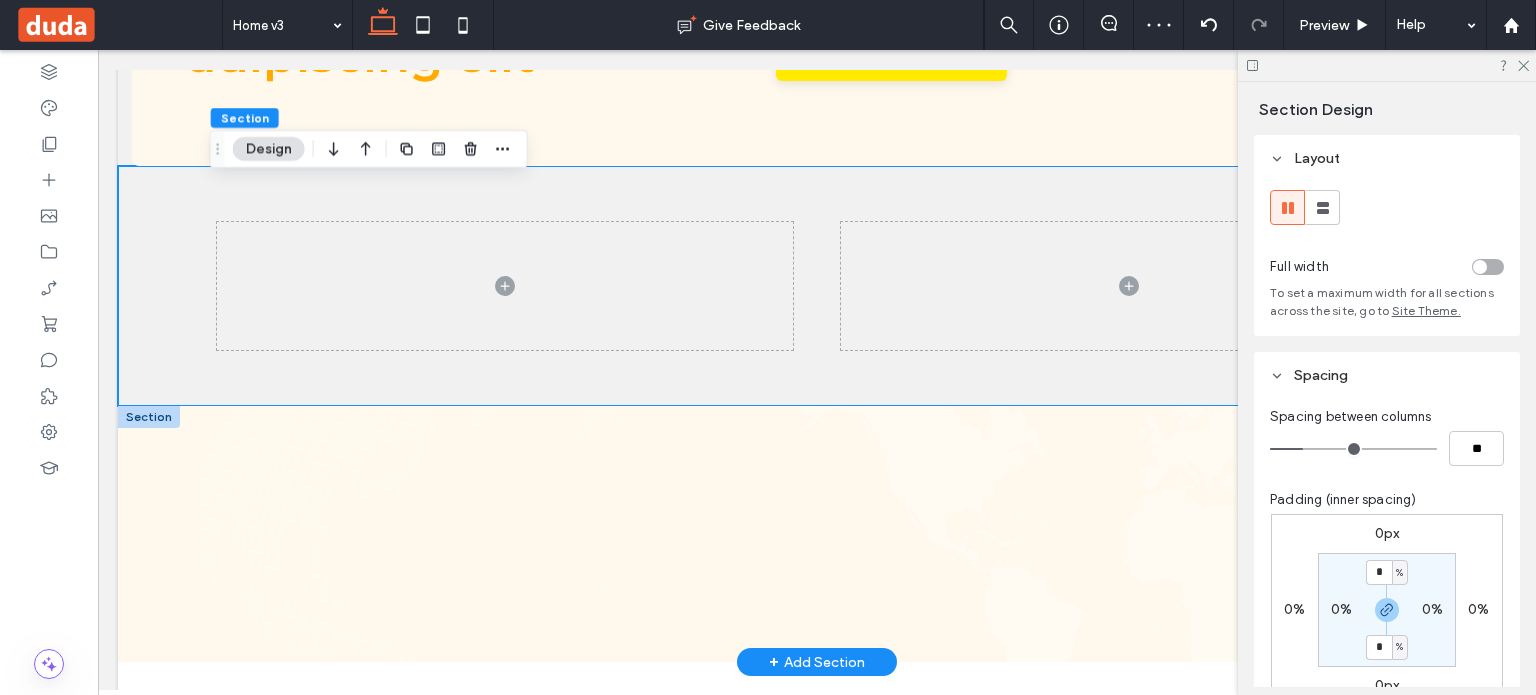 click at bounding box center (149, 417) 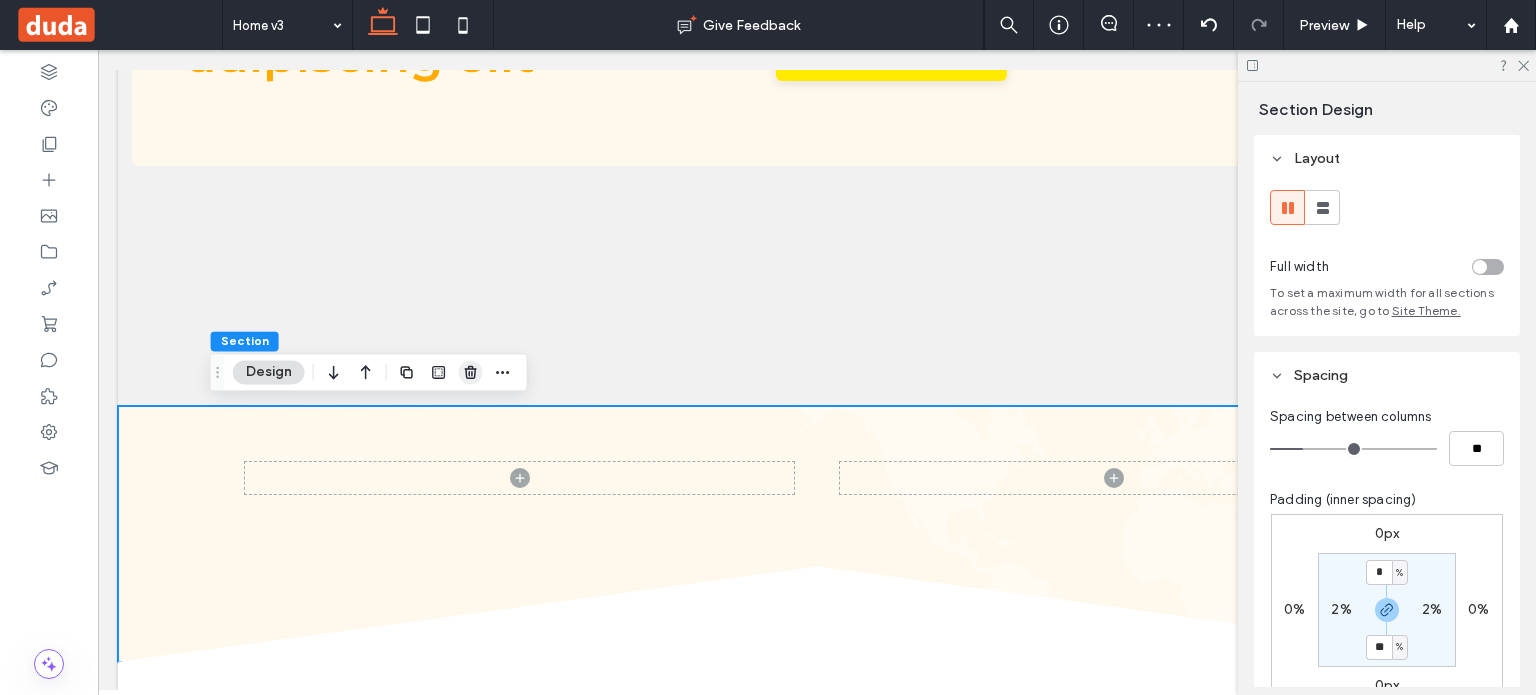 click 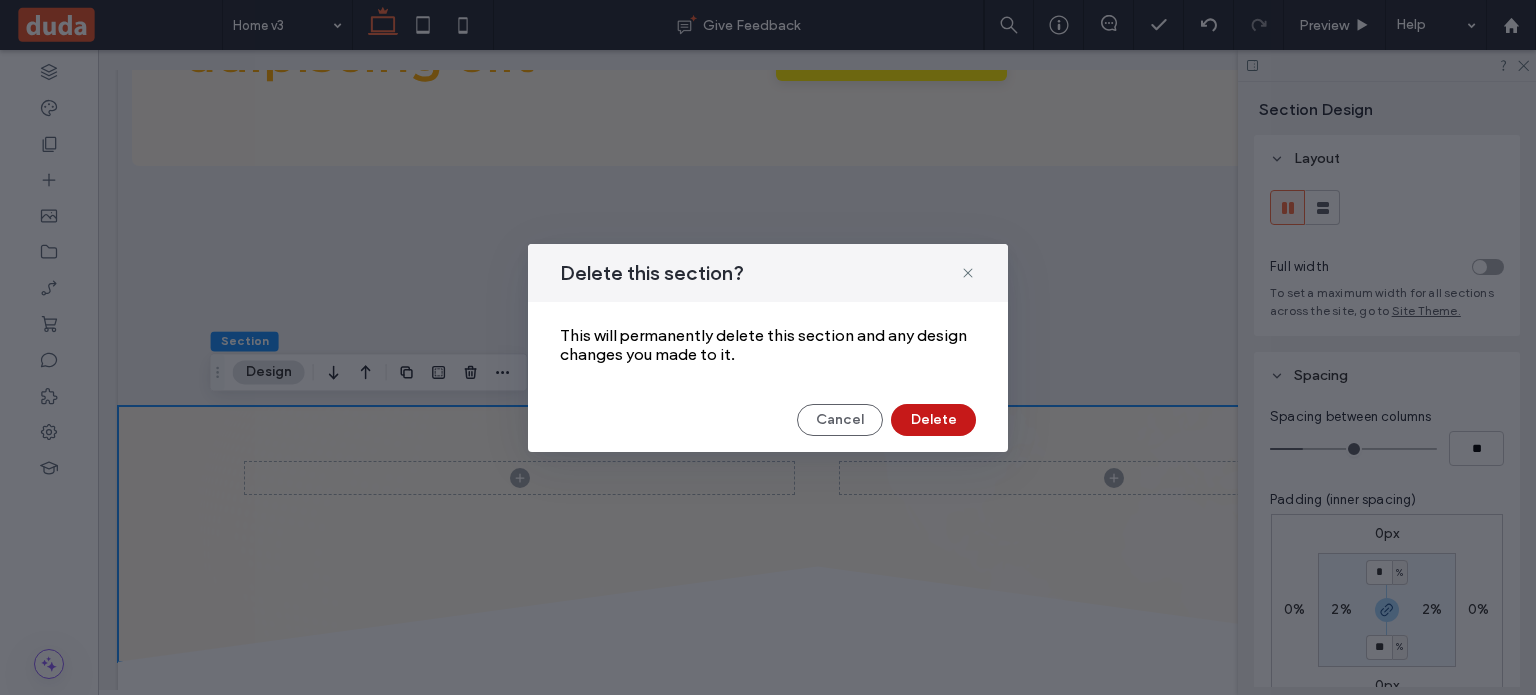 click on "Delete" at bounding box center (933, 420) 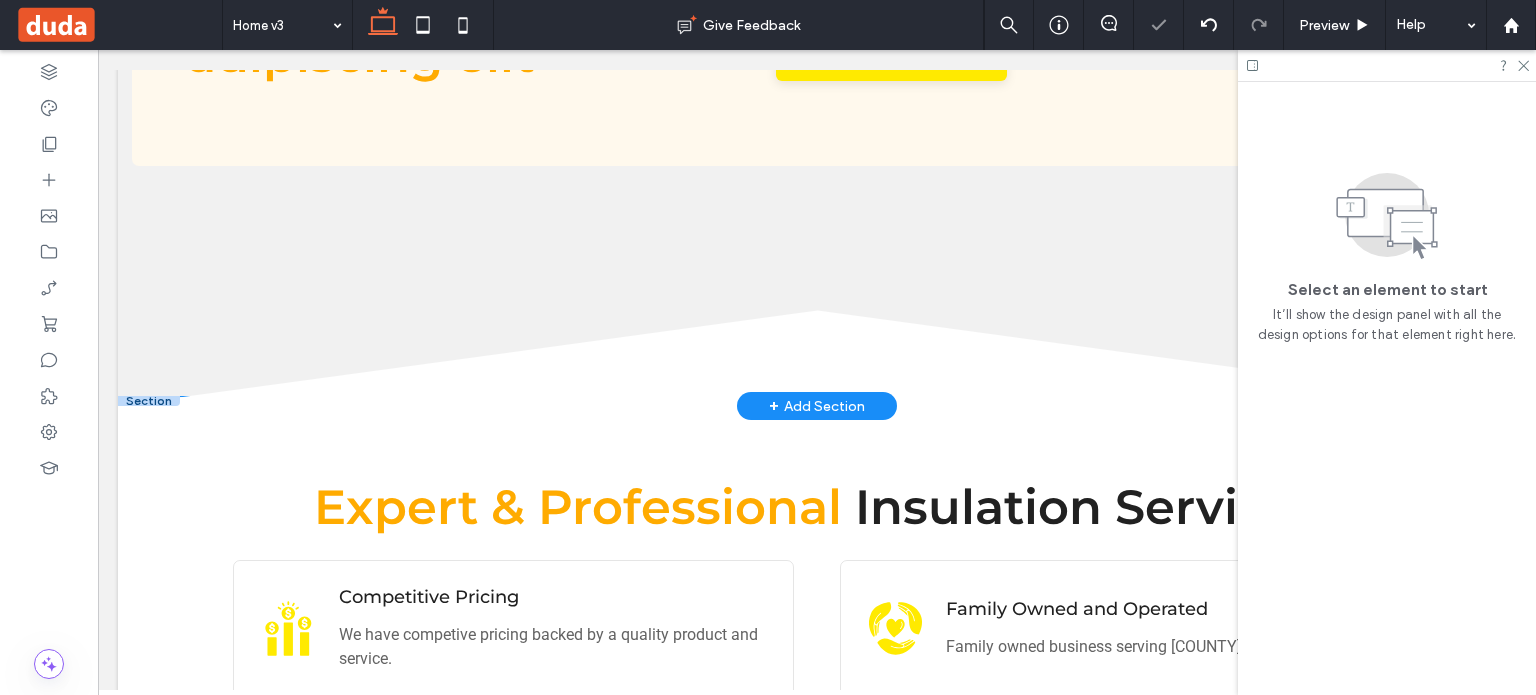 click at bounding box center (149, 401) 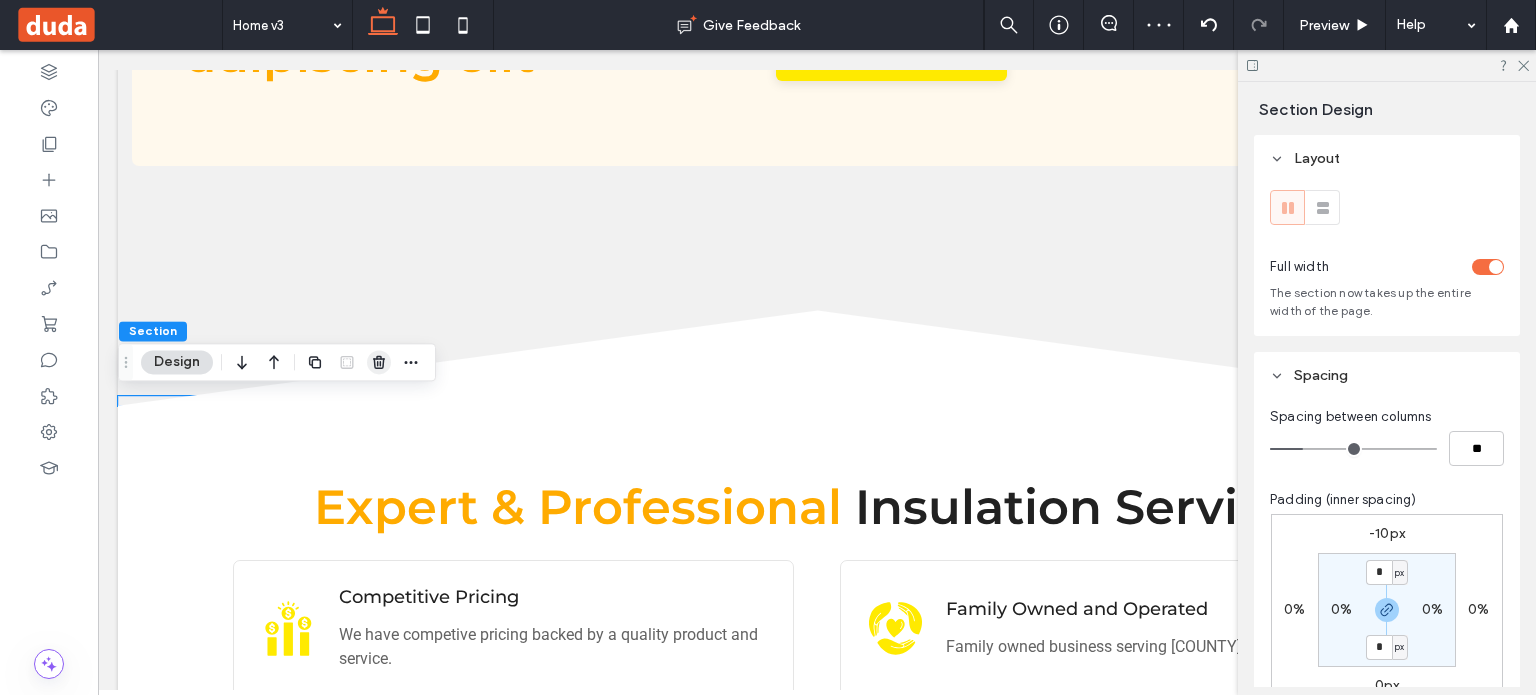 click 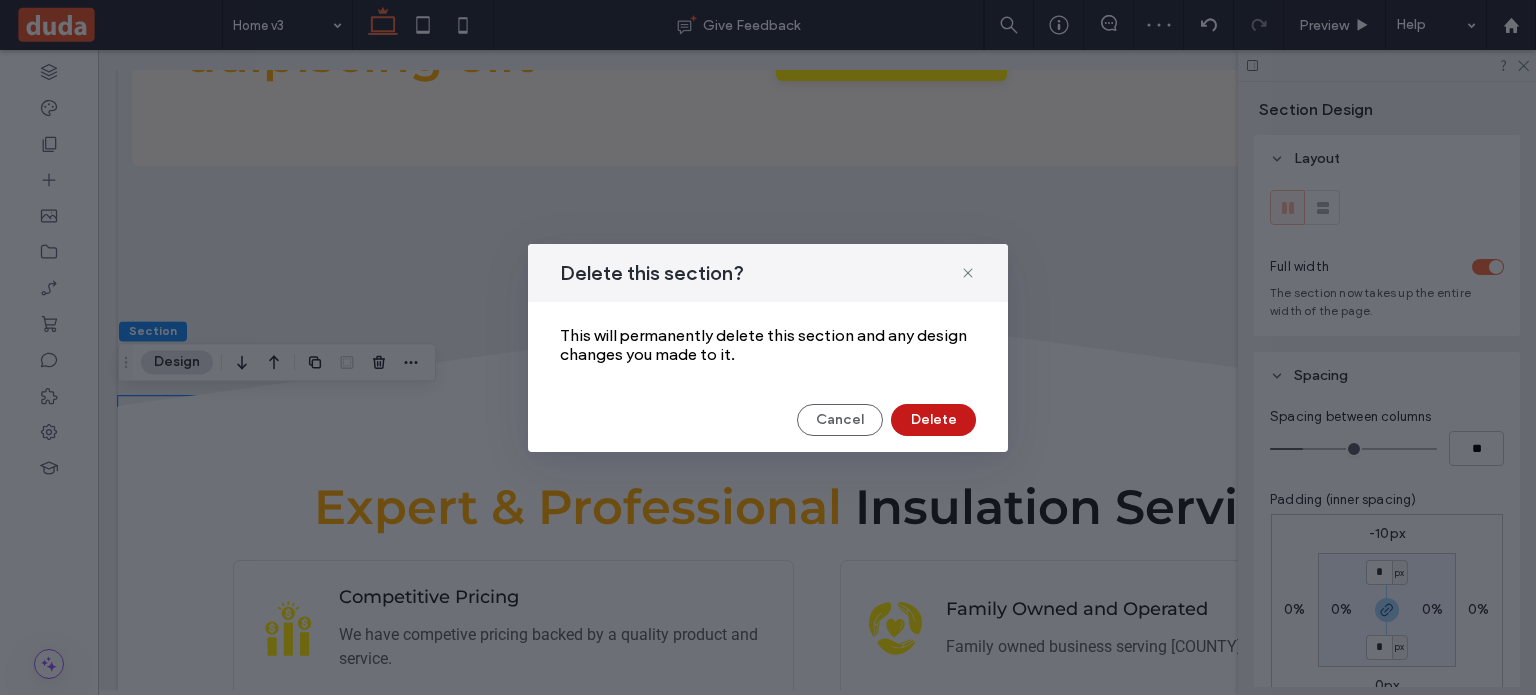 click on "Delete" at bounding box center [933, 420] 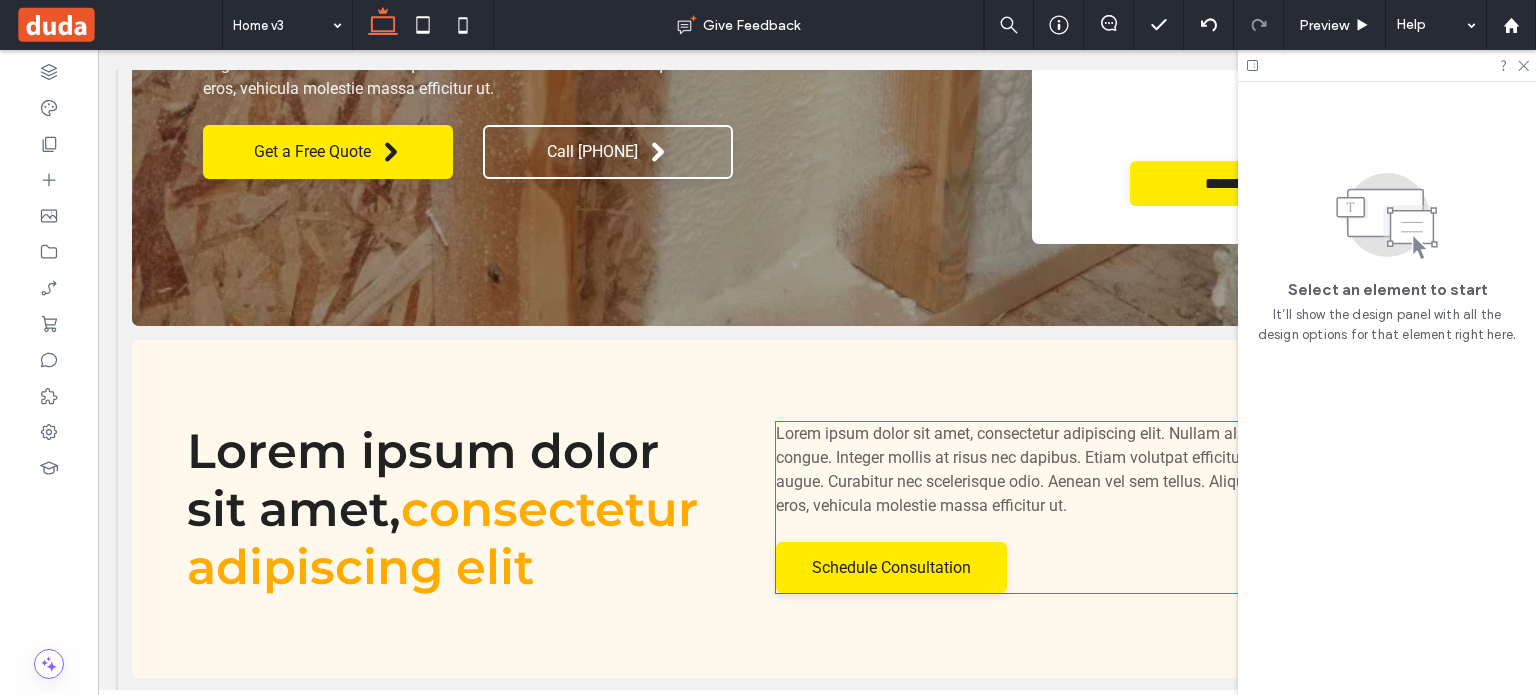 scroll, scrollTop: 599, scrollLeft: 0, axis: vertical 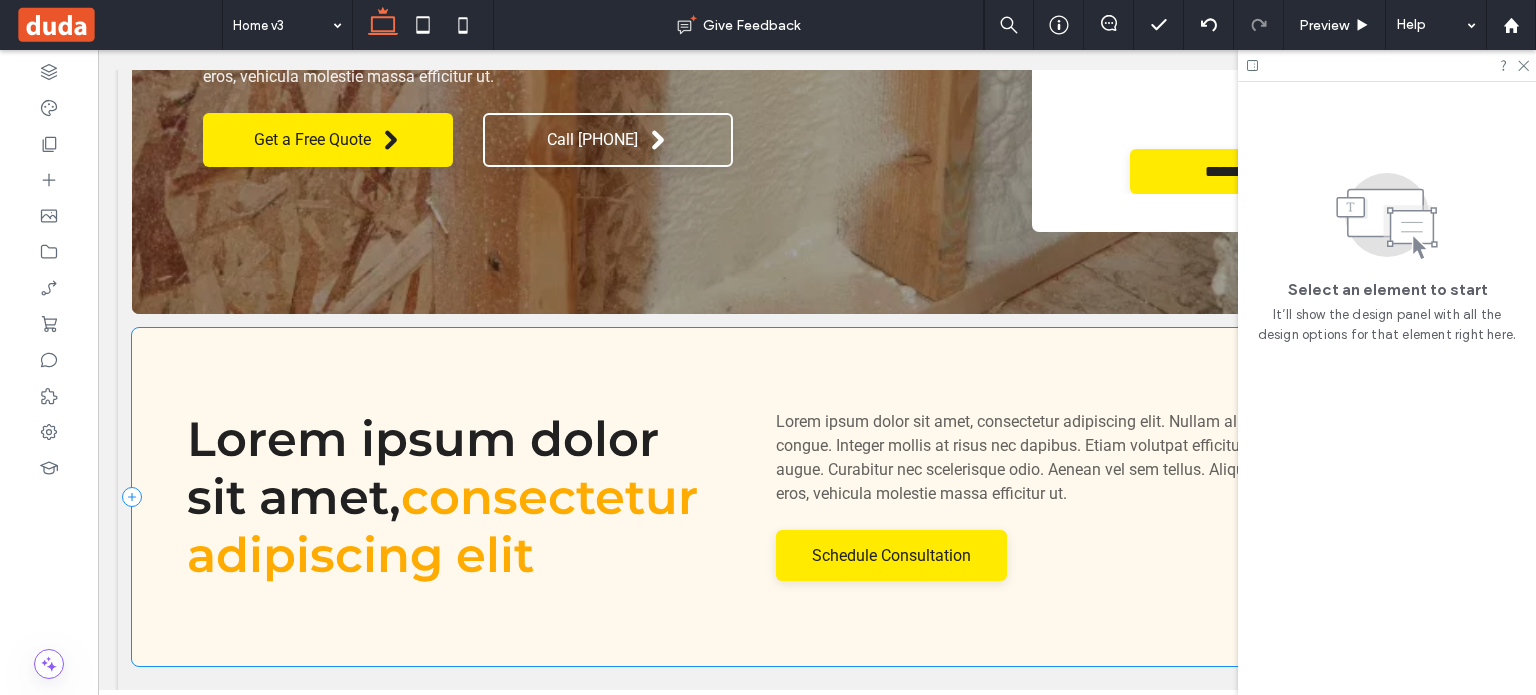 click on "Lorem ipsum dolor sit amet,  consectetur adipiscing elit
Lorem ipsum dolor sit amet, consectetur adipiscing elit. Nullam aliquam nisi ac sem tincidunt congue. Integer mollis at risus nec dapibus. Etiam volutpat efficitur orci. Phasellus eu justo augue. Curabitur nec scelerisque odio. Aenean vel sem tellus. Aliquam elementum tincidunt eros, vehicula molestie massa efficitur ut.
Schedule Consultation" at bounding box center [817, 497] 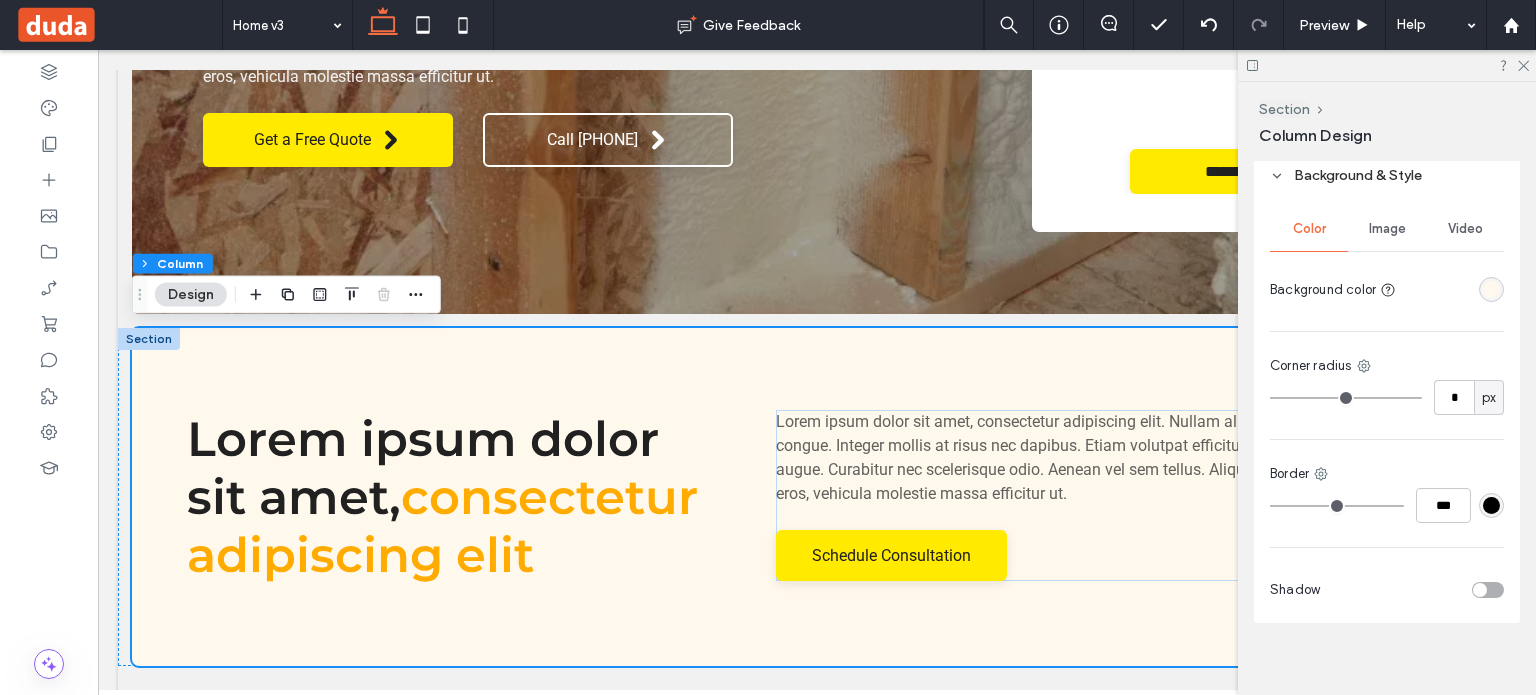 scroll, scrollTop: 1076, scrollLeft: 0, axis: vertical 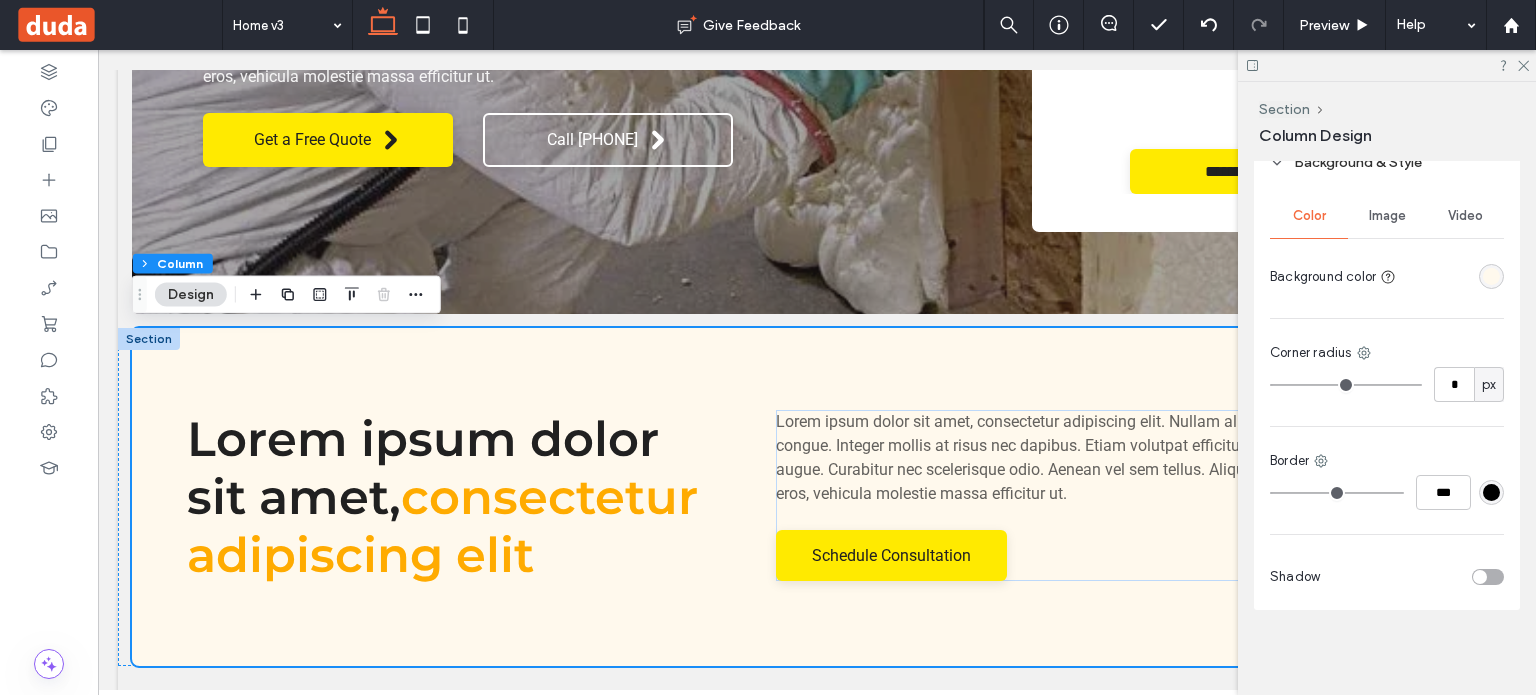 click on "Image" at bounding box center (1387, 216) 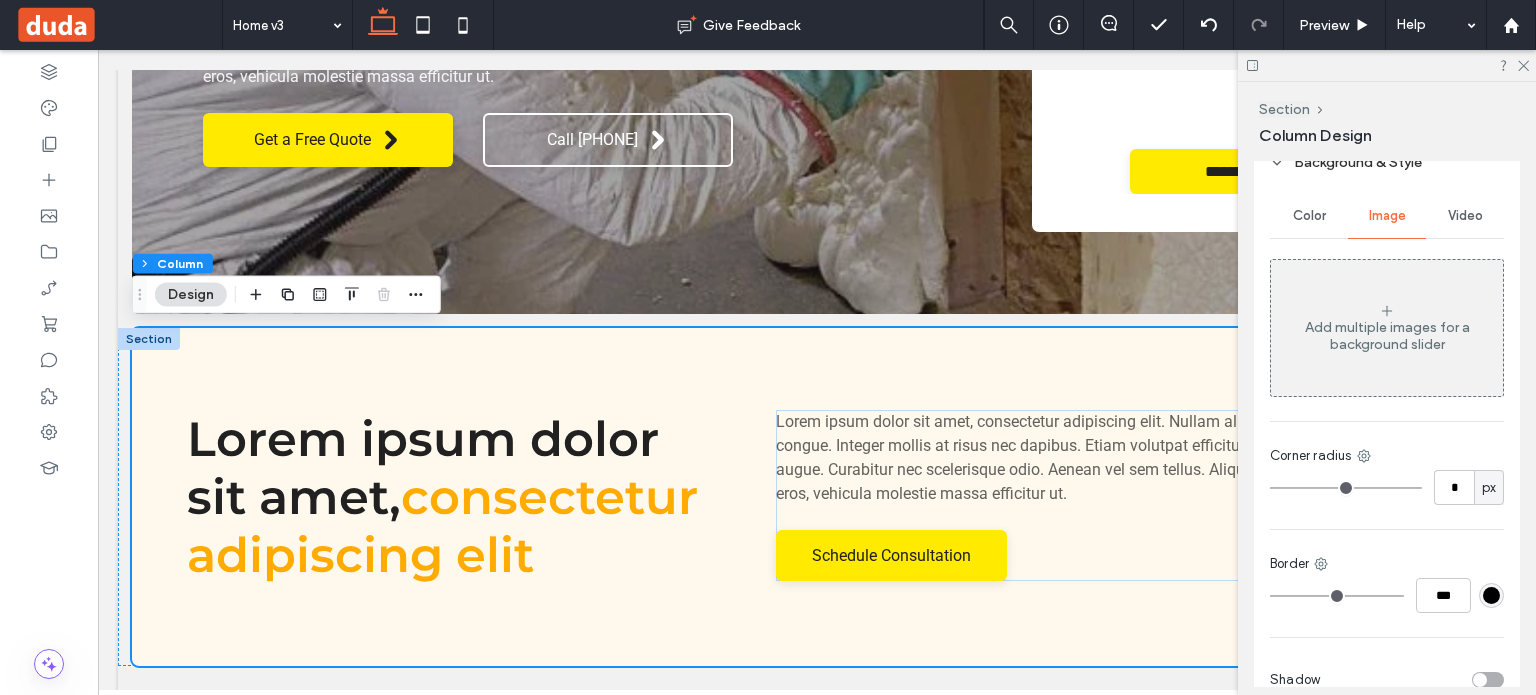 click 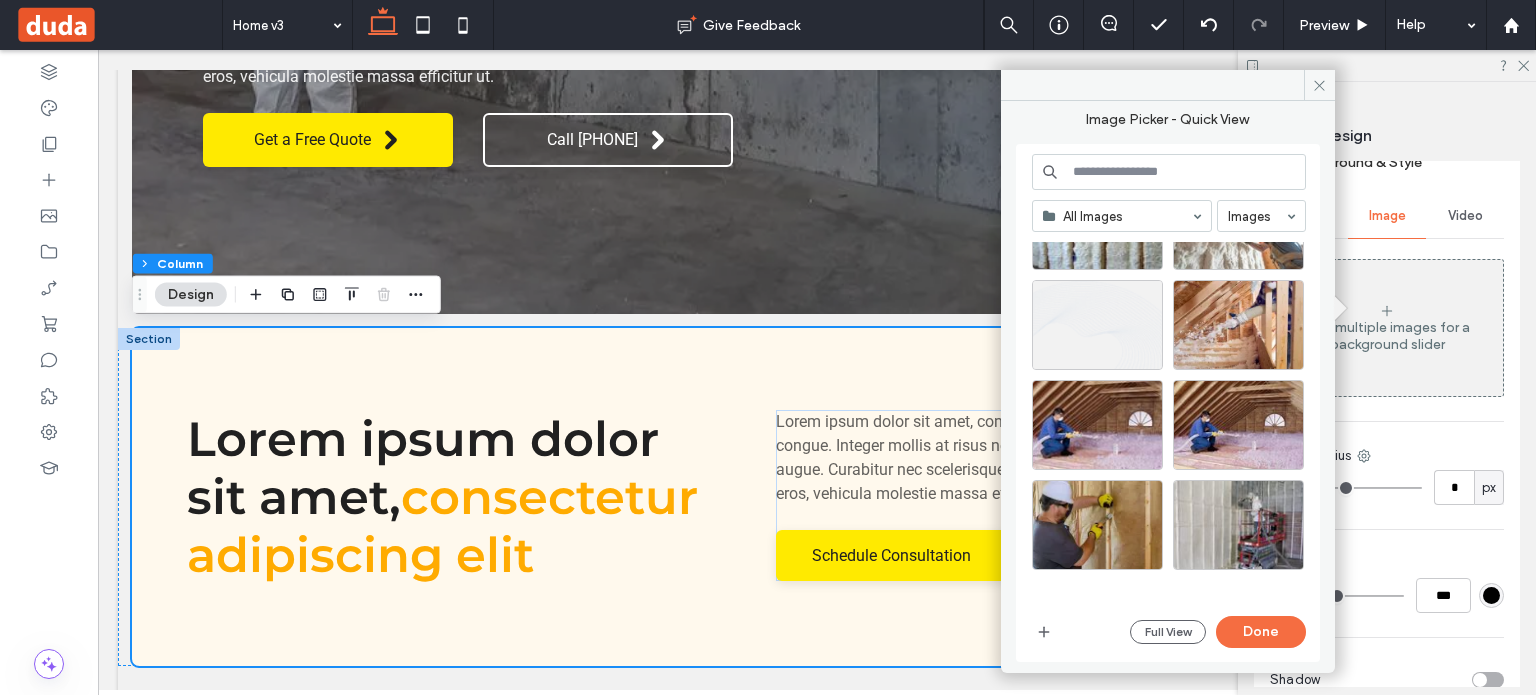 scroll, scrollTop: 800, scrollLeft: 0, axis: vertical 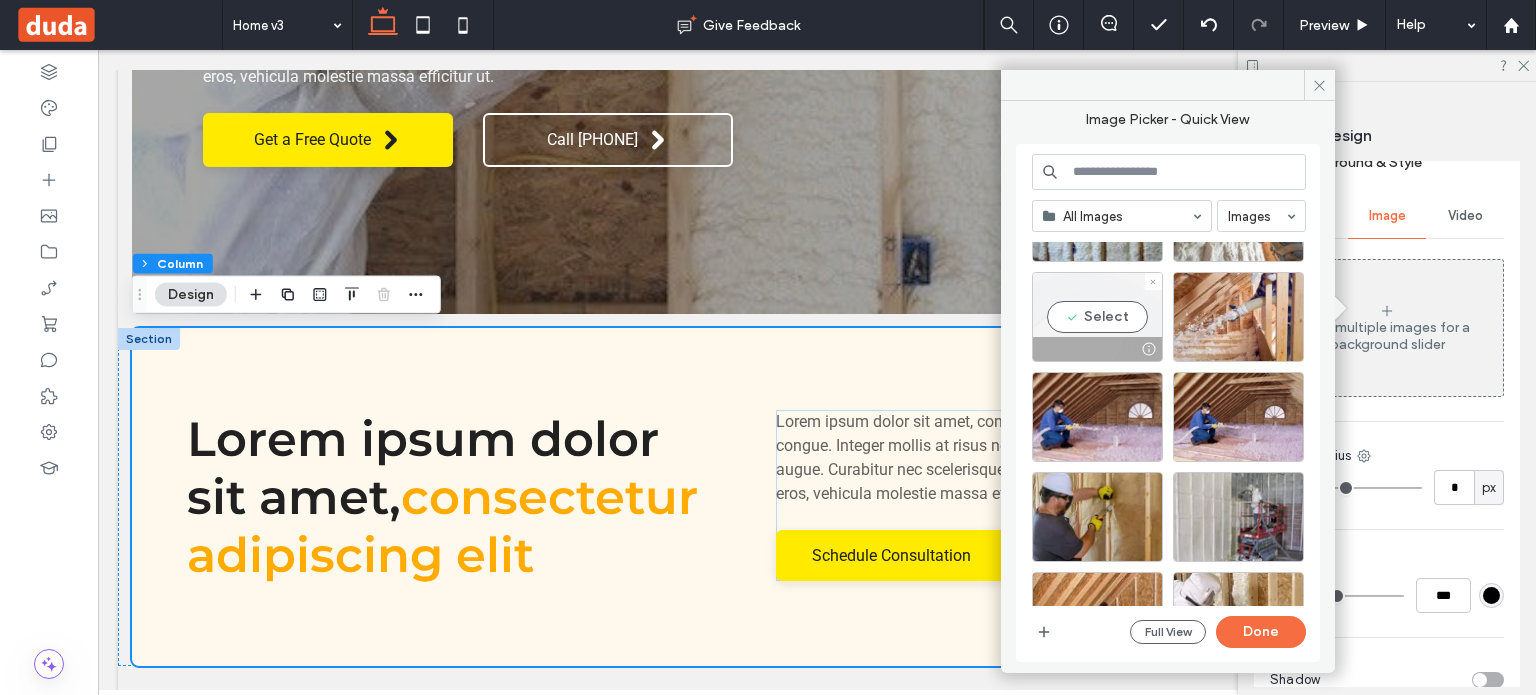 click on "Select" at bounding box center [1097, 317] 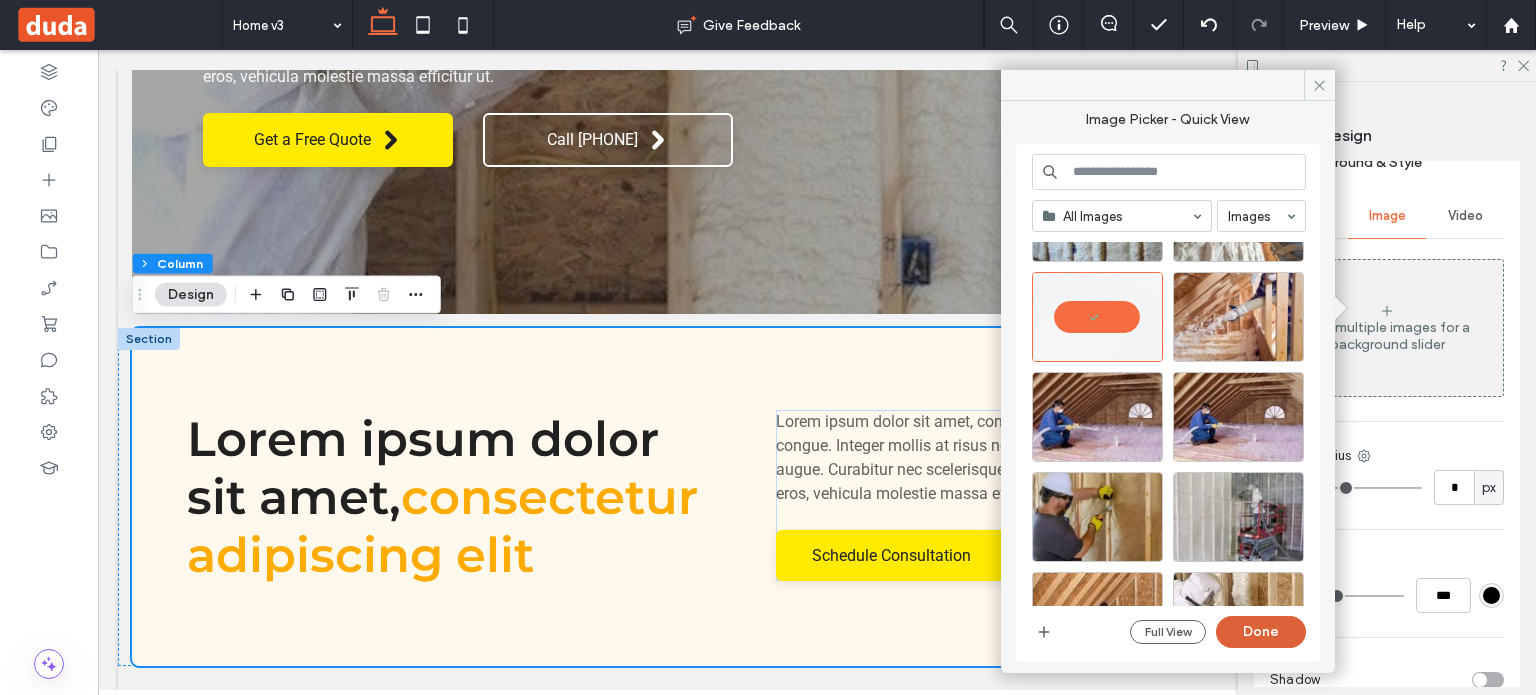 click on "Done" at bounding box center (1261, 632) 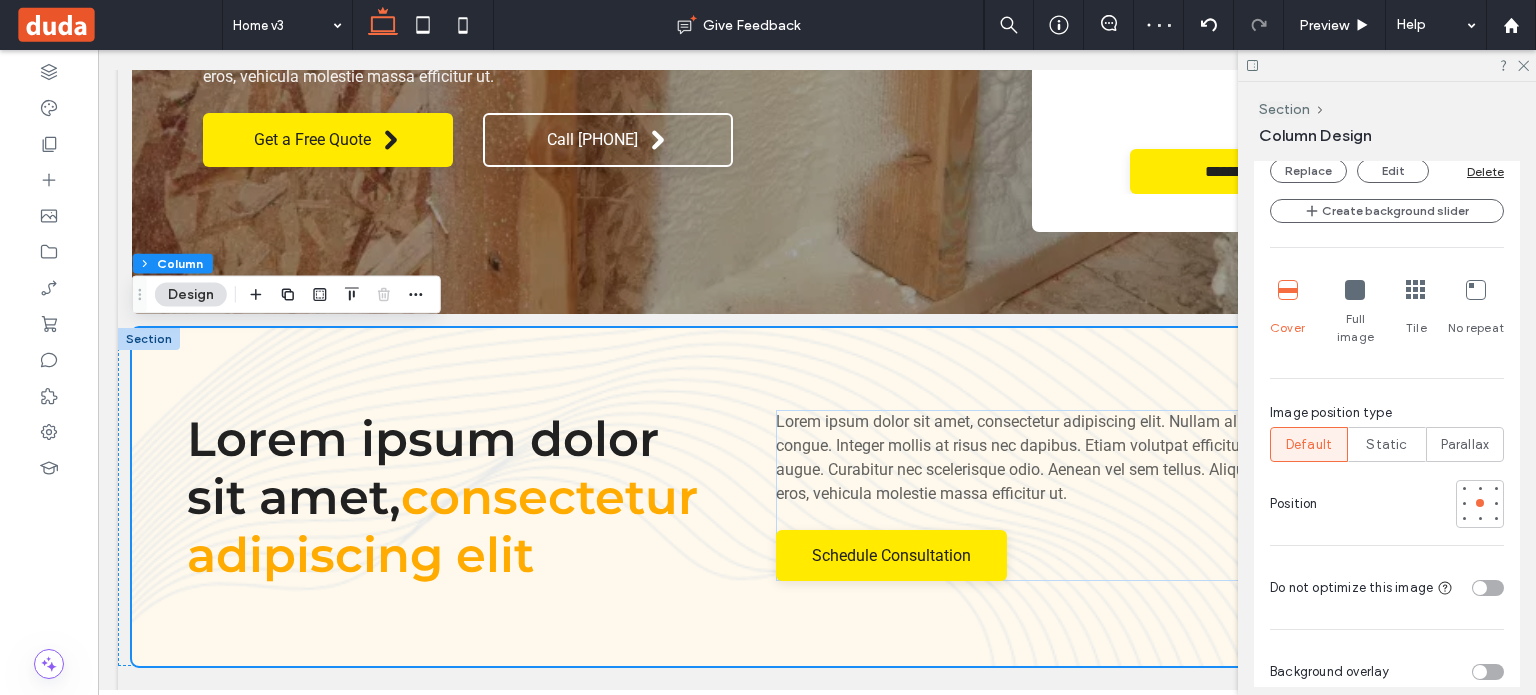 scroll, scrollTop: 1376, scrollLeft: 0, axis: vertical 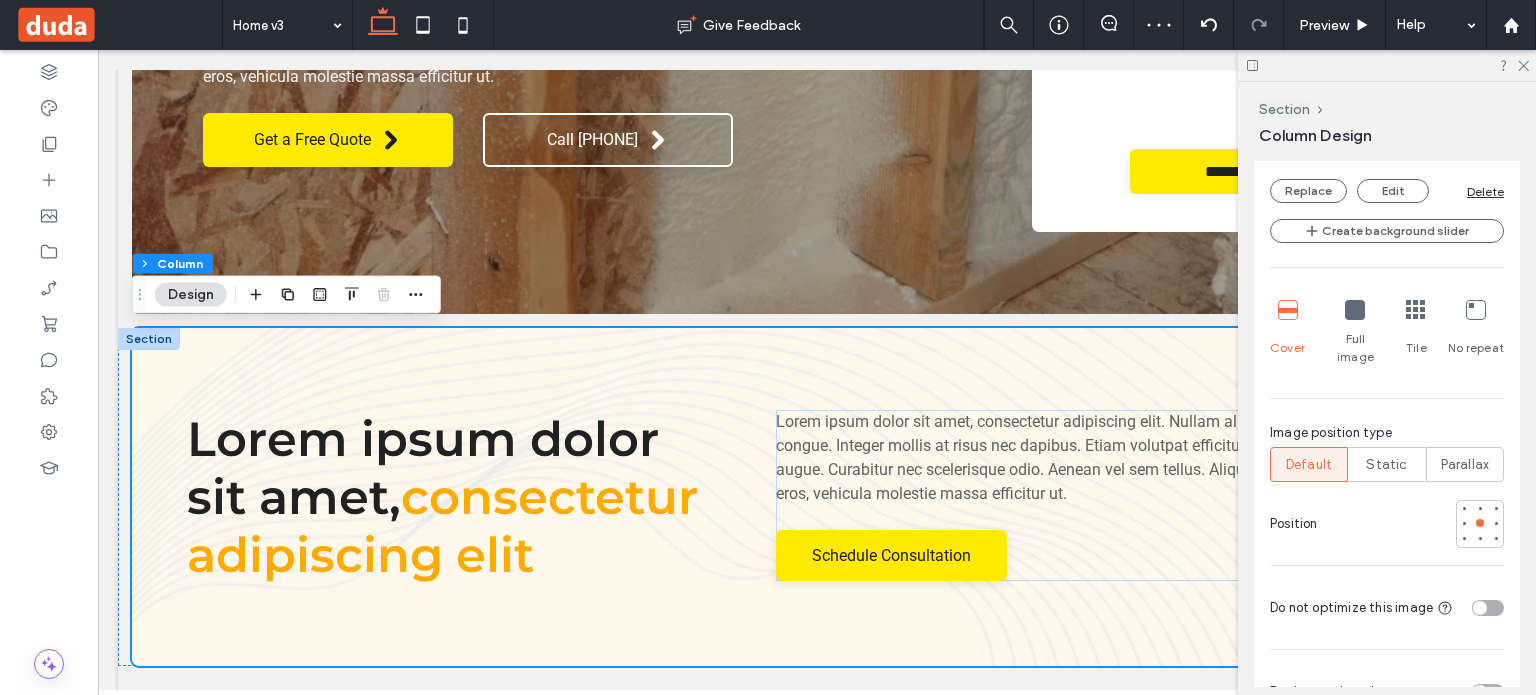 click at bounding box center (1355, 310) 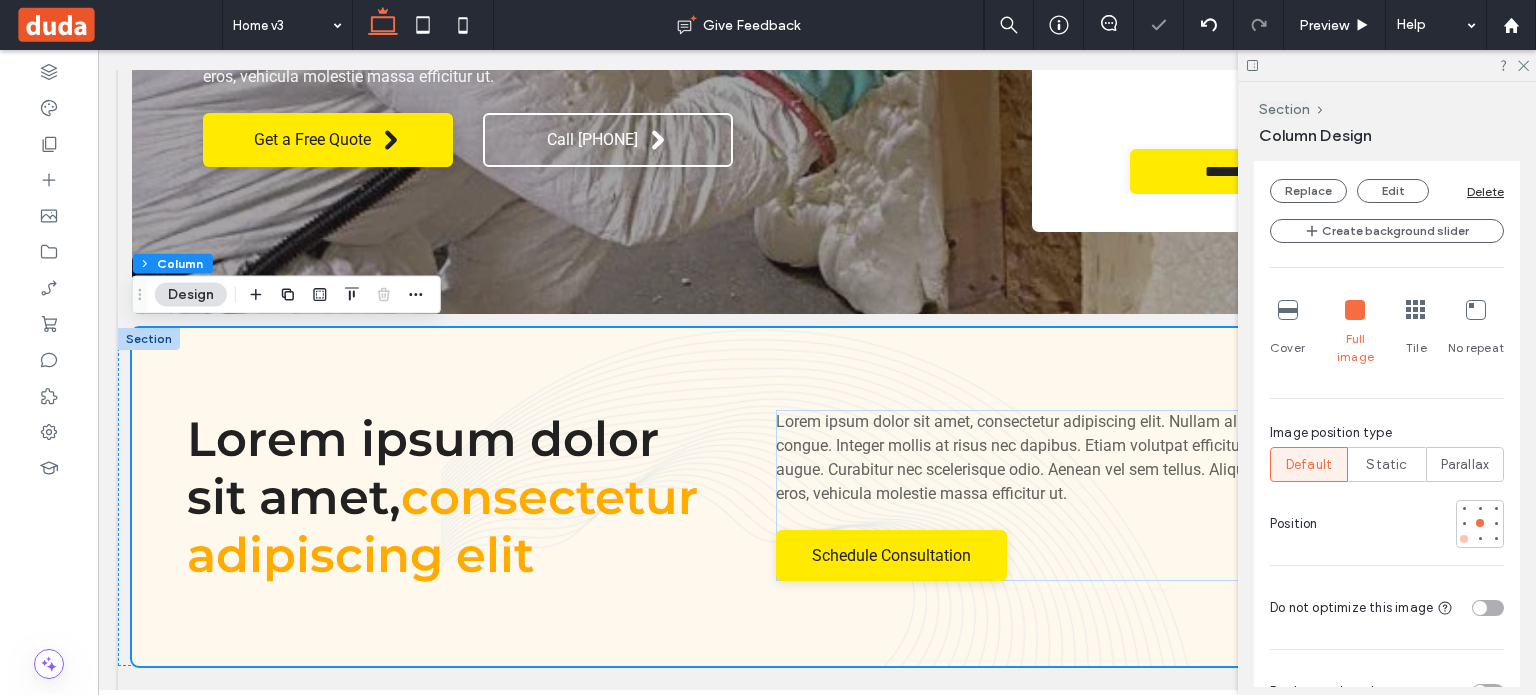 click at bounding box center [1464, 539] 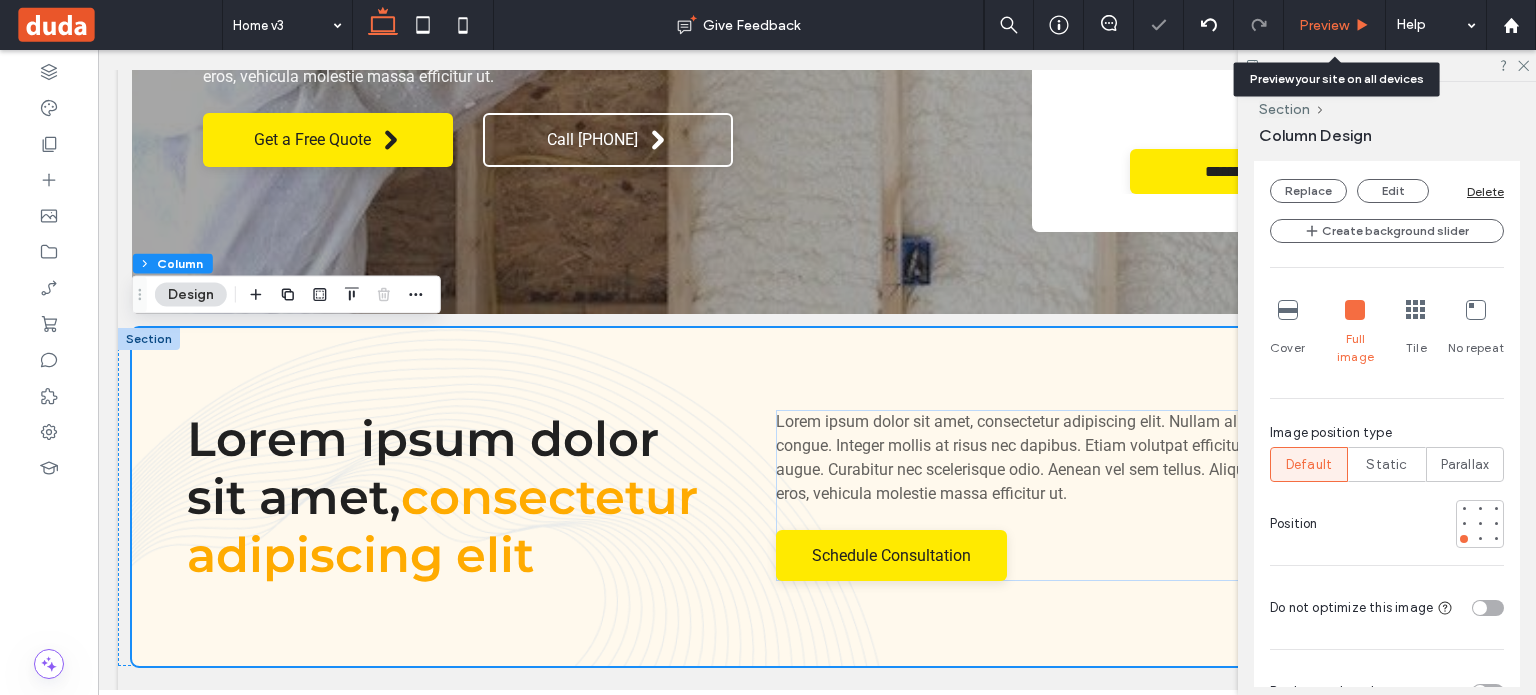 click on "Preview" at bounding box center [1324, 25] 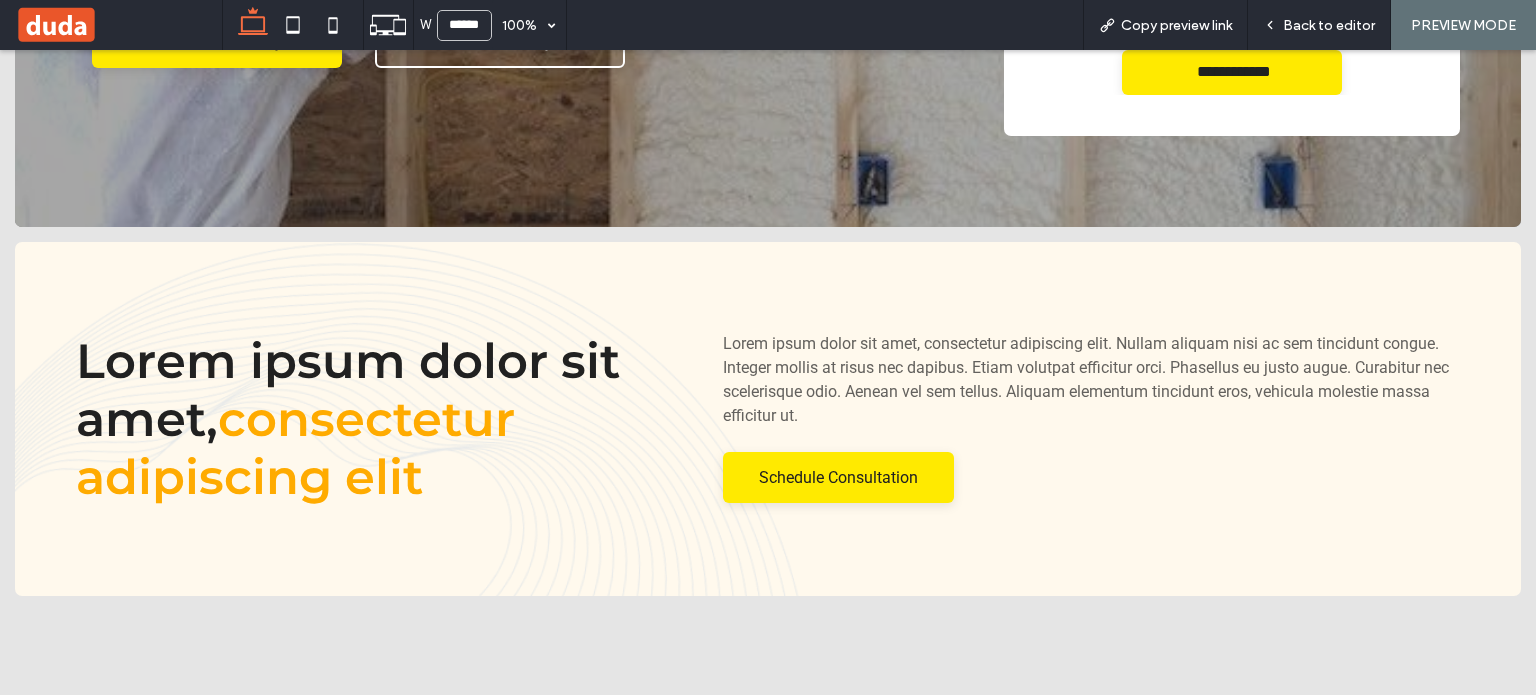 scroll, scrollTop: 700, scrollLeft: 0, axis: vertical 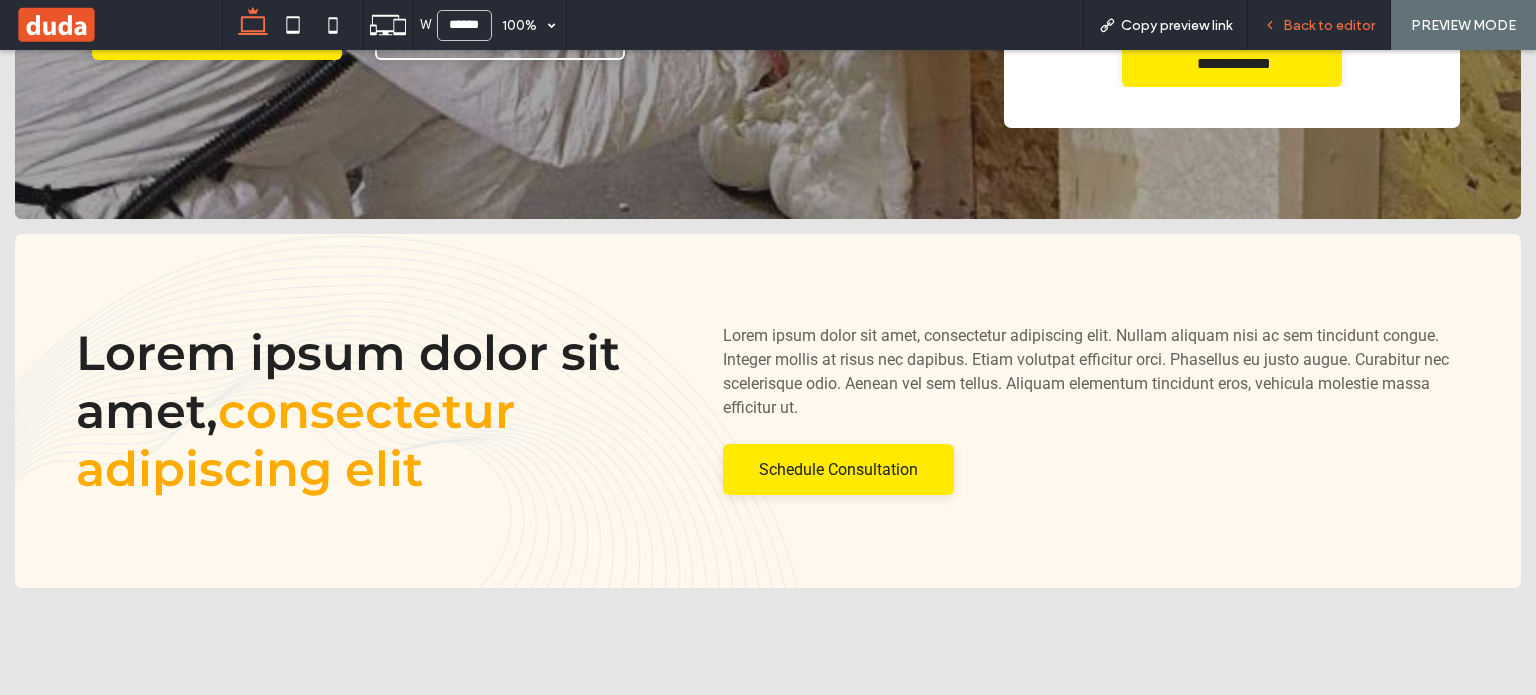 click on "Back to editor" at bounding box center (1319, 25) 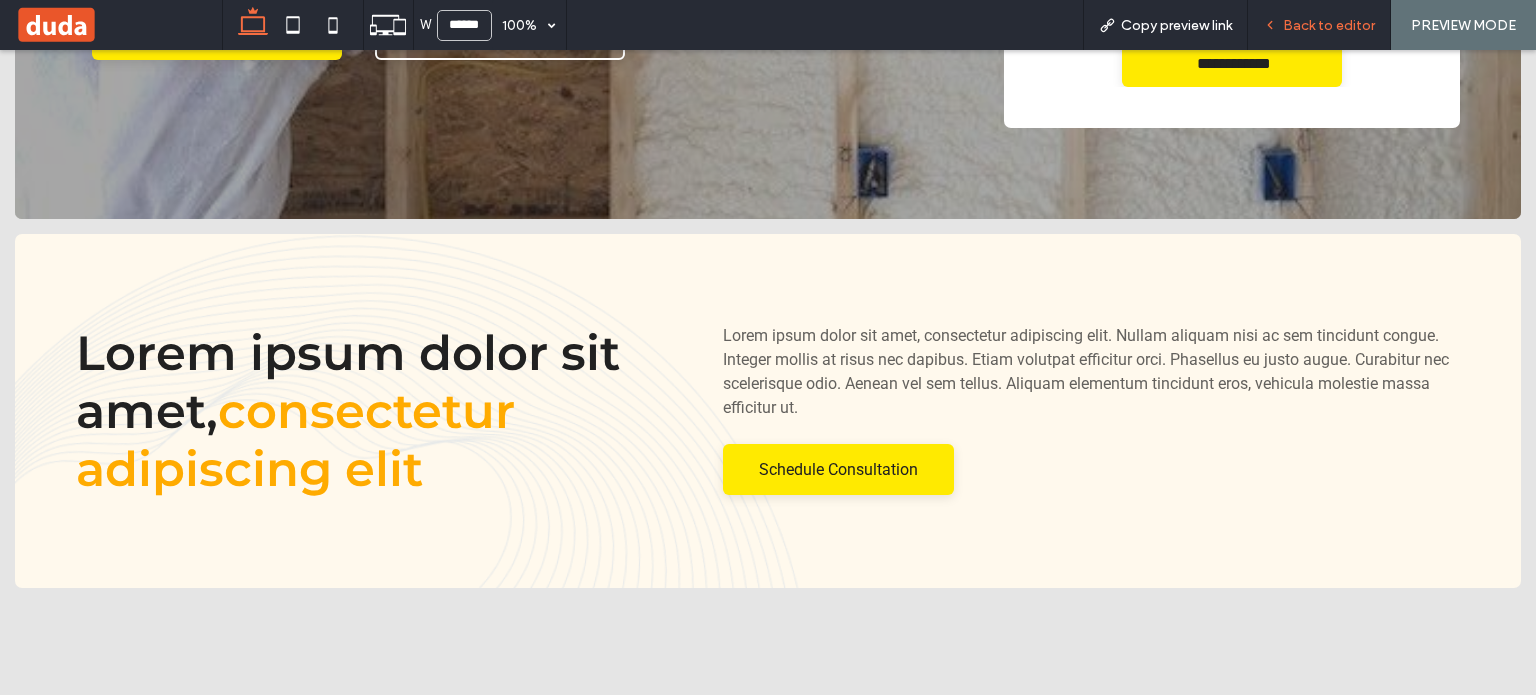 click on "Back to editor" at bounding box center (1329, 25) 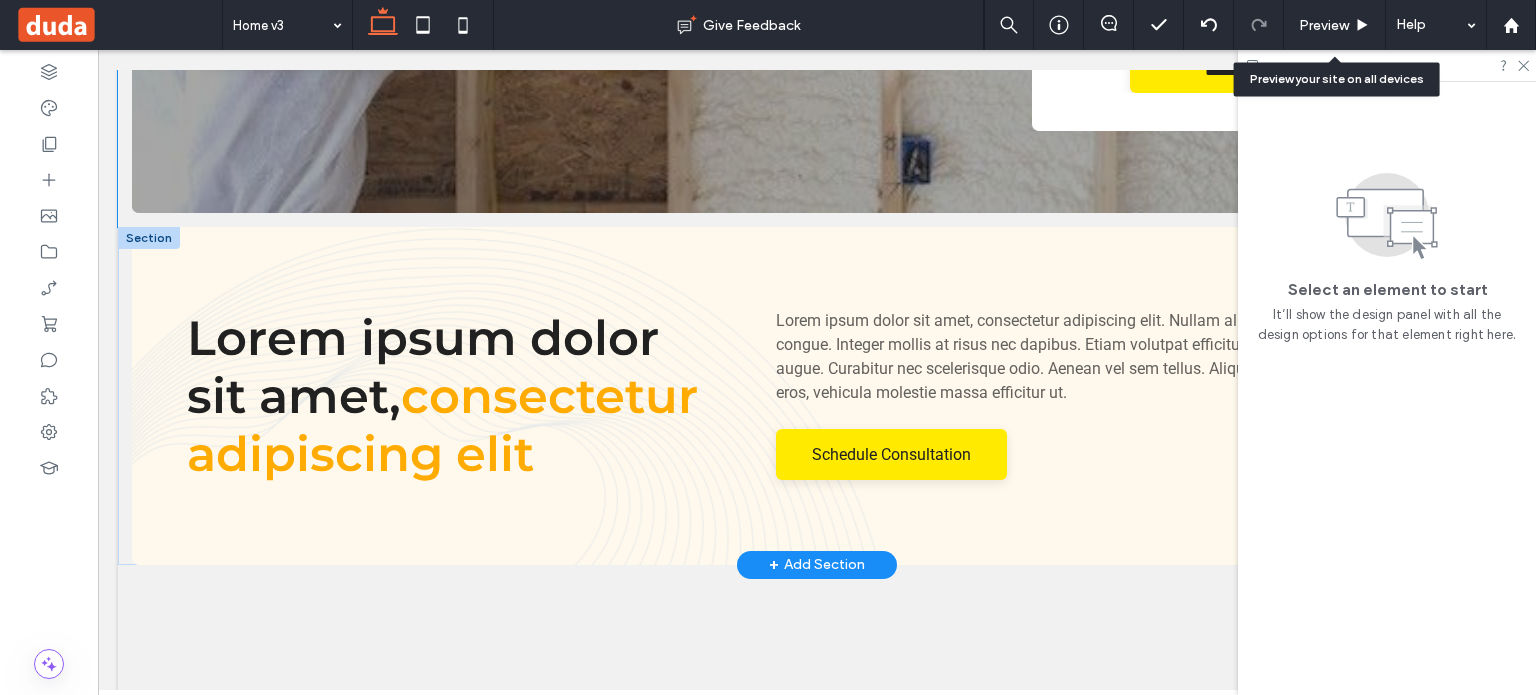 click on "Lorem ipsum dolor sit amet,  consectetur adipiscing elit
Lorem ipsum dolor sit amet, consectetur adipiscing elit. Nullam aliquam nisi ac sem tincidunt congue. Integer mollis at risus nec dapibus. Etiam volutpat efficitur orci. Phasellus eu justo augue. Curabitur nec scelerisque odio. Aenean vel sem tellus. Aliquam elementum tincidunt eros, vehicula molestie massa efficitur ut.
Schedule Consultation" at bounding box center (817, 396) 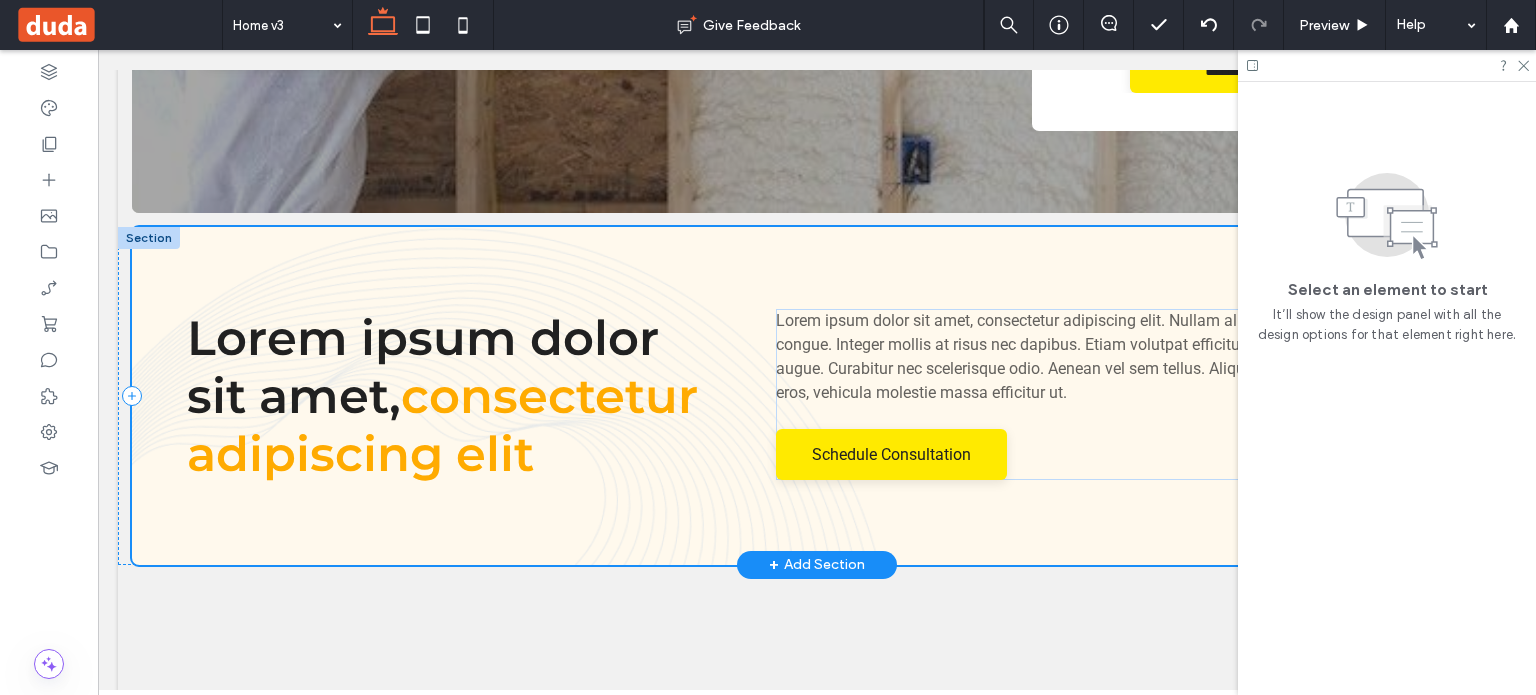 scroll, scrollTop: 700, scrollLeft: 0, axis: vertical 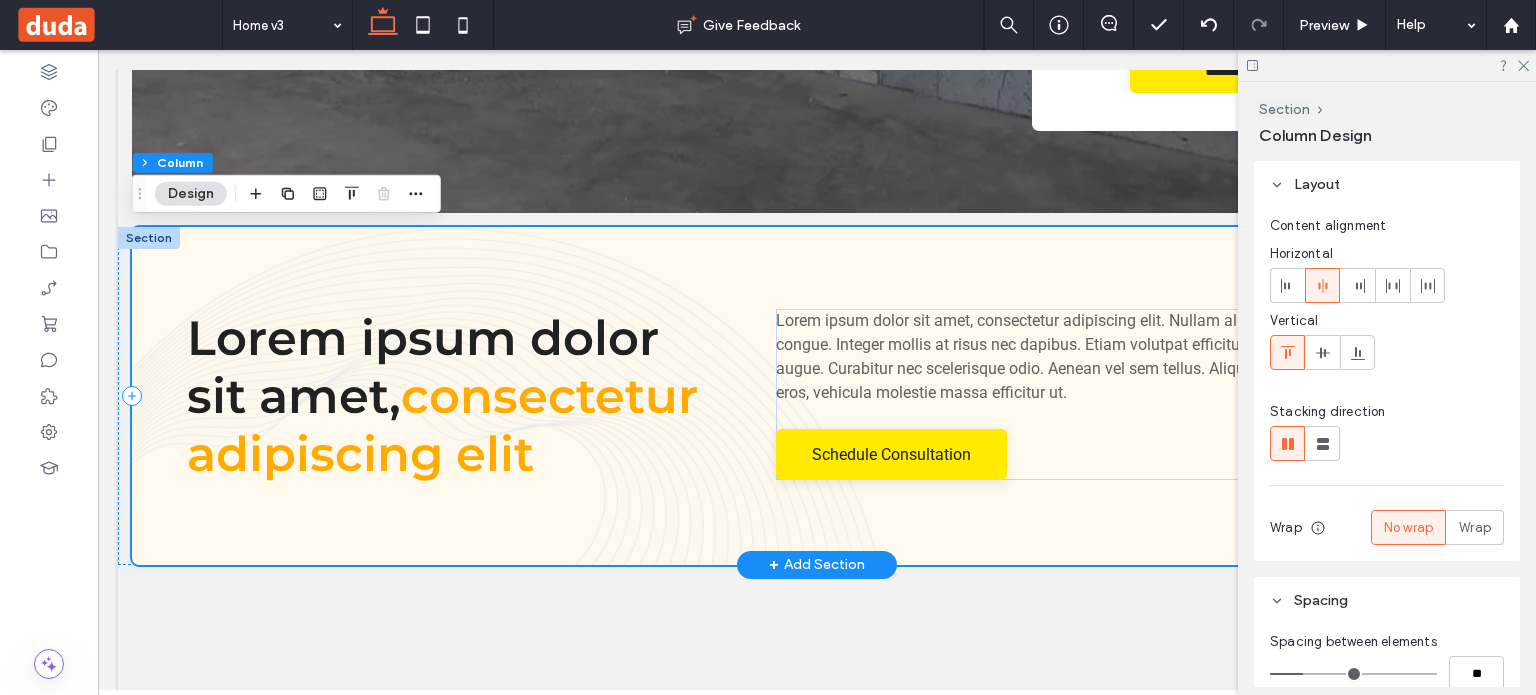 click on "Lorem ipsum dolor sit amet,  consectetur adipiscing elit
Lorem ipsum dolor sit amet, consectetur adipiscing elit. Nullam aliquam nisi ac sem tincidunt congue. Integer mollis at risus nec dapibus. Etiam volutpat efficitur orci. Phasellus eu justo augue. Curabitur nec scelerisque odio. Aenean vel sem tellus. Aliquam elementum tincidunt eros, vehicula molestie massa efficitur ut.
Schedule Consultation" at bounding box center [817, 396] 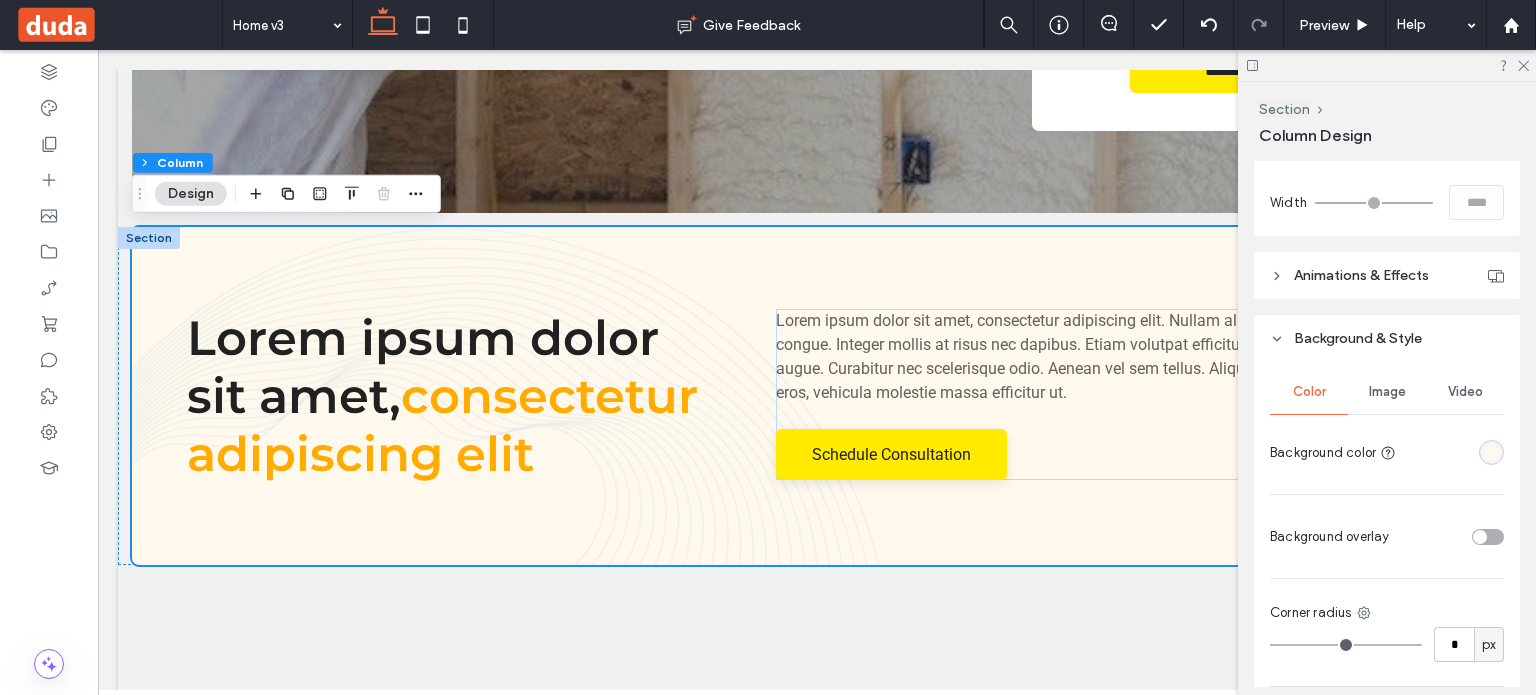 click on "Image" at bounding box center (1387, 392) 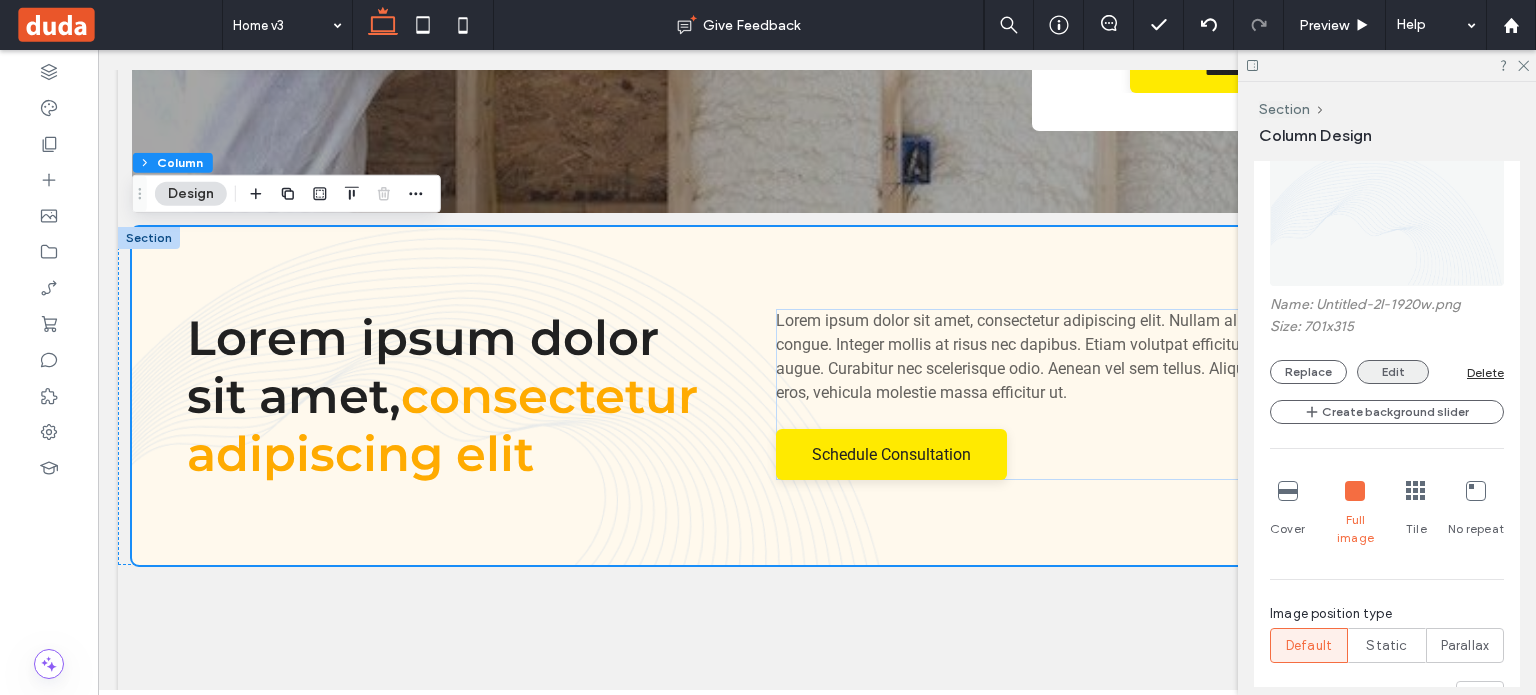 scroll, scrollTop: 1200, scrollLeft: 0, axis: vertical 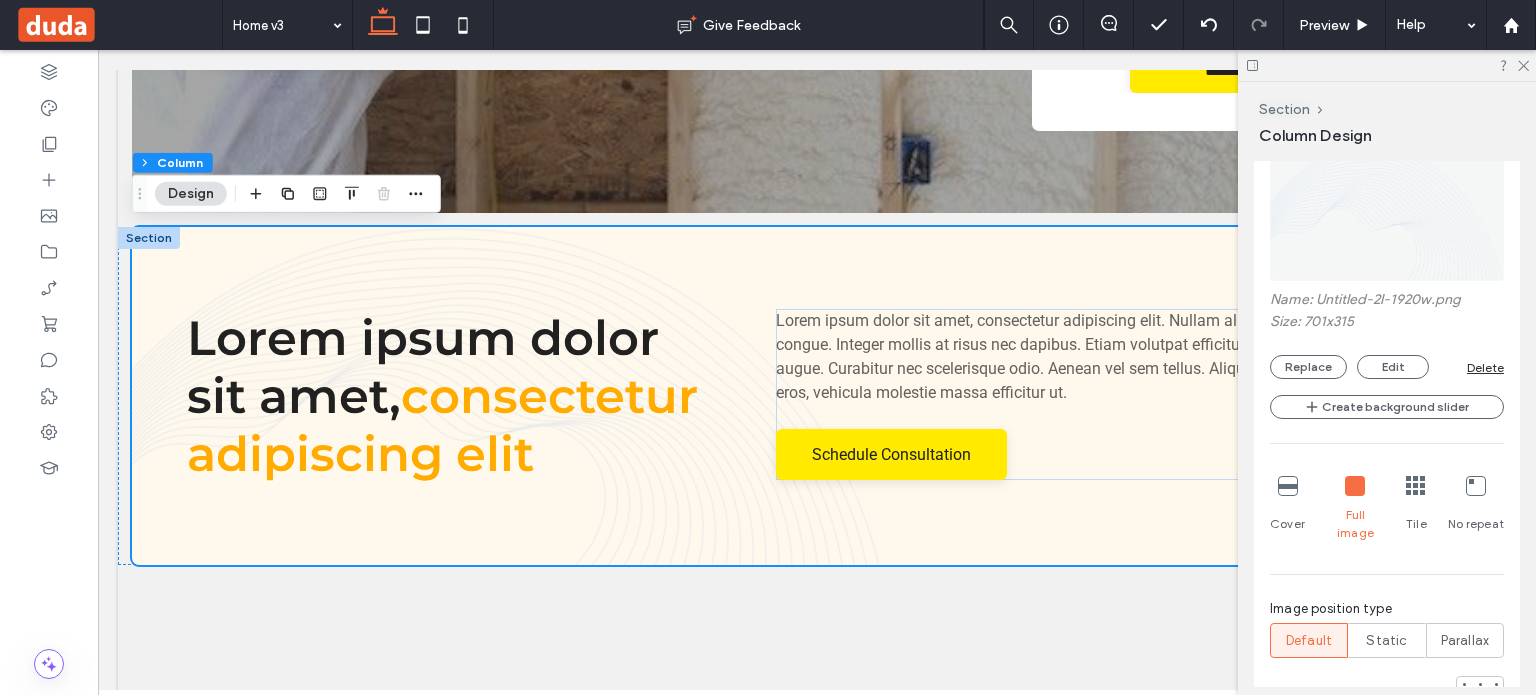 click on "Name: Untitled-2l-1920w.png Size: 701x315 Replace Edit Delete" at bounding box center (1387, 335) 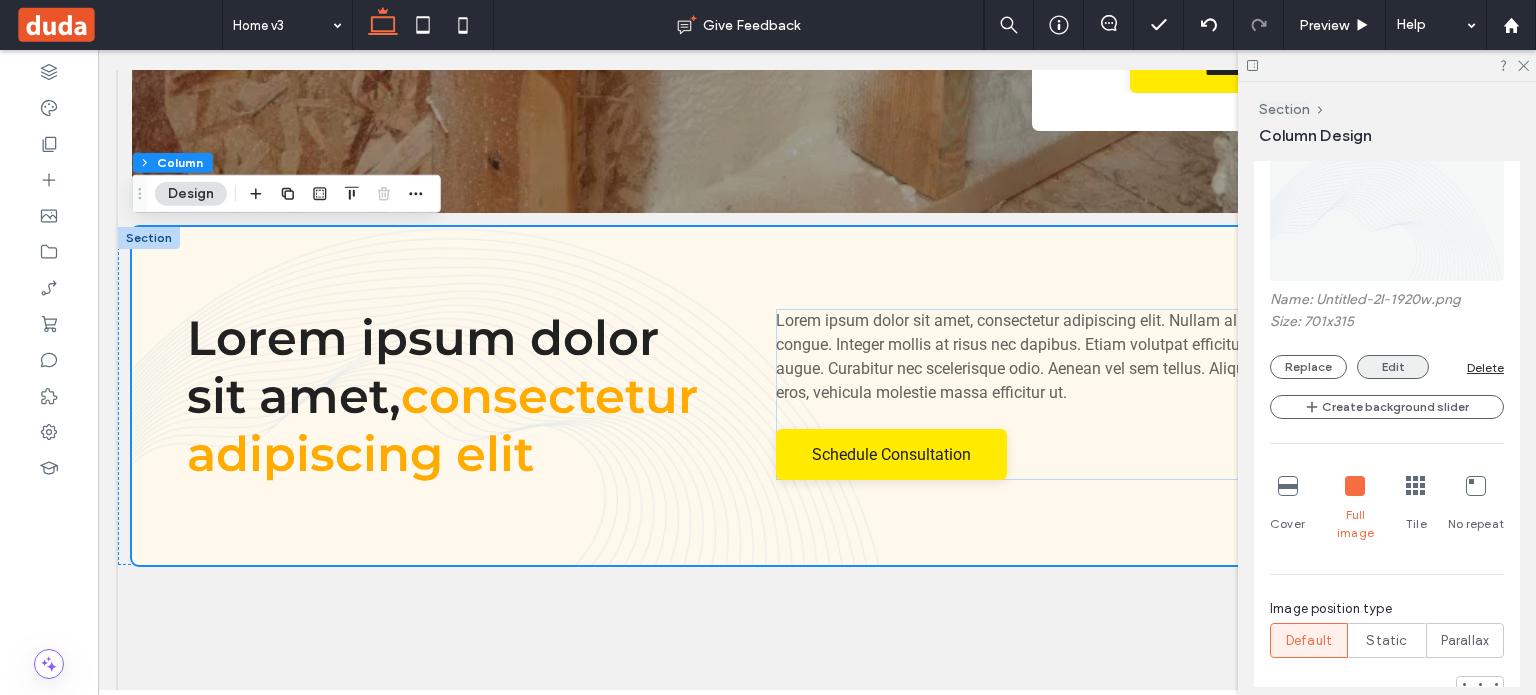 click on "Edit" at bounding box center [1393, 367] 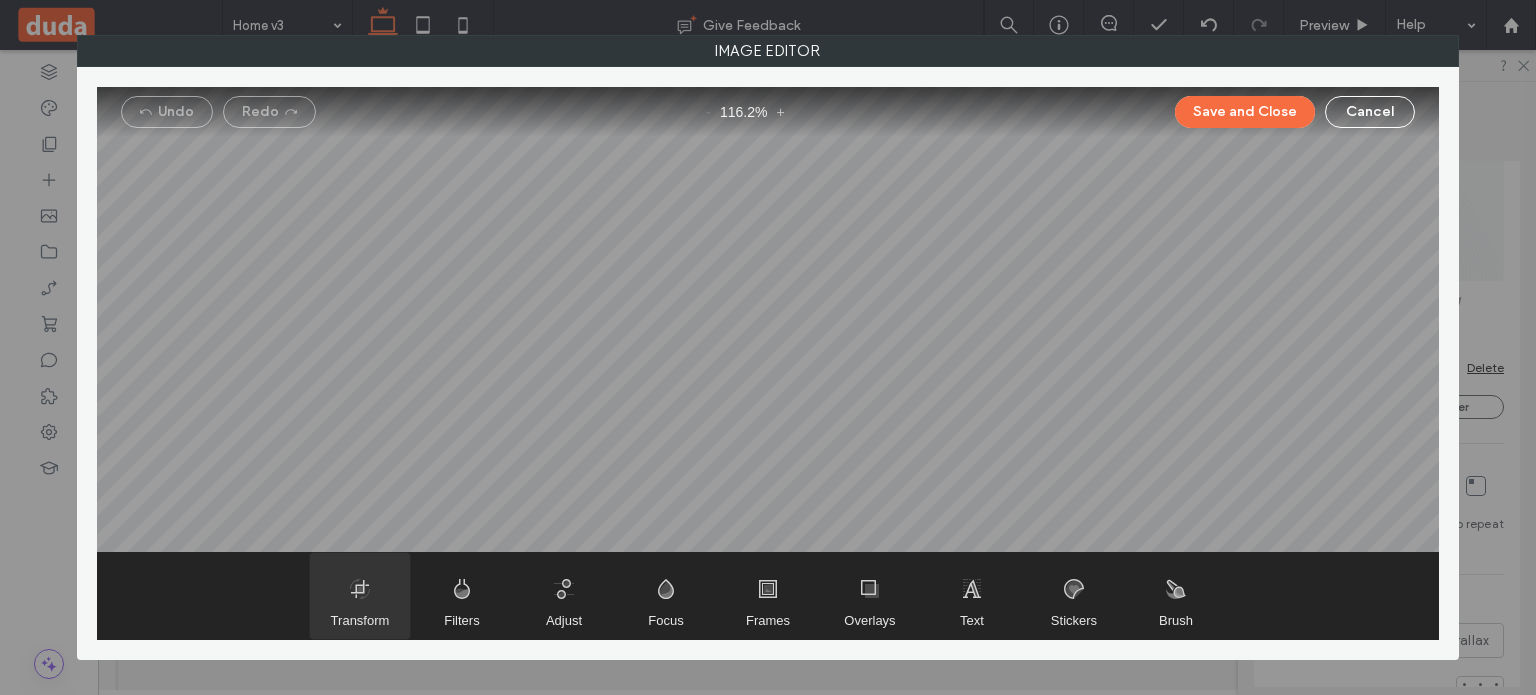 click at bounding box center (360, 596) 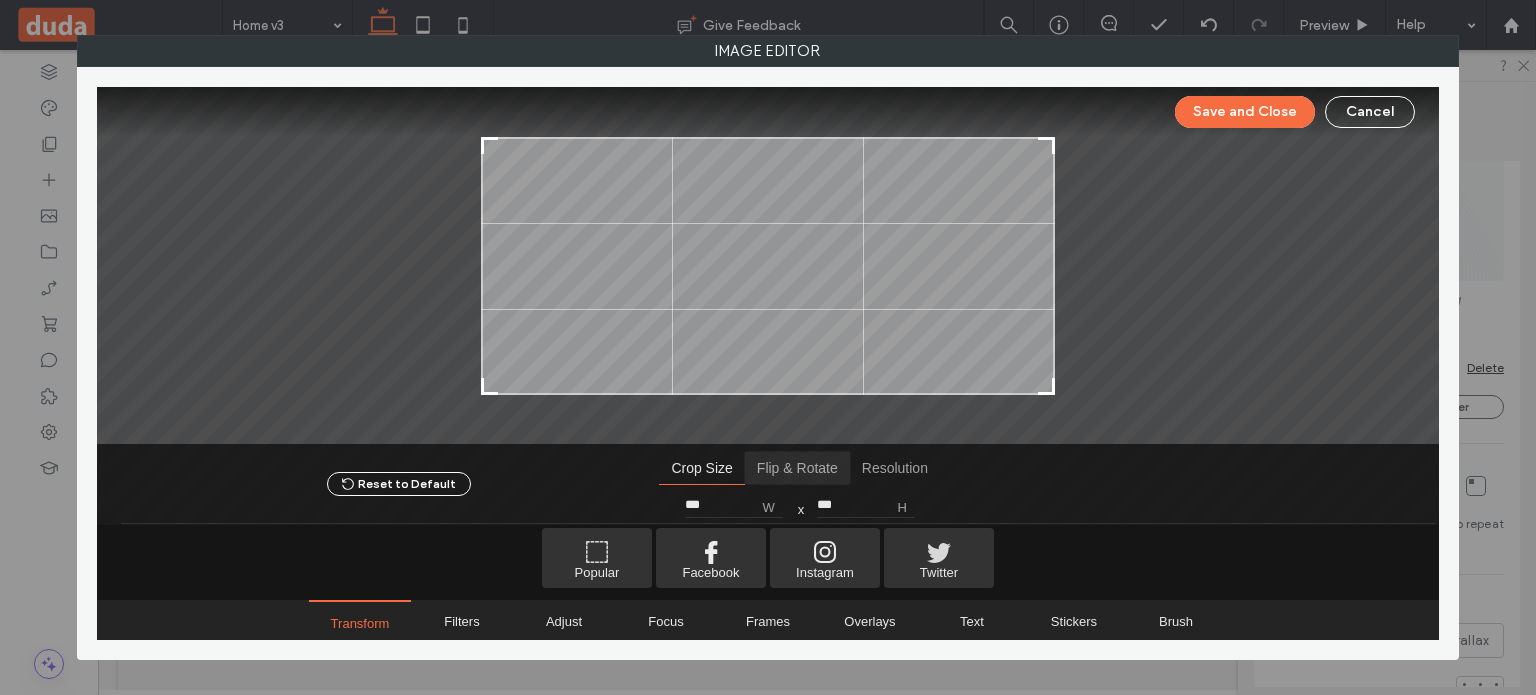 click at bounding box center [797, 468] 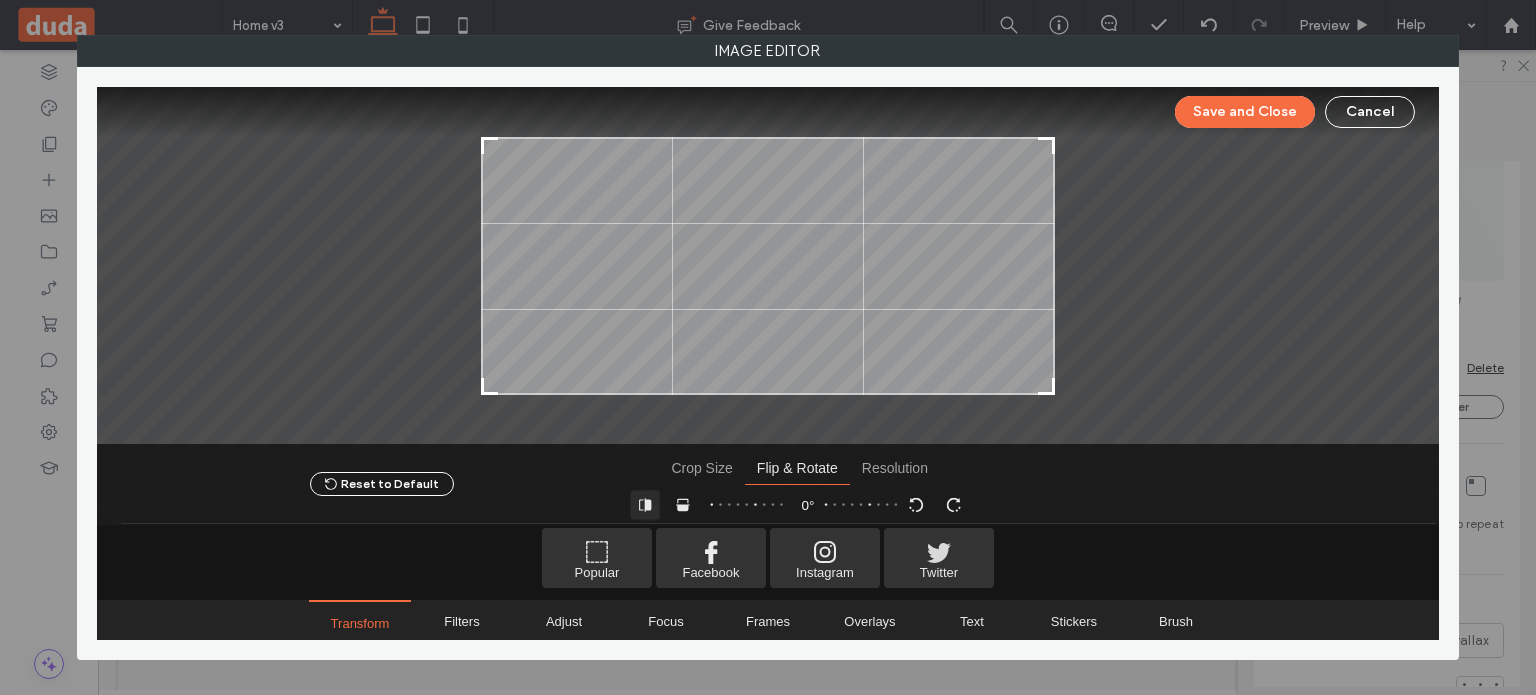 click at bounding box center [645, 504] 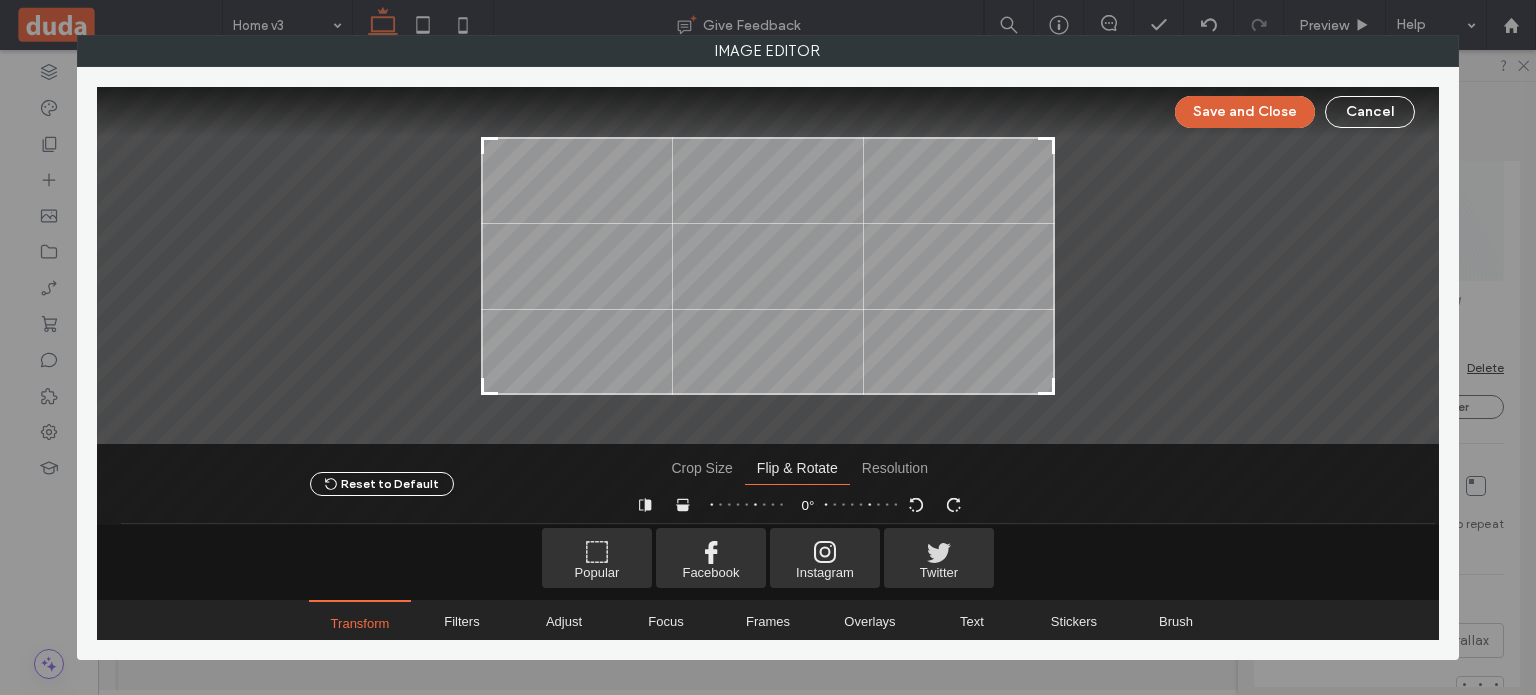 click on "Save and Close" at bounding box center (1245, 112) 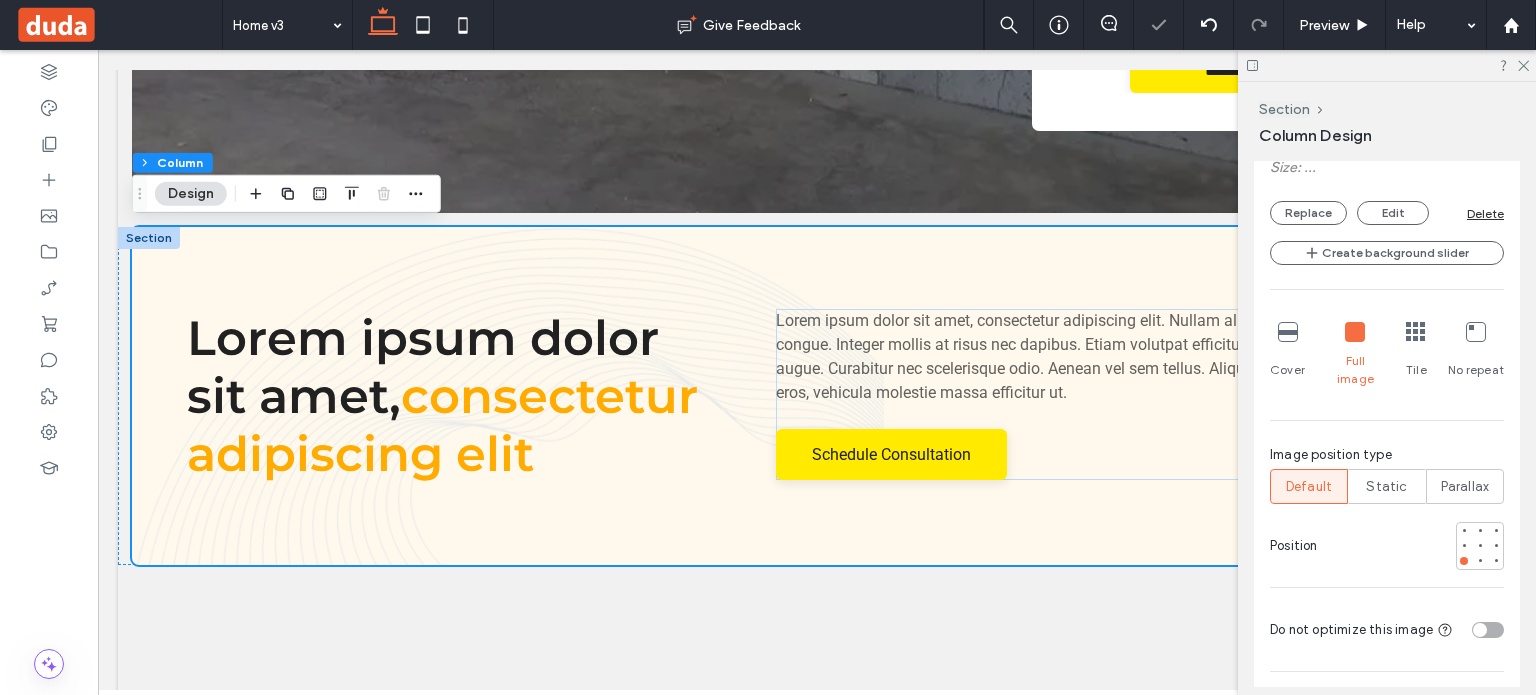 scroll, scrollTop: 1500, scrollLeft: 0, axis: vertical 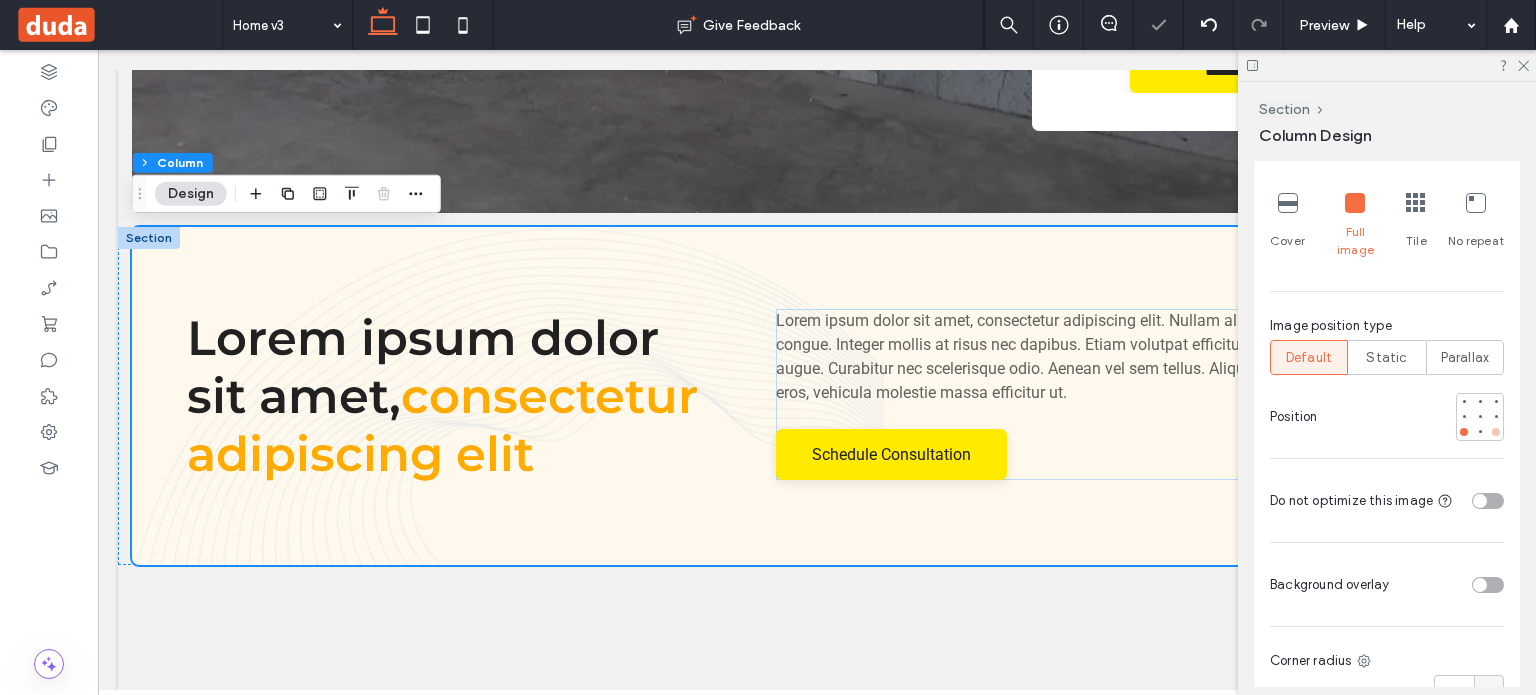 click at bounding box center [1496, 432] 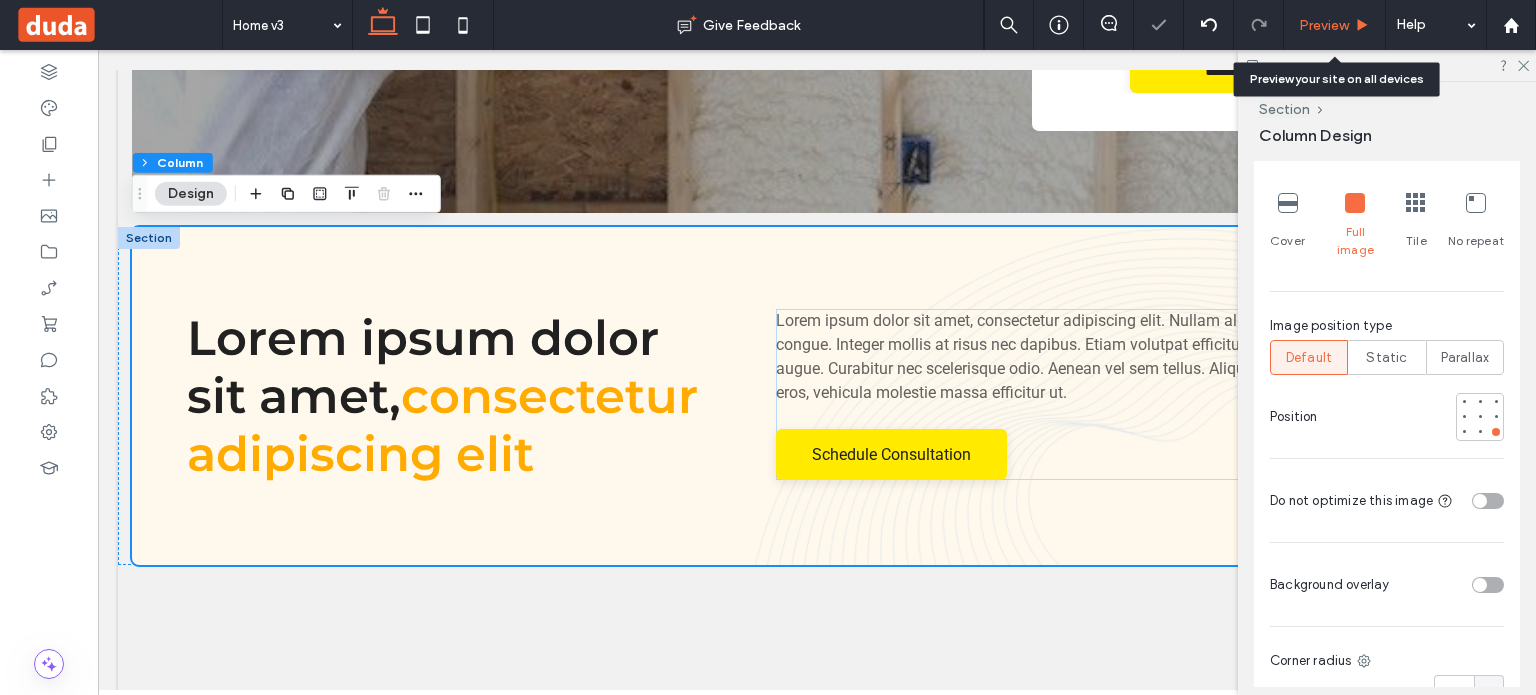 click on "Preview" at bounding box center [1324, 25] 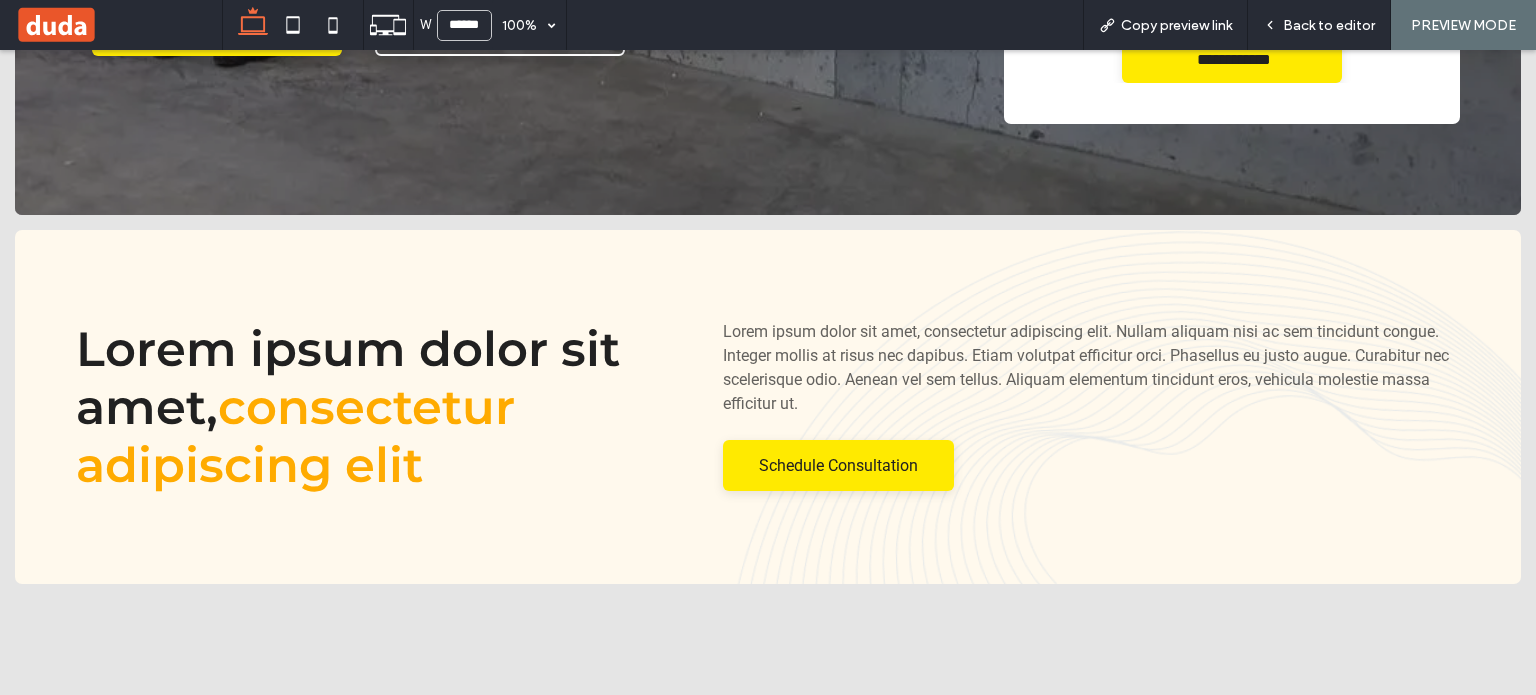 scroll, scrollTop: 700, scrollLeft: 0, axis: vertical 